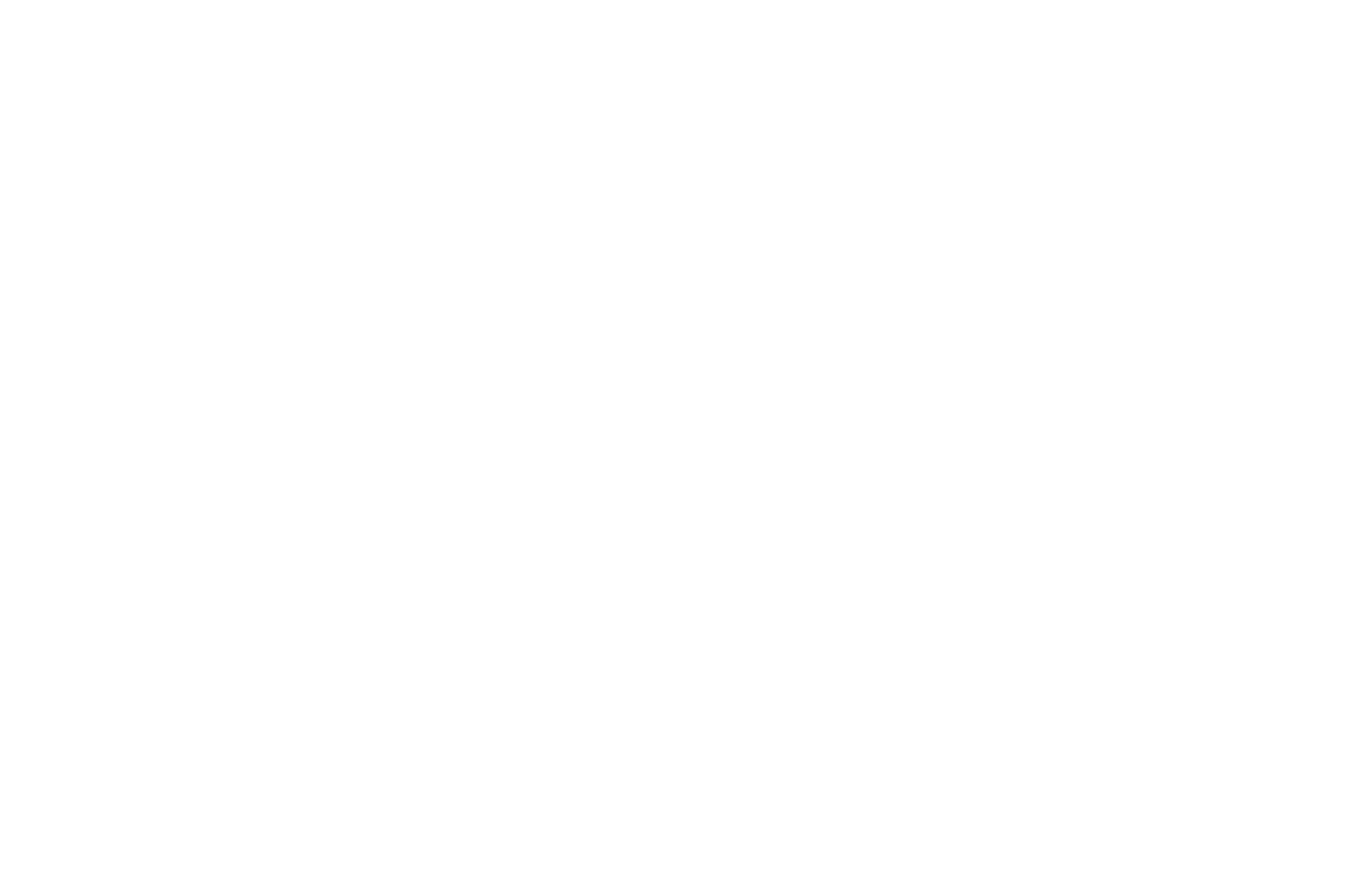 scroll, scrollTop: 0, scrollLeft: 0, axis: both 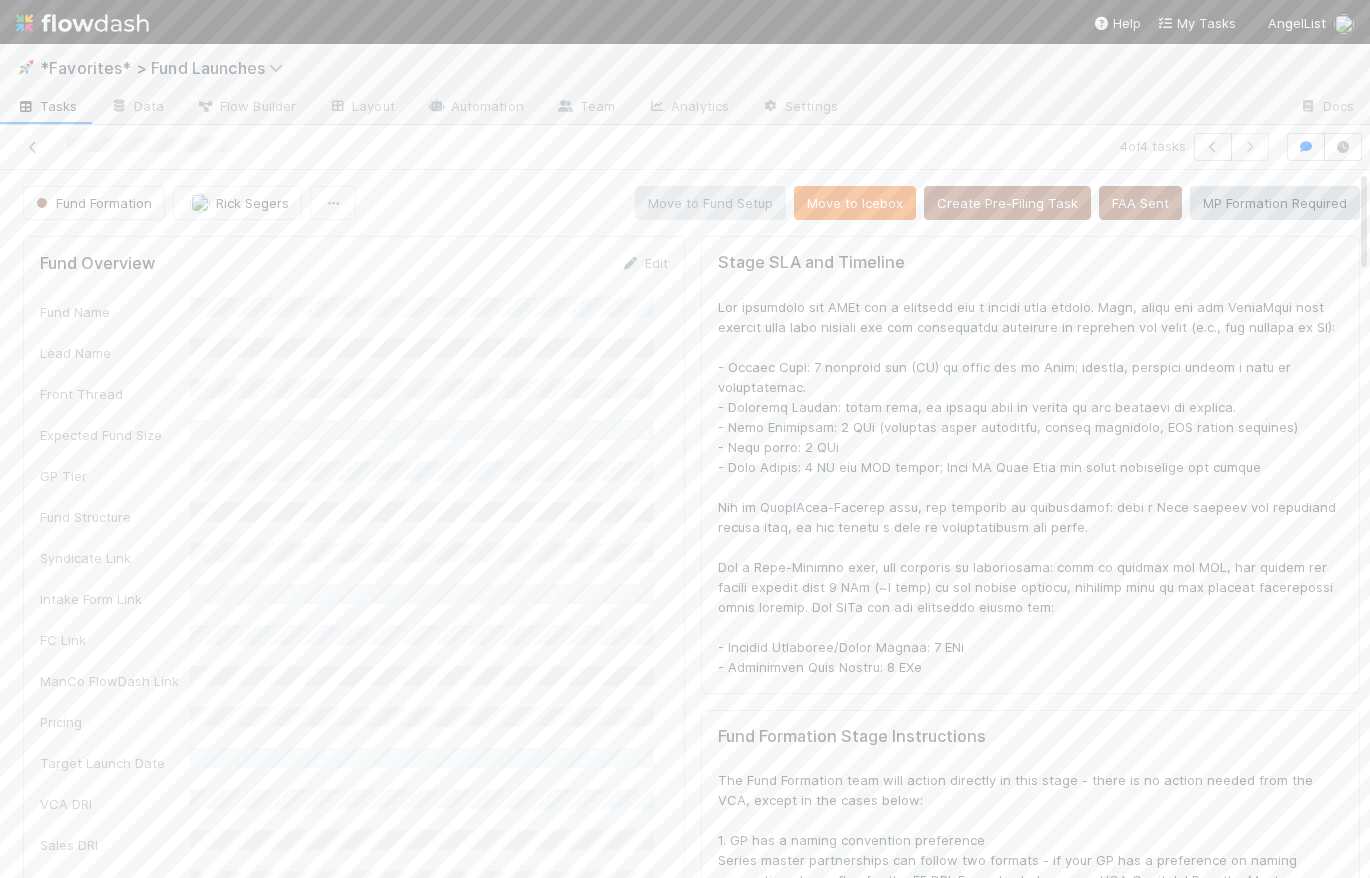 click at bounding box center [82, 23] 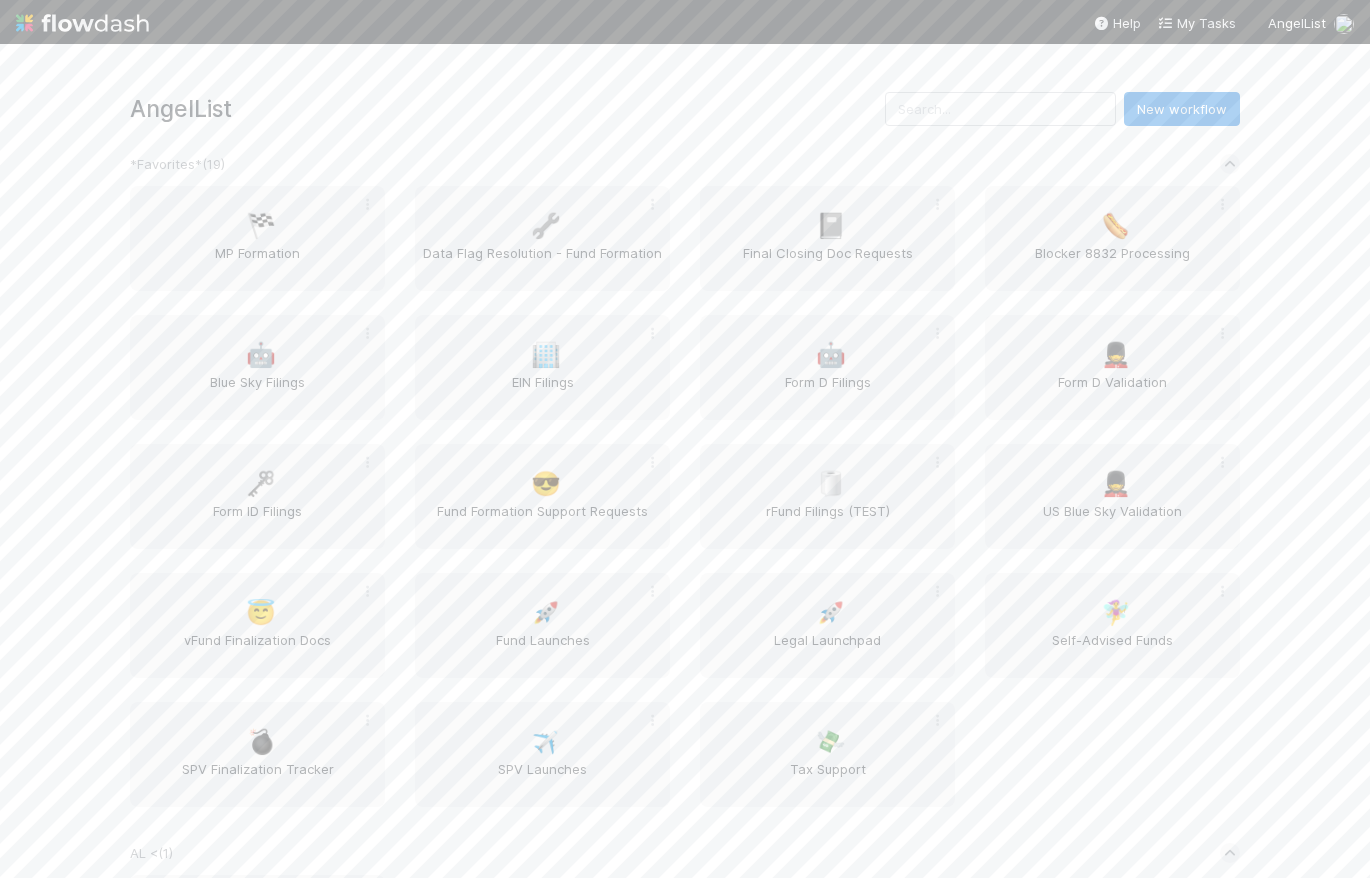 click on "AngelList" at bounding box center [507, 108] 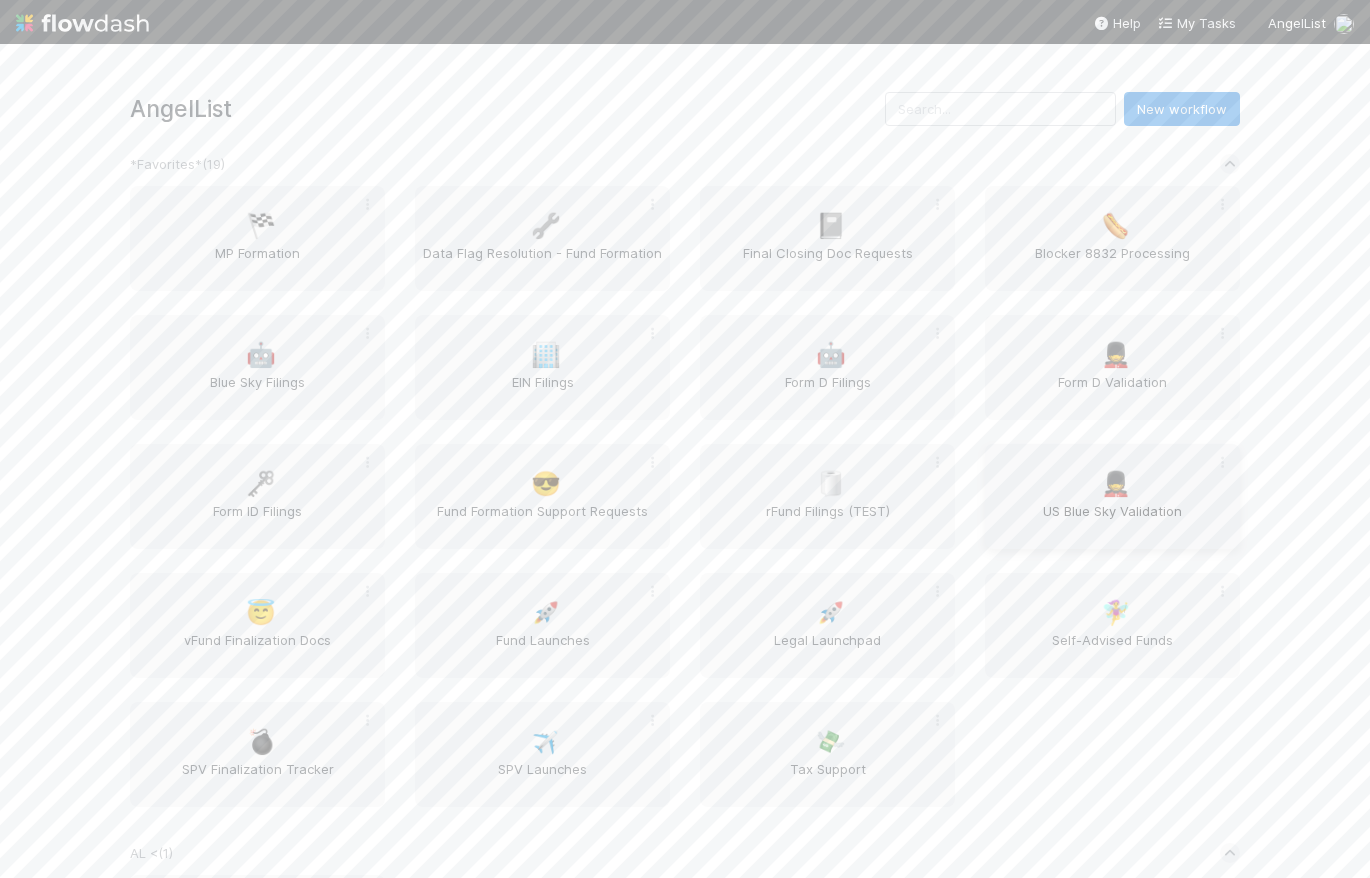 click on "💂 US Blue Sky Validation" at bounding box center [1112, 496] 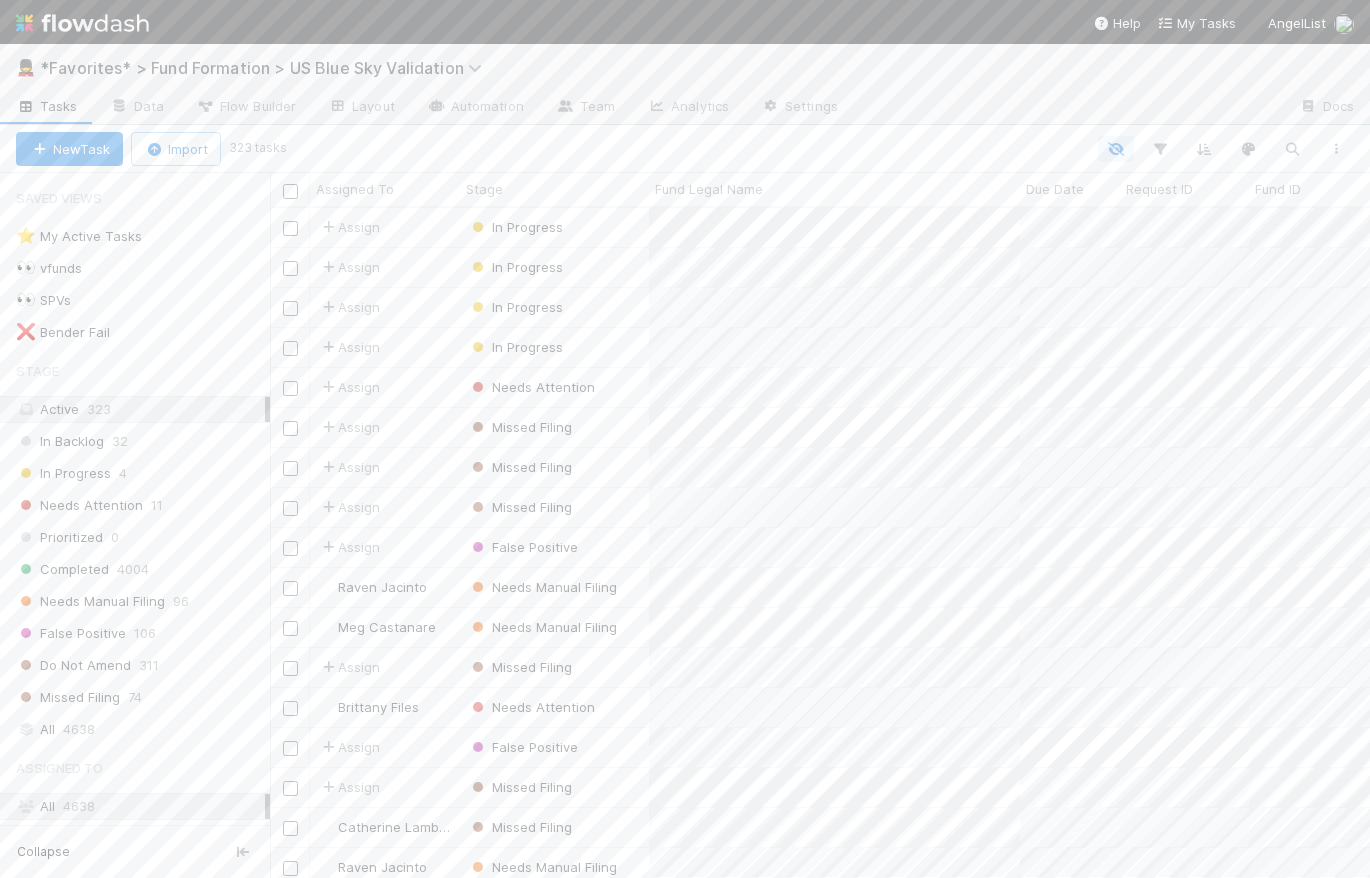 scroll, scrollTop: 14, scrollLeft: 14, axis: both 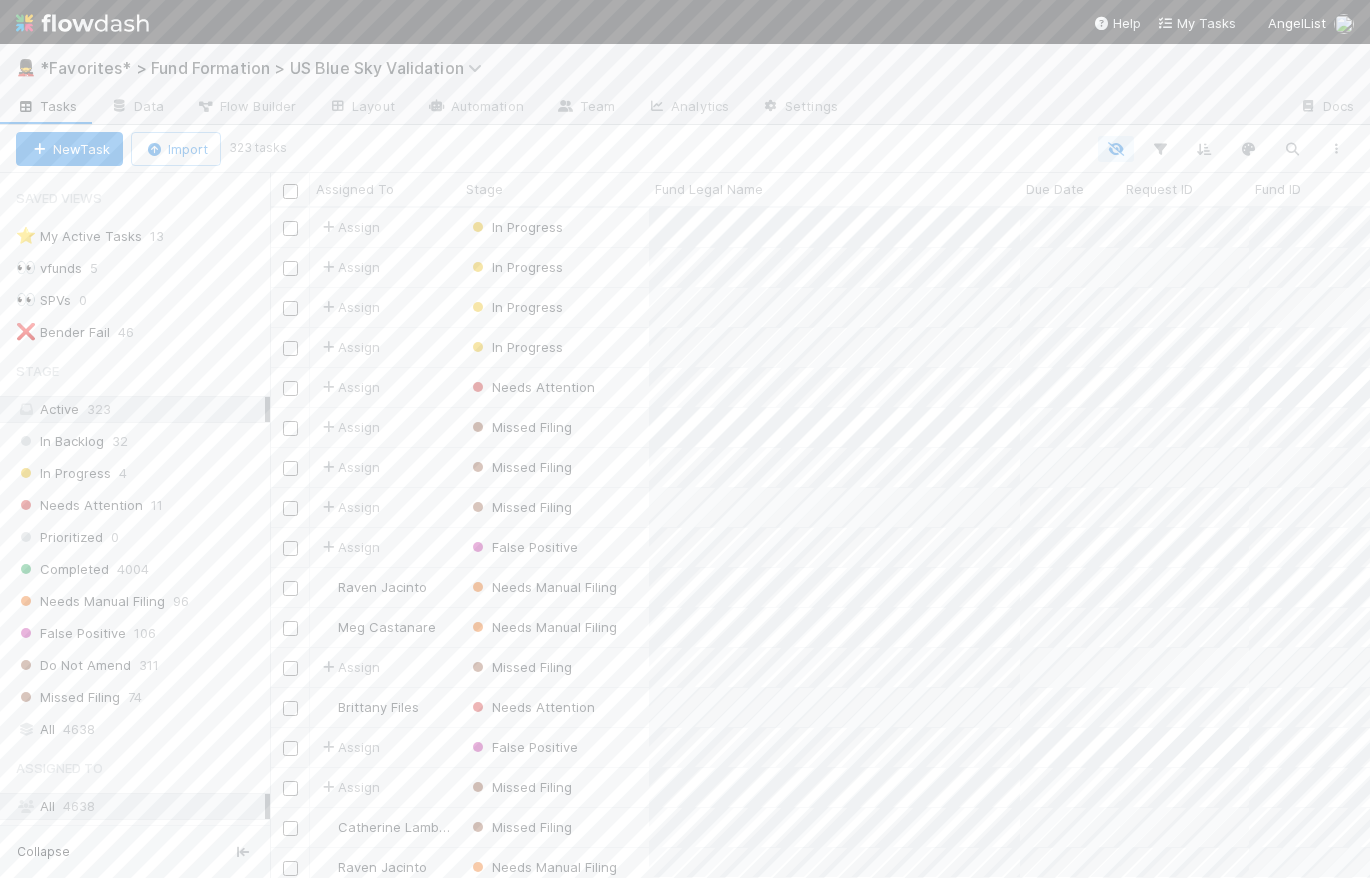 click at bounding box center [82, 23] 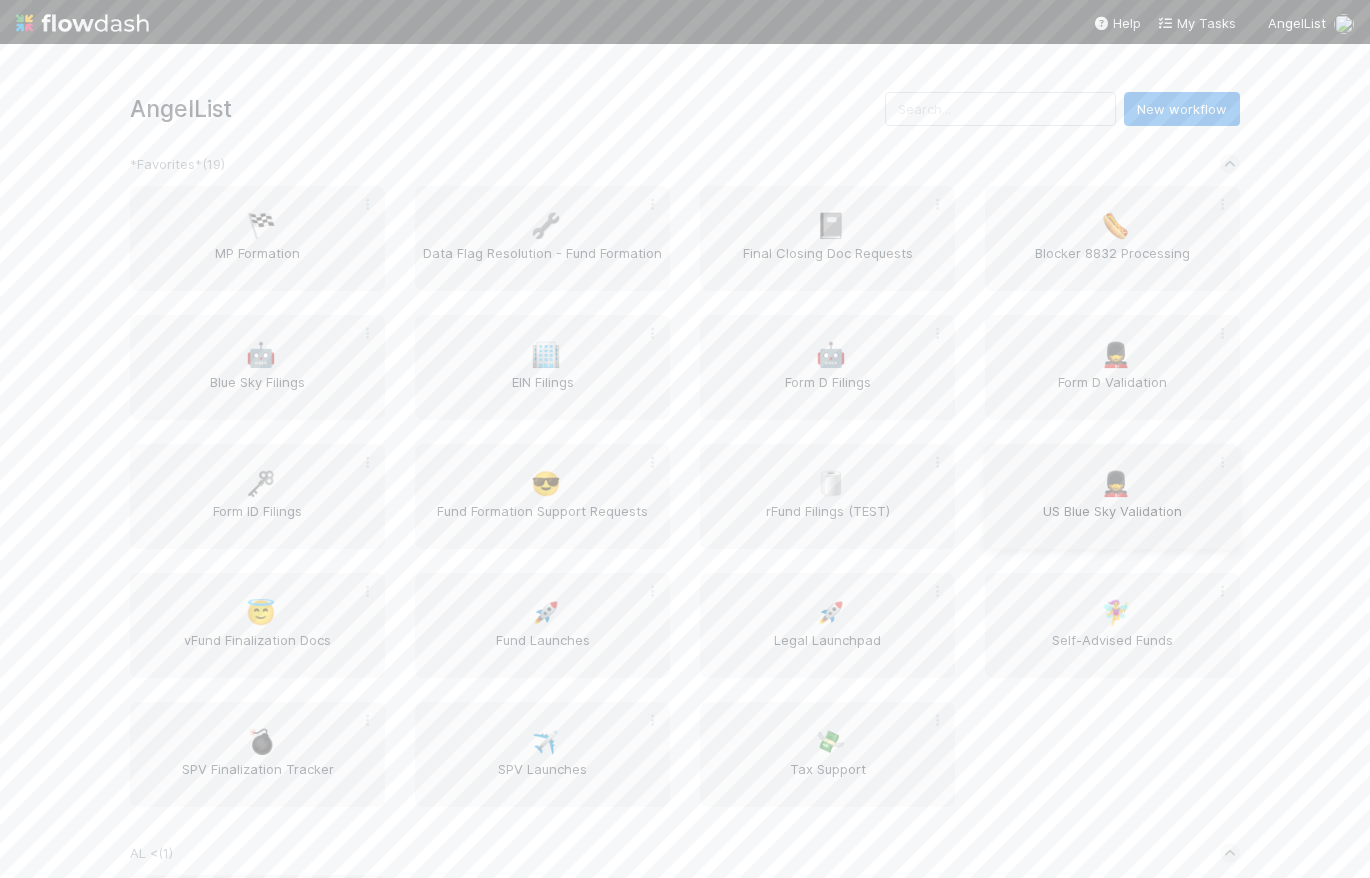 click on "US Blue Sky Validation" at bounding box center [1112, 521] 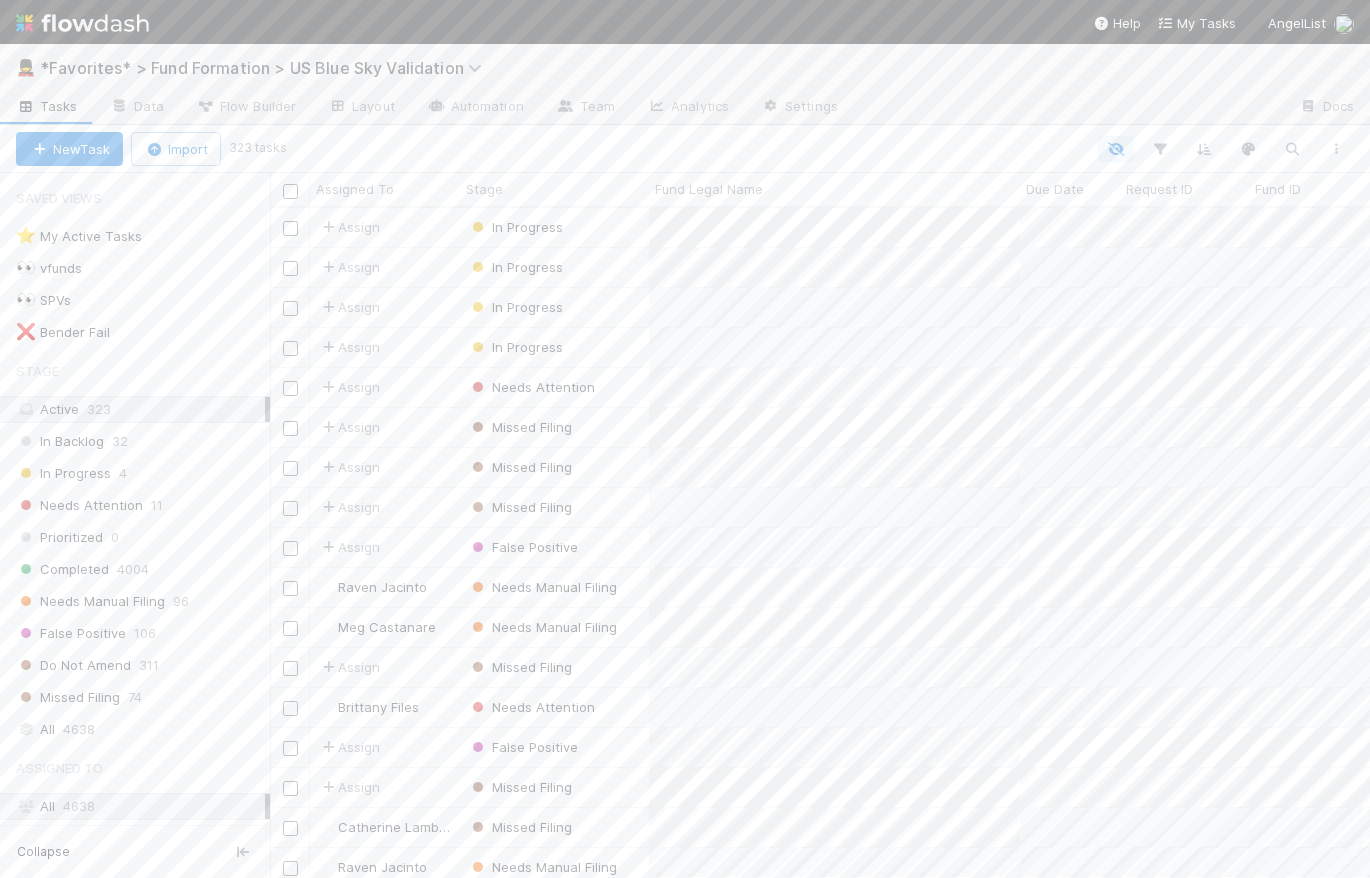 scroll, scrollTop: 14, scrollLeft: 14, axis: both 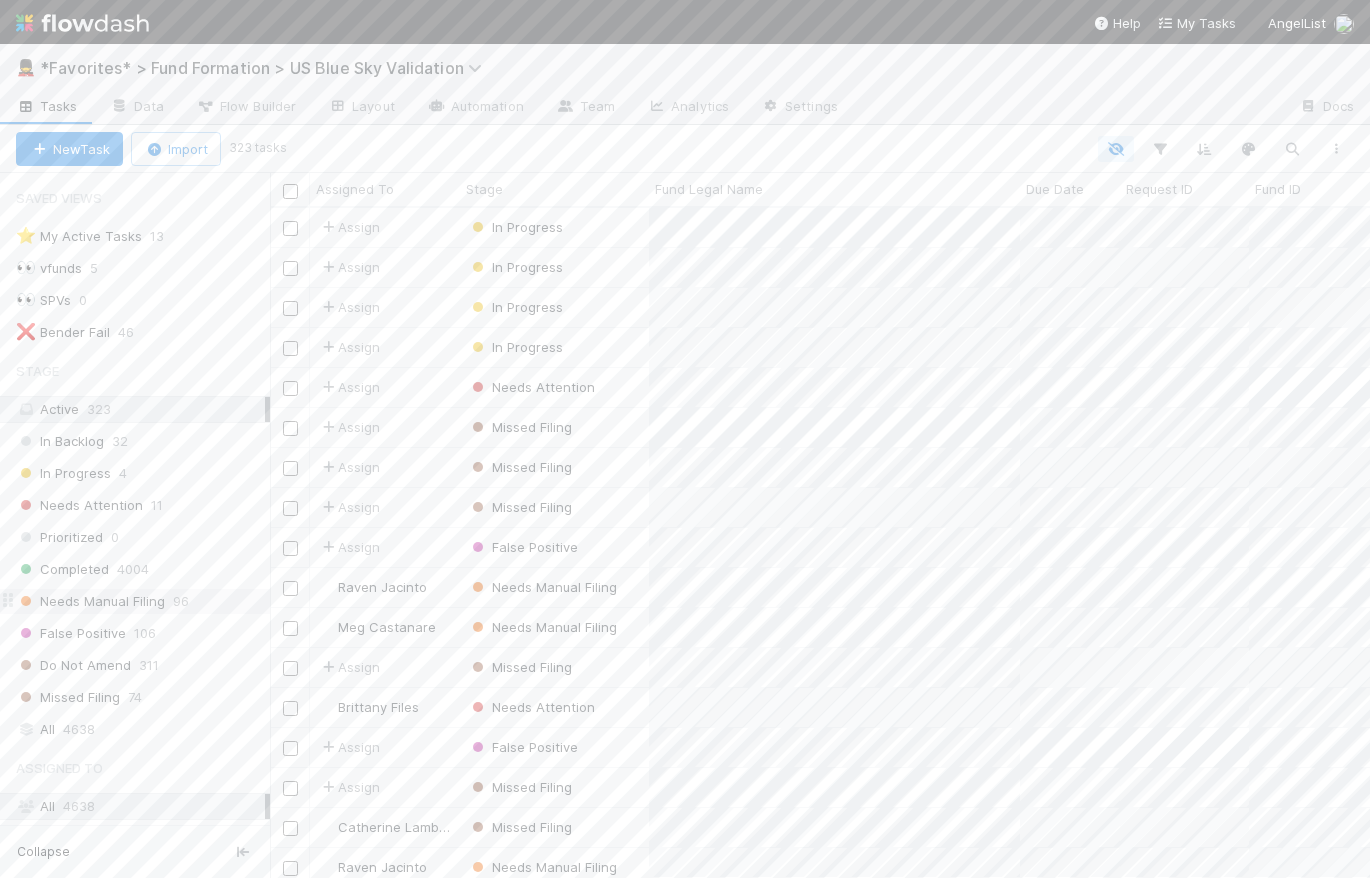 click on "Needs Manual Filing" at bounding box center [90, 601] 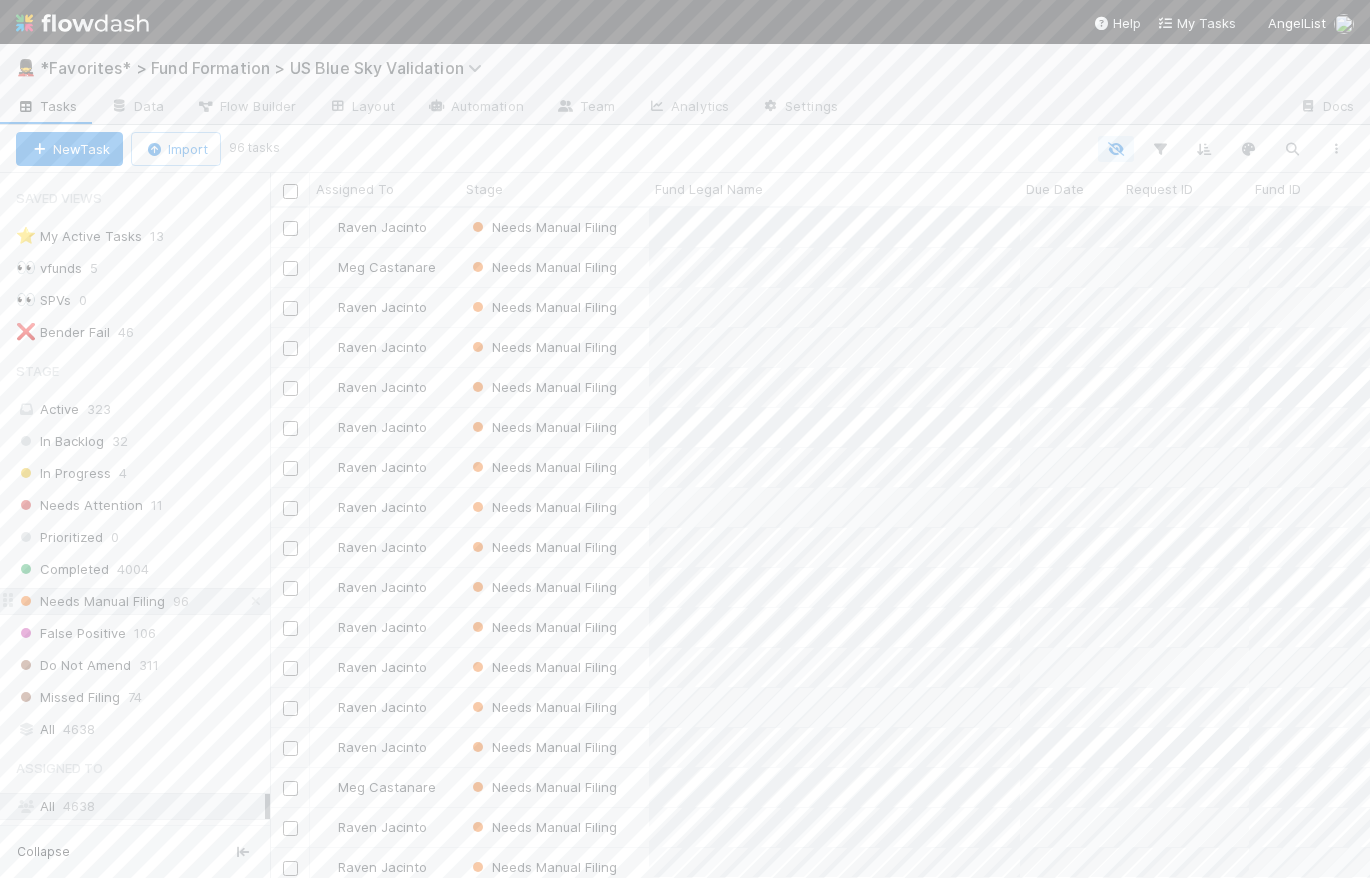 scroll, scrollTop: 14, scrollLeft: 14, axis: both 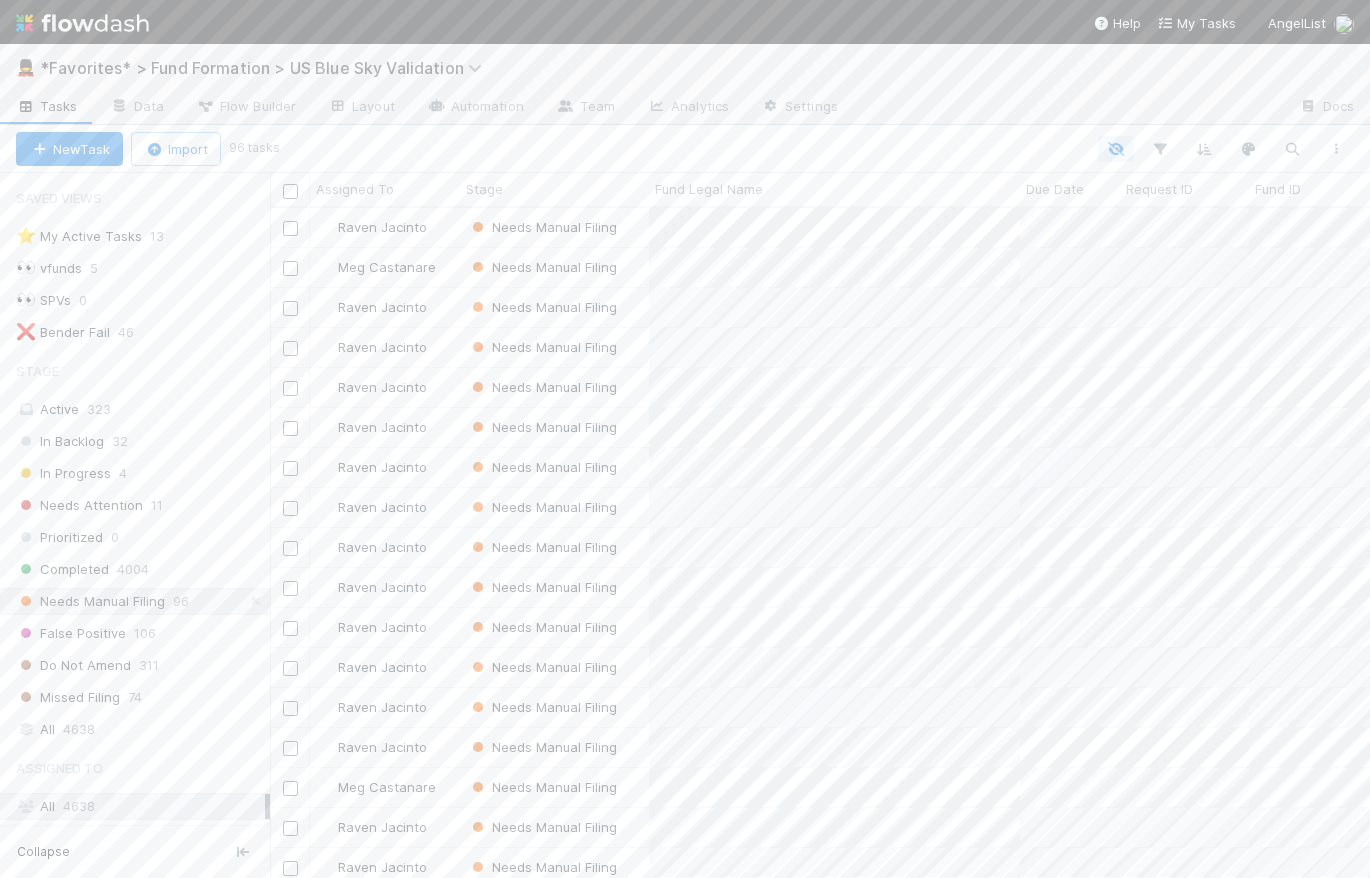 click at bounding box center [82, 23] 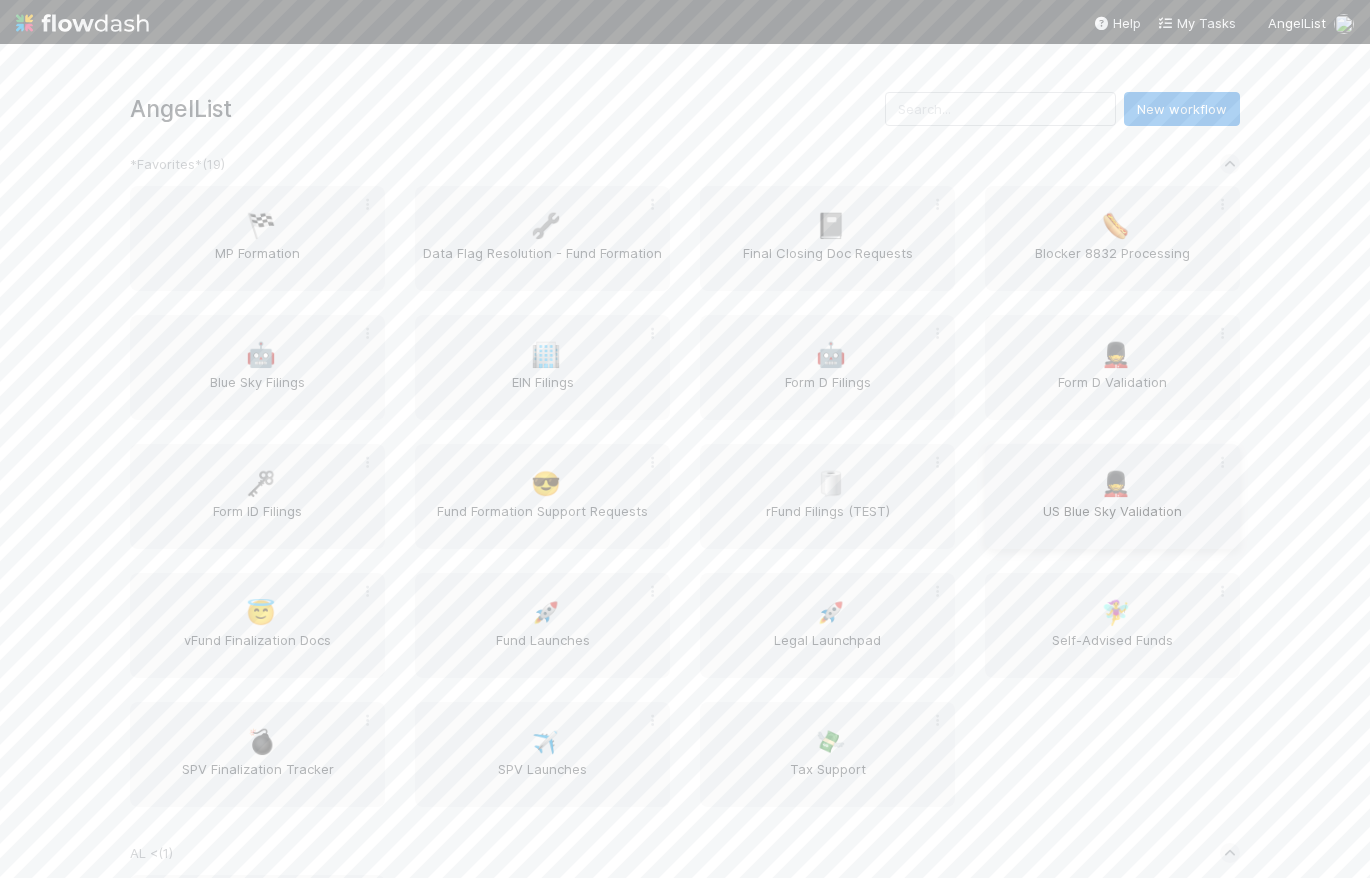 click on "US Blue Sky Validation" at bounding box center [1112, 521] 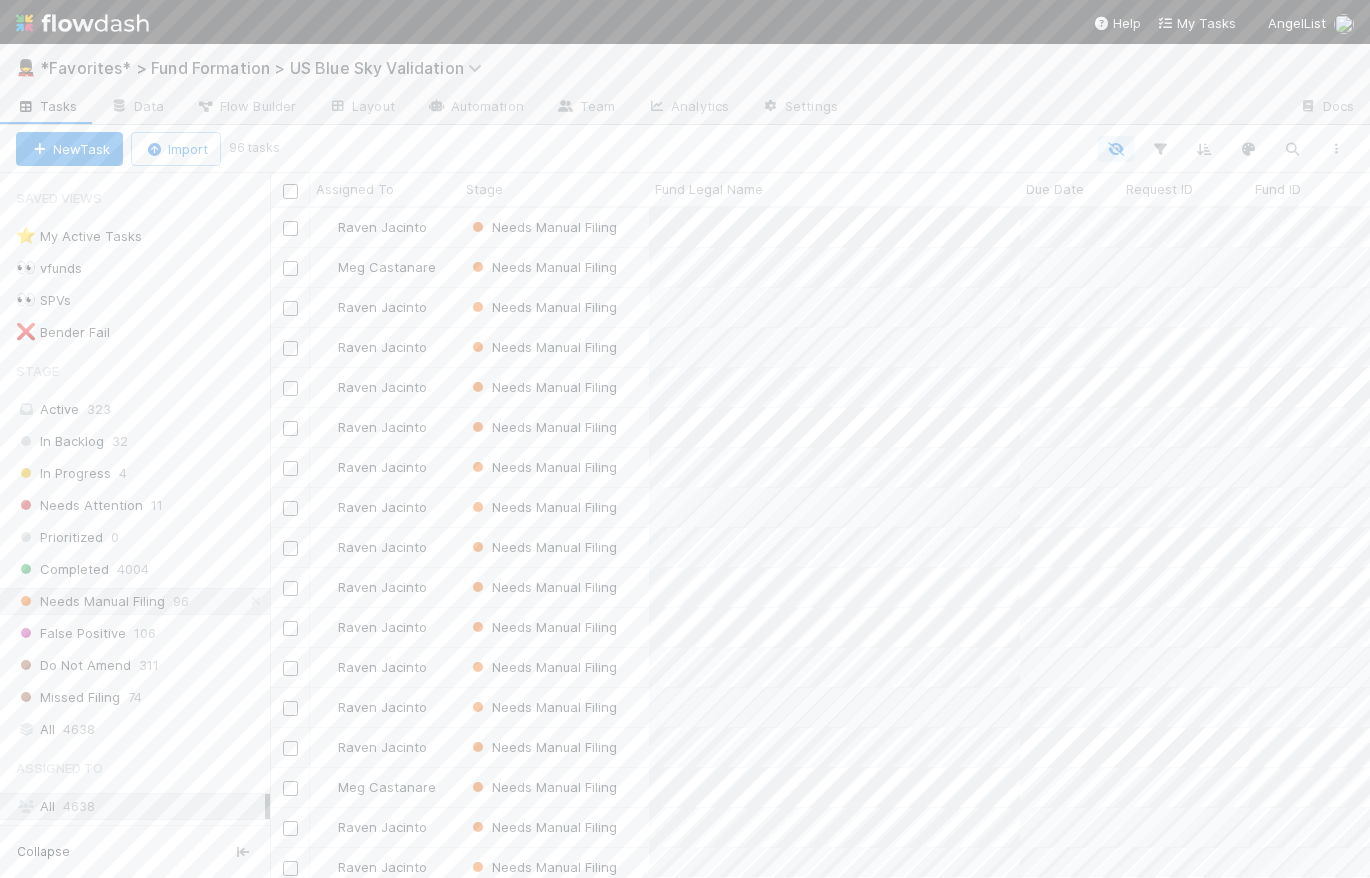 scroll, scrollTop: 14, scrollLeft: 14, axis: both 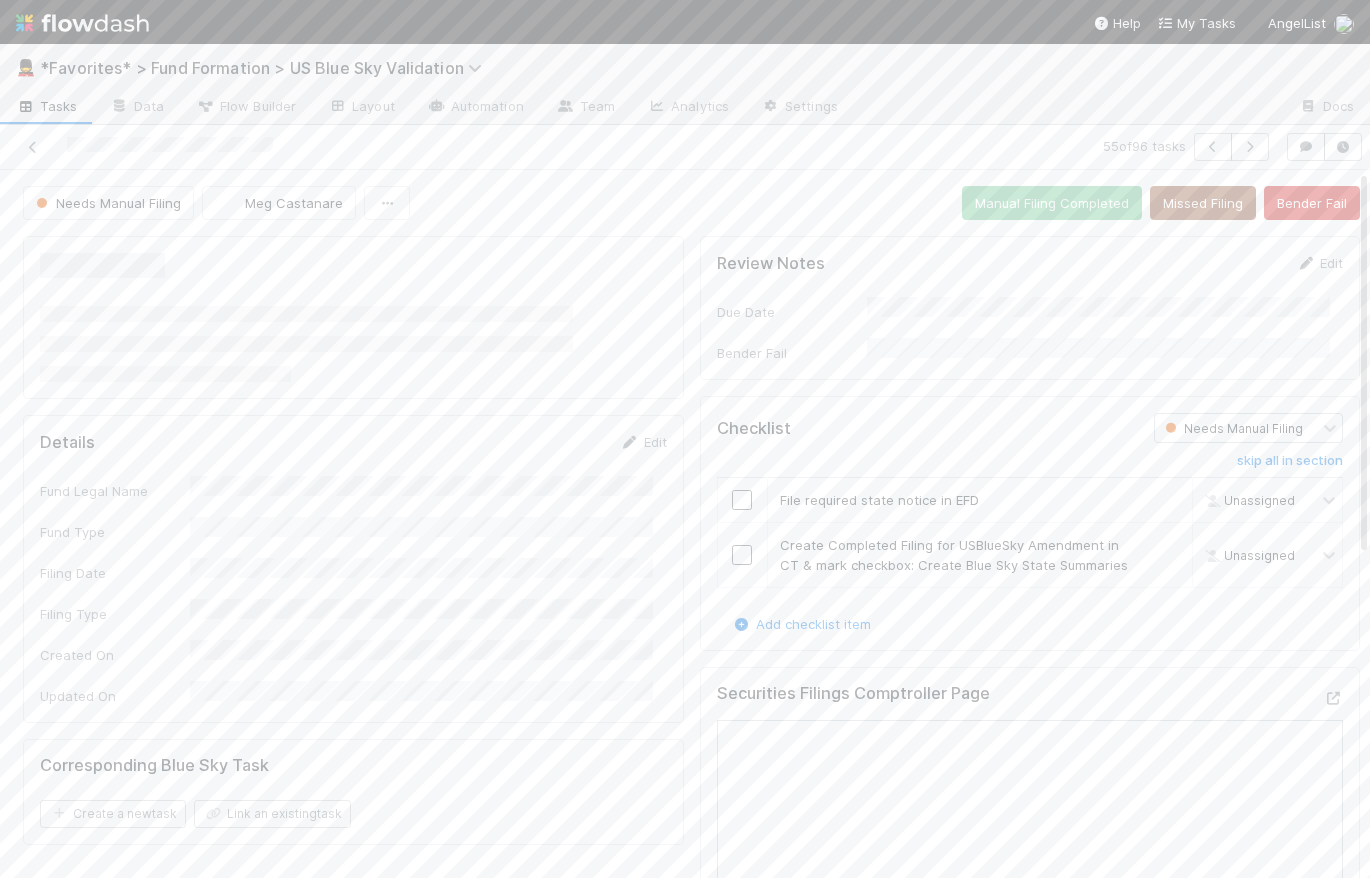 click at bounding box center (82, 23) 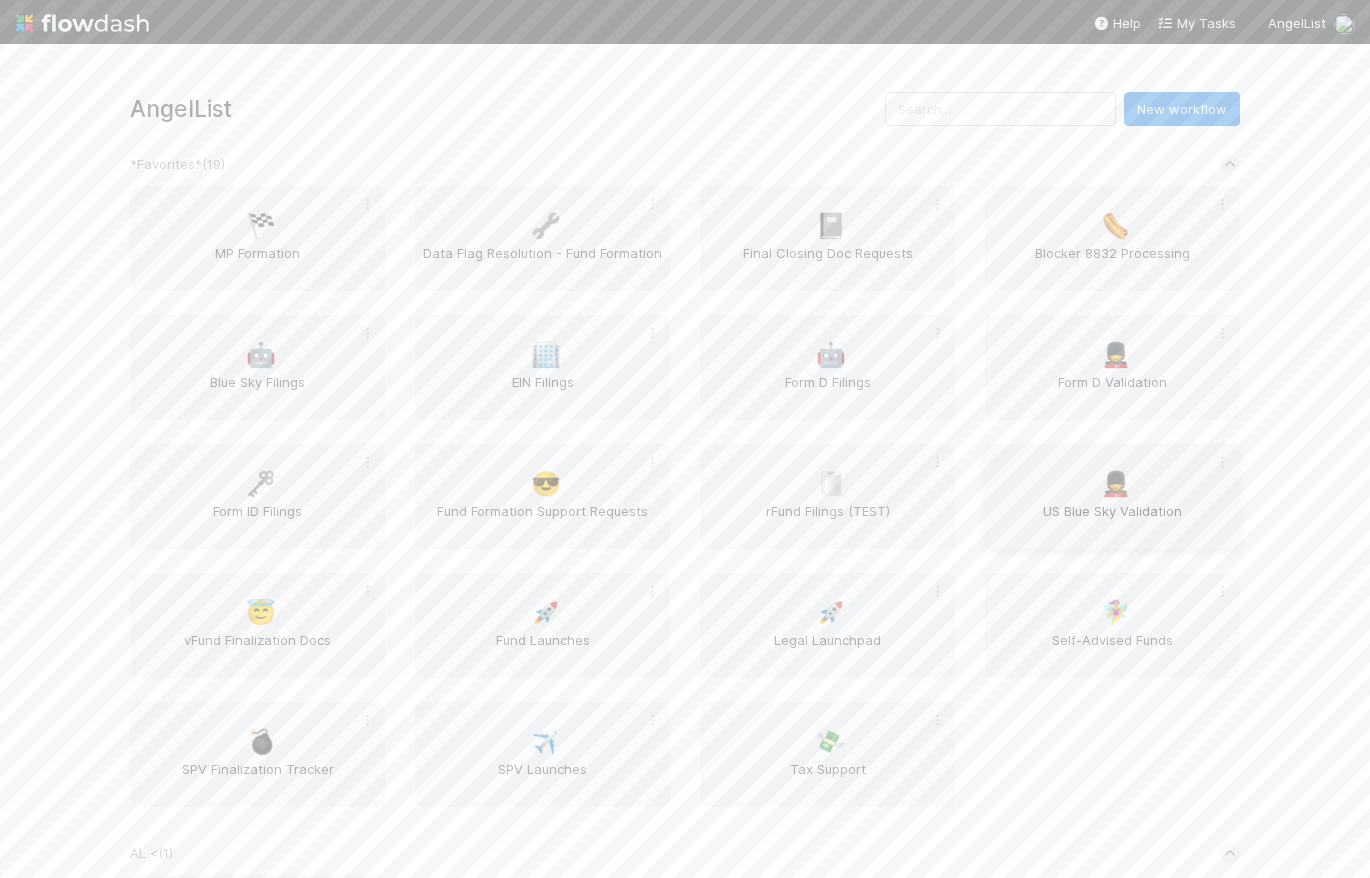 click on "US Blue Sky Validation" at bounding box center [1112, 521] 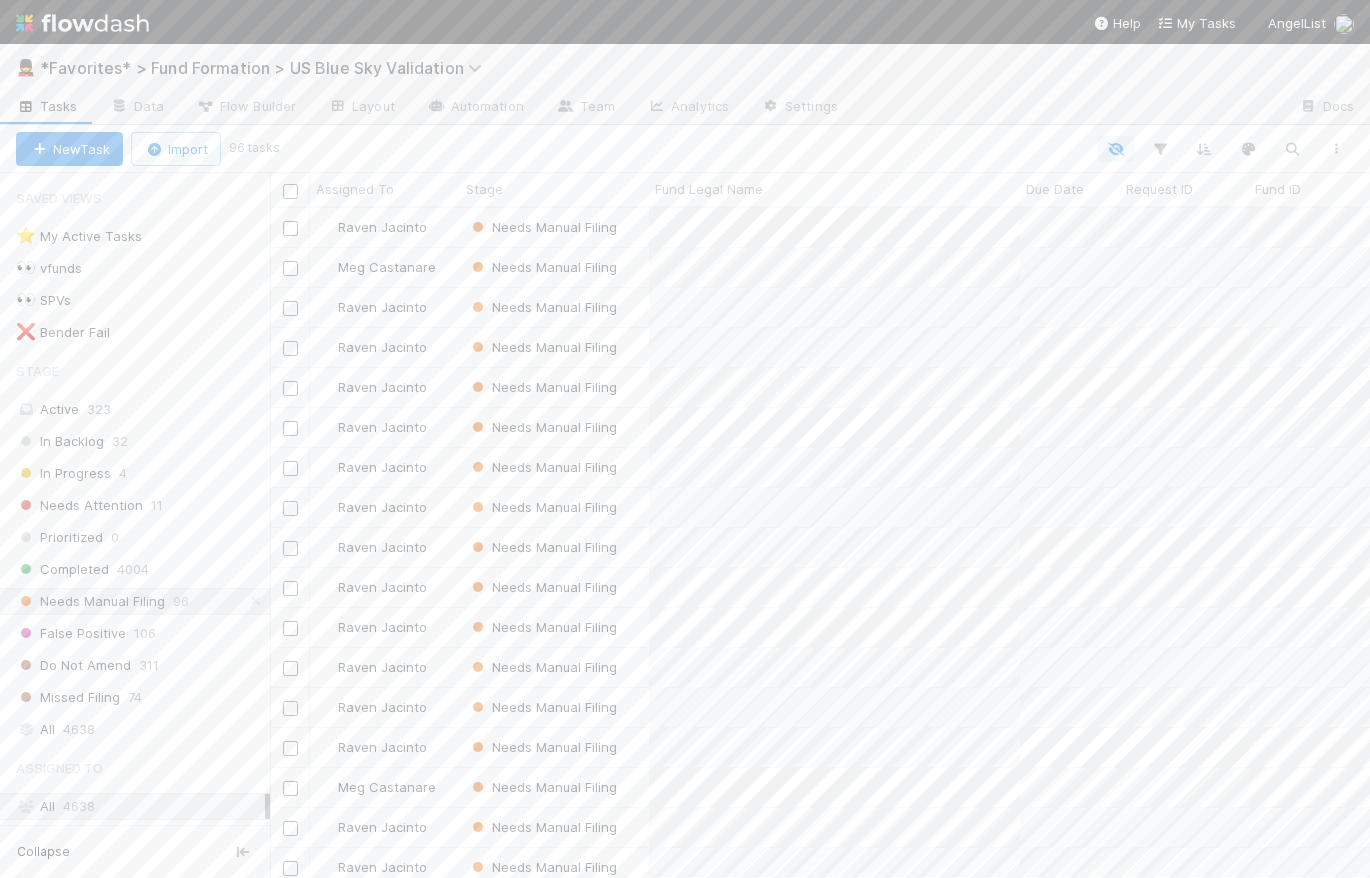 scroll, scrollTop: 14, scrollLeft: 14, axis: both 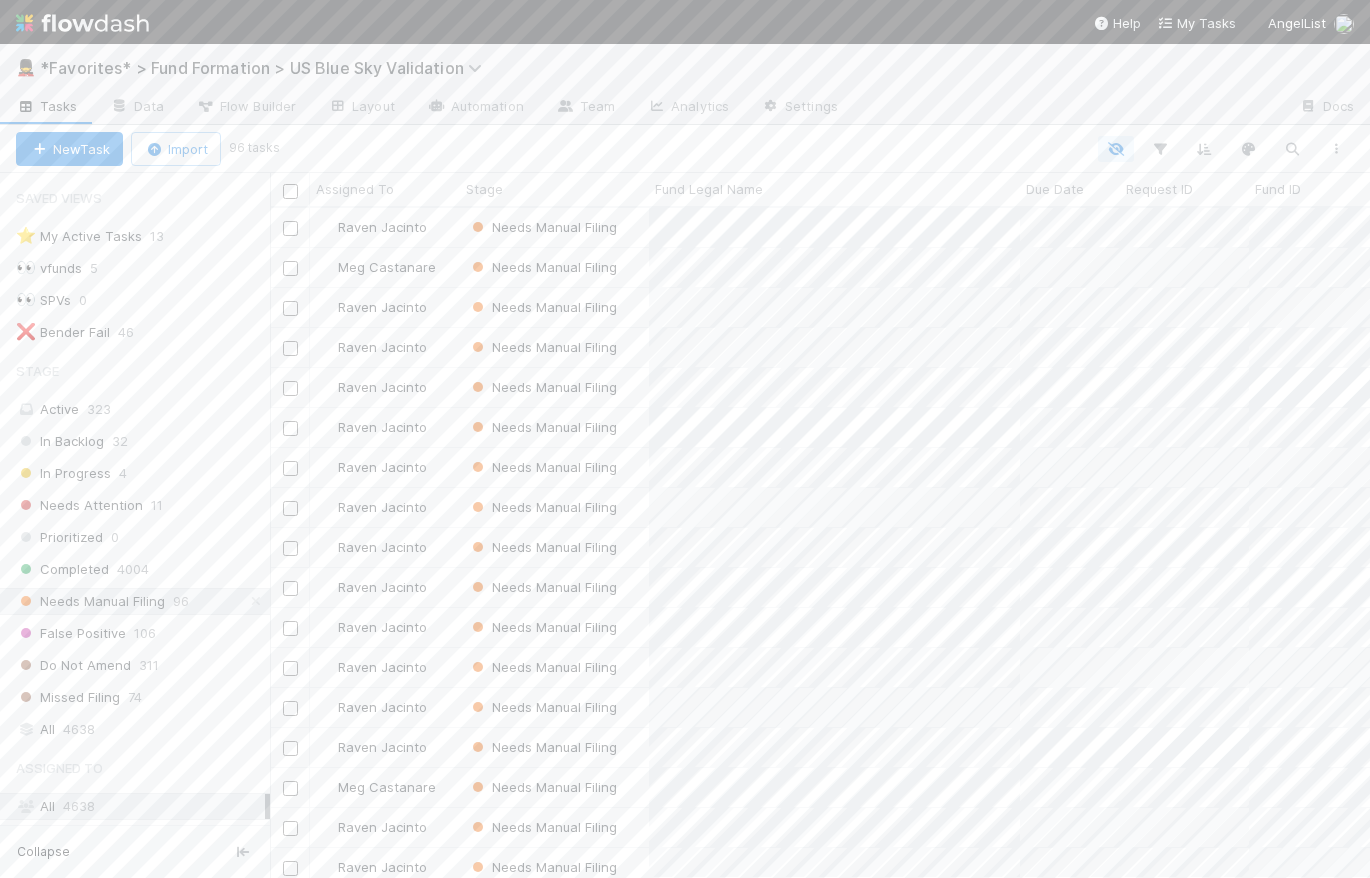 click at bounding box center (82, 23) 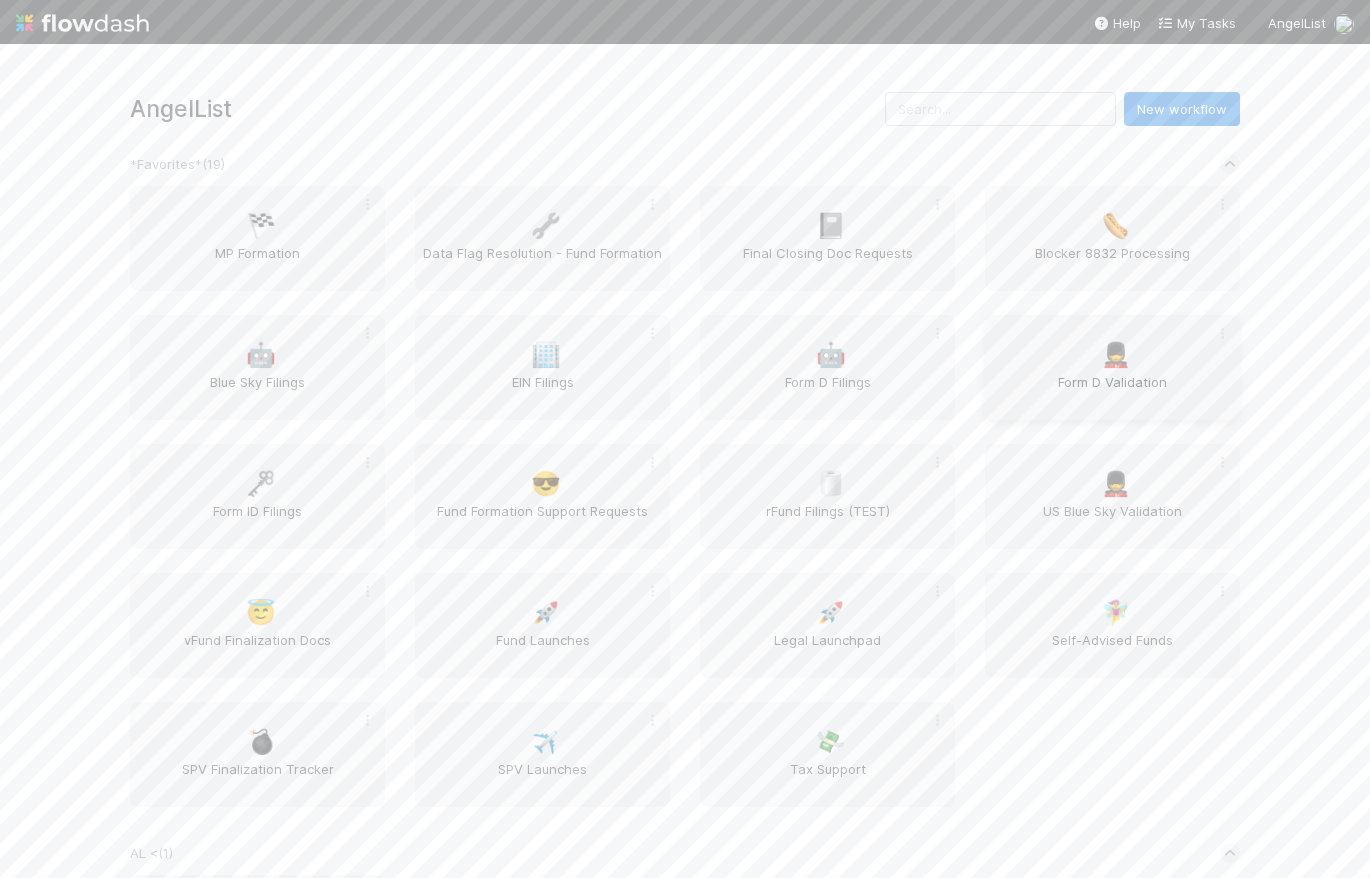 click on "Form D Validation" at bounding box center [1112, 392] 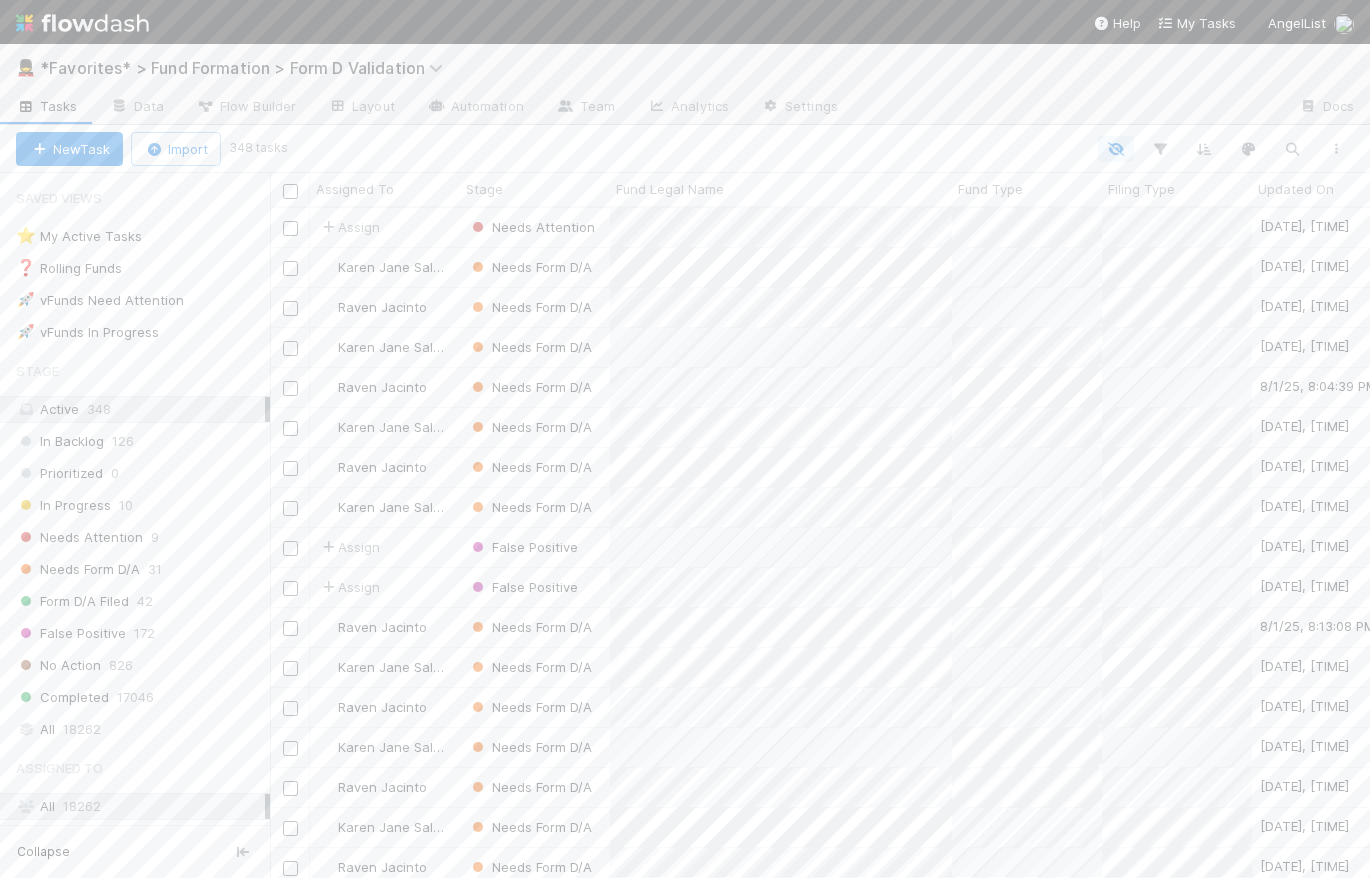 scroll, scrollTop: 14, scrollLeft: 14, axis: both 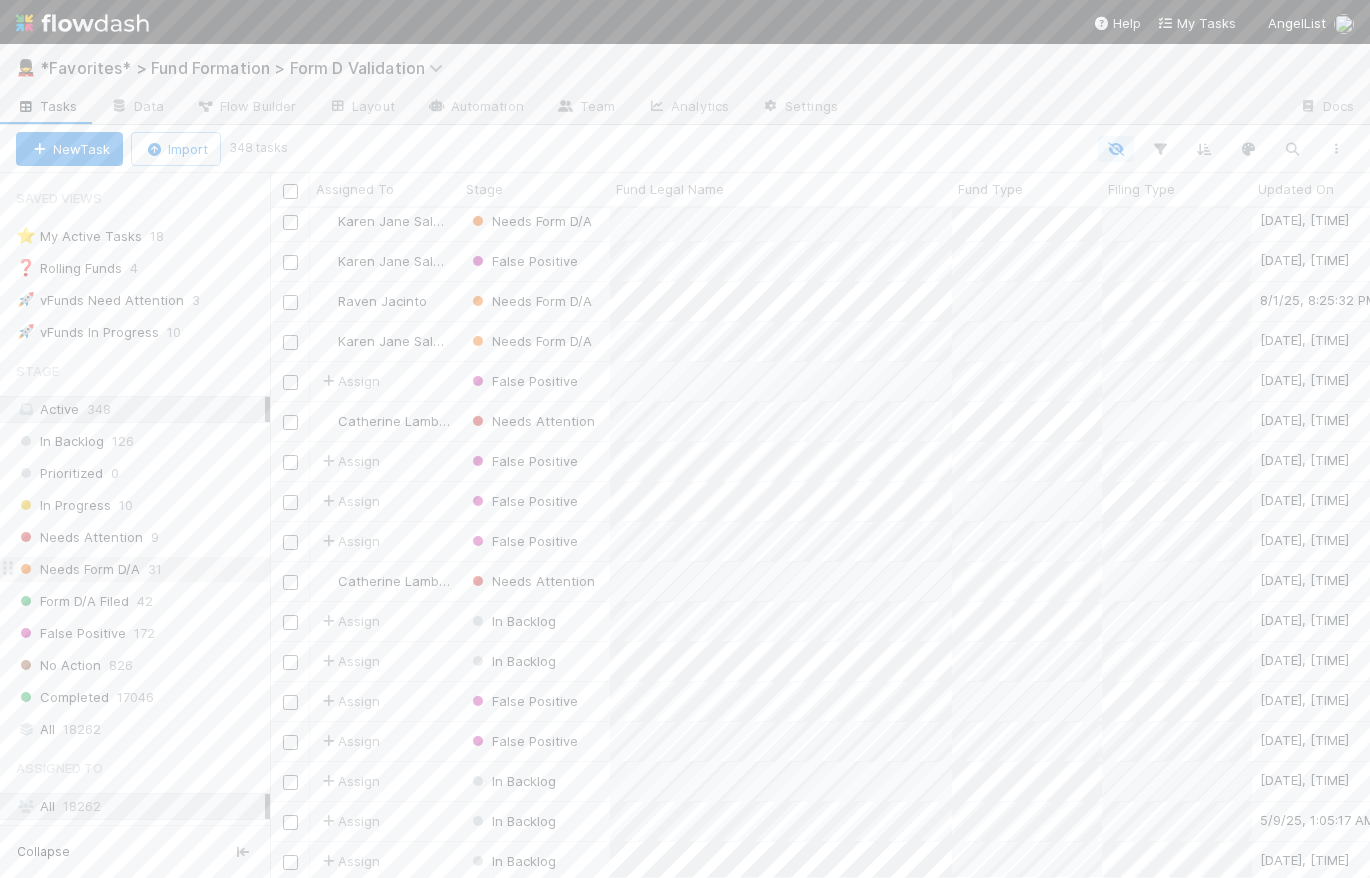 click on "Needs Form D/A" at bounding box center (78, 569) 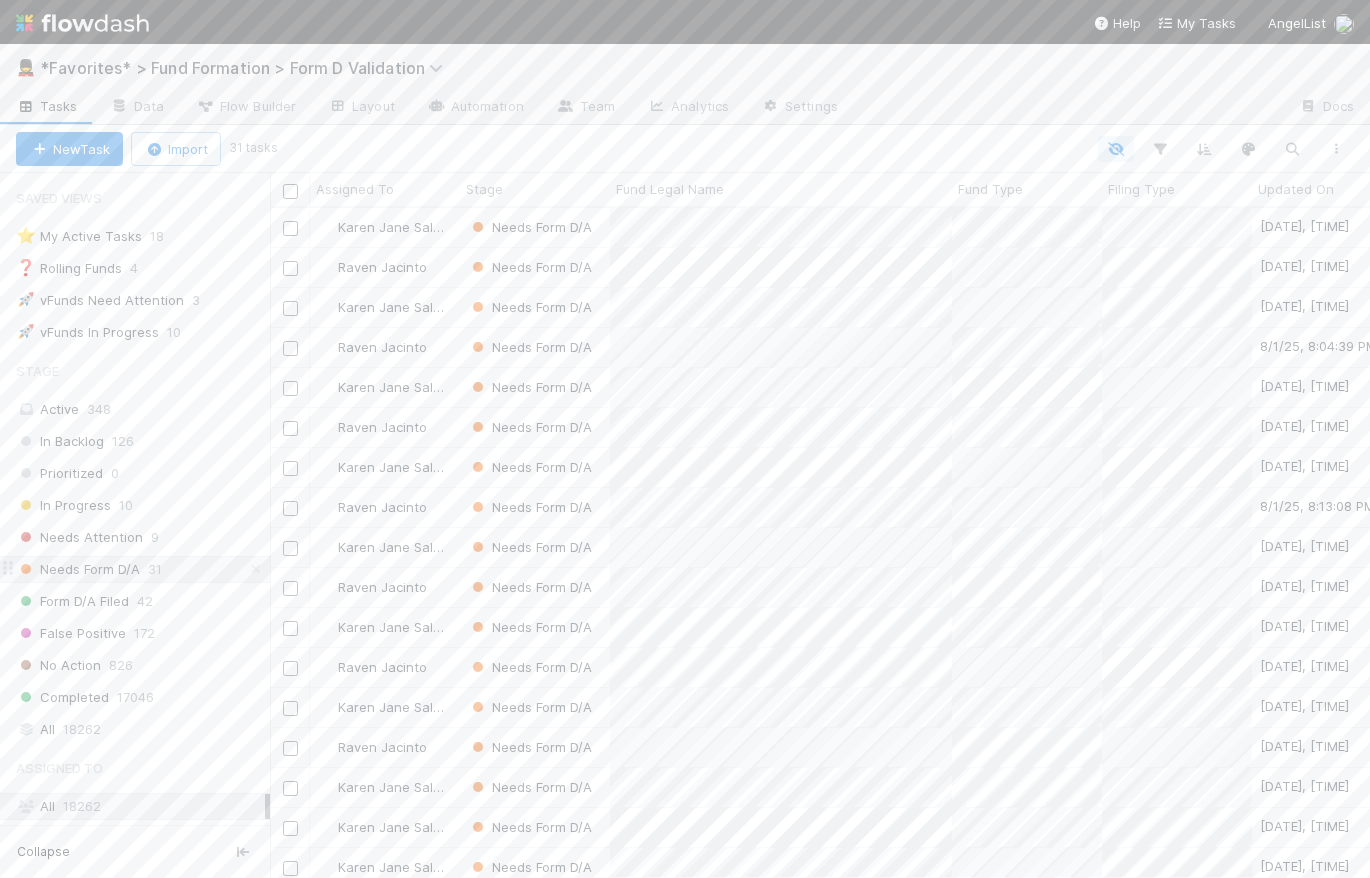scroll, scrollTop: 14, scrollLeft: 14, axis: both 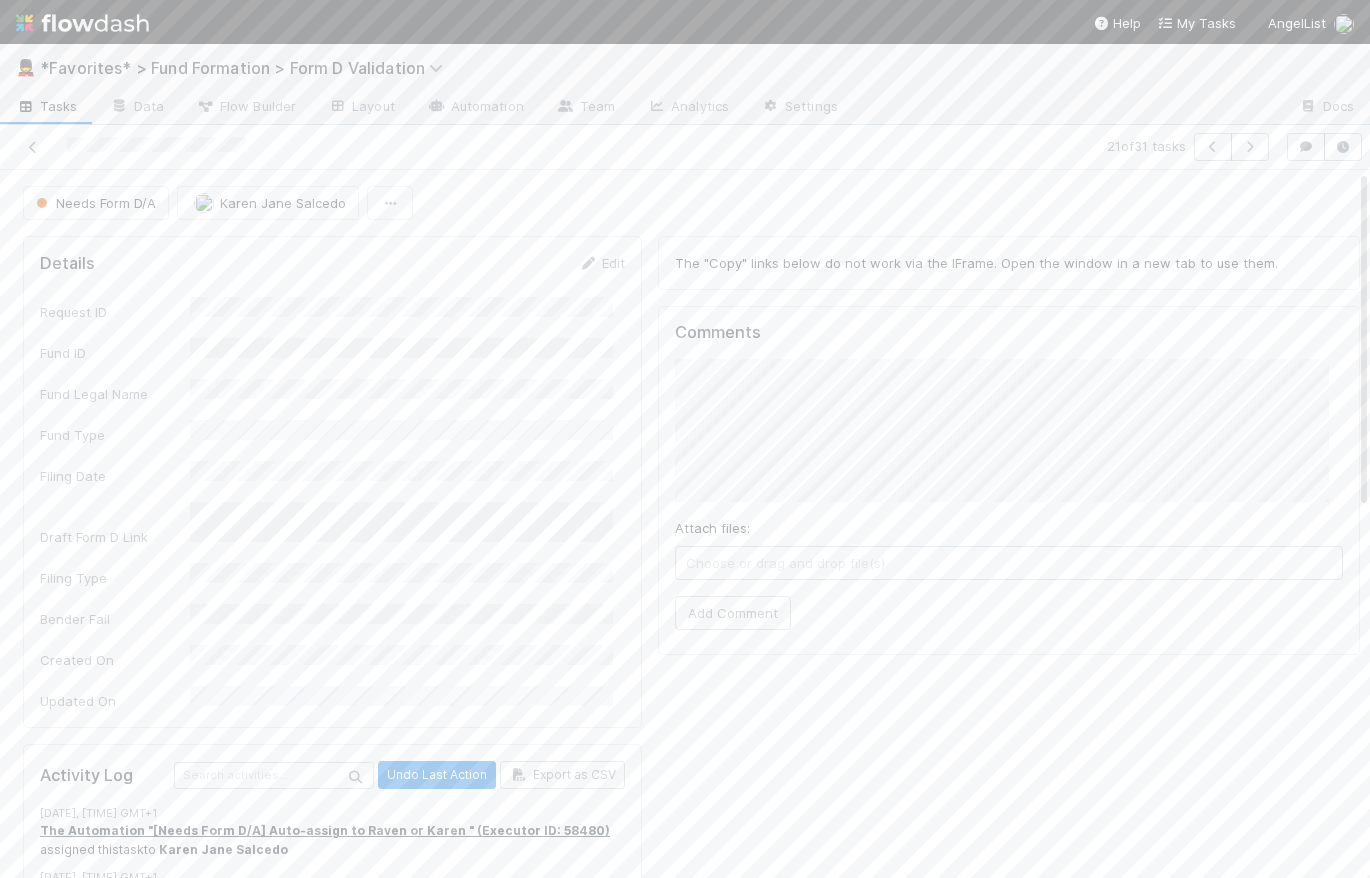 click on "Tasks" at bounding box center [47, 106] 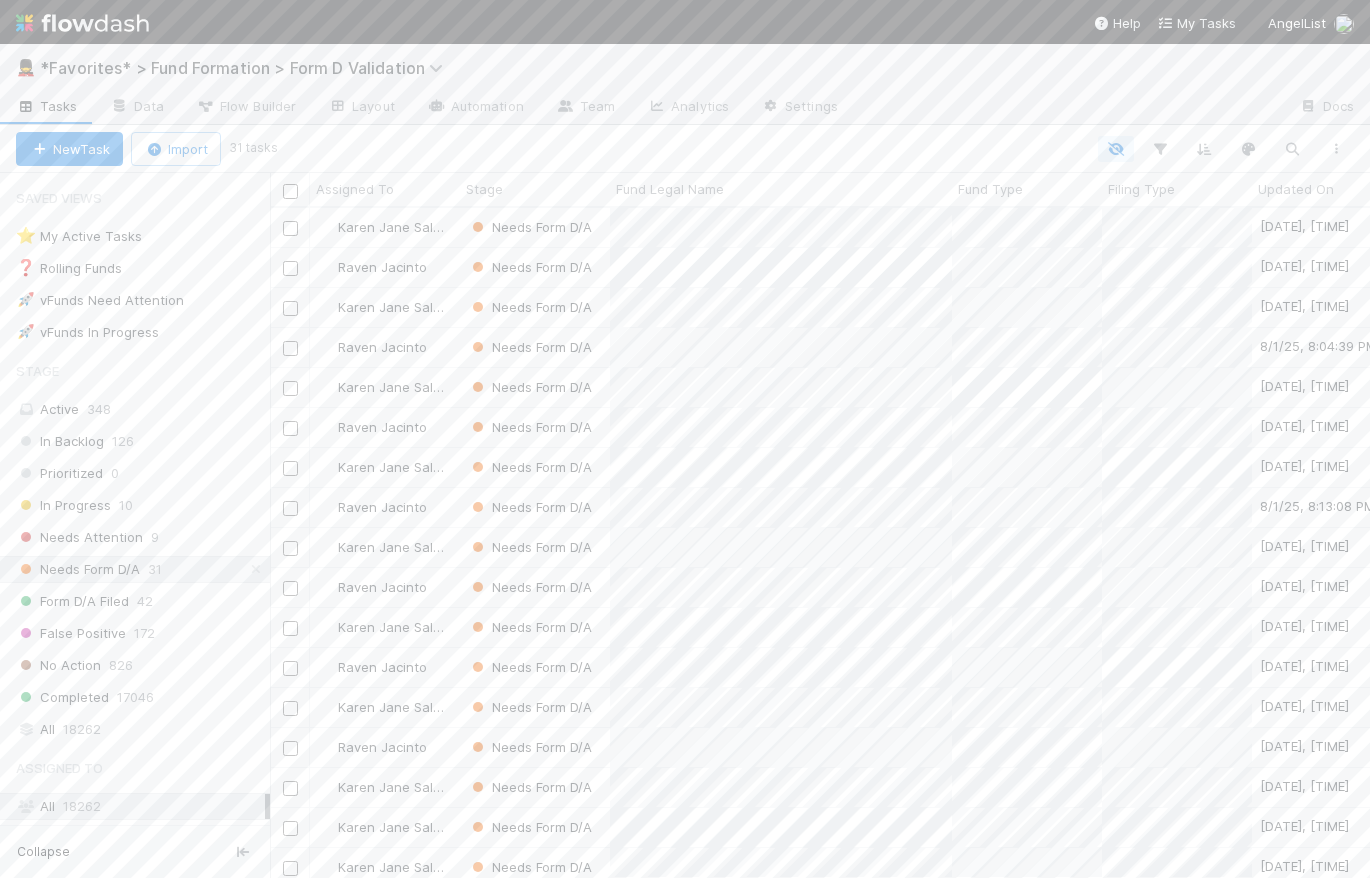 scroll, scrollTop: 14, scrollLeft: 14, axis: both 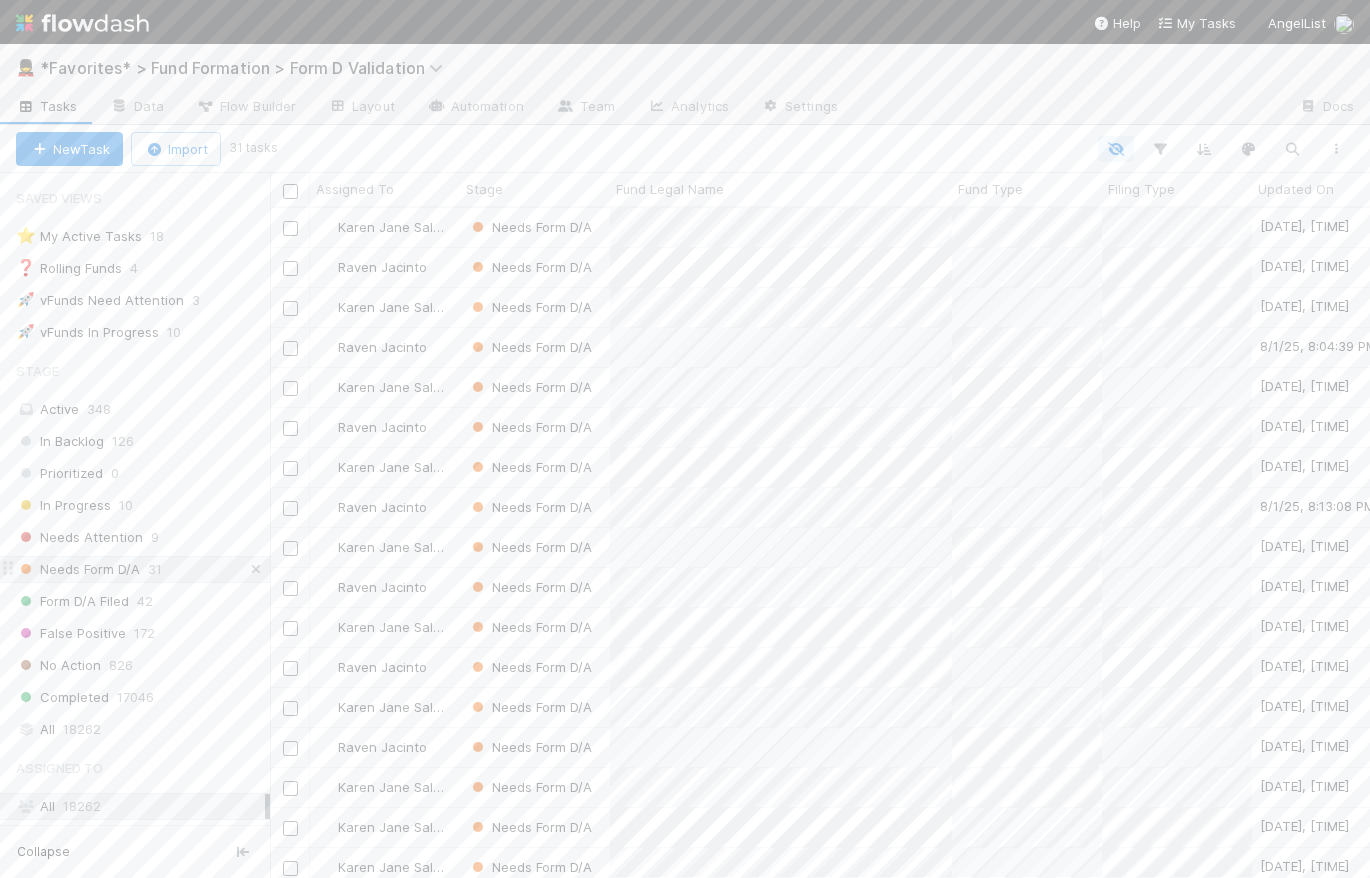 click at bounding box center [256, 569] 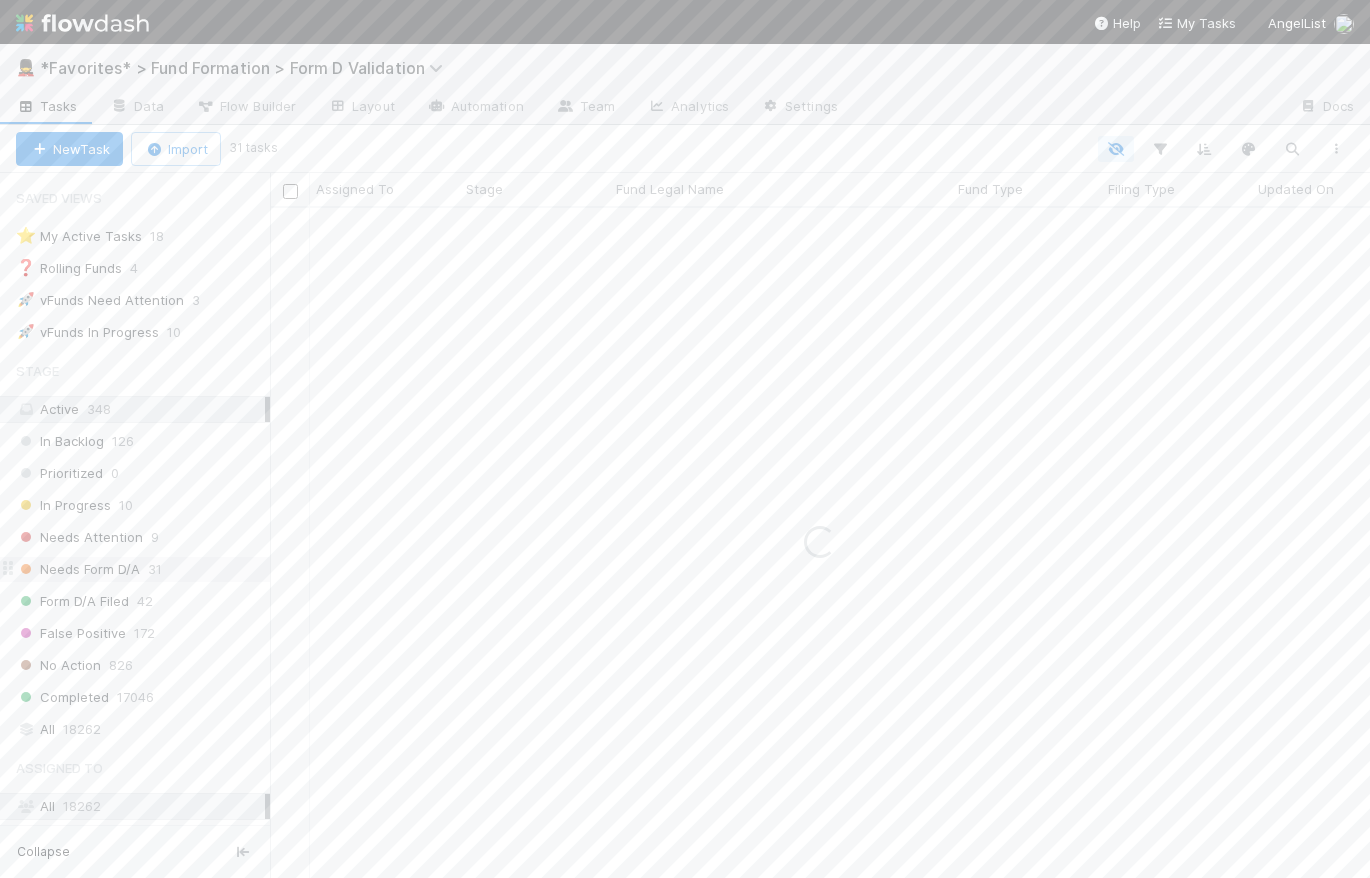 click at bounding box center (82, 23) 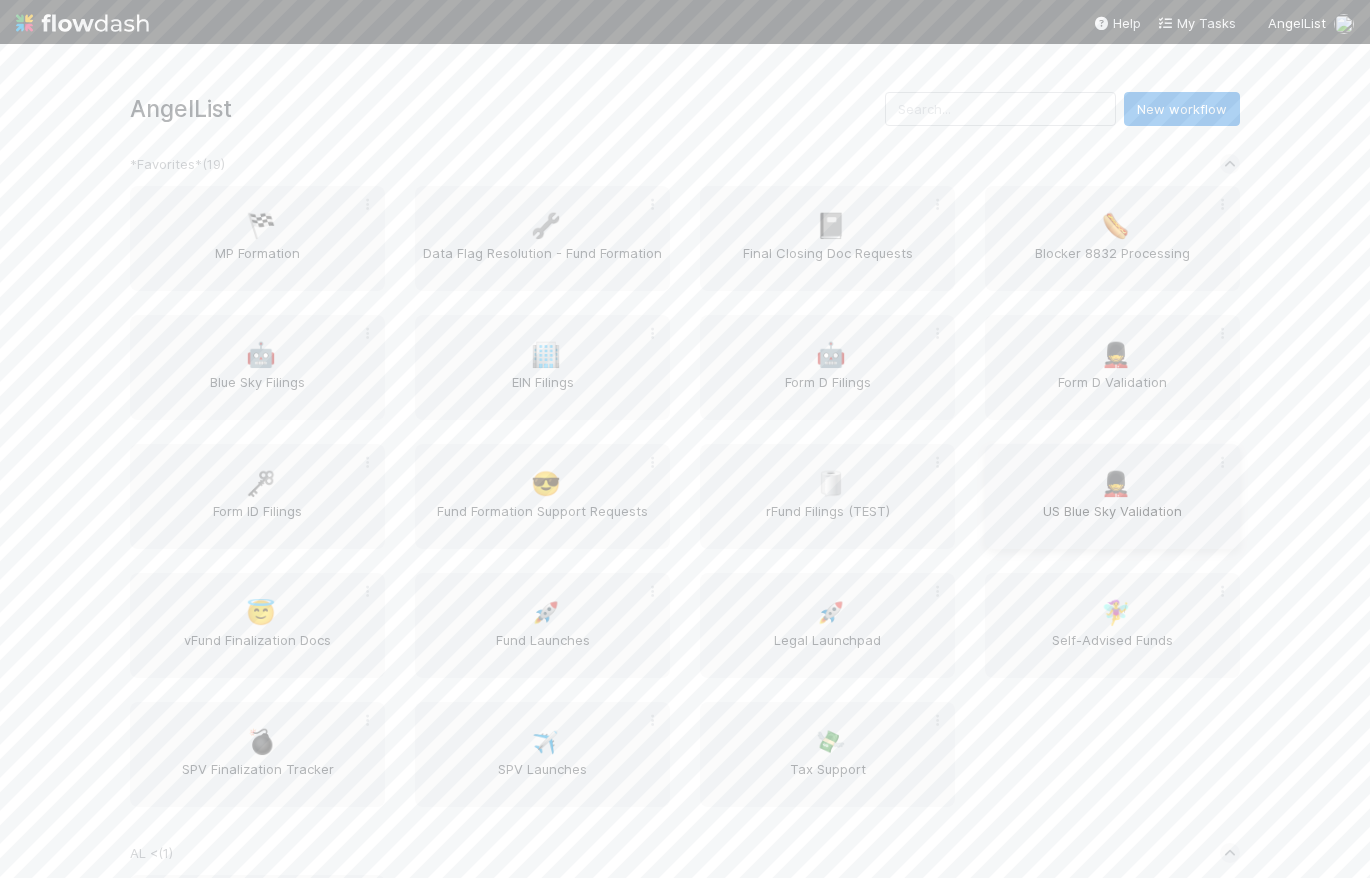 click on "US Blue Sky Validation" at bounding box center (1112, 521) 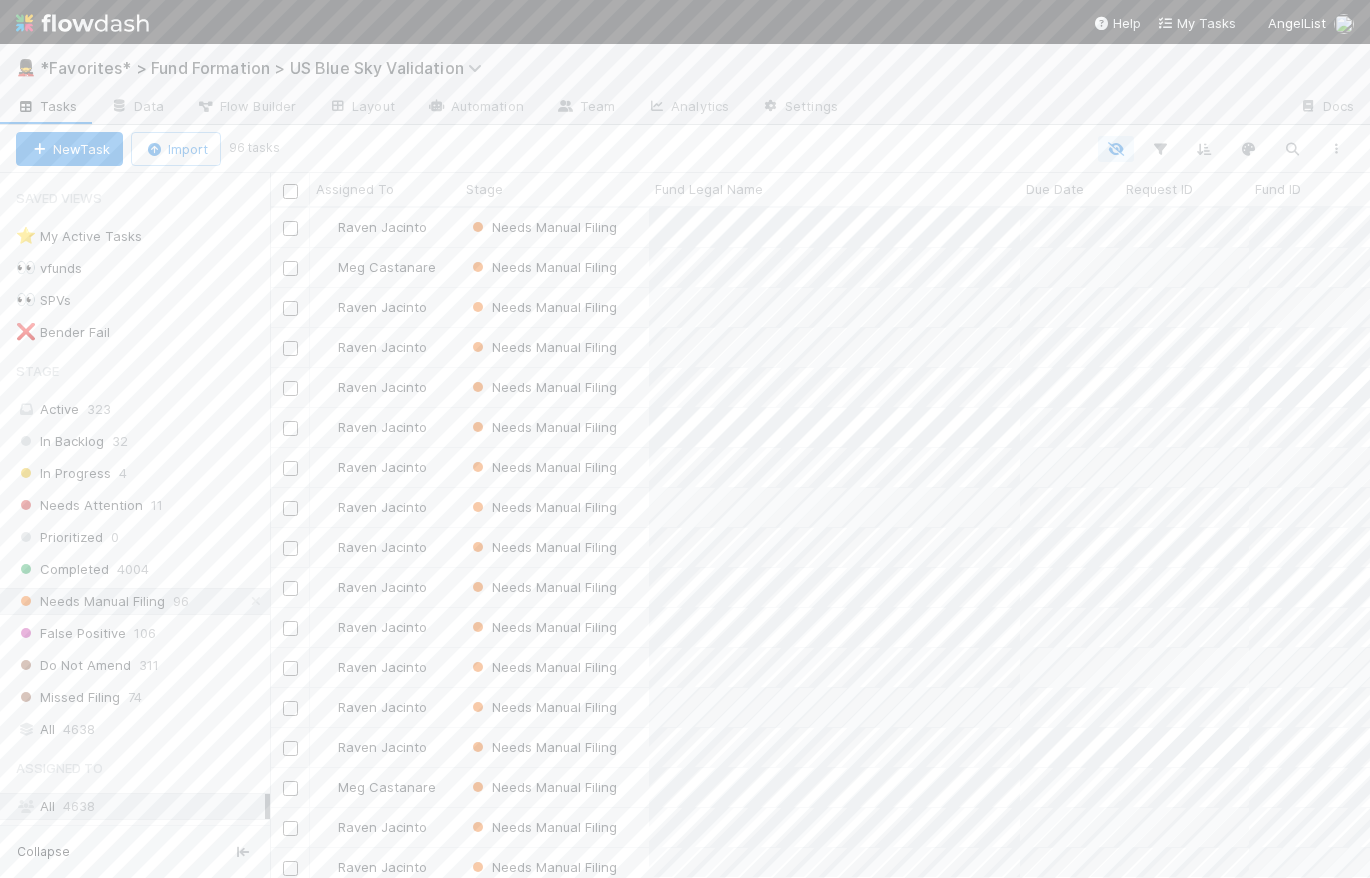 scroll, scrollTop: 14, scrollLeft: 14, axis: both 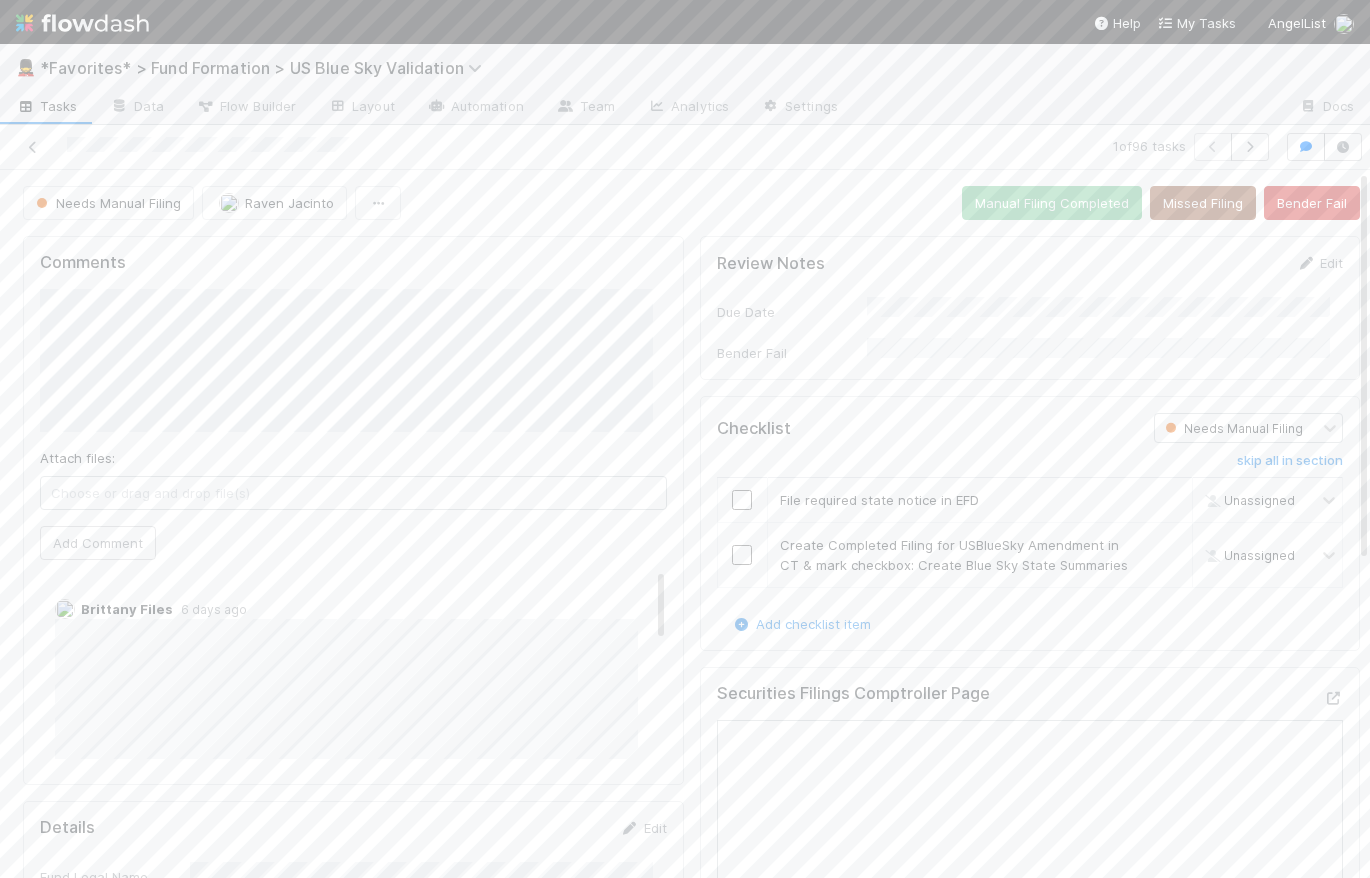 click on "Needs Manual Filing Raven Jacinto Manual Filing Completed Missed Filing Bender Fail" at bounding box center (691, 203) 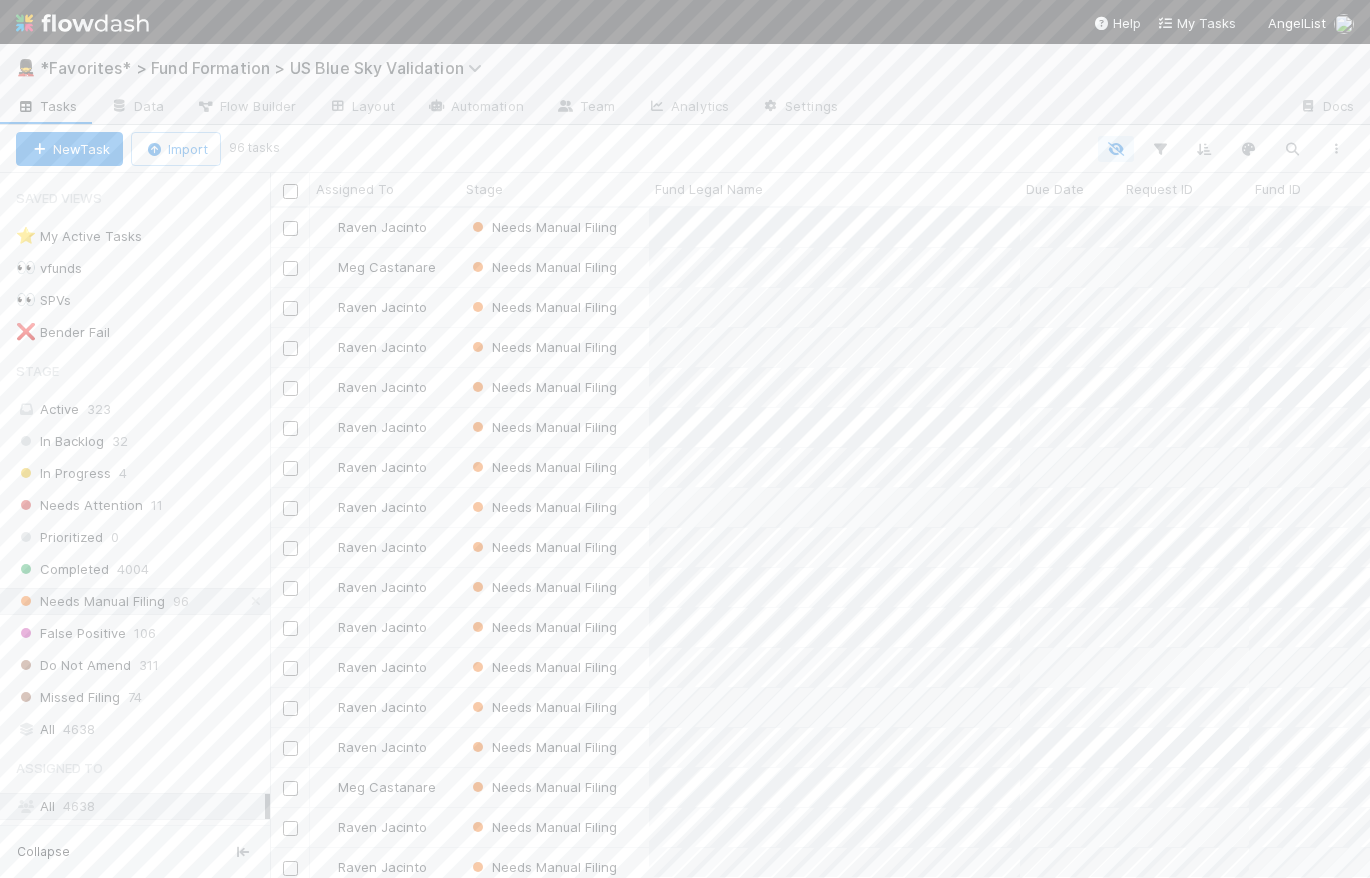scroll, scrollTop: 14, scrollLeft: 14, axis: both 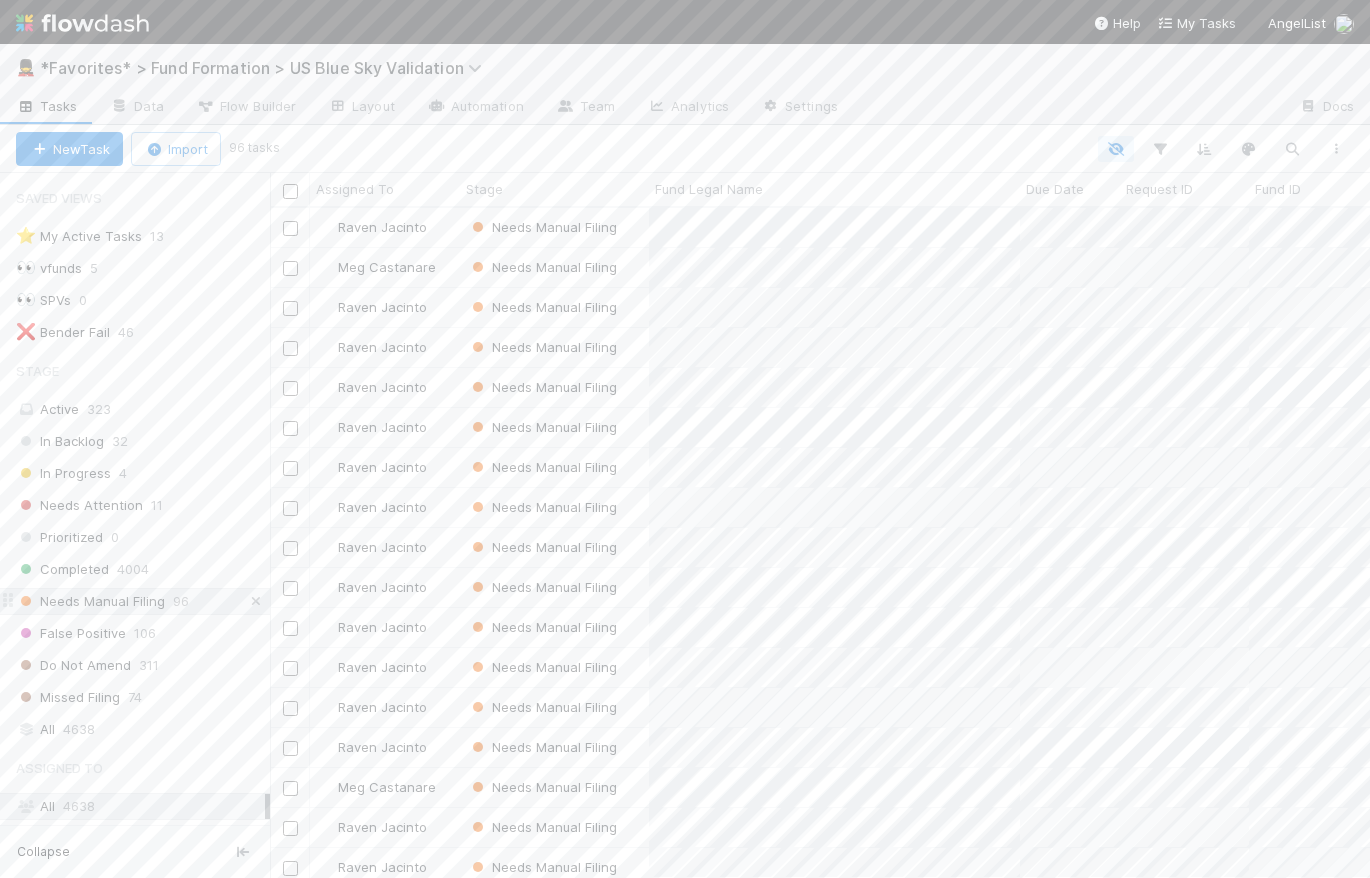 click at bounding box center [256, 601] 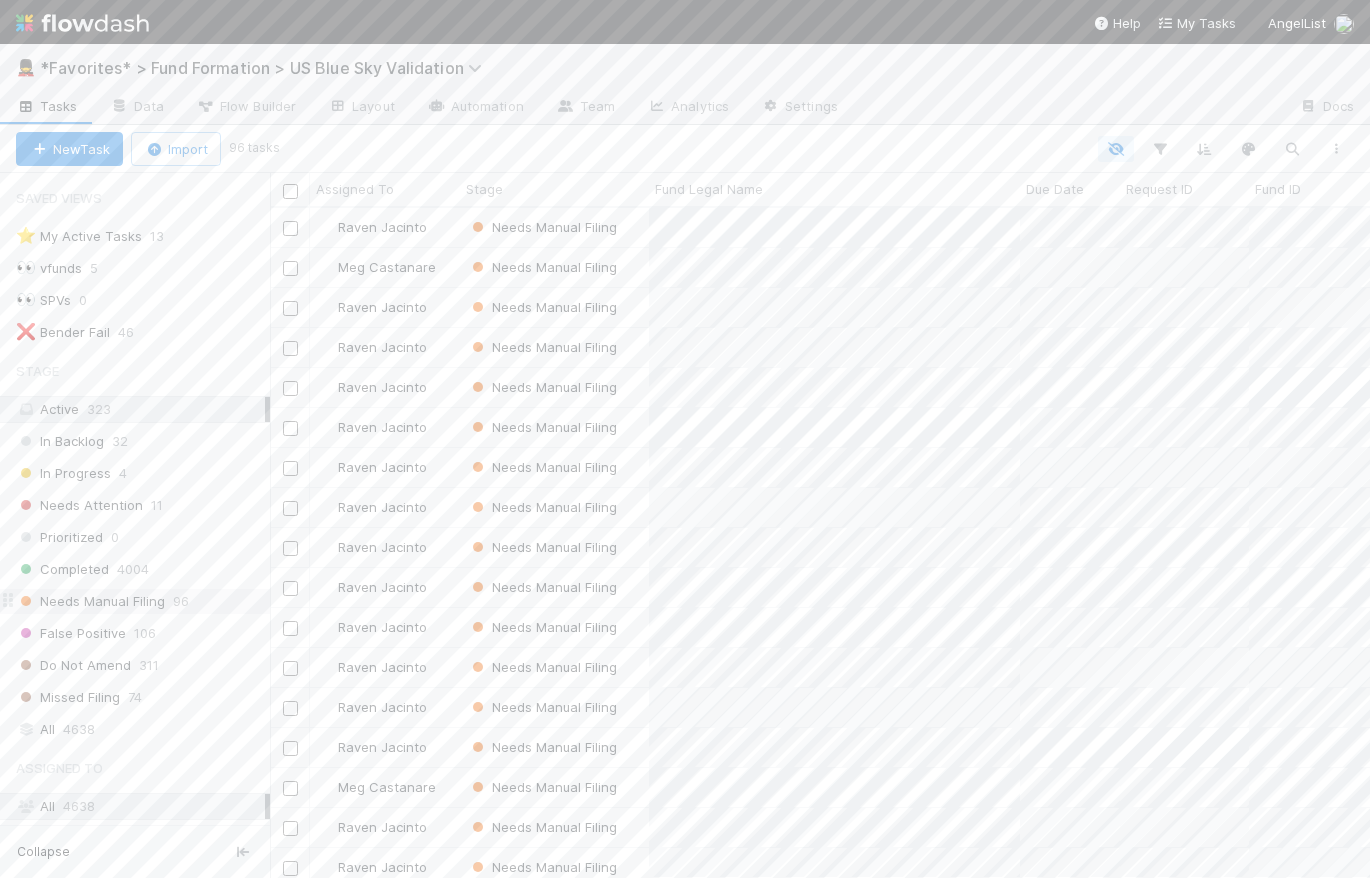 scroll, scrollTop: 14, scrollLeft: 14, axis: both 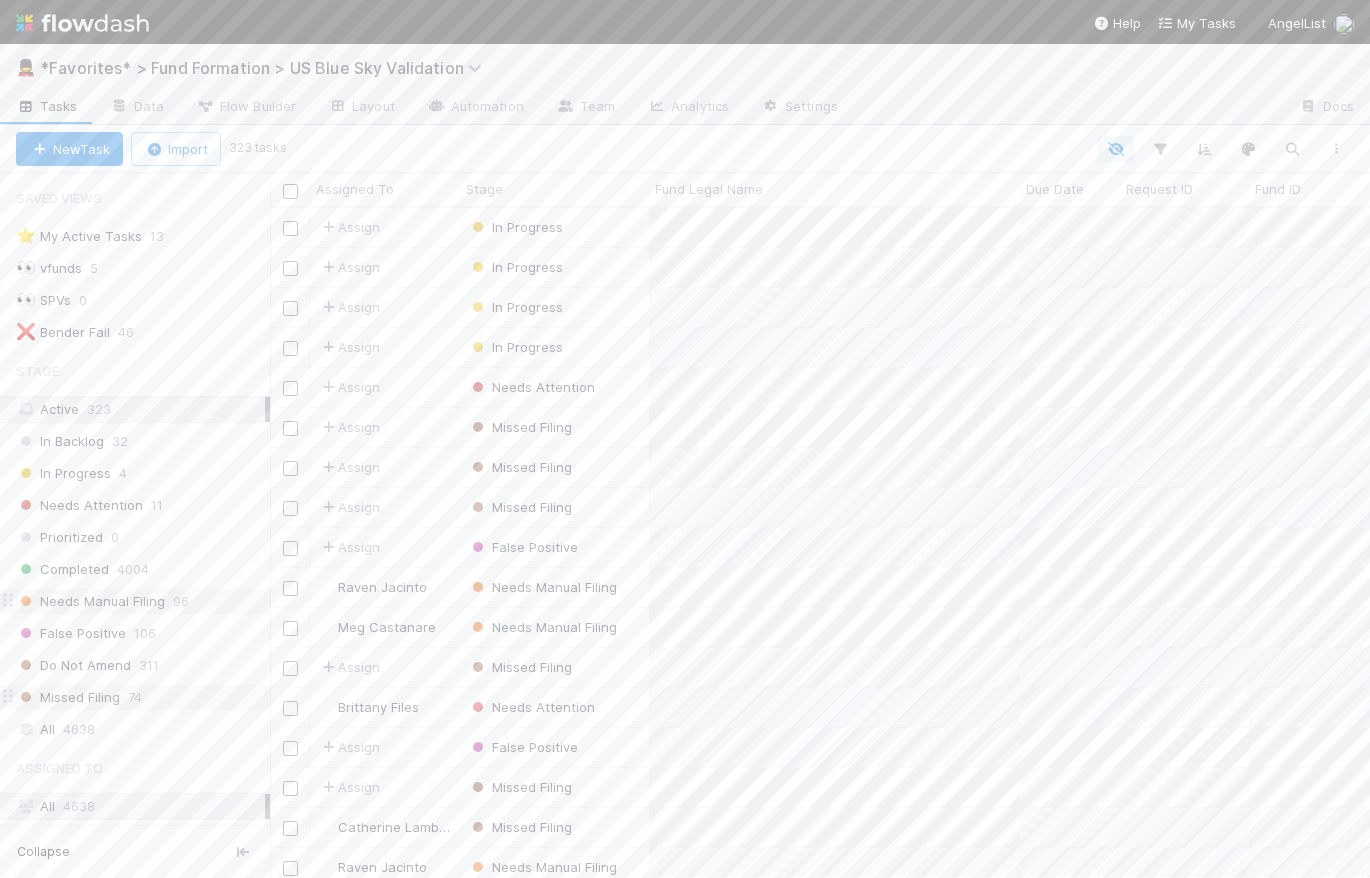 click on "Missed Filing" at bounding box center [68, 697] 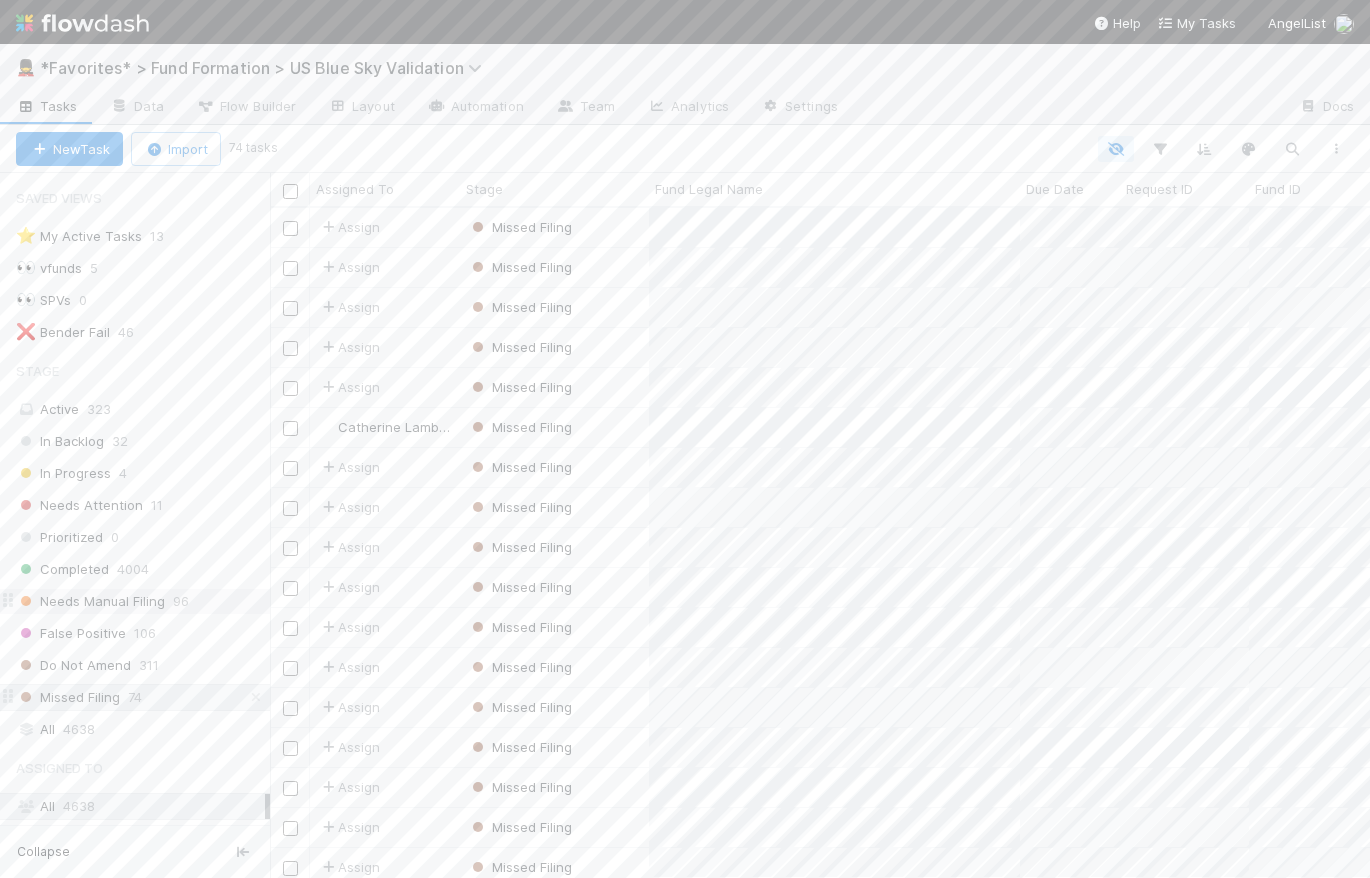 scroll, scrollTop: 14, scrollLeft: 14, axis: both 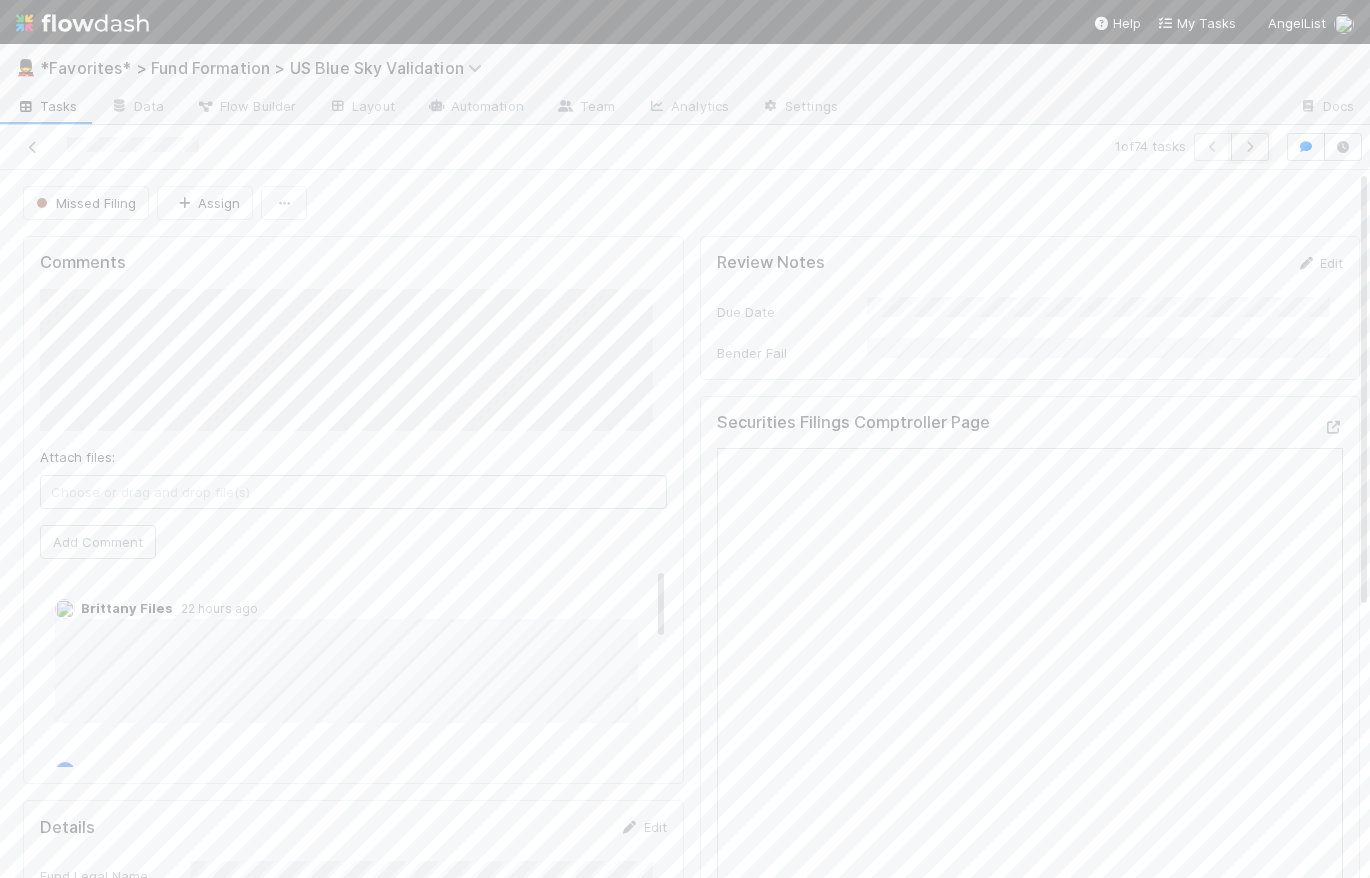 click at bounding box center [1250, 147] 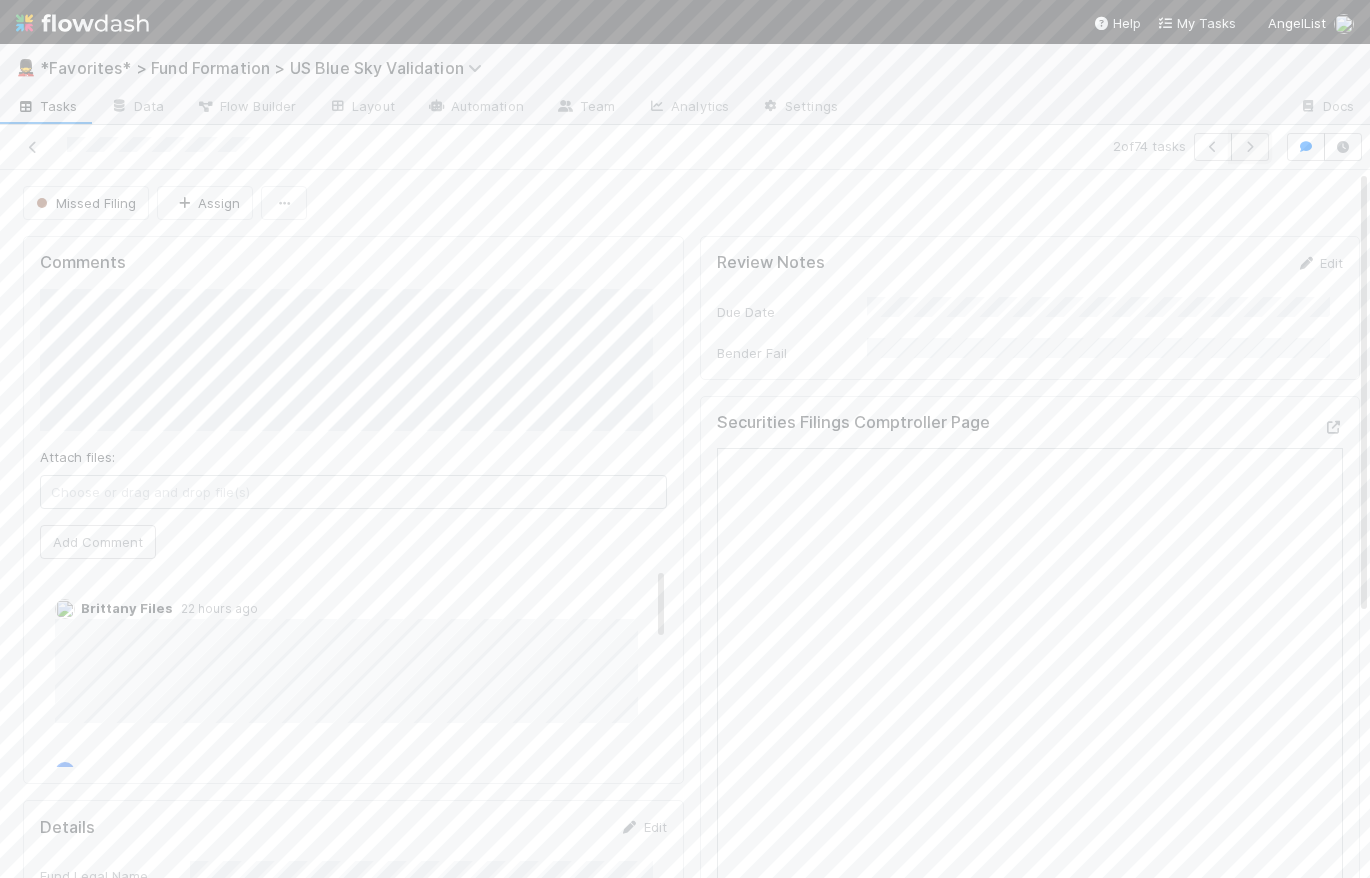 click at bounding box center (1250, 147) 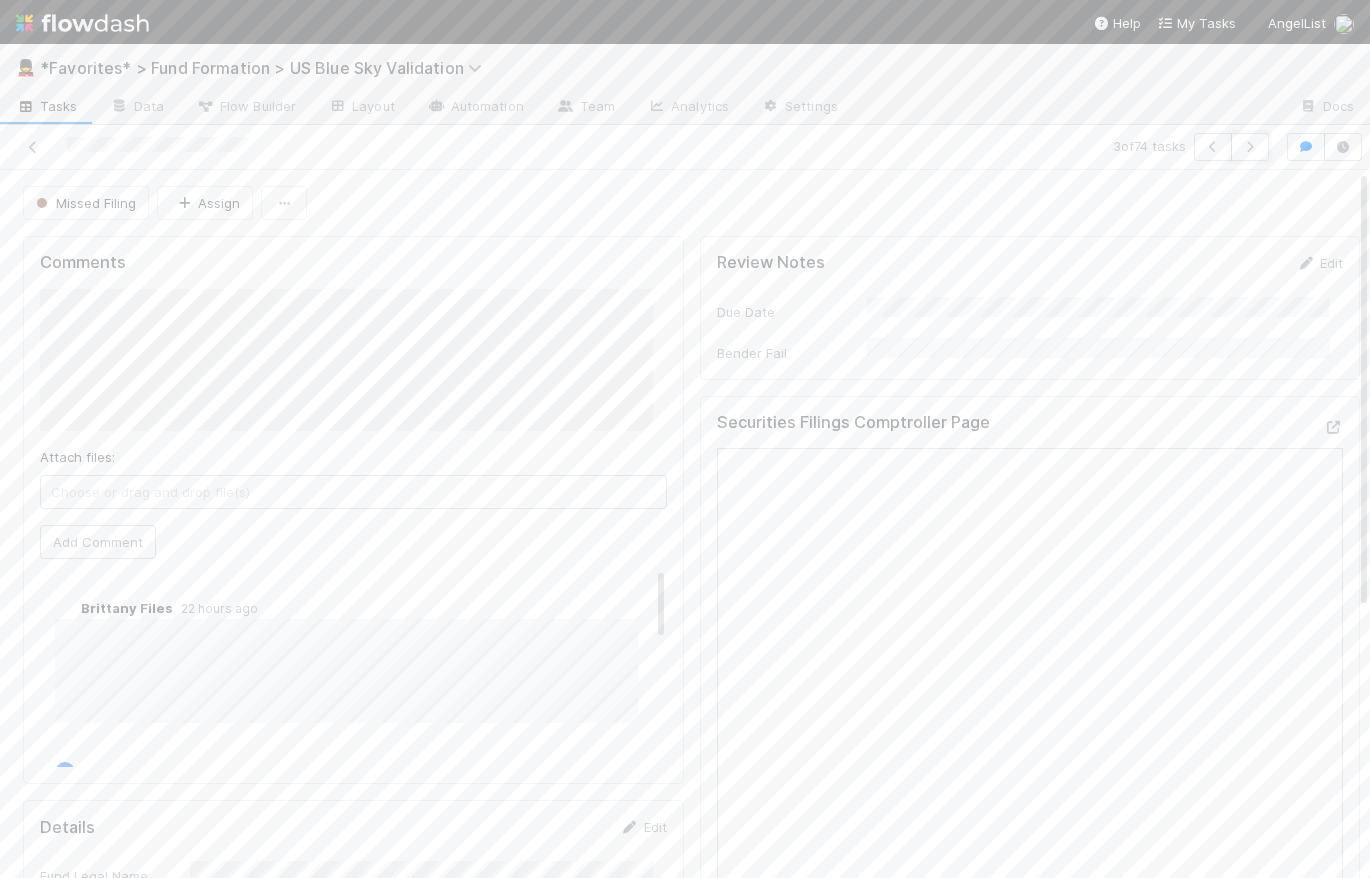 click at bounding box center (1250, 147) 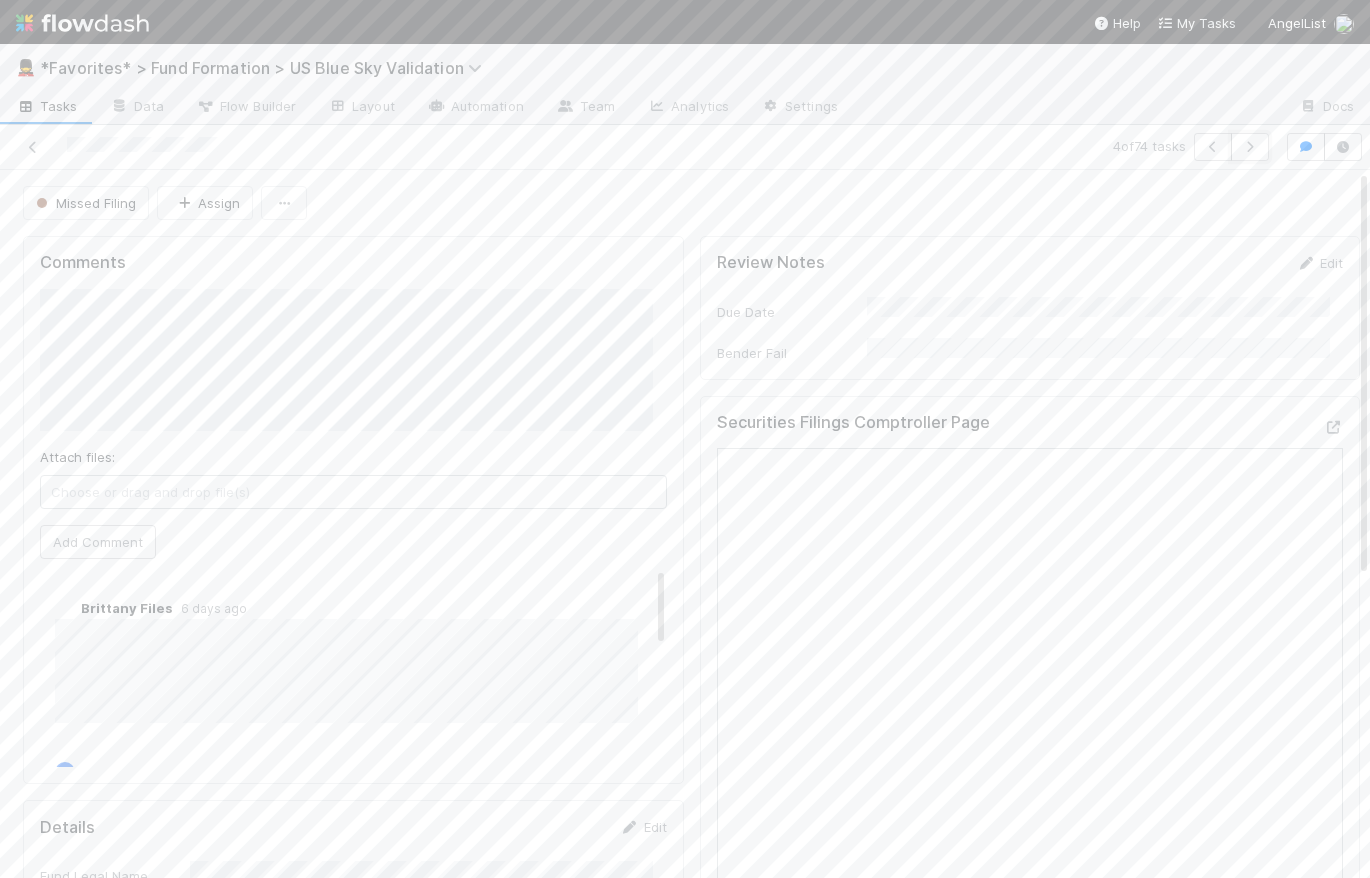 click at bounding box center [1250, 147] 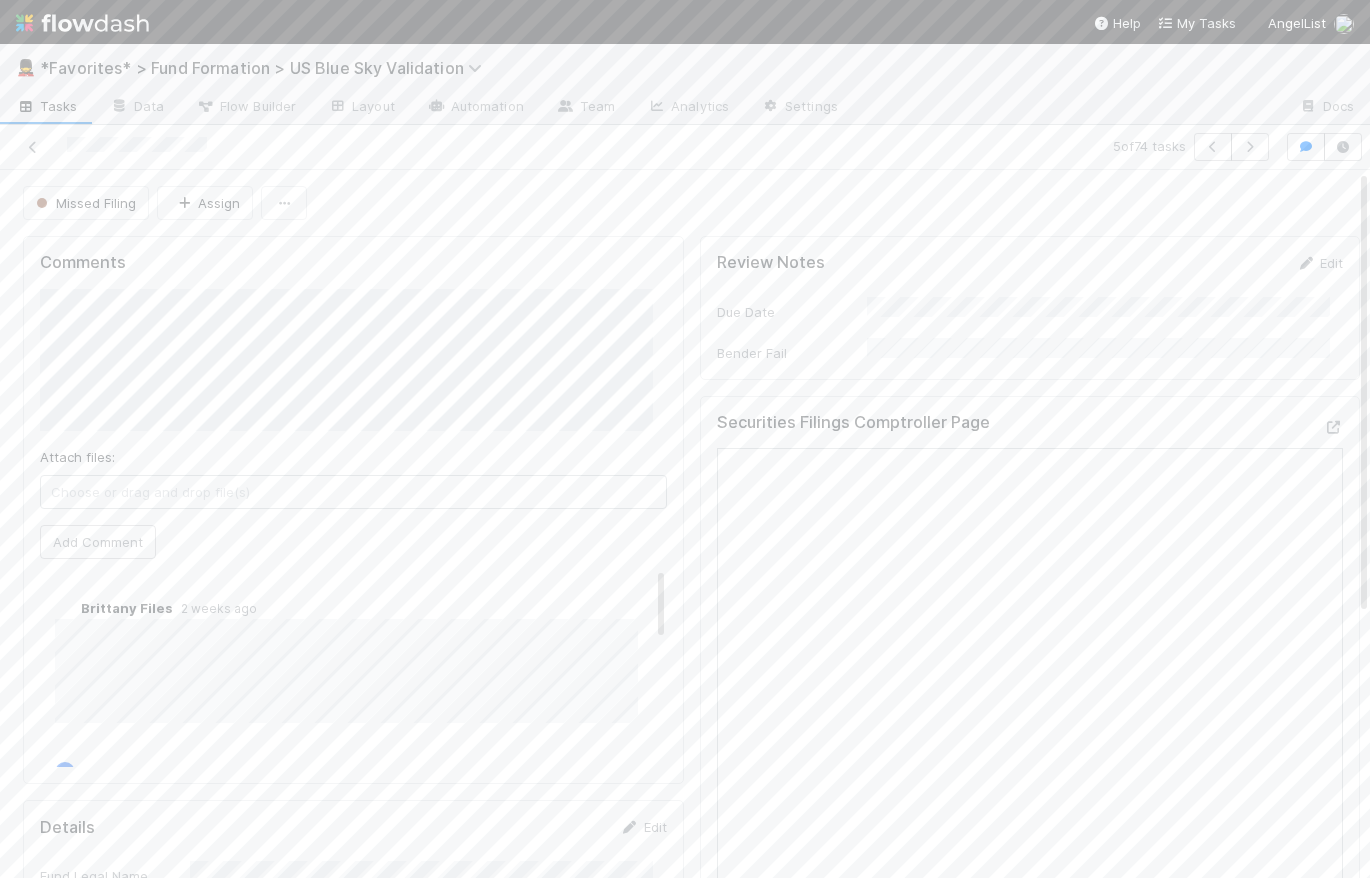 click on "Tasks" at bounding box center (47, 106) 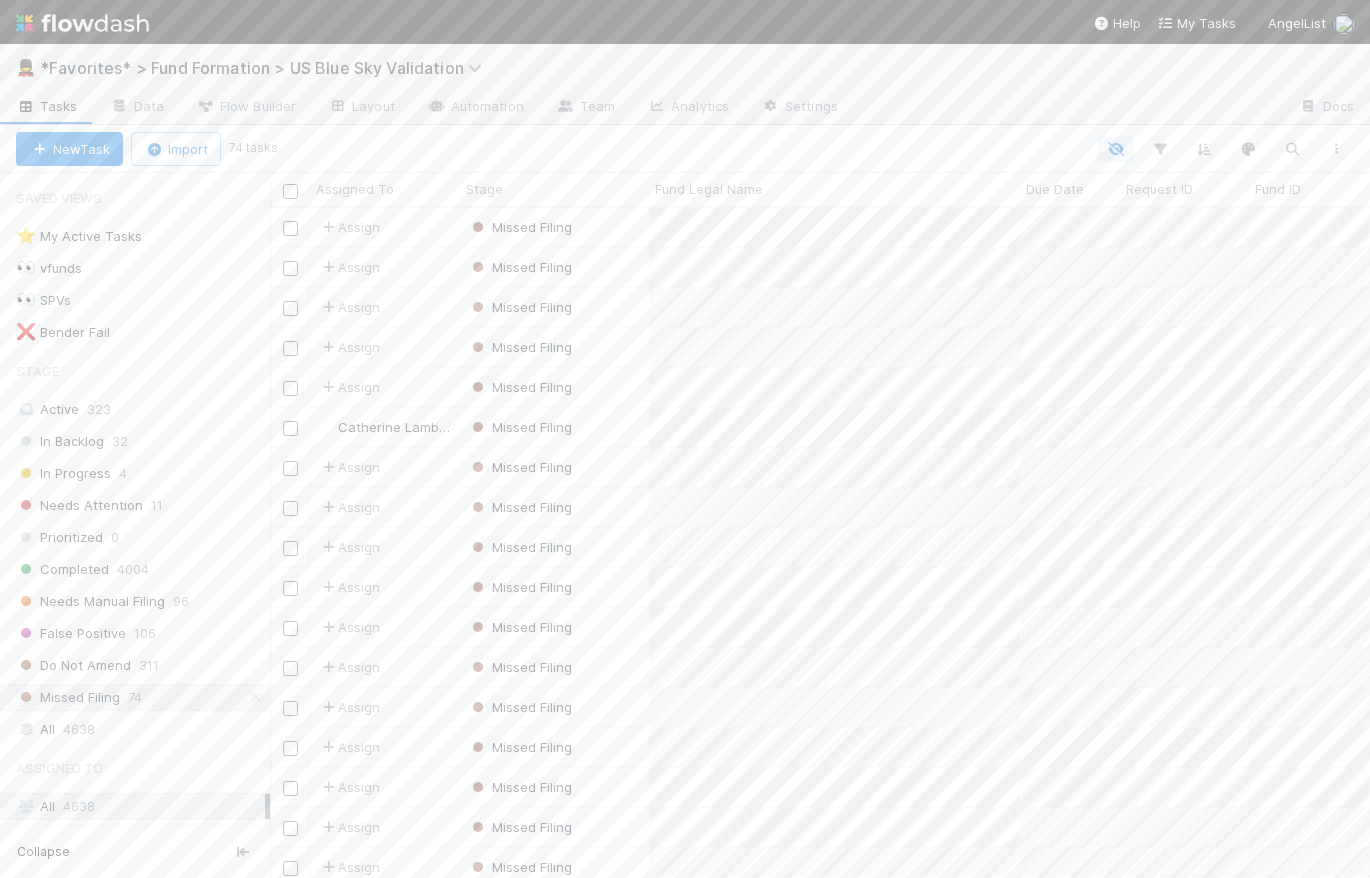 scroll, scrollTop: 14, scrollLeft: 14, axis: both 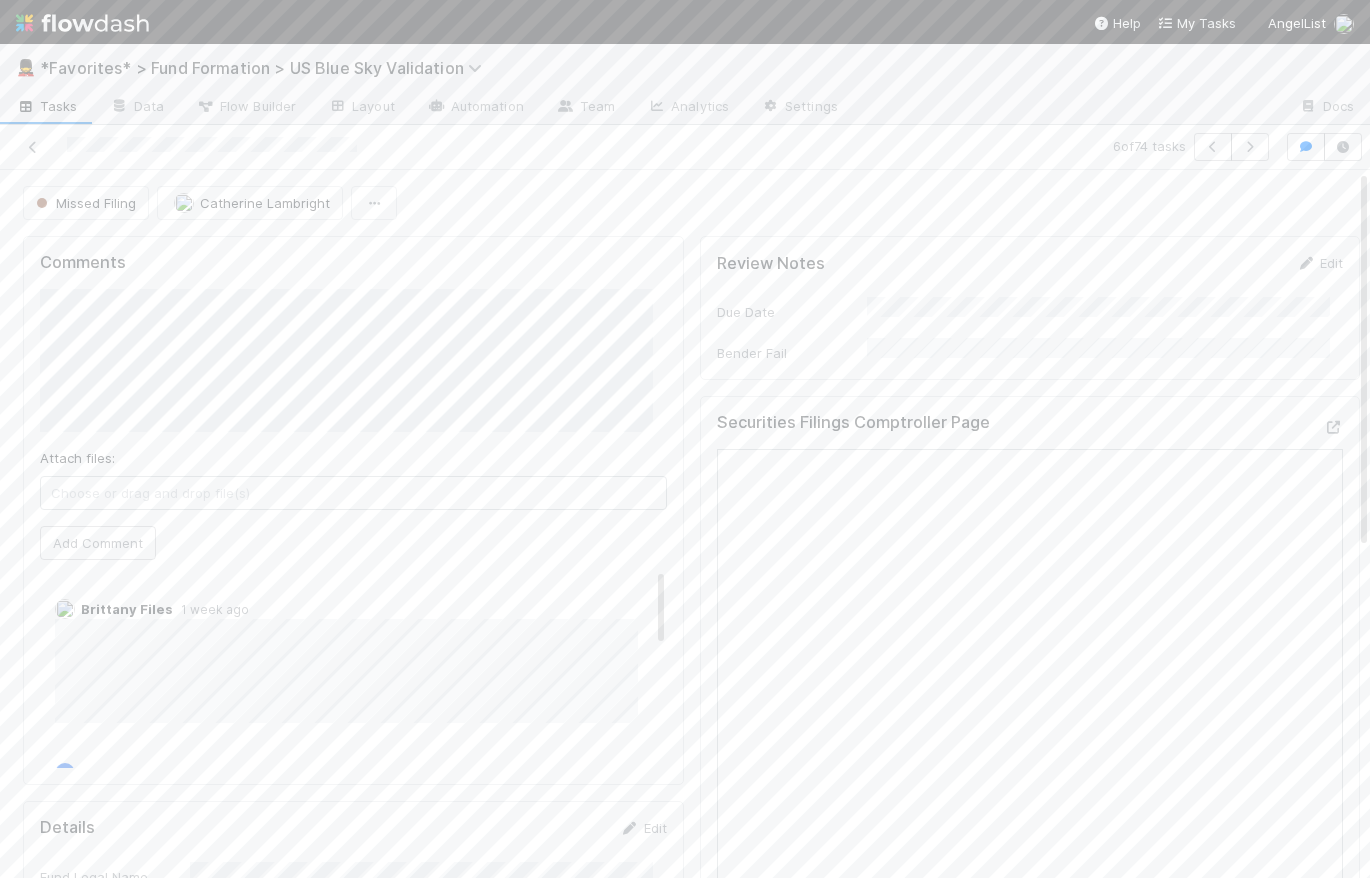 click on "Tasks" at bounding box center [47, 106] 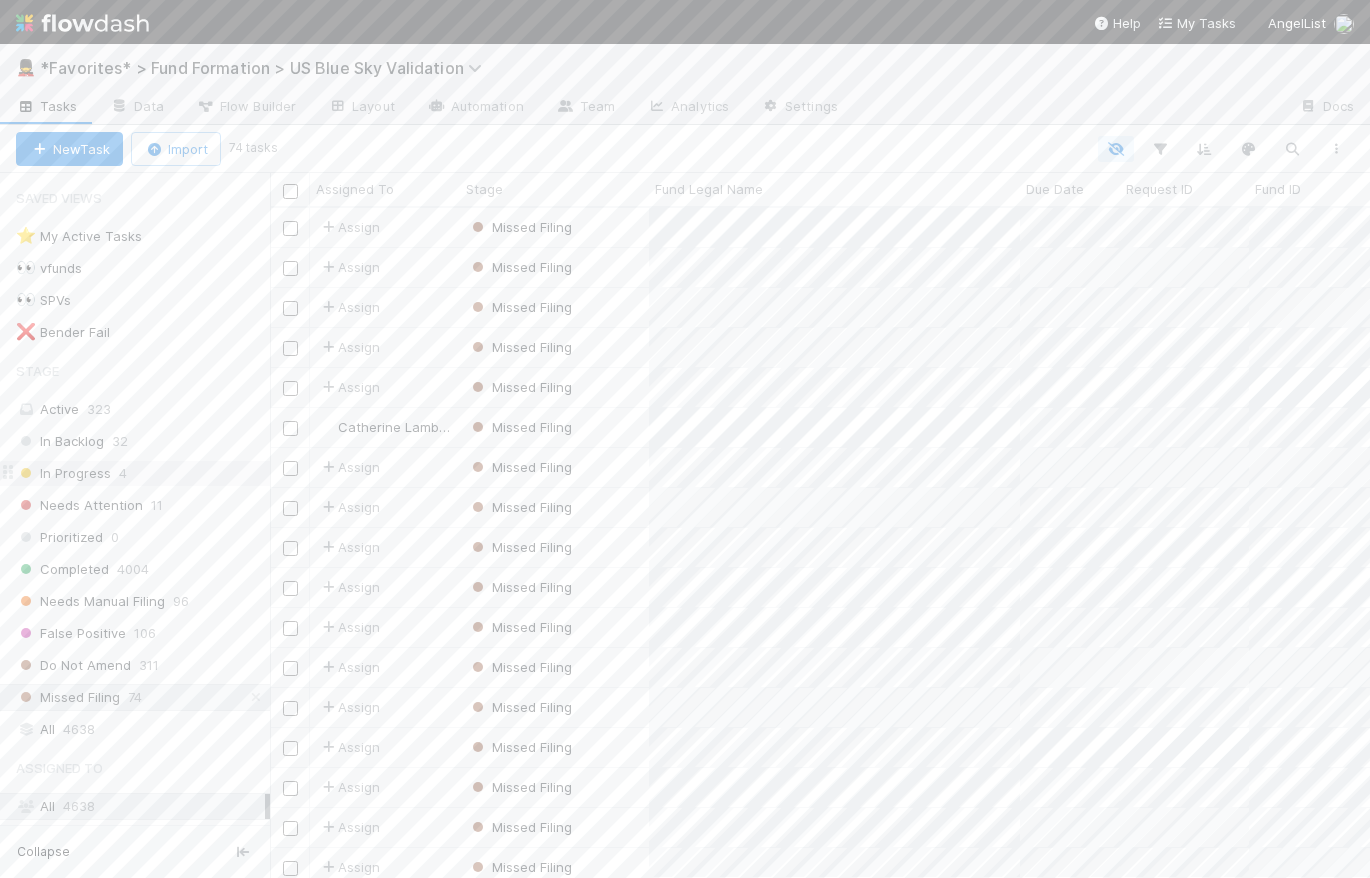 scroll, scrollTop: 14, scrollLeft: 14, axis: both 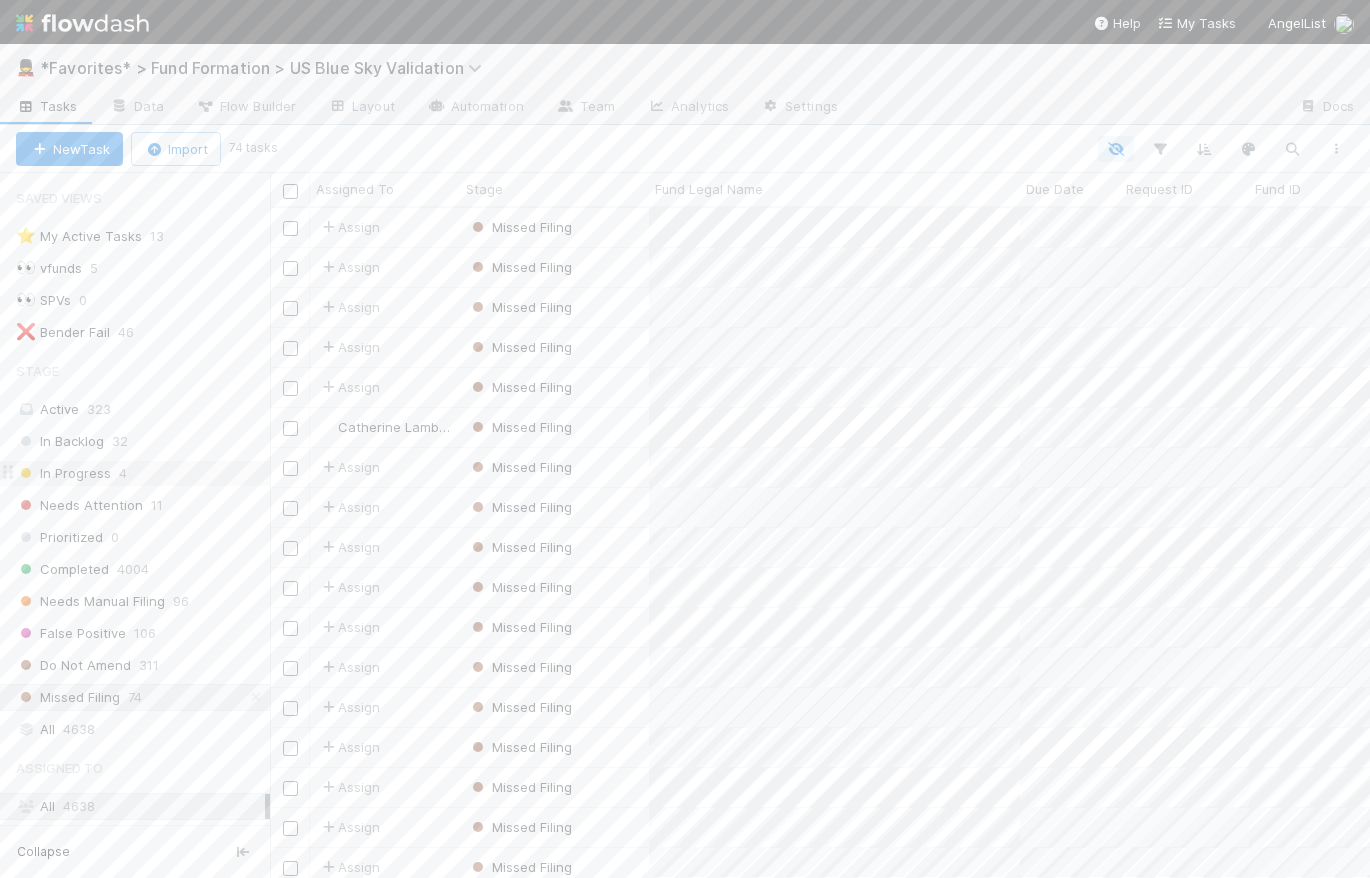 click on "In Progress   4" at bounding box center [143, 473] 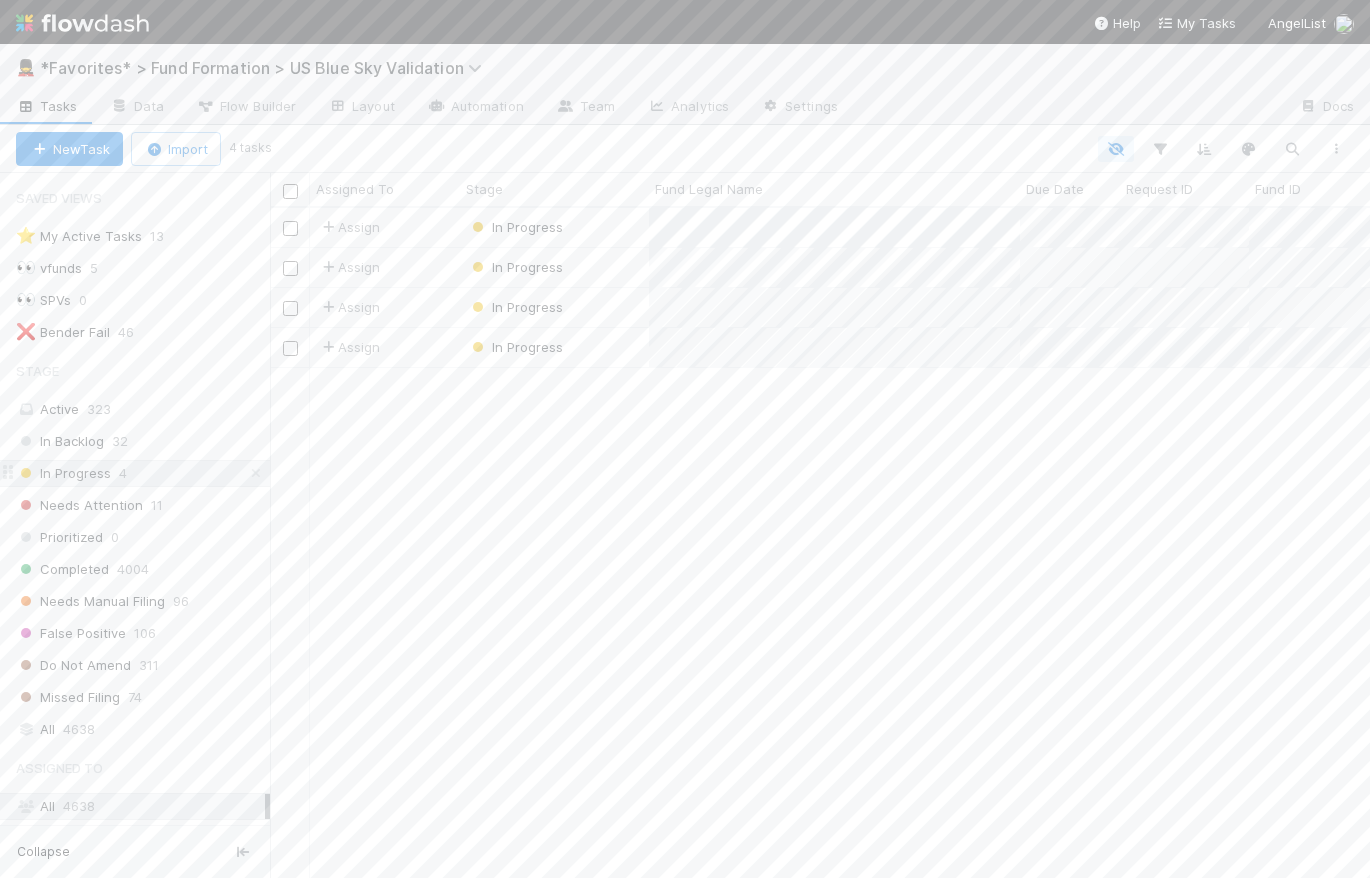 scroll, scrollTop: 14, scrollLeft: 14, axis: both 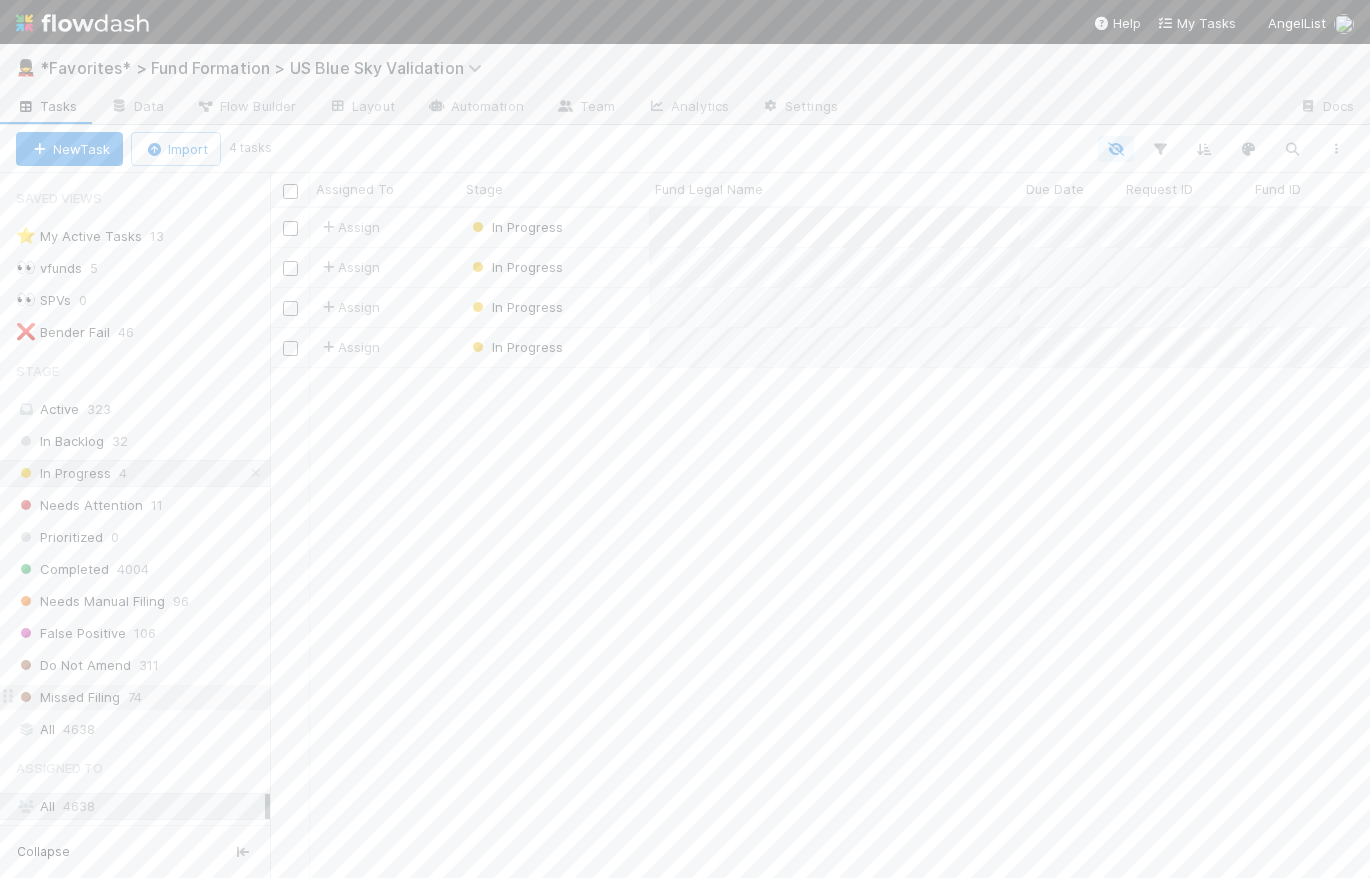 click on "Missed Filing   74" at bounding box center (143, 697) 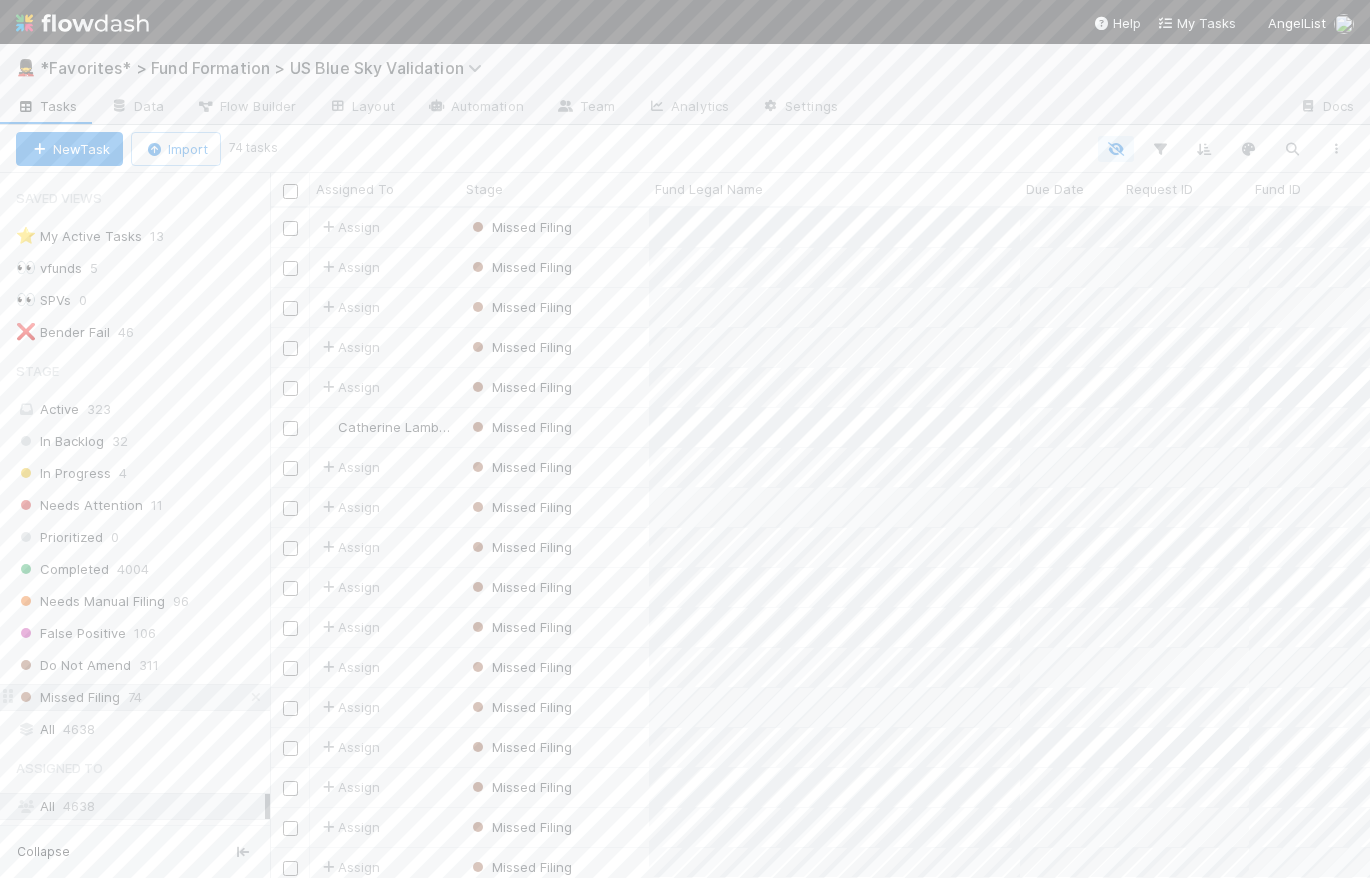 scroll, scrollTop: 14, scrollLeft: 14, axis: both 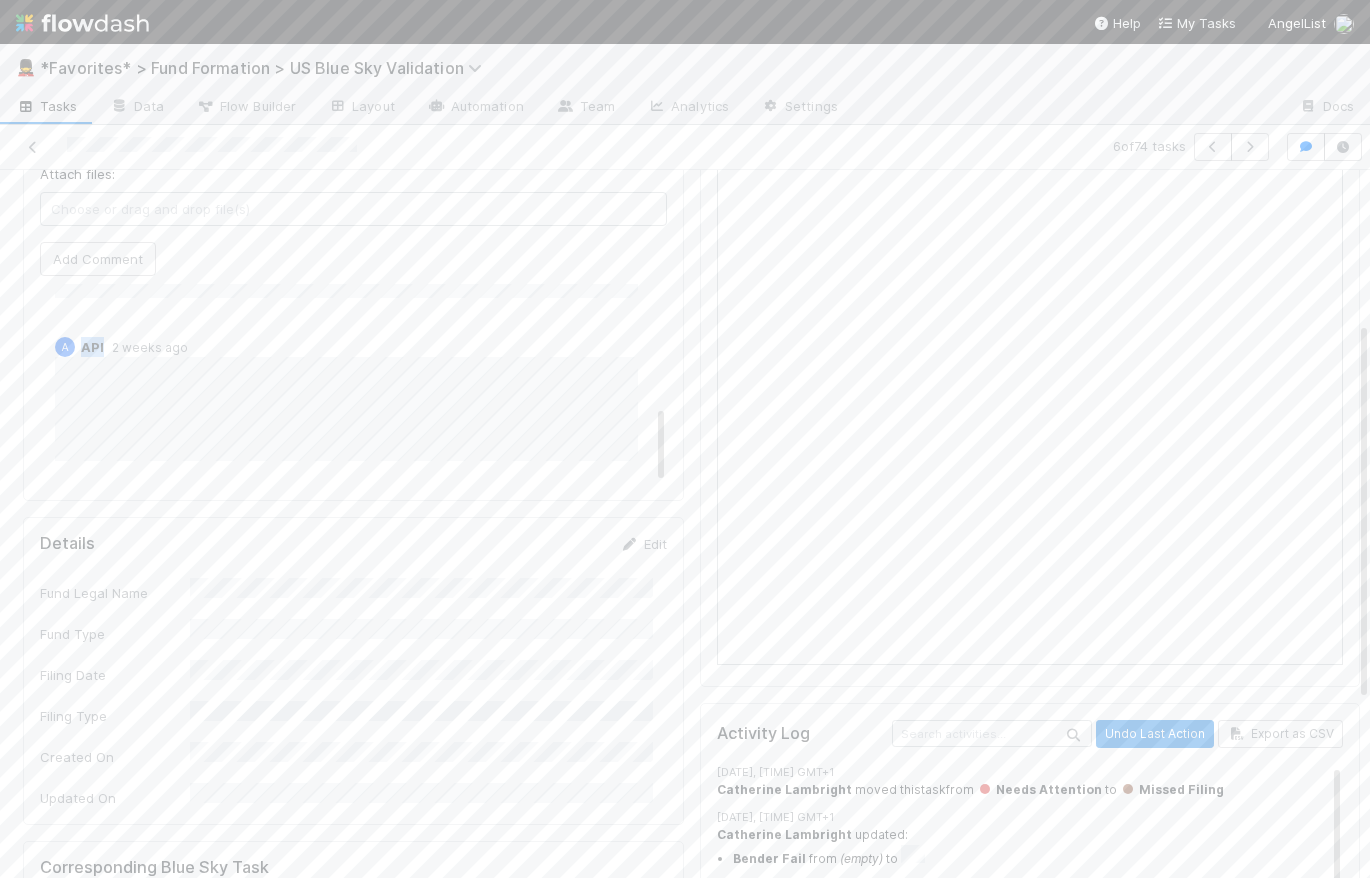 drag, startPoint x: 85, startPoint y: 340, endPoint x: 106, endPoint y: 349, distance: 22.847319 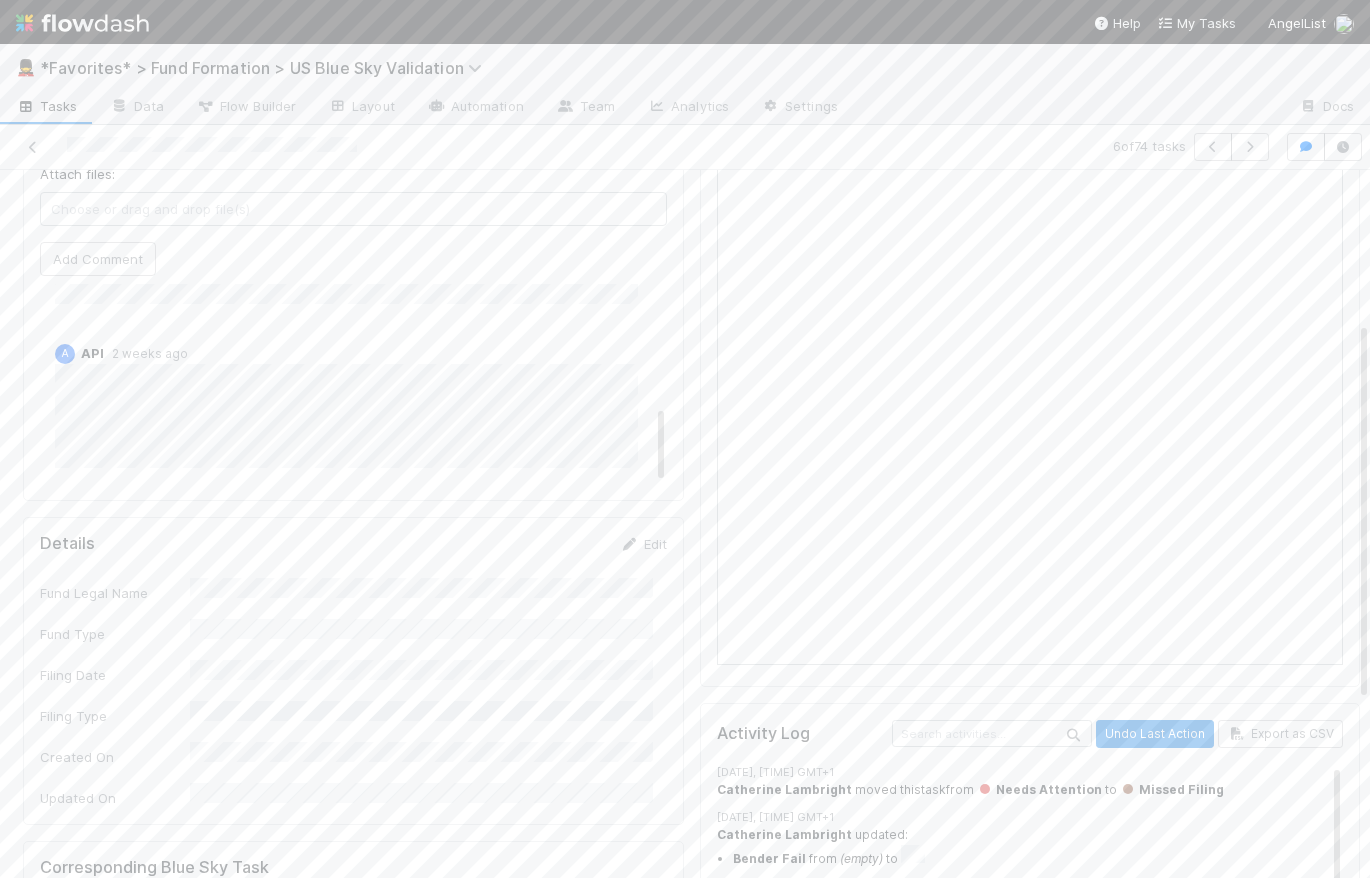 scroll, scrollTop: 0, scrollLeft: 0, axis: both 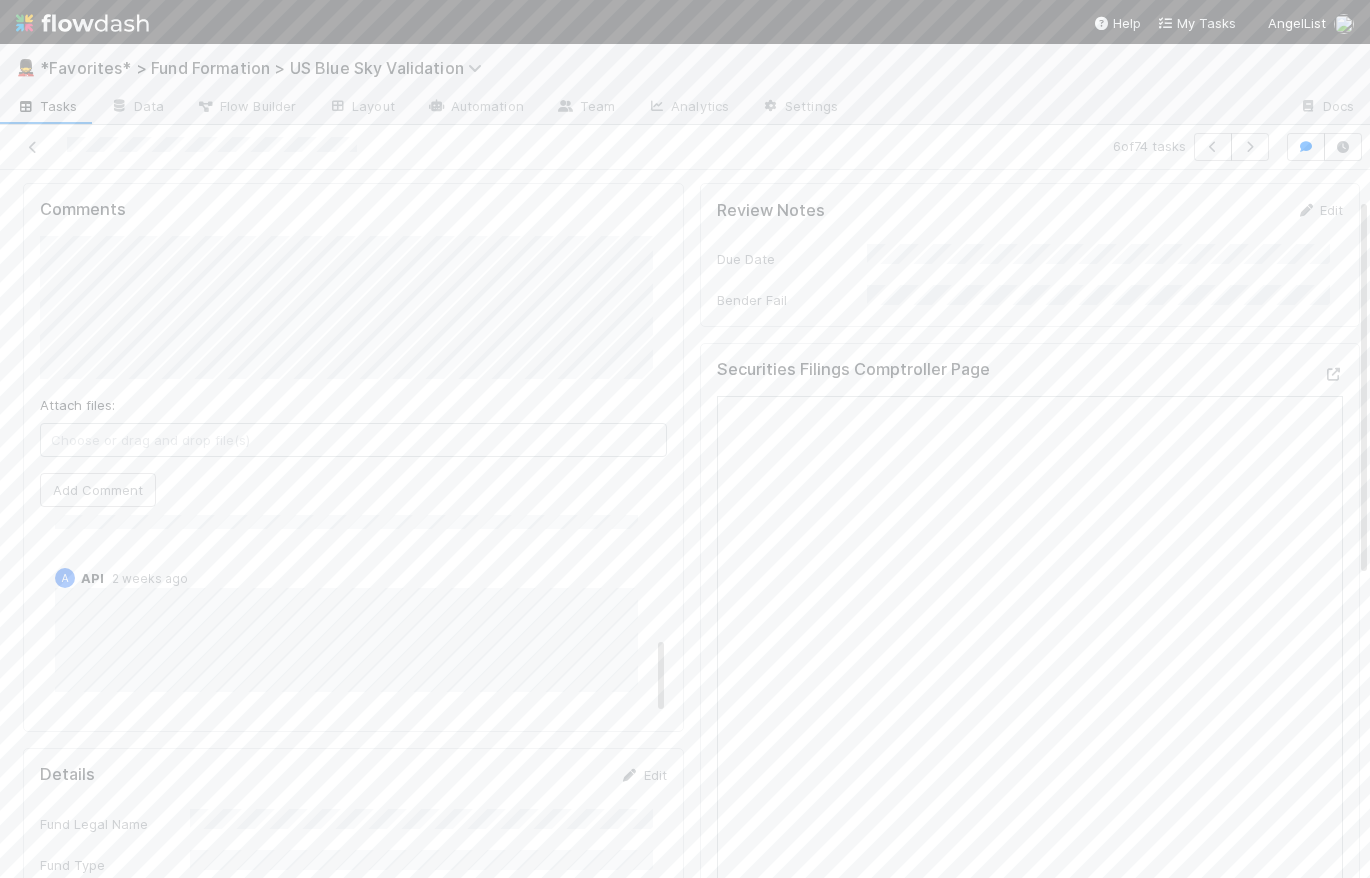 click on "Comments Attach files: Choose or drag and drop file(s) Add Comment Brittany Files 1 week ago   A API 2 weeks ago   A API 2 weeks ago" at bounding box center [353, 457] 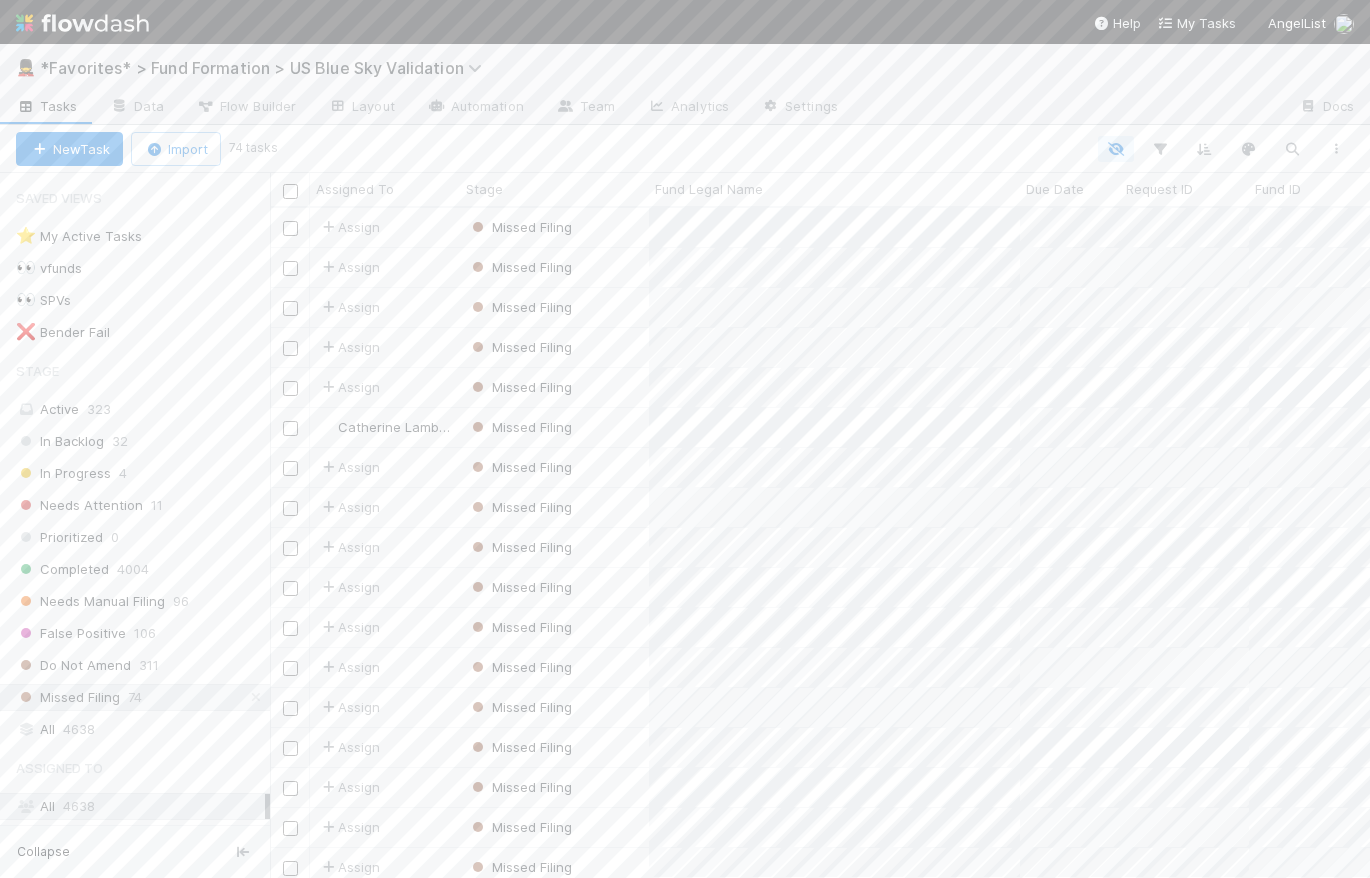scroll, scrollTop: 14, scrollLeft: 14, axis: both 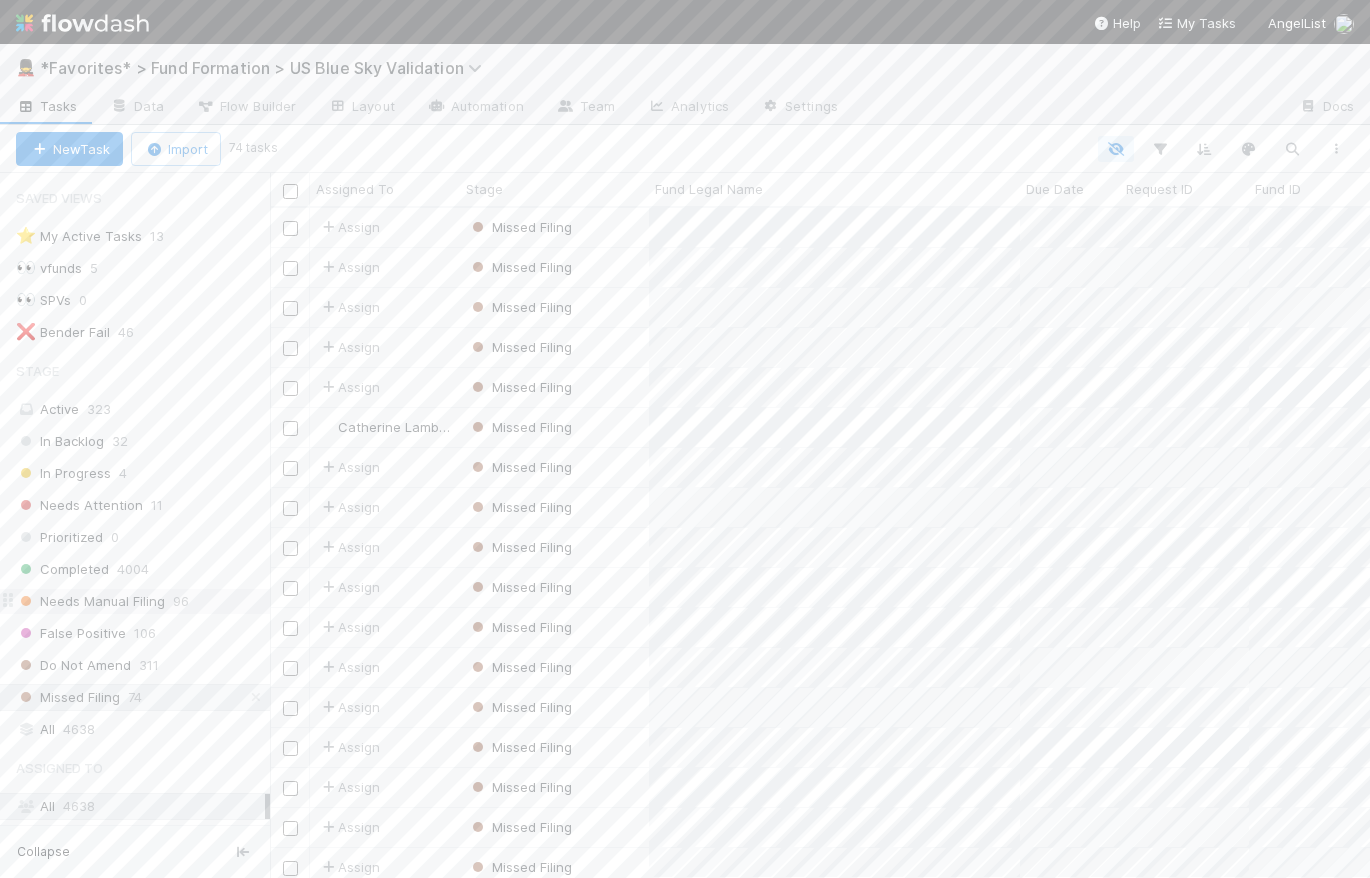 click on "Needs Manual Filing   96" at bounding box center [143, 601] 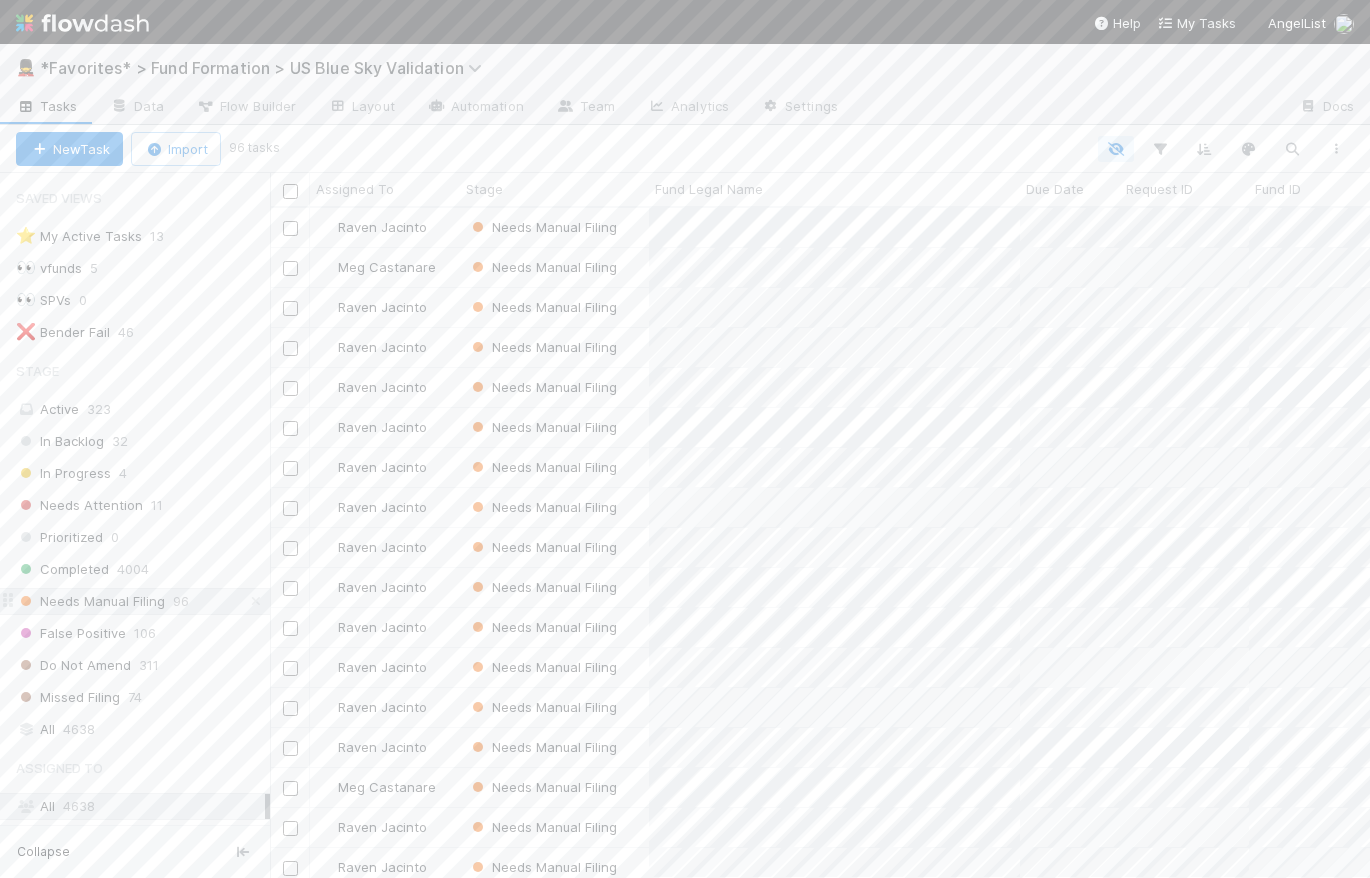 scroll, scrollTop: 14, scrollLeft: 14, axis: both 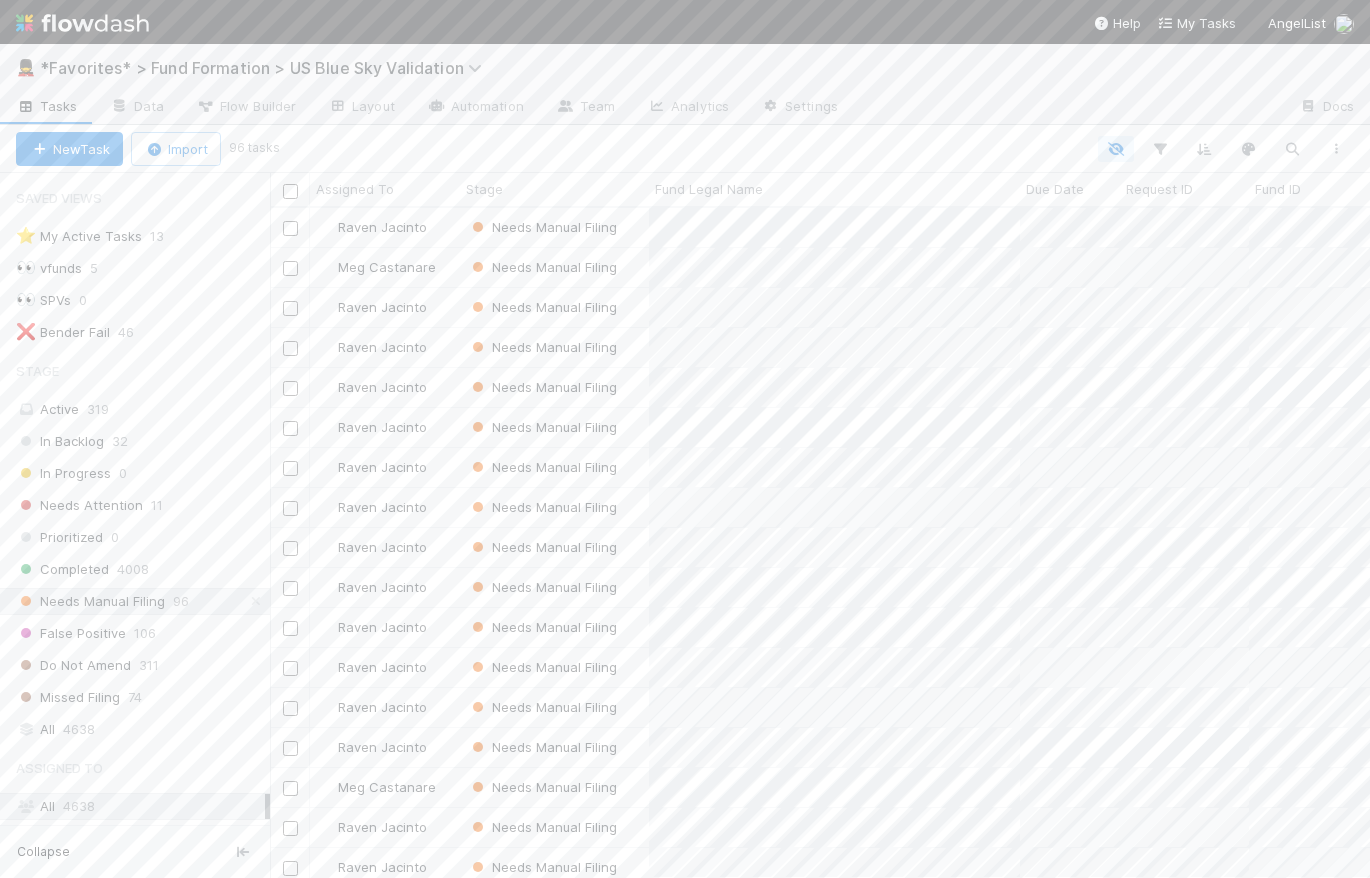 click at bounding box center [82, 23] 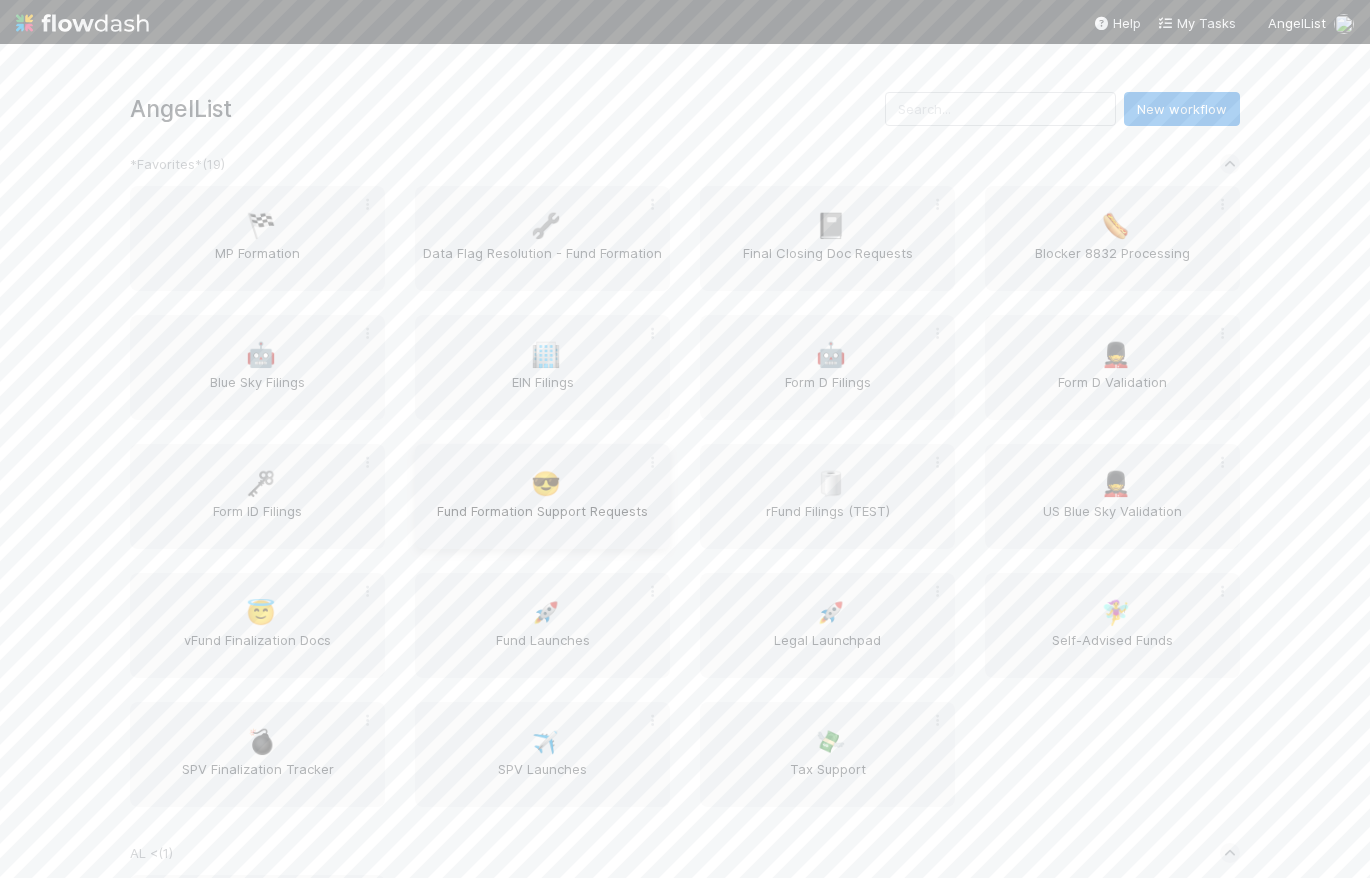 click on "😎 Fund Formation Support Requests" at bounding box center (542, 496) 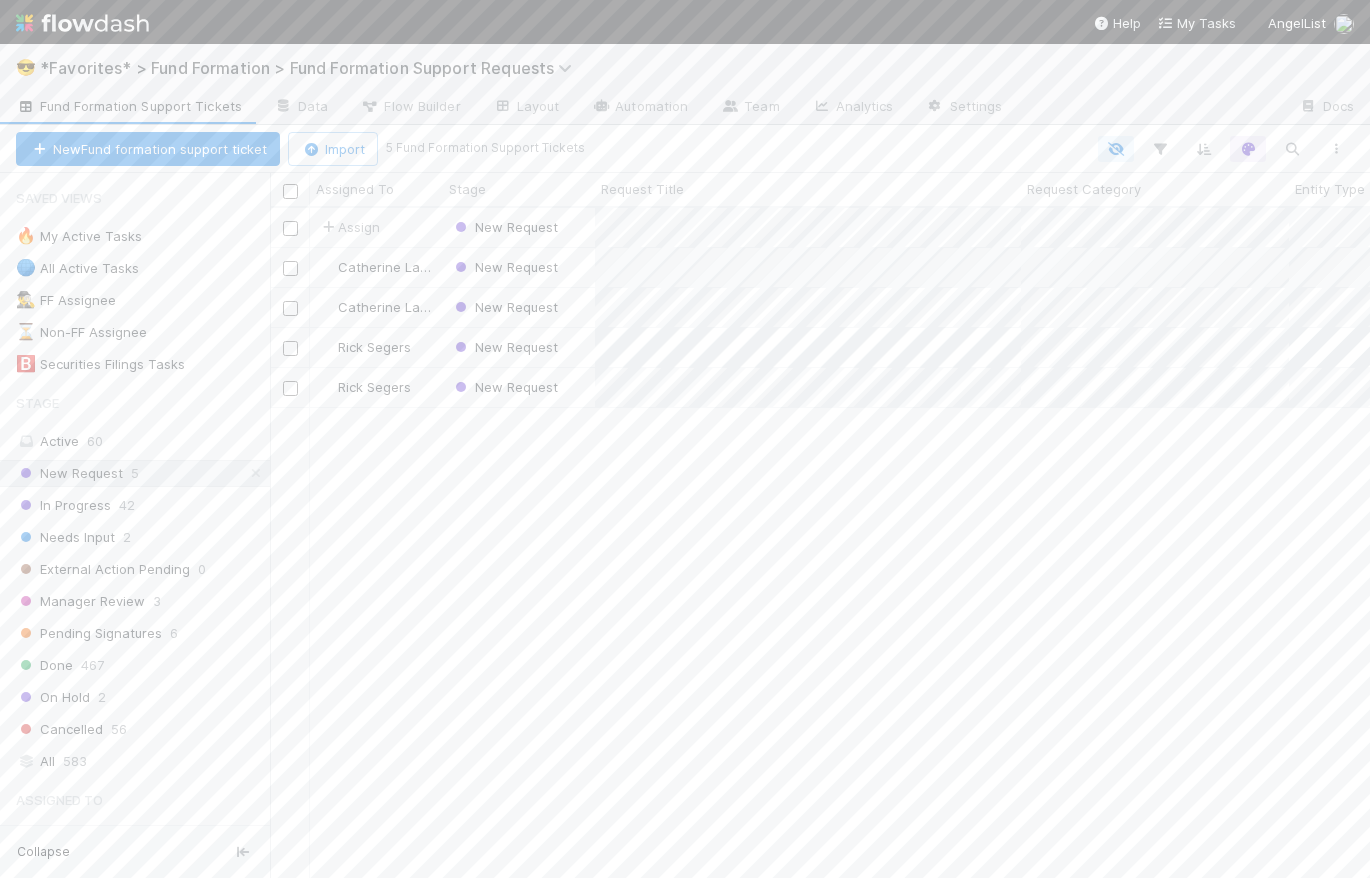 scroll, scrollTop: 14, scrollLeft: 14, axis: both 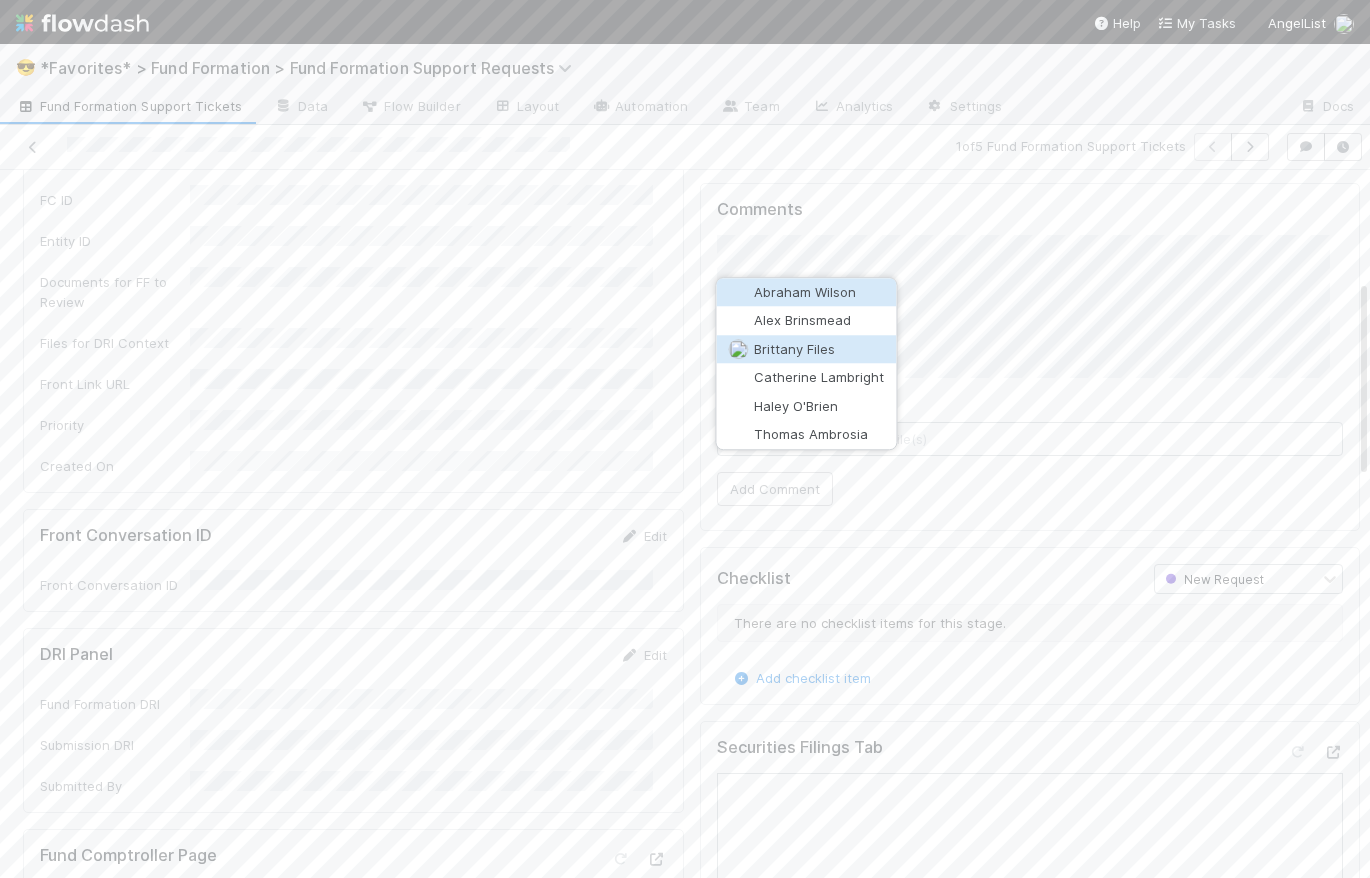 click on "Brittany Files" at bounding box center [806, 349] 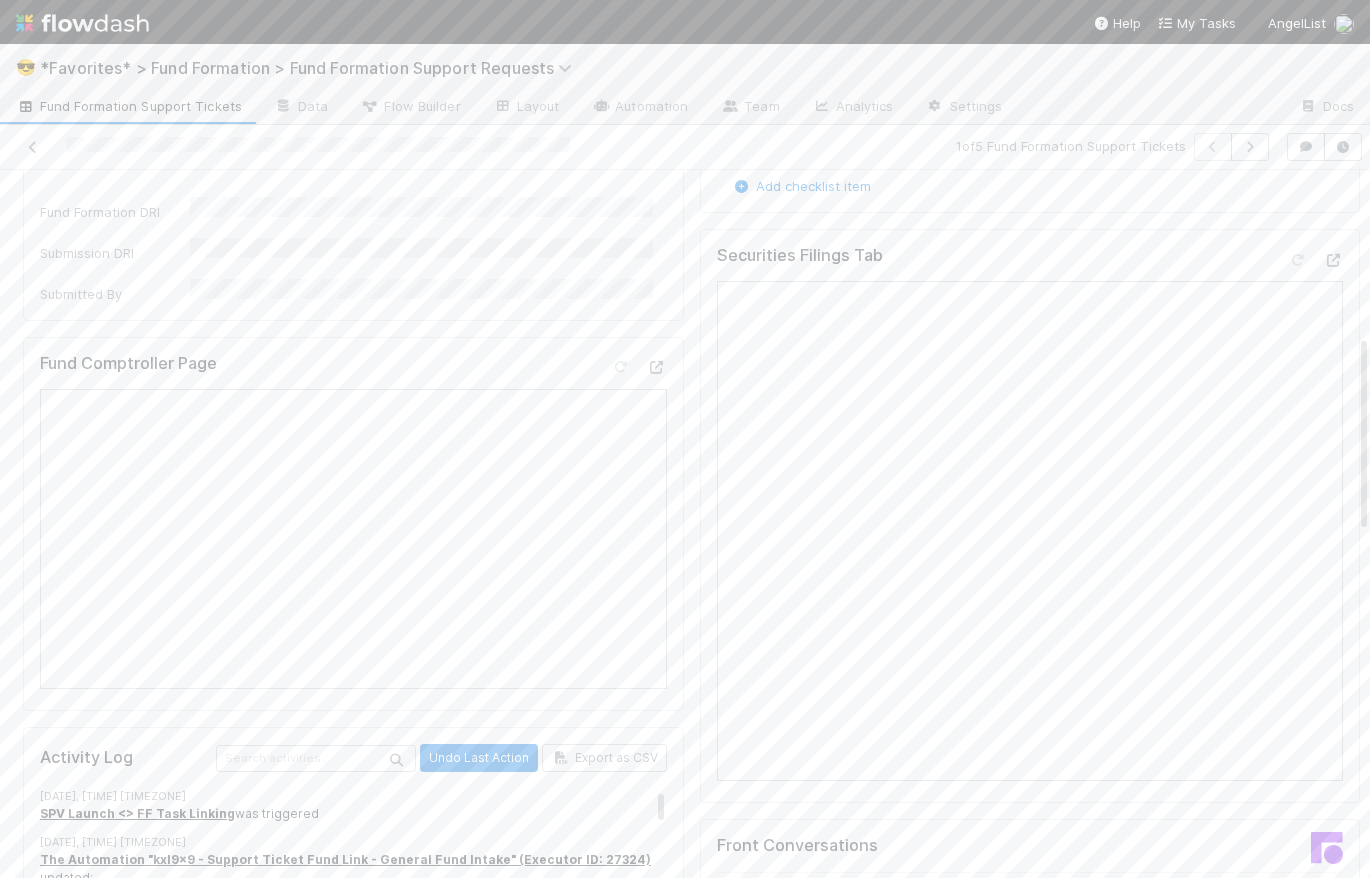 scroll, scrollTop: 933, scrollLeft: 0, axis: vertical 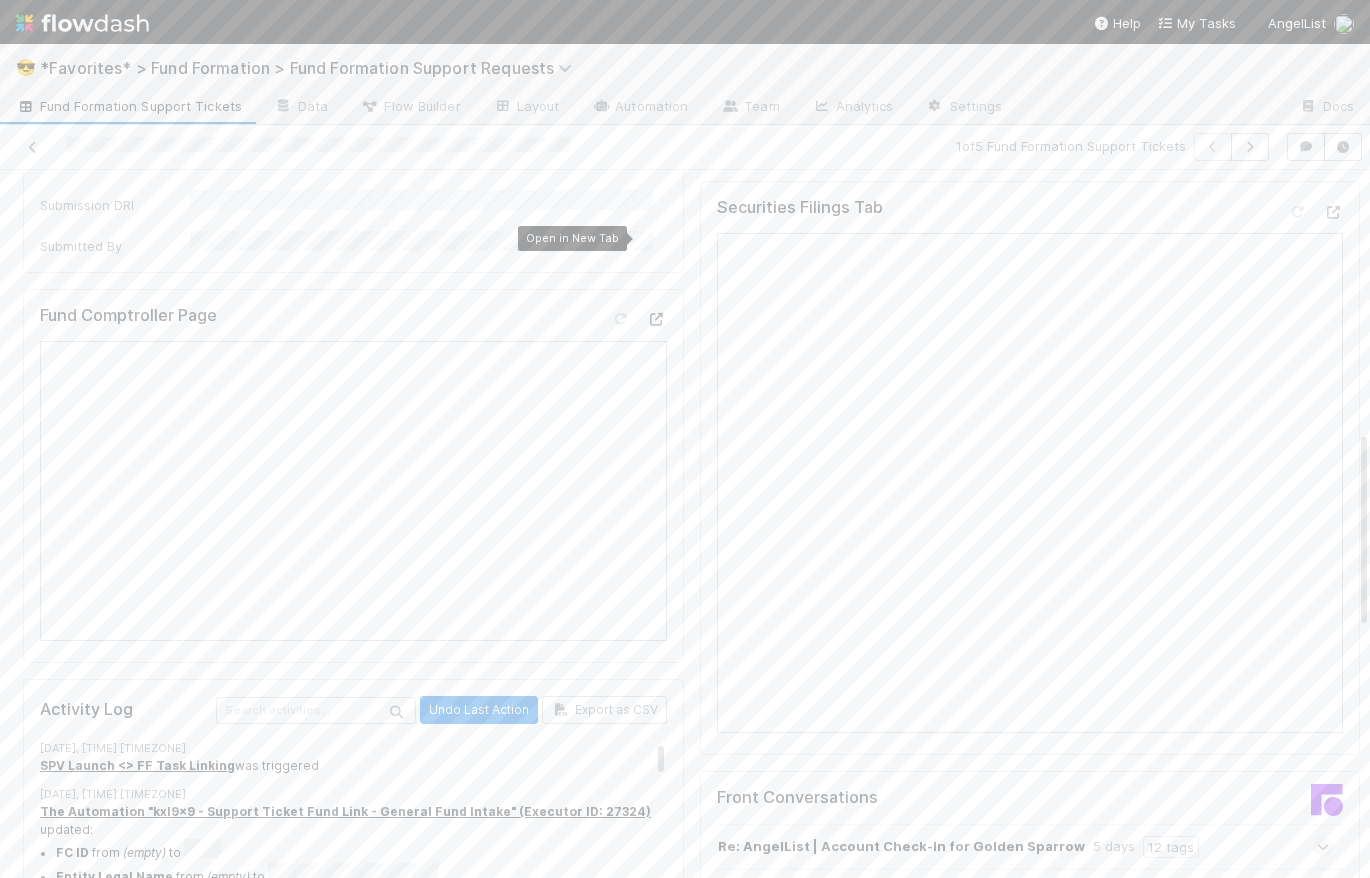 click at bounding box center (657, 319) 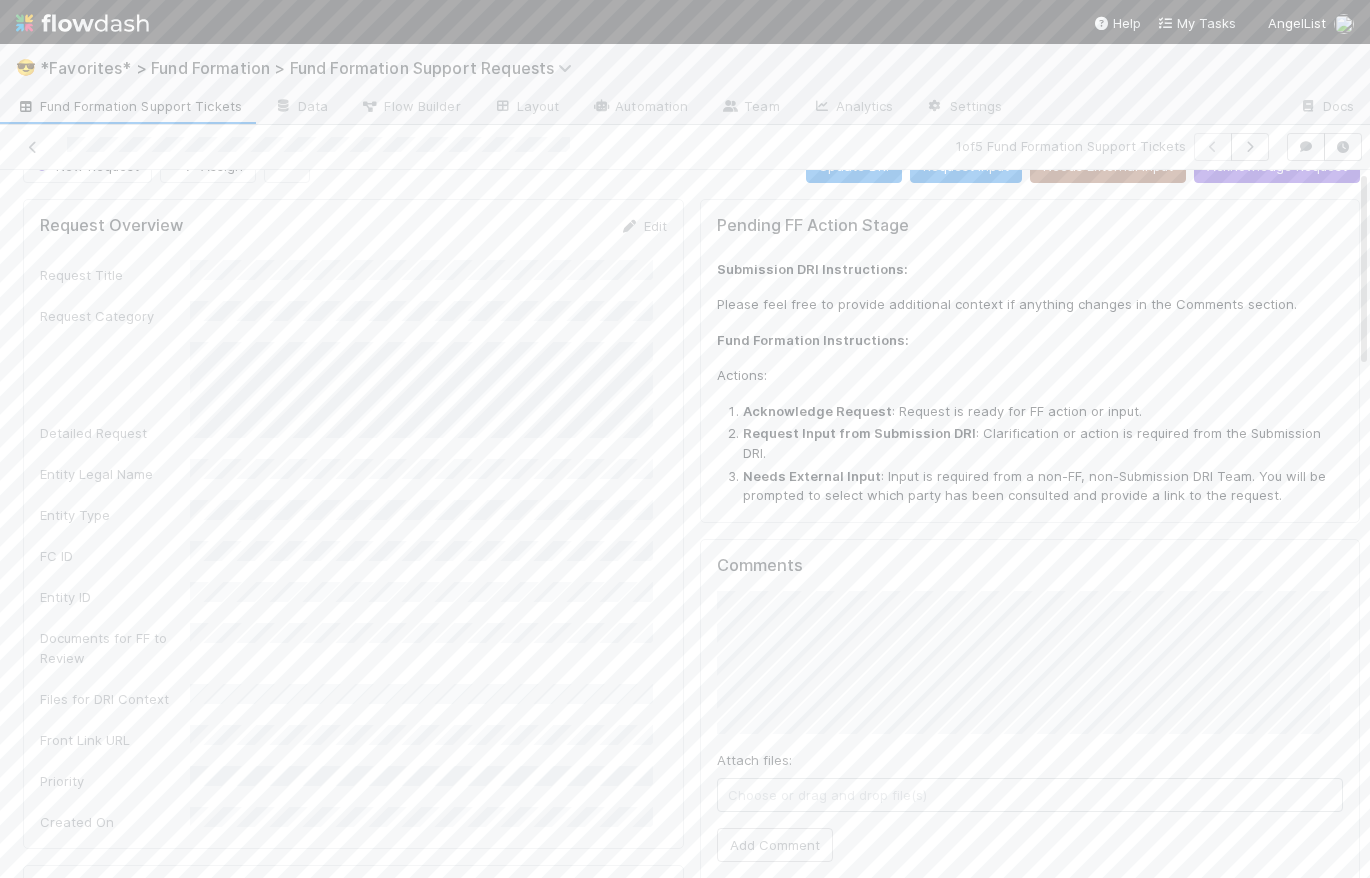 scroll, scrollTop: 0, scrollLeft: 0, axis: both 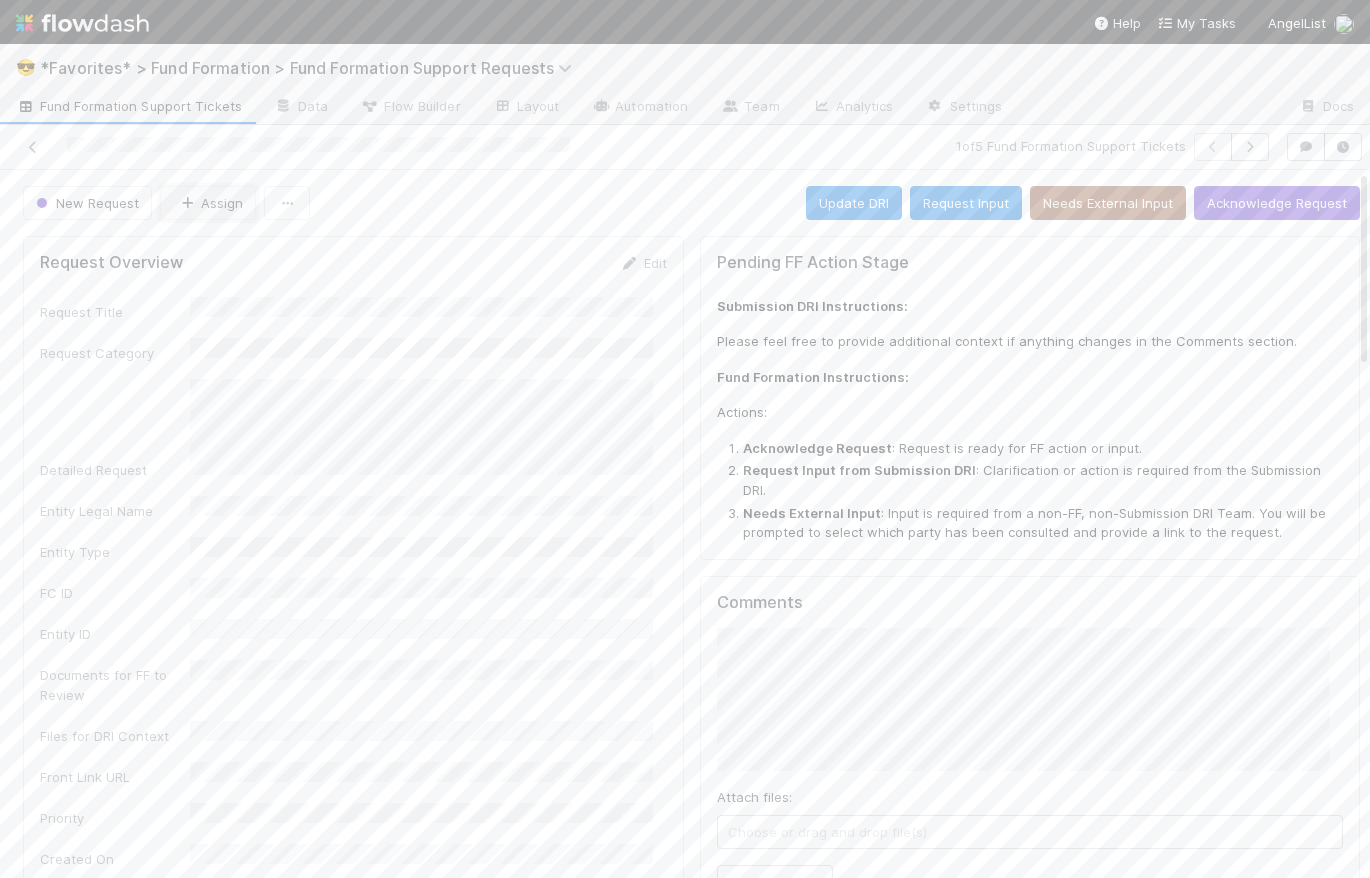 click on "Assign" at bounding box center (208, 203) 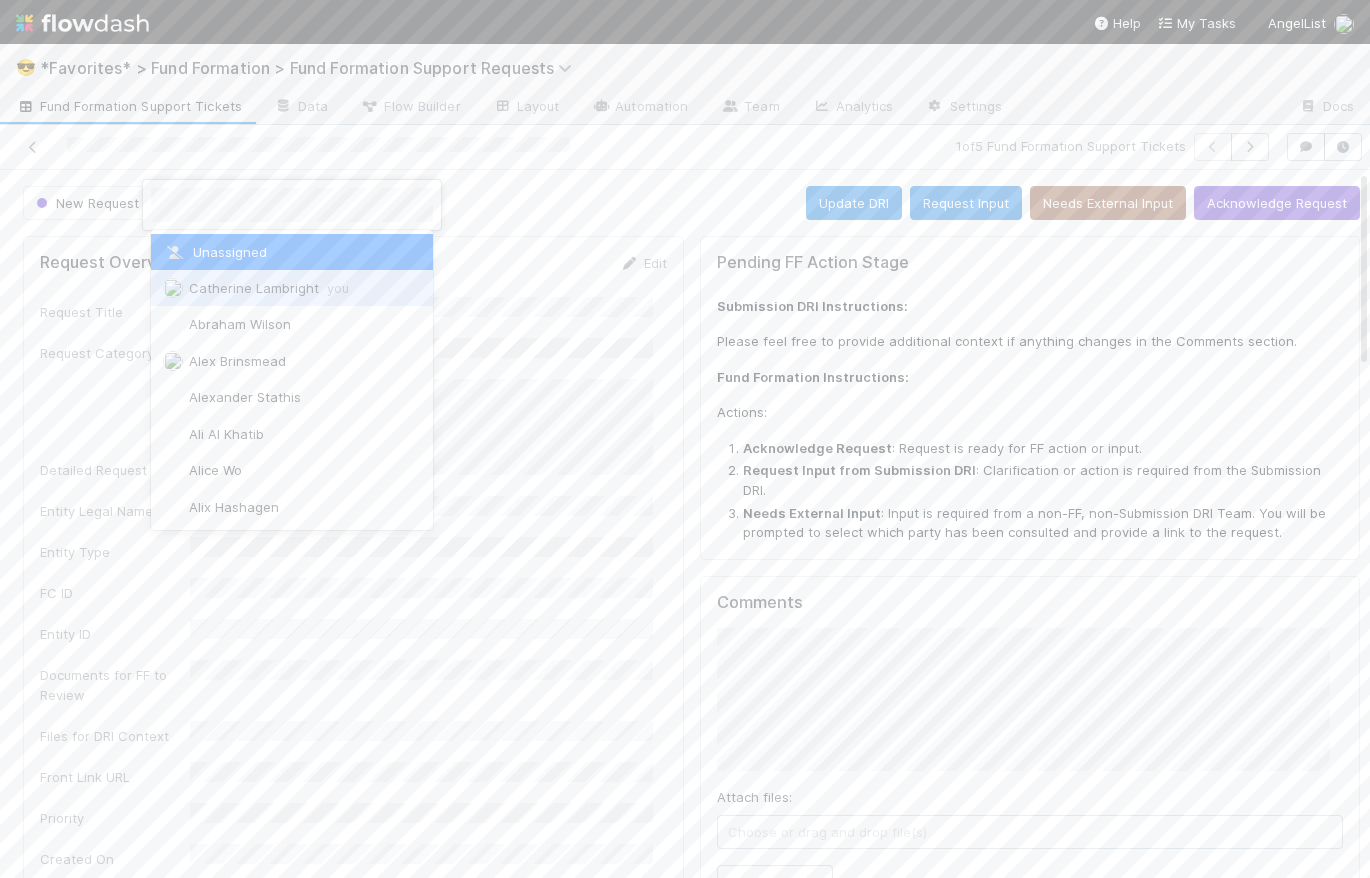 click on "Catherine  Lambright  you" at bounding box center [269, 288] 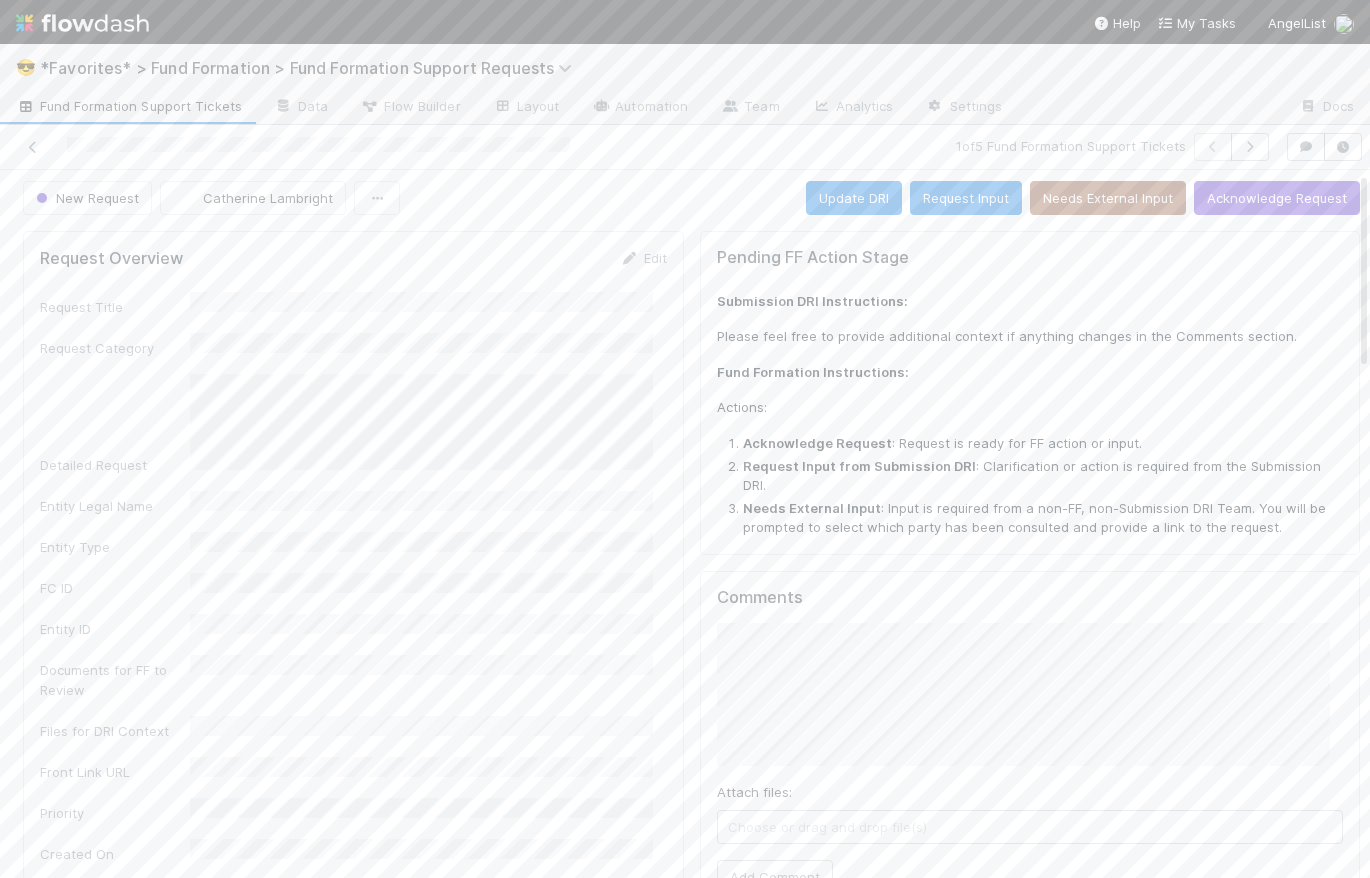 scroll, scrollTop: 7, scrollLeft: 0, axis: vertical 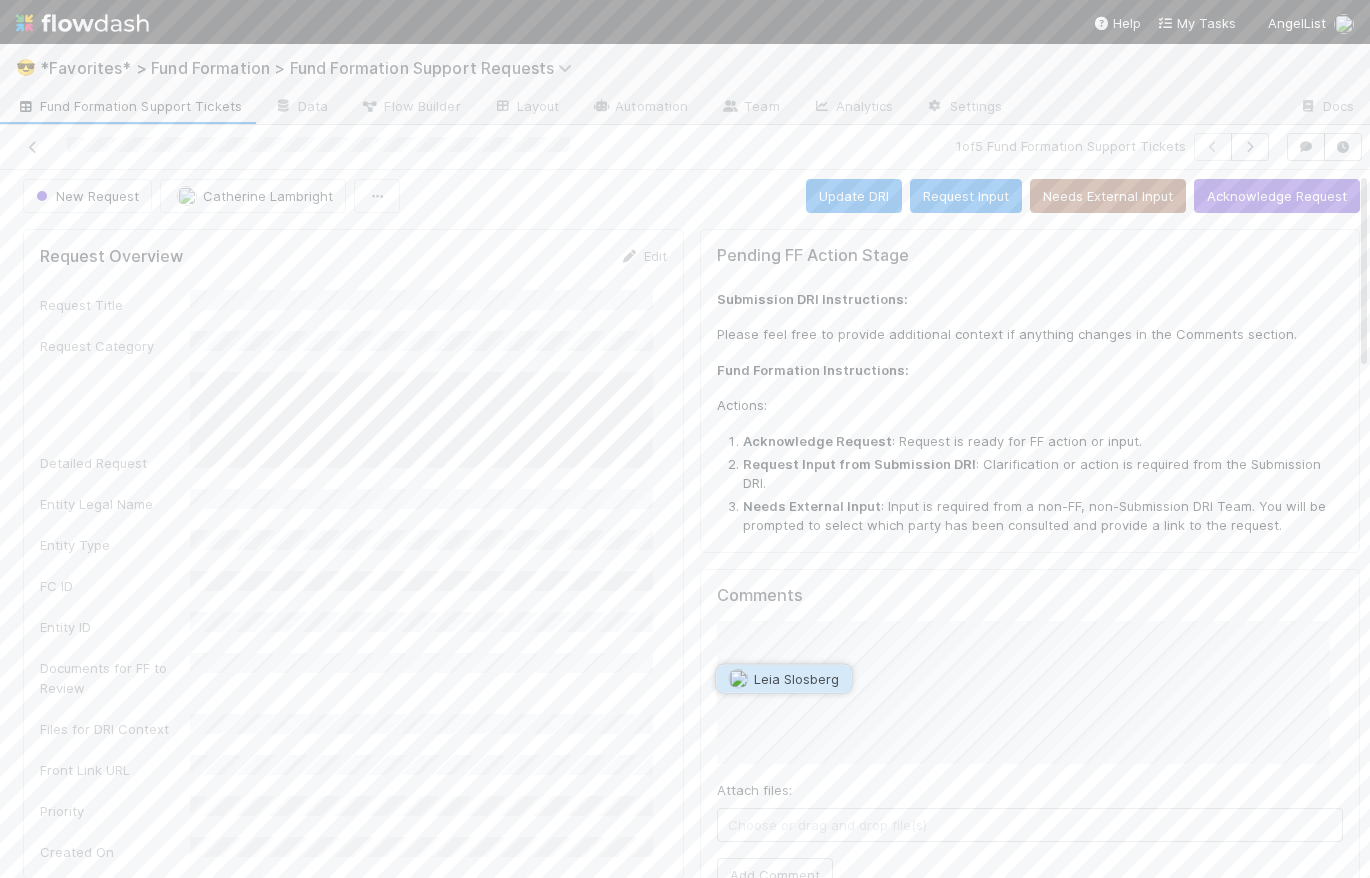 click on "Leia Slosberg" at bounding box center (796, 679) 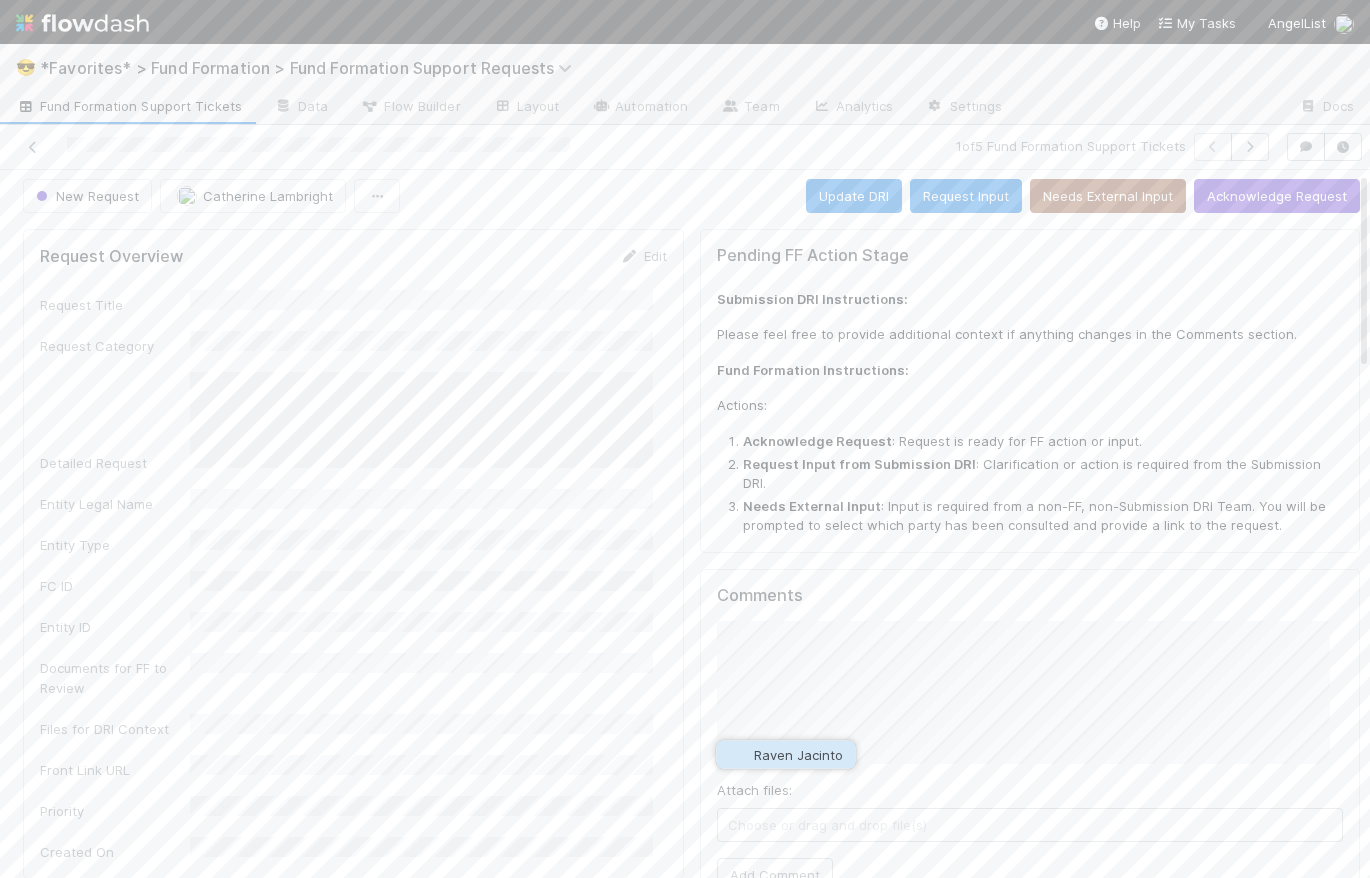 click on "Raven Jacinto" at bounding box center (785, 755) 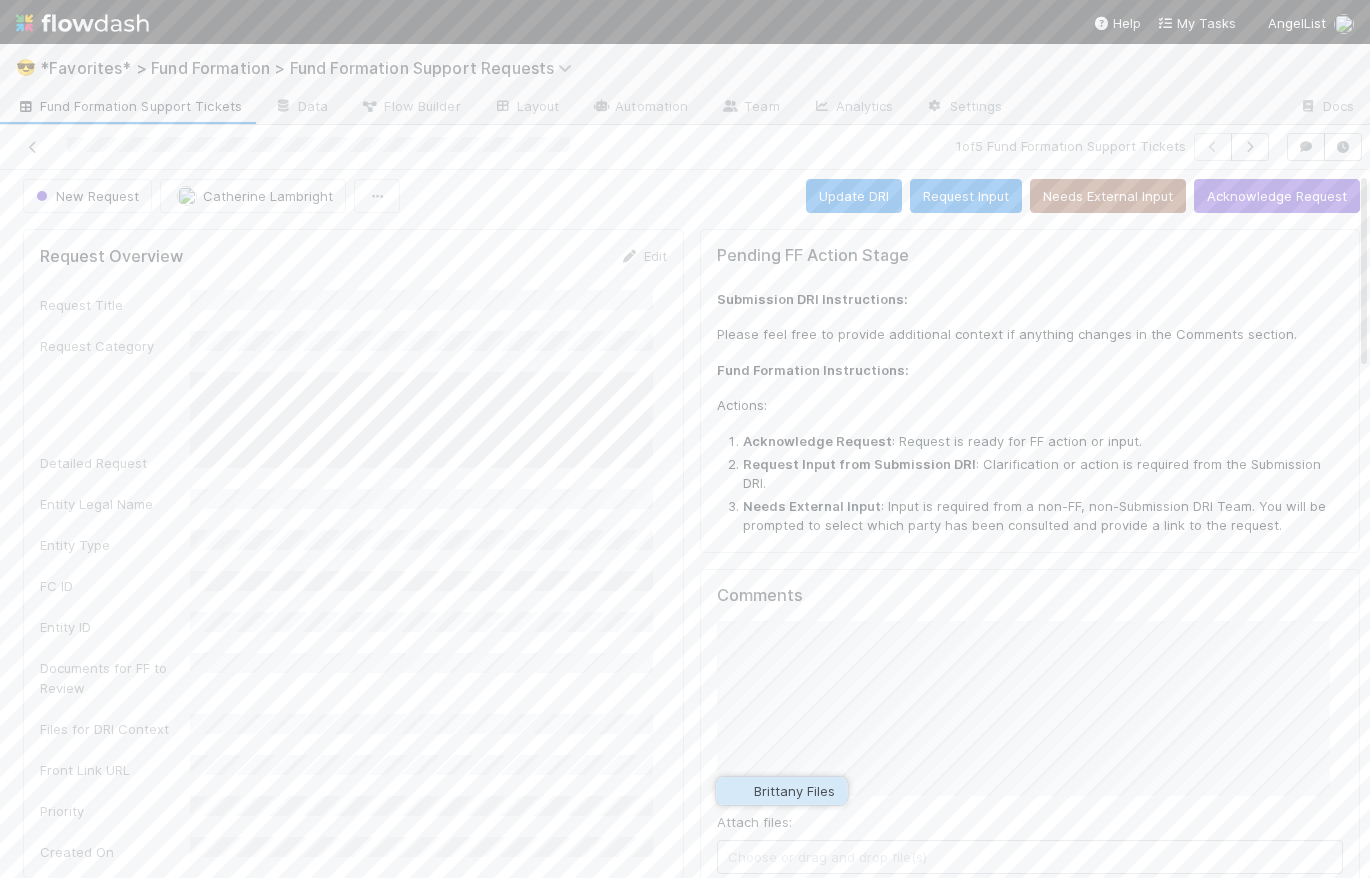 click on "Brittany Files" at bounding box center (781, 791) 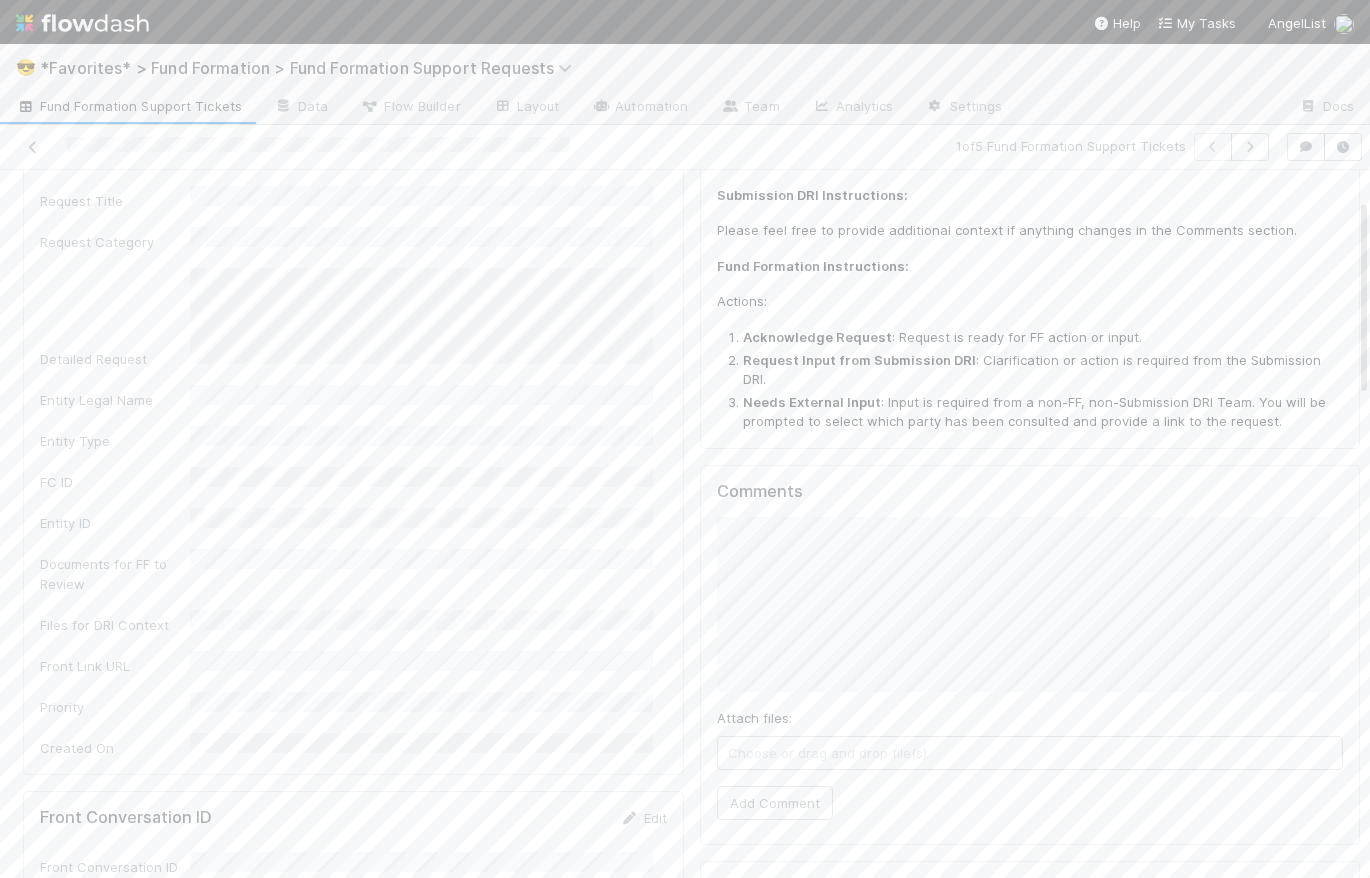 scroll, scrollTop: 103, scrollLeft: 0, axis: vertical 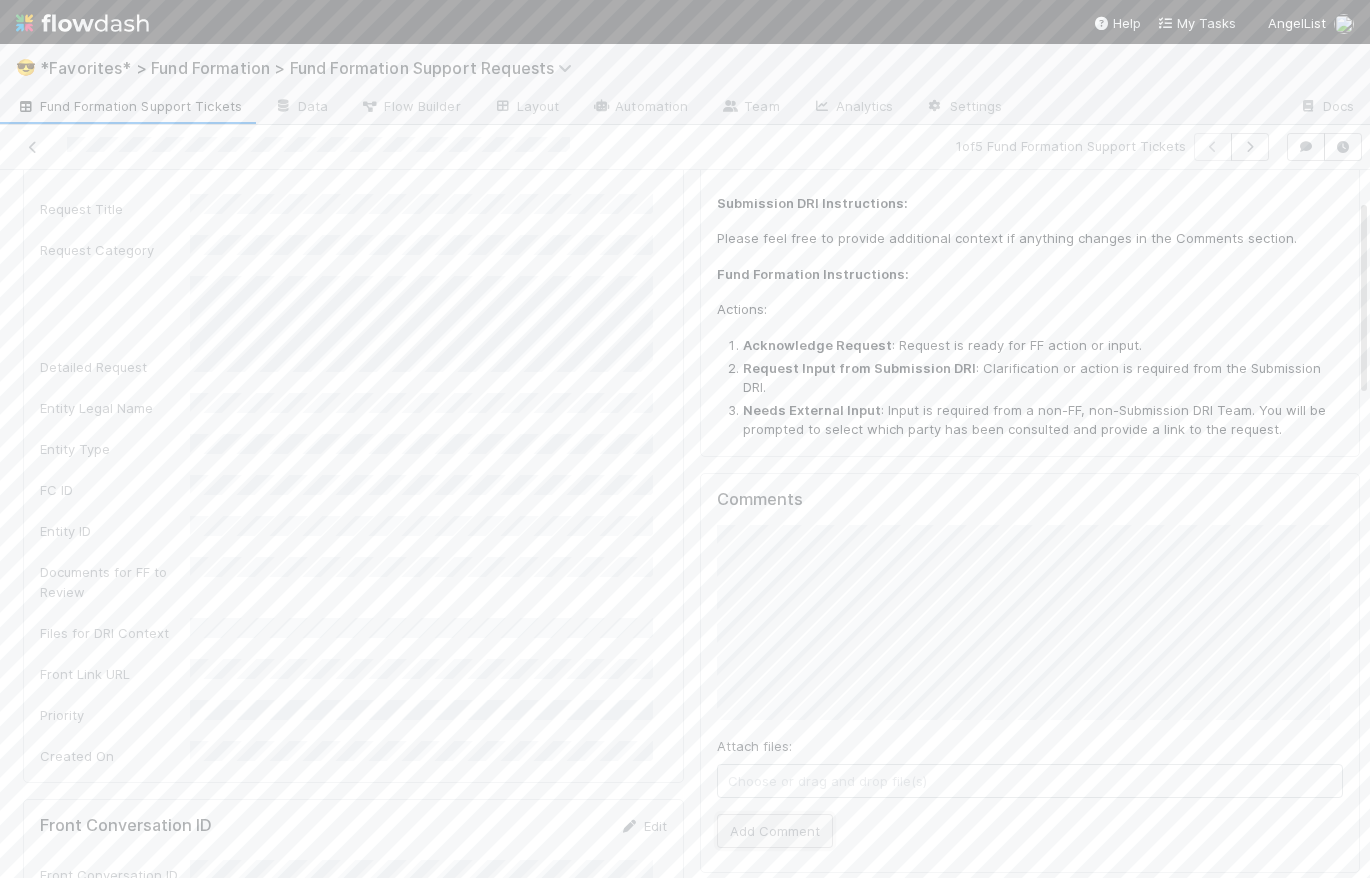 click on "Add Comment" at bounding box center [775, 831] 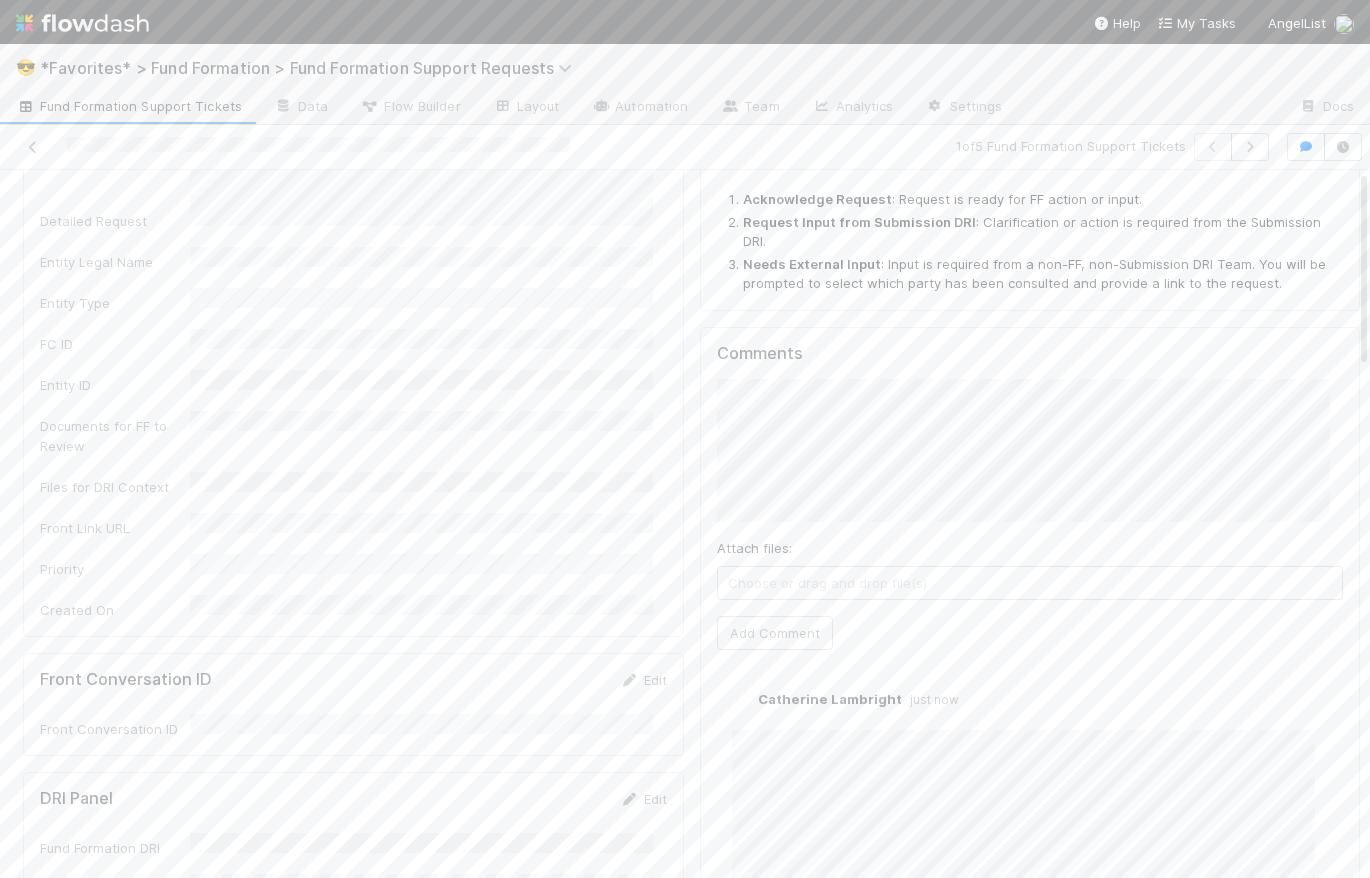 scroll, scrollTop: 0, scrollLeft: 0, axis: both 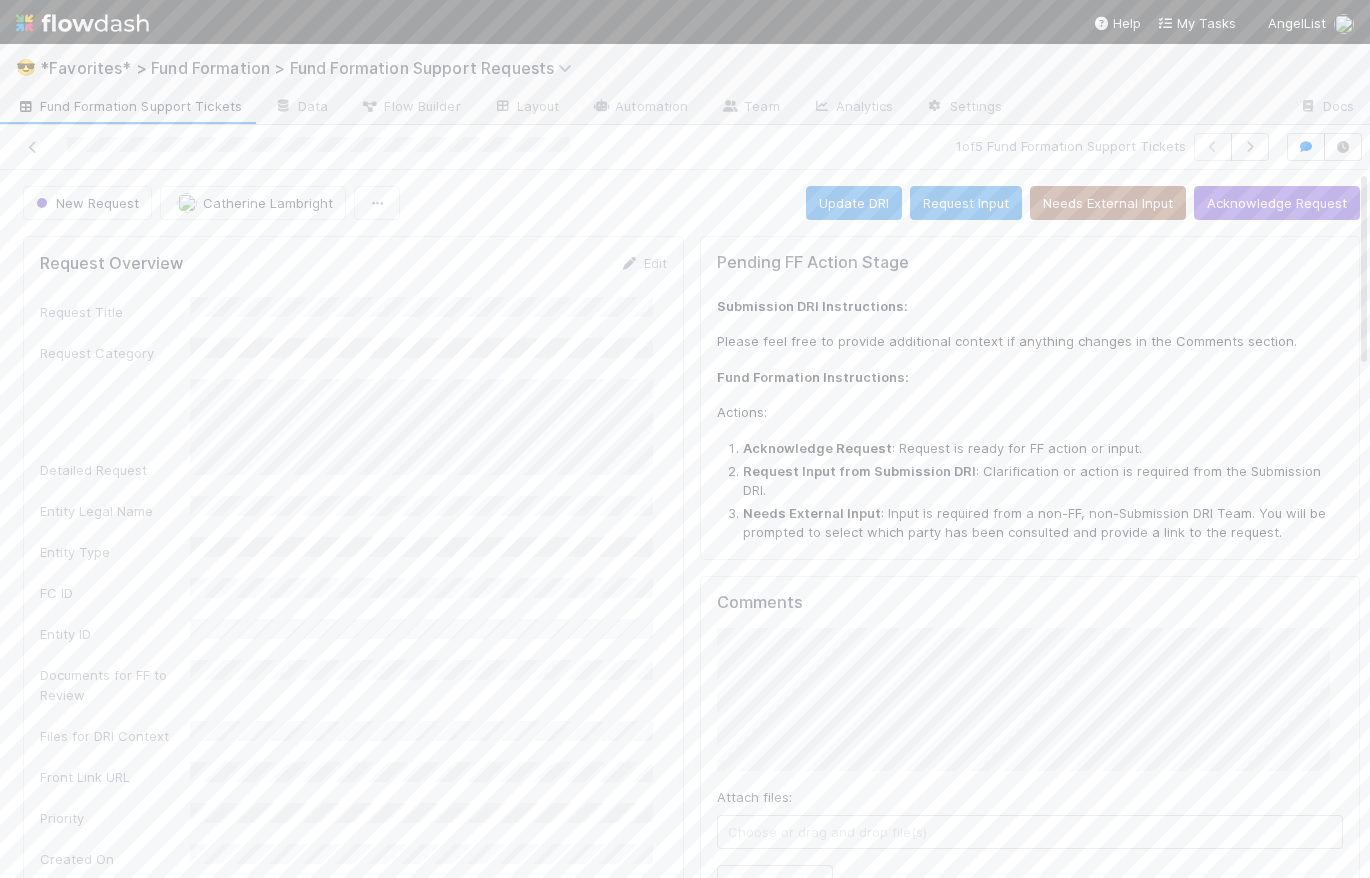 click on "New Request Catherine  Lambright  Update DRI Request Input Needs External Input Acknowledge Request" at bounding box center [691, 203] 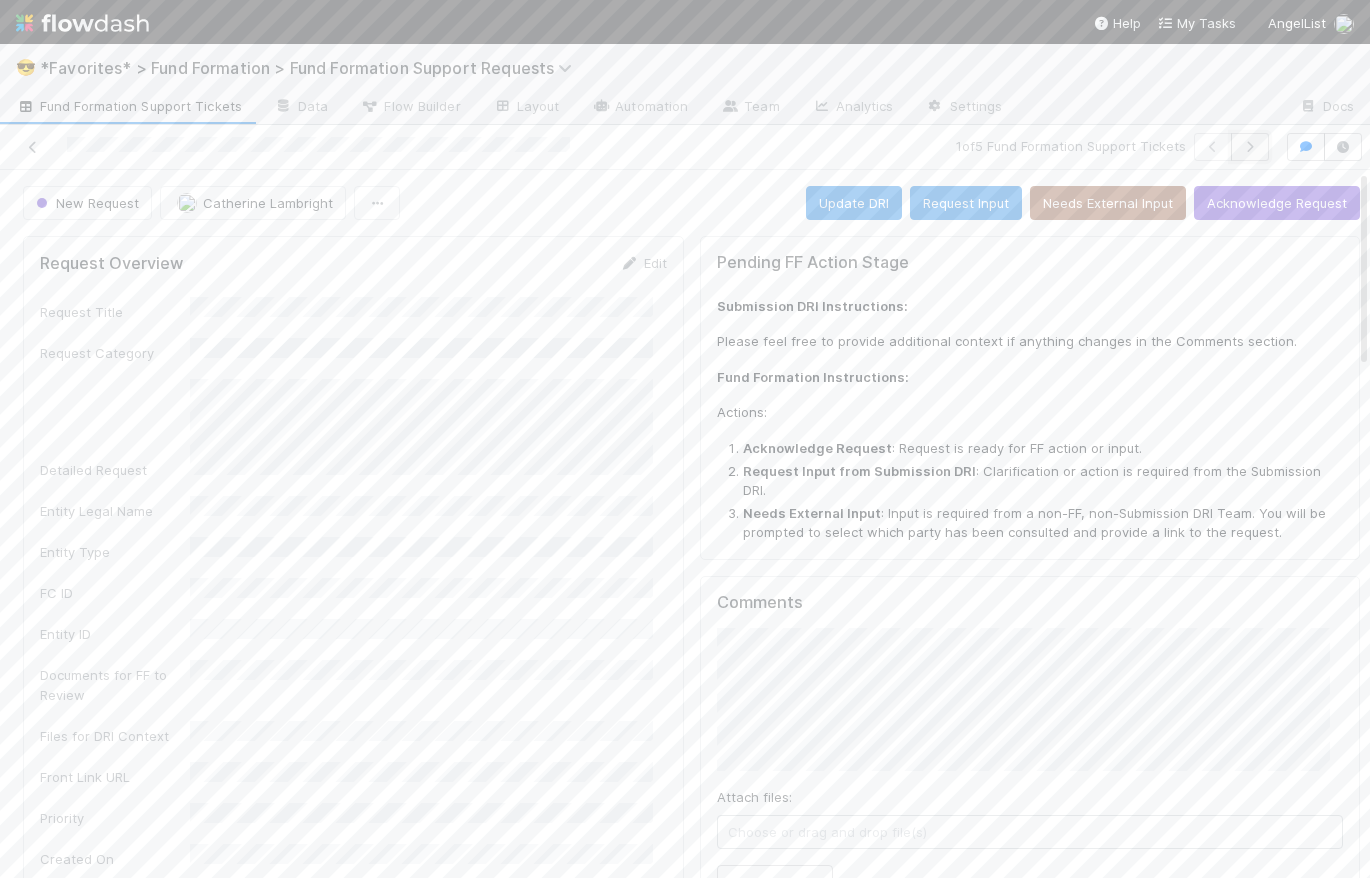 click at bounding box center [1250, 147] 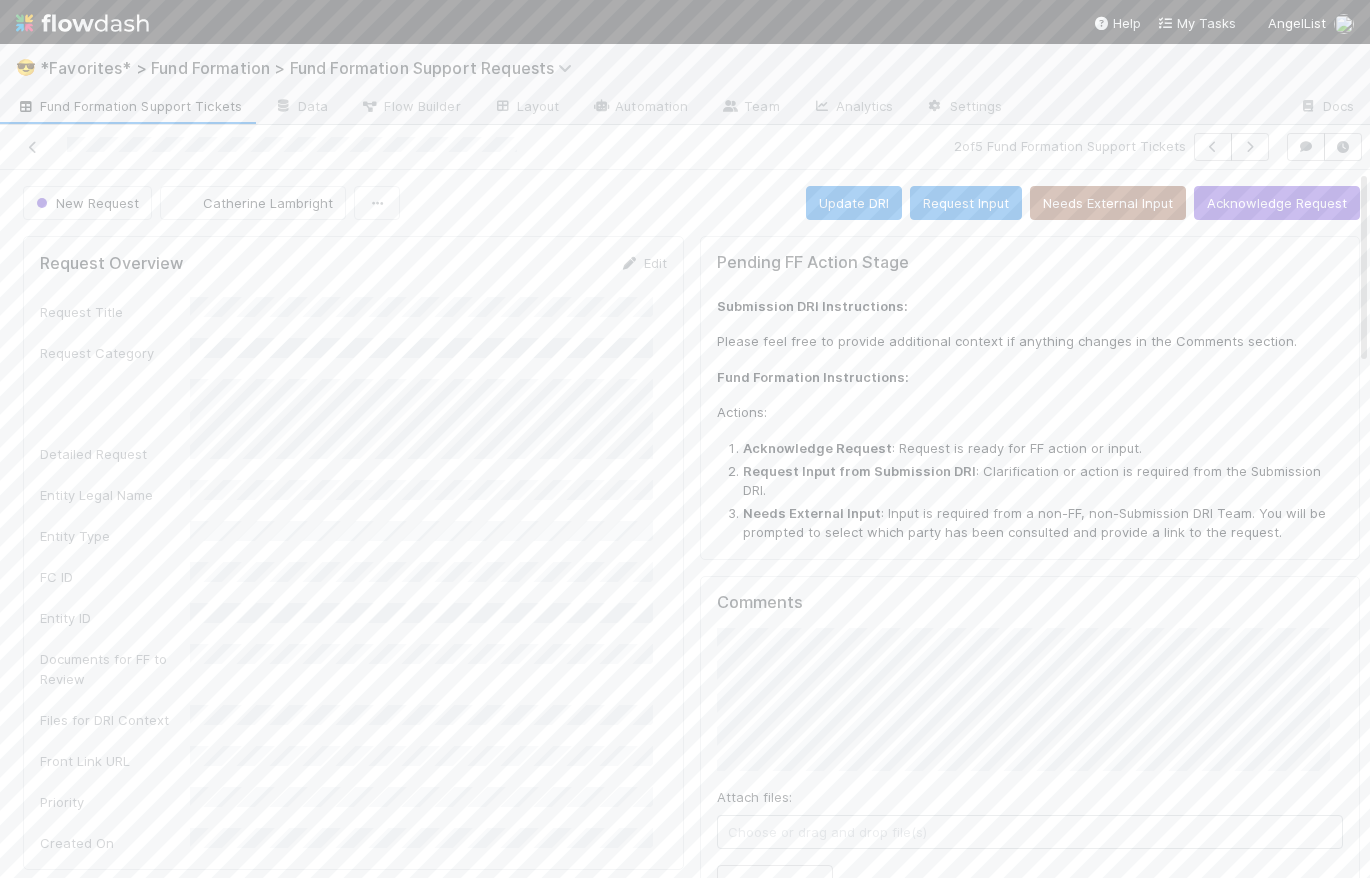 drag, startPoint x: 777, startPoint y: 144, endPoint x: 762, endPoint y: 163, distance: 24.207438 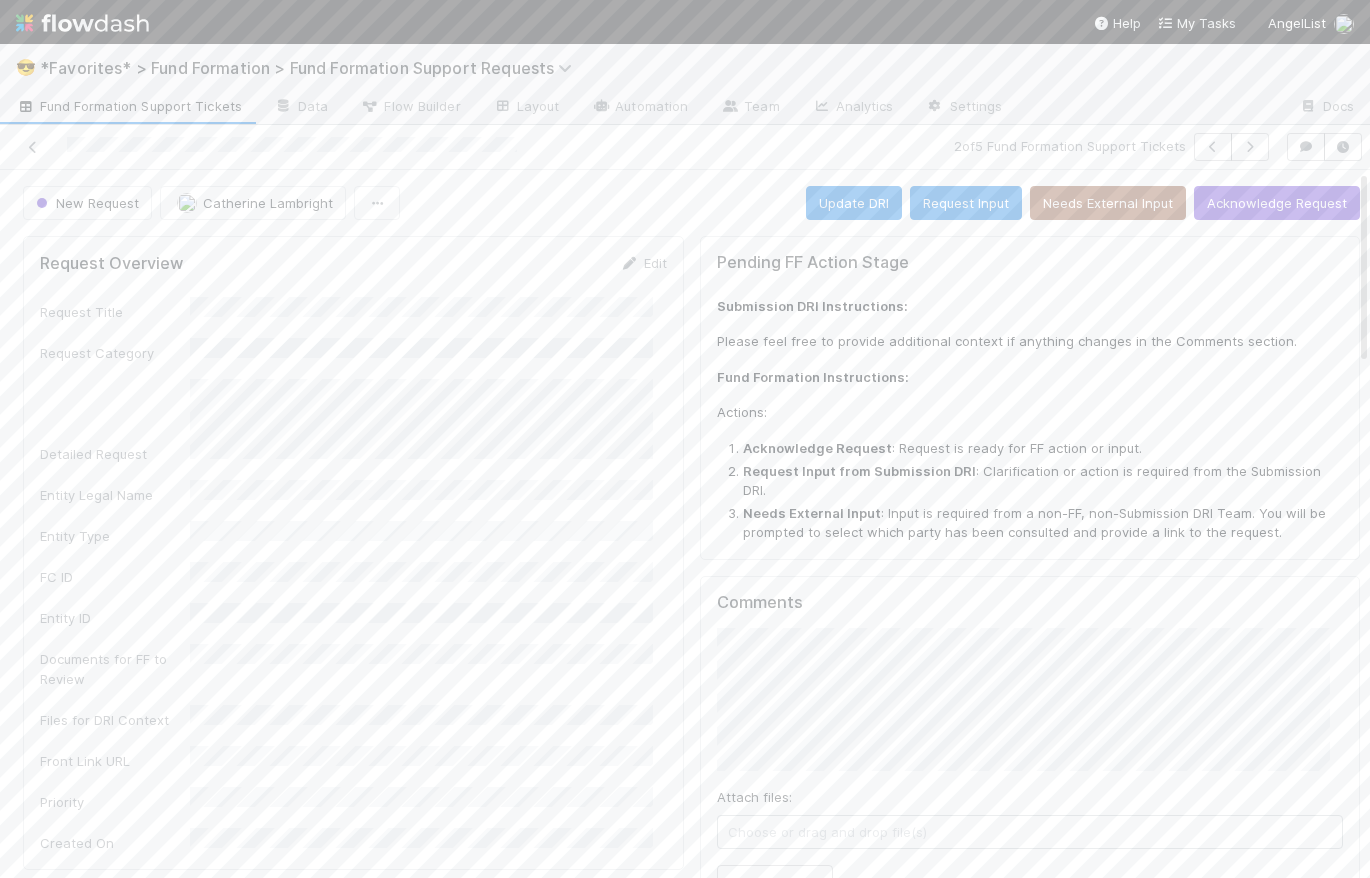 click on "New Request Catherine  Lambright  Update DRI Request Input Needs External Input Acknowledge Request" at bounding box center (691, 203) 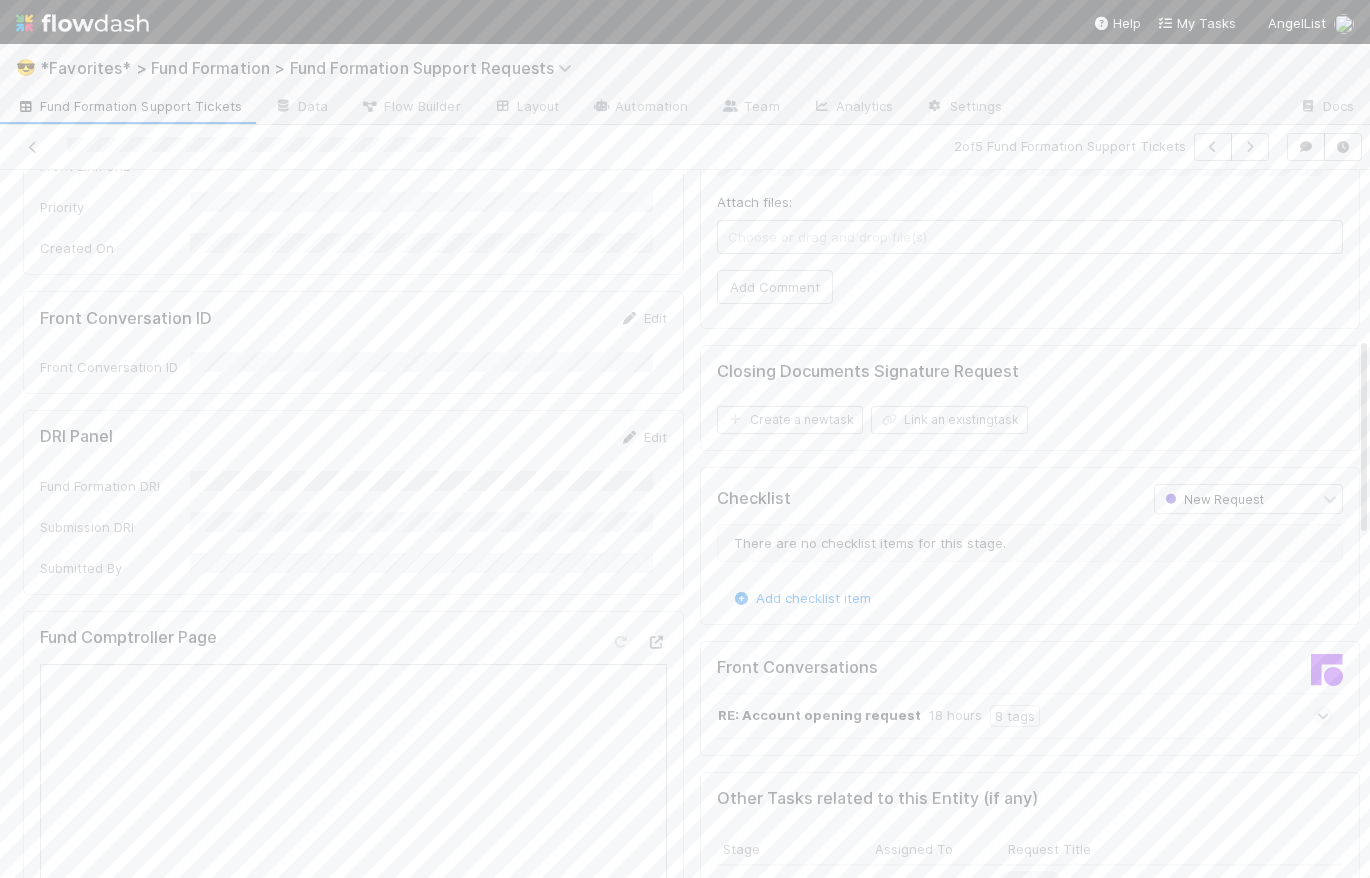 scroll, scrollTop: 0, scrollLeft: 0, axis: both 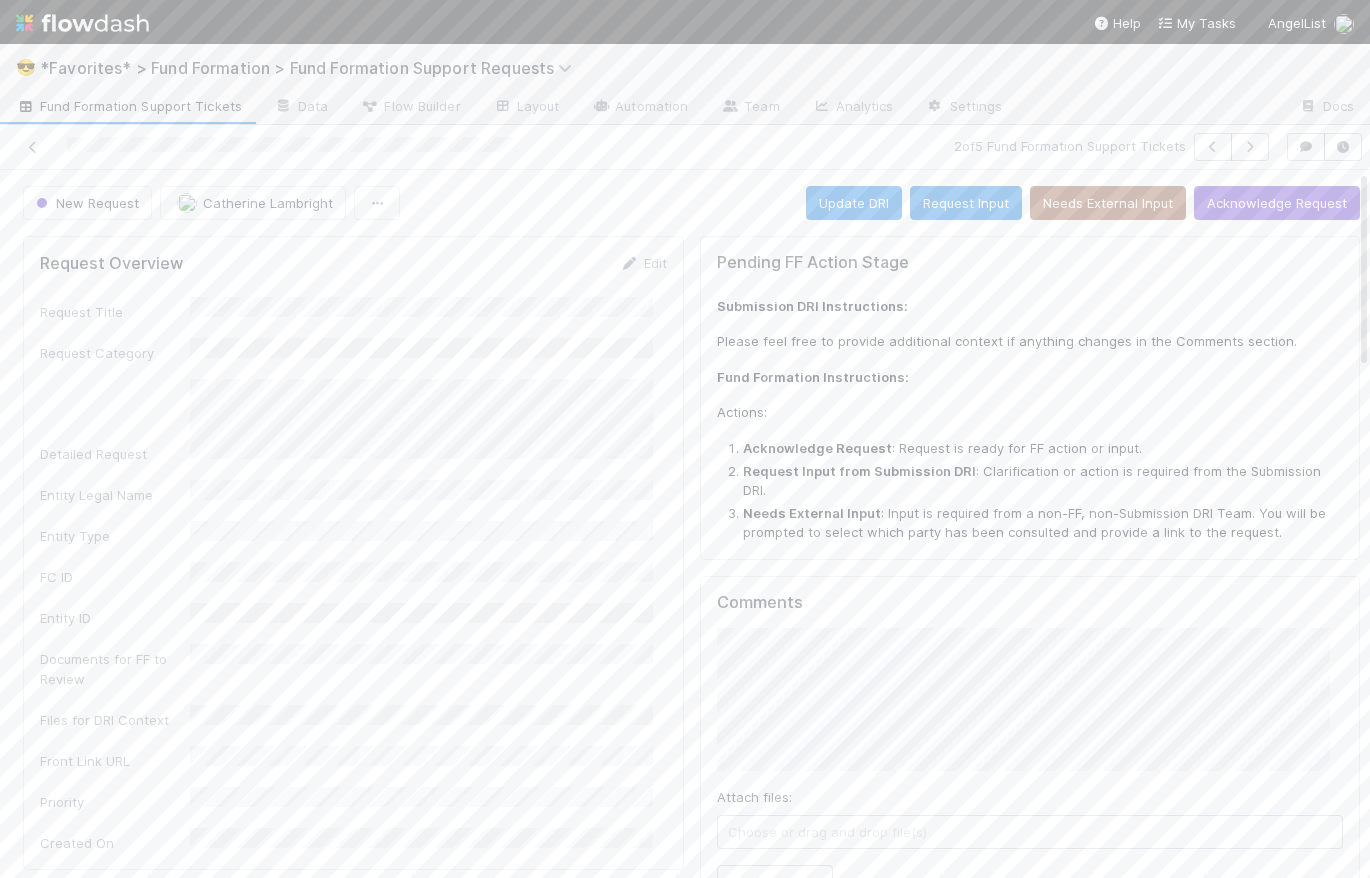 click at bounding box center (82, 23) 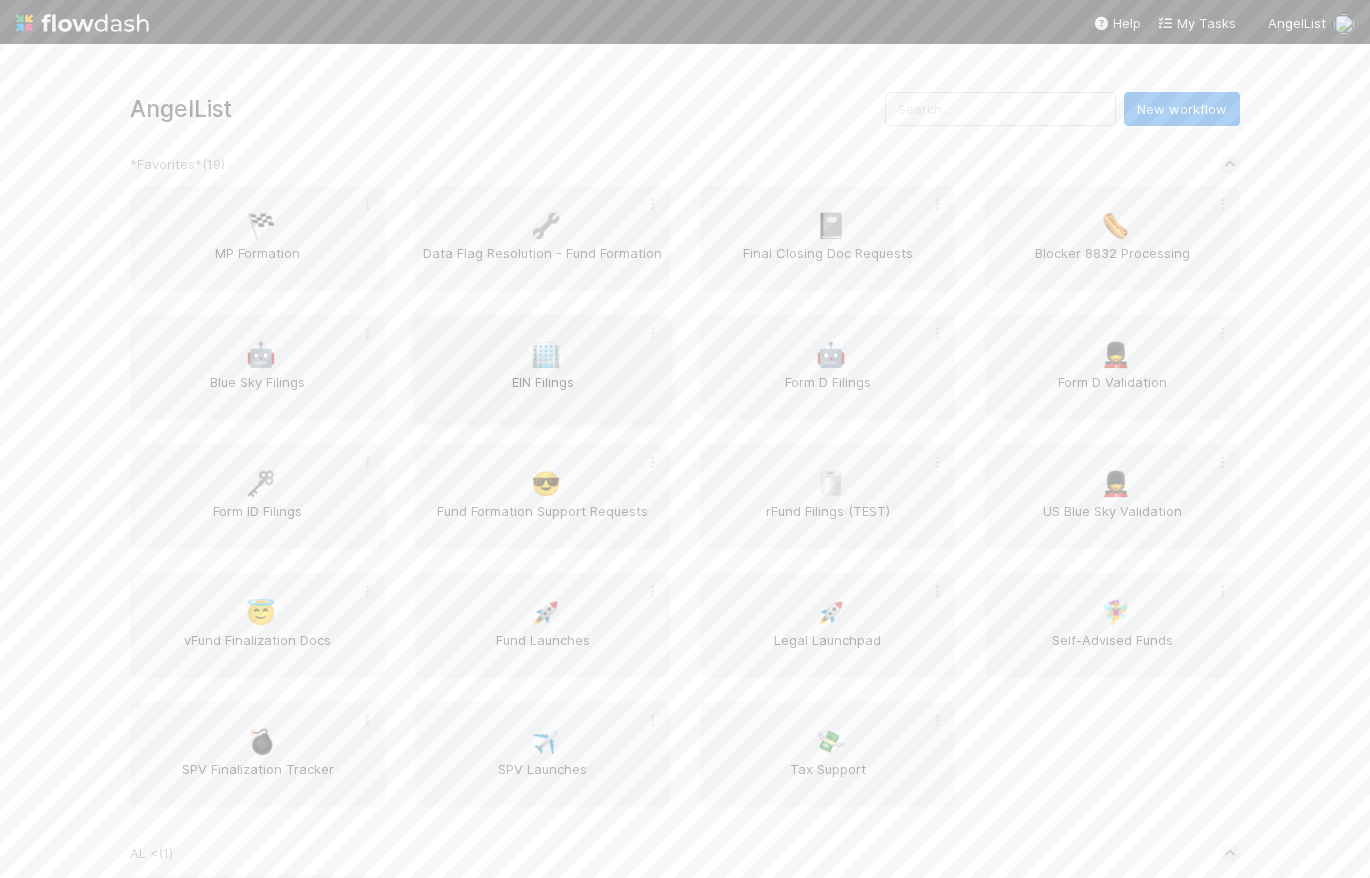 click on "EIN Filings" at bounding box center (542, 392) 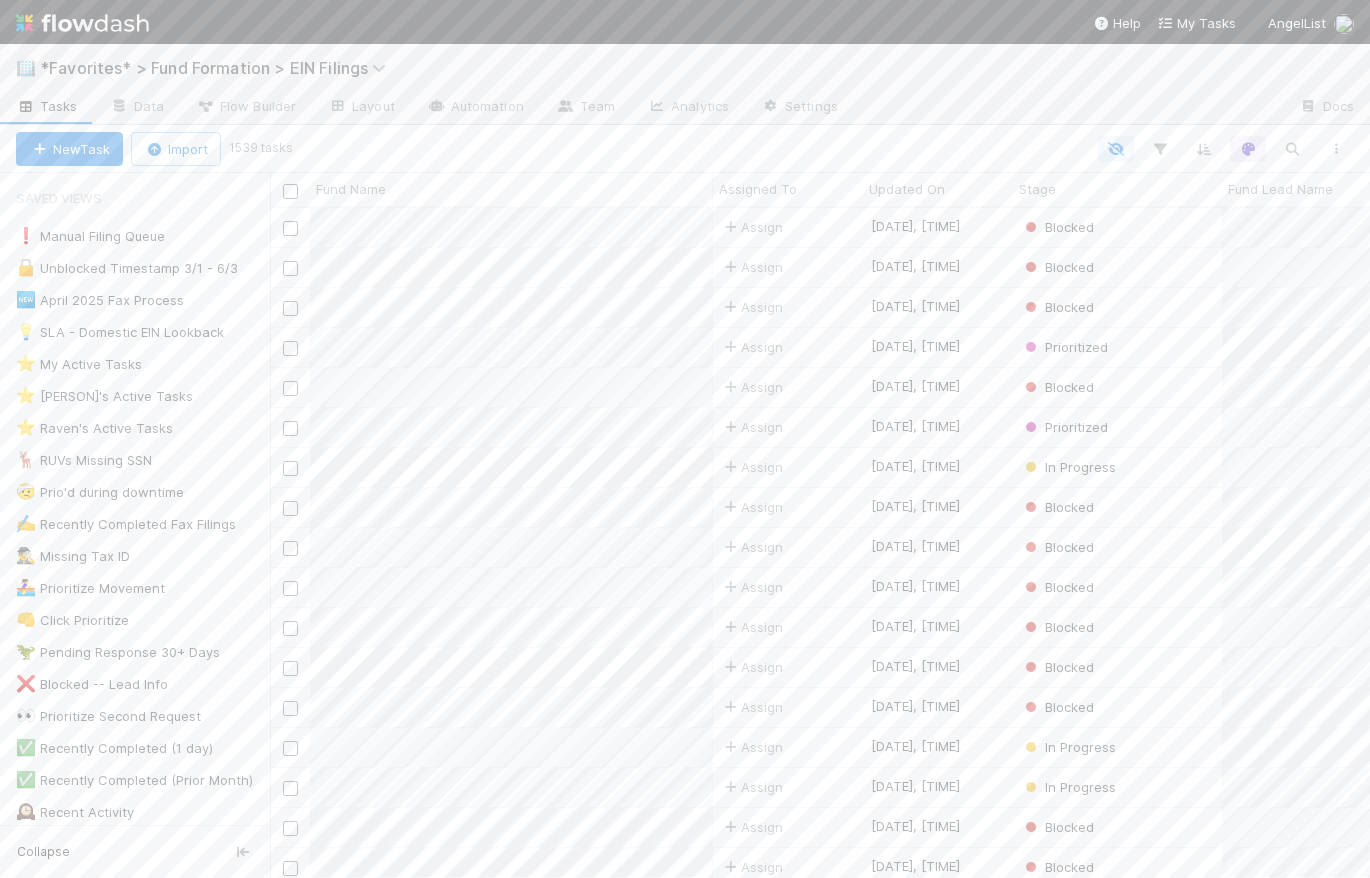 scroll, scrollTop: 14, scrollLeft: 14, axis: both 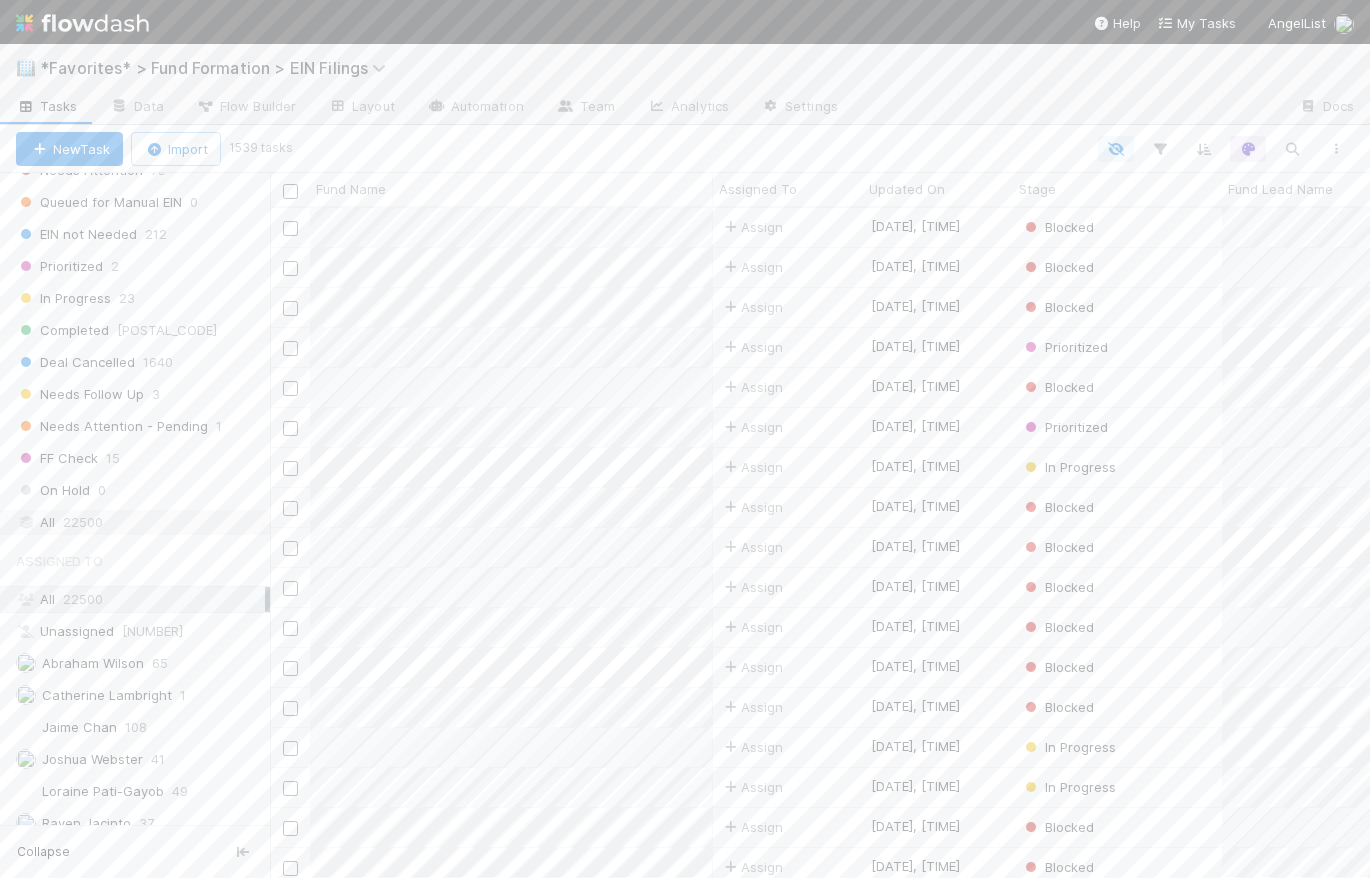 click on "All 22500" at bounding box center (140, 522) 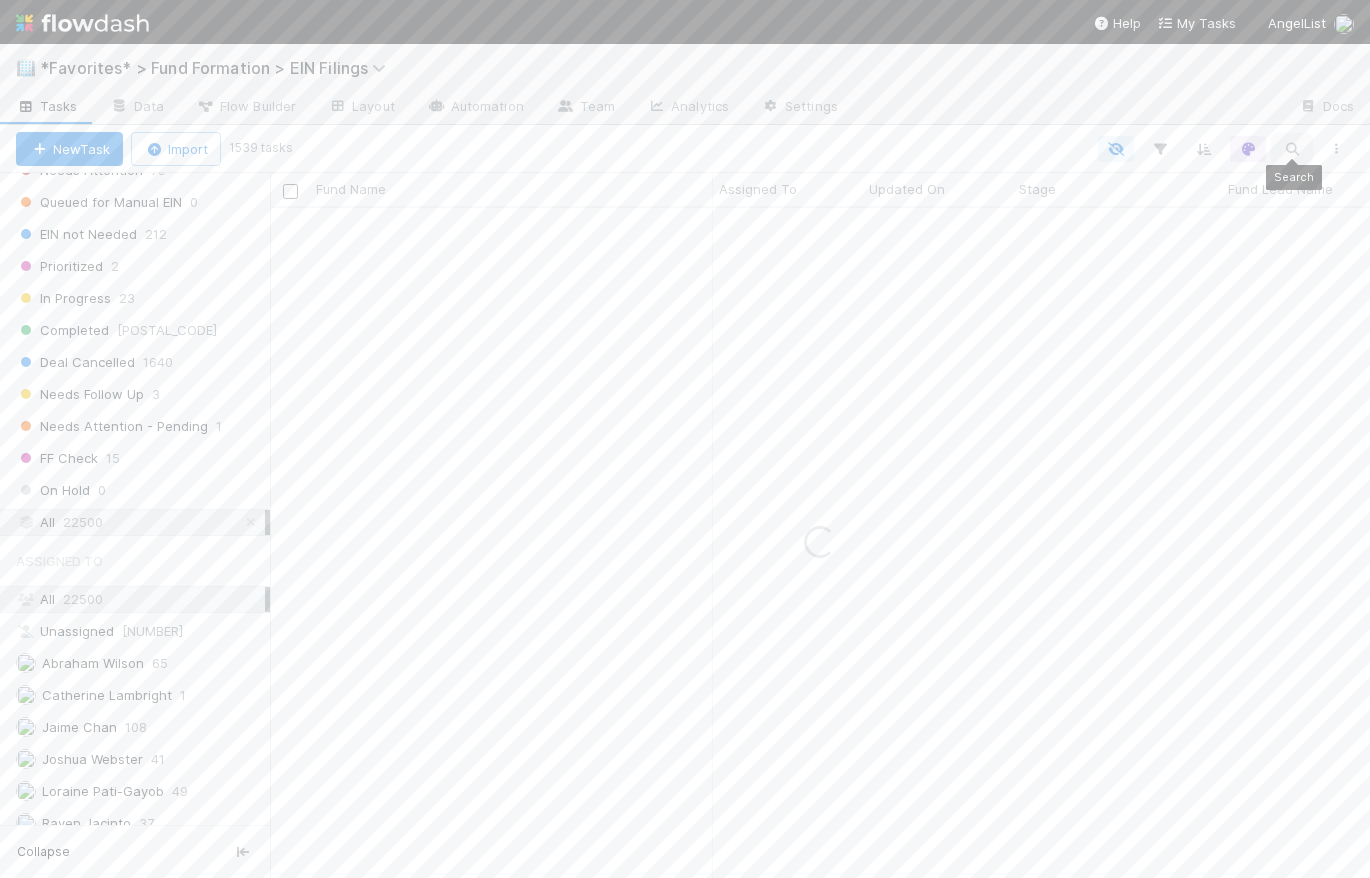click at bounding box center (1292, 149) 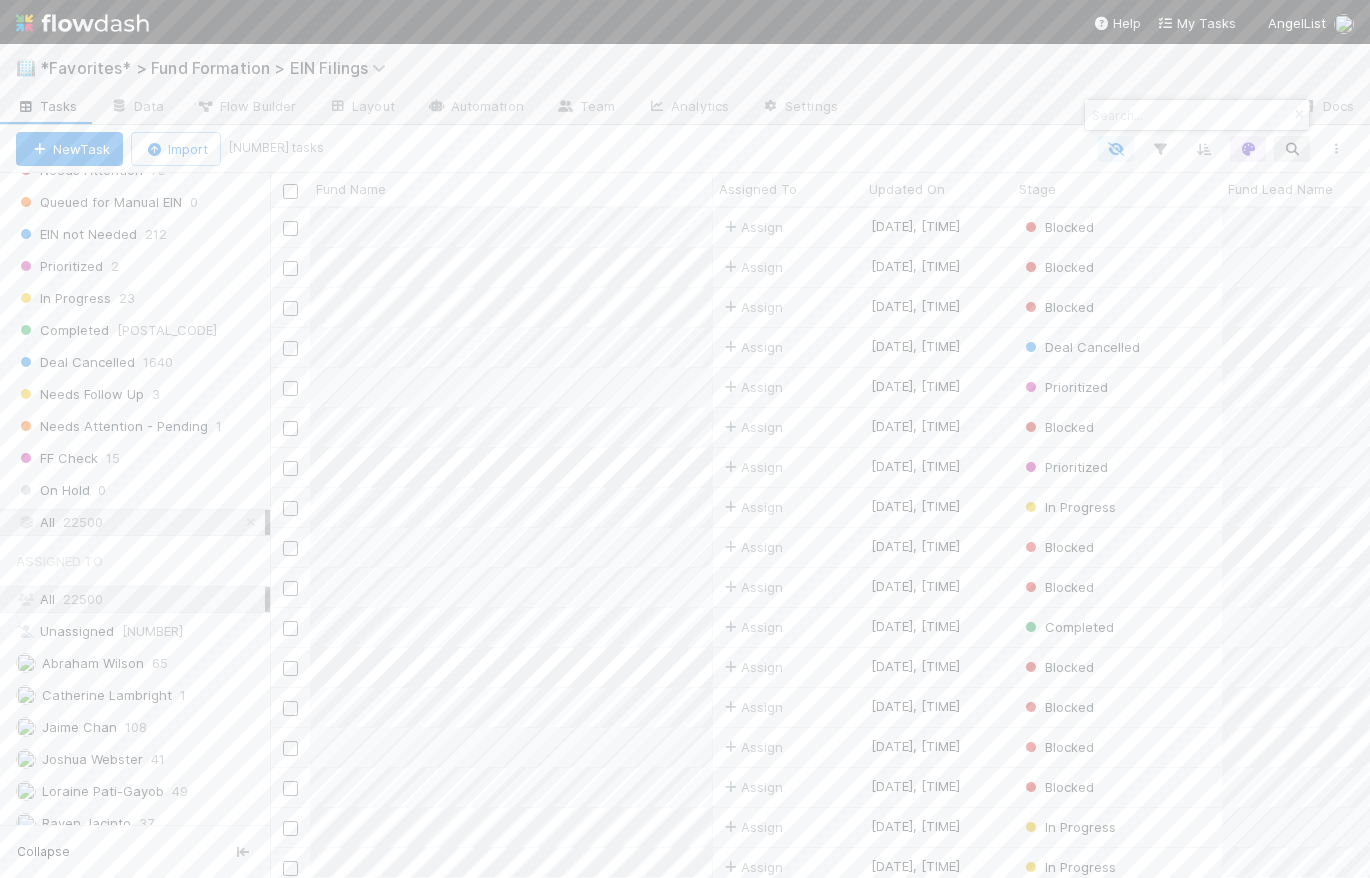 scroll, scrollTop: 14, scrollLeft: 14, axis: both 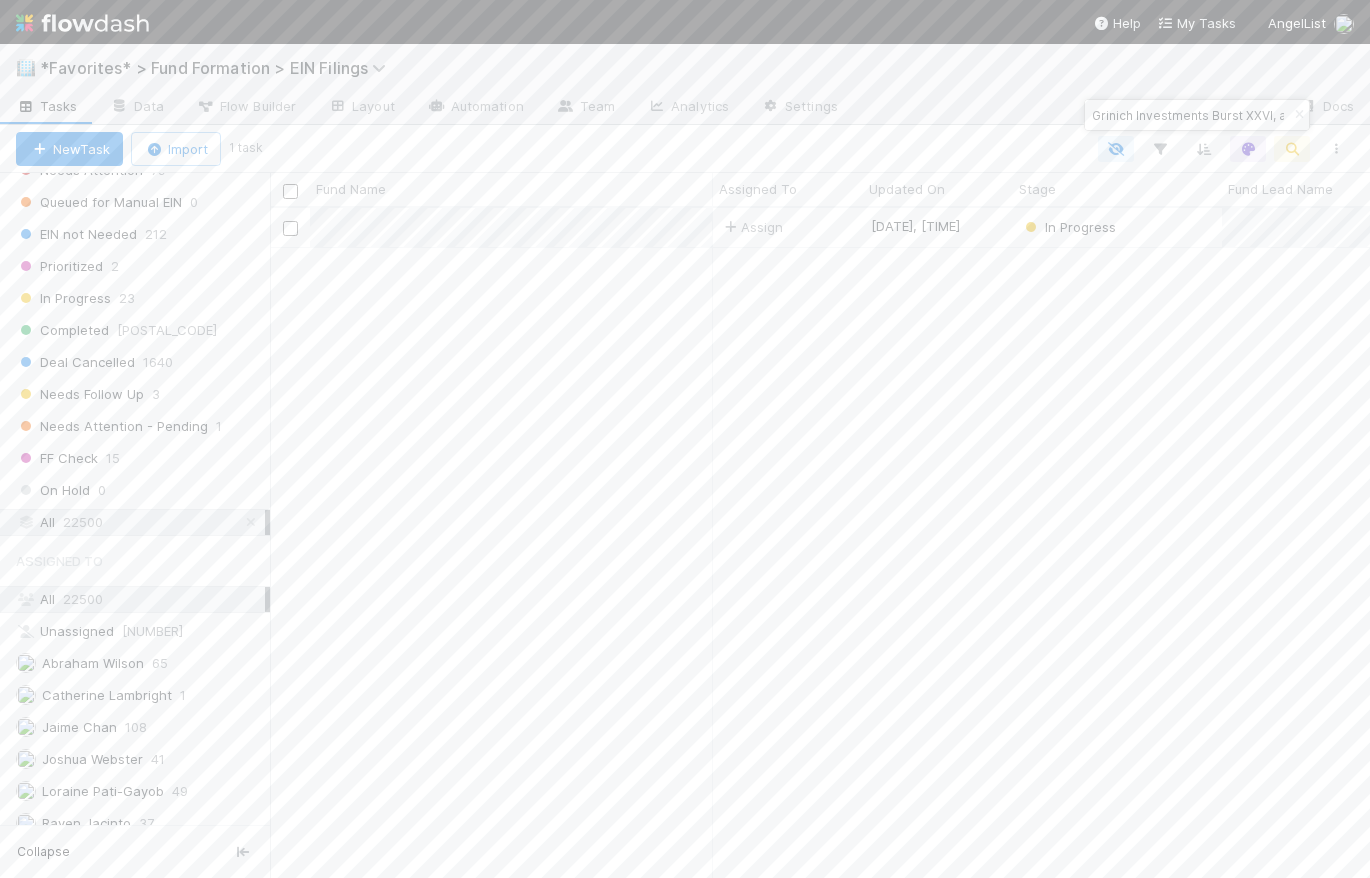 drag, startPoint x: 1218, startPoint y: 115, endPoint x: 1069, endPoint y: 113, distance: 149.01343 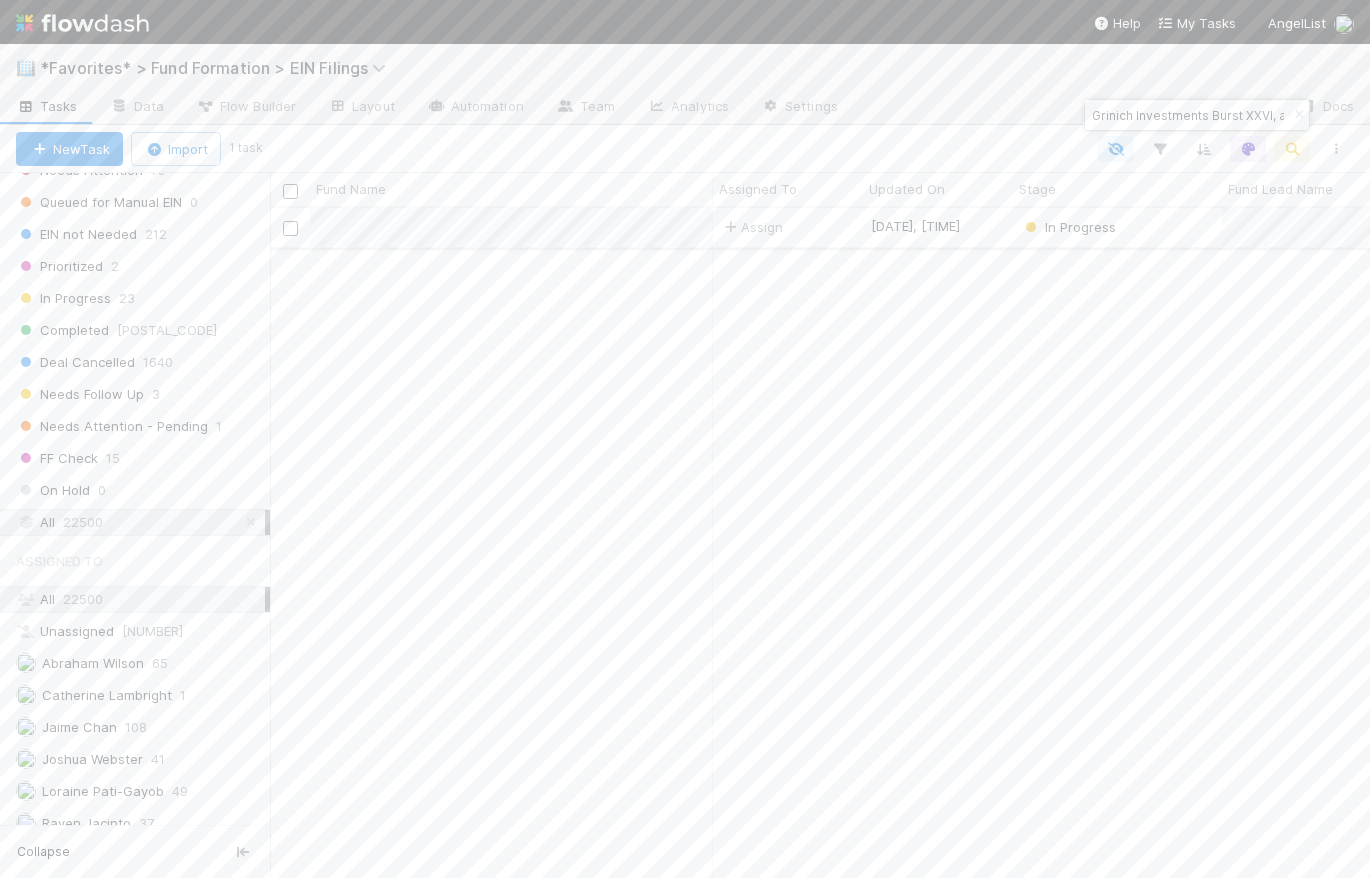 type on "Grinich Investments Burst XXVI, a series of Grinich Investments II" 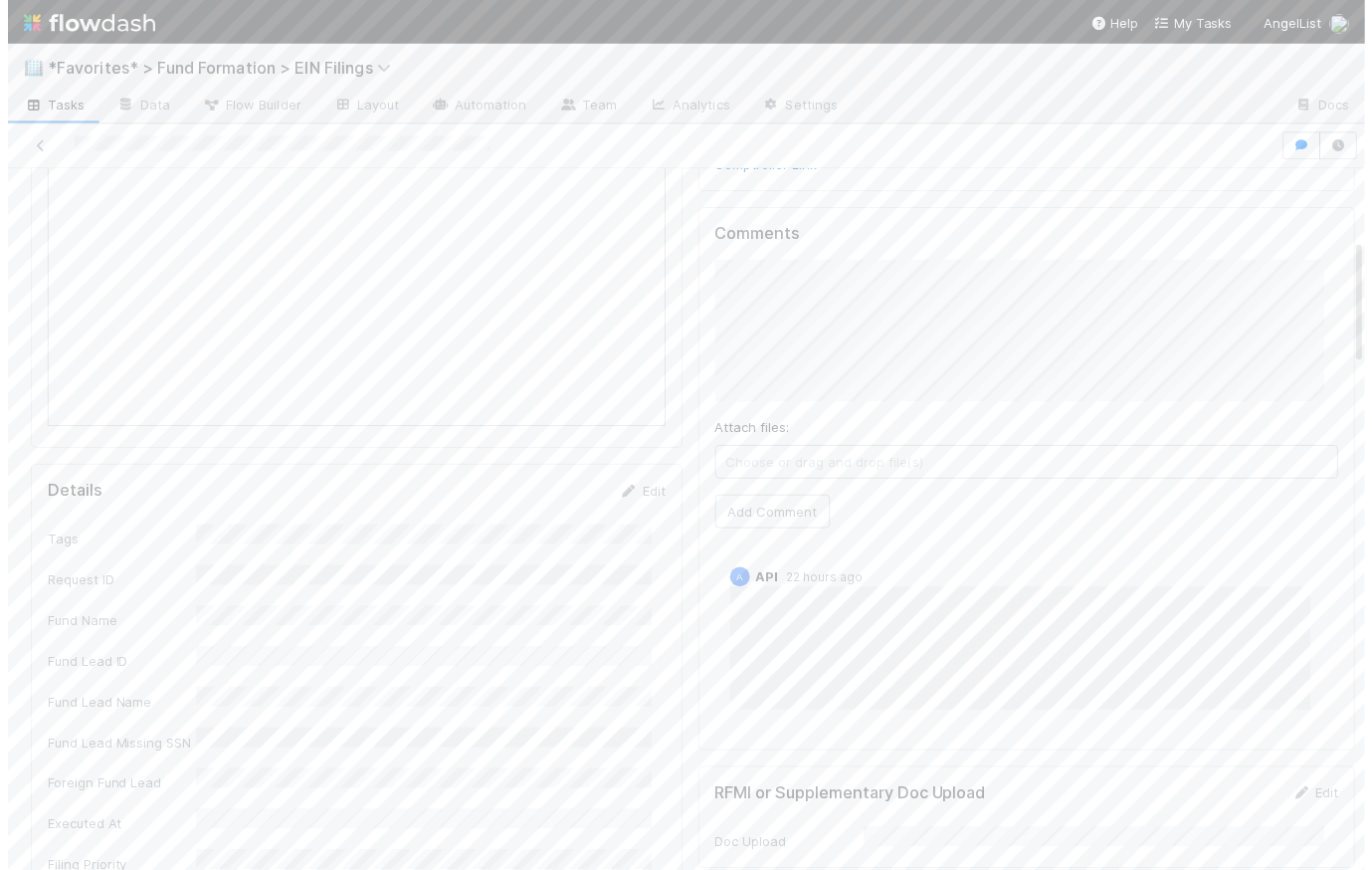 scroll, scrollTop: 0, scrollLeft: 0, axis: both 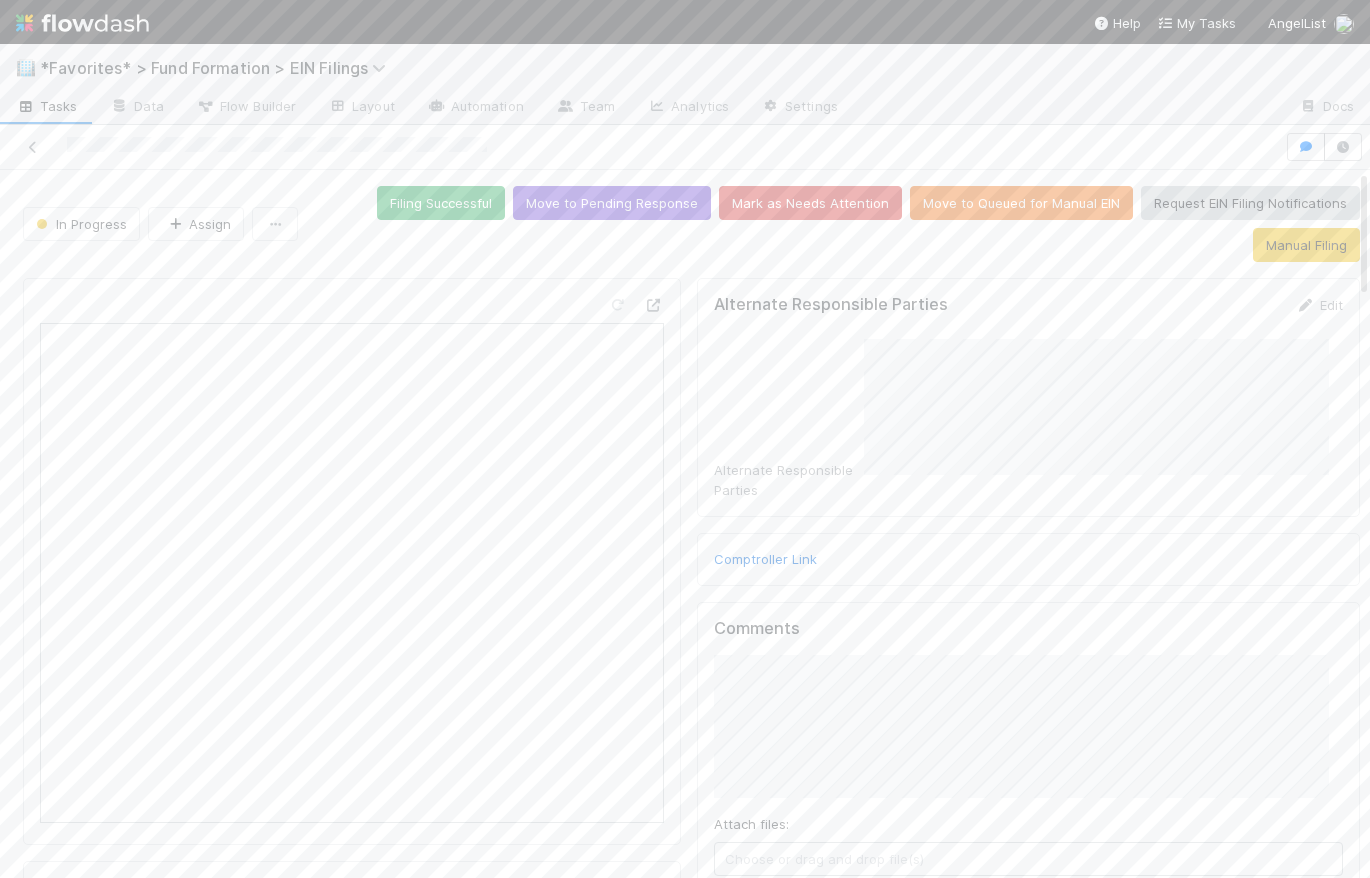 click at bounding box center [82, 23] 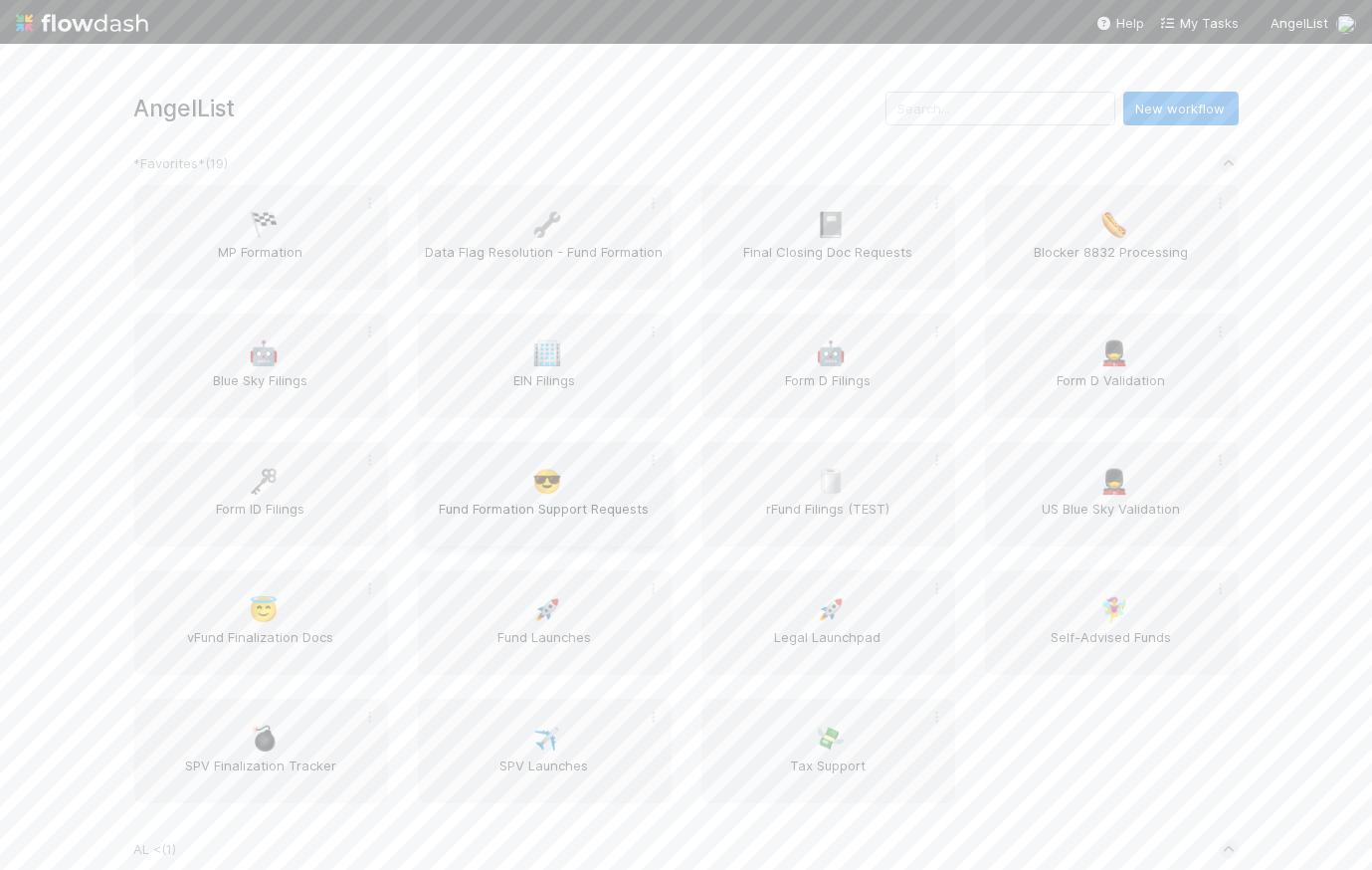 click on "😎 Fund Formation Support Requests" at bounding box center [544, 494] 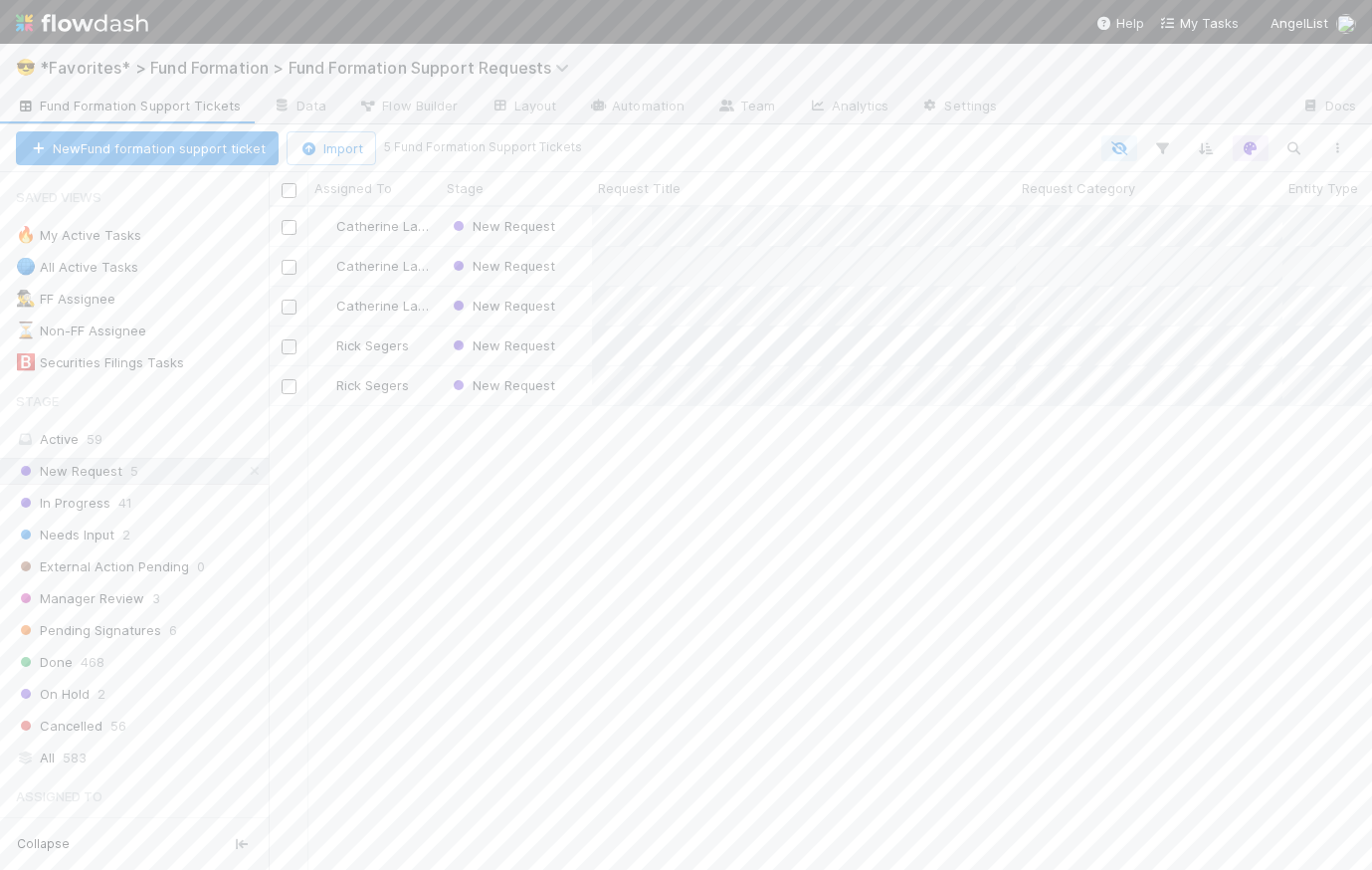 scroll, scrollTop: 14, scrollLeft: 14, axis: both 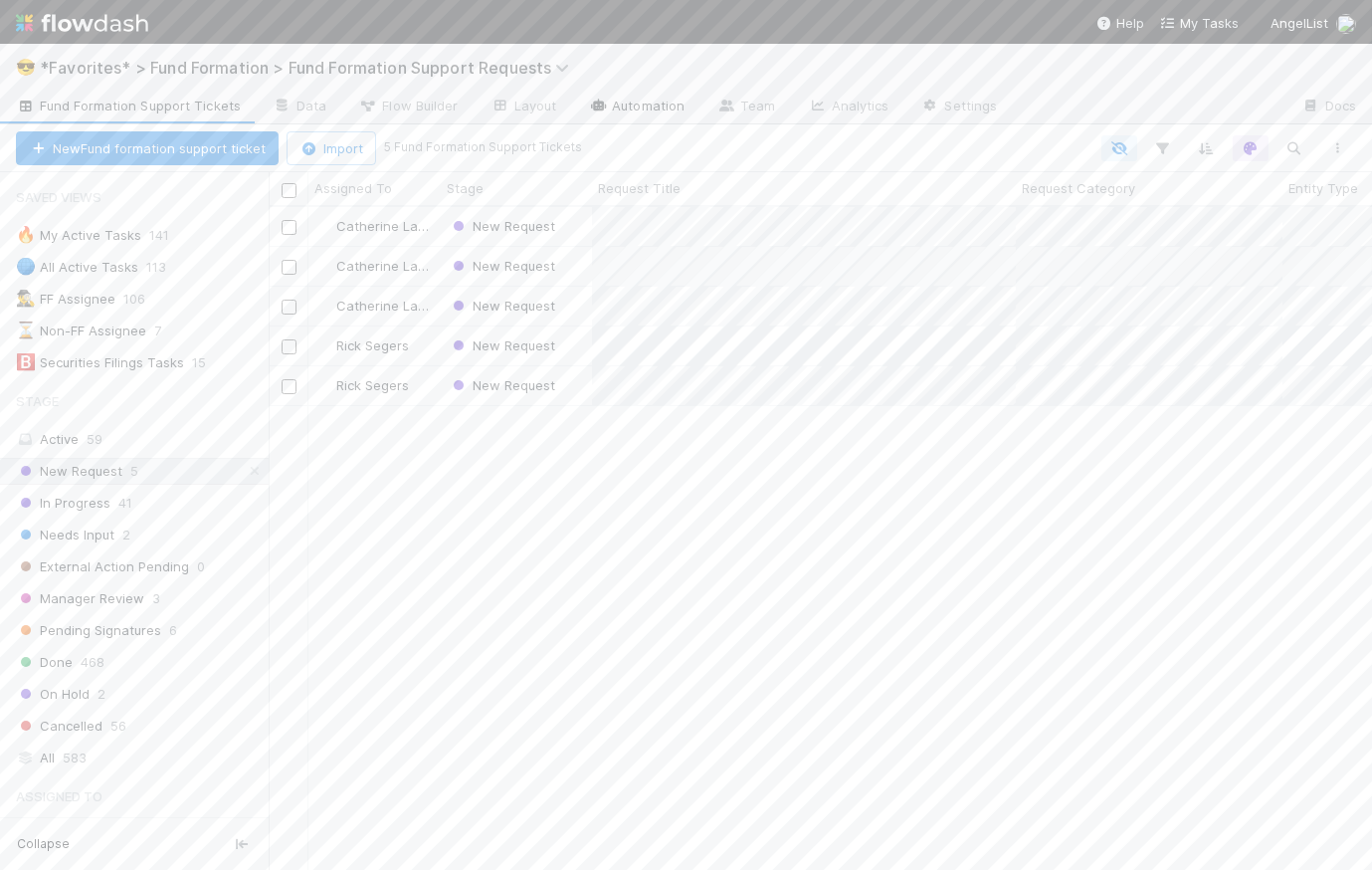 click on "Automation" at bounding box center (636, 108) 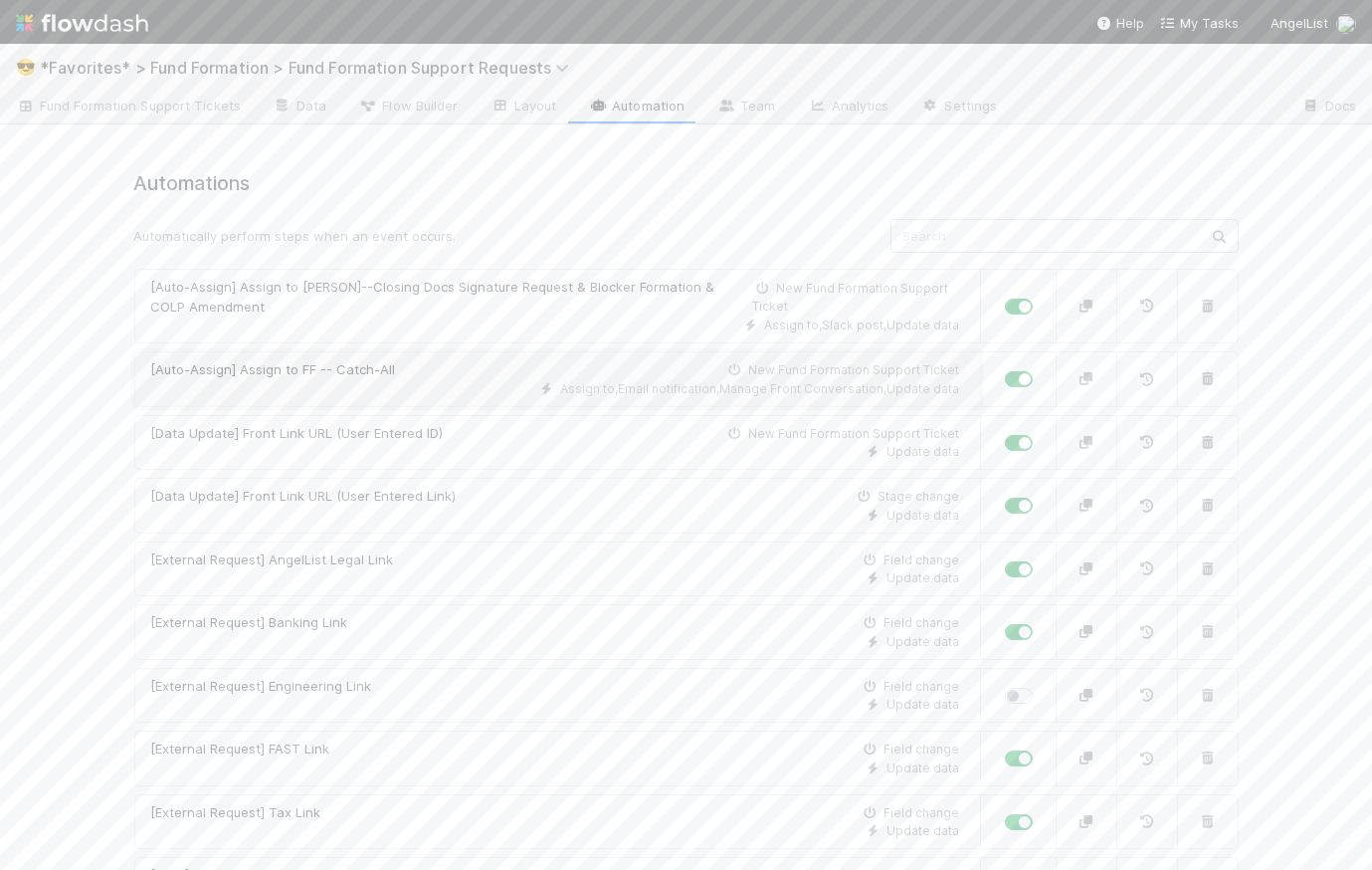 click on "Assign to ,  Email notification ,  Manage Front Conversation ,  Update data" at bounding box center (555, 389) 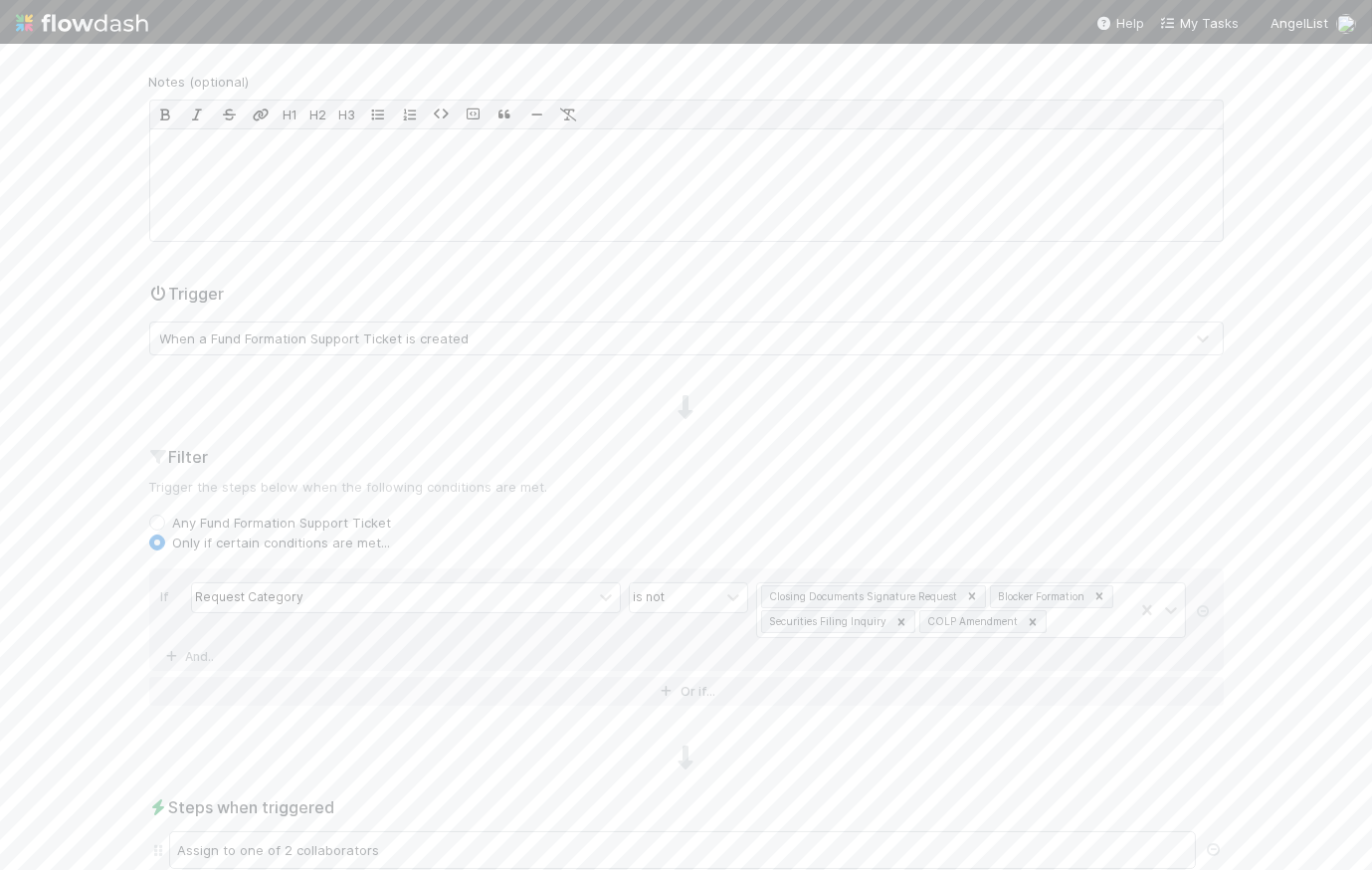 scroll, scrollTop: 505, scrollLeft: 0, axis: vertical 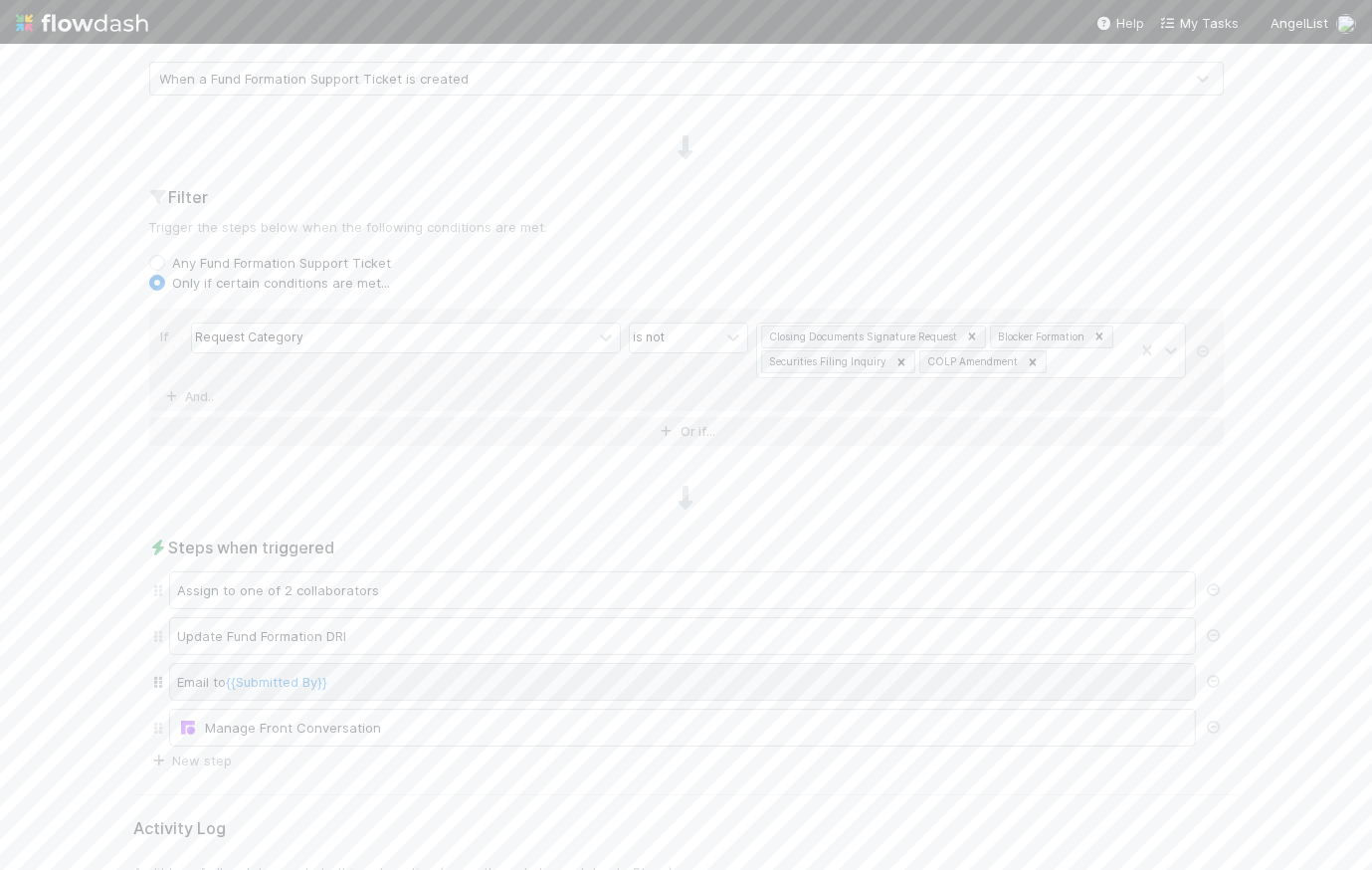 click on "Email to  {{Submitted By}}" at bounding box center (683, 682) 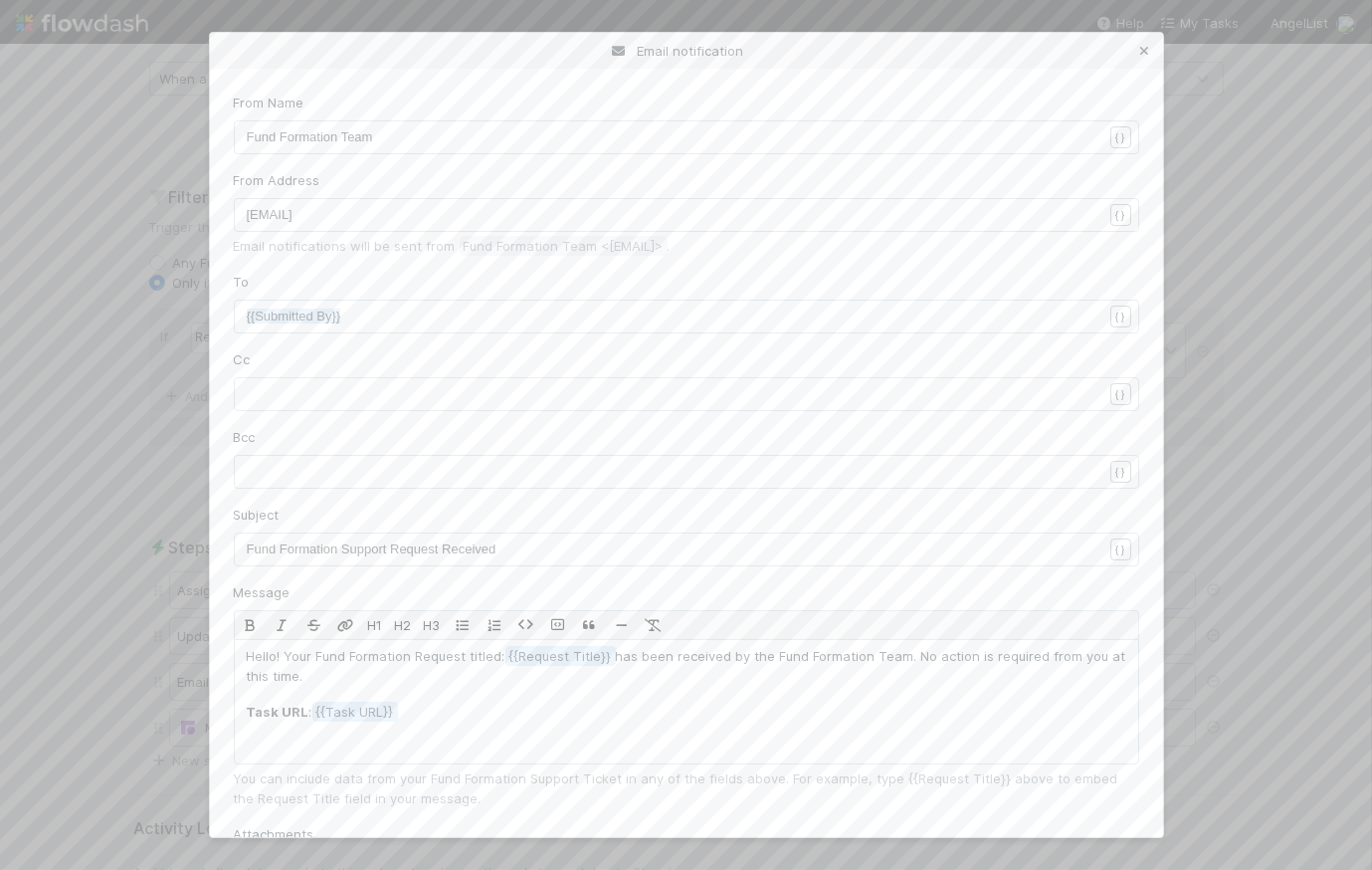 click at bounding box center (1145, 51) 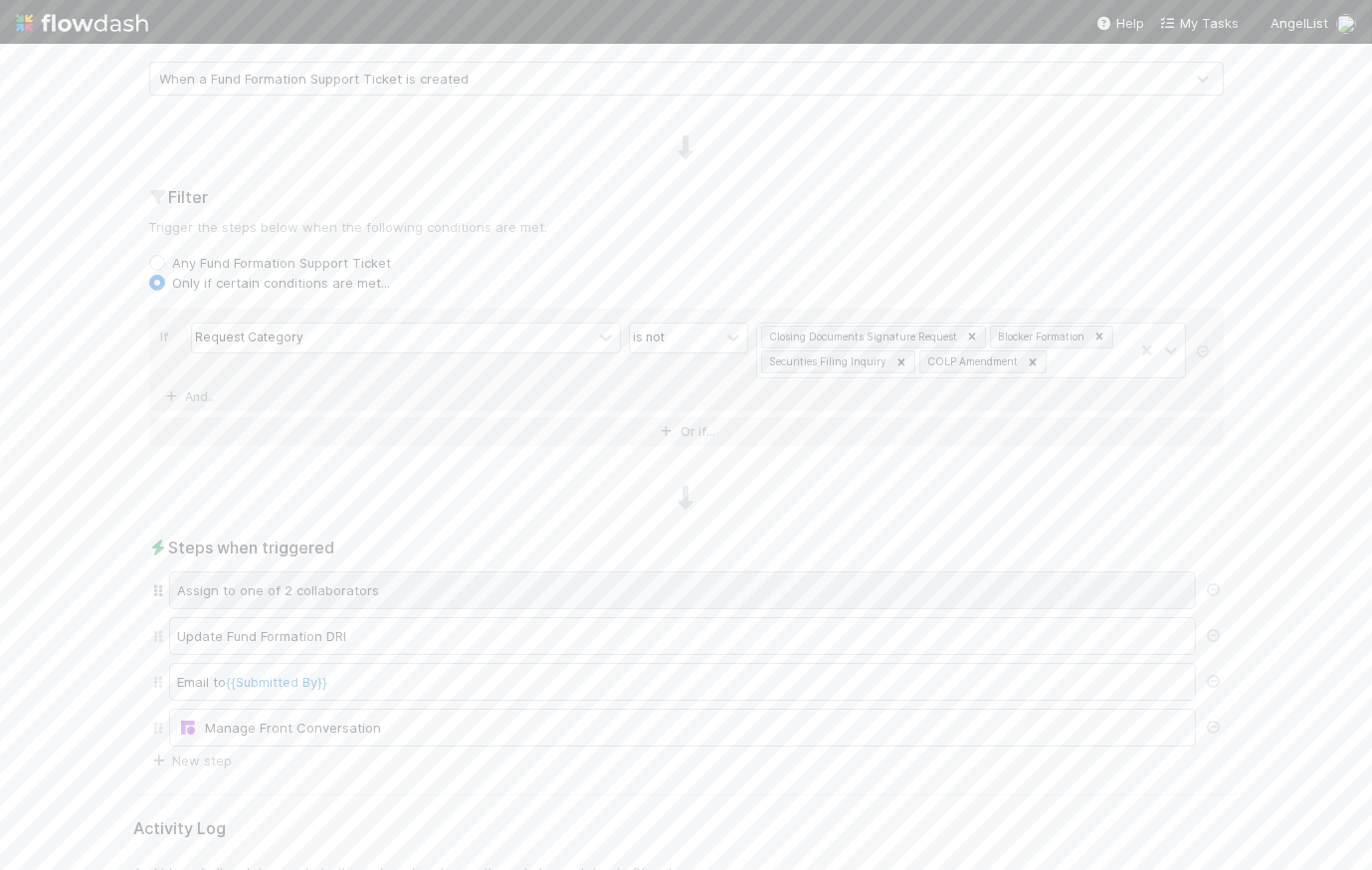 click on "Assign to one of 2 collaborators" at bounding box center (683, 590) 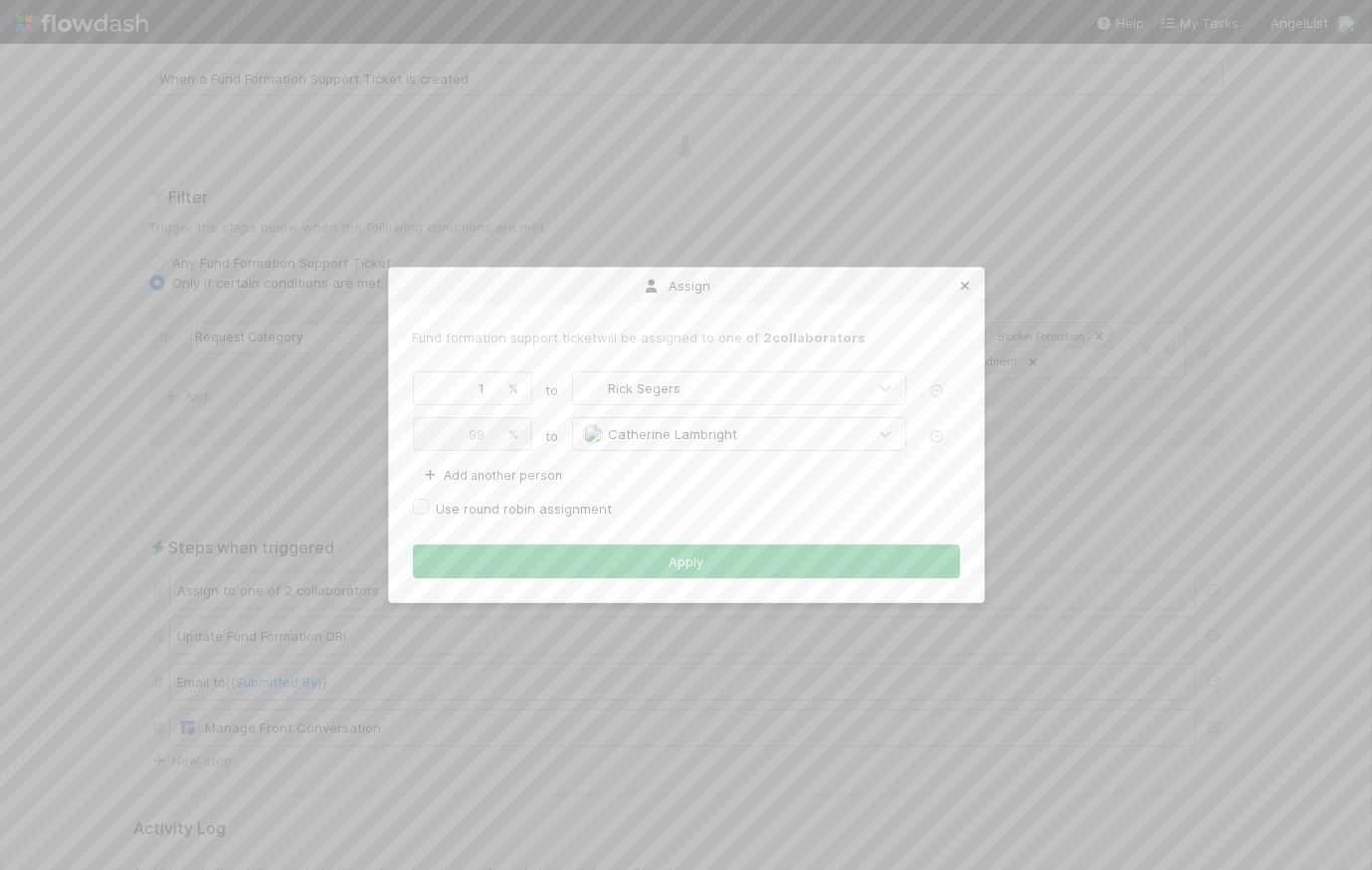 click at bounding box center (966, 286) 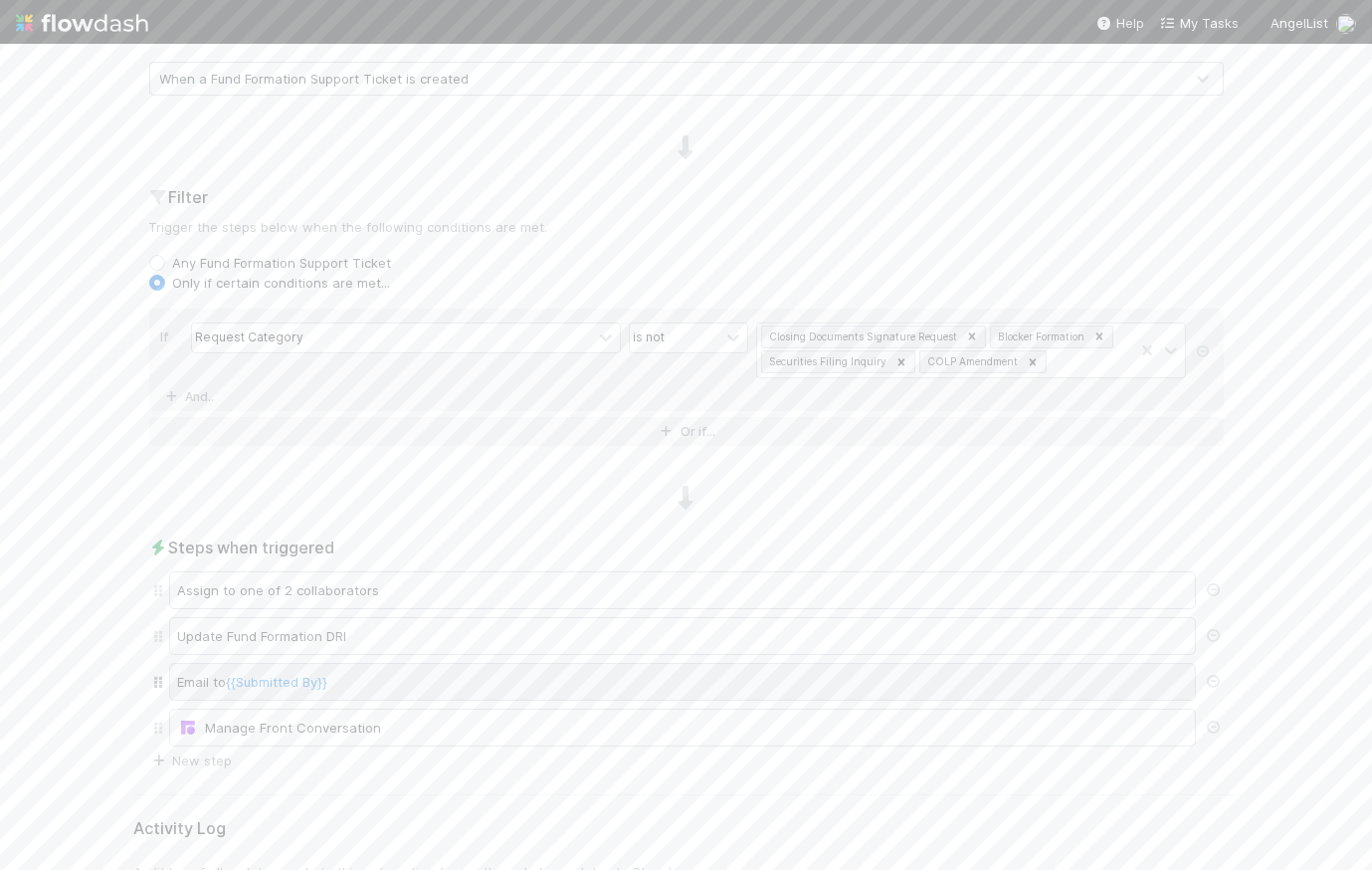 click on "Email to  {{Submitted By}}" at bounding box center [683, 682] 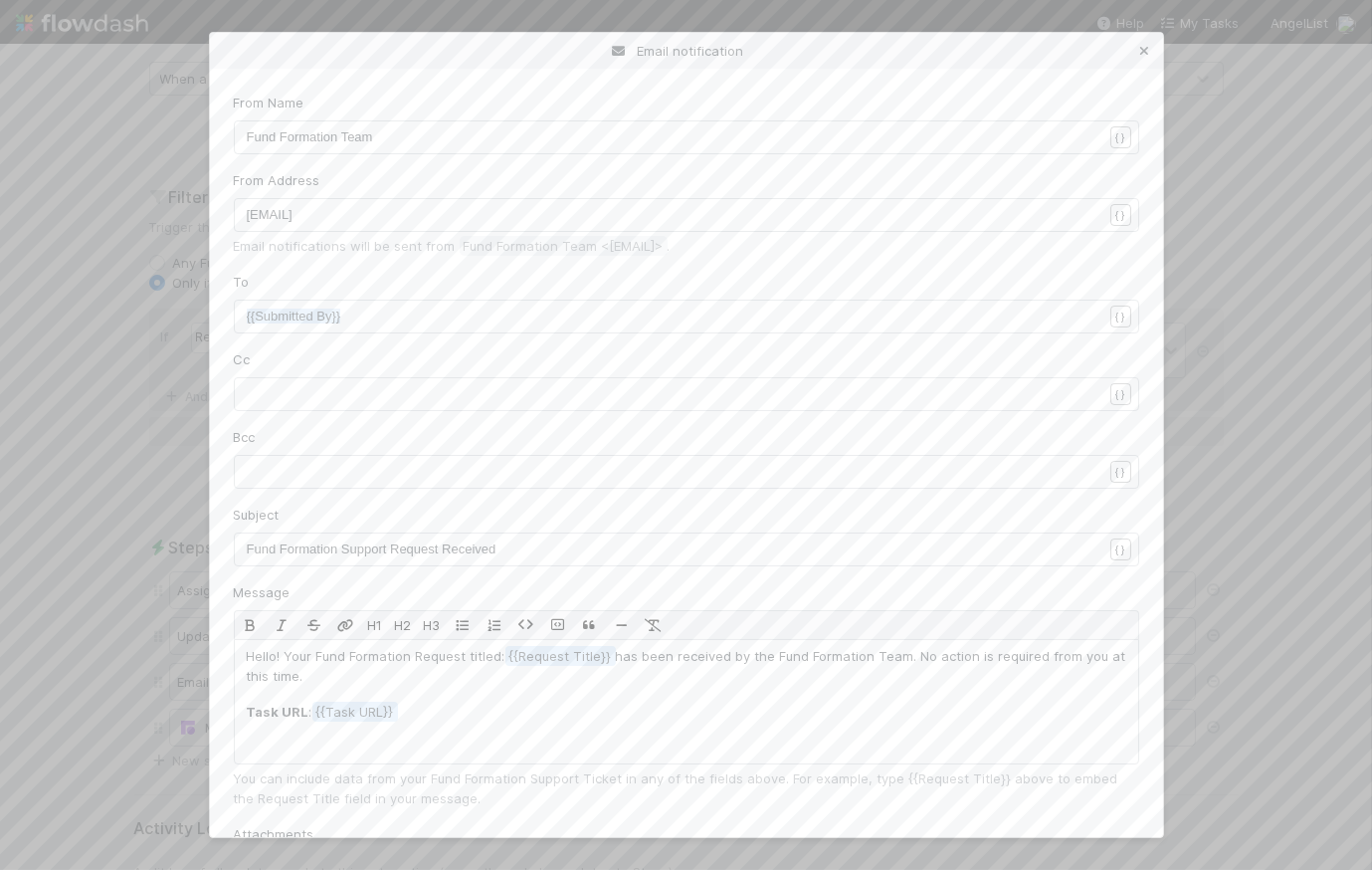 click at bounding box center (1145, 51) 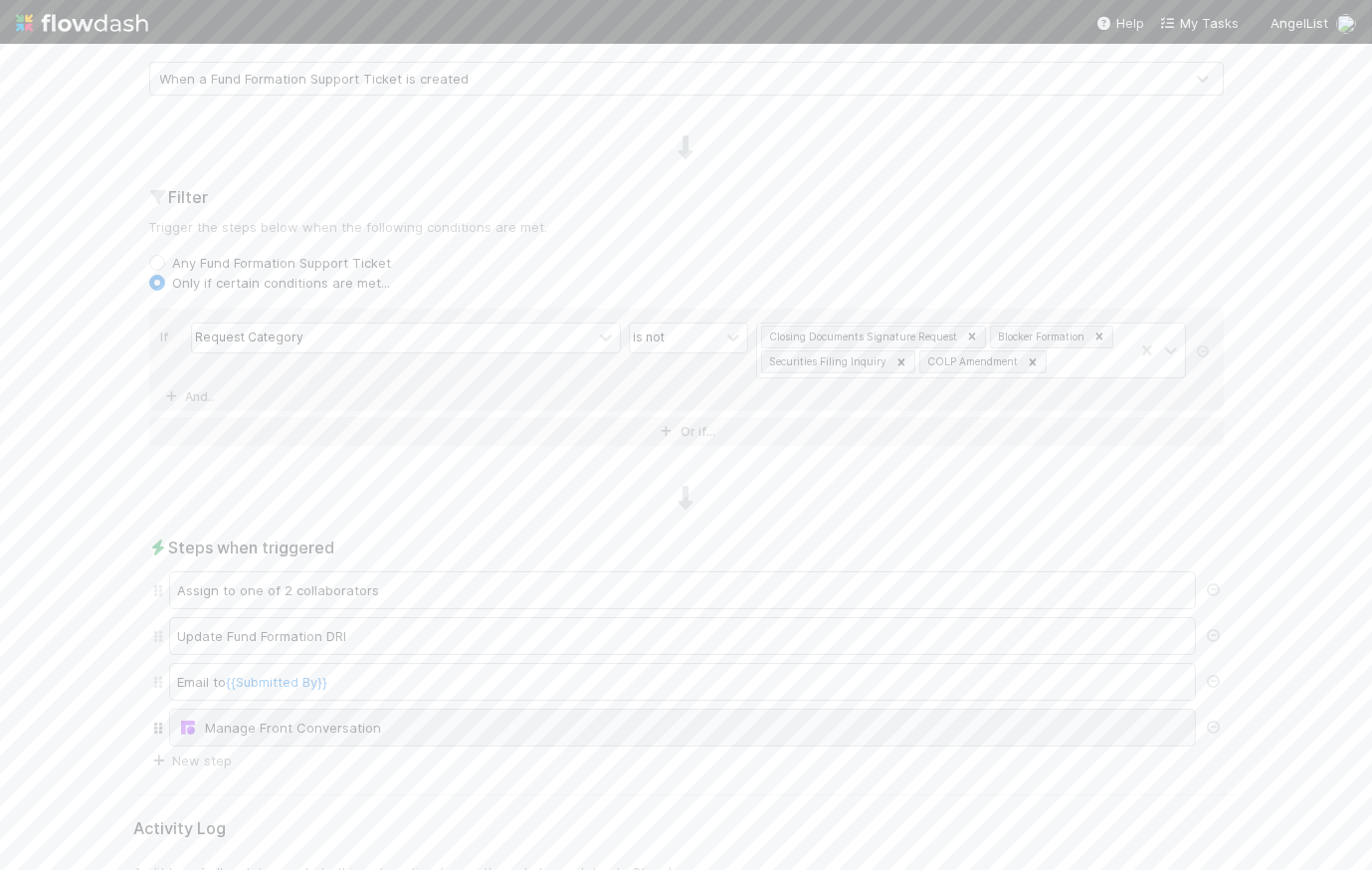 click on "Manage Front Conversation" at bounding box center [683, 728] 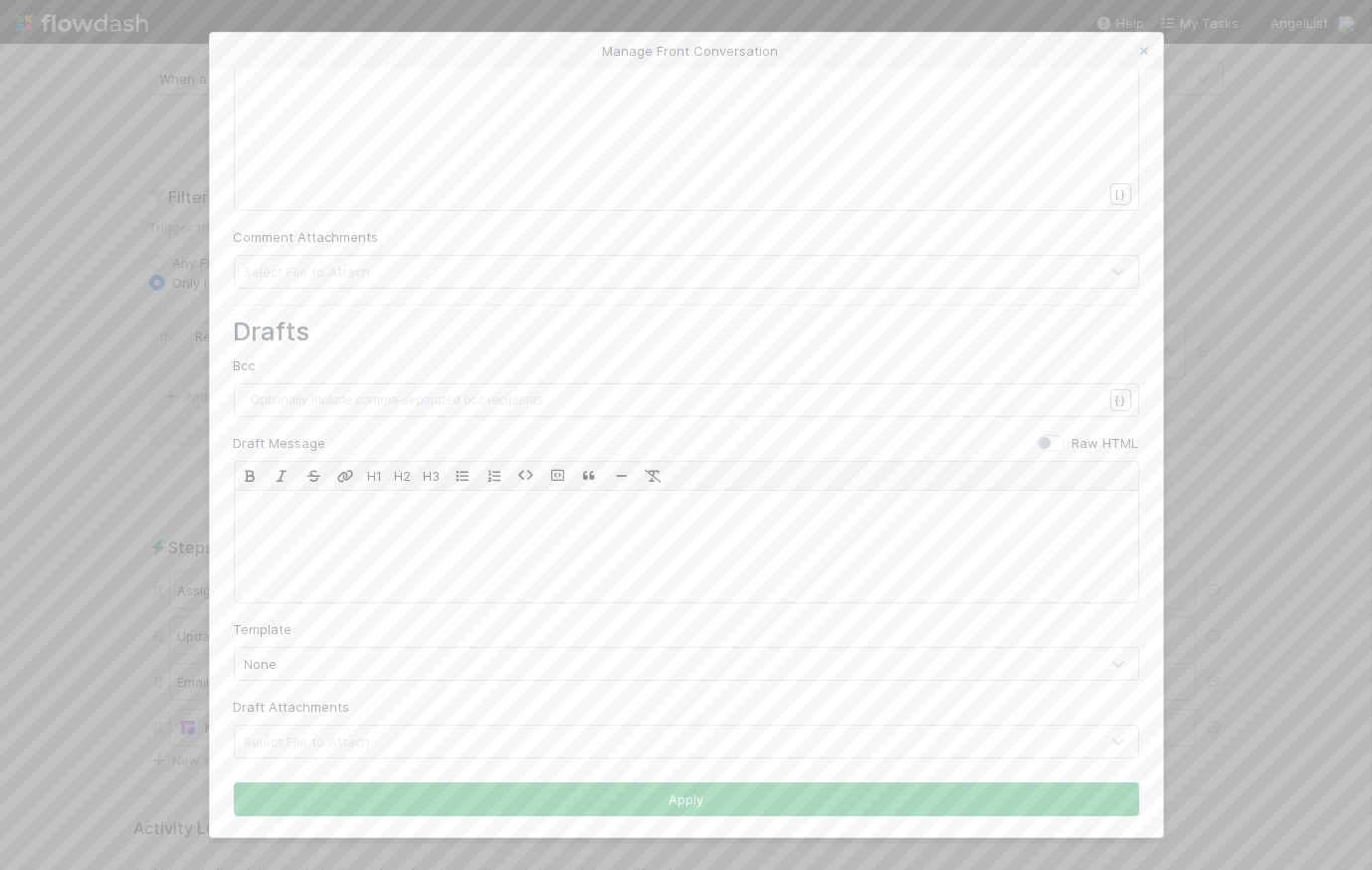 scroll, scrollTop: 0, scrollLeft: 0, axis: both 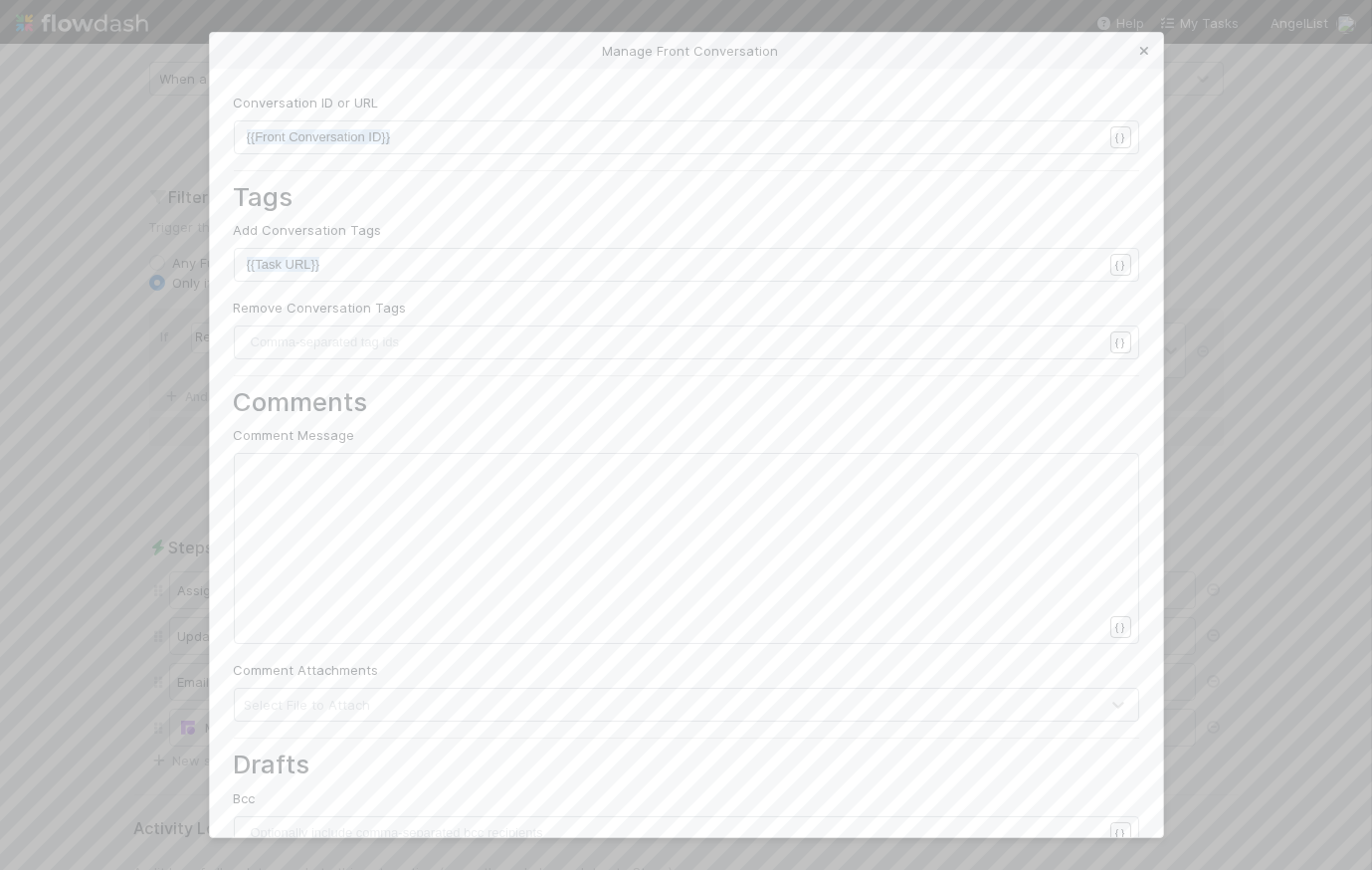 click at bounding box center (1145, 51) 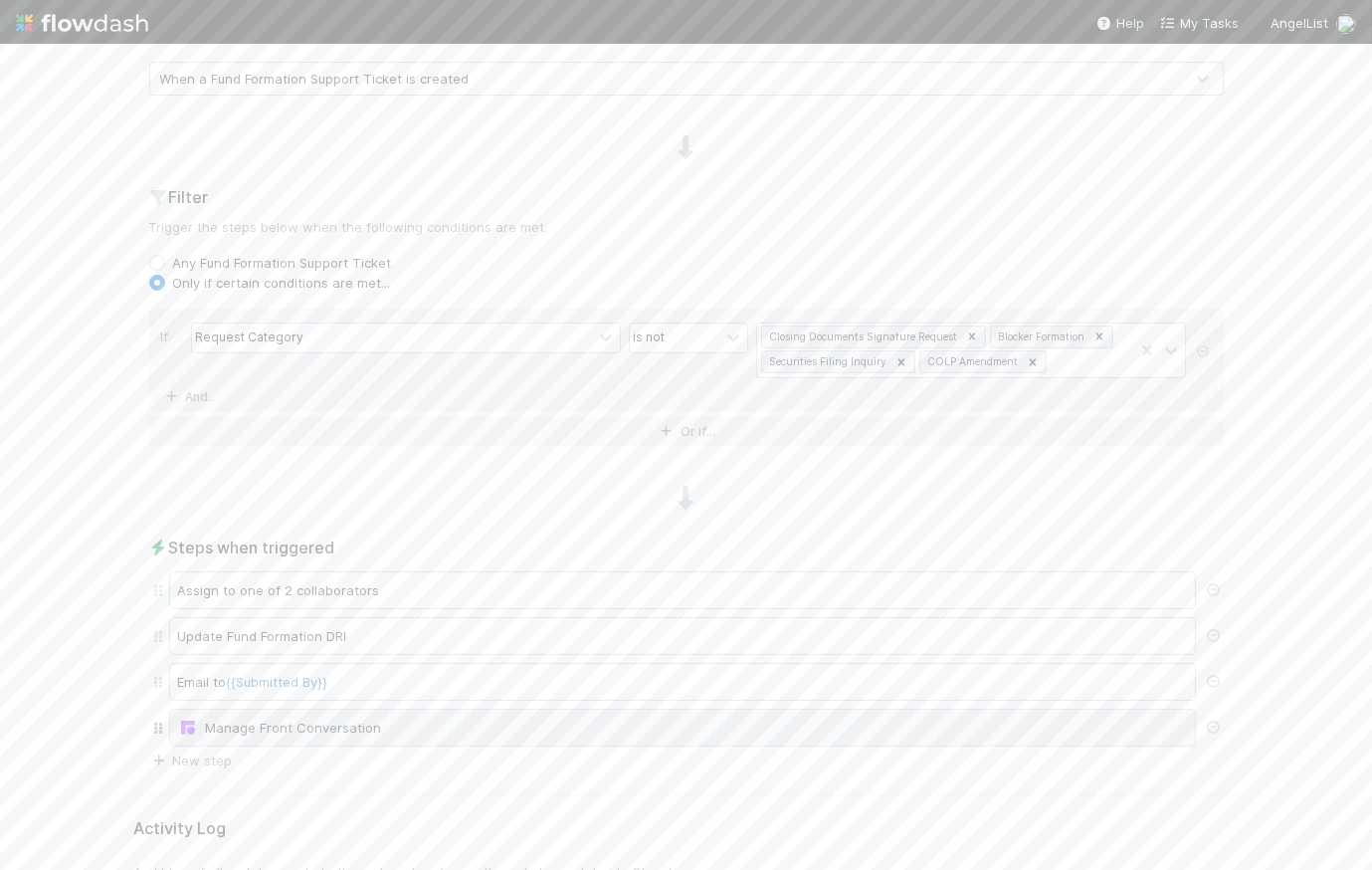 click on "Manage Front Conversation" at bounding box center [683, 728] 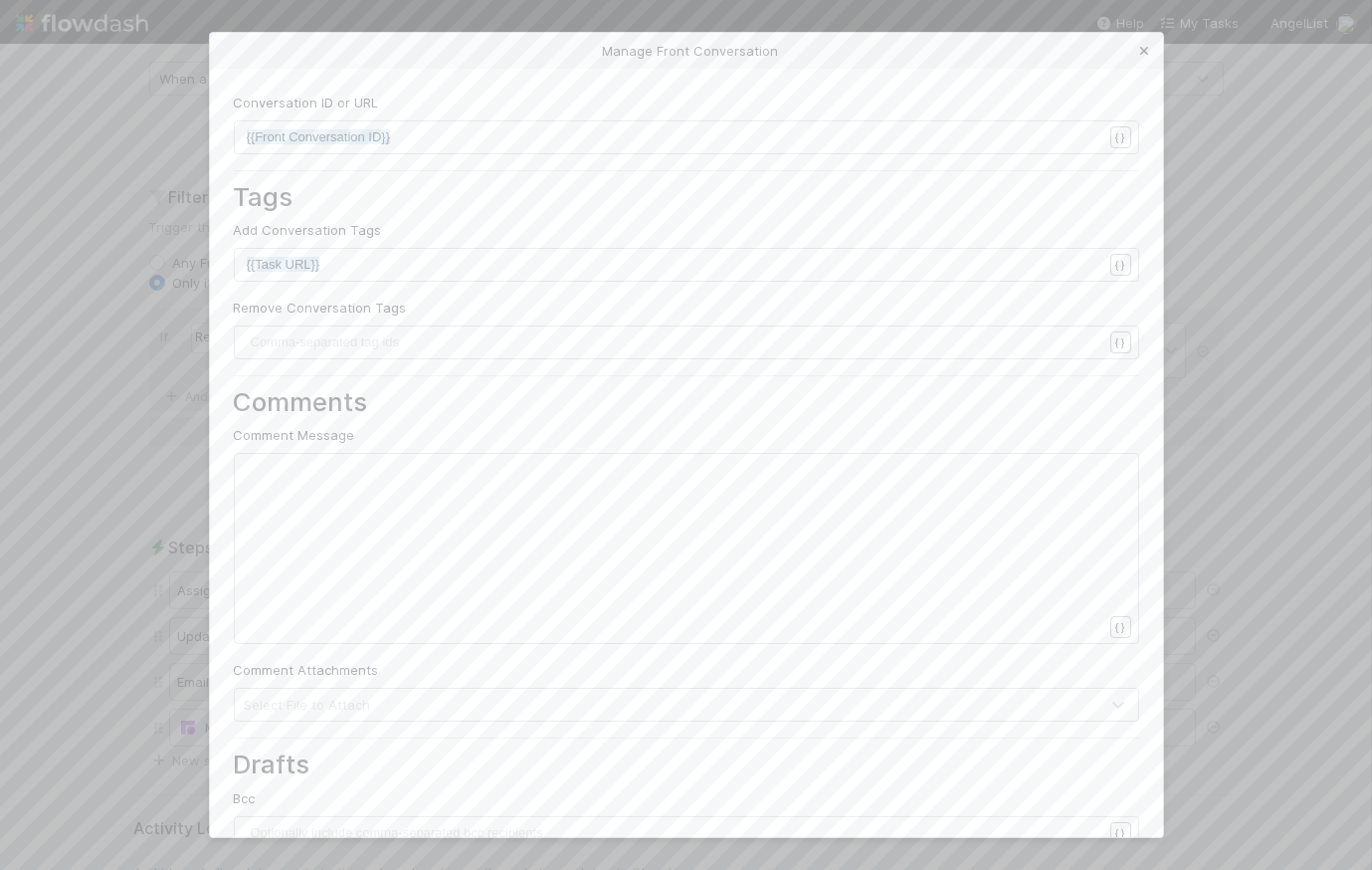click at bounding box center (1145, 51) 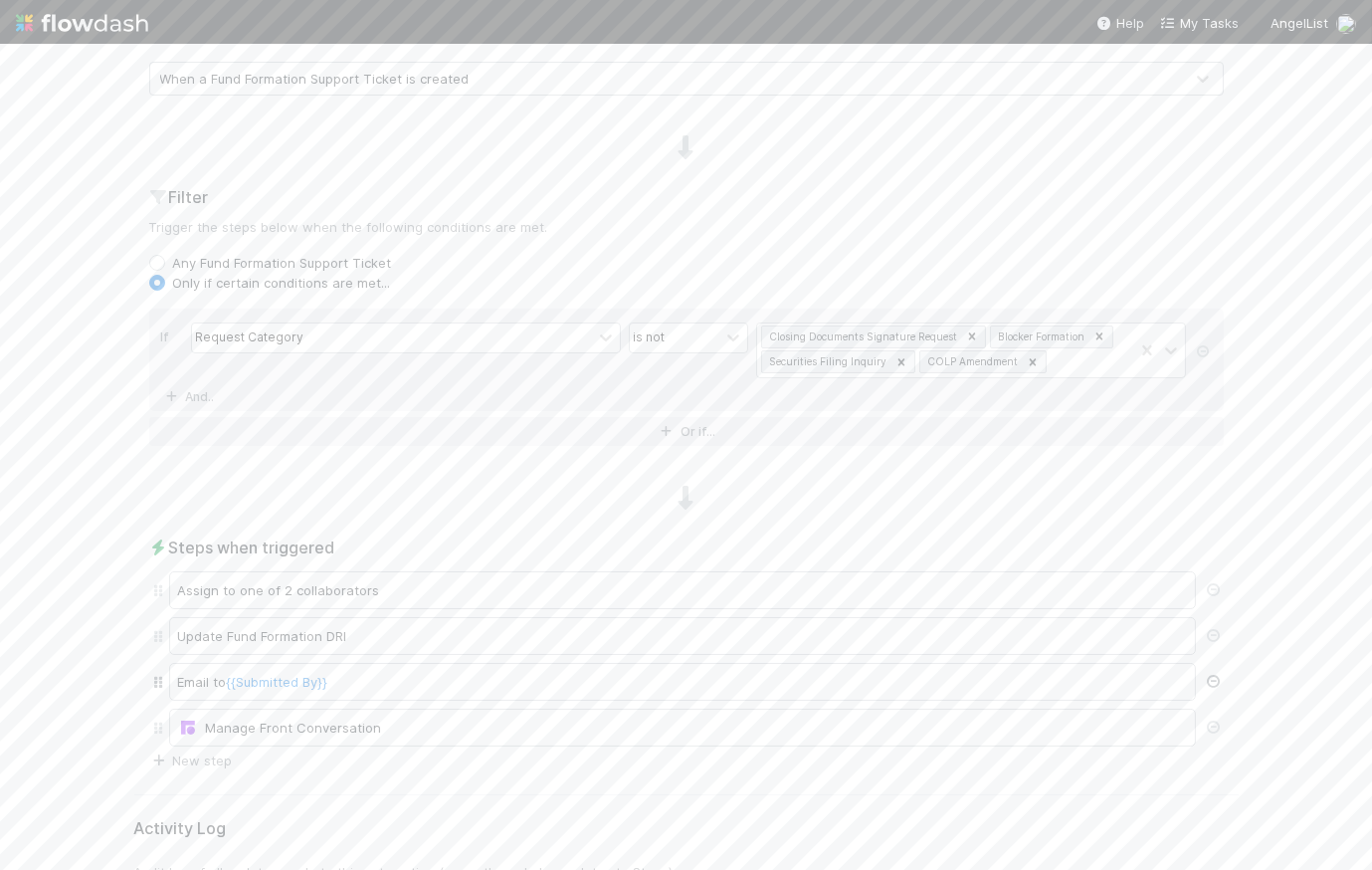click at bounding box center [1214, 681] 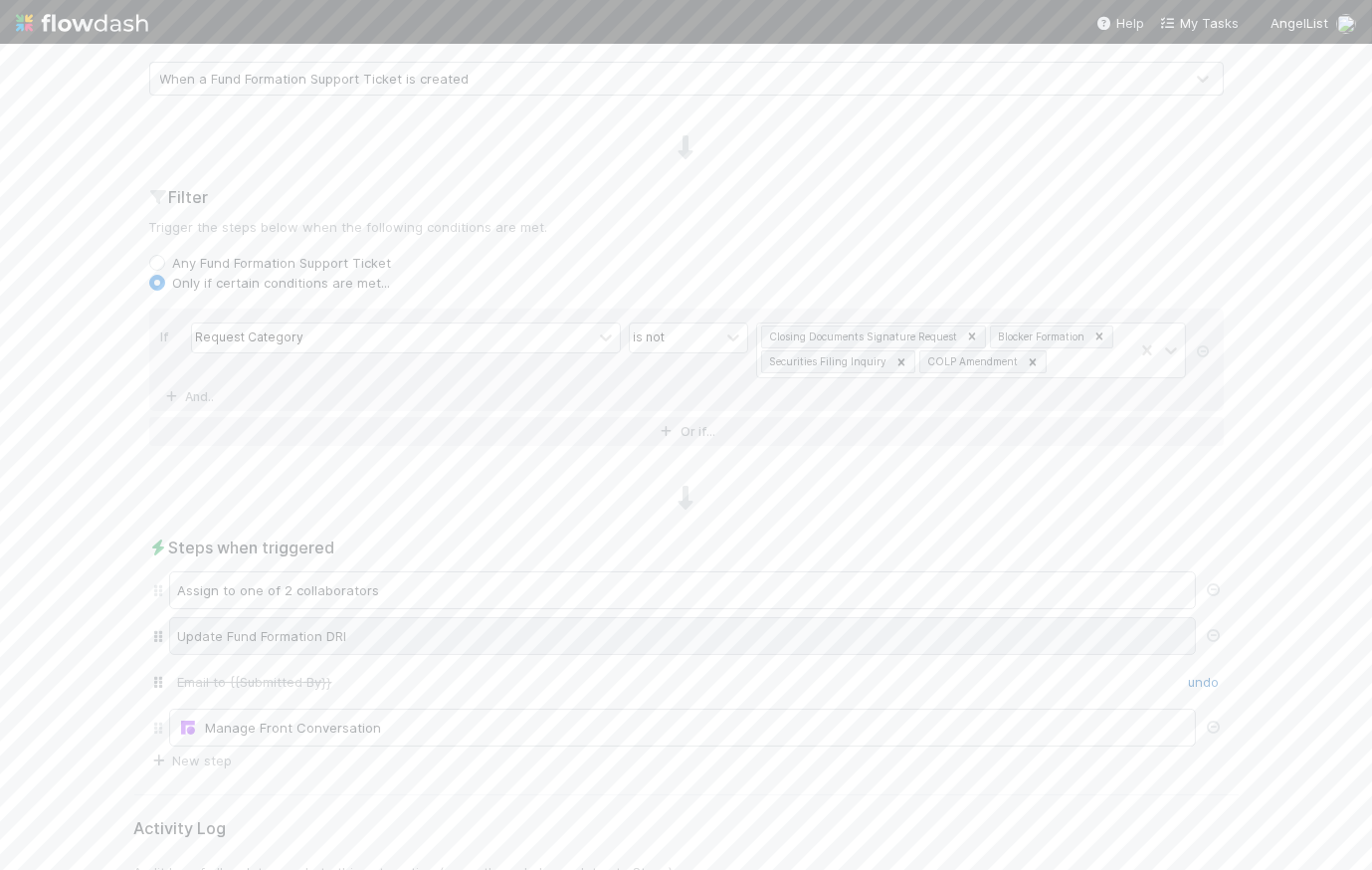 click on "Update Fund Formation DRI" at bounding box center (683, 636) 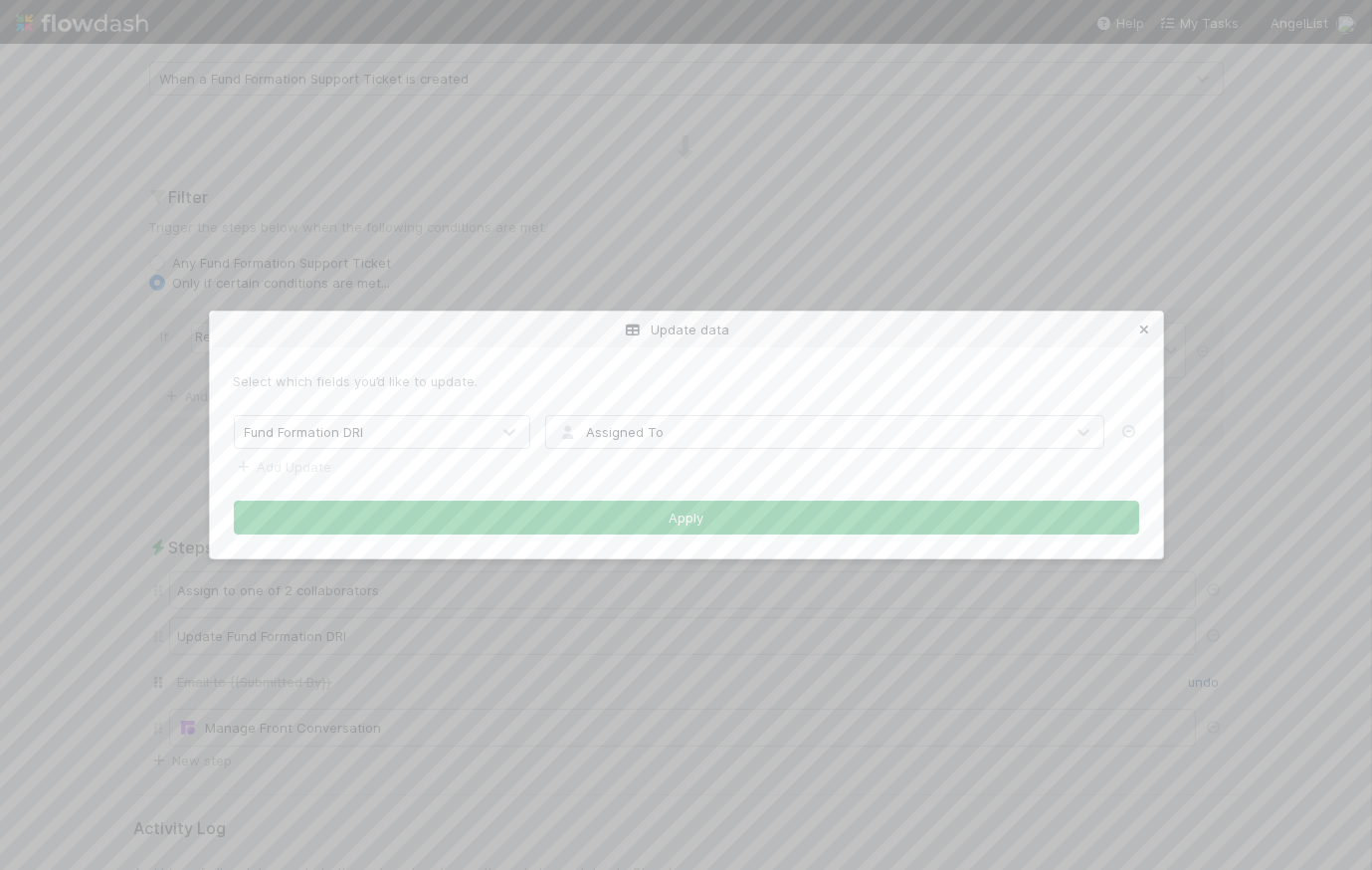 click at bounding box center (1145, 329) 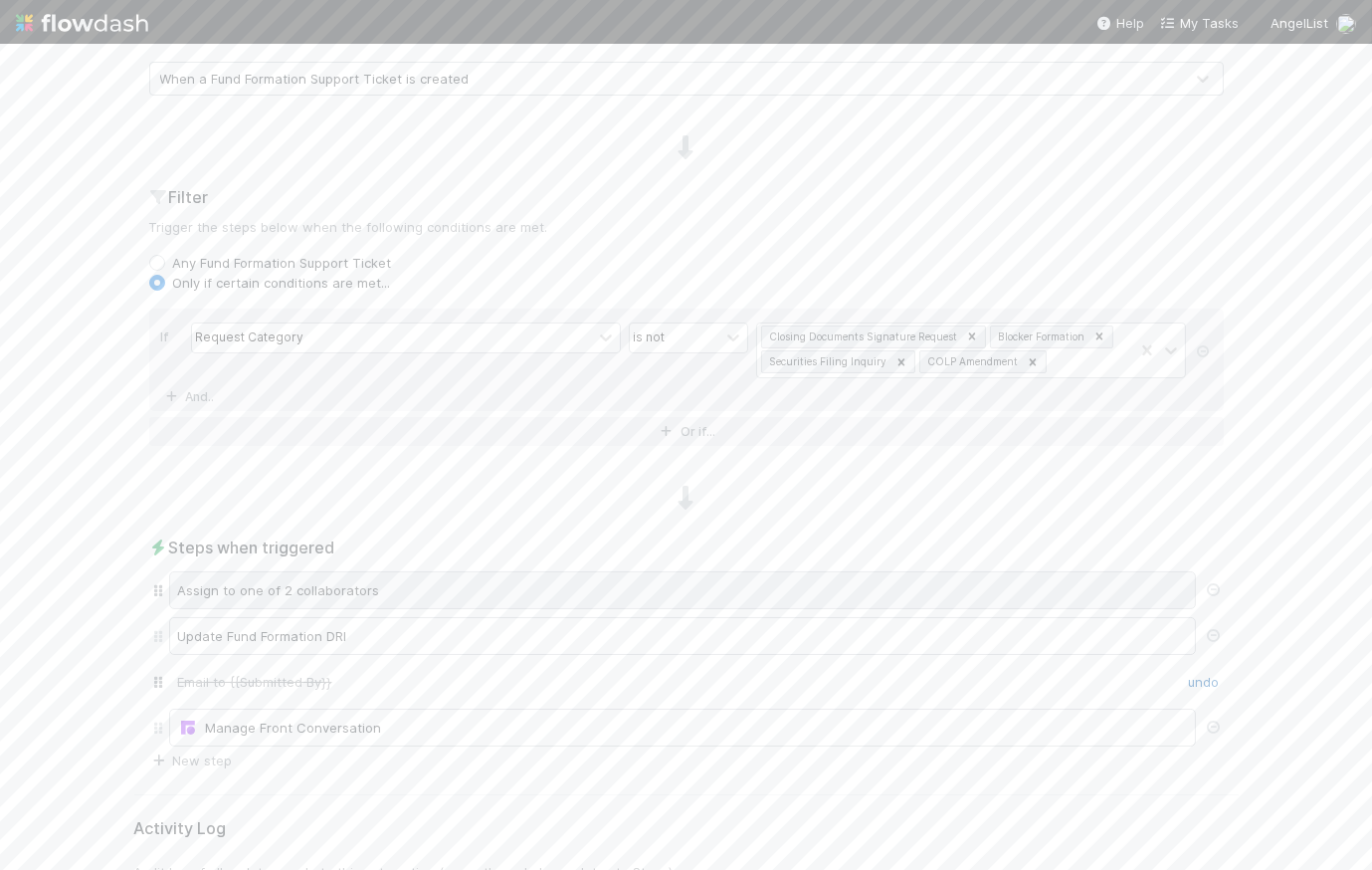 click on "Assign to one of 2 collaborators" at bounding box center (683, 590) 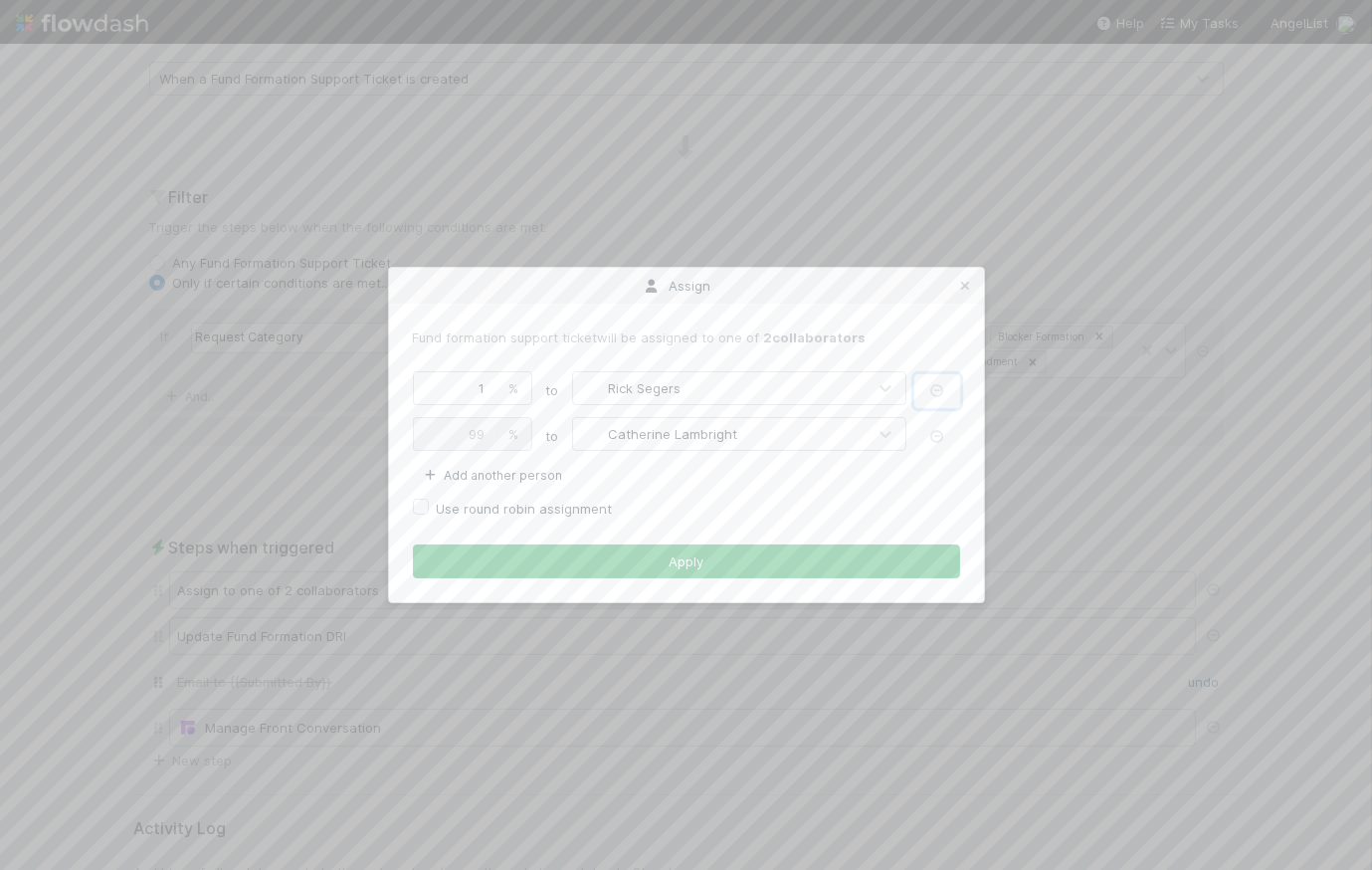 click at bounding box center (937, 390) 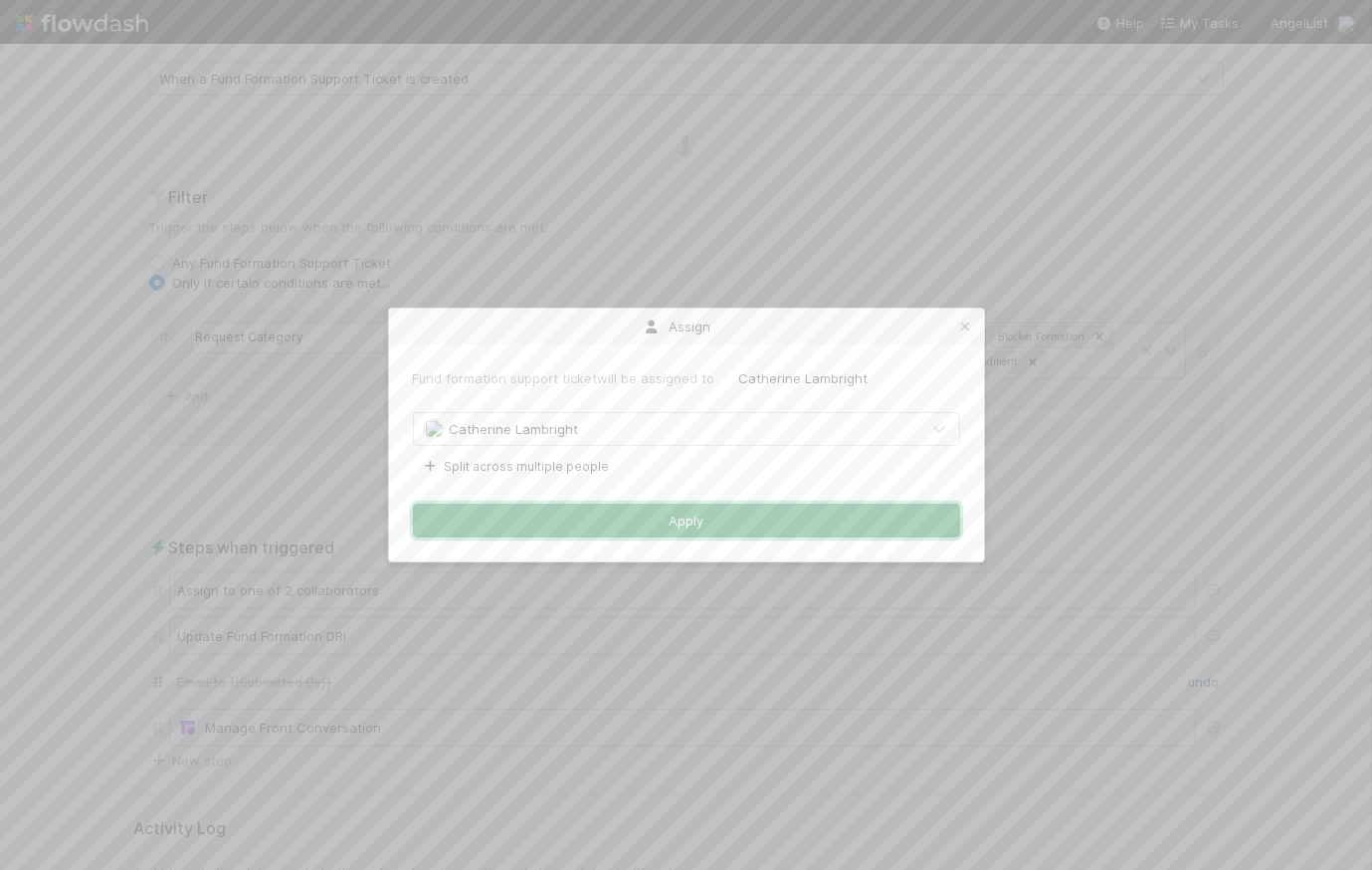 click on "Apply" at bounding box center (686, 521) 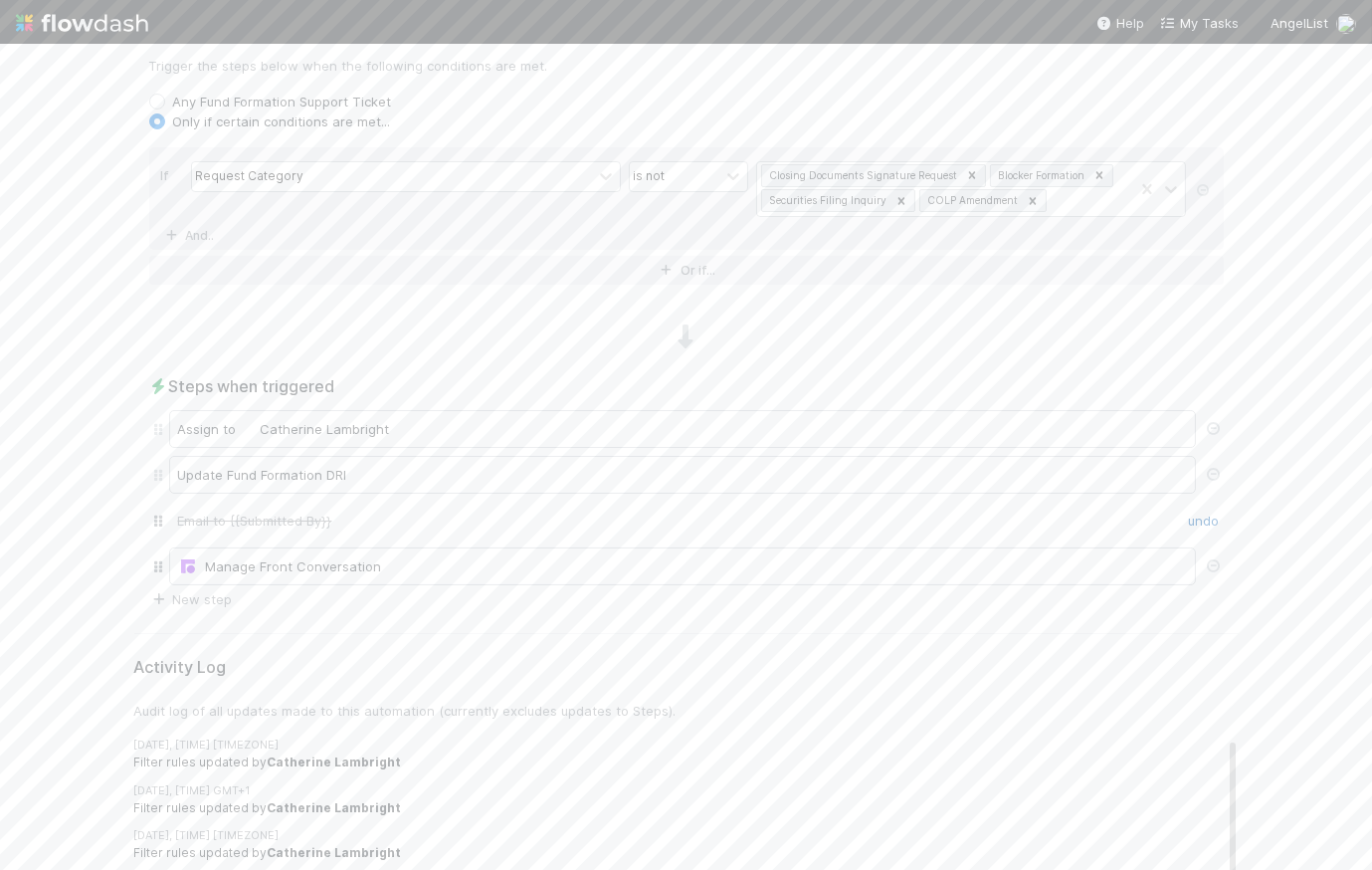 scroll, scrollTop: 928, scrollLeft: 0, axis: vertical 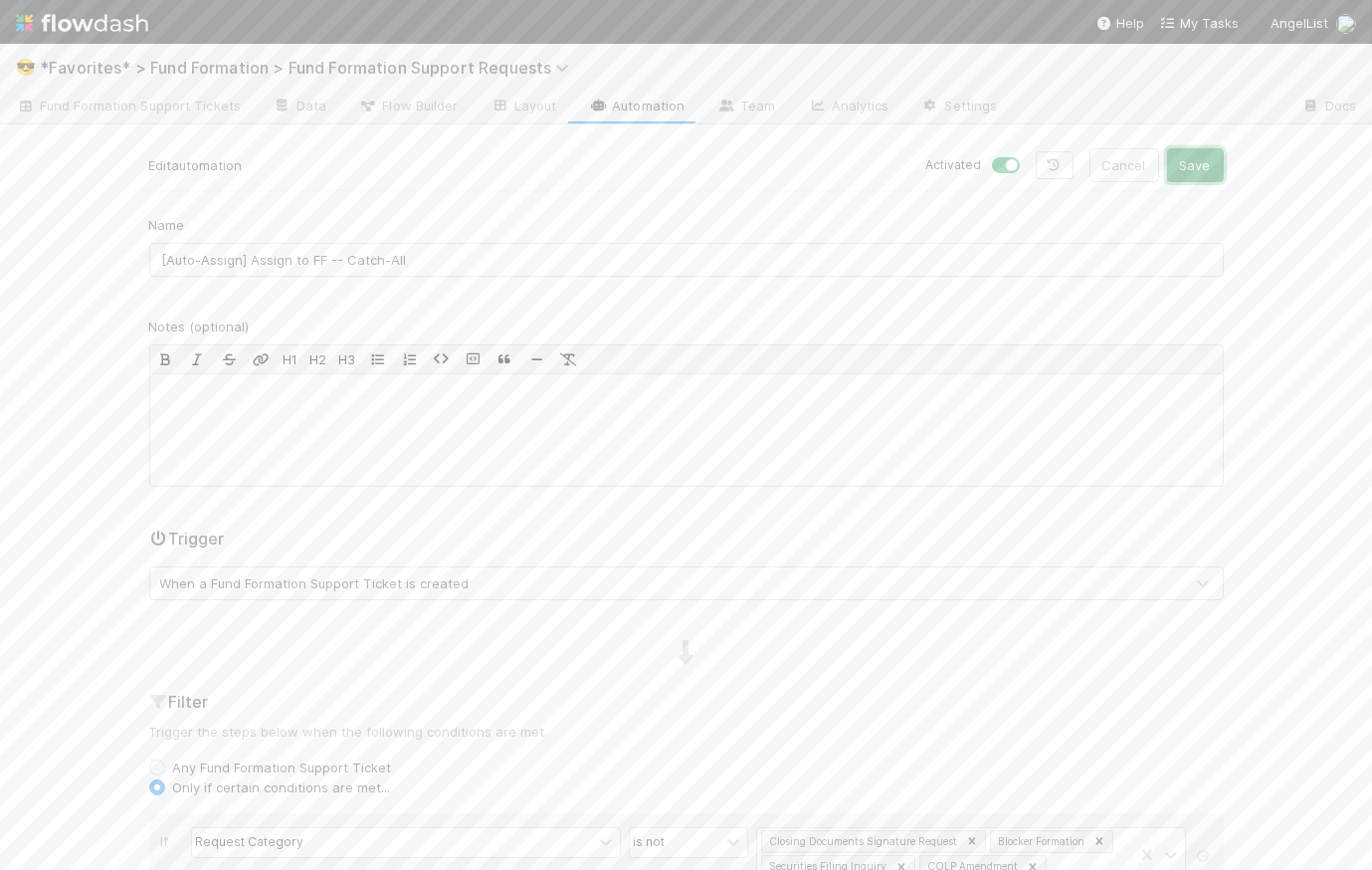 click on "Save" at bounding box center [1195, 165] 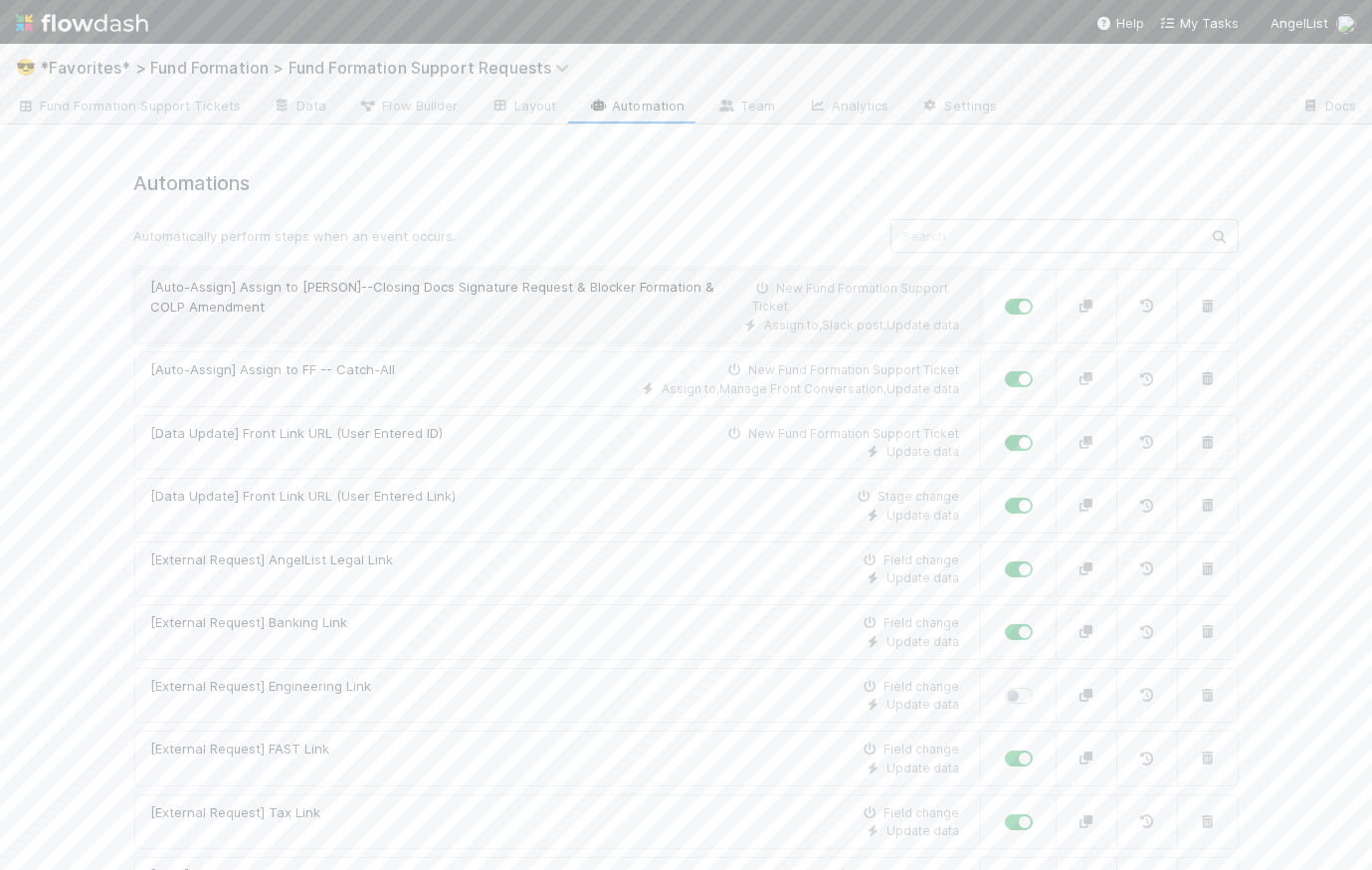 click on "[Auto-Assign] Assign to Catherine--Closing Docs Signature Request & Blocker Formation & COLP Amendment" at bounding box center (452, 297) 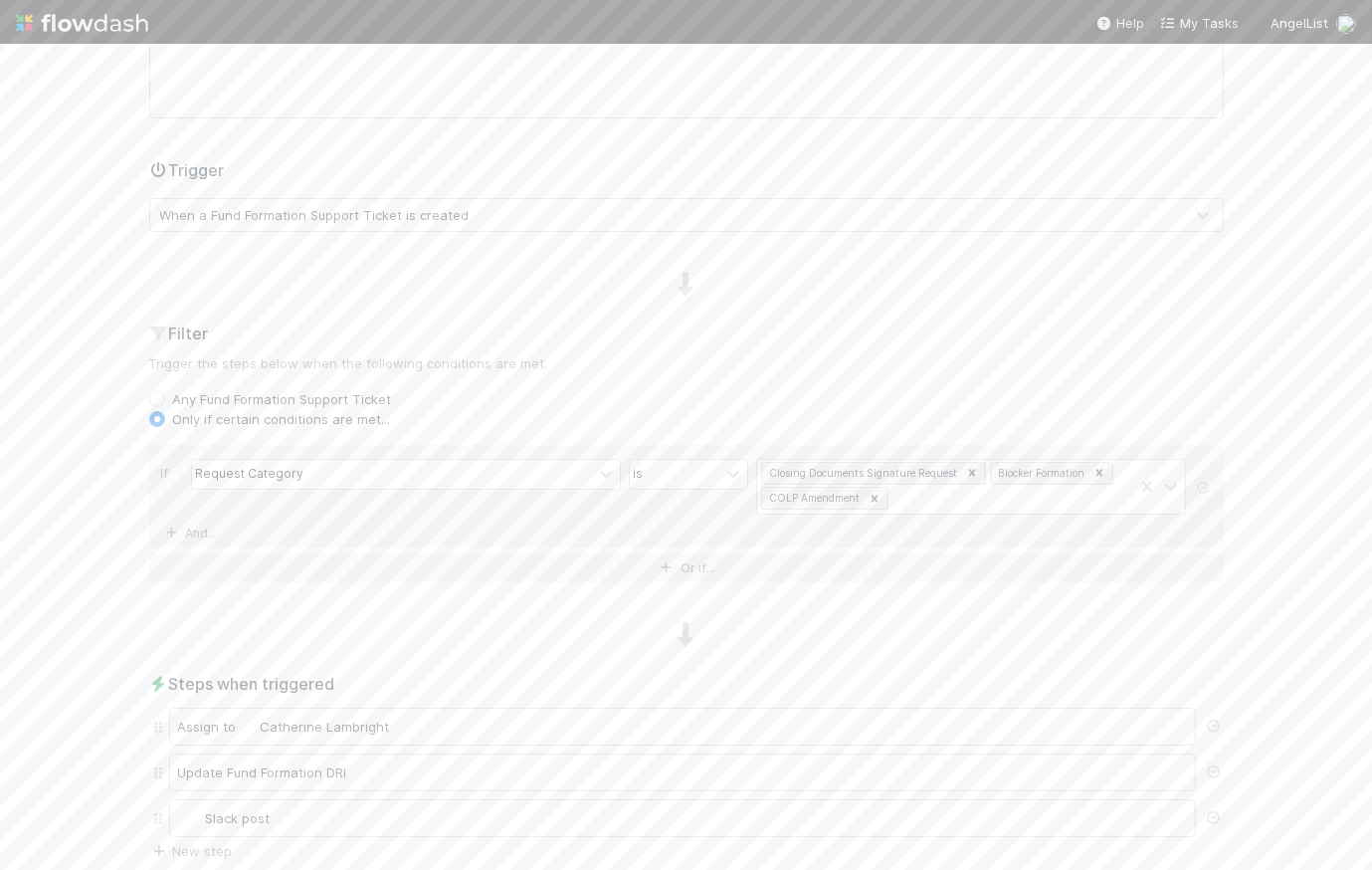 scroll, scrollTop: 882, scrollLeft: 0, axis: vertical 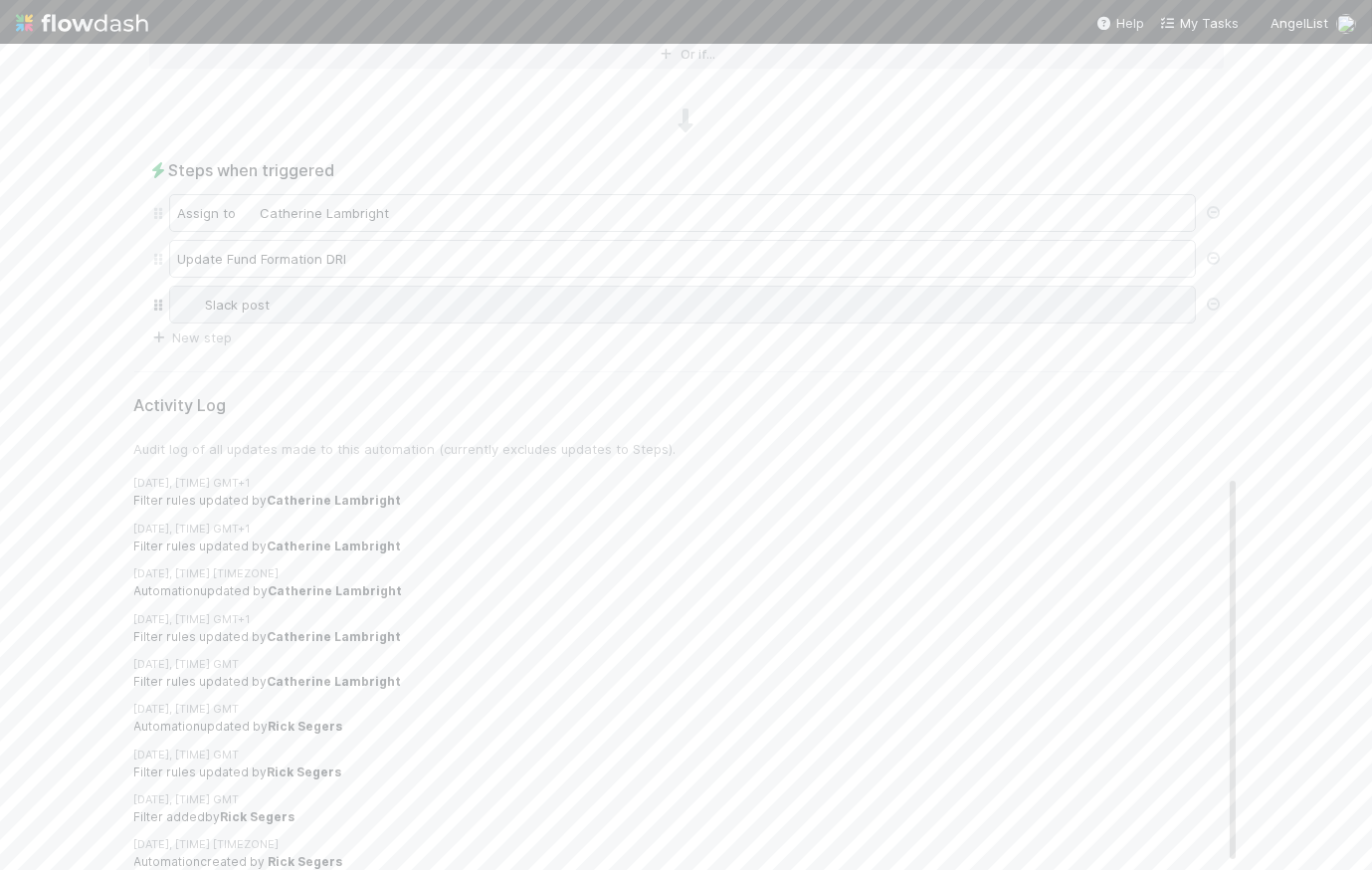 click on "Slack post" at bounding box center (683, 305) 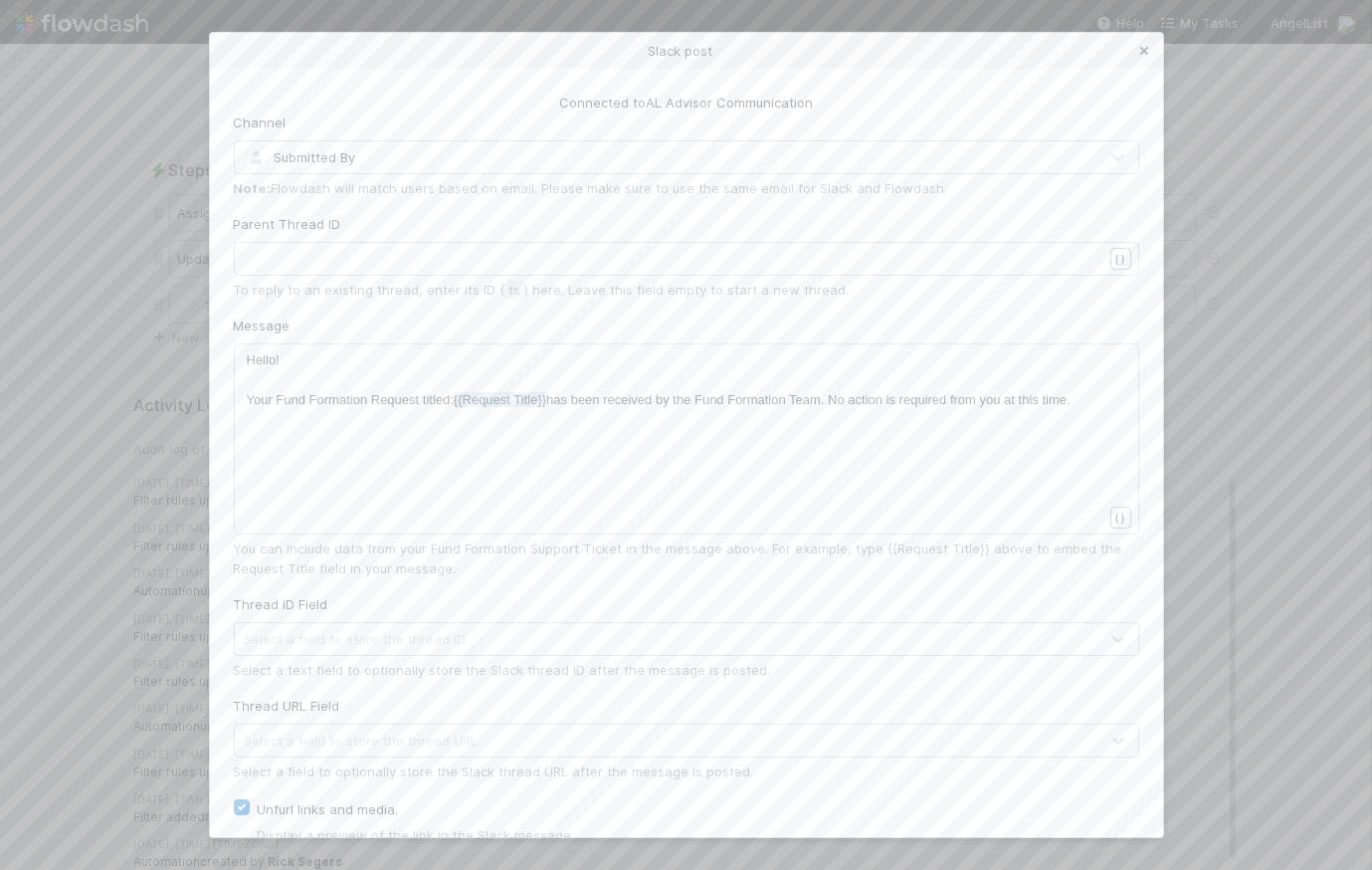 click at bounding box center [1145, 51] 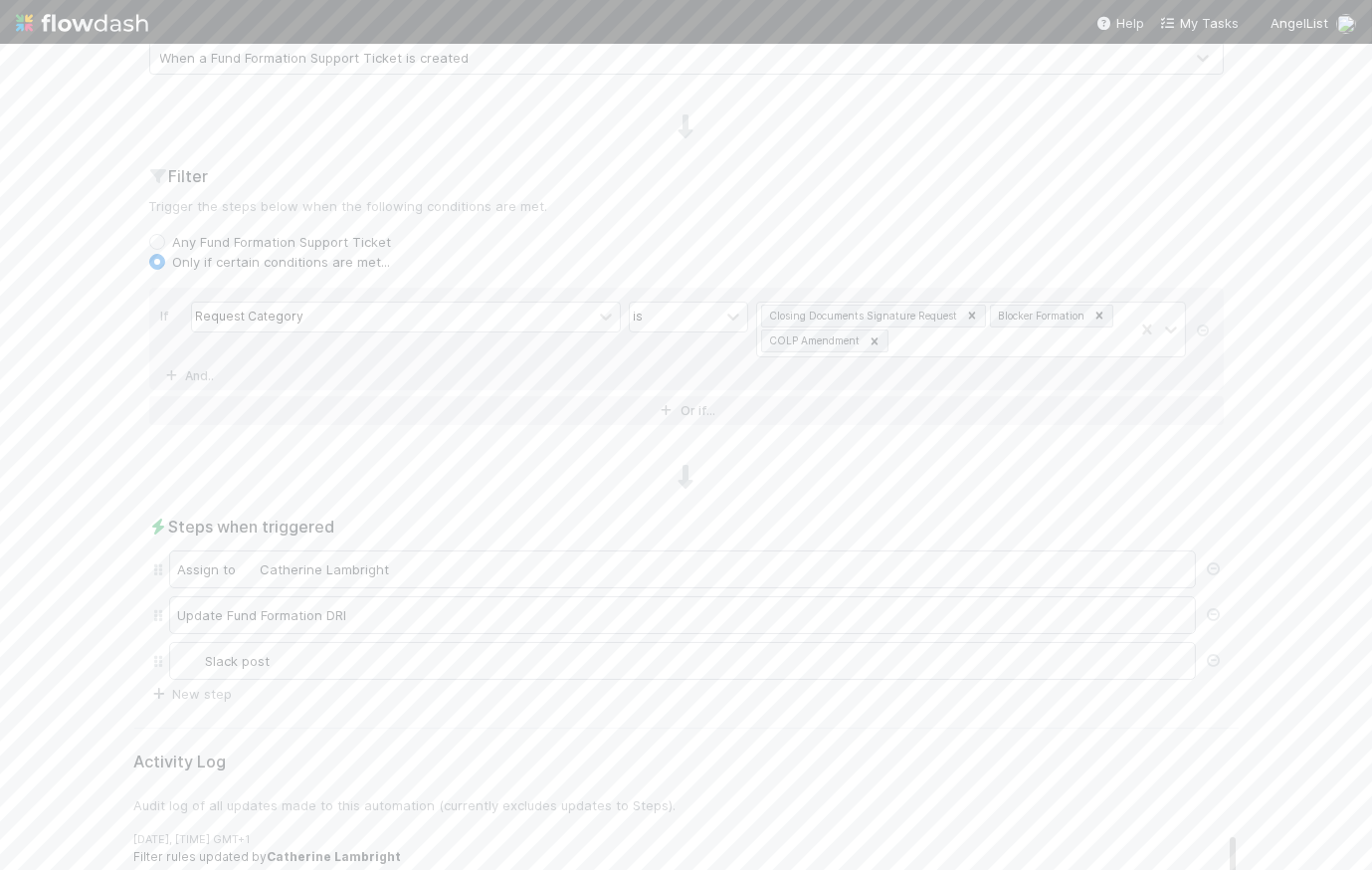 scroll, scrollTop: 0, scrollLeft: 0, axis: both 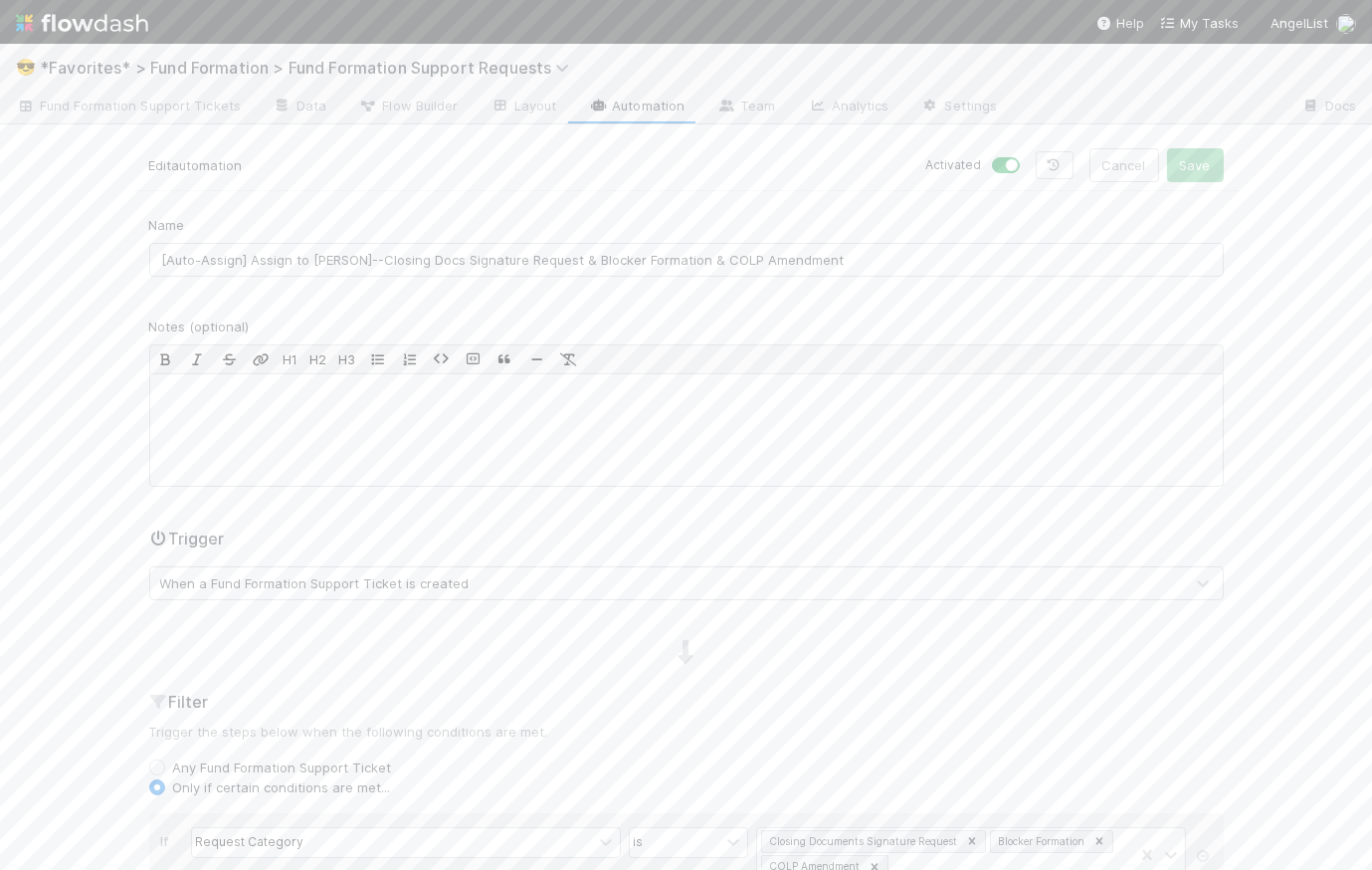 click at bounding box center (1028, 155) 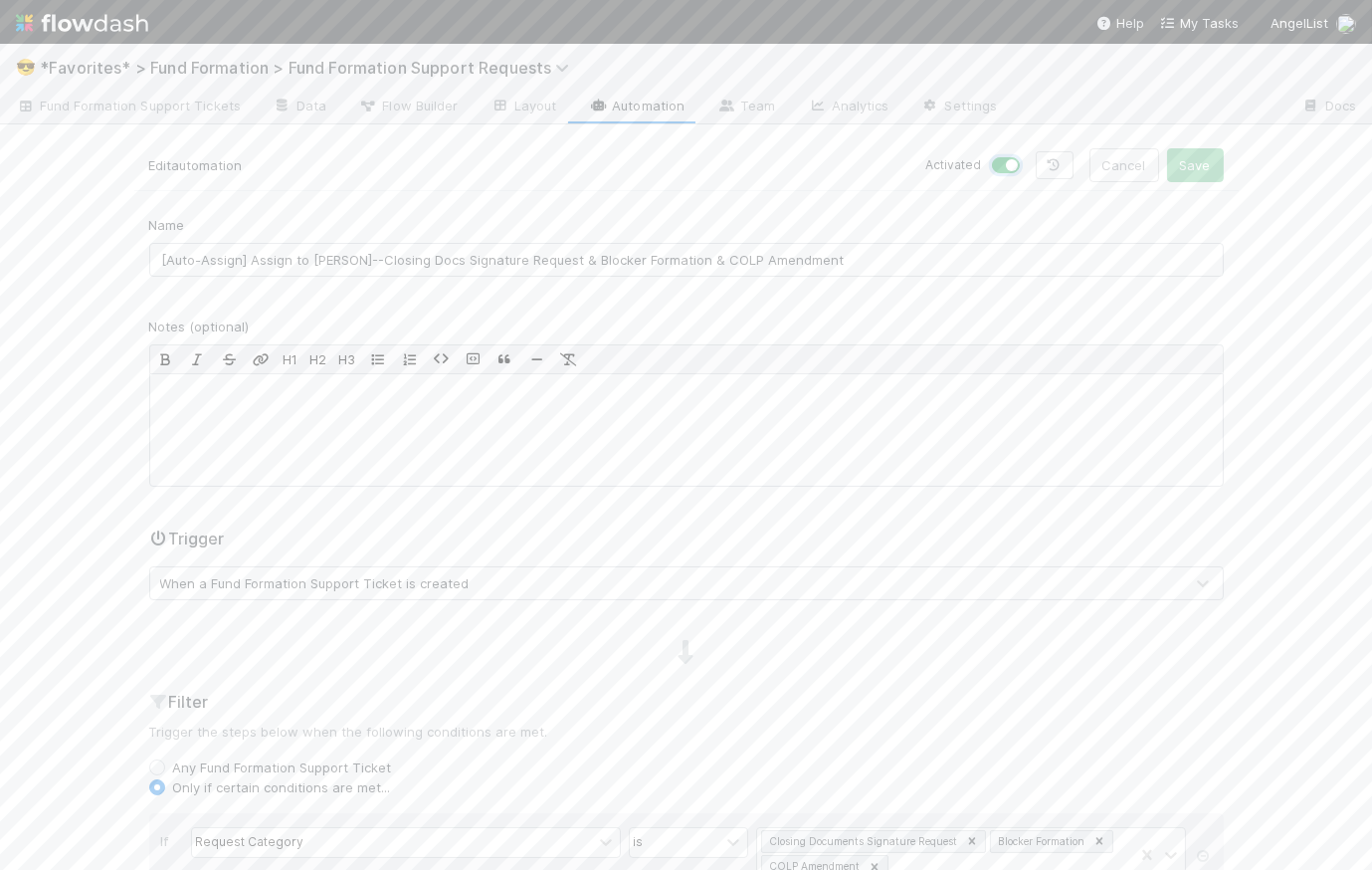 click at bounding box center [1000, 164] 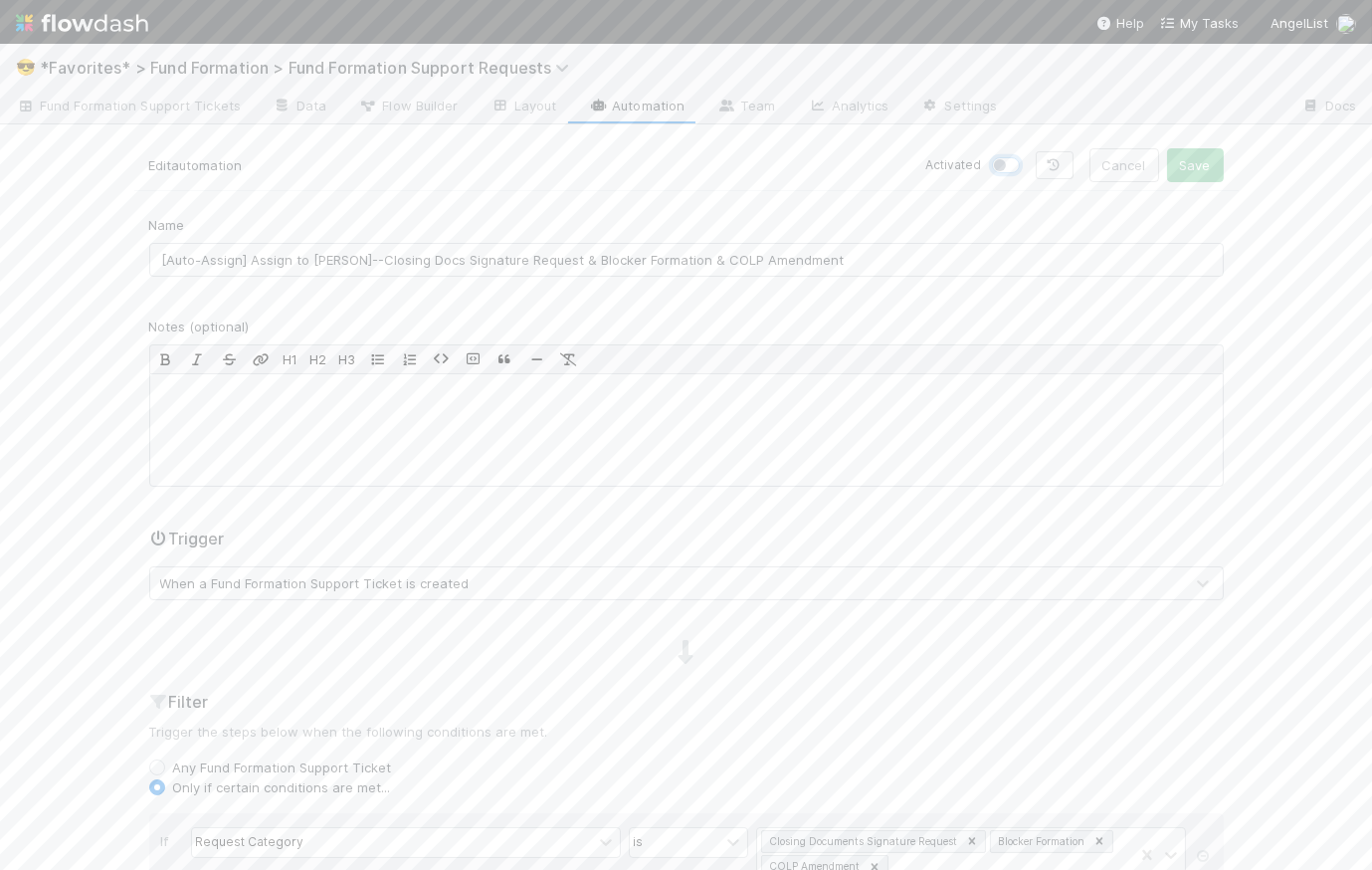 checkbox on "false" 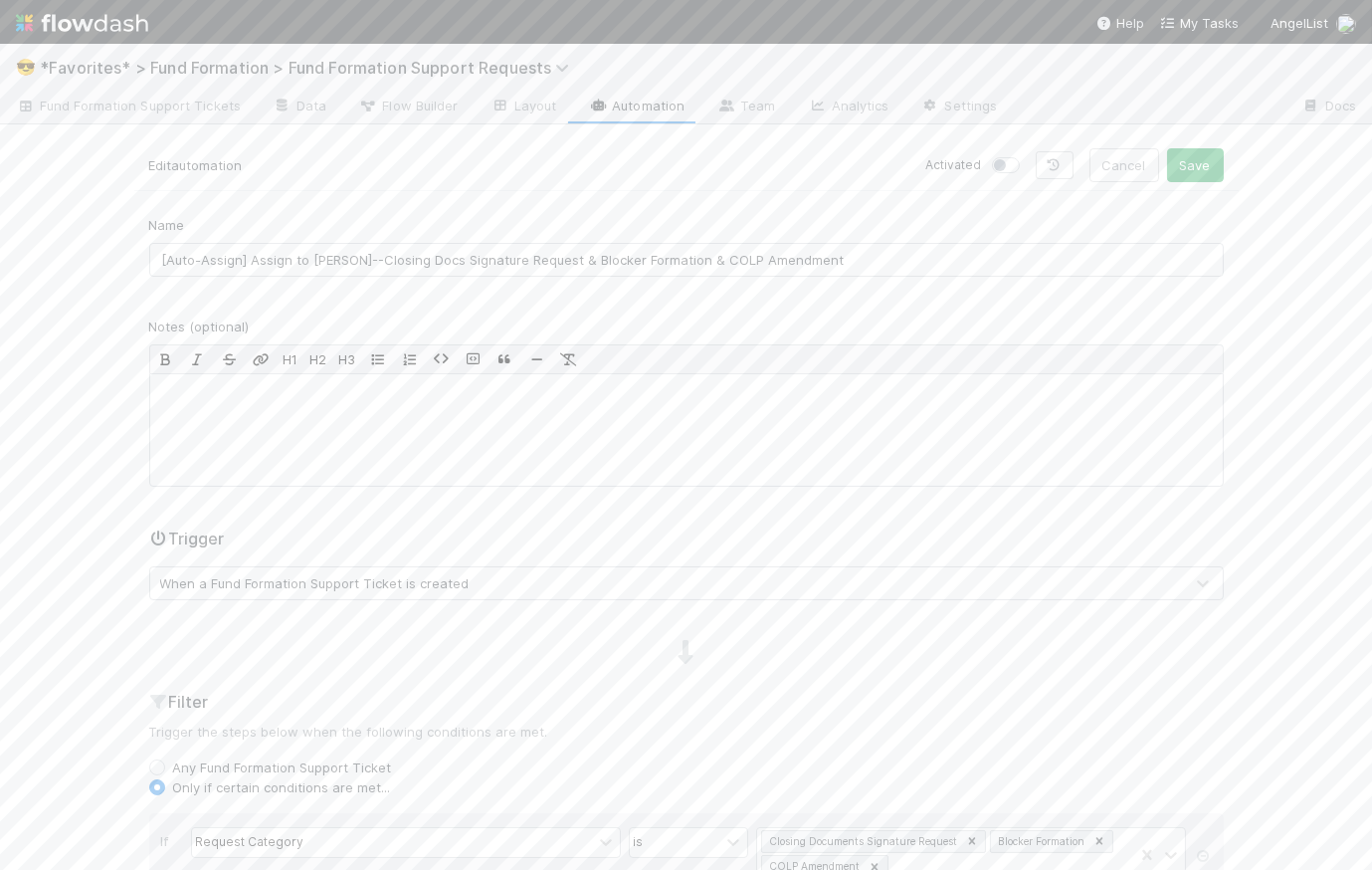 click on "Automation" at bounding box center [636, 108] 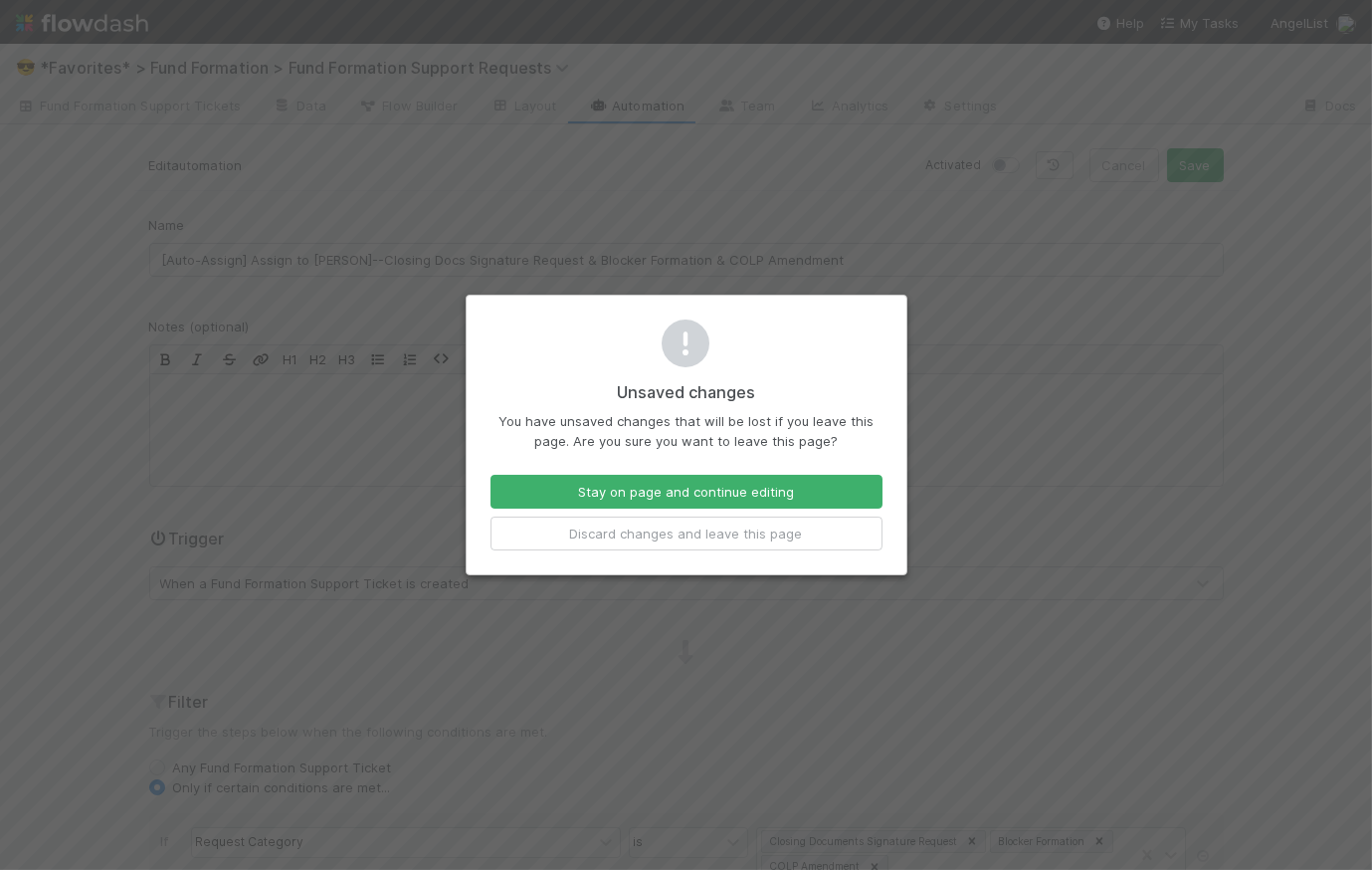click on "You have unsaved changes that will be lost if you leave this page. Are you sure you want to leave this page?" at bounding box center [686, 431] 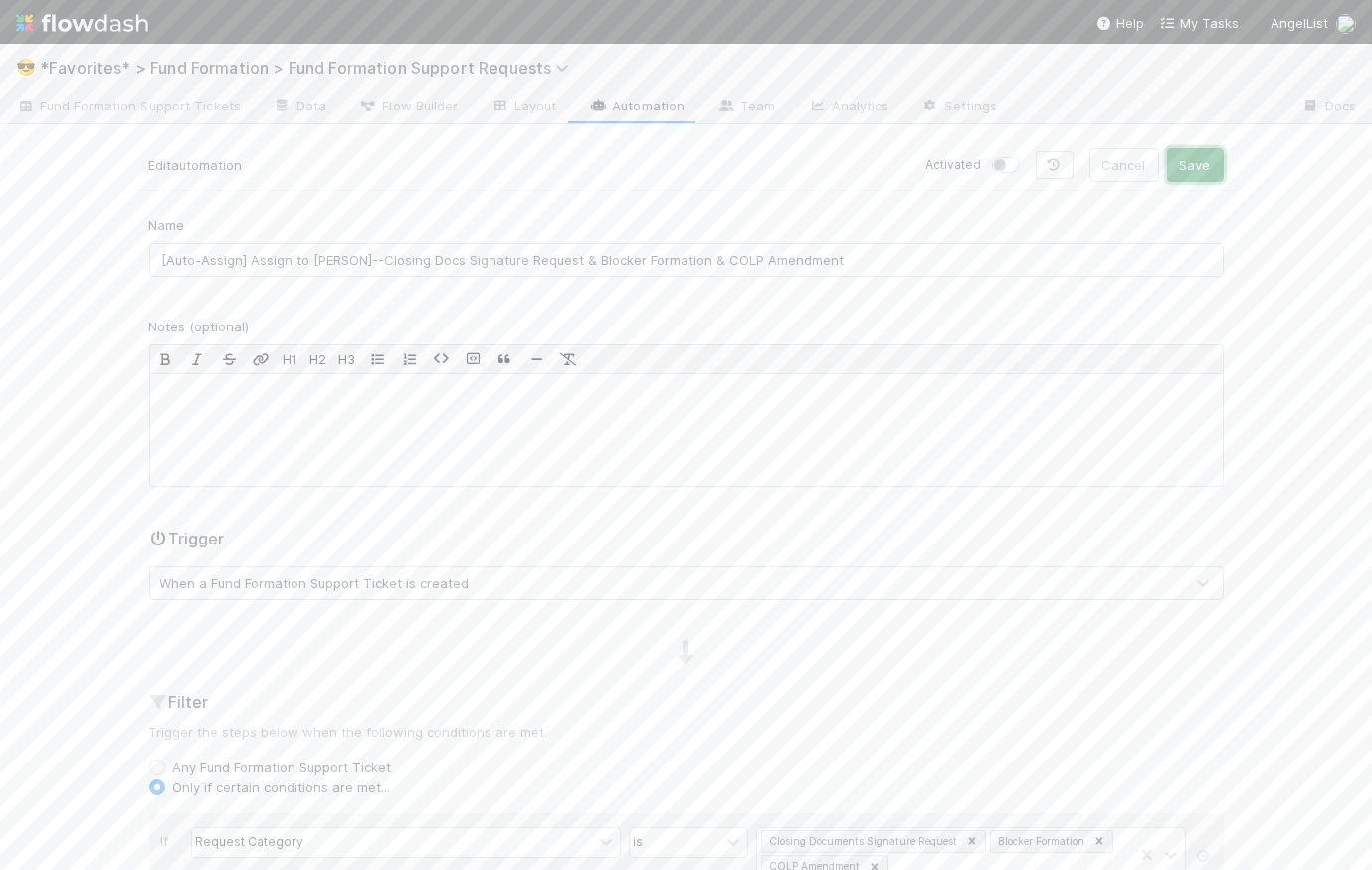 click on "Save" at bounding box center (1195, 165) 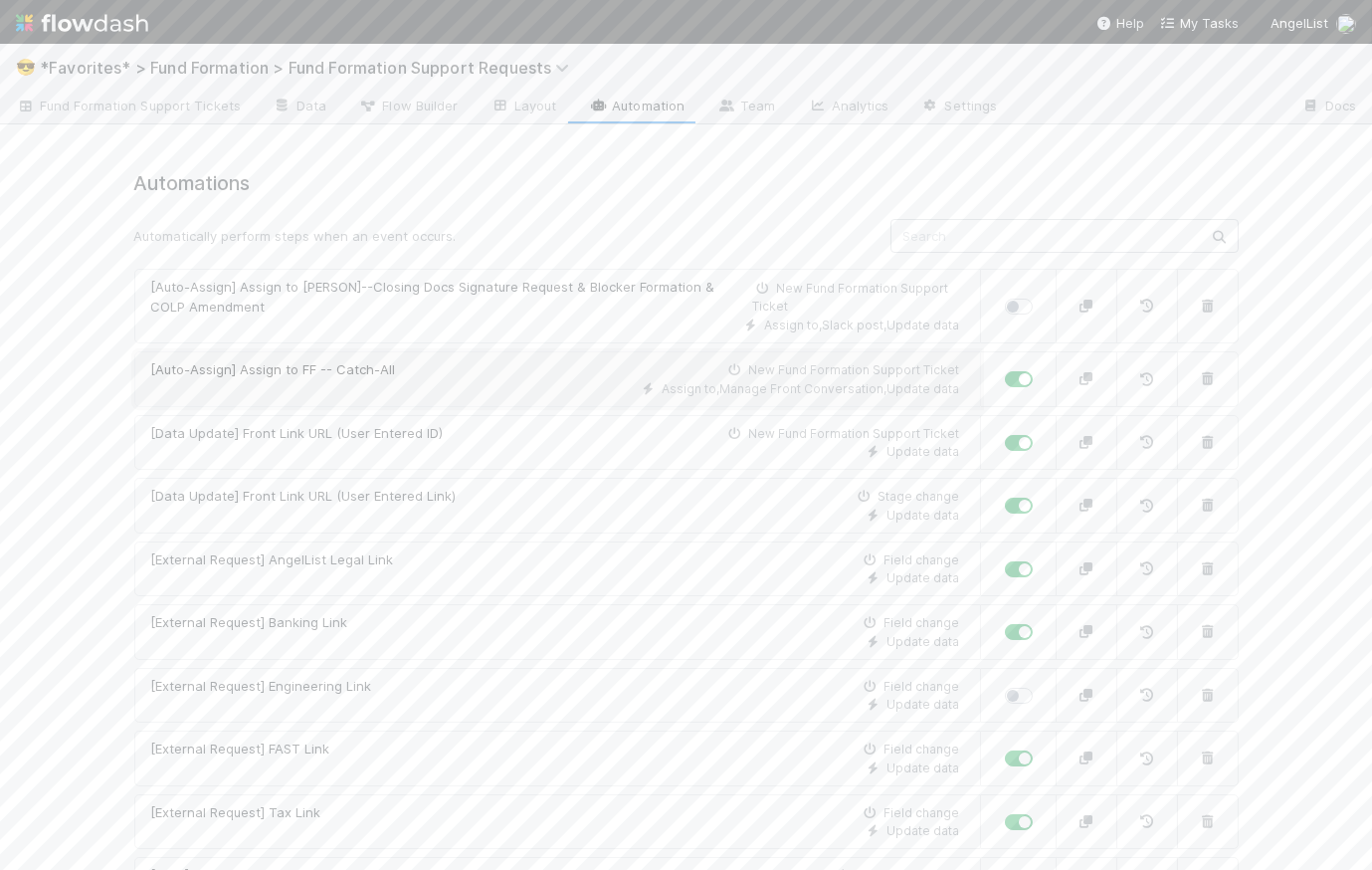 click on "[Auto-Assign] Assign to FF -- Catch-All New Fund Formation Support Ticket" at bounding box center [555, 370] 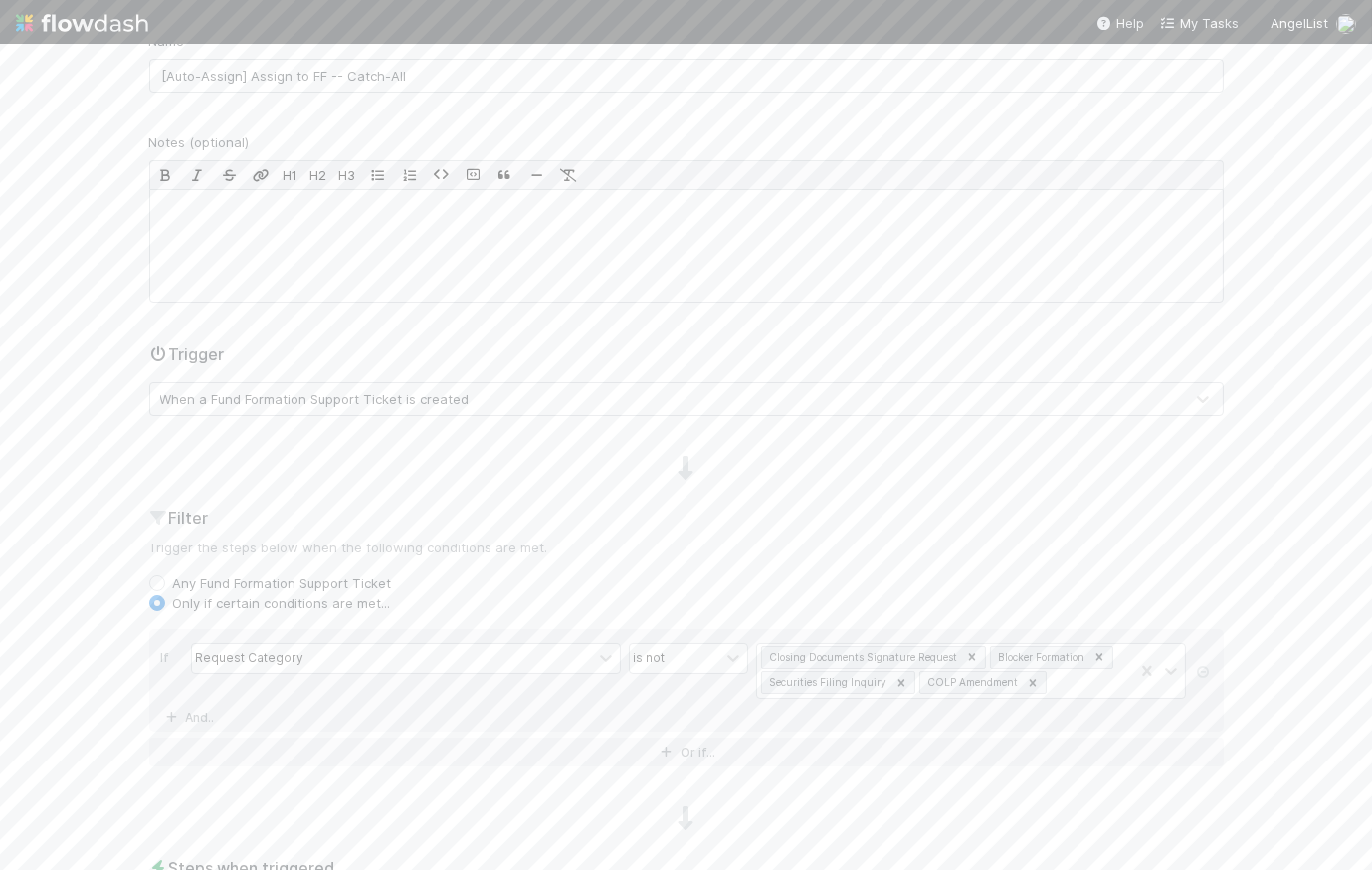 scroll, scrollTop: 576, scrollLeft: 0, axis: vertical 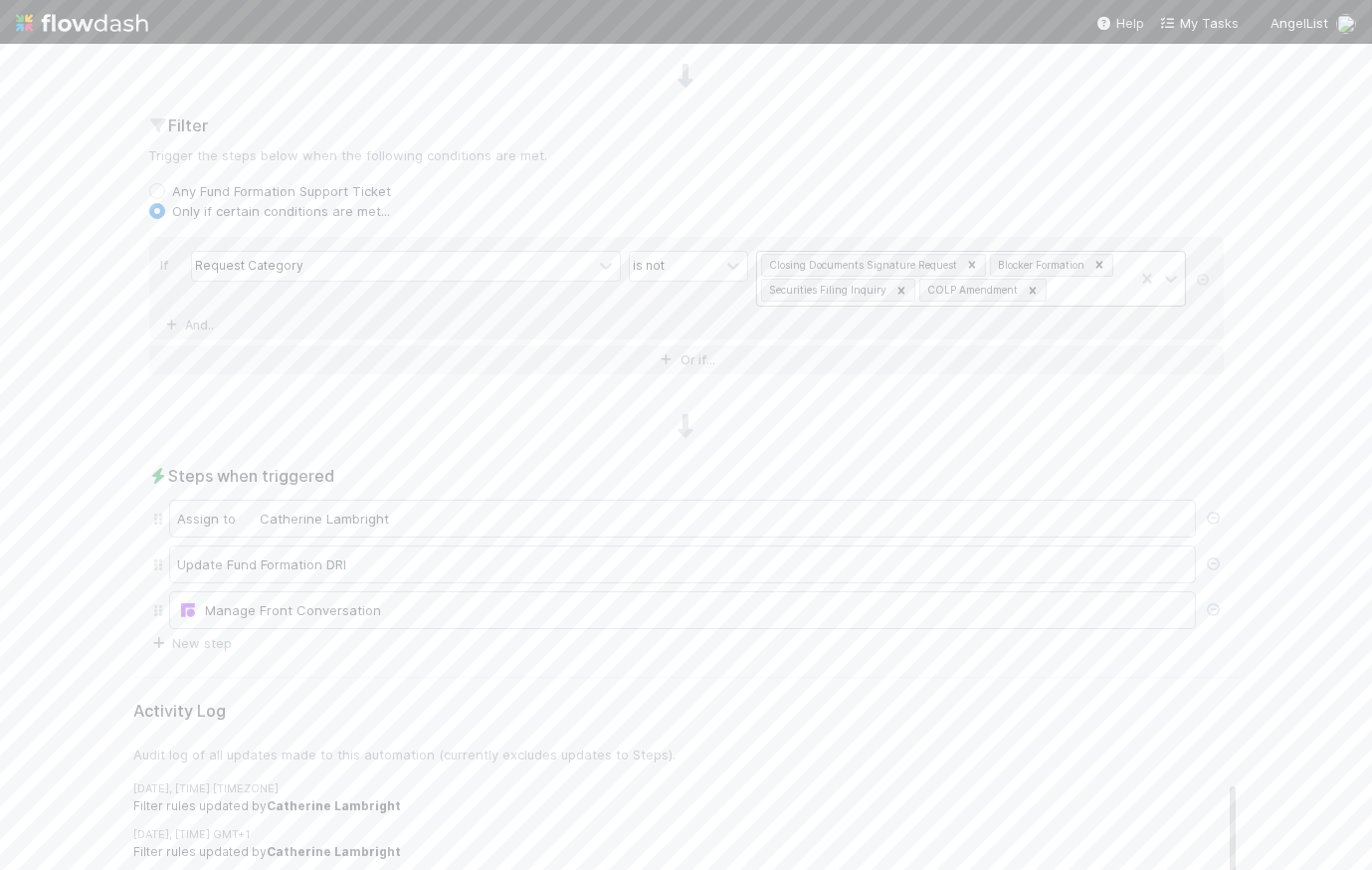 click 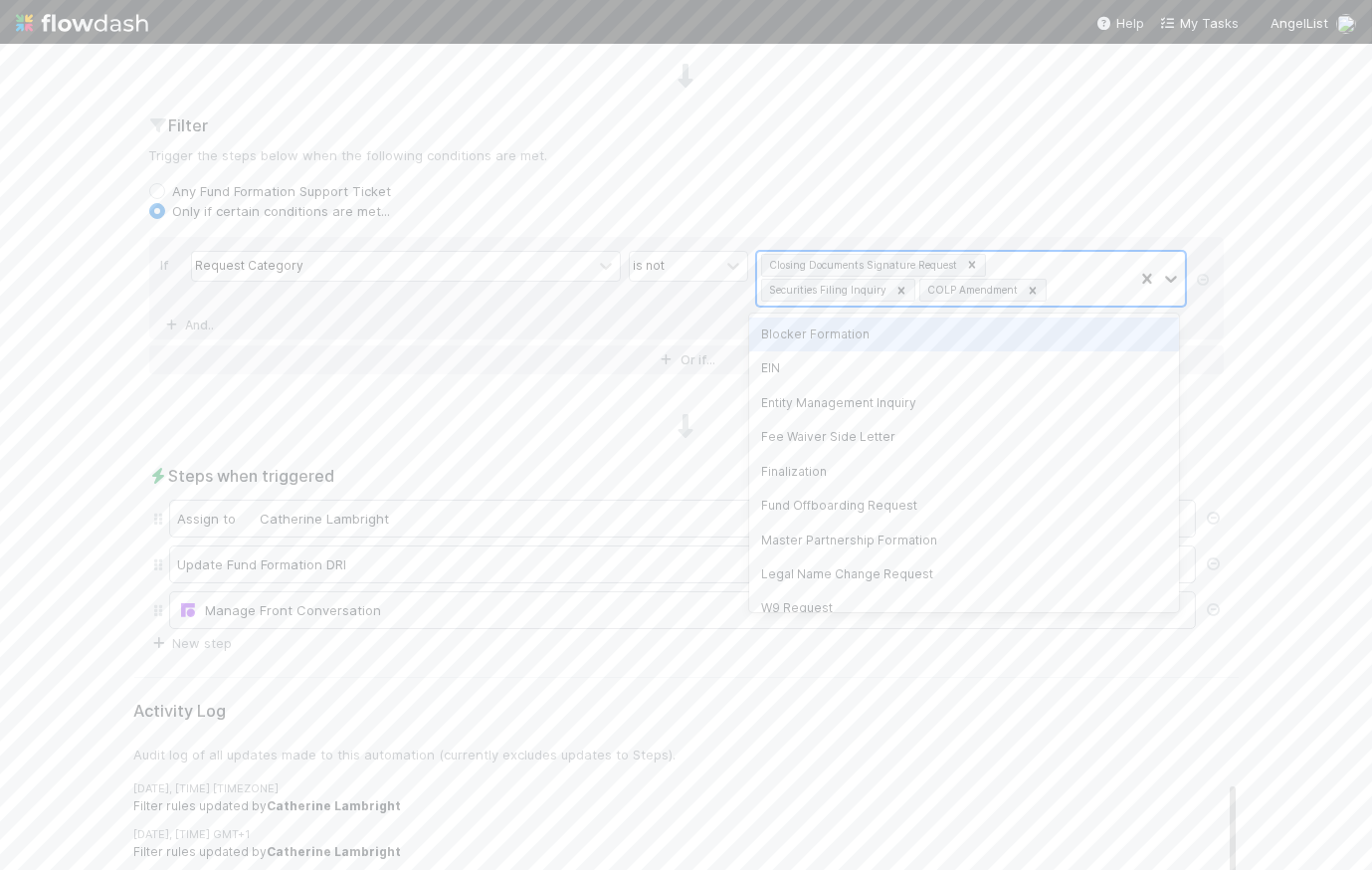 scroll, scrollTop: 0, scrollLeft: 0, axis: both 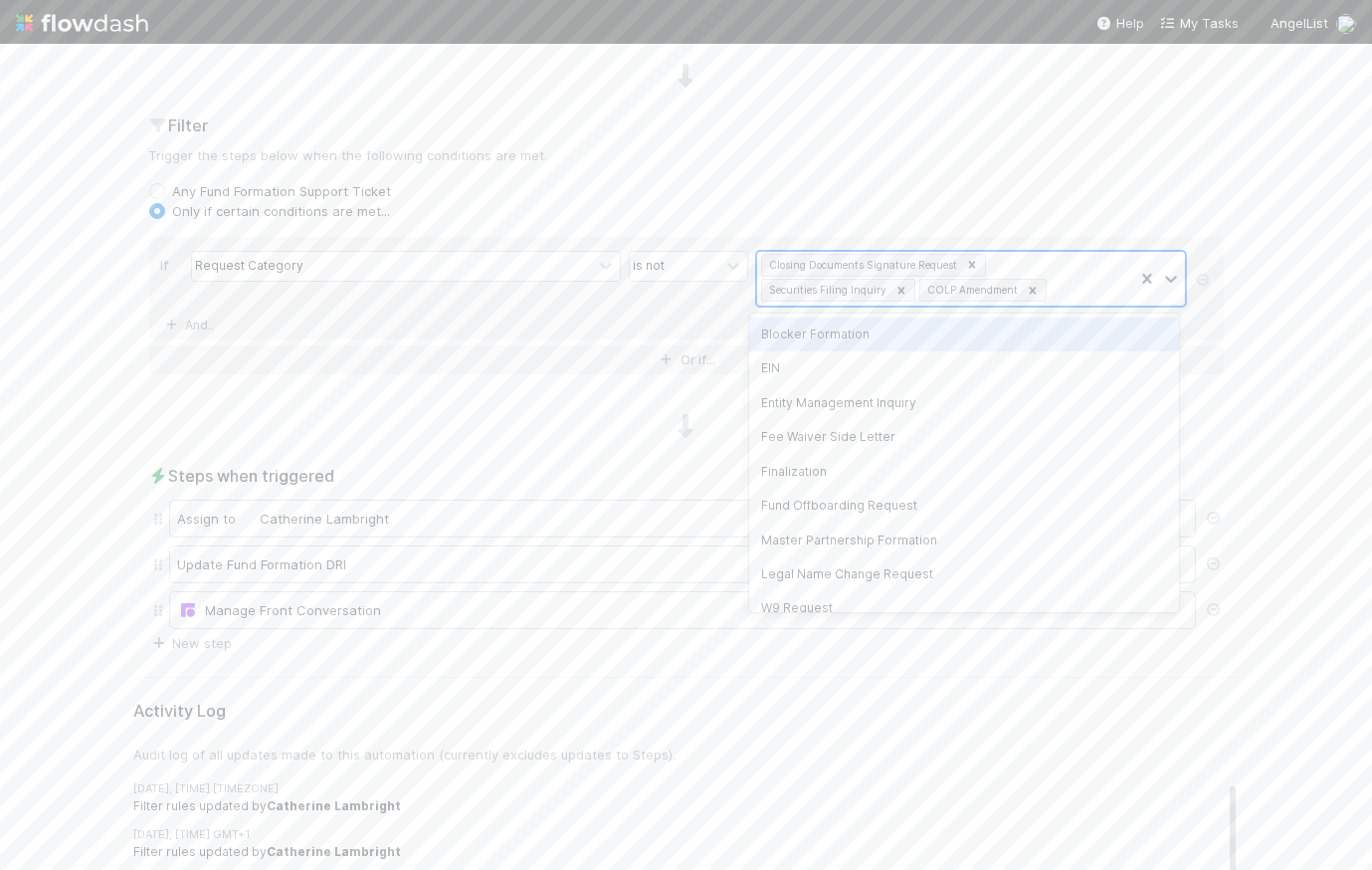 click 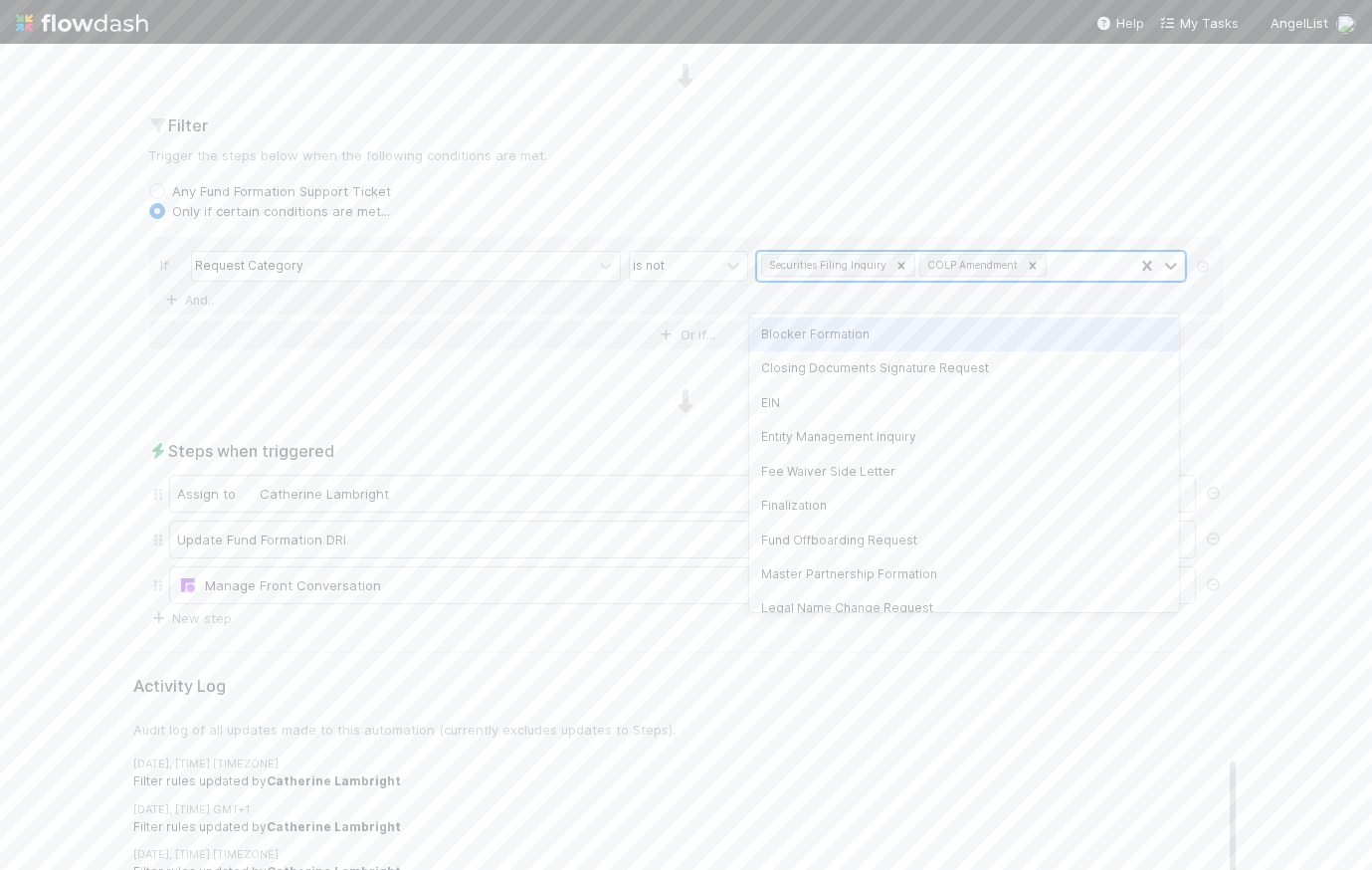 click 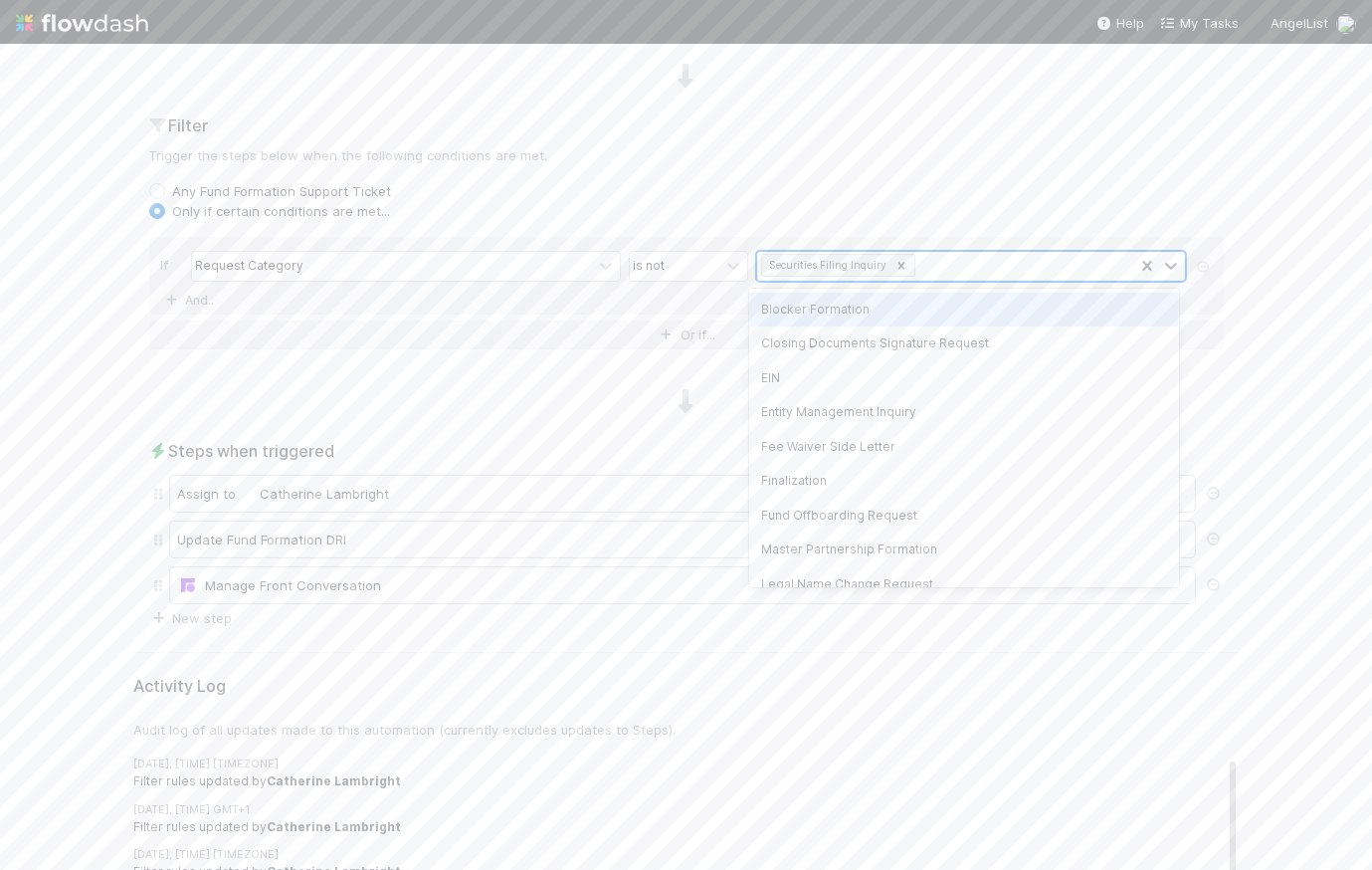 click 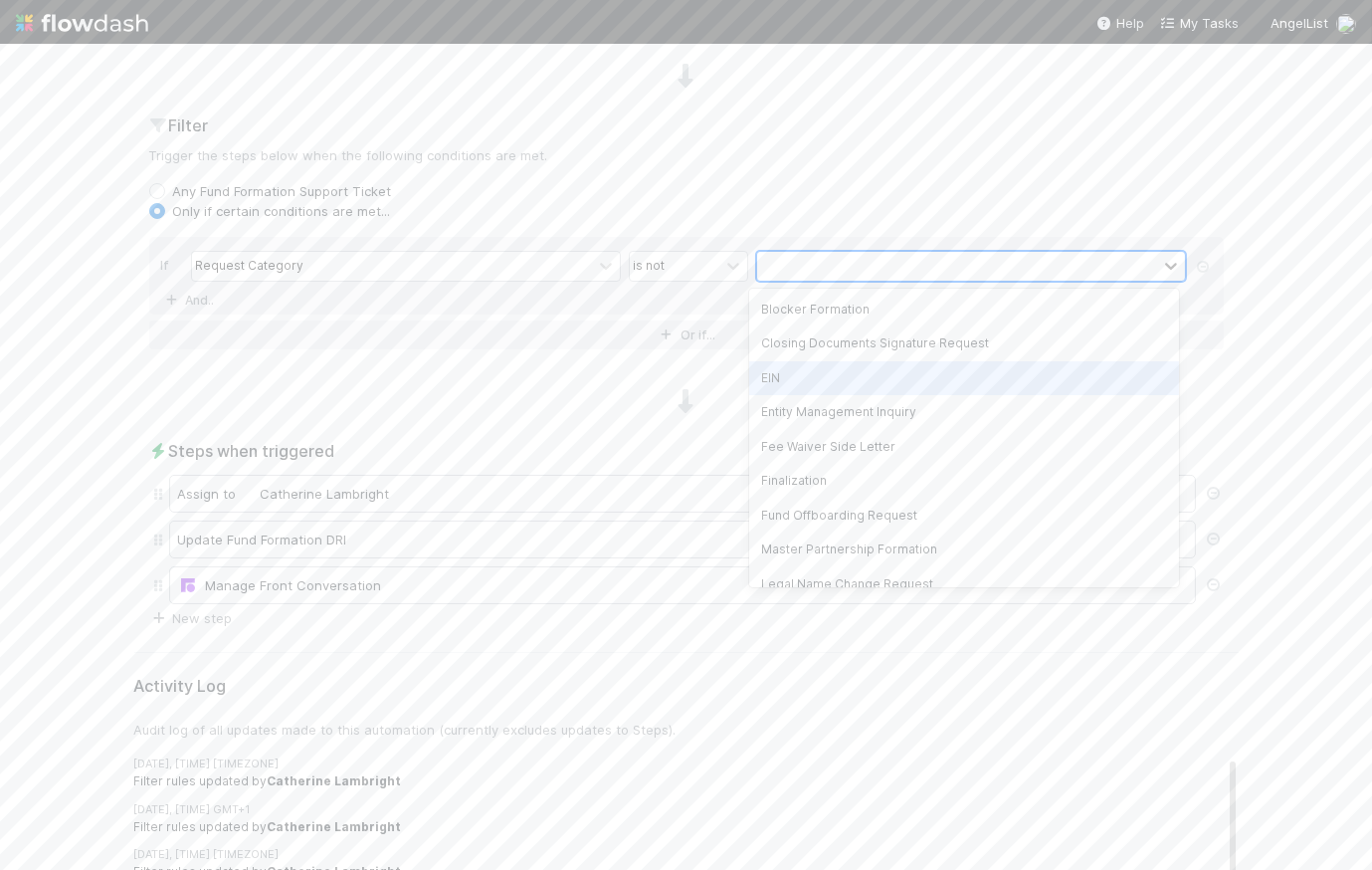 click on "EIN" at bounding box center (964, 378) 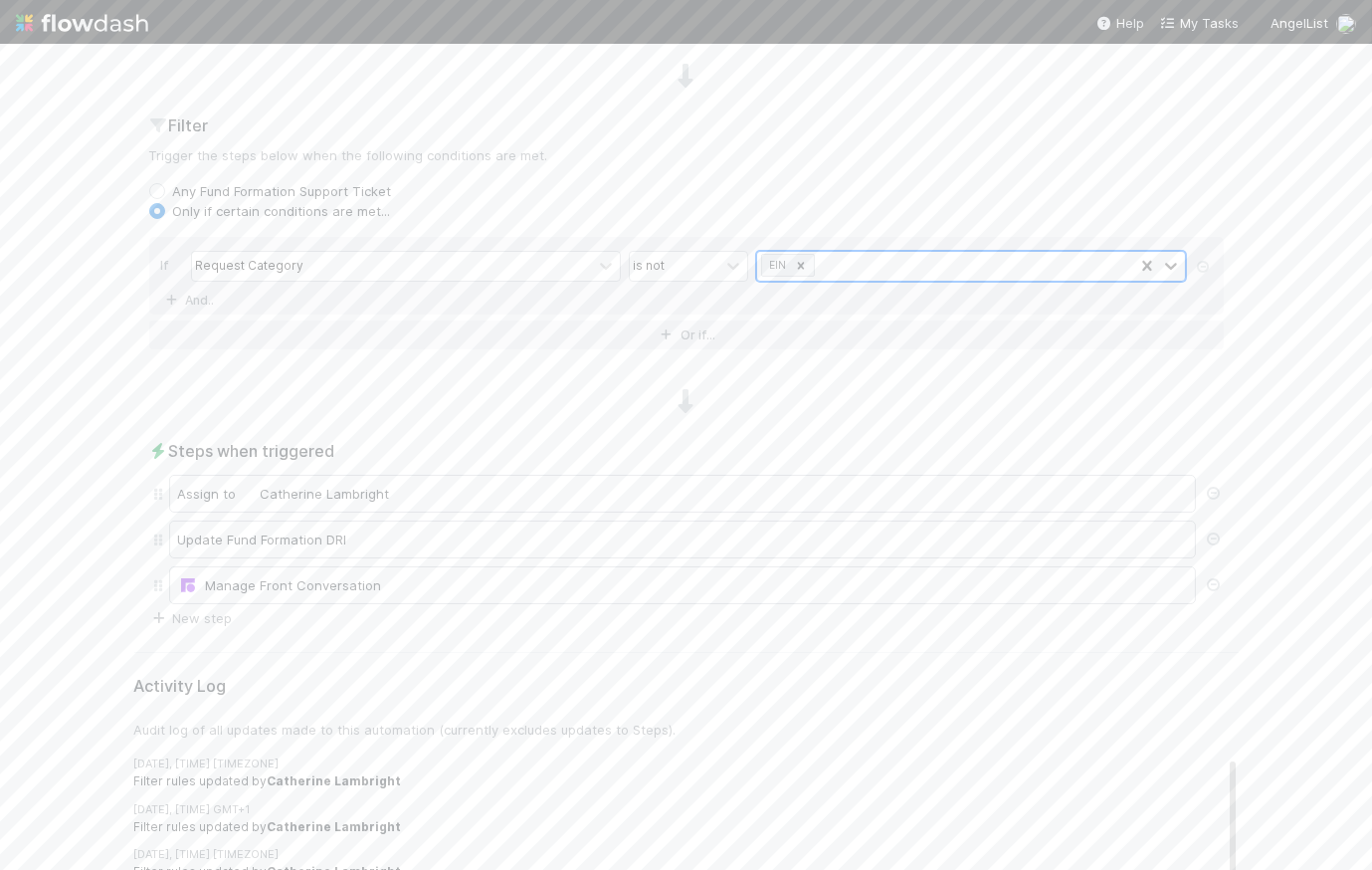 click on "EIN" at bounding box center (945, 266) 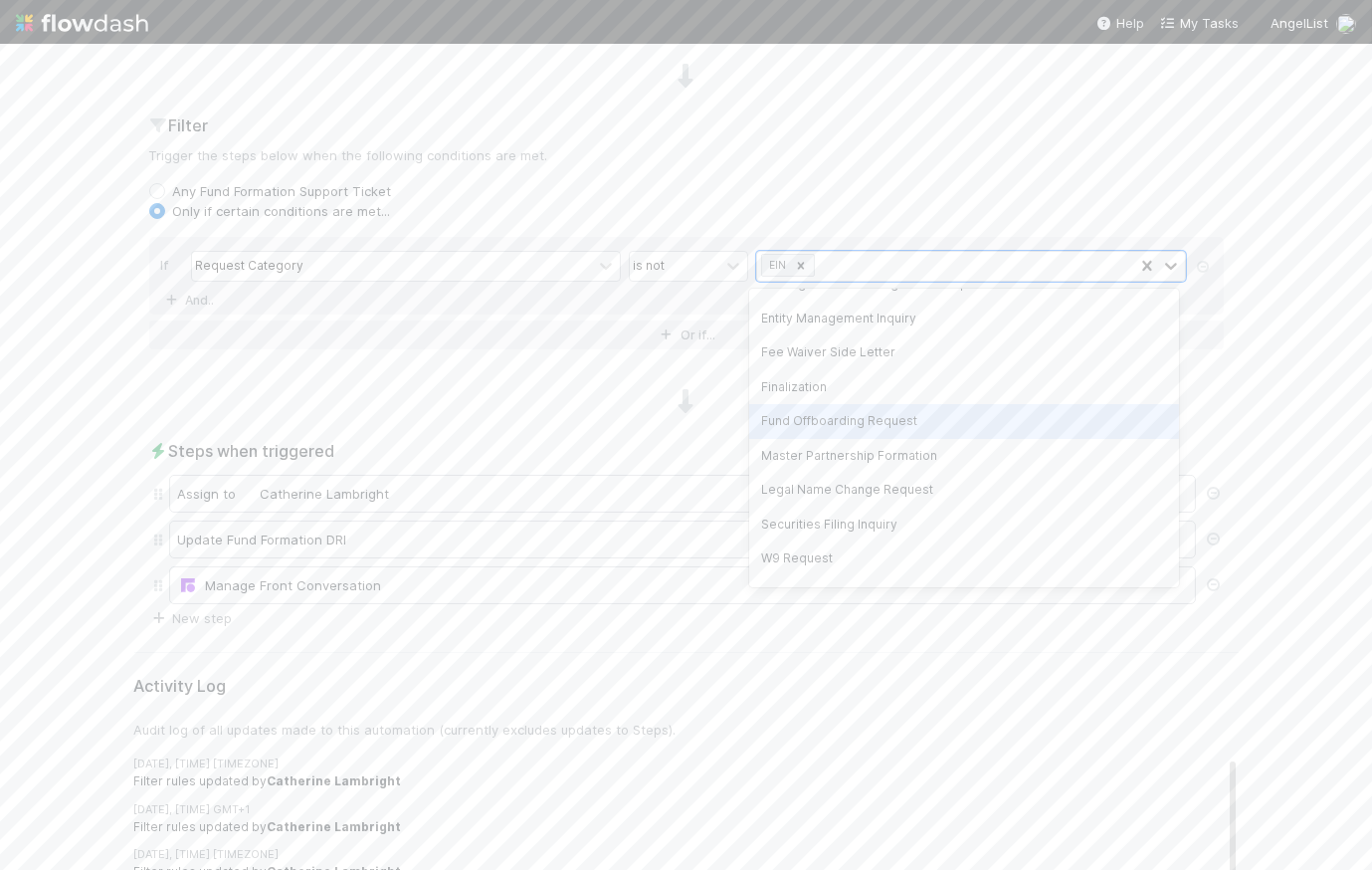 scroll, scrollTop: 120, scrollLeft: 0, axis: vertical 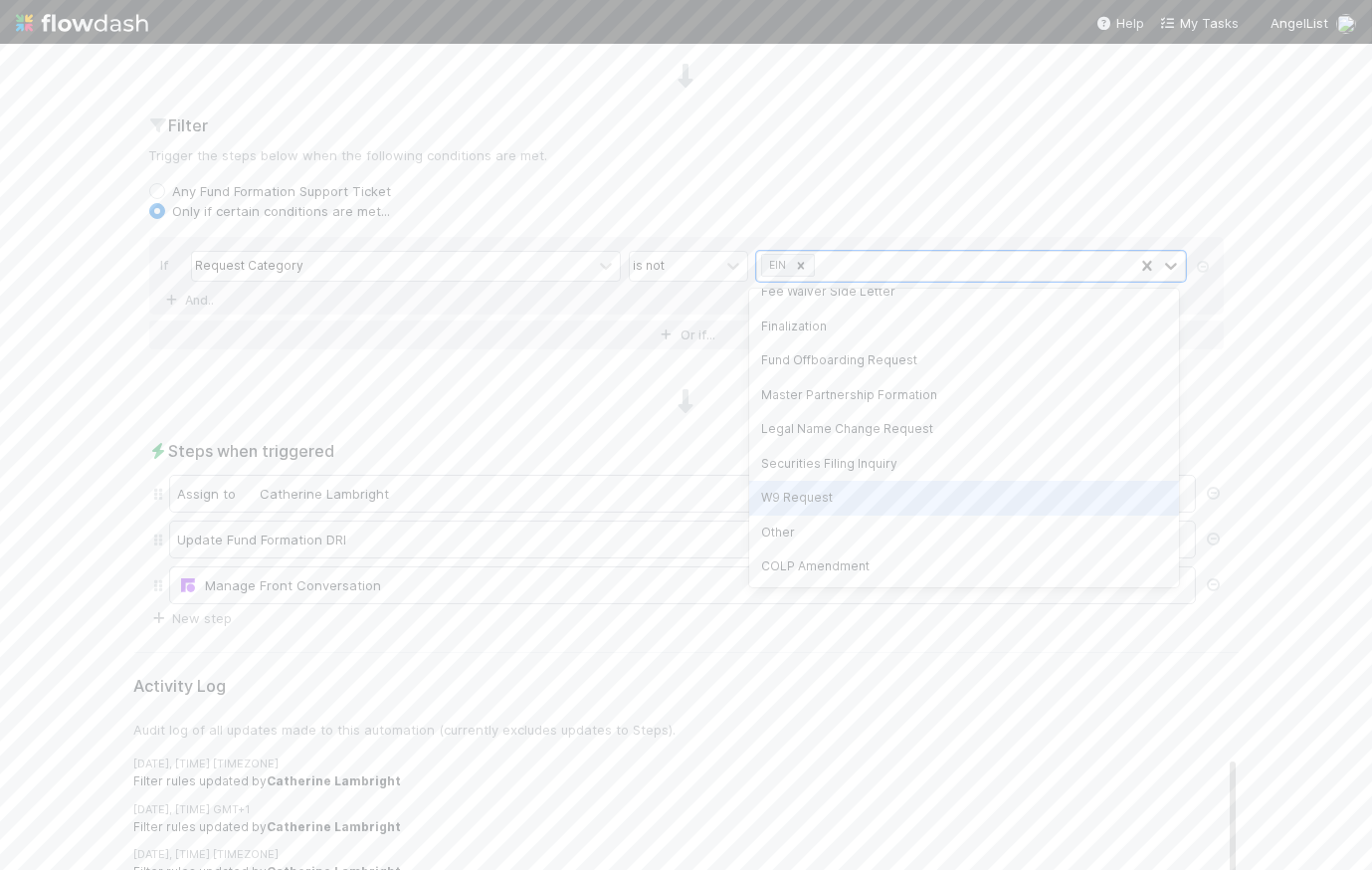click on "W9 Request" at bounding box center [964, 498] 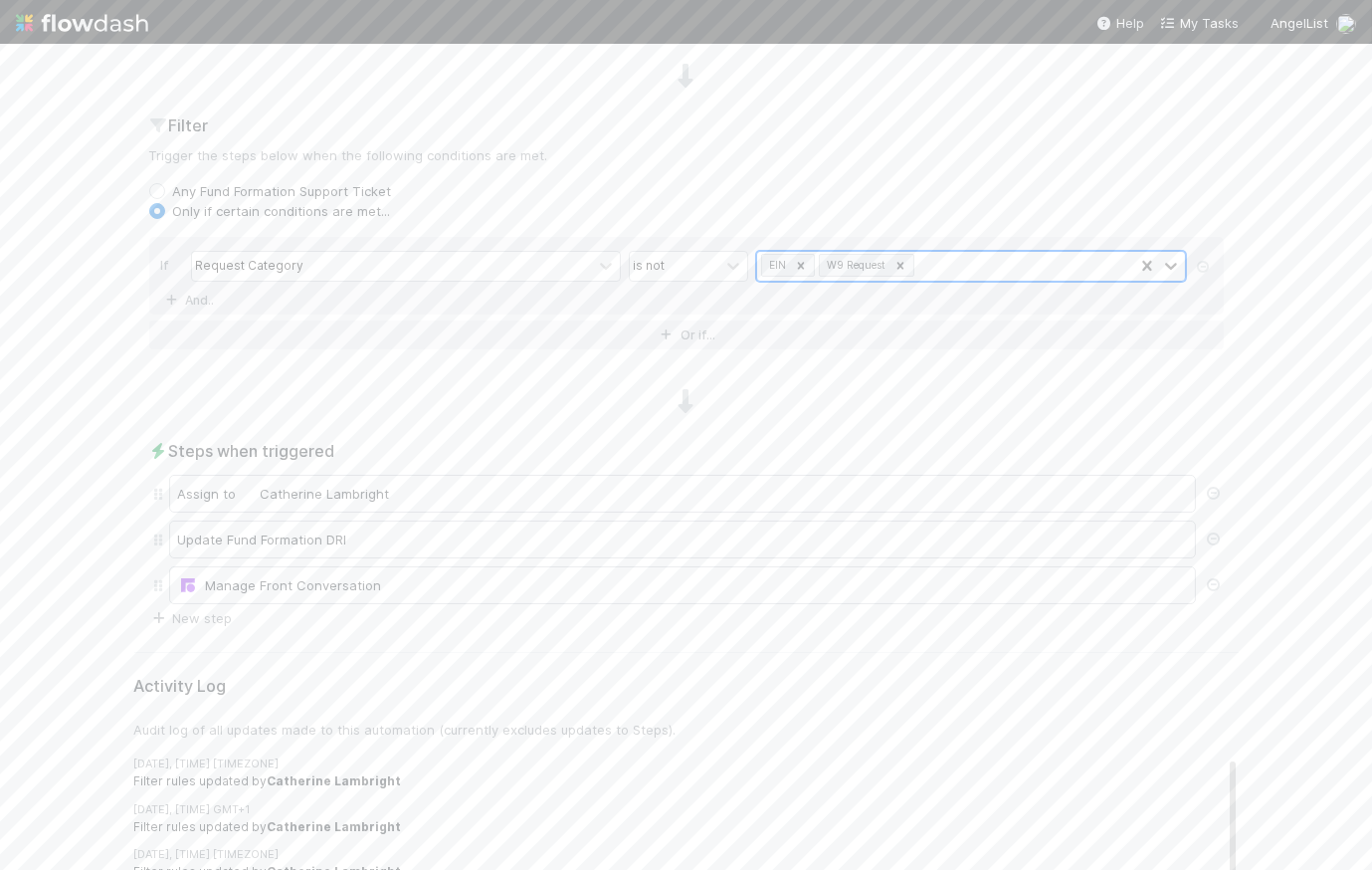 click on "EIN W9 Request" at bounding box center [945, 266] 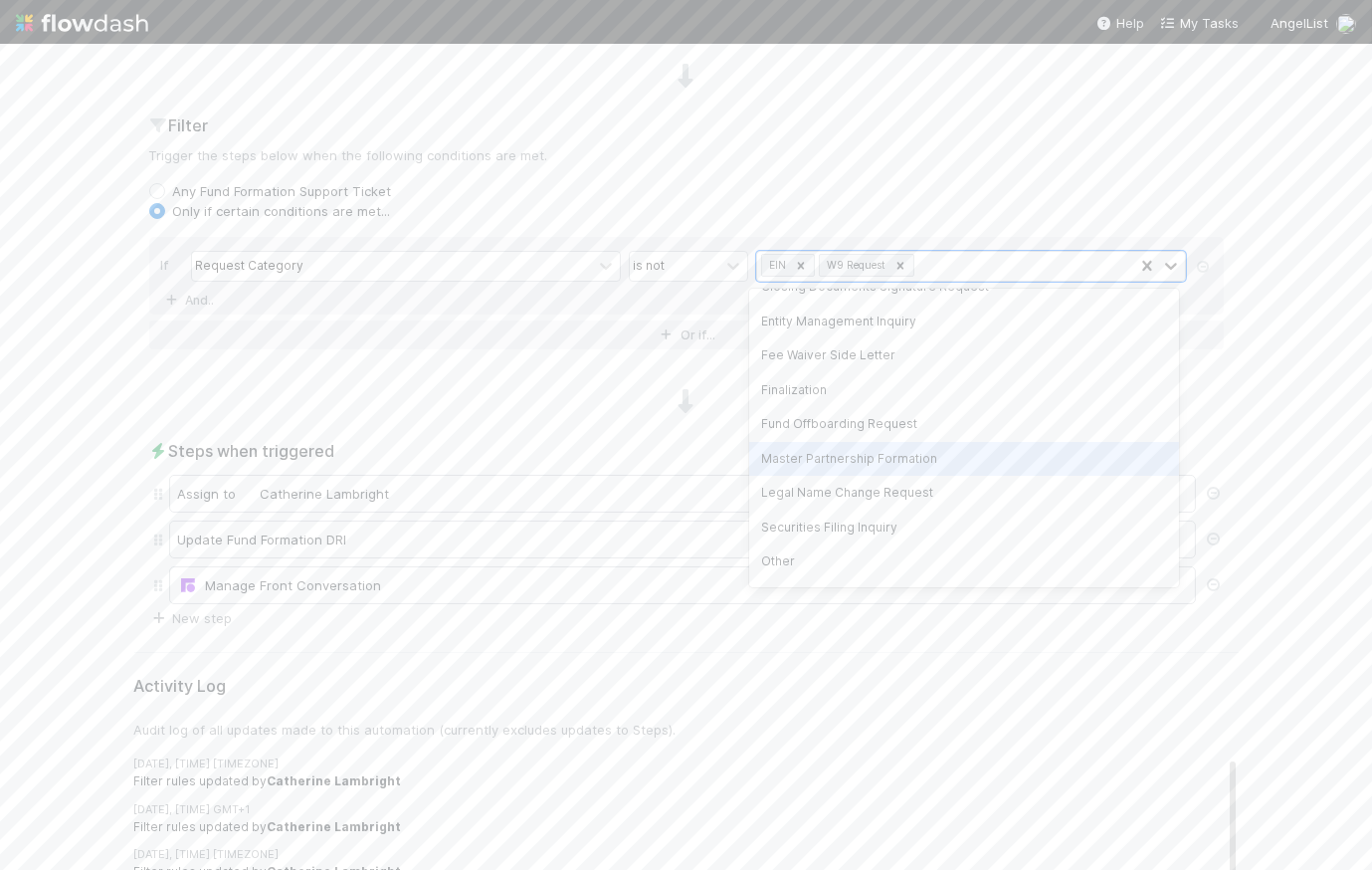 scroll, scrollTop: 0, scrollLeft: 0, axis: both 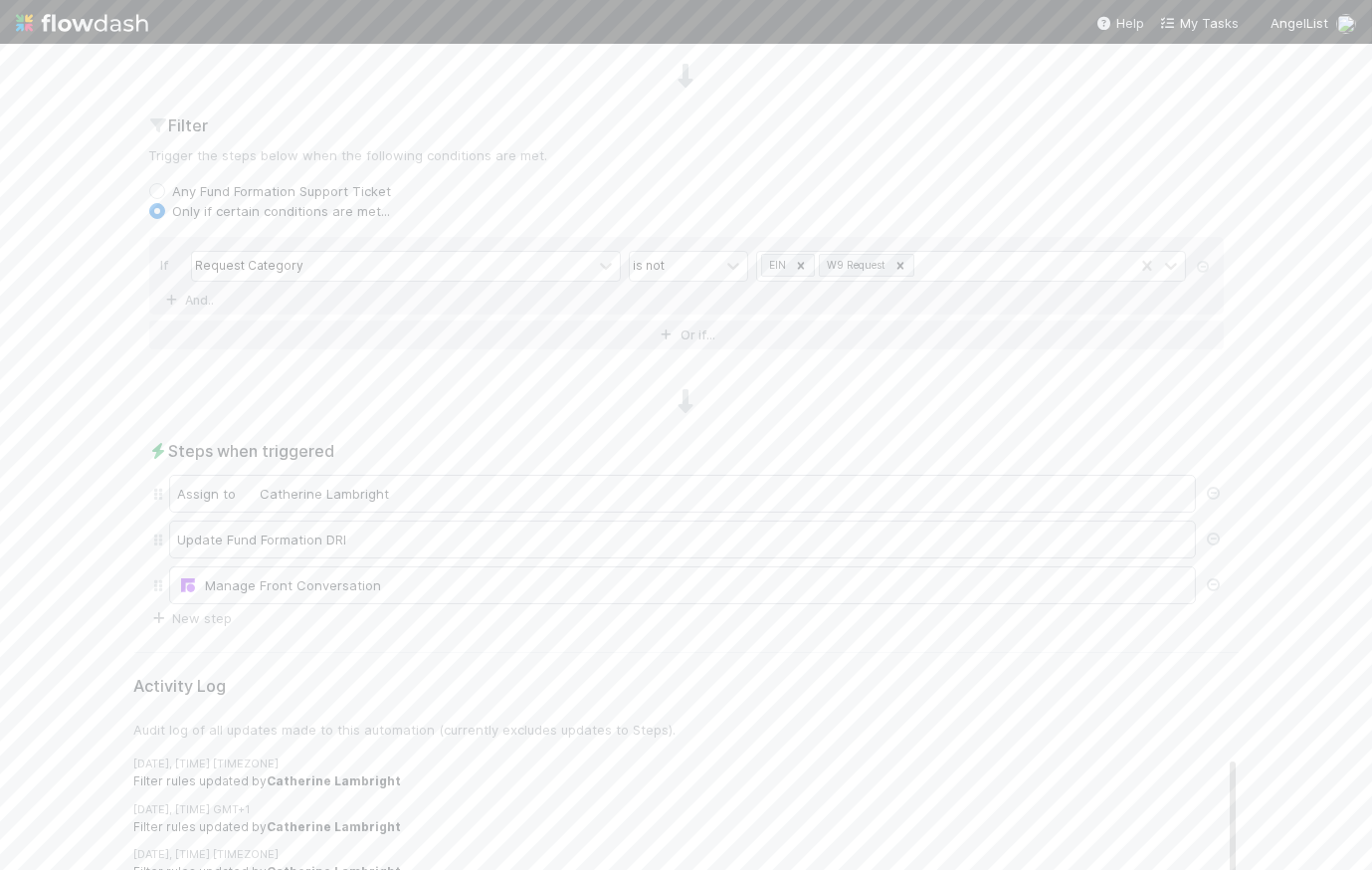click on "Trigger the steps below when the following conditions are met." at bounding box center (686, 155) 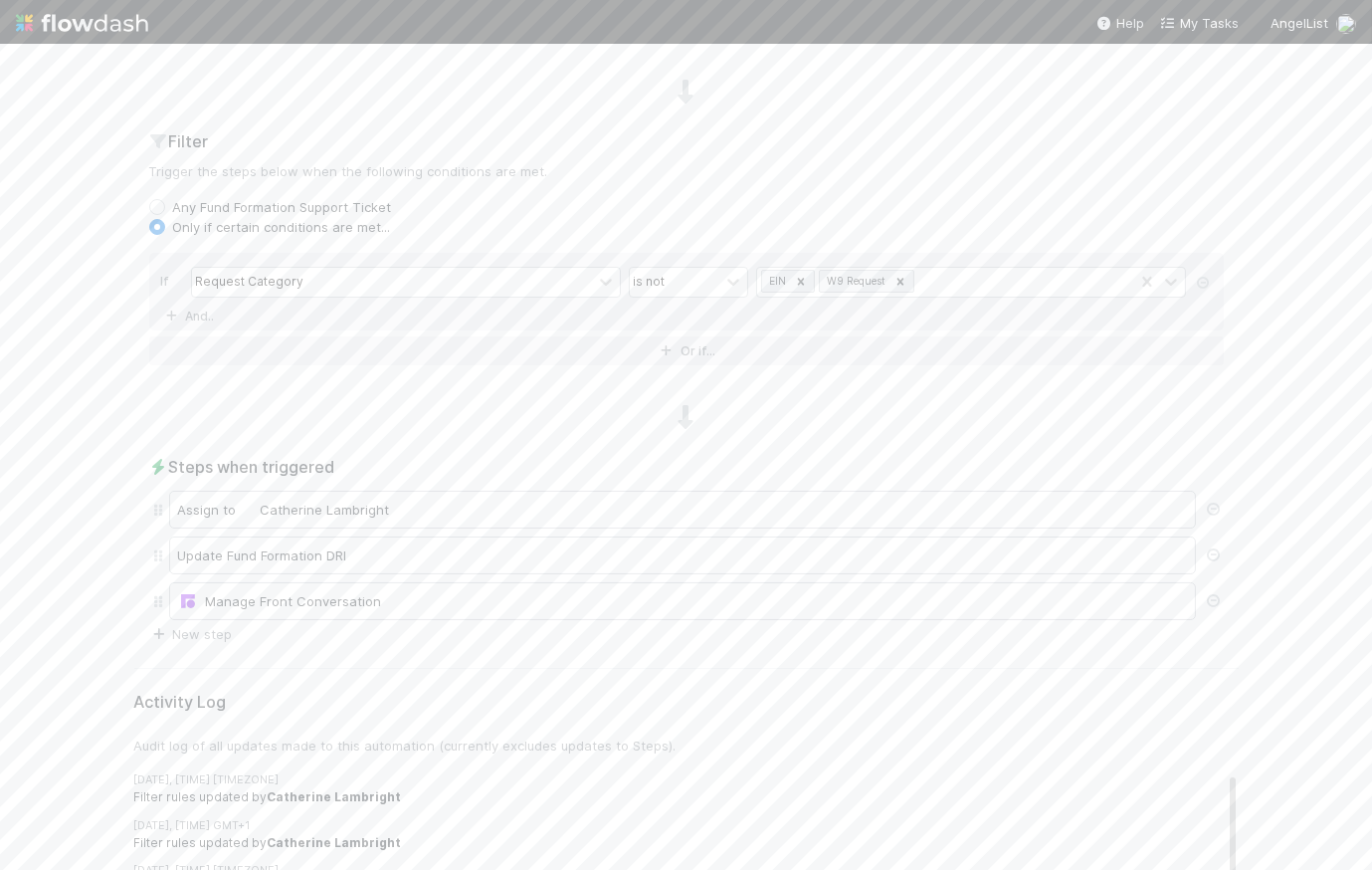 scroll, scrollTop: 0, scrollLeft: 0, axis: both 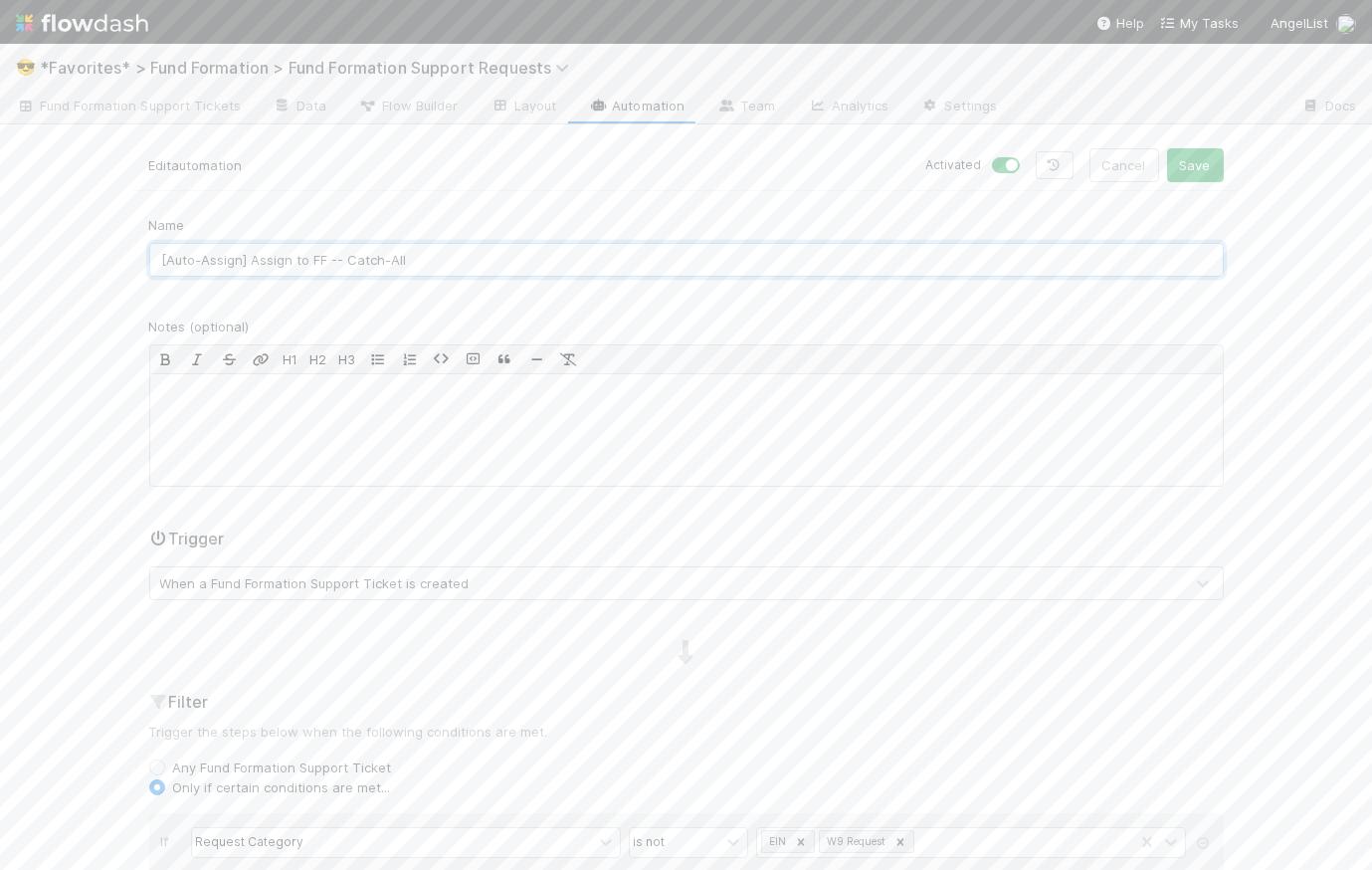 drag, startPoint x: 305, startPoint y: 260, endPoint x: 476, endPoint y: 261, distance: 171.00292 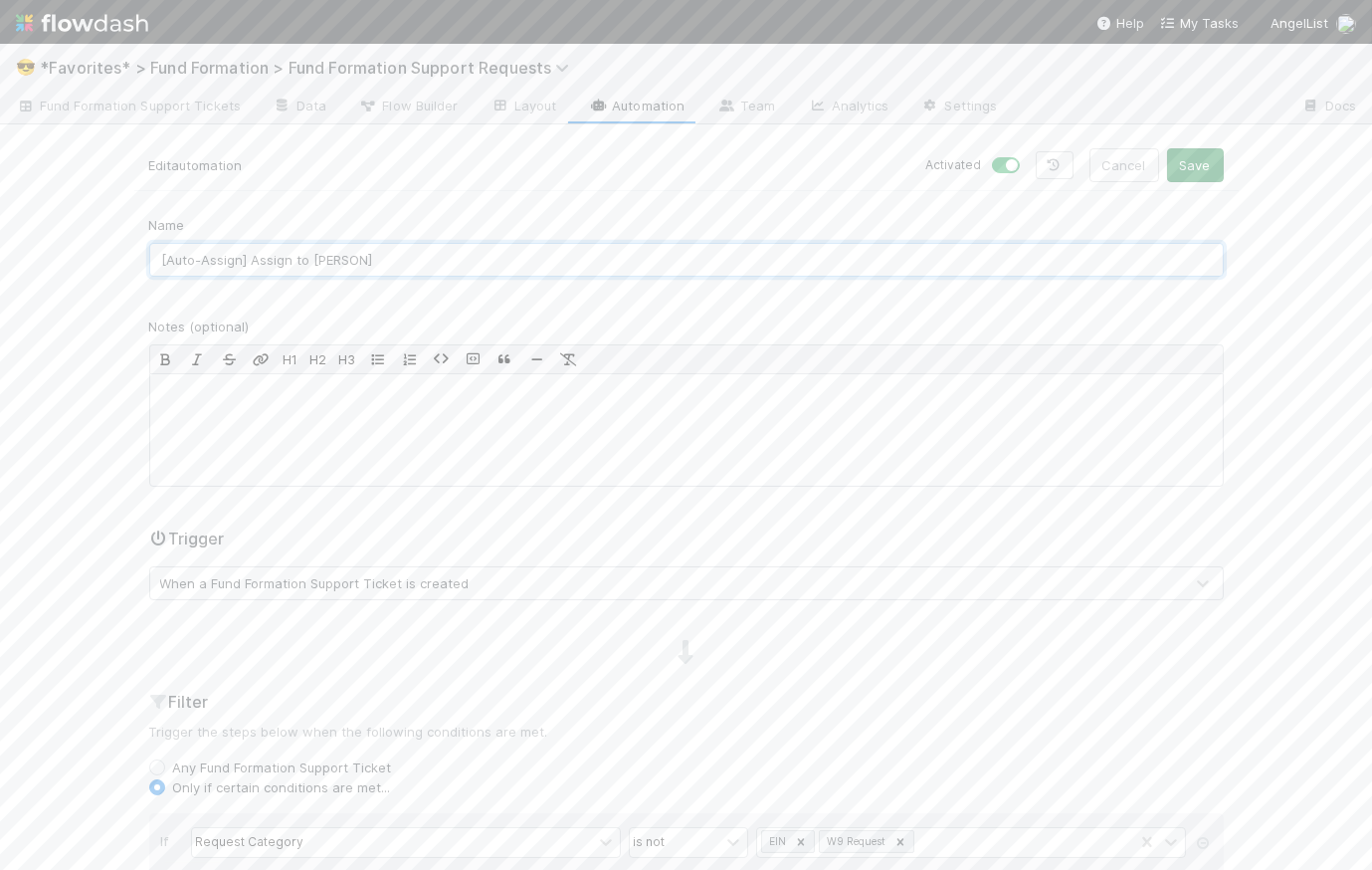 type on "[Auto-Assign] Assign to Catherine" 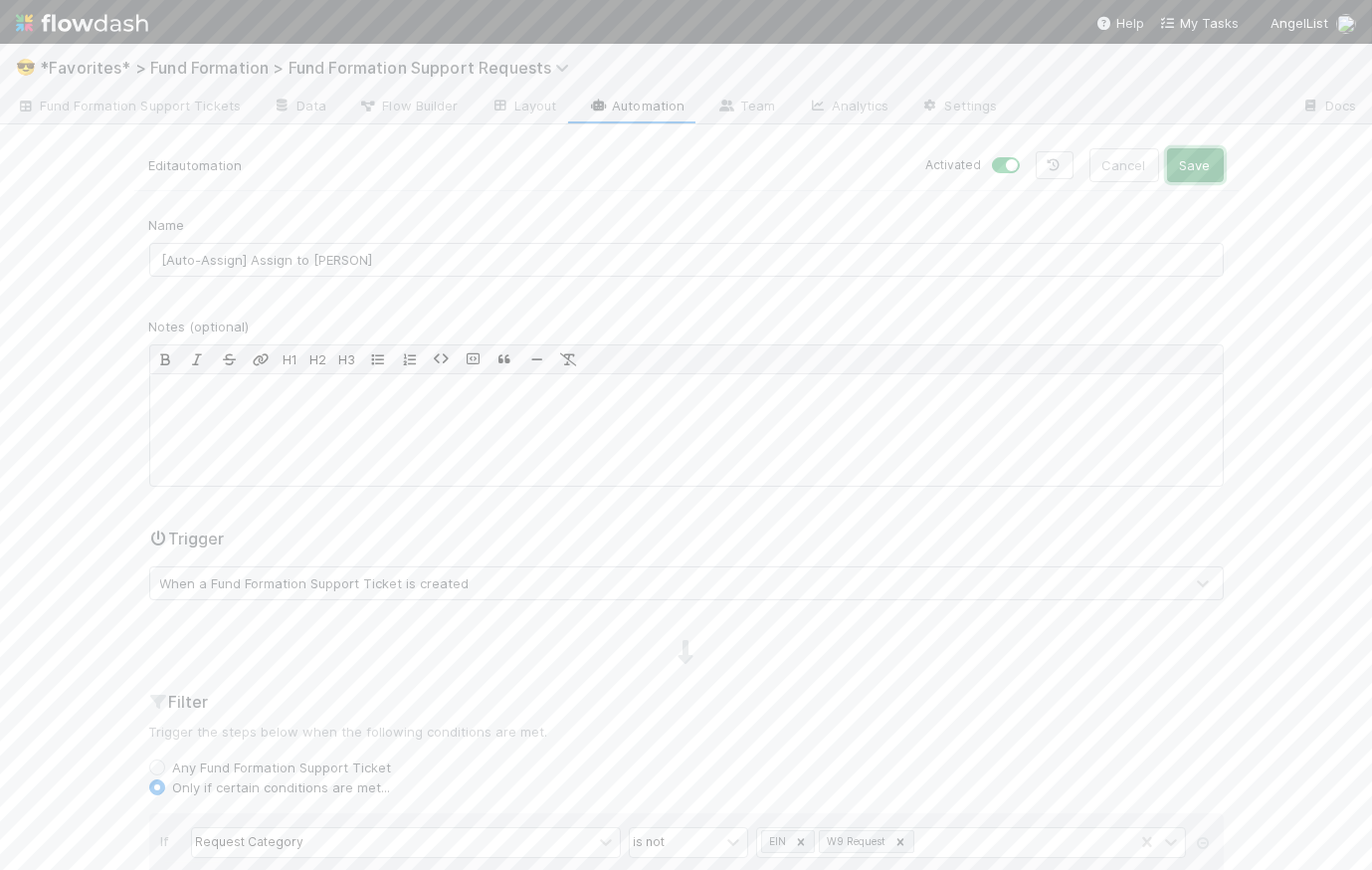 click on "Save" at bounding box center [1195, 165] 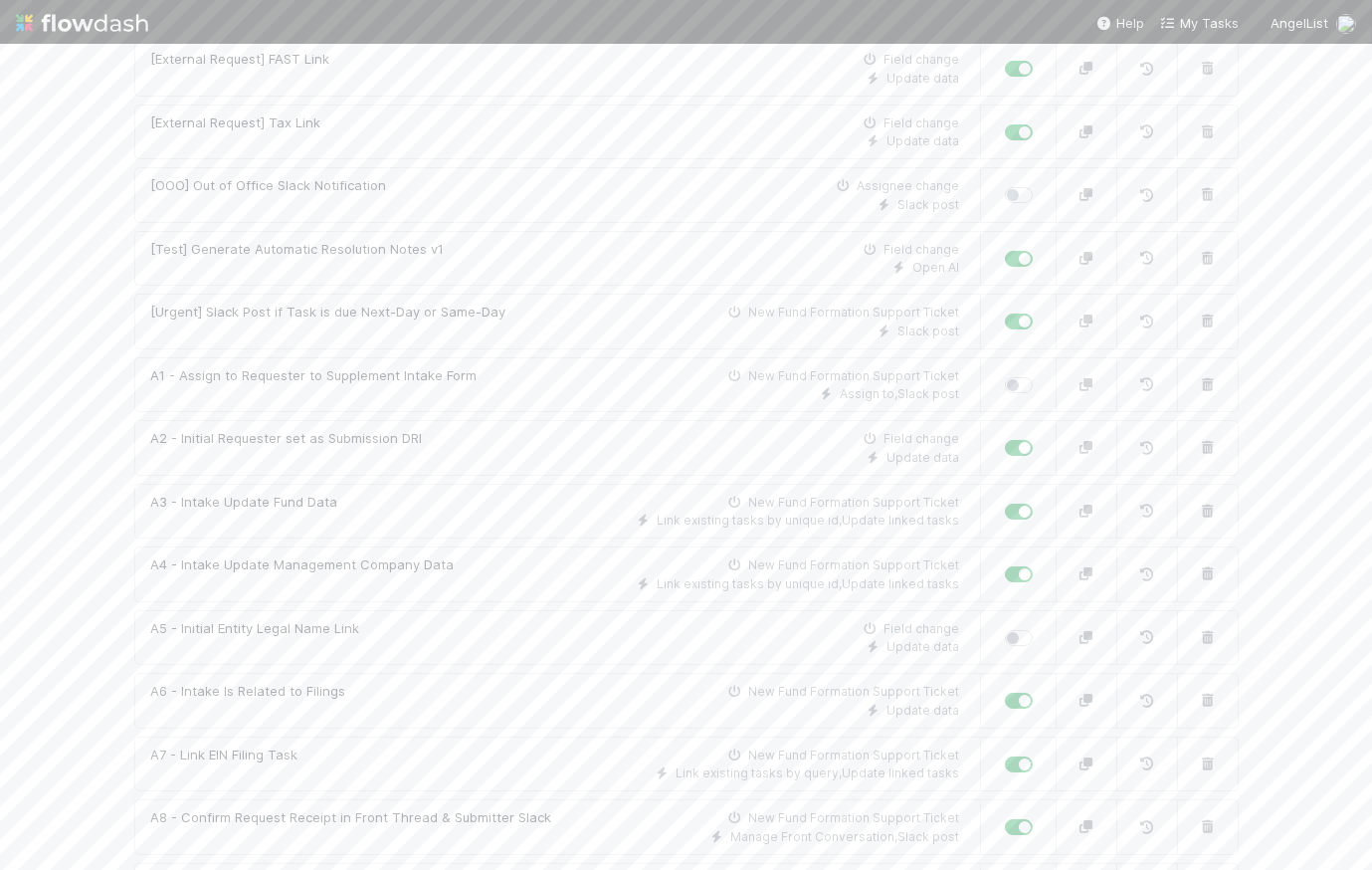 scroll, scrollTop: 0, scrollLeft: 0, axis: both 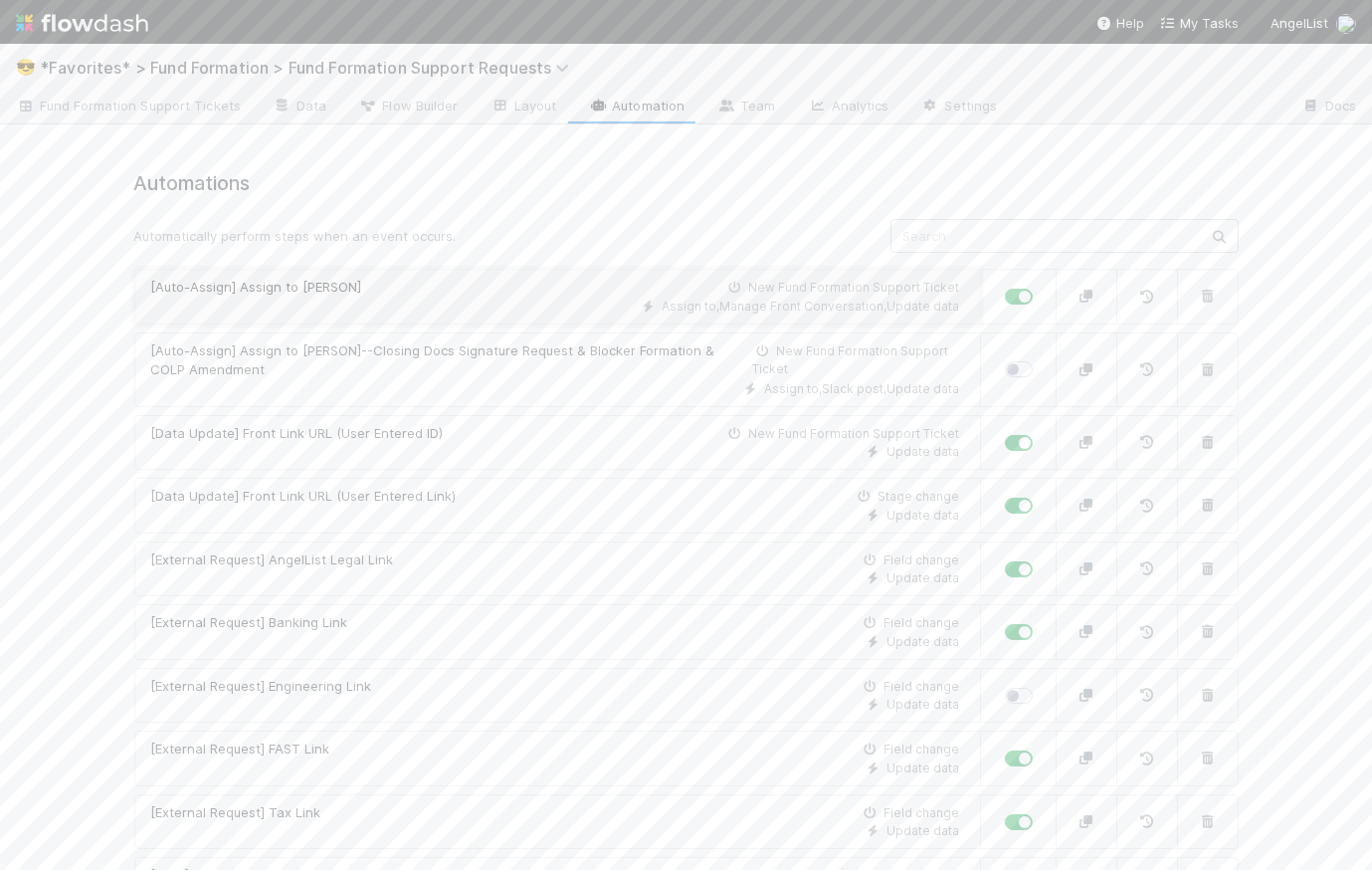 click on "[Auto-Assign] Assign to Catherine New Fund Formation Support Ticket" at bounding box center (555, 288) 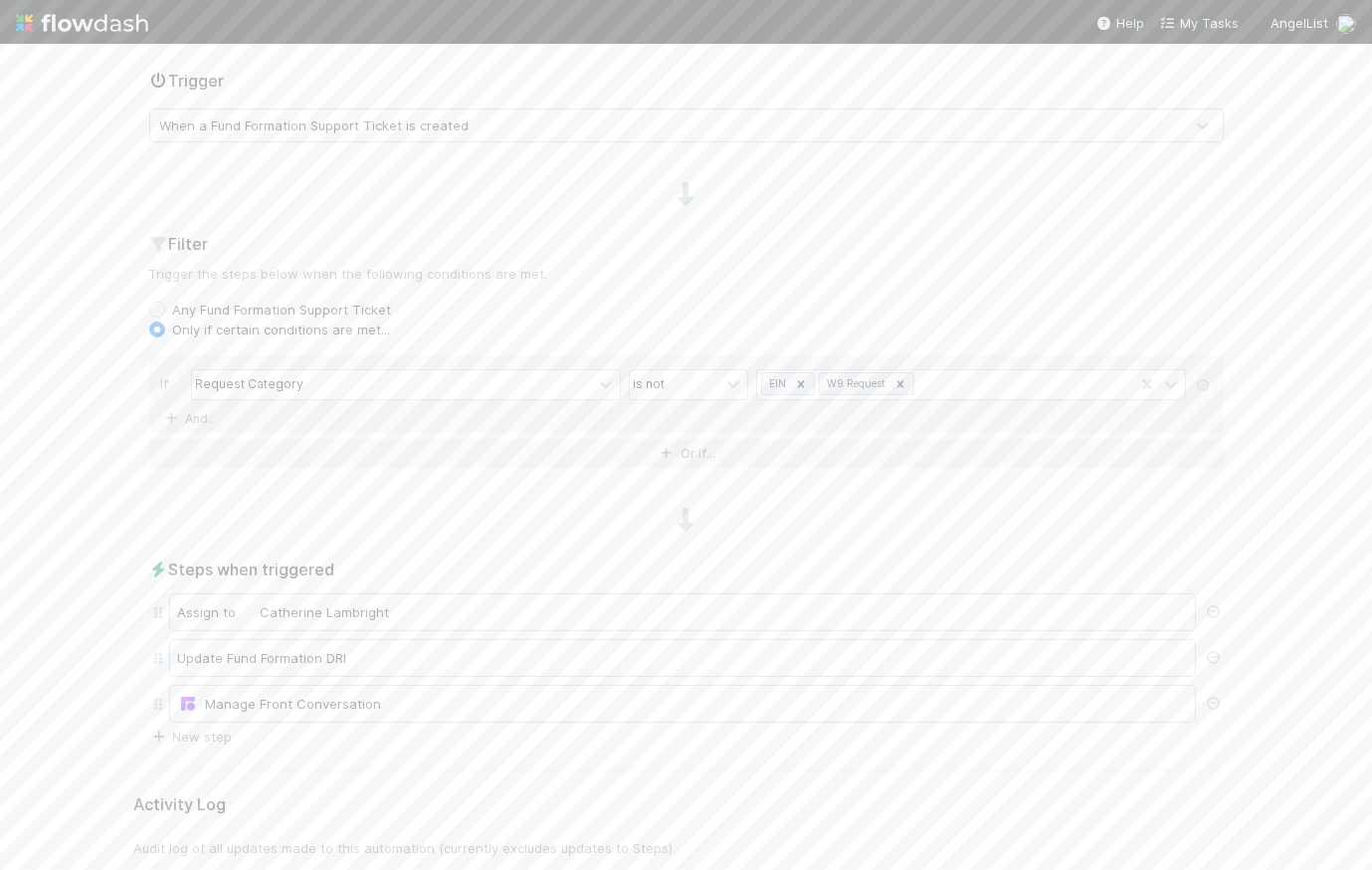 scroll, scrollTop: 0, scrollLeft: 0, axis: both 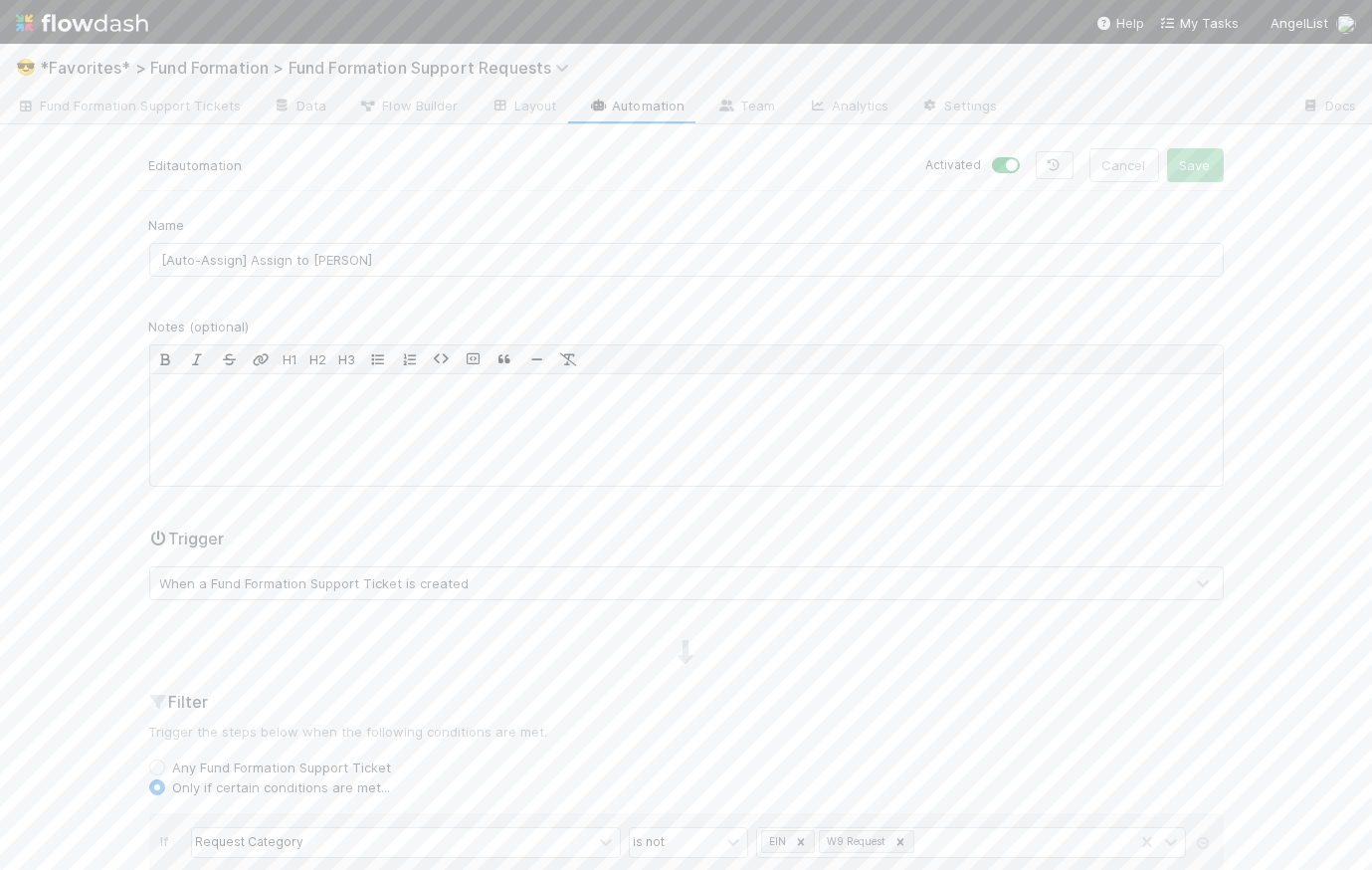 click on "Automation" at bounding box center [636, 108] 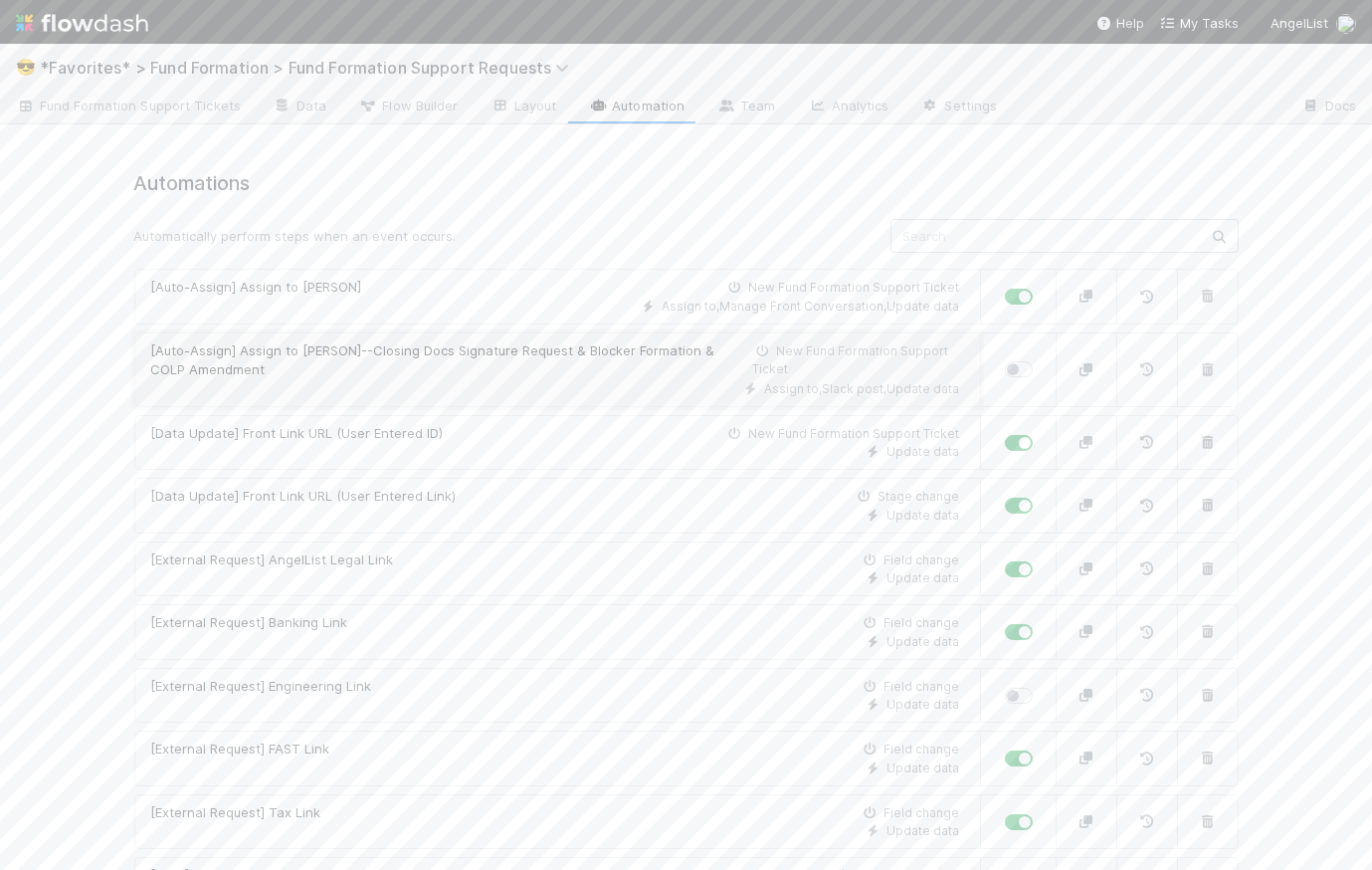 click on "[Auto-Assign] Assign to Catherine--Closing Docs Signature Request & Blocker Formation & COLP Amendment" at bounding box center [452, 360] 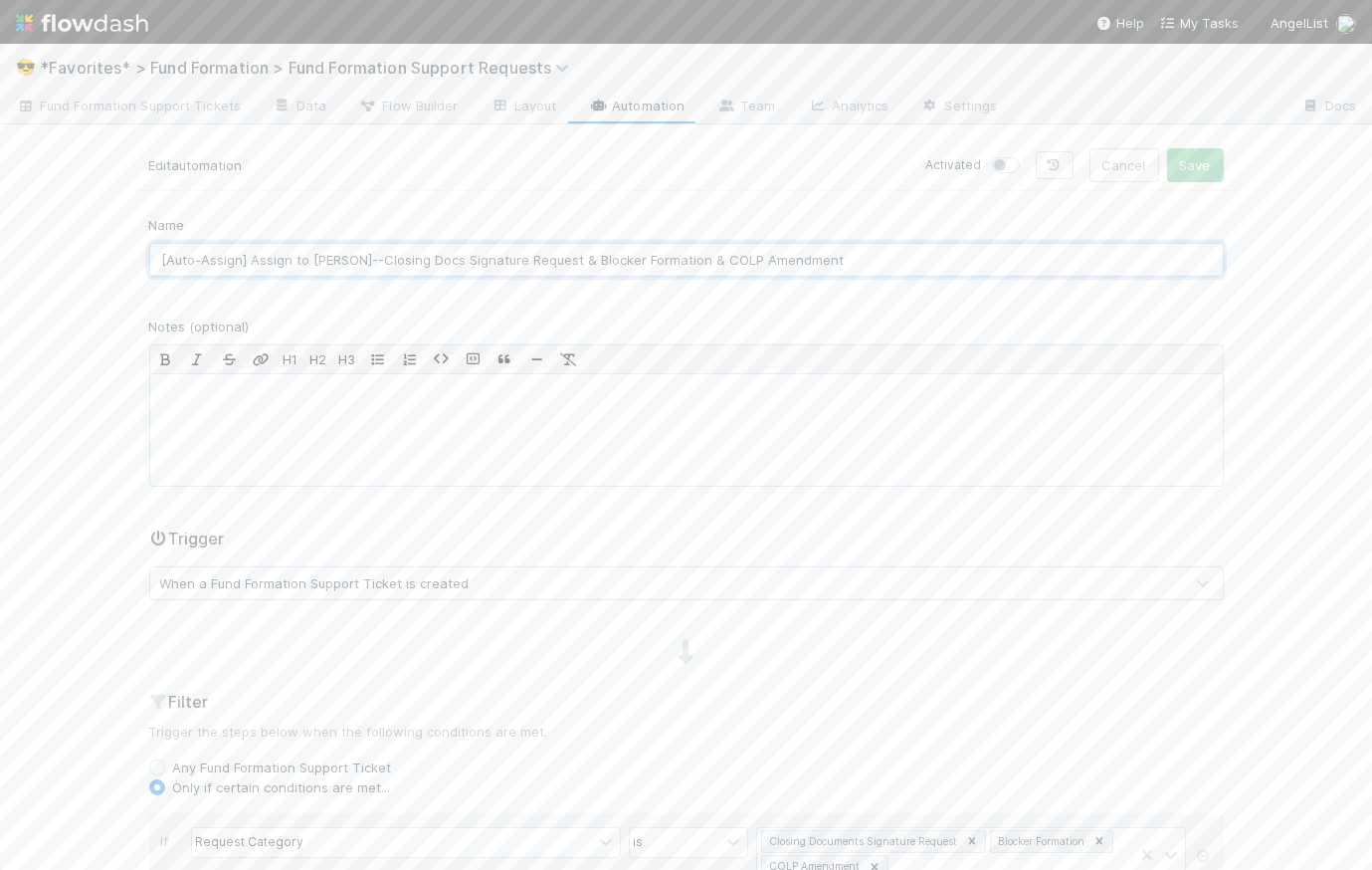 drag, startPoint x: 306, startPoint y: 257, endPoint x: 861, endPoint y: 256, distance: 555.0009 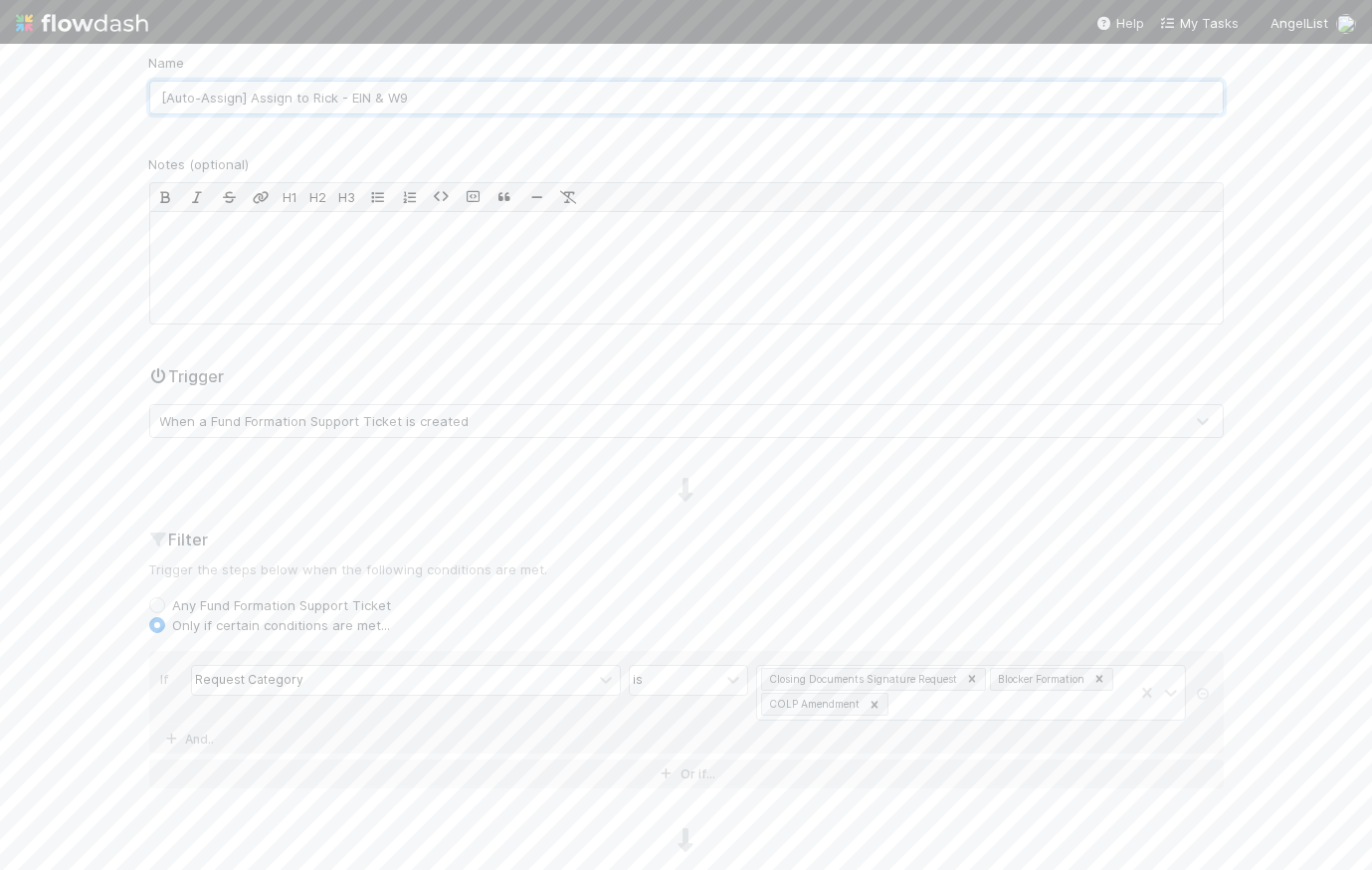 scroll, scrollTop: 375, scrollLeft: 0, axis: vertical 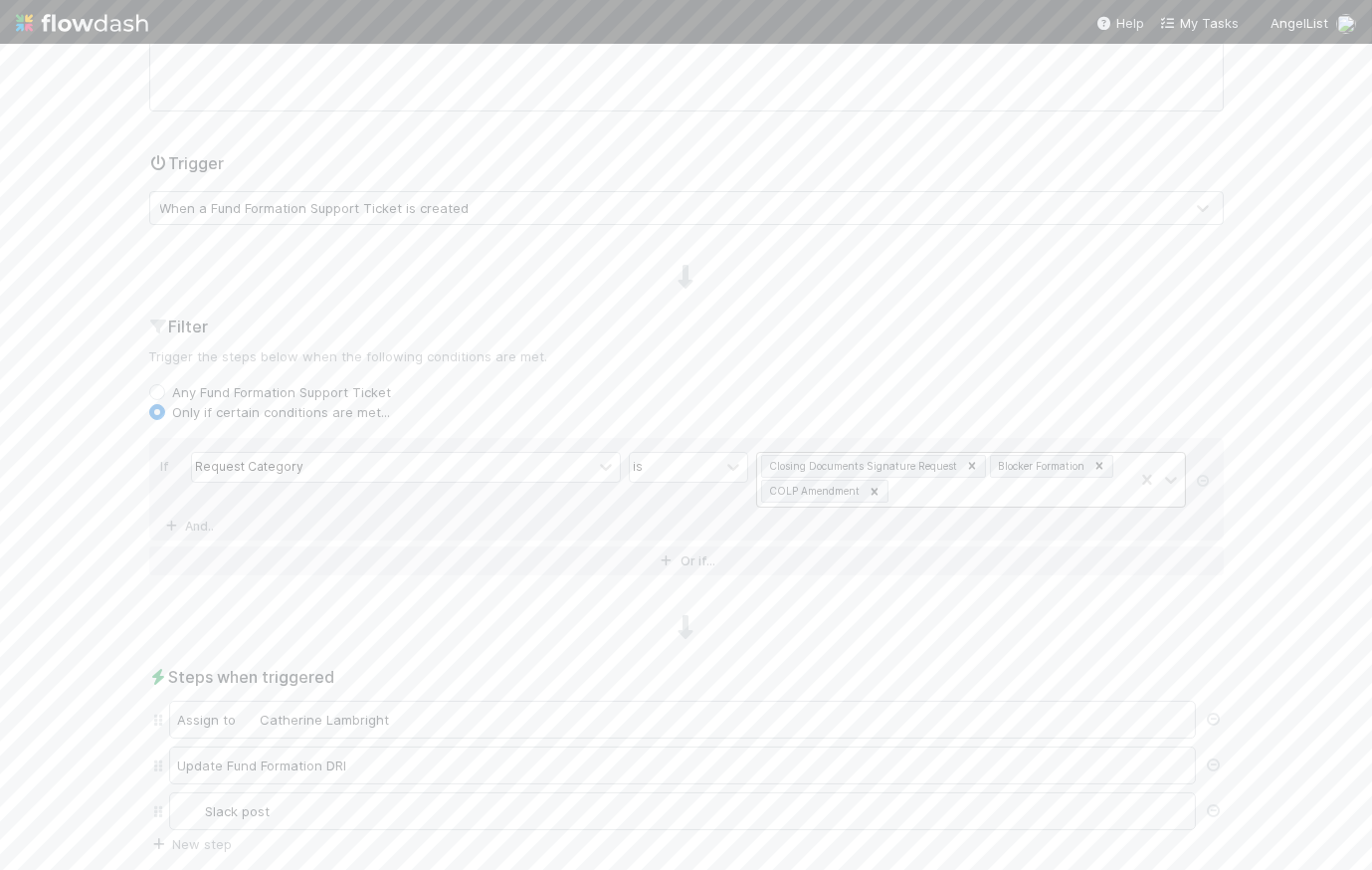 click 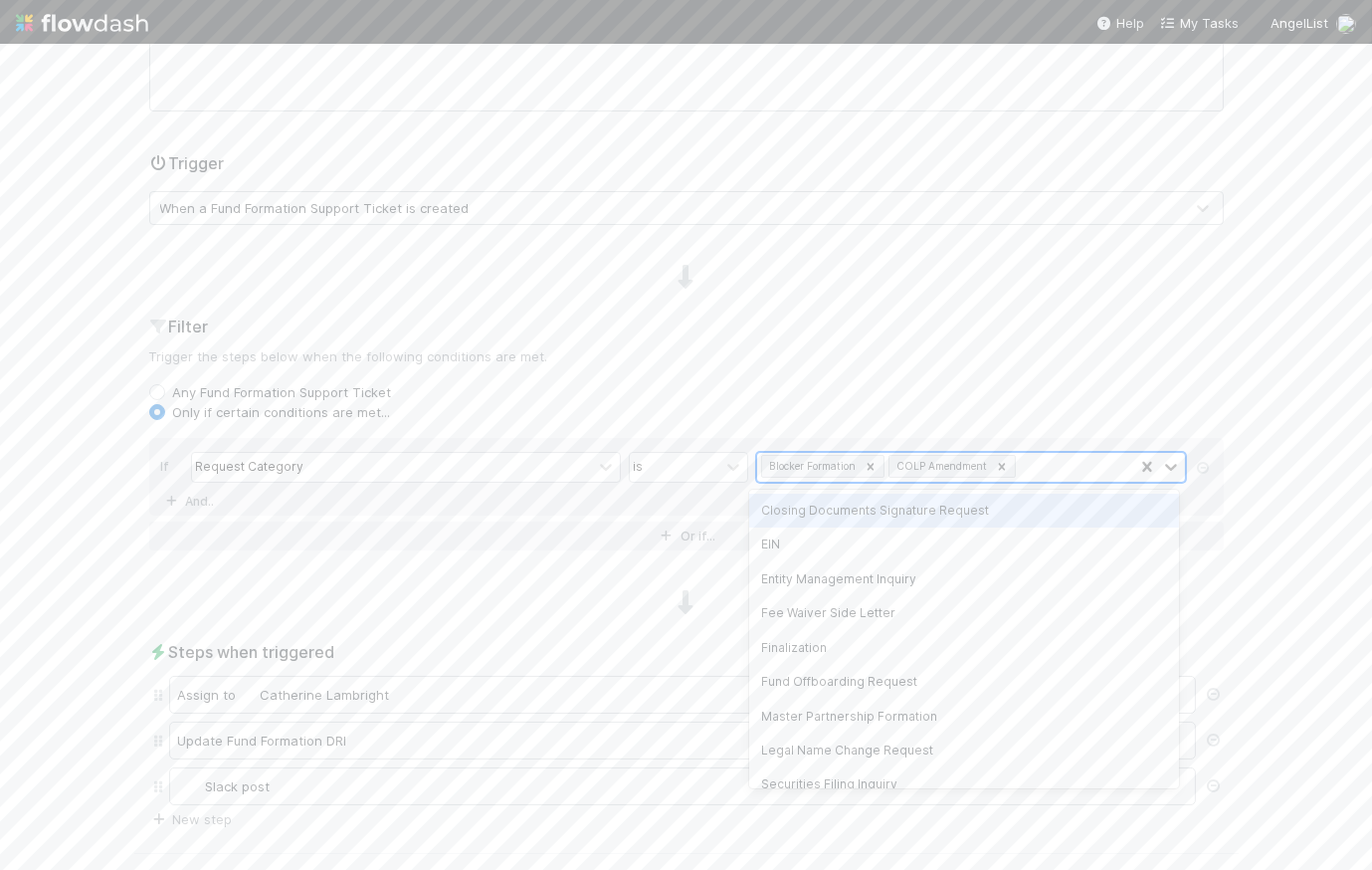 click 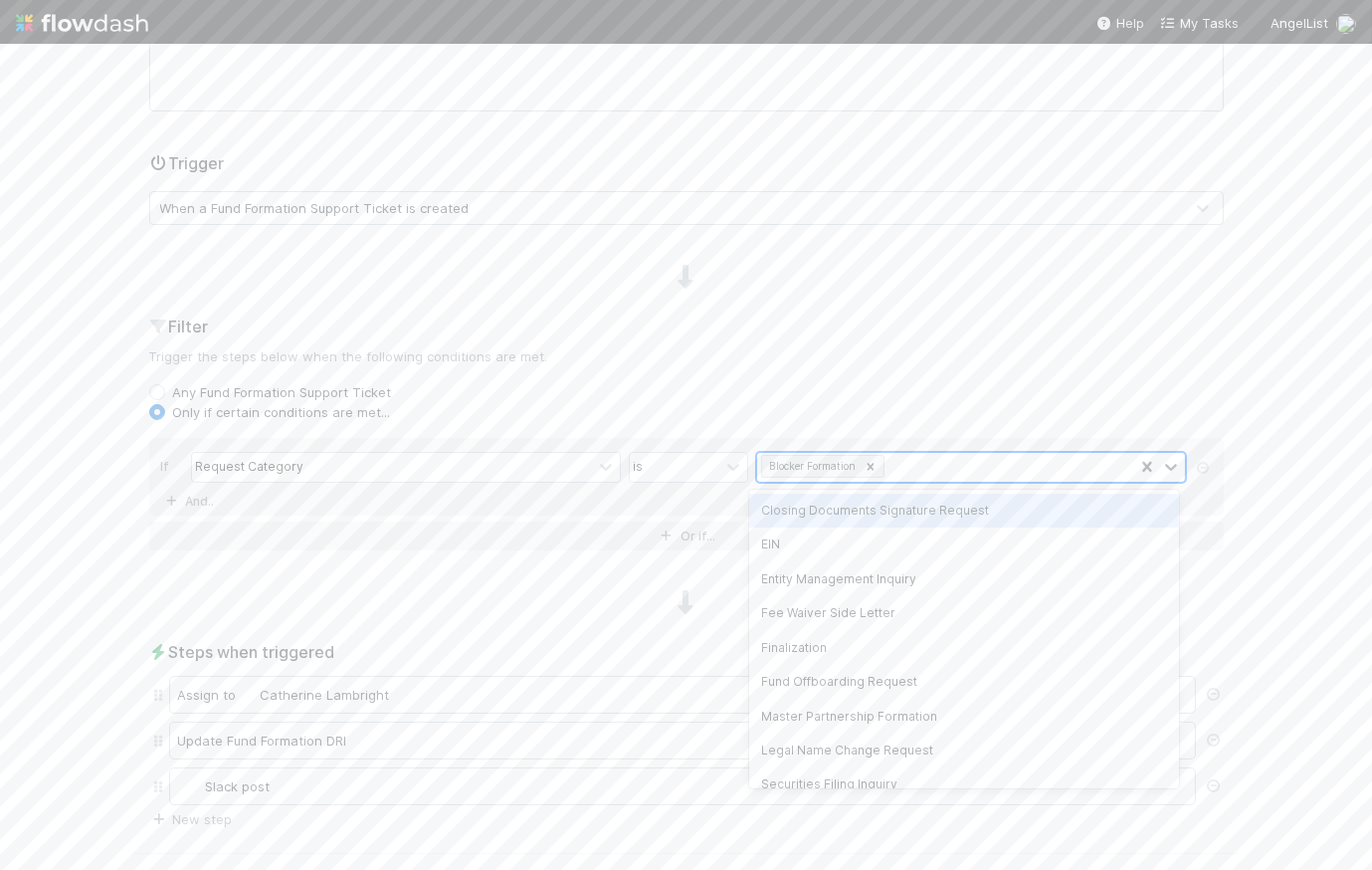click 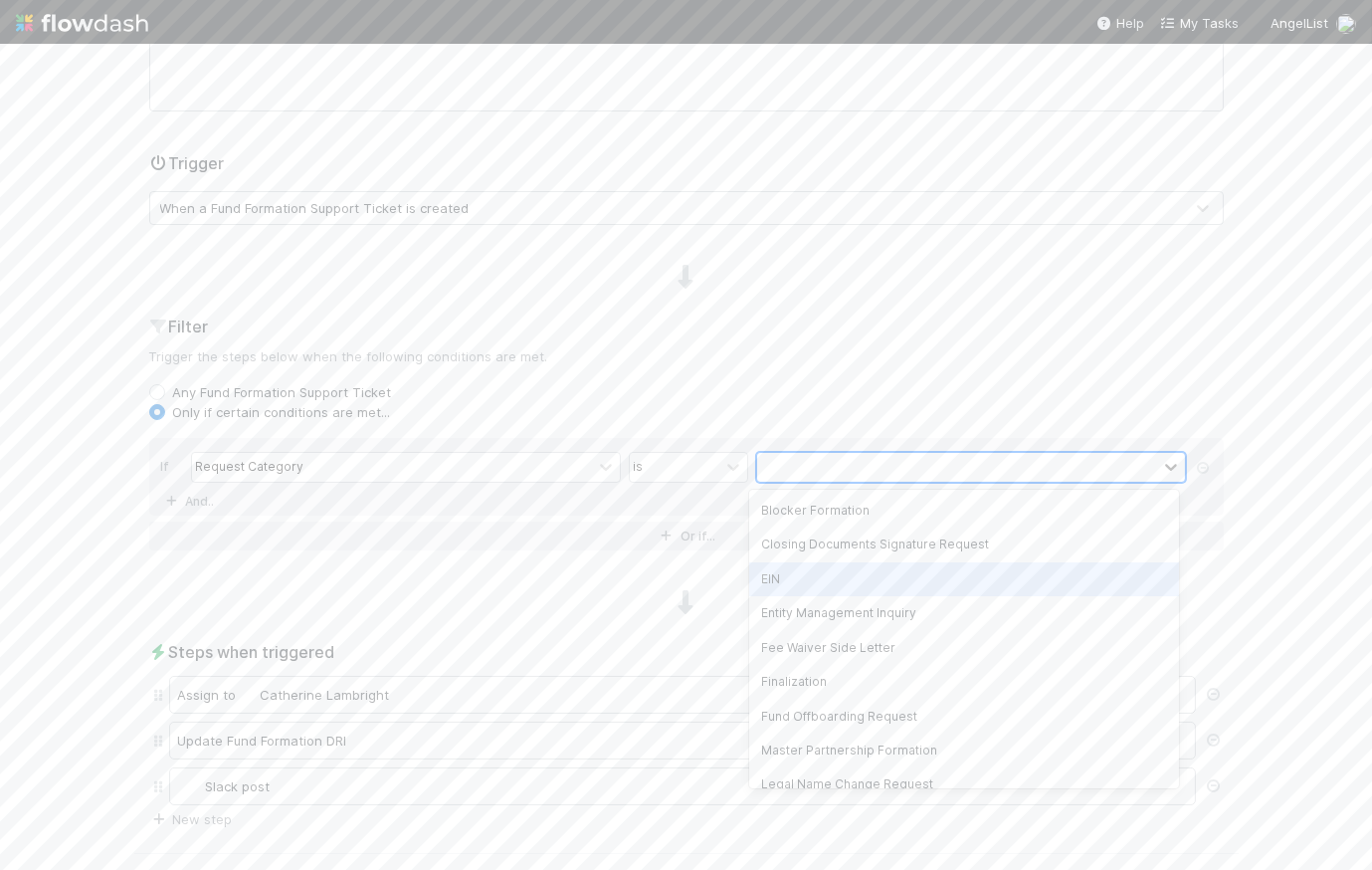 click on "EIN" at bounding box center [964, 579] 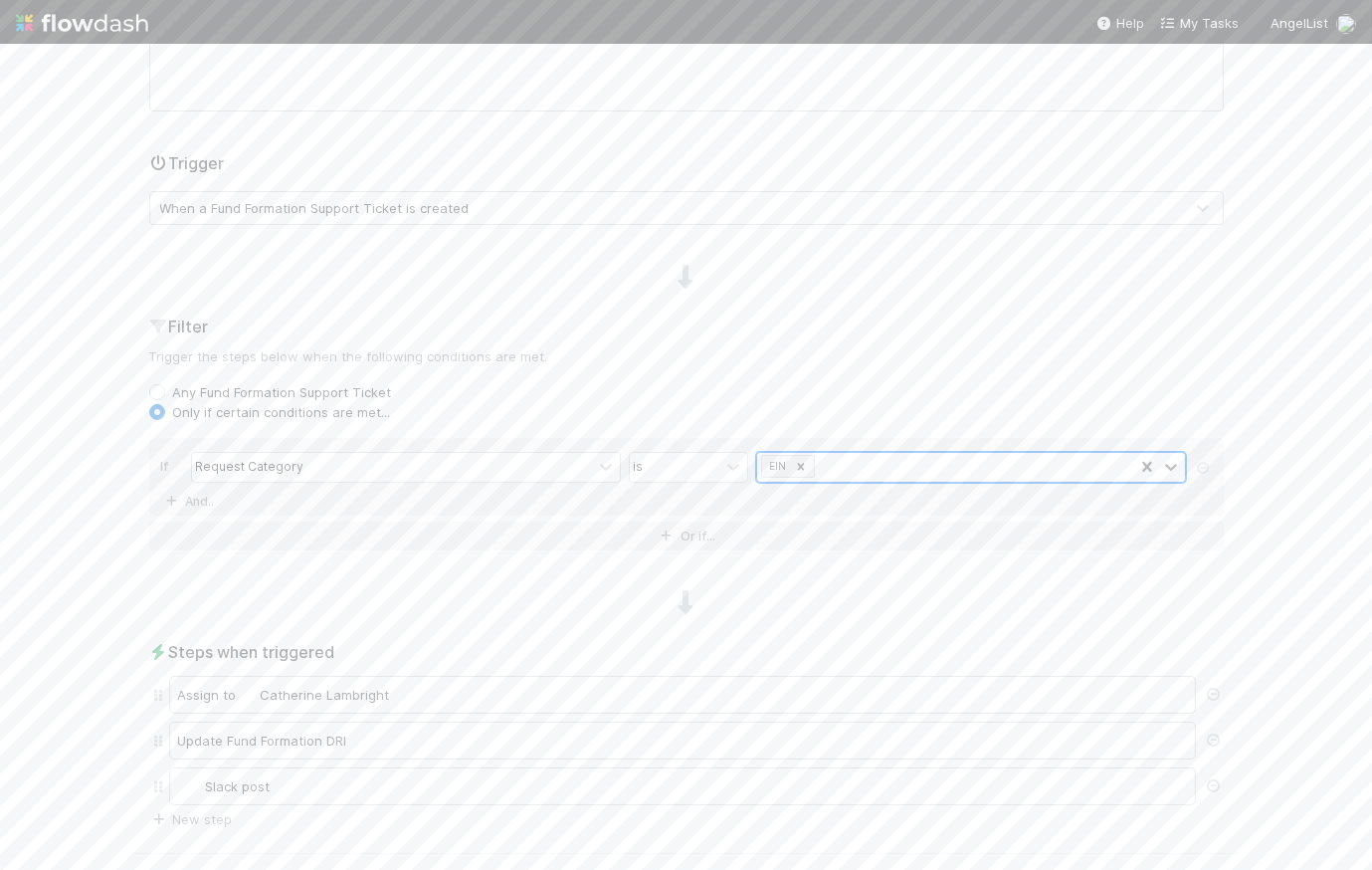 click on "EIN" at bounding box center (945, 467) 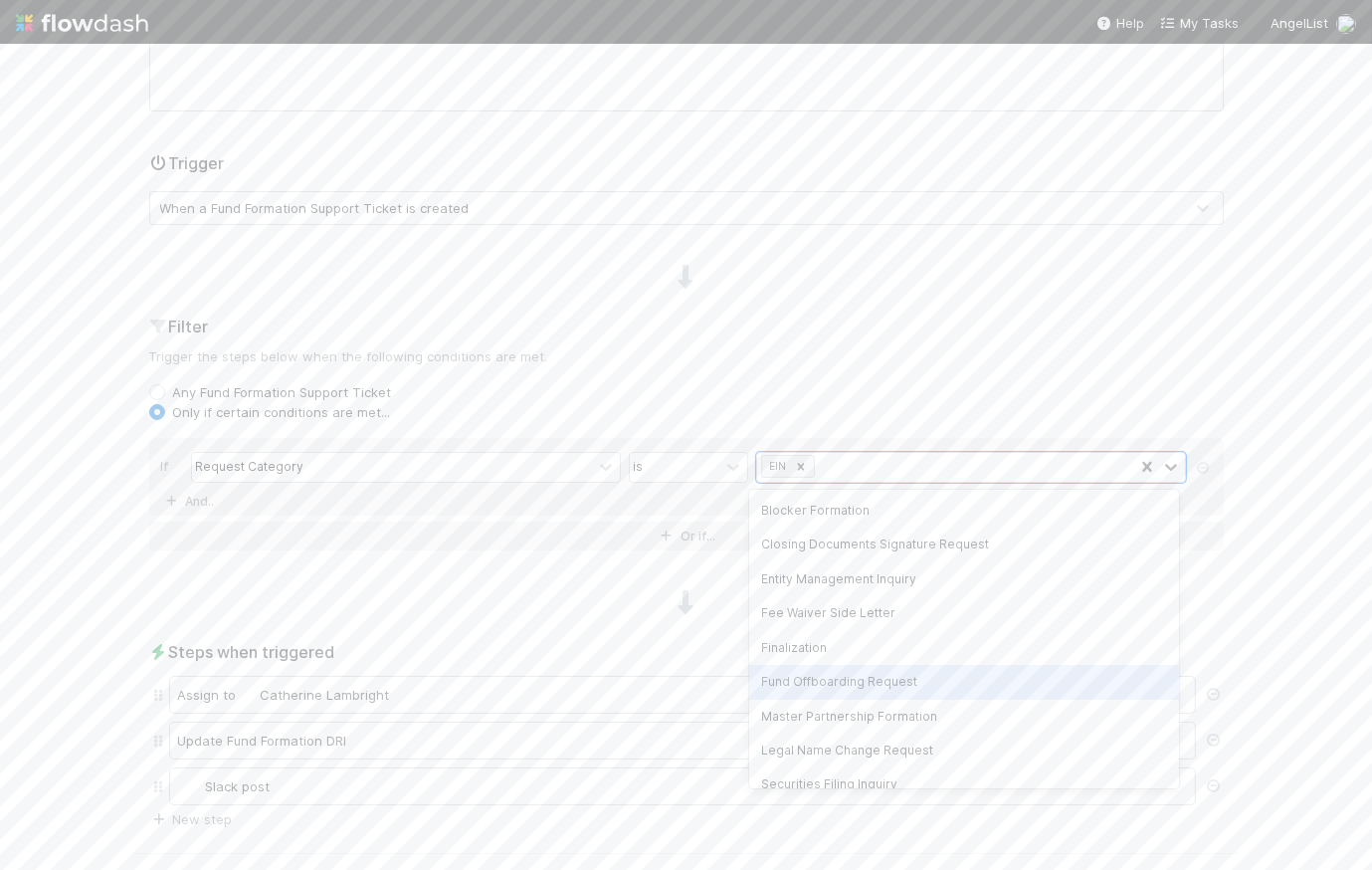 scroll, scrollTop: 120, scrollLeft: 0, axis: vertical 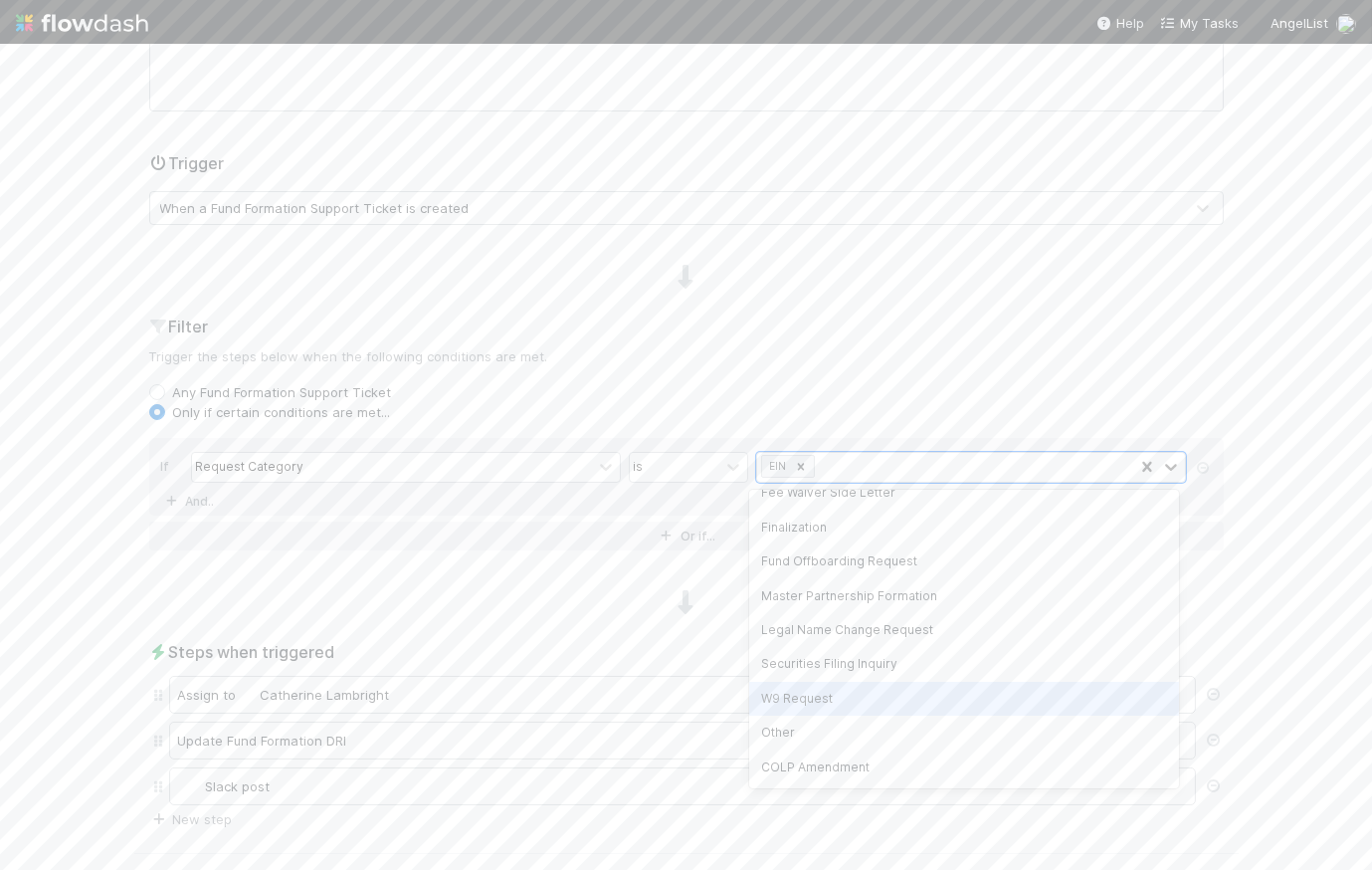 click on "W9 Request" at bounding box center [964, 699] 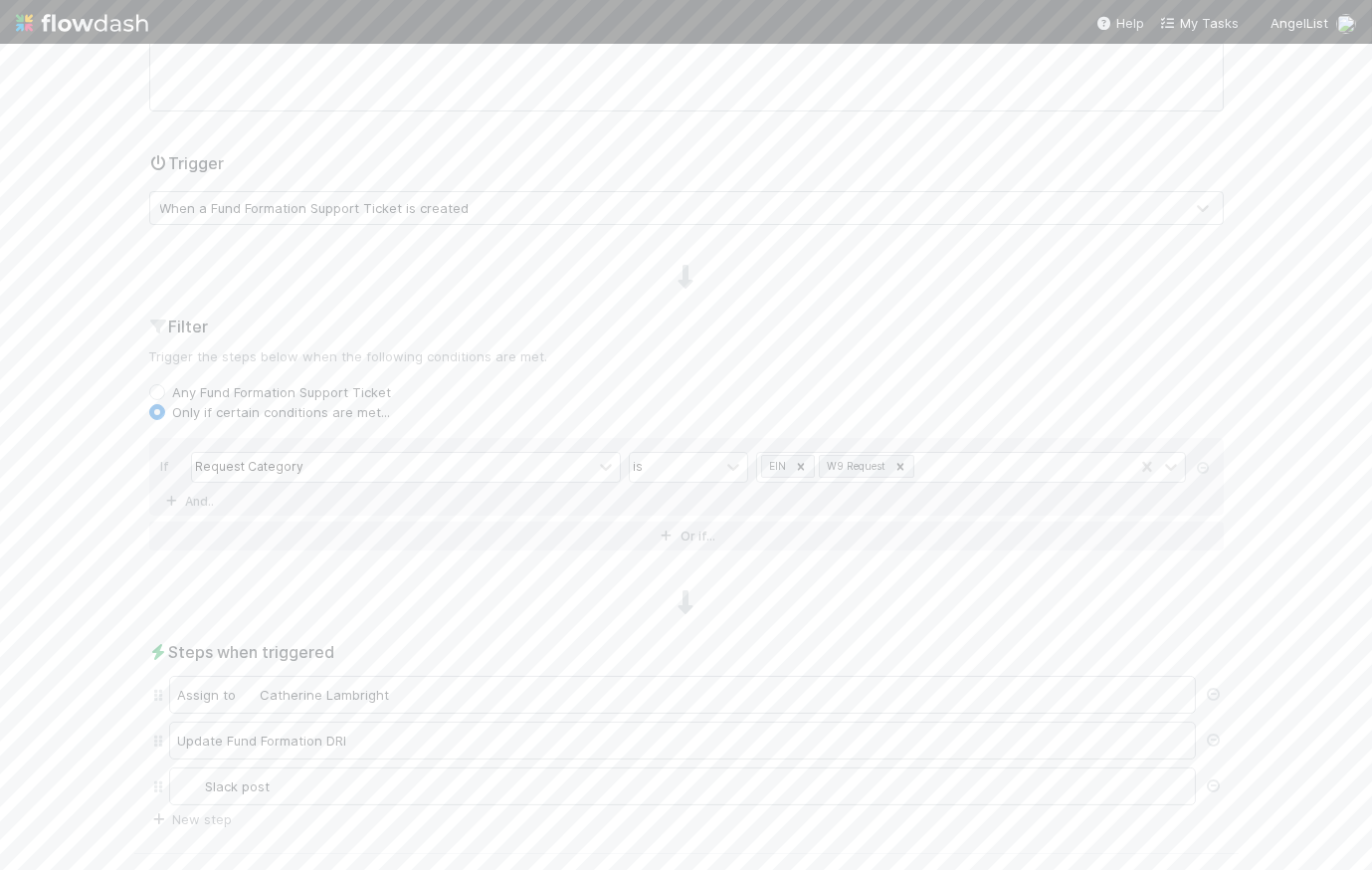 click on "Filter" at bounding box center [686, 326] 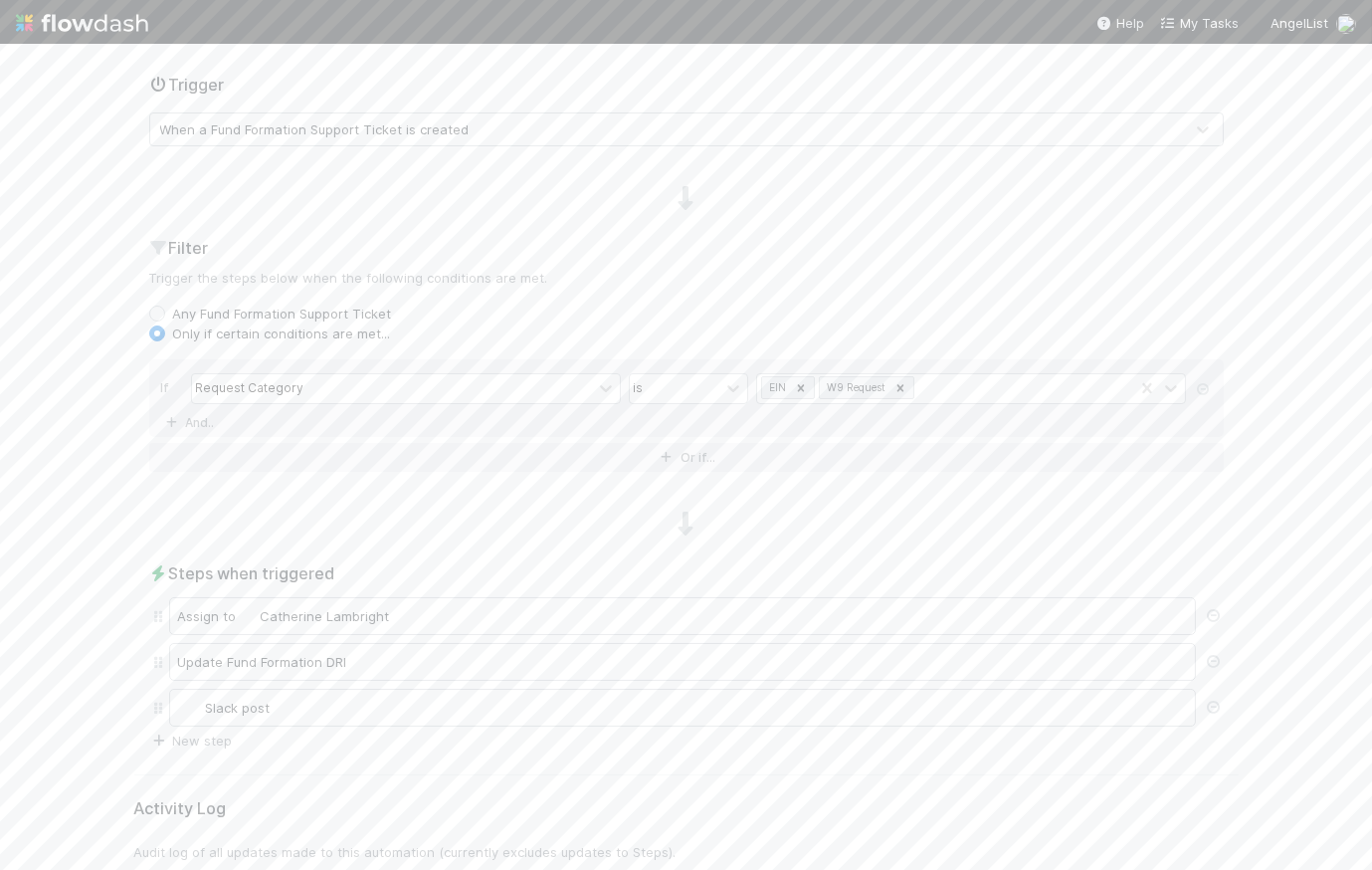scroll, scrollTop: 561, scrollLeft: 0, axis: vertical 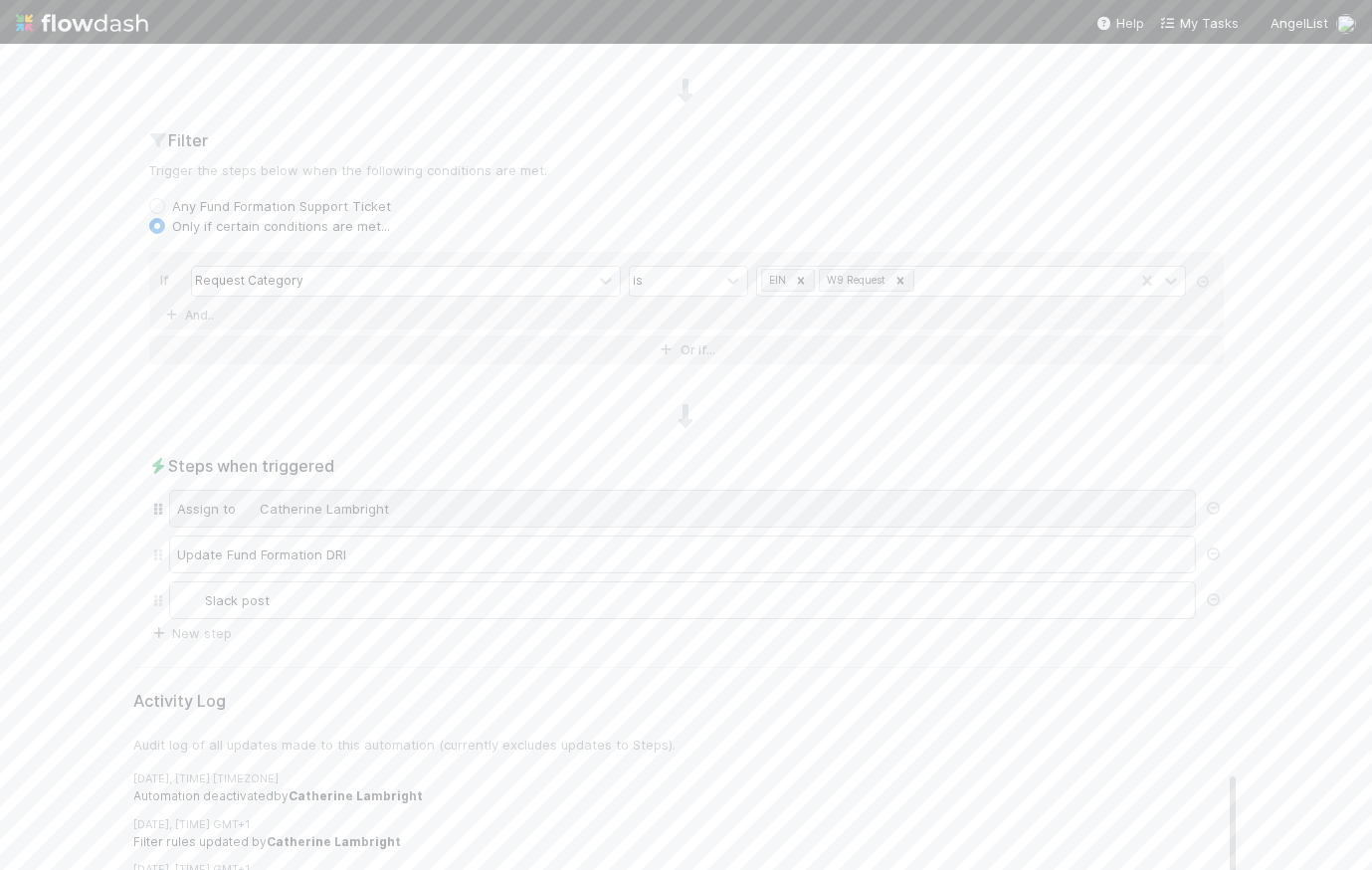 click on "Assign to   Catherine  Lambright" at bounding box center (683, 509) 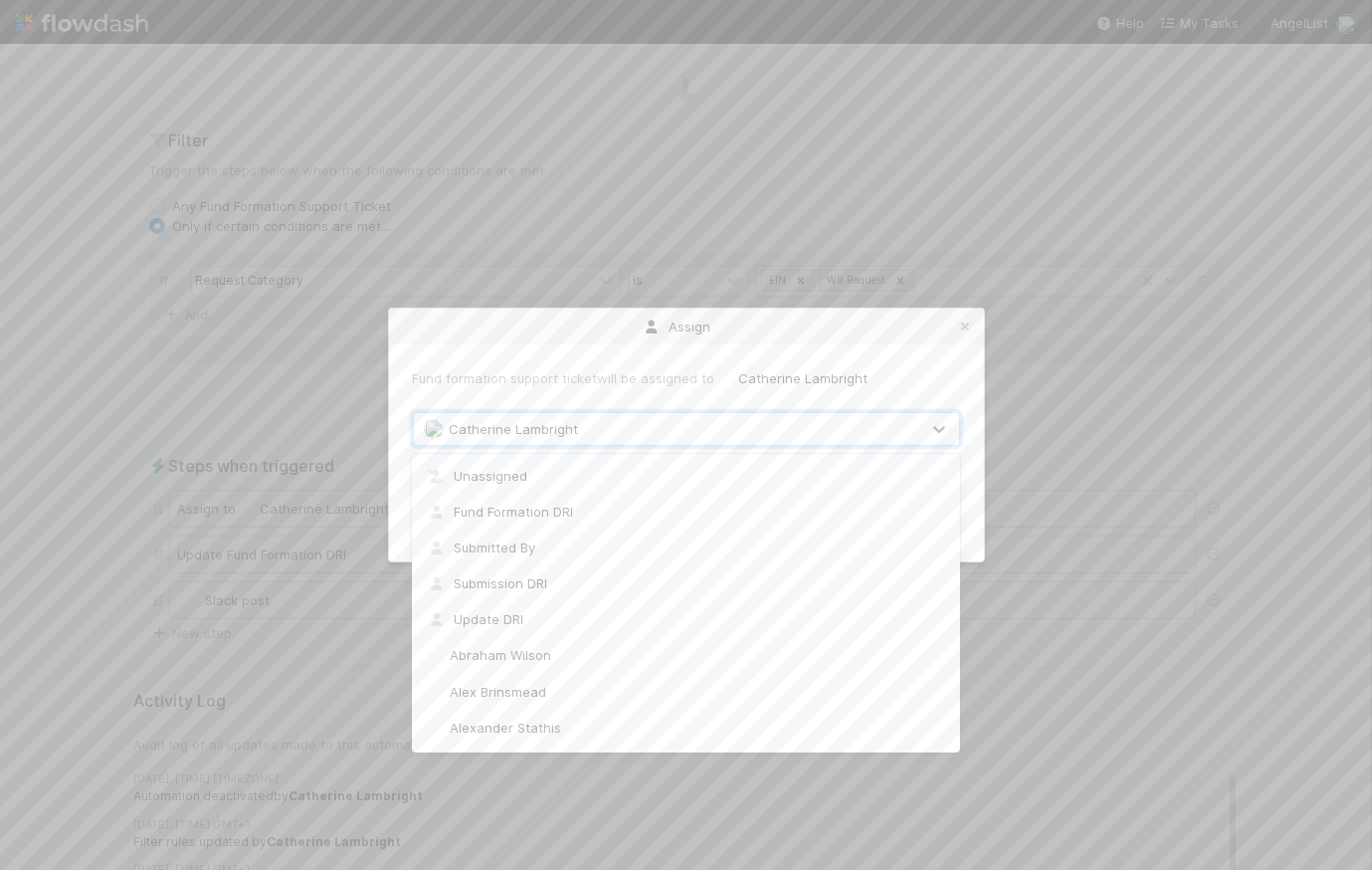 click on "Catherine  Lambright" at bounding box center [514, 429] 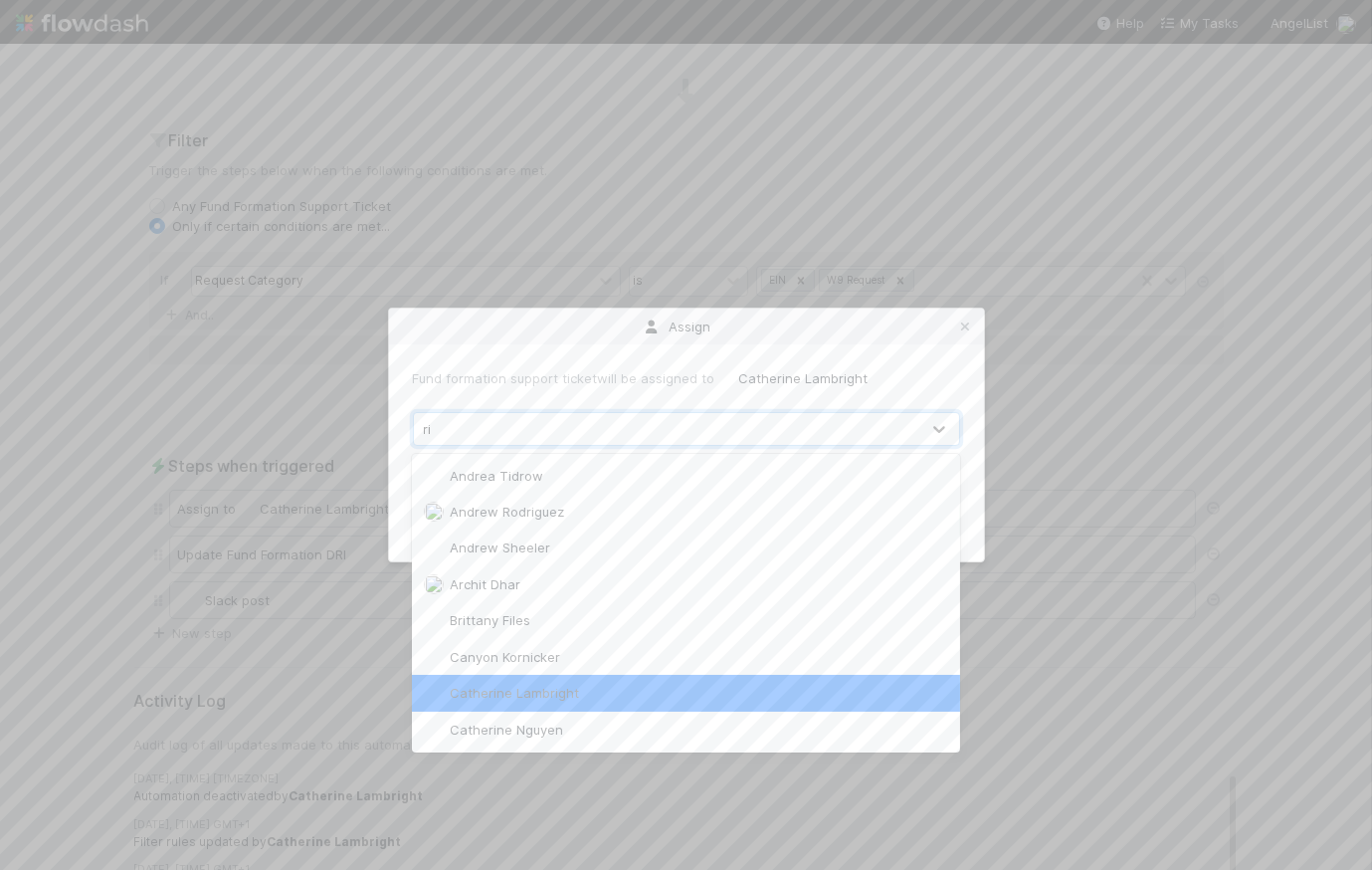 scroll, scrollTop: 0, scrollLeft: 0, axis: both 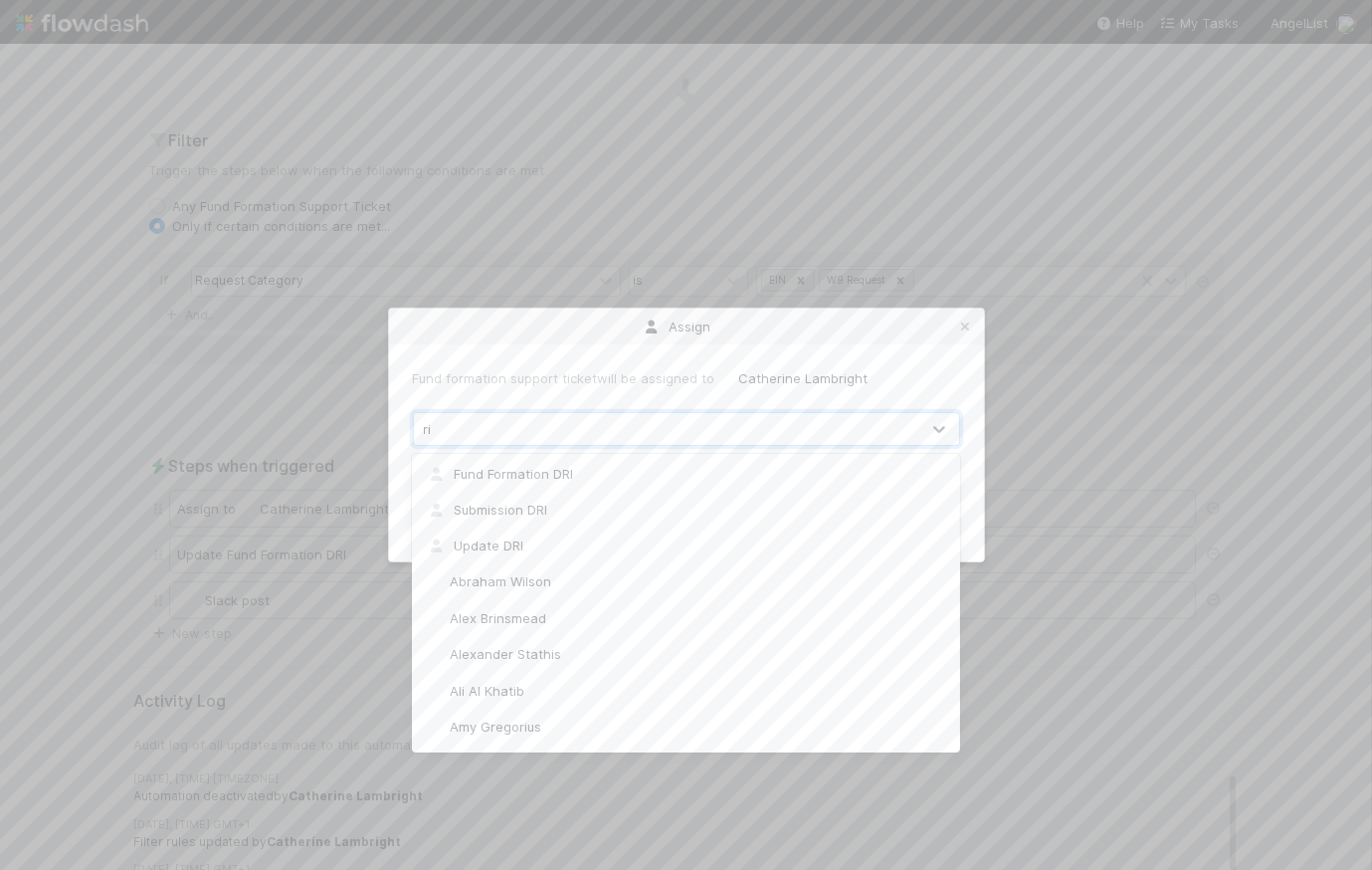type on "rick" 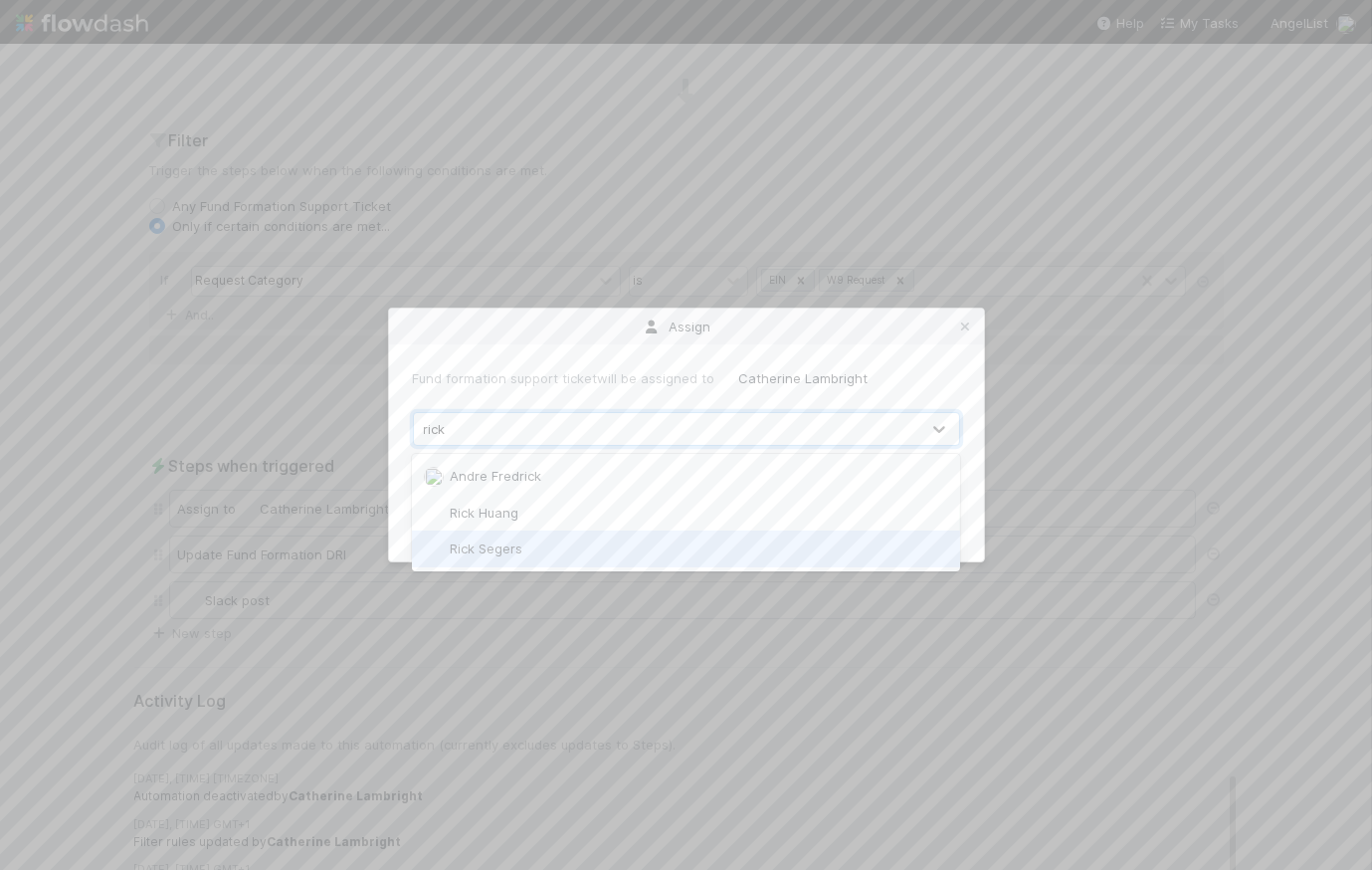click on "Rick Segers" at bounding box center (686, 548) 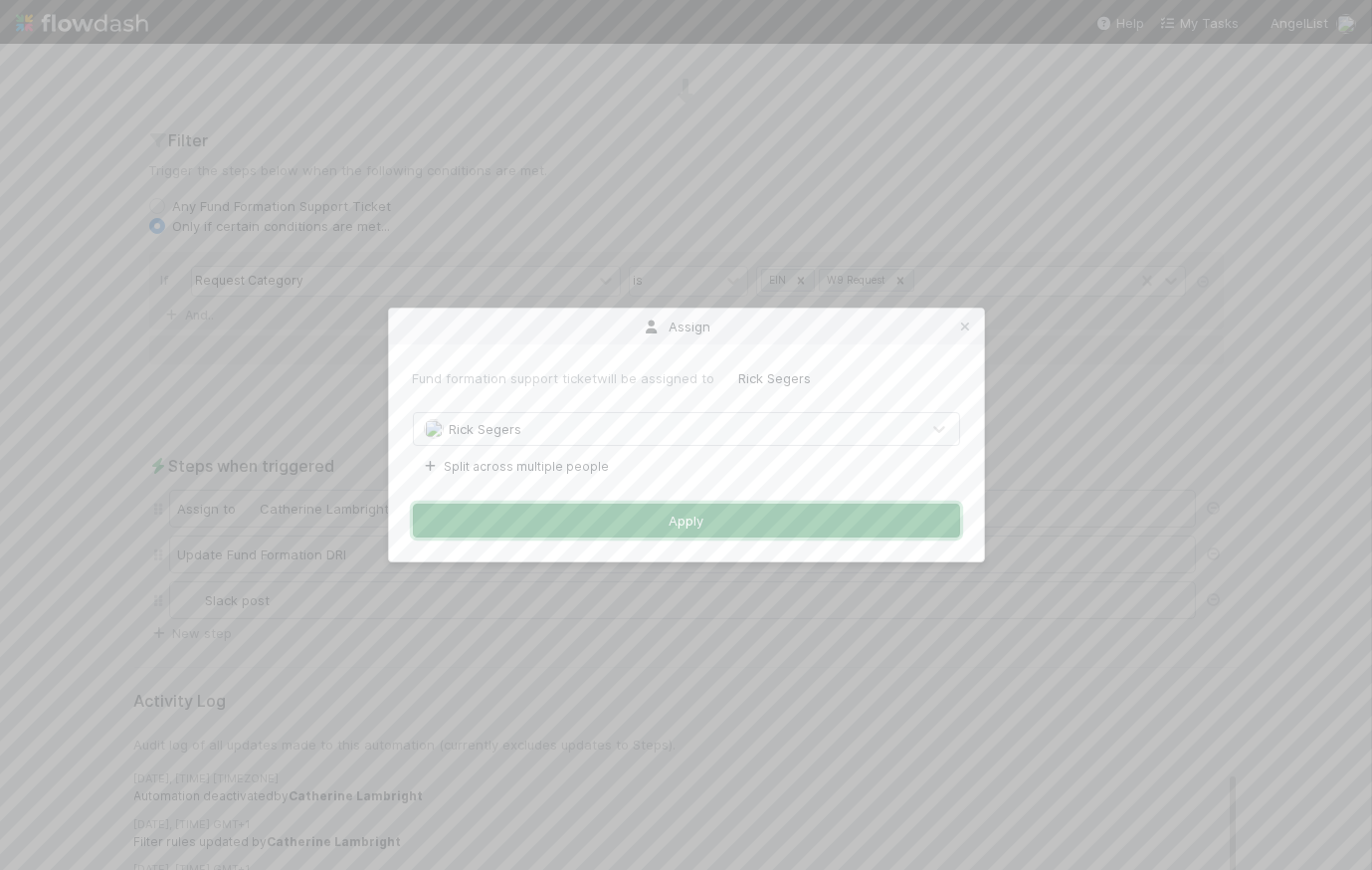 click on "Apply" at bounding box center (686, 521) 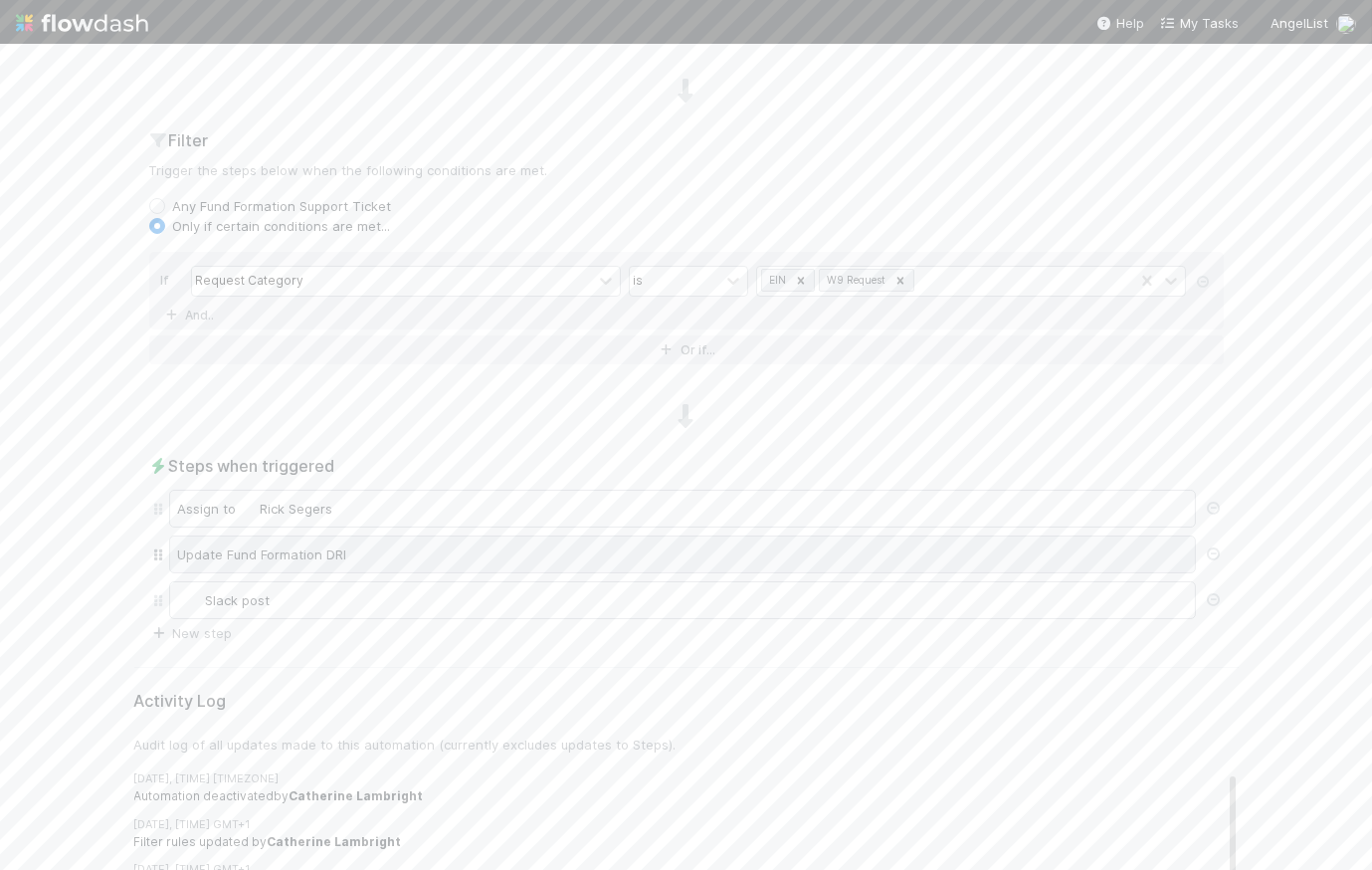 click on "Update Fund Formation DRI" at bounding box center (683, 554) 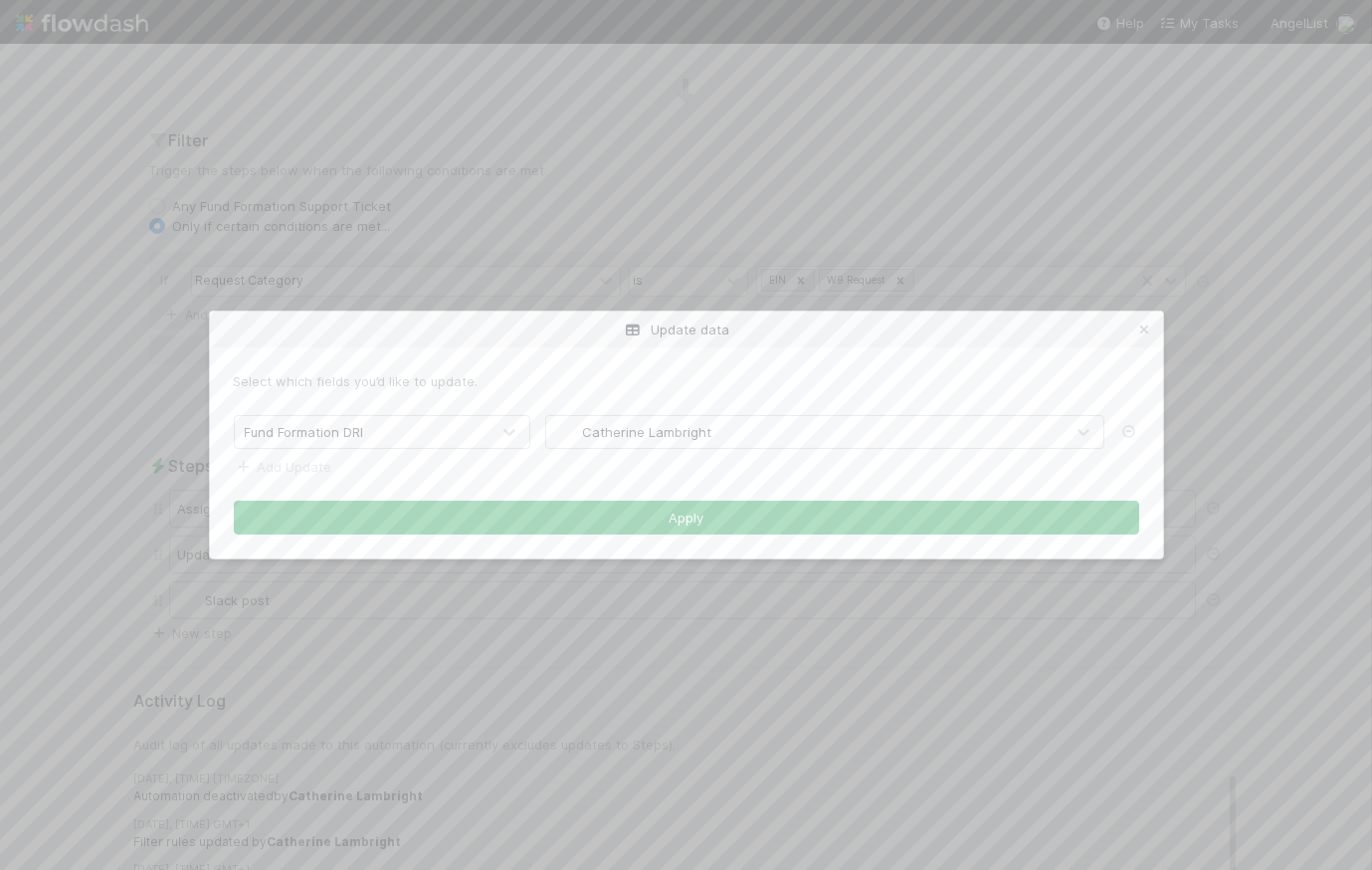 click on "Catherine  Lambright" at bounding box center [647, 432] 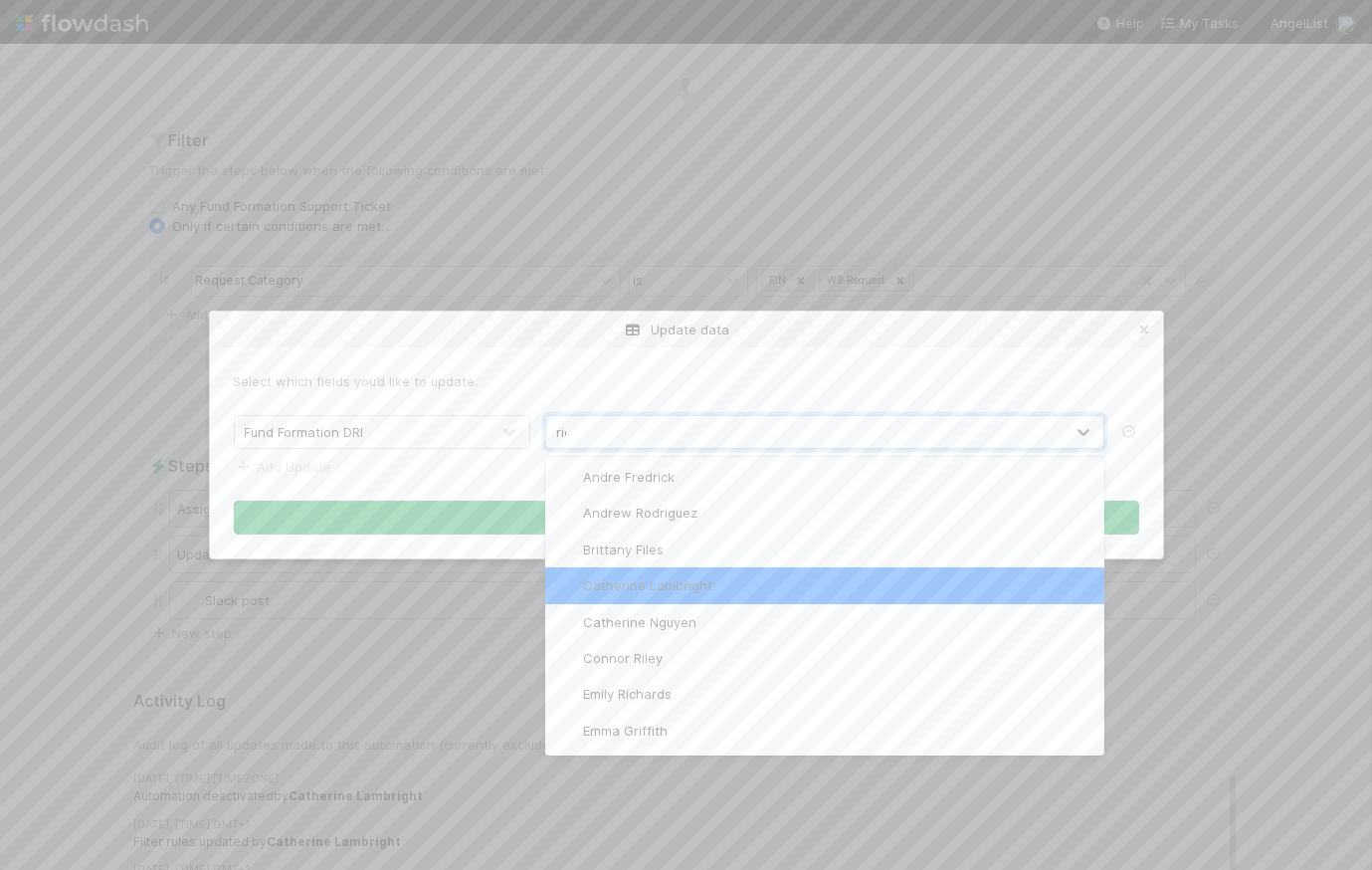 scroll, scrollTop: 0, scrollLeft: 0, axis: both 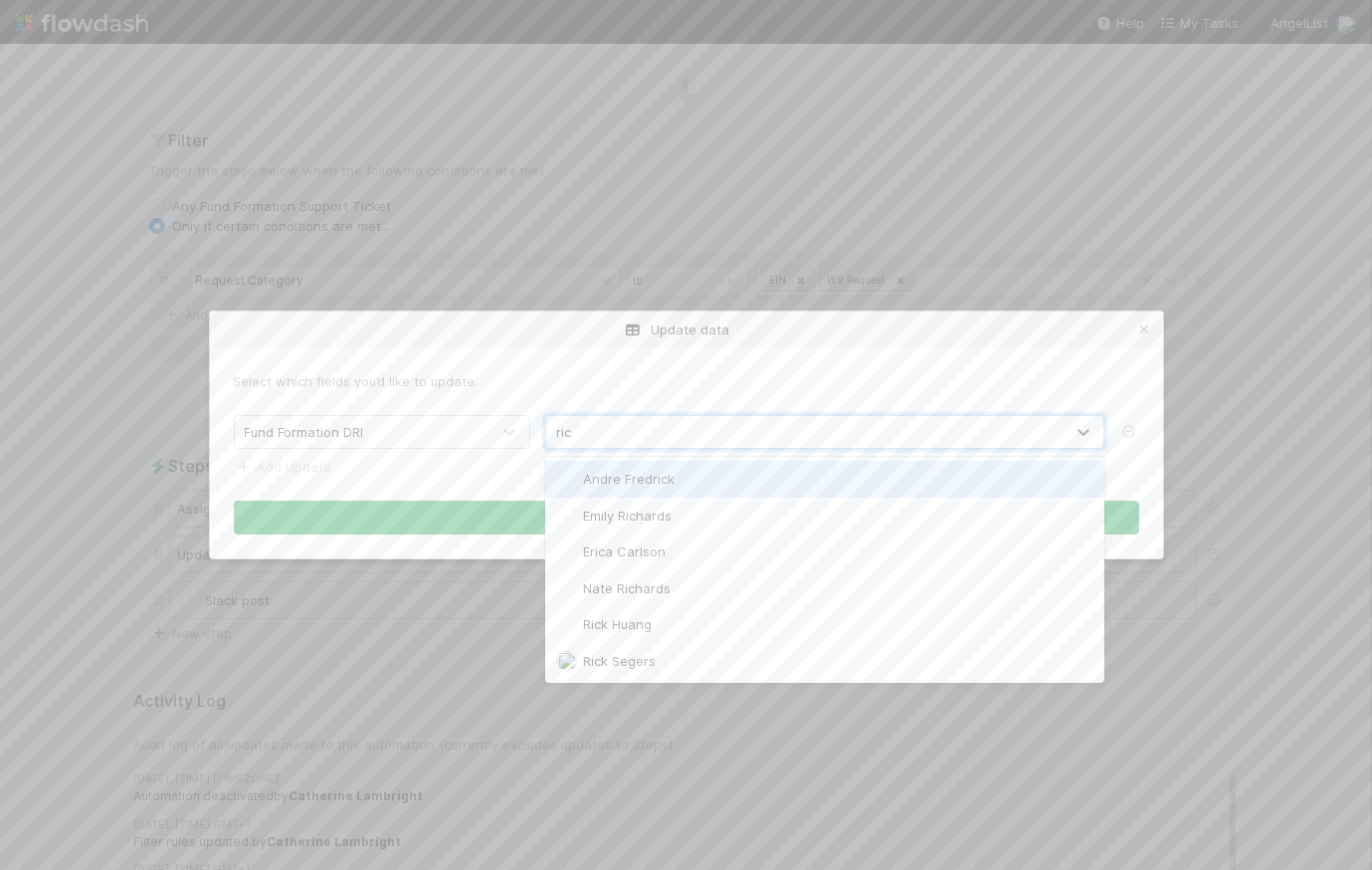 type on "rick" 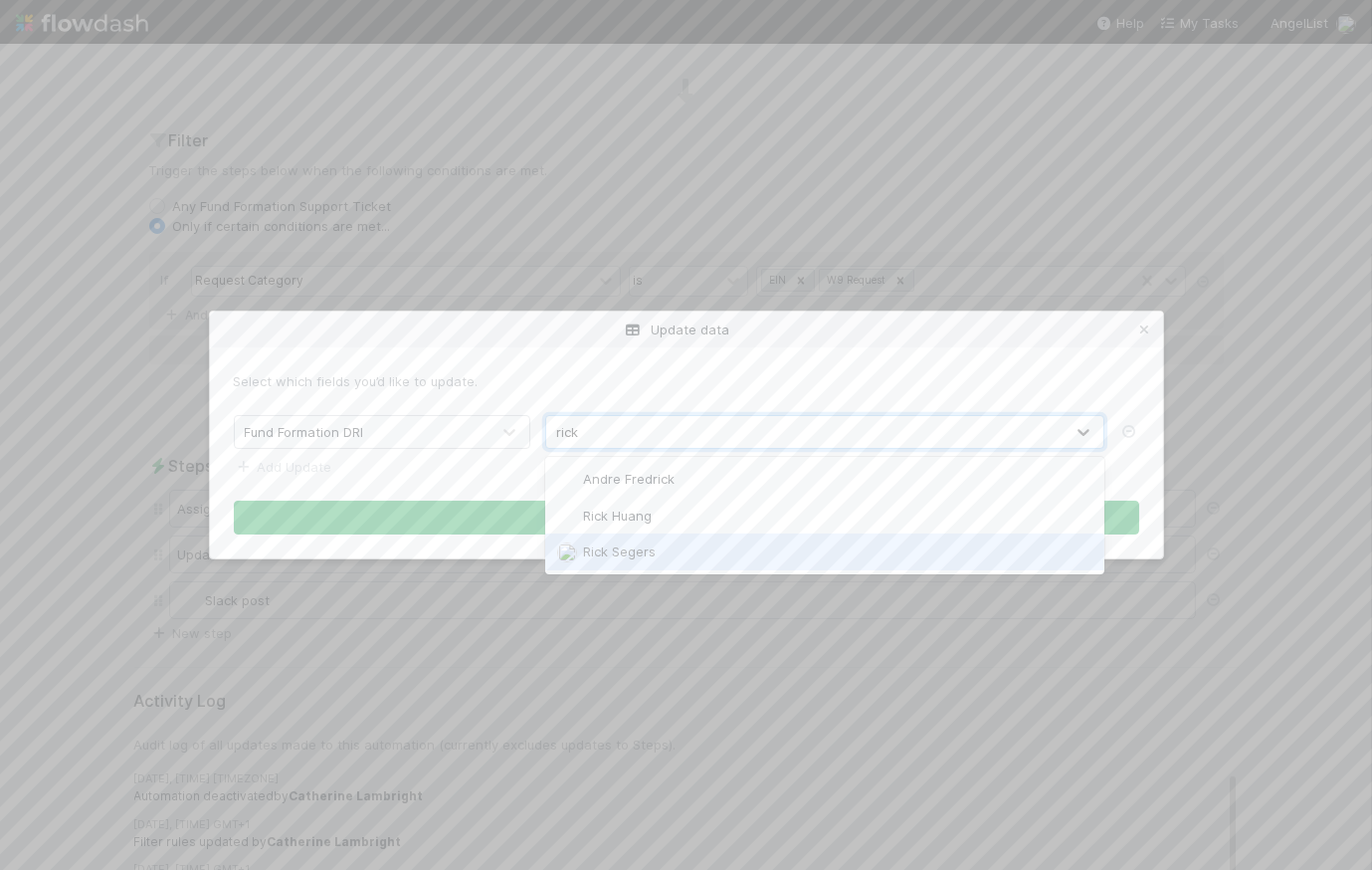 click on "Rick Segers" at bounding box center (825, 551) 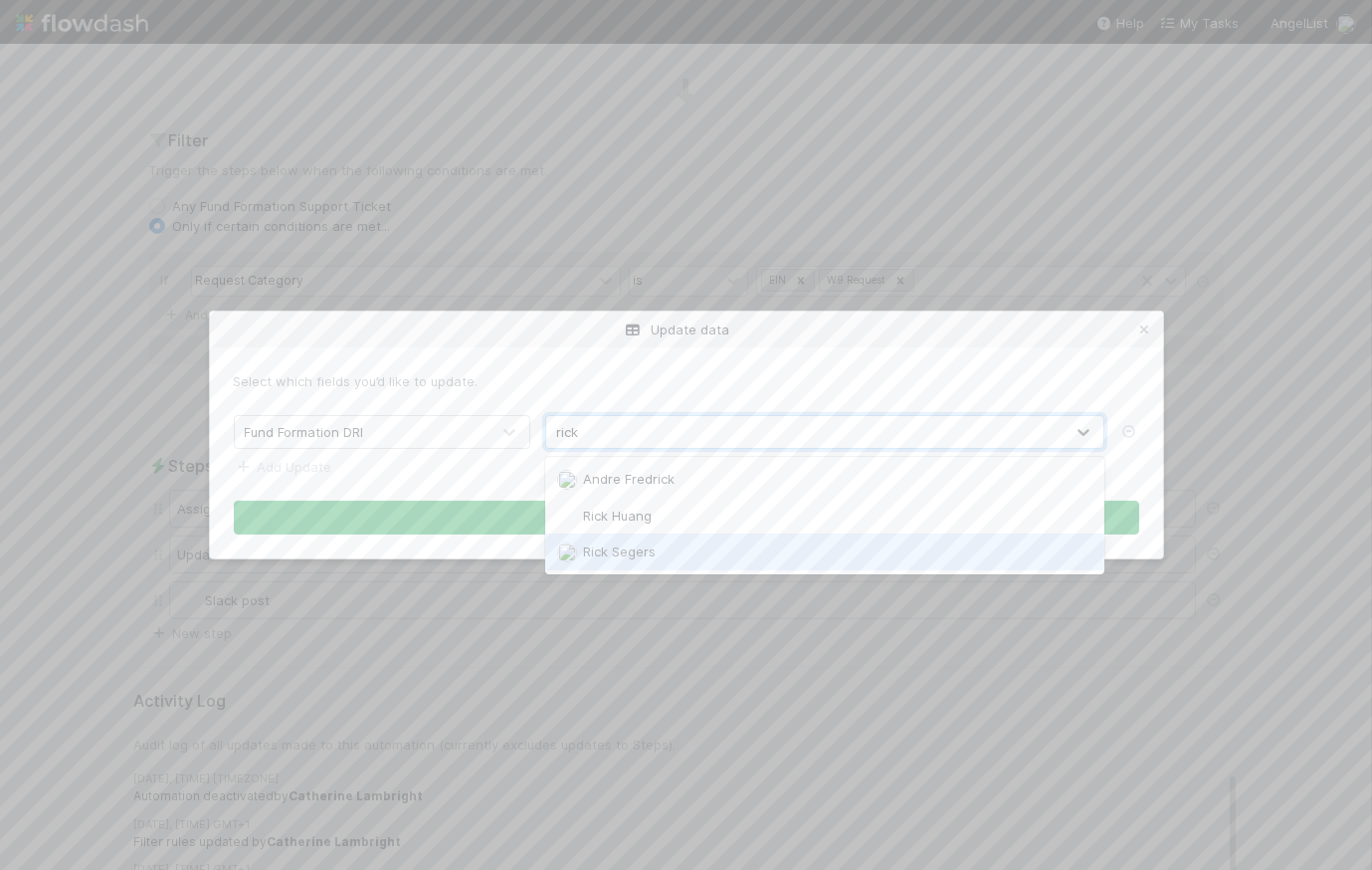 type 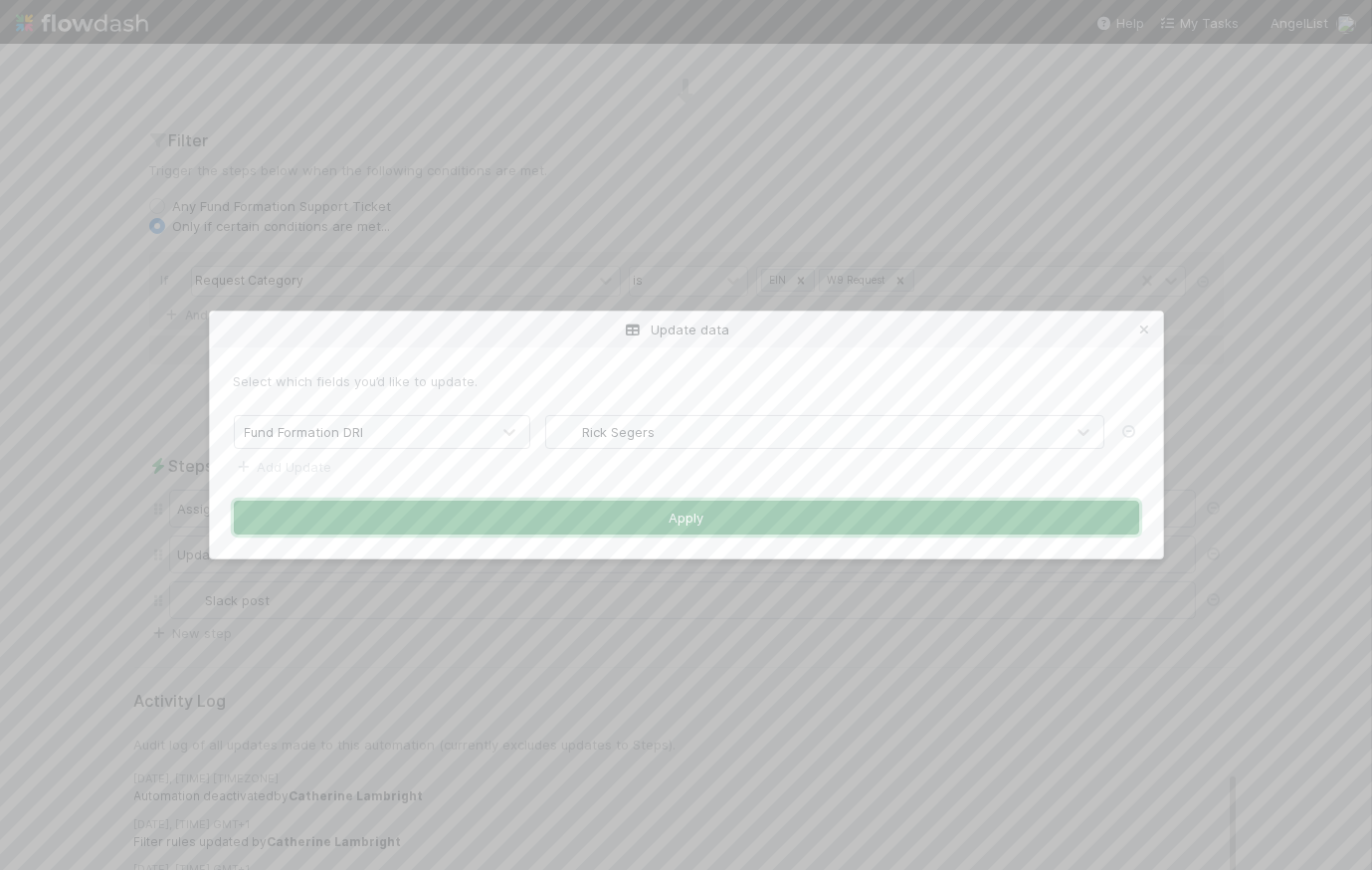 click on "Apply" at bounding box center [686, 518] 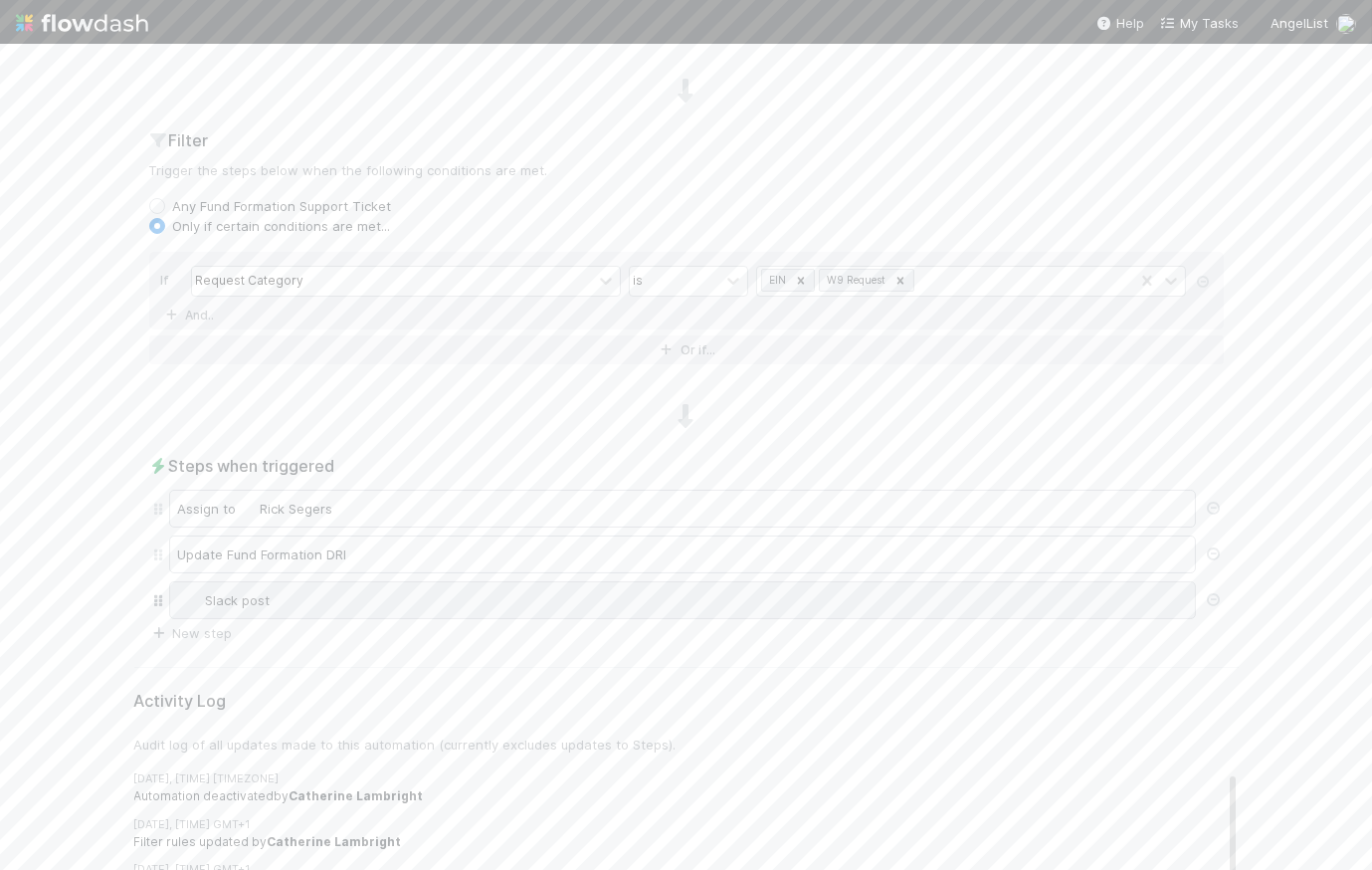 click on "Slack post" at bounding box center (683, 600) 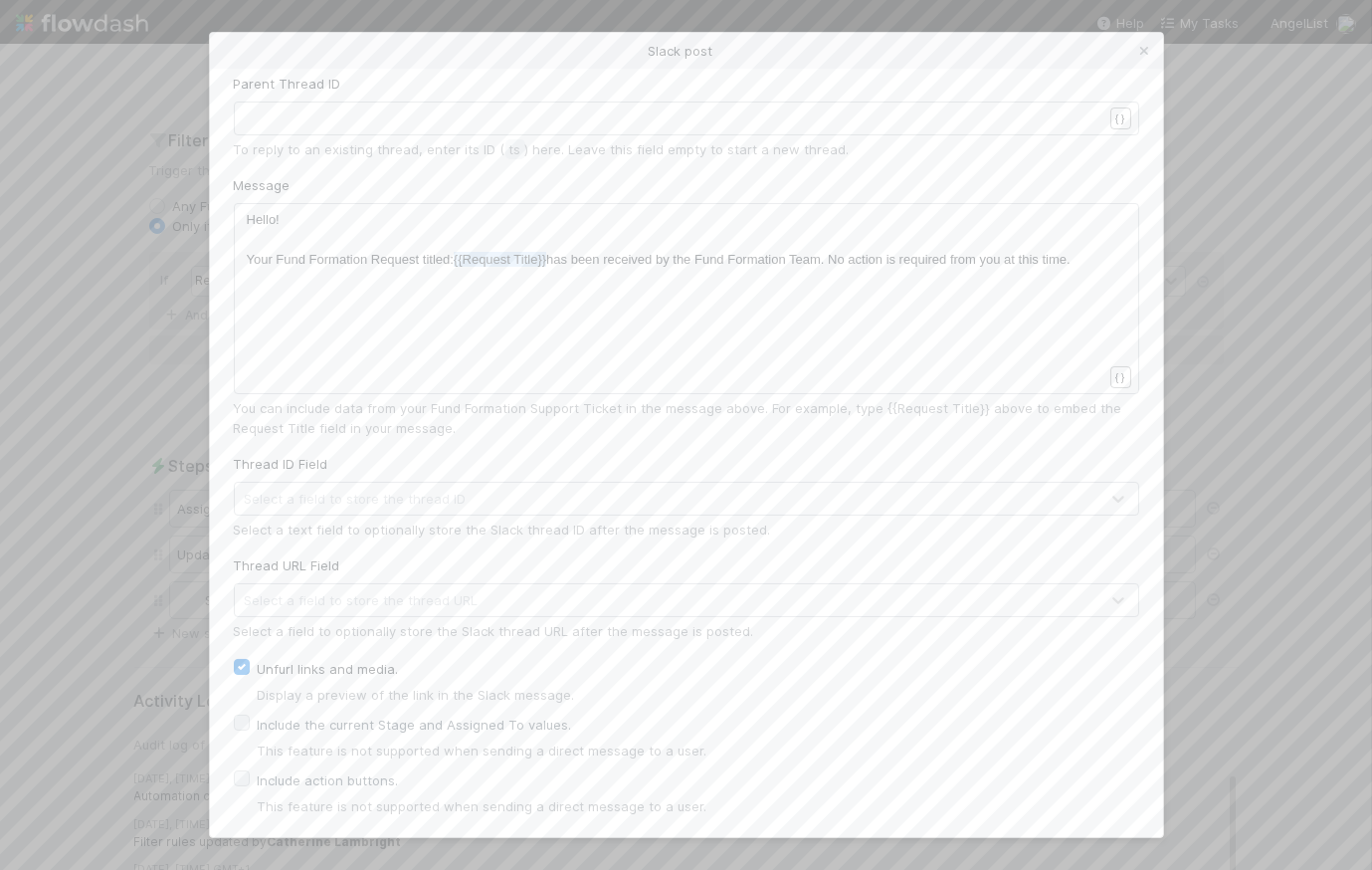 scroll, scrollTop: 0, scrollLeft: 0, axis: both 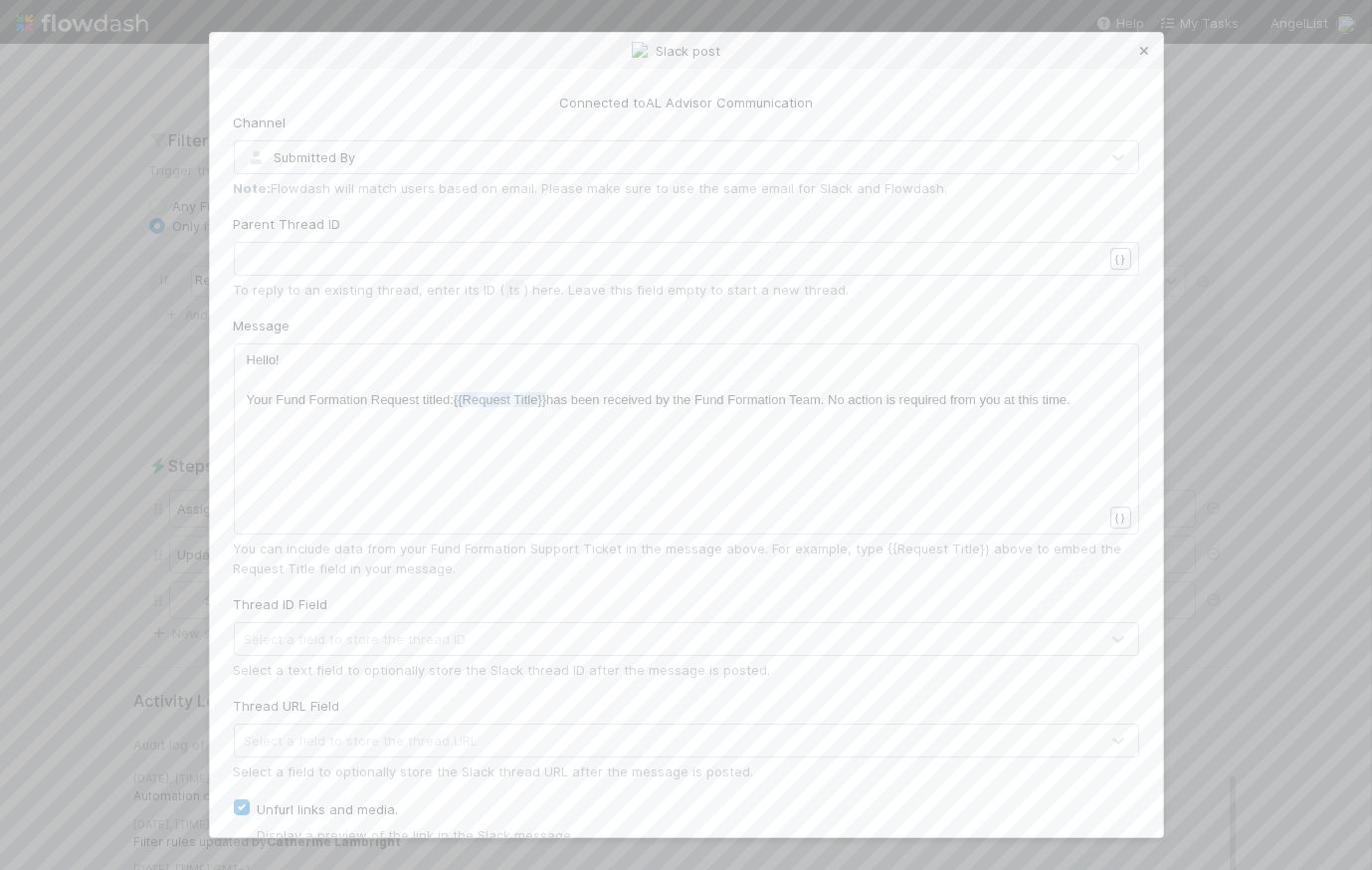 click at bounding box center [1145, 51] 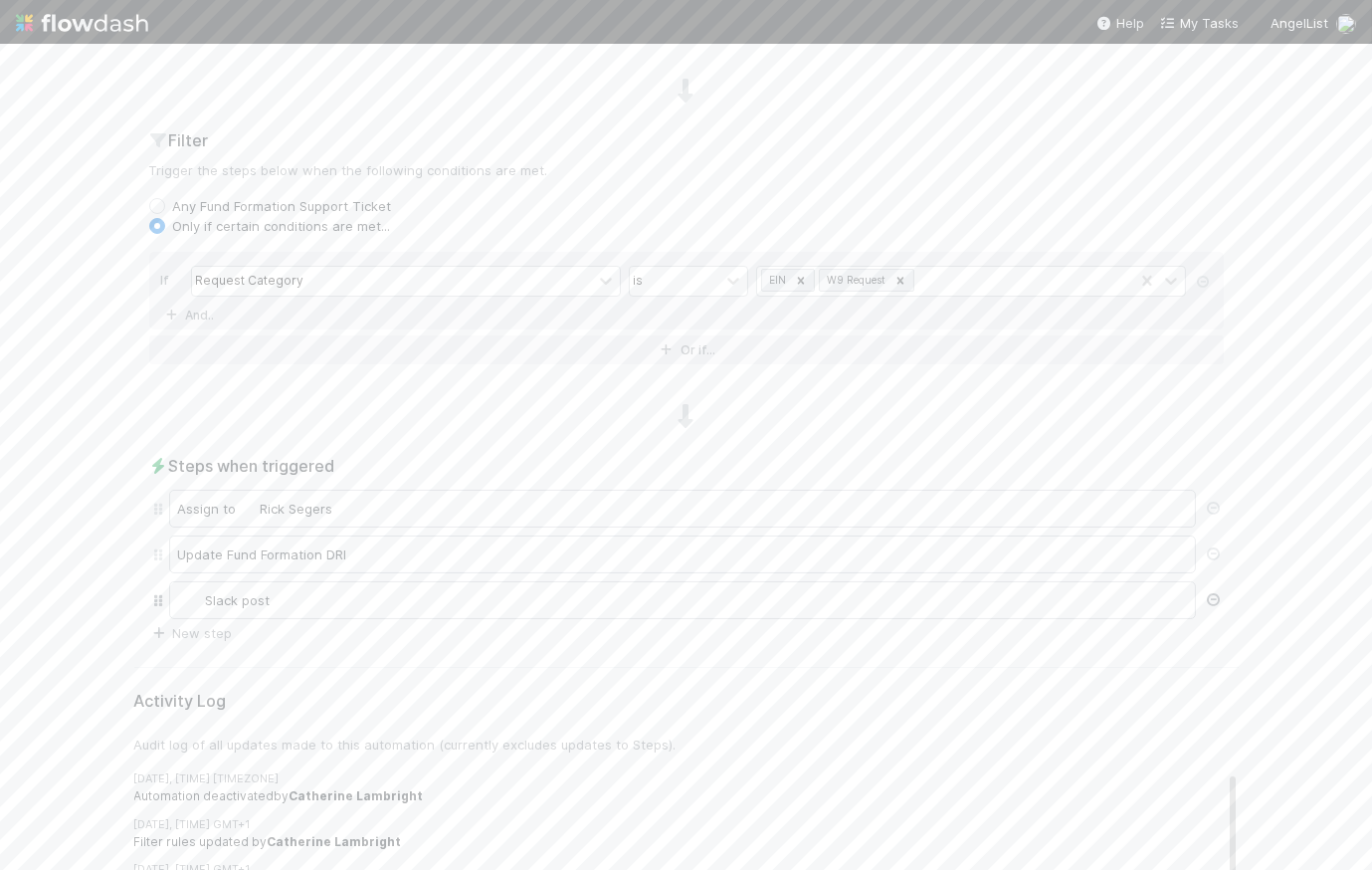 click at bounding box center [1214, 599] 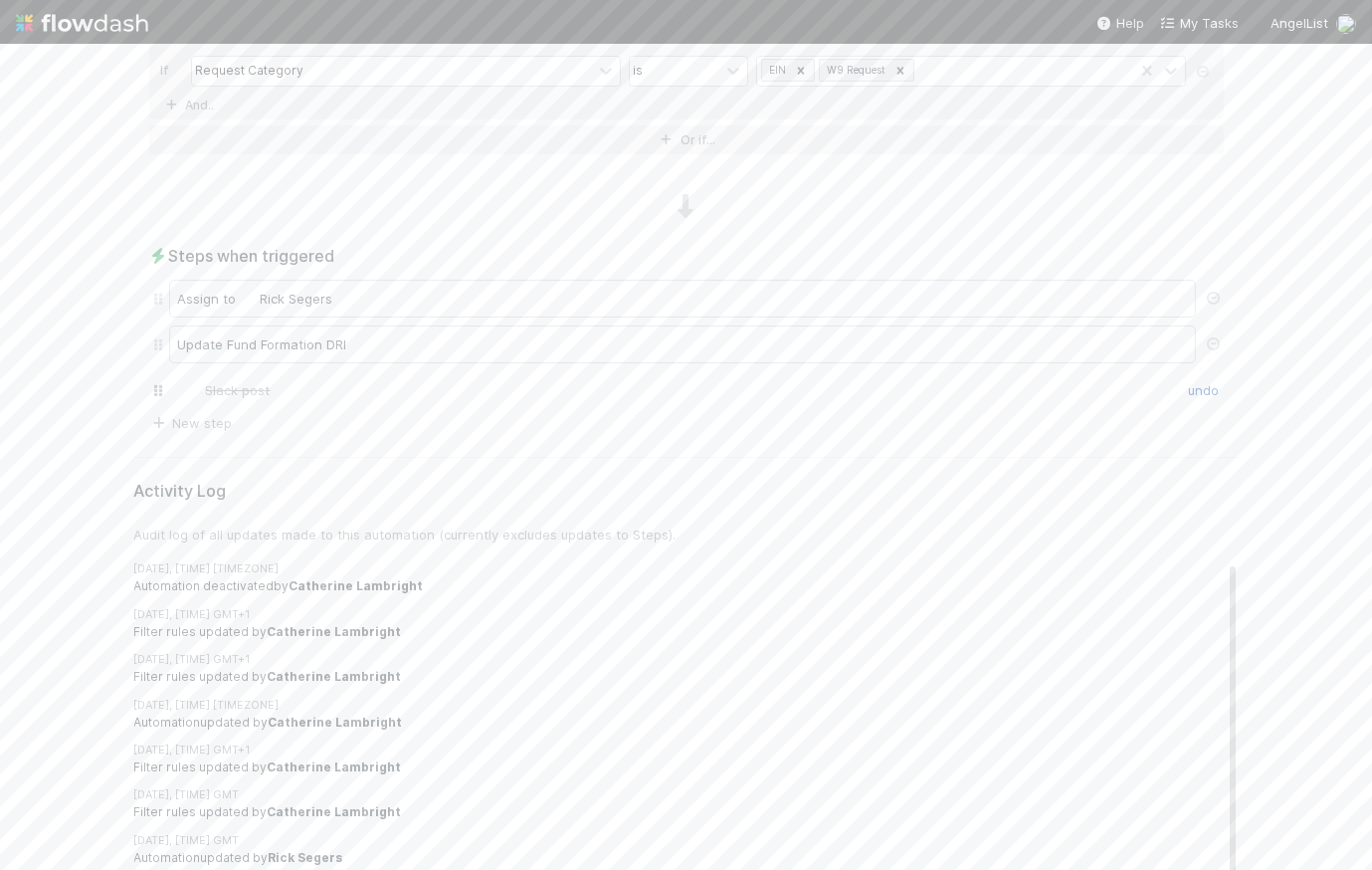 scroll, scrollTop: 857, scrollLeft: 0, axis: vertical 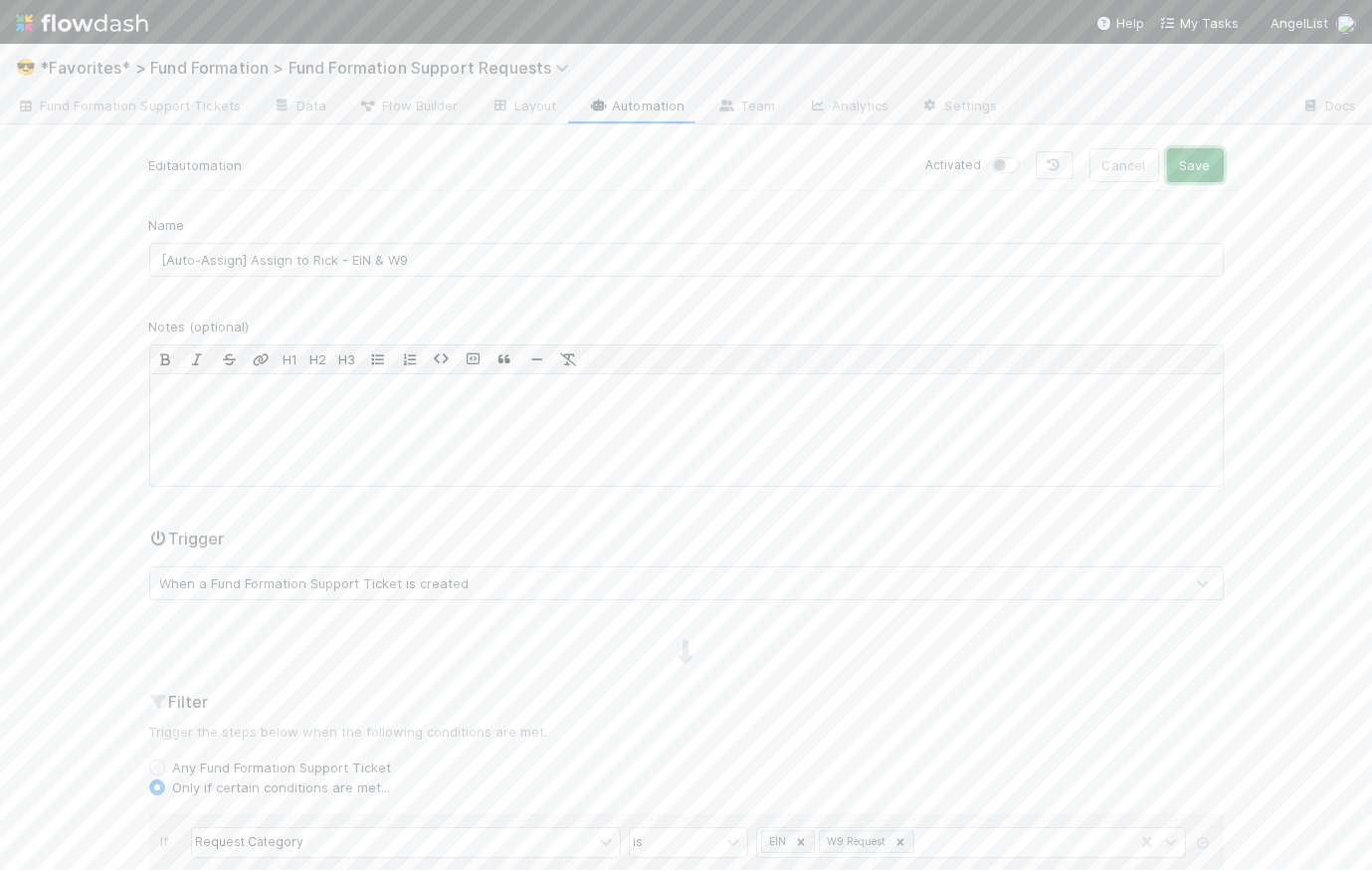 click on "Save" at bounding box center (1195, 165) 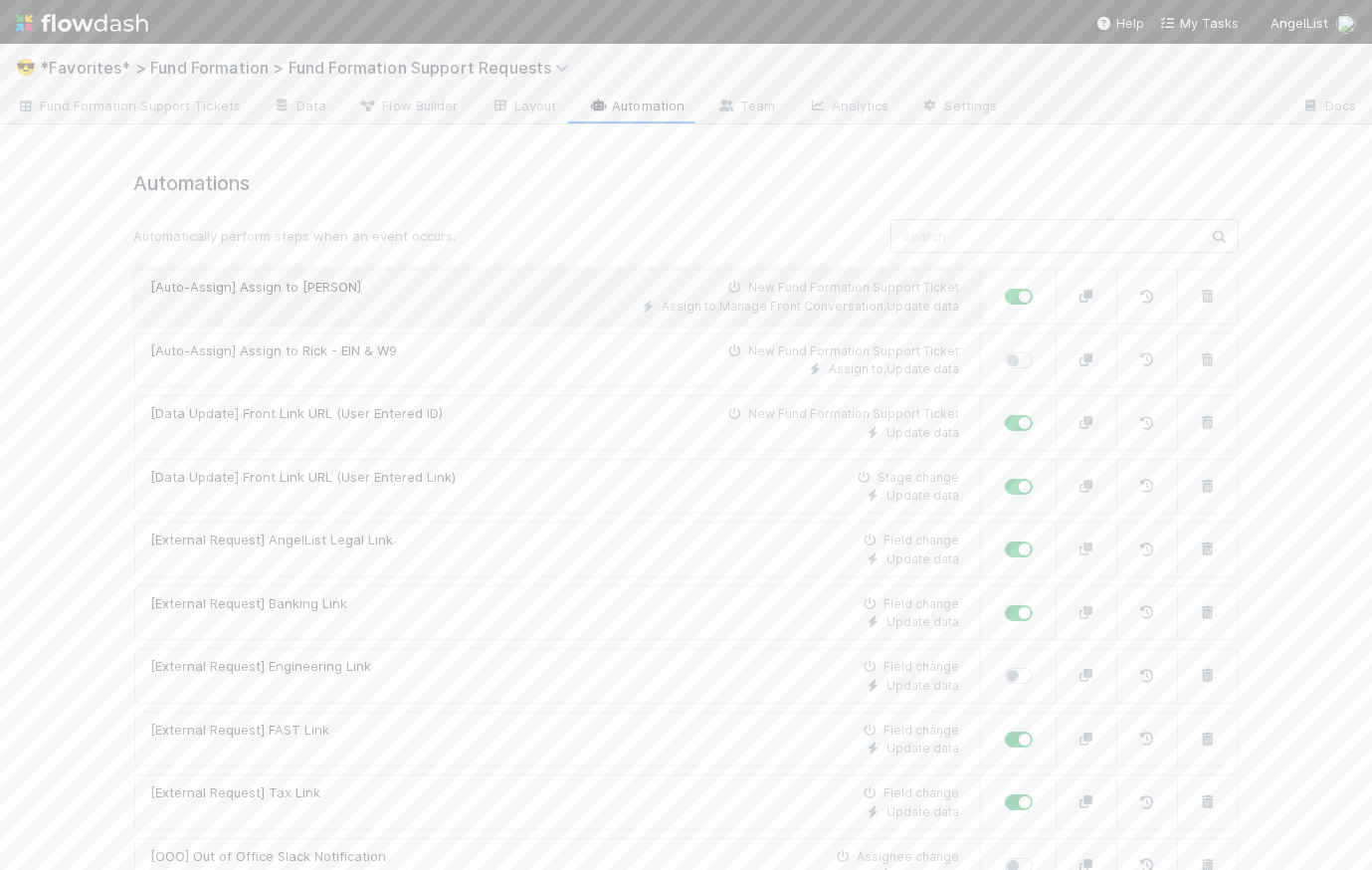 click on "Assign to ,  Manage Front Conversation ,  Update data" at bounding box center [555, 307] 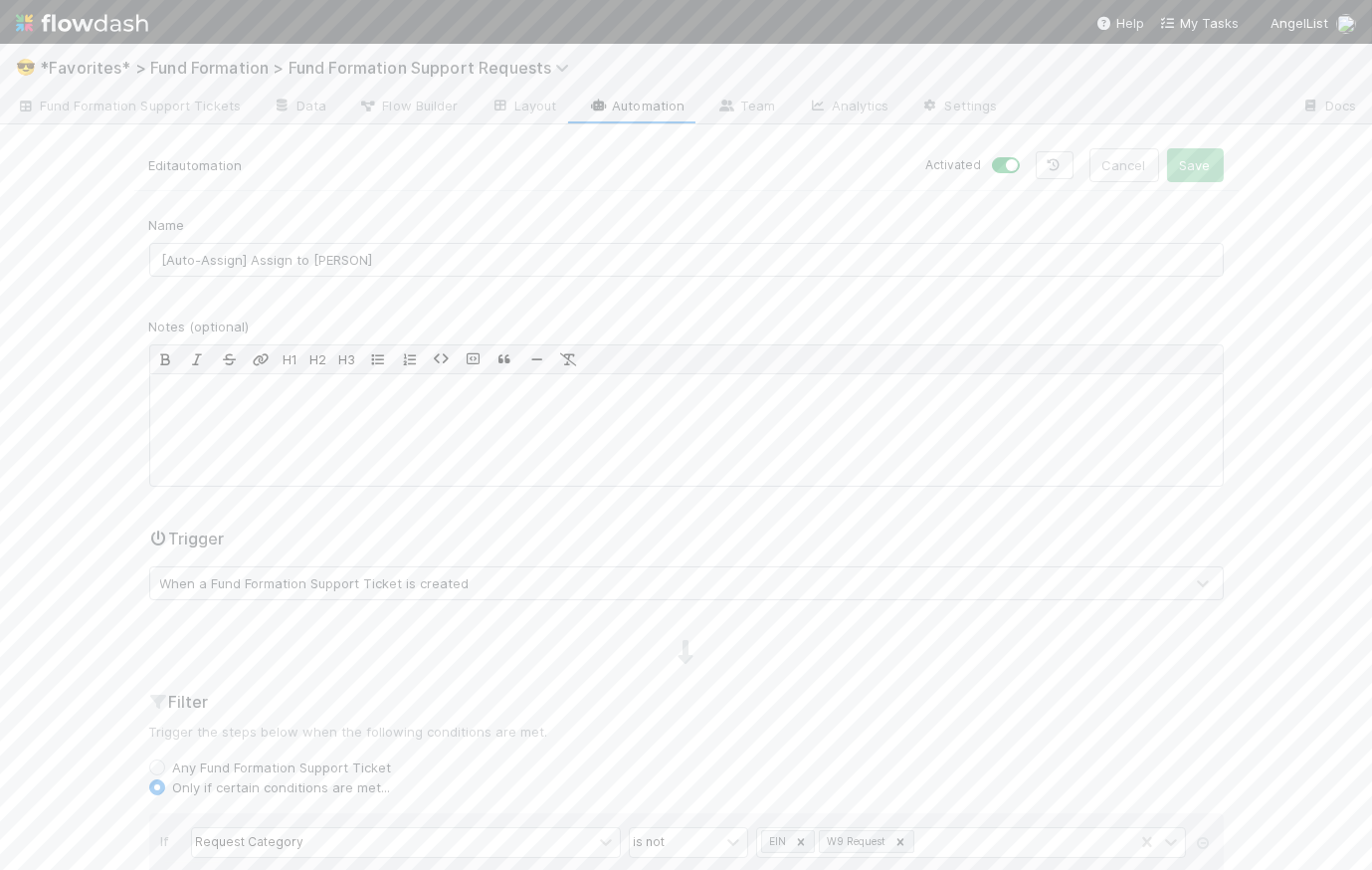 scroll, scrollTop: 857, scrollLeft: 0, axis: vertical 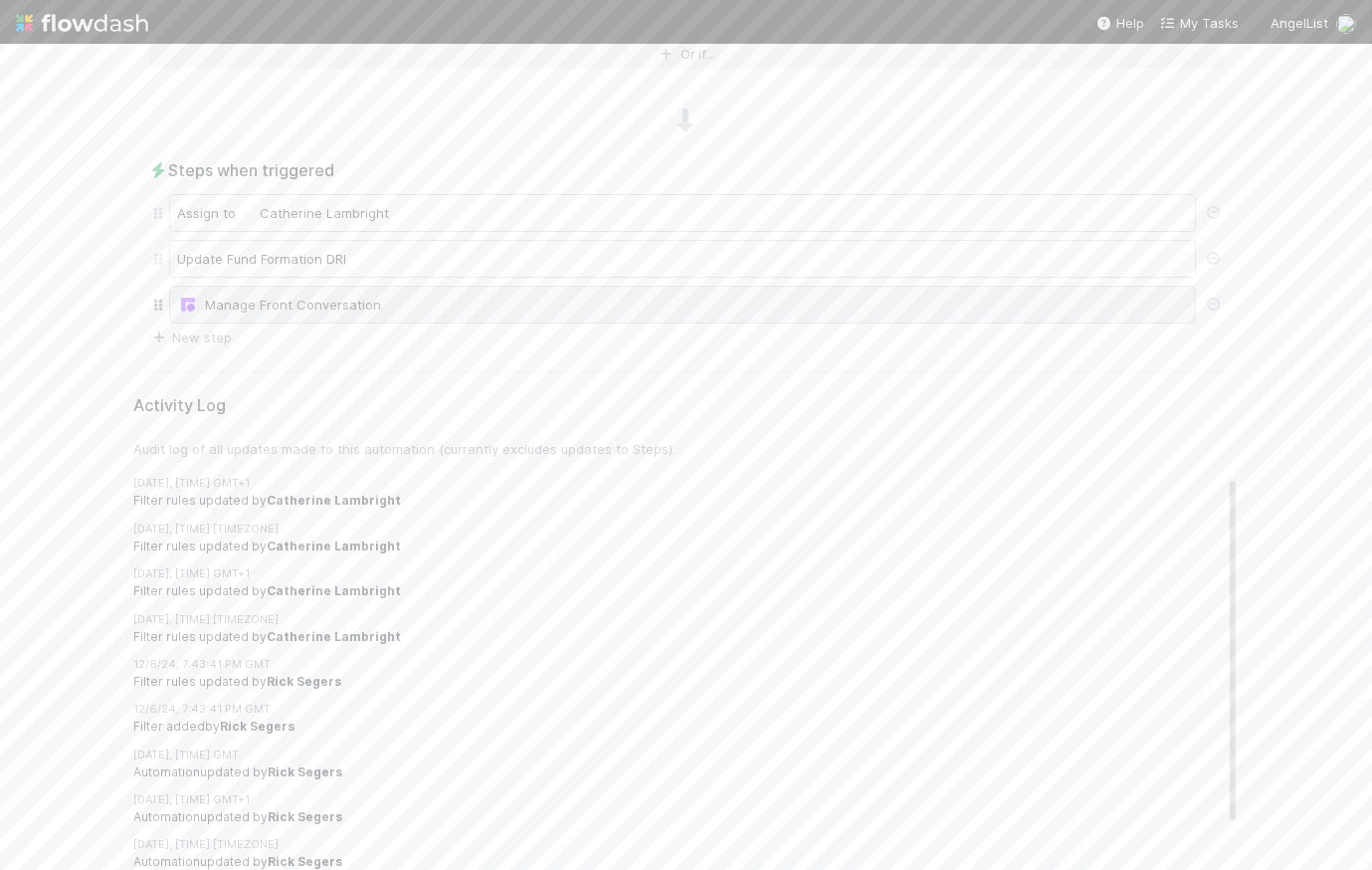 click on "Manage Front Conversation" at bounding box center [683, 305] 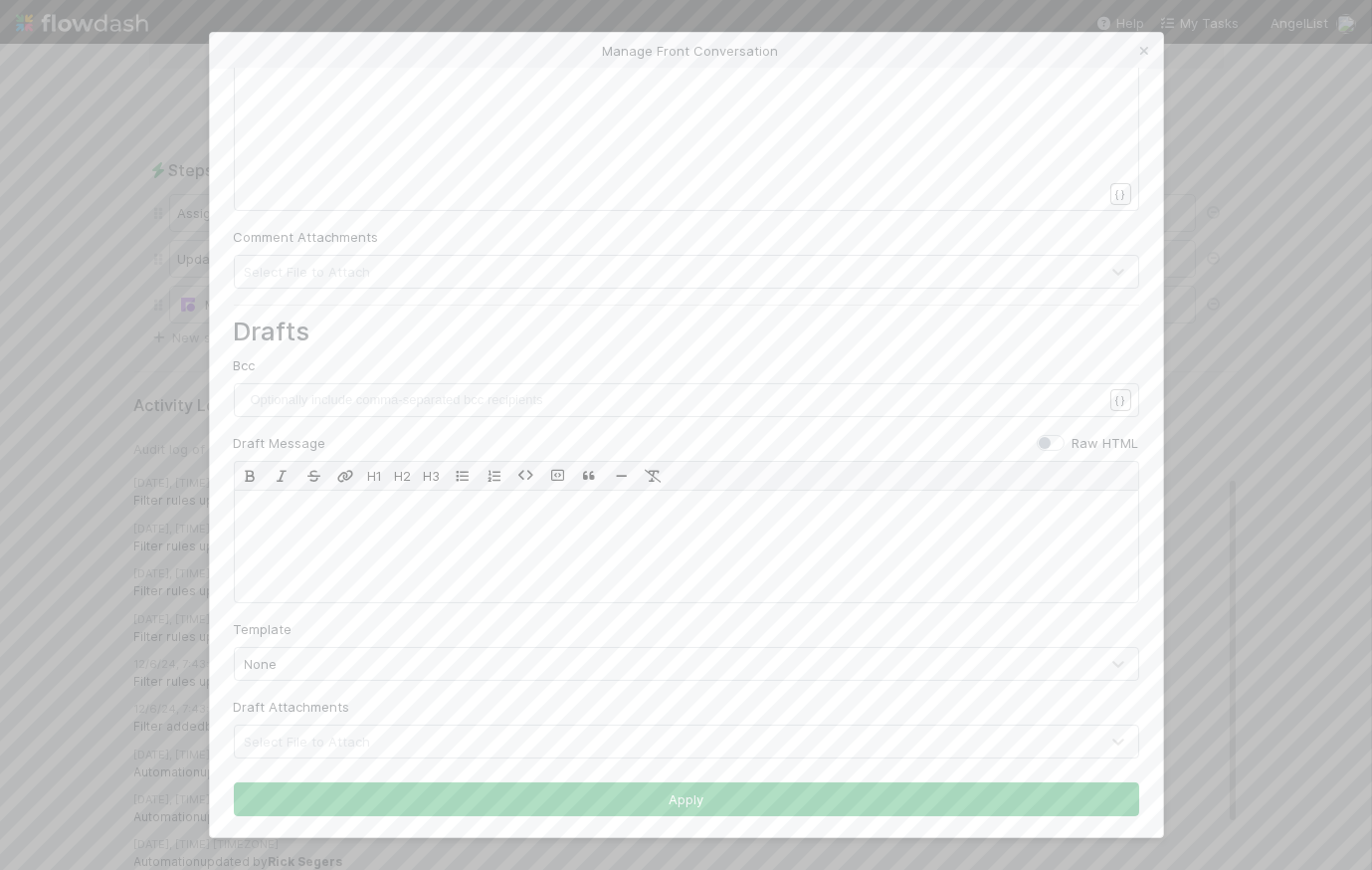 scroll, scrollTop: 0, scrollLeft: 0, axis: both 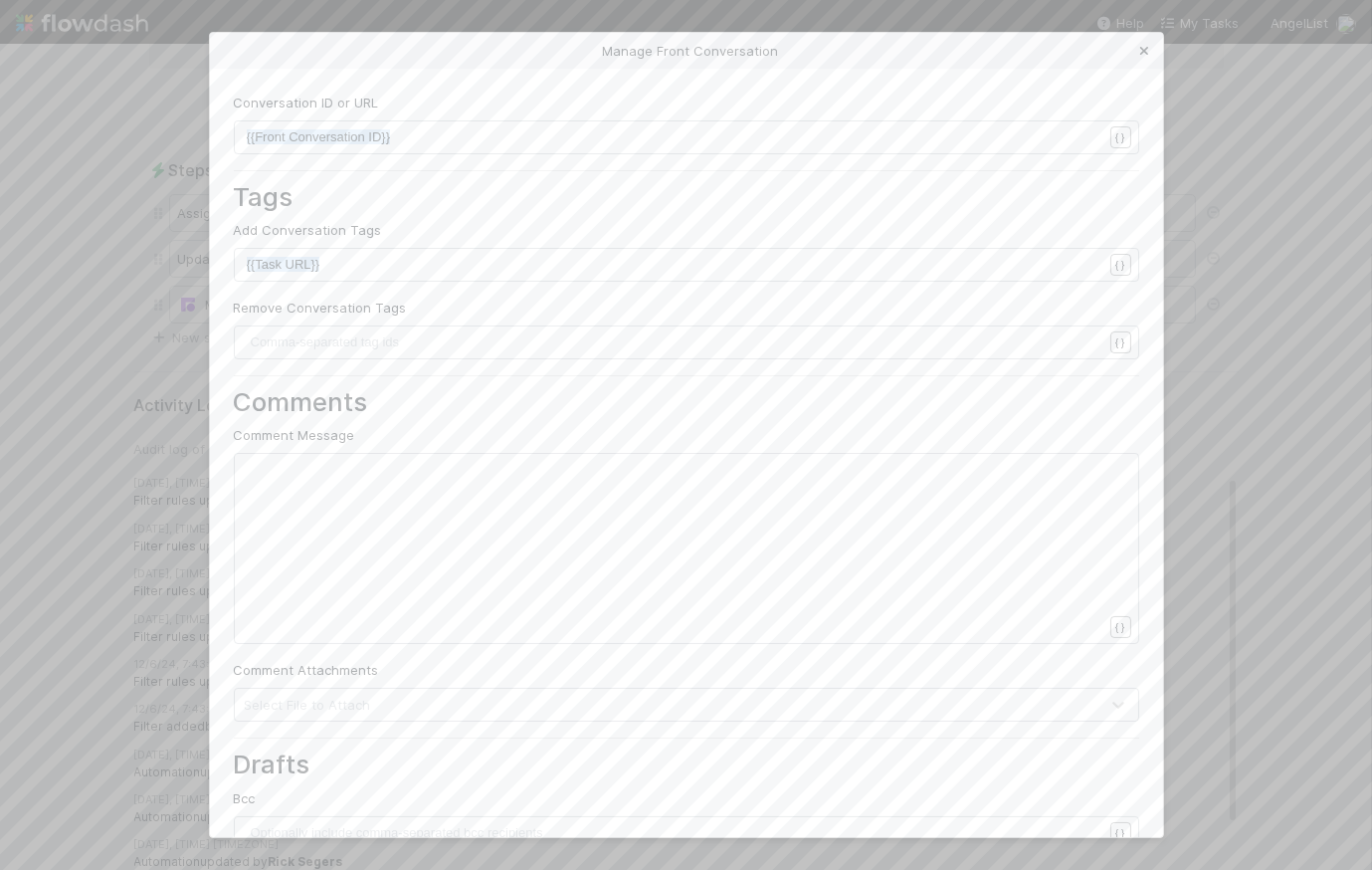click at bounding box center (1145, 51) 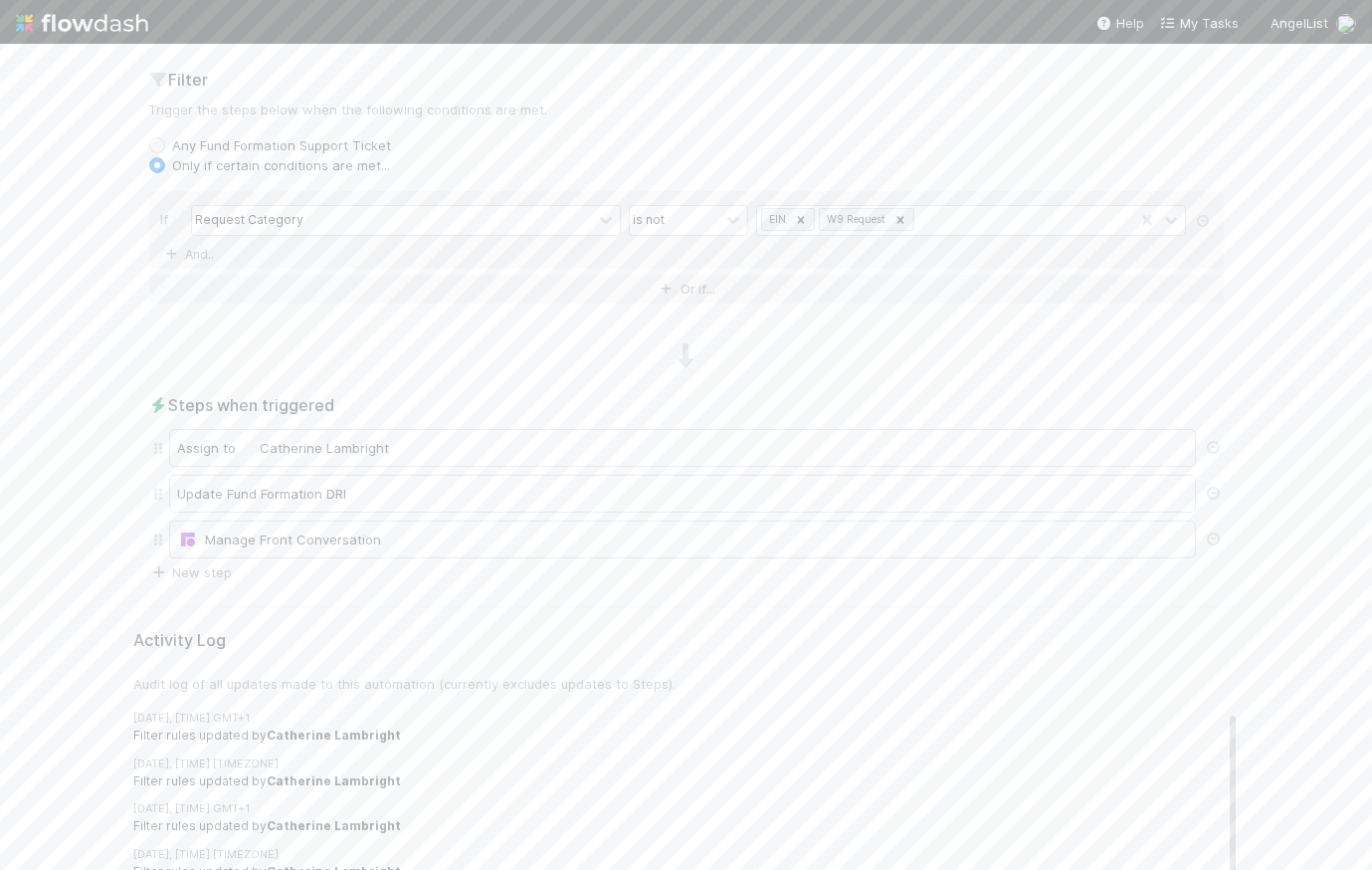 scroll, scrollTop: 0, scrollLeft: 0, axis: both 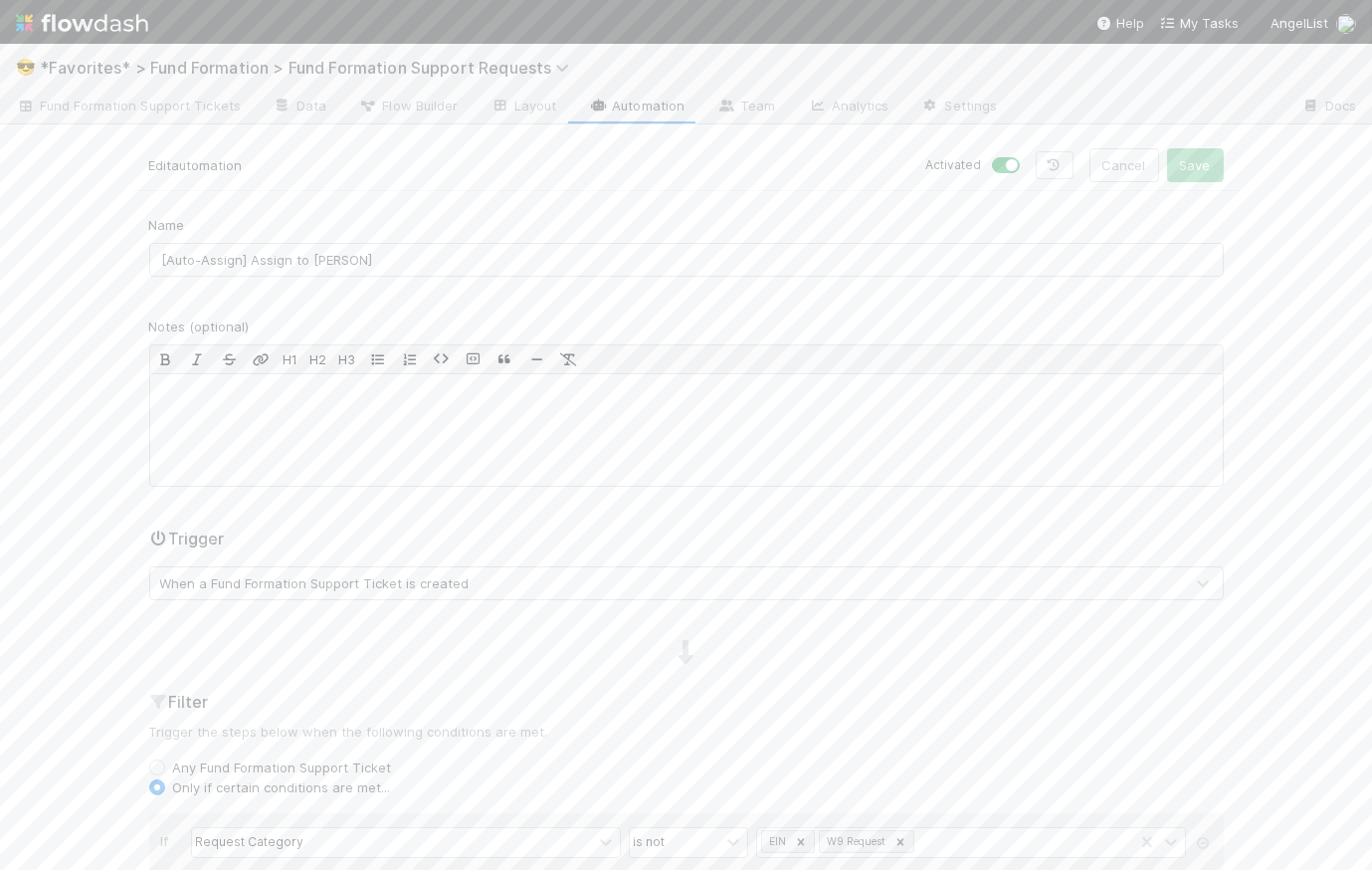 click on "Automation" at bounding box center [636, 108] 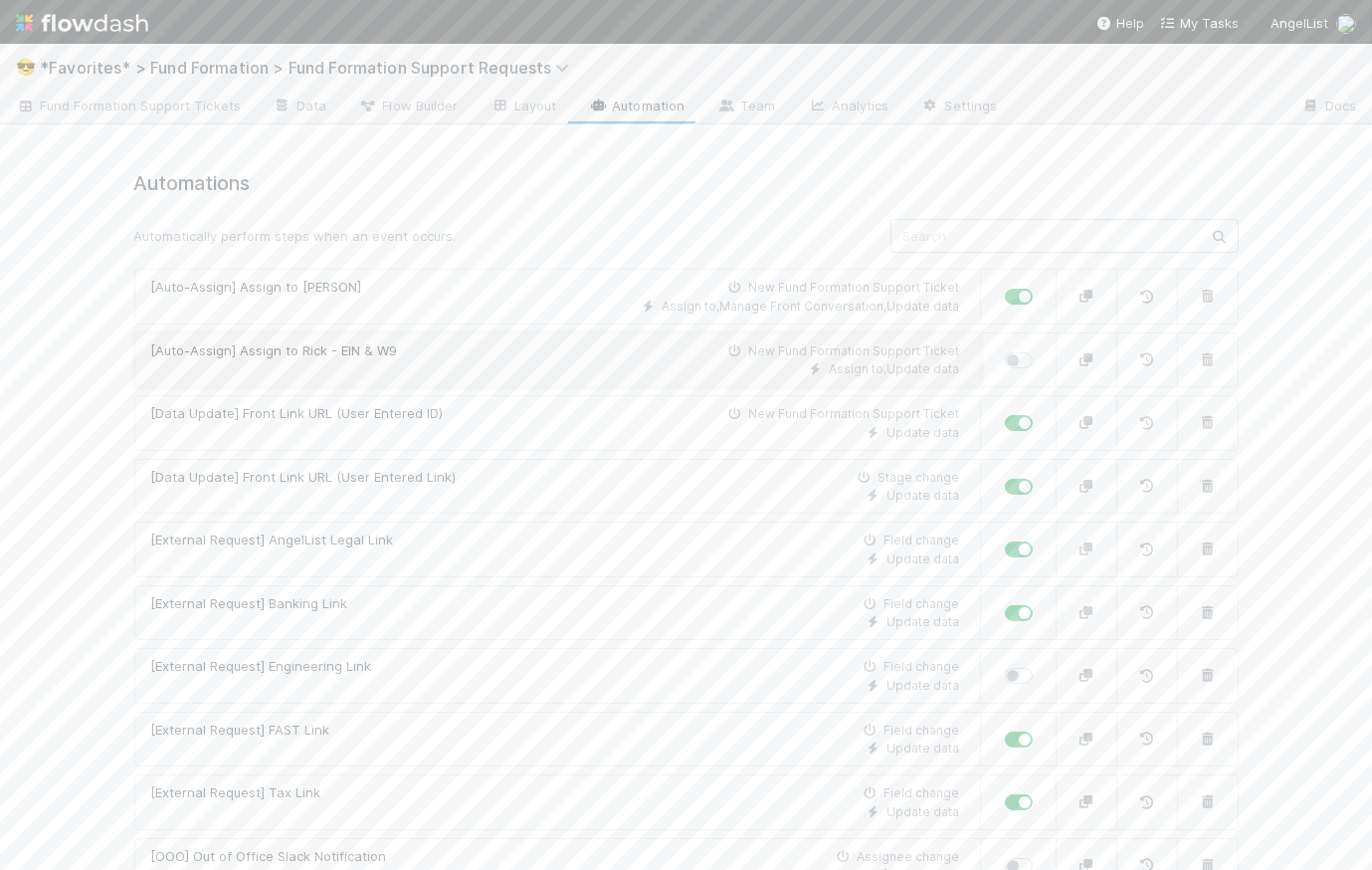 click on "[Auto-Assign] Assign to Rick - EIN & W9 New Fund Formation Support Ticket" at bounding box center [555, 351] 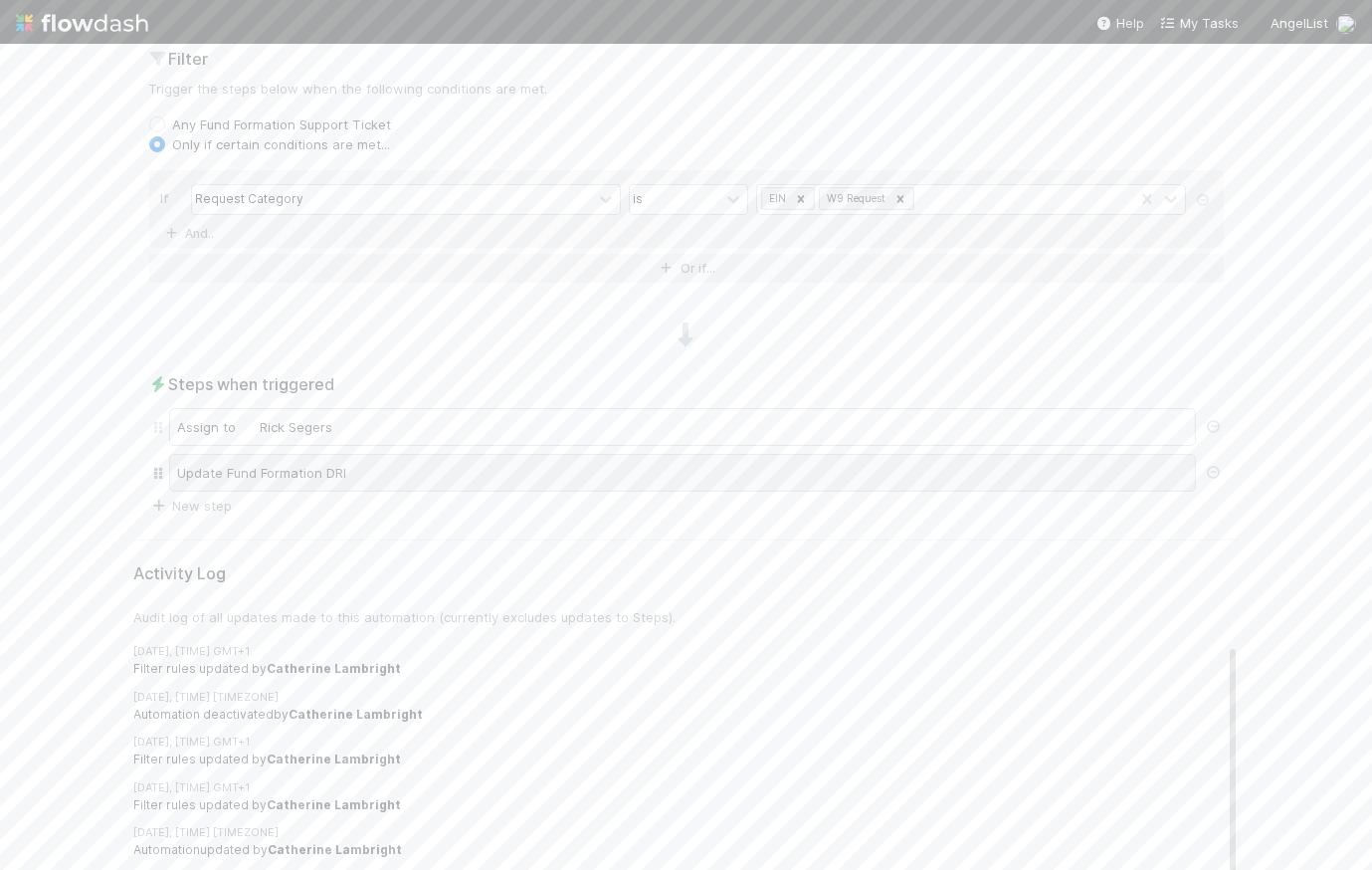 scroll, scrollTop: 586, scrollLeft: 0, axis: vertical 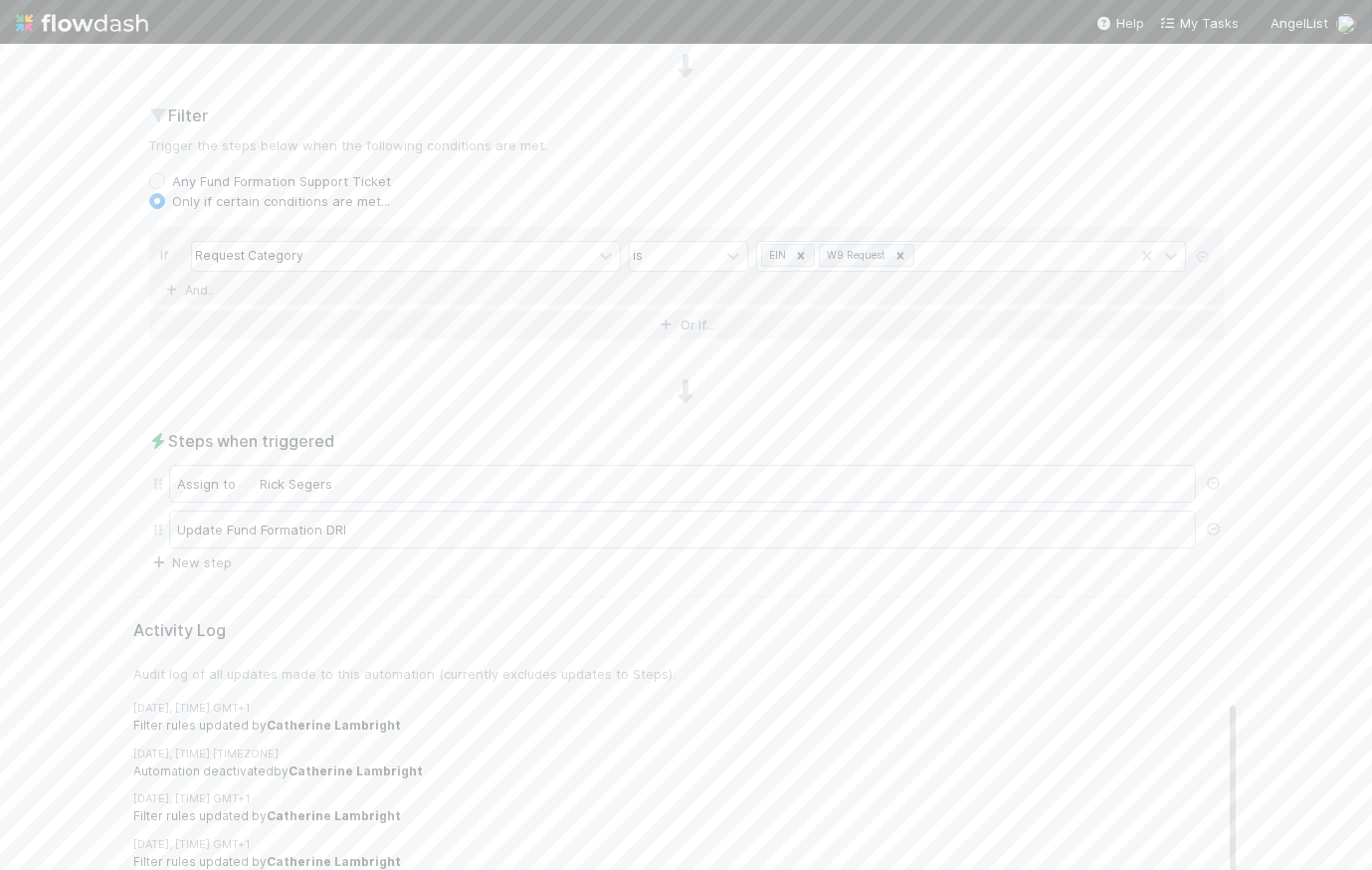 click on "New step" at bounding box center [191, 562] 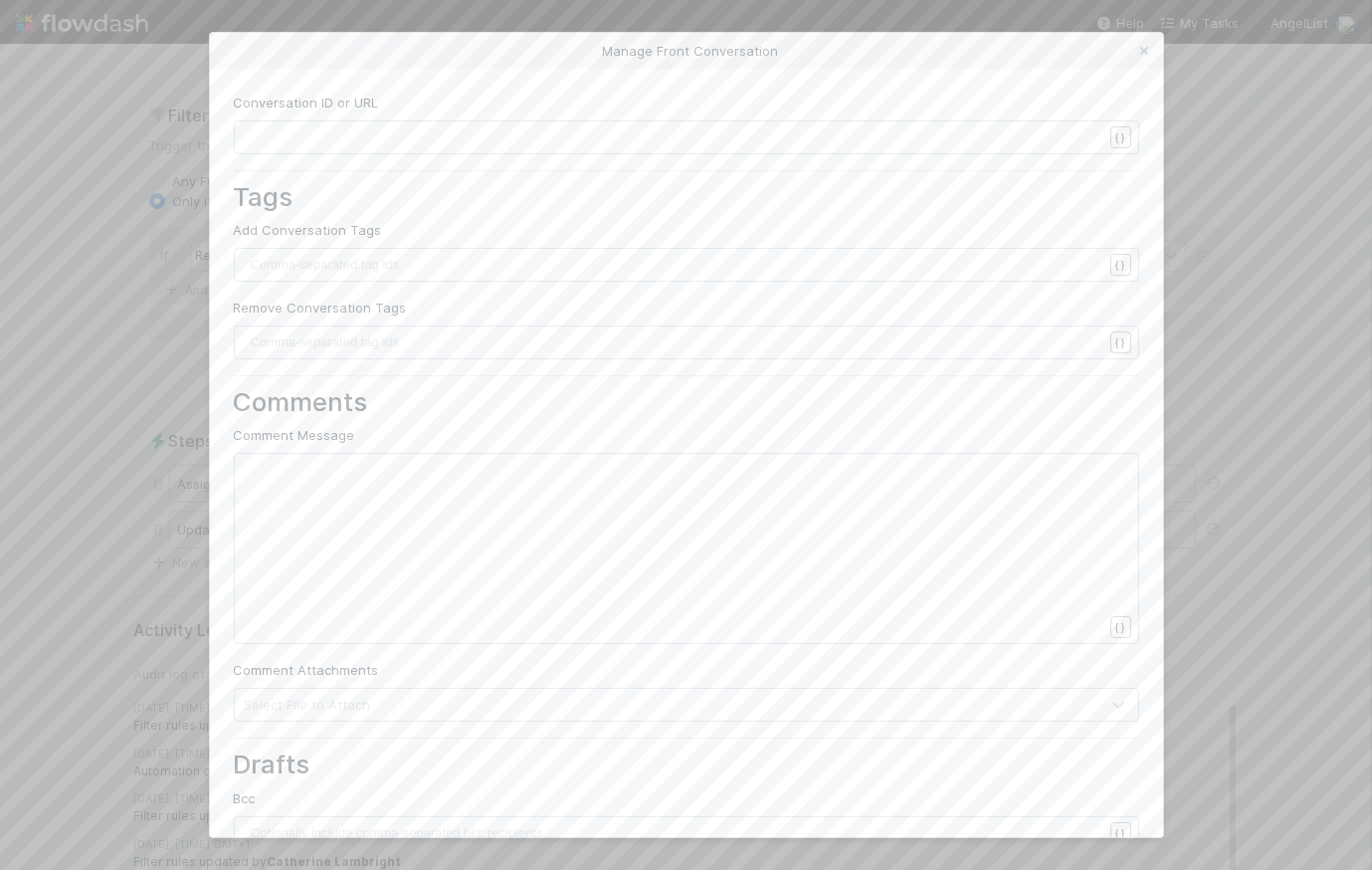 click on "​" at bounding box center [686, 137] 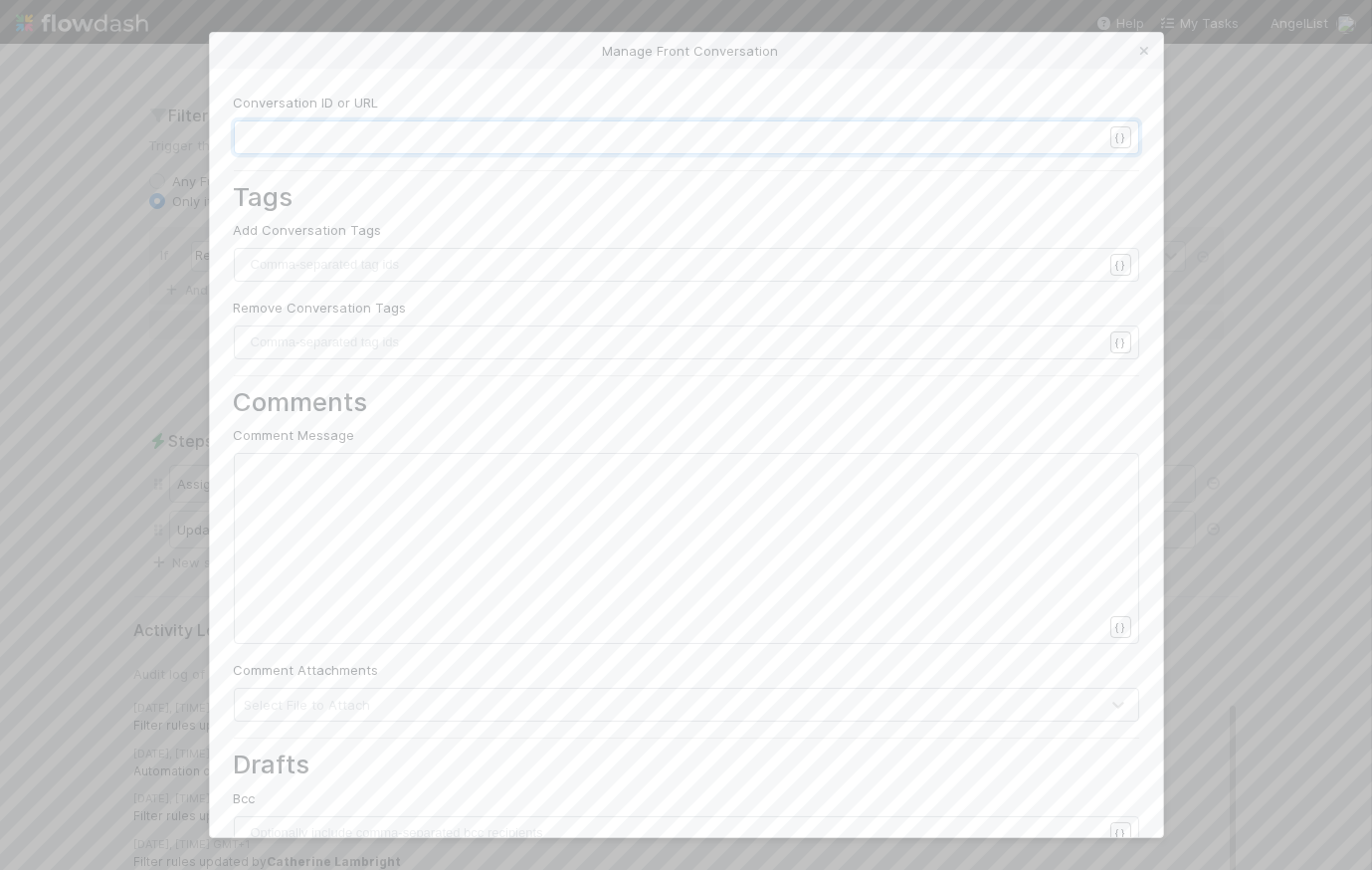 scroll, scrollTop: 6, scrollLeft: 7, axis: both 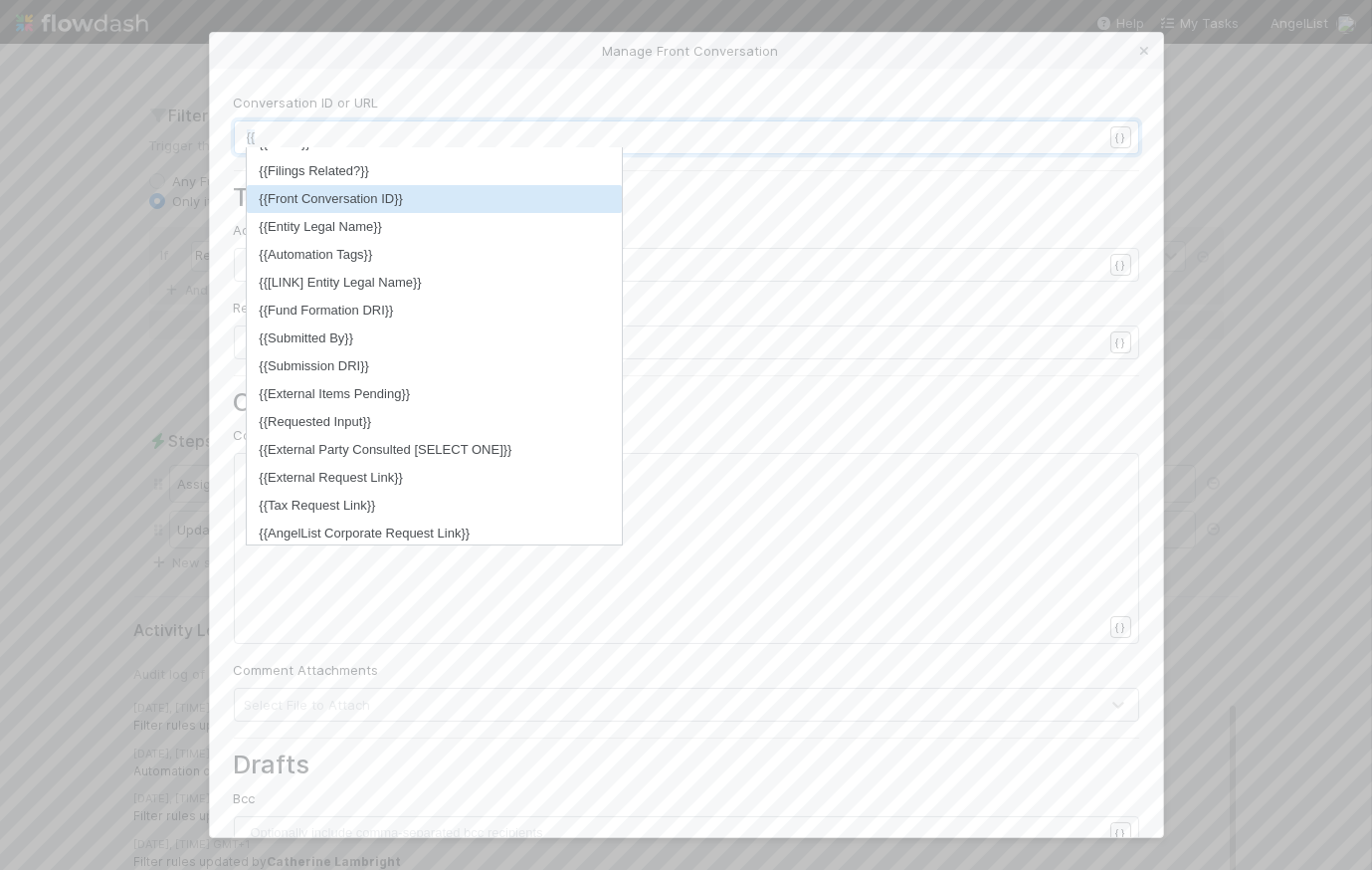 type on "{{" 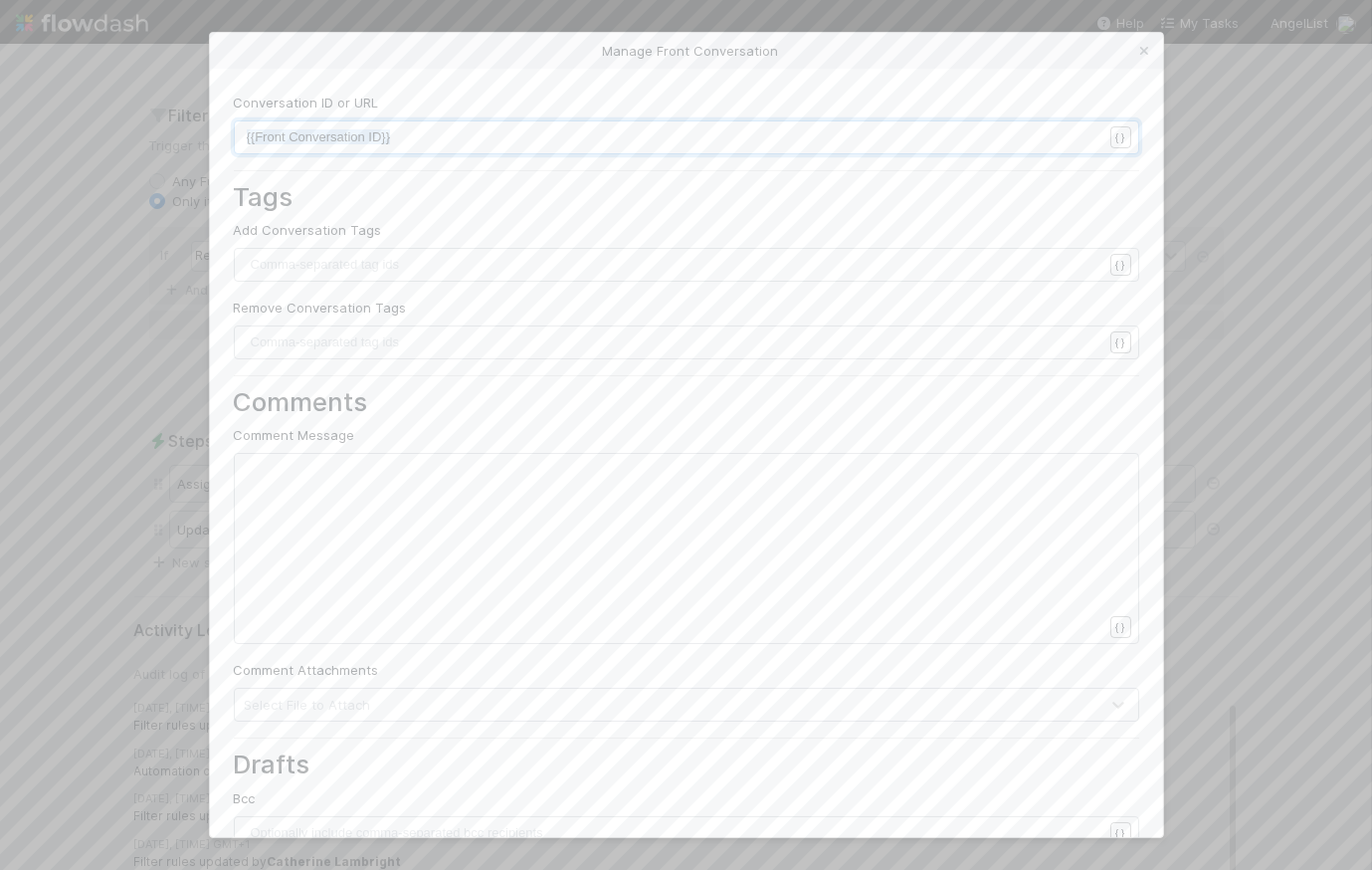 scroll, scrollTop: 2, scrollLeft: 0, axis: vertical 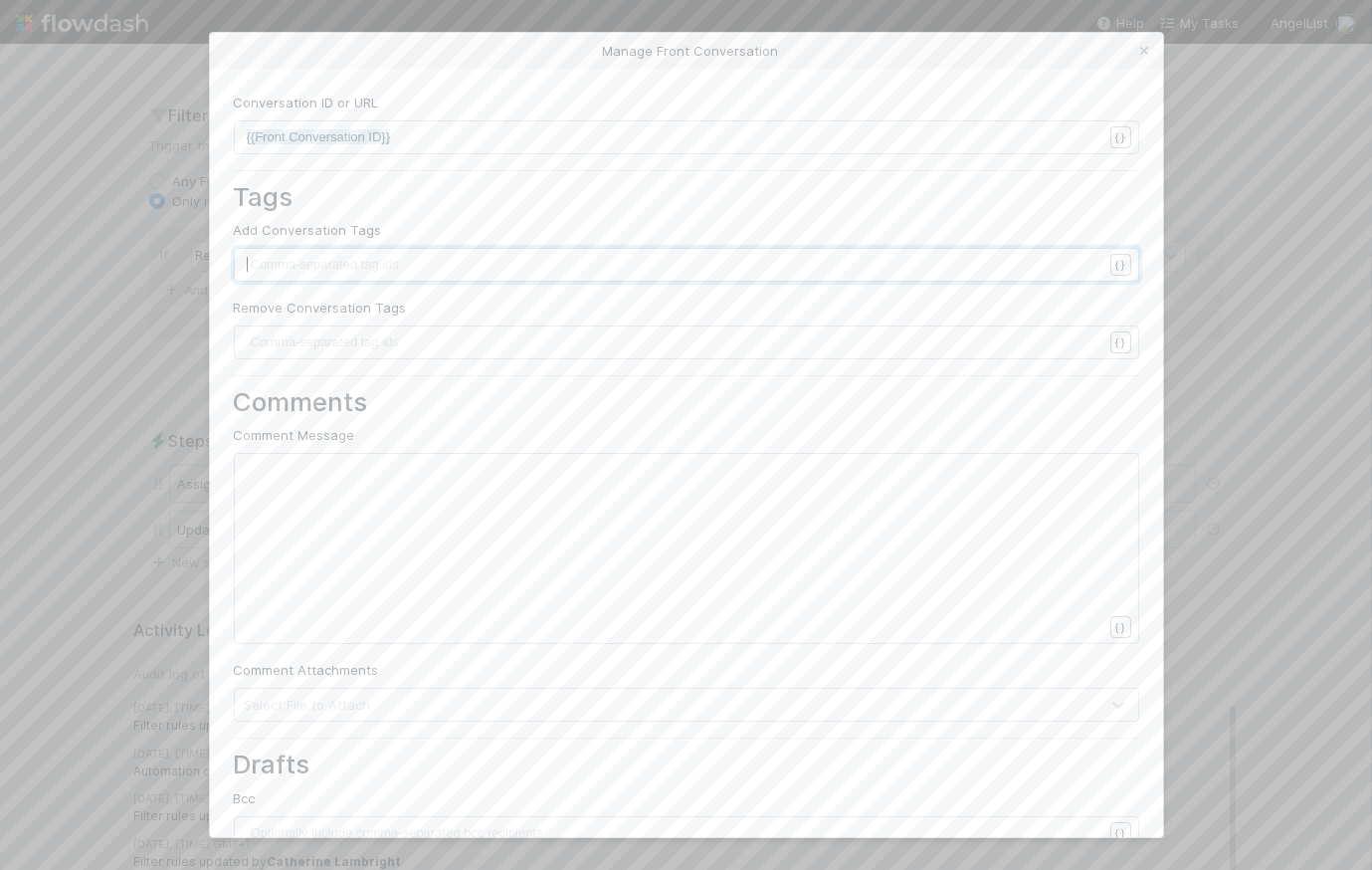 click on "​" at bounding box center (682, 265) 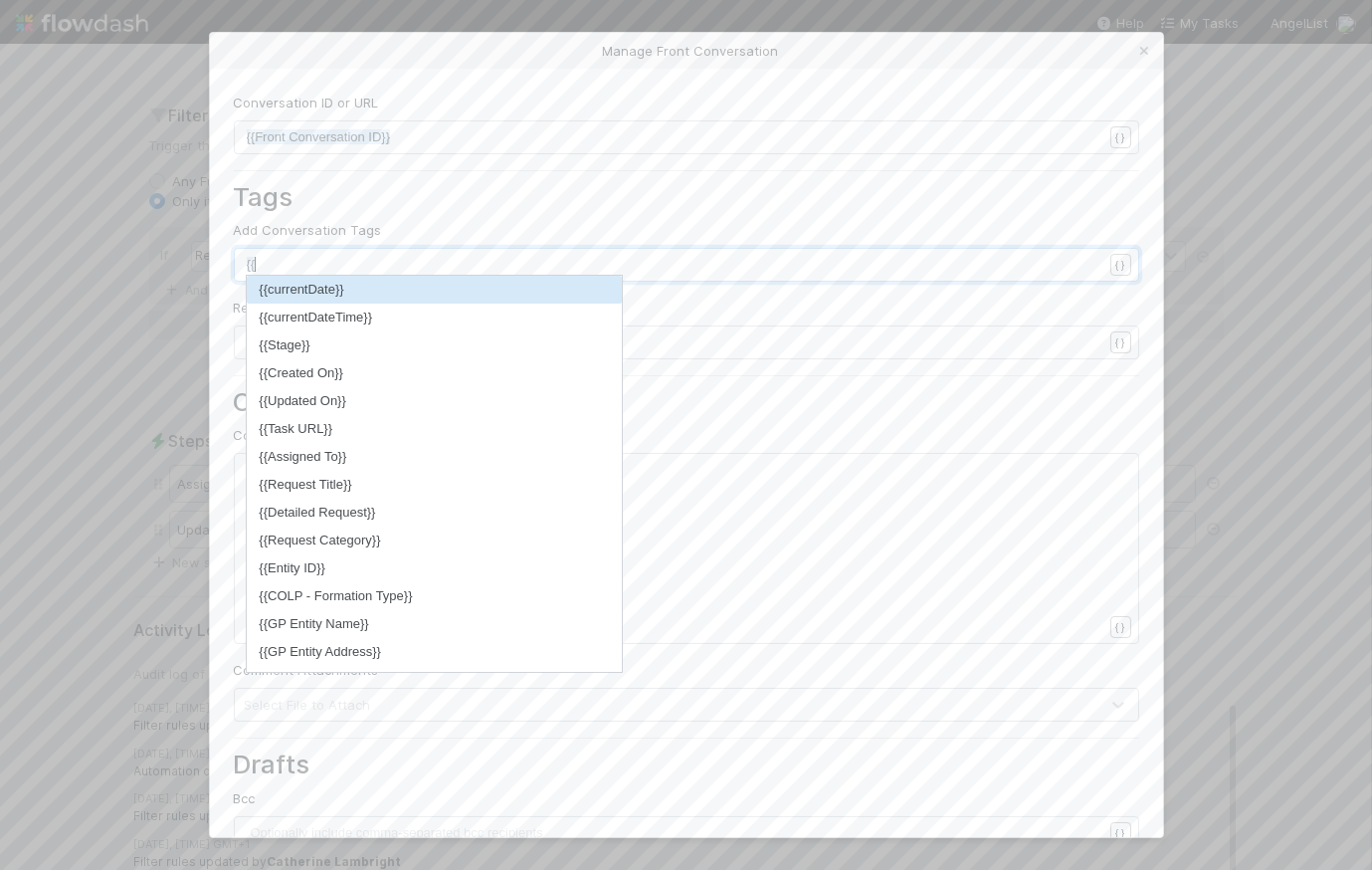 scroll, scrollTop: 6, scrollLeft: 7, axis: both 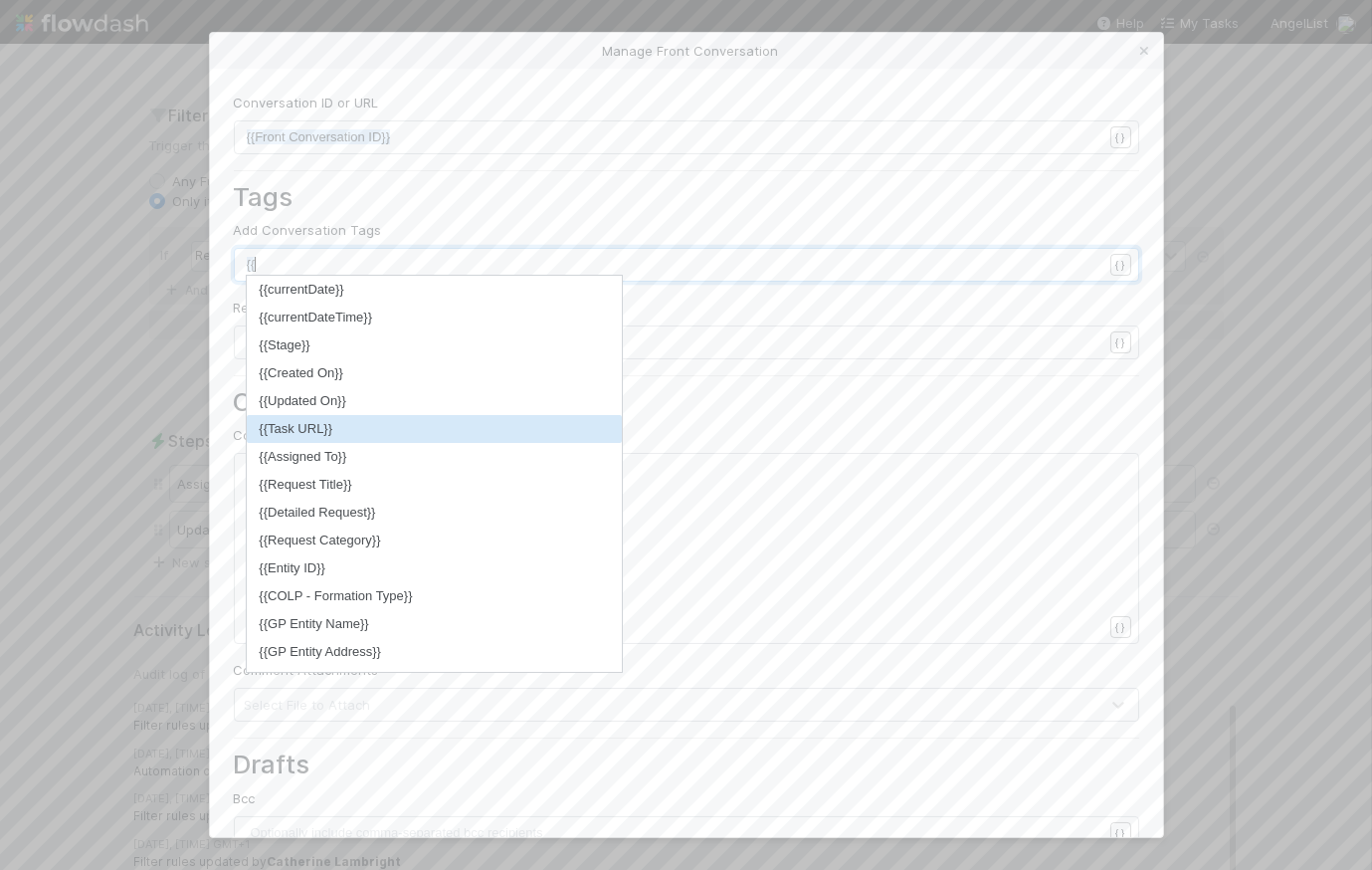 type on "{{" 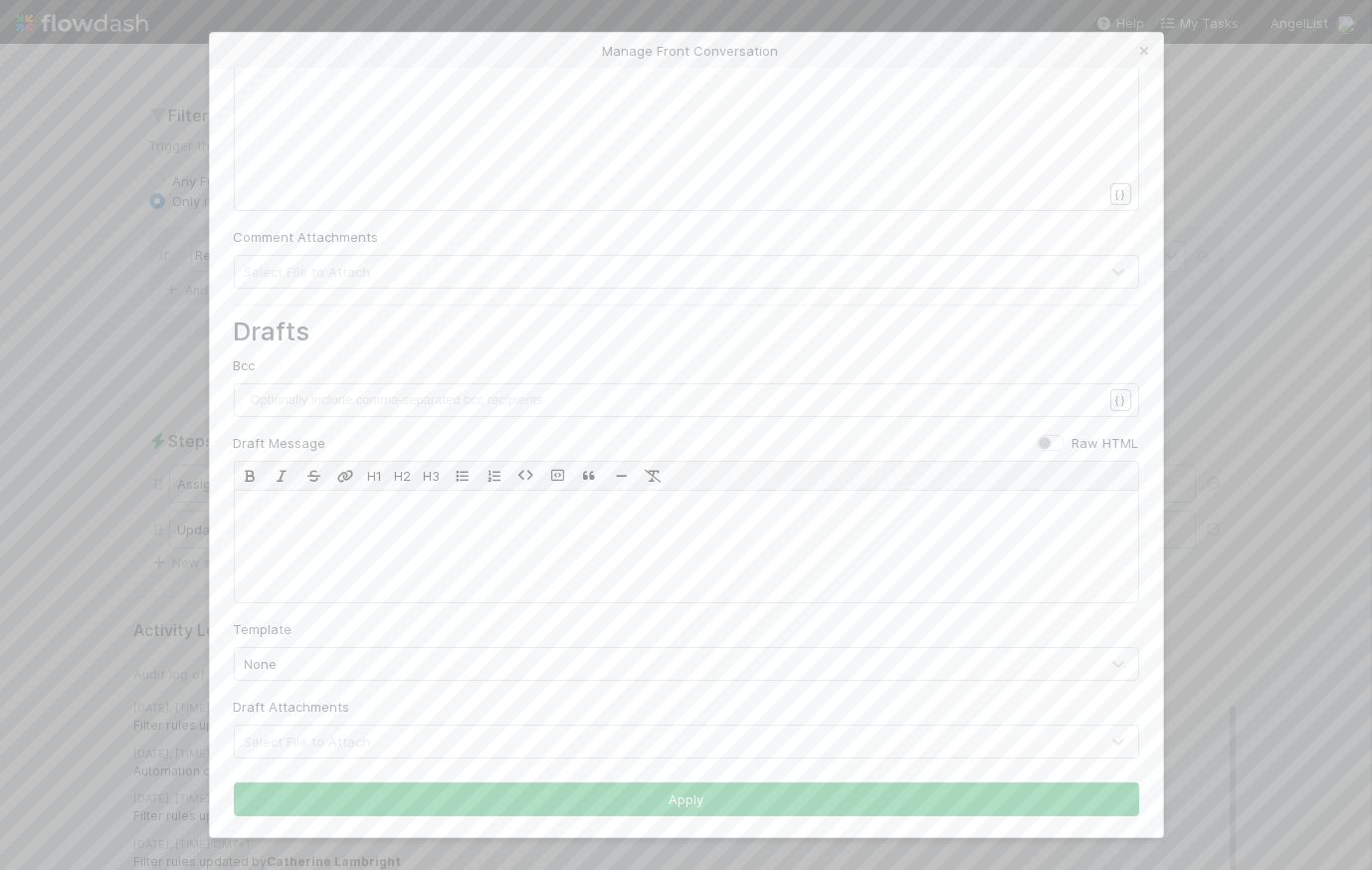 scroll, scrollTop: 433, scrollLeft: 0, axis: vertical 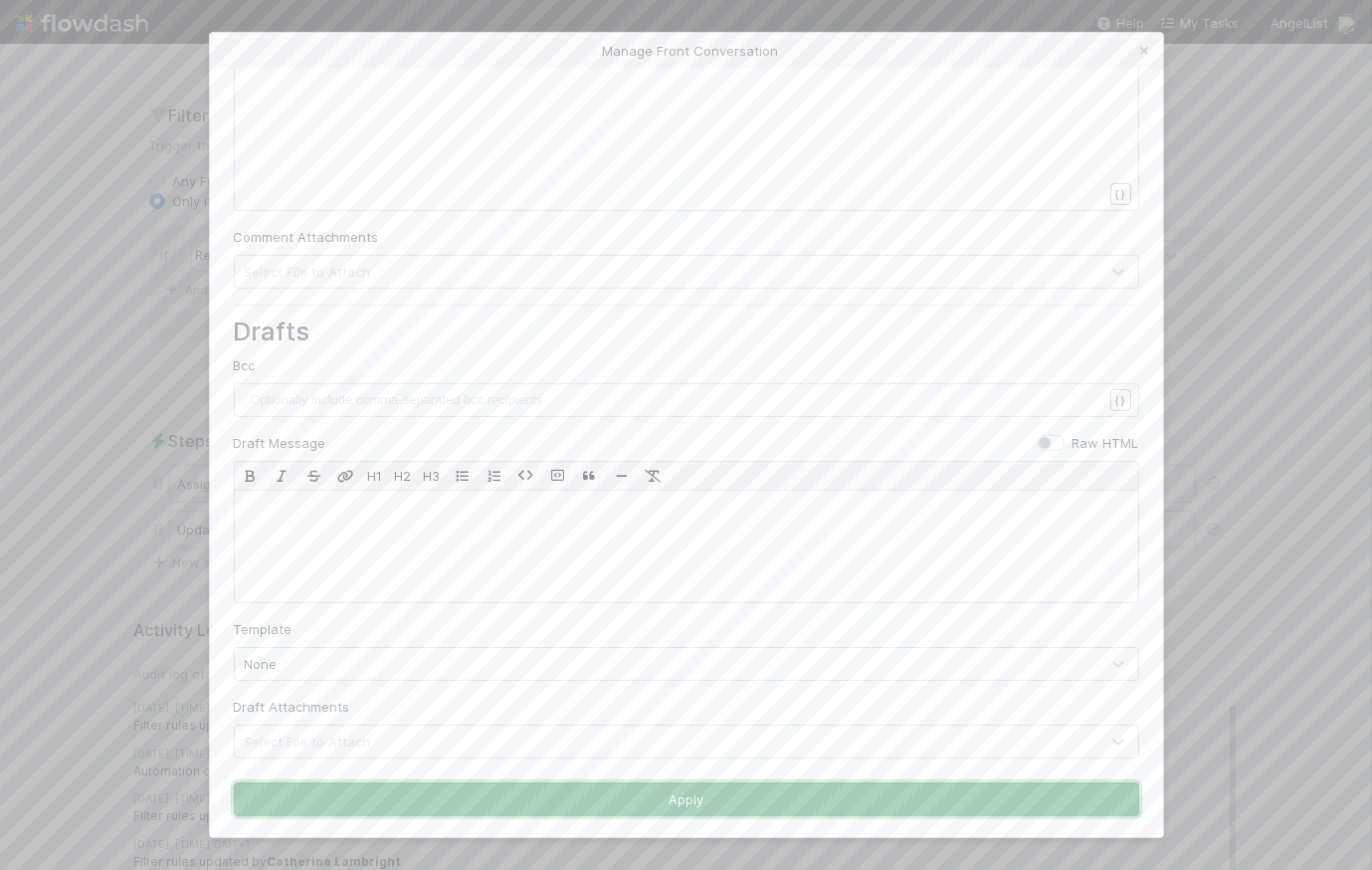 click on "Apply" at bounding box center (686, 799) 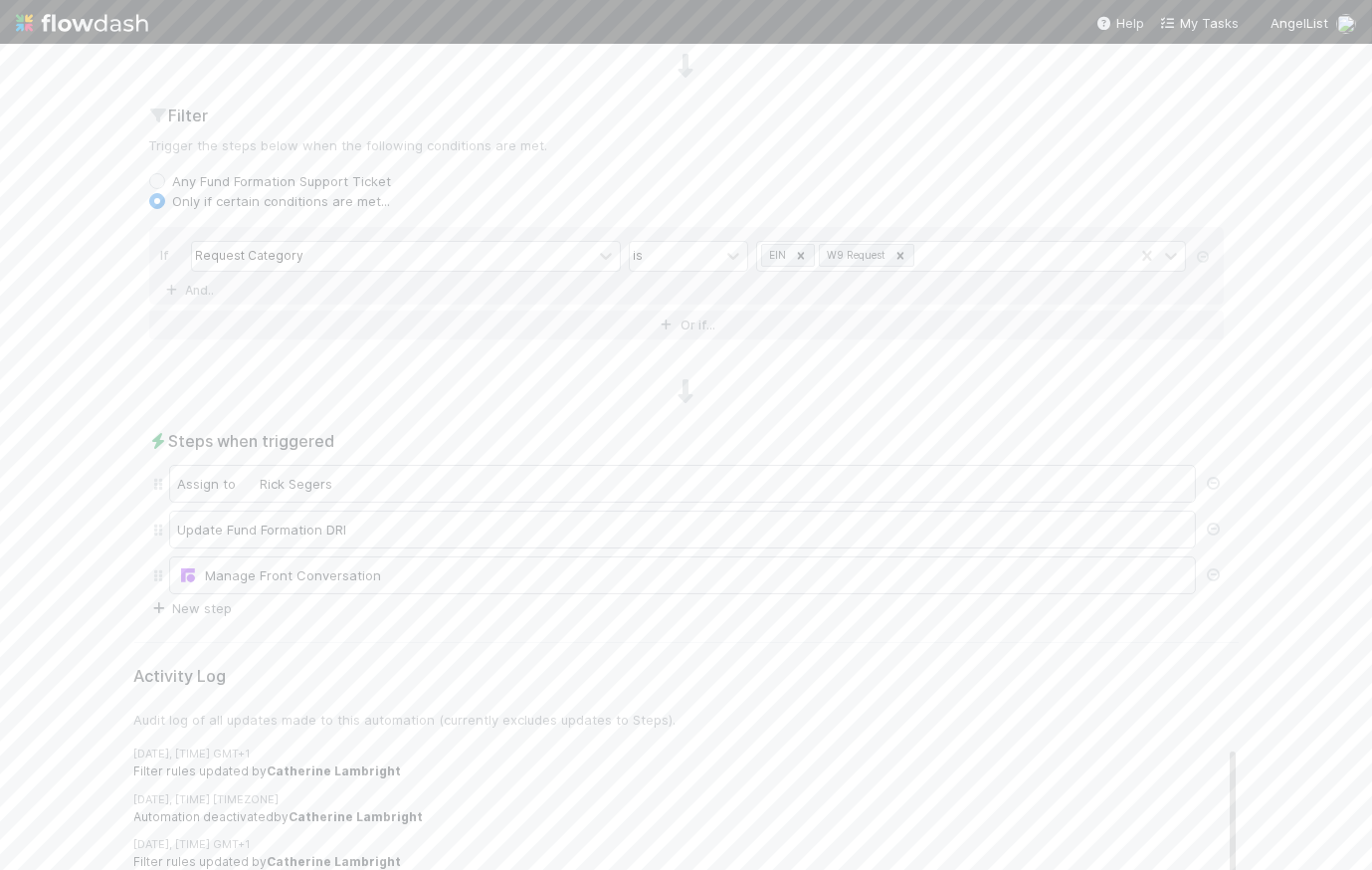 scroll, scrollTop: 0, scrollLeft: 0, axis: both 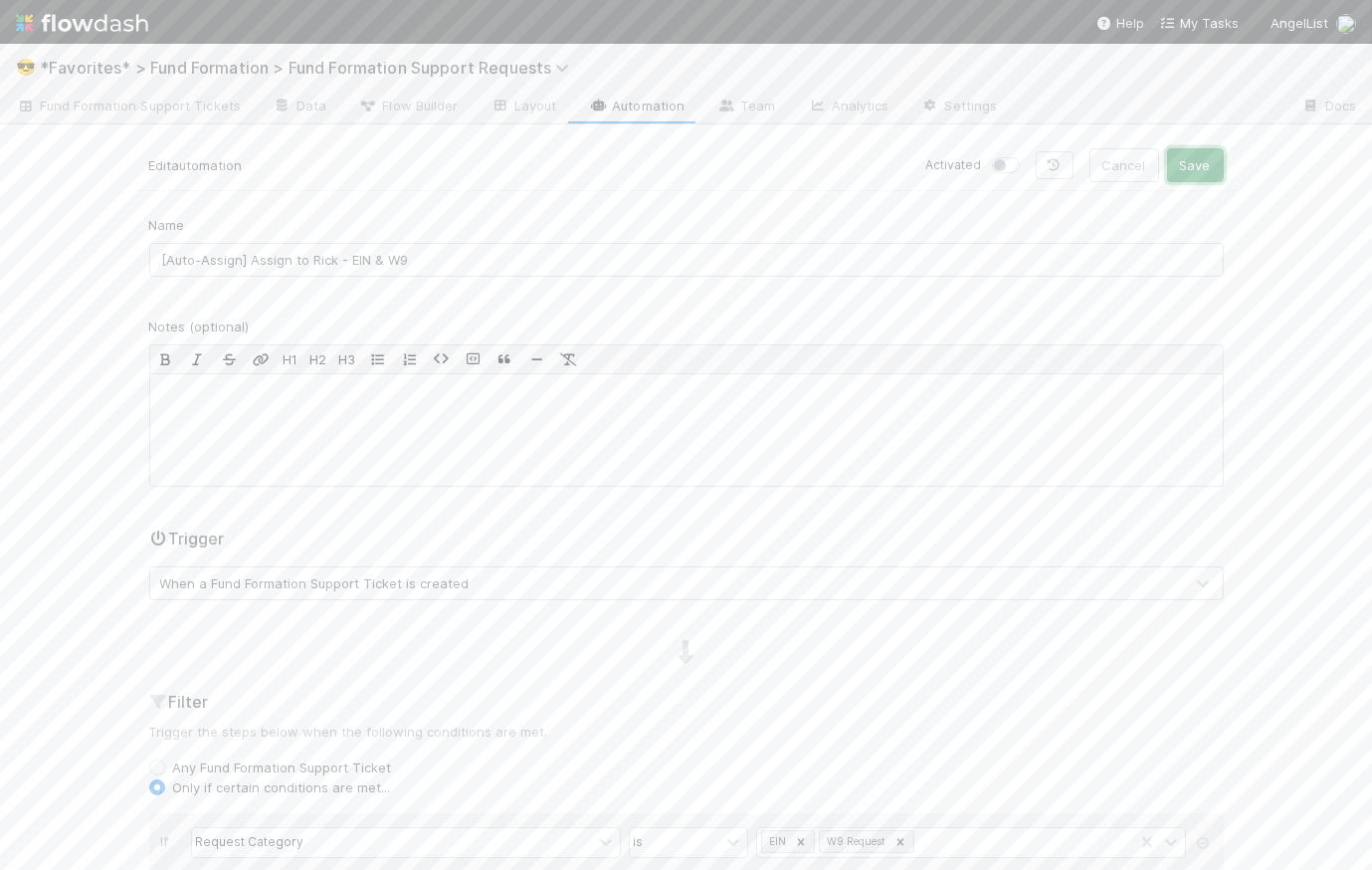 click on "Save" at bounding box center [1195, 165] 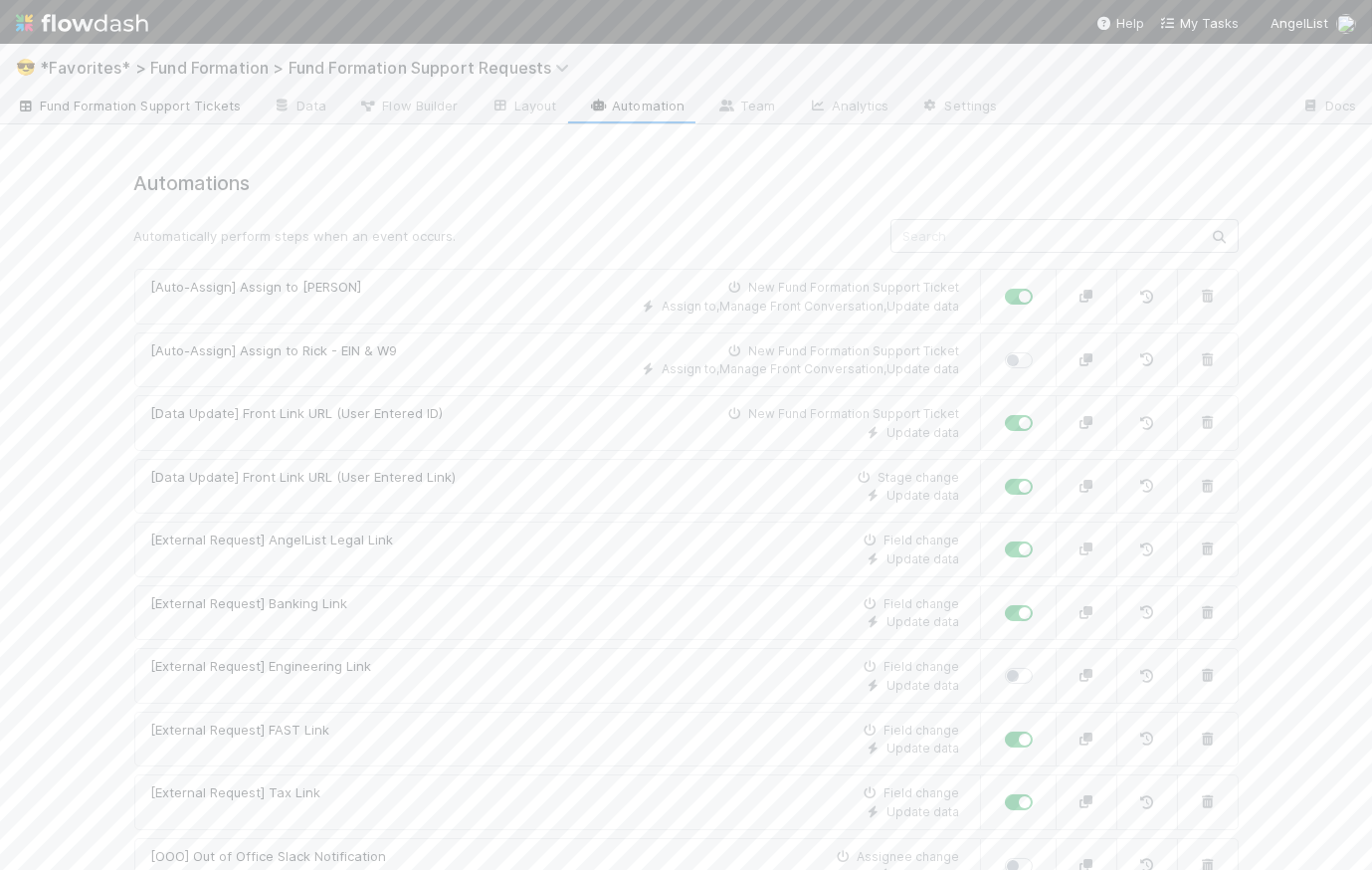 click on "Fund Formation Support Tickets" at bounding box center [128, 106] 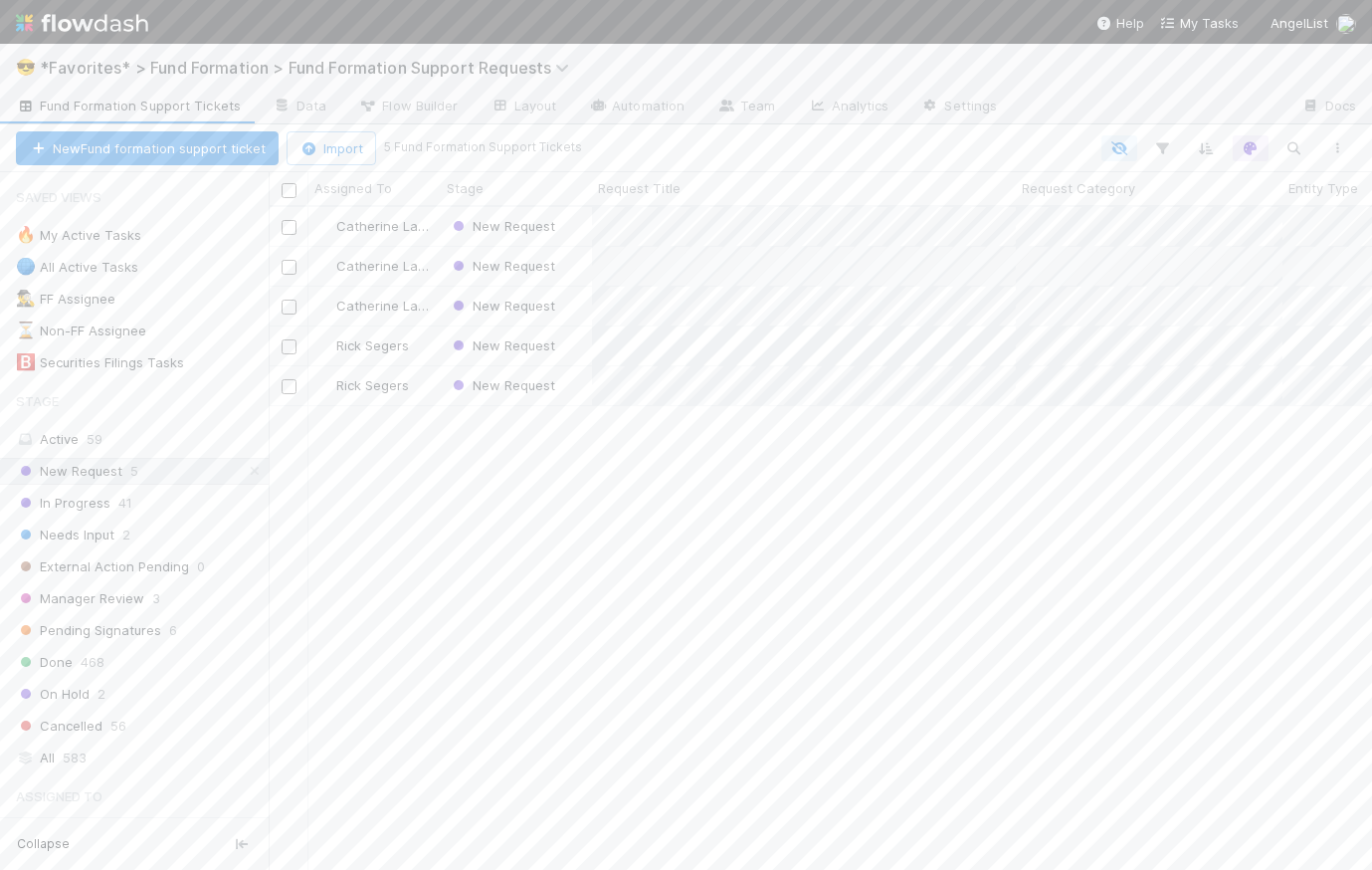 scroll, scrollTop: 14, scrollLeft: 14, axis: both 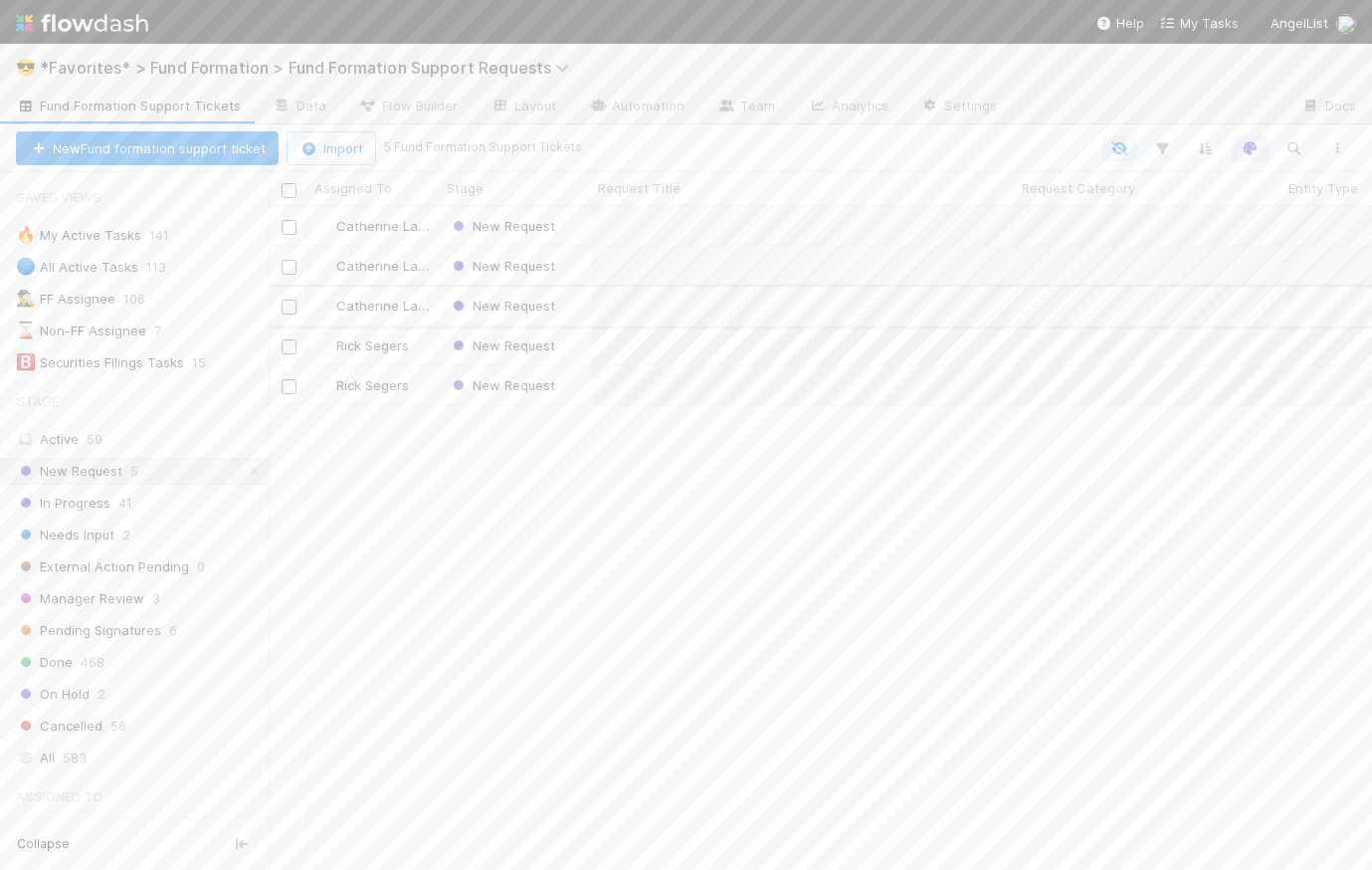 click on "New Request" at bounding box center (516, 306) 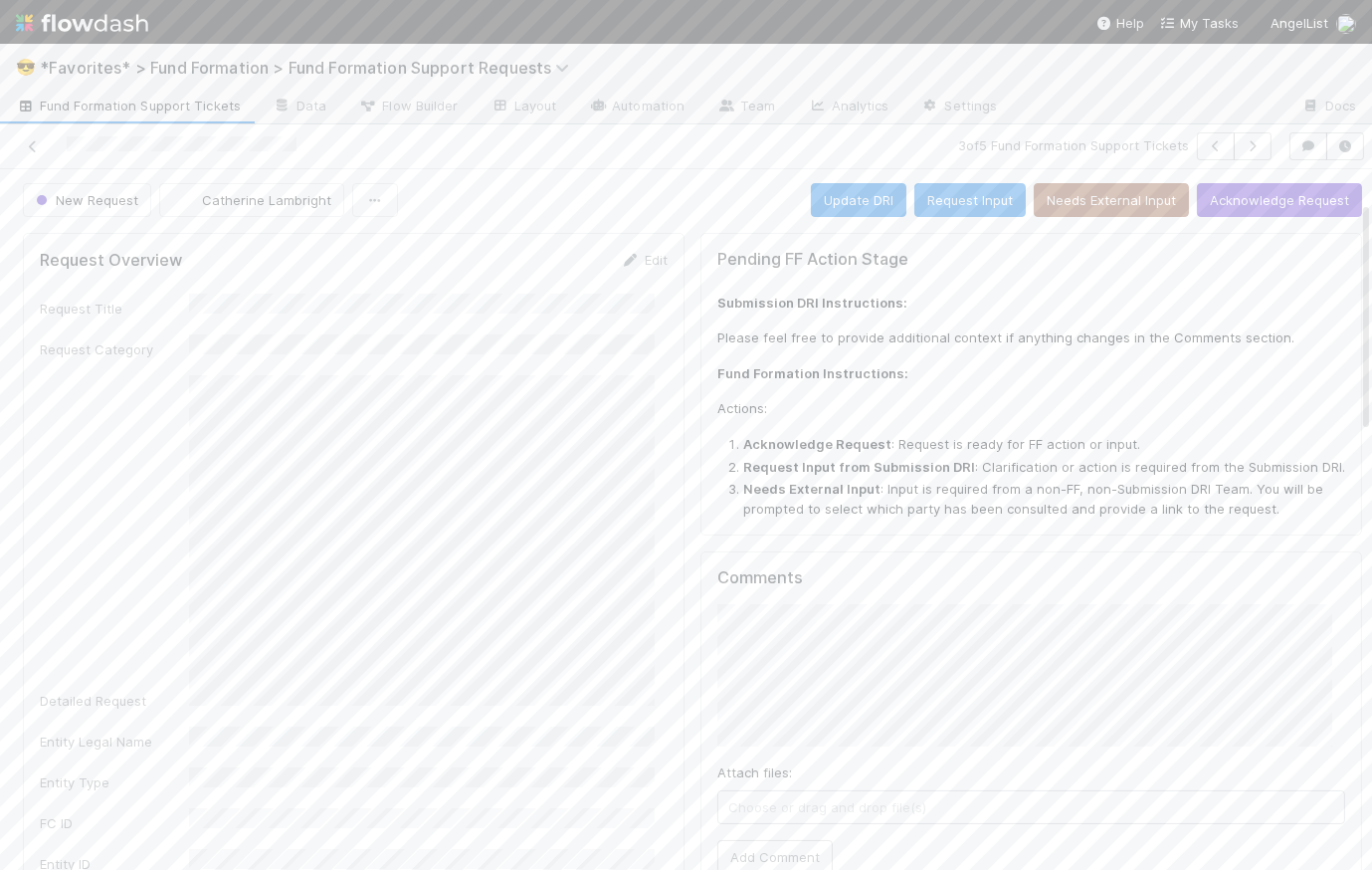 scroll, scrollTop: 0, scrollLeft: 0, axis: both 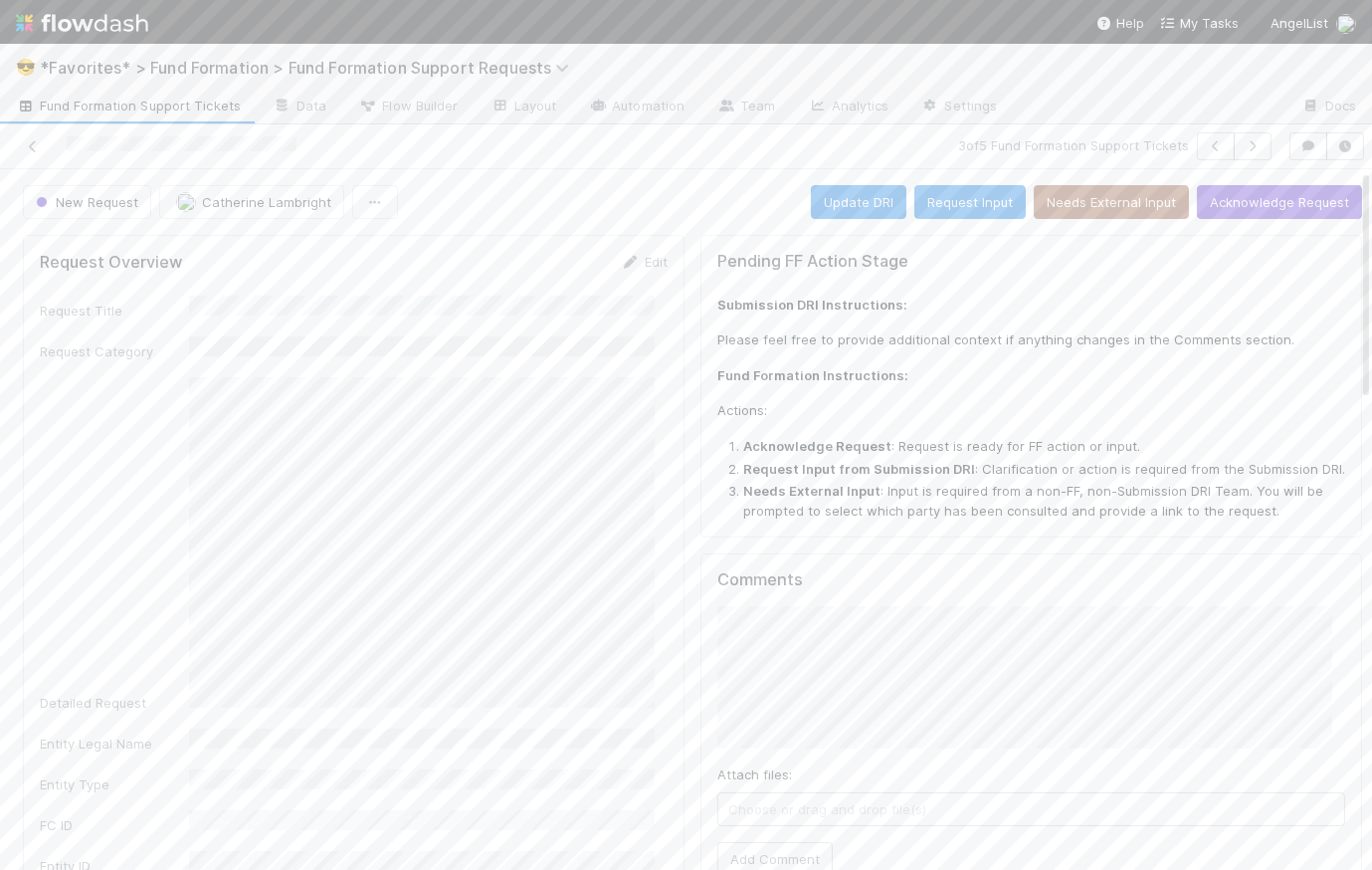 click on "New Request Catherine  Lambright  Update DRI Request Input Needs External Input Acknowledge Request" at bounding box center (692, 202) 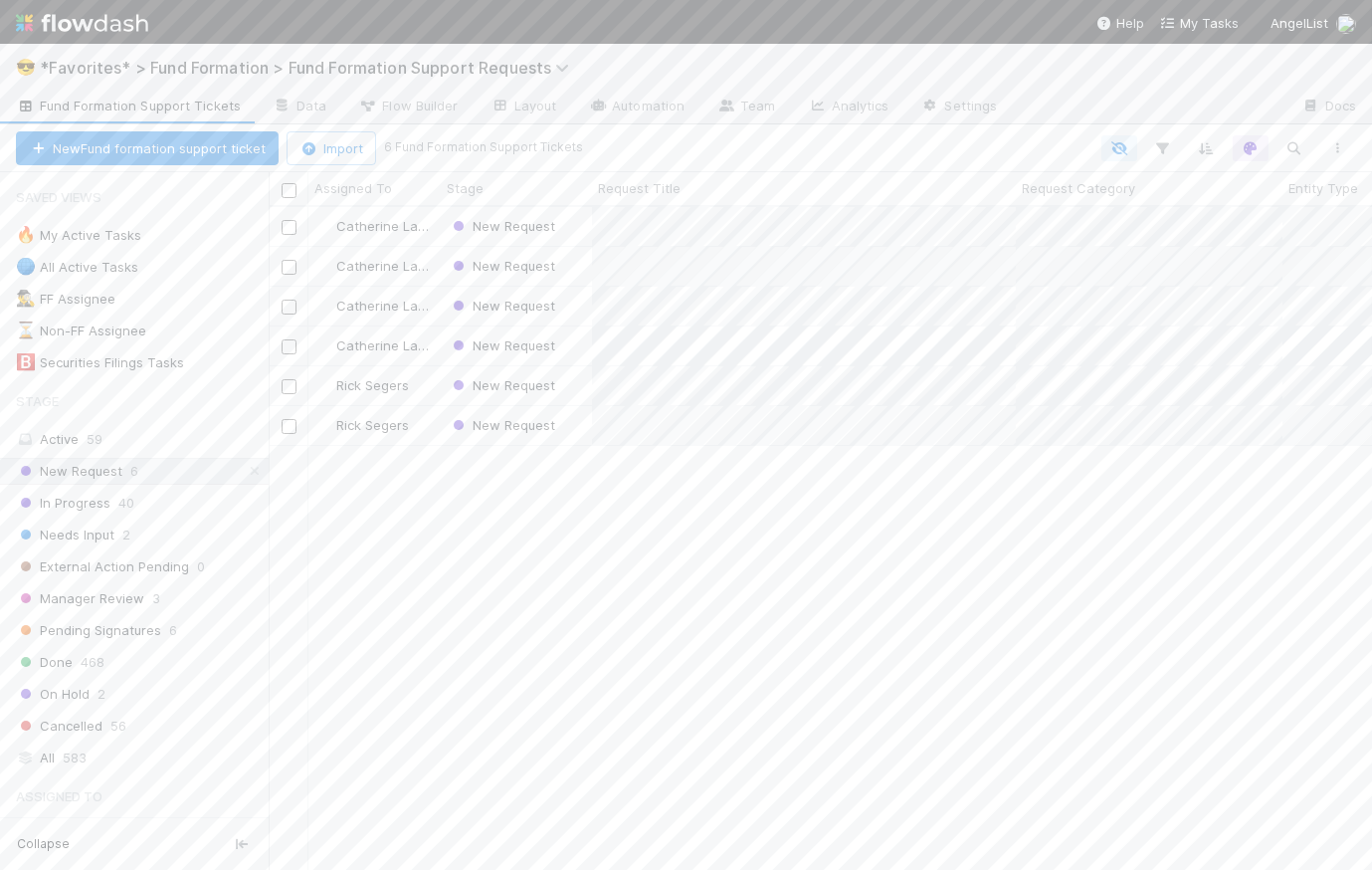 scroll, scrollTop: 14, scrollLeft: 14, axis: both 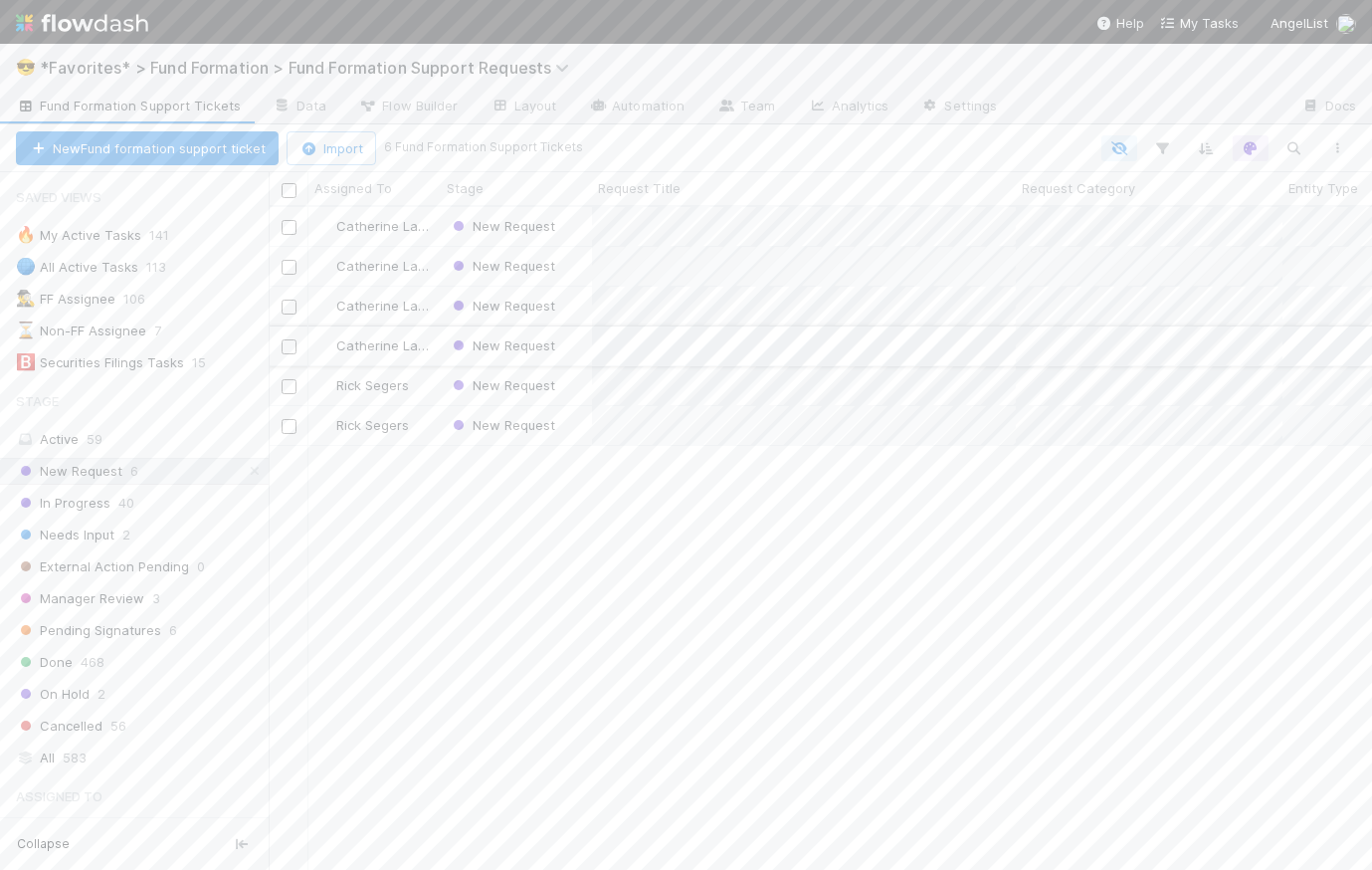 click on "New Request" at bounding box center (516, 345) 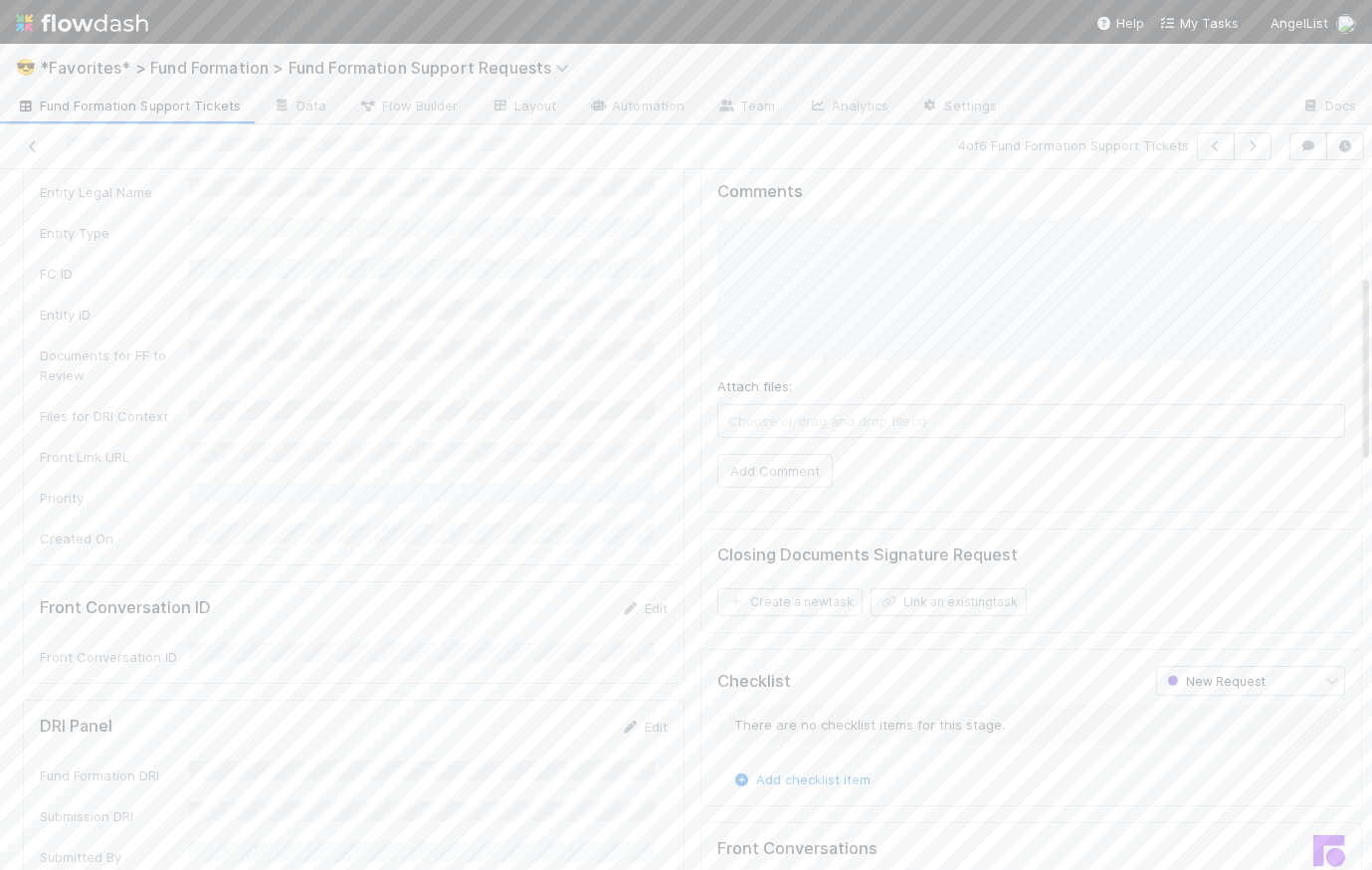 scroll, scrollTop: 0, scrollLeft: 0, axis: both 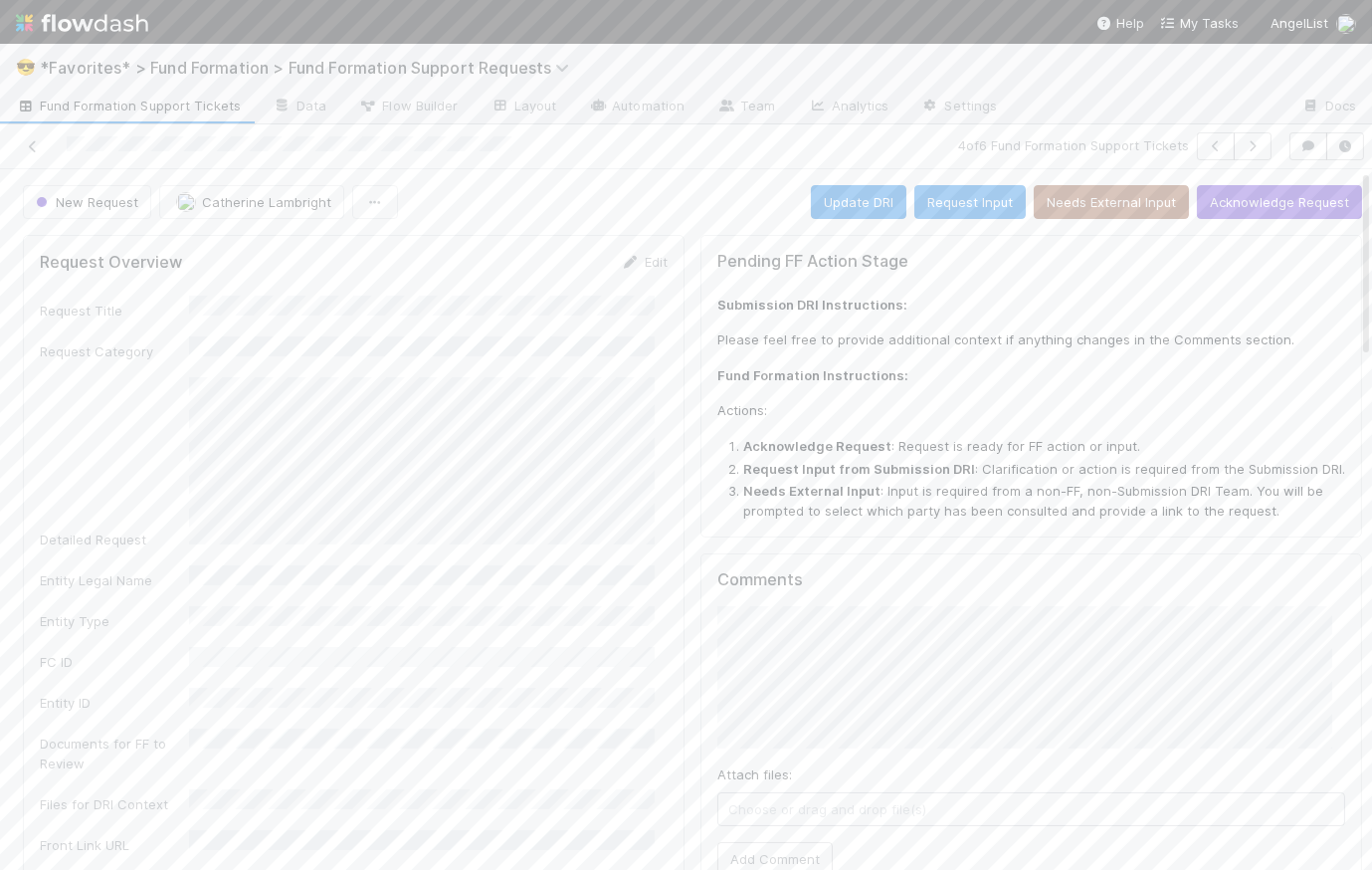 click at bounding box center [82, 23] 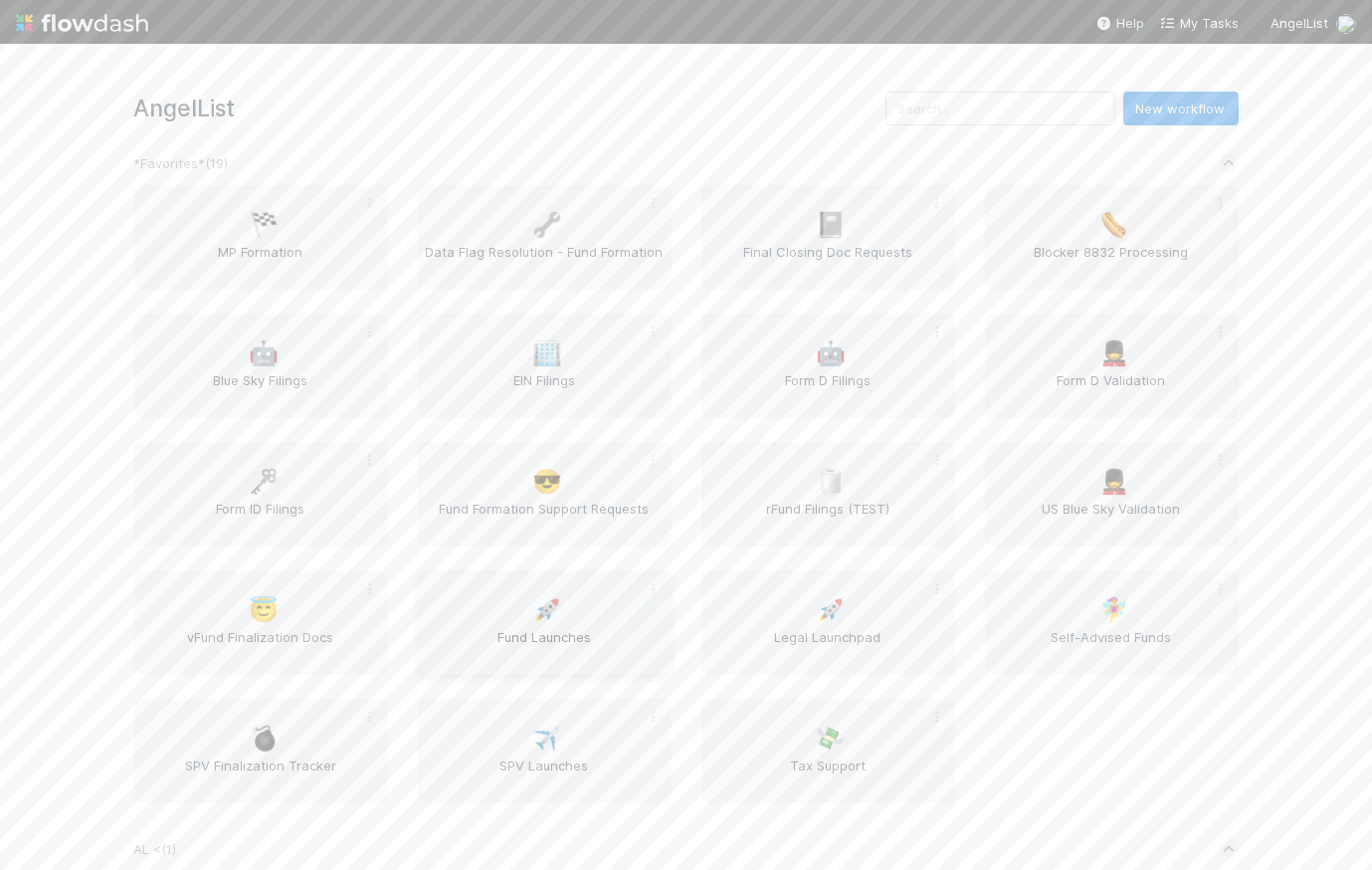 click on "🚀 Fund Launches" at bounding box center (544, 622) 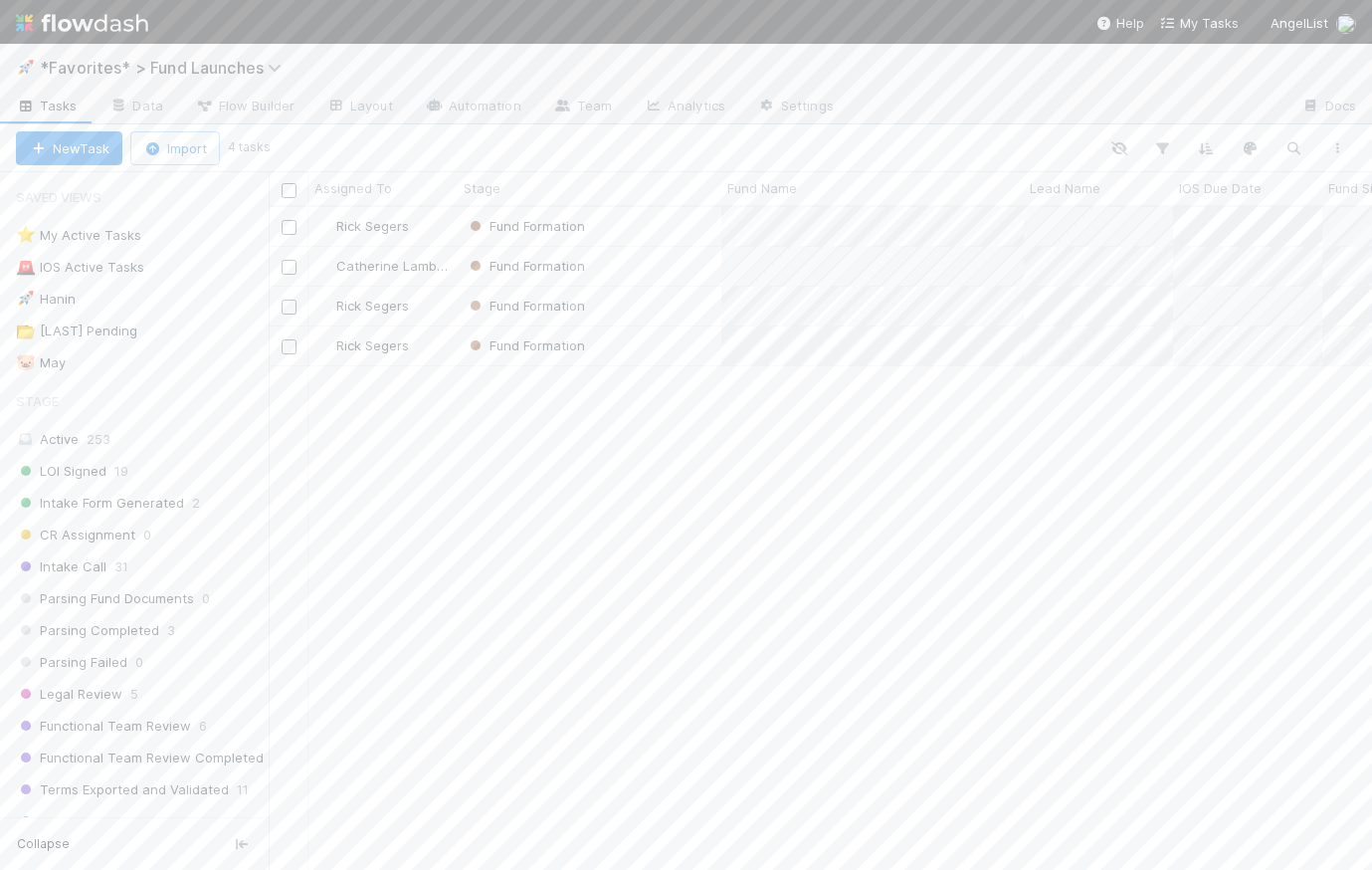 scroll, scrollTop: 14, scrollLeft: 14, axis: both 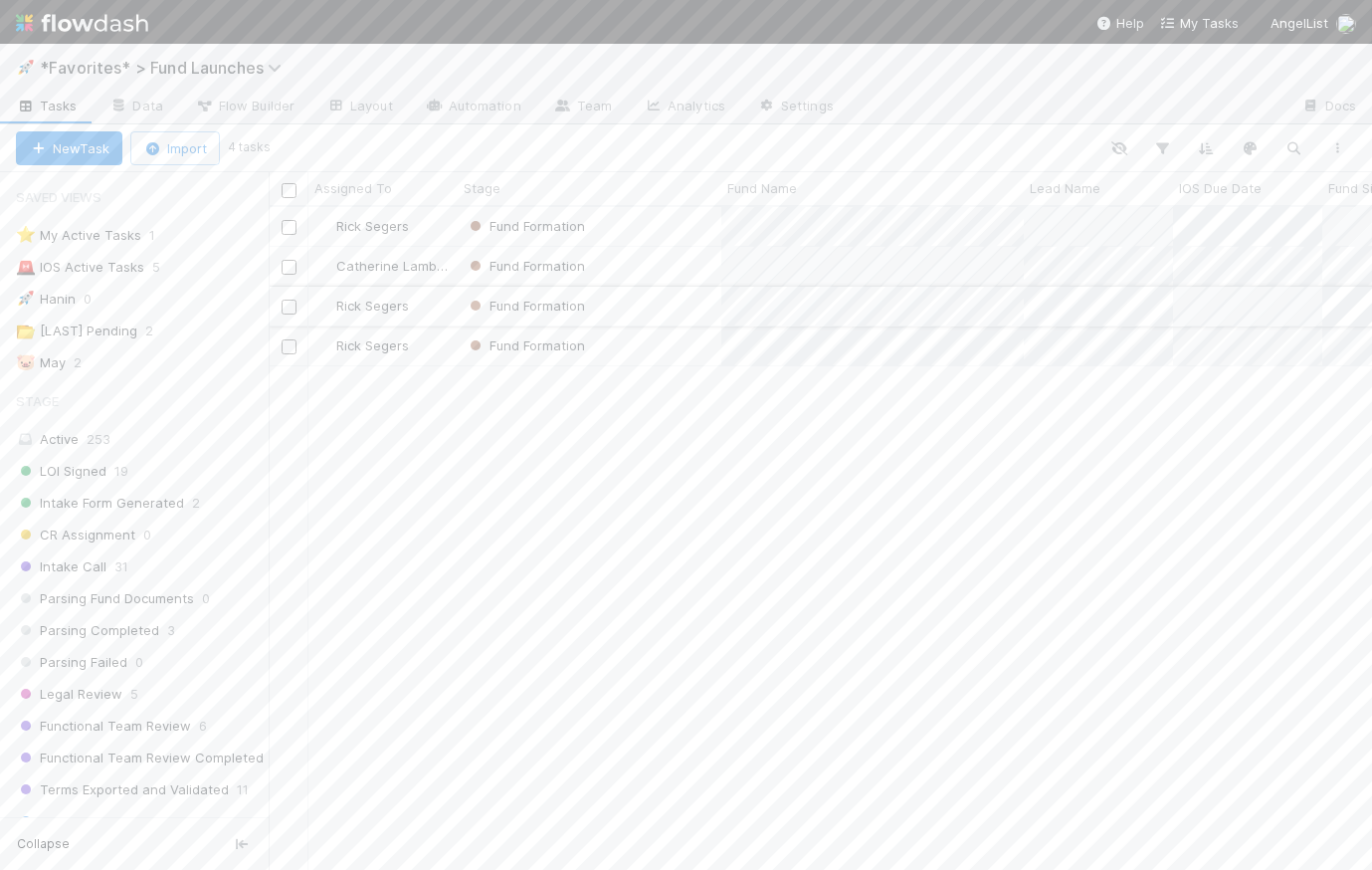 click on "Fund Formation" at bounding box center [589, 306] 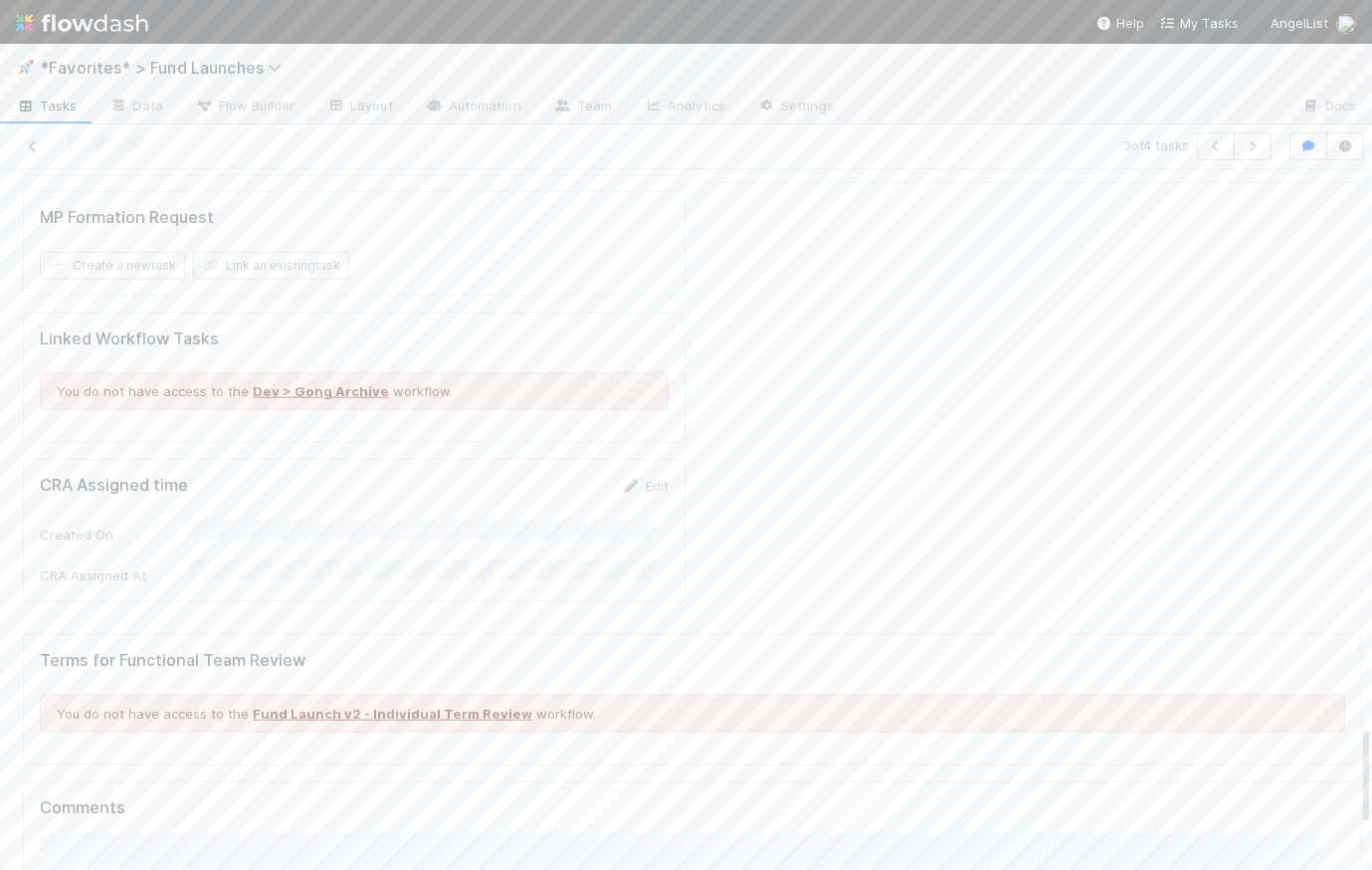 scroll, scrollTop: 3880, scrollLeft: 0, axis: vertical 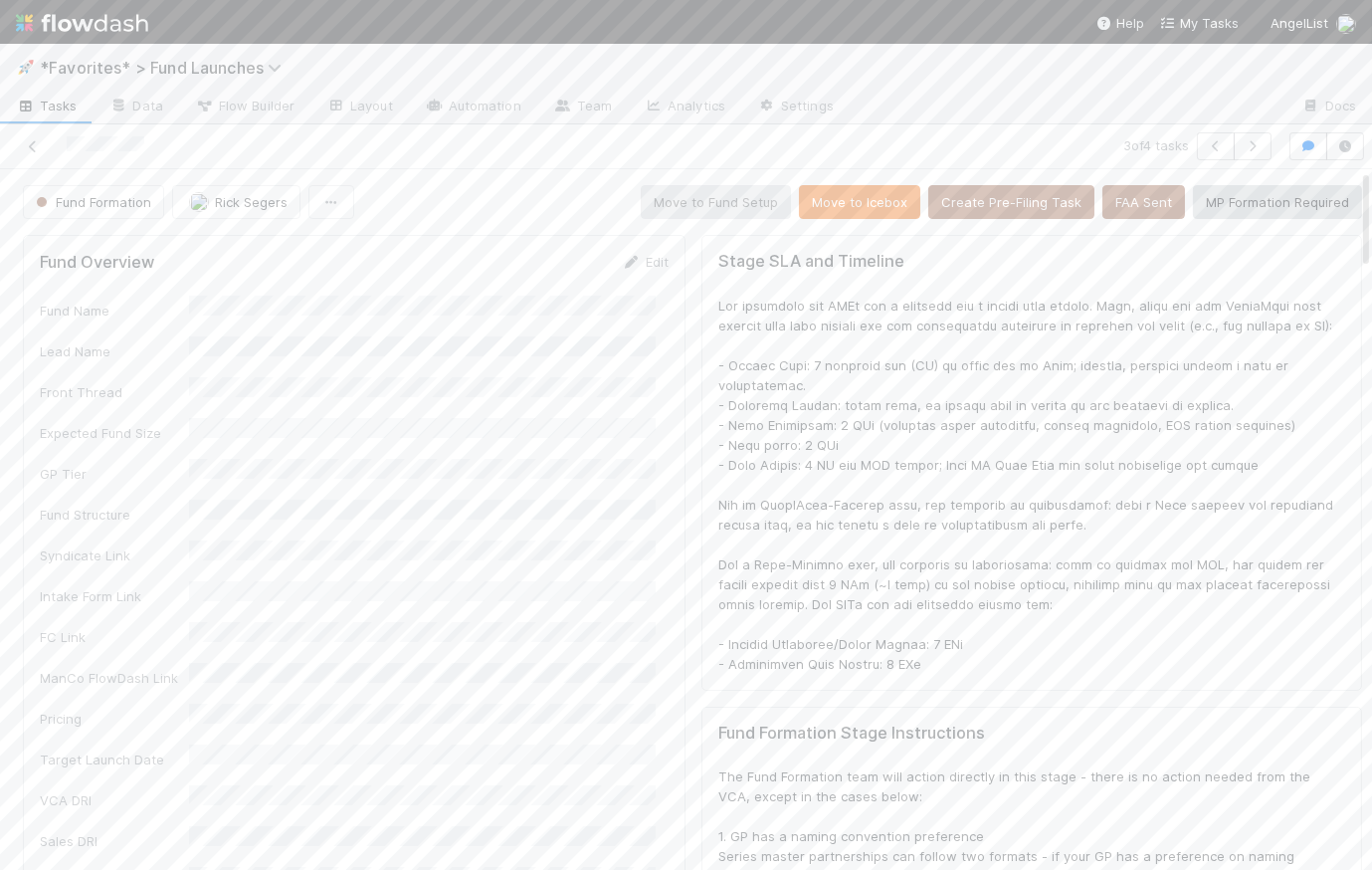 click on "Tasks" at bounding box center (47, 106) 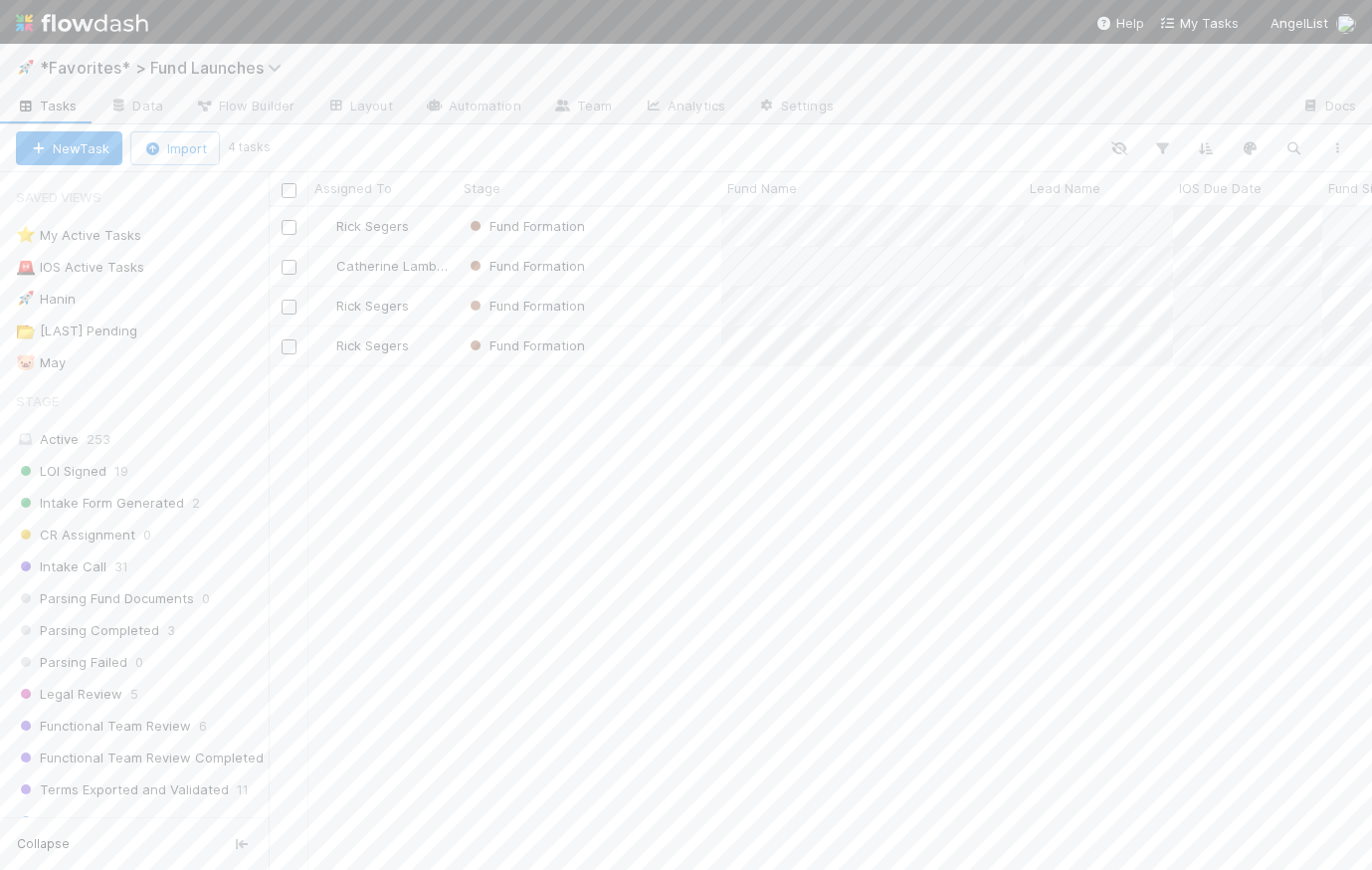 scroll, scrollTop: 14, scrollLeft: 14, axis: both 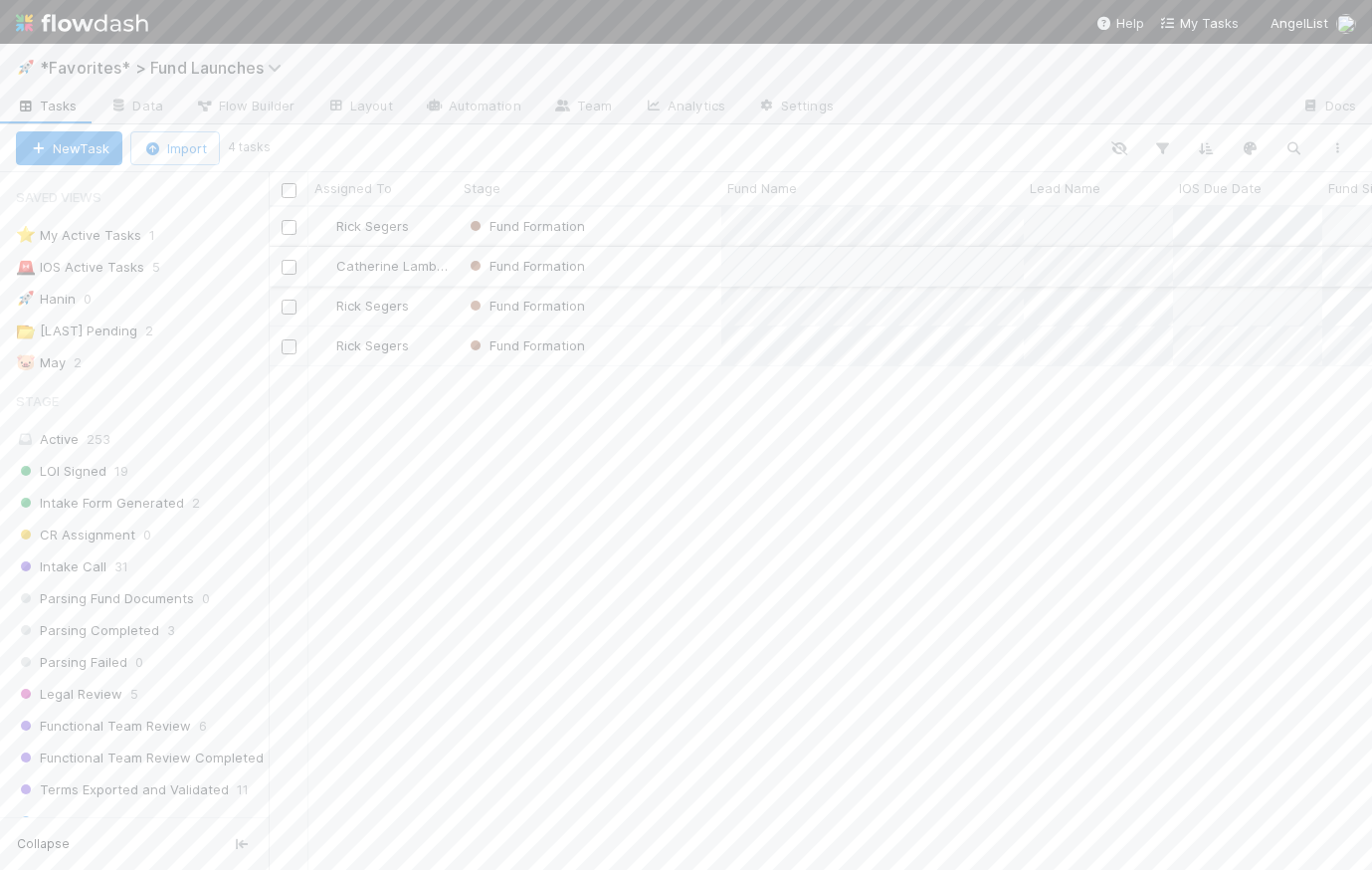 click on "Fund Formation" at bounding box center [589, 266] 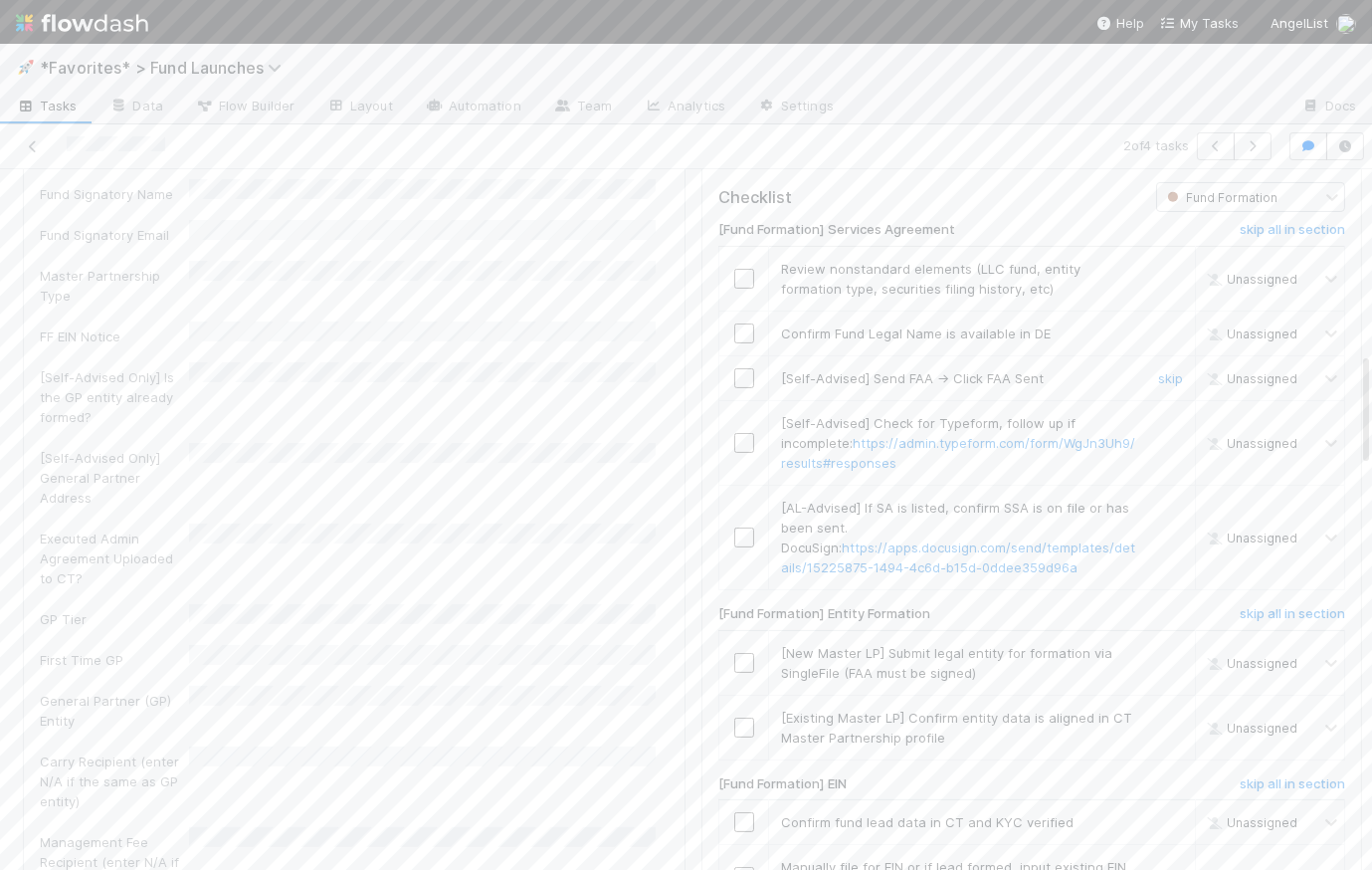 scroll, scrollTop: 1112, scrollLeft: 0, axis: vertical 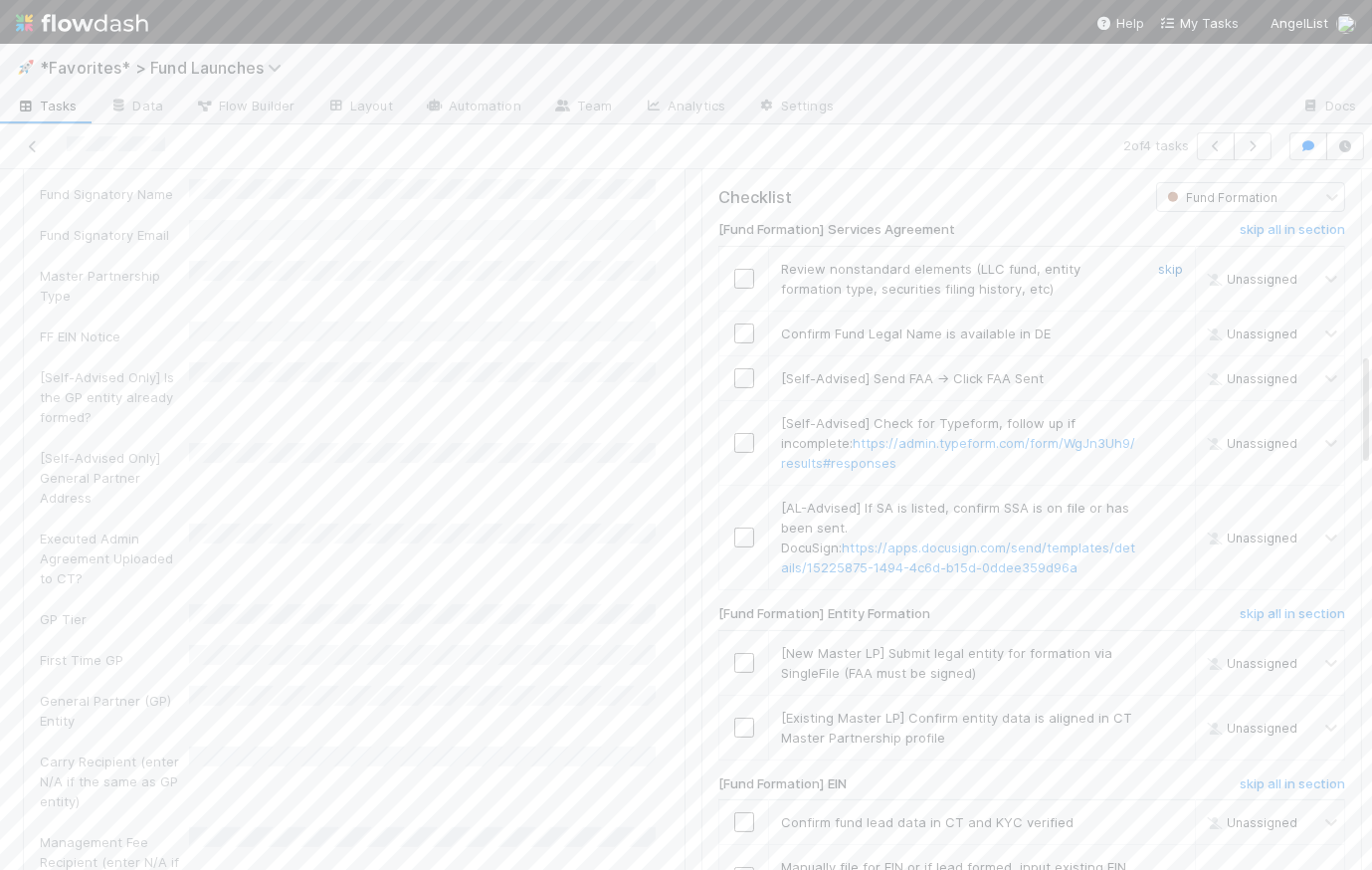 click on "skip" at bounding box center [1170, 269] 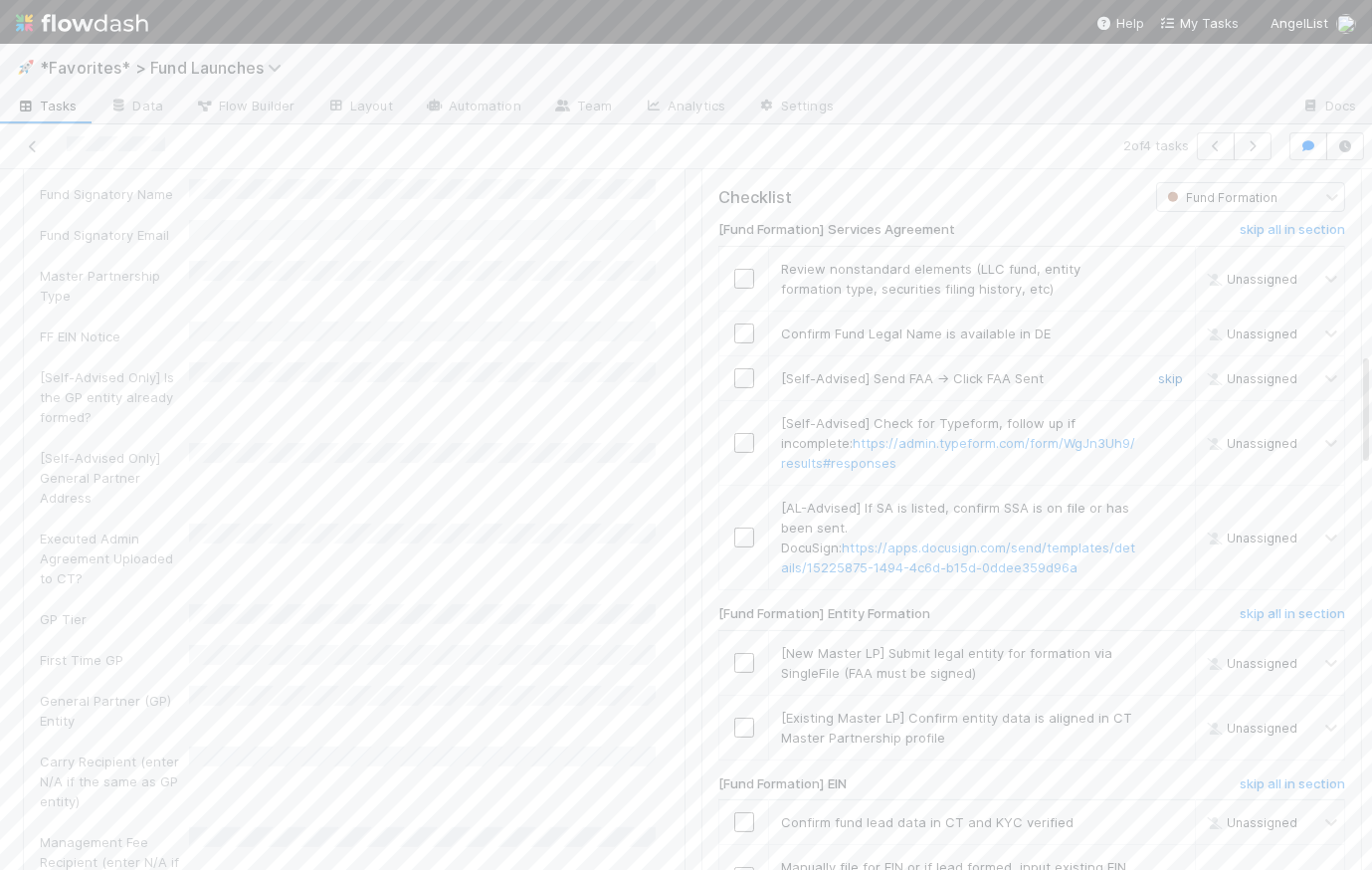 click on "skip" at bounding box center (1170, 378) 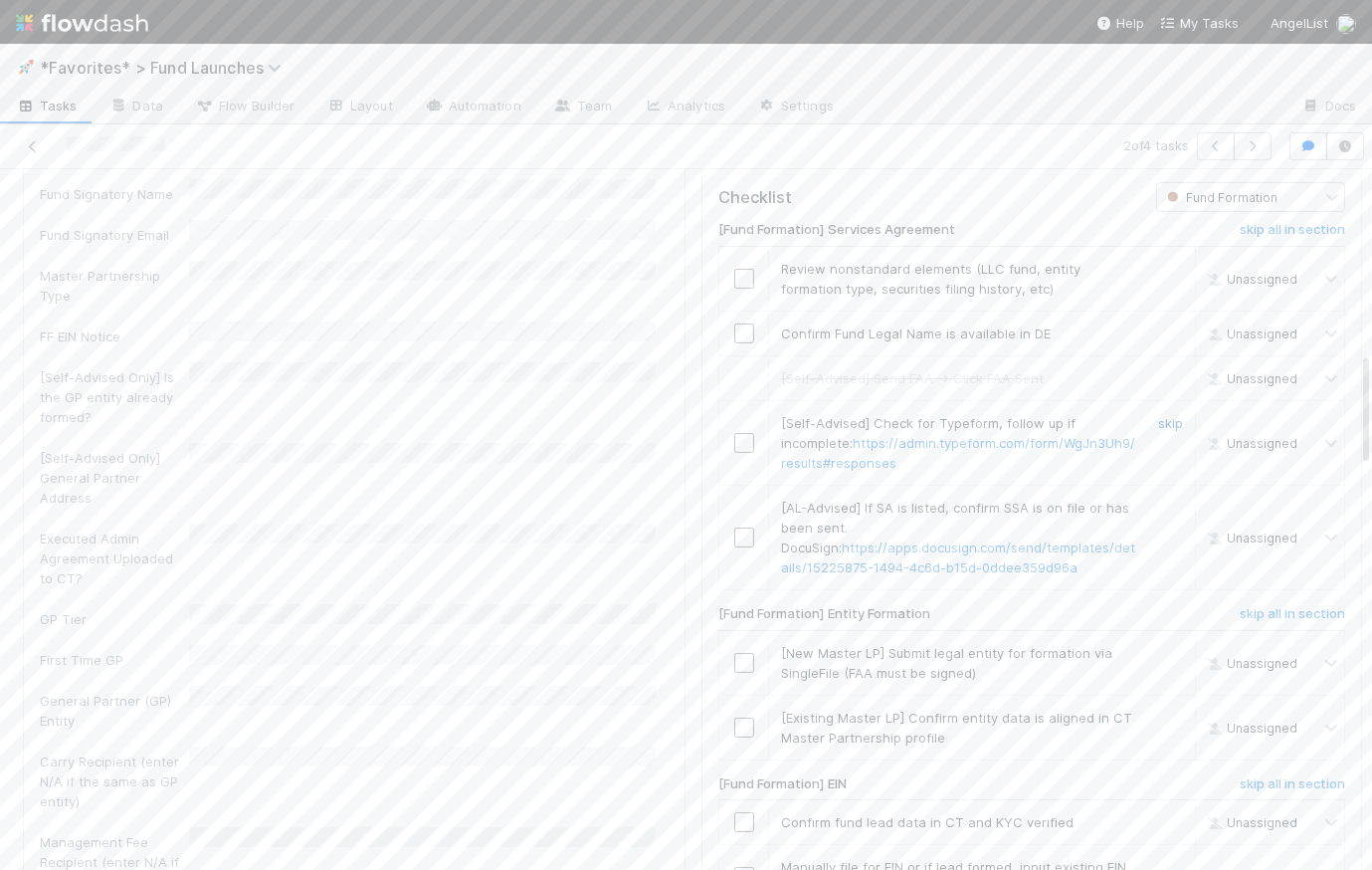 click on "skip" at bounding box center (1170, 423) 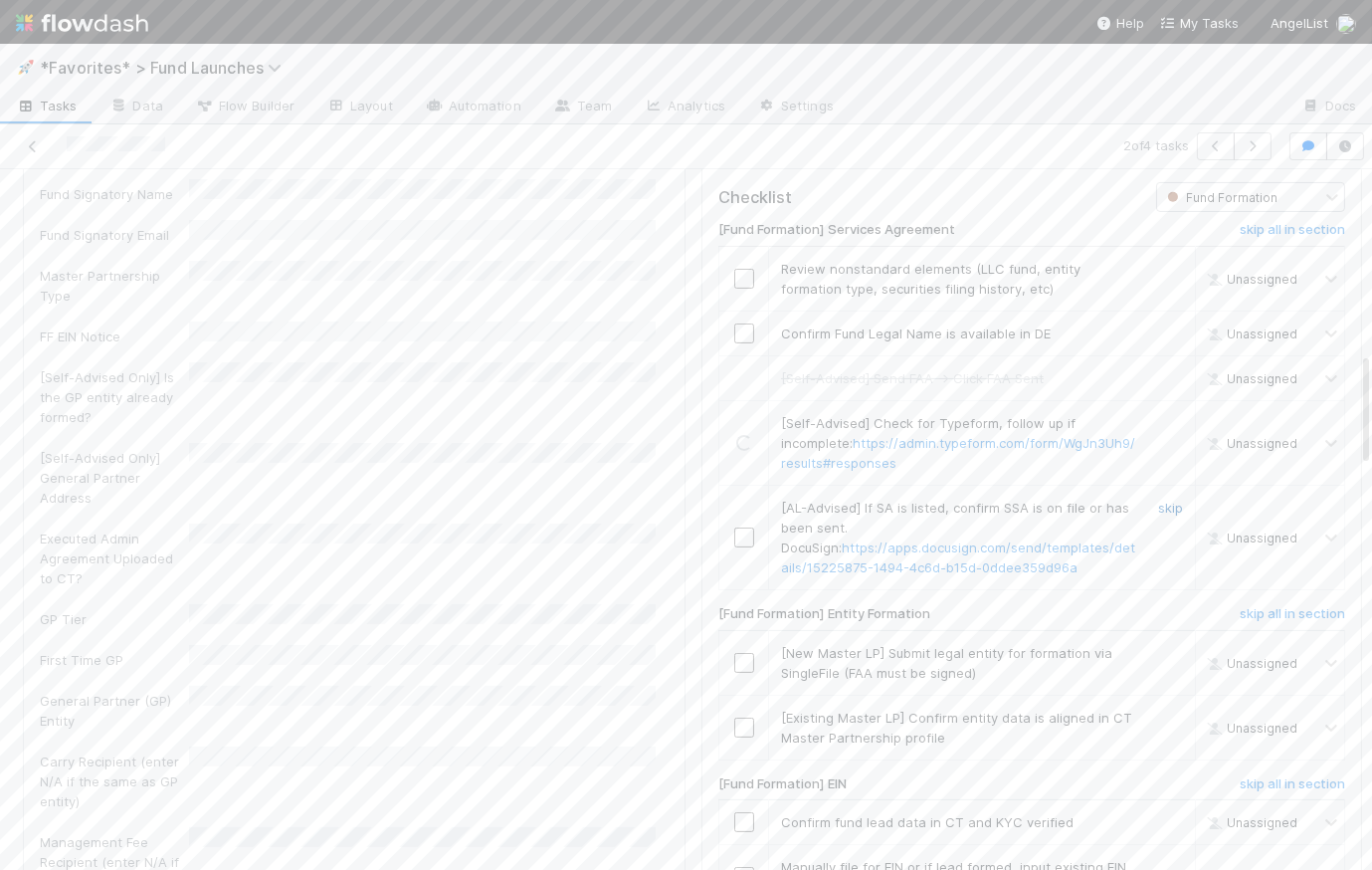 click on "skip" at bounding box center [1170, 508] 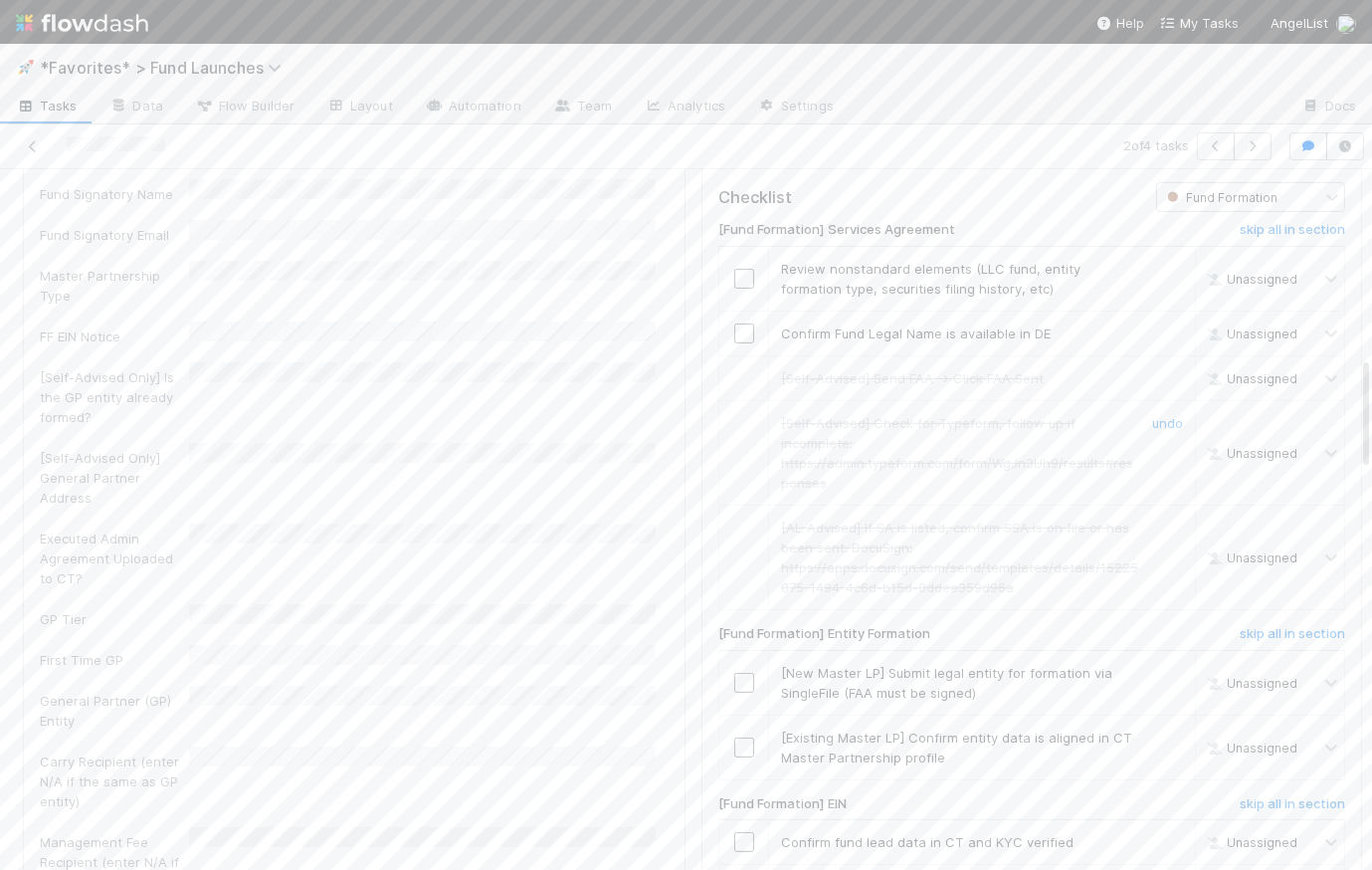scroll, scrollTop: 1276, scrollLeft: 0, axis: vertical 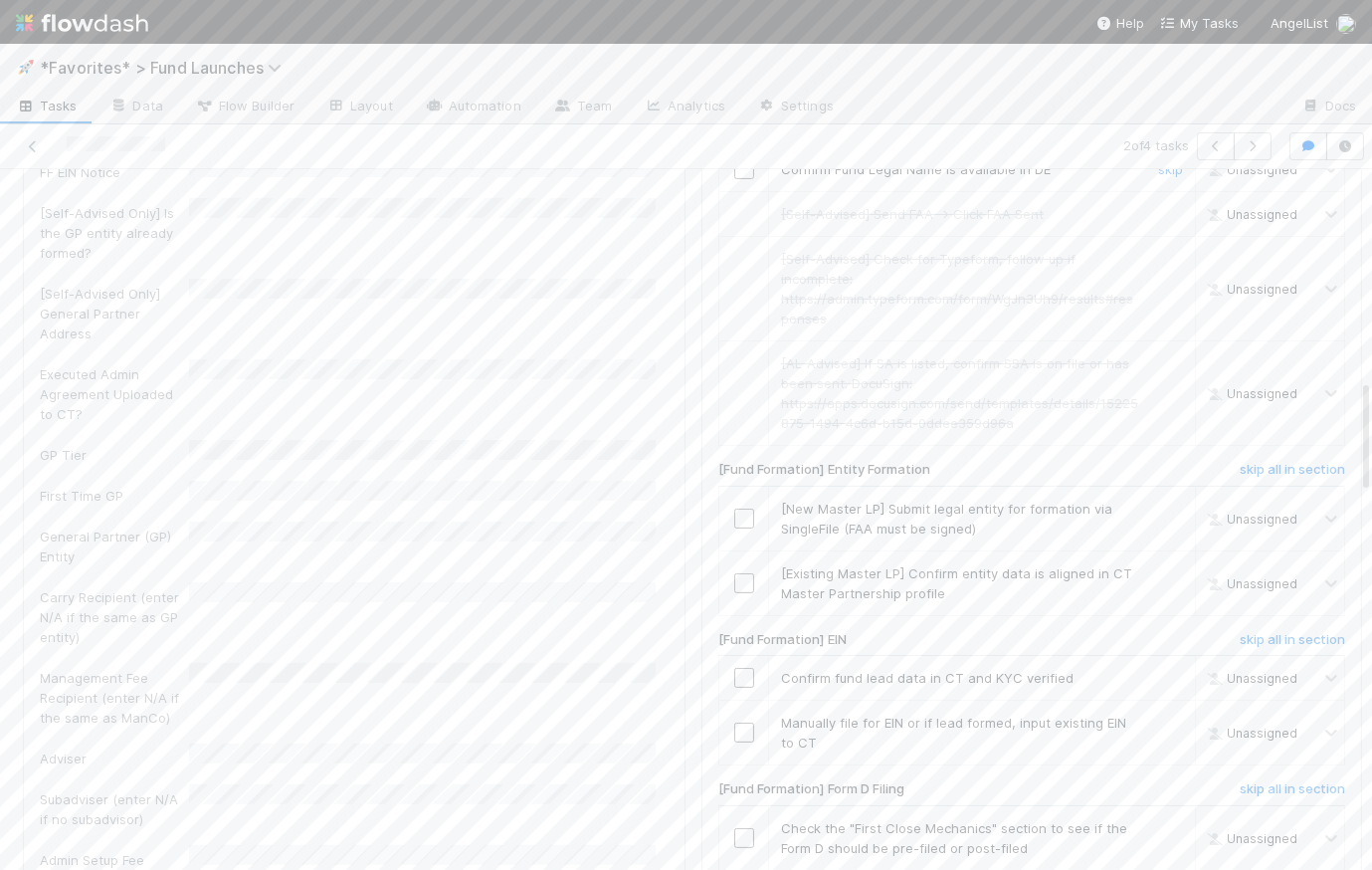 click at bounding box center [744, 169] 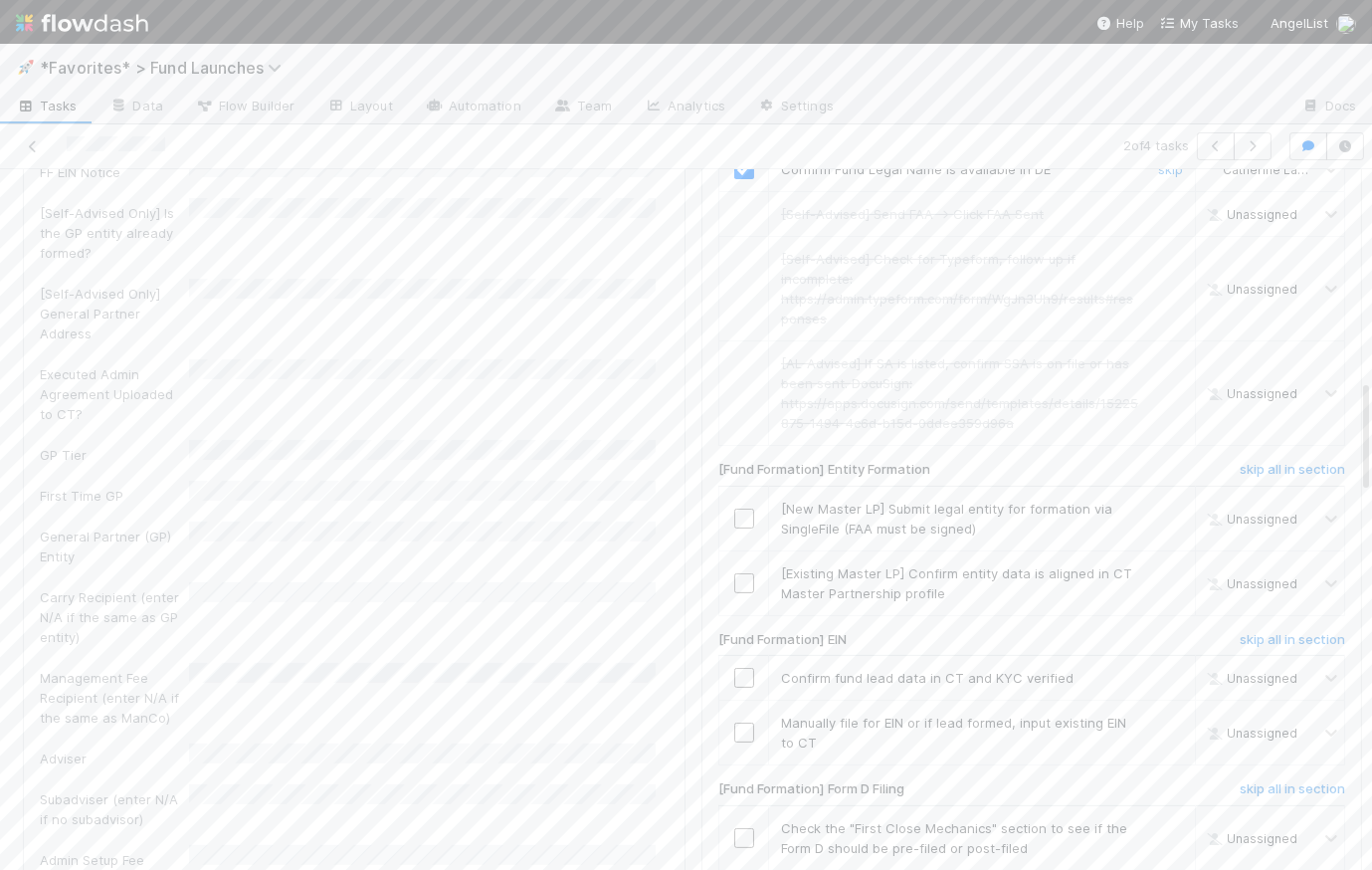 click at bounding box center [744, 169] 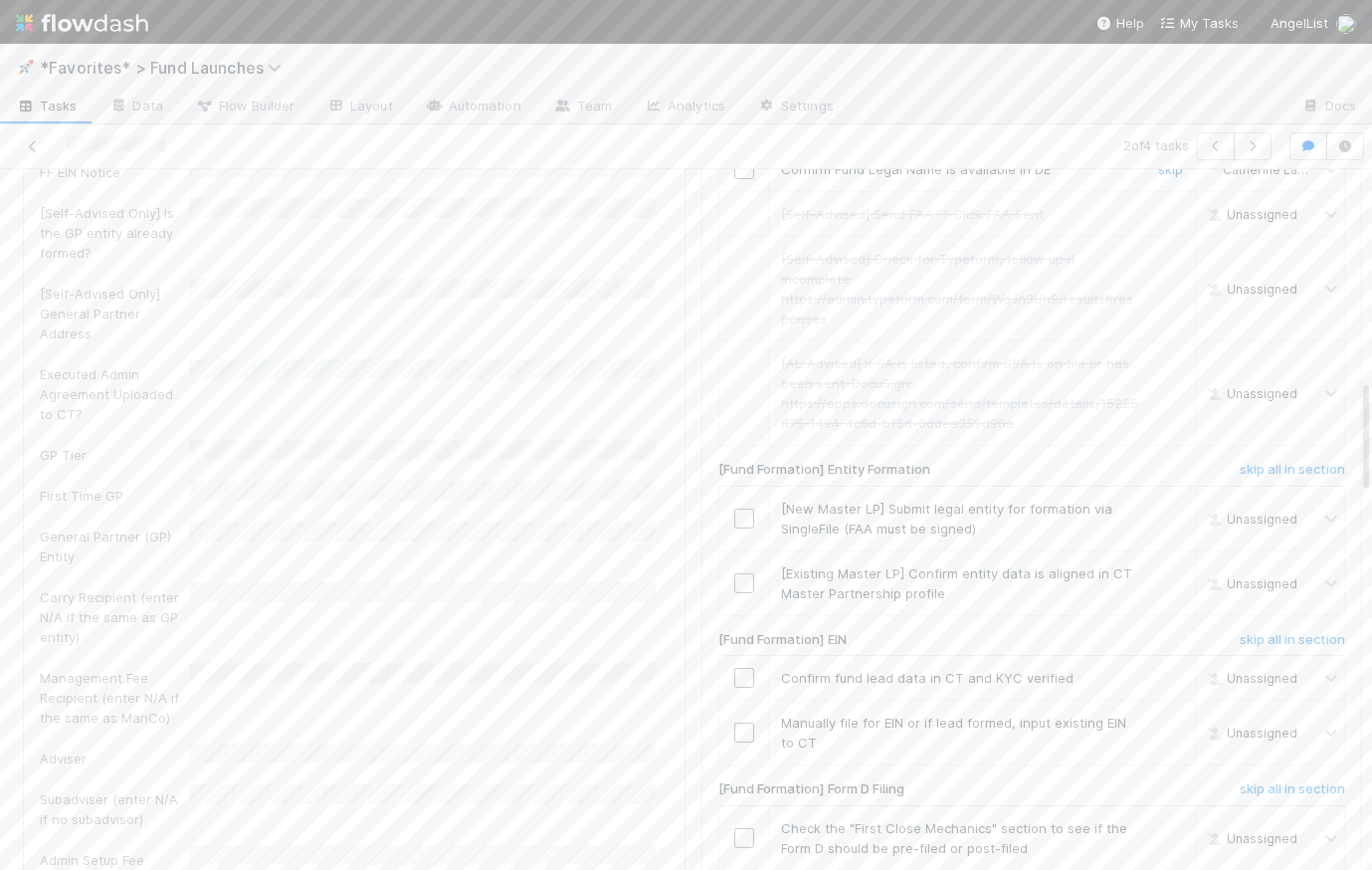 click on "skip" at bounding box center (1170, 169) 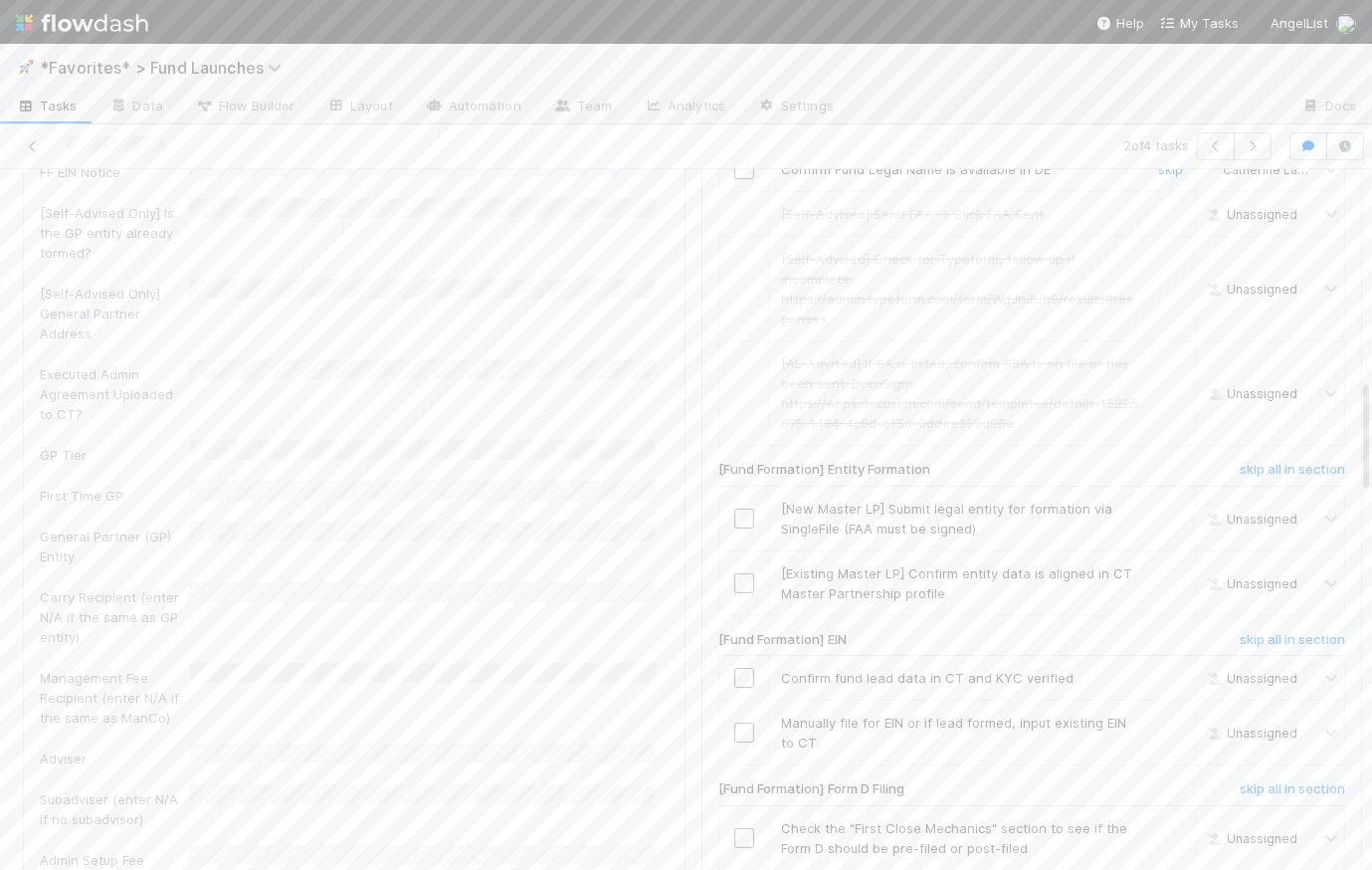 click on "skip" at bounding box center (1170, 169) 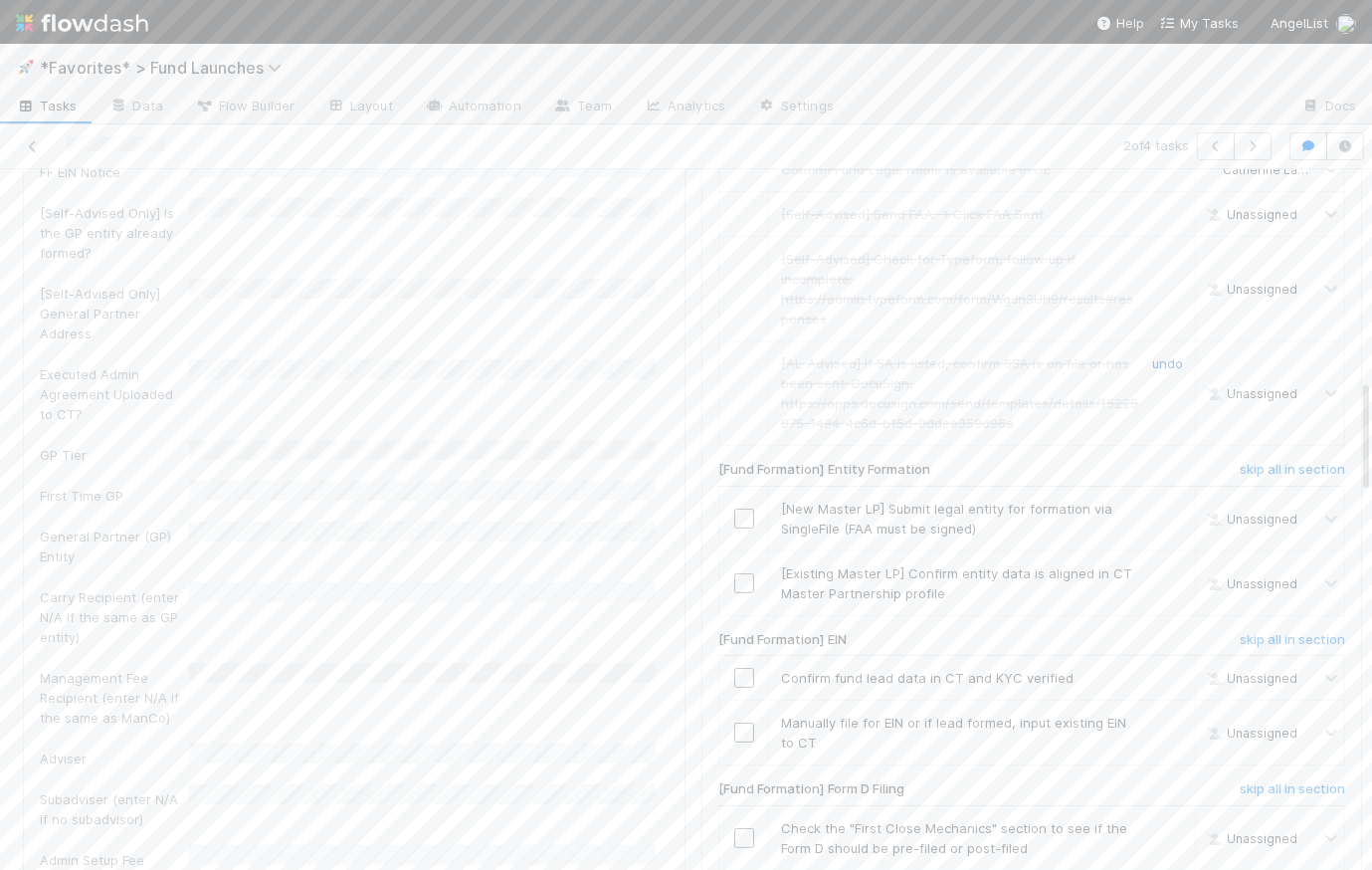 scroll, scrollTop: 1462, scrollLeft: 0, axis: vertical 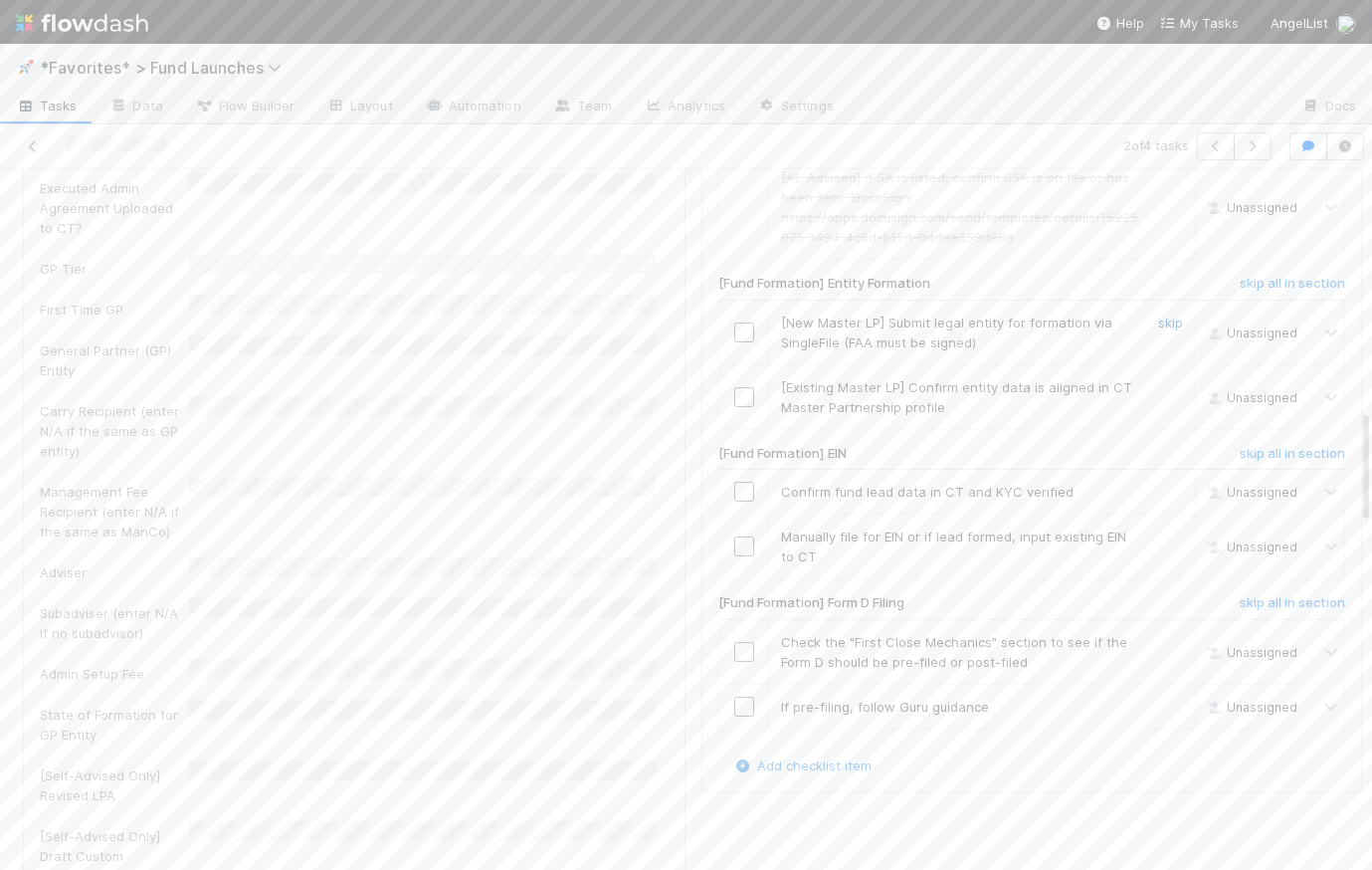 click on "skip" at bounding box center (1170, 323) 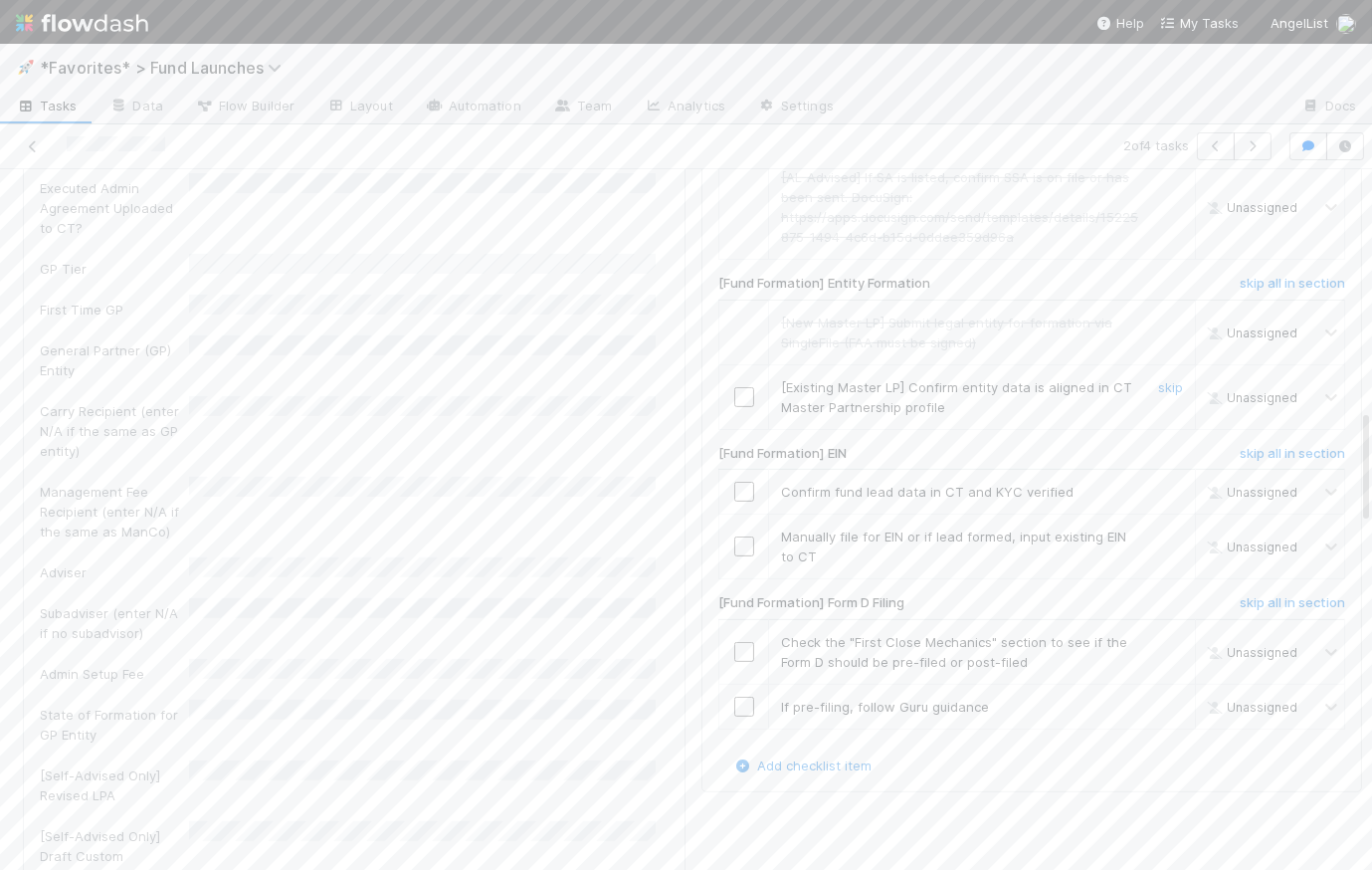 click at bounding box center [744, 397] 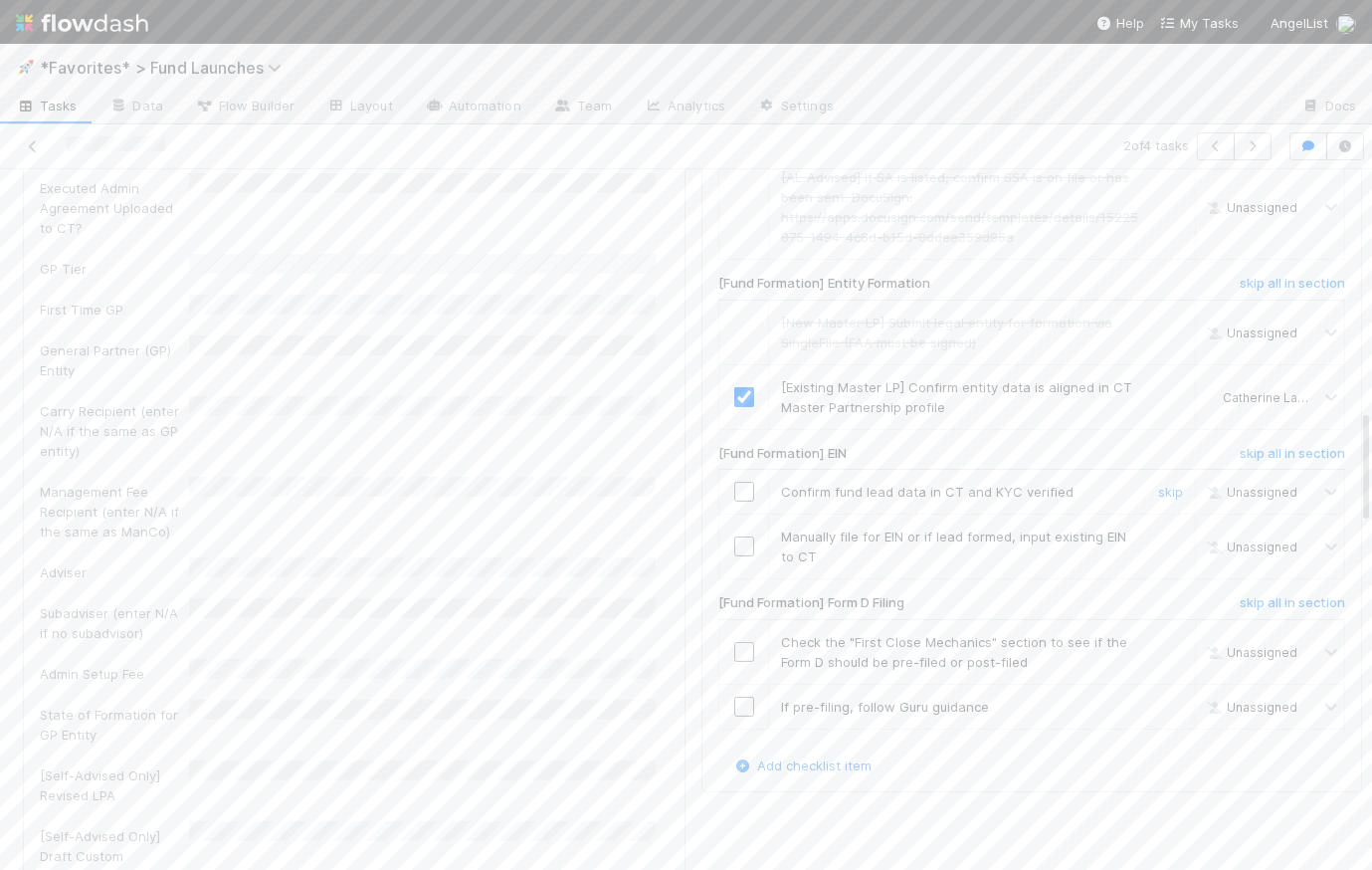 click at bounding box center (744, 492) 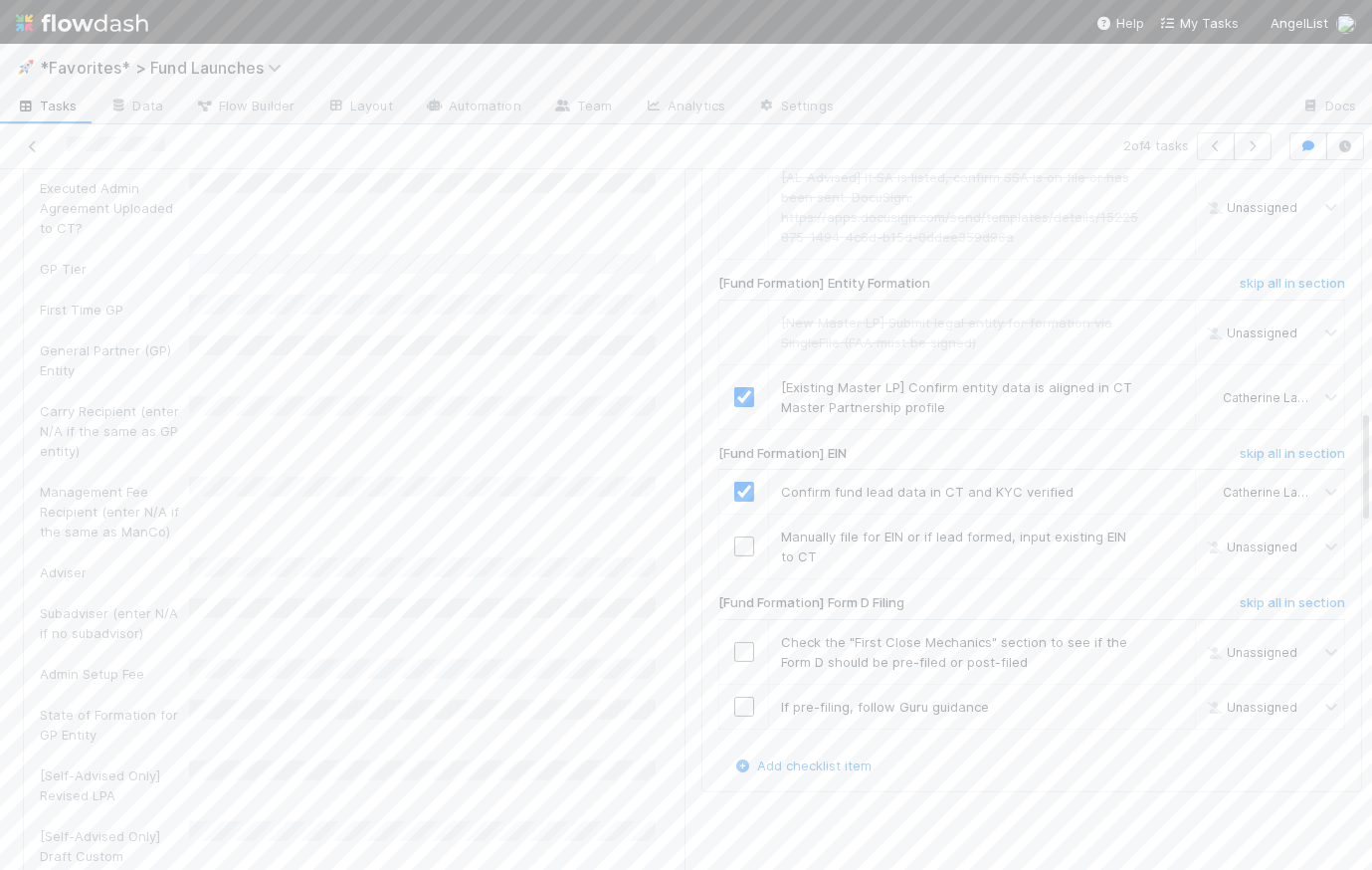 scroll, scrollTop: 1847, scrollLeft: 0, axis: vertical 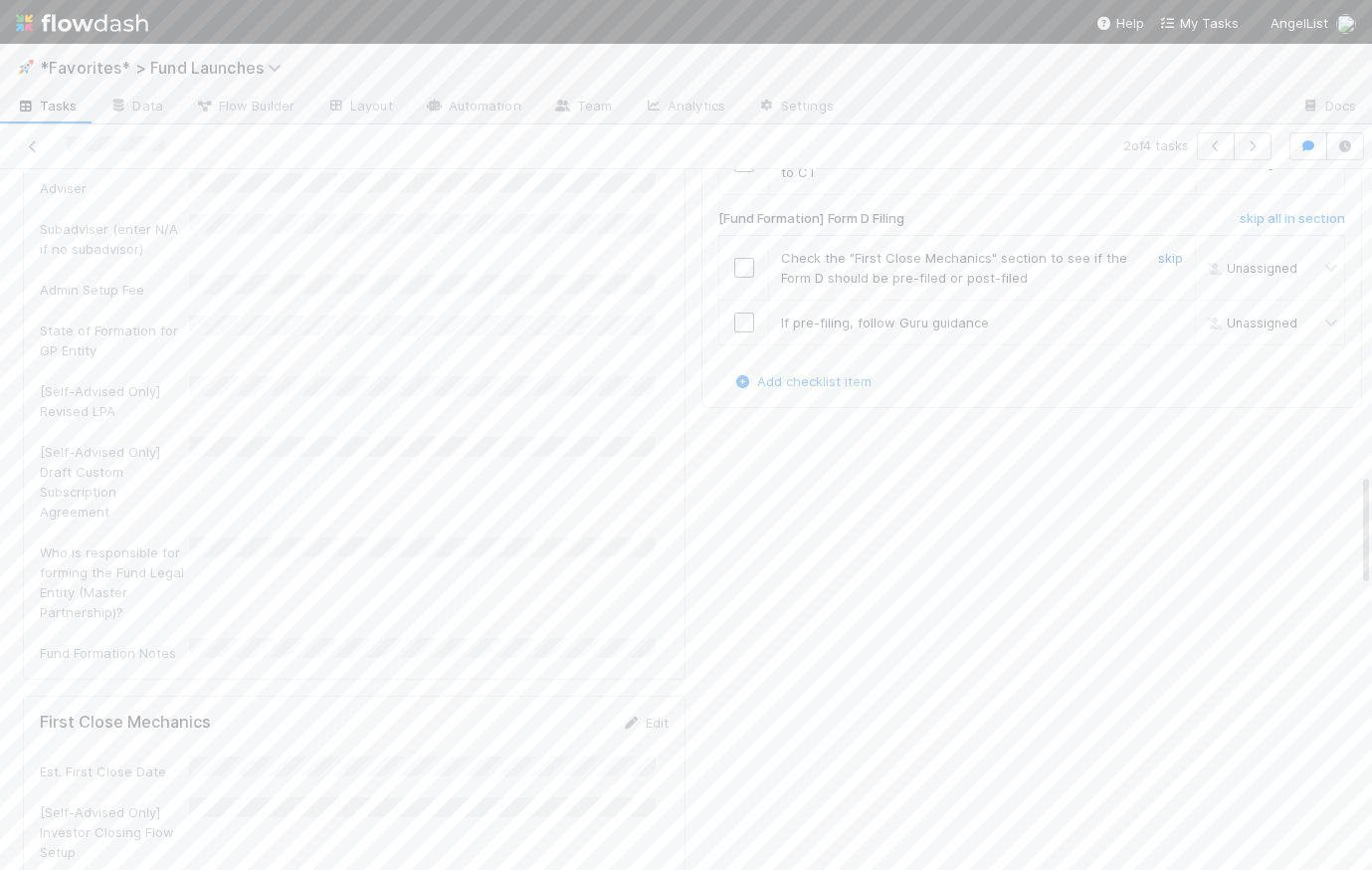 click on "skip" at bounding box center (1170, 258) 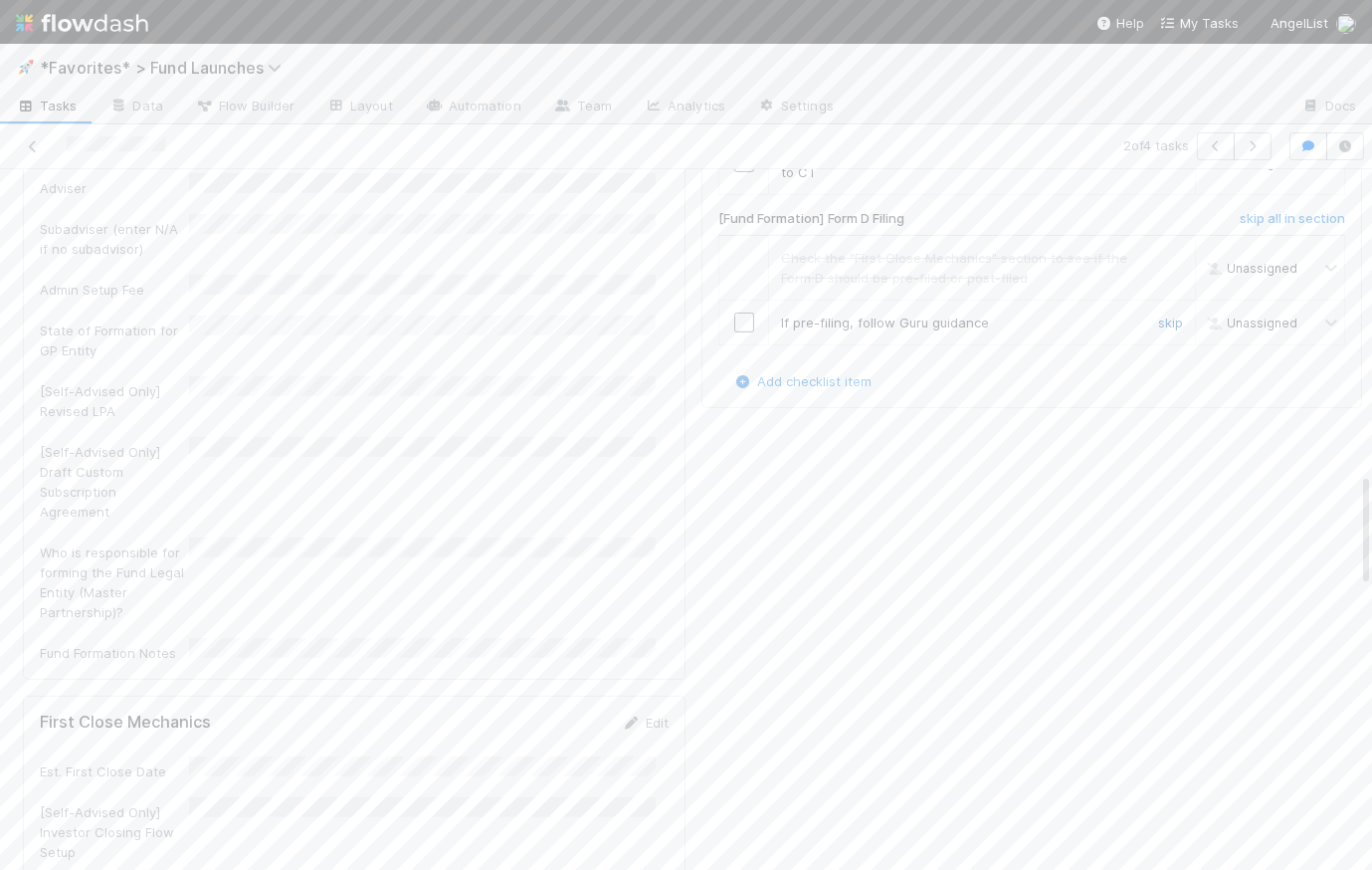 click on "skip" at bounding box center [1170, 323] 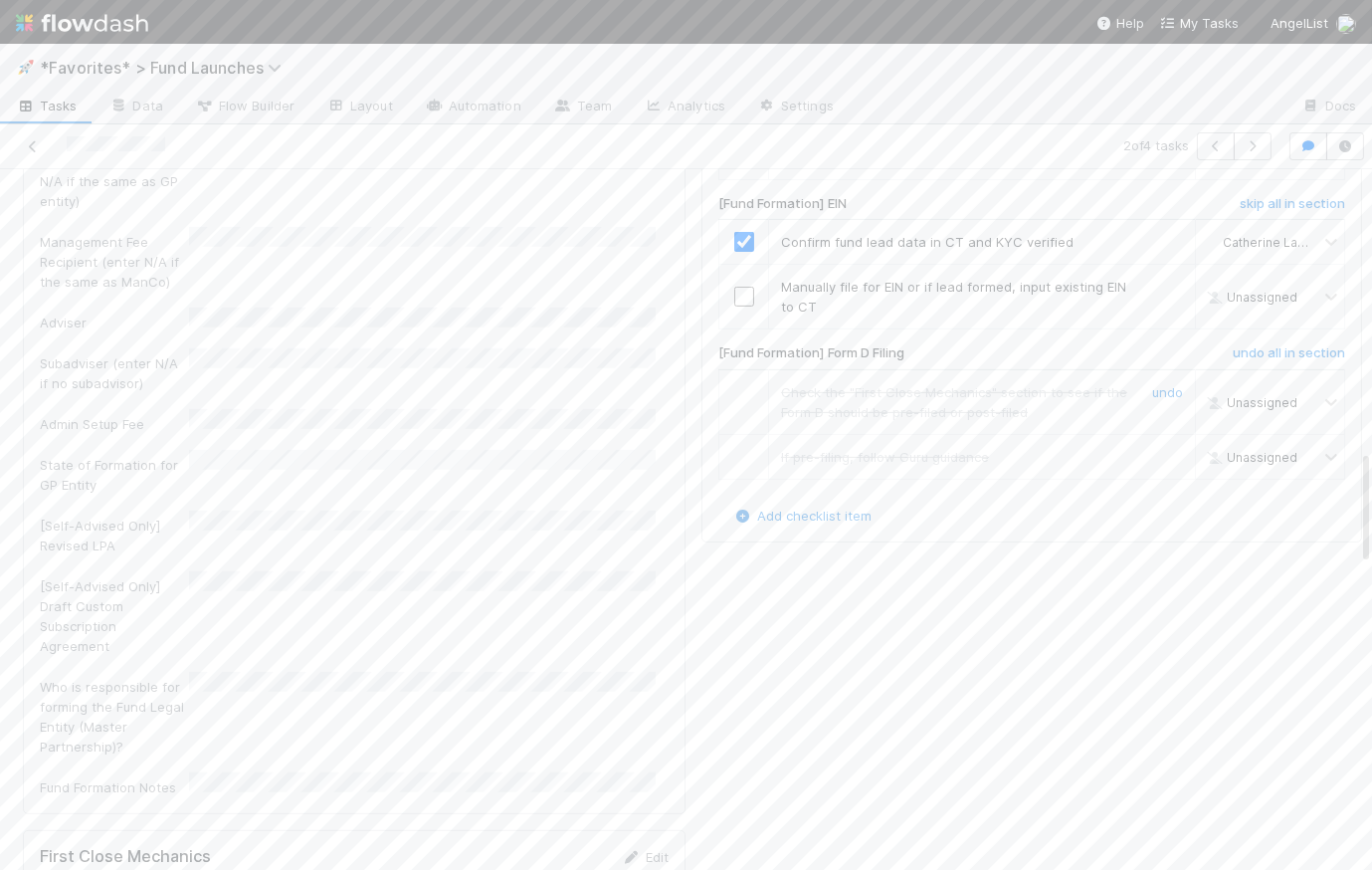 scroll, scrollTop: 1711, scrollLeft: 0, axis: vertical 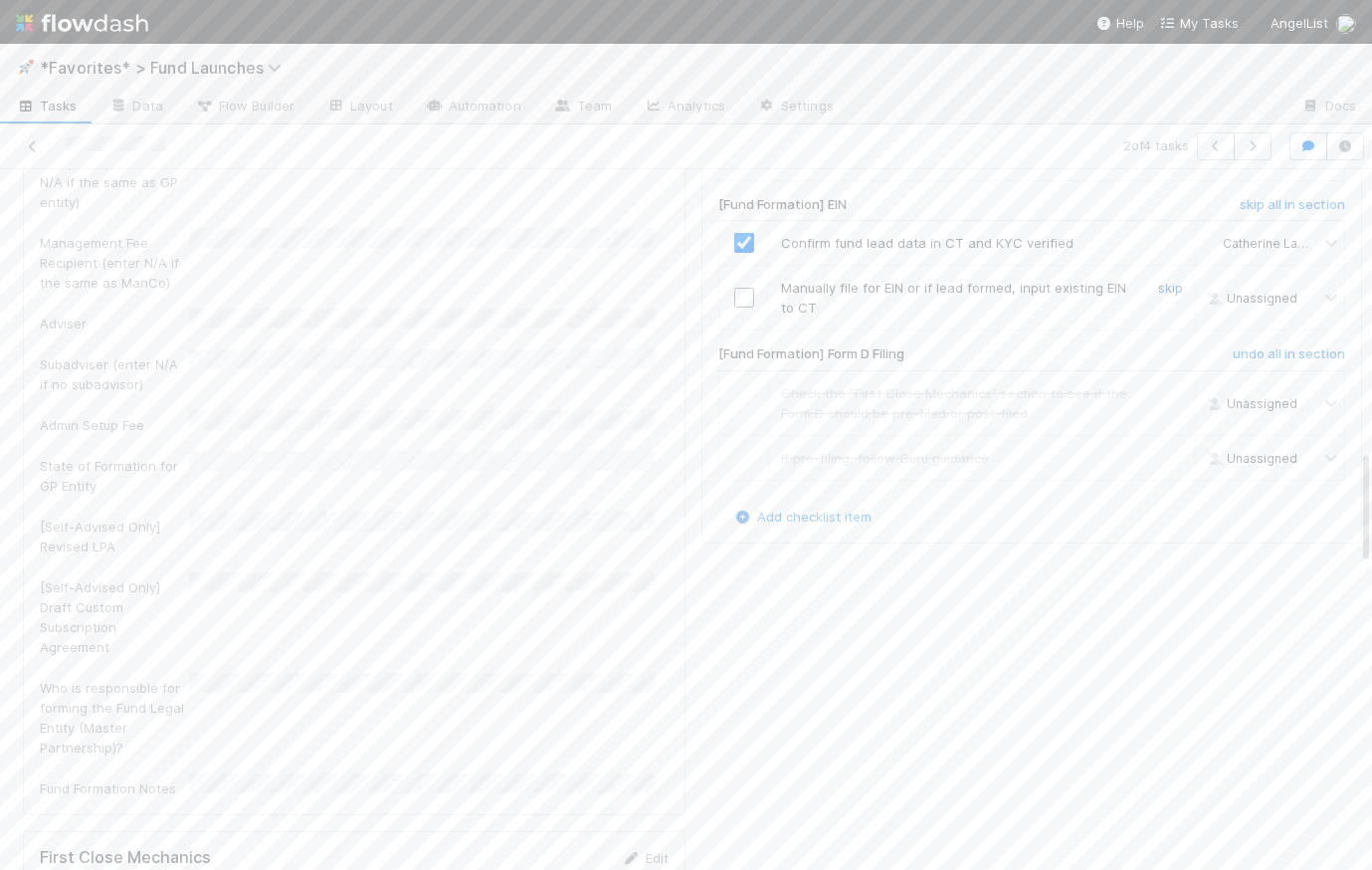 click on "skip" at bounding box center (1170, 288) 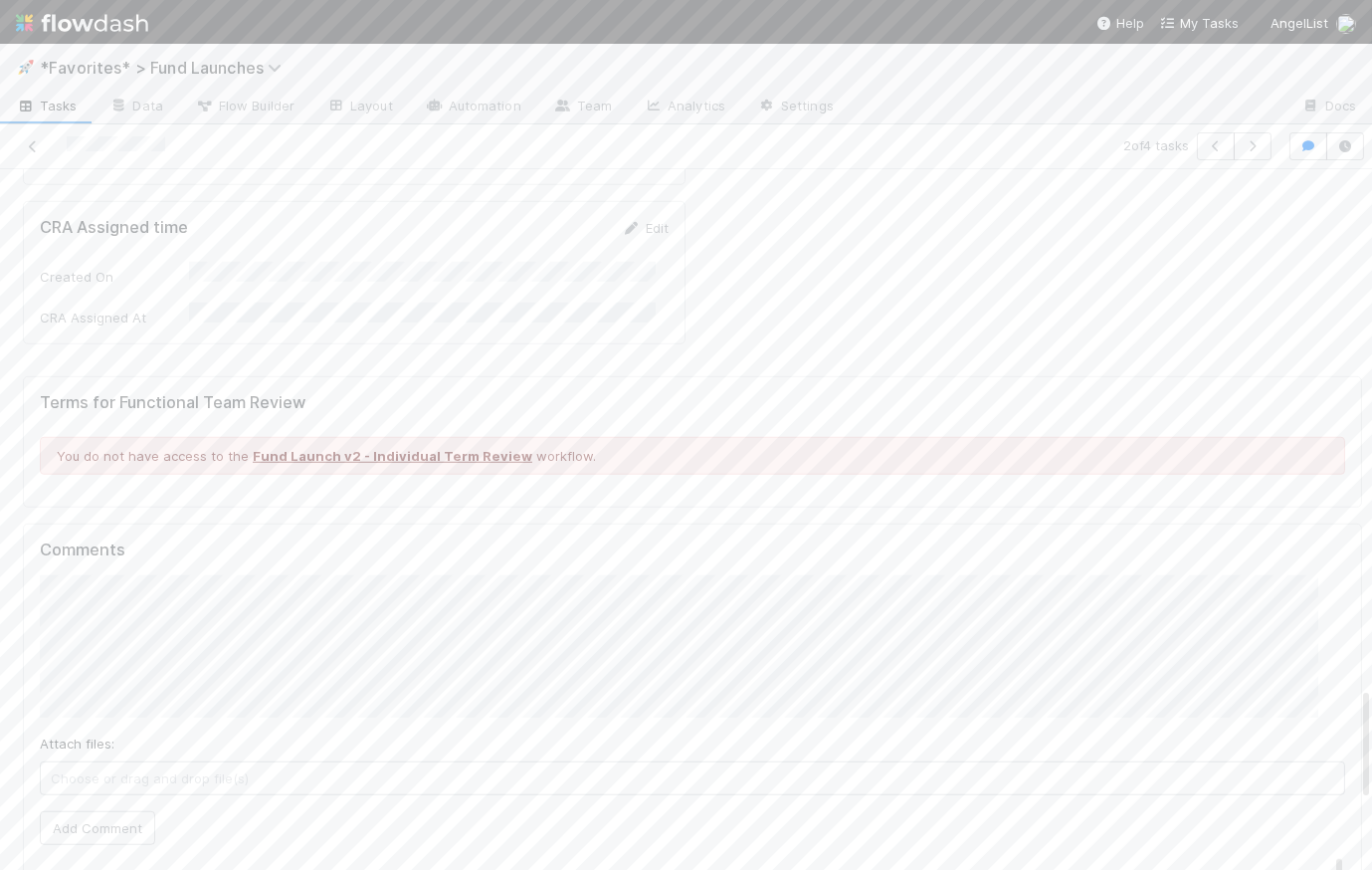 scroll, scrollTop: 3305, scrollLeft: 0, axis: vertical 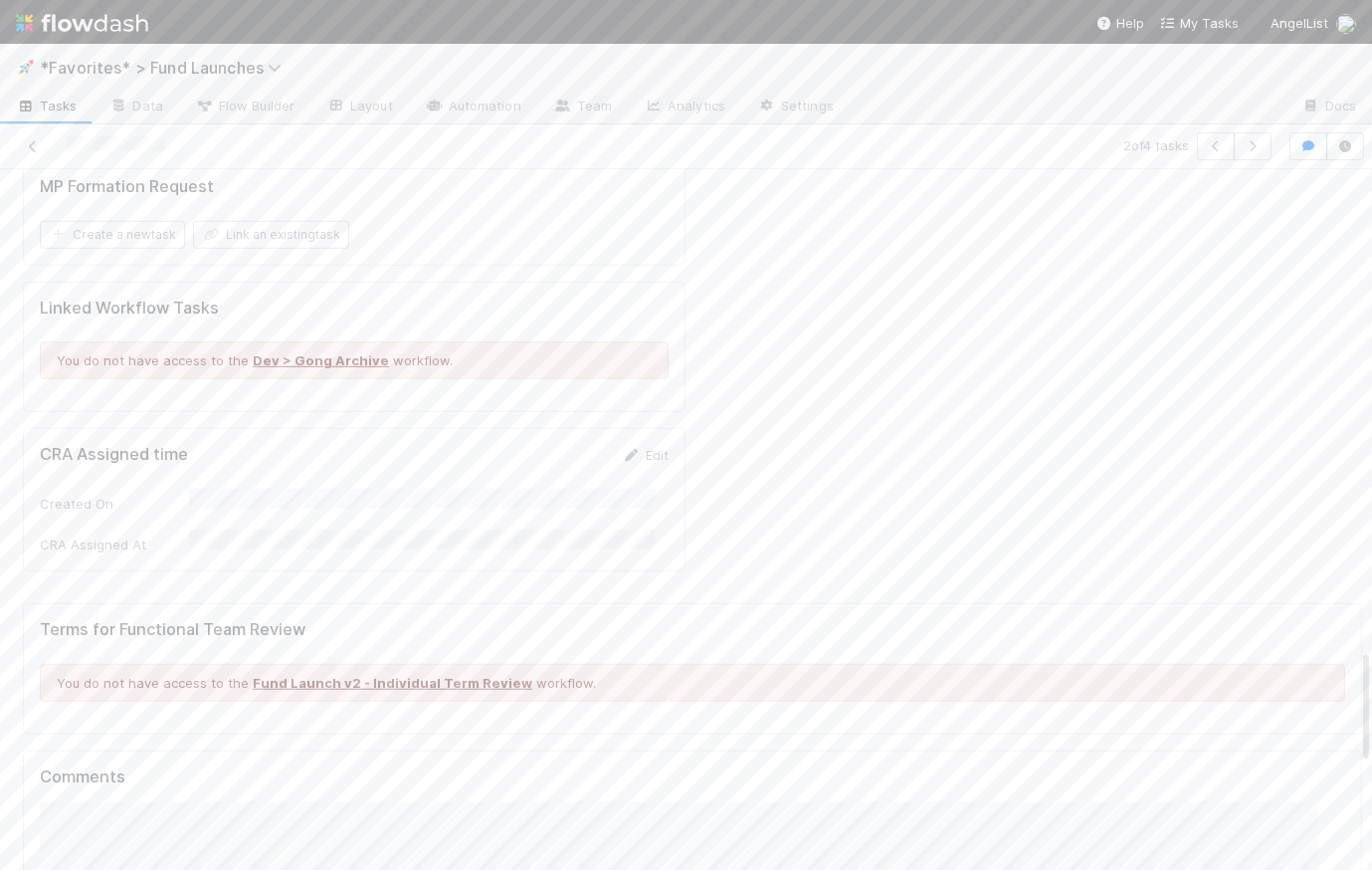 click on "Add Comment" at bounding box center (98, 1055) 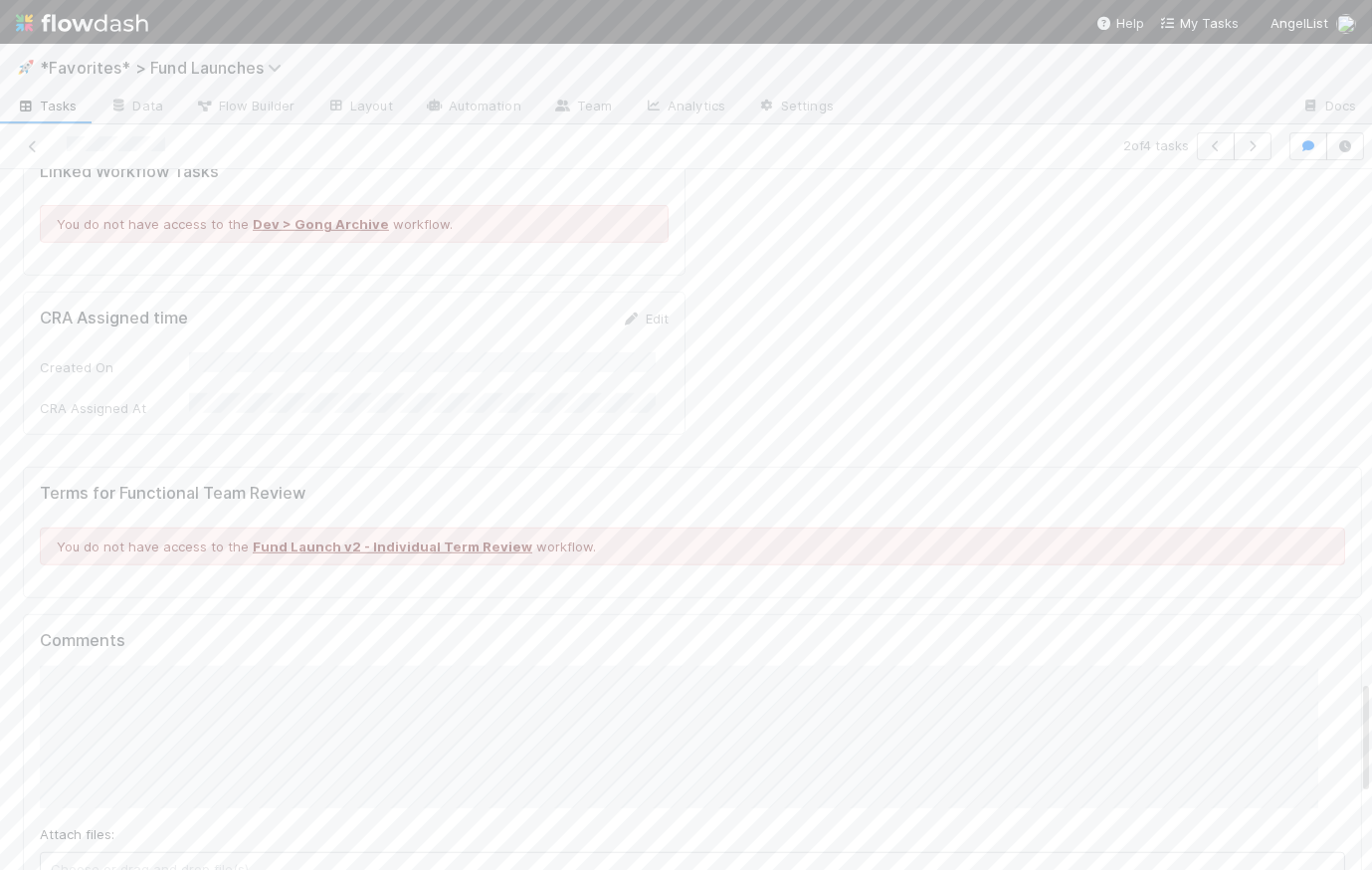 scroll, scrollTop: 3111, scrollLeft: 0, axis: vertical 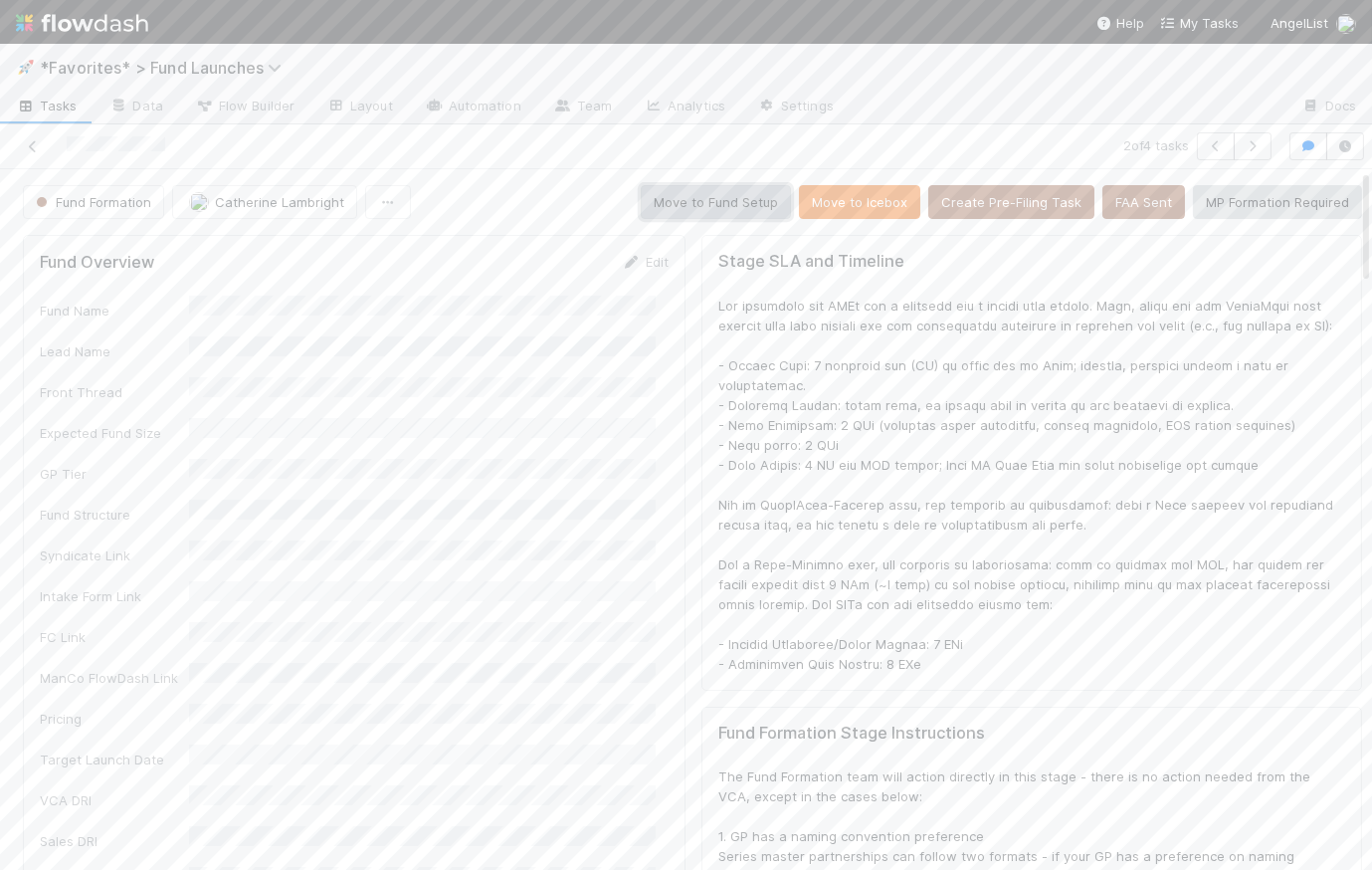 click on "Move to Fund Setup" at bounding box center [715, 202] 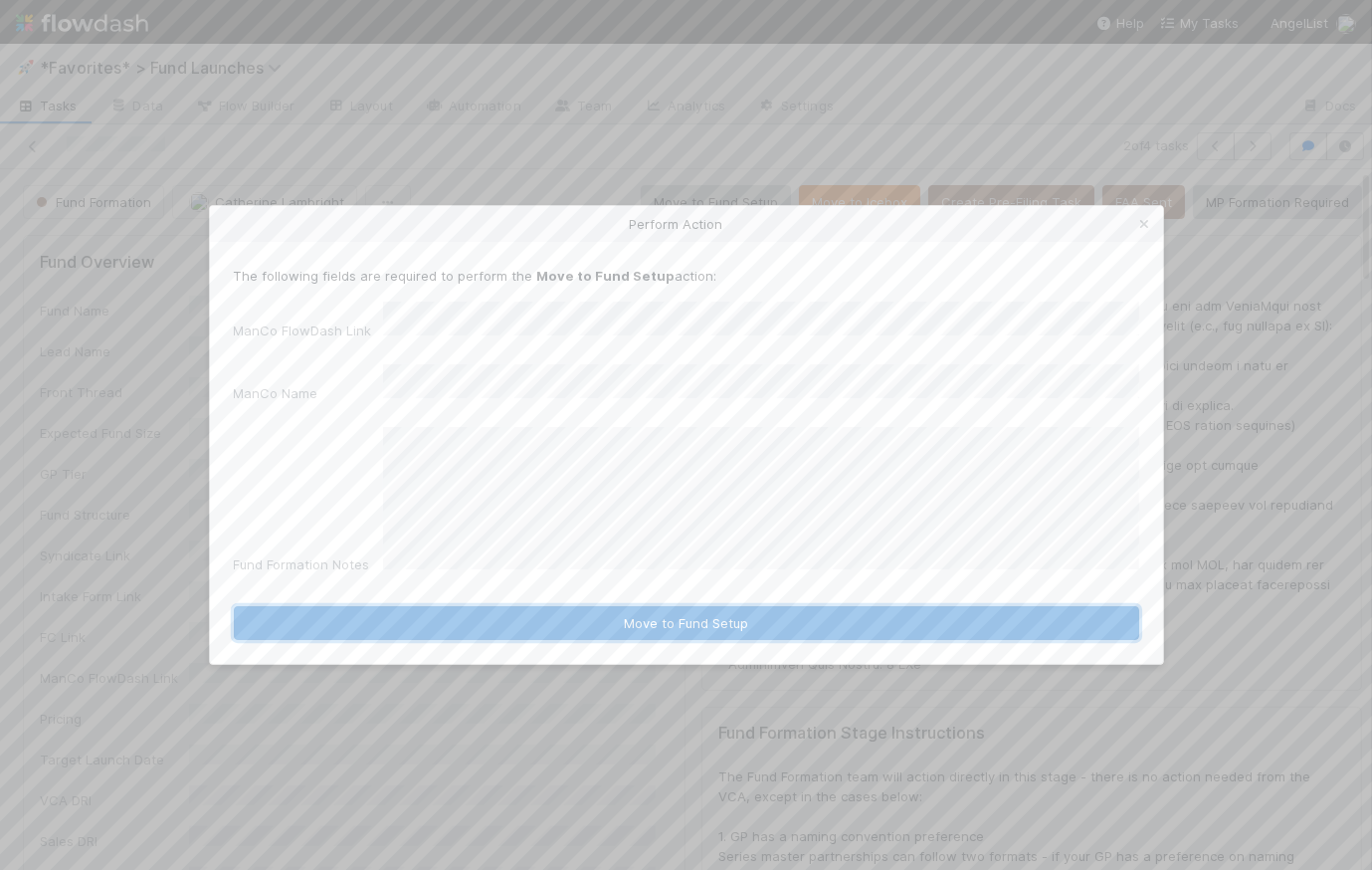 click on "Move to Fund Setup" at bounding box center (686, 623) 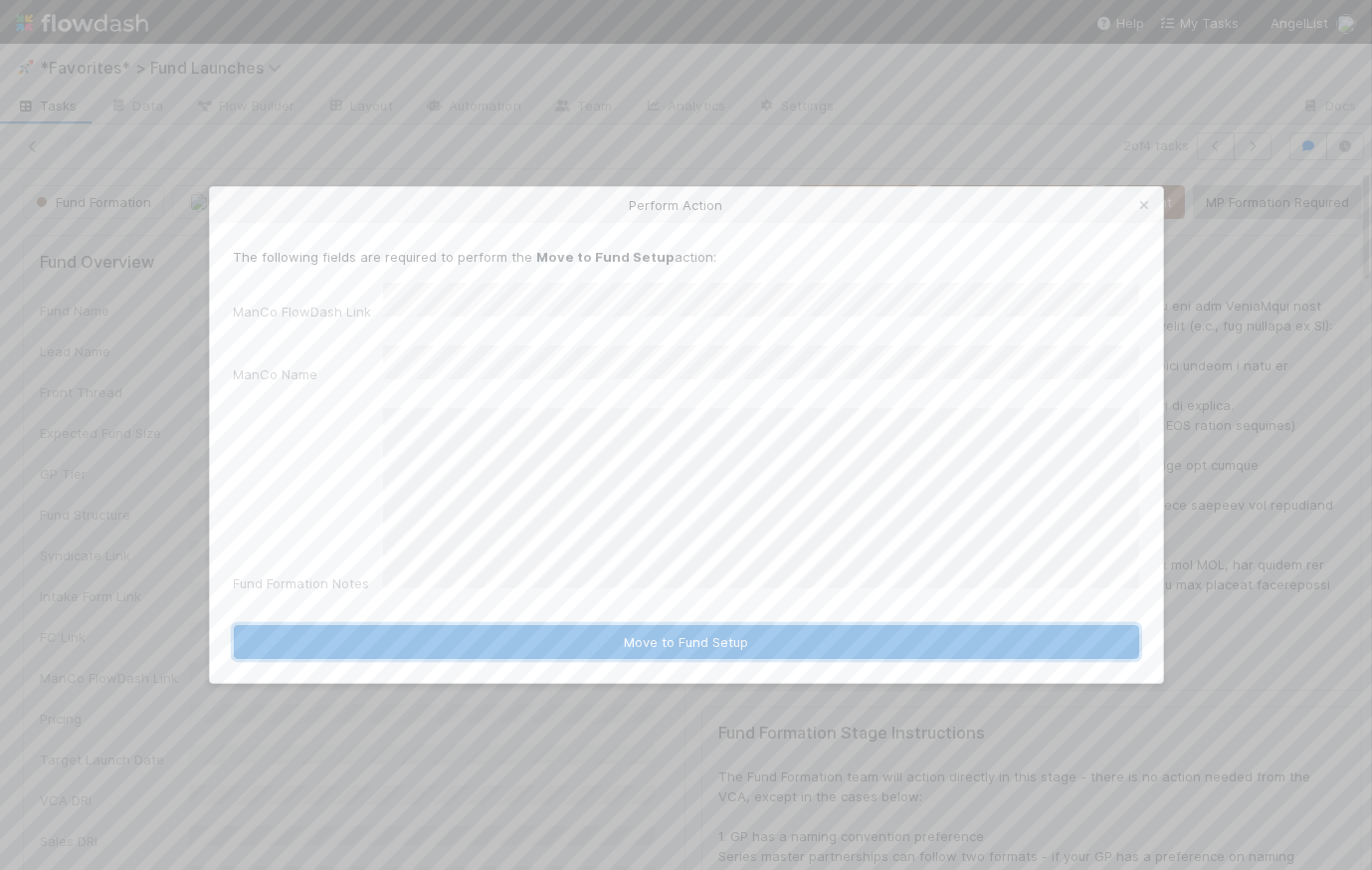 click on "Move to Fund Setup" at bounding box center (686, 642) 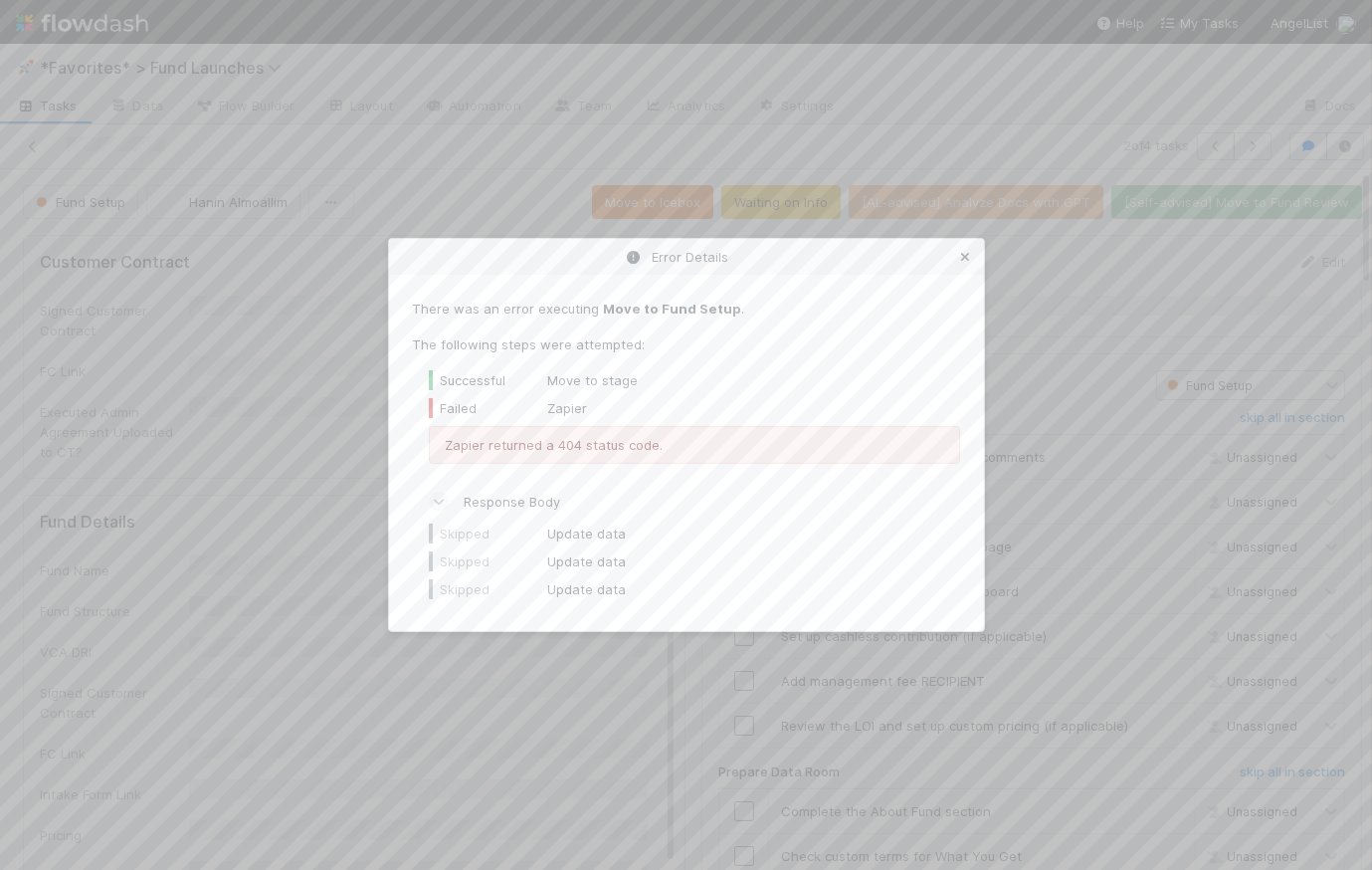click at bounding box center (966, 257) 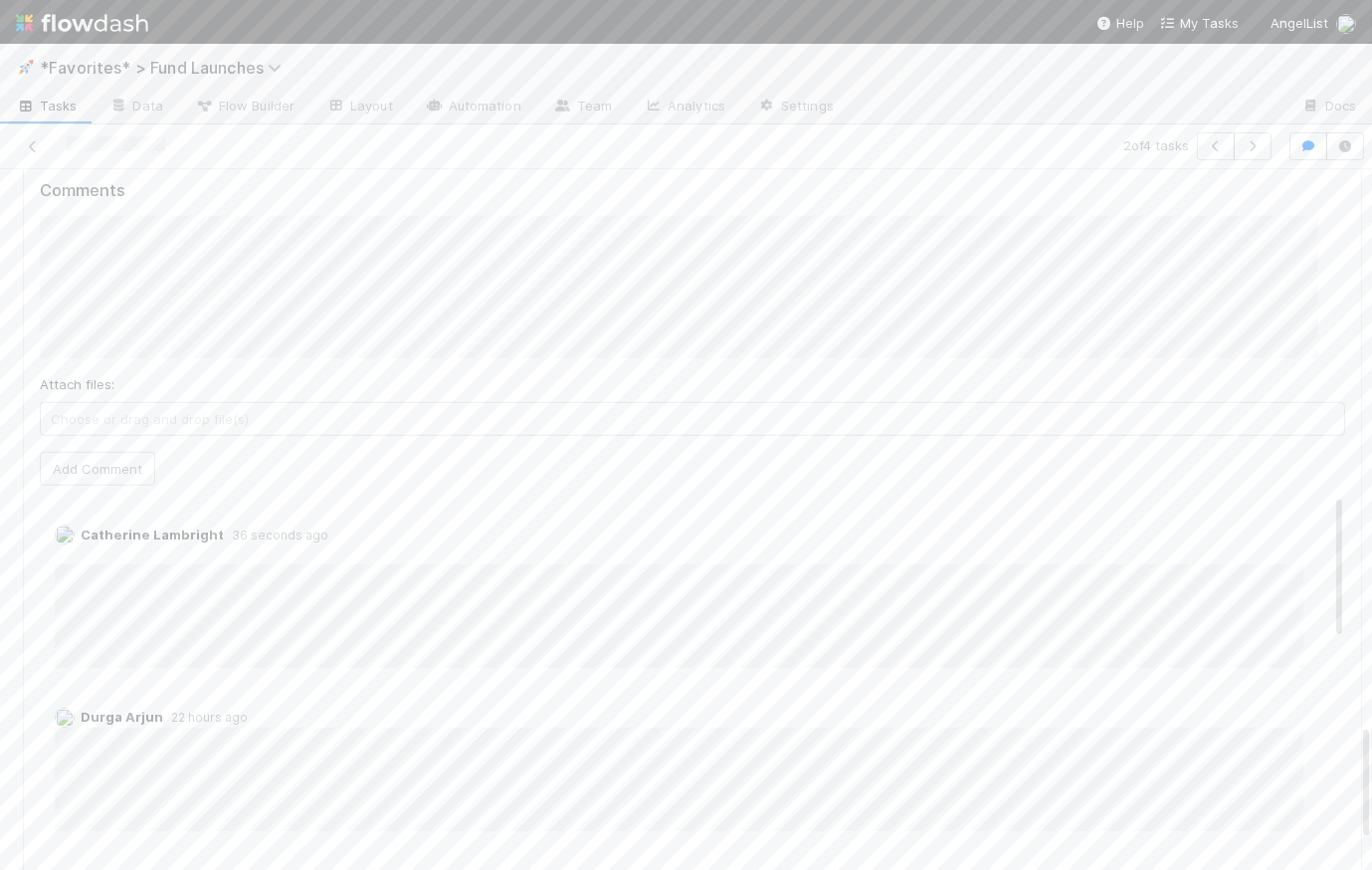 scroll, scrollTop: 3371, scrollLeft: 0, axis: vertical 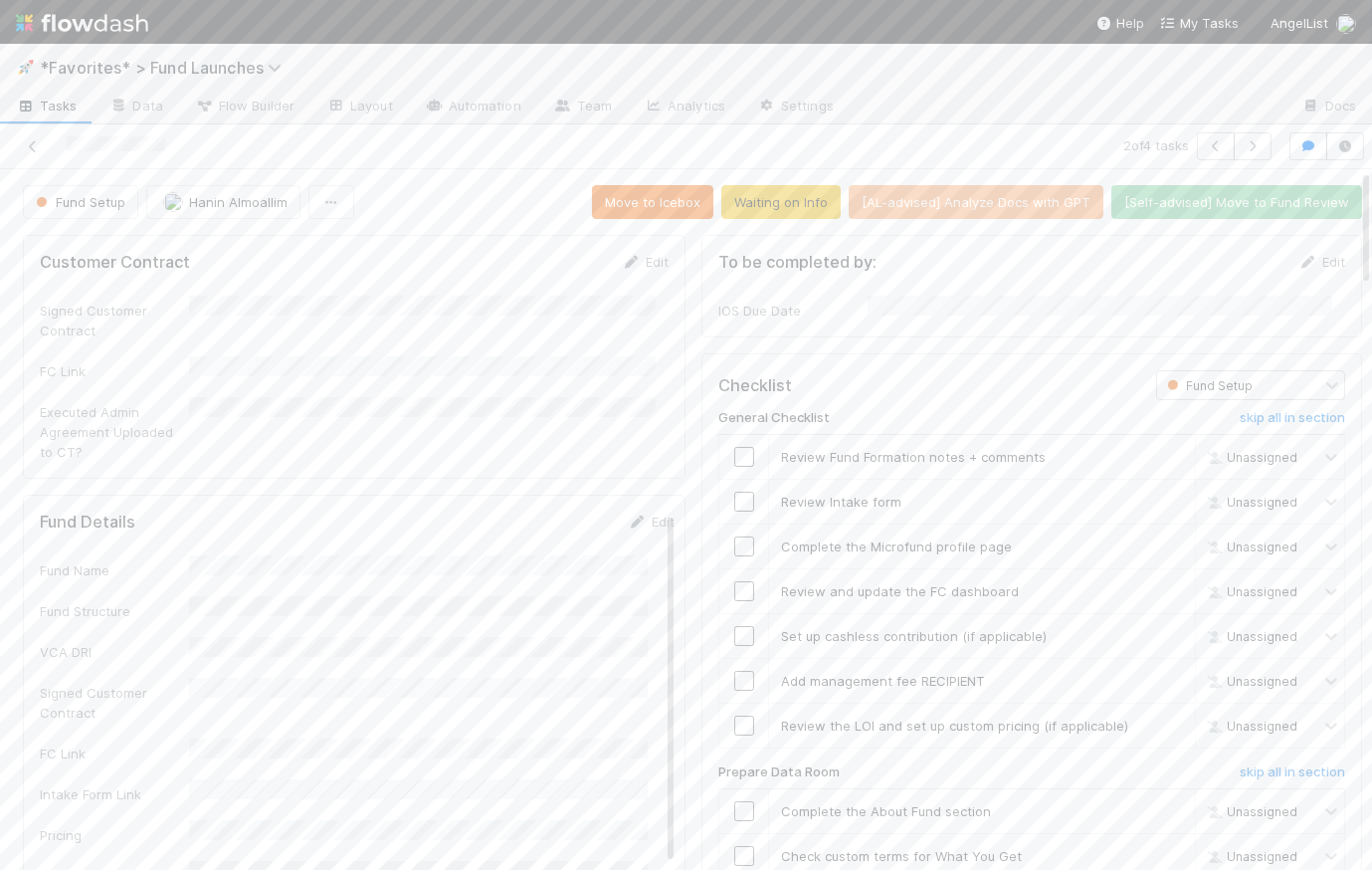 click on "Fund Setup Hanin Almoallim Move to Icebox Waiting on Info [AL-advised] Analyze Docs with GPT  [Self-advised] Move to Fund Review" at bounding box center (692, 202) 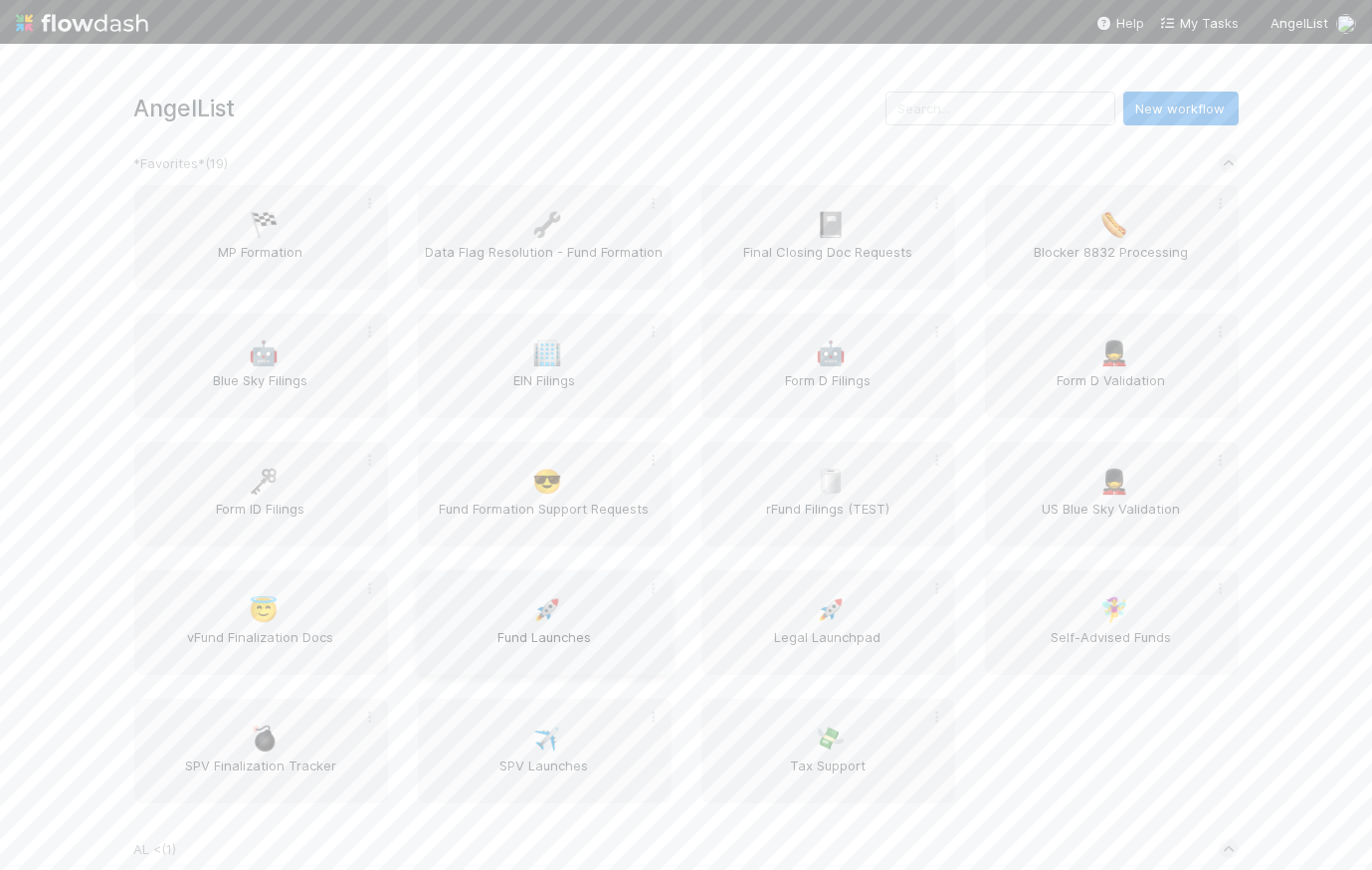 click on "🚀" at bounding box center [547, 610] 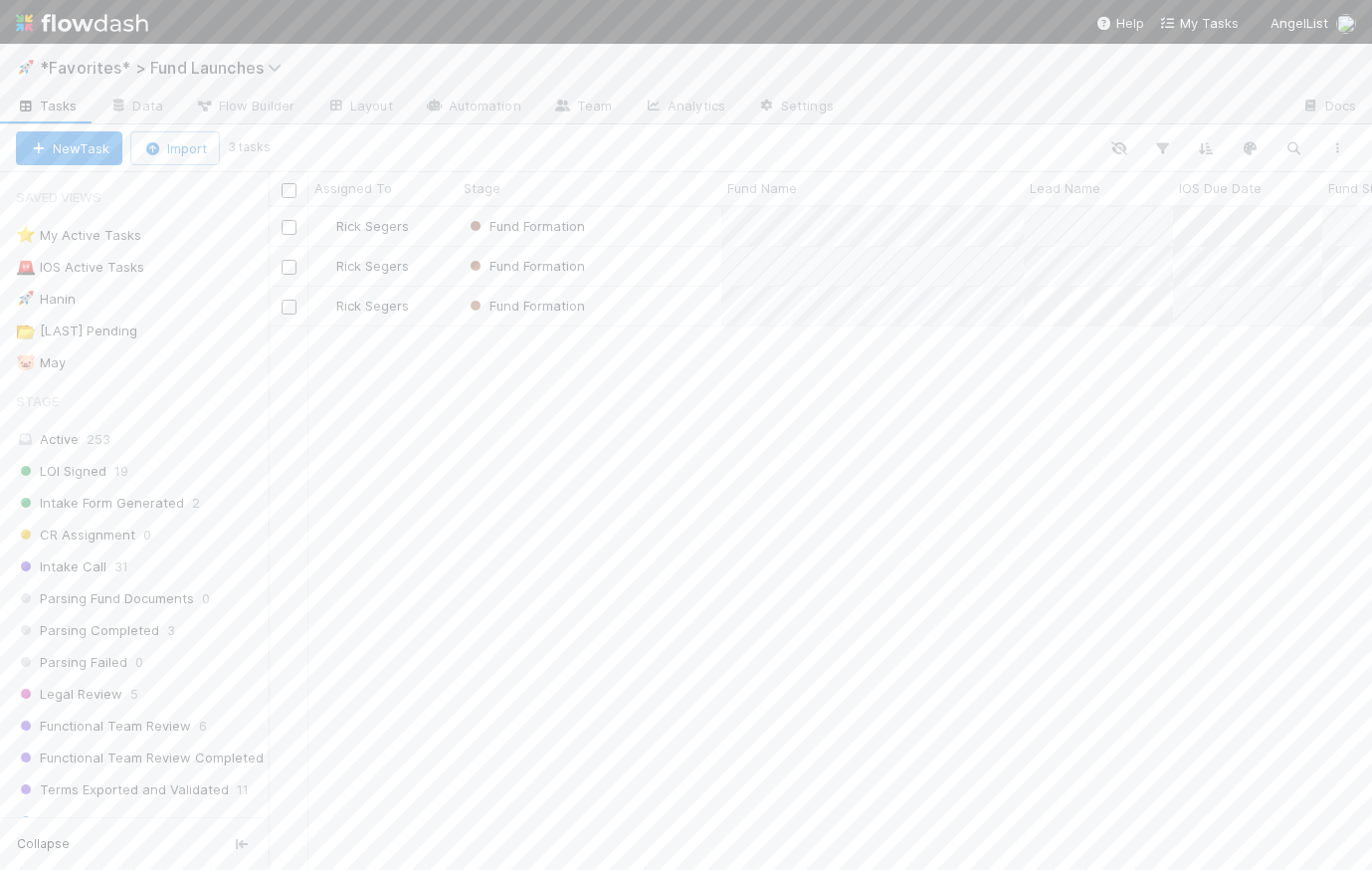 scroll, scrollTop: 14, scrollLeft: 14, axis: both 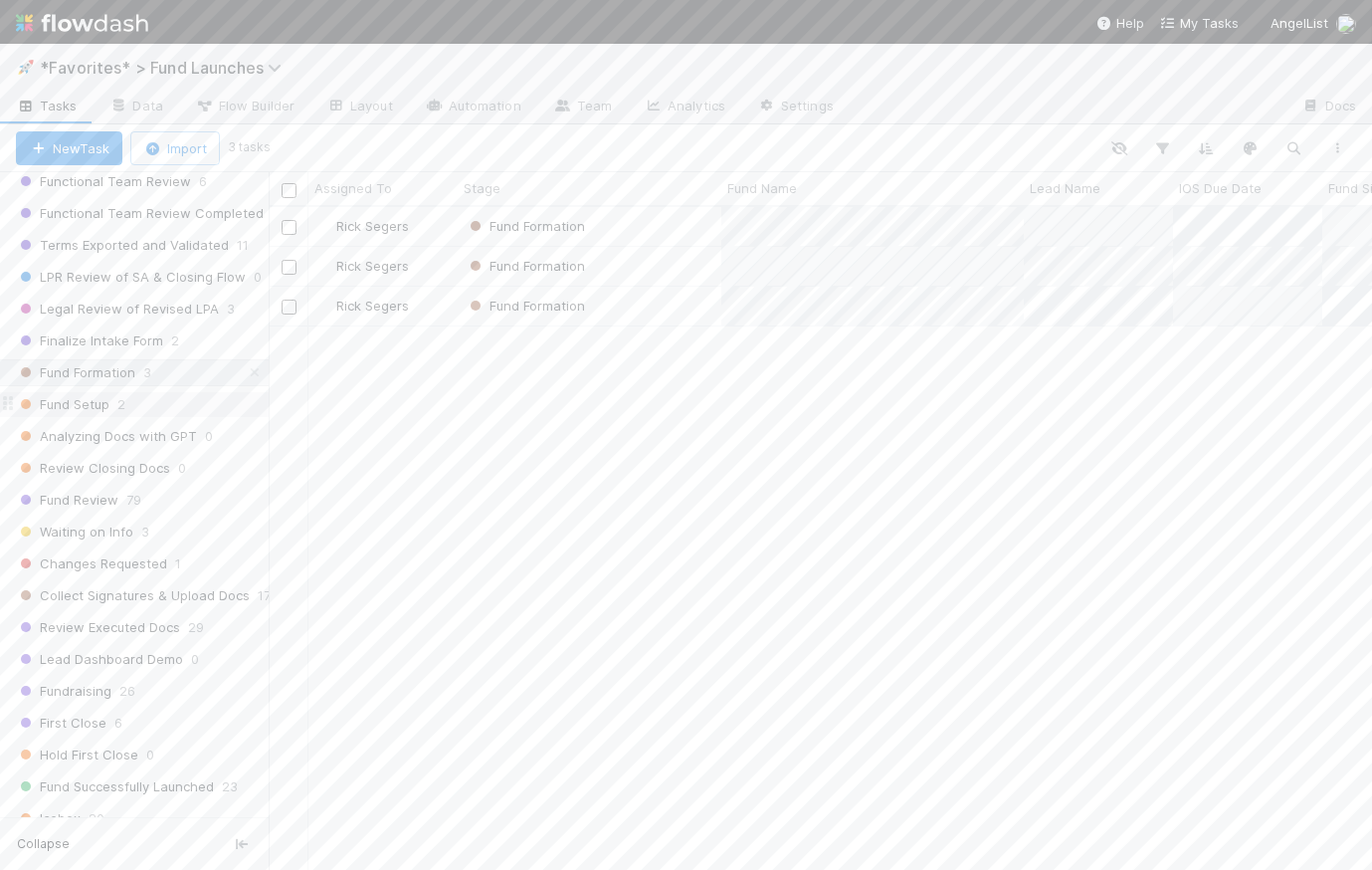 click on "Fund Setup" at bounding box center [63, 404] 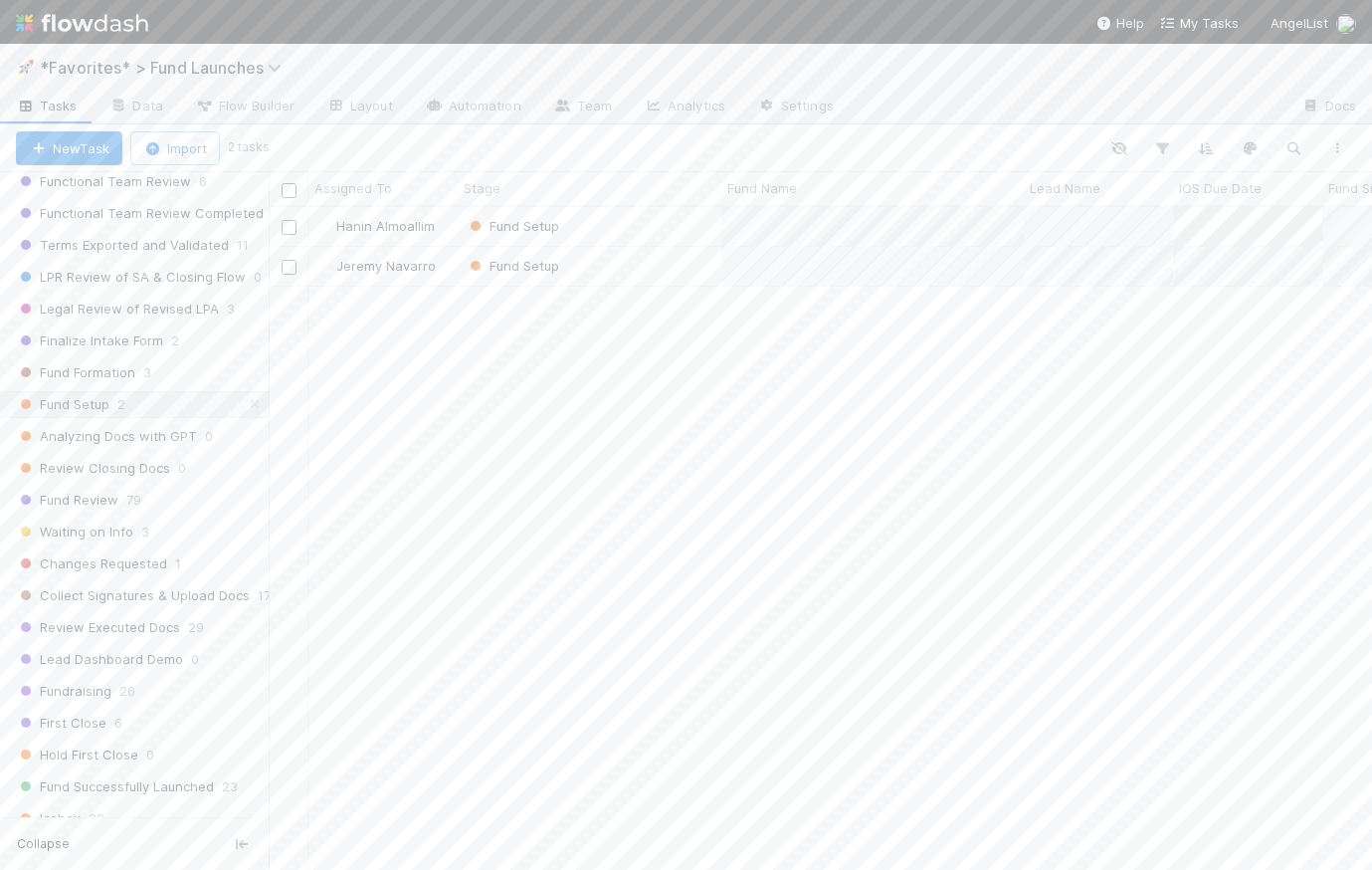 scroll, scrollTop: 14, scrollLeft: 14, axis: both 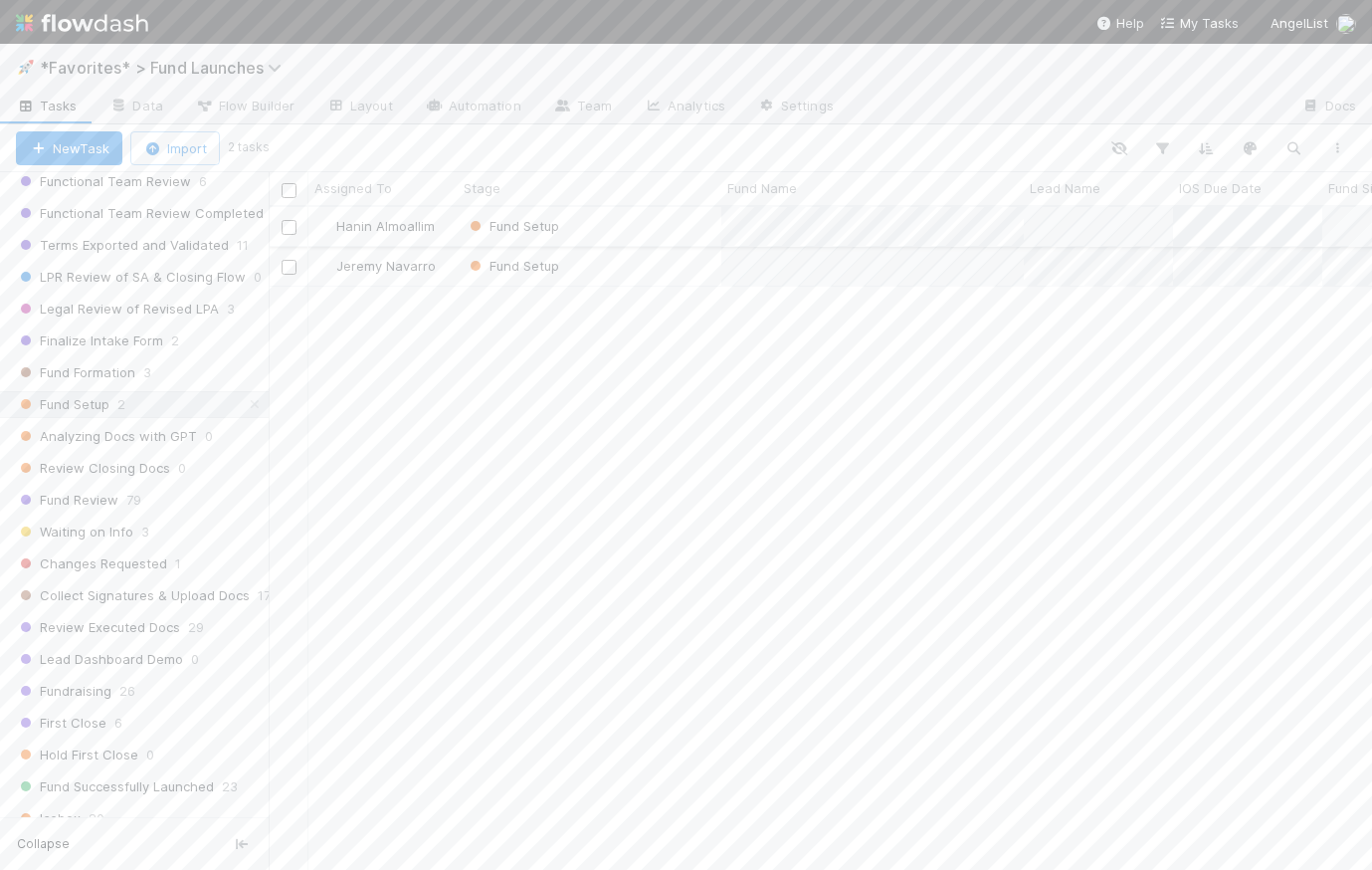 click on "Fund Setup" at bounding box center [589, 226] 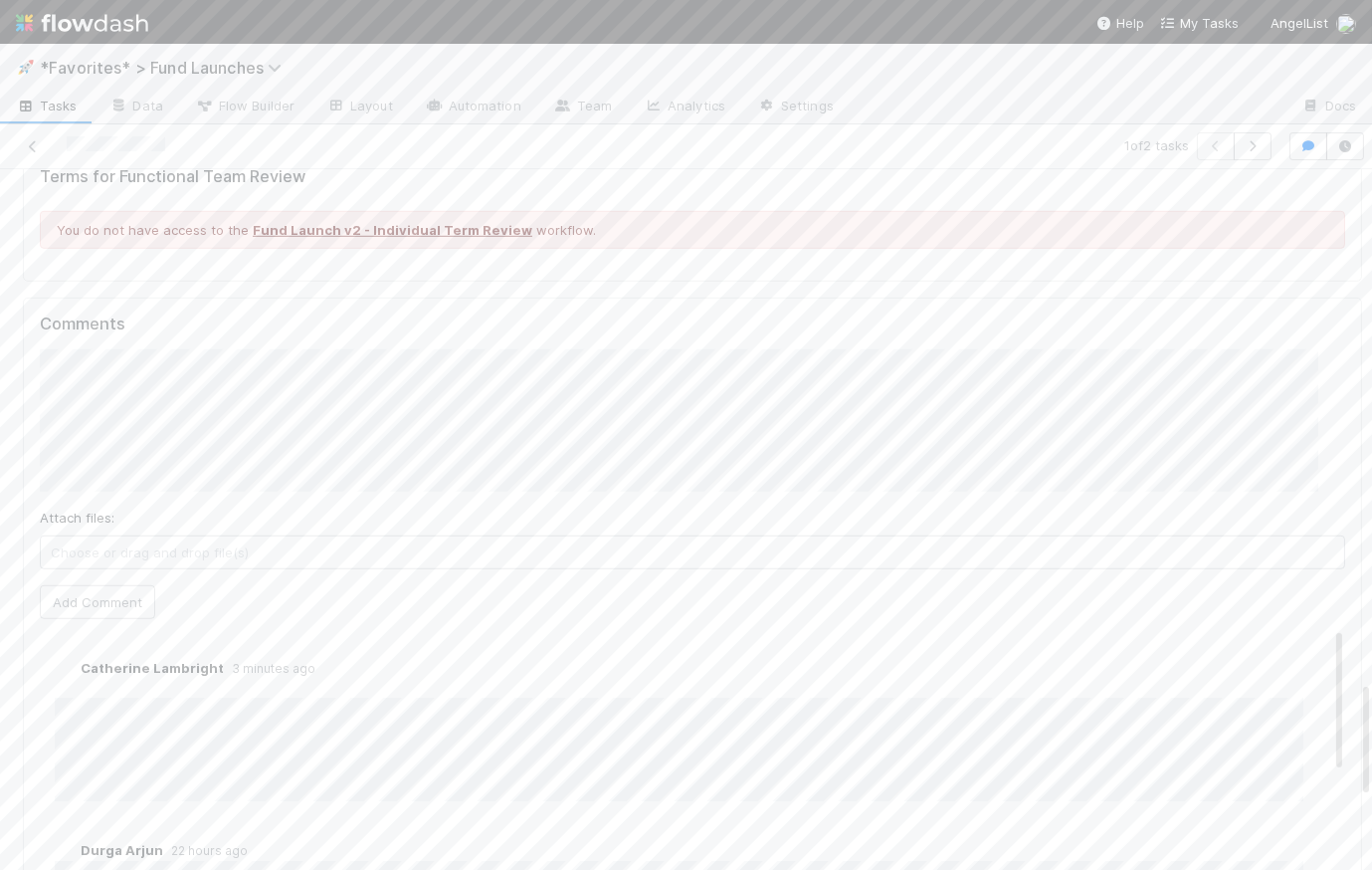 scroll, scrollTop: 3052, scrollLeft: 0, axis: vertical 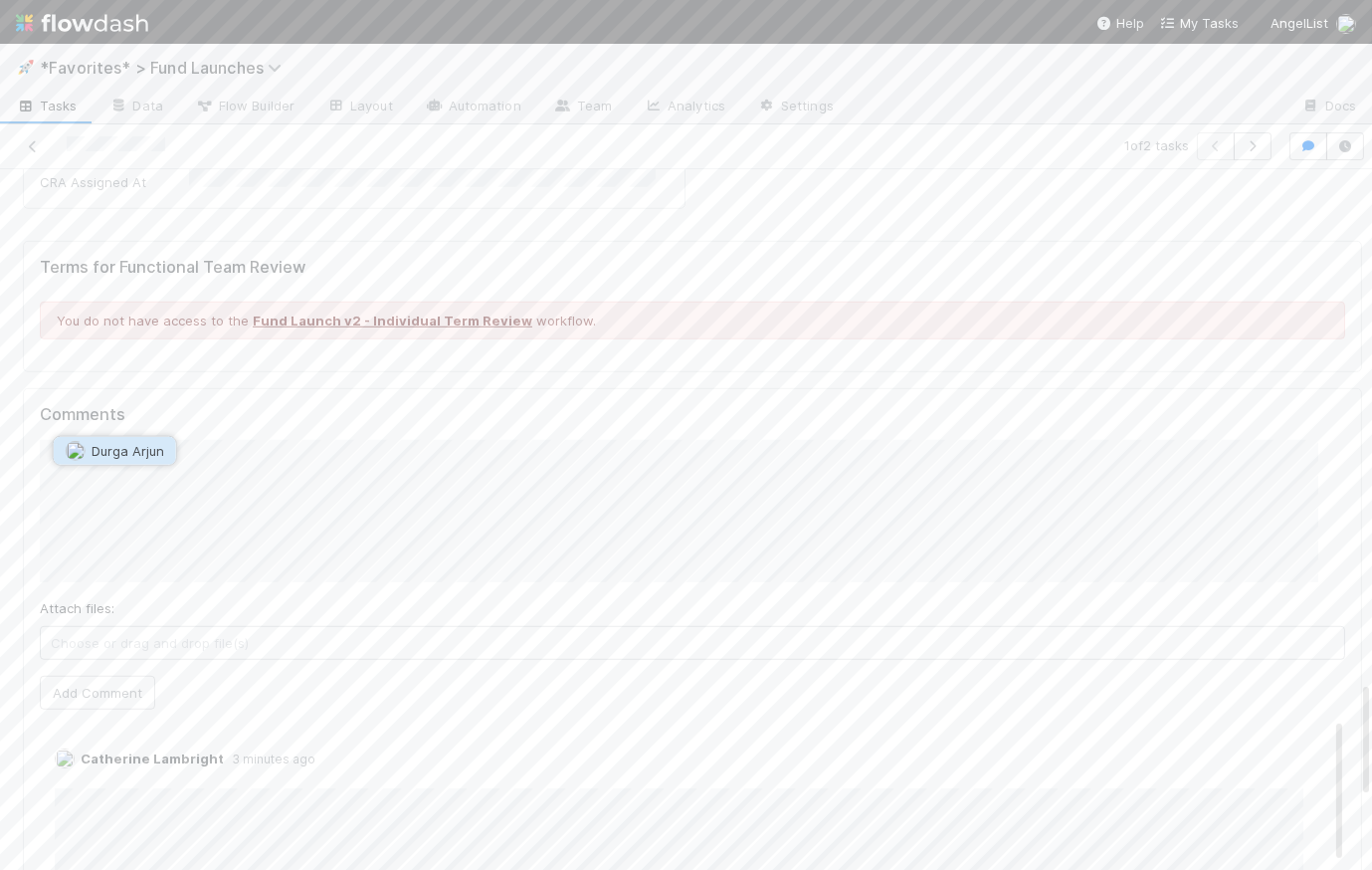 click on "Durga Arjun" at bounding box center [127, 451] 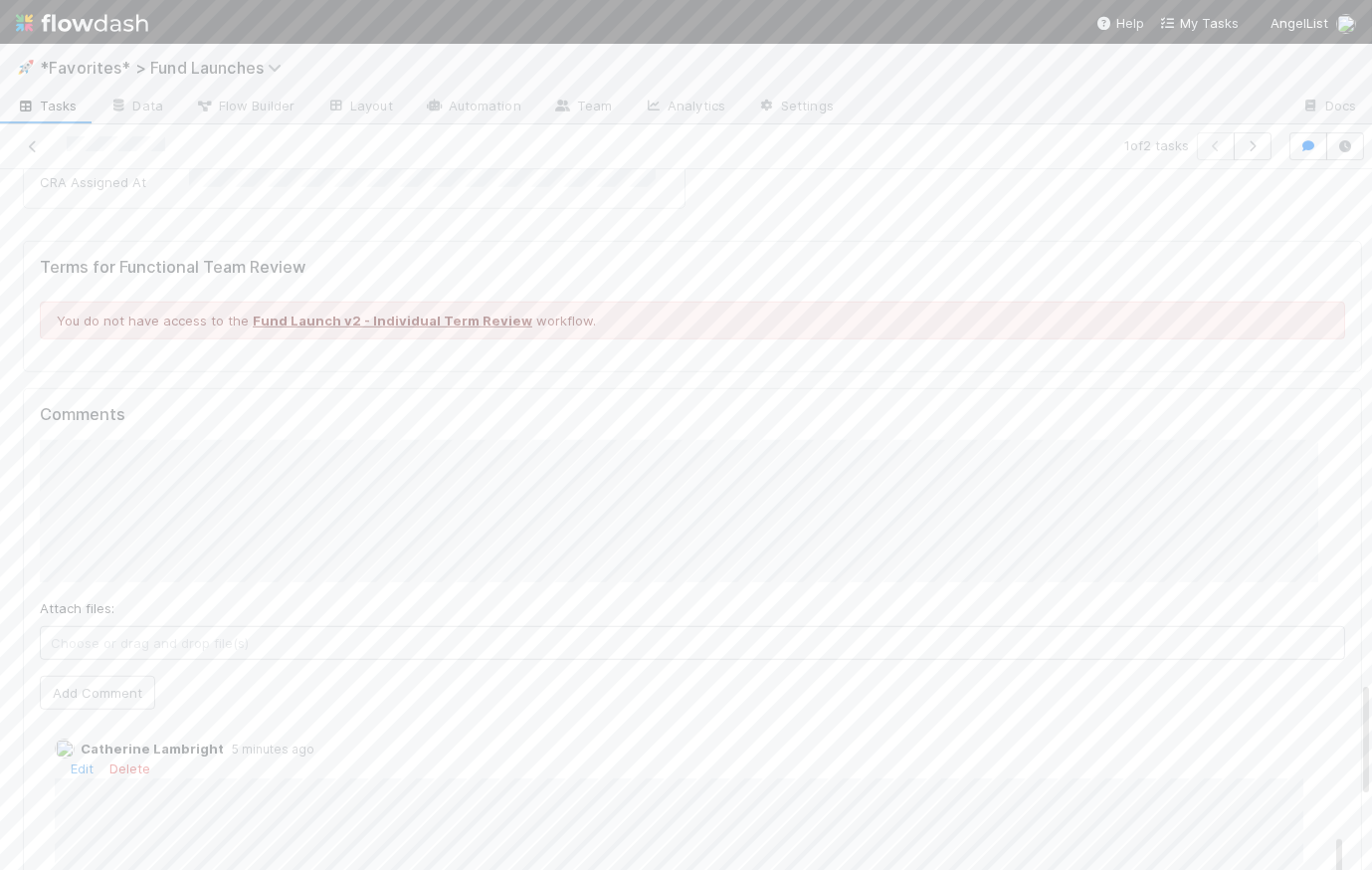 scroll, scrollTop: 0, scrollLeft: 0, axis: both 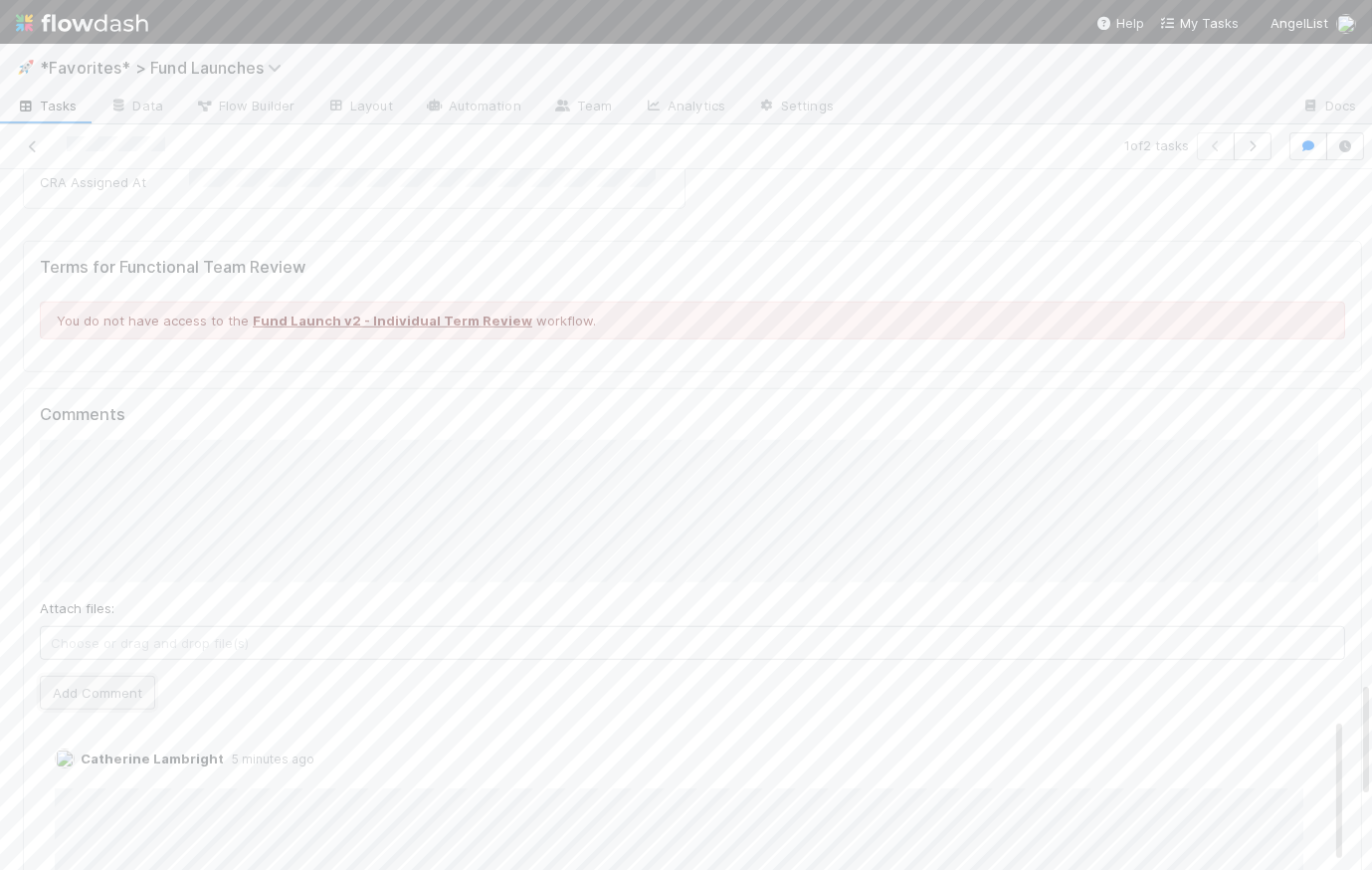 click on "Add Comment" at bounding box center [98, 693] 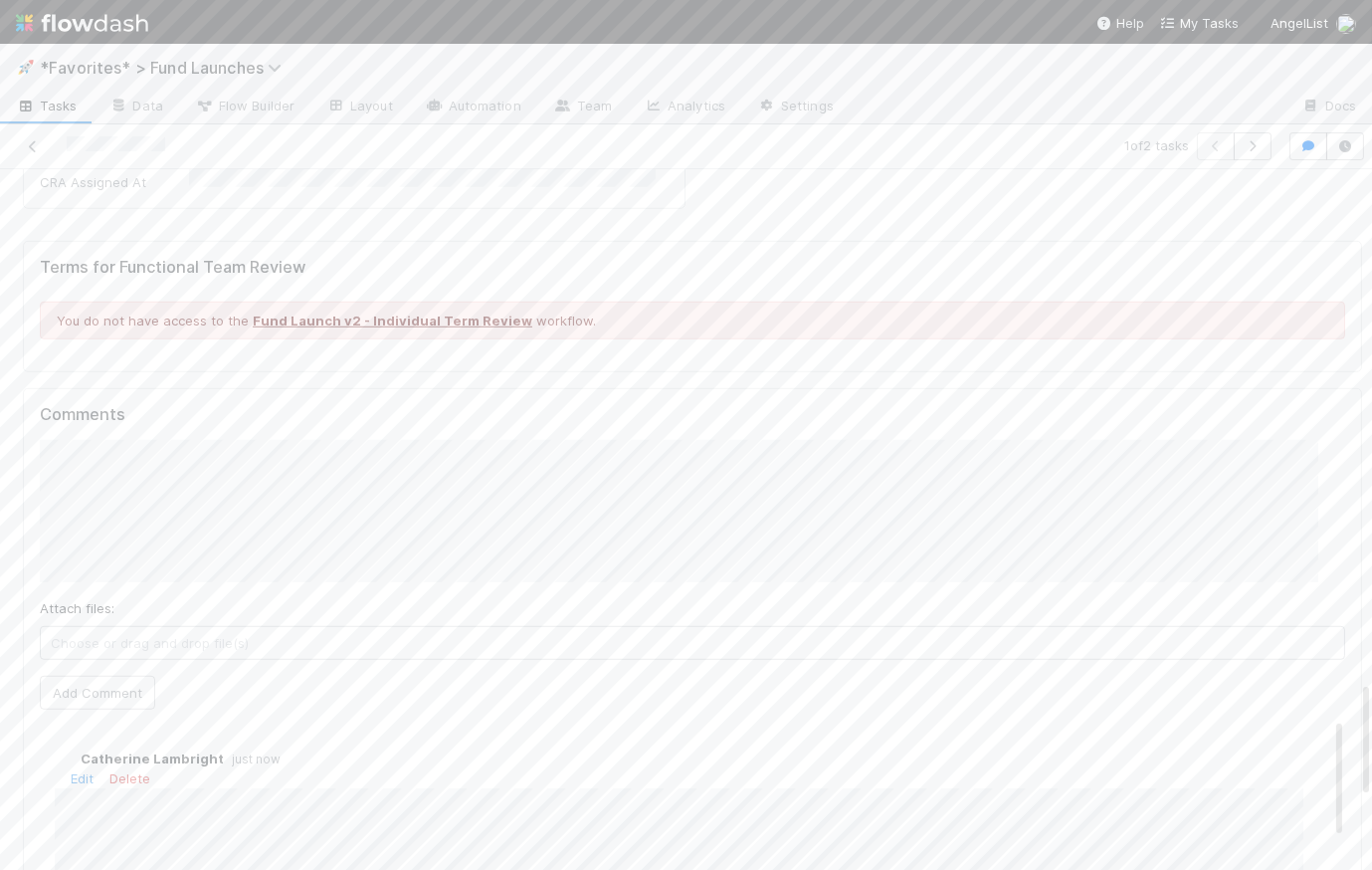 scroll, scrollTop: 3219, scrollLeft: 0, axis: vertical 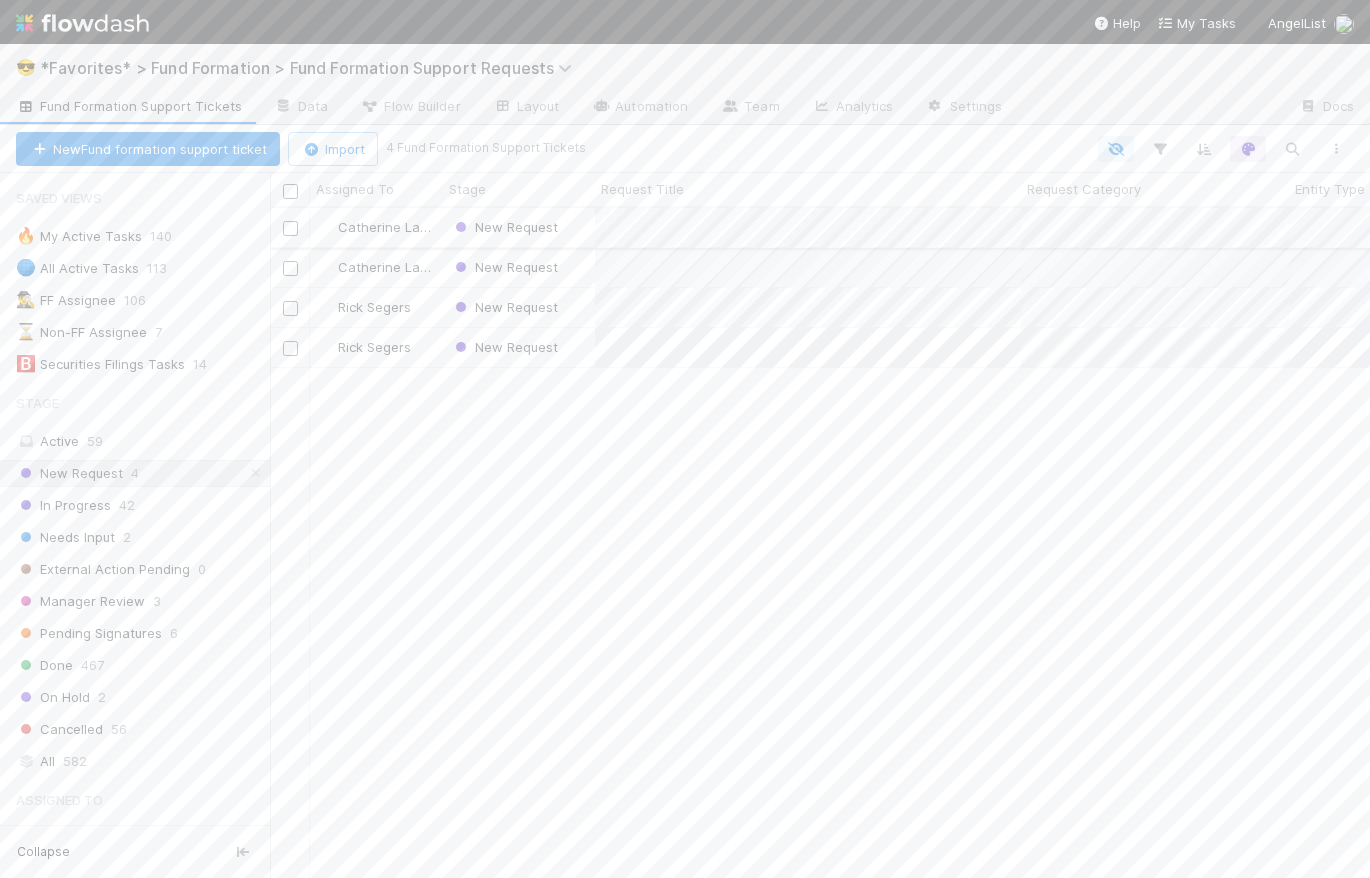 click on "New Request" at bounding box center [519, 227] 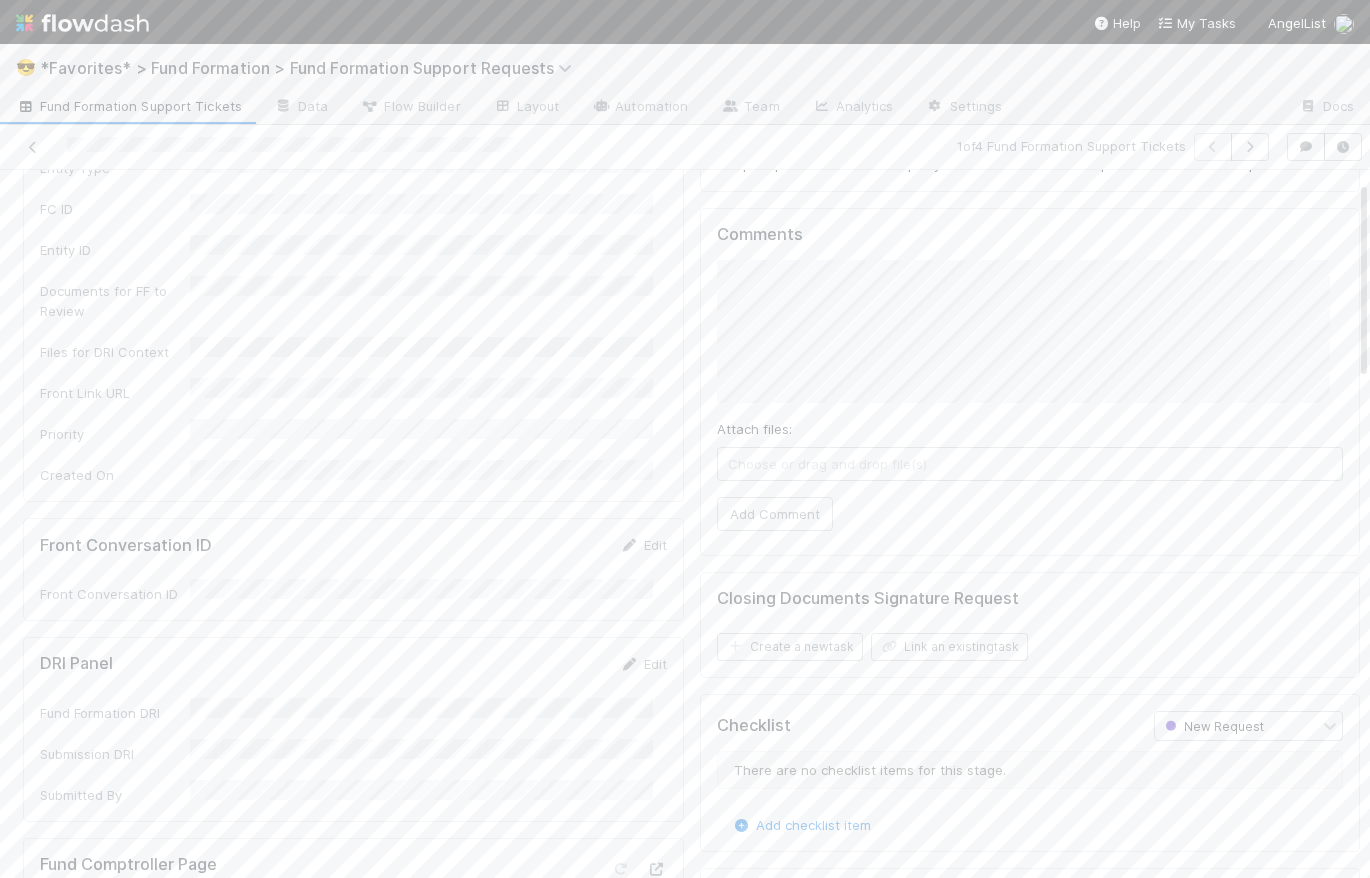 scroll, scrollTop: 0, scrollLeft: 0, axis: both 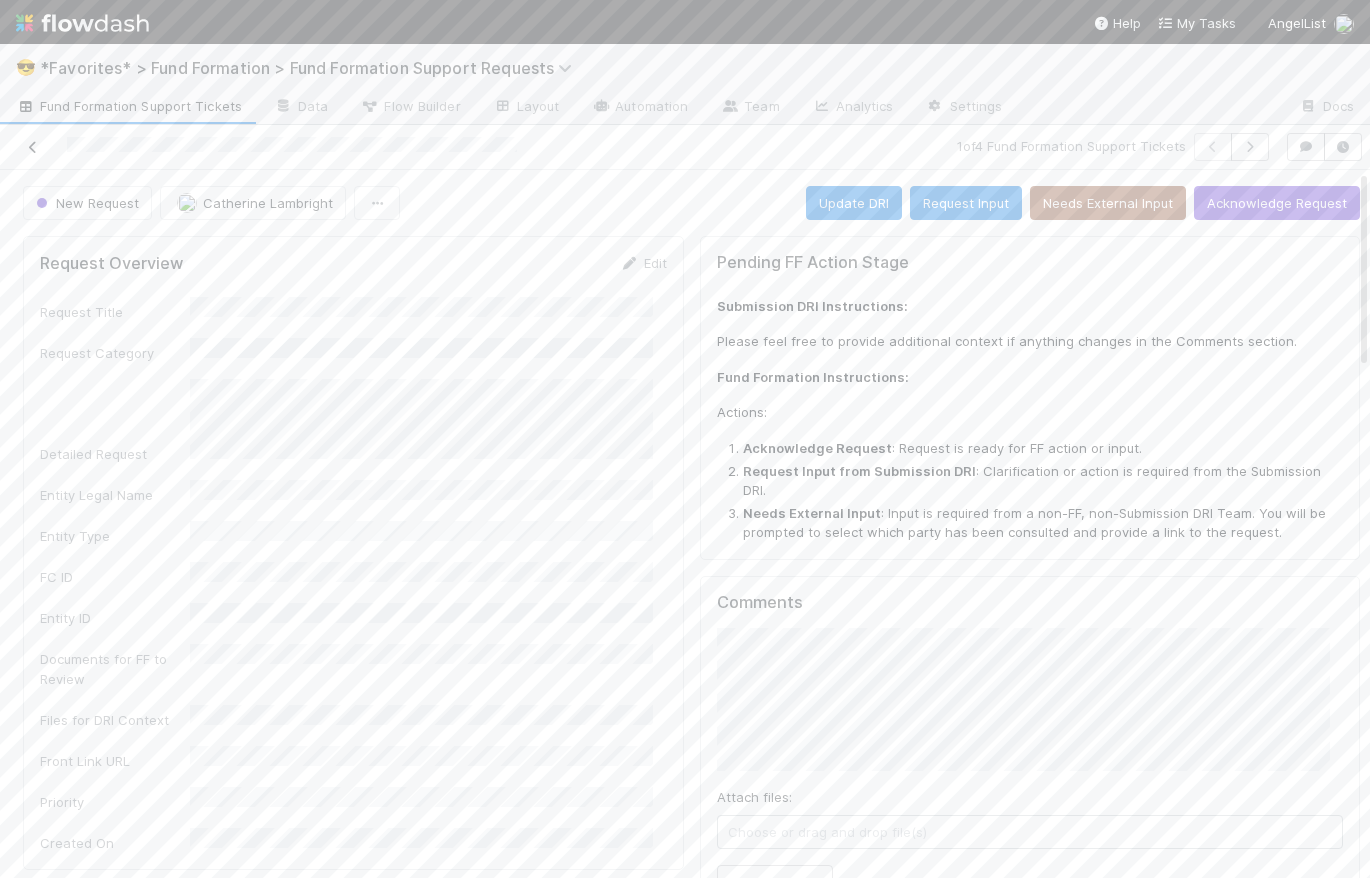 click at bounding box center [33, 147] 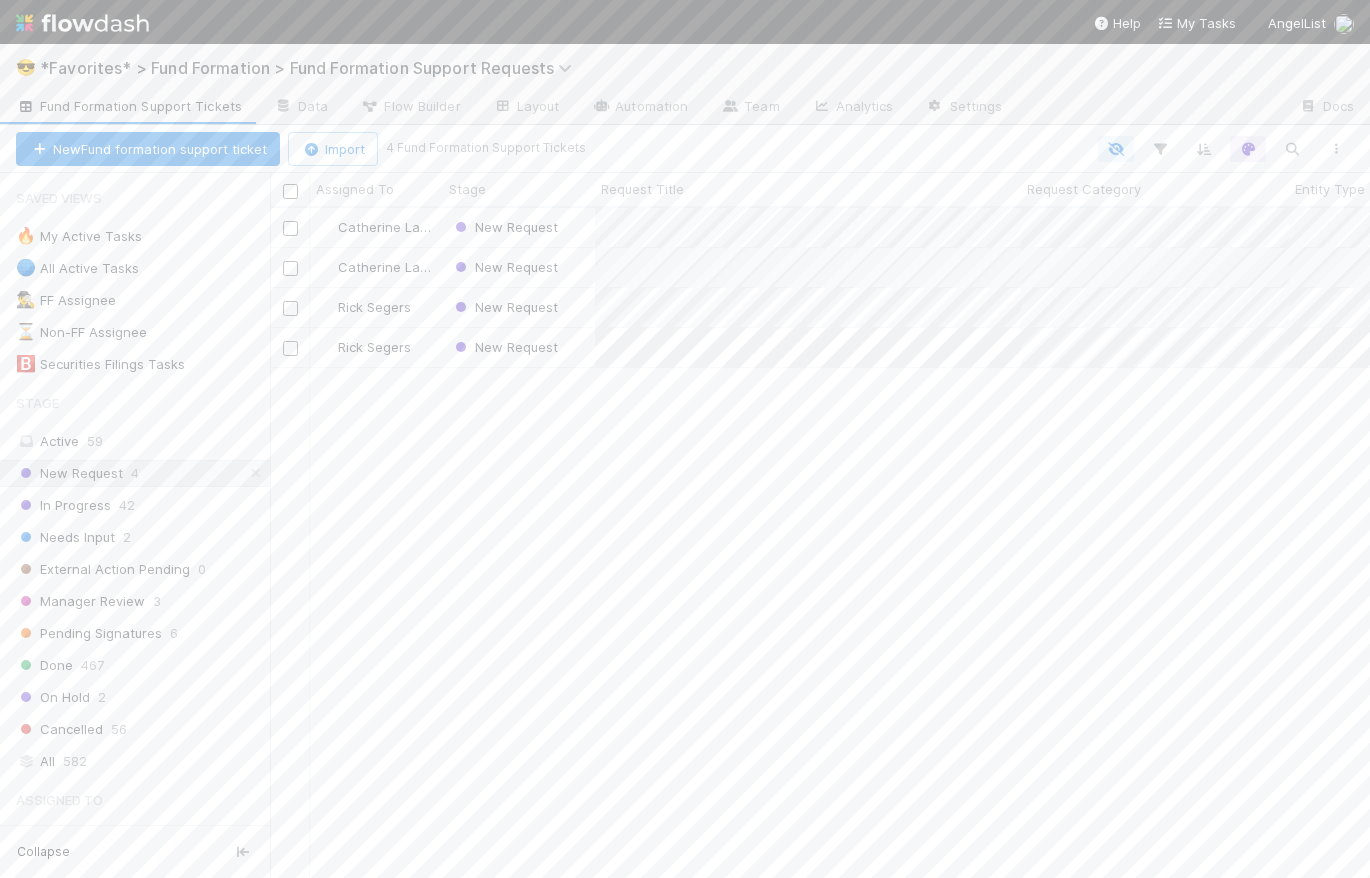scroll, scrollTop: 14, scrollLeft: 14, axis: both 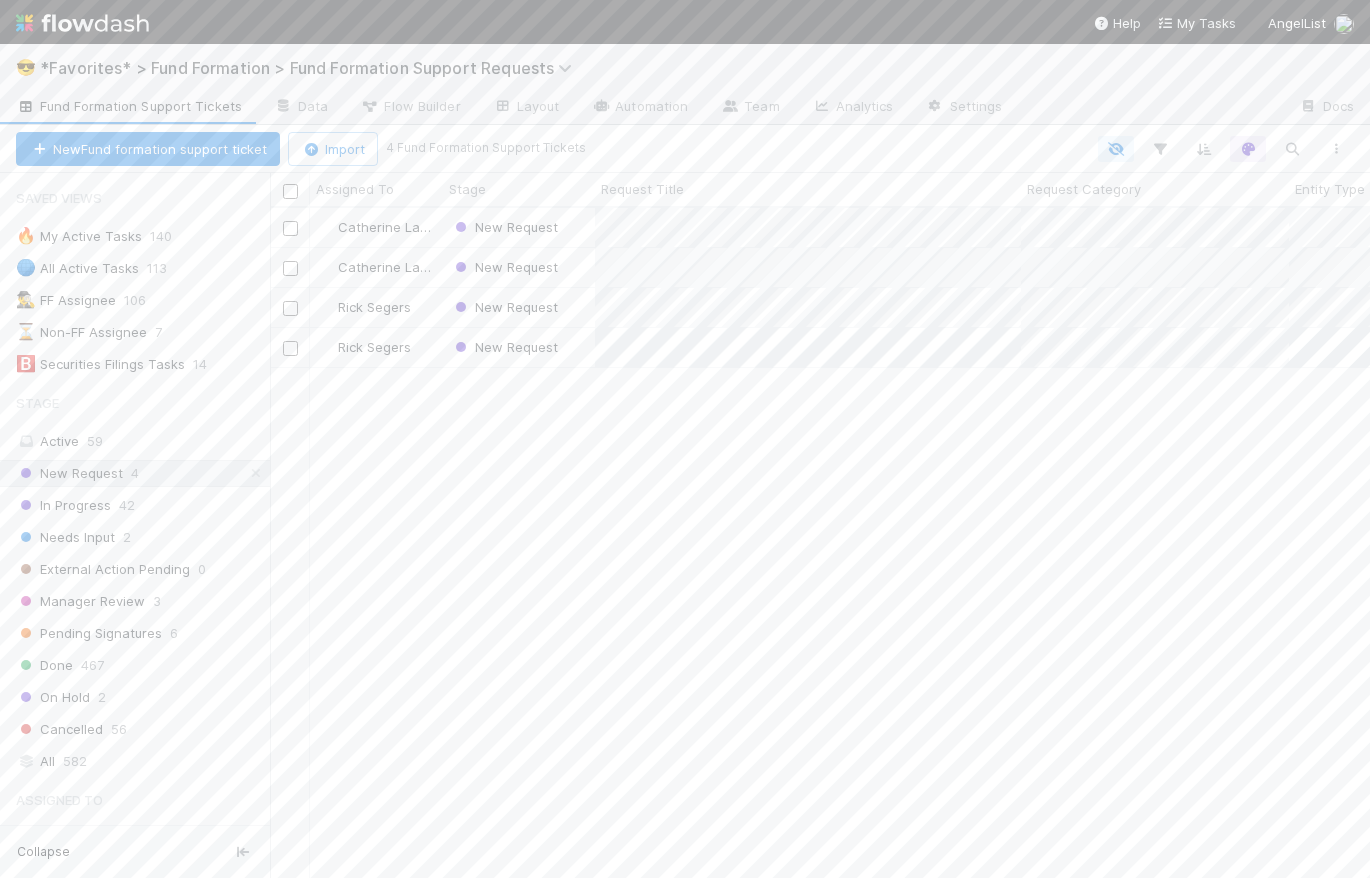 click at bounding box center (82, 23) 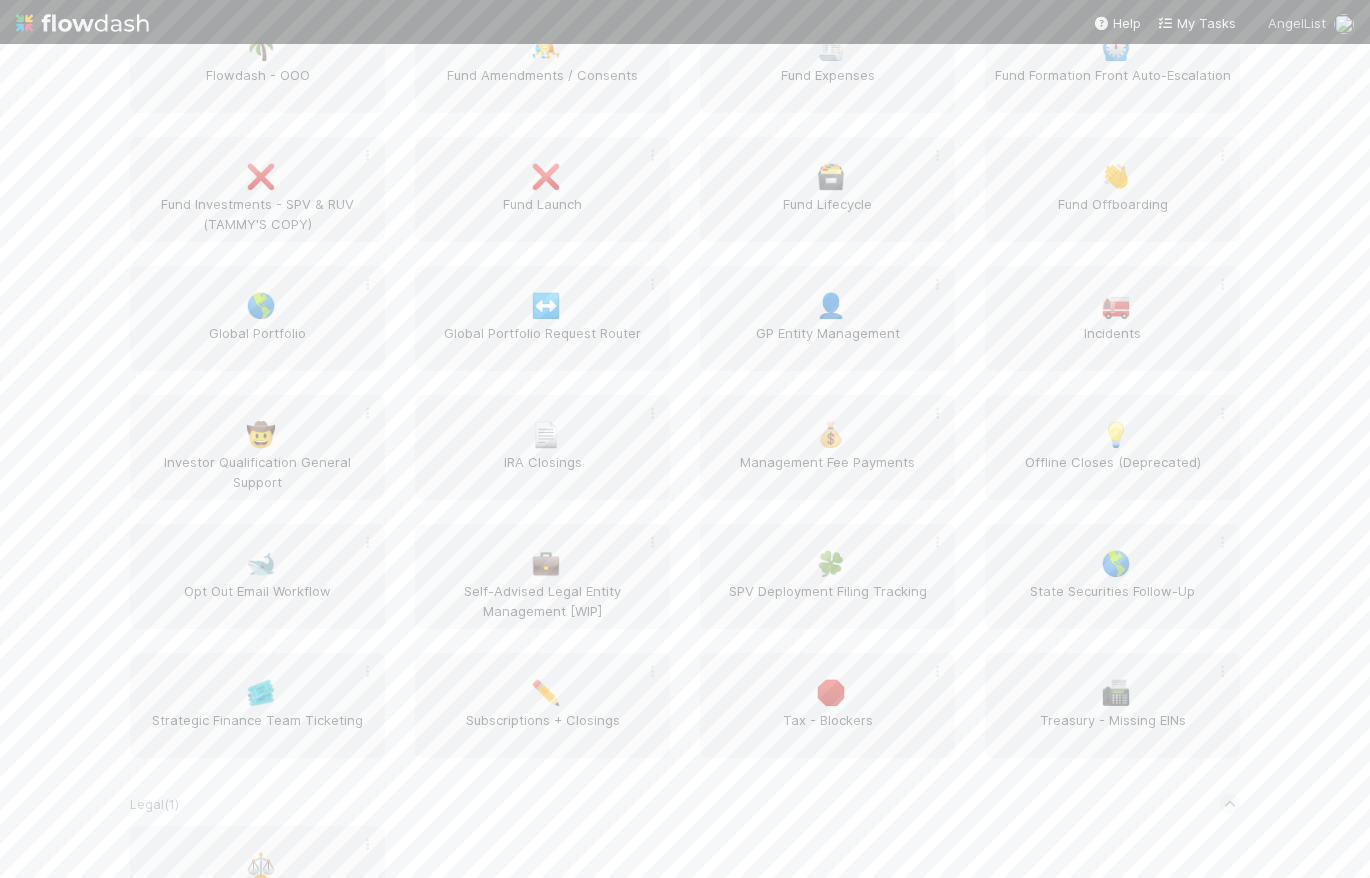 scroll, scrollTop: 3717, scrollLeft: 0, axis: vertical 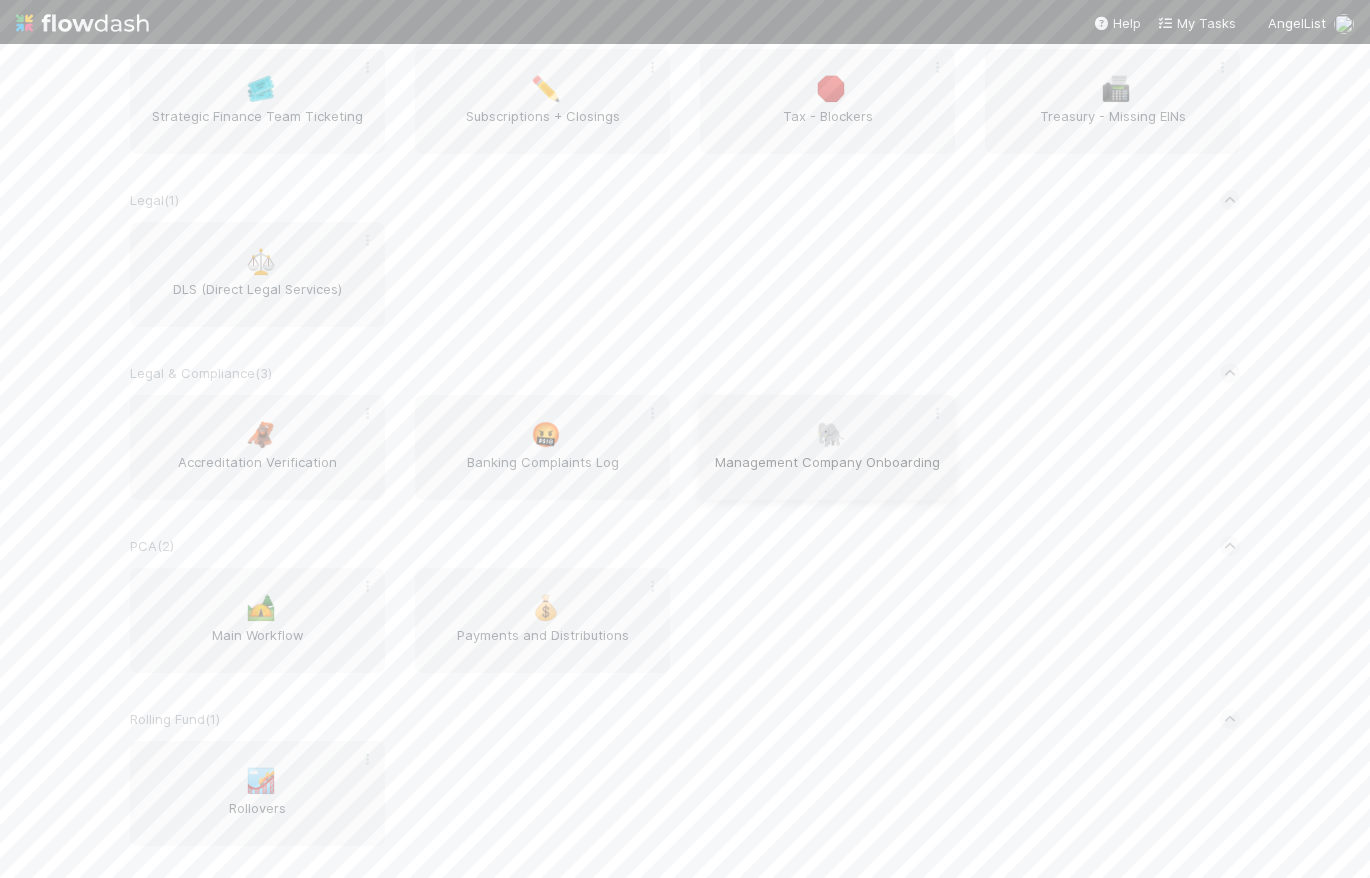 click on "Management Company Onboarding" at bounding box center (827, 472) 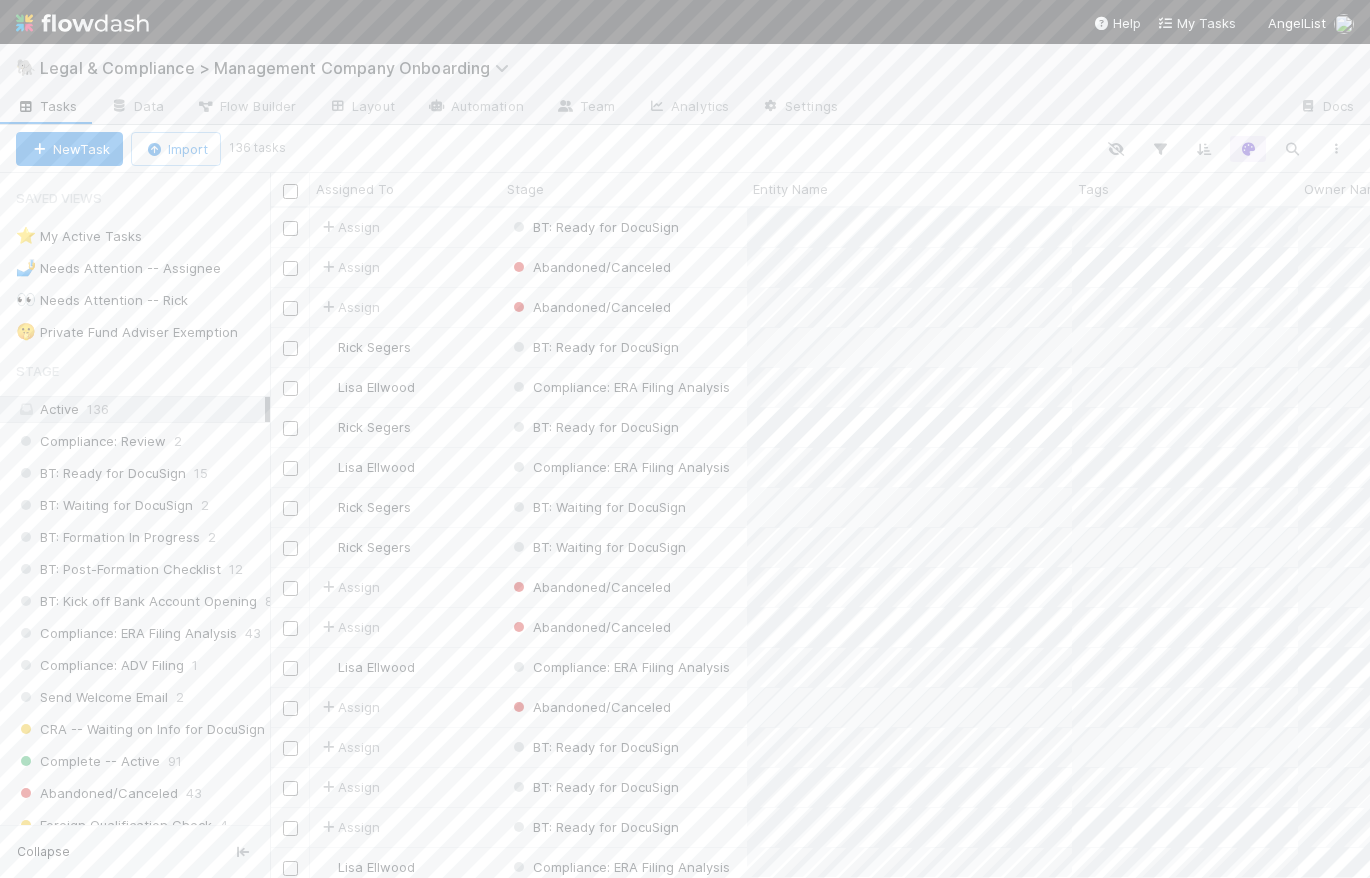 scroll, scrollTop: 14, scrollLeft: 14, axis: both 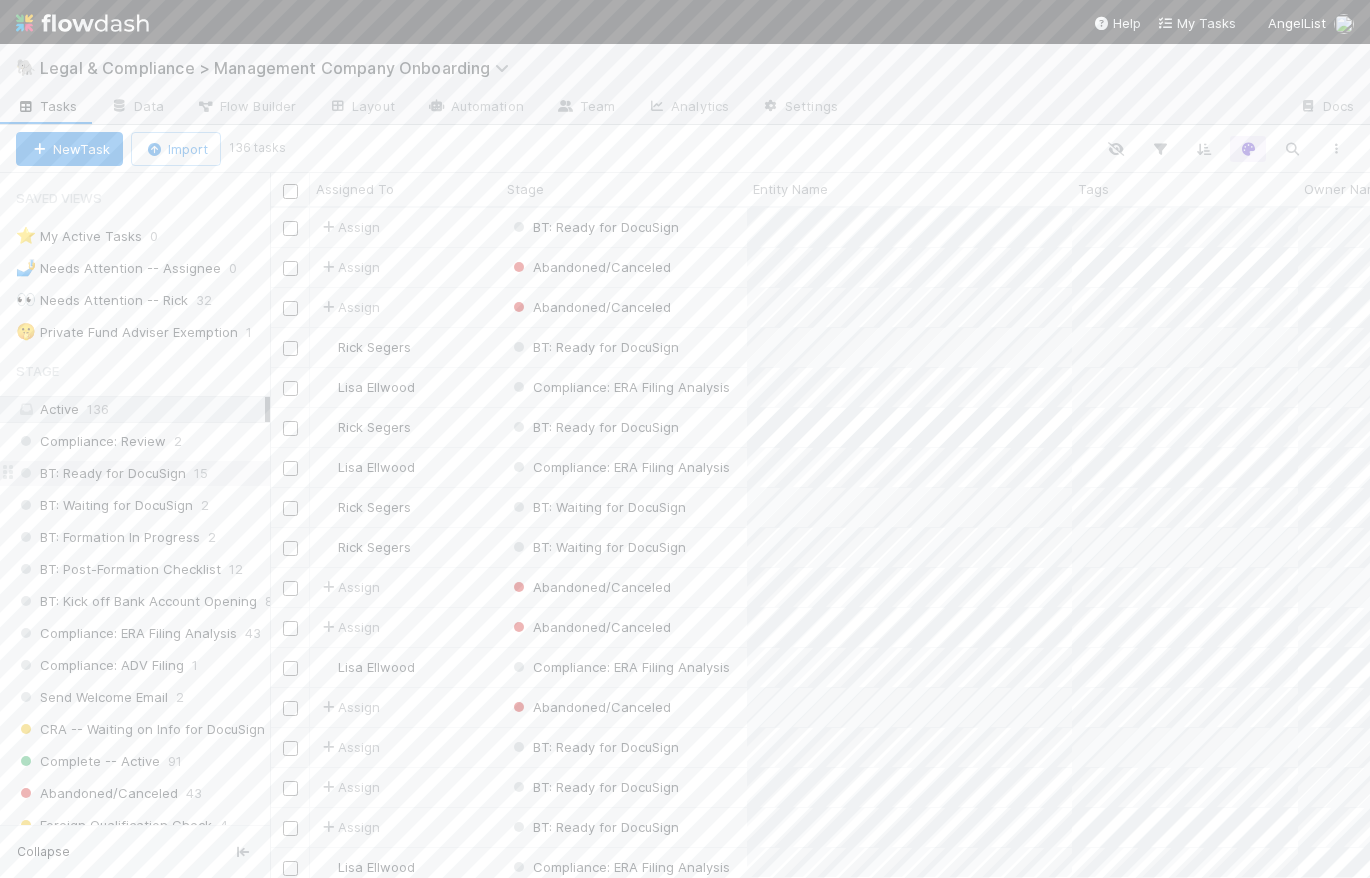 click on "BT: Ready for DocuSign" at bounding box center (101, 473) 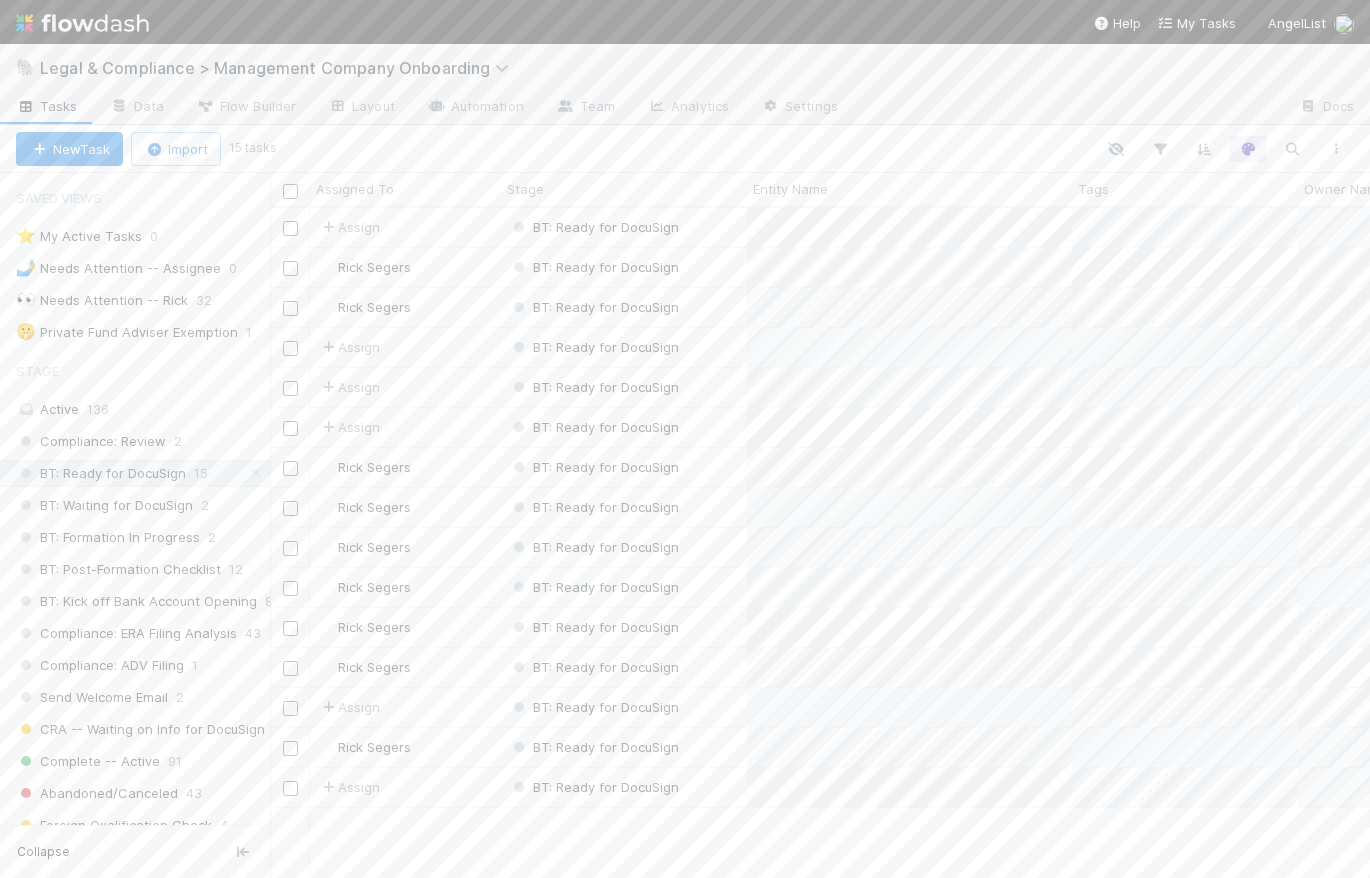 scroll, scrollTop: 14, scrollLeft: 14, axis: both 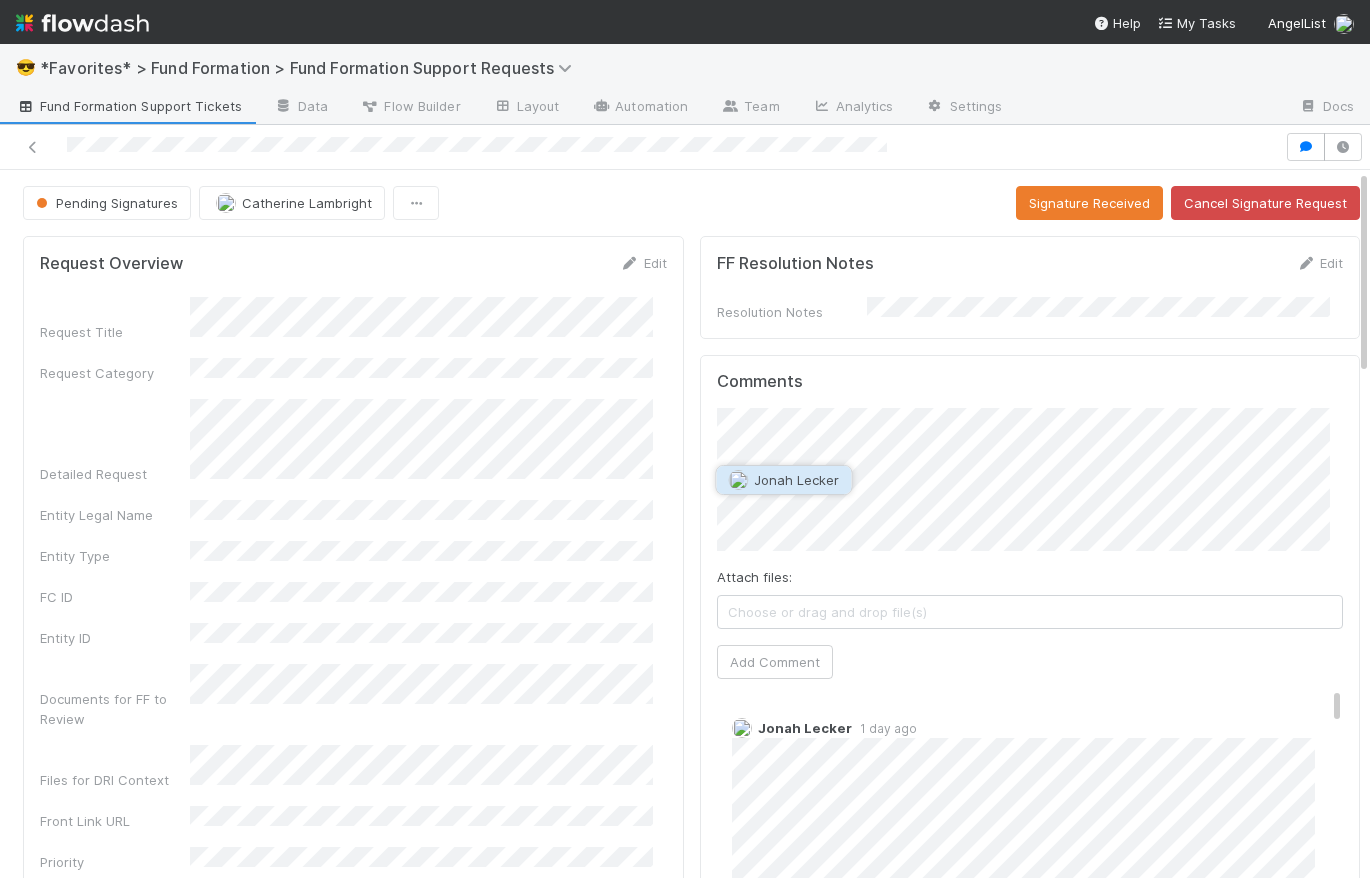 click on "Jonah Lecker" at bounding box center [796, 480] 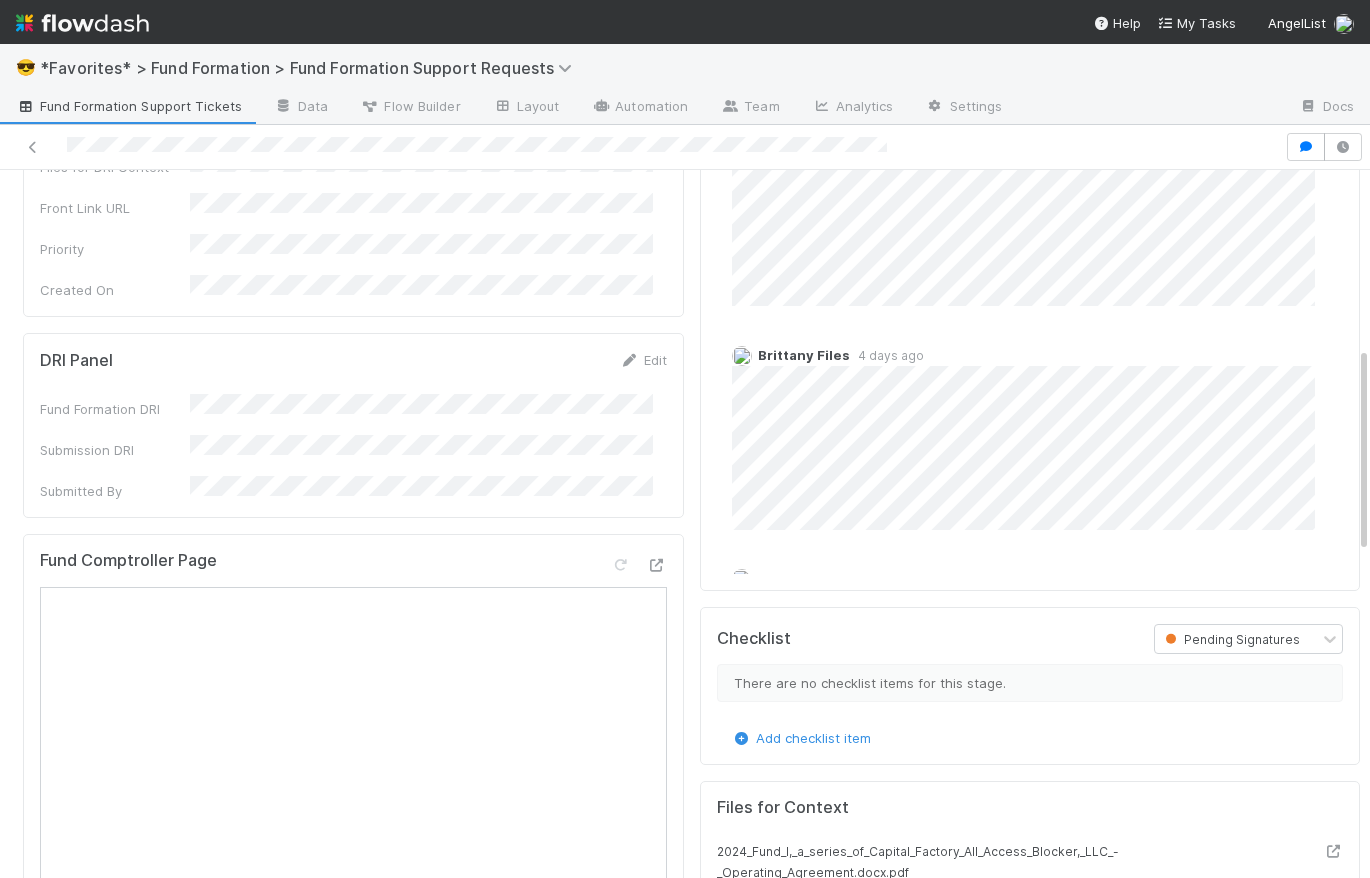 scroll, scrollTop: 610, scrollLeft: 0, axis: vertical 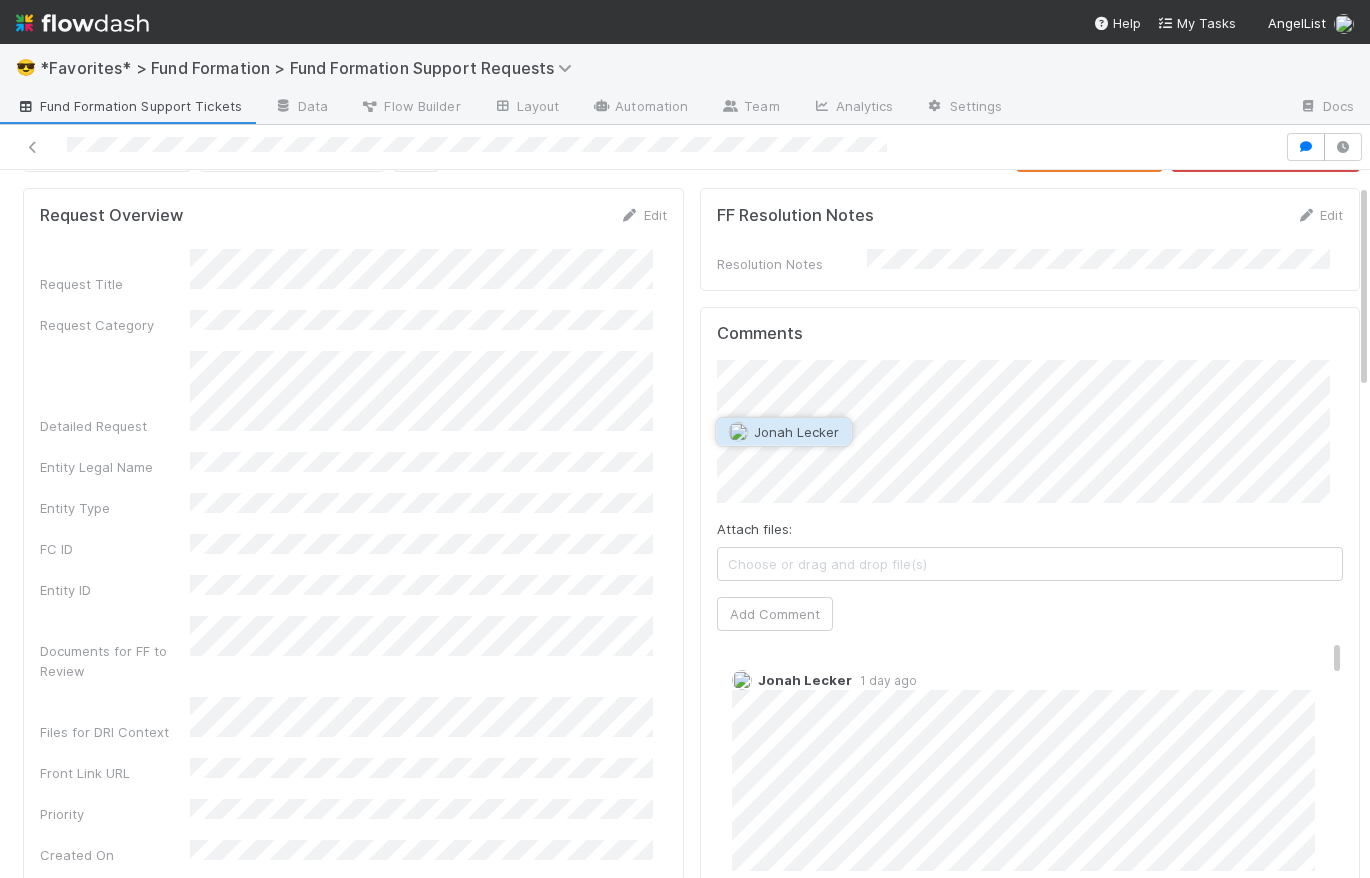 click on "Jonah Lecker" at bounding box center (796, 432) 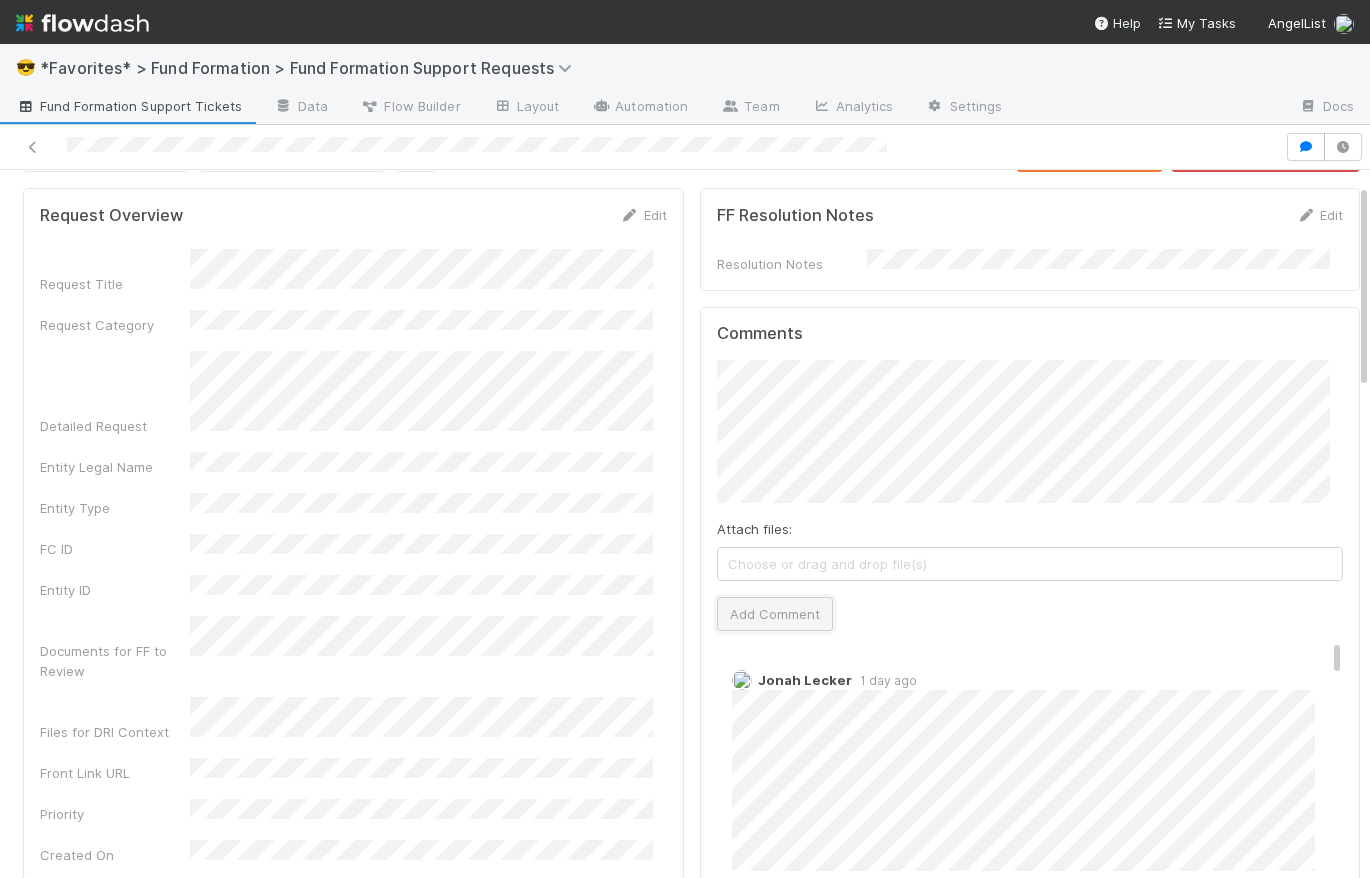 click on "Add Comment" at bounding box center (775, 614) 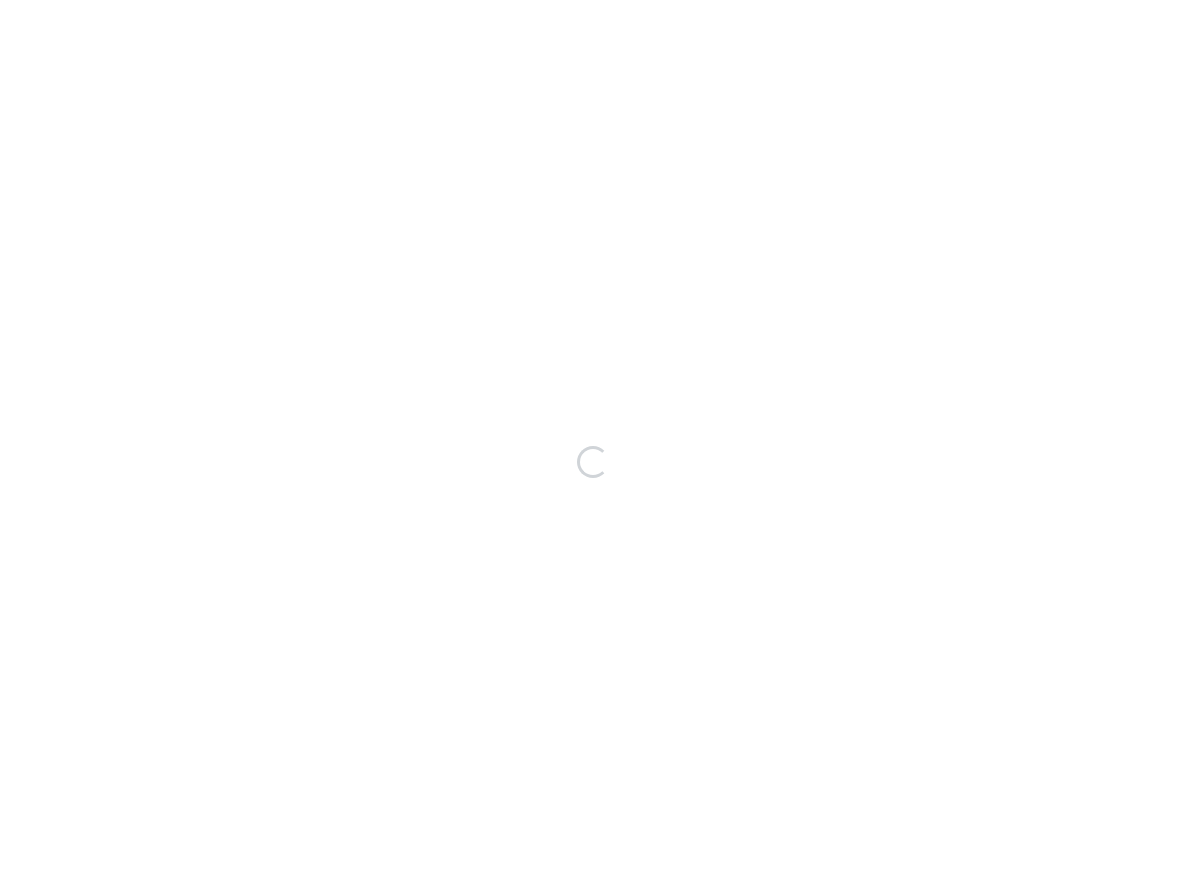 scroll, scrollTop: 0, scrollLeft: 0, axis: both 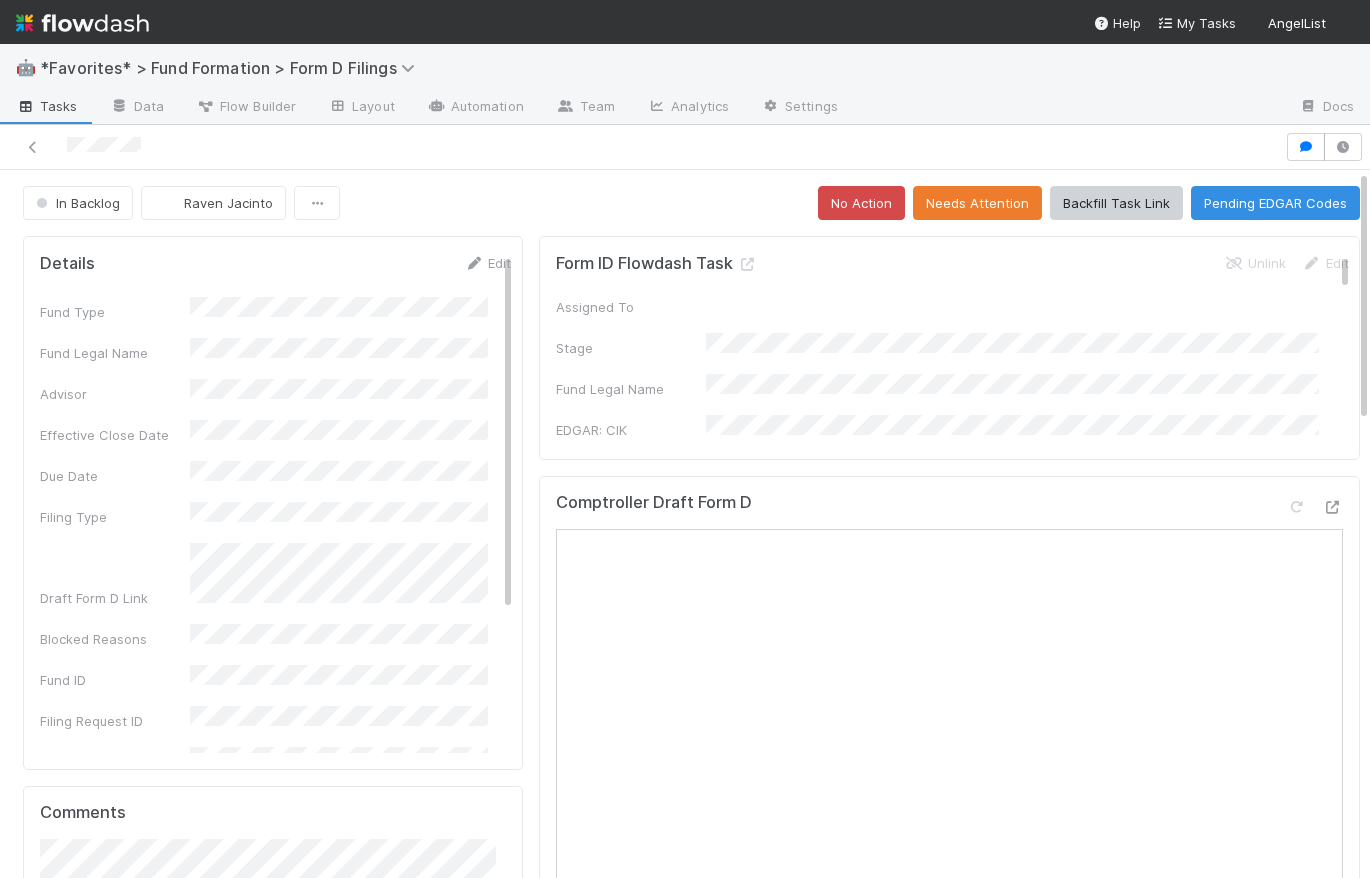 click on "In Backlog [PERSON] [PERSON] No Action Needs Attention Backfill Task Link Pending EDGAR Codes Details Edit Fund Type  Fund Legal Name  Advisor  Effective Close Date  Due Date  Filing Type  Draft Form D Link  Blocked Reasons  Fund ID  Filing Request ID  Filing Date  Exclusion Rule  Context for Review  General Partner  Tags  Actual Filing Requested Created At  Created On Comments Attach files: Choose or drag and drop file(s) Add Comment [PERSON] [PERSON]   [PERSON]  [PERSON]   Edit Delete [PERSON]  [PERSON]   Edit Delete [PERSON] [PERSON]   [PERSON]  [PERSON]   Edit Delete [PERSON] Files [TIME]   Activity Log Undo Last Action Export as CSV [DATE], [TIME] GMT+1 AngelList   moved this  task  from     Needs Attention   to     In Backlog [DATE], [TIME] GMT+1 The Automation "Assign Self-Advised to [PERSON]" (Executor ID: [NUMBER])   assigned this  task  to   [PERSON] [DATE], [TIME] GMT+1 Assign Self-Advised to [PERSON]  was triggered   moved this" at bounding box center (691, 1471) 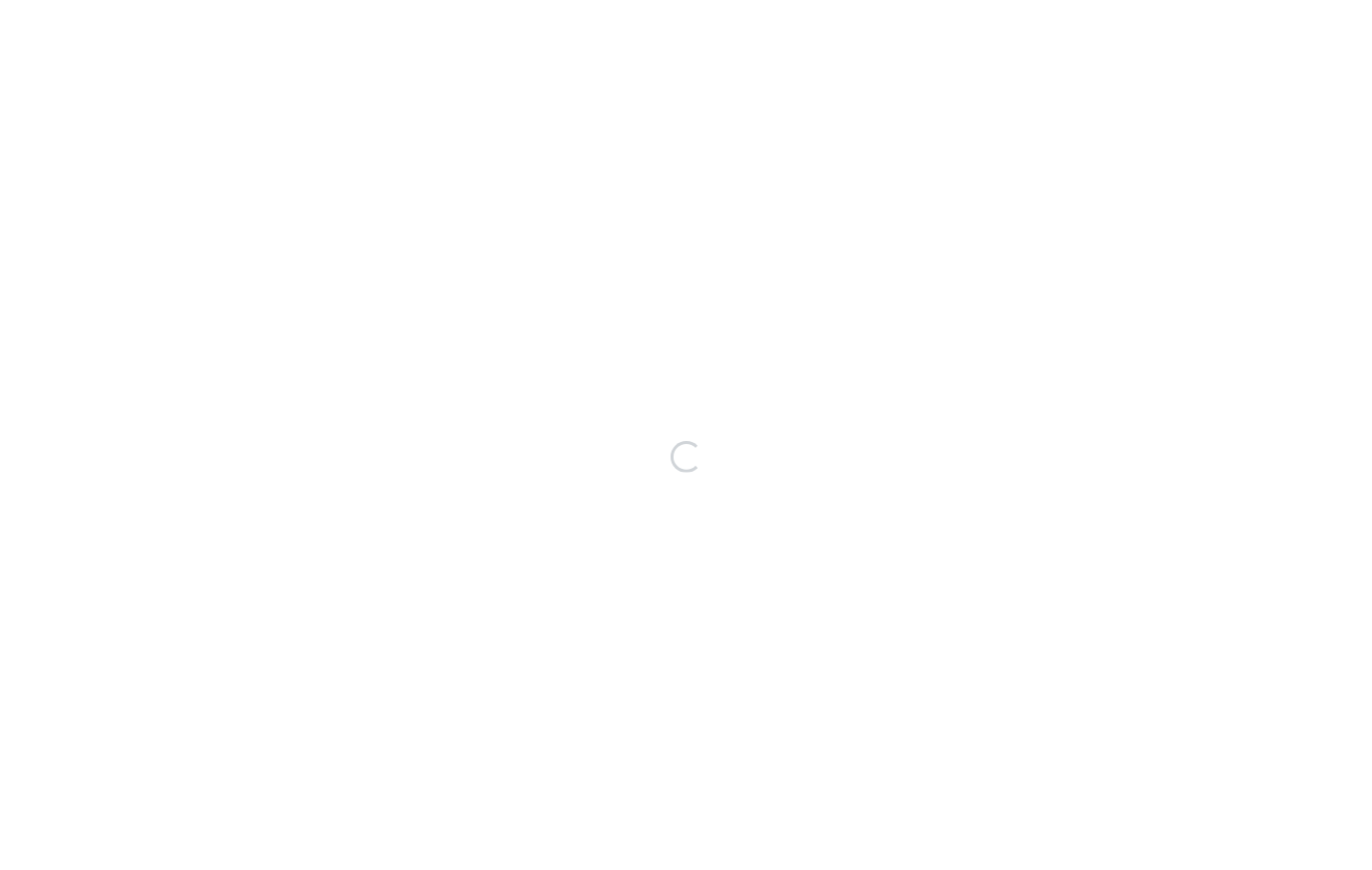 scroll, scrollTop: 0, scrollLeft: 0, axis: both 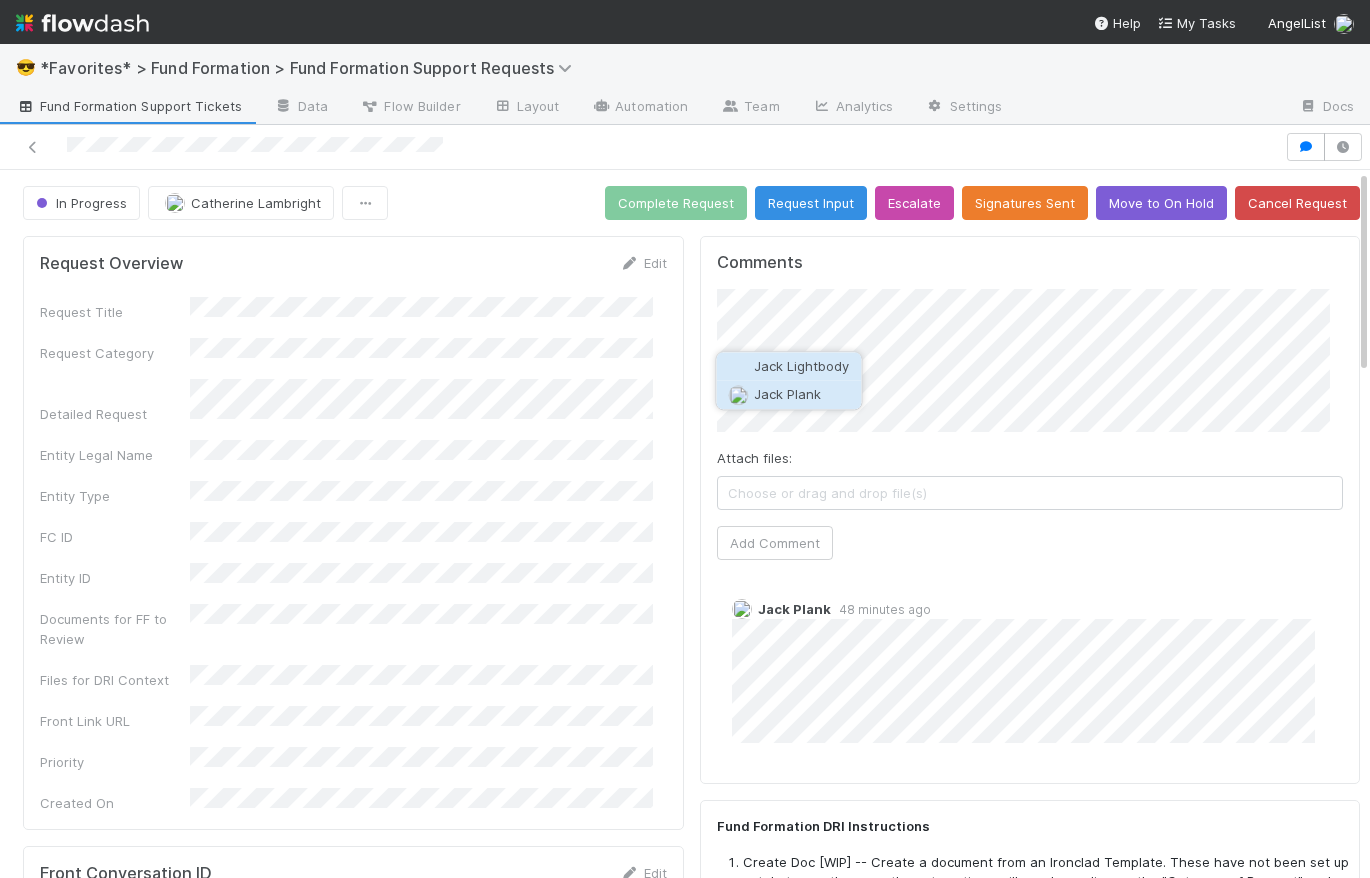 click on "Jack Plank" at bounding box center [787, 395] 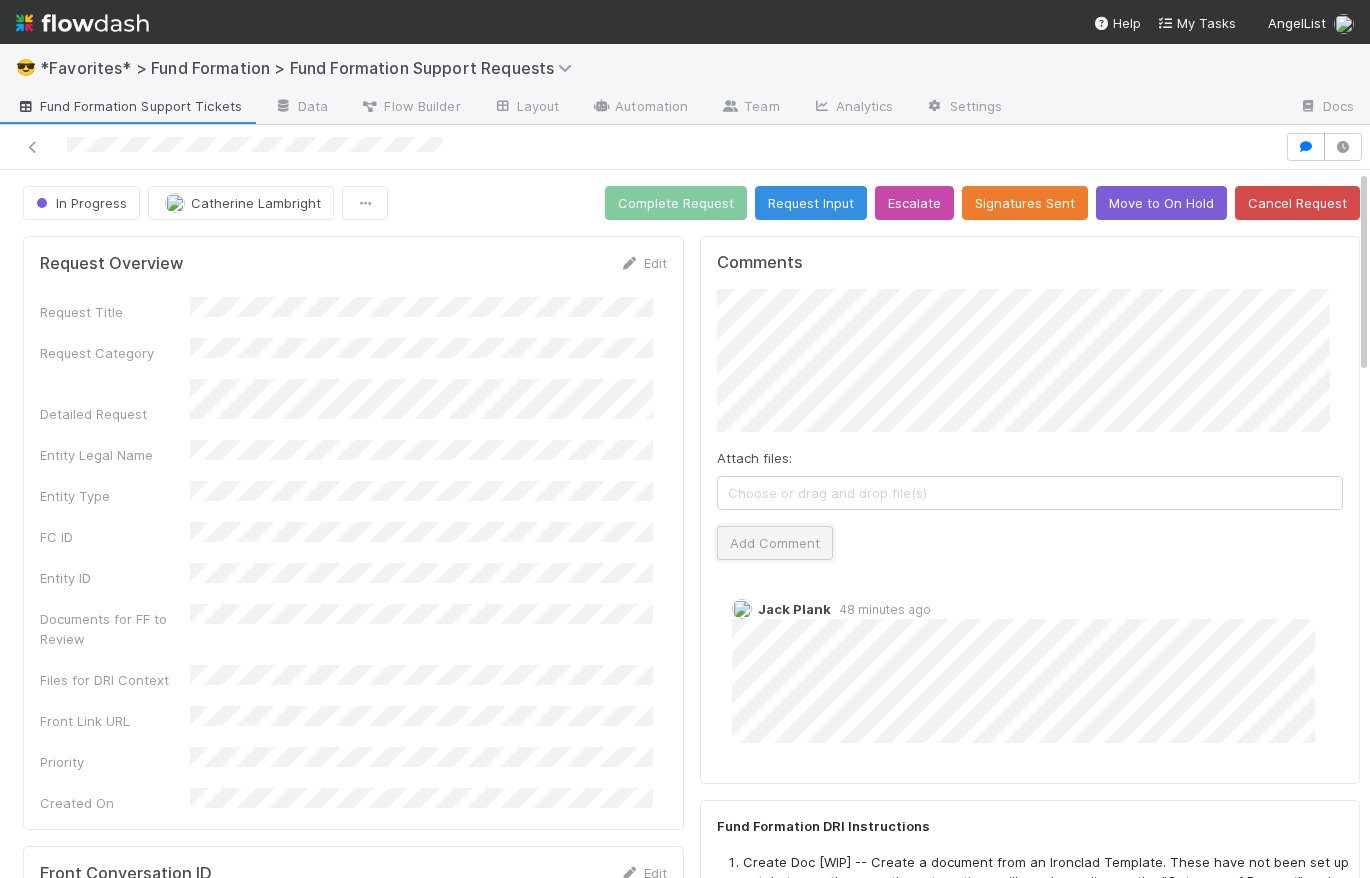 click on "Add Comment" at bounding box center (775, 543) 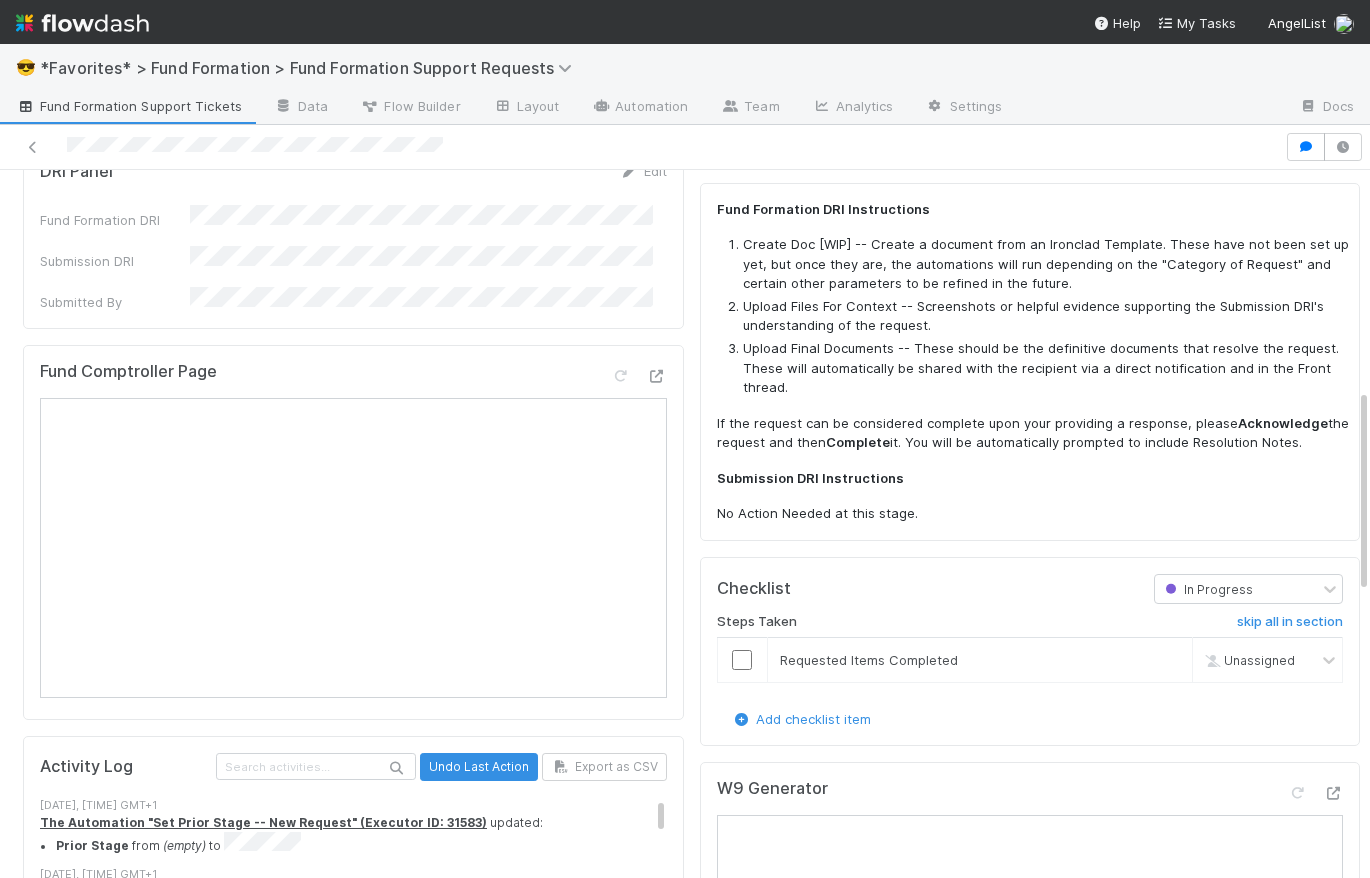 scroll, scrollTop: 999, scrollLeft: 0, axis: vertical 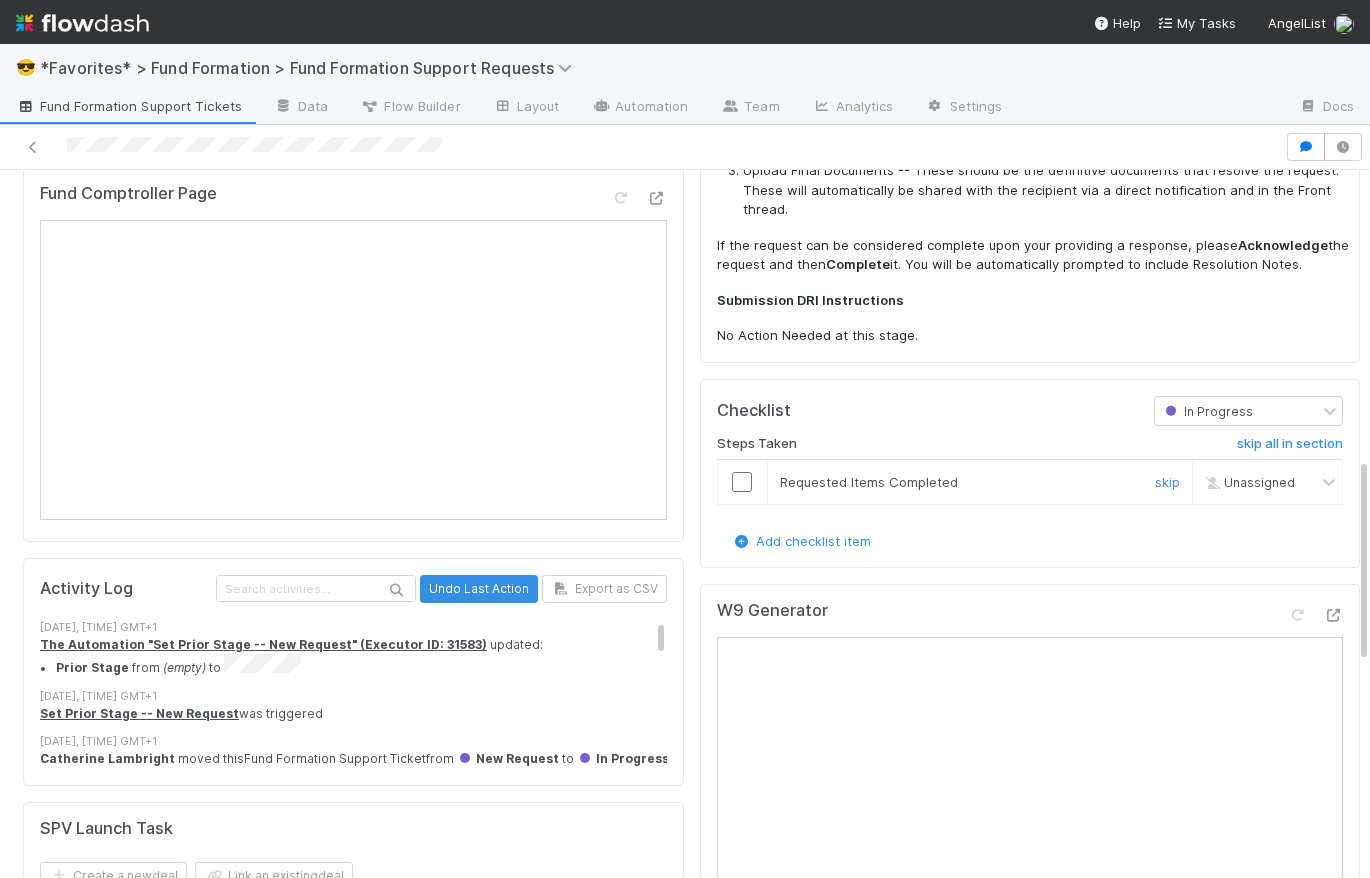 click at bounding box center (742, 482) 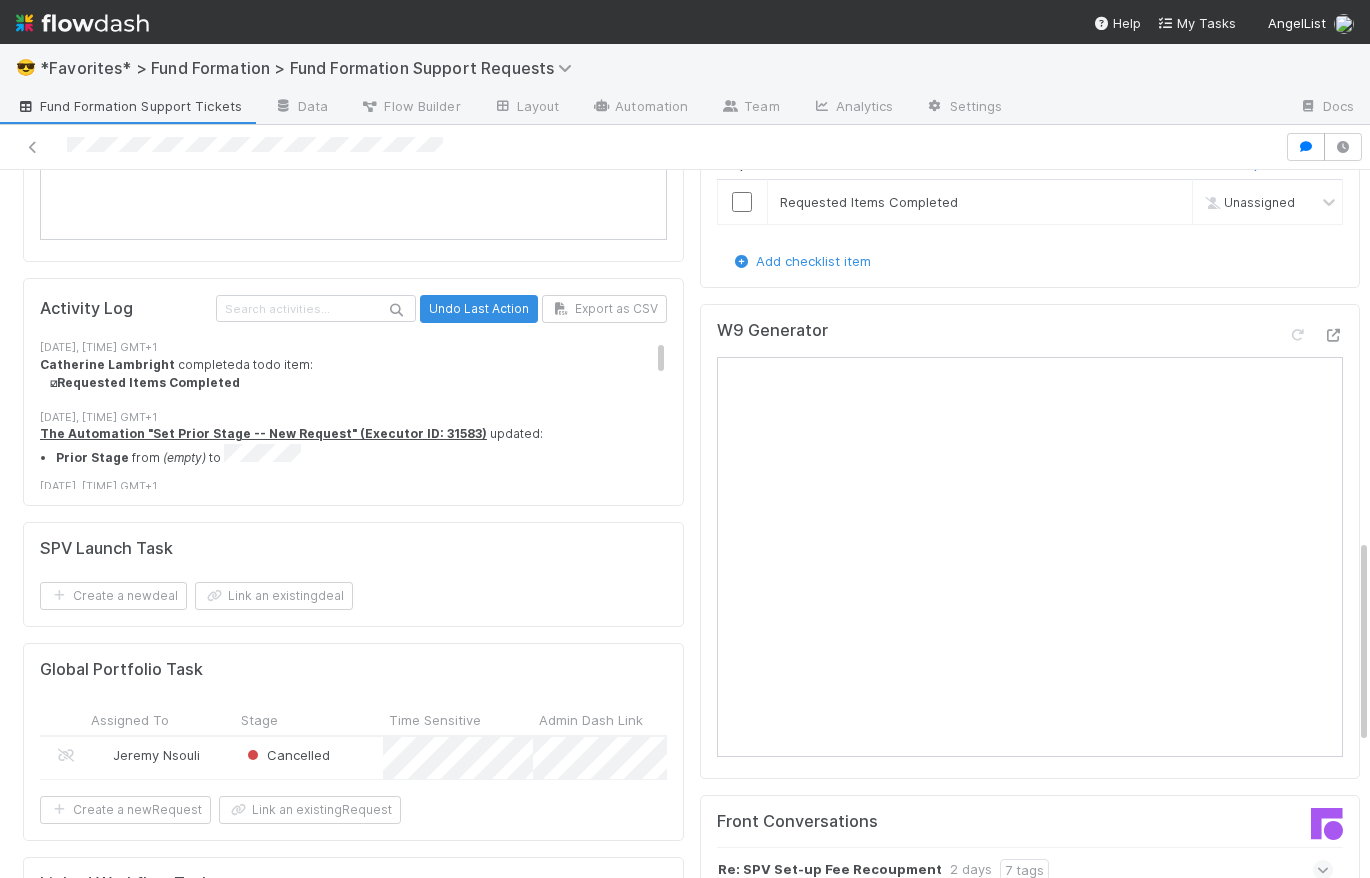scroll, scrollTop: 1112, scrollLeft: 0, axis: vertical 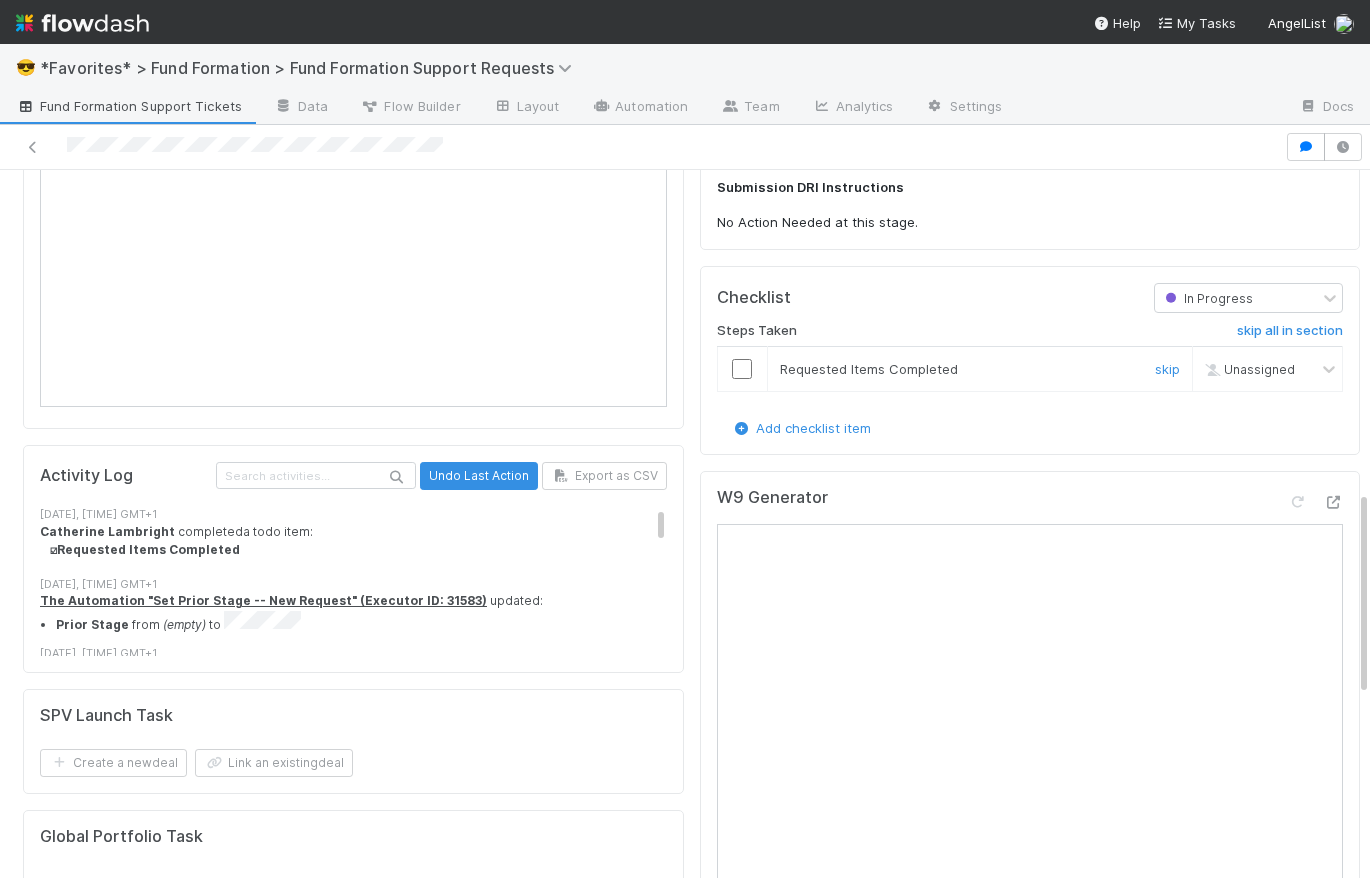click at bounding box center (742, 369) 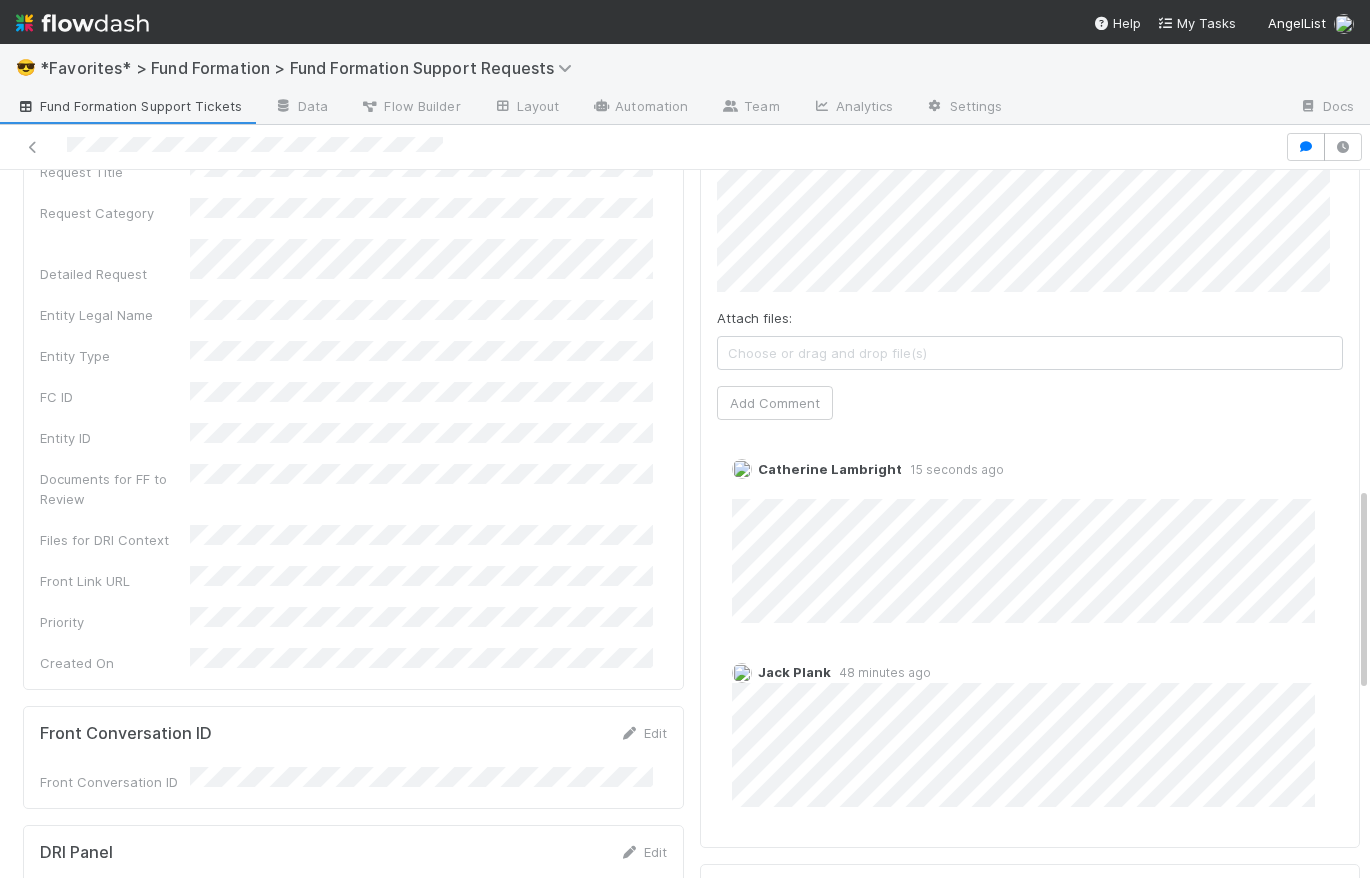 scroll, scrollTop: 0, scrollLeft: 0, axis: both 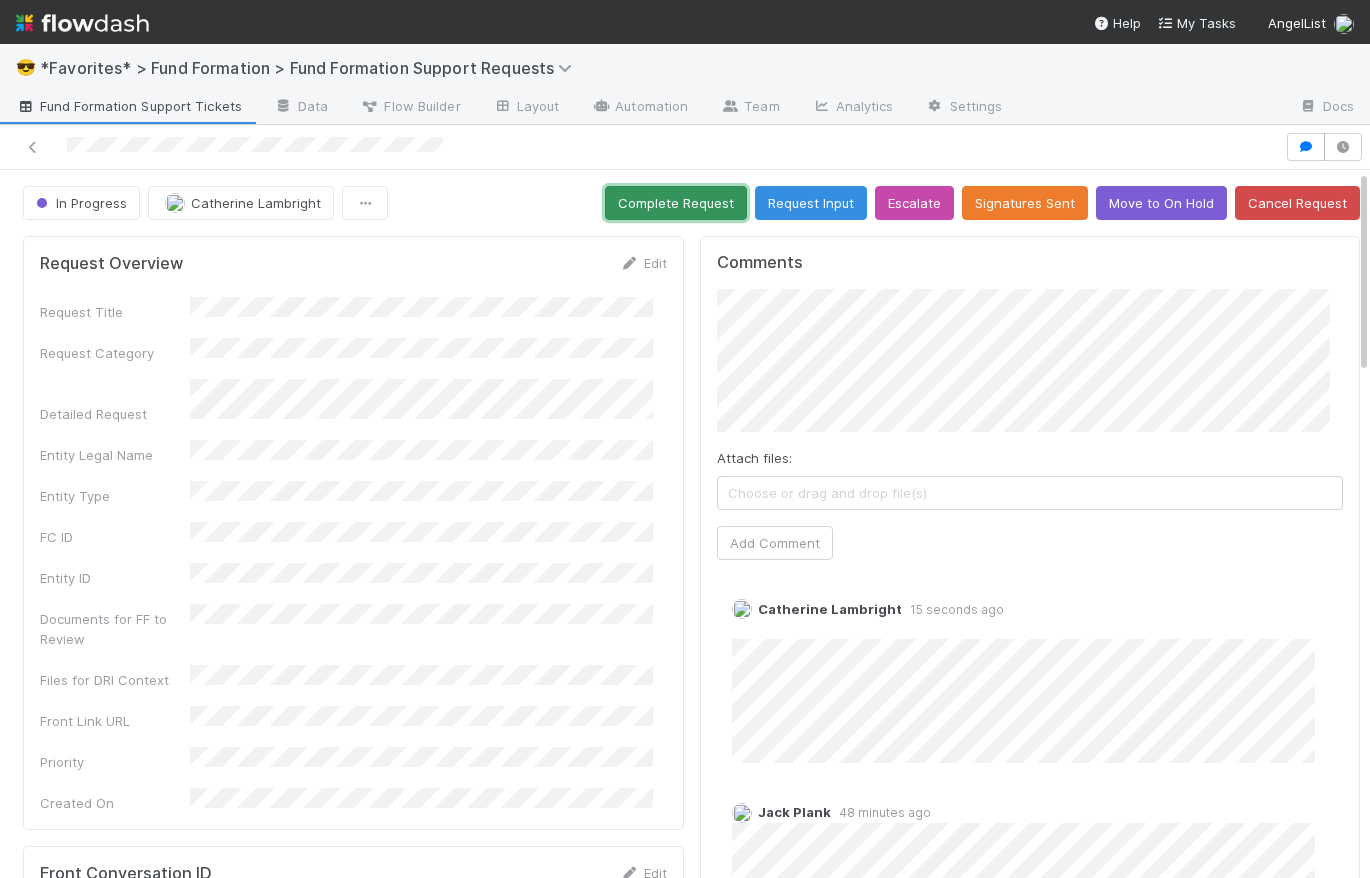 click on "Complete Request" at bounding box center [676, 203] 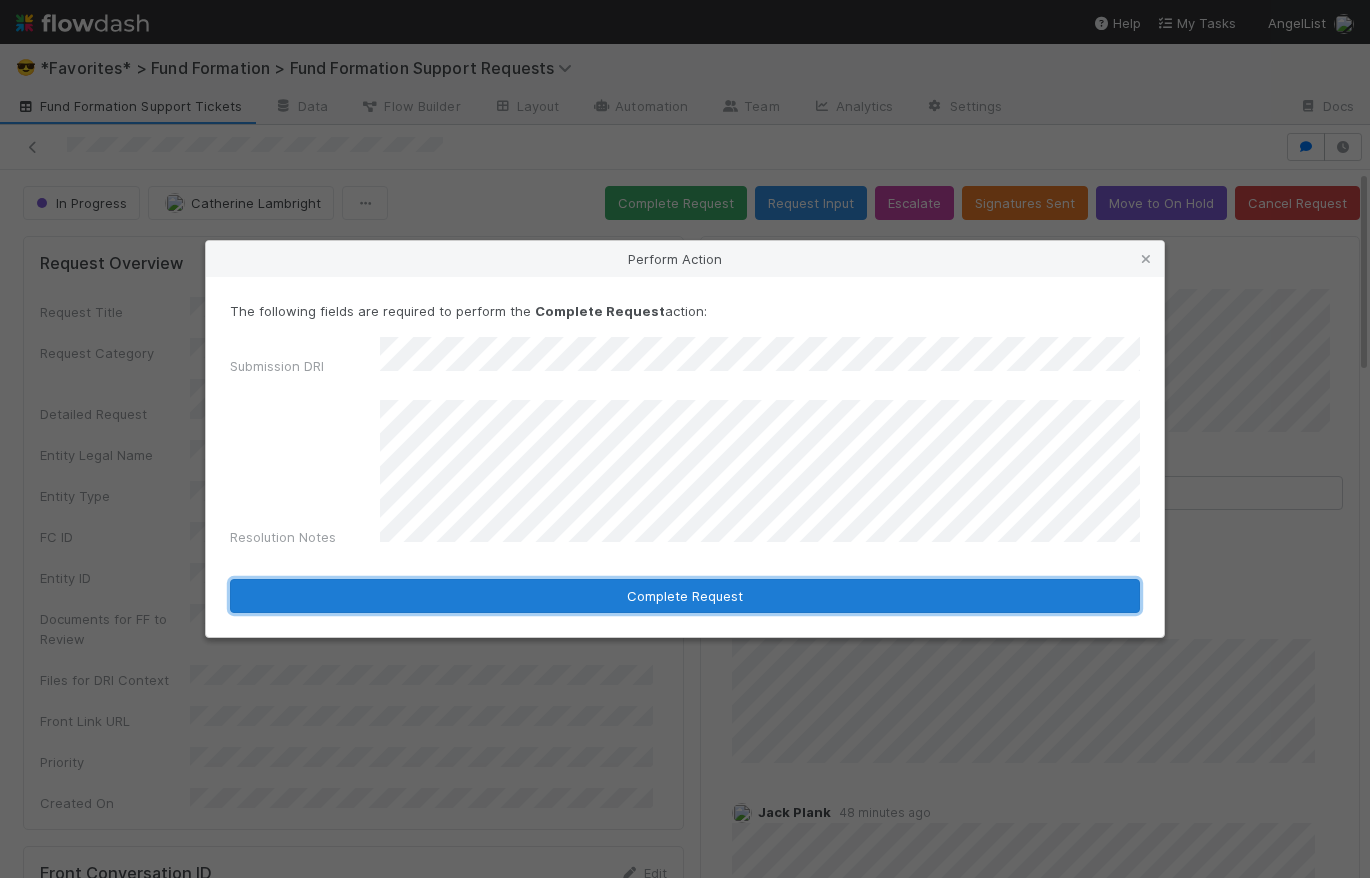 click on "Complete Request" at bounding box center (685, 596) 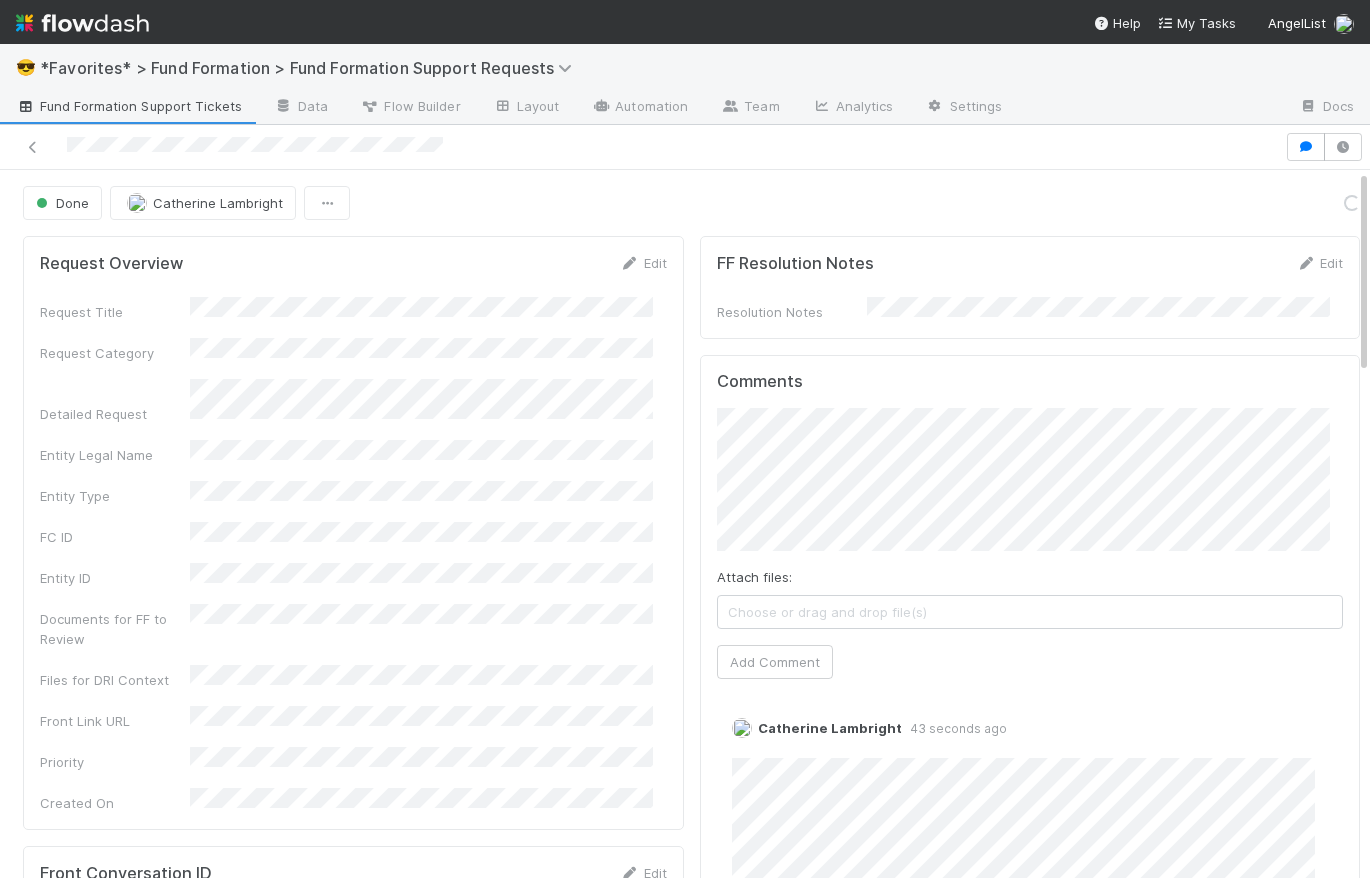 click on "Done Catherine  Lambright  Loading..." at bounding box center [691, 203] 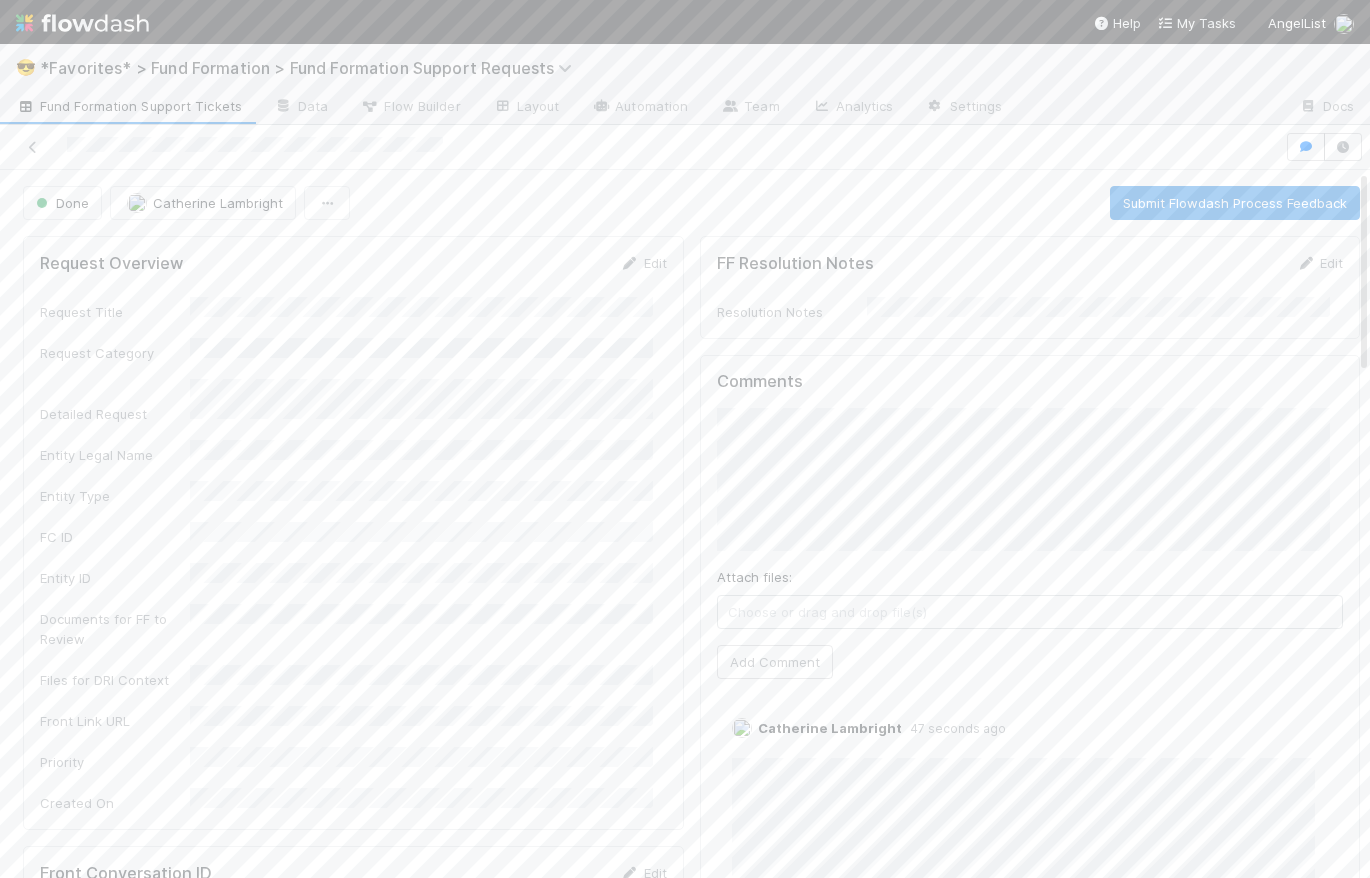 click on "Fund Formation Support Tickets" at bounding box center (129, 106) 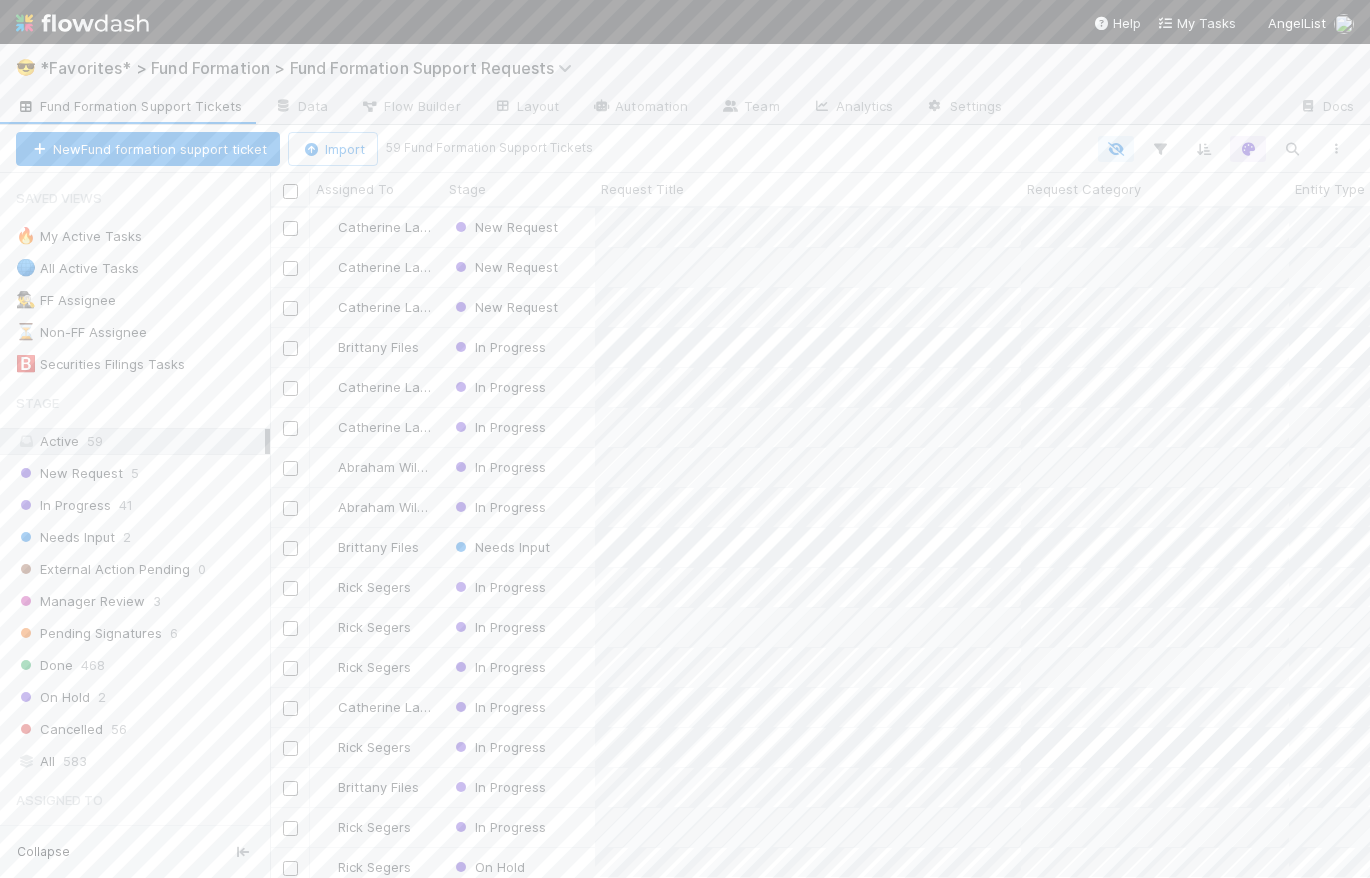 scroll, scrollTop: 14, scrollLeft: 14, axis: both 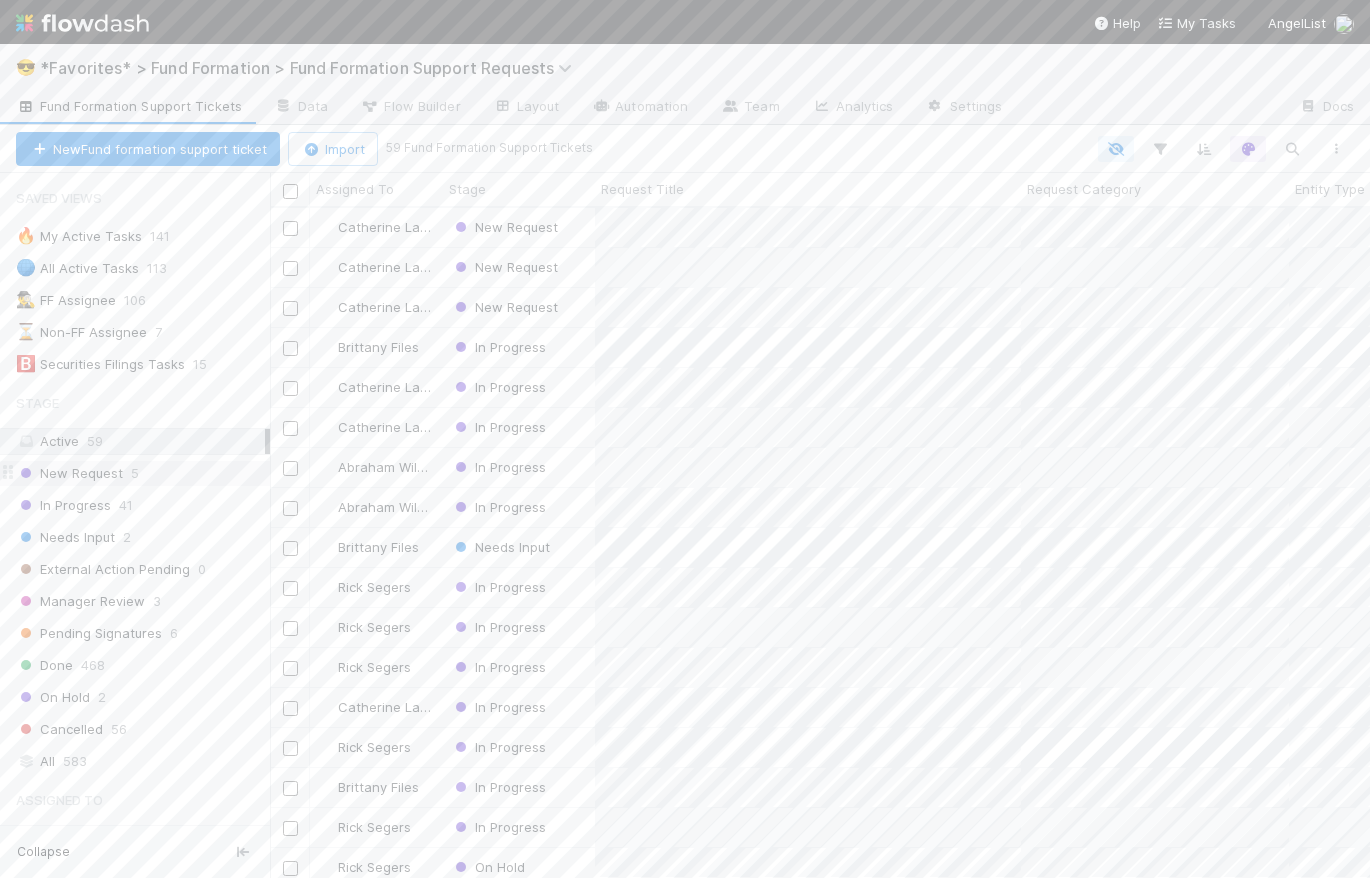 click on "New Request" at bounding box center (69, 473) 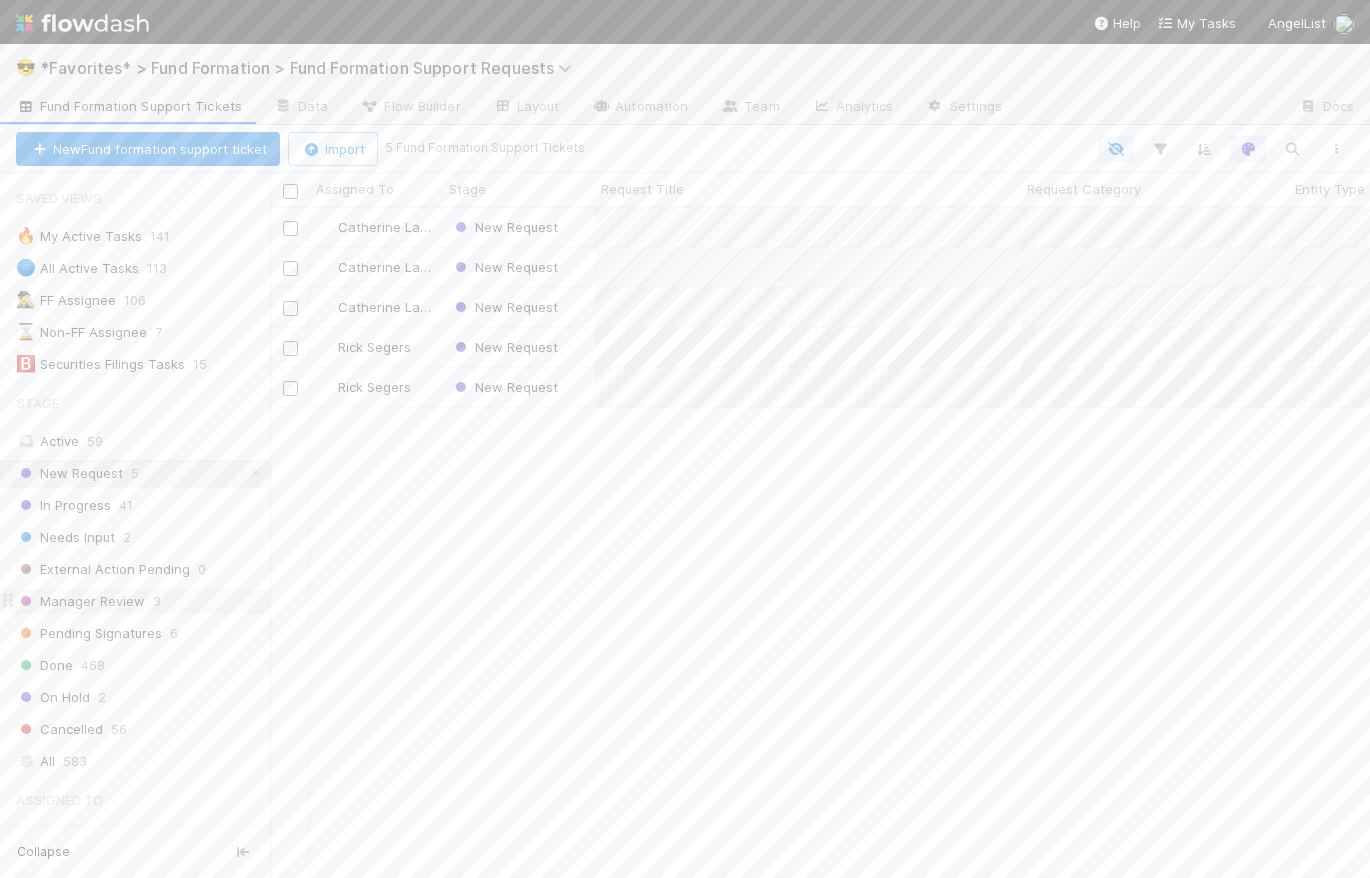 scroll, scrollTop: 14, scrollLeft: 14, axis: both 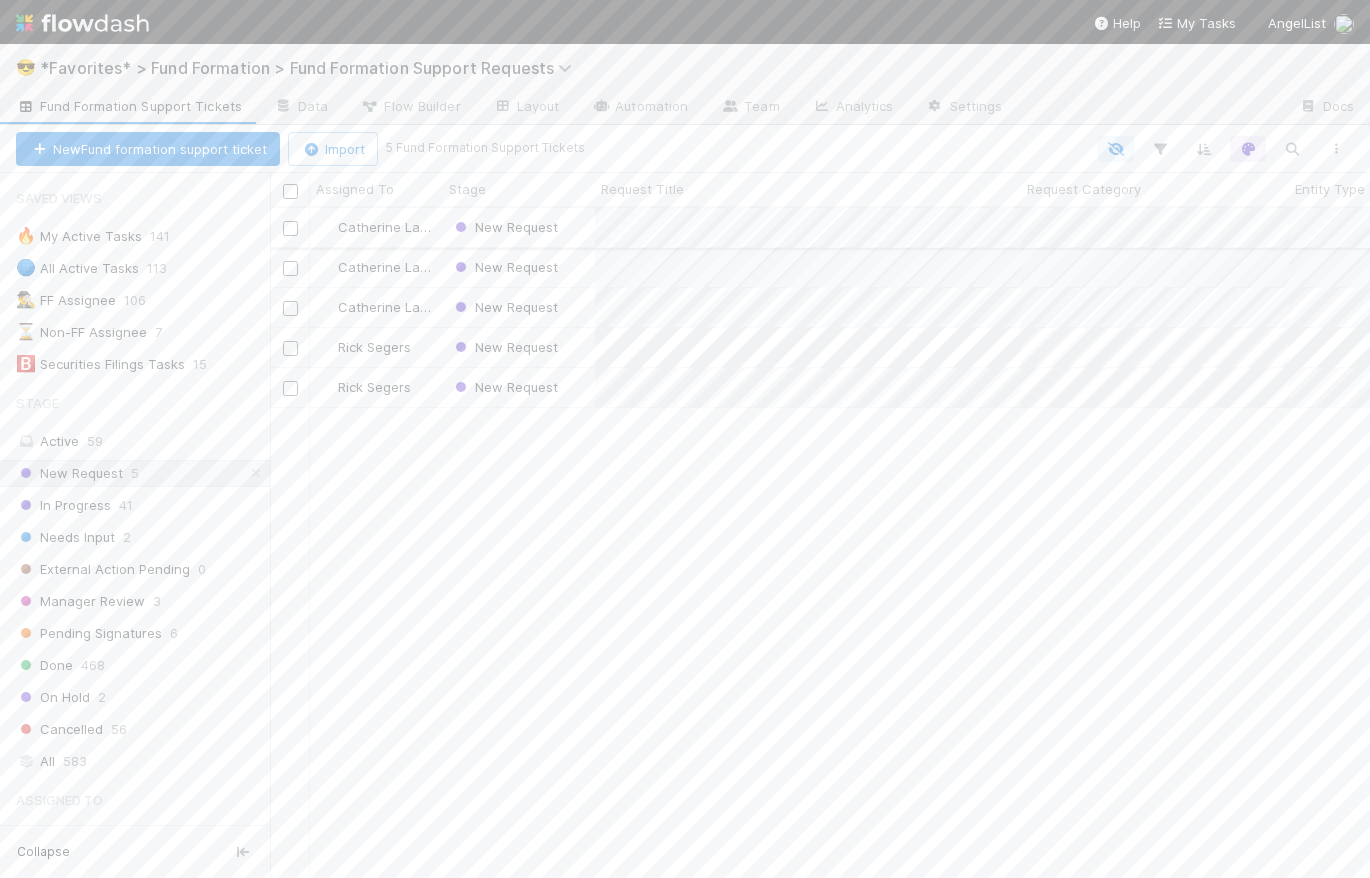 click on "New Request" at bounding box center (519, 227) 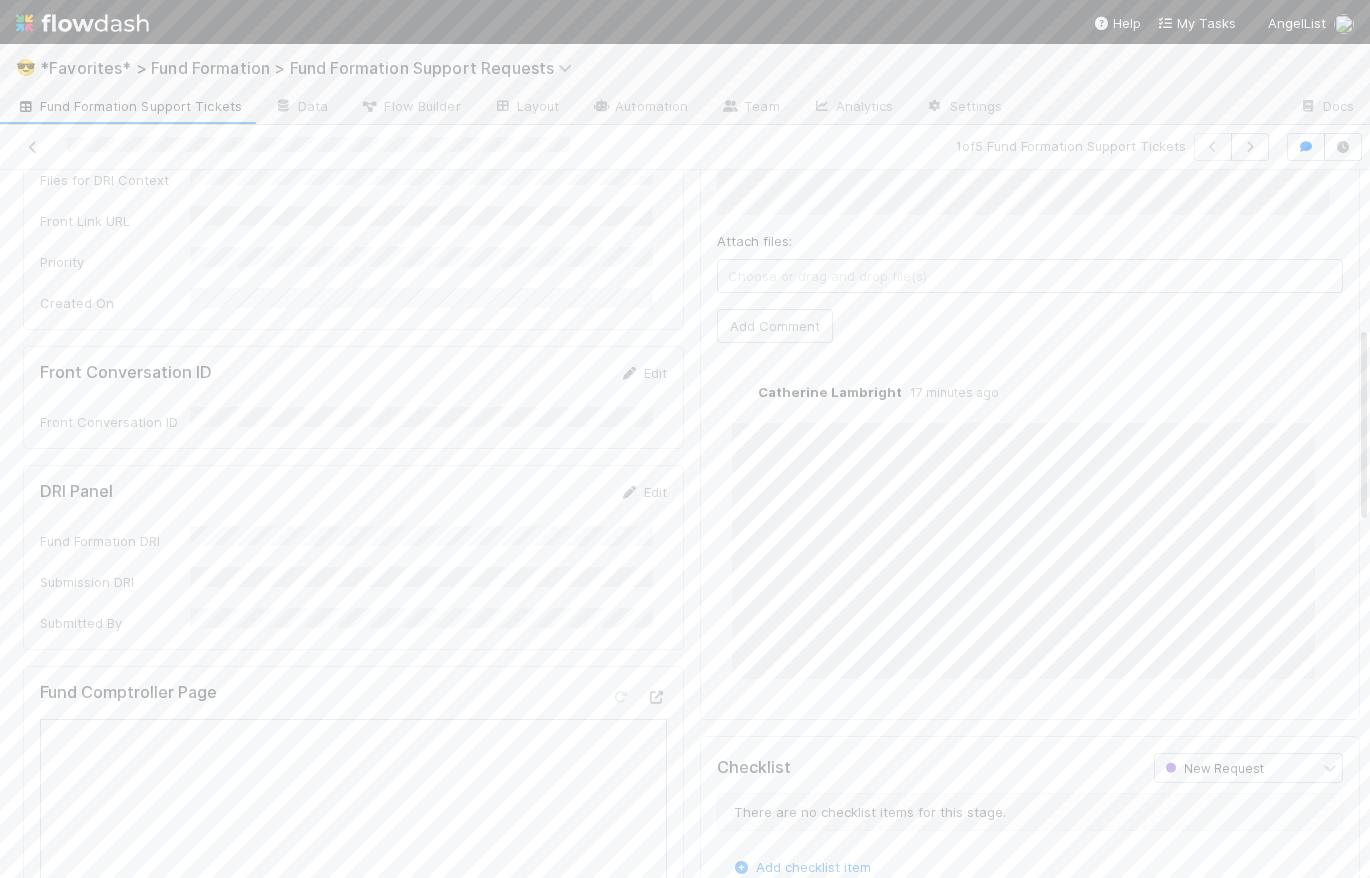scroll, scrollTop: 0, scrollLeft: 0, axis: both 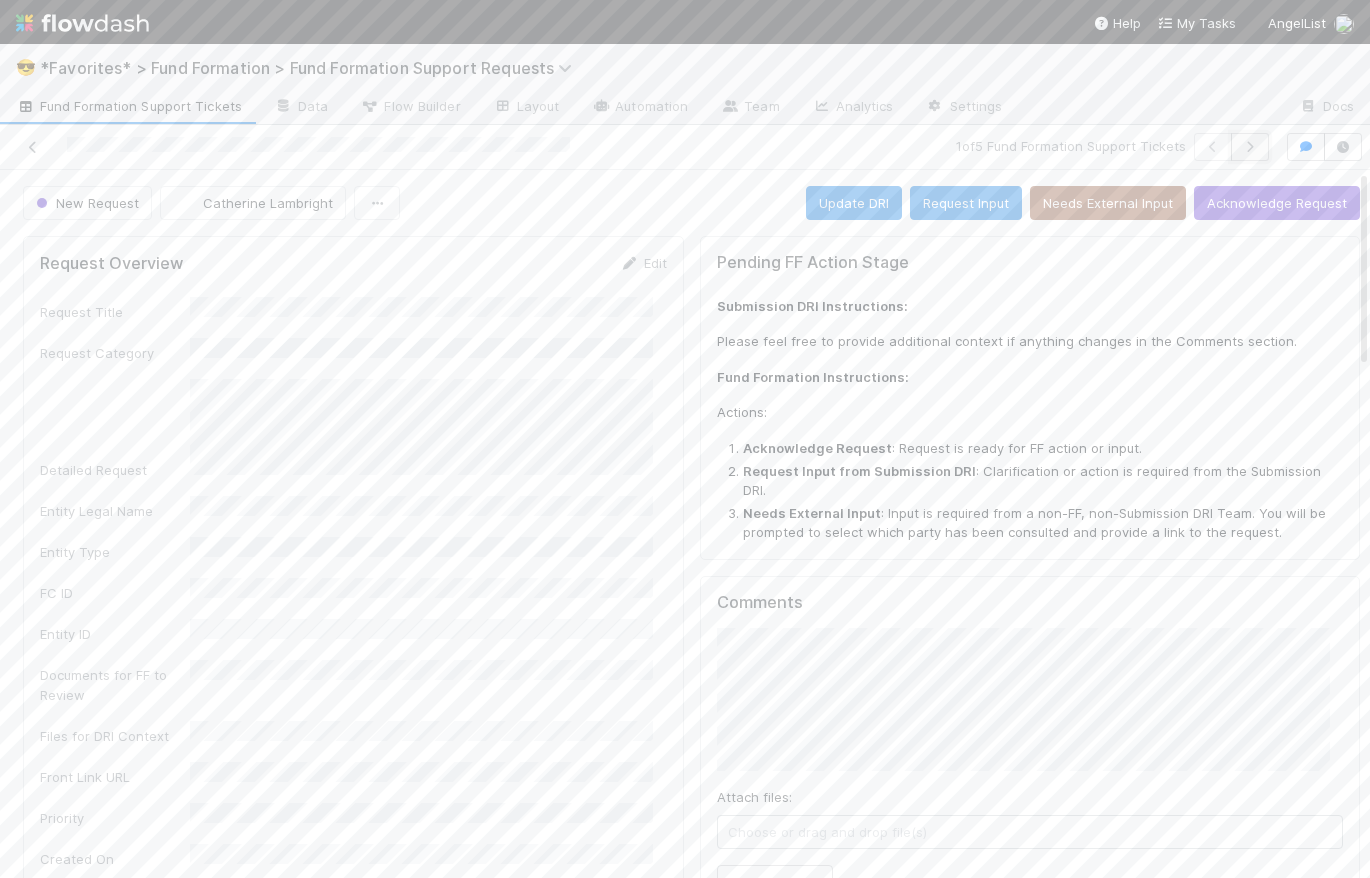 click at bounding box center (1250, 147) 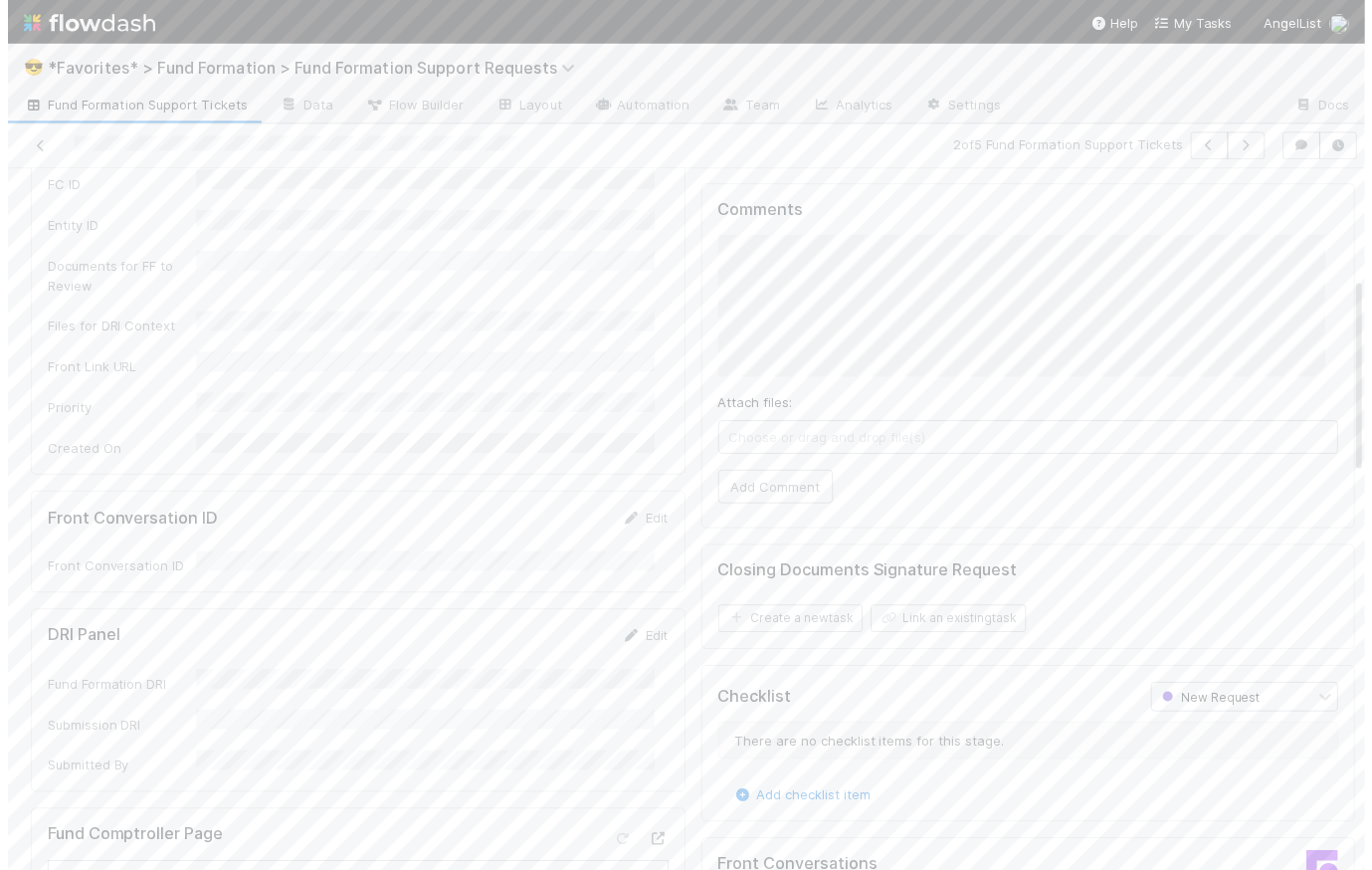 scroll, scrollTop: 0, scrollLeft: 0, axis: both 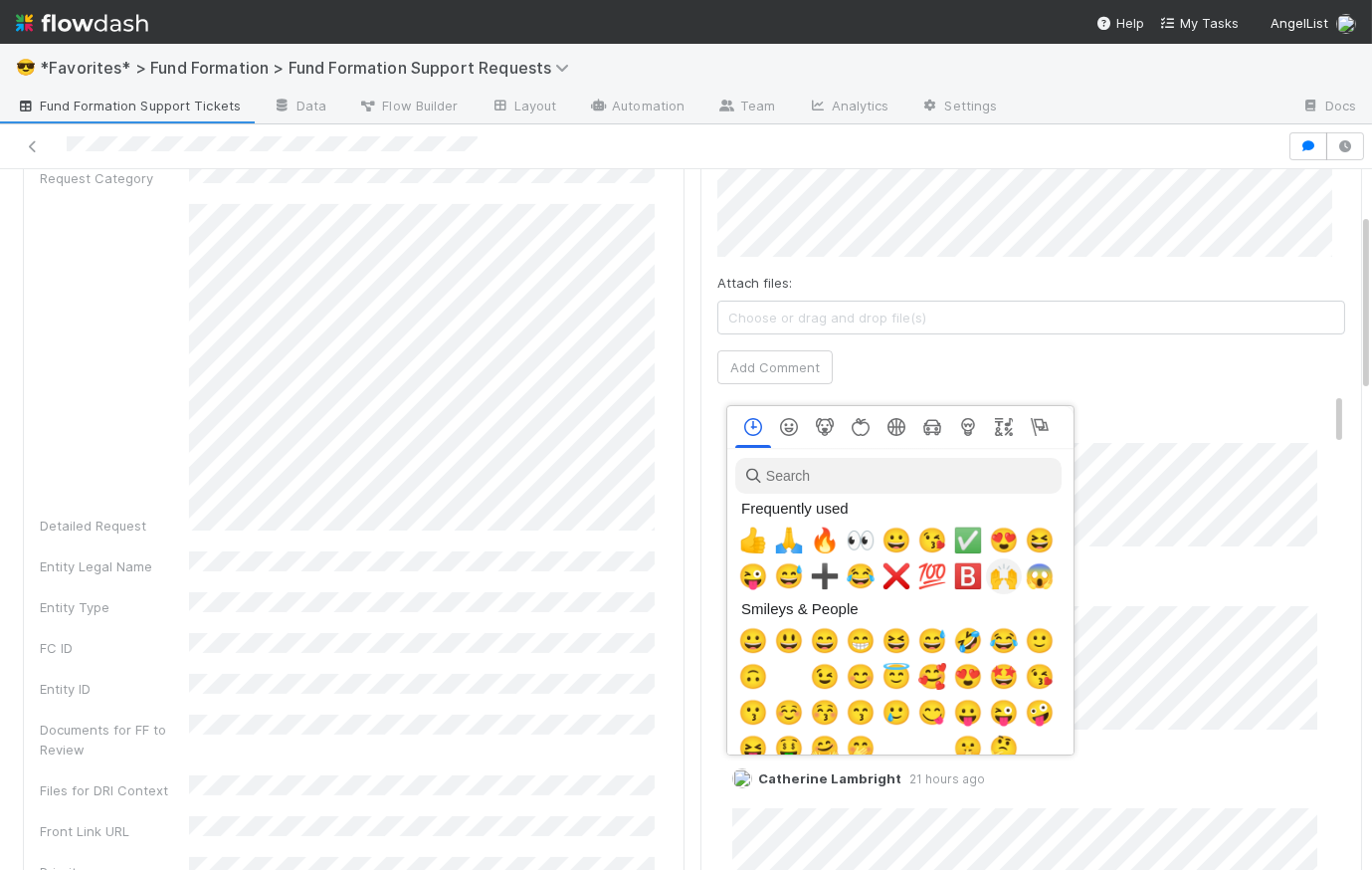 click on "🙌" at bounding box center (1004, 576) 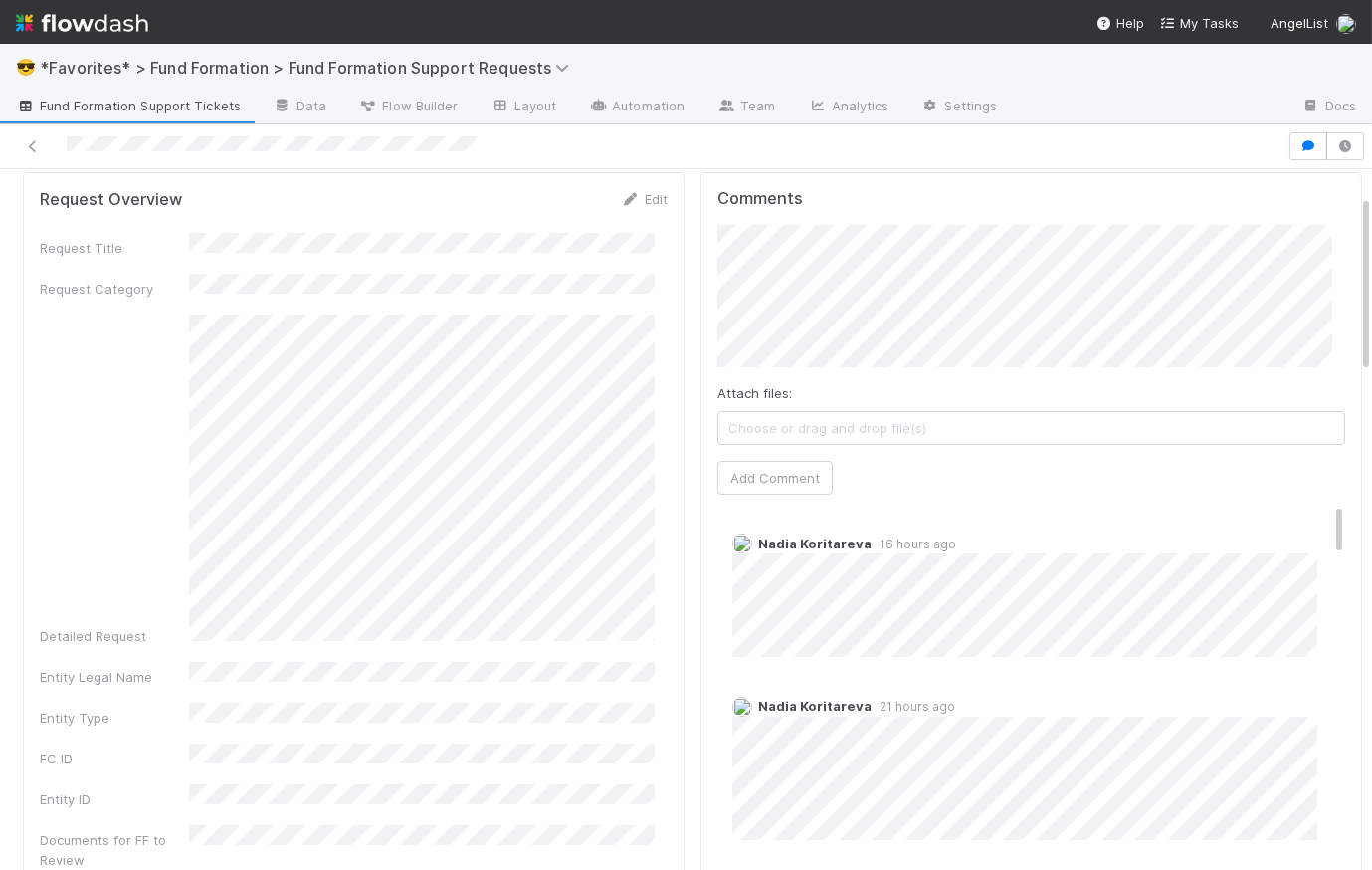 scroll, scrollTop: 14, scrollLeft: 0, axis: vertical 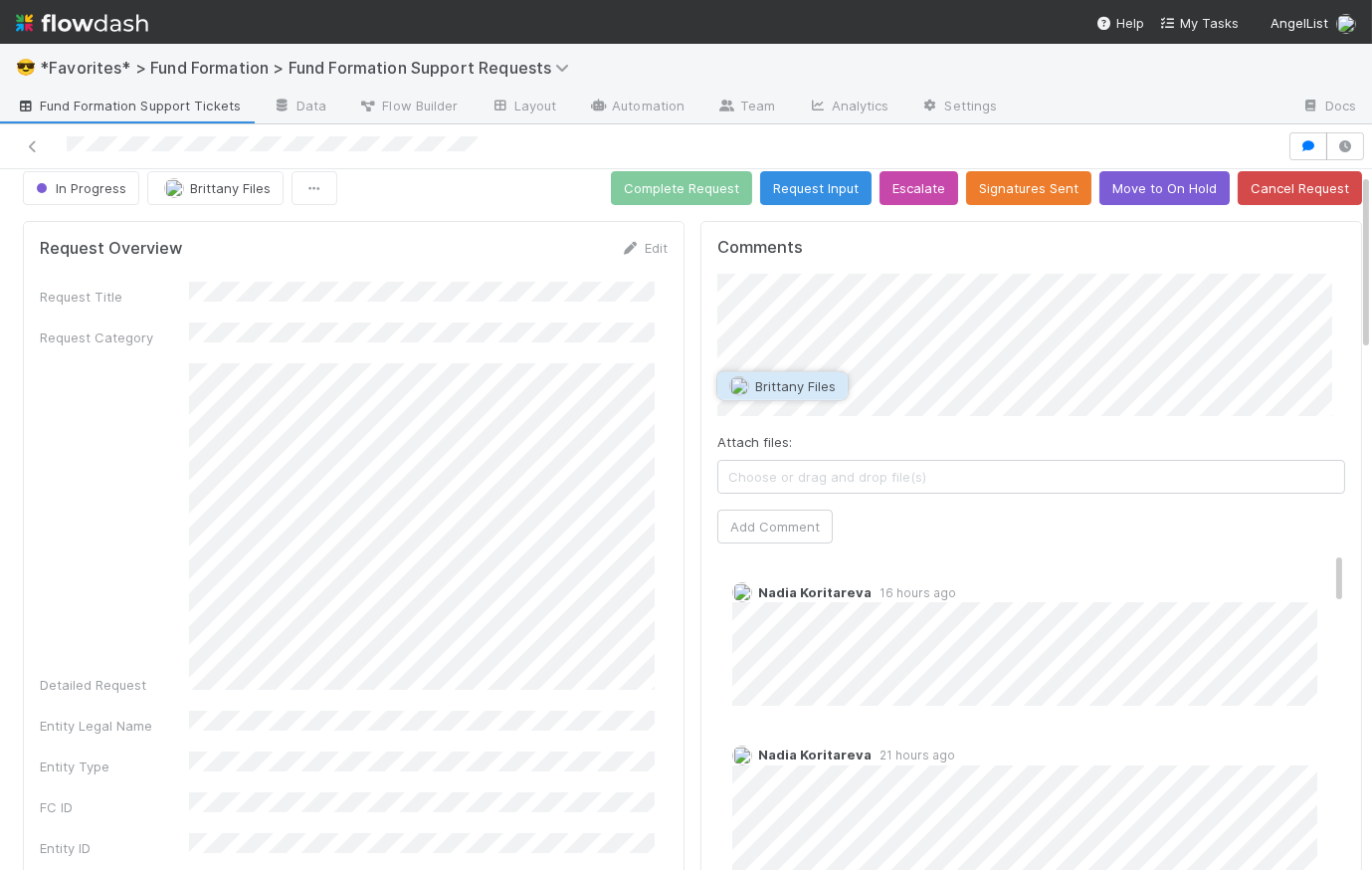 click on "Brittany Files" at bounding box center [782, 386] 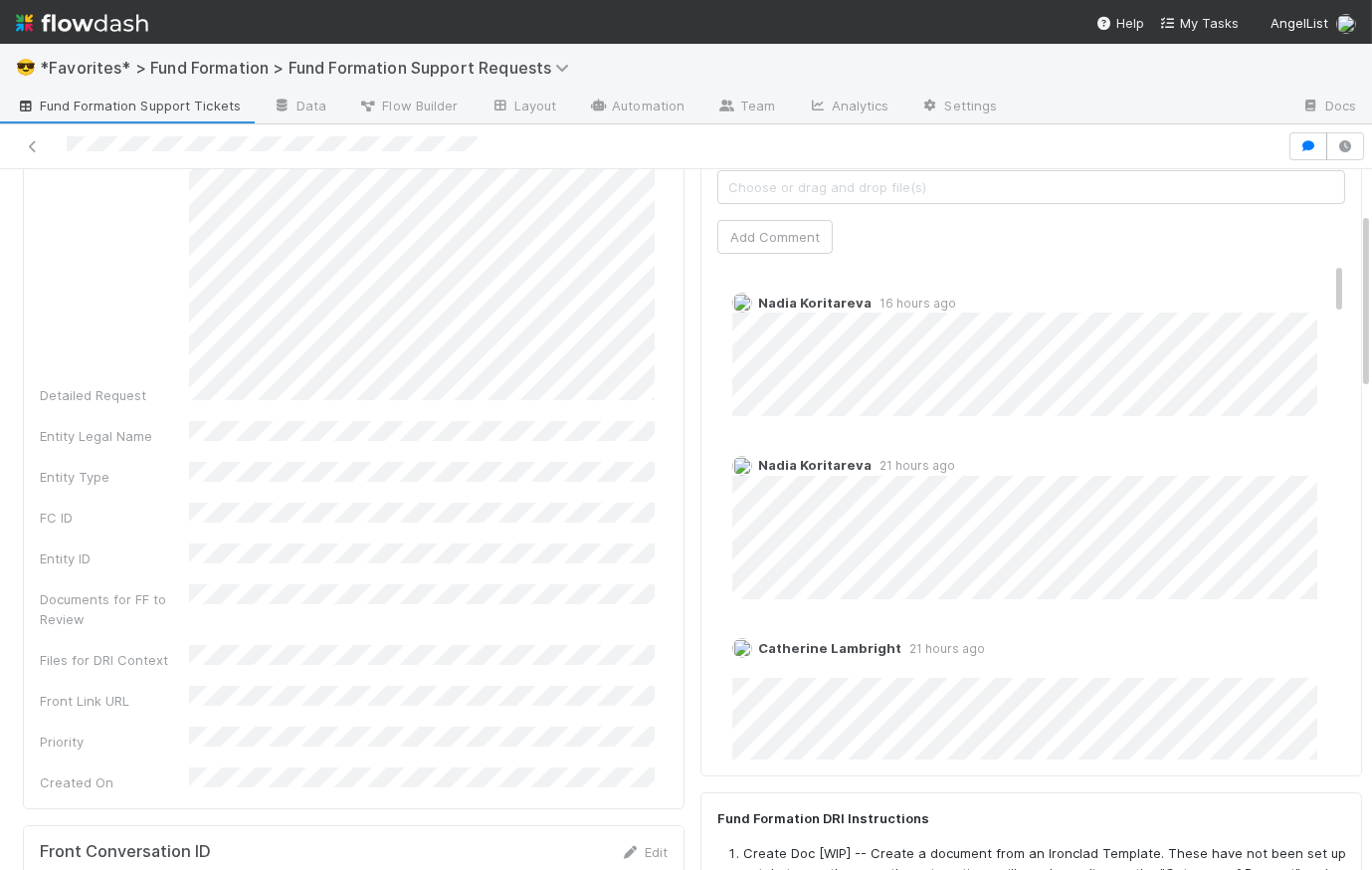 scroll, scrollTop: 318, scrollLeft: 0, axis: vertical 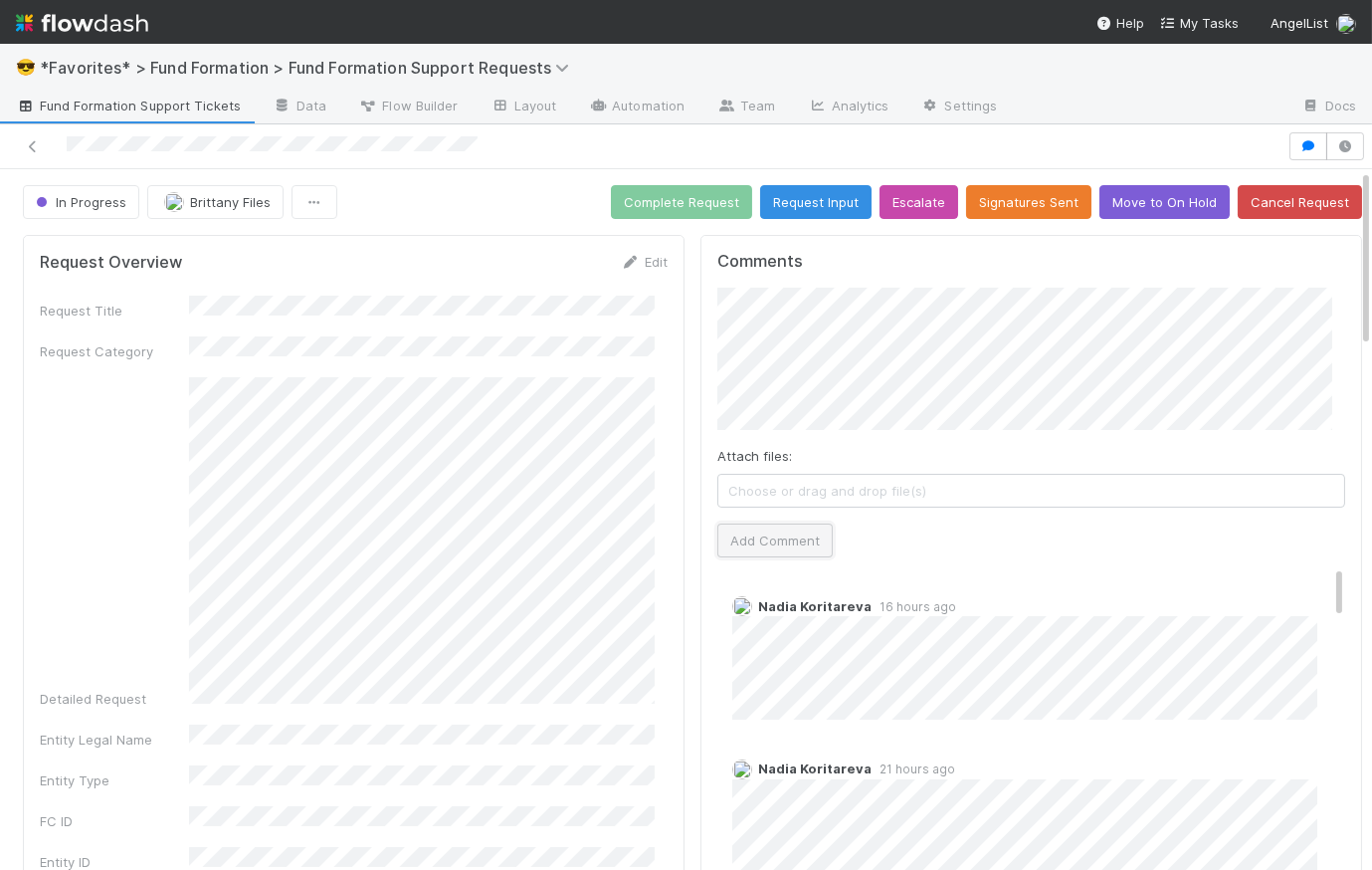 click on "Add Comment" at bounding box center [775, 541] 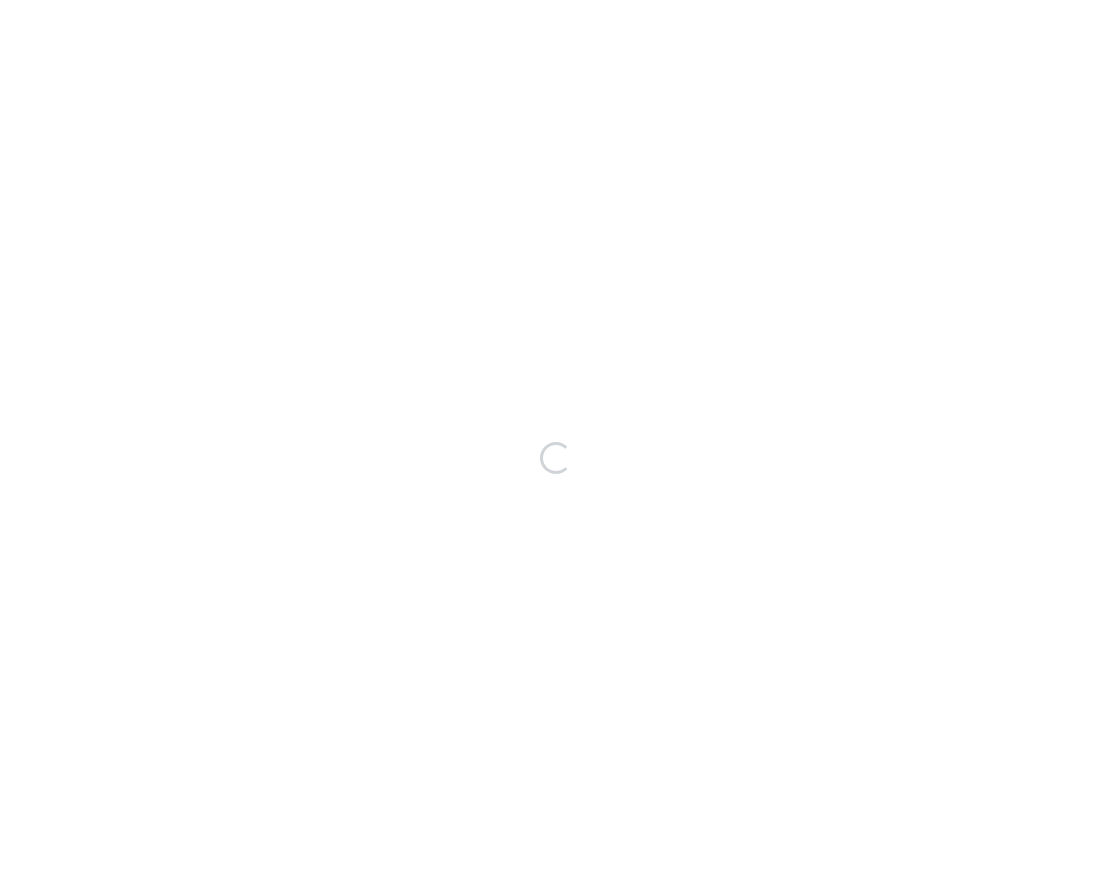 scroll, scrollTop: 0, scrollLeft: 0, axis: both 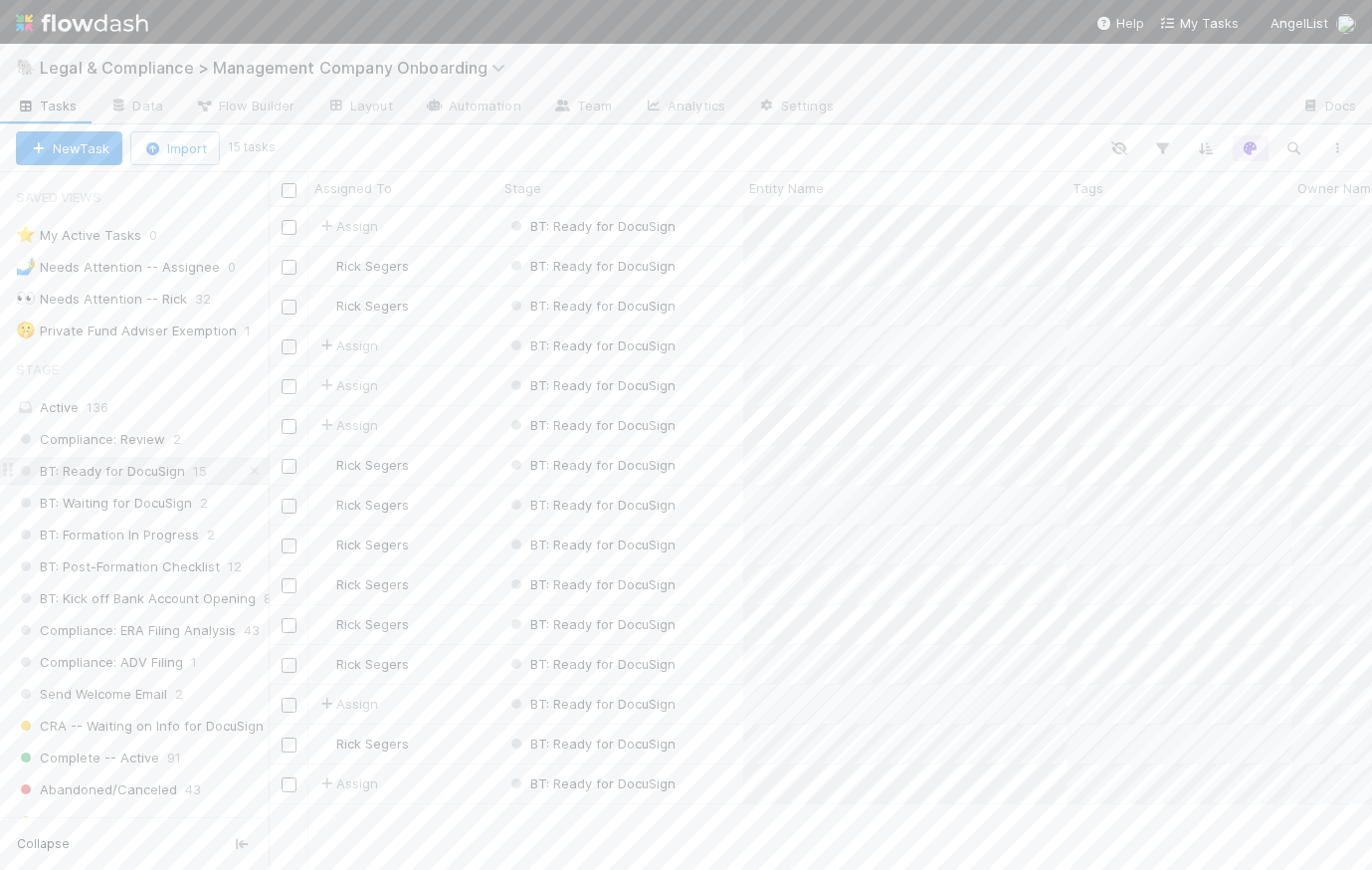 click at bounding box center [255, 471] 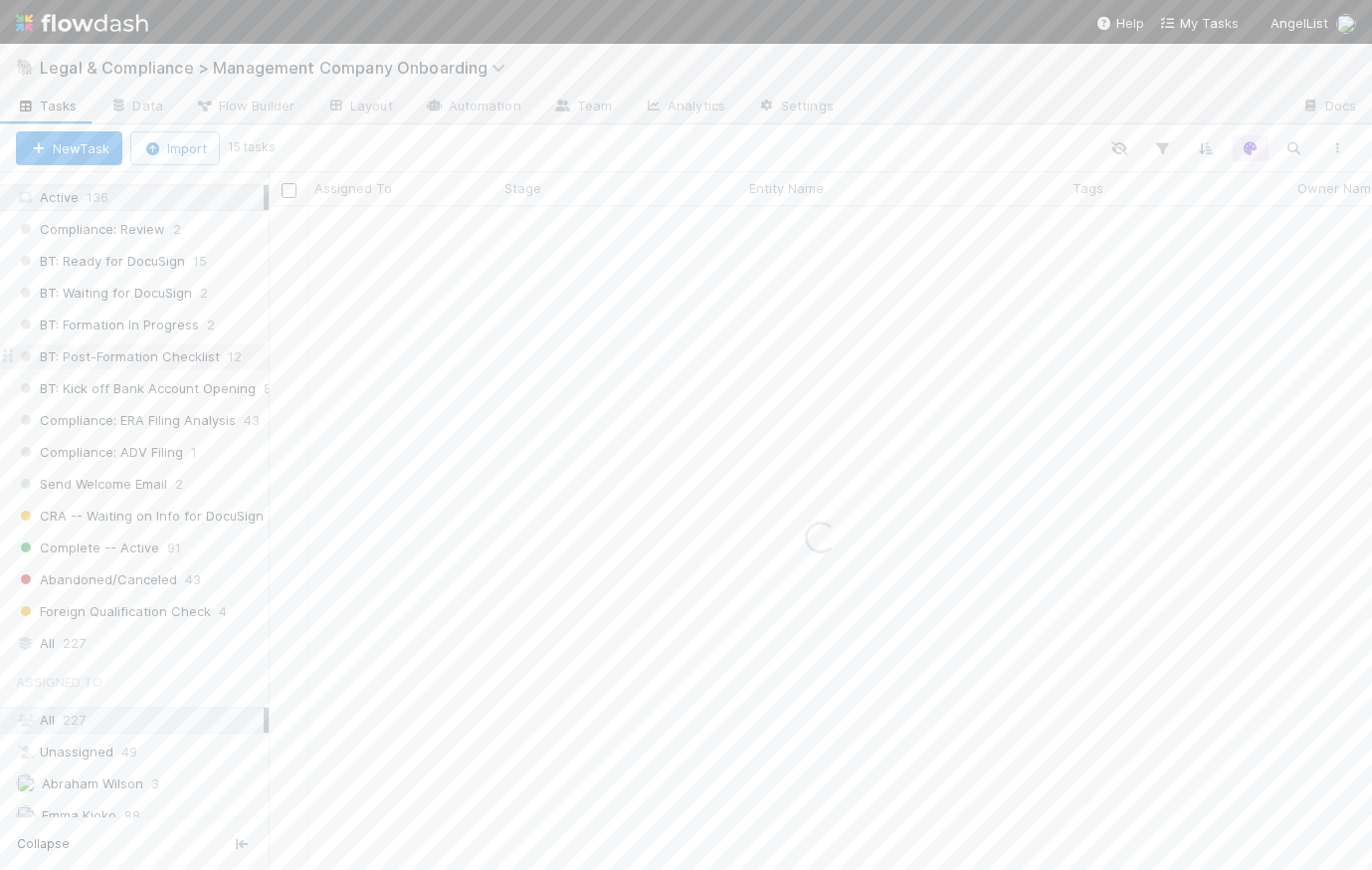 scroll, scrollTop: 318, scrollLeft: 0, axis: vertical 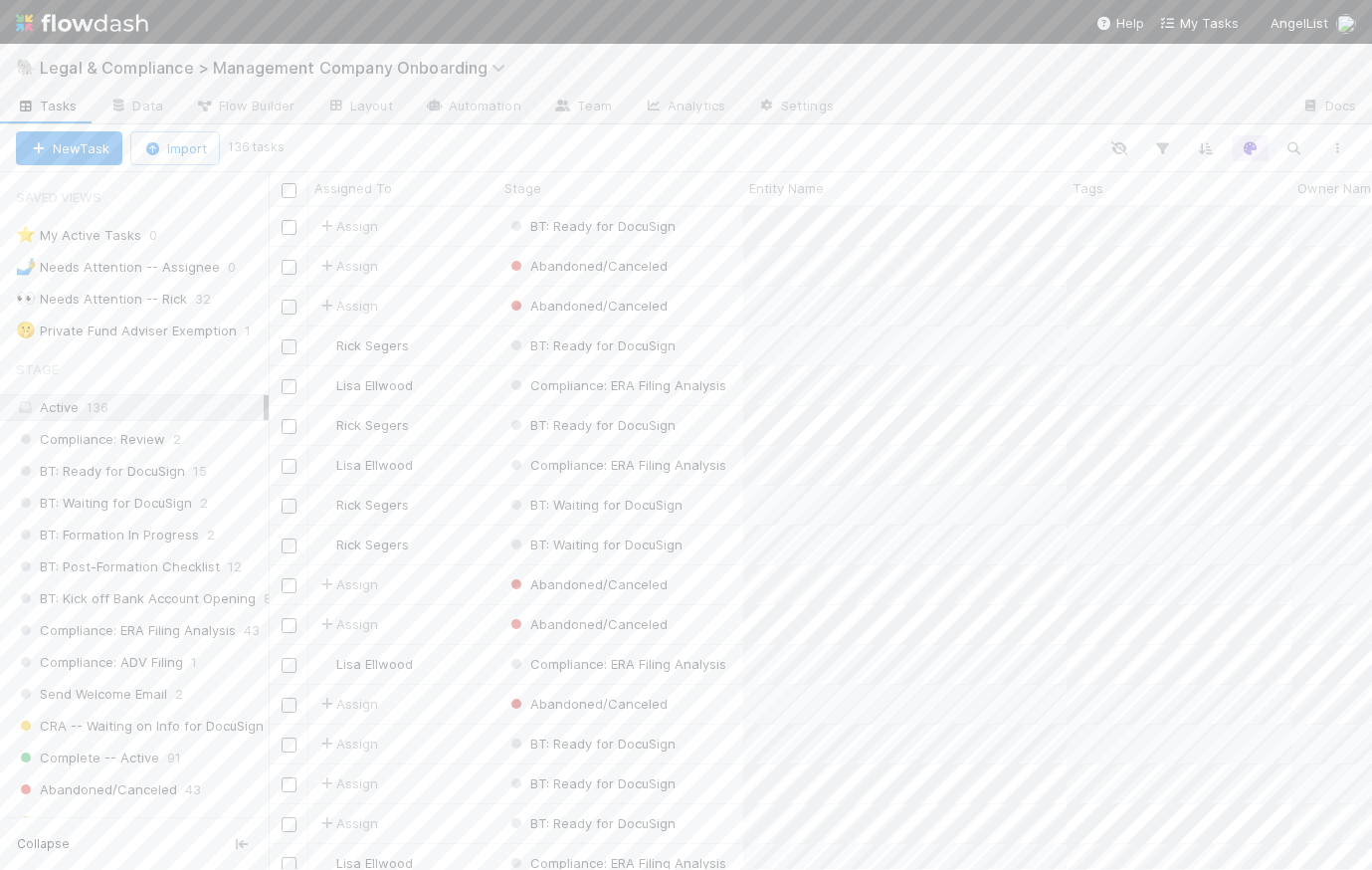 click at bounding box center [82, 23] 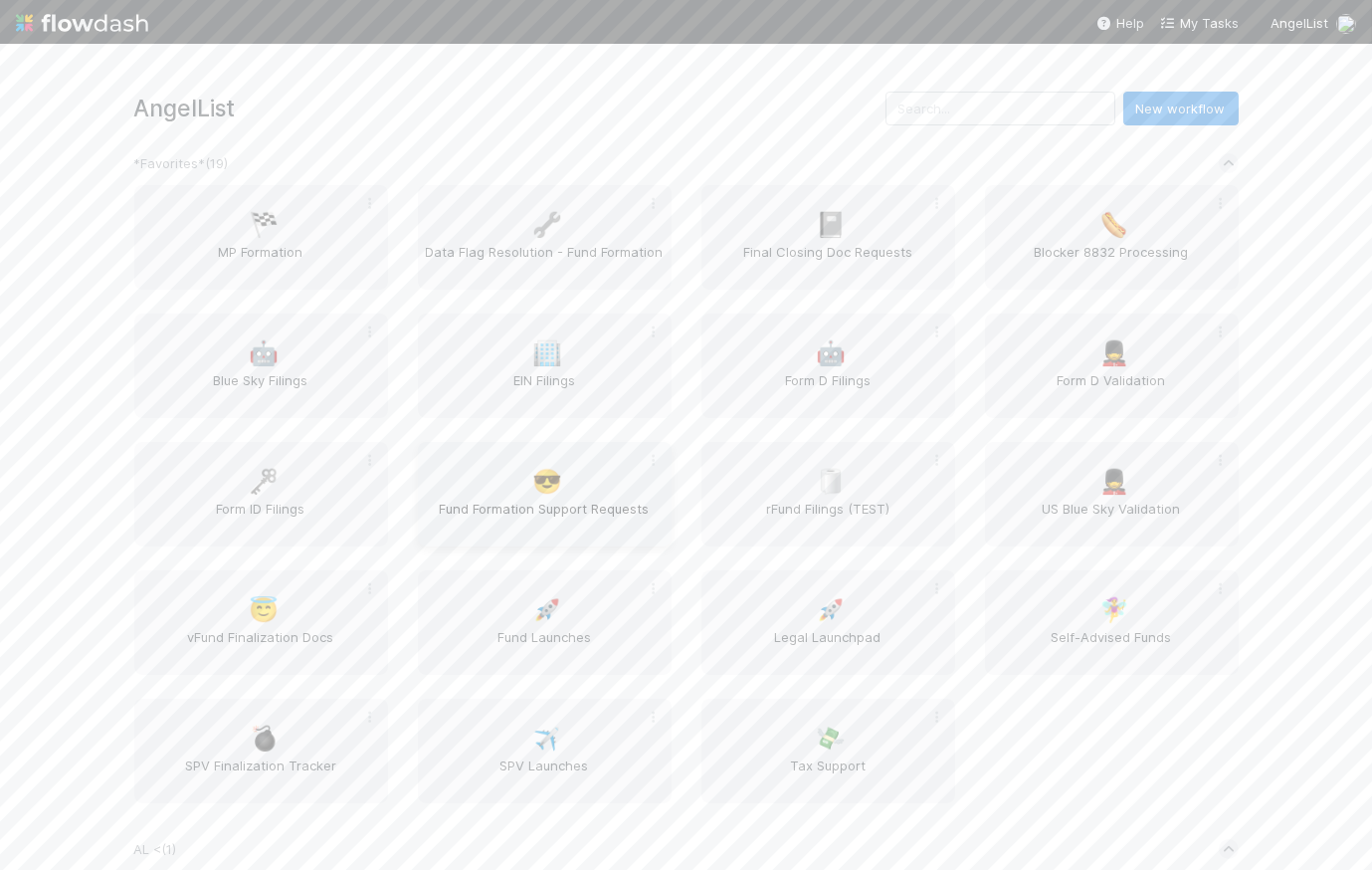 click on "😎 Fund Formation Support Requests" at bounding box center [544, 494] 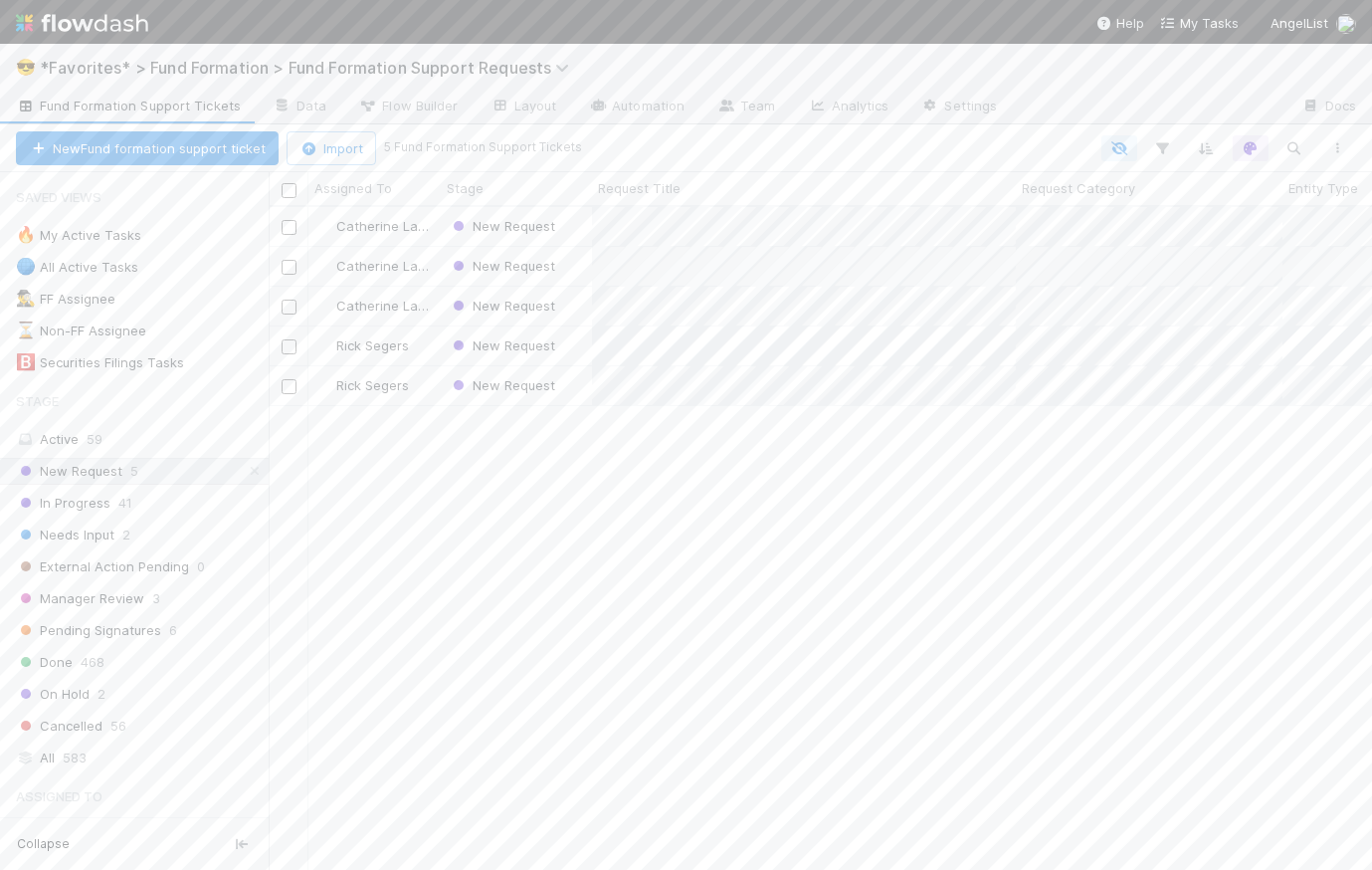 scroll, scrollTop: 14, scrollLeft: 14, axis: both 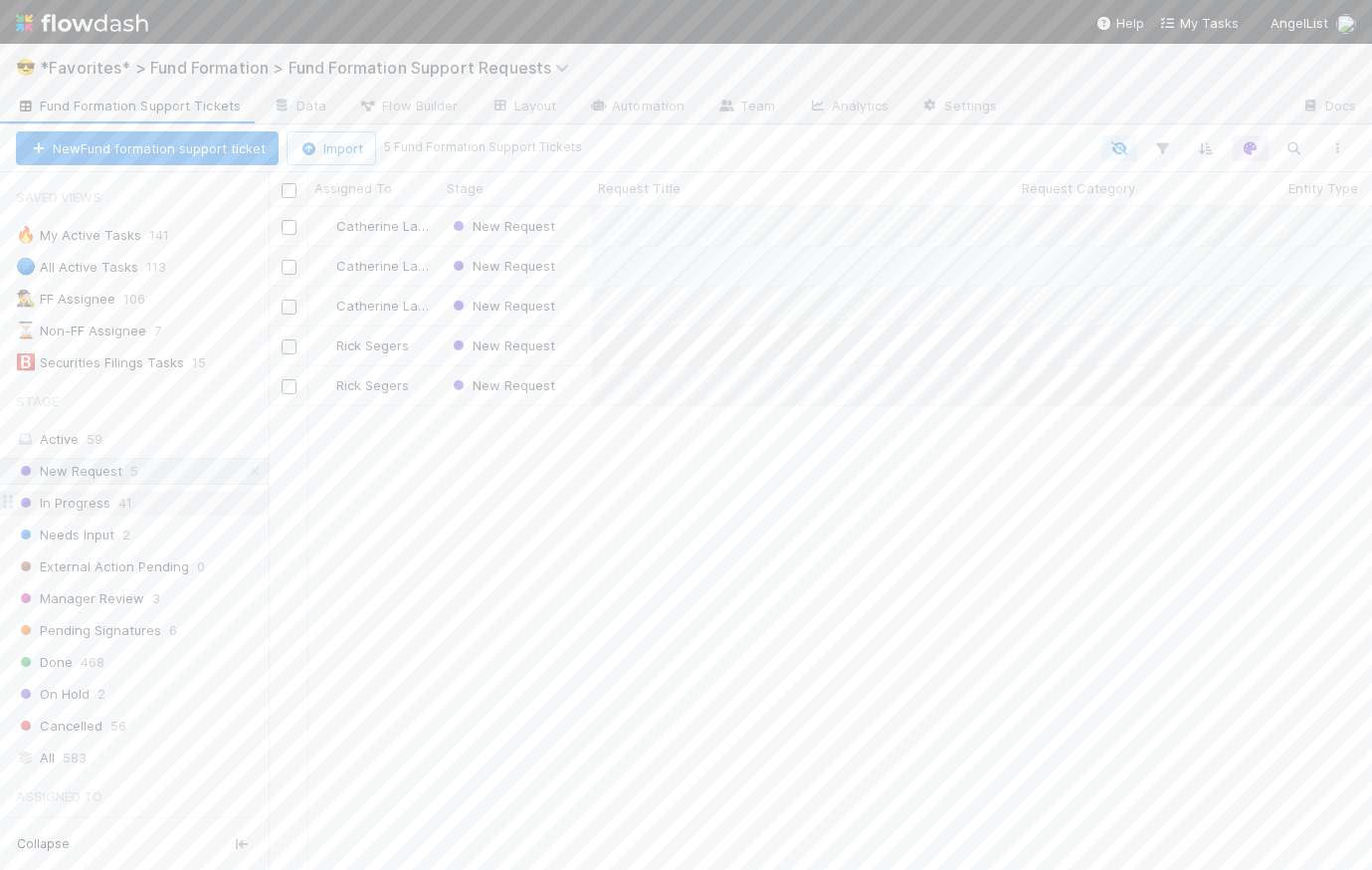 click on "In Progress   41" at bounding box center [142, 503] 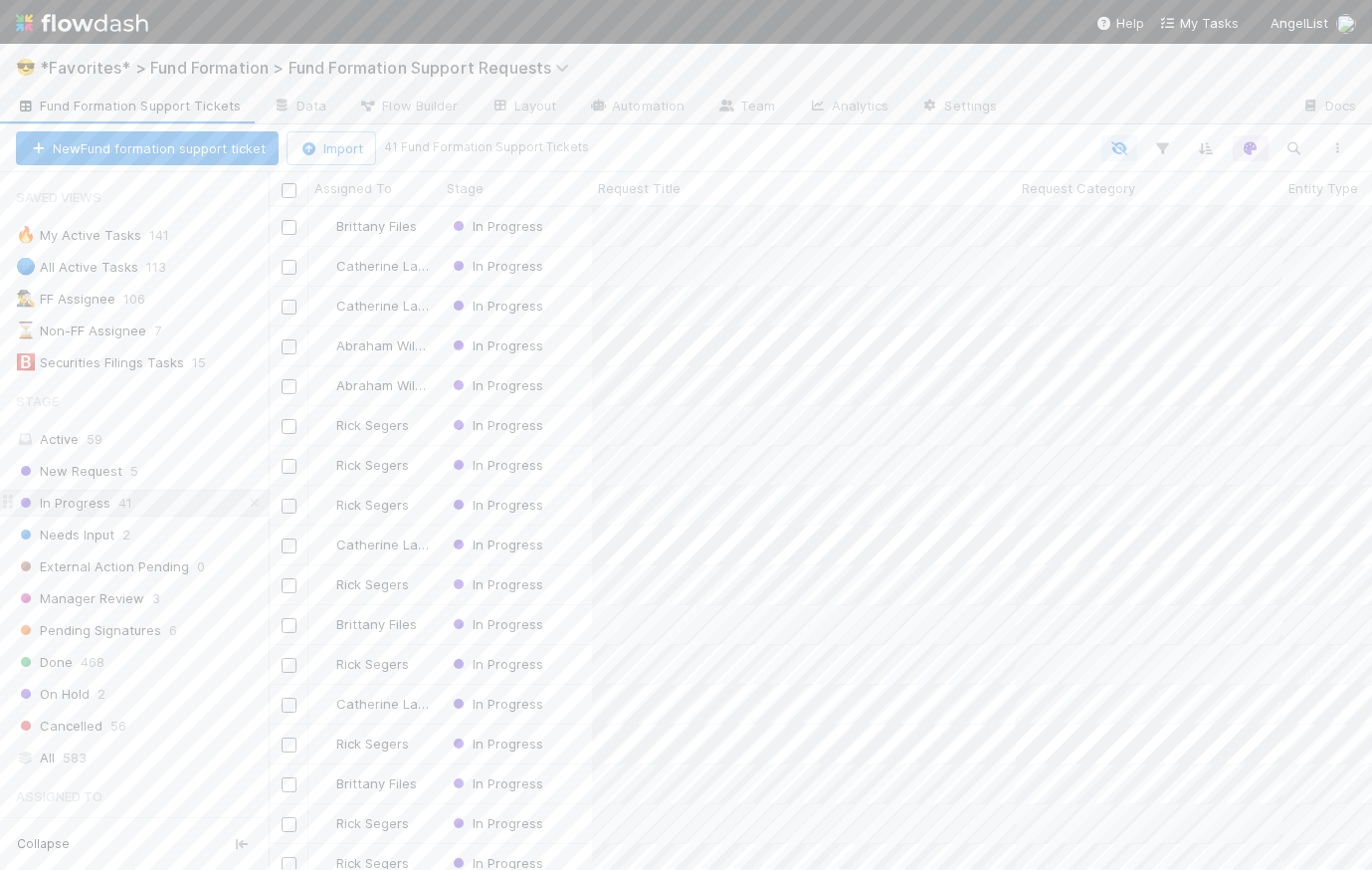 scroll, scrollTop: 14, scrollLeft: 14, axis: both 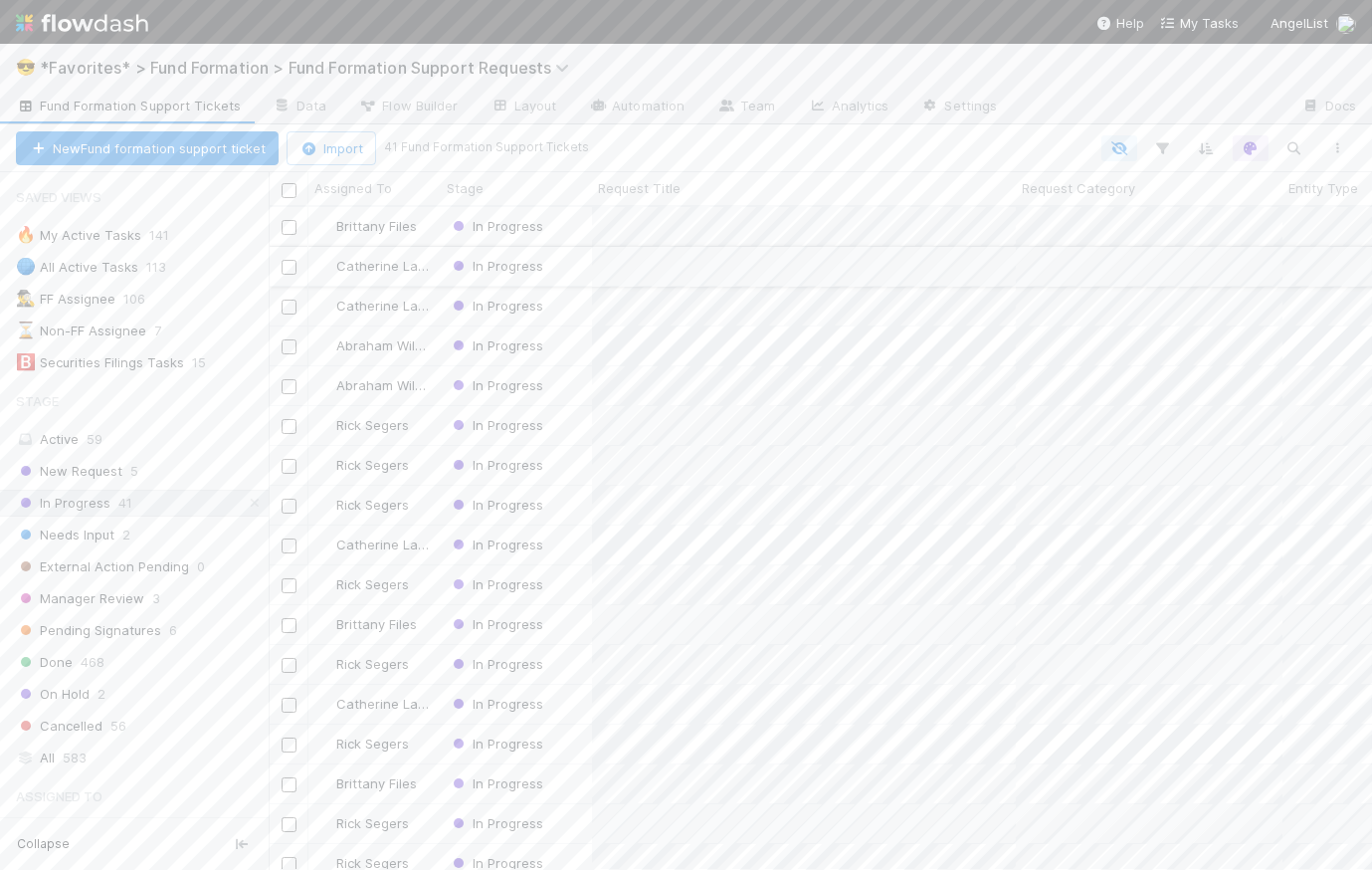 click on "In Progress" at bounding box center (516, 266) 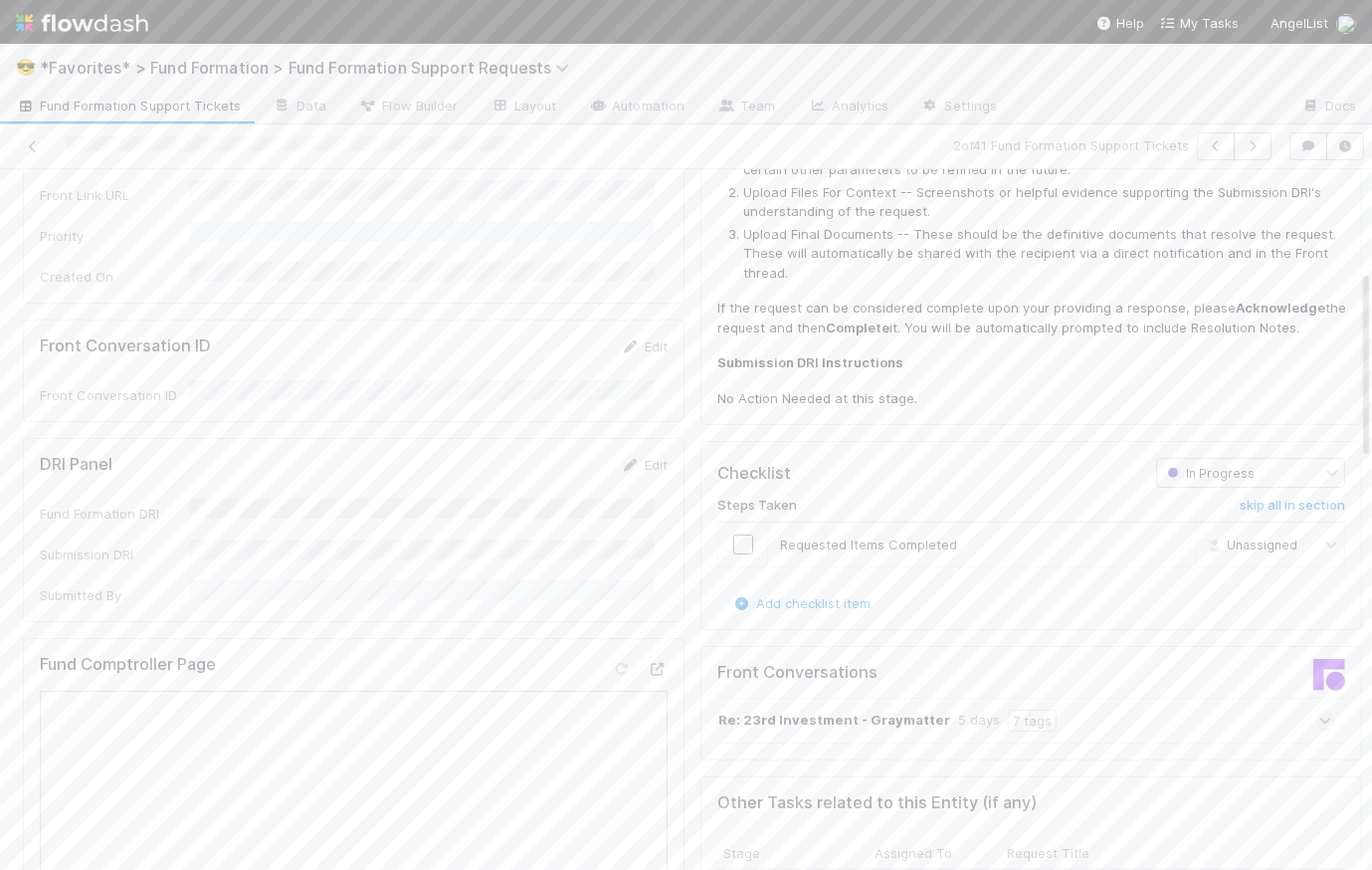 scroll, scrollTop: 654, scrollLeft: 0, axis: vertical 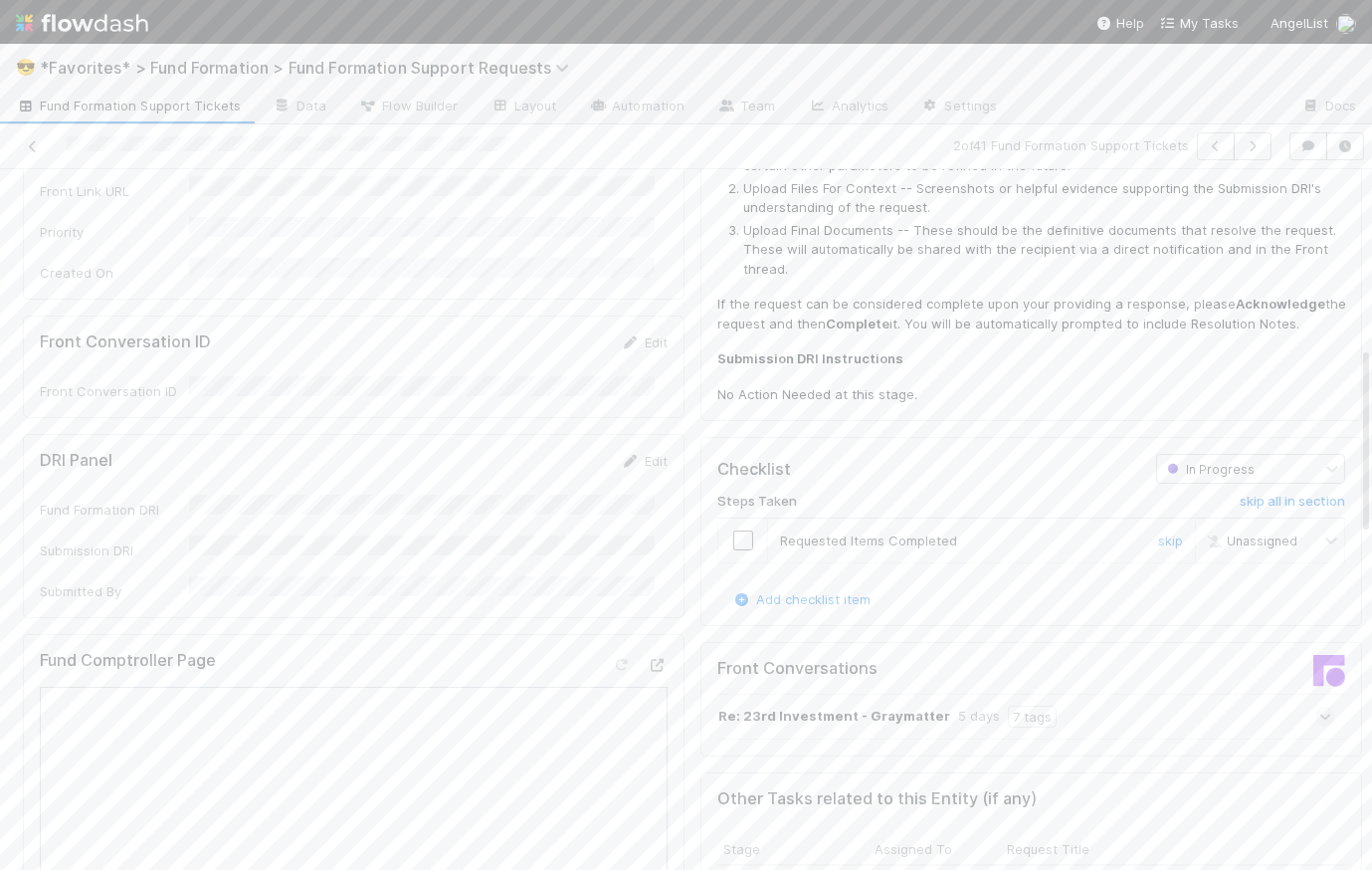click at bounding box center (743, 541) 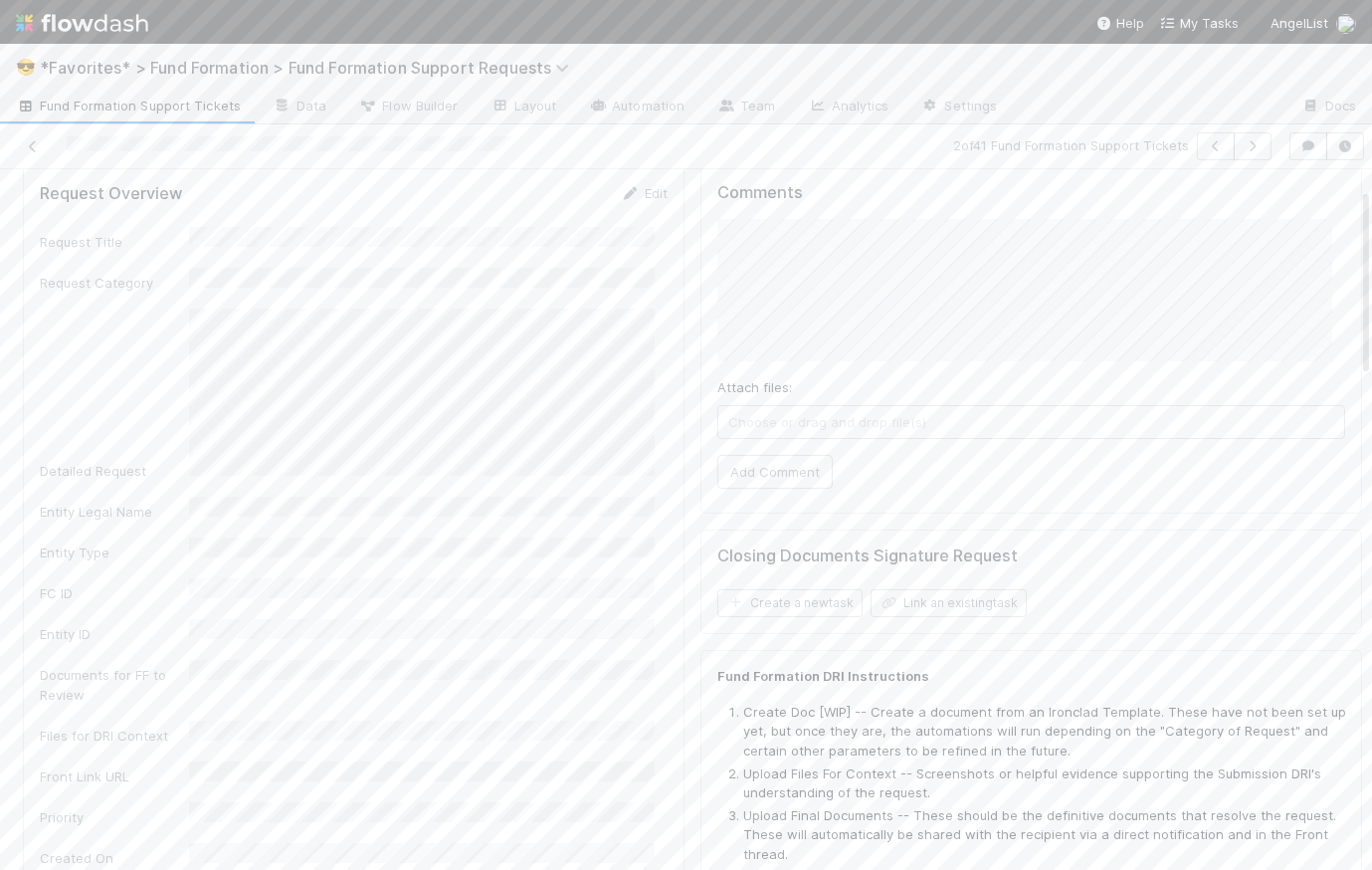 scroll, scrollTop: 0, scrollLeft: 0, axis: both 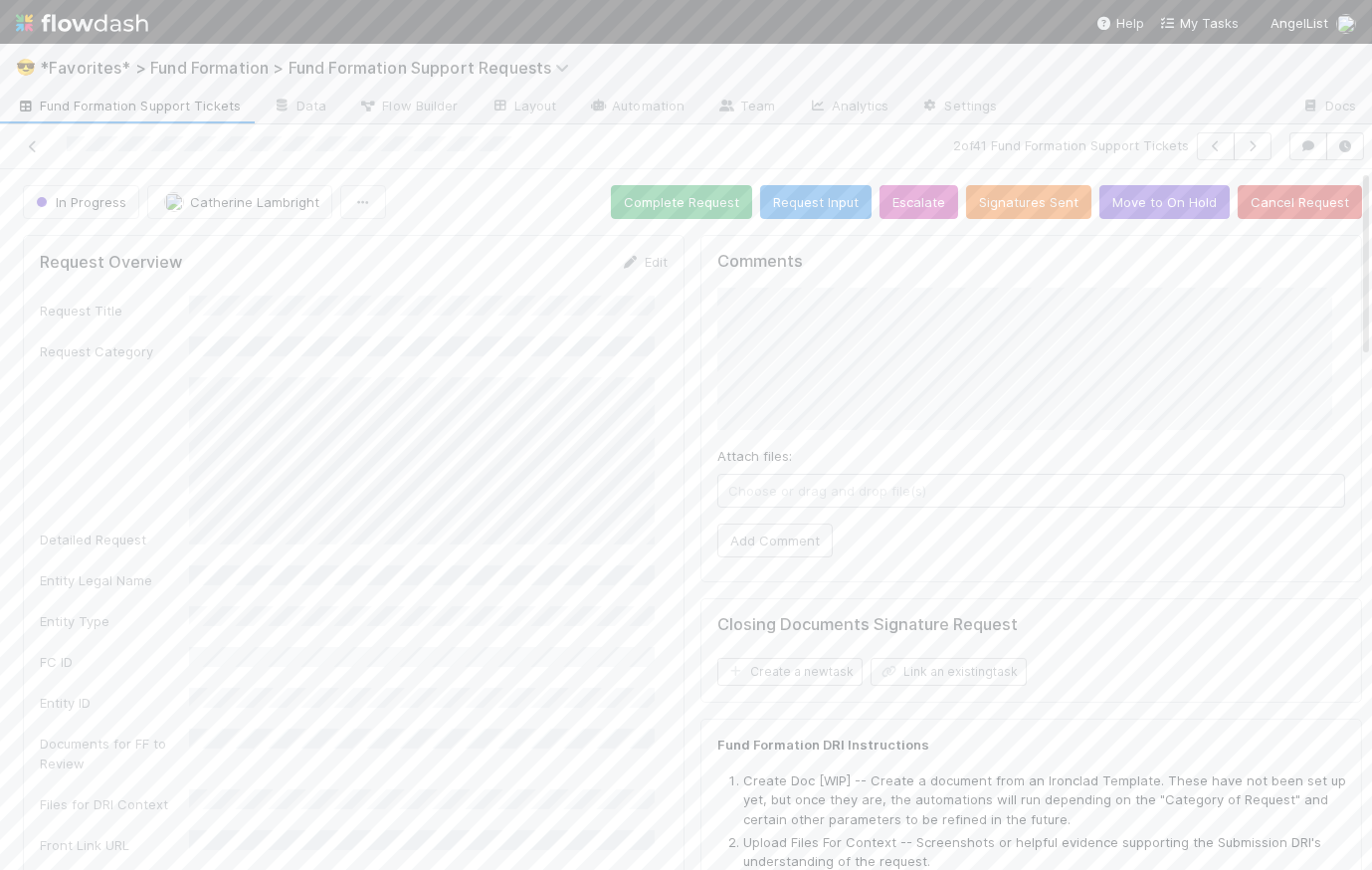 click on "Request Overview Edit Request Title  Request Category  Detailed Request  Entity Legal Name  Entity Type  FC ID  Entity ID  Documents for FF to Review  Files for DRI Context  Front Link URL  Priority  Created On Front Conversation ID Edit Front Conversation ID  DRI Panel Edit Fund Formation DRI  Submission DRI  Submitted By  Fund Comptroller Page Activity Log Undo Last Action Export as CSV 8/6/25, 3:46:51 PM GMT+1 Catherine  Lambright    completed  a todo item: ☑  Requested Items Completed 8/5/25, 6:42:42 PM GMT+1 The Automation "Set Prior Stage -- New Request" (Executor ID: 31583)   updated: Prior Stage   from   (empty)   to   8/5/25, 6:42:42 PM GMT+1 Set Prior Stage -- New Request  was triggered 8/5/25, 6:42:42 PM GMT+1 Catherine  Lambright    moved this  Fund Formation Support Ticket  from     New Request   to     In Progress 8/5/25, 6:42:42 PM GMT+1 Catherine  Lambright   performed the  Acknowledge Request  action. 8/5/25, 4:24:01 PM GMT+1 SPV Launch <> FF Task Linking  was triggered   updated:   from" at bounding box center (353, 1527) 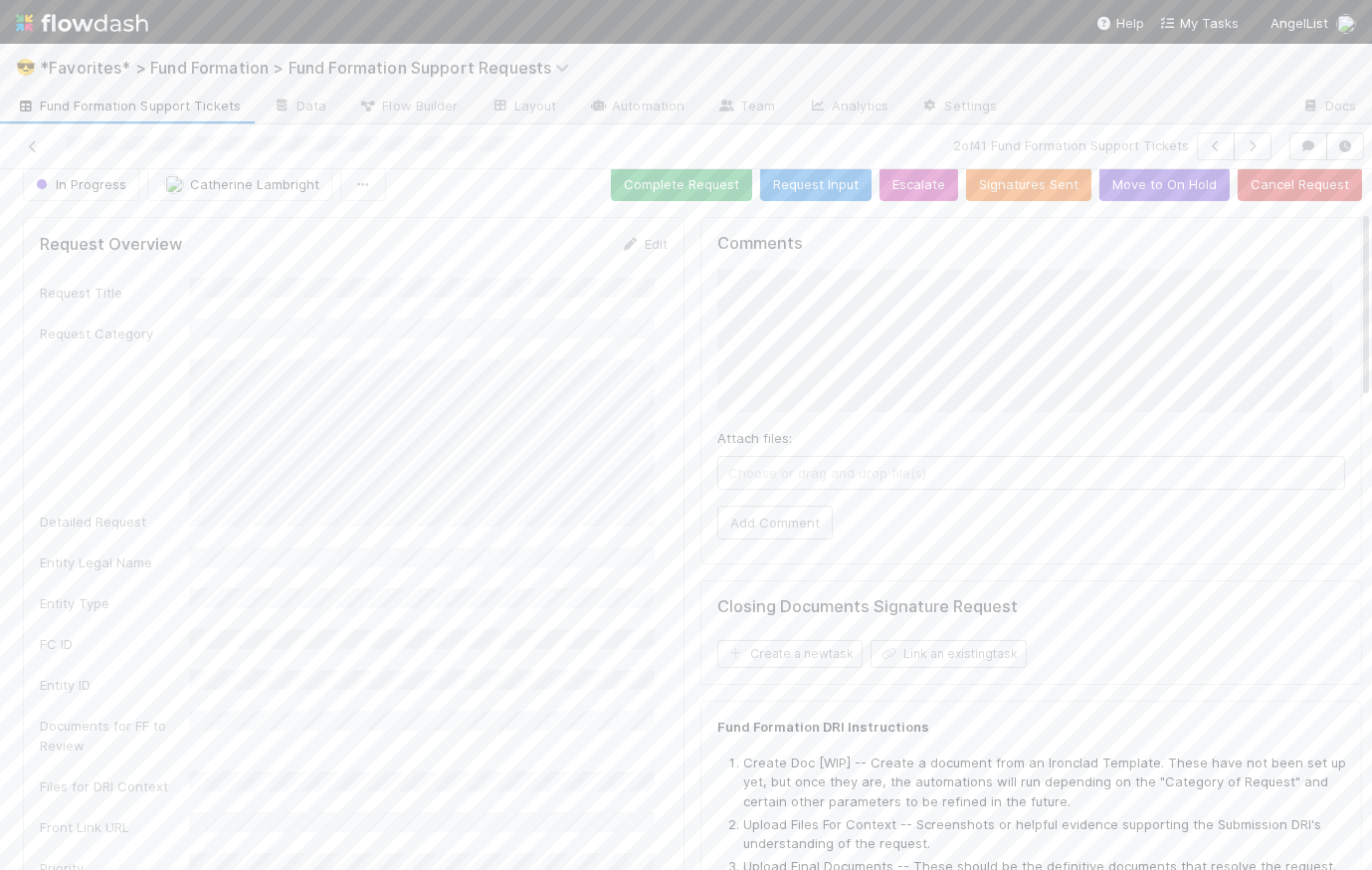 scroll, scrollTop: 0, scrollLeft: 0, axis: both 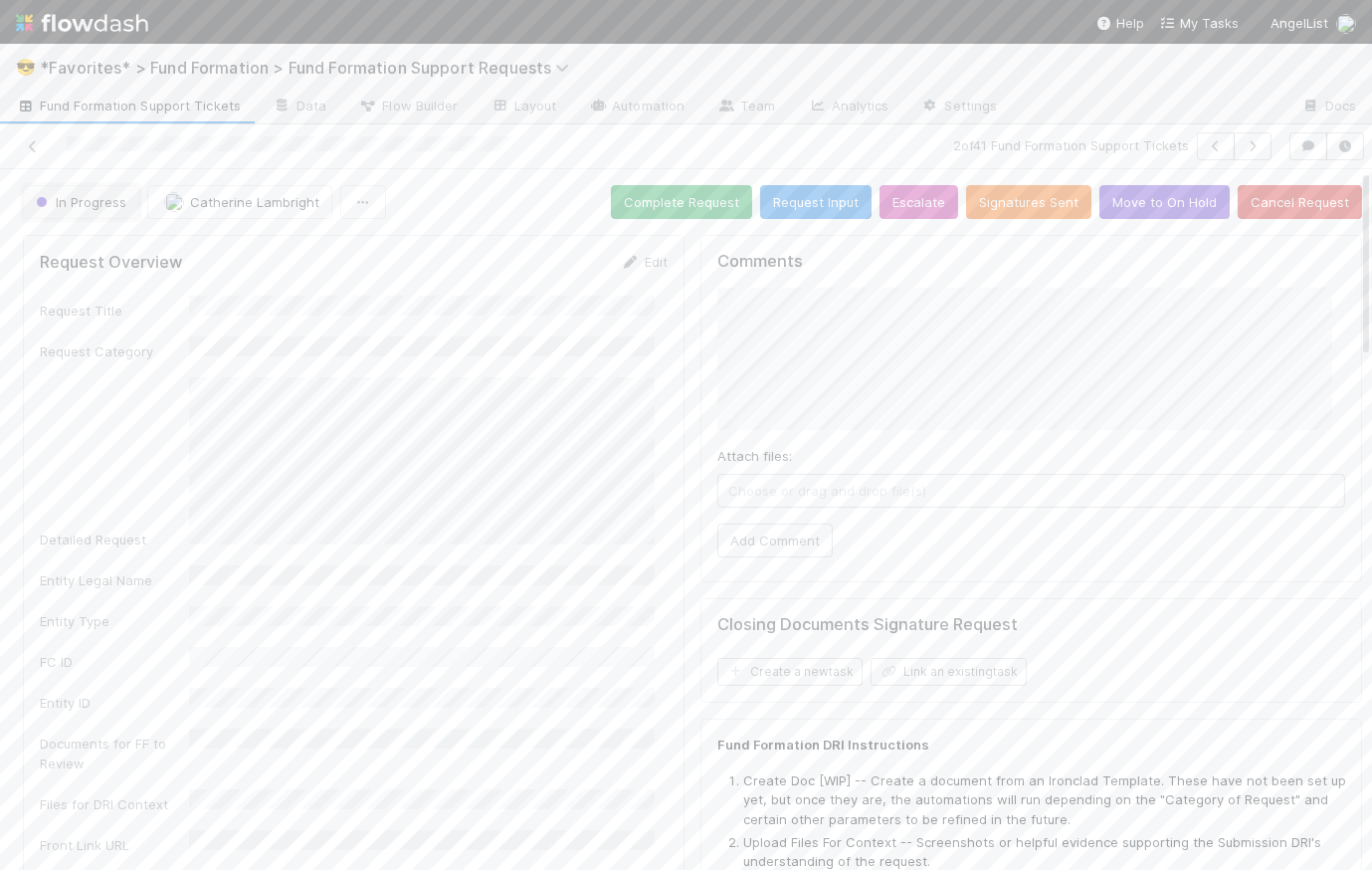 click on "In Progress" at bounding box center [79, 202] 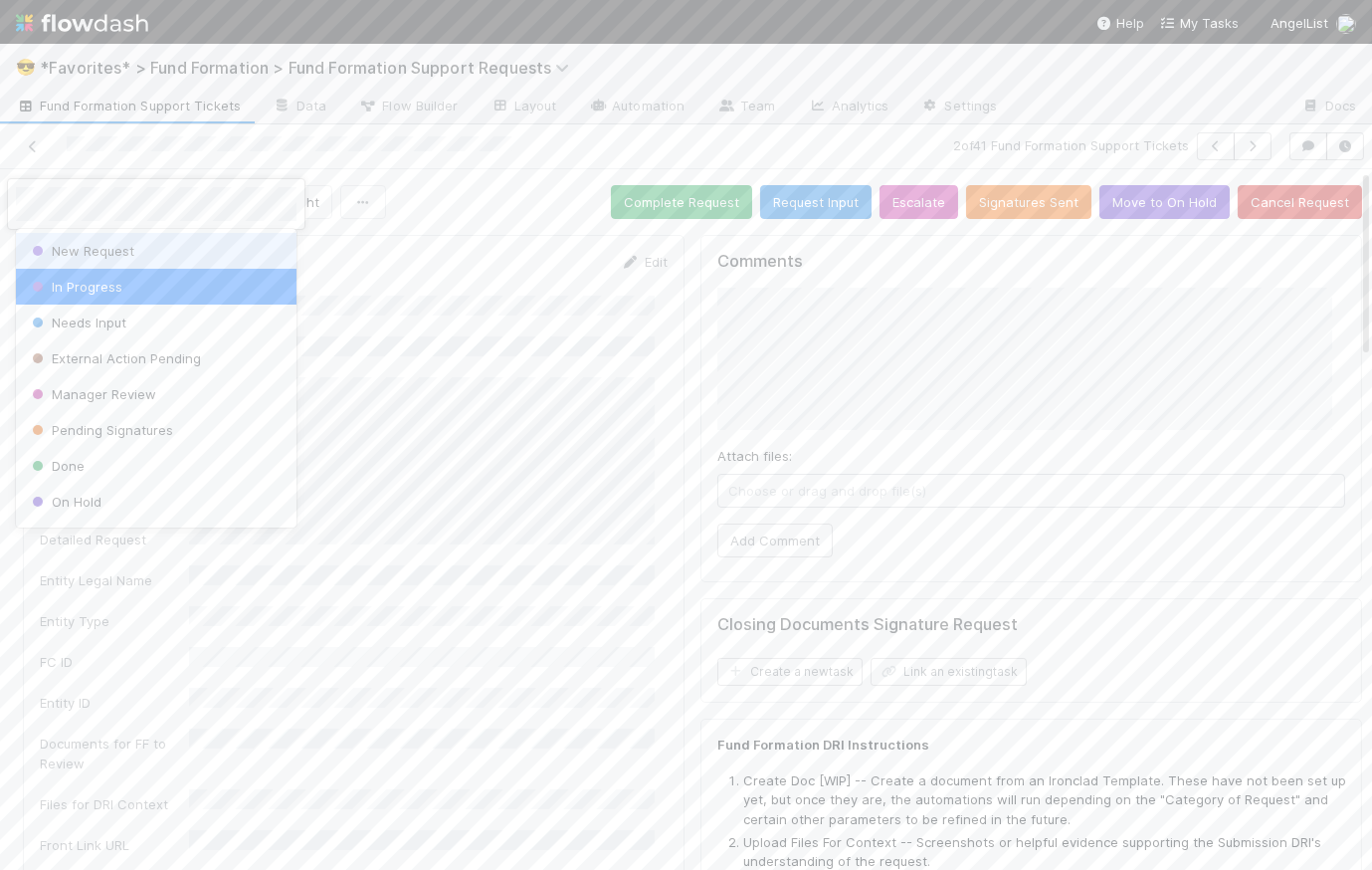 click at bounding box center (686, 435) 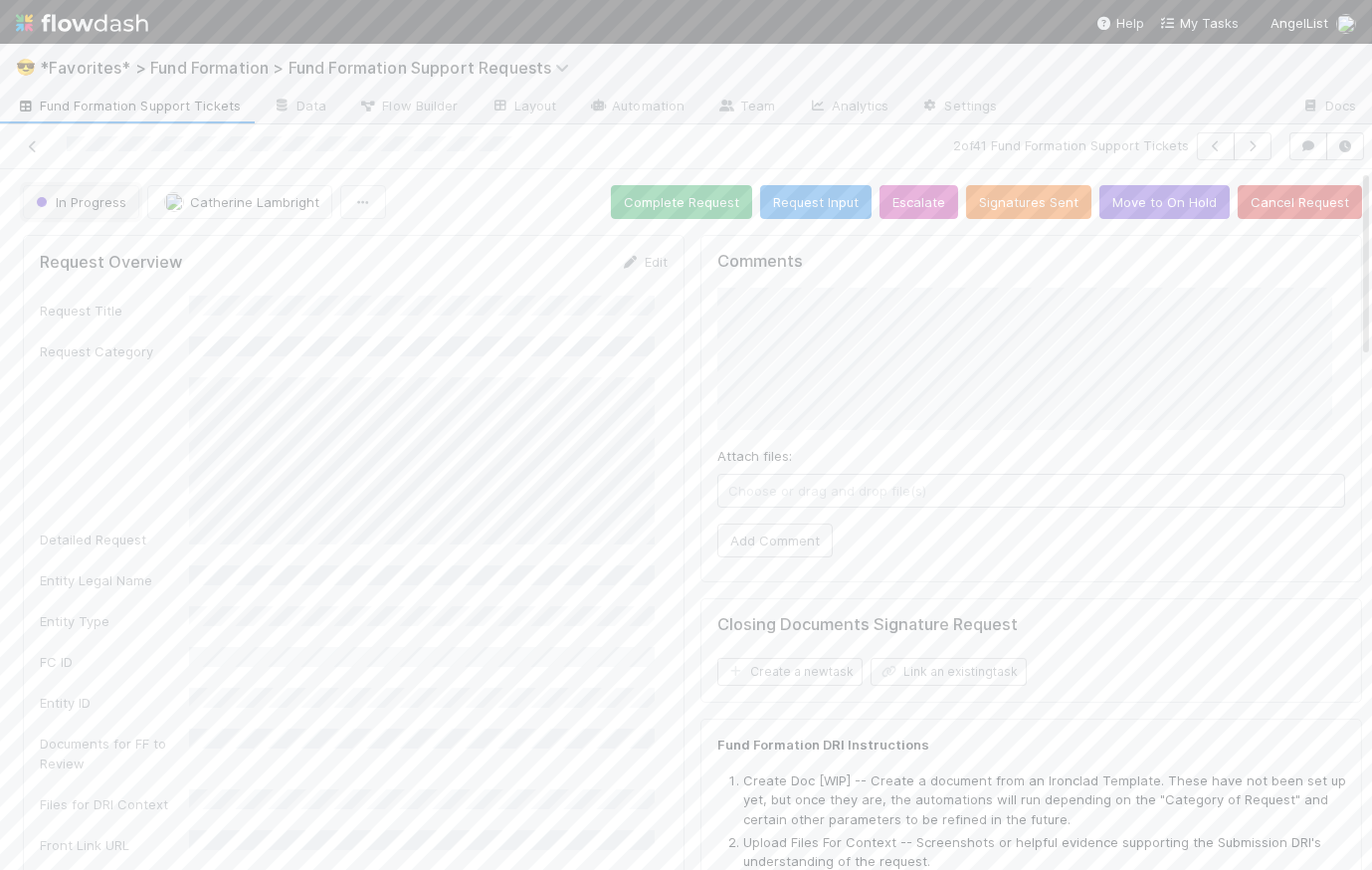 click on "In Progress" at bounding box center [81, 202] 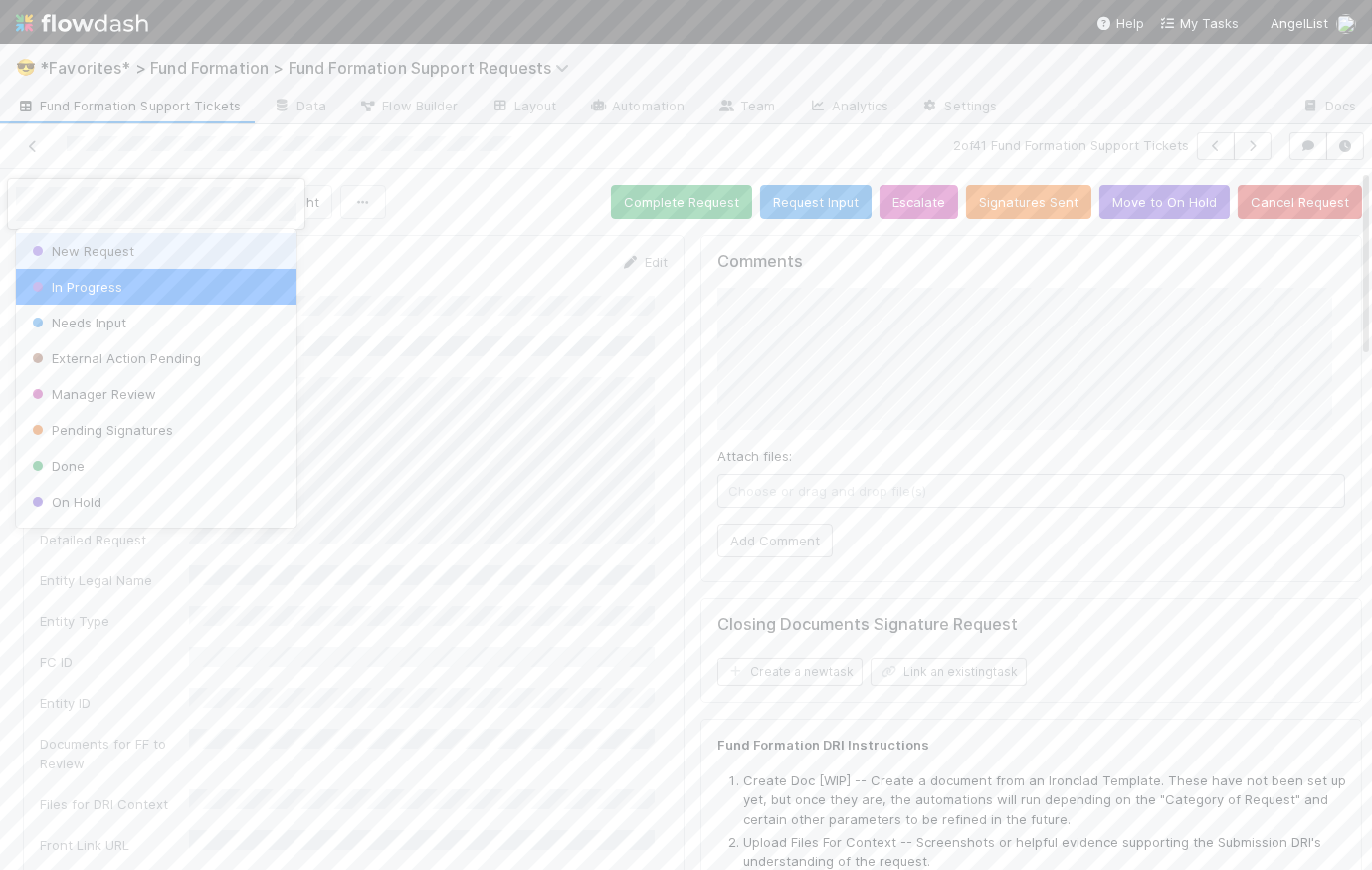 click on "New Request" at bounding box center (156, 251) 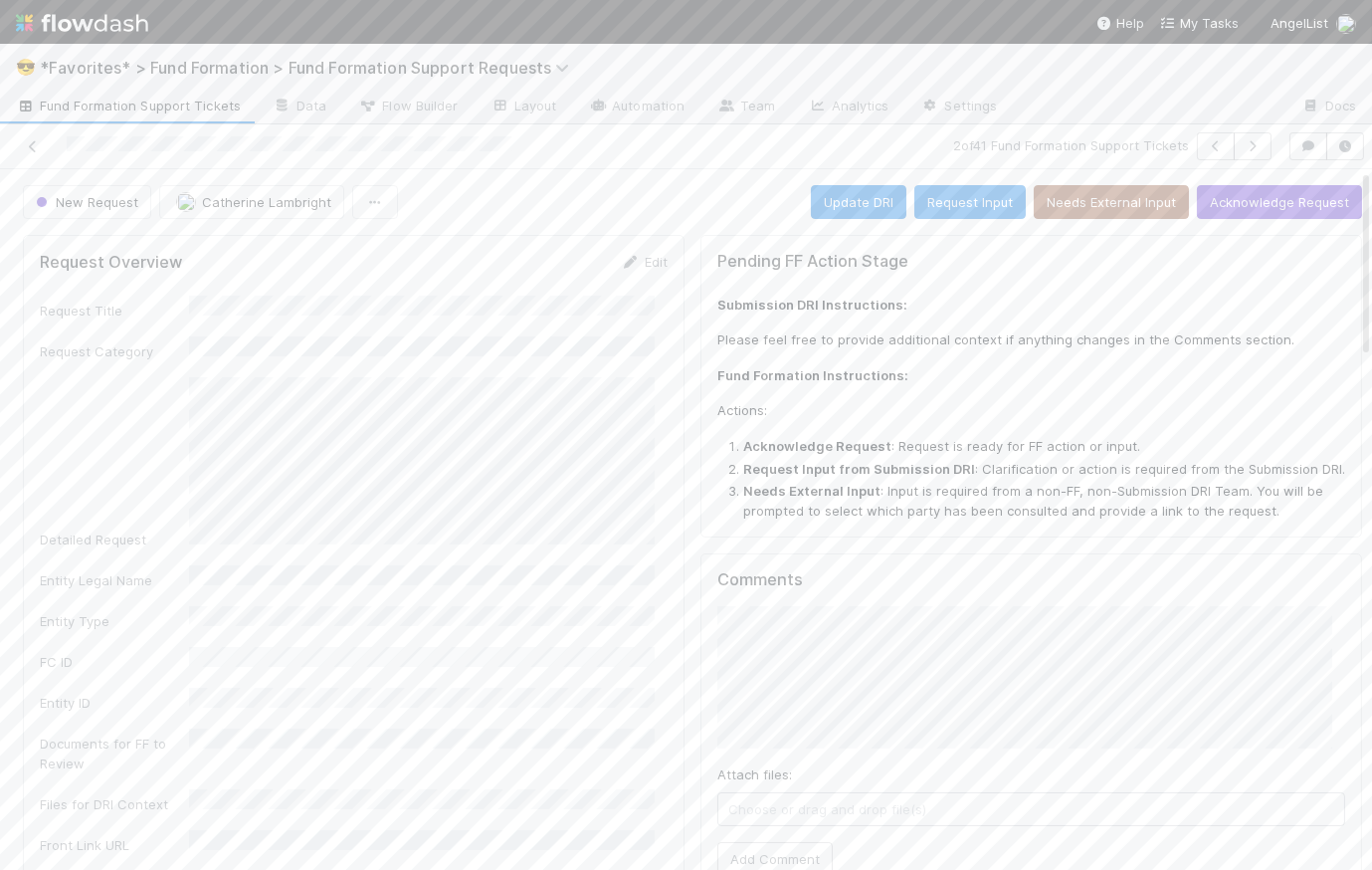click on "New Request Catherine  Lambright  Update DRI Request Input Needs External Input Acknowledge Request" at bounding box center [692, 202] 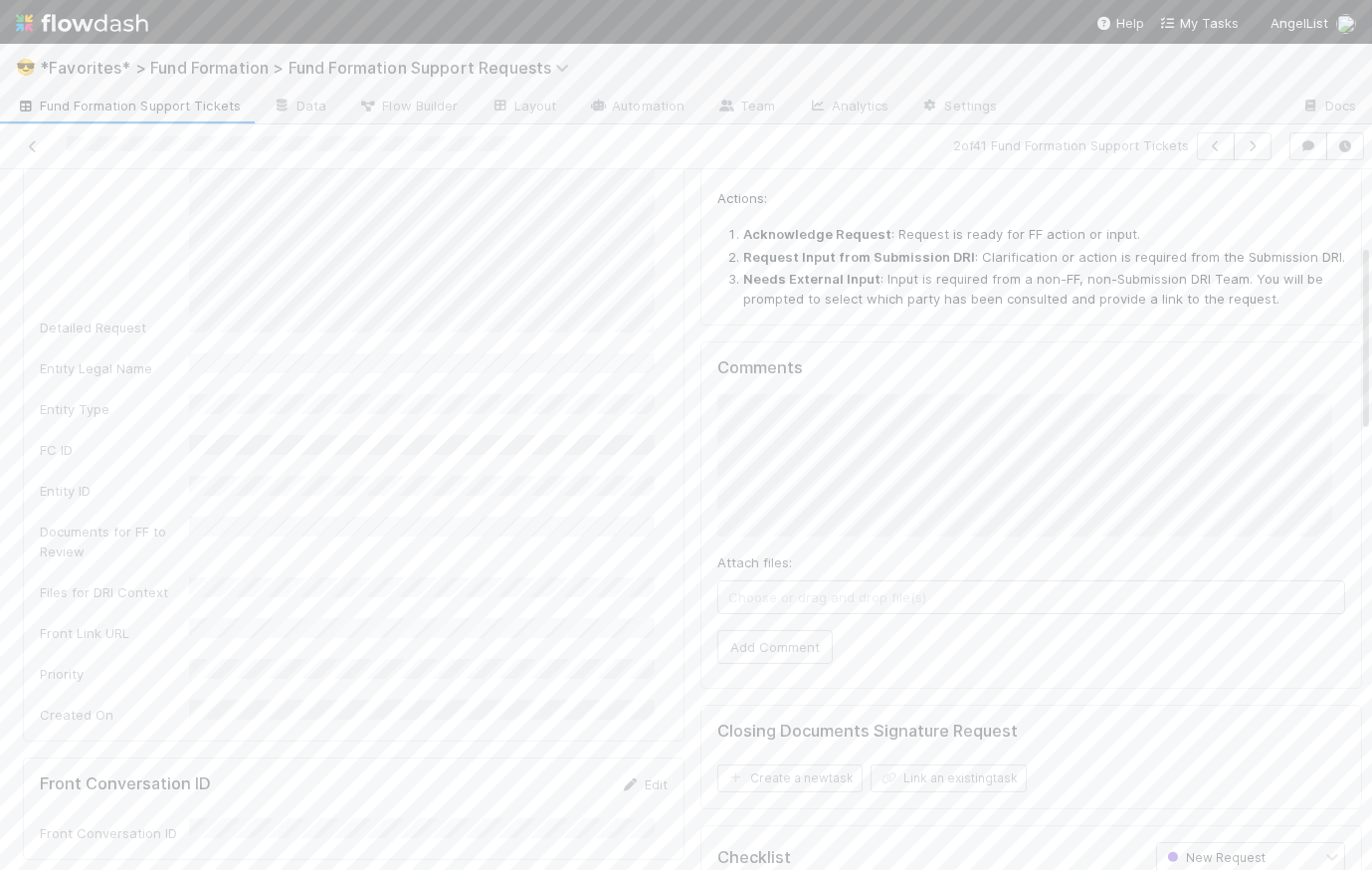 scroll, scrollTop: 275, scrollLeft: 0, axis: vertical 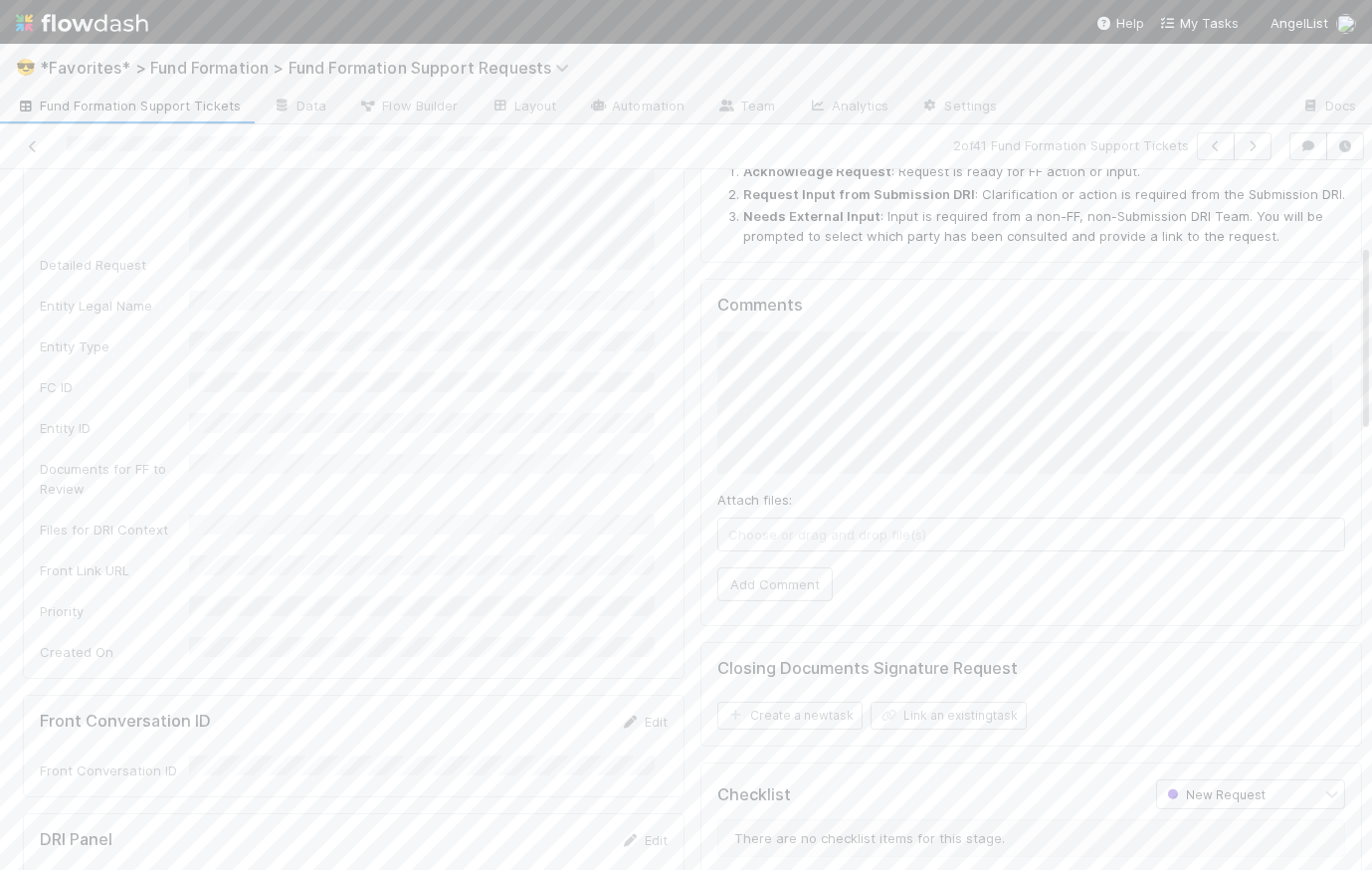 click on "Request Overview Edit Request Title  Request Category  Detailed Request  Entity Legal Name  Entity Type  FC ID  Entity ID  Documents for FF to Review  Files for DRI Context  Front Link URL  Priority  Created On Front Conversation ID Edit Front Conversation ID  DRI Panel Edit Fund Formation DRI  Submission DRI  Submitted By  Fund Comptroller Page Activity Log Undo Last Action Export as CSV 8/6/25, 4:13:21 PM GMT+1 The Automation "Set Prior Stage -- In Progress" (Executor ID: 31584)   updated: Prior Stage   from     to   8/6/25, 4:13:21 PM GMT+1 Set Prior Stage -- In Progress  was triggered 8/6/25, 4:13:21 PM GMT+1 Catherine  Lambright    moved this  Fund Formation Support Ticket  from     In Progress   to     New Request 8/6/25, 3:46:51 PM GMT+1 Catherine  Lambright    completed  a todo item: ☑  Requested Items Completed 8/5/25, 6:42:42 PM GMT+1 The Automation "Set Prior Stage -- New Request" (Executor ID: 31583)   updated: Prior Stage   from   (empty)   to   8/5/25, 6:42:42 PM GMT+1  was triggered    from" at bounding box center (692, 1252) 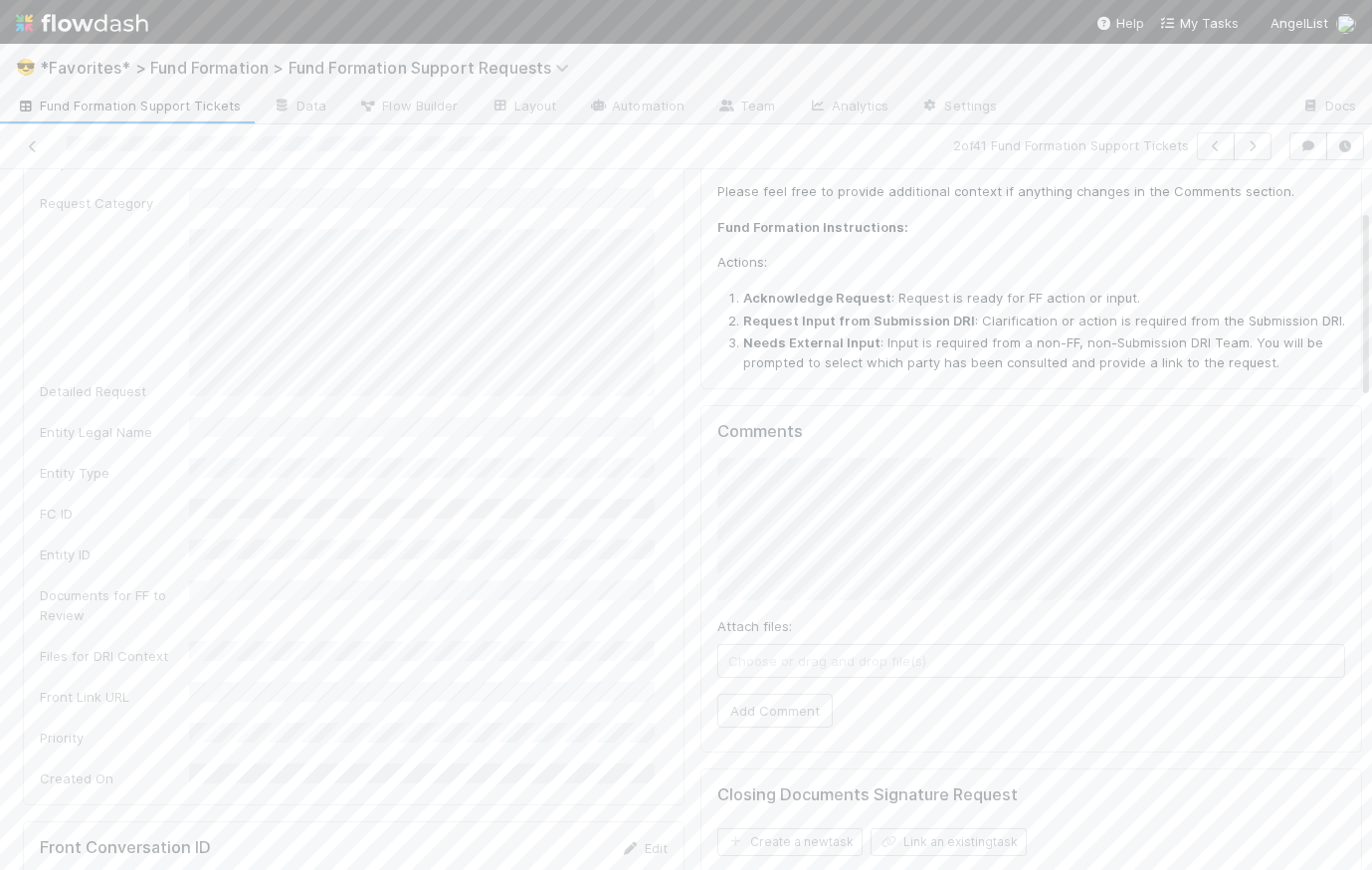 scroll, scrollTop: 0, scrollLeft: 0, axis: both 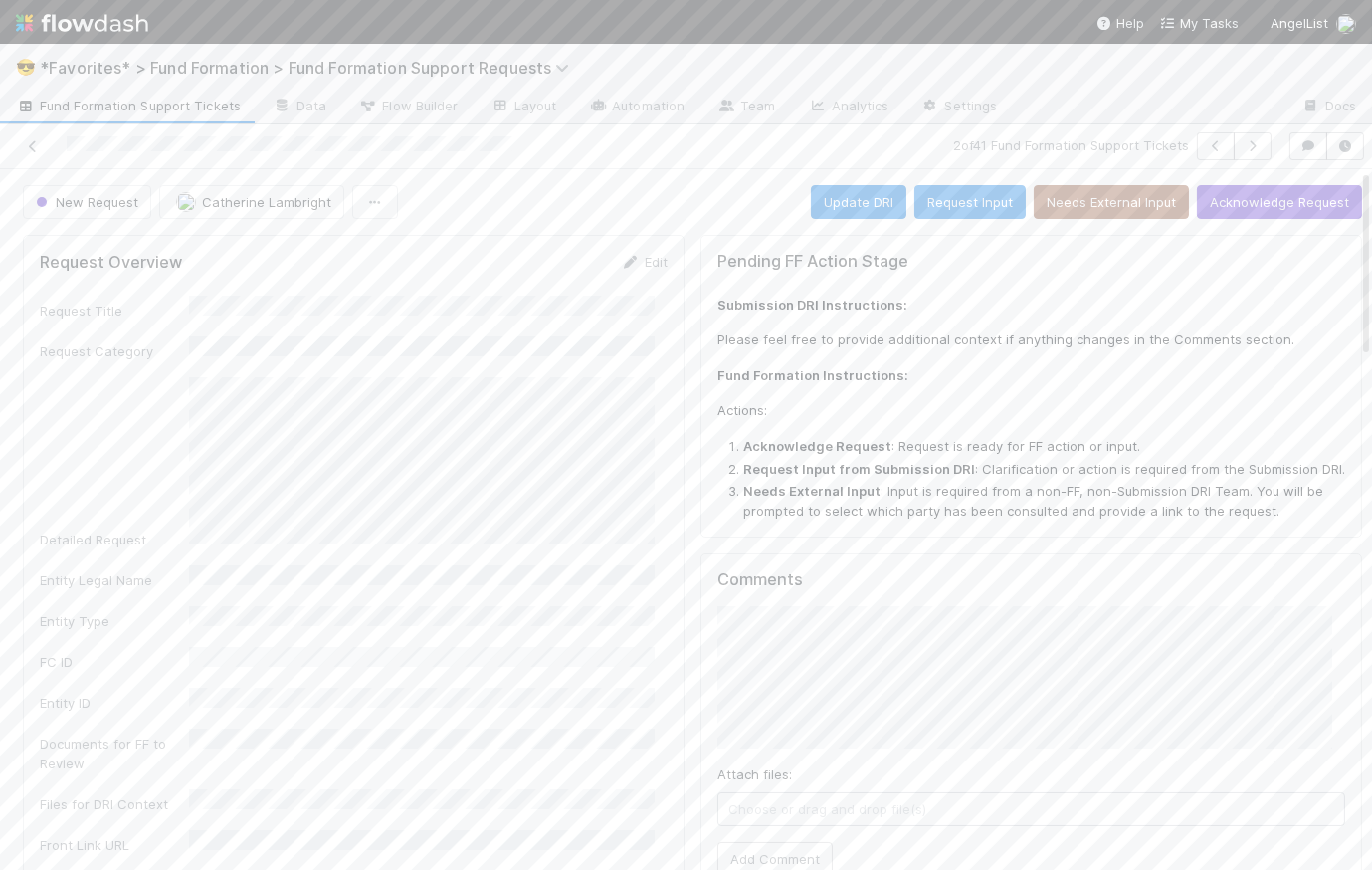 click on "Fund Formation Support Tickets" at bounding box center [128, 106] 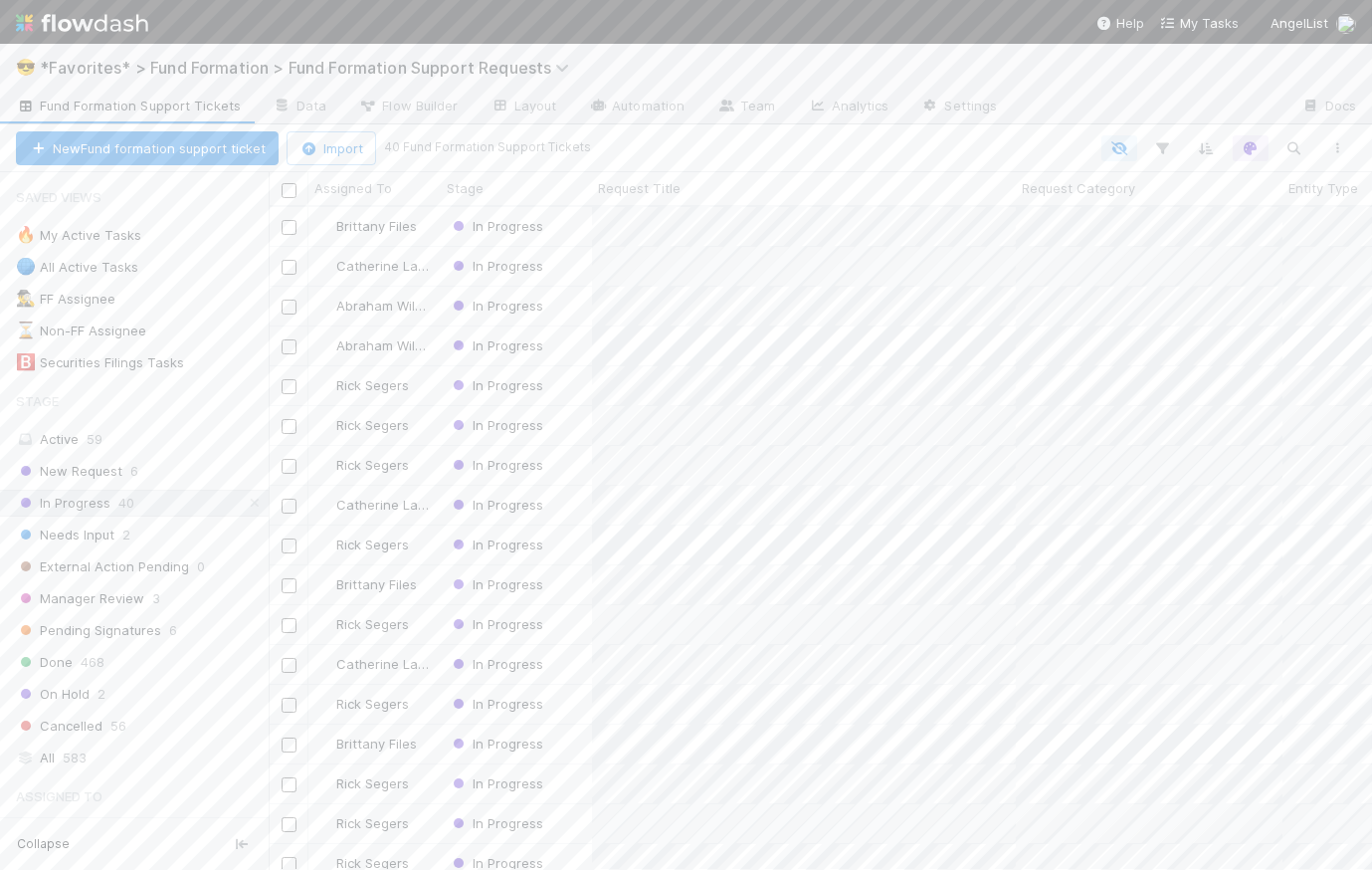 scroll, scrollTop: 14, scrollLeft: 14, axis: both 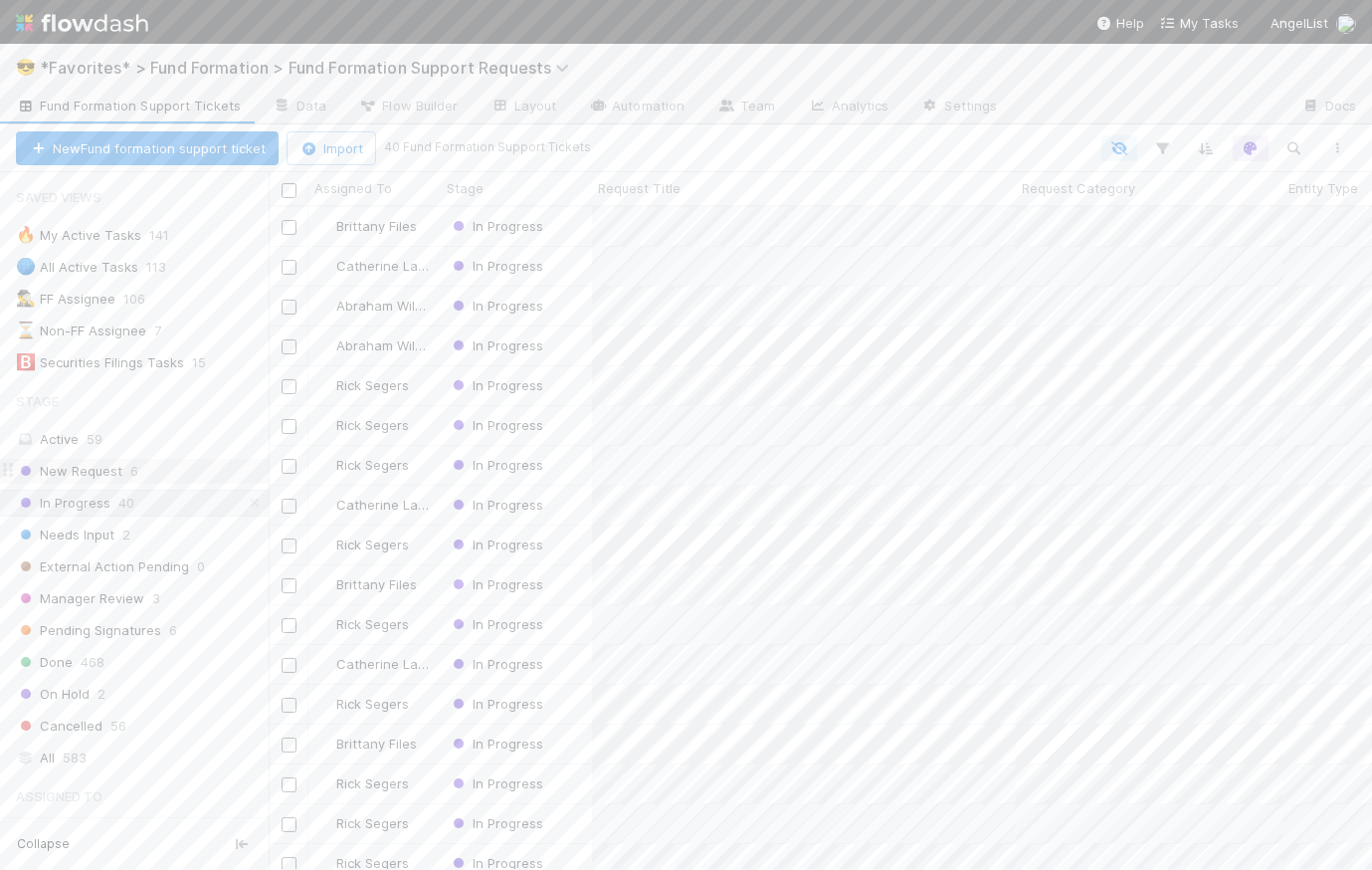 click on "New Request   6" at bounding box center (142, 471) 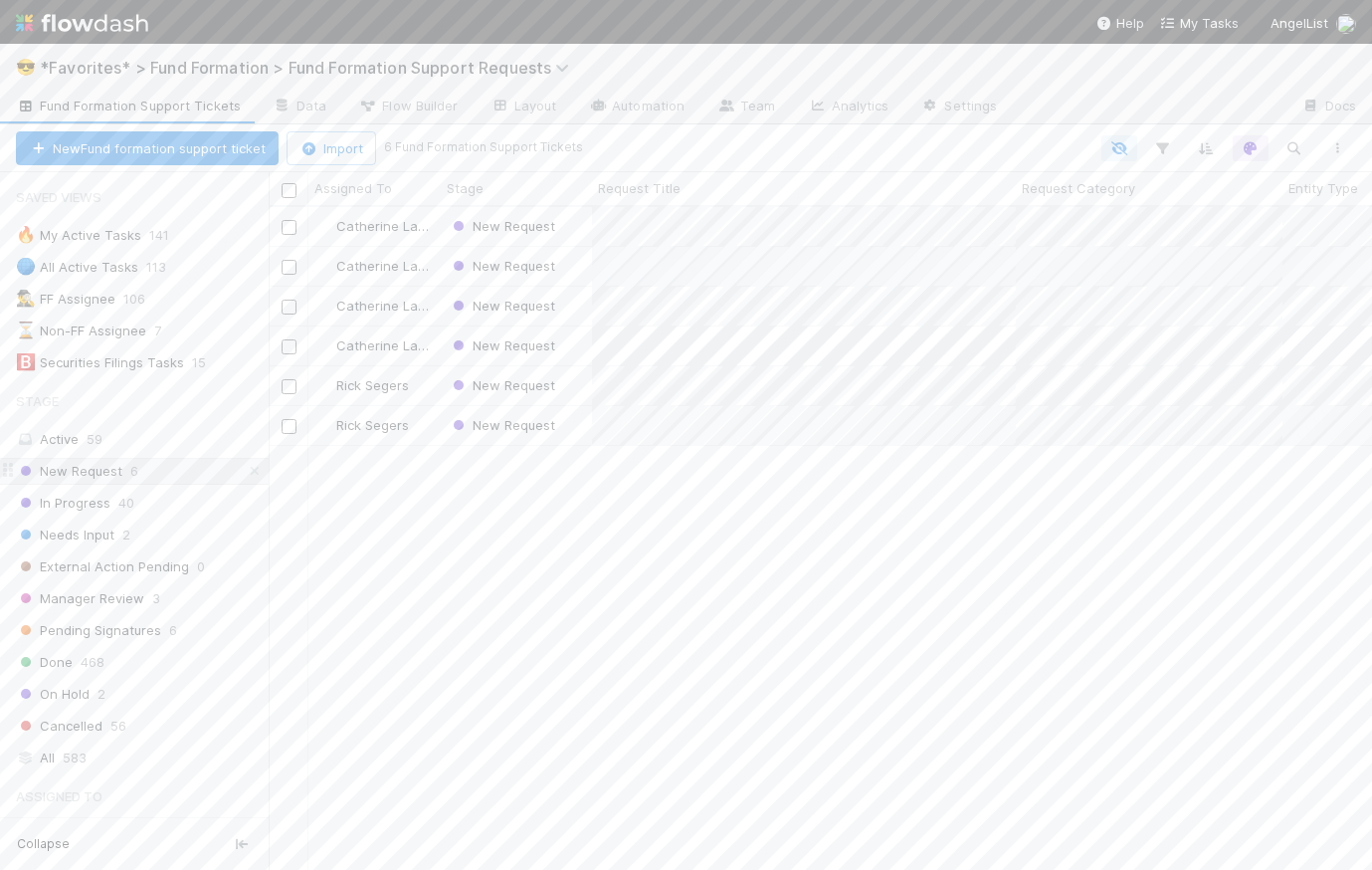 scroll, scrollTop: 14, scrollLeft: 14, axis: both 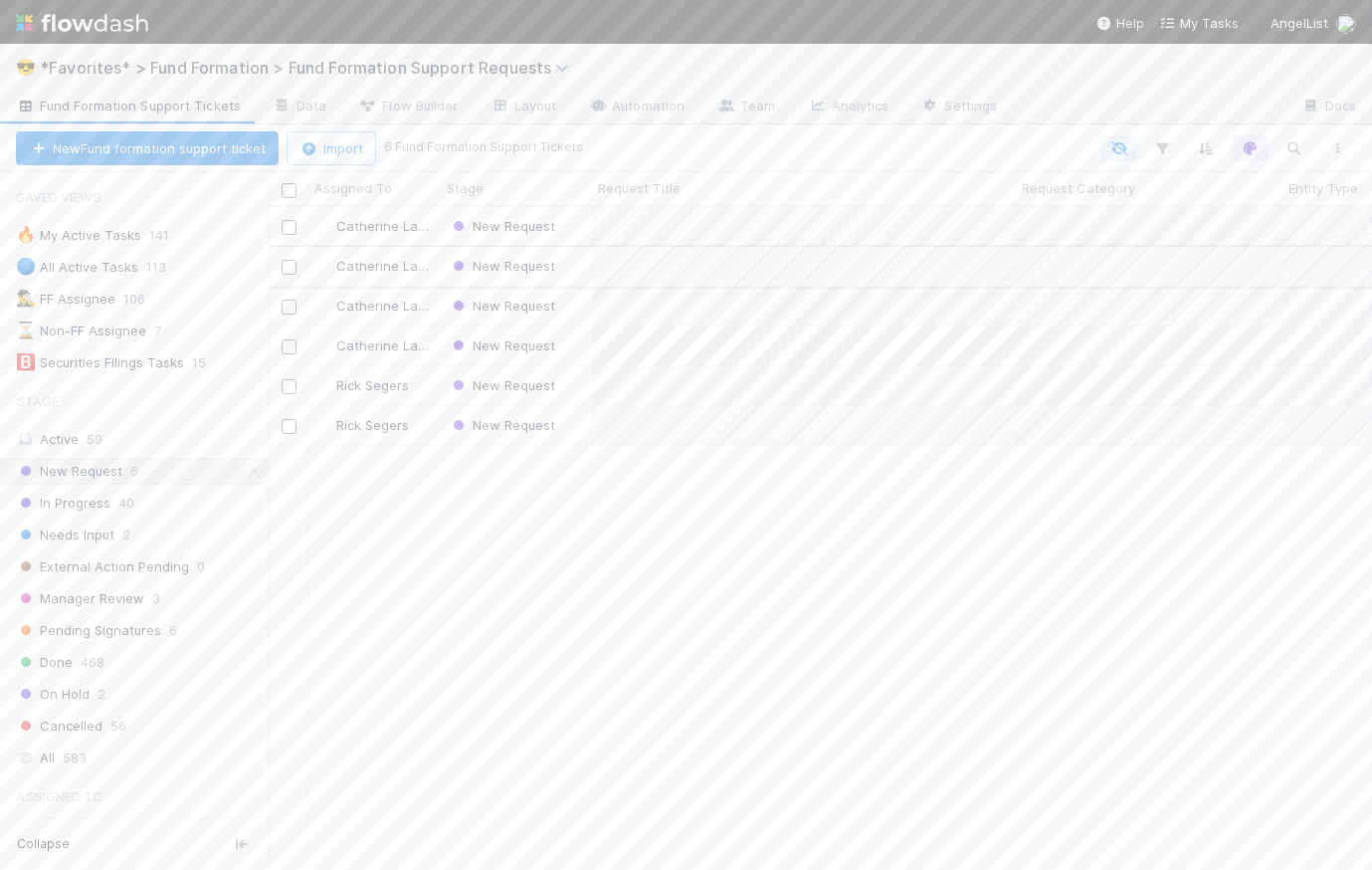 click on "New Request" at bounding box center [516, 266] 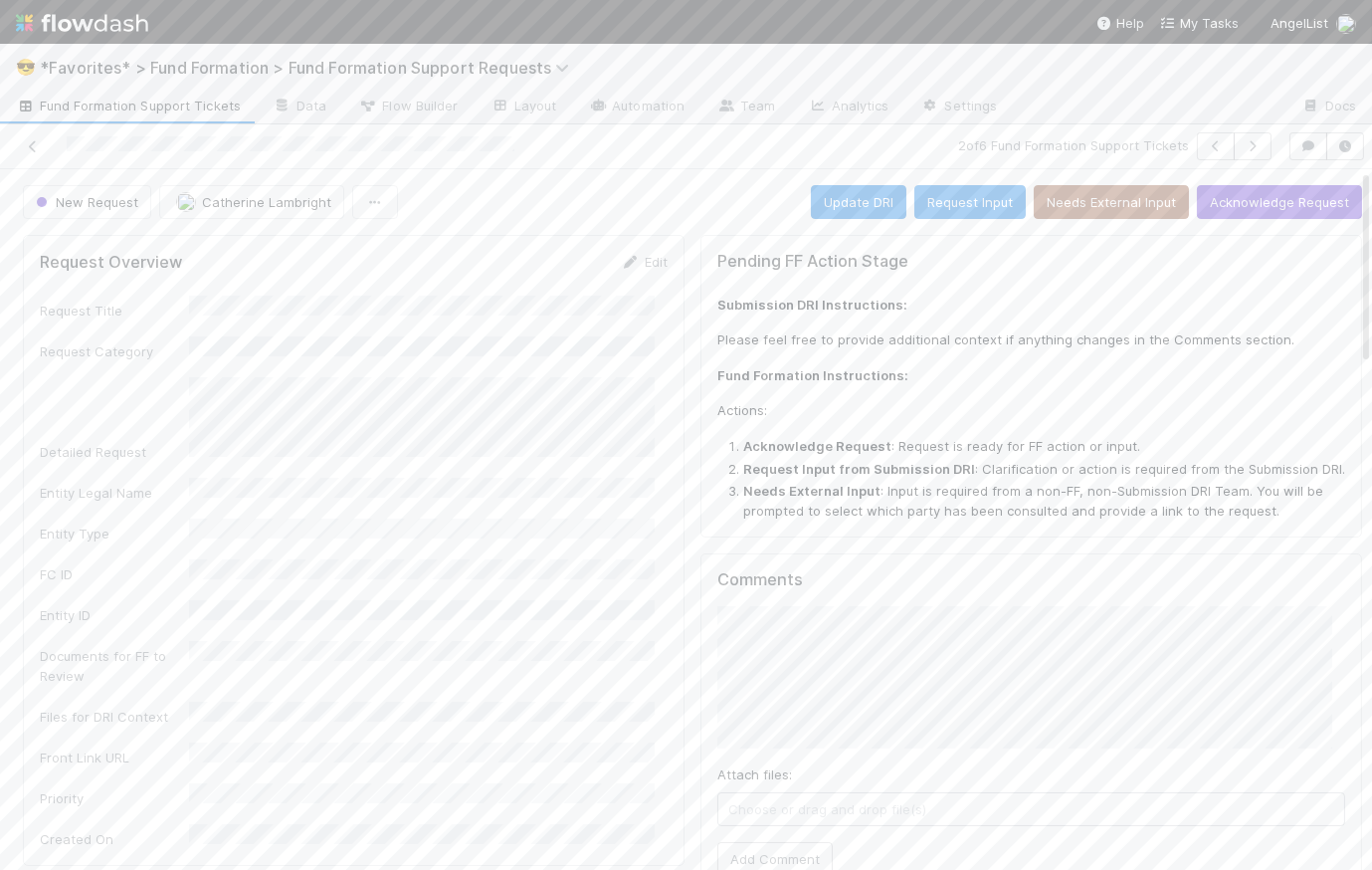 click on "Request Title  Request Category  Detailed Request  Entity Legal Name  Entity Type  FC ID  Entity ID  Documents for FF to Review  Files for DRI Context  Front Link URL  Priority  Created On" at bounding box center (353, 572) 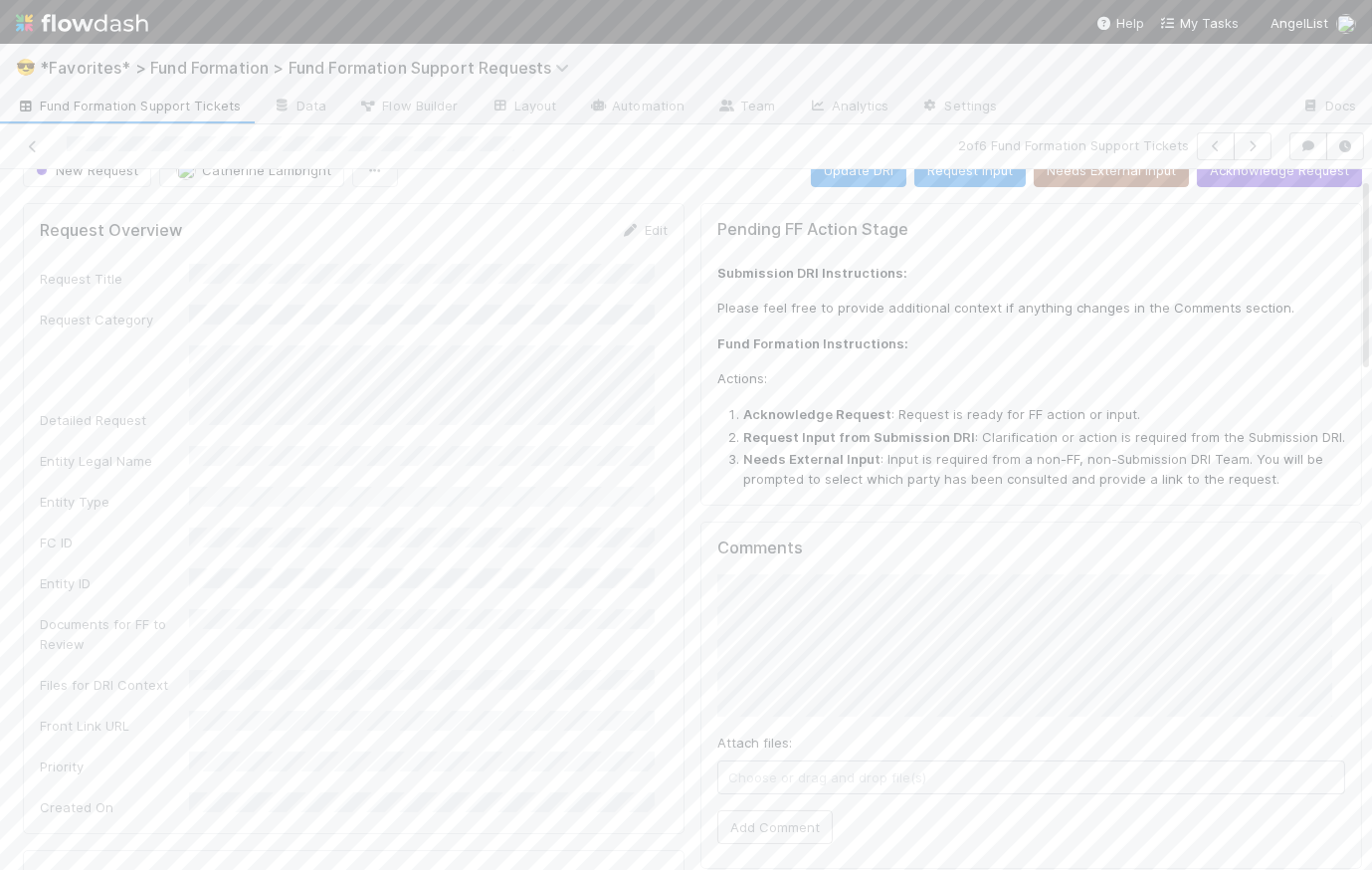 scroll, scrollTop: 34, scrollLeft: 0, axis: vertical 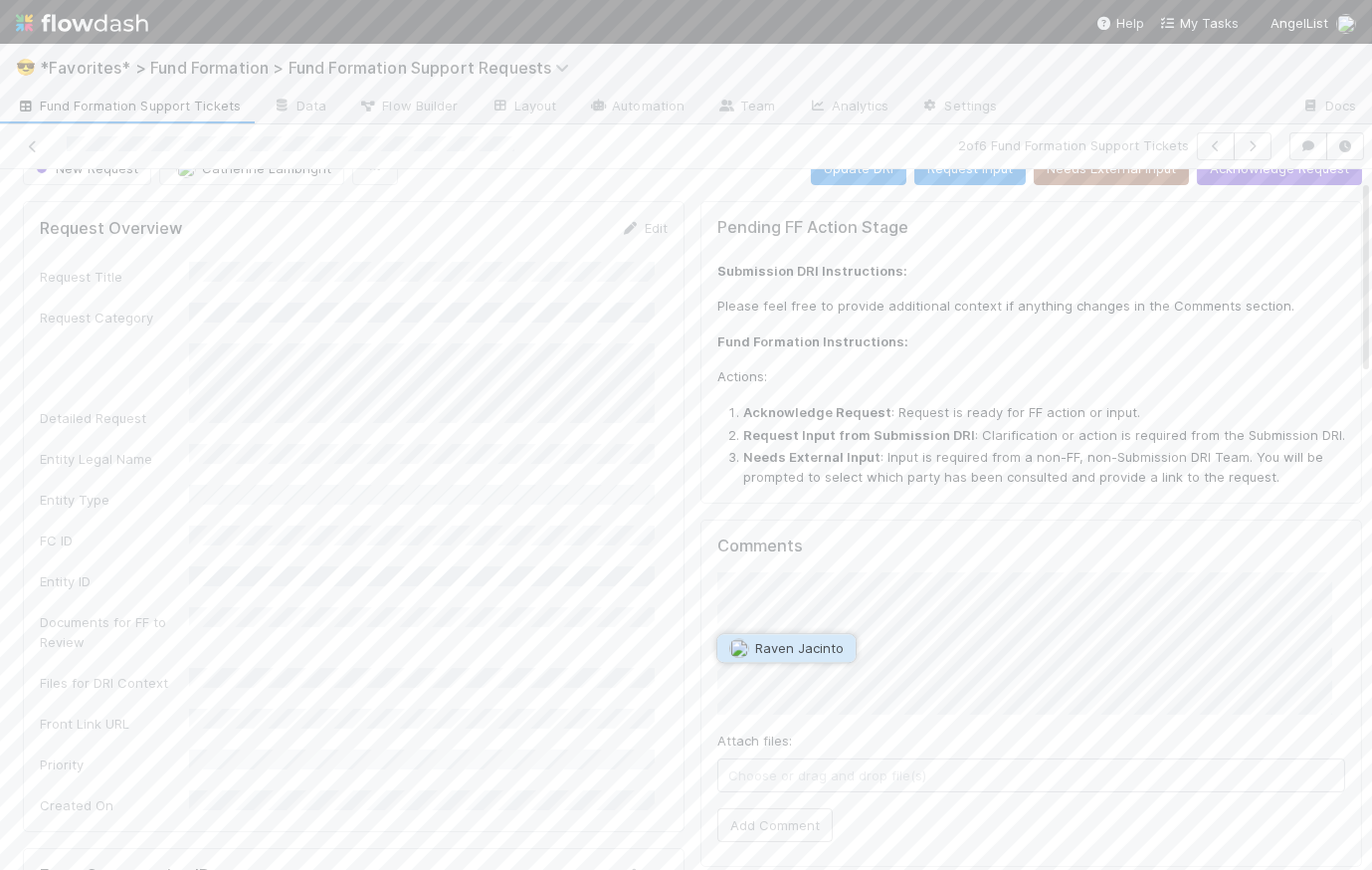 click on "Raven Jacinto" at bounding box center (799, 648) 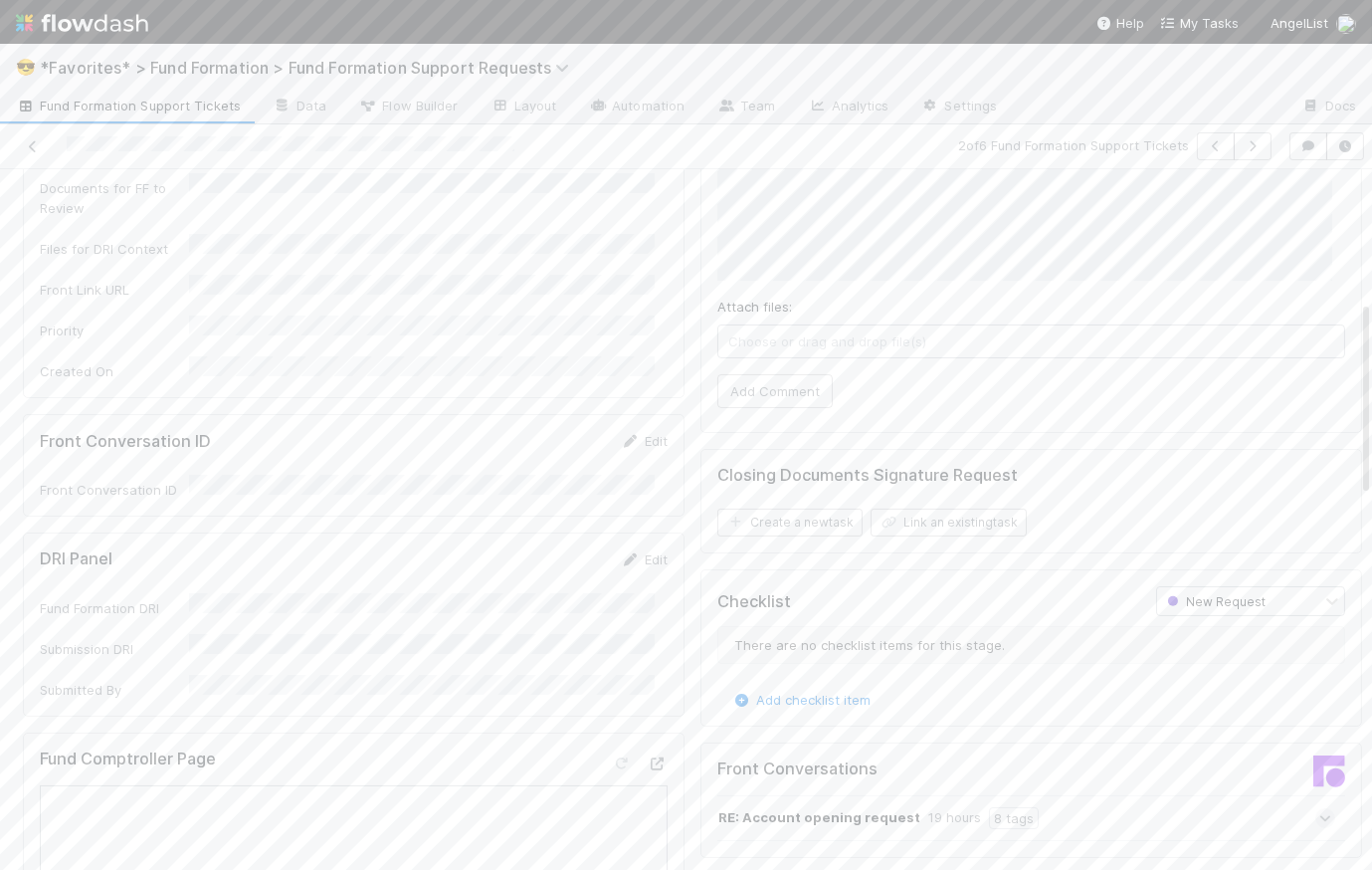 scroll, scrollTop: 924, scrollLeft: 0, axis: vertical 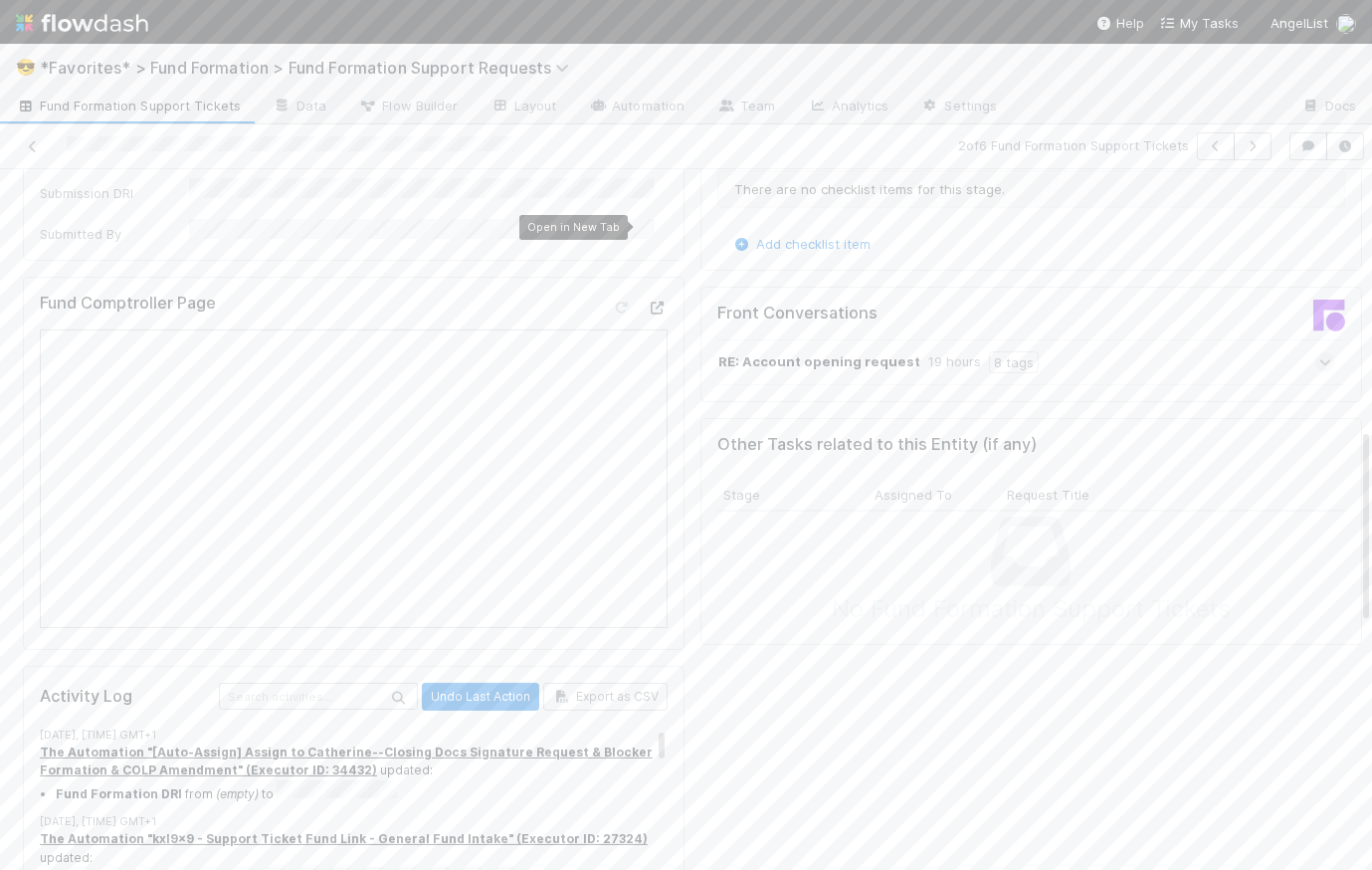 click at bounding box center [658, 308] 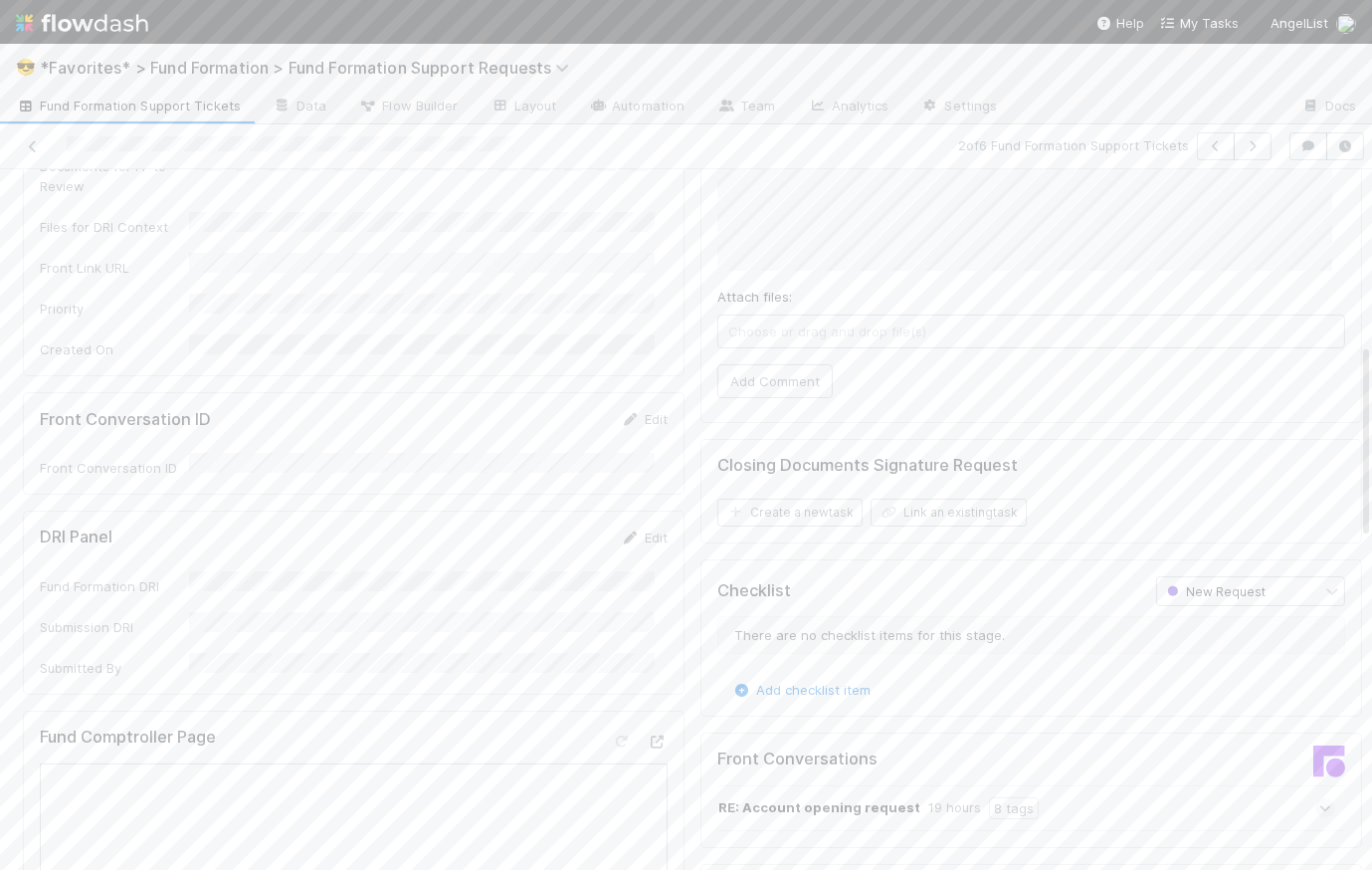 scroll, scrollTop: 251, scrollLeft: 0, axis: vertical 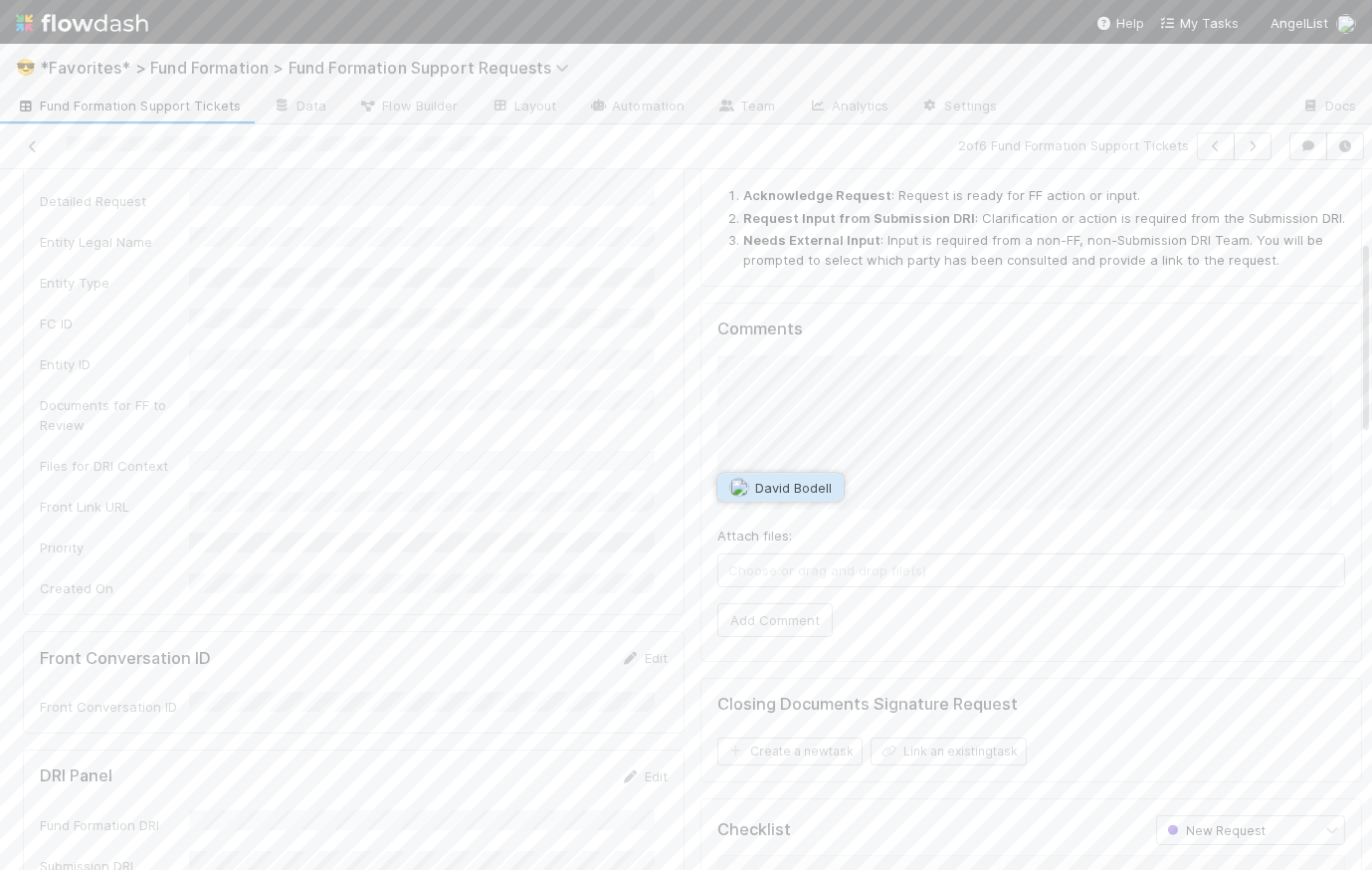 click on "David Bodell" at bounding box center [793, 488] 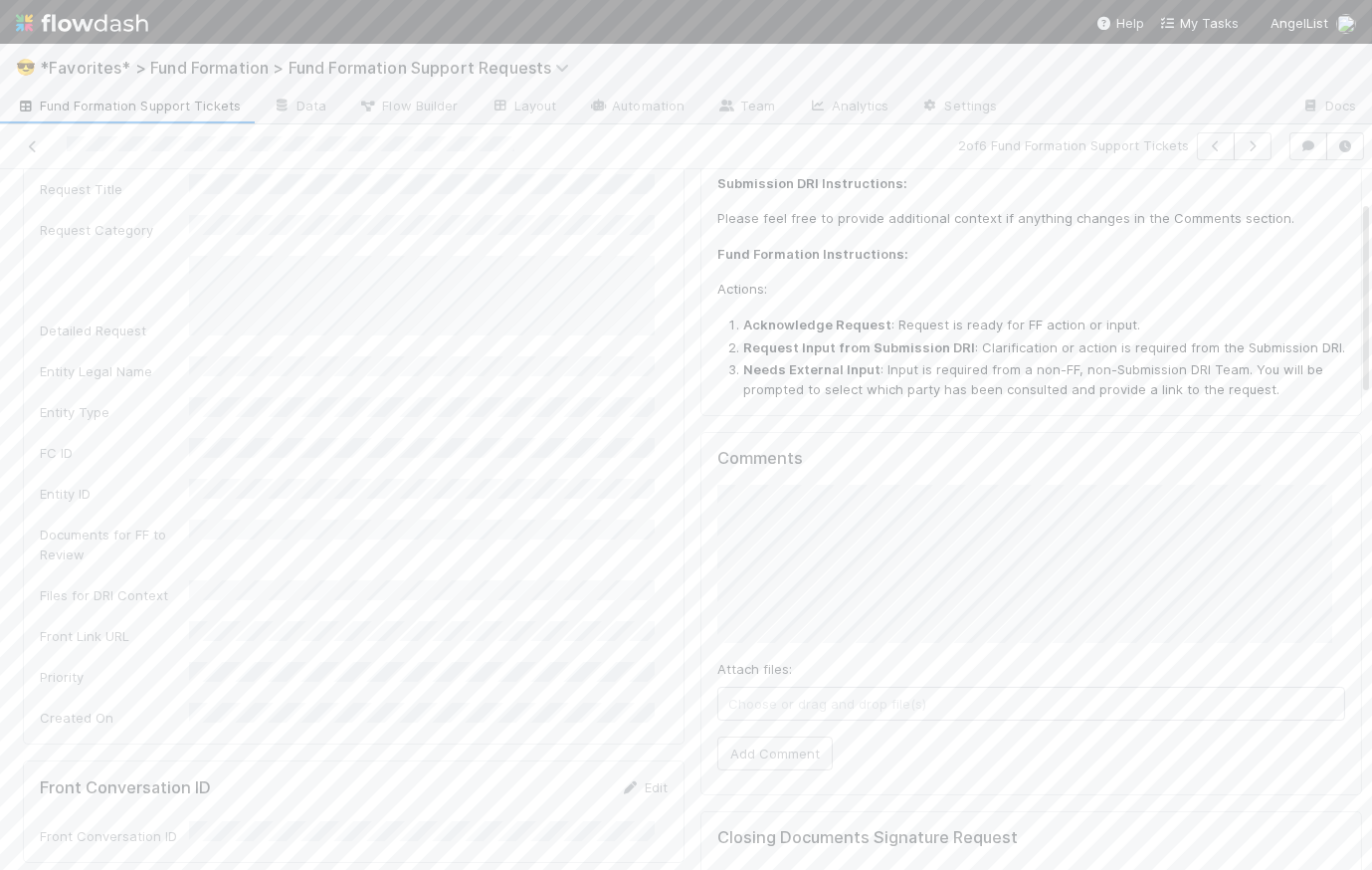 scroll, scrollTop: 110, scrollLeft: 0, axis: vertical 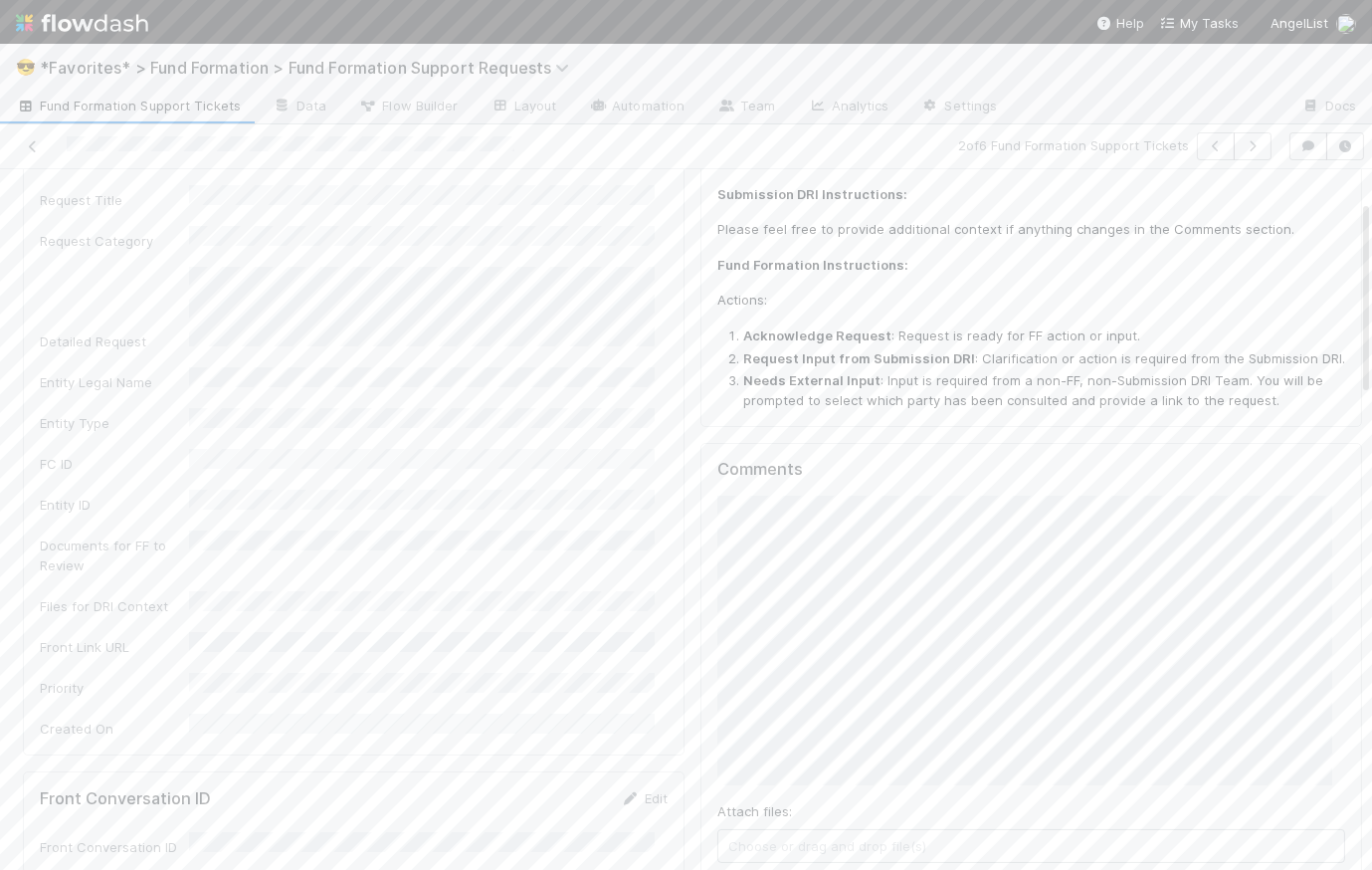click on "Request Overview Edit Request Title  Request Category  Detailed Request  Entity Legal Name  Entity Type  FC ID  Entity ID  Documents for FF to Review  Files for DRI Context  Front Link URL  Priority  Created On Front Conversation ID Edit Front Conversation ID  DRI Panel Edit Fund Formation DRI  Submission DRI  Submitted By  Fund Comptroller Page Activity Log Undo Last Action Export as CSV 8/5/25, 9:01:05 PM GMT+1 The Automation "[Auto-Assign] Assign to Catherine--Closing Docs Signature Request & Blocker Formation & COLP Amendment" (Executor ID: 34432)   updated: Fund Formation DRI   from   (empty)   to   8/5/25, 9:01:04 PM GMT+1 The Automation "kxI9x9 - Support Ticket Fund Link - General Fund Intake" (Executor ID: 27324)   updated: Entity Legal Name   from   (empty)   to   8/5/25, 9:01:04 PM GMT+1 The Automation "[Auto-Assign] Assign to Catherine--Closing Docs Signature Request & Blocker Formation & COLP Amendment" (Executor ID: 34432)   assigned this  Fund Formation Support Ticket  to   Catherine  Lambright" at bounding box center (692, 1373) 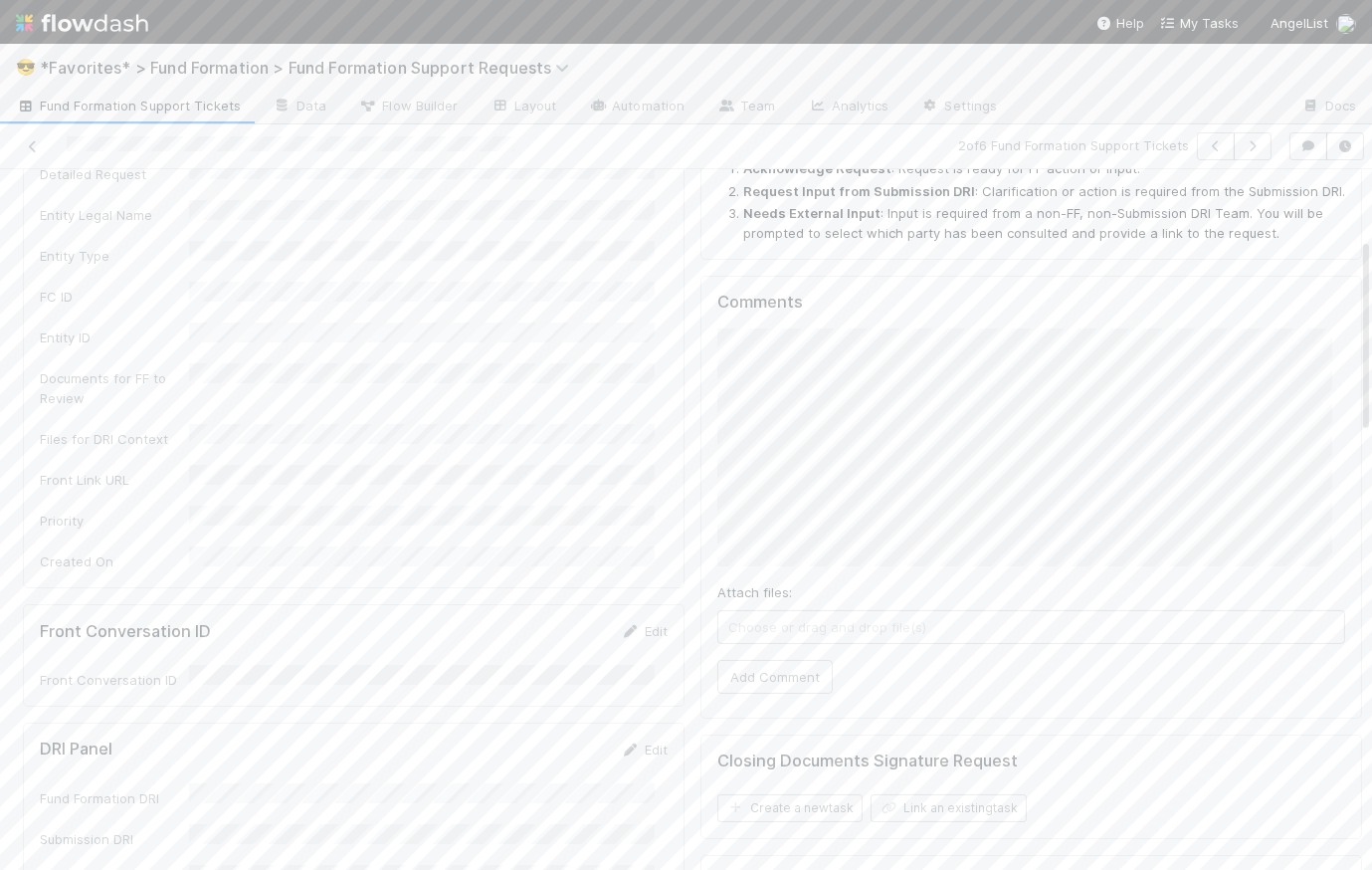 scroll, scrollTop: 284, scrollLeft: 0, axis: vertical 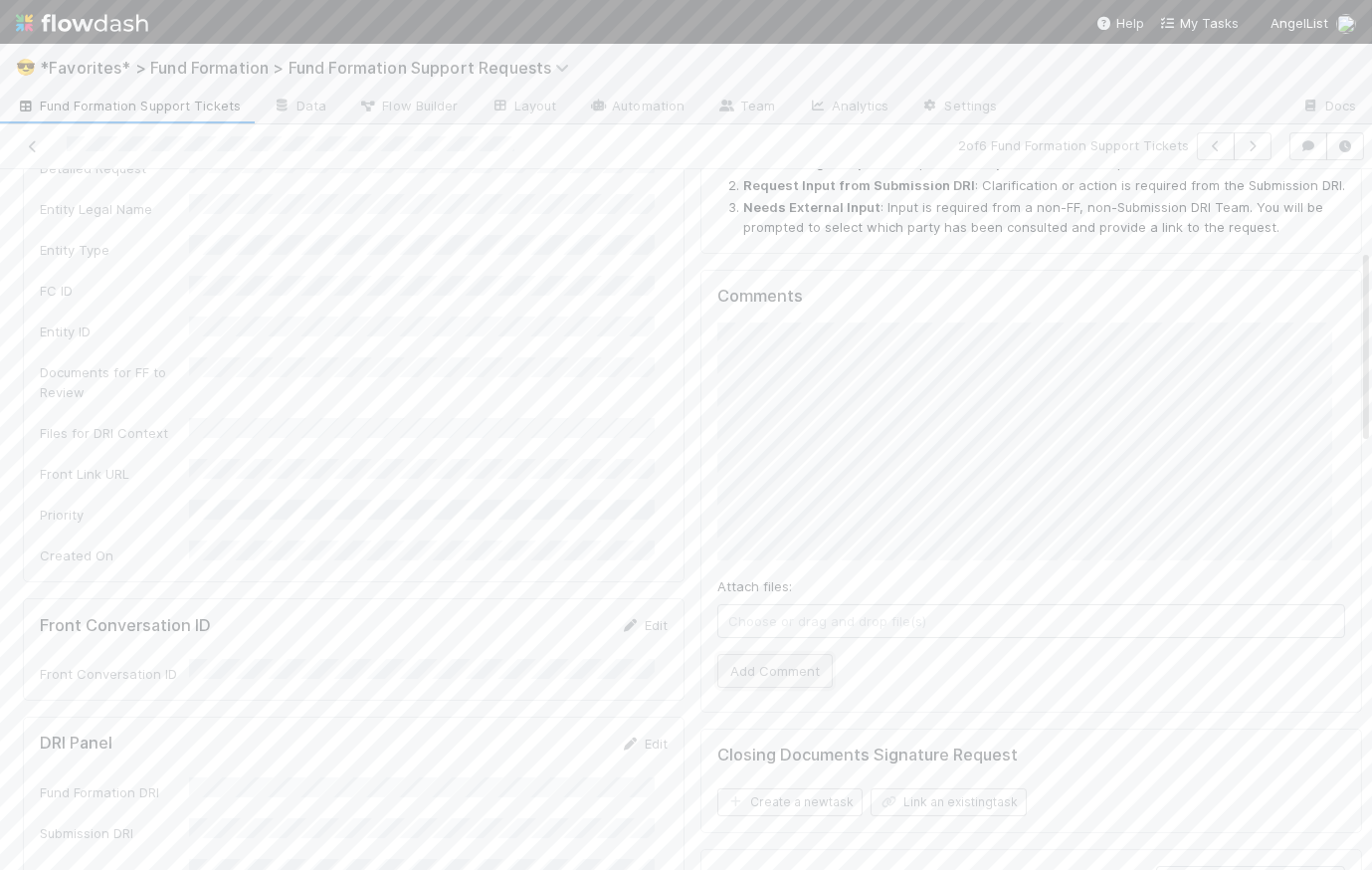 click on "Add Comment" at bounding box center (775, 671) 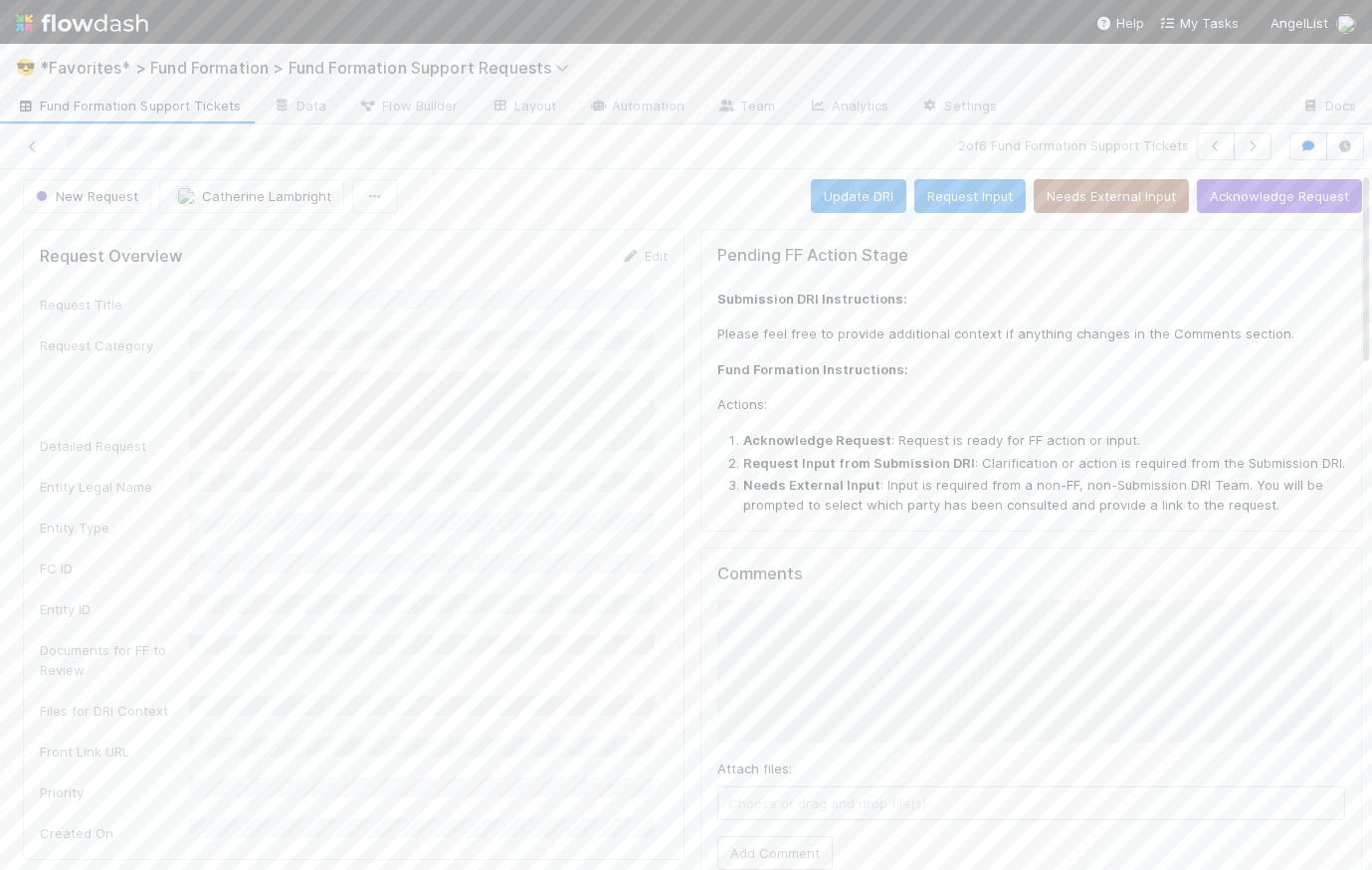scroll, scrollTop: 0, scrollLeft: 0, axis: both 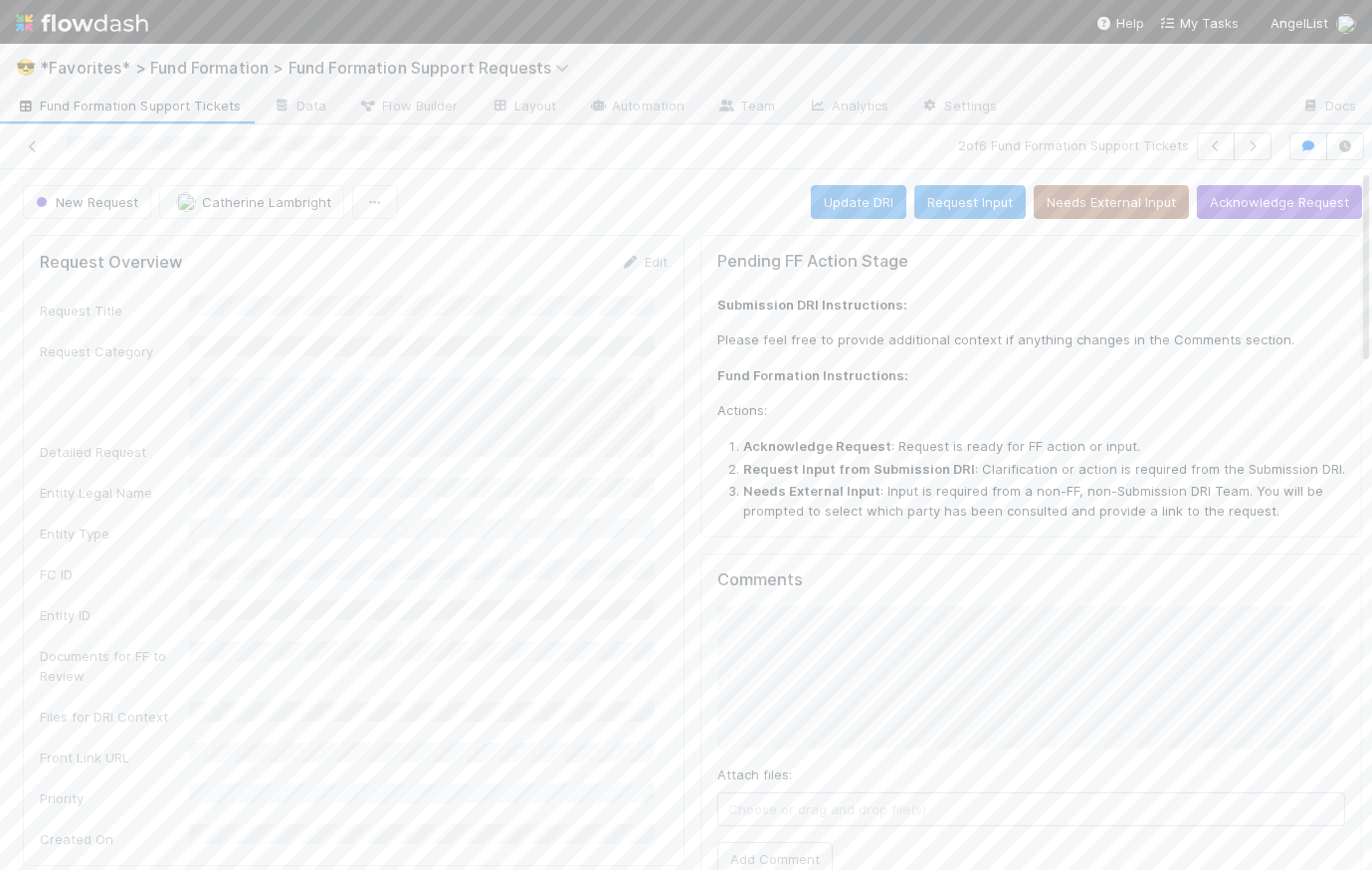 click on "New Request Catherine  Lambright  Update DRI Request Input Needs External Input Acknowledge Request" at bounding box center (692, 202) 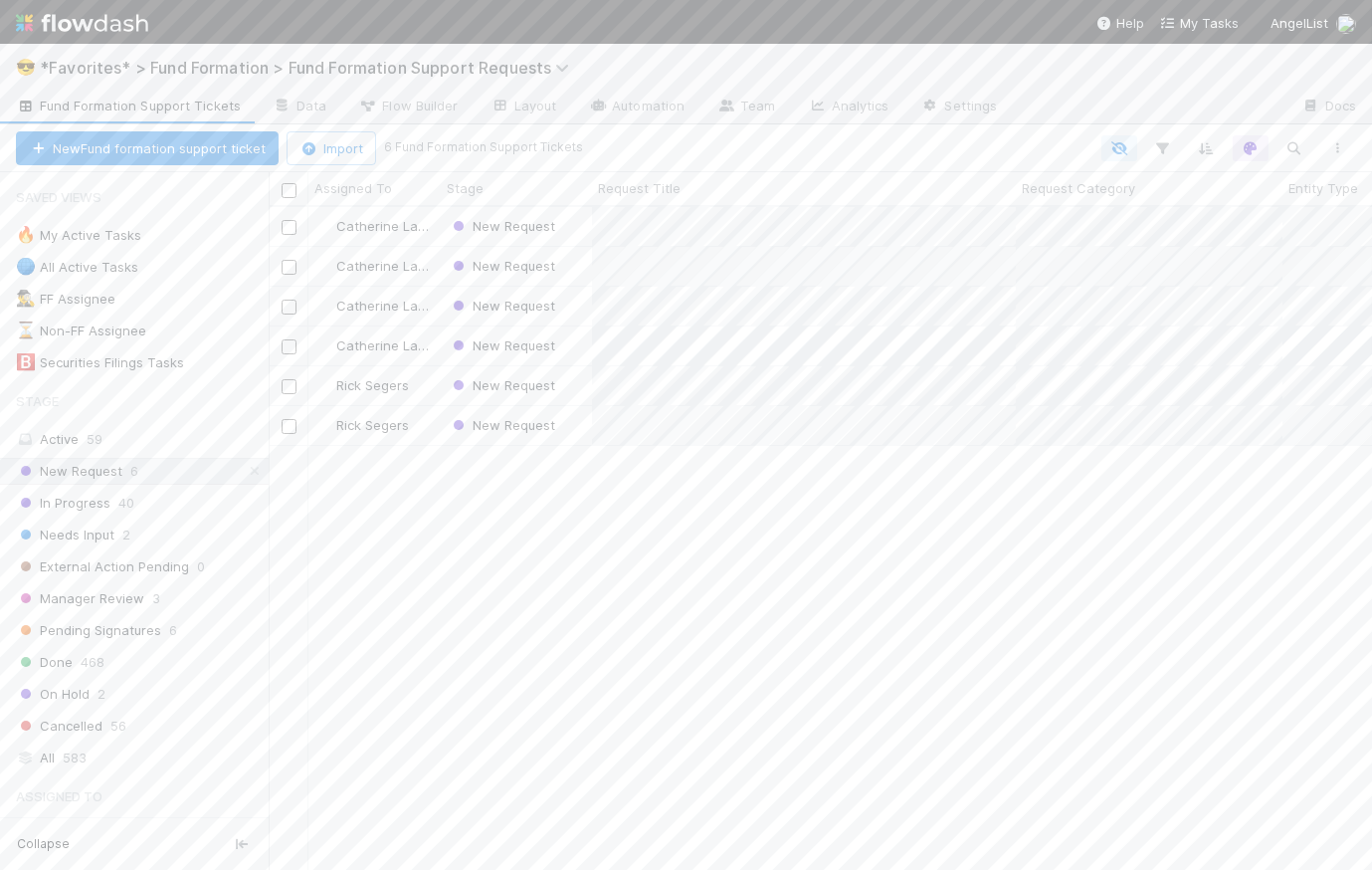 scroll, scrollTop: 14, scrollLeft: 14, axis: both 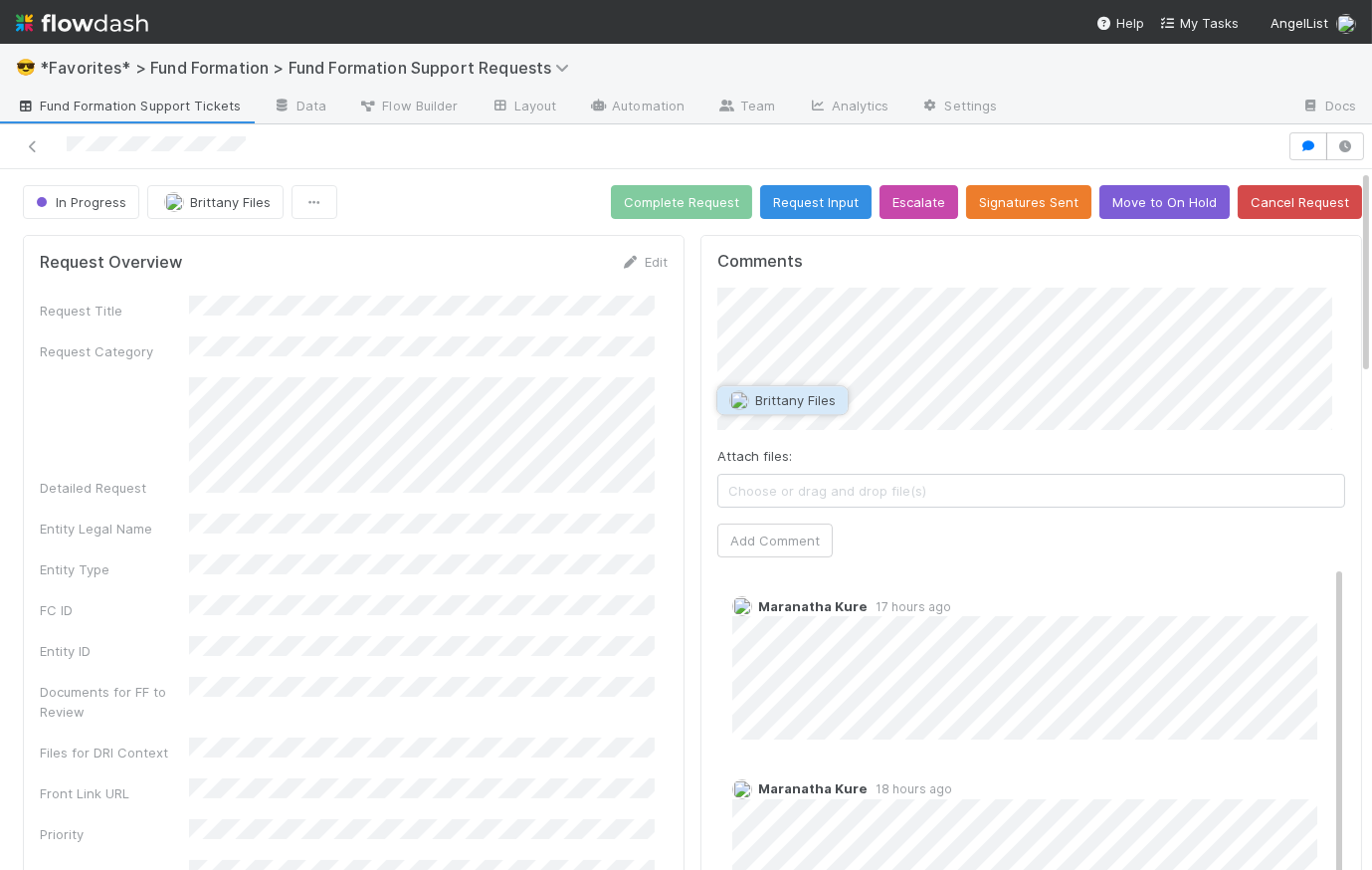 click on "Brittany Files" at bounding box center [795, 400] 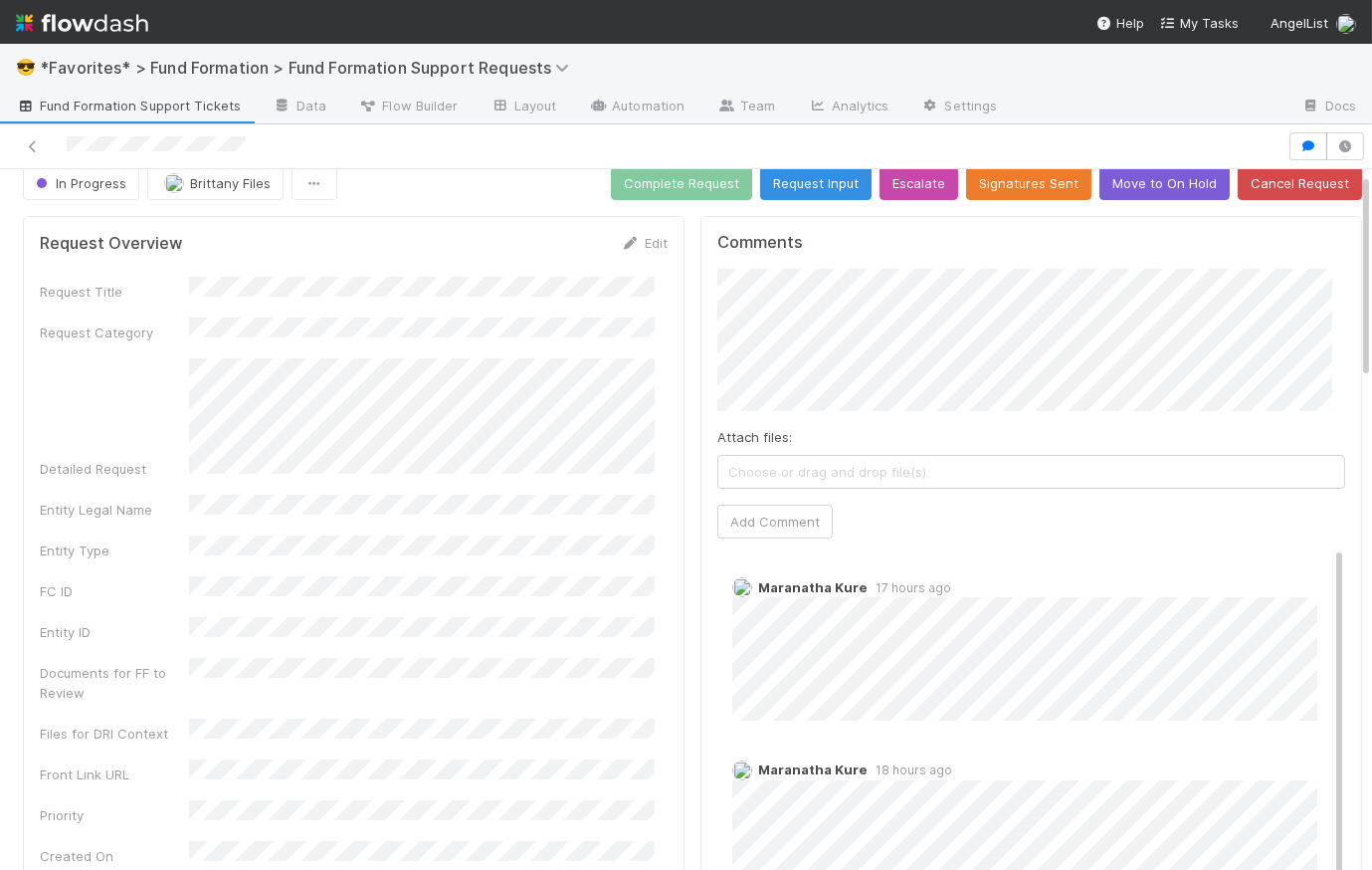 scroll, scrollTop: 13, scrollLeft: 0, axis: vertical 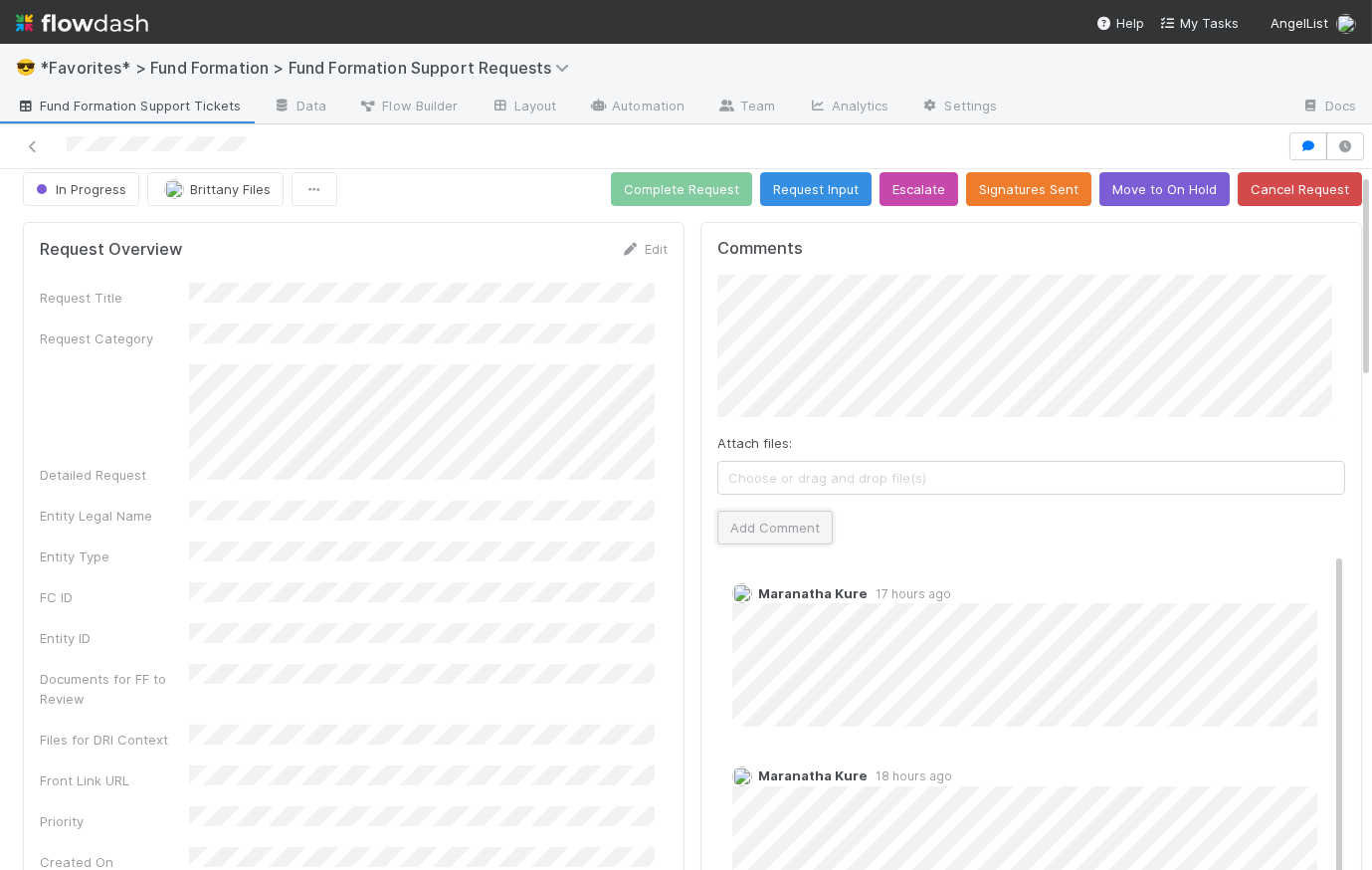 click on "Add Comment" at bounding box center [775, 528] 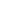 scroll, scrollTop: 0, scrollLeft: 0, axis: both 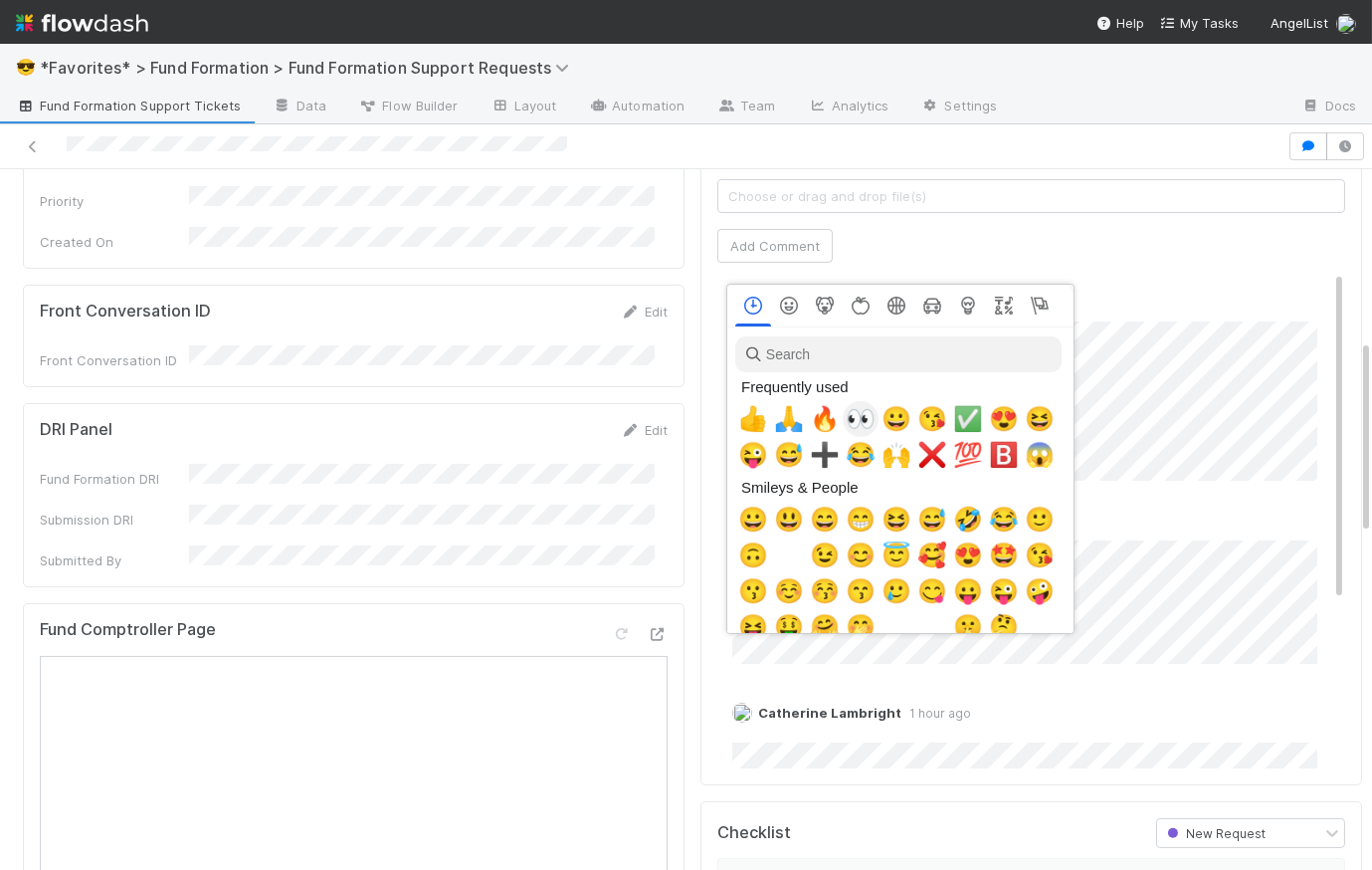 click on "👀" at bounding box center (861, 419) 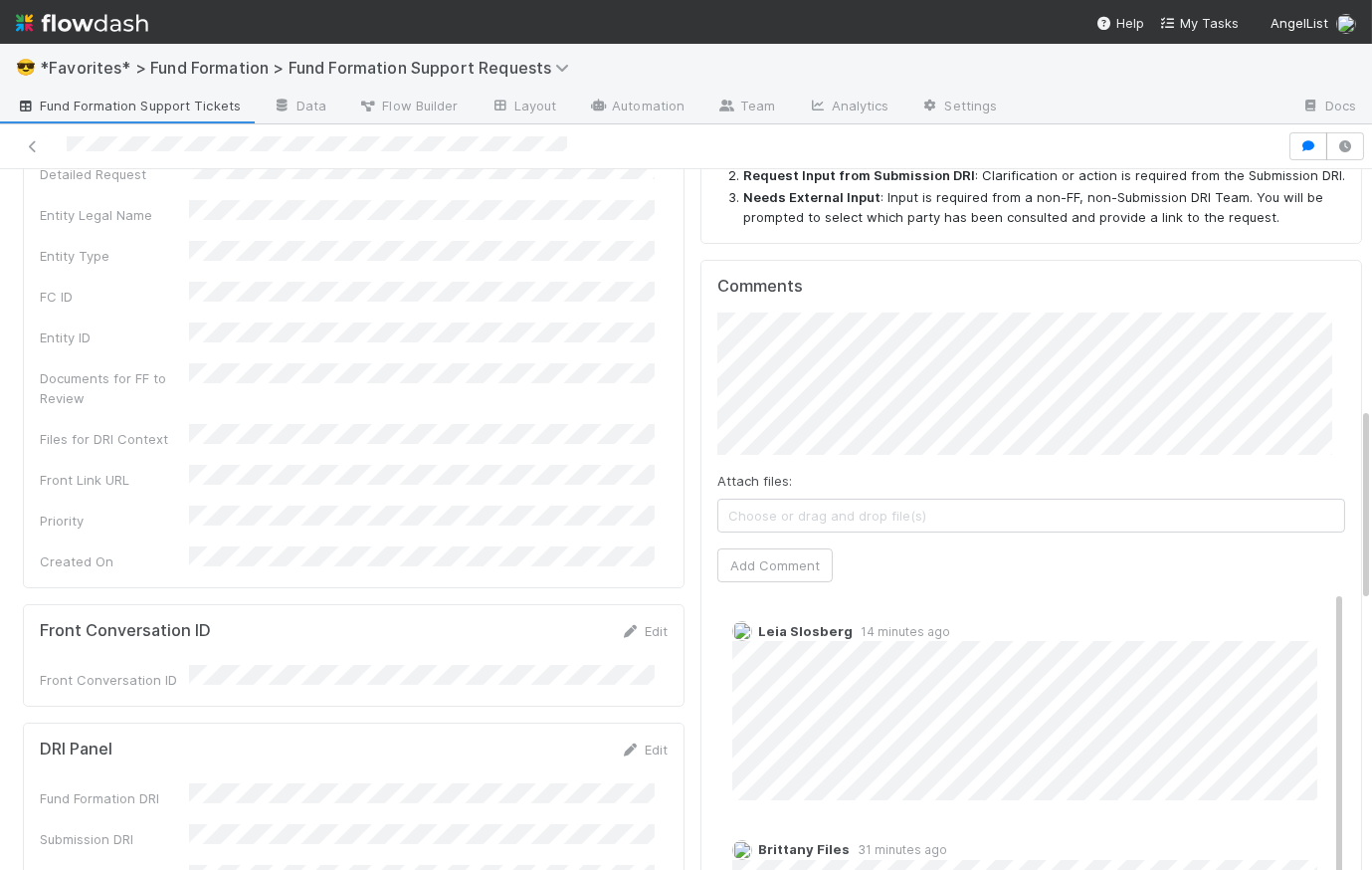 scroll, scrollTop: 883, scrollLeft: 0, axis: vertical 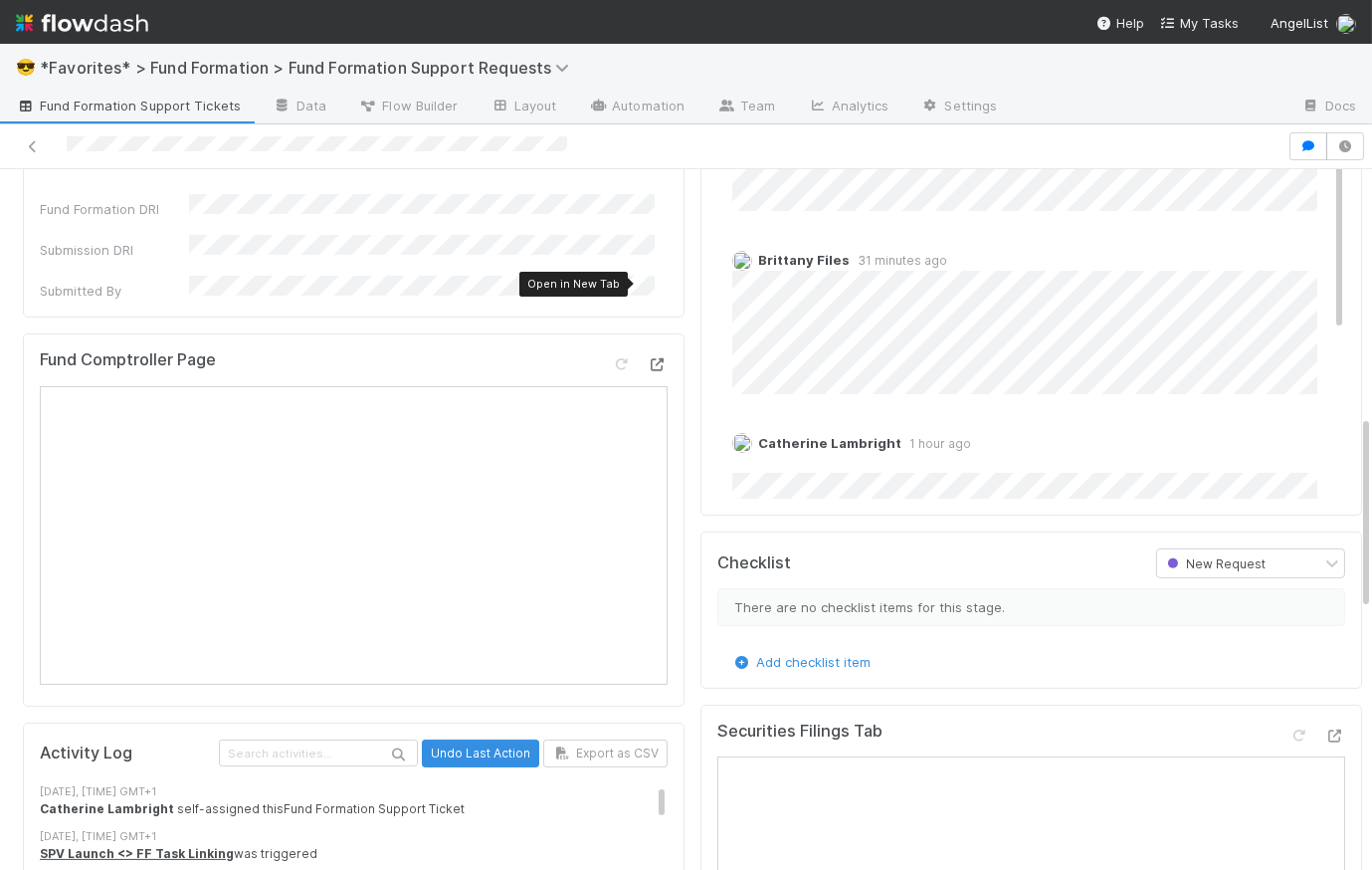 click at bounding box center [658, 364] 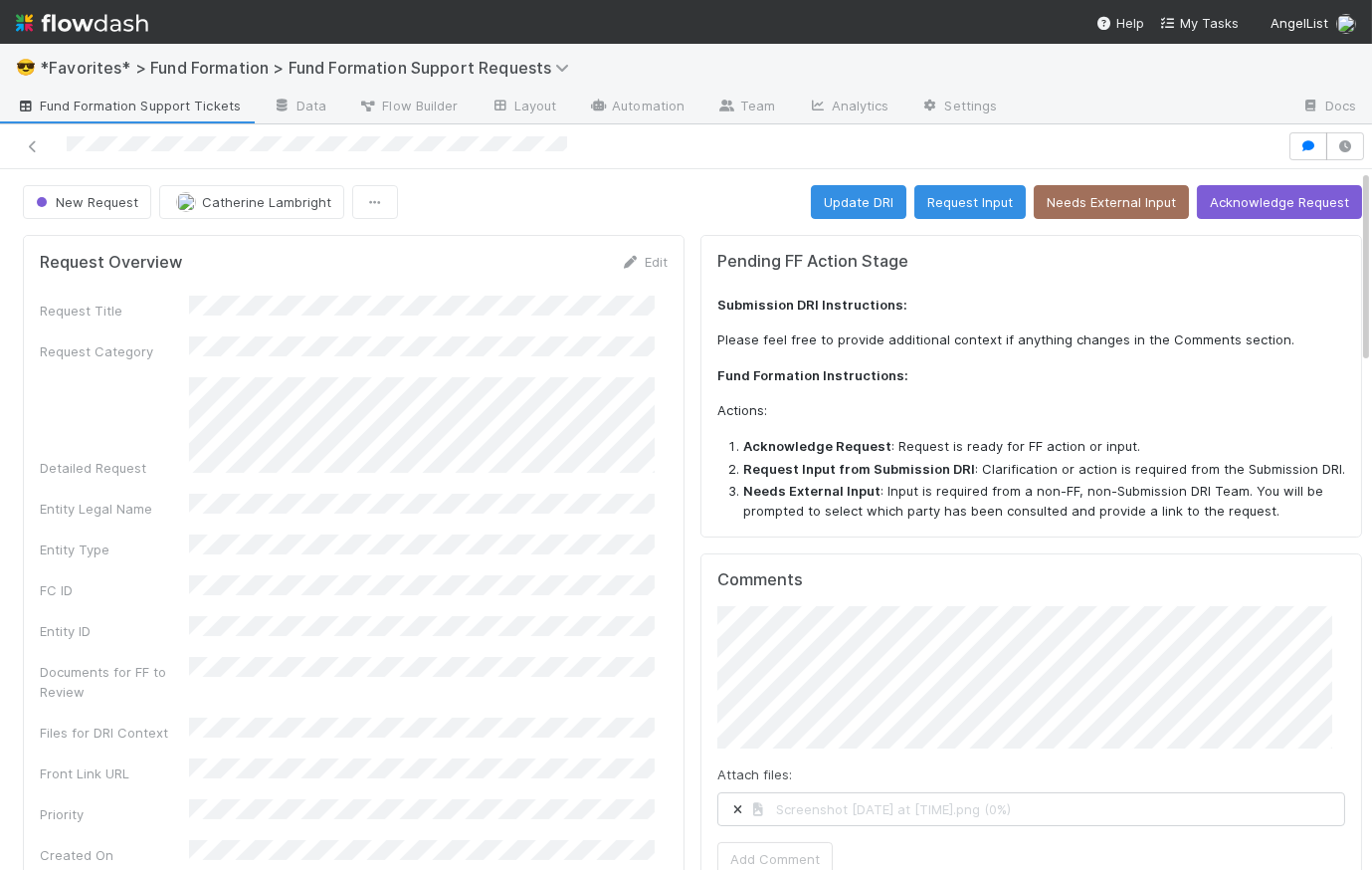 scroll, scrollTop: 391, scrollLeft: 0, axis: vertical 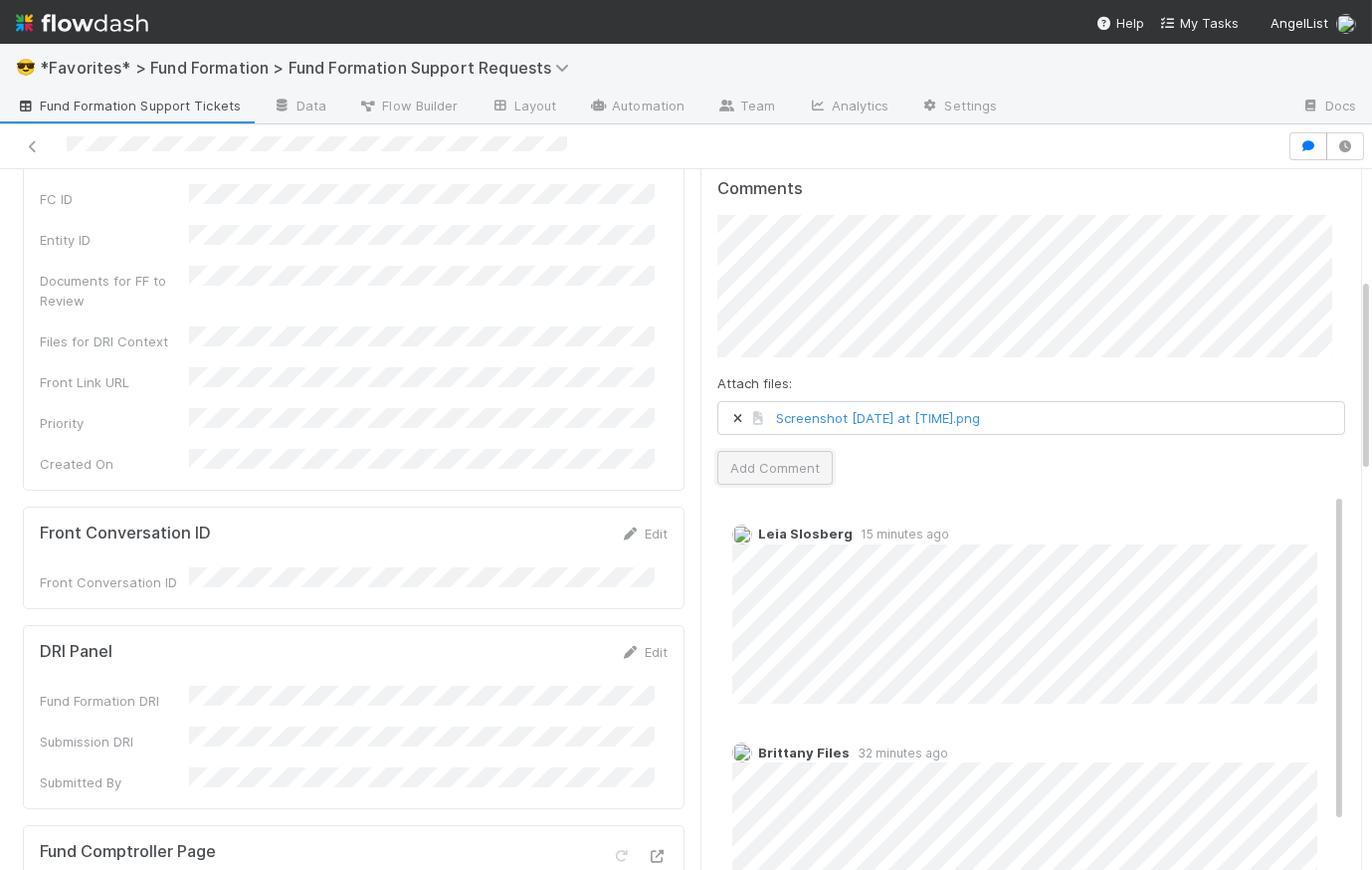 click on "Add Comment" at bounding box center [775, 468] 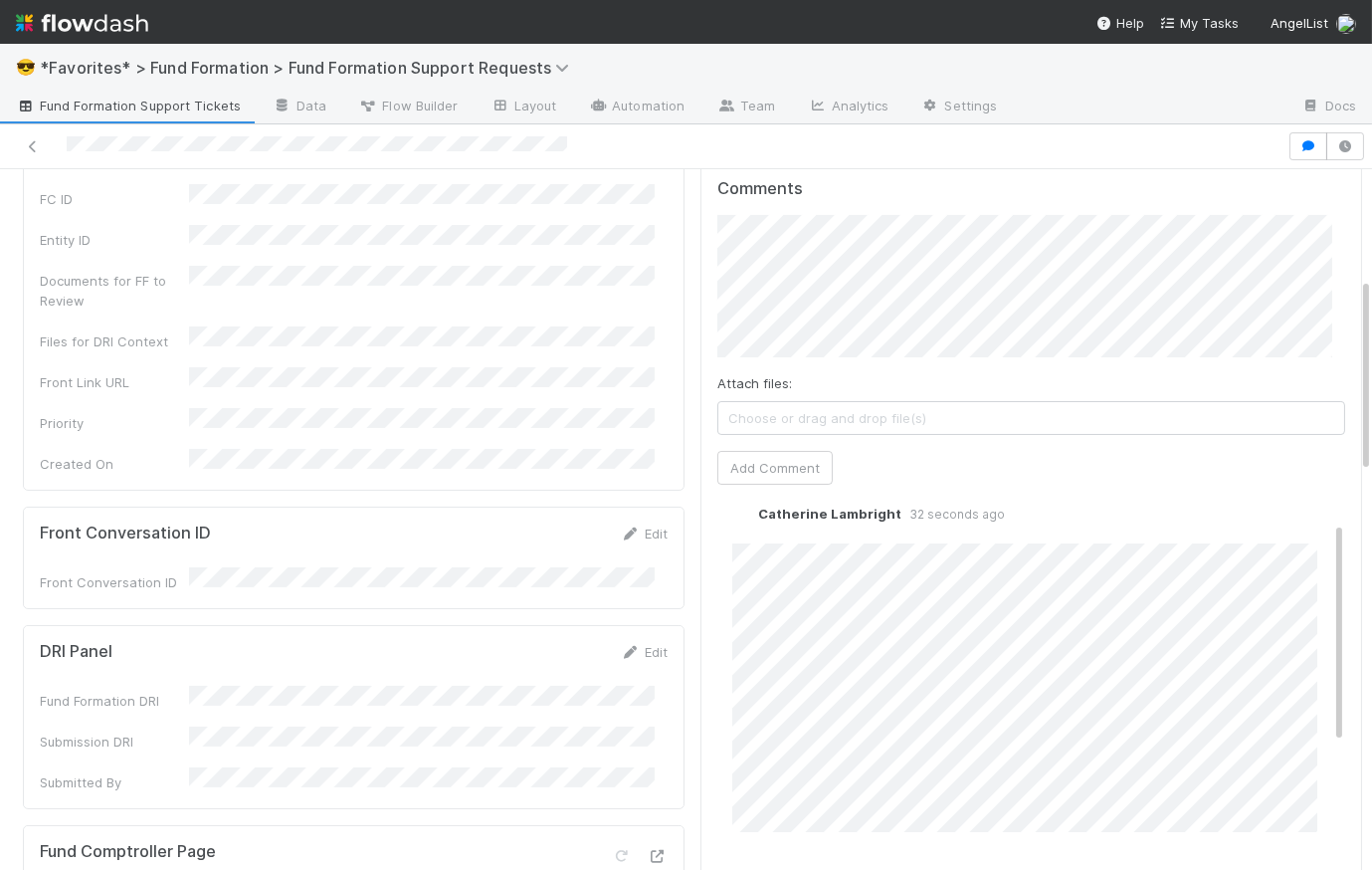 scroll, scrollTop: 0, scrollLeft: 0, axis: both 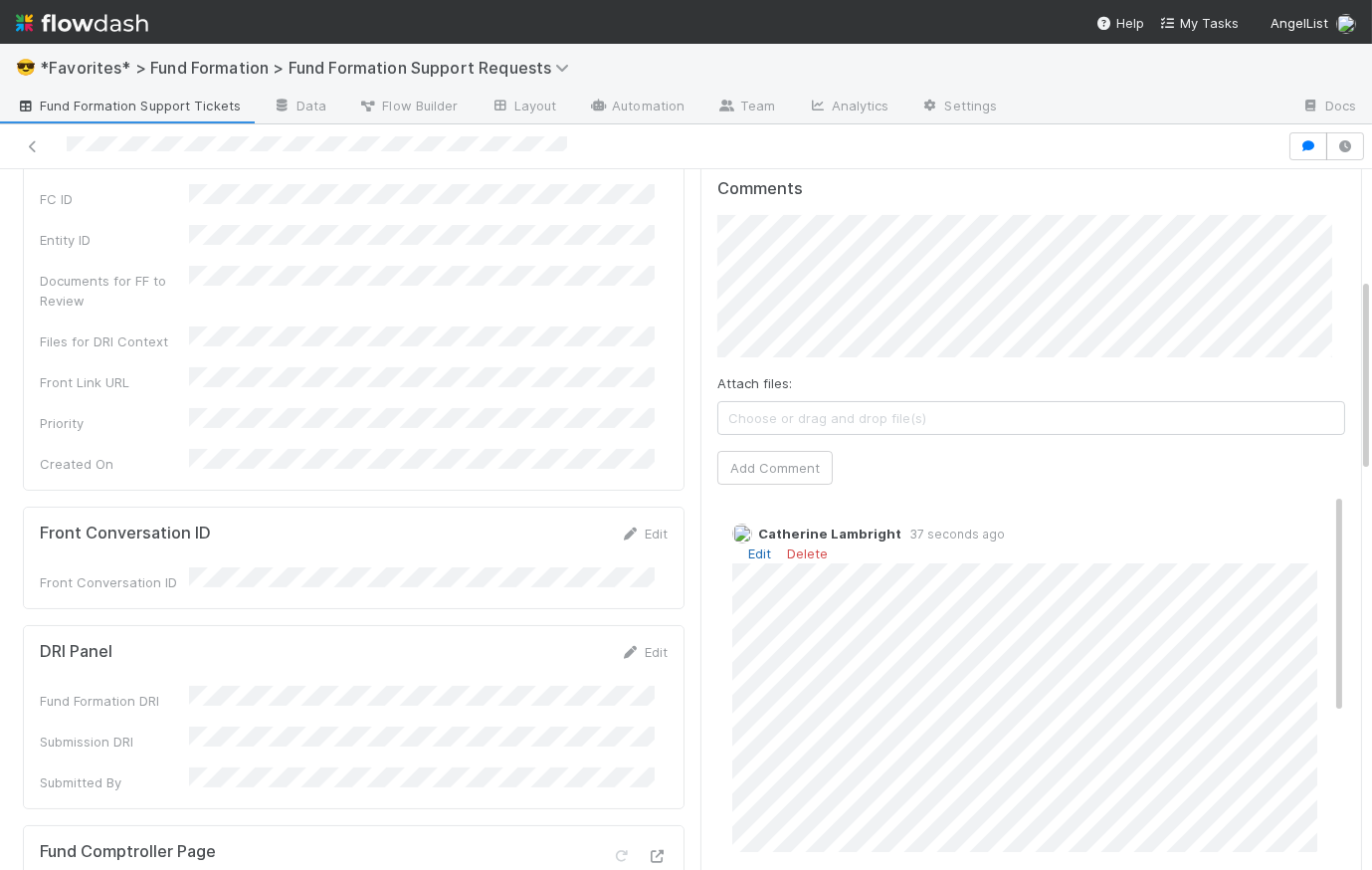 click on "Edit" at bounding box center [759, 553] 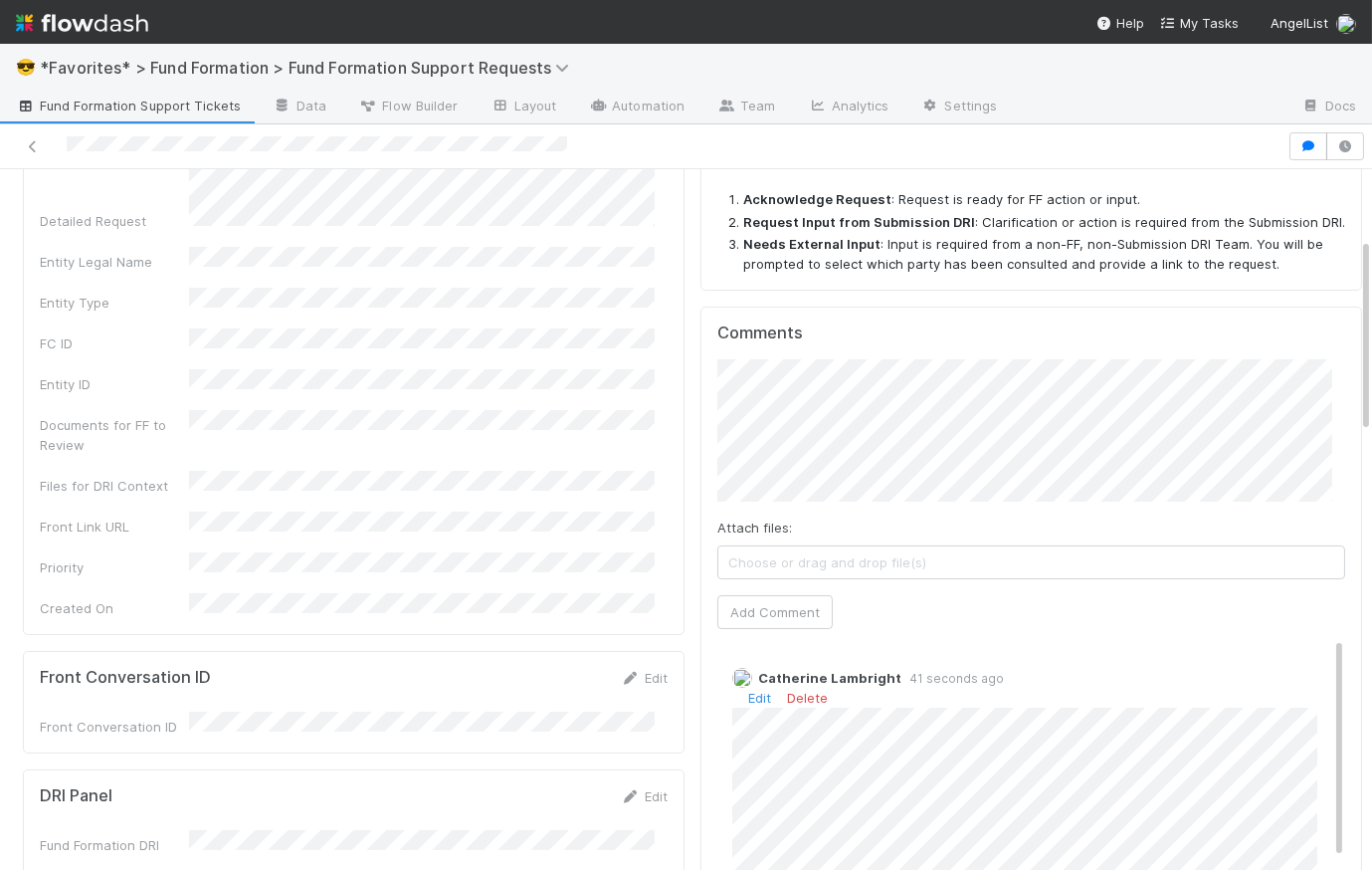 scroll, scrollTop: 632, scrollLeft: 0, axis: vertical 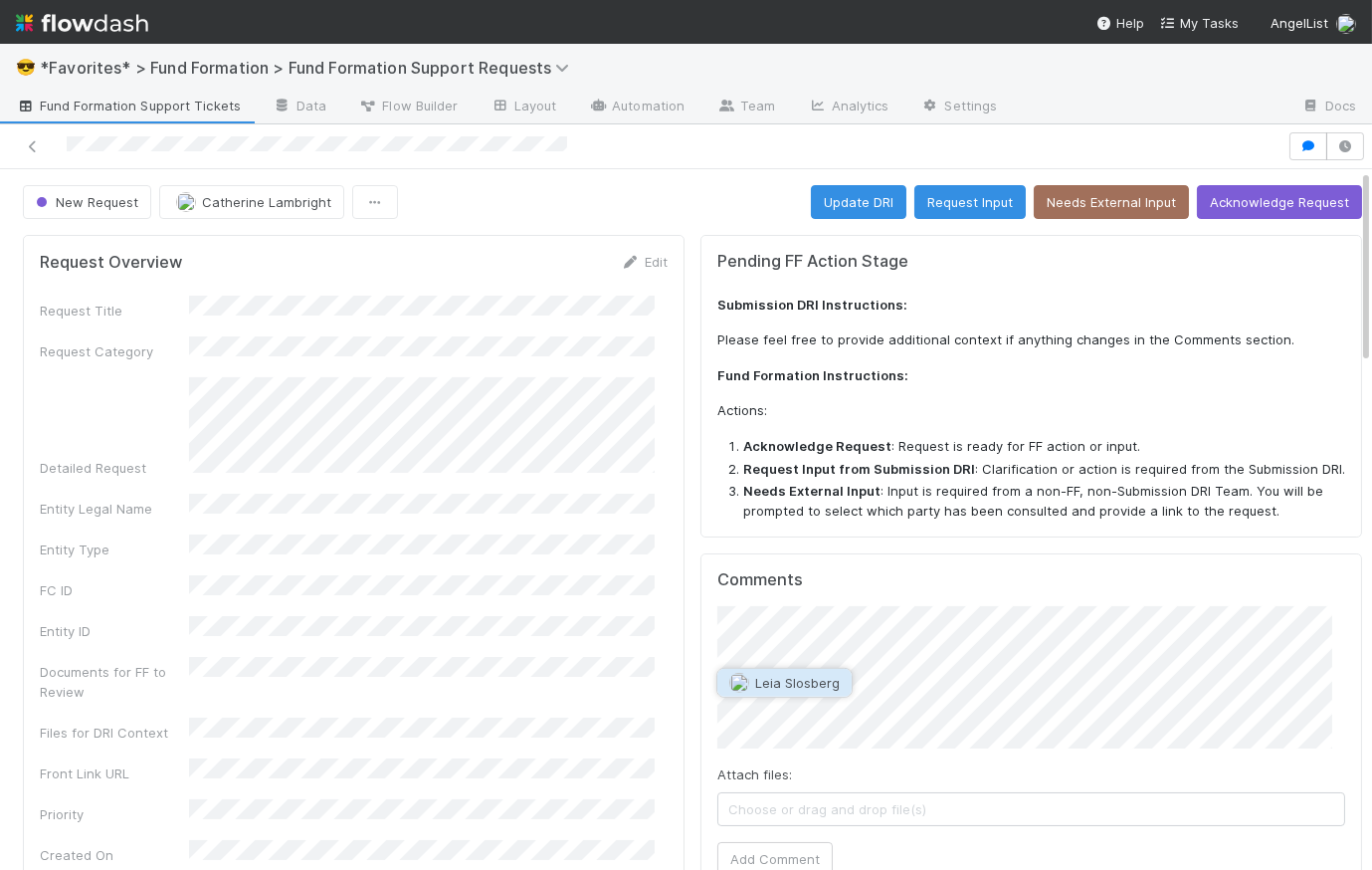 click on "Leia Slosberg" at bounding box center (797, 683) 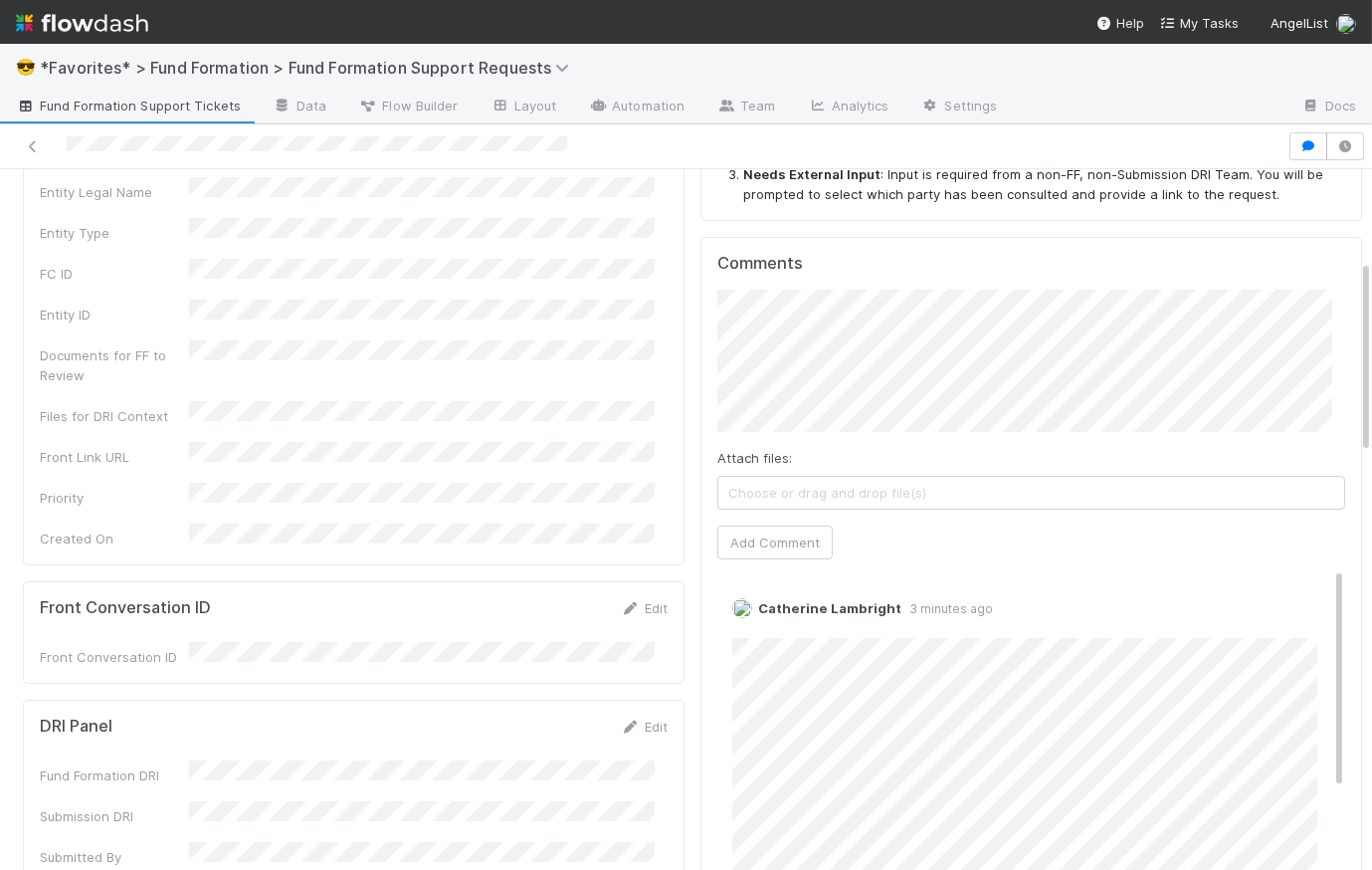 scroll, scrollTop: 324, scrollLeft: 0, axis: vertical 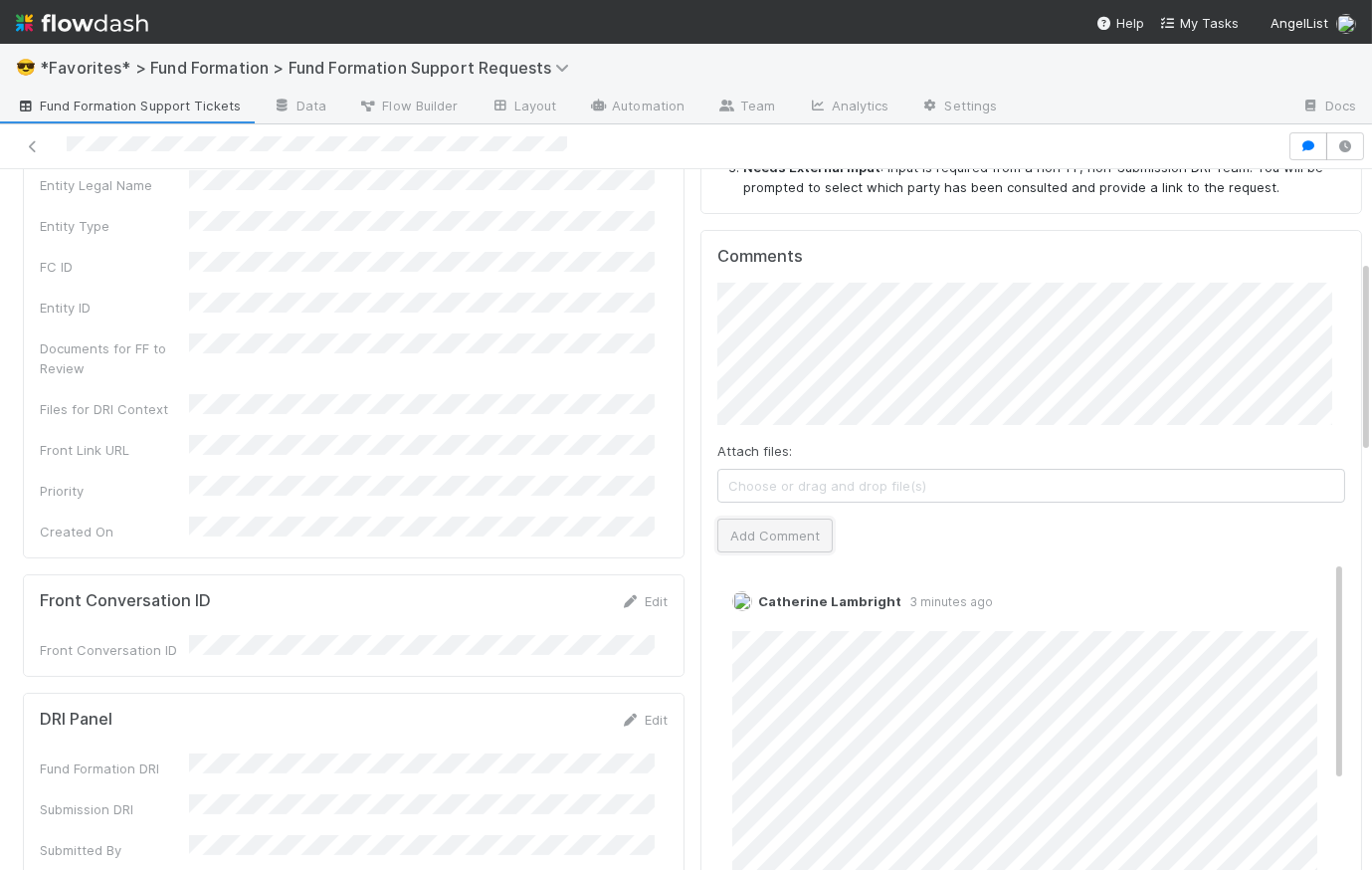 click on "Add Comment" at bounding box center [775, 536] 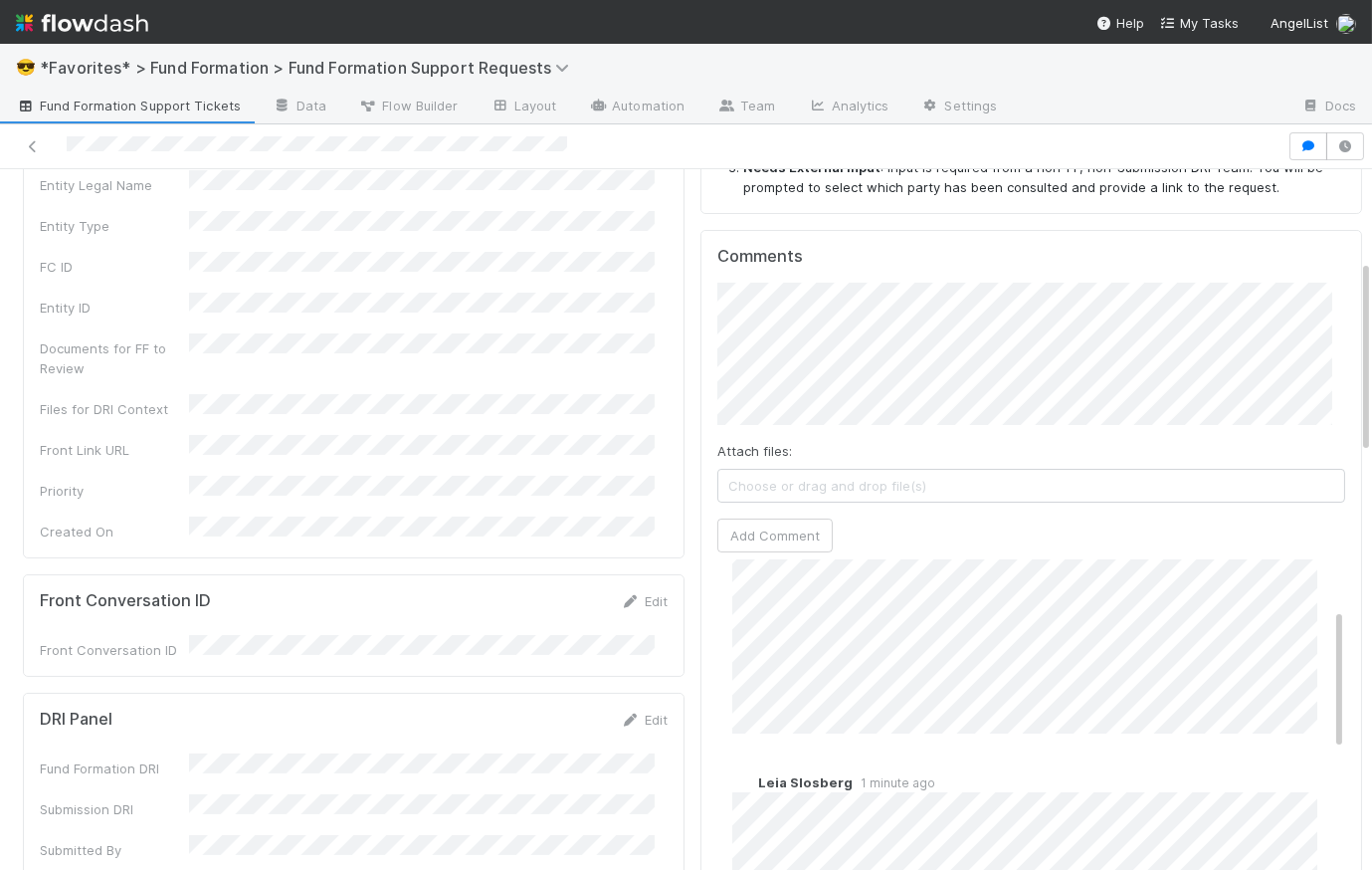 scroll, scrollTop: 0, scrollLeft: 0, axis: both 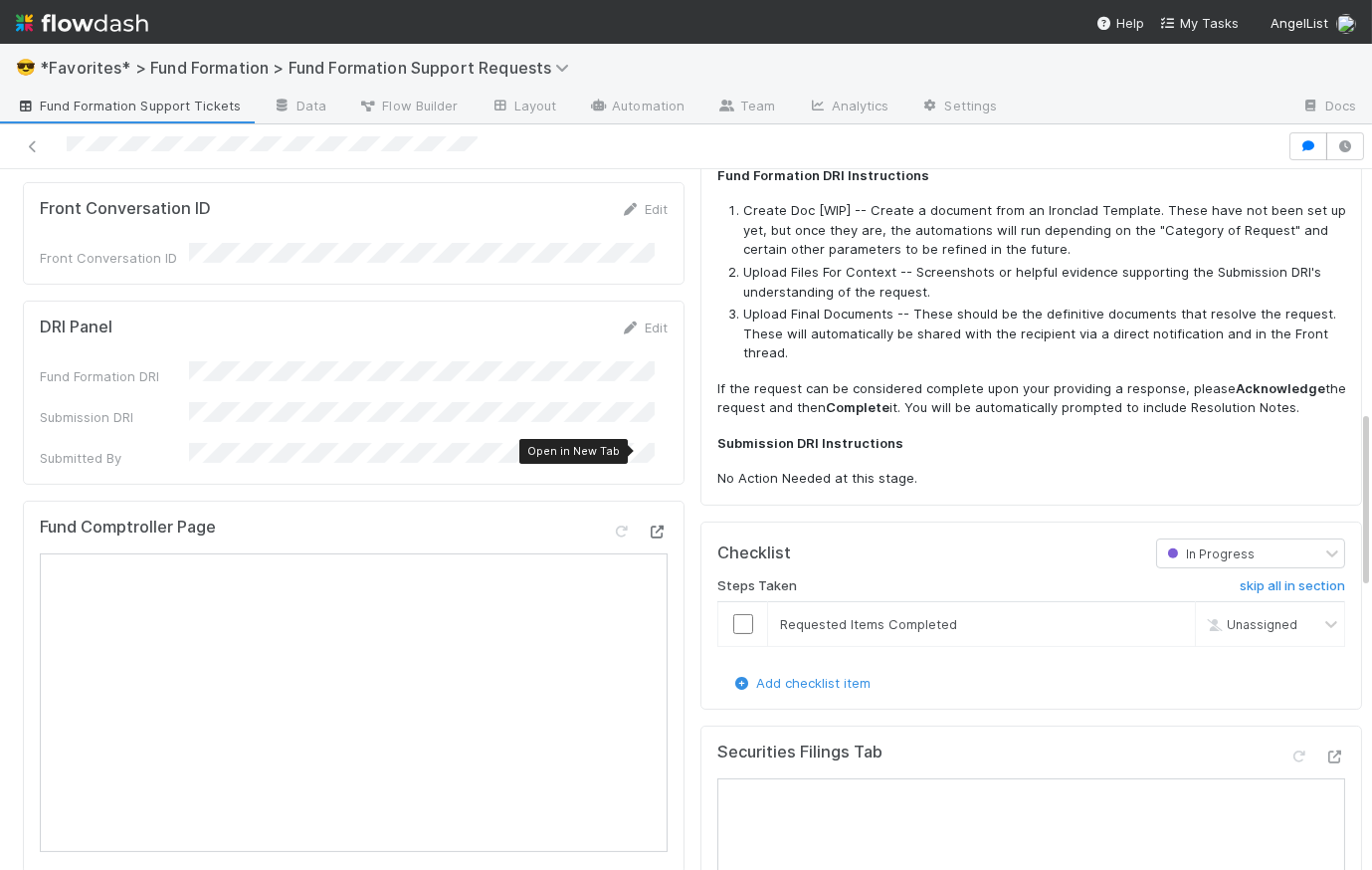 click at bounding box center [658, 532] 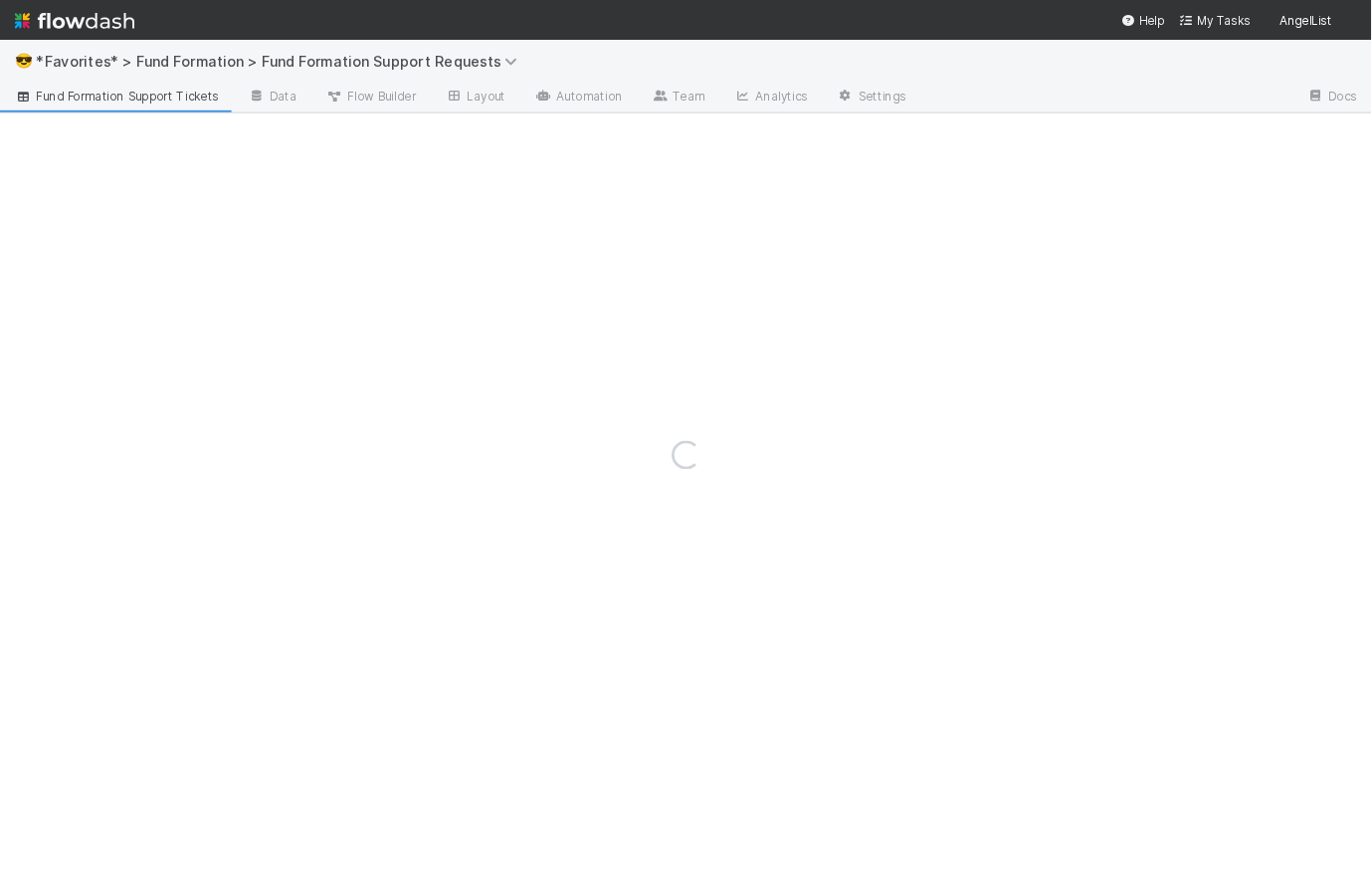 scroll, scrollTop: 0, scrollLeft: 0, axis: both 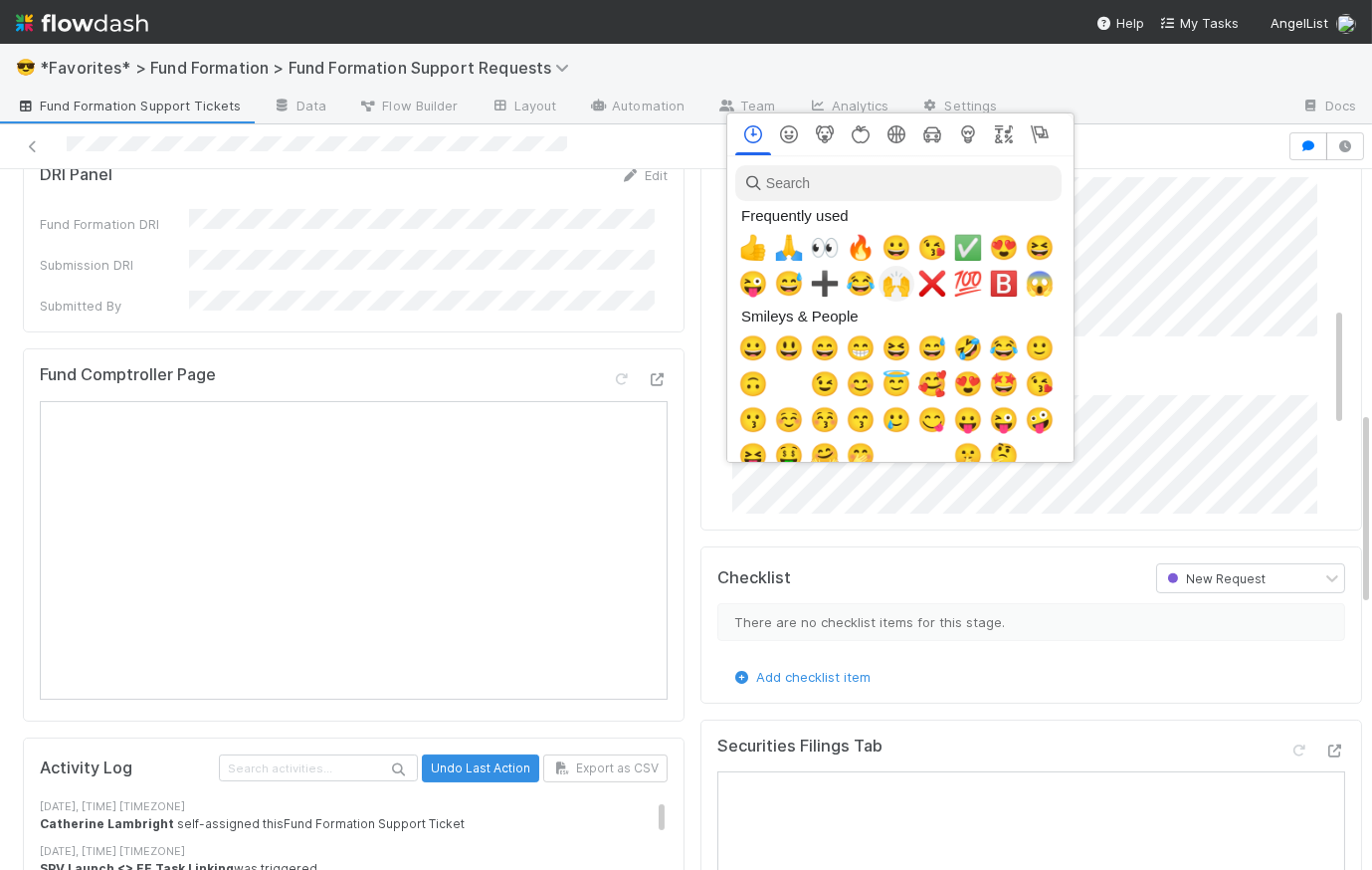 click on "🙌" at bounding box center [896, 284] 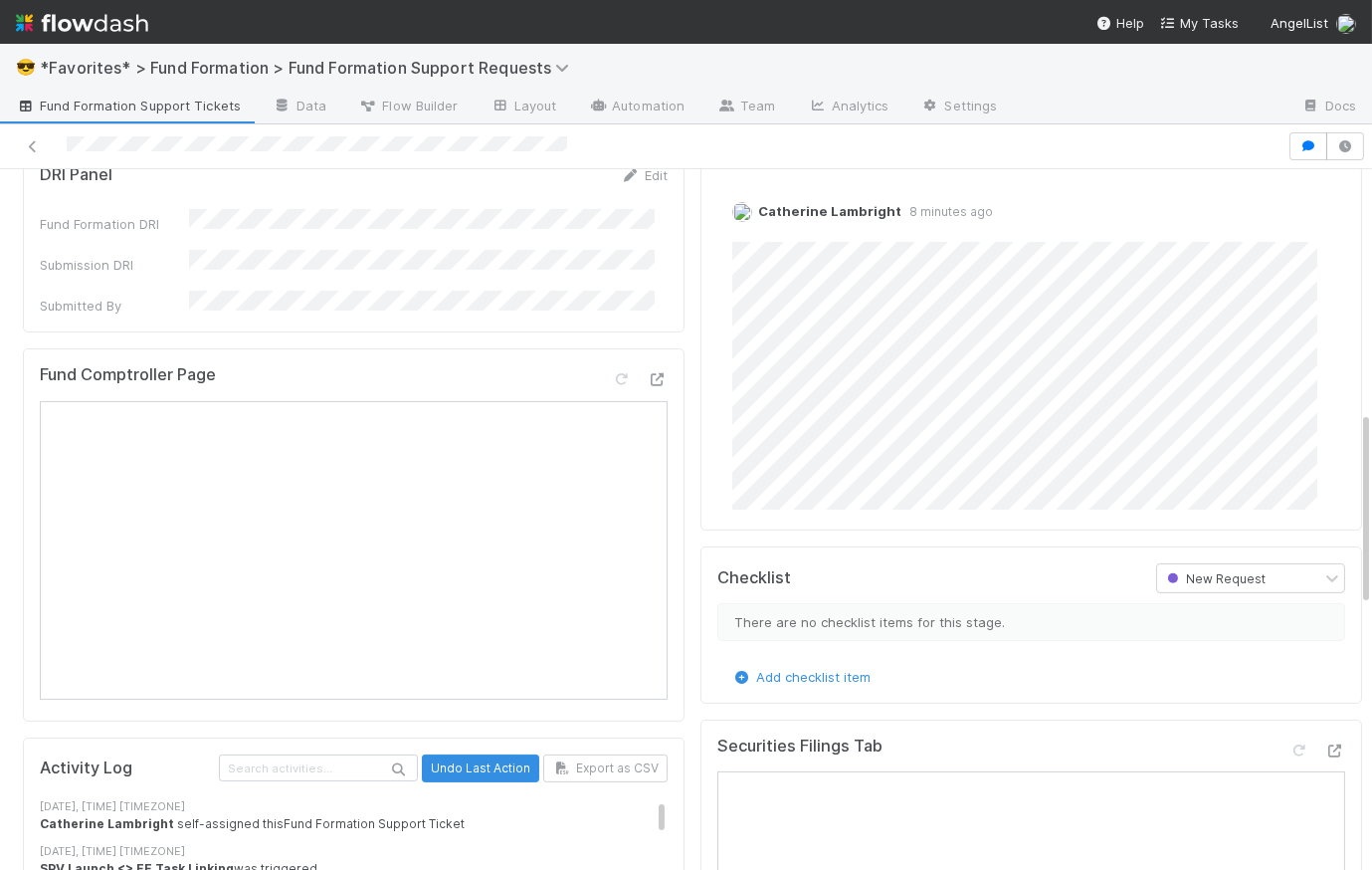 scroll, scrollTop: 0, scrollLeft: 0, axis: both 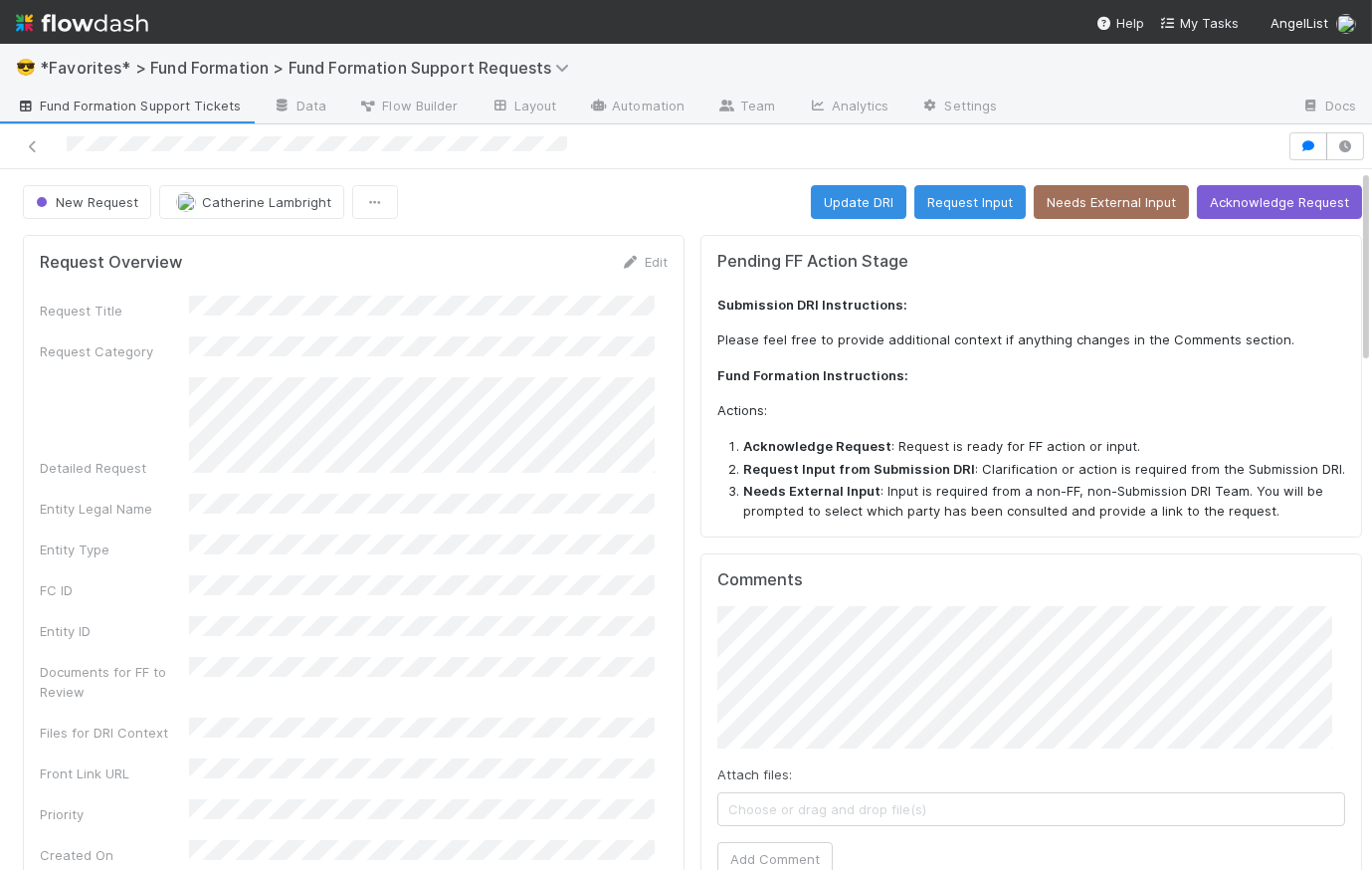 click on "New Request Catherine  Lambright  Update DRI Request Input Needs External Input Acknowledge Request" at bounding box center [692, 202] 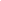 scroll, scrollTop: 0, scrollLeft: 0, axis: both 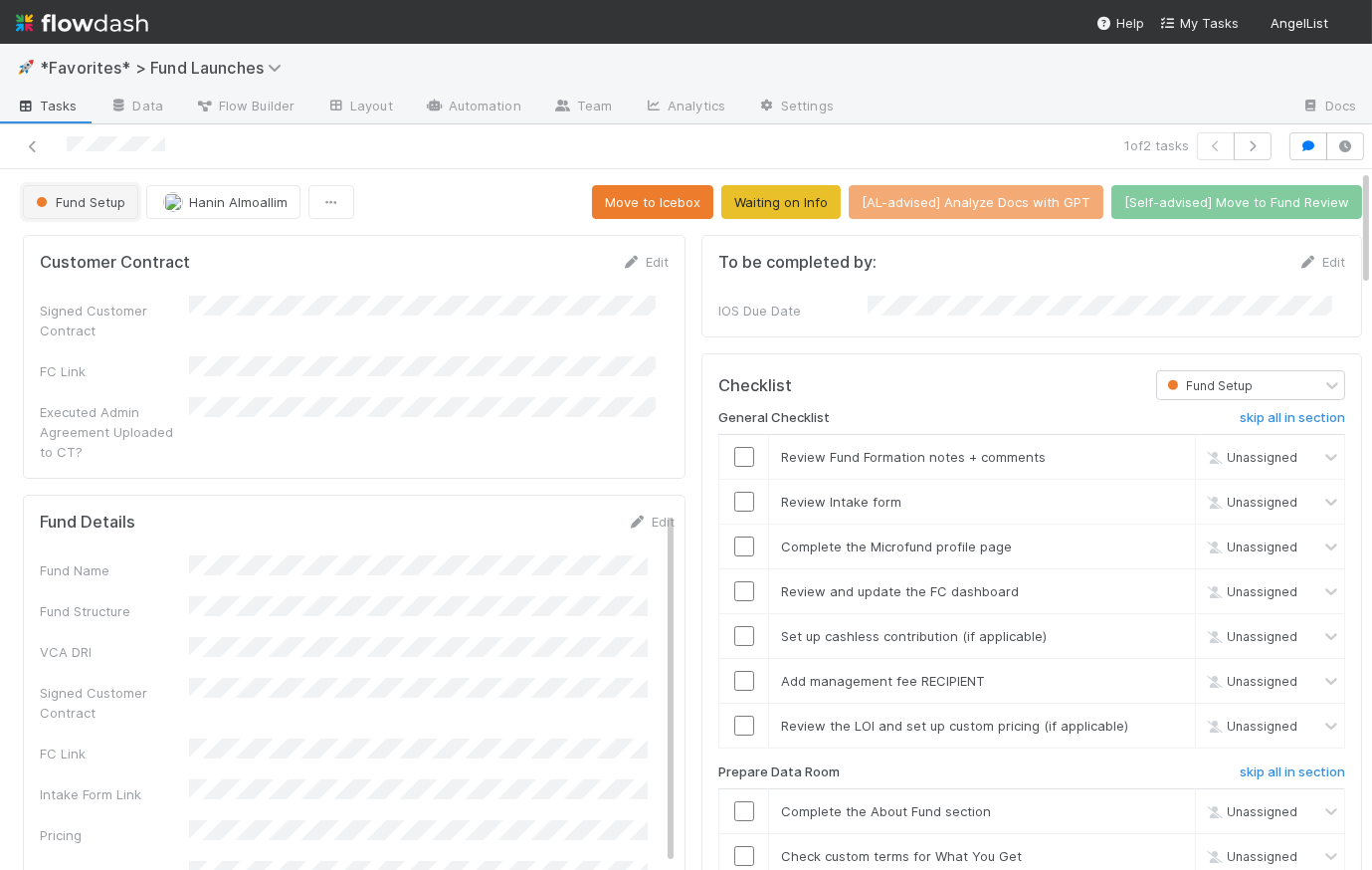 click on "Fund Setup" at bounding box center [79, 202] 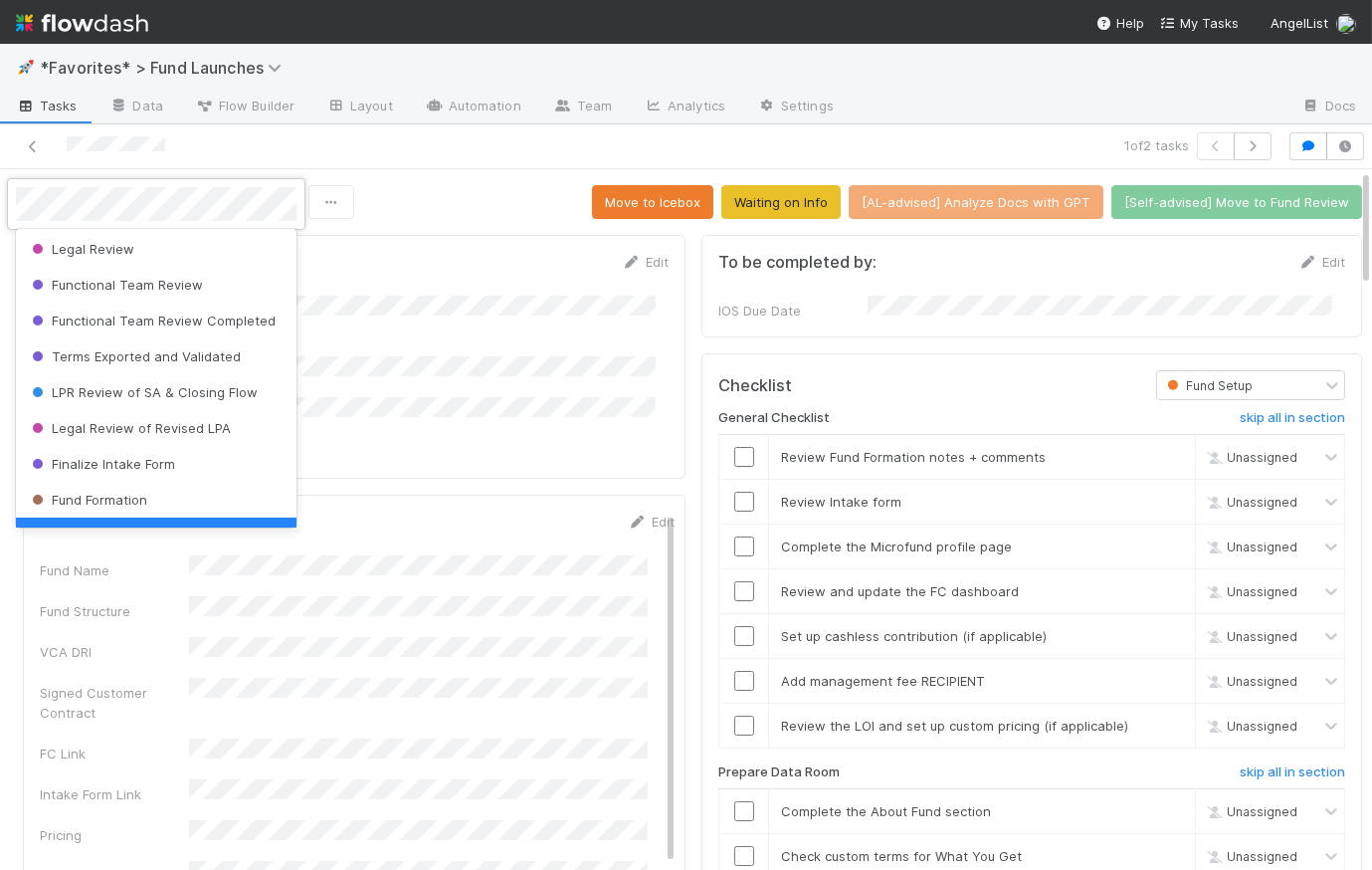 scroll, scrollTop: 312, scrollLeft: 0, axis: vertical 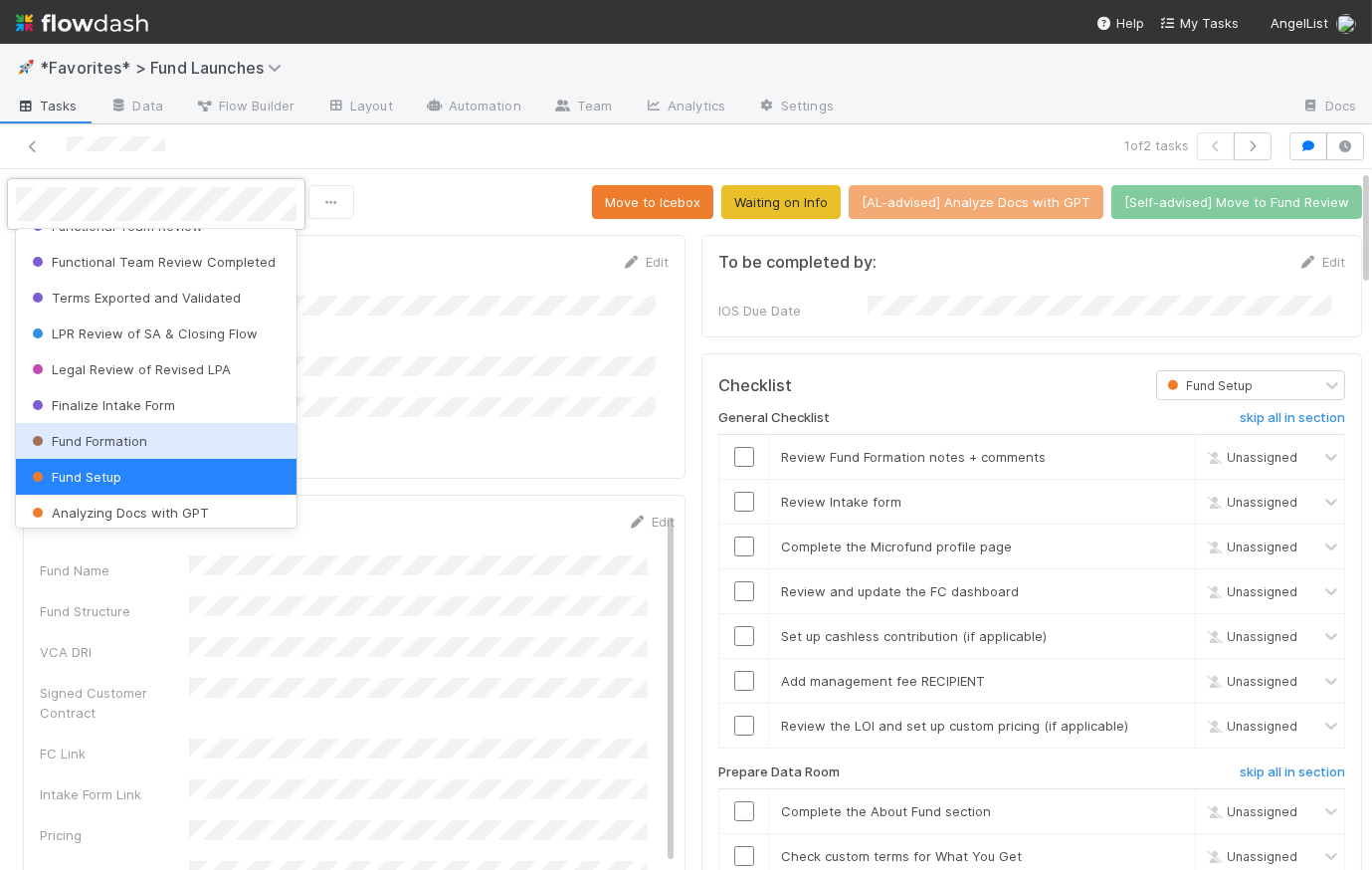 click on "Fund Formation" at bounding box center [156, 441] 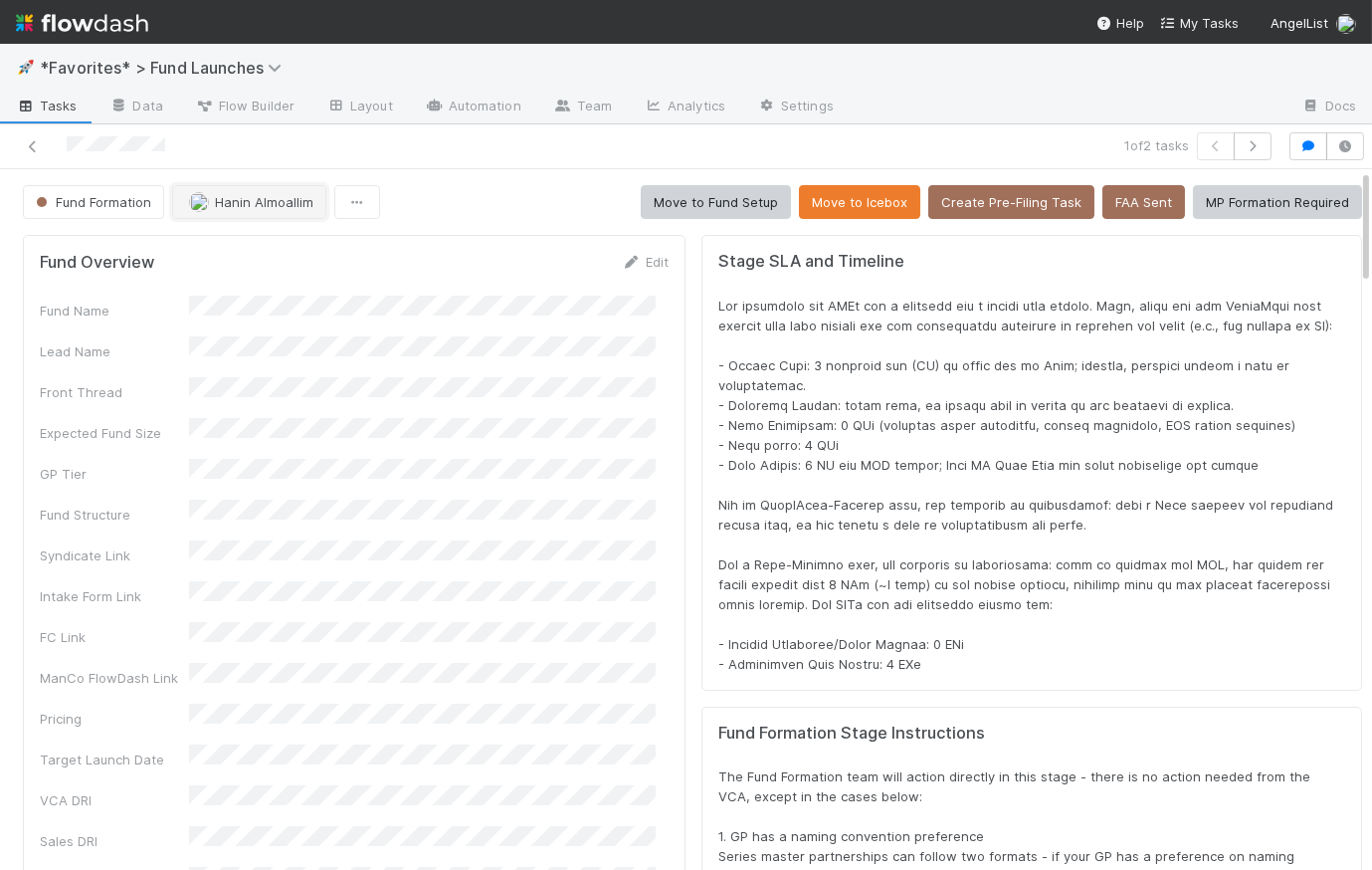 click on "Hanin Almoallim" at bounding box center [249, 202] 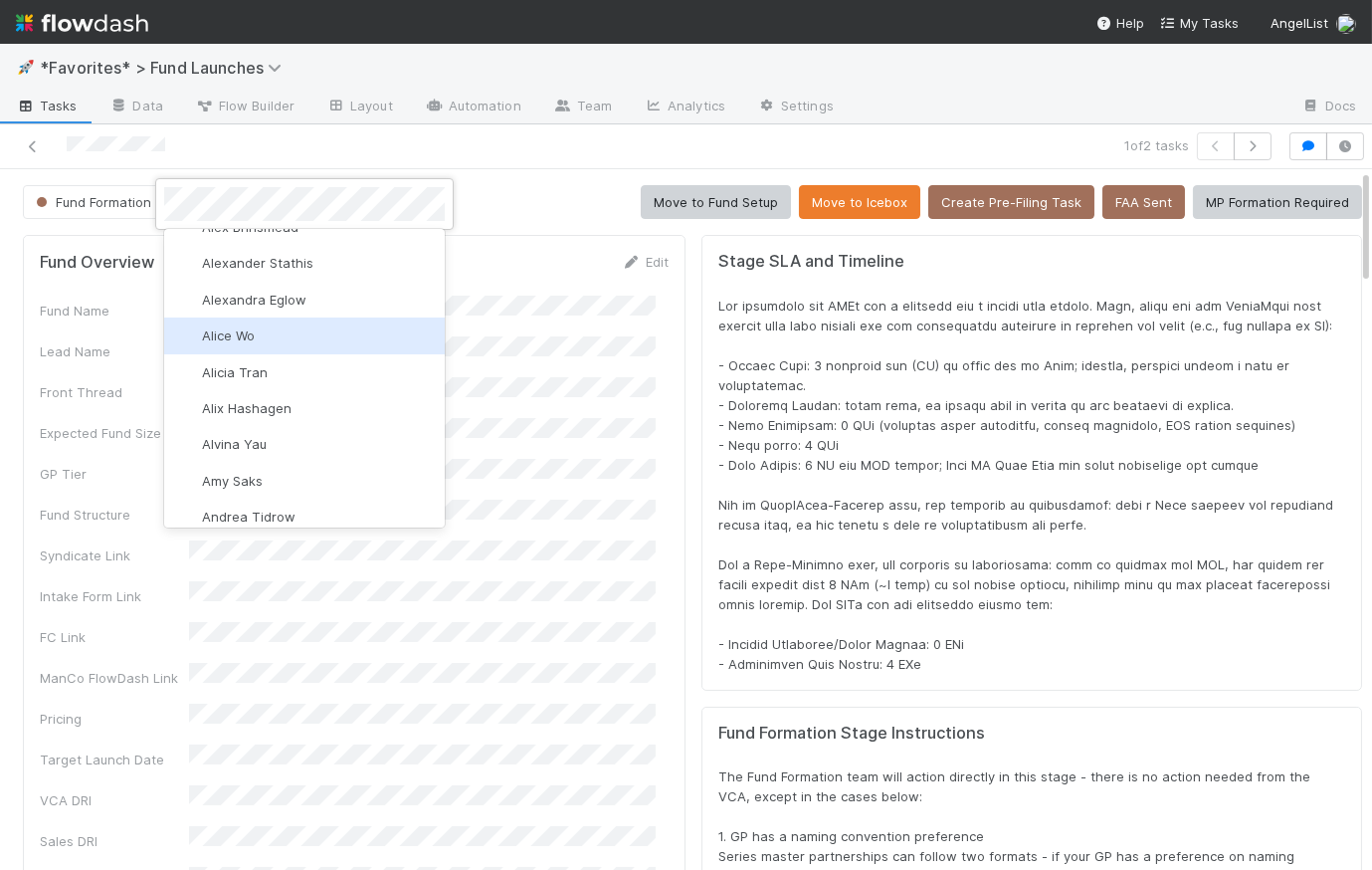 scroll, scrollTop: 0, scrollLeft: 0, axis: both 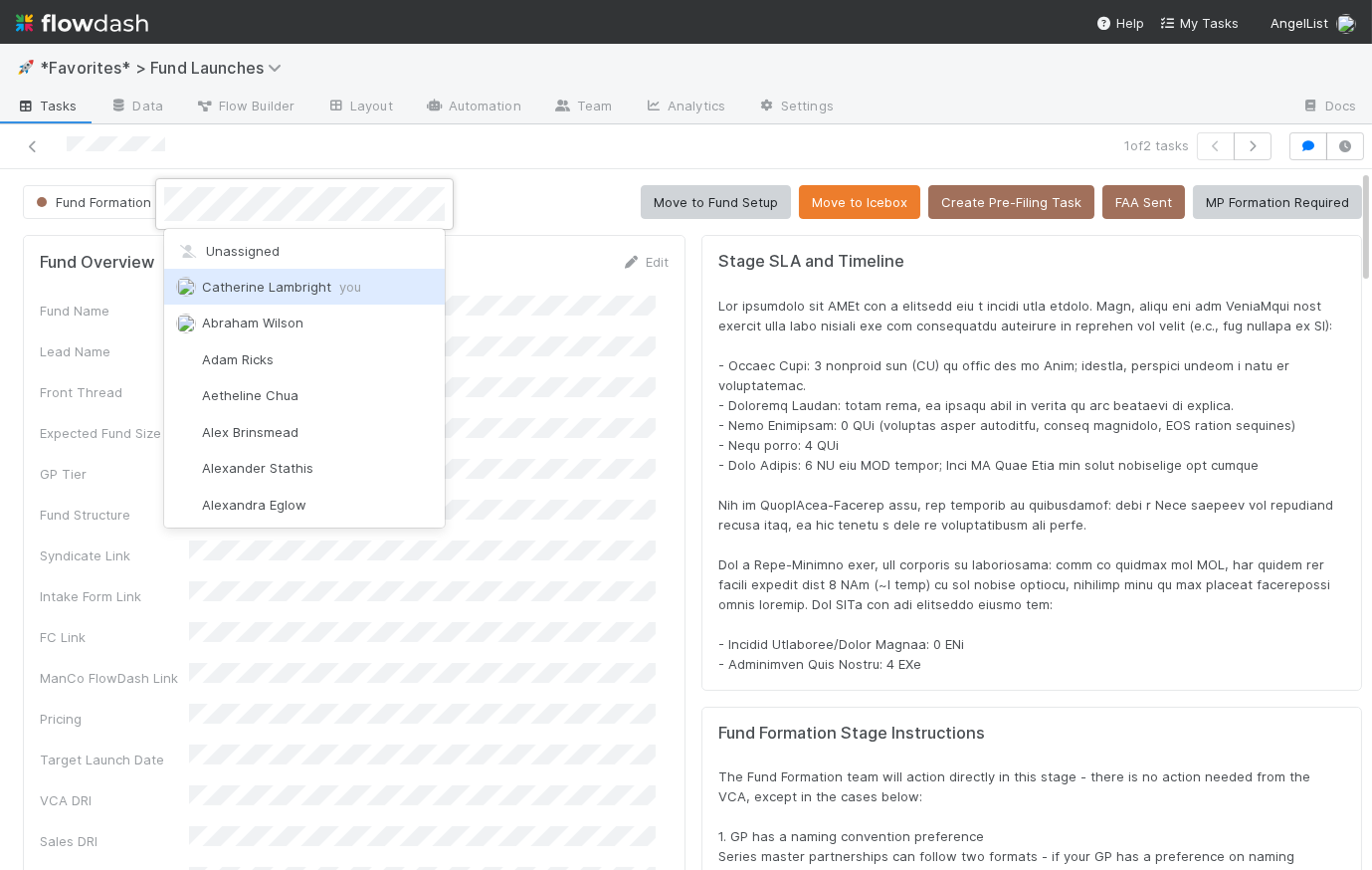 click on "Catherine  Lambright  you" at bounding box center (282, 287) 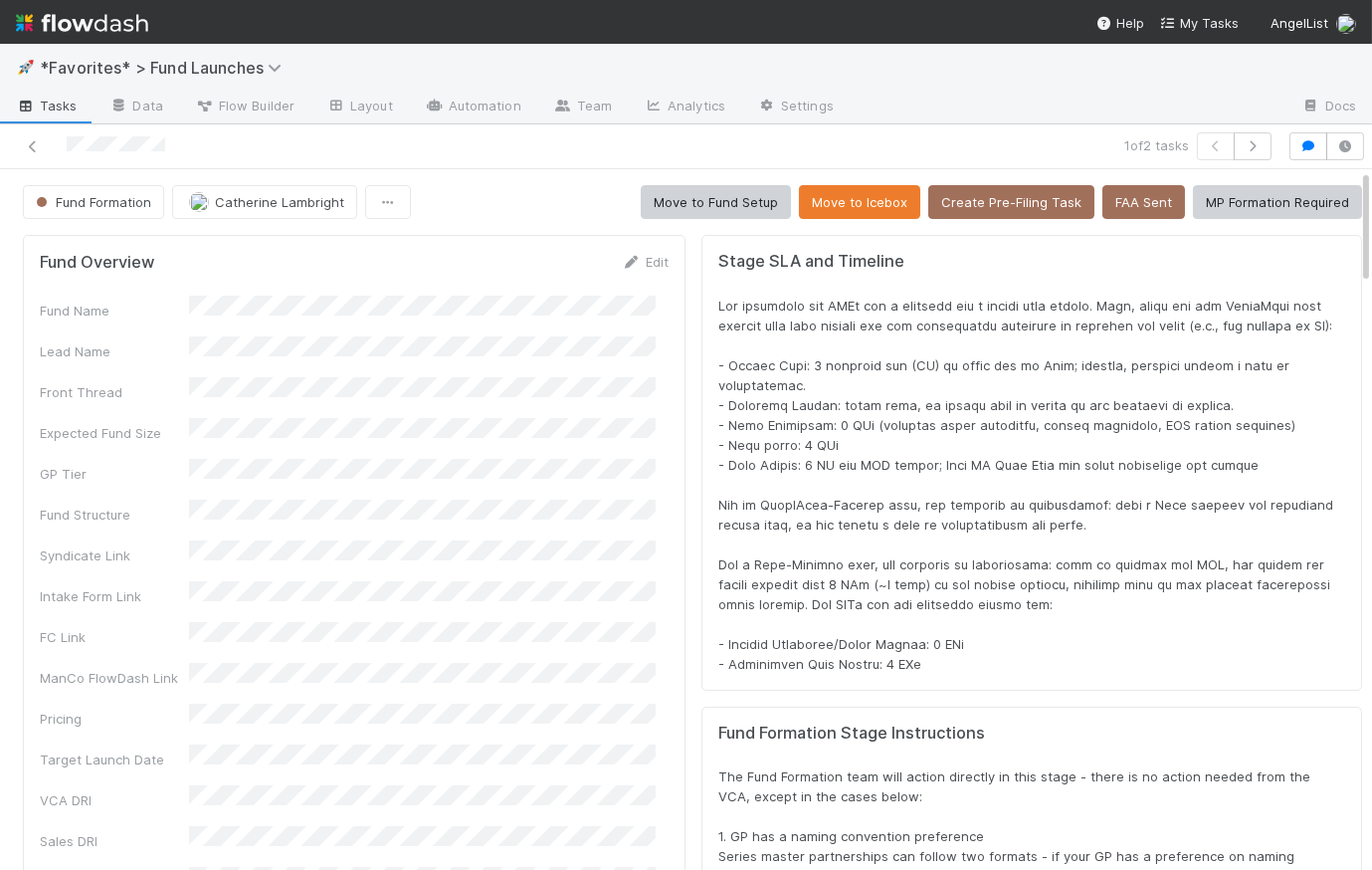 click on "Fund Formation Catherine  Lambright  Move to Fund Setup Move to Icebox Create Pre-Filing Task FAA Sent MP Formation Required" at bounding box center [692, 202] 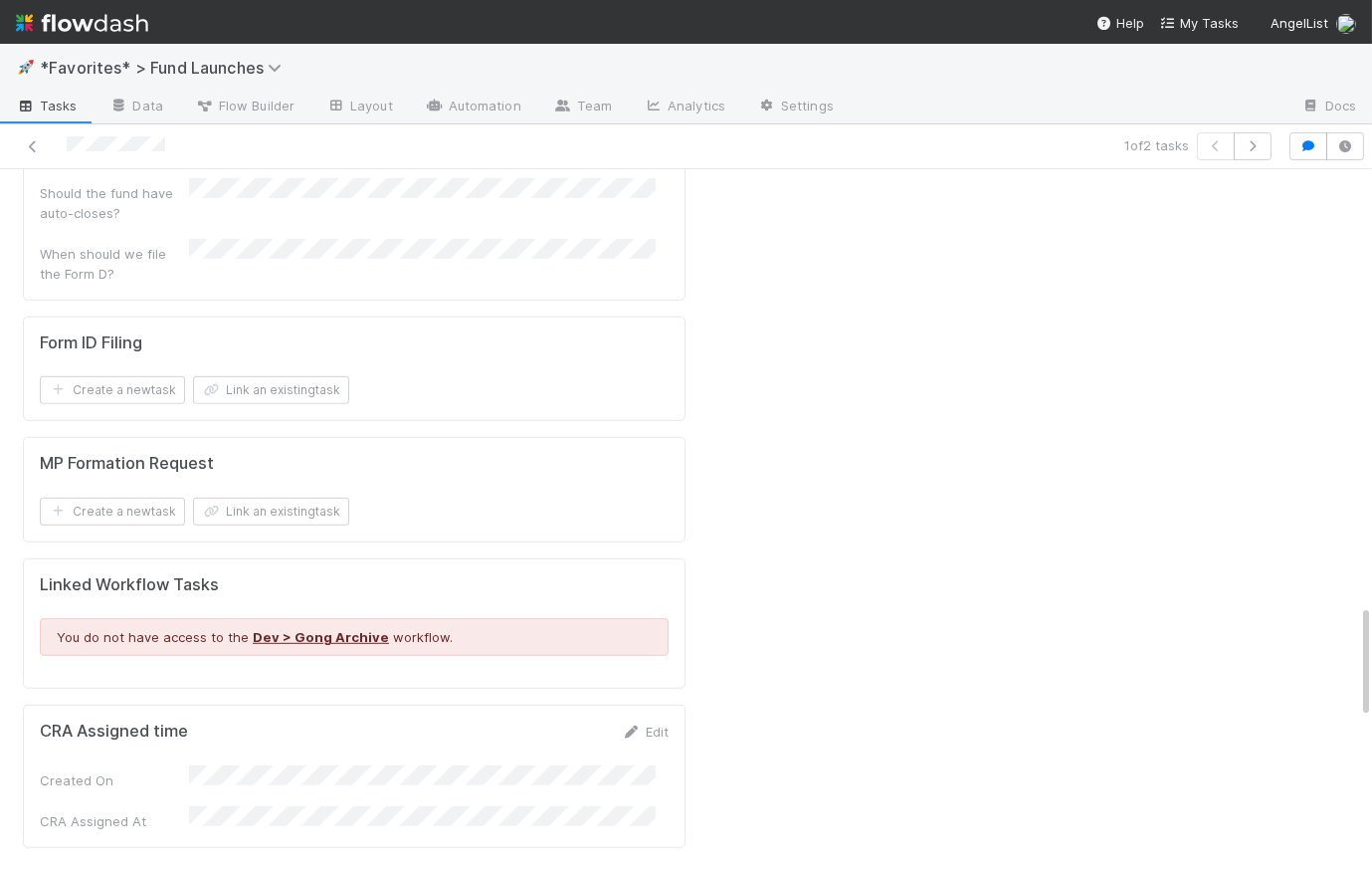scroll, scrollTop: 3273, scrollLeft: 0, axis: vertical 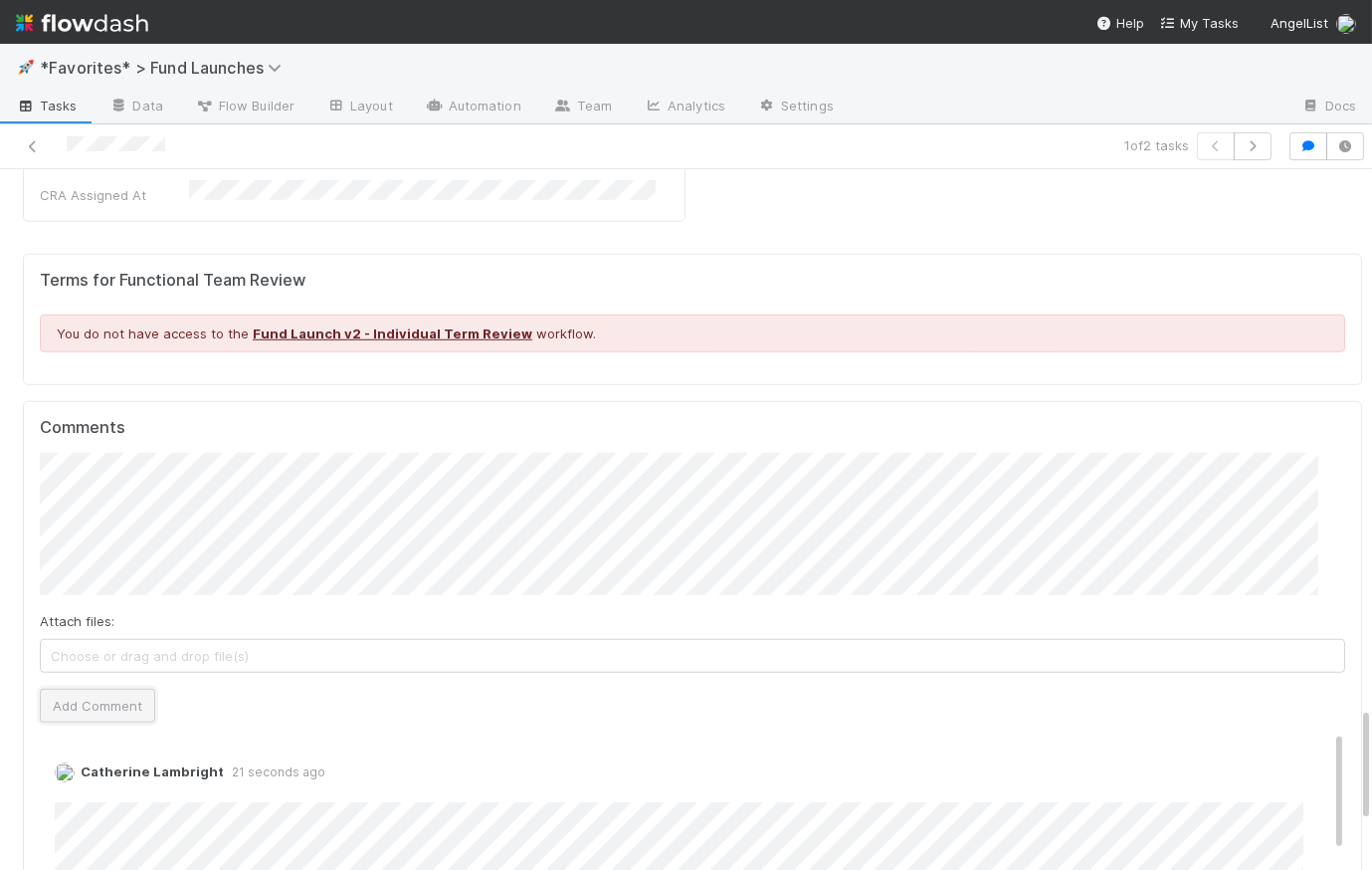 click on "Add Comment" at bounding box center (98, 706) 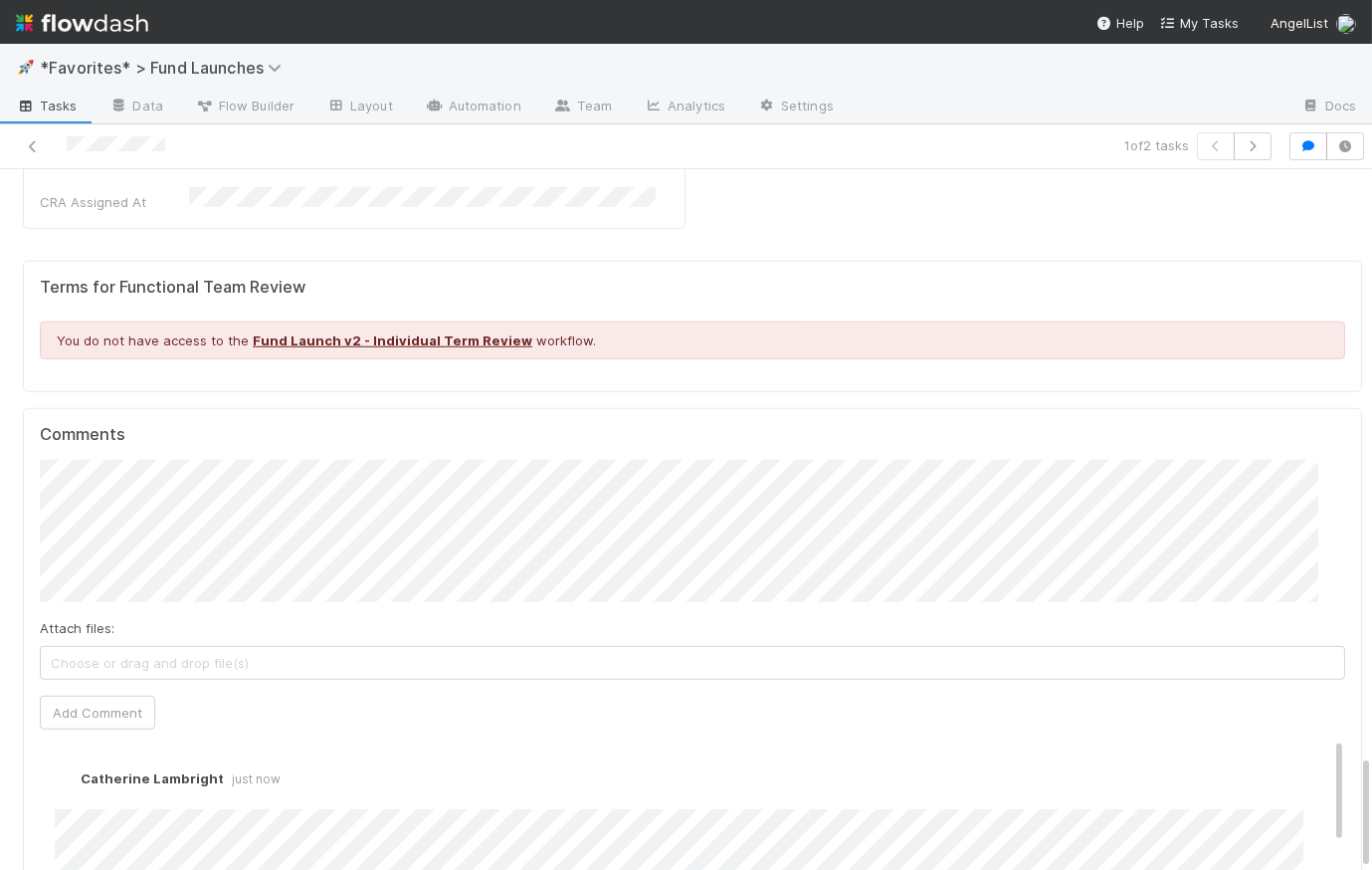 scroll, scrollTop: 3264, scrollLeft: 0, axis: vertical 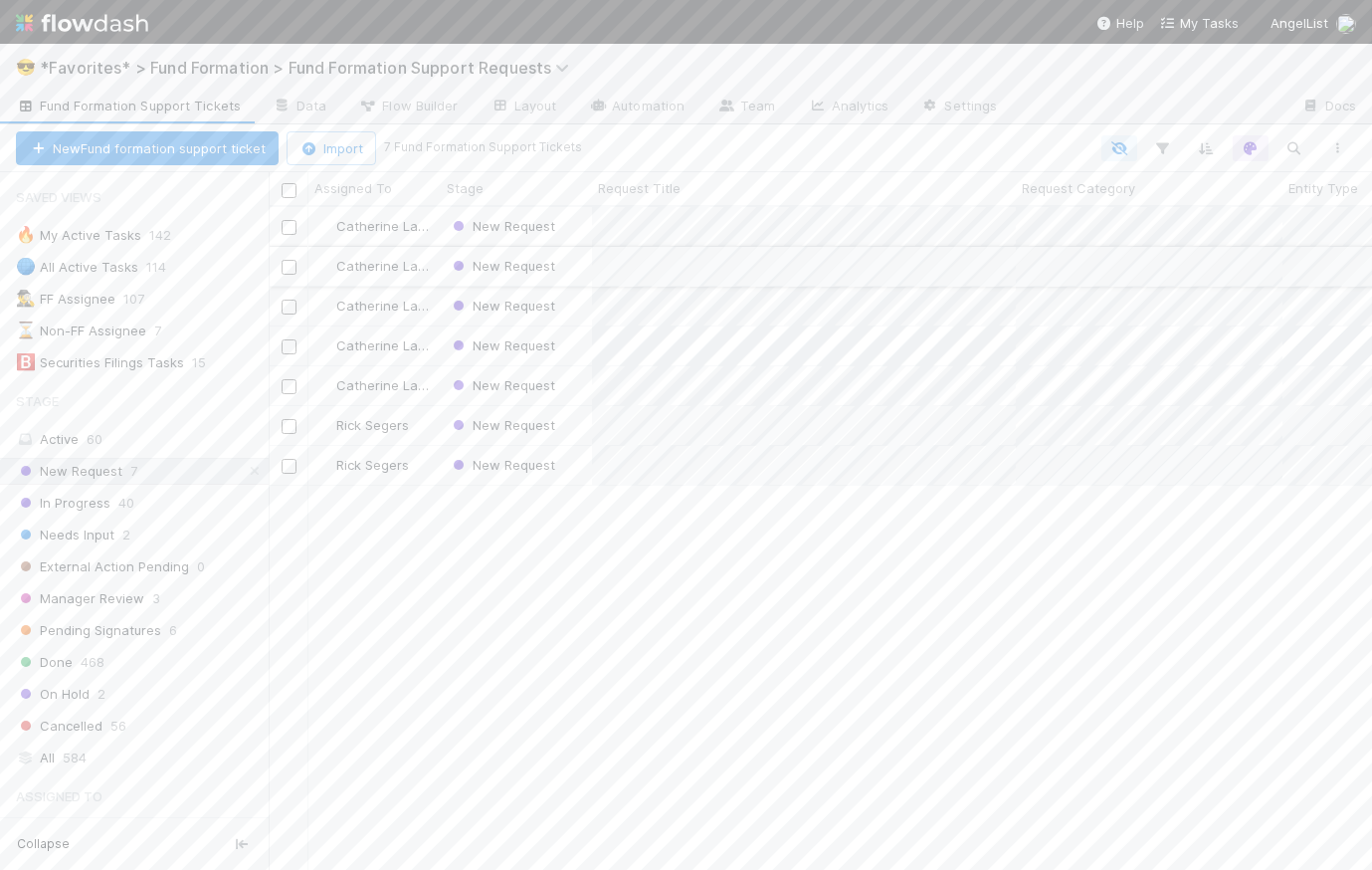 click on "New Request" at bounding box center [516, 266] 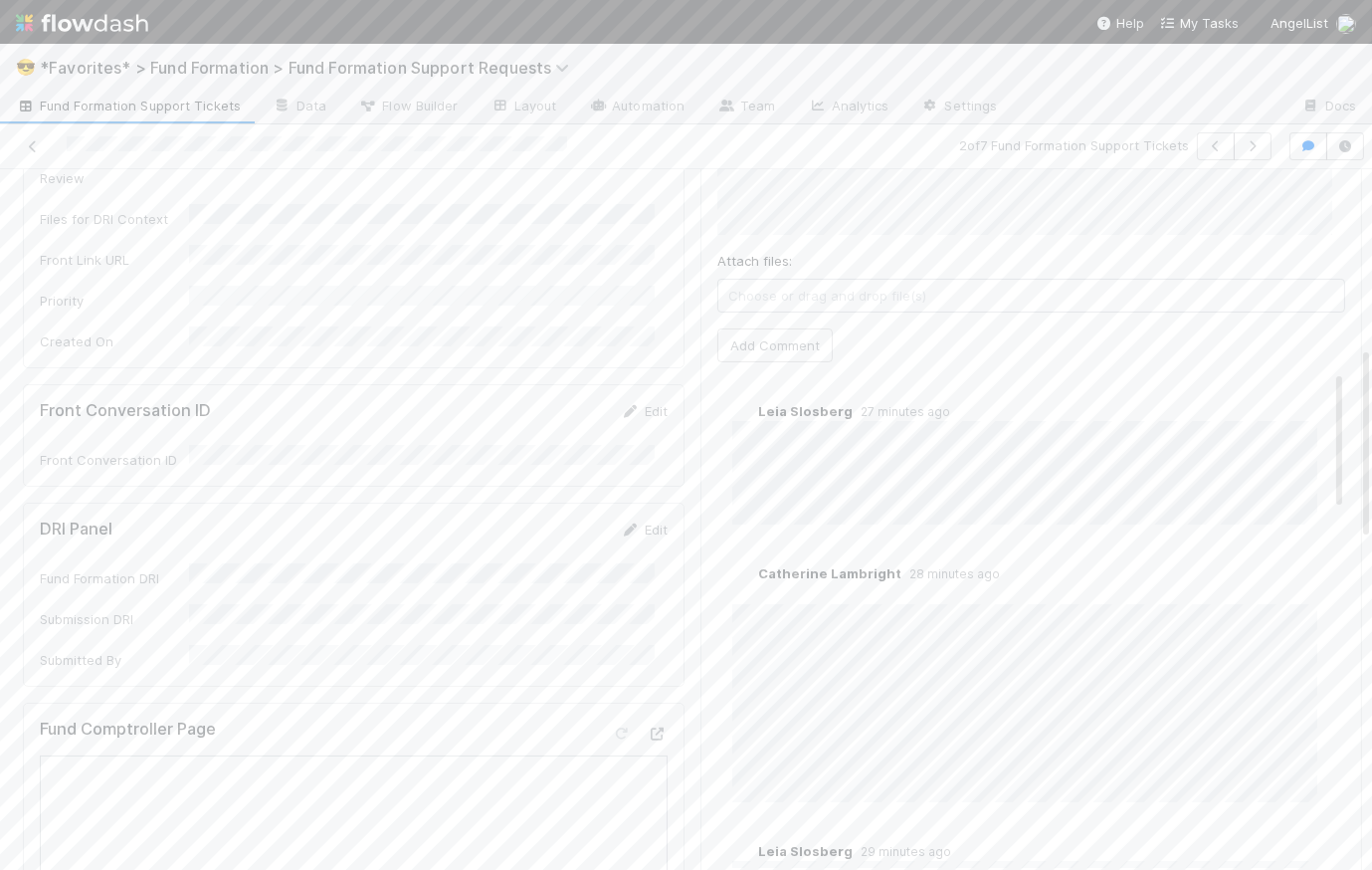 scroll, scrollTop: 635, scrollLeft: 0, axis: vertical 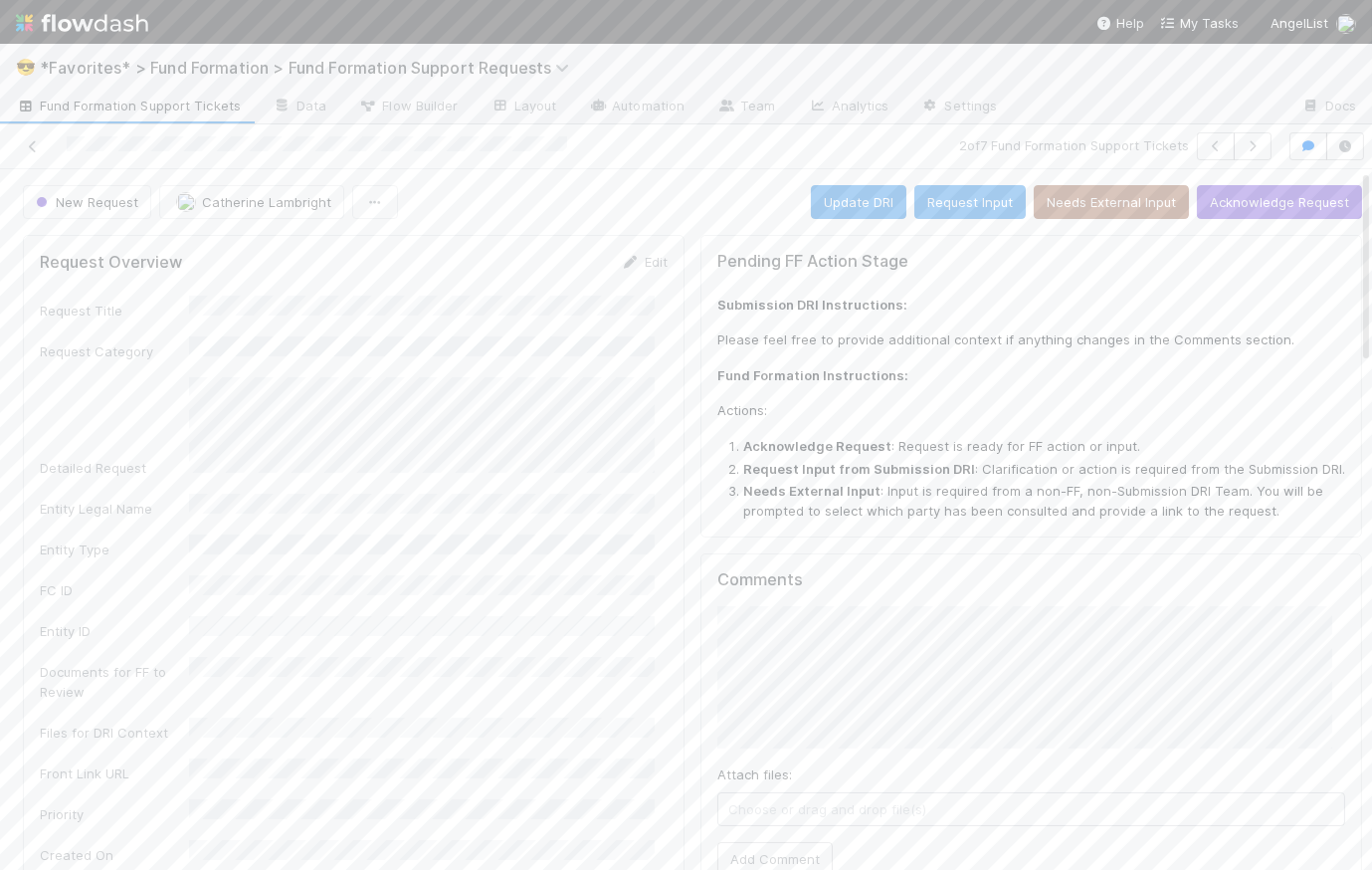 click on "New Request Catherine  Lambright  Update DRI Request Input Needs External Input Acknowledge Request" at bounding box center (692, 202) 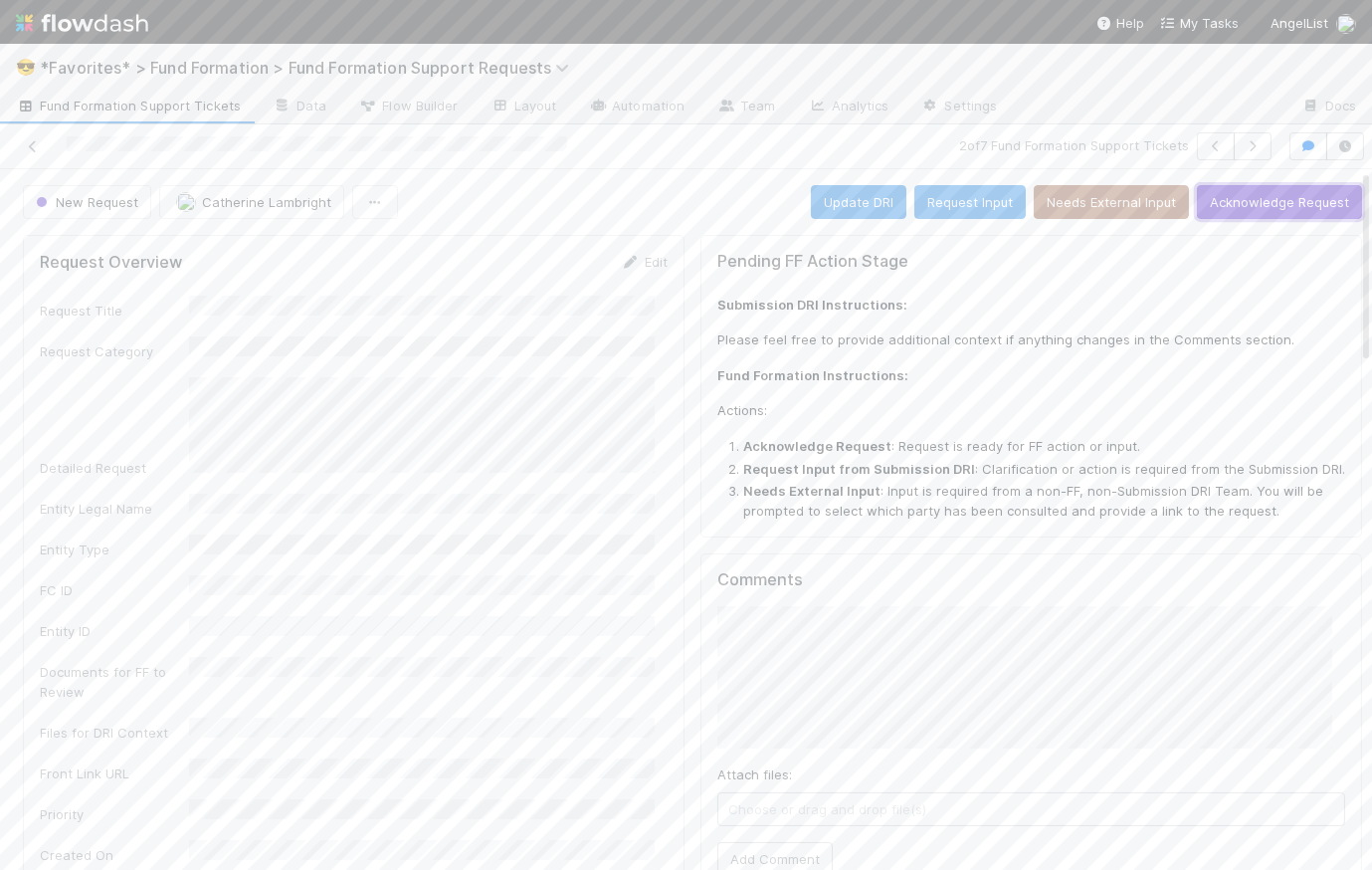 click on "Acknowledge Request" at bounding box center [1279, 202] 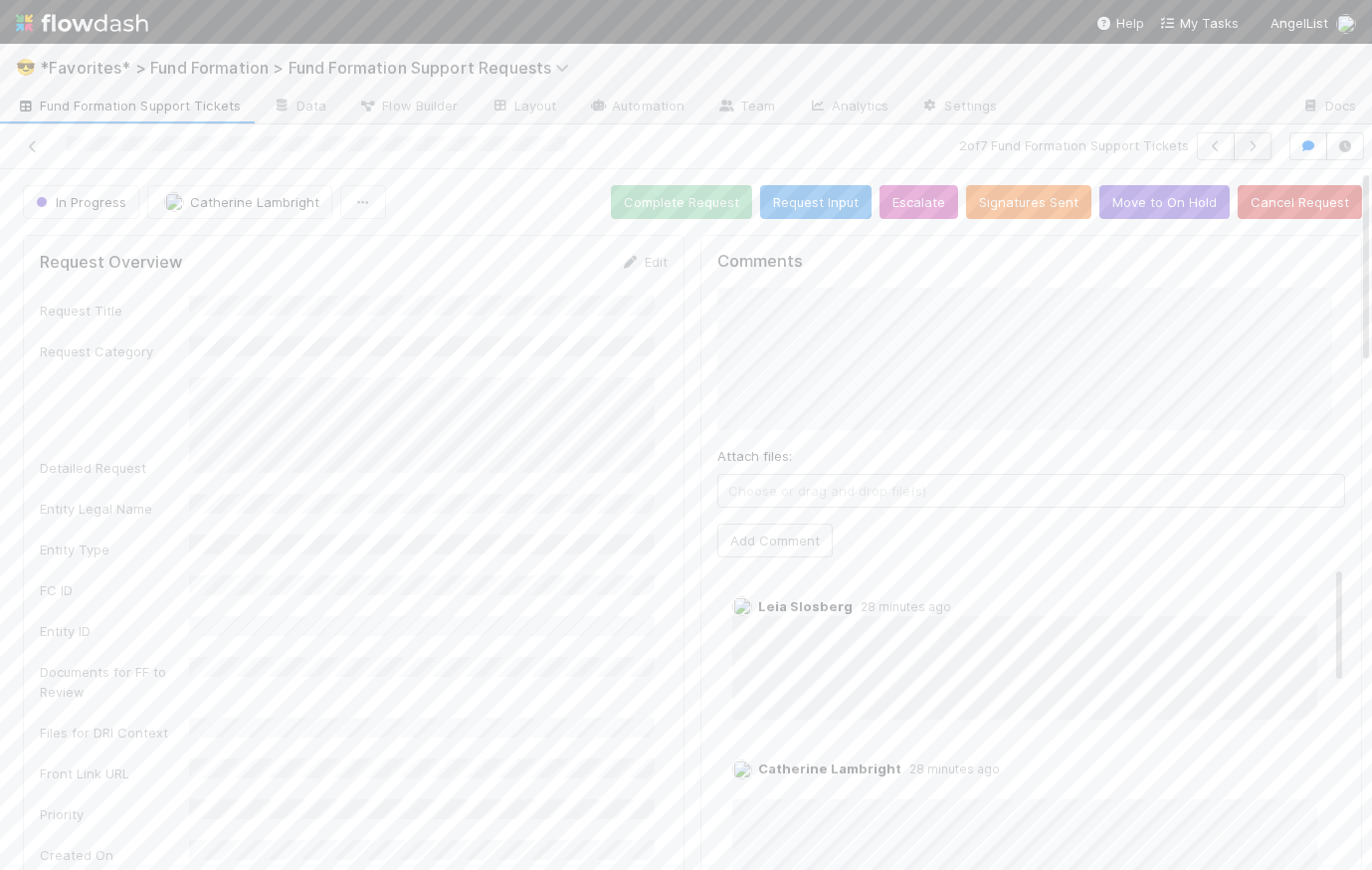 click at bounding box center [1253, 146] 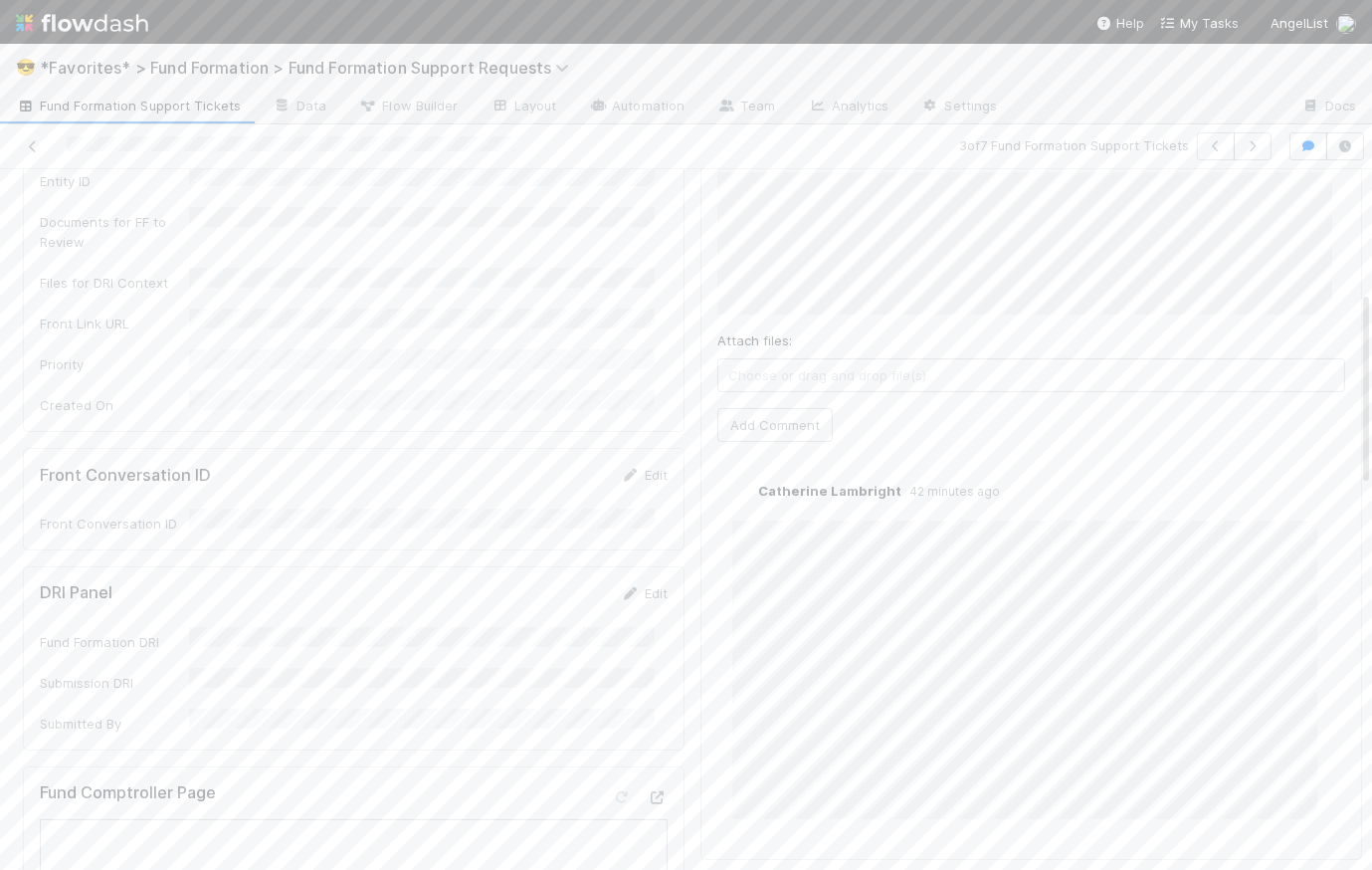 scroll, scrollTop: 0, scrollLeft: 0, axis: both 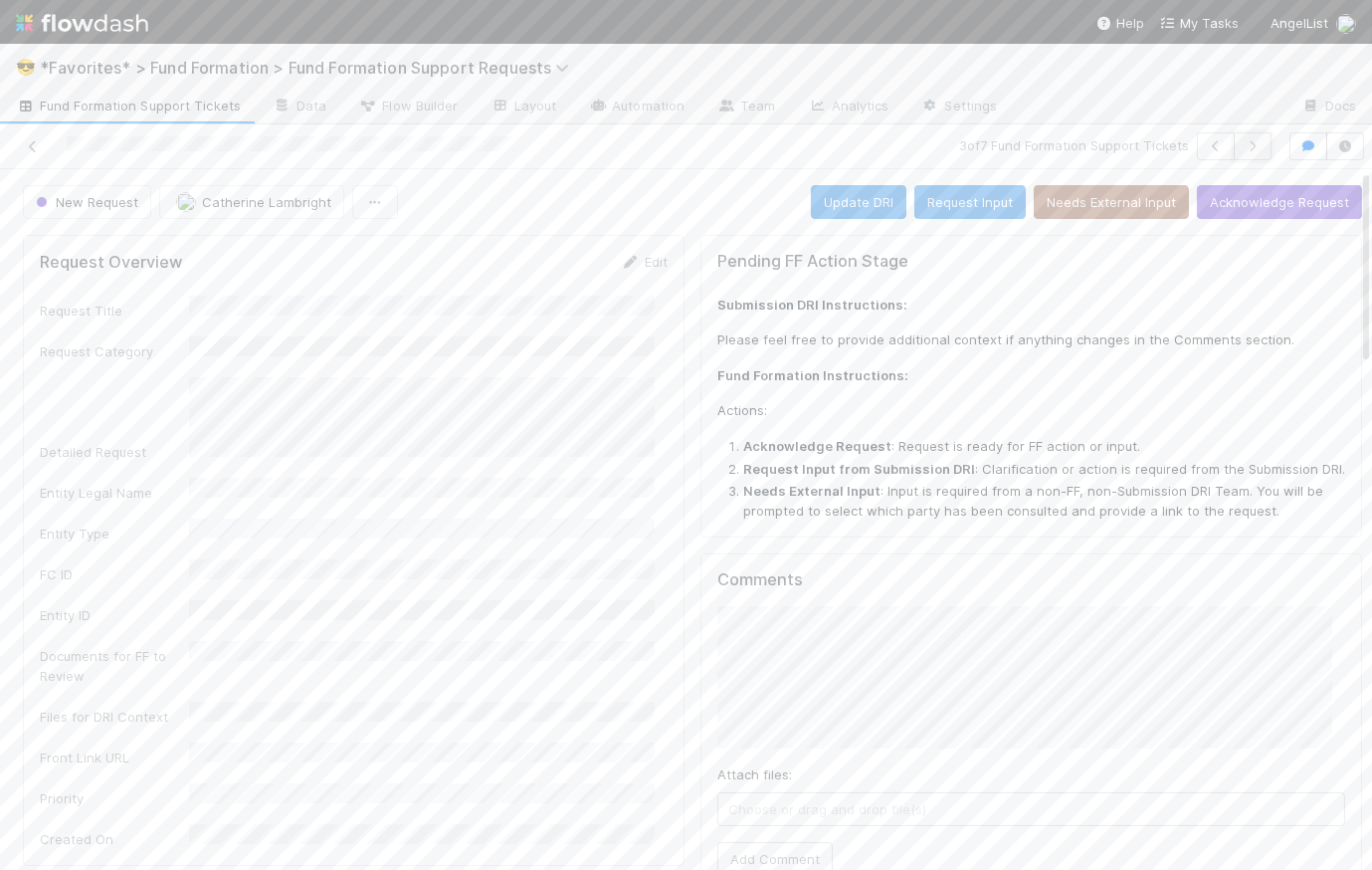 click at bounding box center [1253, 146] 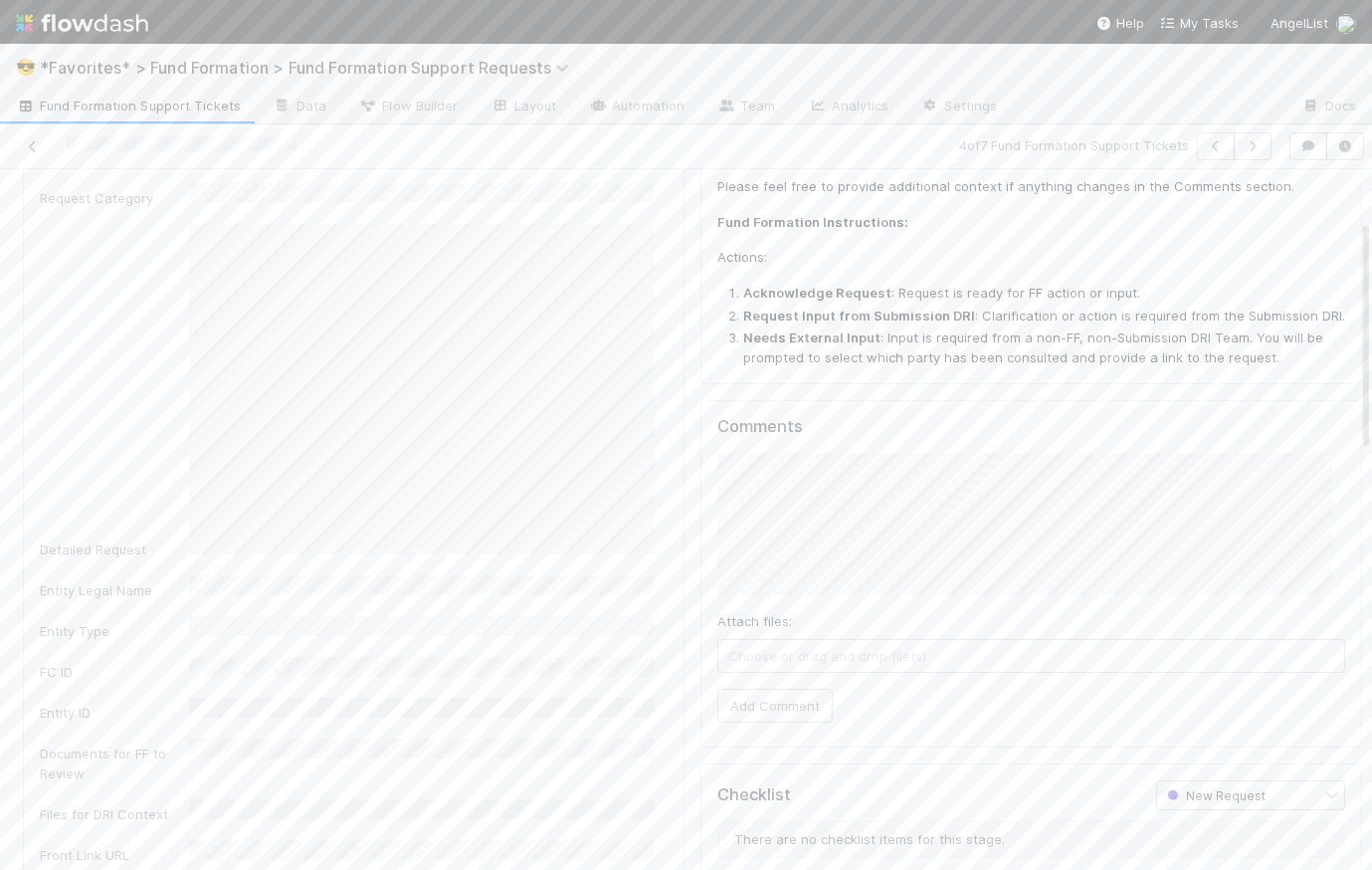 scroll, scrollTop: 0, scrollLeft: 0, axis: both 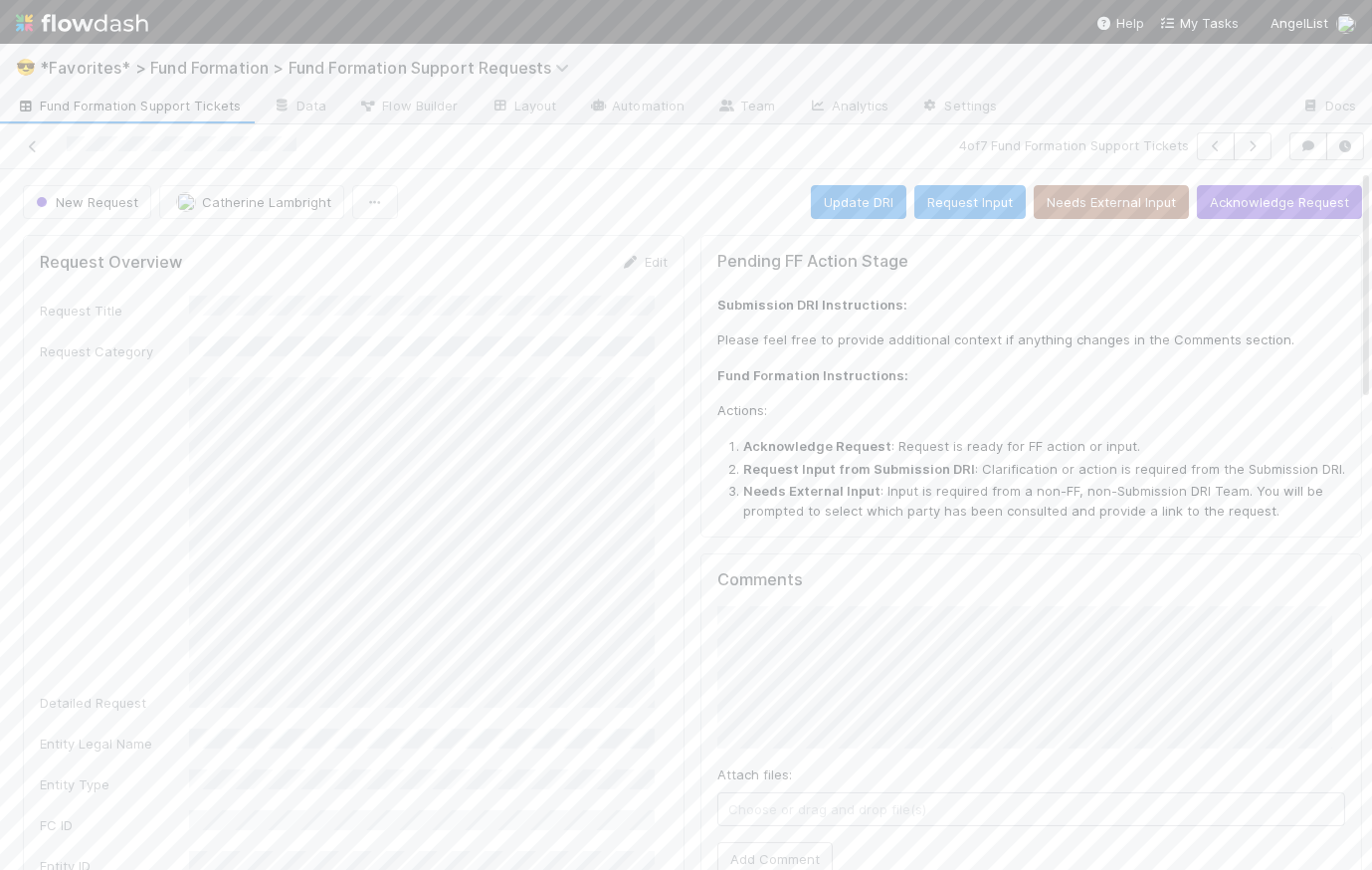 click on "New Request Catherine  Lambright  Update DRI Request Input Needs External Input Acknowledge Request" at bounding box center (692, 202) 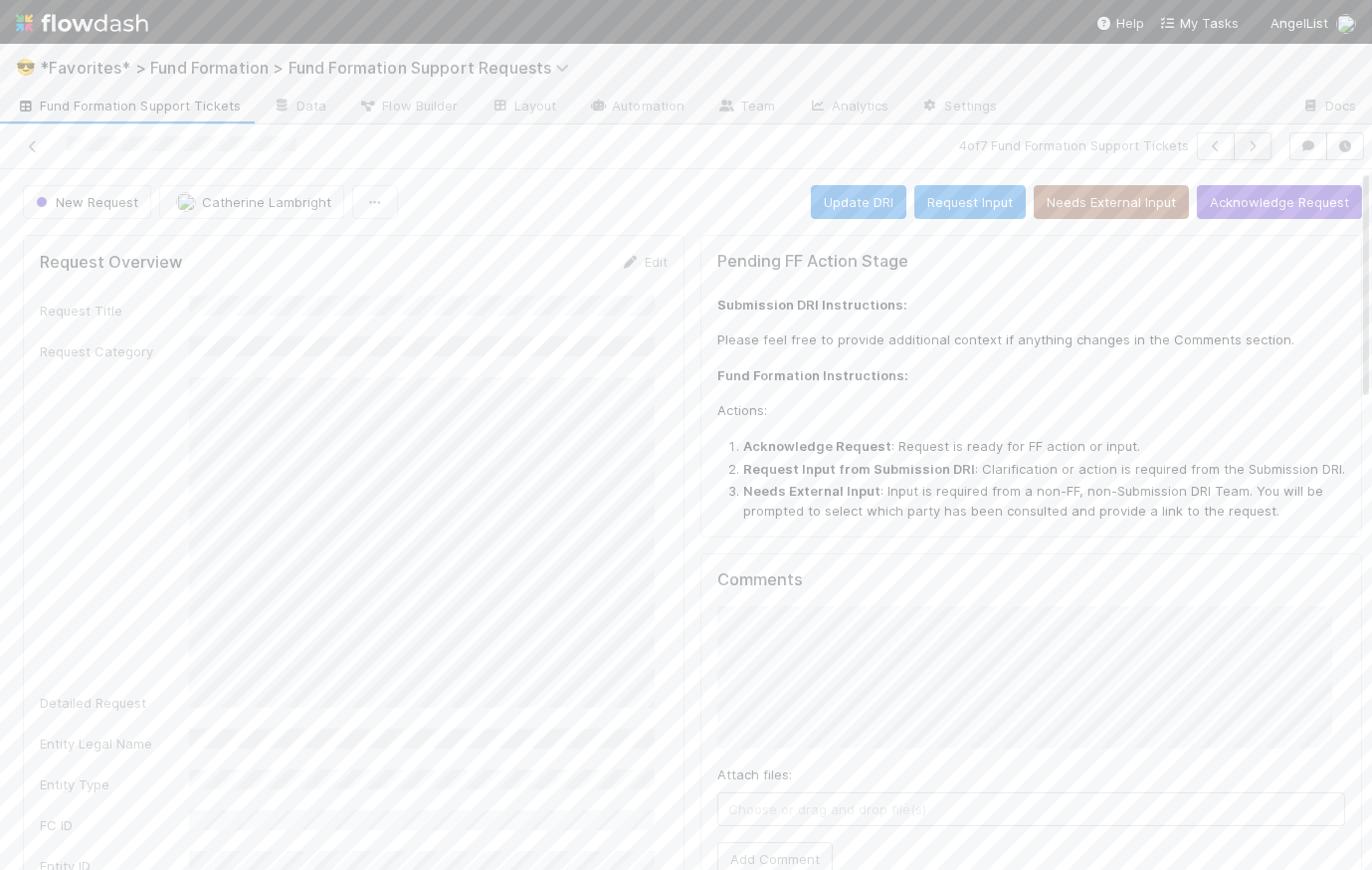 click at bounding box center (1253, 146) 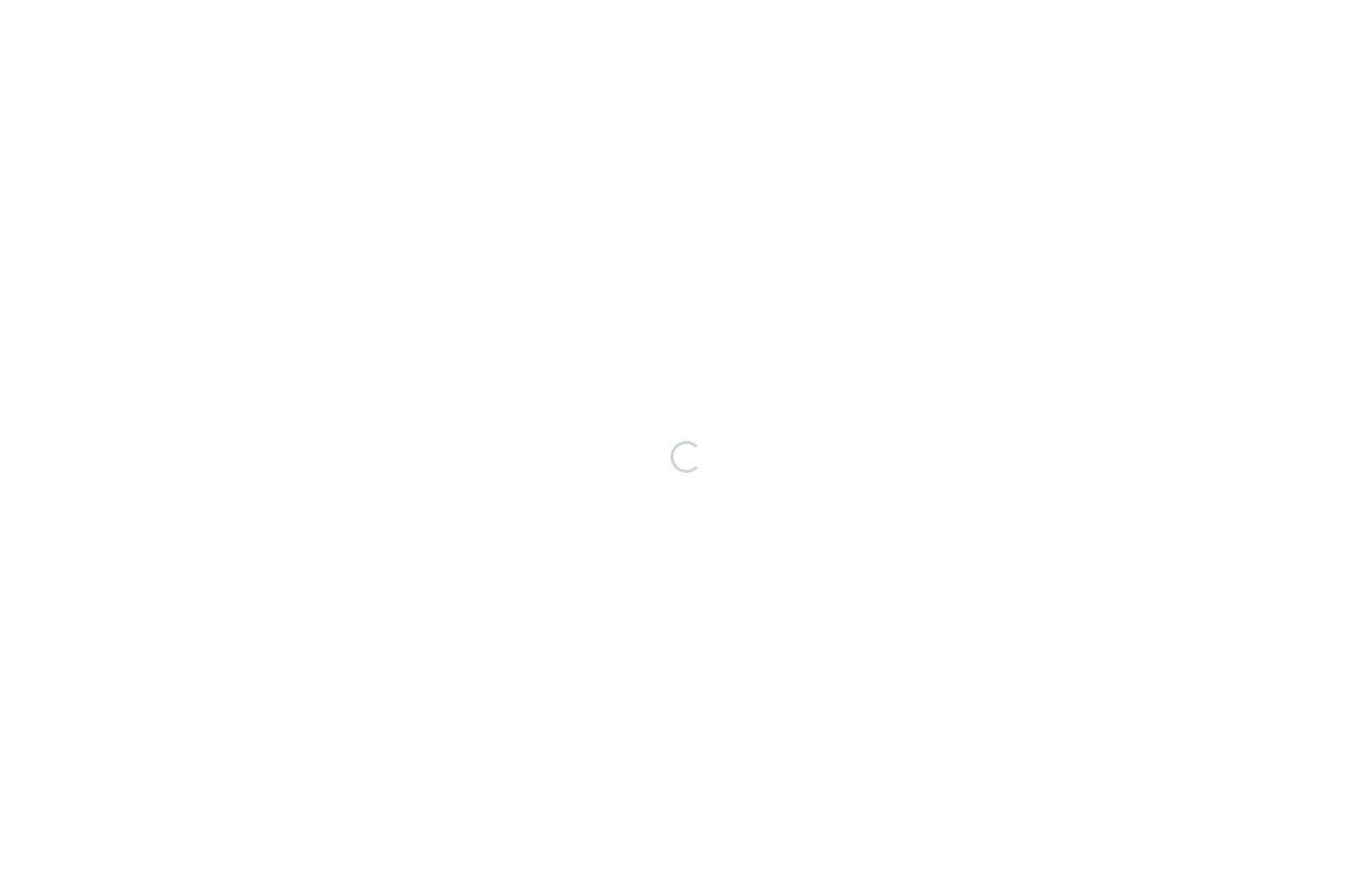 scroll, scrollTop: 0, scrollLeft: 0, axis: both 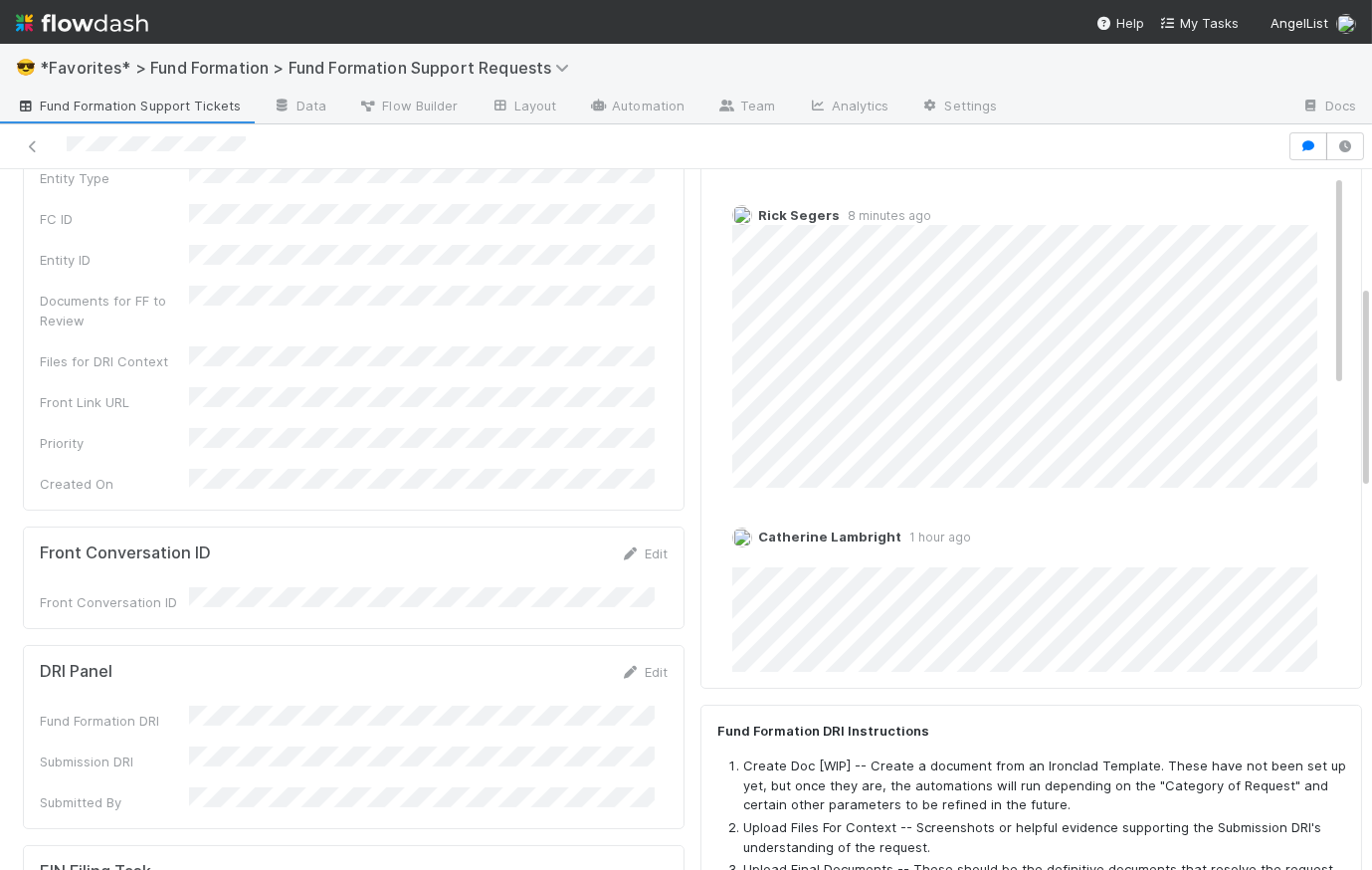 click on "Fund Formation Support Tickets" at bounding box center (128, 106) 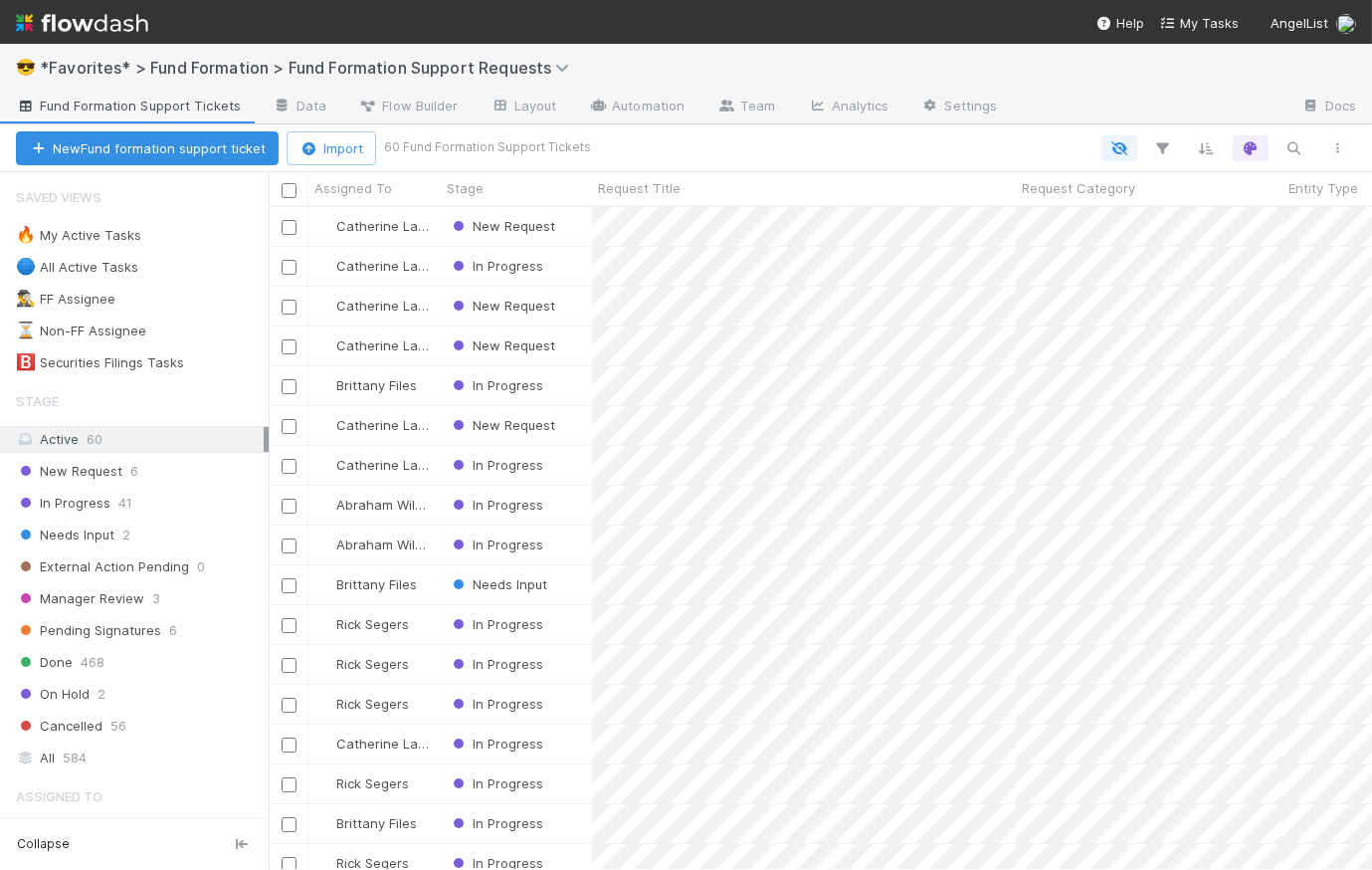 scroll, scrollTop: 14, scrollLeft: 14, axis: both 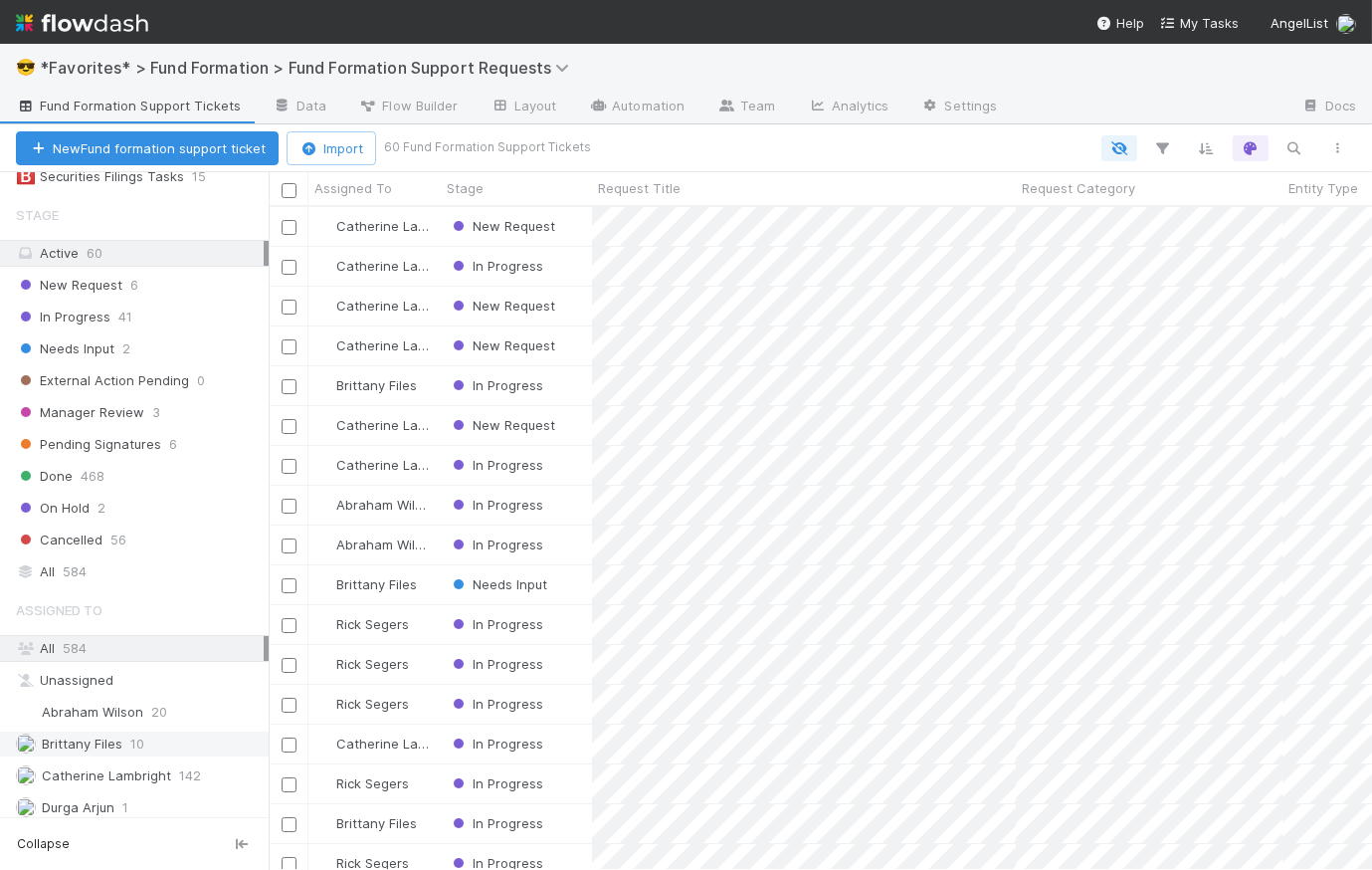 click on "[FIRST] [LAST] [NUMBER]" at bounding box center [139, 744] 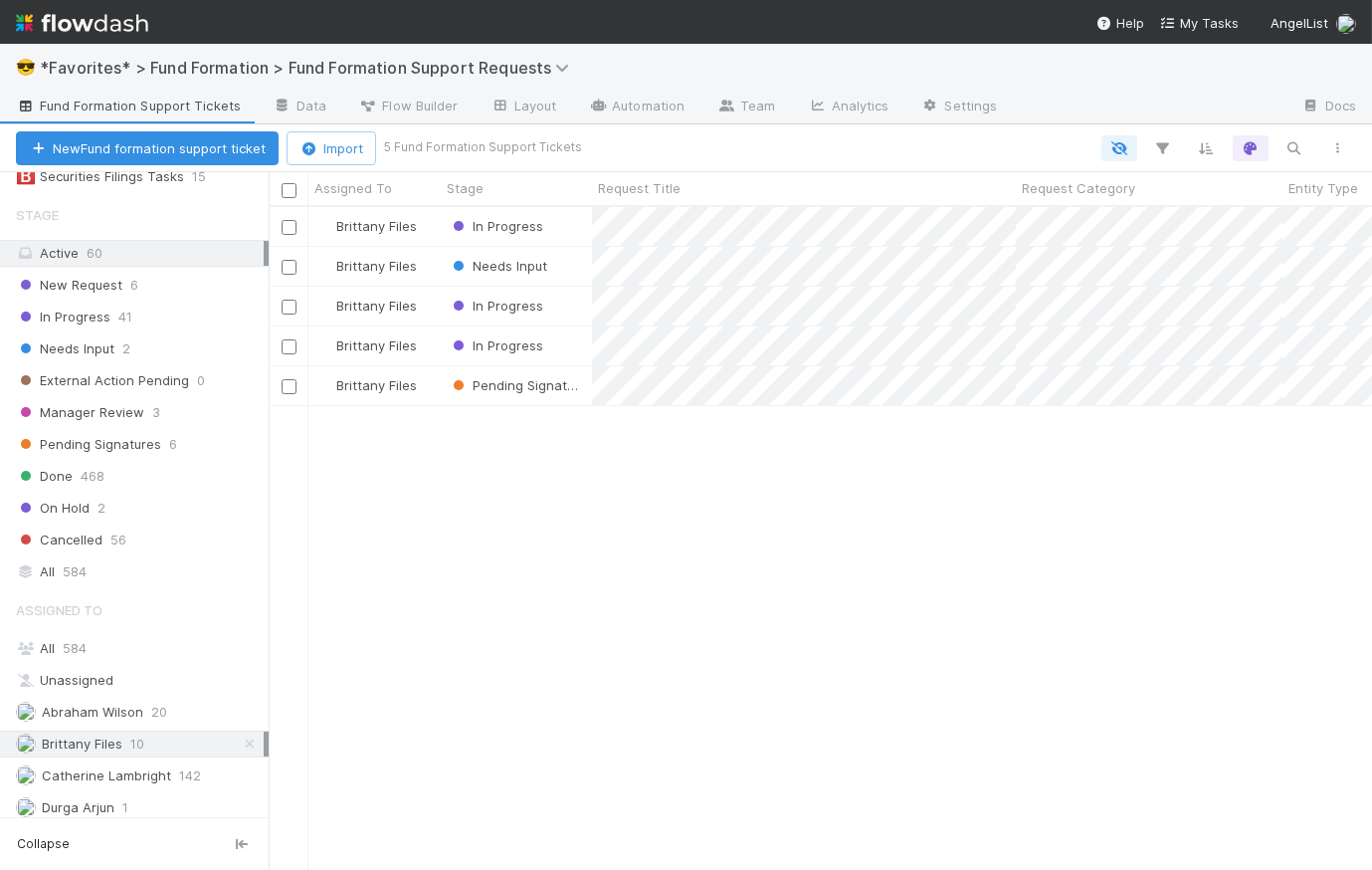 scroll, scrollTop: 14, scrollLeft: 14, axis: both 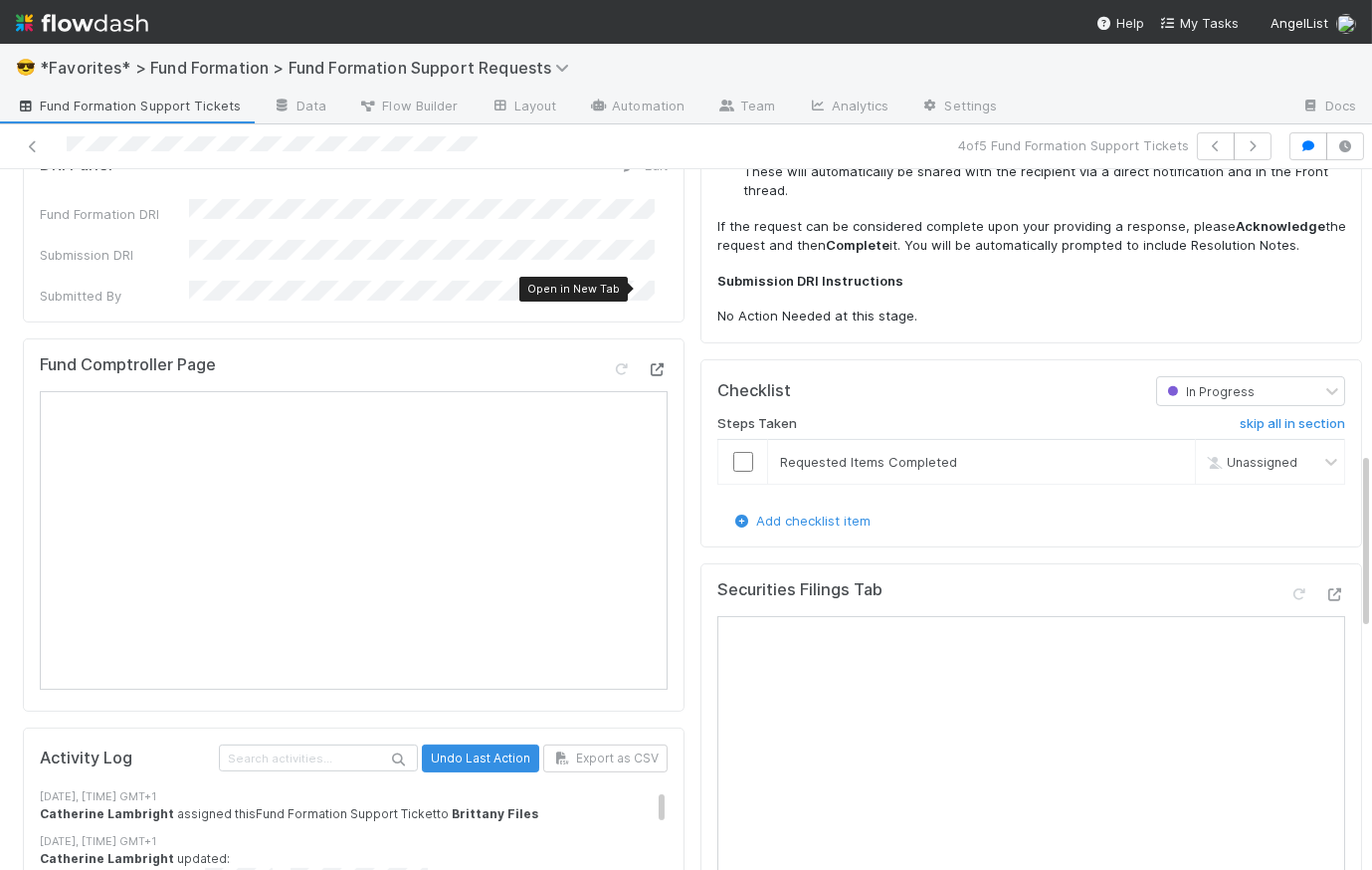 click at bounding box center (658, 369) 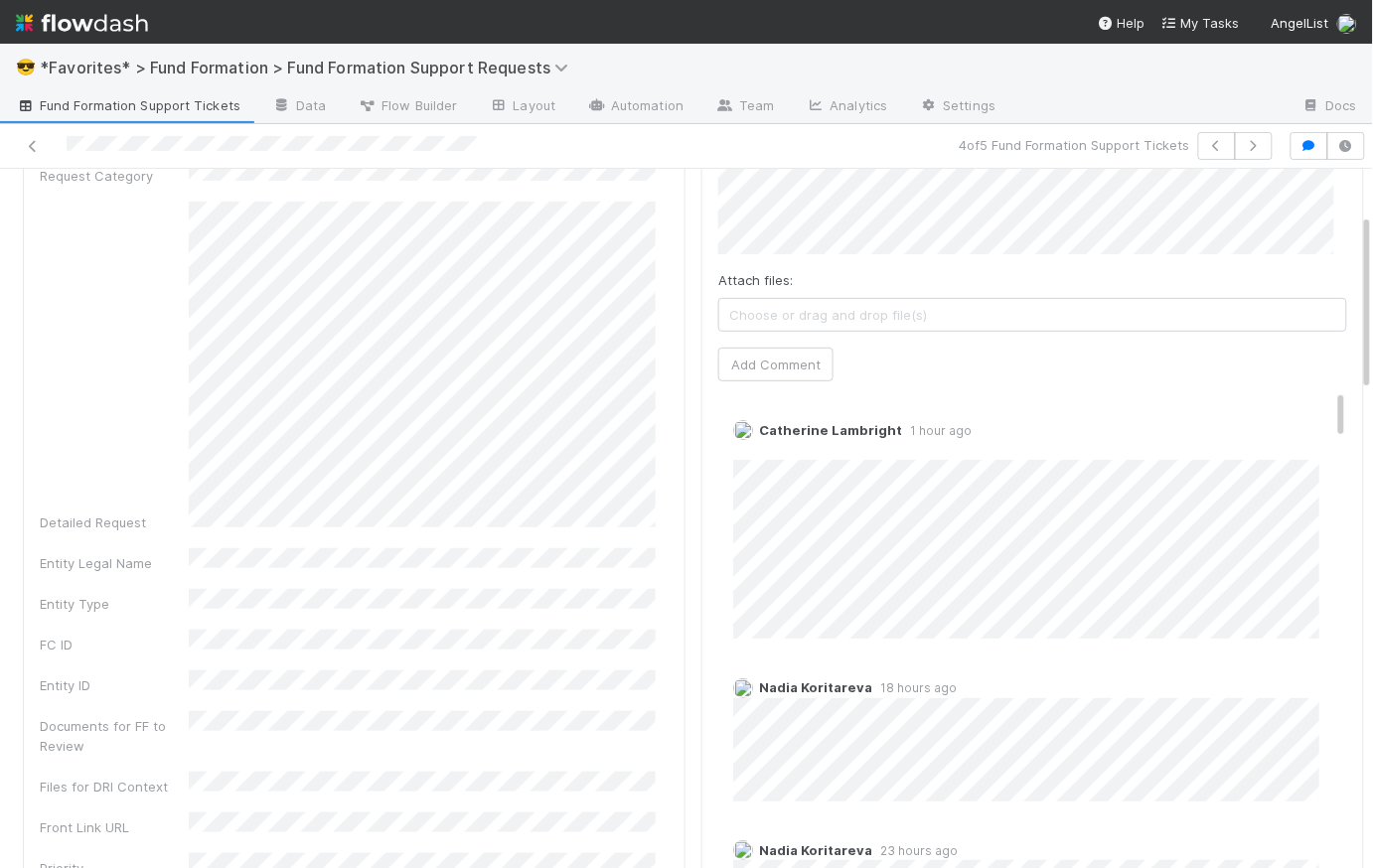 scroll, scrollTop: 0, scrollLeft: 0, axis: both 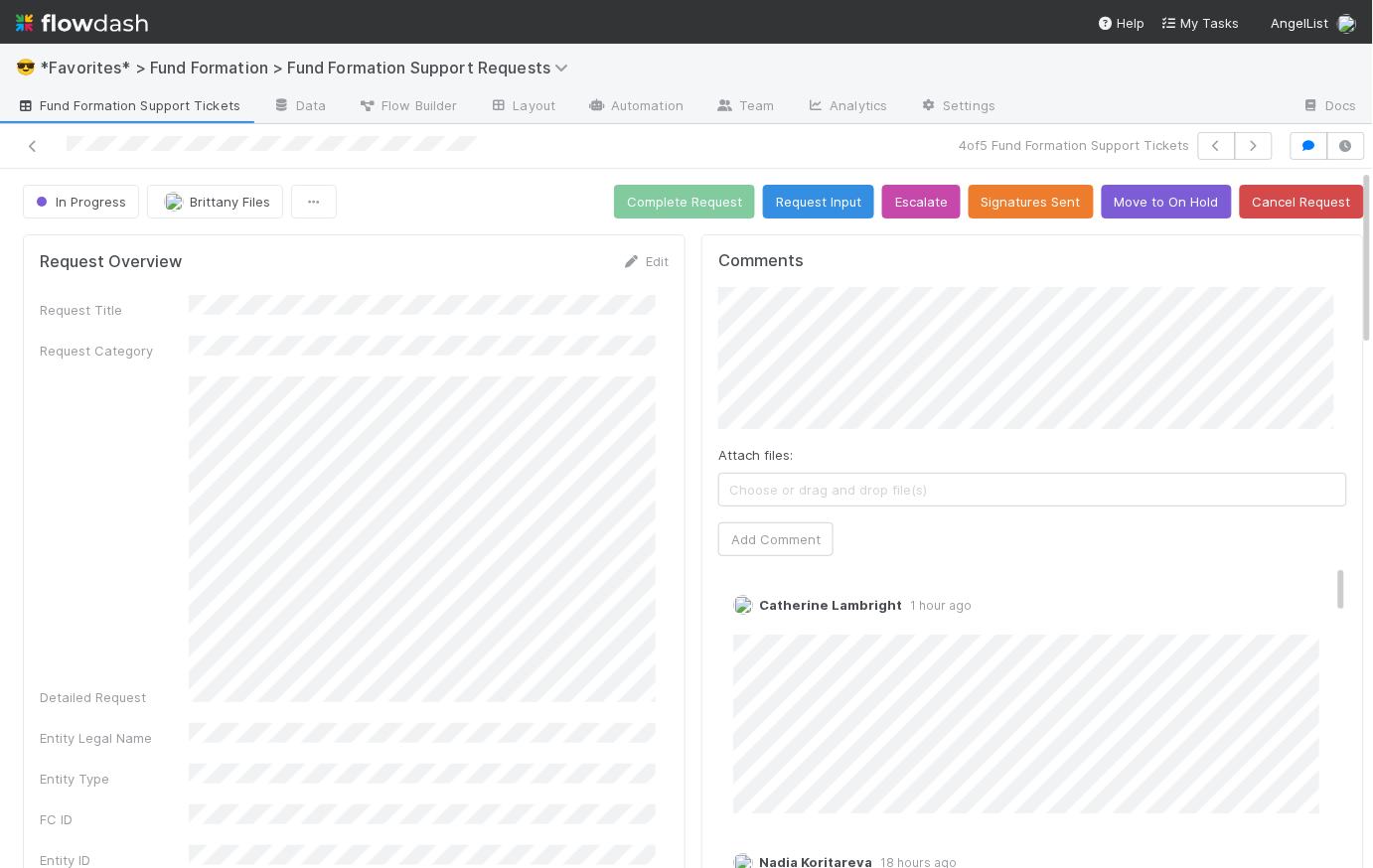 click on "Fund Formation Support Tickets" at bounding box center (128, 105) 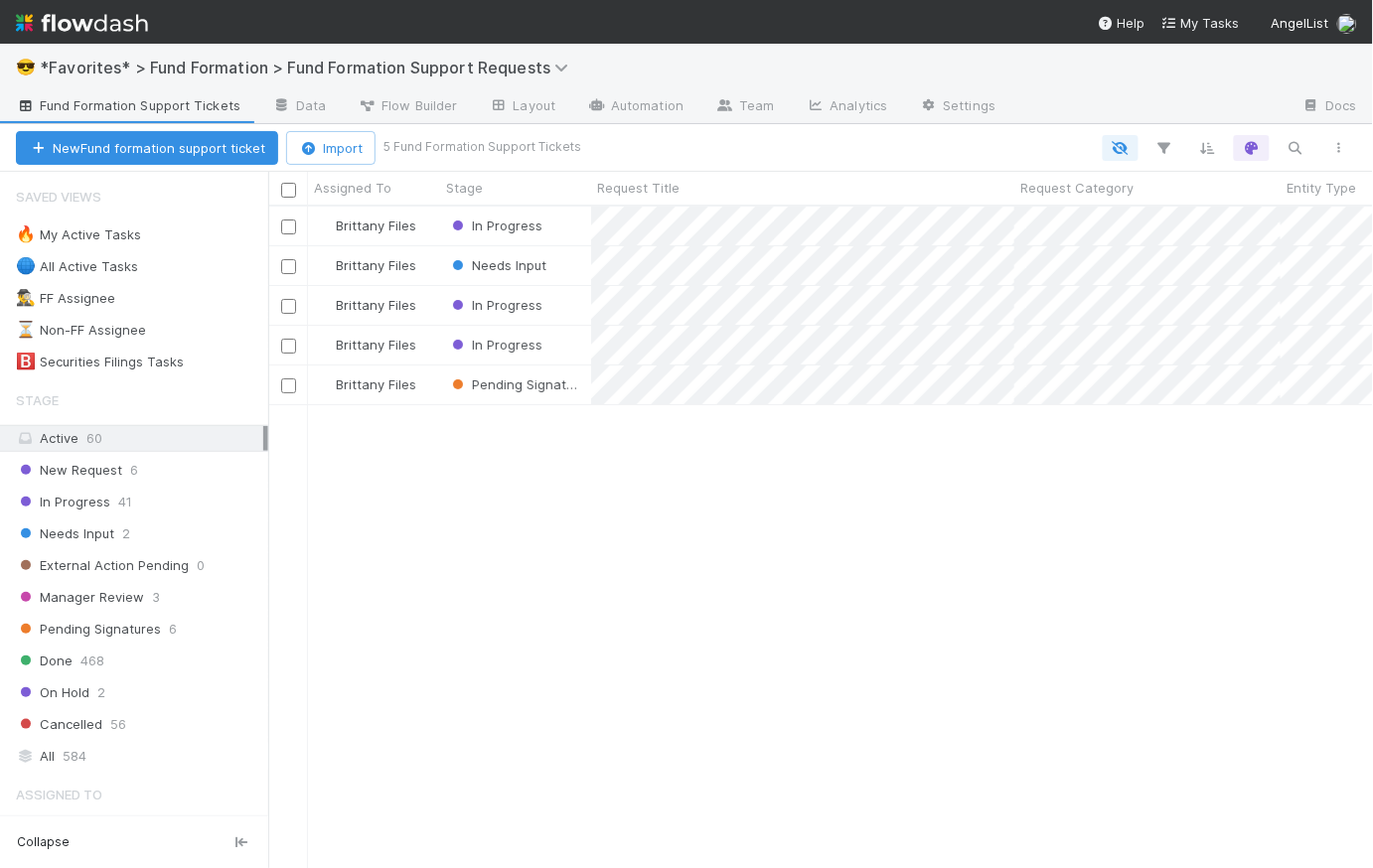 scroll, scrollTop: 14, scrollLeft: 15, axis: both 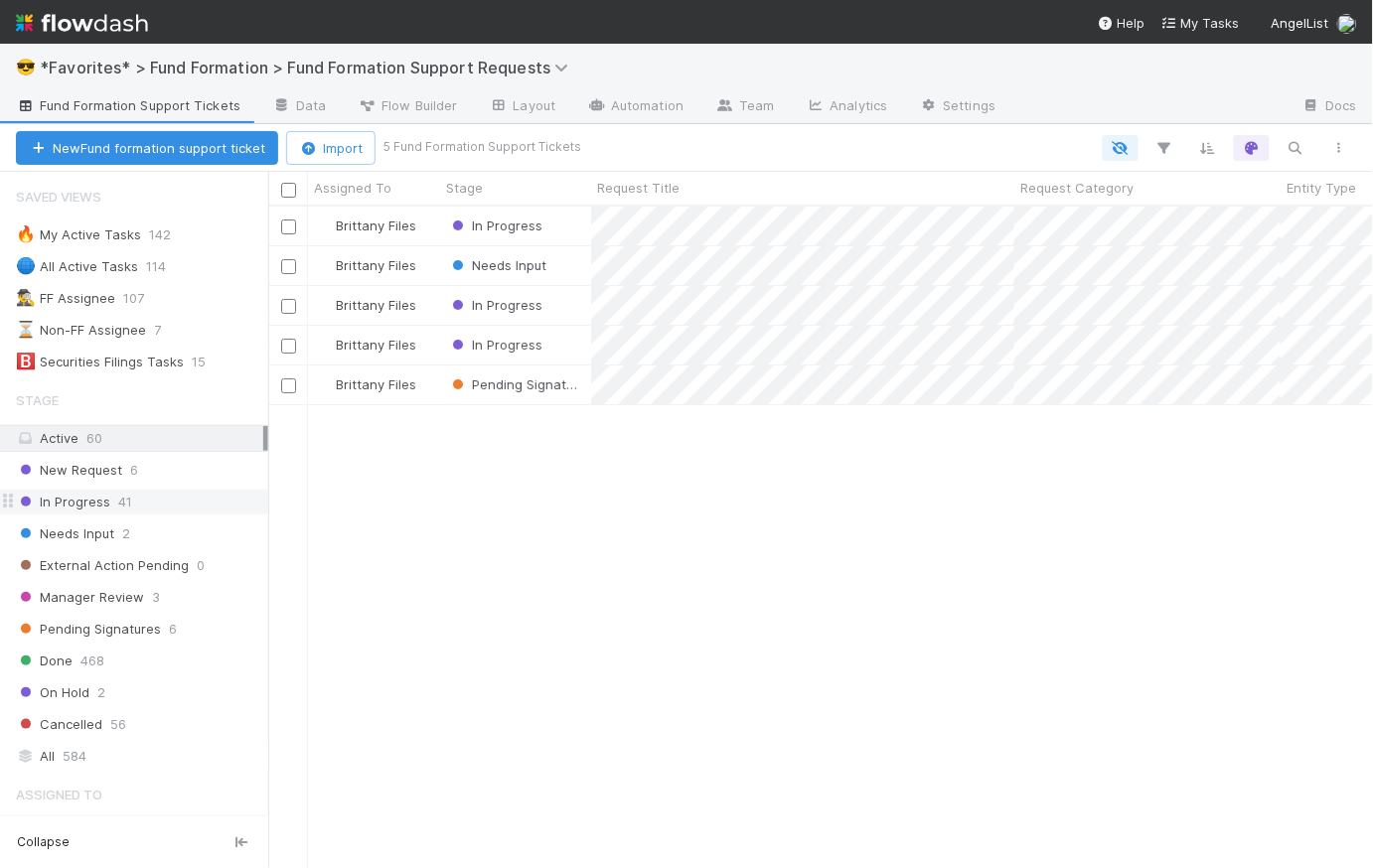 click on "In Progress   41" at bounding box center [142, 502] 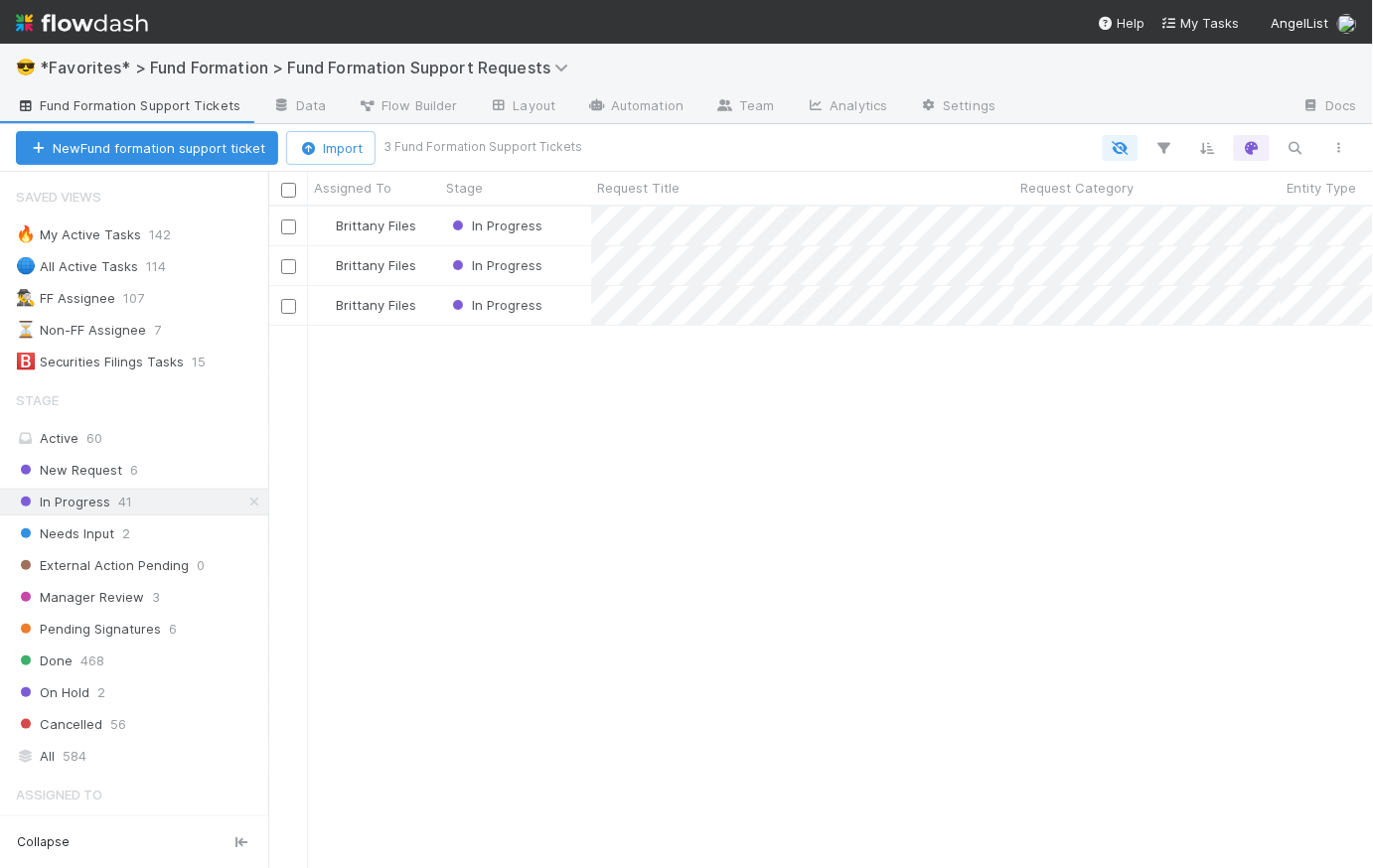 scroll, scrollTop: 14, scrollLeft: 15, axis: both 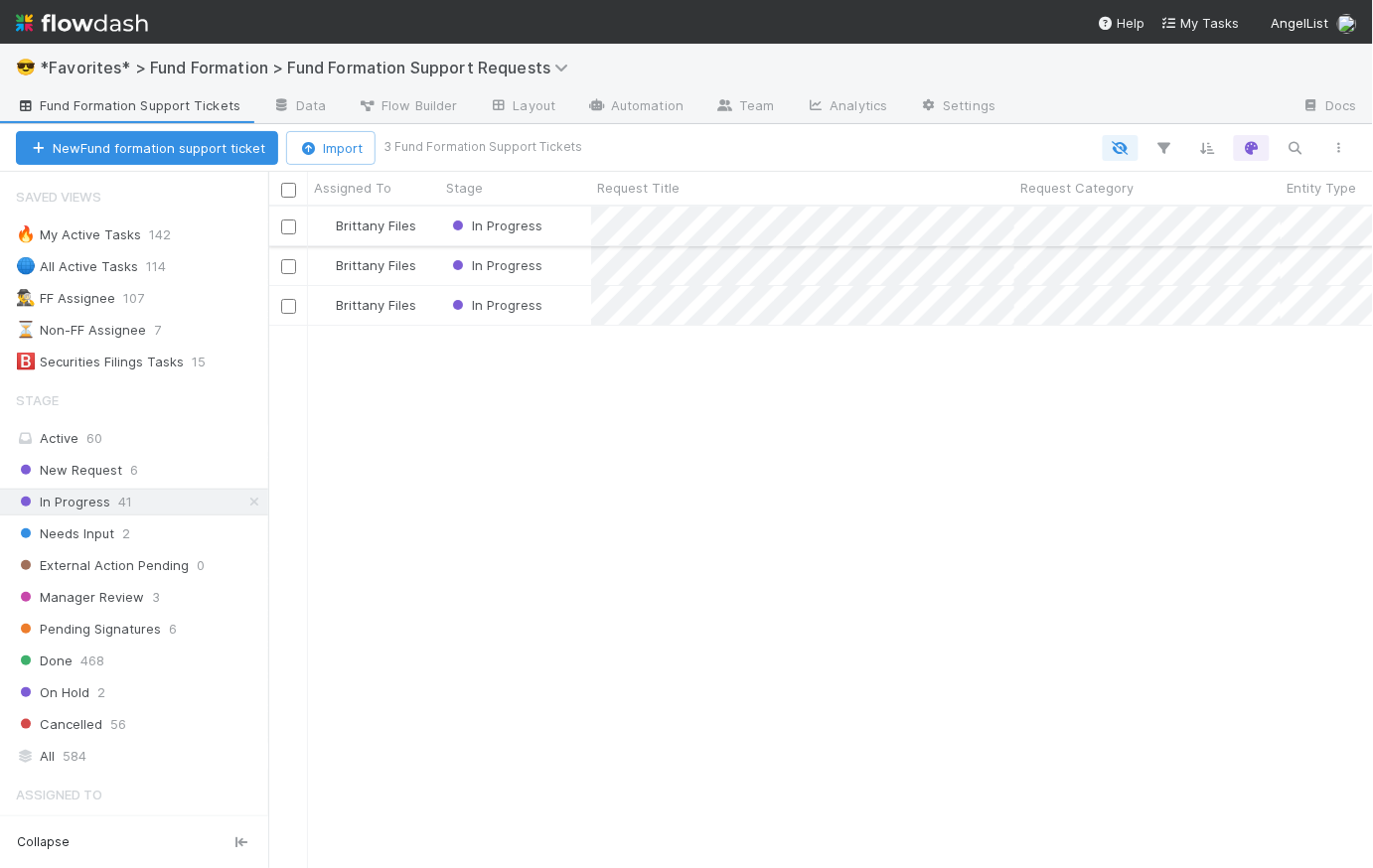 click on "In Progress" at bounding box center (516, 225) 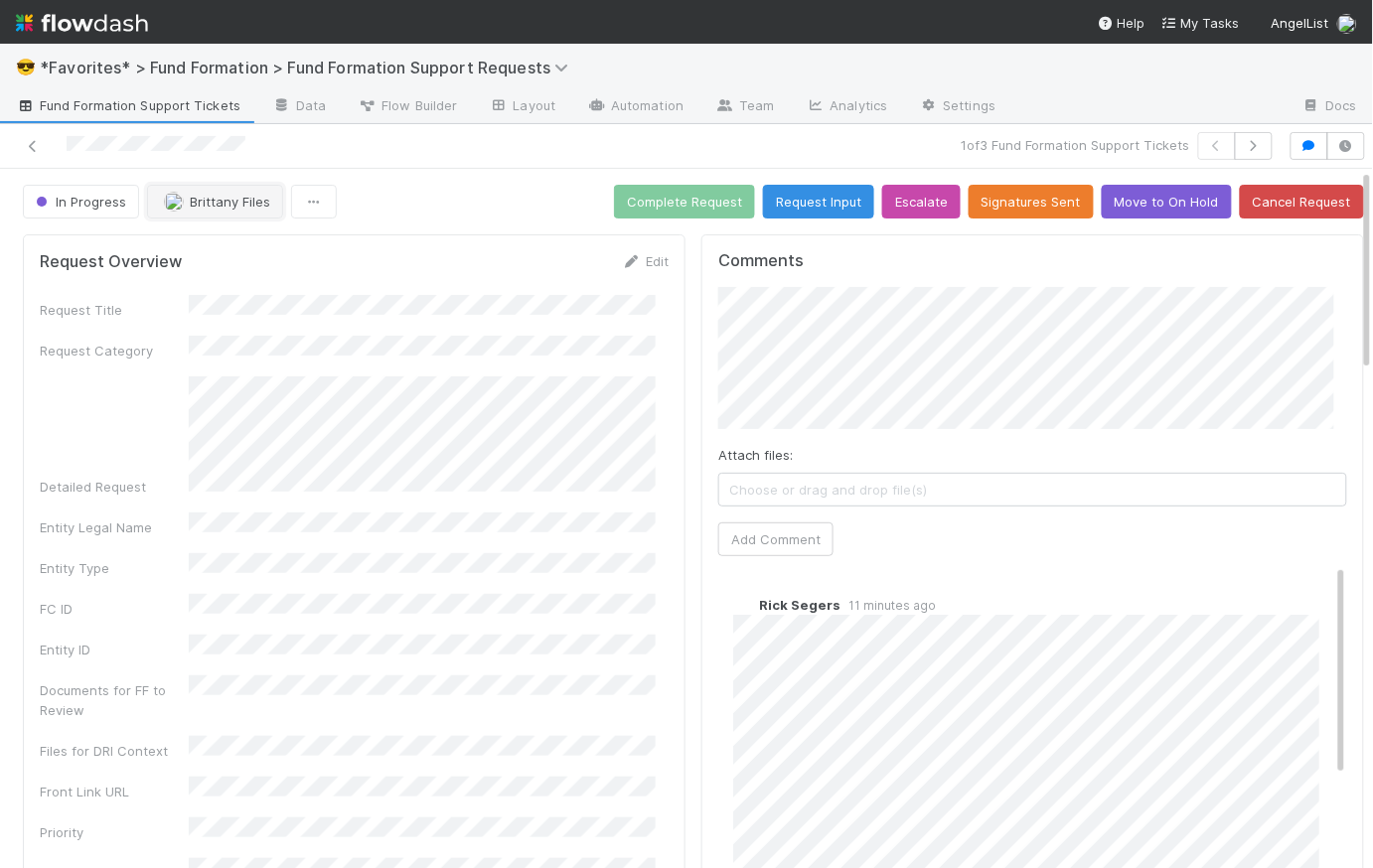 click on "Brittany Files" at bounding box center [229, 202] 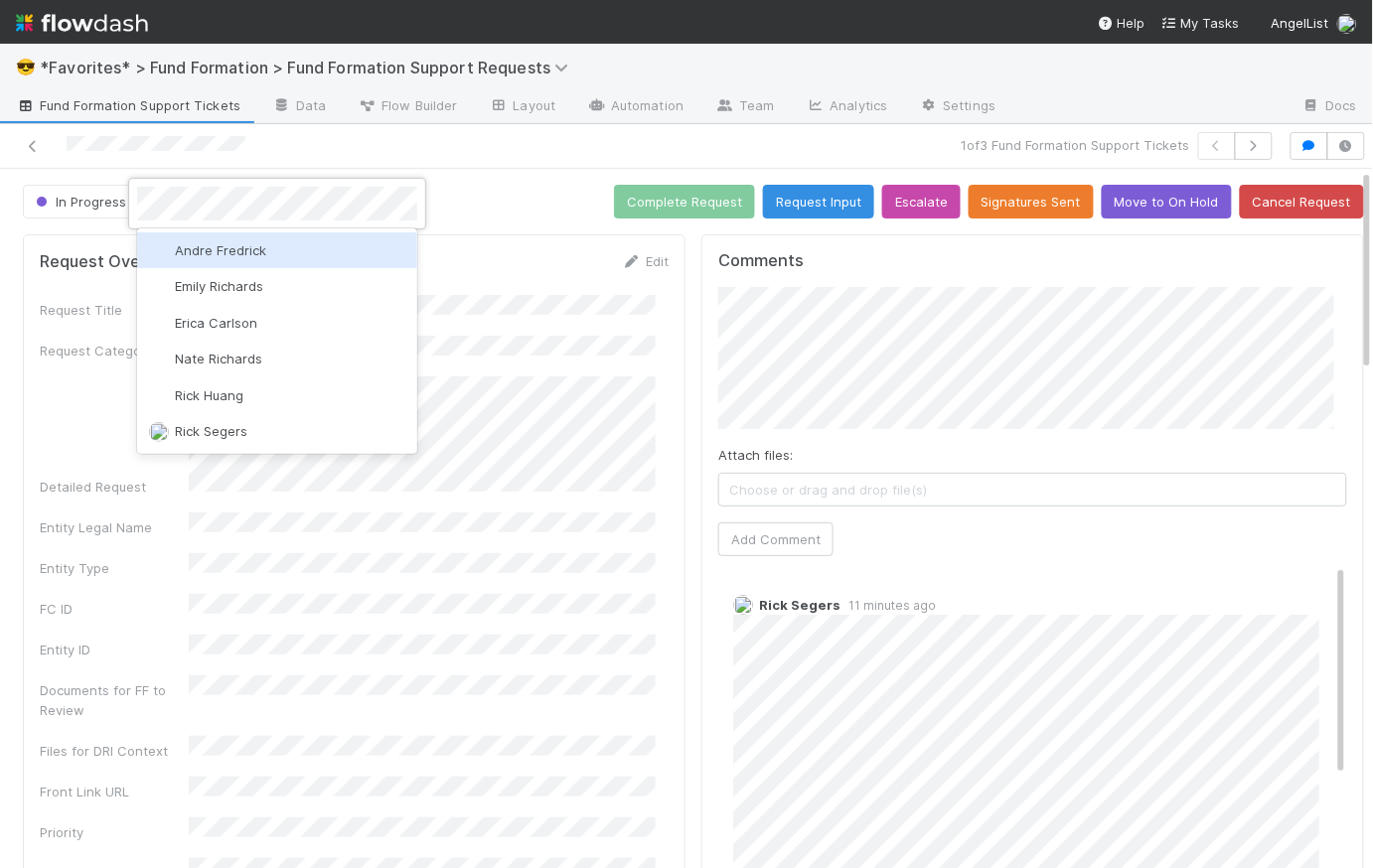 scroll, scrollTop: 0, scrollLeft: 0, axis: both 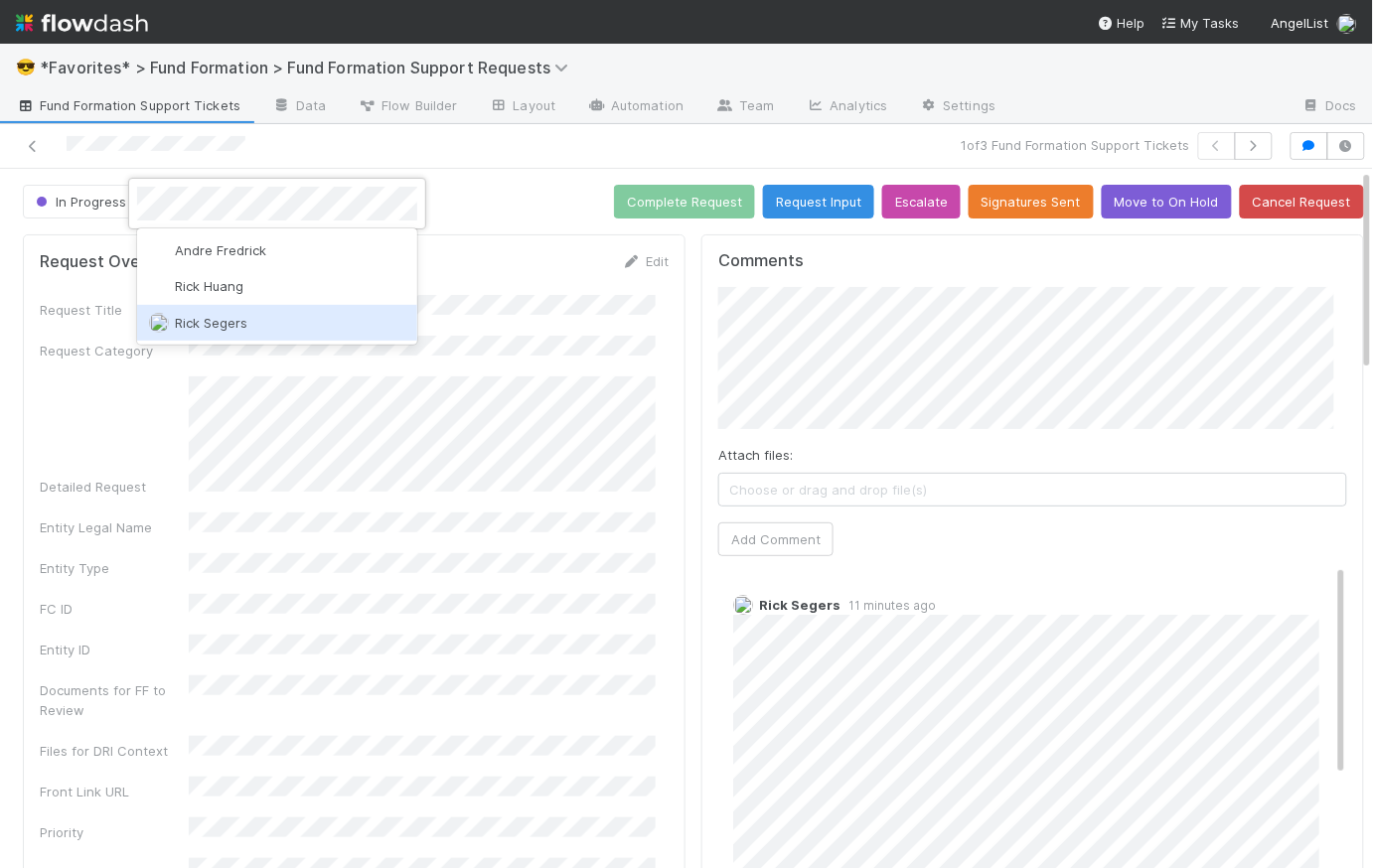 click on "Rick Segers" at bounding box center (277, 323) 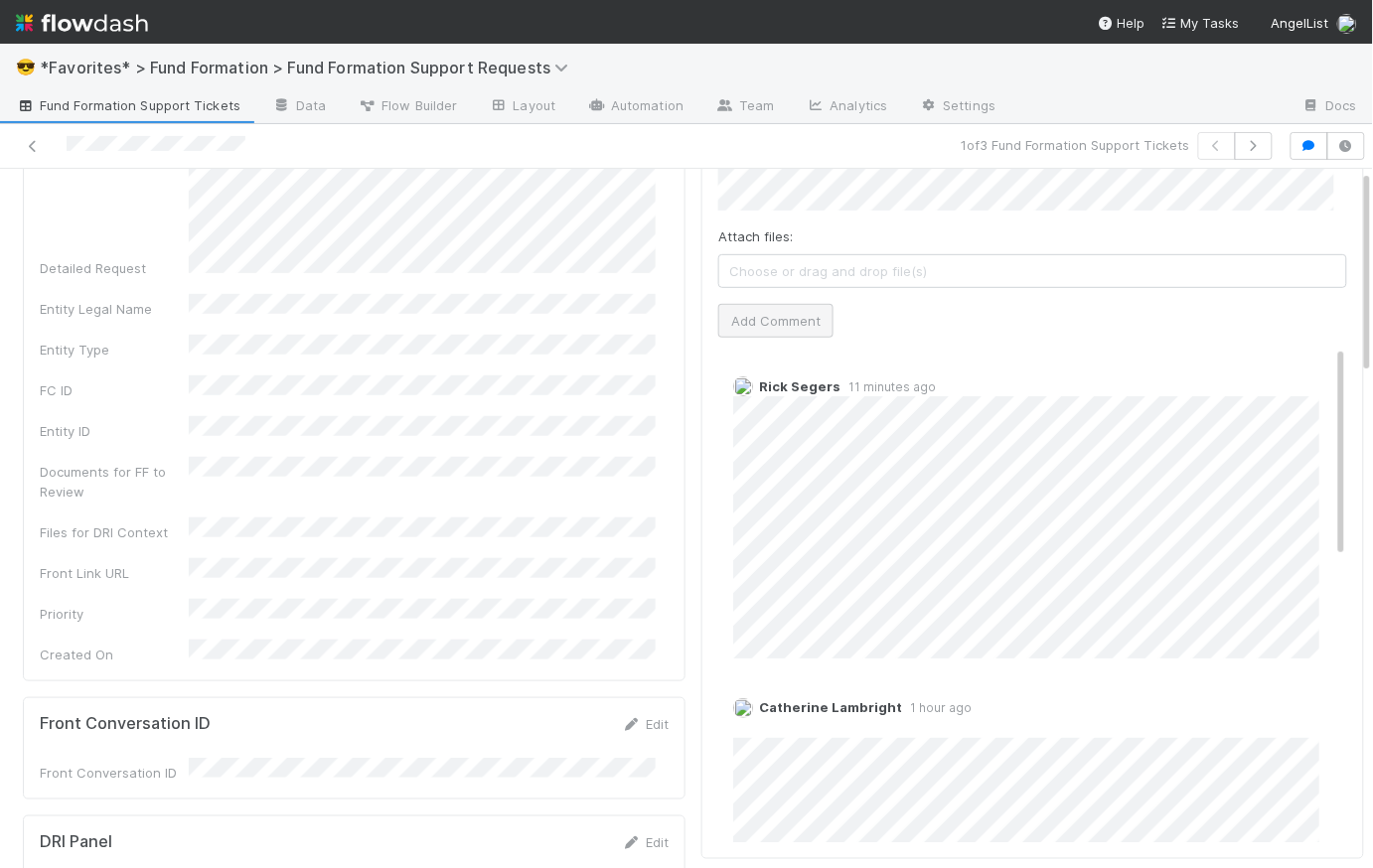 scroll, scrollTop: 390, scrollLeft: 0, axis: vertical 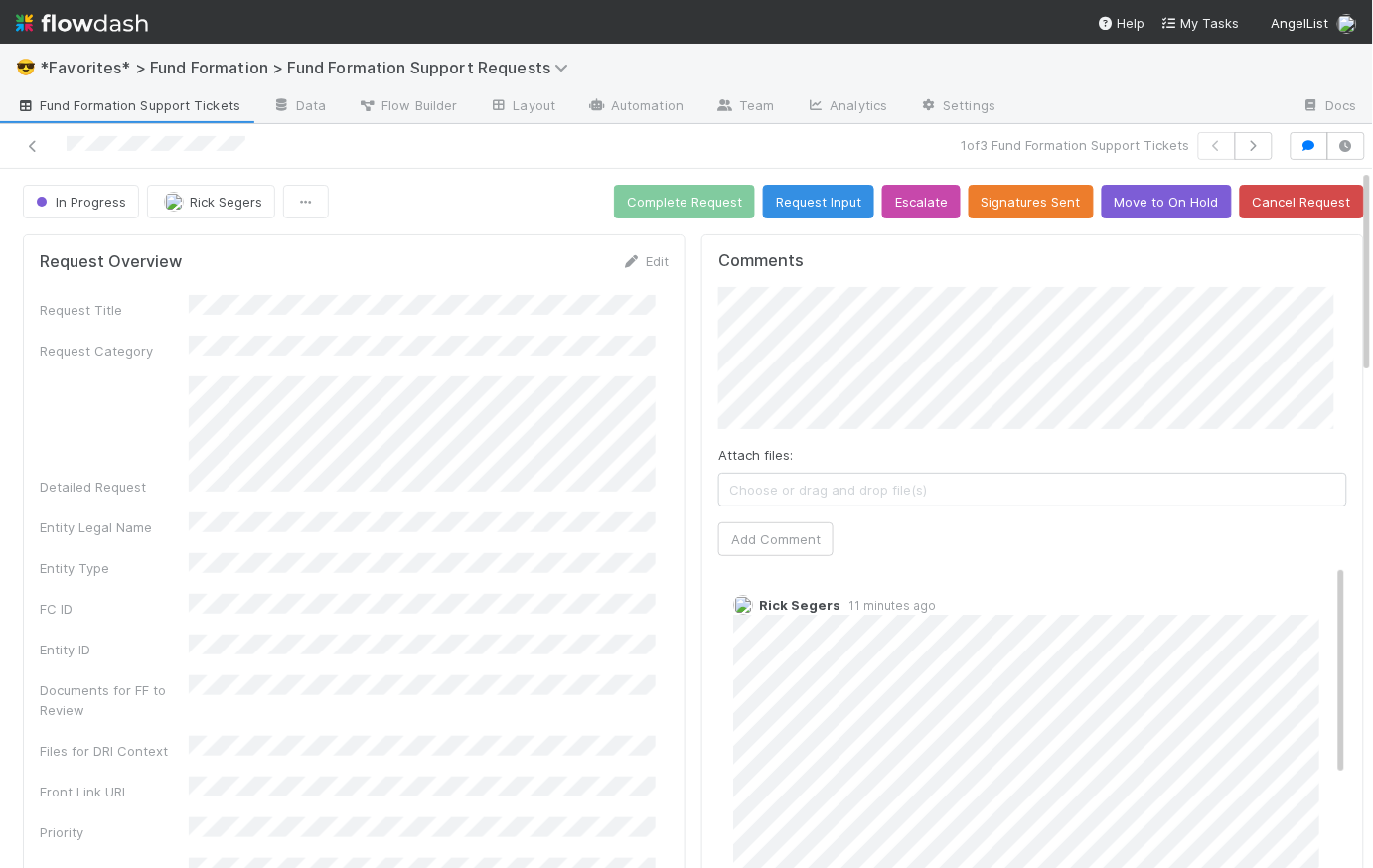 click on "In Progress Rick Segers Complete Request Request Input Escalate Signatures Sent Move to On Hold Cancel Request" at bounding box center [693, 202] 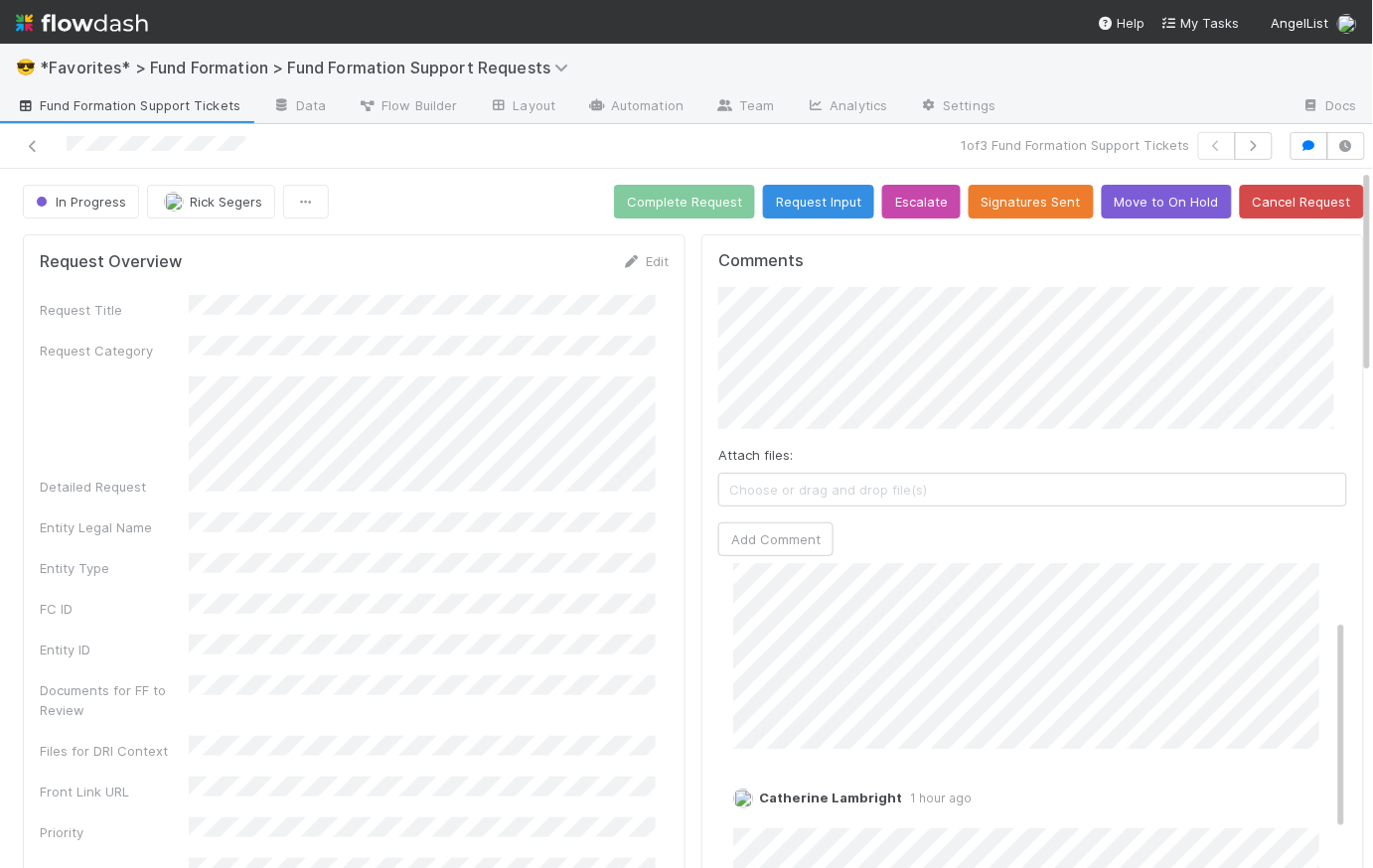scroll, scrollTop: 0, scrollLeft: 0, axis: both 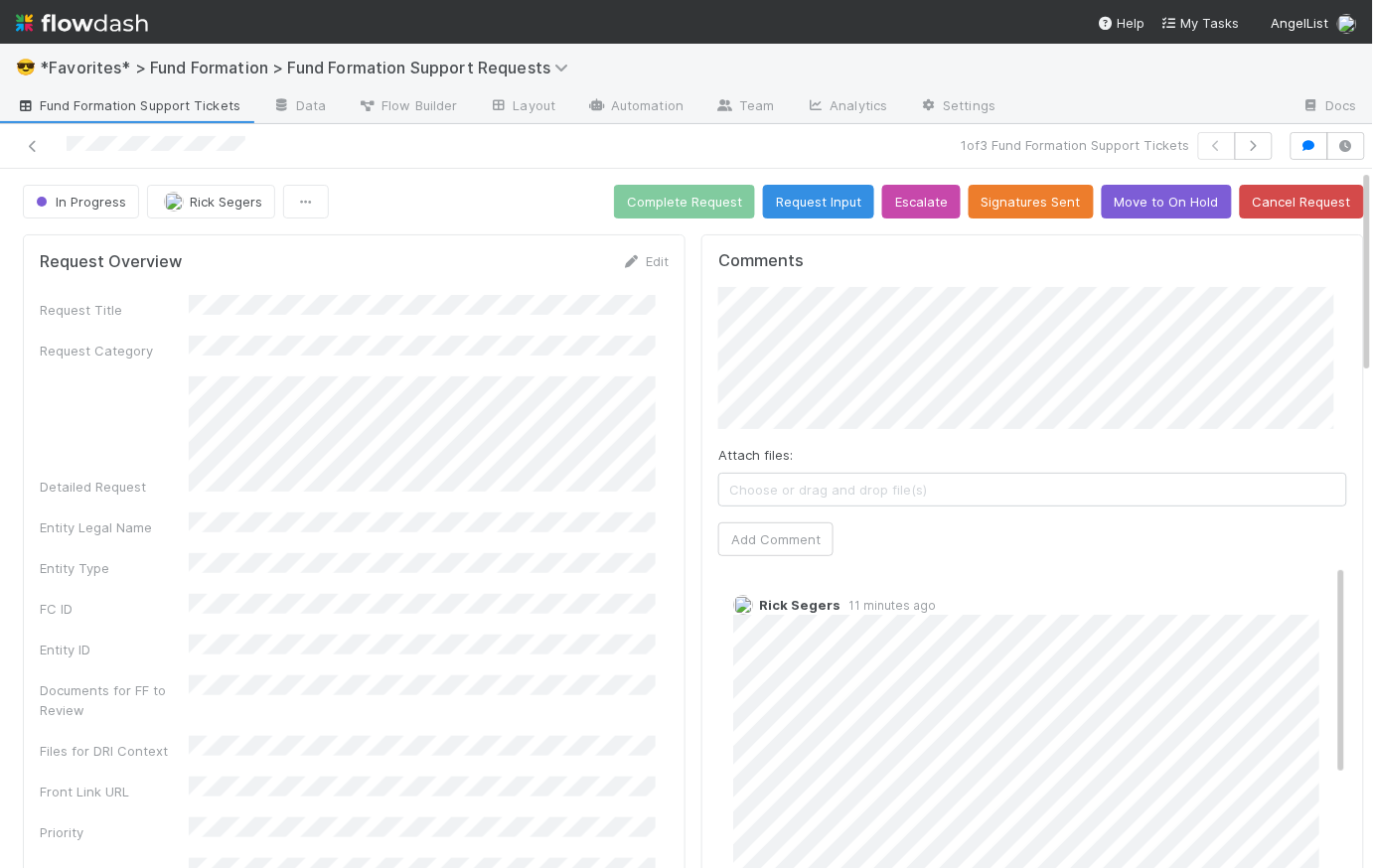 click on "Fund Formation Support Tickets" at bounding box center (128, 105) 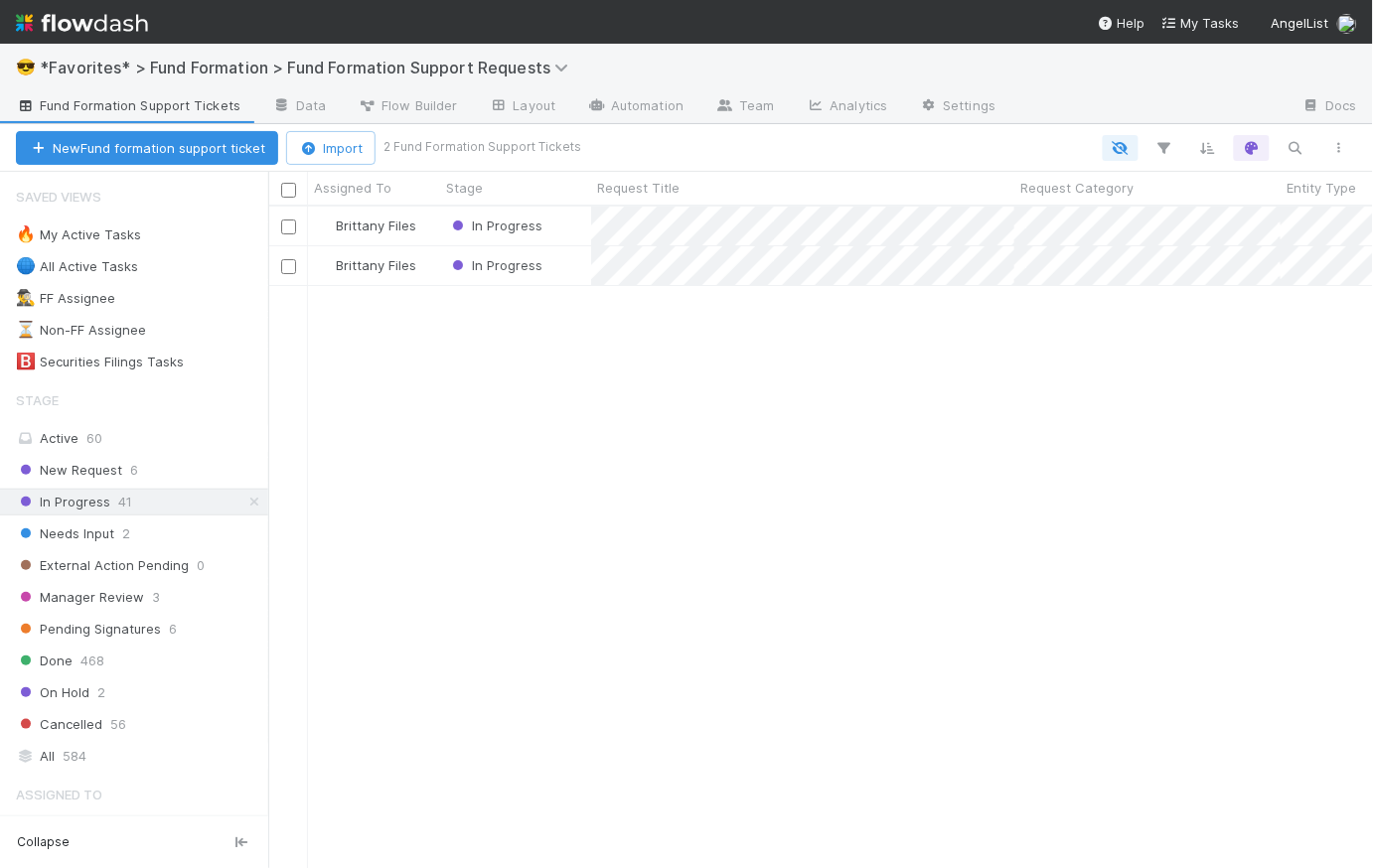 scroll, scrollTop: 14, scrollLeft: 15, axis: both 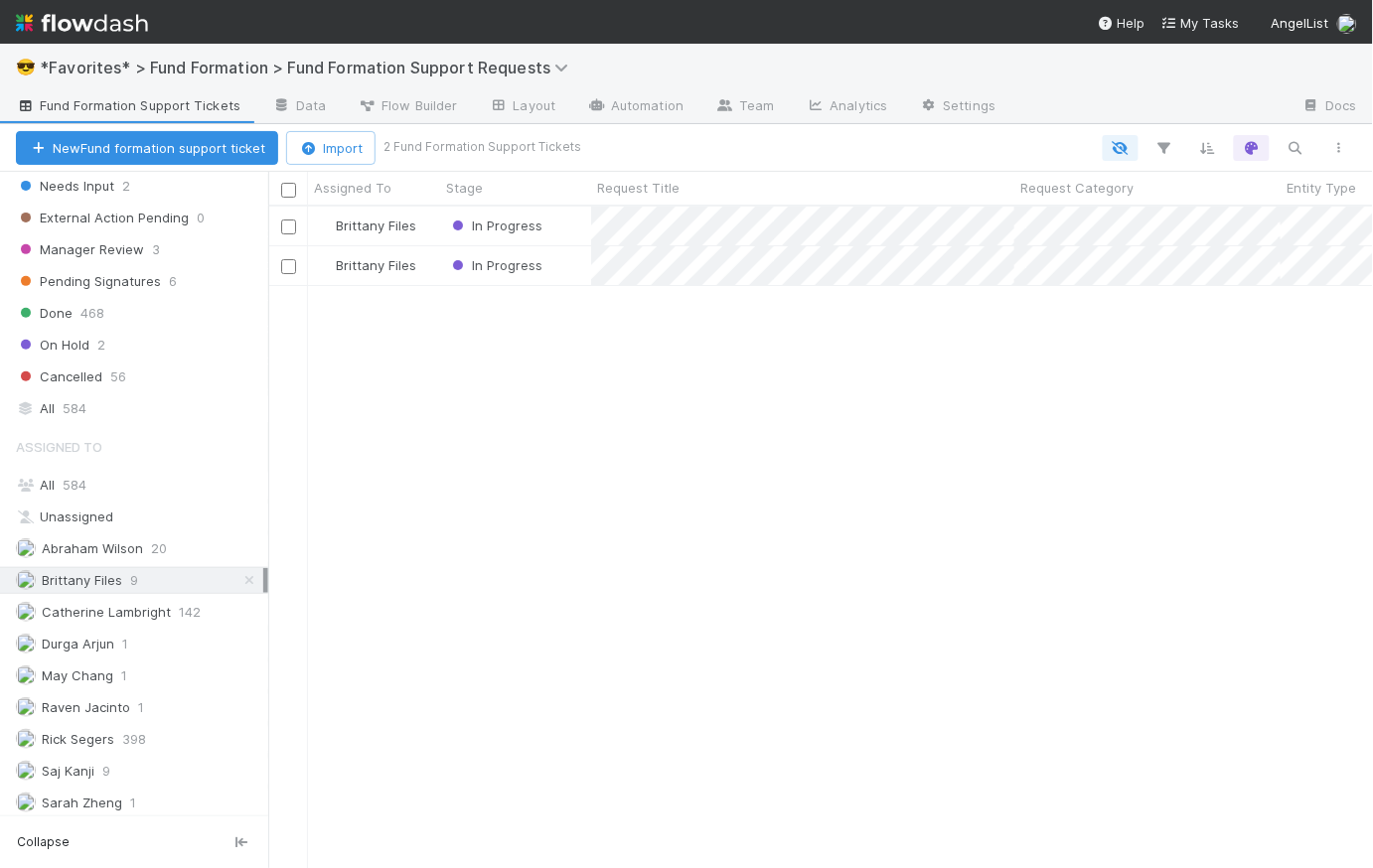 click on "Brittany Files 9" at bounding box center [139, 580] 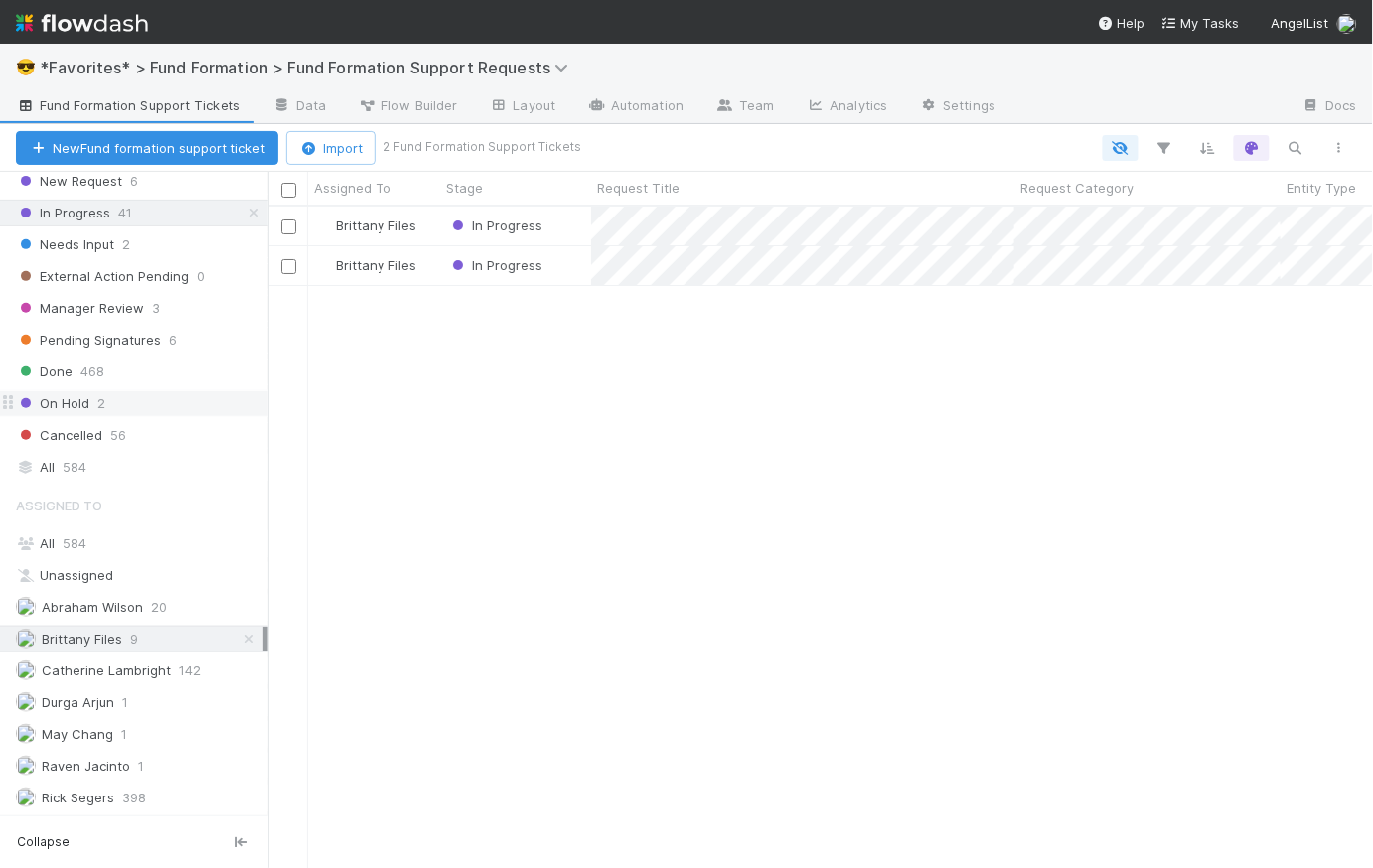 scroll, scrollTop: 0, scrollLeft: 0, axis: both 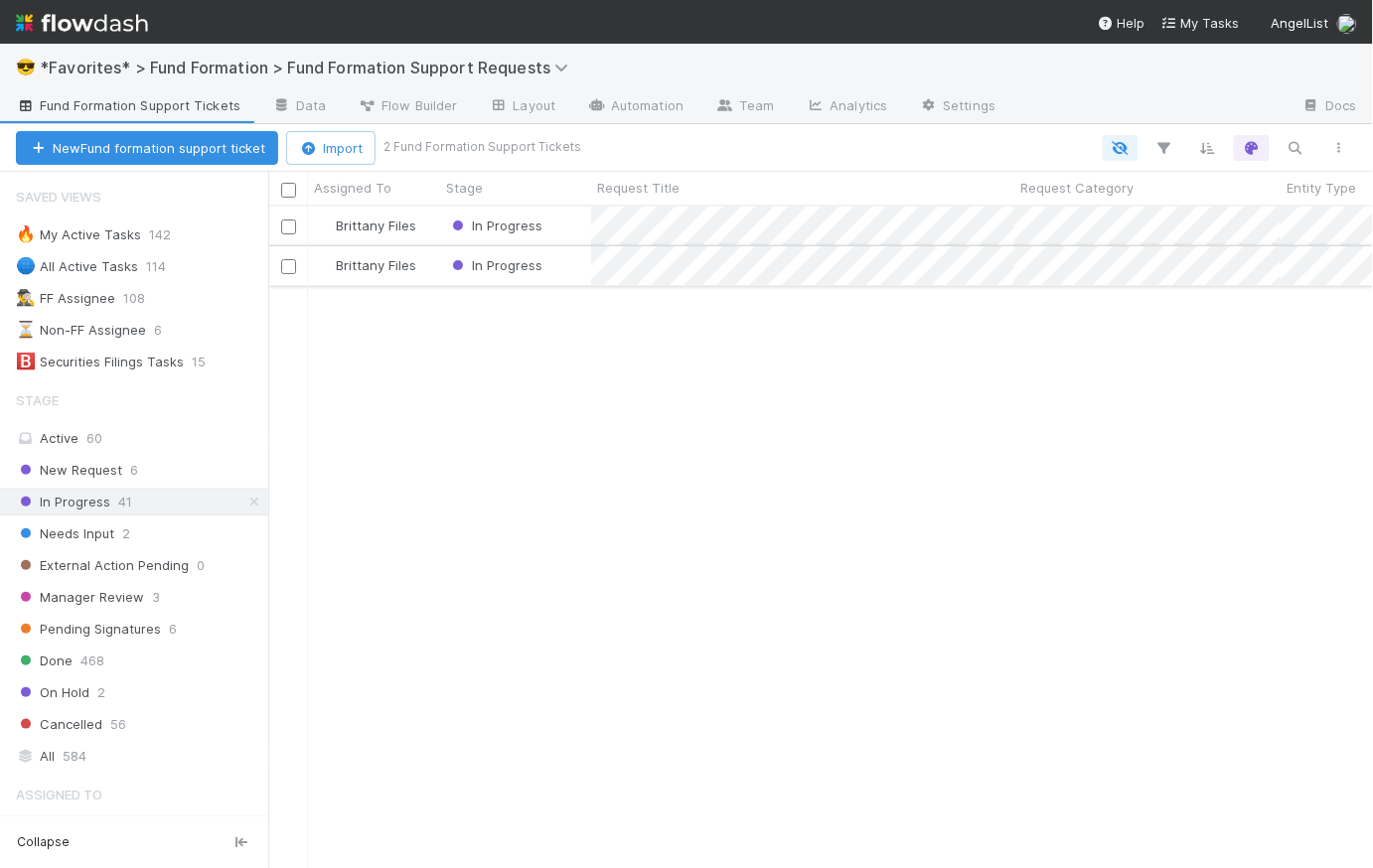 click on "In Progress" at bounding box center (516, 265) 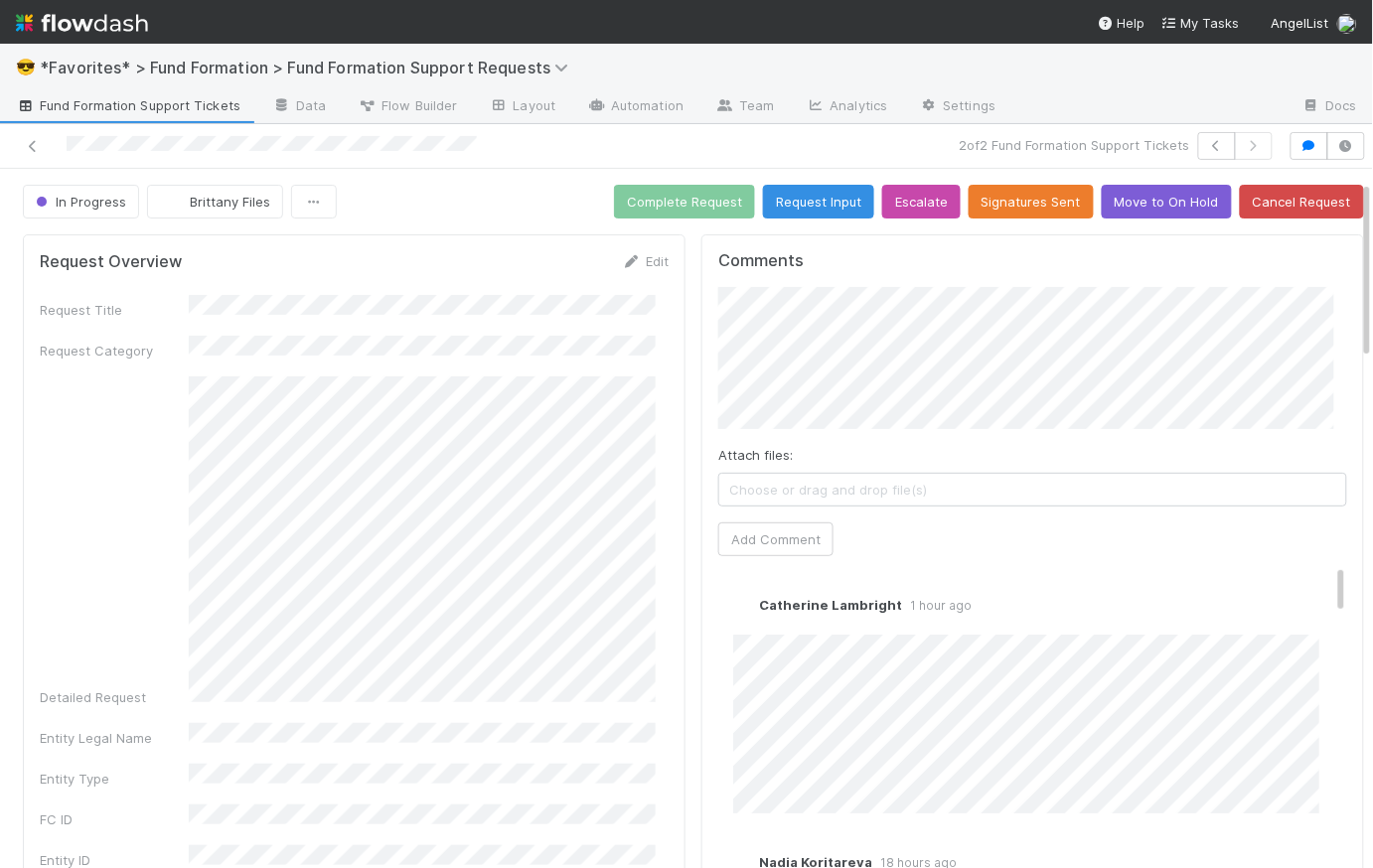 scroll, scrollTop: 154, scrollLeft: 0, axis: vertical 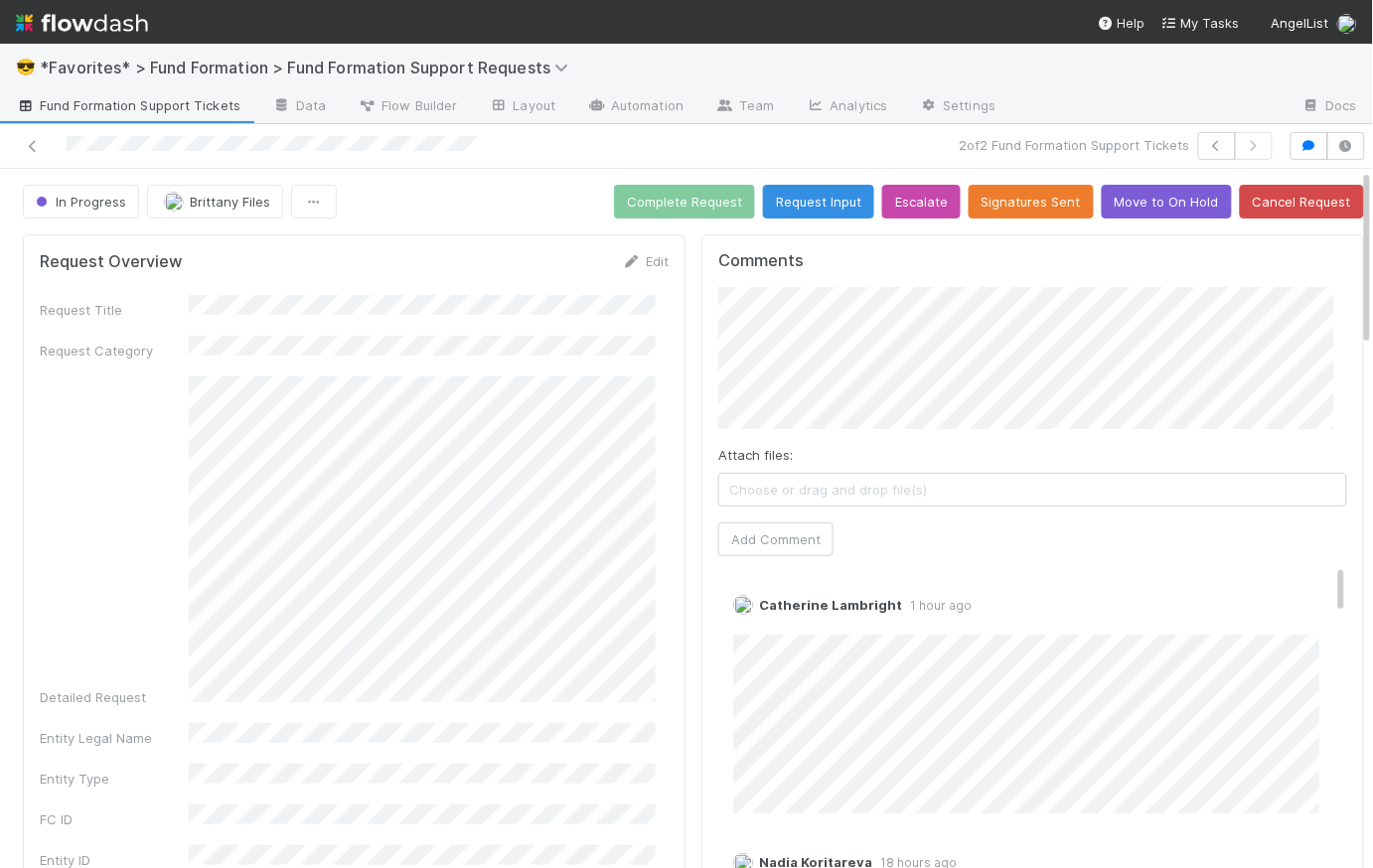 click on "Fund Formation Support Tickets" at bounding box center [128, 105] 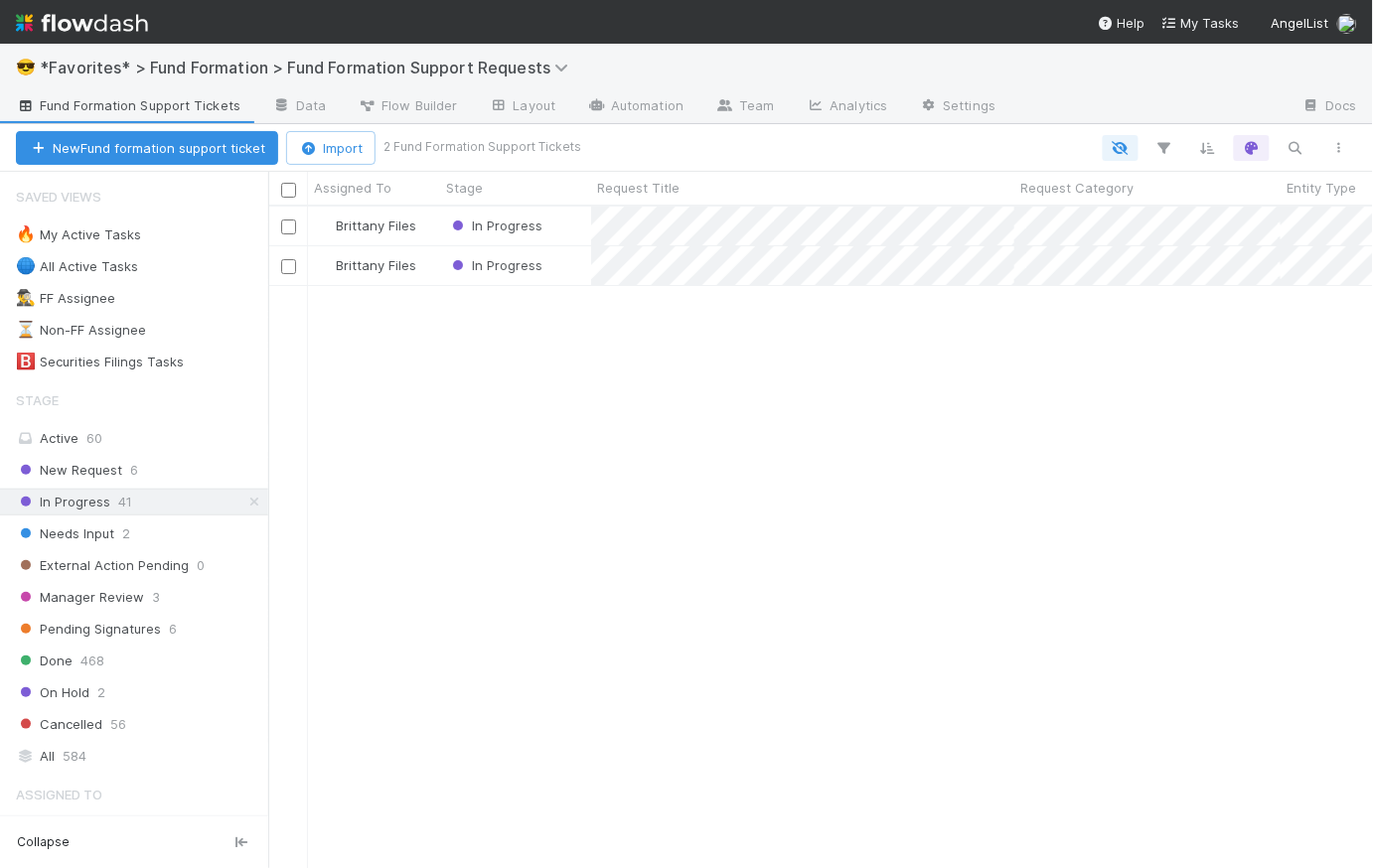 scroll, scrollTop: 14, scrollLeft: 15, axis: both 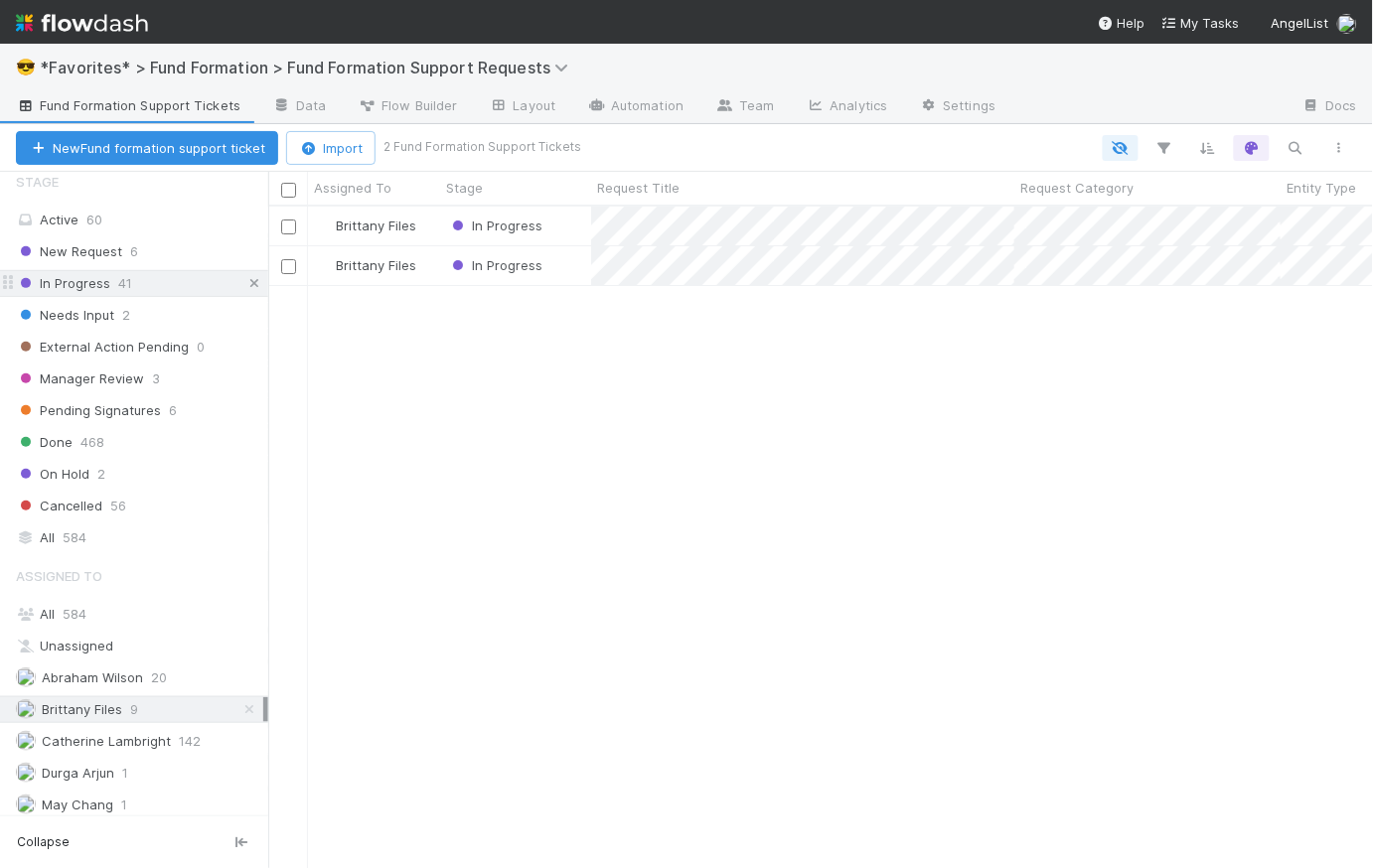 click at bounding box center (254, 283) 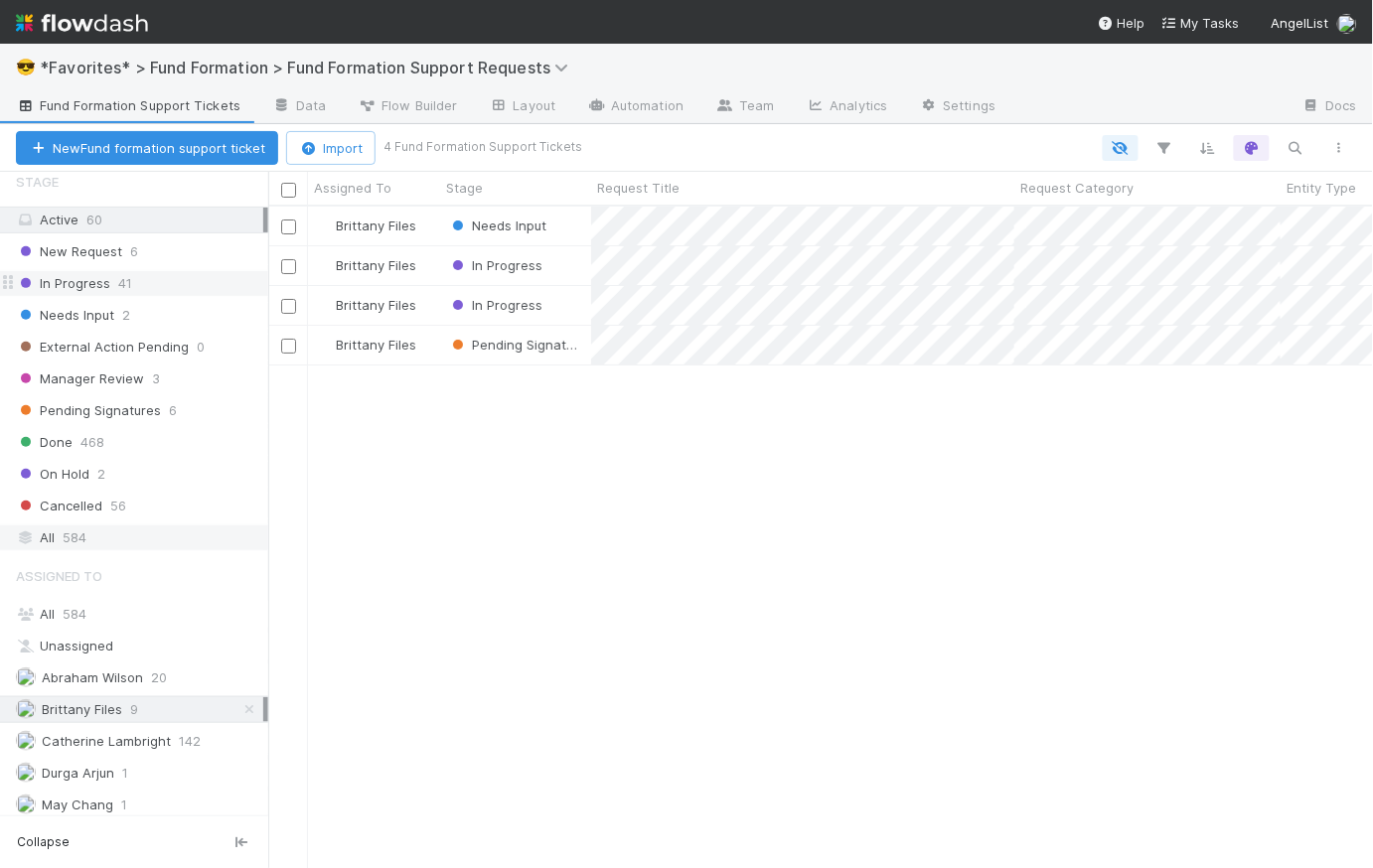 scroll, scrollTop: 14, scrollLeft: 15, axis: both 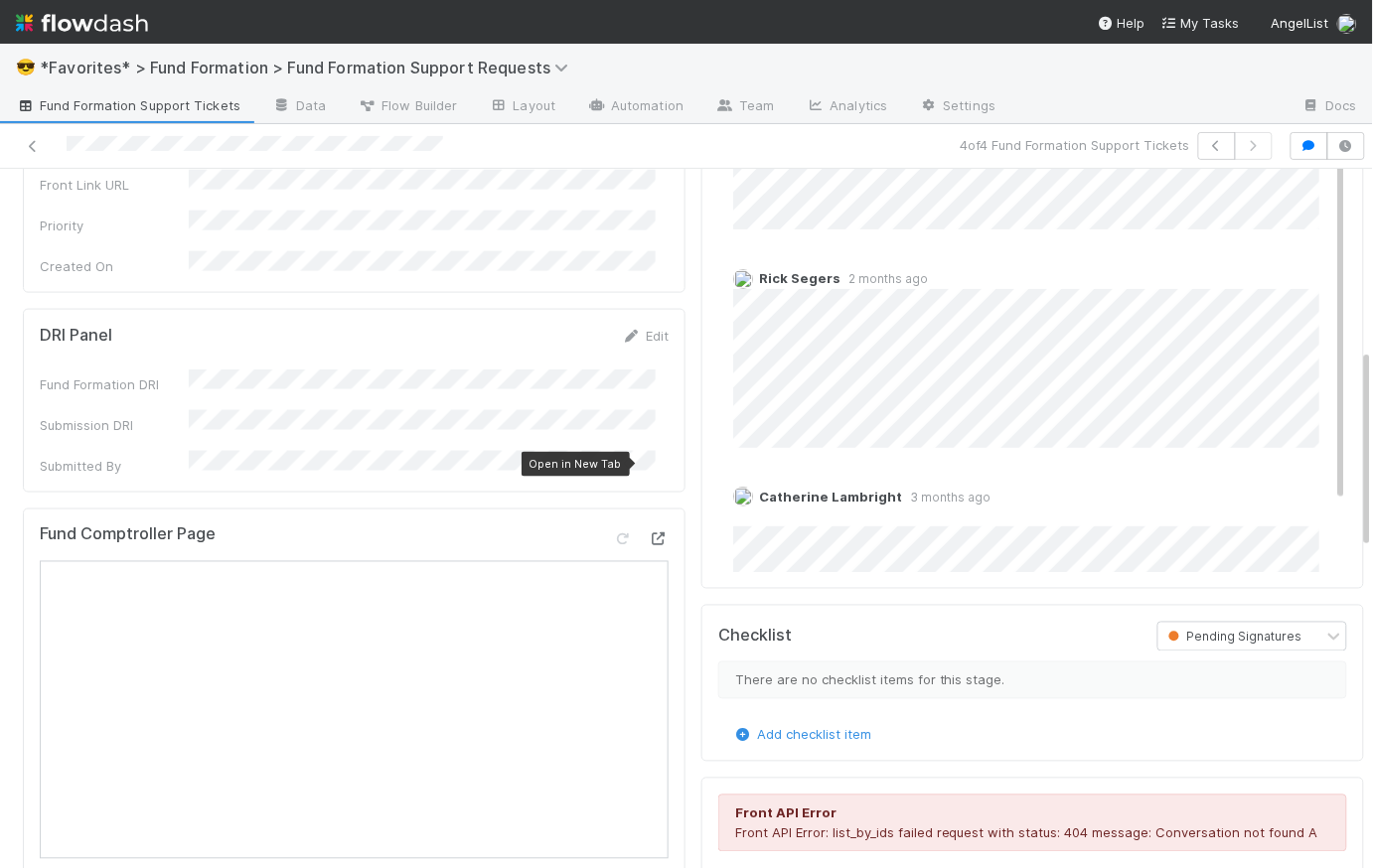 click at bounding box center [659, 539] 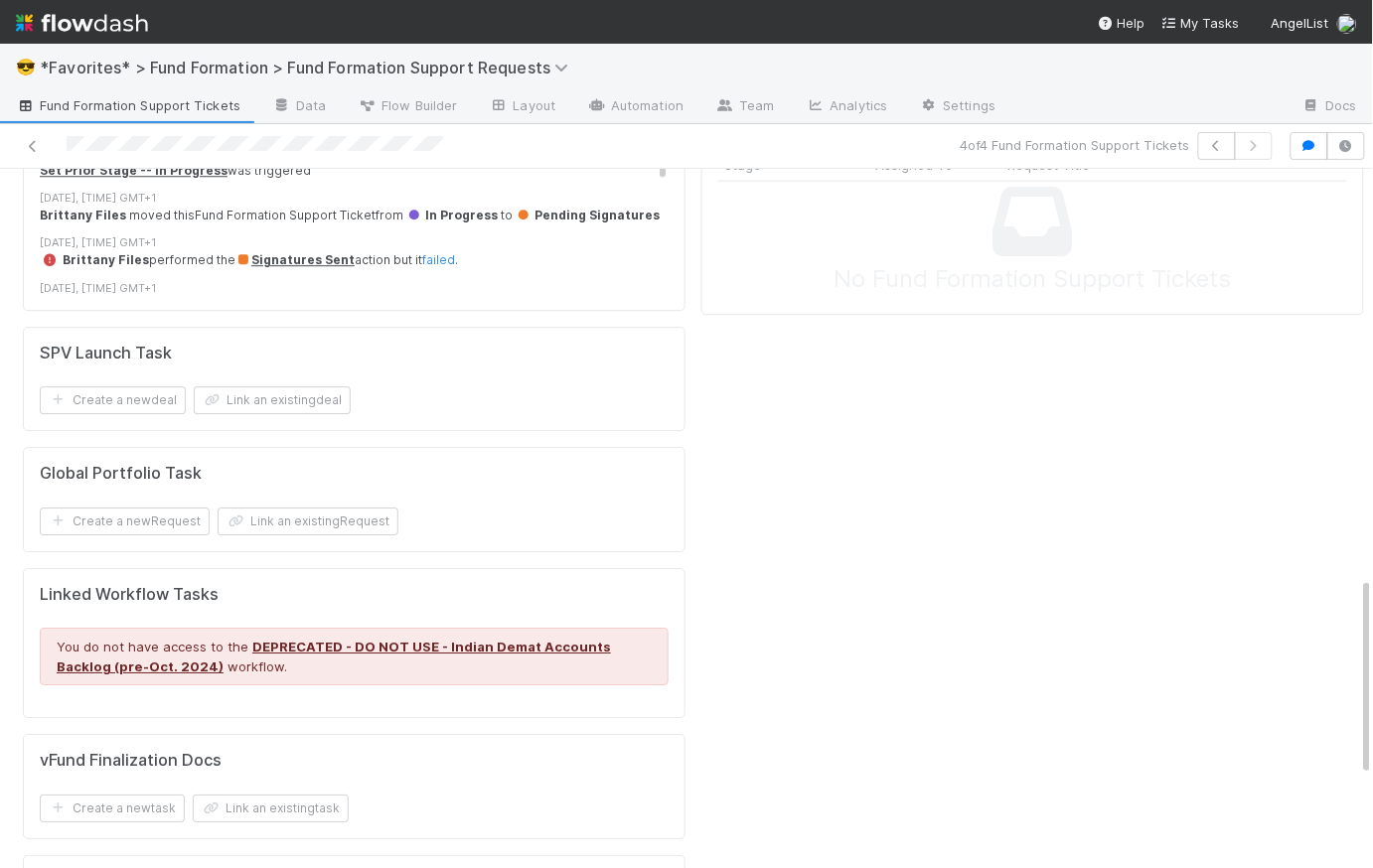 scroll, scrollTop: 817, scrollLeft: 0, axis: vertical 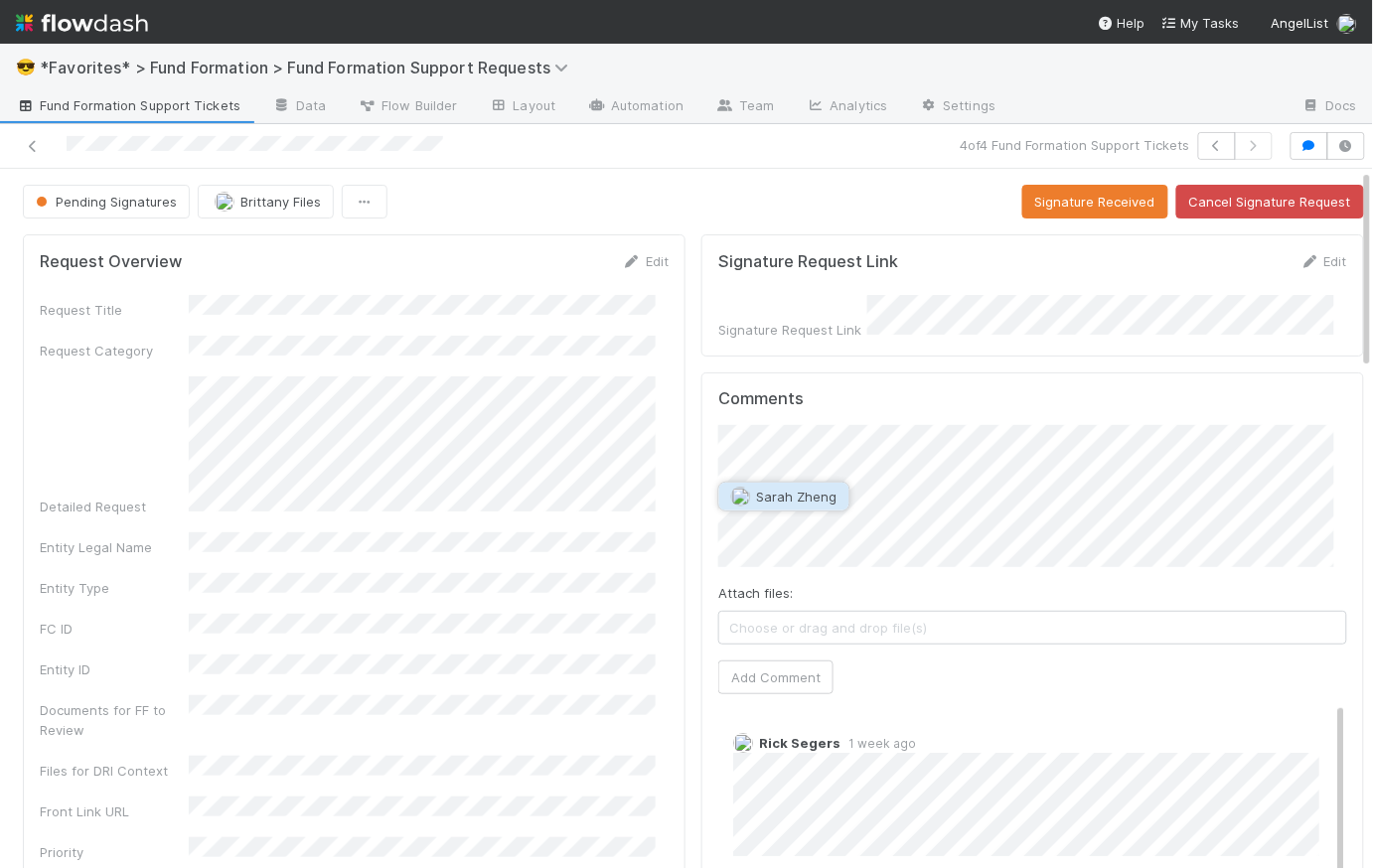 click on "Sarah Zheng" at bounding box center [797, 497] 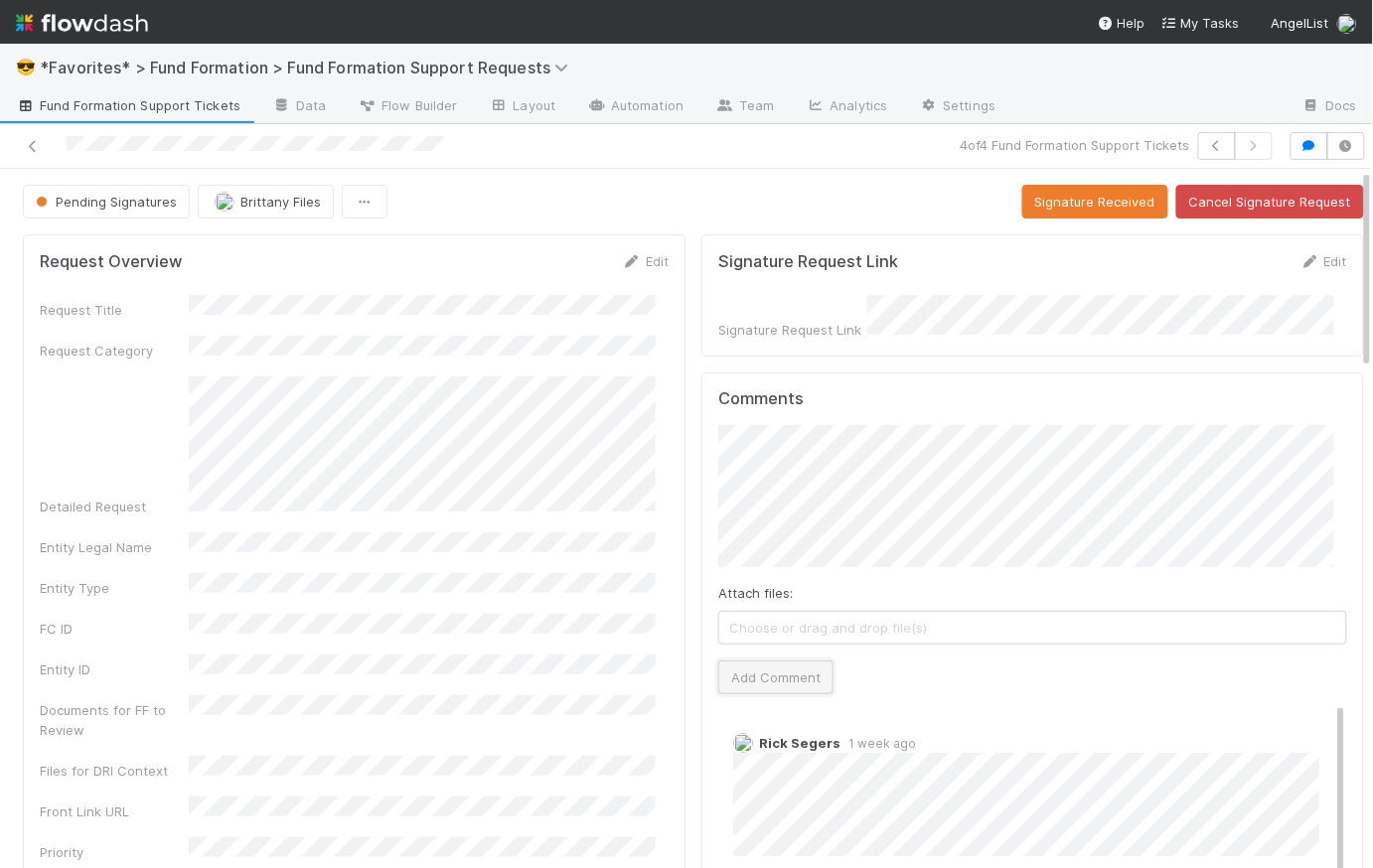 click on "Add Comment" at bounding box center (776, 677) 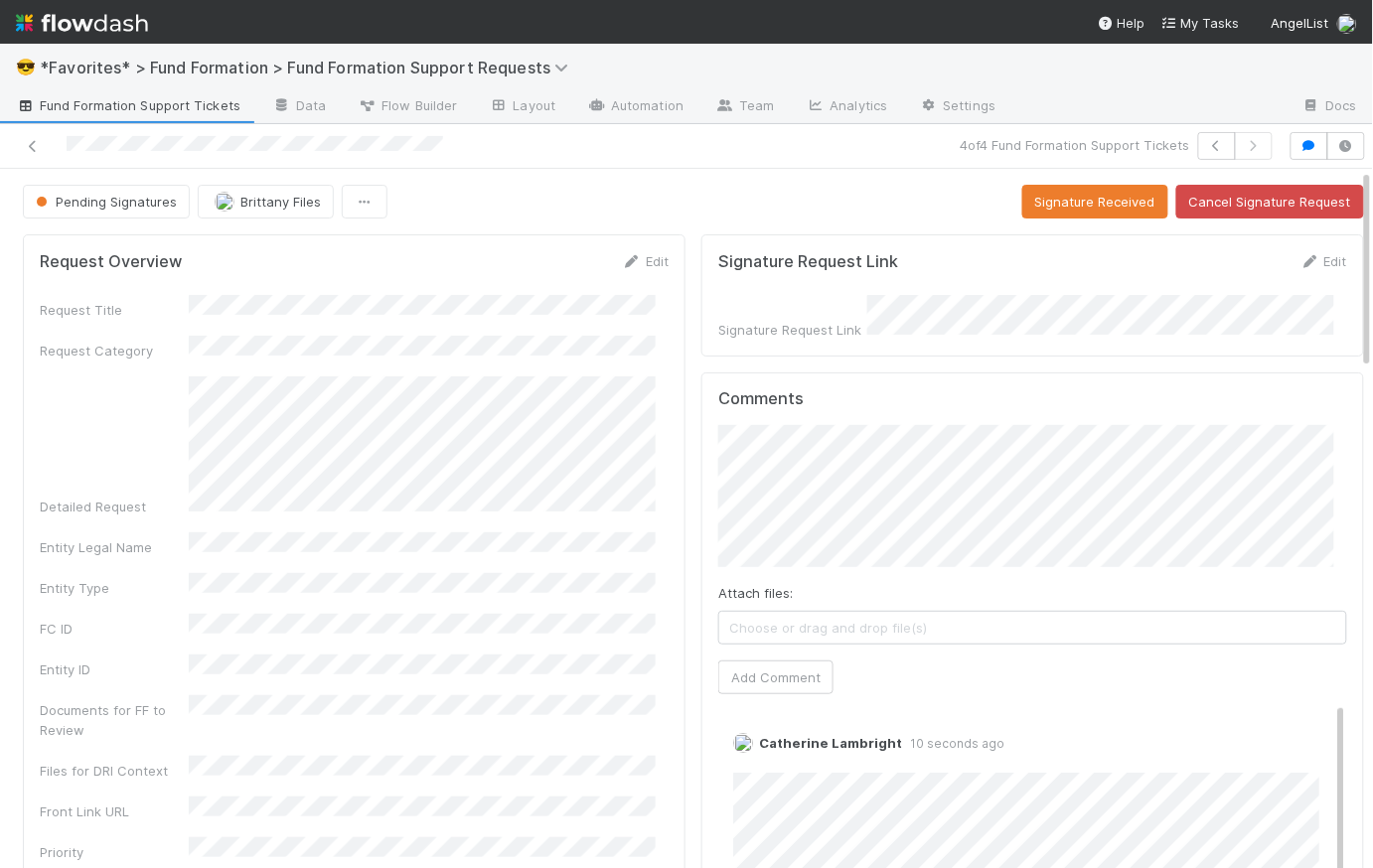 click on "Fund Formation Support Tickets" at bounding box center [128, 105] 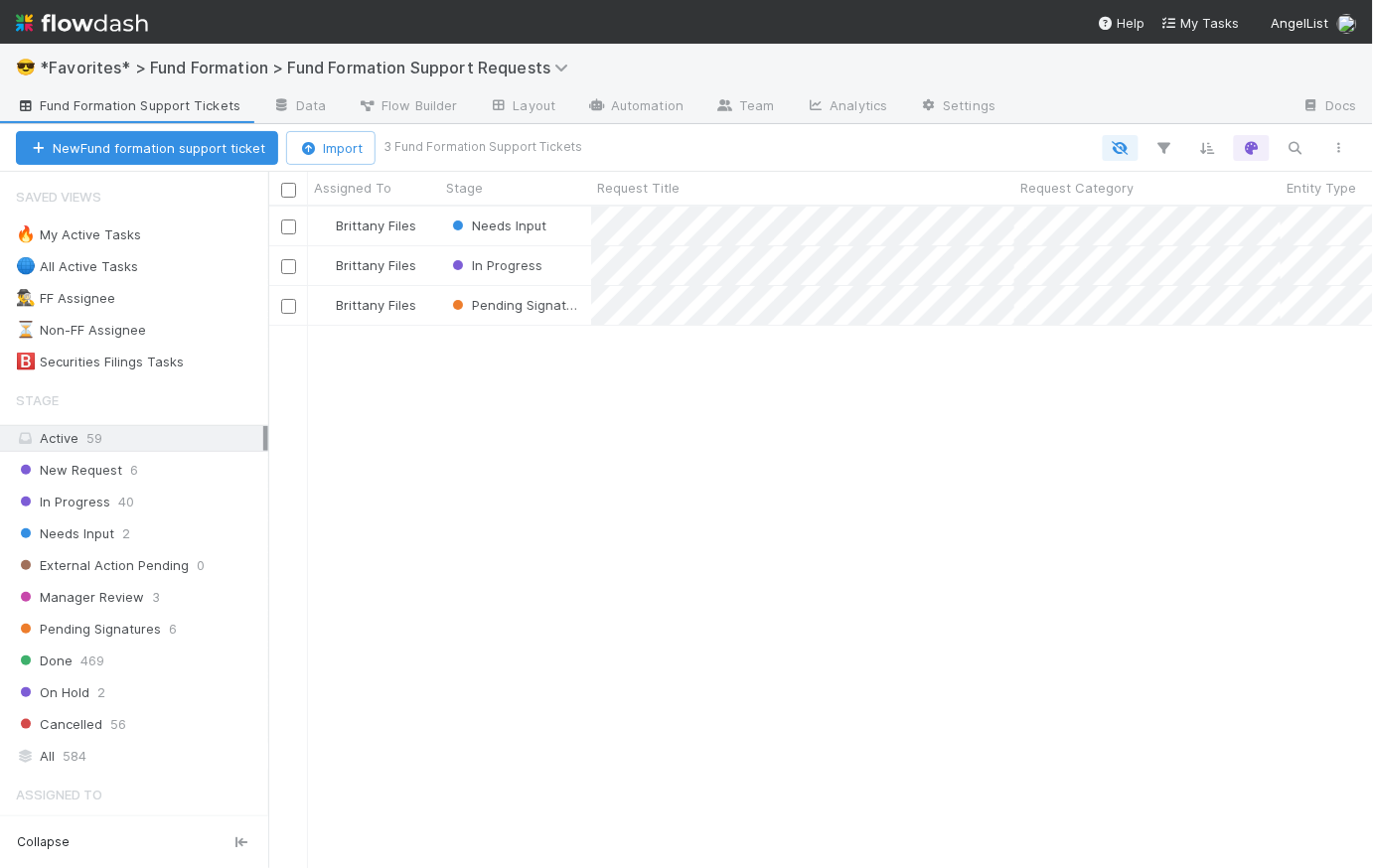 scroll, scrollTop: 14, scrollLeft: 15, axis: both 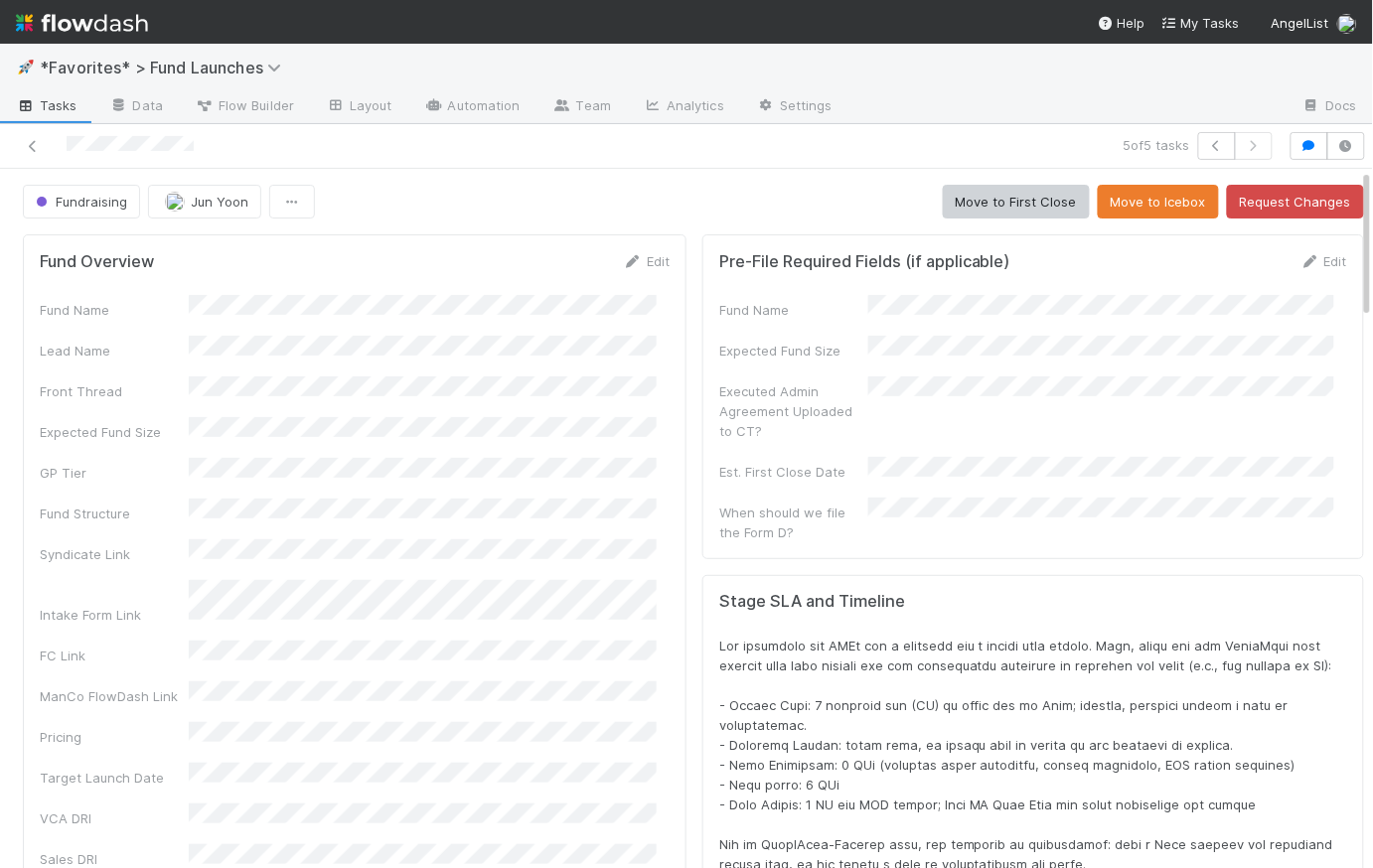 click at bounding box center (81, 23) 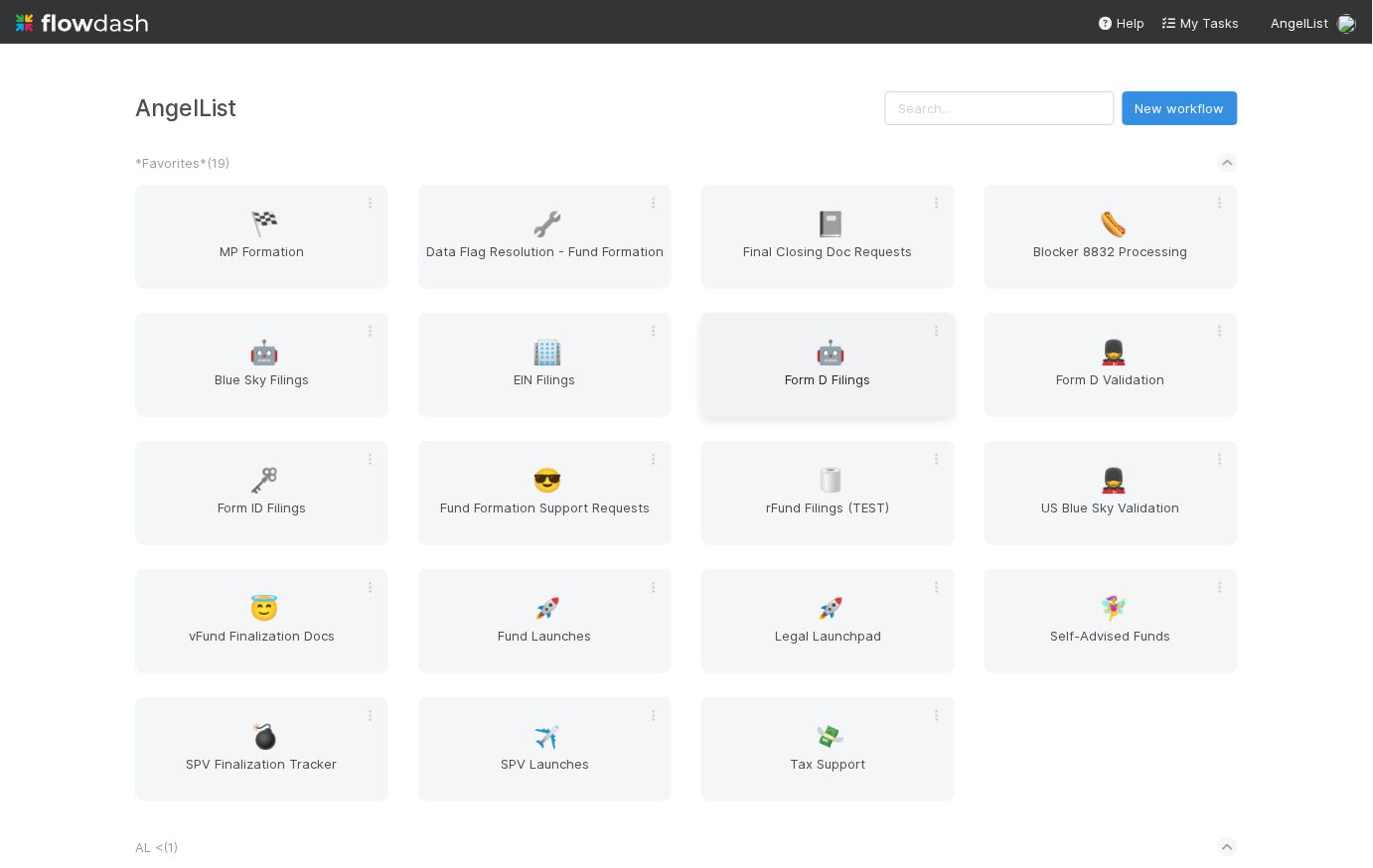 click on "Form D Filings" at bounding box center [828, 389] 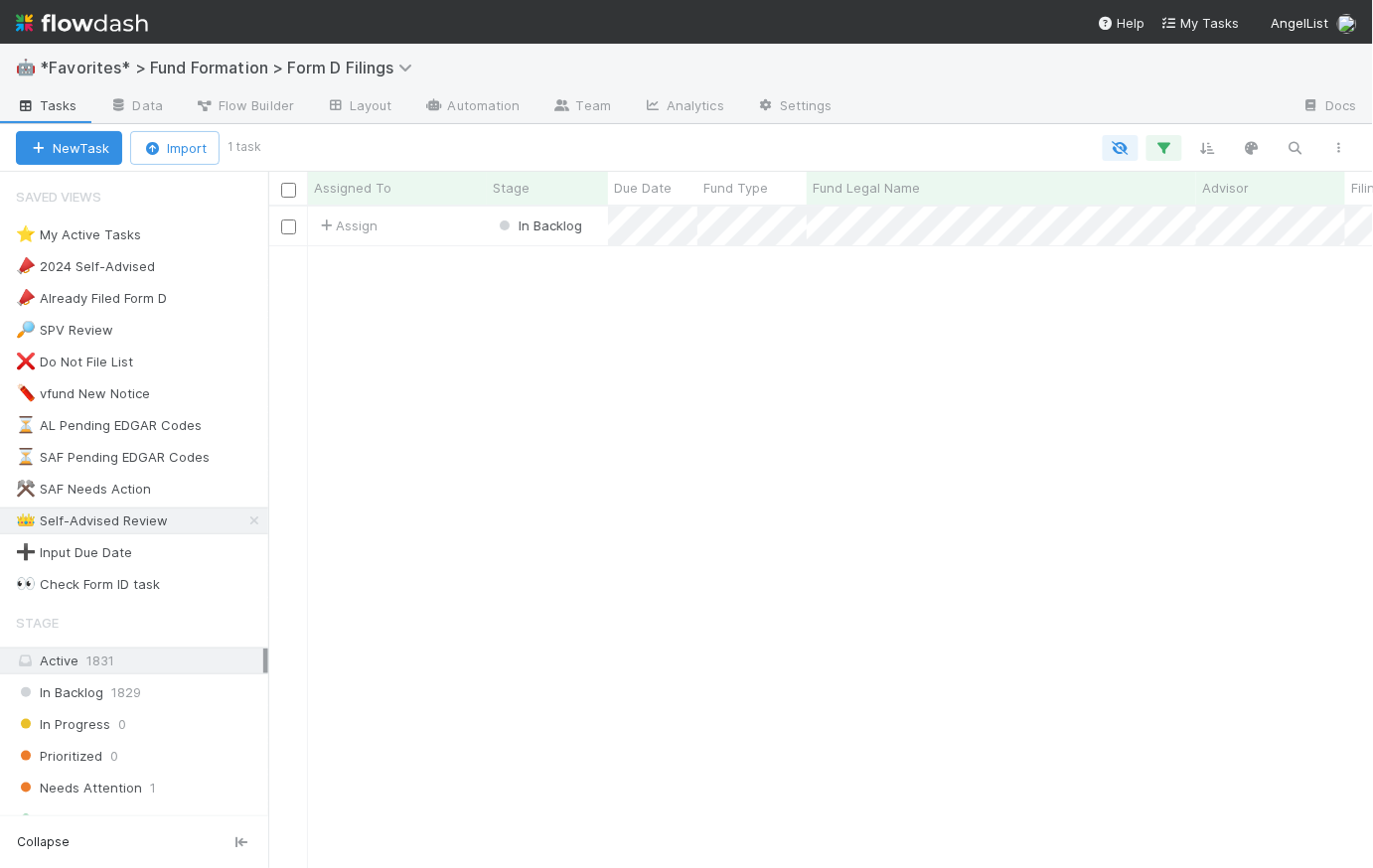scroll, scrollTop: 14, scrollLeft: 15, axis: both 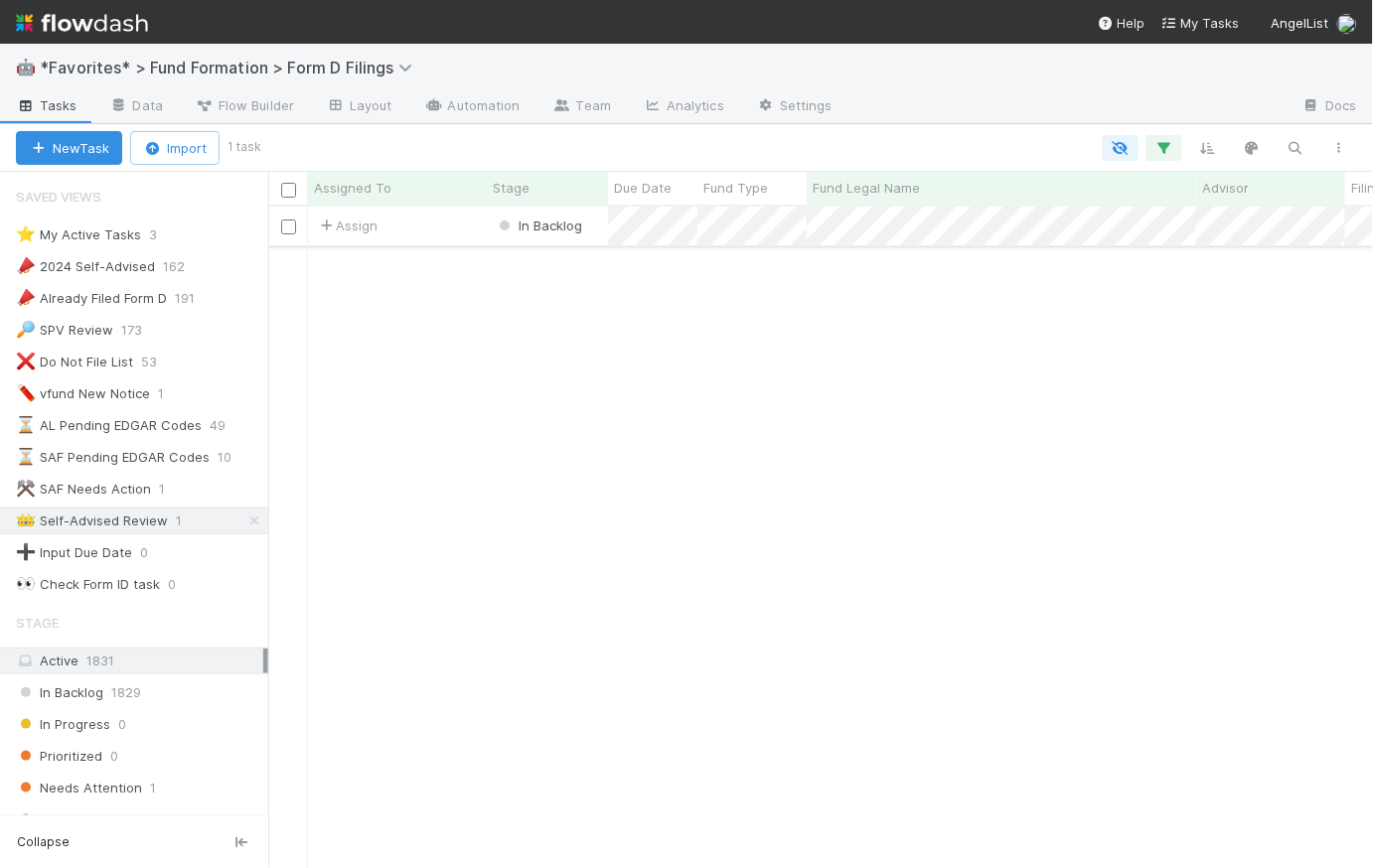 click on "Assign" at bounding box center (397, 225) 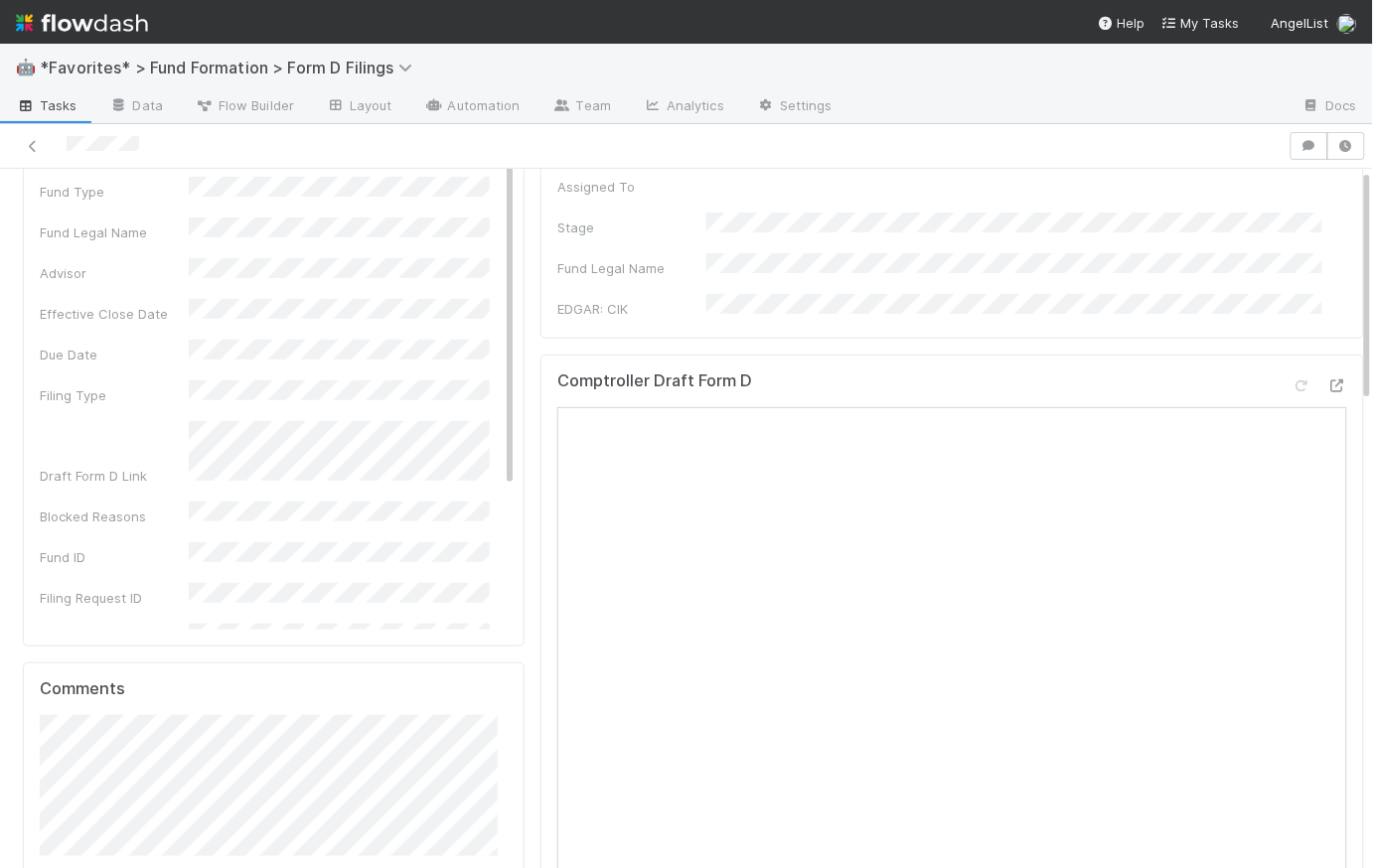 scroll, scrollTop: 184, scrollLeft: 0, axis: vertical 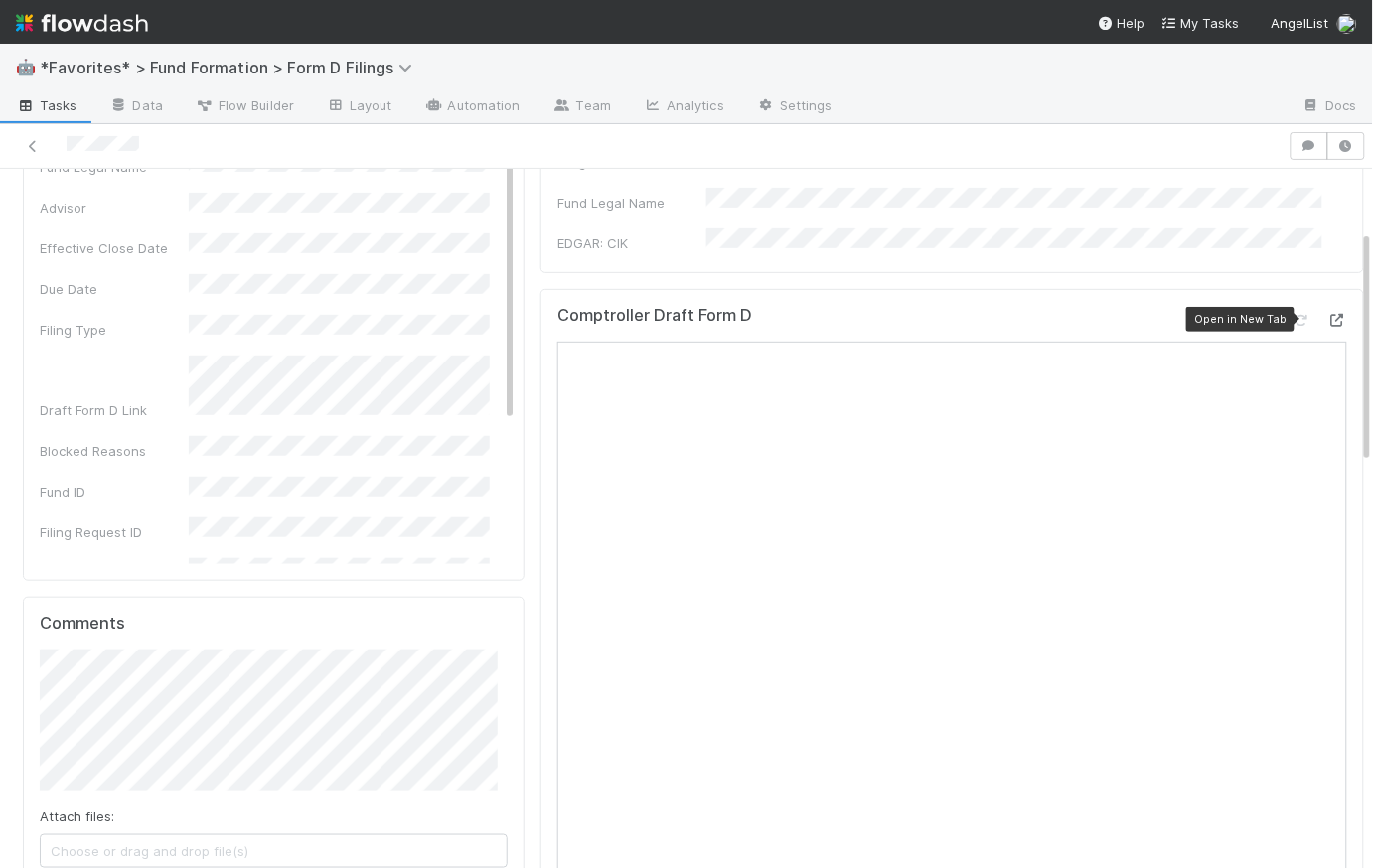 click at bounding box center [1337, 320] 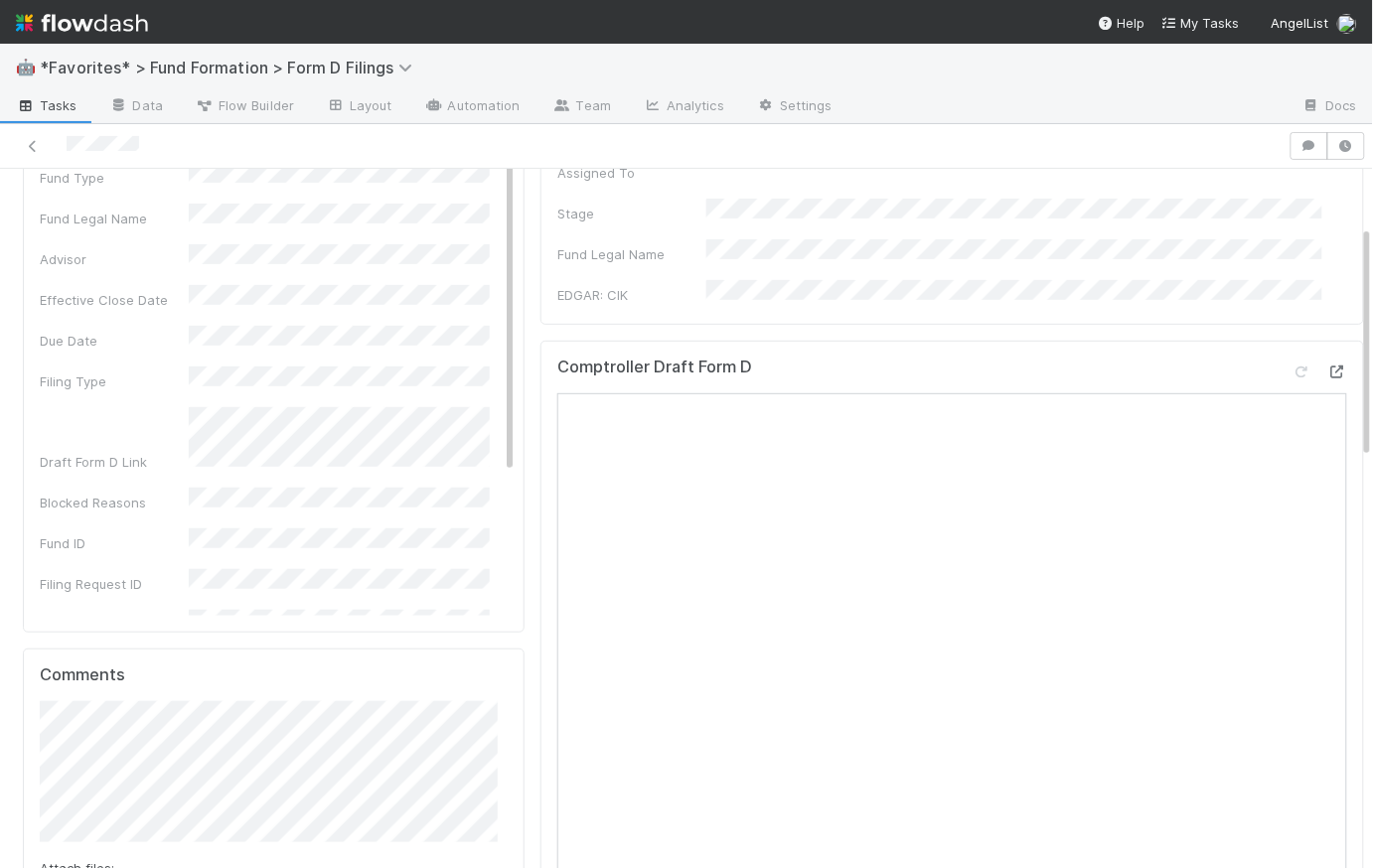 scroll, scrollTop: 0, scrollLeft: 0, axis: both 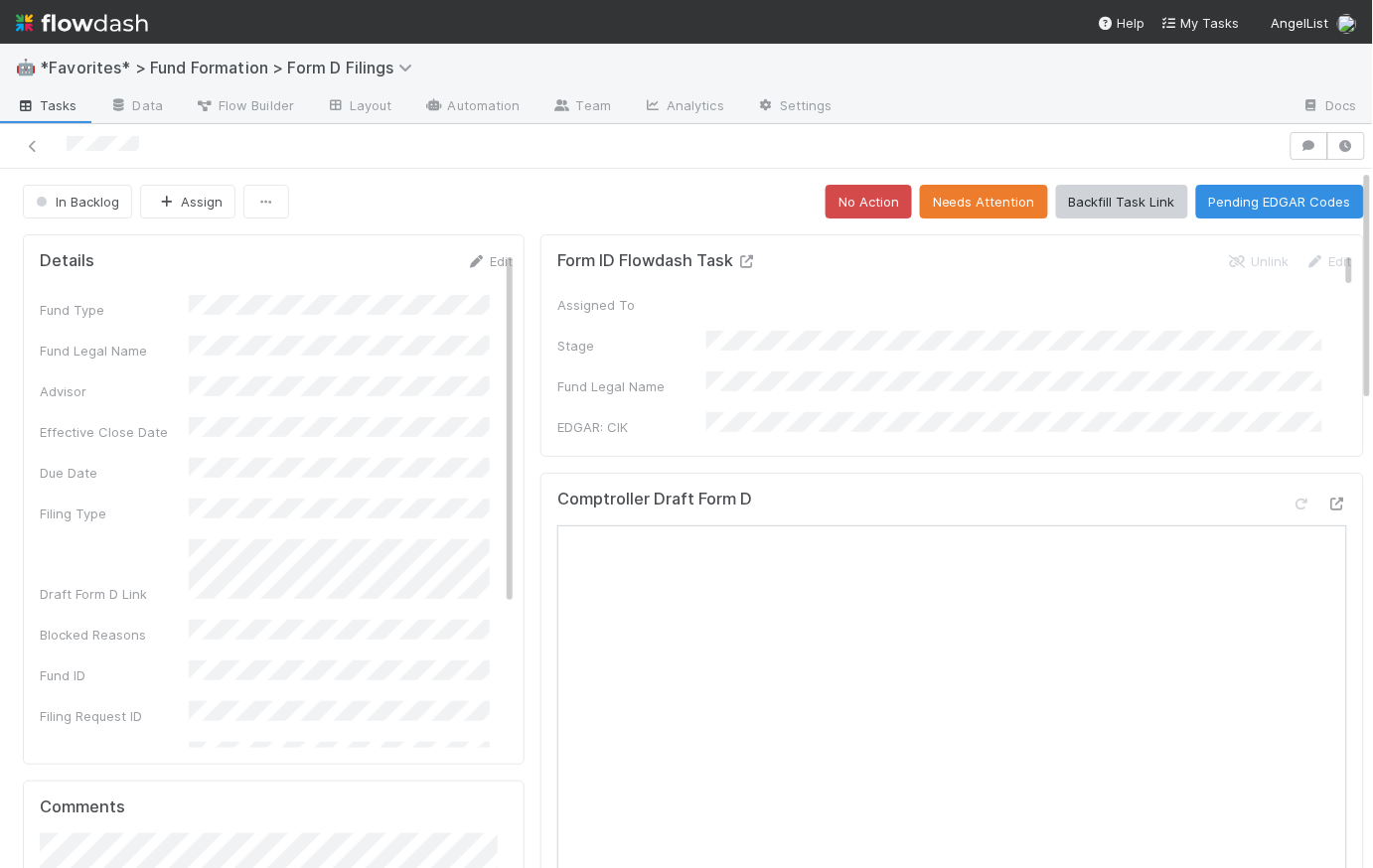 click at bounding box center [747, 261] 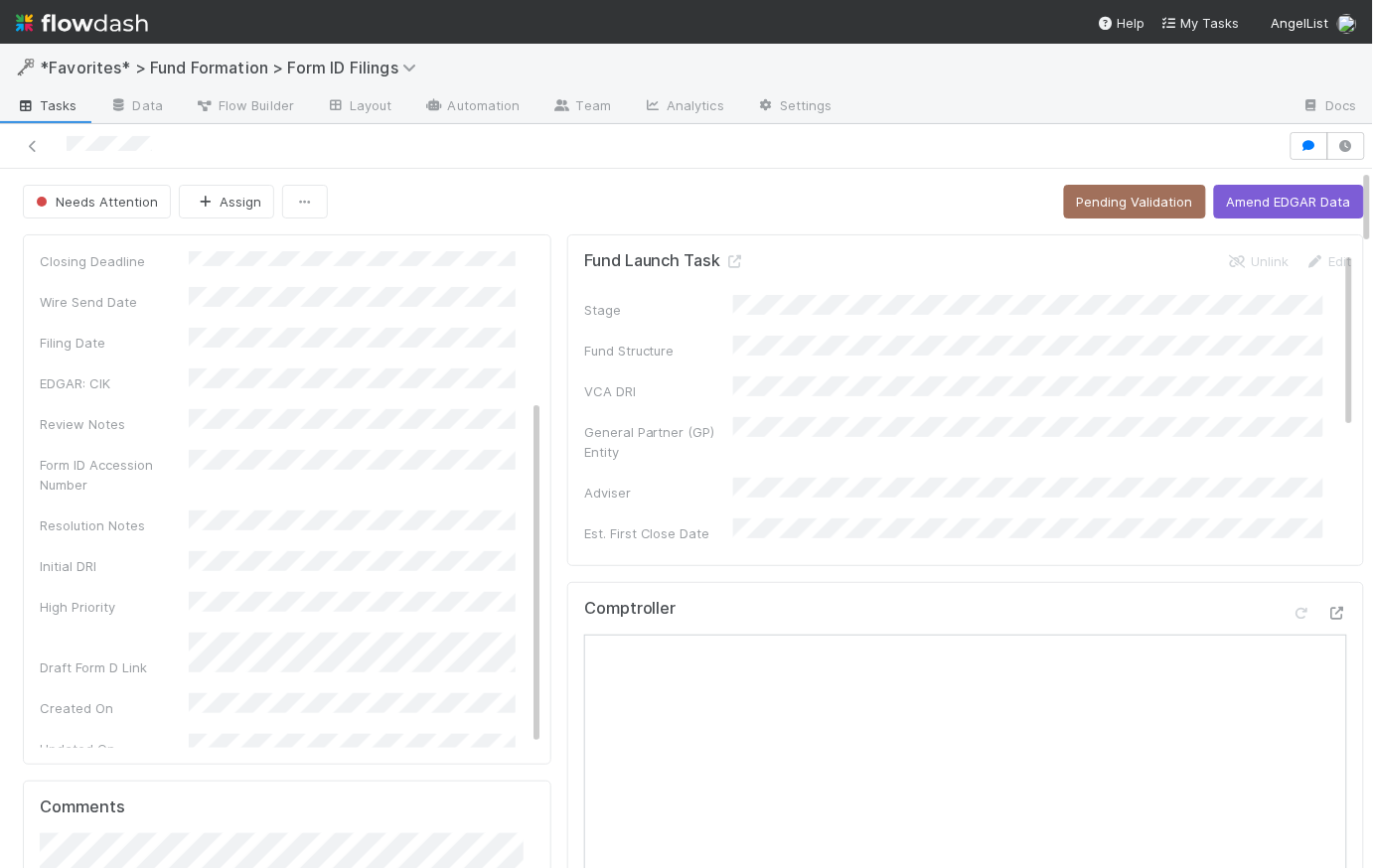 scroll, scrollTop: 211, scrollLeft: 0, axis: vertical 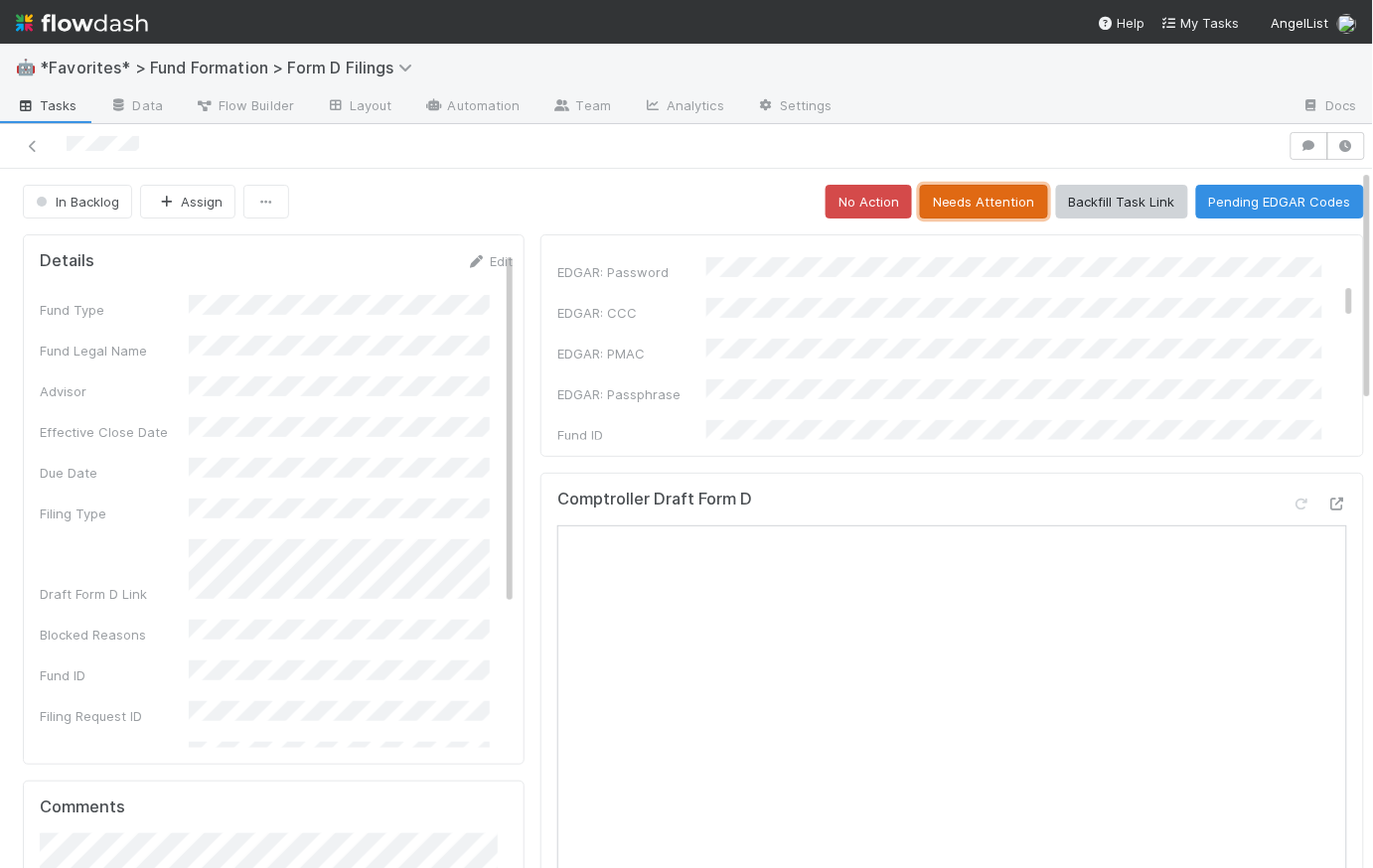 click on "Needs Attention" at bounding box center (984, 202) 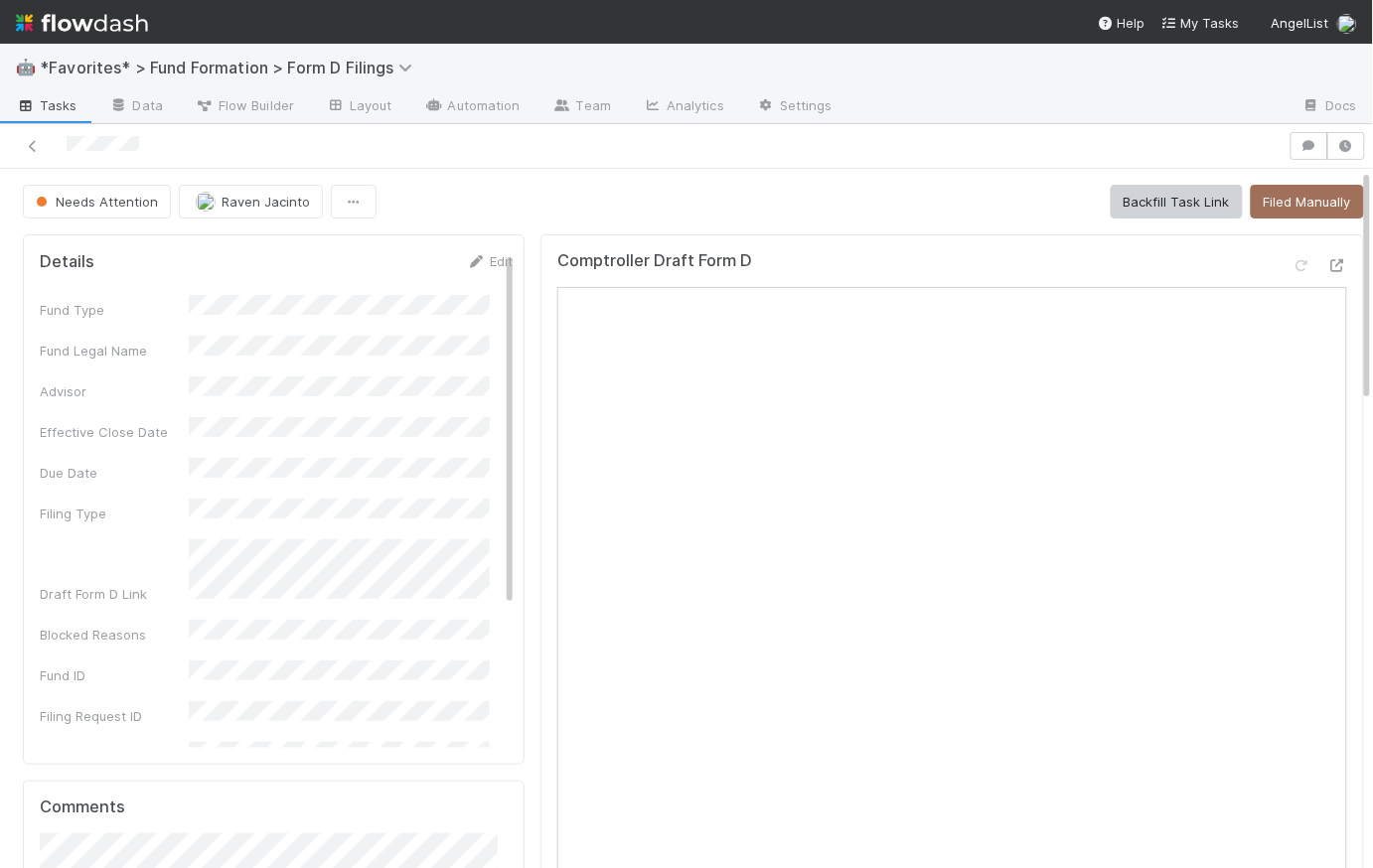 click on "Needs Attention [FIRST] [LAST] Backfill Task Link Filed Manually" at bounding box center (693, 202) 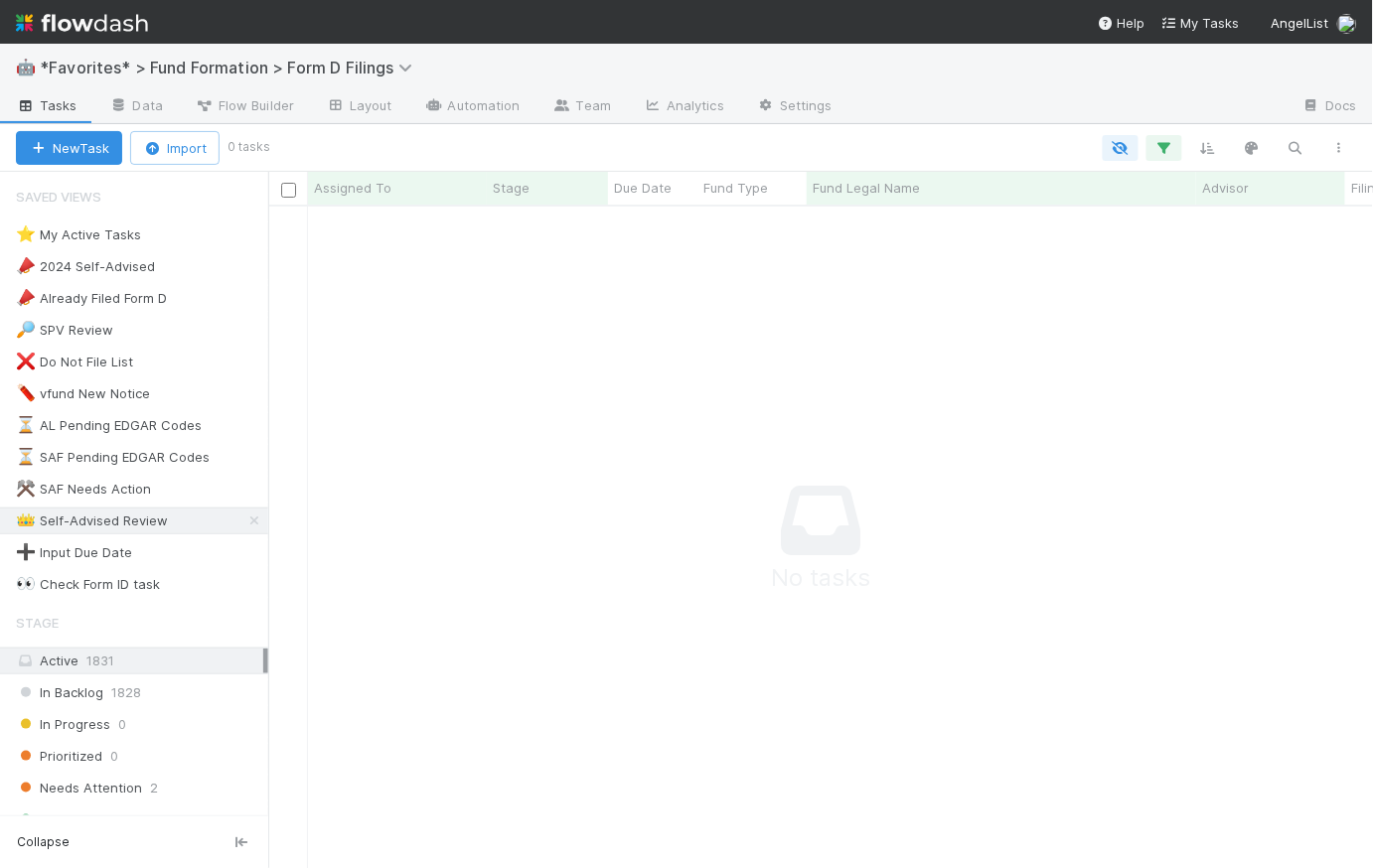 scroll, scrollTop: 14, scrollLeft: 15, axis: both 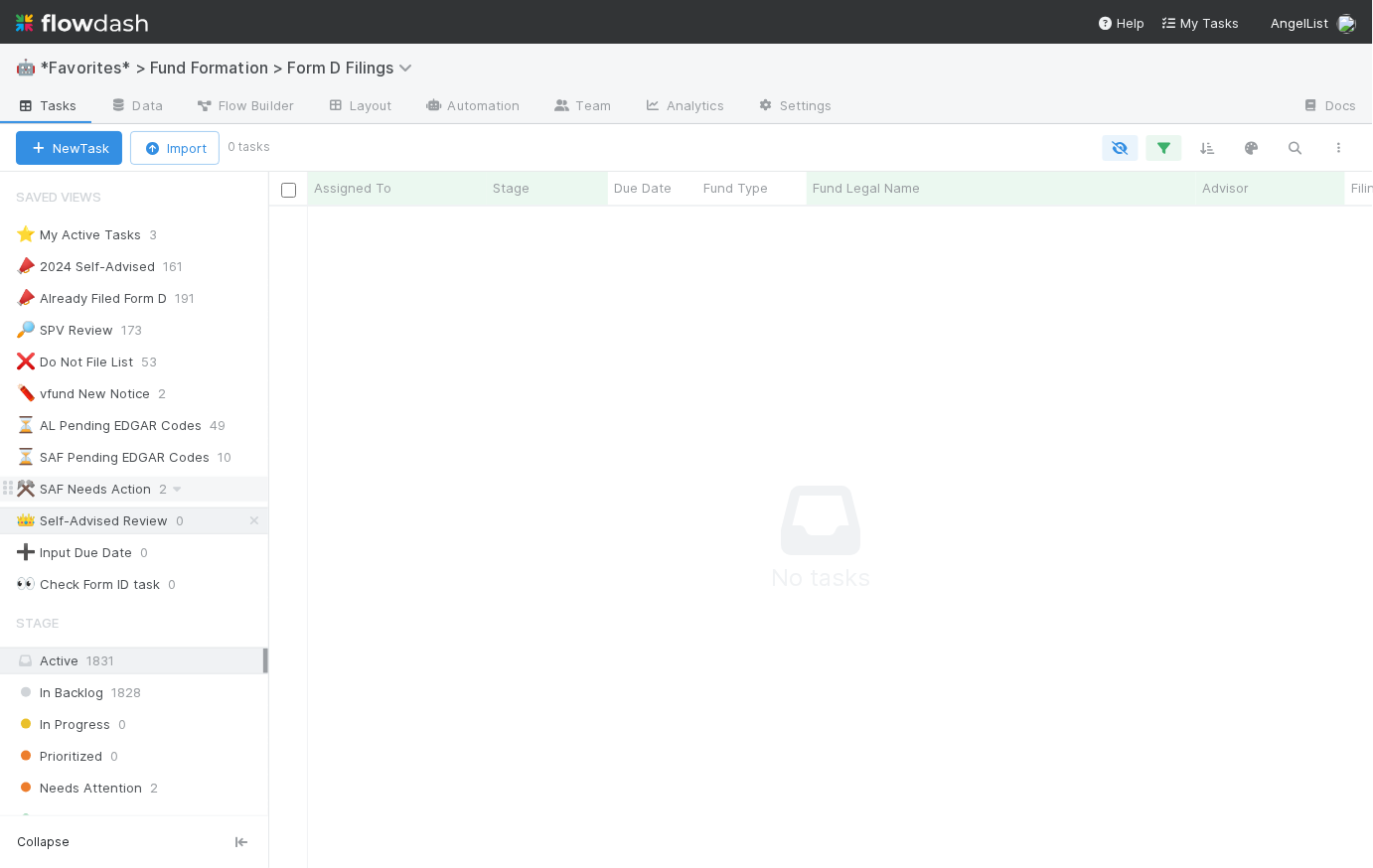 click on "⚒️ SAF Needs Action" at bounding box center [83, 489] 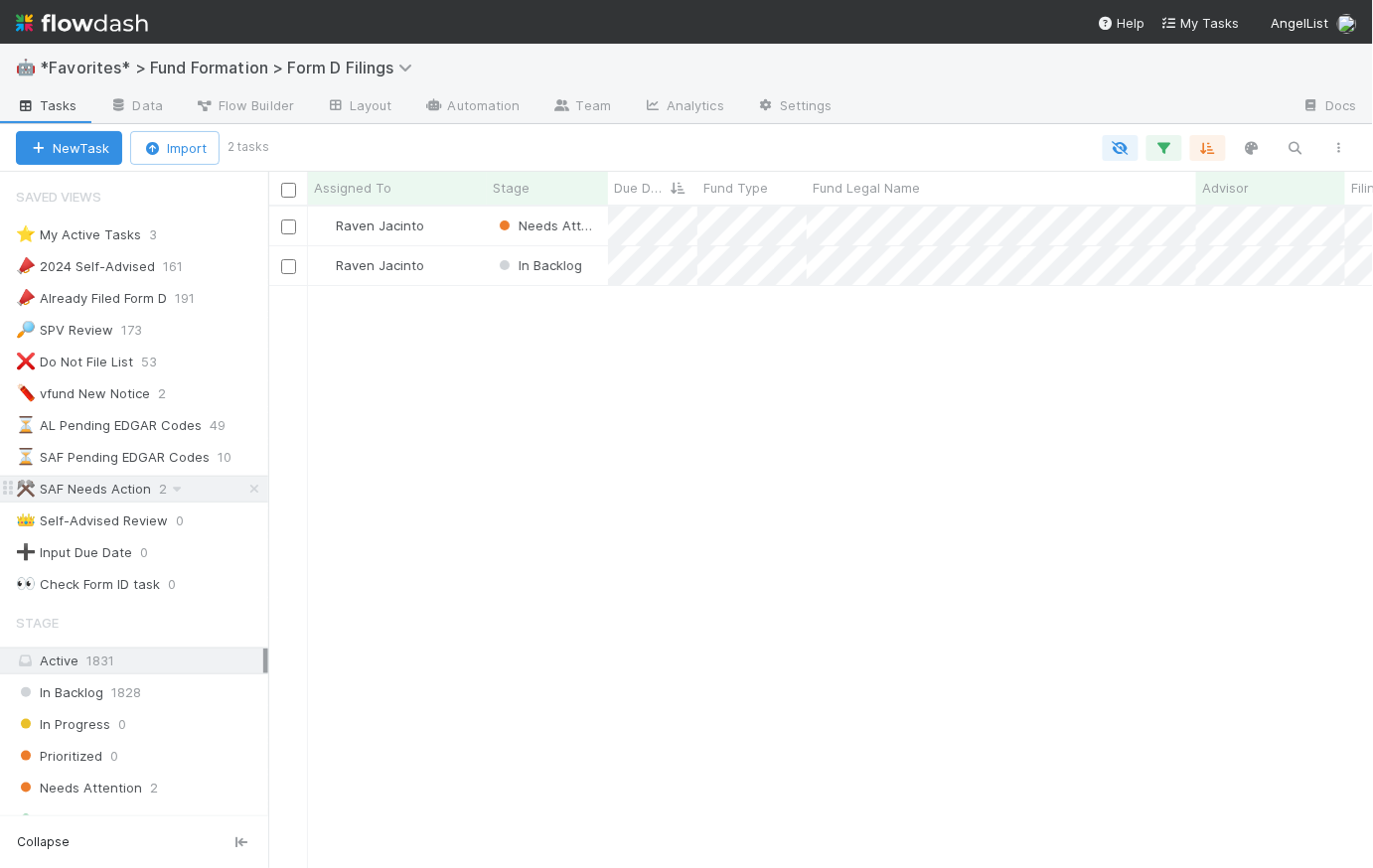scroll, scrollTop: 14, scrollLeft: 15, axis: both 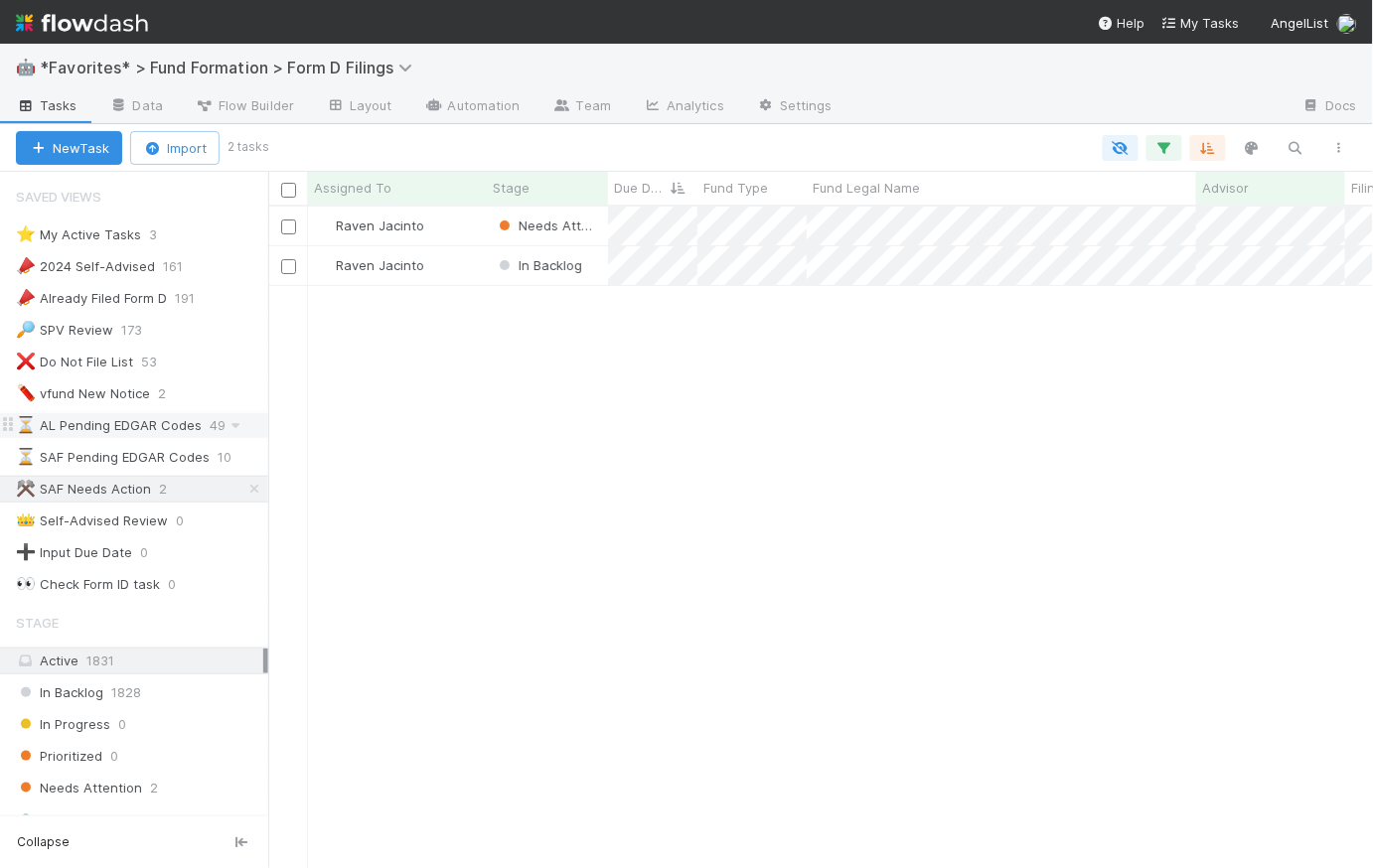 click on "⏳ AL Pending EDGAR Codes" at bounding box center [108, 425] 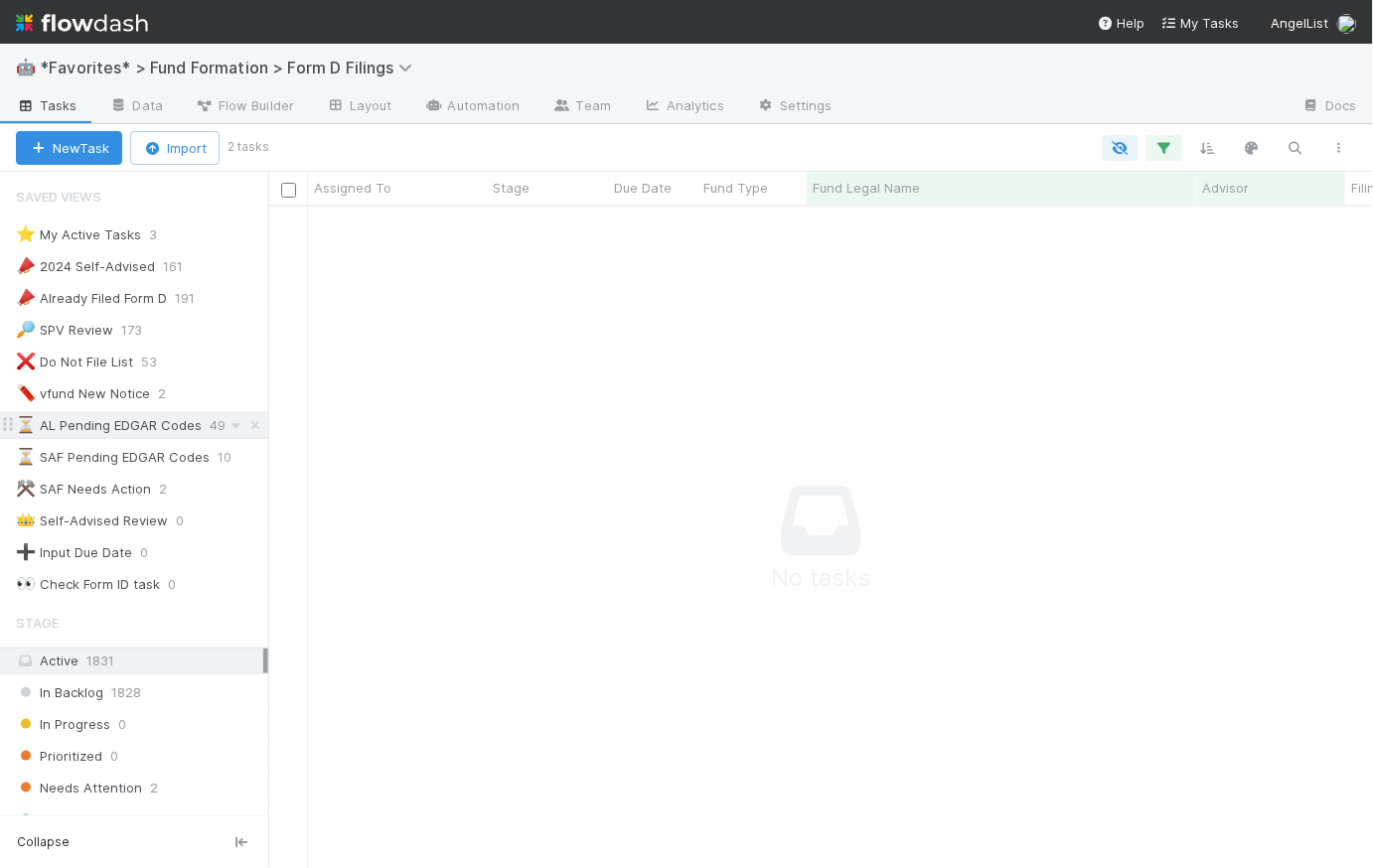 scroll, scrollTop: 14, scrollLeft: 15, axis: both 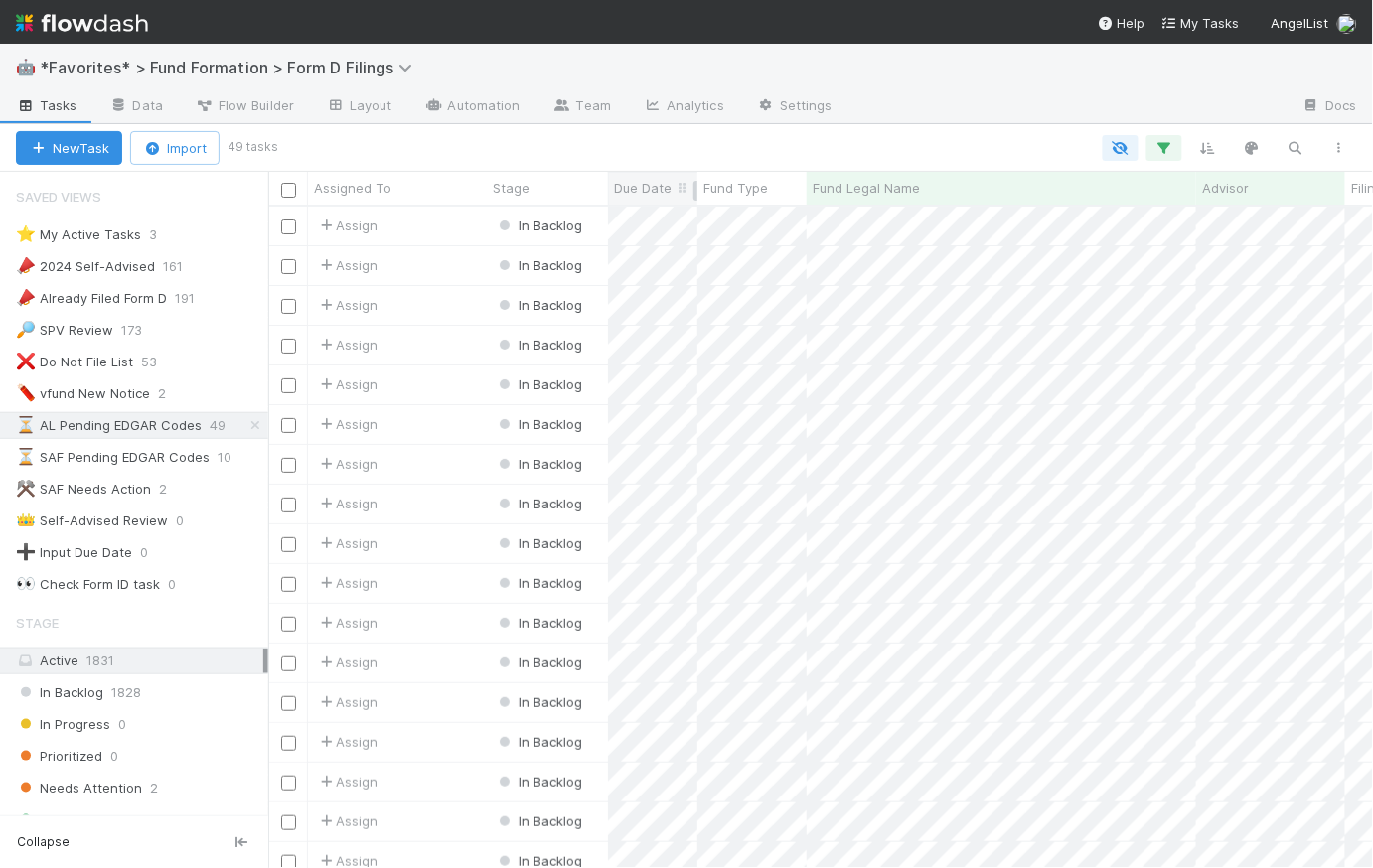 click on "Due Date" at bounding box center (643, 188) 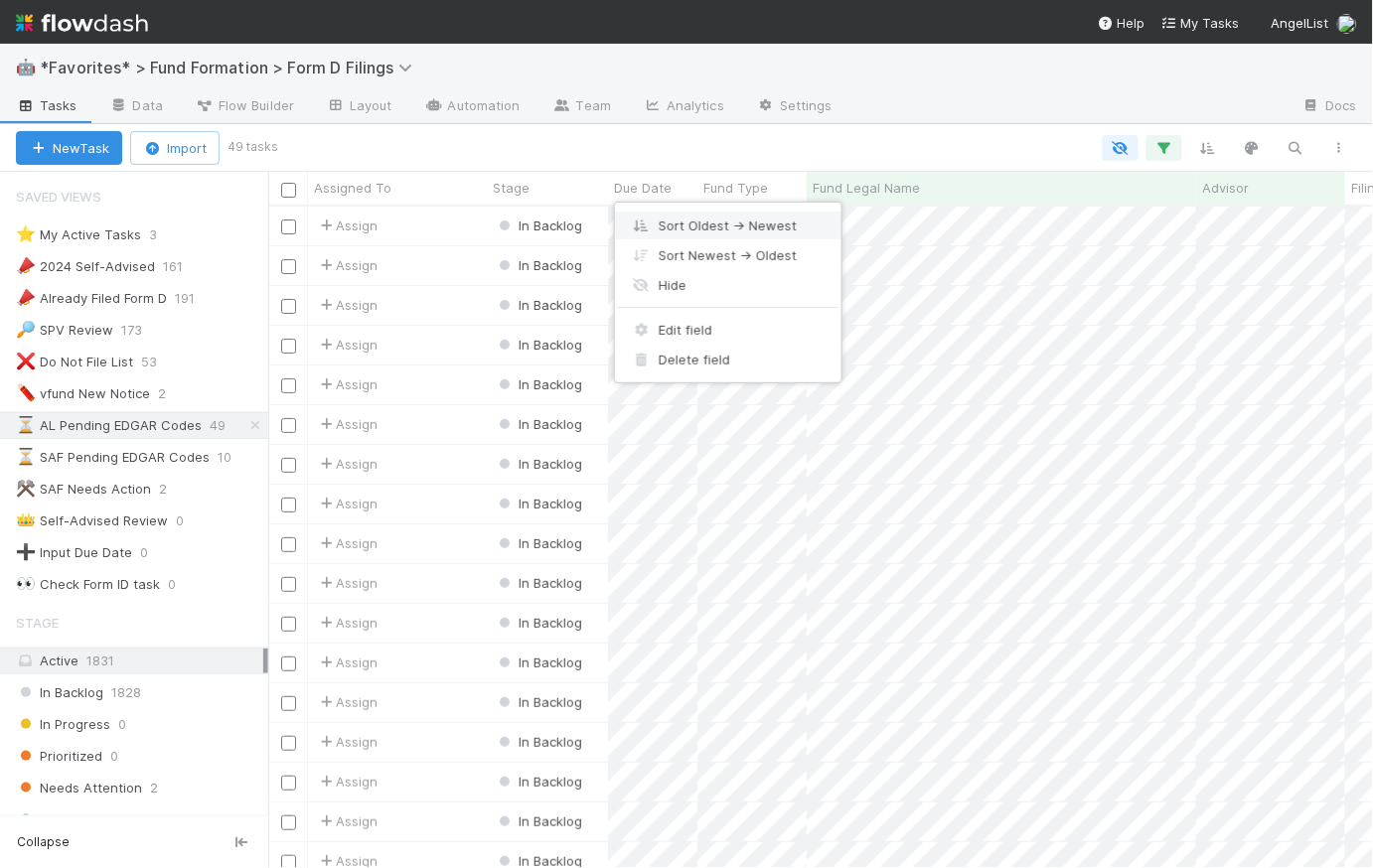 click on "Sort Oldest → Newest" at bounding box center (728, 225) 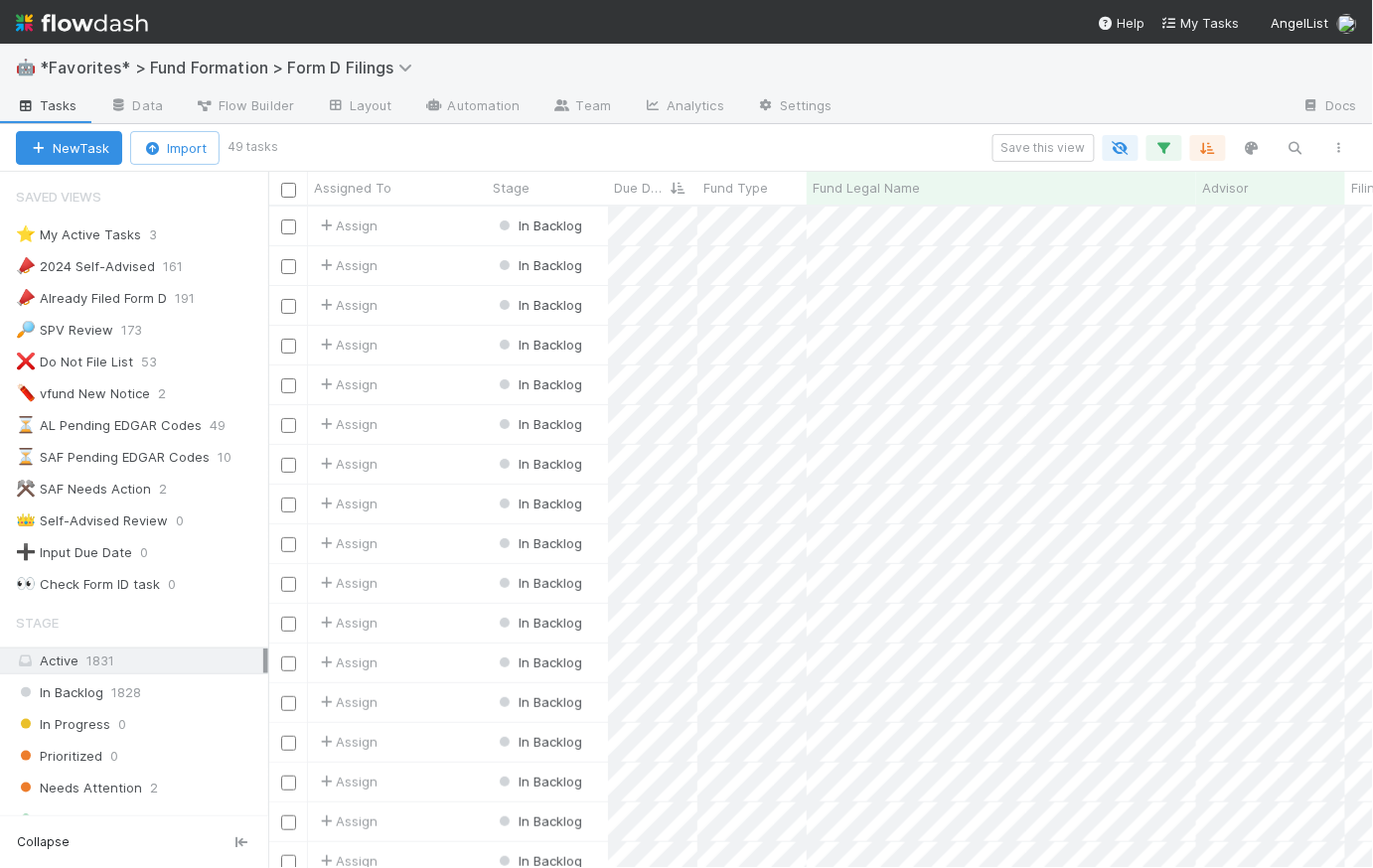 scroll, scrollTop: 14, scrollLeft: 15, axis: both 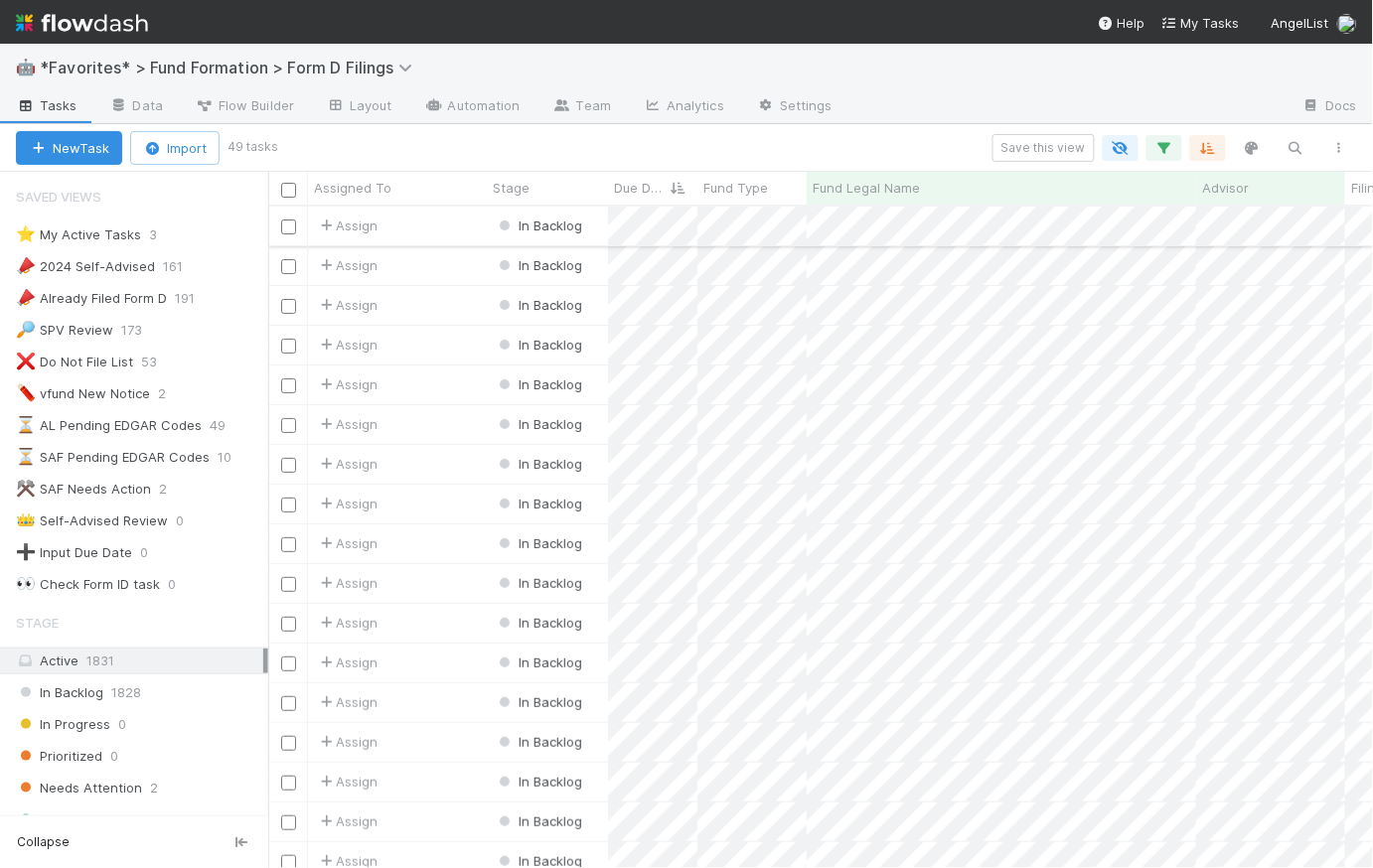 click on "Assign" at bounding box center (397, 225) 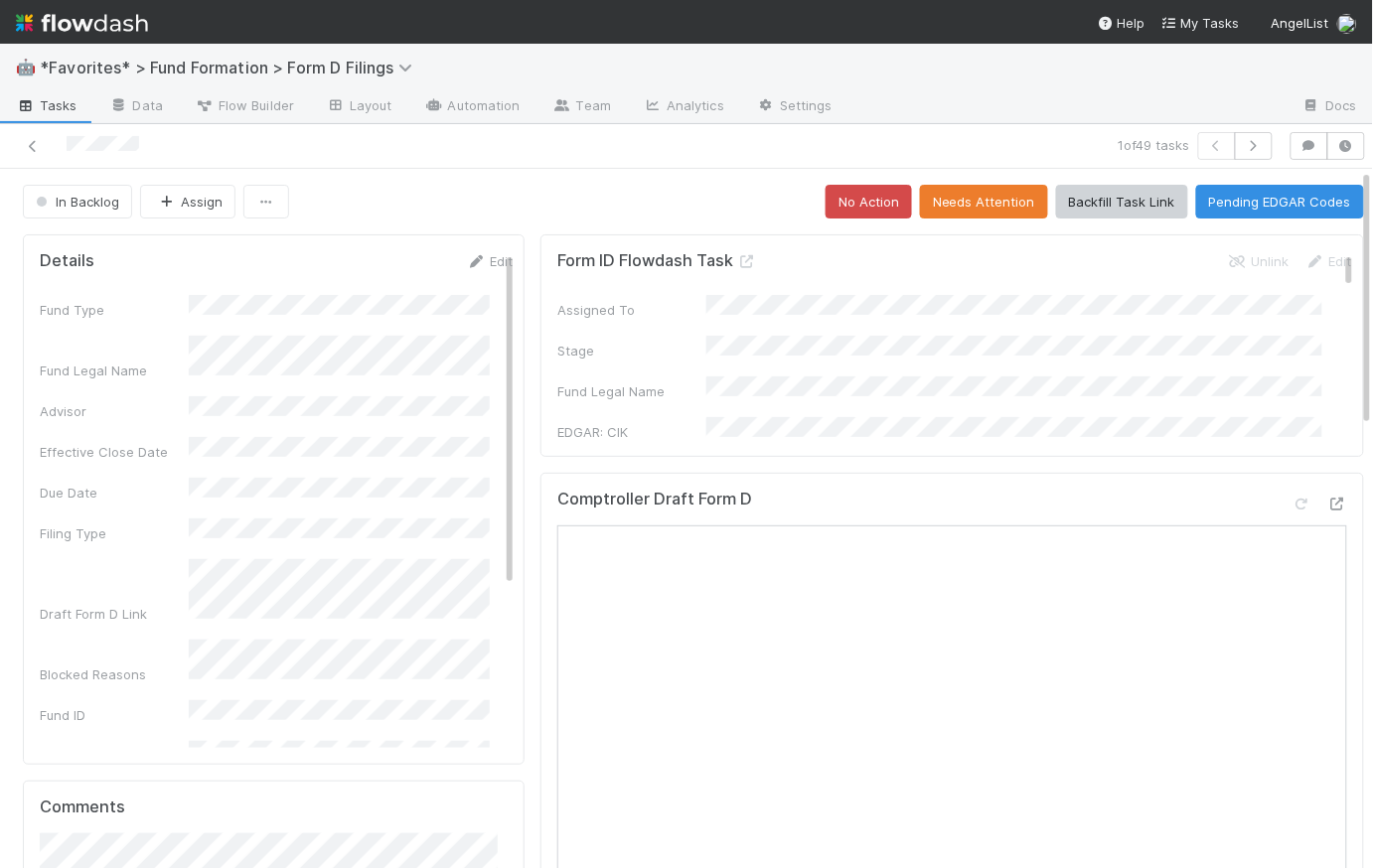 scroll, scrollTop: 185, scrollLeft: 0, axis: vertical 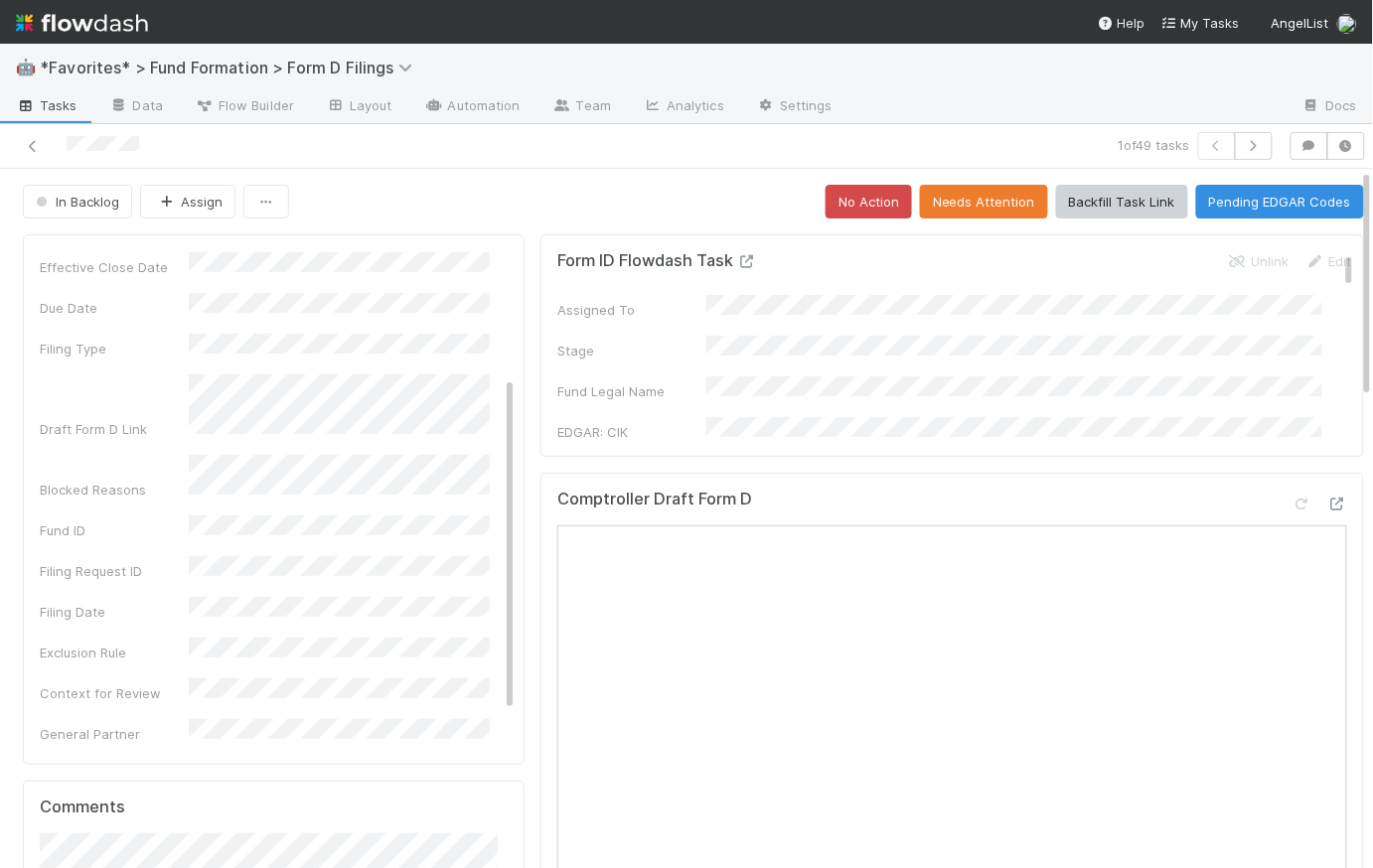 click at bounding box center [747, 261] 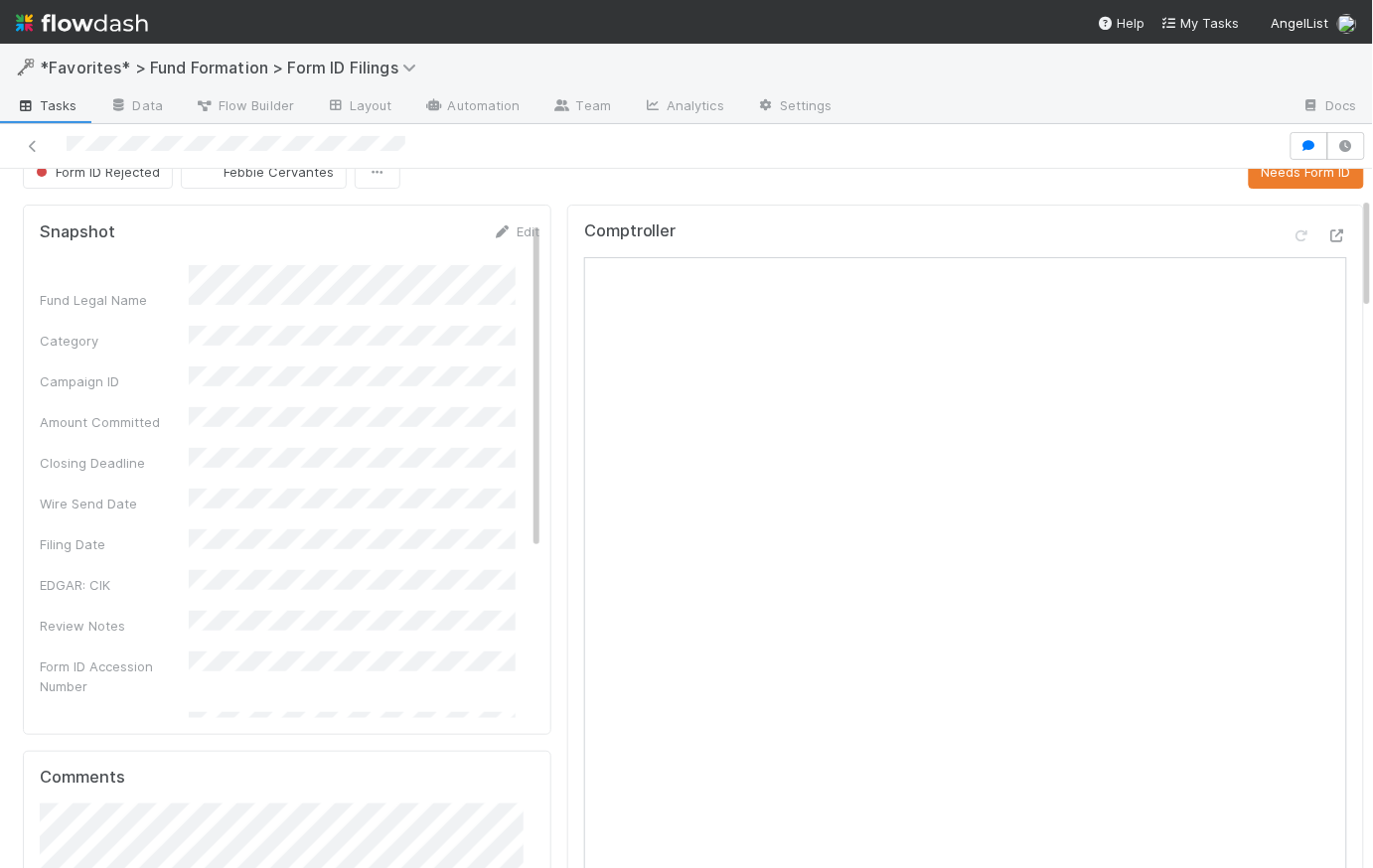 scroll, scrollTop: 0, scrollLeft: 0, axis: both 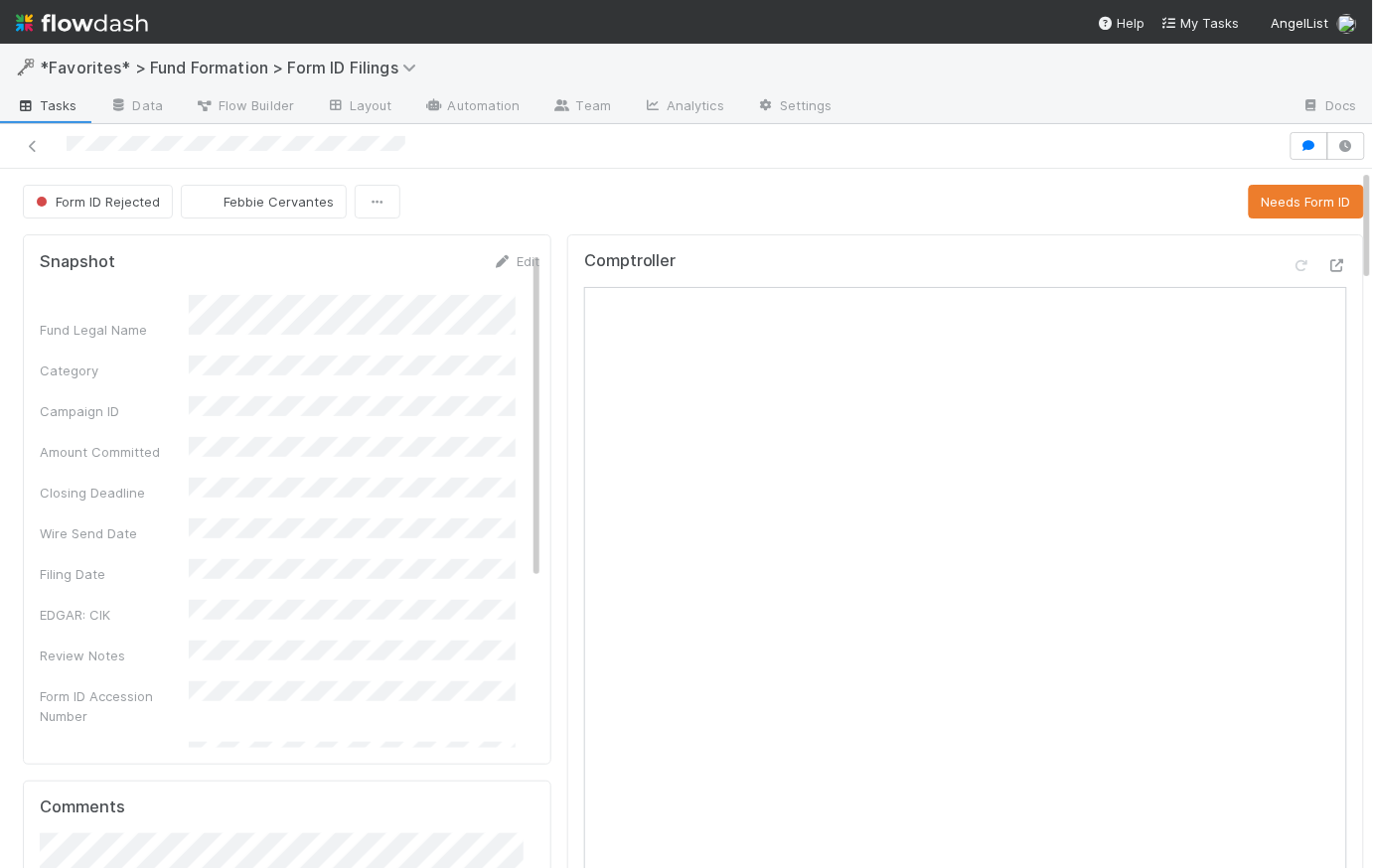 click on "Tasks" at bounding box center [47, 105] 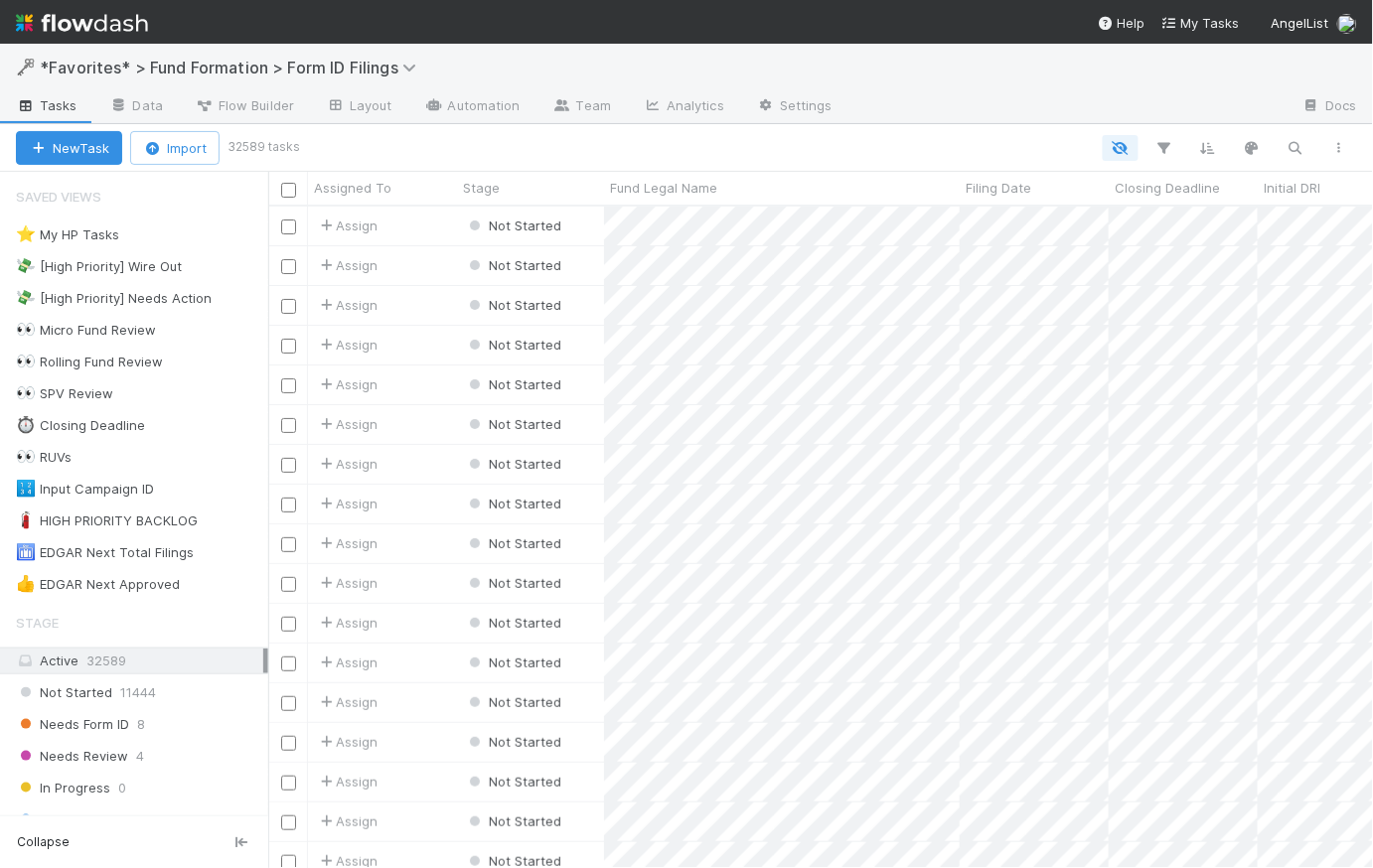 scroll, scrollTop: 14, scrollLeft: 15, axis: both 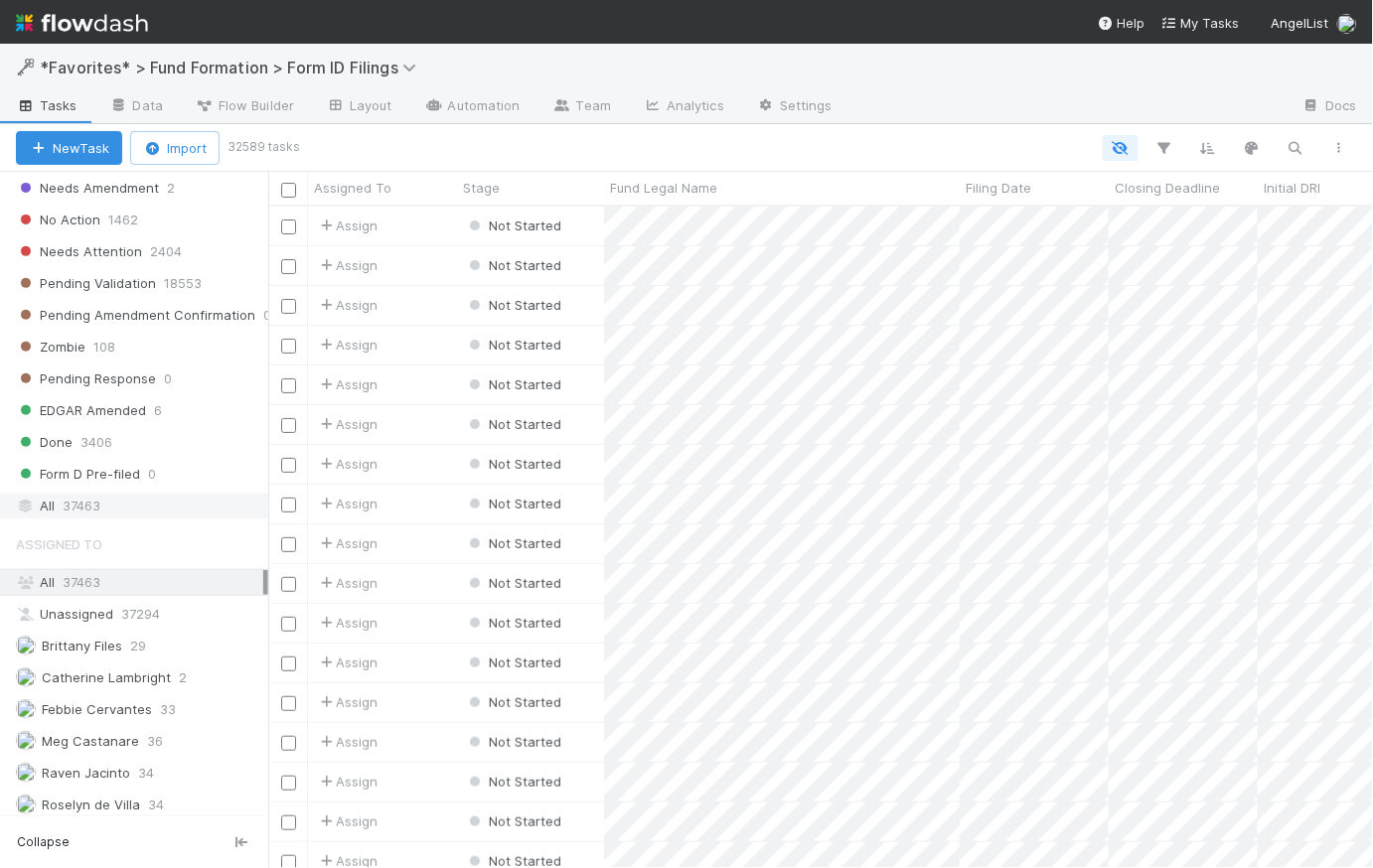 click on "All 37463" at bounding box center (139, 506) 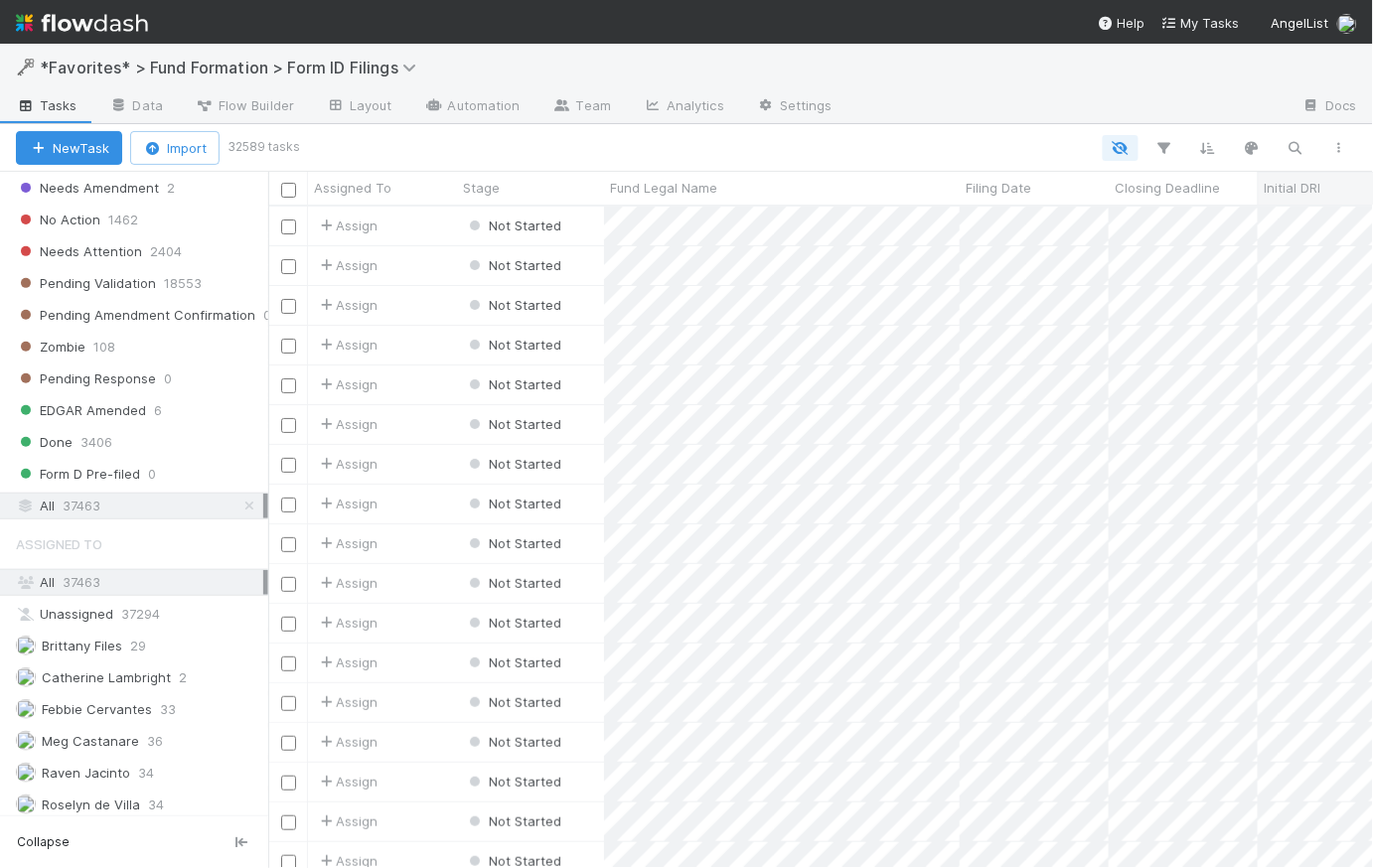 scroll, scrollTop: 14, scrollLeft: 15, axis: both 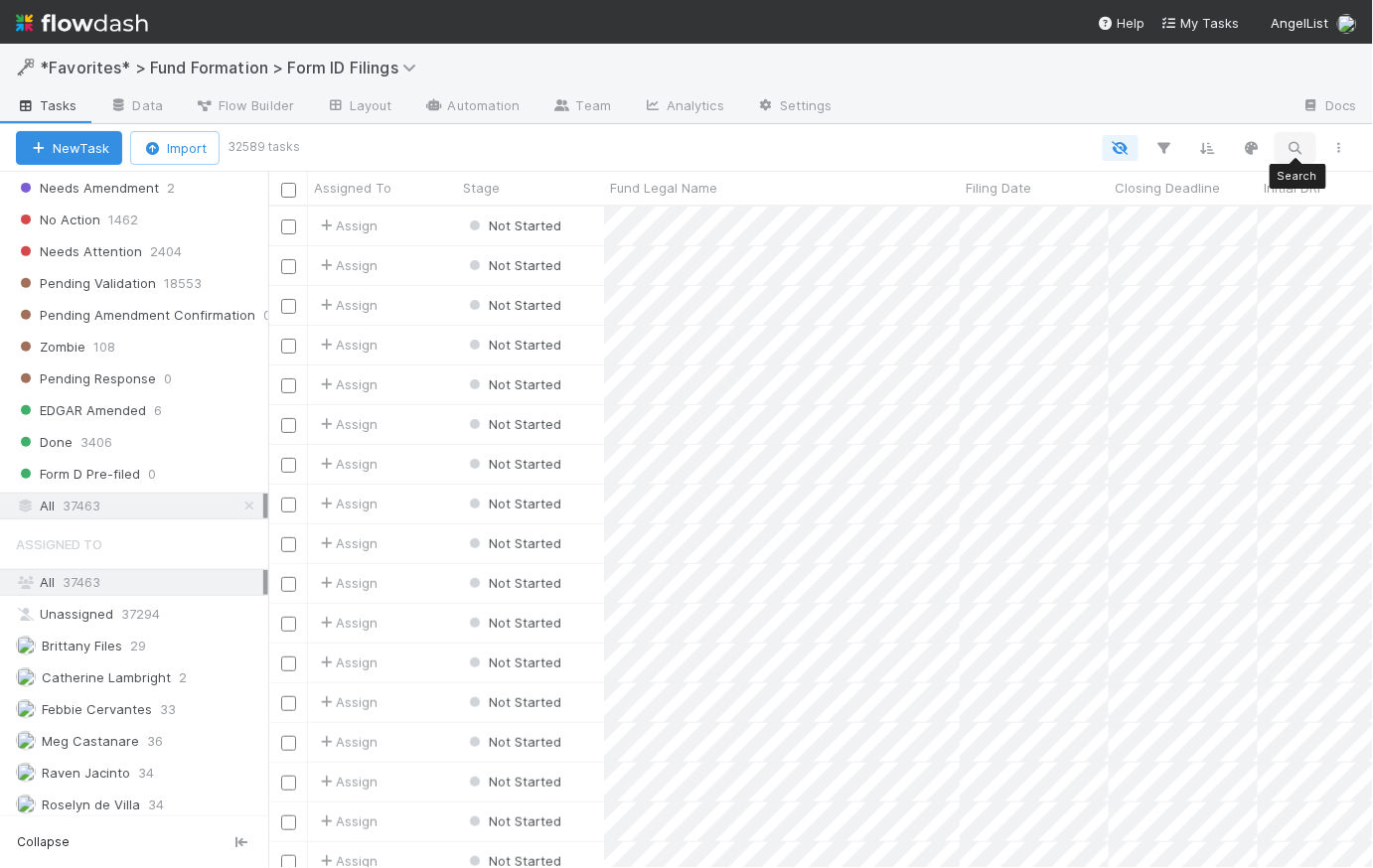 click at bounding box center (1296, 148) 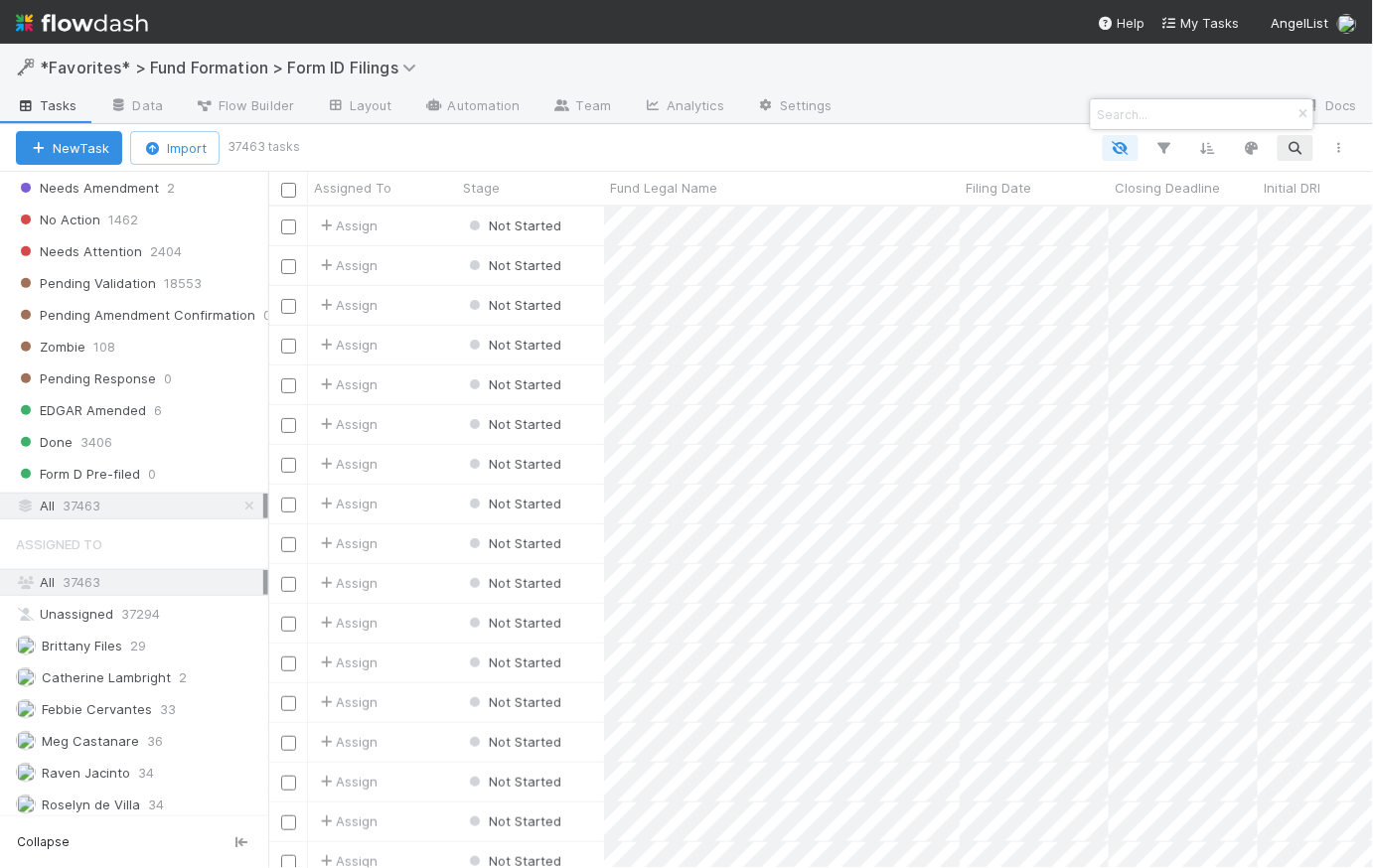 click at bounding box center [1193, 114] 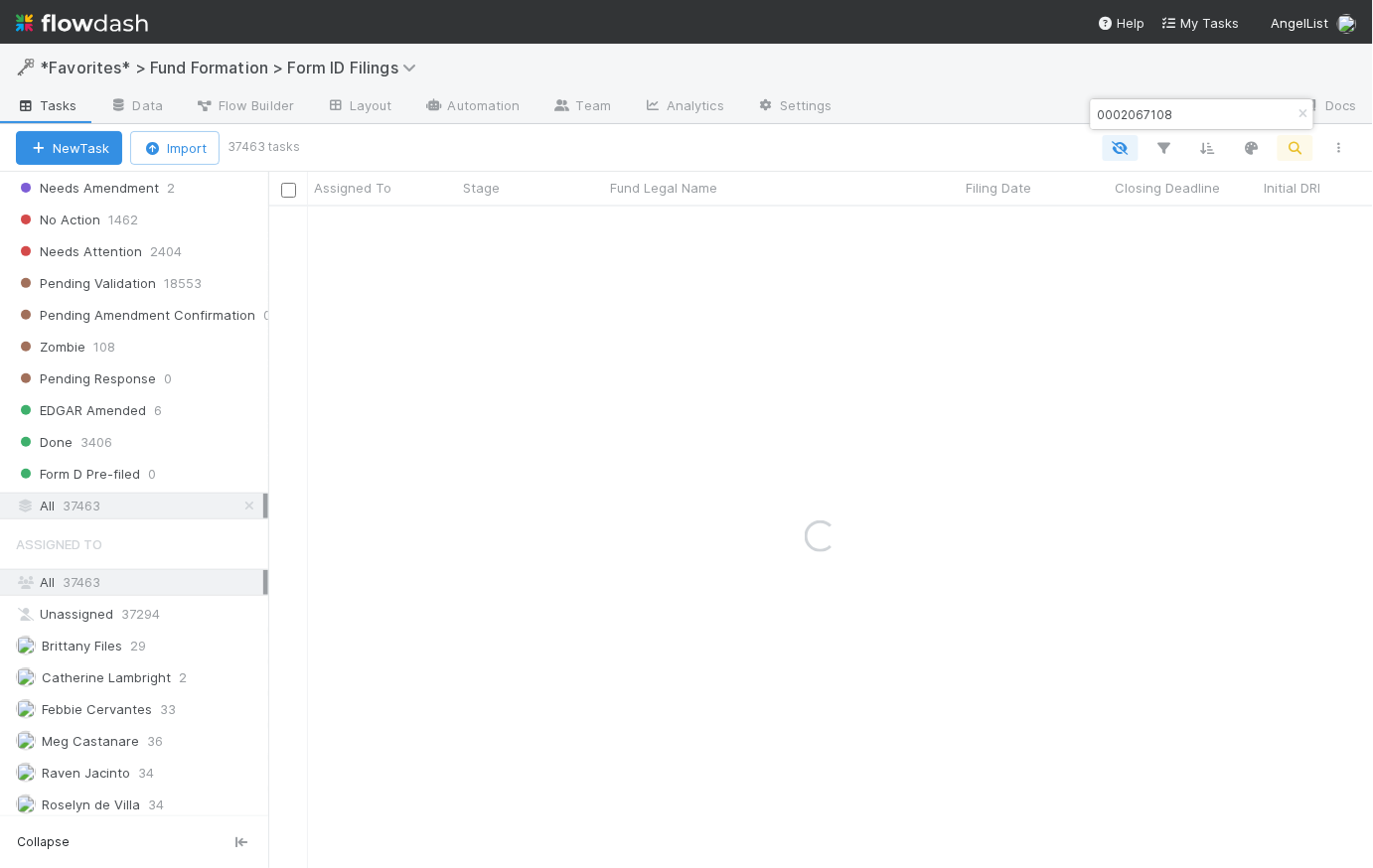 click on "0002067108" at bounding box center (1193, 114) 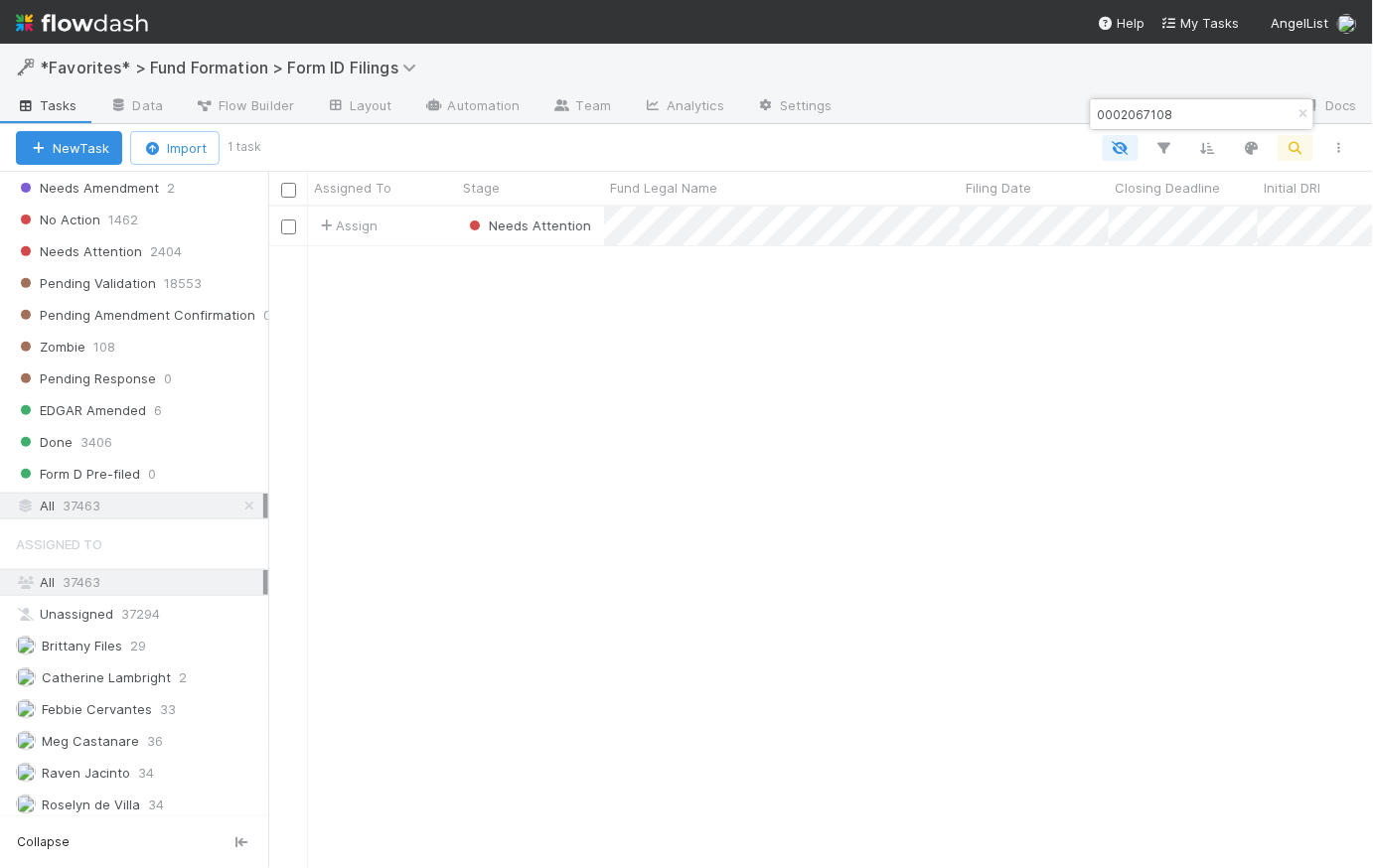 scroll, scrollTop: 14, scrollLeft: 15, axis: both 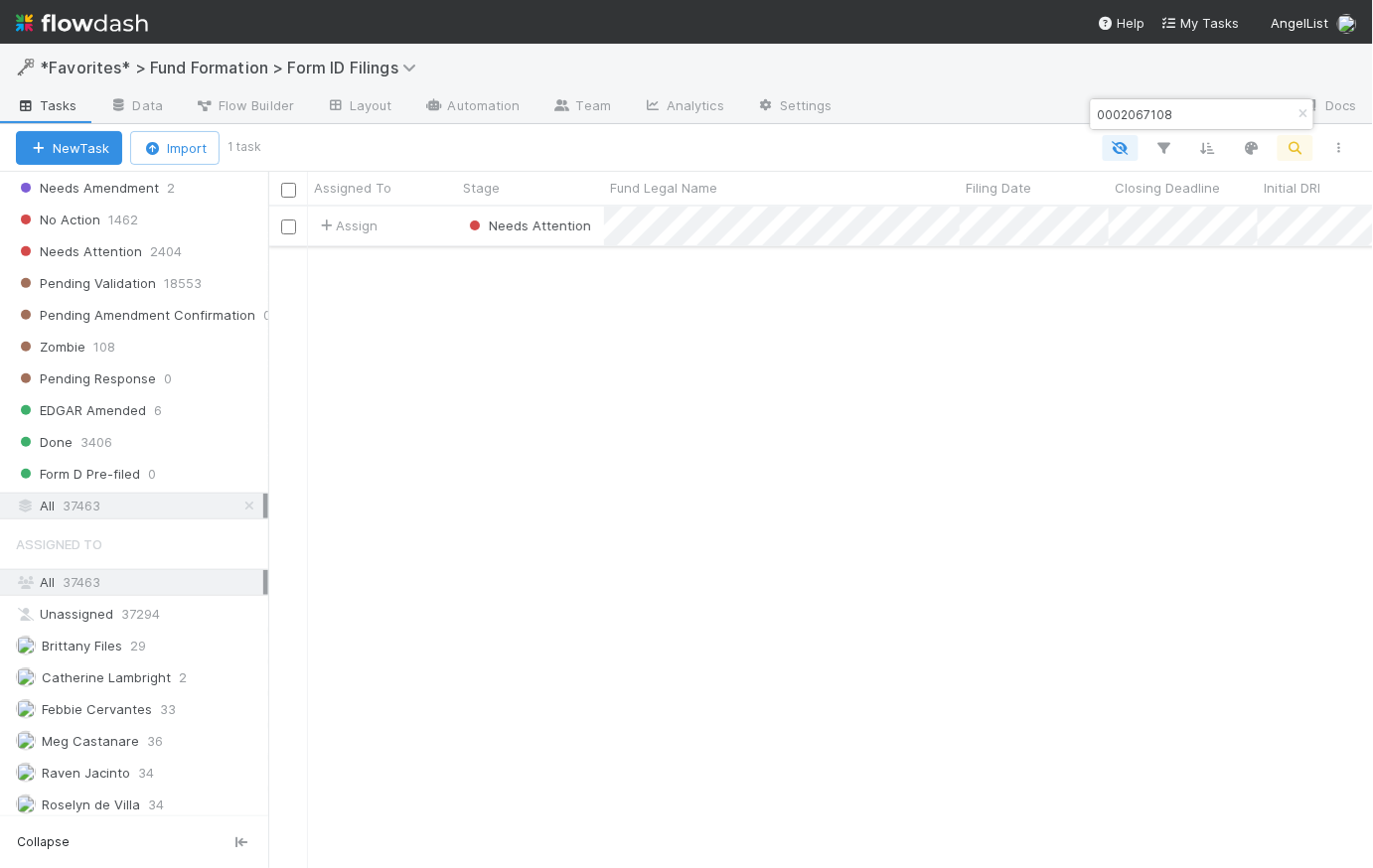 type on "0002067108" 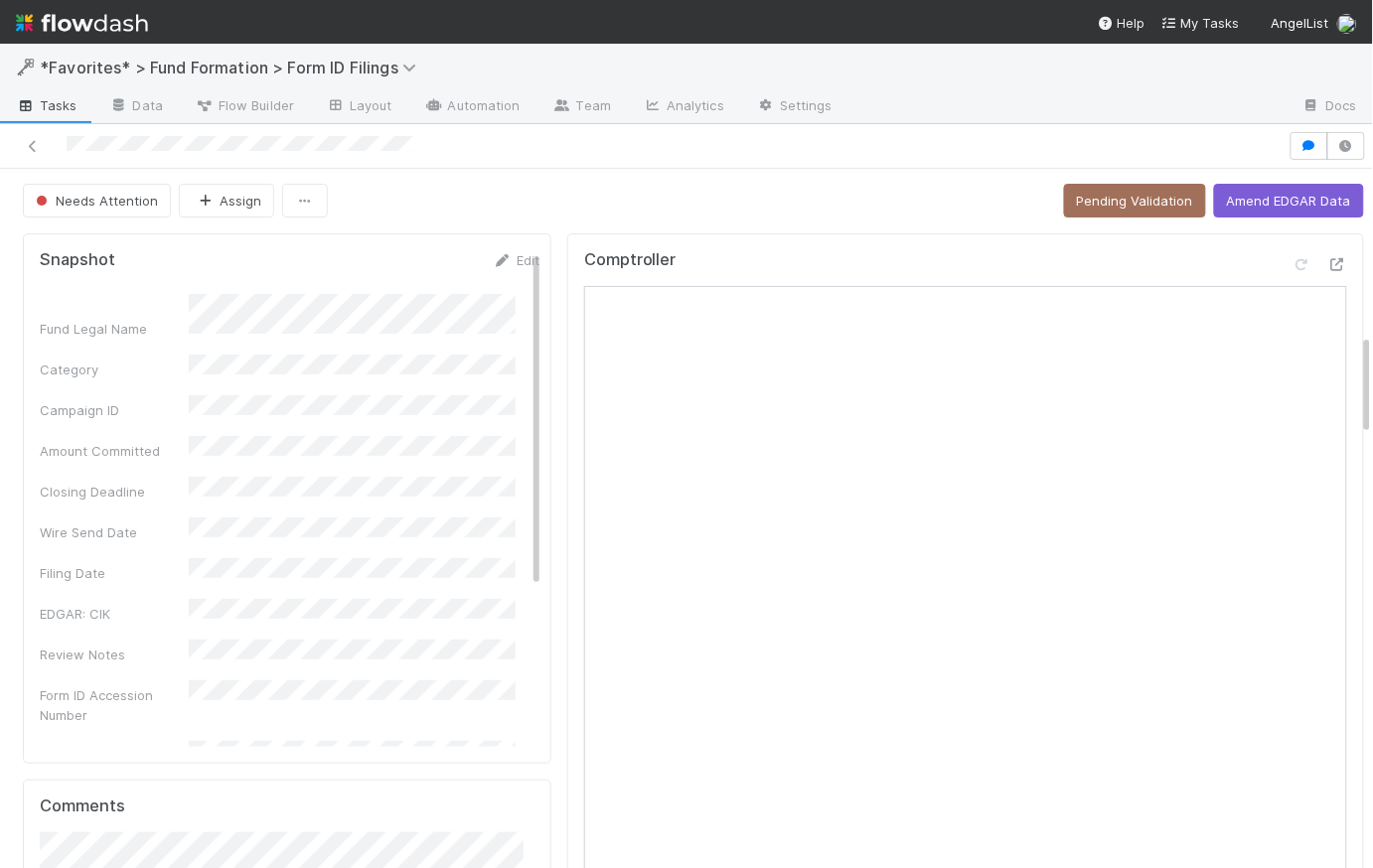 scroll, scrollTop: 0, scrollLeft: 0, axis: both 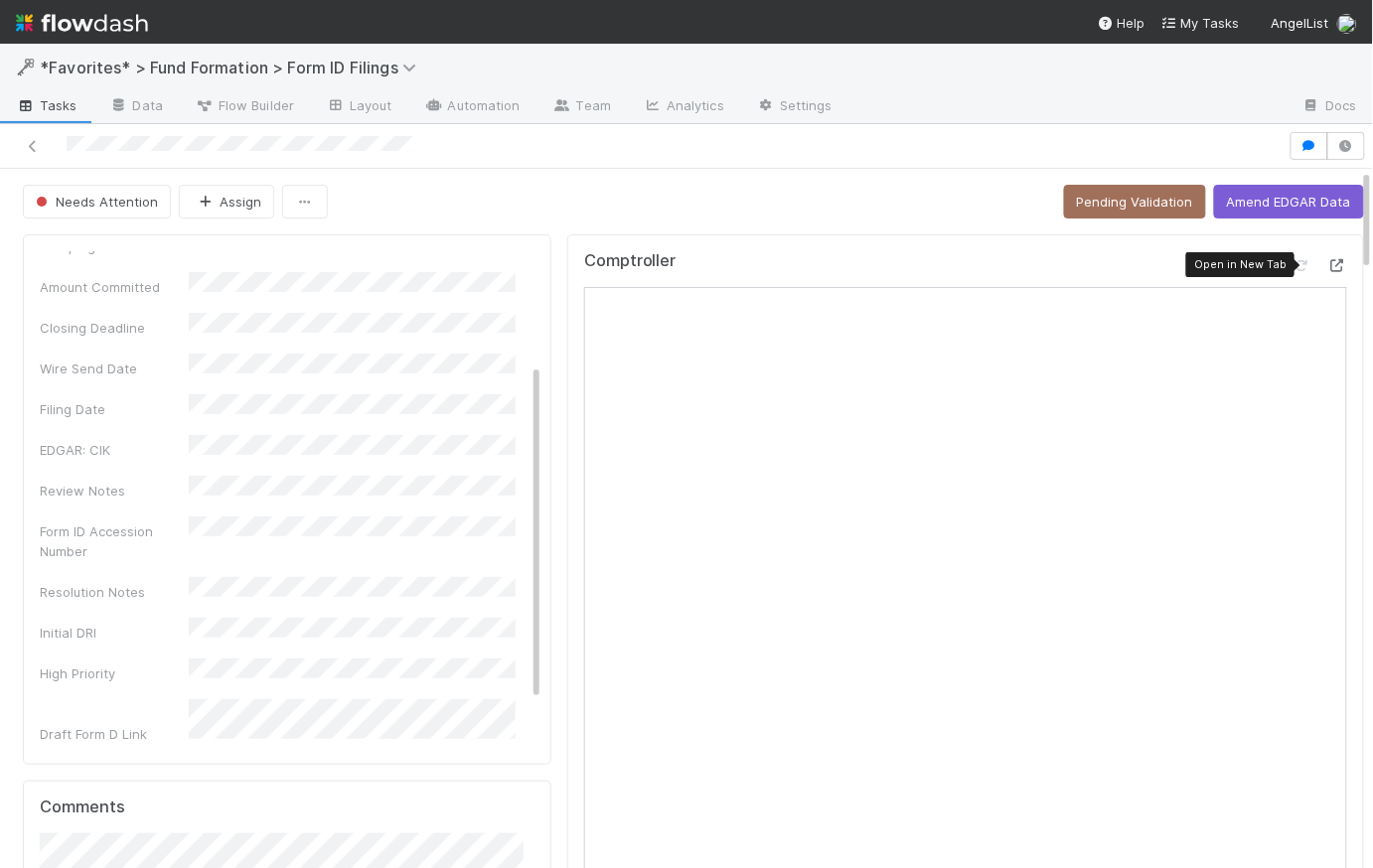 click at bounding box center [1337, 265] 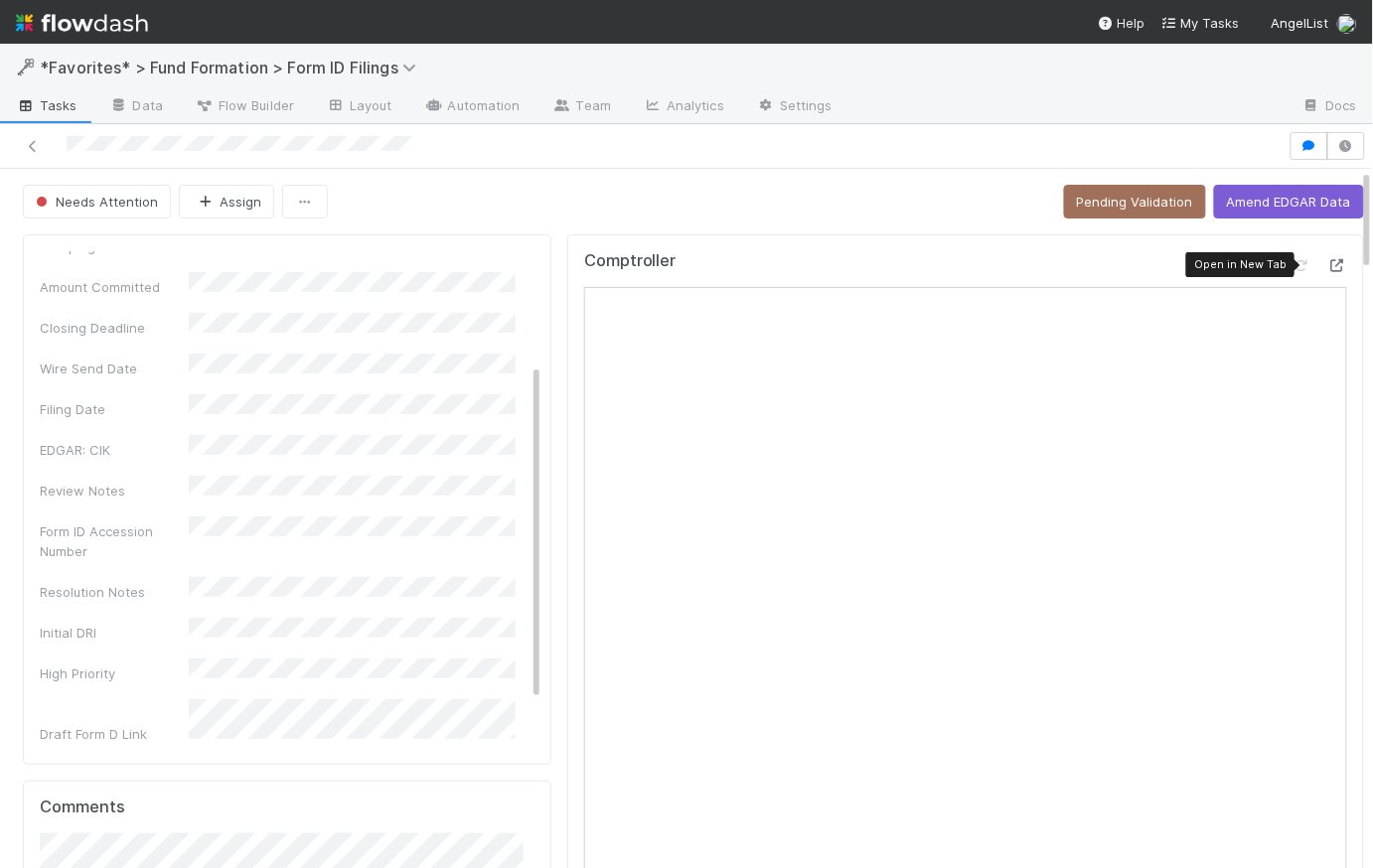 click at bounding box center [1337, 265] 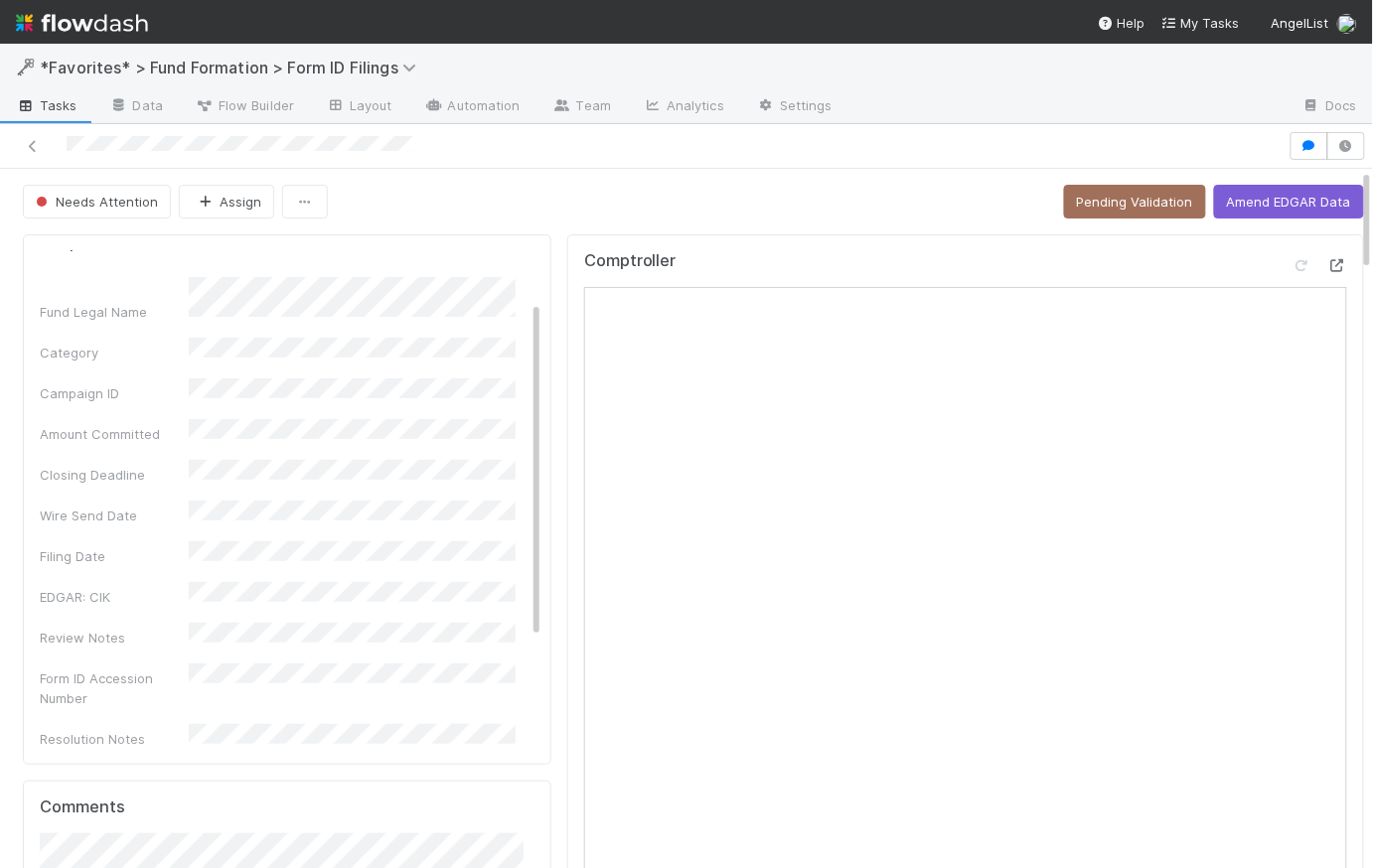scroll, scrollTop: 0, scrollLeft: 0, axis: both 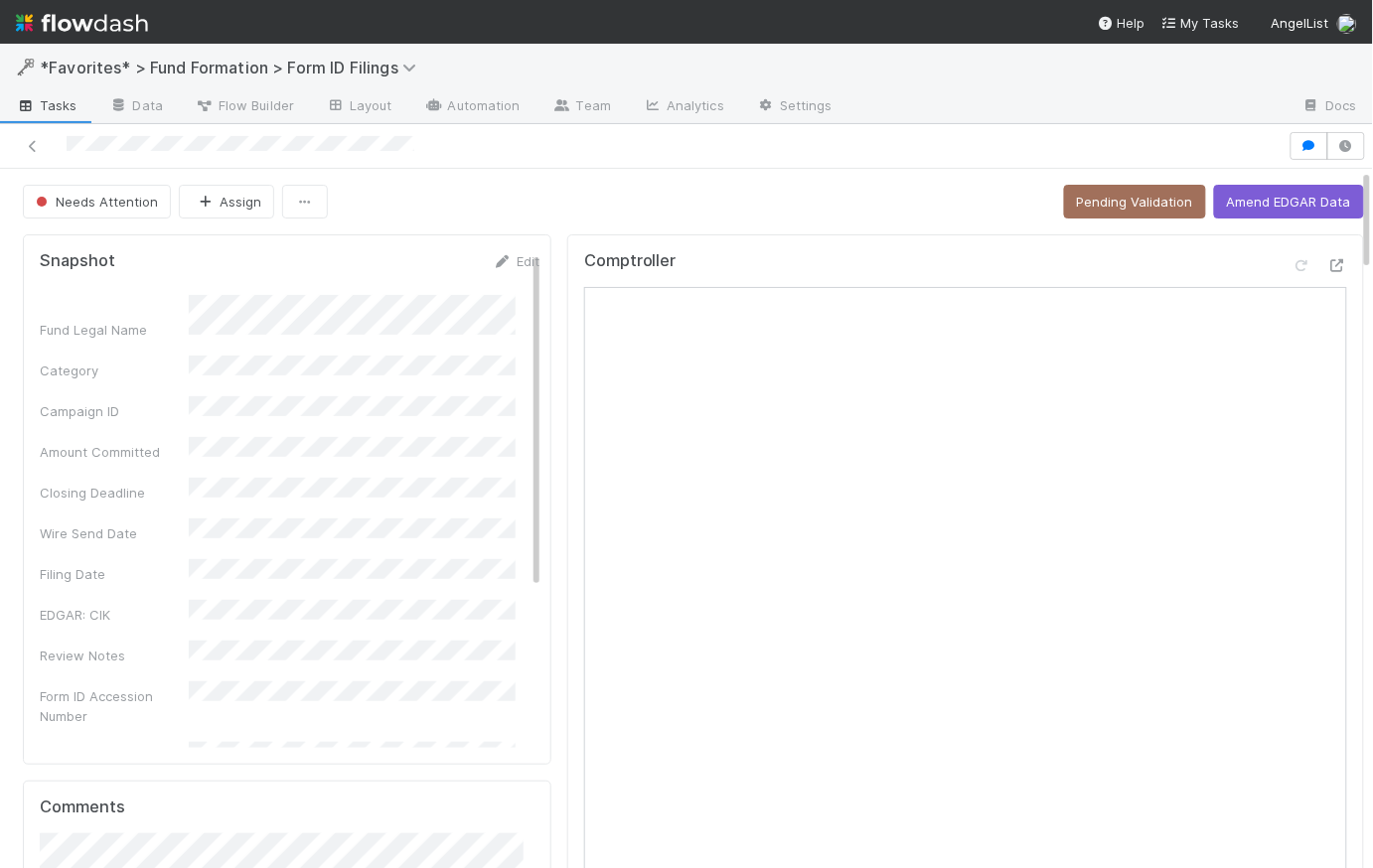click on "Tasks" at bounding box center (47, 105) 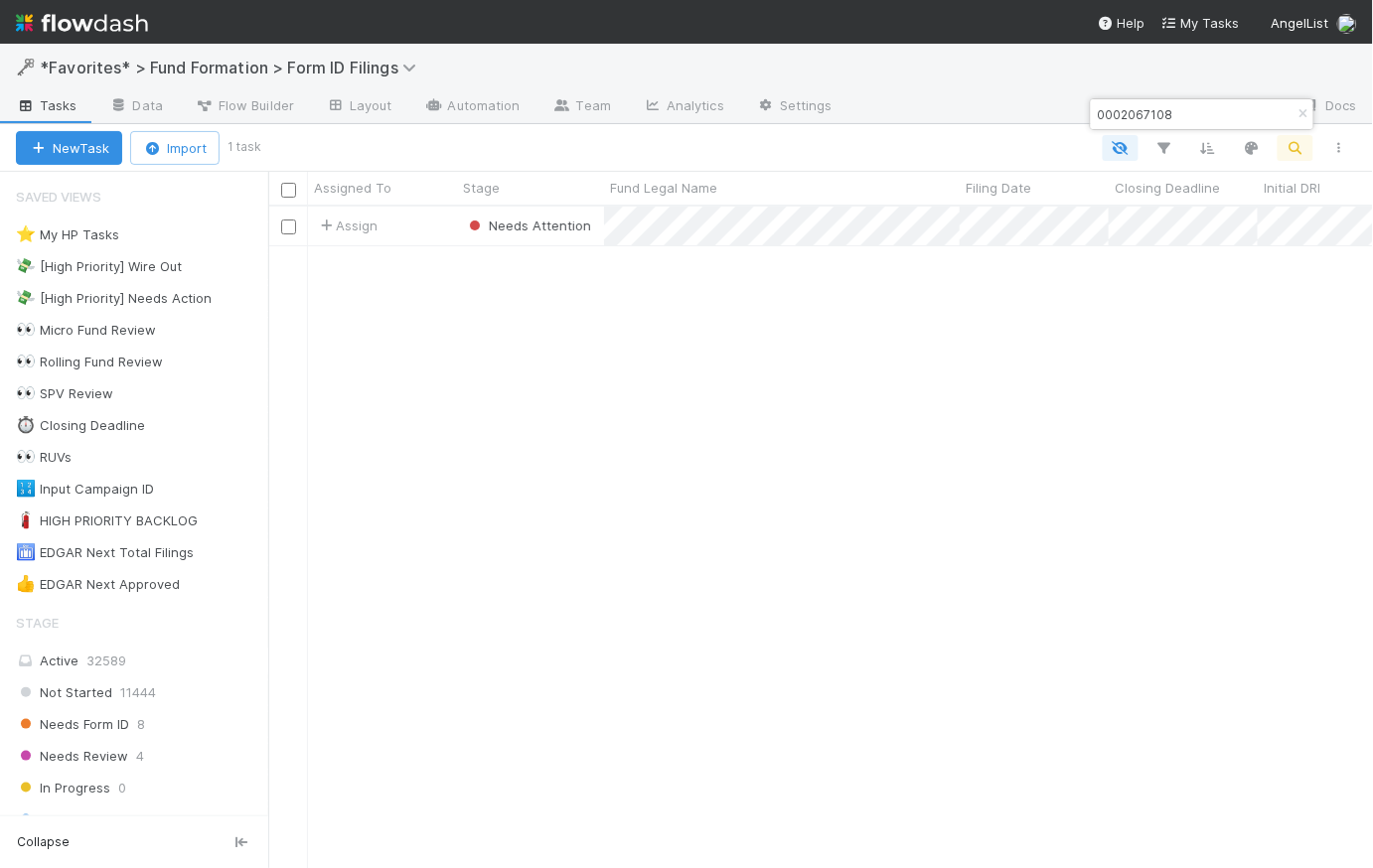scroll, scrollTop: 14, scrollLeft: 15, axis: both 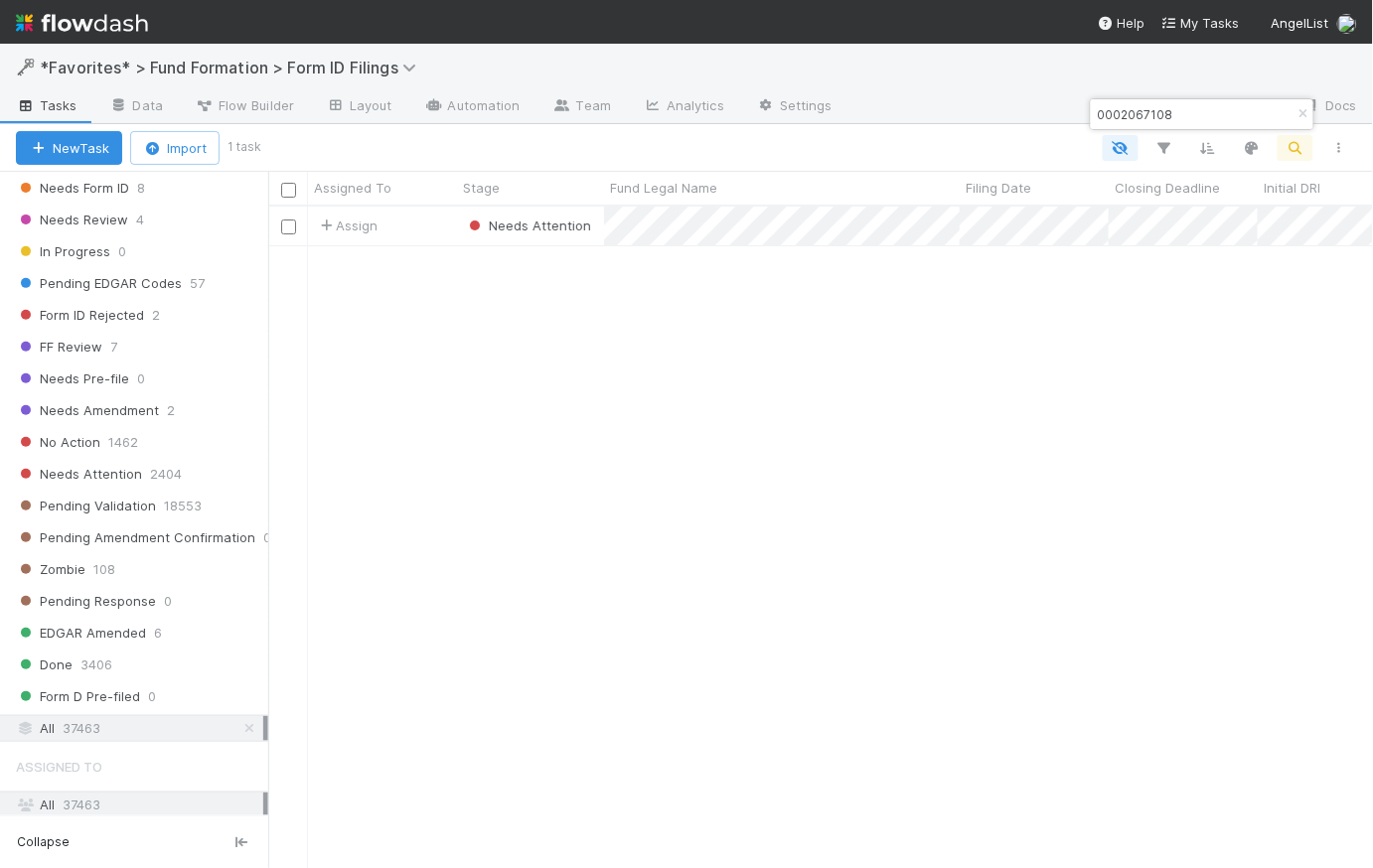 click on "0002067108" at bounding box center (1193, 114) 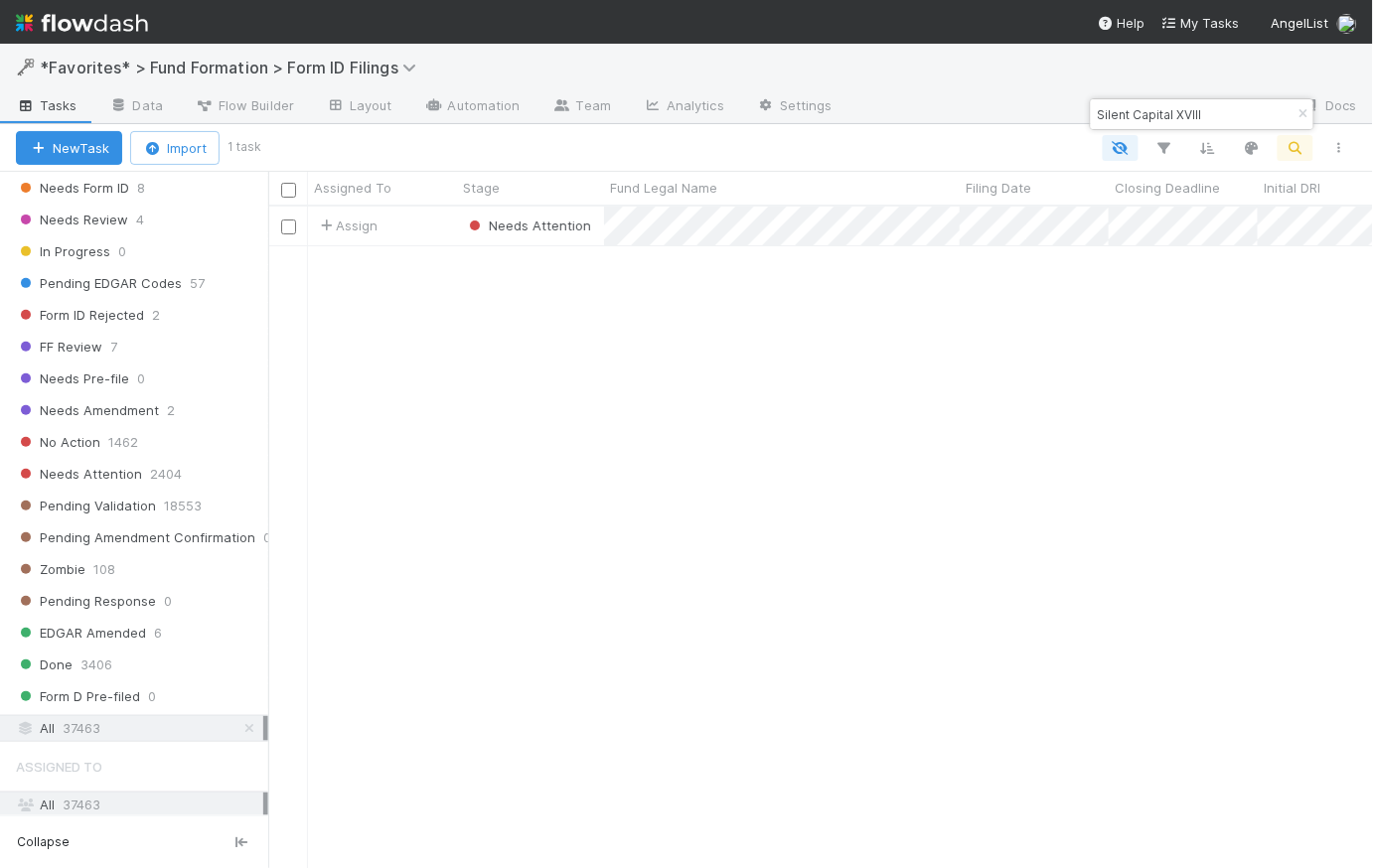 scroll, scrollTop: 14, scrollLeft: 15, axis: both 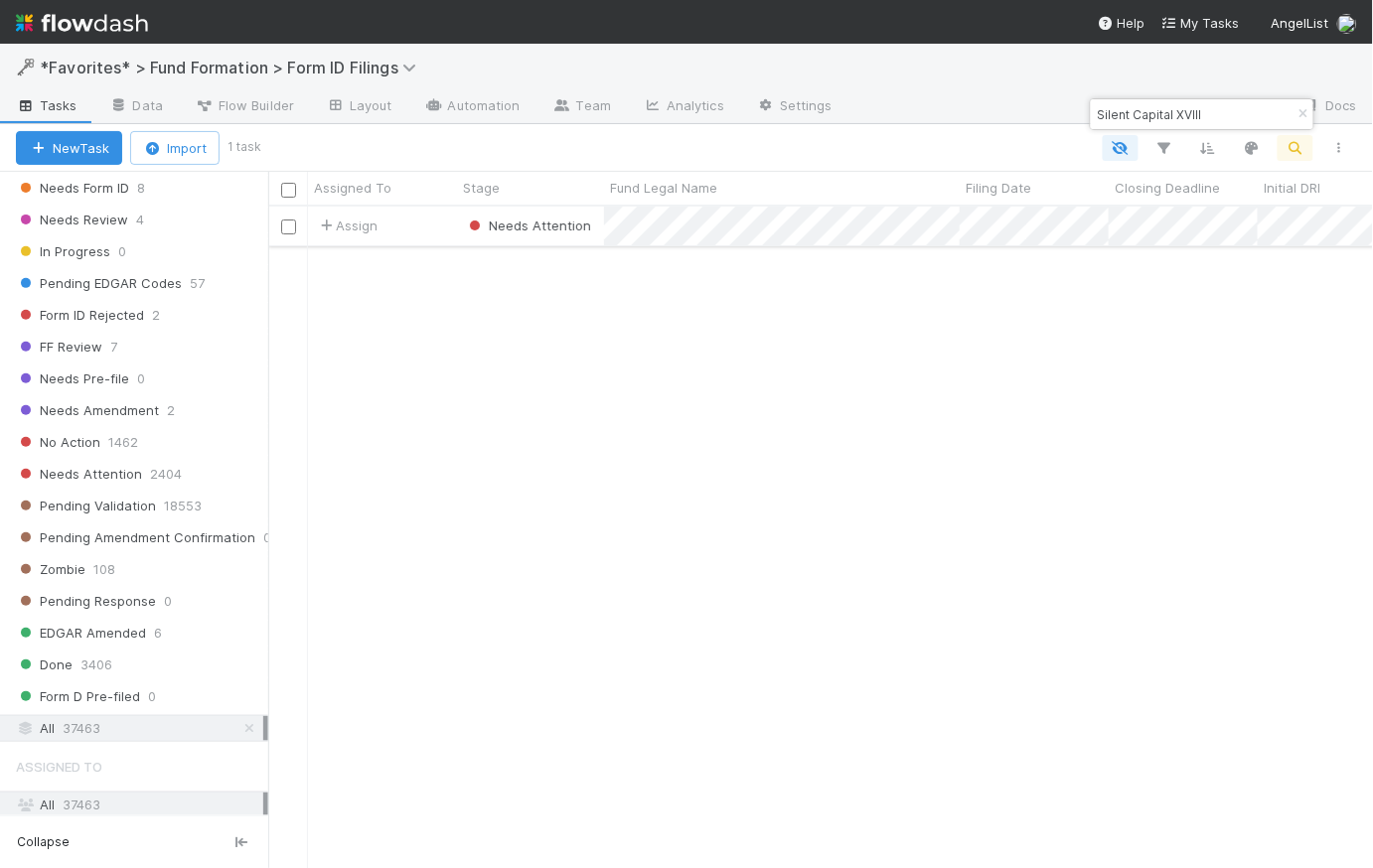 type on "Silent Capital XVIII" 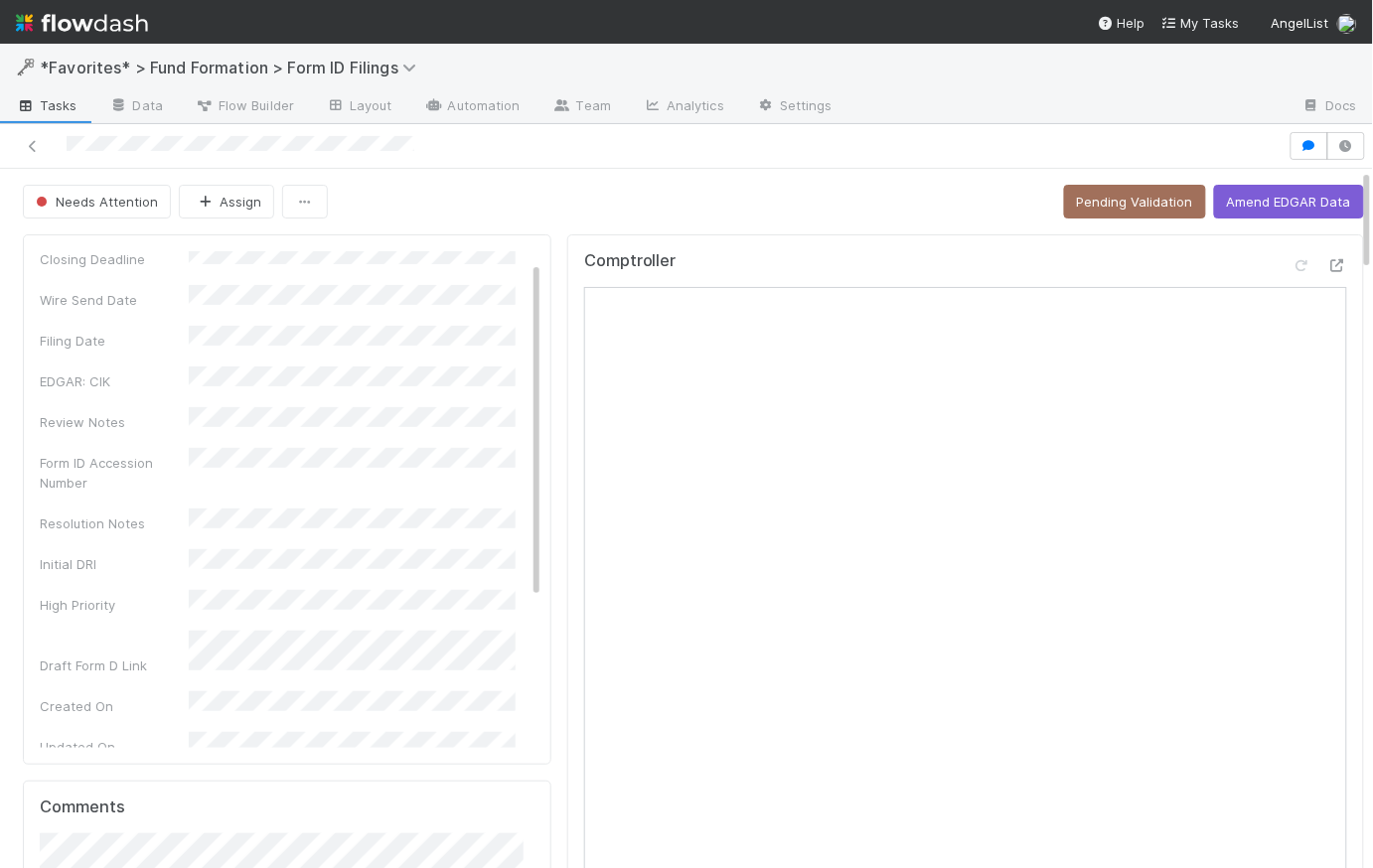 scroll, scrollTop: 233, scrollLeft: 0, axis: vertical 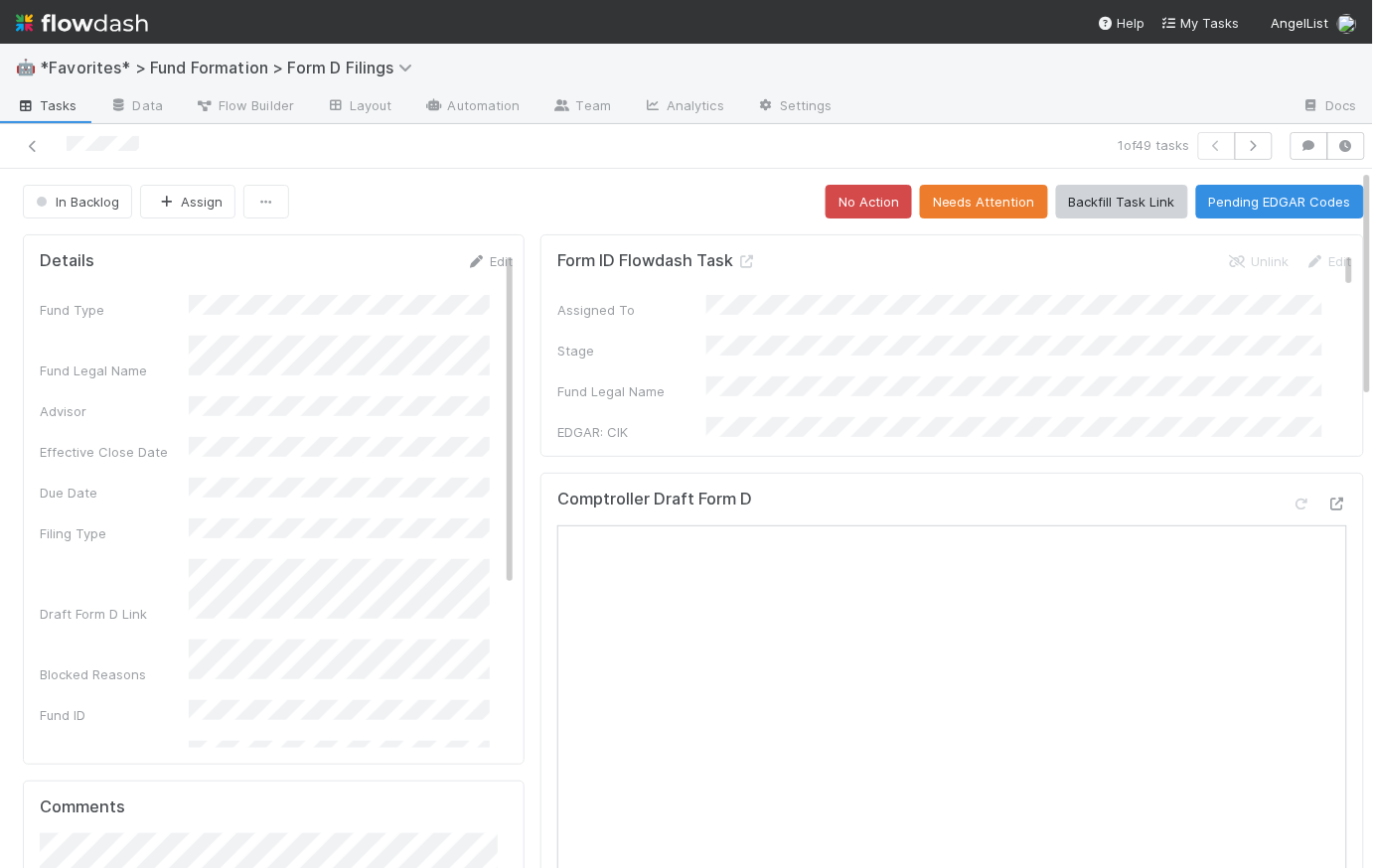 click on "In Backlog Assign No Action Needs Attention Backfill Task Link Pending EDGAR Codes" at bounding box center [693, 202] 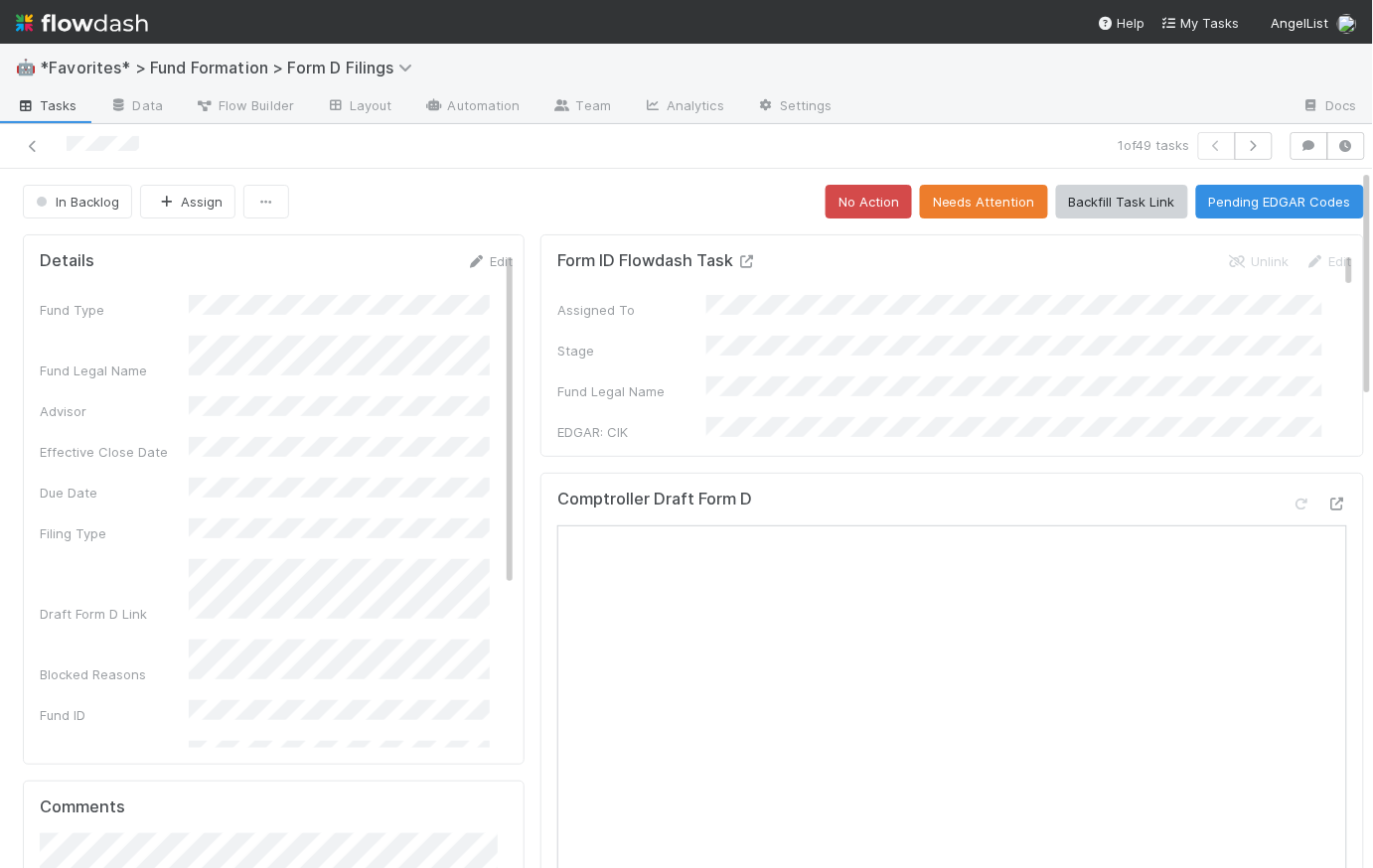click at bounding box center (747, 261) 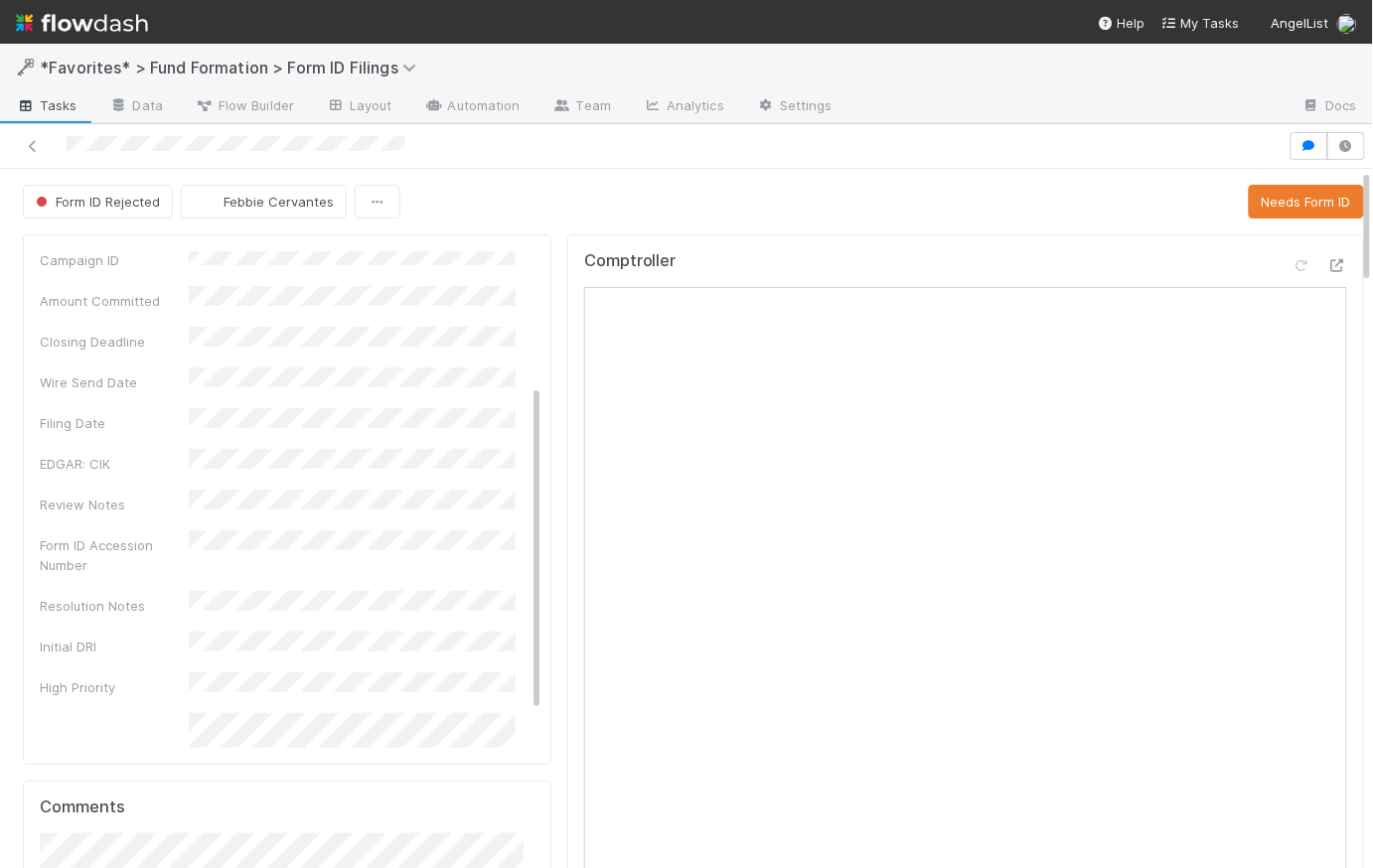 scroll, scrollTop: 223, scrollLeft: 0, axis: vertical 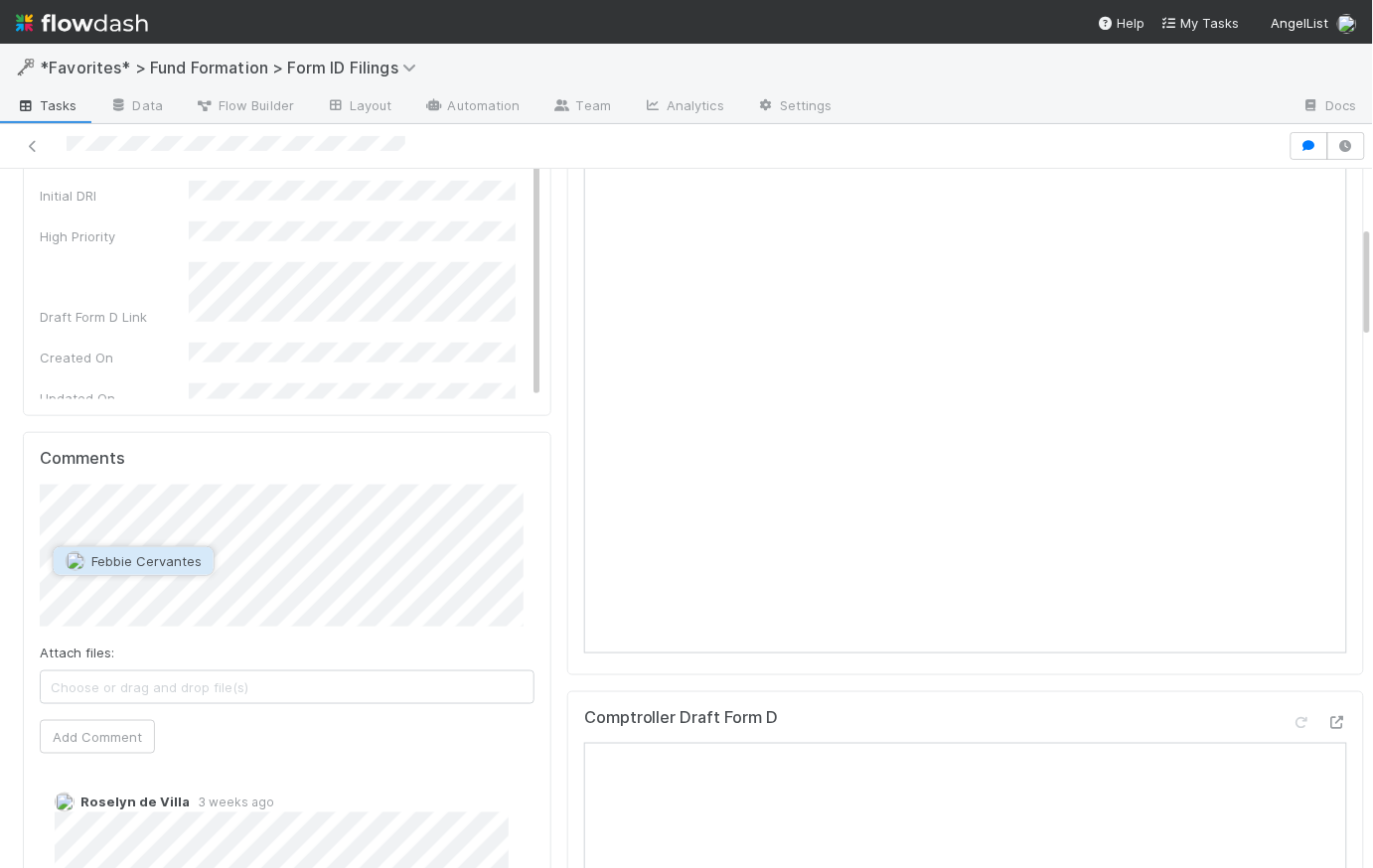 click on "Febbie Cervantes" at bounding box center (146, 561) 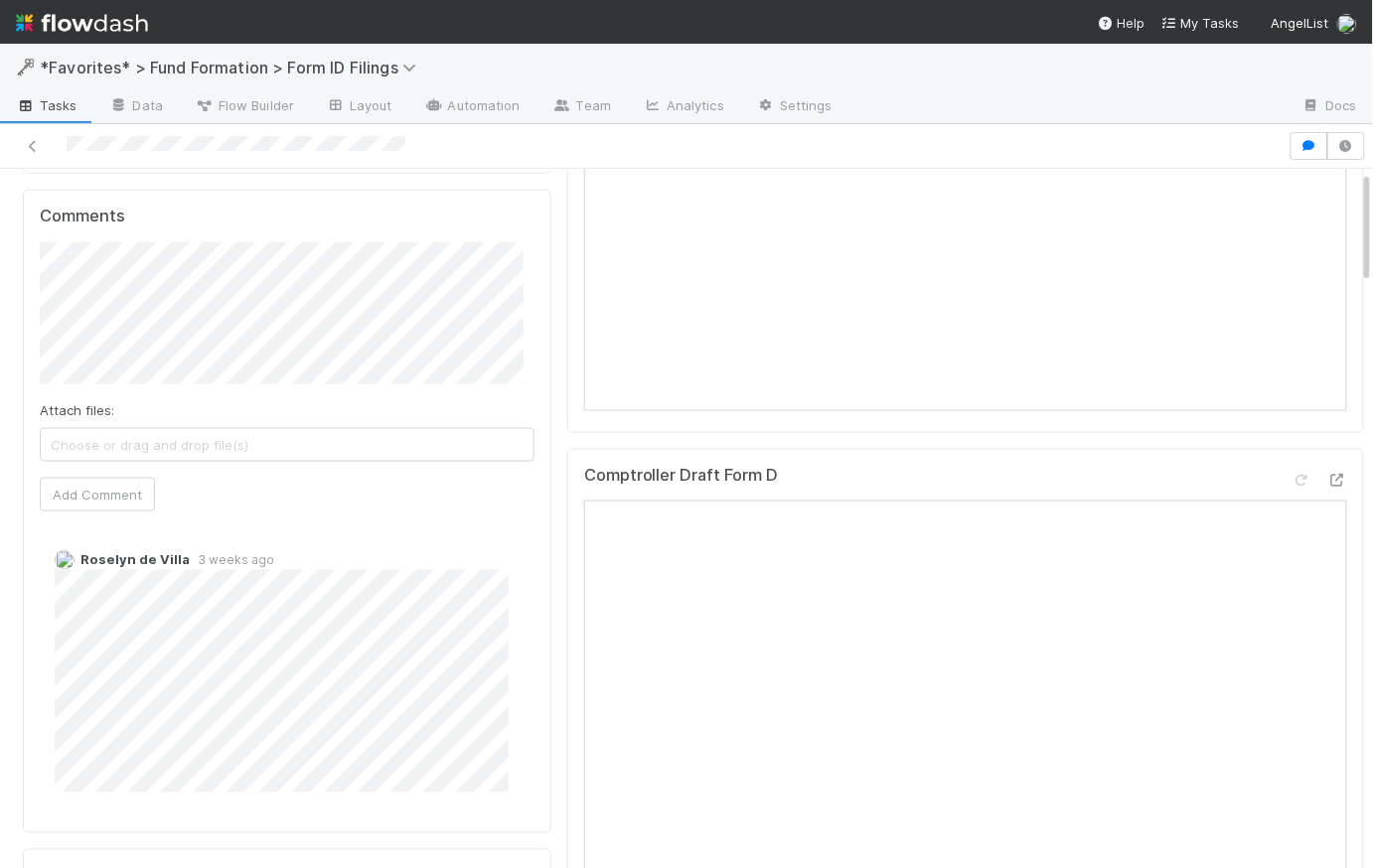 scroll, scrollTop: 605, scrollLeft: 0, axis: vertical 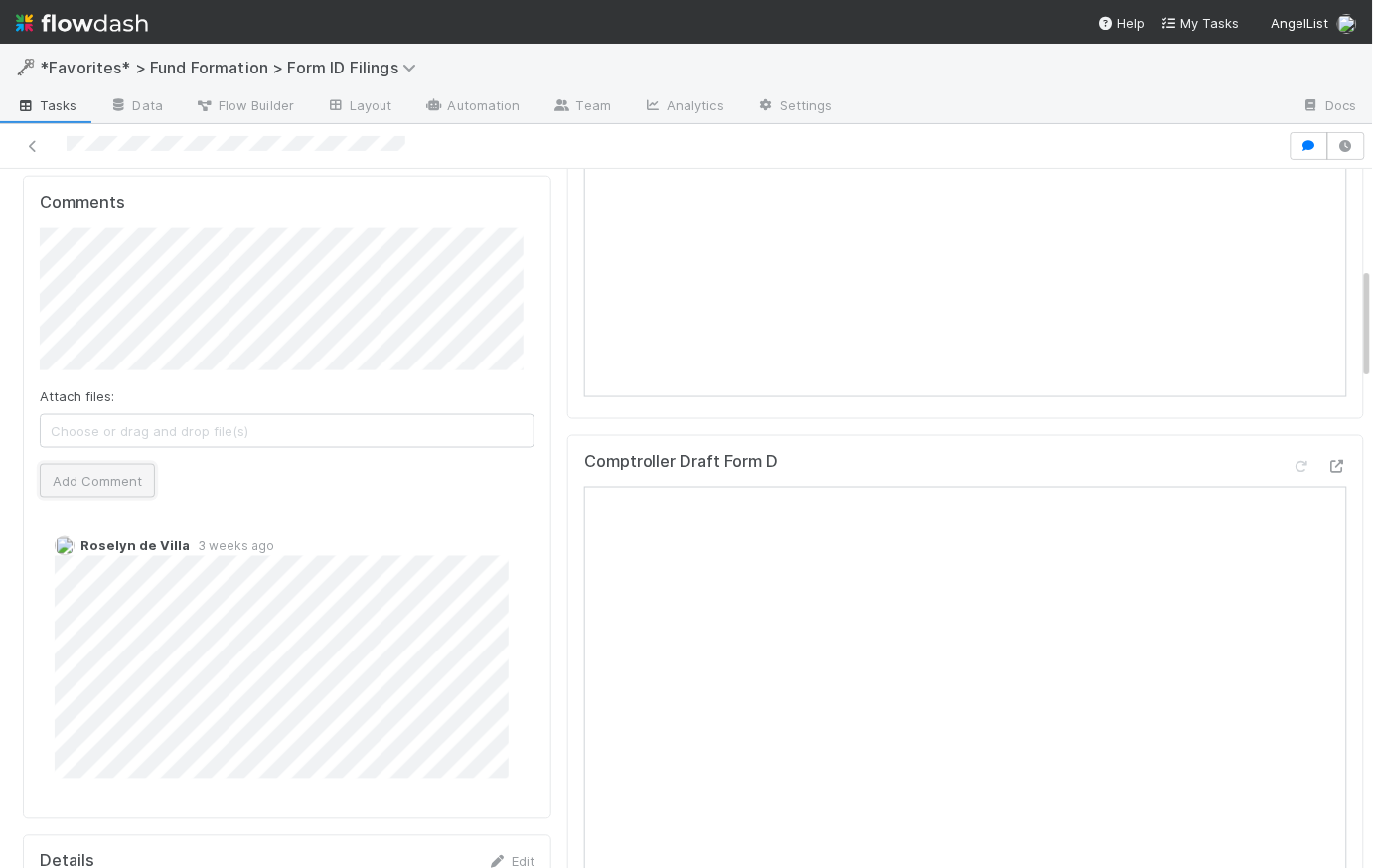 click on "Add Comment" at bounding box center [97, 481] 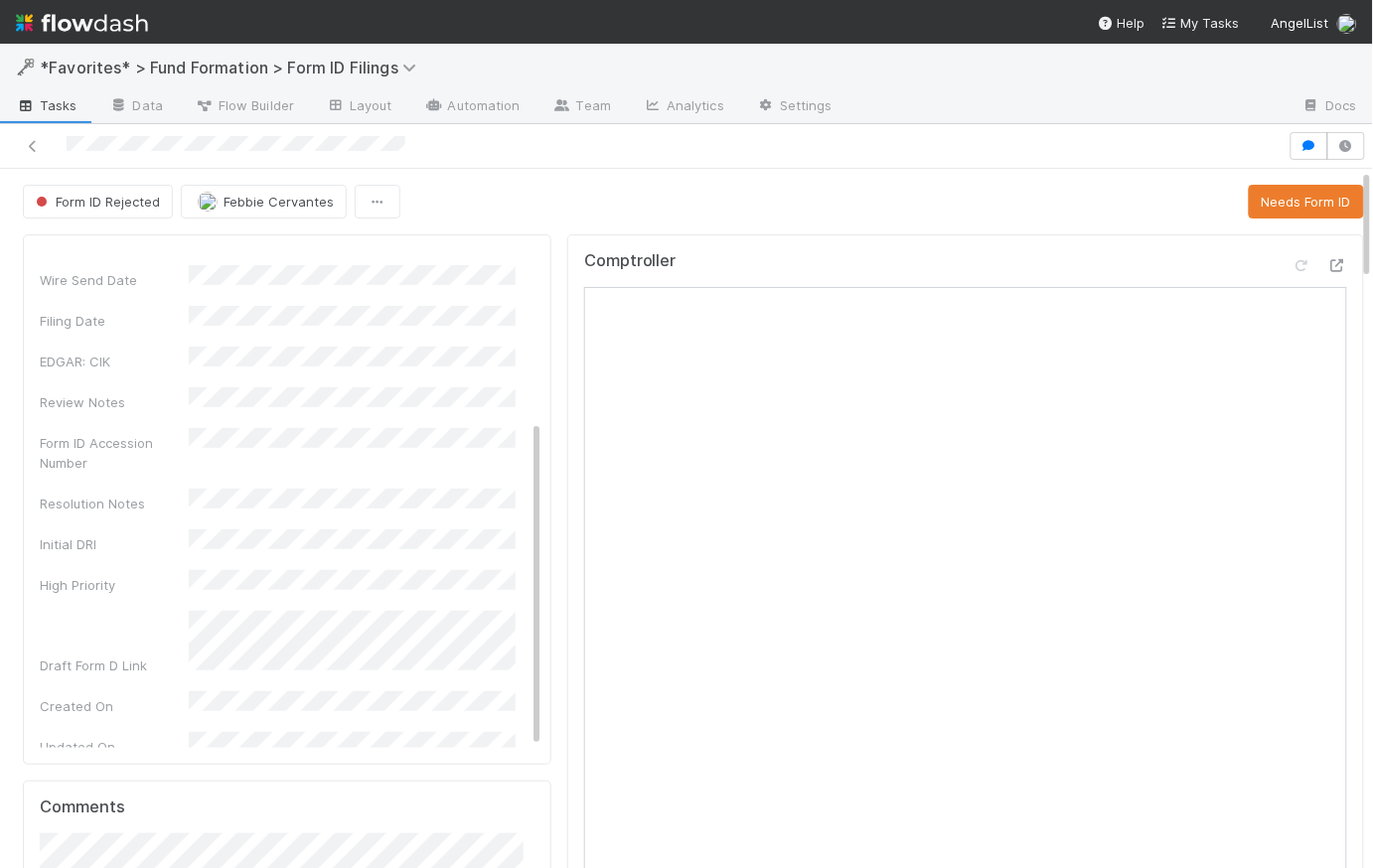scroll, scrollTop: 0, scrollLeft: 0, axis: both 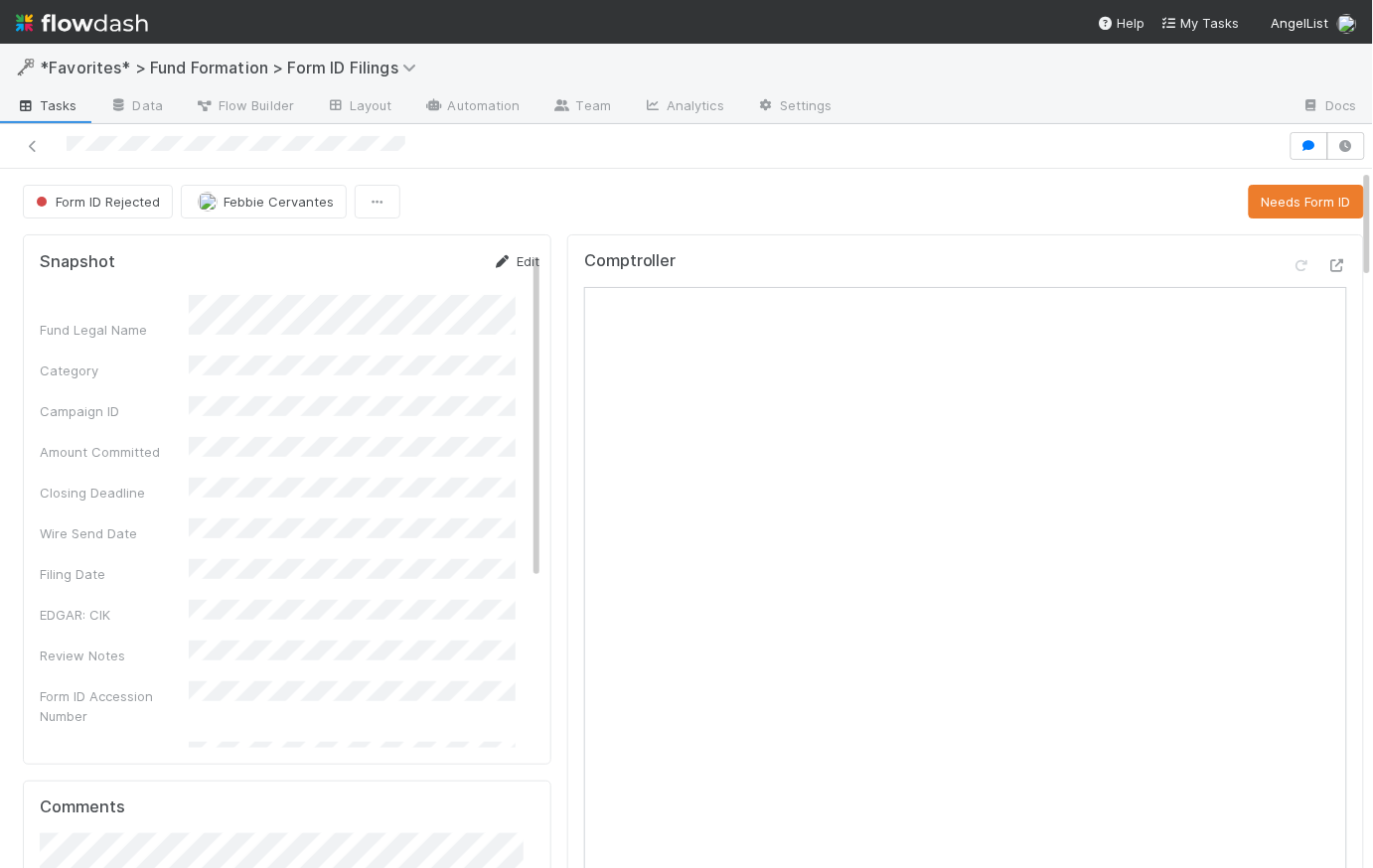 click on "Edit" at bounding box center (516, 261) 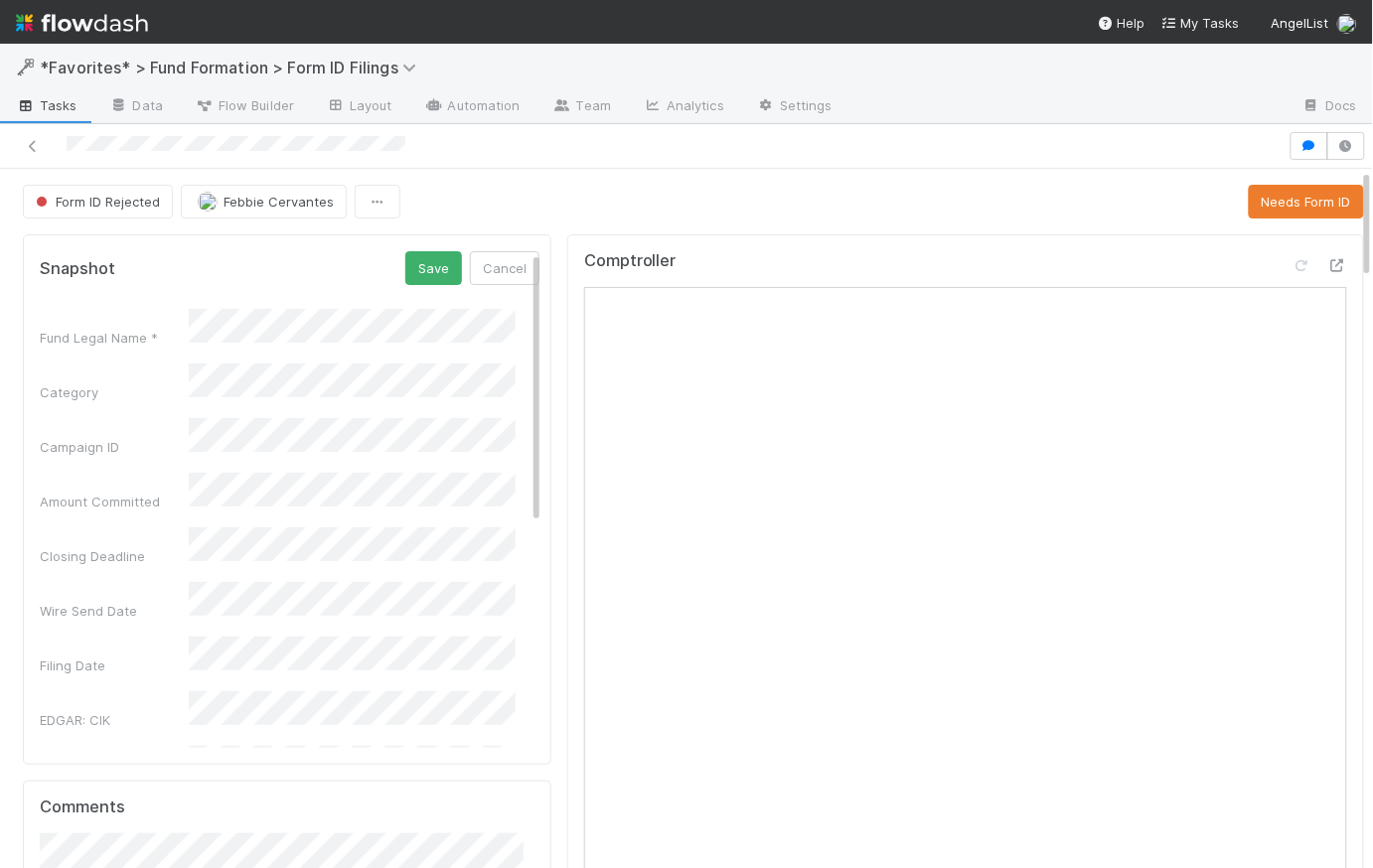 click on "Fund Legal Name *" at bounding box center [289, 328] 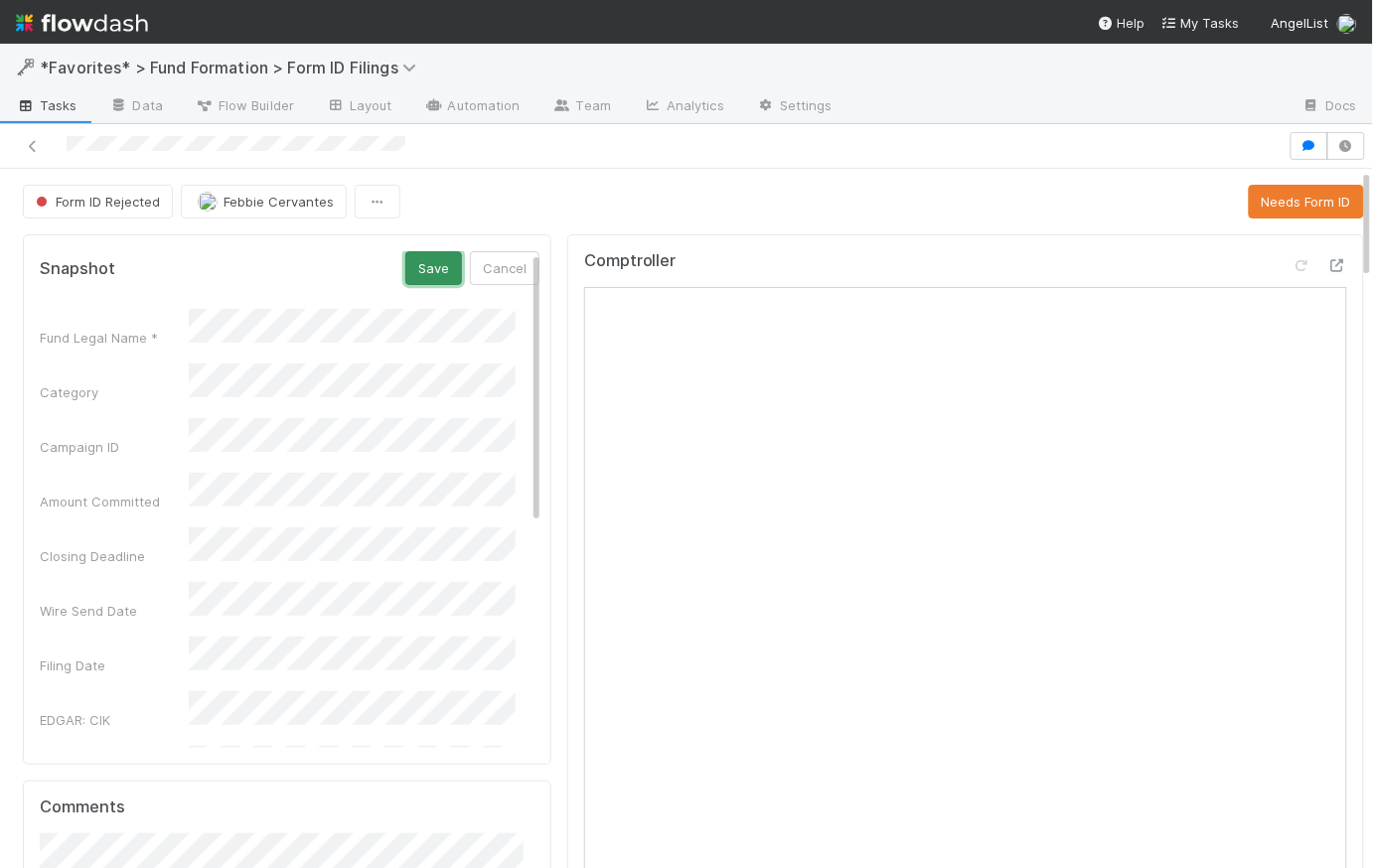 click on "Save" at bounding box center (433, 268) 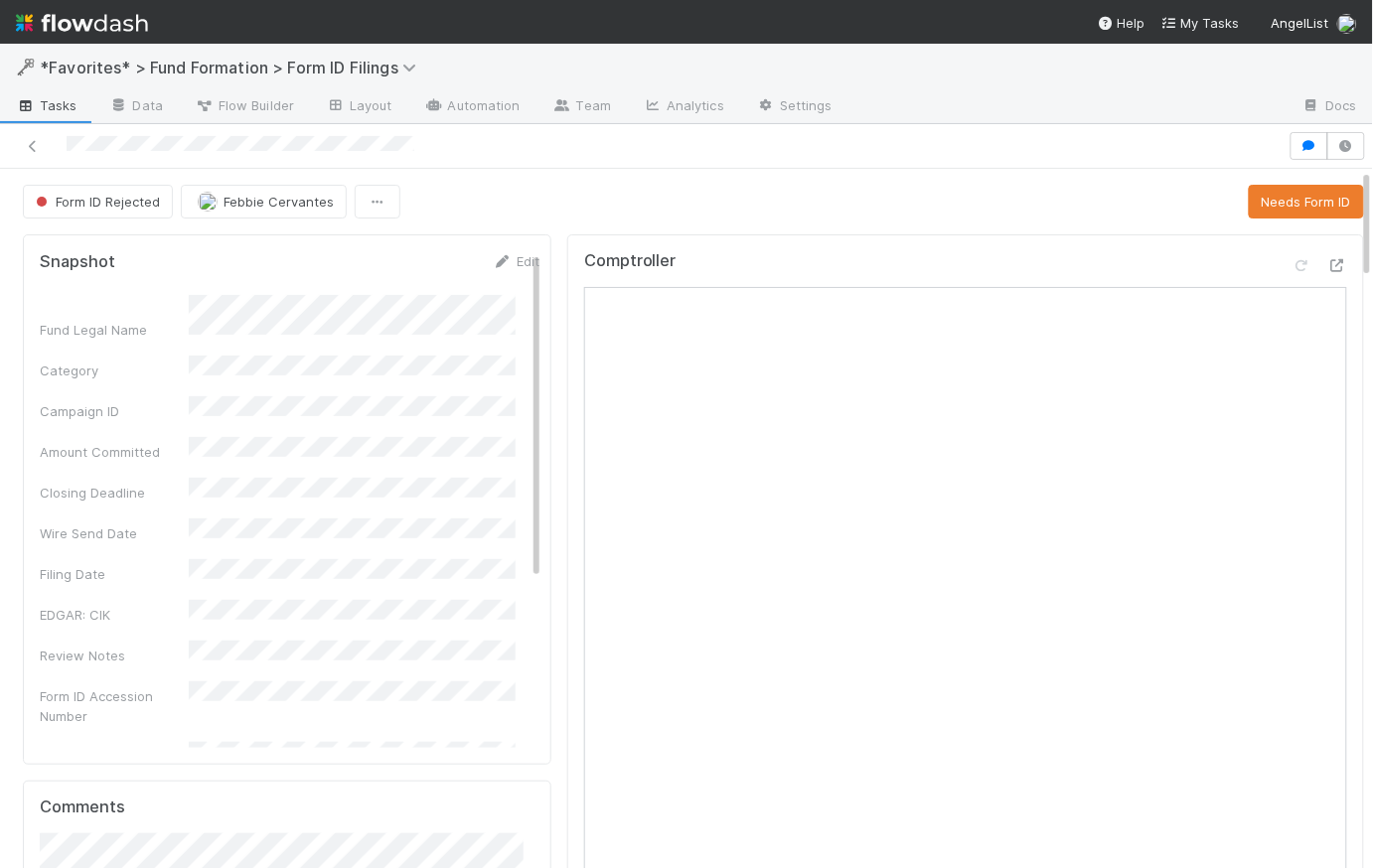 click on "Form ID Rejected Febbie Cervantes Needs Form ID" at bounding box center (693, 202) 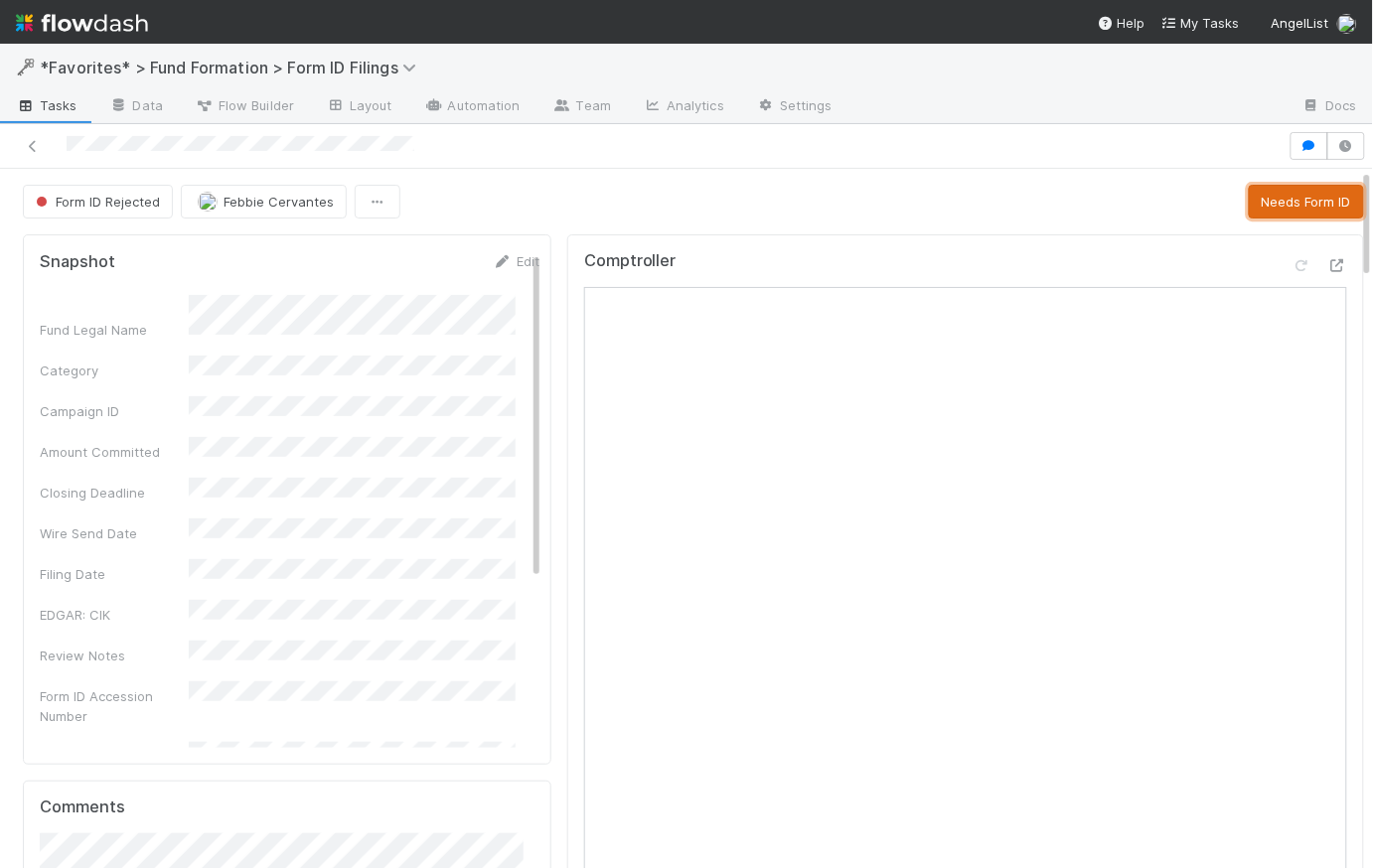 click on "Needs Form ID" at bounding box center (1306, 202) 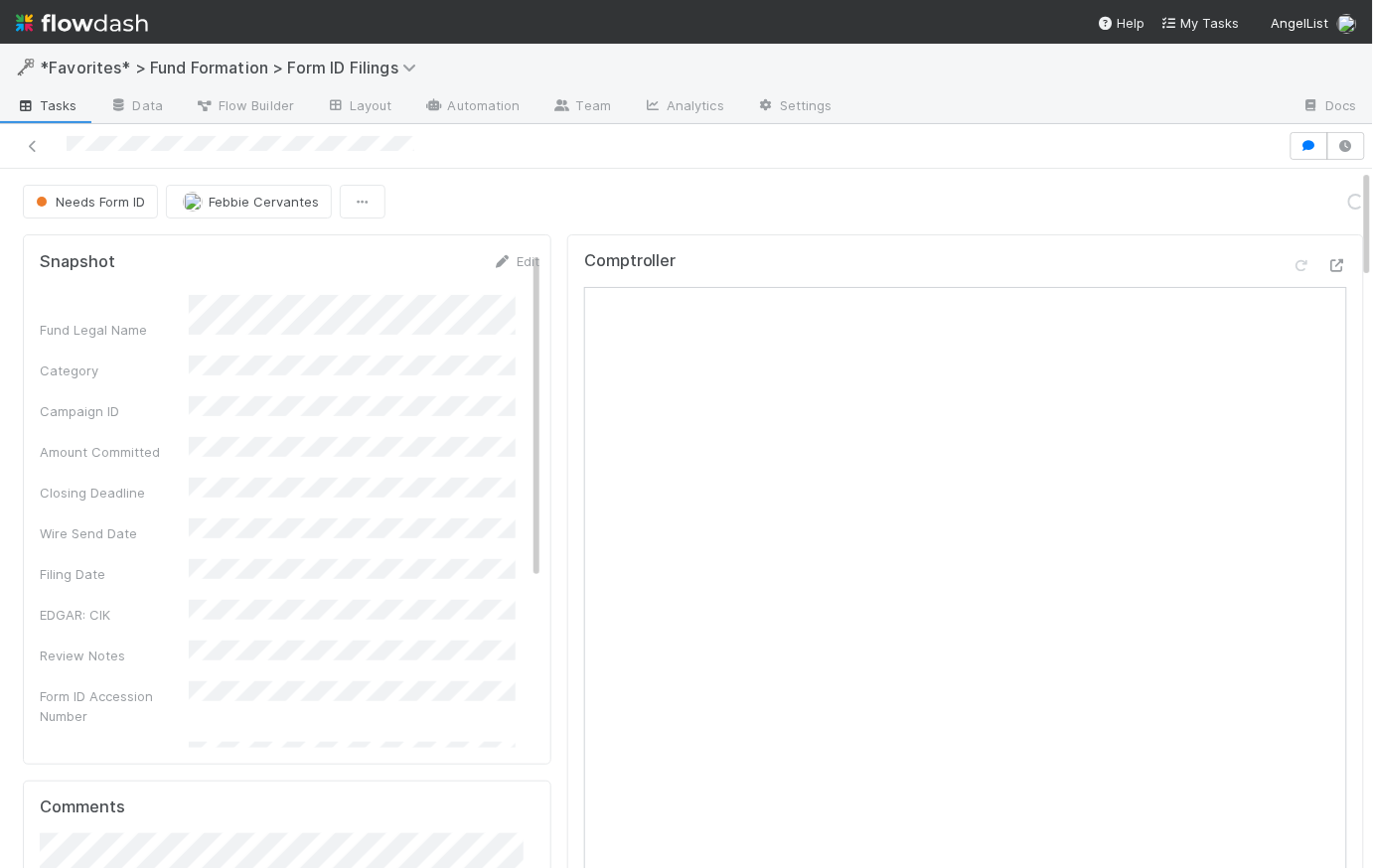 click on "Needs Form ID Febbie Cervantes Loading..." at bounding box center [693, 202] 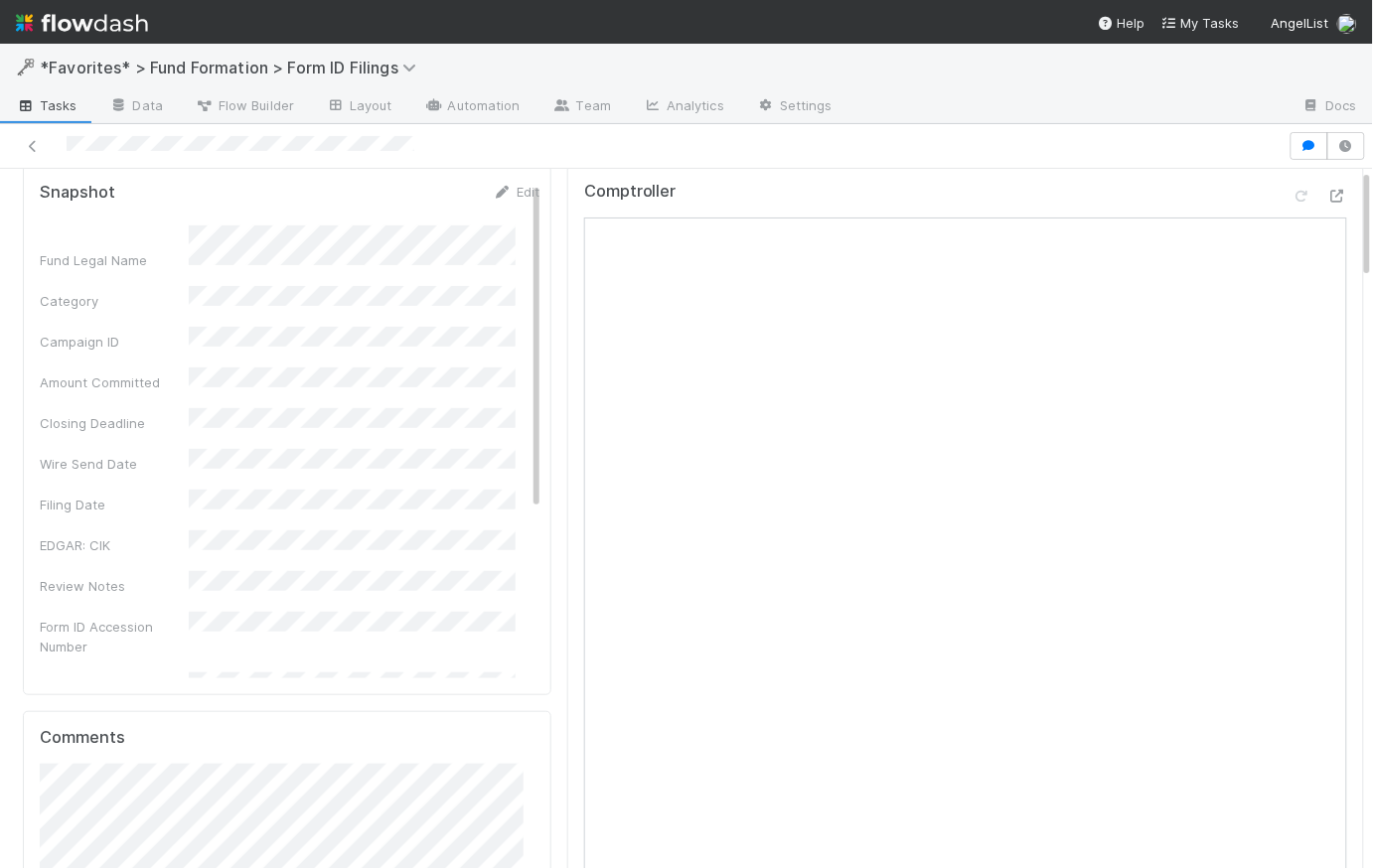 scroll, scrollTop: 0, scrollLeft: 0, axis: both 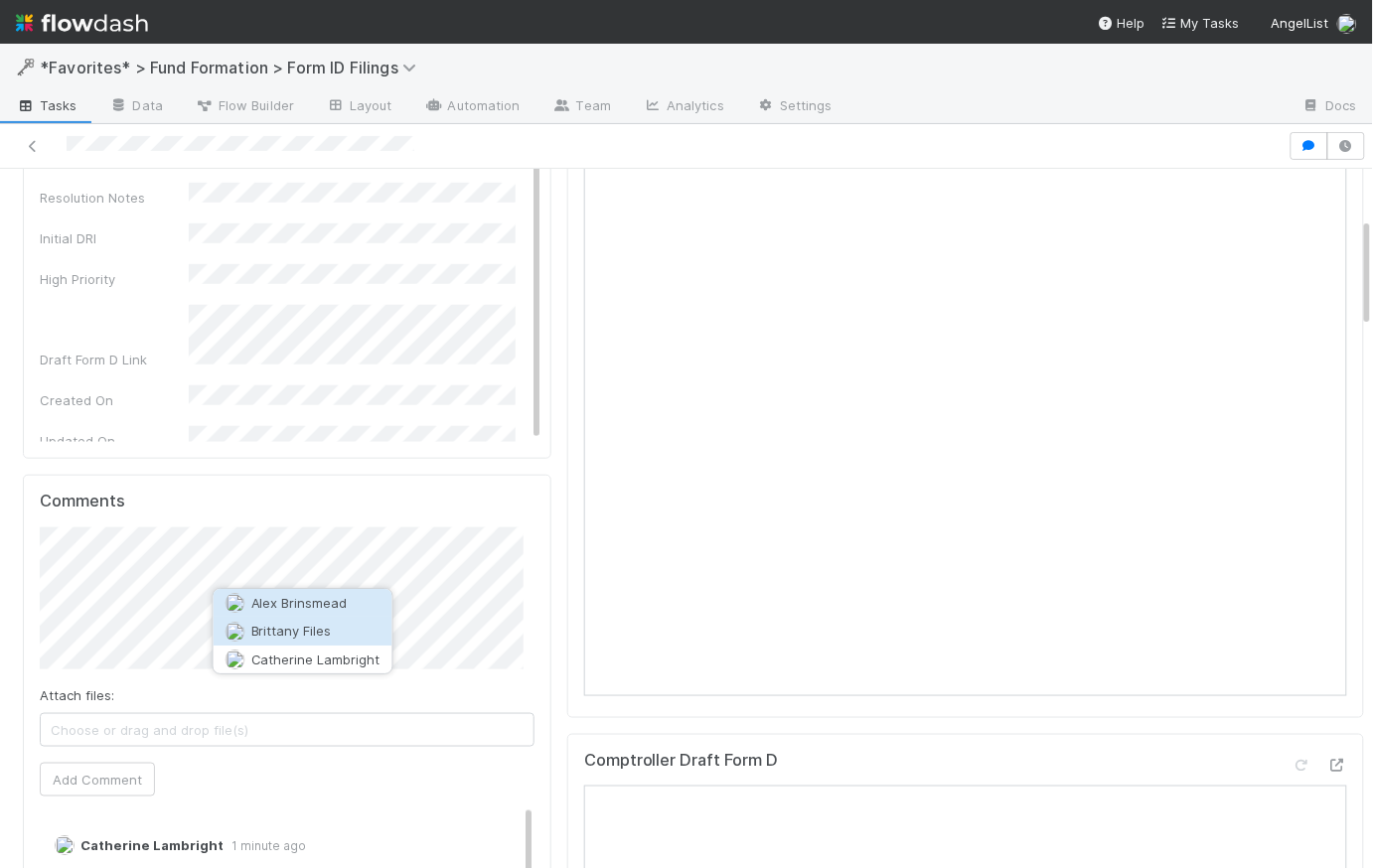 click on "Brittany Files" at bounding box center (291, 632) 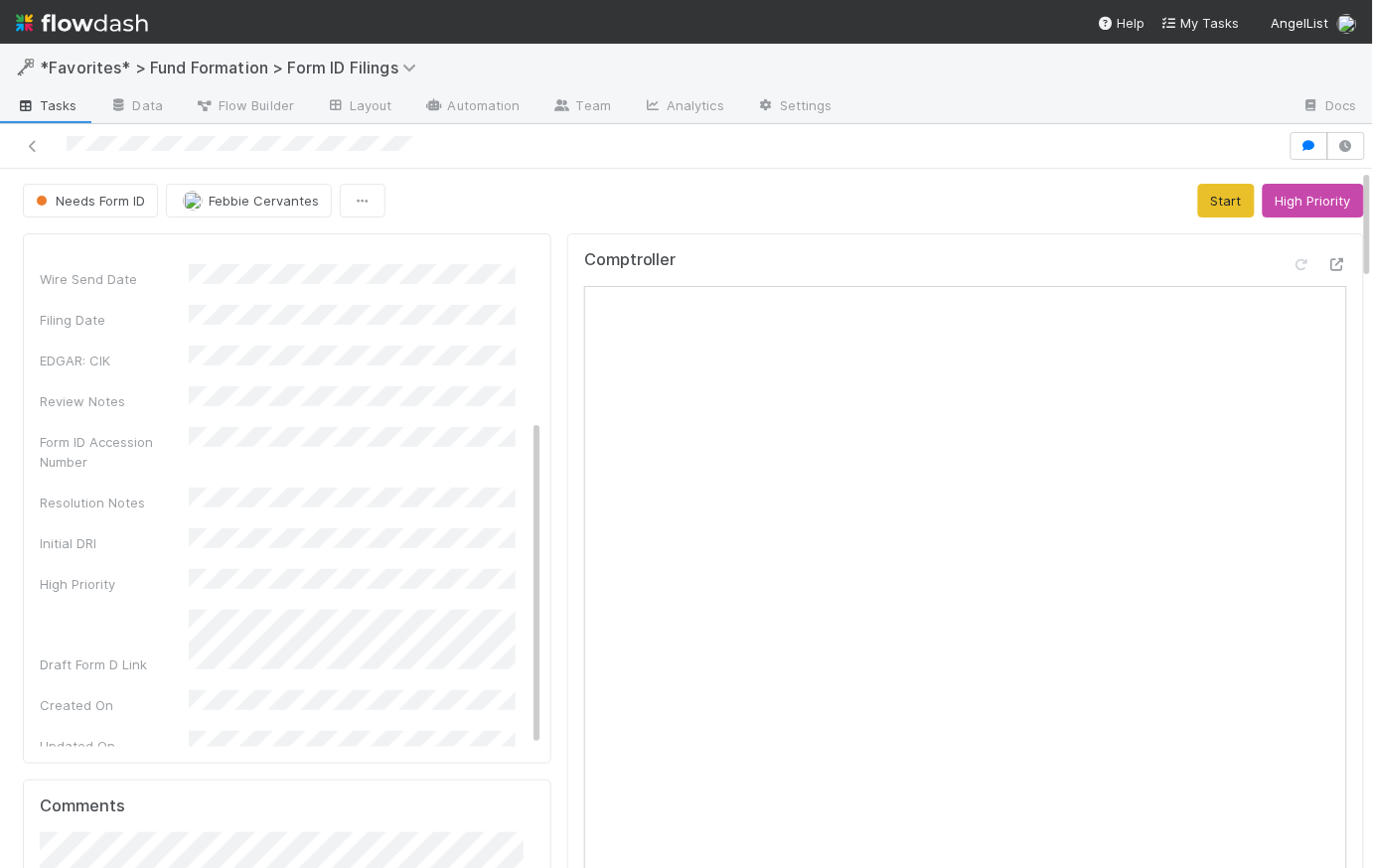 scroll, scrollTop: 363, scrollLeft: 0, axis: vertical 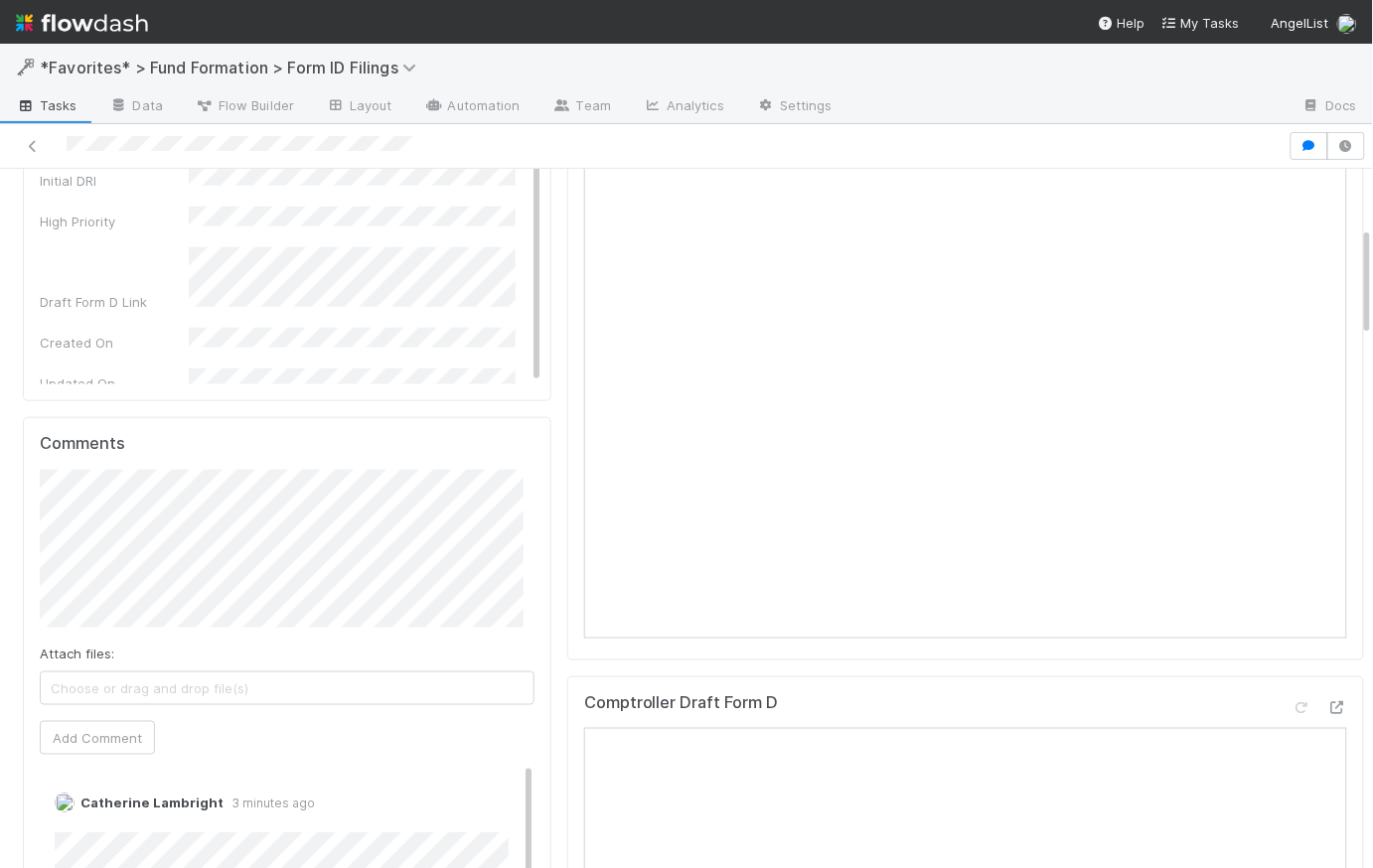 click on "Comments Attach files: Choose or drag and drop file(s) Add Comment Catherine  Lambright  3 minutes ago   Edit Delete Roselyn de Villa 3 weeks ago" at bounding box center [287, 796] 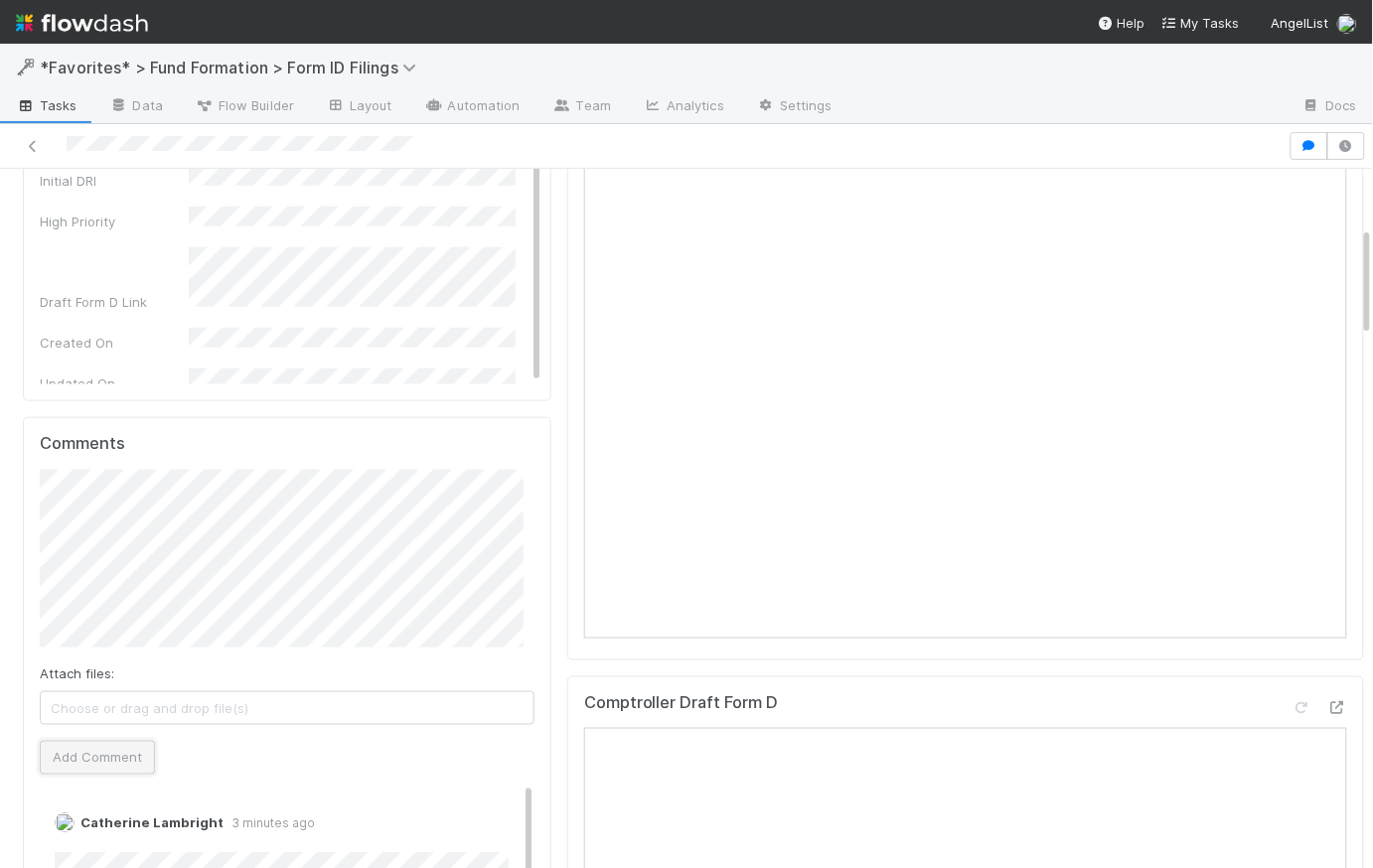 click on "Add Comment" at bounding box center (97, 758) 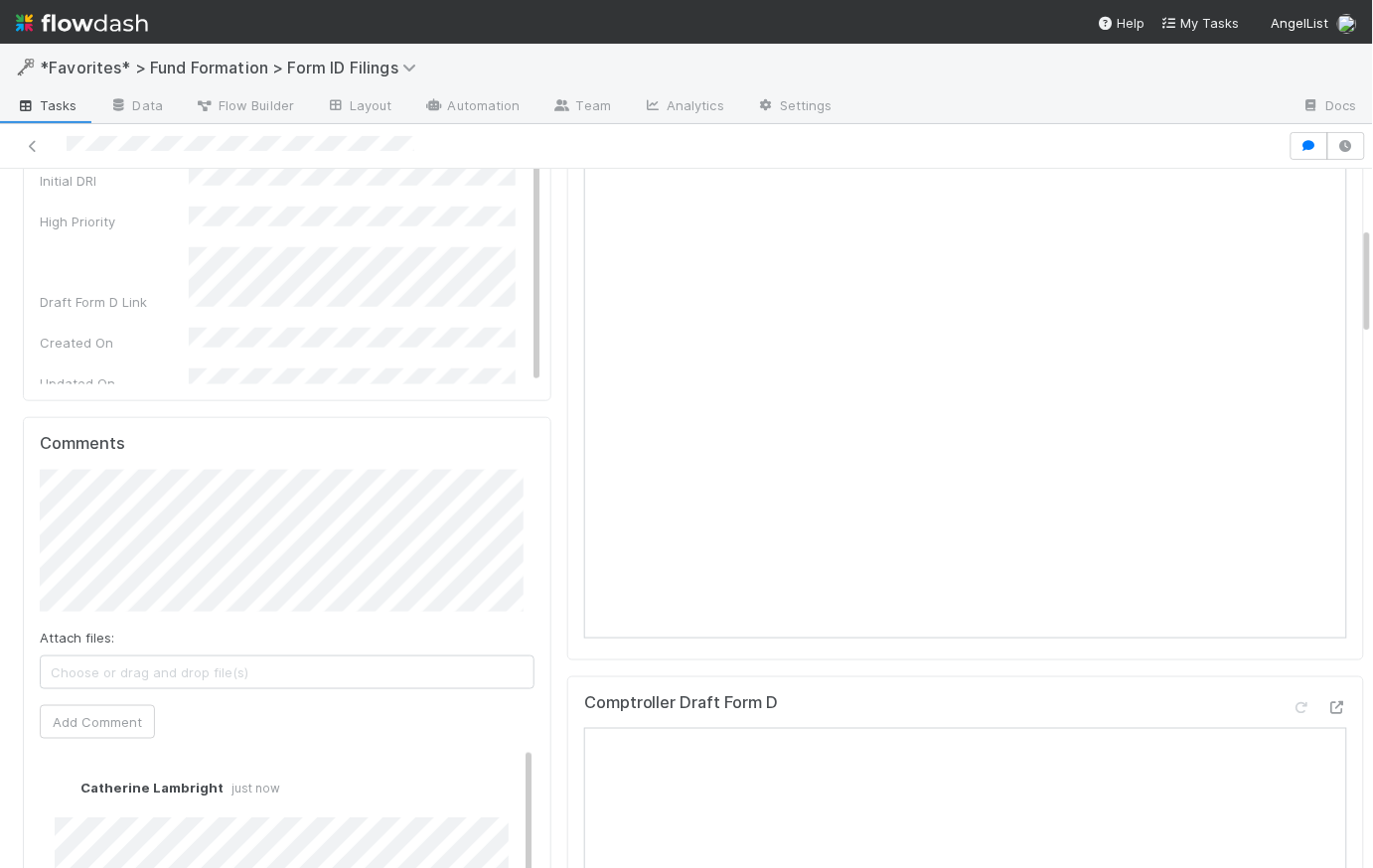 scroll, scrollTop: 0, scrollLeft: 0, axis: both 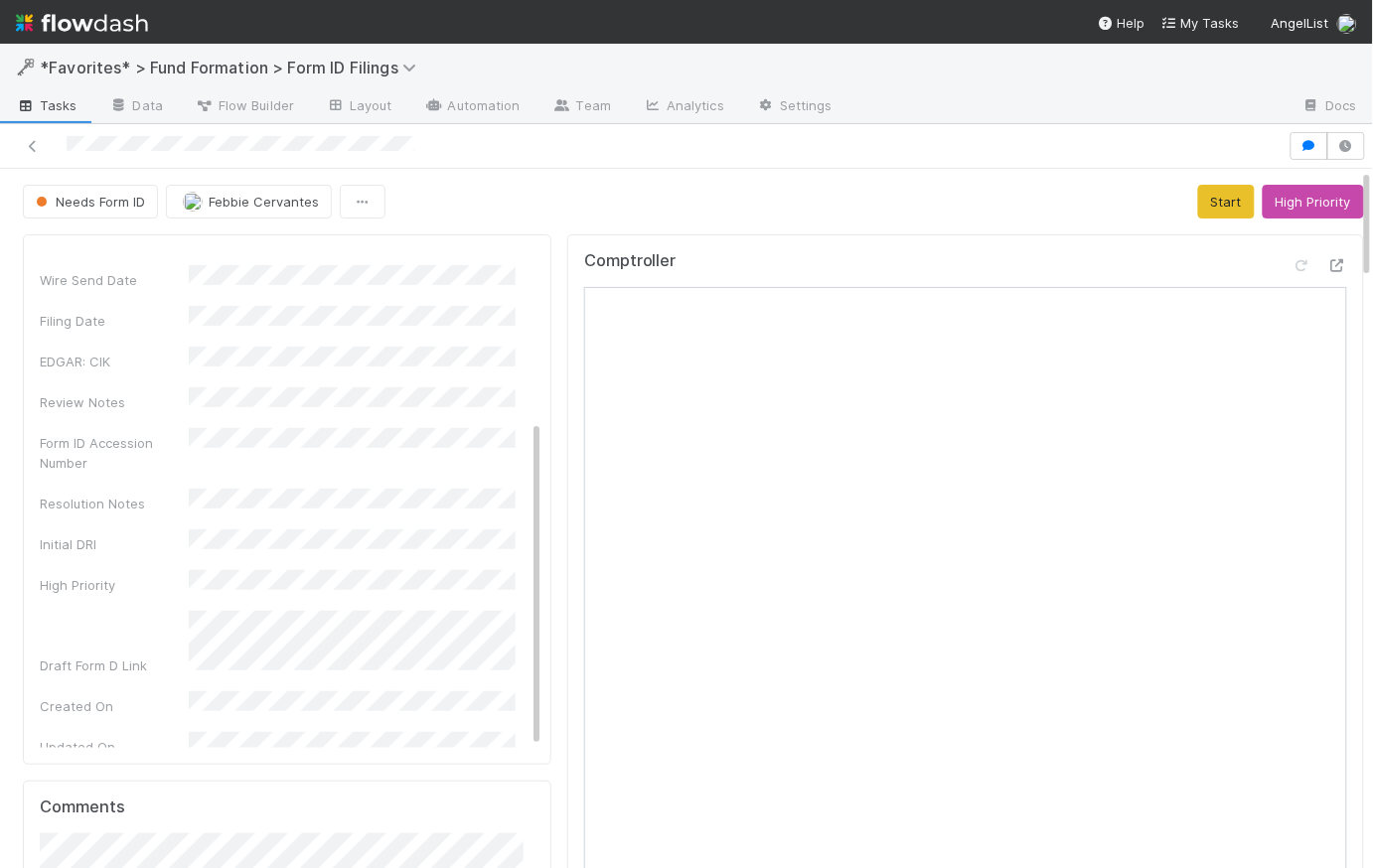 click on "Needs Form ID Febbie Cervantes Start High Priority" at bounding box center (693, 202) 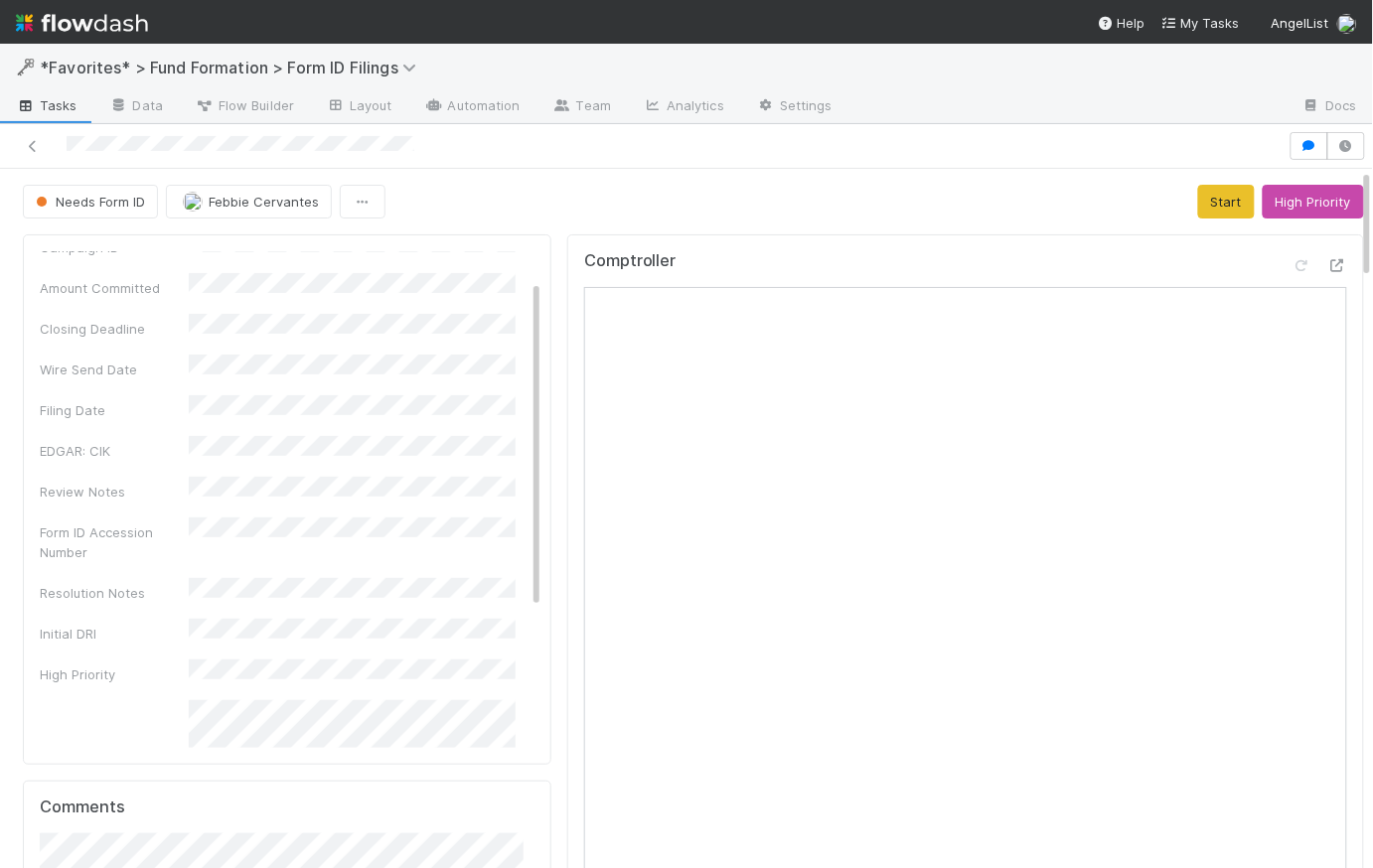 scroll, scrollTop: 0, scrollLeft: 0, axis: both 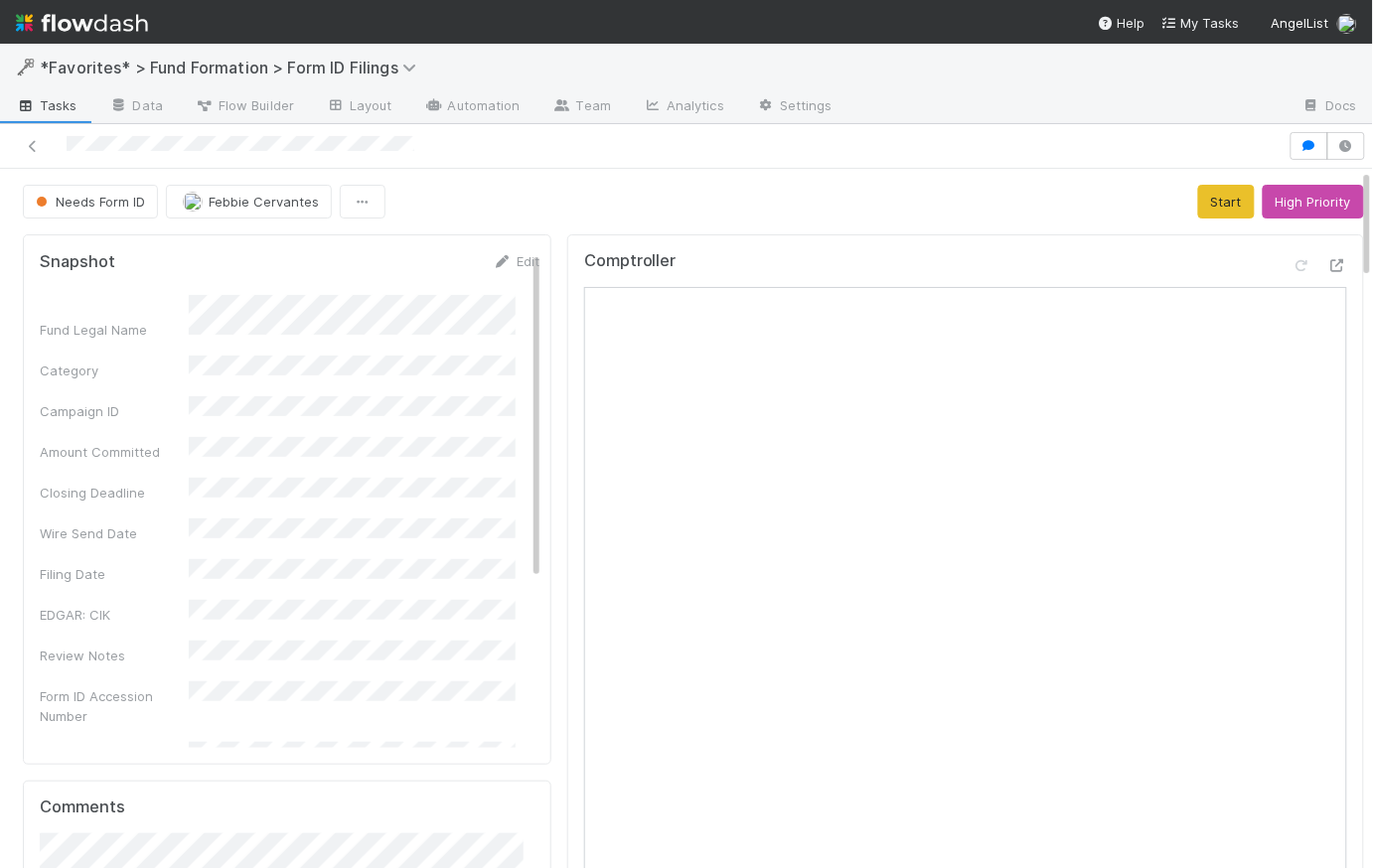 click on "Fund Legal Name" at bounding box center (289, 317) 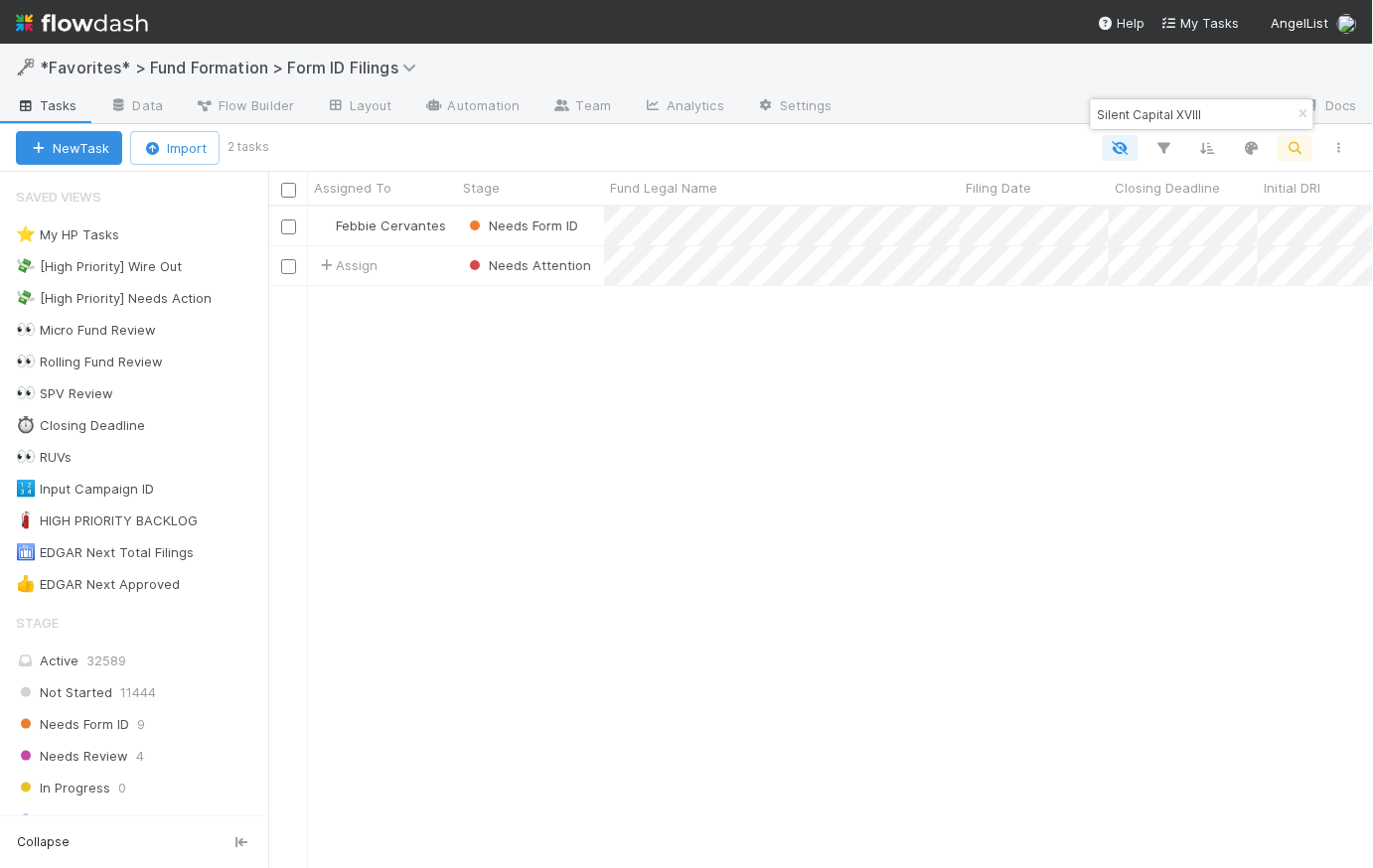 scroll, scrollTop: 14, scrollLeft: 15, axis: both 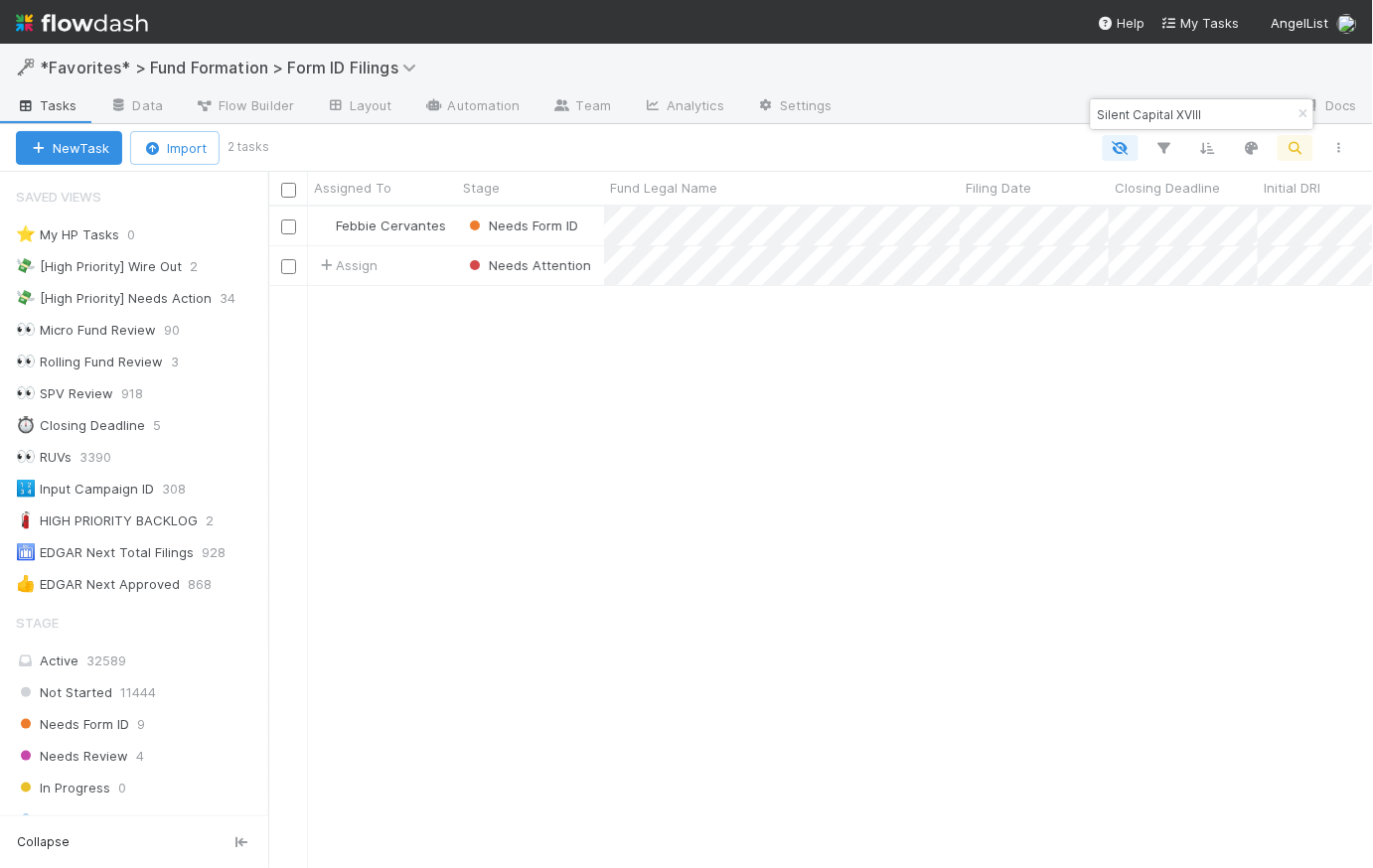 click on "Febbie Cervantes   Needs Form ID 5/7/25, 8:08:28 PM 8/6/25, 5:55:39 PM 1 0 0 0 0 1 0 0 0 0  Assign   Needs Attention 4/13/25, 8:49:06 PM 5/7/25, 2:01:07 AM 1 0 0 0 1 1 1 1 1 0" at bounding box center [821, 536] 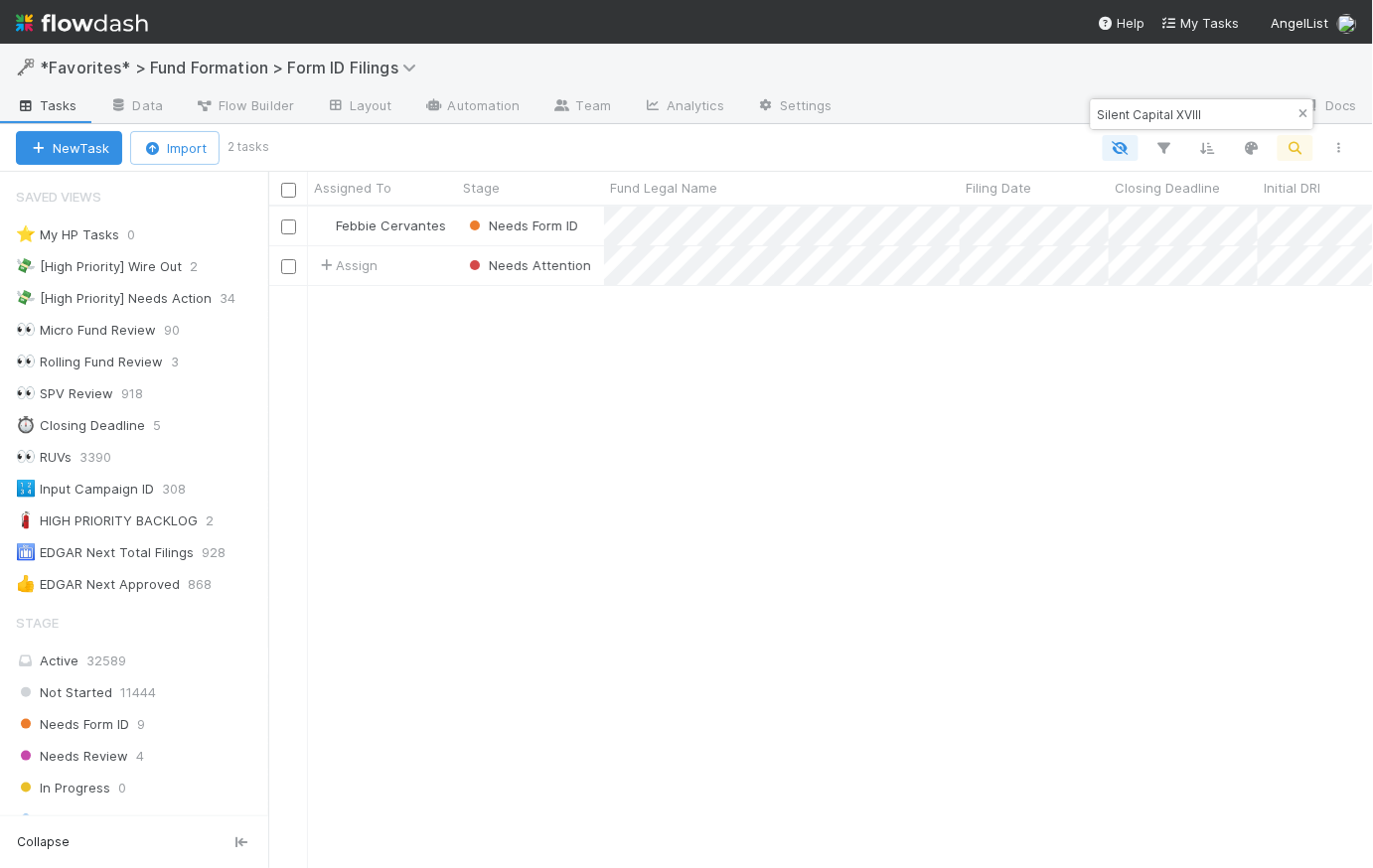 click at bounding box center (1303, 114) 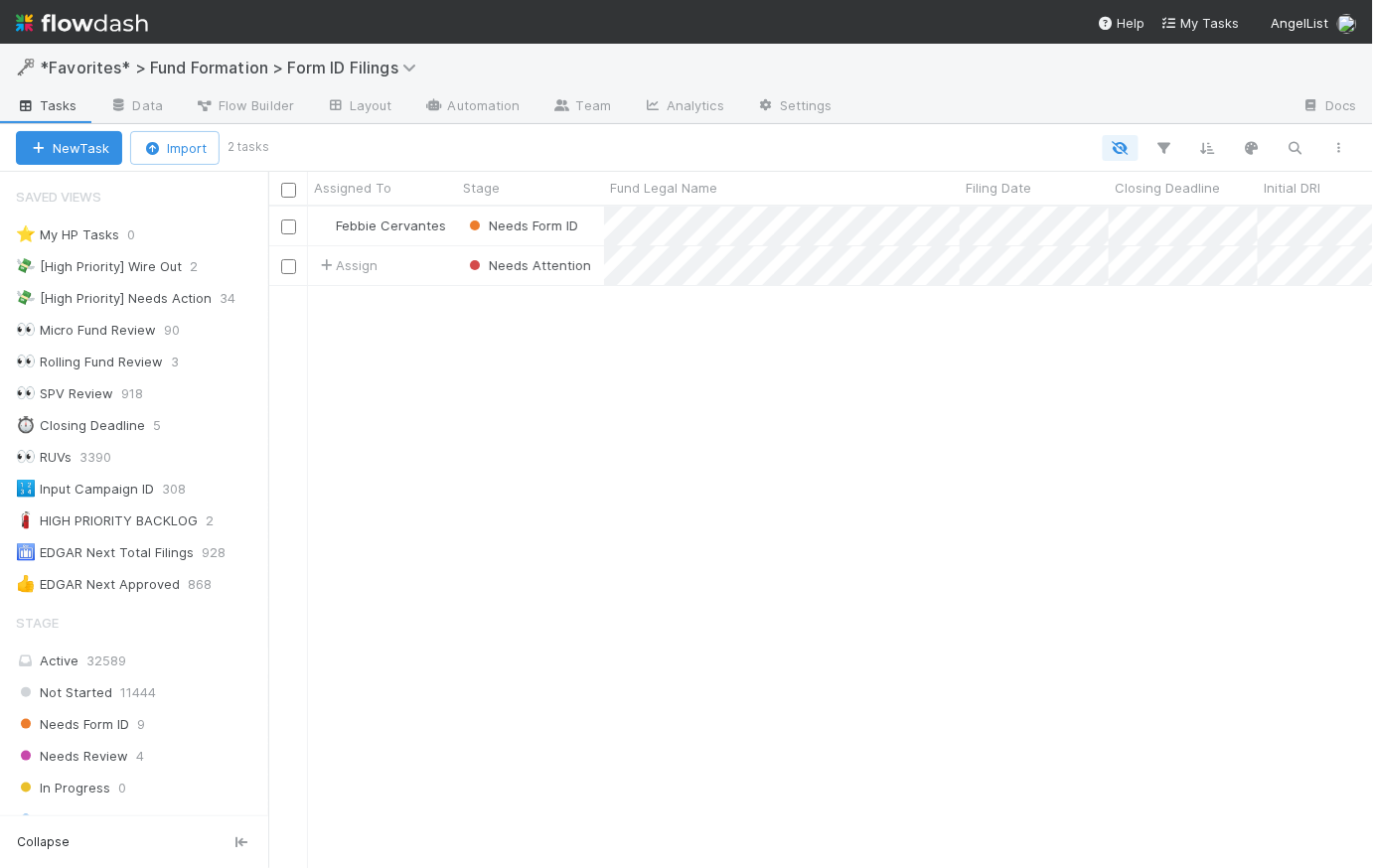 scroll, scrollTop: 14, scrollLeft: 15, axis: both 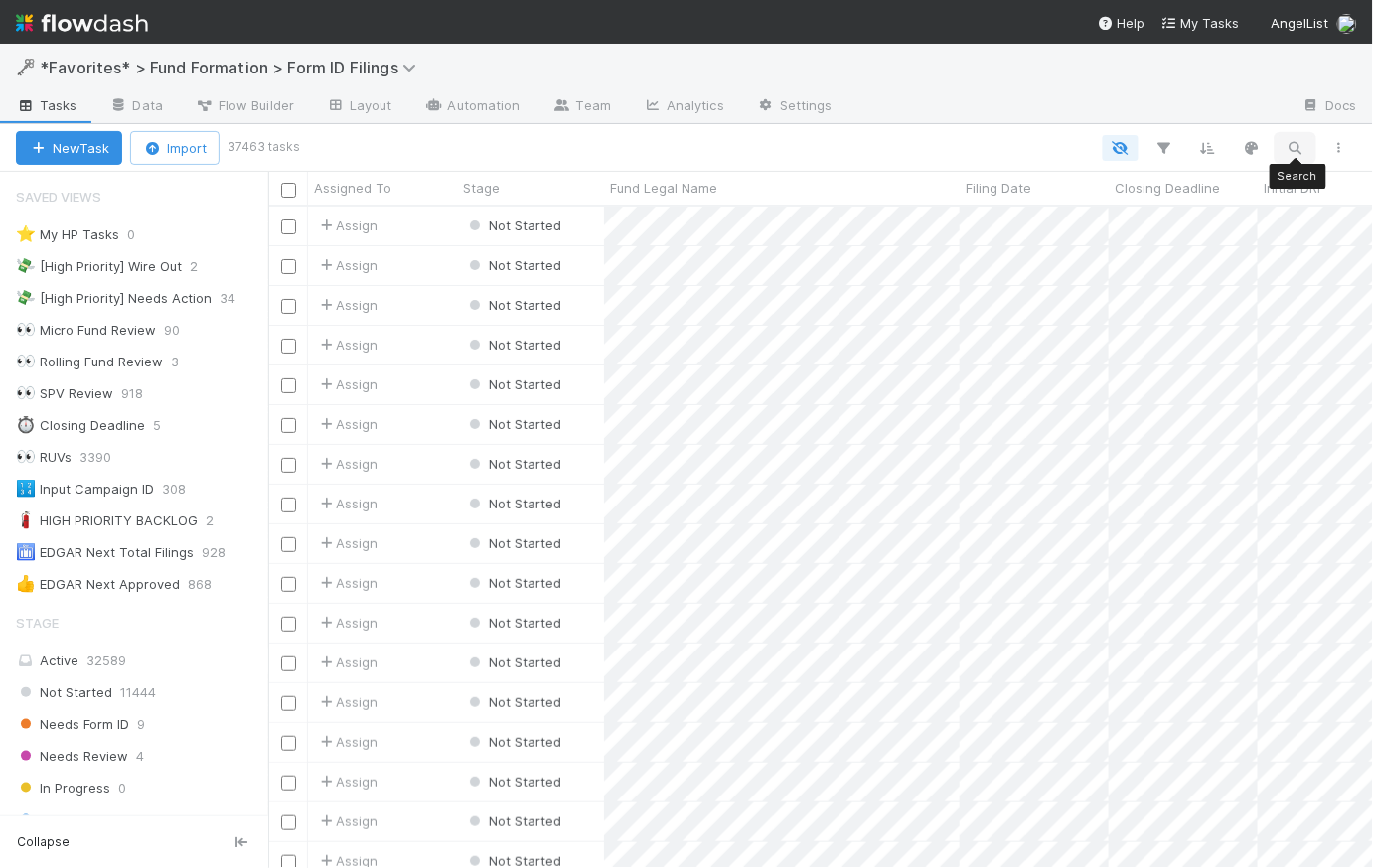 click at bounding box center (1296, 148) 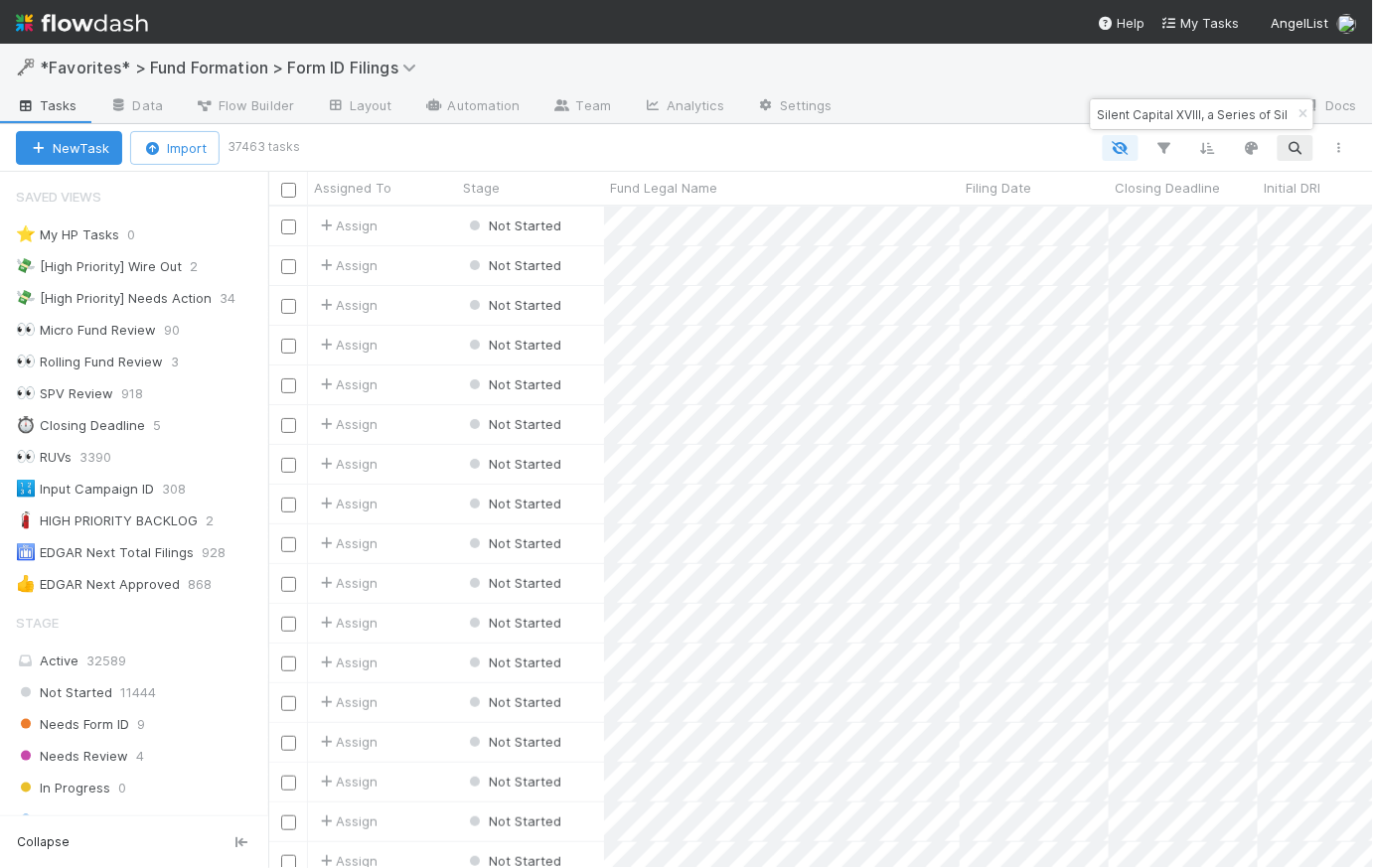 scroll, scrollTop: 0, scrollLeft: 189, axis: horizontal 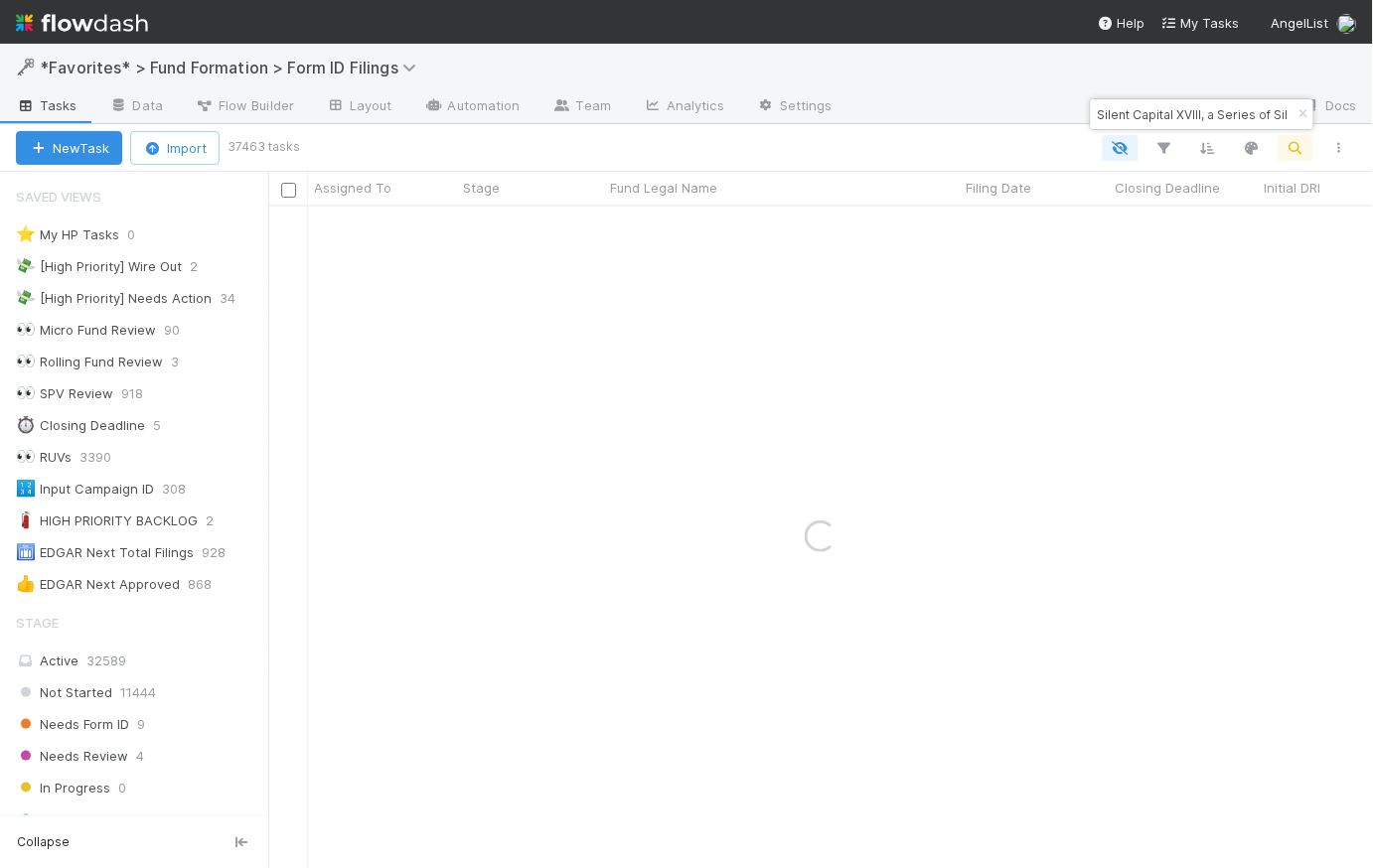drag, startPoint x: 1150, startPoint y: 112, endPoint x: 1063, endPoint y: 106, distance: 87.20665 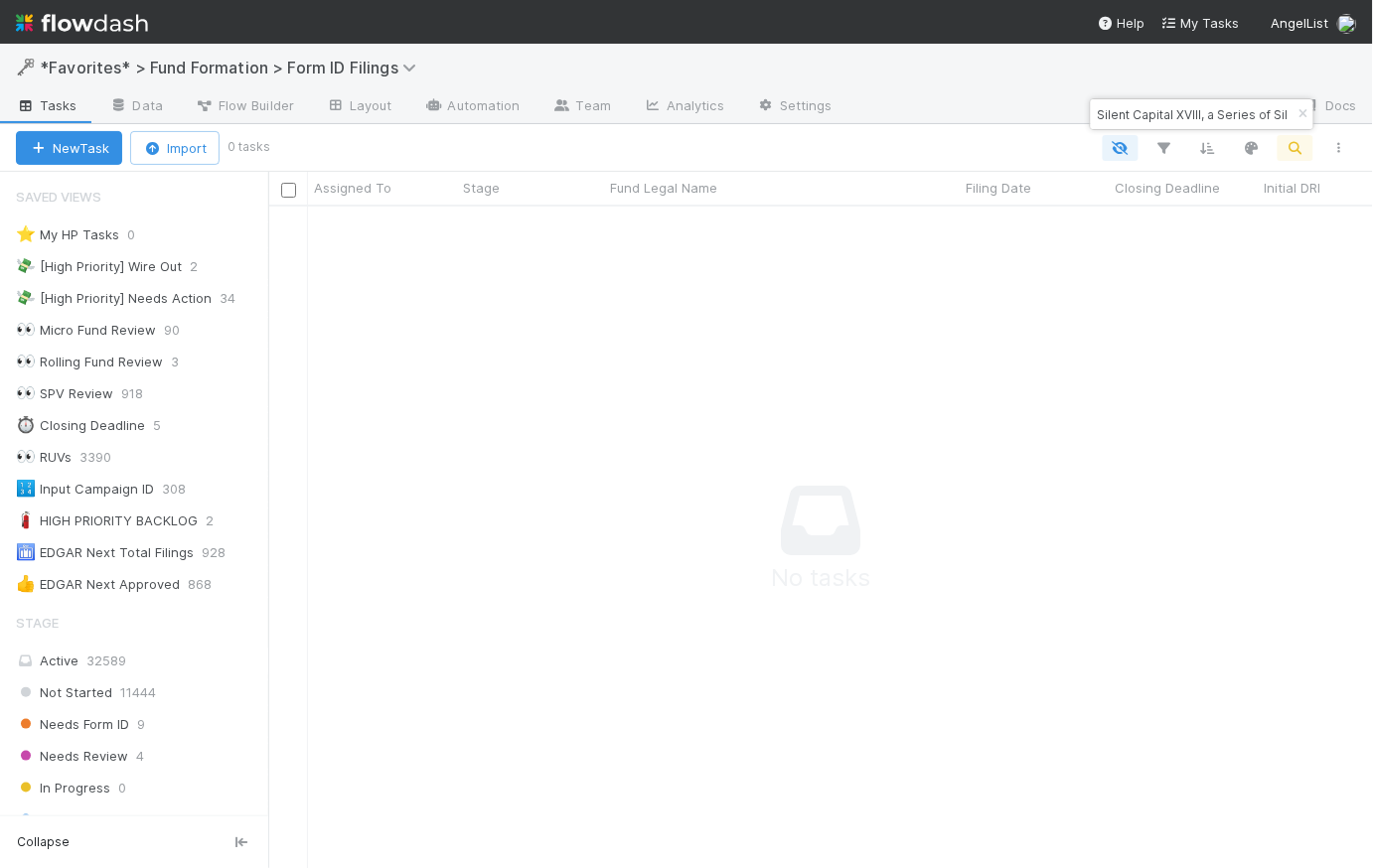 click on "Silent Capital XVIII, a Series of Silent Capital Holdings, LP" at bounding box center [1193, 114] 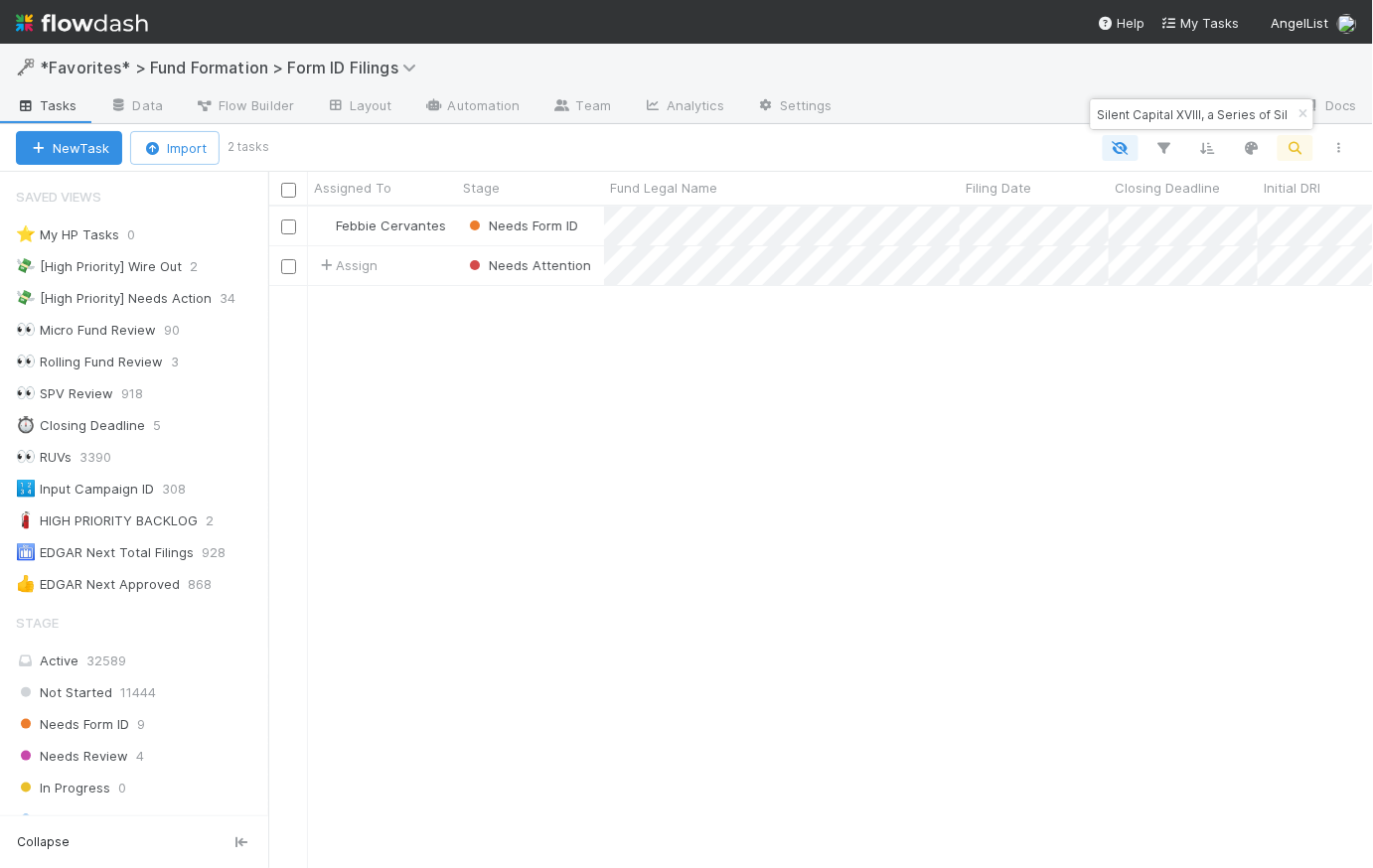 scroll, scrollTop: 14, scrollLeft: 15, axis: both 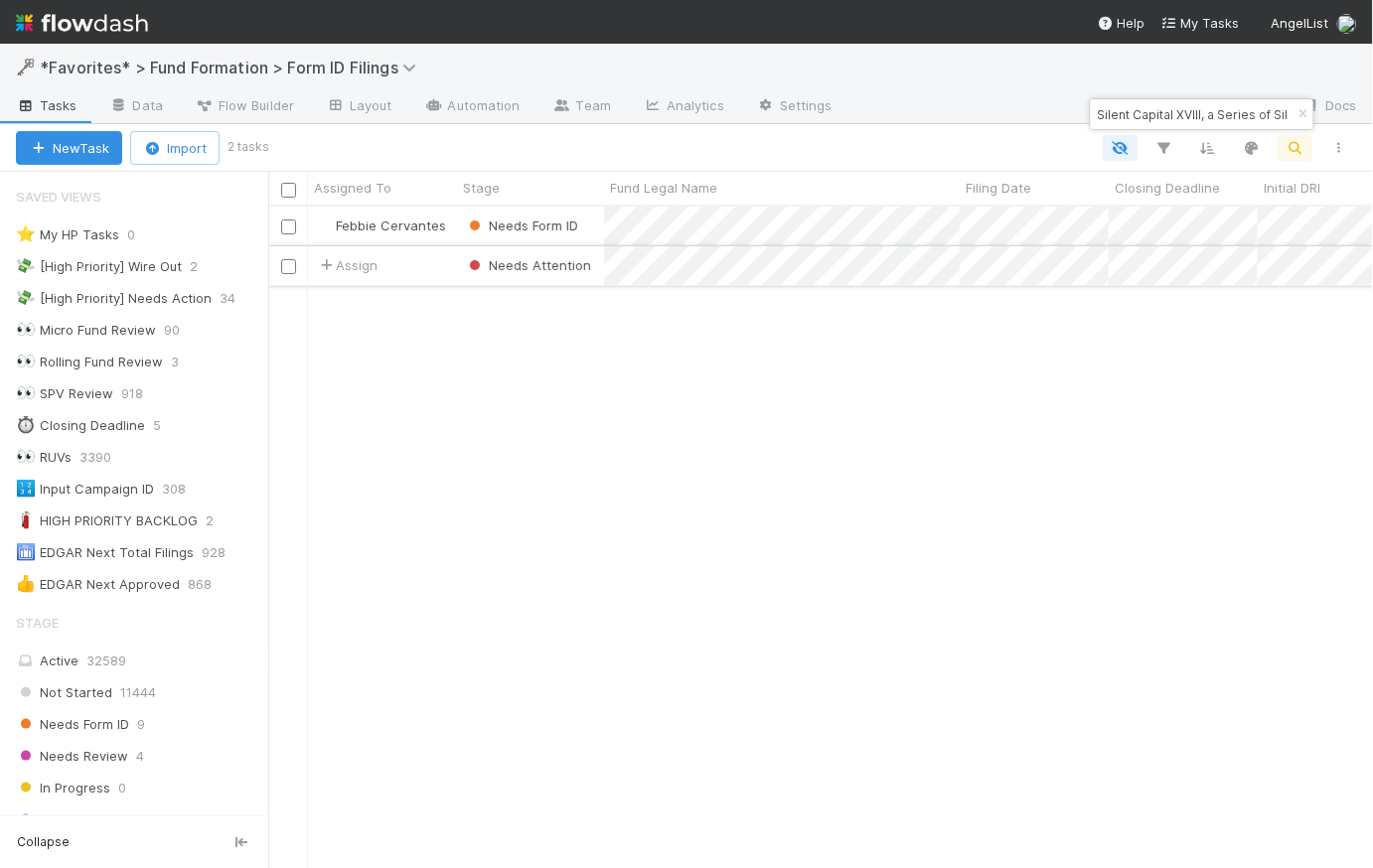 type on "Silent Capital XVIII, a Series of Silent Capital Holdings, LP" 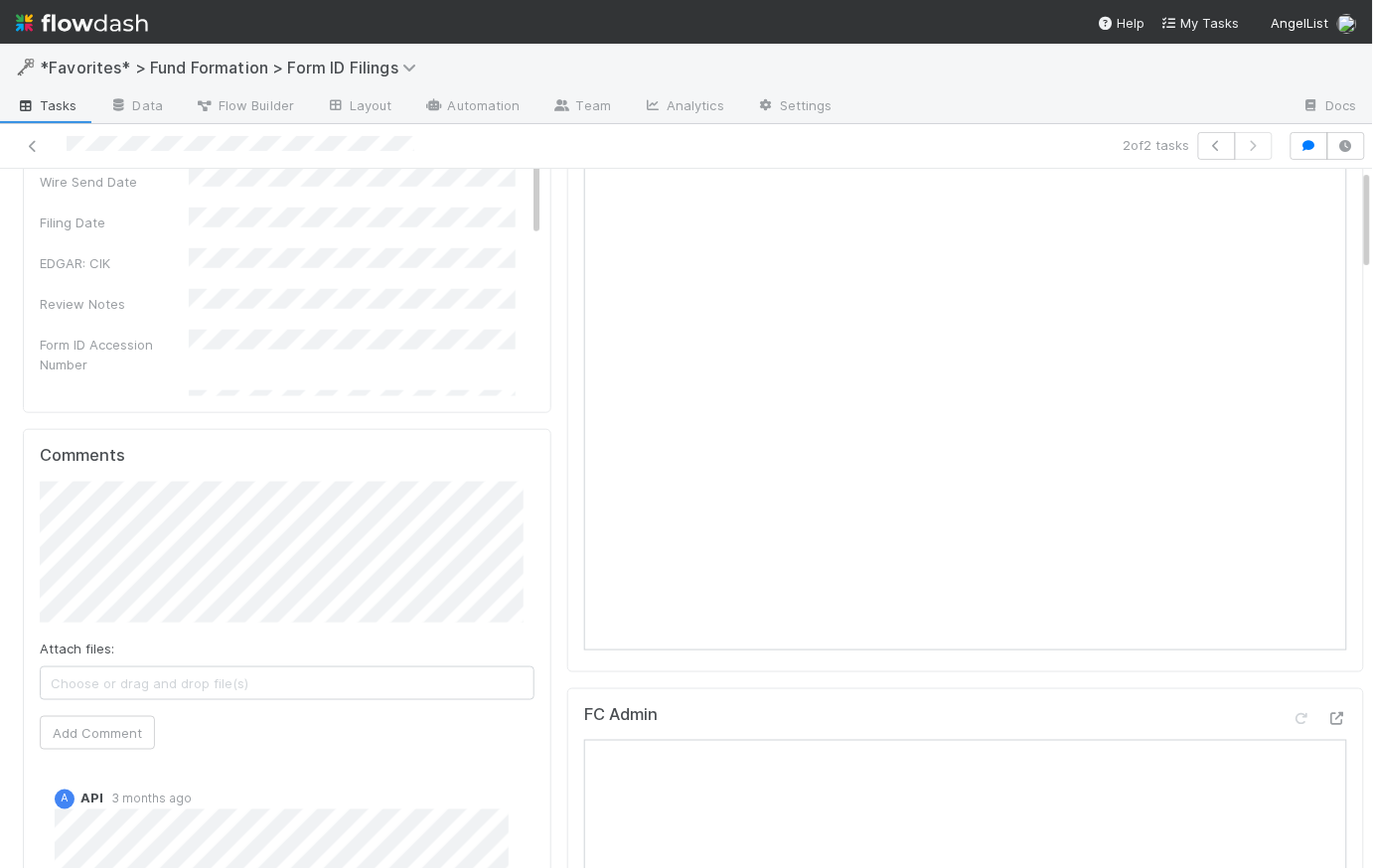 scroll, scrollTop: 0, scrollLeft: 0, axis: both 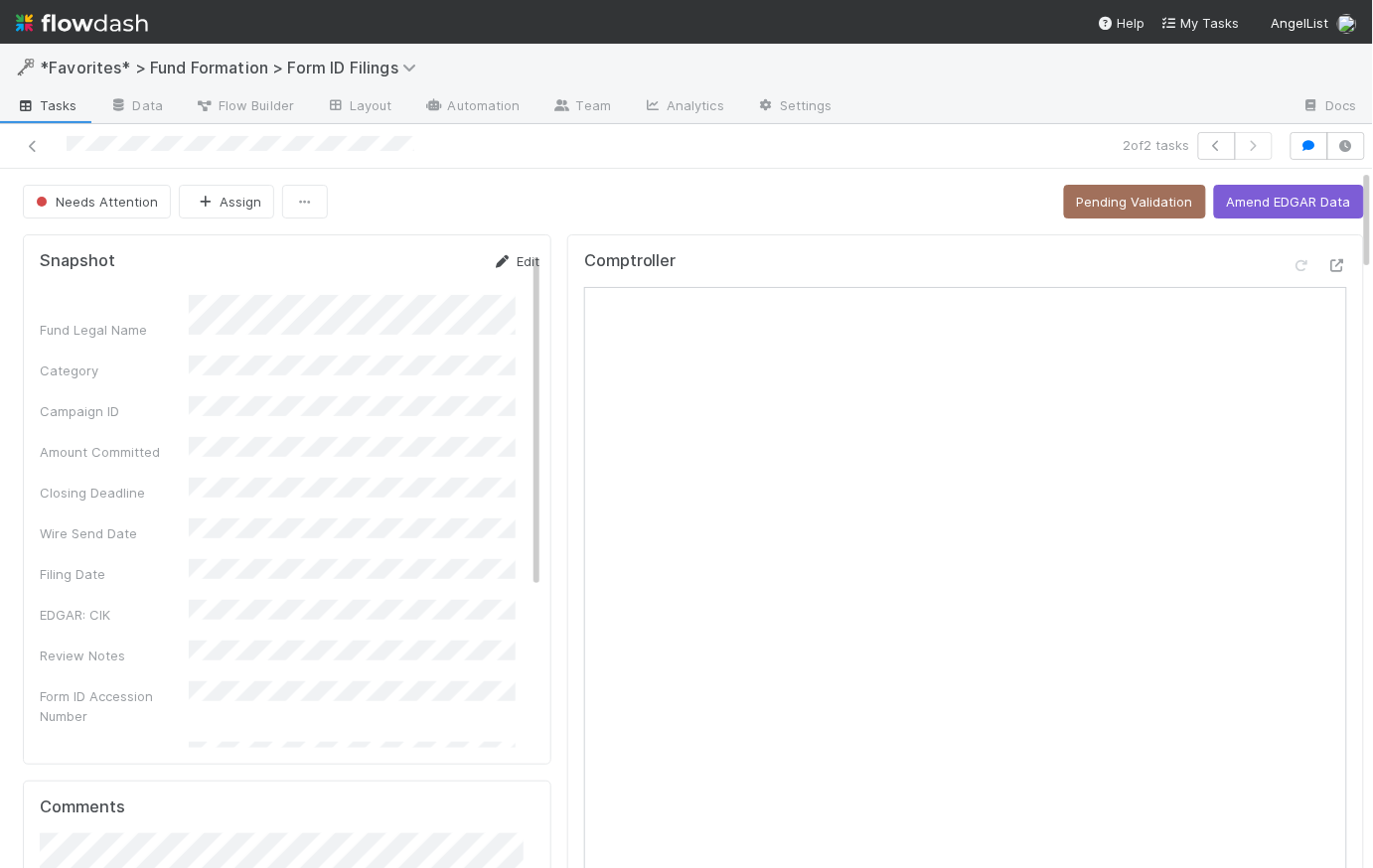 click on "Edit" at bounding box center (516, 261) 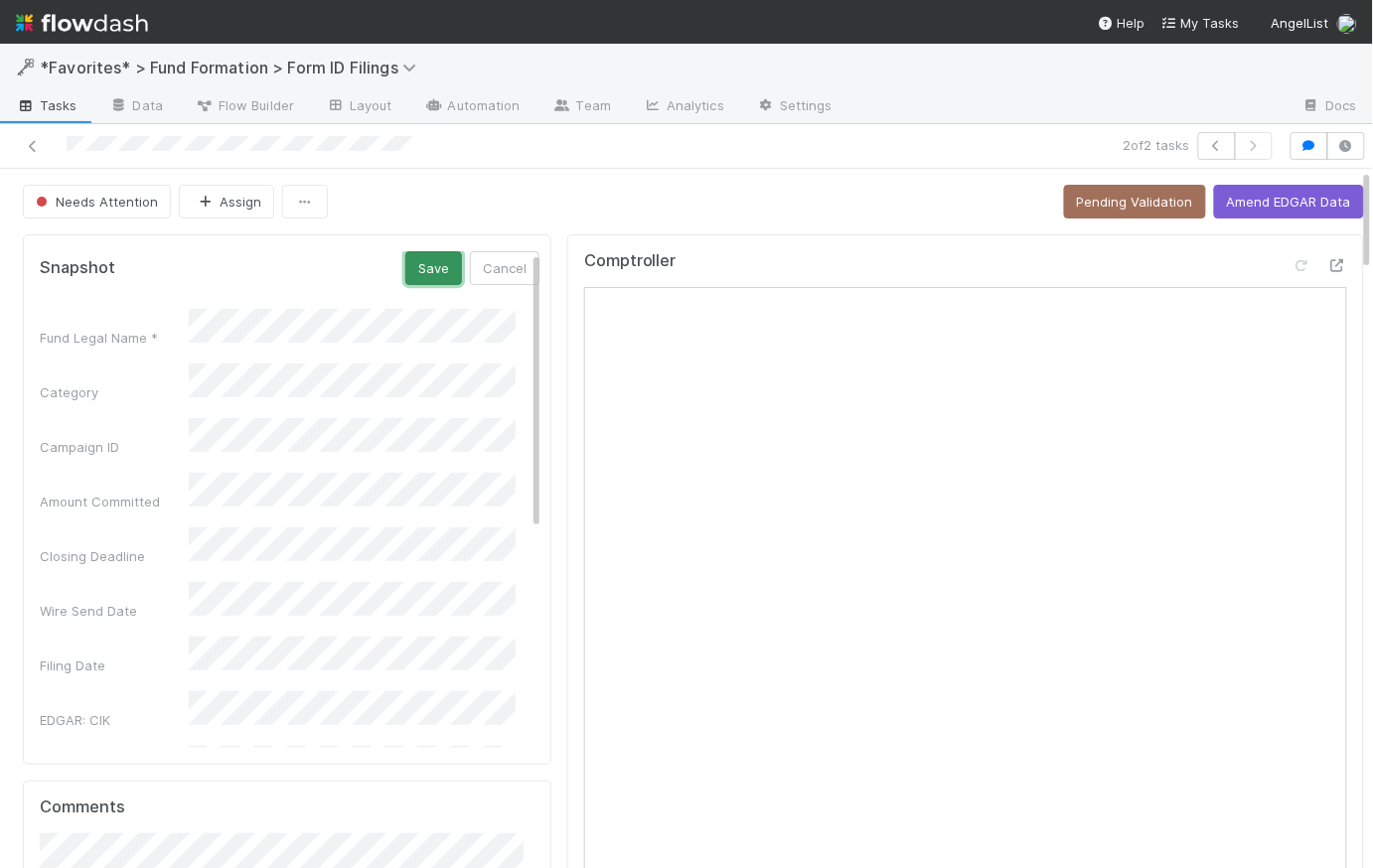 click on "Save" at bounding box center (433, 268) 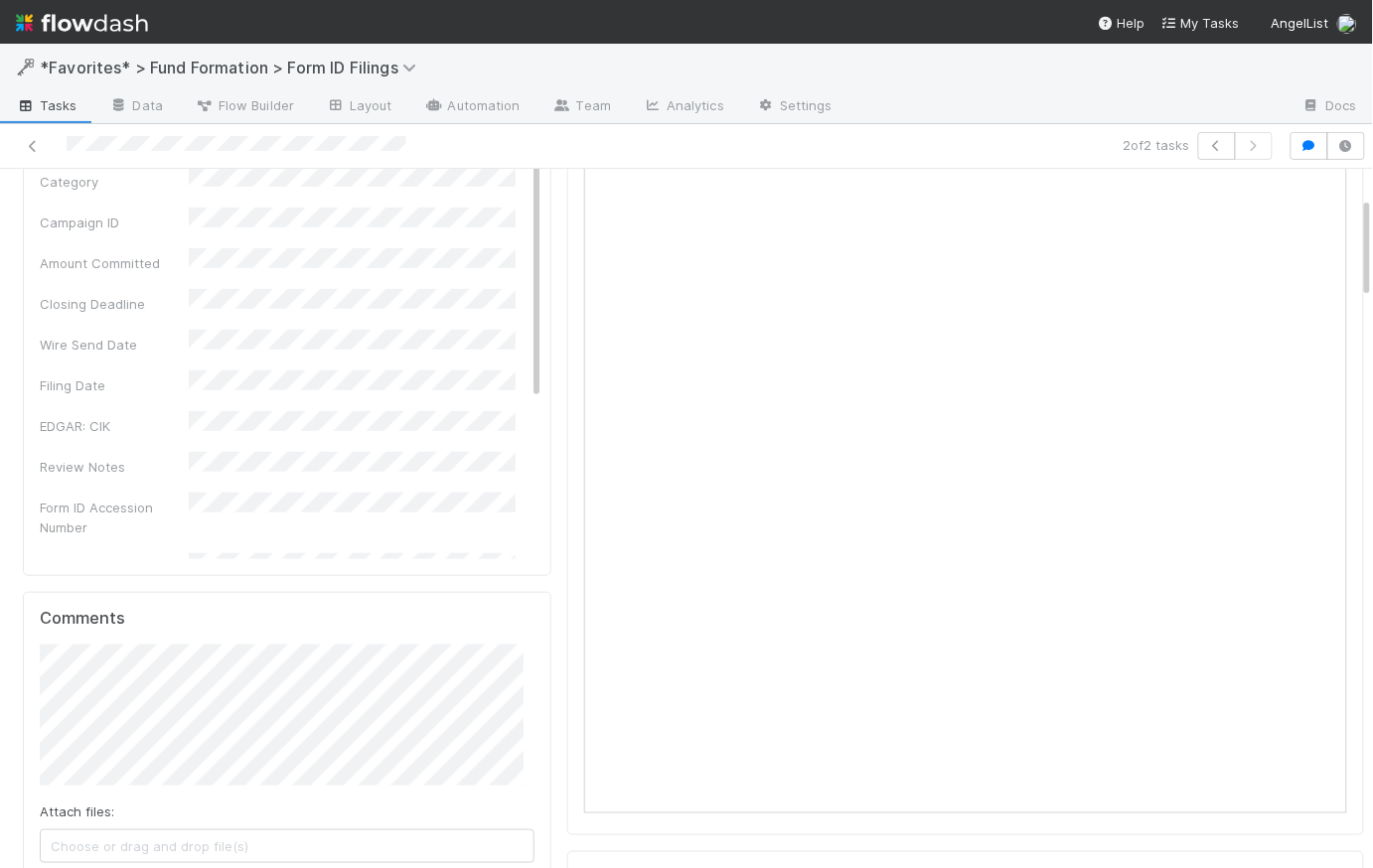 scroll, scrollTop: 0, scrollLeft: 0, axis: both 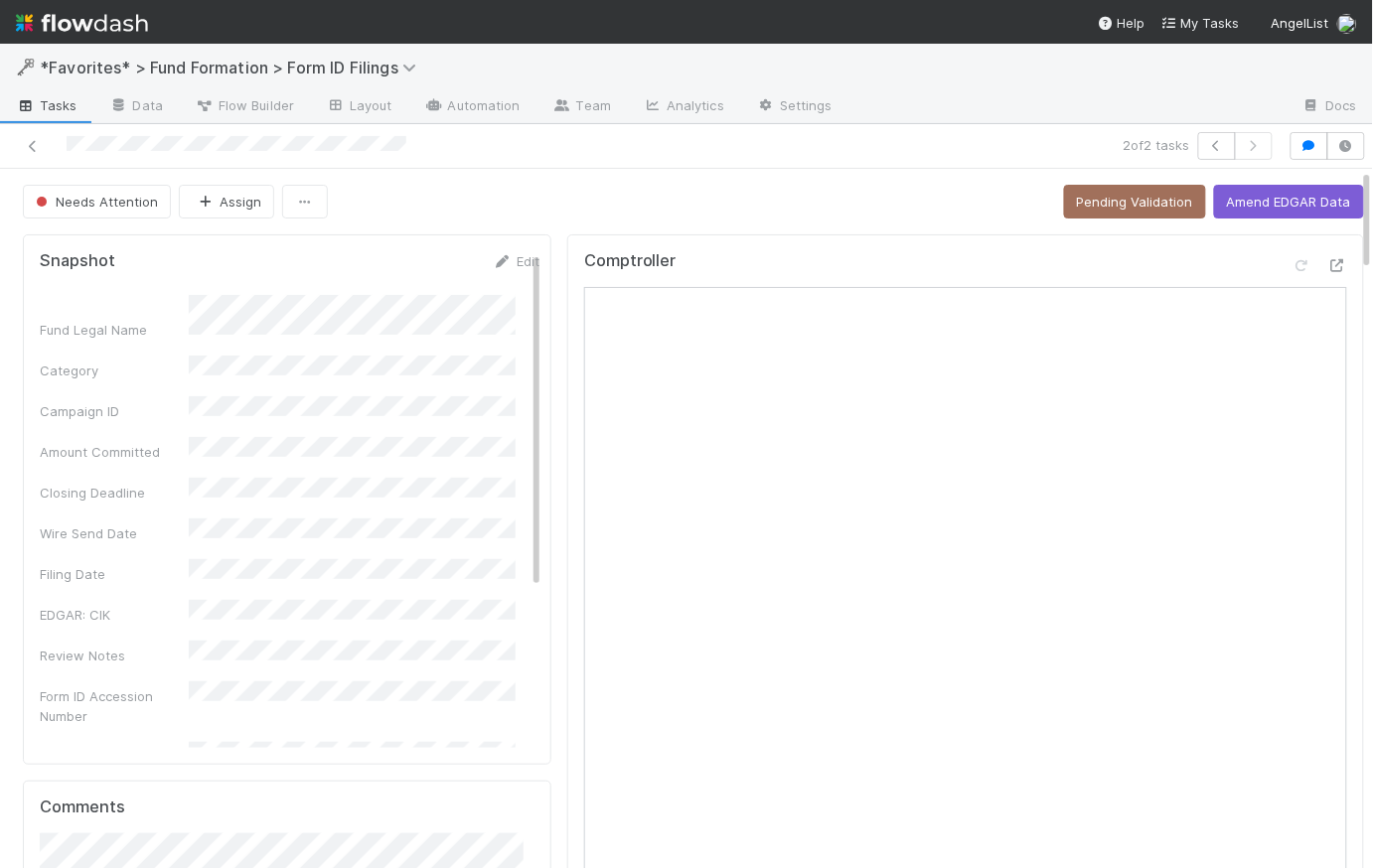 click on "Tasks" at bounding box center [47, 105] 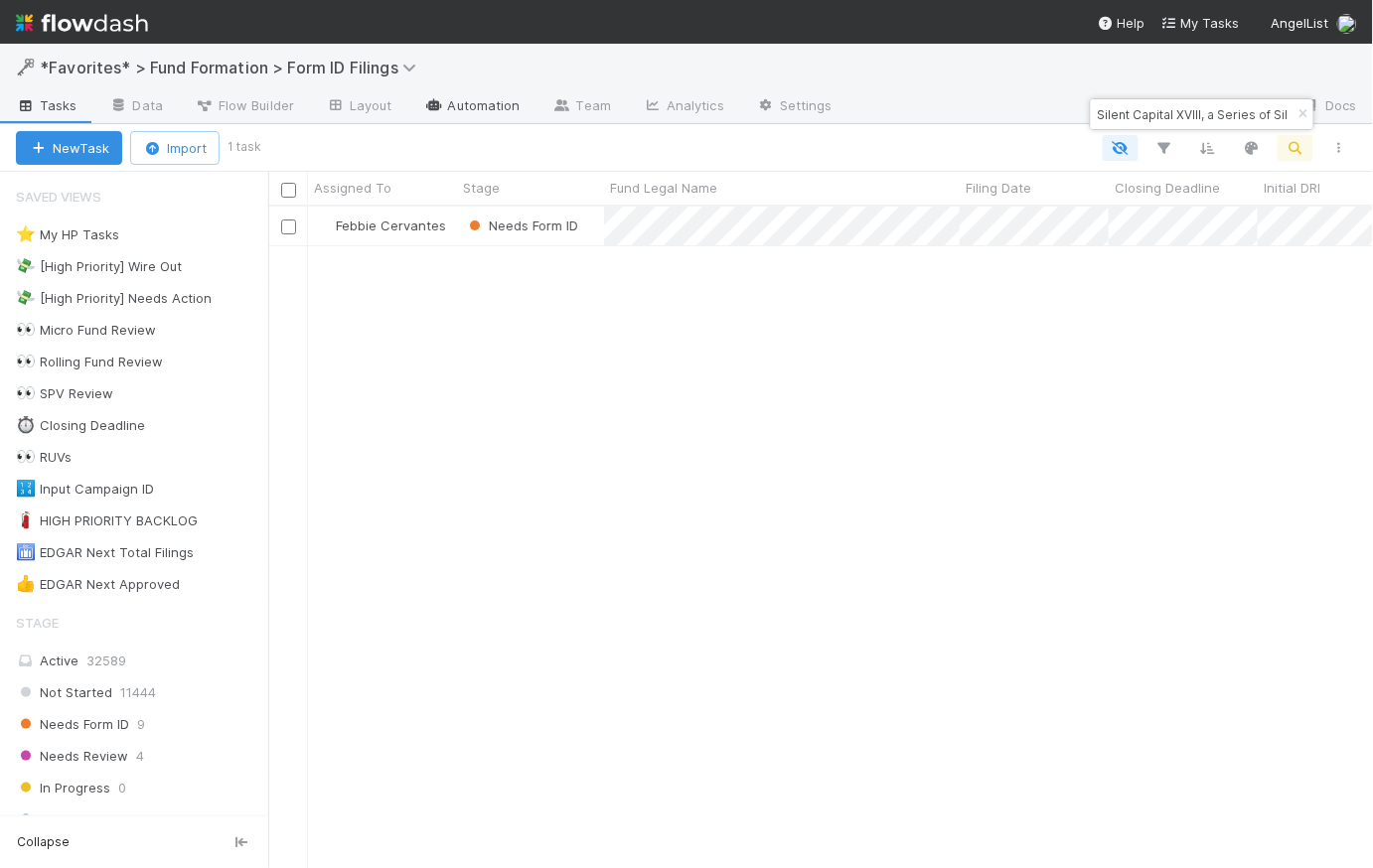 scroll, scrollTop: 14, scrollLeft: 15, axis: both 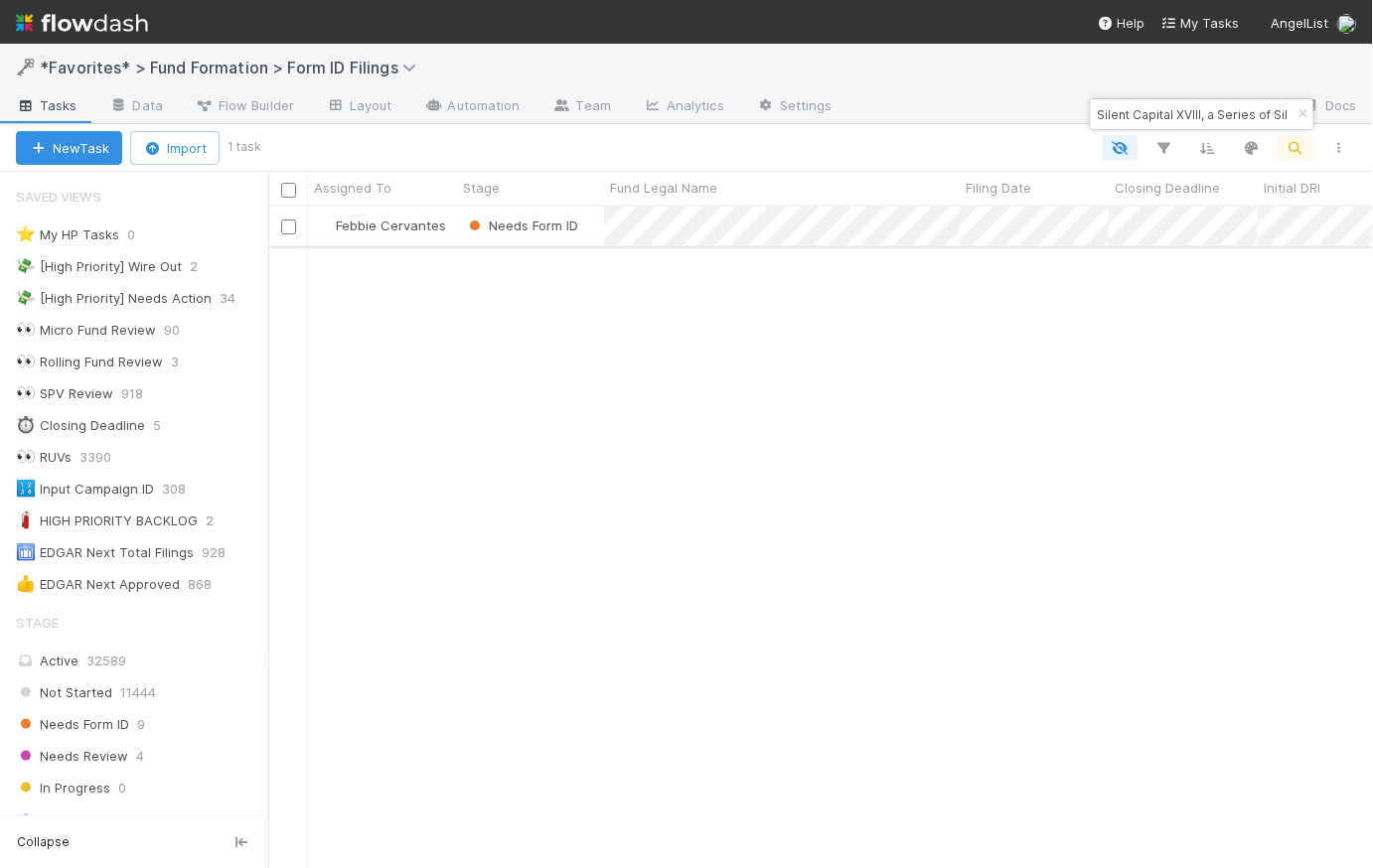 click on "Needs Form ID" at bounding box center (531, 225) 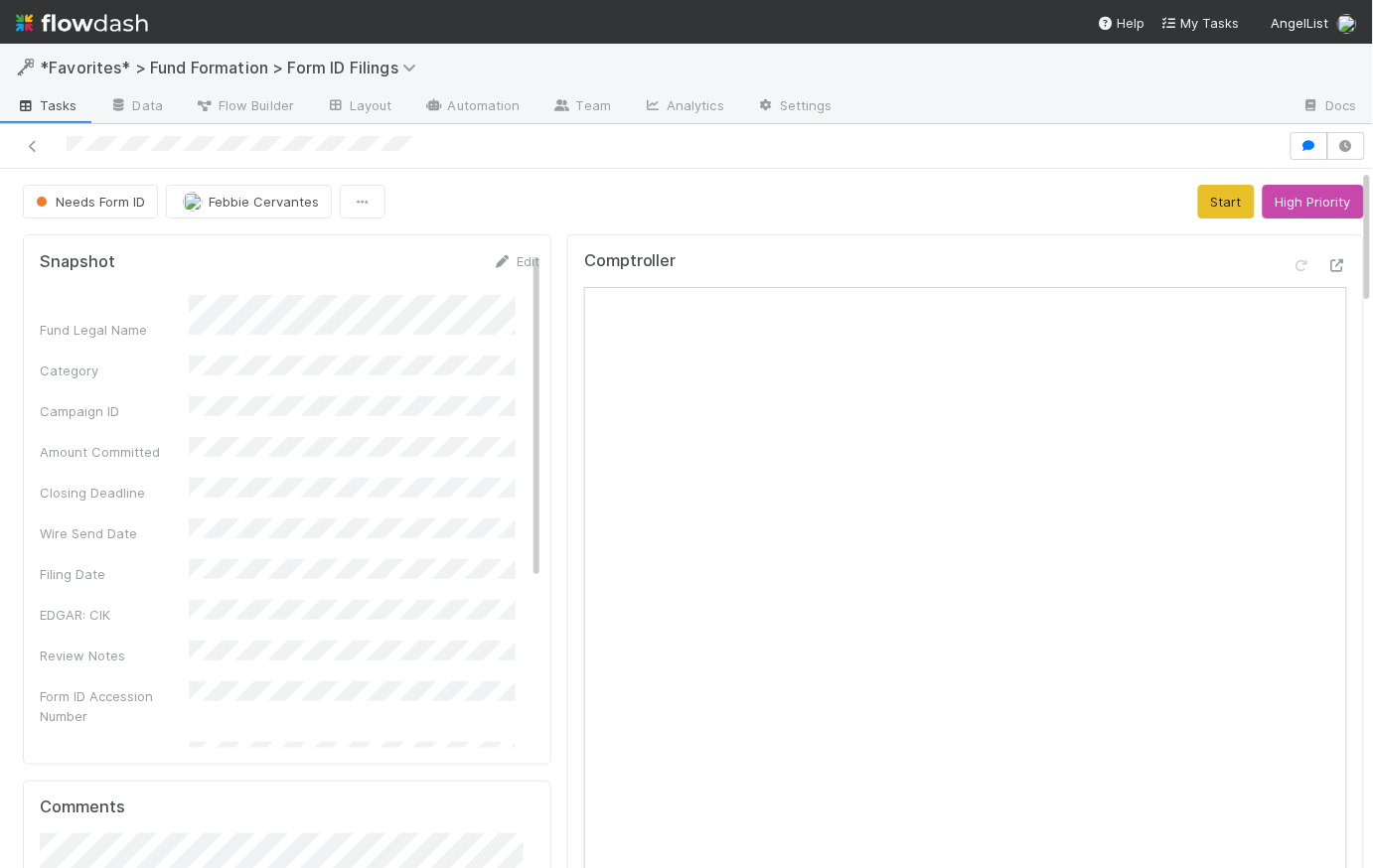 click at bounding box center [81, 23] 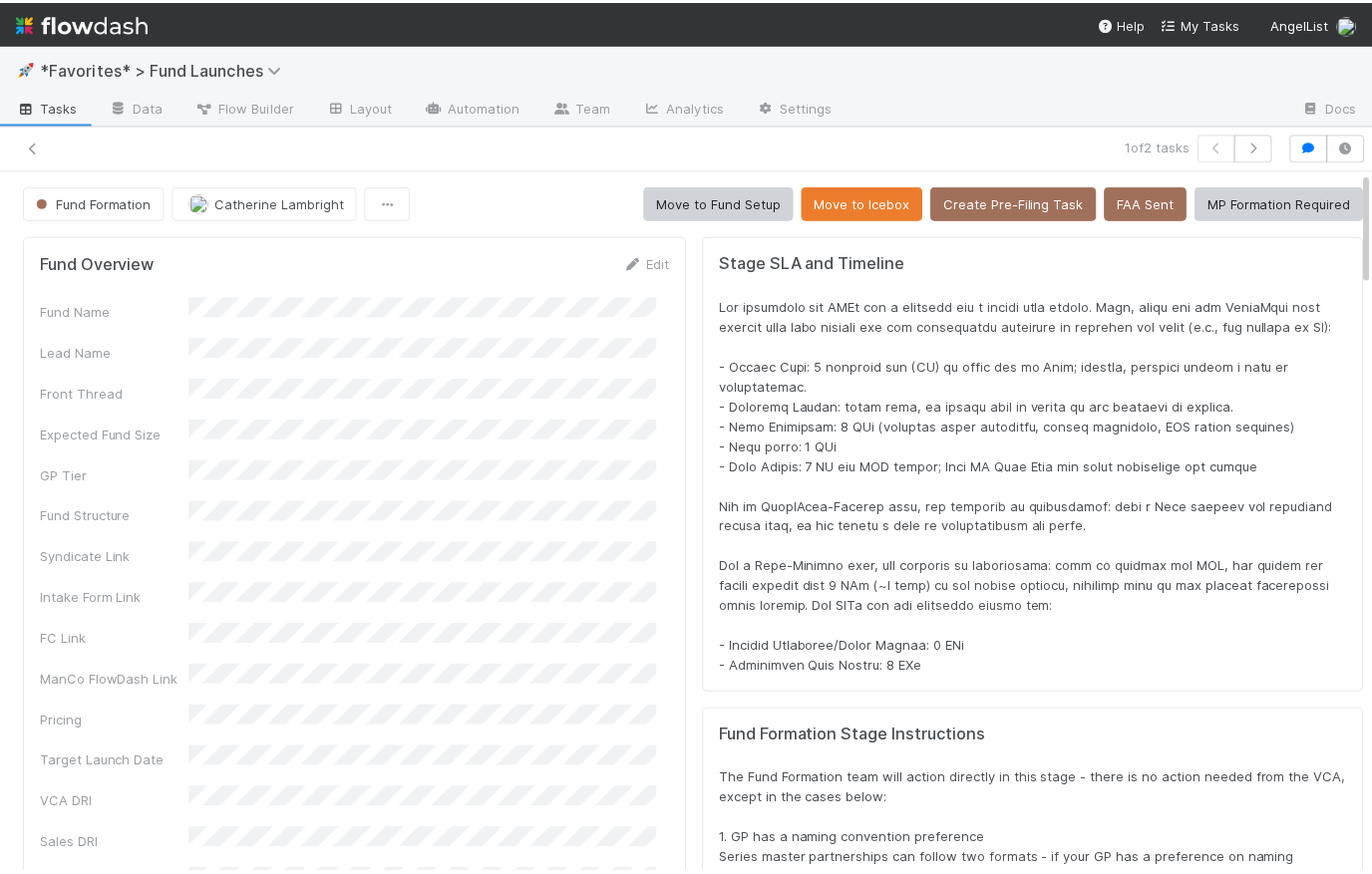 scroll, scrollTop: 0, scrollLeft: 0, axis: both 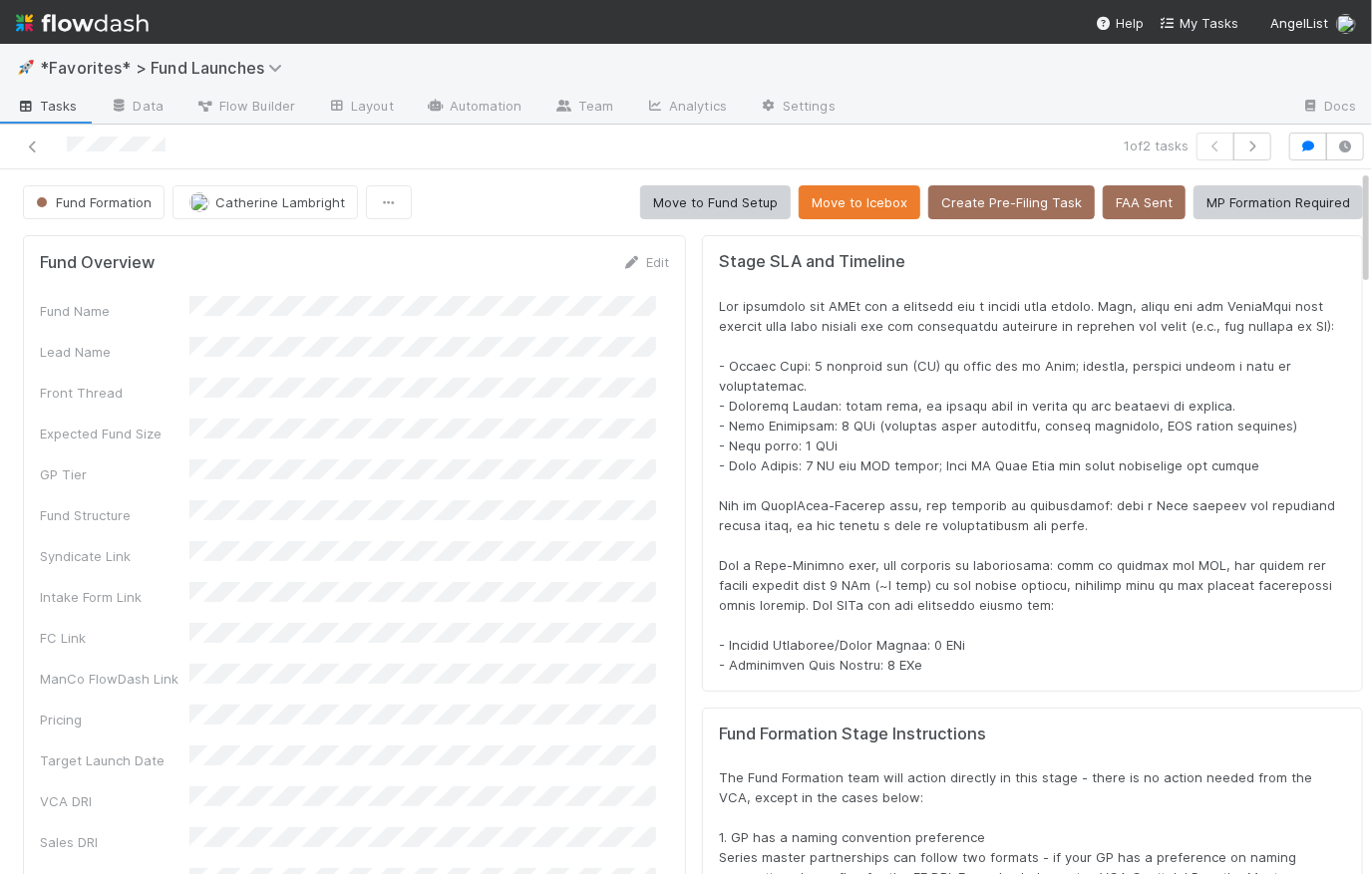 click at bounding box center (82, 23) 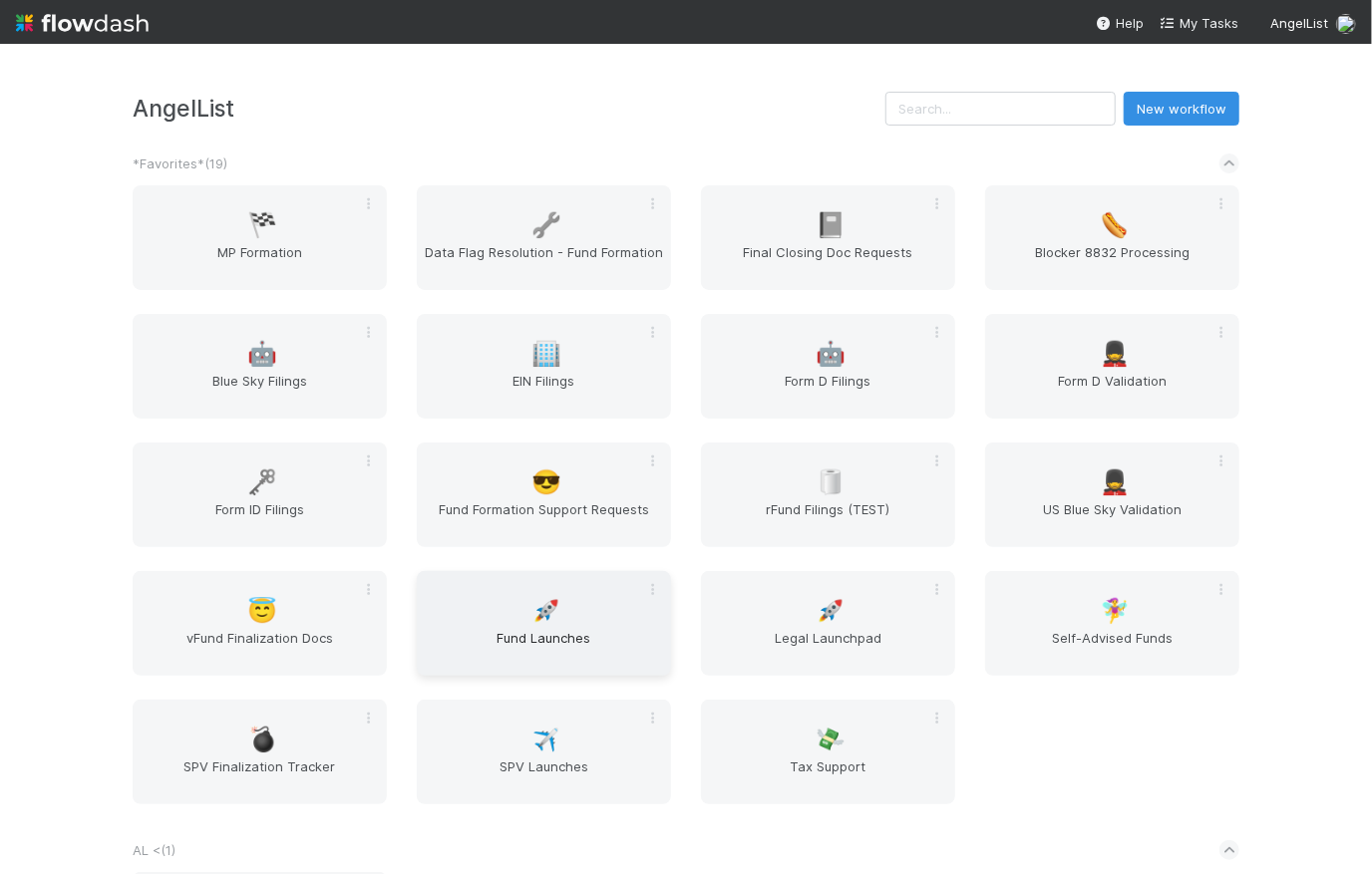 click on "Fund Launches" at bounding box center [543, 648] 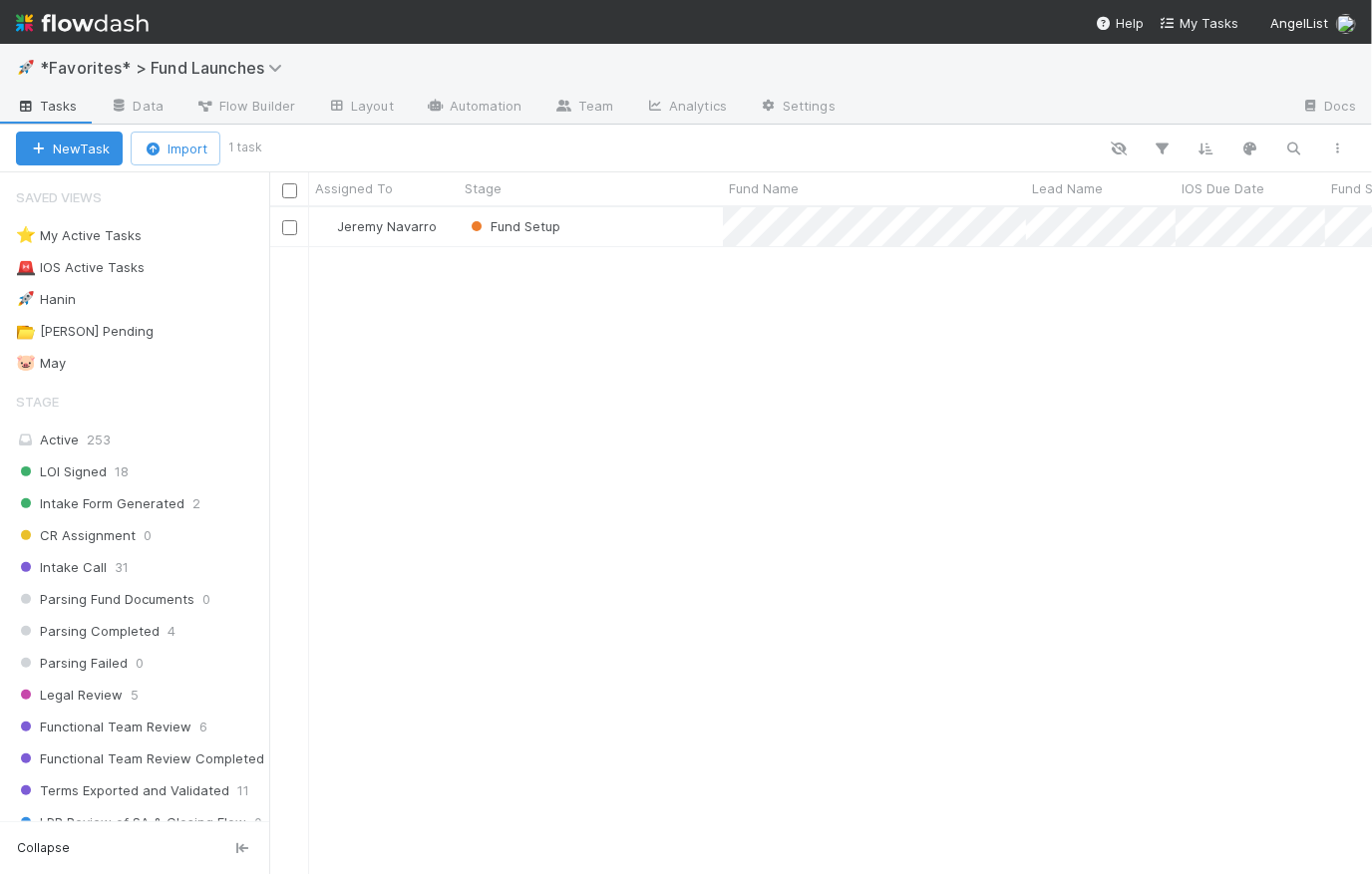scroll, scrollTop: 14, scrollLeft: 14, axis: both 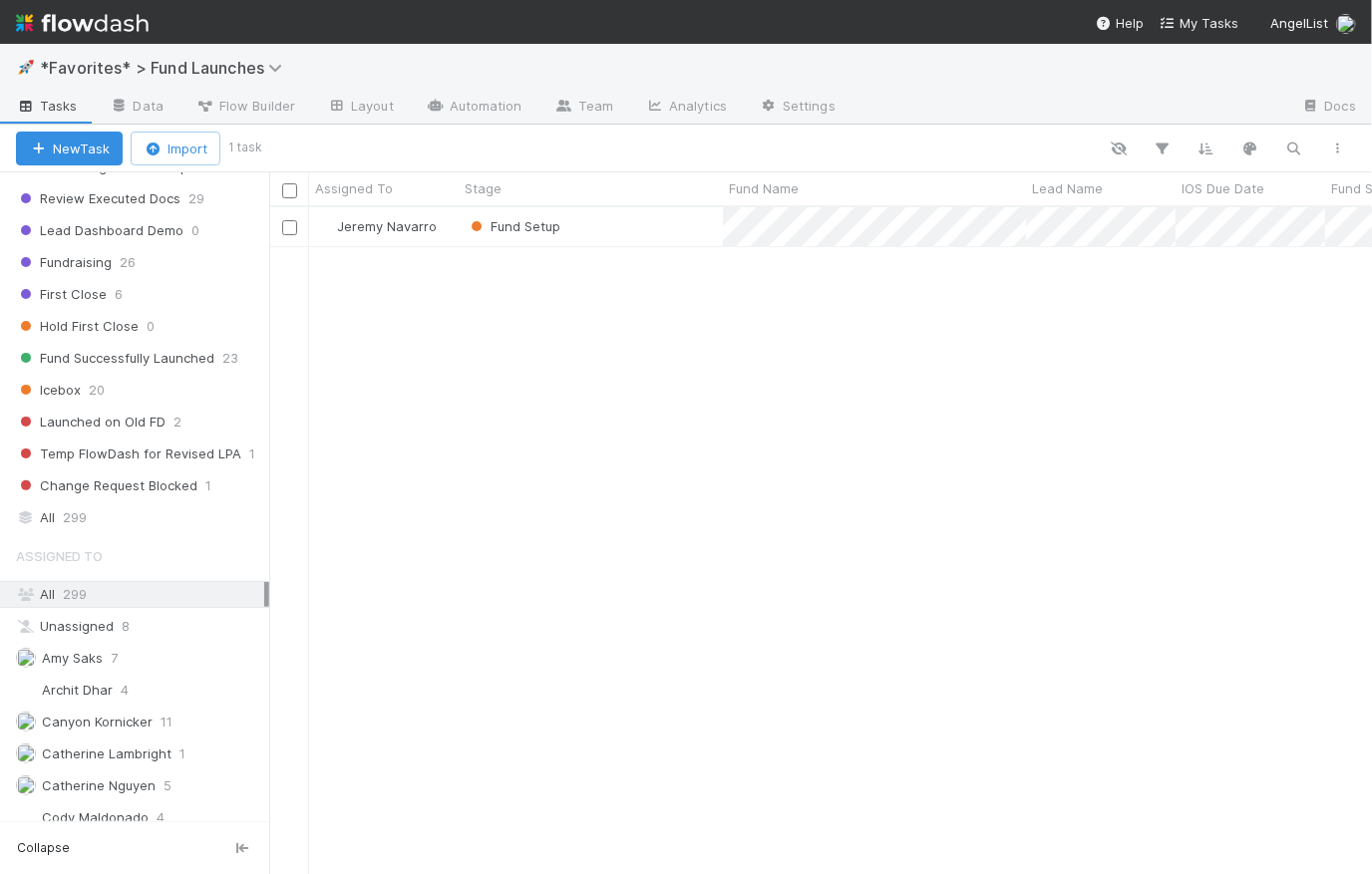 click on "Saved Views ⭐ My Active Tasks 1 🚨 IOS Active Tasks  4 🚀 [PERSON] 2 📂 [PERSON] Pending  2 🐷 [PERSON] 2 Stage     Active 253   LOI Signed   18   Intake Form Generated   2   CR Assignment   0   Intake Call    31   Parsing Fund Documents   0   Parsing Completed   4   Parsing Failed   0   Legal Review   5   Functional Team Review   6   Functional Team Review Completed   5   Terms Exported and Validated   11   LPR Review of SA & Closing Flow   0   Legal Review of Revised LPA   3   Finalize Intake Form   2   Fund Formation   4   Fund Setup   1   Analyzing Docs with GPT    0   Review Closing Docs    0   Fund Review   79   Waiting on Info   2   Changes Requested   1   Collect Signatures & Upload Docs   17   Review Executed Docs   29   Lead Dashboard Demo   0   Fundraising   26   First Close   6   Hold First Close   0   Fund Successfully Launched   23   Icebox   20   Launched on Old FD   2   Temp FlowDash for Revised LPA   1   Change Request Blocked    1   All 299   Assigned To     All 299   Unassigned 8     7     4" at bounding box center (135, 496) 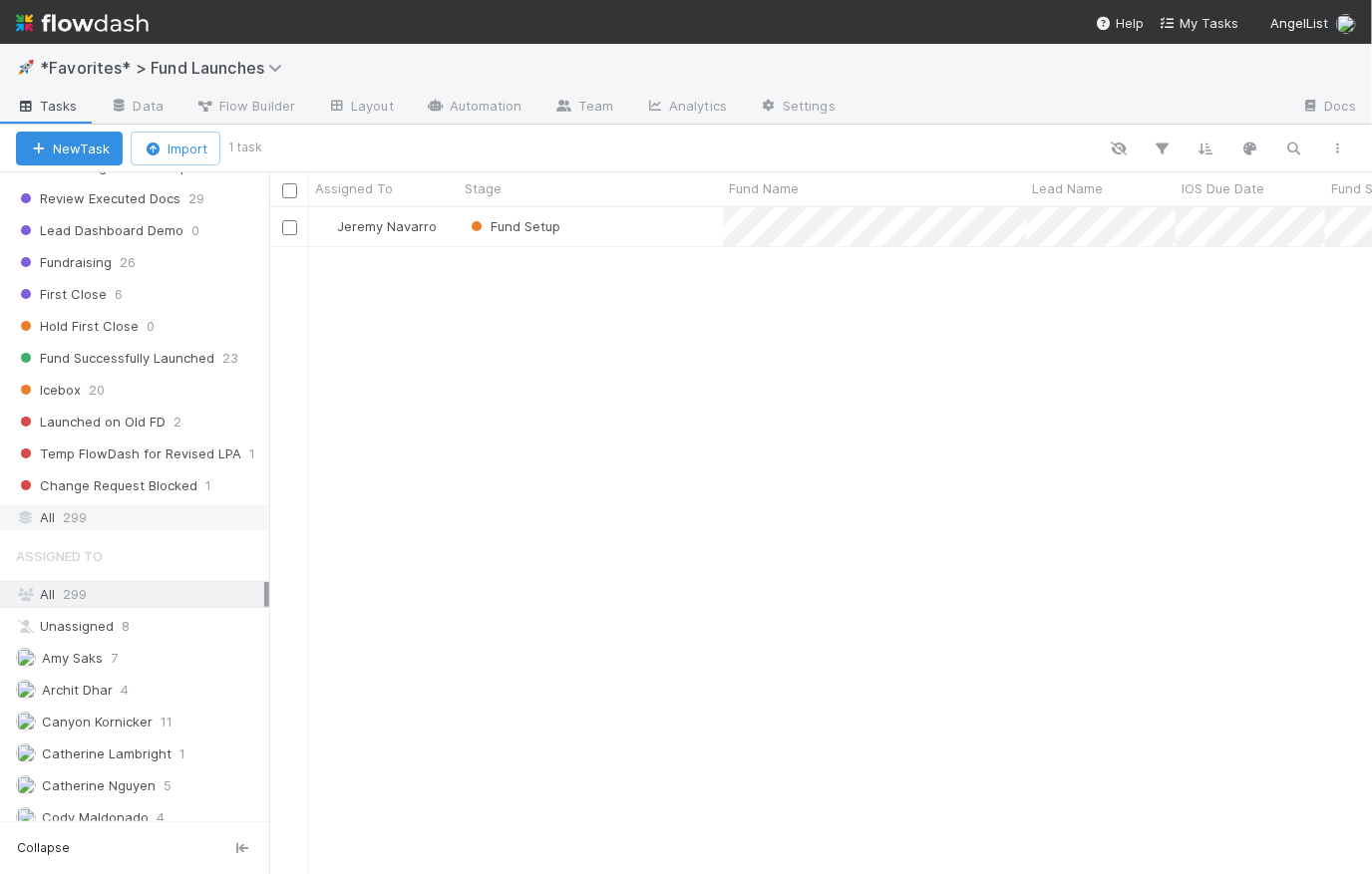 click on "299" at bounding box center [75, 517] 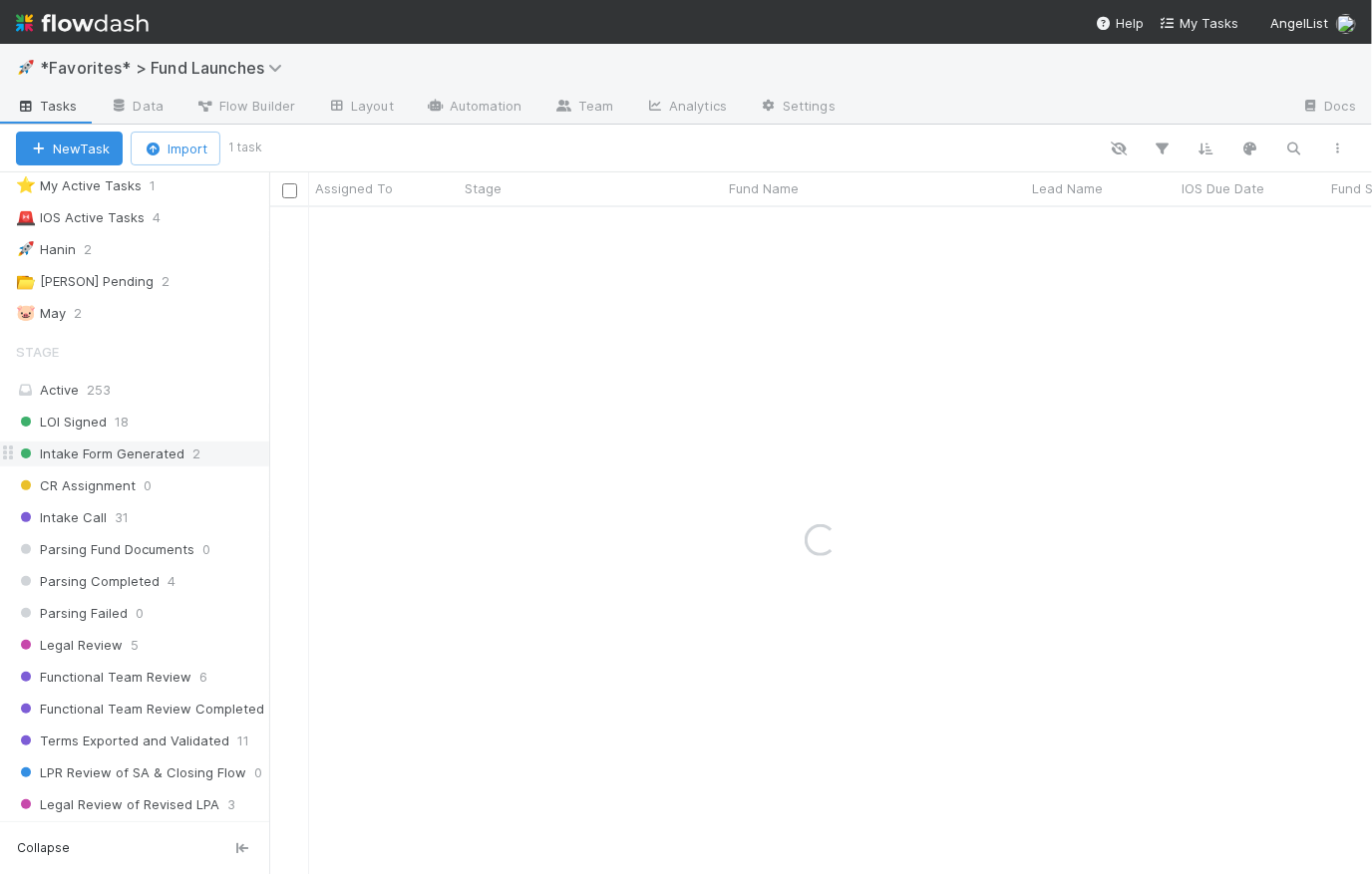 scroll, scrollTop: 0, scrollLeft: 0, axis: both 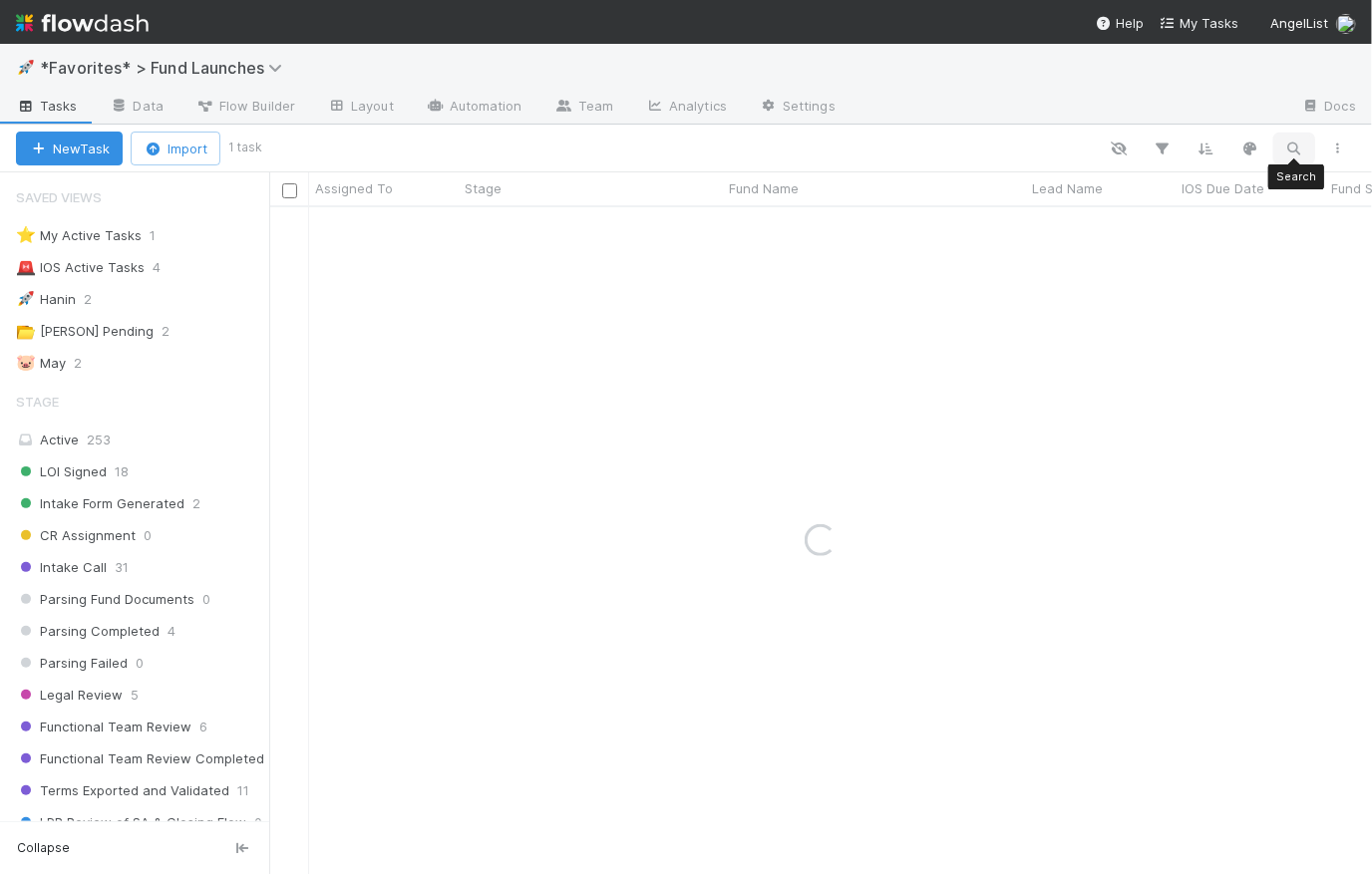 click at bounding box center [1294, 148] 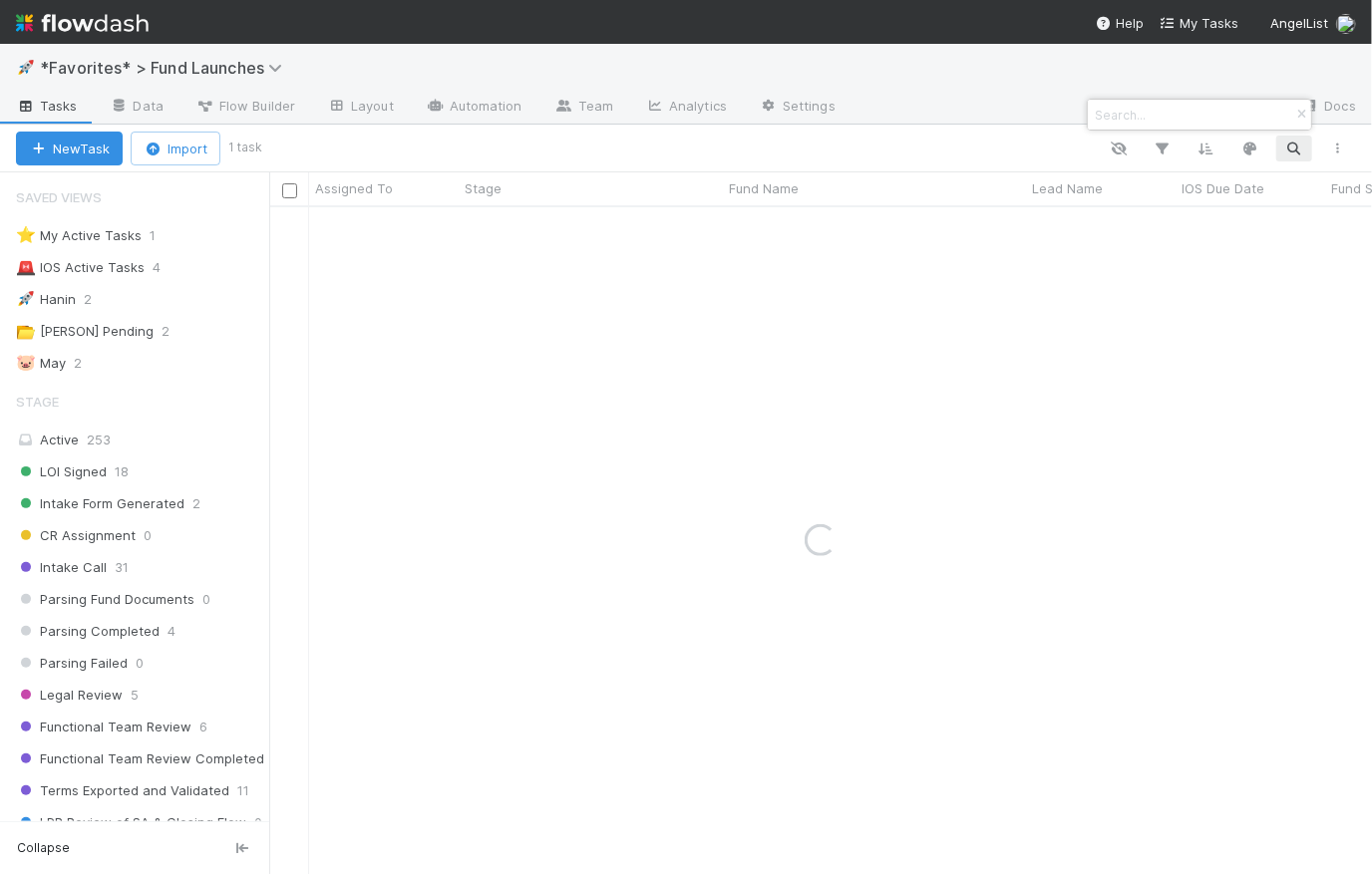 click at bounding box center [1191, 115] 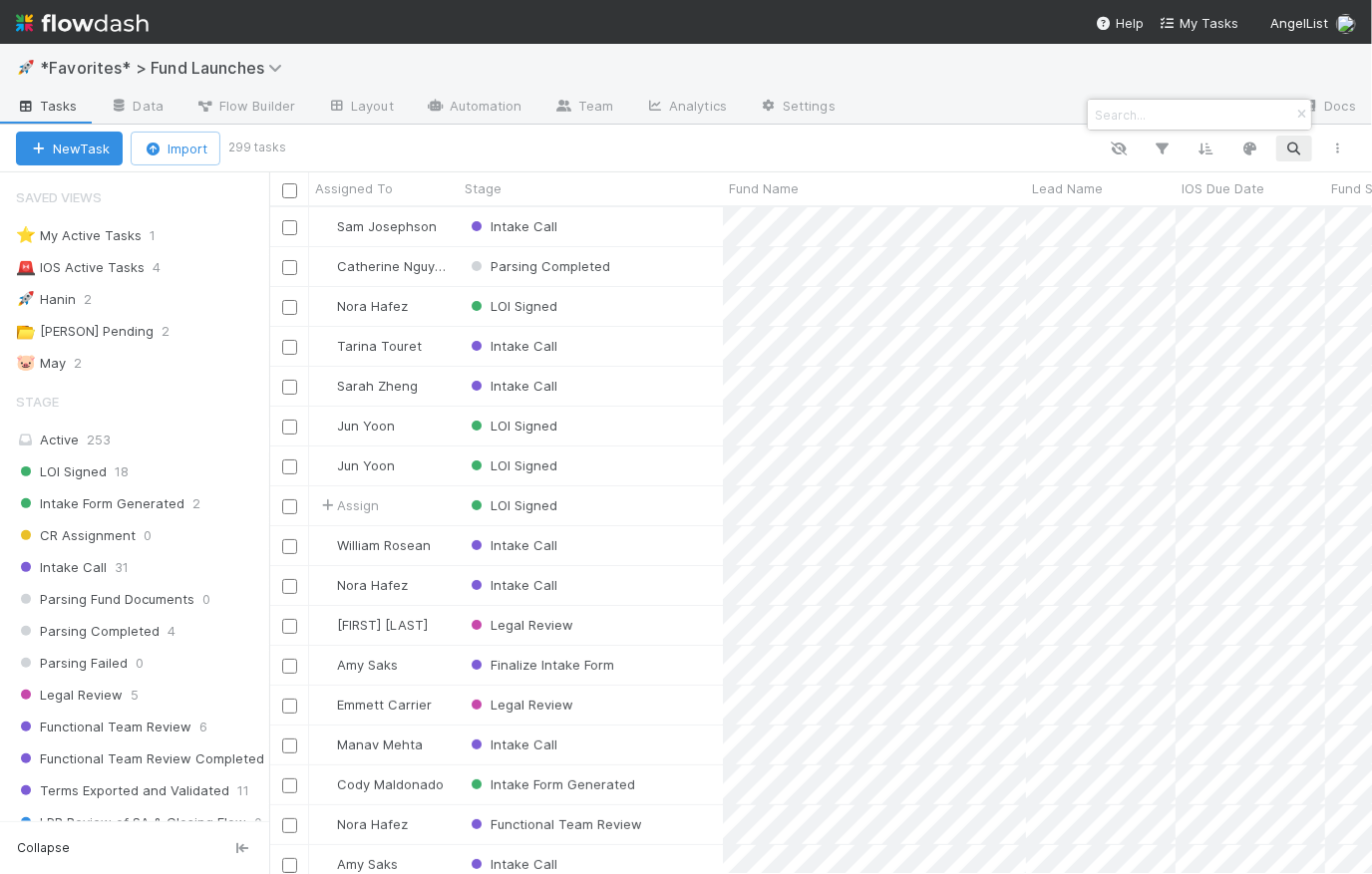 scroll, scrollTop: 14, scrollLeft: 14, axis: both 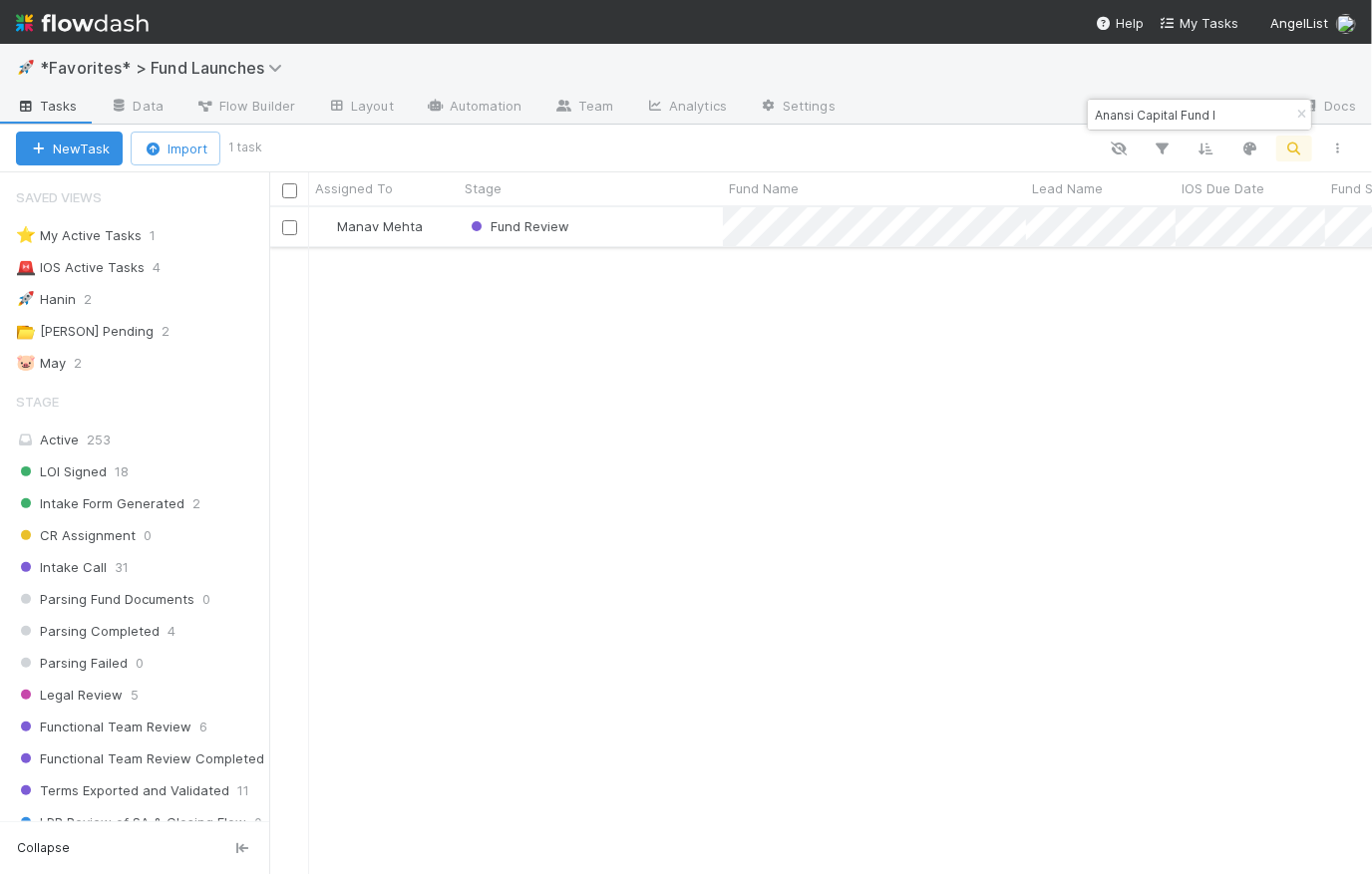 type on "Anansi Capital Fund I" 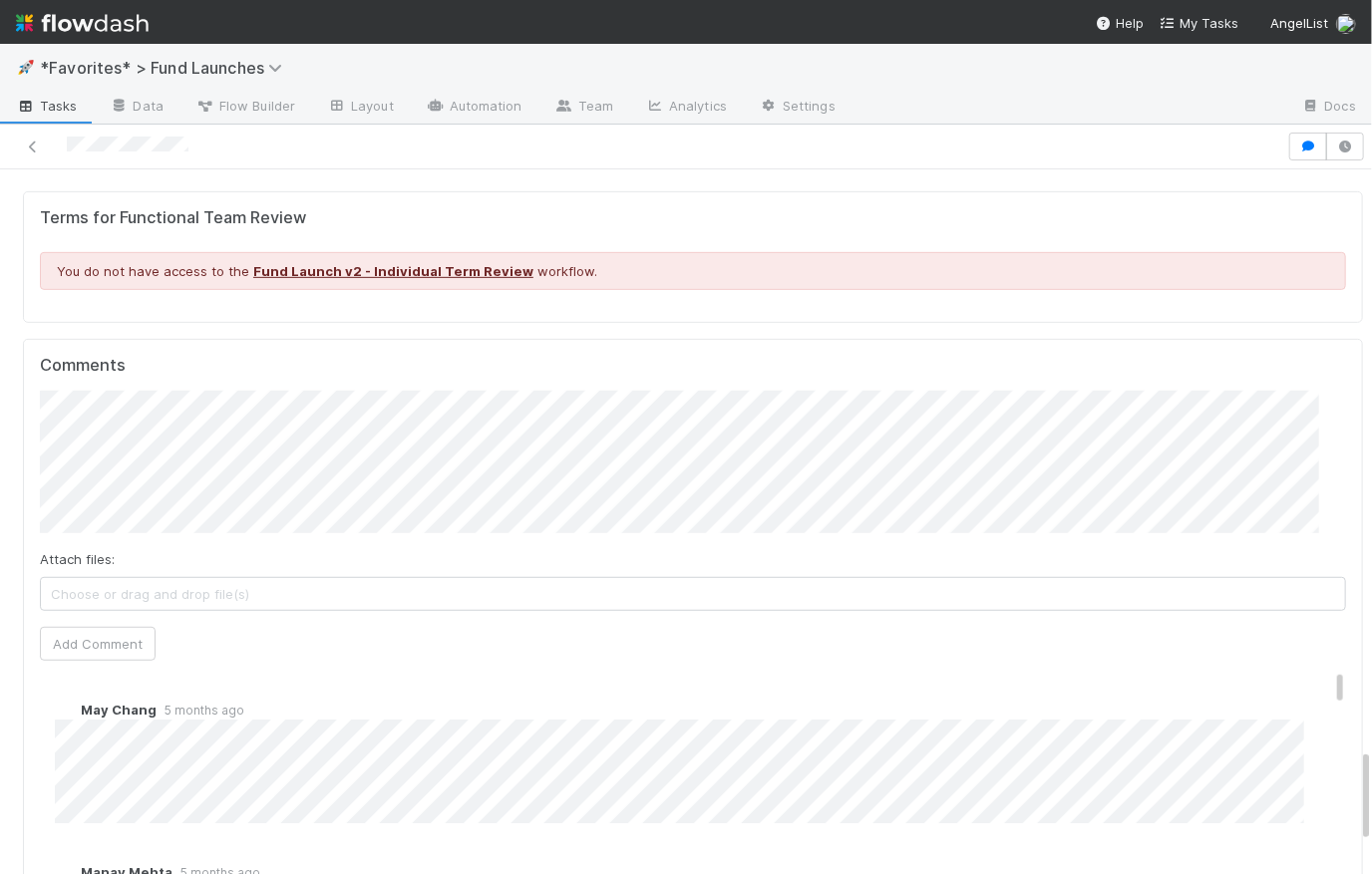 scroll, scrollTop: 4357, scrollLeft: 0, axis: vertical 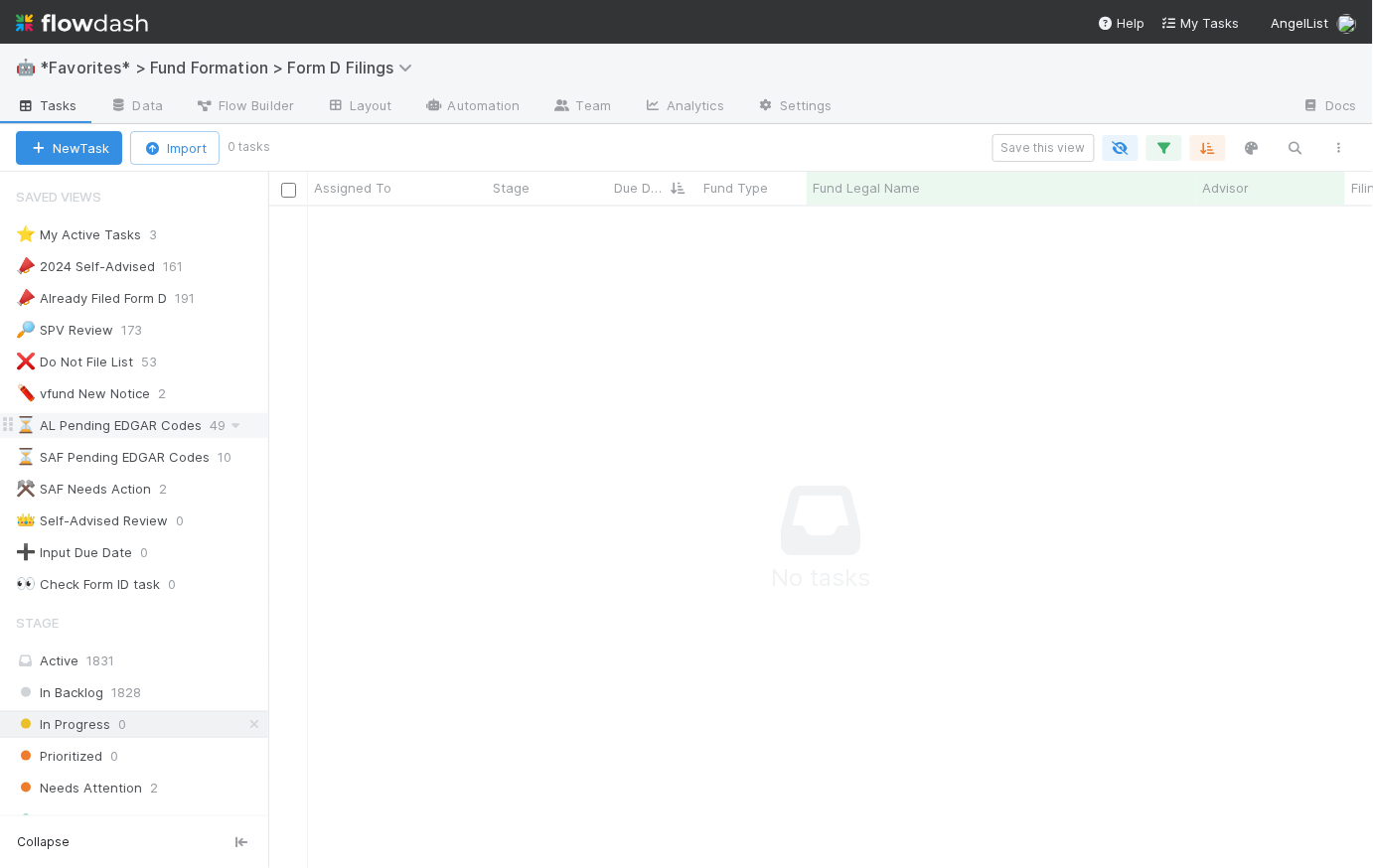 click on "⏳ AL Pending EDGAR Codes" at bounding box center (108, 425) 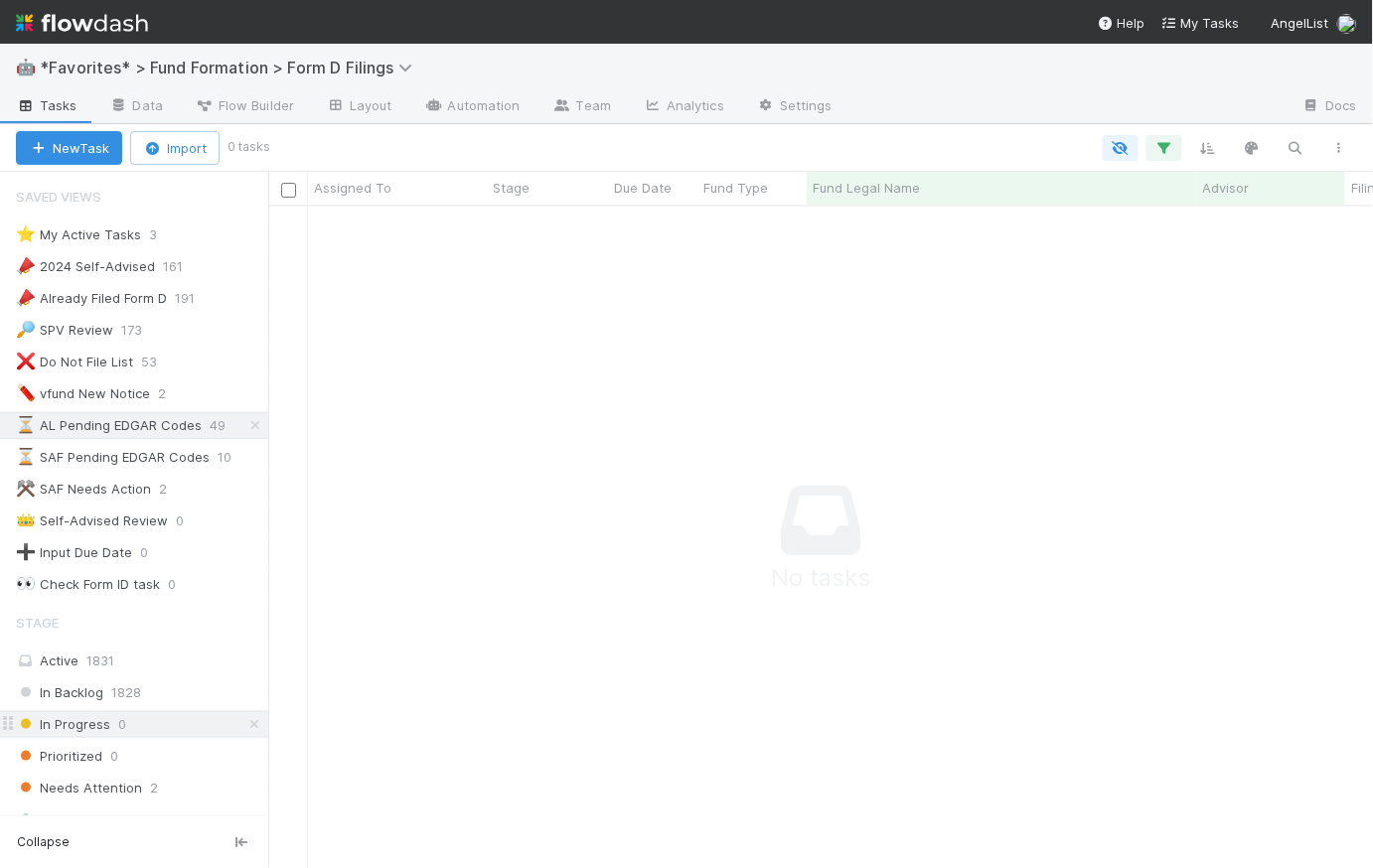 scroll, scrollTop: 14, scrollLeft: 15, axis: both 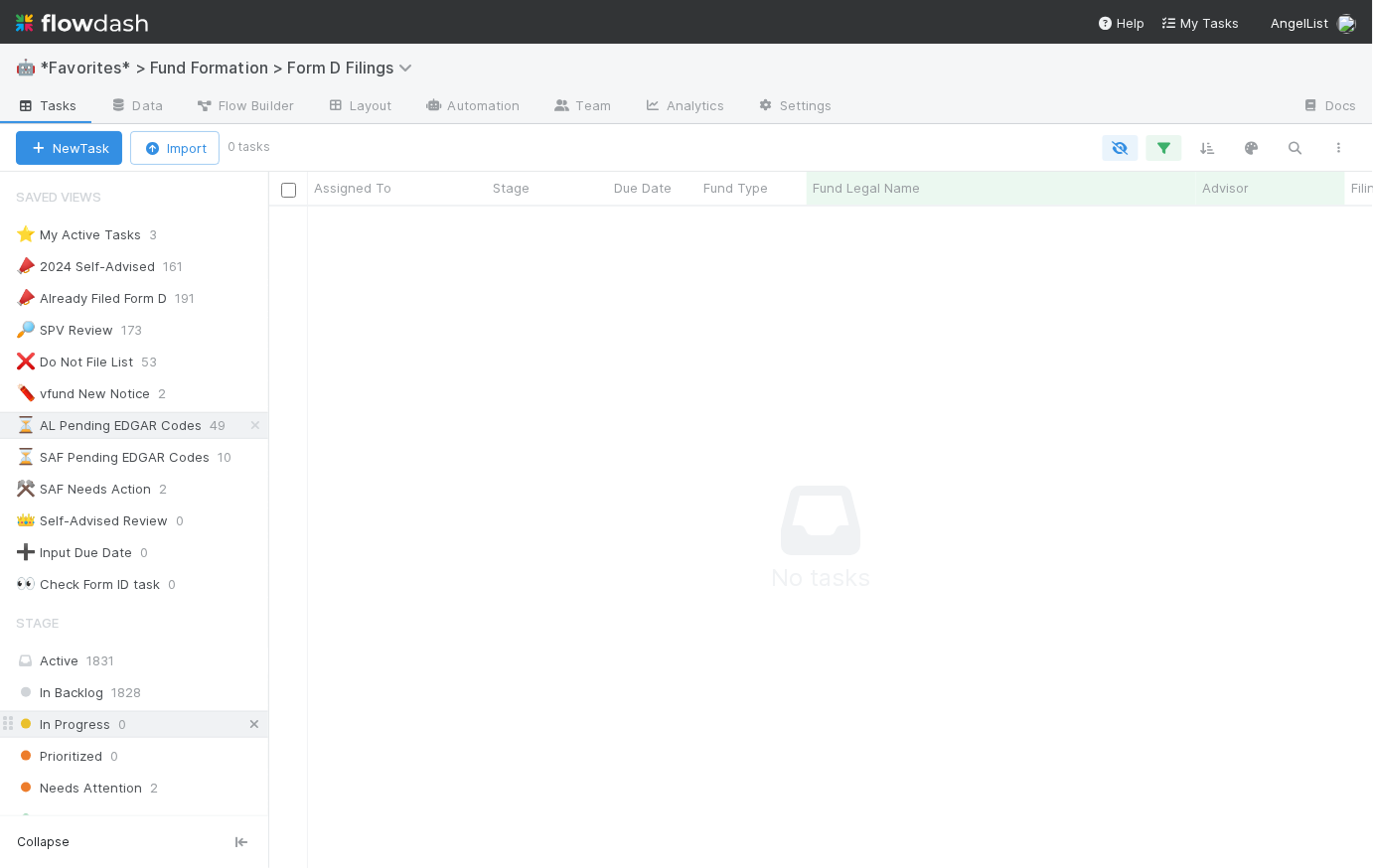 click at bounding box center [254, 724] 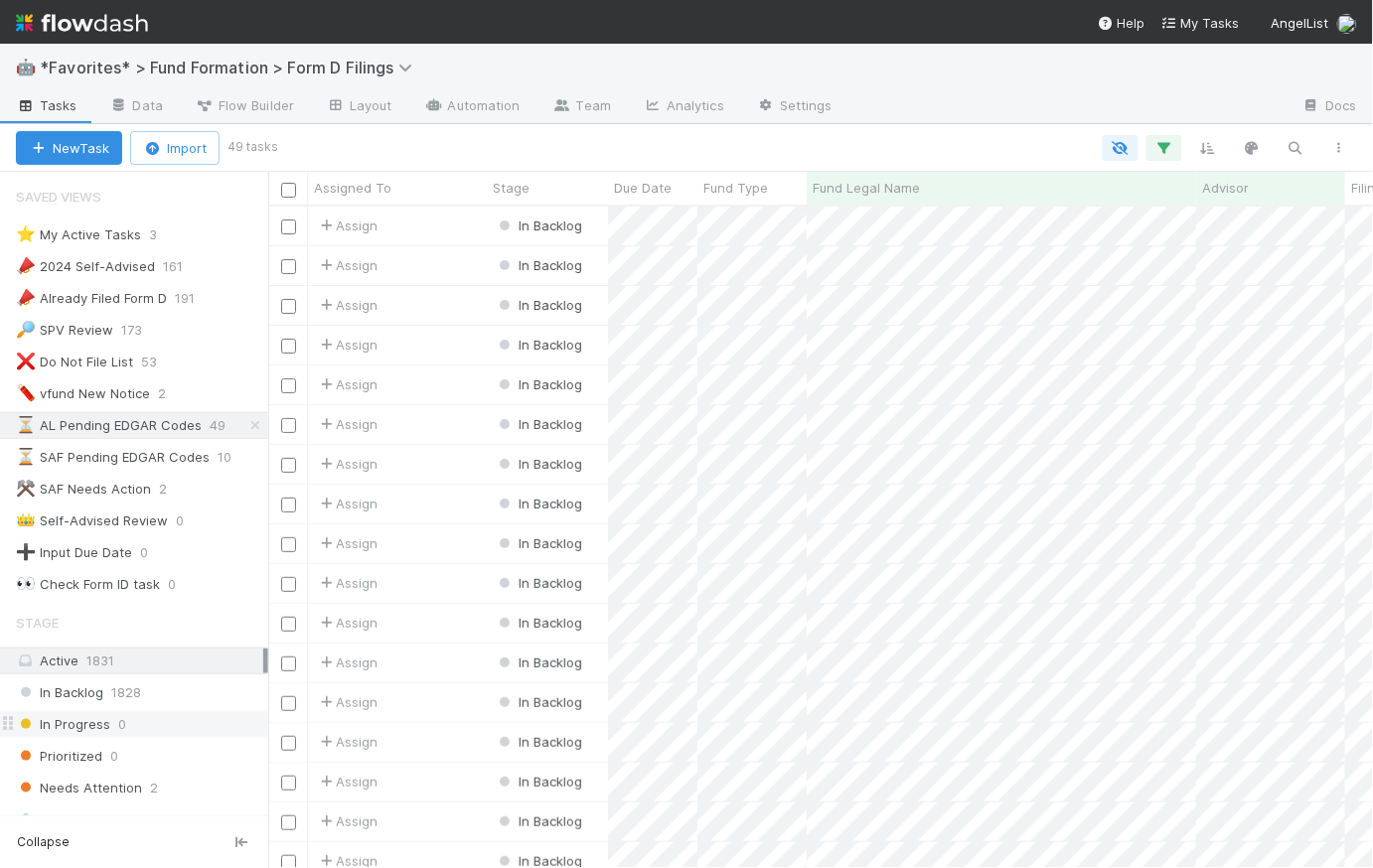 scroll, scrollTop: 14, scrollLeft: 15, axis: both 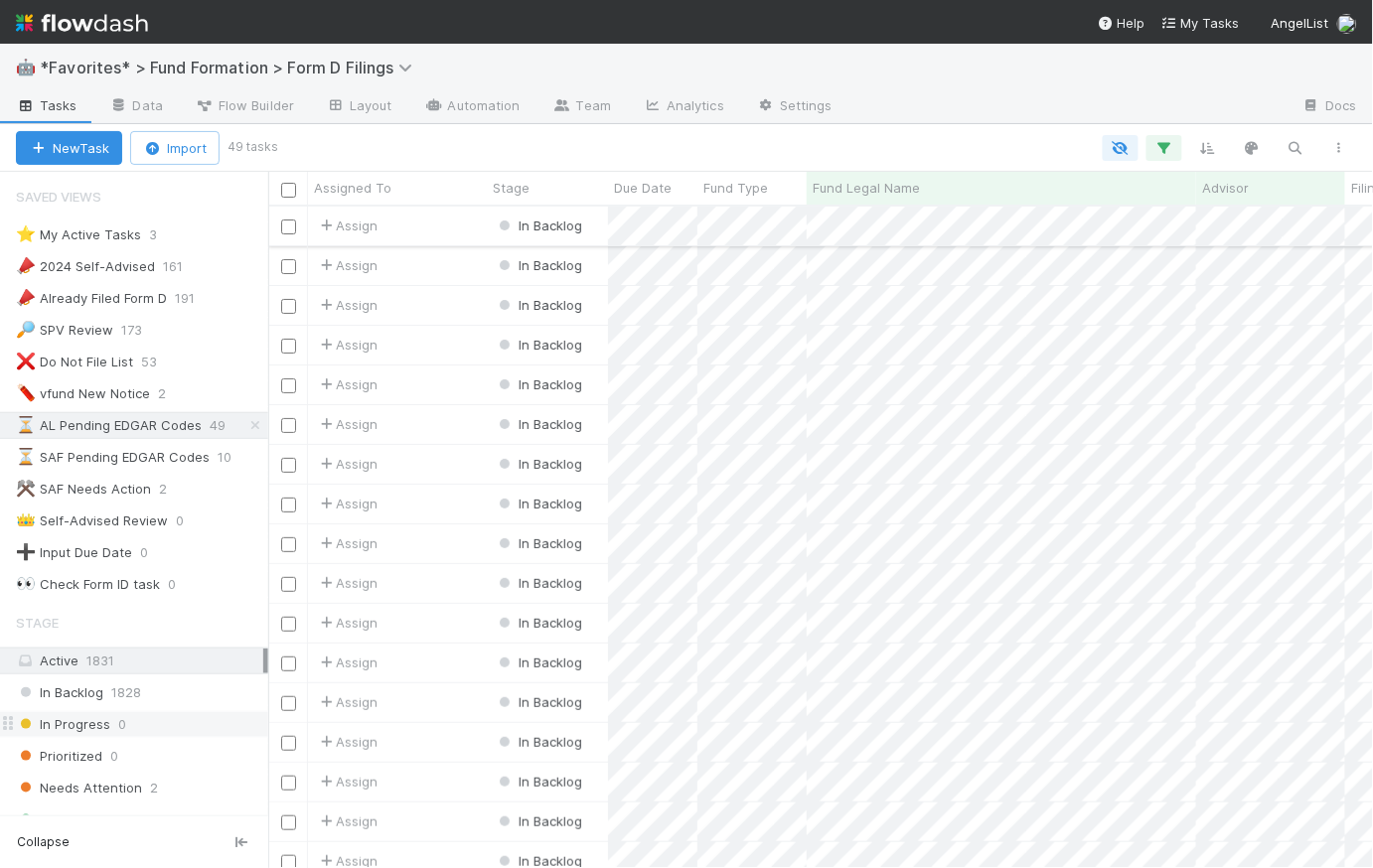 click on "Assign" at bounding box center [397, 225] 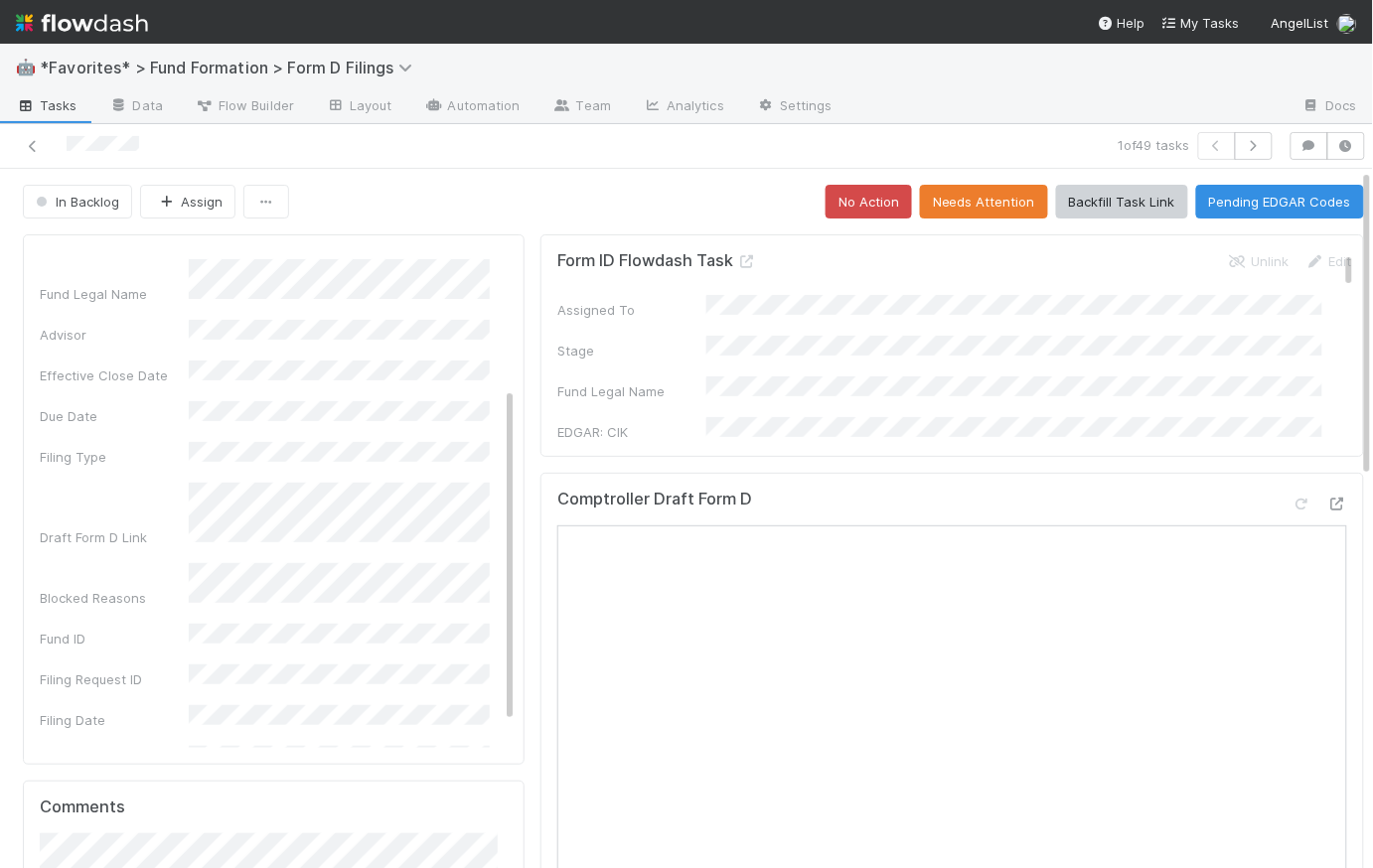 scroll, scrollTop: 237, scrollLeft: 0, axis: vertical 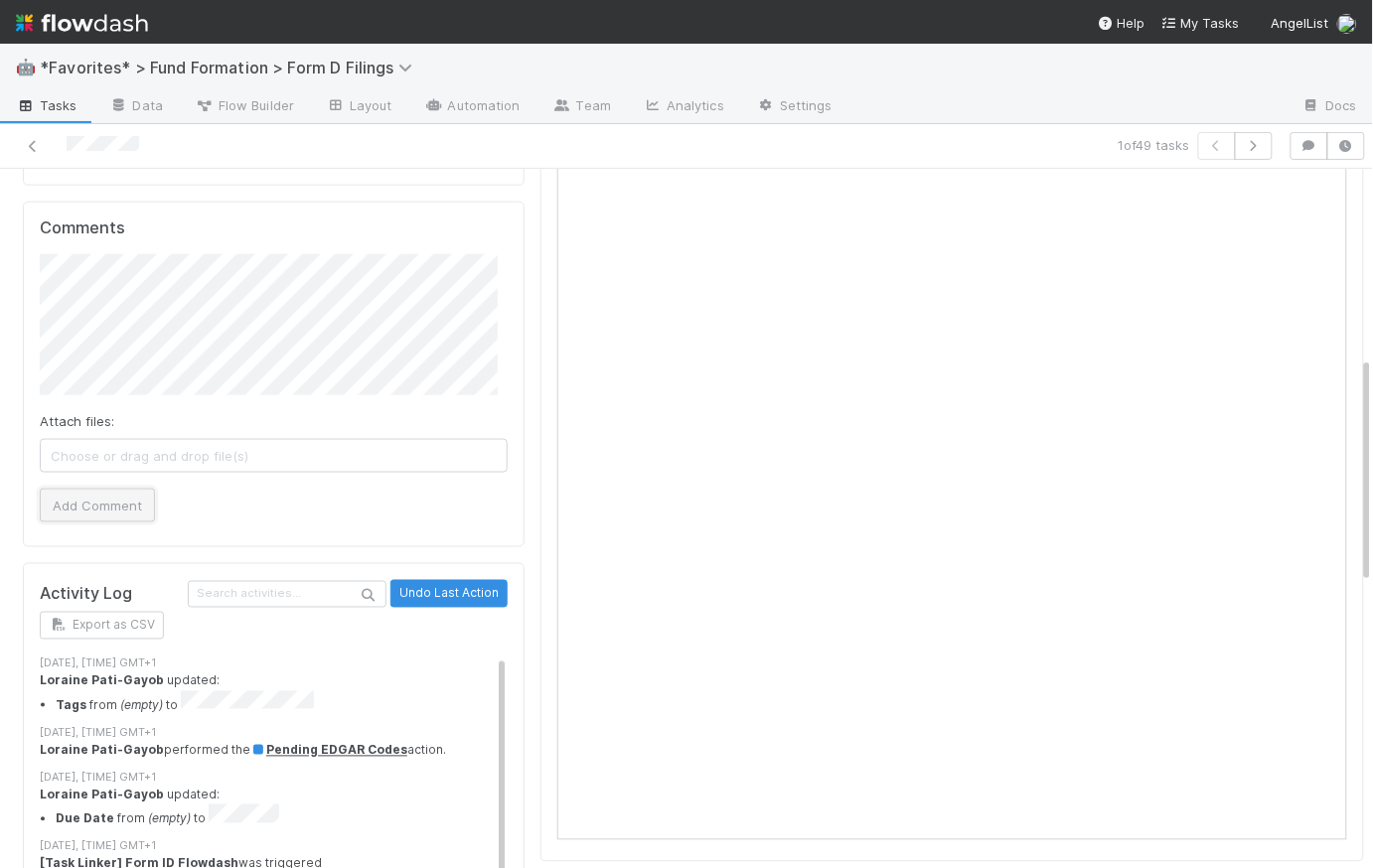 click on "Add Comment" at bounding box center (97, 506) 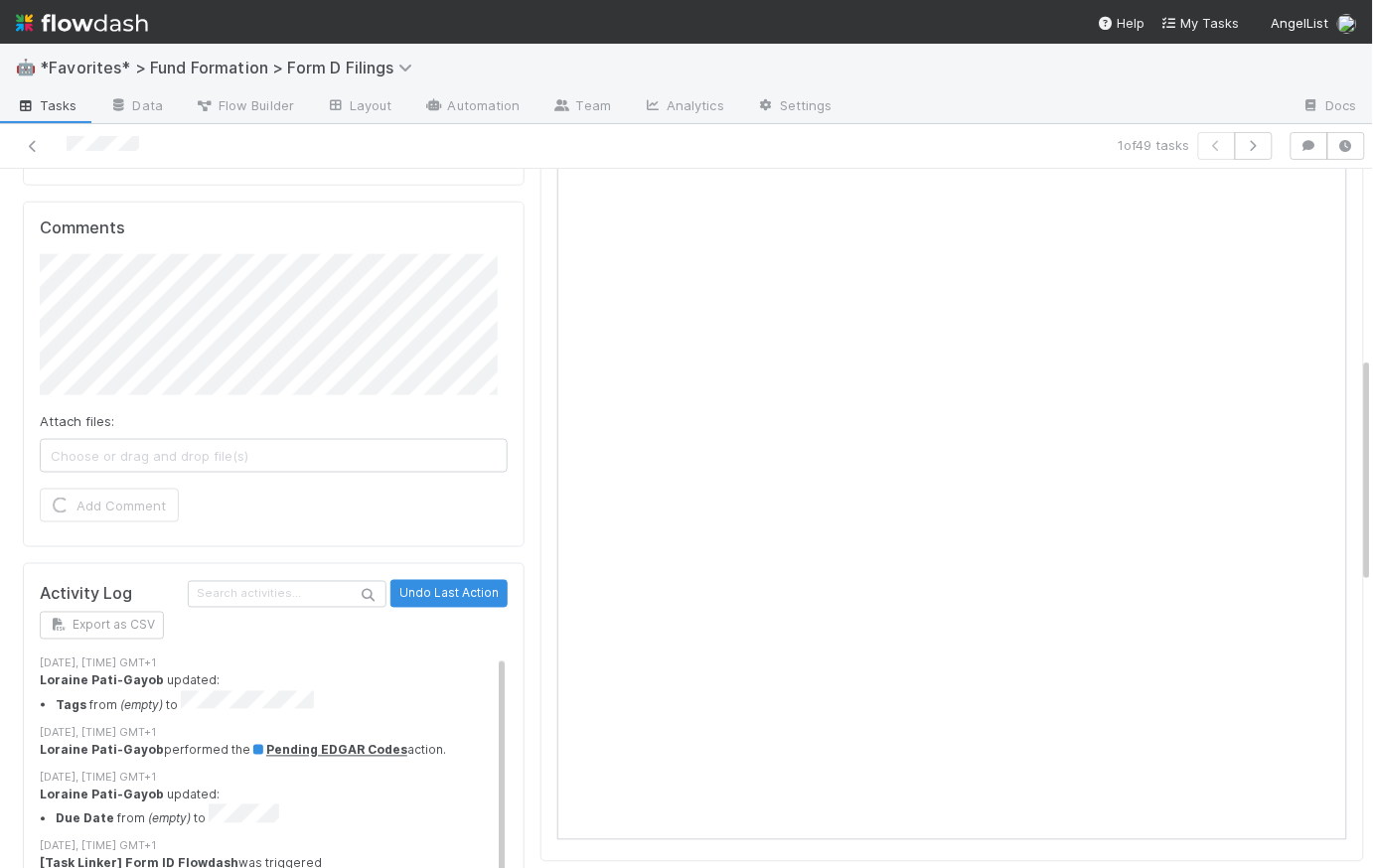 scroll, scrollTop: 0, scrollLeft: 0, axis: both 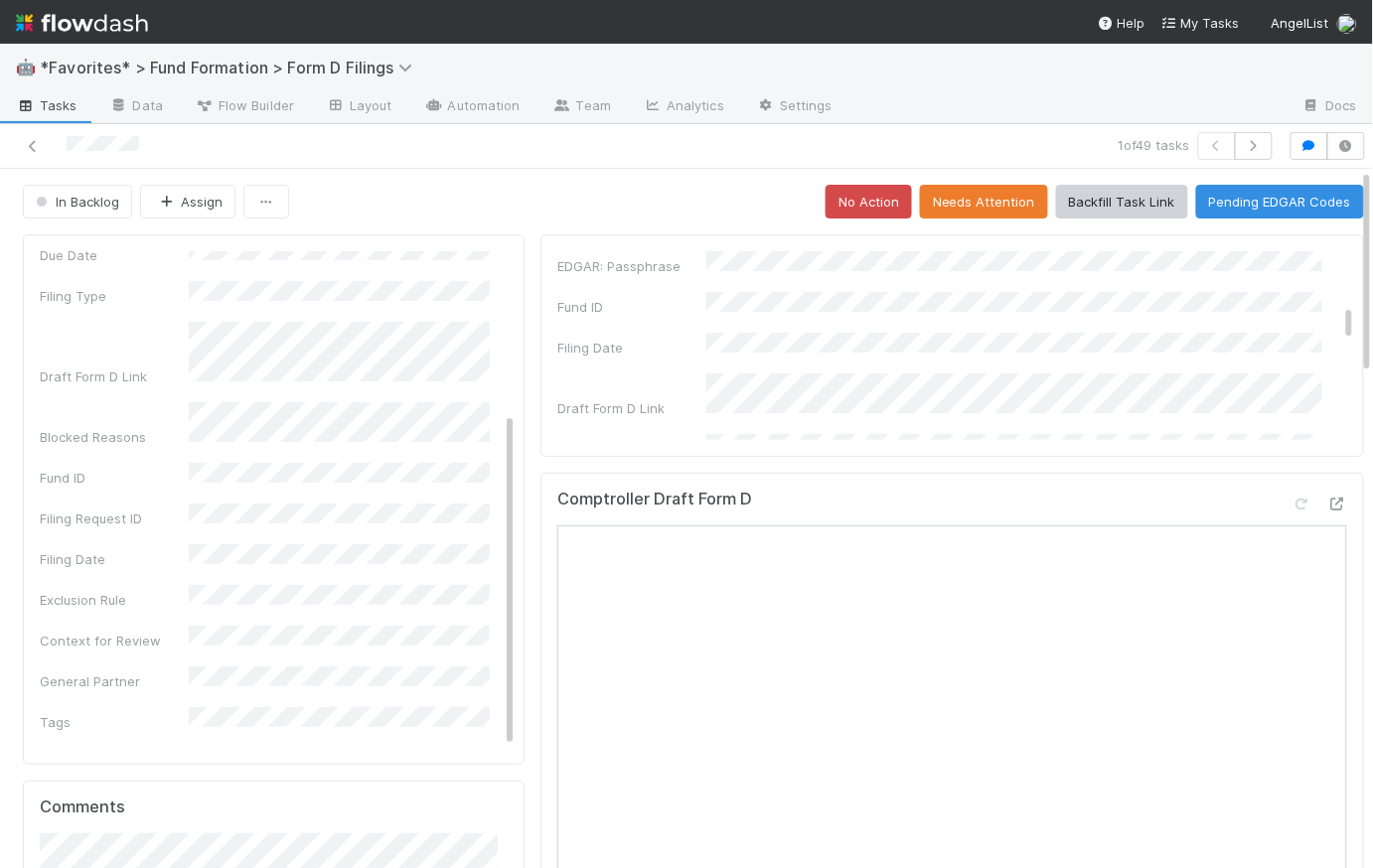 click on "In Backlog Assign No Action Needs Attention Backfill Task Link Pending EDGAR Codes" at bounding box center [693, 202] 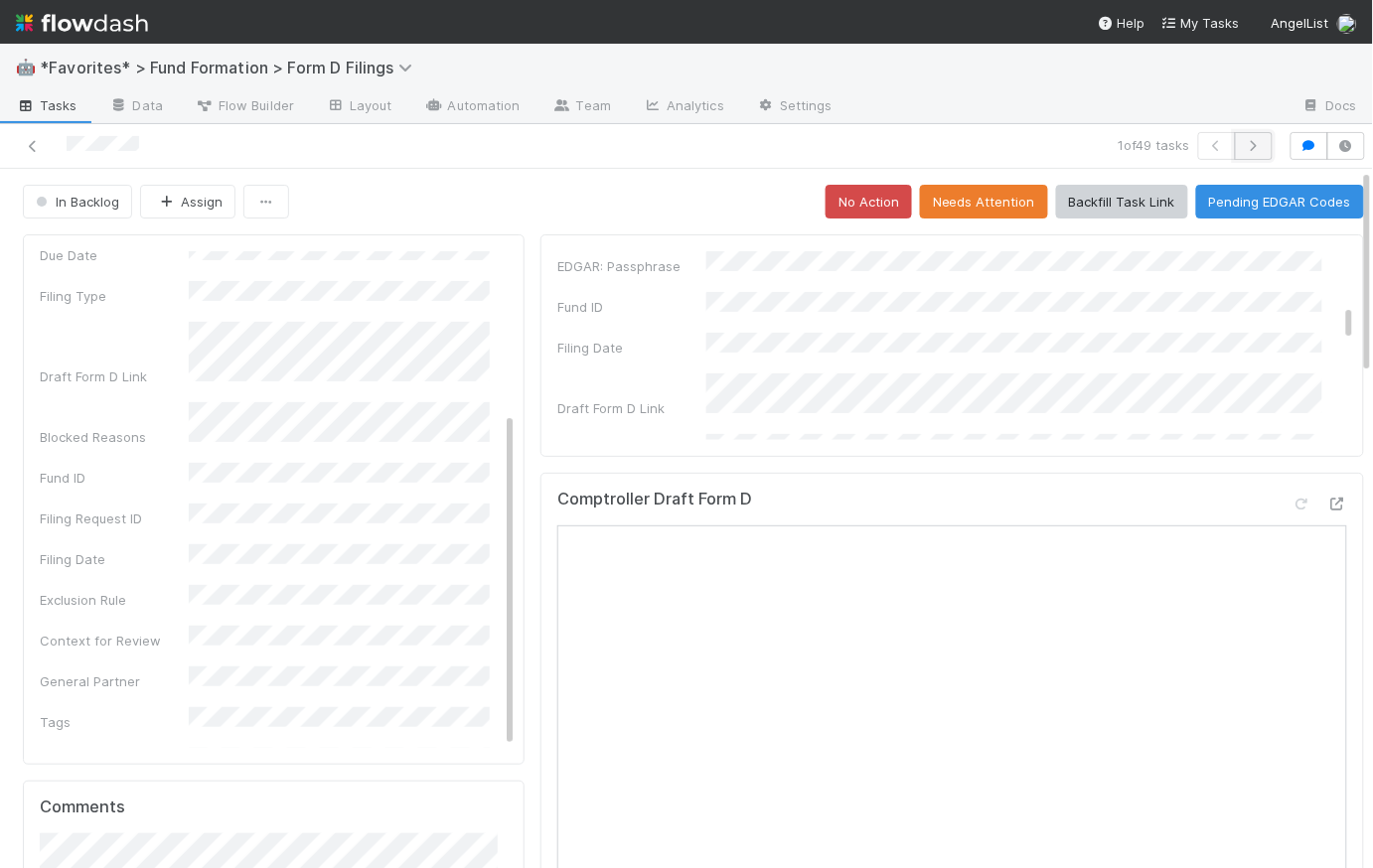 click at bounding box center [1254, 146] 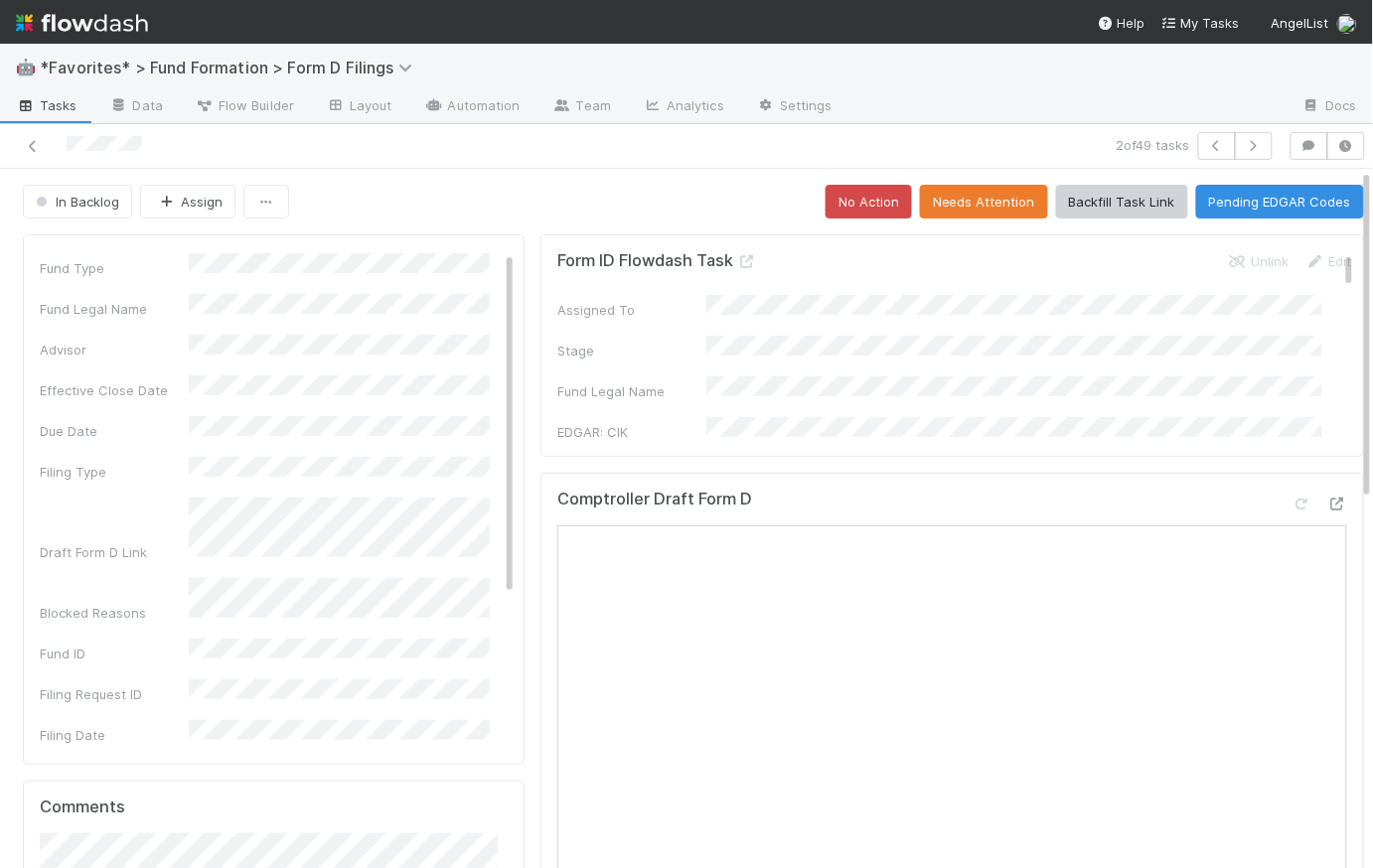 scroll, scrollTop: 0, scrollLeft: 0, axis: both 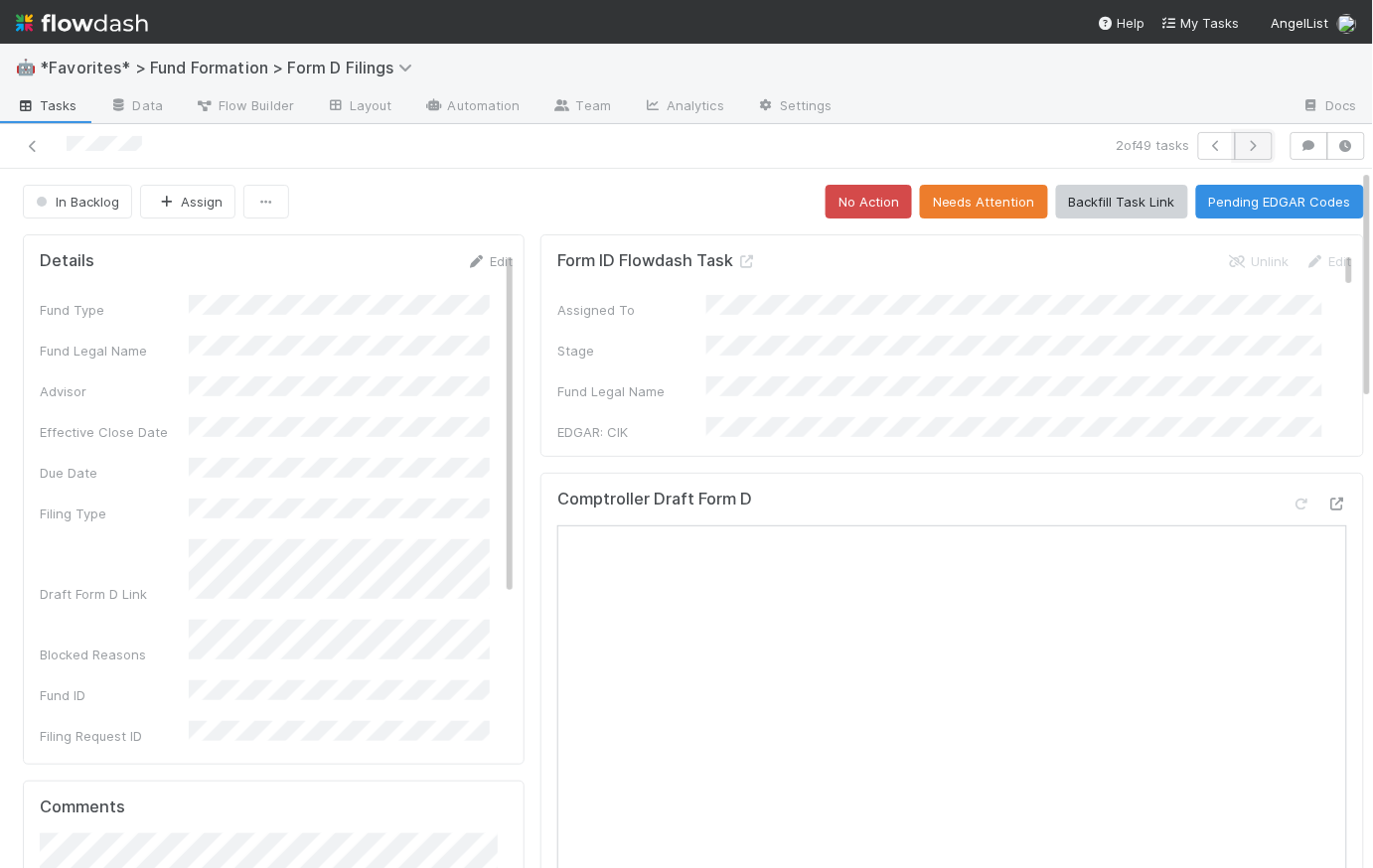click at bounding box center [1254, 146] 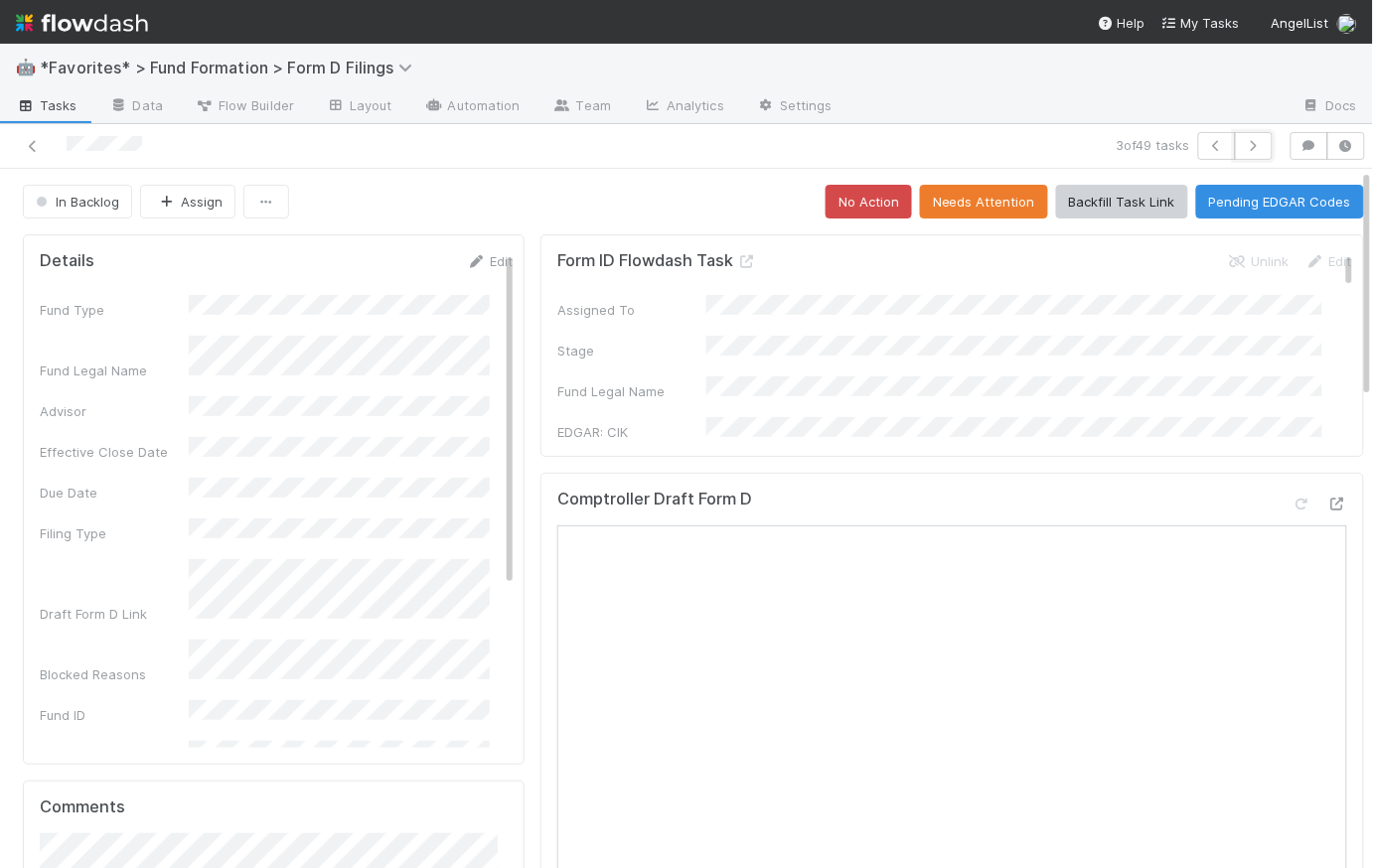 click at bounding box center [1254, 146] 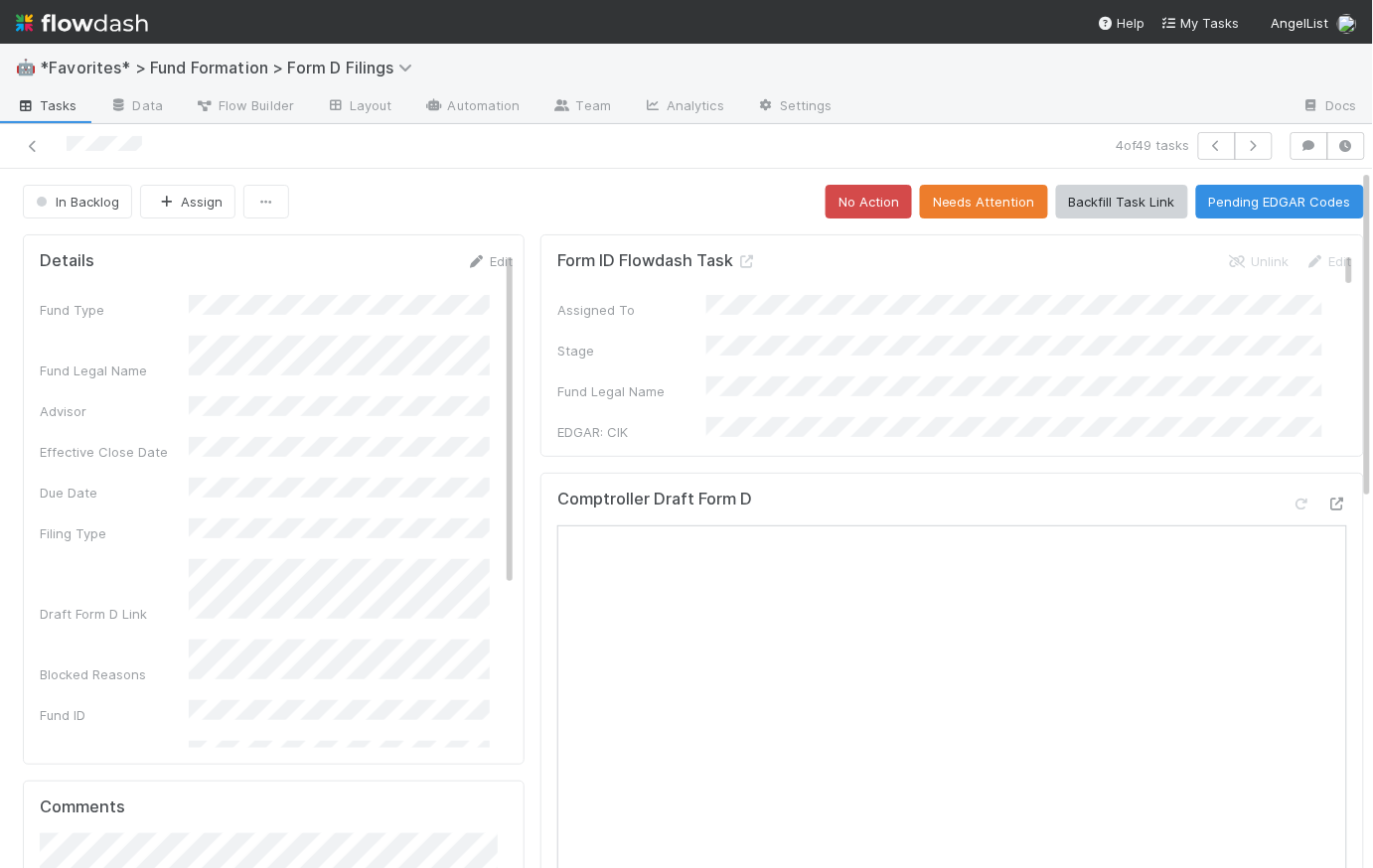 click on "Tasks" at bounding box center [47, 105] 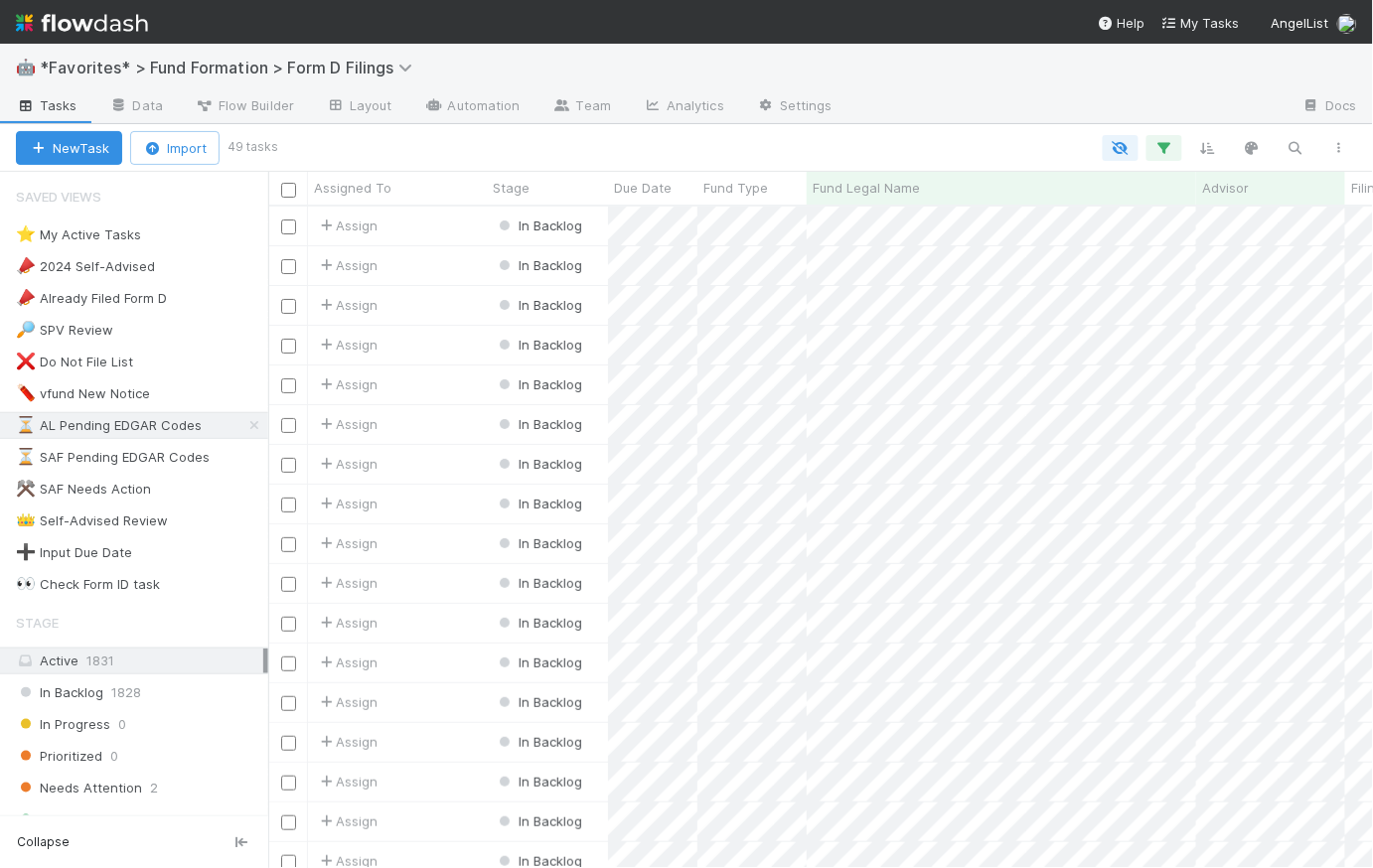 scroll, scrollTop: 14, scrollLeft: 15, axis: both 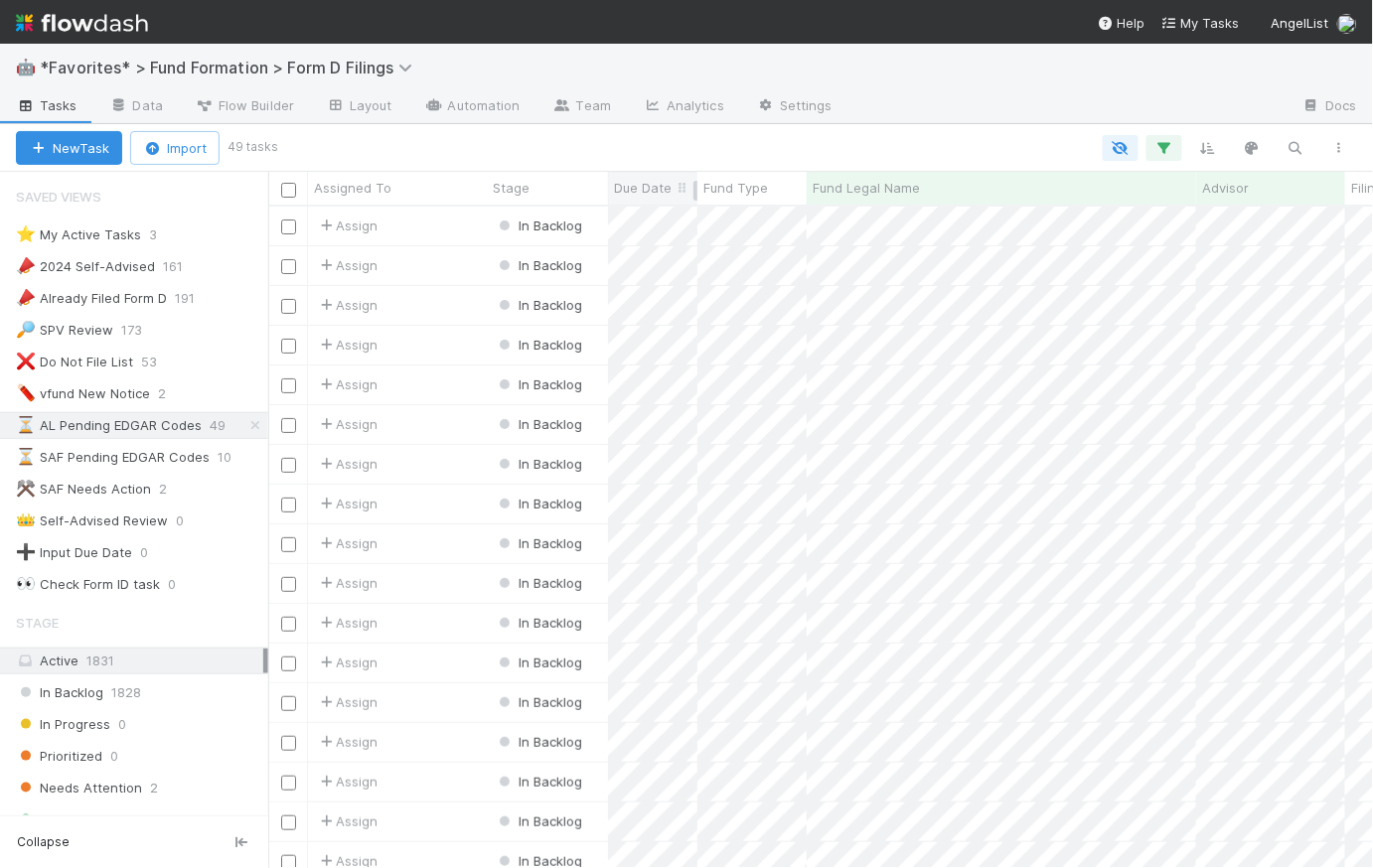 click on "Due Date" at bounding box center (643, 188) 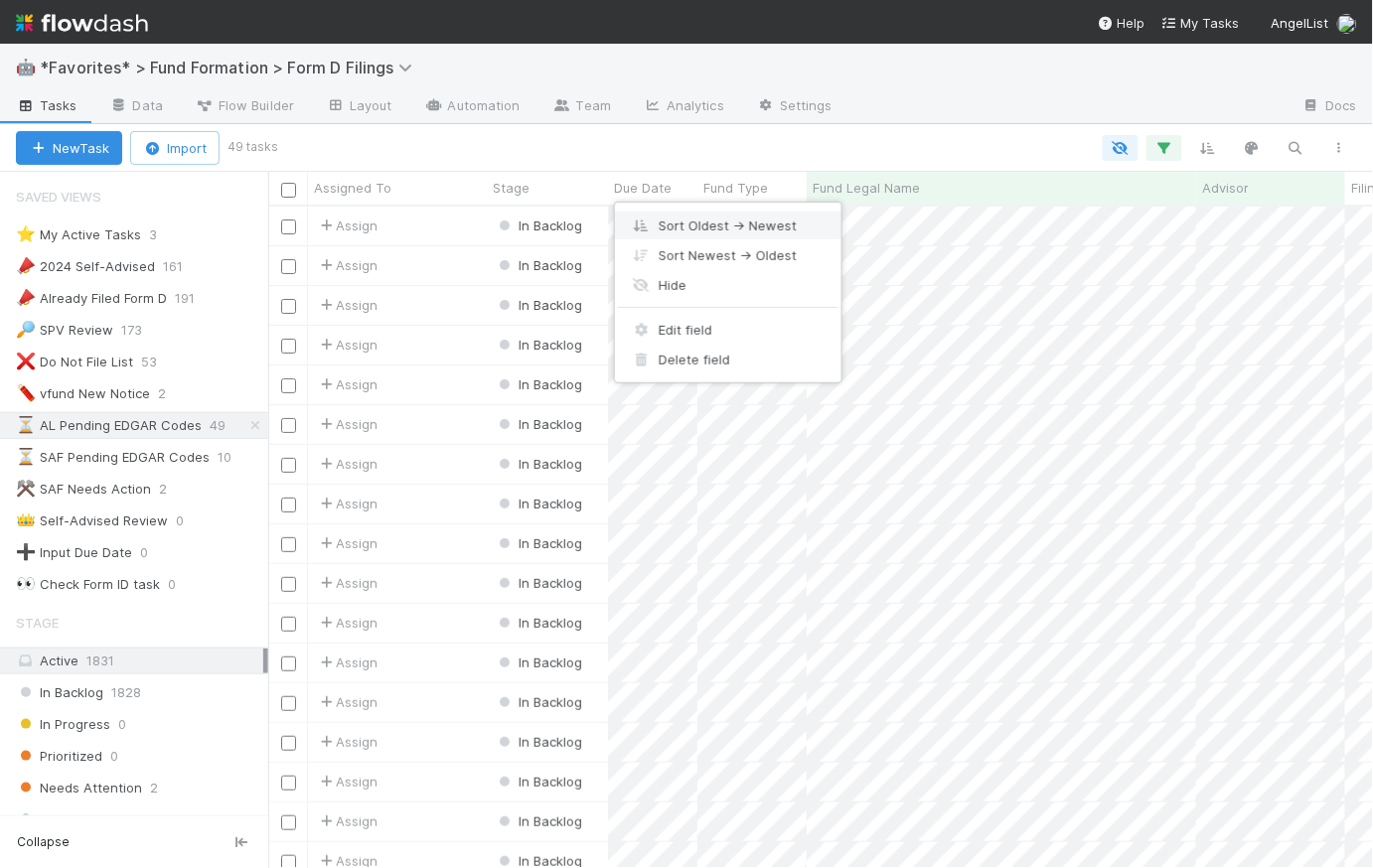click on "Sort Oldest → Newest" at bounding box center (728, 225) 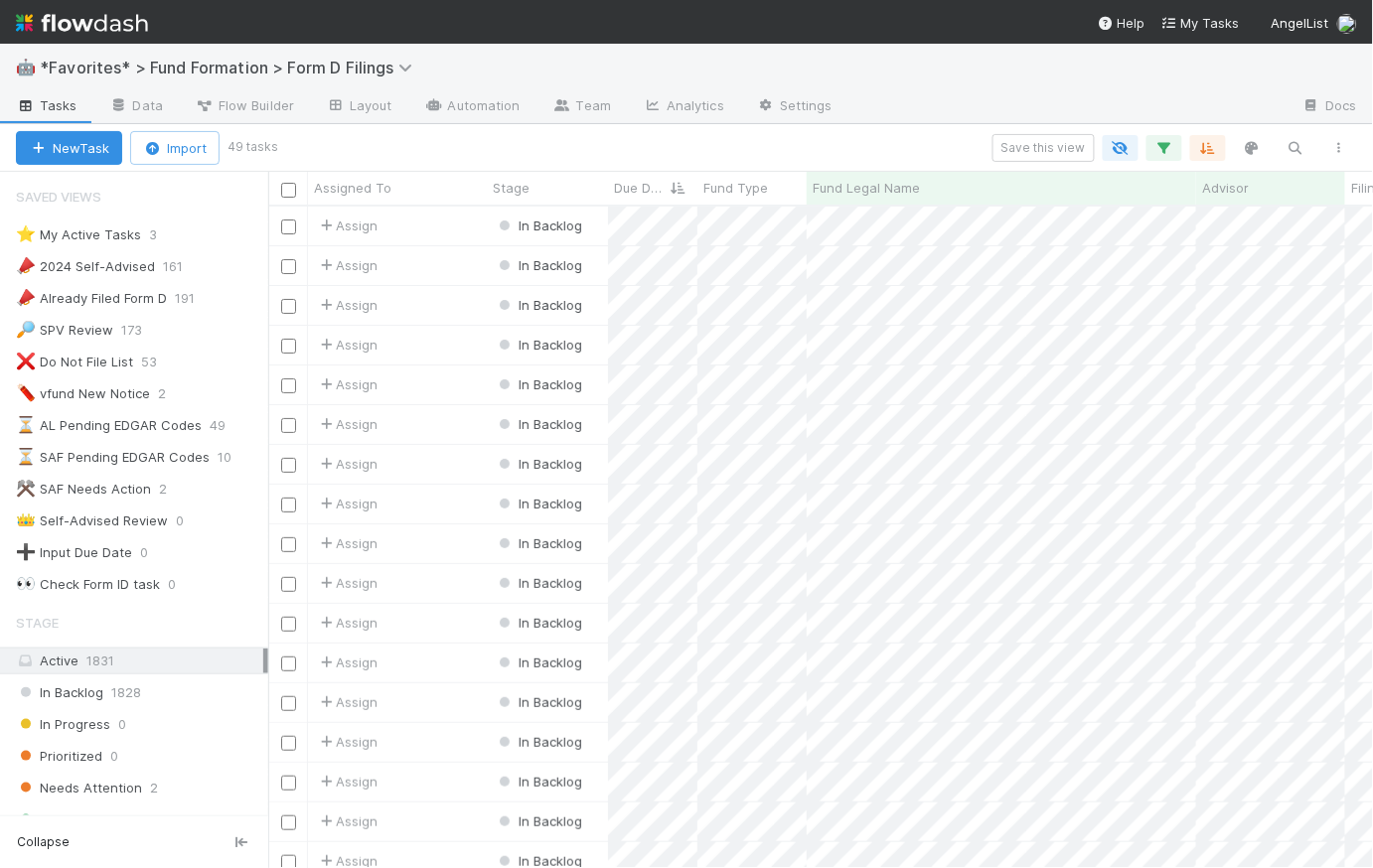 scroll, scrollTop: 14, scrollLeft: 15, axis: both 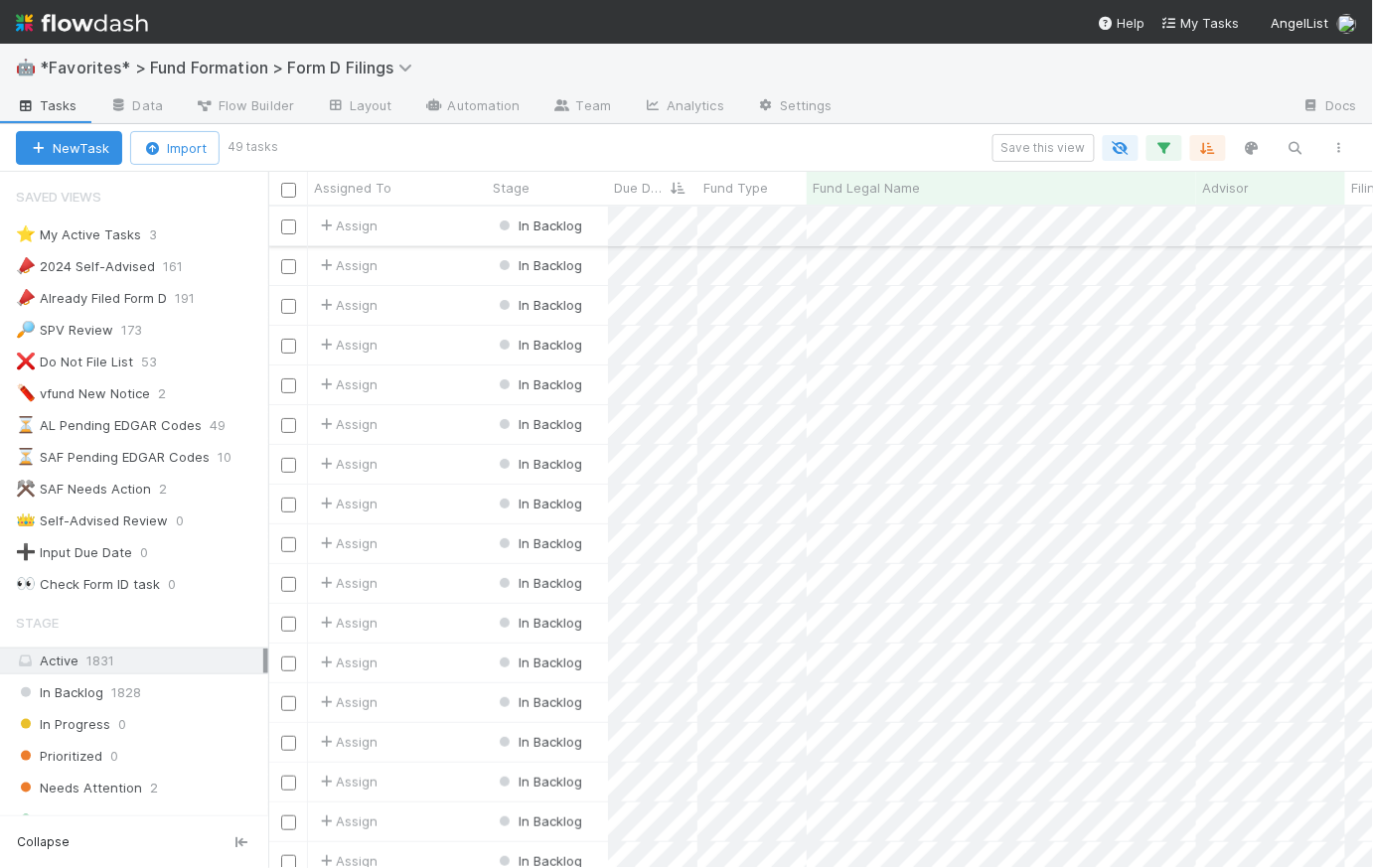 click on "Assign" at bounding box center (397, 225) 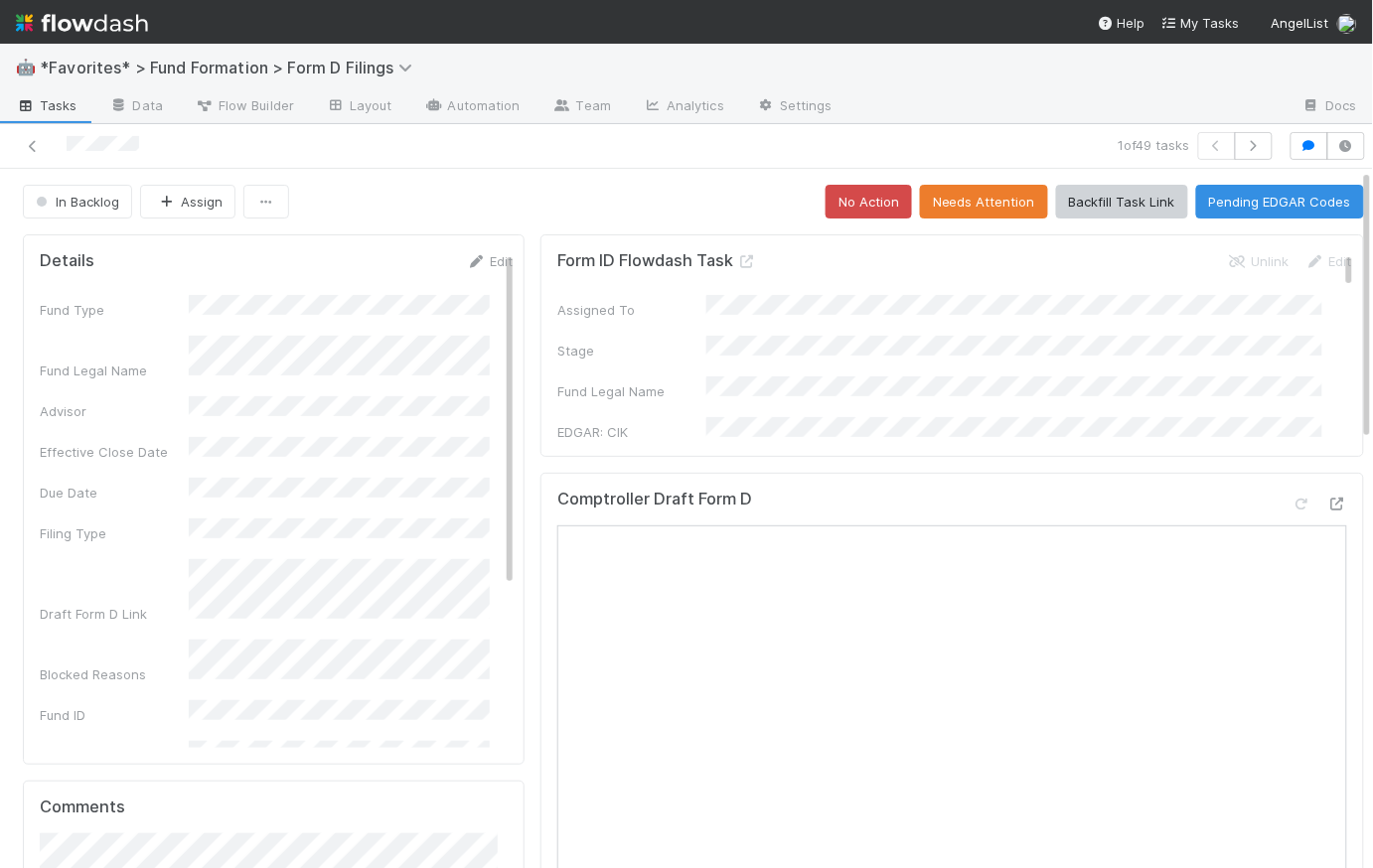 click on "Tasks" at bounding box center [47, 105] 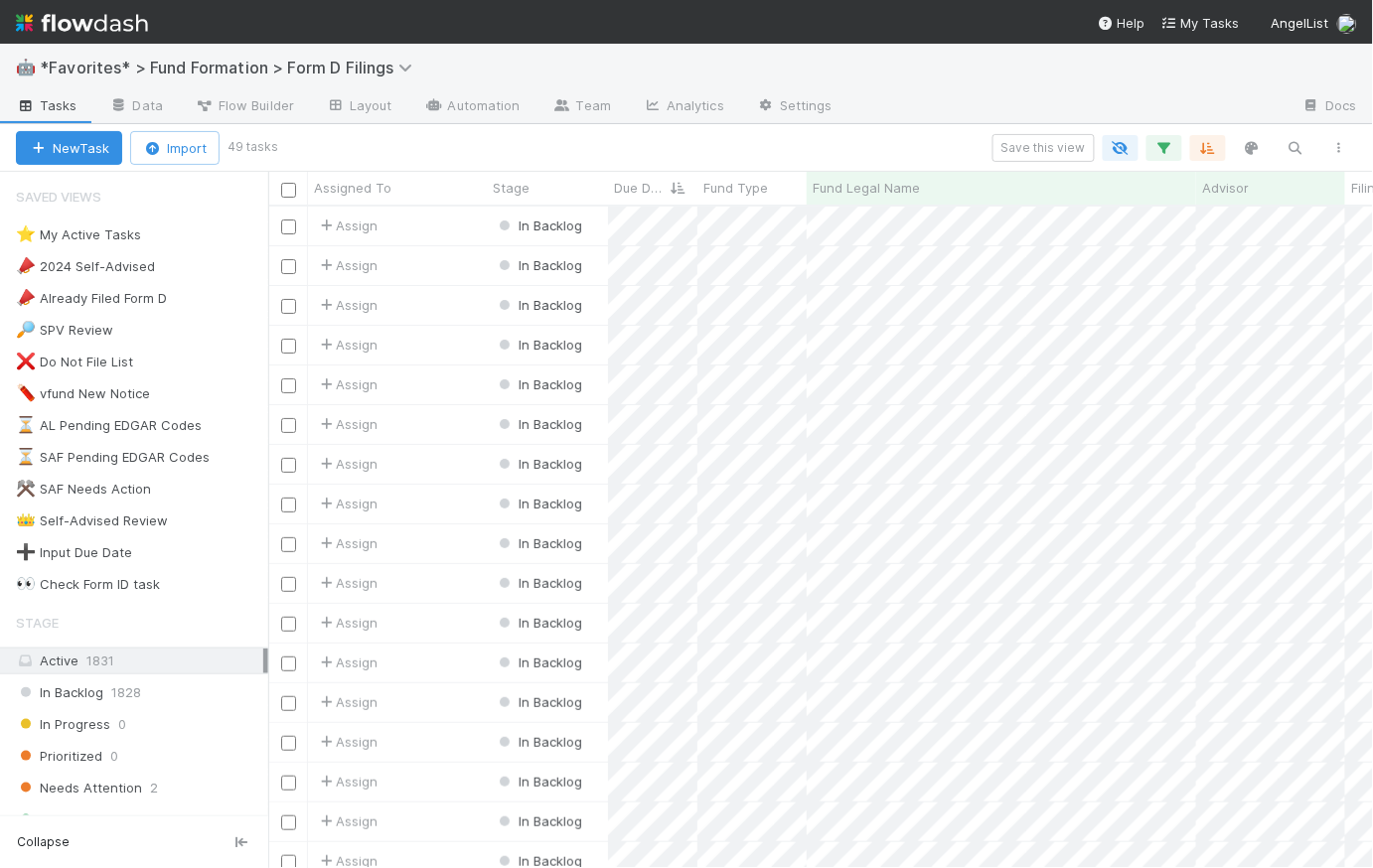 scroll, scrollTop: 14, scrollLeft: 15, axis: both 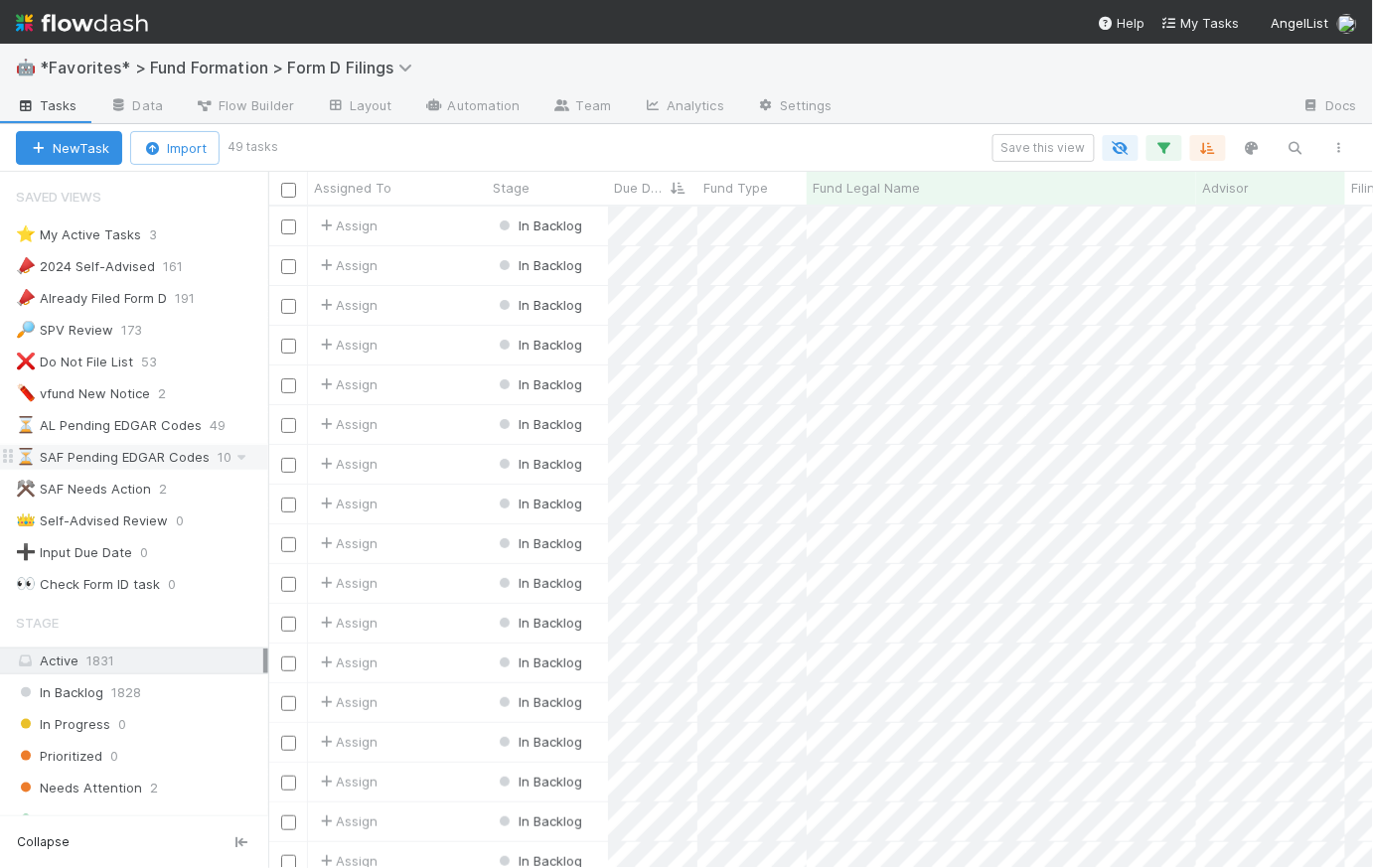 click on "⏳ SAF Pending EDGAR Codes" at bounding box center (112, 457) 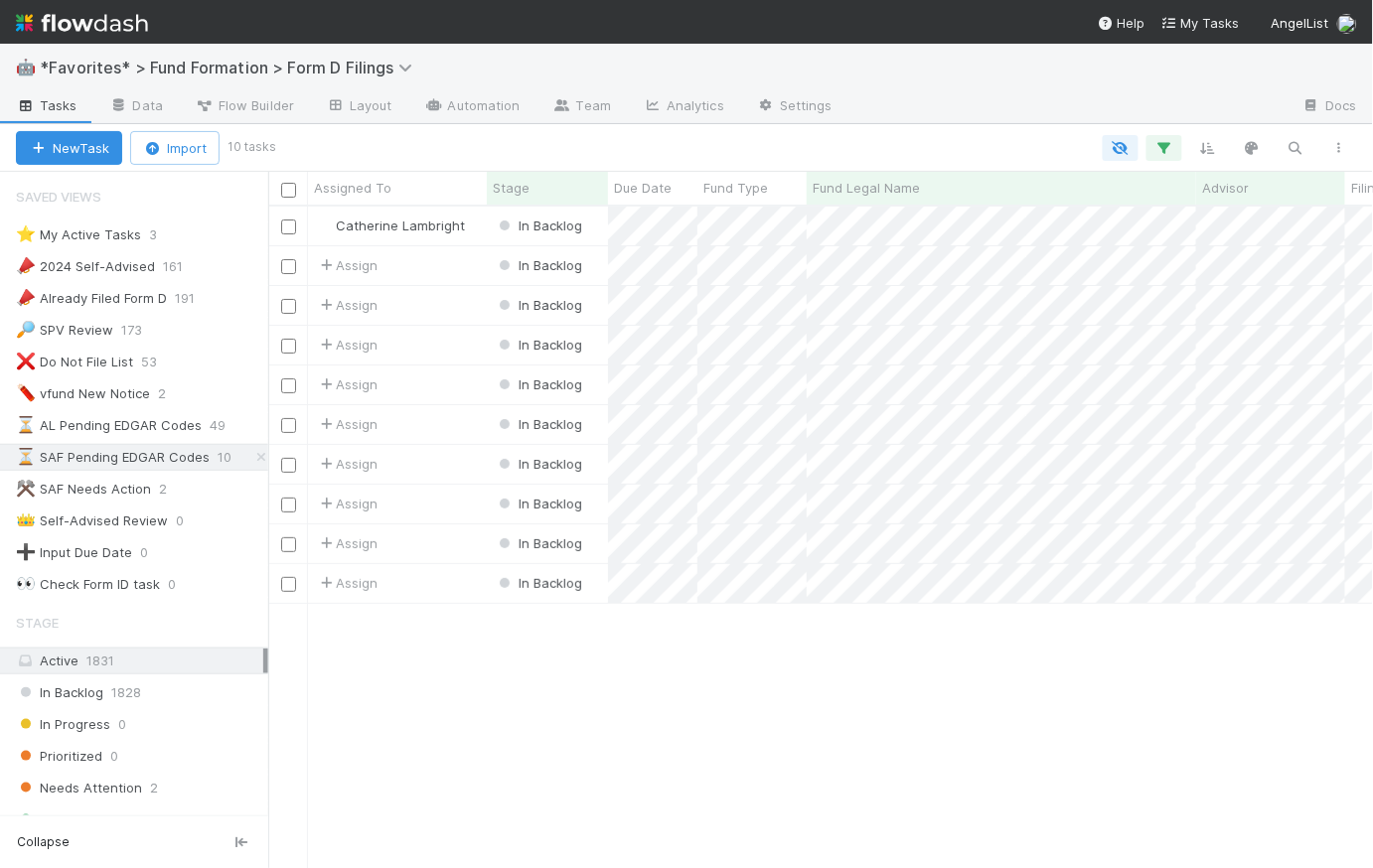 scroll, scrollTop: 14, scrollLeft: 15, axis: both 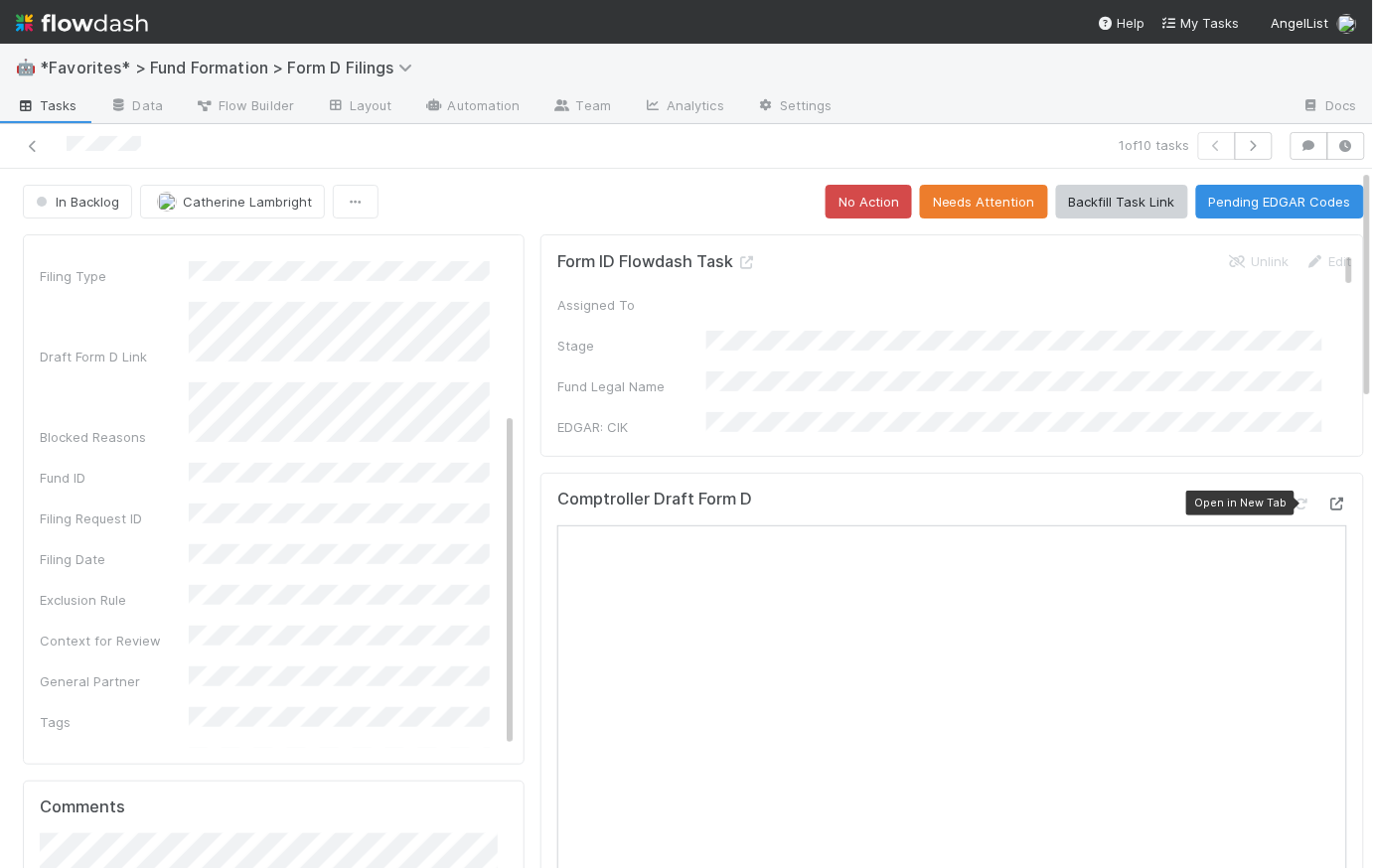 click at bounding box center [1337, 504] 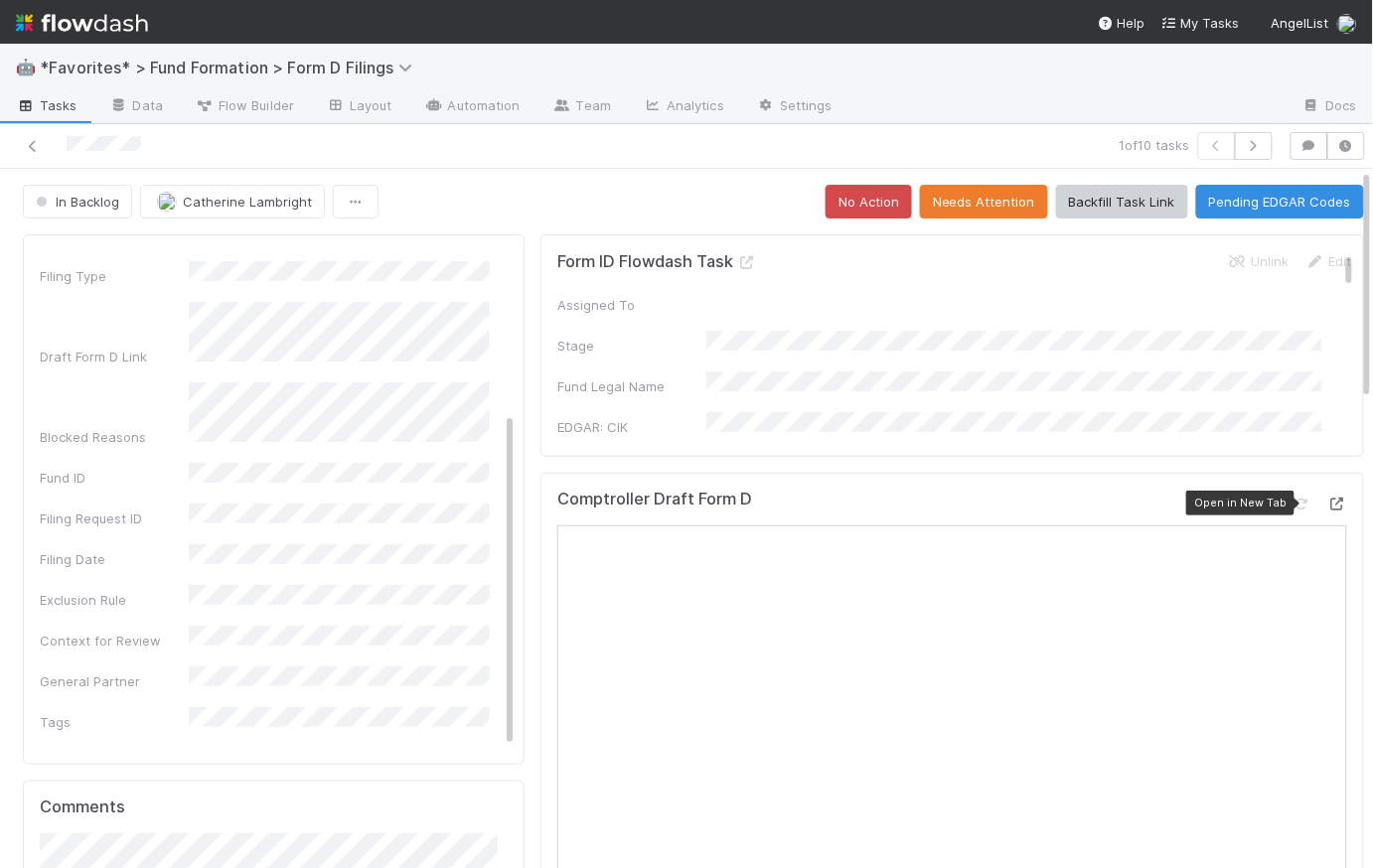click at bounding box center (1337, 504) 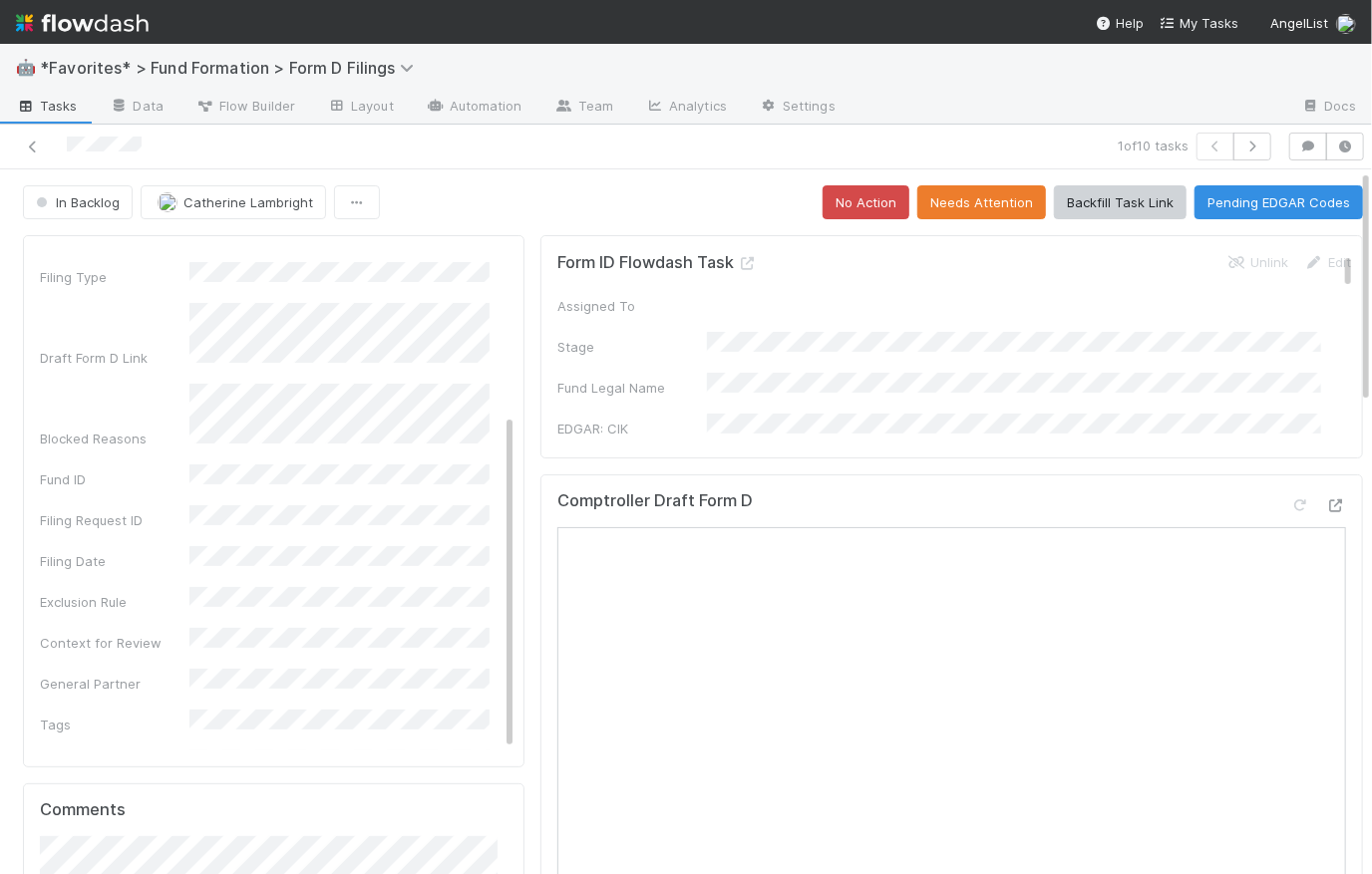 click on "1  of  10   tasks" at bounding box center [686, 146] 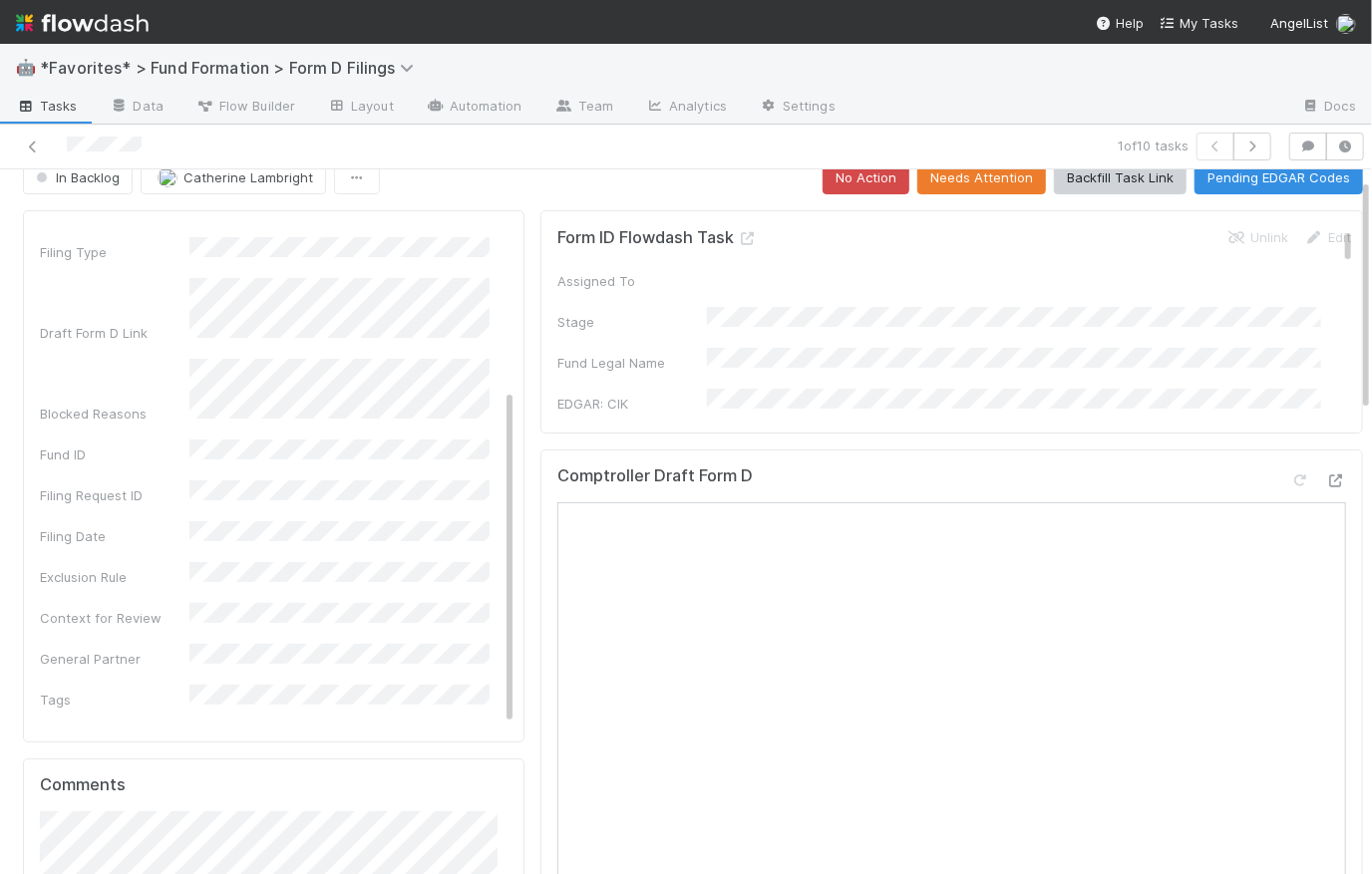 scroll, scrollTop: 29, scrollLeft: 0, axis: vertical 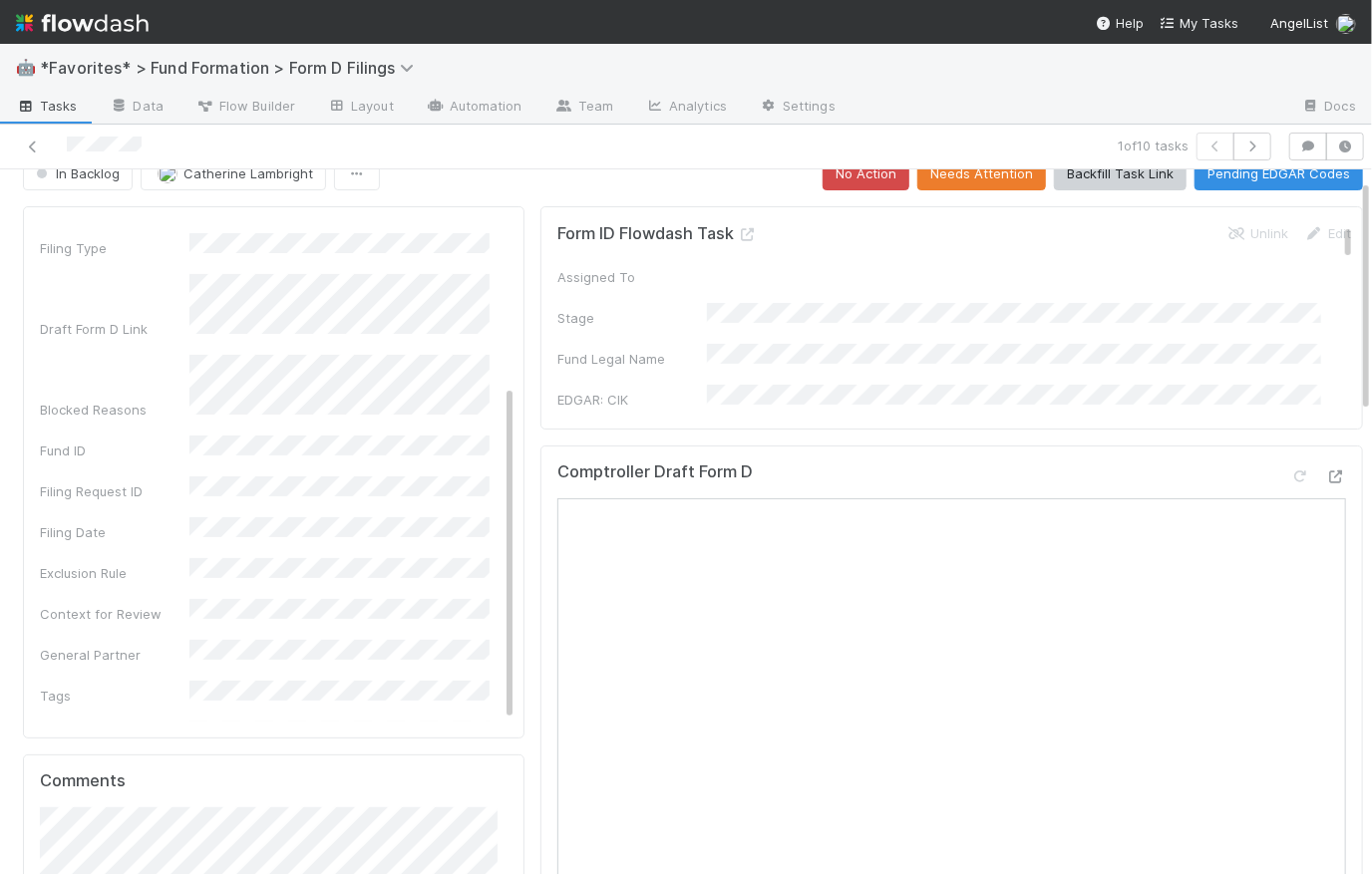 click on "Form ID Flowdash Task   Unlink Edit Assigned To Stage Fund Legal Name  EDGAR: CIK  EDGAR: Password  EDGAR: CCC  EDGAR: PMAC  EDGAR: Passphrase  Fund ID  Filing Date  Draft Form D Link  Filing Type  Campaign ID  Campaign Type  Campaign ID for Linking  Wire Send Date  Closing Deadline  Review Notes  Category  High Priority  Amount Committed  No Action Notes  Resolution Notes  Initial DRI  Campaign ID <Text>  Created On Updated On Prefile Form D  Form ID Accession Number  VHP" at bounding box center [951, 318] 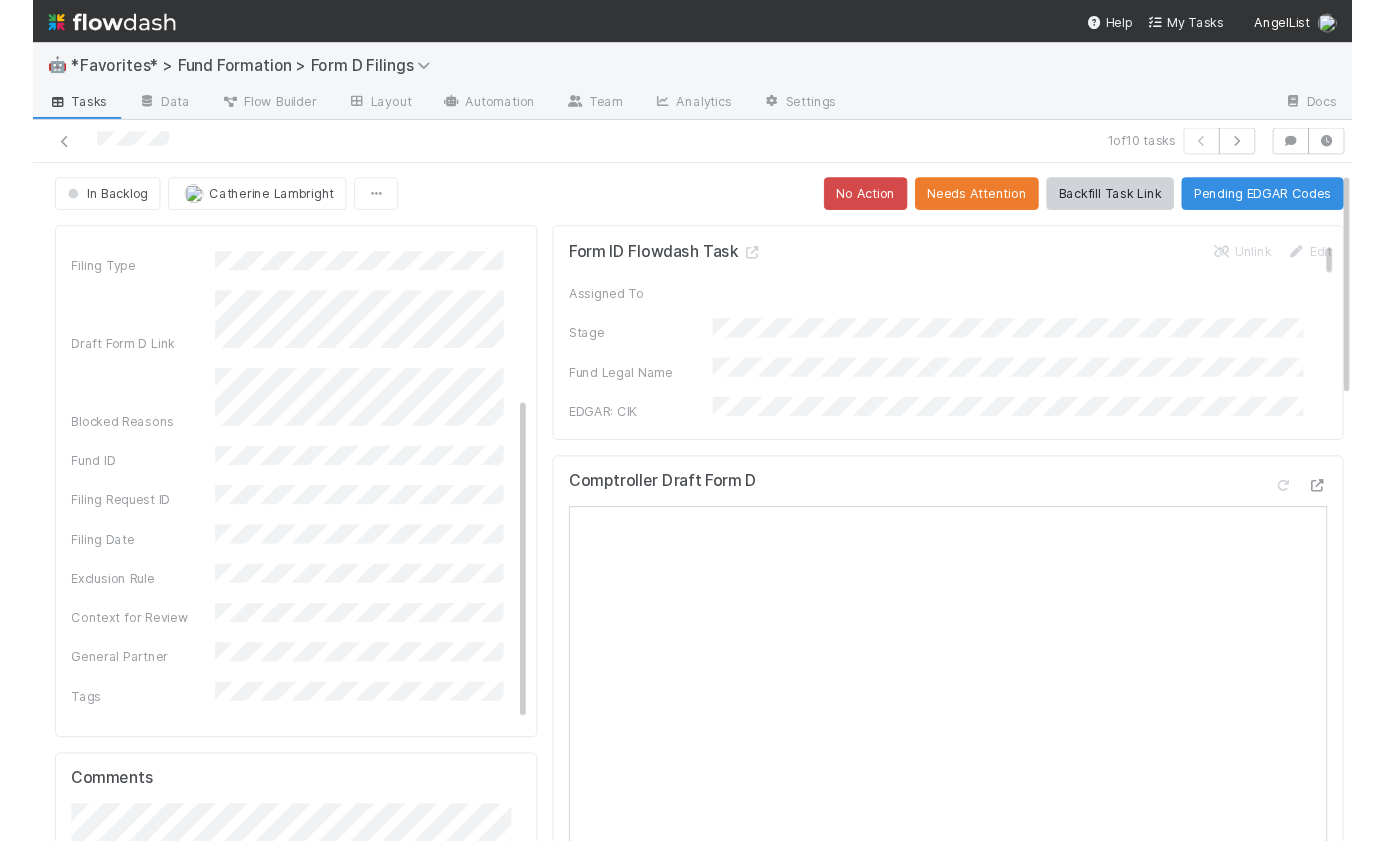 scroll, scrollTop: 0, scrollLeft: 0, axis: both 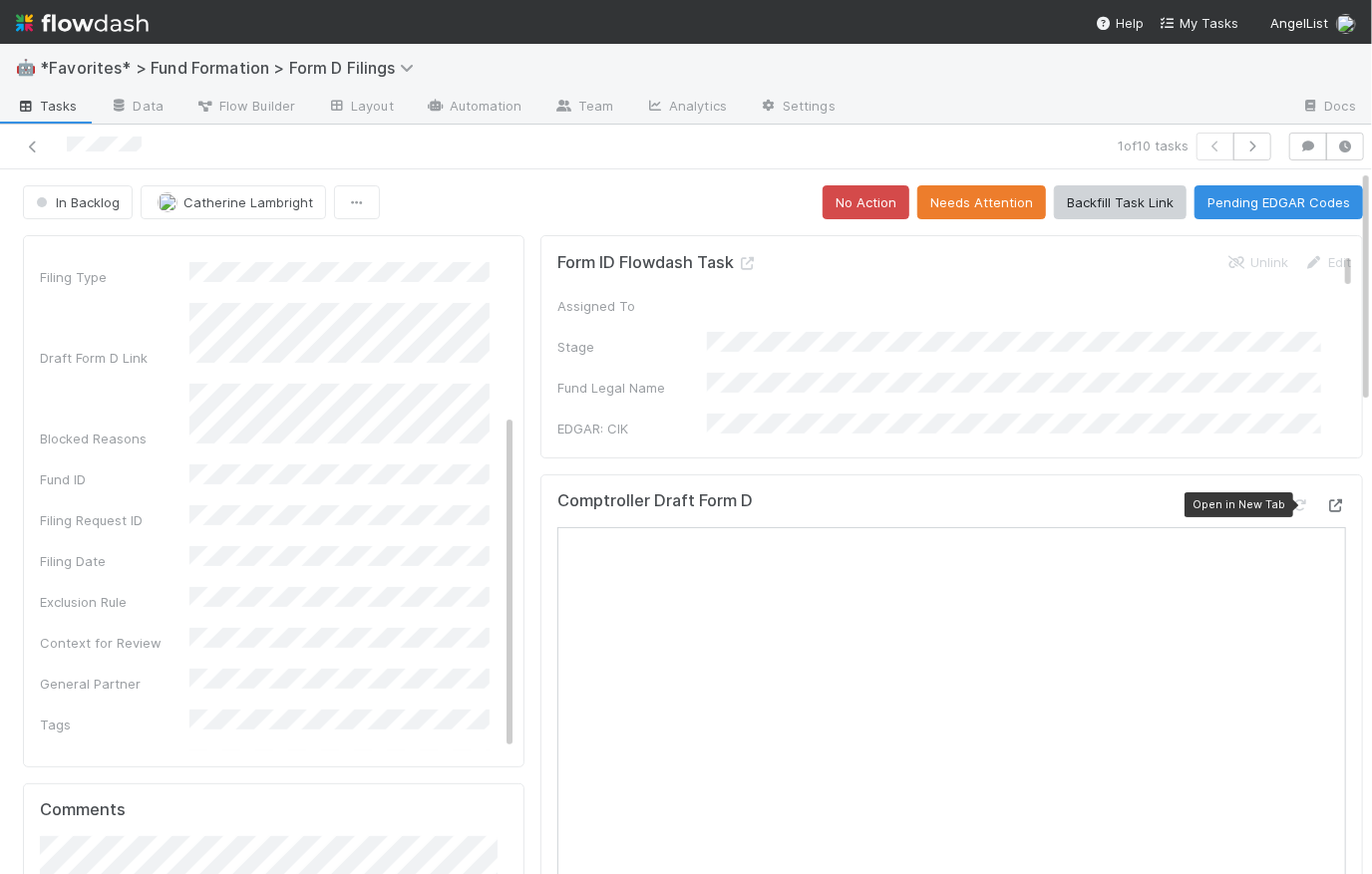 click at bounding box center [1336, 505] 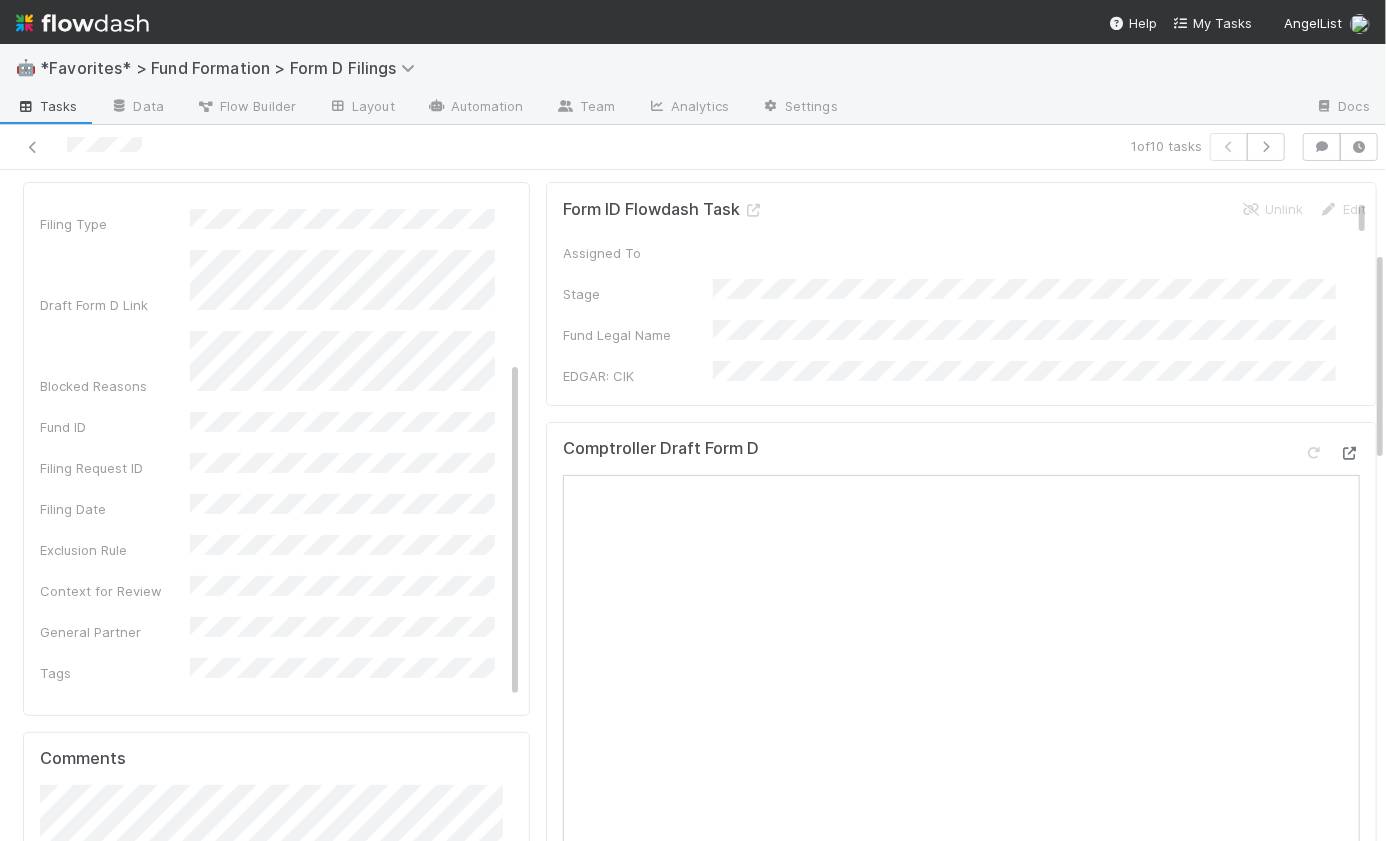 scroll, scrollTop: 319, scrollLeft: 0, axis: vertical 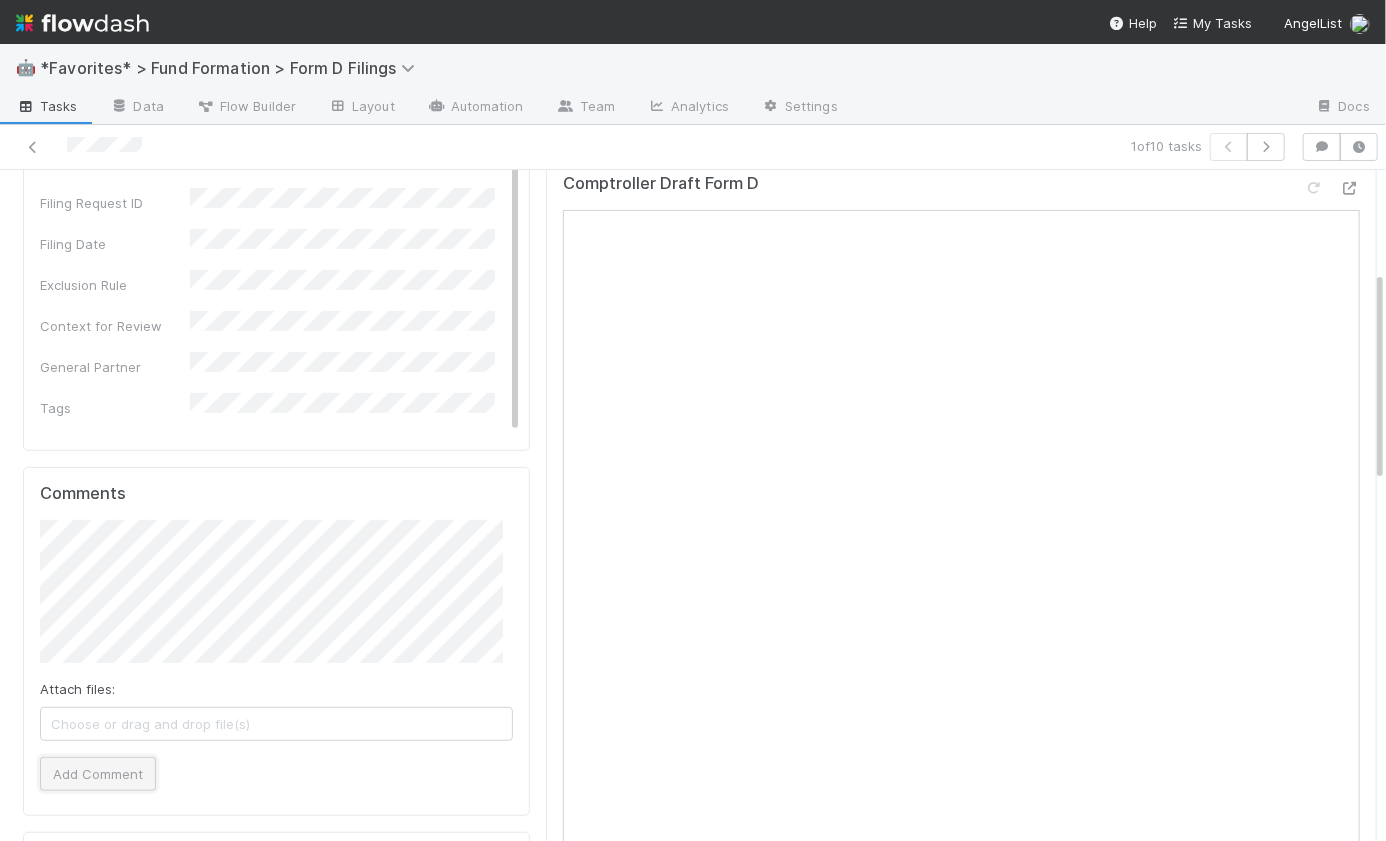 click on "Add Comment" at bounding box center (98, 774) 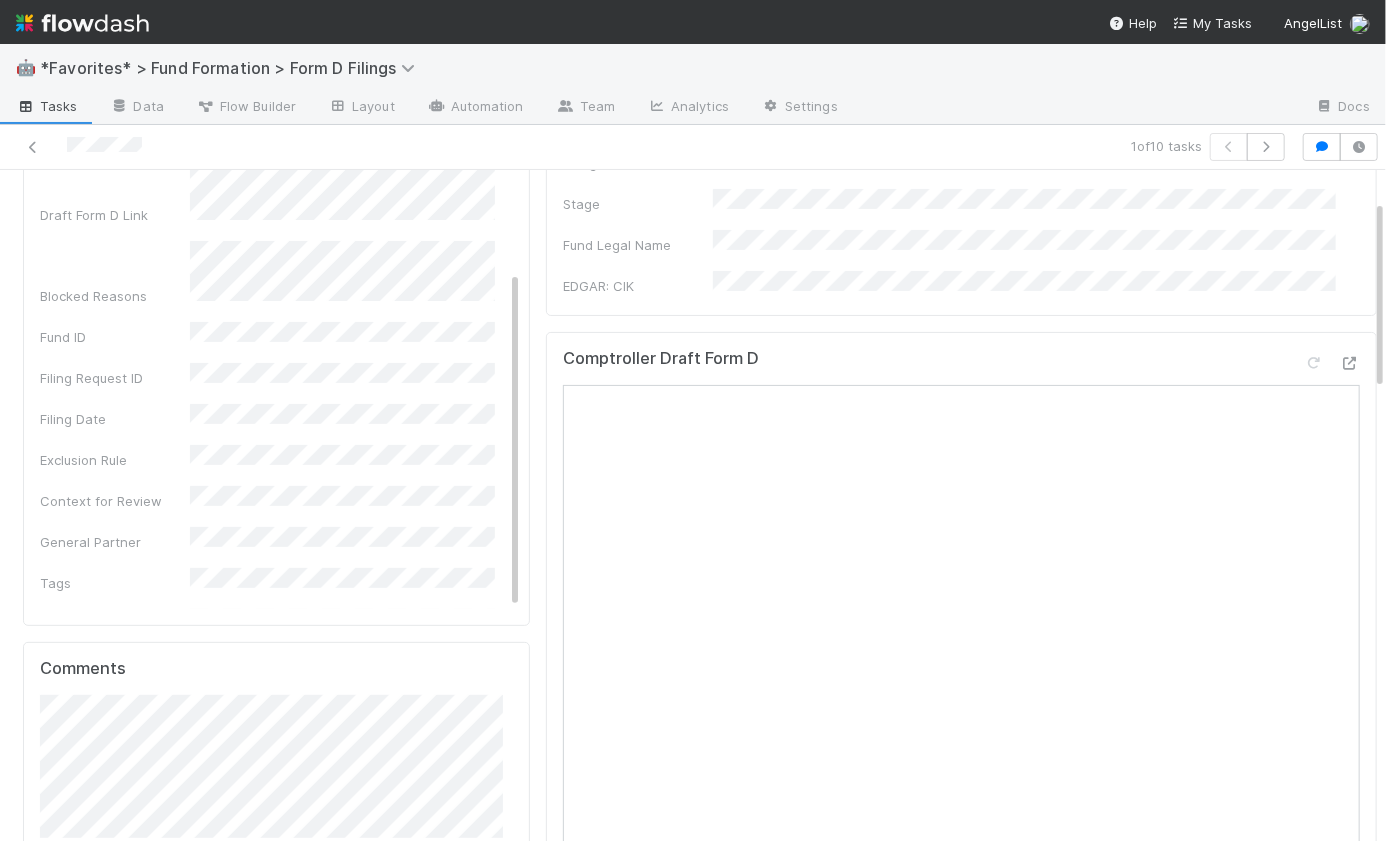 scroll, scrollTop: 0, scrollLeft: 0, axis: both 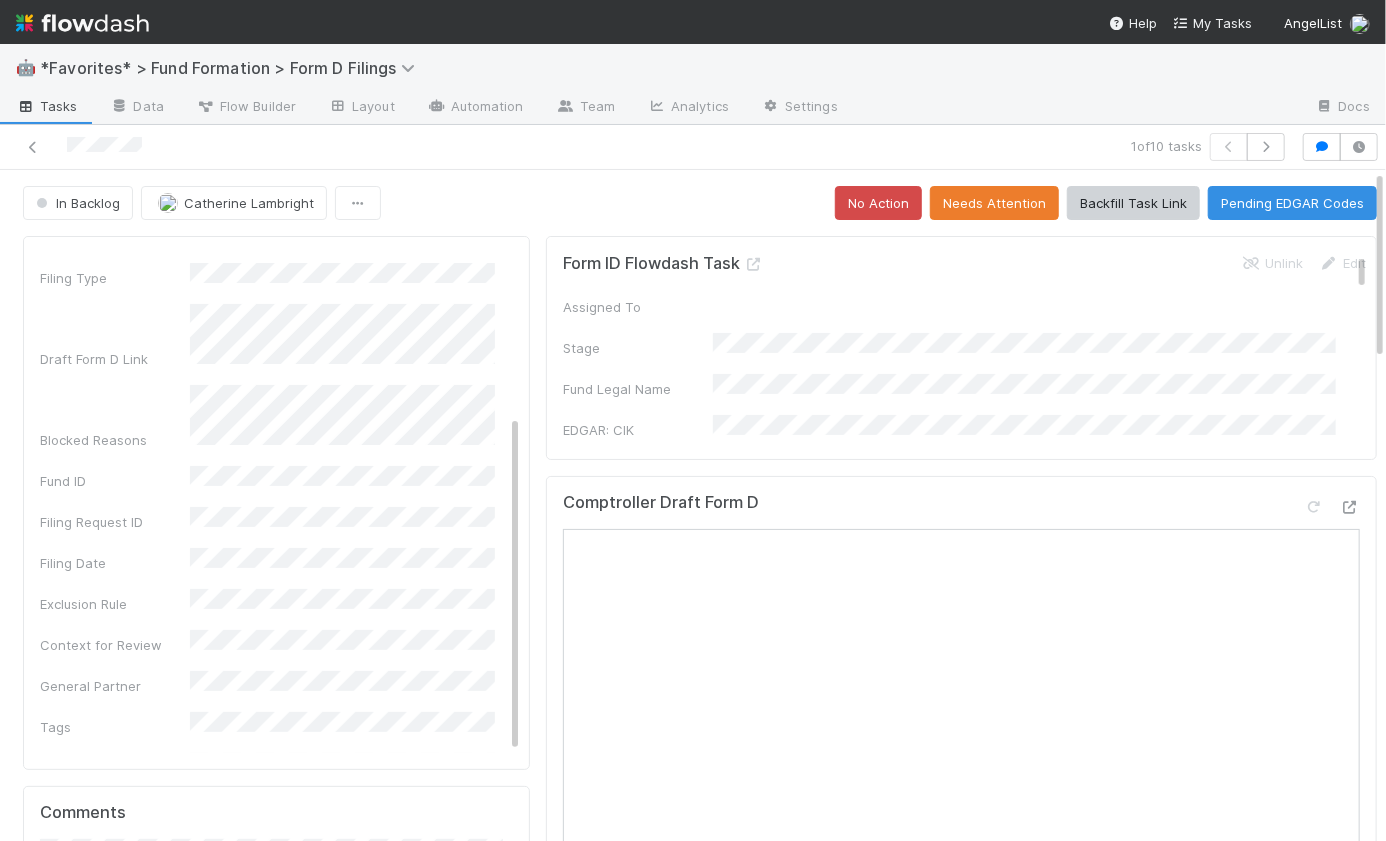 click on "In Backlog Catherine  Lambright  No Action Needs Attention Backfill Task Link Pending EDGAR Codes" at bounding box center (700, 203) 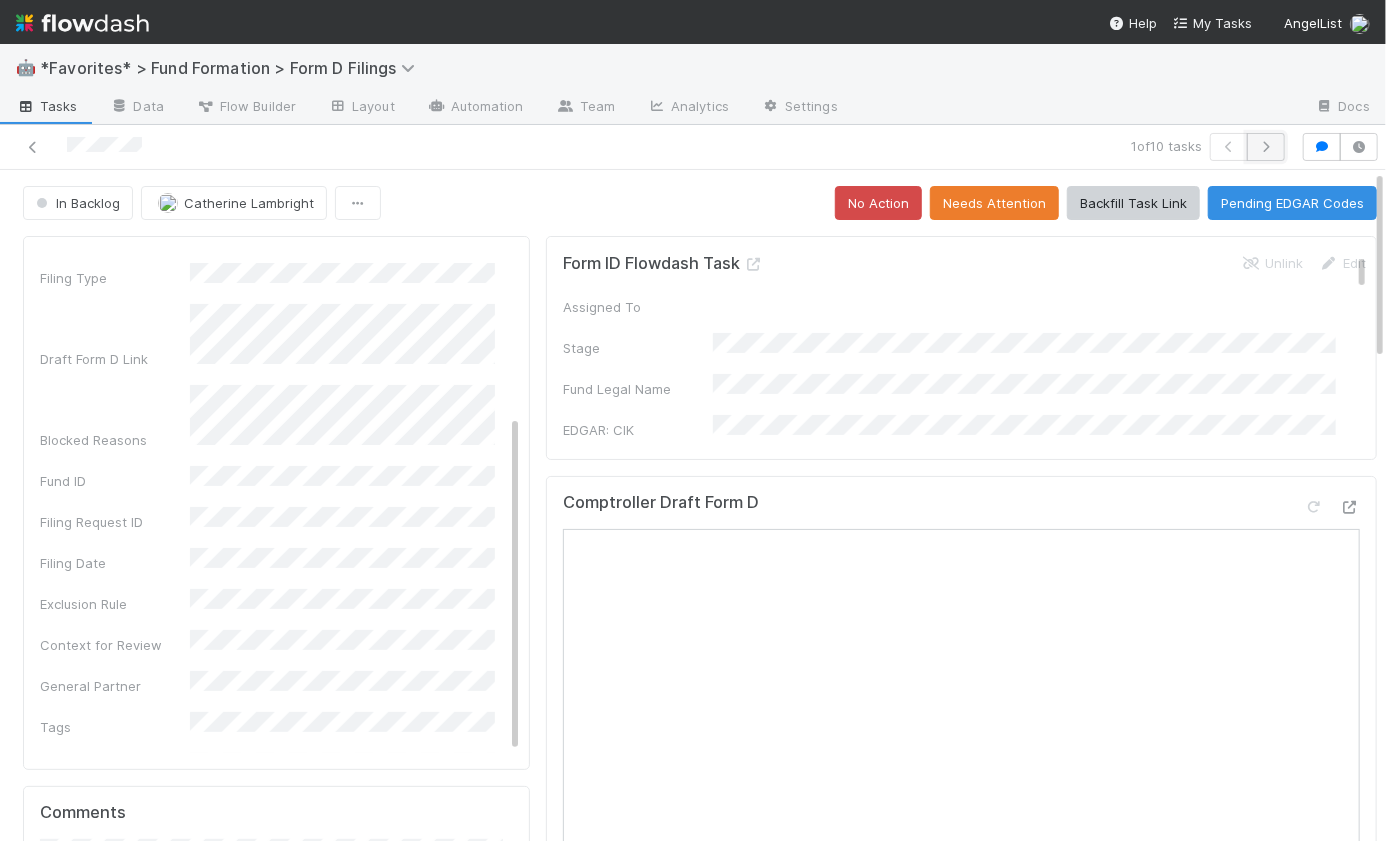 click at bounding box center (1266, 147) 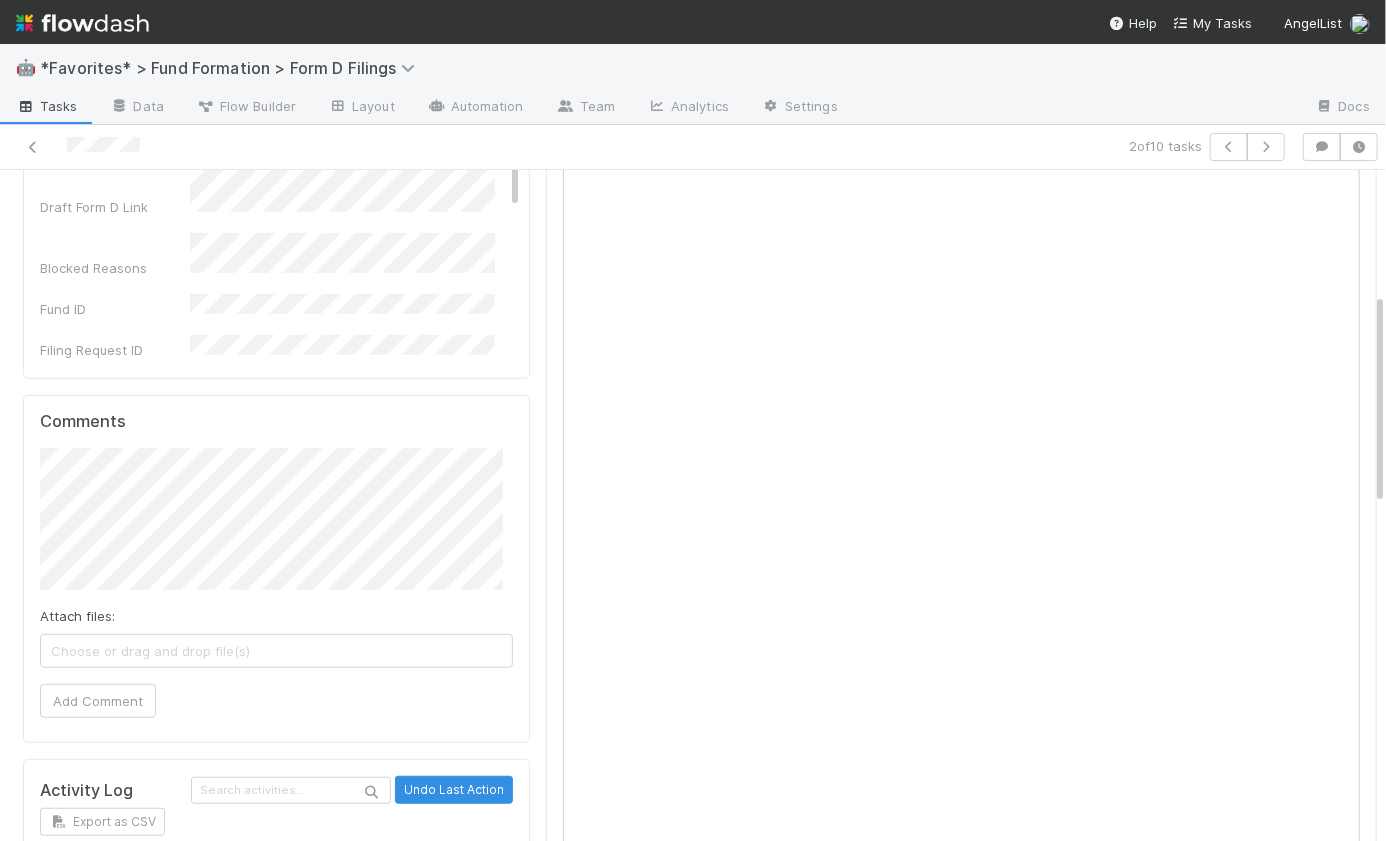 scroll, scrollTop: 0, scrollLeft: 0, axis: both 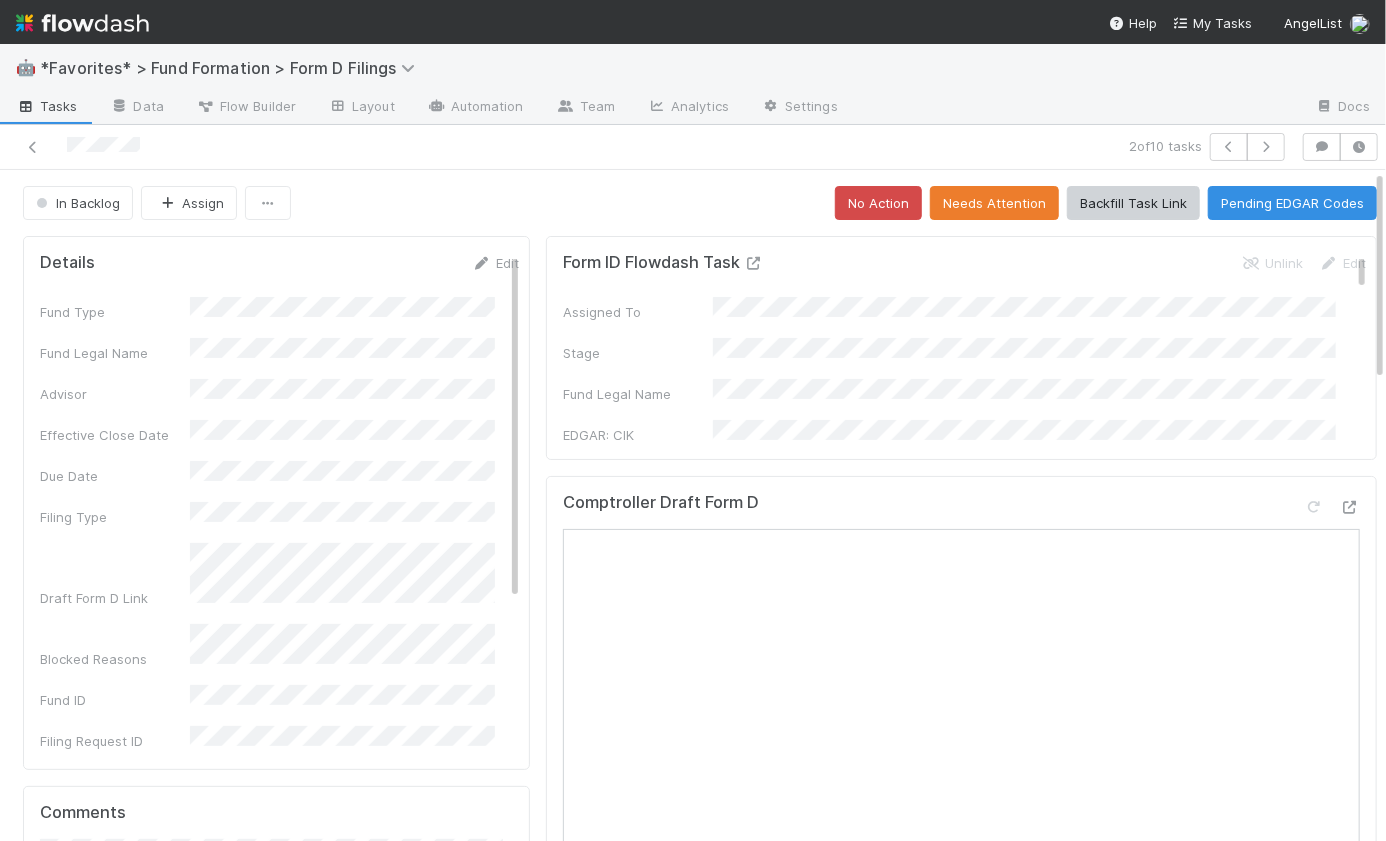 click at bounding box center [754, 263] 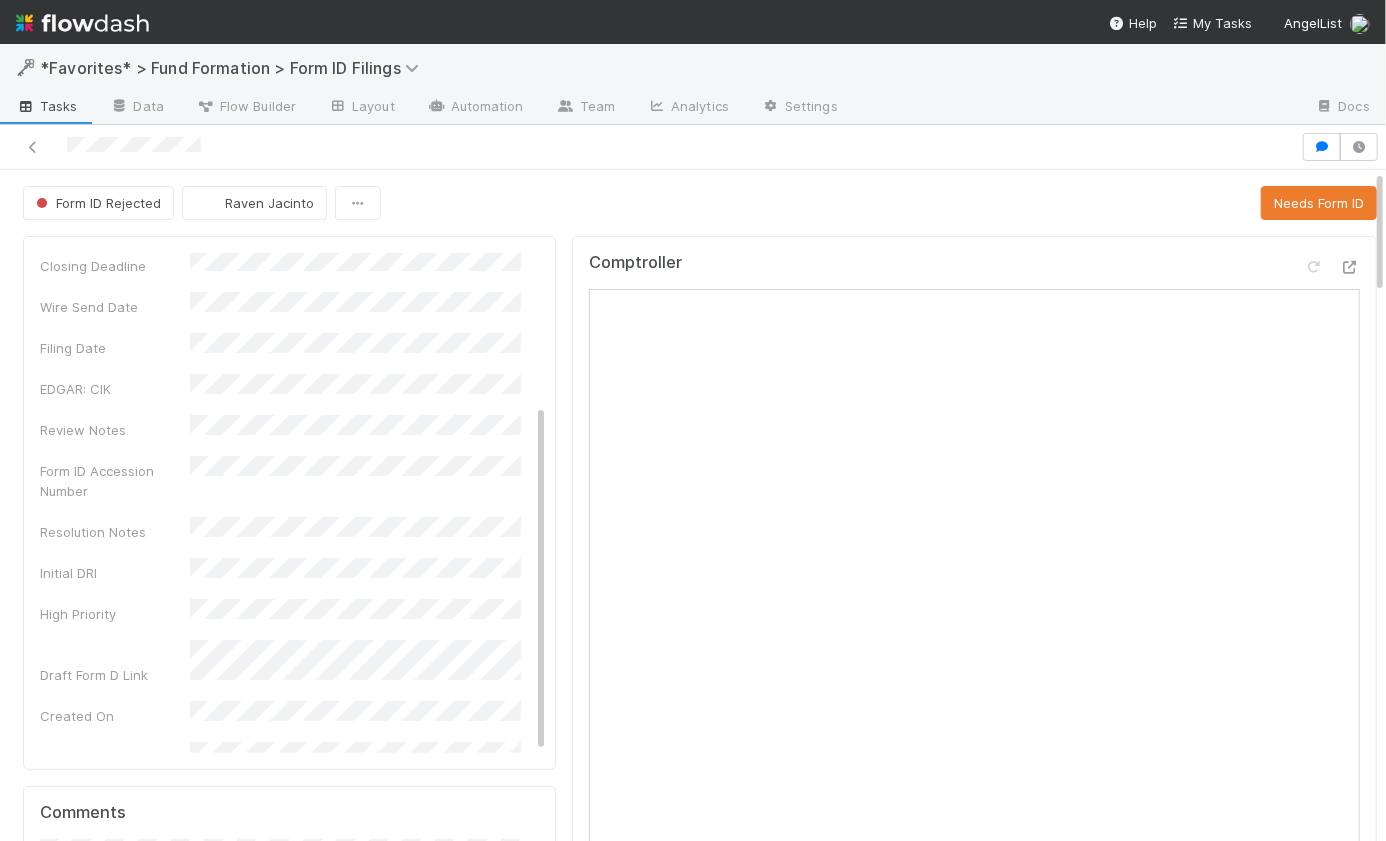 scroll, scrollTop: 215, scrollLeft: 0, axis: vertical 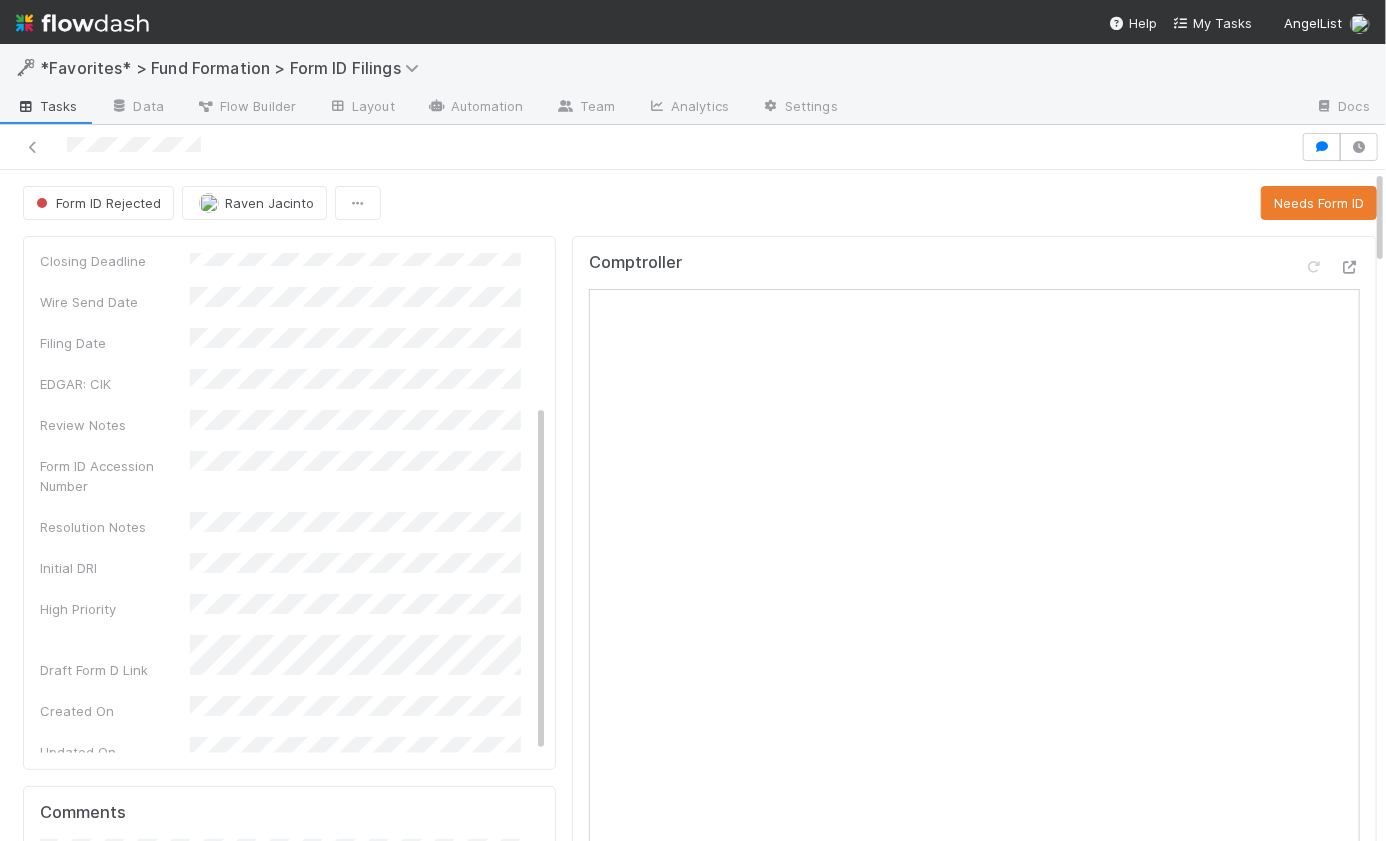 click on "Form ID Rejected Raven Jacinto Needs Form ID" at bounding box center [700, 203] 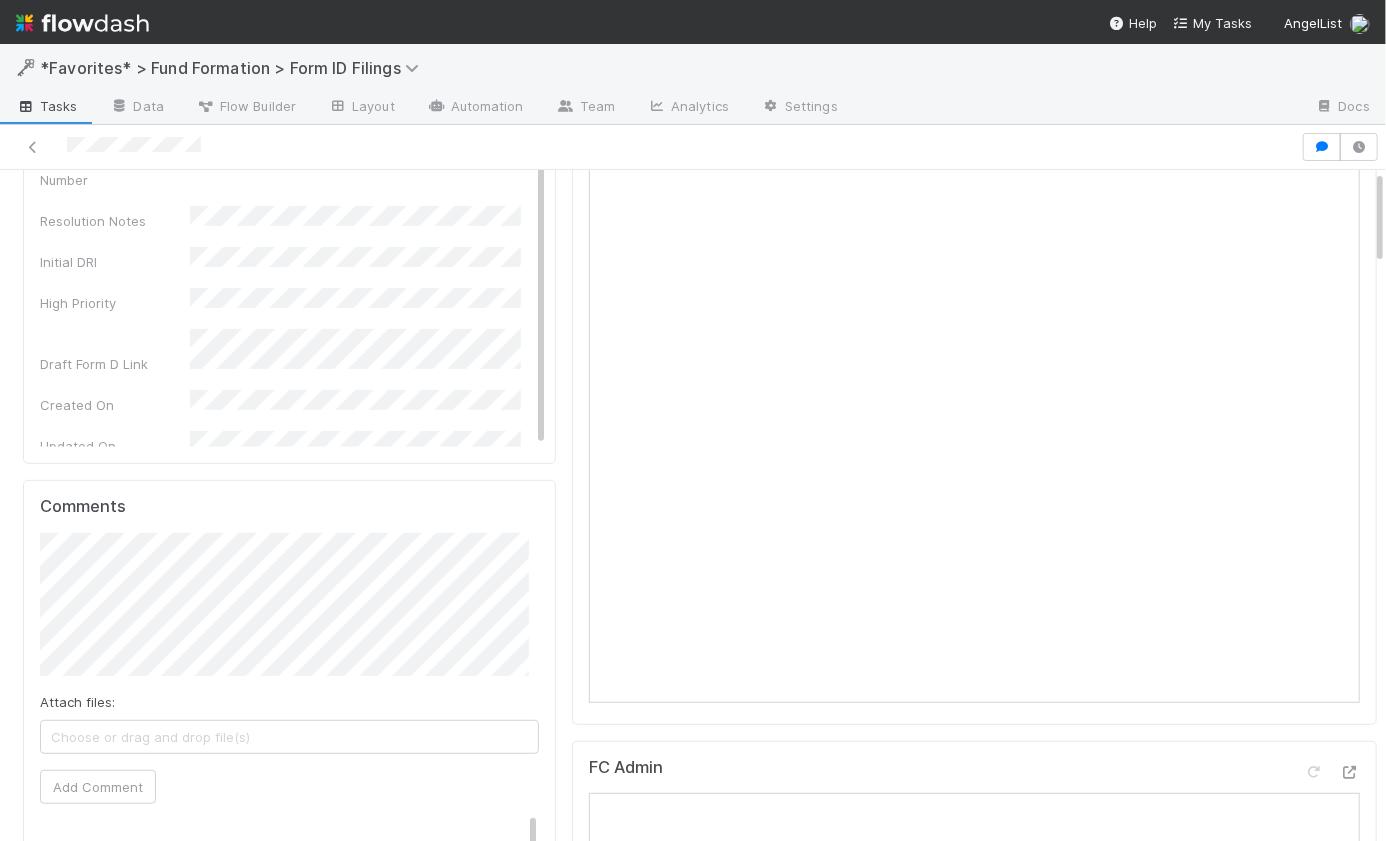 scroll, scrollTop: 629, scrollLeft: 0, axis: vertical 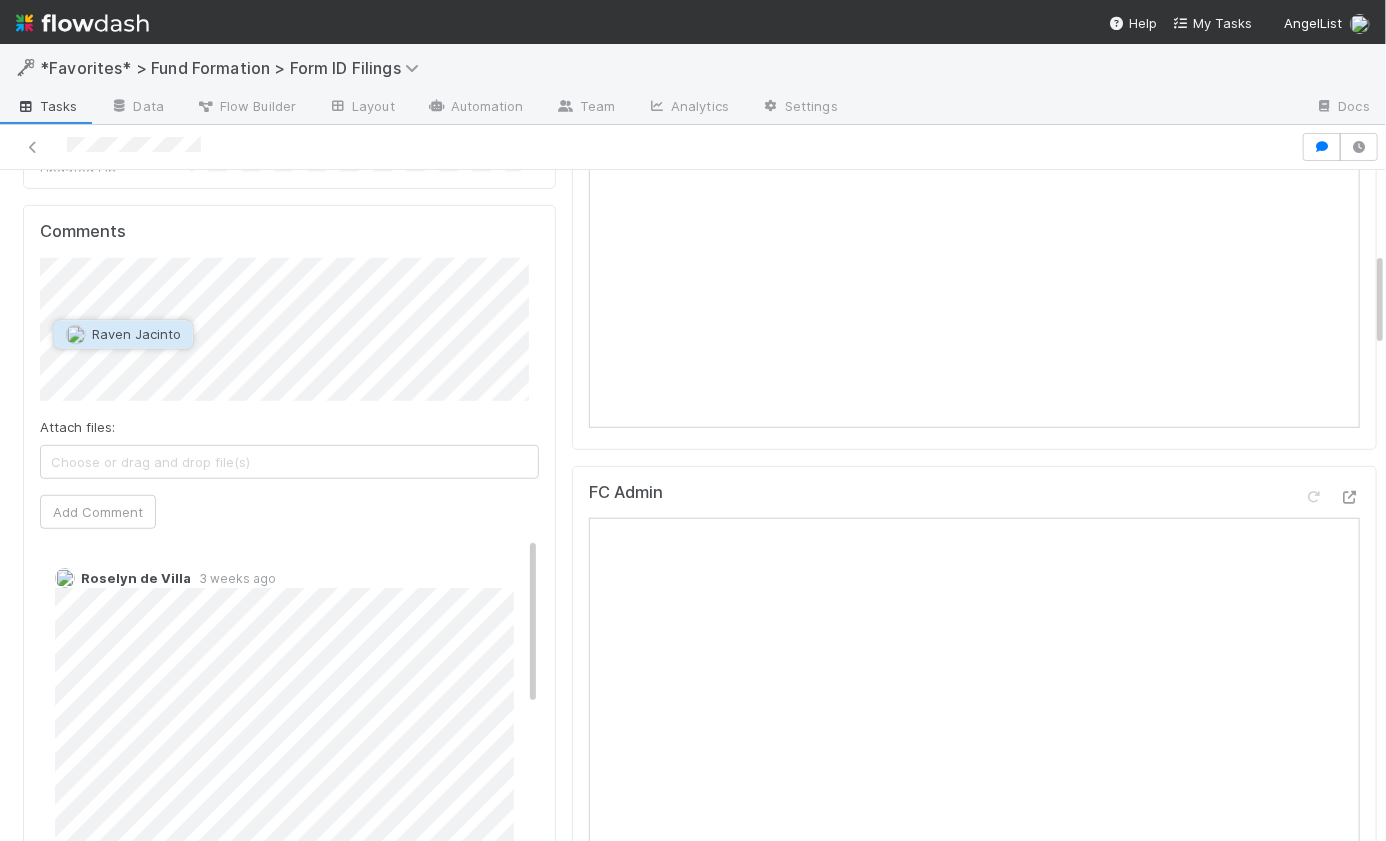 click on "Raven Jacinto" at bounding box center (136, 335) 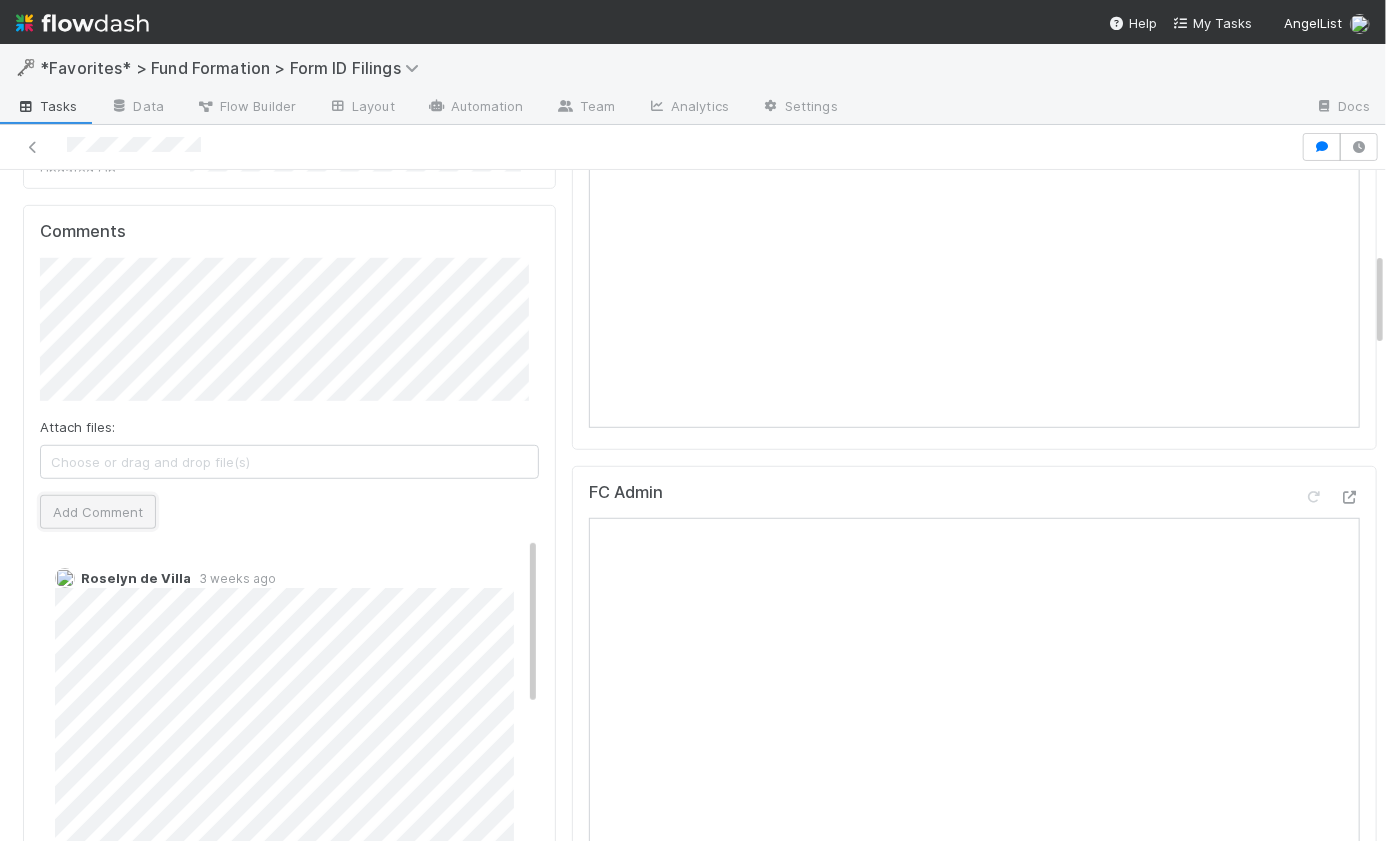 click on "Add Comment" at bounding box center (98, 512) 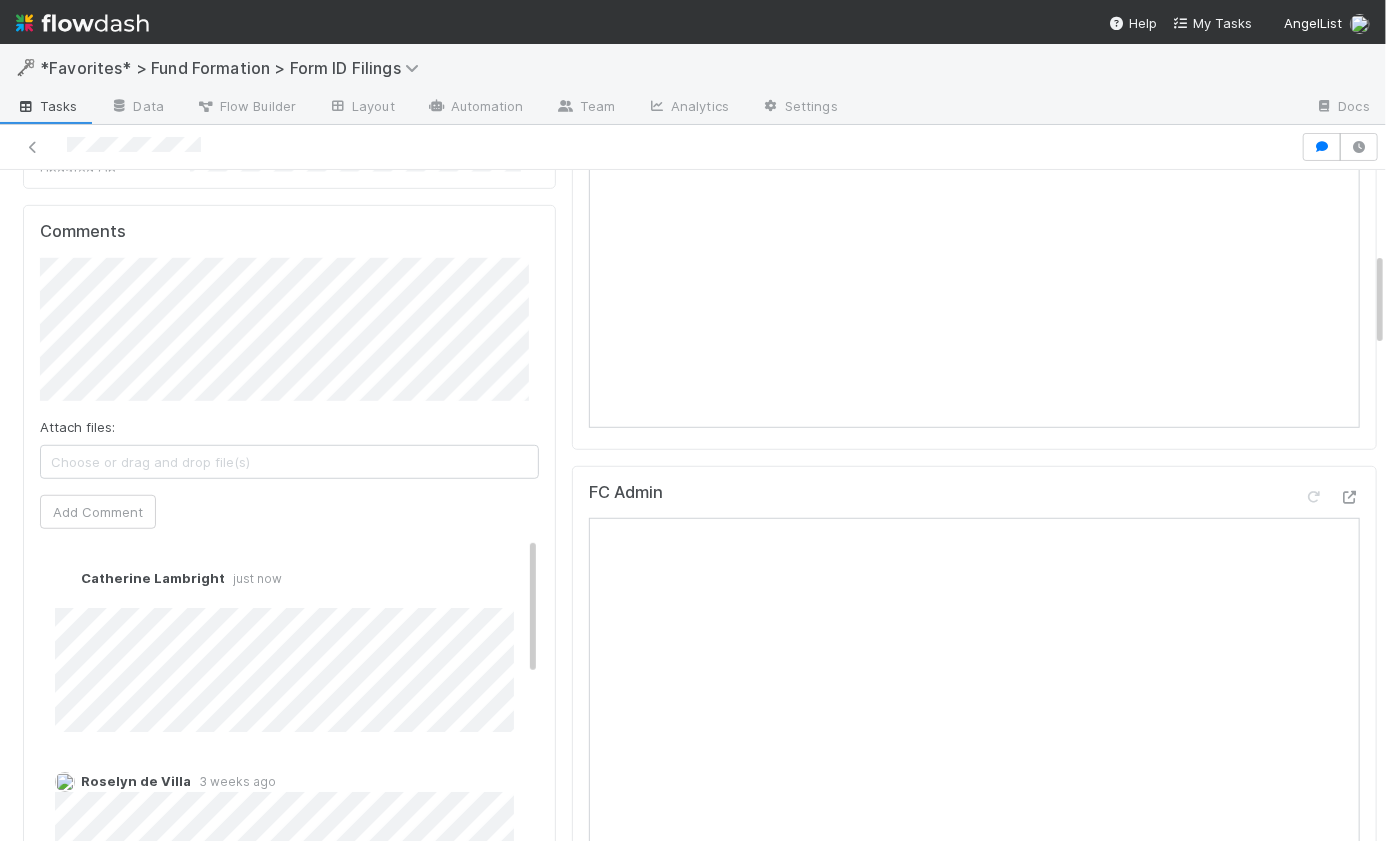 scroll, scrollTop: 0, scrollLeft: 0, axis: both 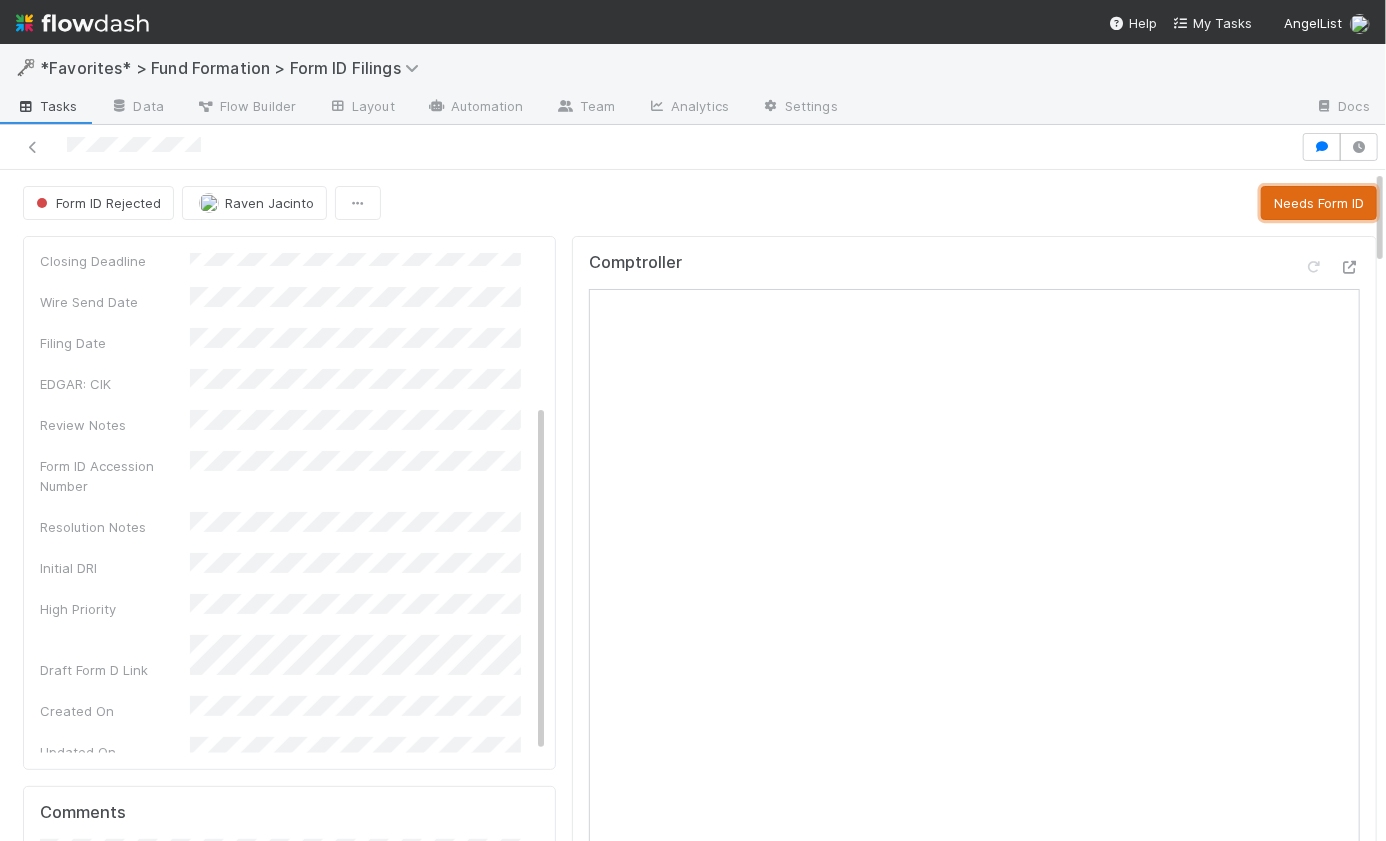 click on "Needs Form ID" at bounding box center [1319, 203] 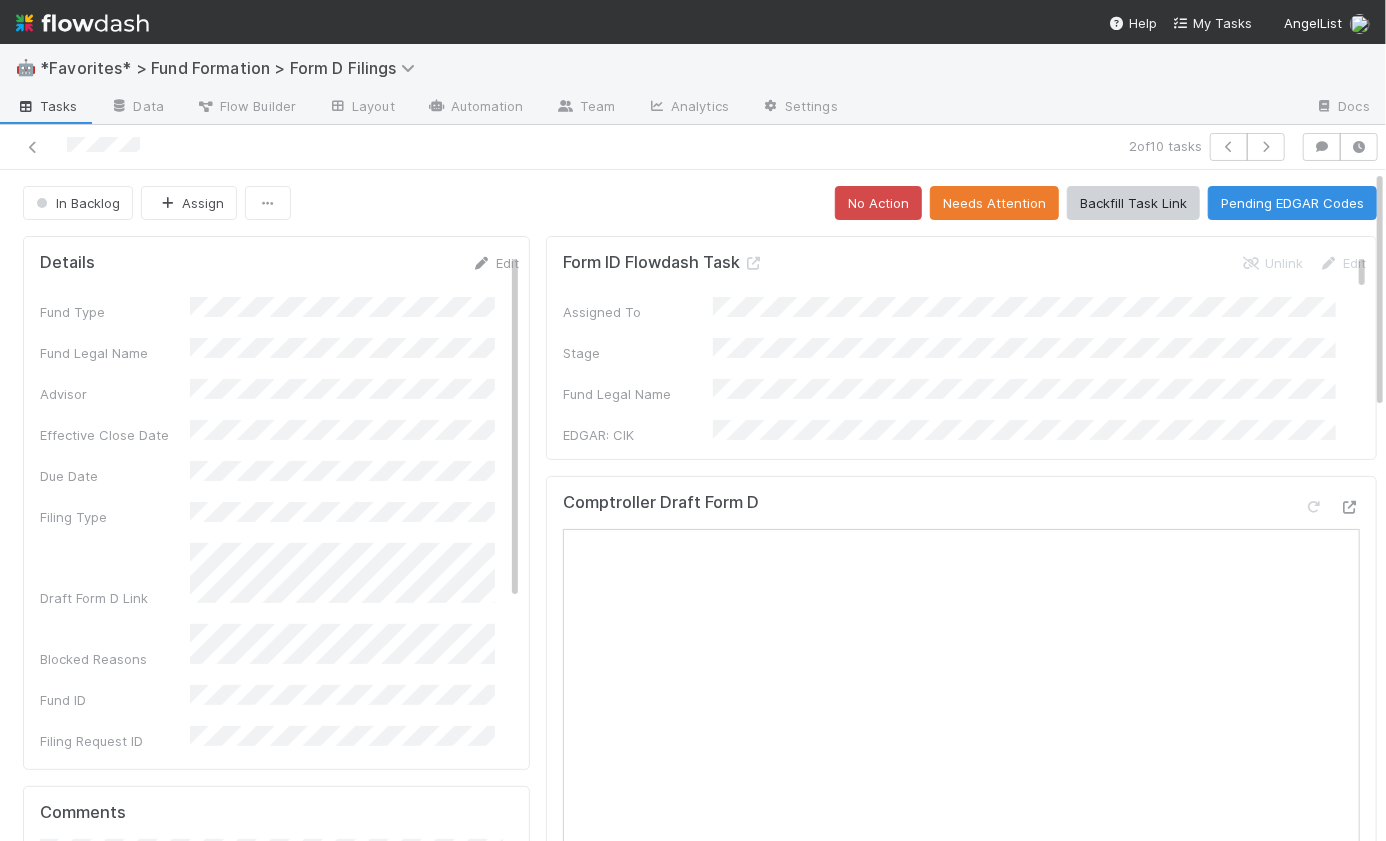 click on "In Backlog Assign No Action Needs Attention Backfill Task Link Pending EDGAR Codes" at bounding box center (700, 203) 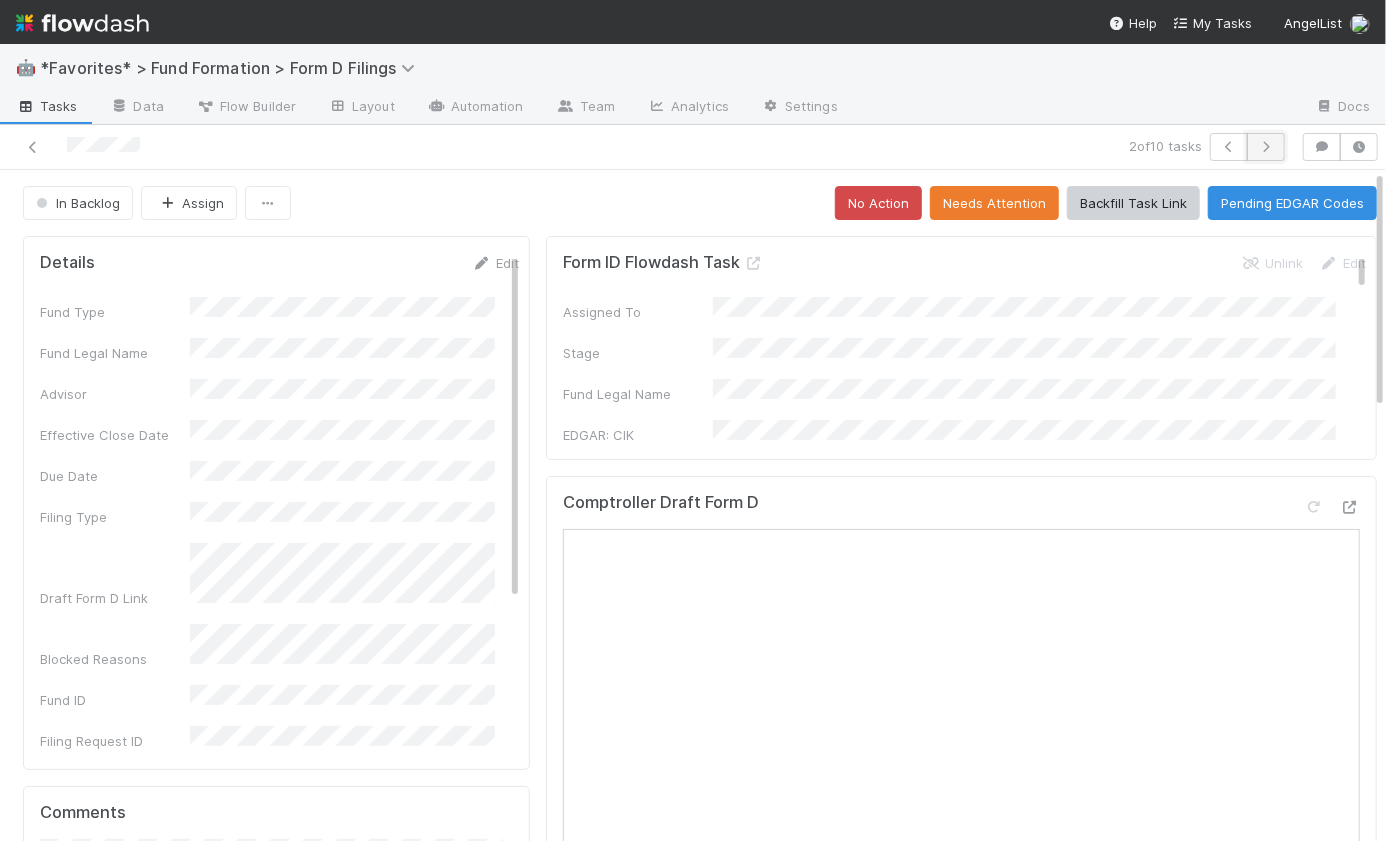 click at bounding box center [1266, 147] 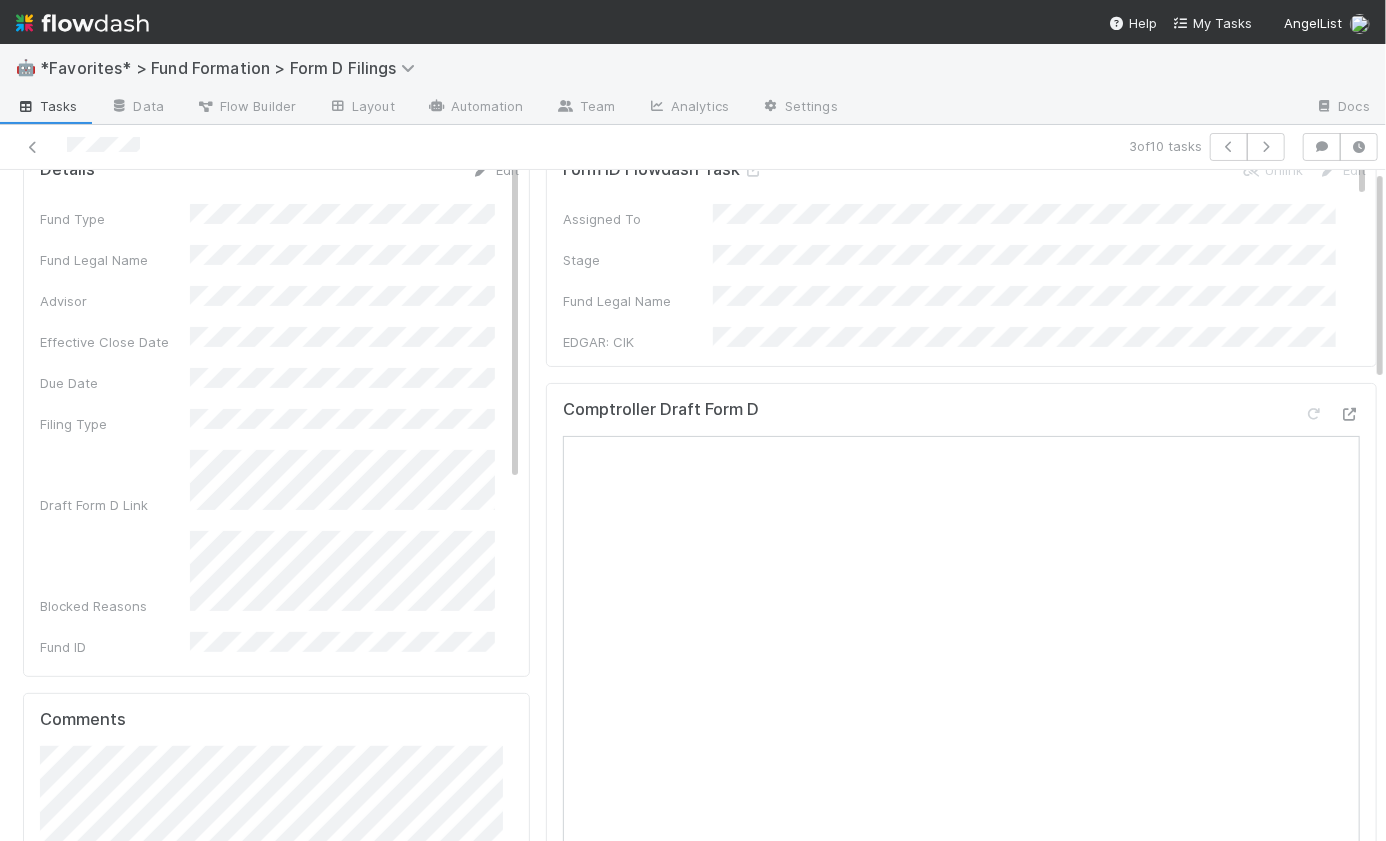 scroll, scrollTop: 0, scrollLeft: 0, axis: both 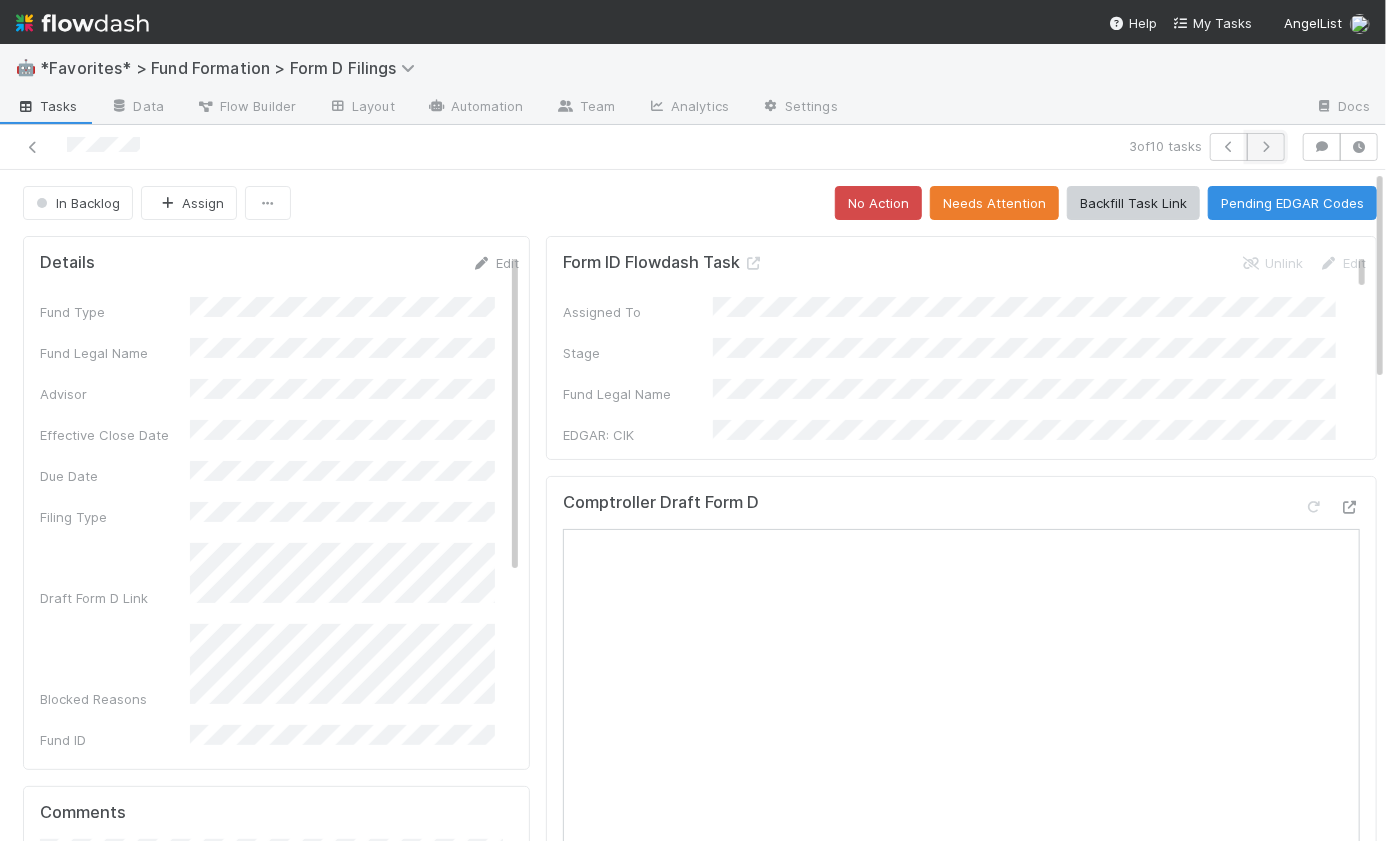 click at bounding box center (1266, 147) 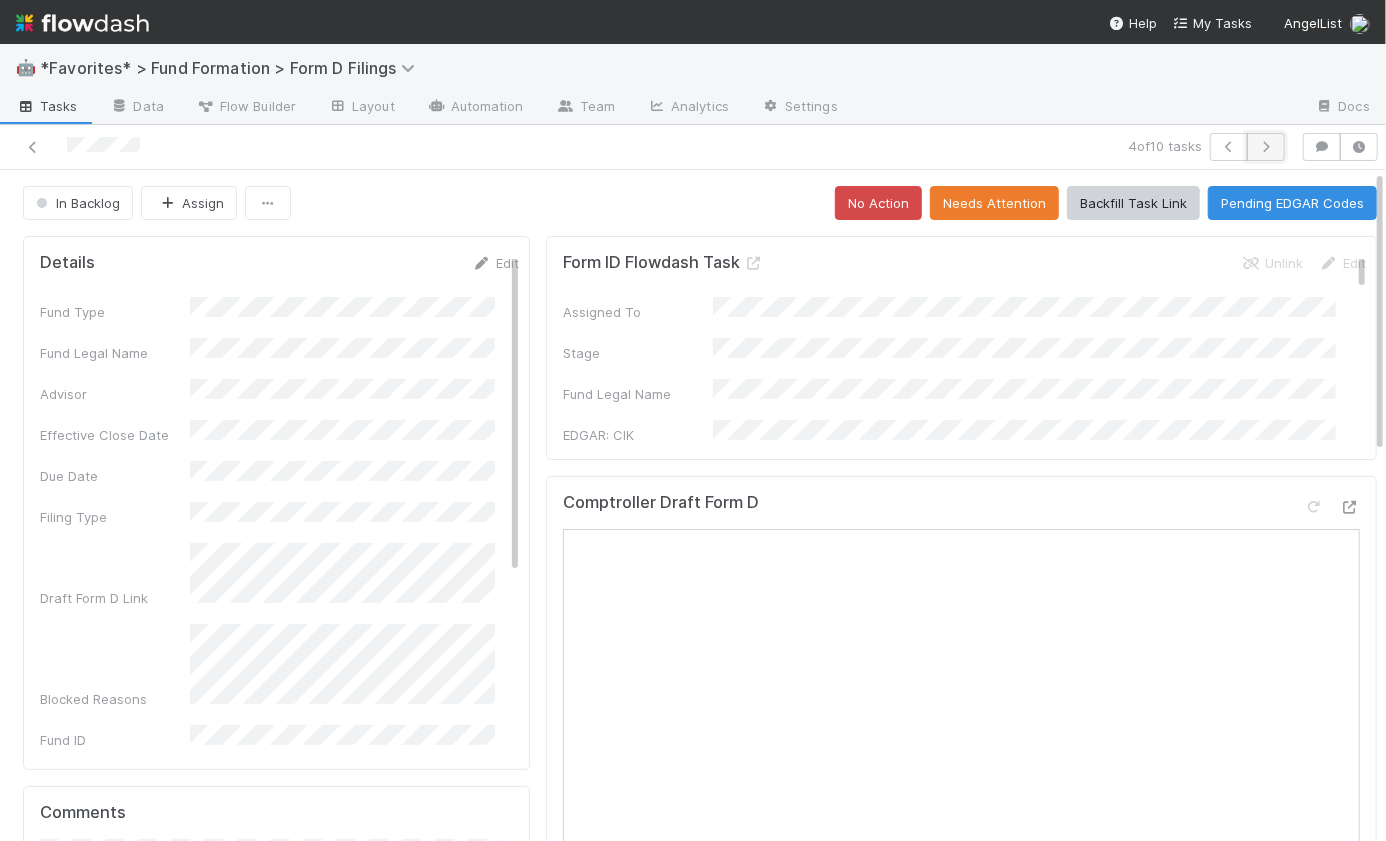 click at bounding box center (1266, 147) 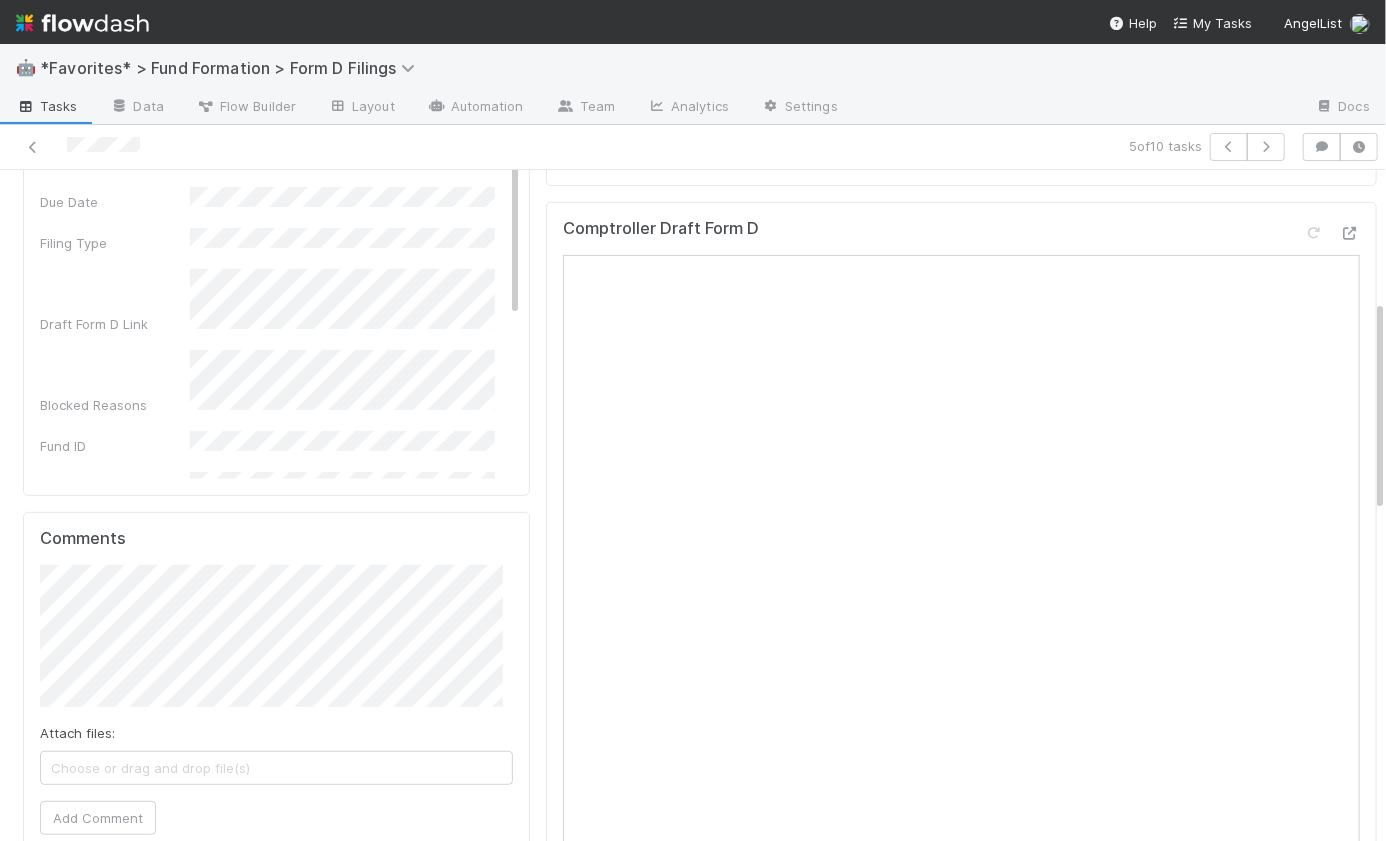scroll, scrollTop: 270, scrollLeft: 0, axis: vertical 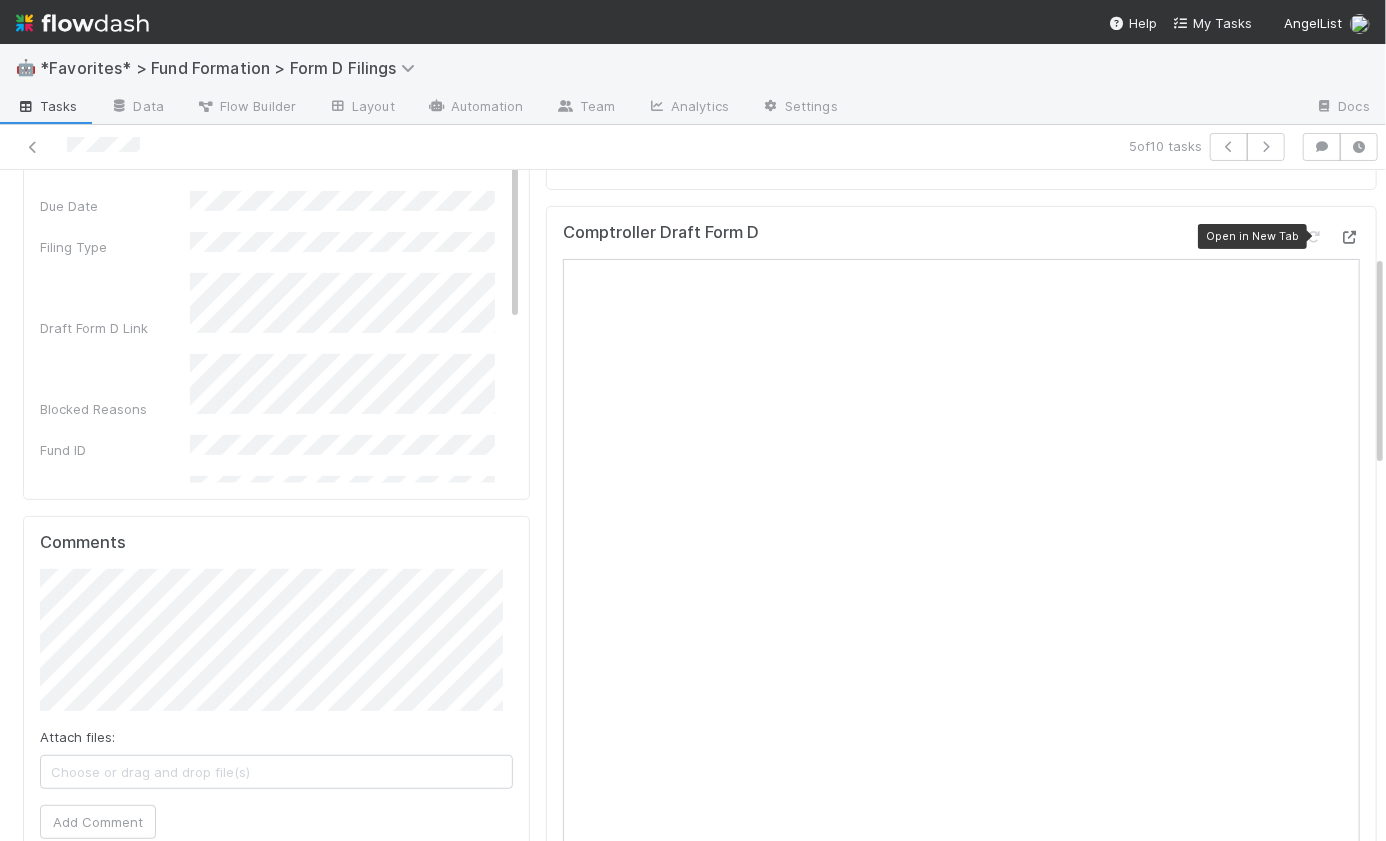 click at bounding box center [1350, 237] 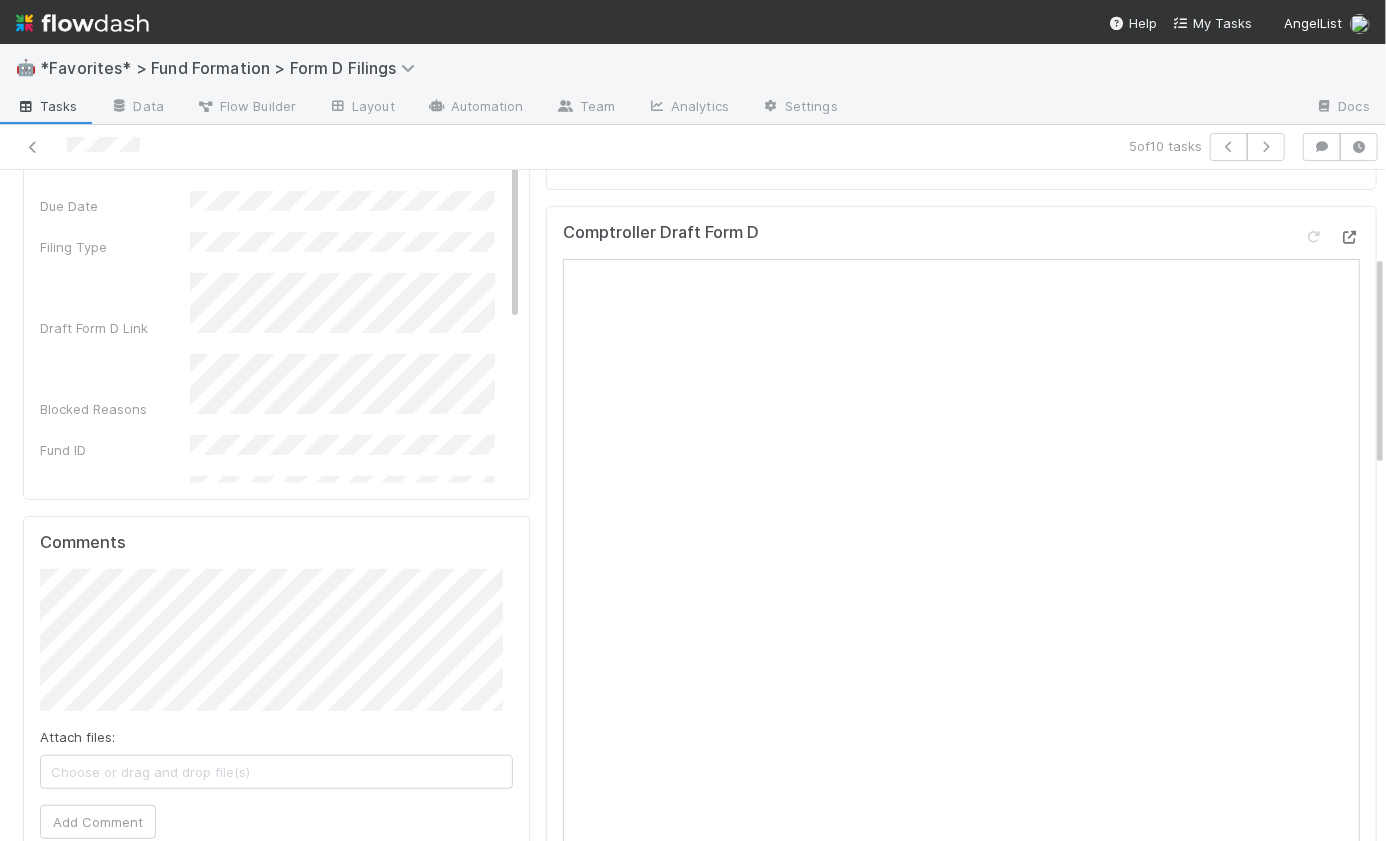 scroll, scrollTop: 266, scrollLeft: 0, axis: vertical 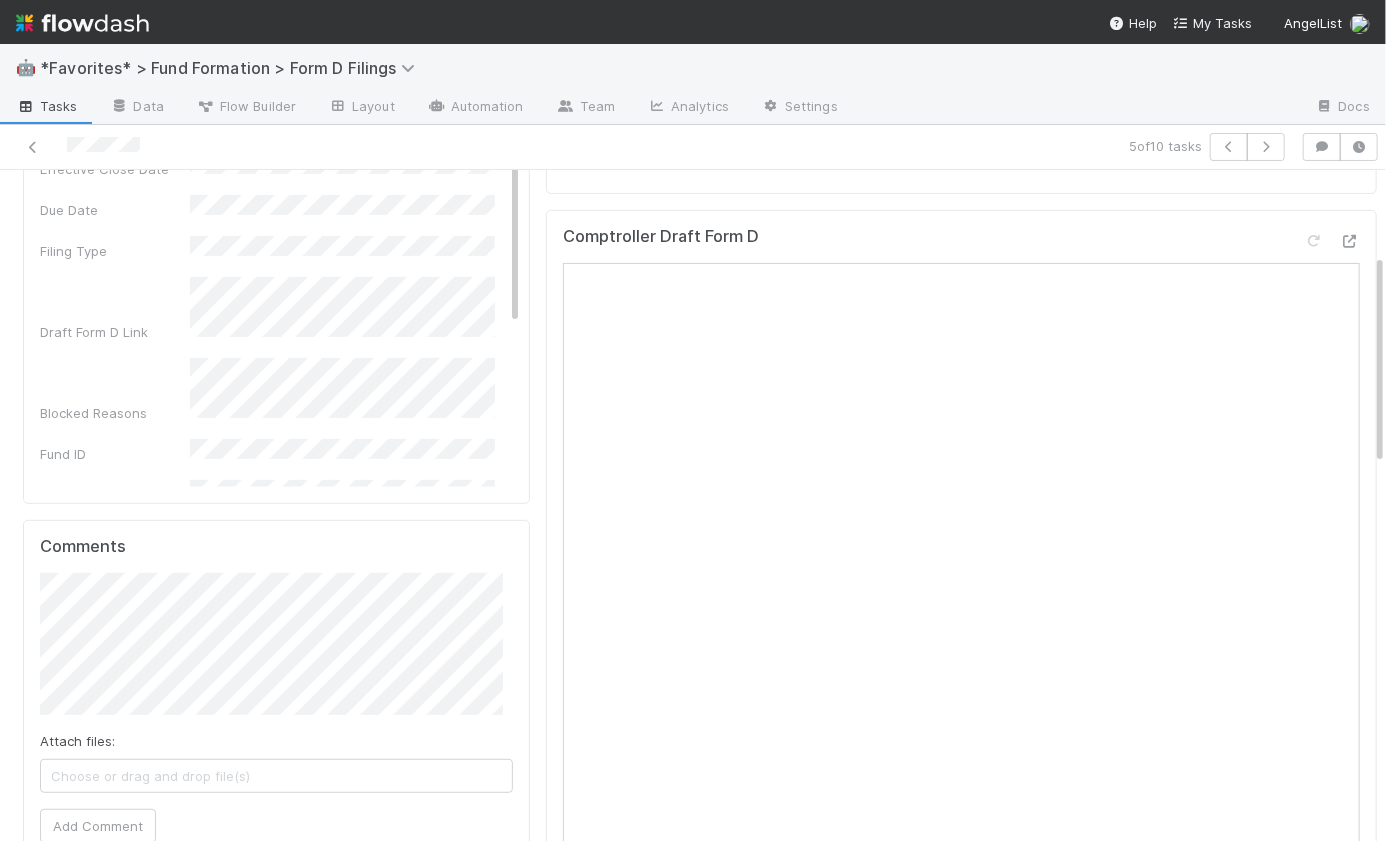 click on "Comments Attach files: Choose or drag and drop file(s) Add Comment" at bounding box center [276, 694] 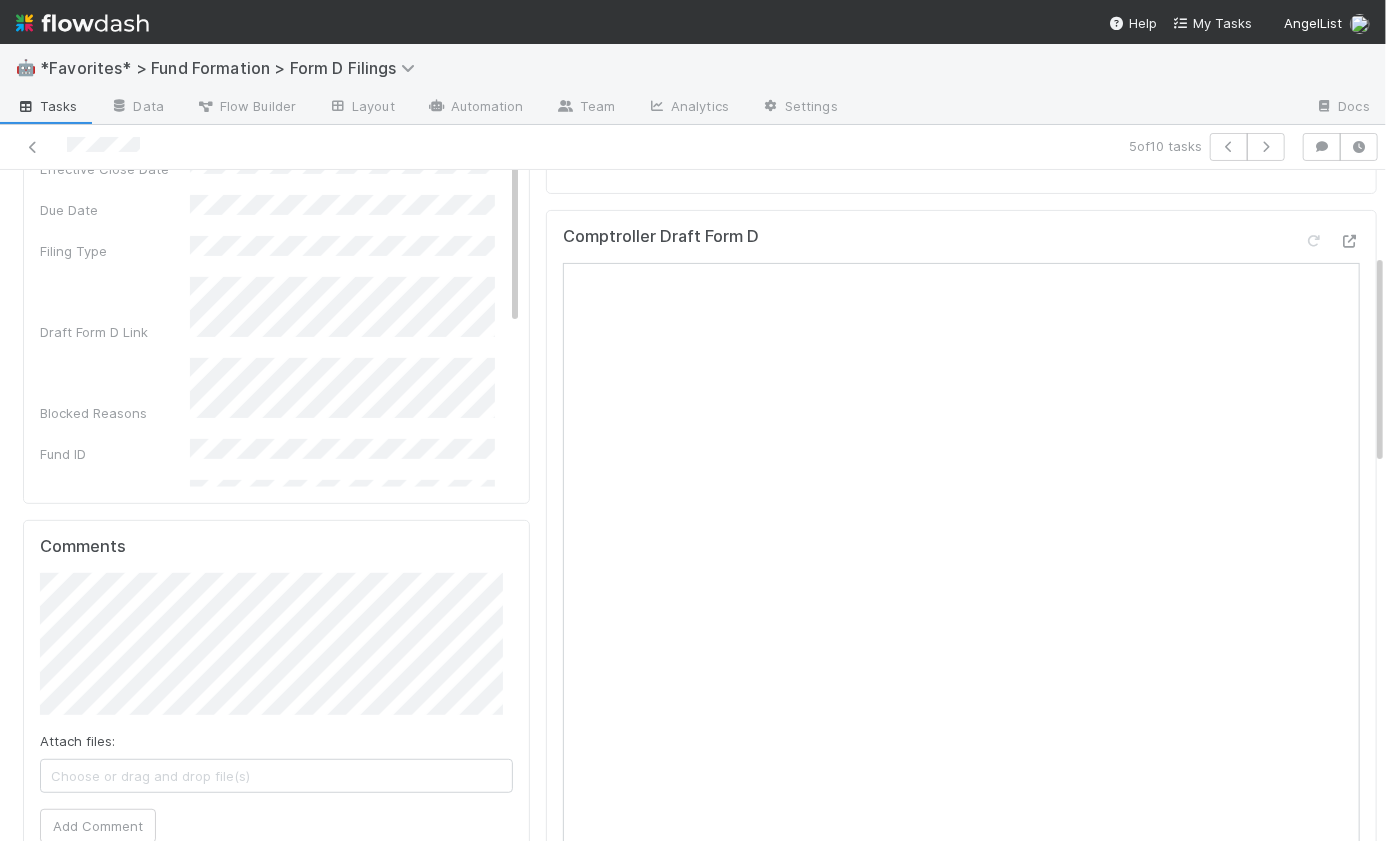 click on "Details Edit Fund Type  Fund Legal Name  Advisor  Effective Close Date  Due Date  Filing Type  Draft Form D Link  Blocked Reasons  Fund ID  Filing Request ID  Filing Date  Exclusion Rule  Context for Review  General Partner  Tags  Actual Filing Requested Created At  Created On Comments Attach files: Choose or drag and drop file(s) Add Comment Activity Log Undo Last Action Export as CSV 7/29/25, 10:02:08 AM GMT+1 AngelList   updated: Blocked Reasons   from     to     (show more) Blocked Reasons  from   to   7/17/25, 10:30:15 PM GMT+1 Loraine Pati-Gayob   updated: Tags   from   (empty)   to   7/17/25, 10:30:15 PM GMT+1 Loraine Pati-Gayob  performed the  Pending EDGAR Codes  action. 7/17/25, 10:30:15 PM GMT+1 Loraine Pati-Gayob   updated: Due Date   from   (empty)   to   7/17/25, 7:01:55 AM GMT+1 [Task Linker] Form ID Flowdash   was triggered 7/17/25, 7:01:55 AM GMT+1 Link Lifecycle Task  was triggered 7/17/25, 7:01:55 AM GMT+1 Task  created by   AngelList Fund Lifecycle   Unlink Edit Assigned To Stage Fund URL" at bounding box center [276, 1034] 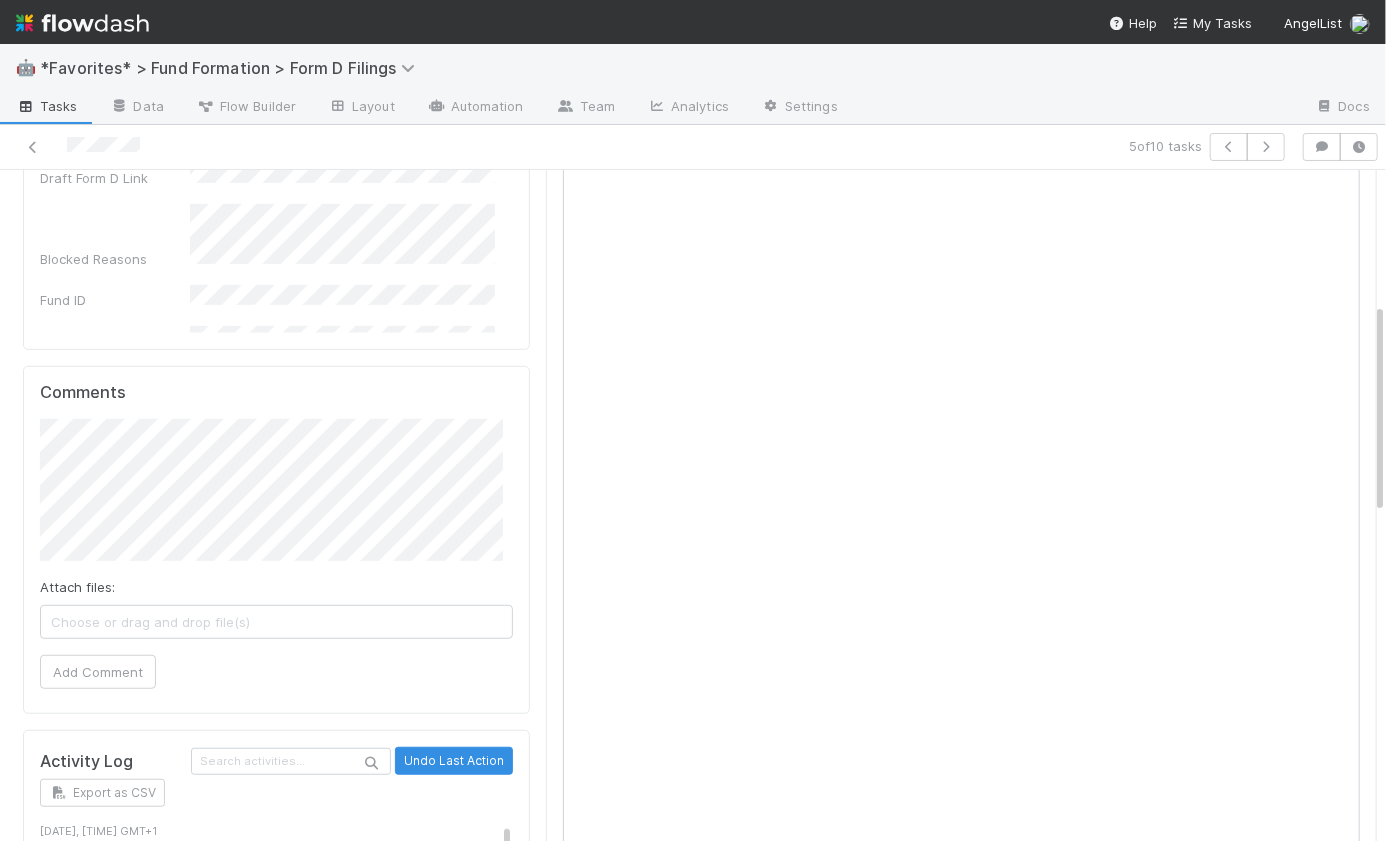 scroll, scrollTop: 421, scrollLeft: 0, axis: vertical 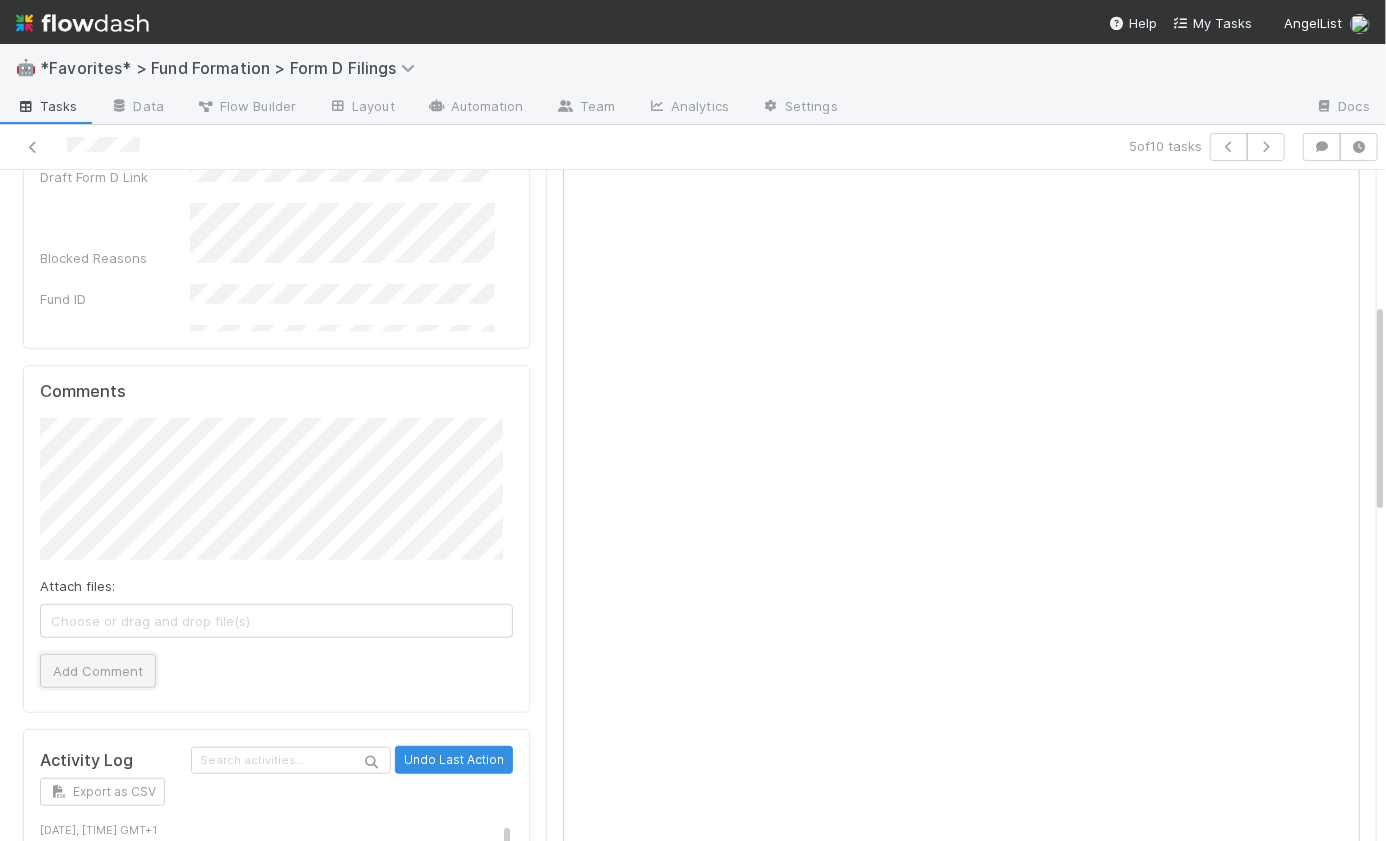 click on "Add Comment" at bounding box center [98, 671] 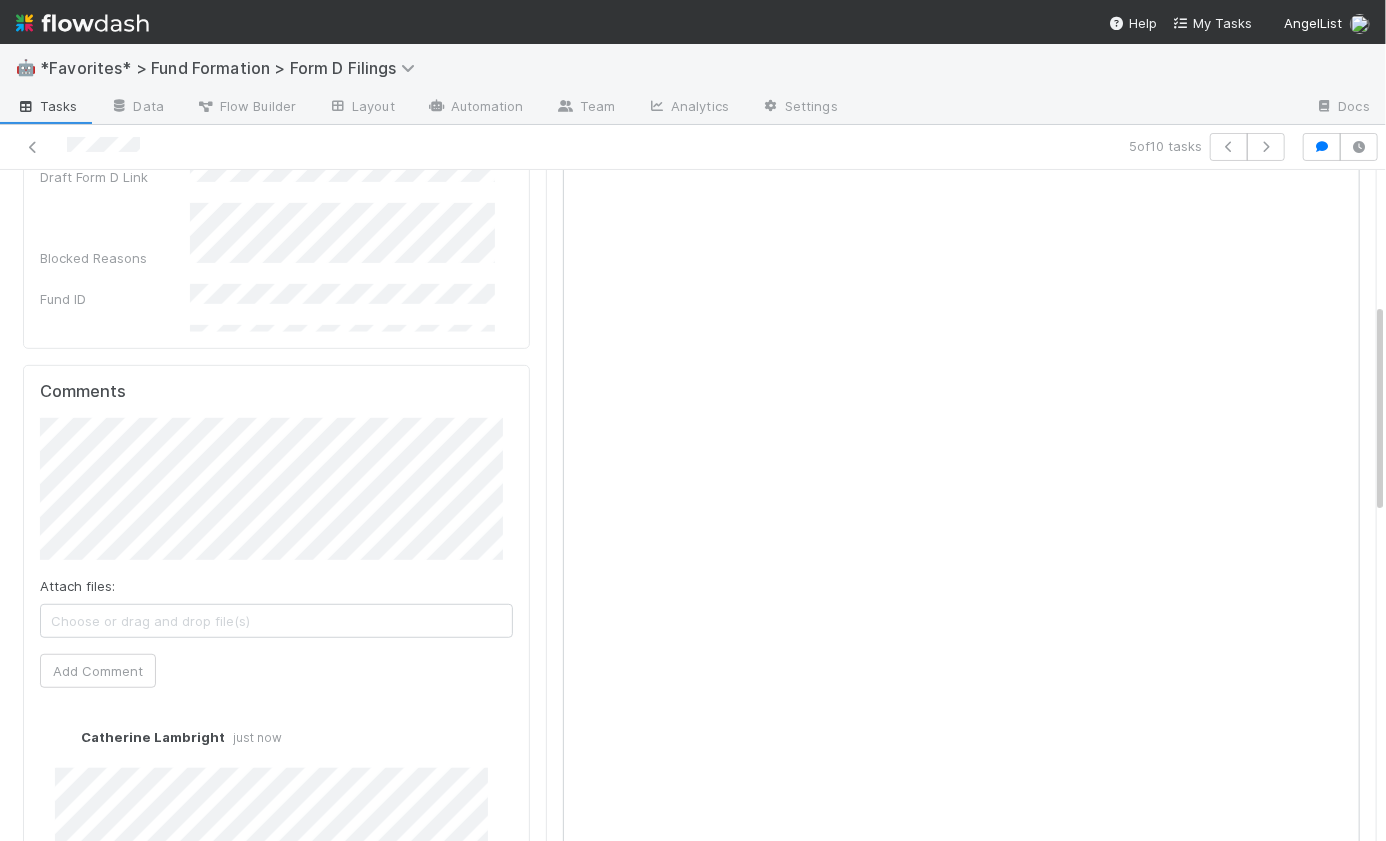 scroll, scrollTop: 0, scrollLeft: 0, axis: both 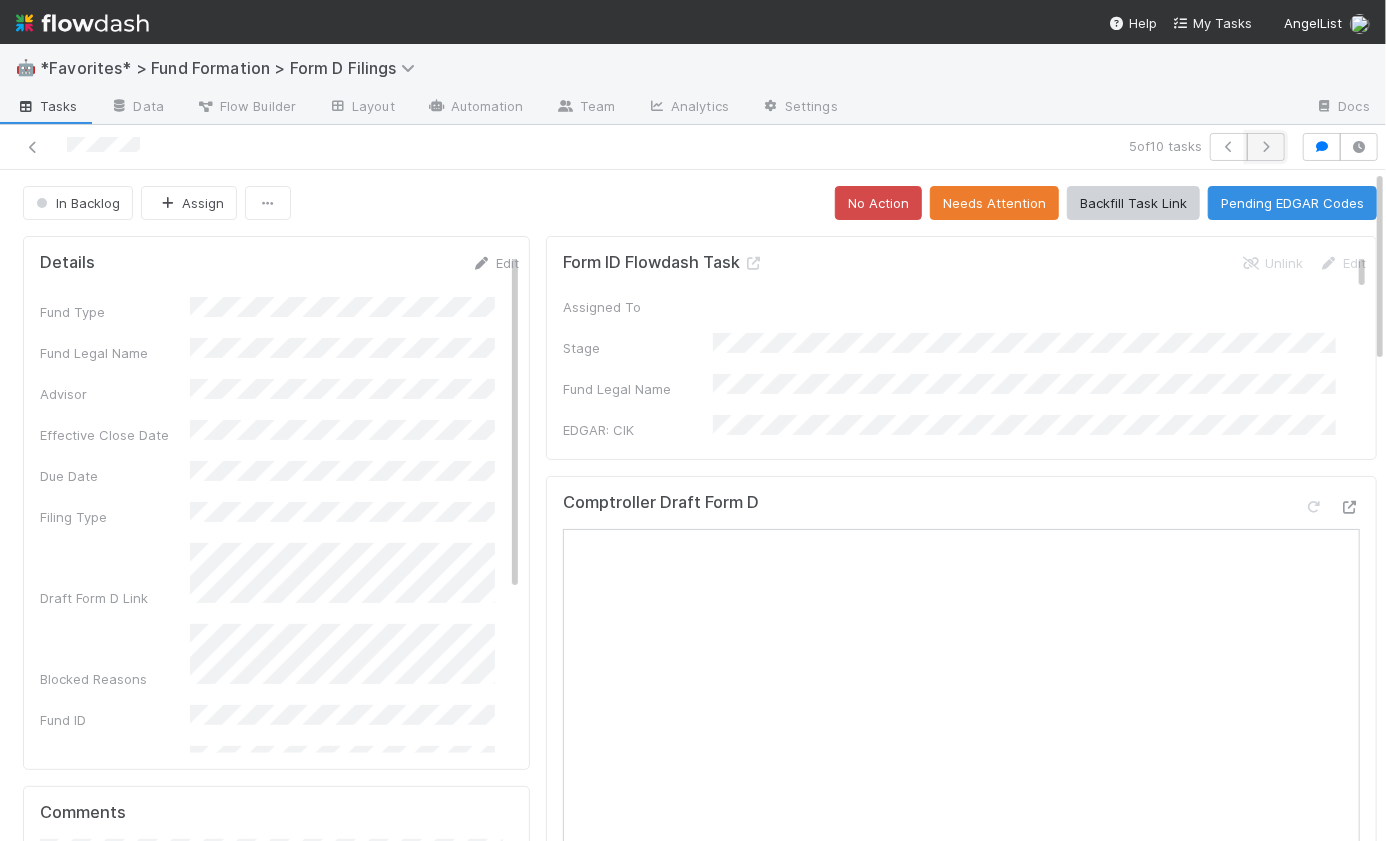 click at bounding box center (1266, 147) 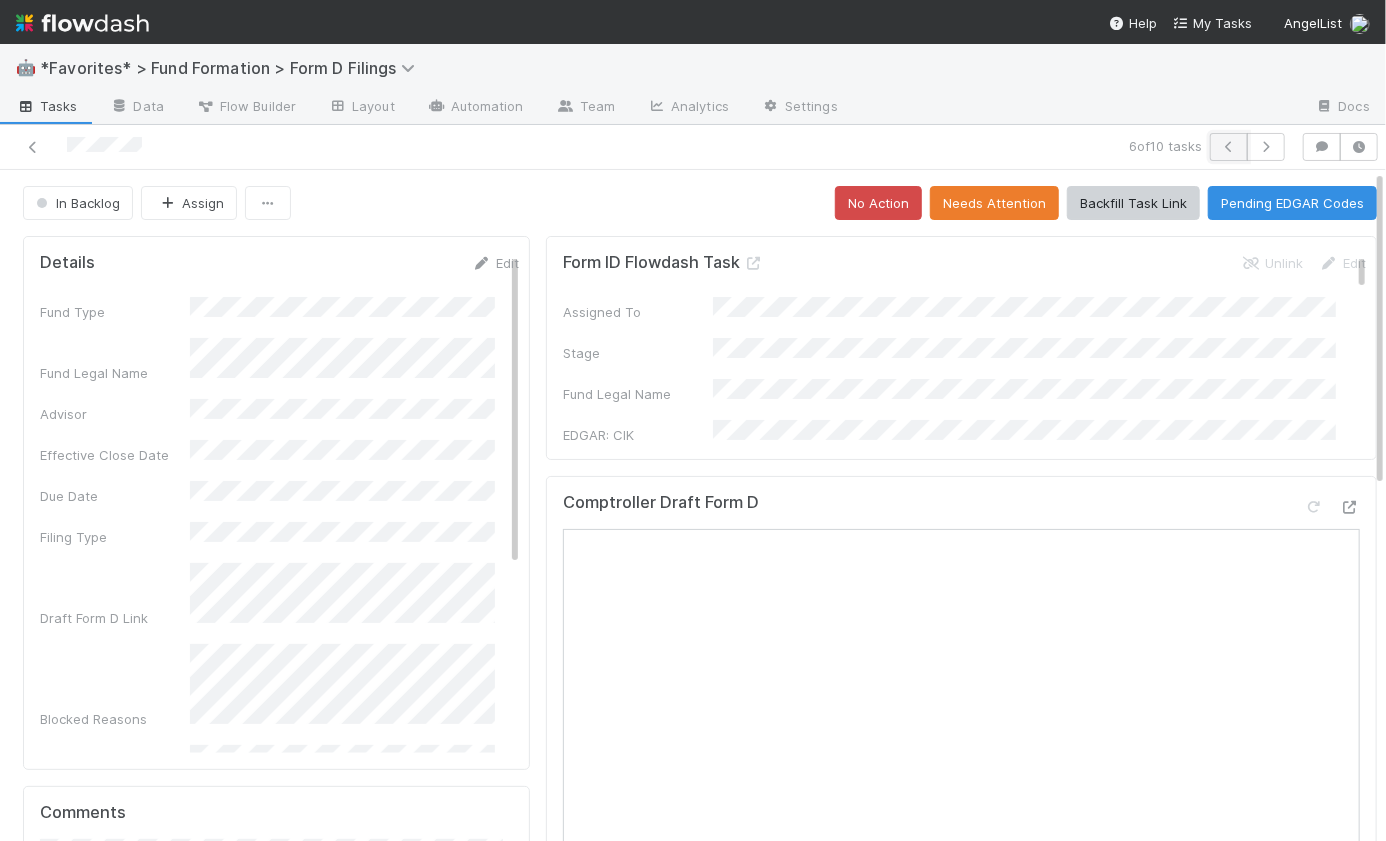 click at bounding box center [1229, 147] 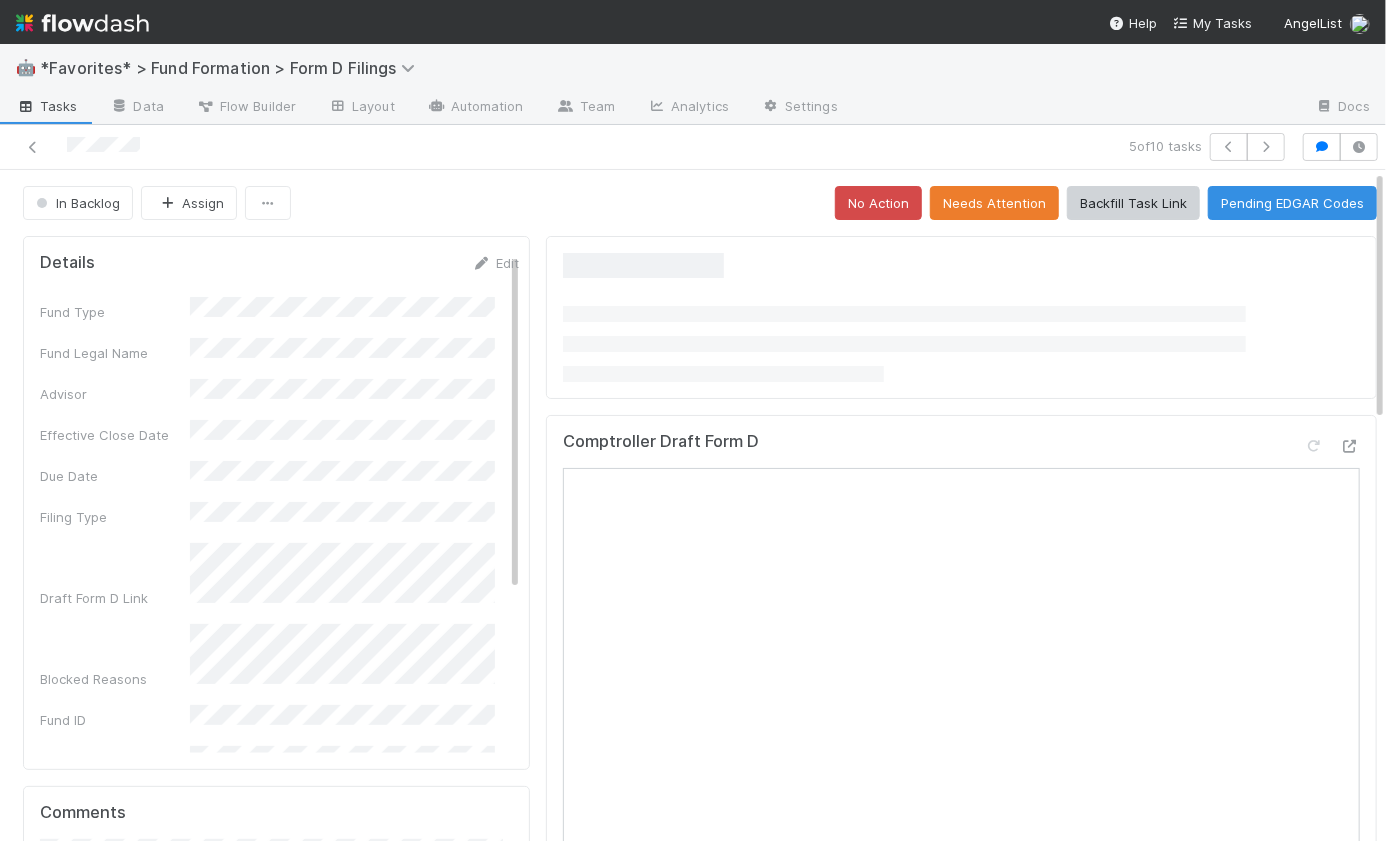 click on "In Backlog Assign No Action Needs Attention Backfill Task Link Pending EDGAR Codes" at bounding box center (700, 203) 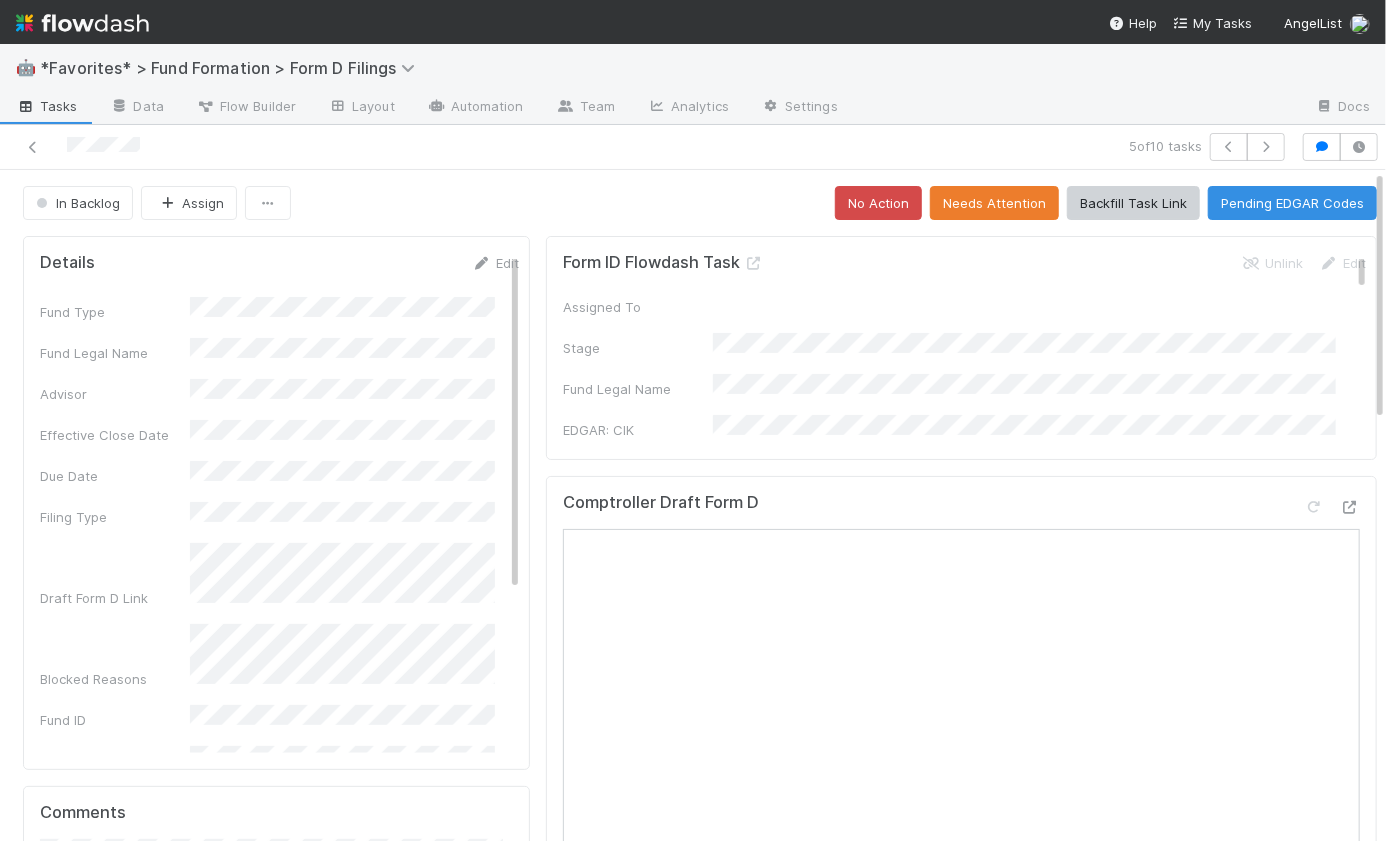 click on "Tasks" at bounding box center [47, 106] 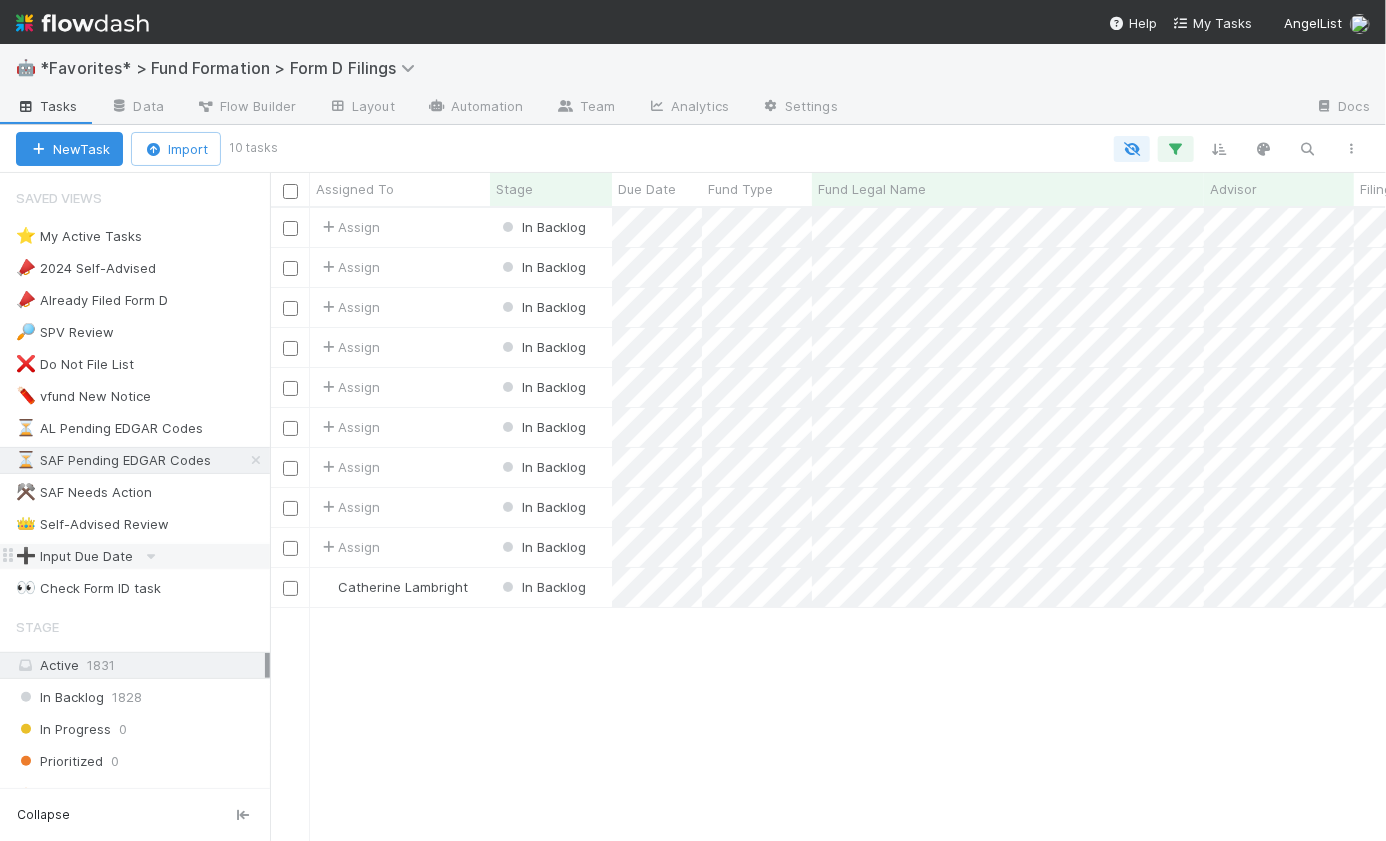 scroll, scrollTop: 15, scrollLeft: 14, axis: both 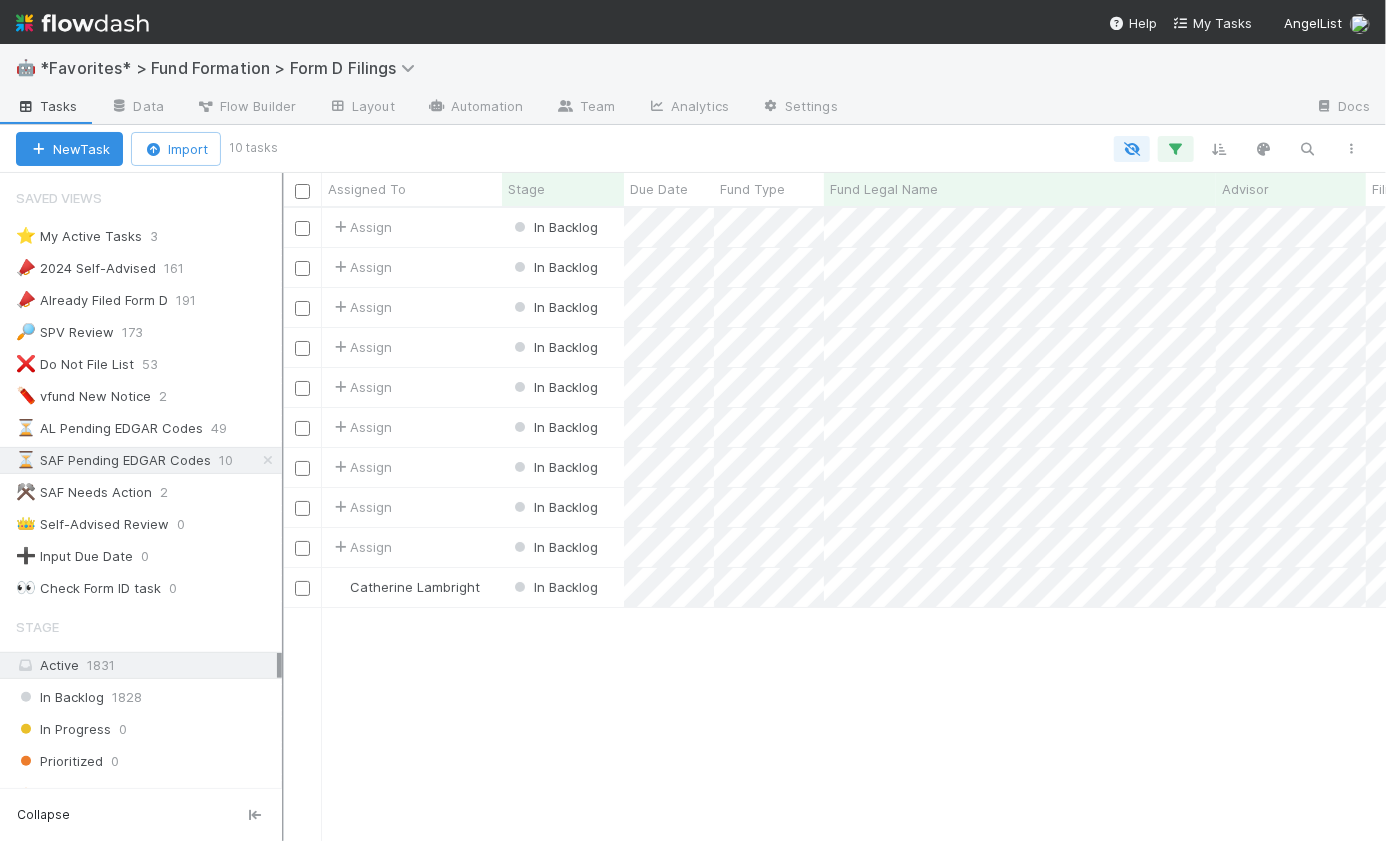 drag, startPoint x: 272, startPoint y: 322, endPoint x: 318, endPoint y: 319, distance: 46.09772 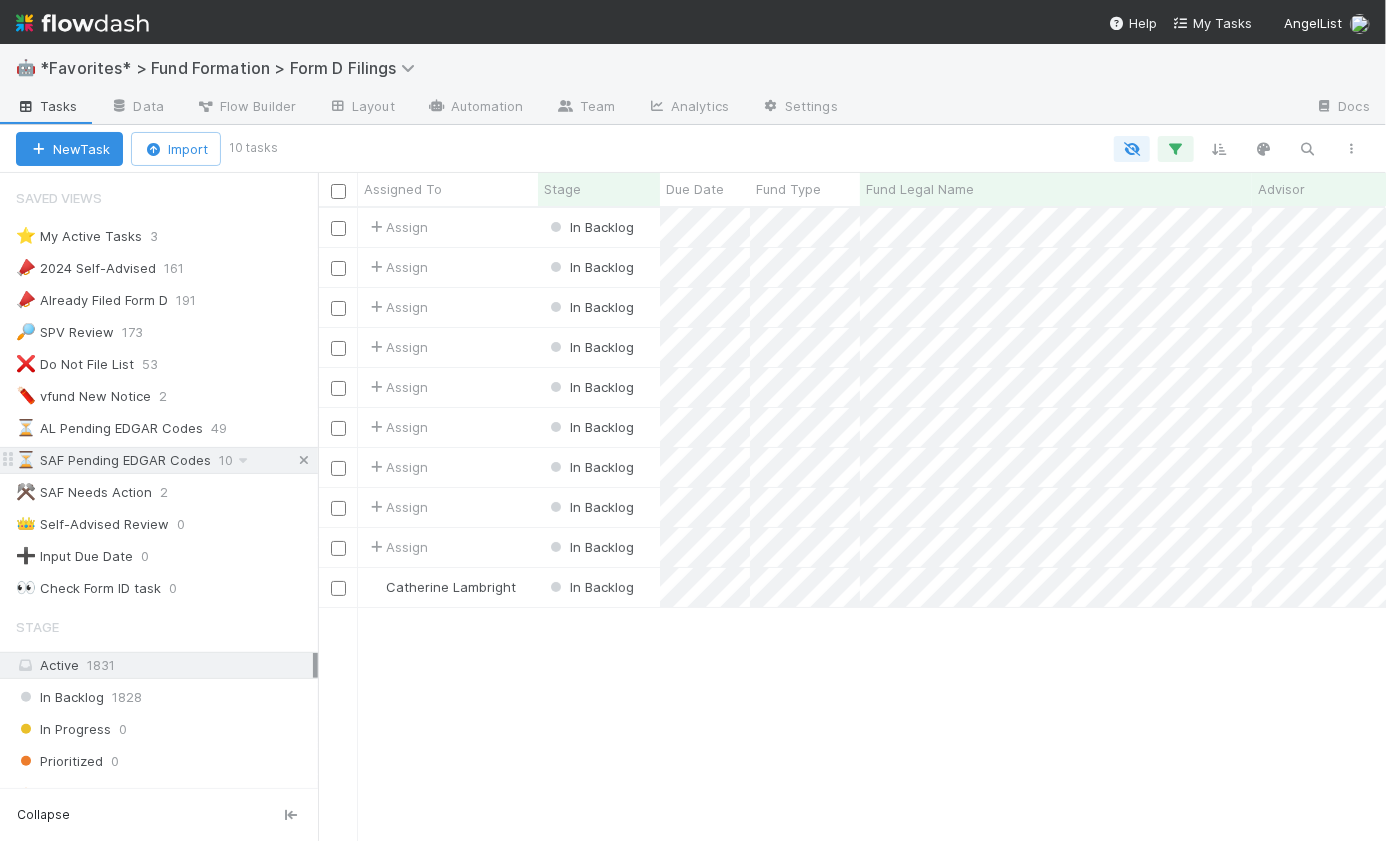 click at bounding box center [304, 460] 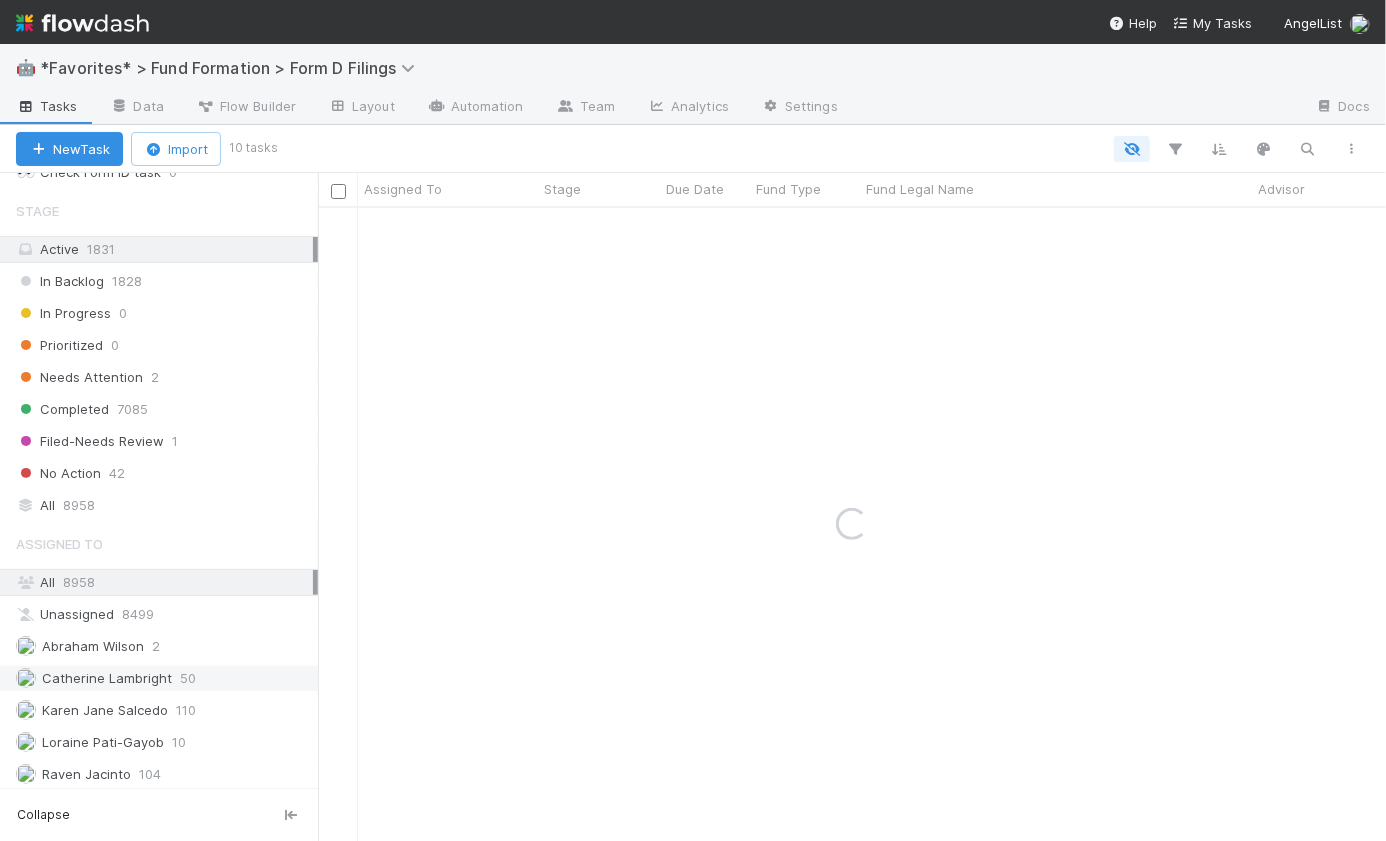 scroll, scrollTop: 447, scrollLeft: 0, axis: vertical 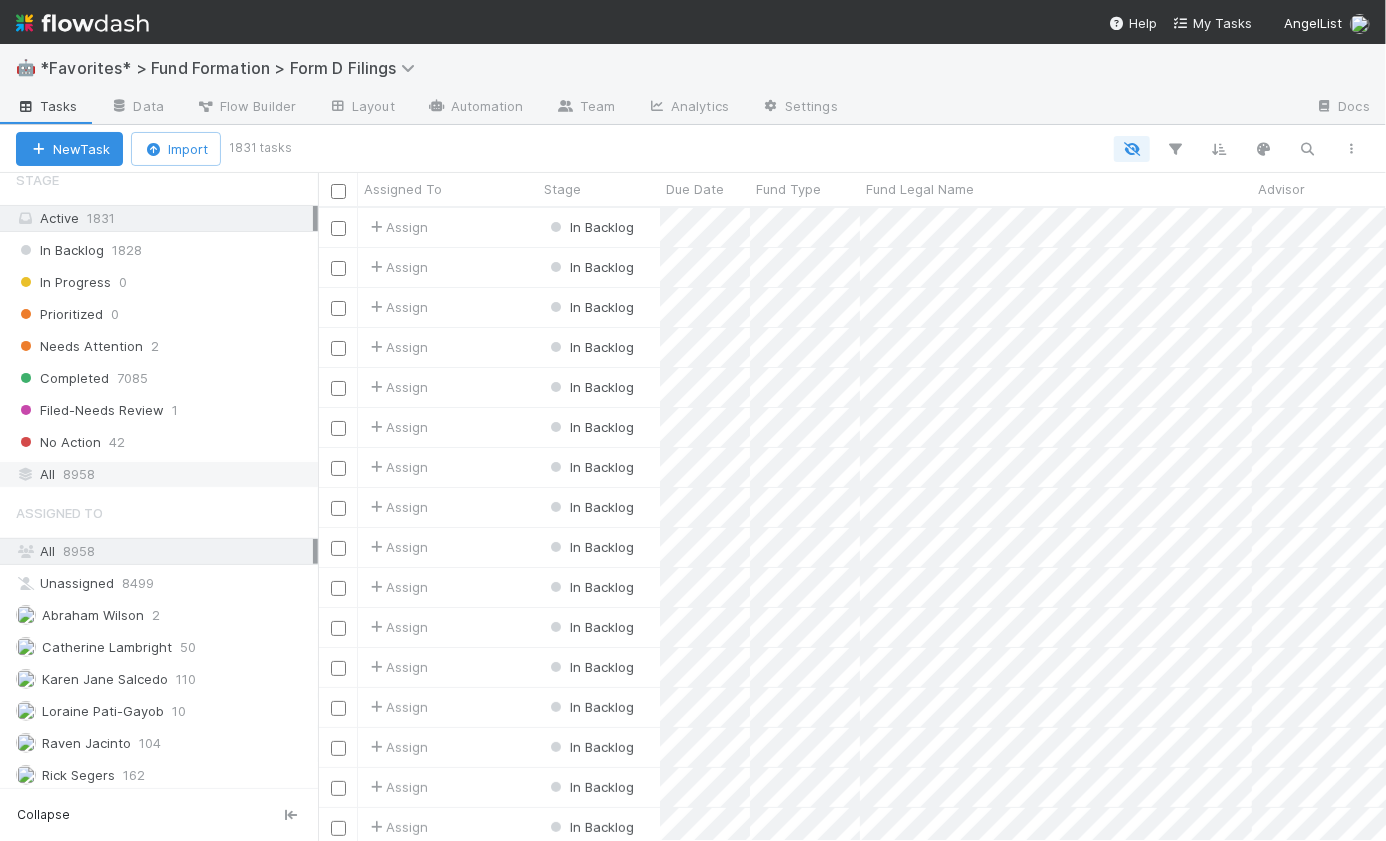 click on "All 8958" at bounding box center (164, 474) 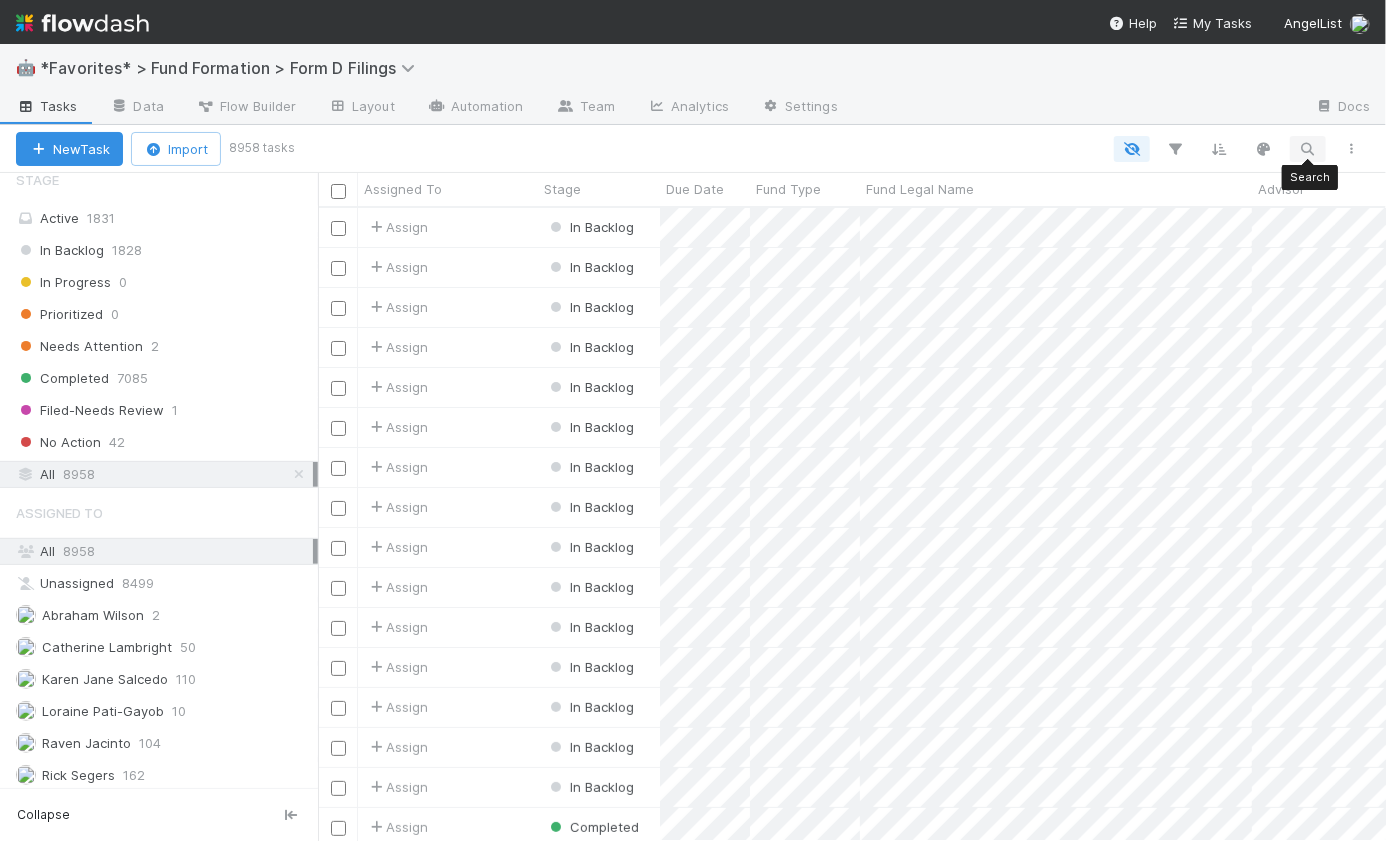 scroll, scrollTop: 15, scrollLeft: 14, axis: both 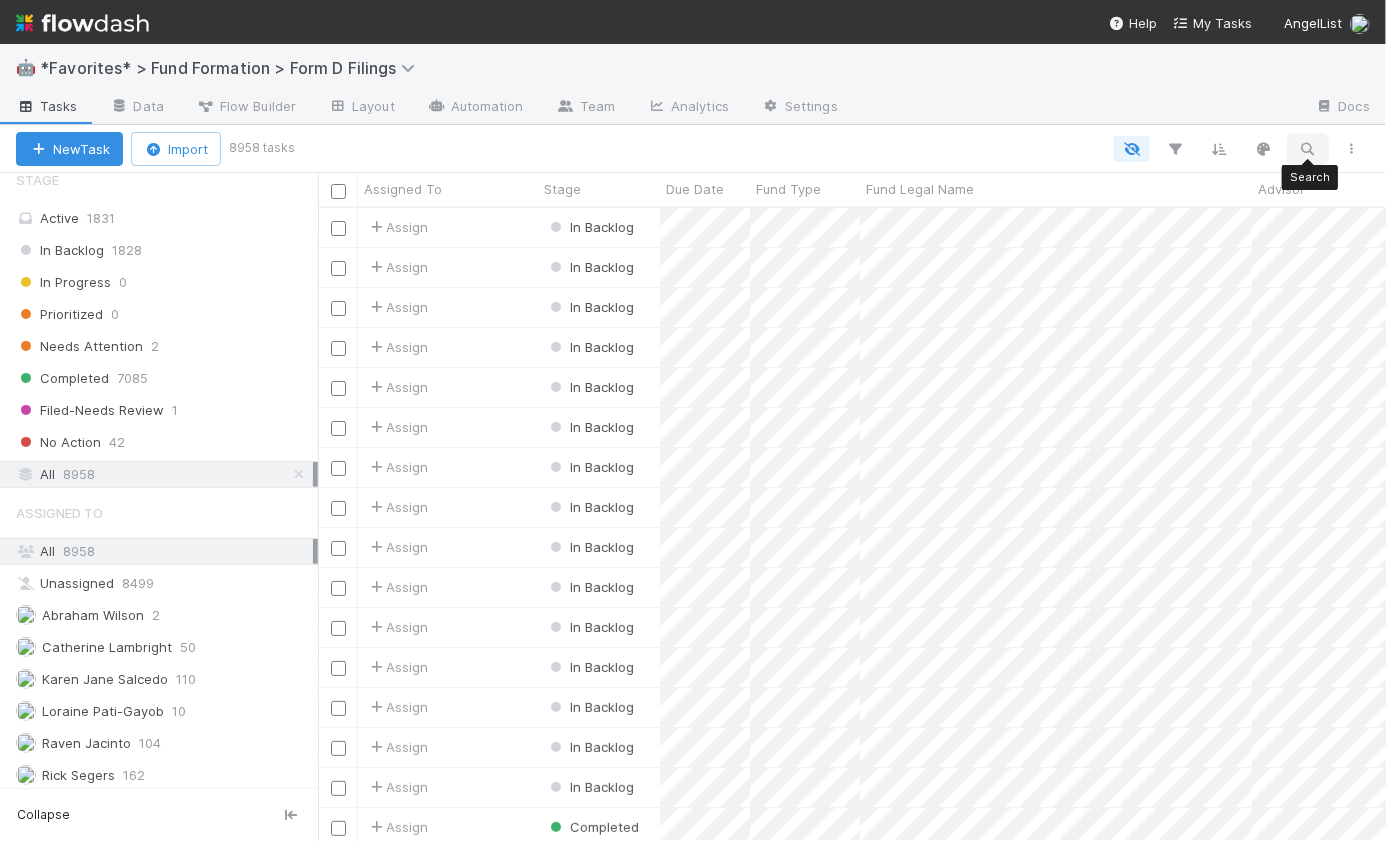click at bounding box center [1308, 149] 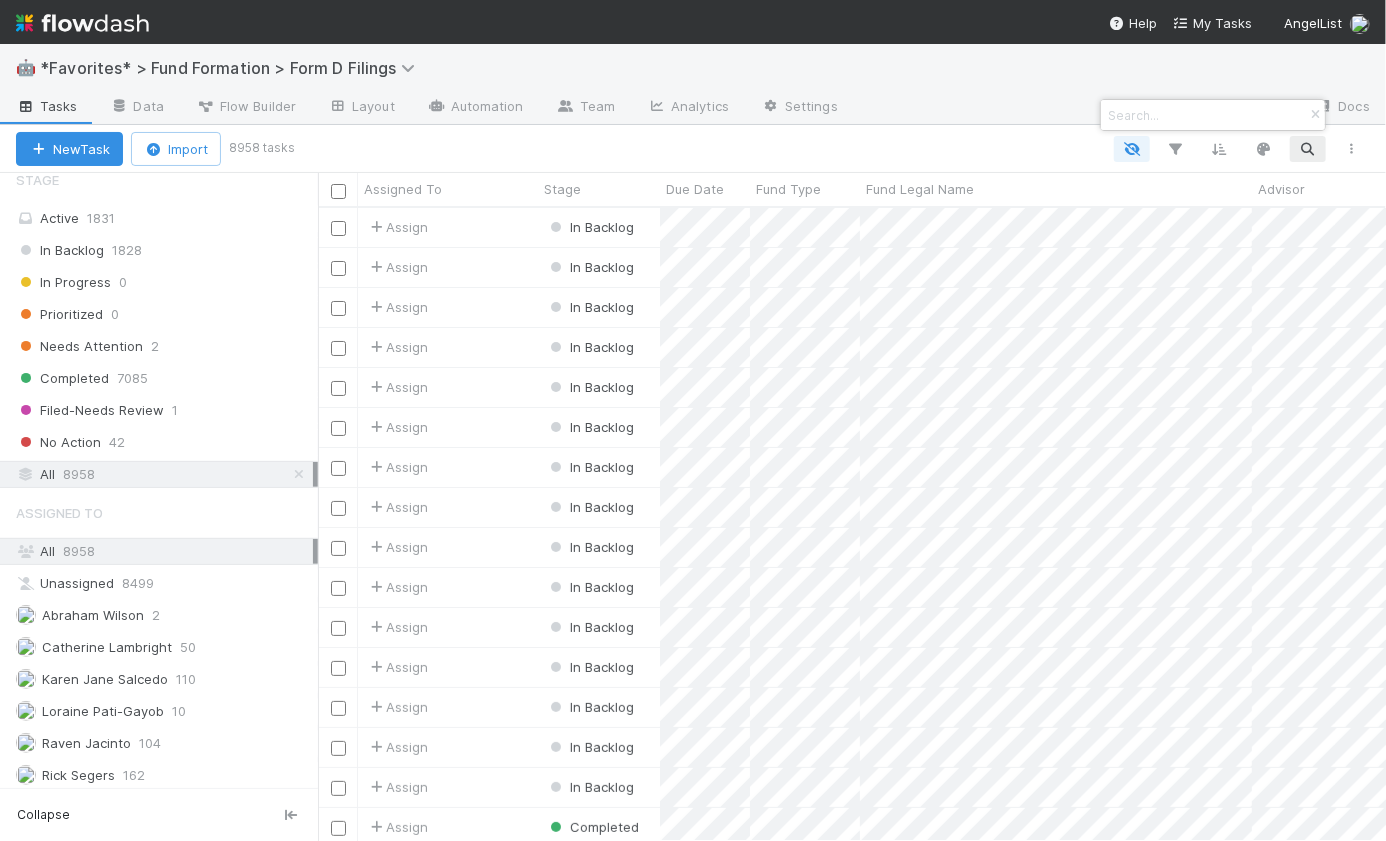 click at bounding box center [1204, 115] 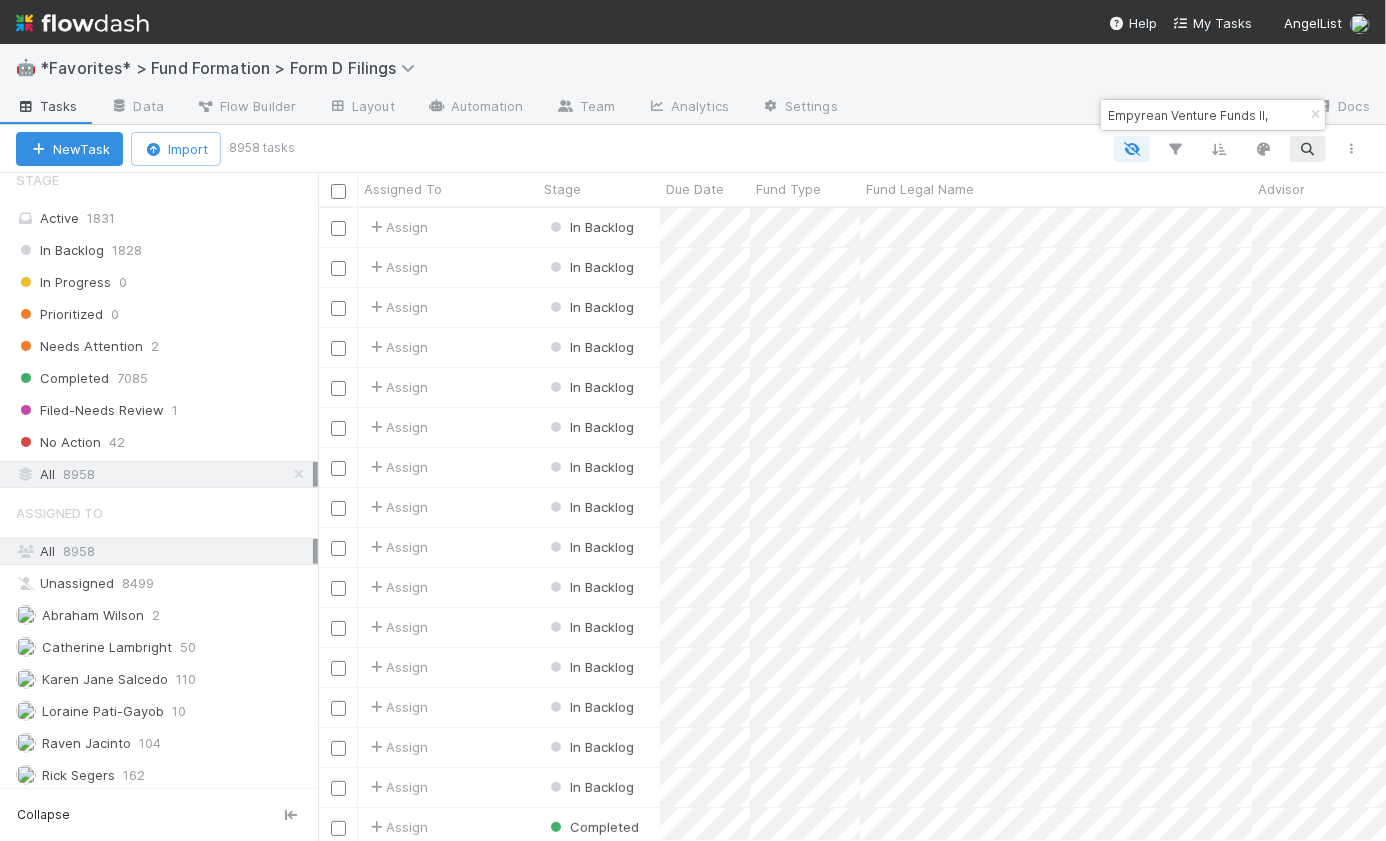 scroll, scrollTop: 0, scrollLeft: 19, axis: horizontal 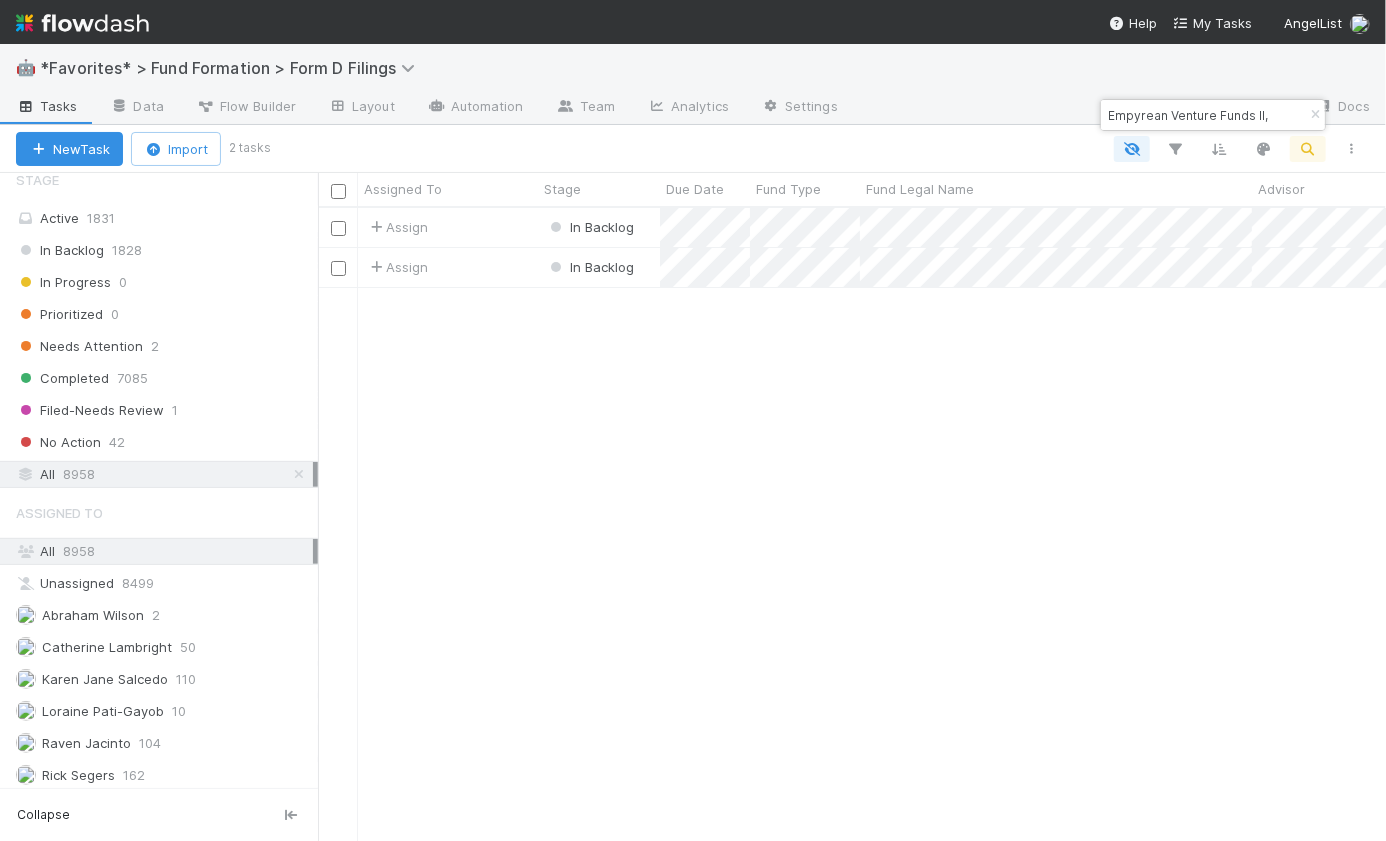 drag, startPoint x: 1189, startPoint y: 113, endPoint x: 1037, endPoint y: 109, distance: 152.05263 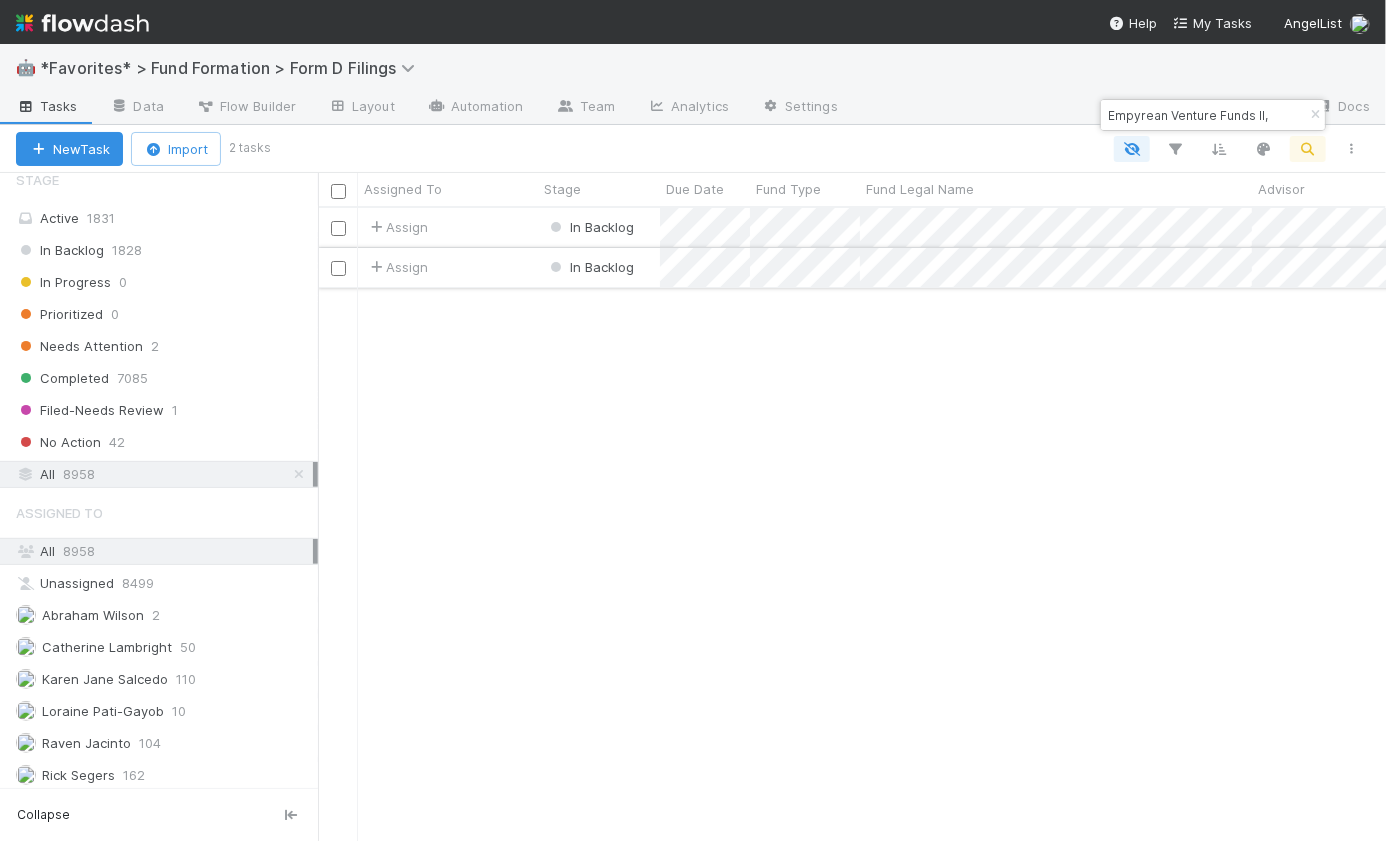 type on "Empyrean Venture Funds II," 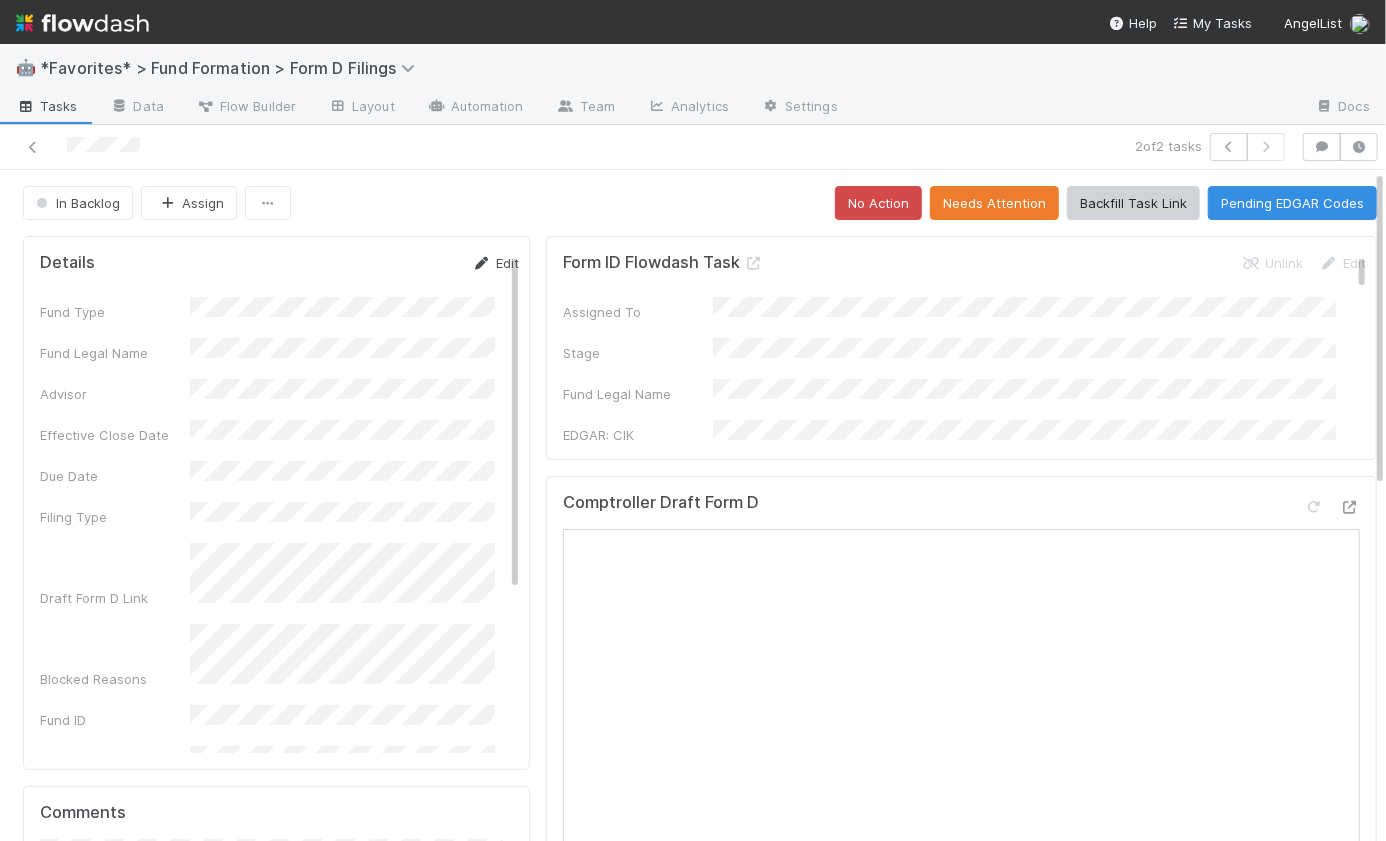 click on "Edit" at bounding box center [495, 263] 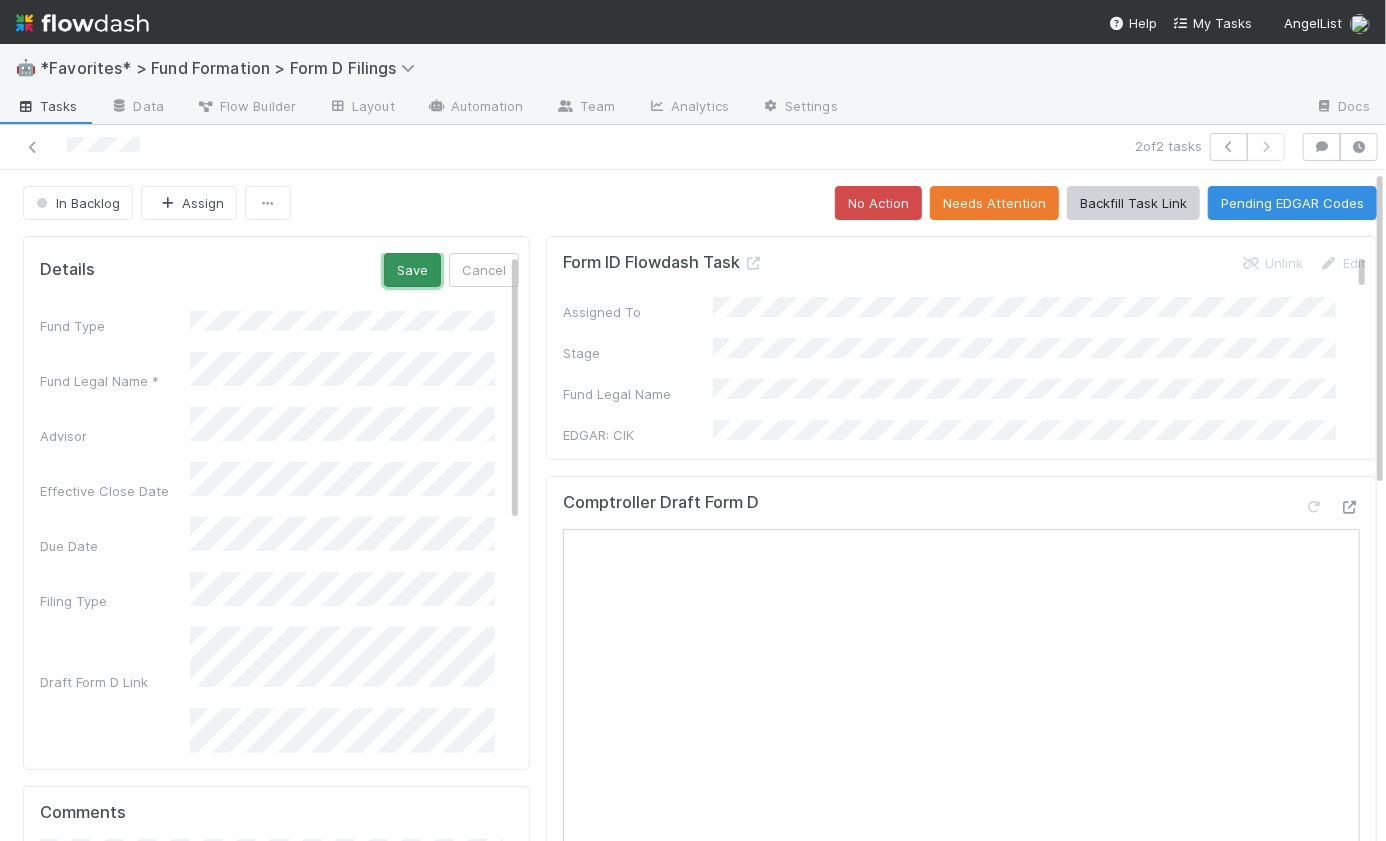 click on "Save" at bounding box center (412, 270) 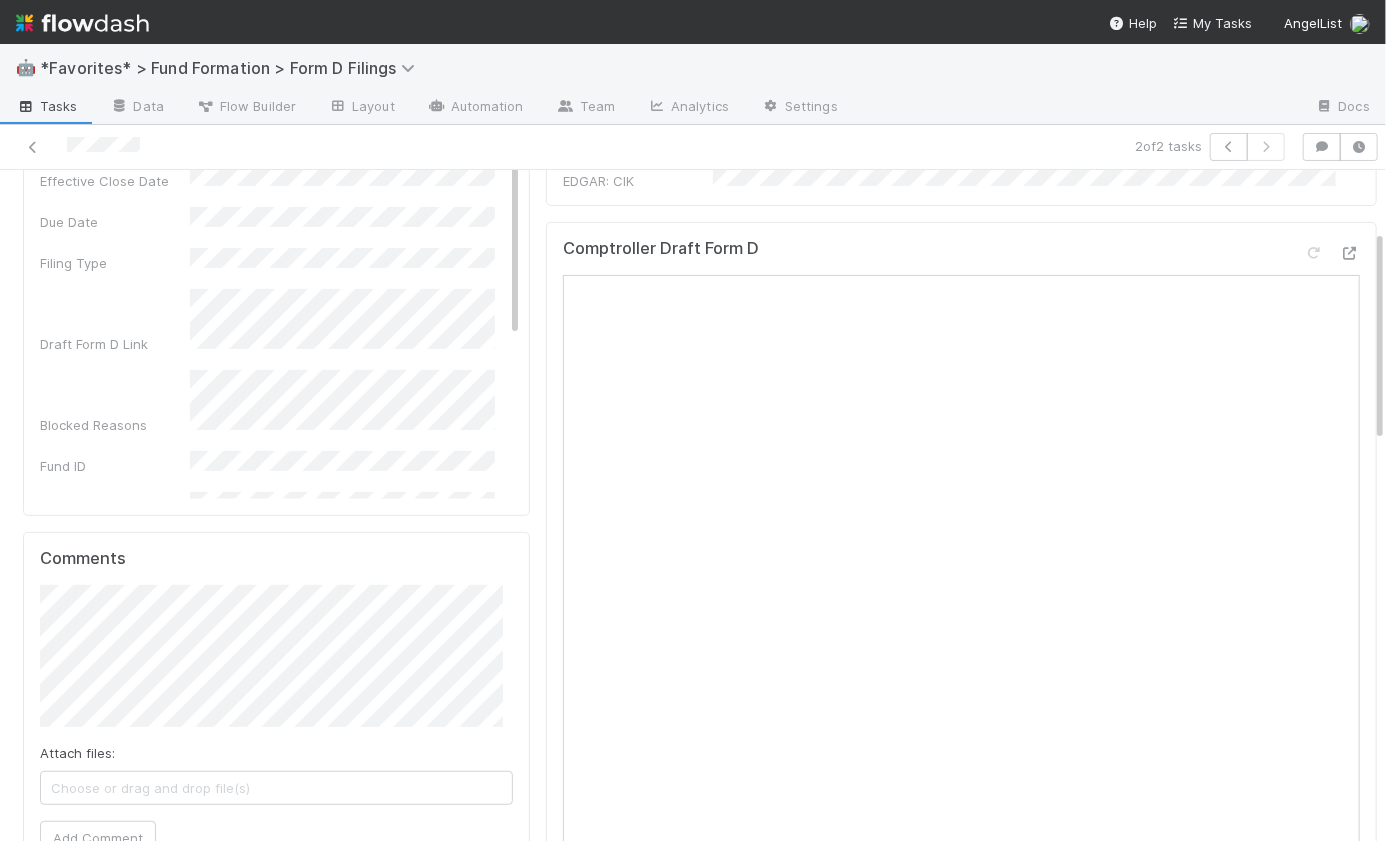 scroll, scrollTop: 0, scrollLeft: 0, axis: both 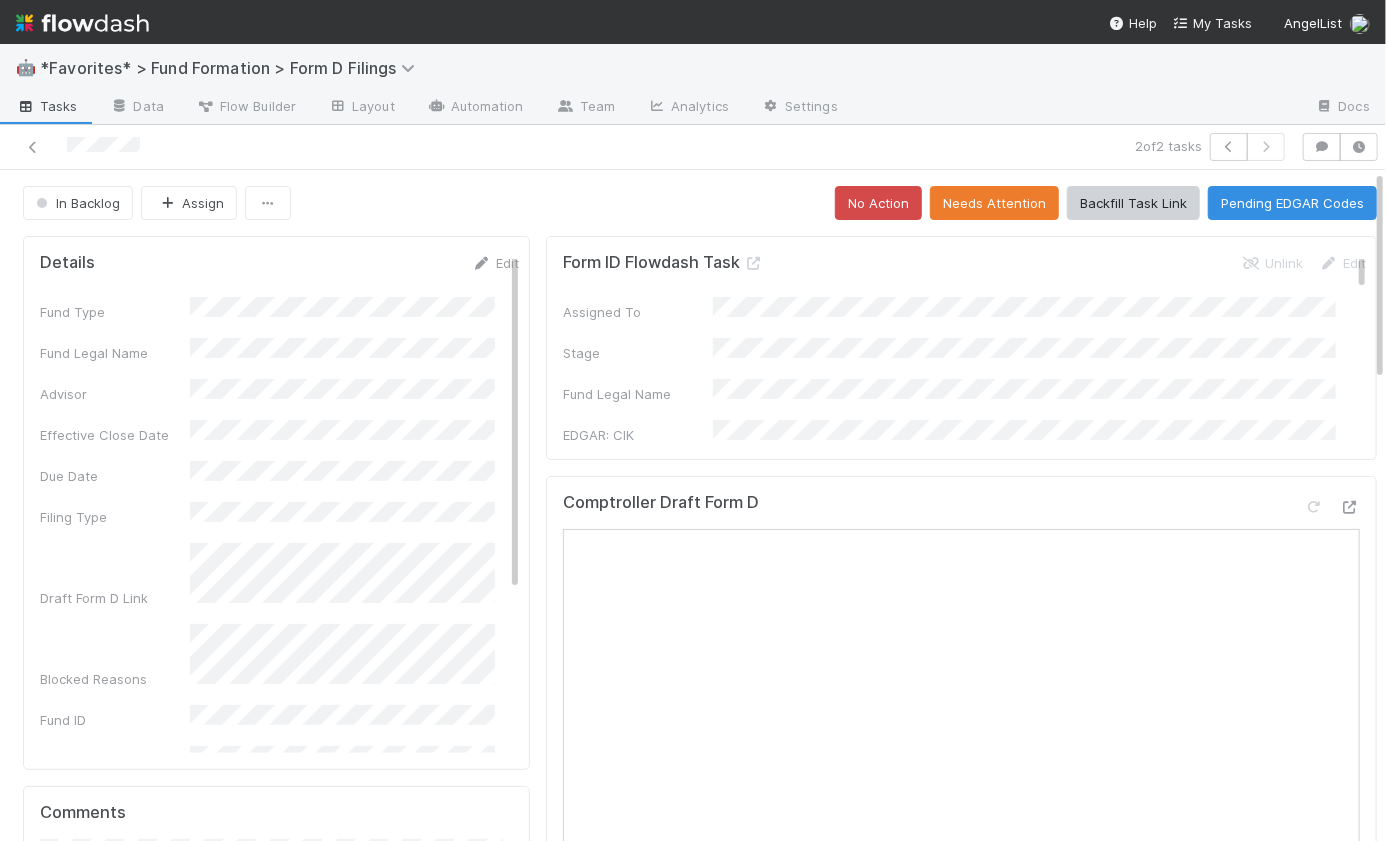 click on "In Backlog Assign No Action Needs Attention Backfill Task Link Pending EDGAR Codes" at bounding box center (700, 203) 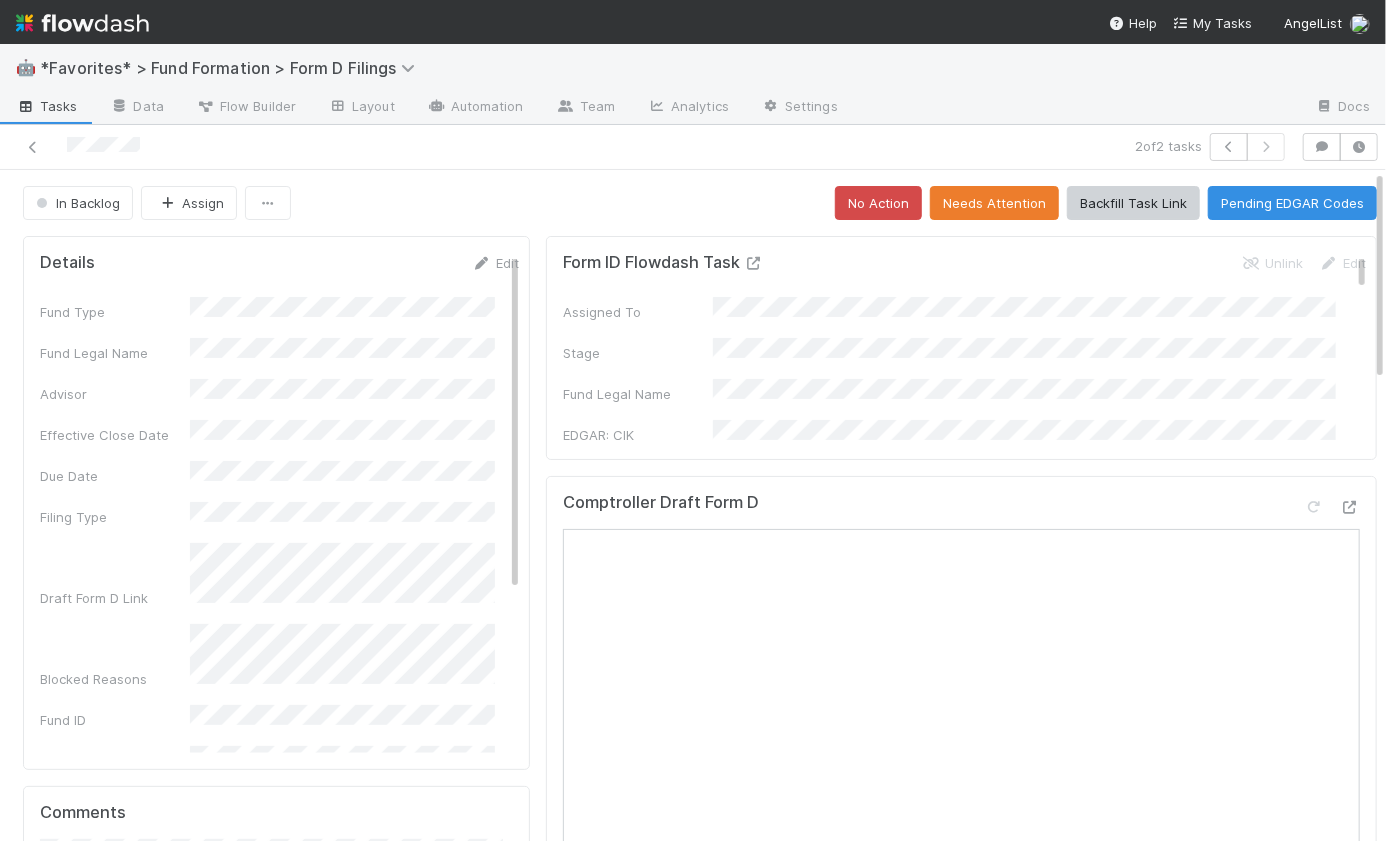 click at bounding box center (754, 263) 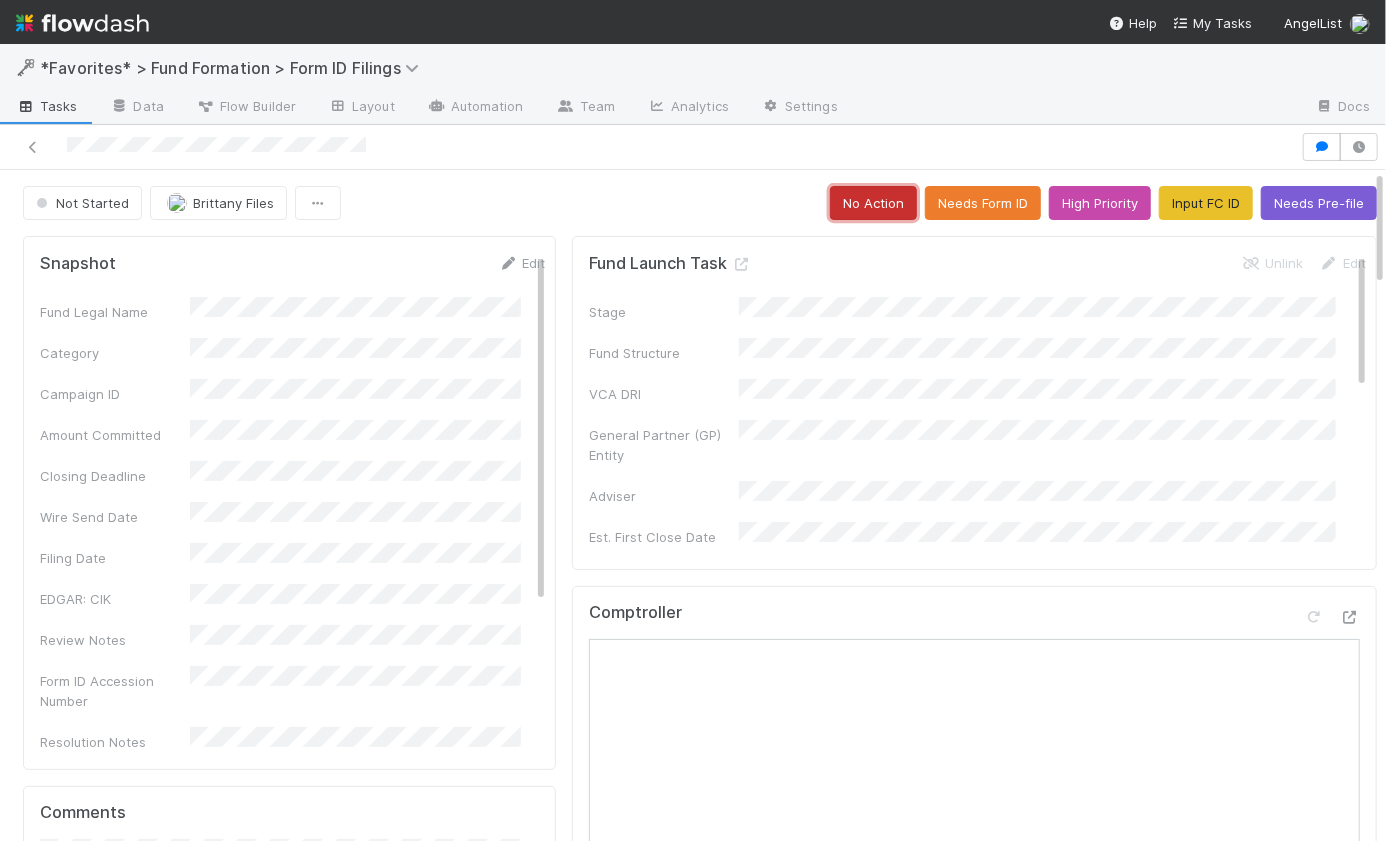 click on "No Action" at bounding box center [873, 203] 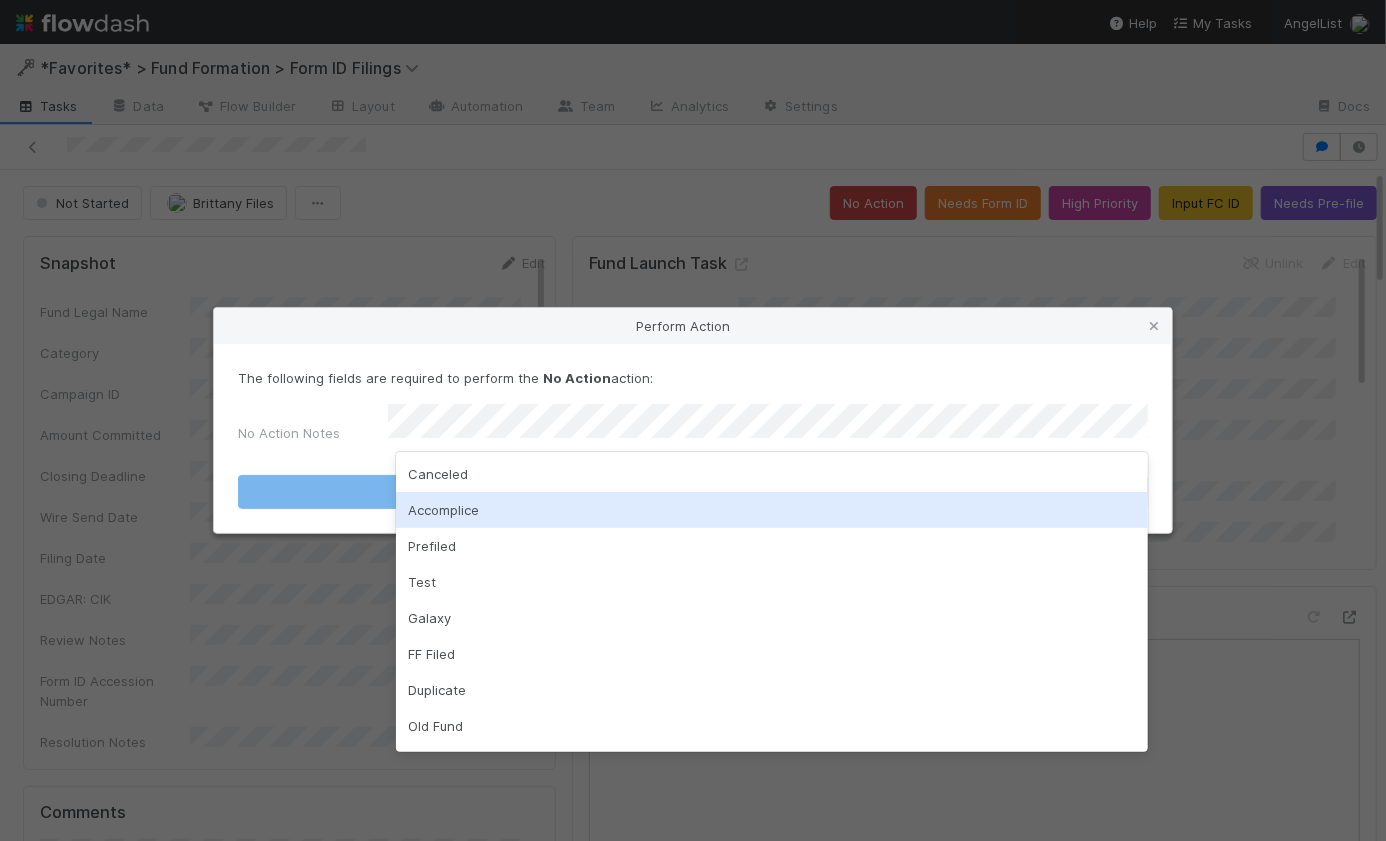 click on "Accomplice" at bounding box center [772, 510] 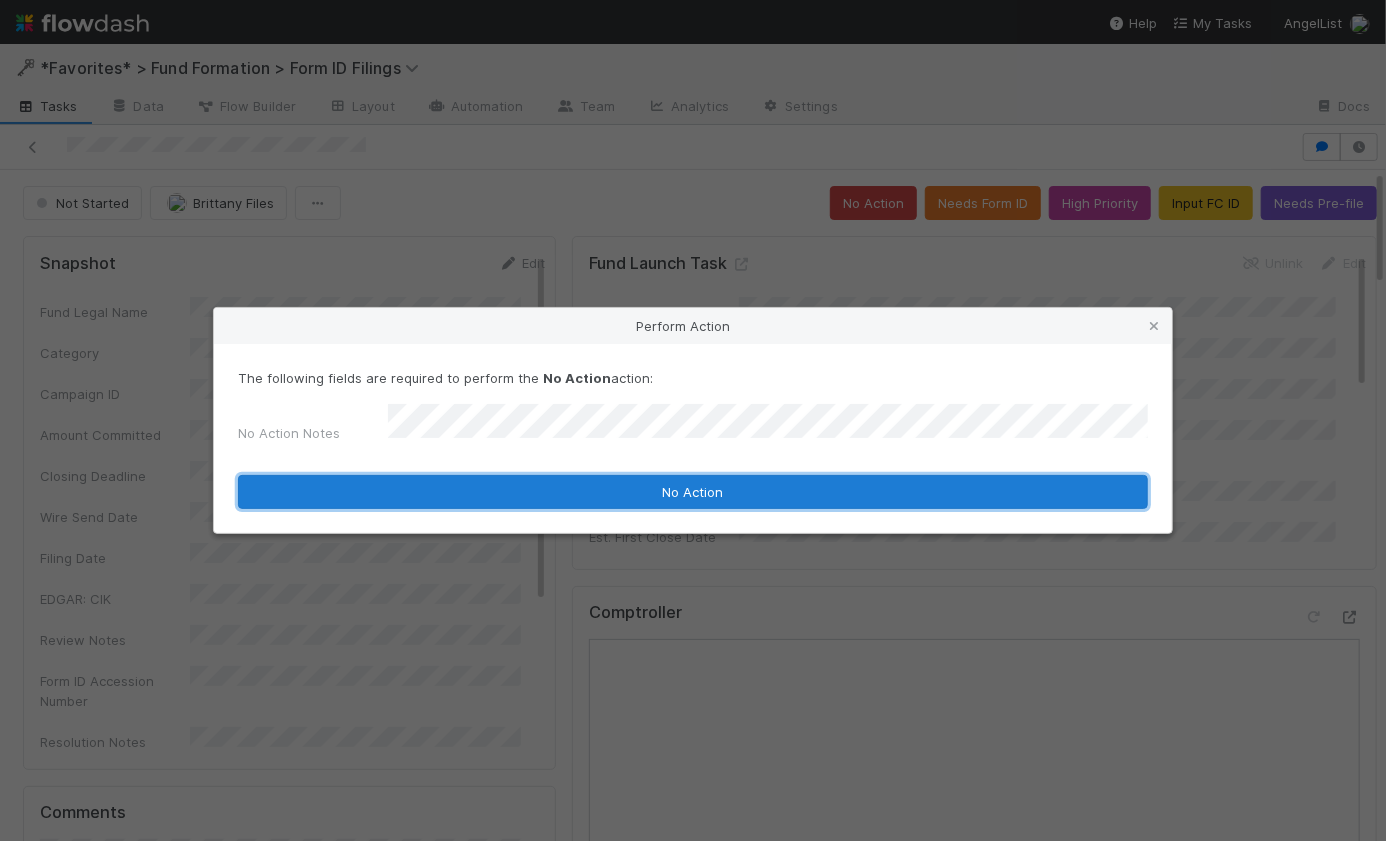 click on "No Action" at bounding box center [693, 492] 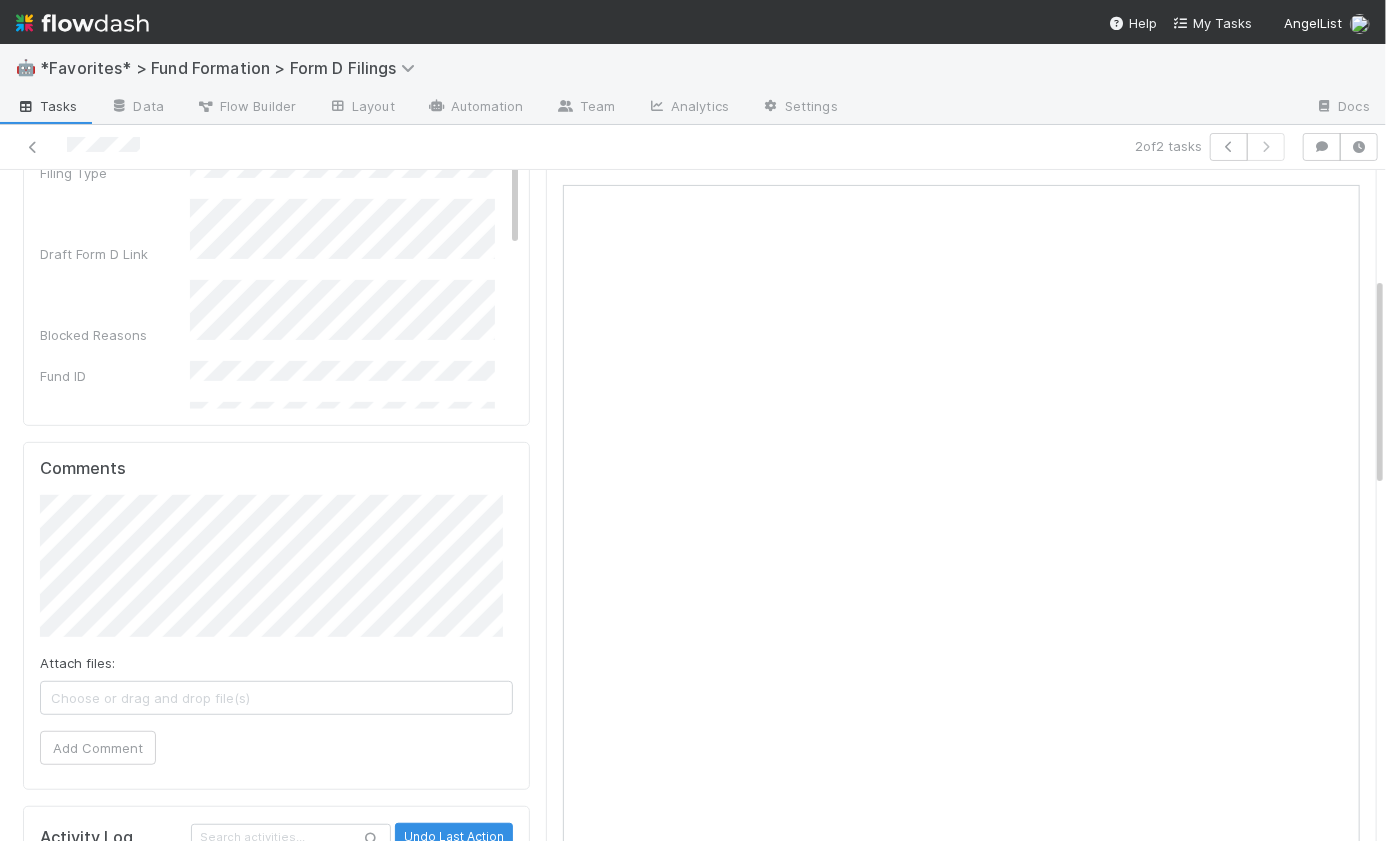 scroll, scrollTop: 0, scrollLeft: 0, axis: both 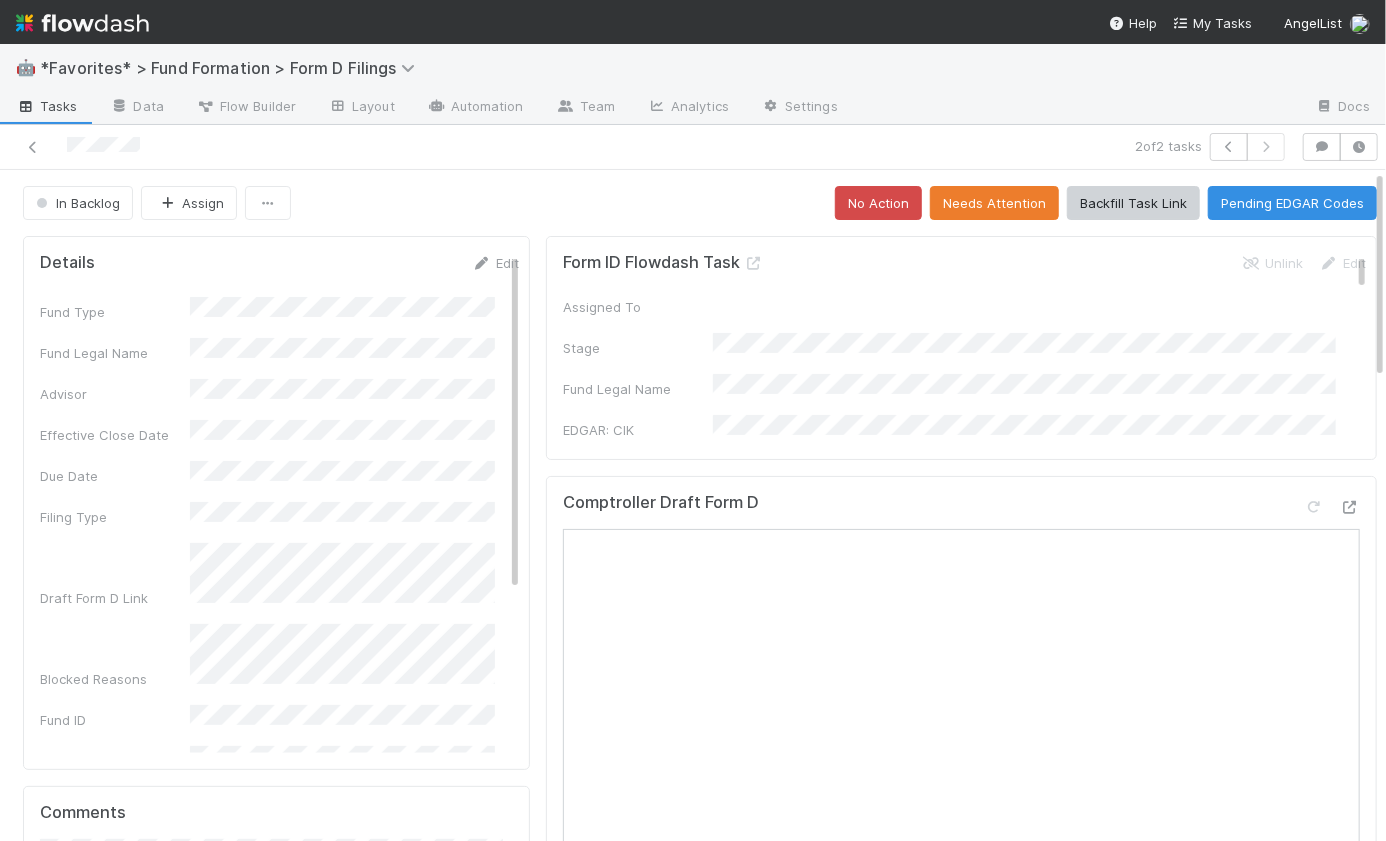 click on "In Backlog Assign No Action Needs Attention Backfill Task Link Pending EDGAR Codes Details Edit Fund Type  Fund Legal Name  Advisor  Effective Close Date  Due Date  Filing Type  Draft Form D Link  Blocked Reasons  Fund ID  Filing Request ID  Filing Date  Exclusion Rule  Context for Review  General Partner  Tags  Actual Filing Requested Created At  Created On Comments Attach files: Choose or drag and drop file(s) Add Comment Activity Log Undo Last Action Export as CSV 8/6/25, 6:29:10 PM GMT+1 Catherine  Lambright    updated: Advisor   from     to   (empty) 7/29/25, 10:02:09 AM GMT+1 AngelList   updated: Blocked Reasons   from     to     (show more) Blocked Reasons  from   to   7/17/25, 7:01:55 AM GMT+1 The Automation "Add No Action tag to Accomplice-Advised funds" (Executor ID: 28312)   updated: Tags   from   (empty)   to   7/17/25, 7:01:55 AM GMT+1 Add No Action tag to Accomplice-Advised funds  was triggered 7/17/25, 7:01:55 AM GMT+1 [Task Linker] Form ID Flowdash   was triggered 7/17/25, 7:01:55 AM GMT+1" at bounding box center [700, 1281] 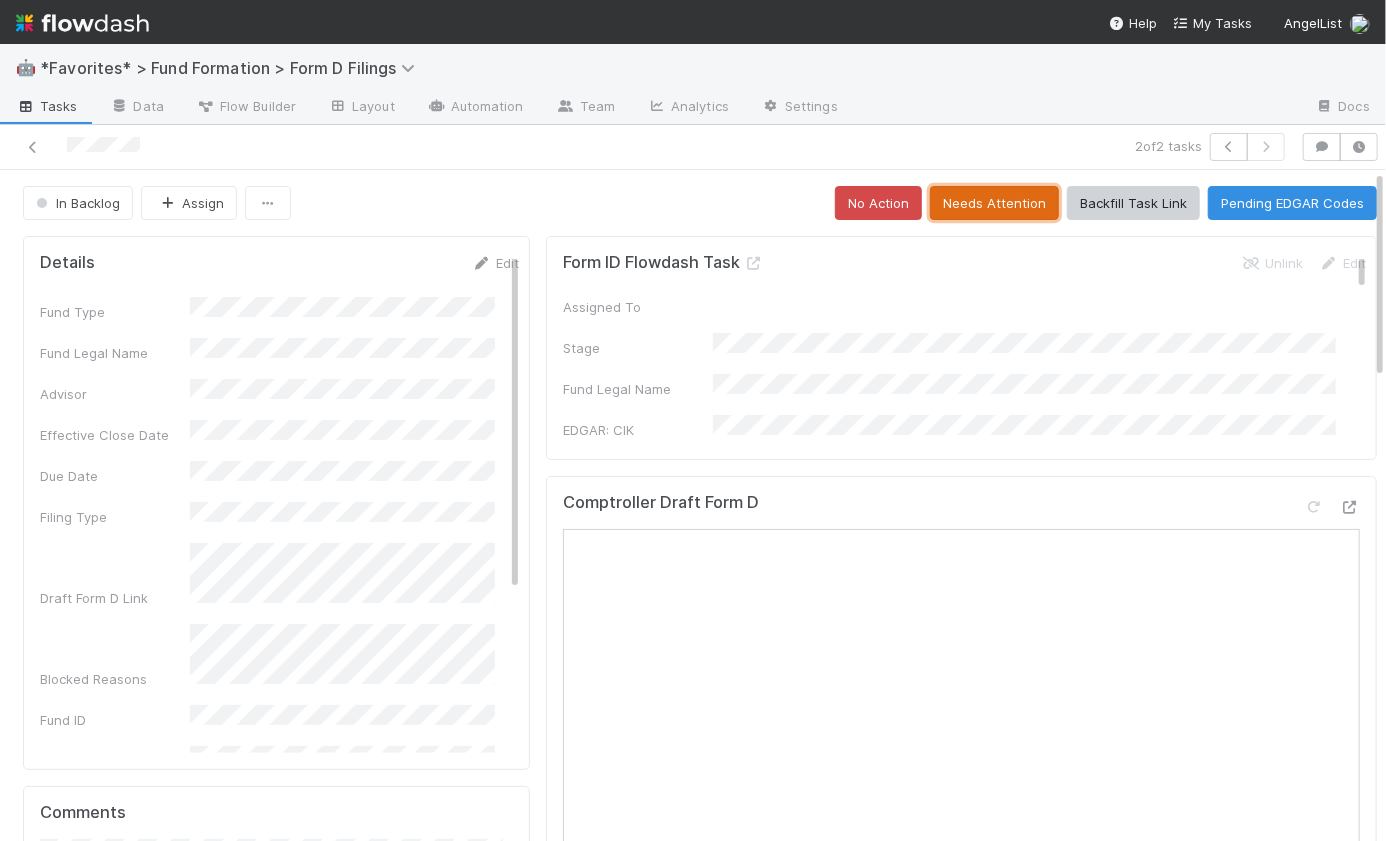 click on "Needs Attention" at bounding box center [994, 203] 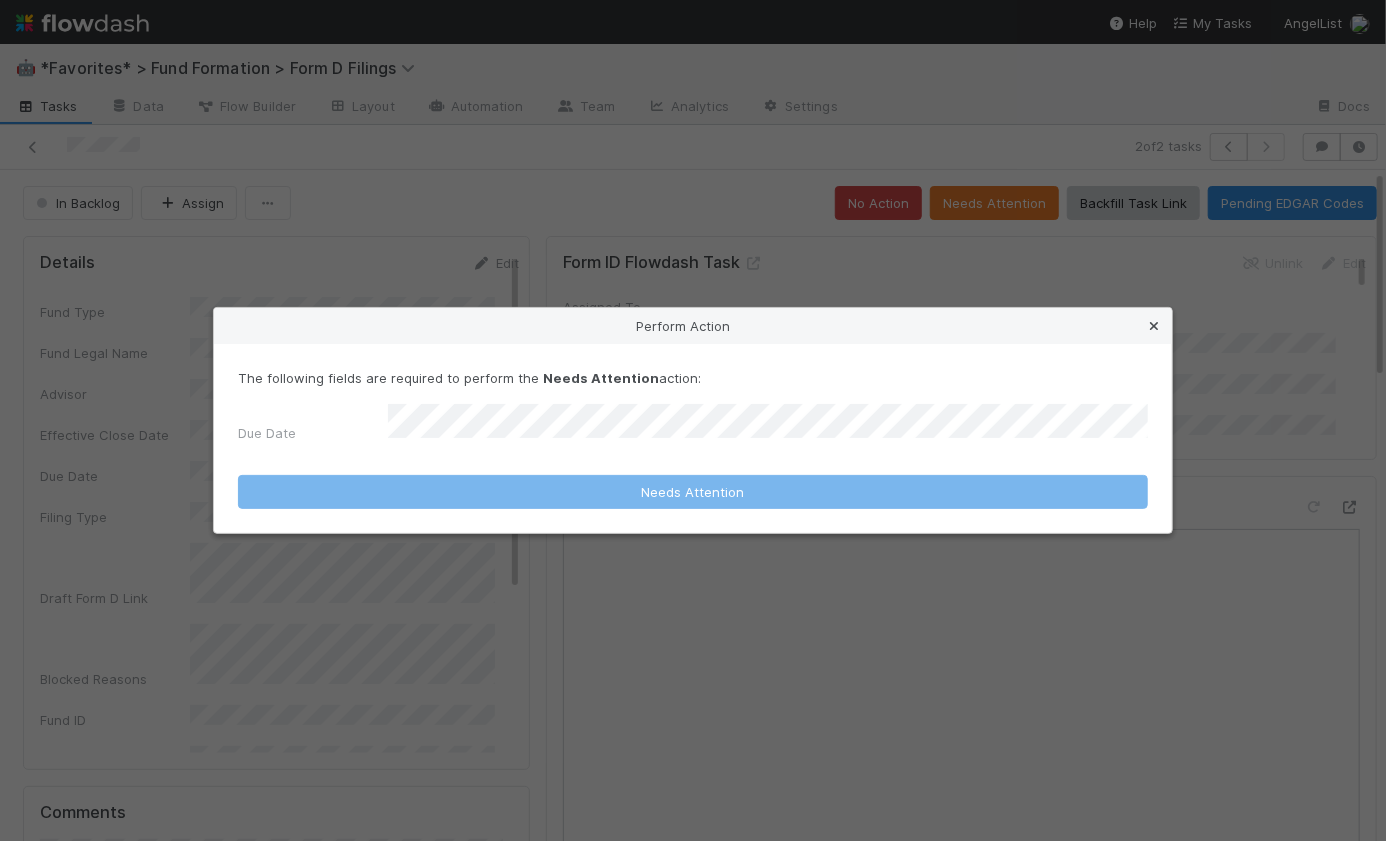 click at bounding box center (1154, 326) 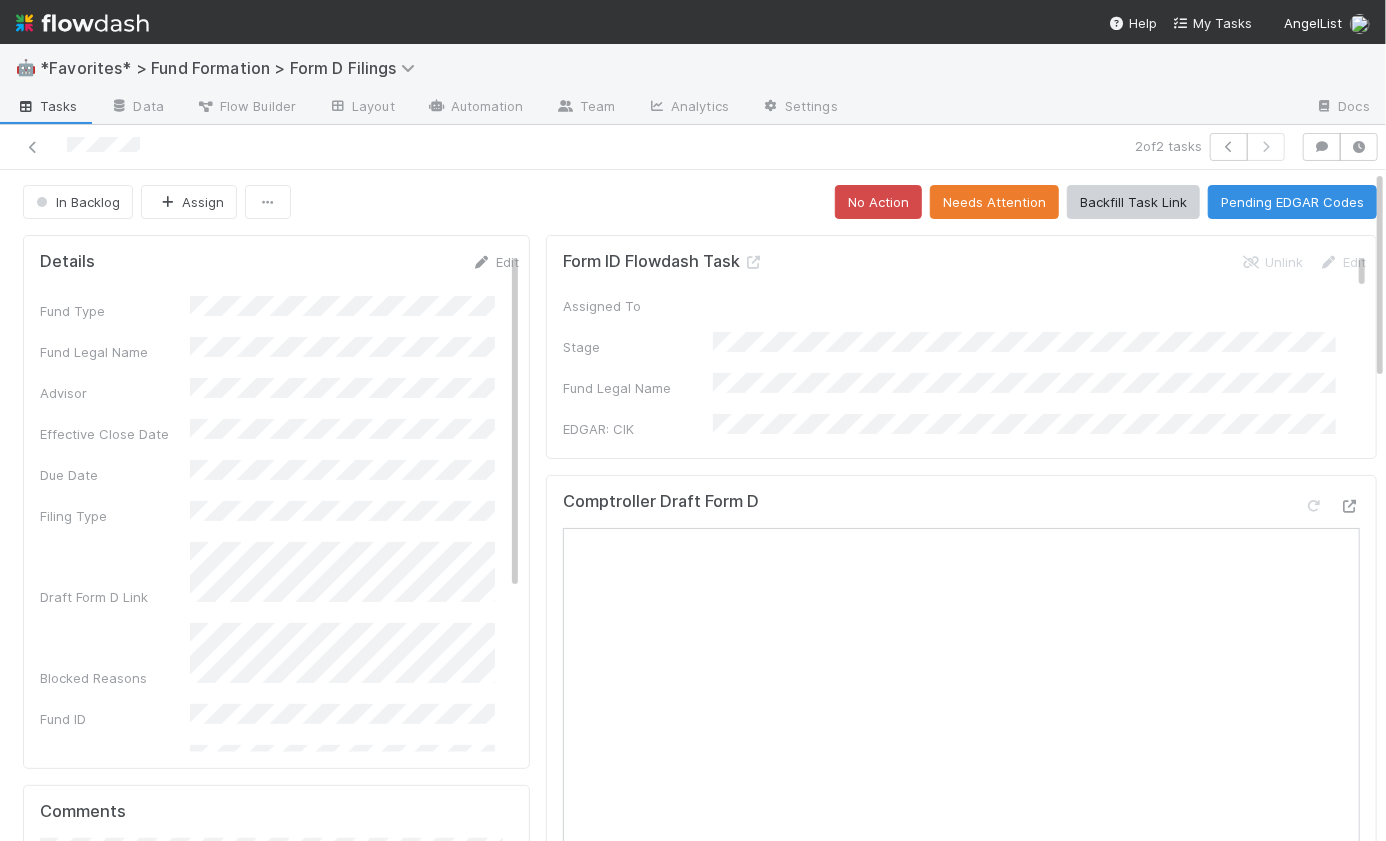 scroll, scrollTop: 0, scrollLeft: 0, axis: both 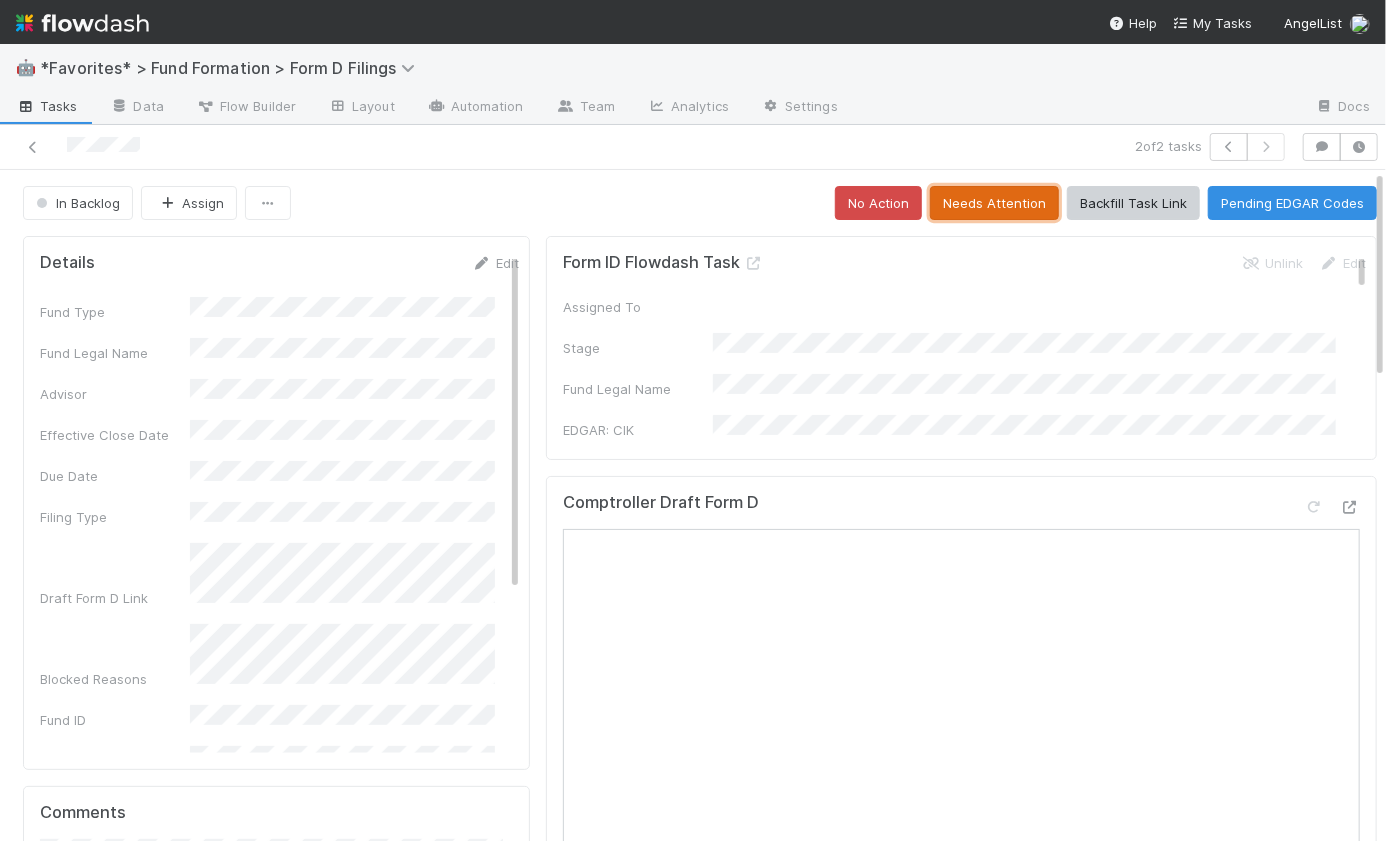 click on "Needs Attention" at bounding box center [994, 203] 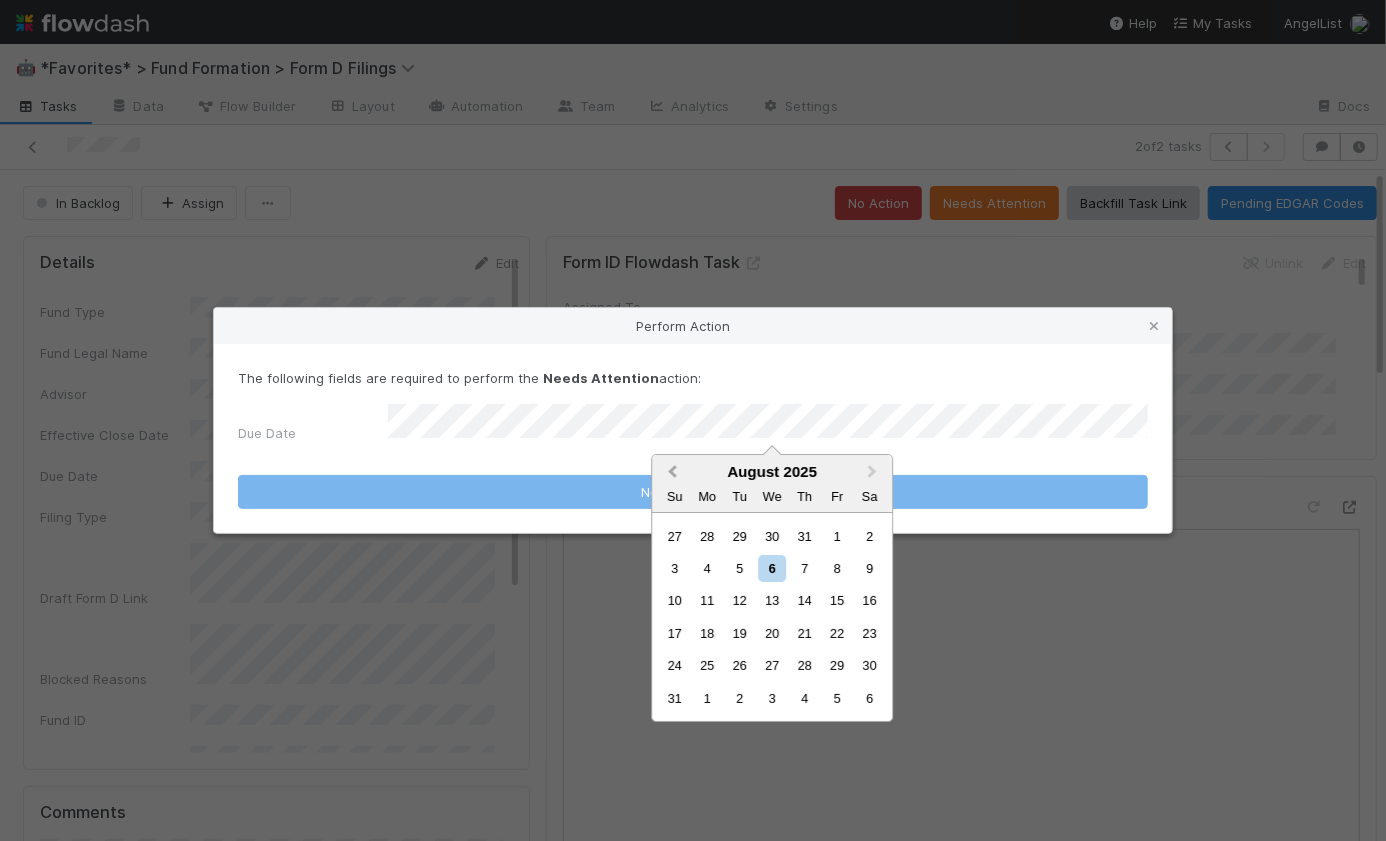 click on "Previous Month" at bounding box center (672, 472) 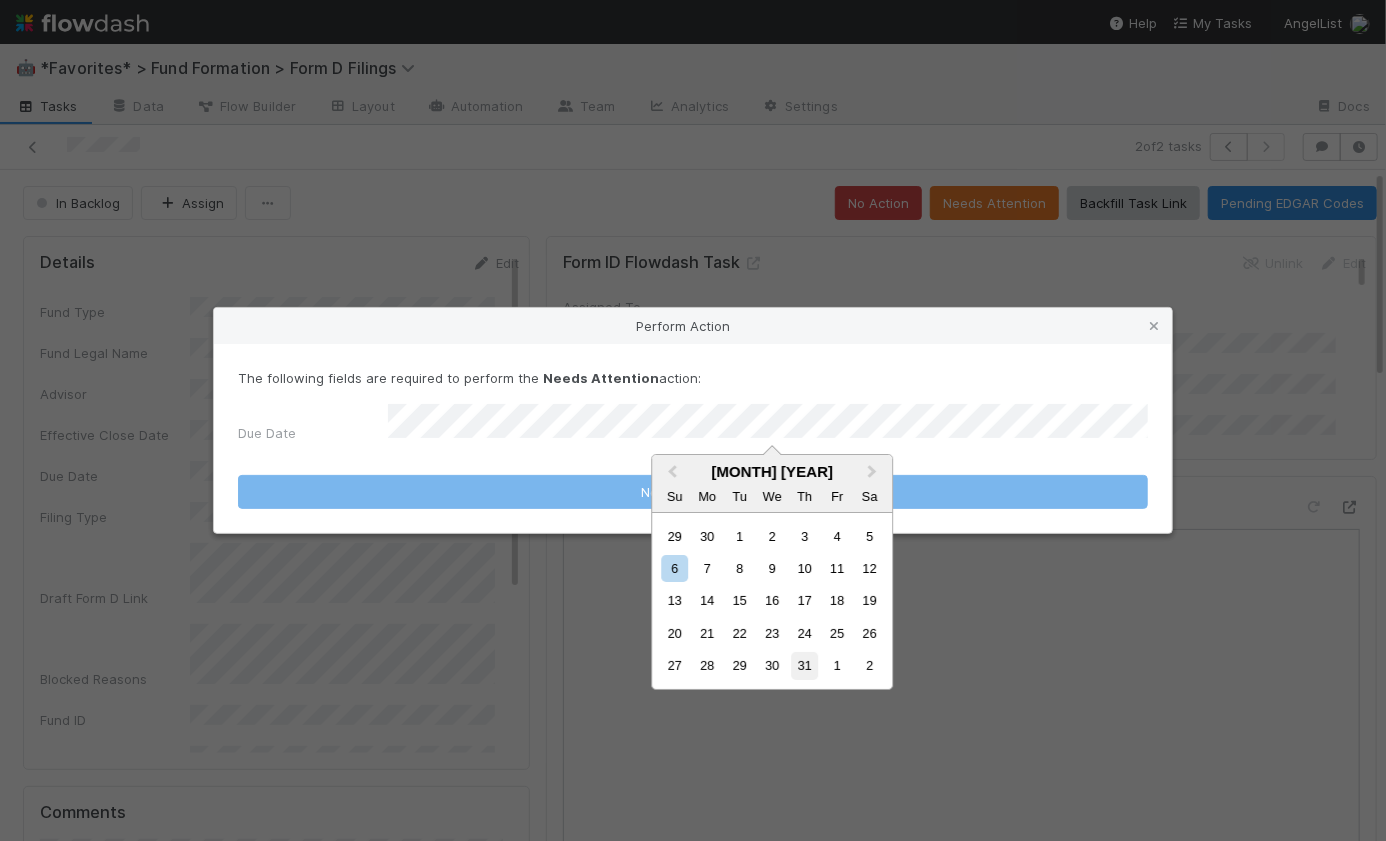 click on "31" at bounding box center [804, 666] 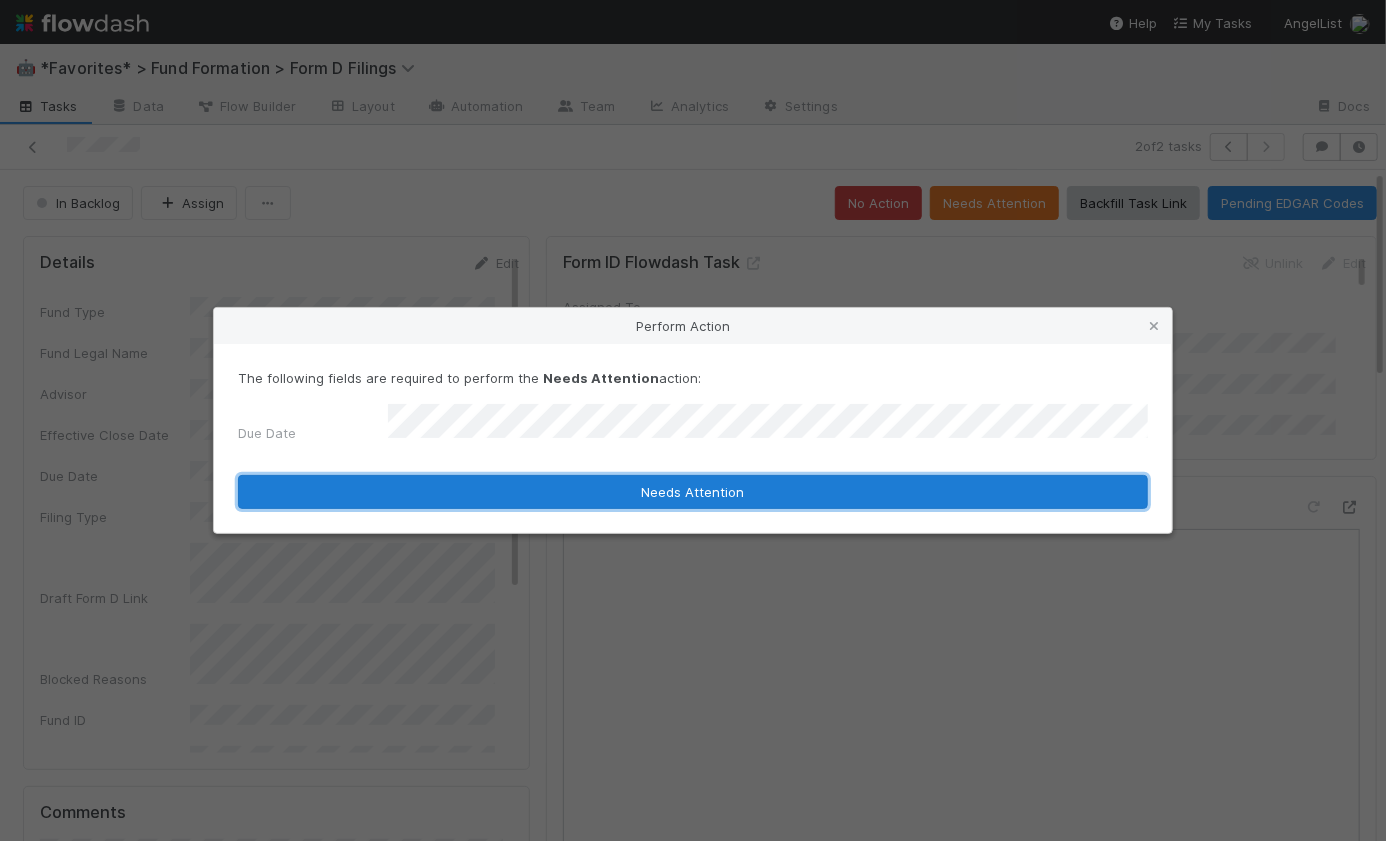 click on "Needs Attention" at bounding box center [693, 492] 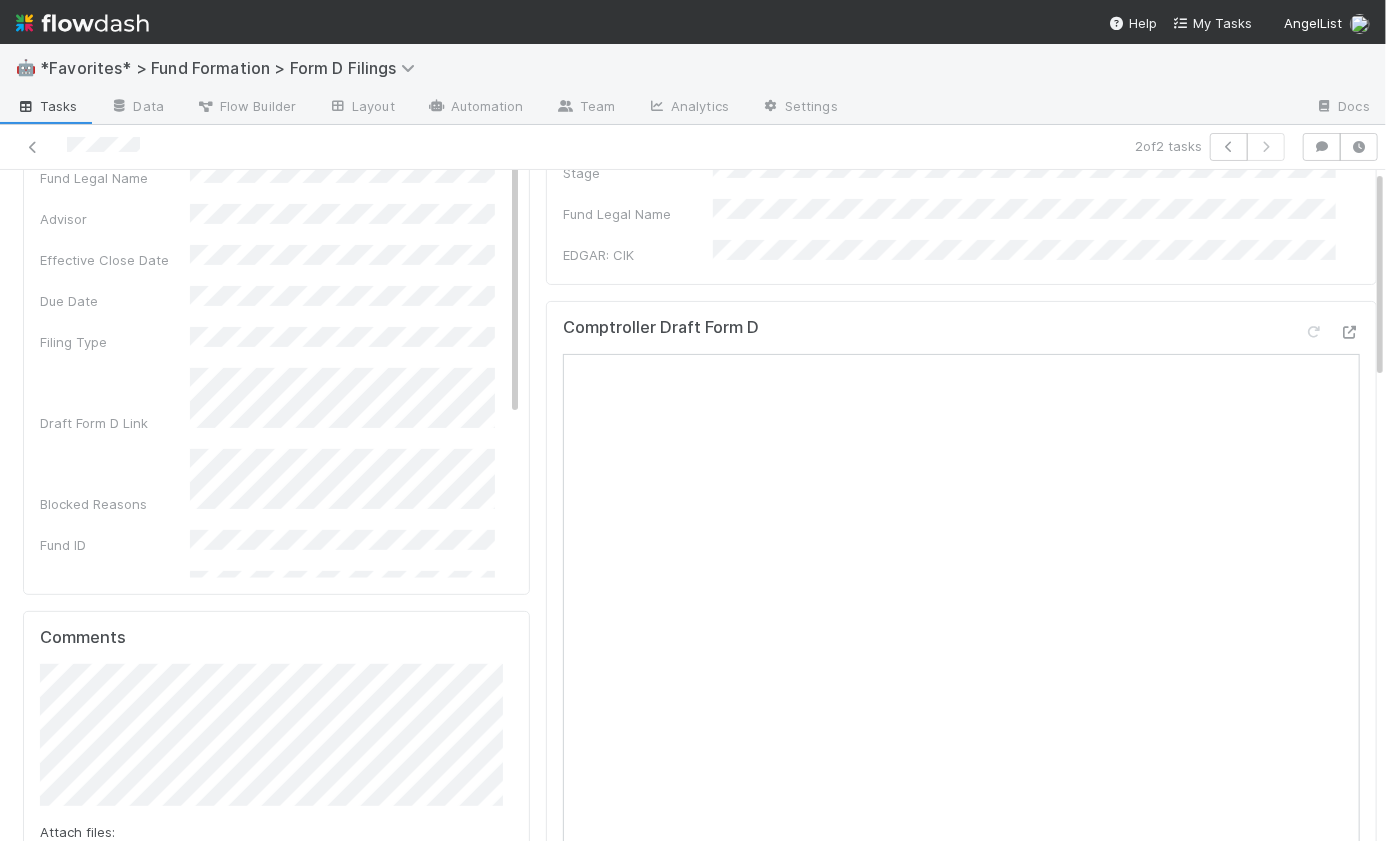 scroll, scrollTop: 0, scrollLeft: 0, axis: both 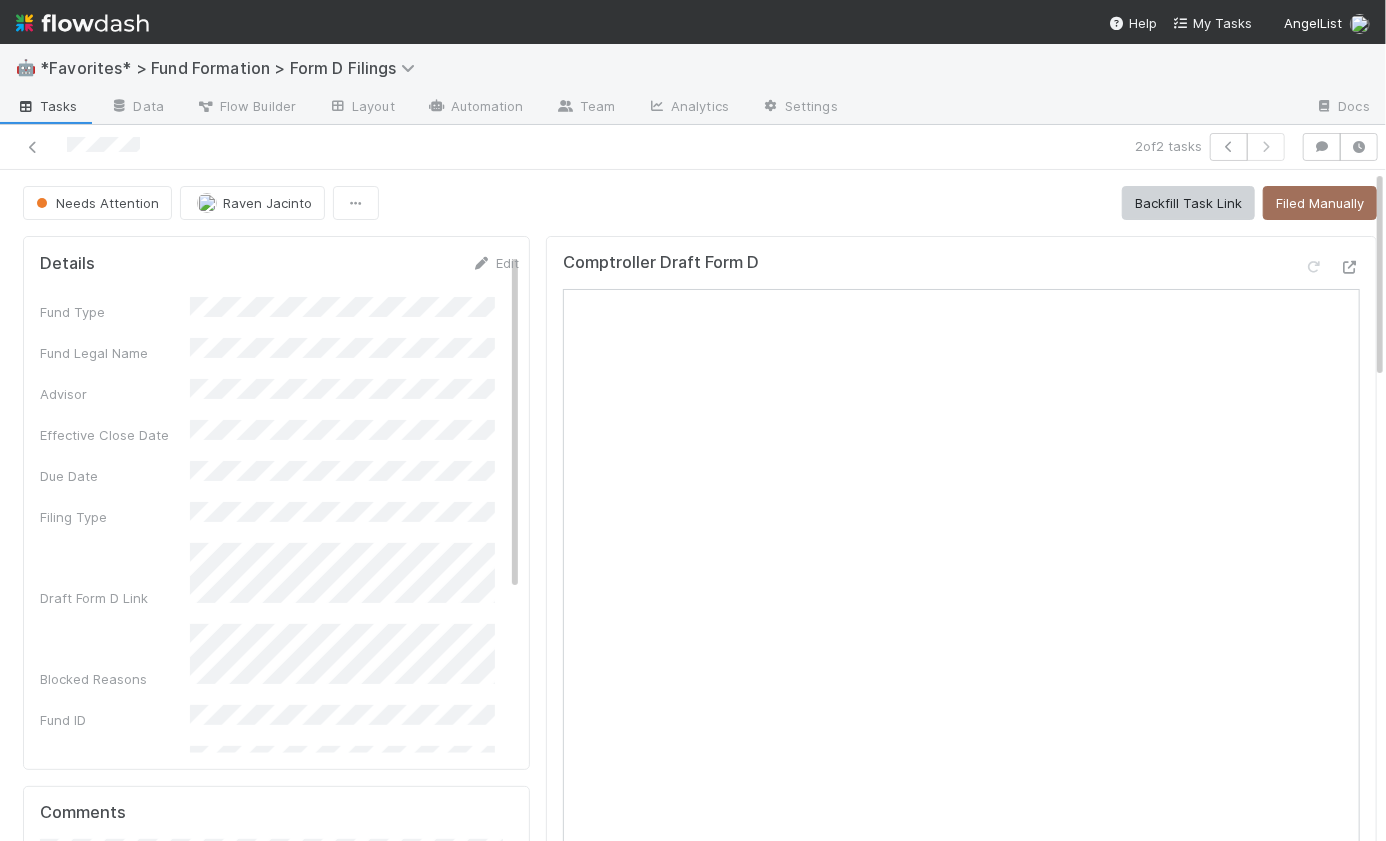 click on "Needs Attention Raven Jacinto Backfill Task Link Filed Manually" at bounding box center (700, 203) 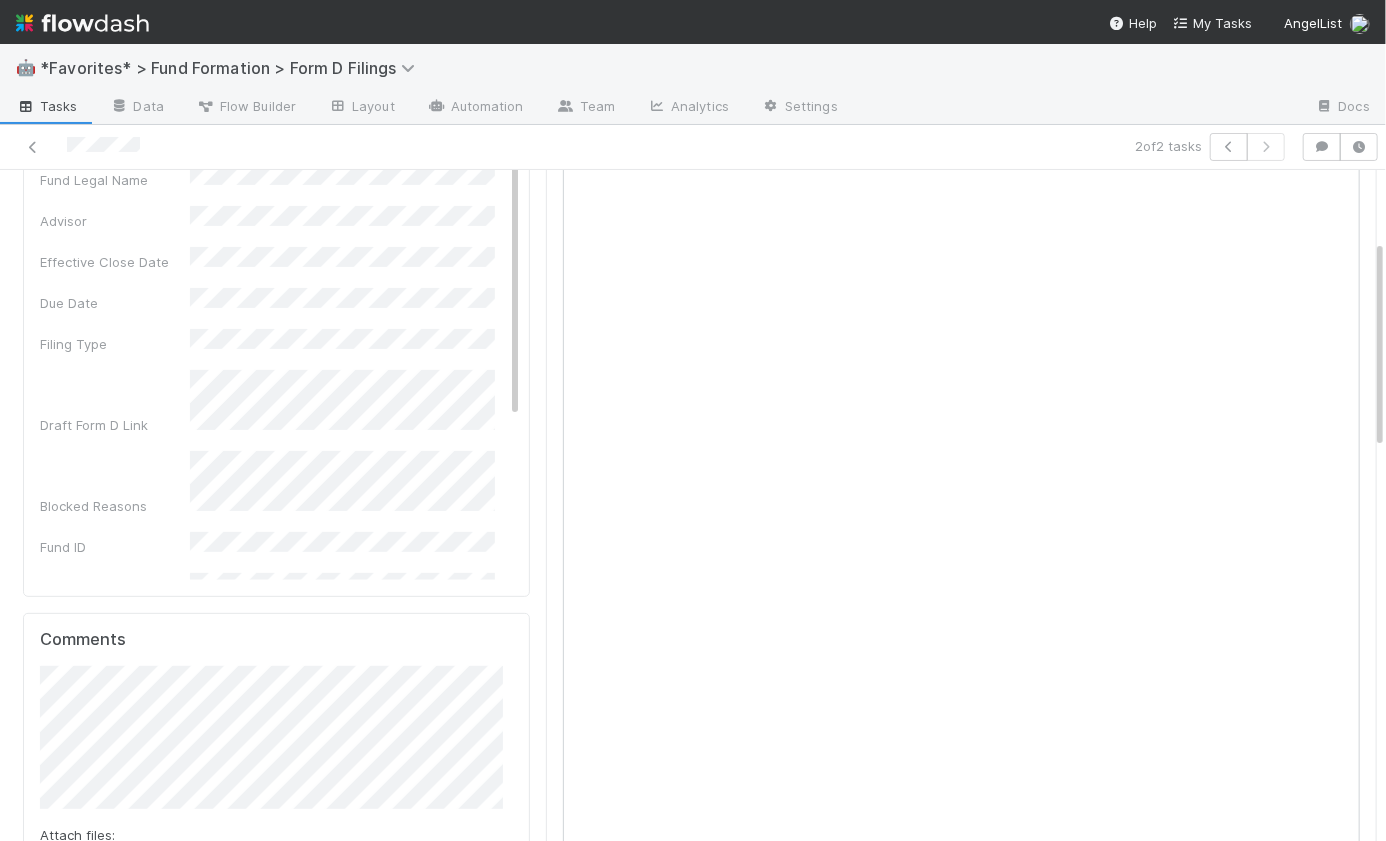 scroll, scrollTop: 358, scrollLeft: 0, axis: vertical 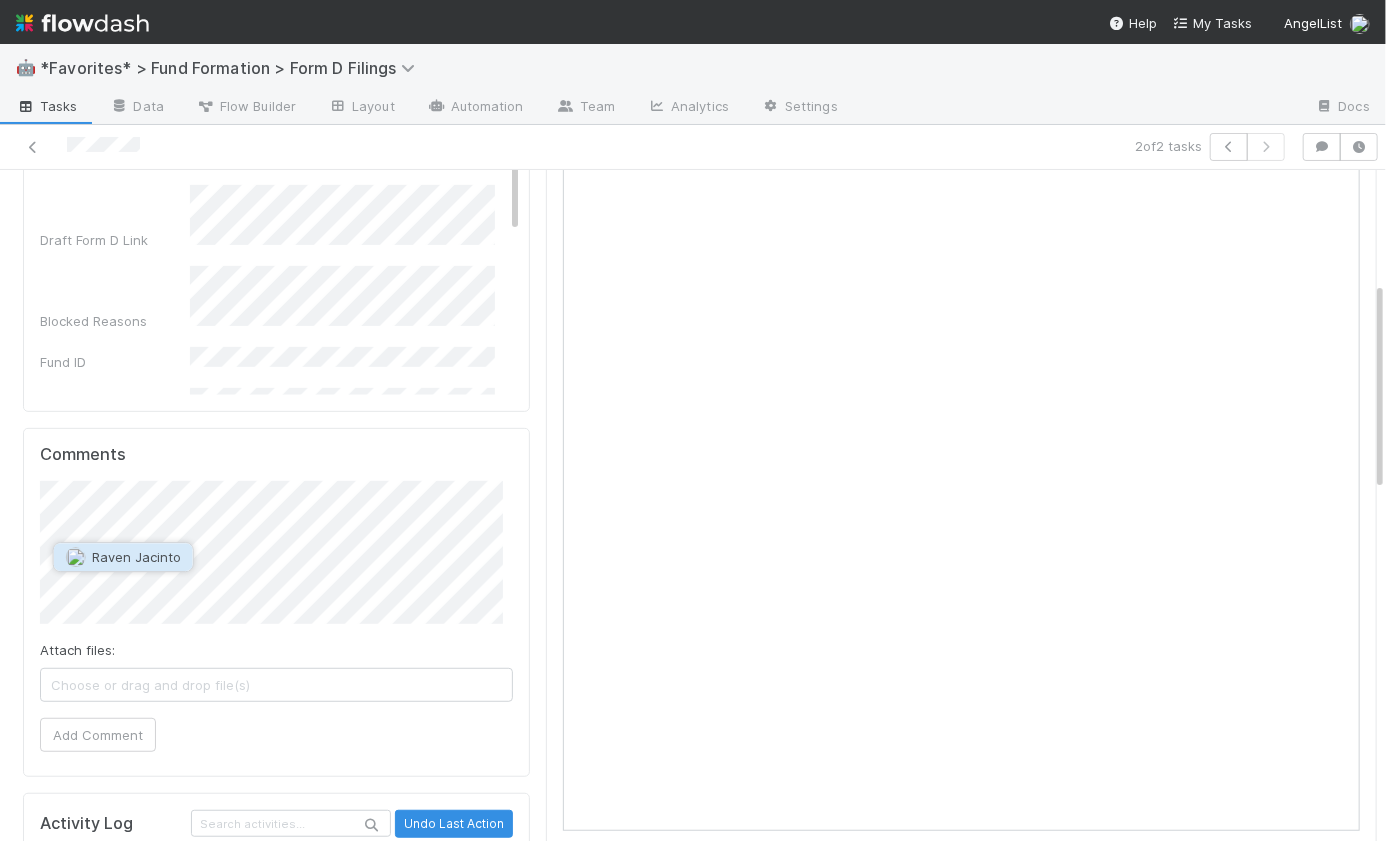 click on "Raven Jacinto" at bounding box center [136, 557] 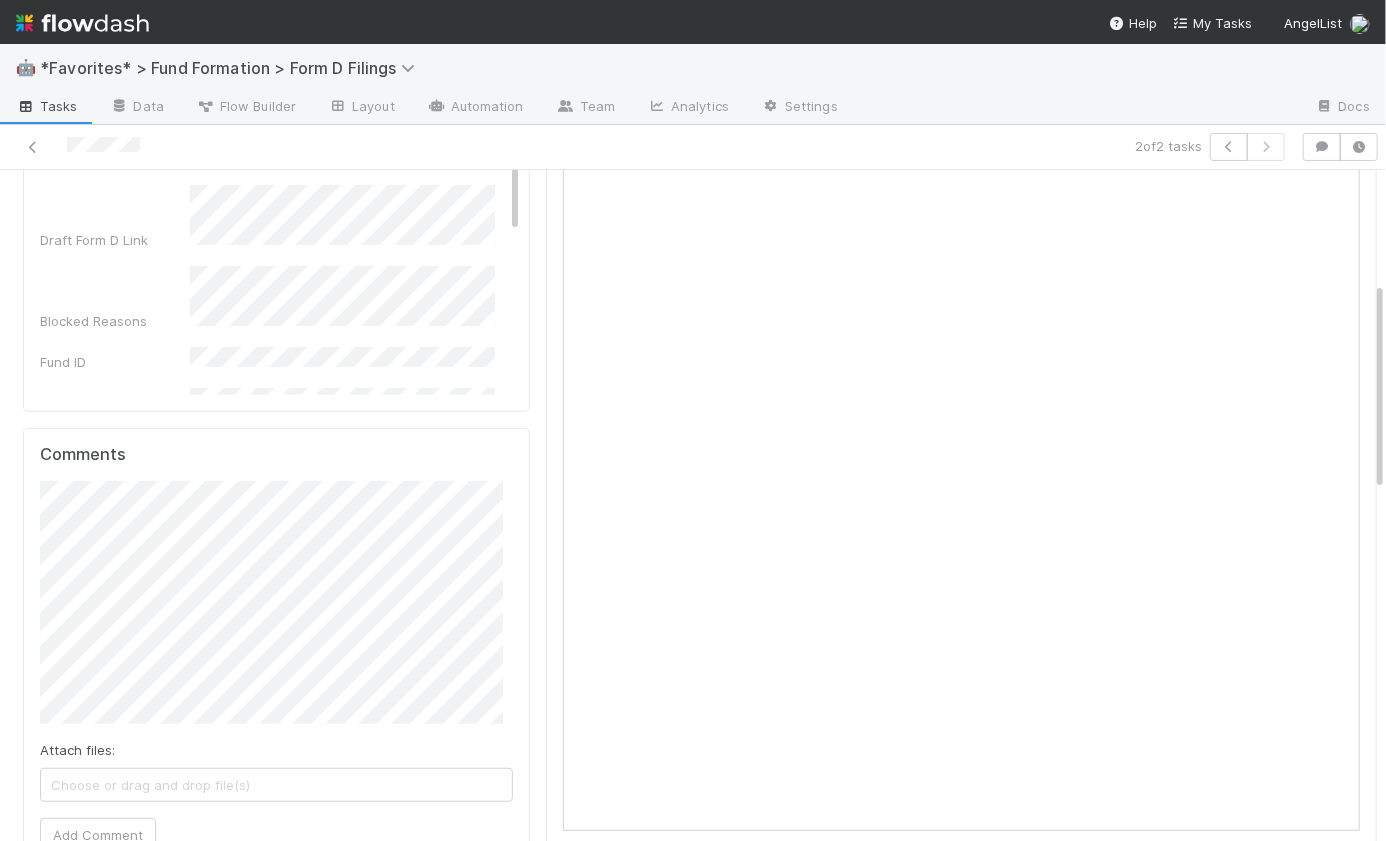 scroll, scrollTop: 703, scrollLeft: 0, axis: vertical 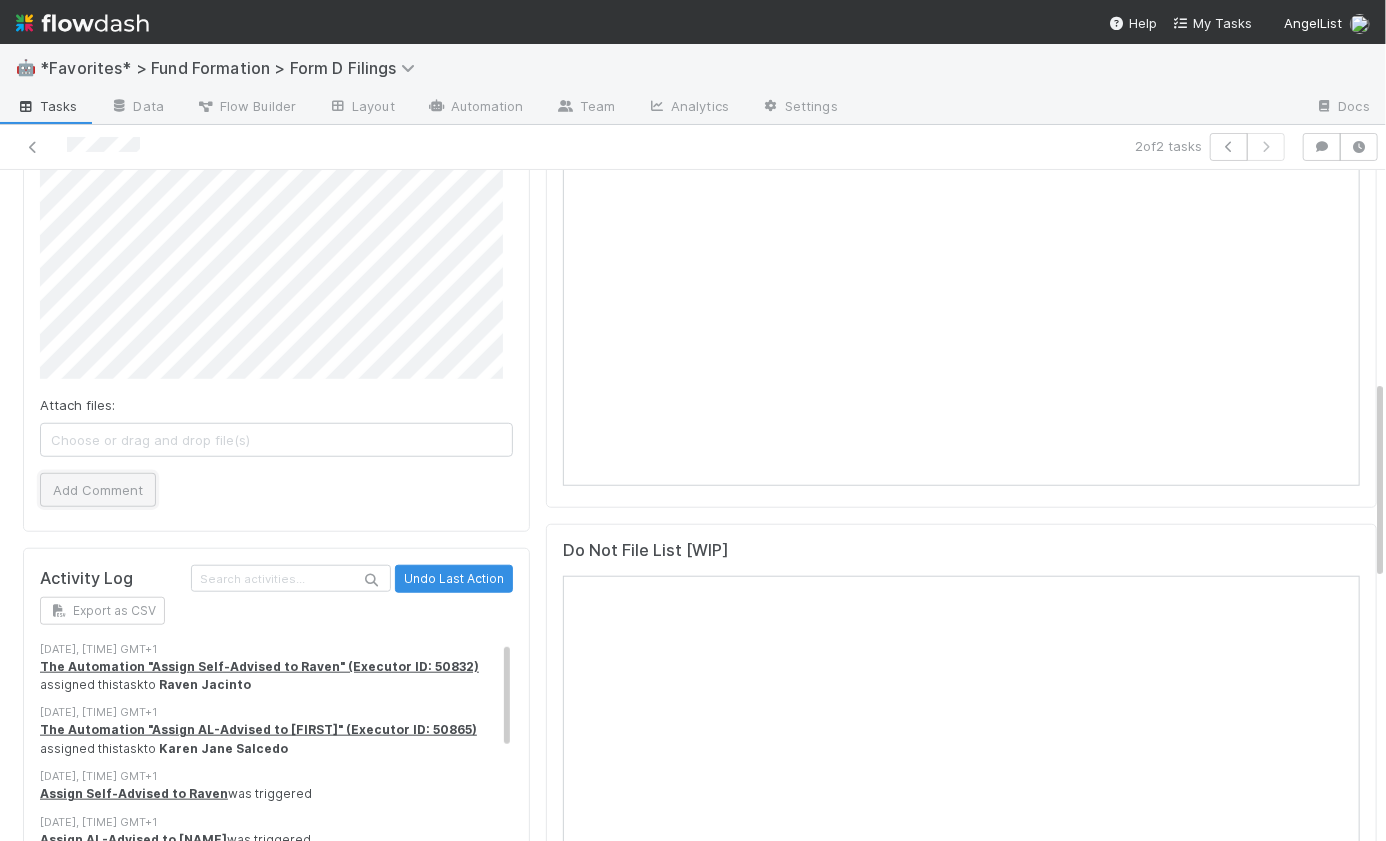 click on "Add Comment" at bounding box center (98, 490) 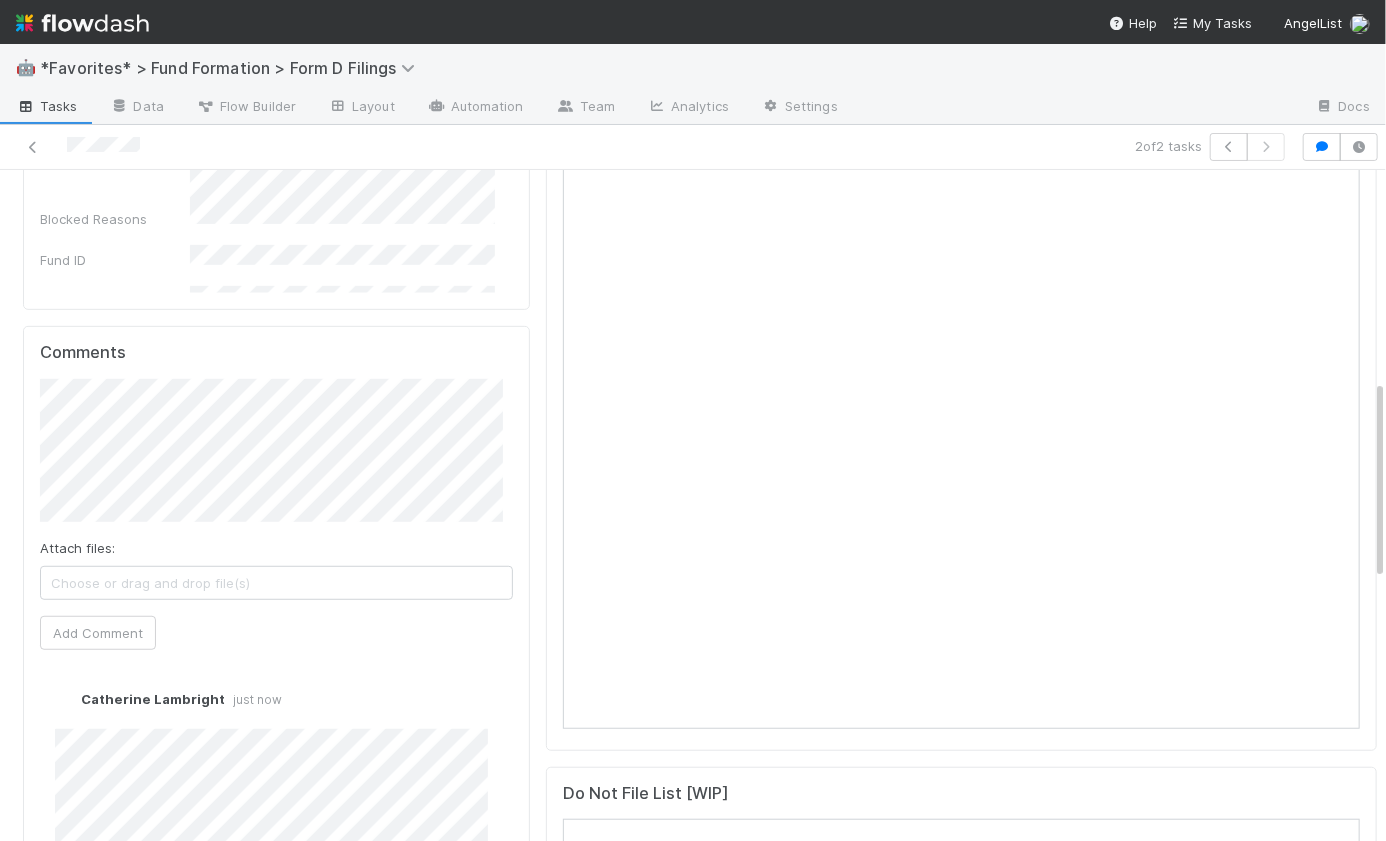 scroll, scrollTop: 0, scrollLeft: 0, axis: both 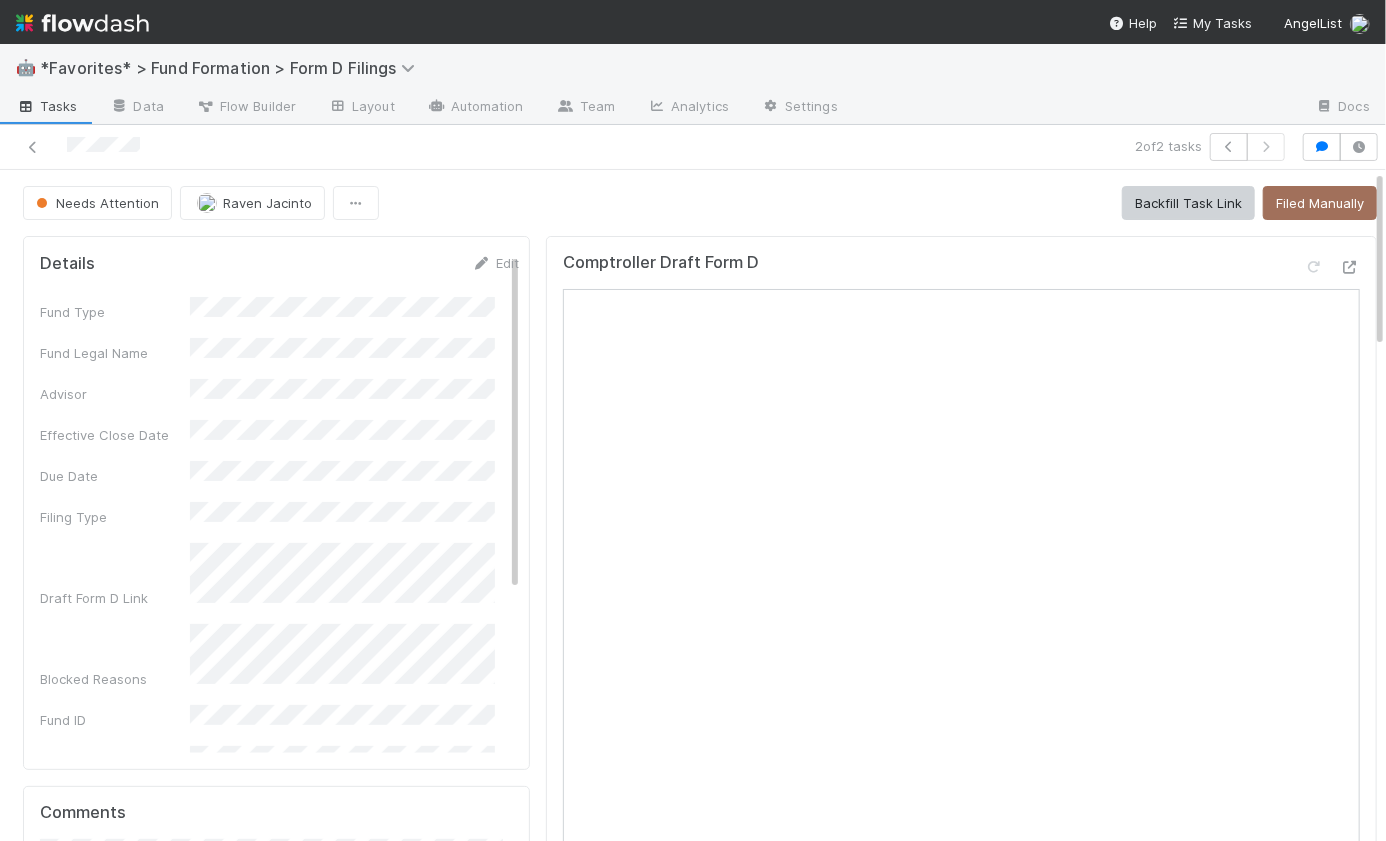 click on "Needs Attention Raven Jacinto Backfill Task Link Filed Manually" at bounding box center [700, 203] 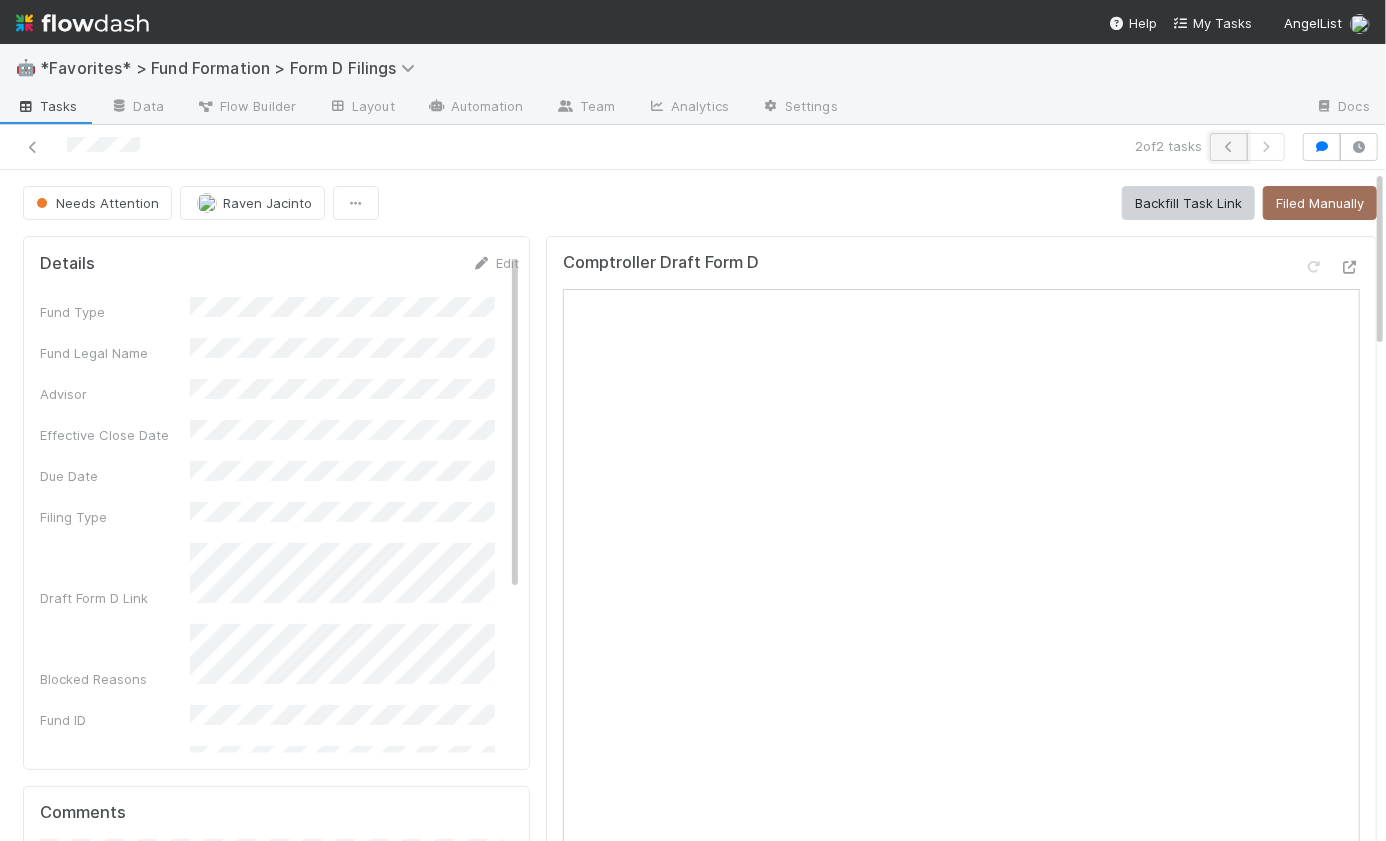 click at bounding box center (1229, 147) 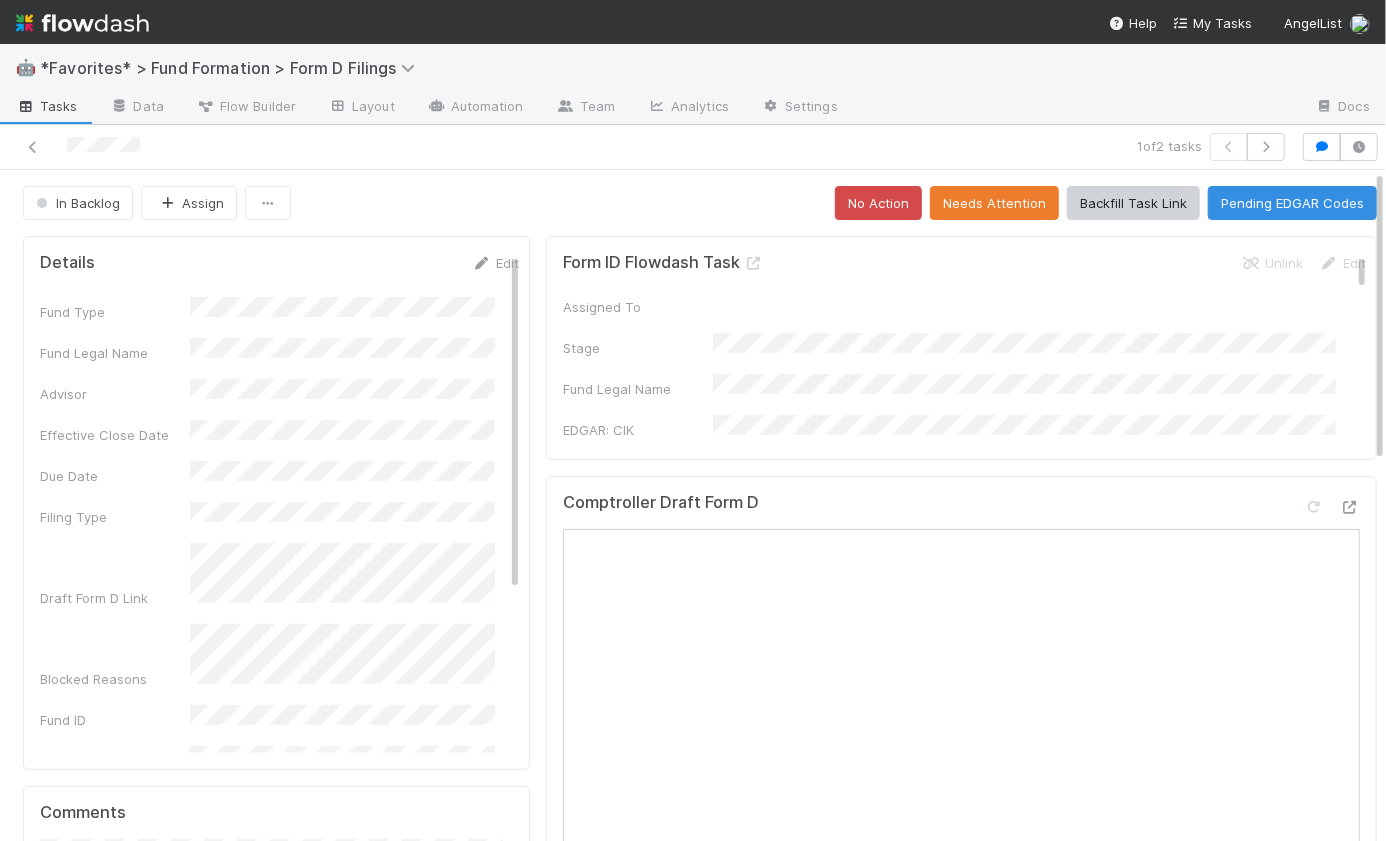 click on "In Backlog Assign No Action Needs Attention Backfill Task Link Pending EDGAR Codes Details Edit Fund Type  Fund Legal Name  Advisor  Effective Close Date  Due Date  Filing Type  Draft Form D Link  Blocked Reasons  Fund ID  Filing Request ID  Filing Date  Exclusion Rule  Context for Review  General Partner  Tags  Actual Filing Requested Created At  Created On Comments Attach files: Choose or drag and drop file(s) Add Comment Catherine  Lambright  5 minutes ago   Edit Delete Activity Log Undo Last Action Export as CSV 7/29/25, 10:02:08 AM GMT+1 AngelList   updated: Blocked Reasons   from     to     (show more) Blocked Reasons  from   to   7/17/25, 10:30:15 PM GMT+1 Loraine Pati-Gayob   updated: Tags   from   (empty)   to   7/17/25, 10:30:15 PM GMT+1 Loraine Pati-Gayob  performed the  Pending EDGAR Codes  action. 7/17/25, 10:30:15 PM GMT+1 Loraine Pati-Gayob   updated: Due Date   from   (empty)   to   7/17/25, 7:01:55 AM GMT+1 [Task Linker] Form ID Flowdash   was triggered 7/17/25, 7:01:55 AM GMT+1 Task" at bounding box center (700, 1379) 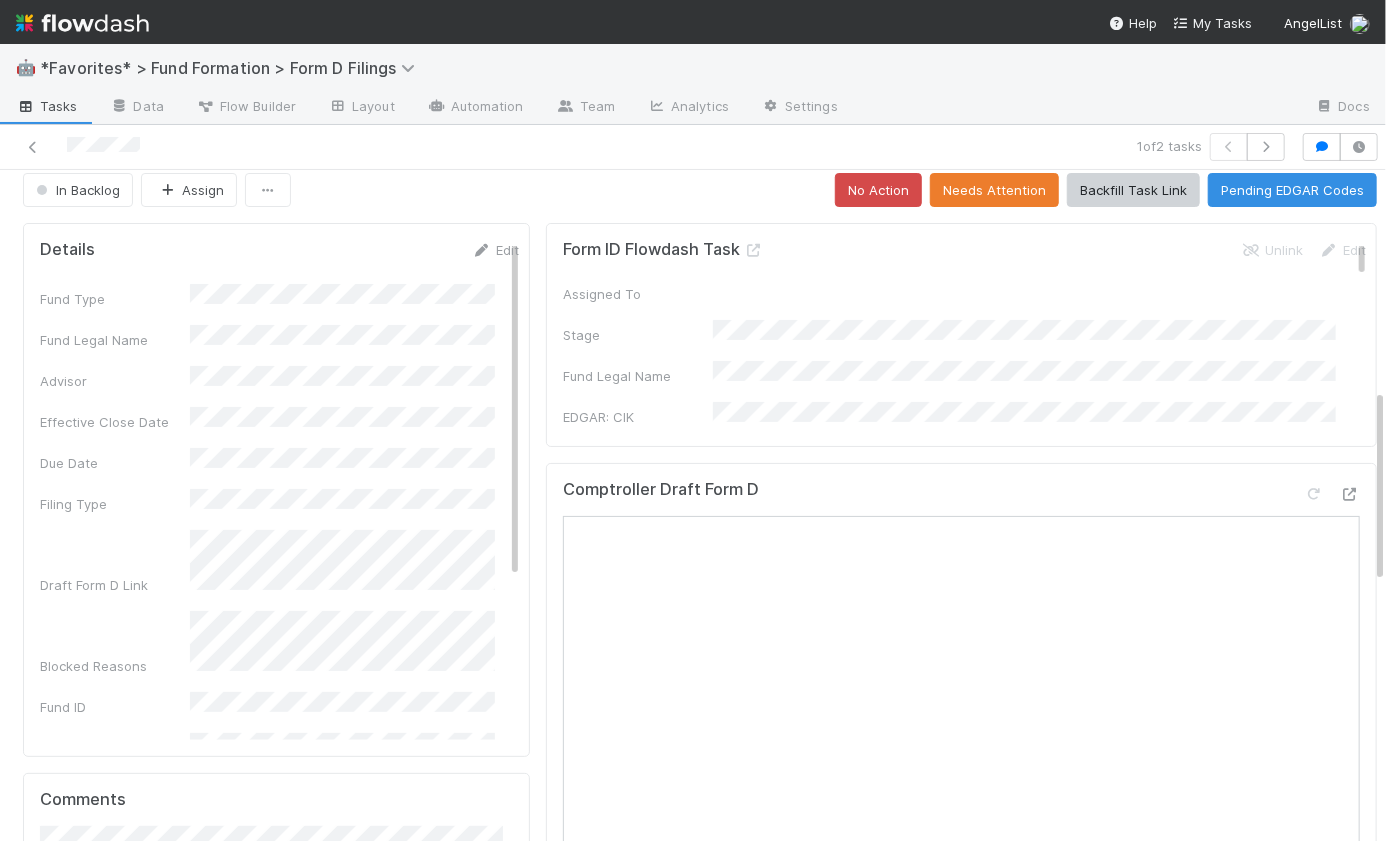 scroll, scrollTop: 0, scrollLeft: 0, axis: both 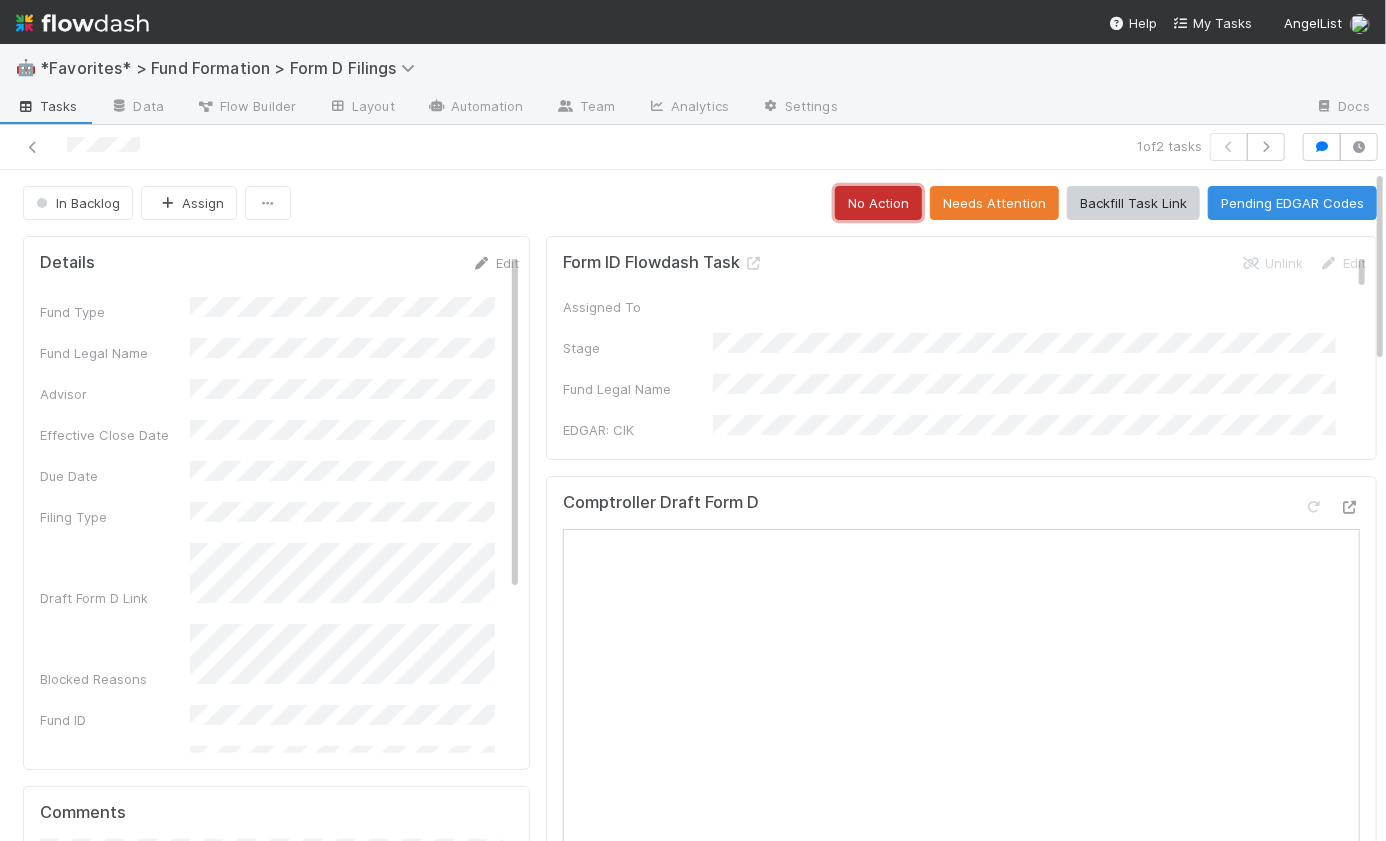 click on "No Action" at bounding box center [878, 203] 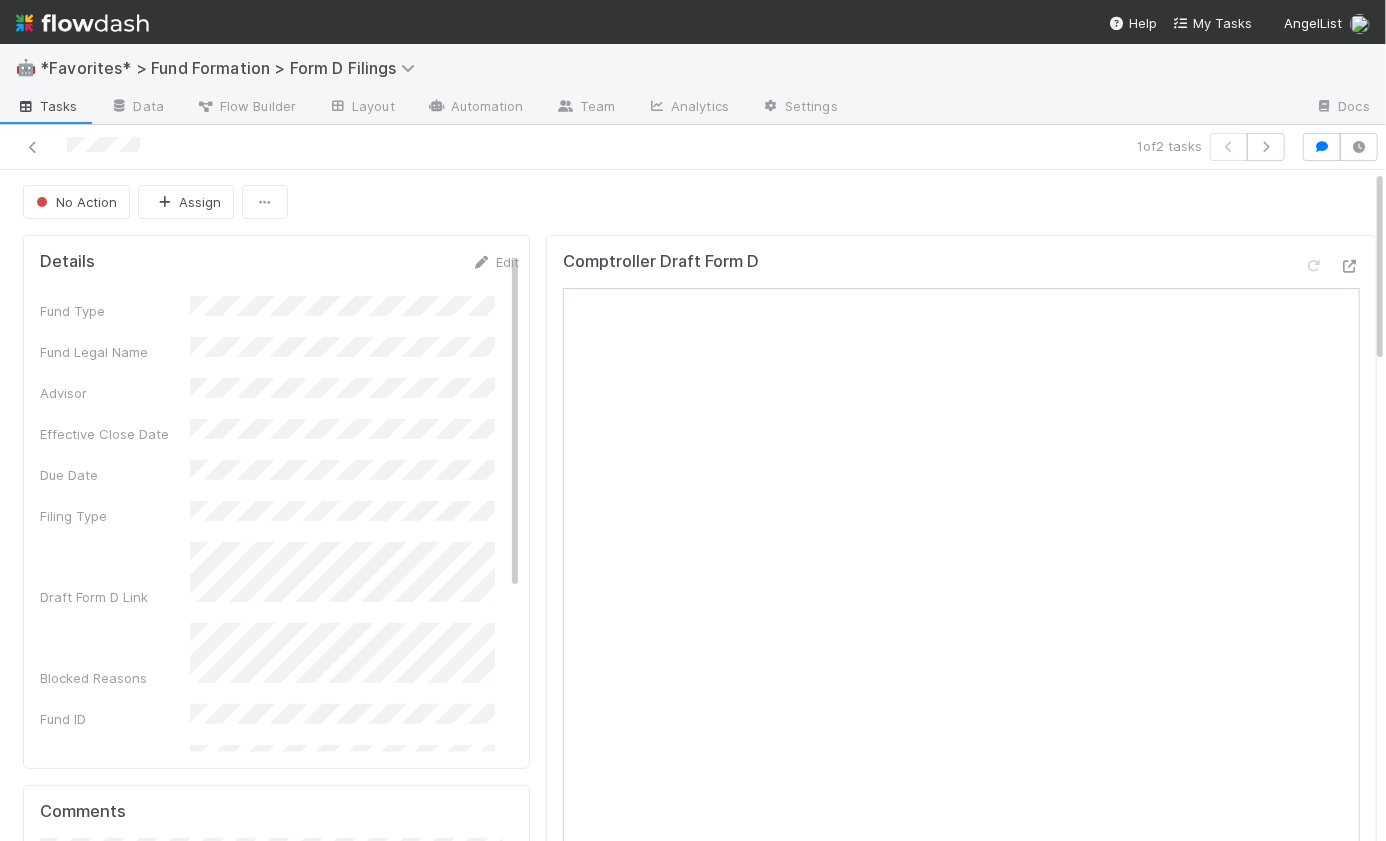 scroll, scrollTop: 0, scrollLeft: 0, axis: both 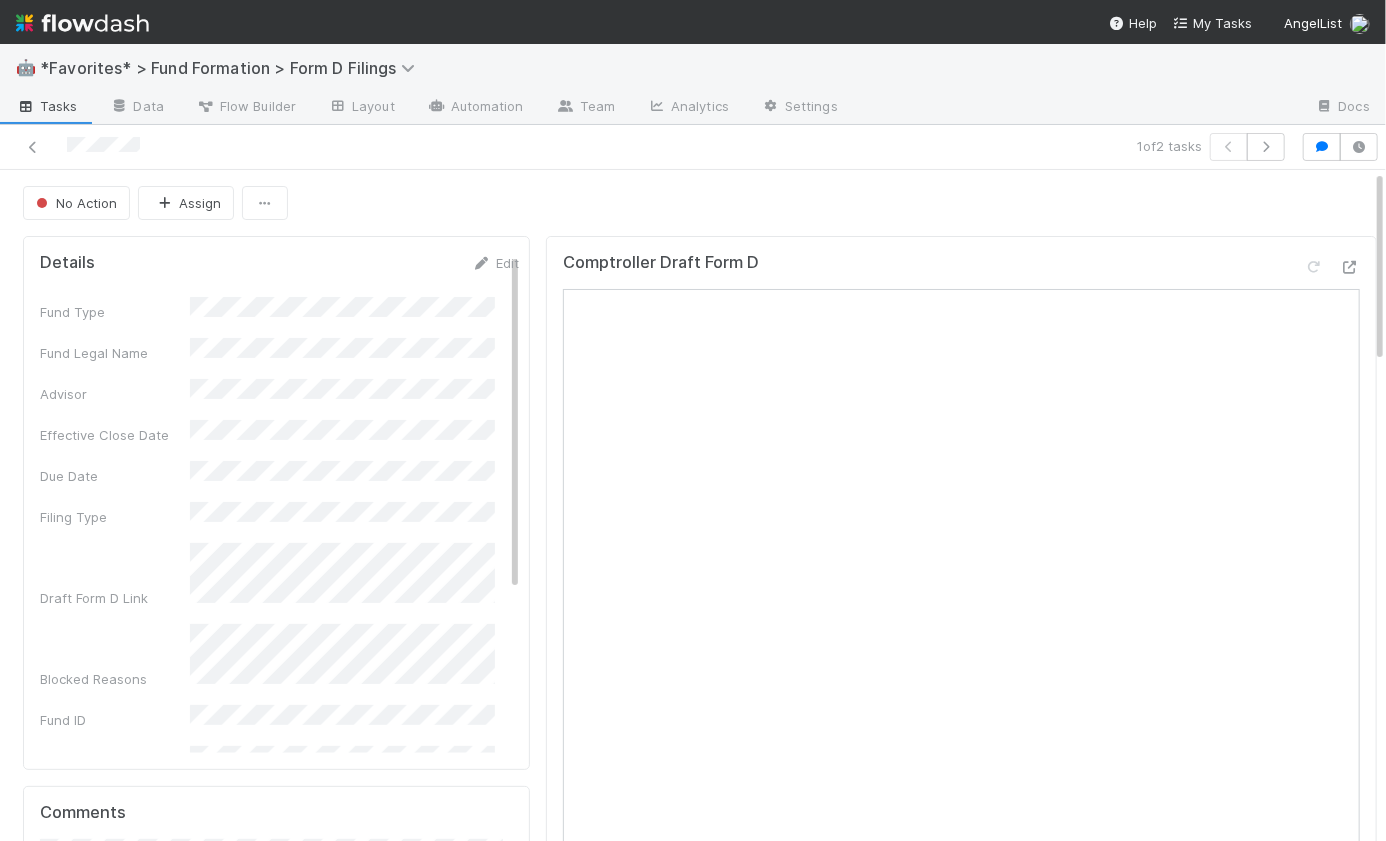 click on "Tasks" at bounding box center [47, 106] 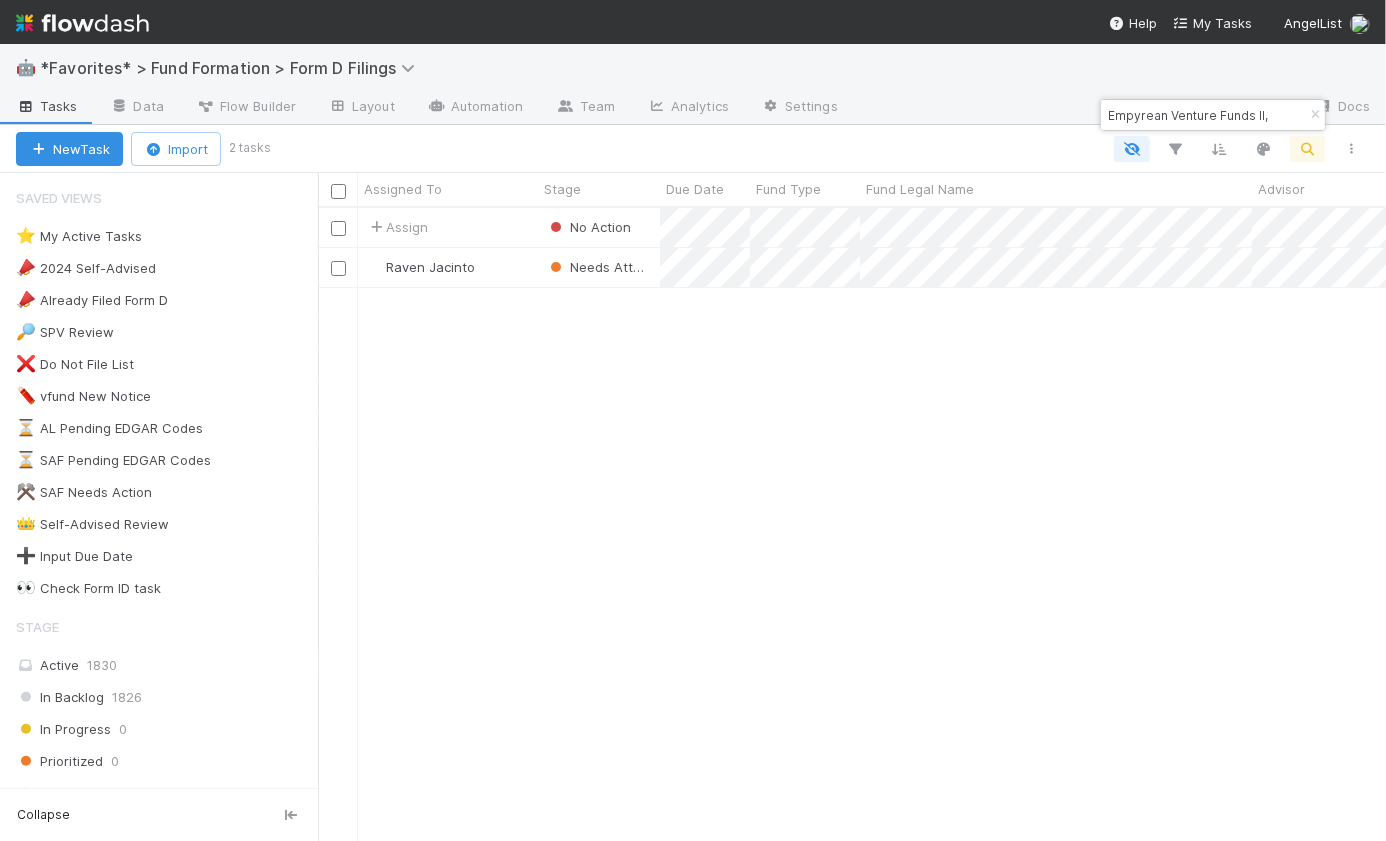 scroll, scrollTop: 15, scrollLeft: 14, axis: both 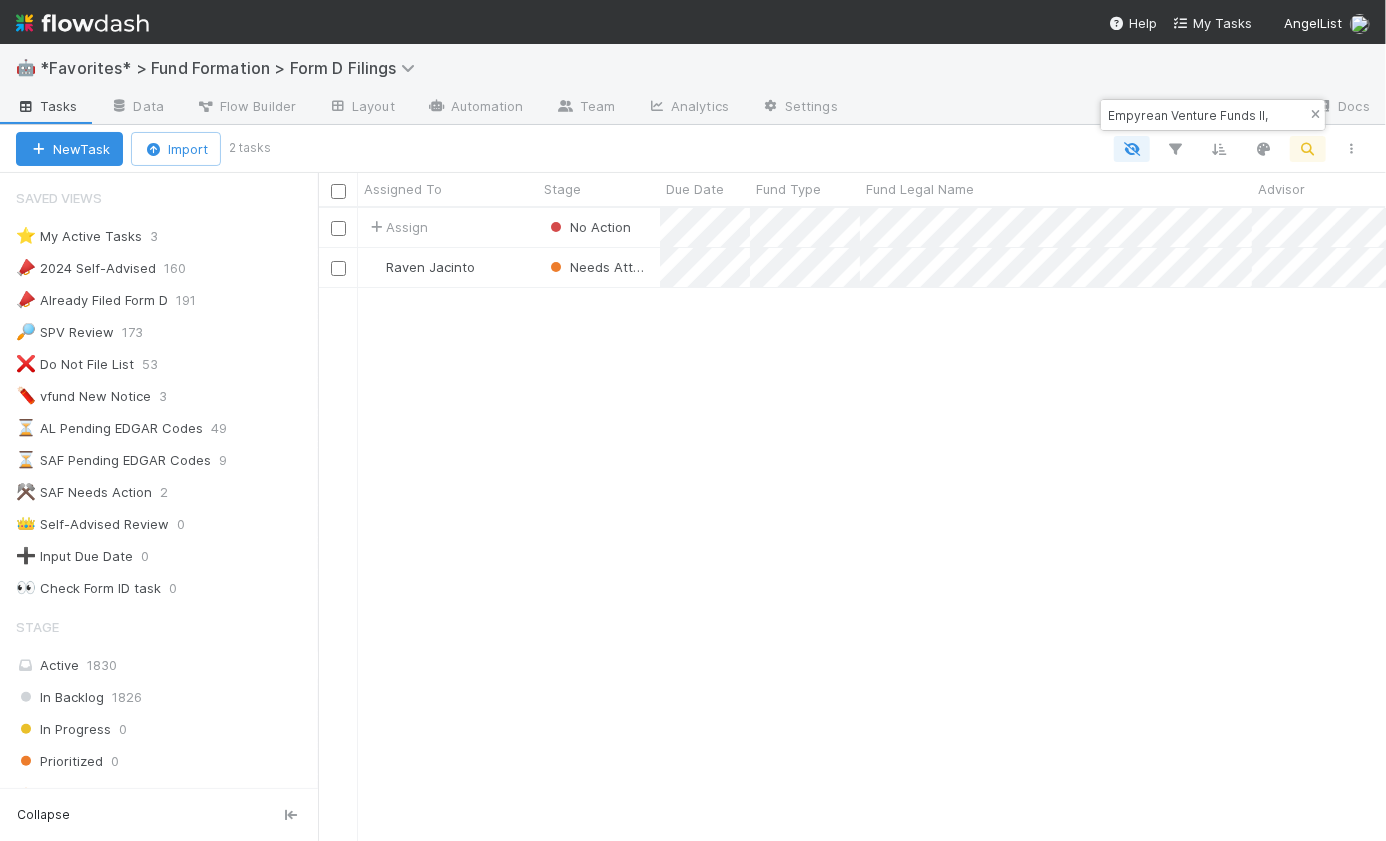 click at bounding box center (1315, 115) 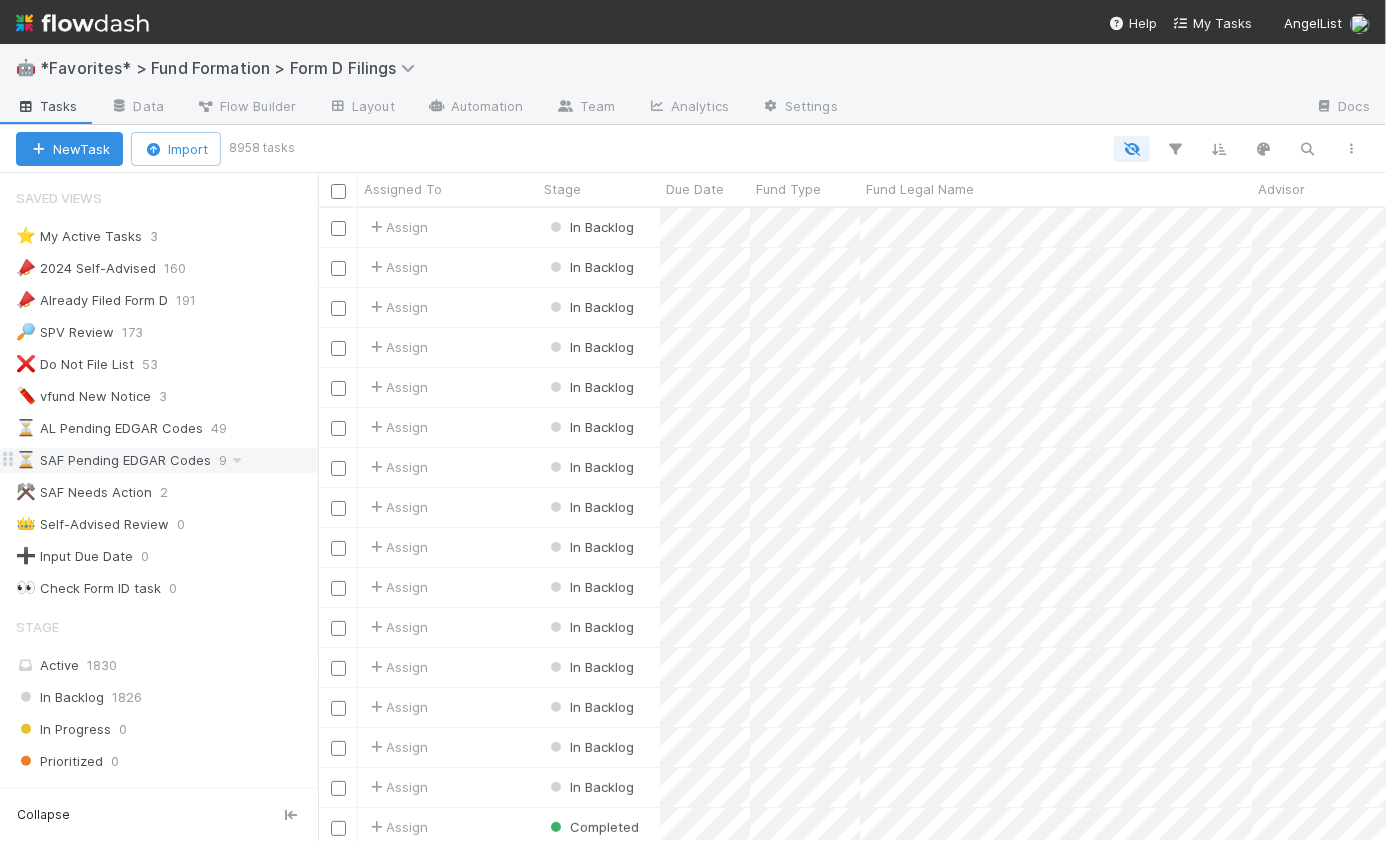 scroll, scrollTop: 15, scrollLeft: 14, axis: both 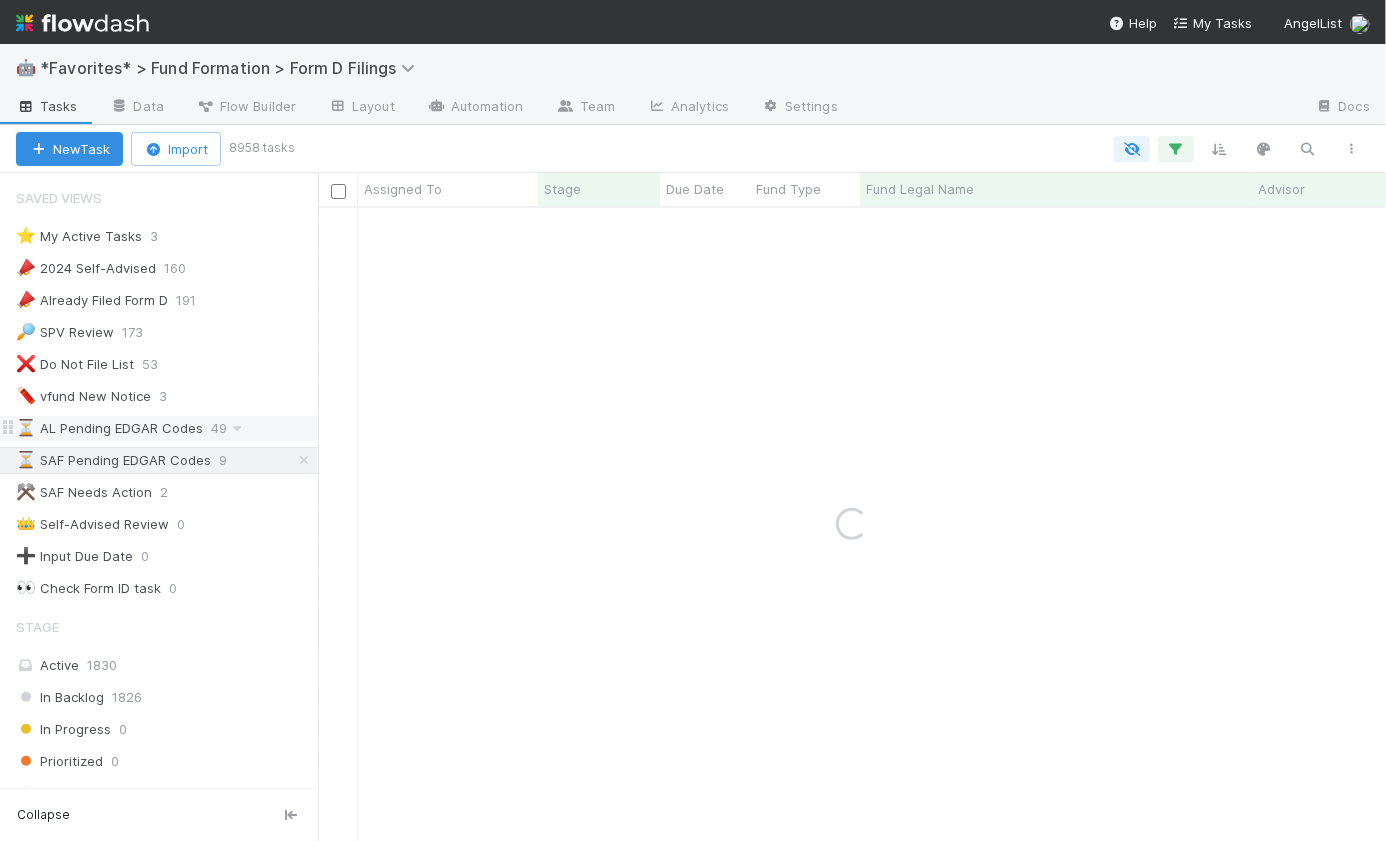 click on "⏳ AL Pending EDGAR Codes" at bounding box center [109, 428] 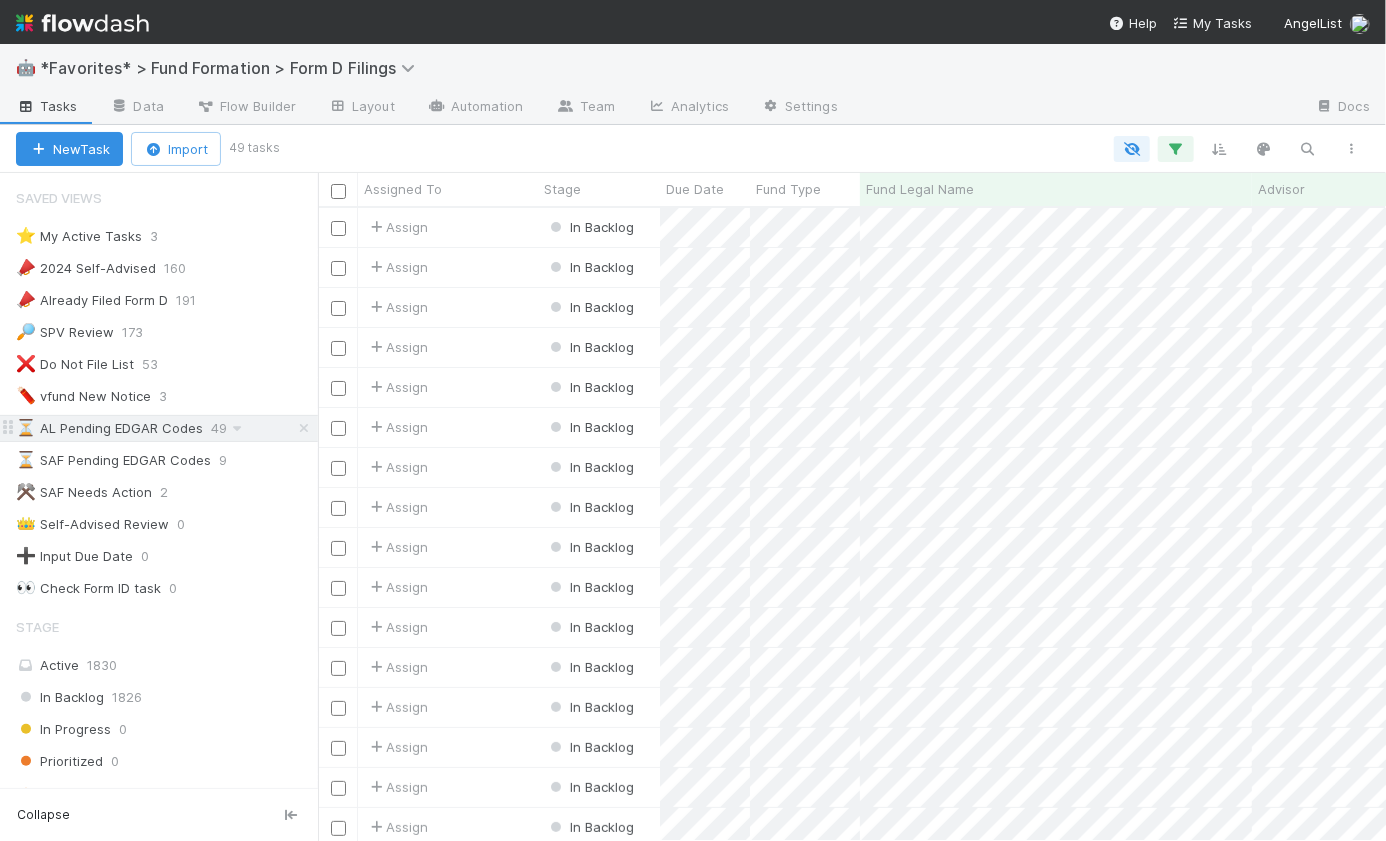 scroll, scrollTop: 15, scrollLeft: 14, axis: both 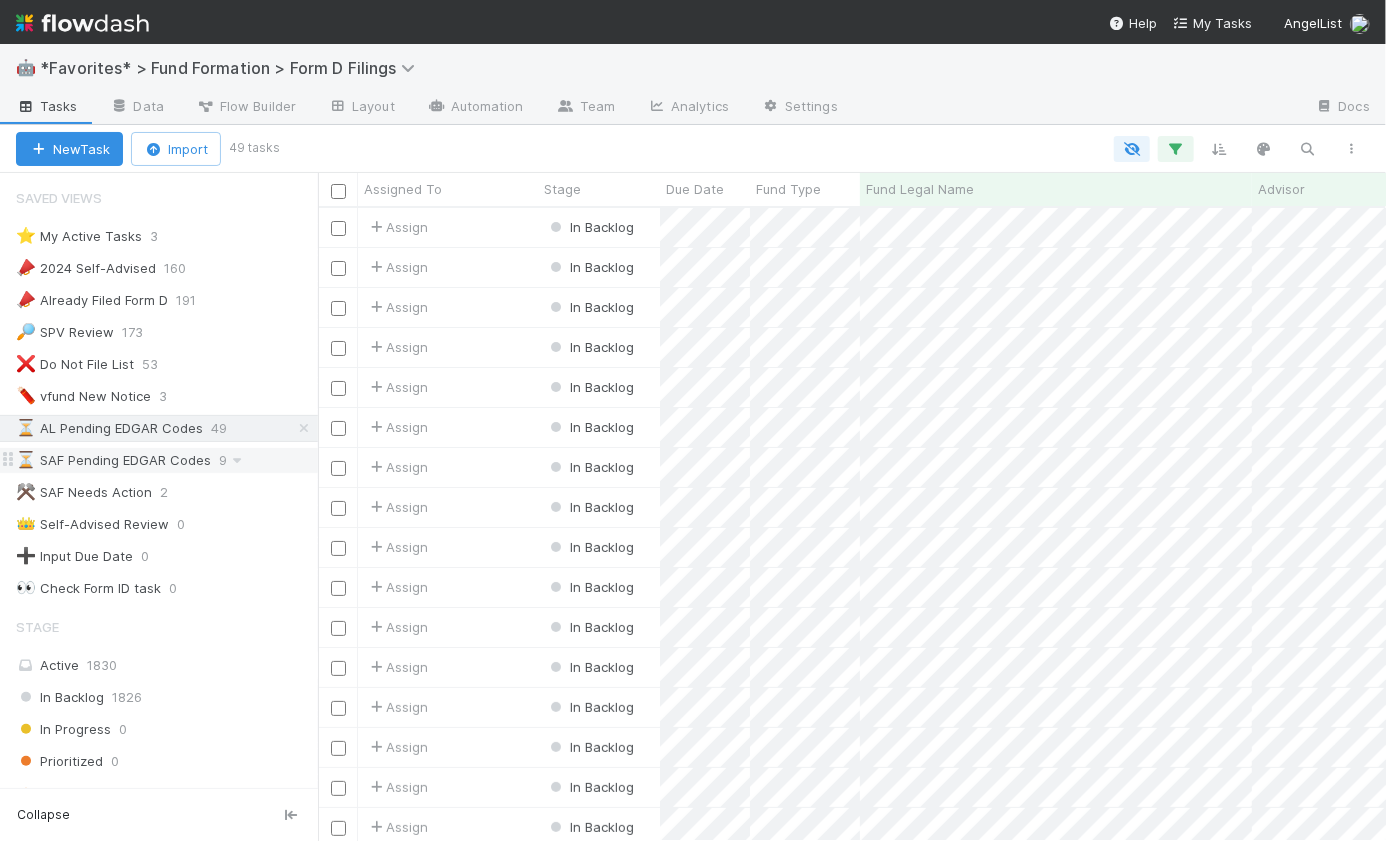 click on "⏳ SAF Pending EDGAR Codes" at bounding box center [113, 460] 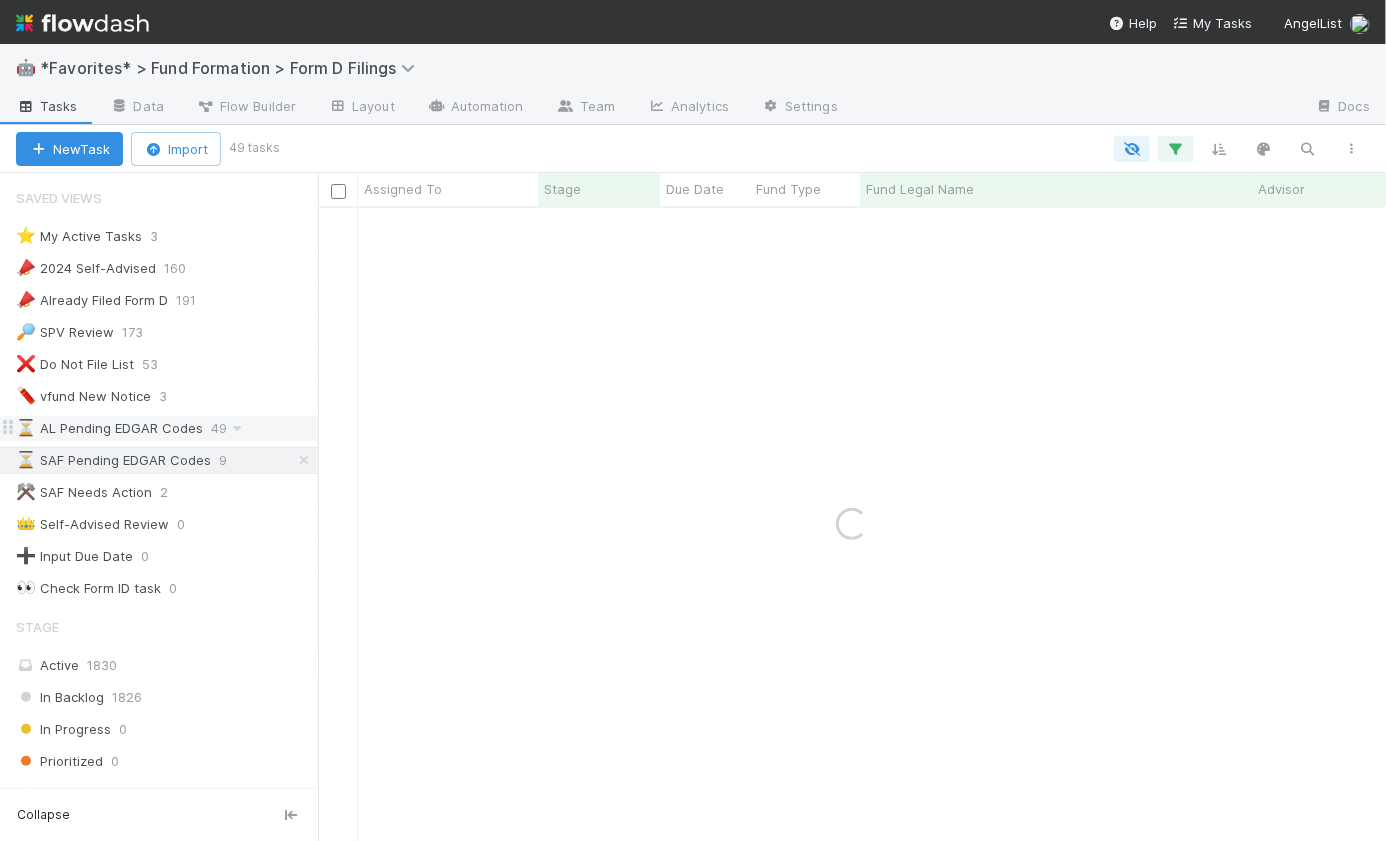 click on "⏳ AL Pending EDGAR Codes" at bounding box center (109, 428) 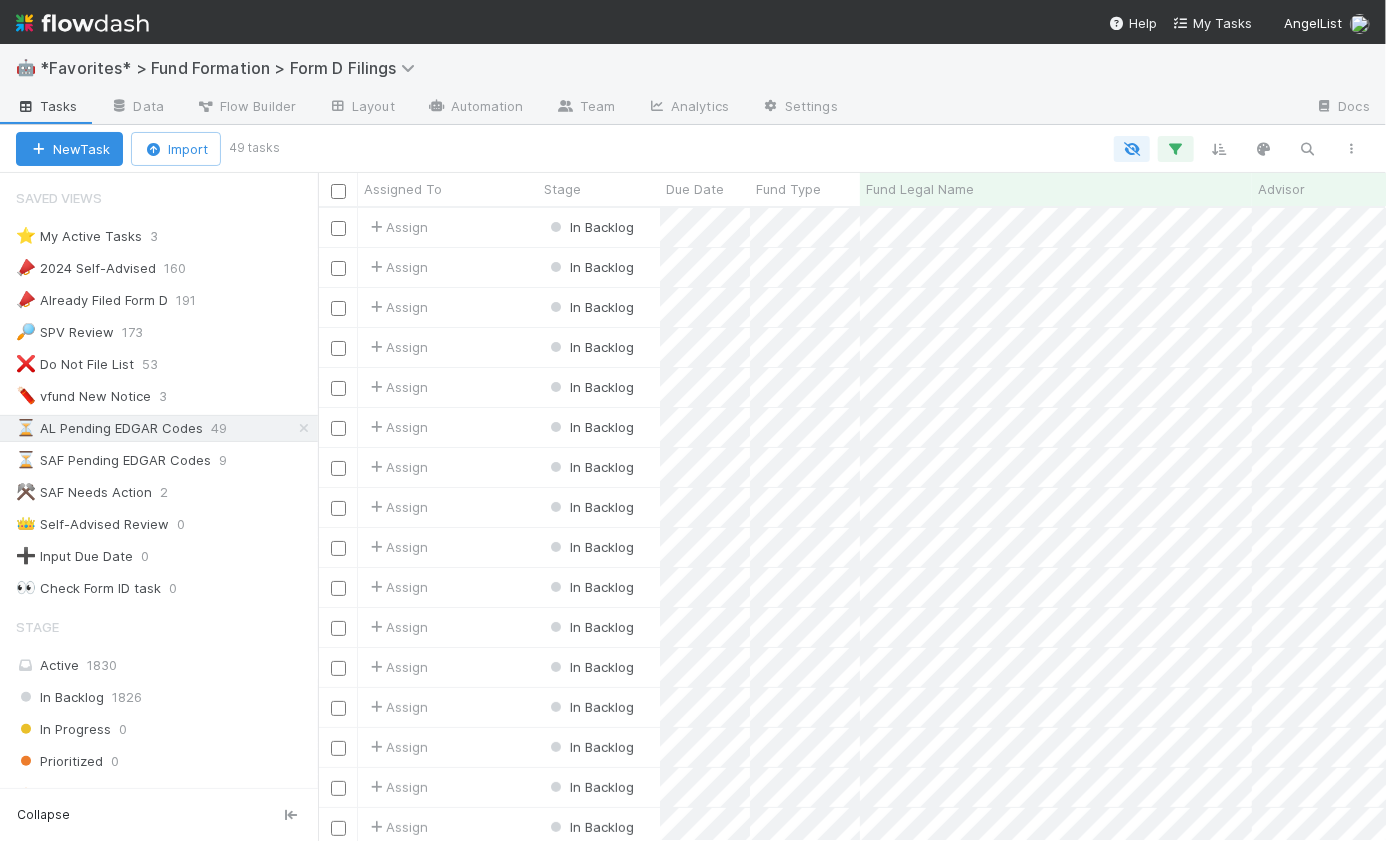 scroll, scrollTop: 15, scrollLeft: 14, axis: both 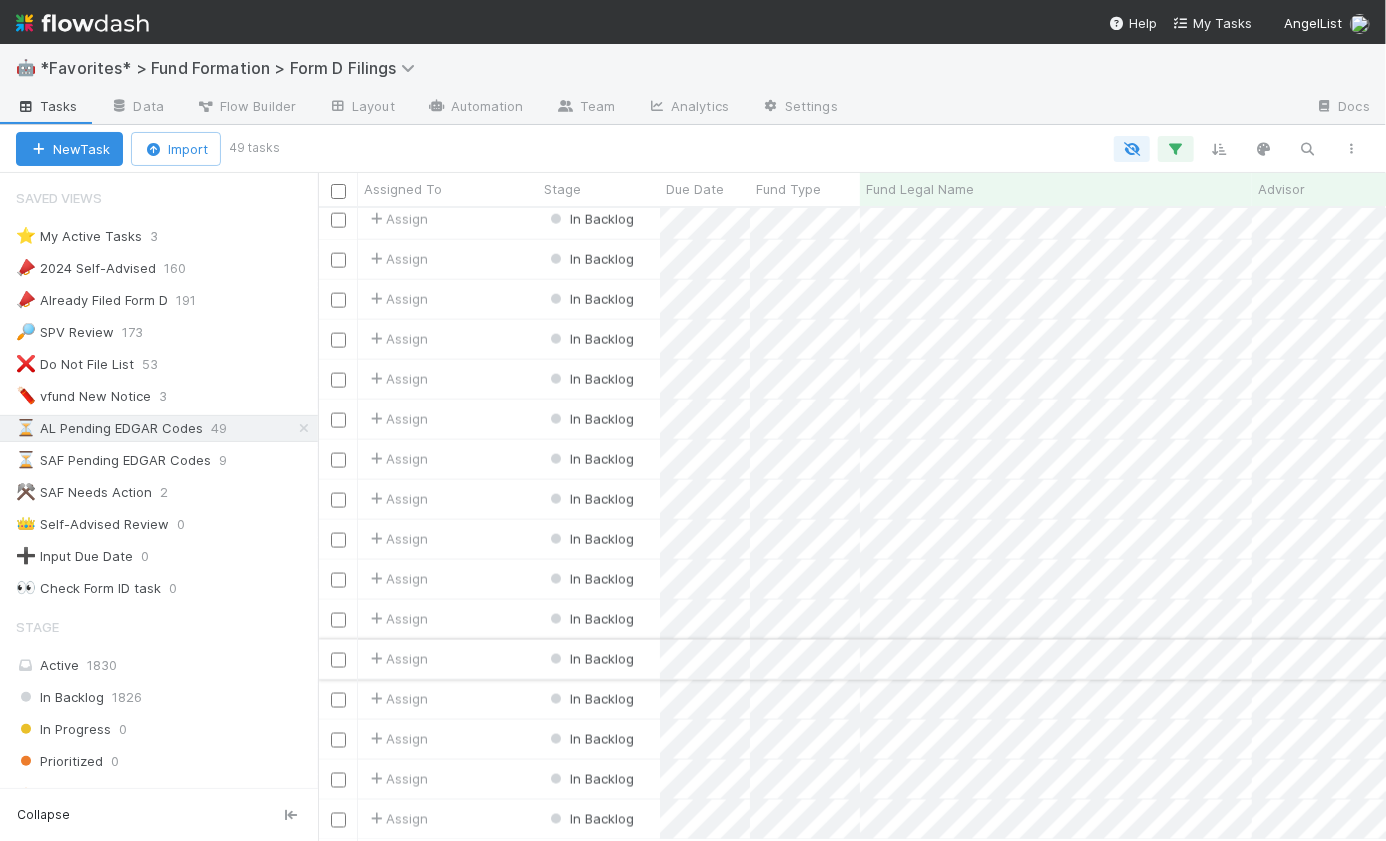 click on "Assign" at bounding box center [448, 659] 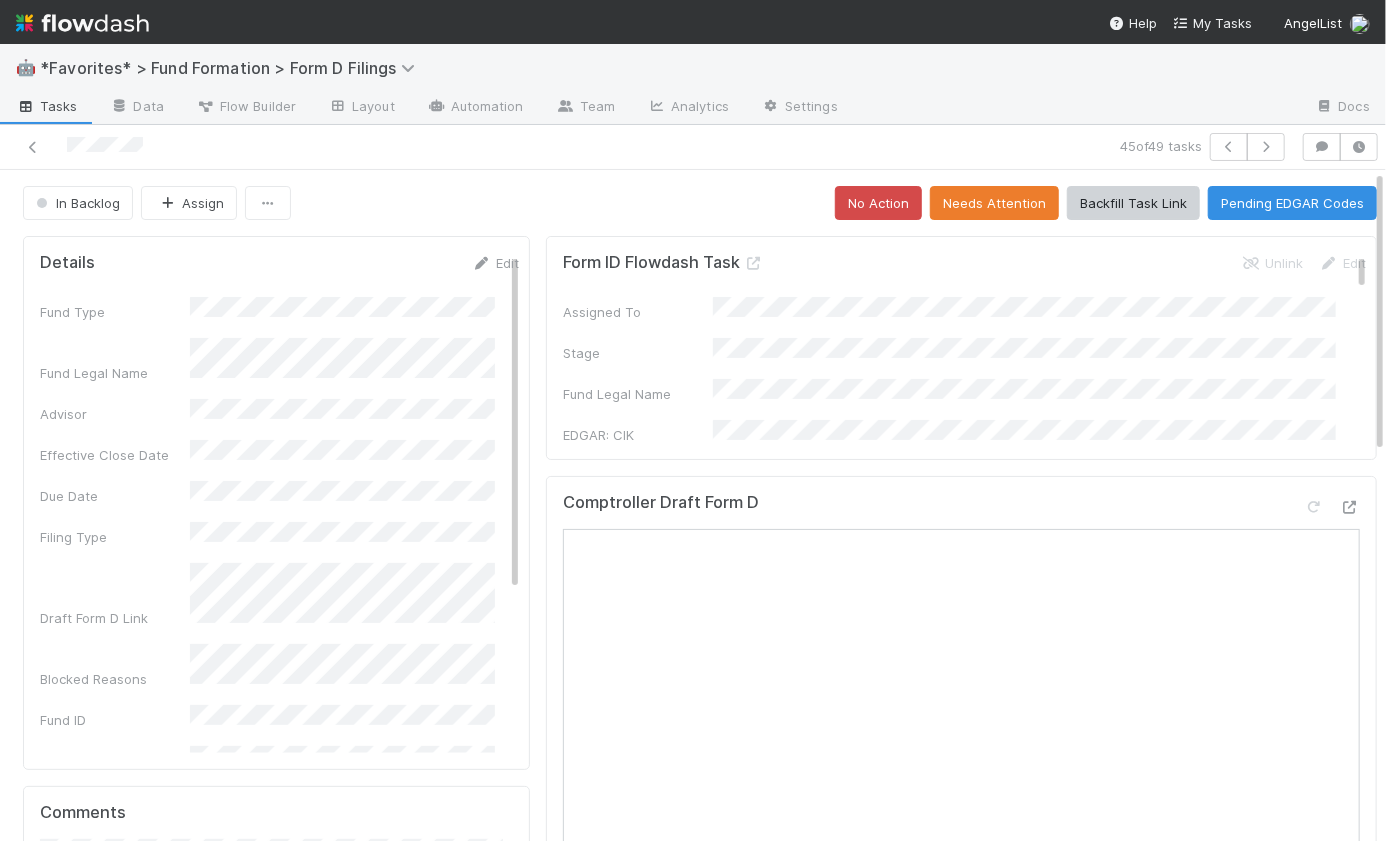 click on "Tasks" at bounding box center (47, 106) 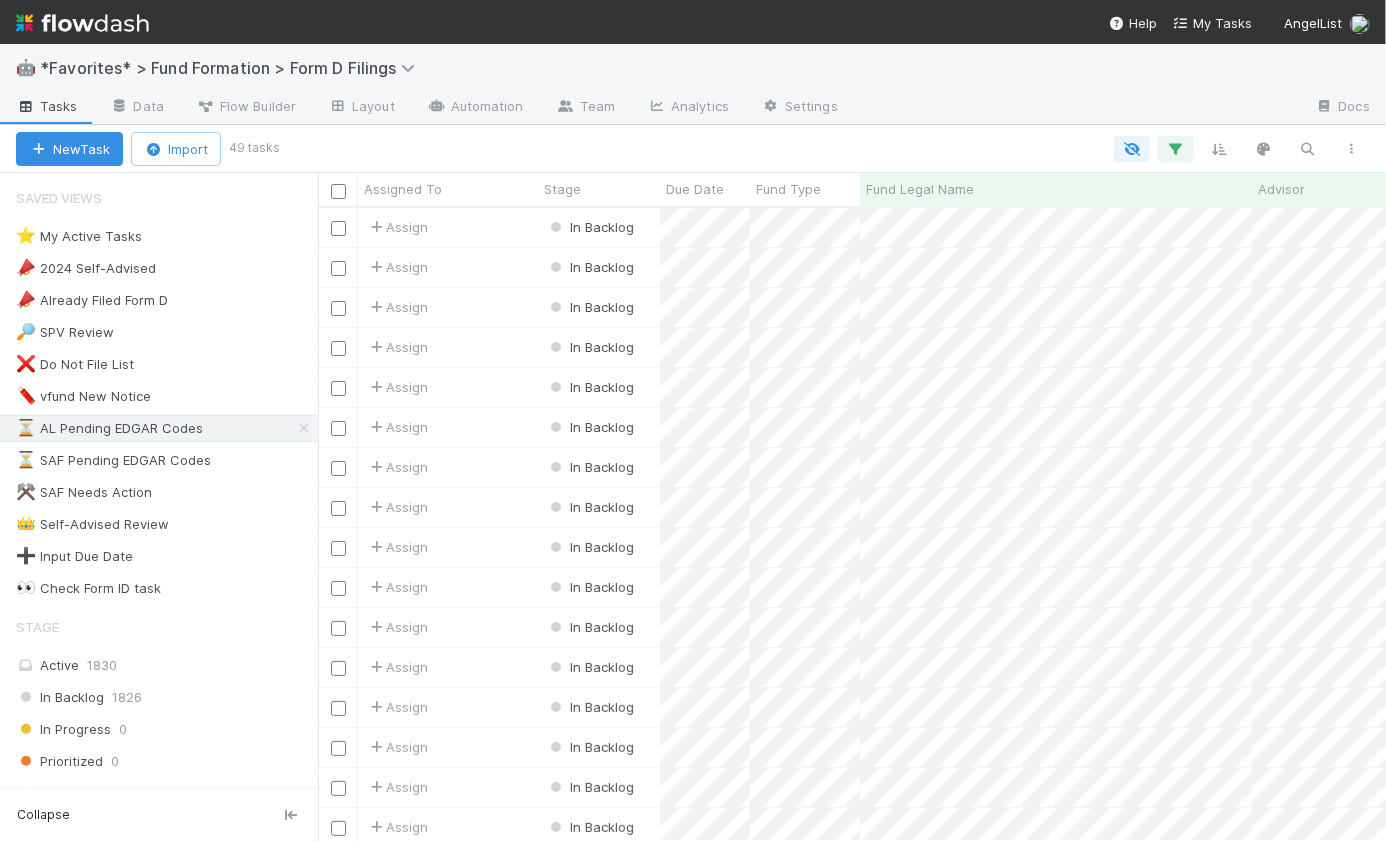 scroll, scrollTop: 15, scrollLeft: 14, axis: both 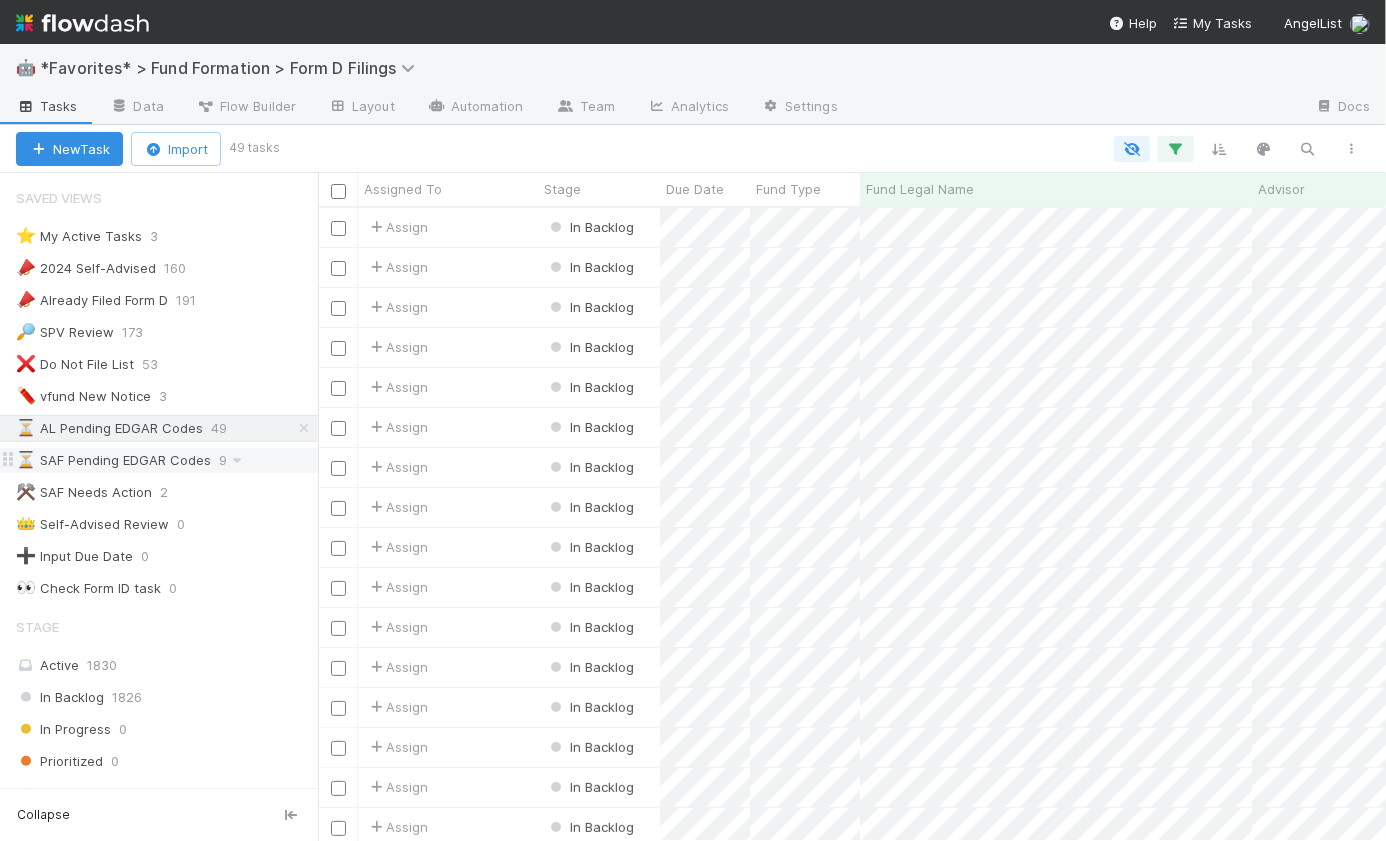 click on "⏳ SAF Pending EDGAR Codes" at bounding box center (113, 460) 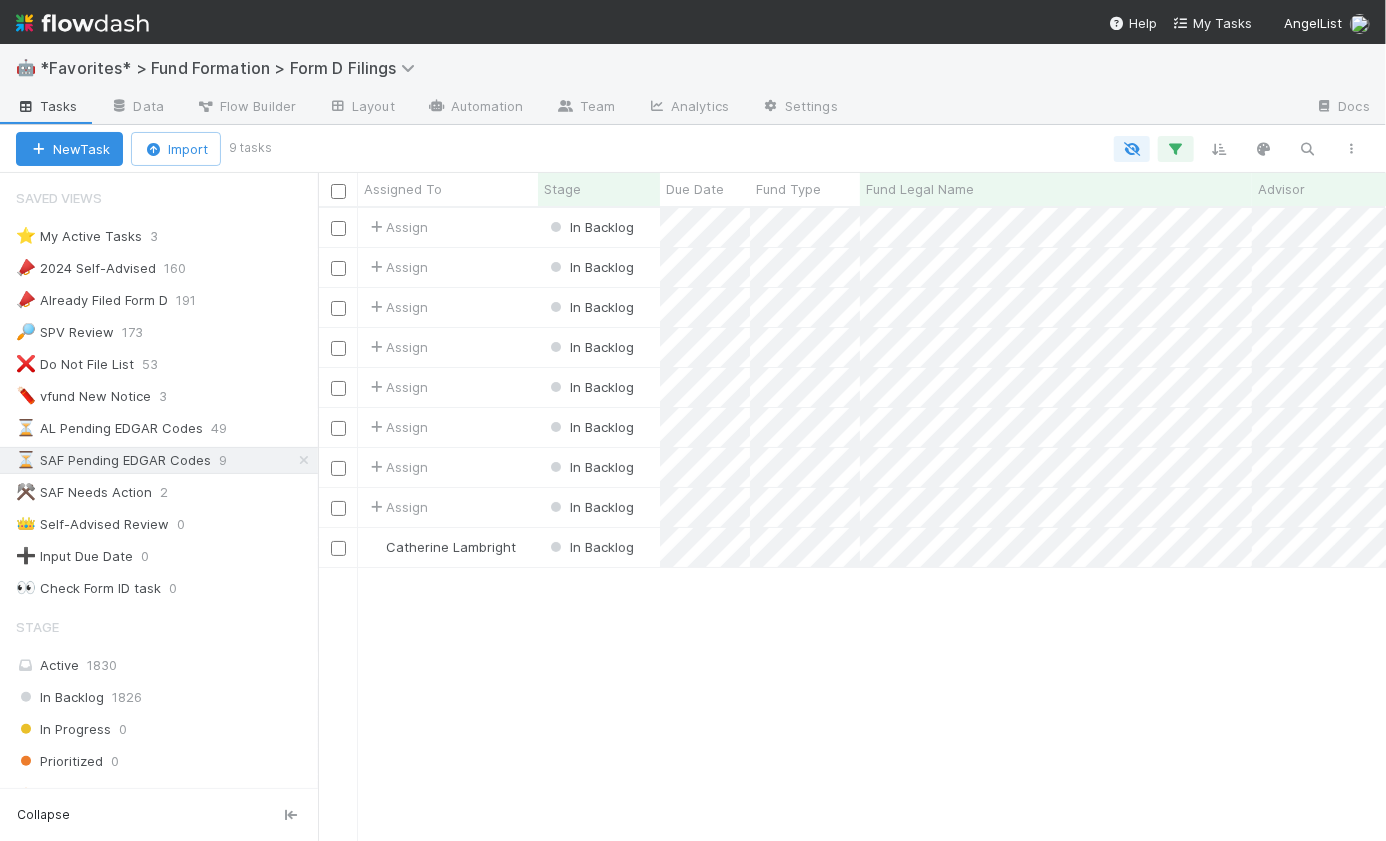 scroll, scrollTop: 15, scrollLeft: 14, axis: both 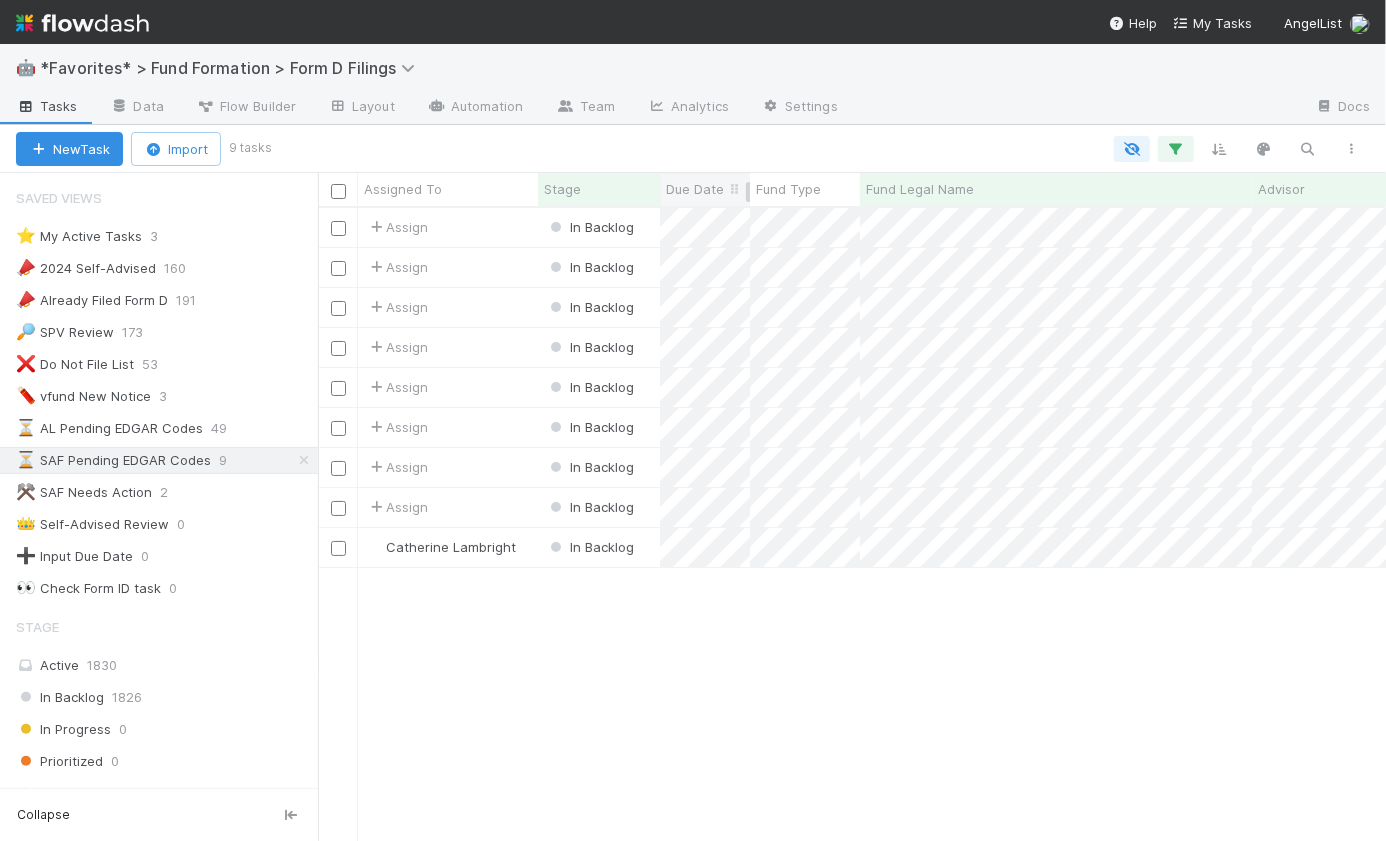 click on "Due Date" at bounding box center (695, 189) 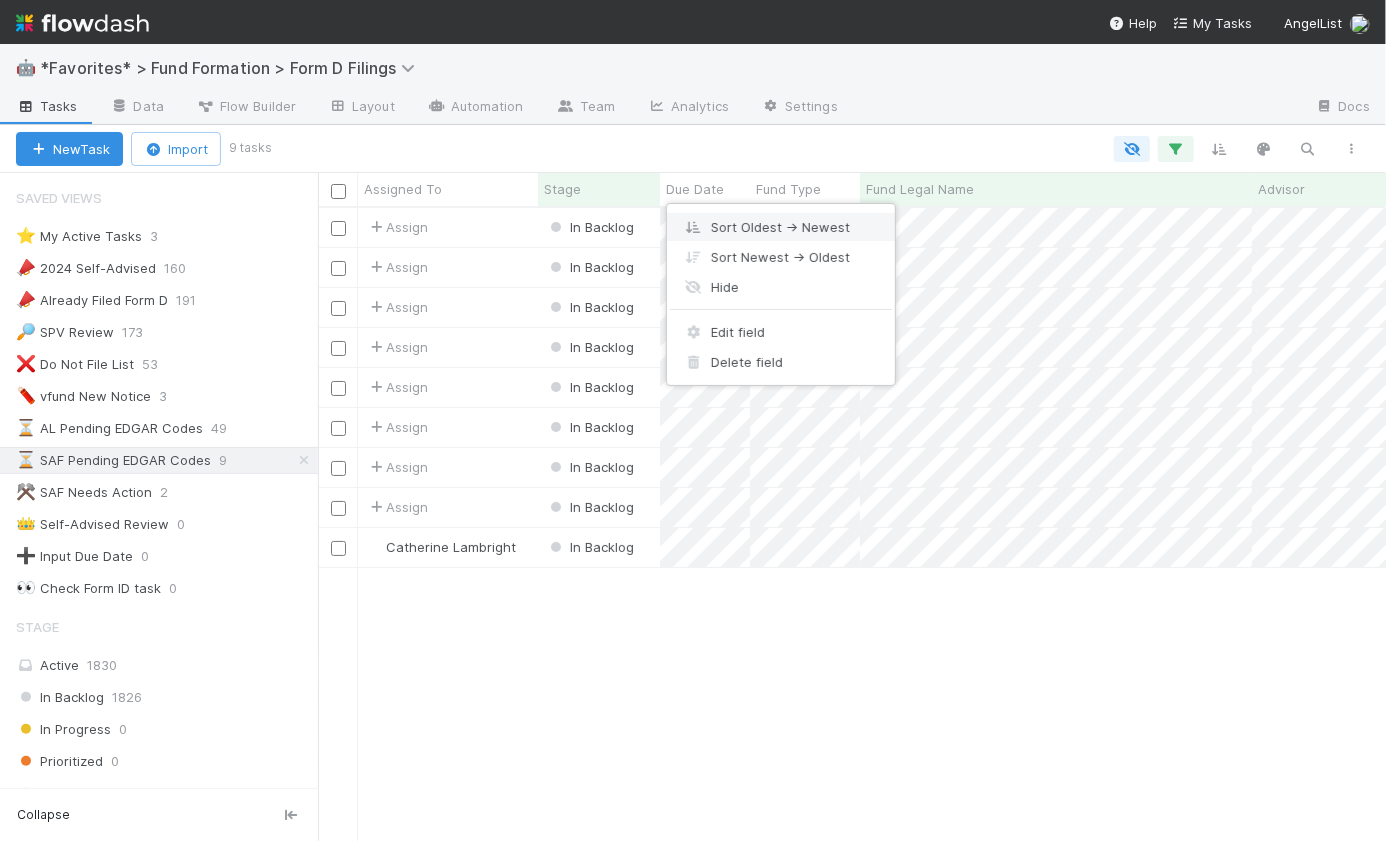 click on "Sort Oldest → Newest" at bounding box center [781, 227] 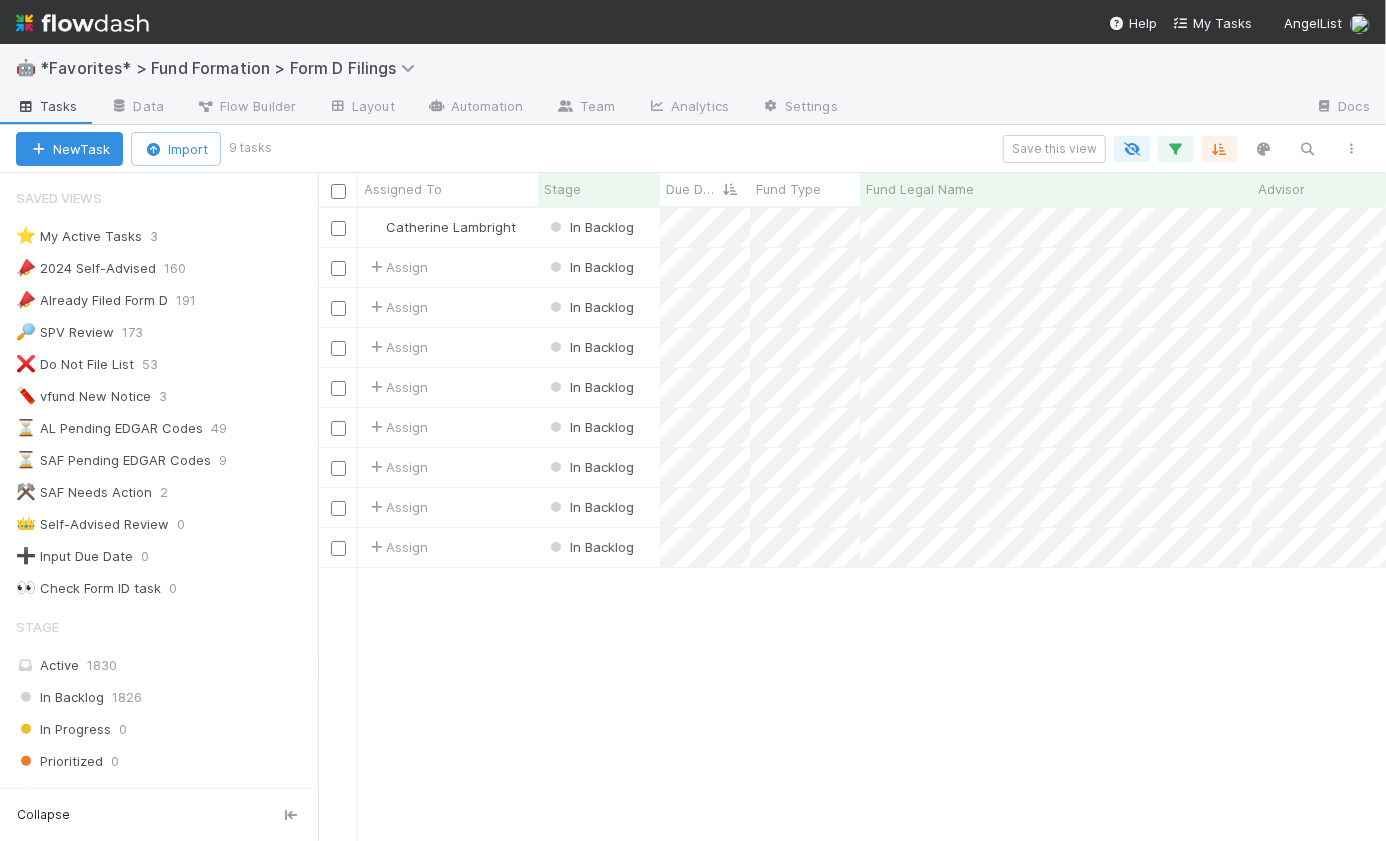 scroll, scrollTop: 15, scrollLeft: 14, axis: both 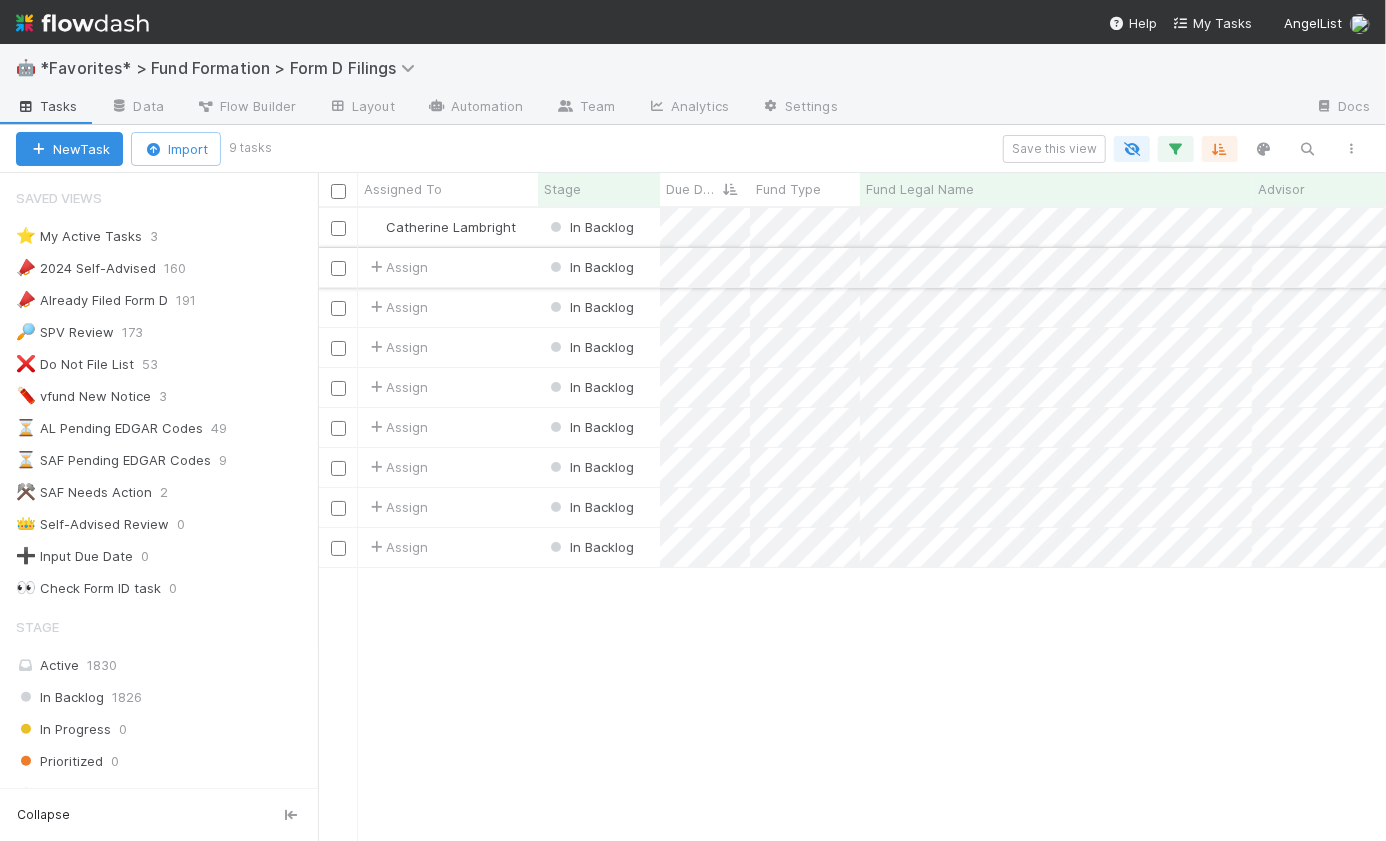 click on "Assign" at bounding box center (448, 267) 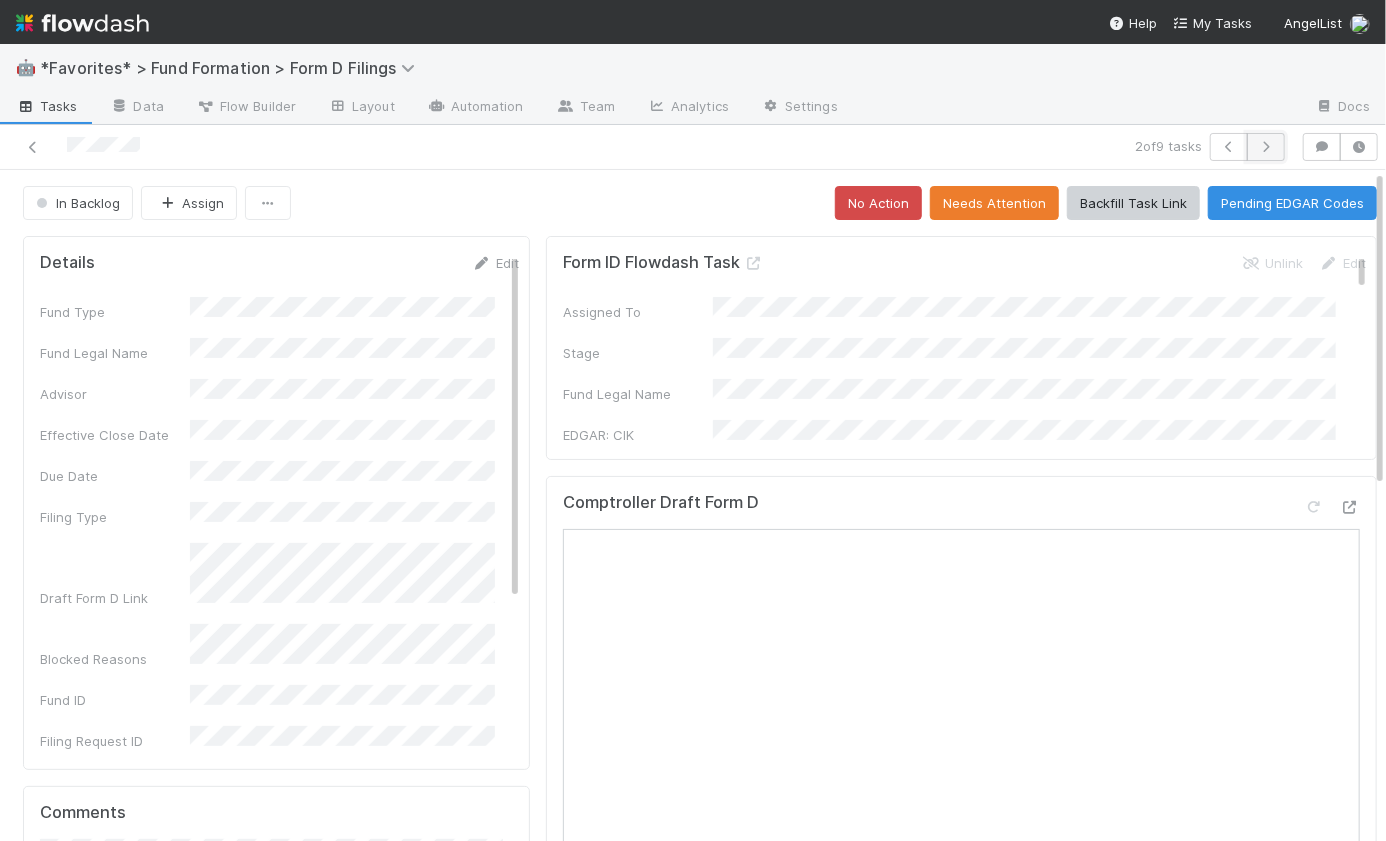 click at bounding box center [1266, 147] 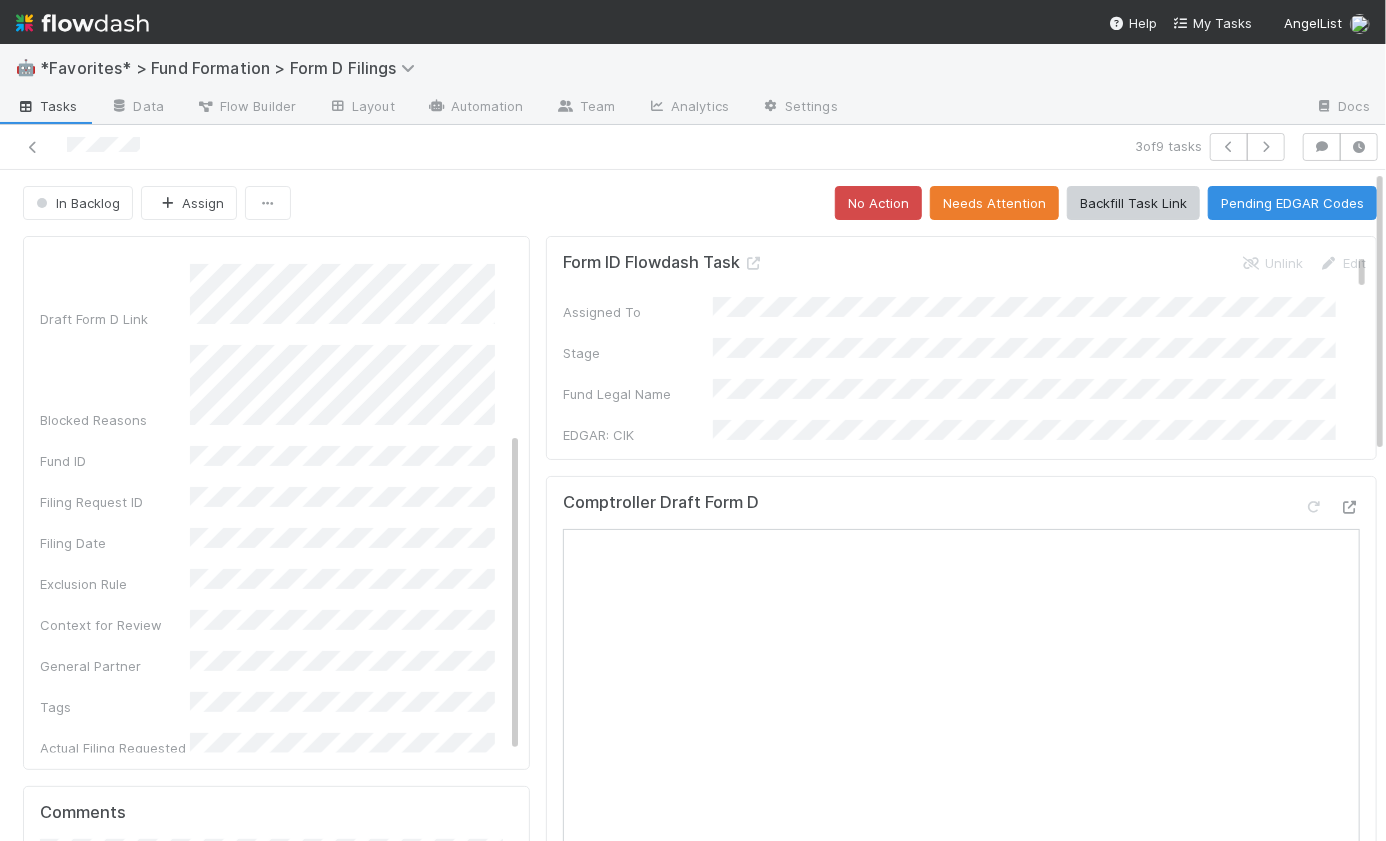 scroll, scrollTop: 0, scrollLeft: 0, axis: both 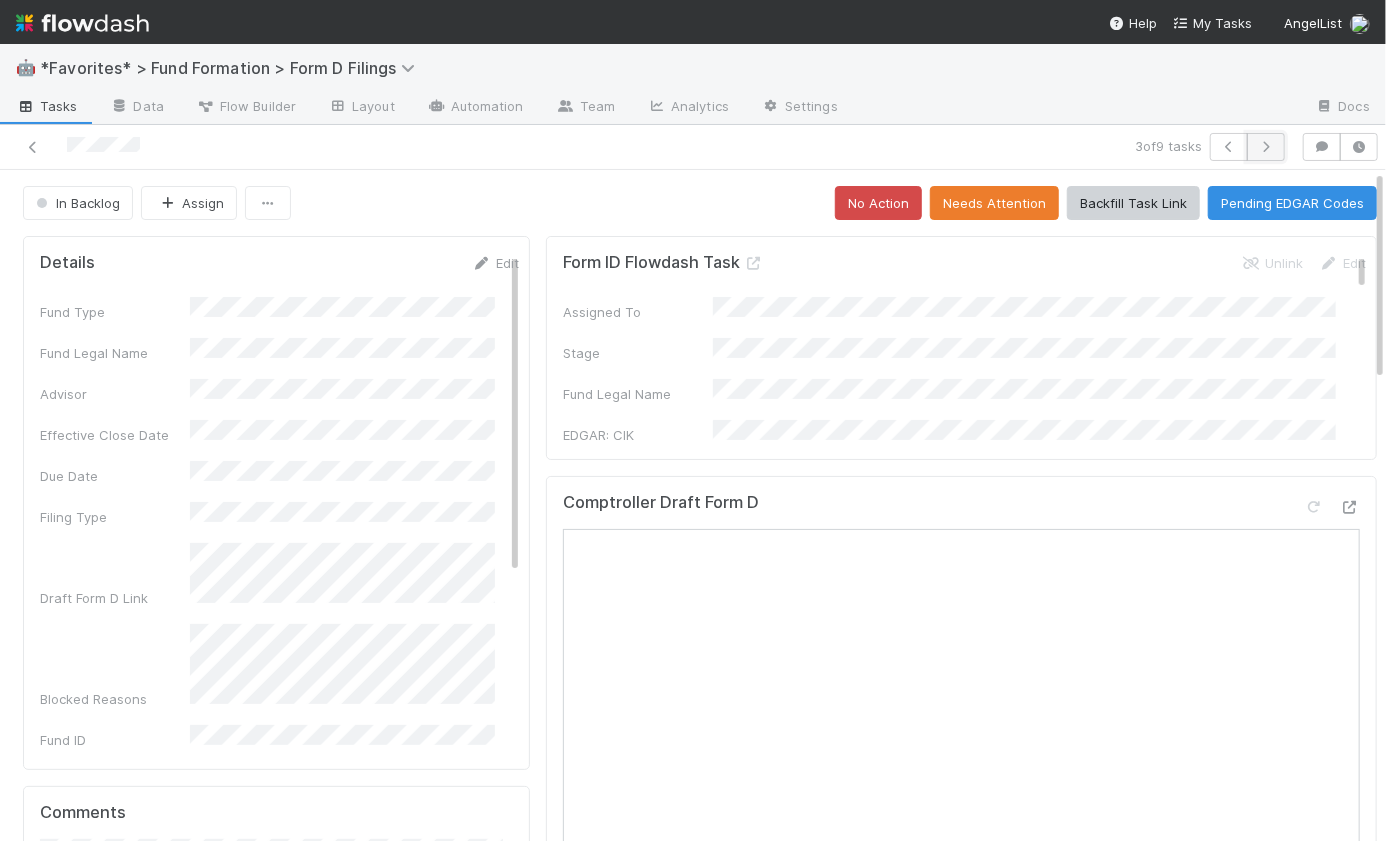 click at bounding box center [1266, 147] 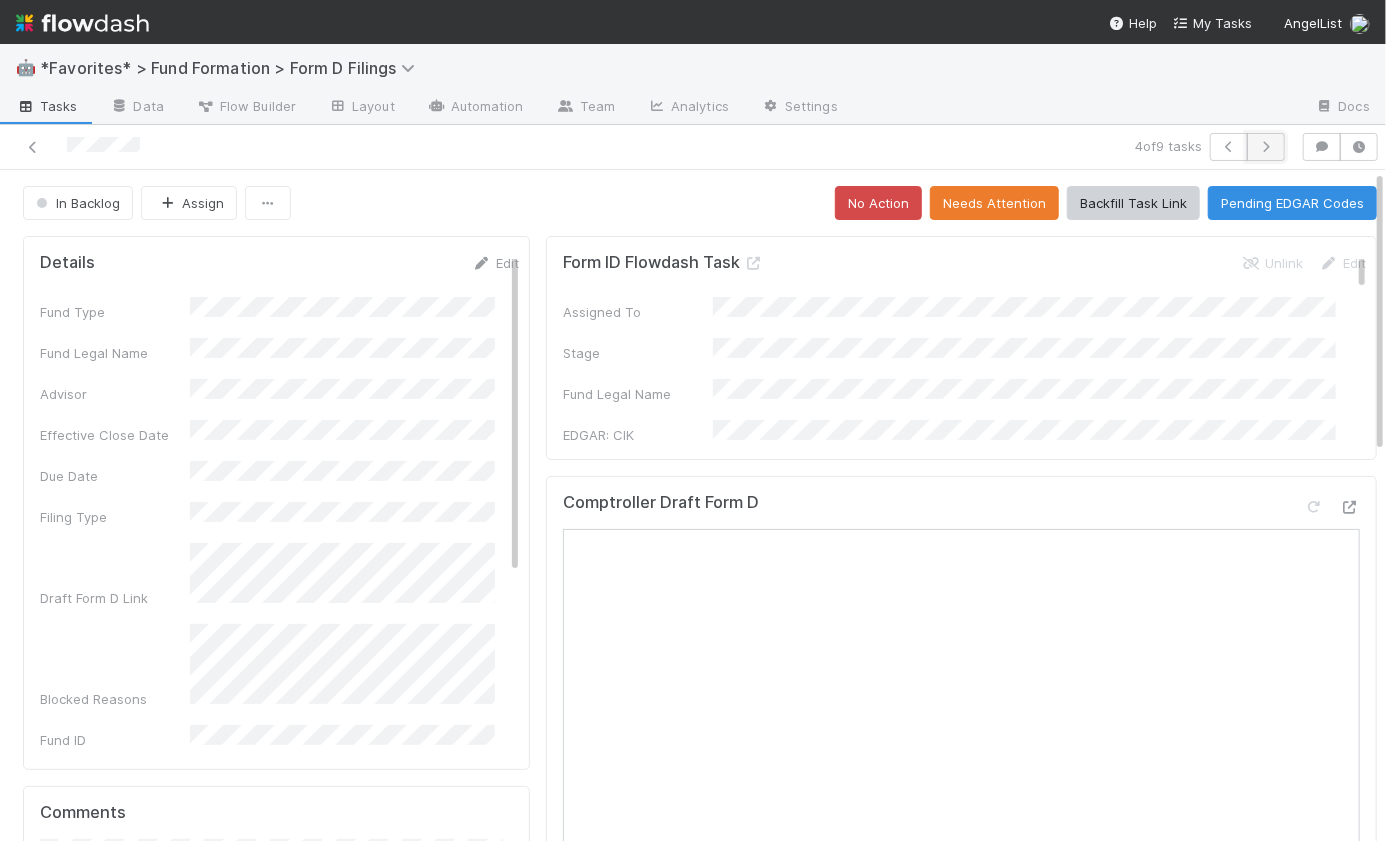 click at bounding box center (1266, 147) 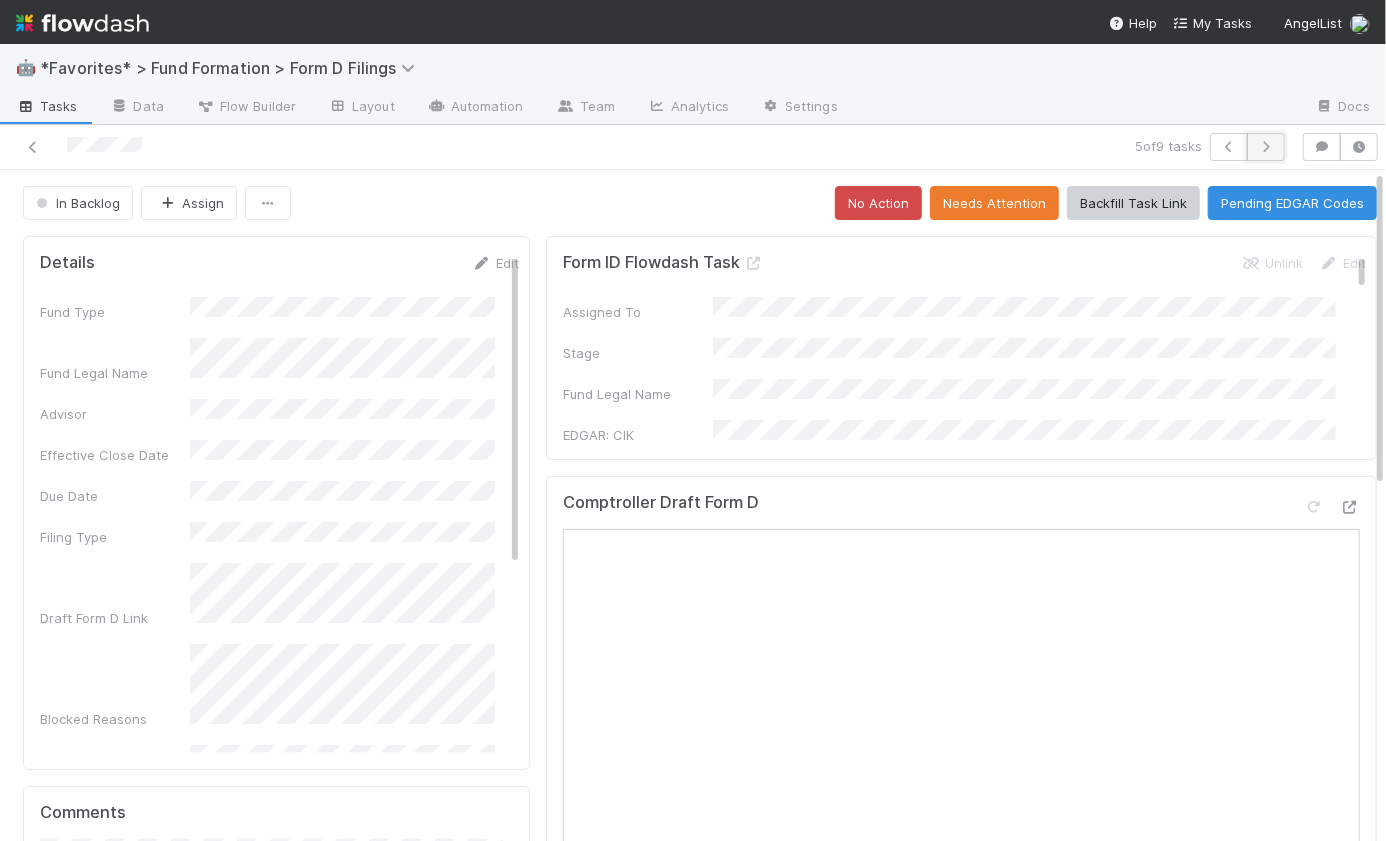 click at bounding box center (1266, 147) 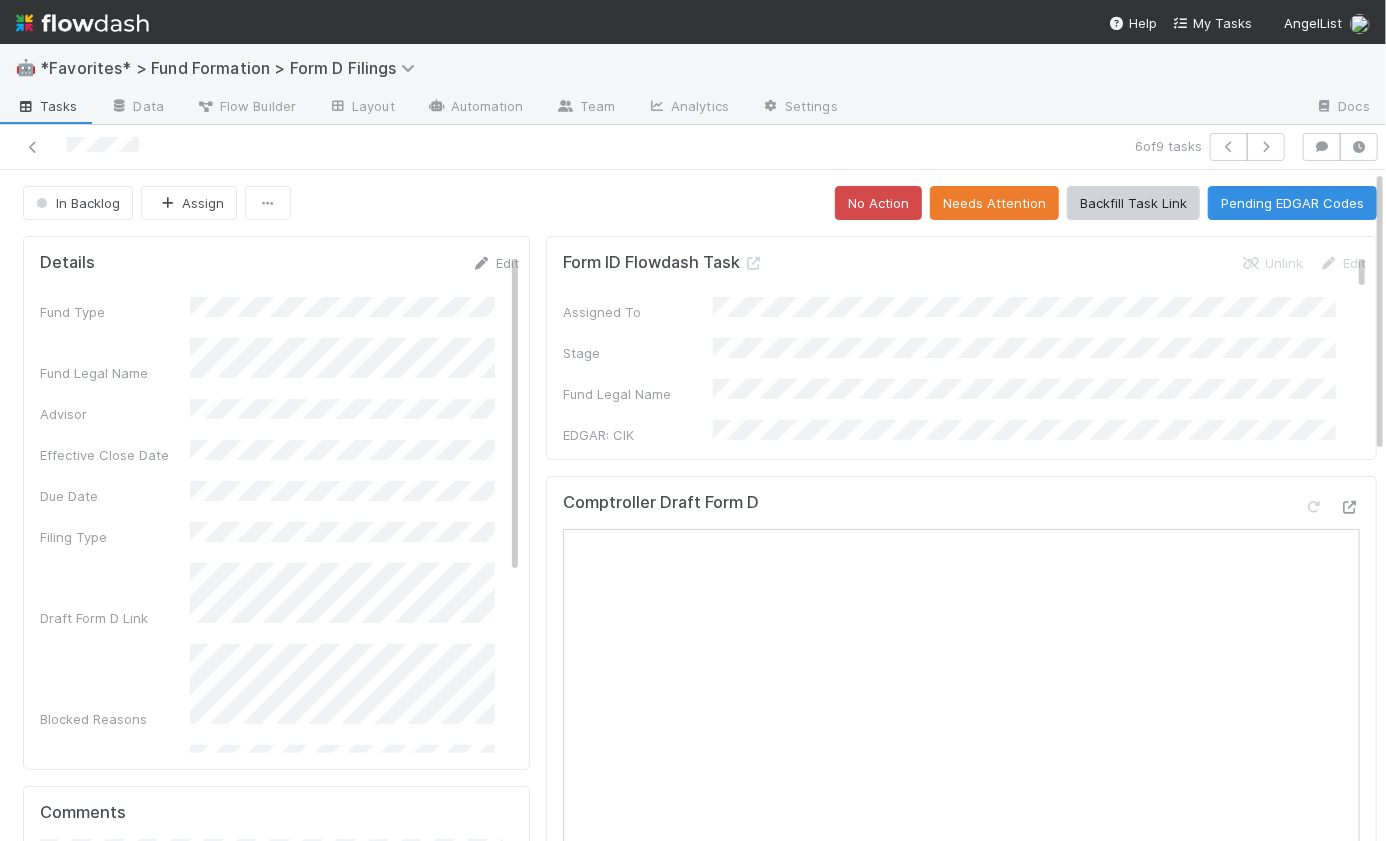 click on "Tasks" at bounding box center [47, 106] 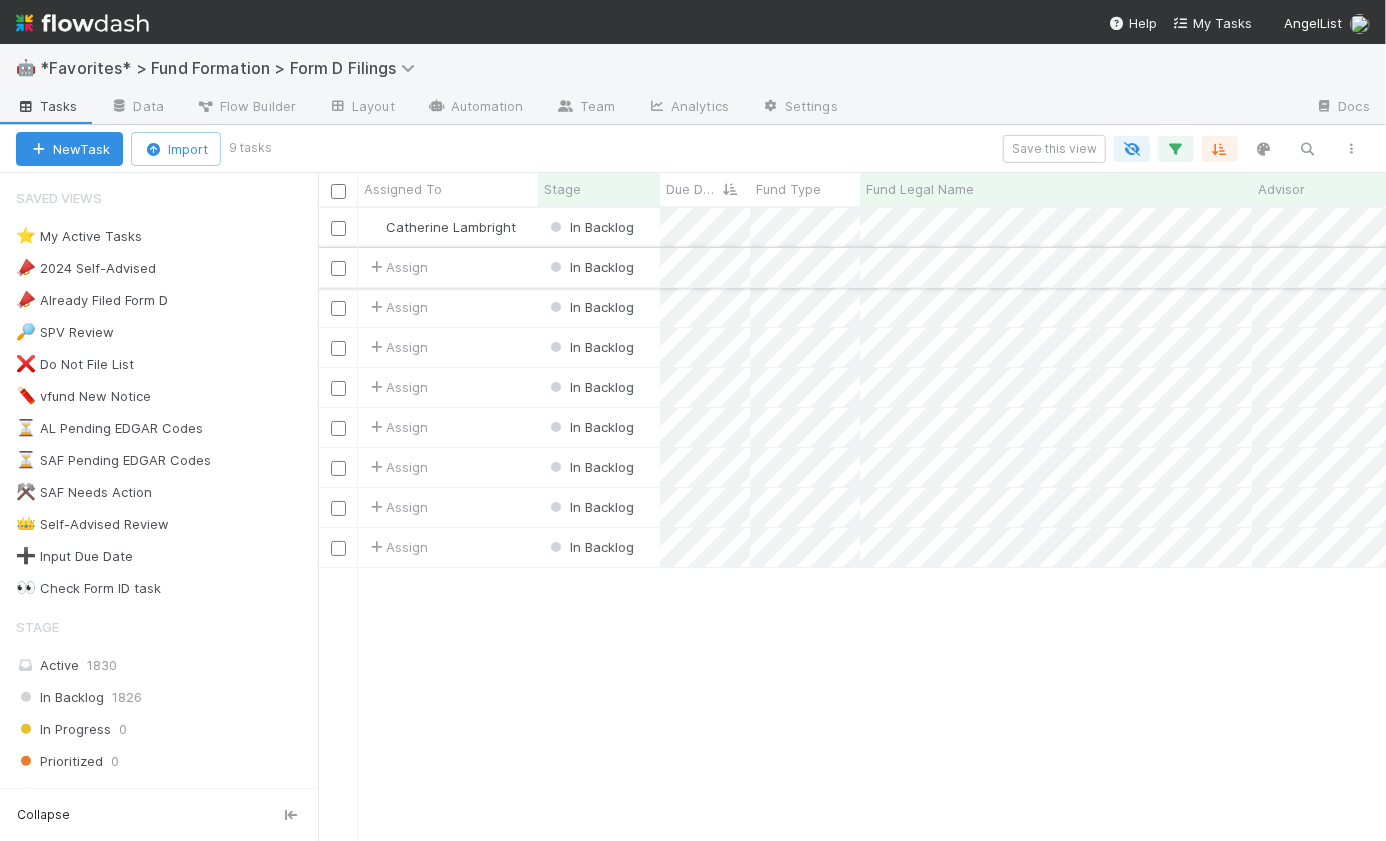 scroll, scrollTop: 15, scrollLeft: 14, axis: both 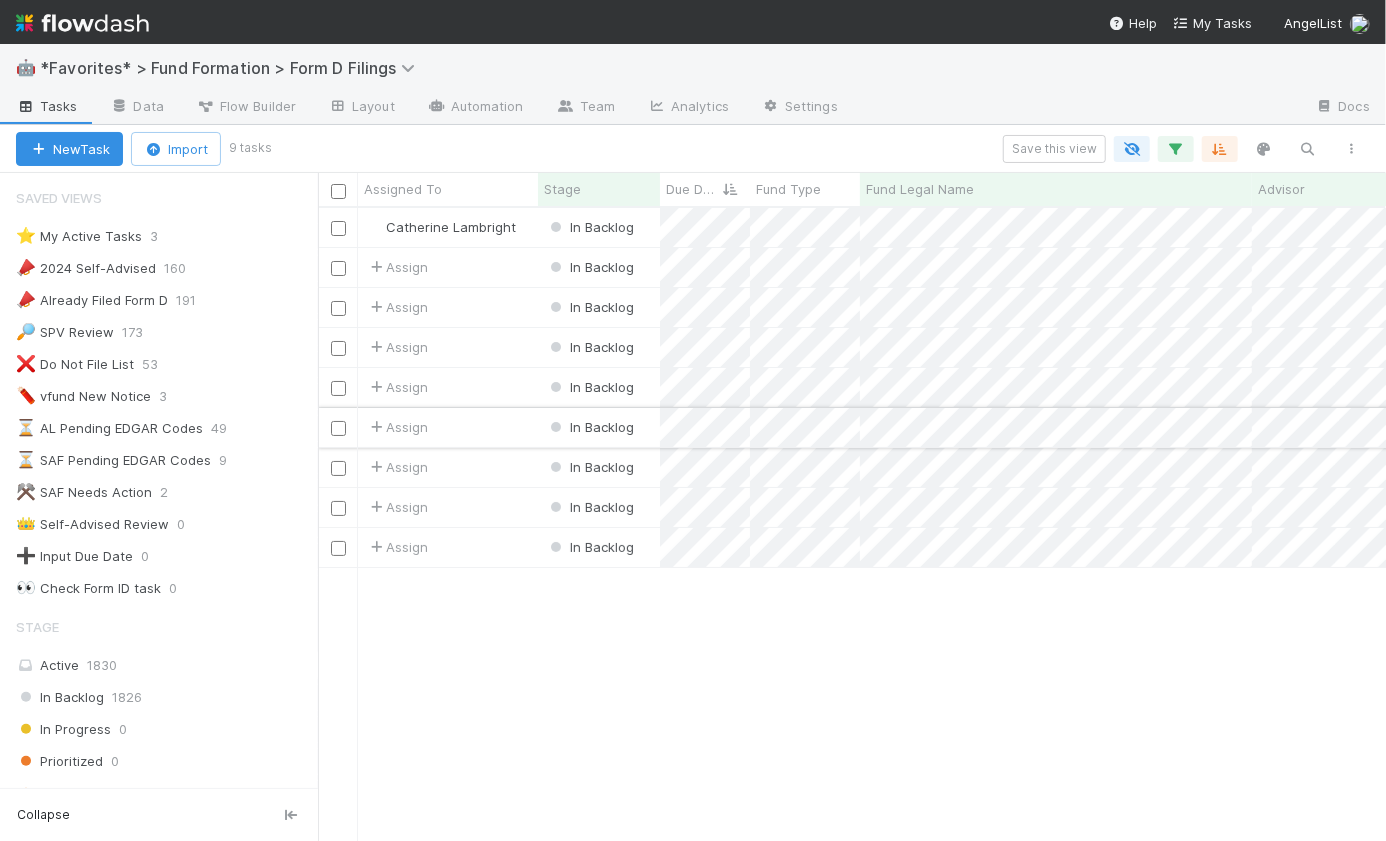 click on "Assign" at bounding box center [448, 427] 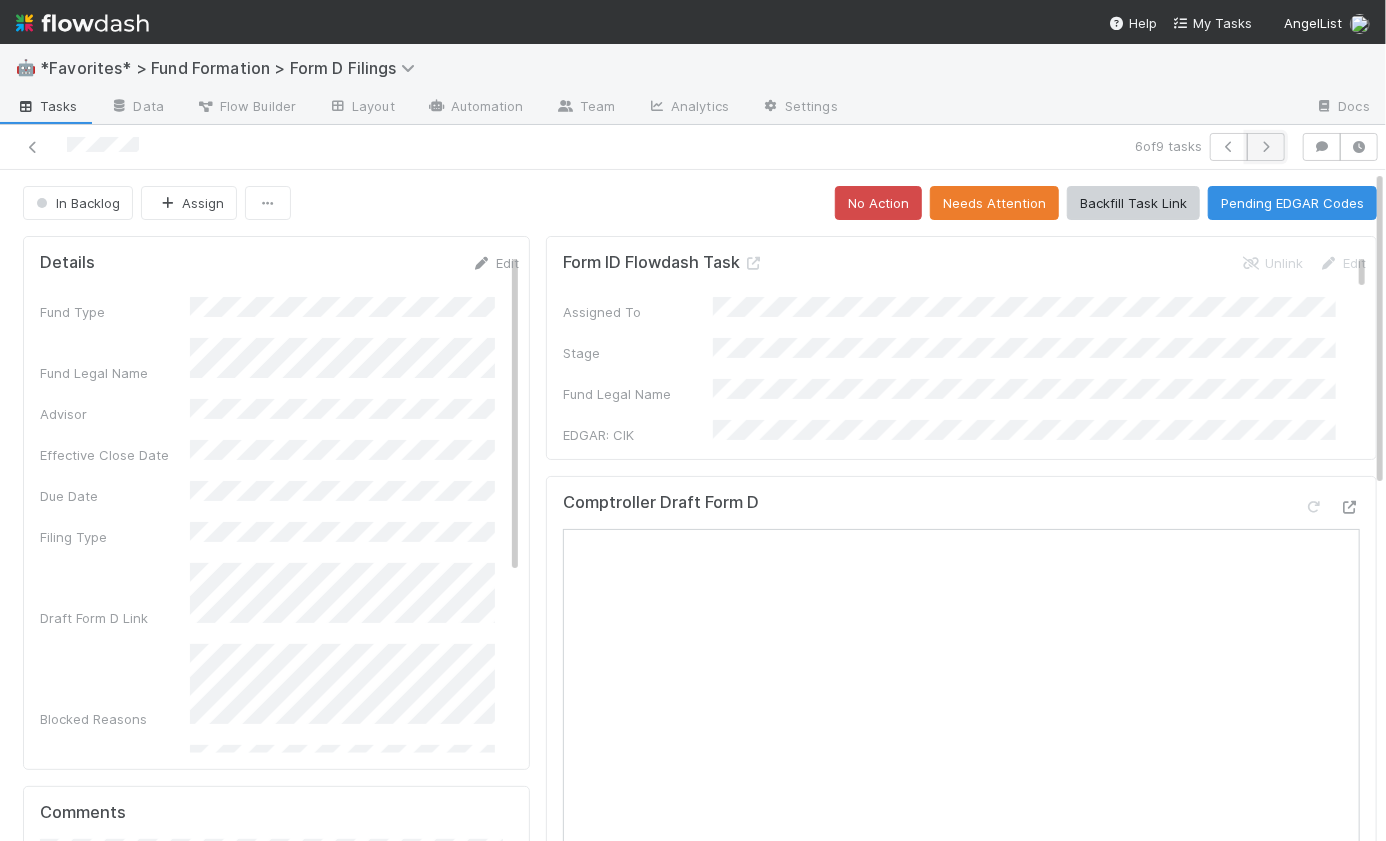 click at bounding box center [1266, 147] 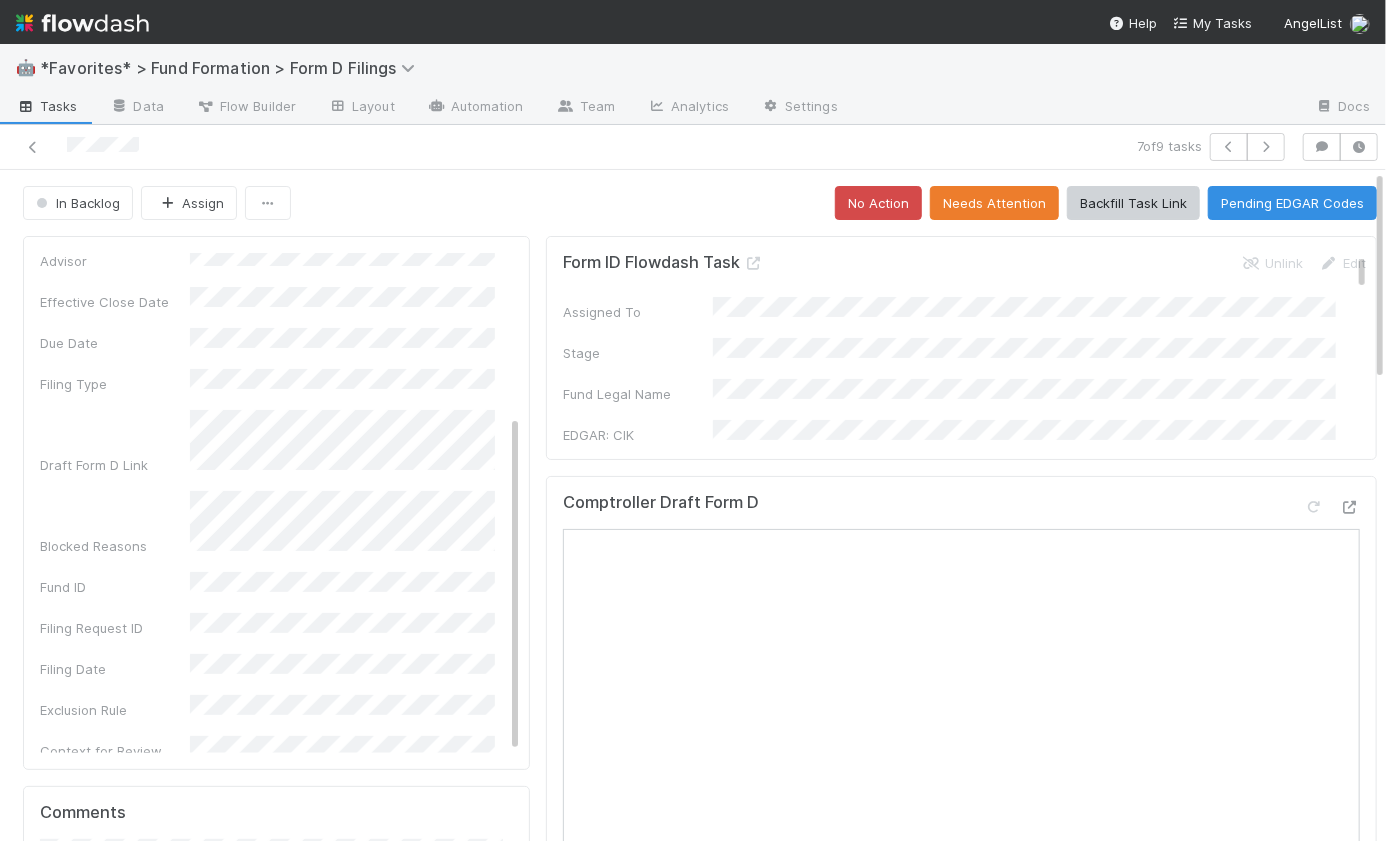 scroll, scrollTop: 239, scrollLeft: 0, axis: vertical 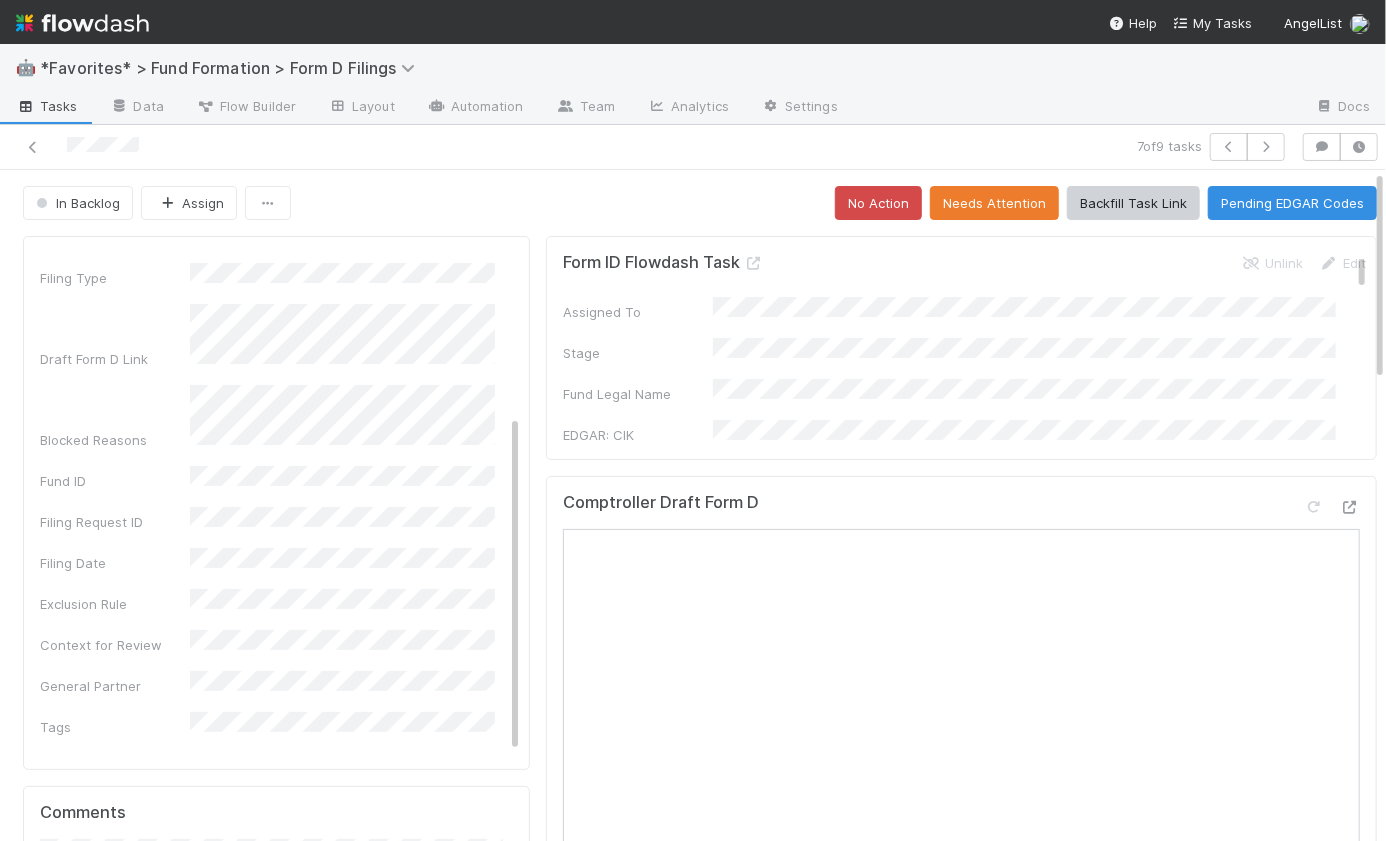 click on "Tasks" at bounding box center [47, 106] 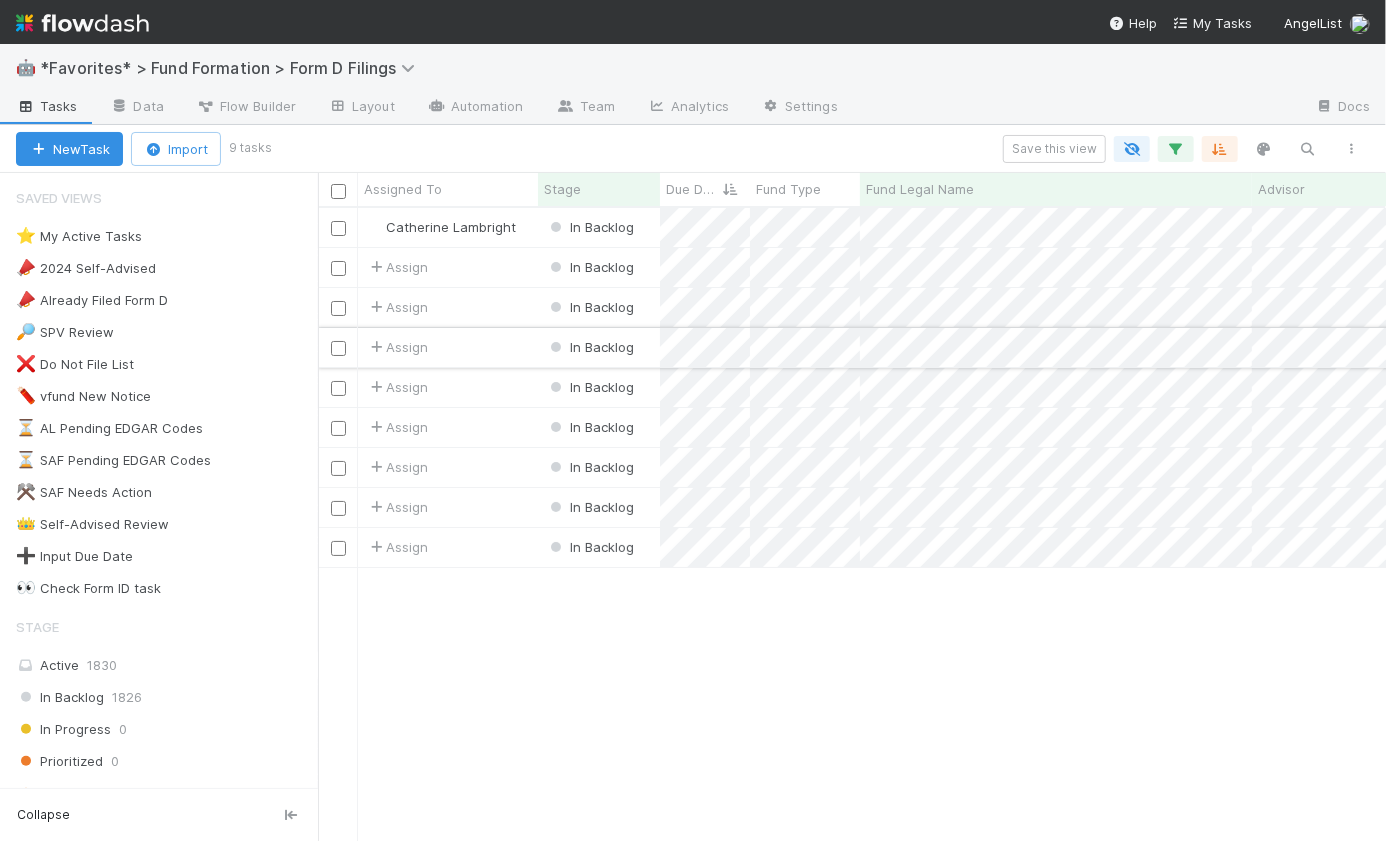 scroll, scrollTop: 15, scrollLeft: 14, axis: both 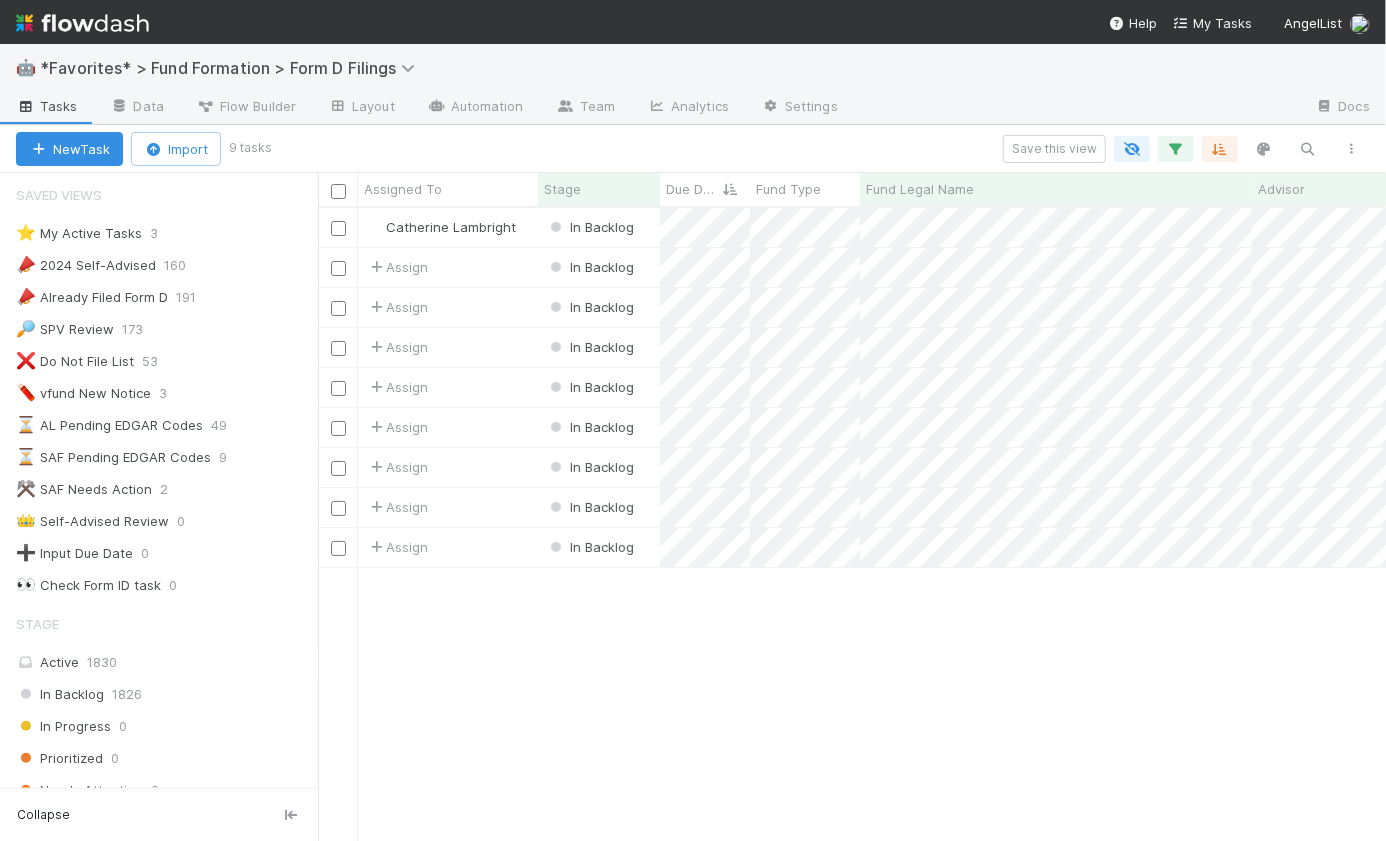 click at bounding box center (82, 23) 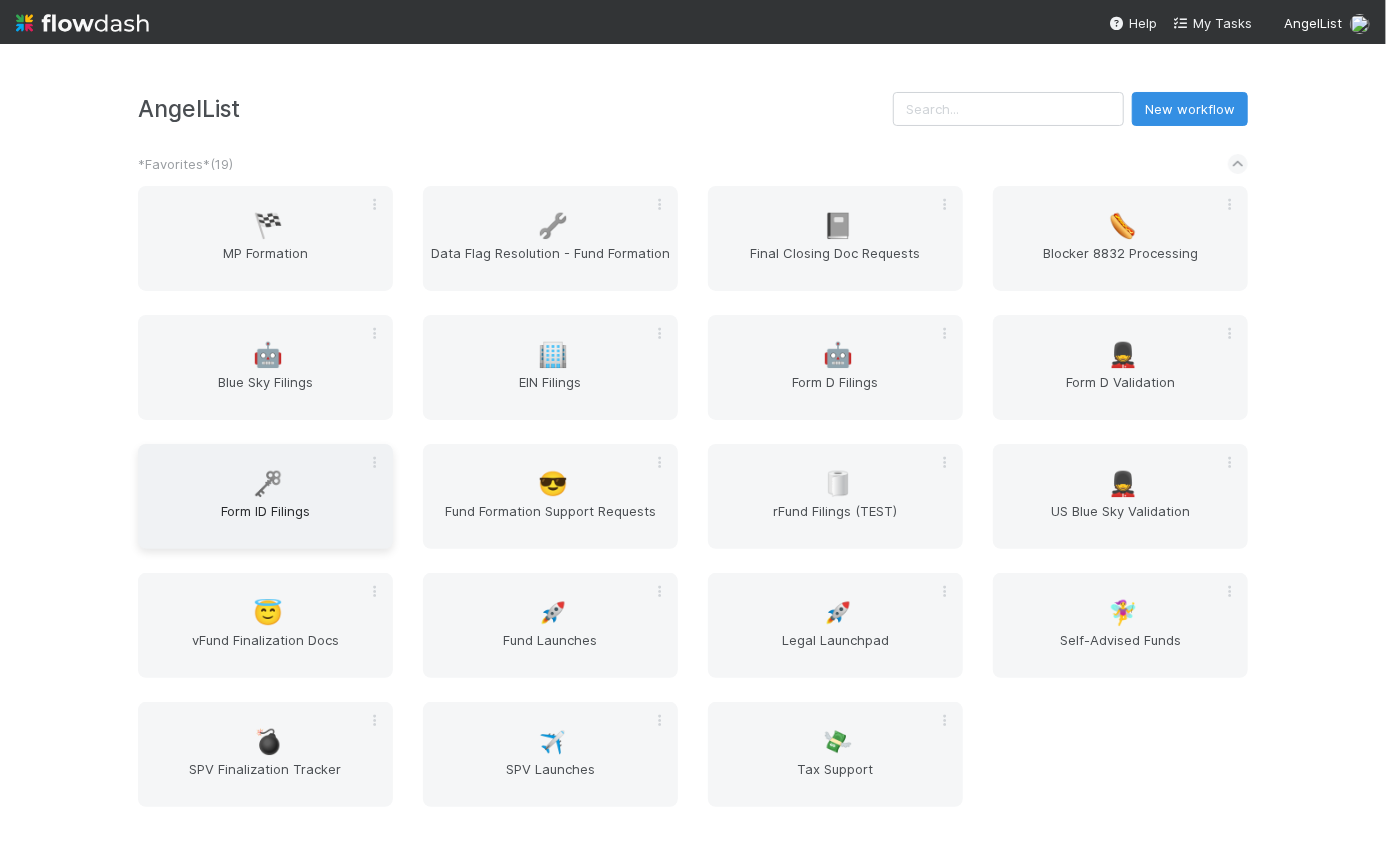 click on "Form ID Filings" at bounding box center [265, 521] 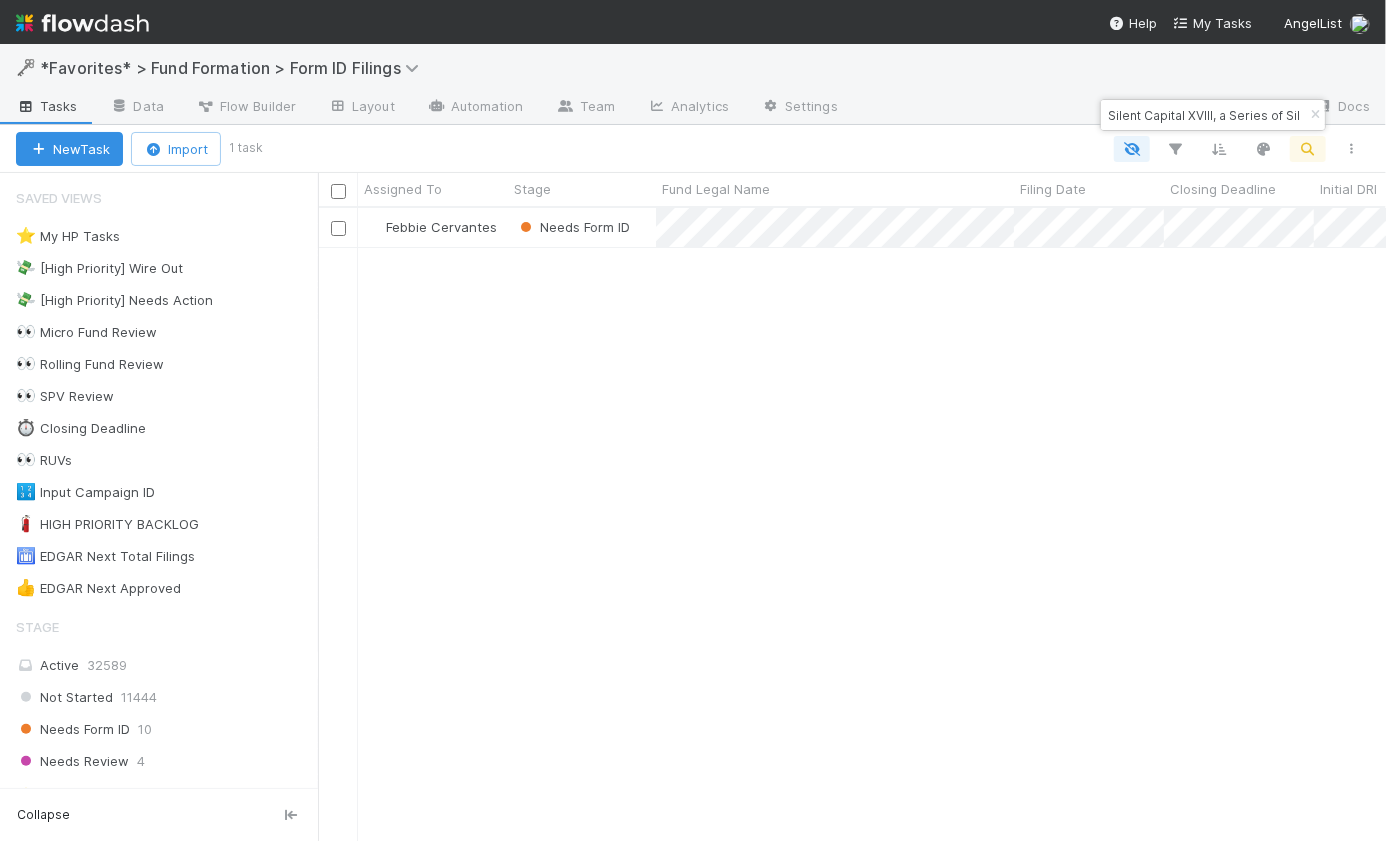 scroll, scrollTop: 15, scrollLeft: 14, axis: both 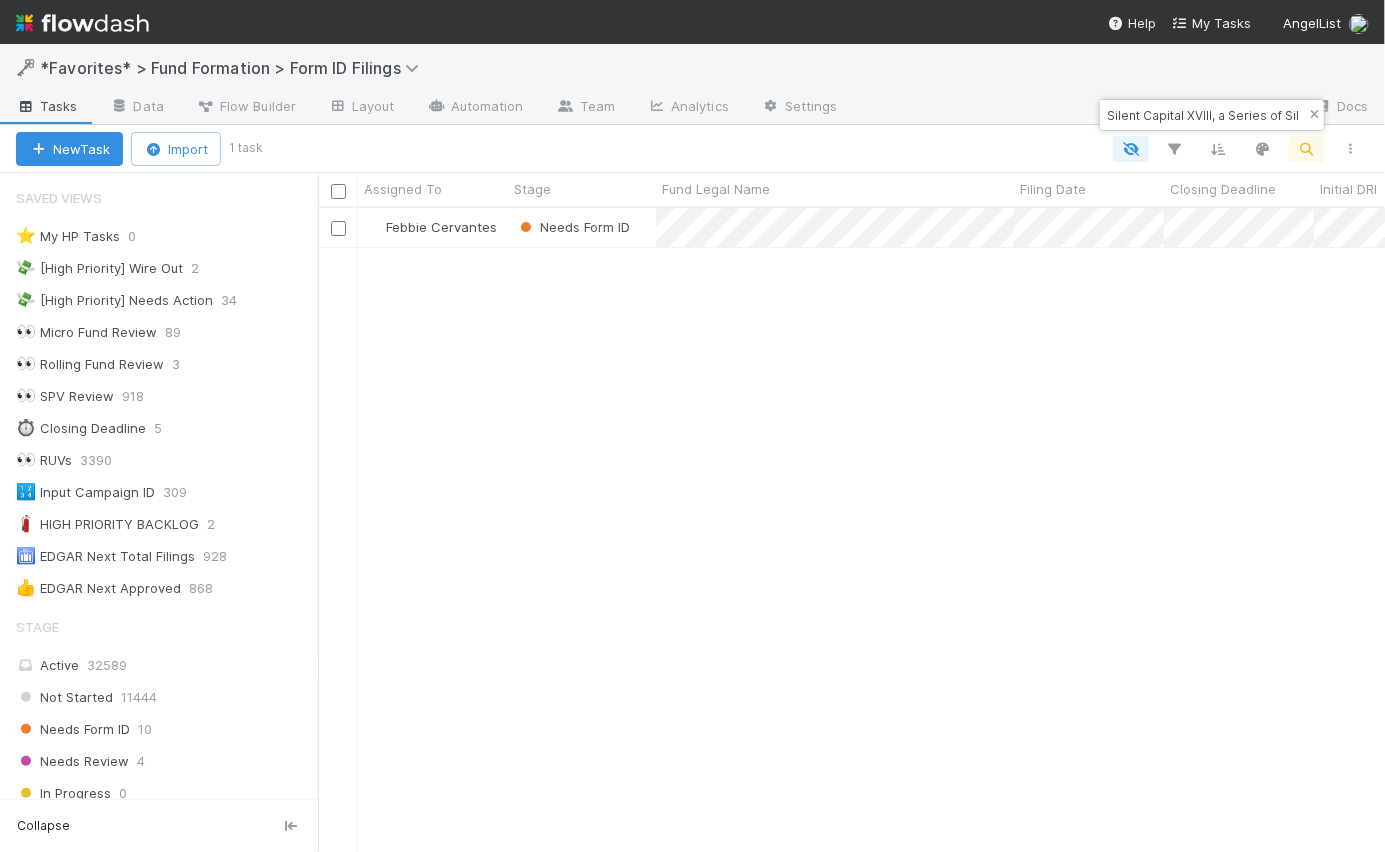 click at bounding box center [1314, 115] 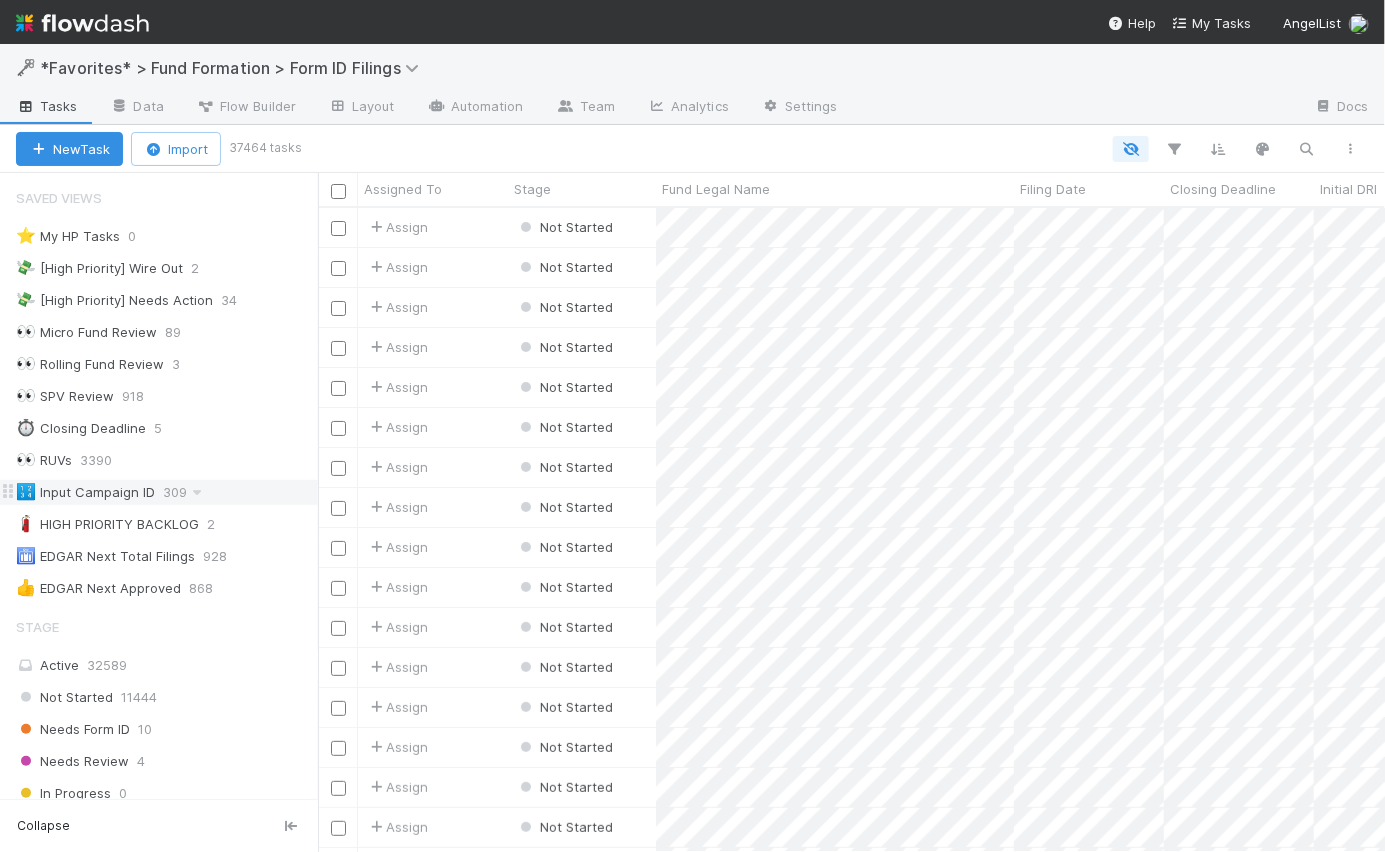 scroll, scrollTop: 14, scrollLeft: 14, axis: both 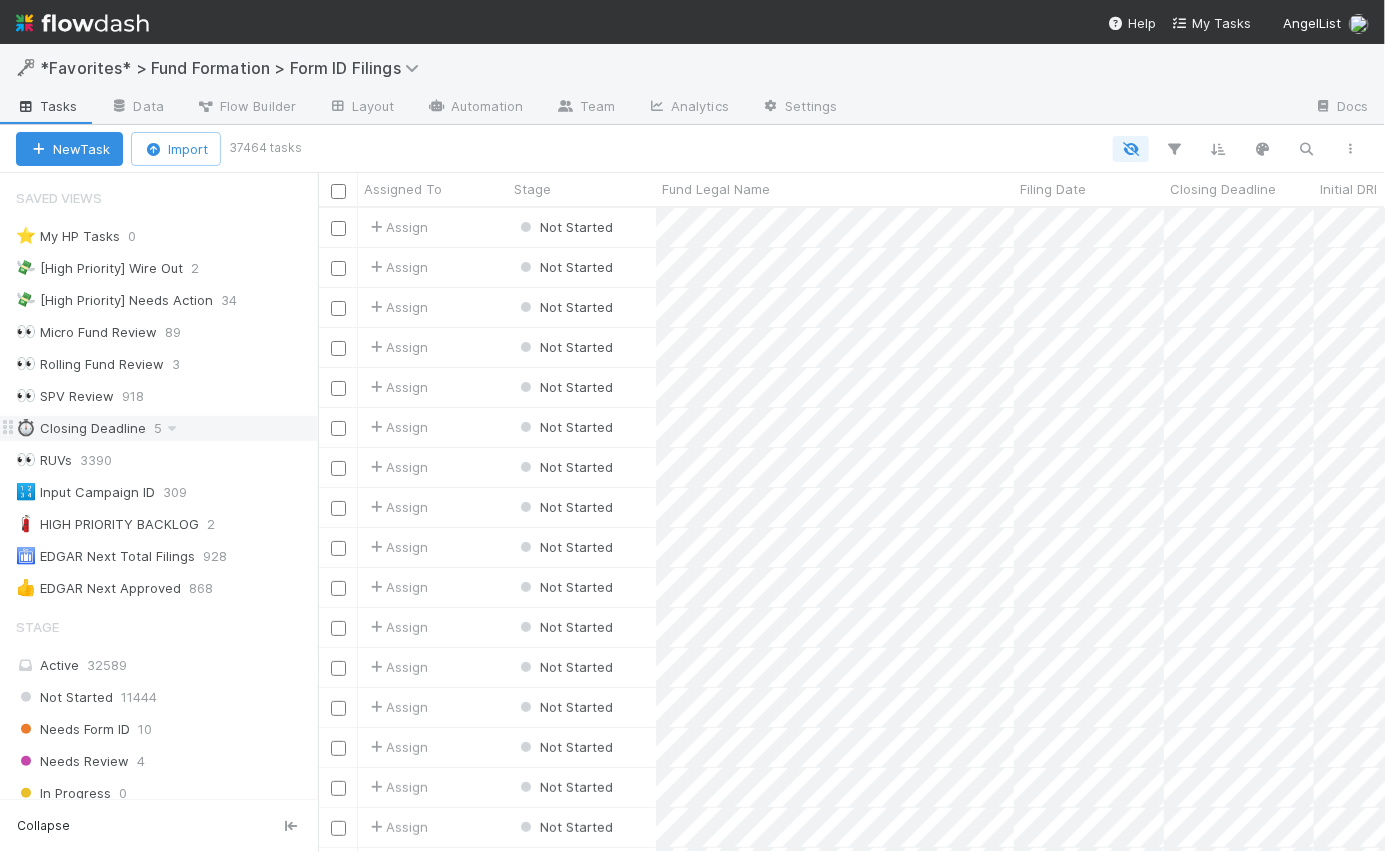 click on "⏱️ Closing Deadline" at bounding box center [81, 428] 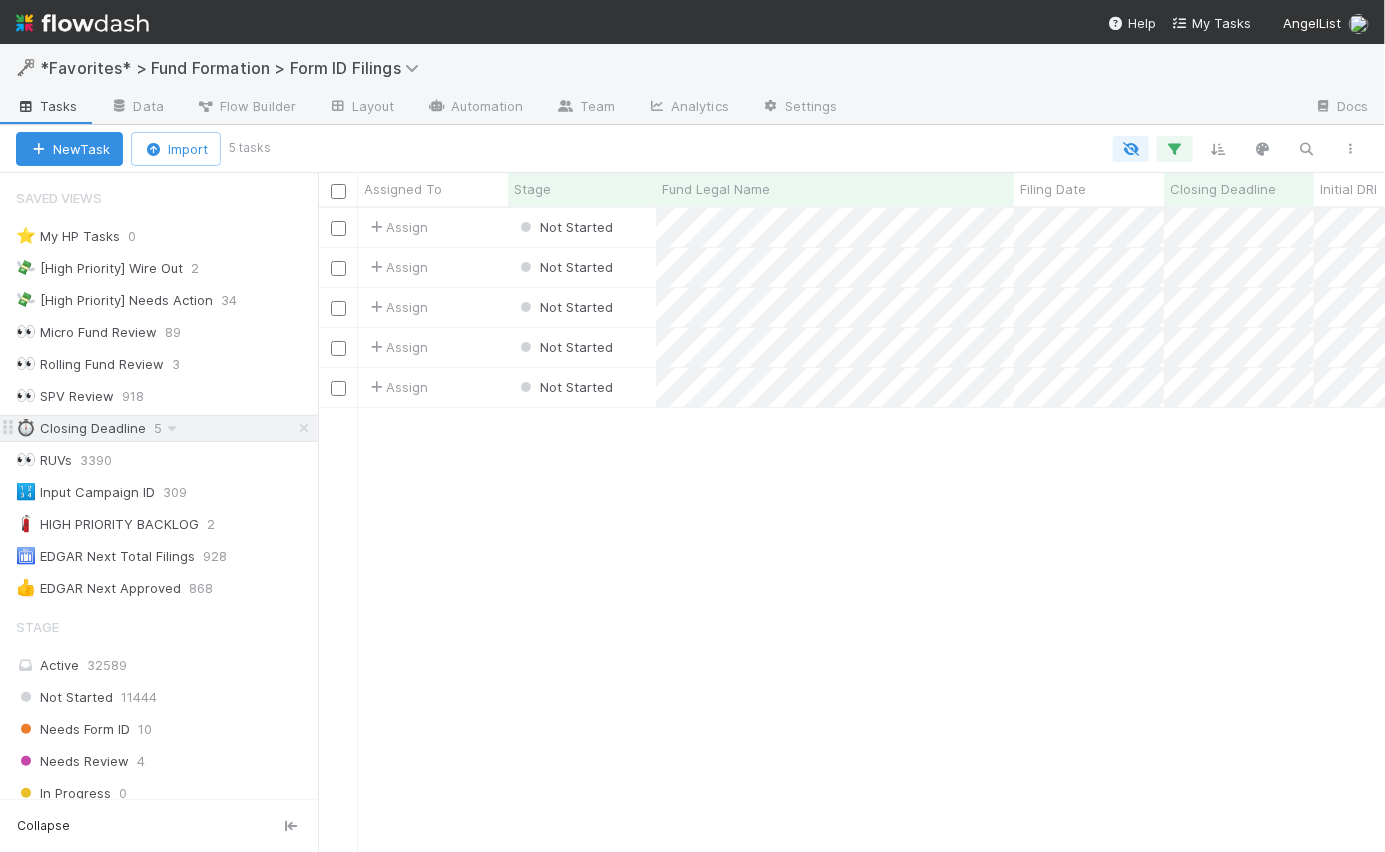 scroll, scrollTop: 14, scrollLeft: 14, axis: both 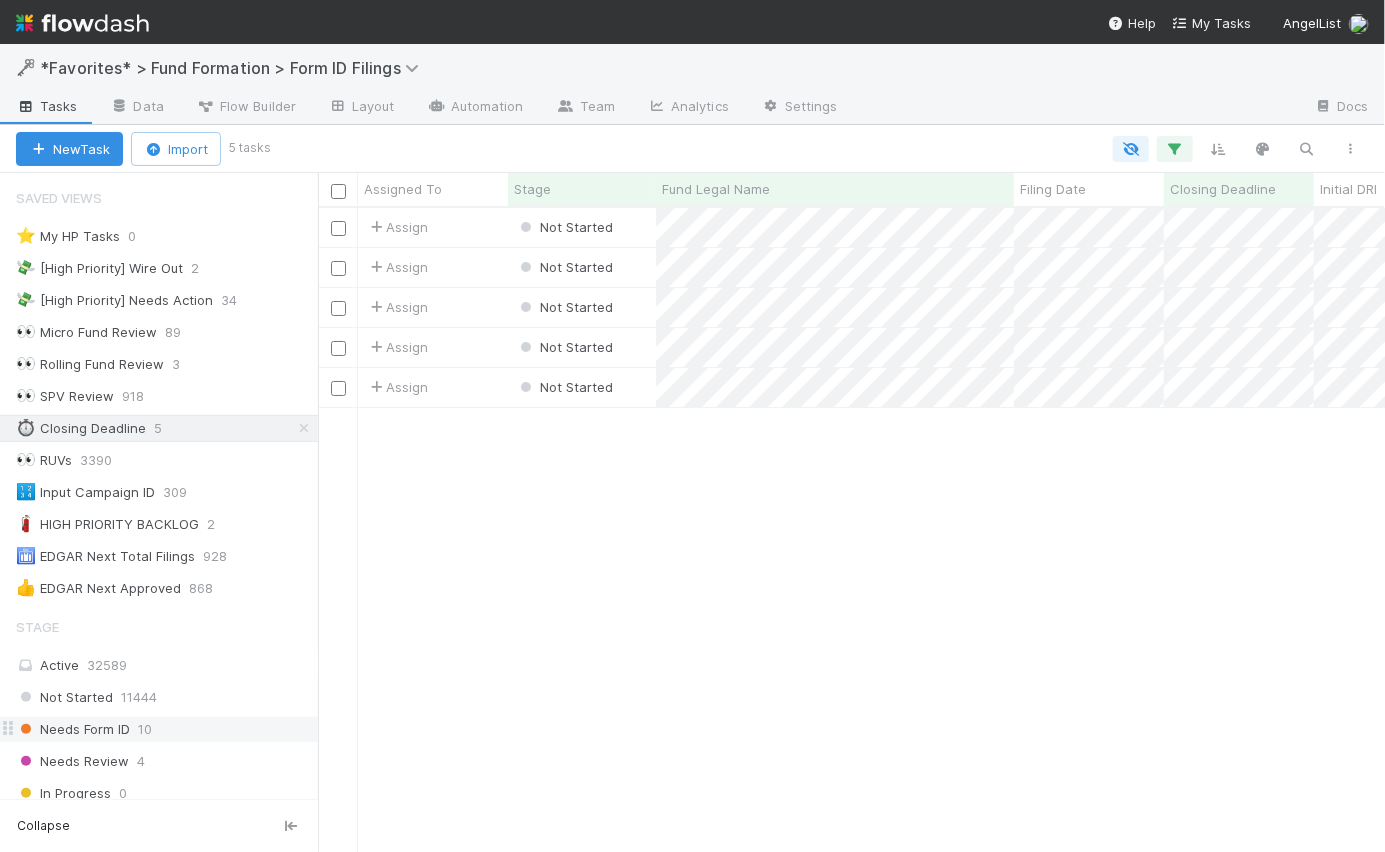click on "Needs Form ID" at bounding box center [73, 729] 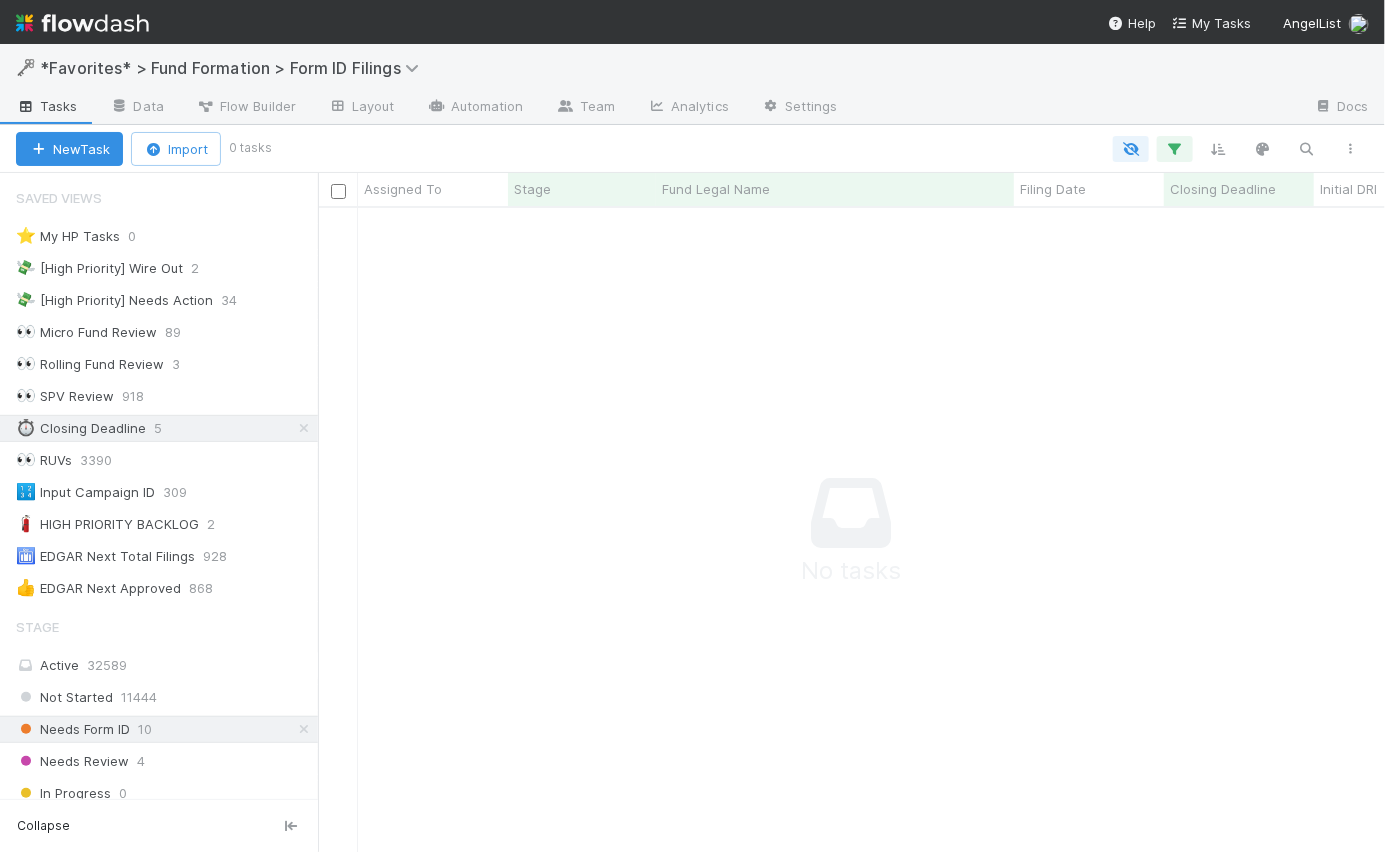 scroll, scrollTop: 14, scrollLeft: 14, axis: both 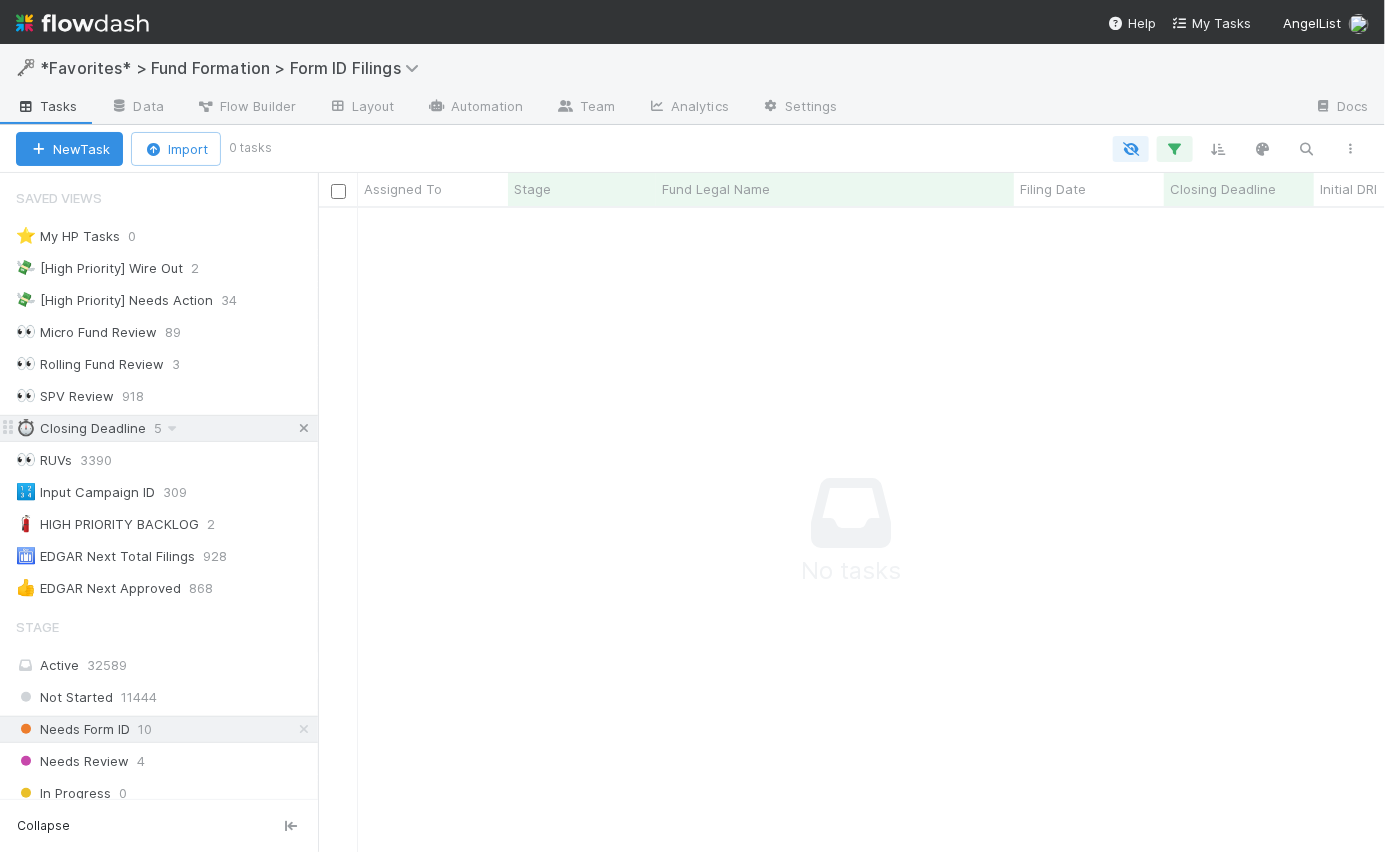 click at bounding box center [304, 428] 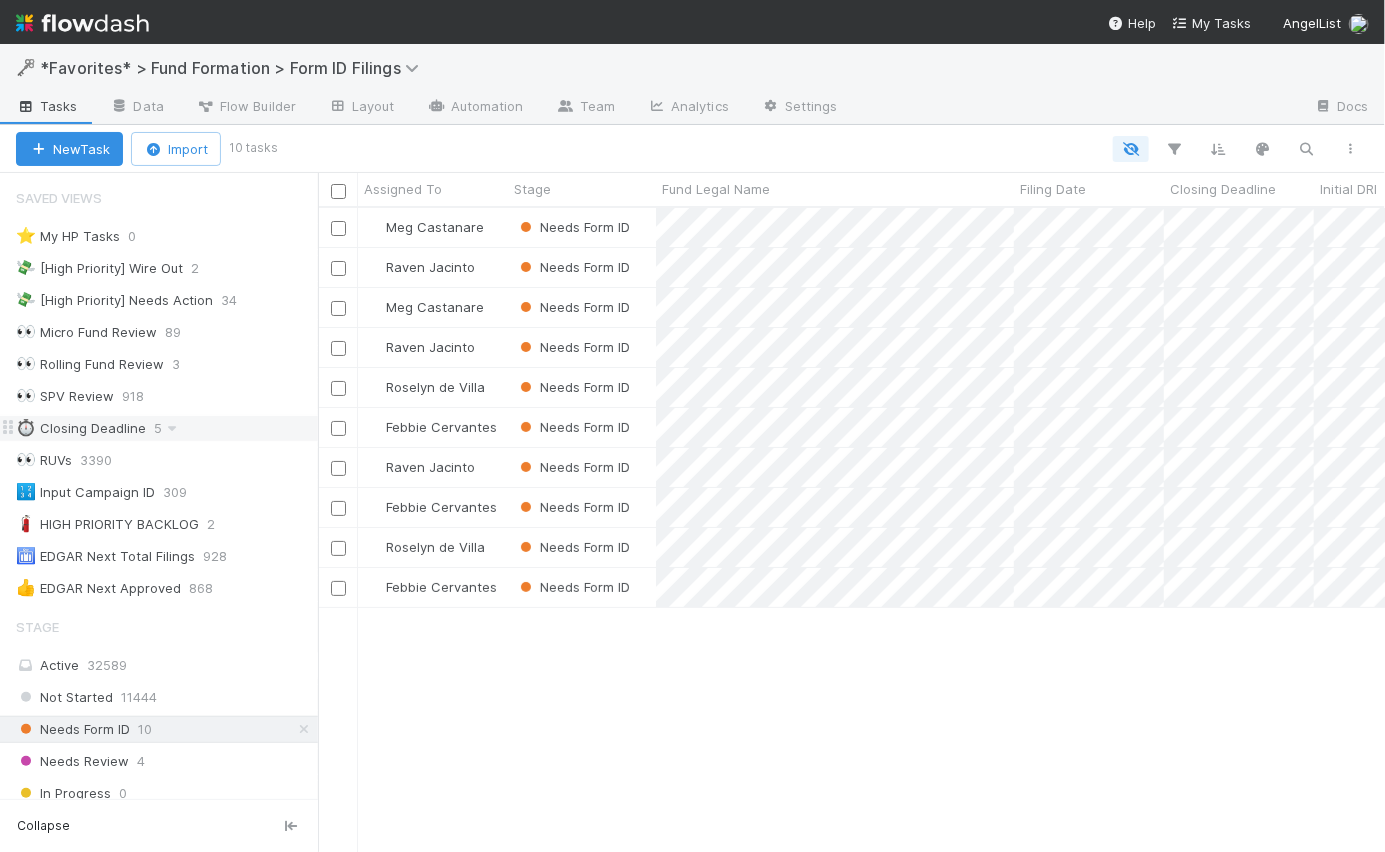 scroll, scrollTop: 14, scrollLeft: 14, axis: both 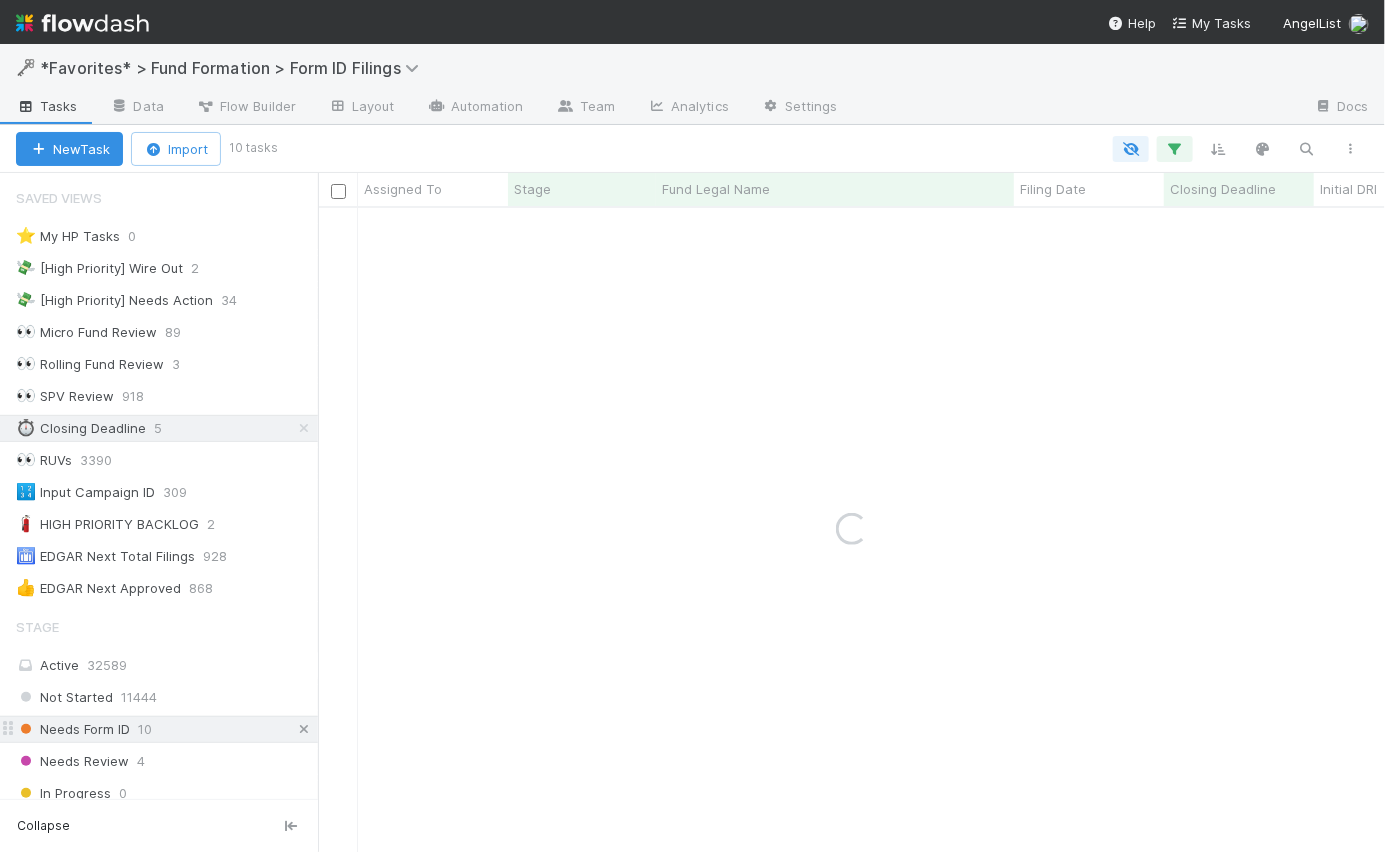 click at bounding box center [304, 729] 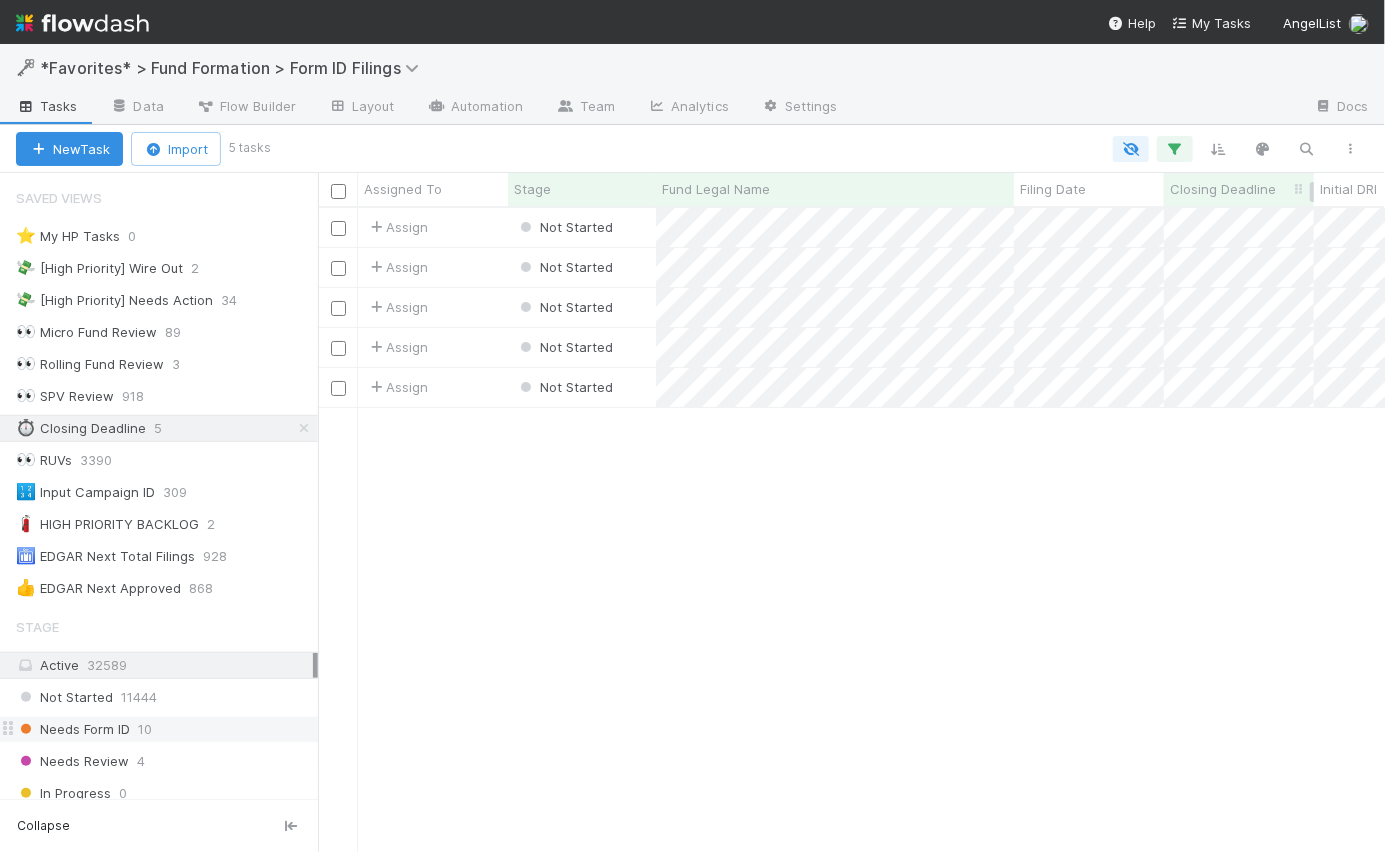 scroll, scrollTop: 14, scrollLeft: 14, axis: both 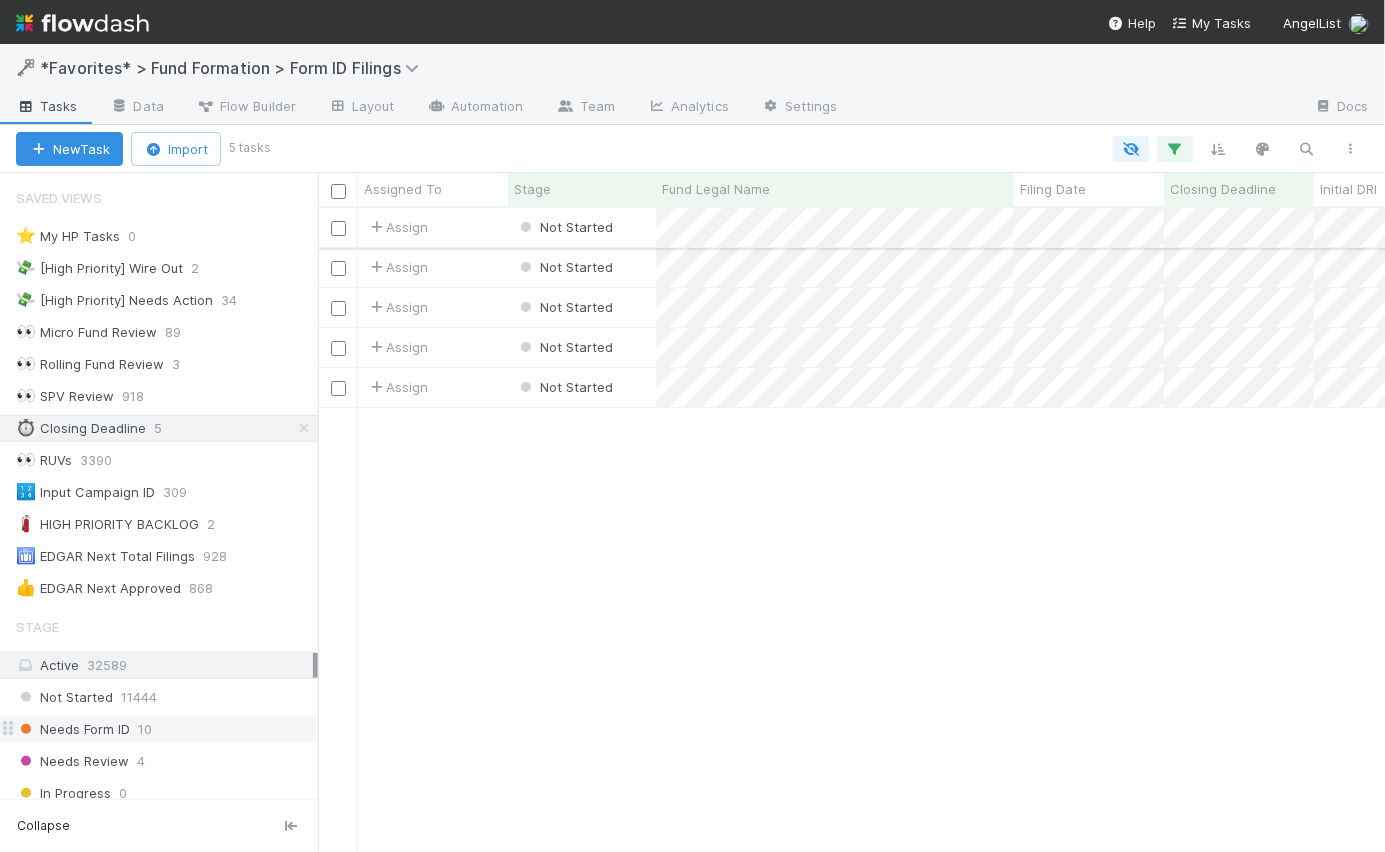 click on "Assign" at bounding box center (433, 227) 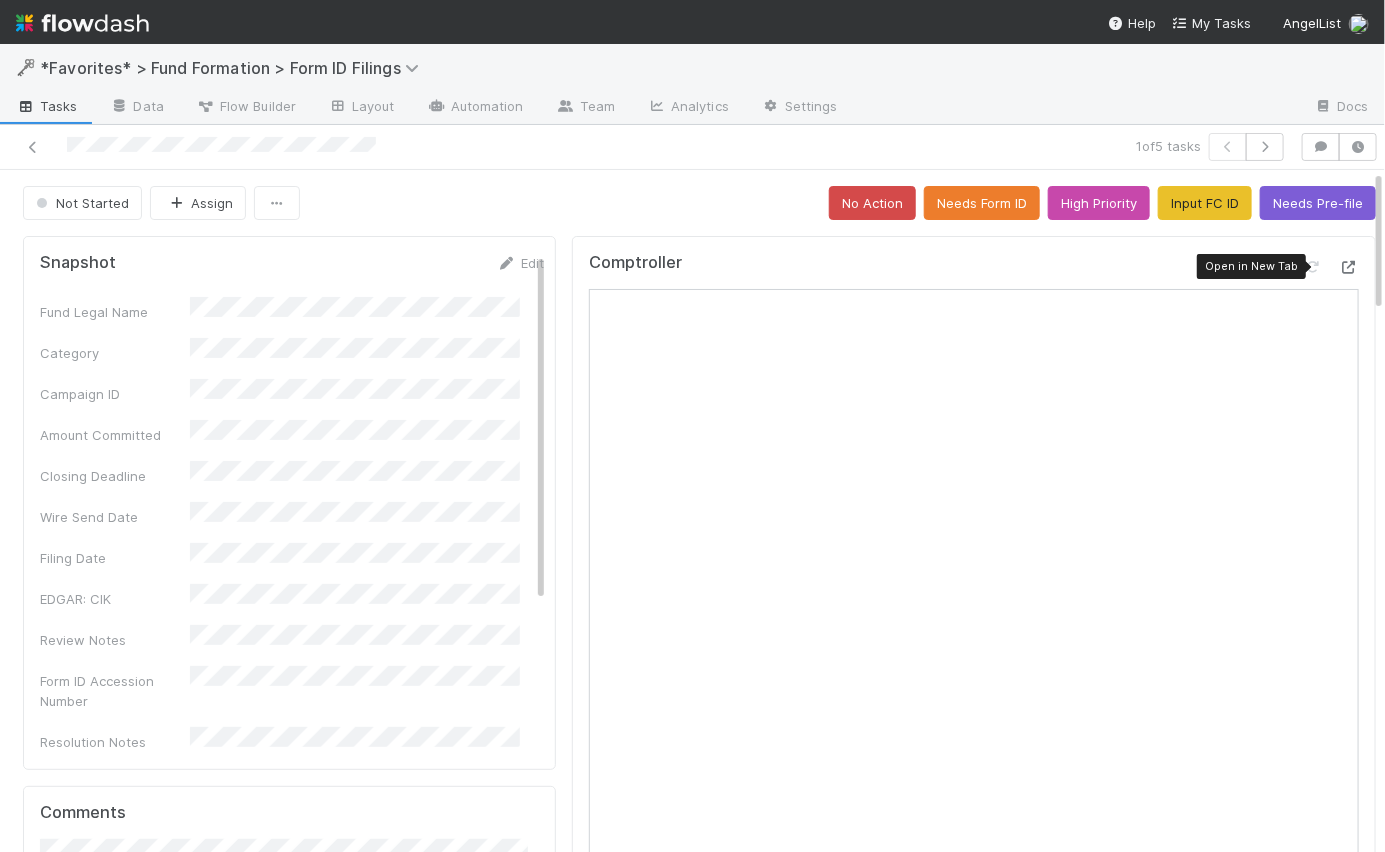 click at bounding box center (1349, 267) 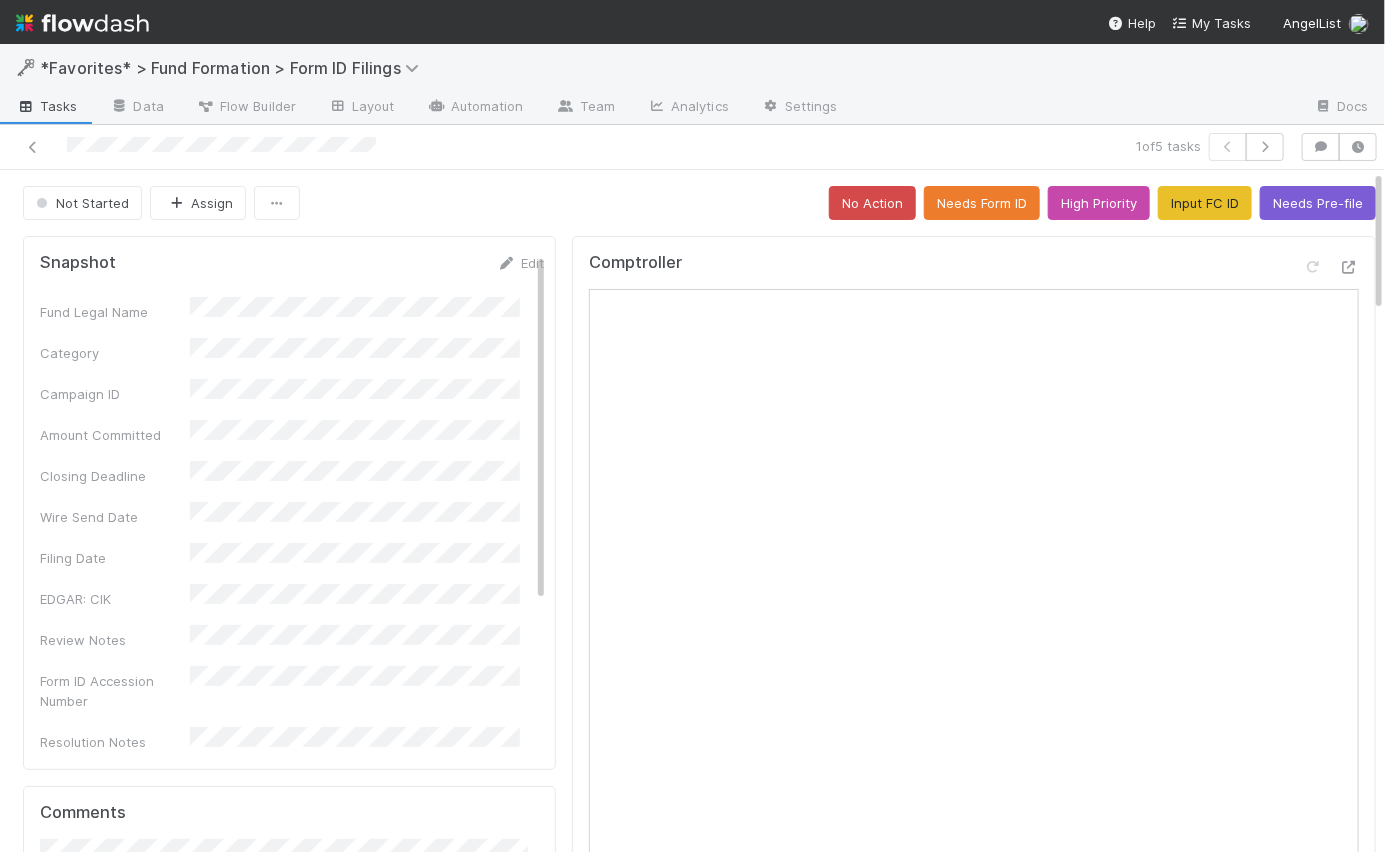click on "Not Started Assign No Action Needs Form ID High Priority Input FC ID Needs Pre-file" at bounding box center (699, 203) 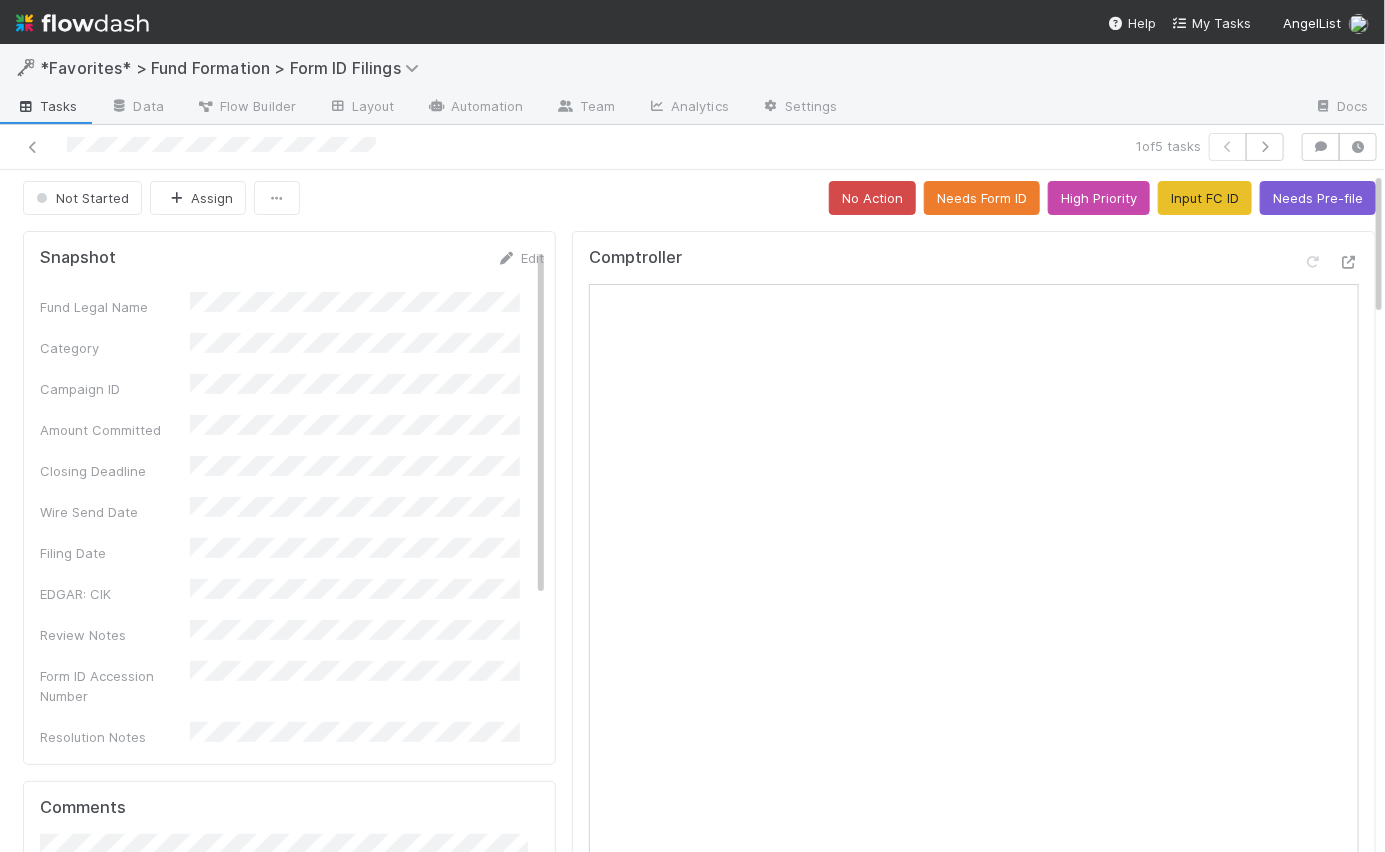 scroll, scrollTop: 0, scrollLeft: 0, axis: both 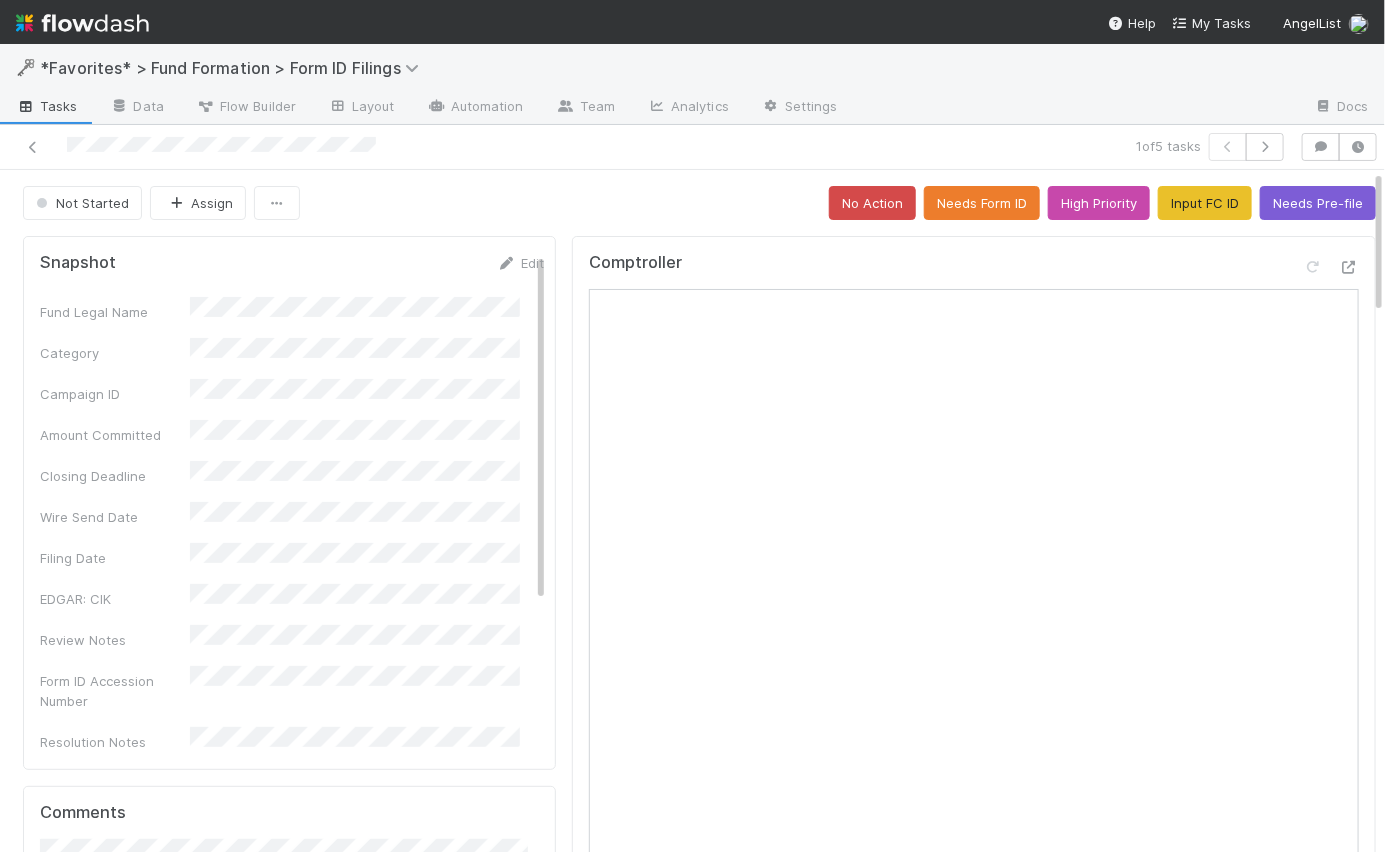 click on "Not Started Assign No Action Needs Form ID High Priority Input FC ID Needs Pre-file" at bounding box center (699, 203) 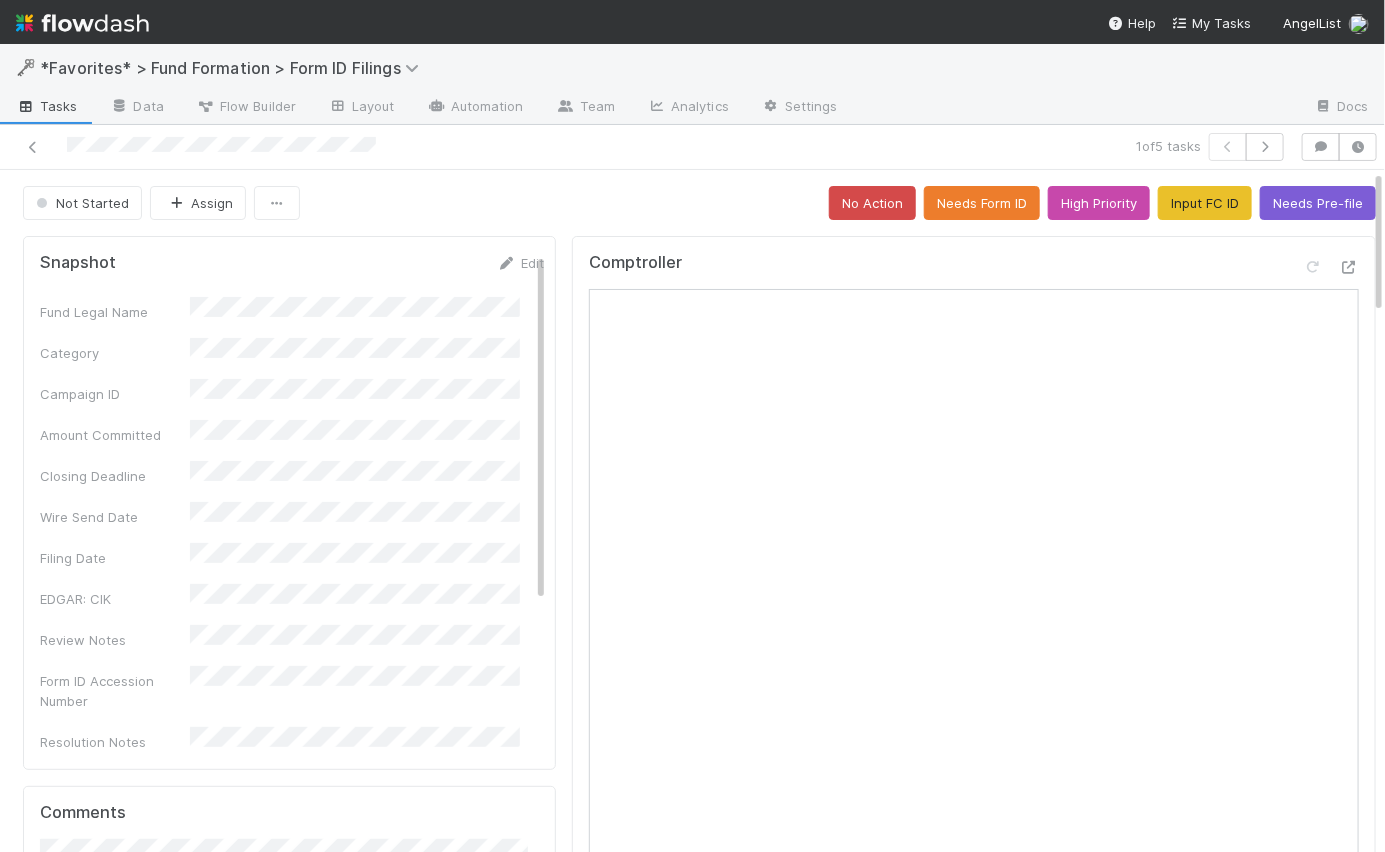 click on "Not Started Assign No Action Needs Form ID High Priority Input FC ID Needs Pre-file" at bounding box center (699, 203) 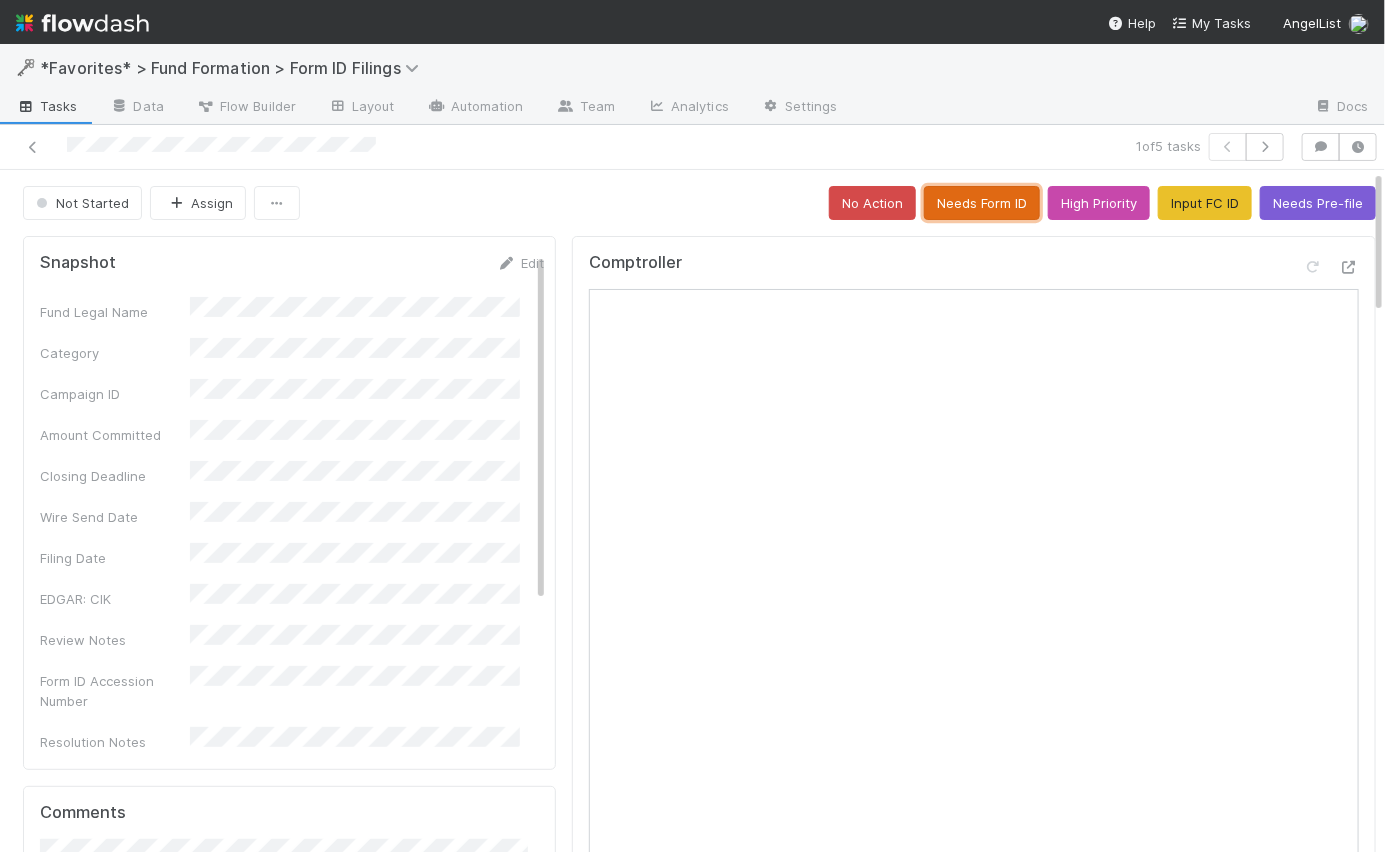 click on "Needs Form ID" at bounding box center (982, 203) 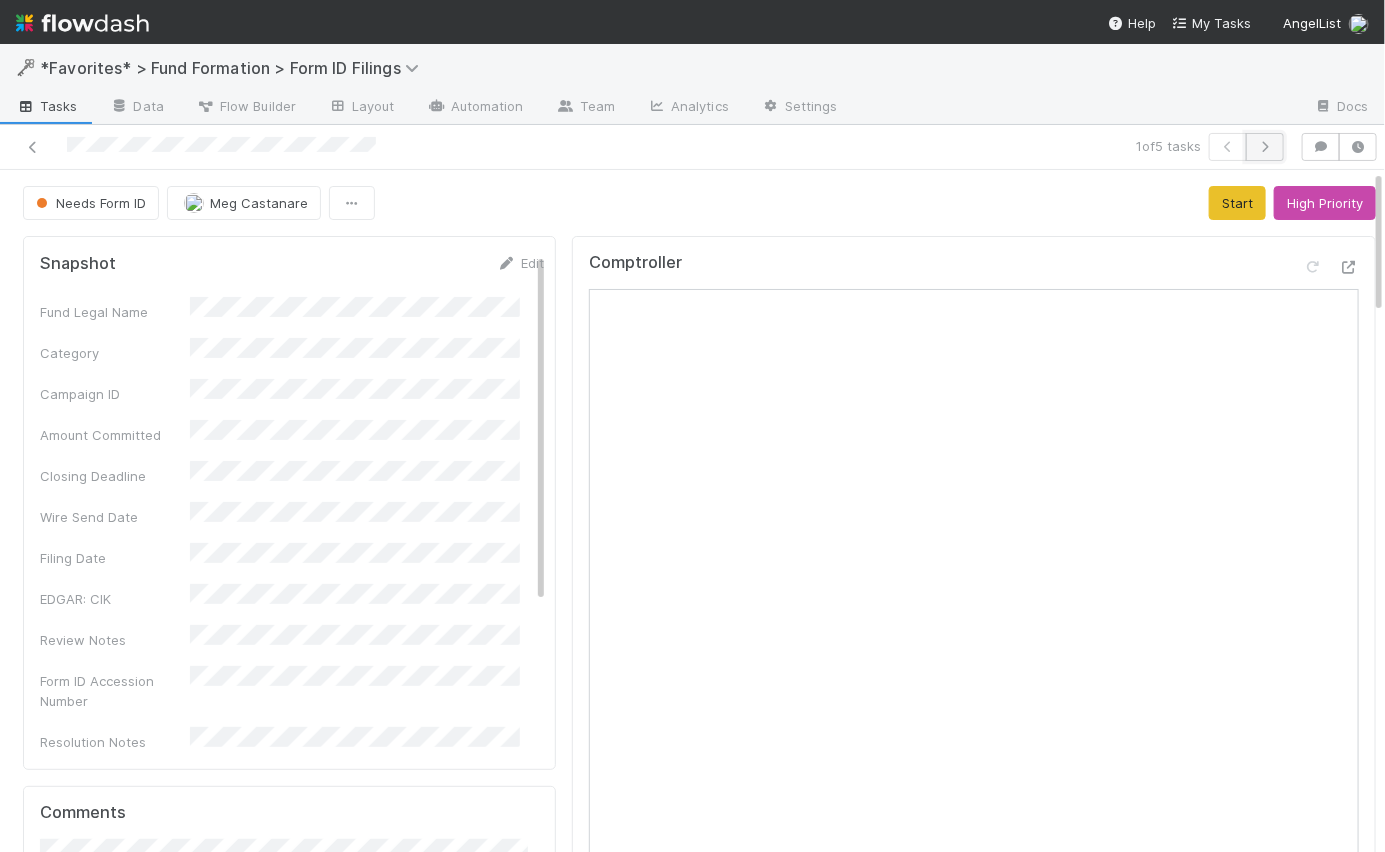 click at bounding box center (1265, 147) 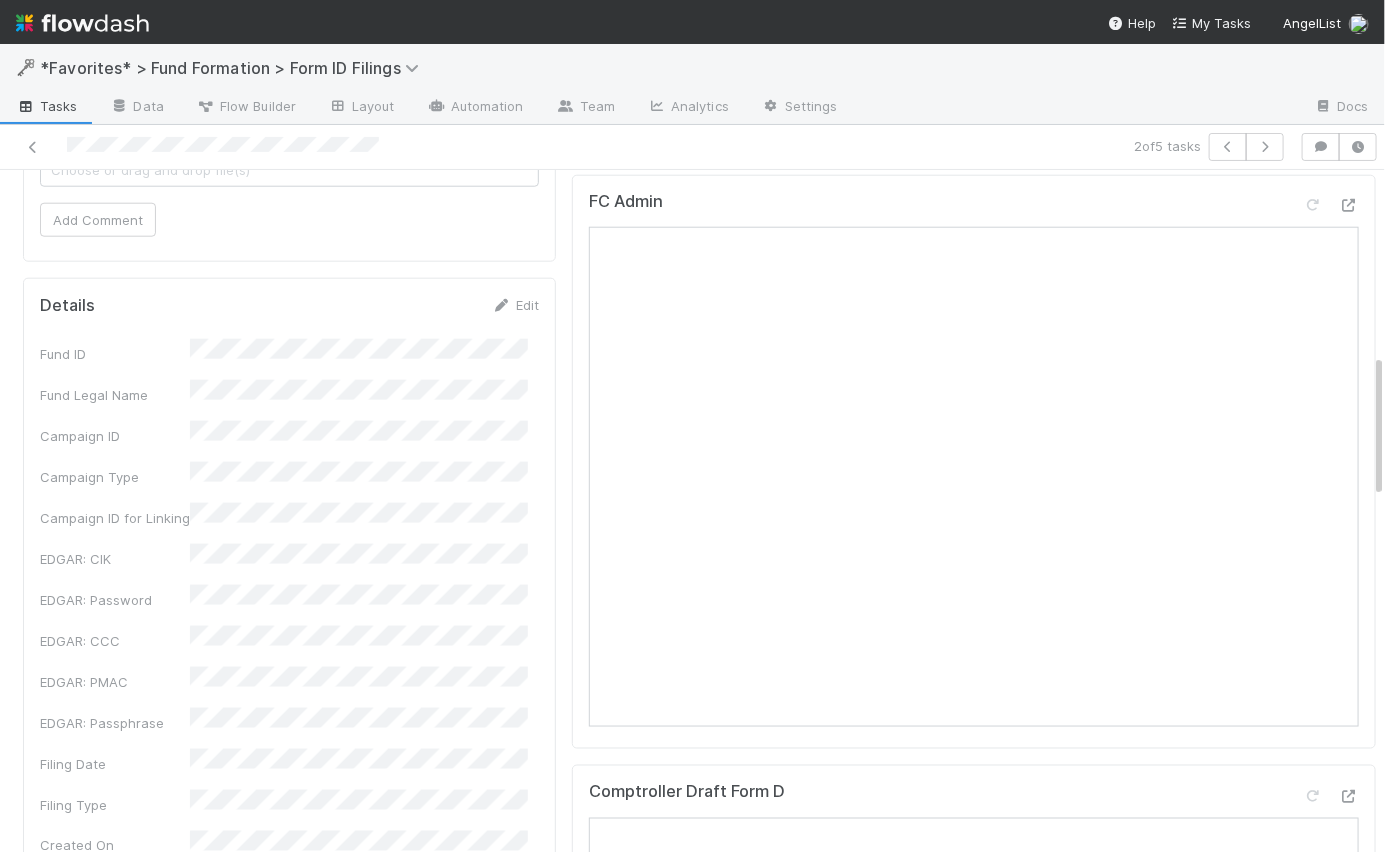 scroll, scrollTop: 0, scrollLeft: 0, axis: both 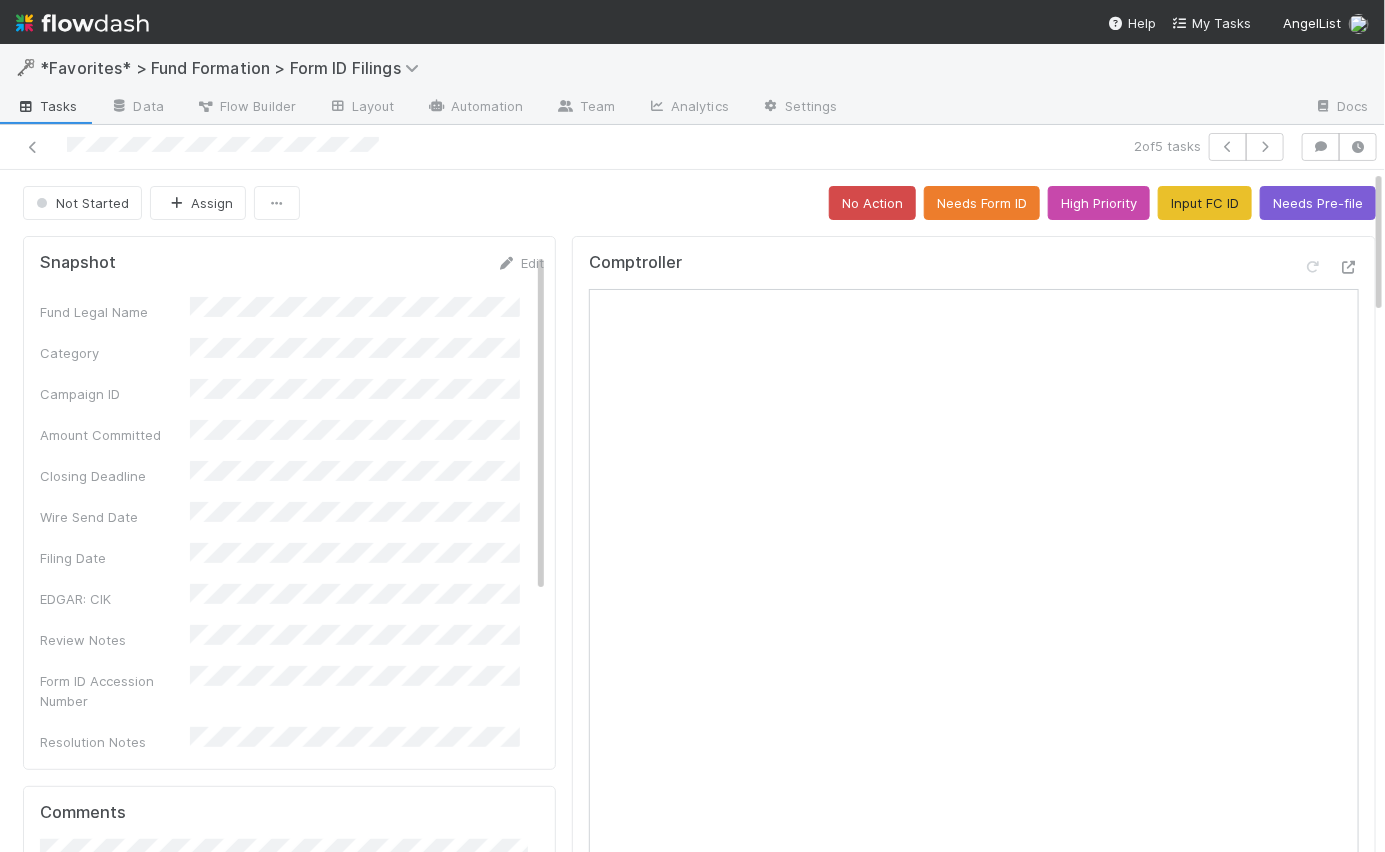 click on "Not Started Assign No Action Needs Form ID High Priority Input FC ID Needs Pre-file" at bounding box center [699, 203] 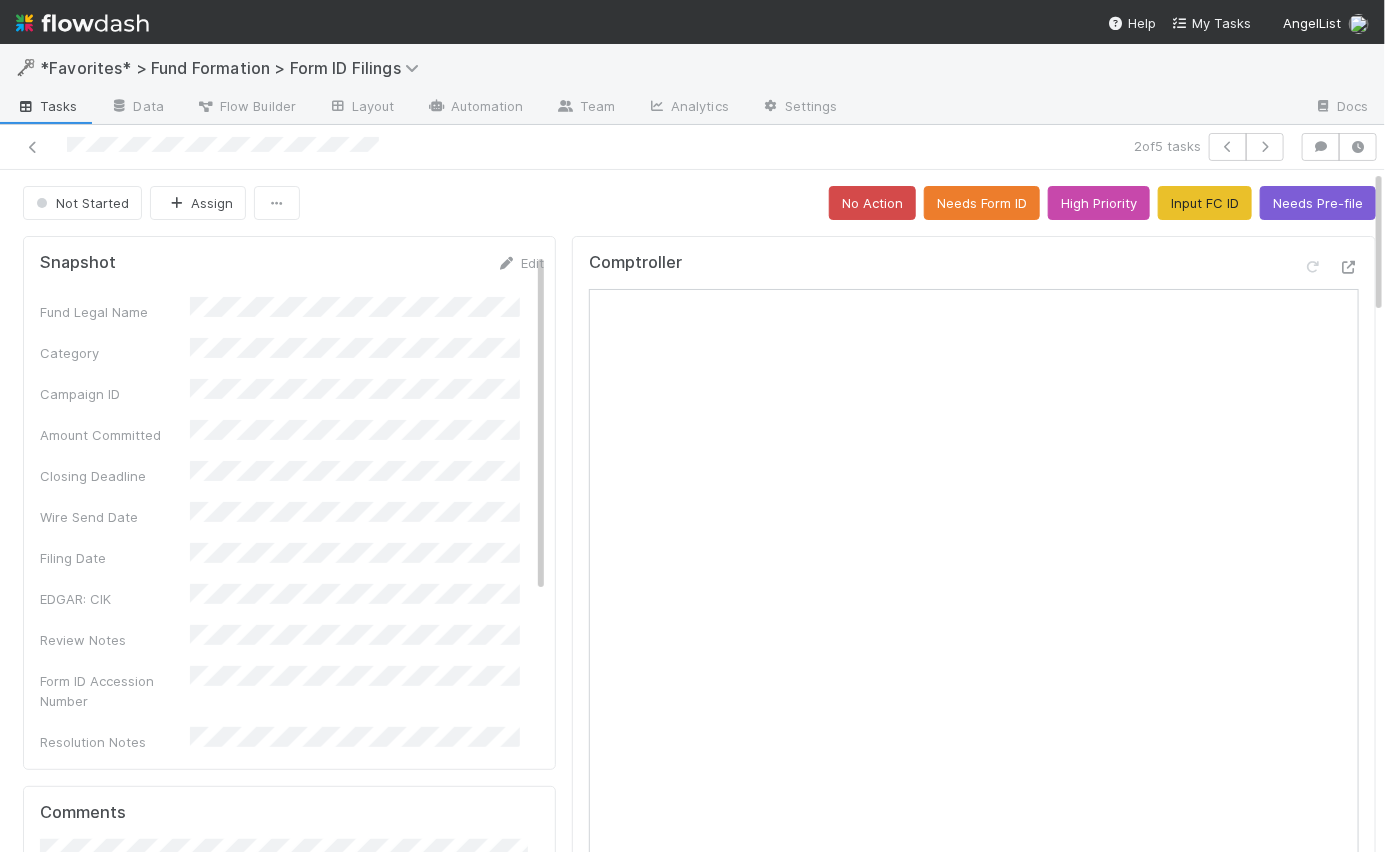 click on "Not Started Assign No Action Needs Form ID High Priority Input FC ID Needs Pre-file" at bounding box center (699, 203) 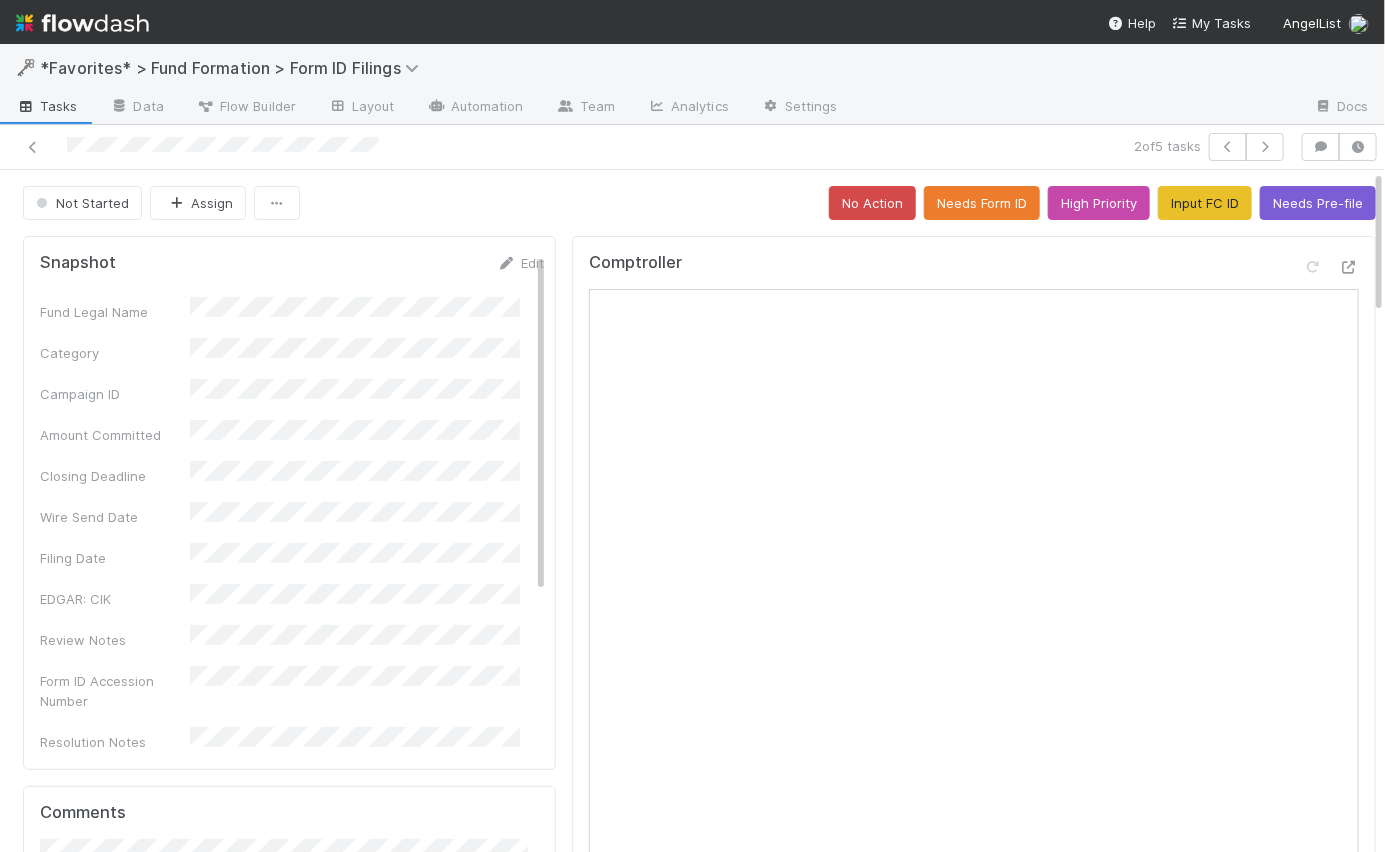 click on "Not Started Assign No Action Needs Form ID High Priority Input FC ID Needs Pre-file" at bounding box center [699, 203] 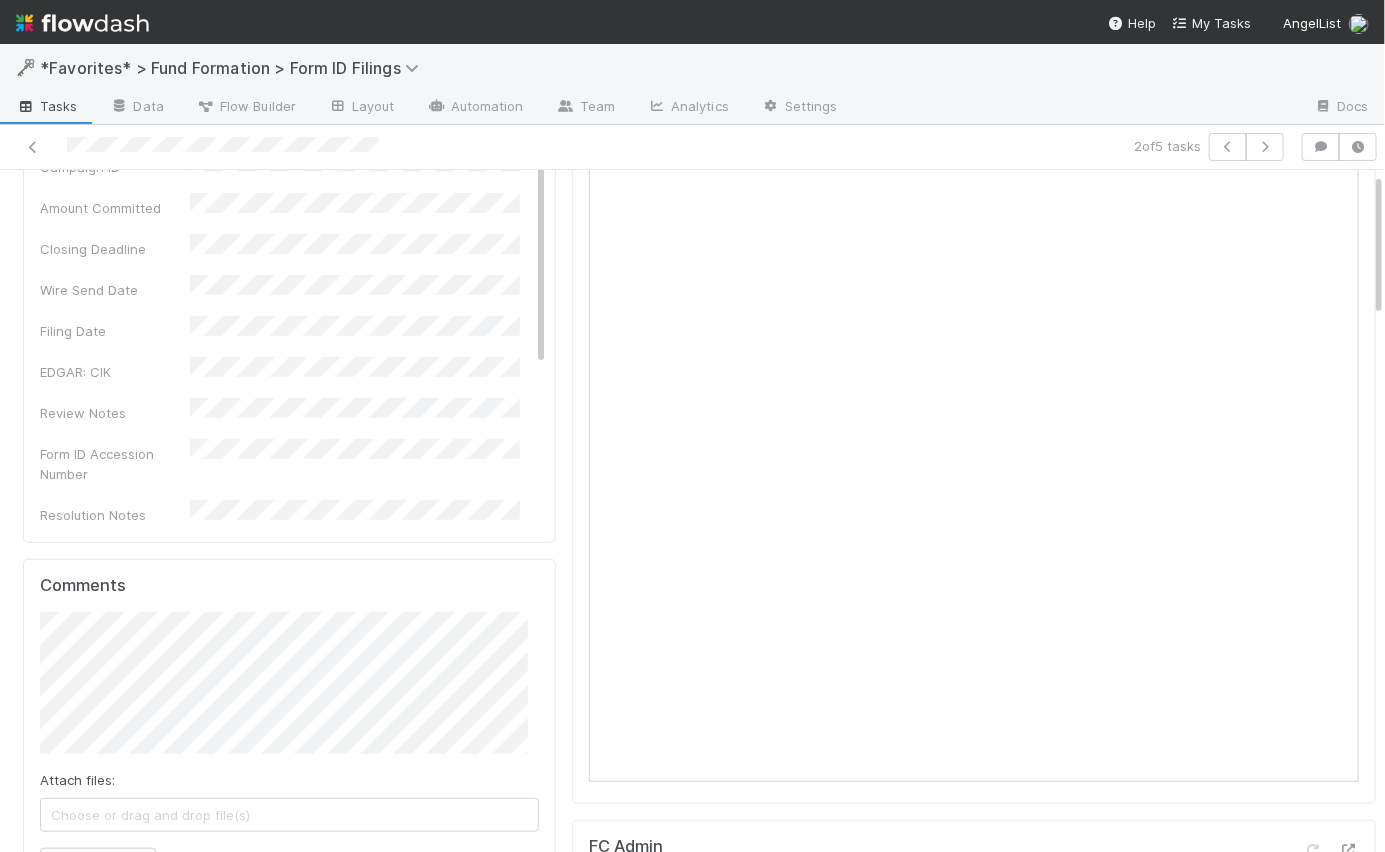 scroll, scrollTop: 0, scrollLeft: 0, axis: both 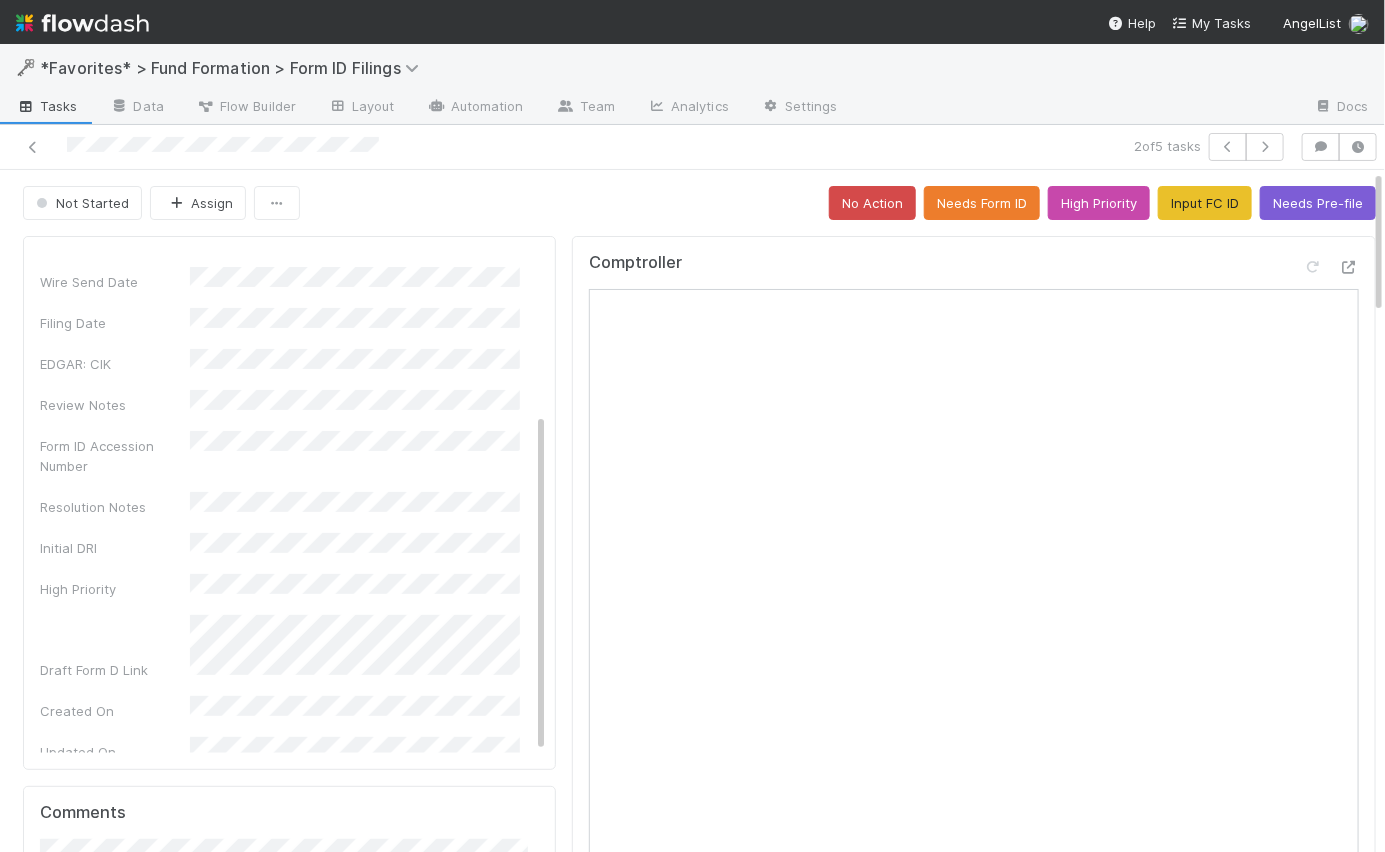 click on "Not Started Assign No Action Needs Form ID High Priority Input FC ID Needs Pre-file" at bounding box center [699, 203] 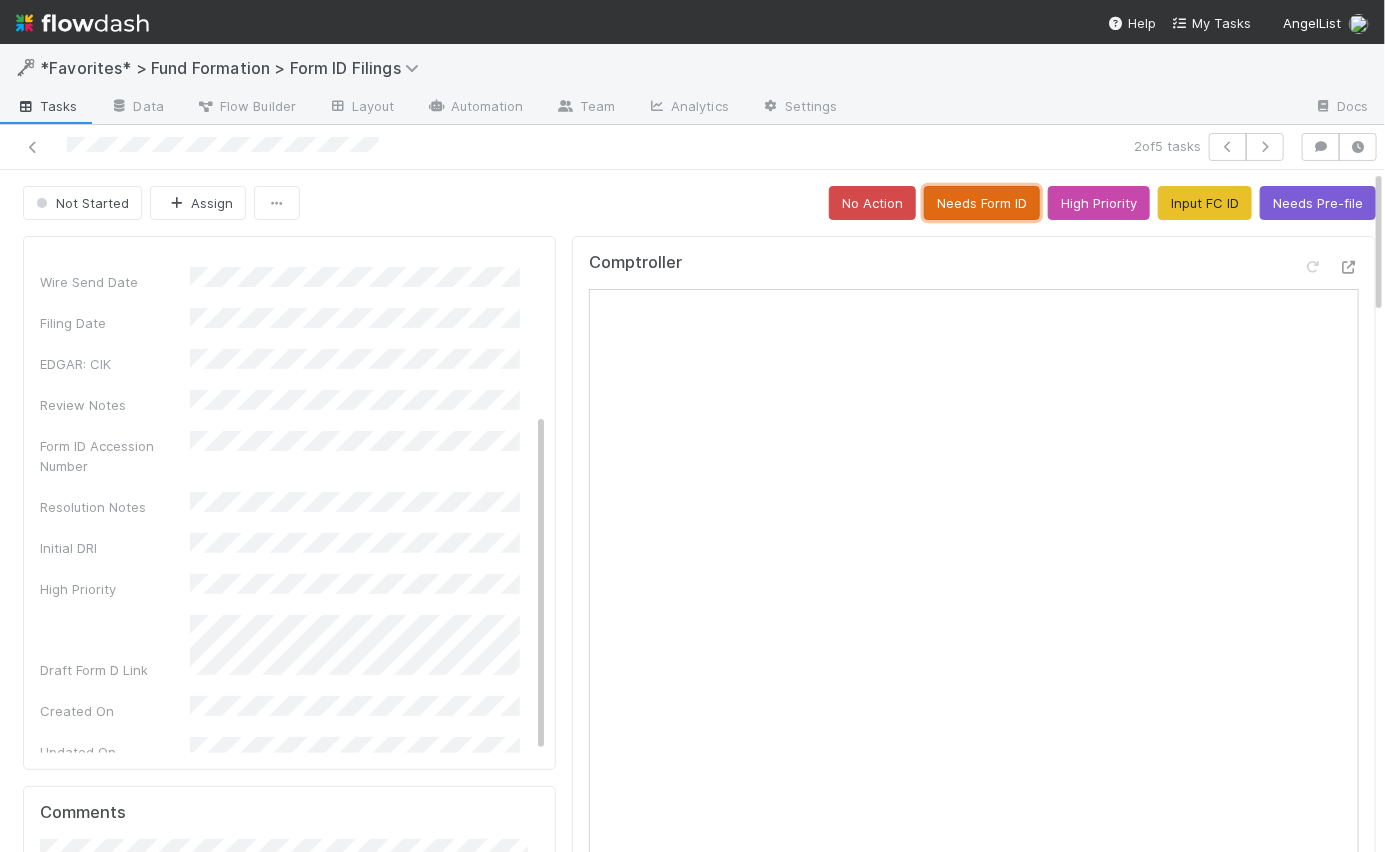 click on "Needs Form ID" at bounding box center [982, 203] 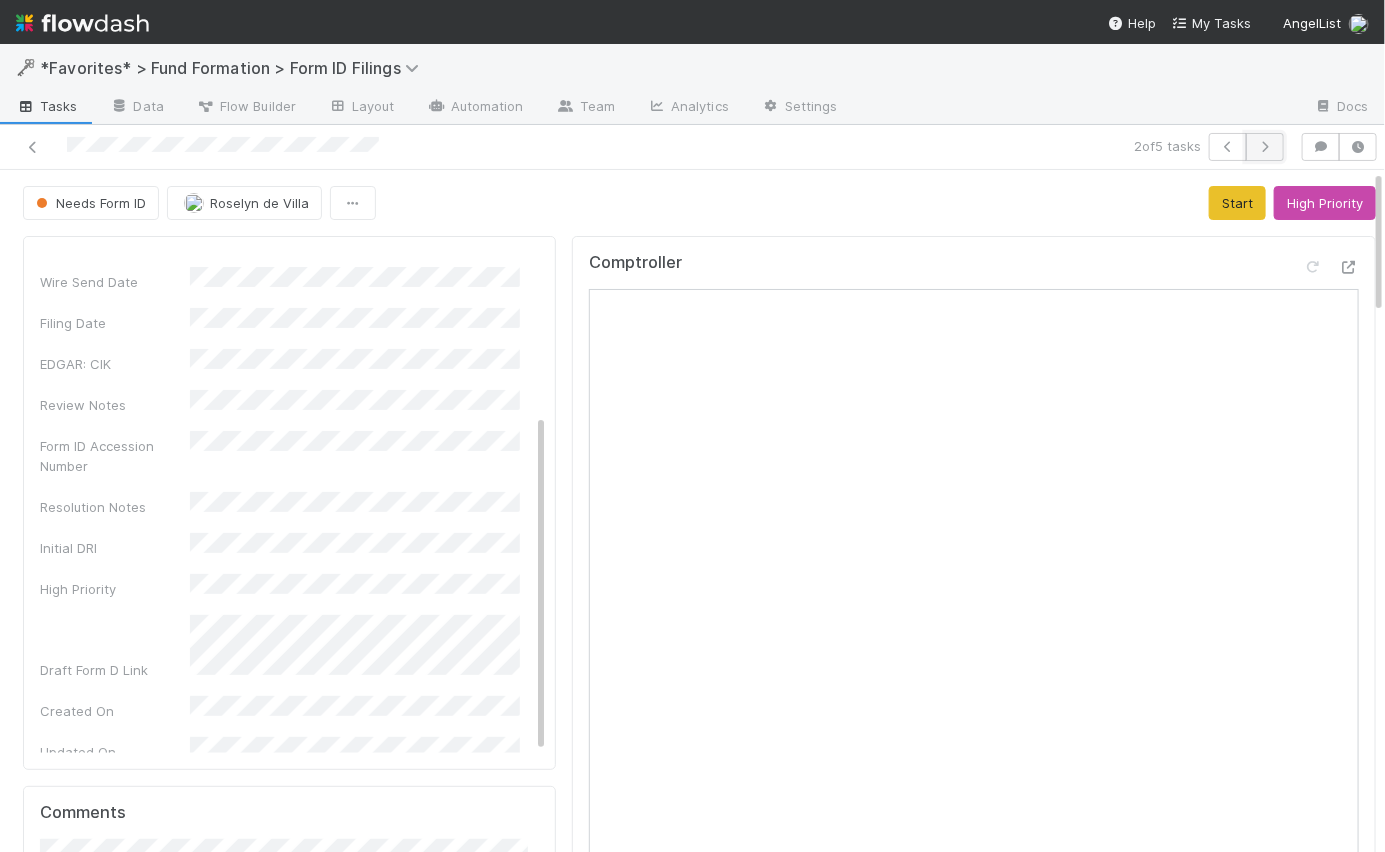 click at bounding box center (1265, 147) 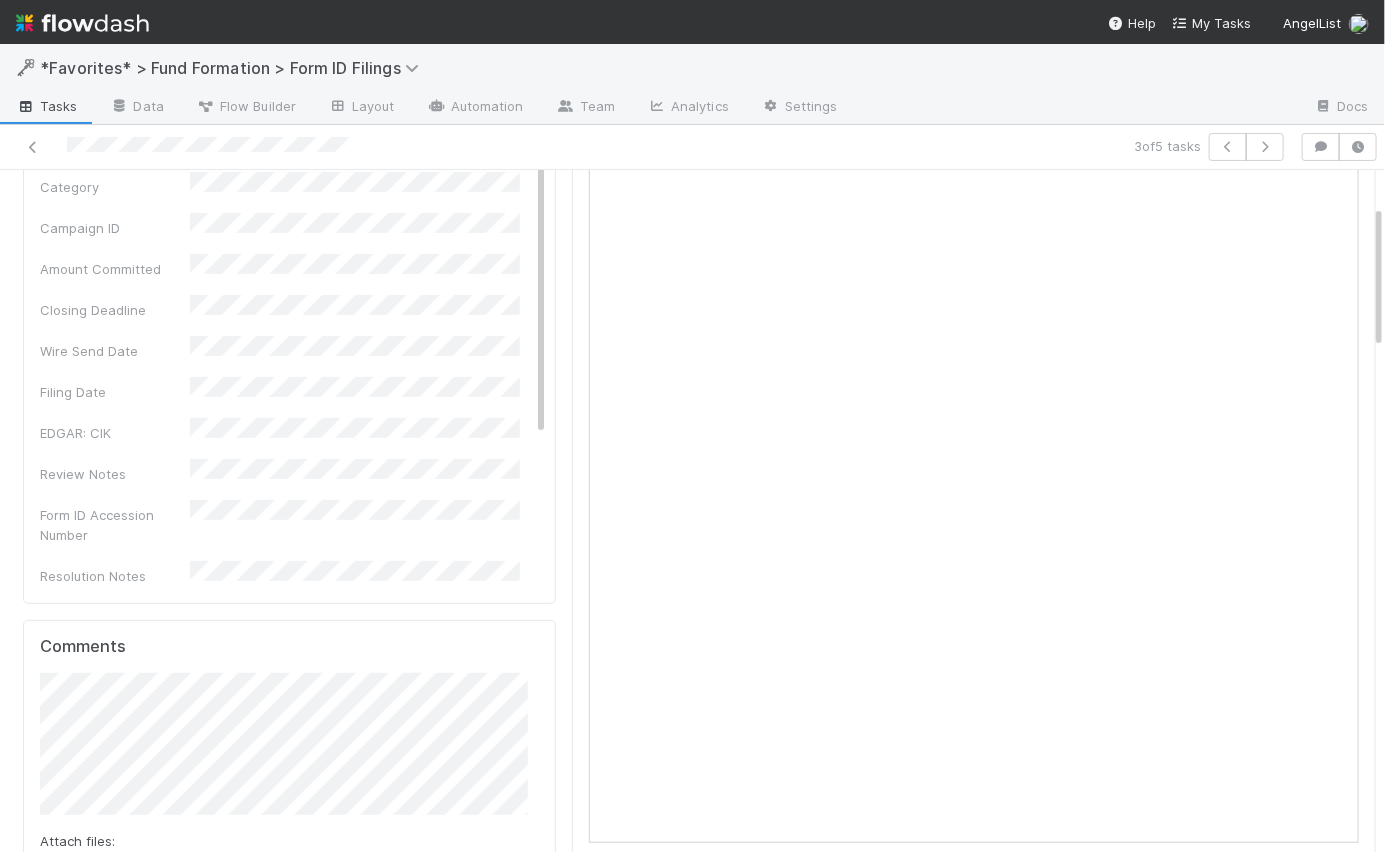 scroll, scrollTop: 0, scrollLeft: 0, axis: both 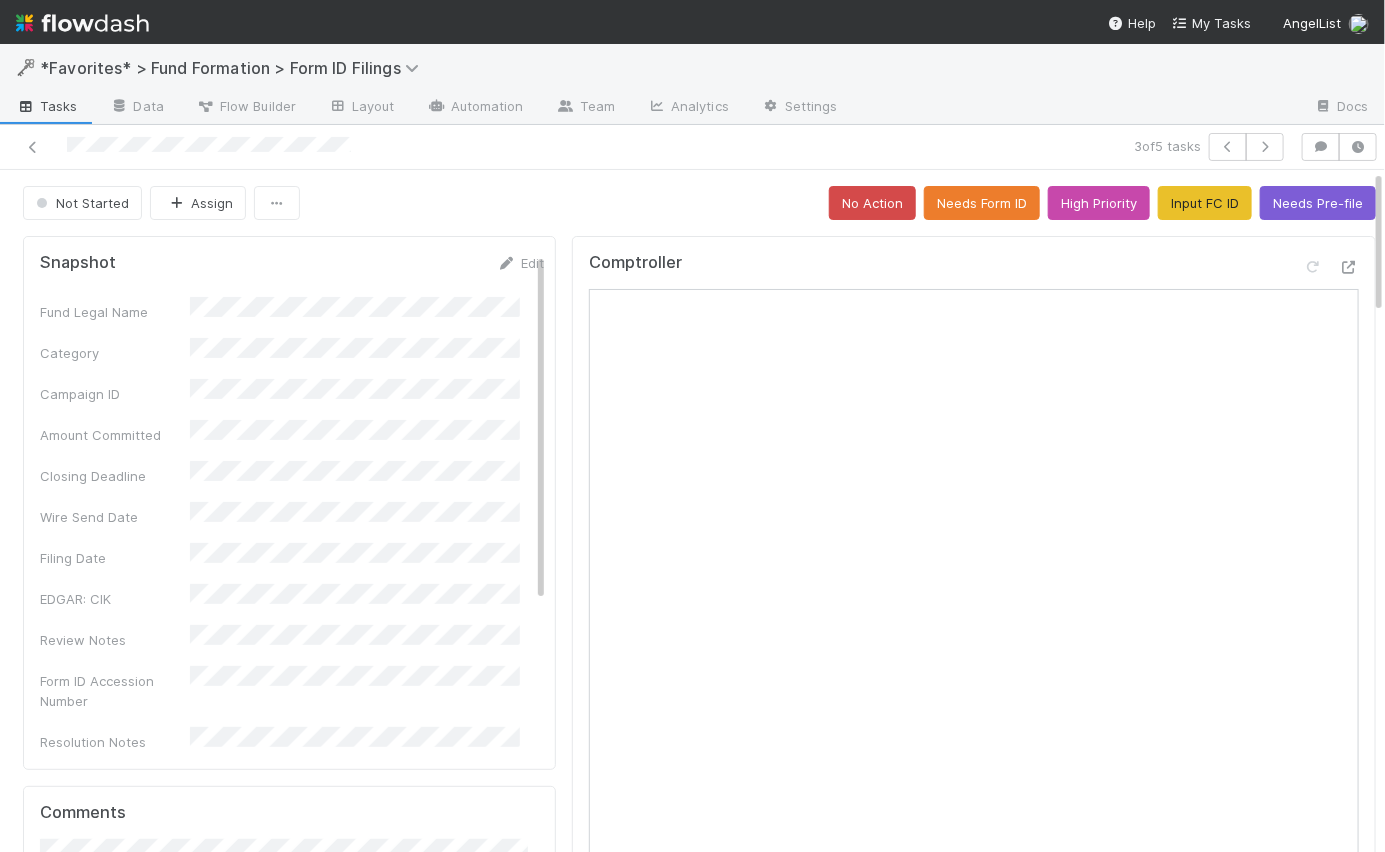 click on "Not Started Assign No Action Needs Form ID High Priority Input FC ID Needs Pre-file" at bounding box center [699, 203] 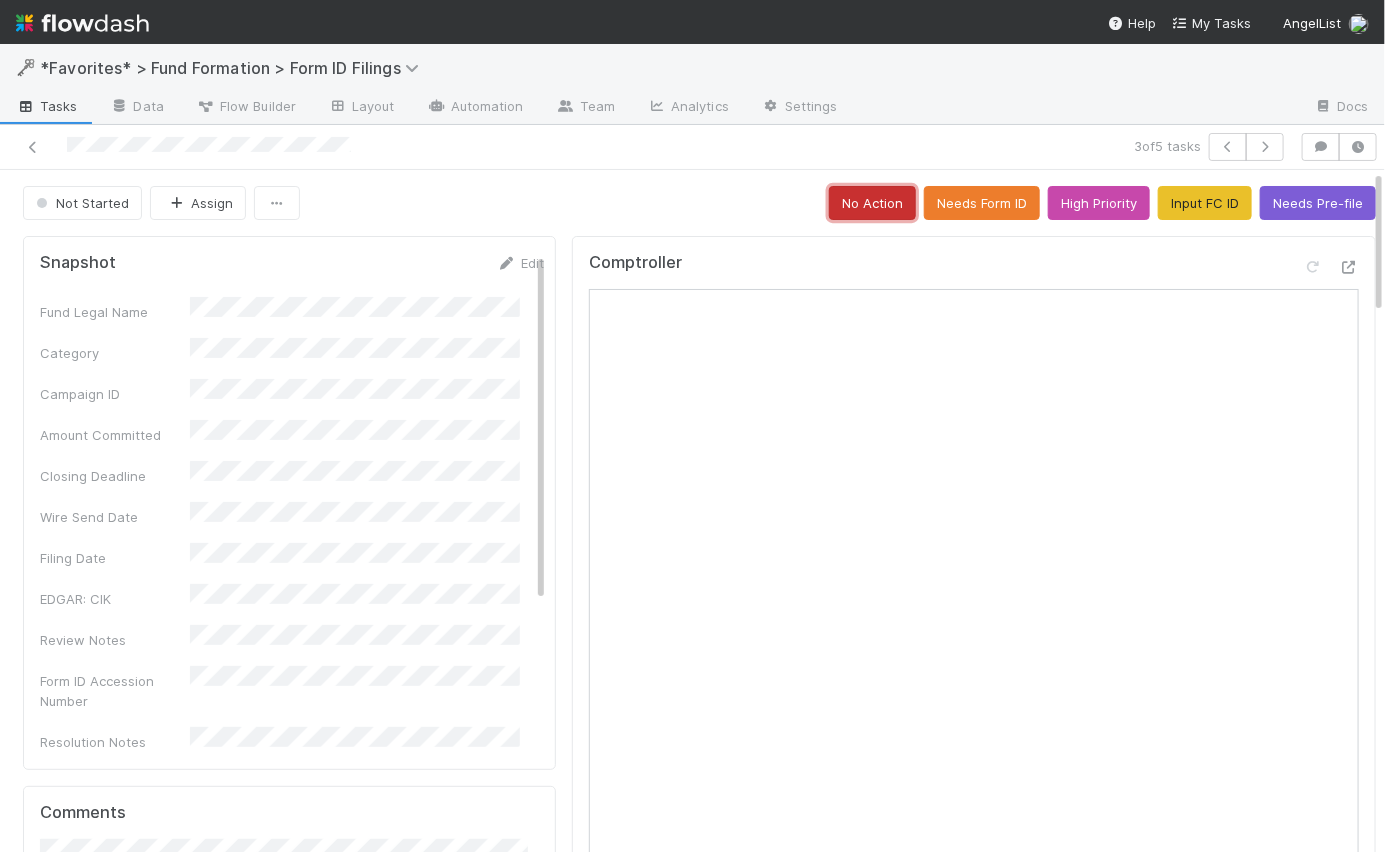 click on "No Action" at bounding box center [872, 203] 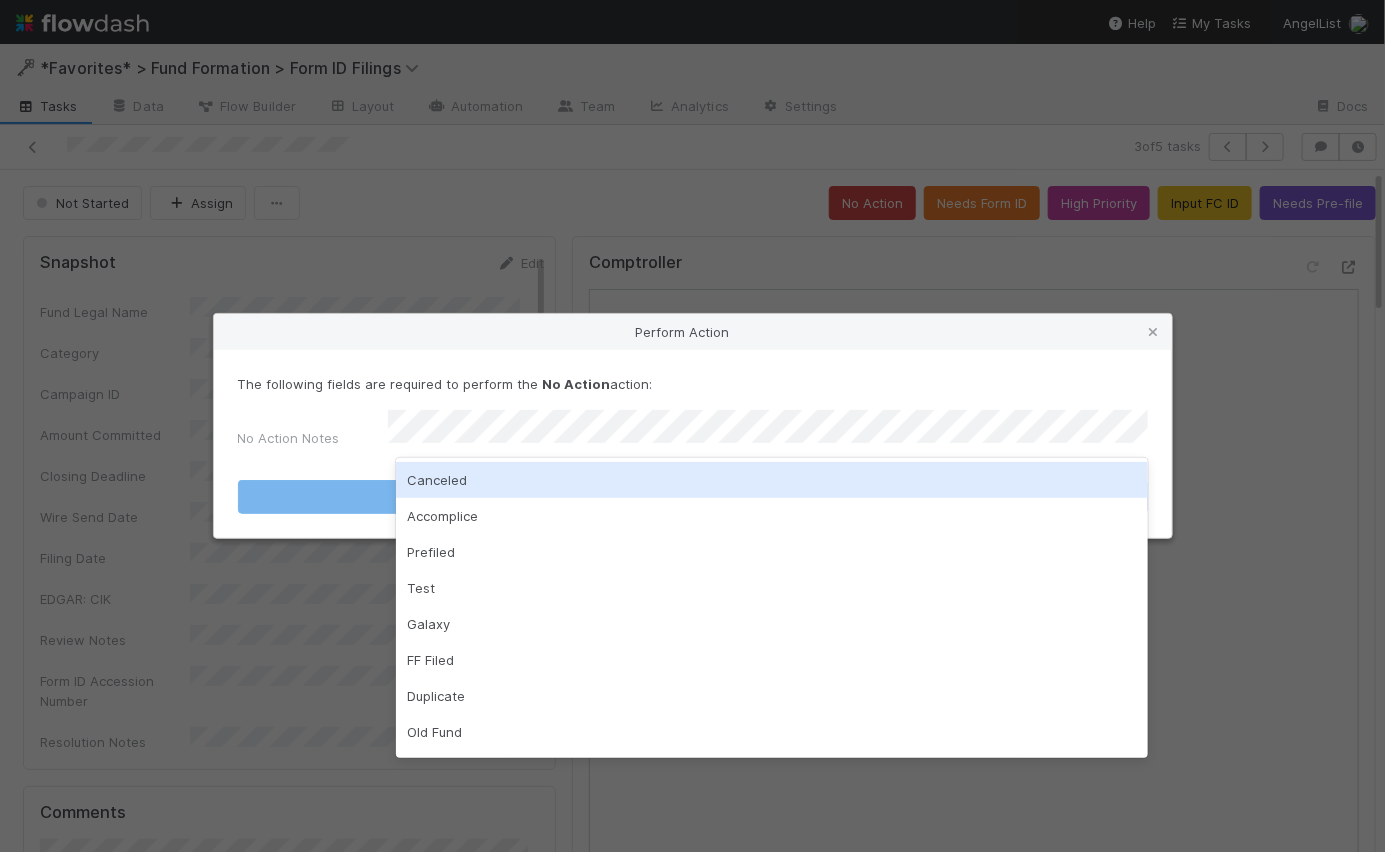 click on "Canceled" at bounding box center [772, 480] 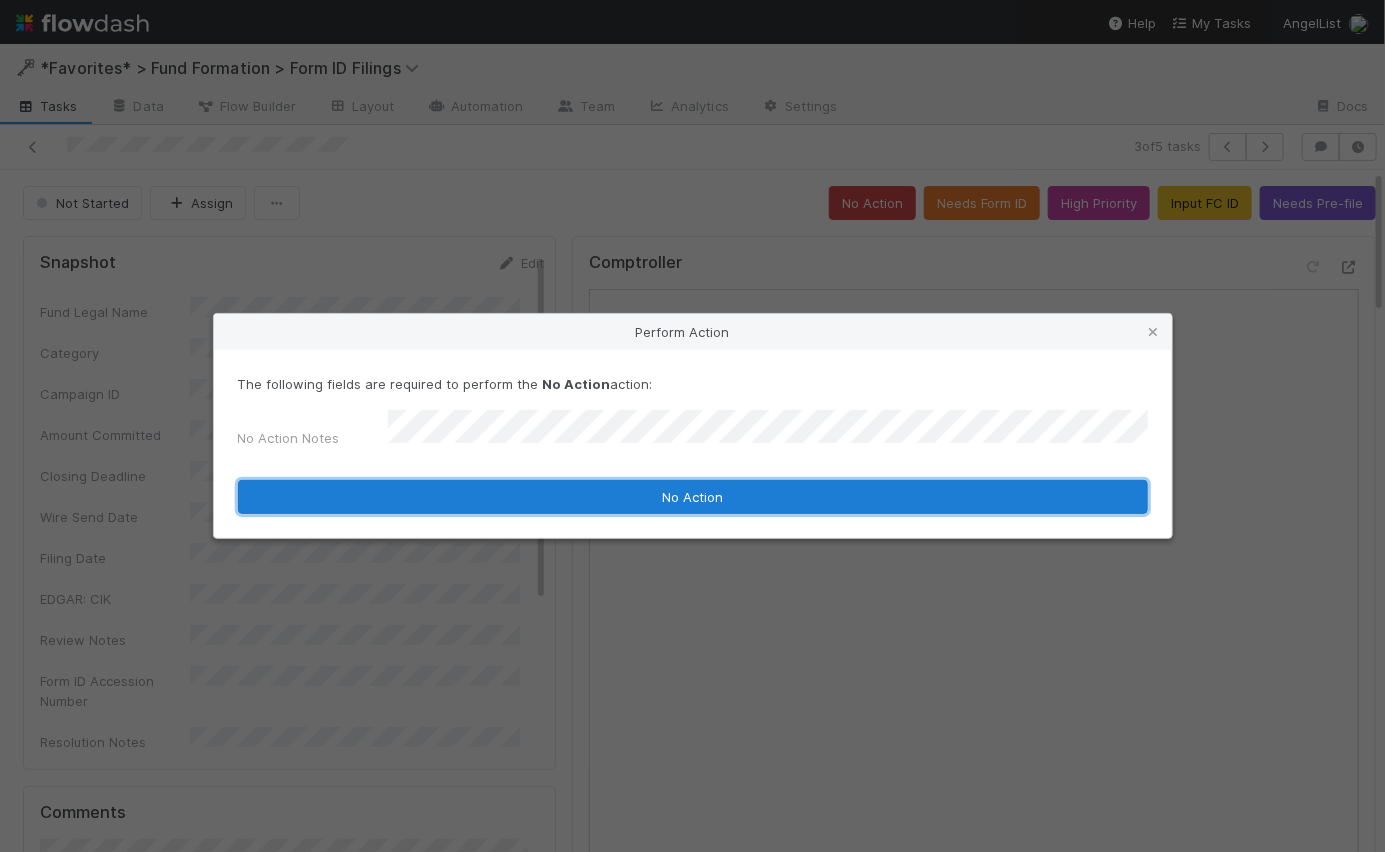 click on "No Action" at bounding box center (693, 497) 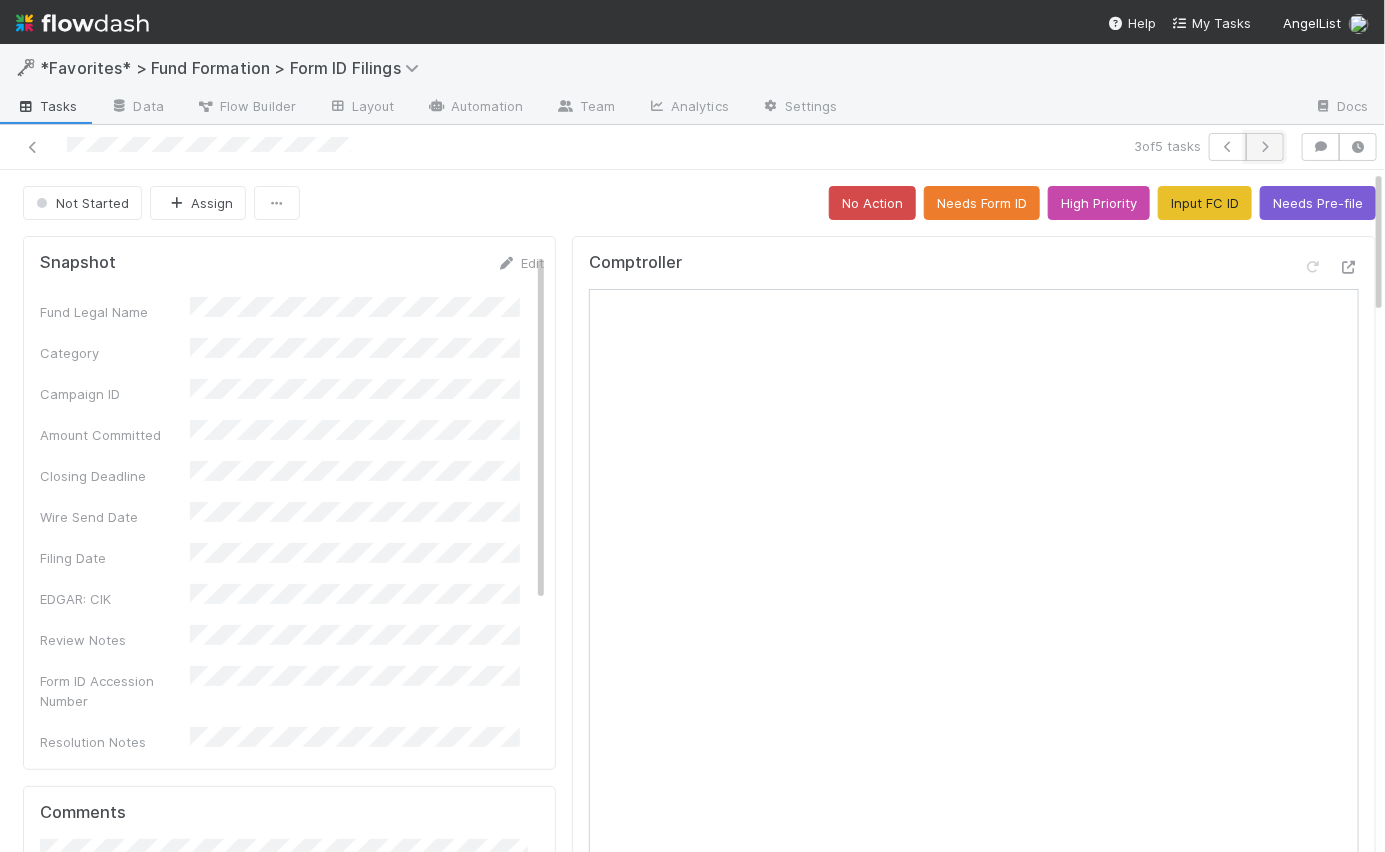 click at bounding box center [1265, 147] 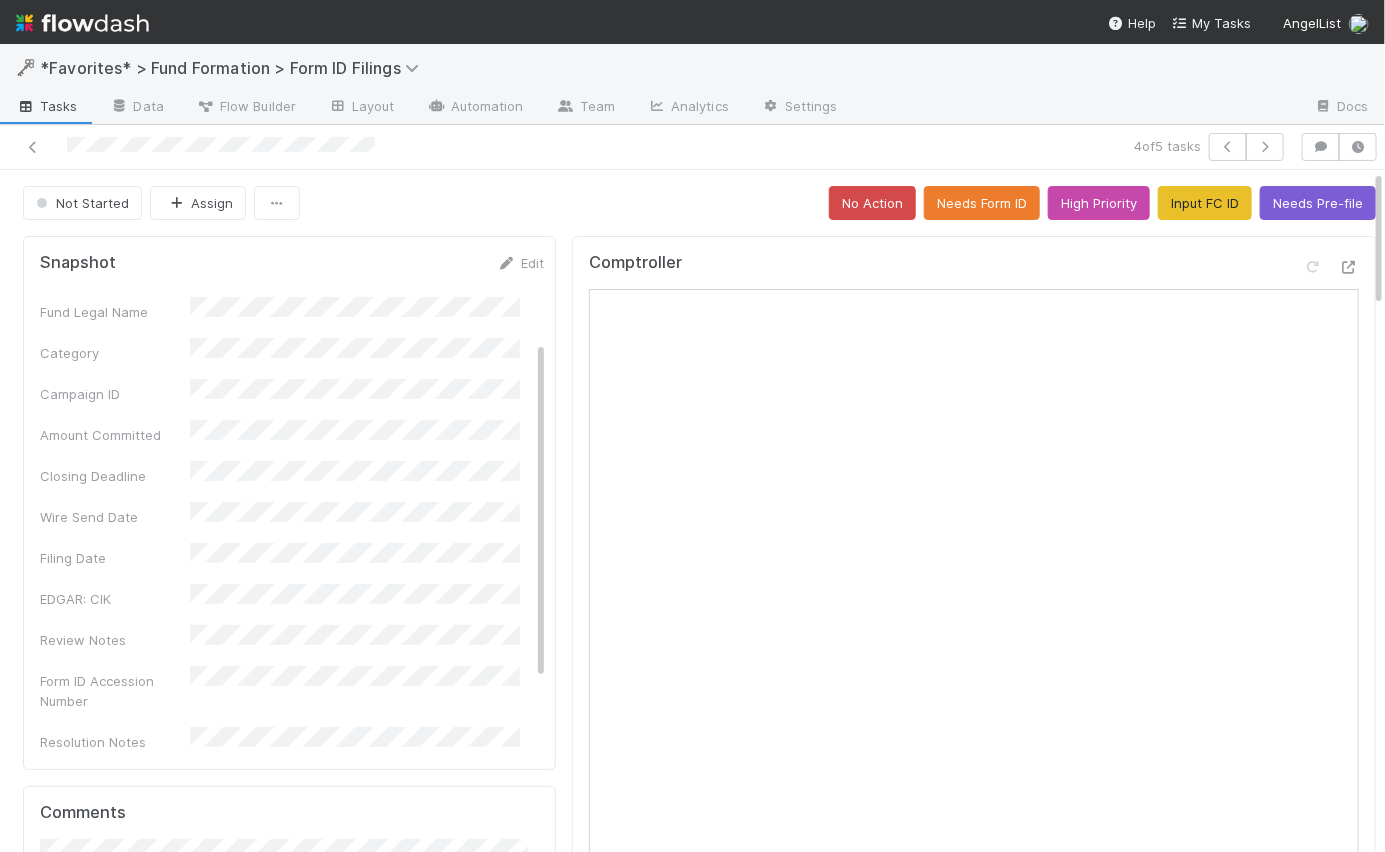 scroll, scrollTop: 235, scrollLeft: 0, axis: vertical 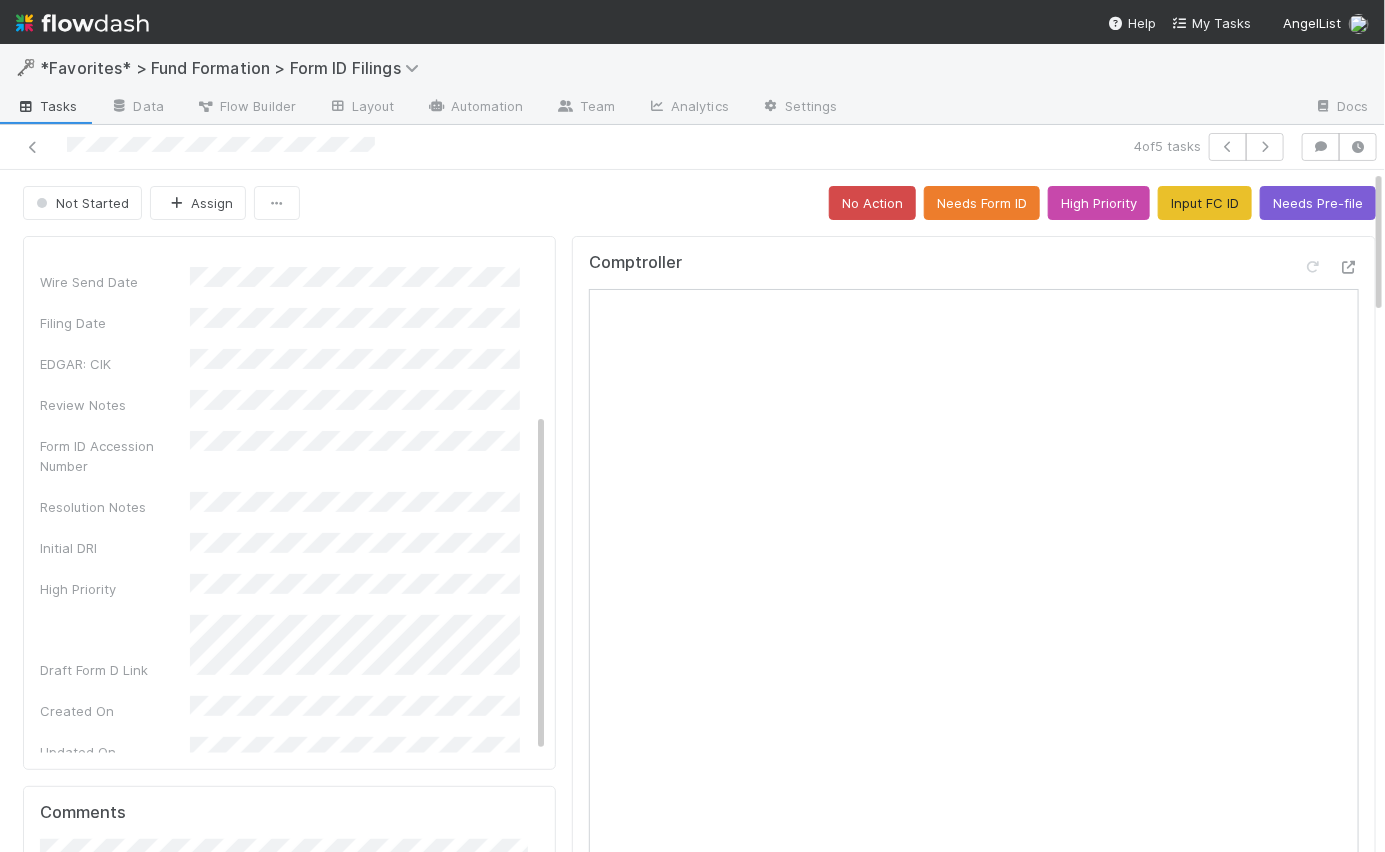 click on "Not Started Assign No Action Needs Form ID High Priority Input FC ID Needs Pre-file Snapshot Edit Fund Legal Name  Category  Campaign ID  Amount Committed  Closing Deadline  Wire Send Date  Filing Date  EDGAR: CIK  Review Notes  Form ID Accession Number  Resolution Notes  Initial DRI  High Priority  Draft Form D Link  Created On Updated On Prefile Form D  VHP  Comments Attach files: Choose or drag and drop file(s) Add Comment Details Edit Fund ID  Fund Legal Name  Campaign ID  Campaign Type  Campaign ID for Linking  EDGAR: CIK  EDGAR: Password  EDGAR: CCC  EDGAR: PMAC  EDGAR: Passphrase  Filing Date  Filing Type  Created On Updated On Activity Log Undo Last Action Export as CSV 7/17/25, 9:50:52 PM GMT+1 The Automation "[Task Linker] FF Form ID Filings" (Executor ID: 11116)   updated: Closing Deadline   from   (empty)   to   7/1/25, 9:07:59 PM GMT+1 Update Lifecycle Task (Name Changes)  was triggered 7/1/25, 9:07:59 PM GMT+1 L - Create Filing Lifecycle Task  was triggered 7/1/25, 9:07:59 PM GMT+1   updated:" at bounding box center (699, 1833) 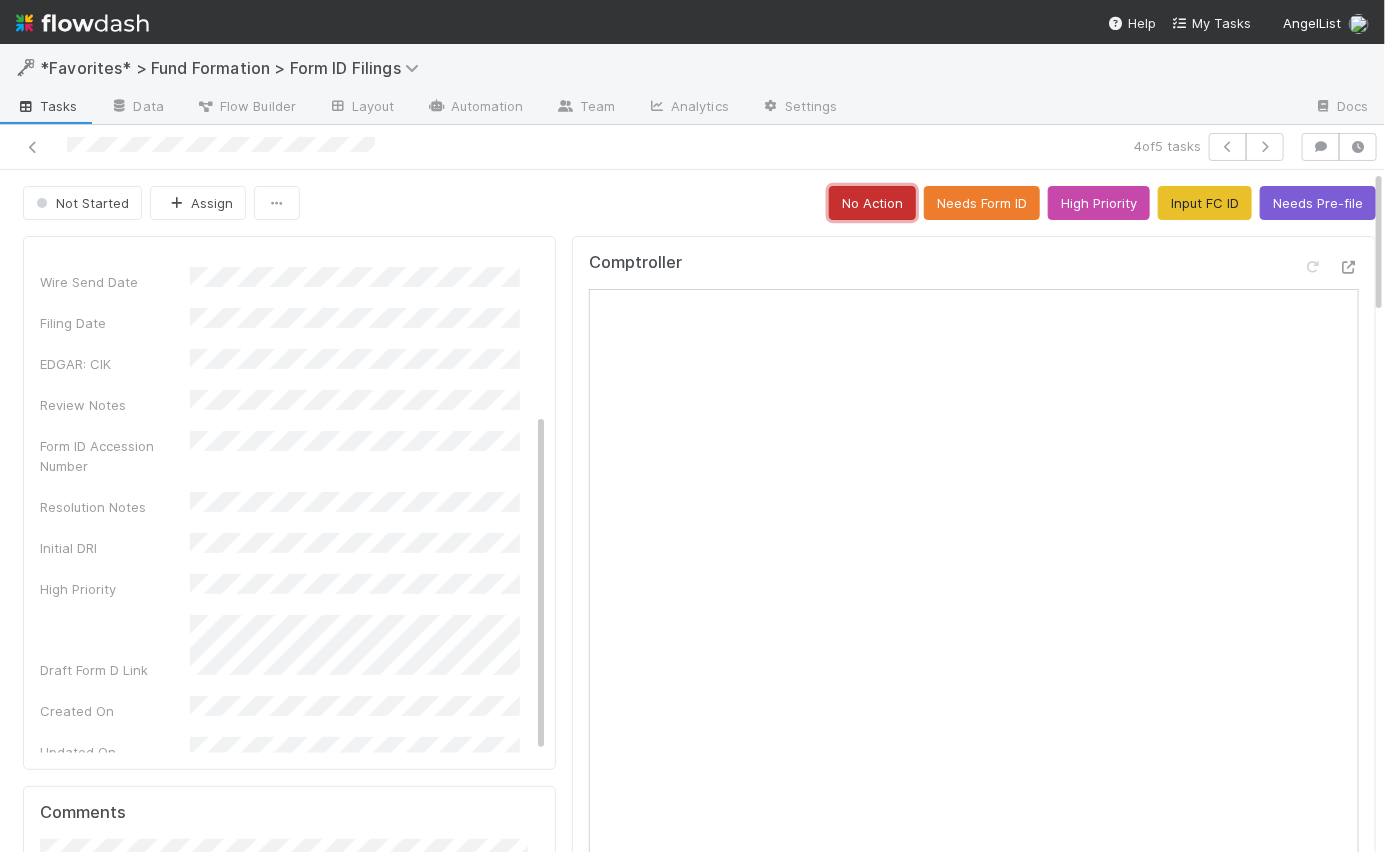 click on "No Action" at bounding box center (872, 203) 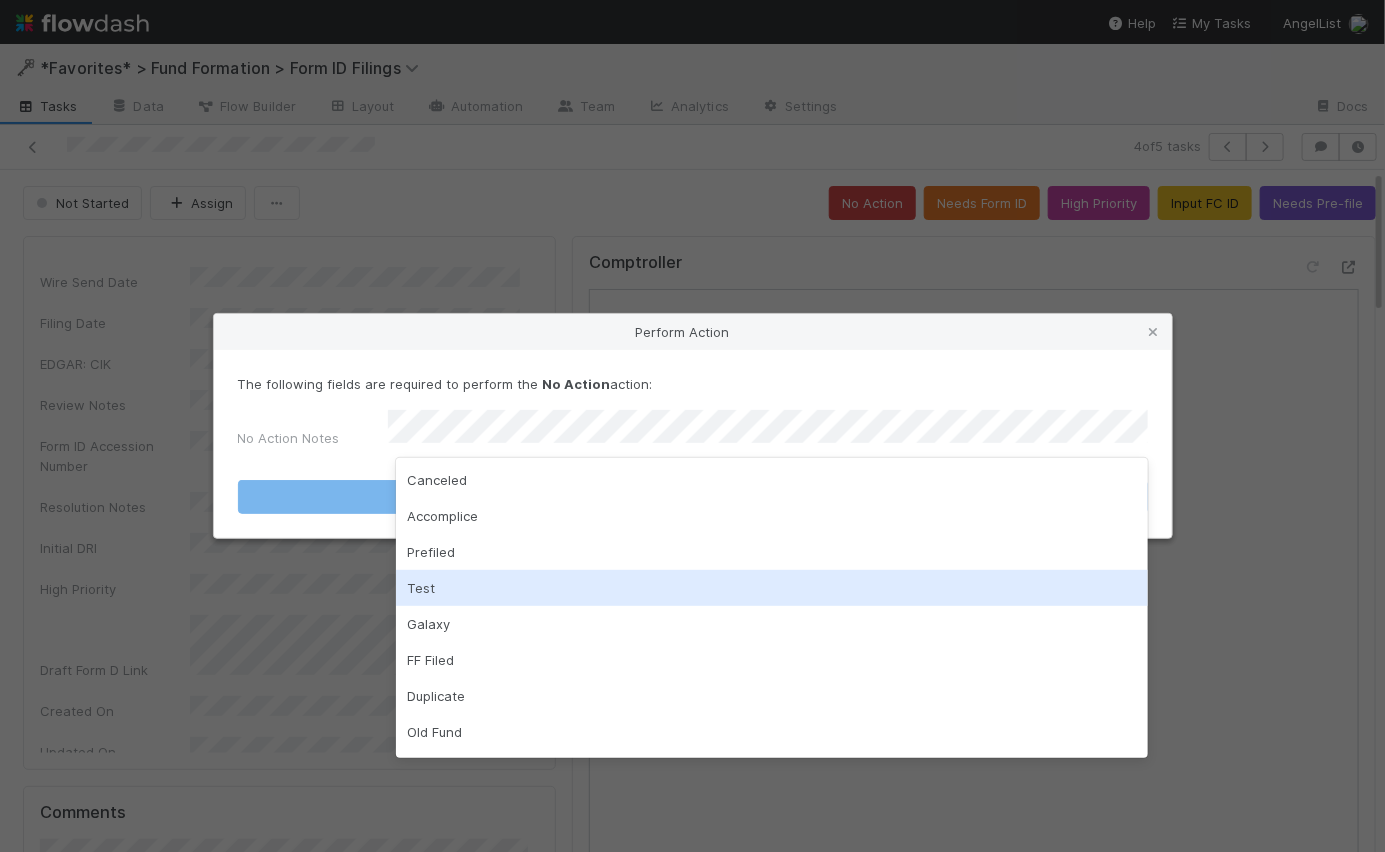 click on "Test" at bounding box center (772, 588) 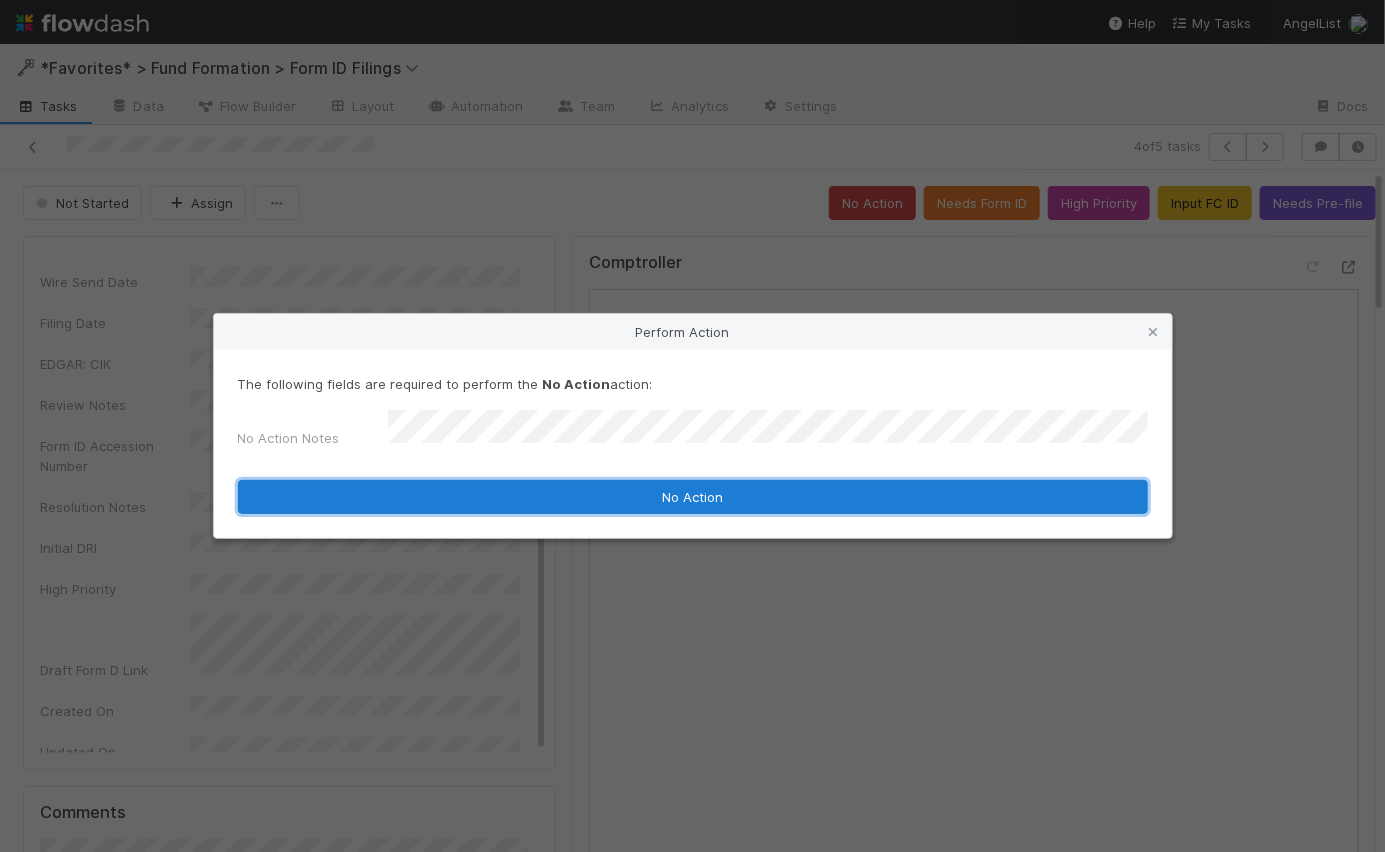 click on "No Action" at bounding box center [693, 497] 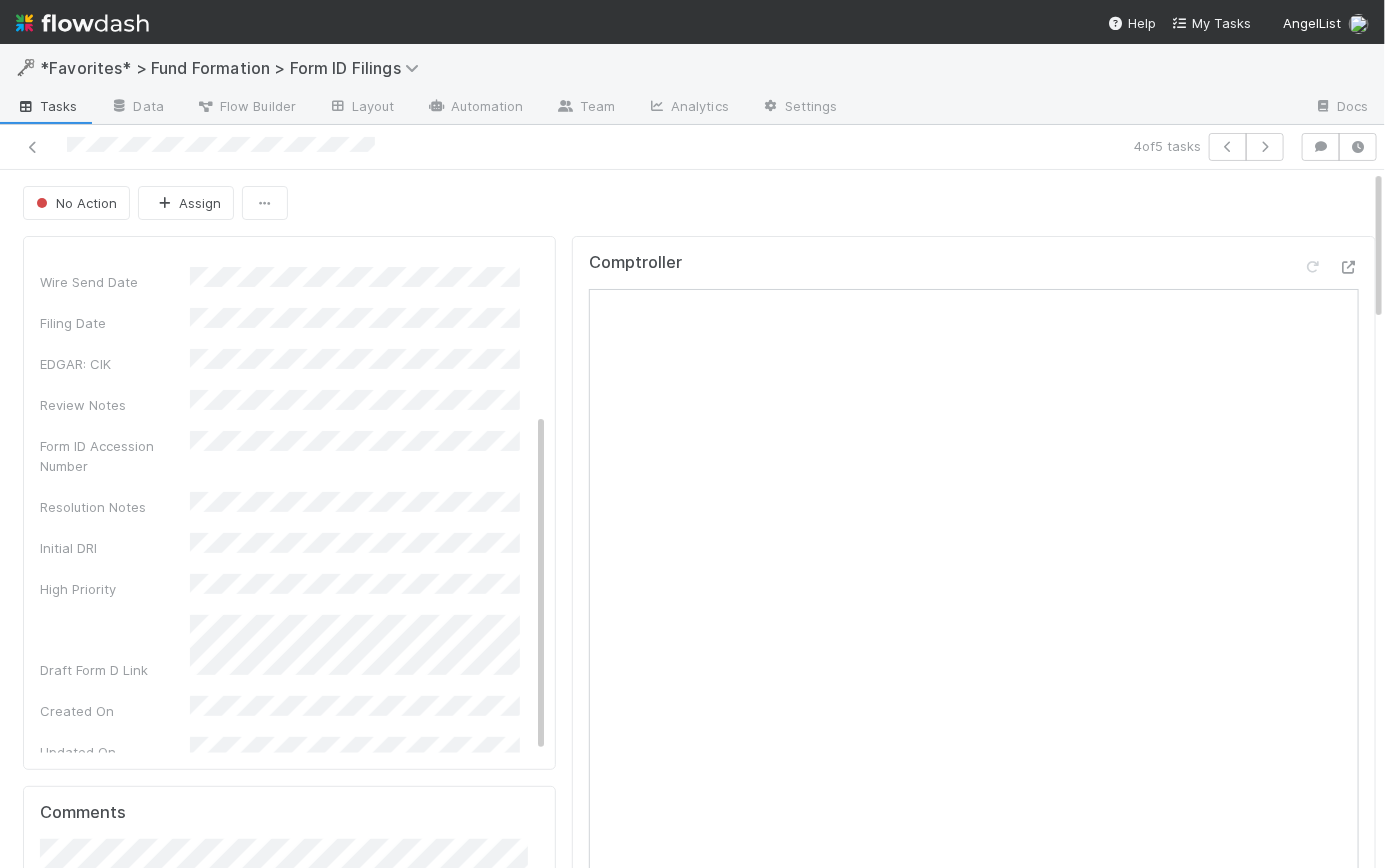 click on "No Action Assign" at bounding box center [699, 203] 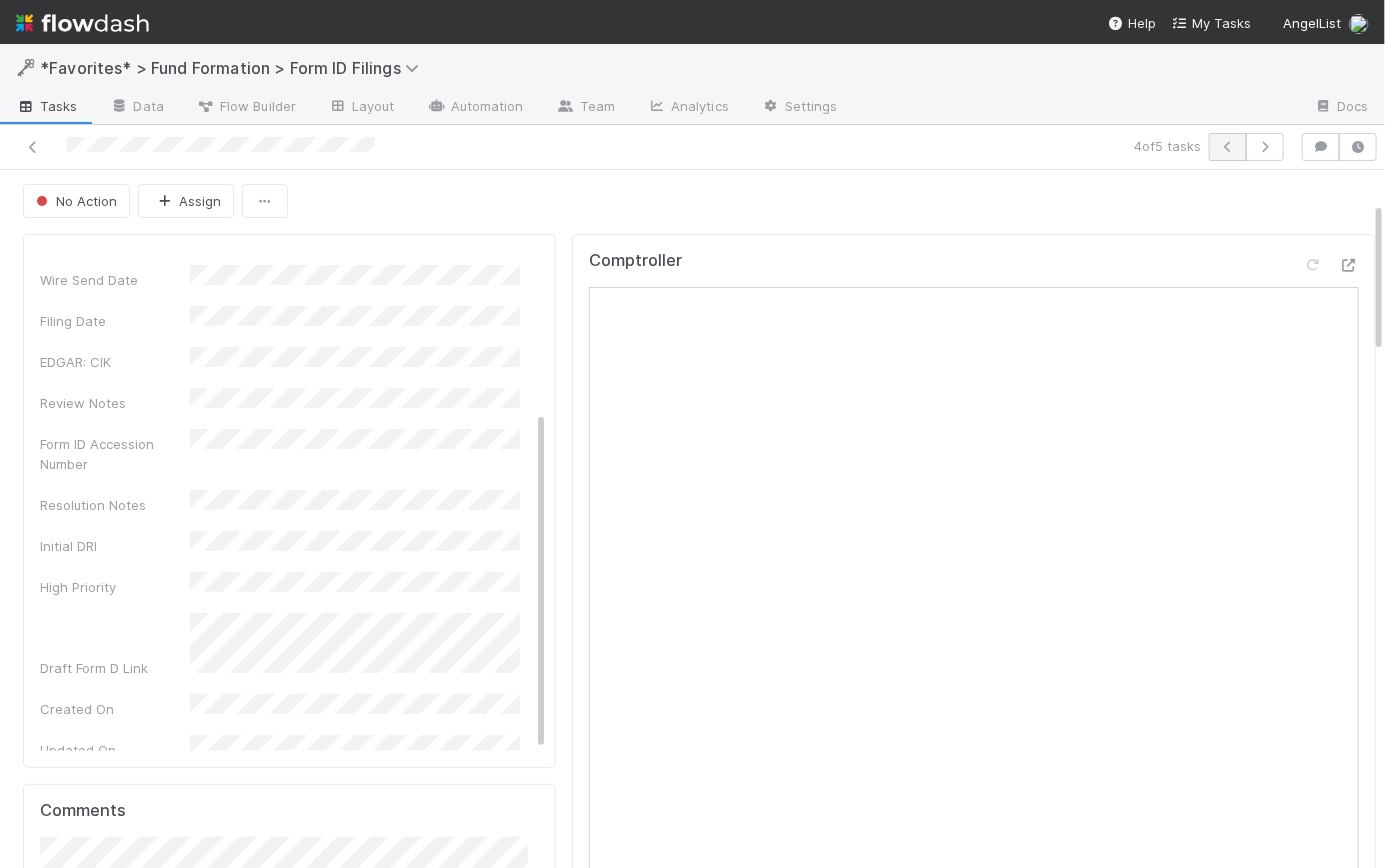 scroll, scrollTop: 0, scrollLeft: 0, axis: both 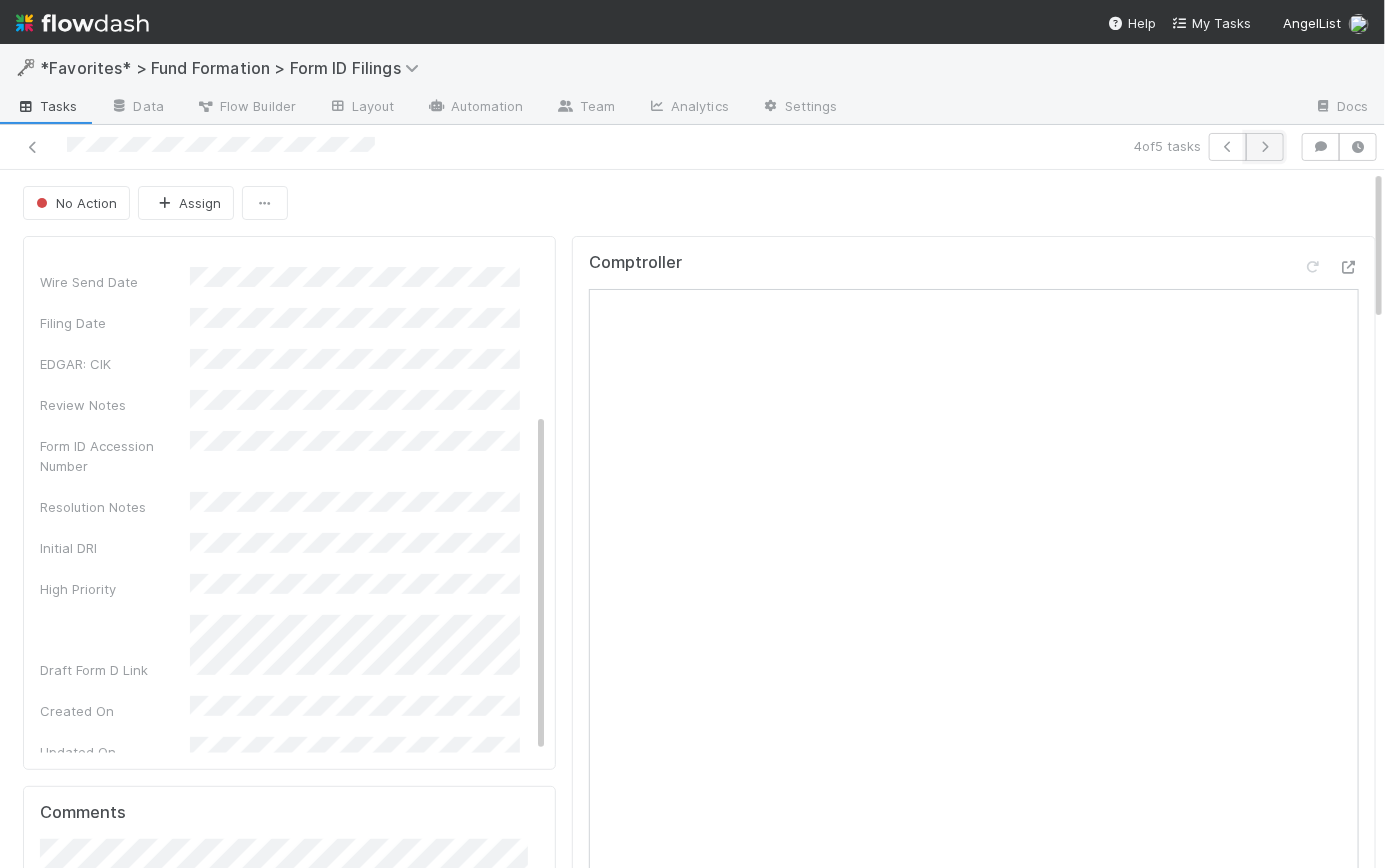 click at bounding box center [1265, 147] 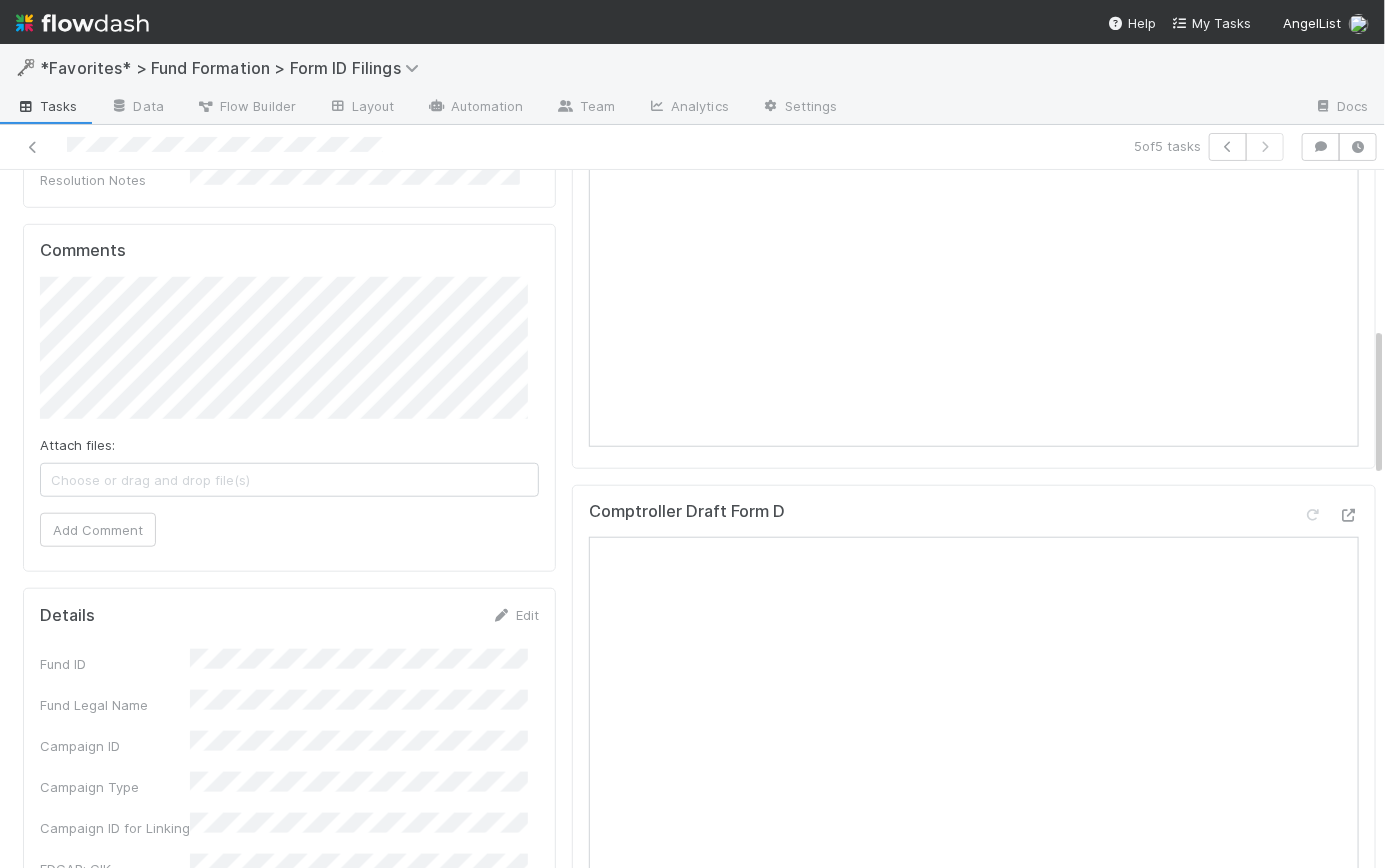 scroll, scrollTop: 0, scrollLeft: 0, axis: both 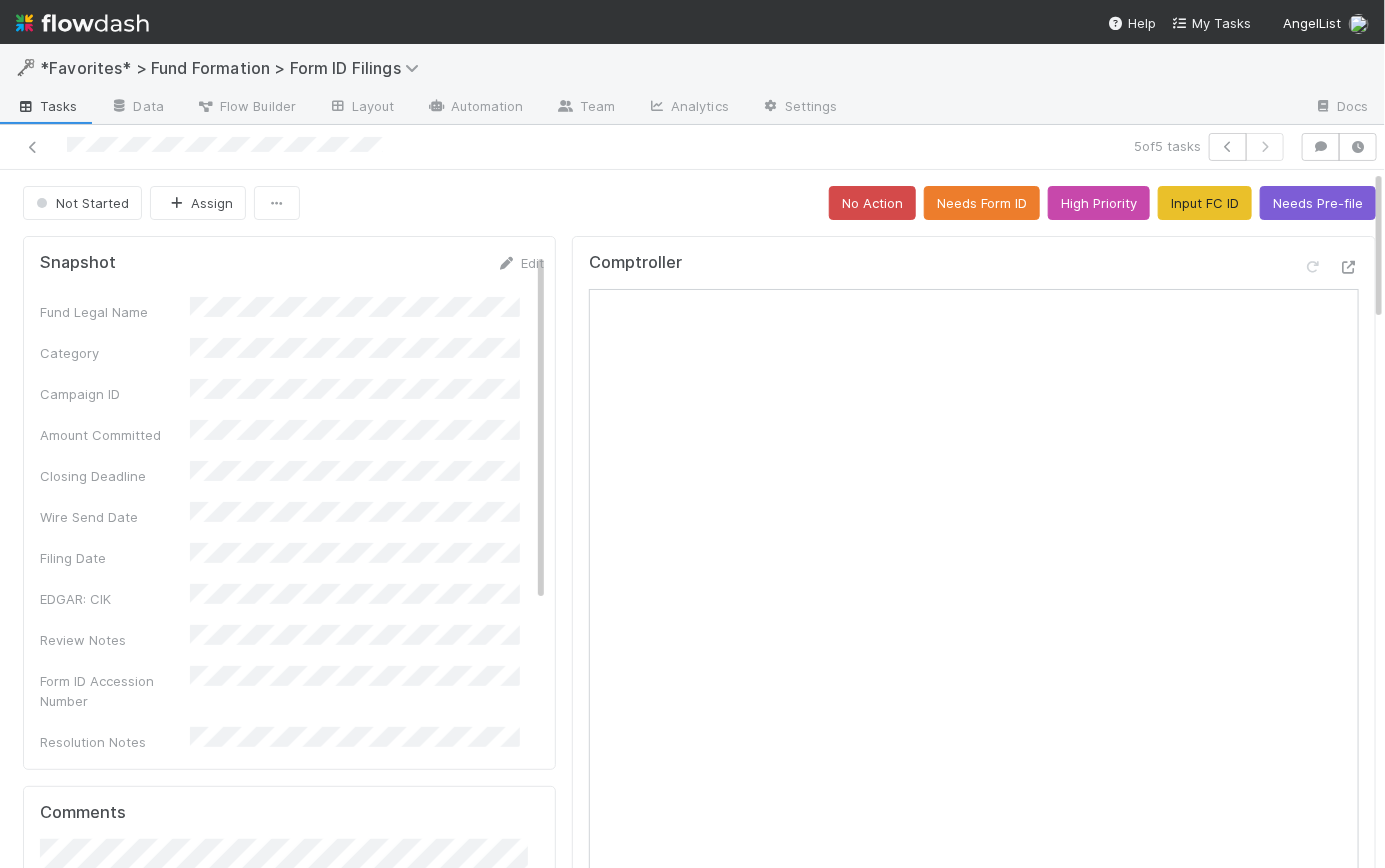 click on "Not Started Assign No Action Needs Form ID High Priority Input FC ID Needs Pre-file" at bounding box center (699, 203) 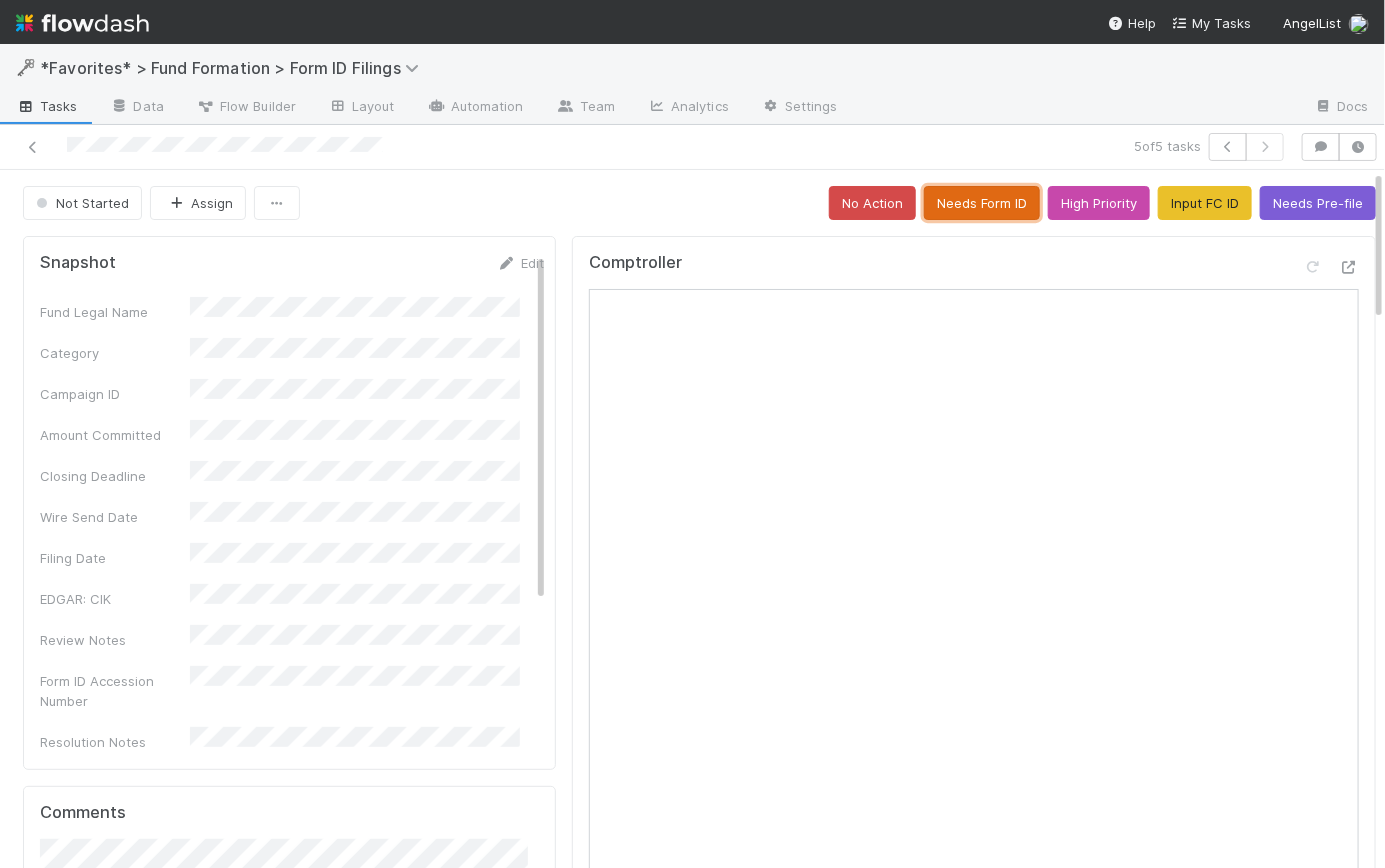 click on "Needs Form ID" at bounding box center [982, 203] 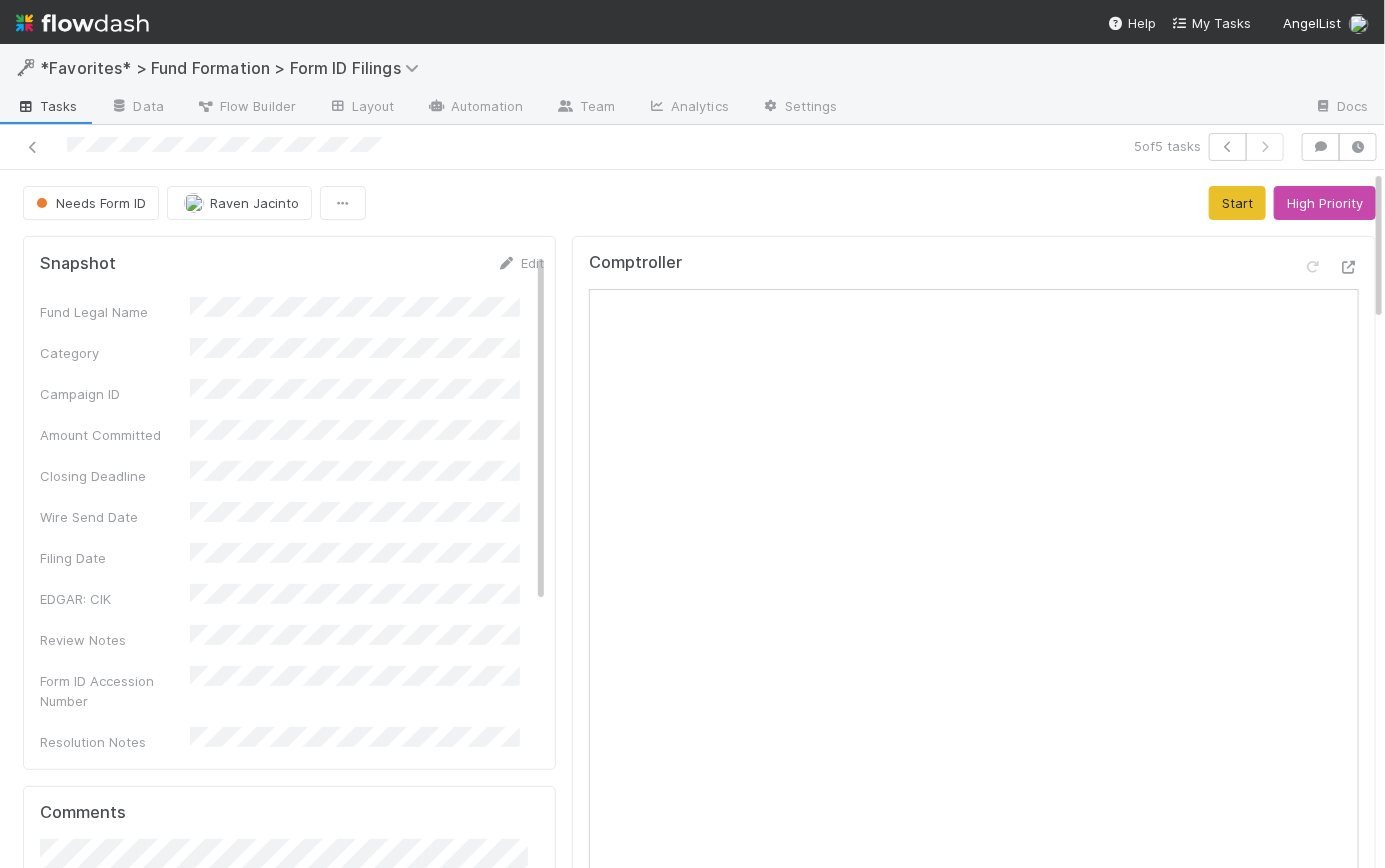 click on "Tasks" at bounding box center [47, 106] 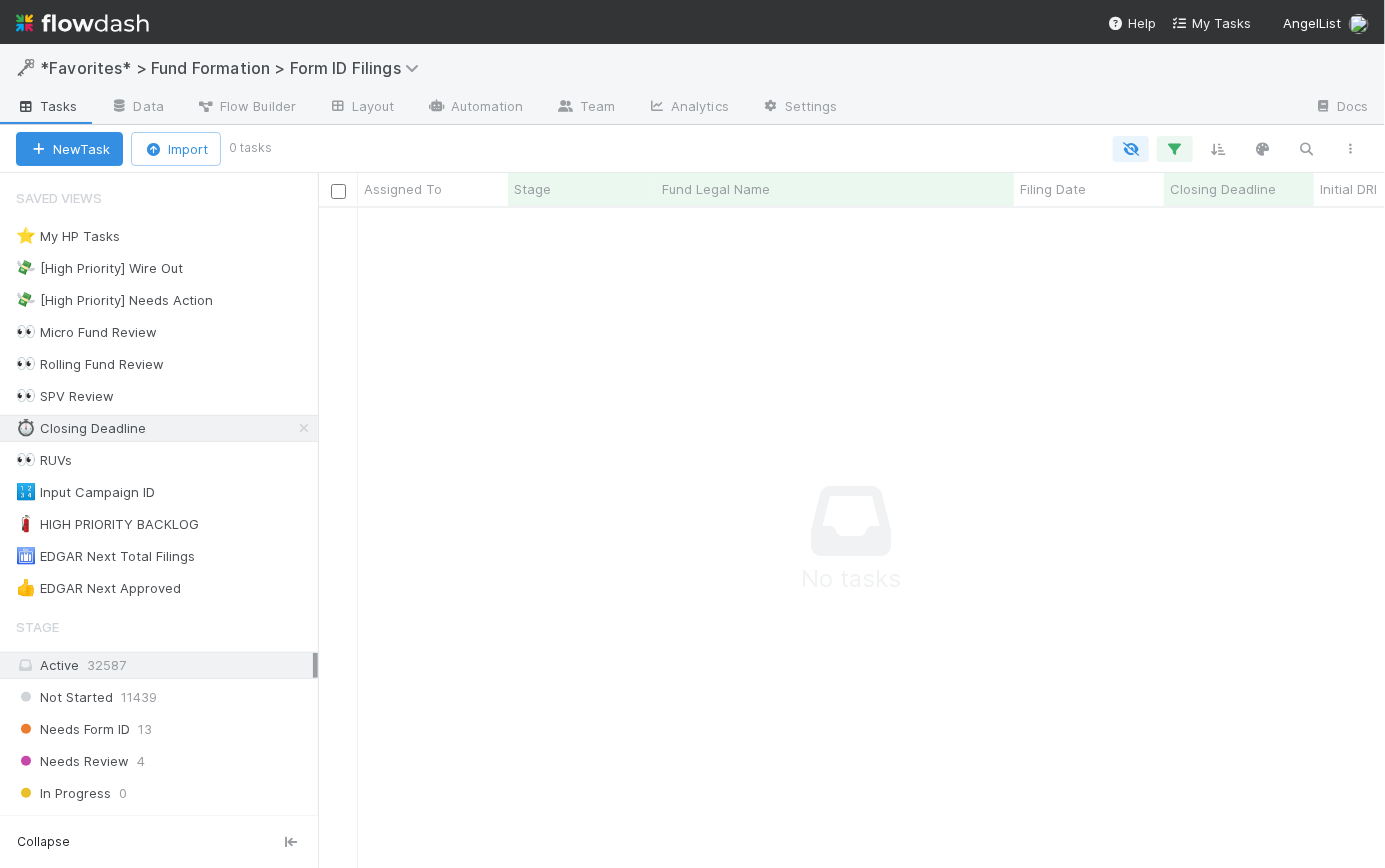 scroll, scrollTop: 14, scrollLeft: 14, axis: both 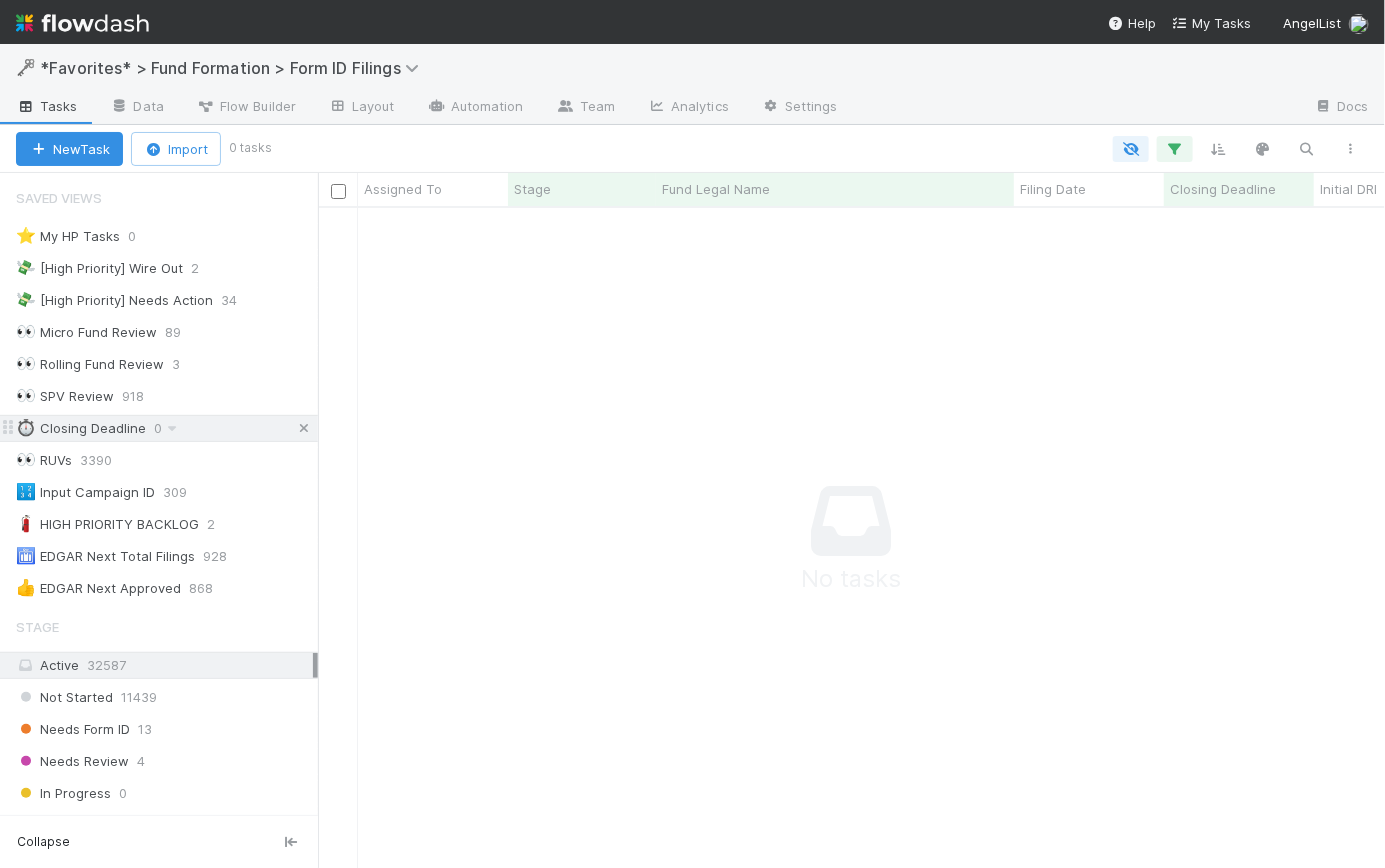 click at bounding box center (304, 428) 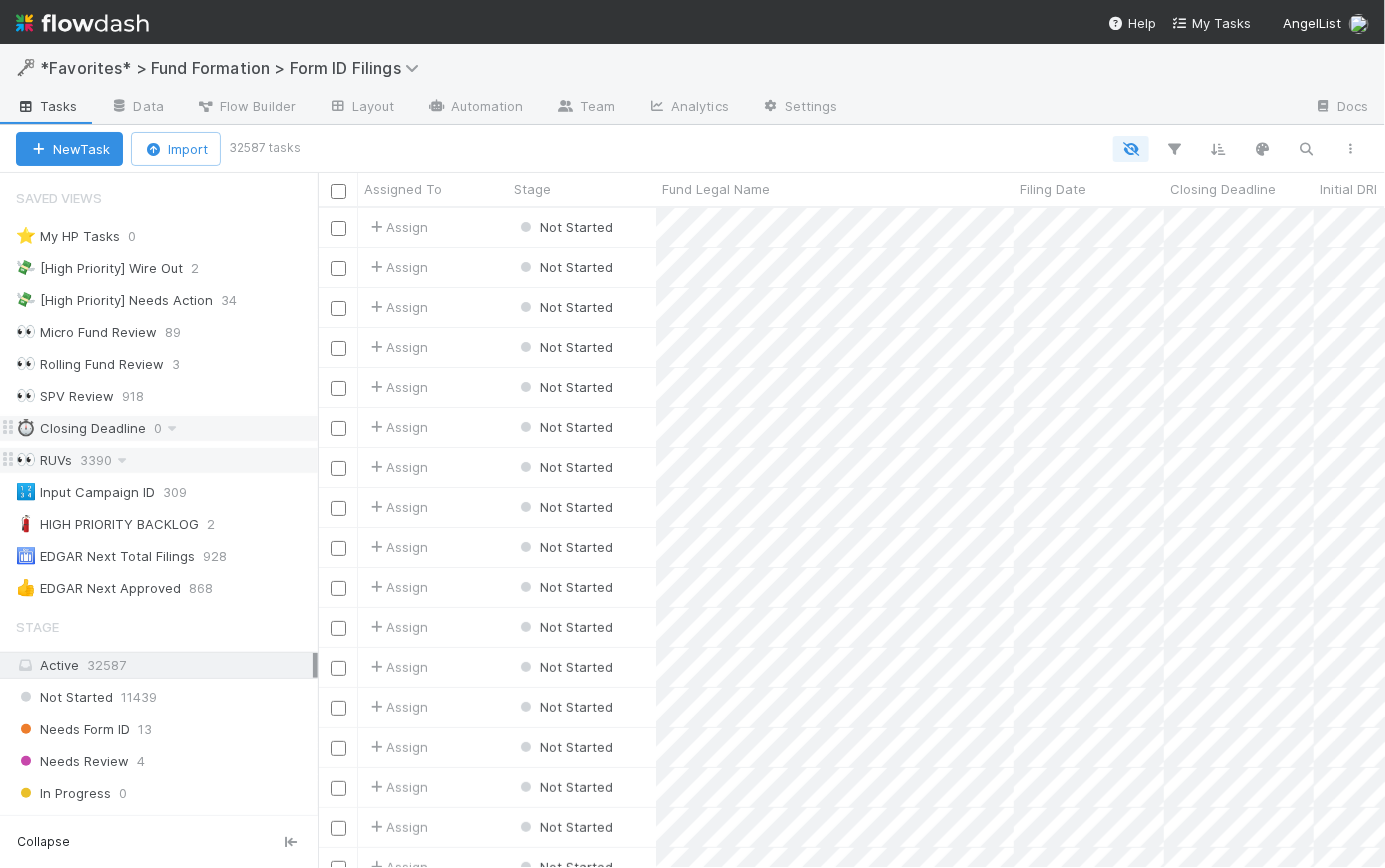 scroll, scrollTop: 14, scrollLeft: 14, axis: both 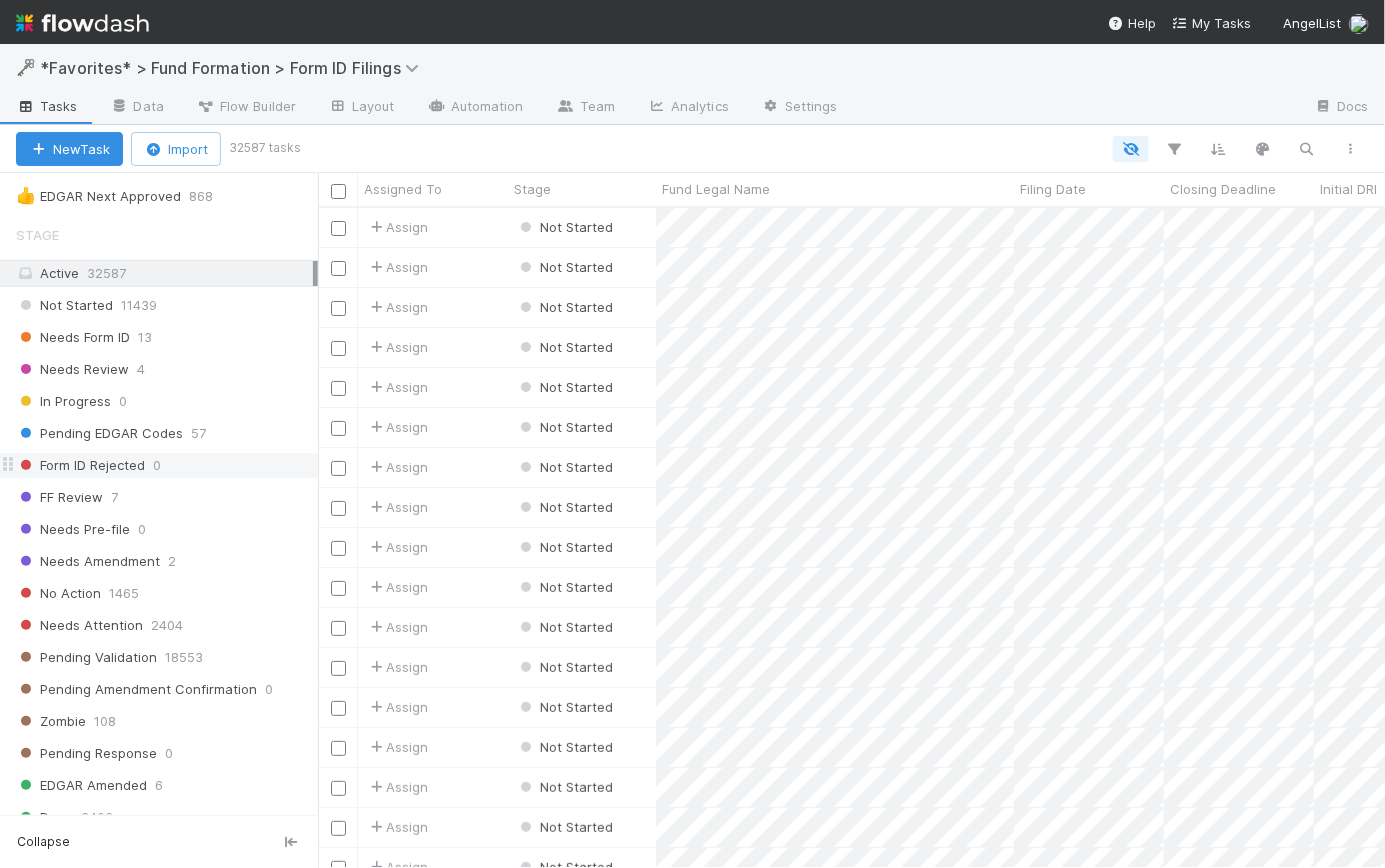 click on "Form ID Rejected" at bounding box center [80, 465] 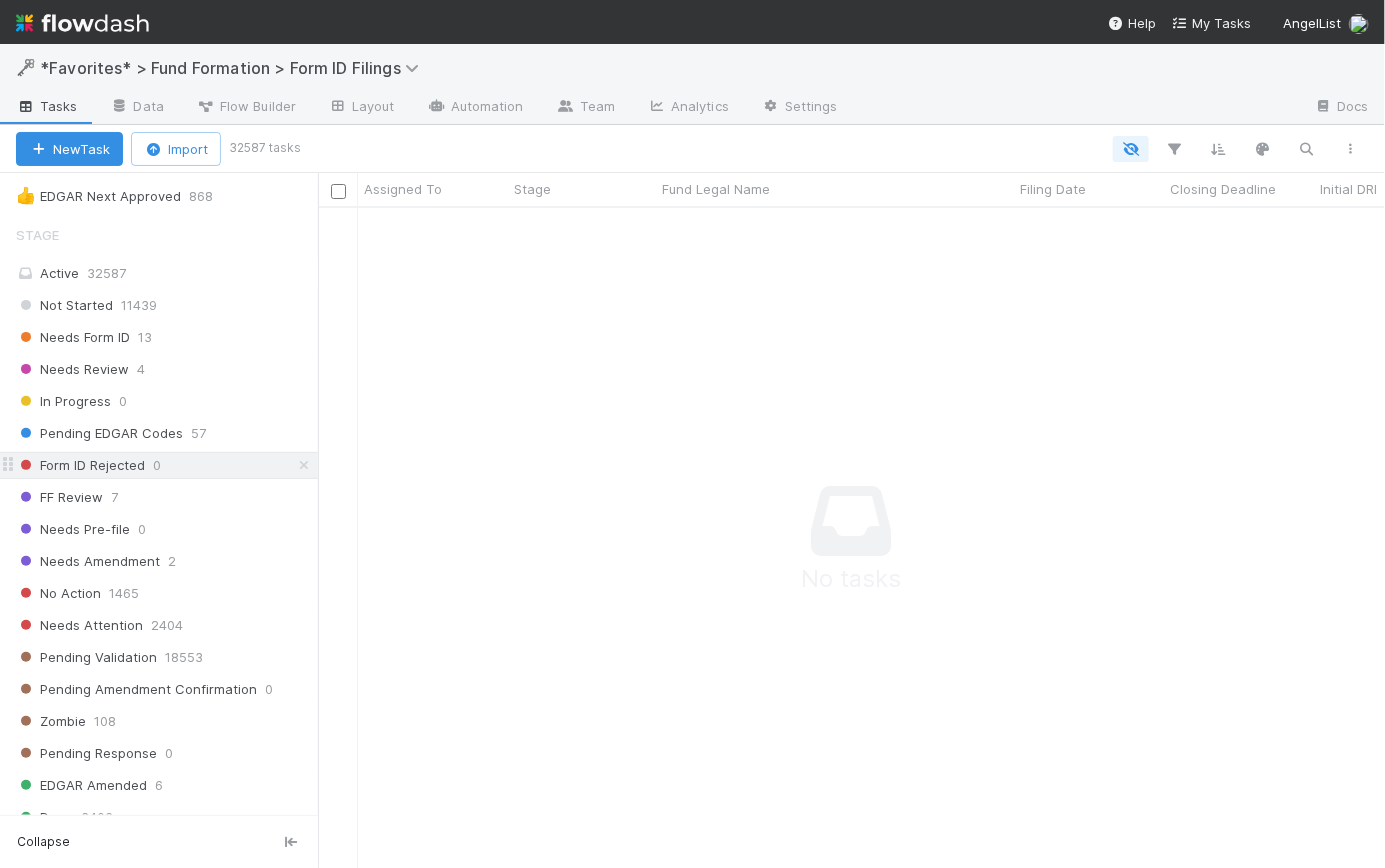 scroll, scrollTop: 14, scrollLeft: 14, axis: both 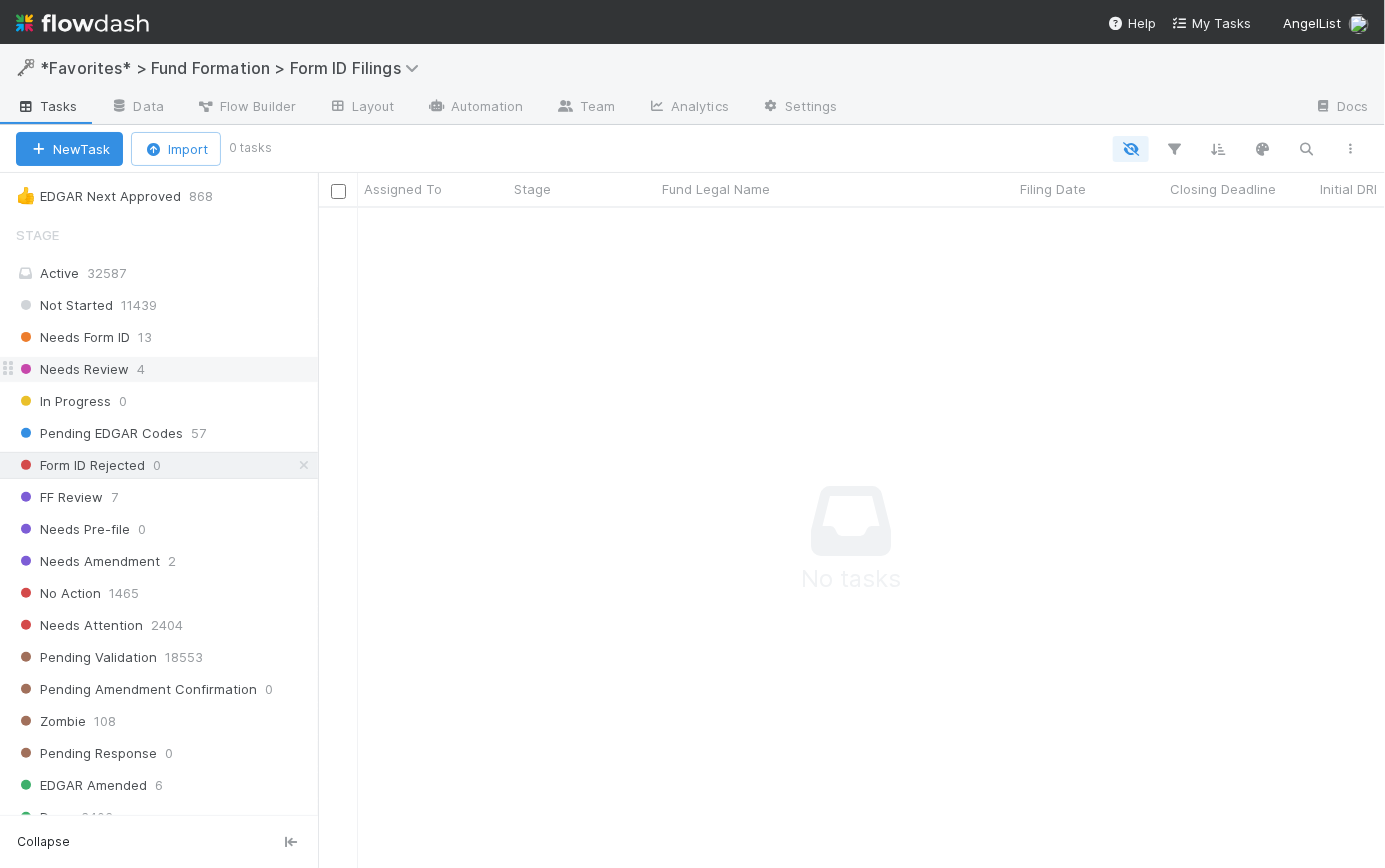 click on "Needs Review" at bounding box center [72, 369] 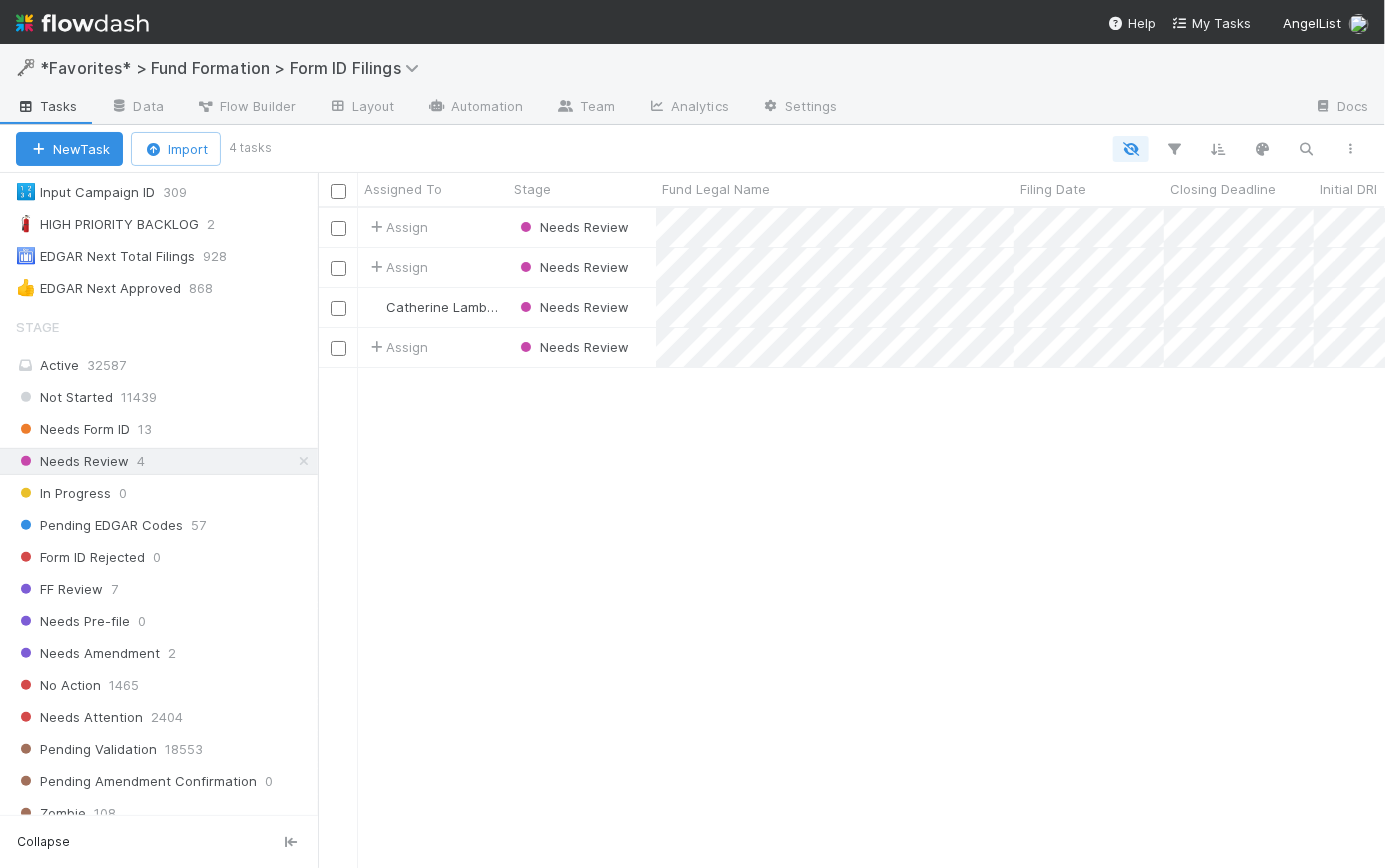 scroll, scrollTop: 30, scrollLeft: 0, axis: vertical 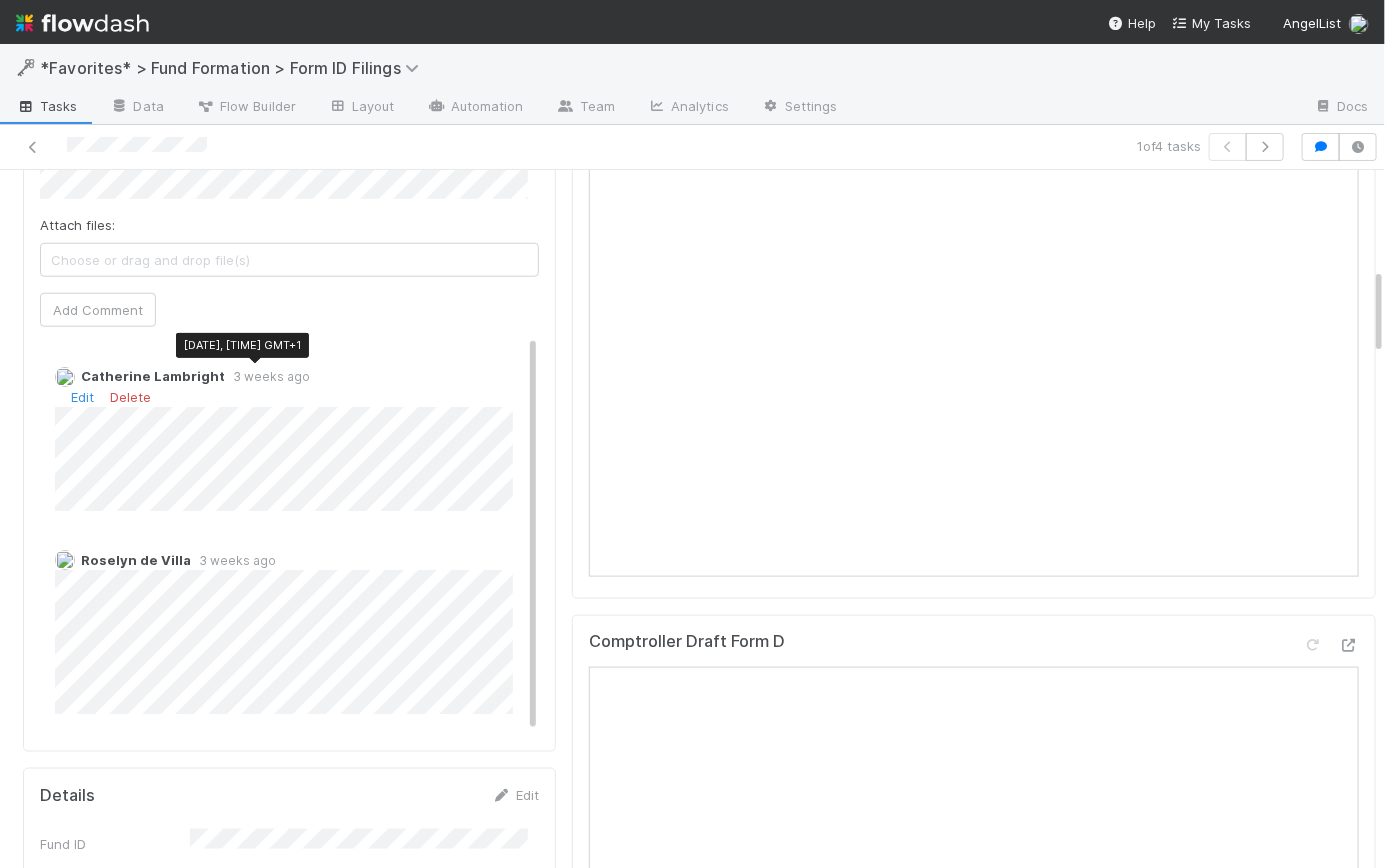 click on "3 weeks ago" at bounding box center [267, 376] 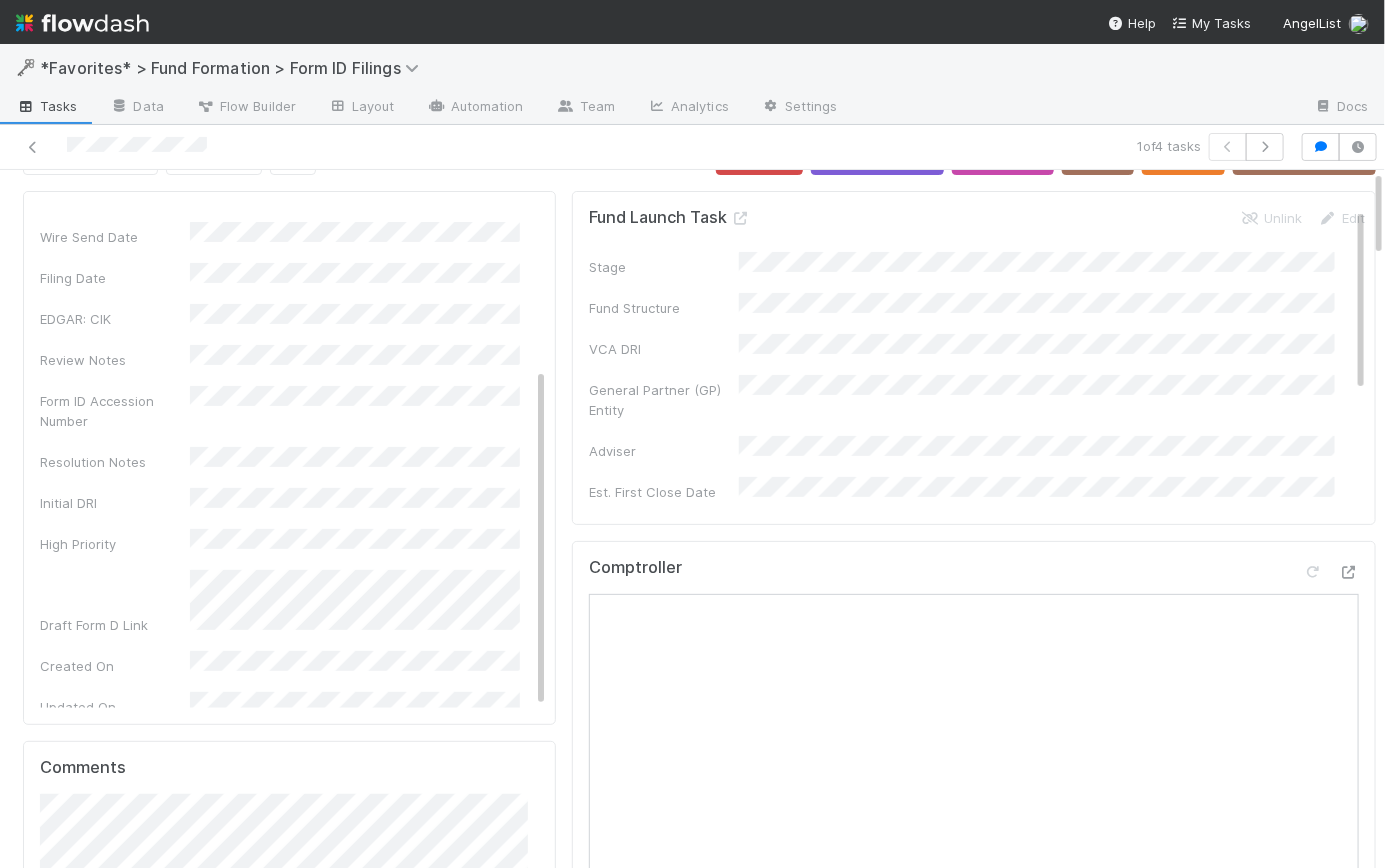 scroll, scrollTop: 0, scrollLeft: 0, axis: both 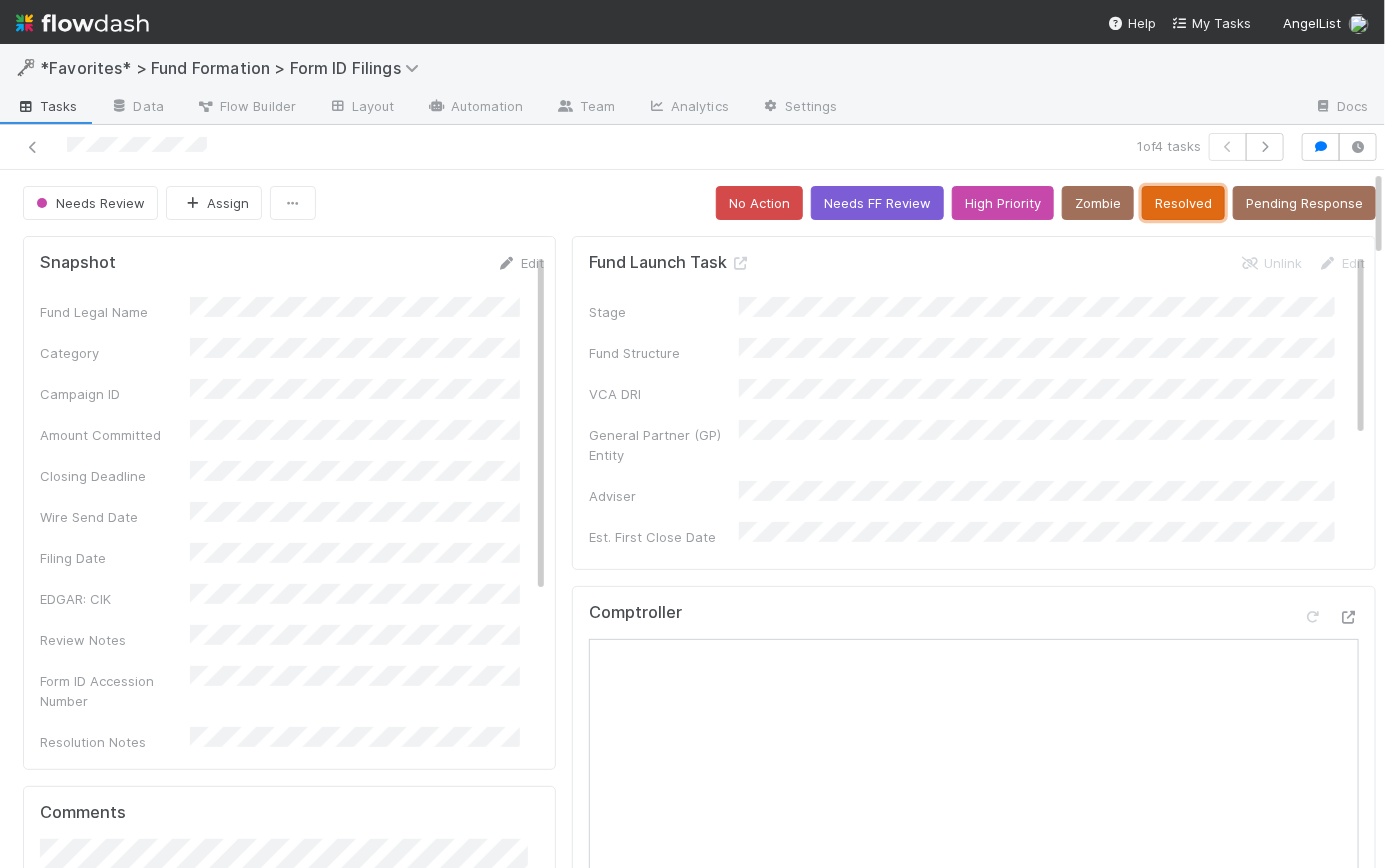 click on "Resolved" at bounding box center [1183, 203] 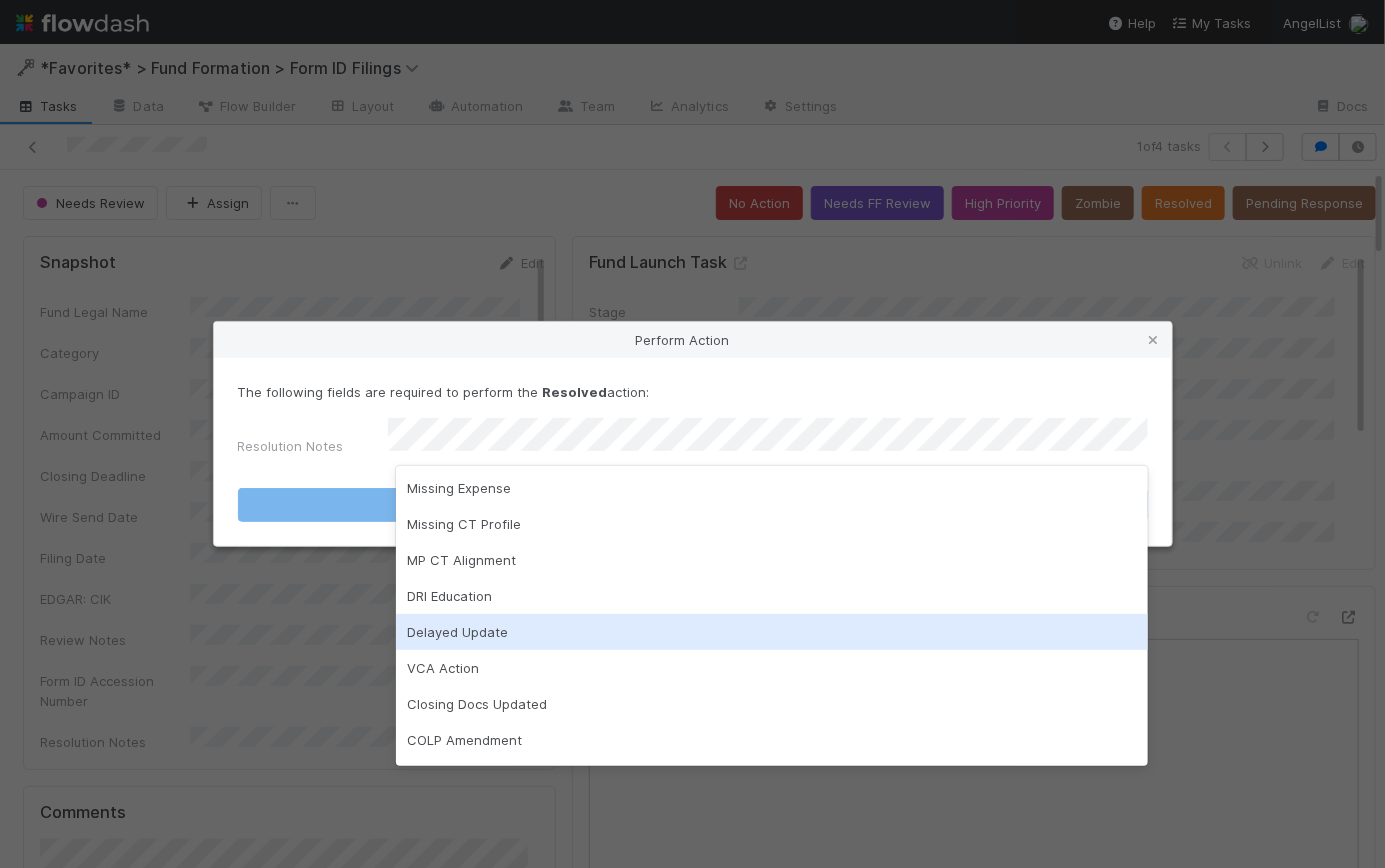 click on "Delayed Update" at bounding box center (772, 632) 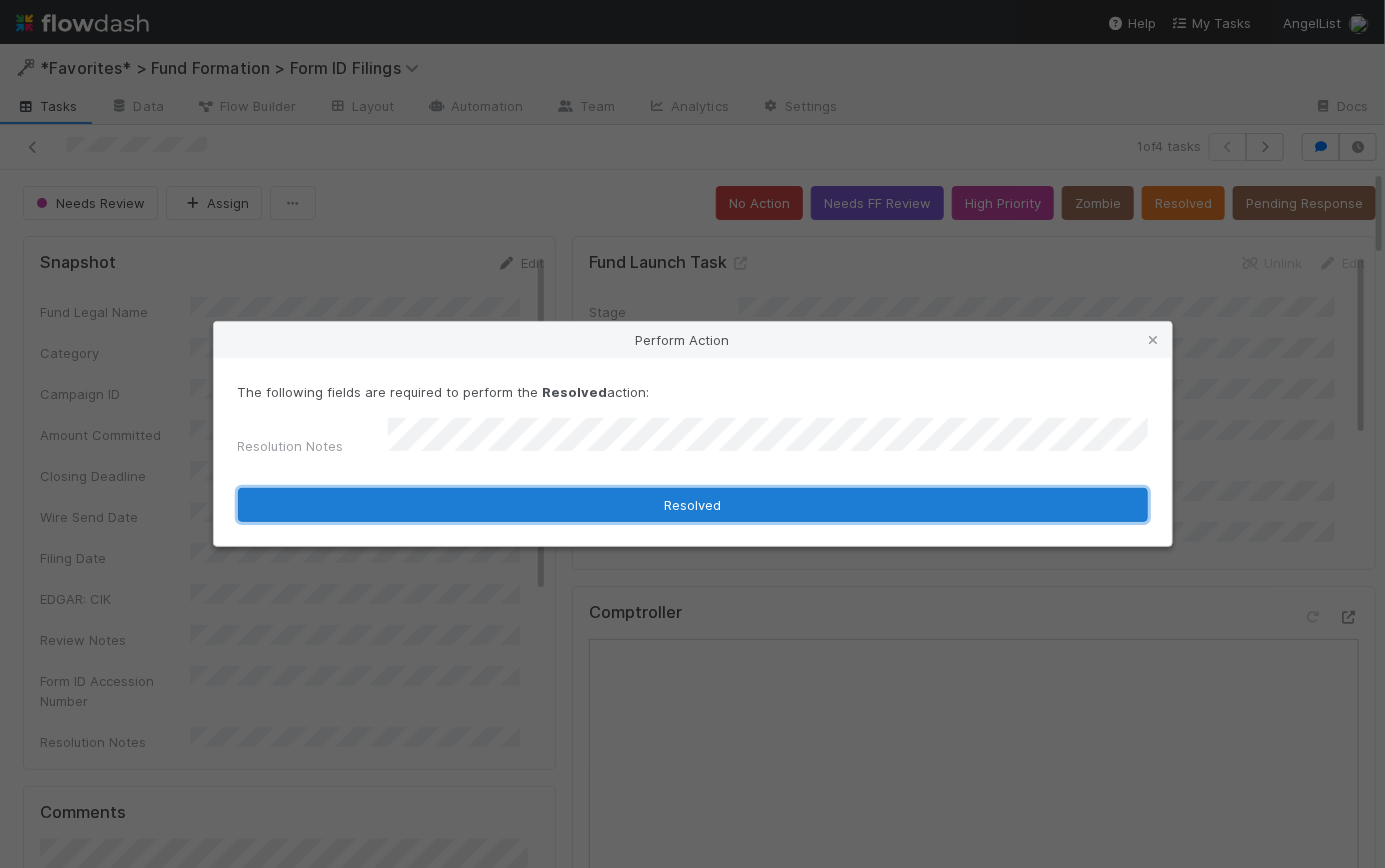 click on "Resolved" at bounding box center [693, 505] 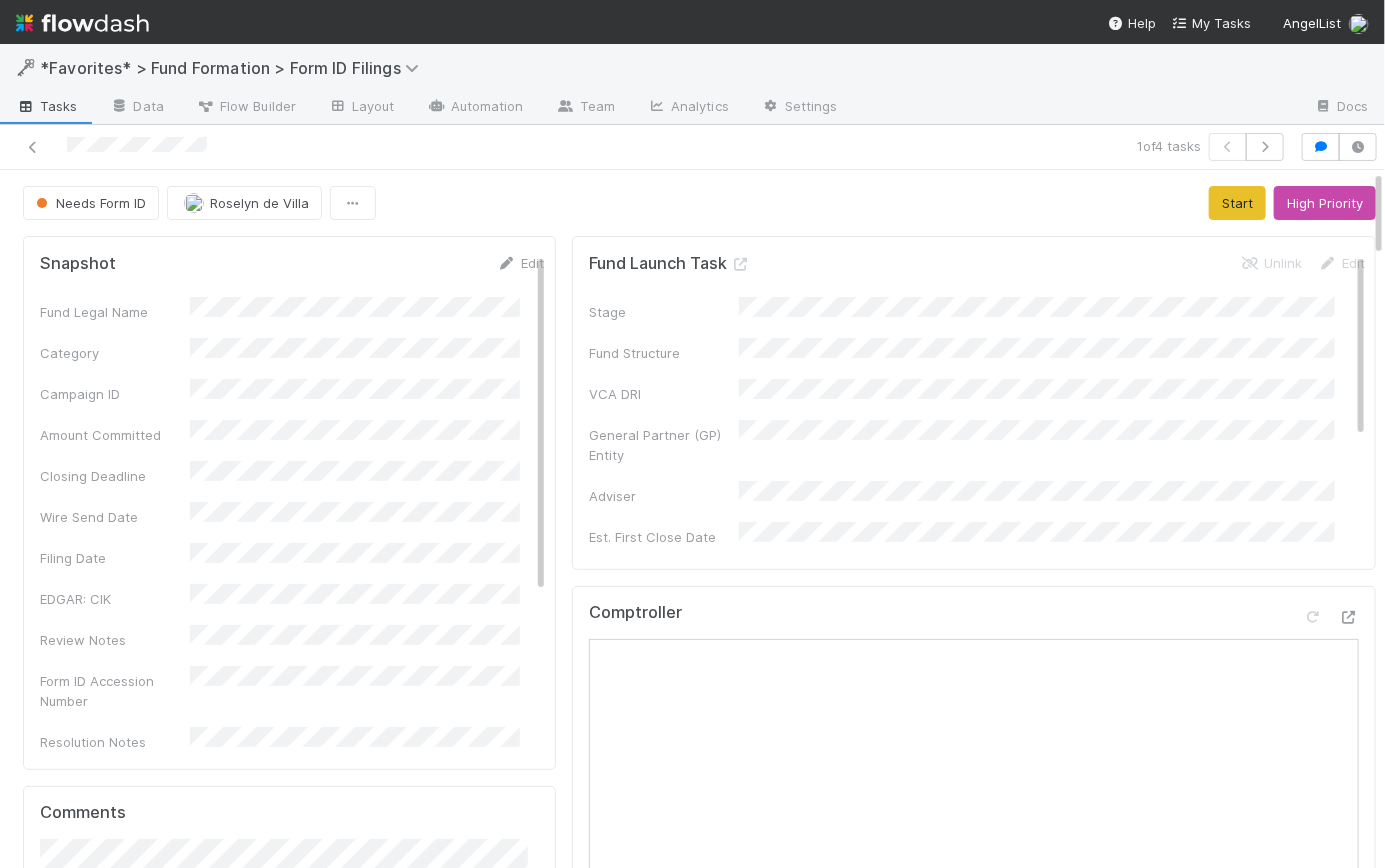 click on "Needs Form ID Roselyn de Villa Start High Priority" at bounding box center [699, 203] 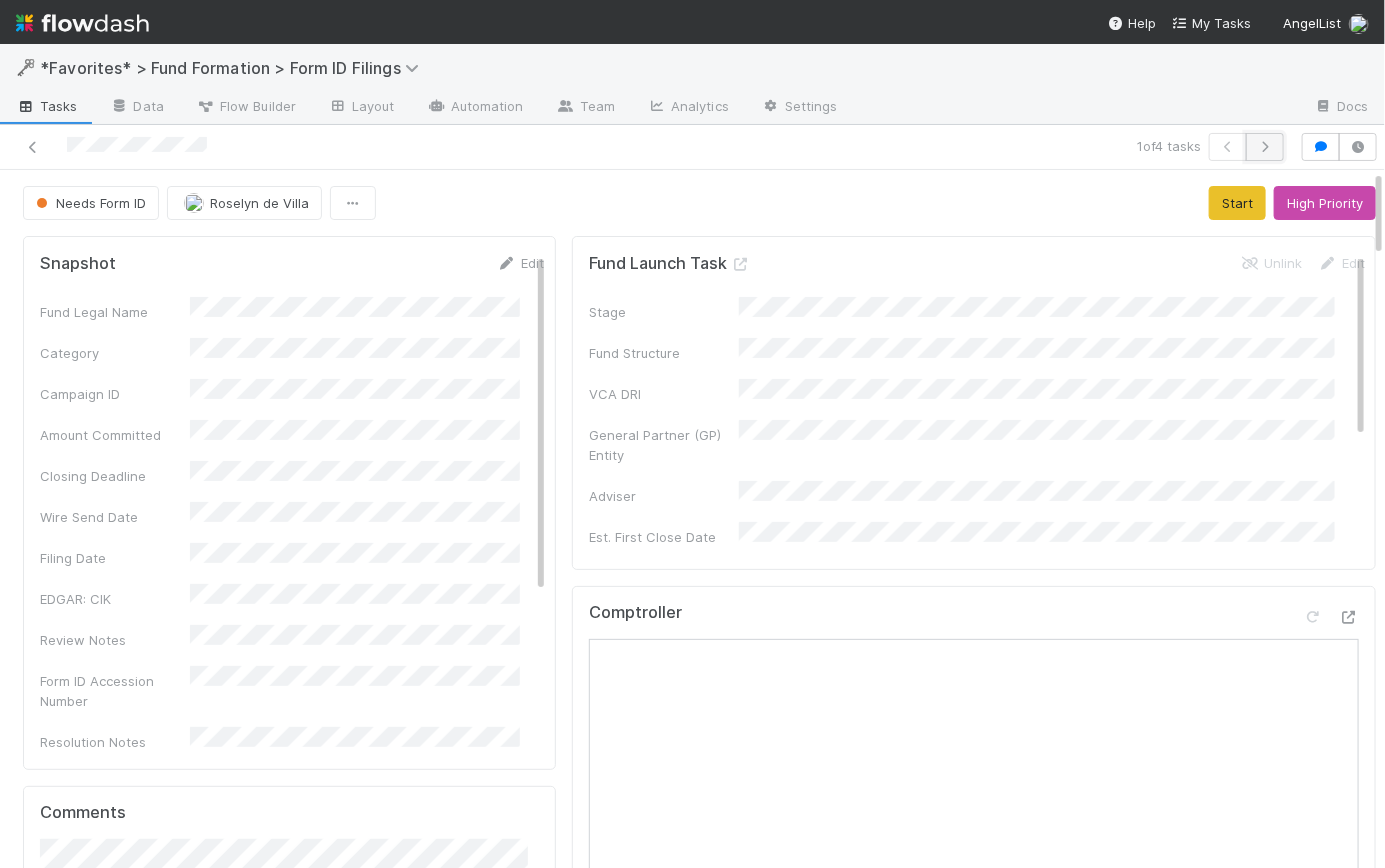 click at bounding box center (1265, 147) 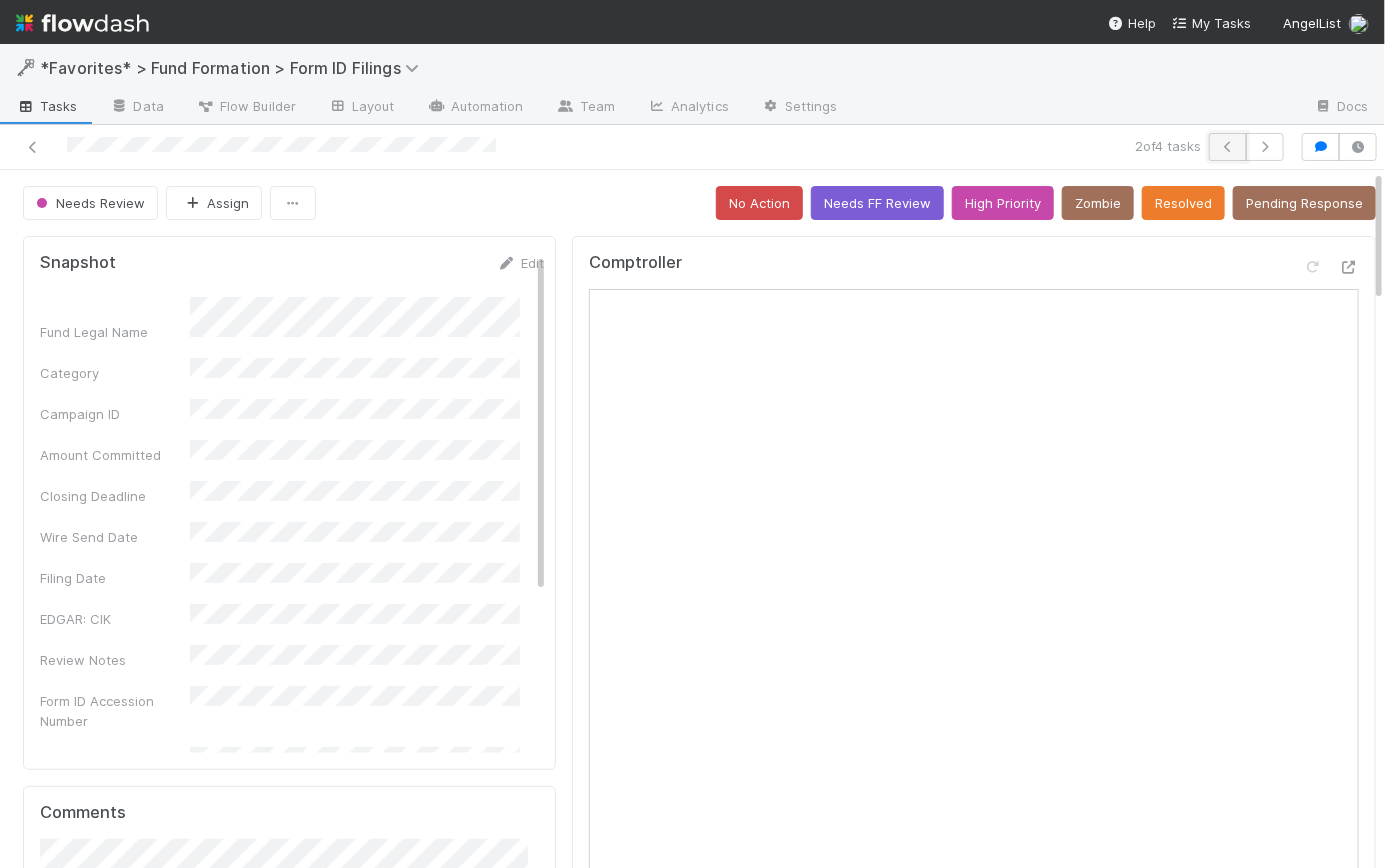 click at bounding box center [1228, 147] 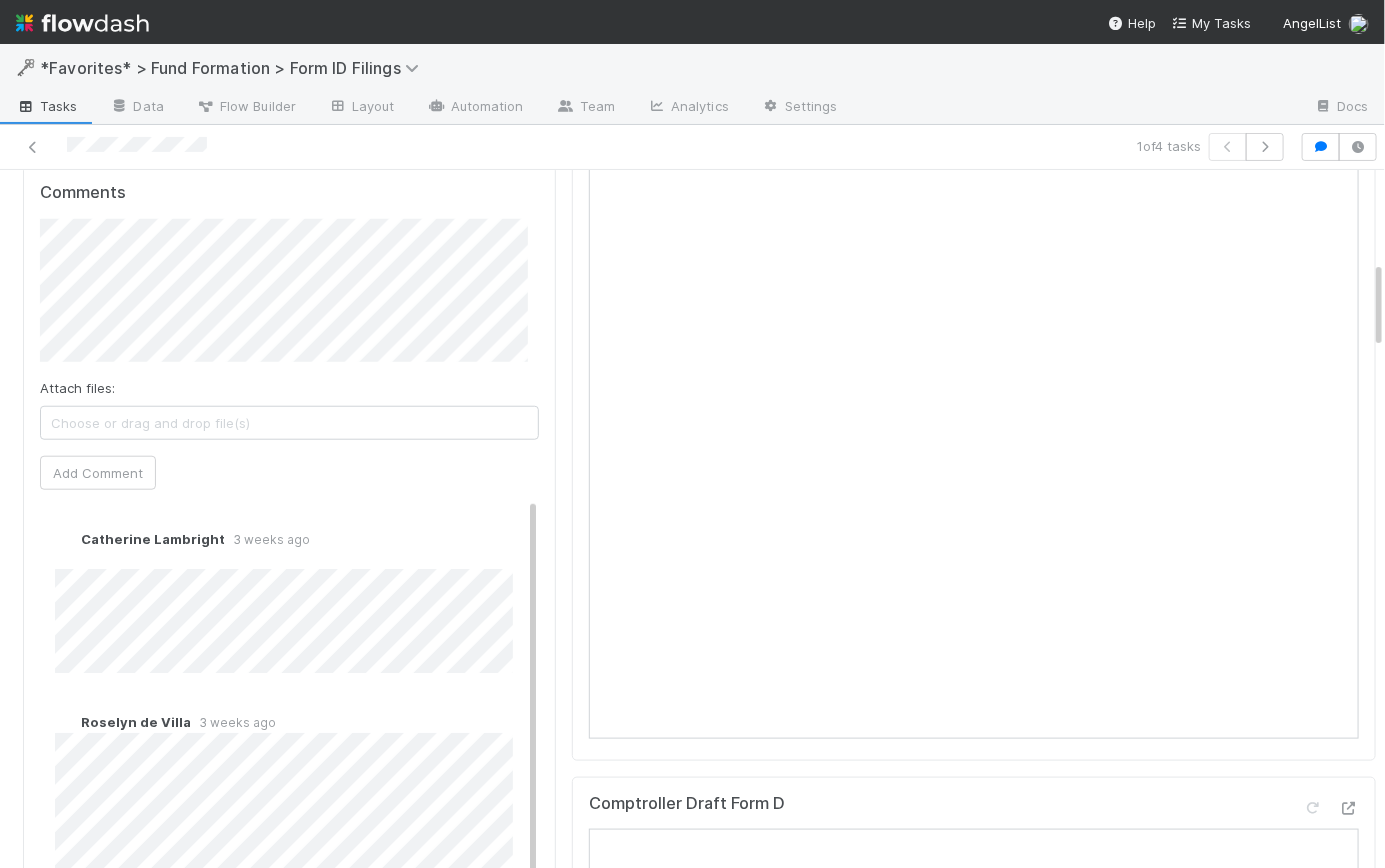 scroll, scrollTop: 385, scrollLeft: 0, axis: vertical 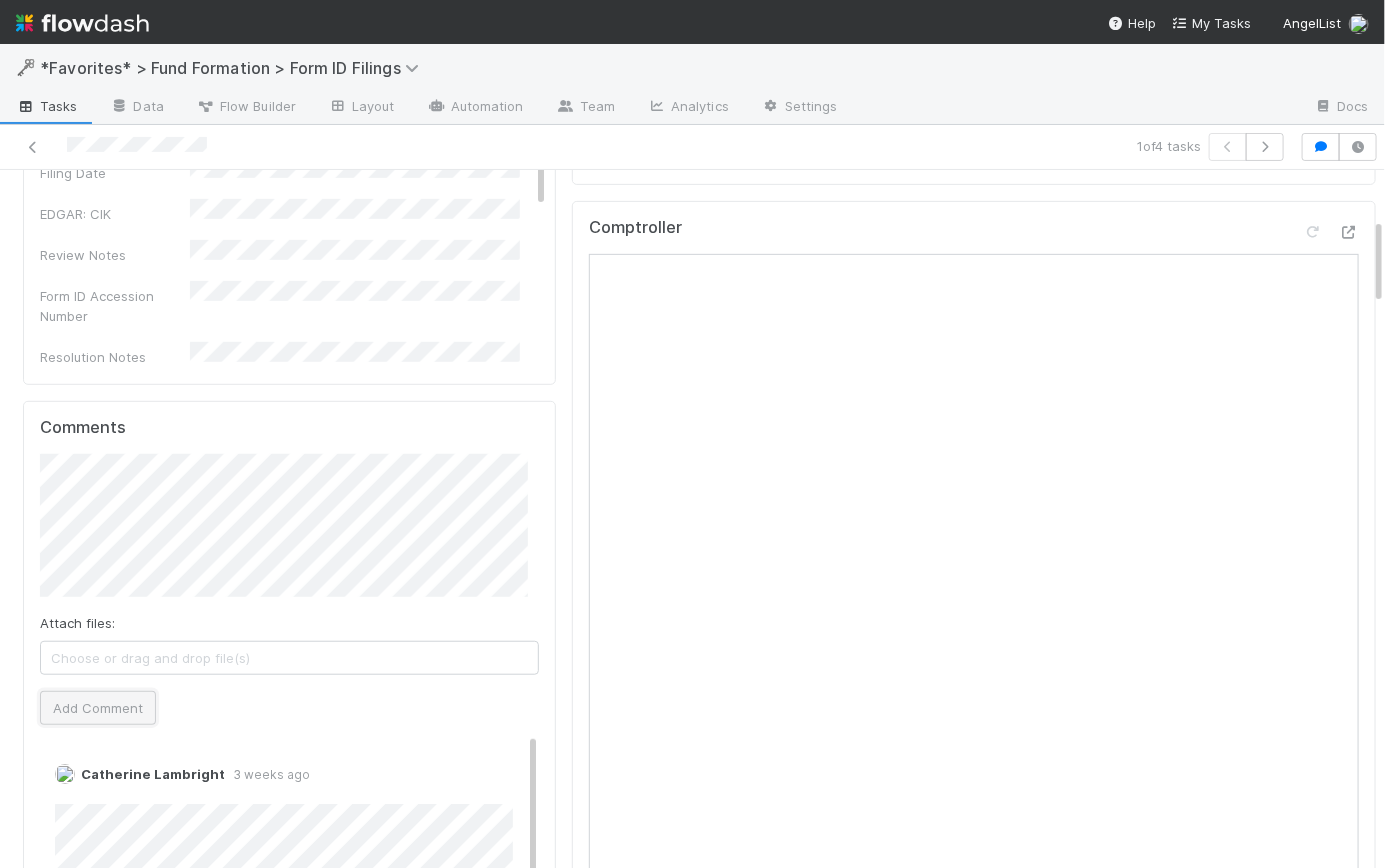 click on "Add Comment" at bounding box center [98, 708] 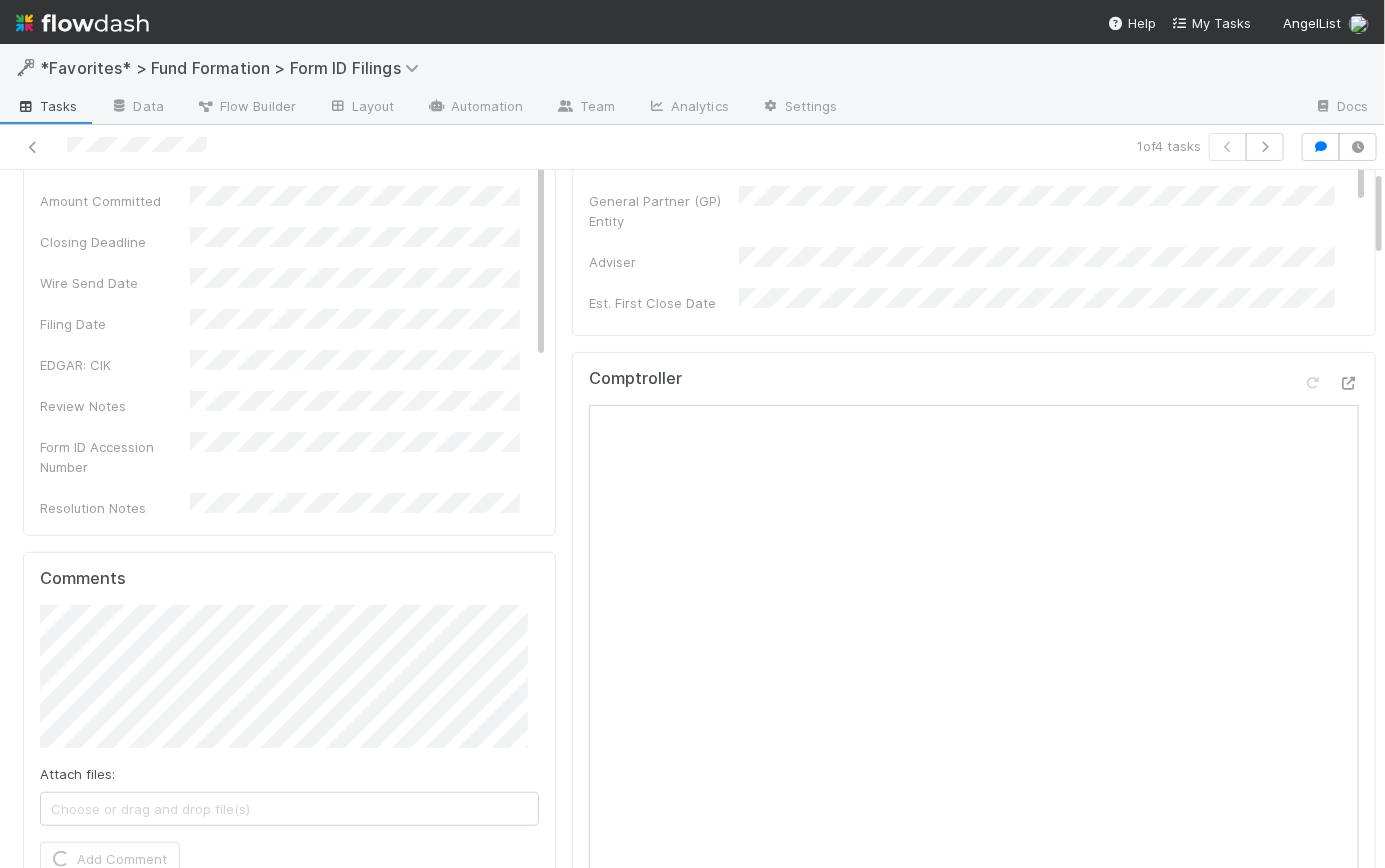 scroll, scrollTop: 0, scrollLeft: 0, axis: both 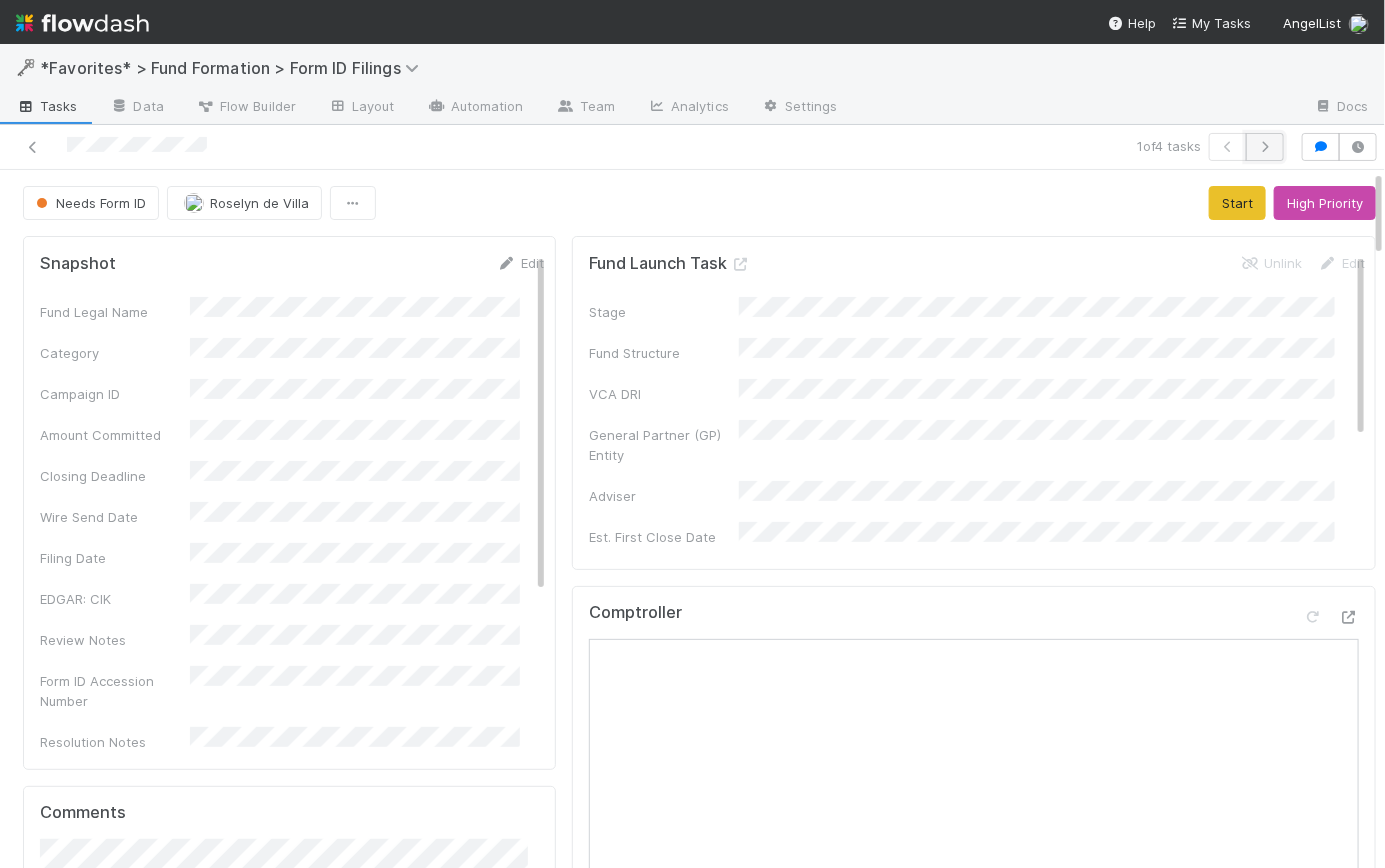 click at bounding box center (1265, 147) 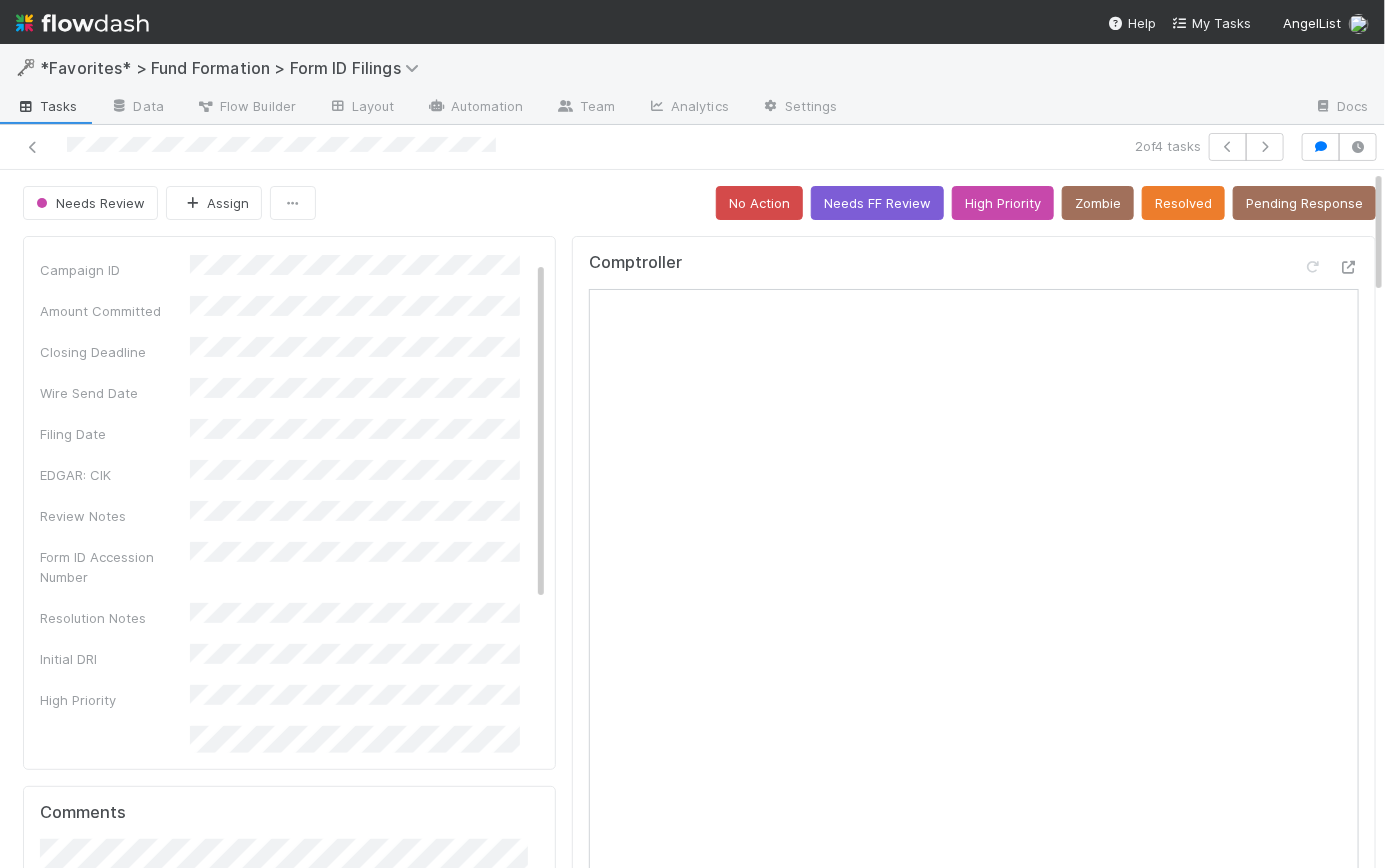 scroll, scrollTop: 235, scrollLeft: 0, axis: vertical 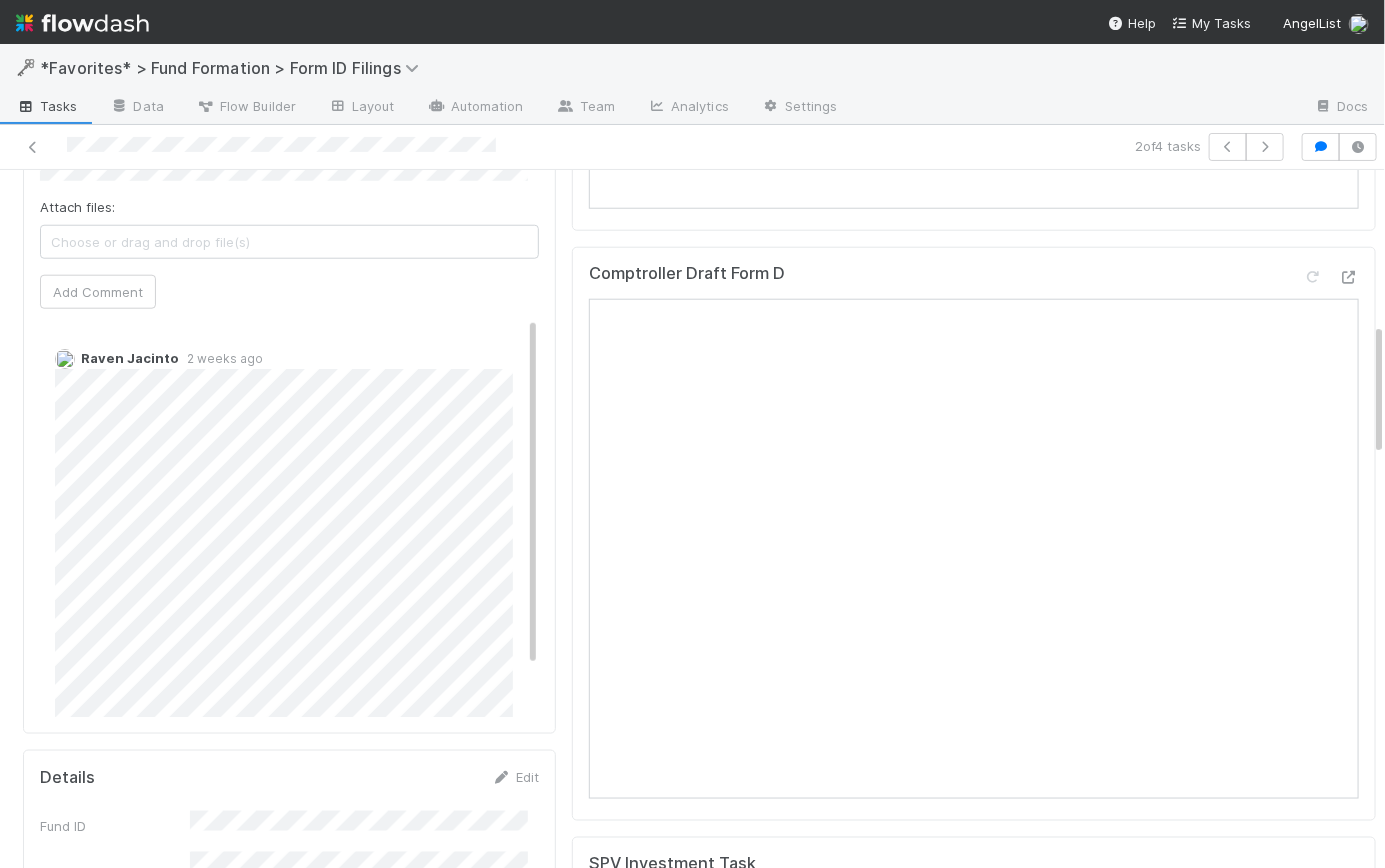 click on "Raven Jacinto 2 weeks ago" at bounding box center (296, 541) 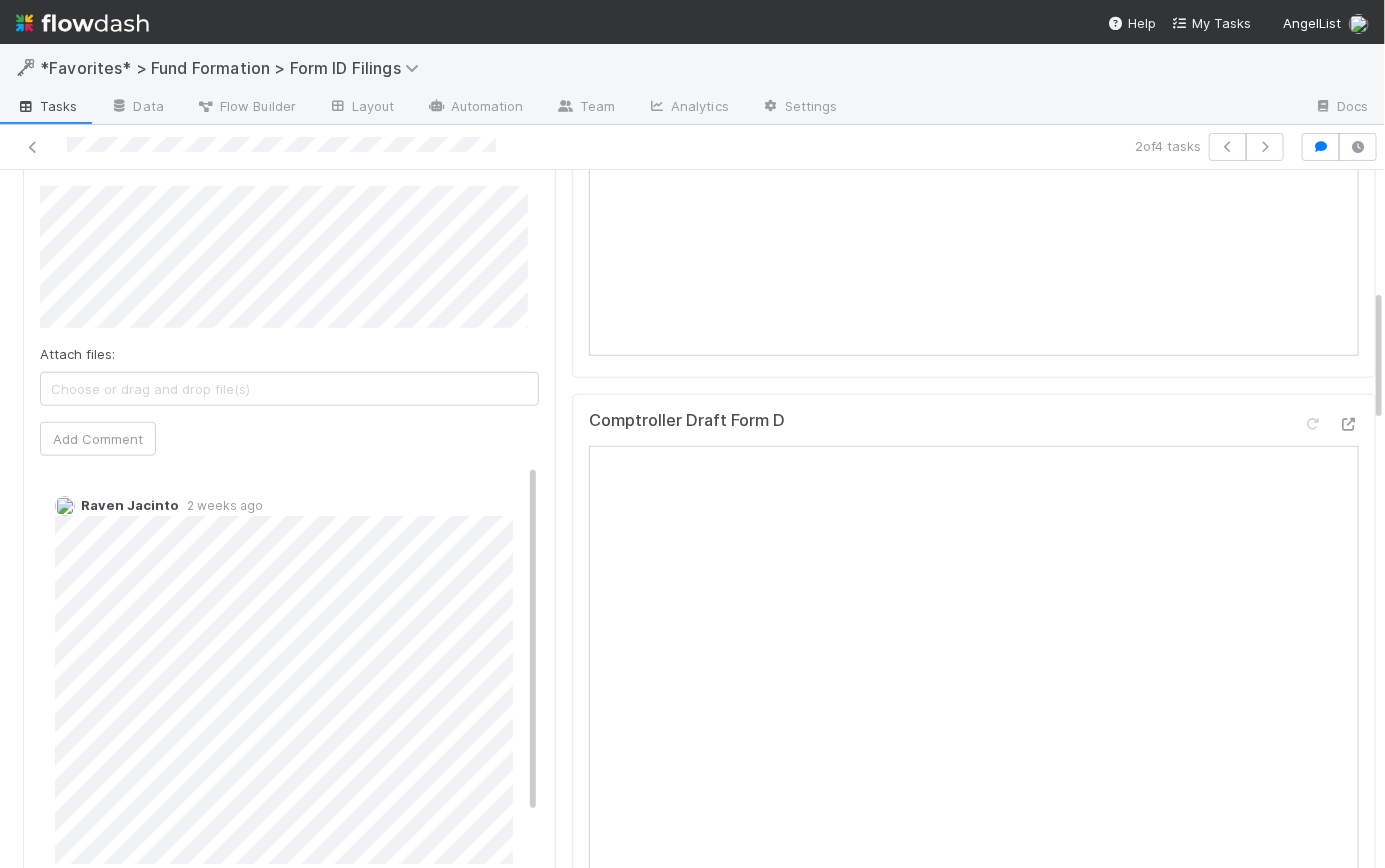 scroll, scrollTop: 657, scrollLeft: 0, axis: vertical 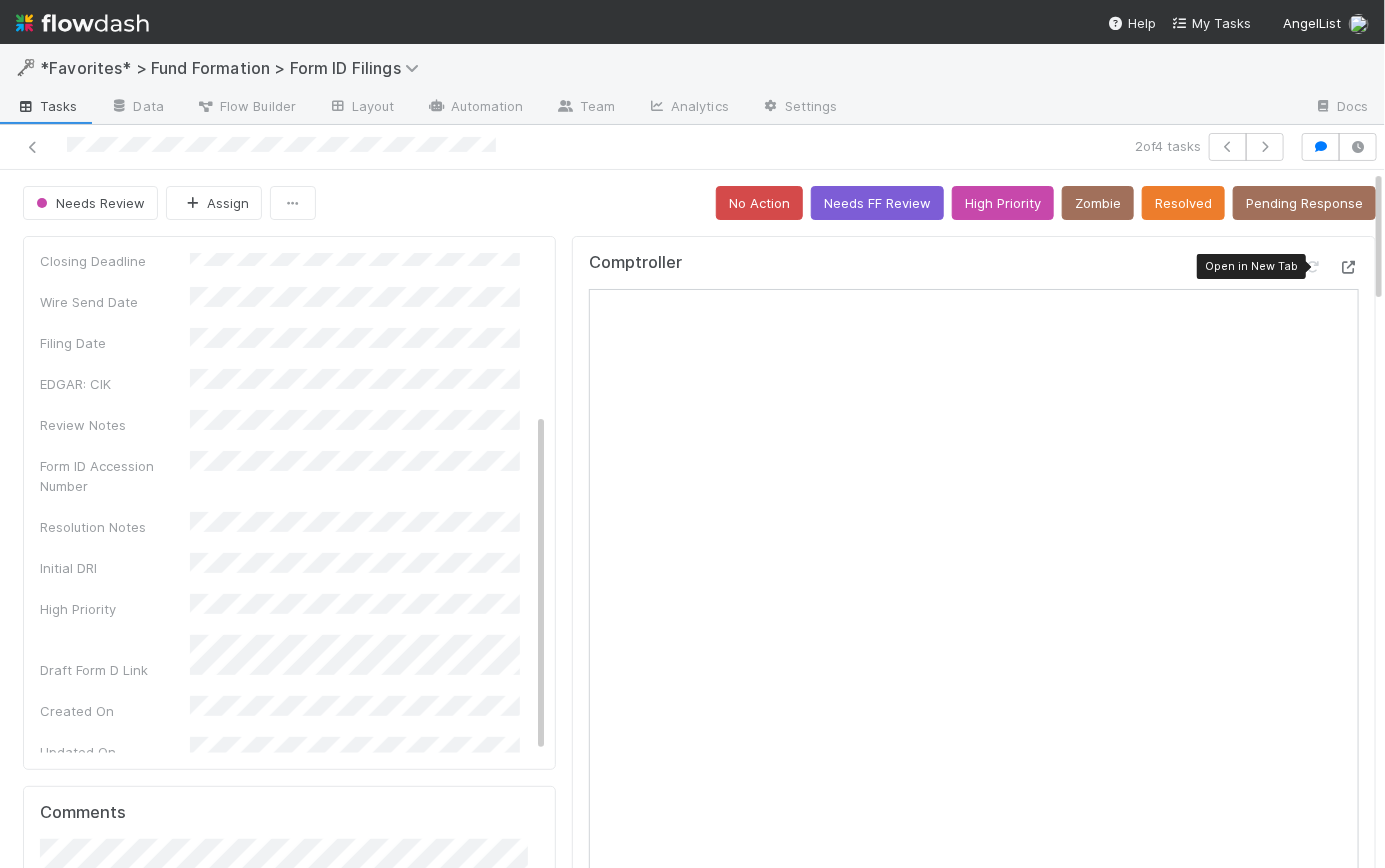 click at bounding box center [1349, 267] 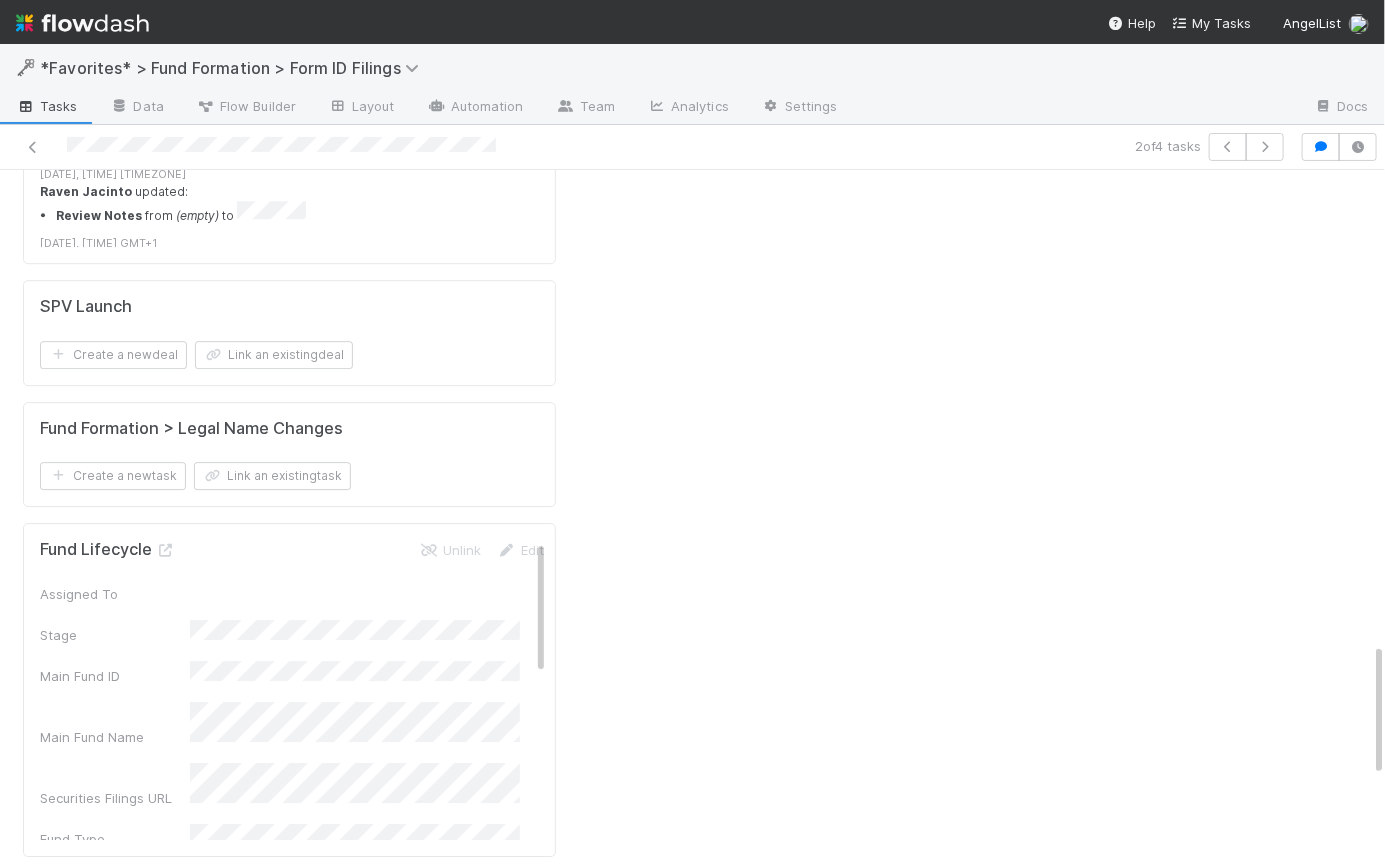 scroll, scrollTop: 2957, scrollLeft: 0, axis: vertical 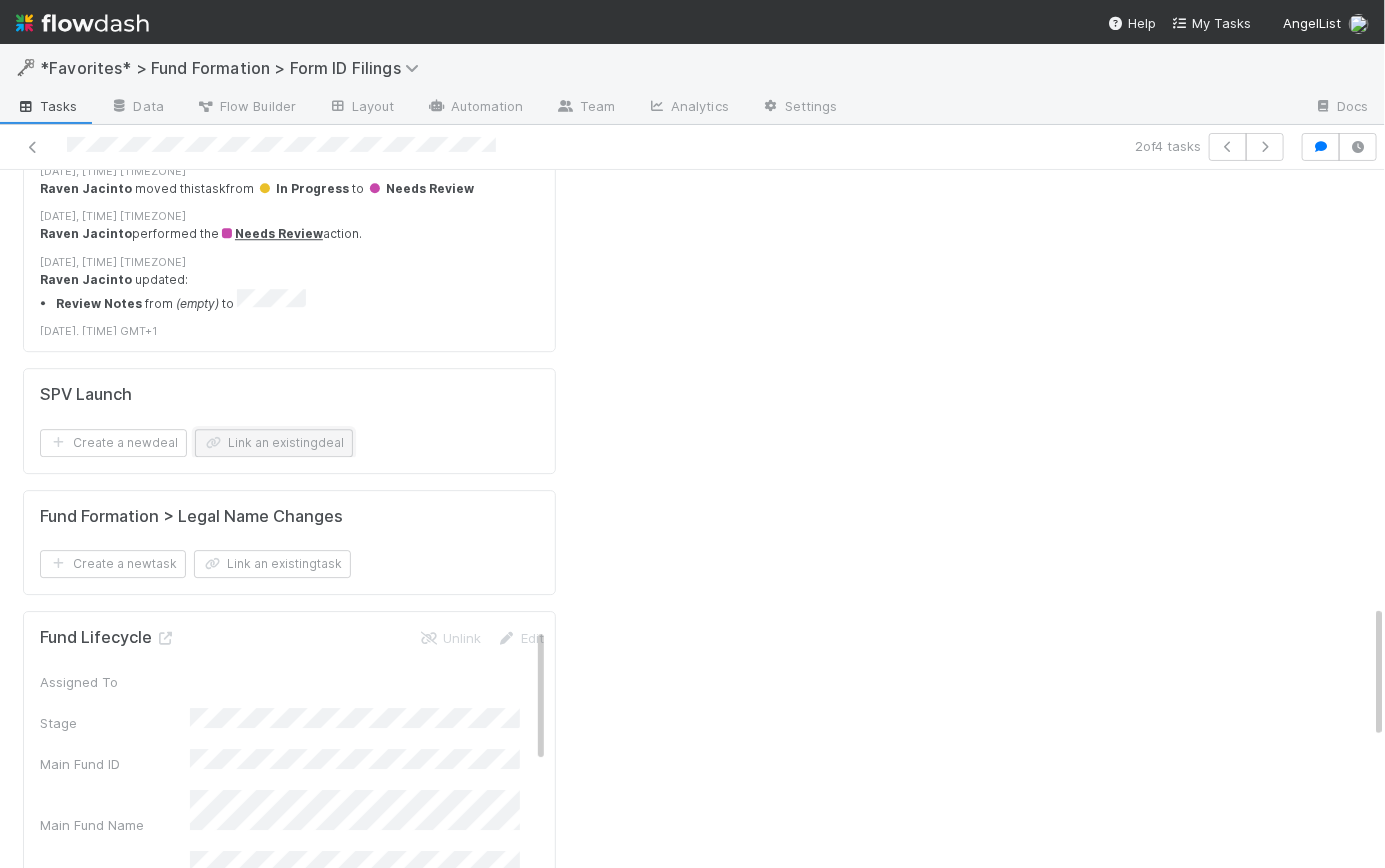 click on "Link an existing  deal" at bounding box center [274, 443] 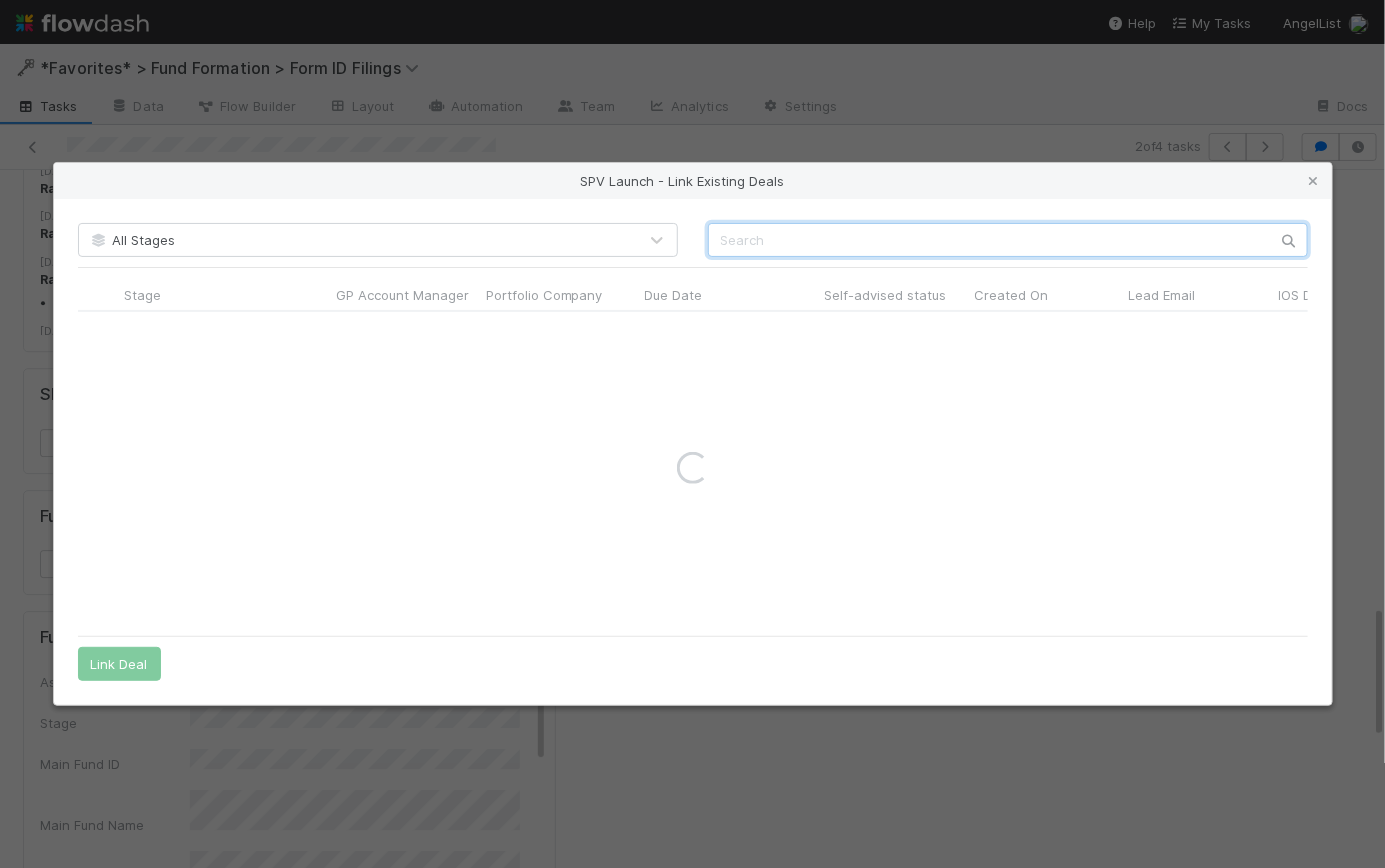 click at bounding box center (1008, 240) 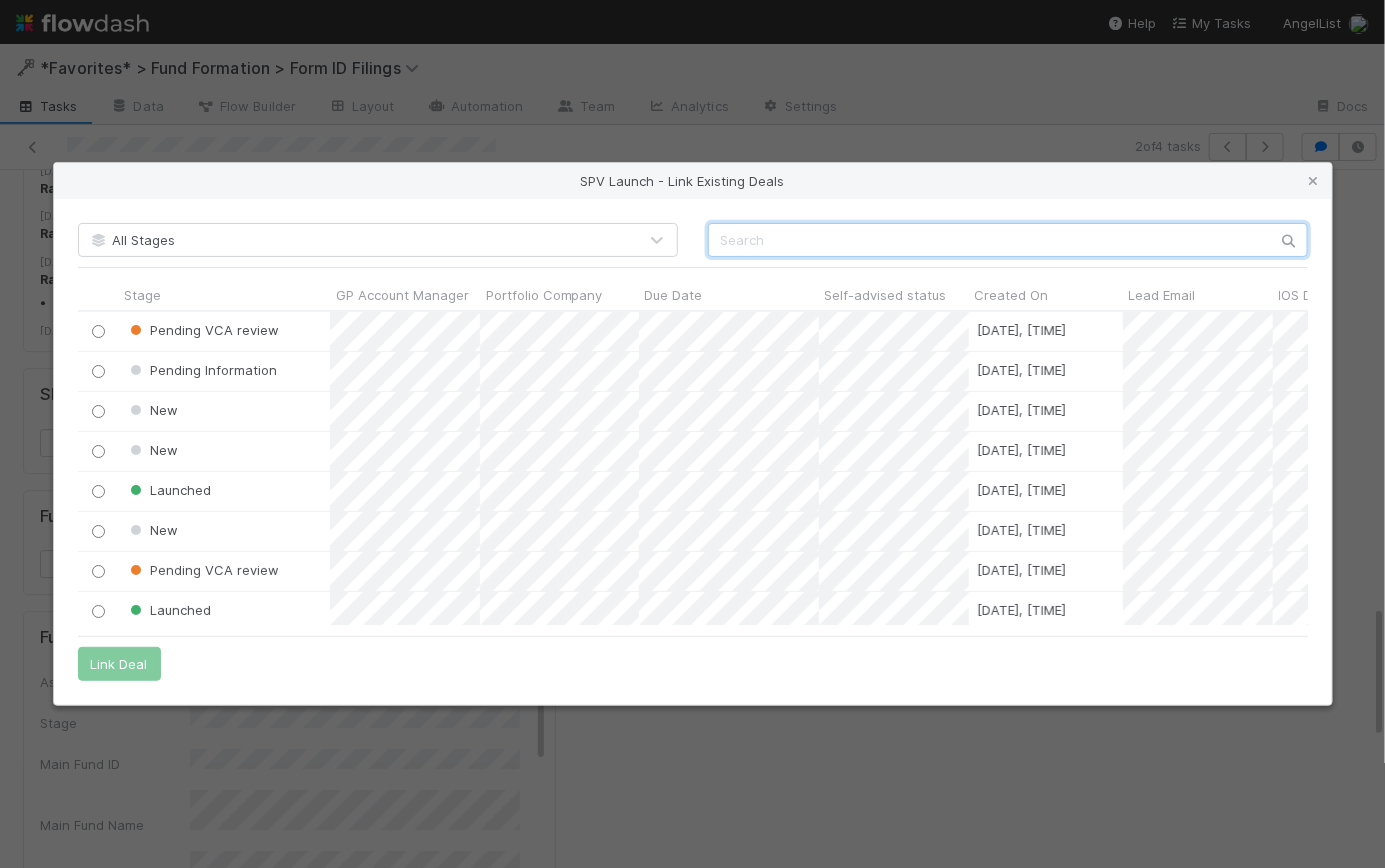 scroll, scrollTop: 14, scrollLeft: 14, axis: both 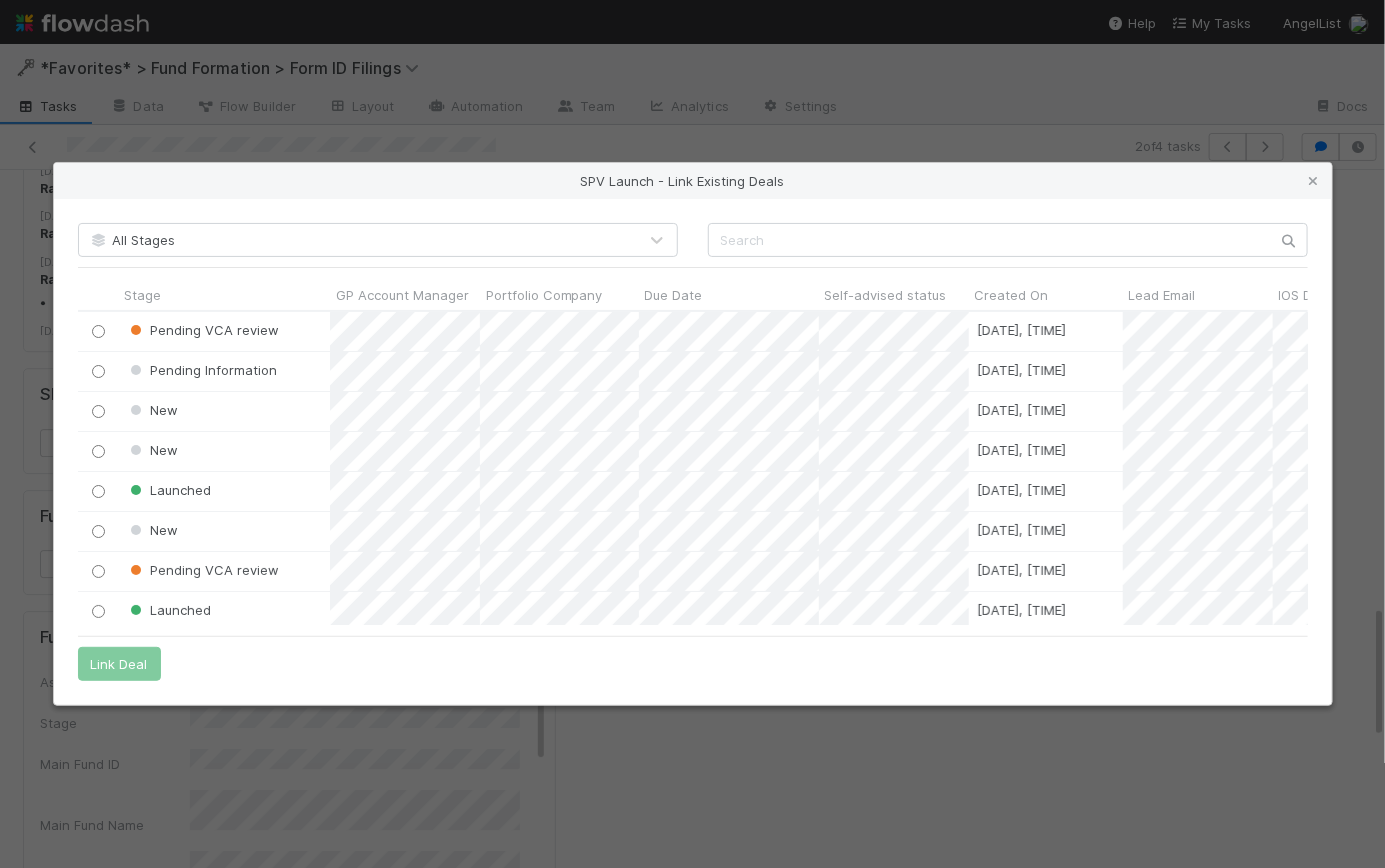 click at bounding box center [1314, 181] 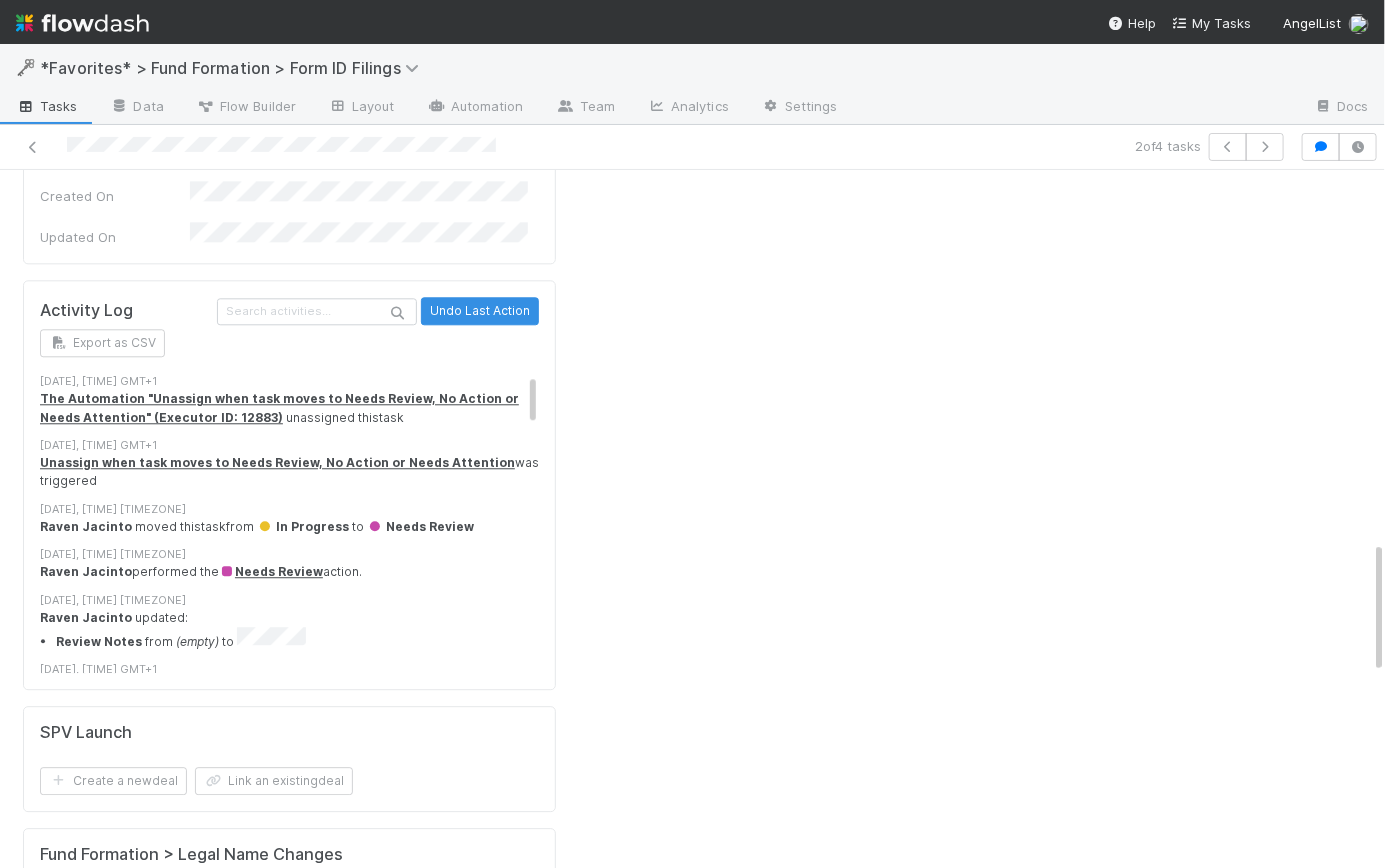 scroll, scrollTop: 1944, scrollLeft: 0, axis: vertical 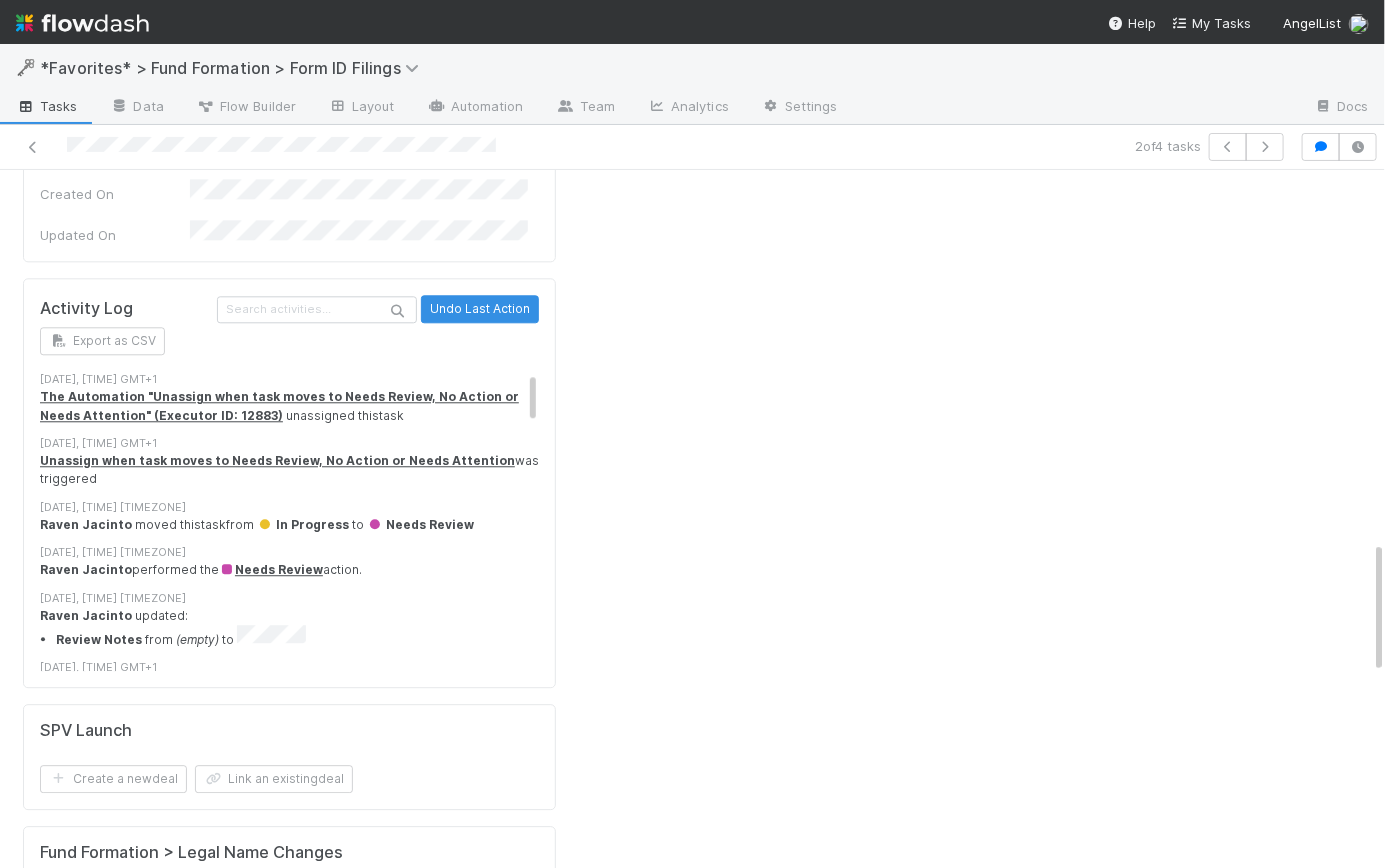 click on "SPV Launch" at bounding box center [292, 731] 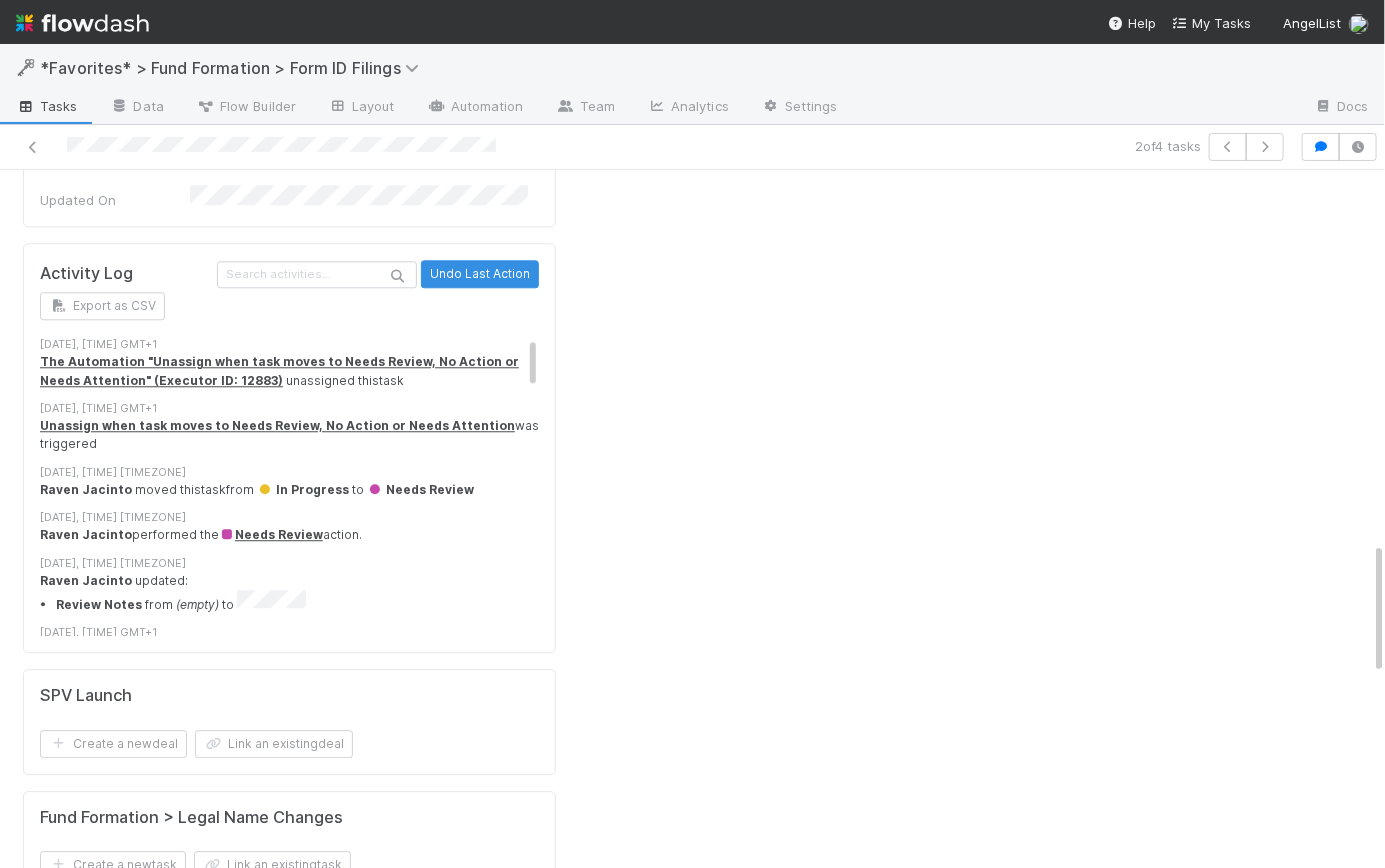 scroll, scrollTop: 2098, scrollLeft: 0, axis: vertical 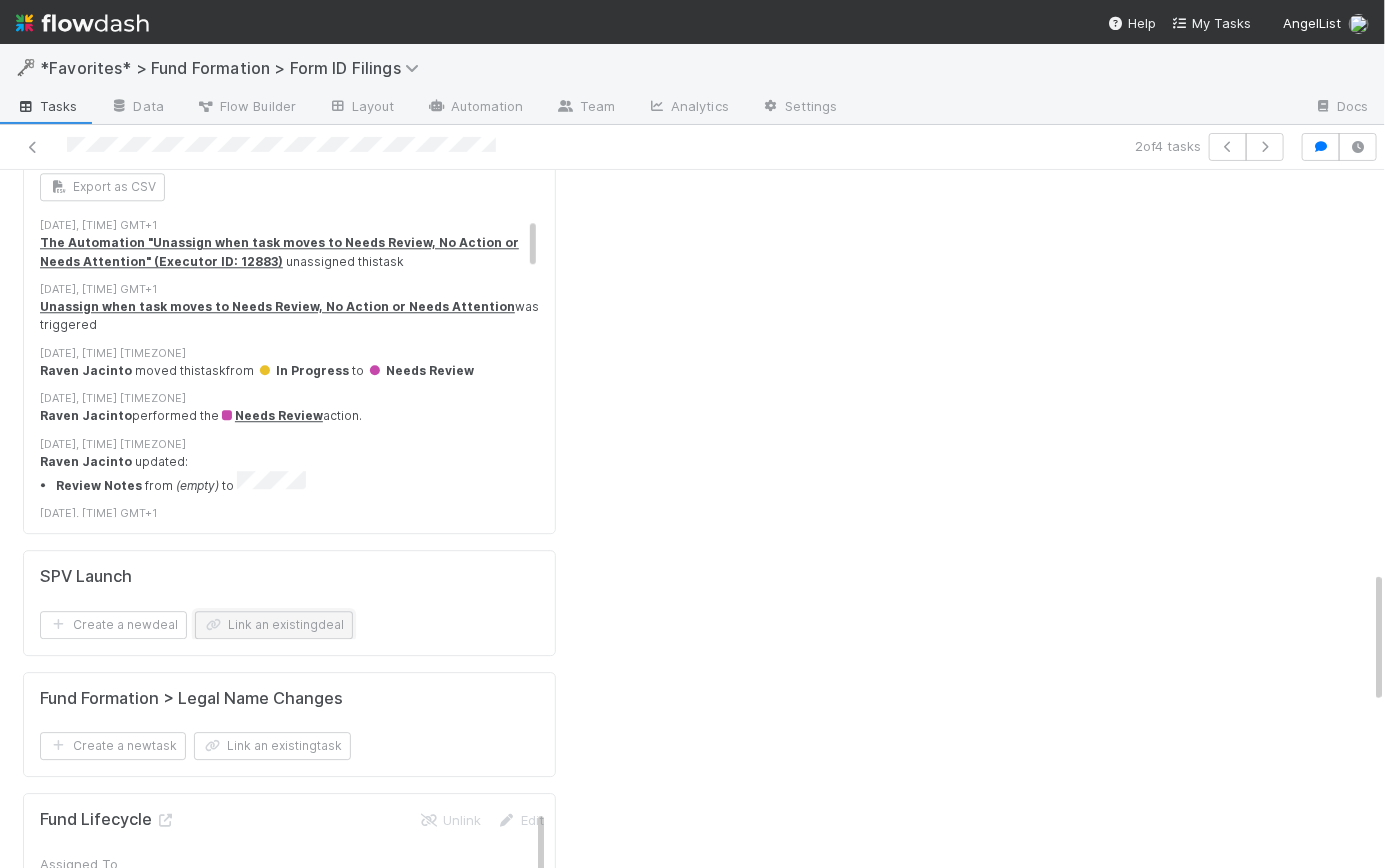 click on "Link an existing  deal" at bounding box center [274, 625] 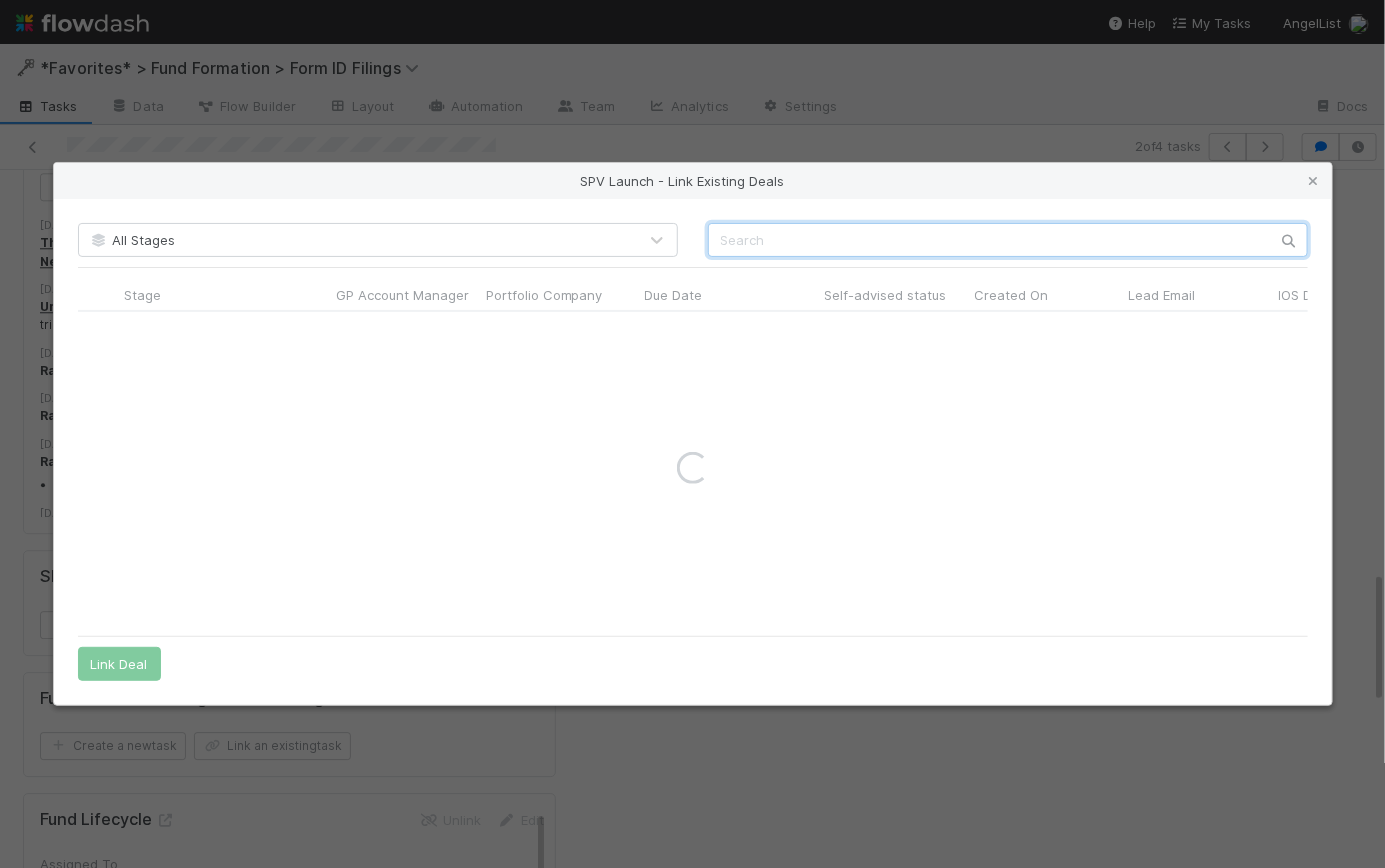 click at bounding box center [1008, 240] 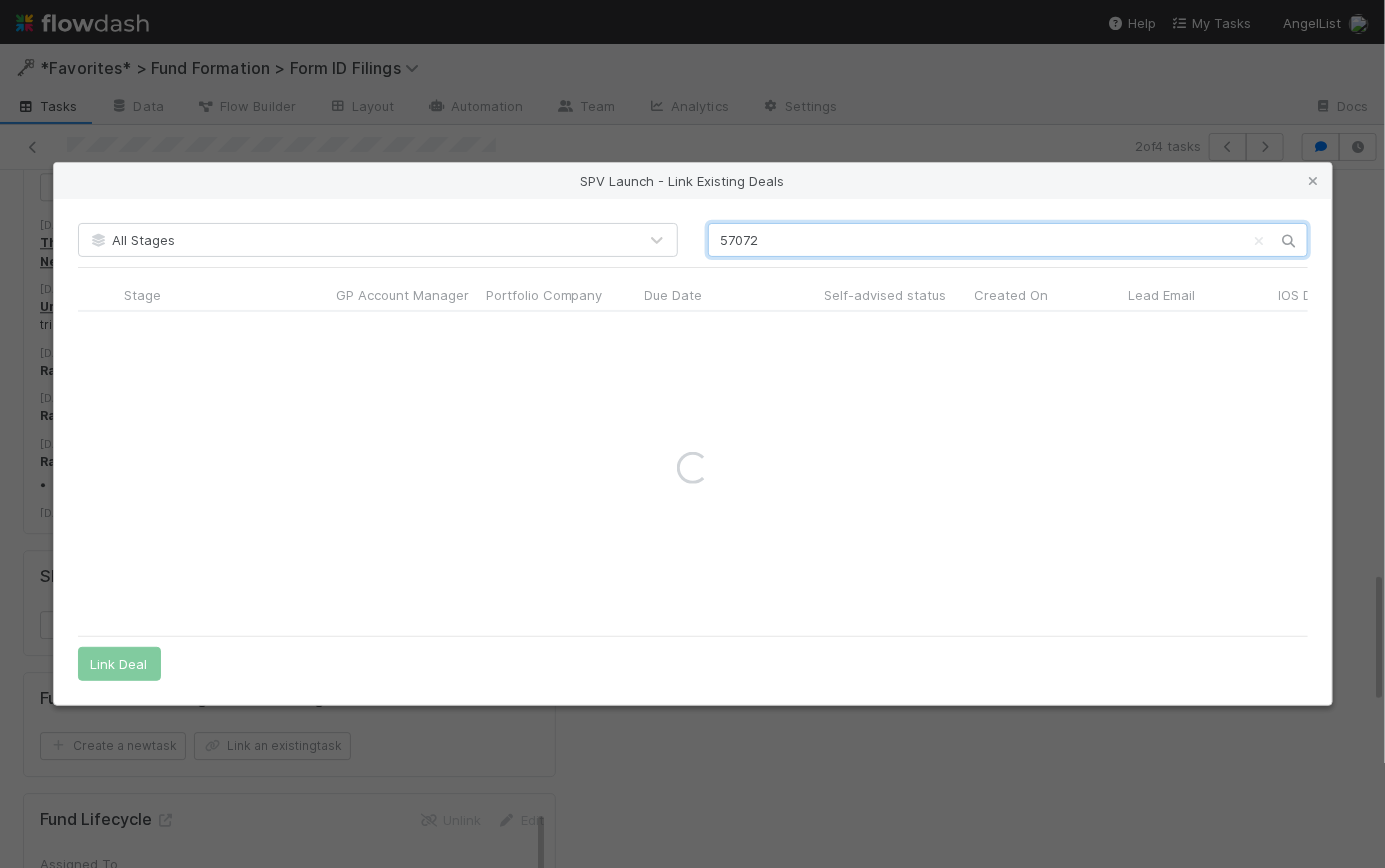 click on "57072" at bounding box center [1008, 240] 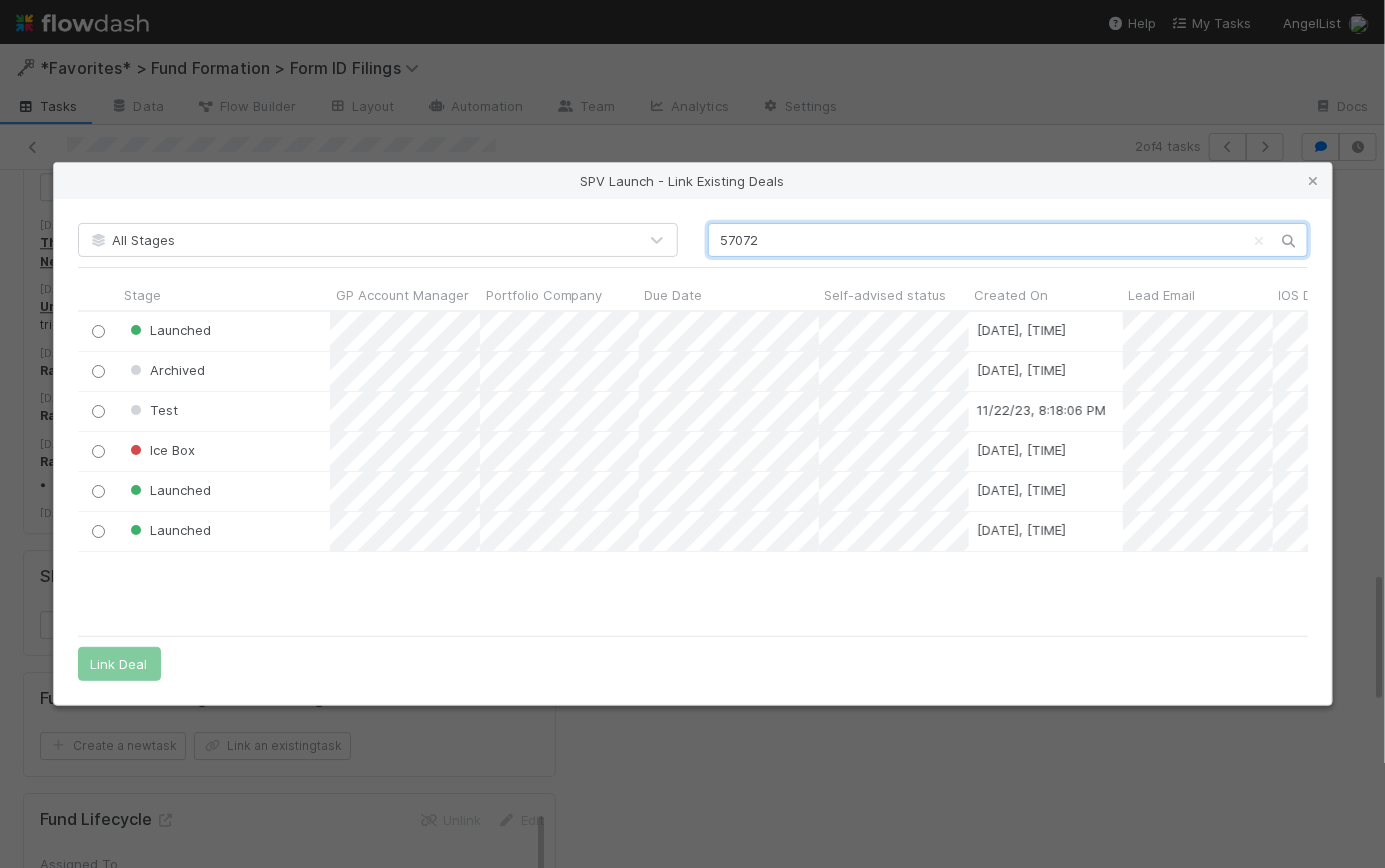 scroll, scrollTop: 14, scrollLeft: 14, axis: both 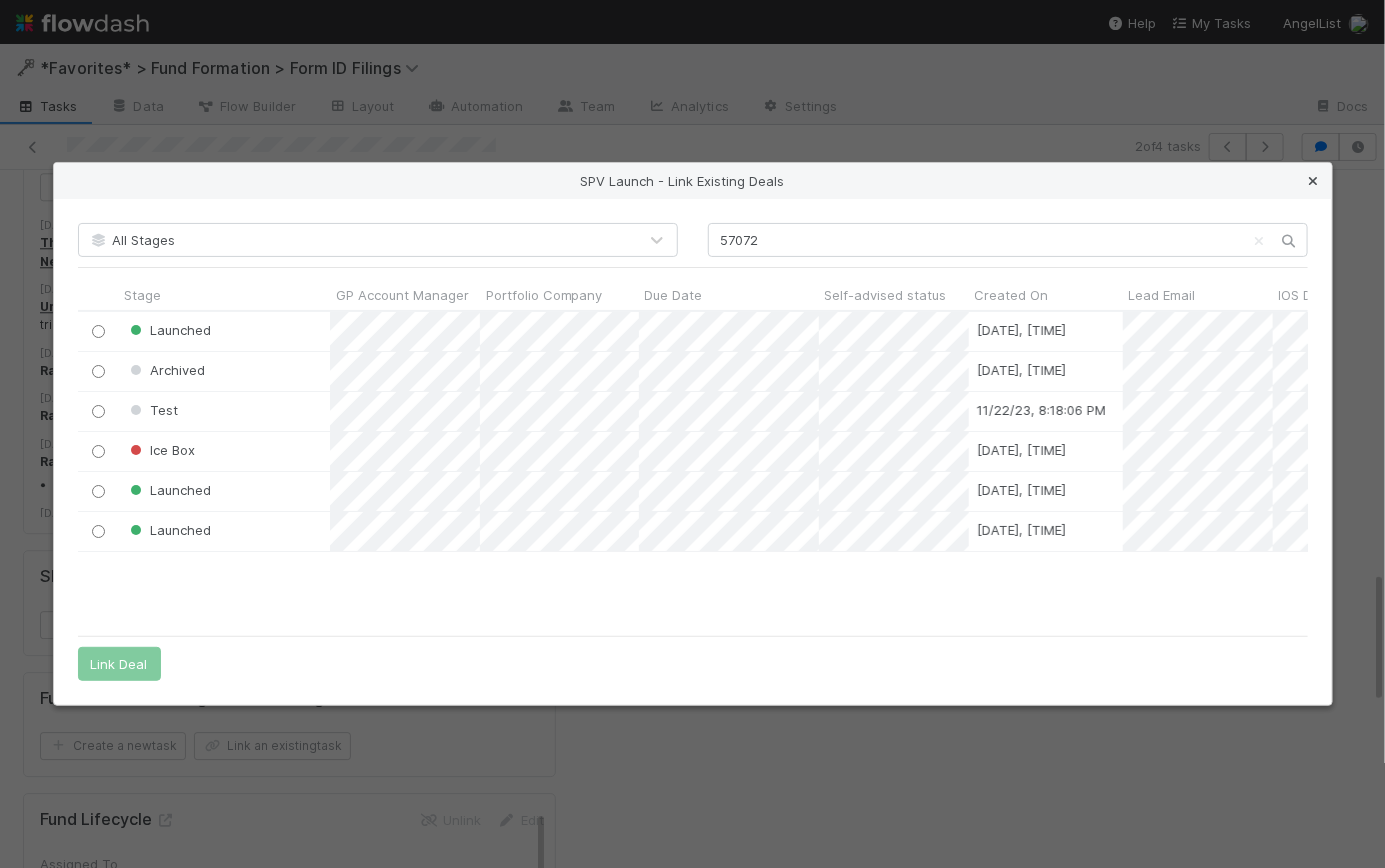 click at bounding box center (1314, 181) 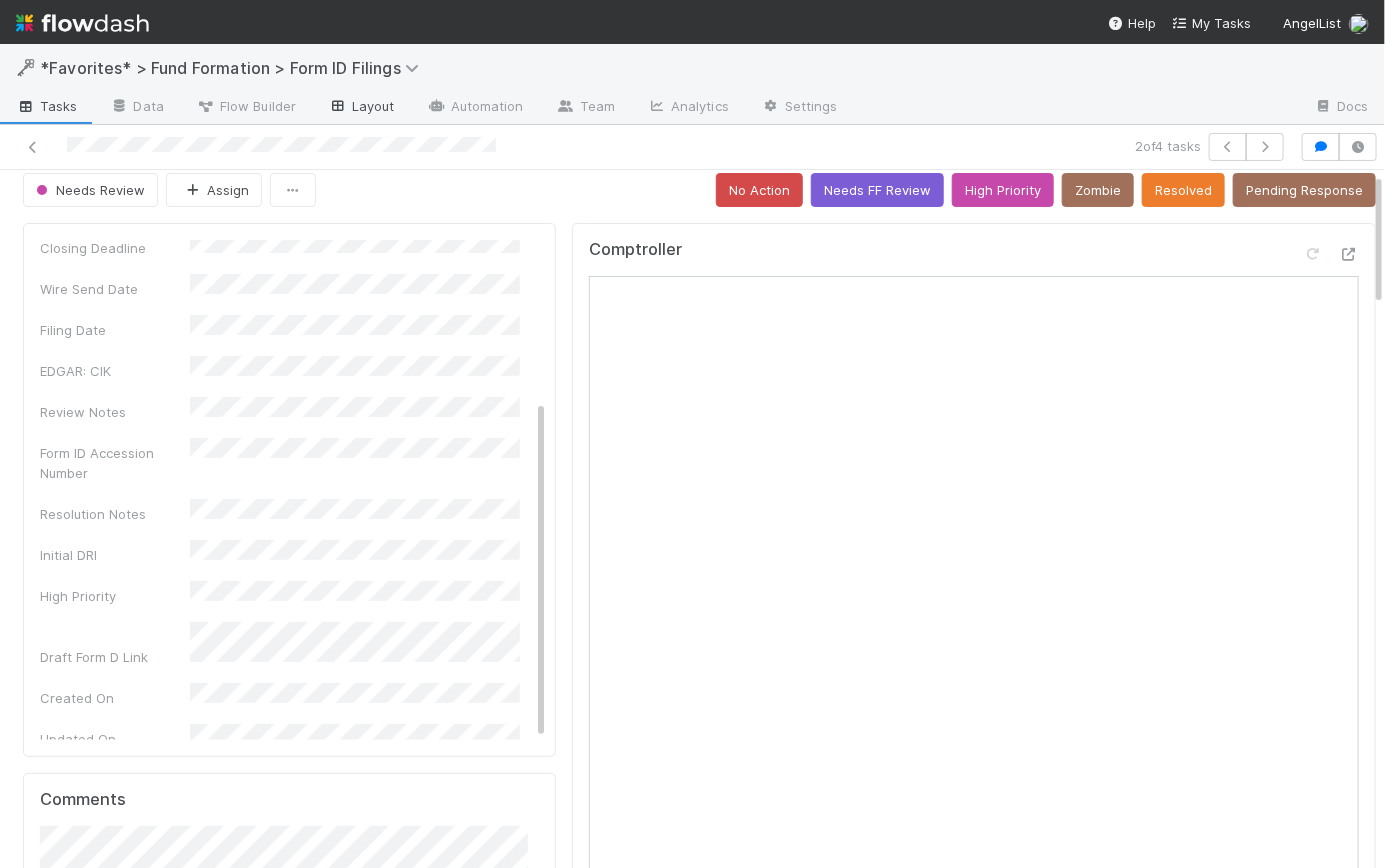 click on "Layout" at bounding box center [361, 108] 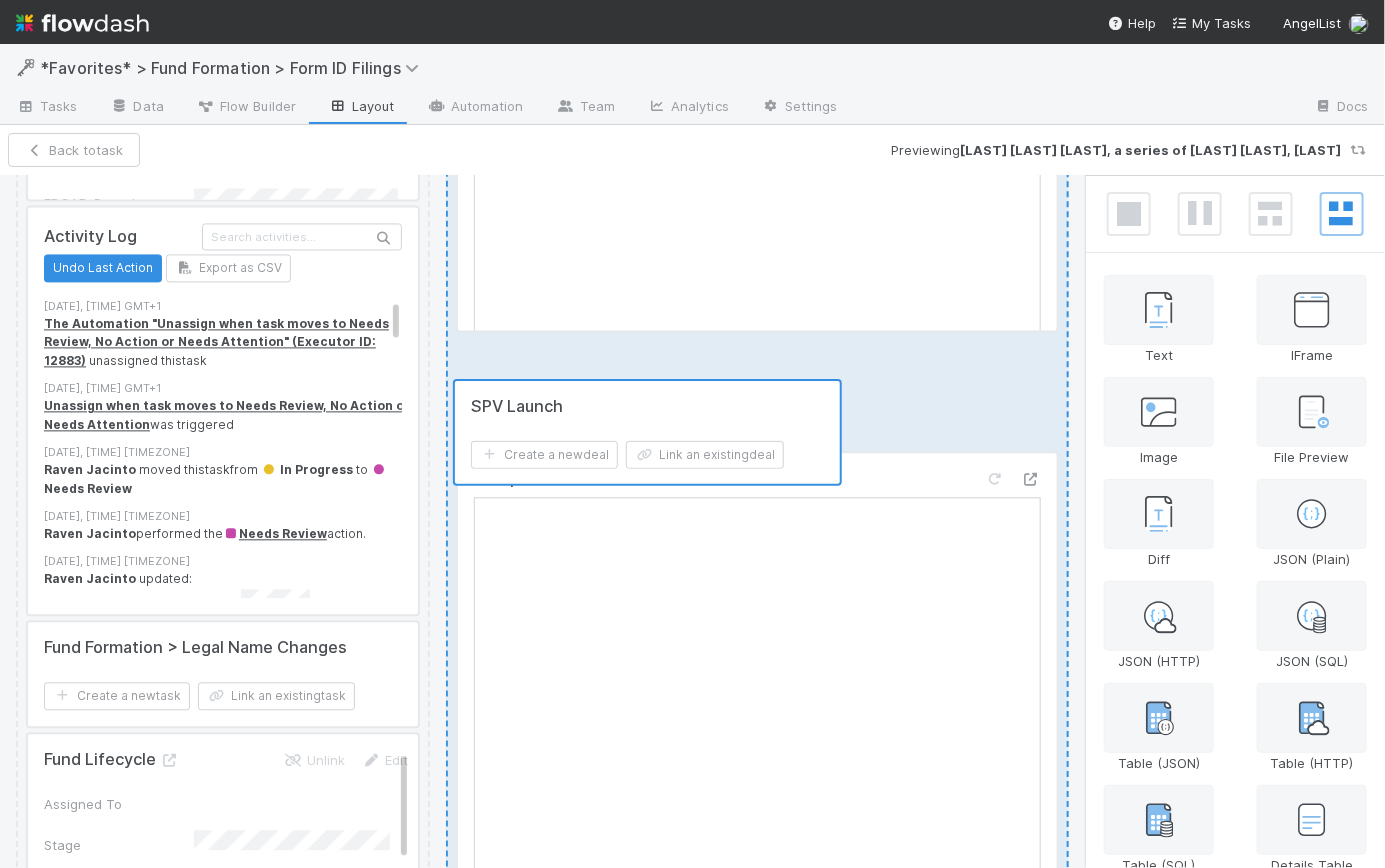 drag, startPoint x: 331, startPoint y: 647, endPoint x: 766, endPoint y: 402, distance: 499.24945 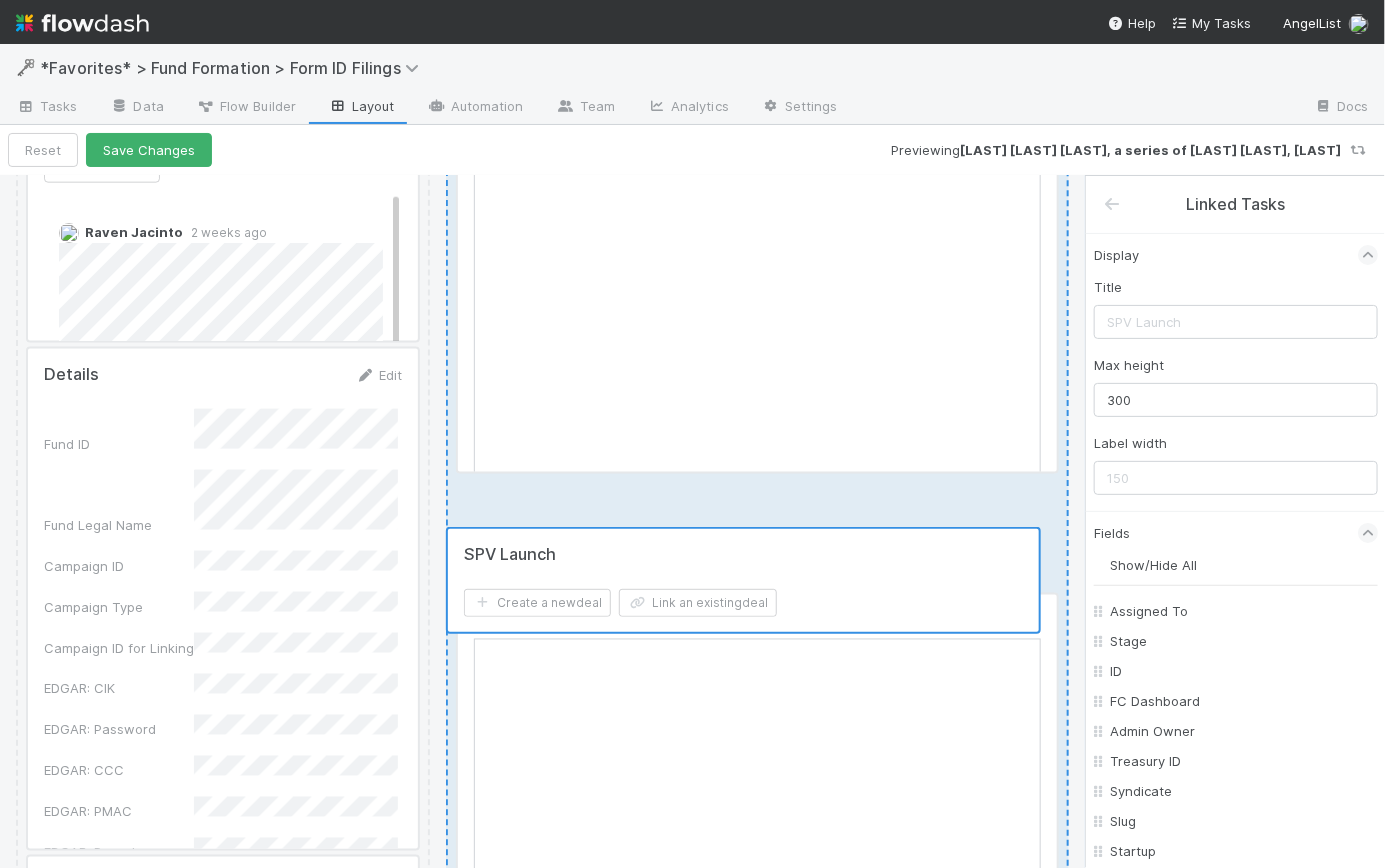 drag, startPoint x: 678, startPoint y: 561, endPoint x: 690, endPoint y: 556, distance: 13 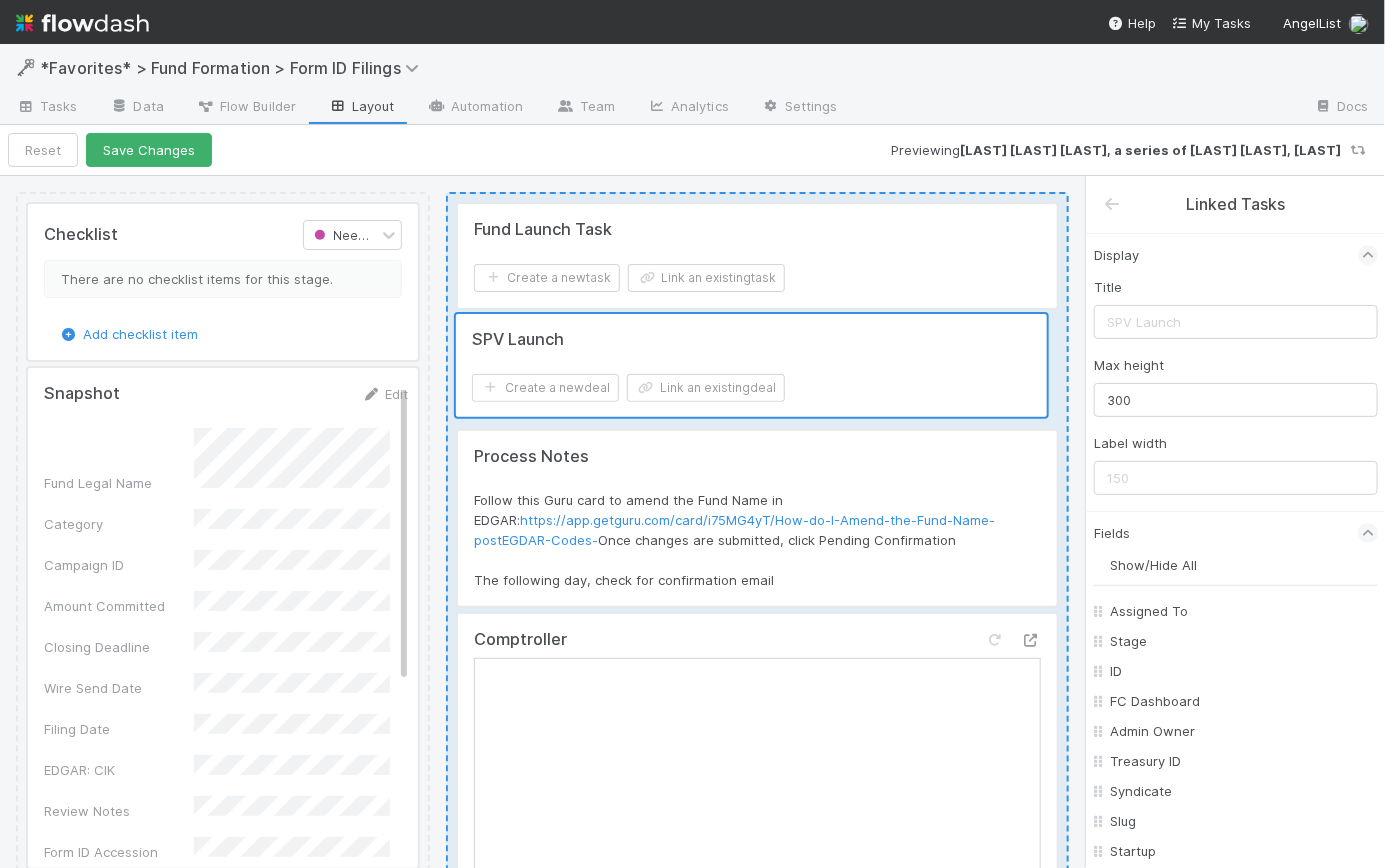 drag, startPoint x: 848, startPoint y: 477, endPoint x: 851, endPoint y: 370, distance: 107.042046 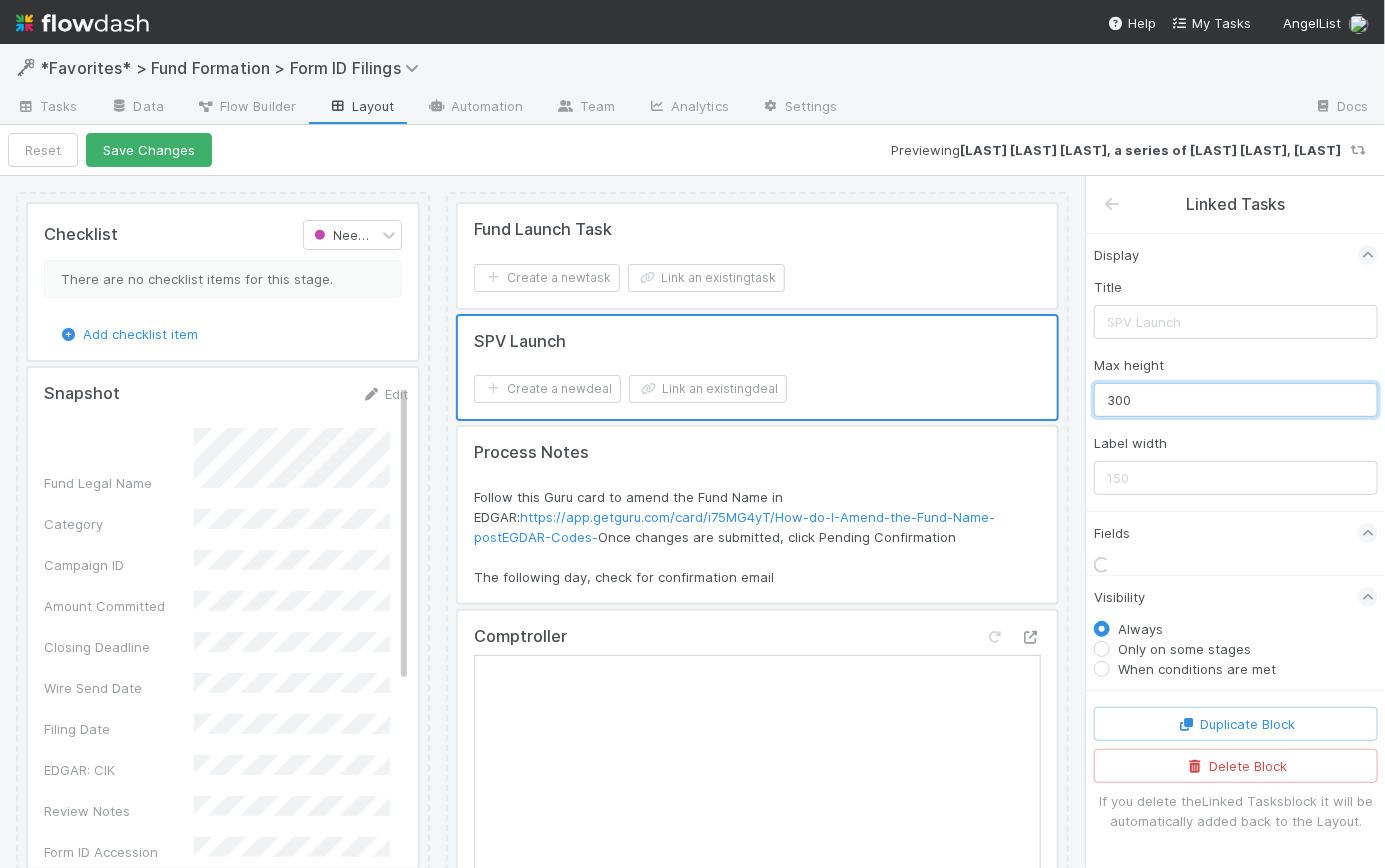 drag, startPoint x: 1151, startPoint y: 401, endPoint x: 1092, endPoint y: 397, distance: 59.135437 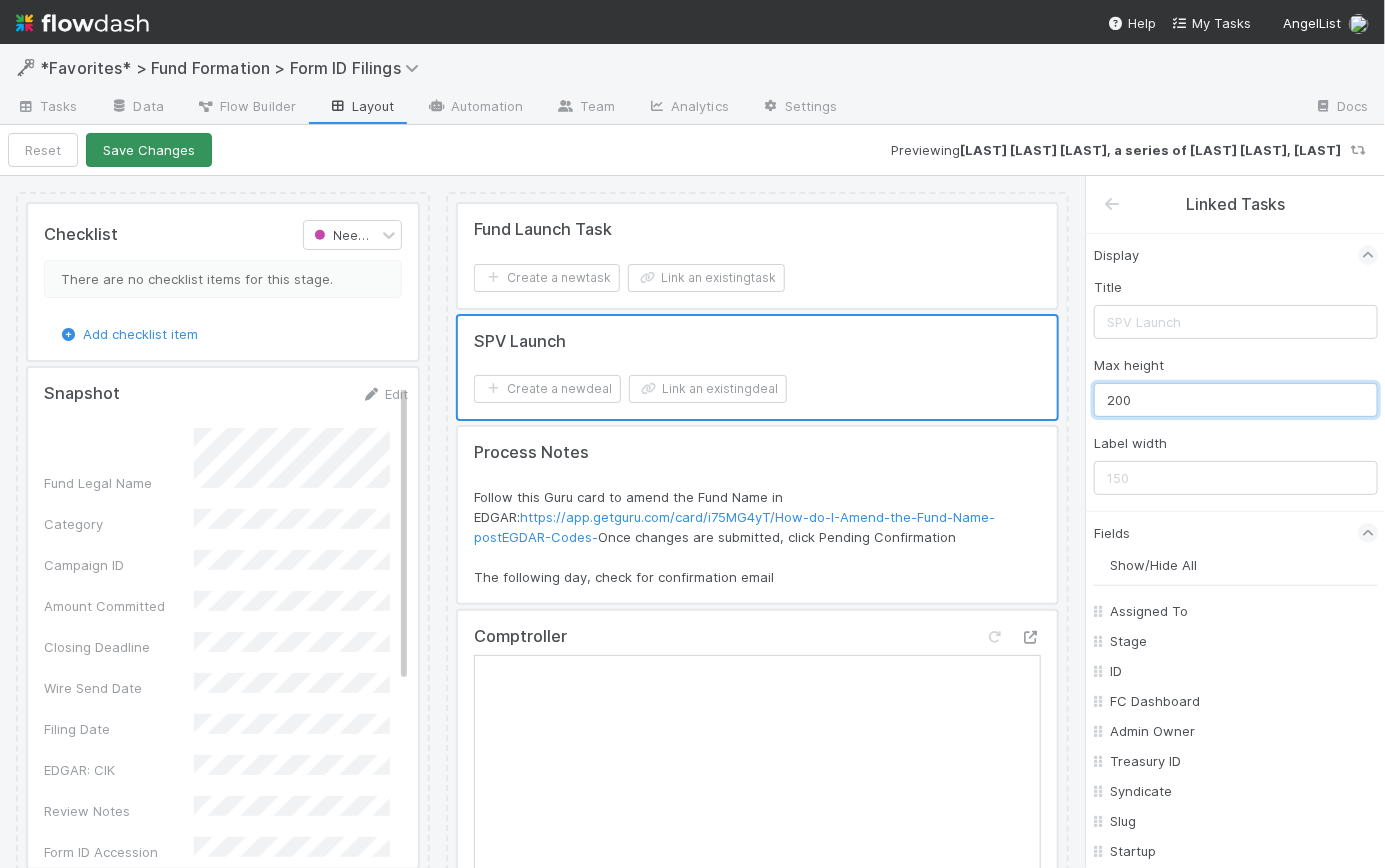 type on "200" 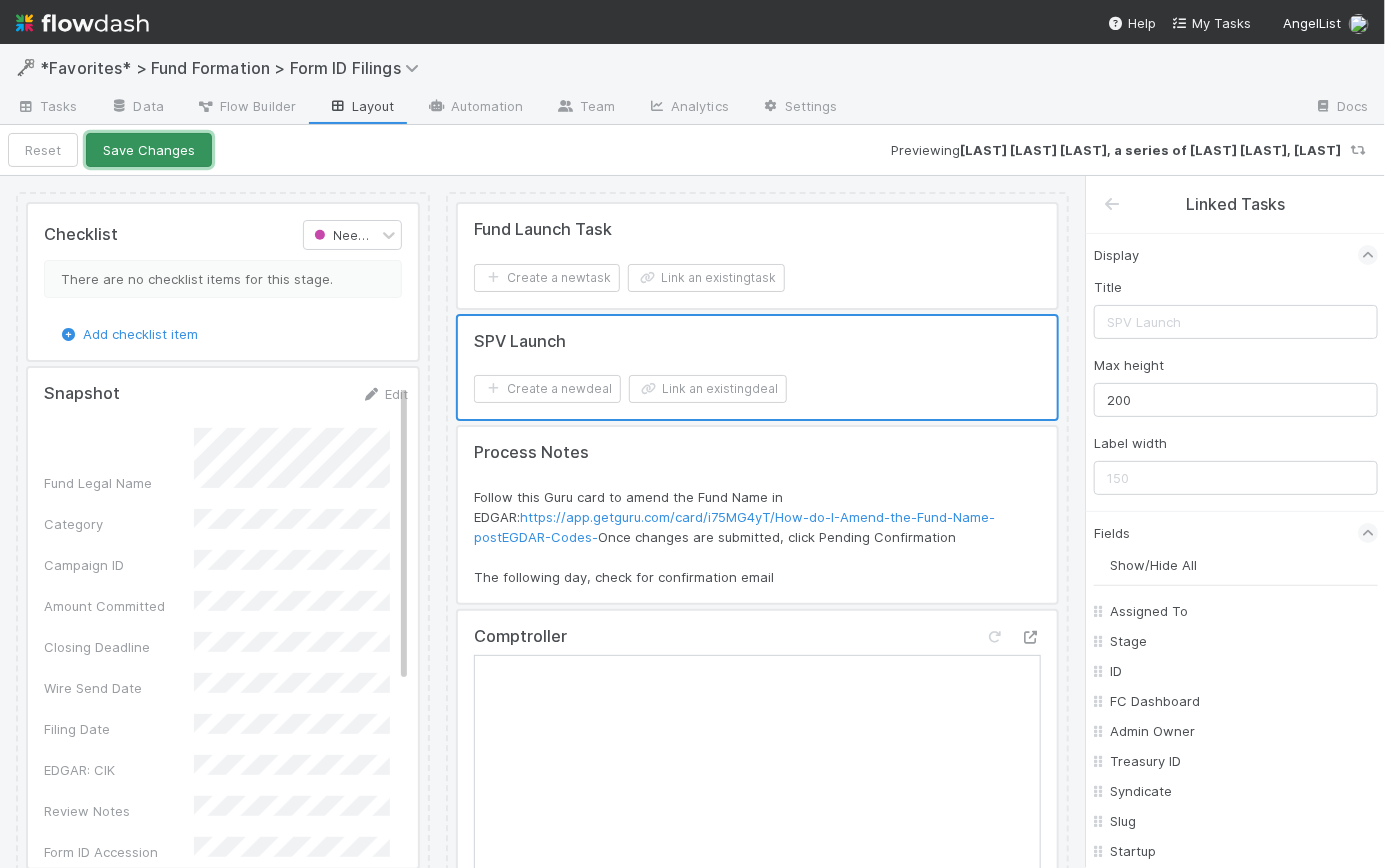 click on "Save Changes" at bounding box center (149, 150) 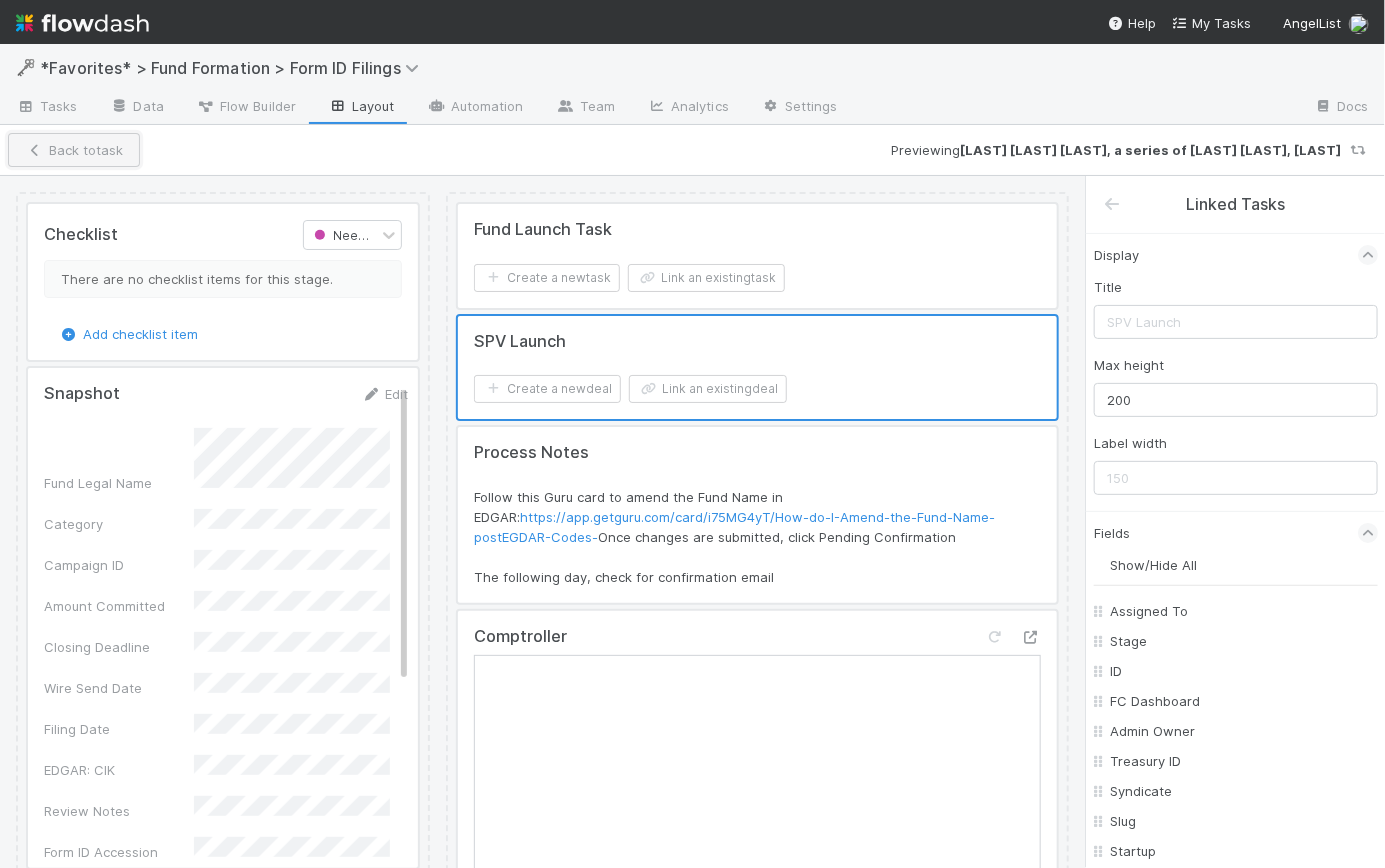 click on "Back to  task" at bounding box center [74, 150] 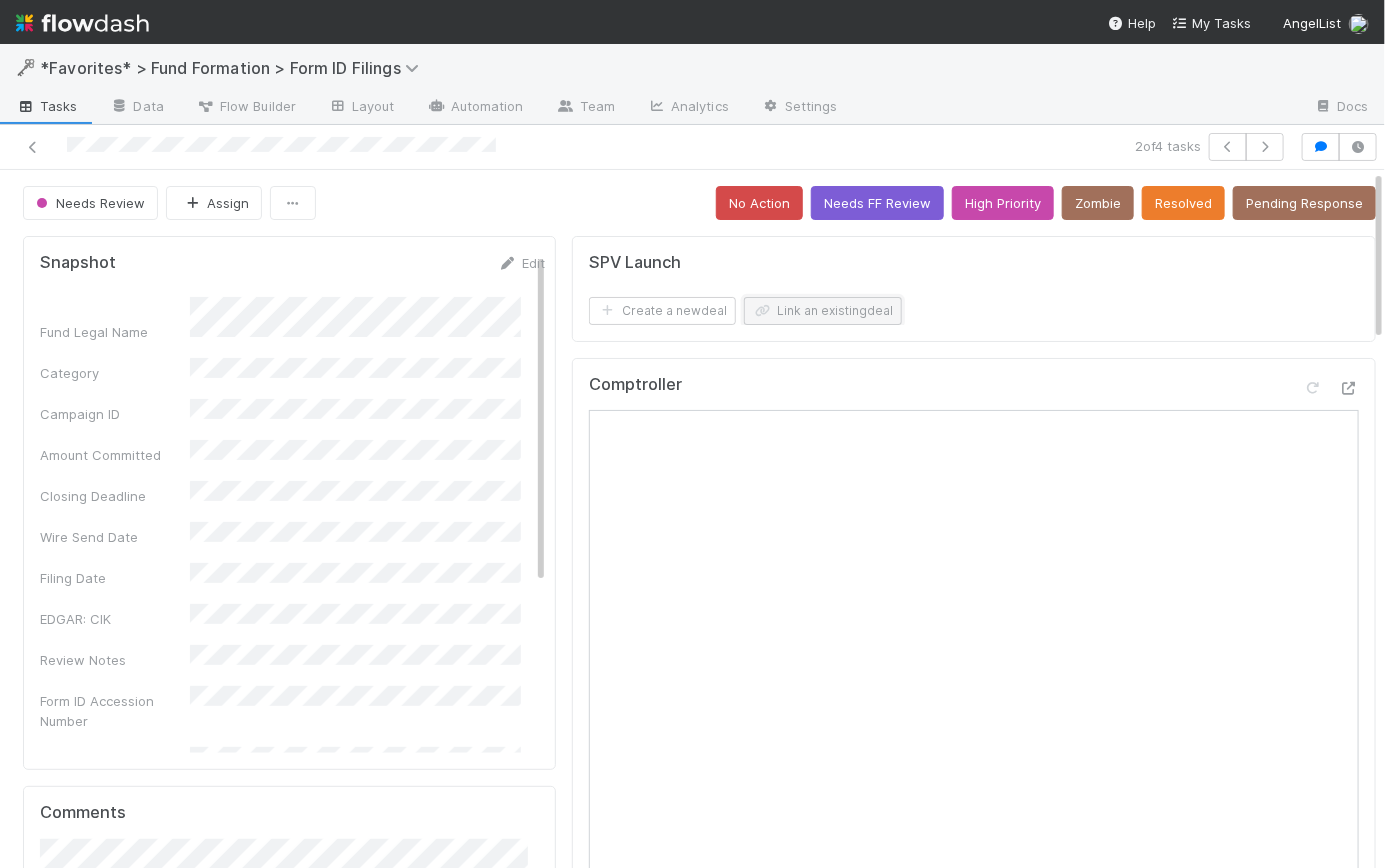 click on "Link an existing  deal" at bounding box center (823, 311) 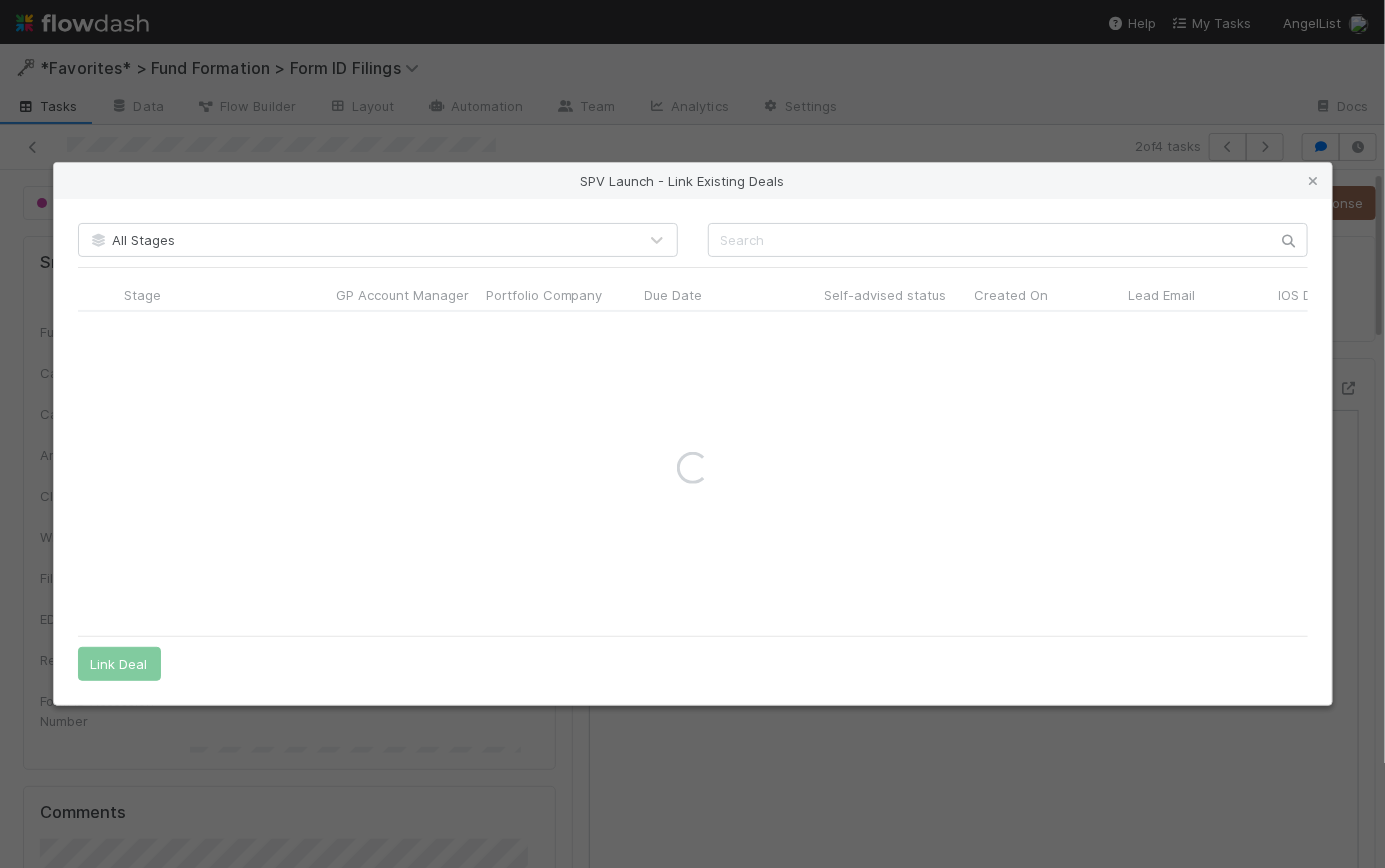 click at bounding box center (1314, 181) 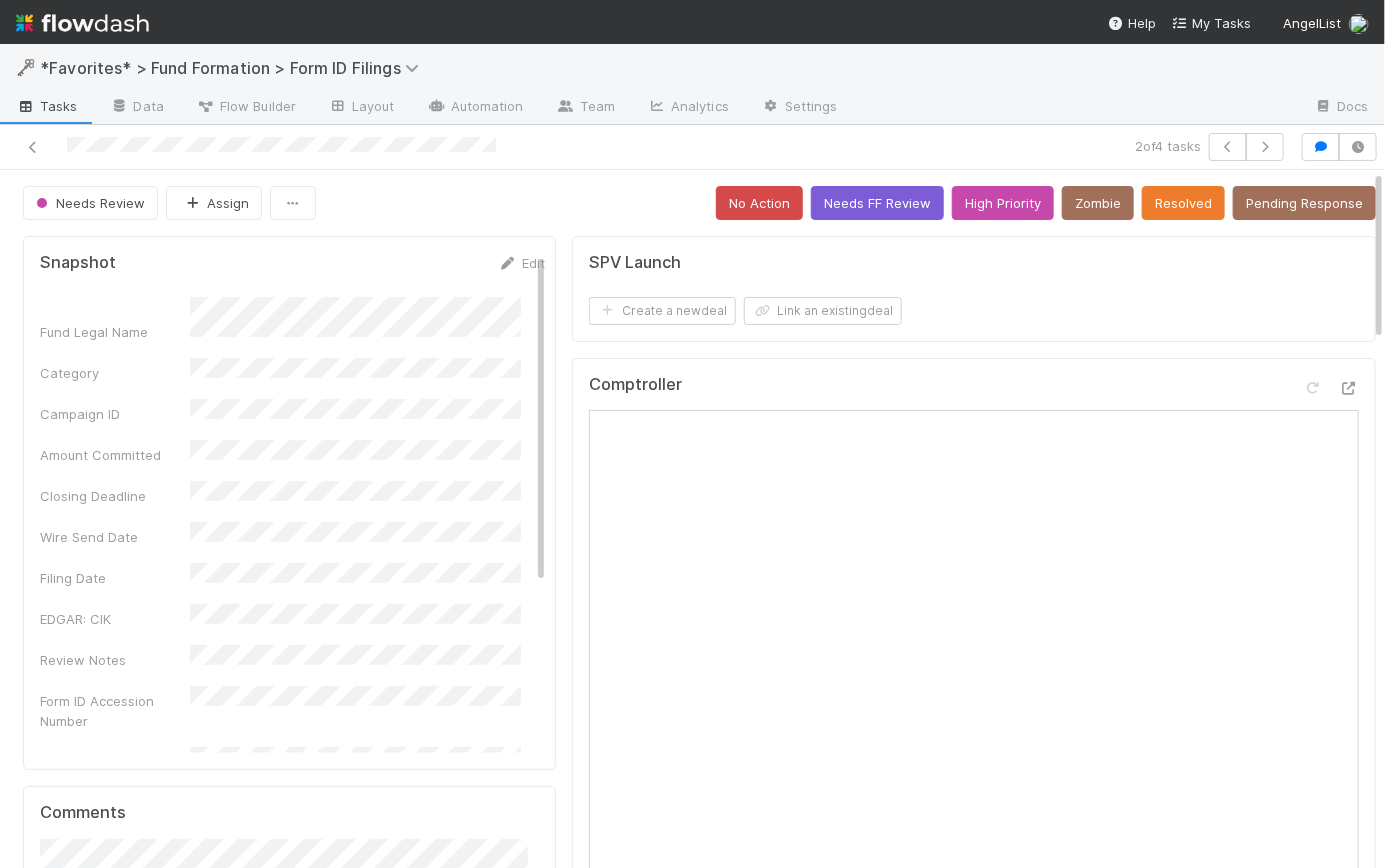 click on "Campaign ID" at bounding box center [292, 411] 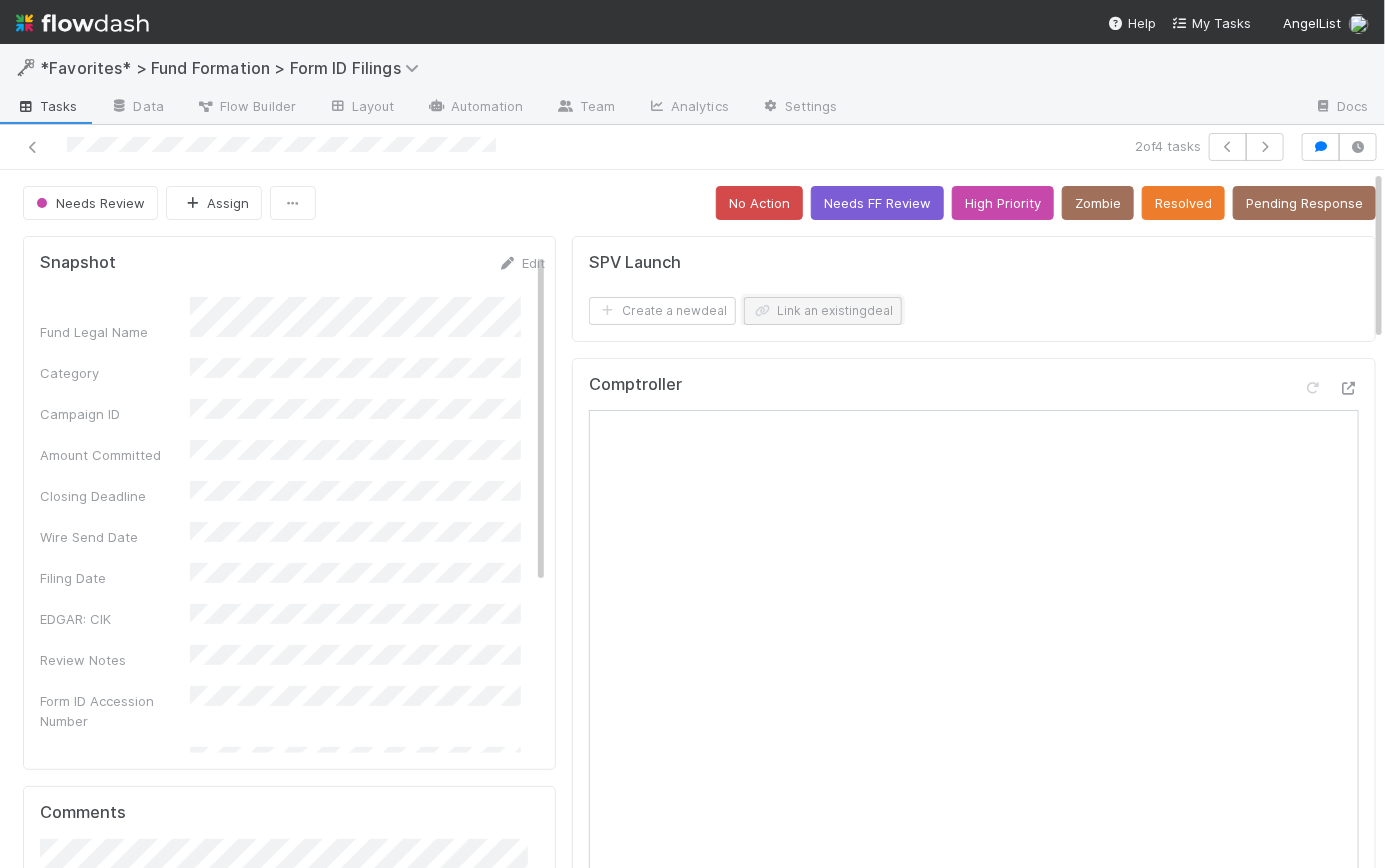 click on "Link an existing  deal" at bounding box center (823, 311) 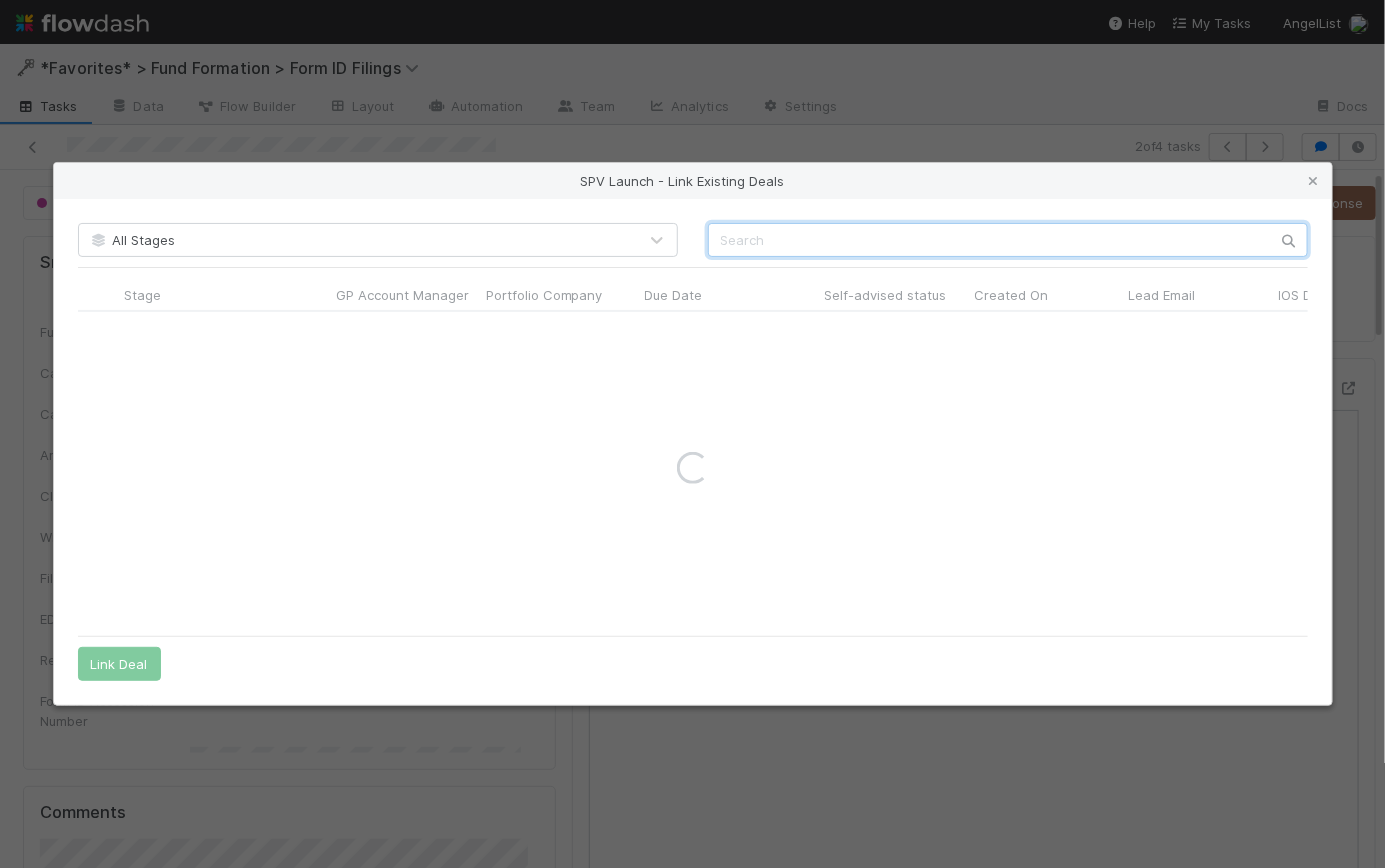 click at bounding box center [1008, 240] 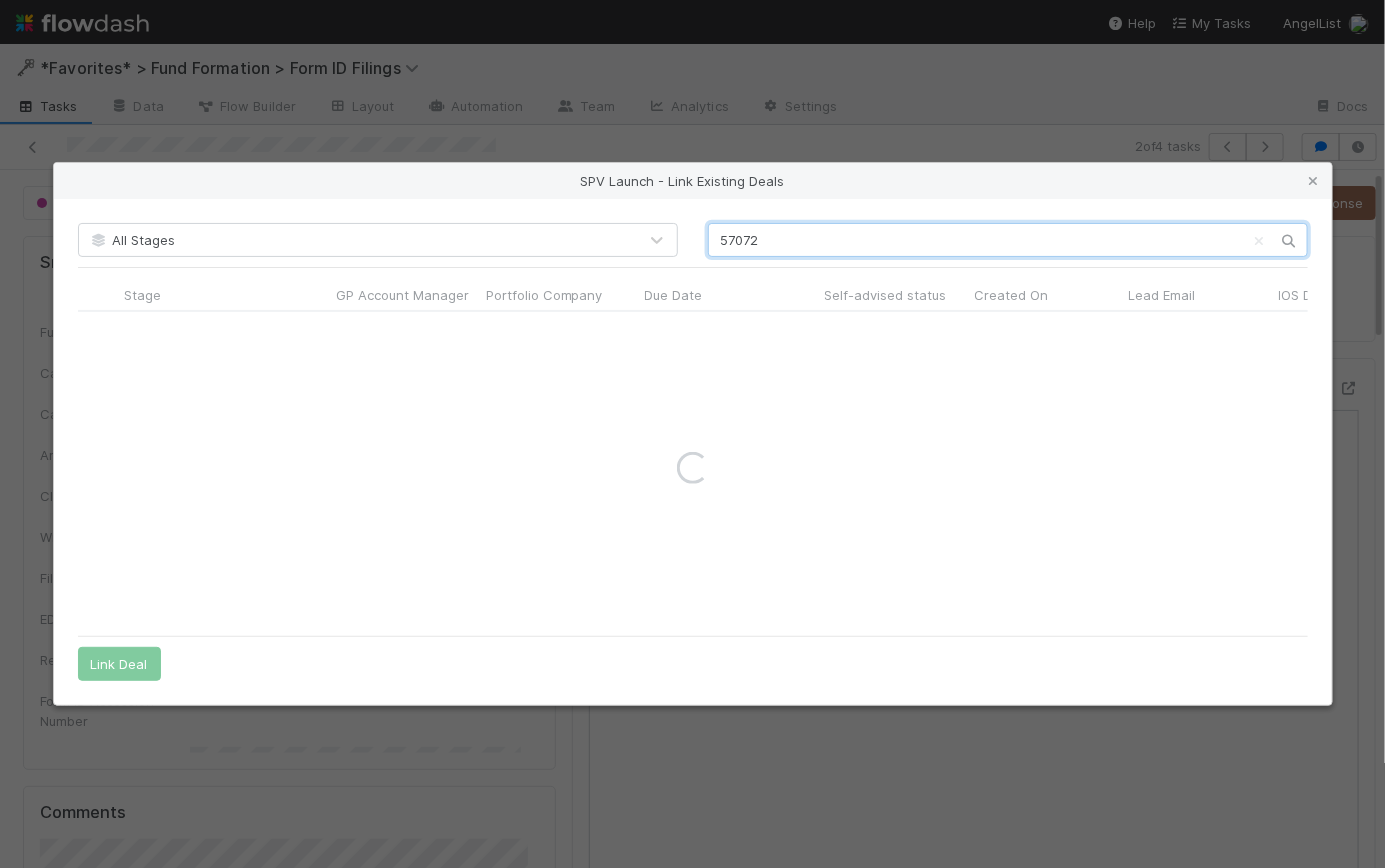 click on "57072" at bounding box center [1008, 240] 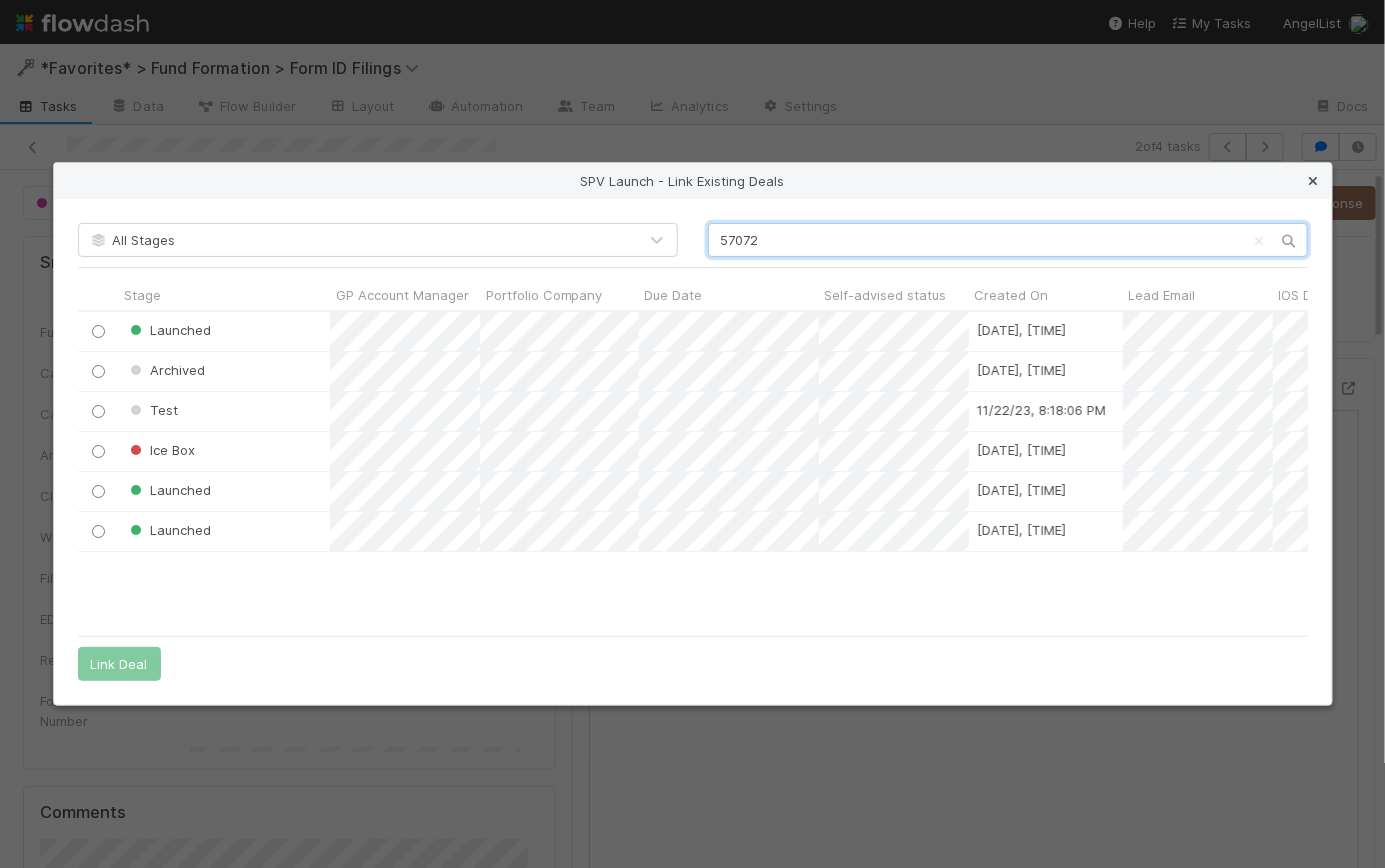scroll, scrollTop: 14, scrollLeft: 14, axis: both 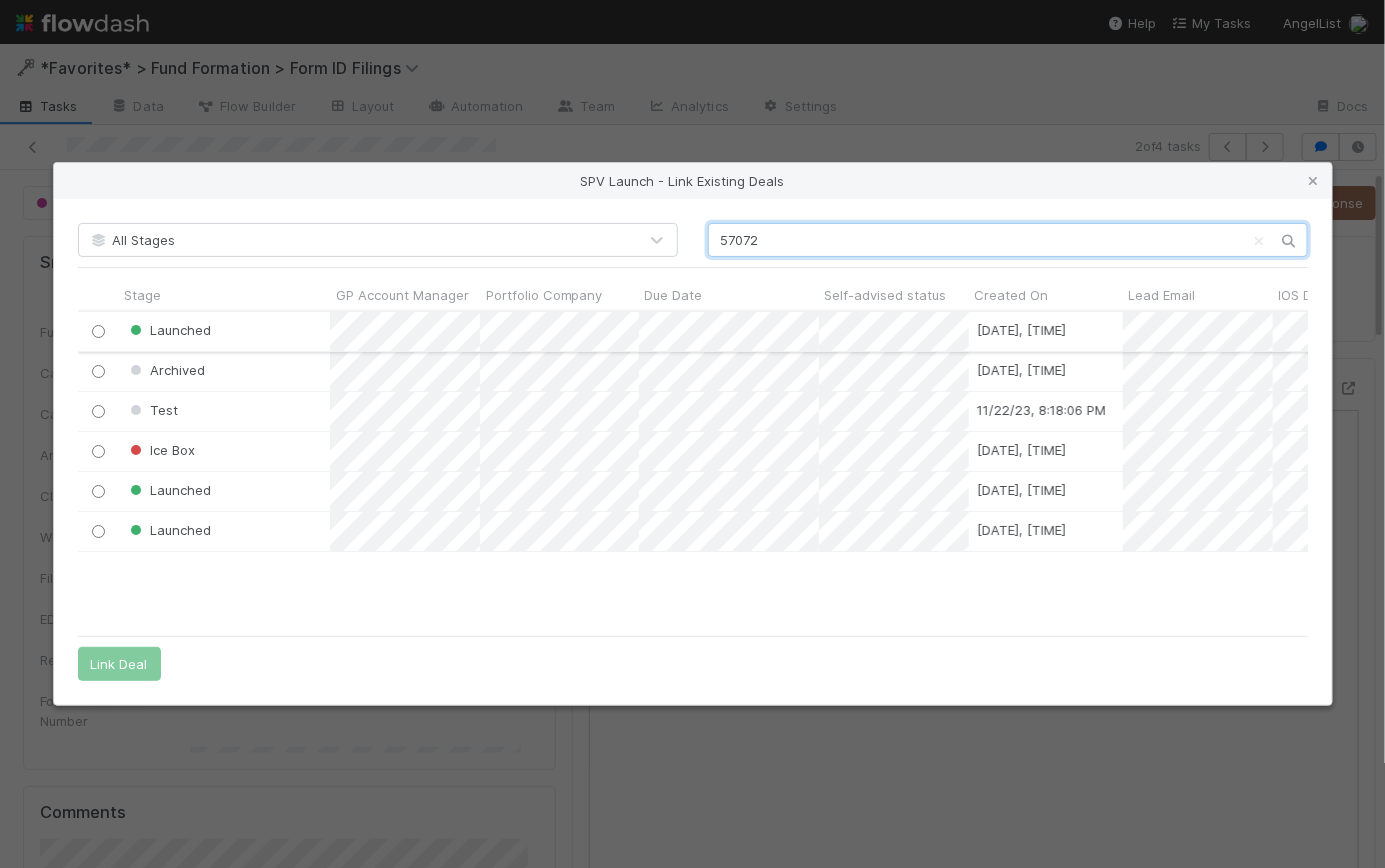 type on "57072" 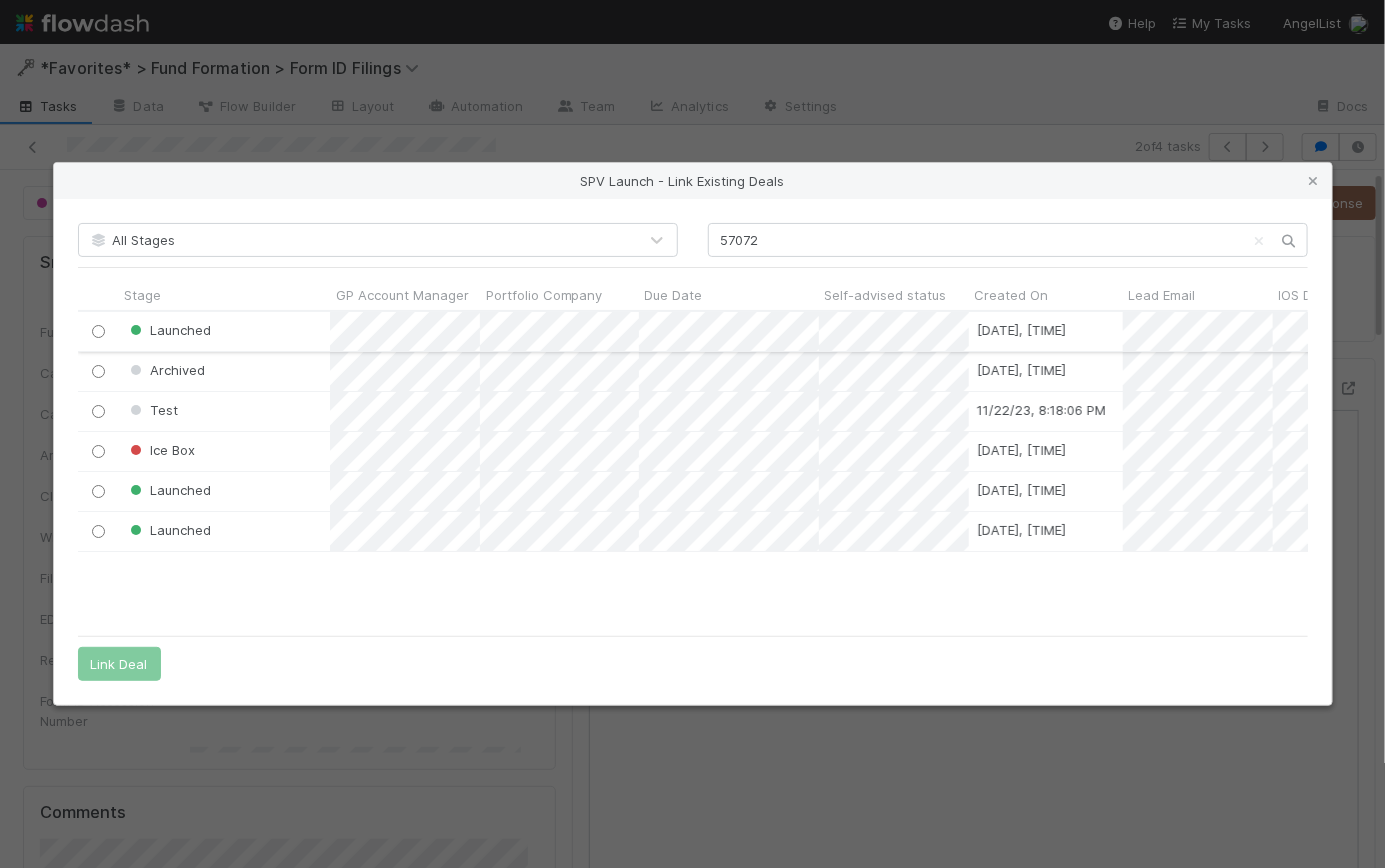 click at bounding box center [97, 331] 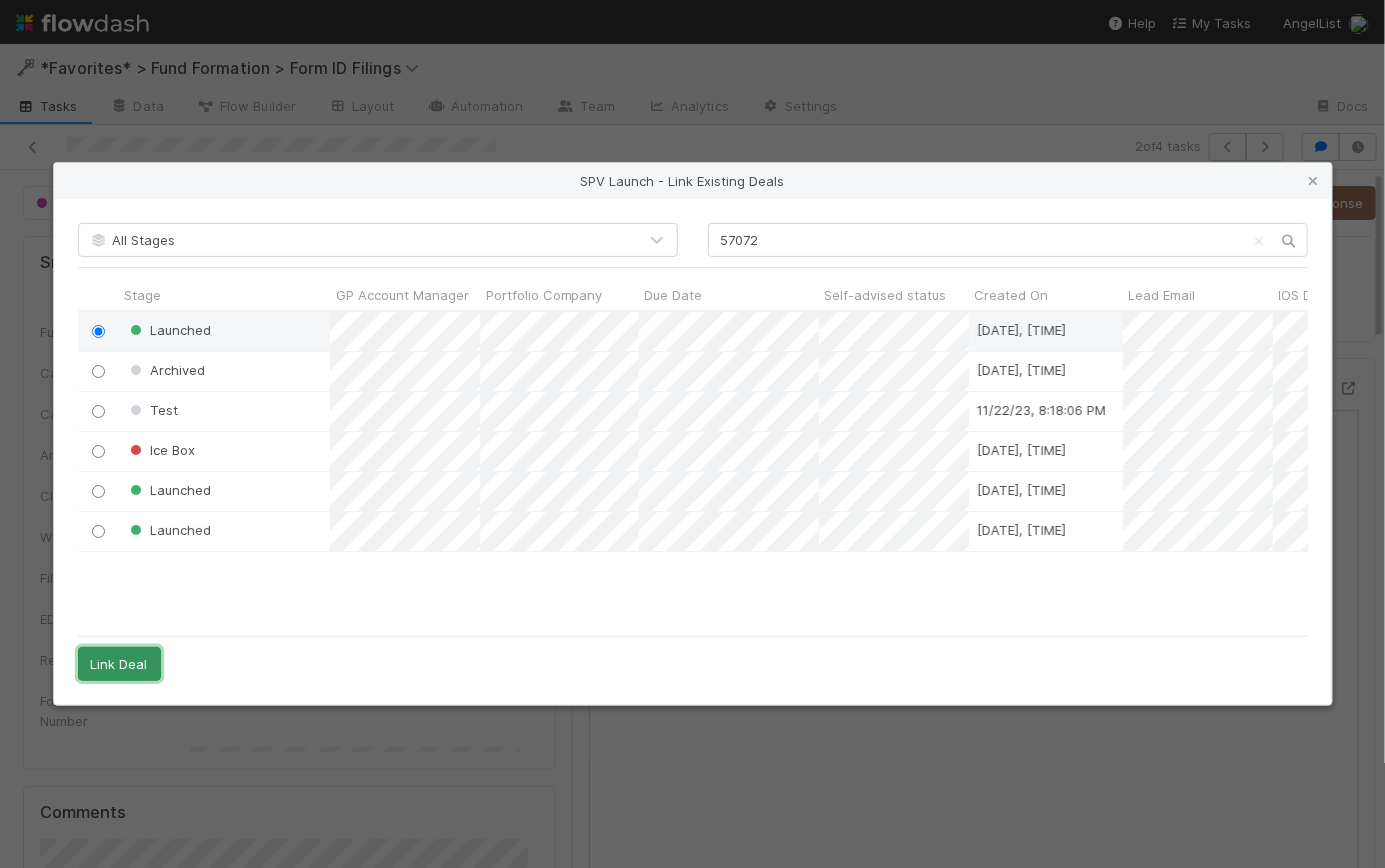 click on "Link   Deal" at bounding box center (119, 664) 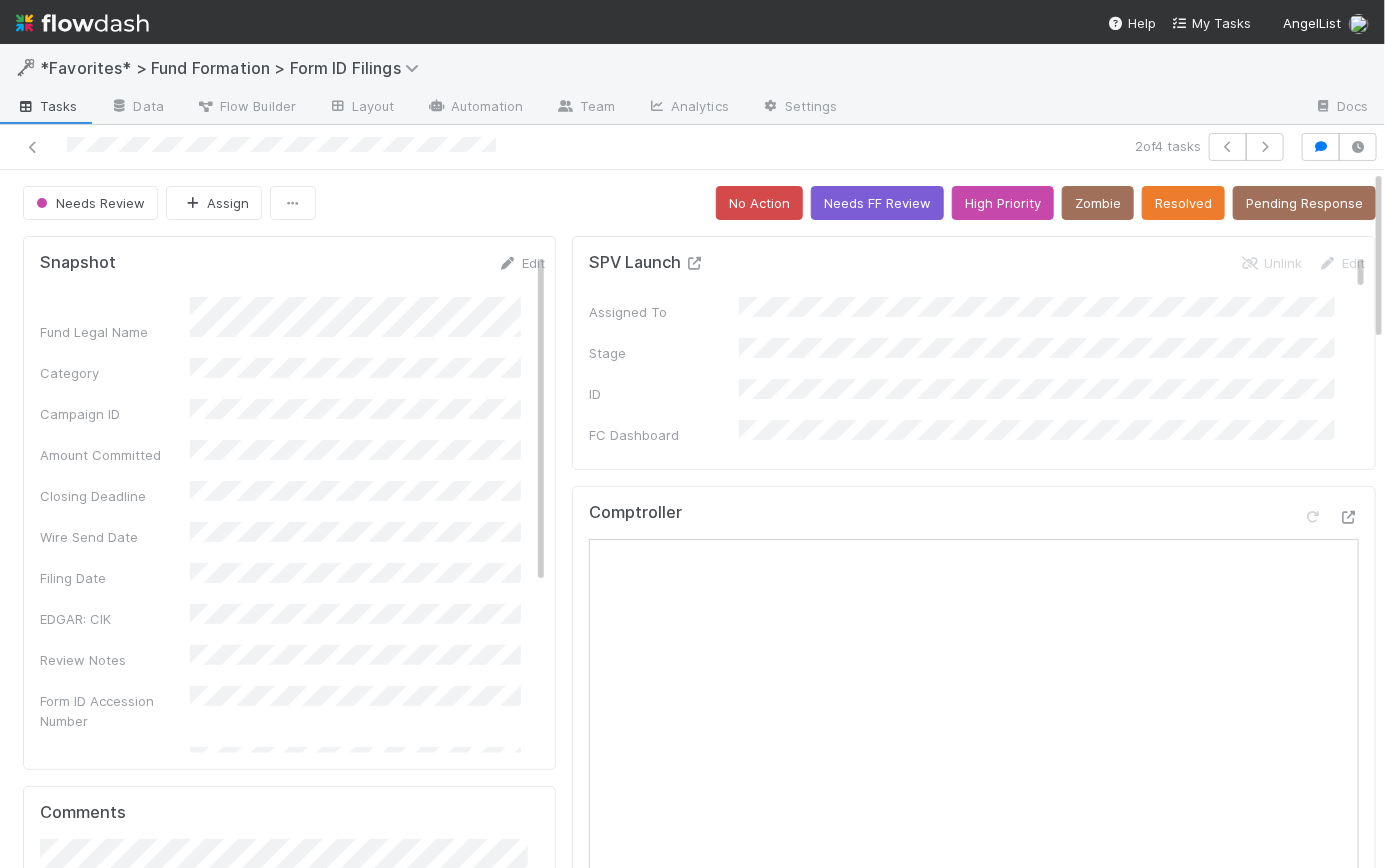 click at bounding box center (695, 263) 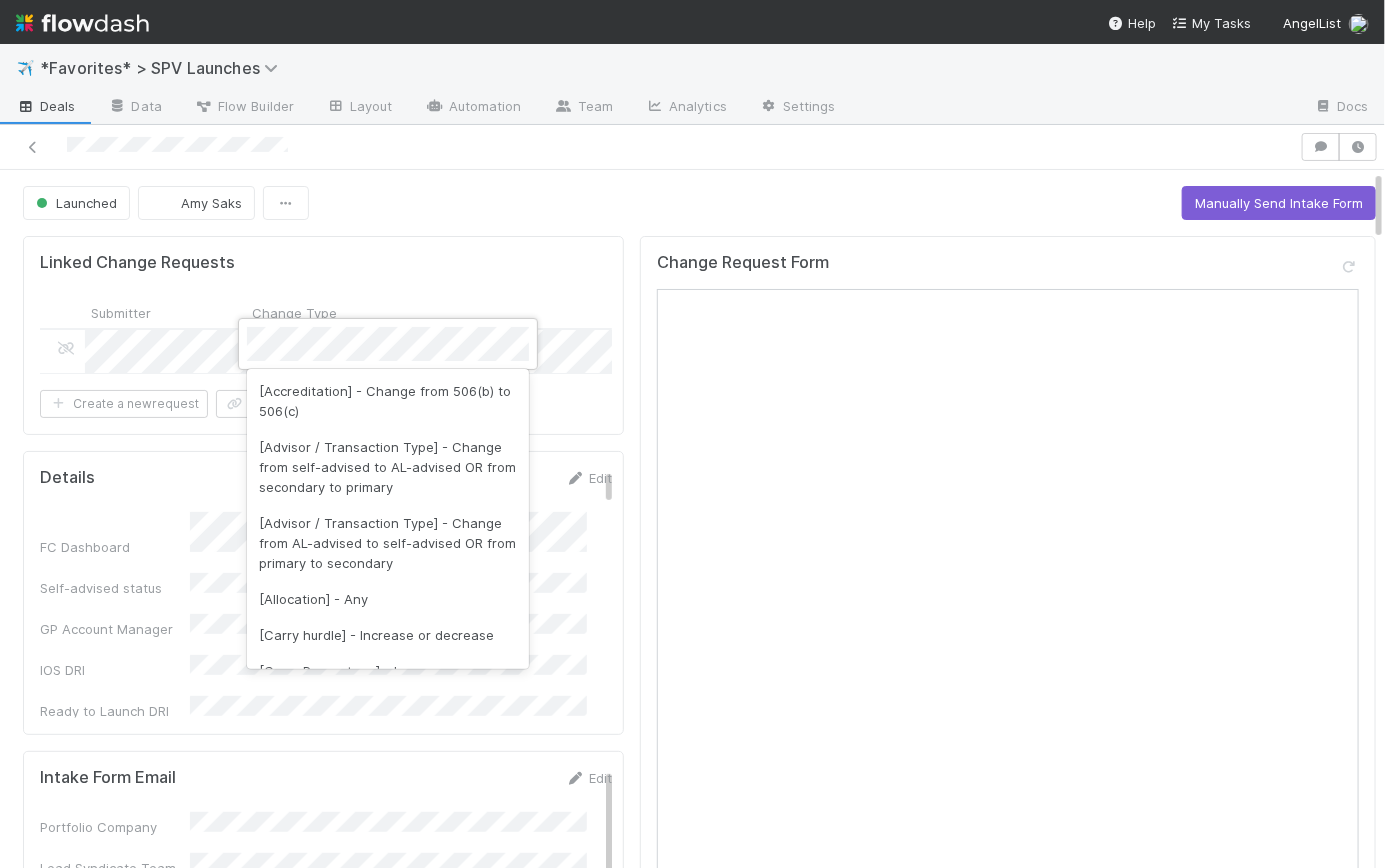 scroll, scrollTop: 442, scrollLeft: 0, axis: vertical 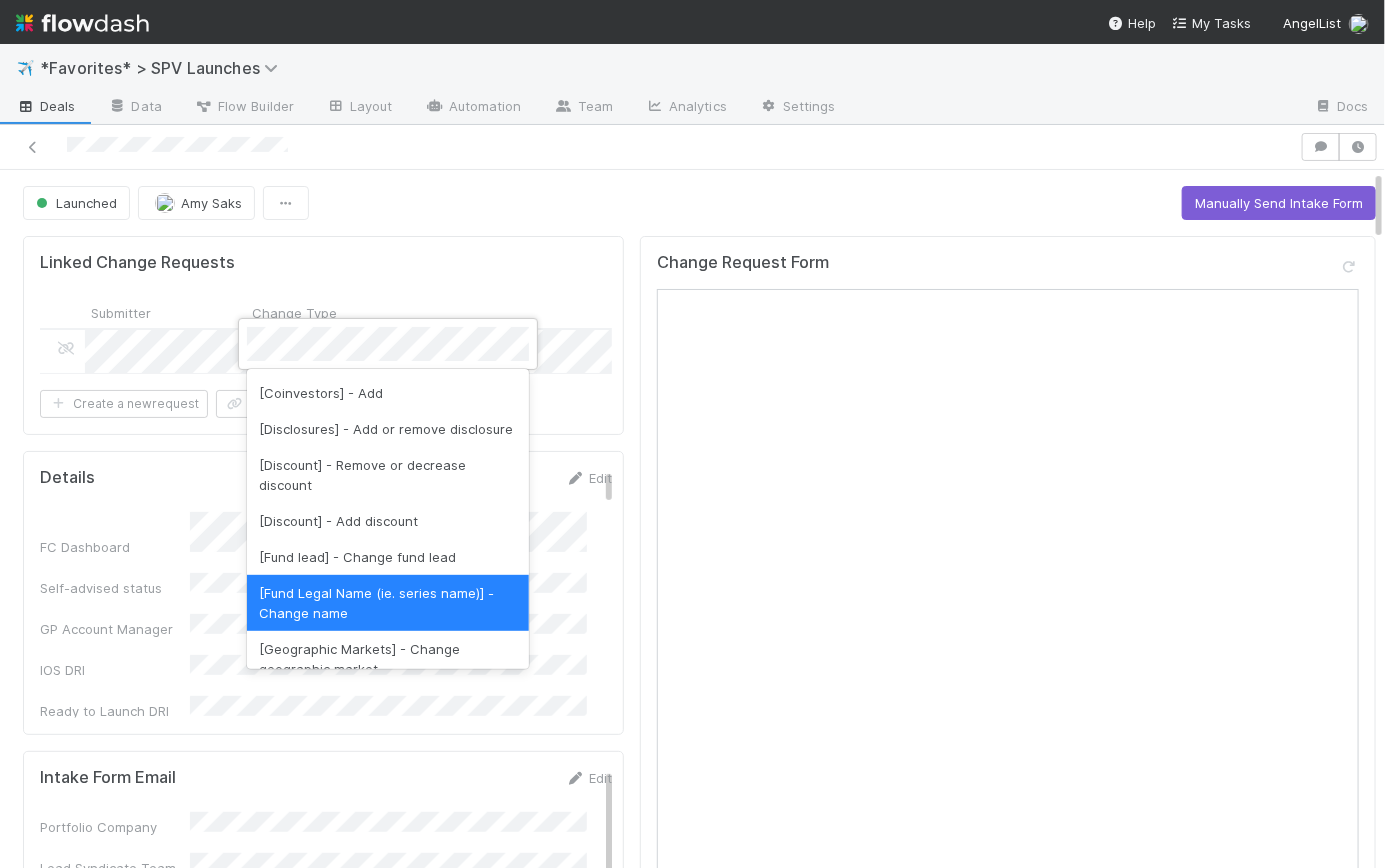 click at bounding box center [692, 434] 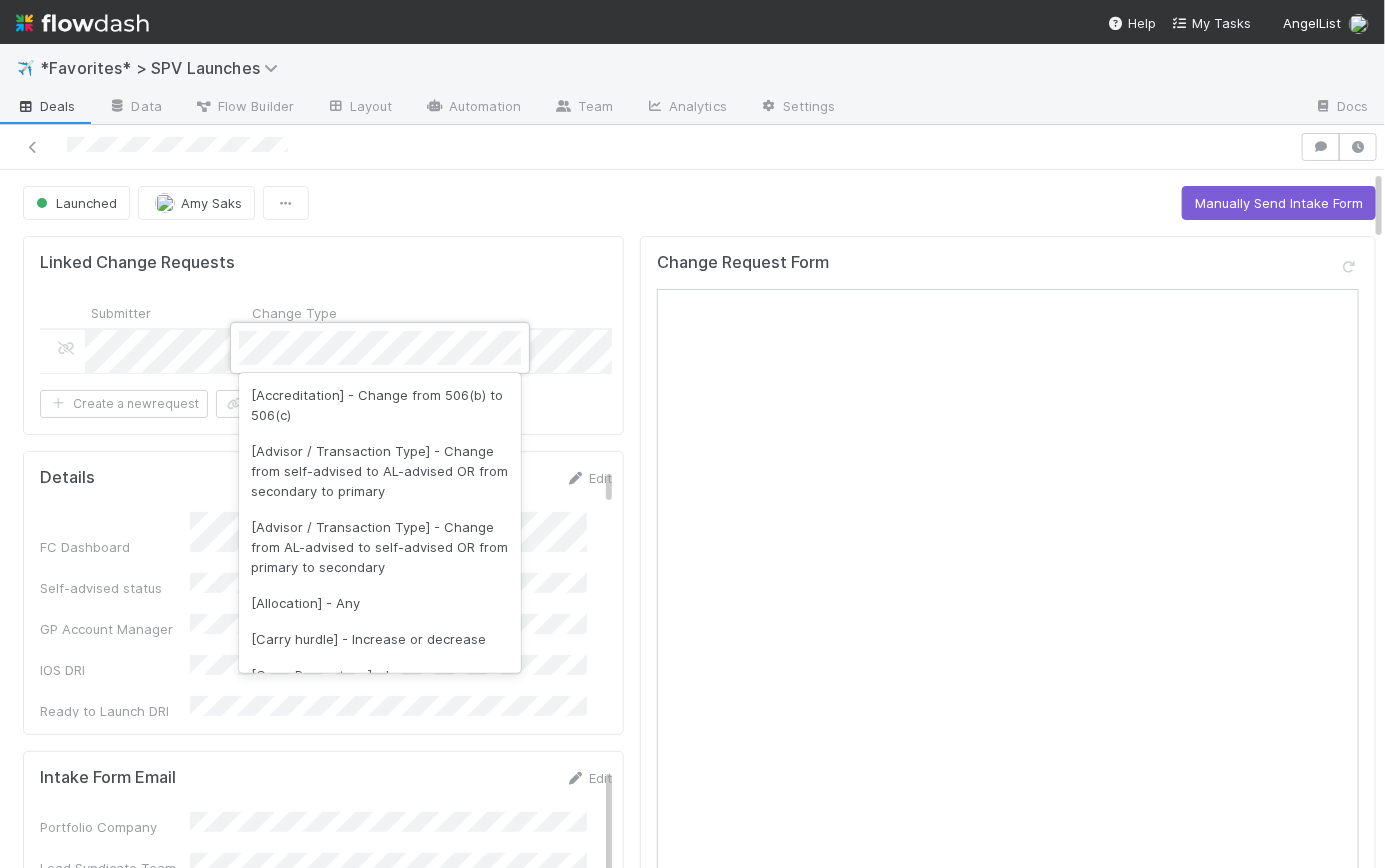 scroll, scrollTop: 442, scrollLeft: 0, axis: vertical 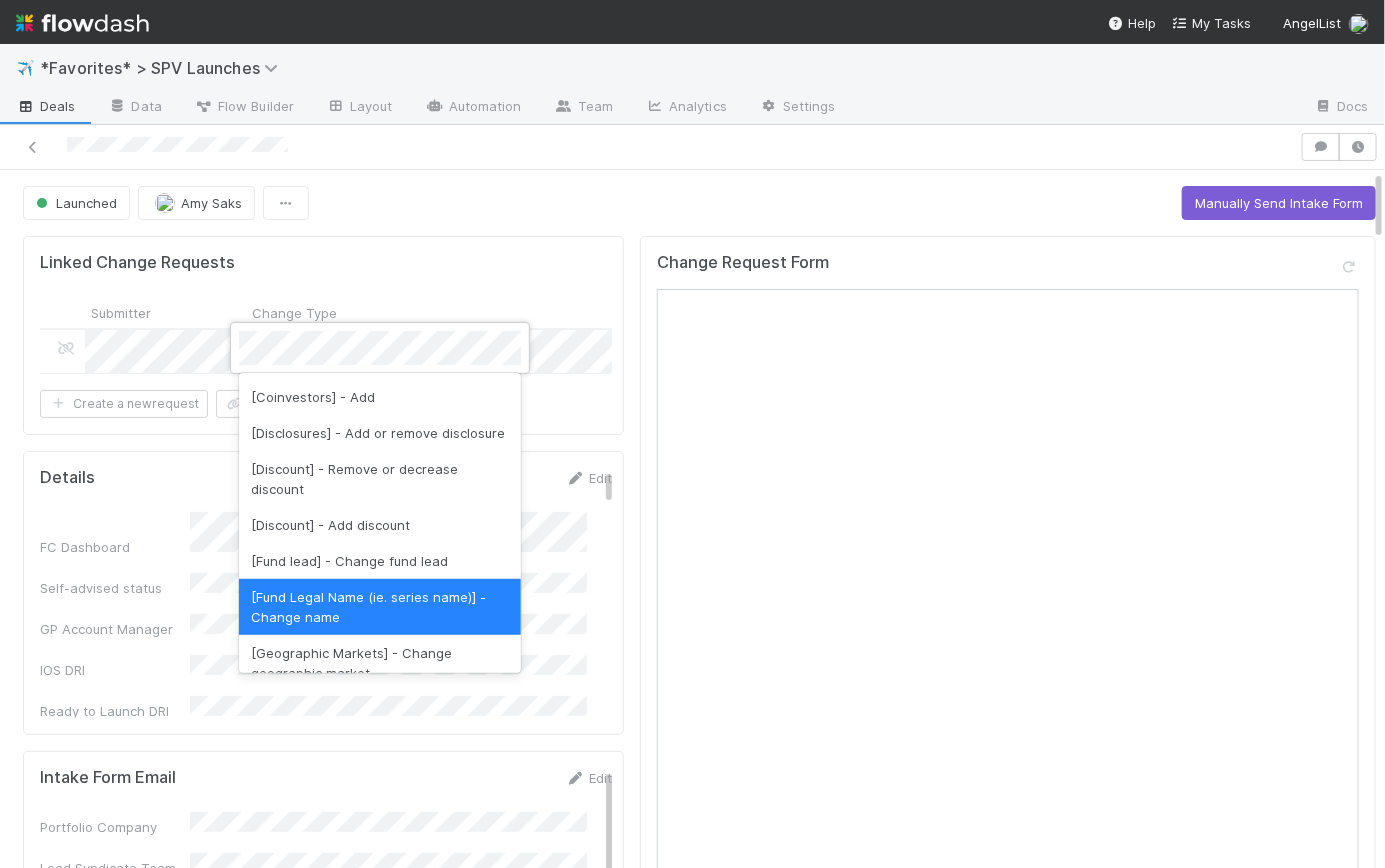 click at bounding box center [692, 434] 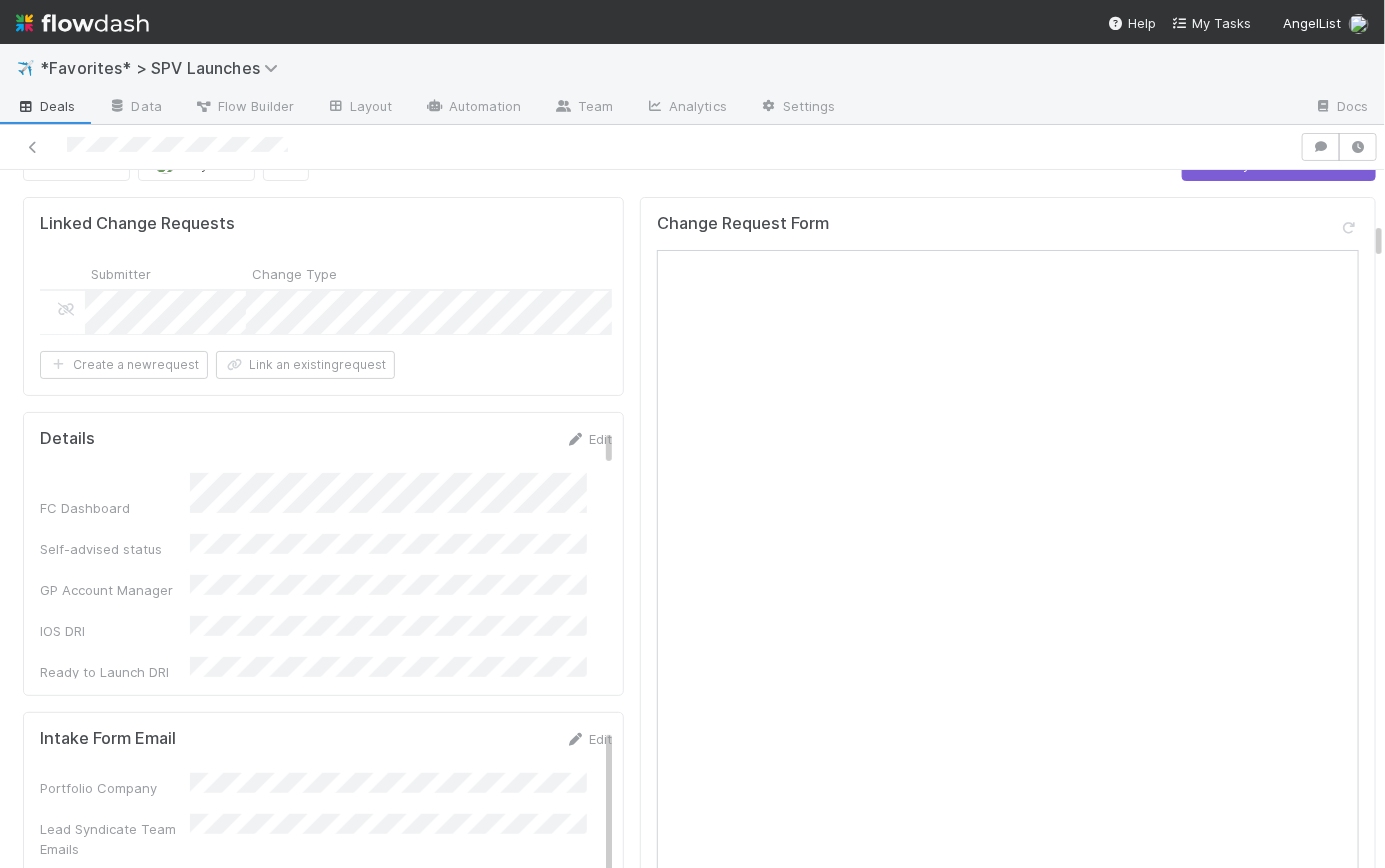 scroll, scrollTop: 0, scrollLeft: 0, axis: both 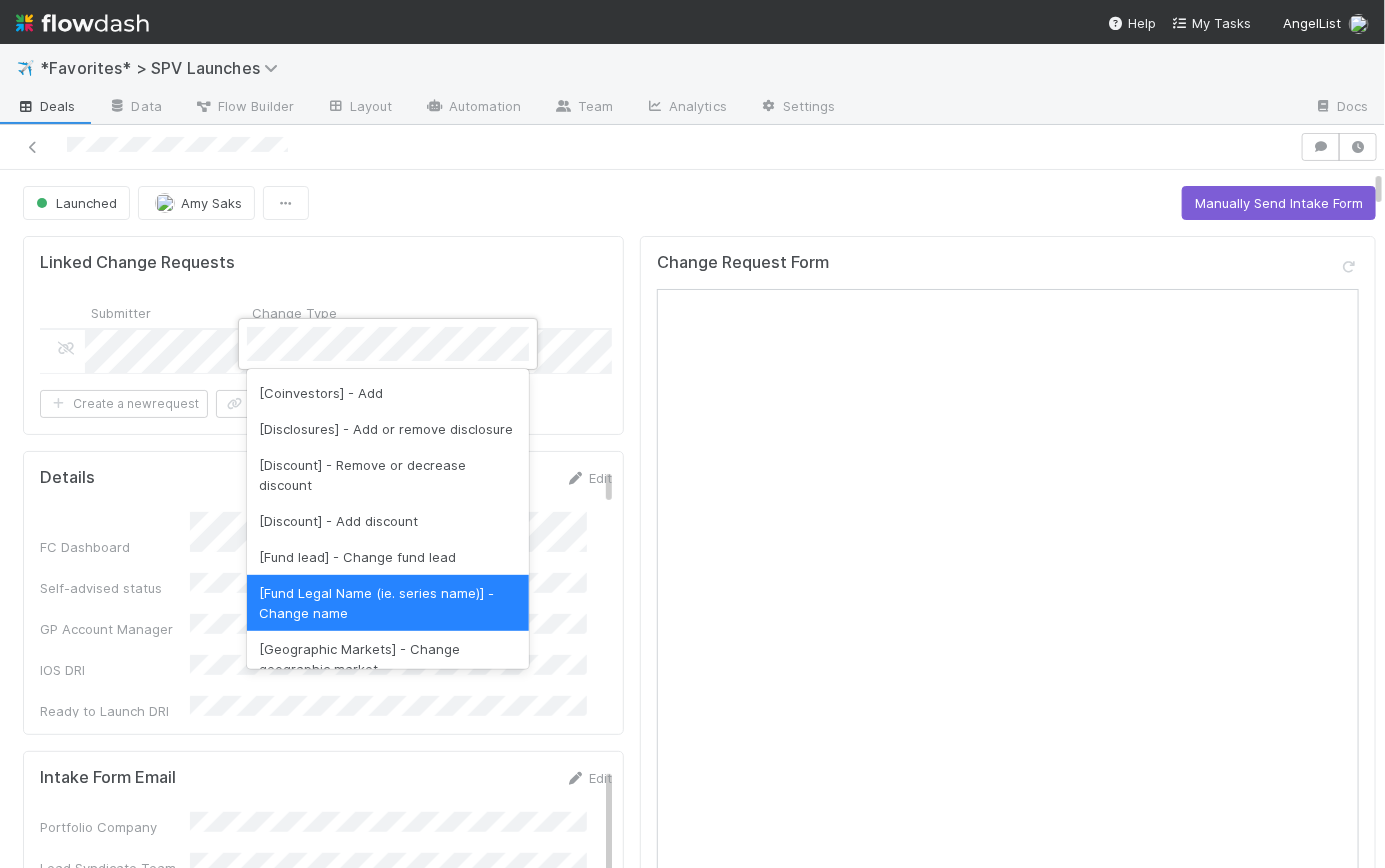 click at bounding box center [692, 434] 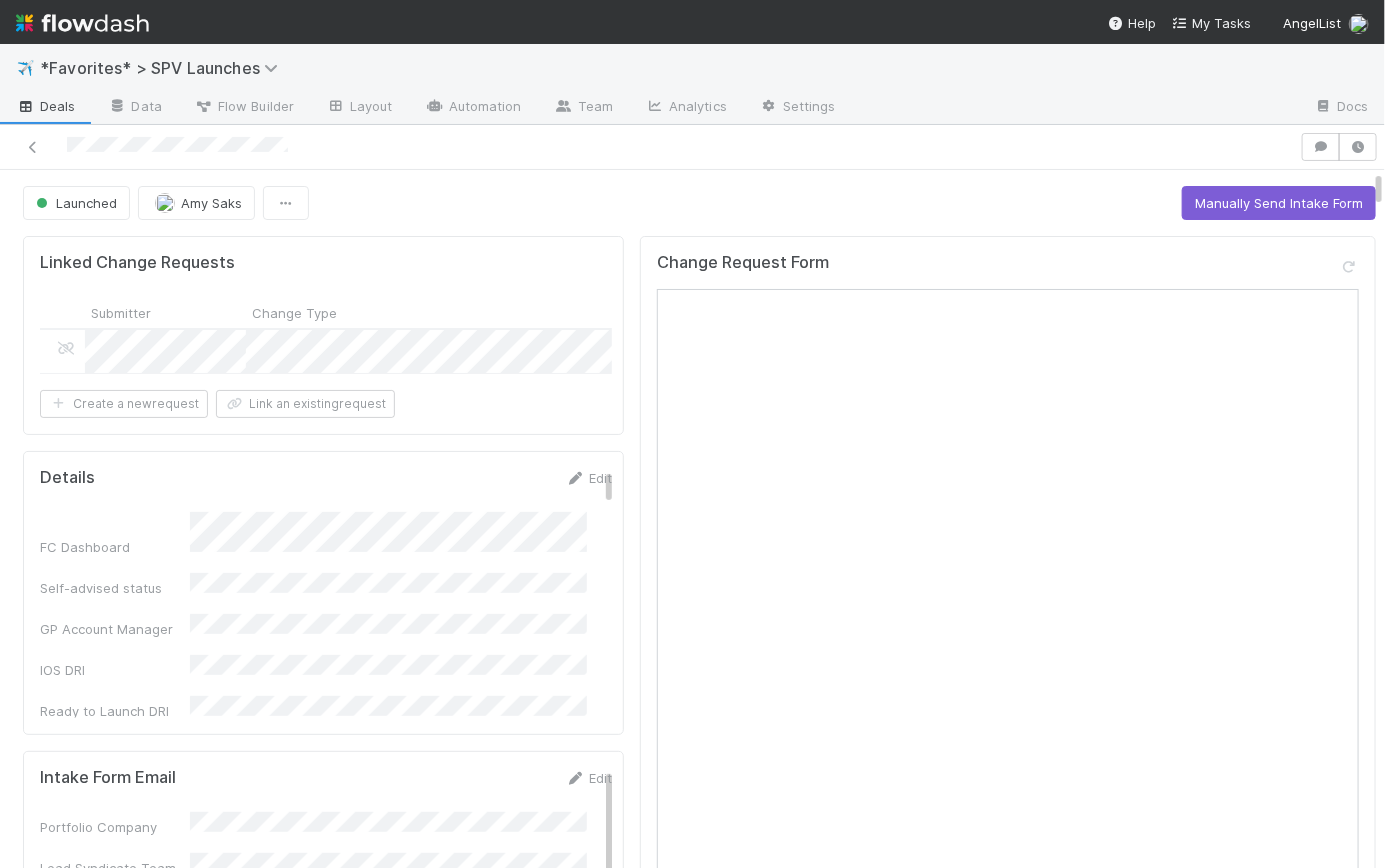 click on "Linked Change Requests   Submitter Change Type Stage Created On Assigned To Request Details Reason for Request SPV Launch Task ID FF Ticket Urgency SH Type Unique Task ID Should the campaign be paused? Fee Quarterly % Fee Recipient Fee Duration (quarters) I have paused the campaign Master Partnership Option Primary DRI File Attachments Primary Coverage Email (CR) Secondary Coverage Email (CR) Primary DRI Status Primary DRI Return Date Opt-out Required   Complete 7/15/25, 7:09:40 PM Suzi Kang Create a new  request Link an existing  request" at bounding box center (334, 335) 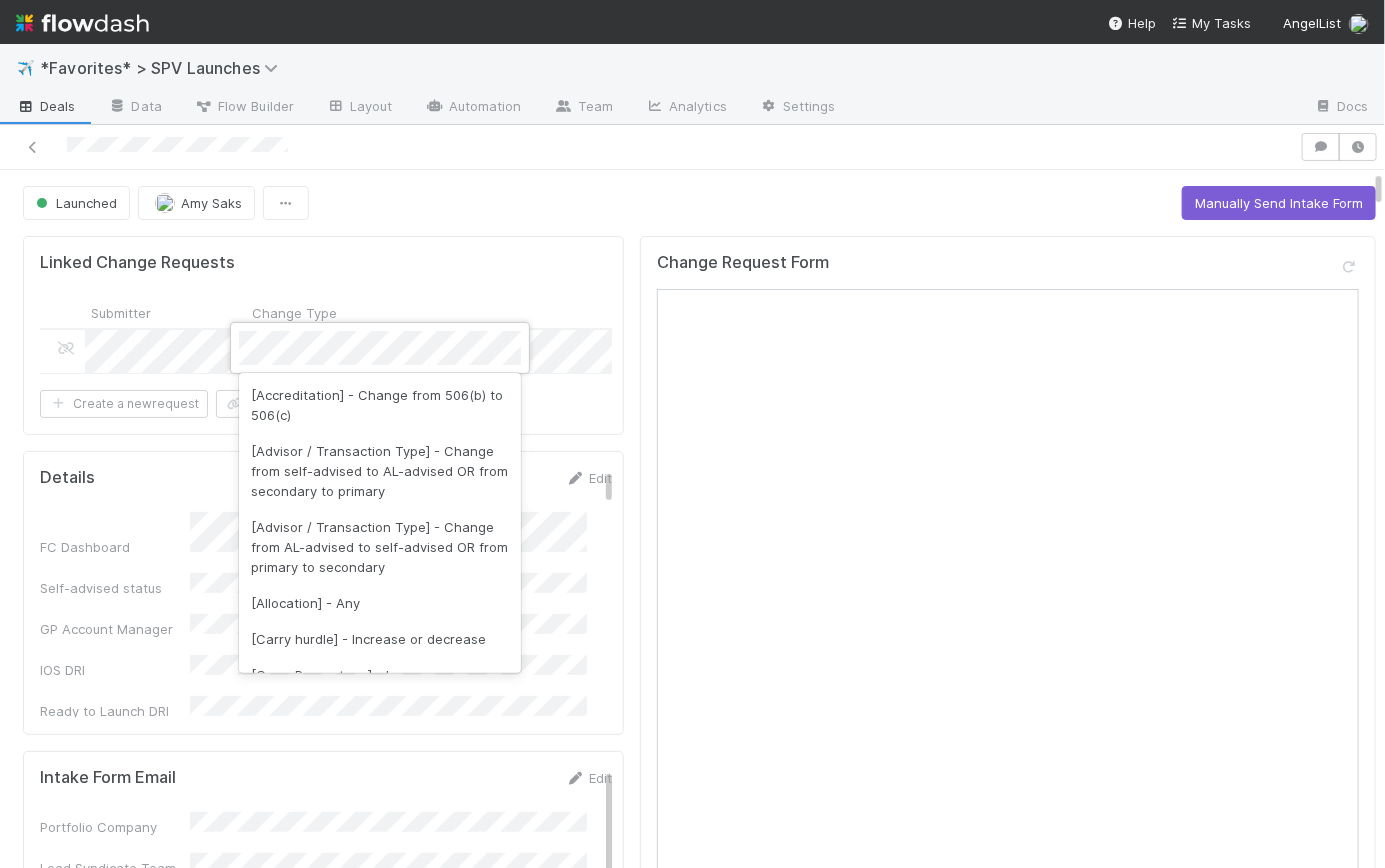 scroll, scrollTop: 442, scrollLeft: 0, axis: vertical 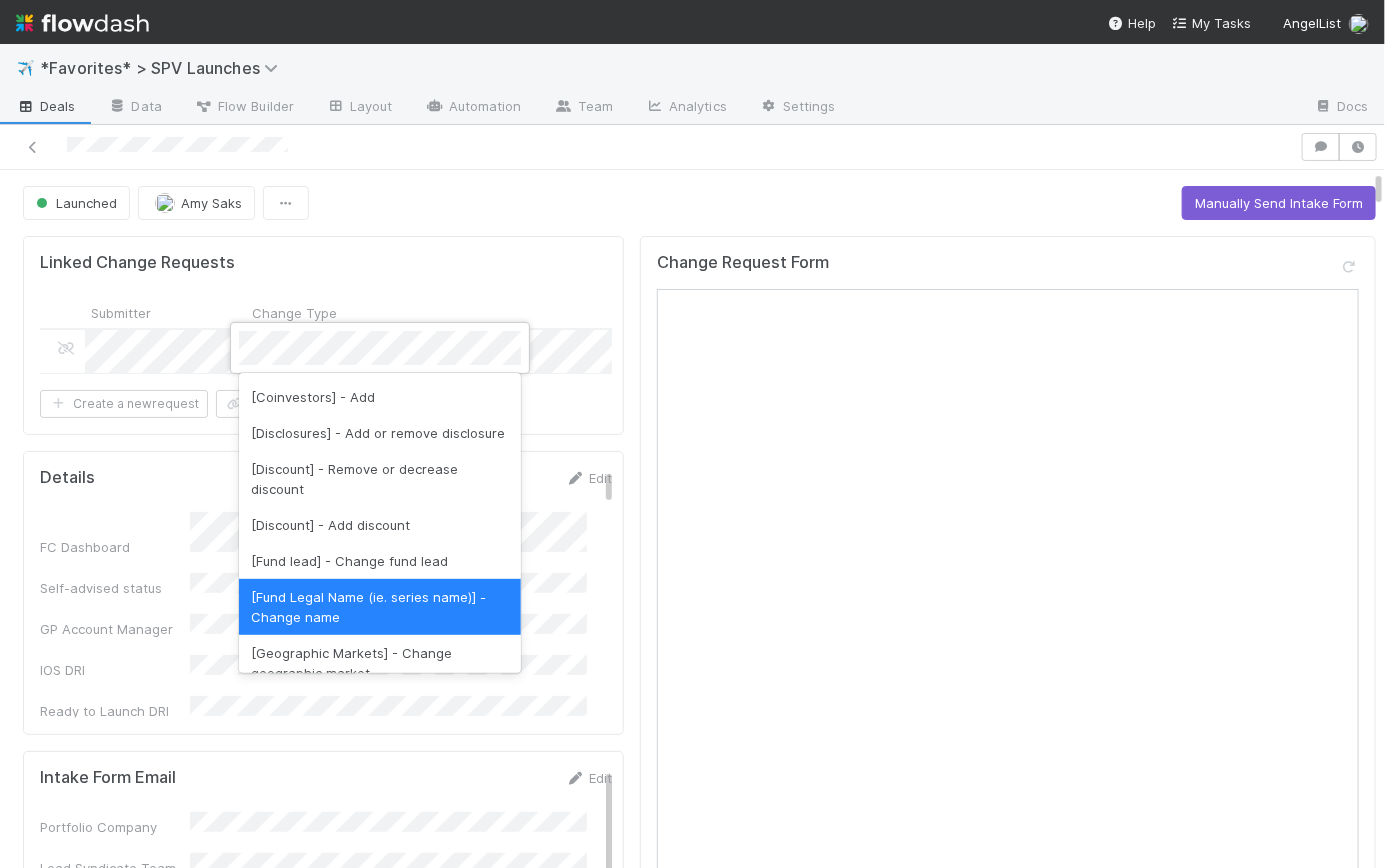click at bounding box center [692, 434] 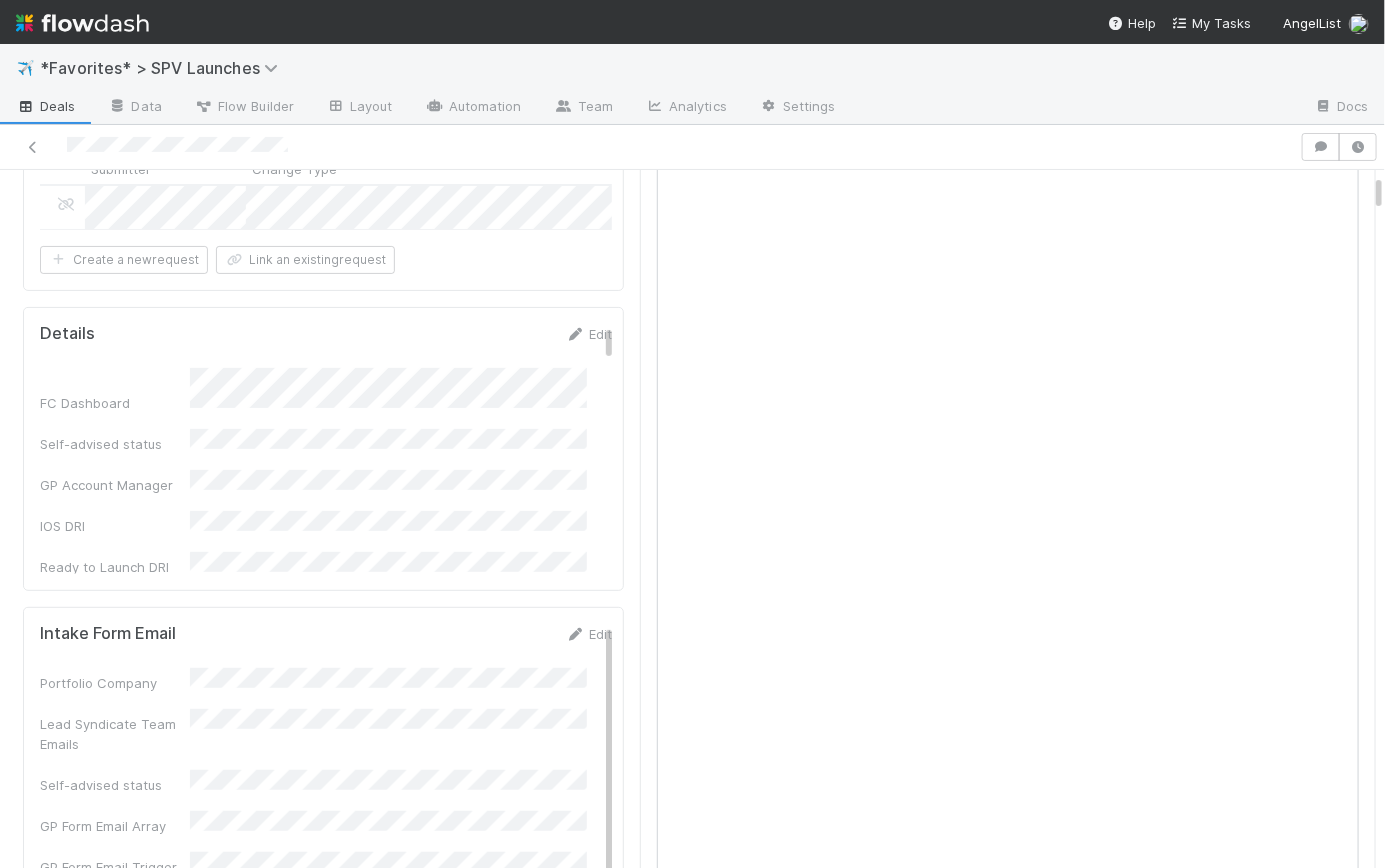 scroll, scrollTop: 0, scrollLeft: 0, axis: both 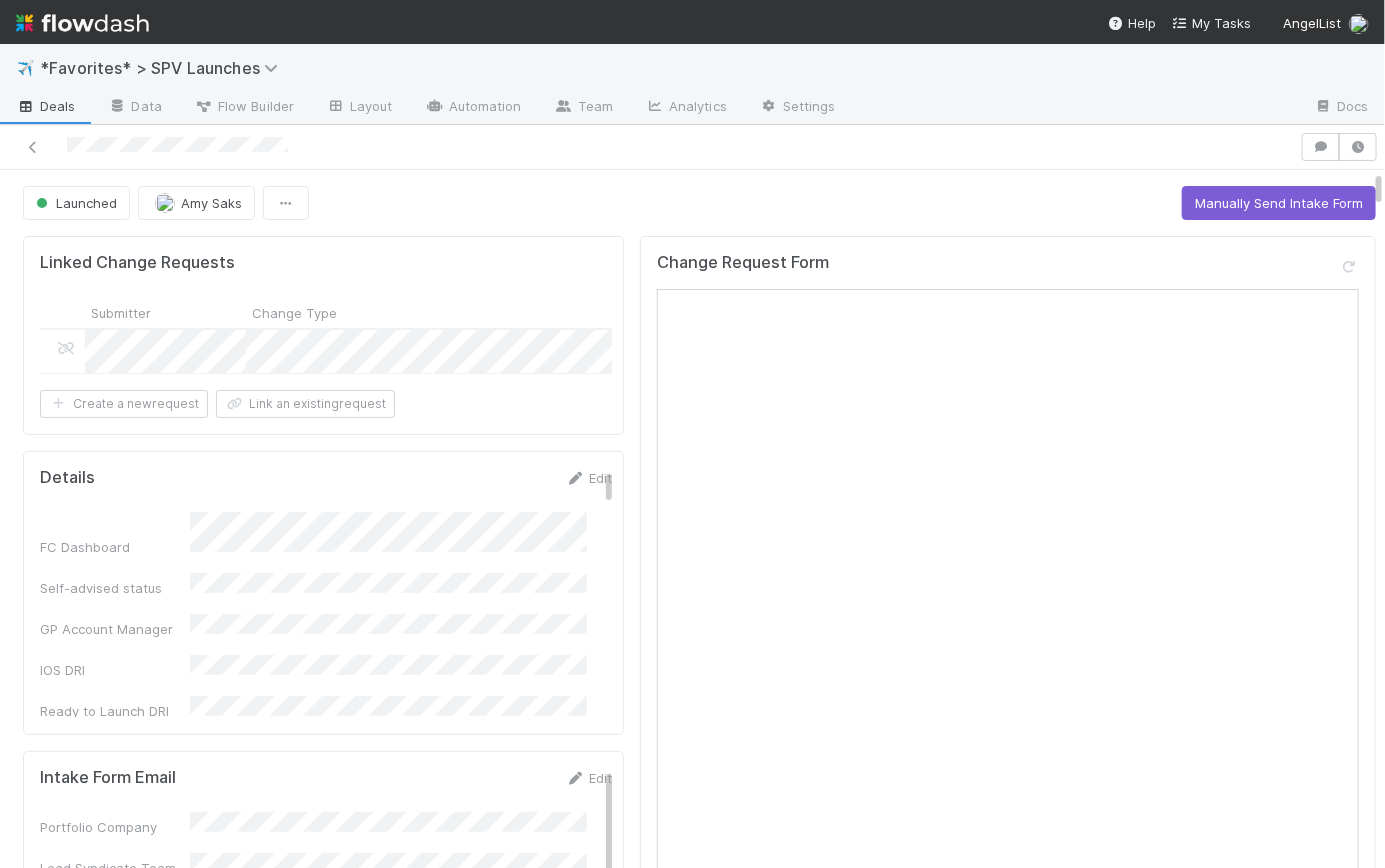 click on "Launched Amy Saks Manually Send Intake Form Linked Change Requests   Submitter Change Type Stage Created On Assigned To Request Details Reason for Request SPV Launch Task ID FF Ticket Urgency SH Type Unique Task ID Should the campaign be paused? Fee Quarterly % Fee Recipient Fee Duration (quarters) I have paused the campaign Master Partnership Option Primary DRI File Attachments Primary Coverage Email (CR) Secondary Coverage Email (CR) Primary DRI Status Primary DRI Return Date Opt-out Required   Complete 7/15/25, 7:09:40 PM Suzi Kang Create a new  request Link an existing  request Details Edit FC Dashboard  Self-advised status  GP Account Manager  IOS DRI  Ready to Launch DRI  Lead Syndicate  Direct Subadviser  Portfolio Company  Fund Legal Name  Fund Lead  Carry Recipient  Carry Percentage  Lead Email  Due Date  Syndicate Master Partnership  AL Platform Status  Linked KYC Verification  Memo  Round Type  Round Size  Allocation  Coinvestors  Priority  Adviser  Investment Type  Overdue?  Special Rules  Edit" at bounding box center [699, 10298] 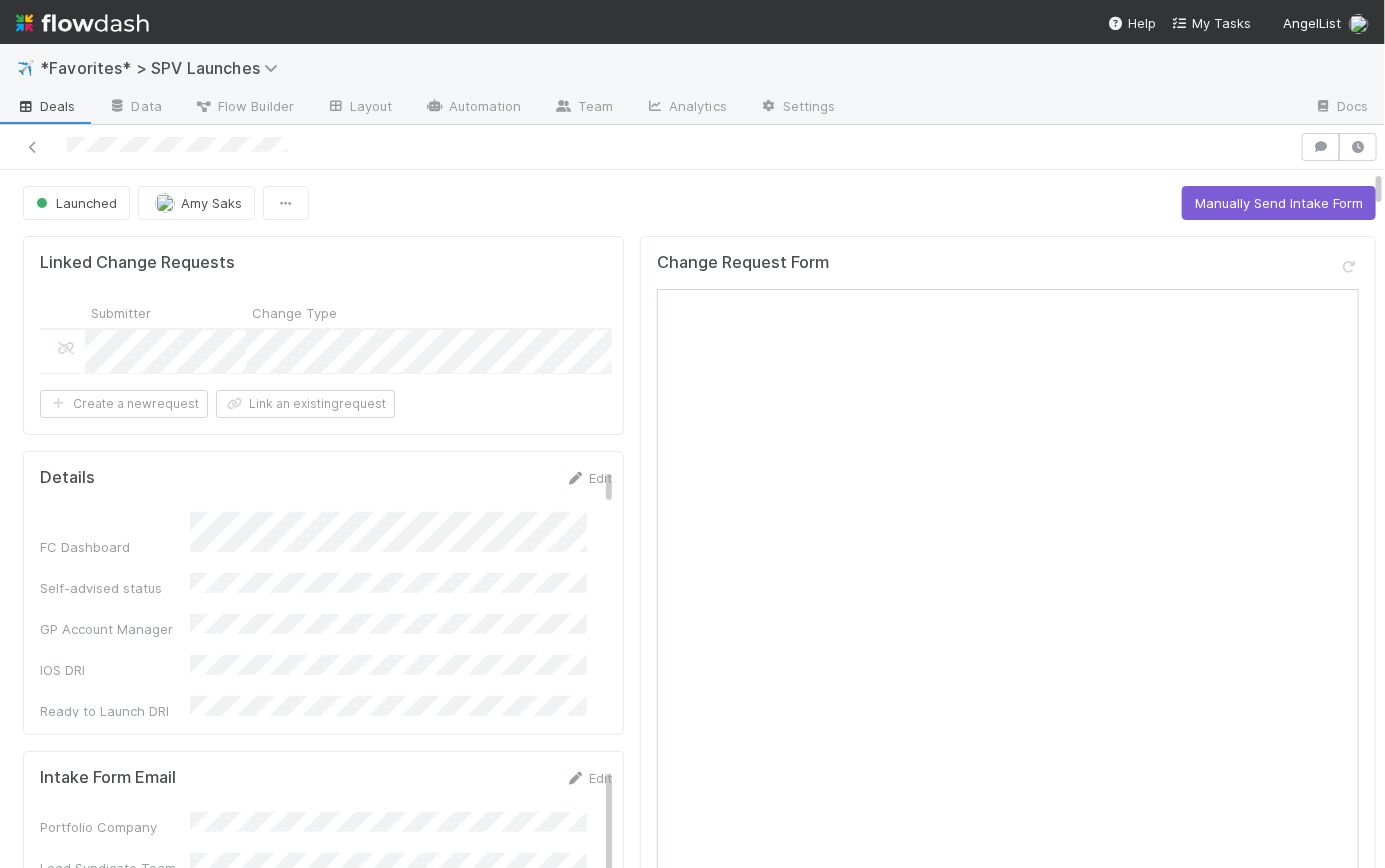 click at bounding box center (82, 23) 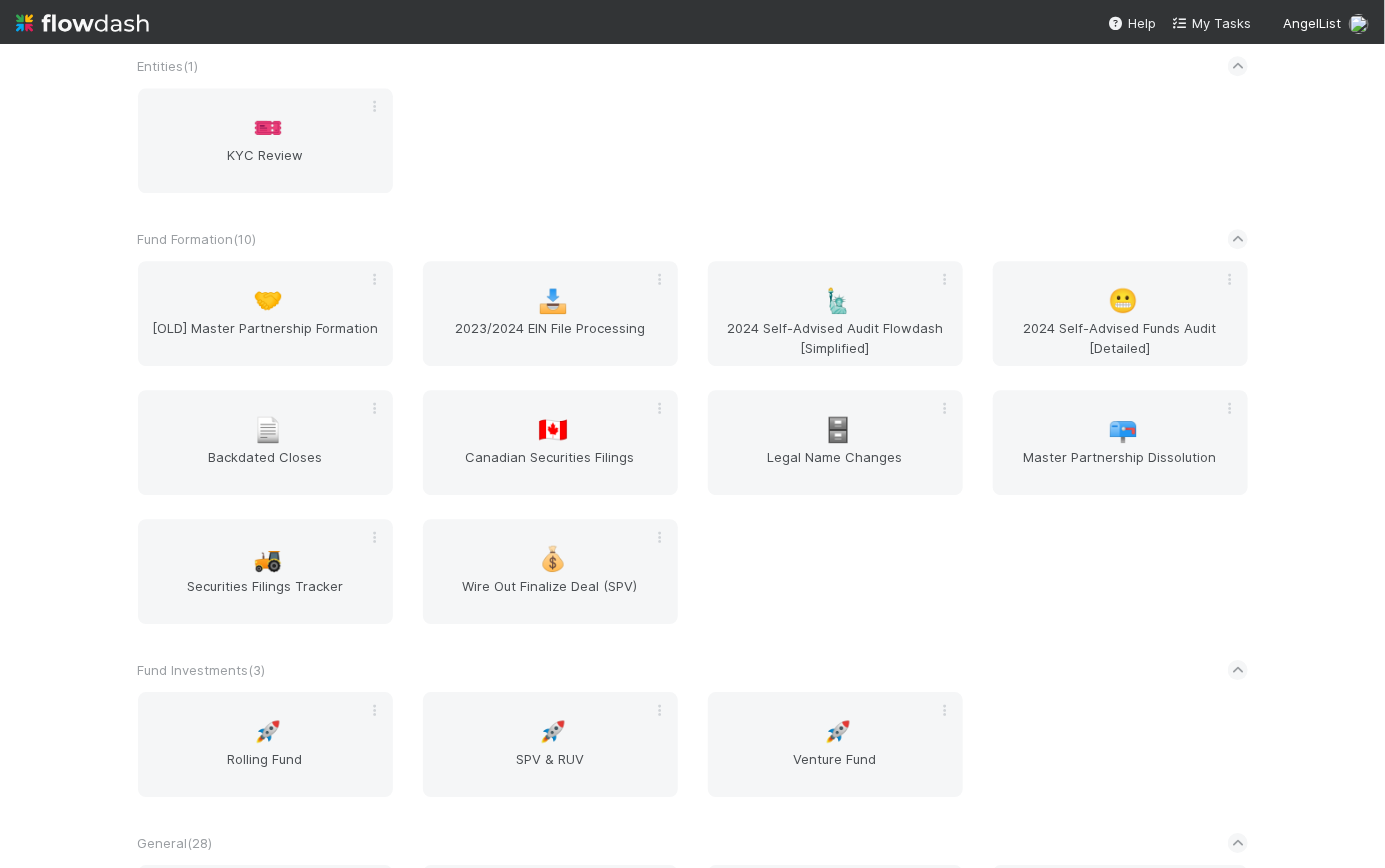 scroll, scrollTop: 2602, scrollLeft: 0, axis: vertical 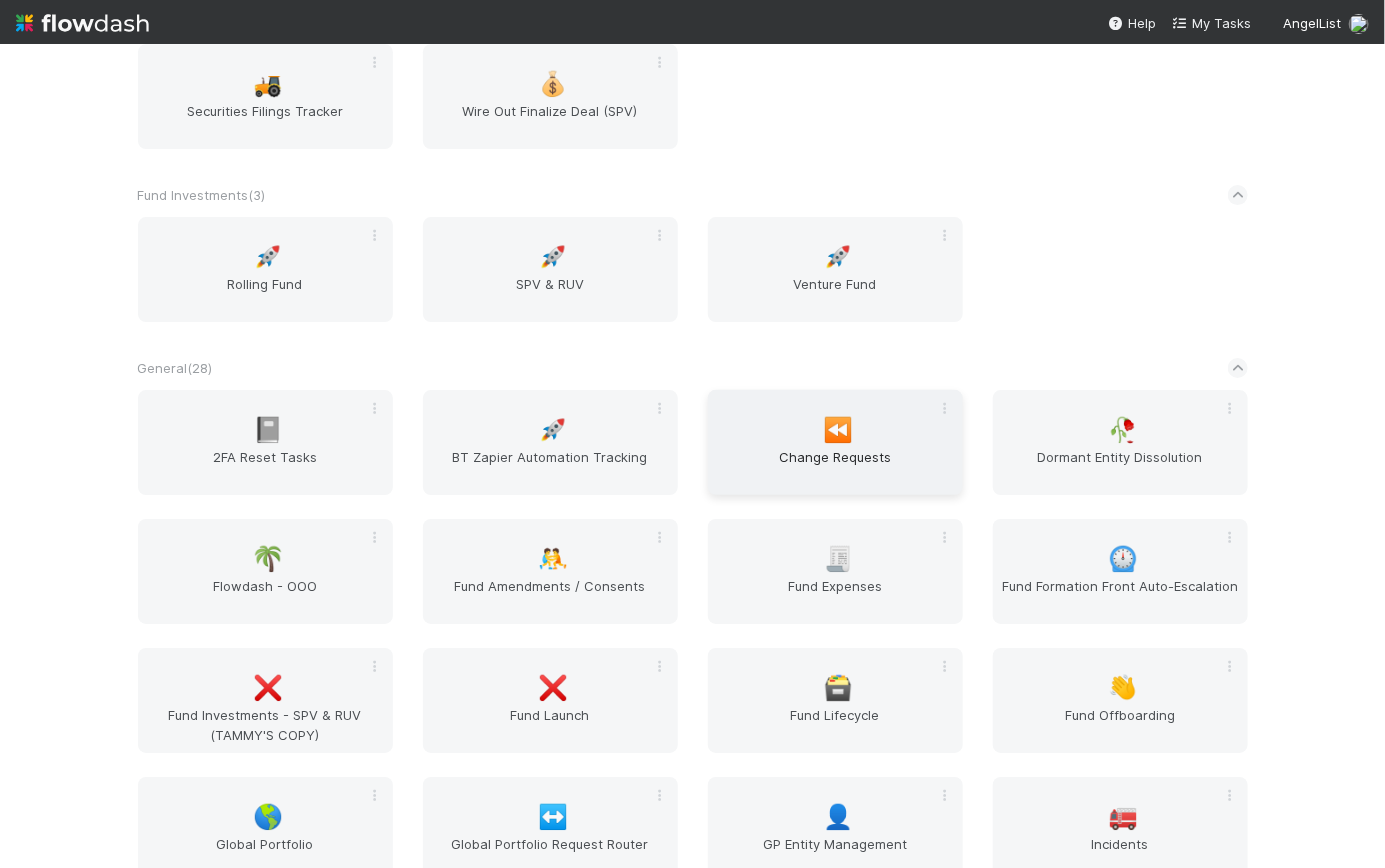 click on "Change Requests" at bounding box center [835, 467] 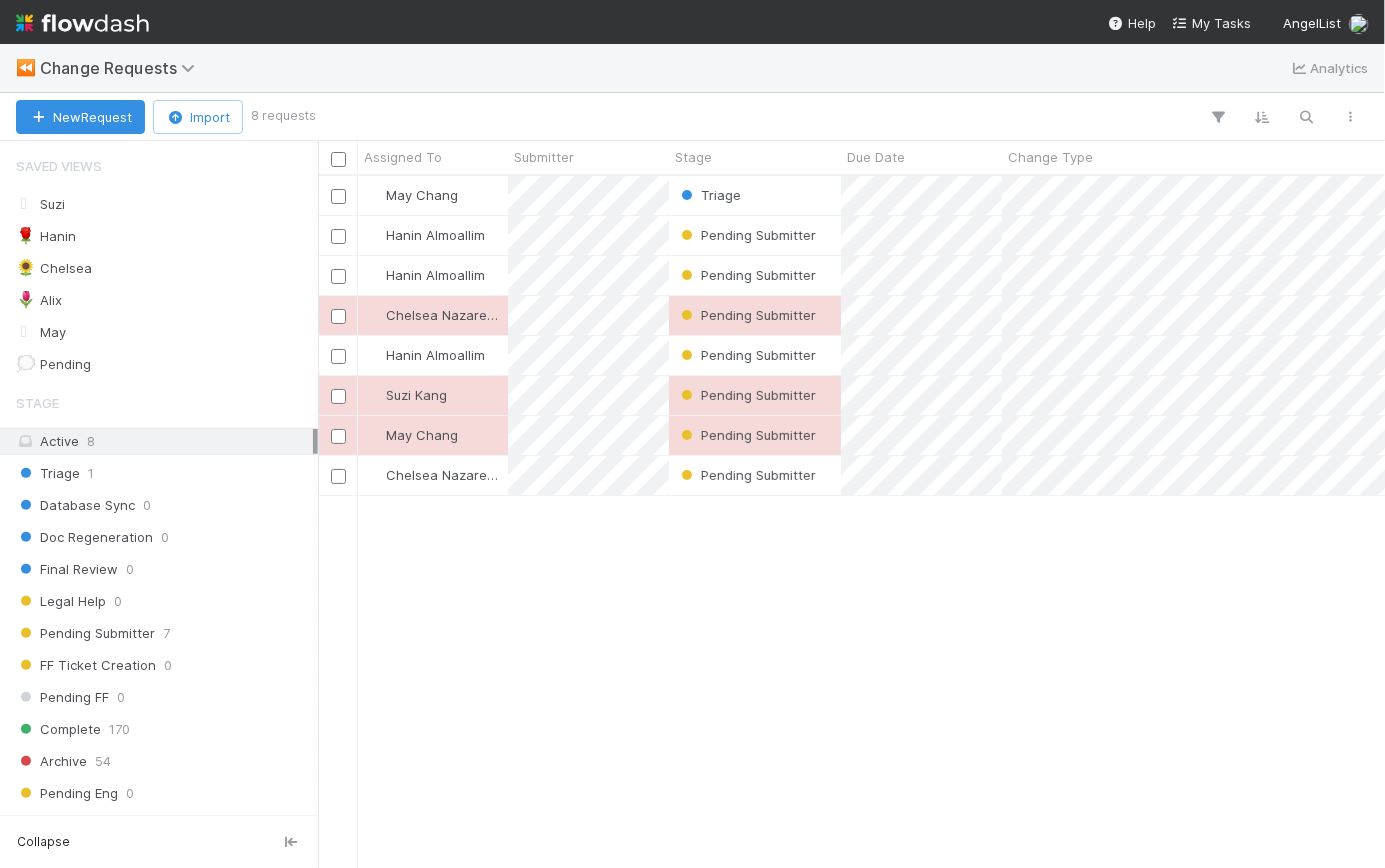 scroll, scrollTop: 15, scrollLeft: 14, axis: both 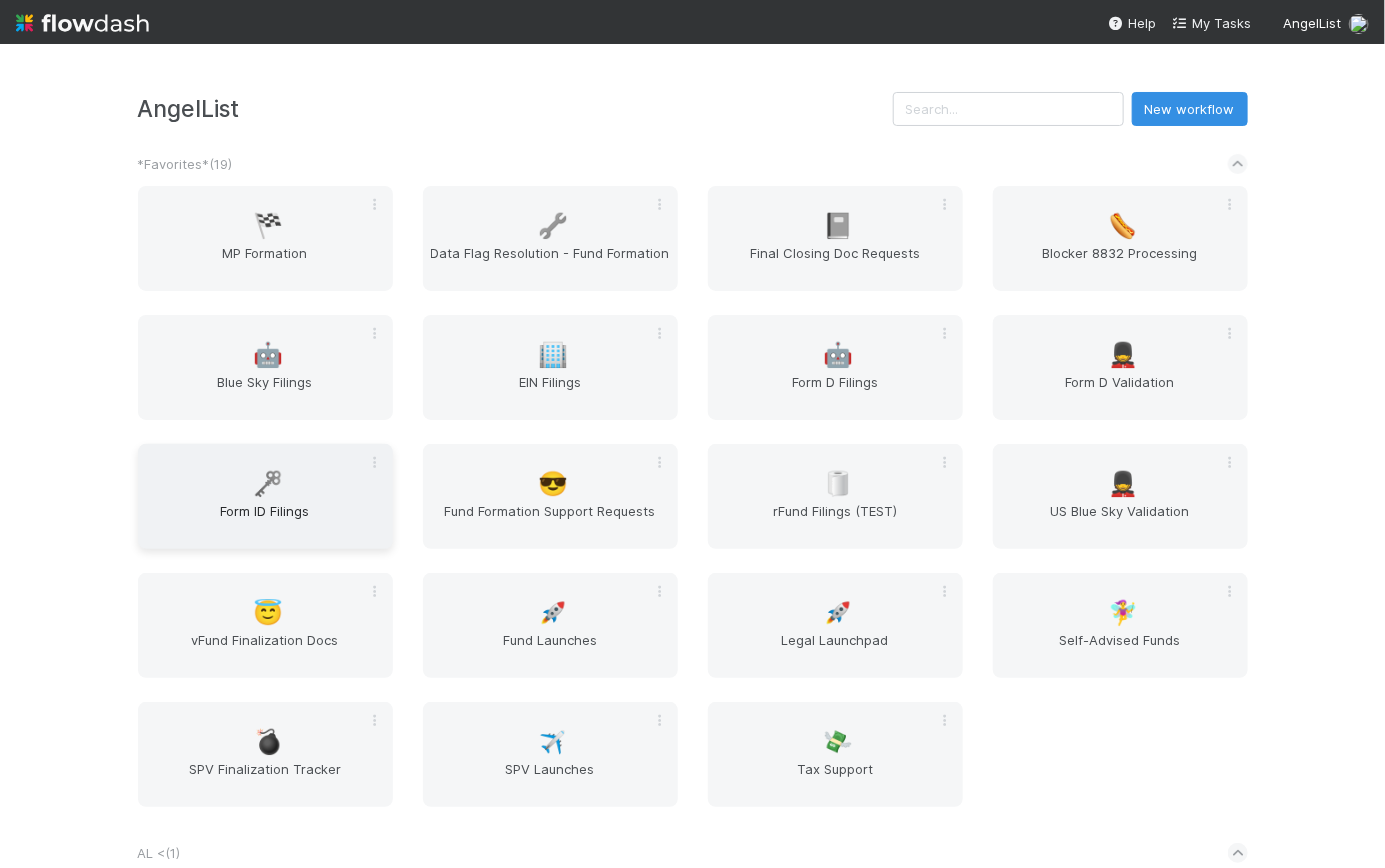 click on "Form ID Filings" at bounding box center [265, 521] 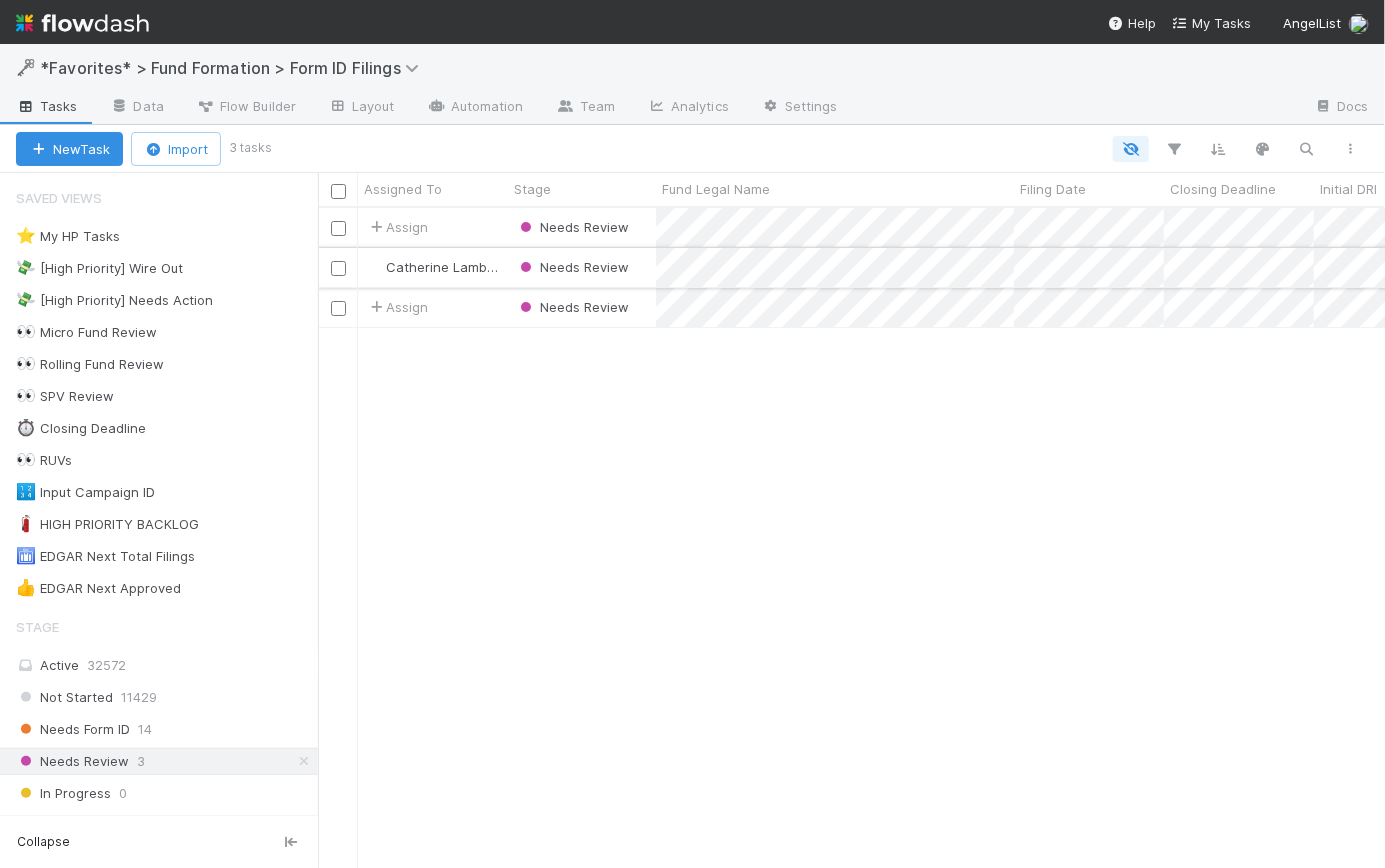 scroll, scrollTop: 14, scrollLeft: 14, axis: both 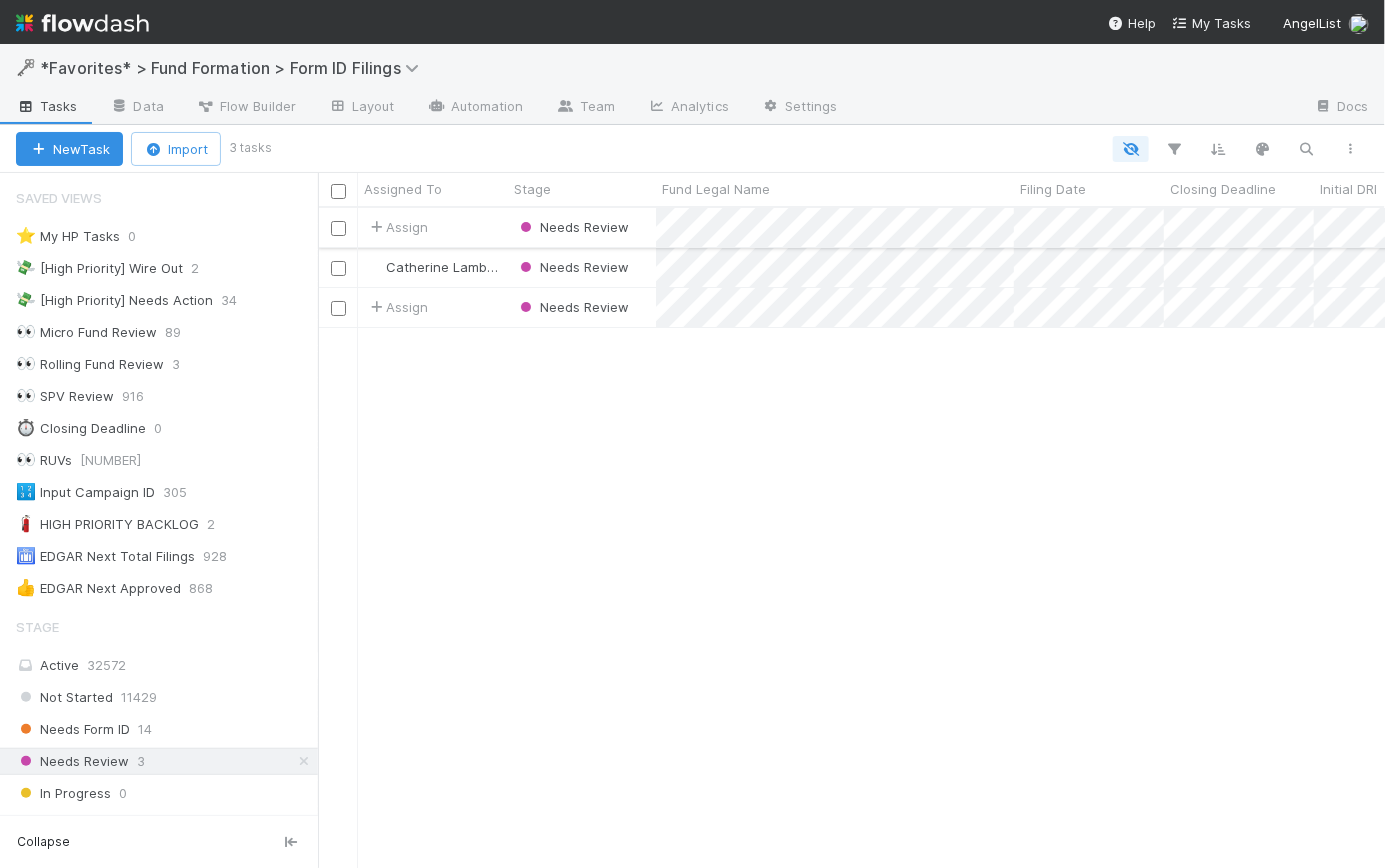 click on "Needs Review" at bounding box center (582, 227) 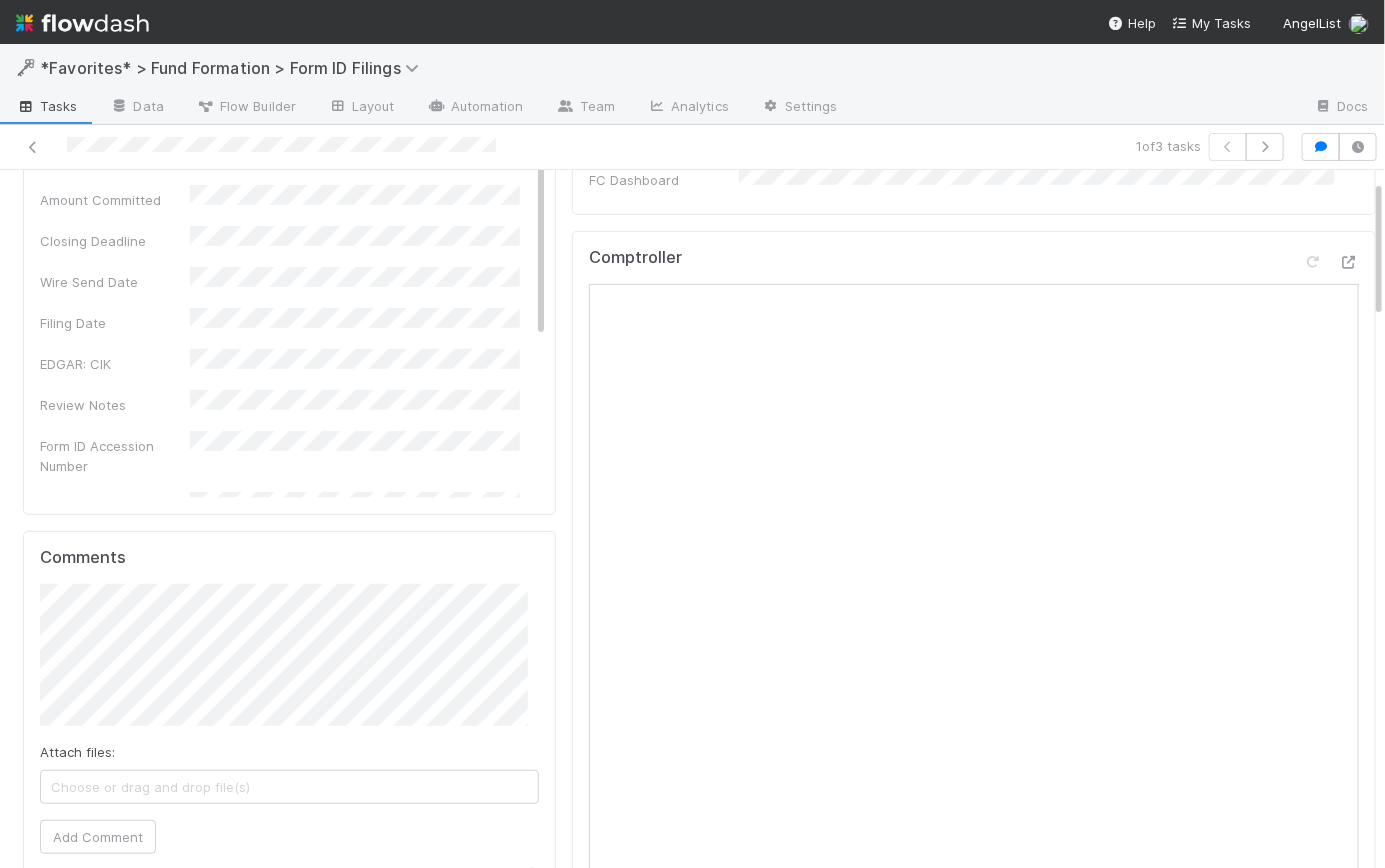 scroll, scrollTop: 0, scrollLeft: 0, axis: both 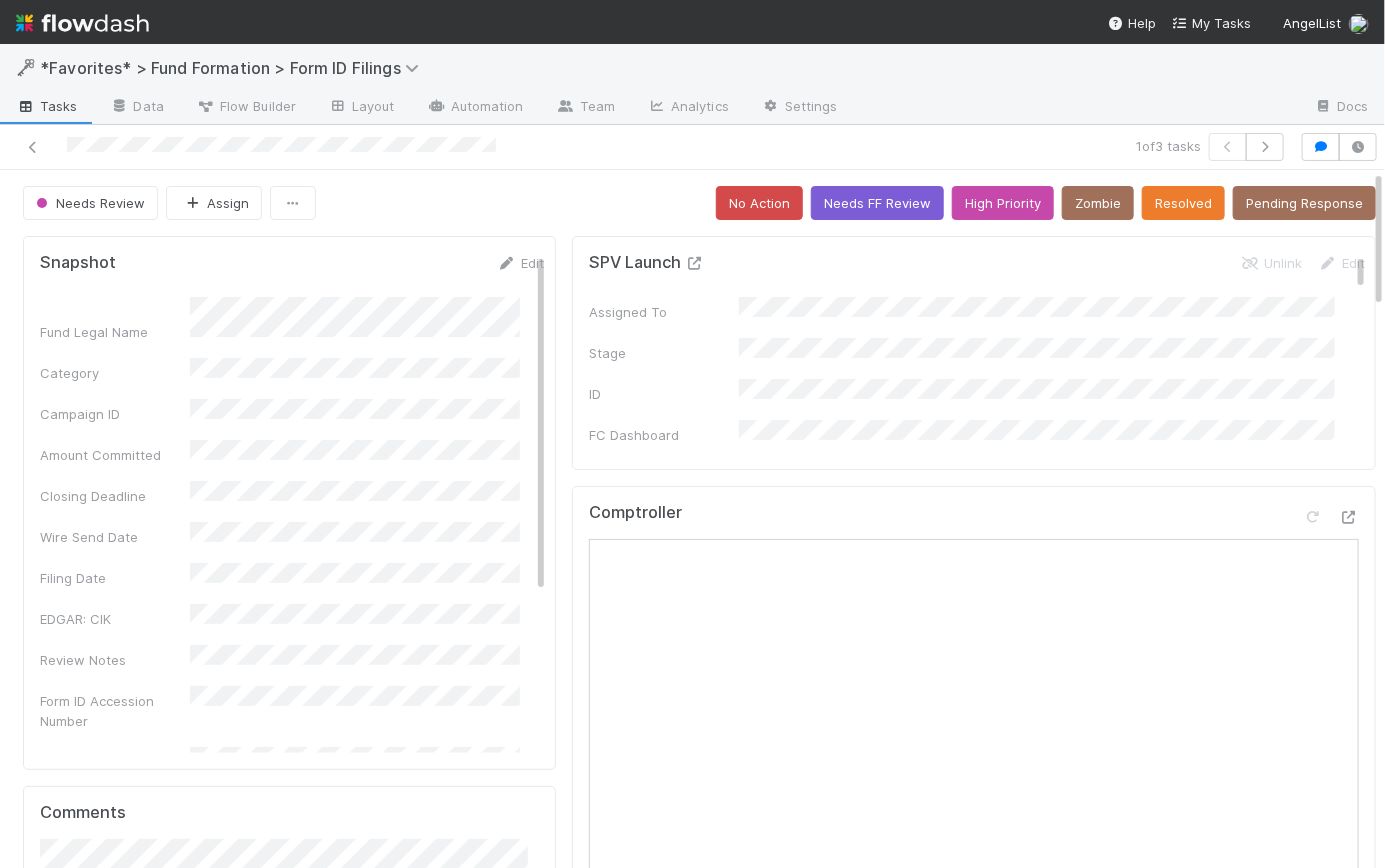 click at bounding box center [695, 263] 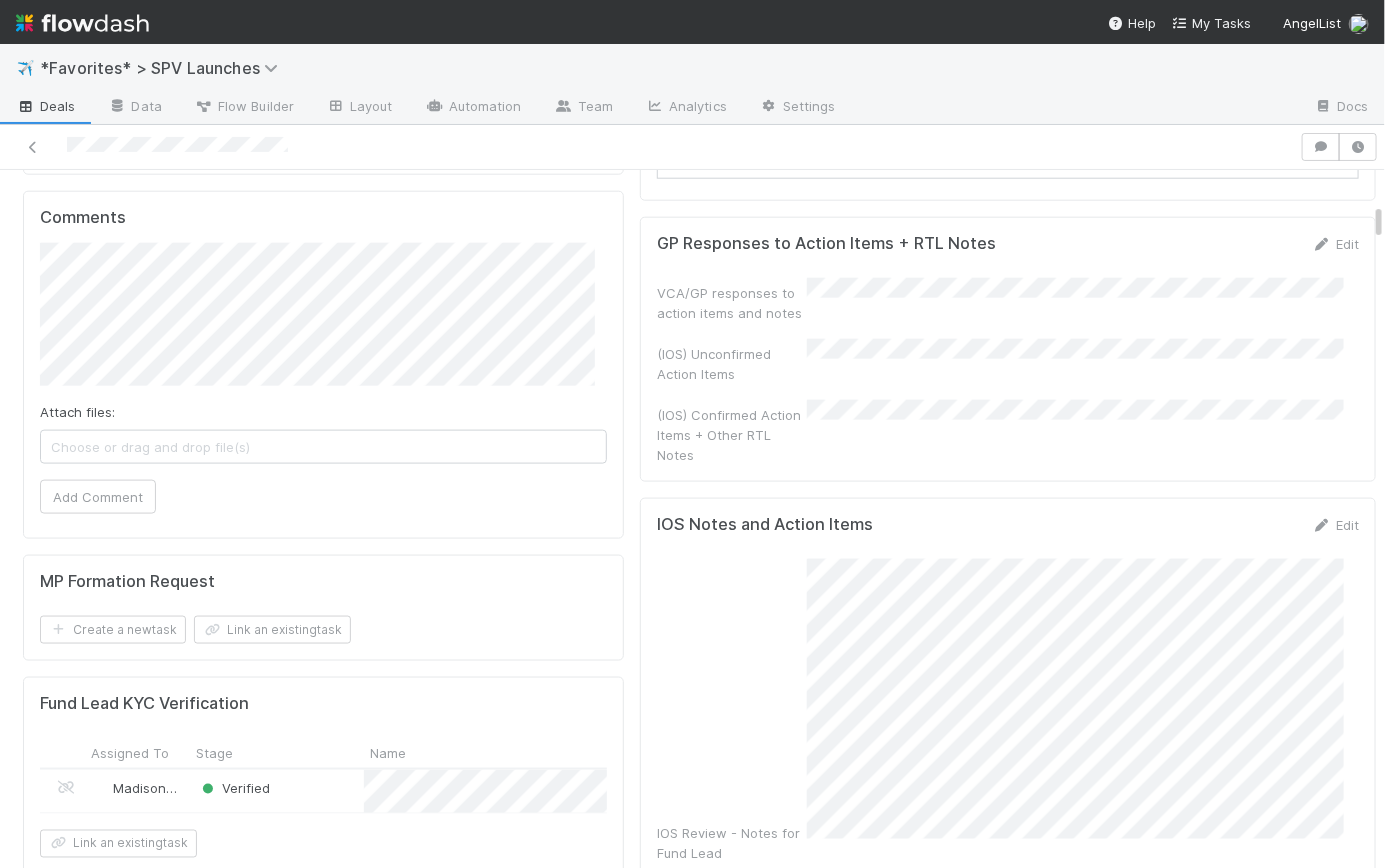 scroll, scrollTop: 913, scrollLeft: 0, axis: vertical 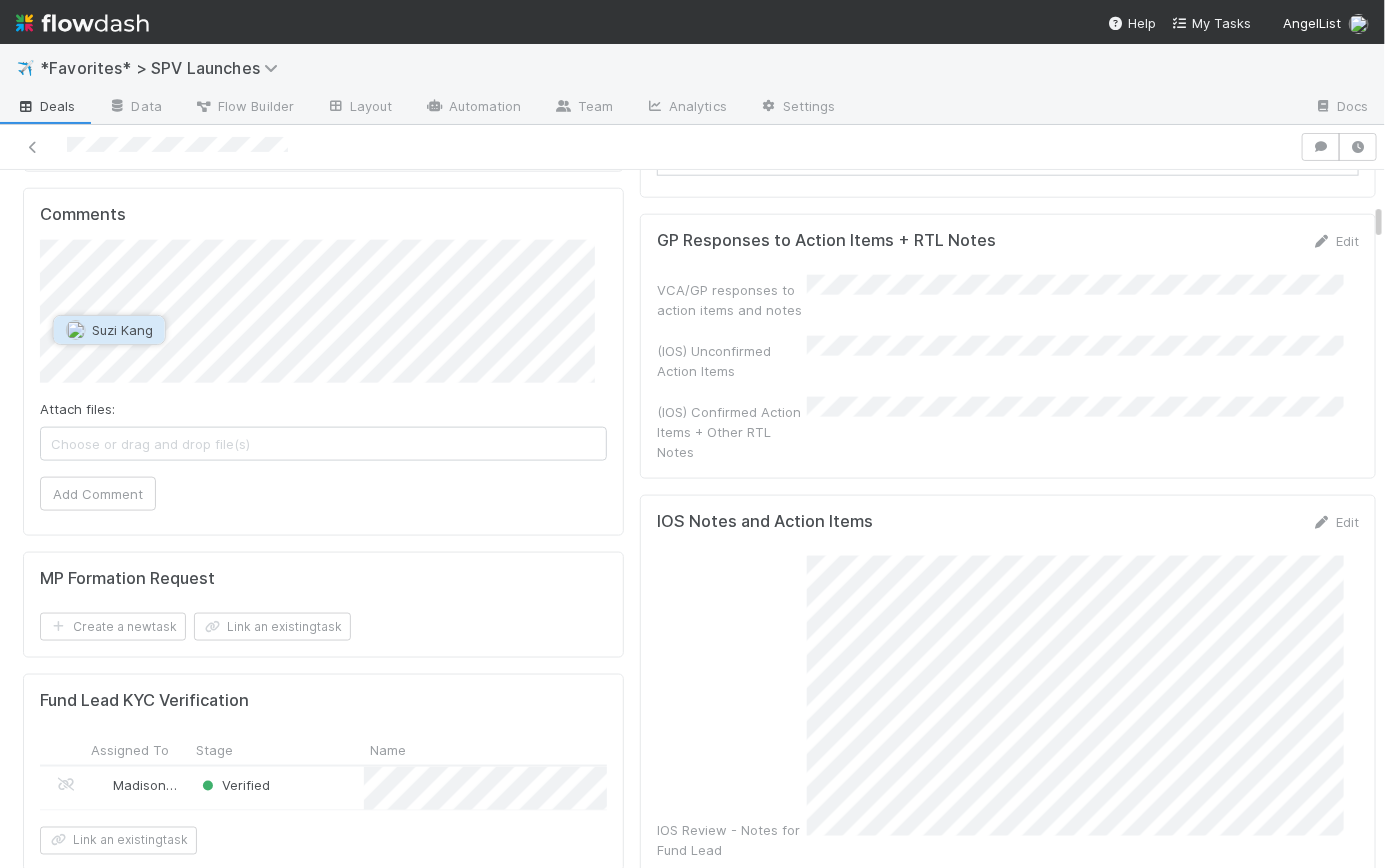 click on "Suzi Kang" at bounding box center (122, 330) 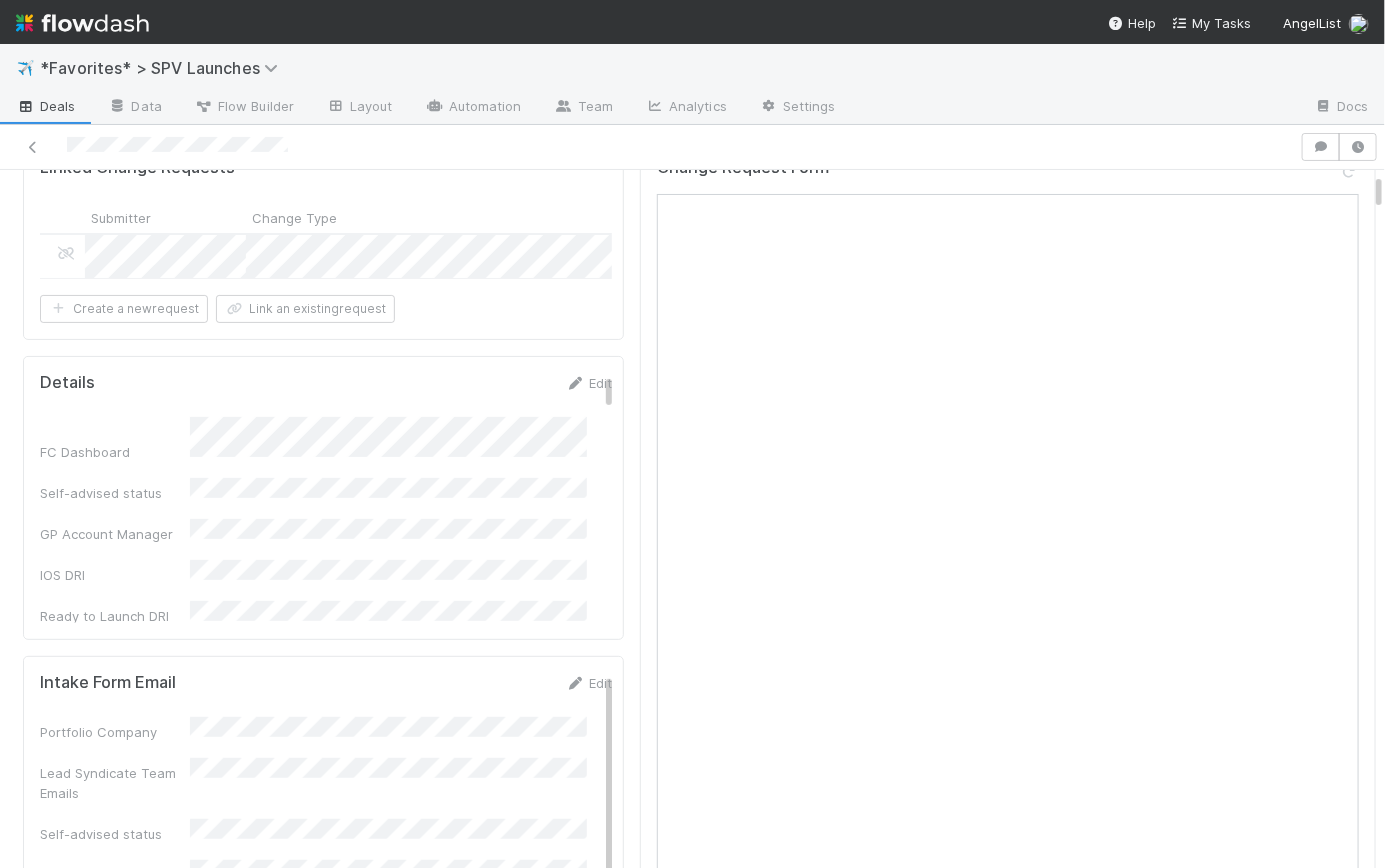 scroll, scrollTop: 722, scrollLeft: 0, axis: vertical 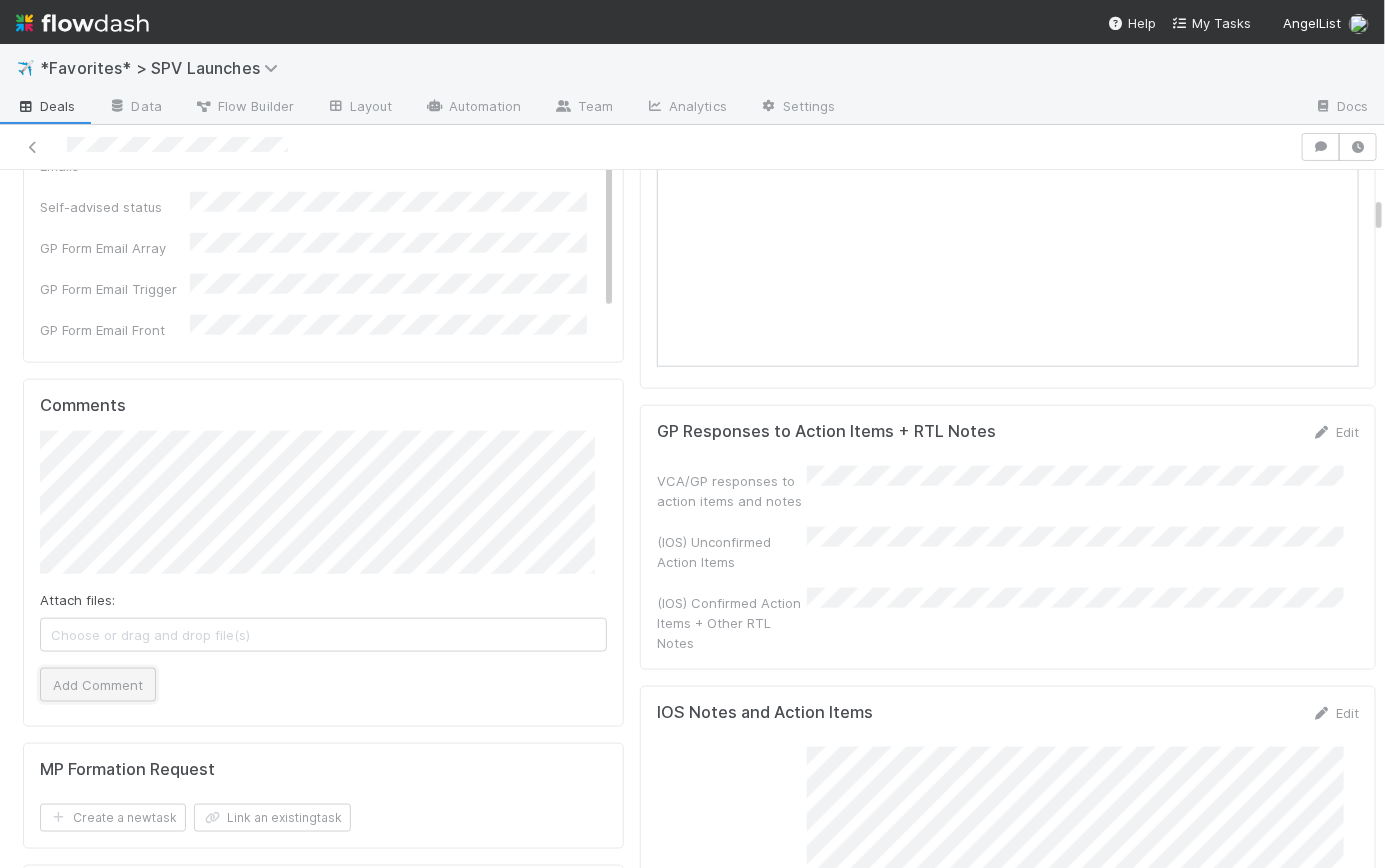 click on "Add Comment" at bounding box center [98, 685] 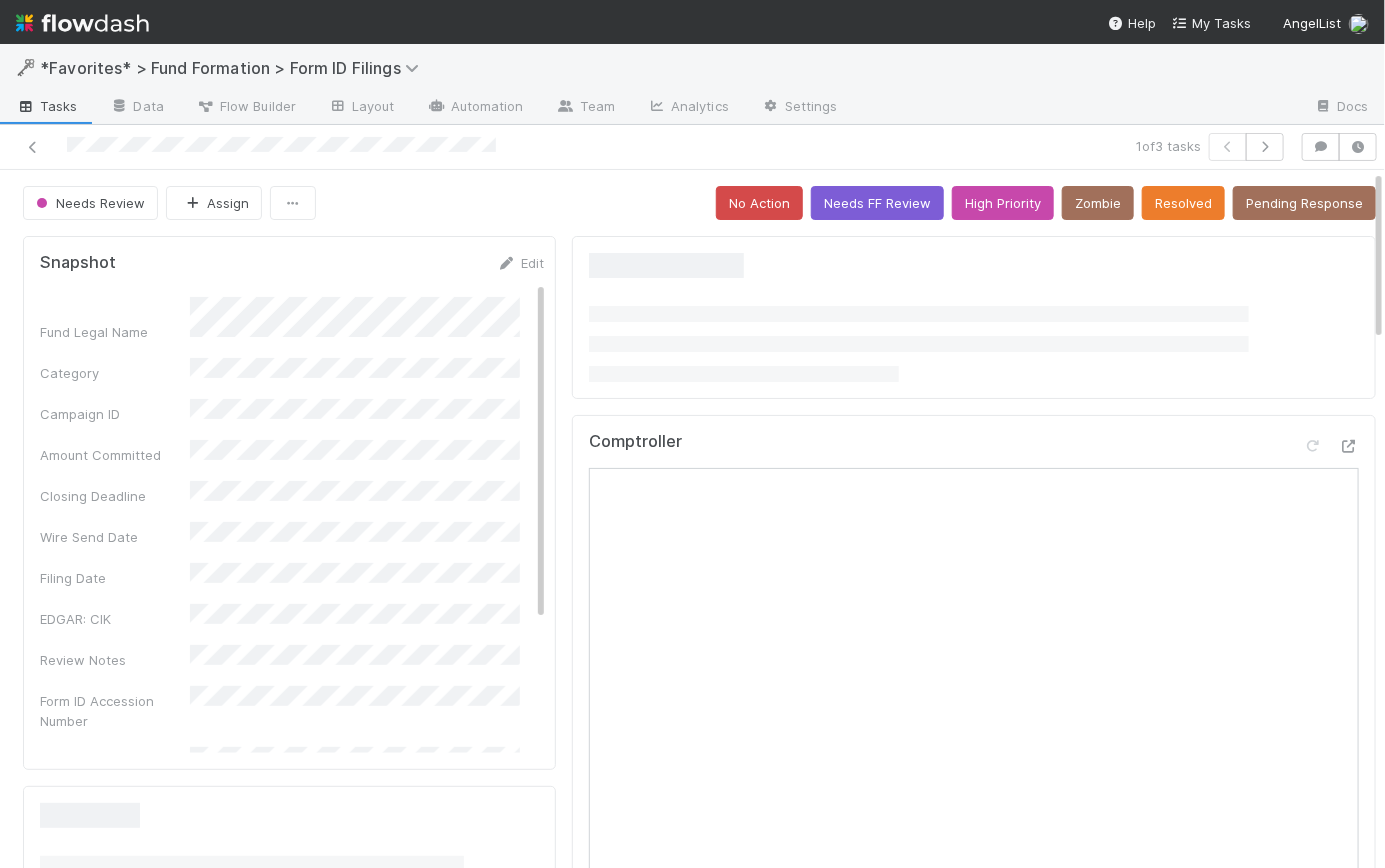 scroll, scrollTop: 235, scrollLeft: 0, axis: vertical 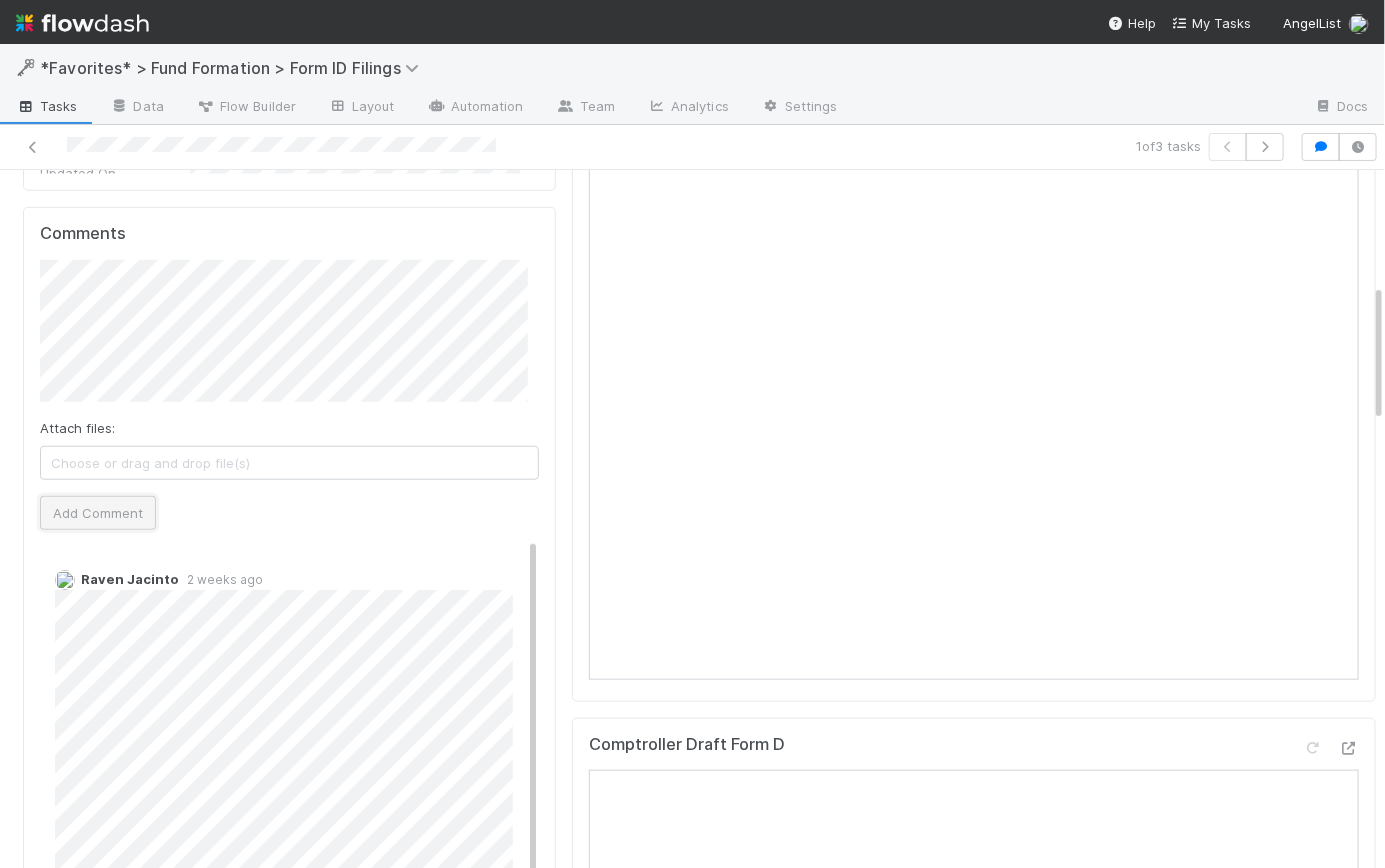 click on "Add Comment" at bounding box center [98, 513] 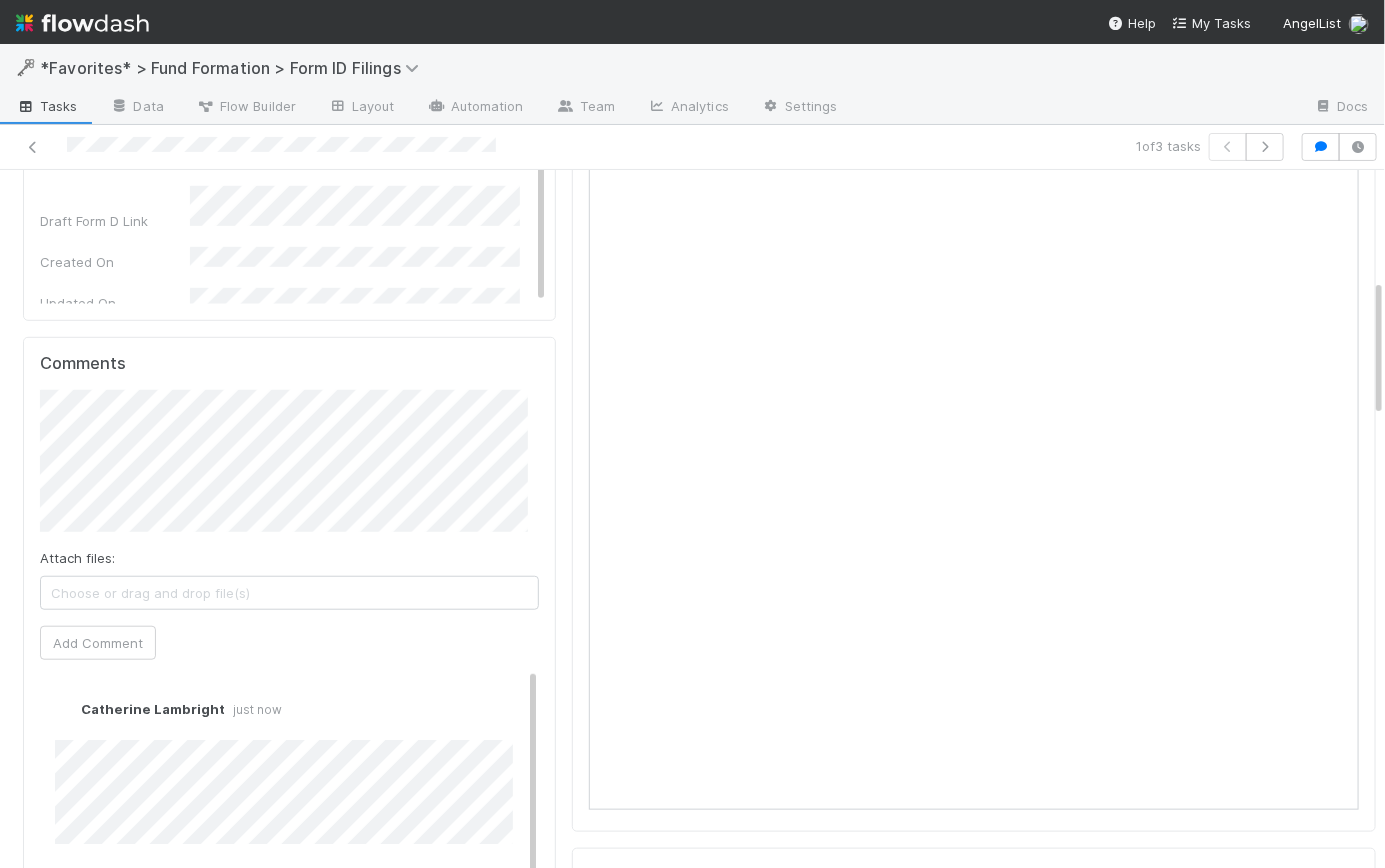 scroll, scrollTop: 0, scrollLeft: 0, axis: both 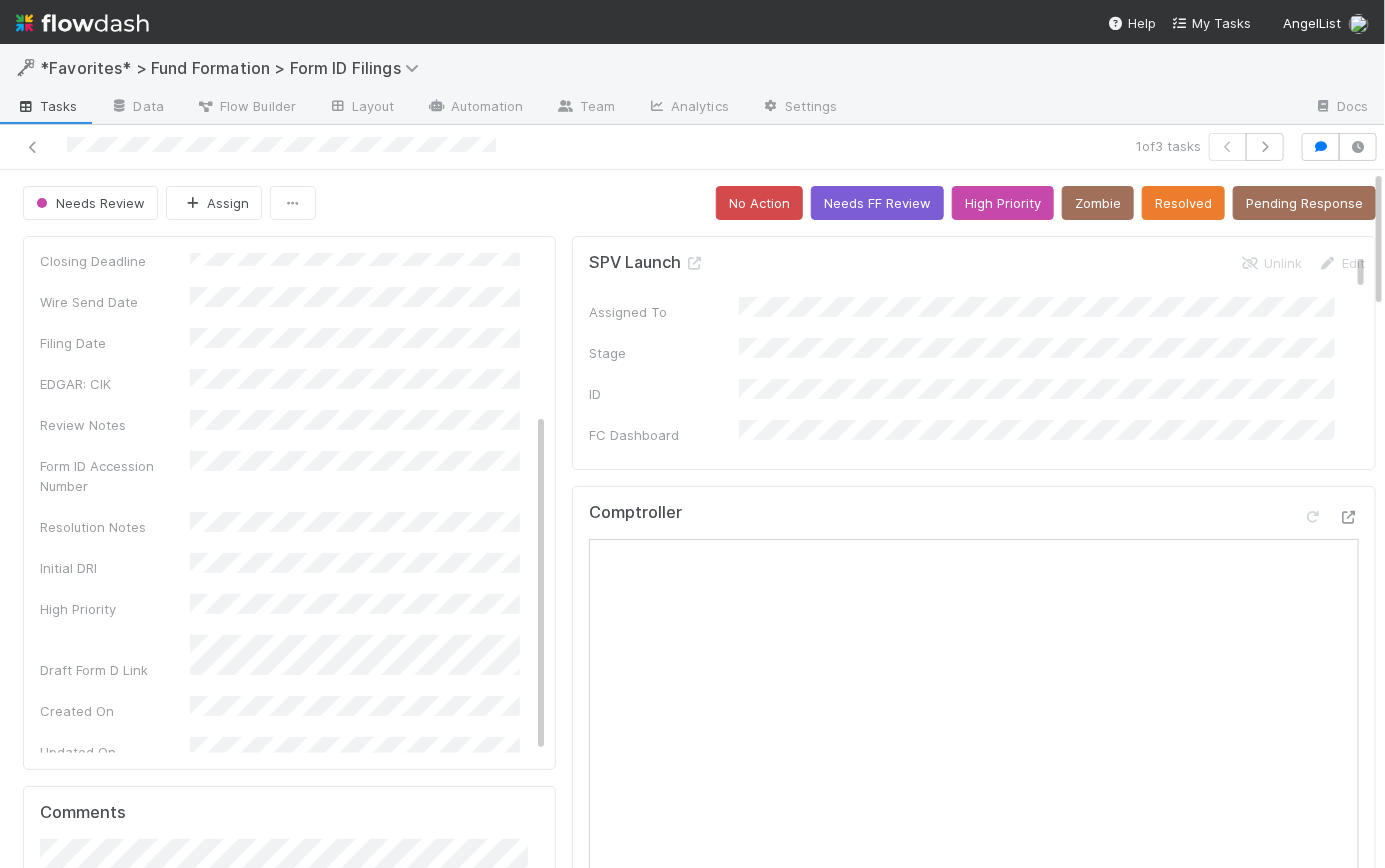 click on "Needs Review Assign No Action Needs FF Review High Priority Zombie Resolved Pending Response Snapshot Edit Fund Legal Name  Category  Campaign ID  Amount Committed  Closing Deadline  Wire Send Date  Filing Date  EDGAR: CIK  Review Notes  Form ID Accession Number  Resolution Notes  Initial DRI  High Priority  Draft Form D Link  Created On Updated On Prefile Form D  VHP  Comments Attach files: Choose or drag and drop file(s) Add Comment Catherine  Lambright  just now   Edit Delete Raven Jacinto 2 weeks ago   Details Edit Fund ID  Fund Legal Name  Campaign ID  Campaign Type  Campaign ID for Linking  EDGAR: CIK  EDGAR: Password  EDGAR: CCC  EDGAR: PMAC  EDGAR: Passphrase  Filing Date  Filing Type  Created On Updated On Activity Log Undo Last Action Export as CSV 7/17/25, 11:46:42 PM GMT+1 The Automation "Unassign when task moves to Needs Review, No Action or Needs Attention" (Executor ID: 12883)   unassigned this  task 7/17/25, 11:46:42 PM GMT+1  was triggered 7/17/25, 11:46:41 PM GMT+1 Raven Jacinto   task" at bounding box center [699, 1974] 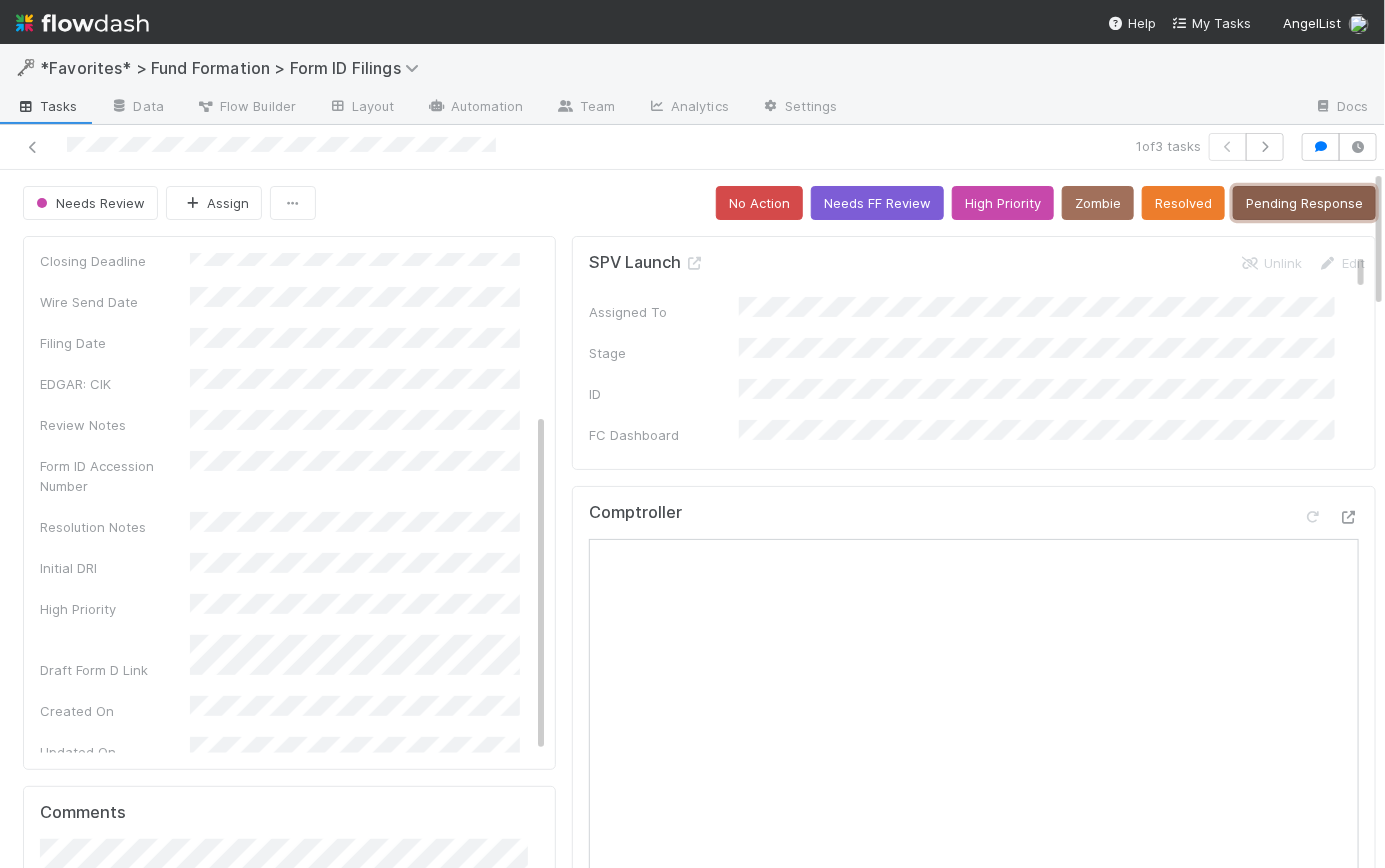 click on "Pending Response" at bounding box center [1304, 203] 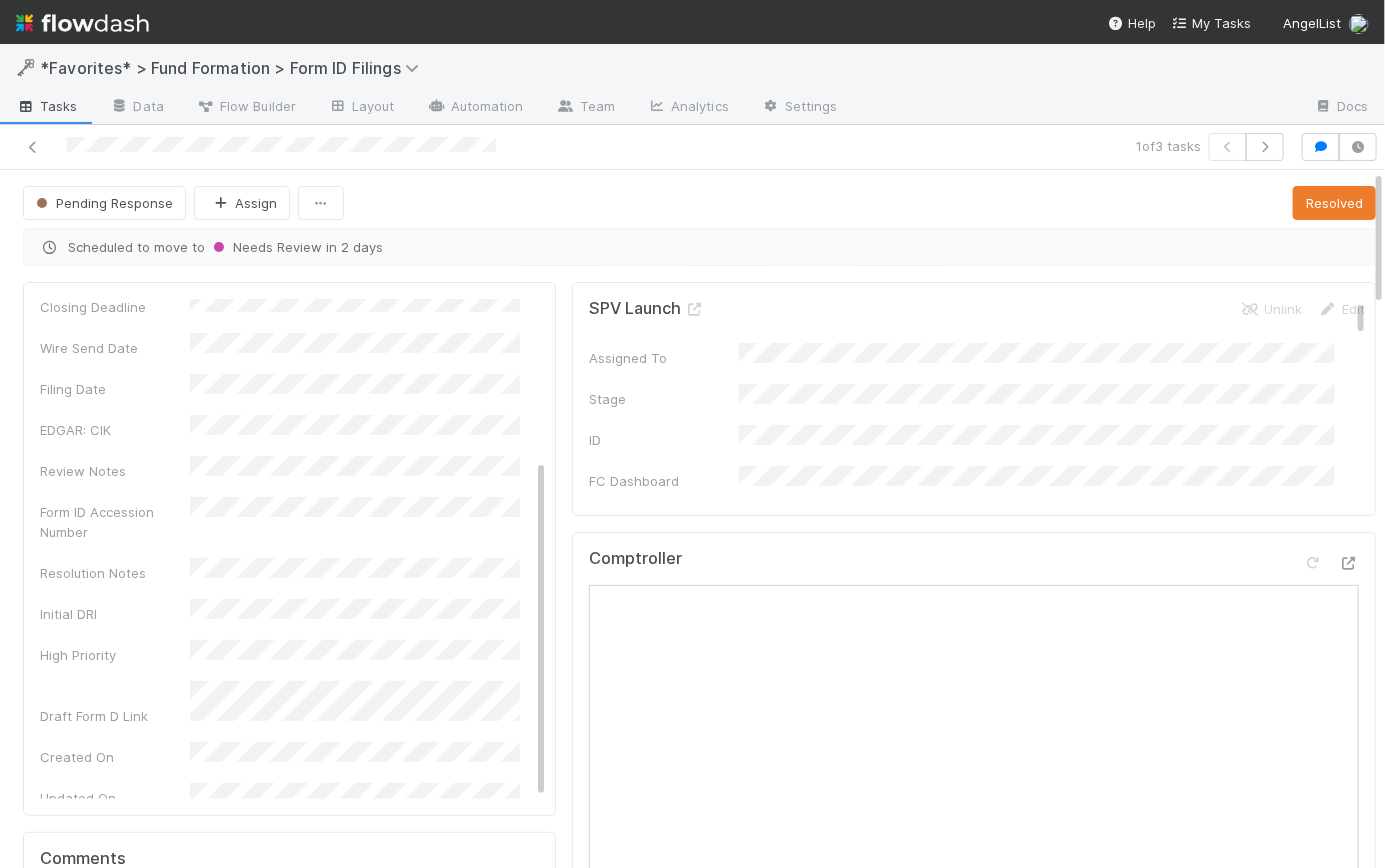 click on "1  of  3   tasks" at bounding box center [973, 147] 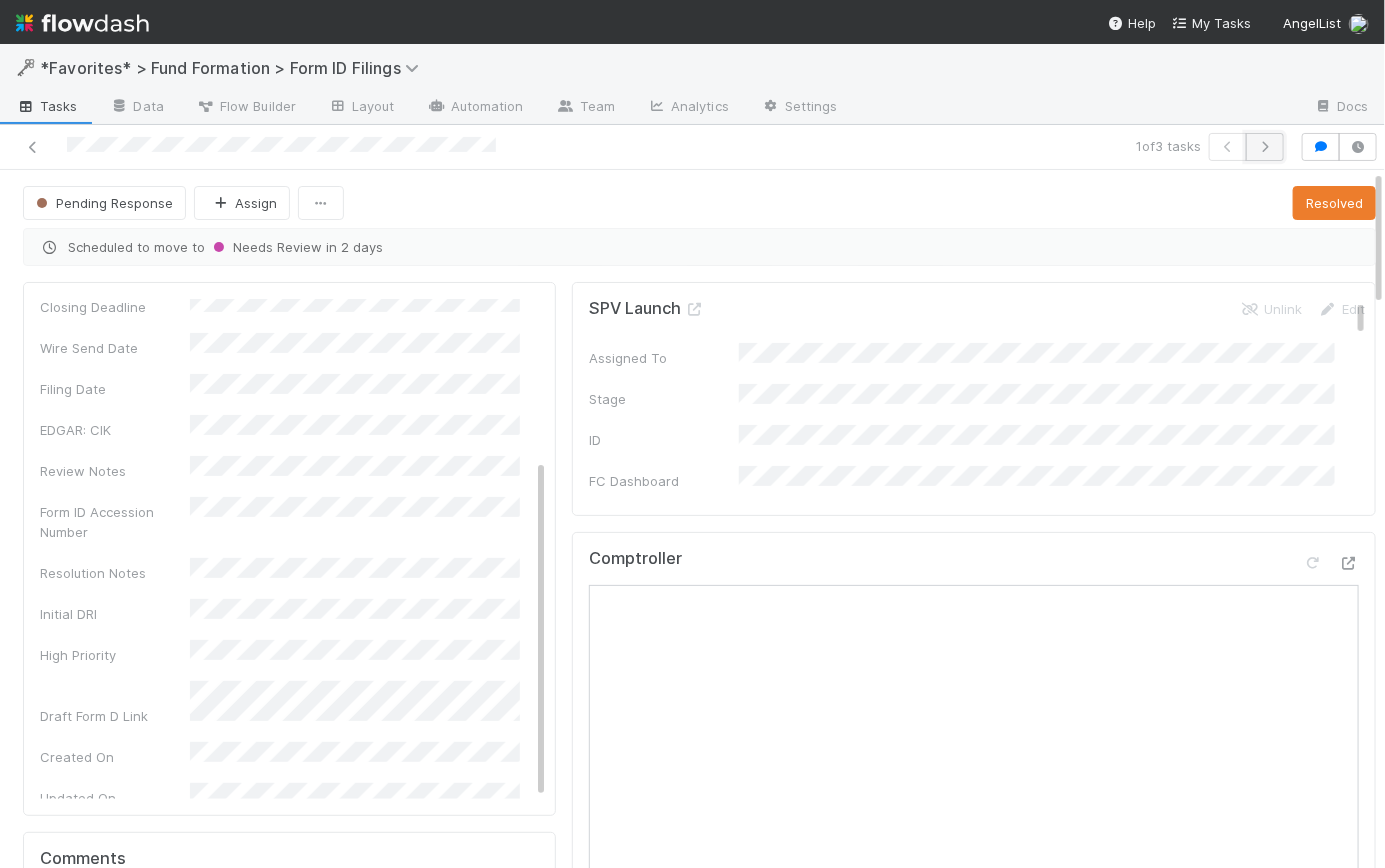 click at bounding box center [1265, 147] 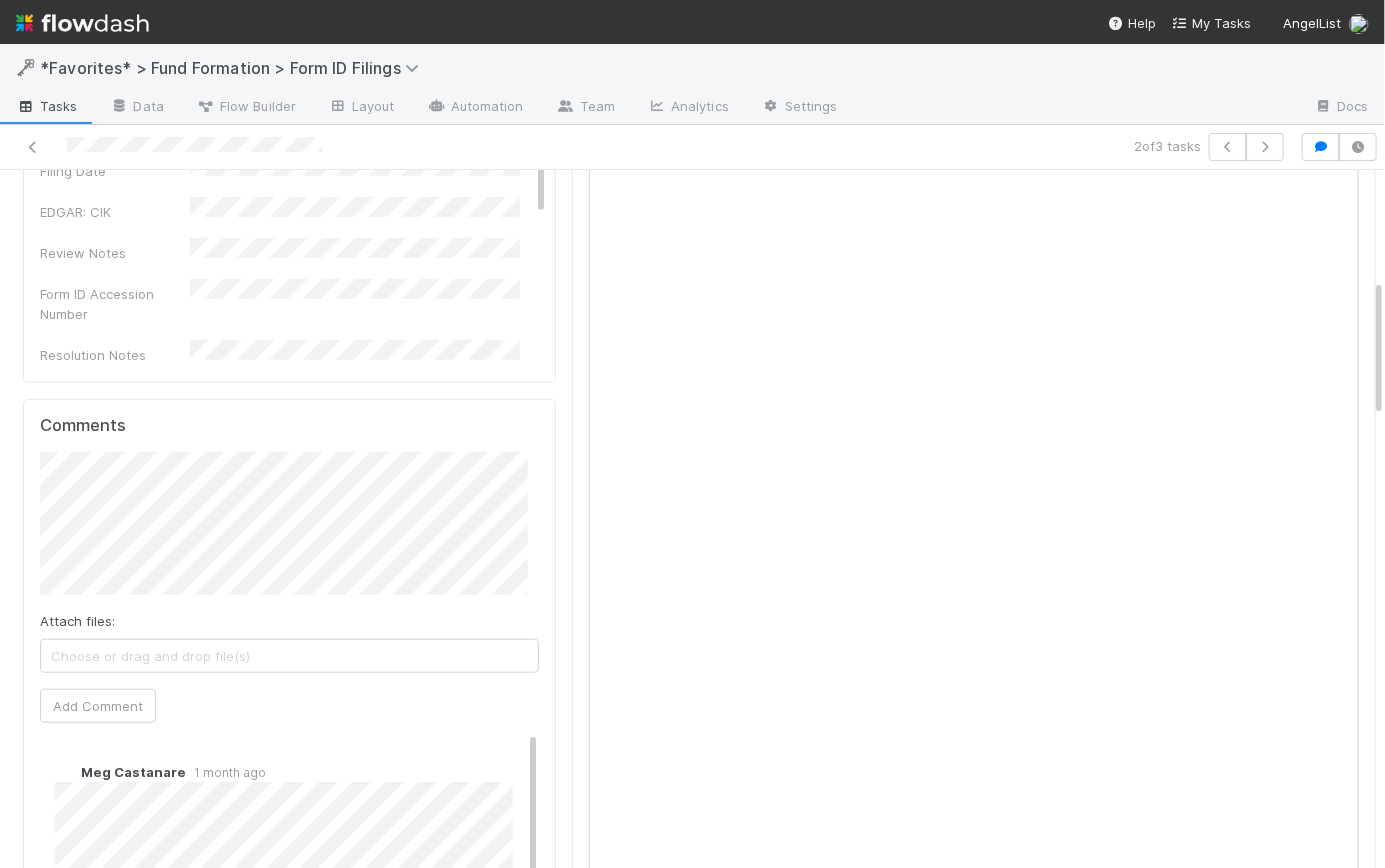 scroll, scrollTop: 778, scrollLeft: 0, axis: vertical 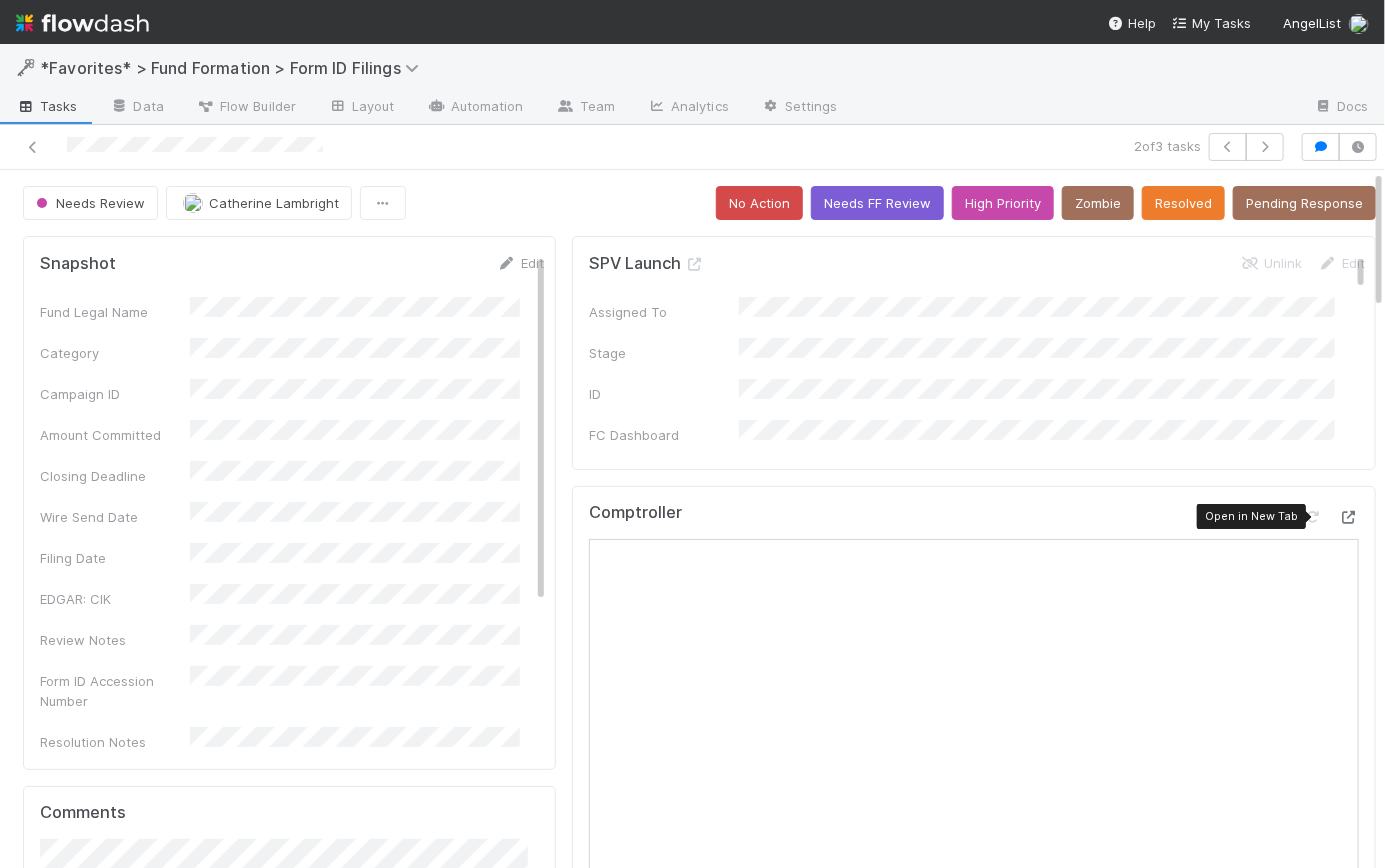 click at bounding box center (1349, 517) 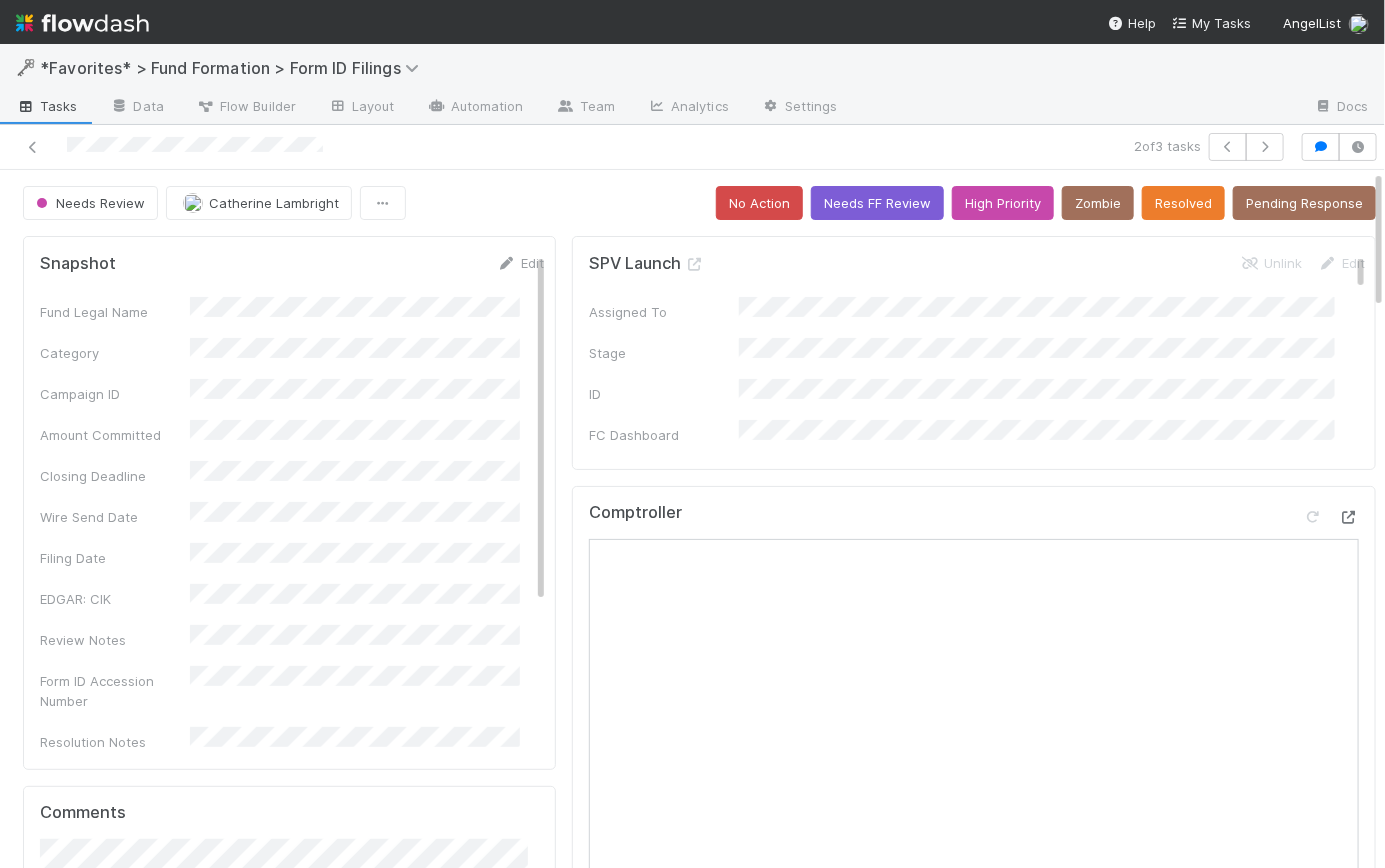 scroll, scrollTop: 327, scrollLeft: 0, axis: vertical 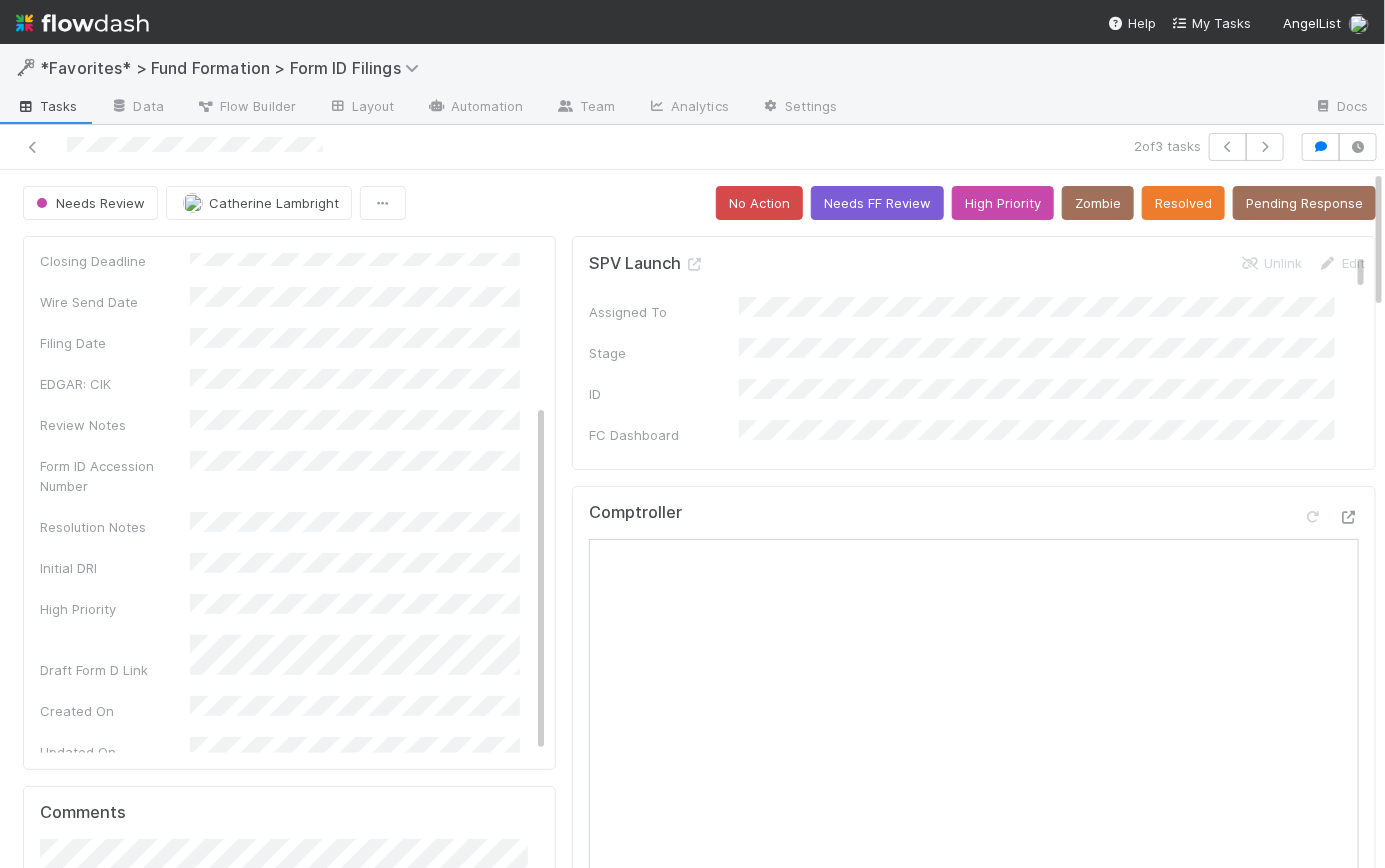 click on "Needs Review Catherine  Lambright  No Action Needs FF Review High Priority Zombie Resolved Pending Response" at bounding box center [699, 203] 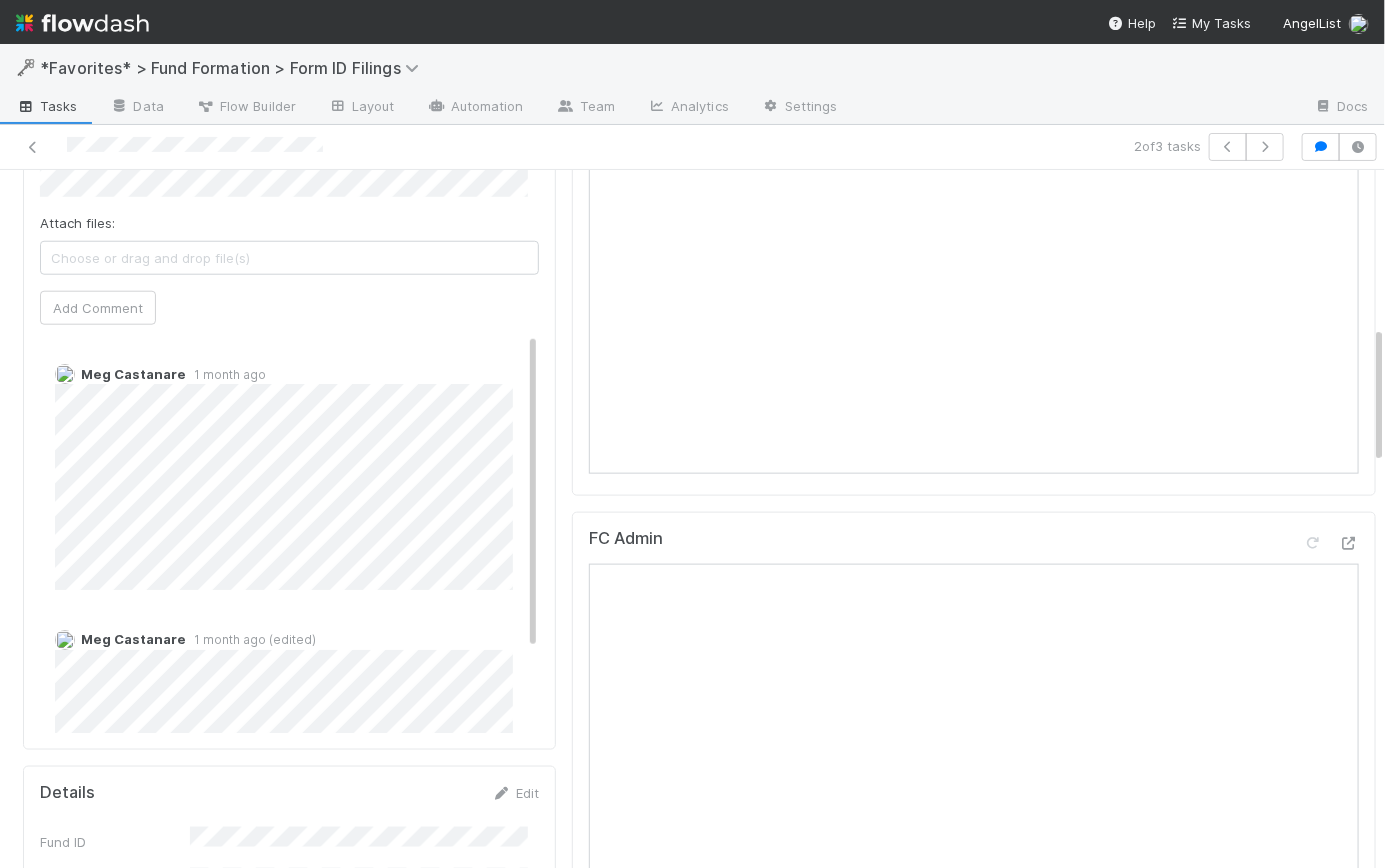 scroll, scrollTop: 391, scrollLeft: 0, axis: vertical 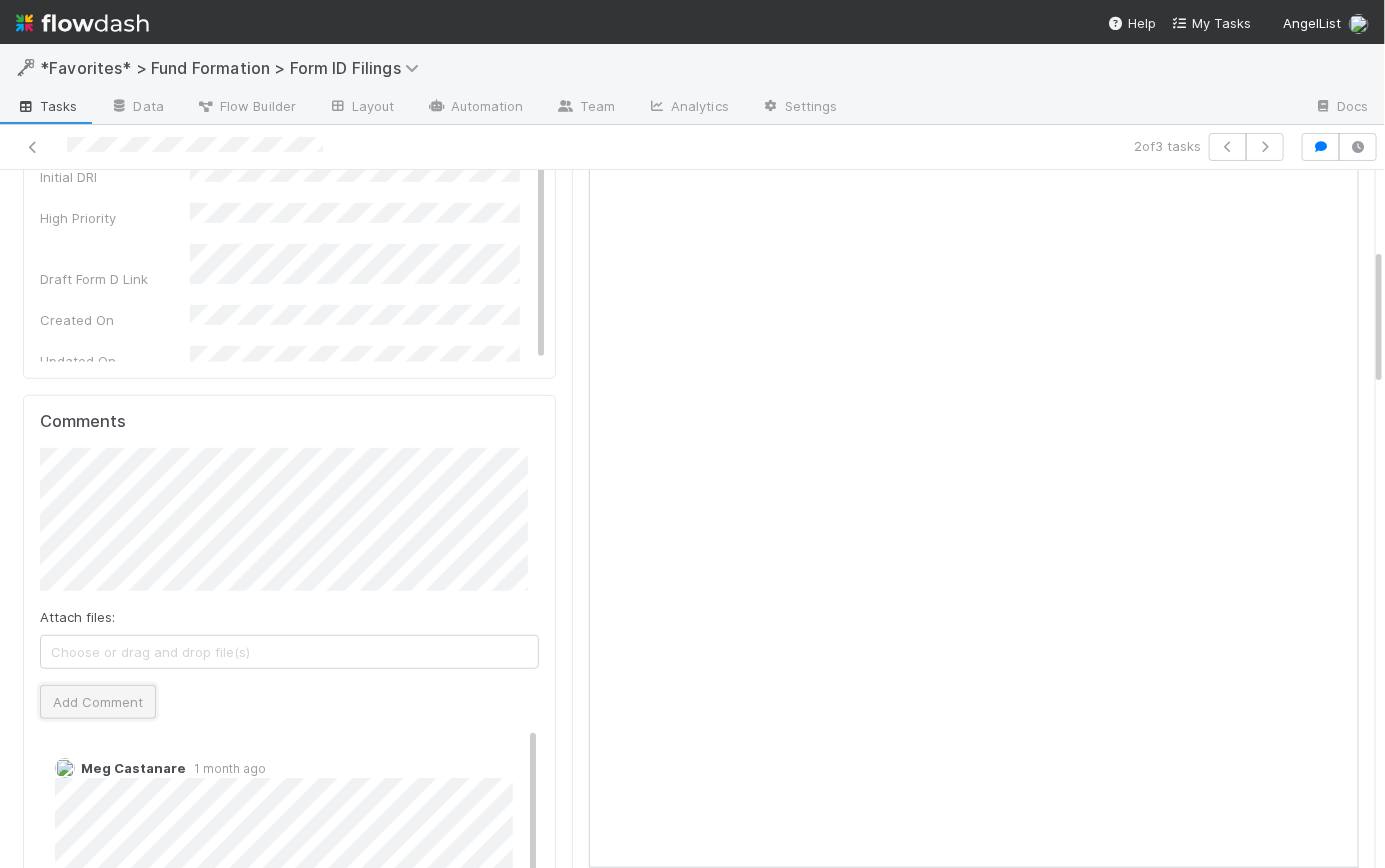 click on "Add Comment" at bounding box center (98, 702) 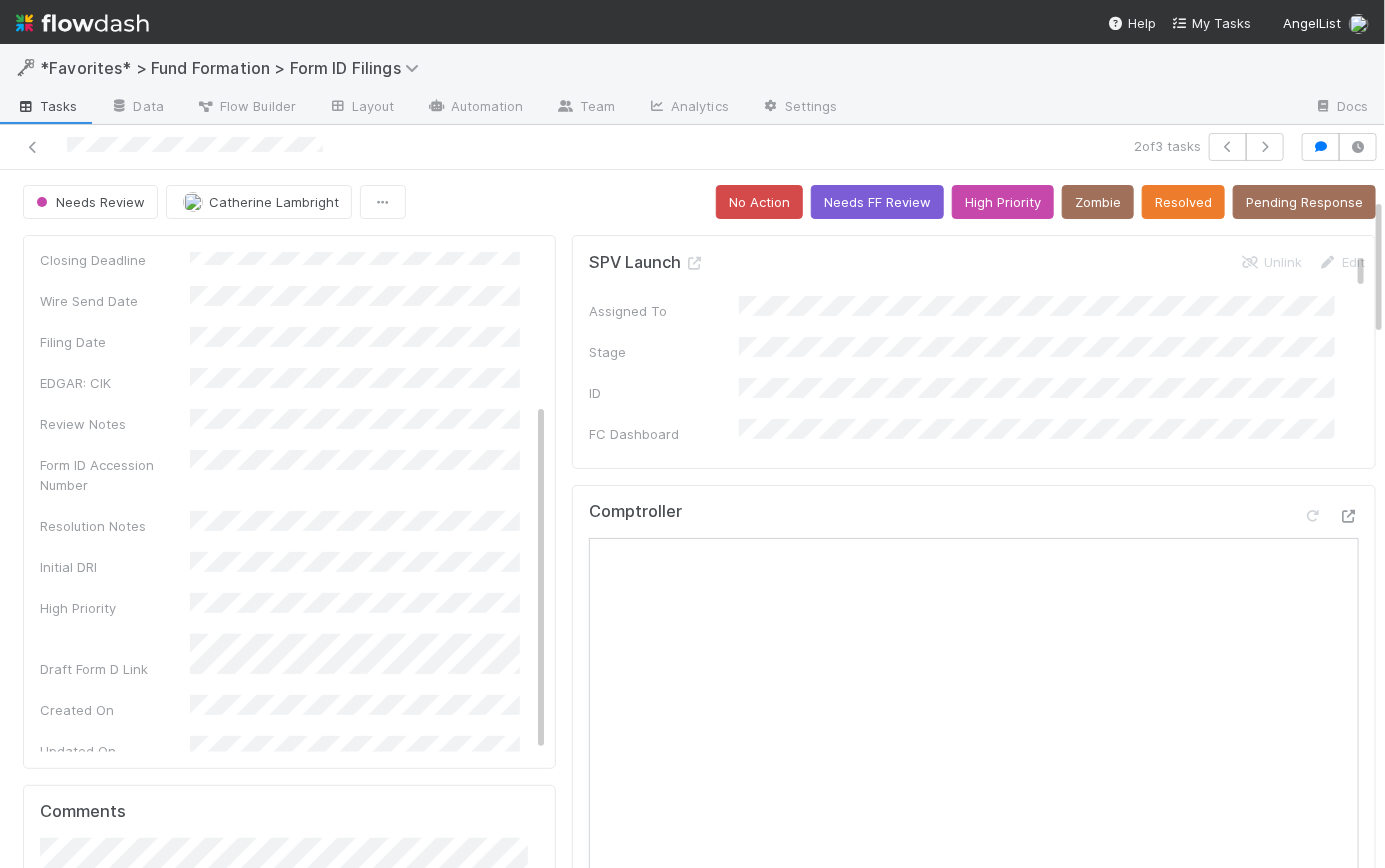scroll, scrollTop: 0, scrollLeft: 0, axis: both 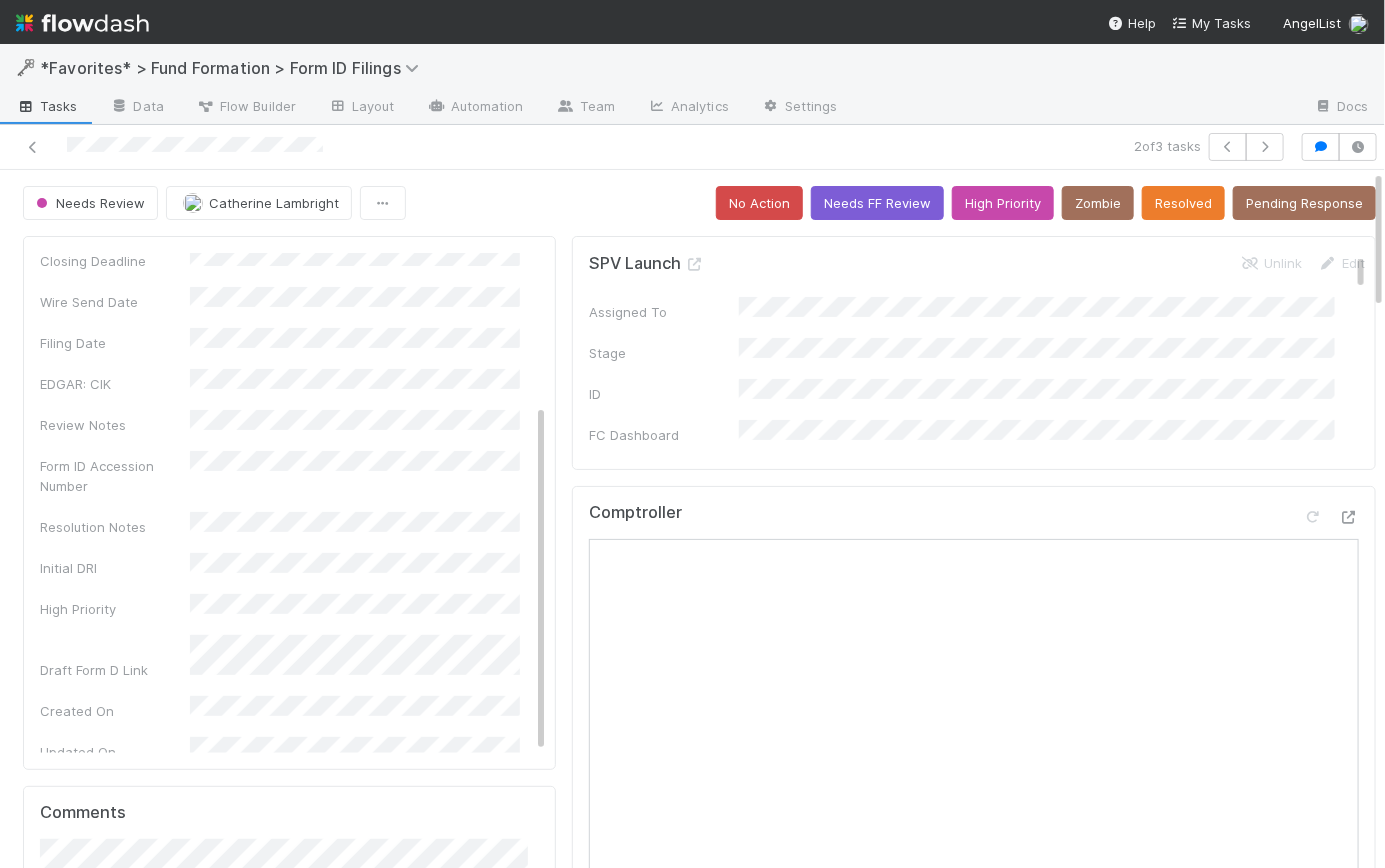 click on "Needs Review Catherine  Lambright  No Action Needs FF Review High Priority Zombie Resolved Pending Response" at bounding box center (699, 203) 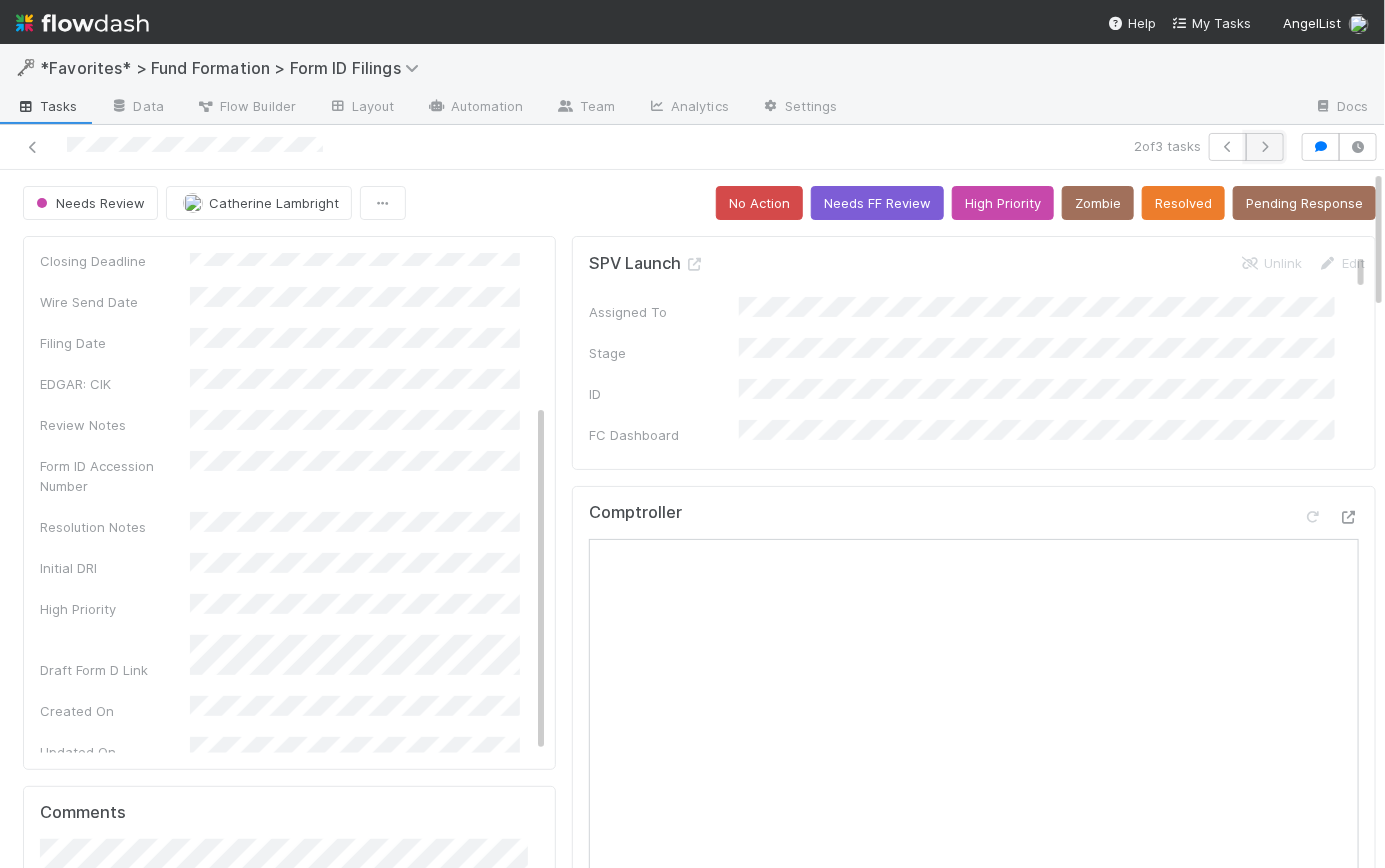click at bounding box center (1265, 147) 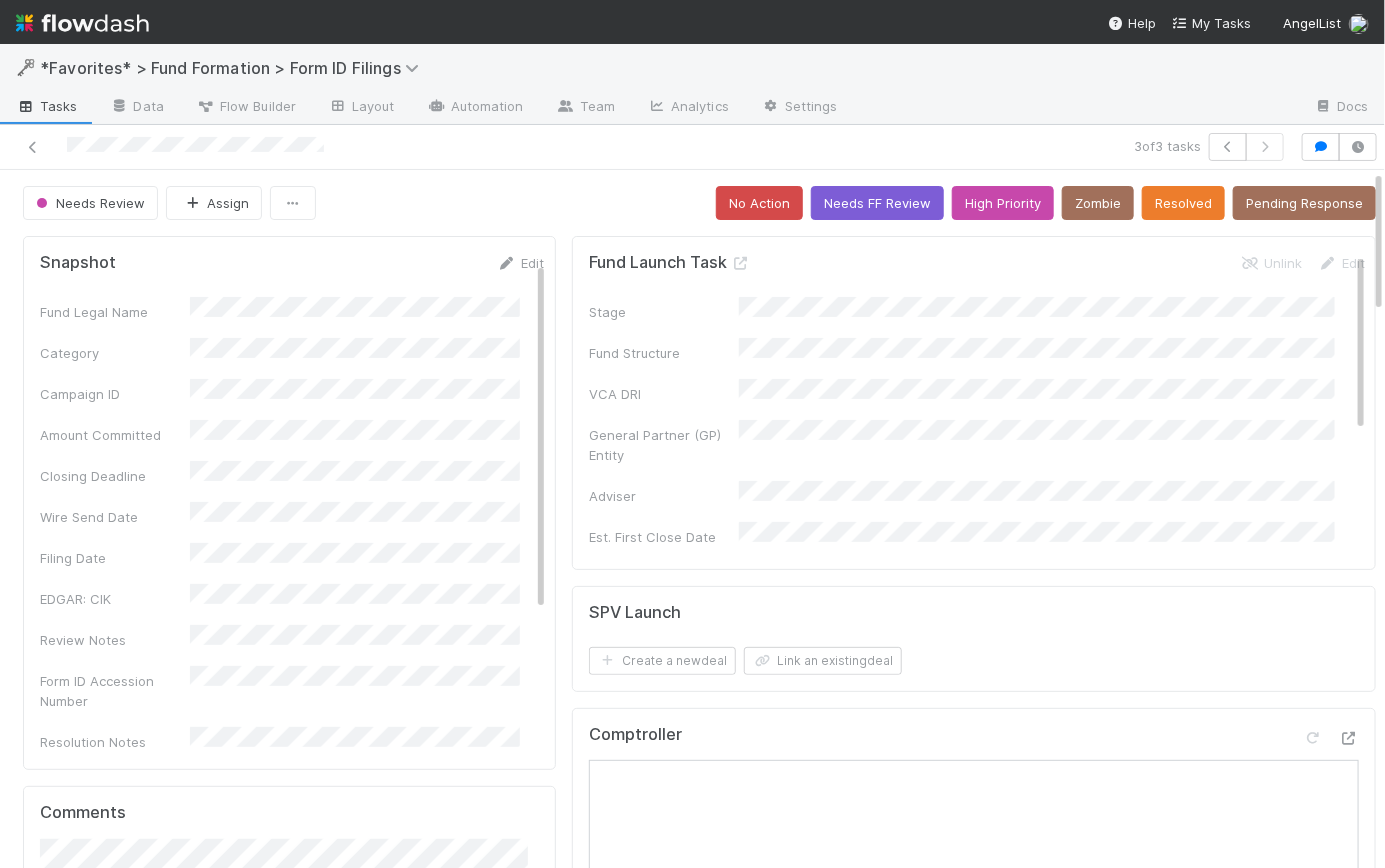 scroll, scrollTop: 215, scrollLeft: 0, axis: vertical 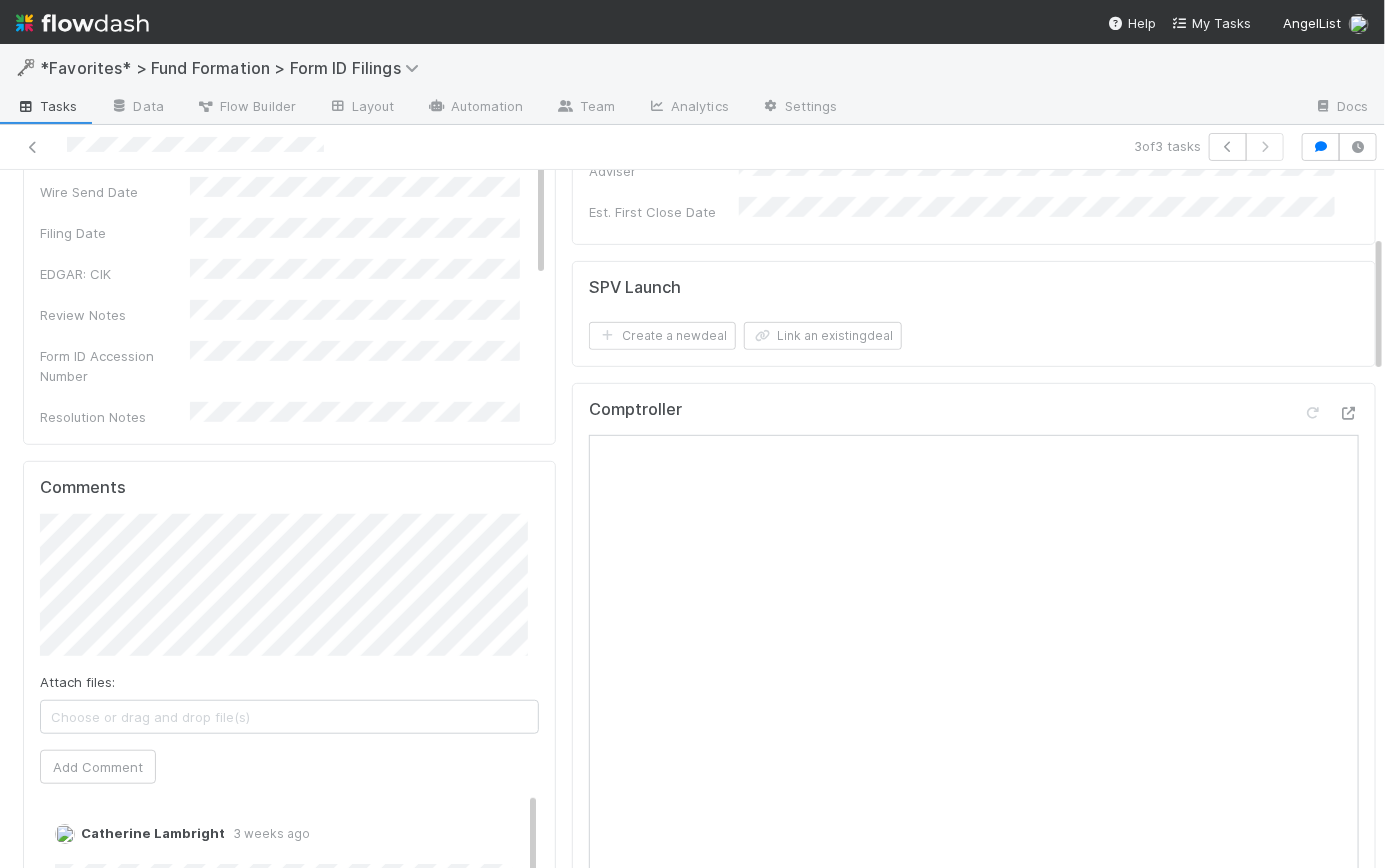 click on "Tasks" at bounding box center (47, 106) 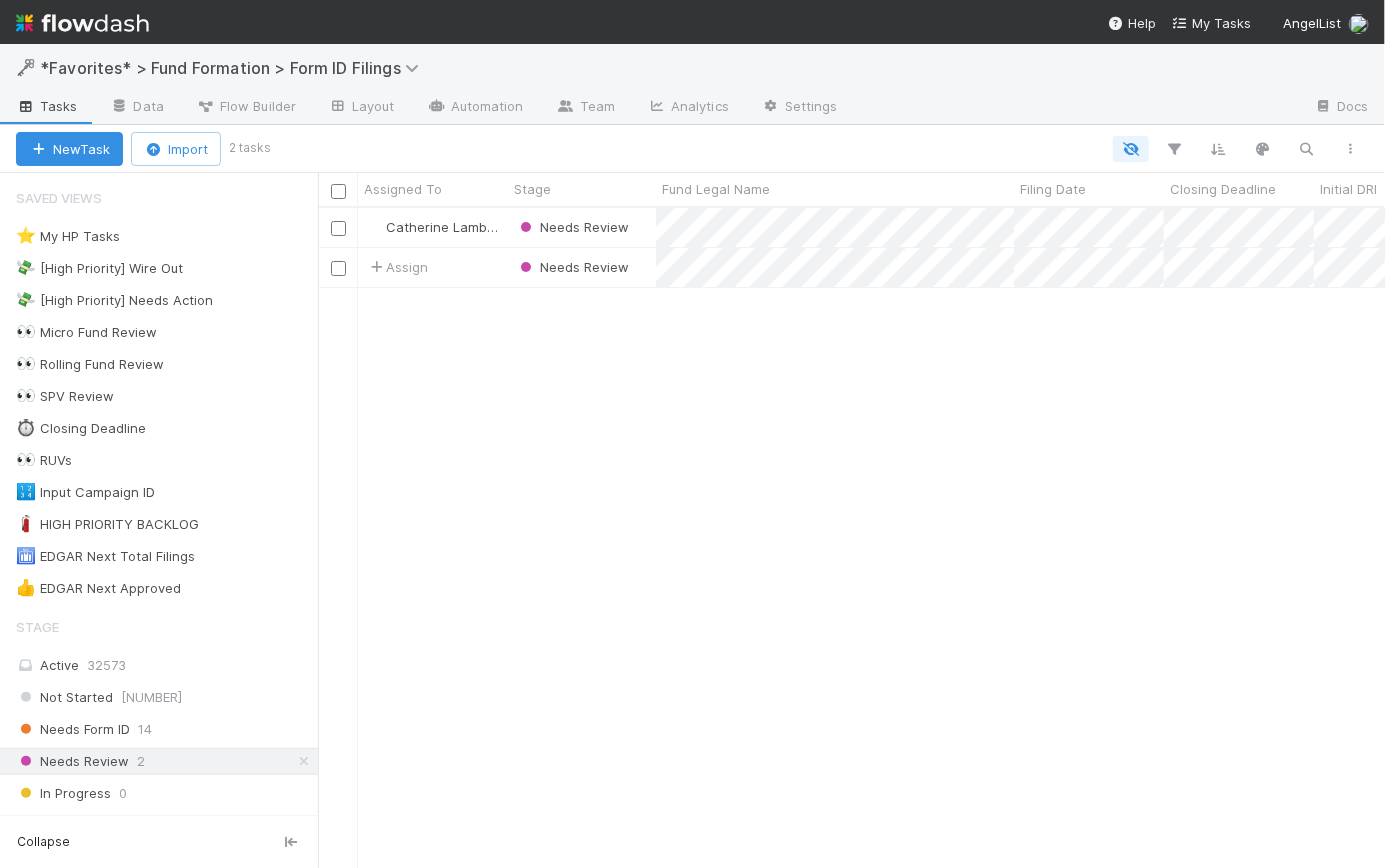 scroll, scrollTop: 14, scrollLeft: 14, axis: both 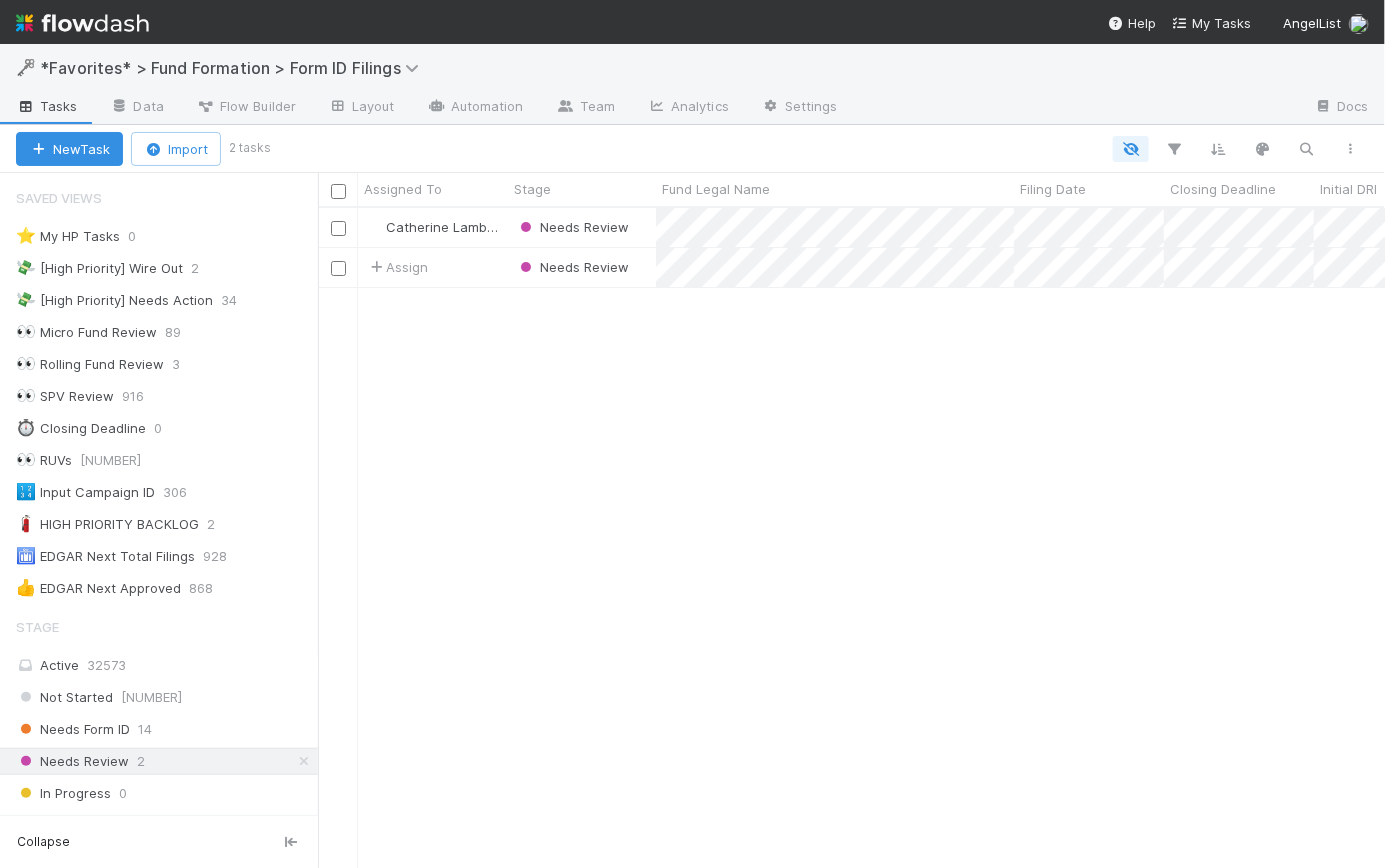 click at bounding box center [82, 23] 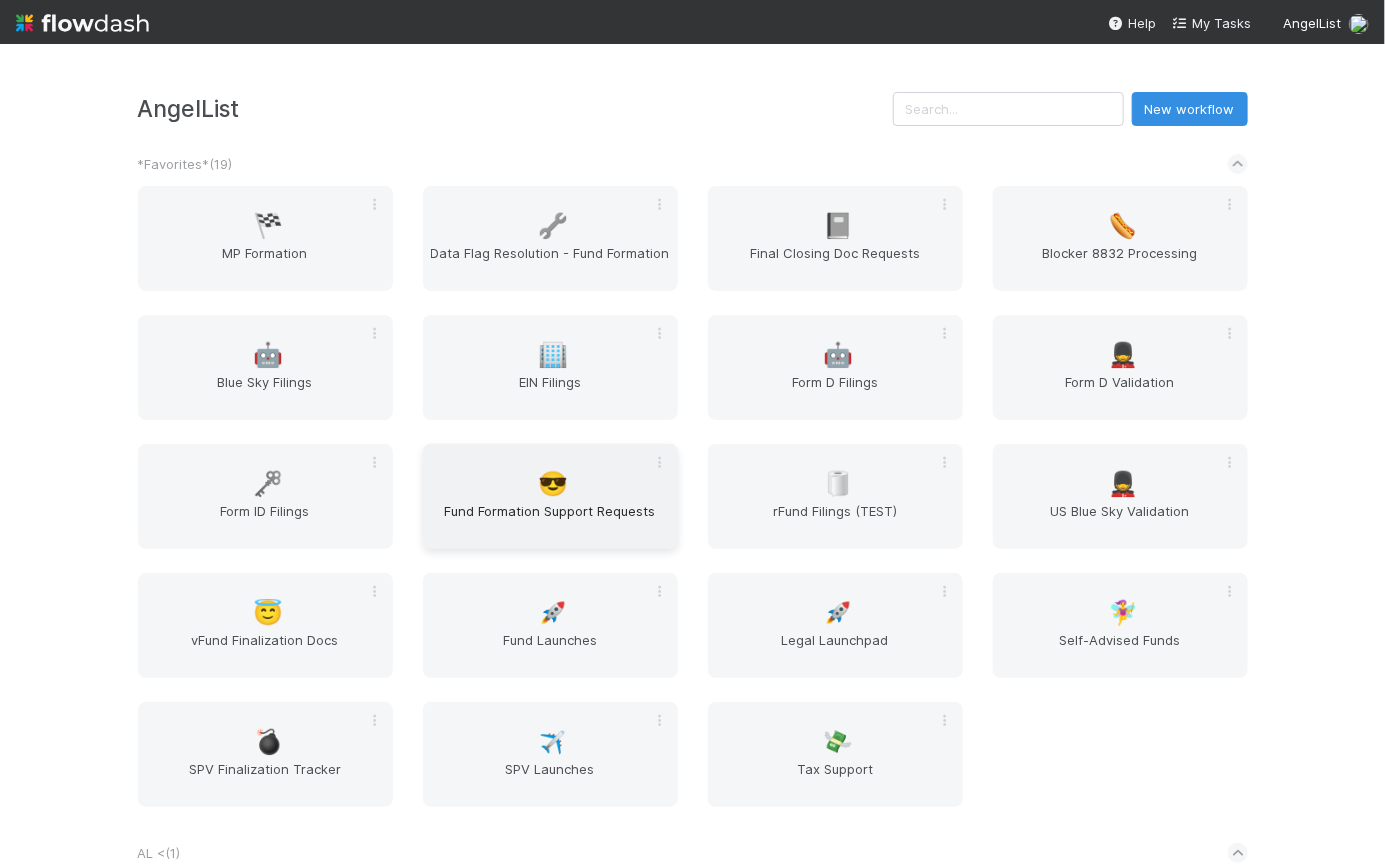 click on "Fund Formation Support Requests" at bounding box center (550, 521) 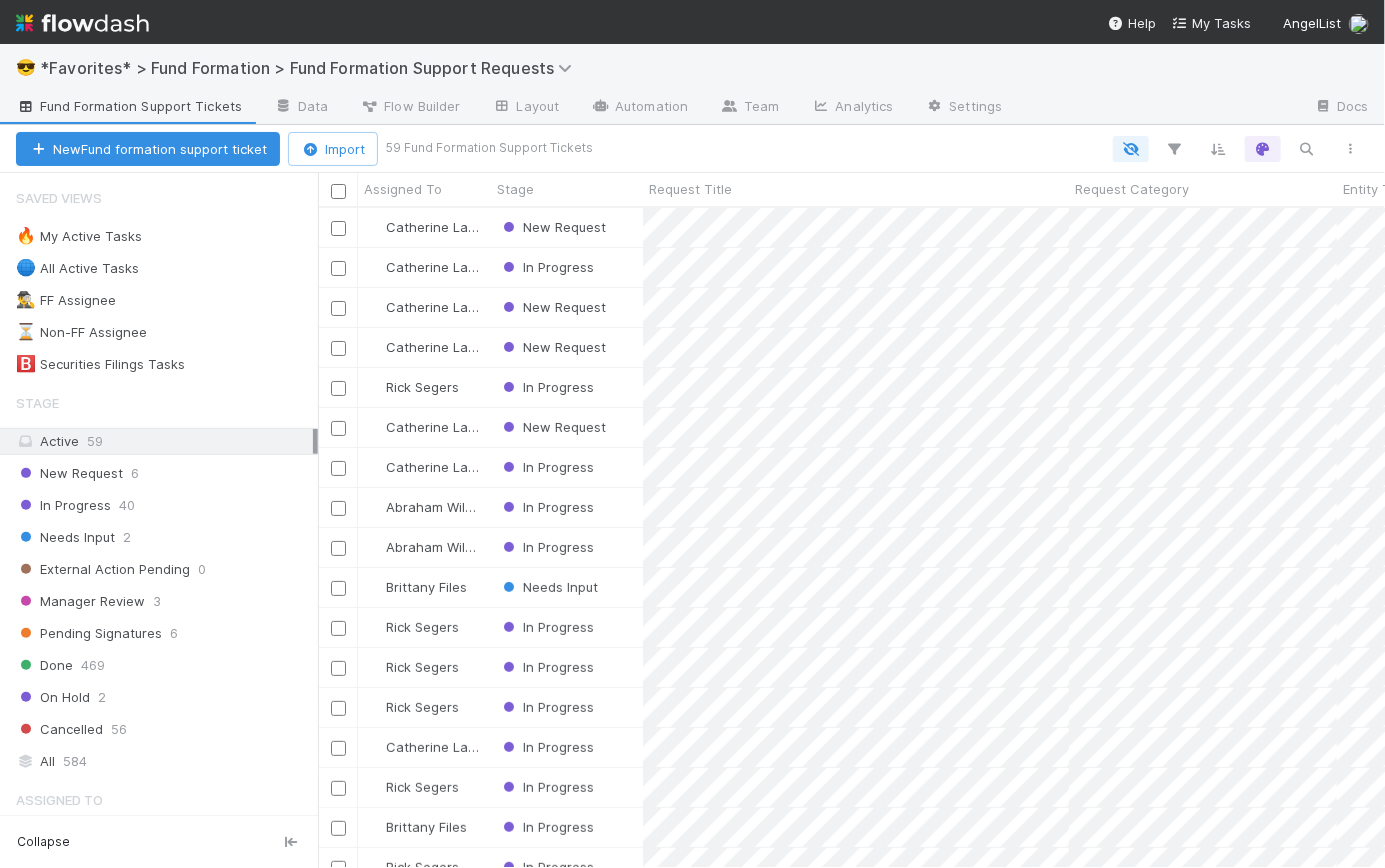 scroll, scrollTop: 14, scrollLeft: 14, axis: both 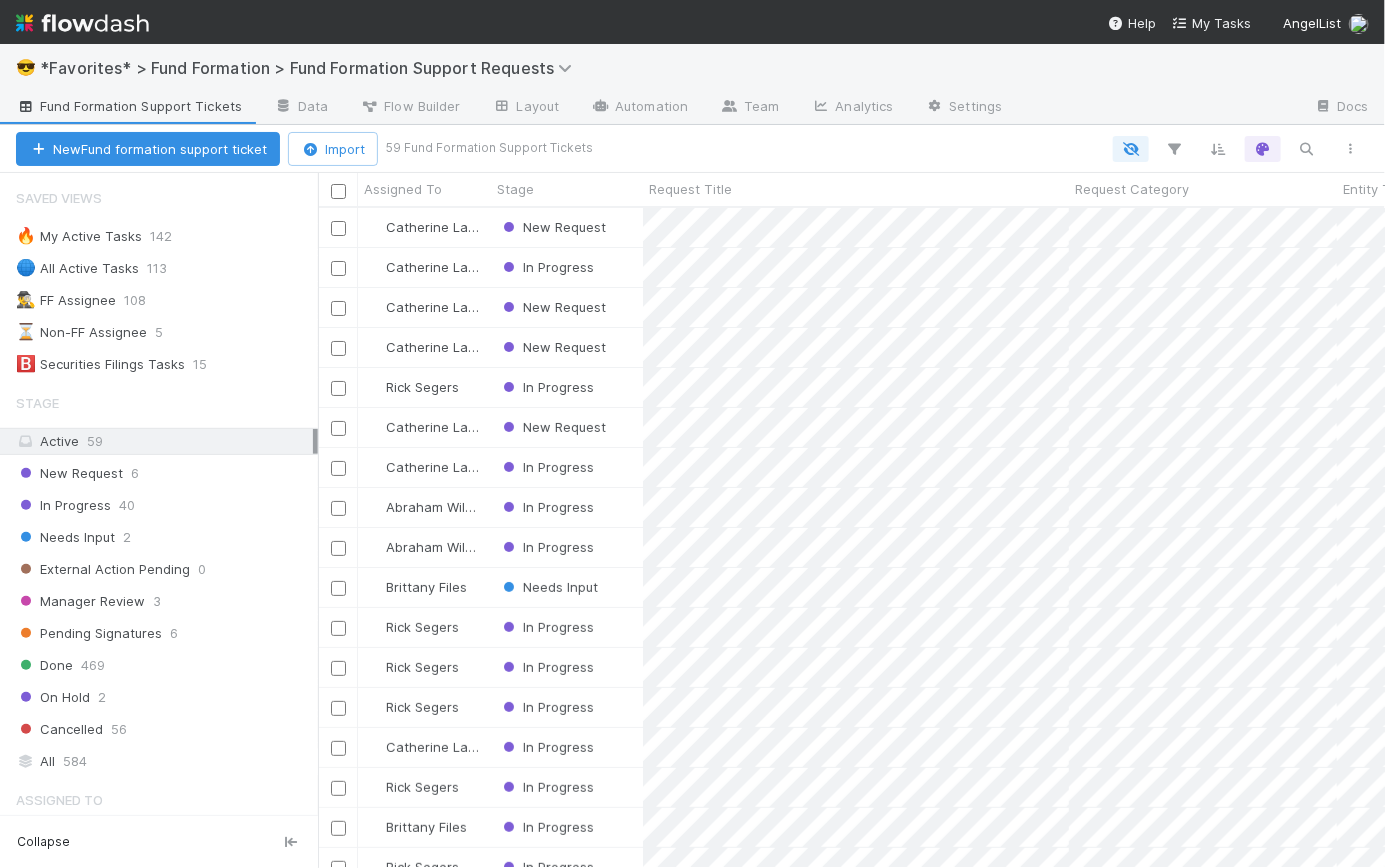 click at bounding box center (981, 149) 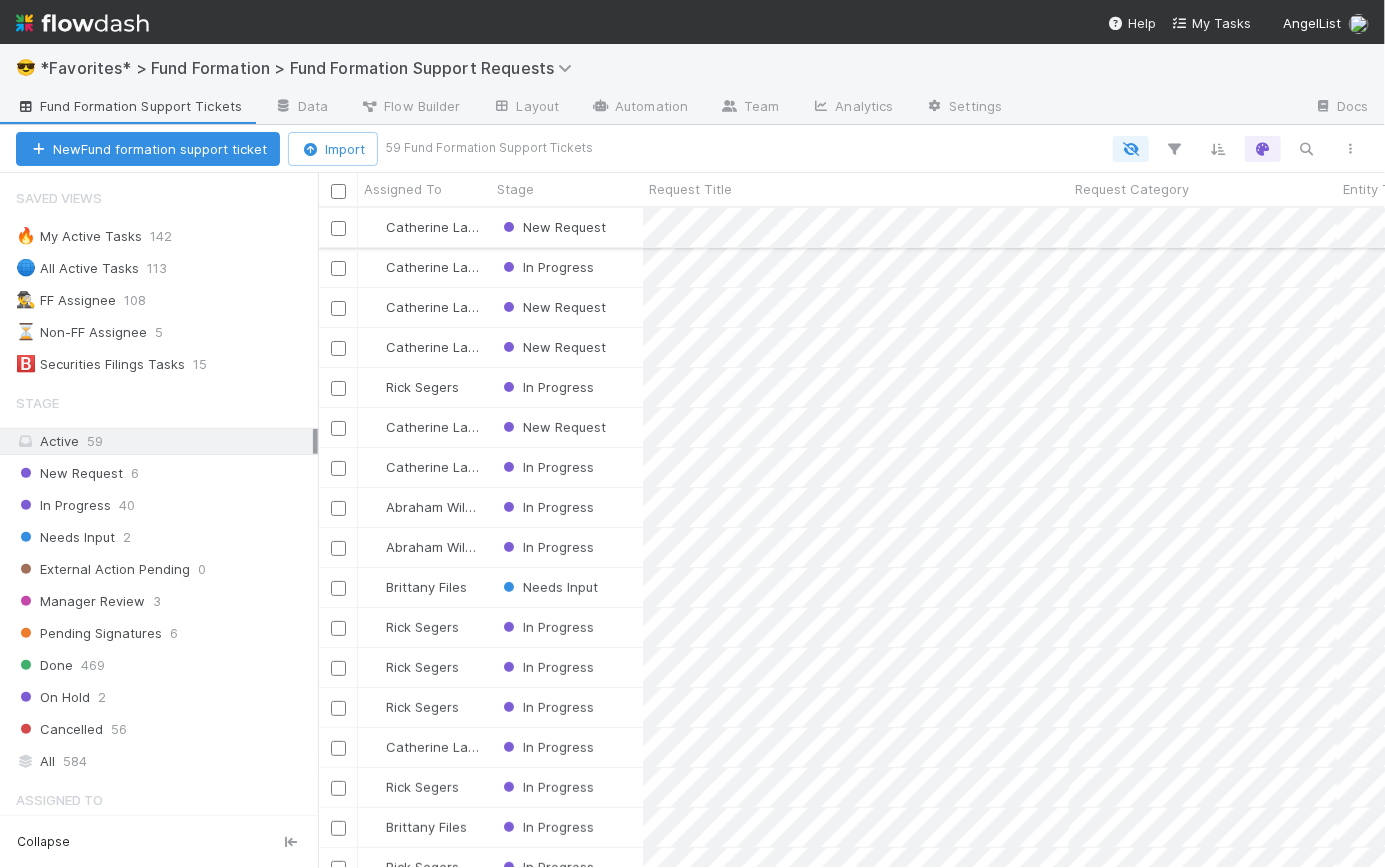 click on "New Request" at bounding box center [567, 227] 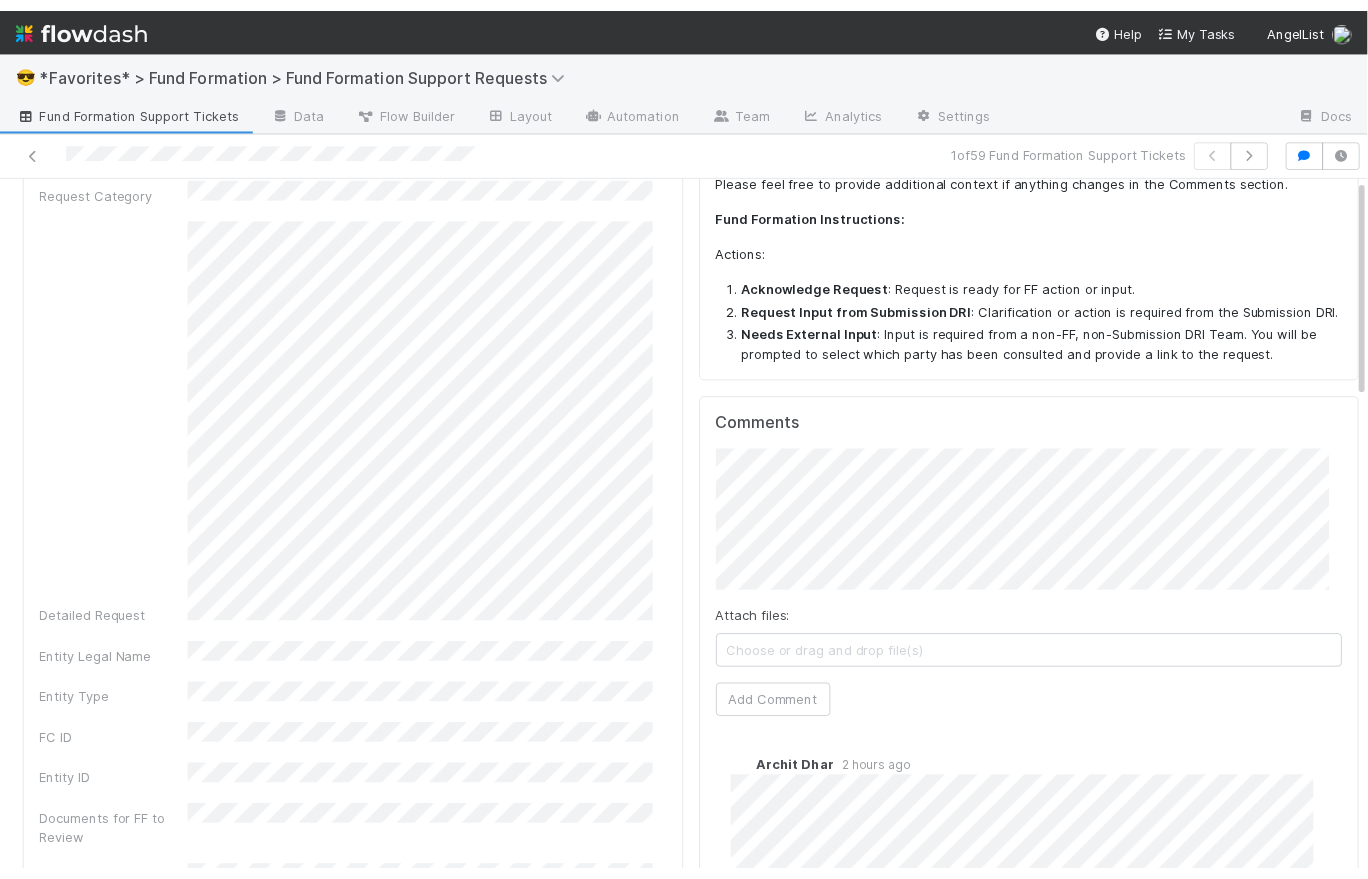 scroll, scrollTop: 0, scrollLeft: 0, axis: both 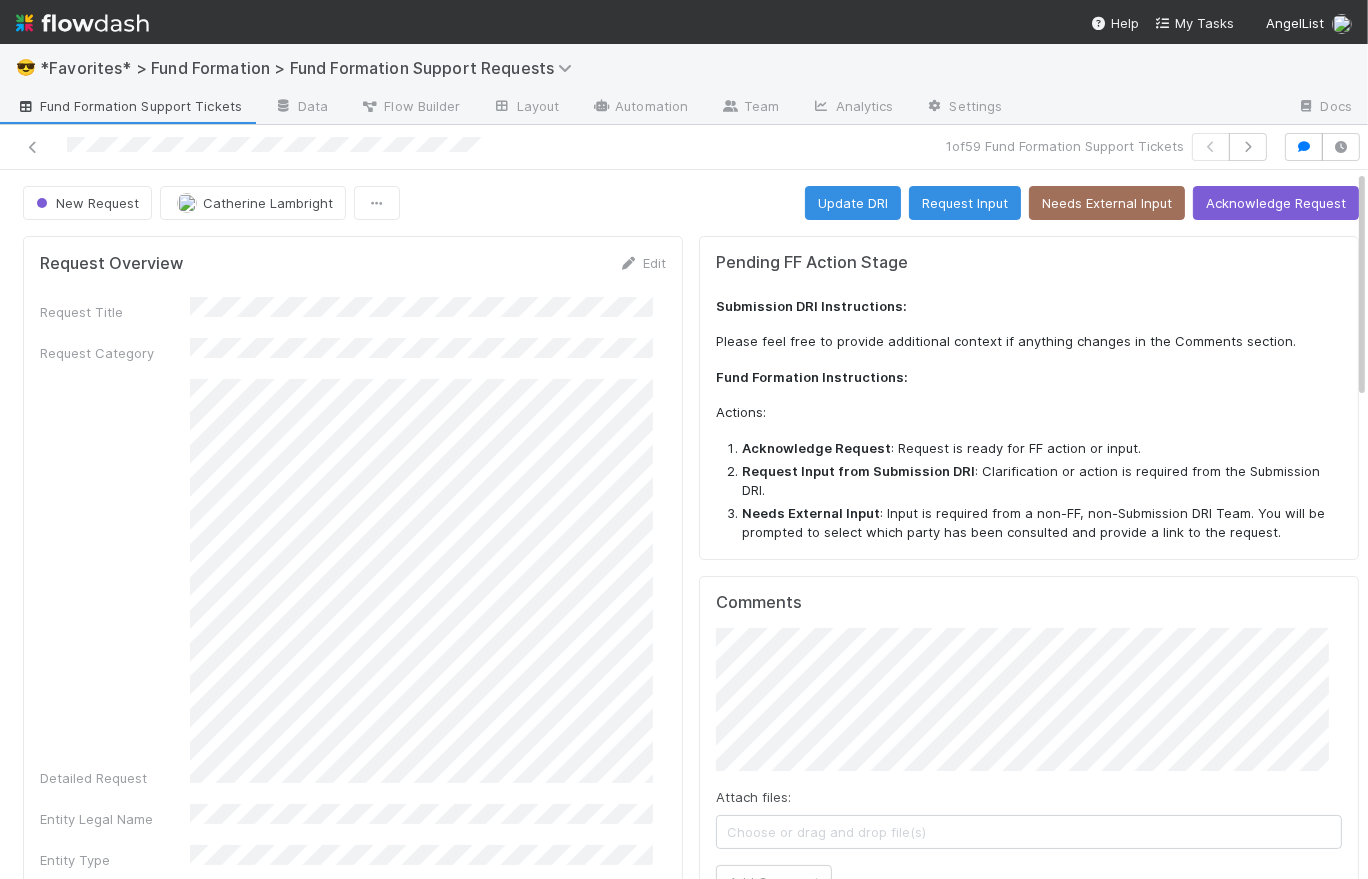 click on "New Request Catherine  Lambright  Update DRI Request Input Needs External Input Acknowledge Request" at bounding box center (691, 203) 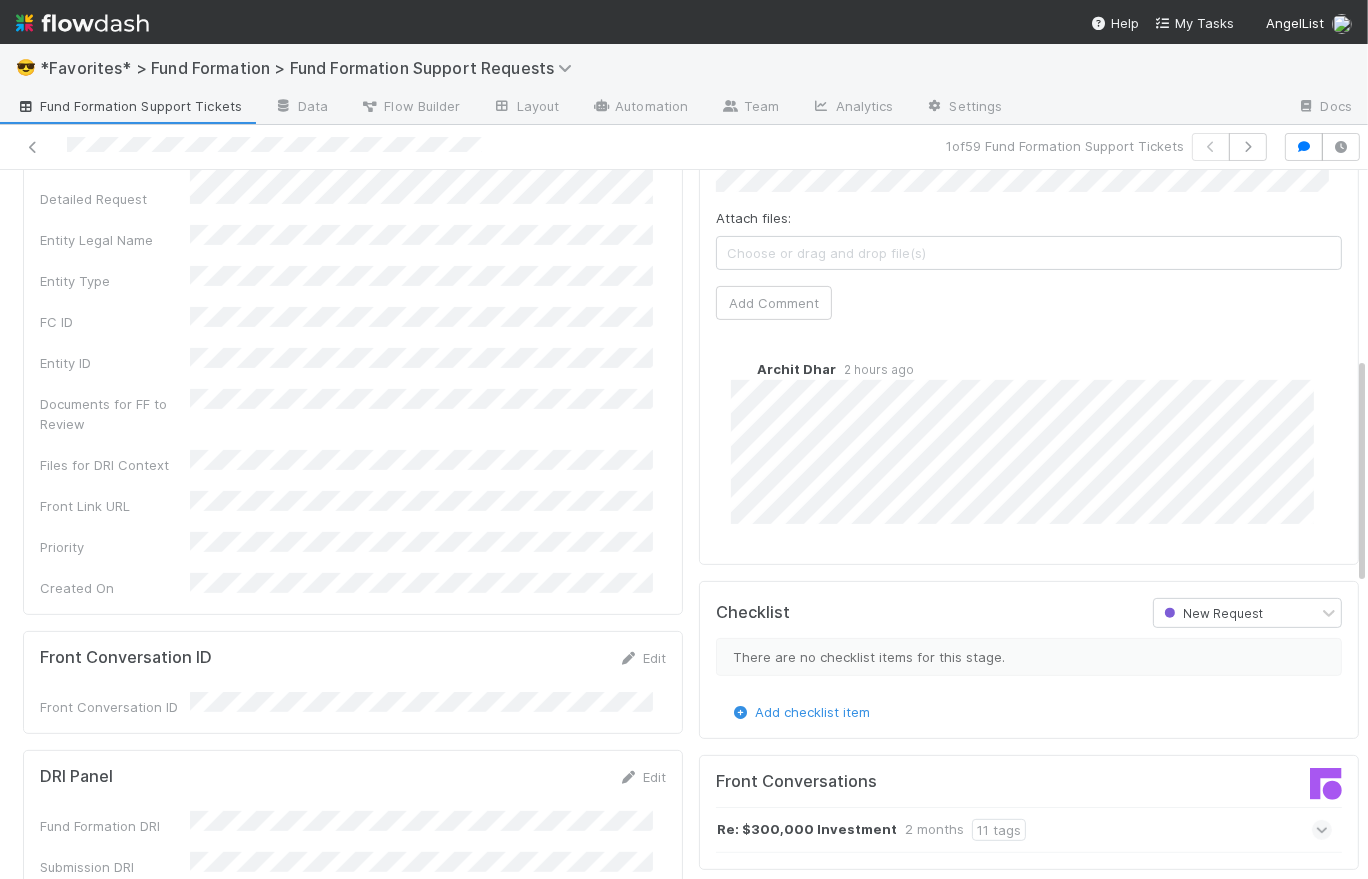 scroll, scrollTop: 0, scrollLeft: 0, axis: both 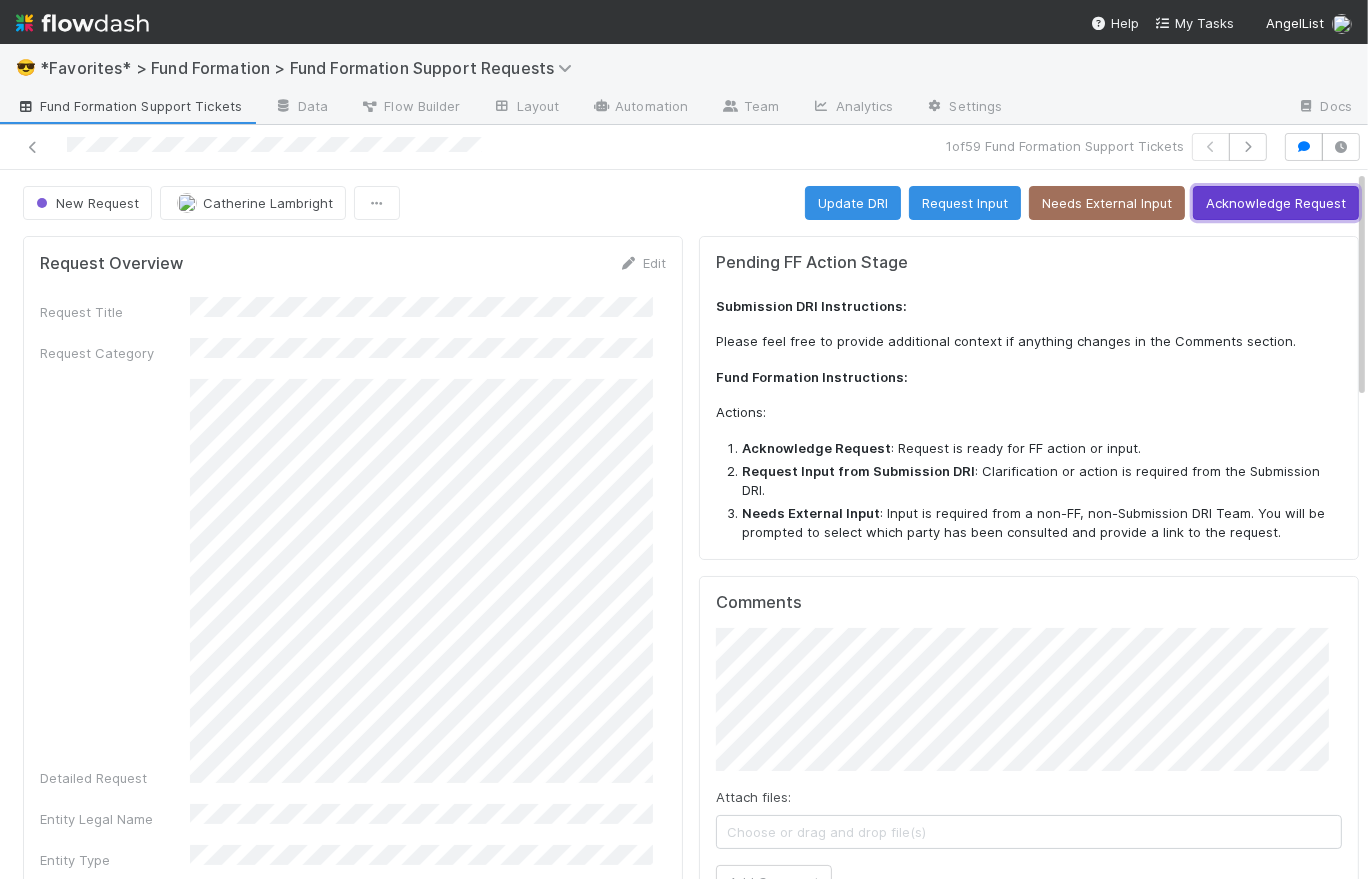 click on "Acknowledge Request" at bounding box center [1276, 203] 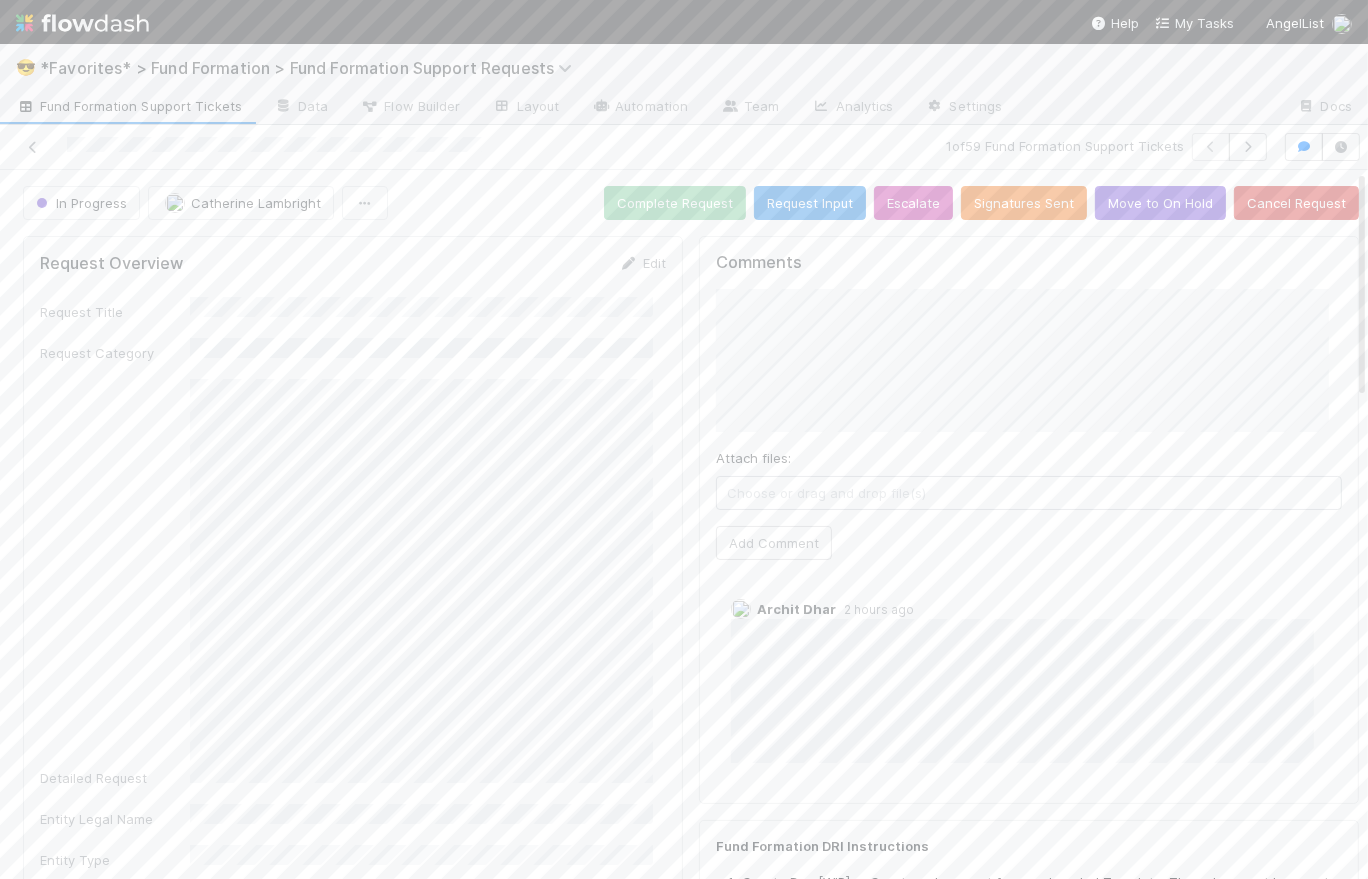 scroll, scrollTop: 0, scrollLeft: 0, axis: both 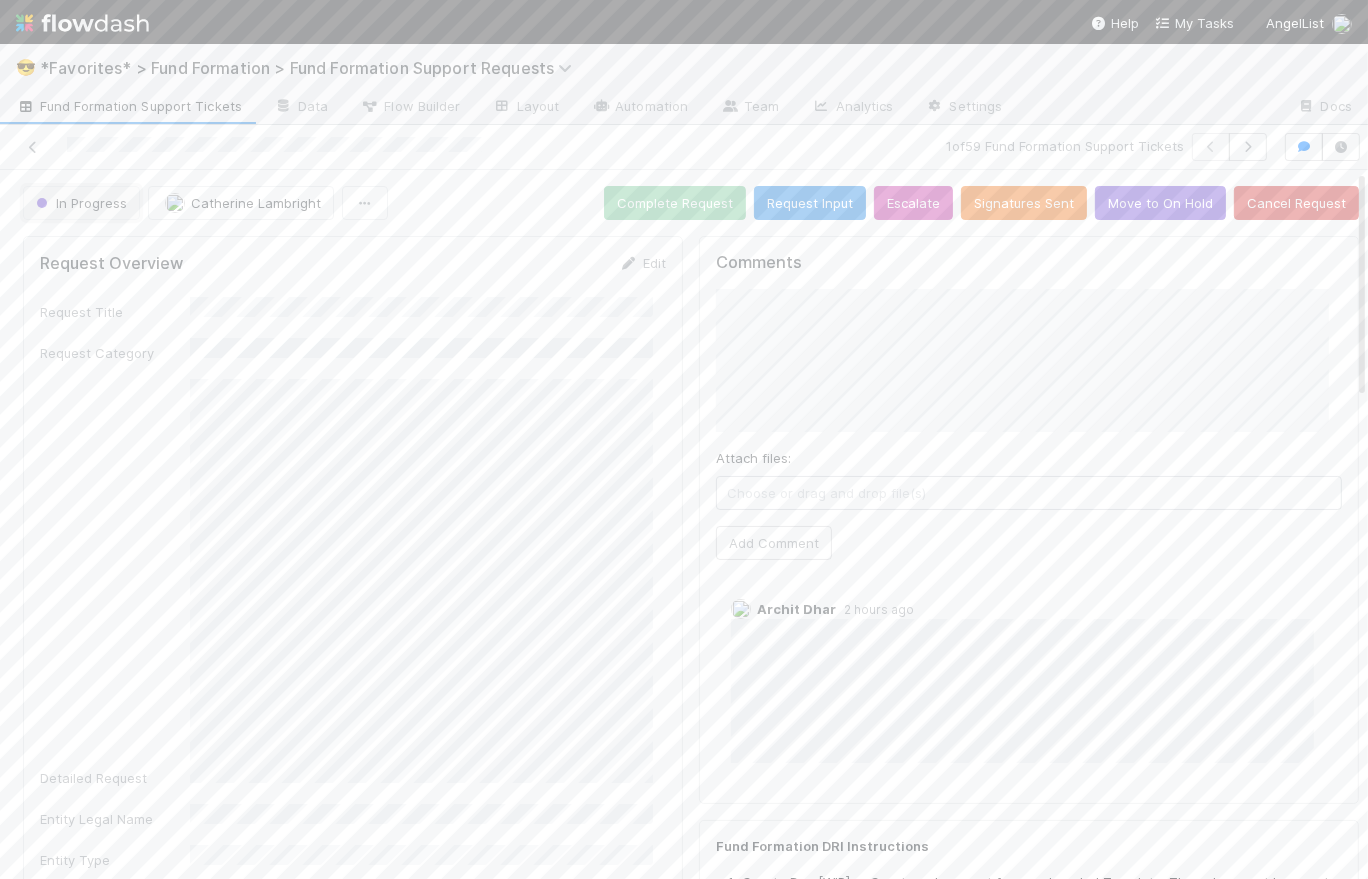 click on "In Progress" at bounding box center [79, 203] 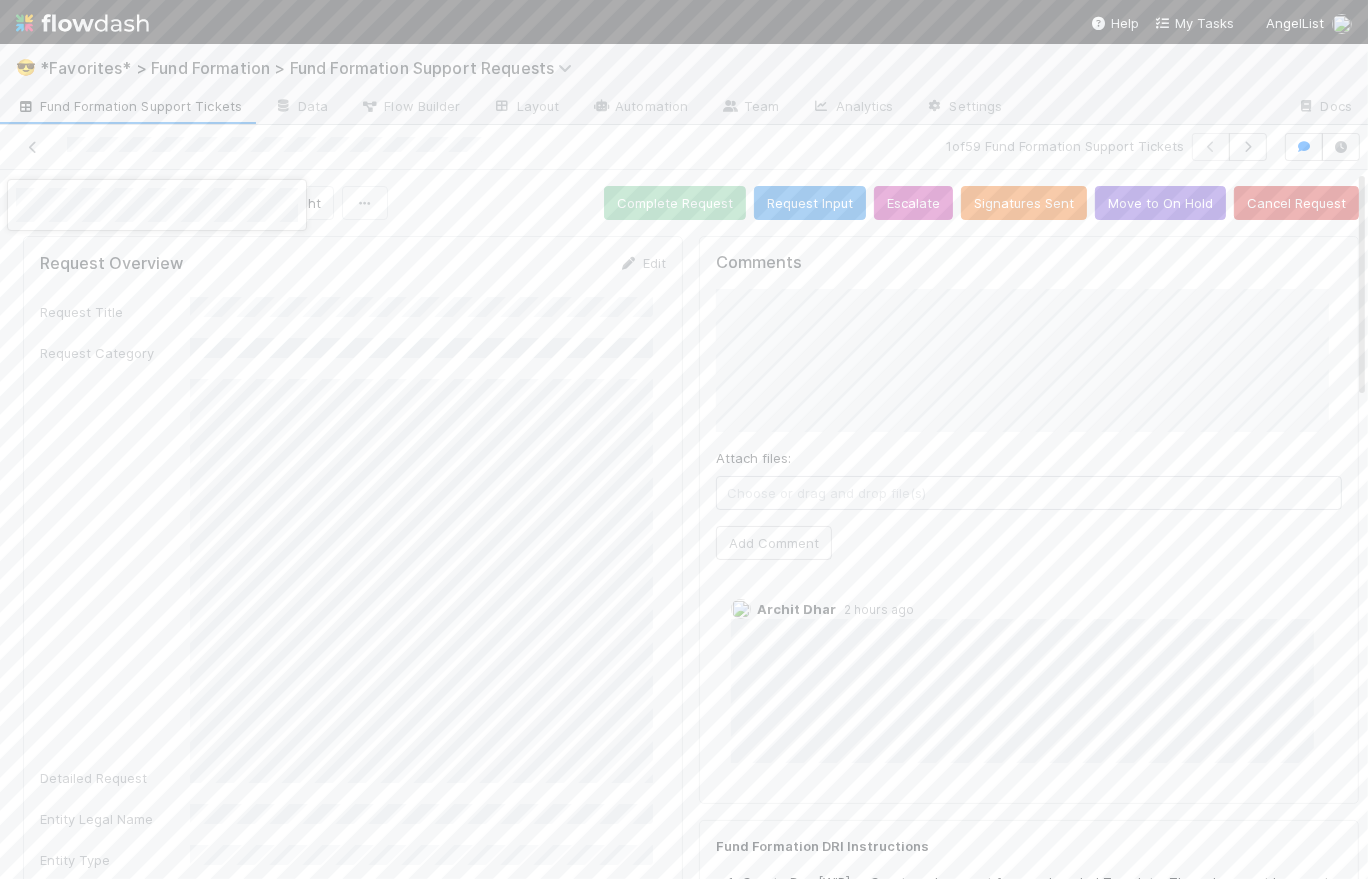 click at bounding box center [684, 439] 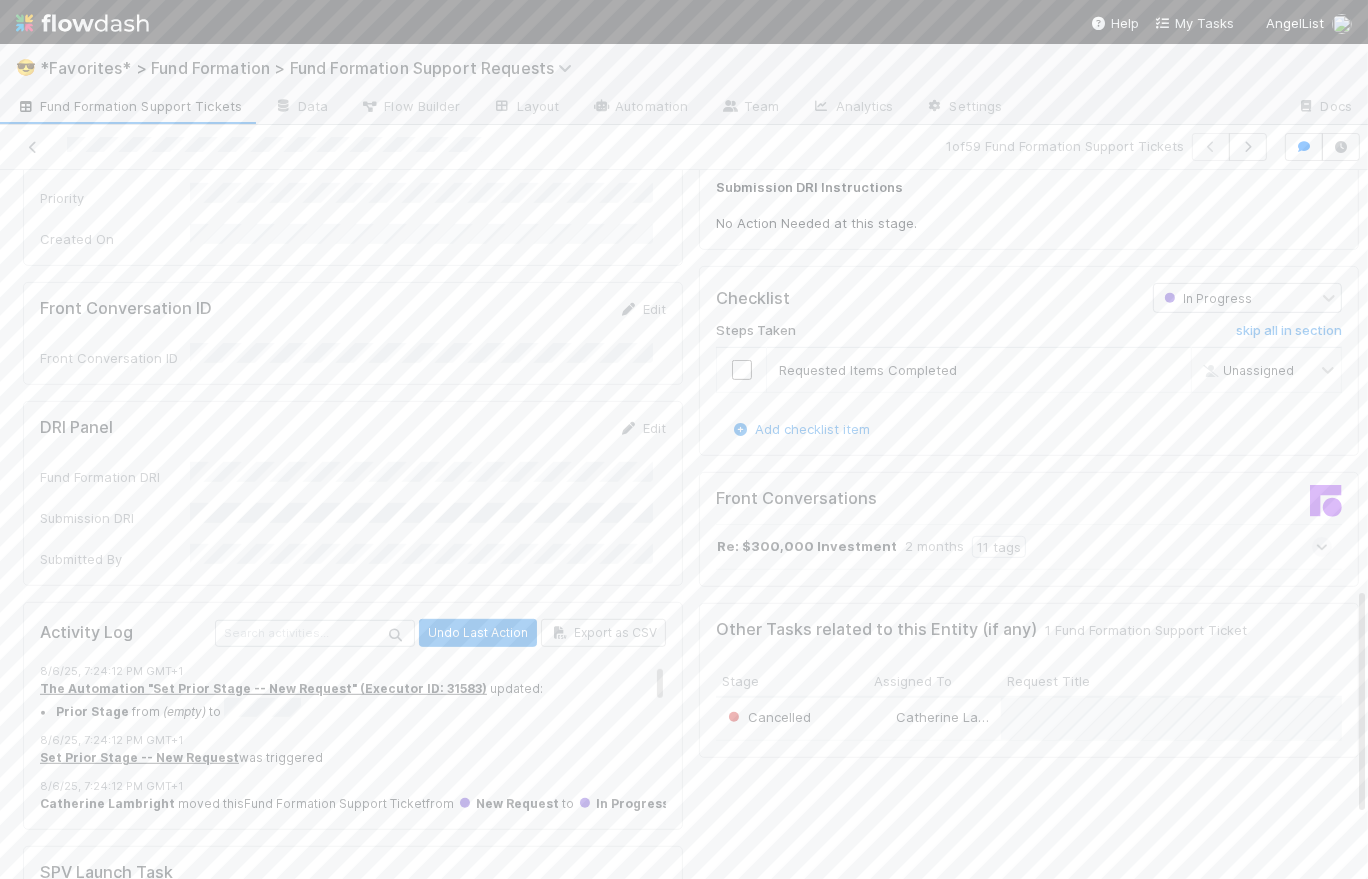 scroll, scrollTop: 1488, scrollLeft: 0, axis: vertical 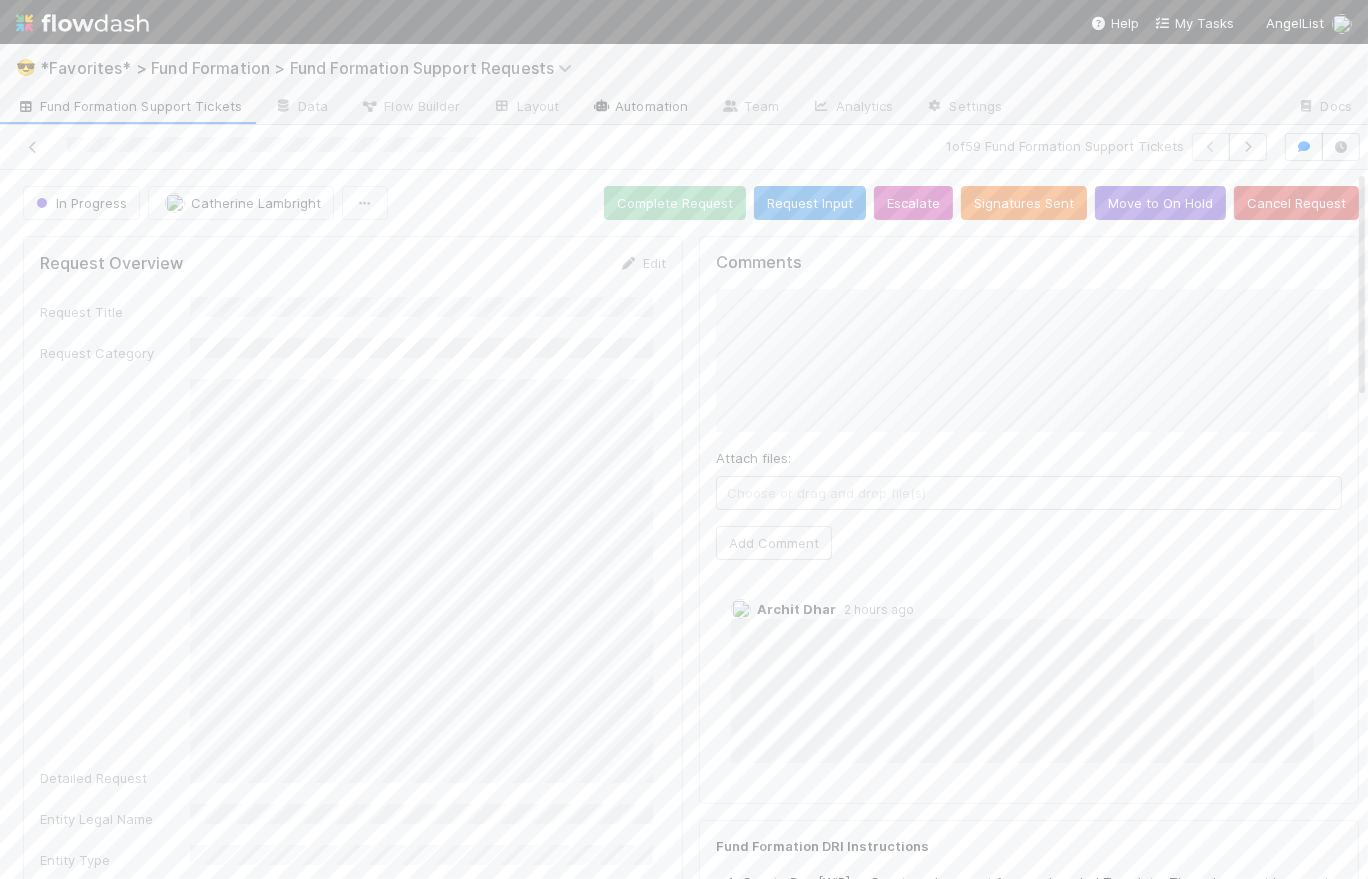 click on "Automation" at bounding box center (639, 108) 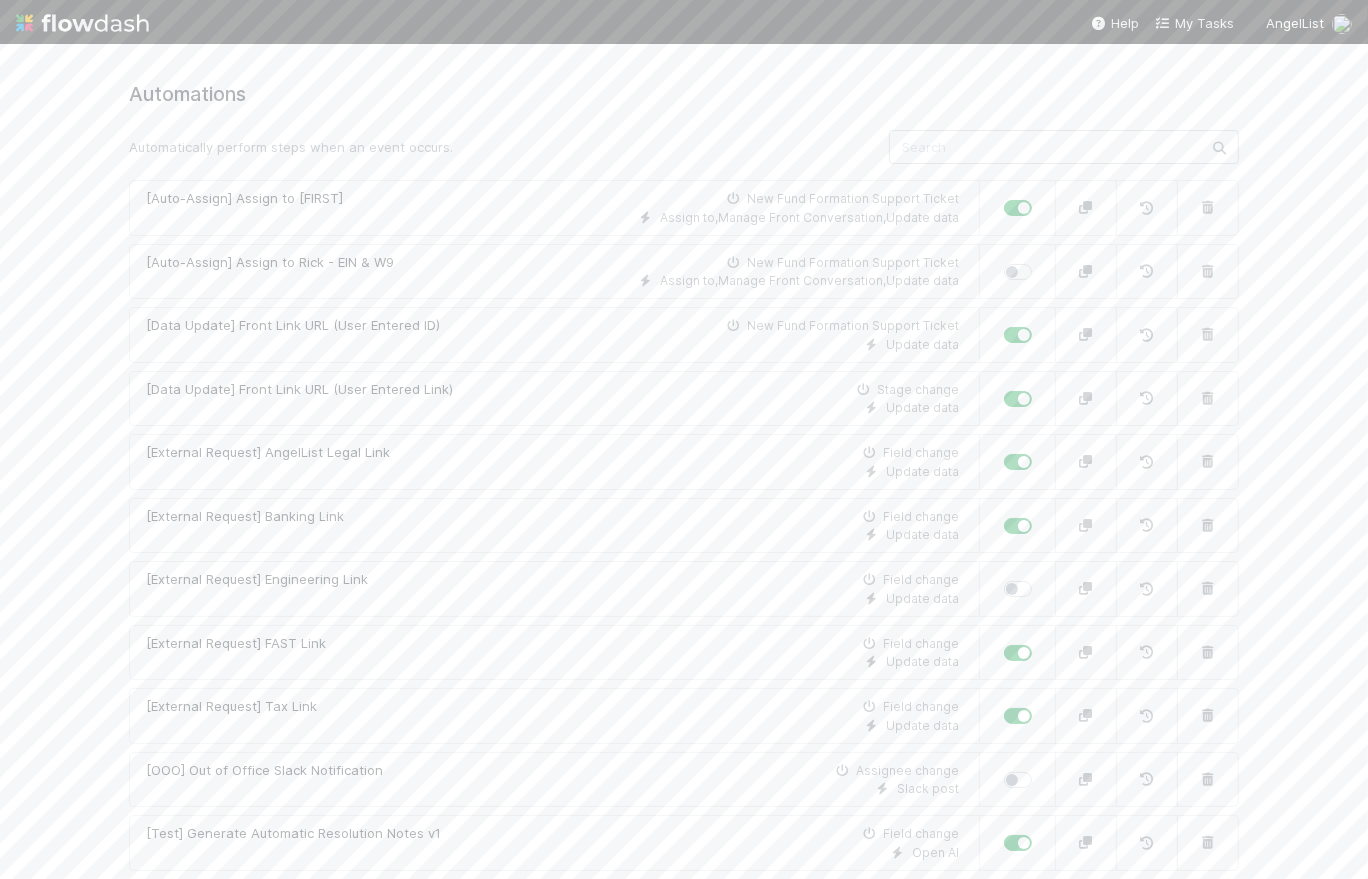 scroll, scrollTop: 0, scrollLeft: 0, axis: both 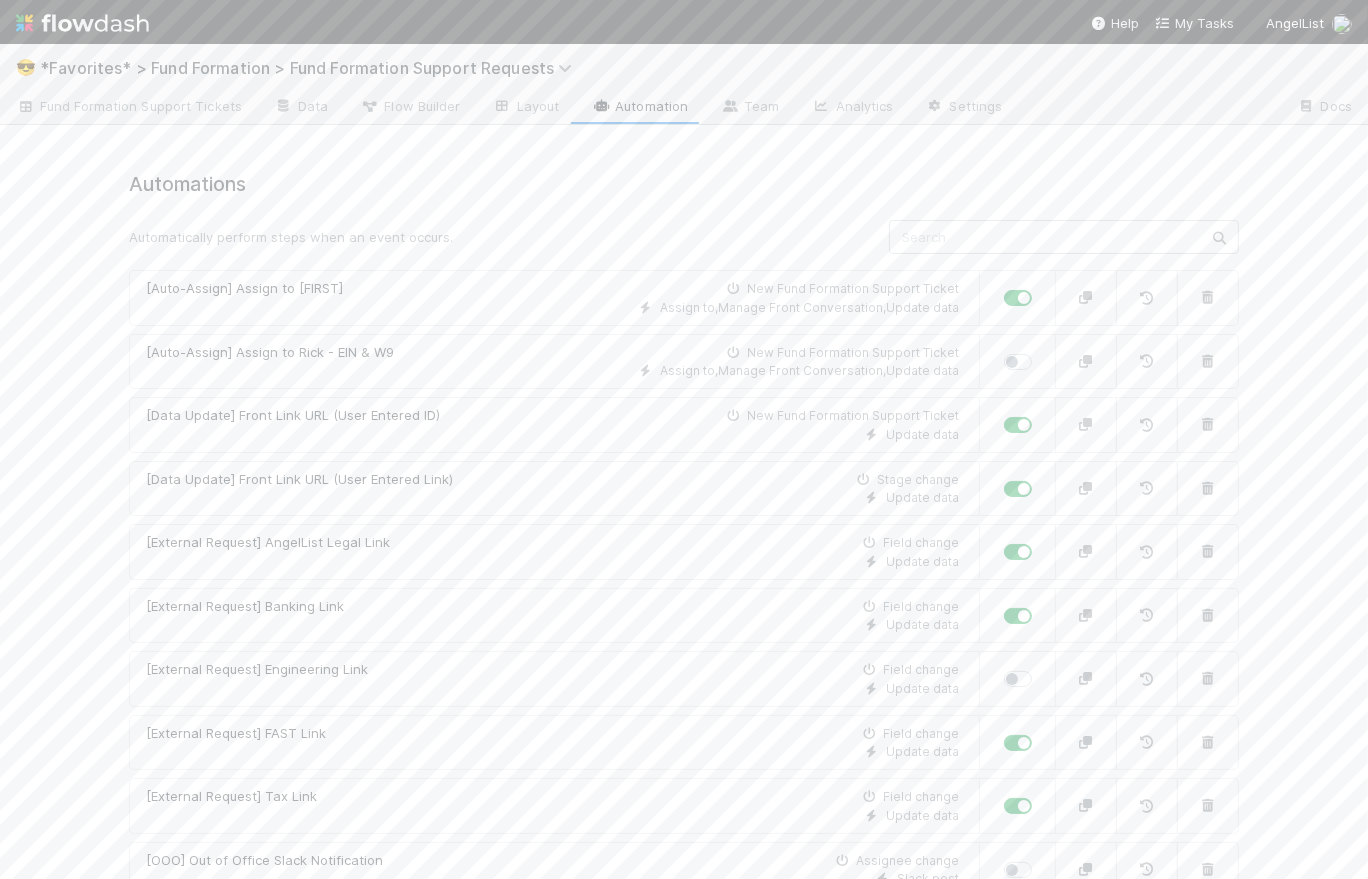 click at bounding box center (1040, 352) 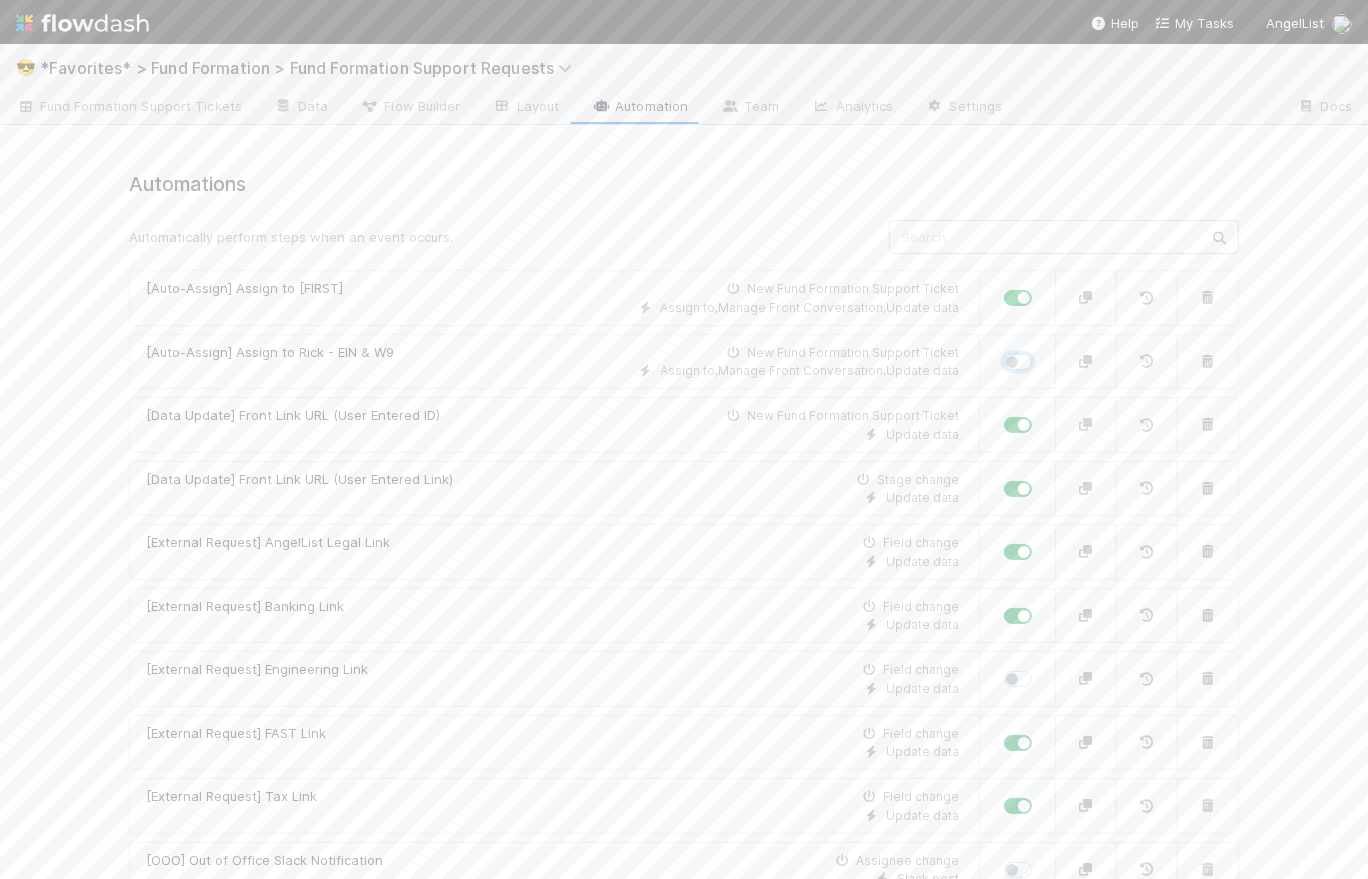 click at bounding box center [1012, 361] 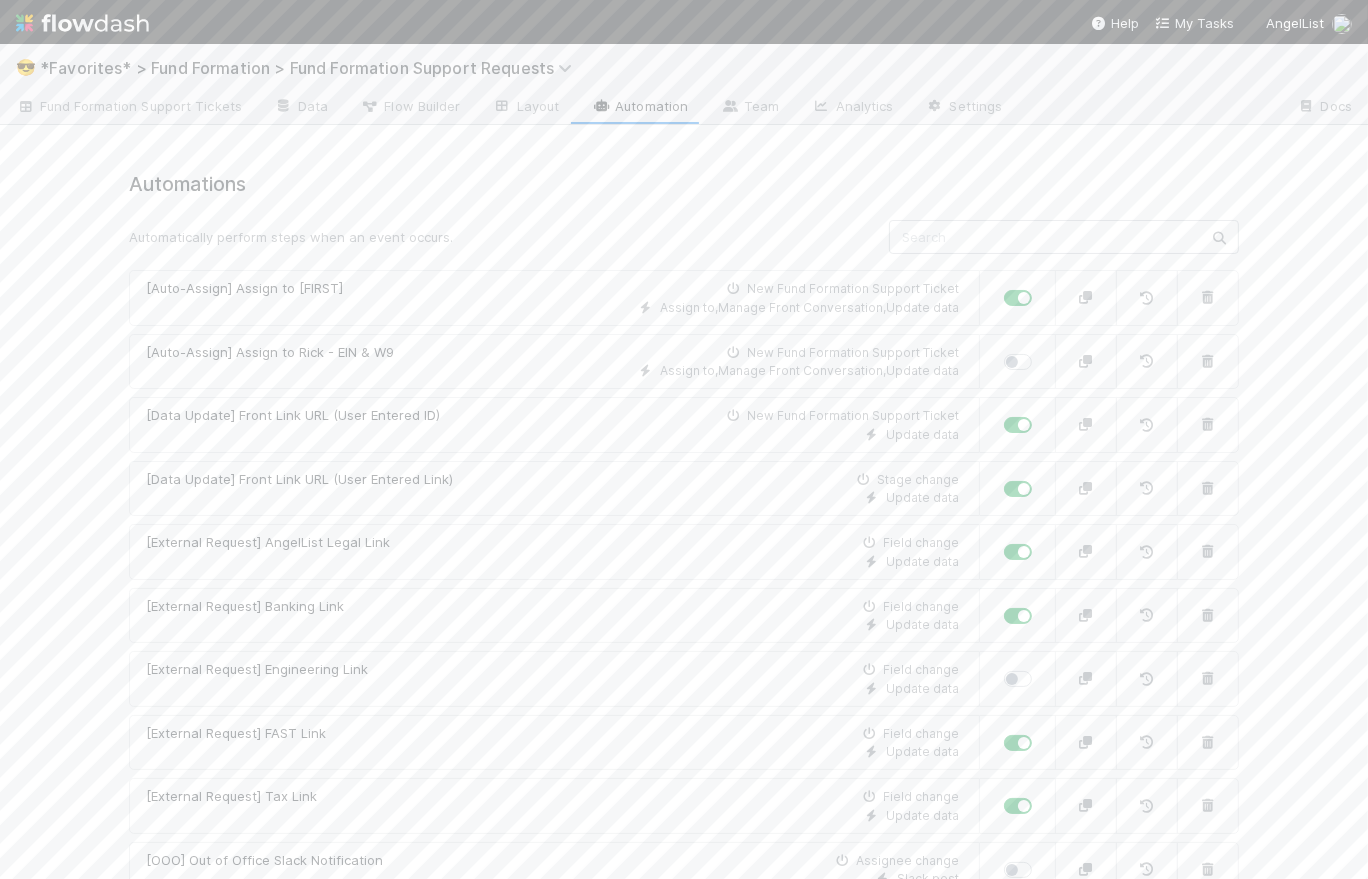 click at bounding box center [1040, 352] 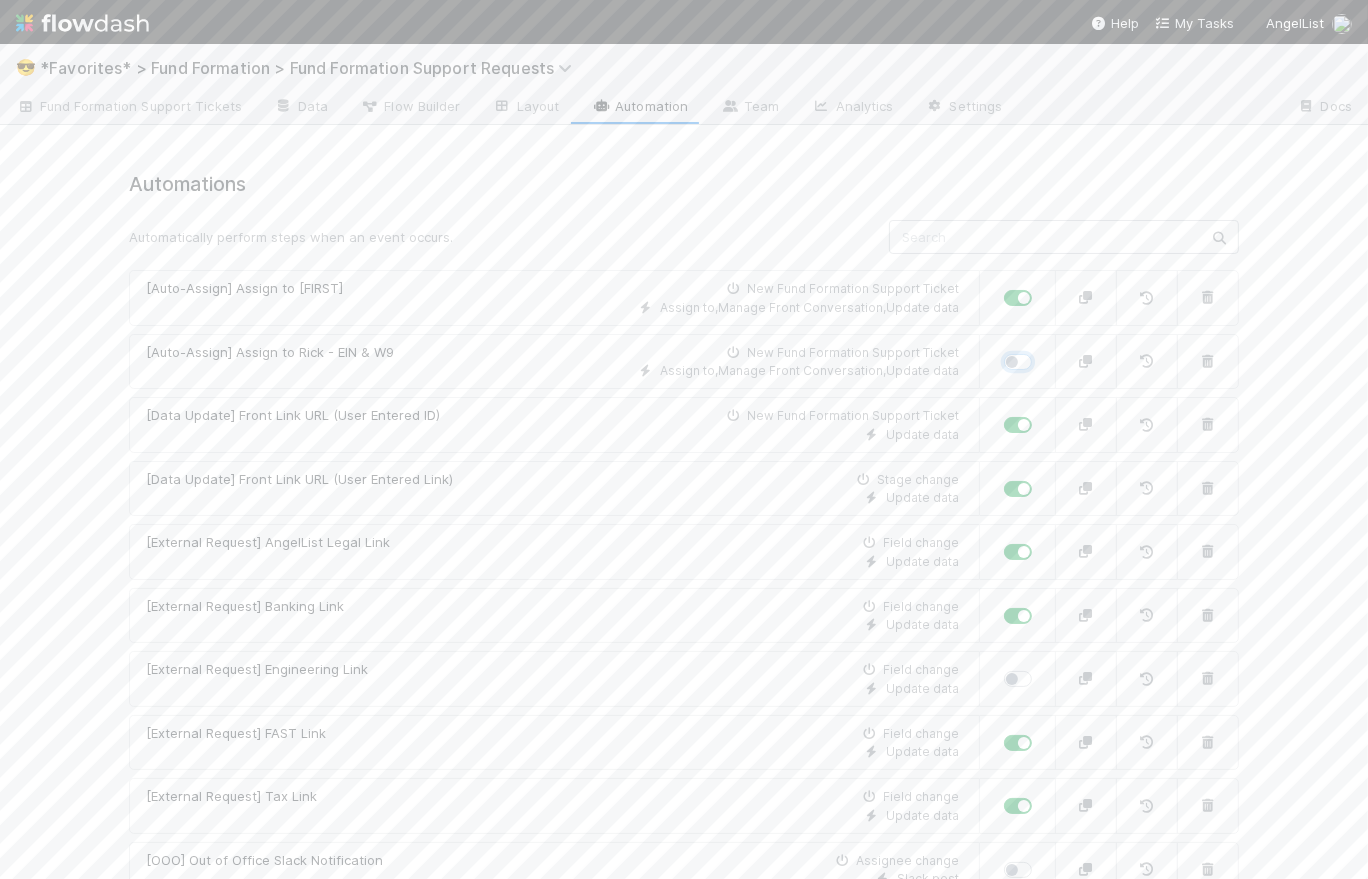 click at bounding box center [1012, 361] 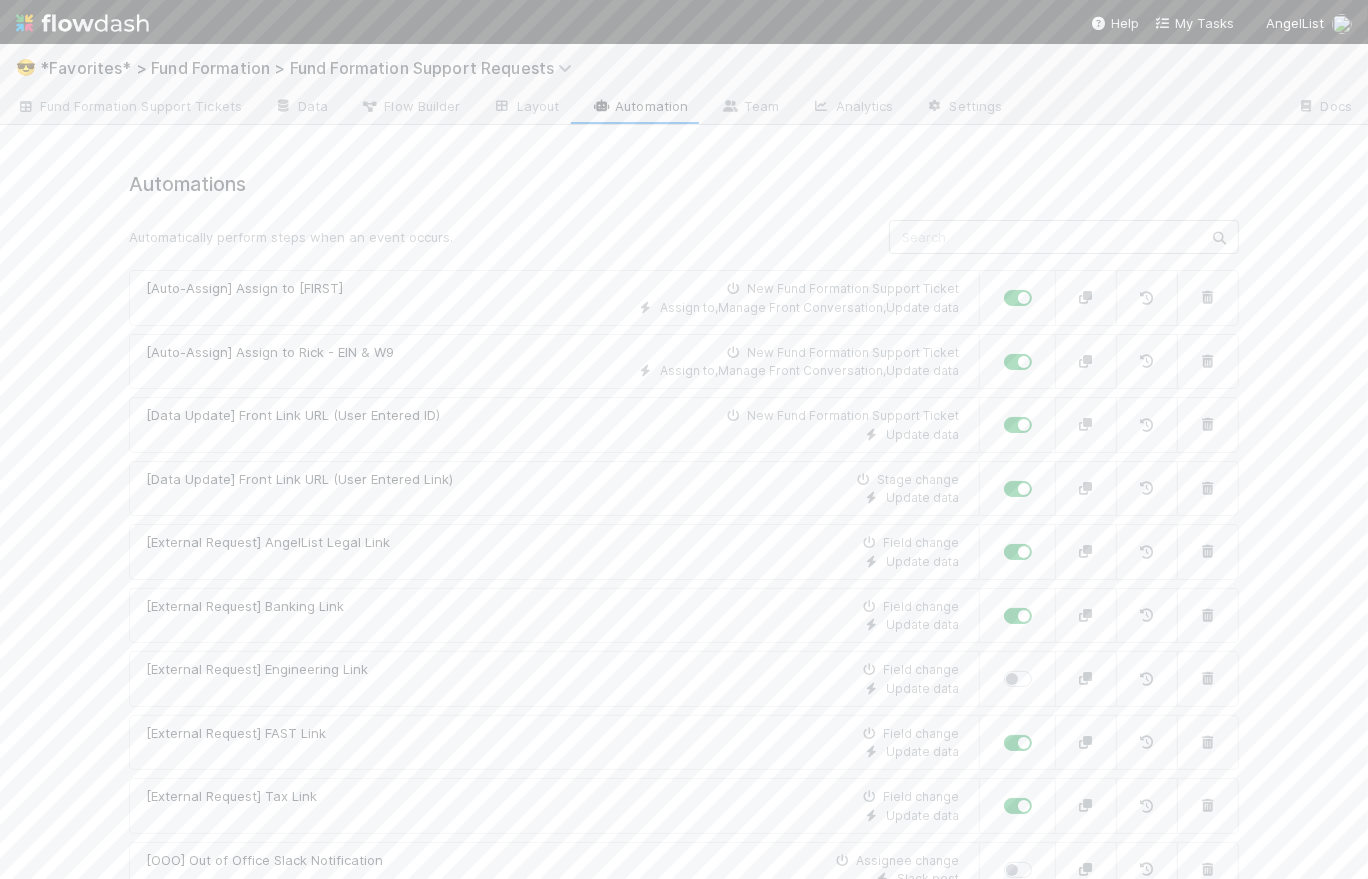click on "Automations Automatically perform steps when an event occurs. [Auto-Assign] Assign to Catherine New Fund Formation Support Ticket Assign to ,  Manage Front Conversation ,  Update data [Auto-Assign] Assign to Rick - EIN & W9 New Fund Formation Support Ticket Assign to ,  Manage Front Conversation ,  Update data [Data Update] Front Link URL (User Entered ID) New Fund Formation Support Ticket Update data [Data Update] Front Link URL (User Entered Link) Stage change Update data [External Request] AngelList Legal Link Field change Update data [External Request] Banking Link Field change Update data [External Request] Engineering Link Field change Update data [External Request] FAST Link Field change Update data [External Request] Tax Link Field change Update data [OOO] Out of Office Slack Notification Assignee change Slack post [Test] Generate Automatic Resolution Notes v1 Field change Open AI [Urgent] Slack Post if Task is due Next-Day or Same-Day New Fund Formation Support Ticket Slack post Assign to ,  ,  ,  ," at bounding box center (684, 1435) 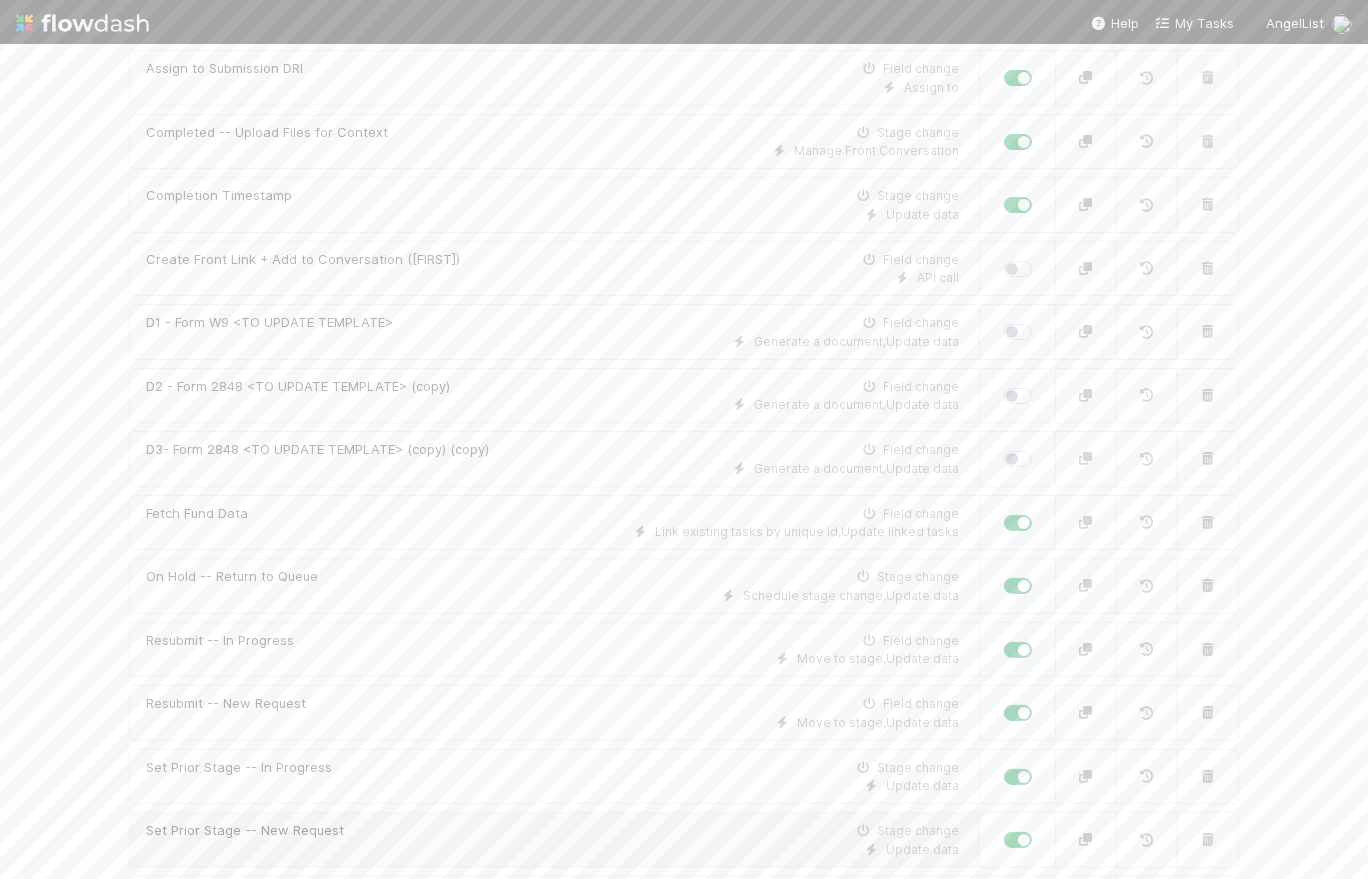scroll, scrollTop: 1834, scrollLeft: 0, axis: vertical 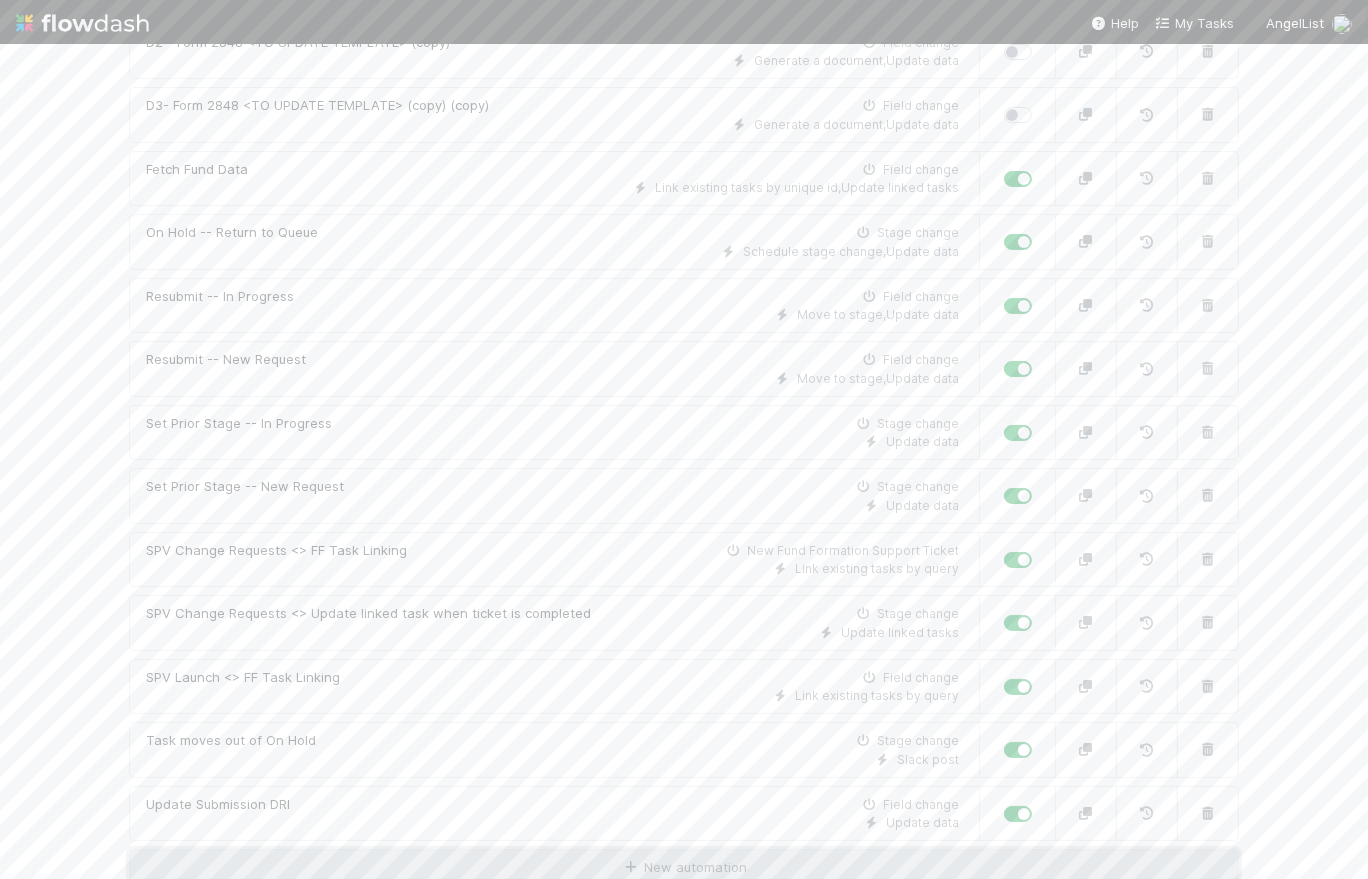 click on "New automation" at bounding box center [684, 868] 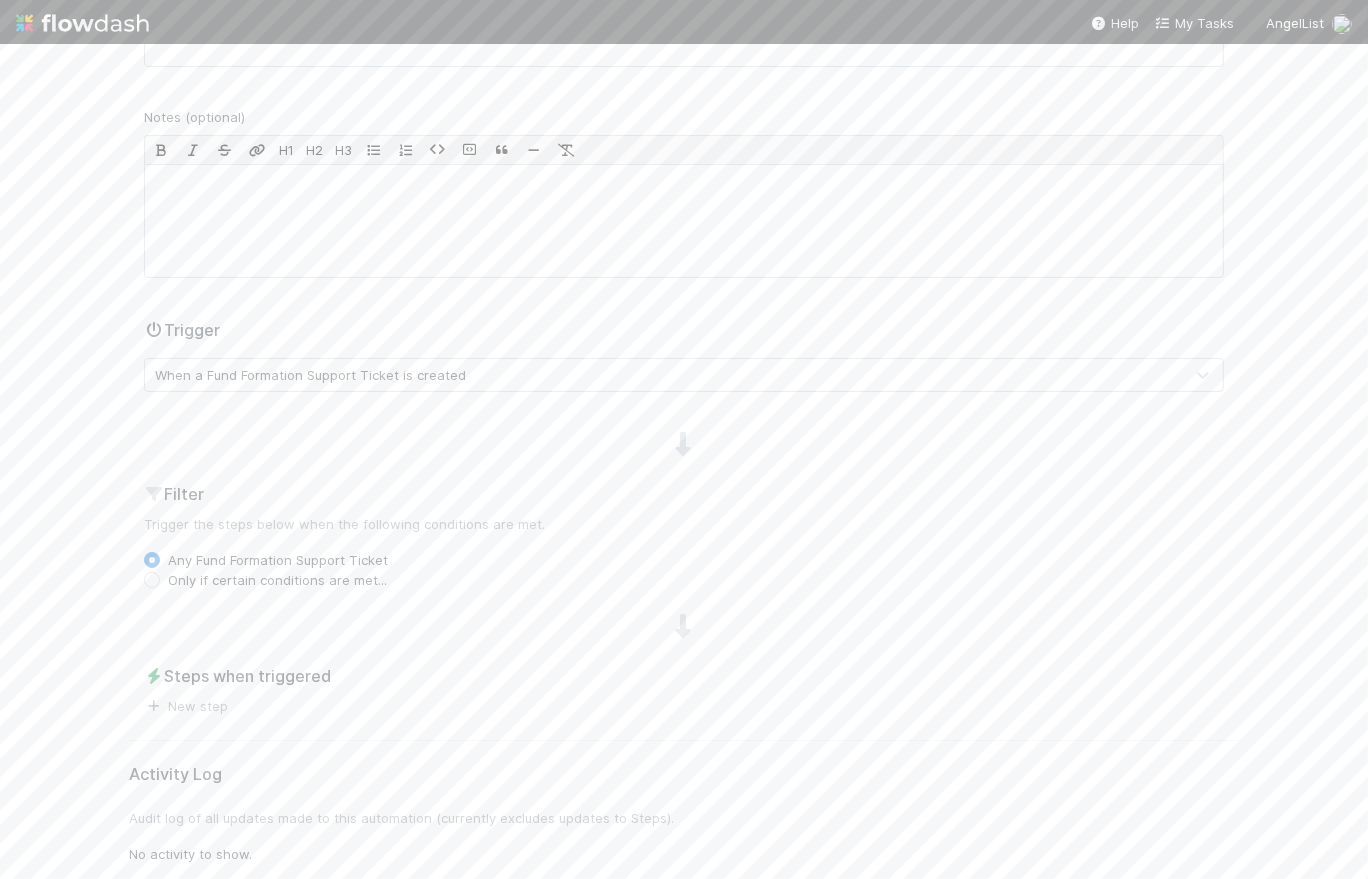 scroll, scrollTop: 0, scrollLeft: 0, axis: both 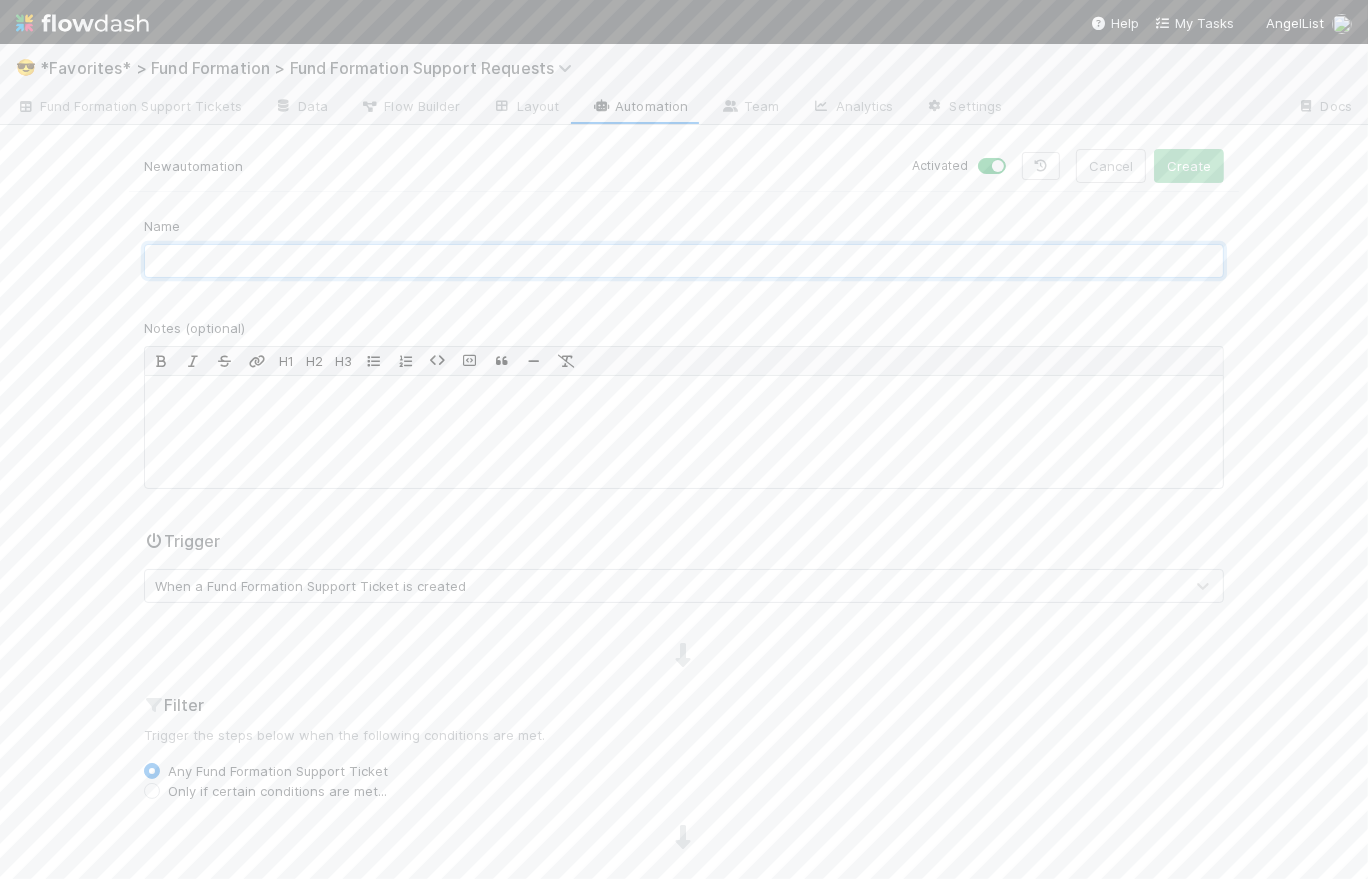 click at bounding box center [684, 261] 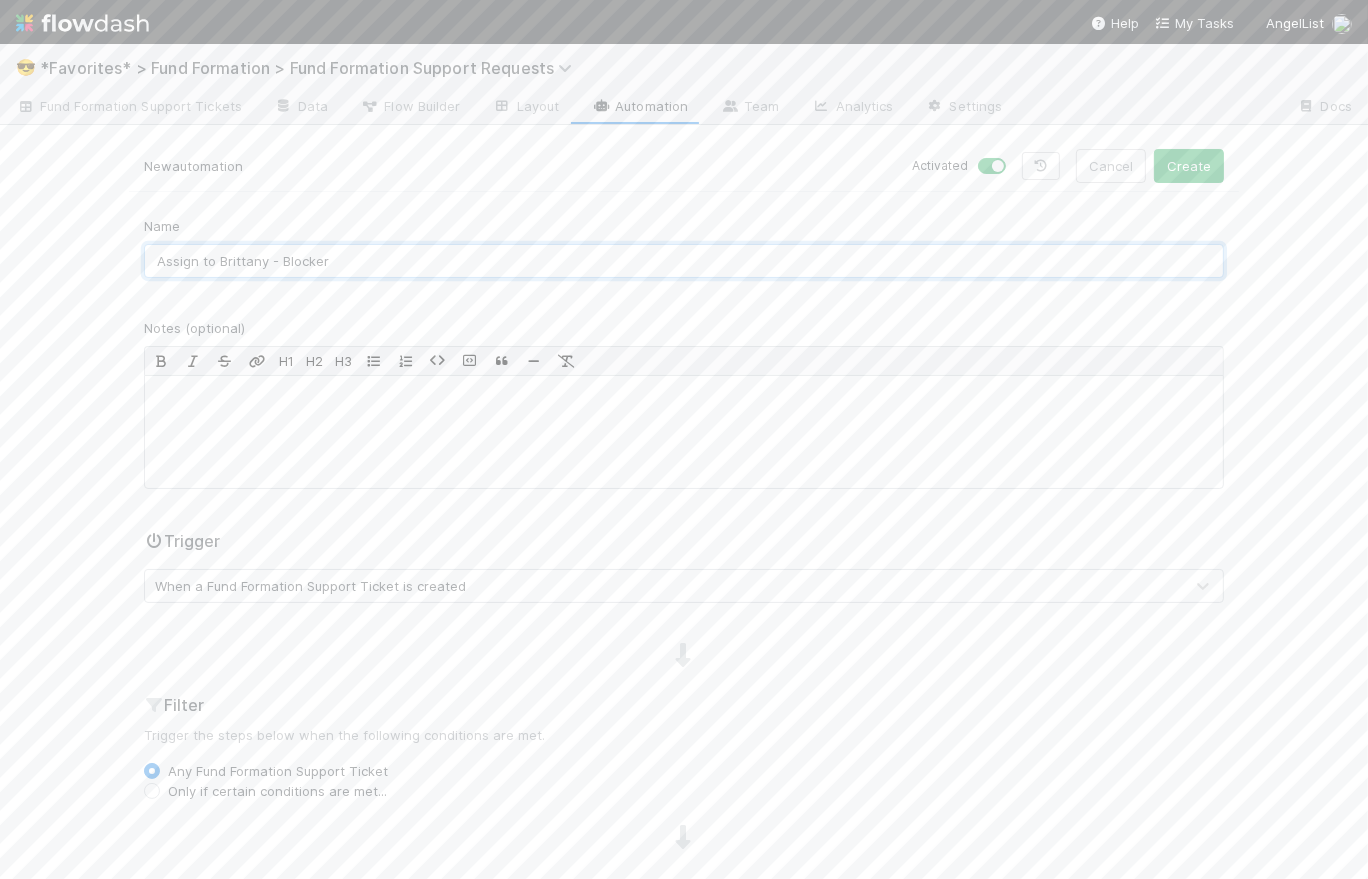 type on "Assign to Brittany - Blocker" 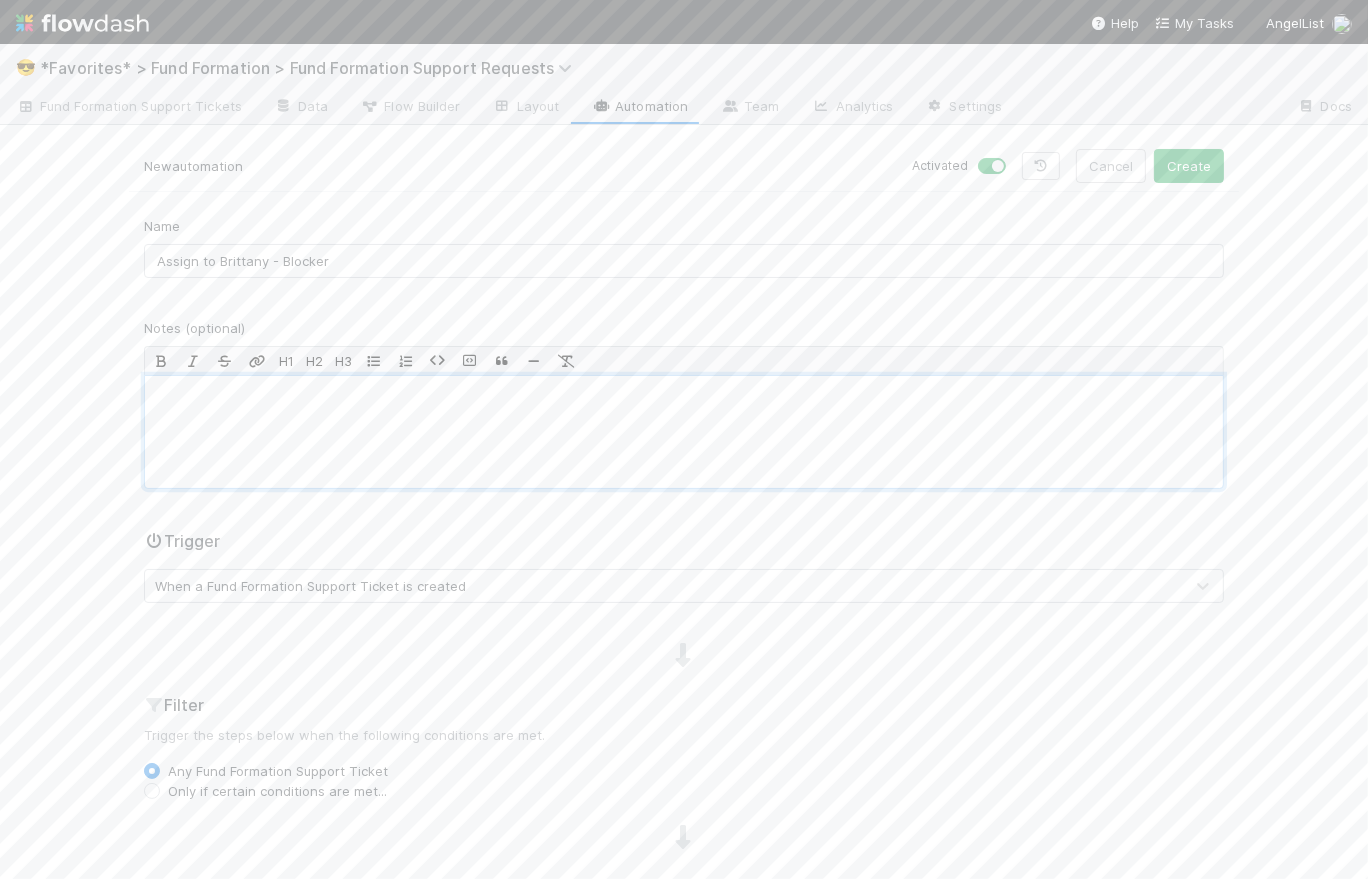 click at bounding box center [684, 432] 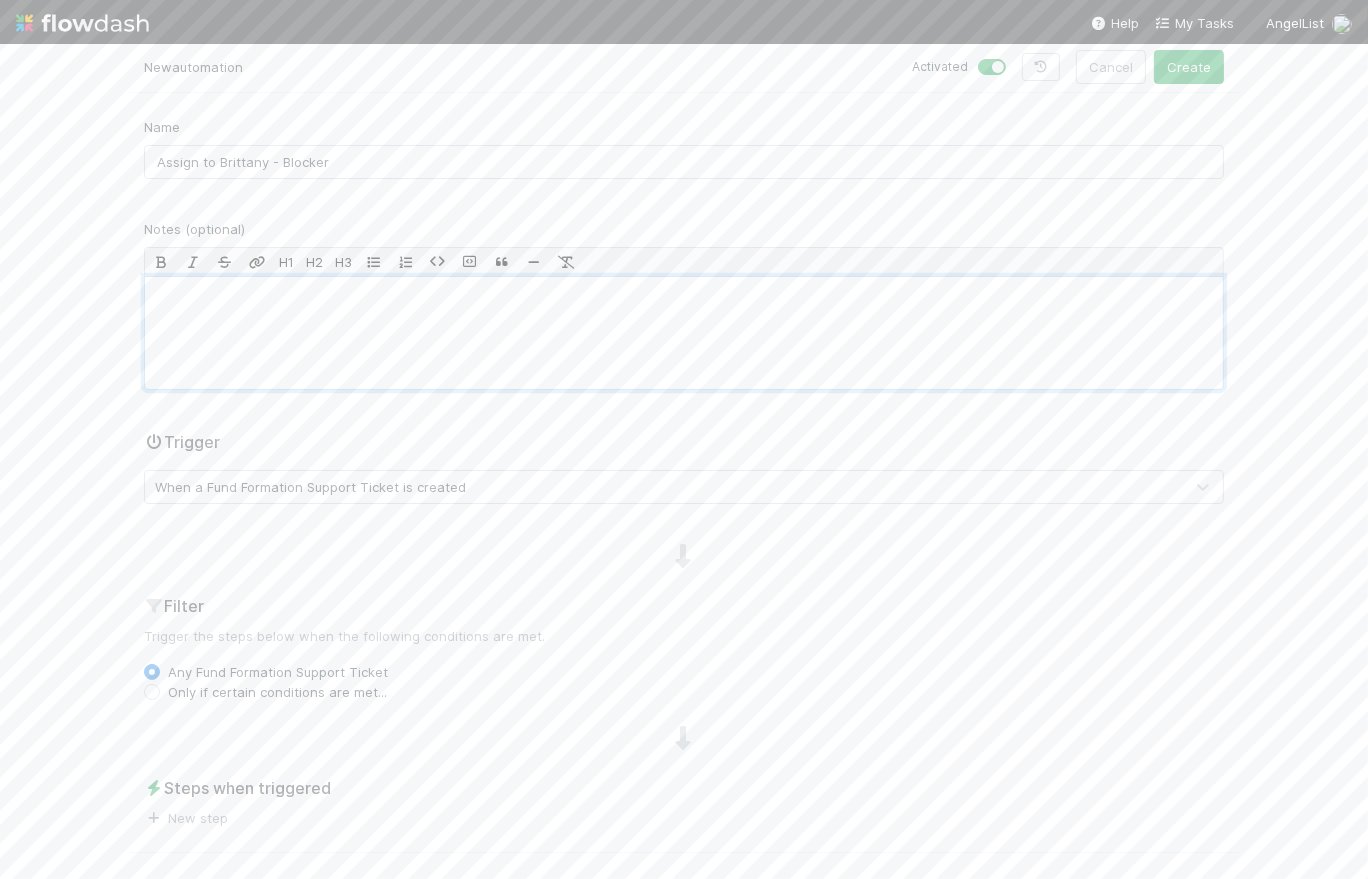 scroll, scrollTop: 211, scrollLeft: 0, axis: vertical 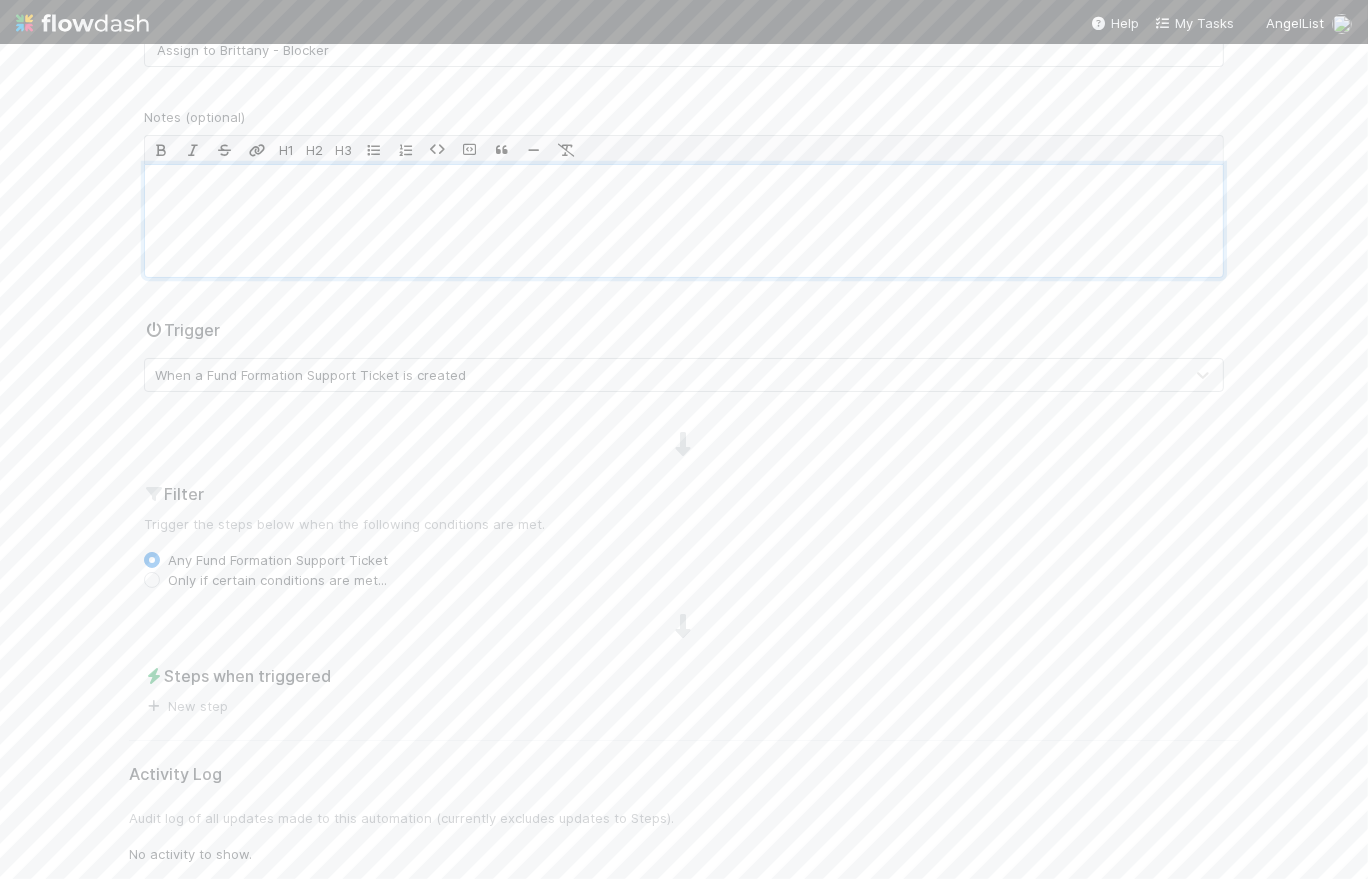 click on "Only if certain conditions are met..." at bounding box center (277, 580) 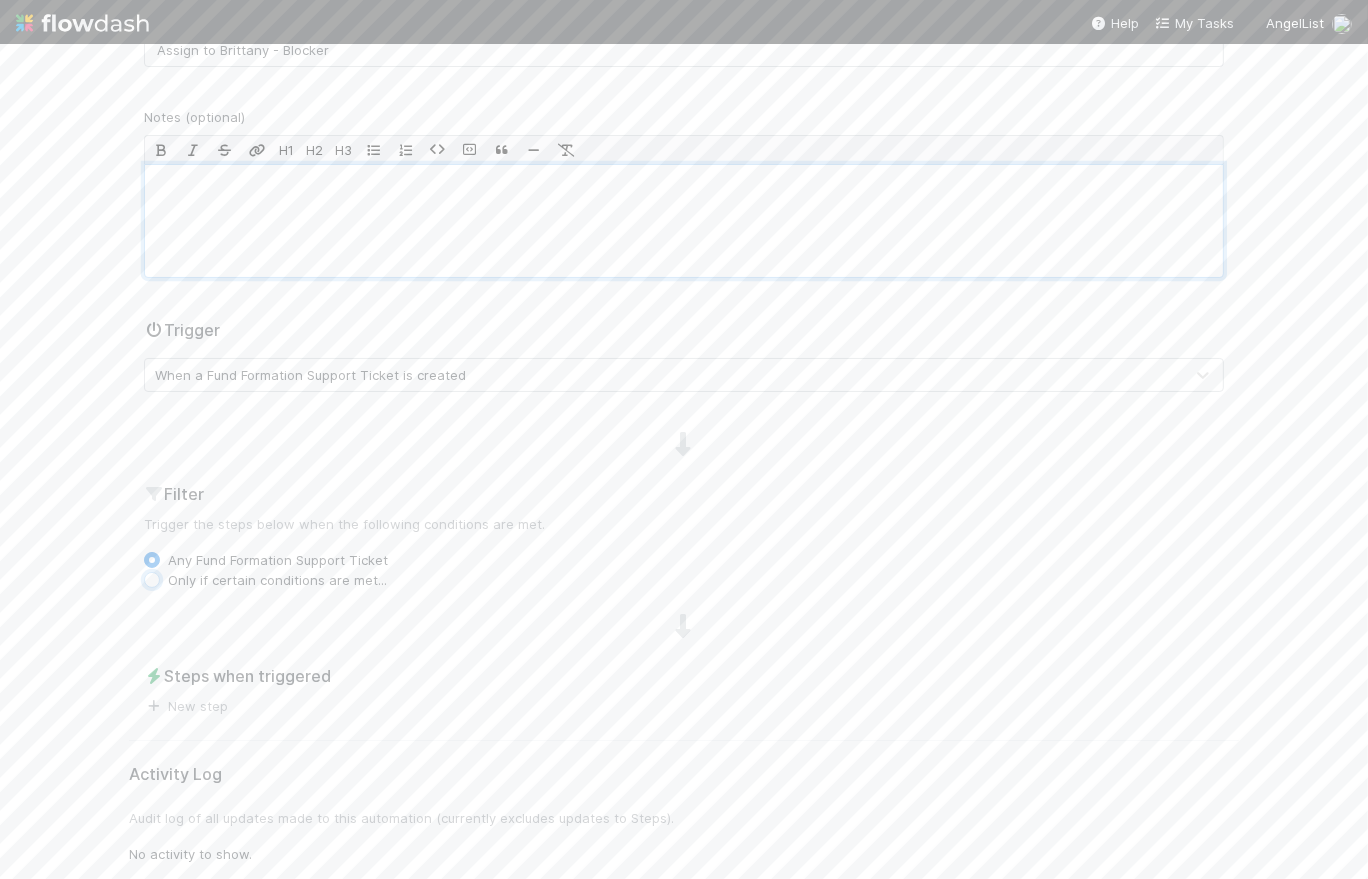click on "Only if certain conditions are met..." at bounding box center (152, 579) 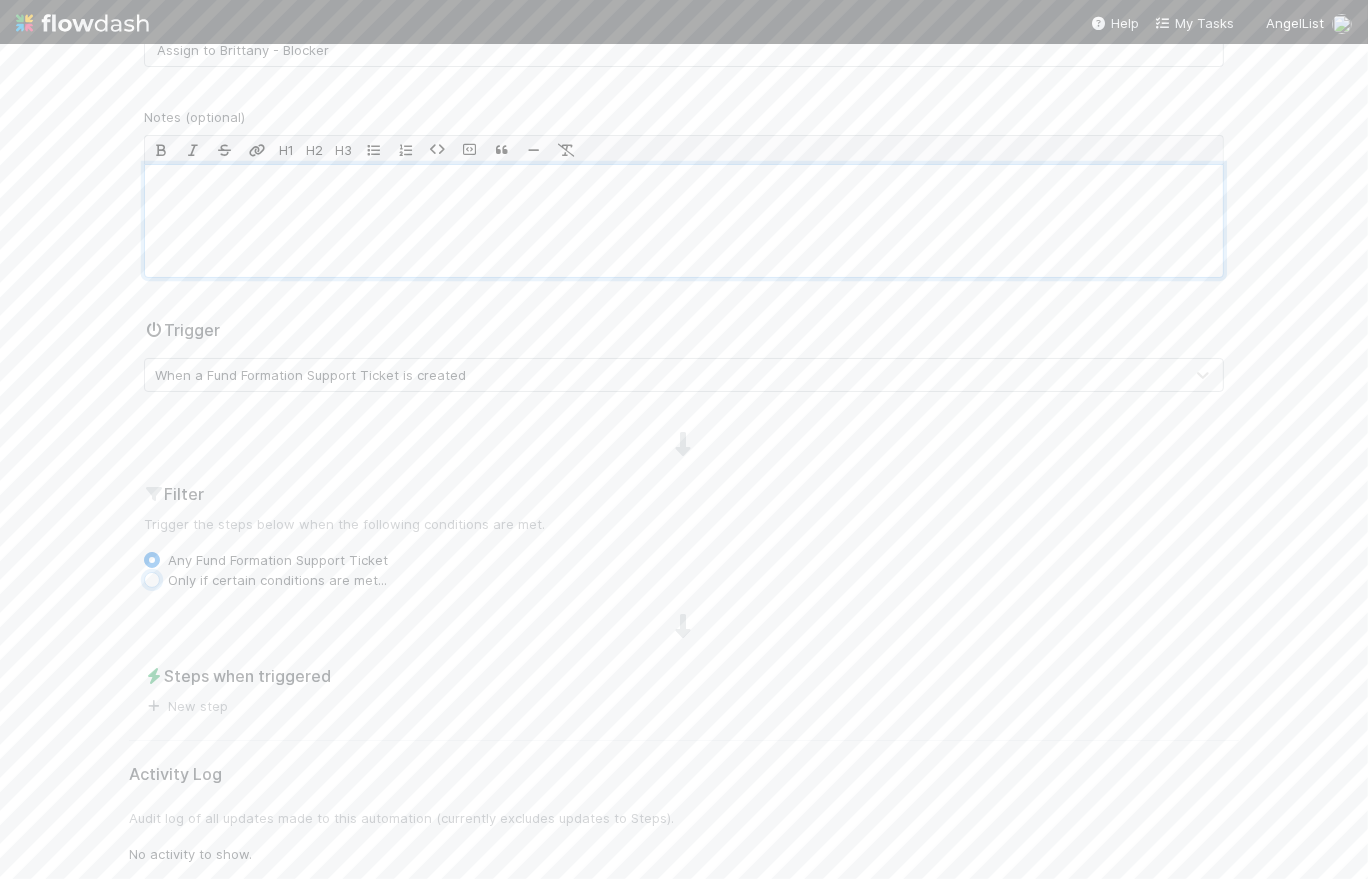 radio on "true" 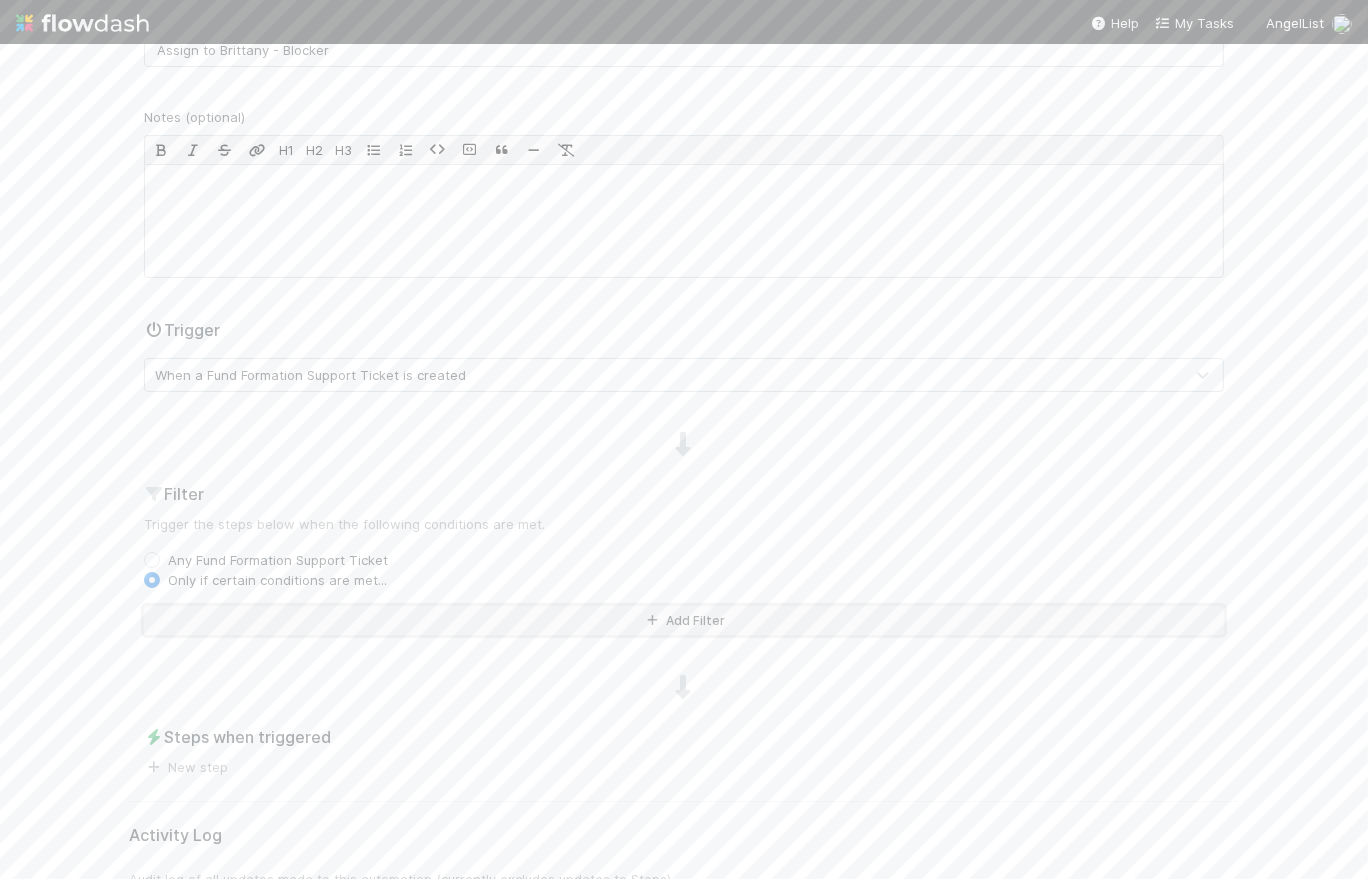 click on "Add Filter" at bounding box center (684, 620) 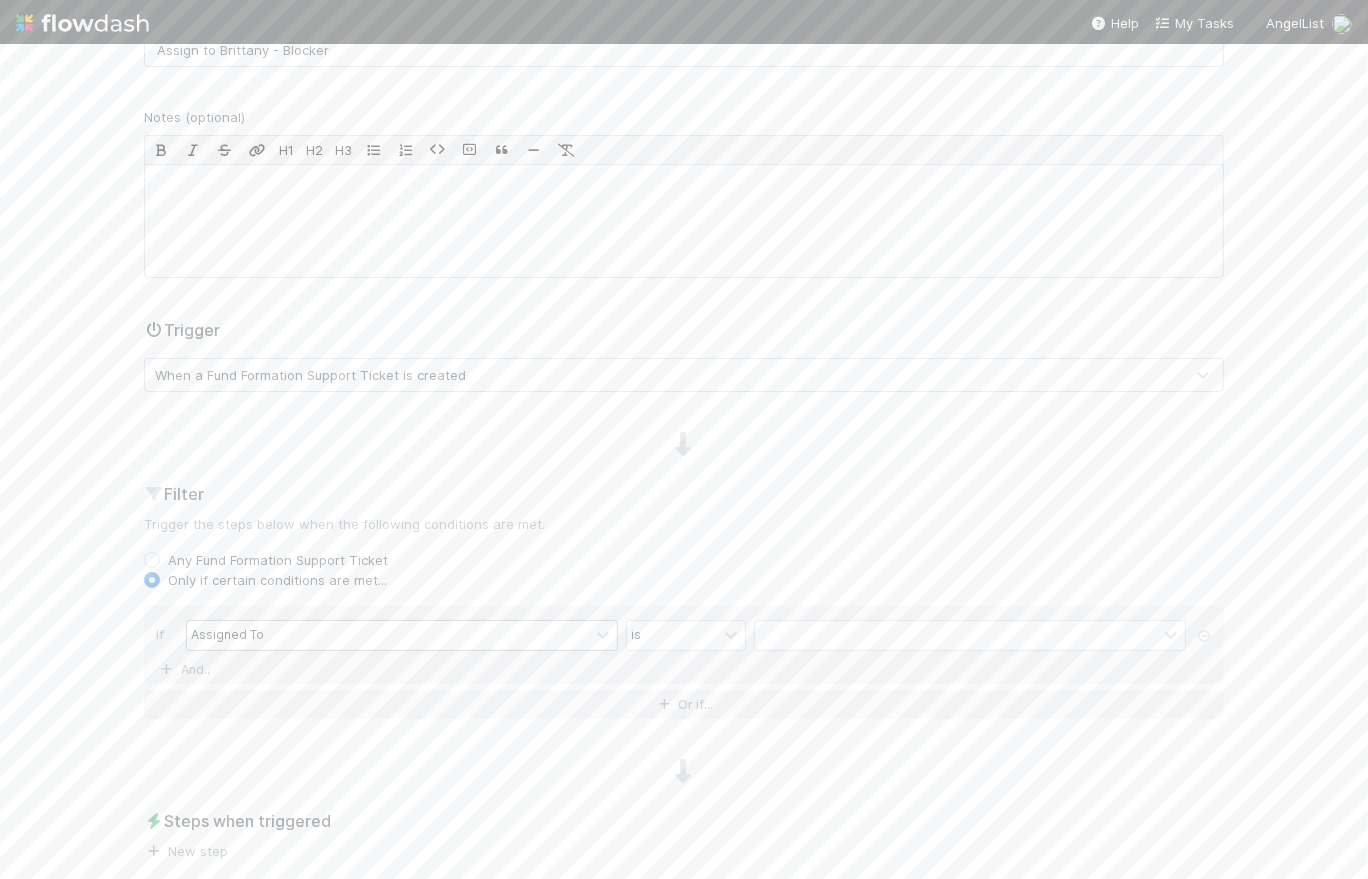 click on "Assigned To" at bounding box center [388, 635] 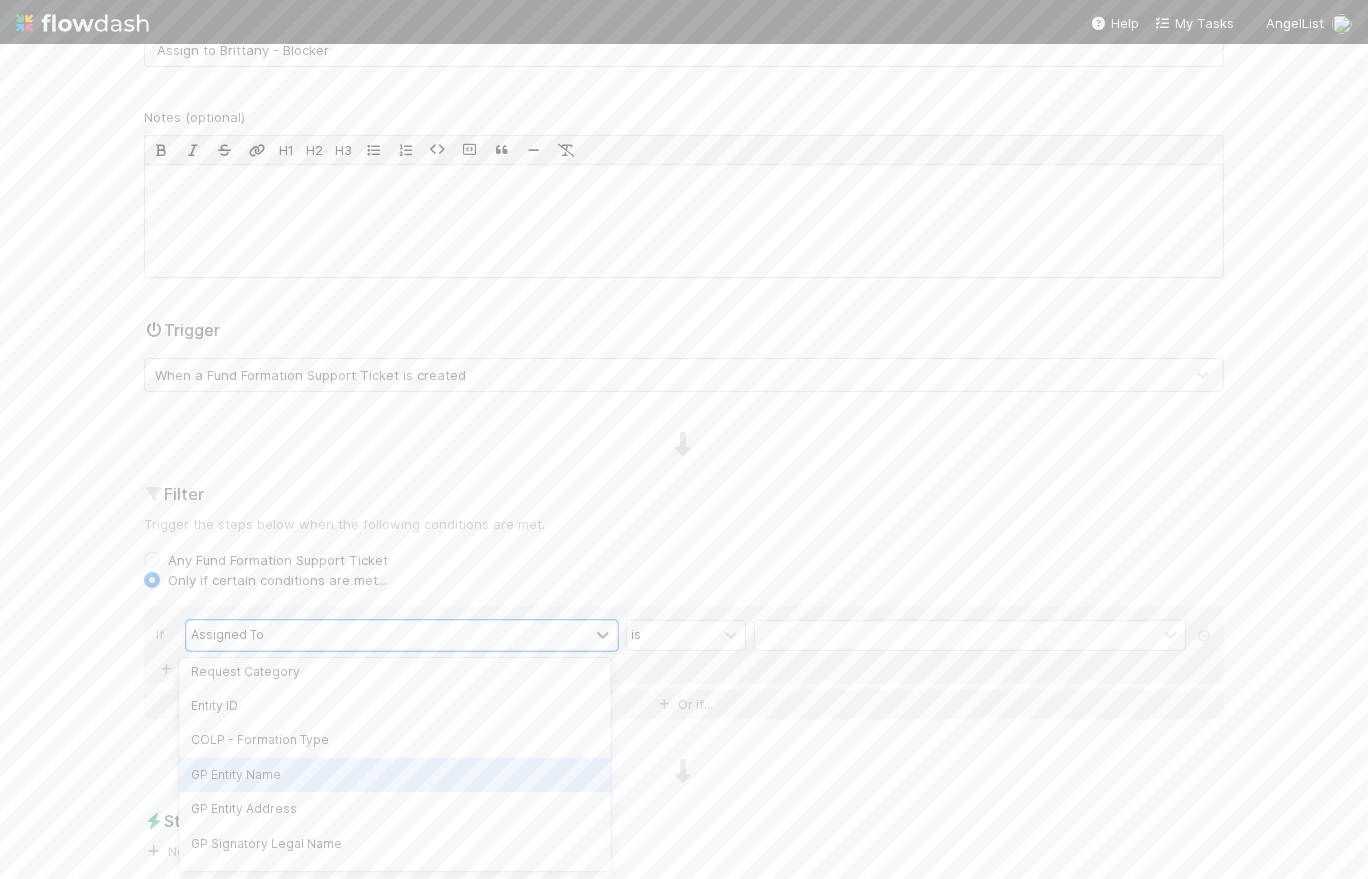 scroll, scrollTop: 149, scrollLeft: 0, axis: vertical 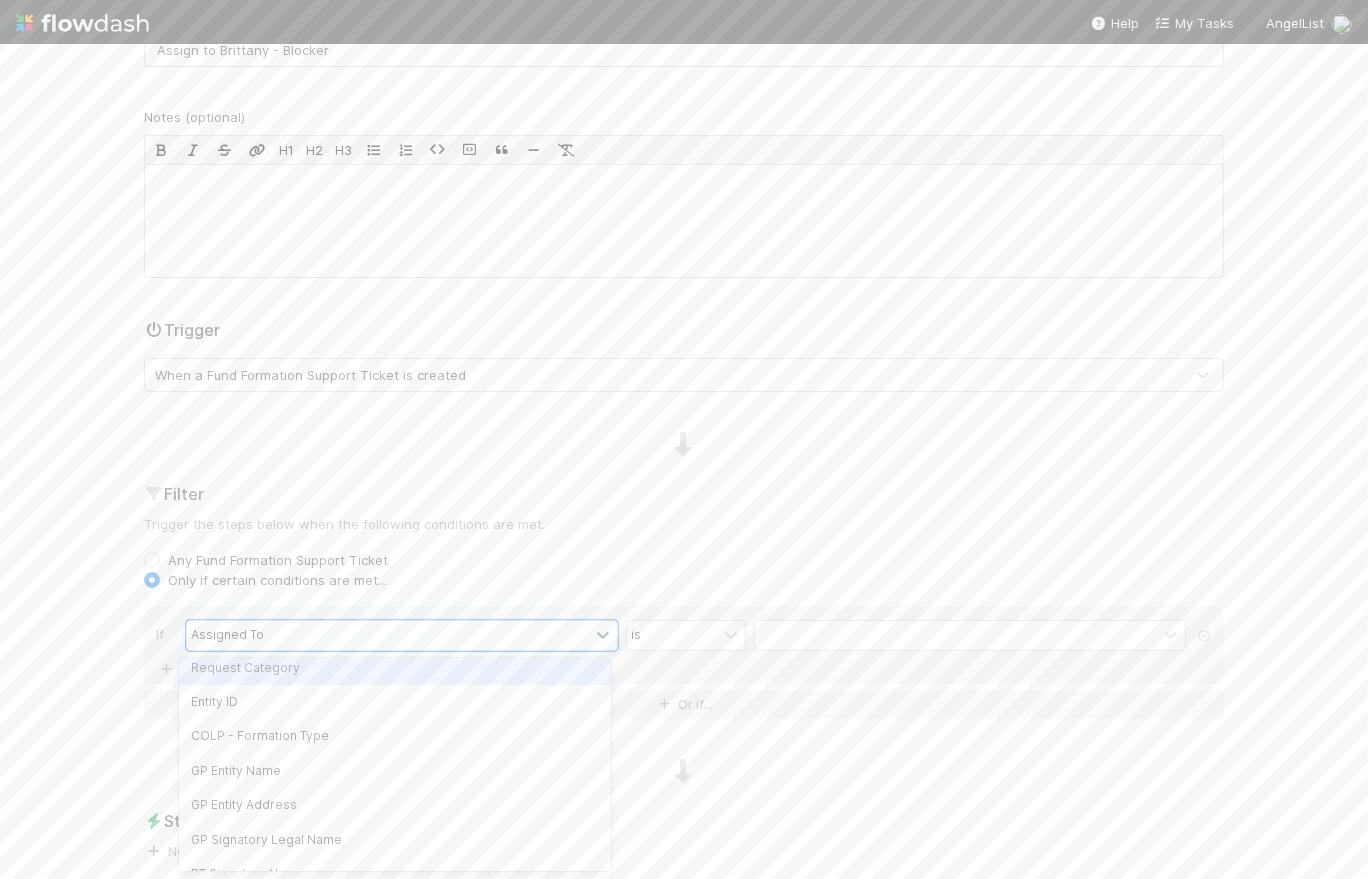 click on "Request Category" at bounding box center [395, 668] 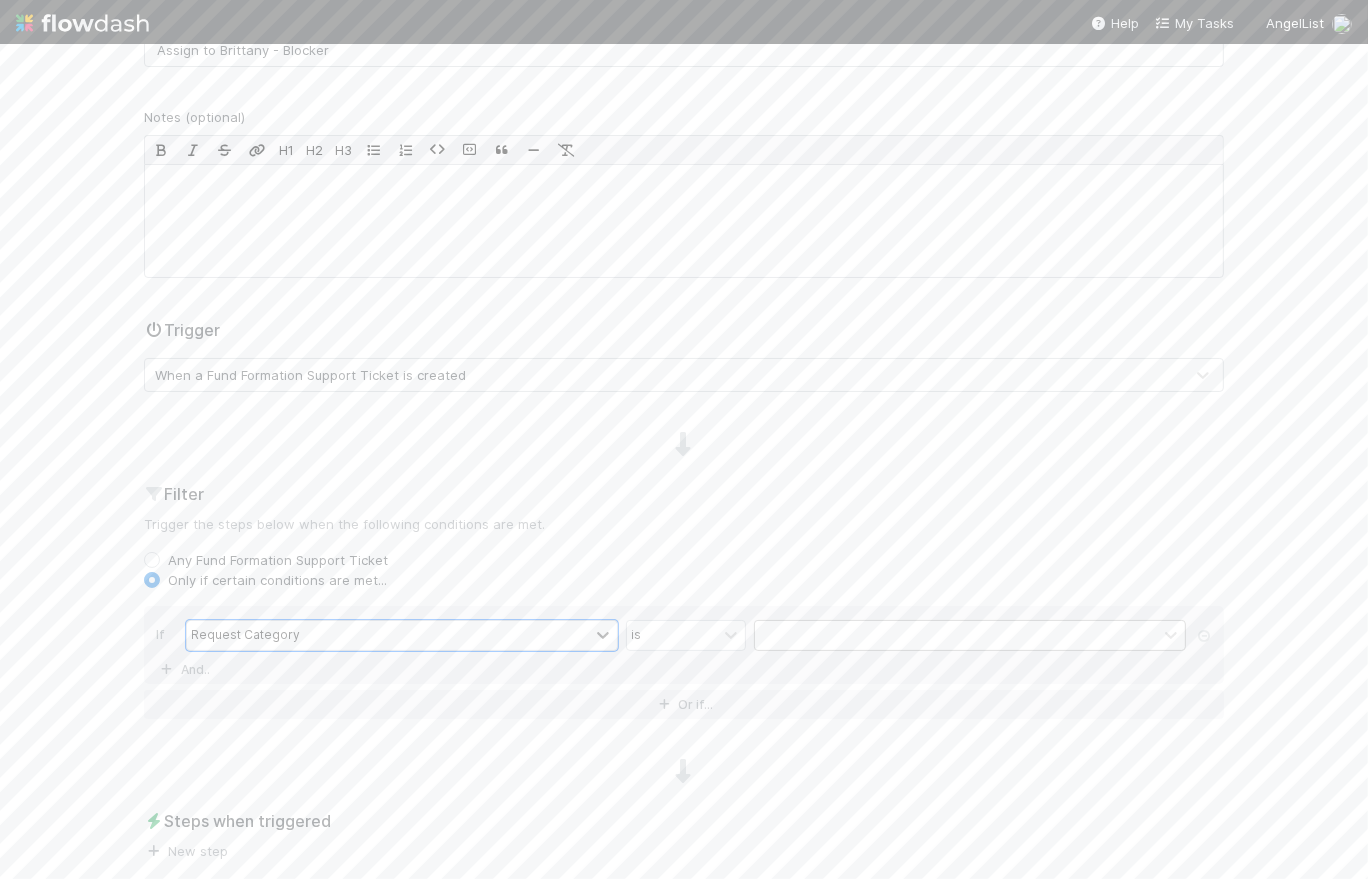 click at bounding box center [956, 635] 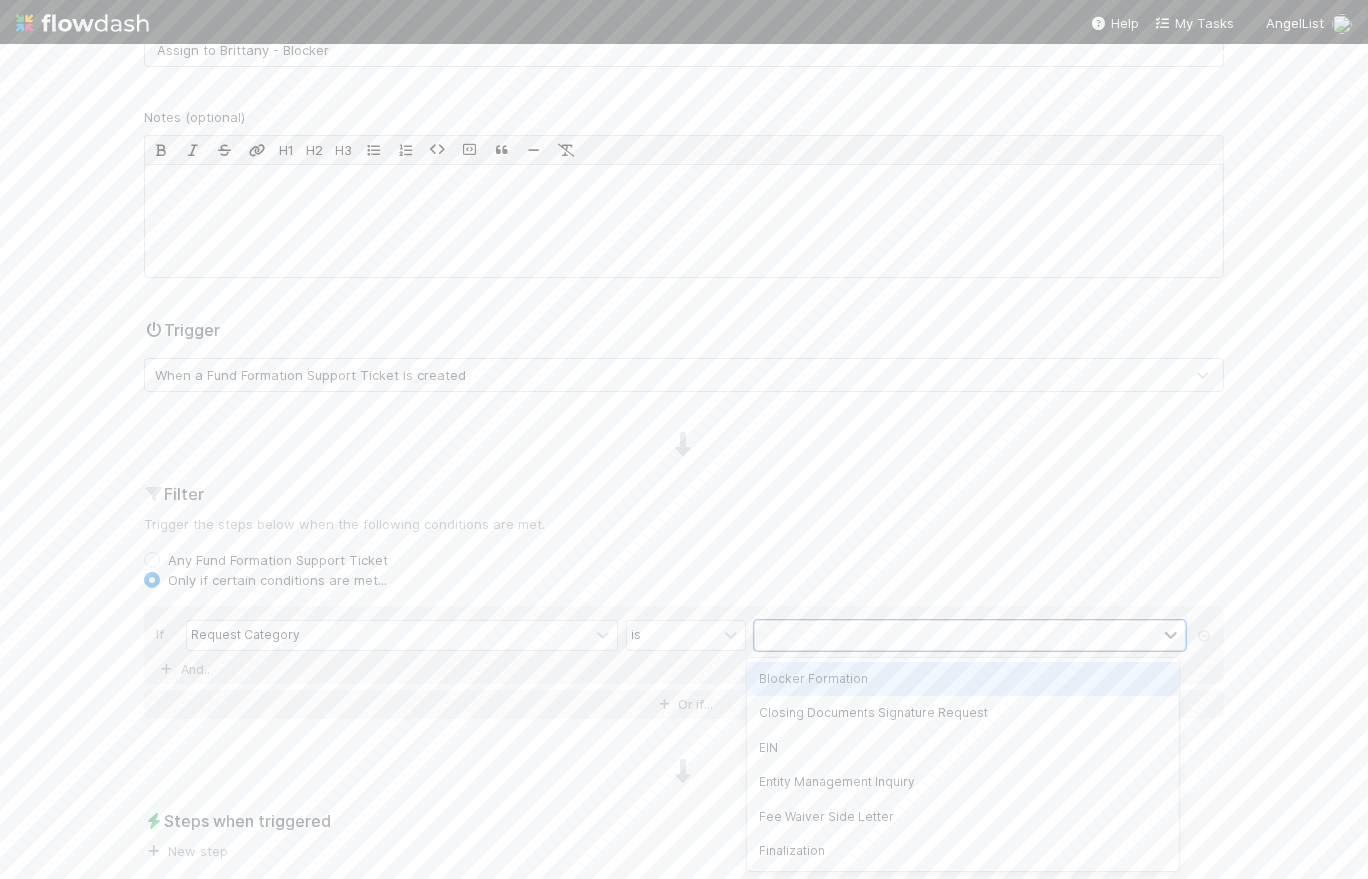 click on "Blocker Formation" at bounding box center [963, 679] 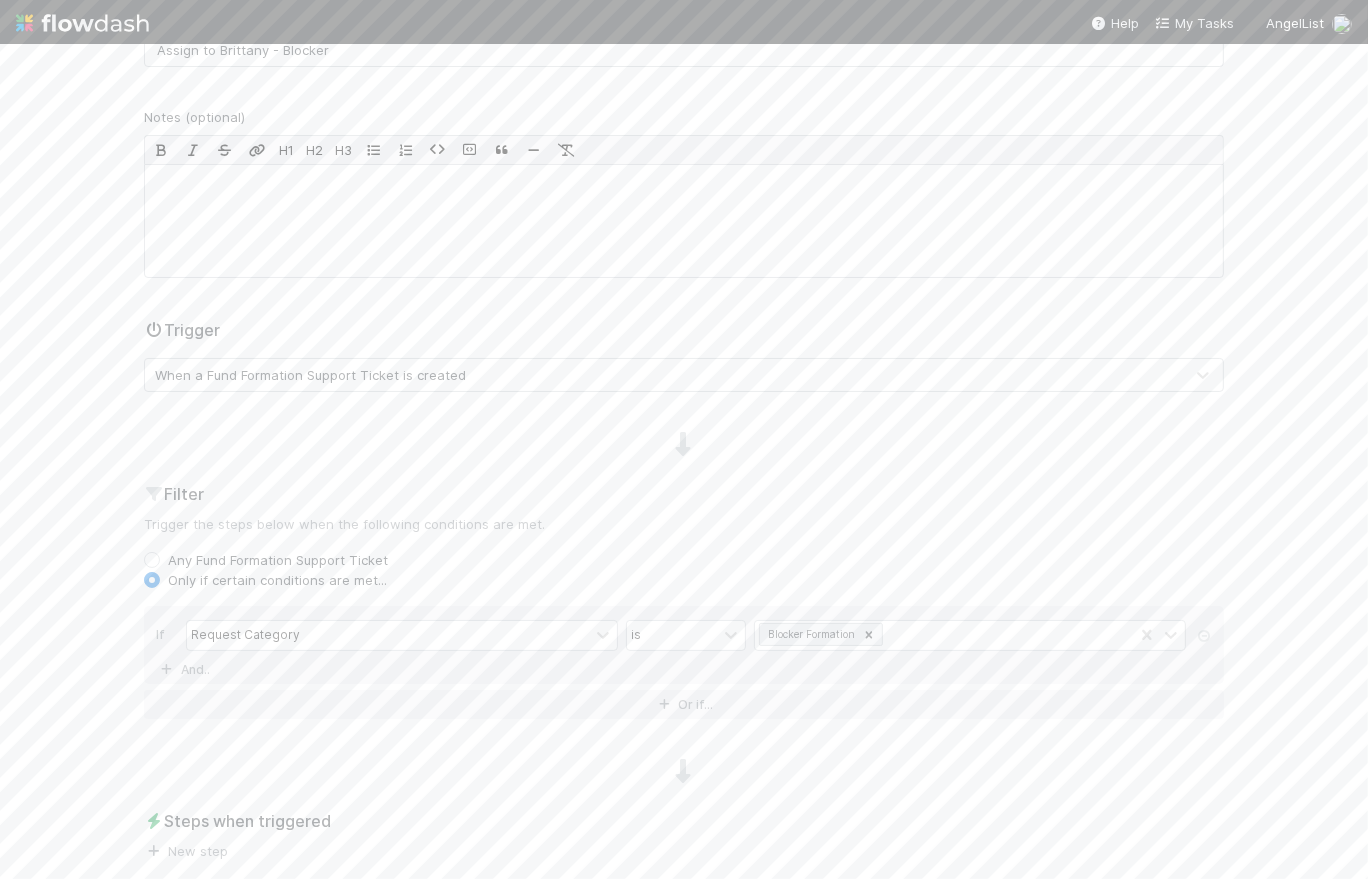 click on "Filter" at bounding box center [684, 494] 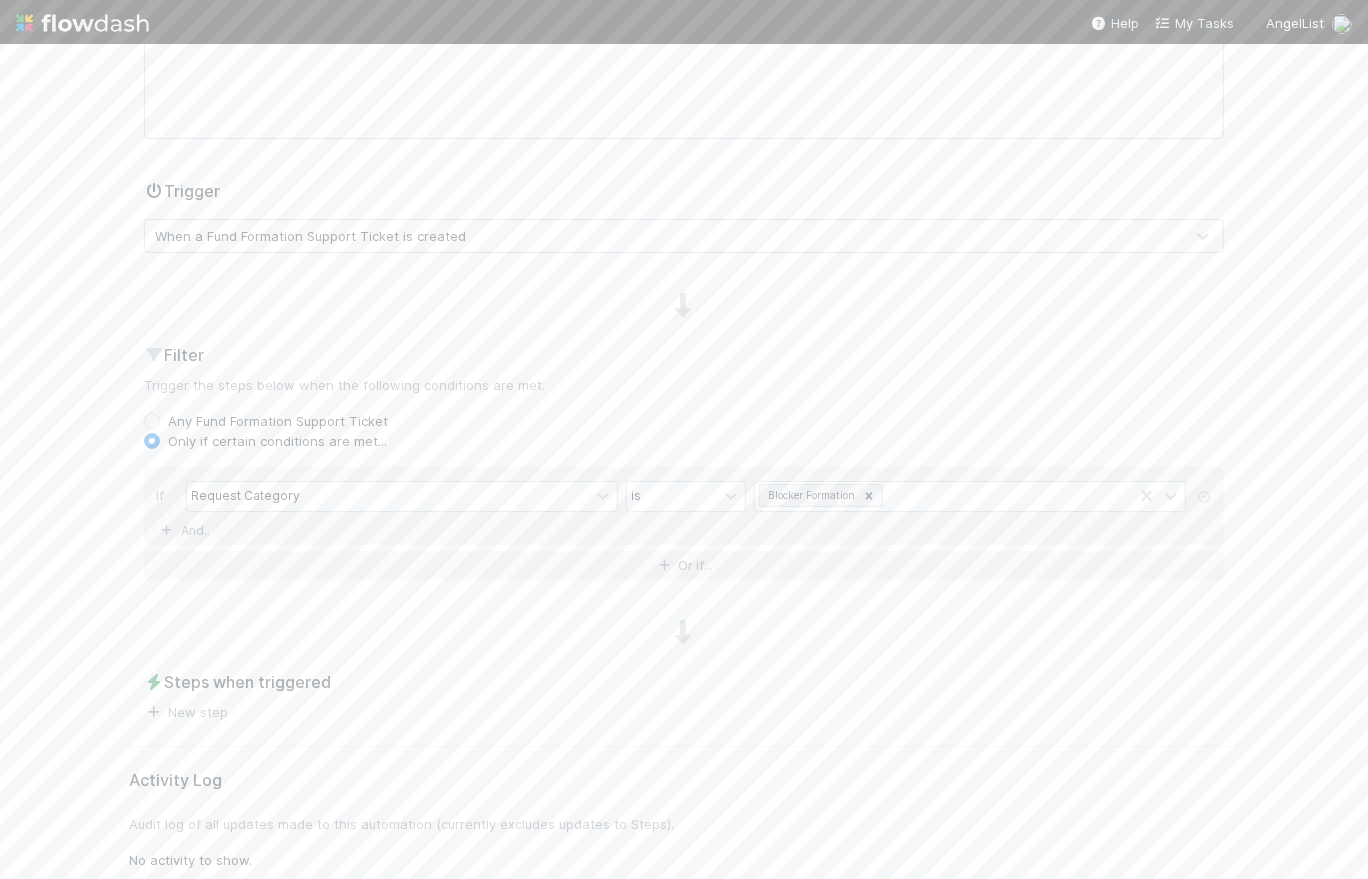 scroll, scrollTop: 355, scrollLeft: 0, axis: vertical 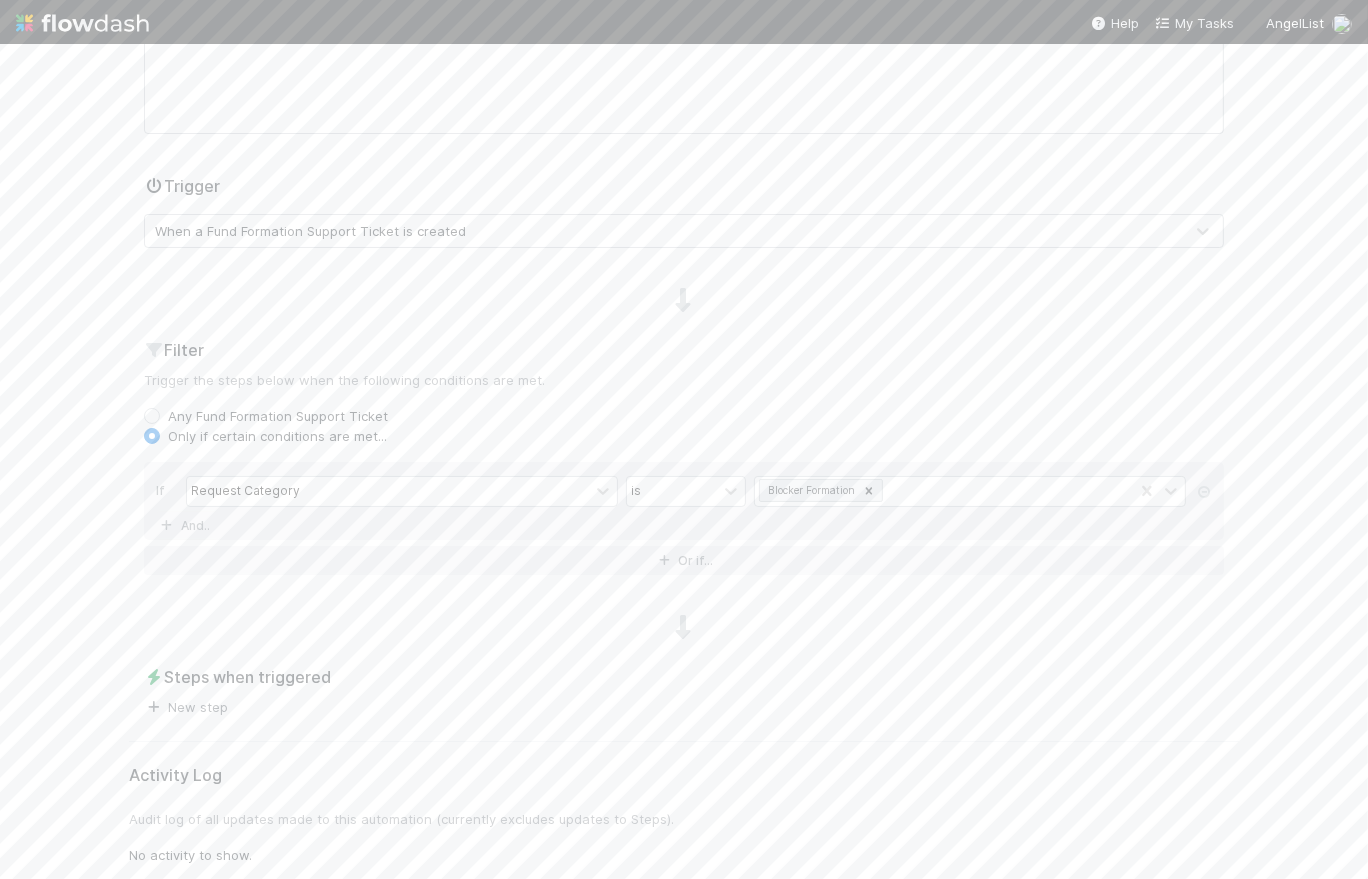 click on "New step" at bounding box center (186, 707) 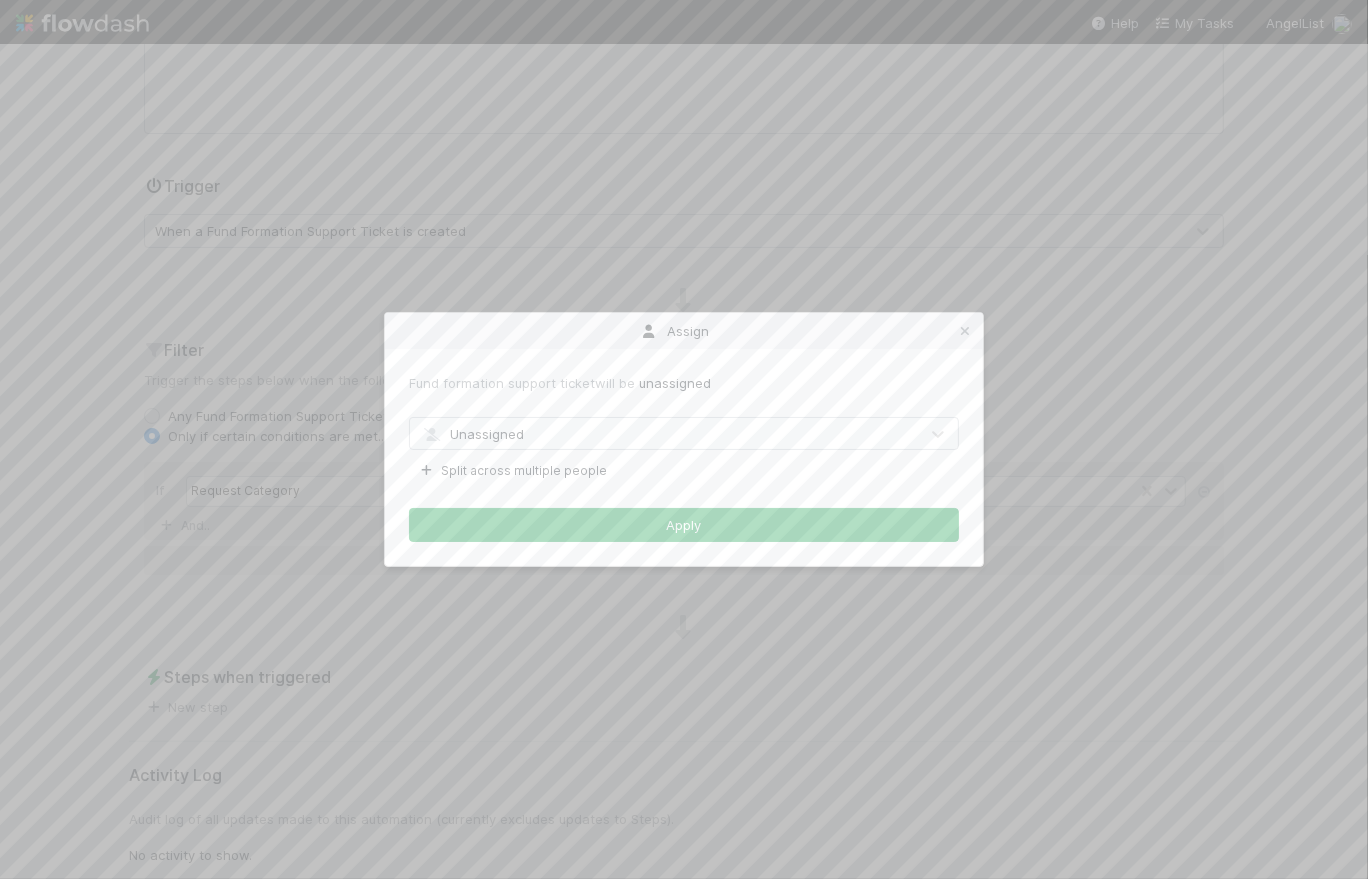 drag, startPoint x: 260, startPoint y: 113, endPoint x: 320, endPoint y: 271, distance: 169.00888 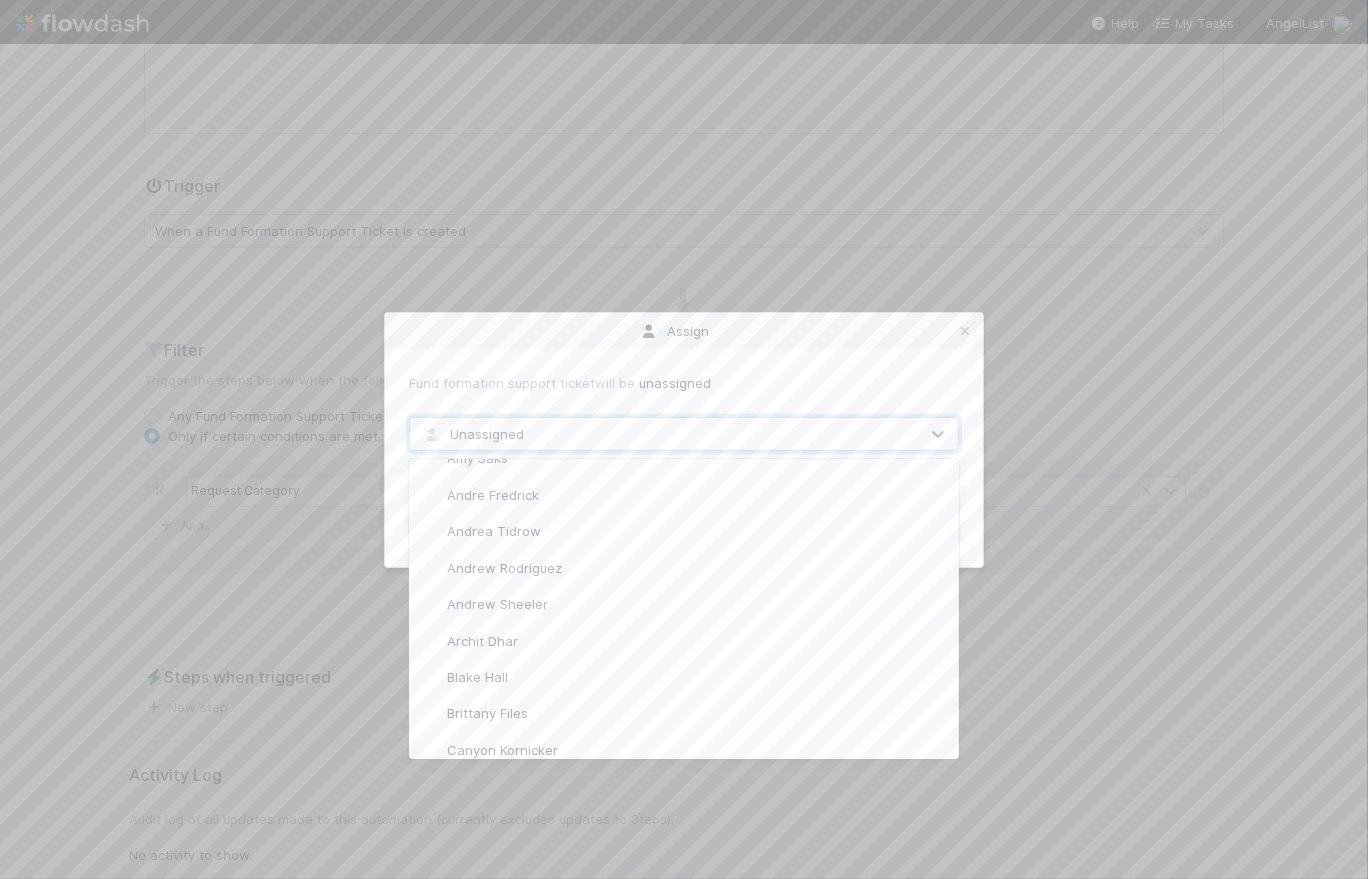scroll, scrollTop: 510, scrollLeft: 0, axis: vertical 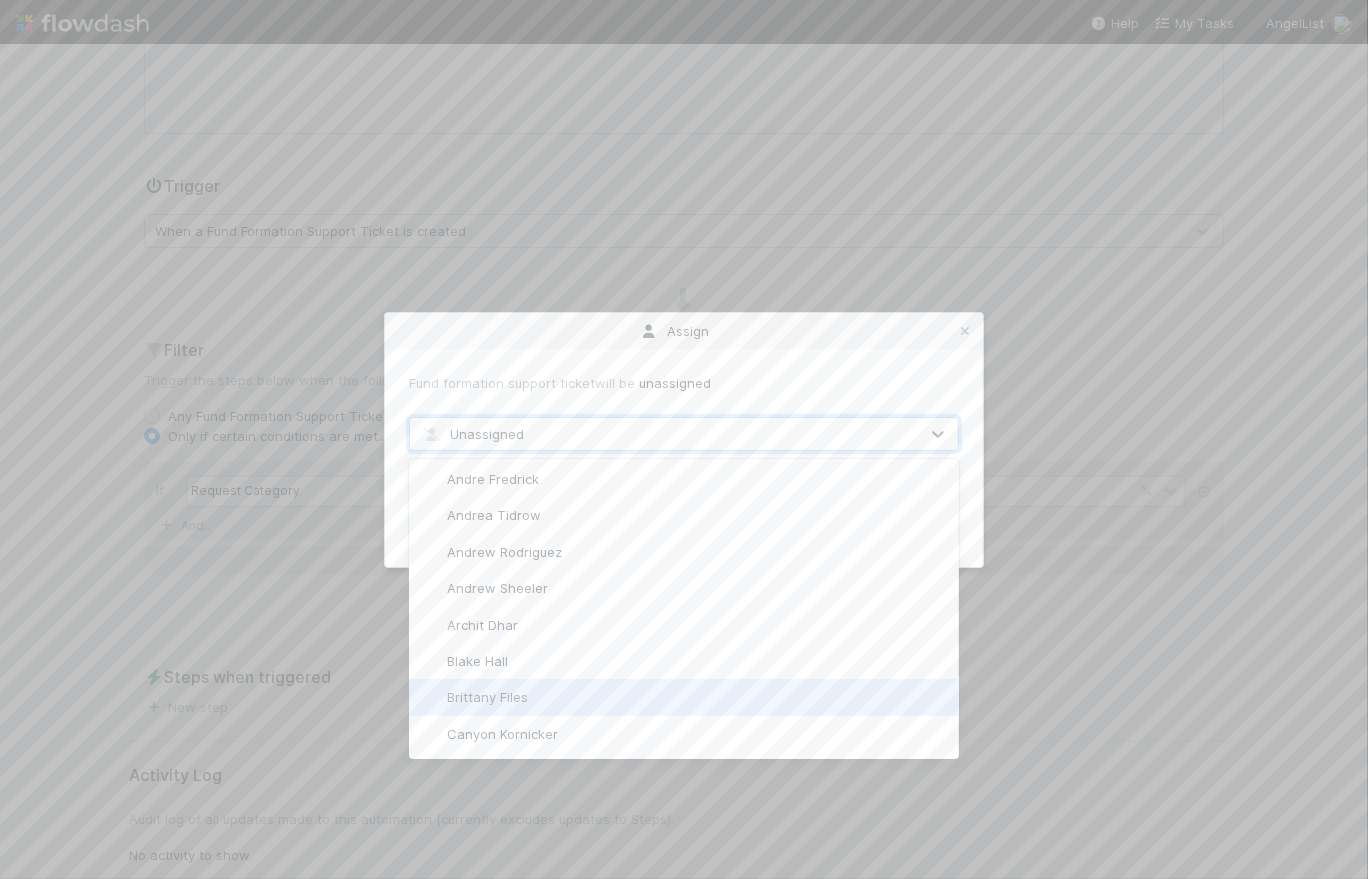 click on "Brittany Files" at bounding box center [684, 697] 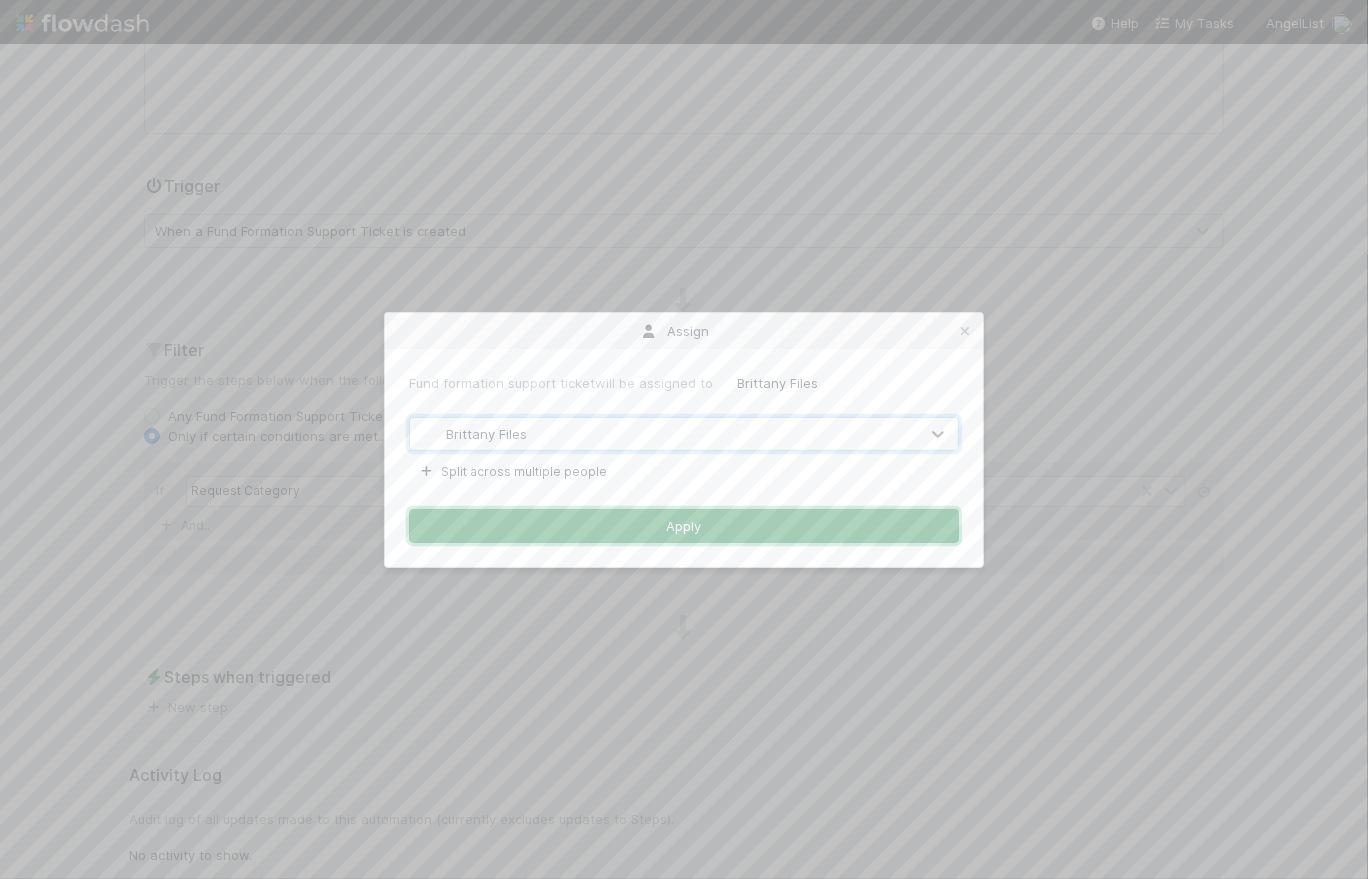 click on "Apply" at bounding box center [684, 526] 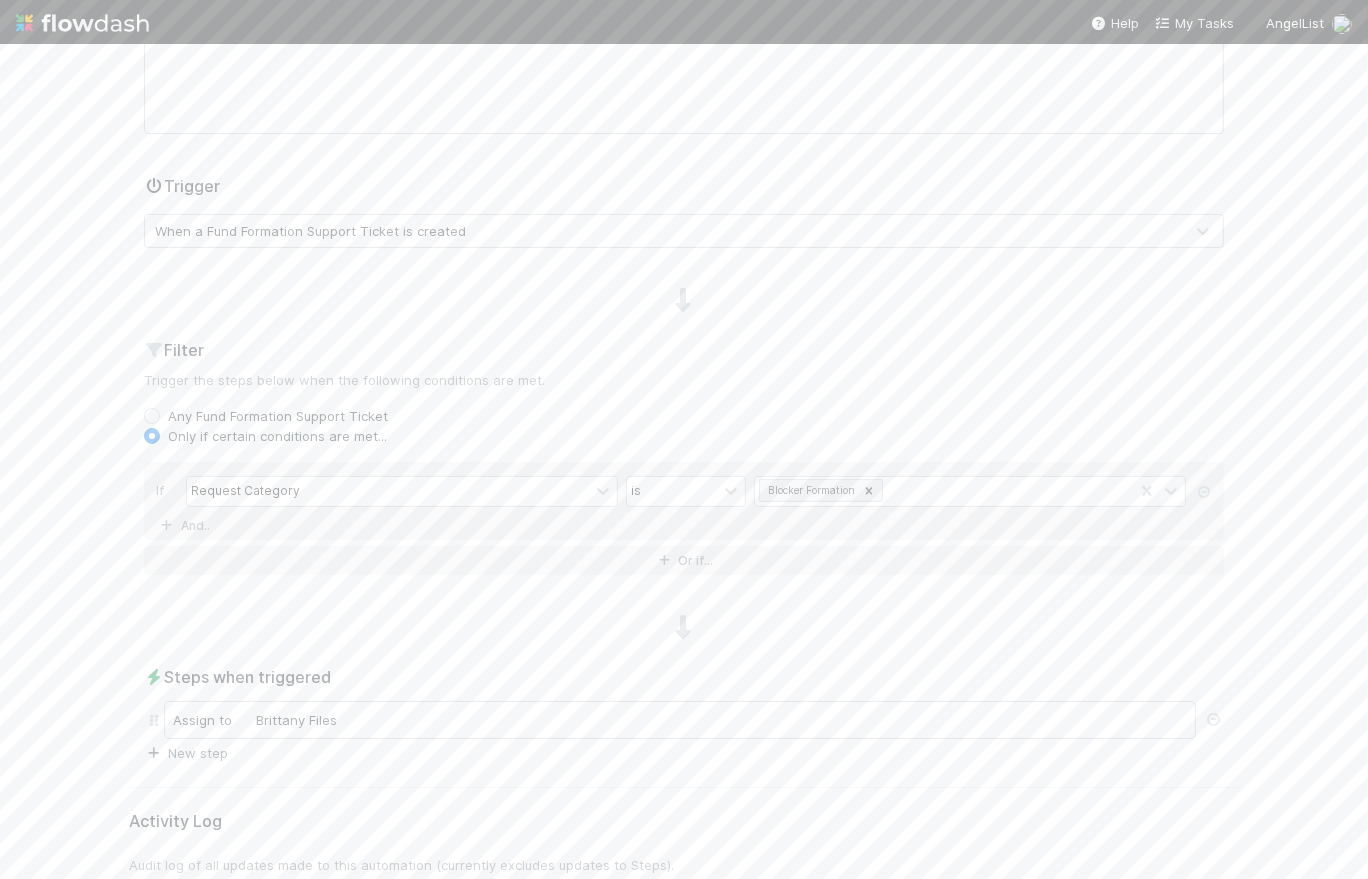 click on "New step" at bounding box center [186, 753] 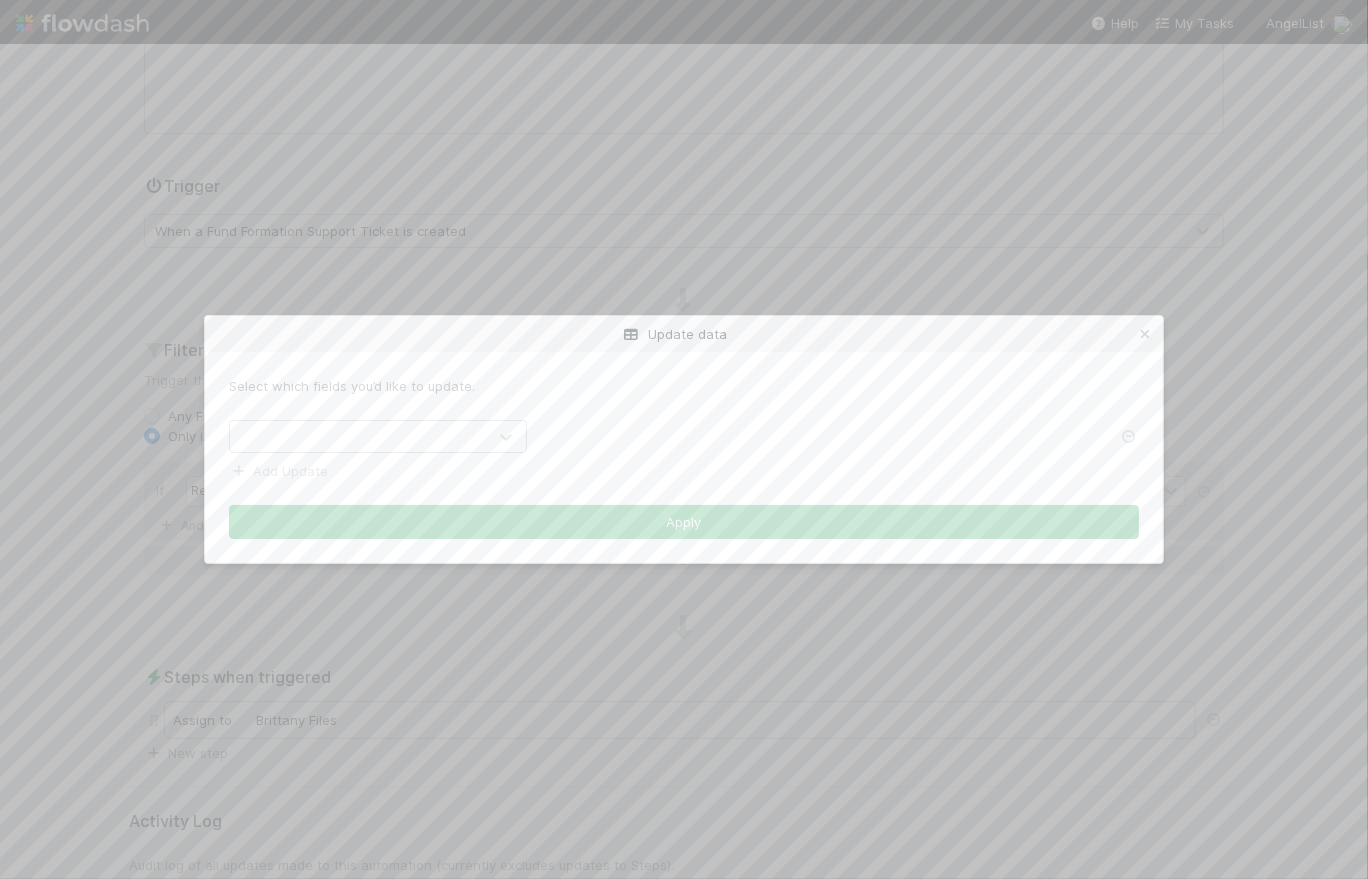 click at bounding box center (358, 437) 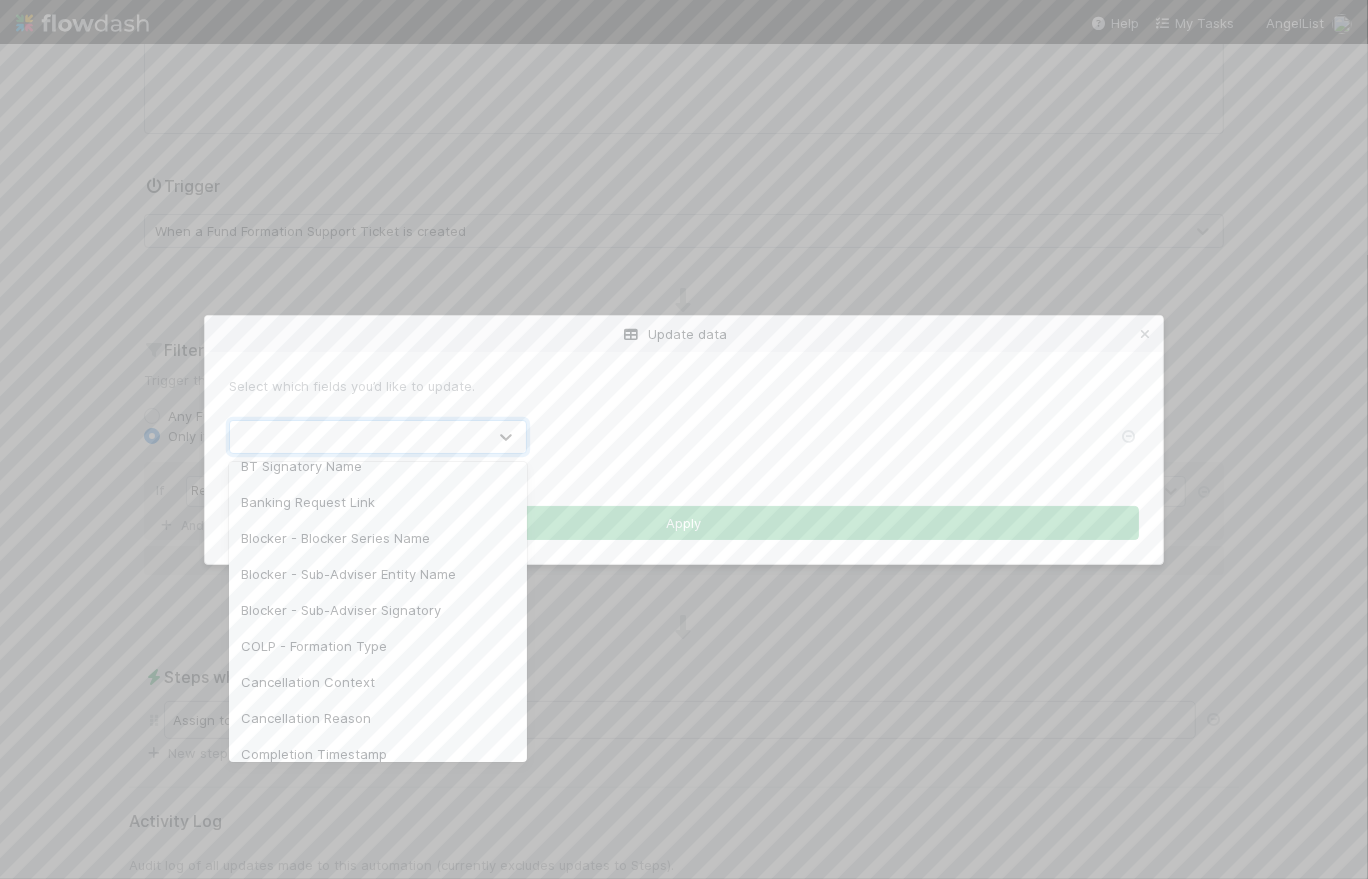 scroll, scrollTop: 0, scrollLeft: 0, axis: both 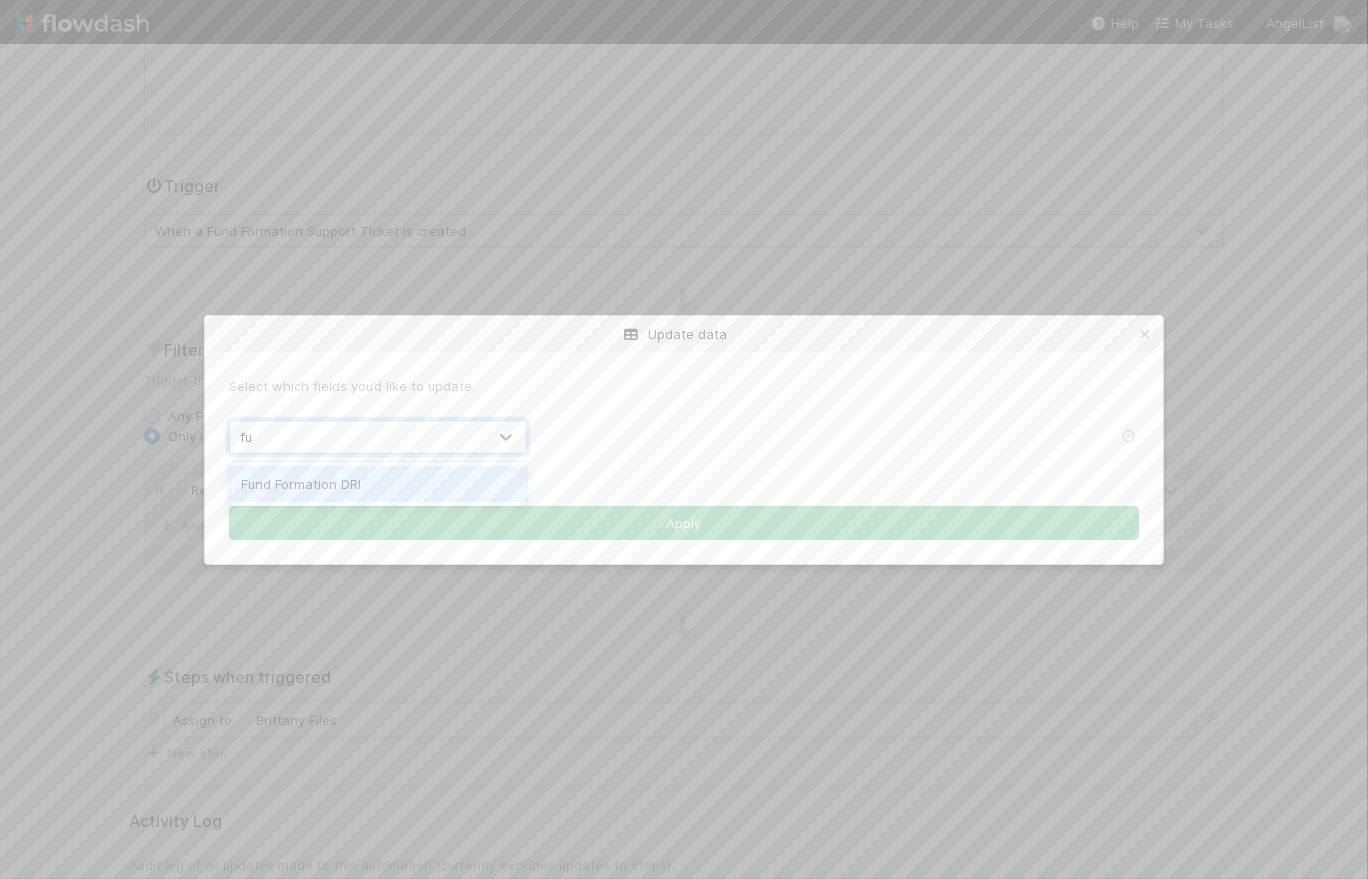 type on "fun" 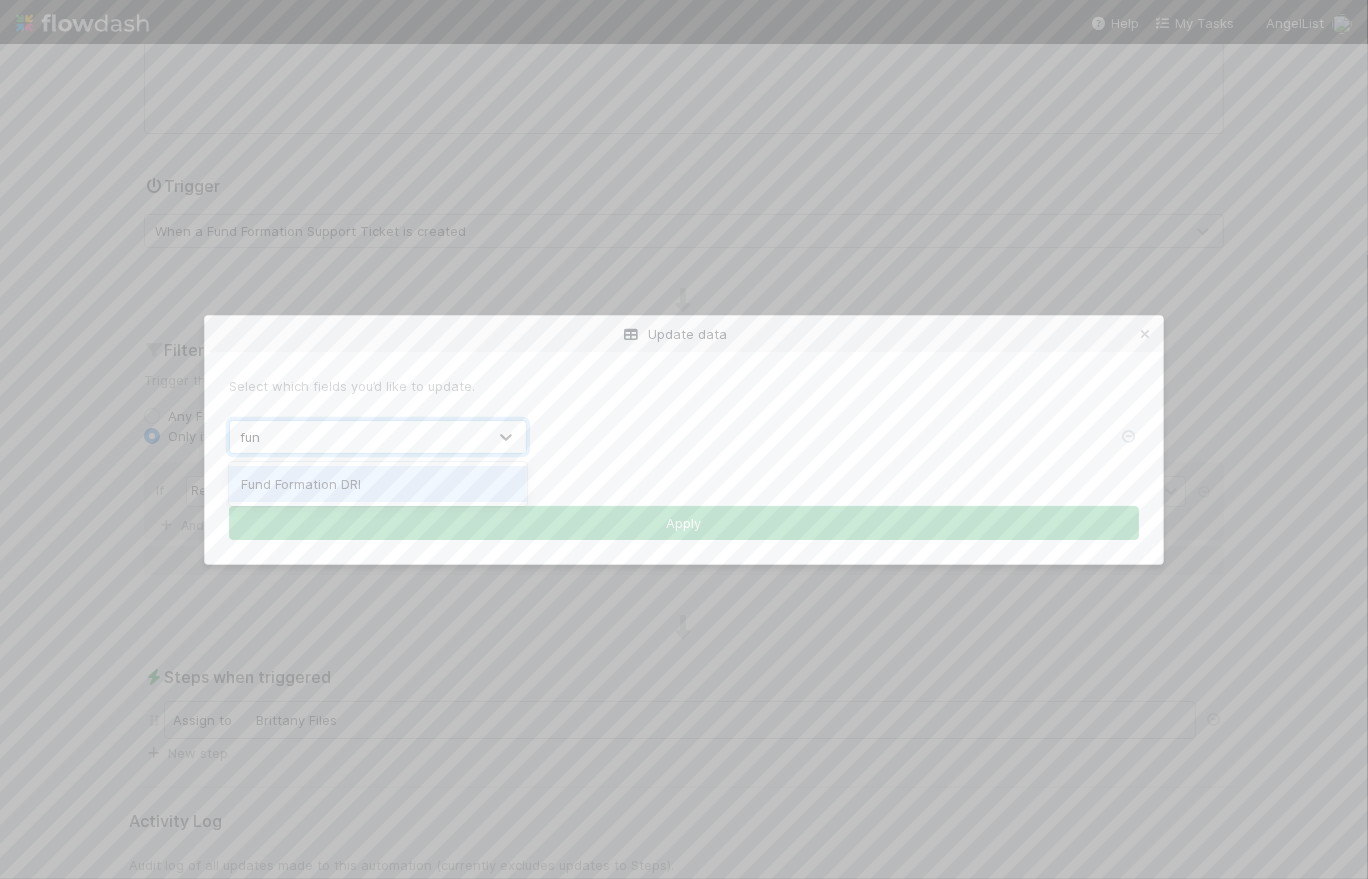 click on "Fund Formation DRI" at bounding box center [378, 484] 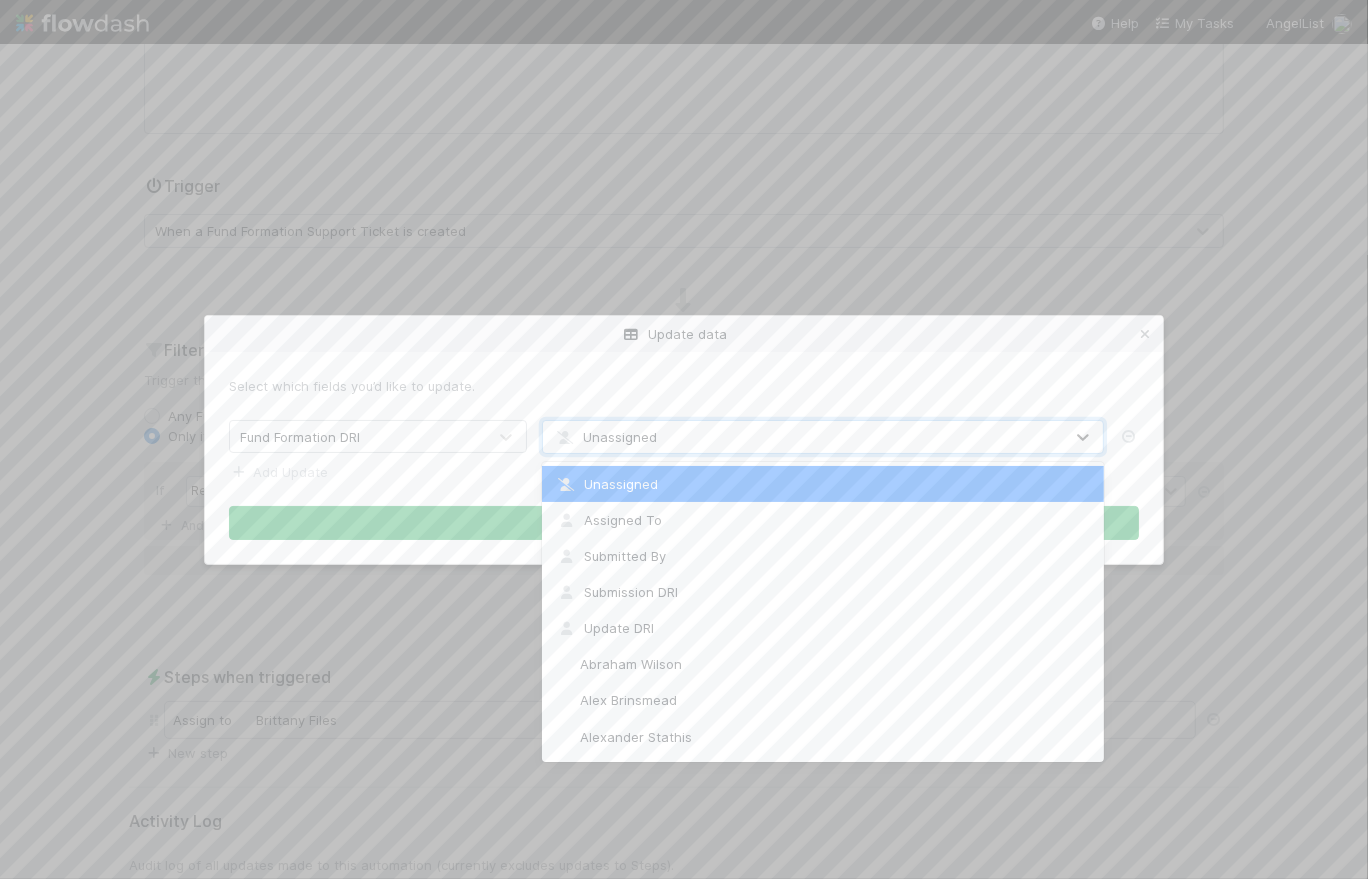 click on "Unassigned" at bounding box center [605, 437] 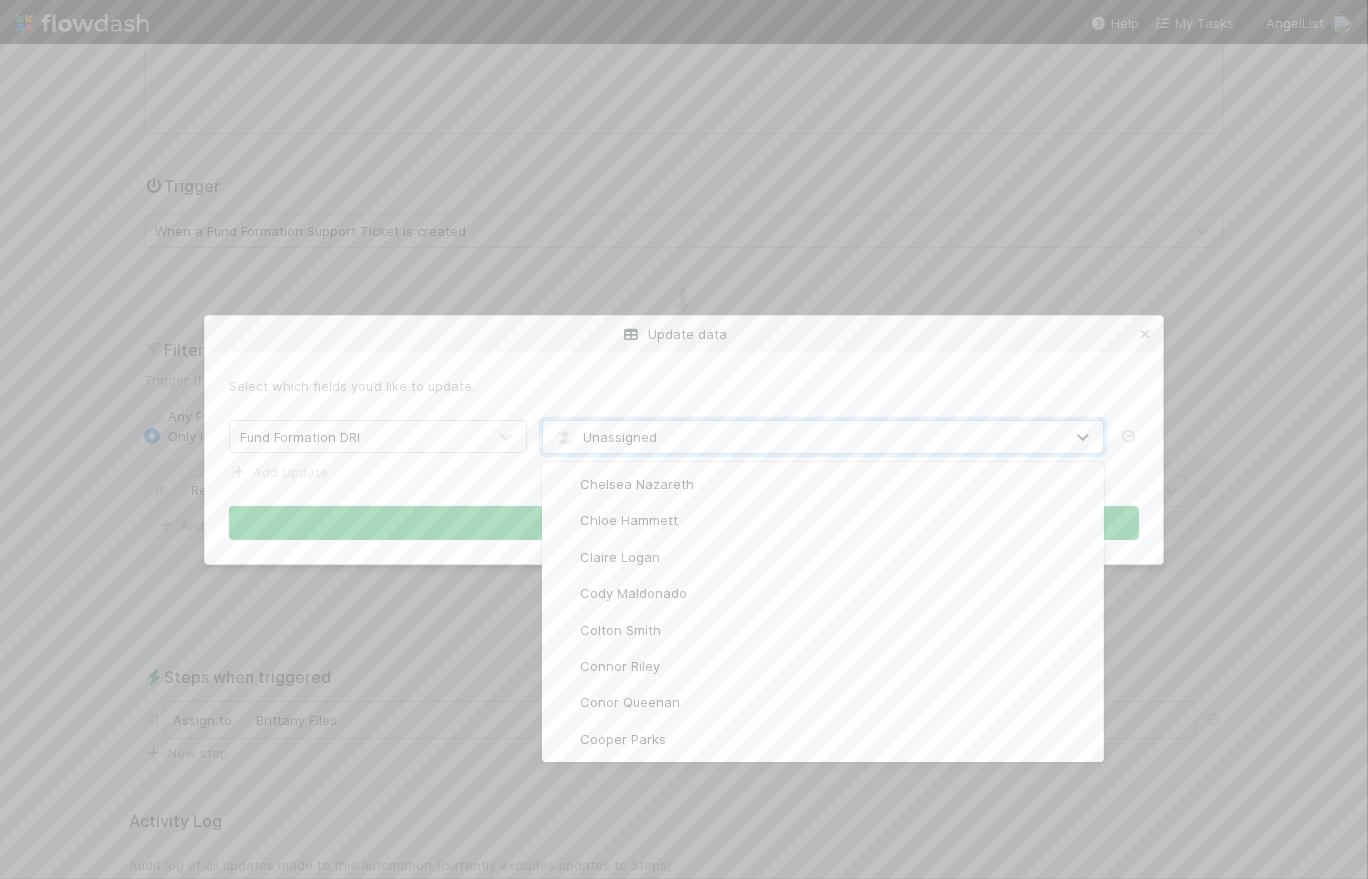 scroll, scrollTop: 904, scrollLeft: 0, axis: vertical 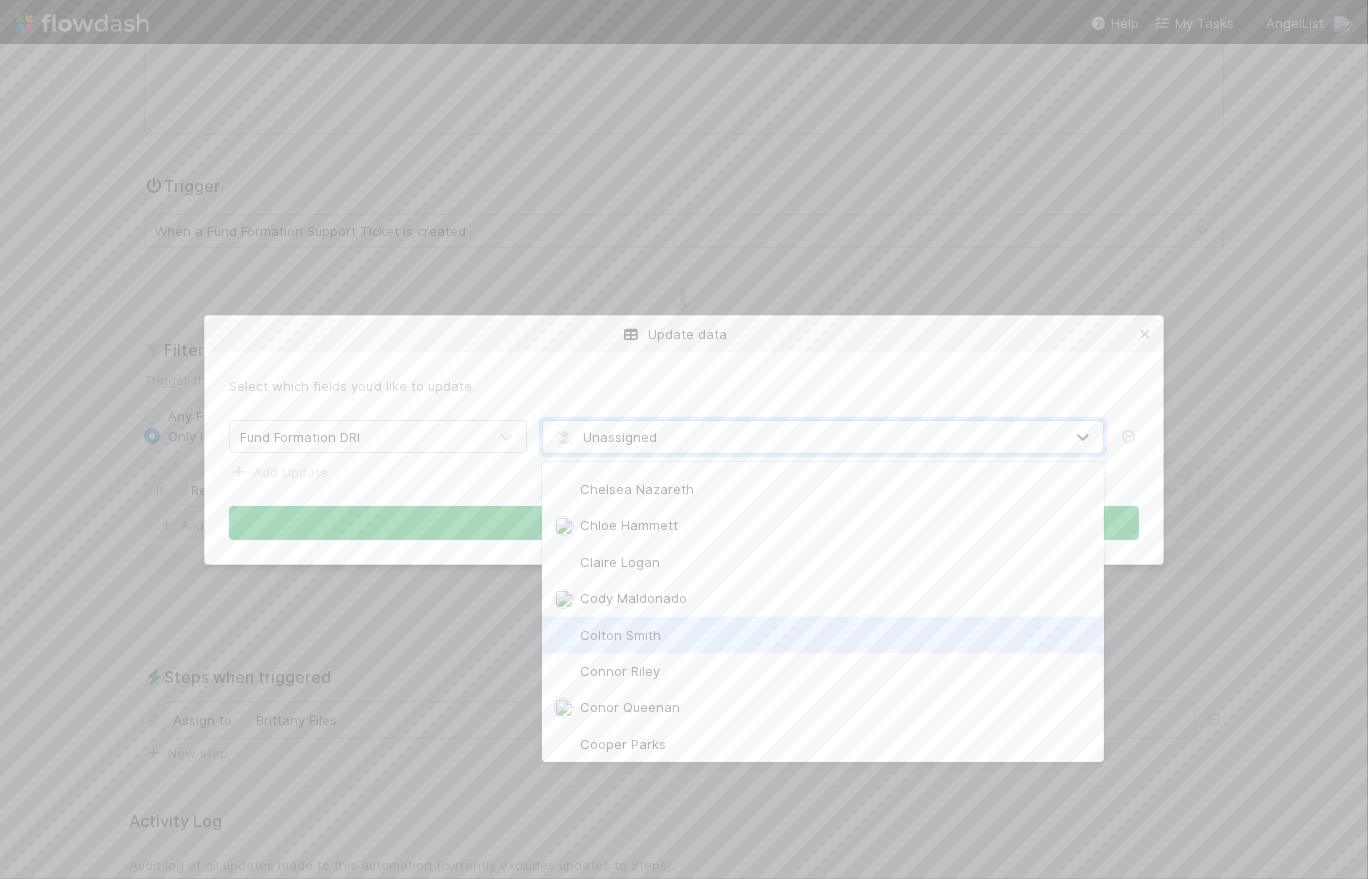 type on "b" 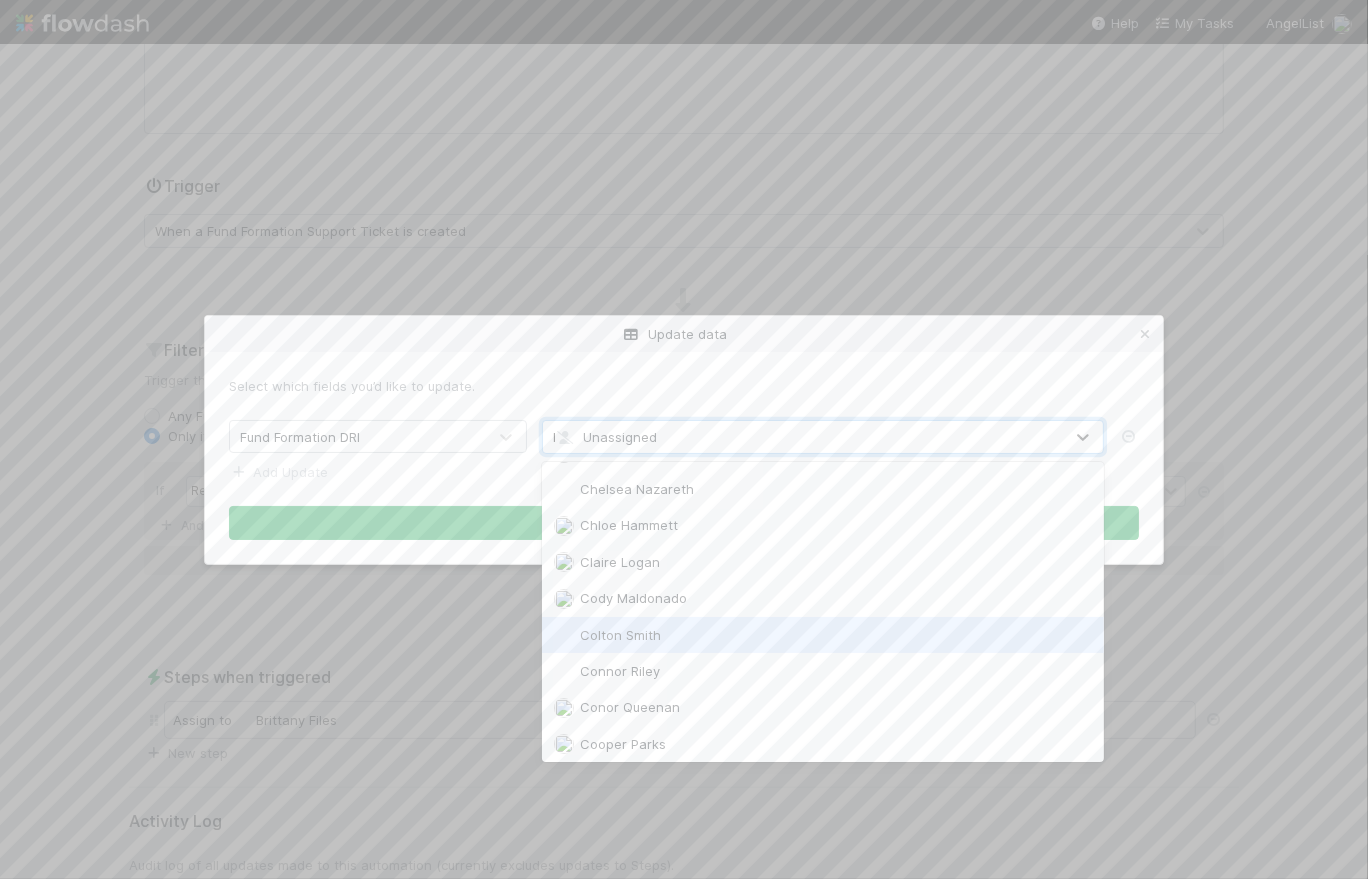 scroll, scrollTop: 328, scrollLeft: 0, axis: vertical 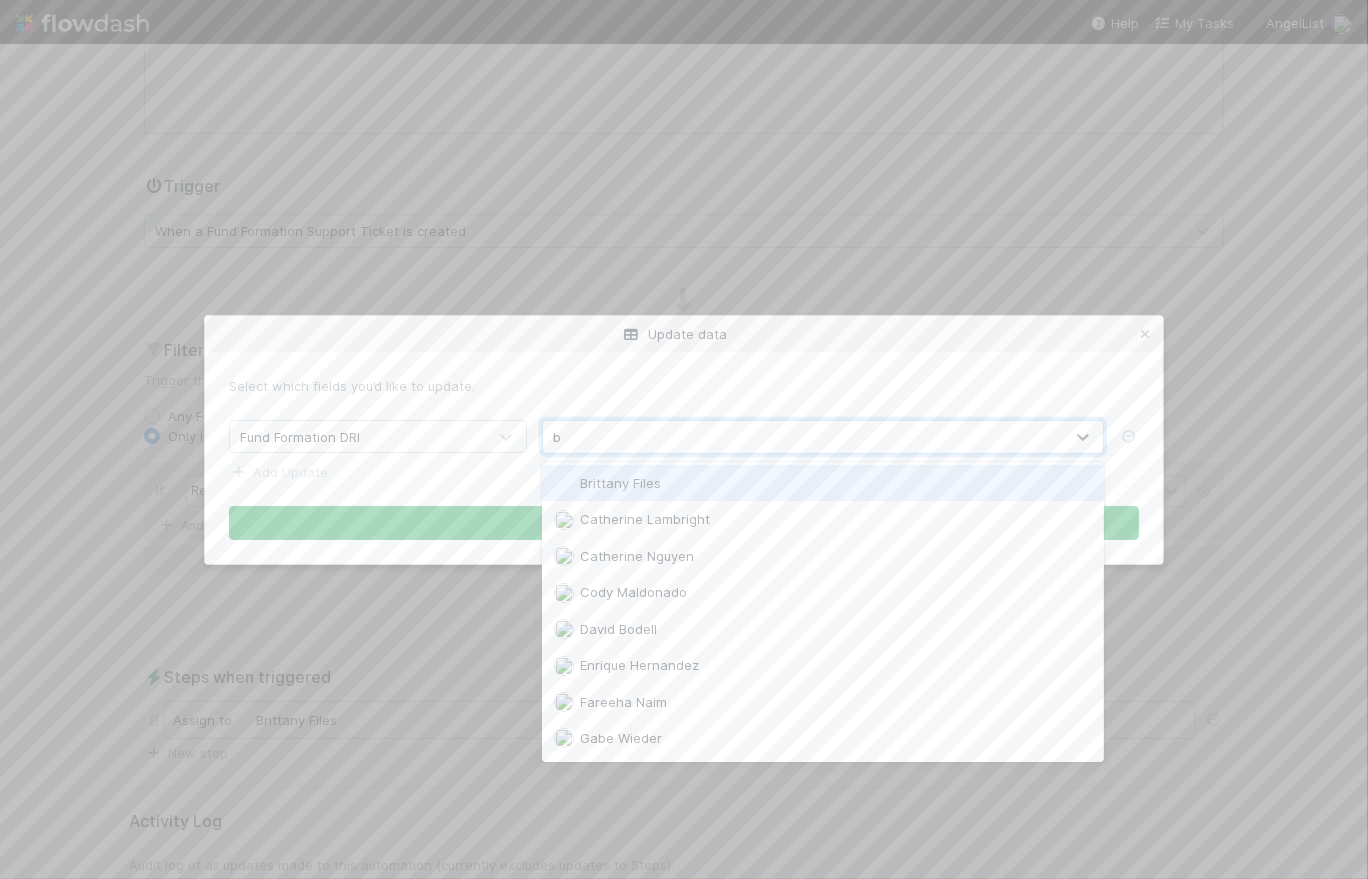 click on "Brittany Files" at bounding box center [823, 483] 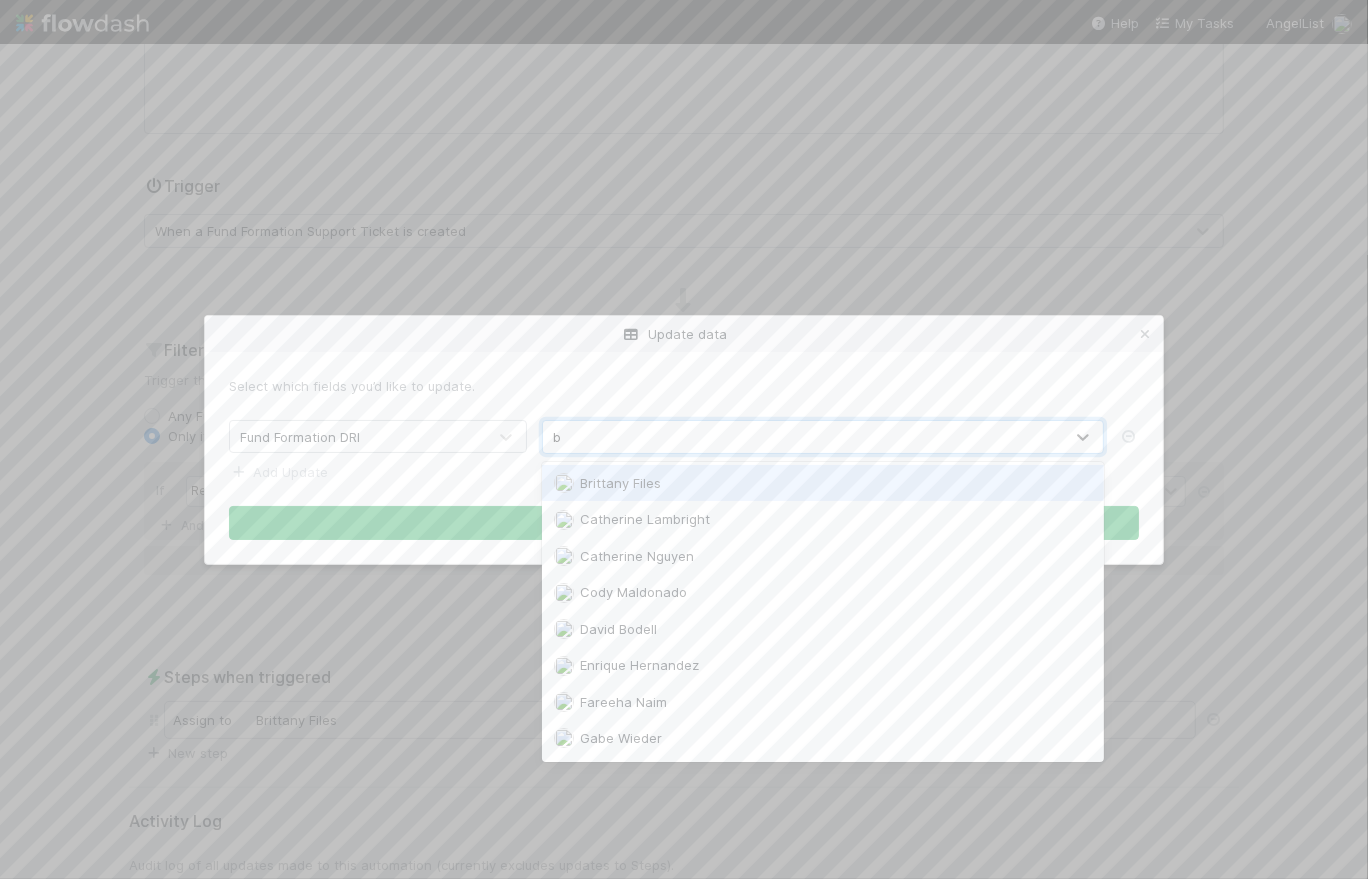type 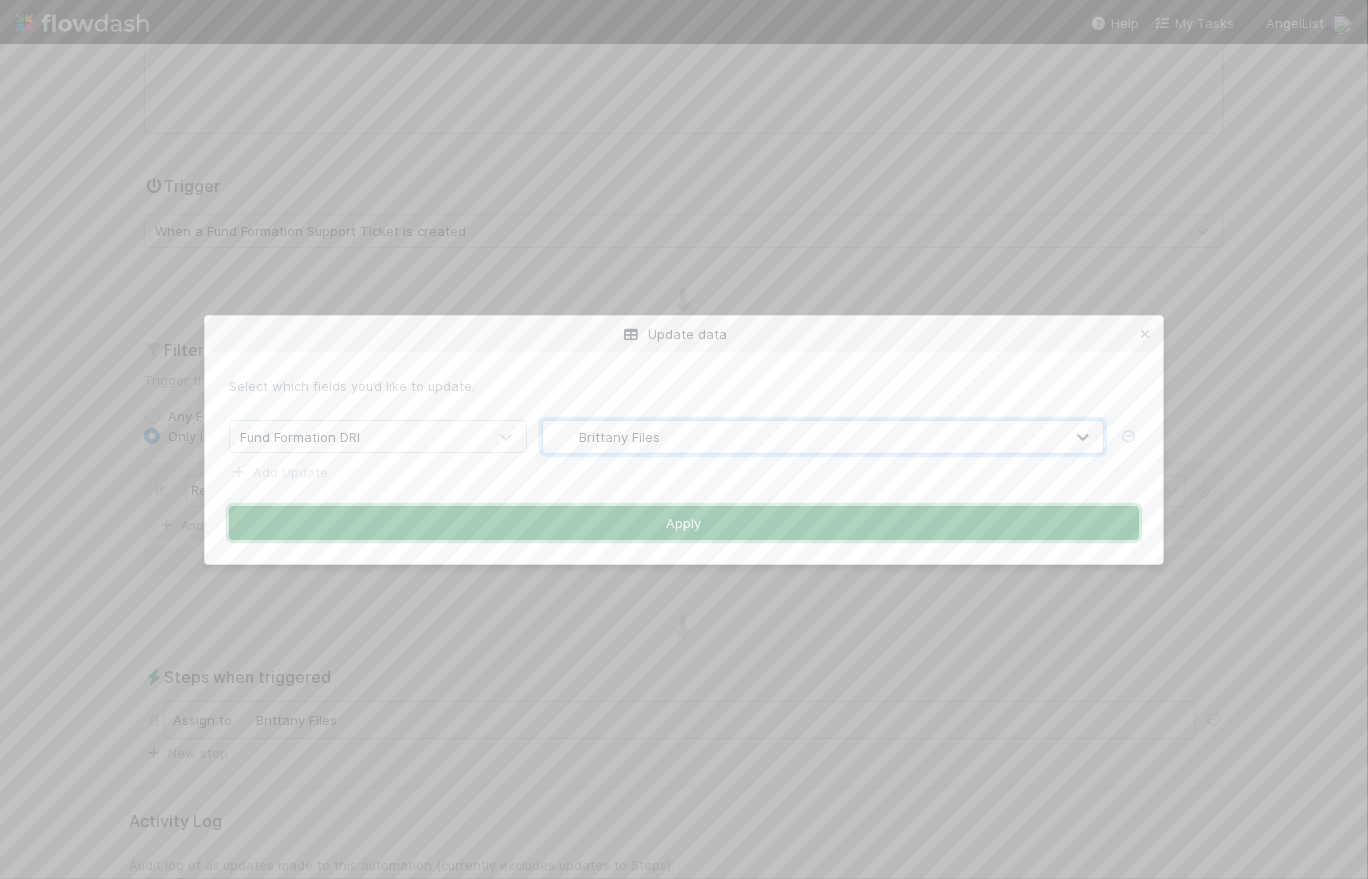 click on "Apply" at bounding box center (684, 523) 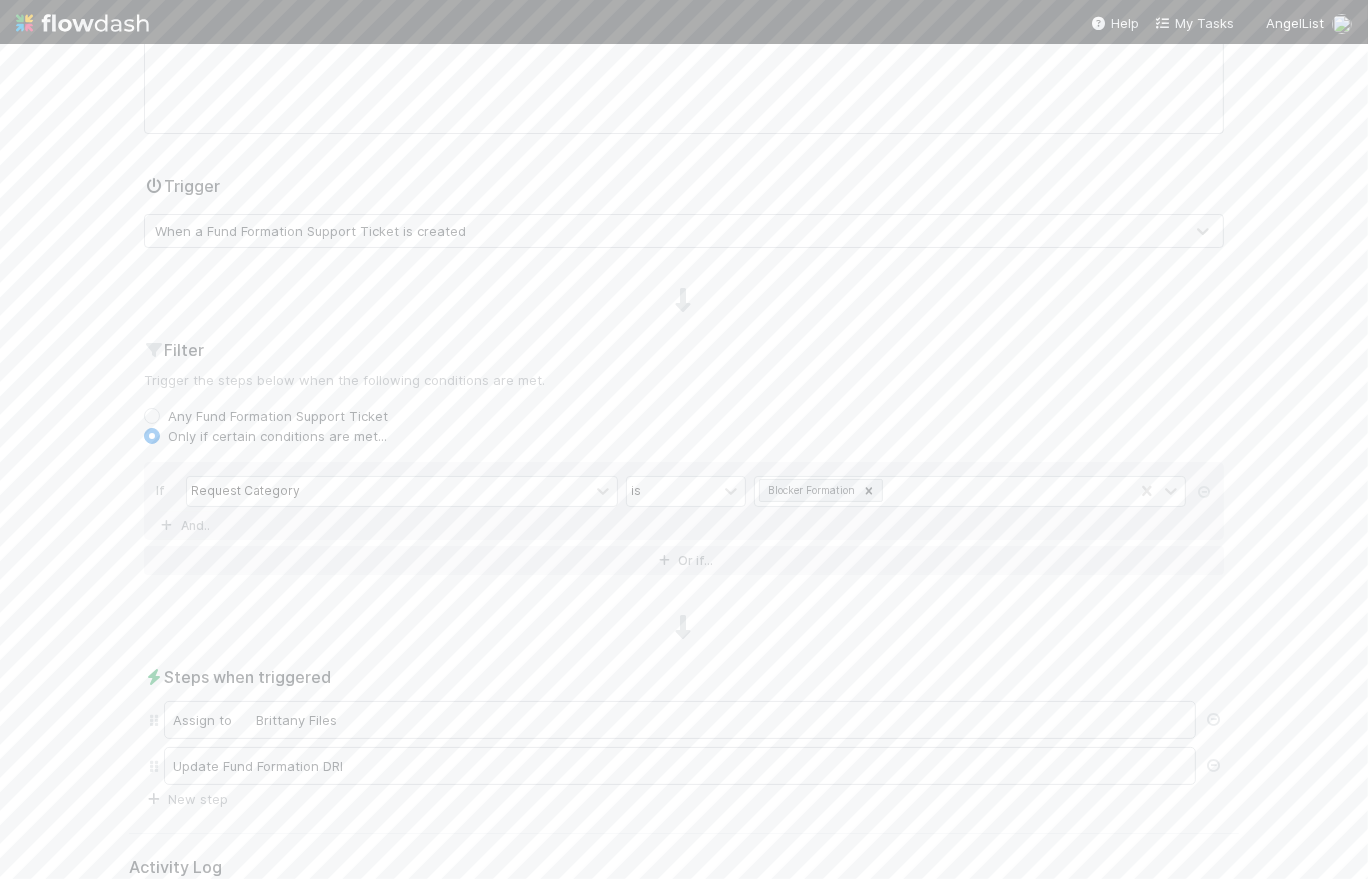 click at bounding box center (684, 628) 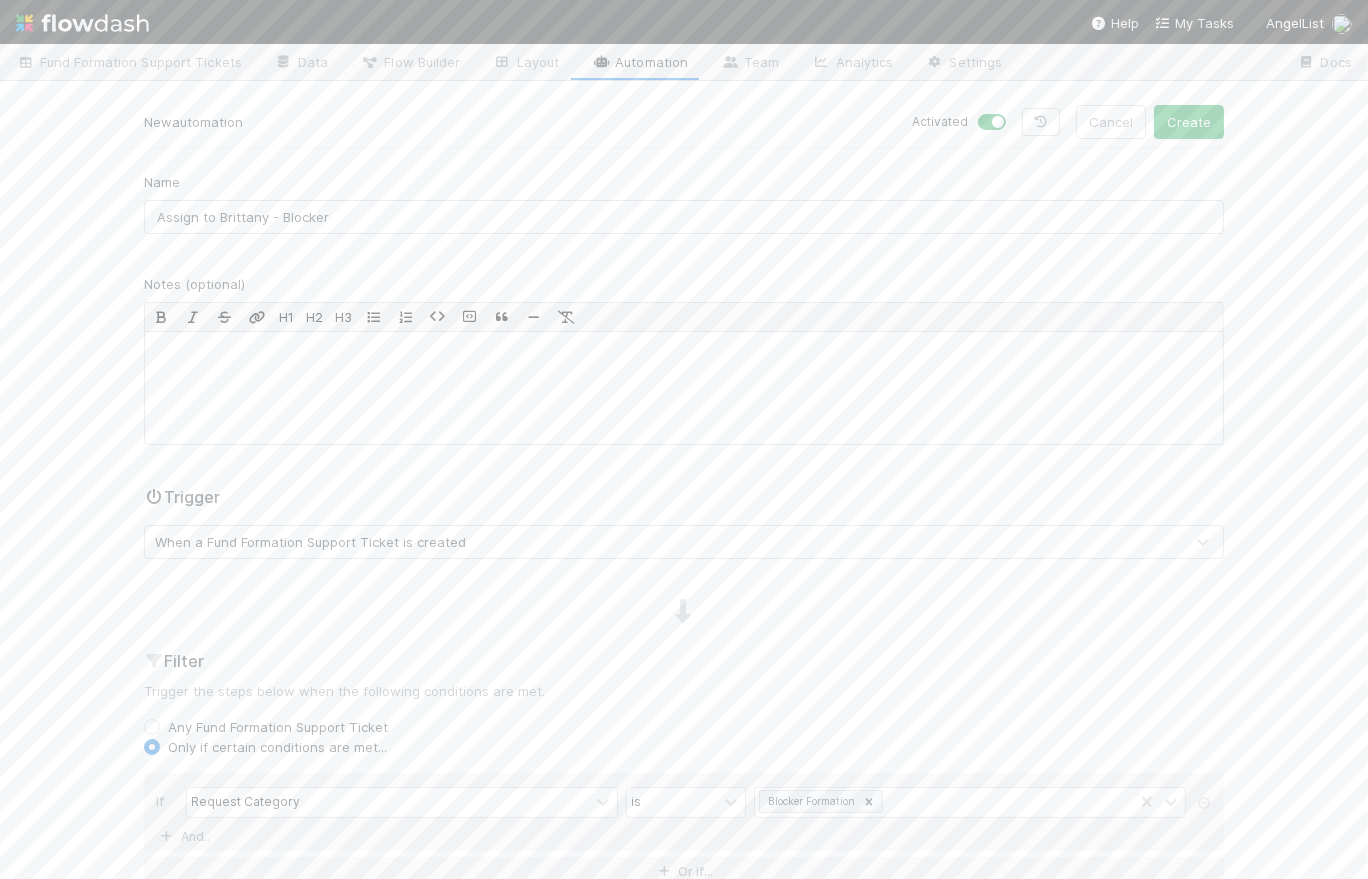 scroll, scrollTop: 0, scrollLeft: 0, axis: both 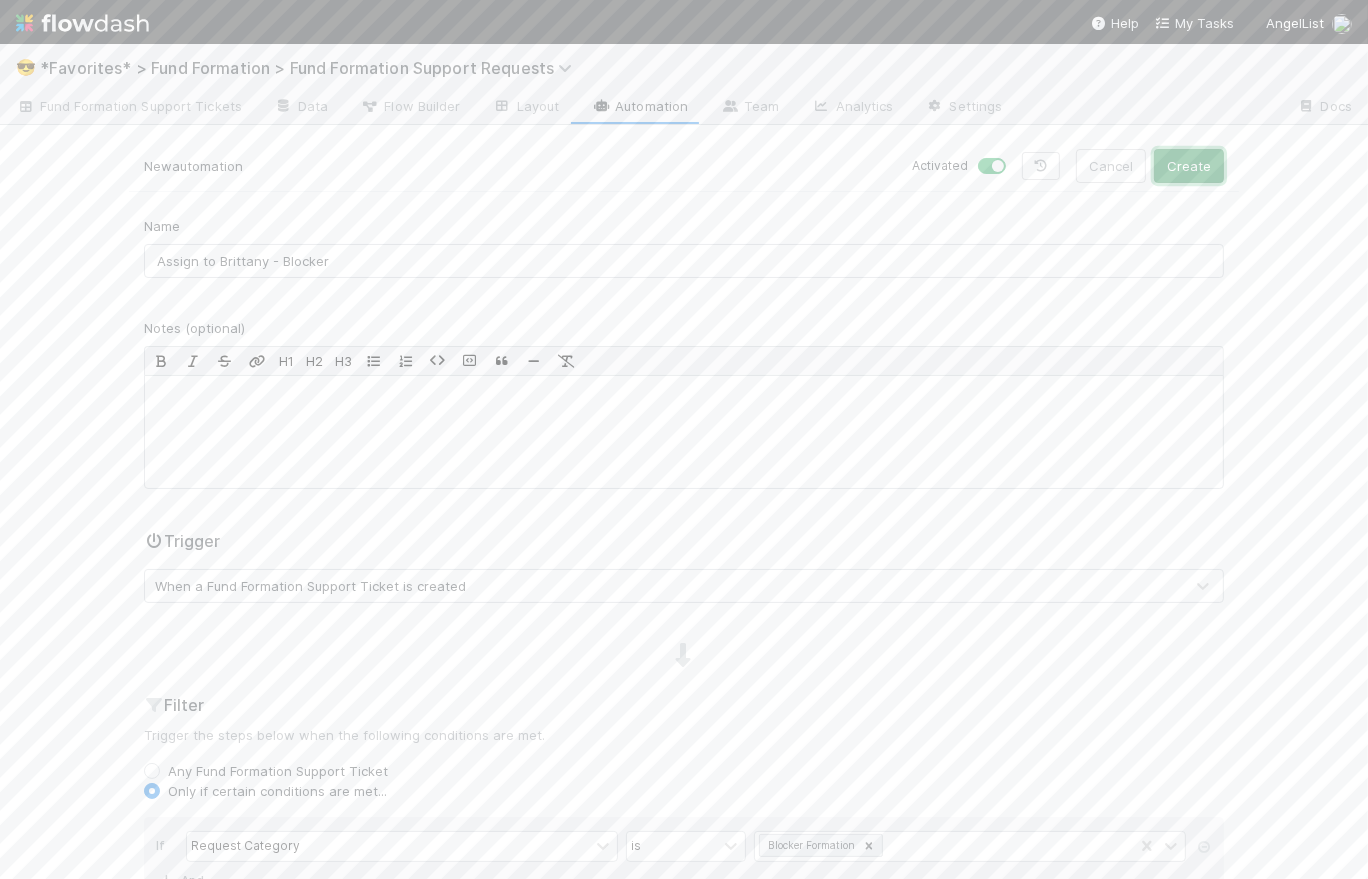 click on "Create" at bounding box center (1189, 166) 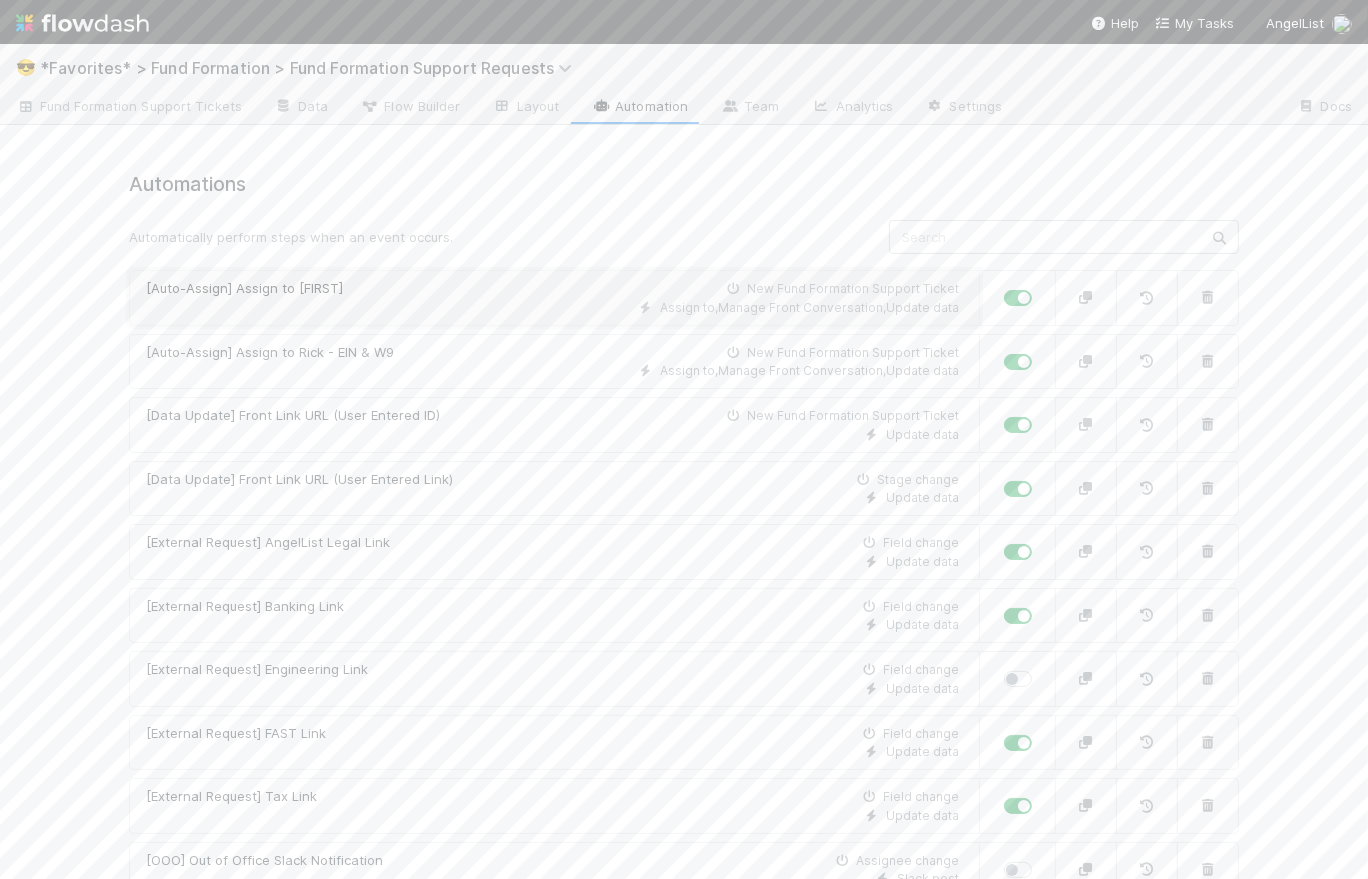 click on "Assign to ,  Manage Front Conversation ,  Update data" at bounding box center (552, 308) 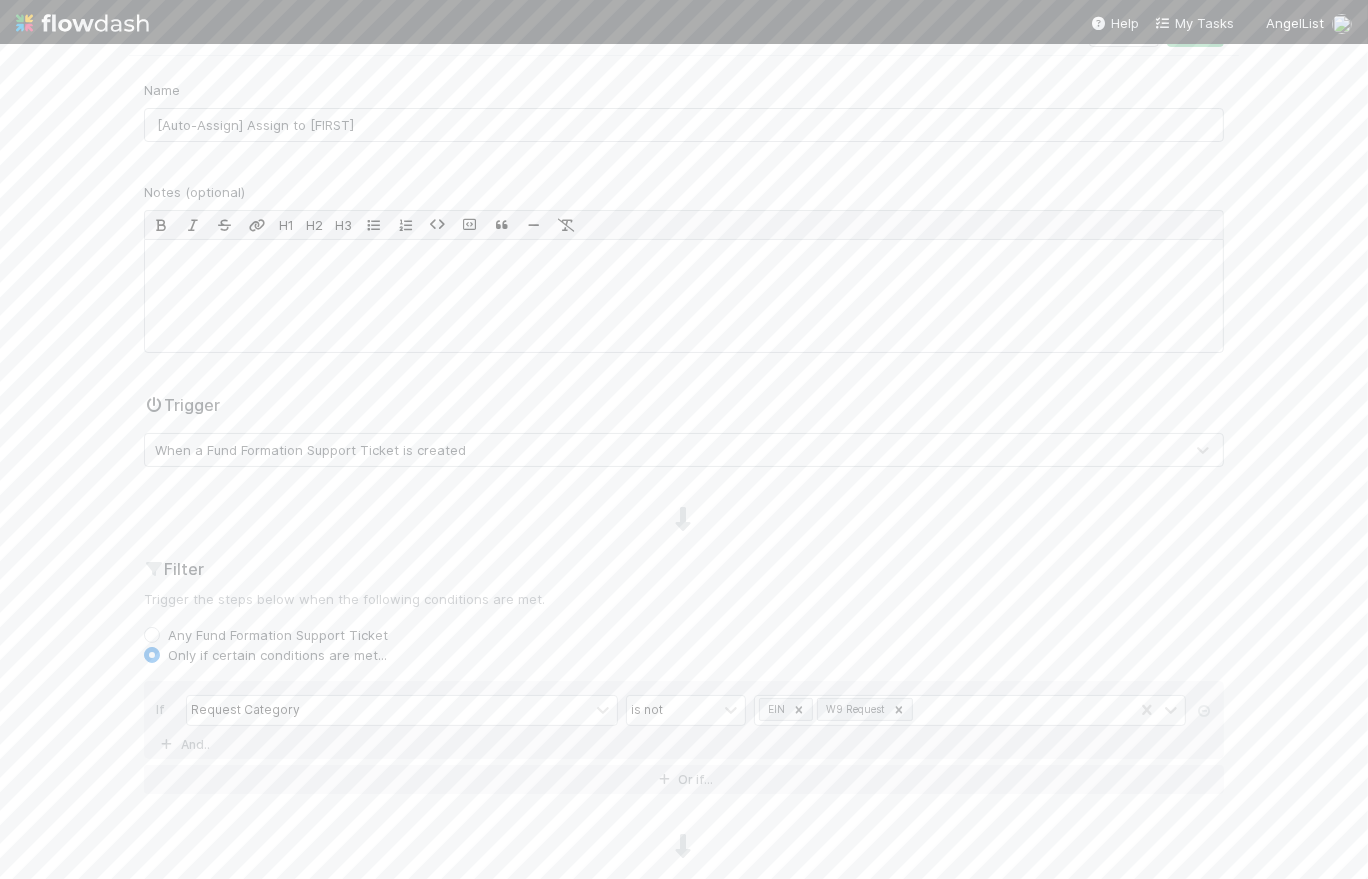 scroll, scrollTop: 372, scrollLeft: 0, axis: vertical 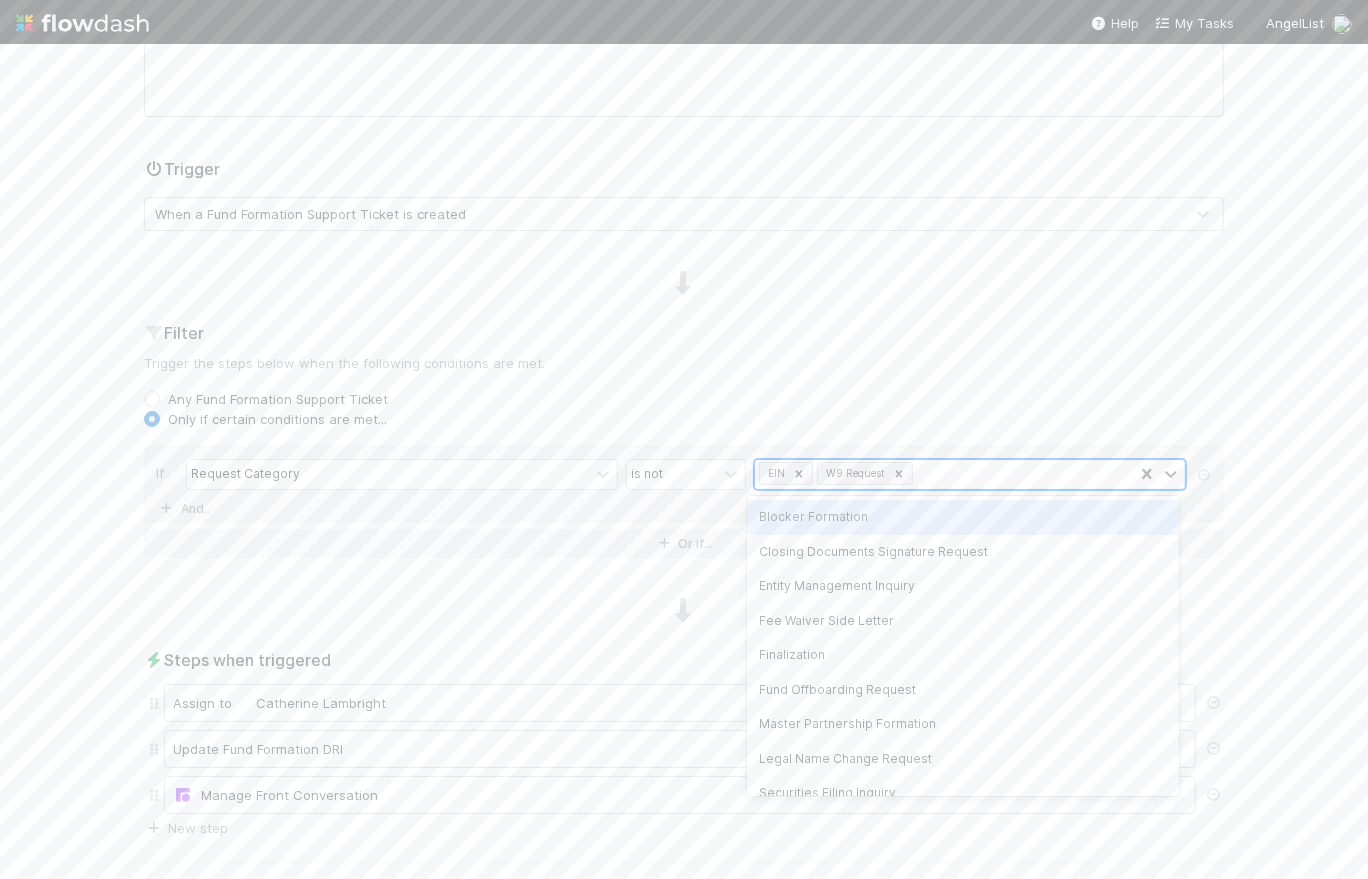 click on "EIN W9 Request" at bounding box center [944, 474] 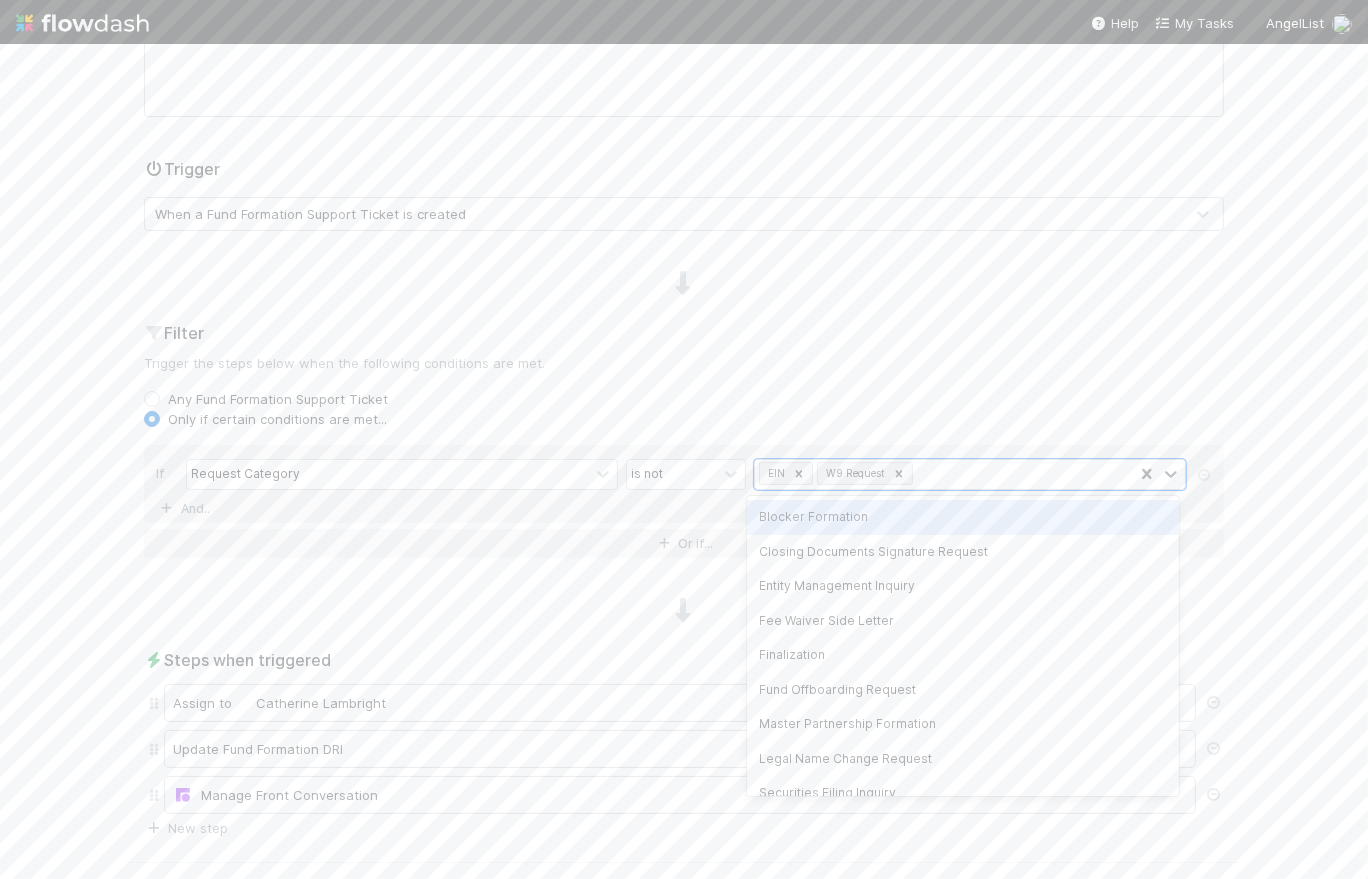 click on "Blocker Formation" at bounding box center (963, 517) 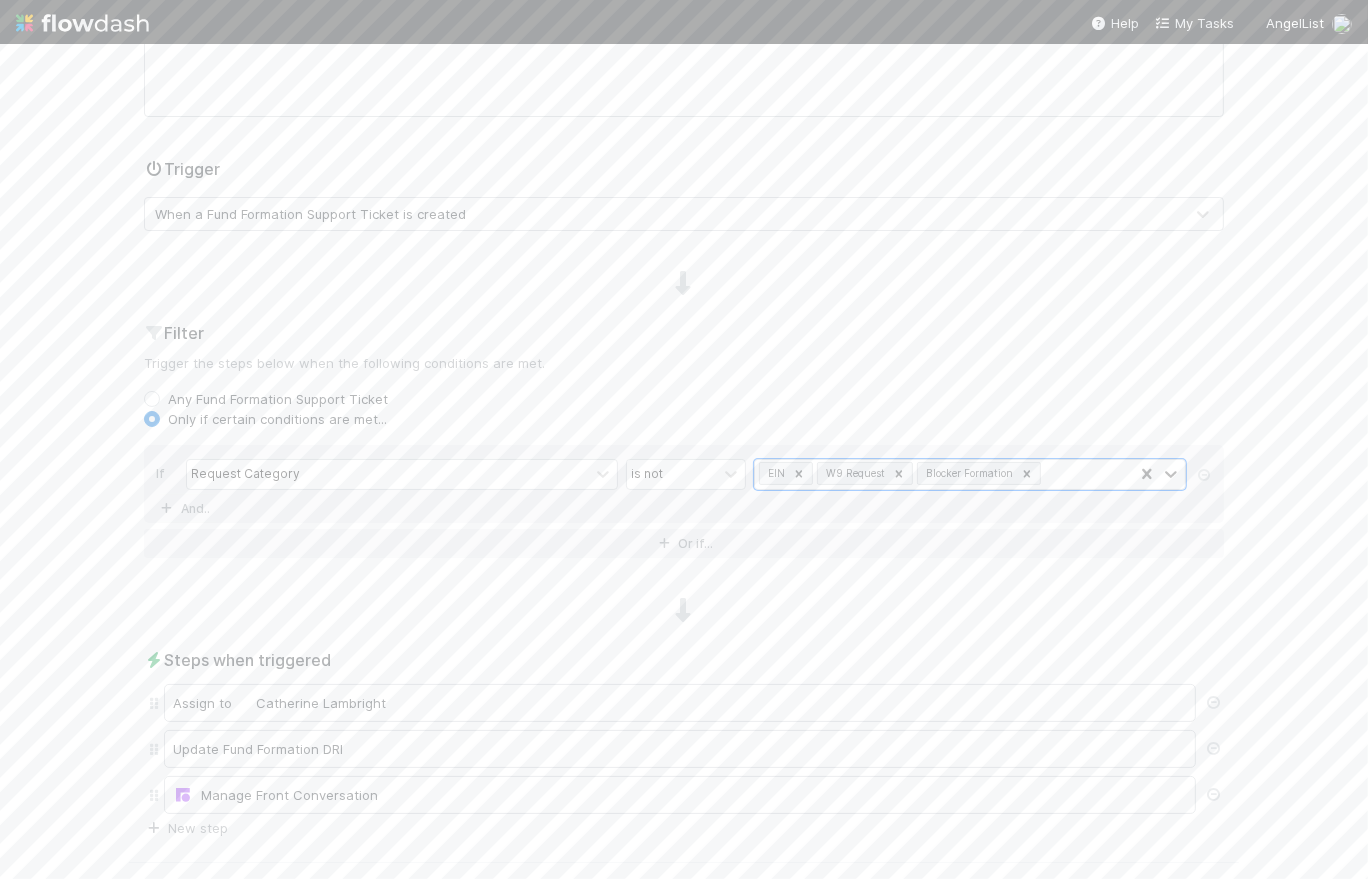 click on "Name [Auto-Assign] Assign to Catherine Notes (optional) H1 H2 H3  Trigger When a Fund Formation Support Ticket is created  Filter Trigger the steps below when the following conditions are met. Any Fund Formation Support Ticket Only if certain conditions are met... If Request Category is not   option Blocker Formation, selected.     0 results available. Select is focused ,type to refine list, press Down to open the menu,  press left to focus selected values EIN W9 Request Blocker Formation And.. Or if...  Steps when triggered Assign to   Catherine  Lambright  Update Fund Formation DRI Manage Front Conversation New step" at bounding box center (684, 341) 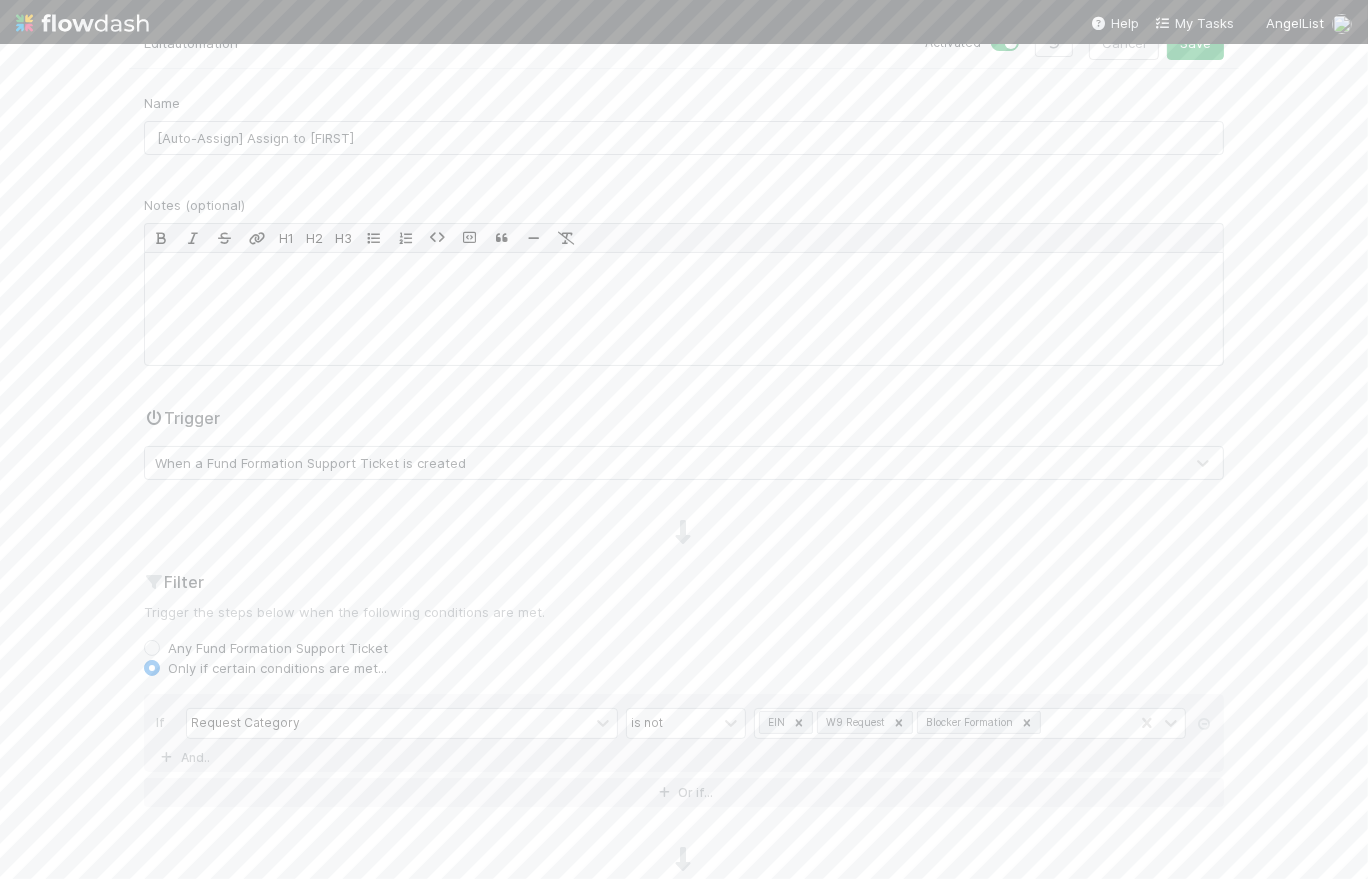 scroll, scrollTop: 0, scrollLeft: 0, axis: both 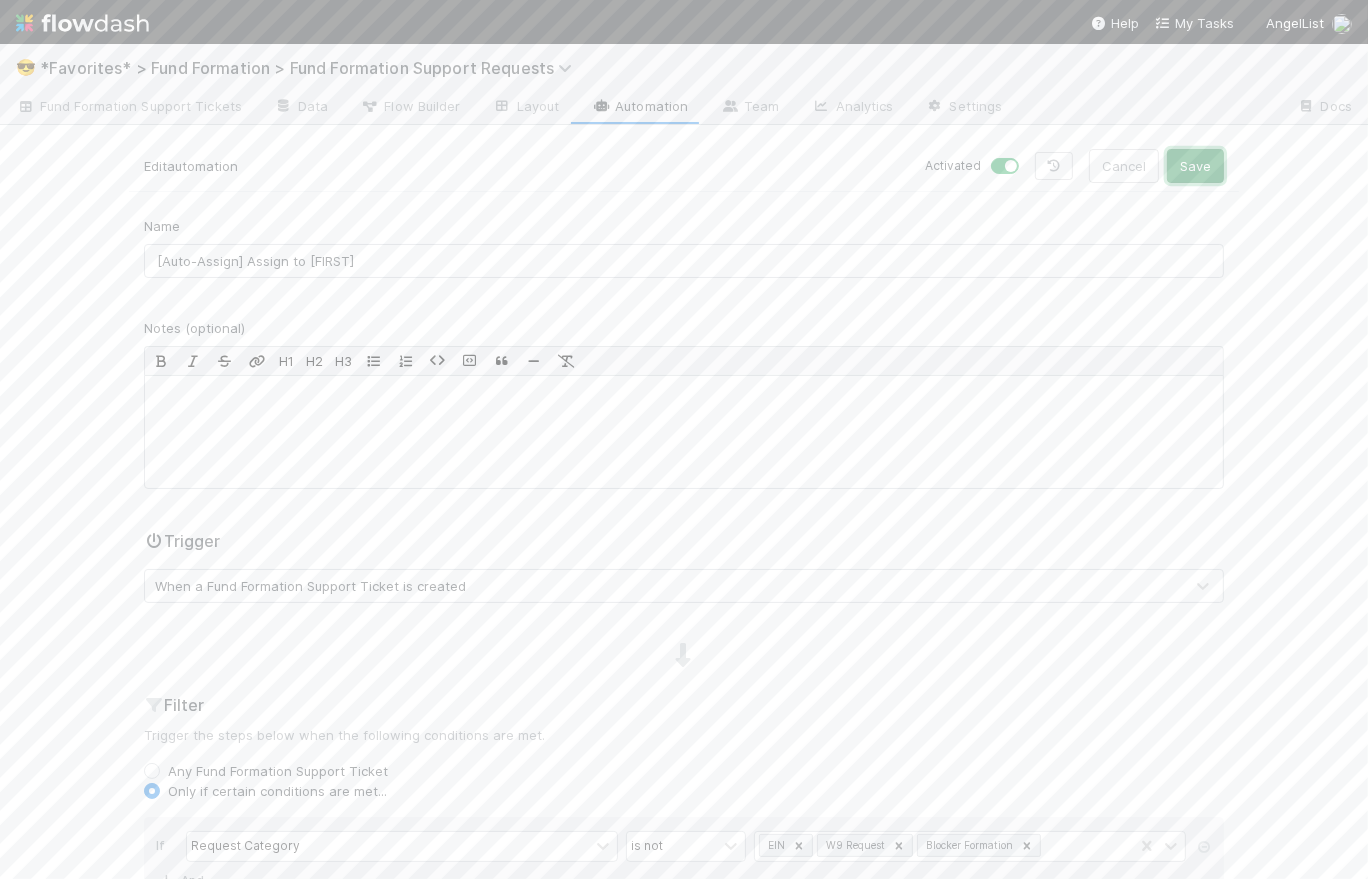 click on "Save" at bounding box center [1195, 166] 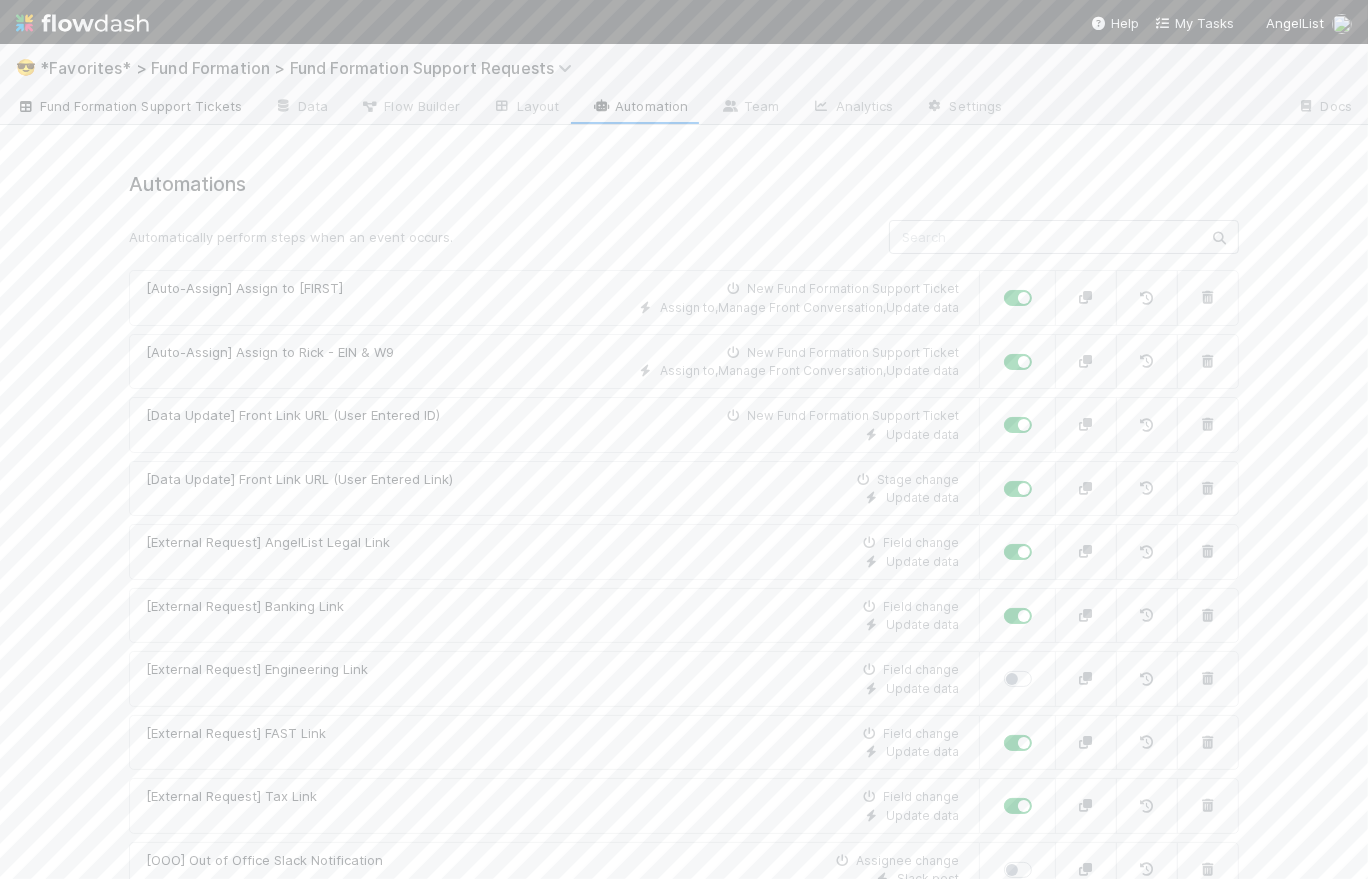 click on "Fund Formation Support Tickets" at bounding box center [129, 106] 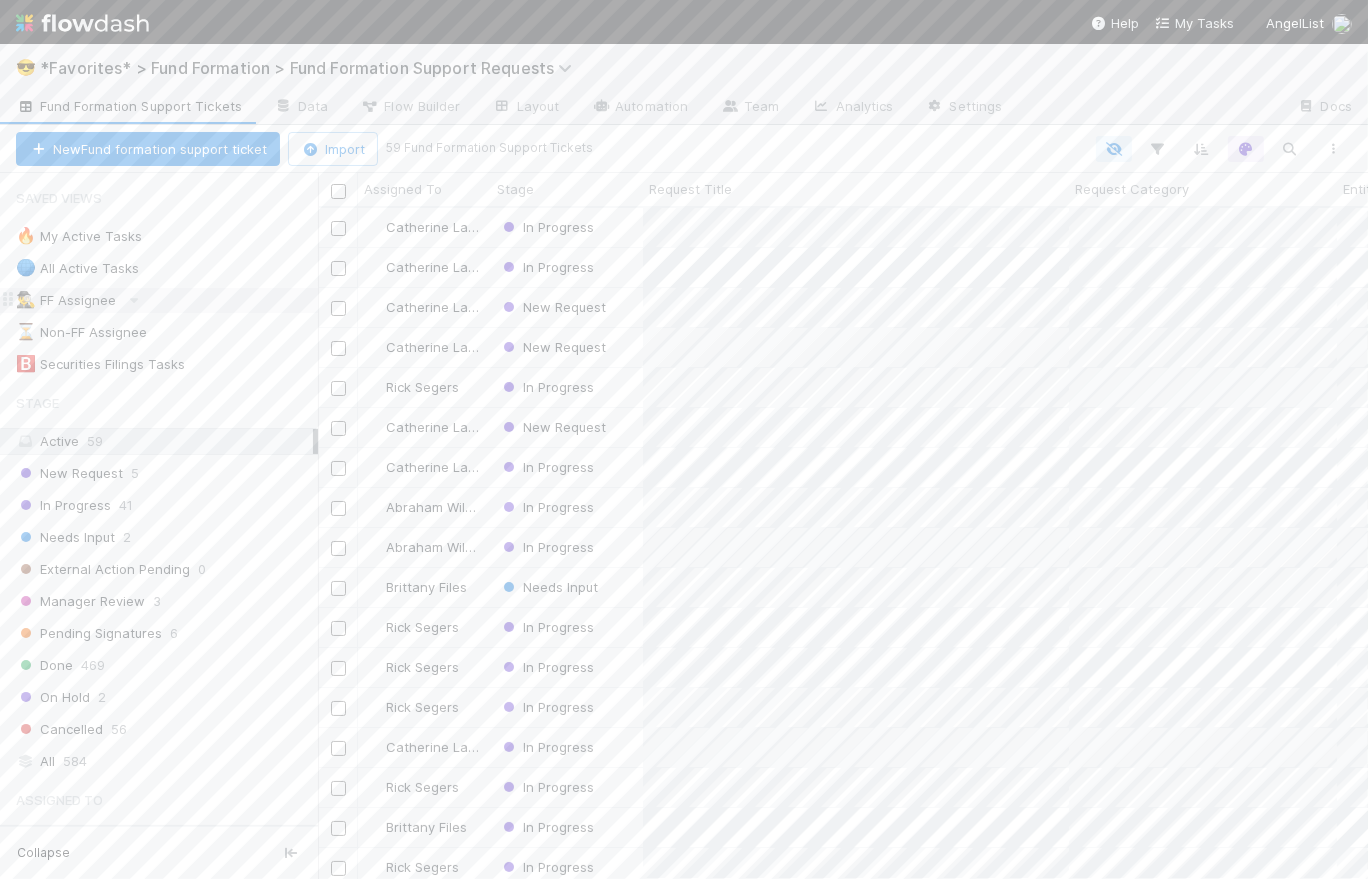 scroll, scrollTop: 14, scrollLeft: 14, axis: both 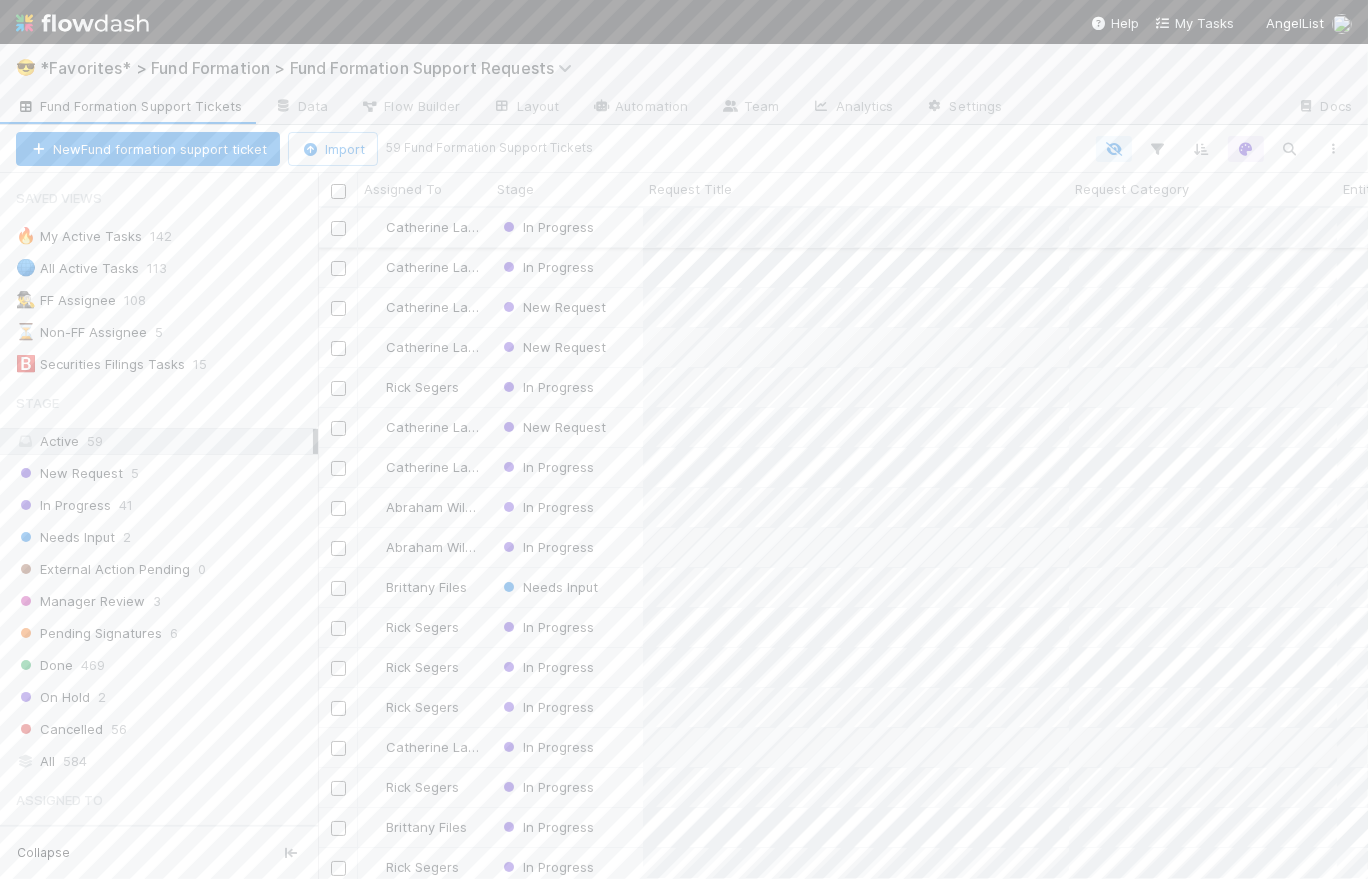 click on "In Progress" at bounding box center [567, 227] 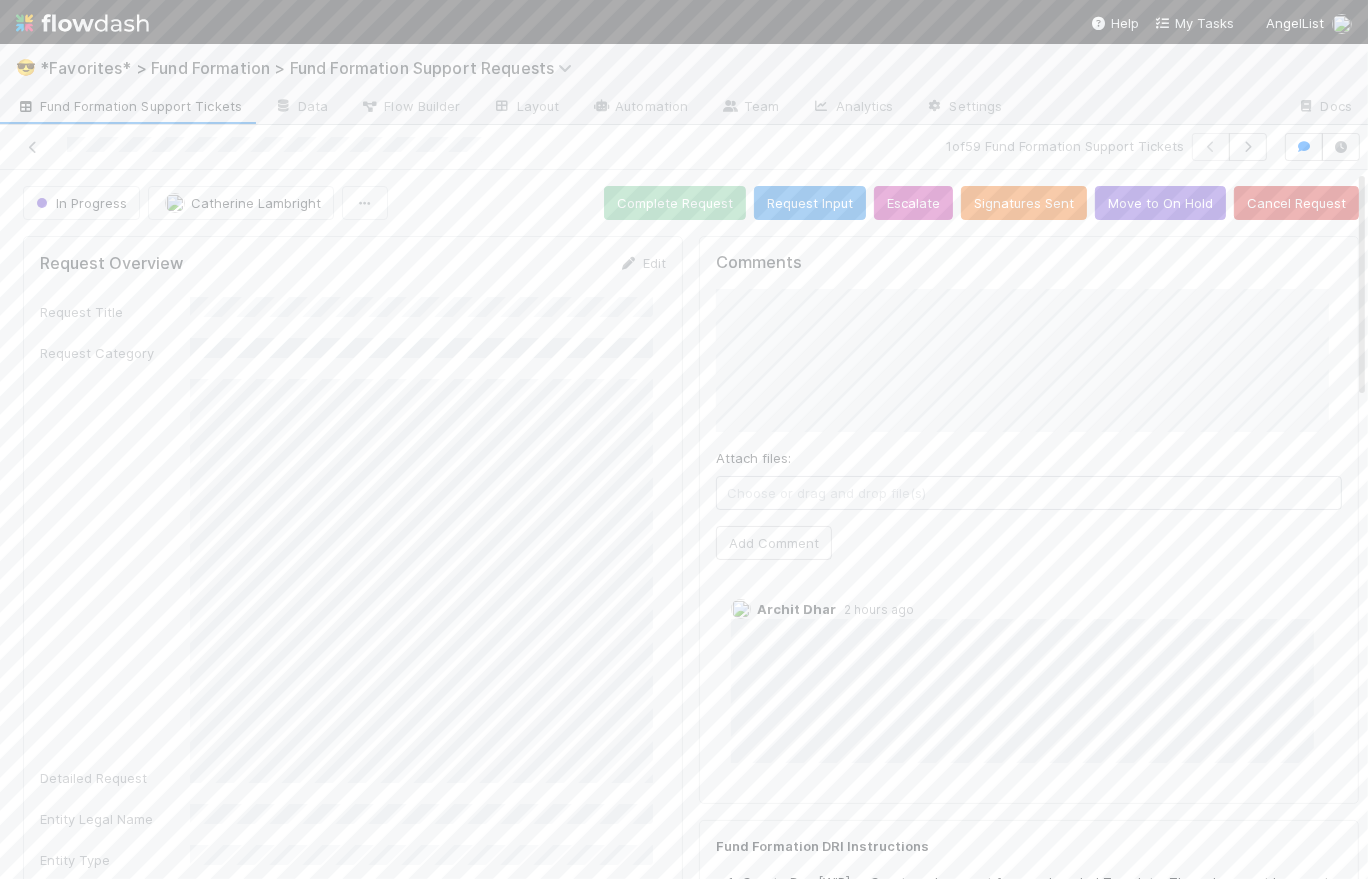 click at bounding box center (82, 23) 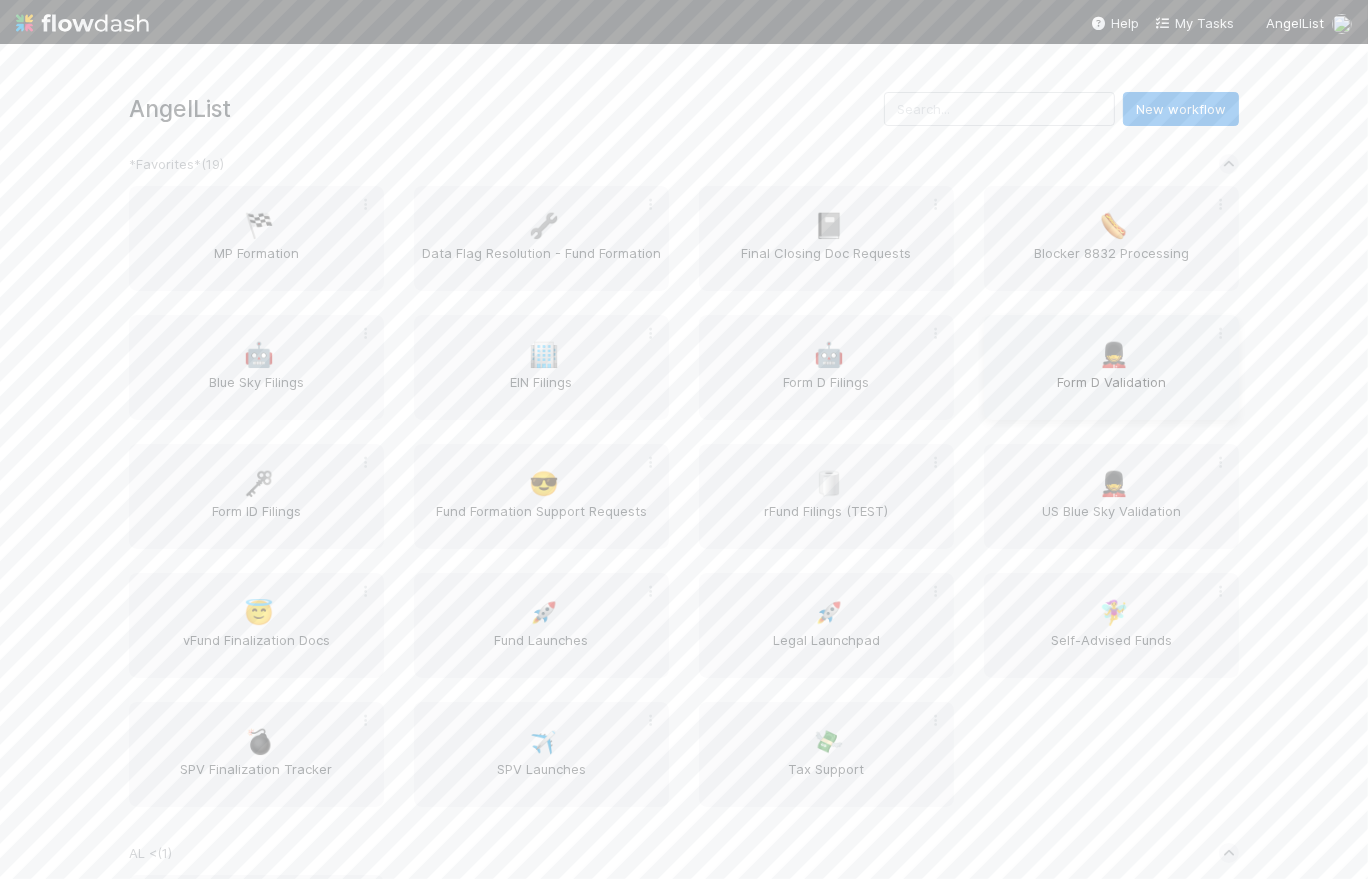 click on "Form D Validation" at bounding box center (1111, 392) 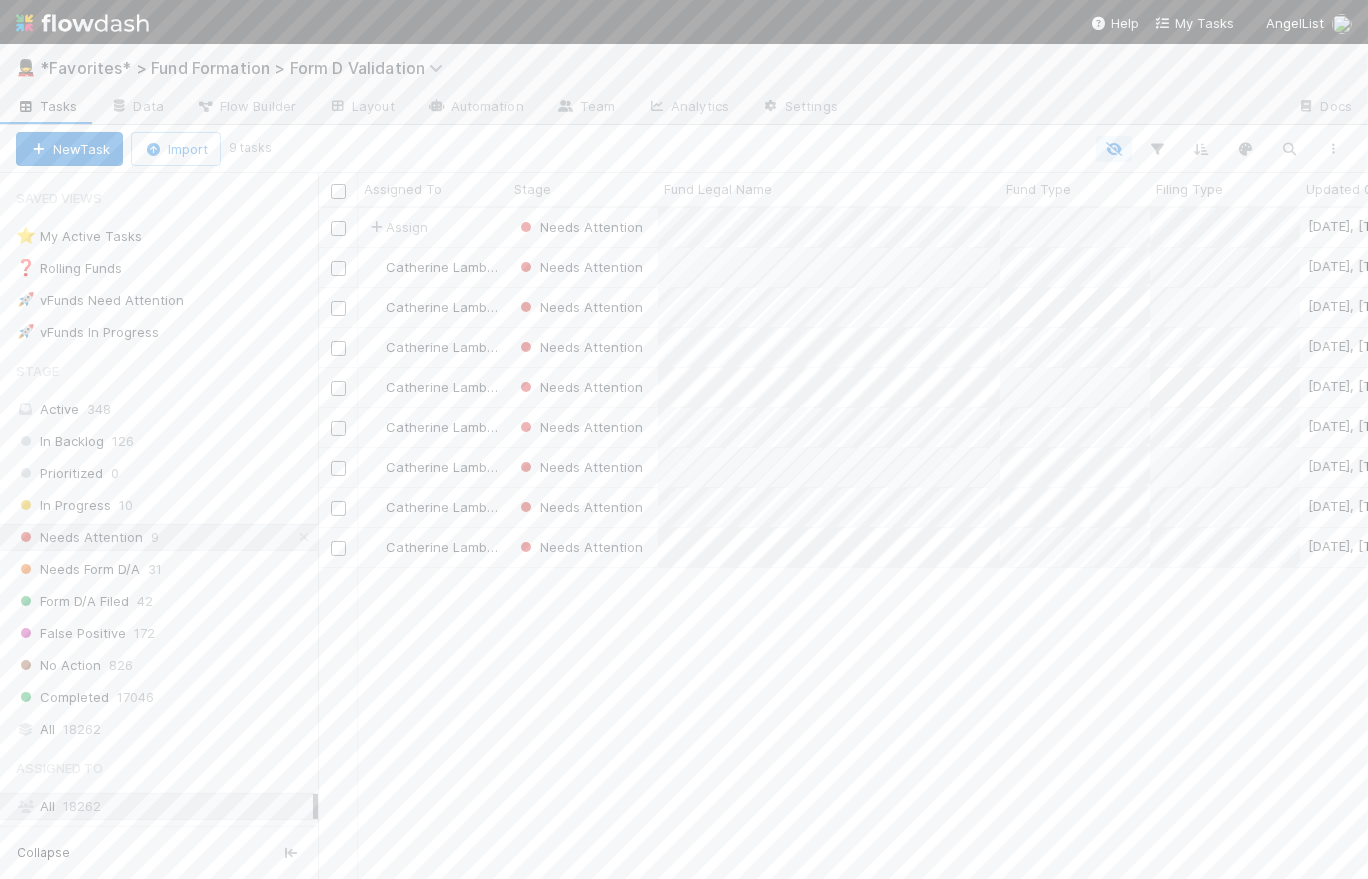 scroll, scrollTop: 14, scrollLeft: 14, axis: both 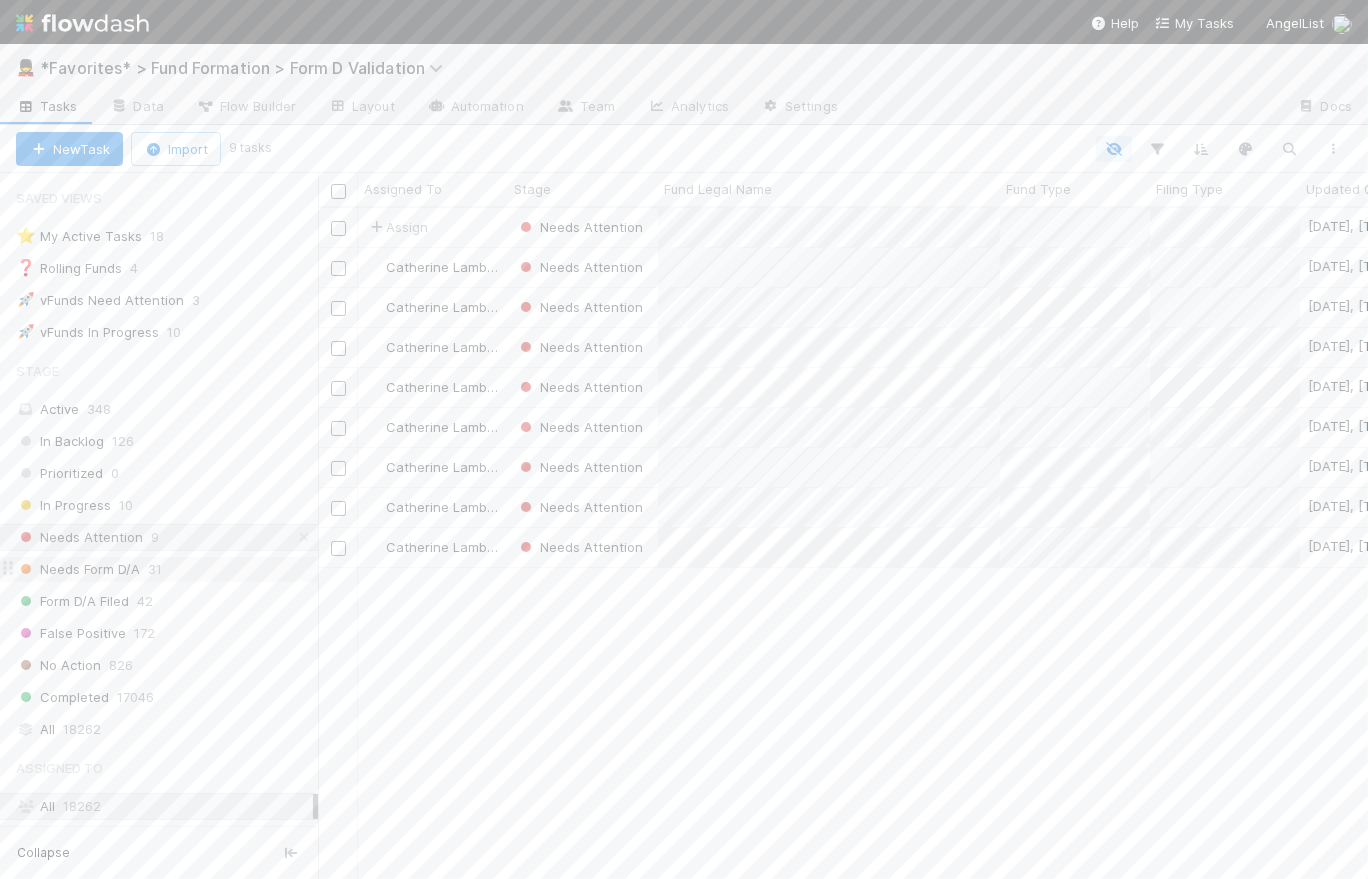 click on "Needs Form D/A" at bounding box center (78, 569) 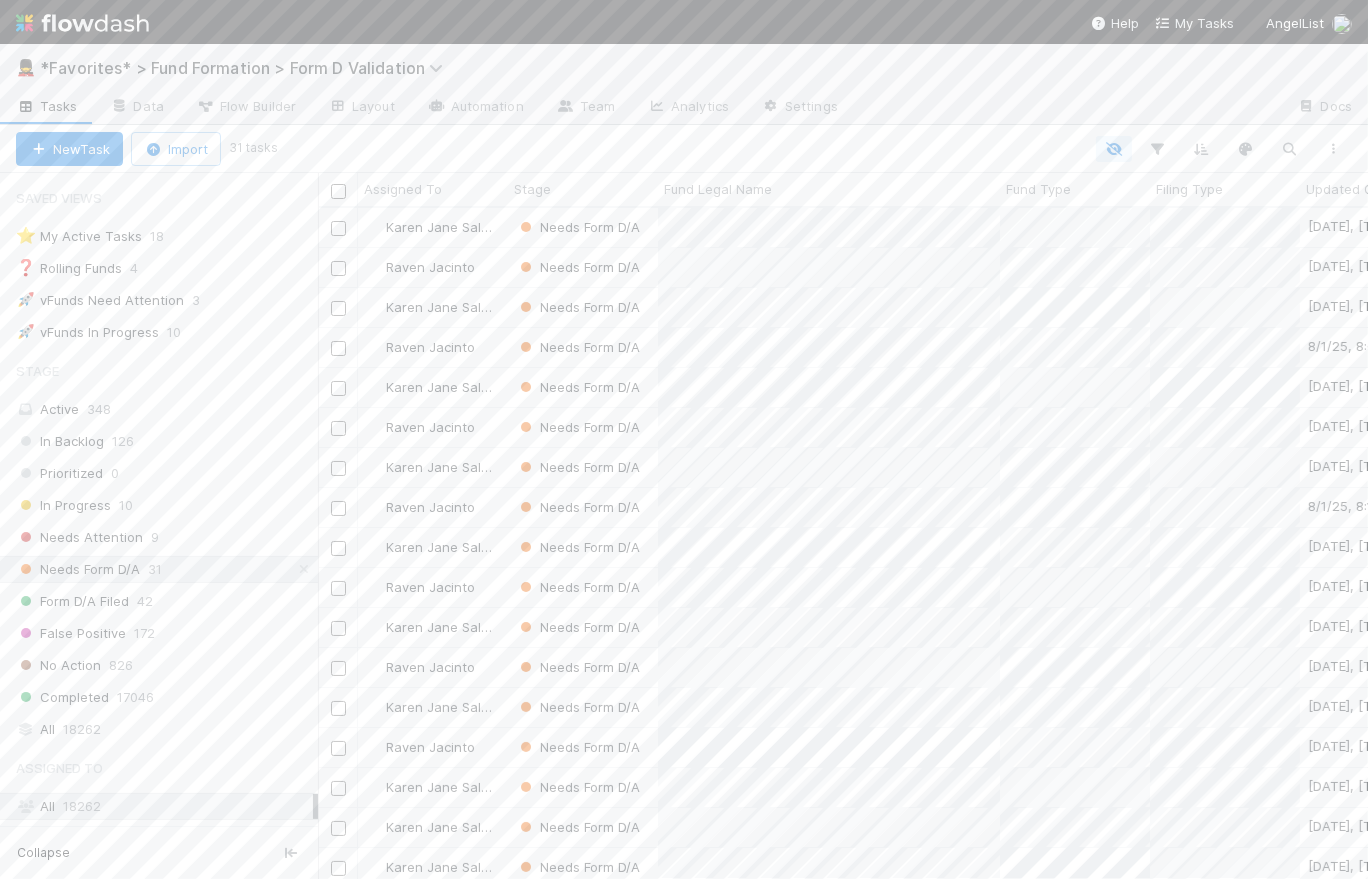 scroll, scrollTop: 14, scrollLeft: 14, axis: both 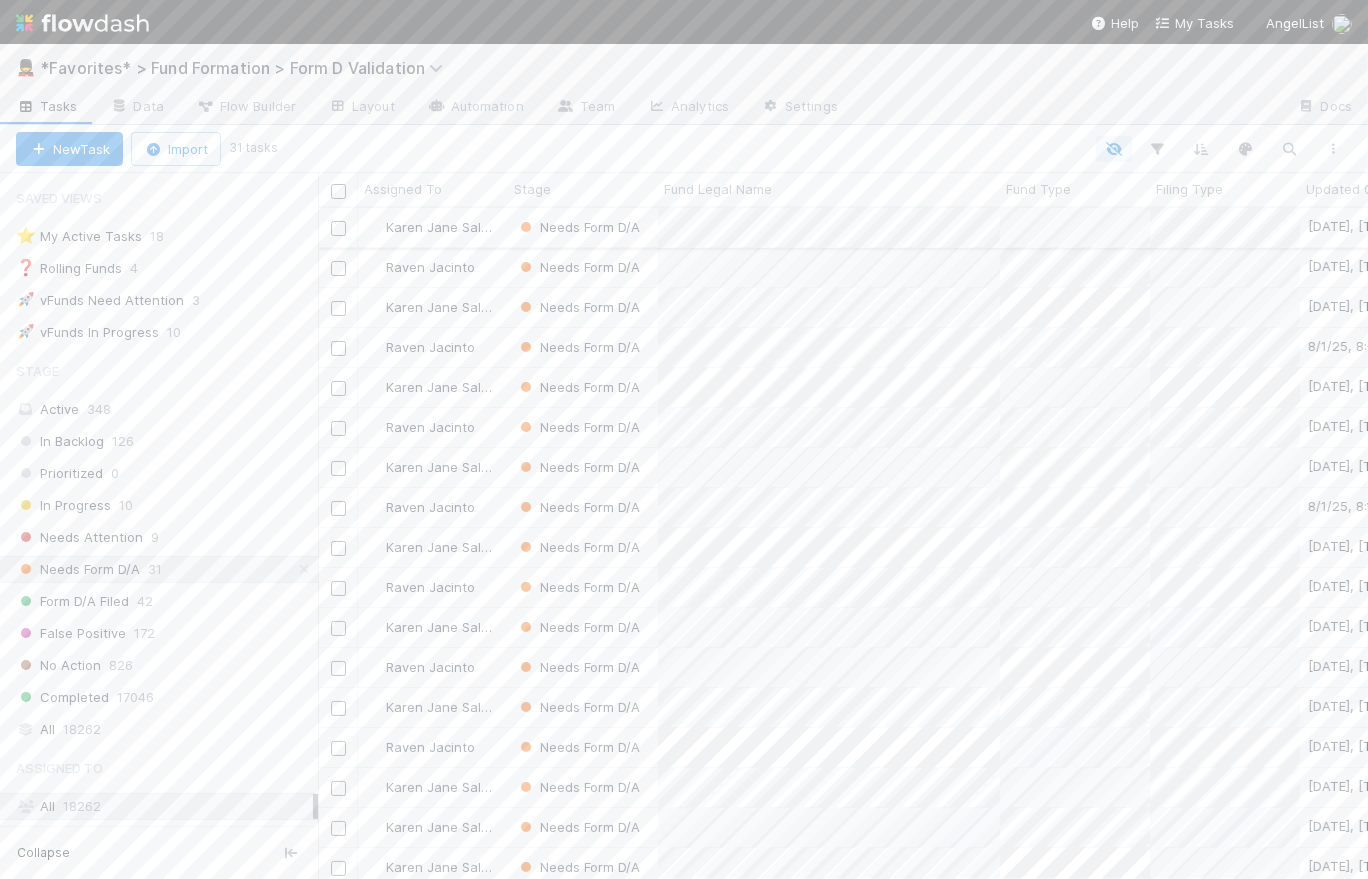 click on "Needs Form D/A" at bounding box center (583, 227) 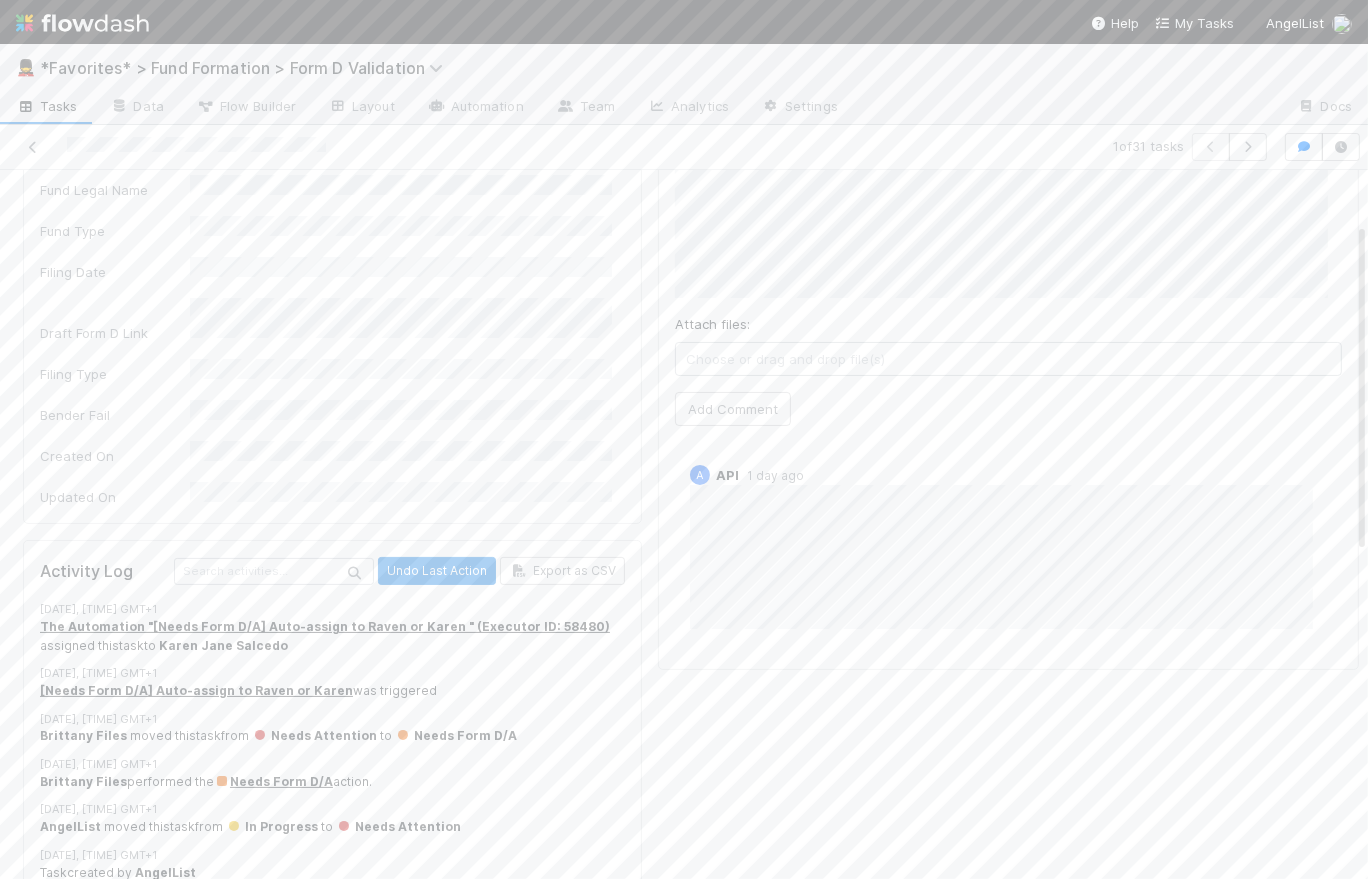 scroll, scrollTop: 0, scrollLeft: 0, axis: both 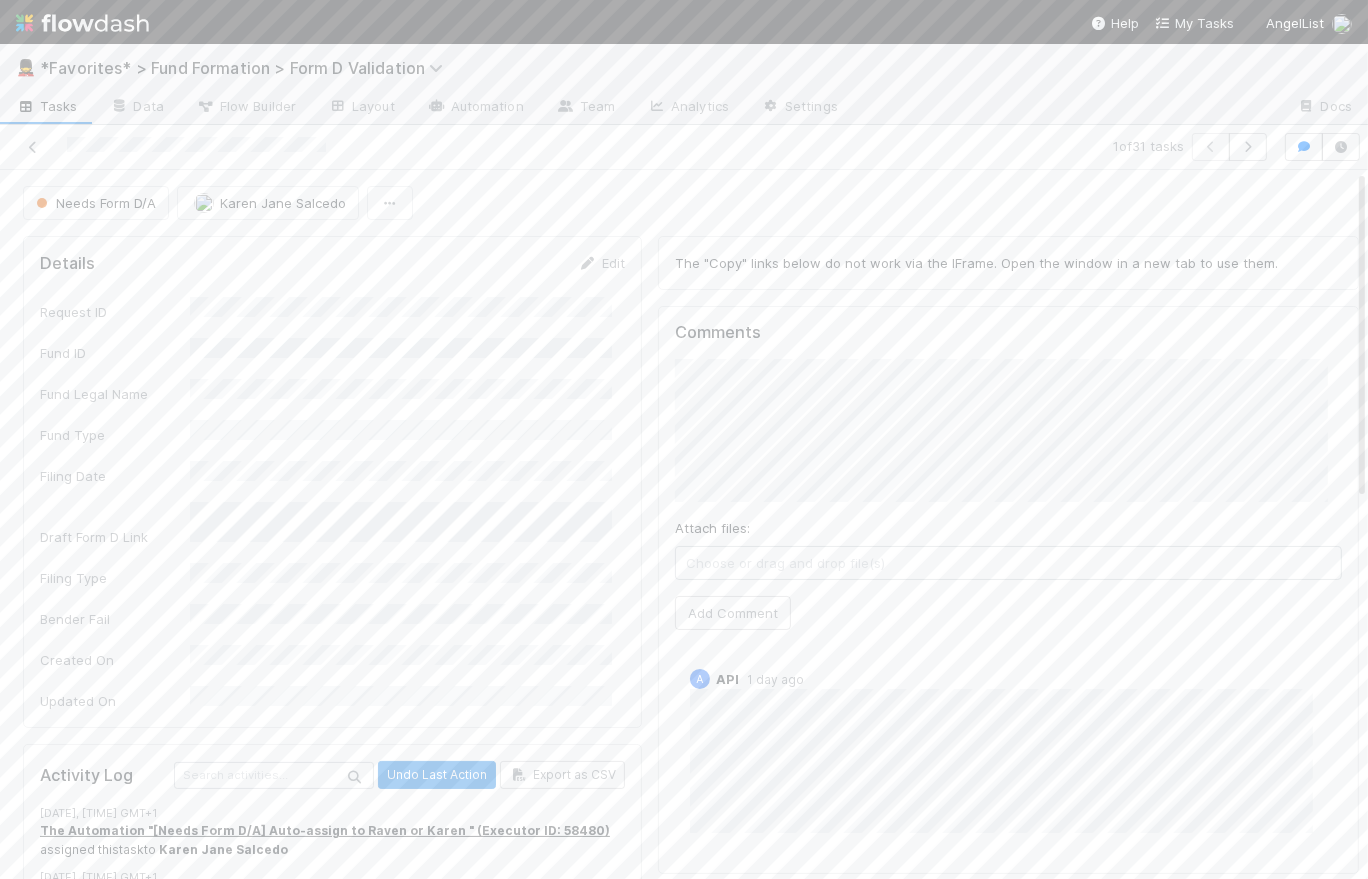 click on "Tasks" at bounding box center [47, 106] 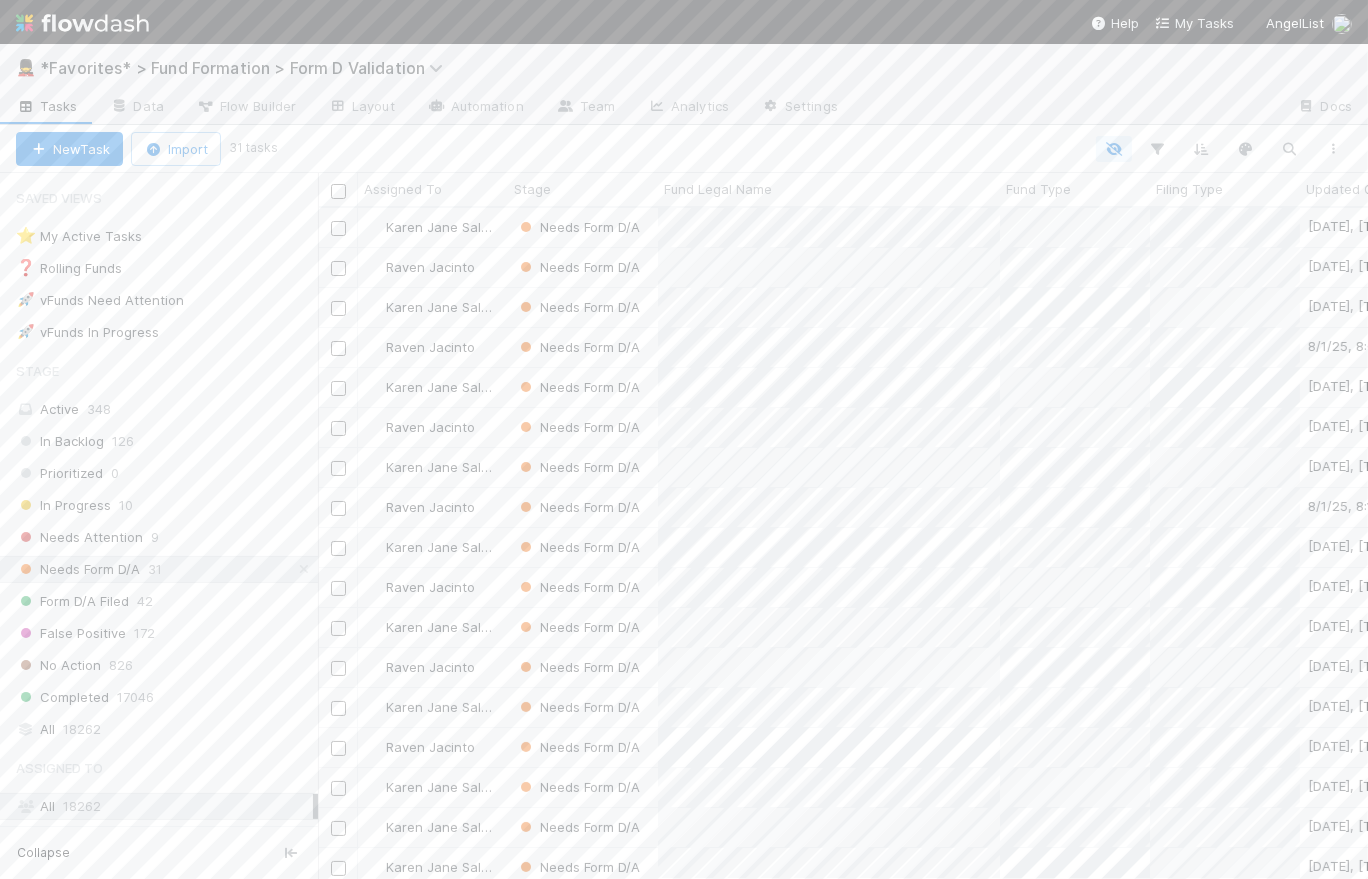scroll, scrollTop: 14, scrollLeft: 14, axis: both 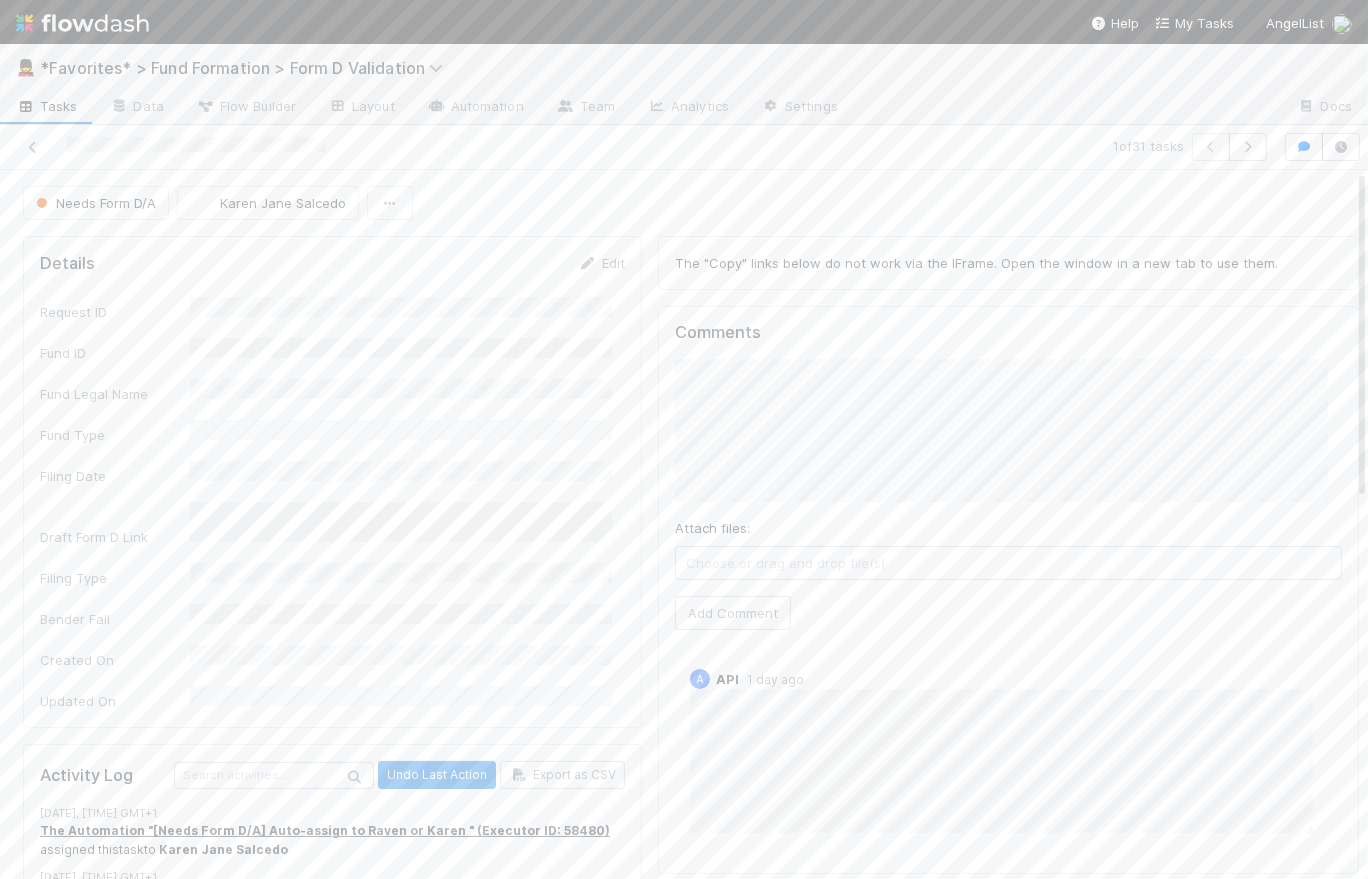 click on "Needs Form D/A  Karen Jane Salcedo" at bounding box center [691, 203] 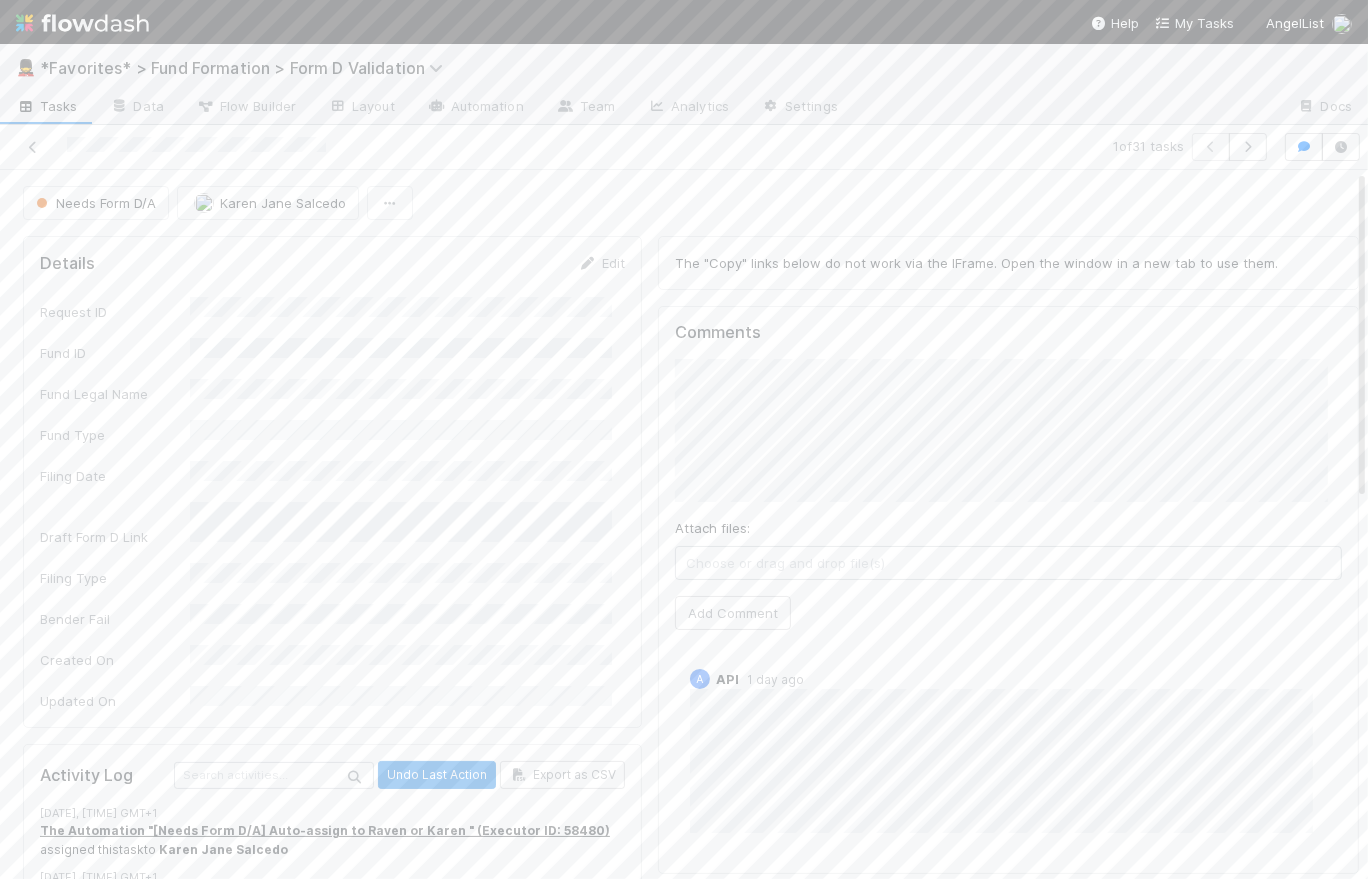 click on "Needs Form D/A  Karen Jane Salcedo" at bounding box center [691, 203] 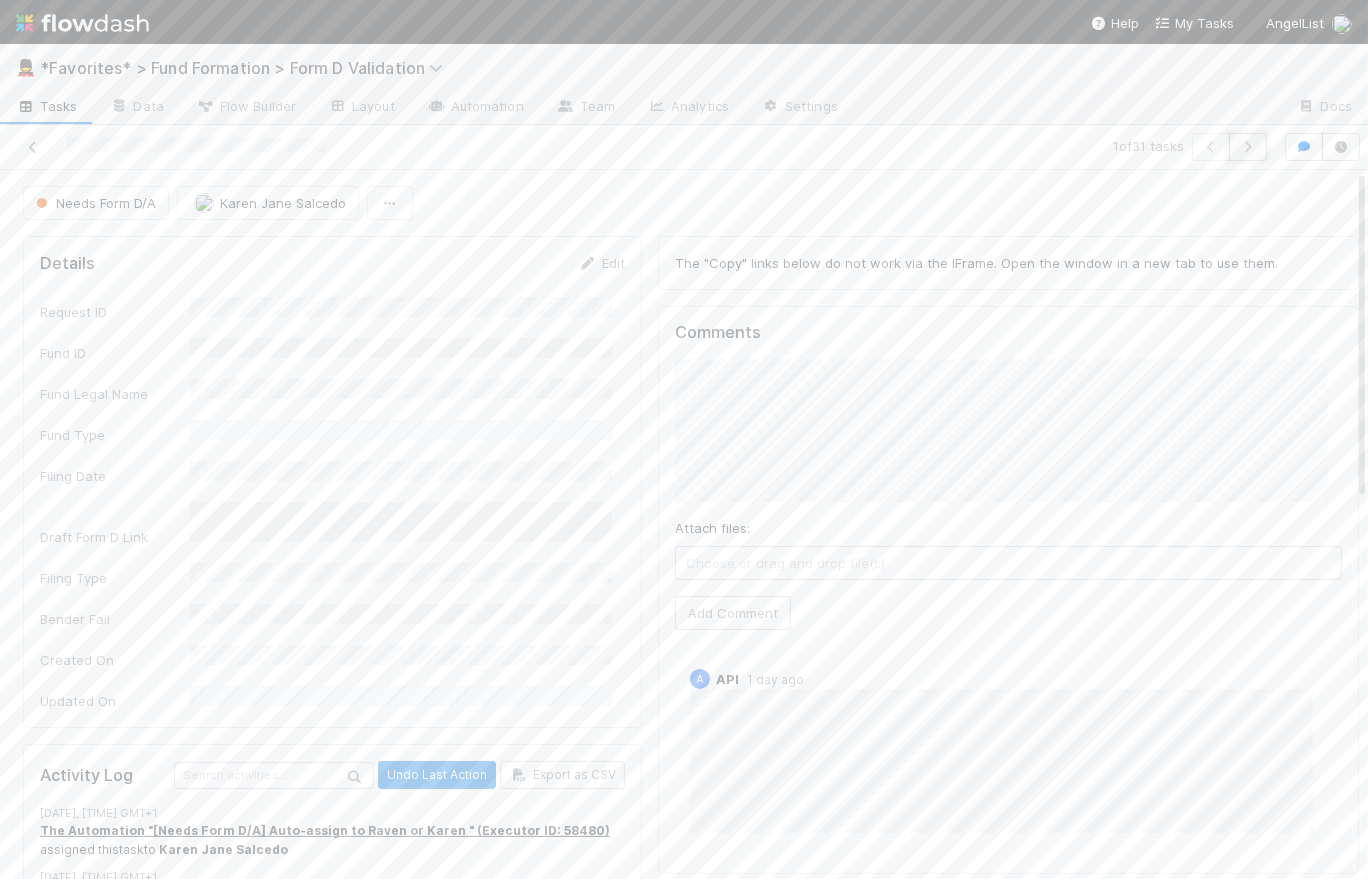 click at bounding box center [1248, 147] 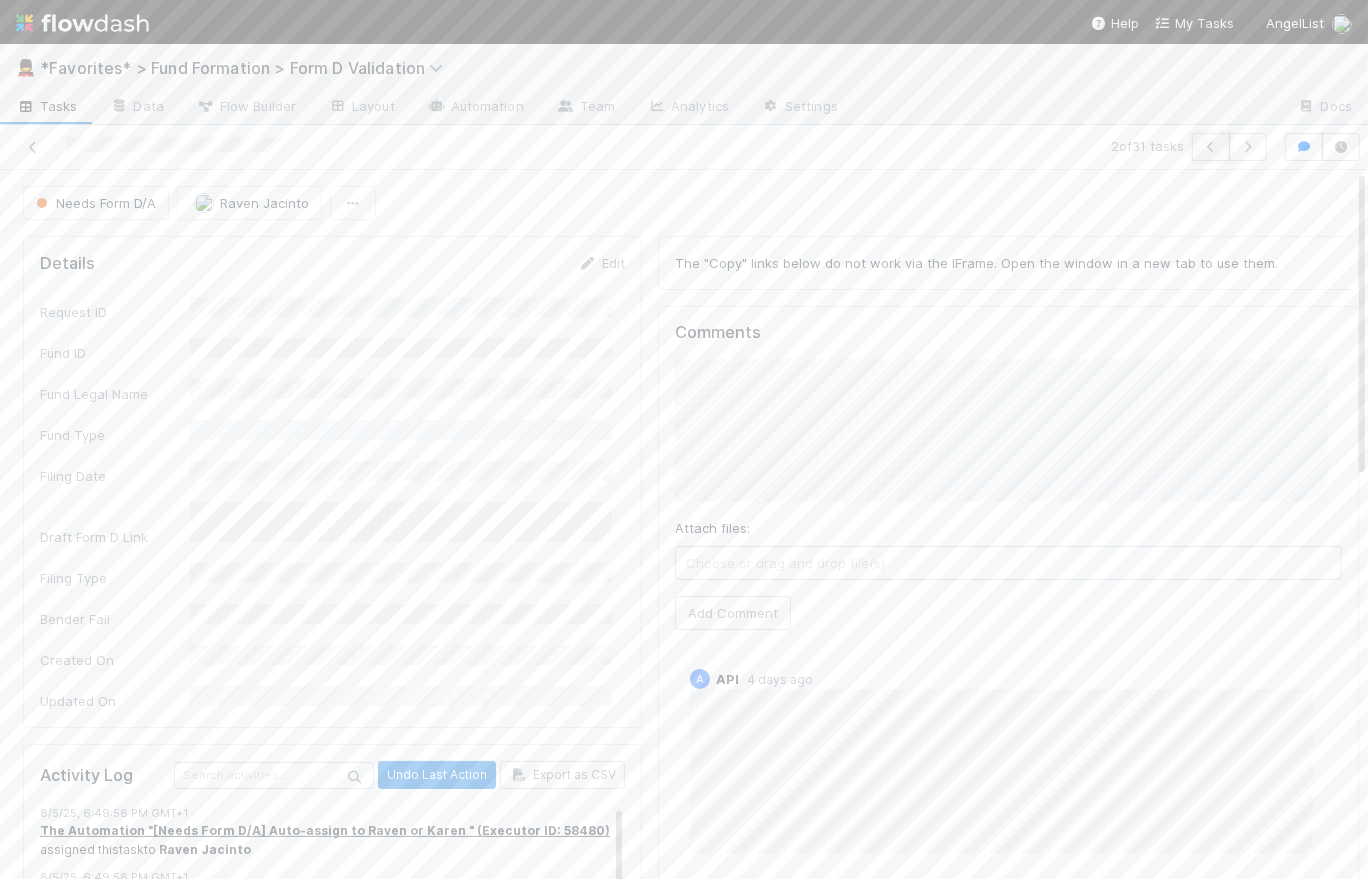 click at bounding box center (1211, 147) 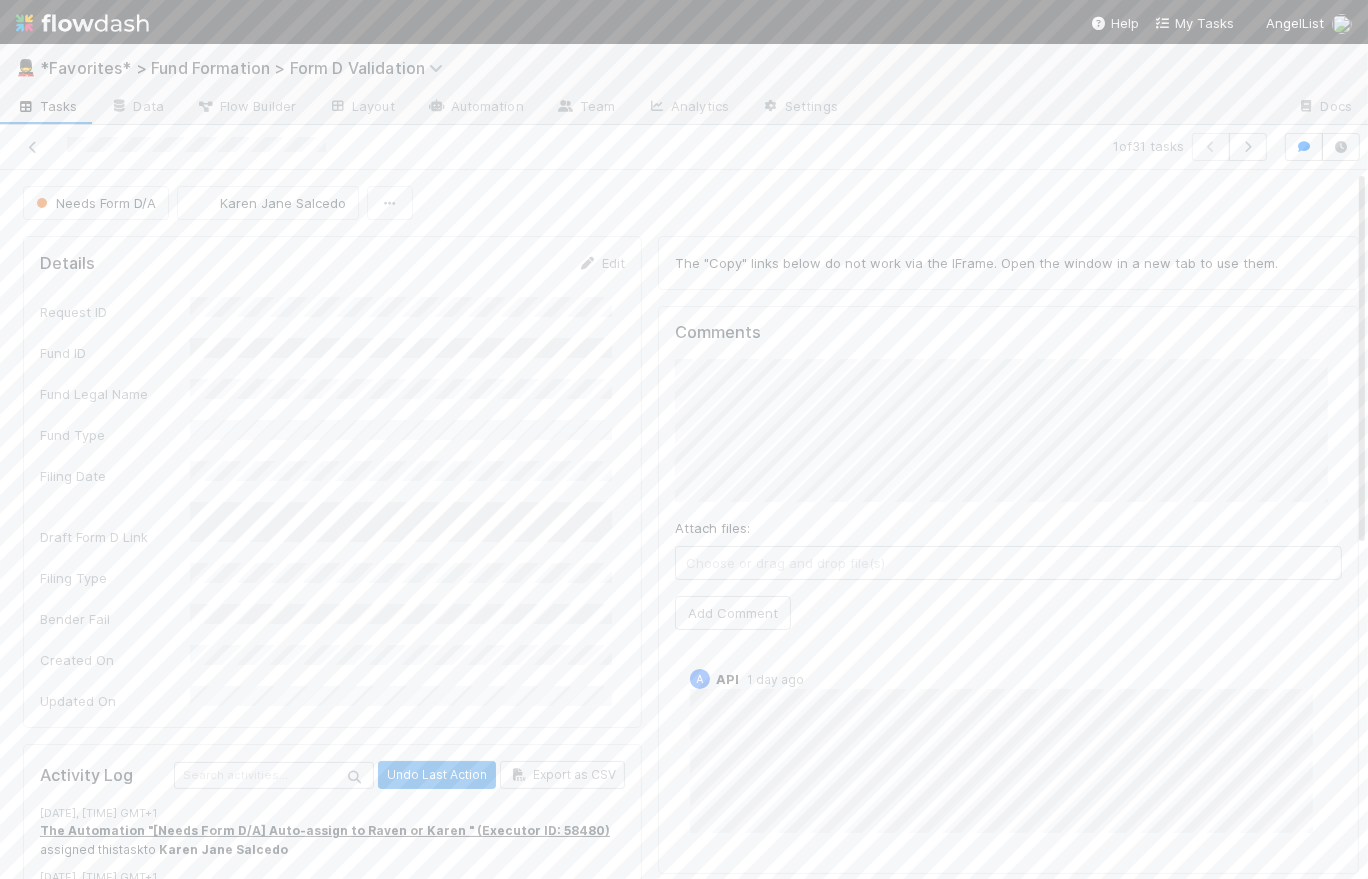 click on "Needs Form D/A  Karen Jane Salcedo" at bounding box center (691, 203) 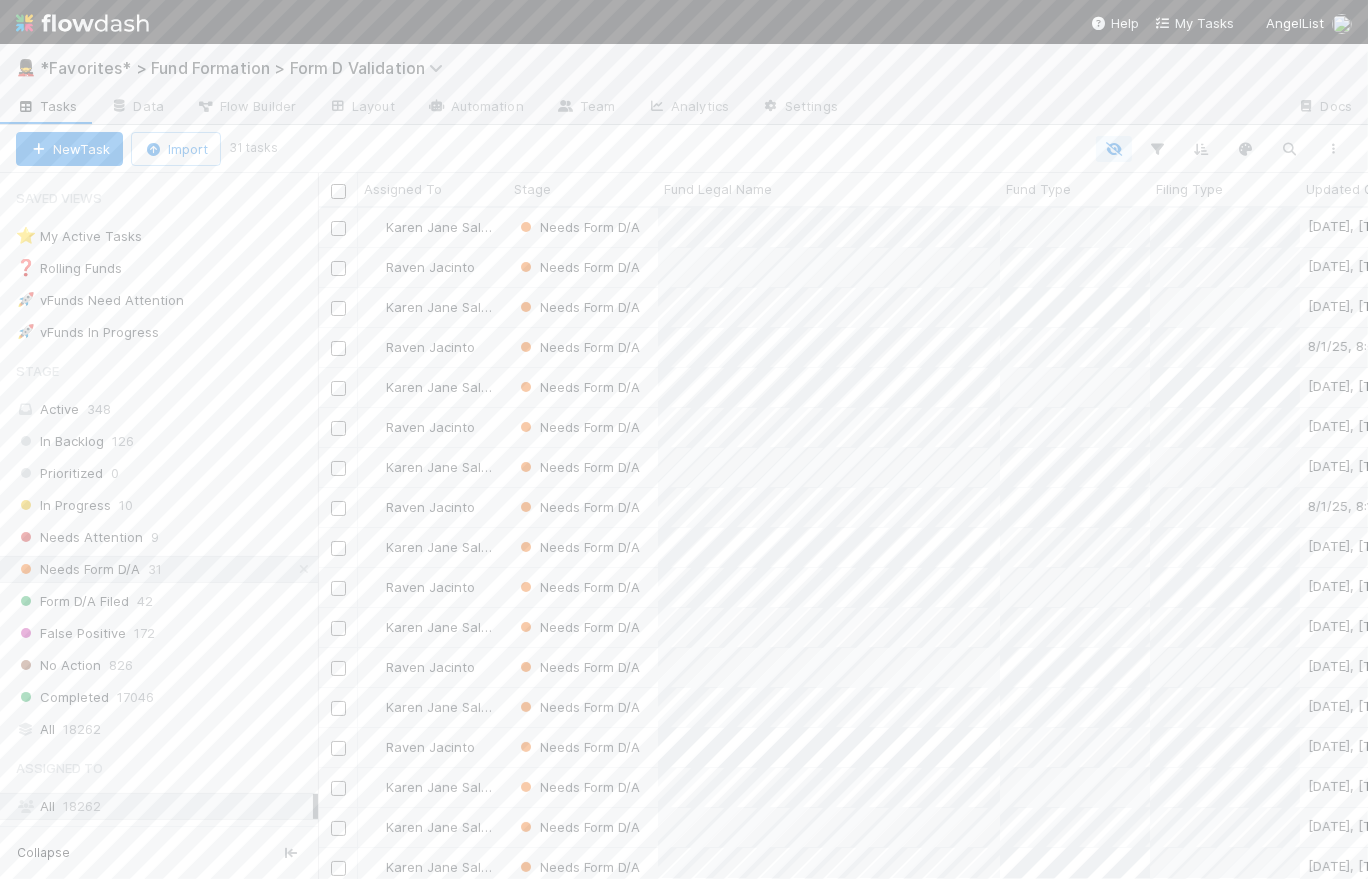 scroll, scrollTop: 14, scrollLeft: 14, axis: both 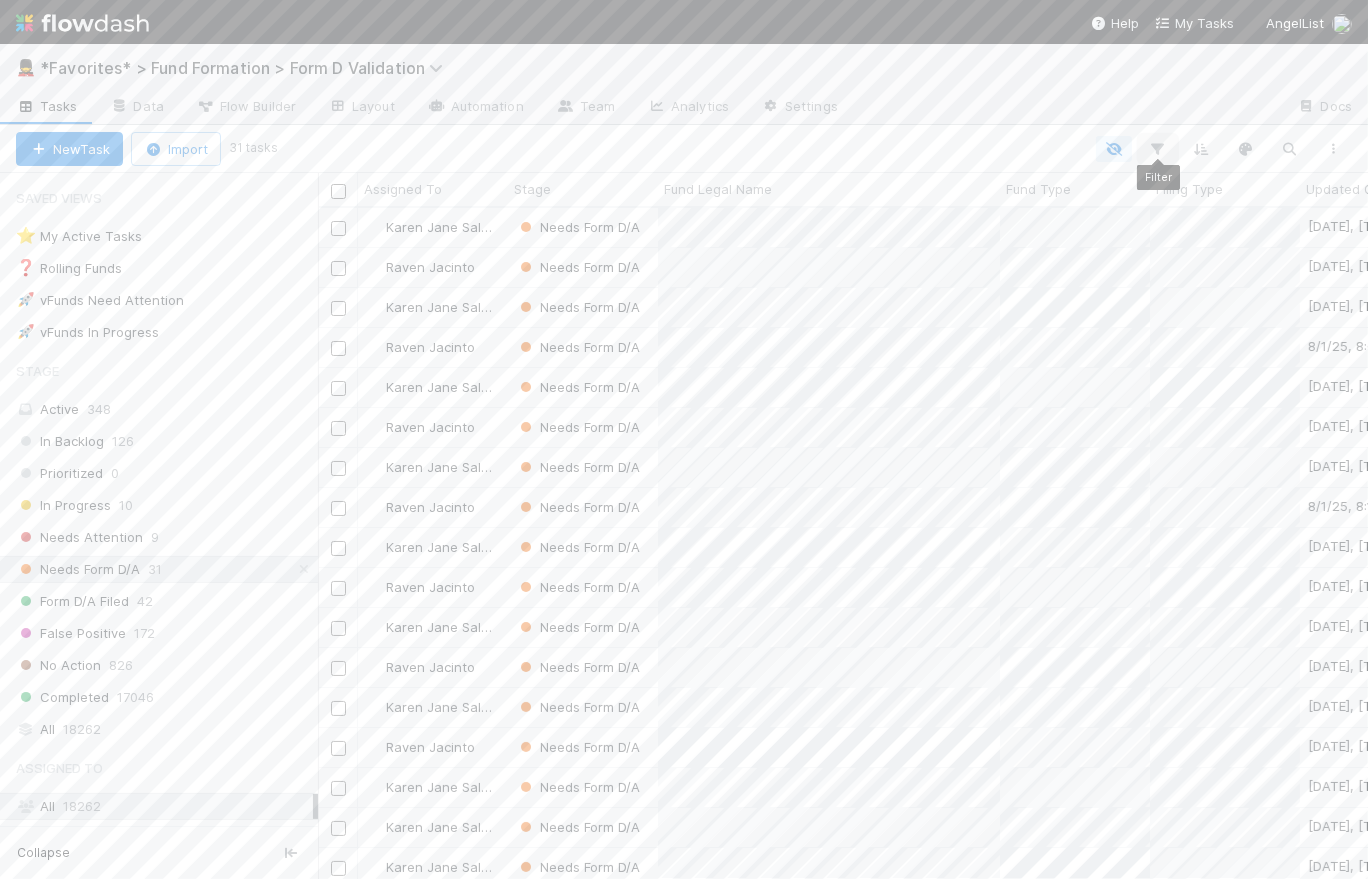 click at bounding box center (1158, 149) 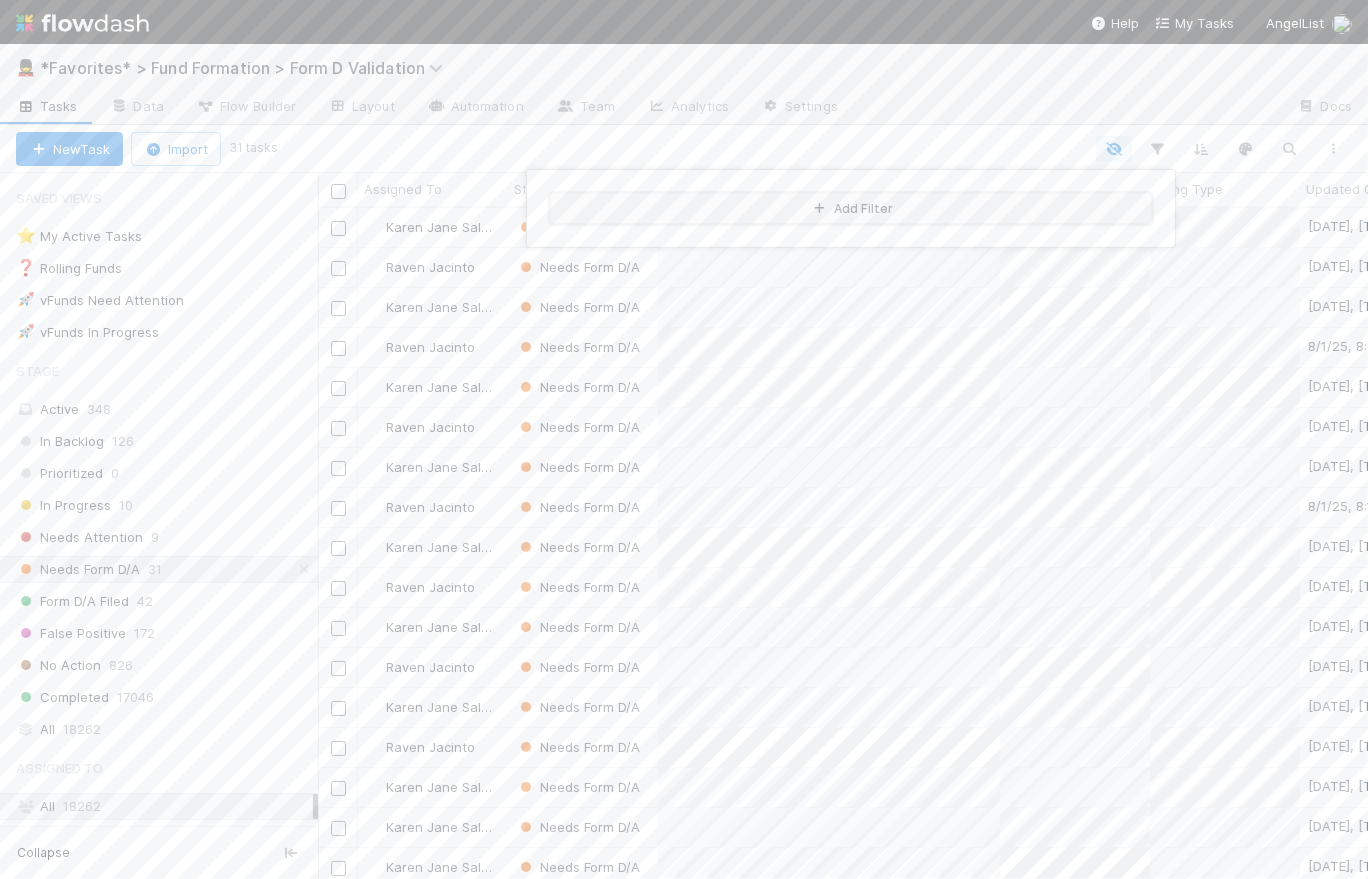click on "Add Filter" at bounding box center (851, 208) 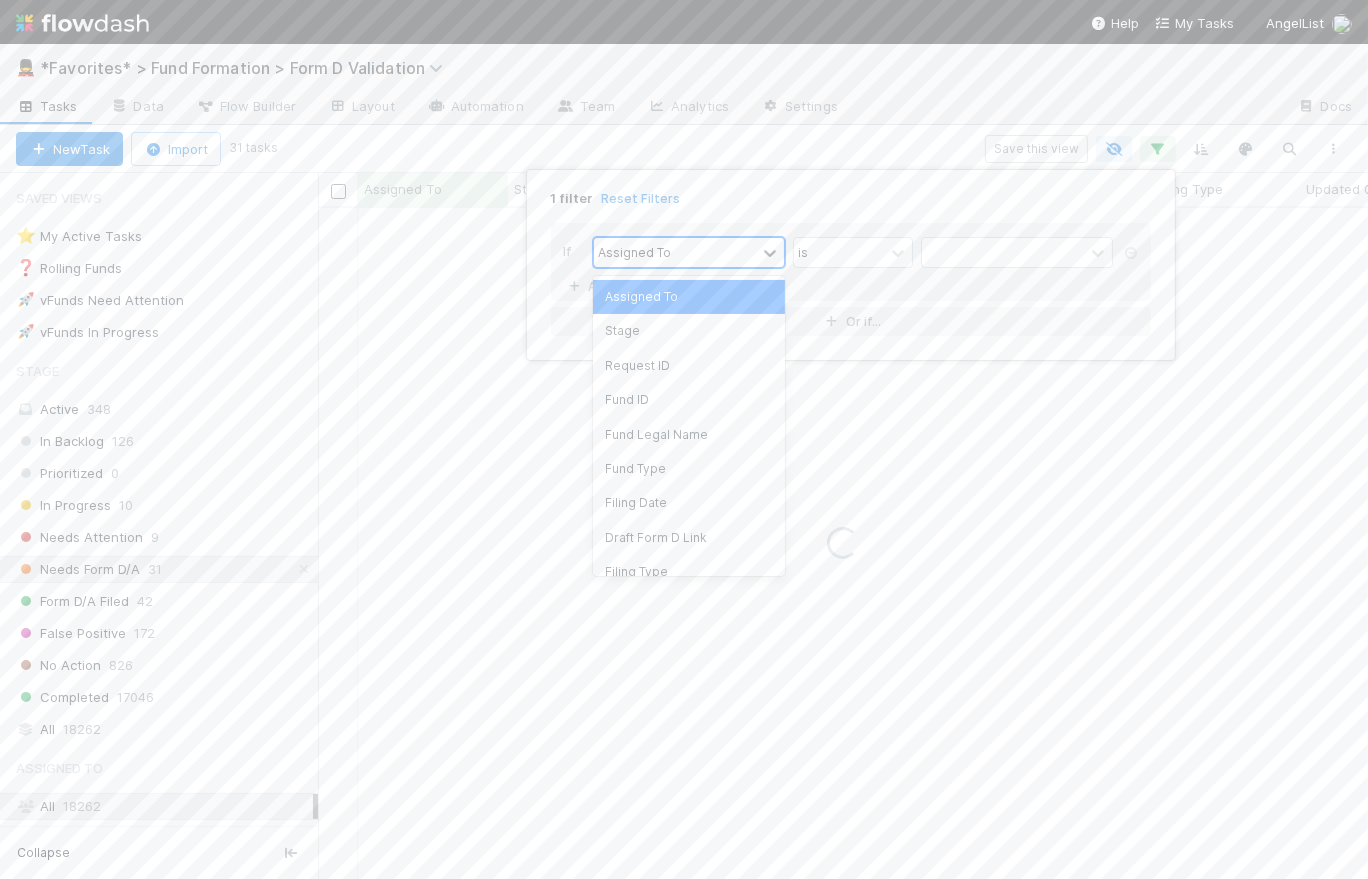 click on "Assigned To" at bounding box center (675, 252) 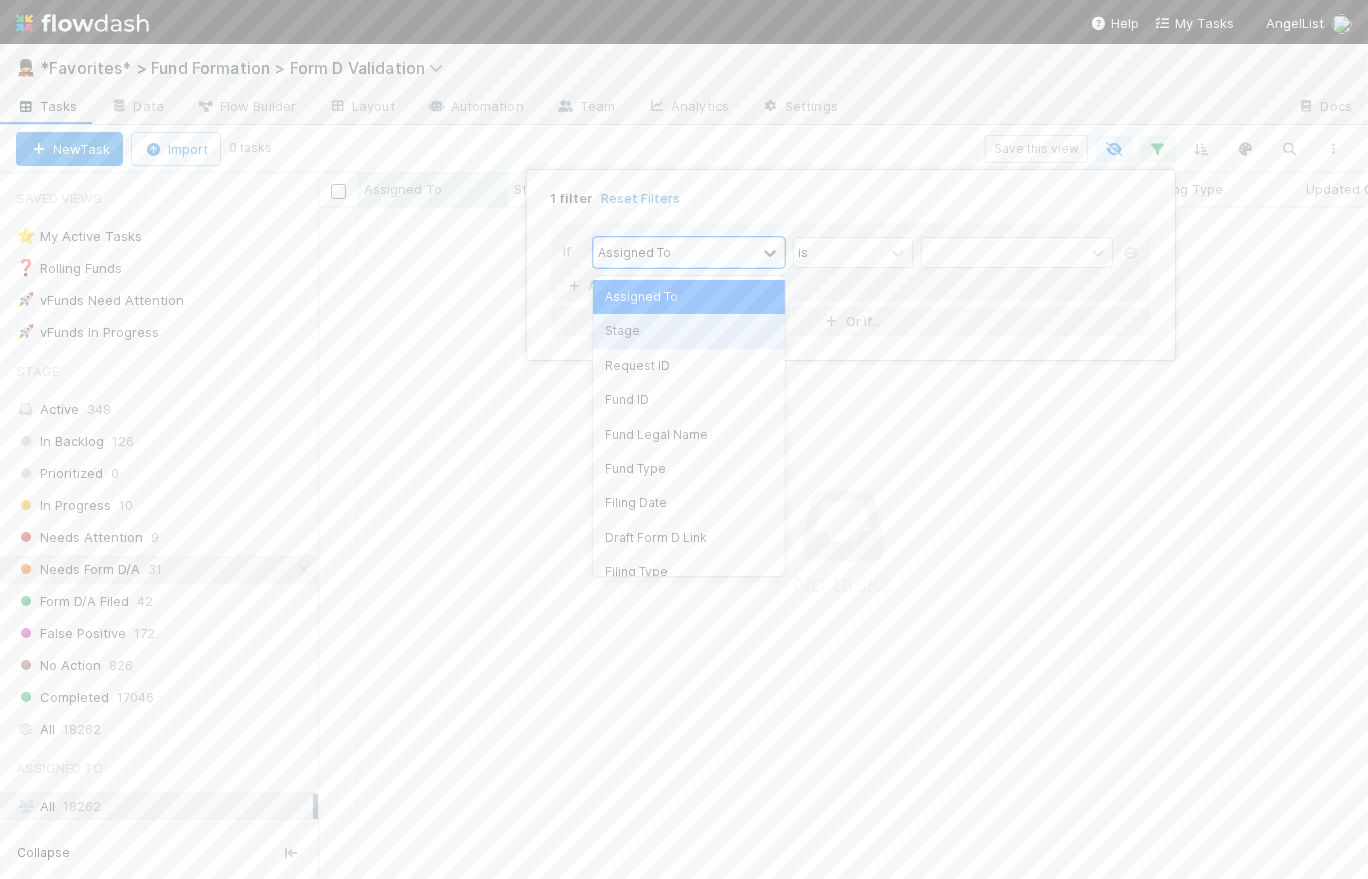 scroll, scrollTop: 14, scrollLeft: 14, axis: both 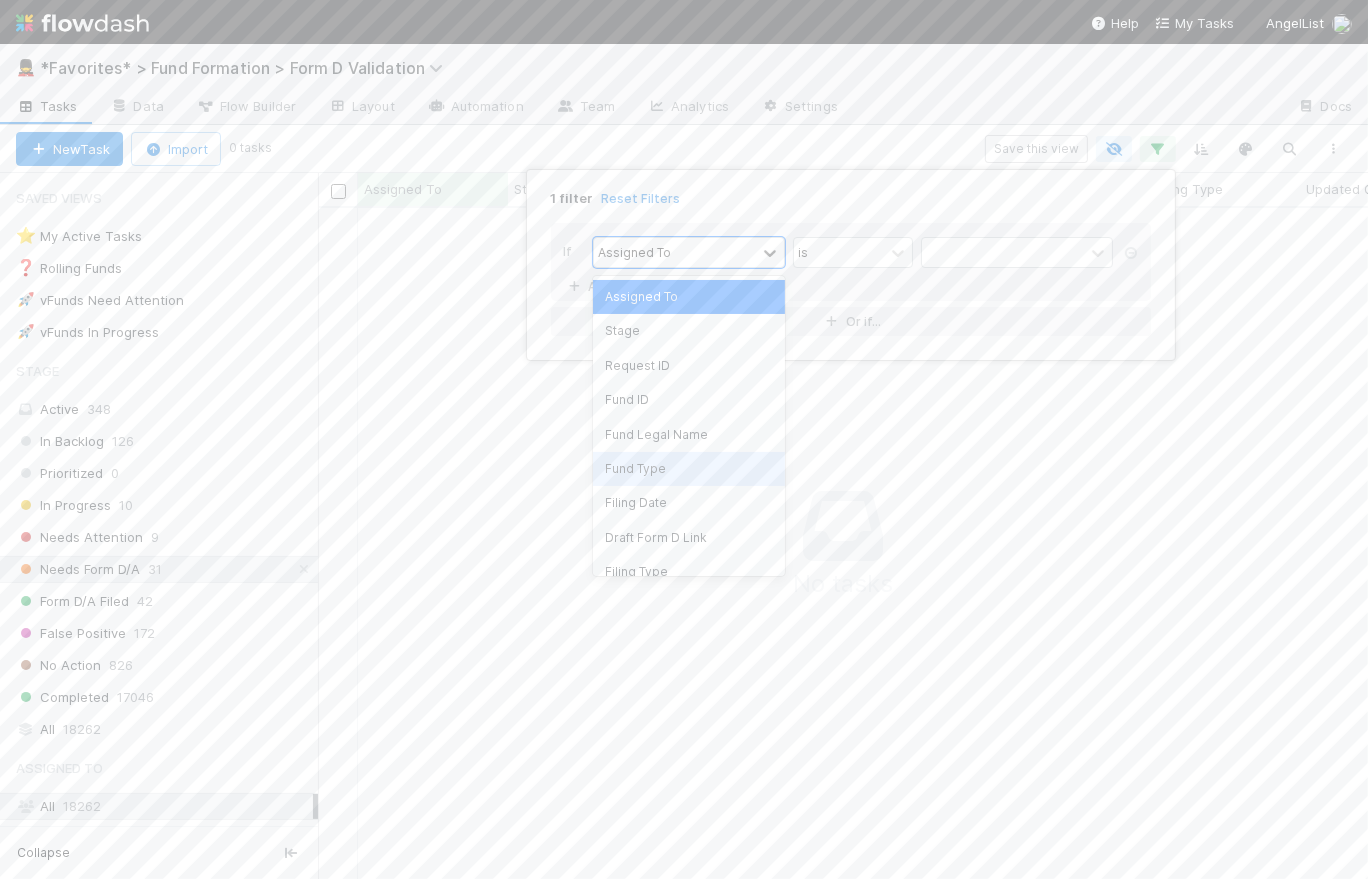 click on "Fund Type" at bounding box center (689, 469) 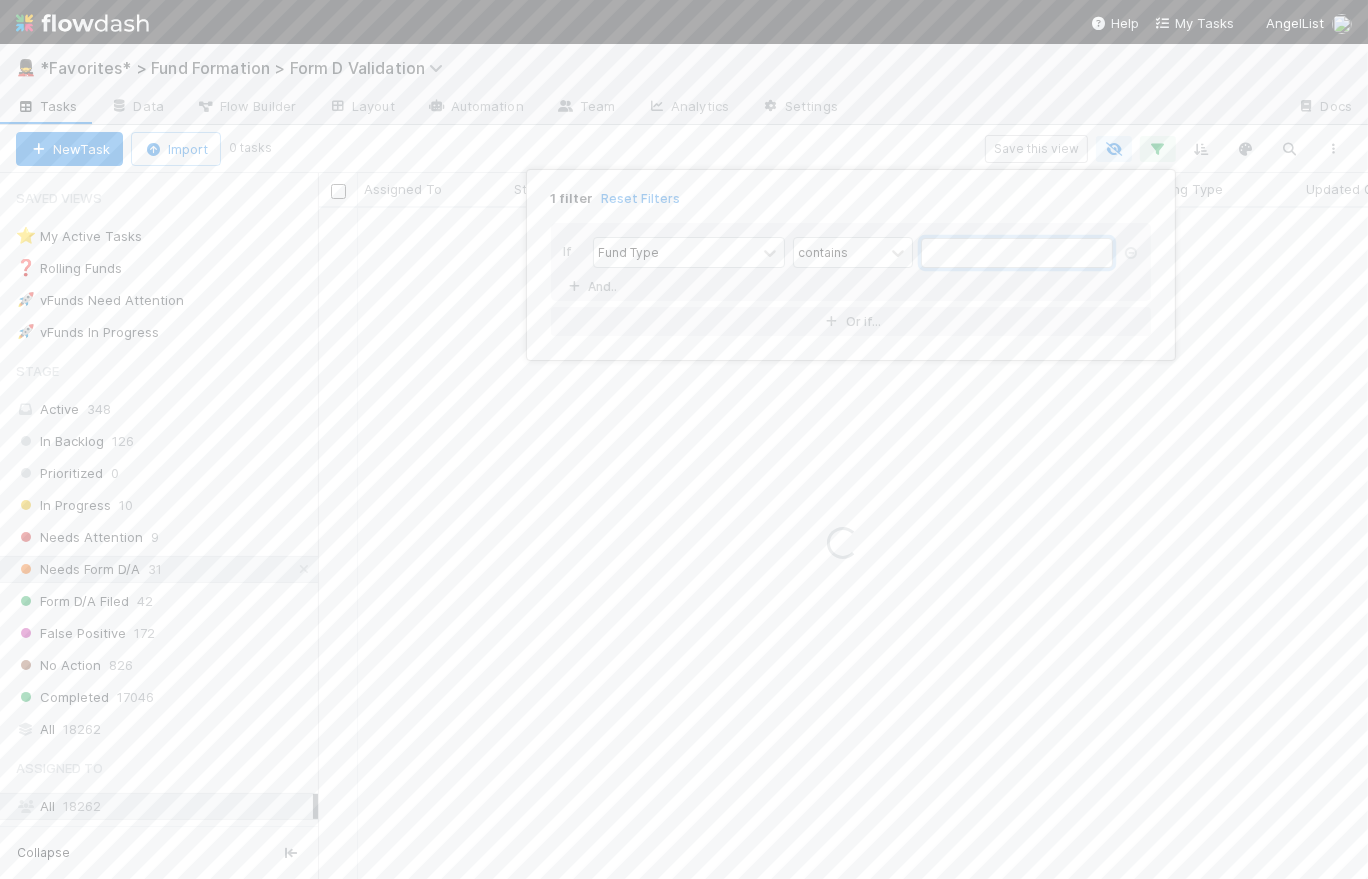 click at bounding box center [1017, 253] 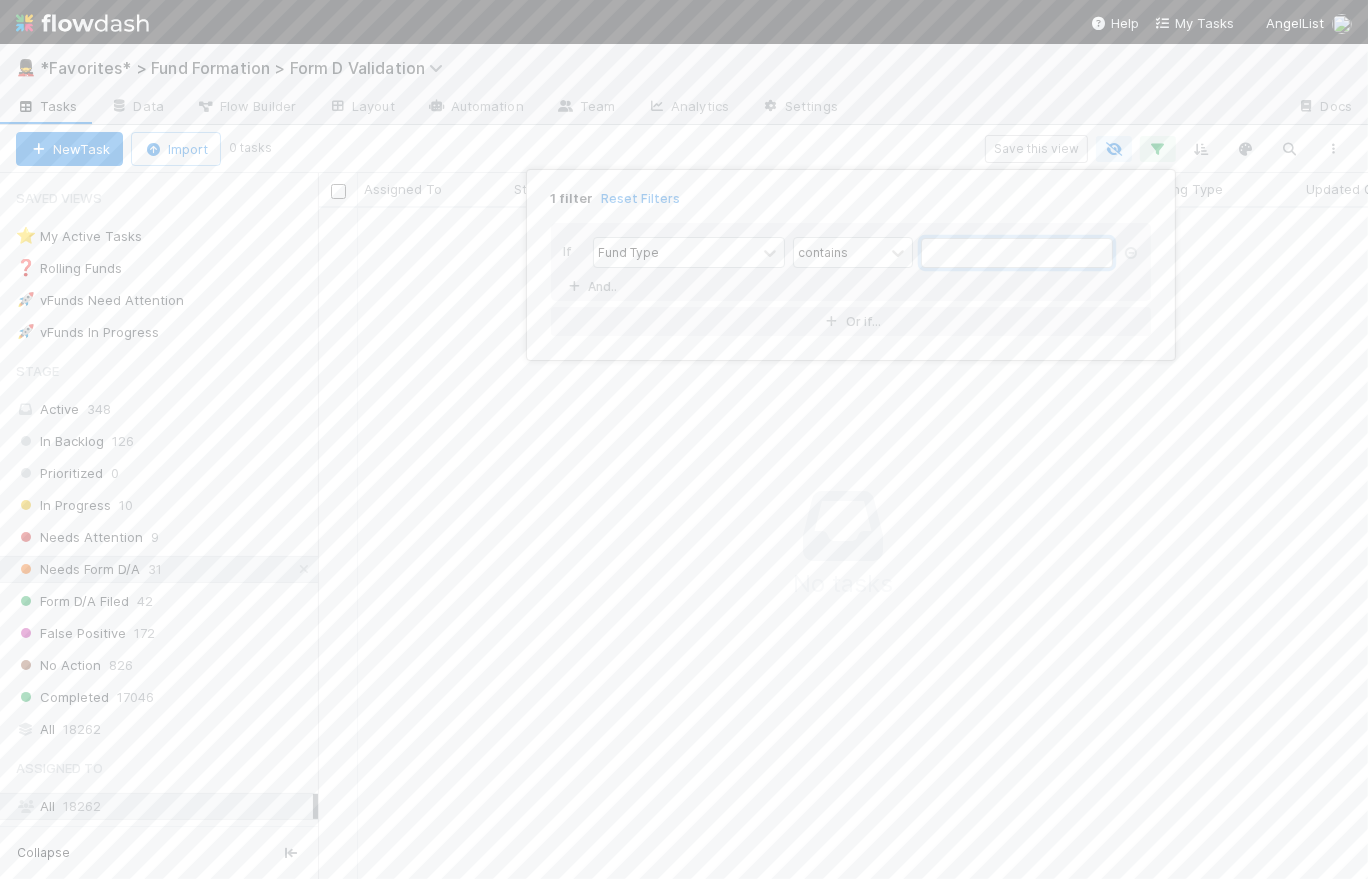 scroll, scrollTop: 14, scrollLeft: 14, axis: both 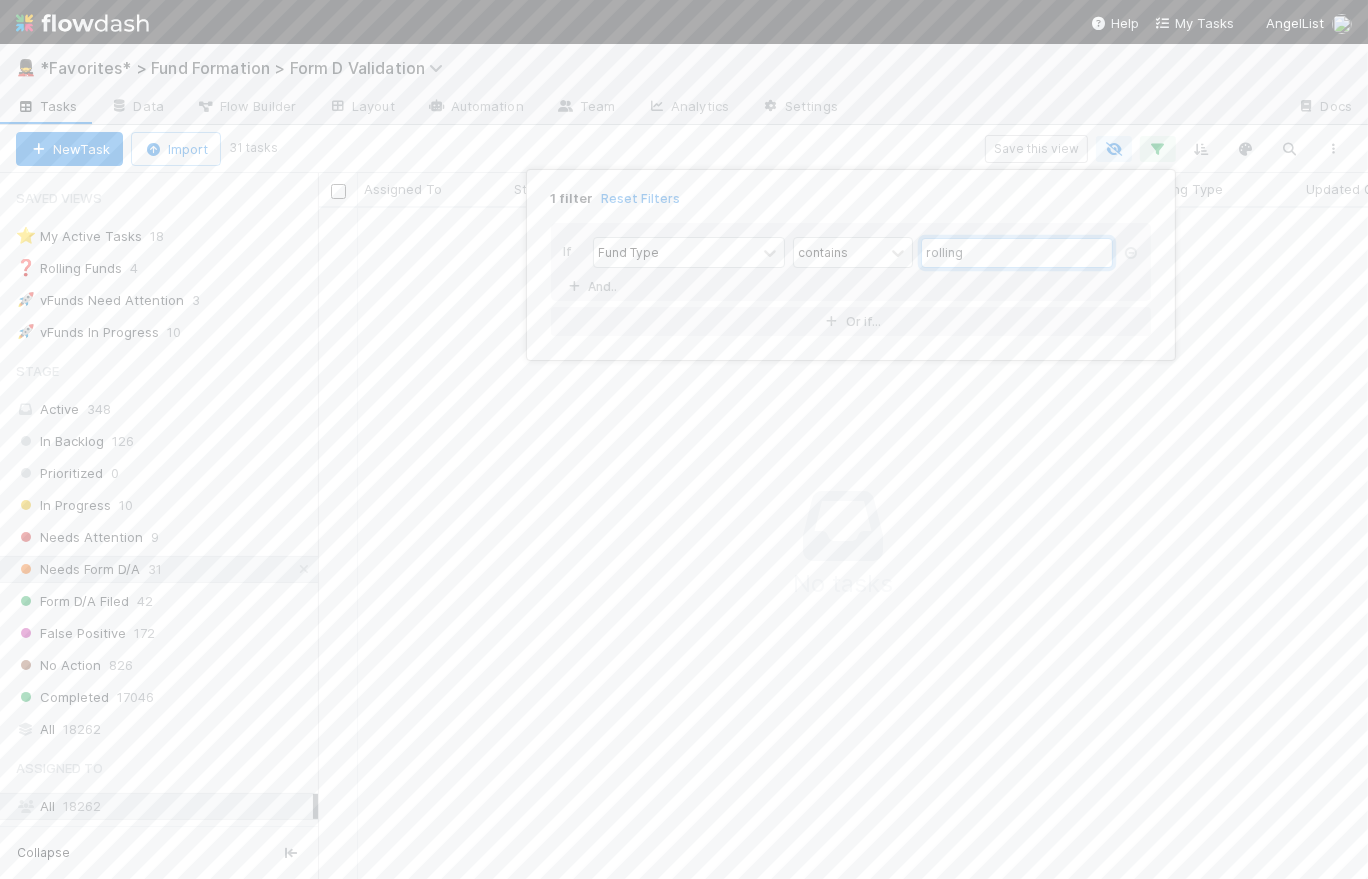 type on "rolling" 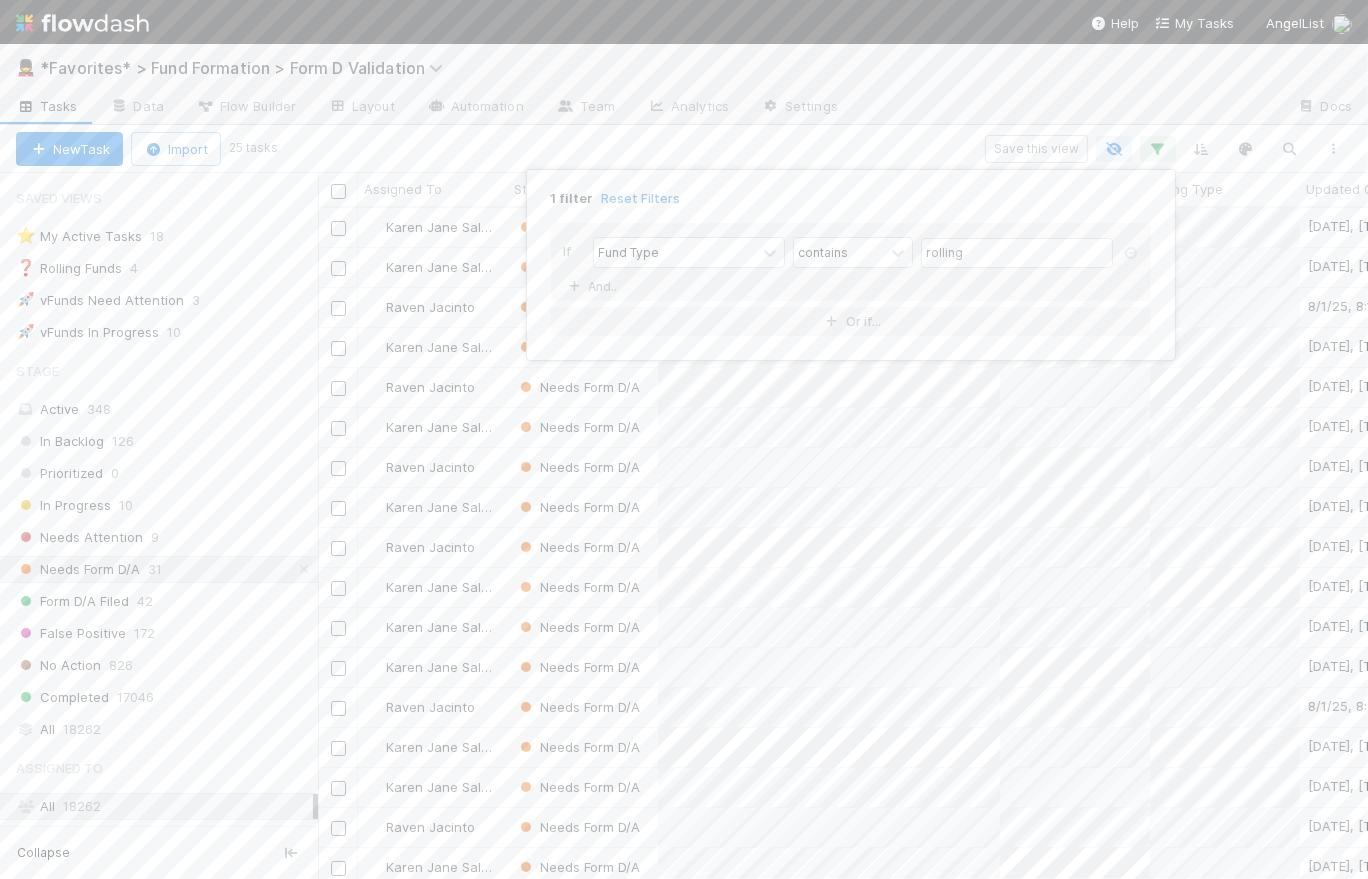 click on "1 filter Reset Filters" at bounding box center (851, 192) 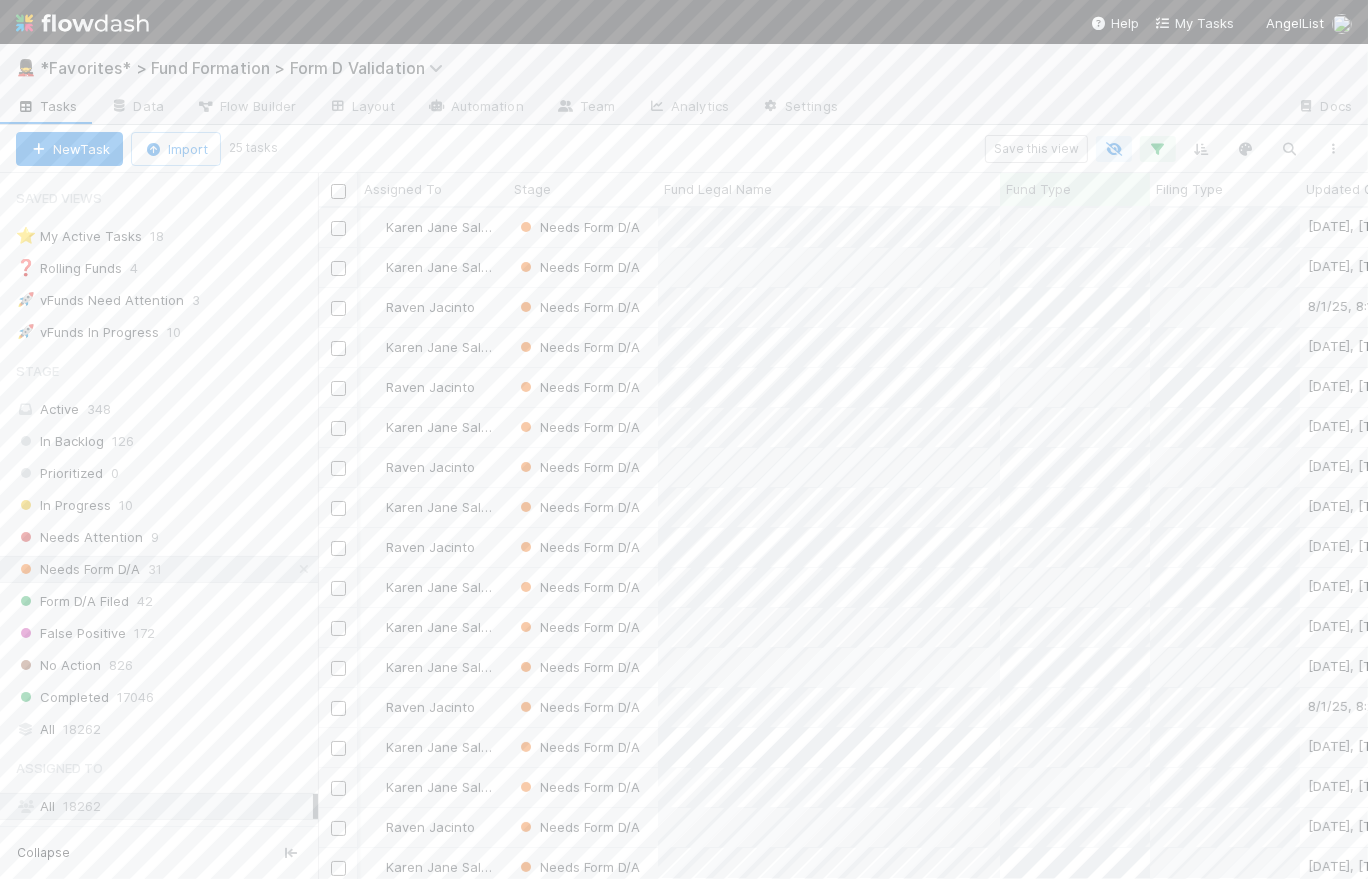 scroll, scrollTop: 0, scrollLeft: 252, axis: horizontal 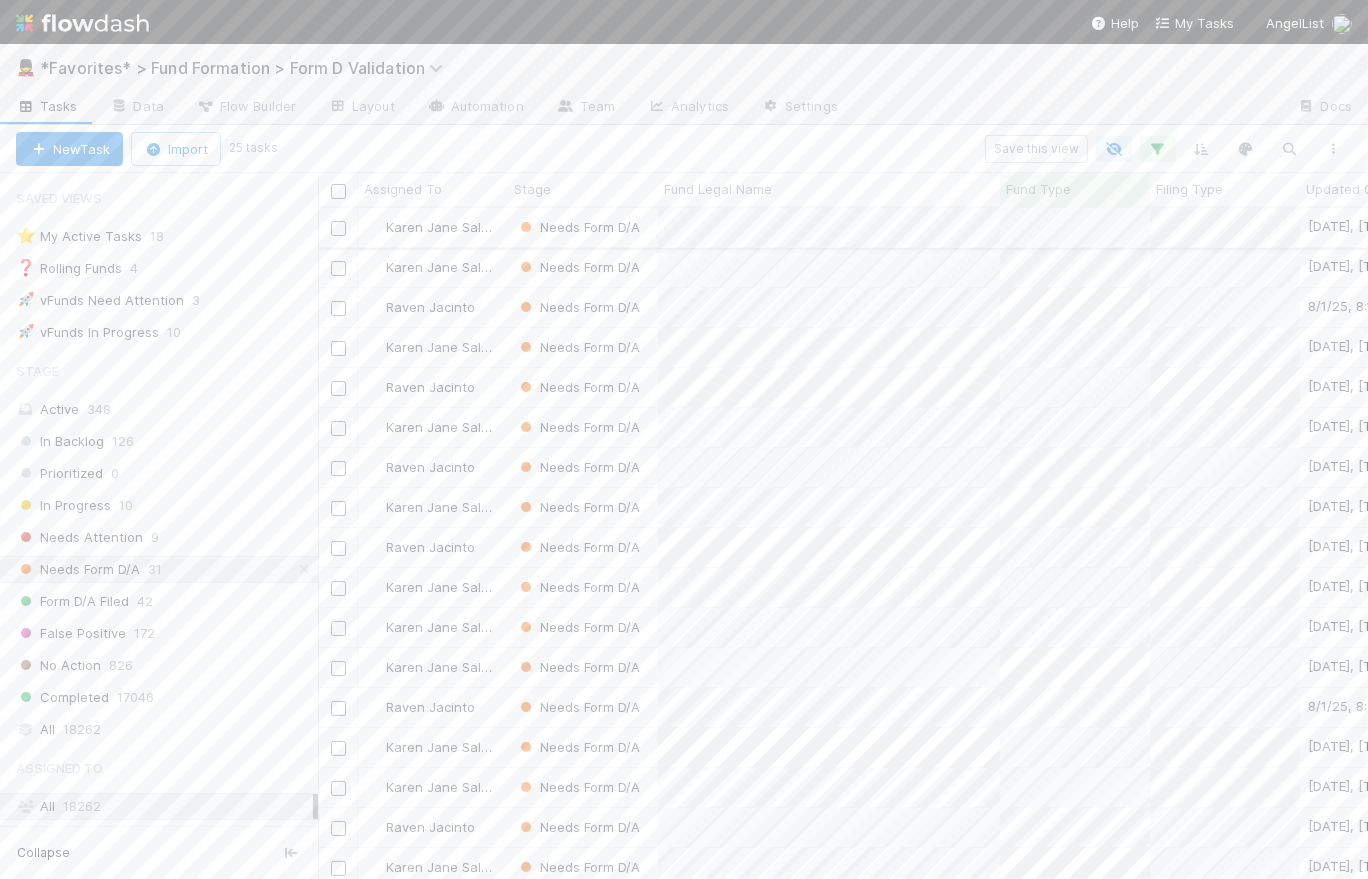 click on "Needs Form D/A" at bounding box center [583, 227] 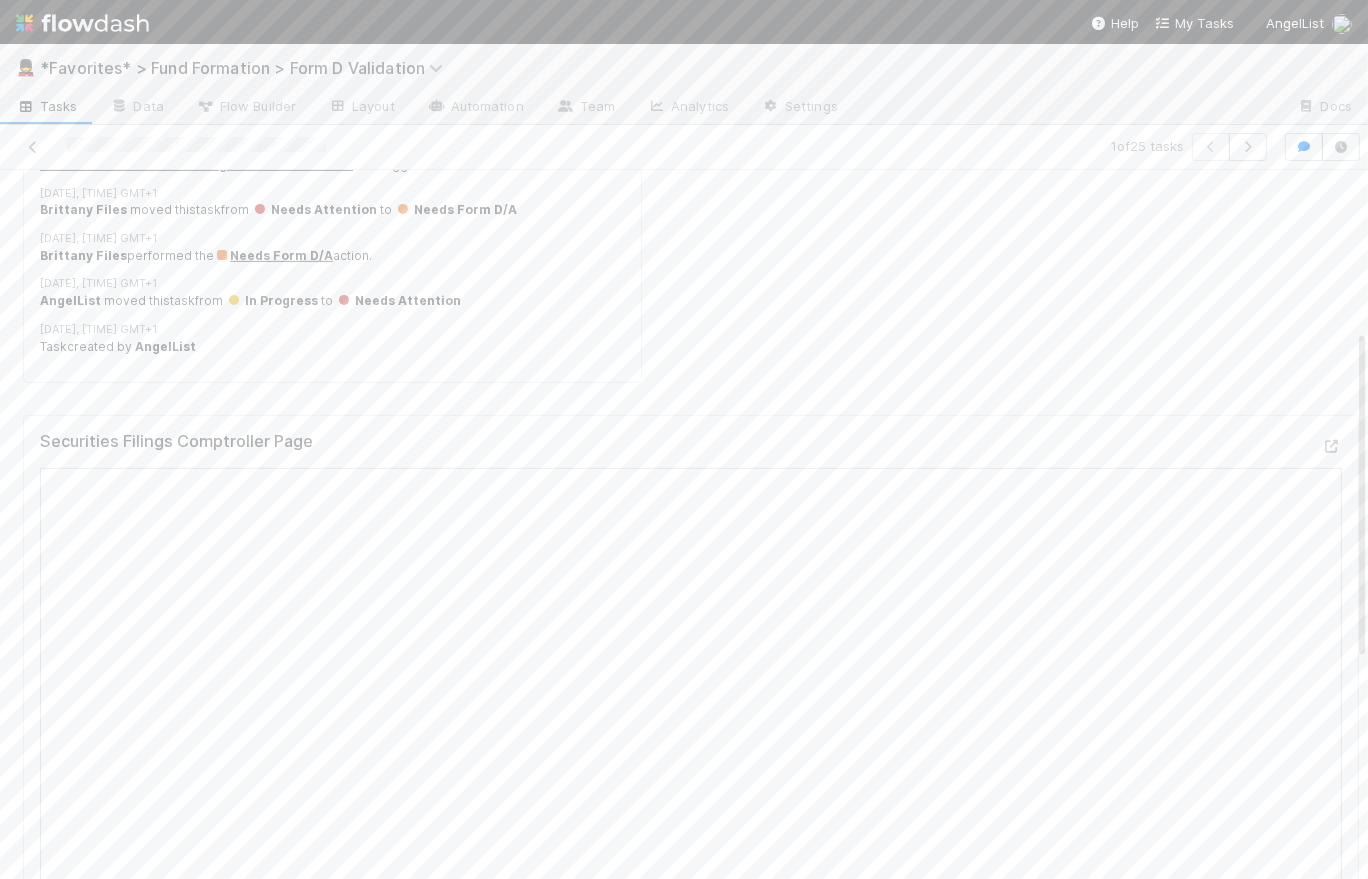 scroll, scrollTop: 158, scrollLeft: 0, axis: vertical 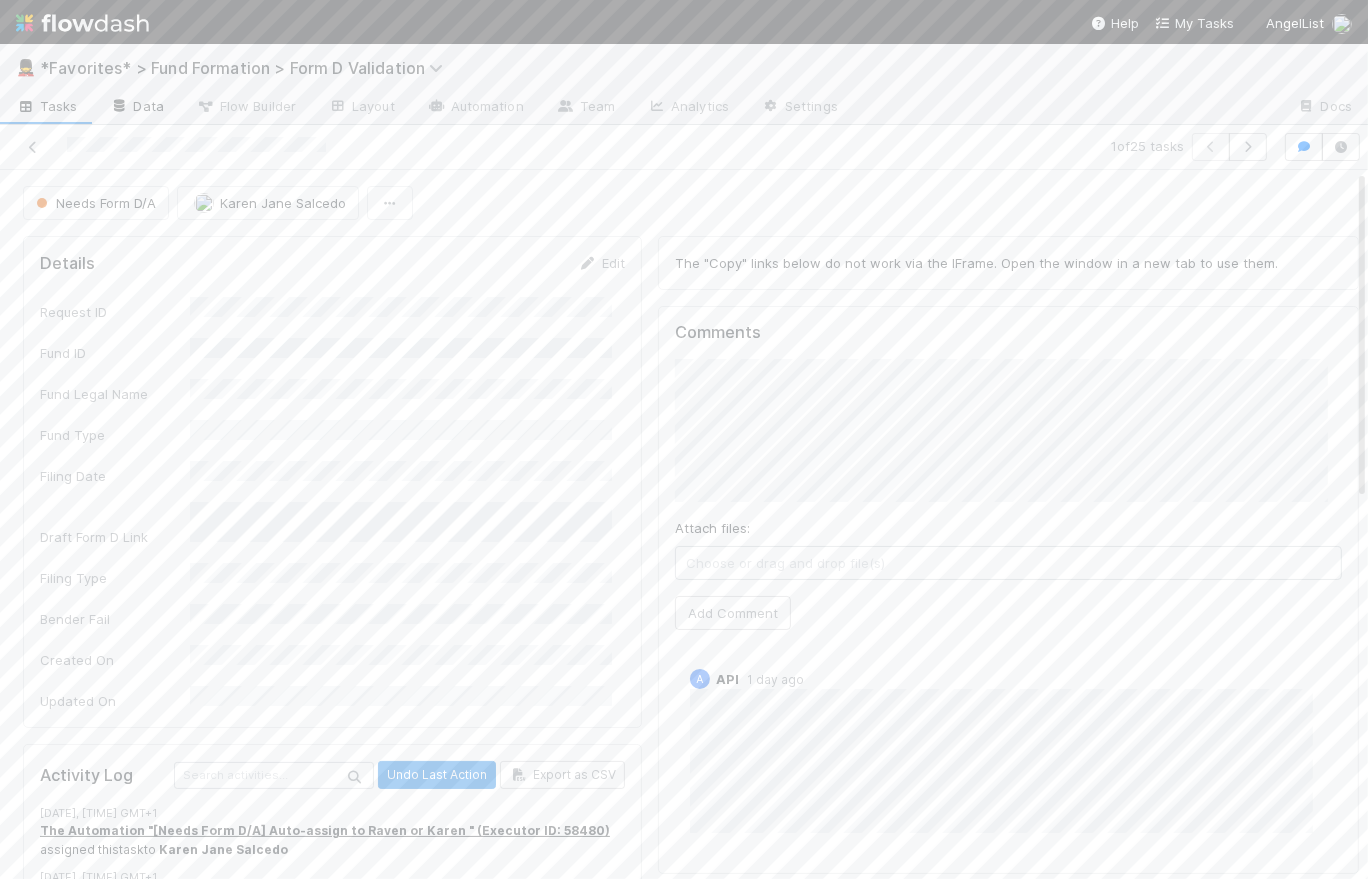 click on "Data" at bounding box center [137, 108] 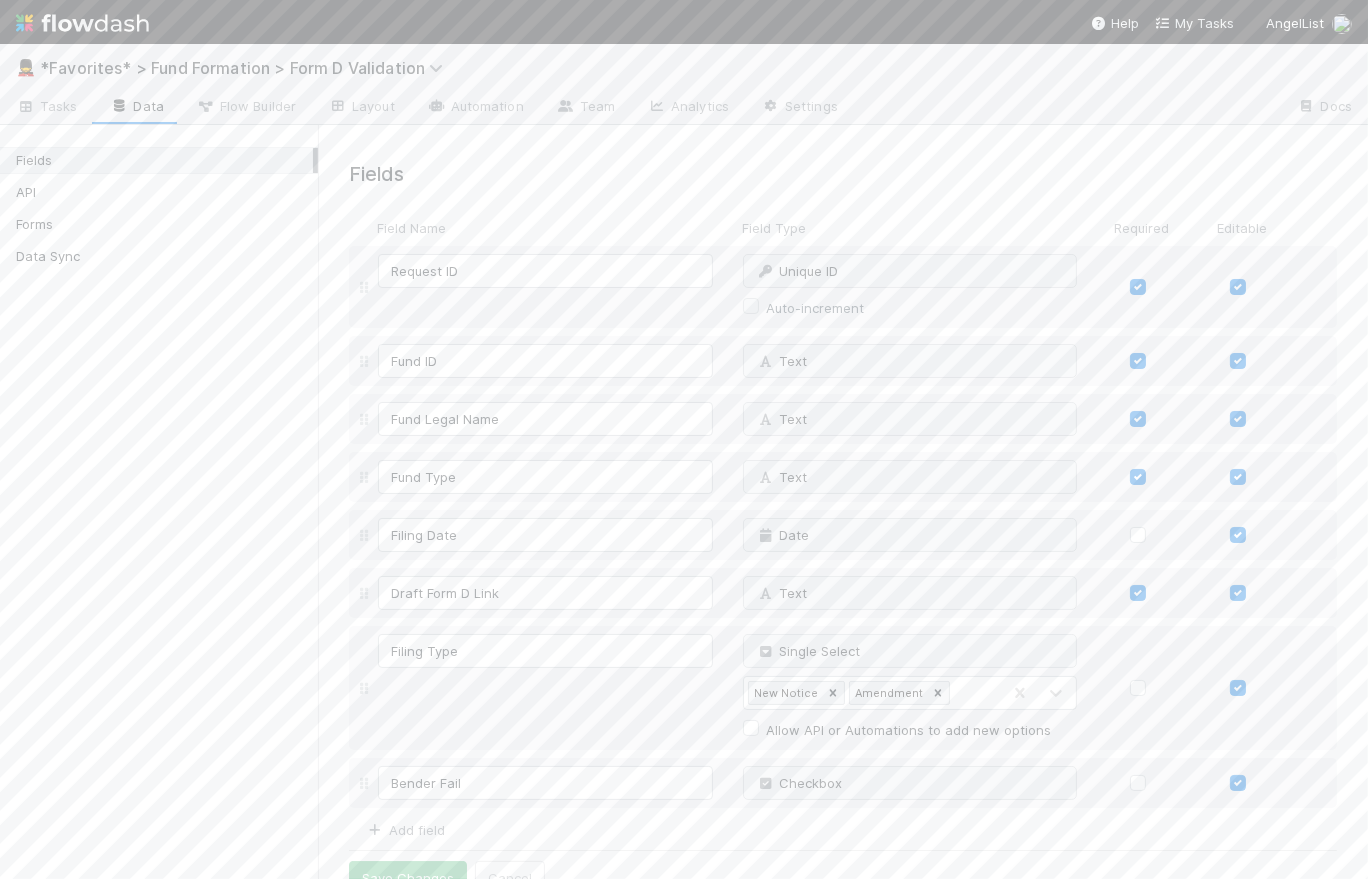 scroll, scrollTop: 0, scrollLeft: 0, axis: both 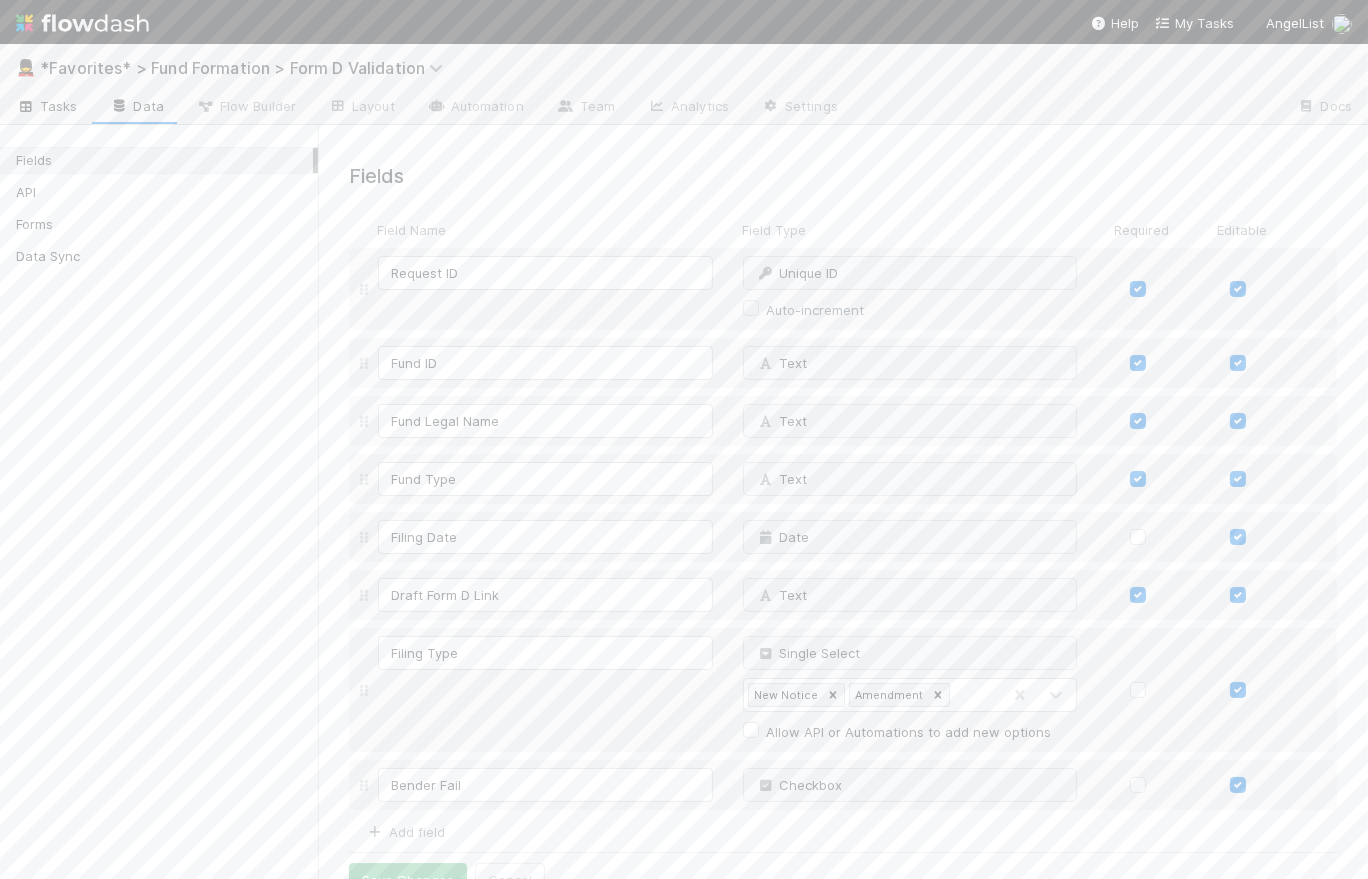 click on "Tasks" at bounding box center [47, 106] 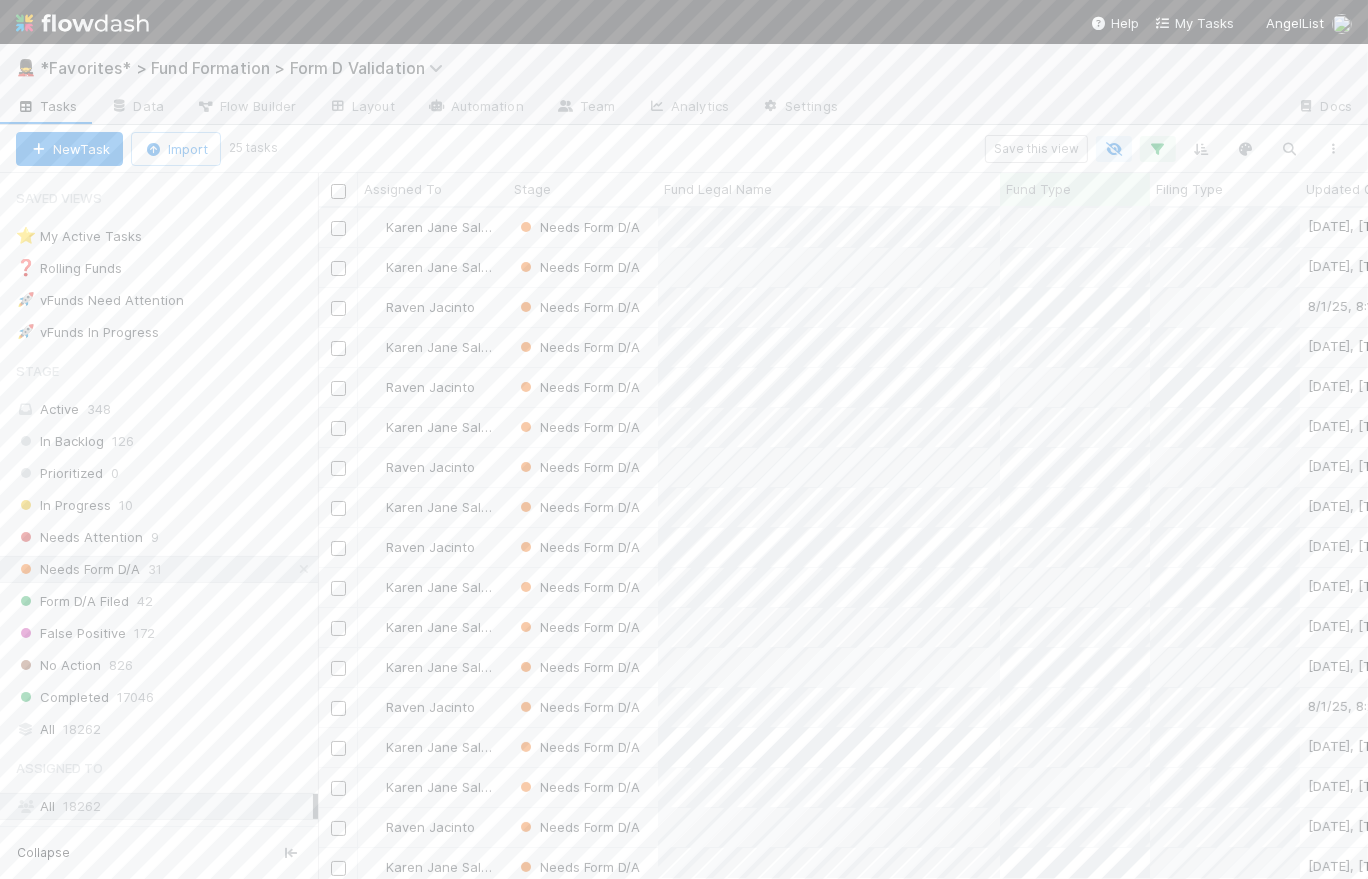 scroll, scrollTop: 14, scrollLeft: 14, axis: both 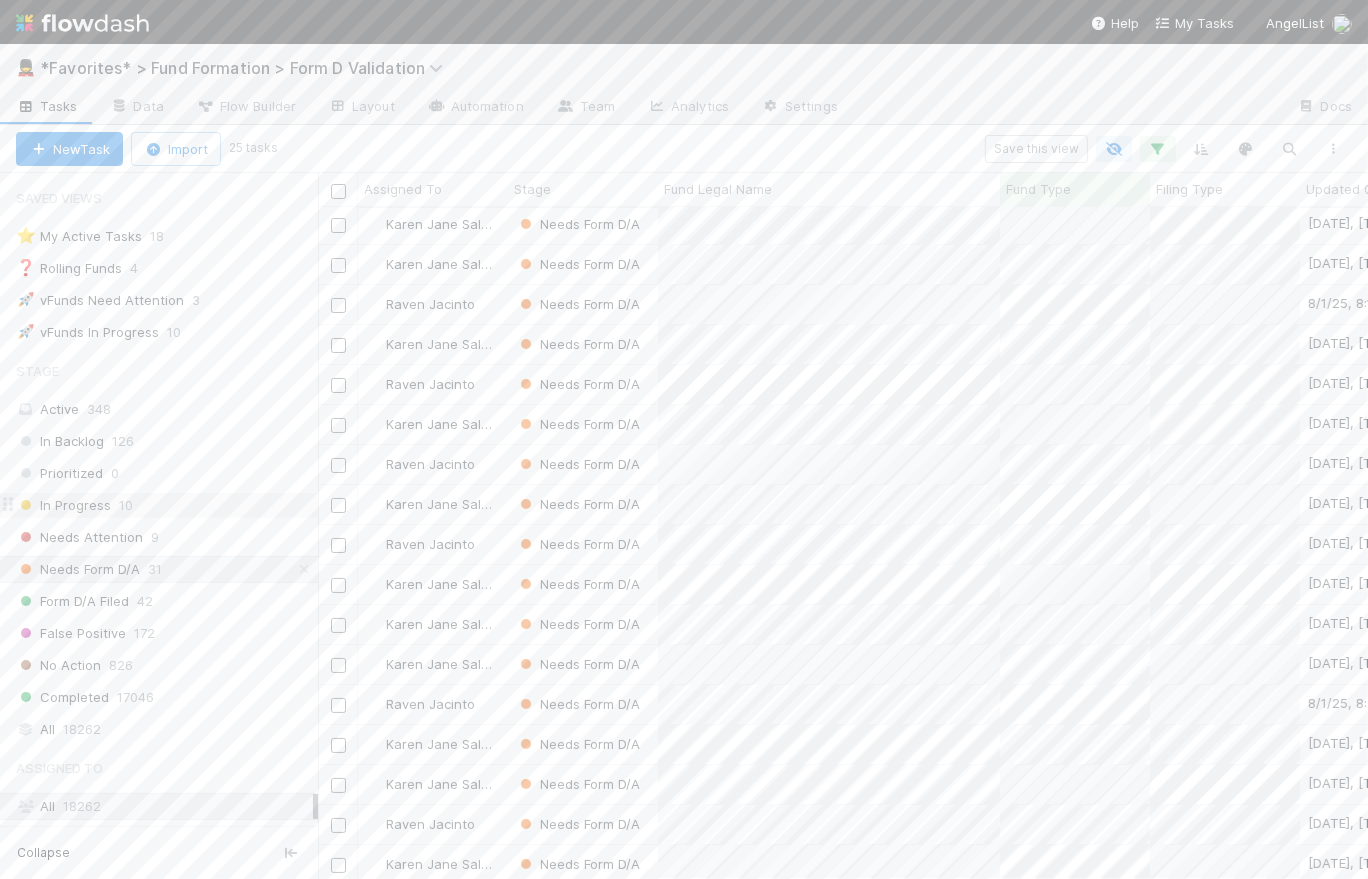 click on "In Progress   10" at bounding box center (167, 505) 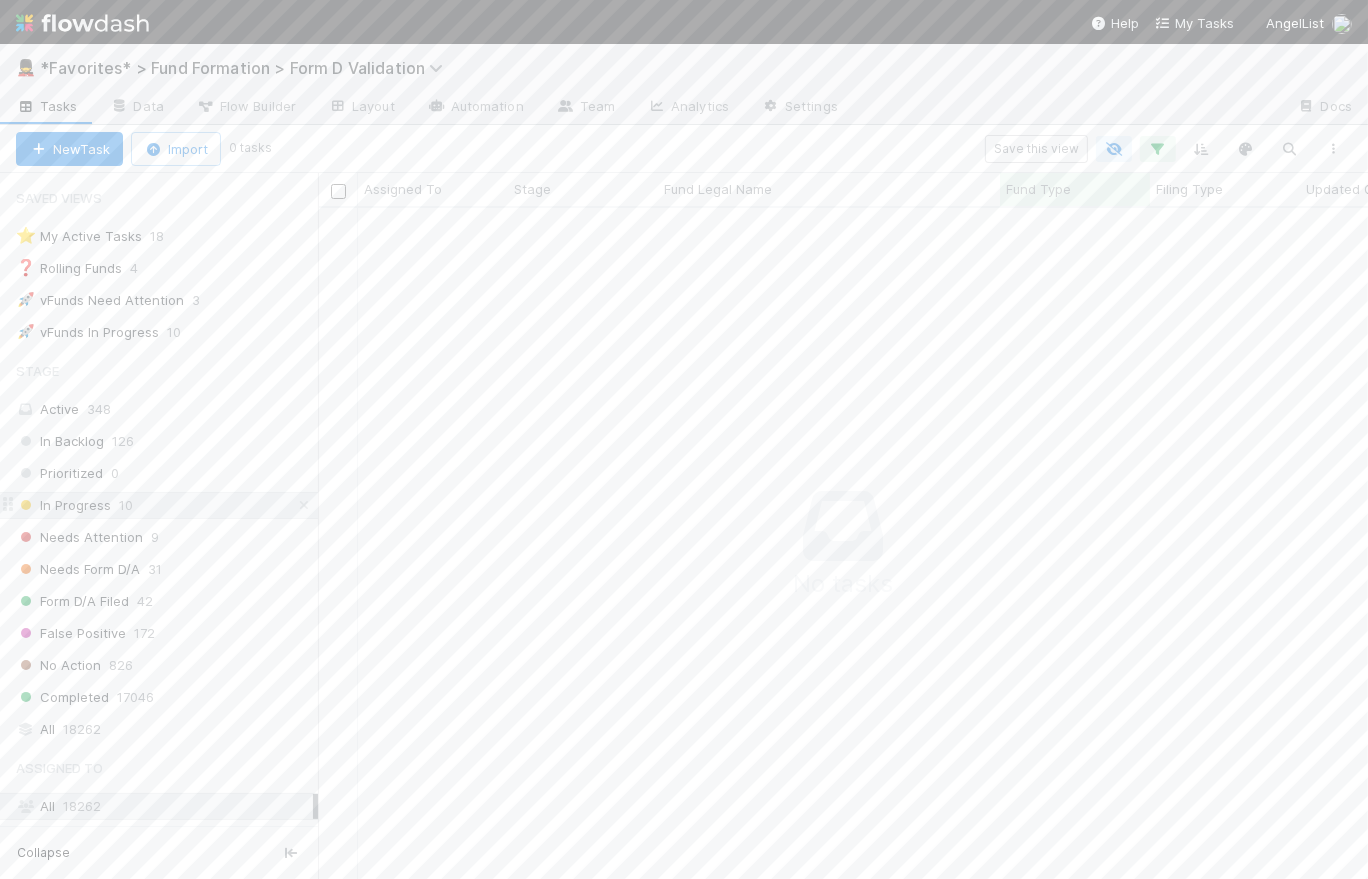 scroll, scrollTop: 14, scrollLeft: 14, axis: both 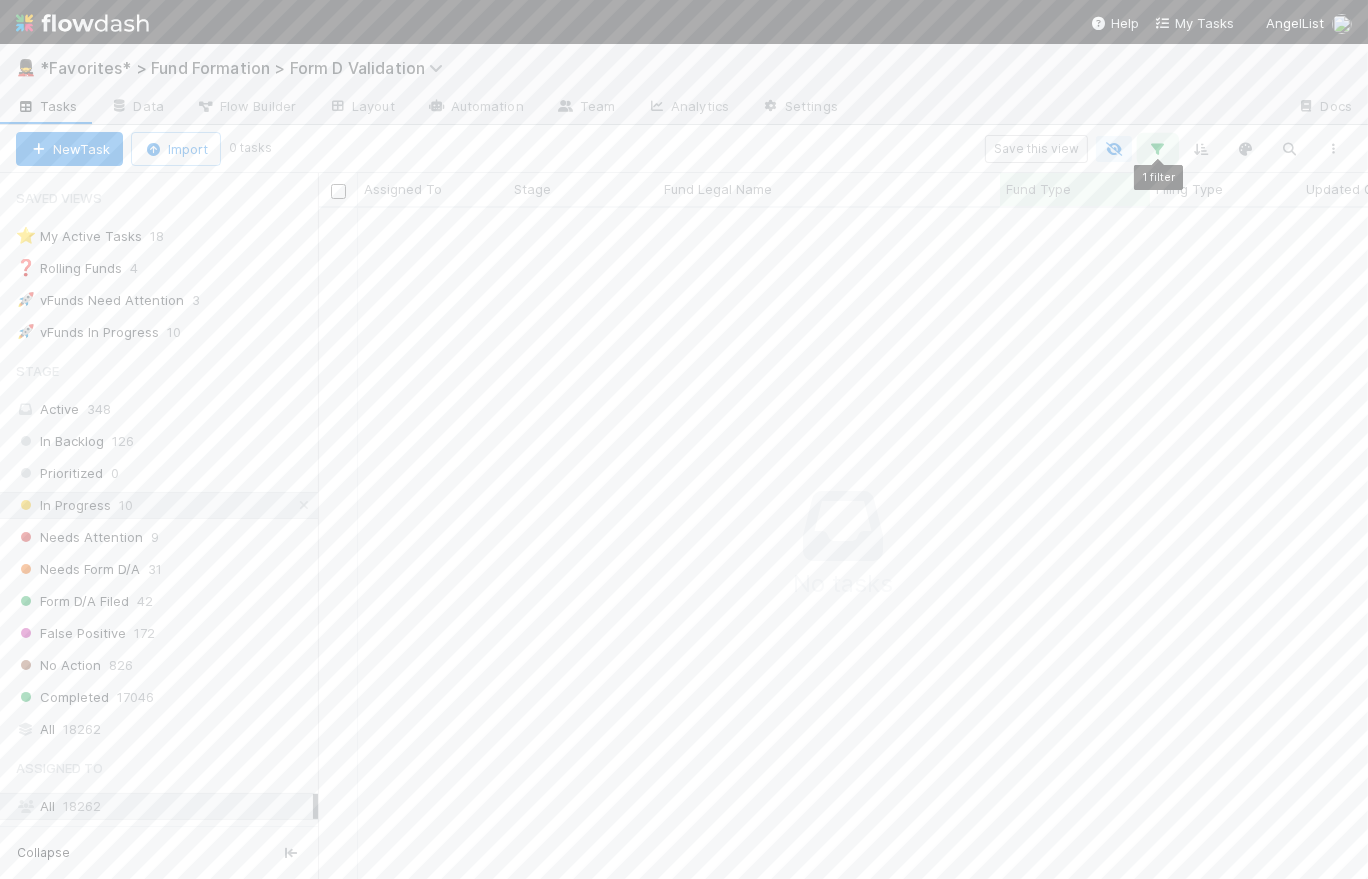 click at bounding box center (1158, 149) 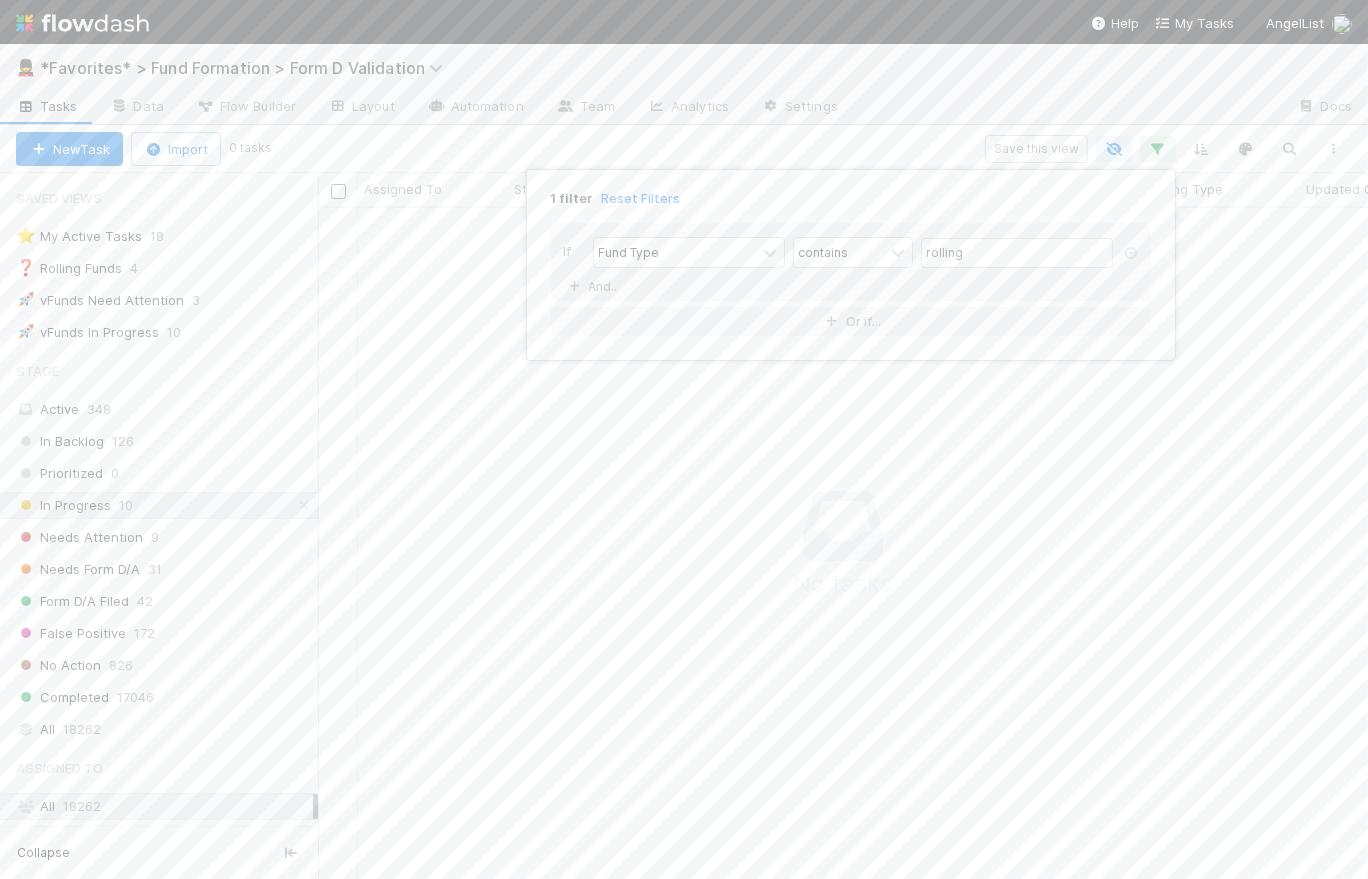 click on "1 filter Reset Filters If Fund Type contains rolling And.. Or if..." at bounding box center (684, 439) 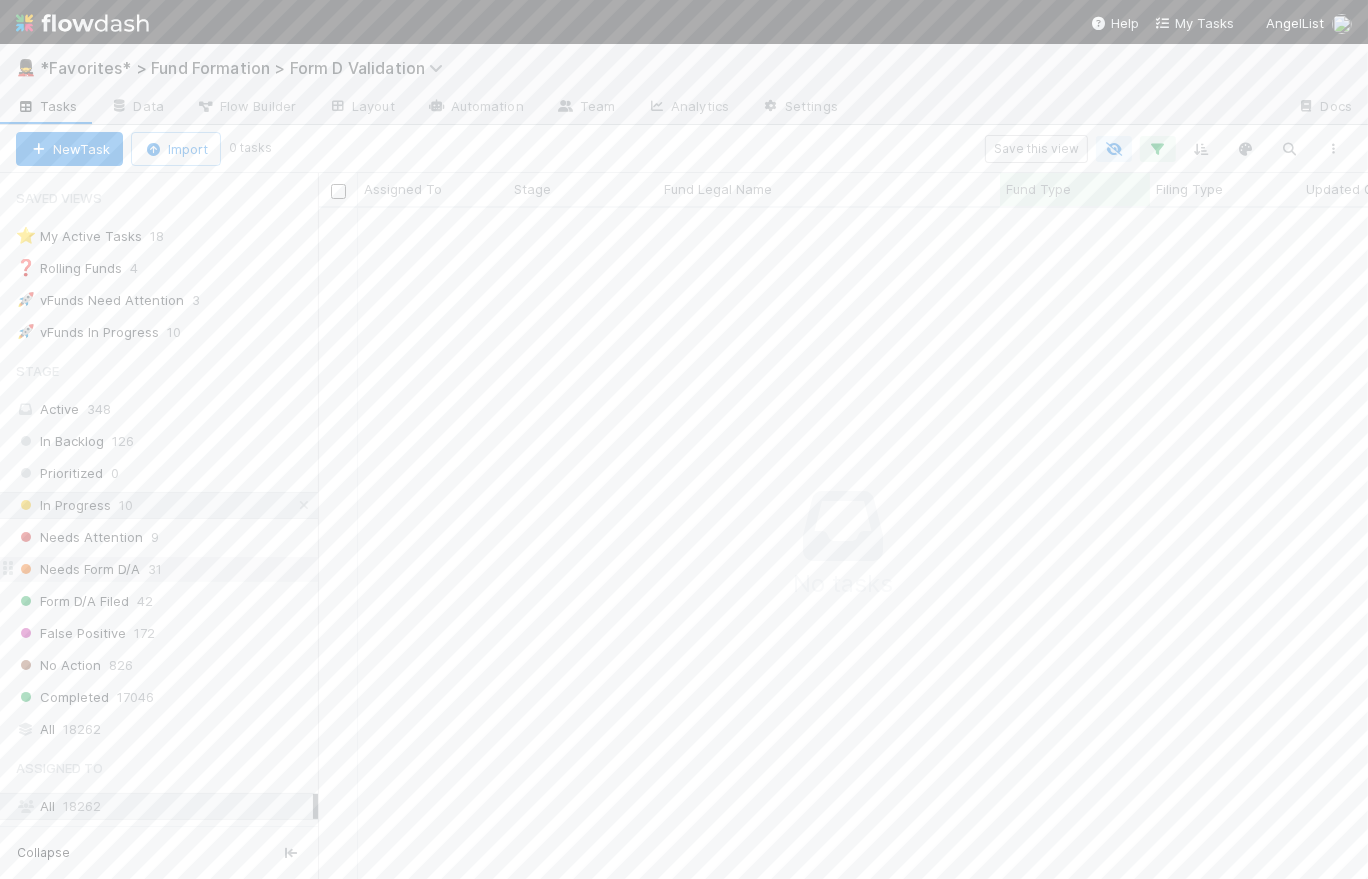 click on "Needs Form D/A" at bounding box center (78, 569) 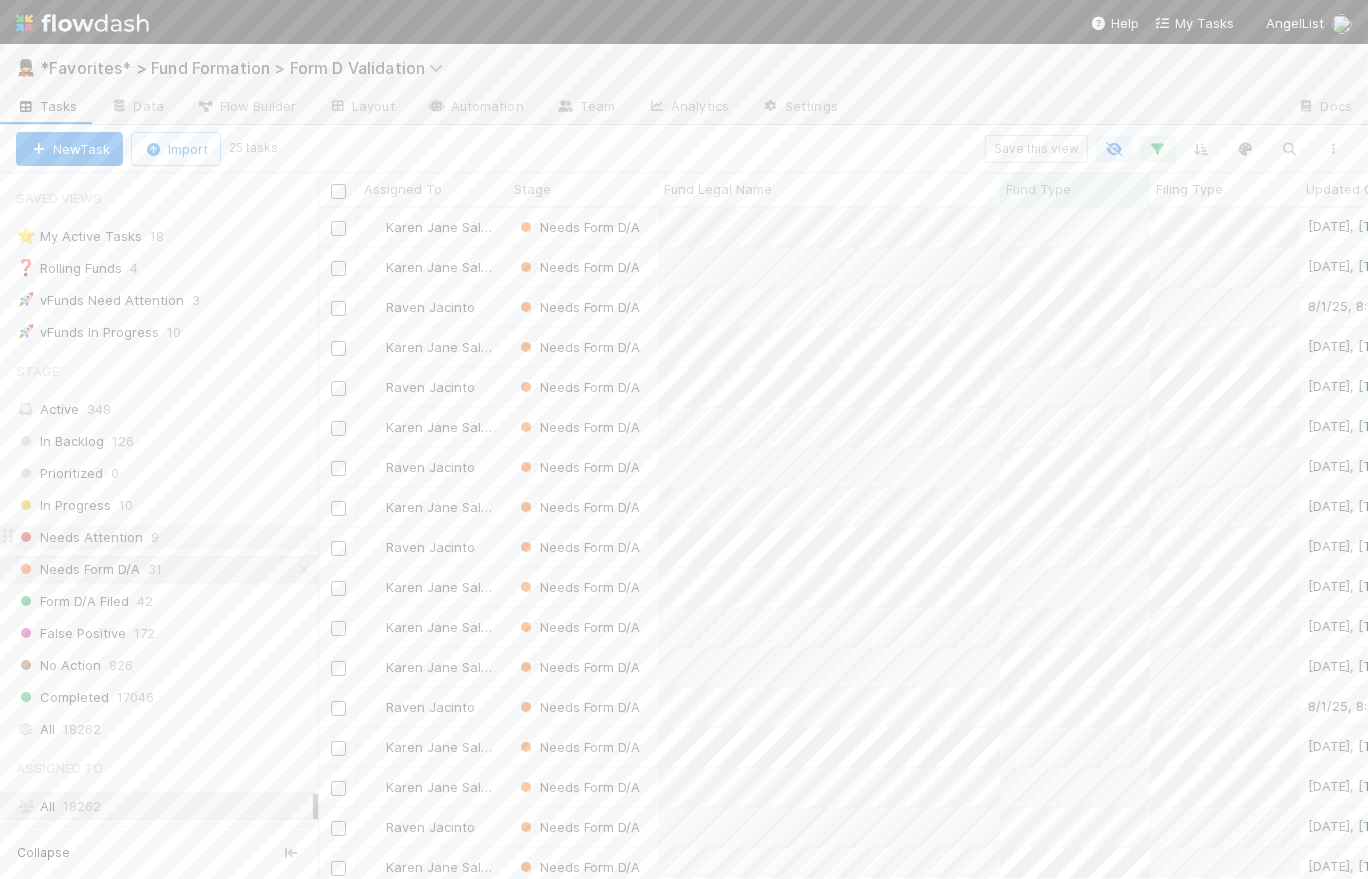 scroll, scrollTop: 14, scrollLeft: 14, axis: both 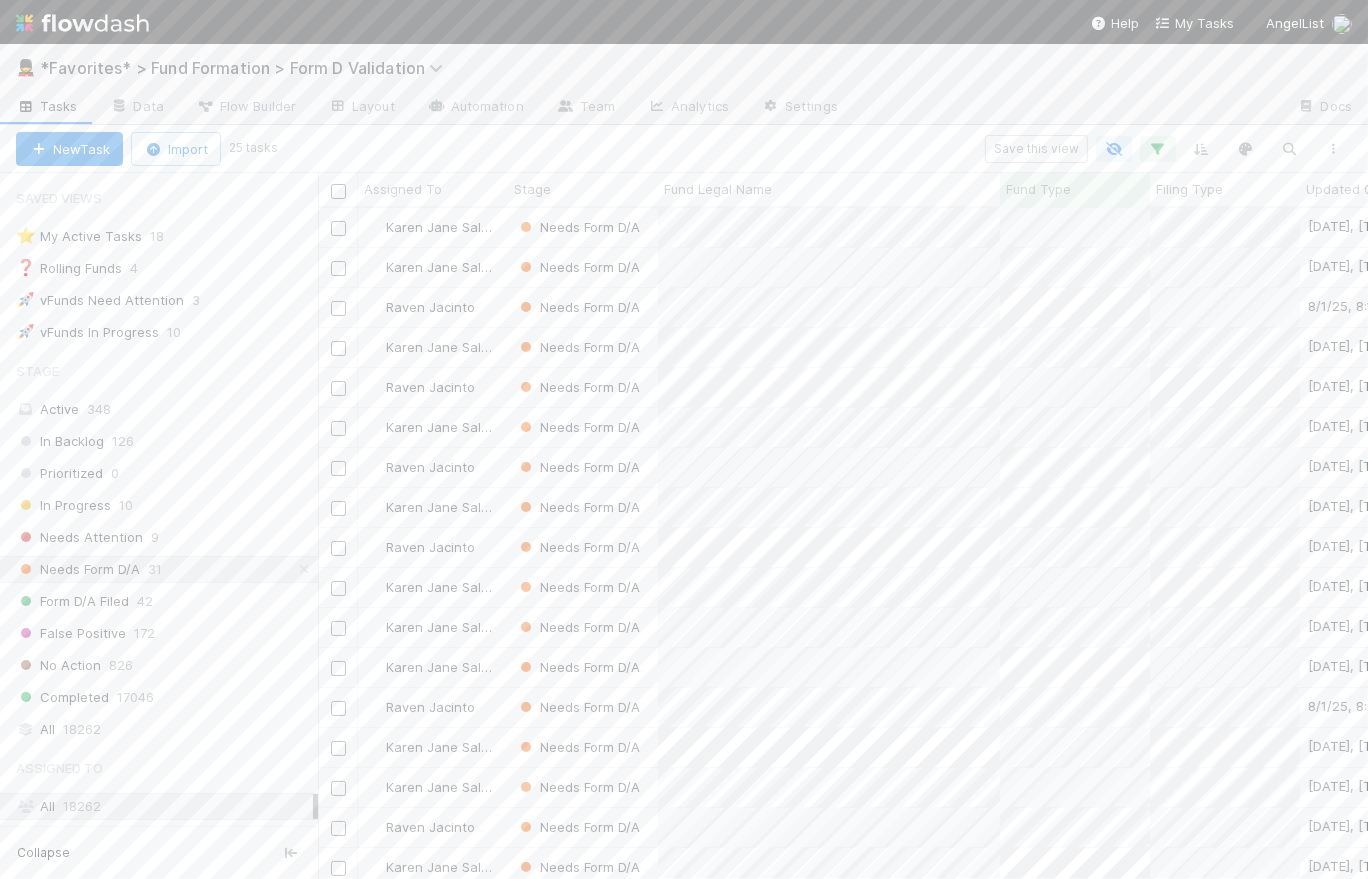click on "Save this view" at bounding box center [815, 149] 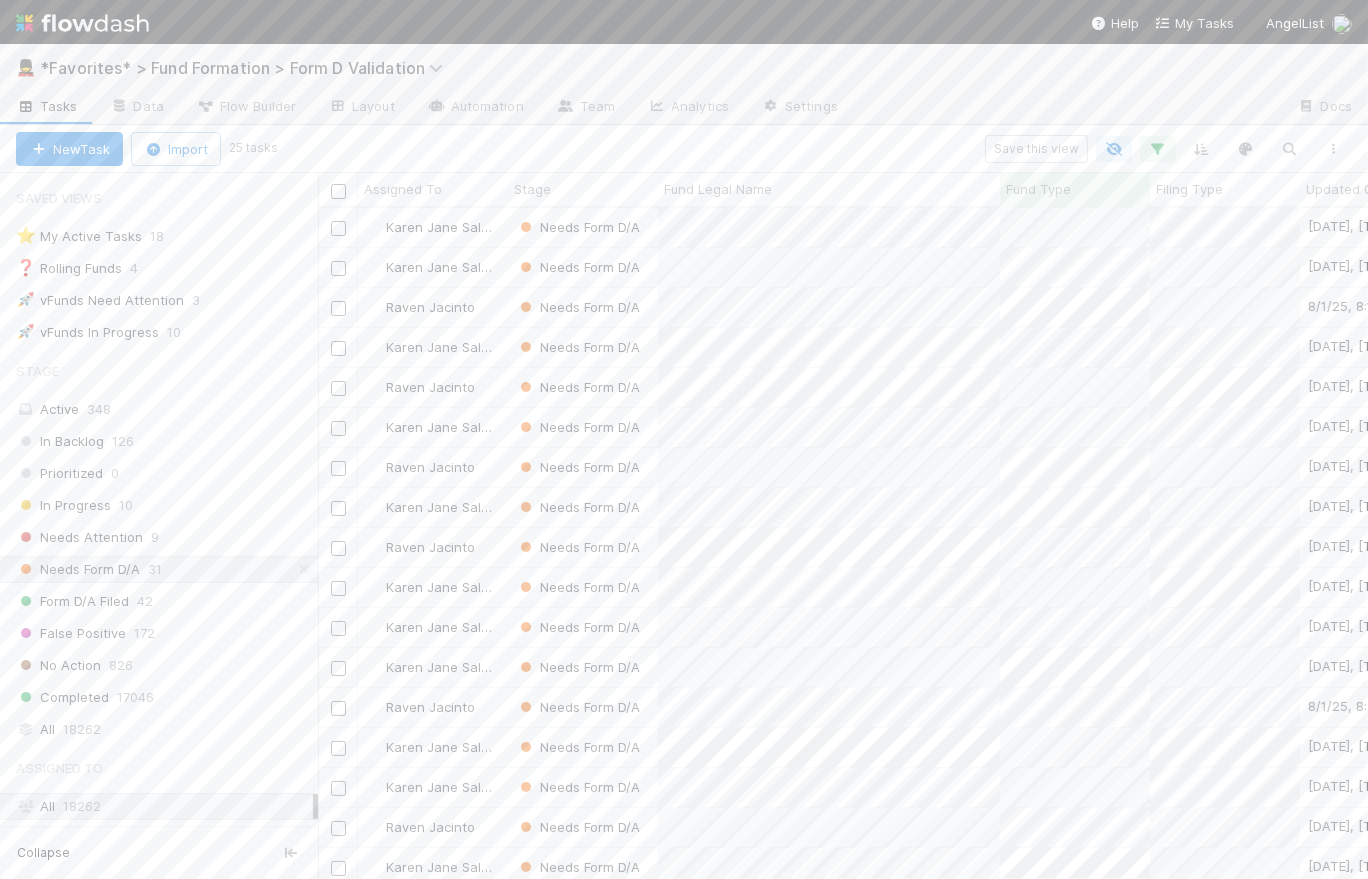 scroll, scrollTop: 14, scrollLeft: 14, axis: both 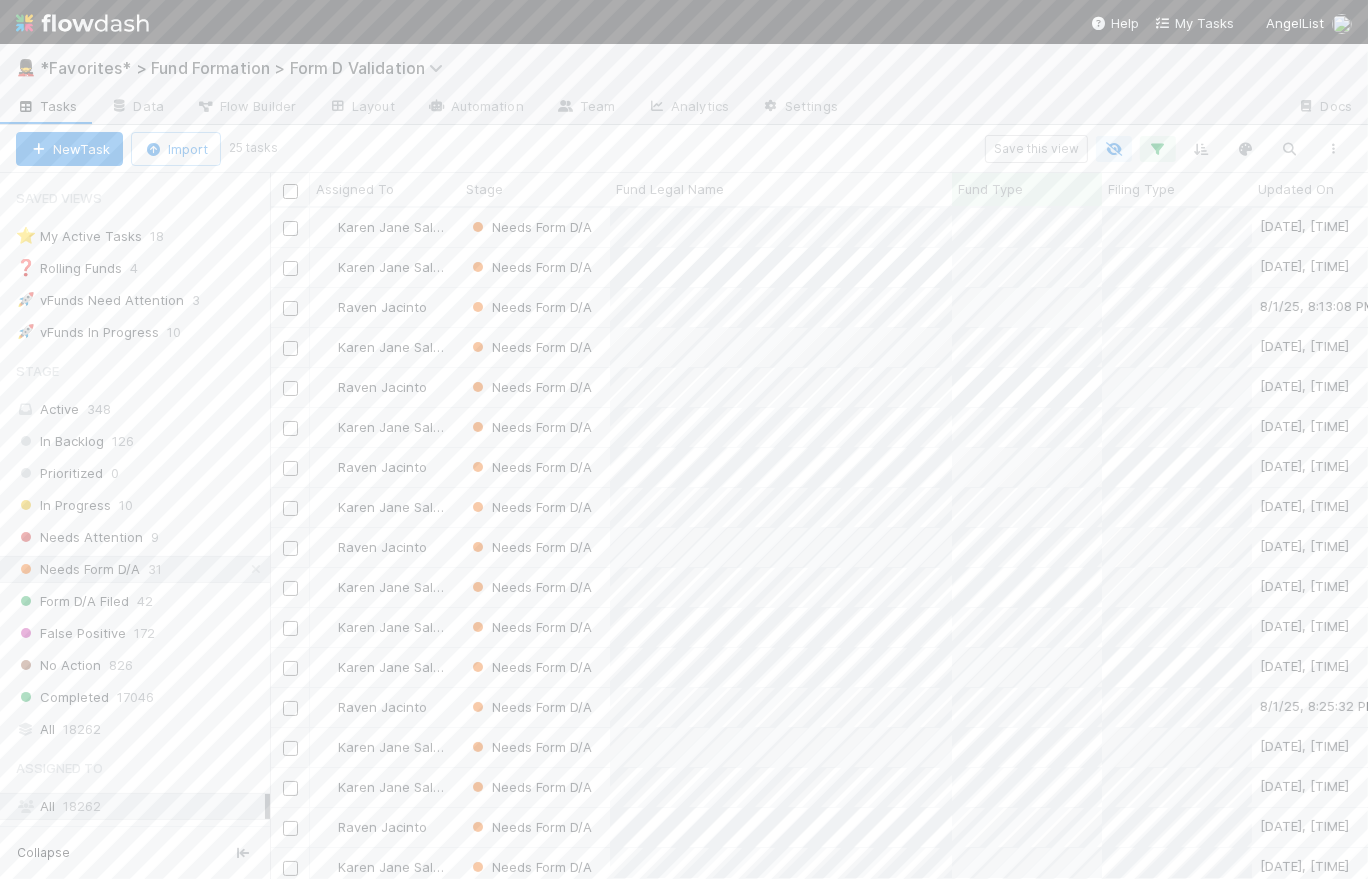 drag, startPoint x: 318, startPoint y: 180, endPoint x: 254, endPoint y: 172, distance: 64.49806 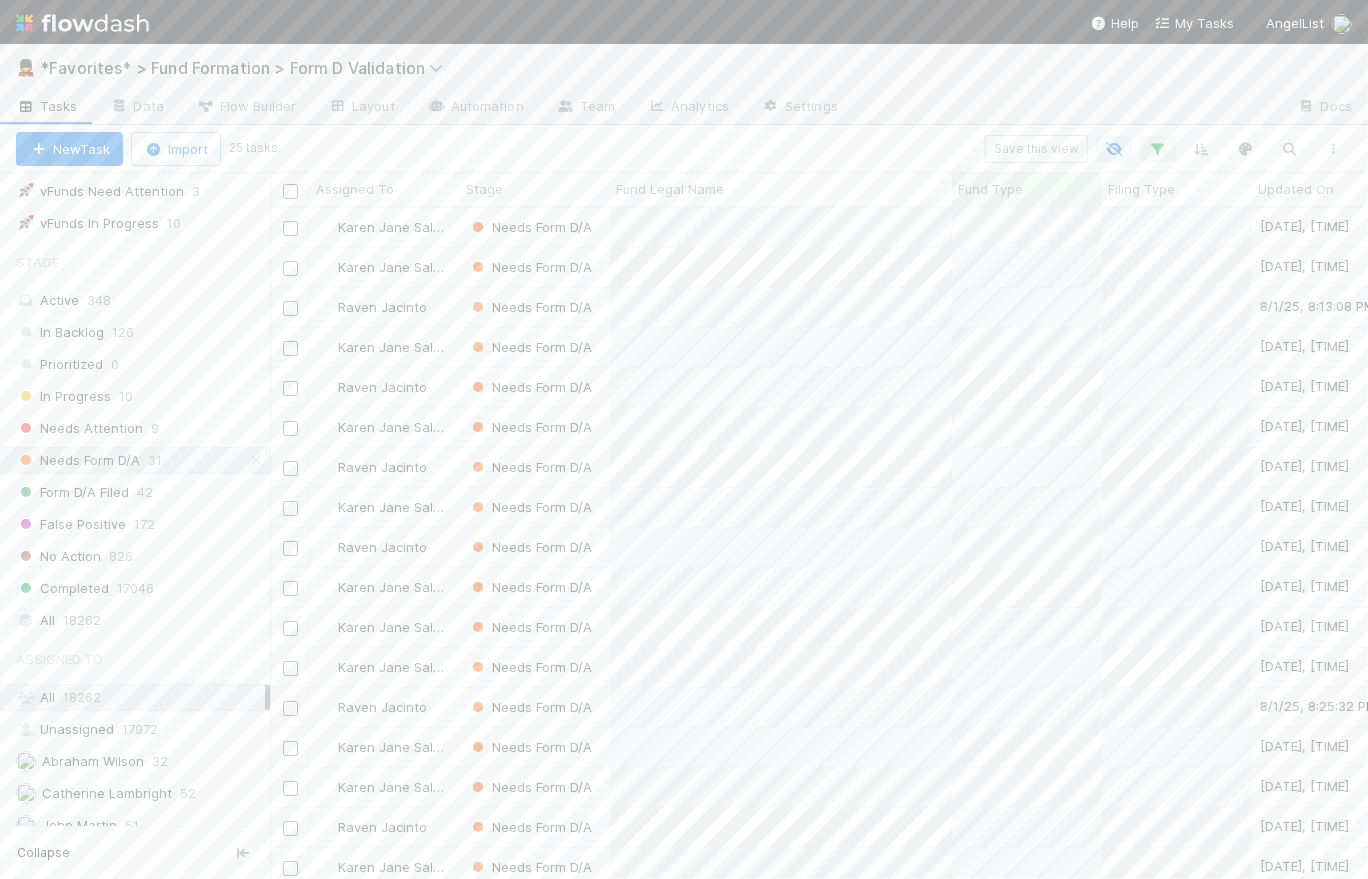 scroll, scrollTop: 32, scrollLeft: 0, axis: vertical 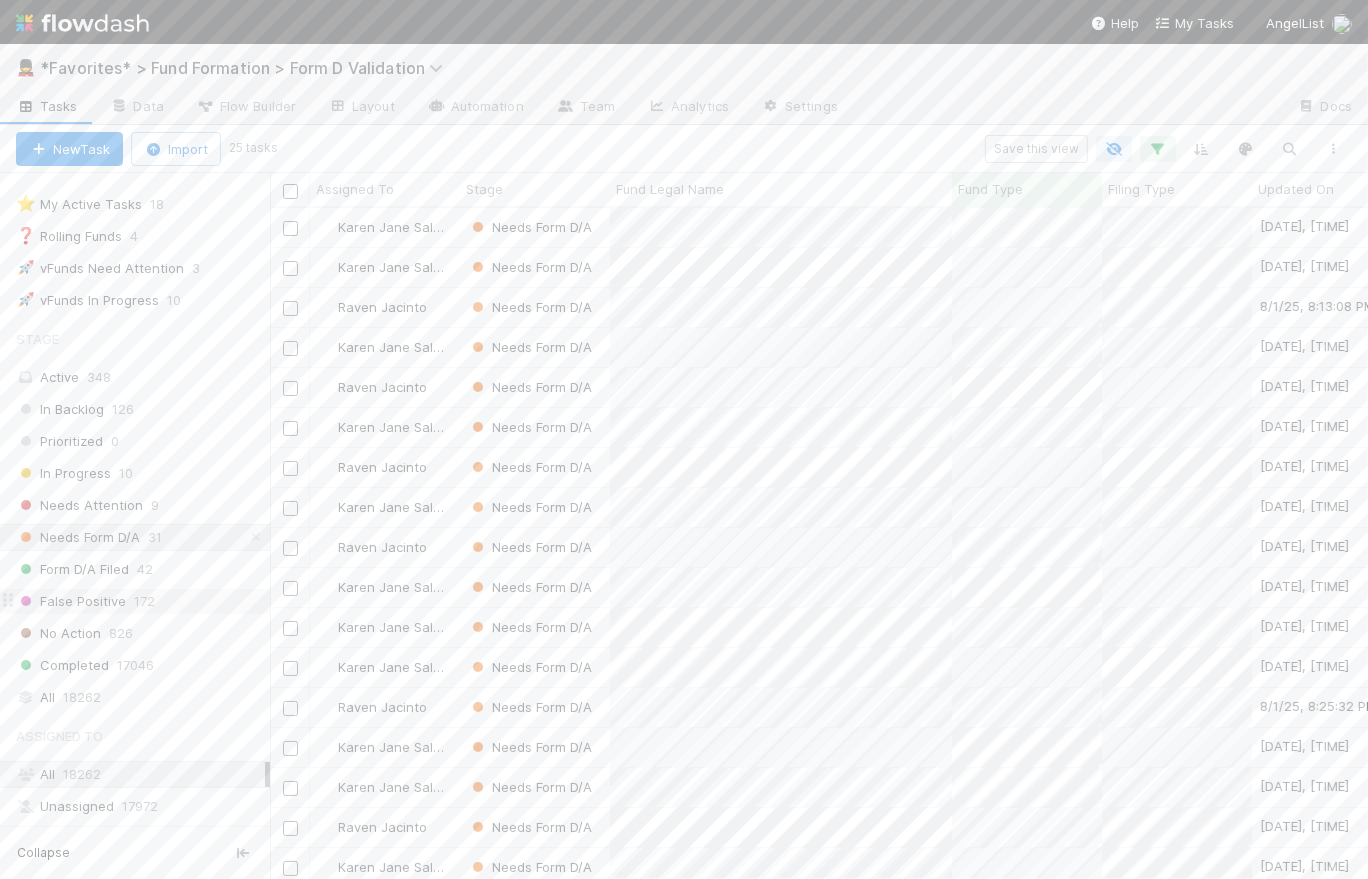 click on "False Positive   172" at bounding box center (143, 601) 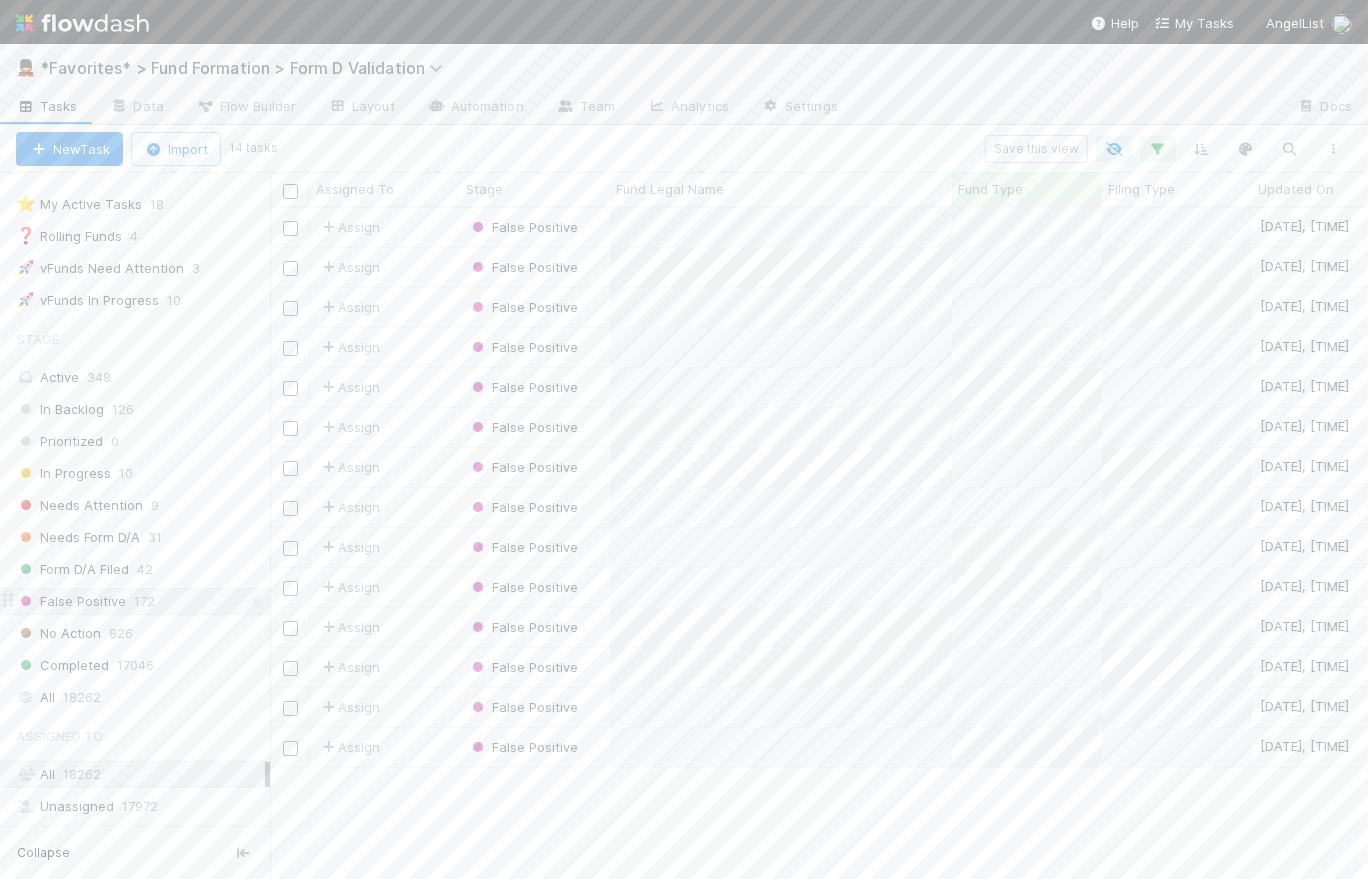 scroll, scrollTop: 14, scrollLeft: 14, axis: both 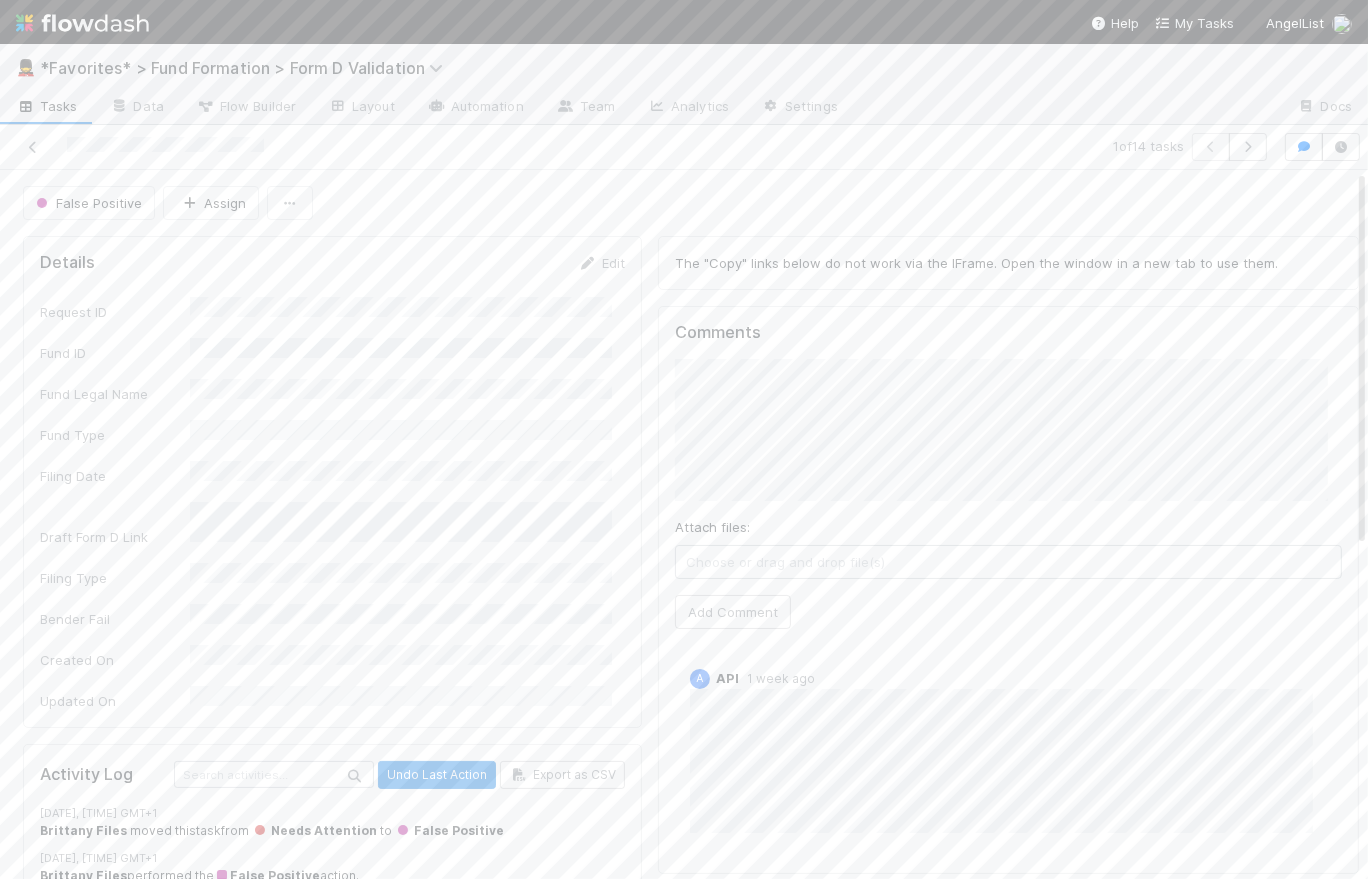 click on "Comments Attach files: Choose or drag and drop file(s) Add Comment A API 1 week ago" at bounding box center [1008, 590] 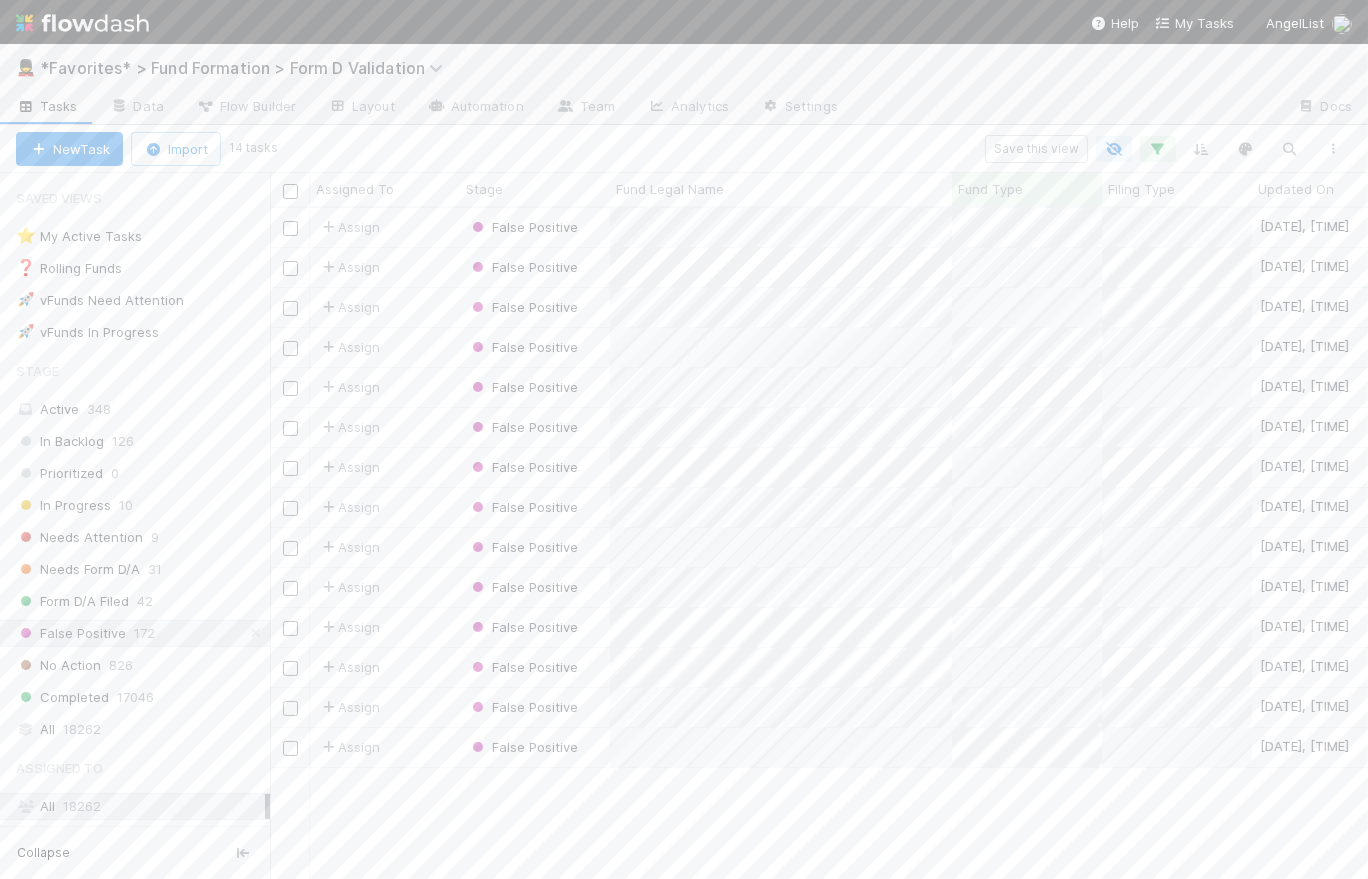 scroll, scrollTop: 14, scrollLeft: 14, axis: both 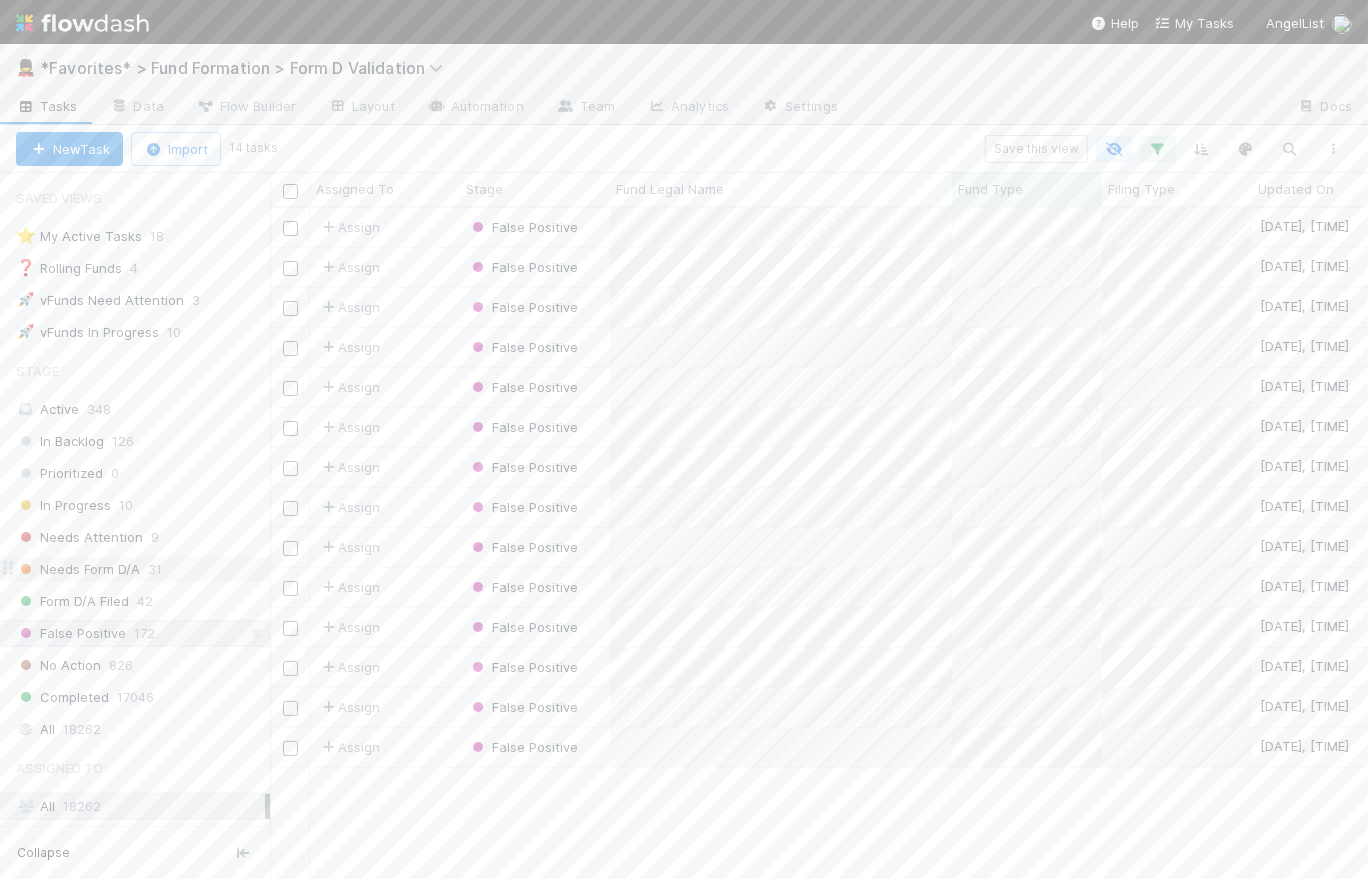 click on "Needs Form D/A" at bounding box center (78, 569) 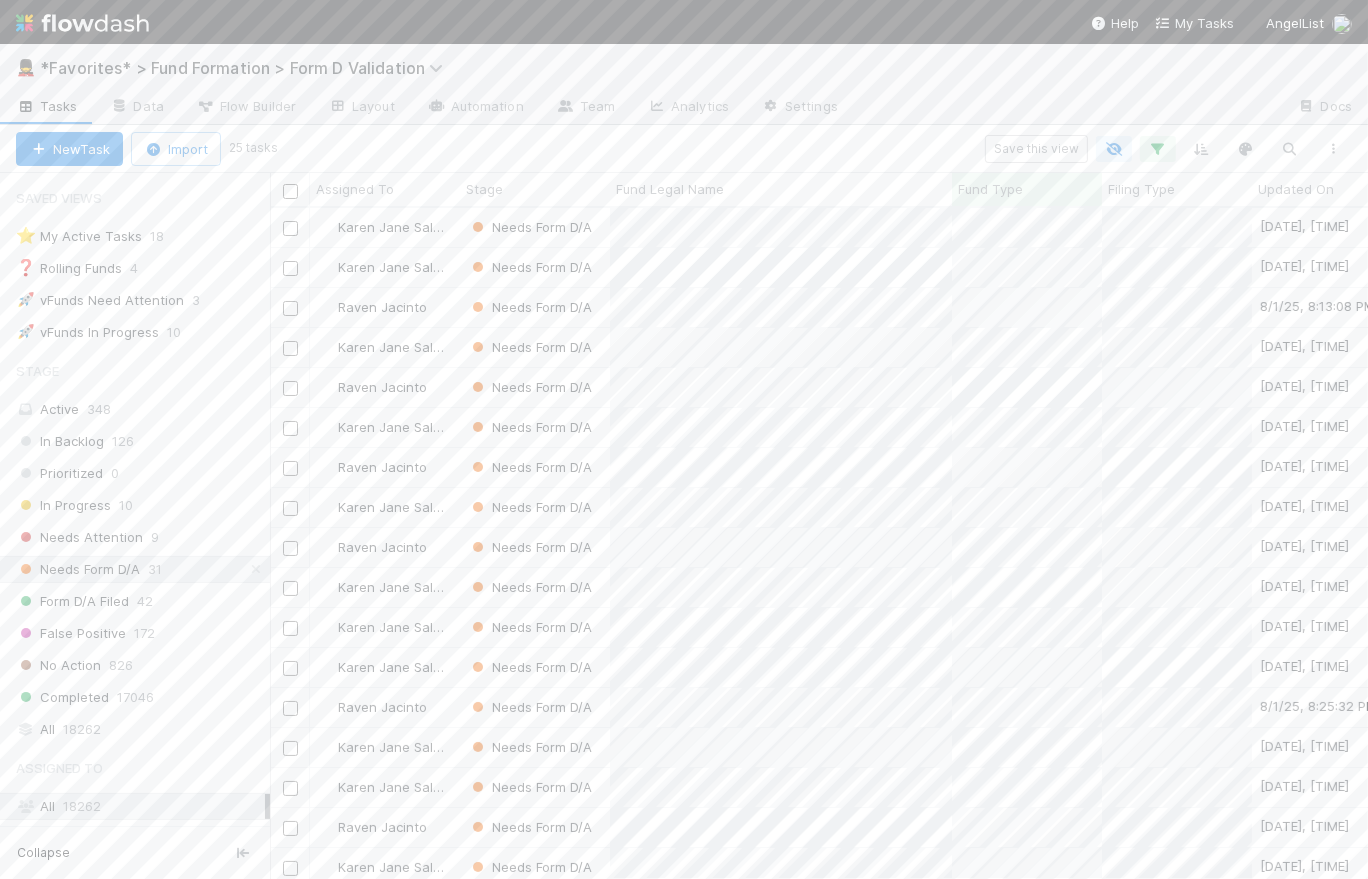 scroll, scrollTop: 14, scrollLeft: 14, axis: both 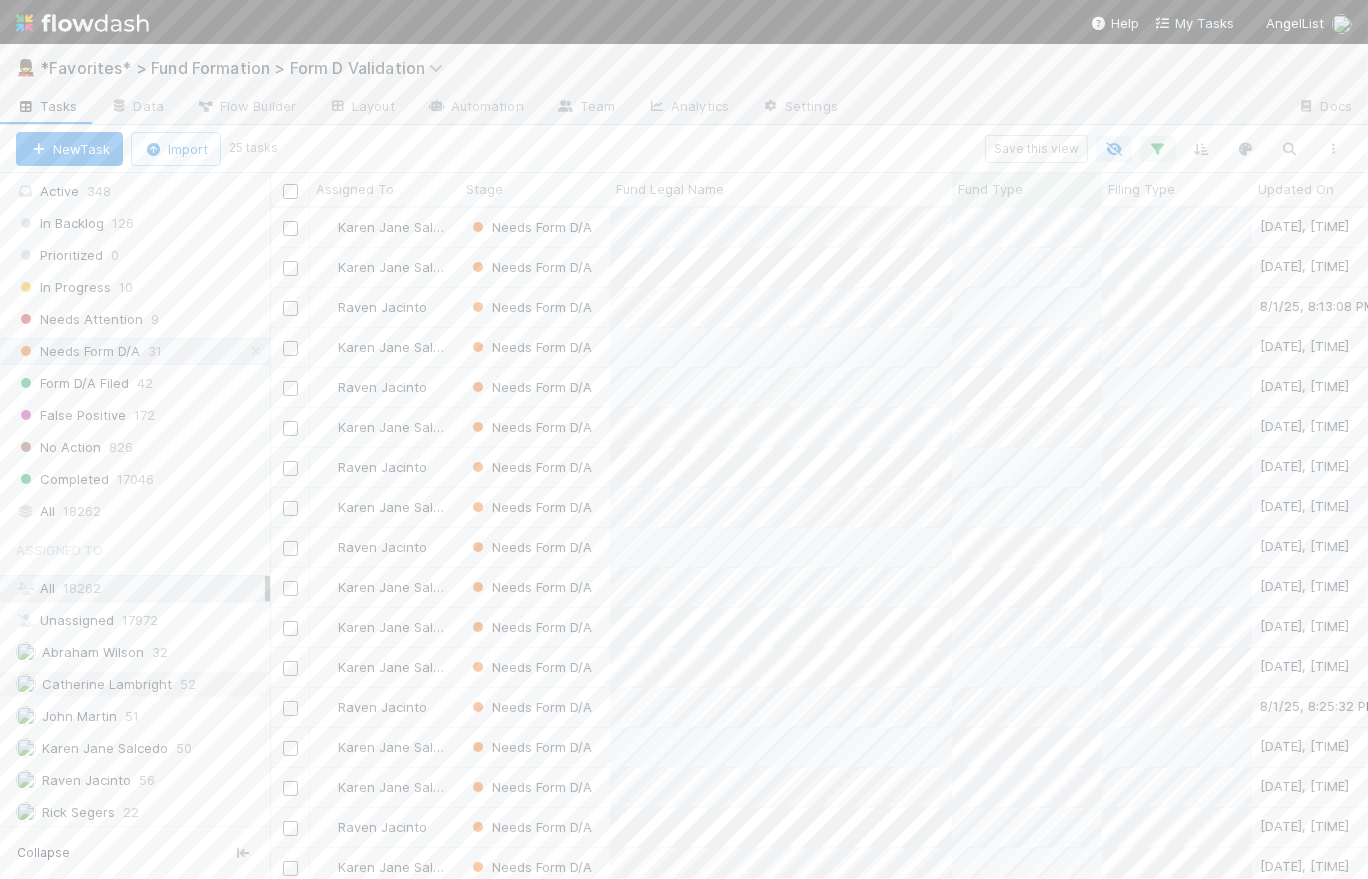 click on "Catherine  Lambright" at bounding box center (107, 684) 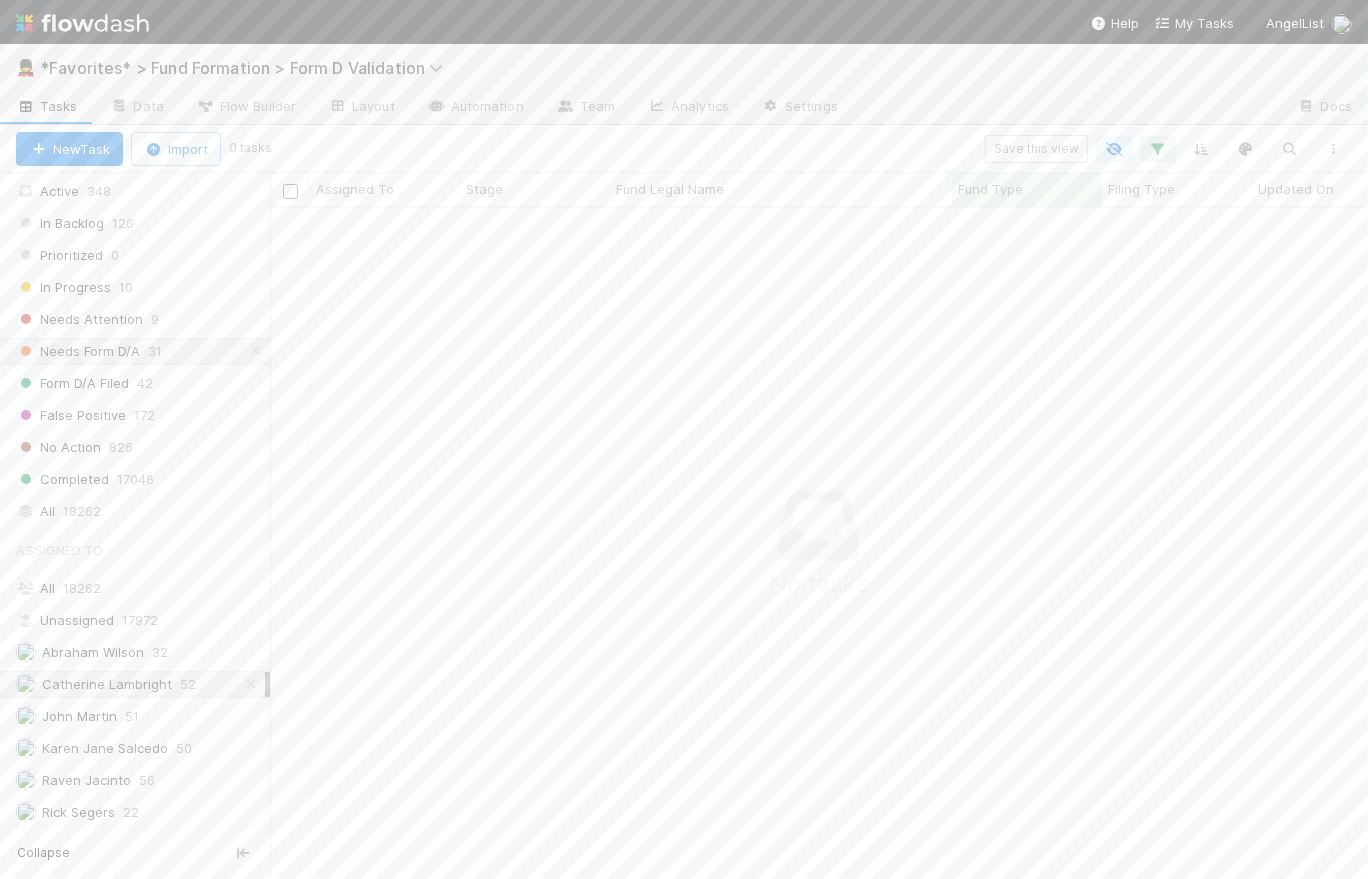 scroll, scrollTop: 14, scrollLeft: 14, axis: both 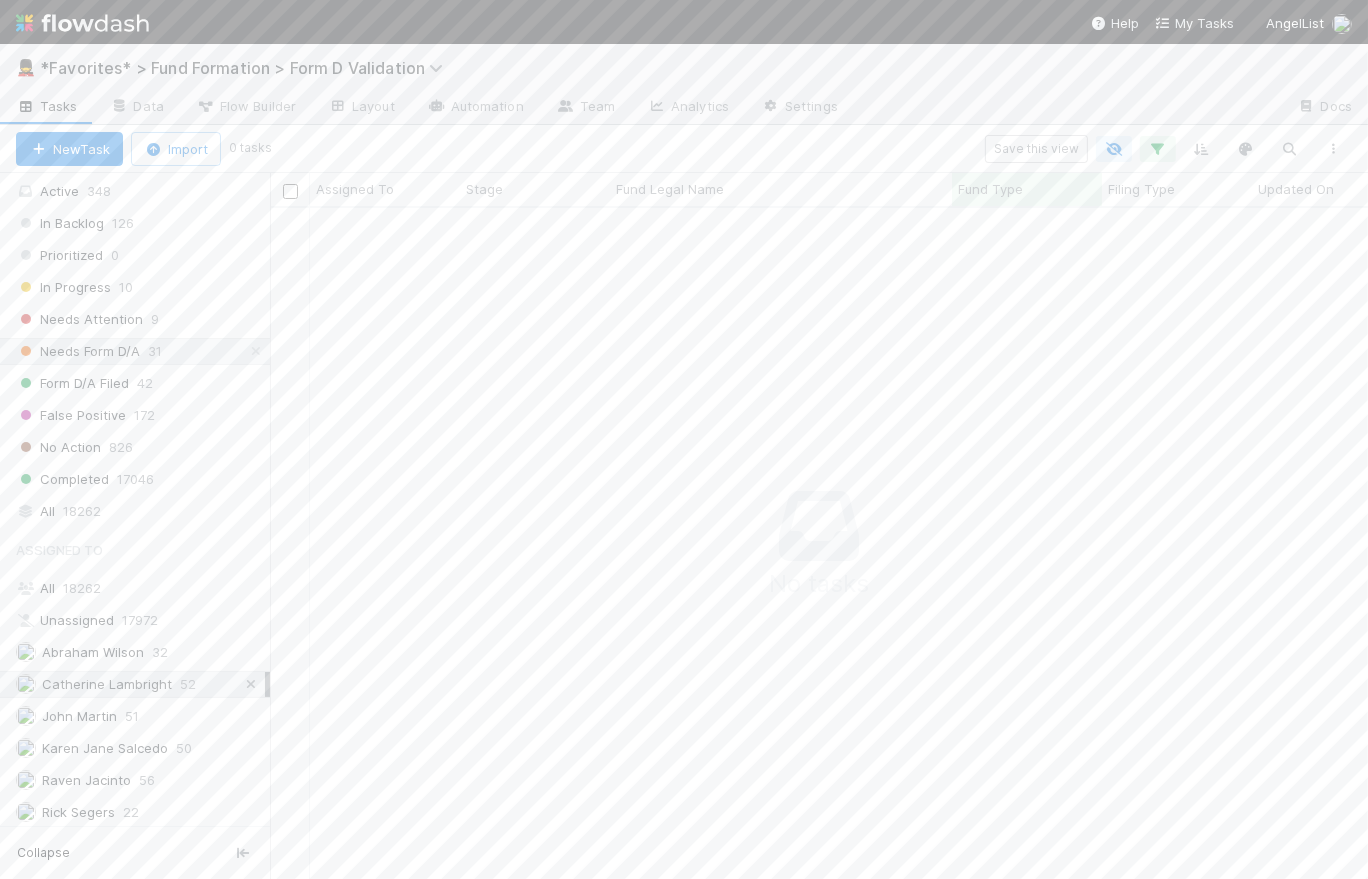 click at bounding box center (251, 684) 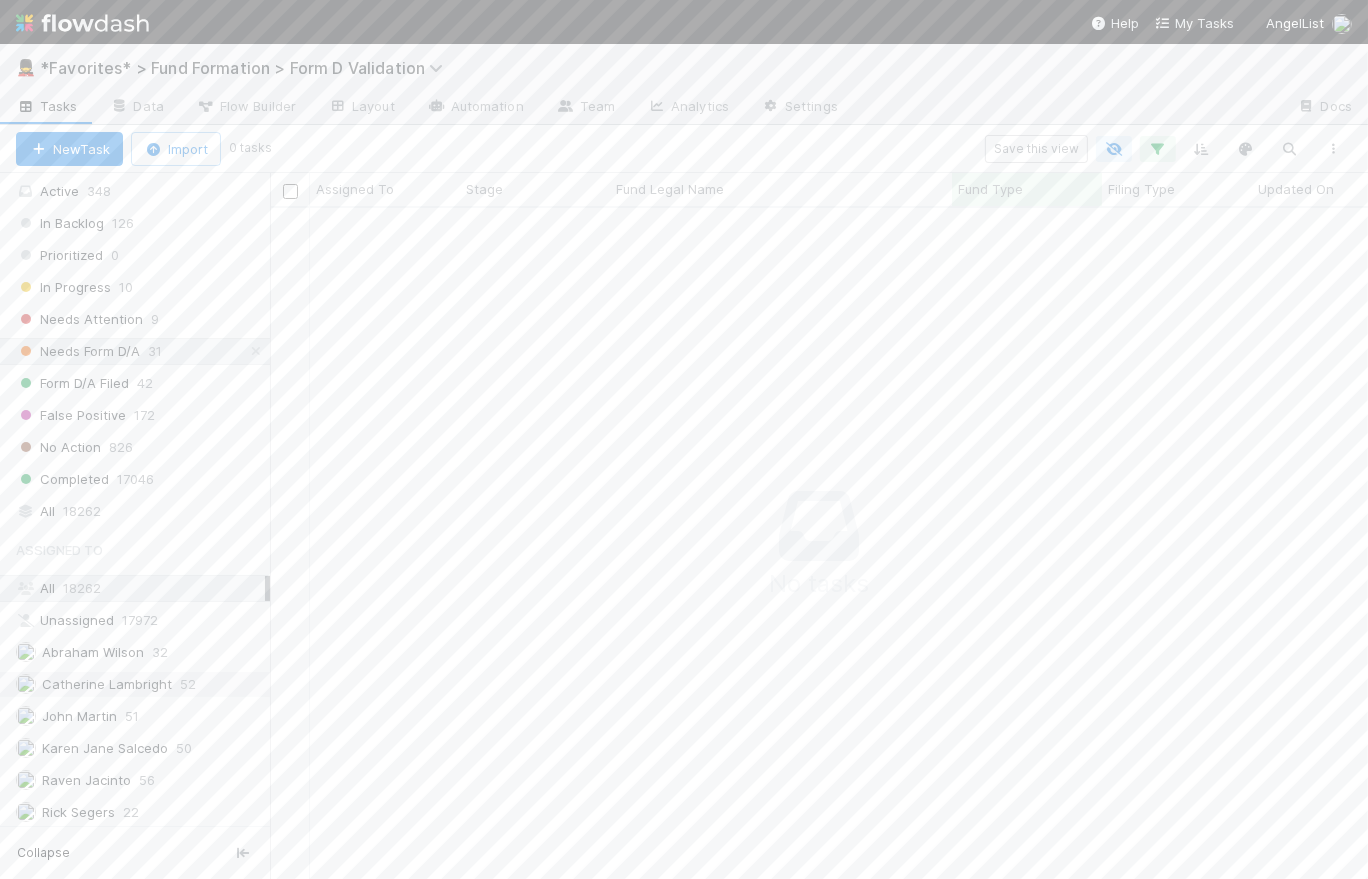 scroll, scrollTop: 14, scrollLeft: 14, axis: both 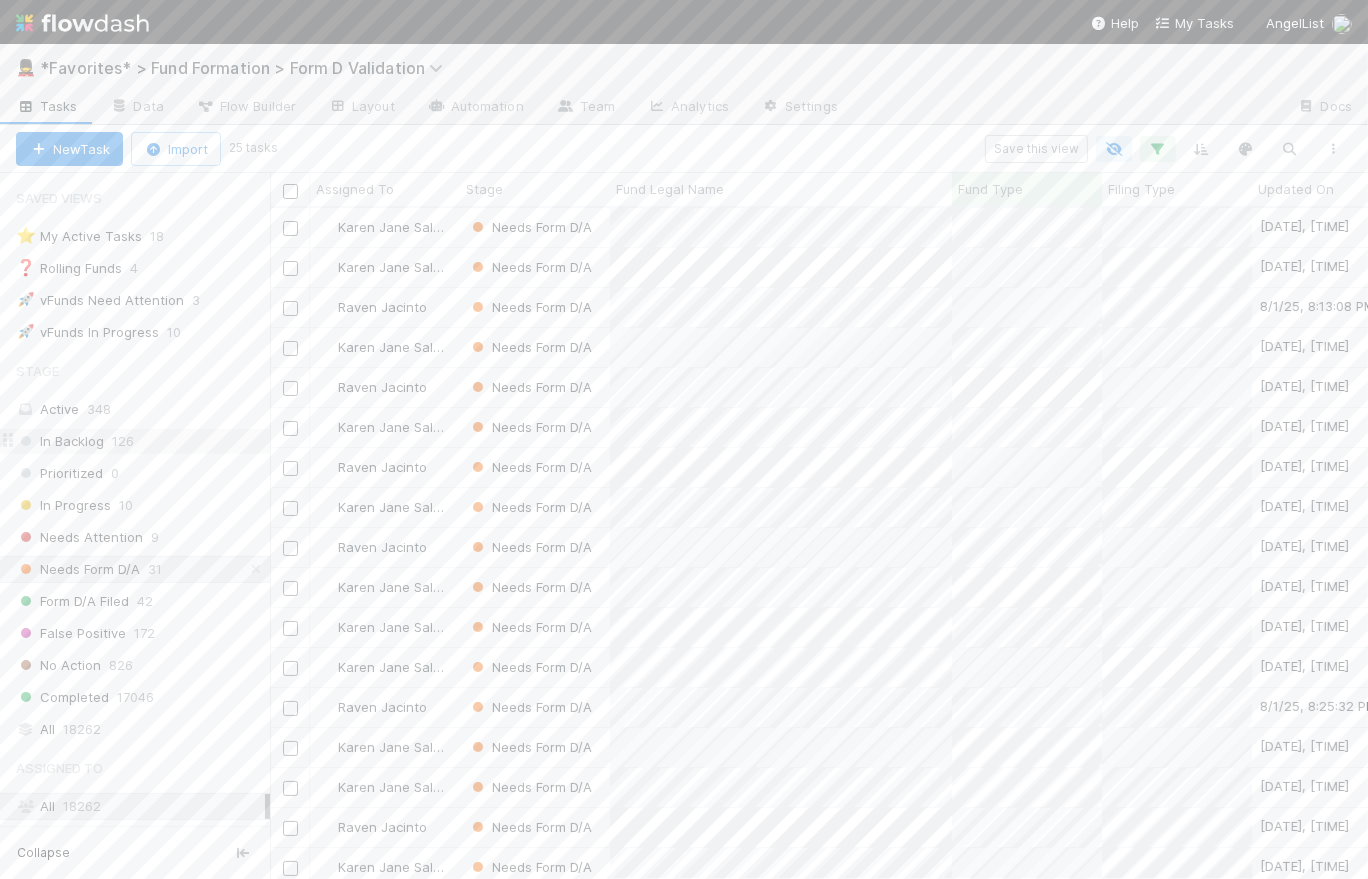 click on "126" at bounding box center (123, 441) 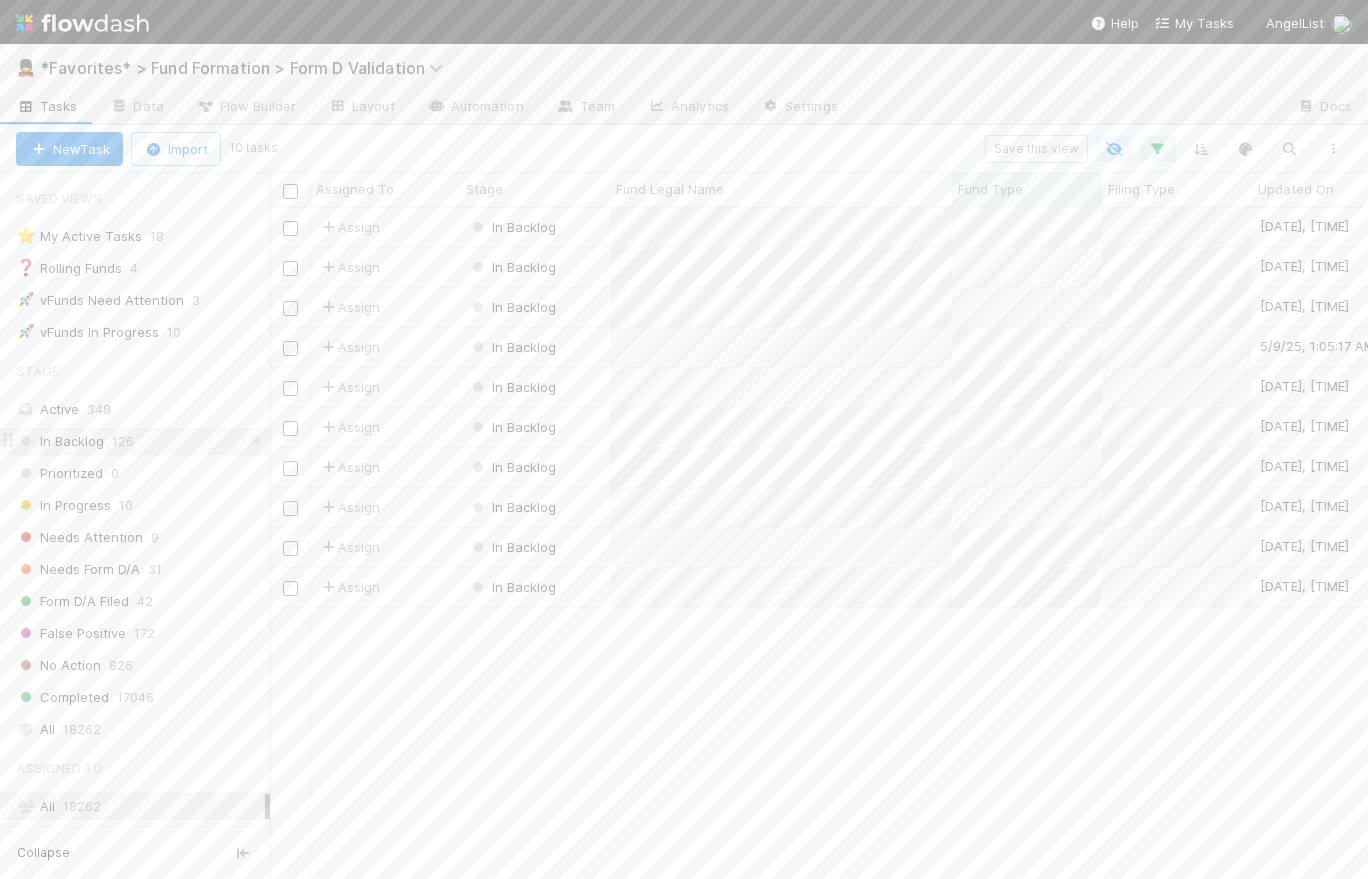 scroll, scrollTop: 14, scrollLeft: 14, axis: both 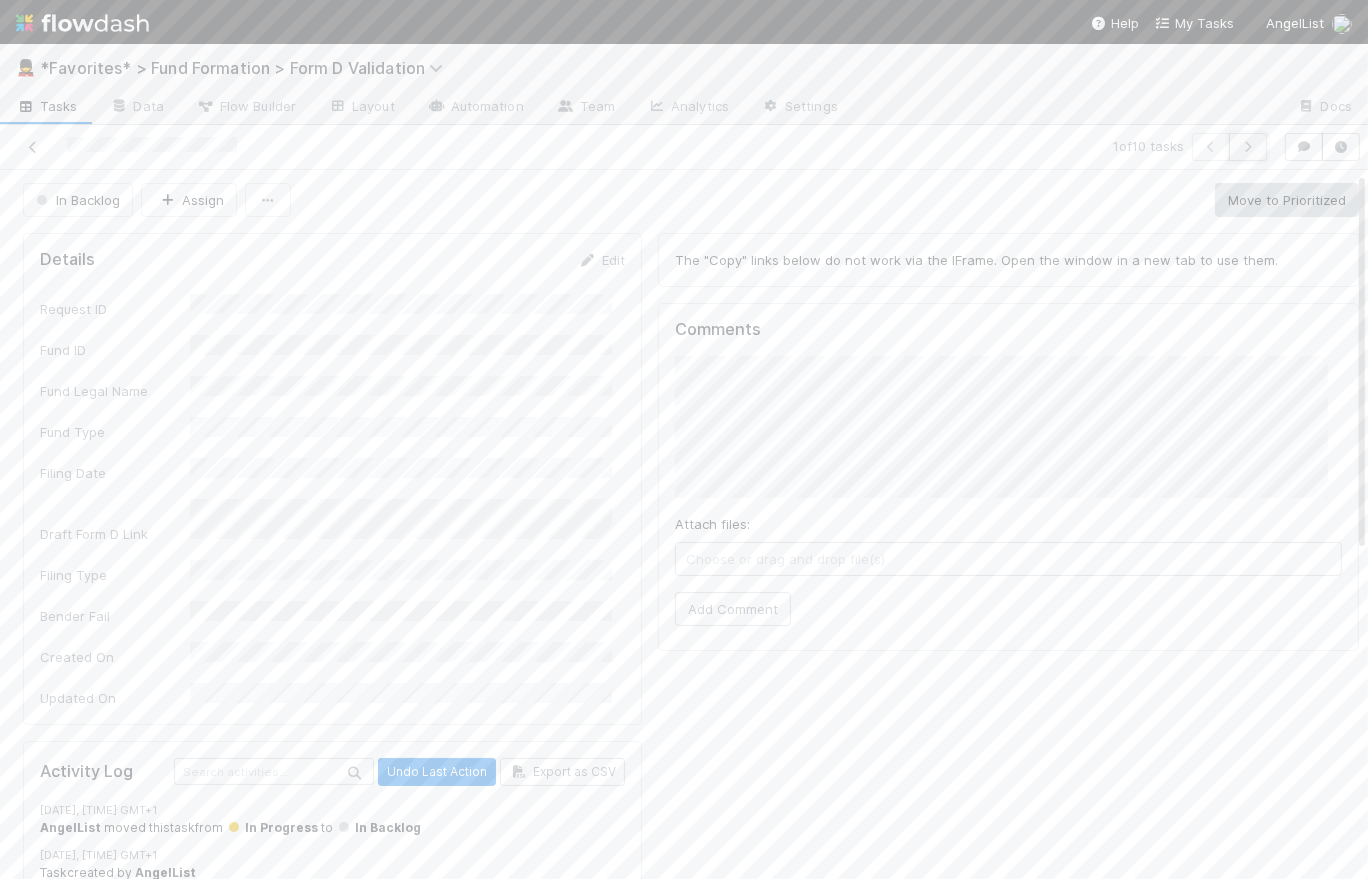 click at bounding box center (1248, 147) 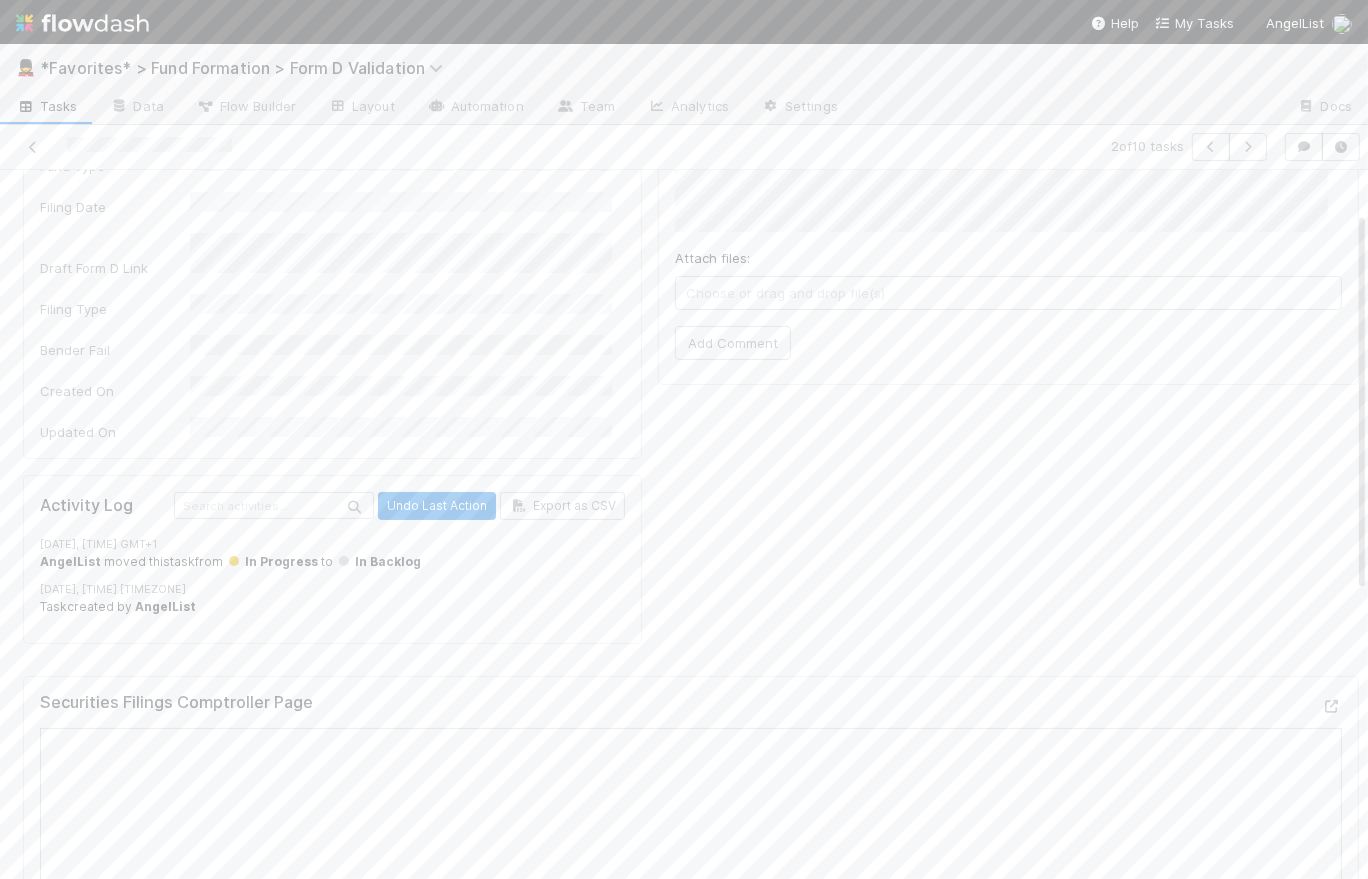 scroll, scrollTop: 0, scrollLeft: 0, axis: both 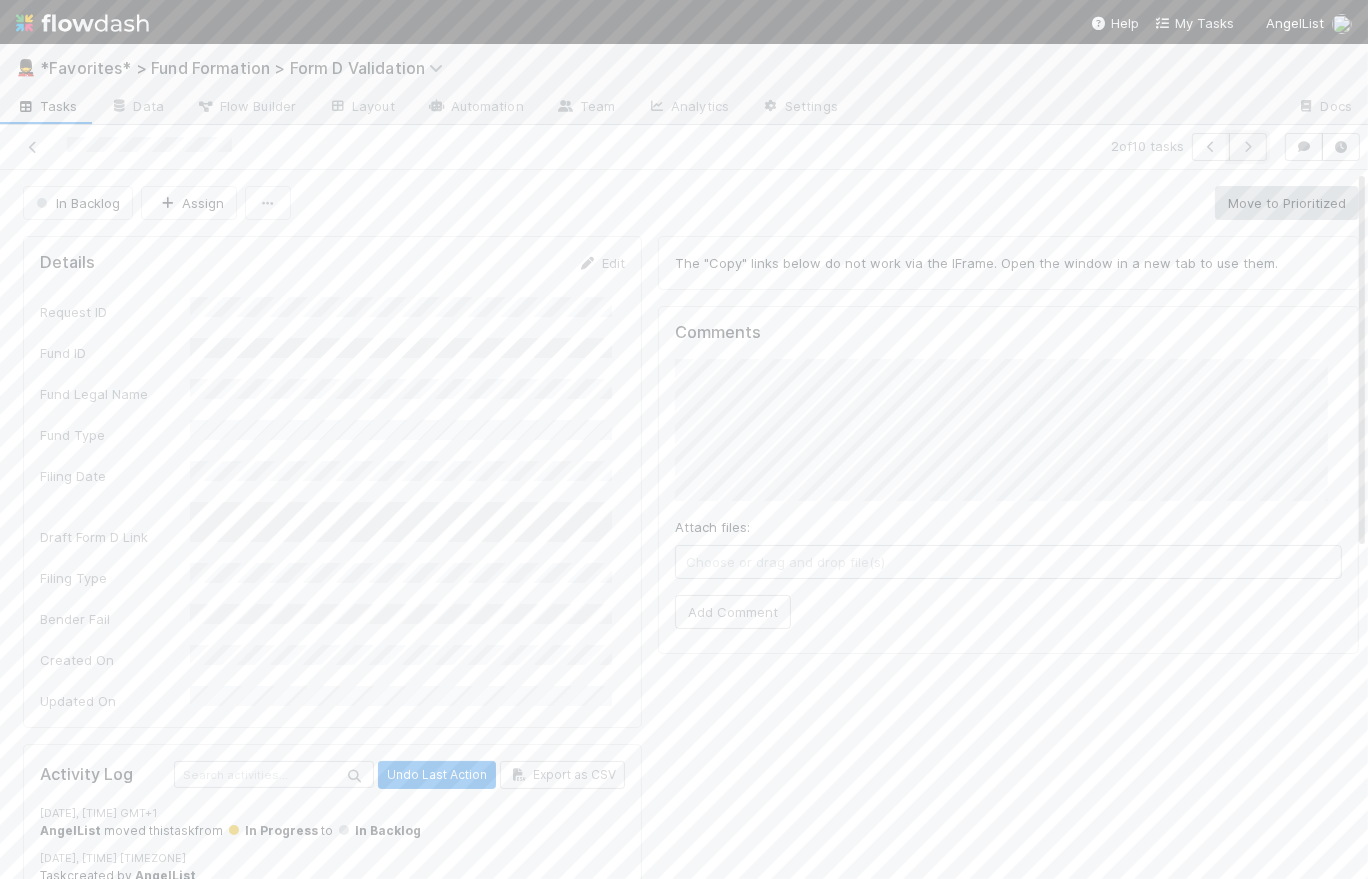 click at bounding box center (1248, 147) 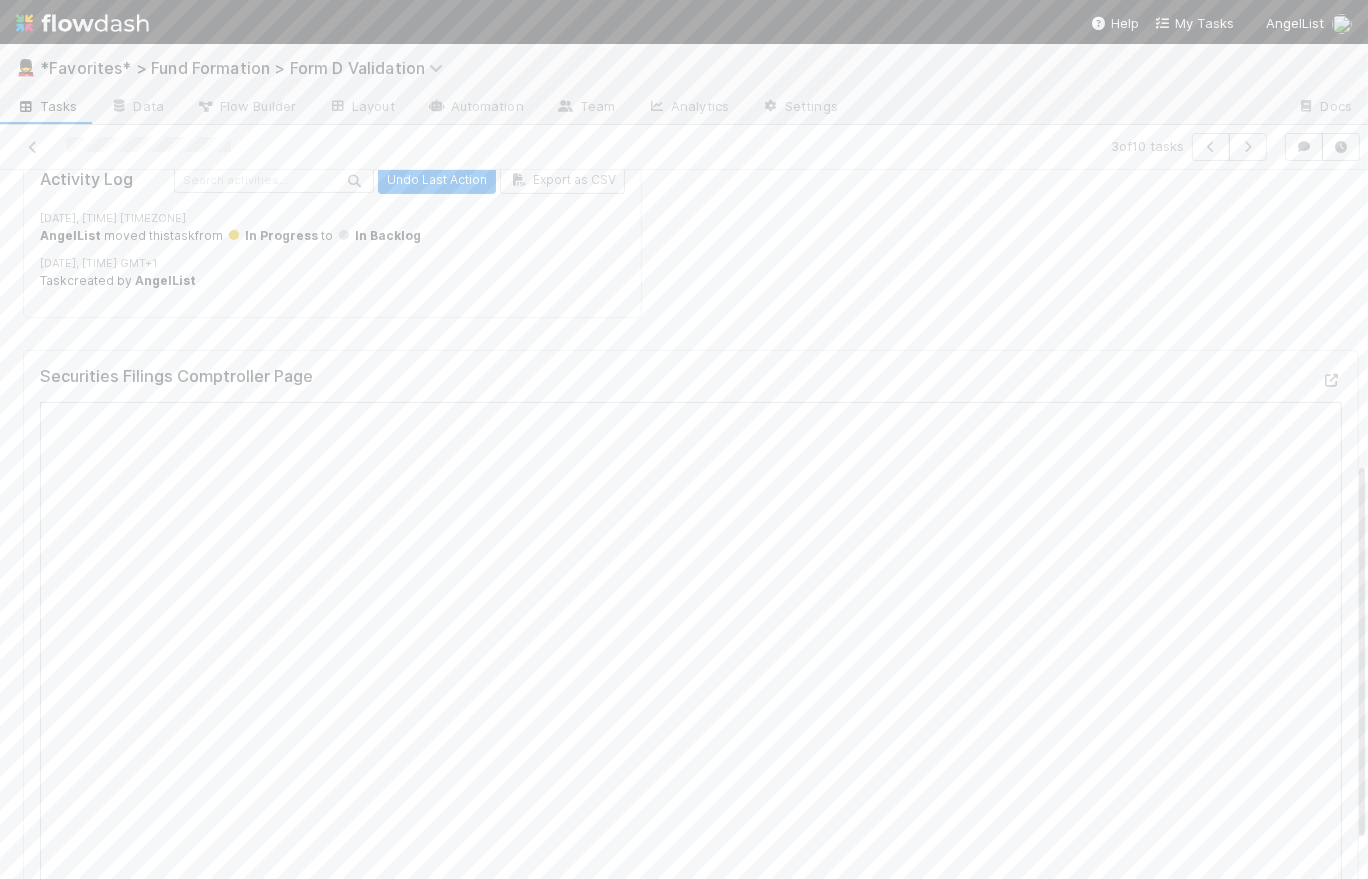 scroll, scrollTop: 0, scrollLeft: 0, axis: both 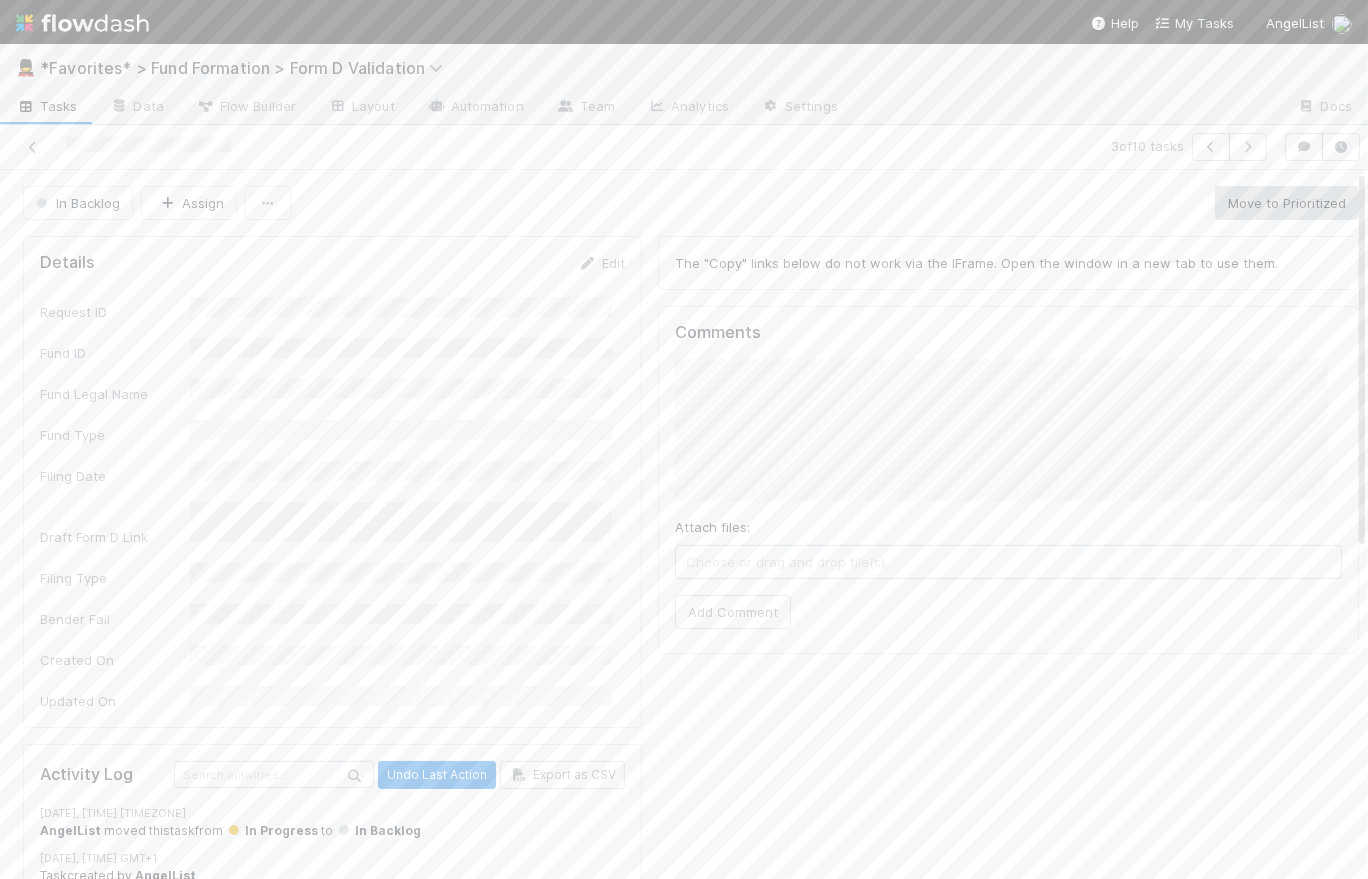 click on "Tasks" at bounding box center [47, 106] 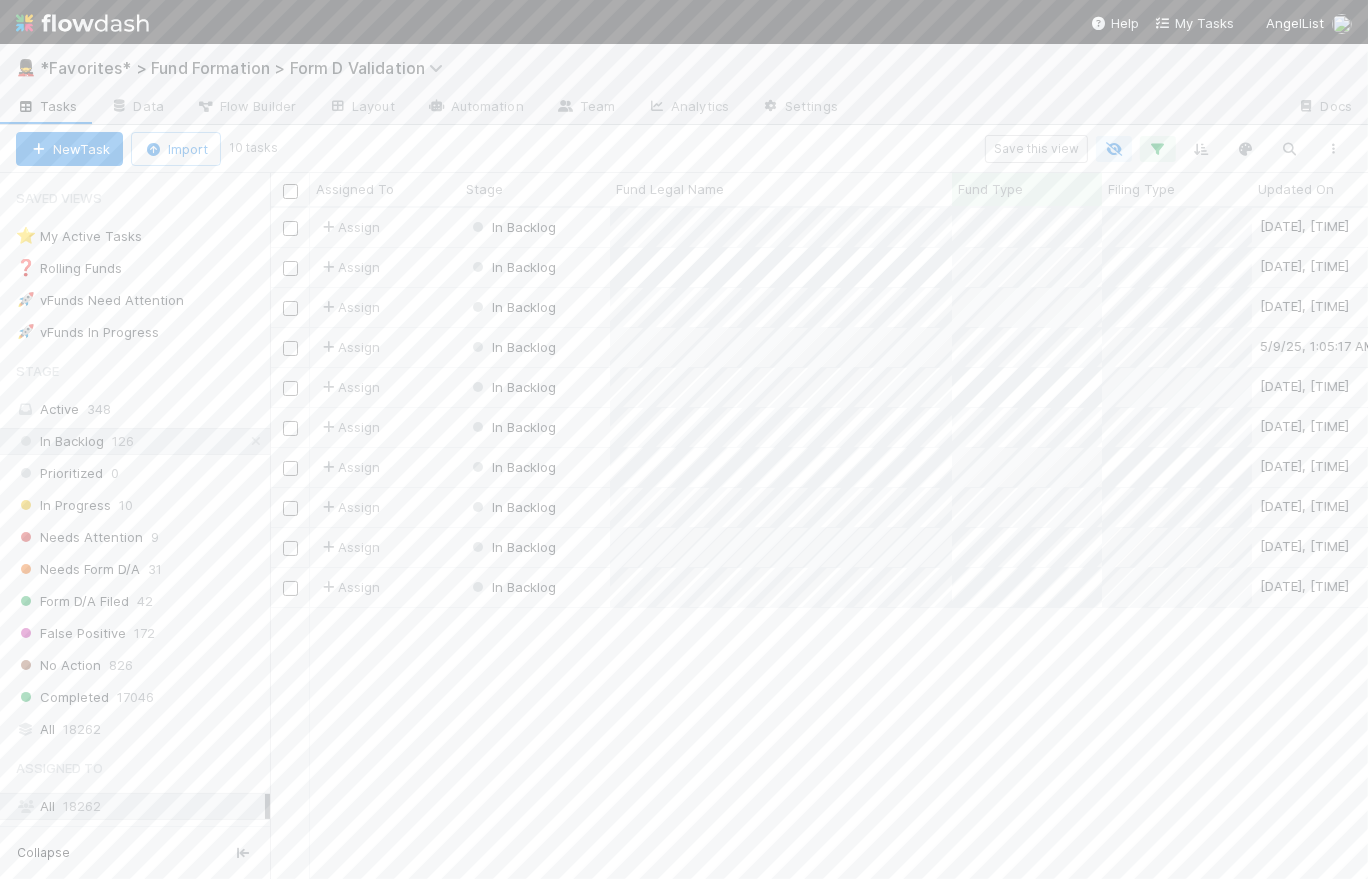 scroll, scrollTop: 14, scrollLeft: 14, axis: both 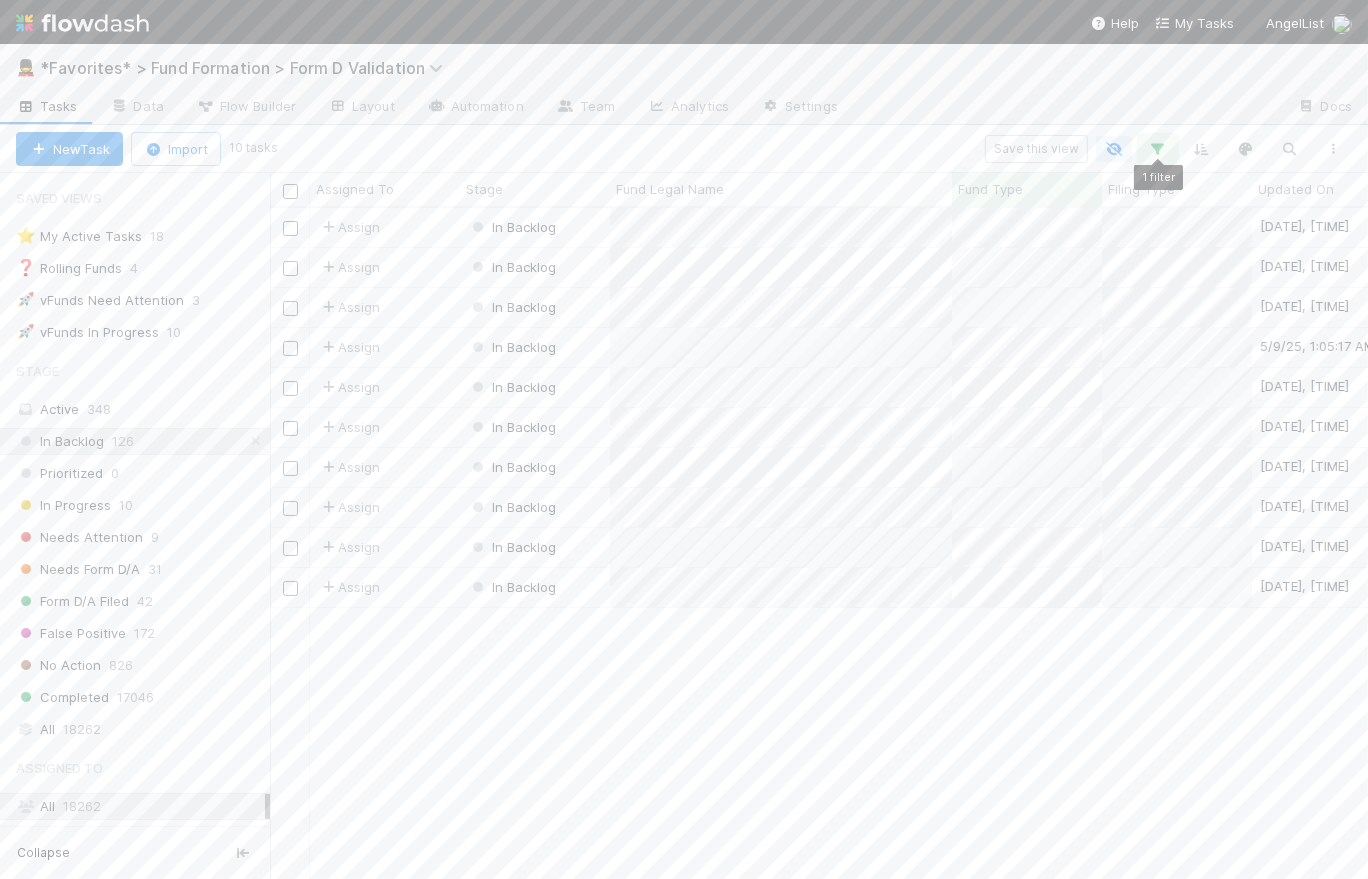 click at bounding box center (1158, 149) 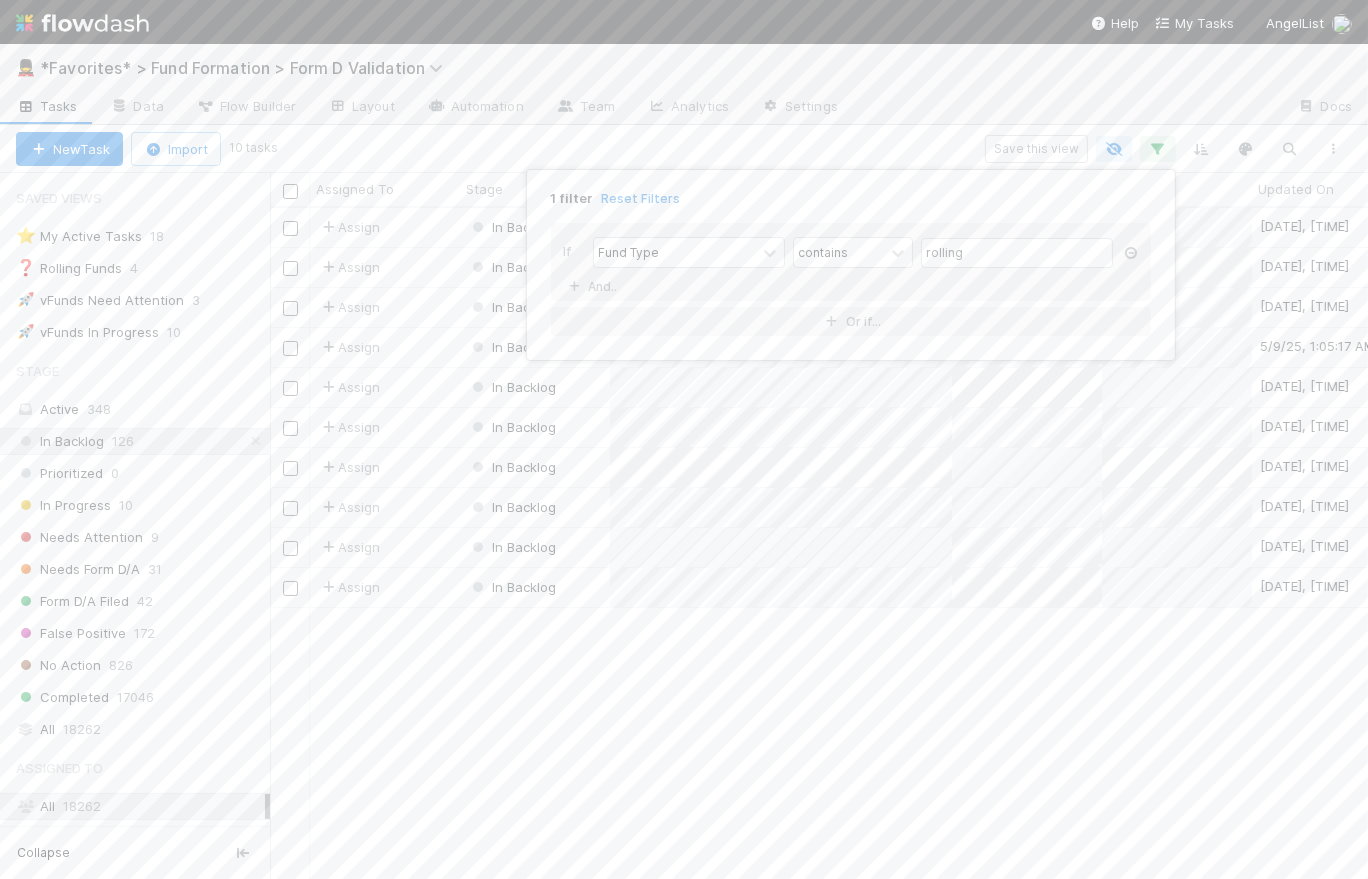 click at bounding box center [1131, 253] 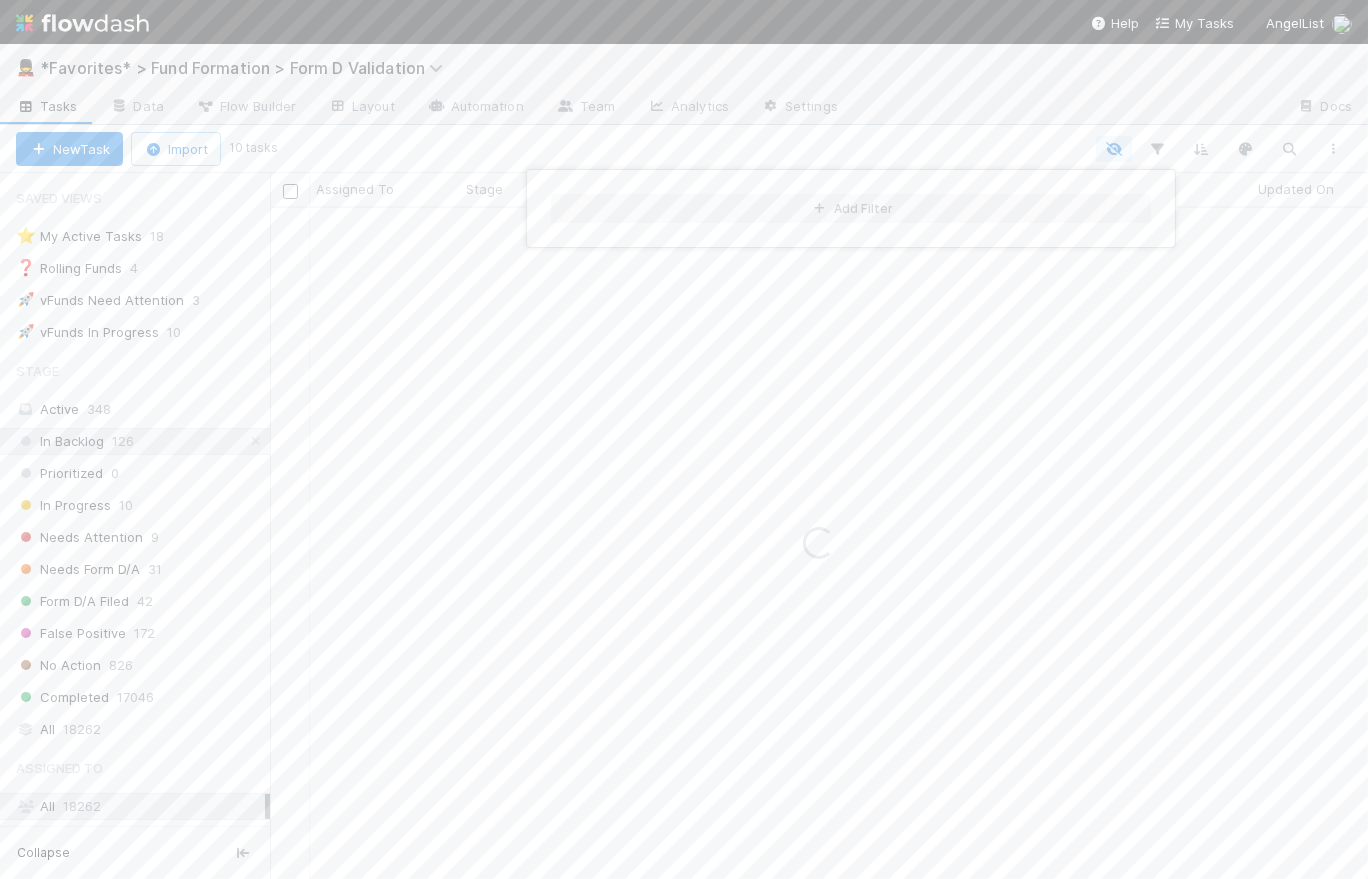 click on "Add Filter" at bounding box center (684, 439) 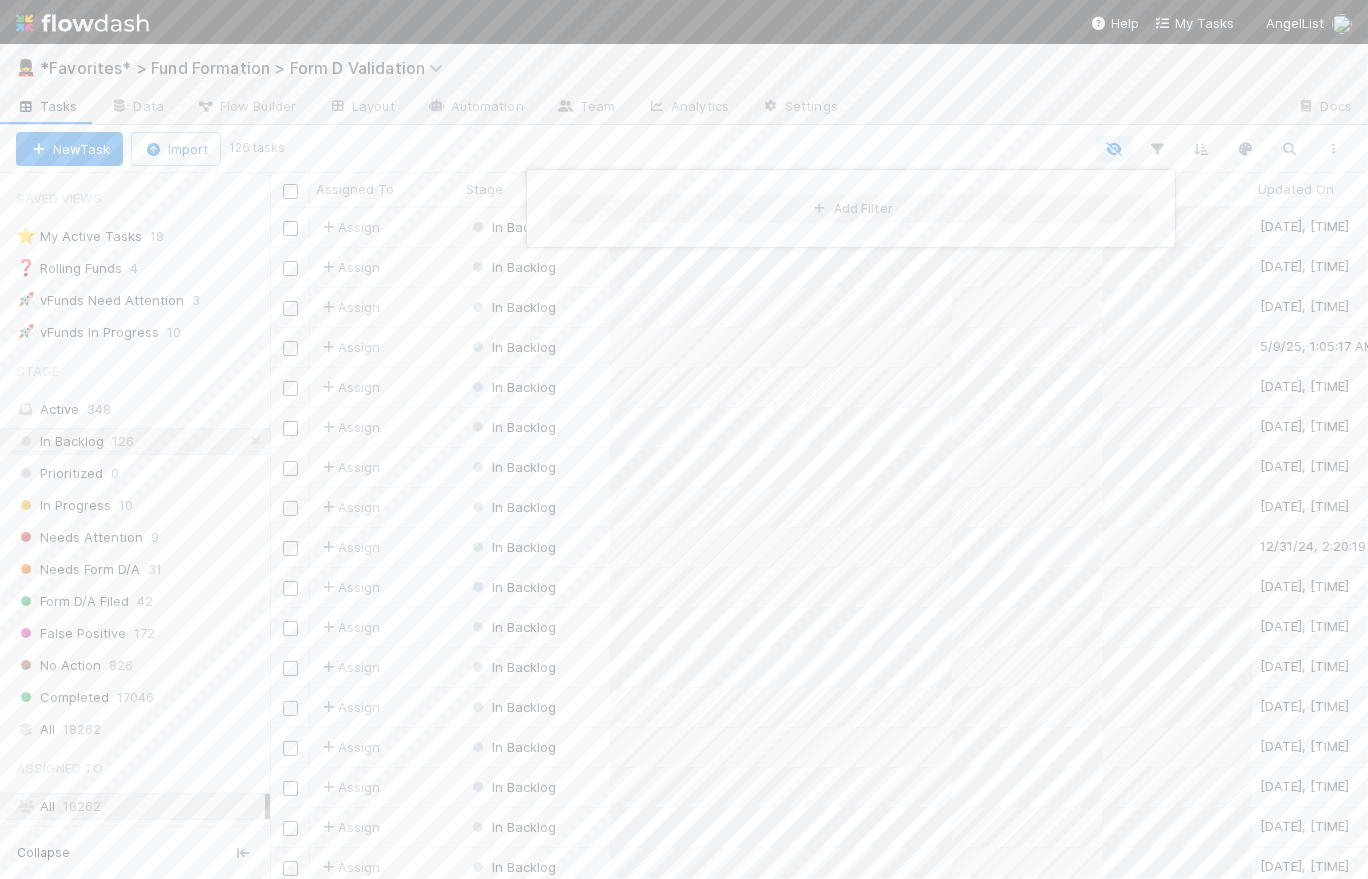 scroll, scrollTop: 14, scrollLeft: 14, axis: both 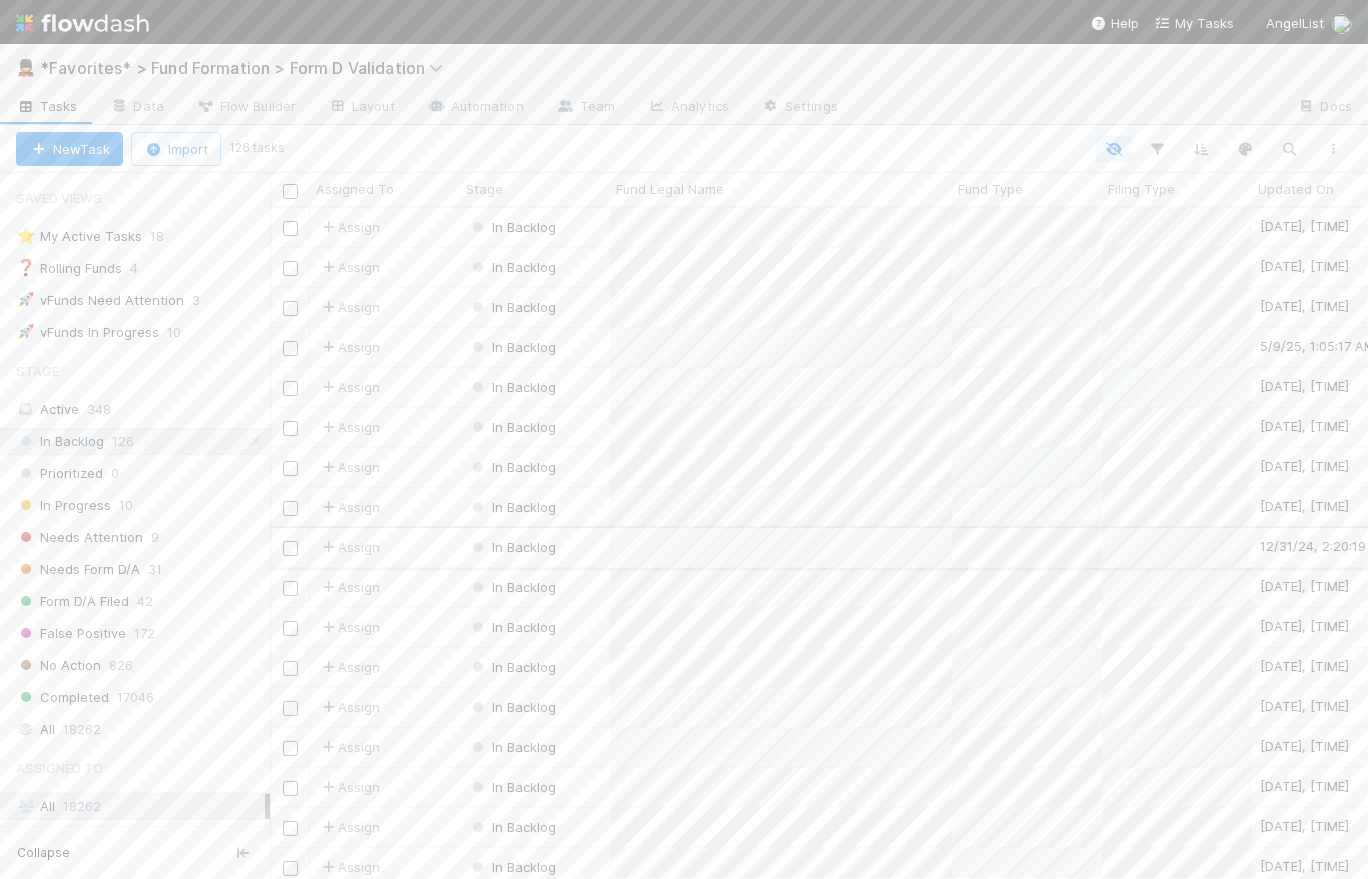 click on "Assign" at bounding box center (385, 547) 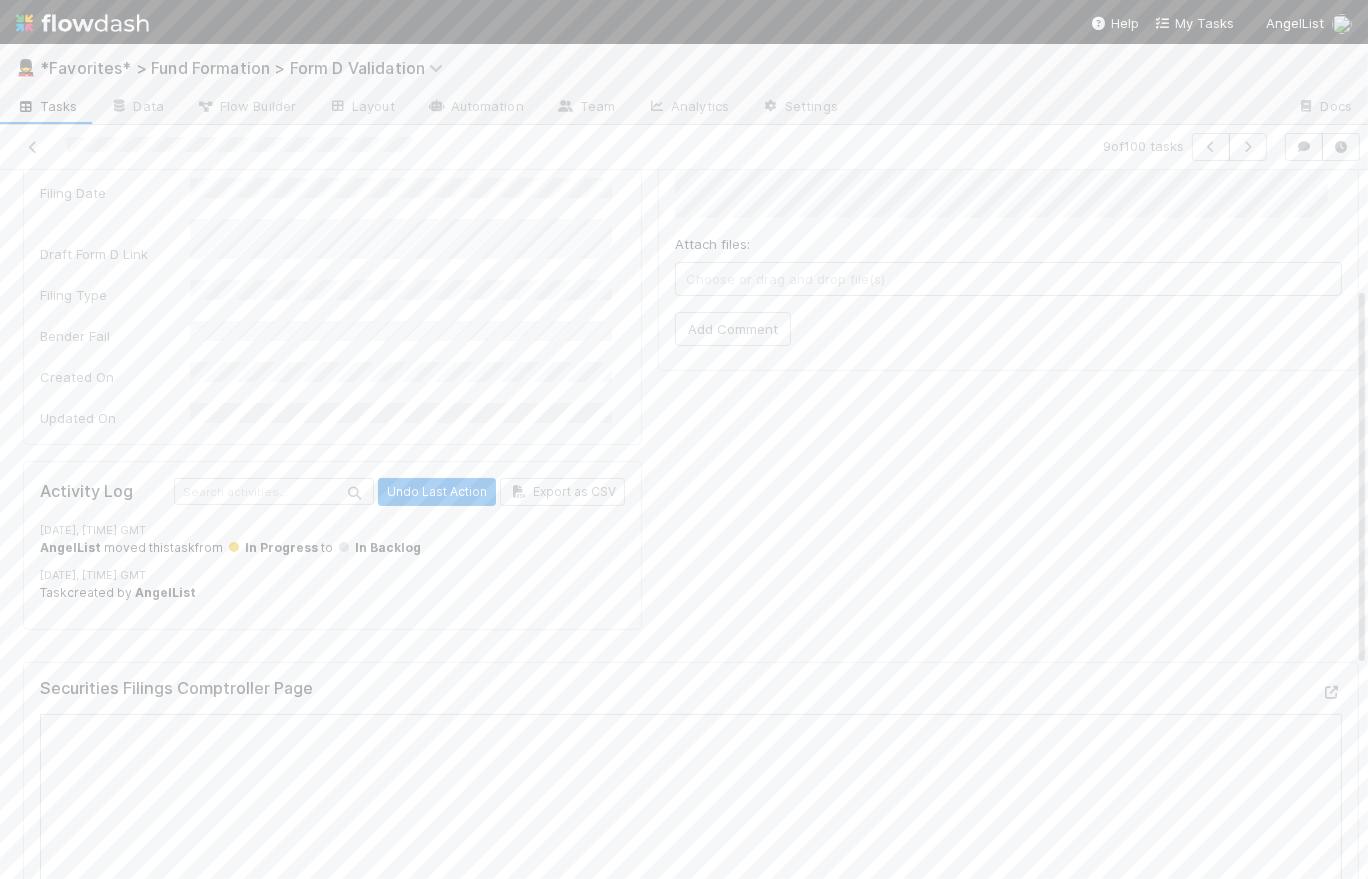 scroll, scrollTop: 0, scrollLeft: 0, axis: both 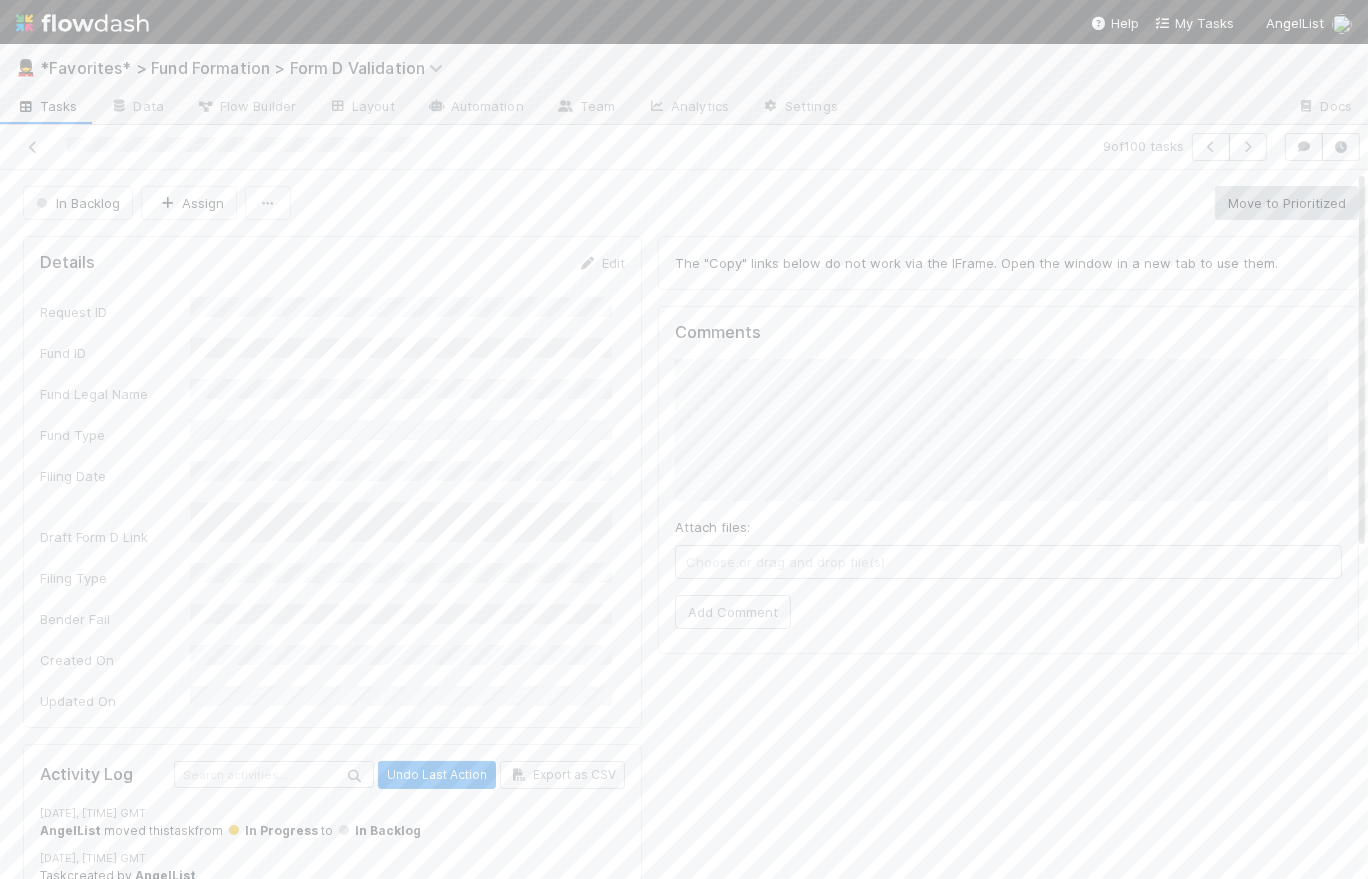 click on "Tasks" at bounding box center [47, 106] 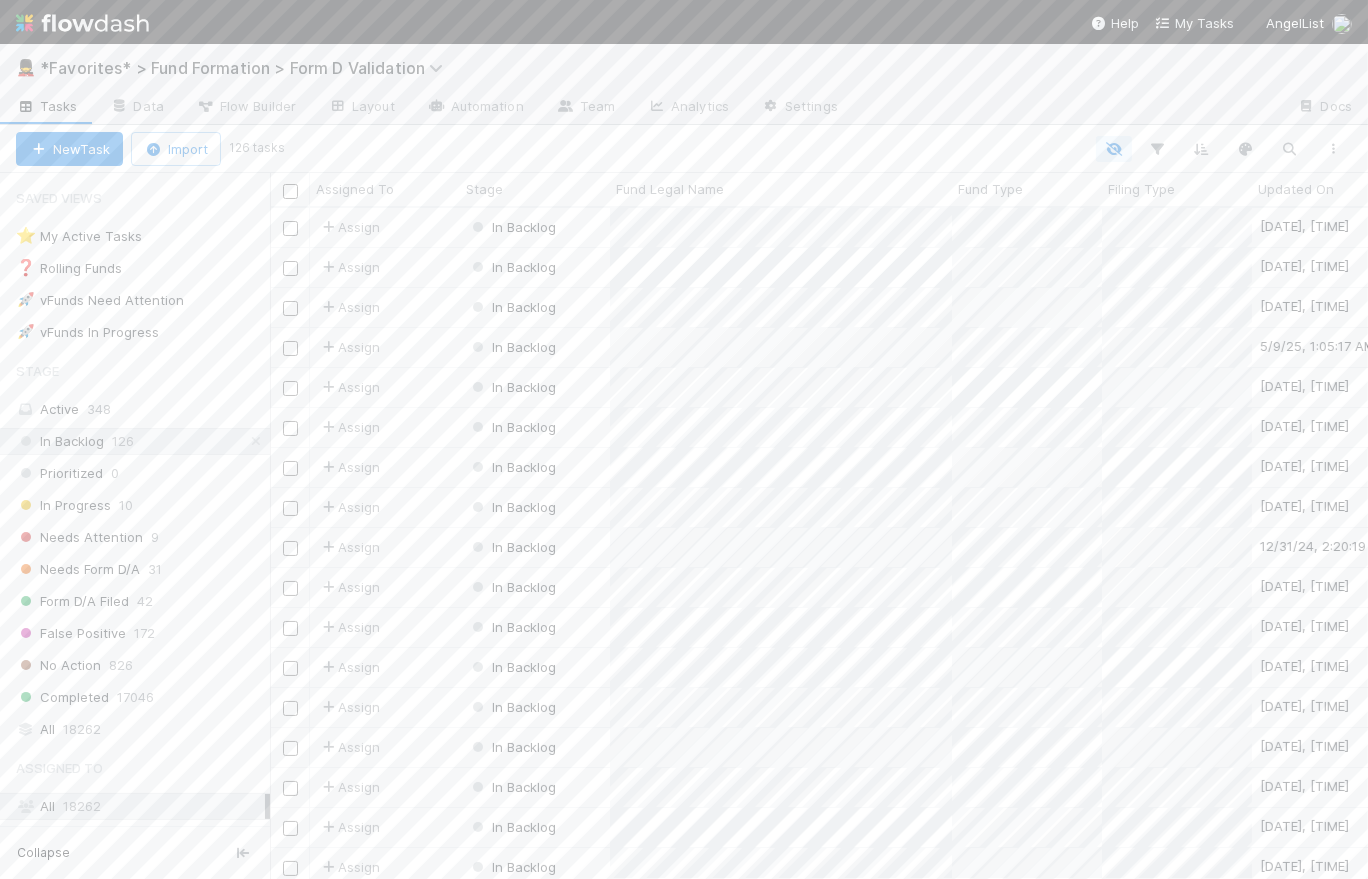 scroll, scrollTop: 14, scrollLeft: 14, axis: both 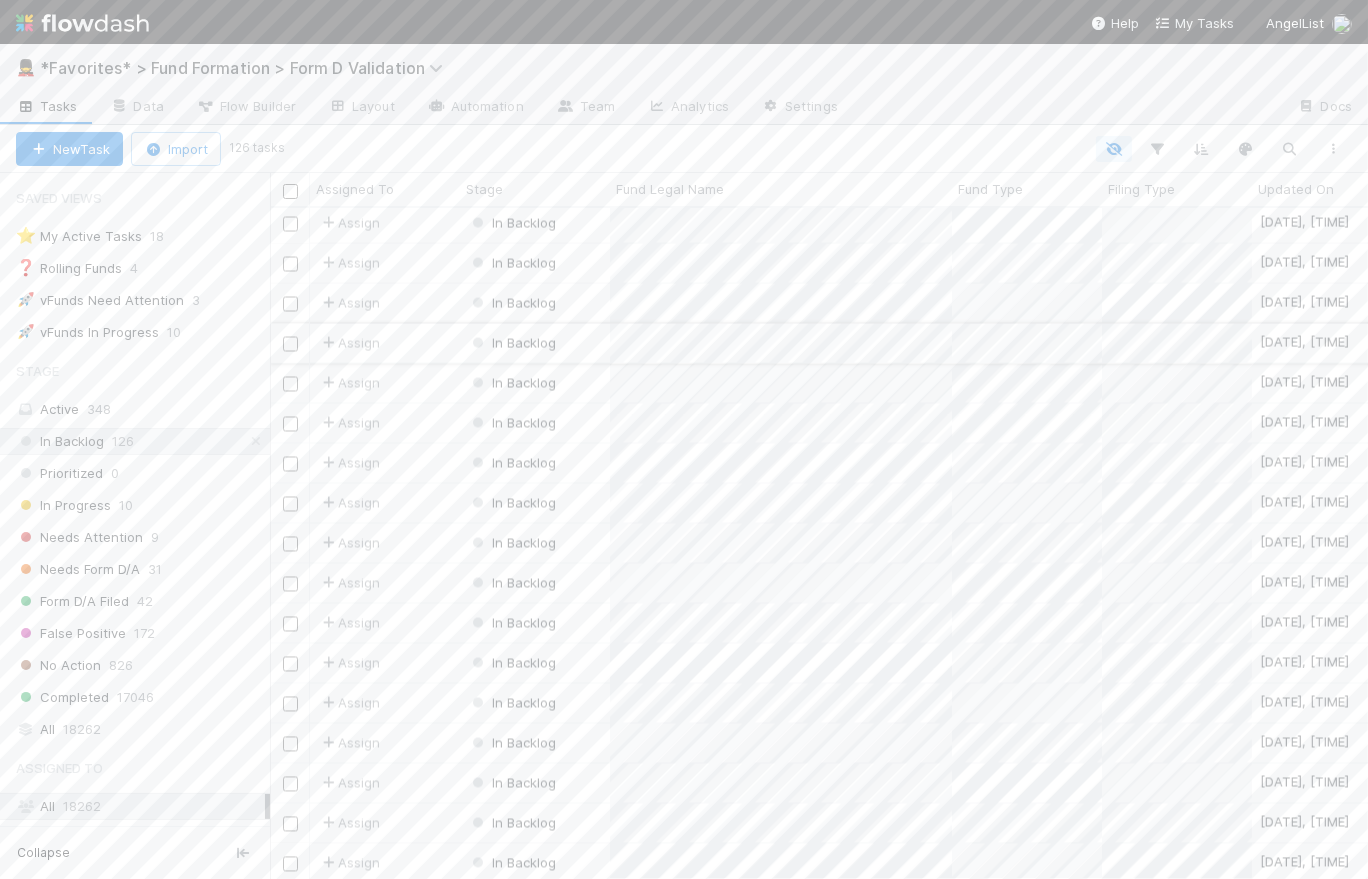 click on "In Backlog" at bounding box center (535, 343) 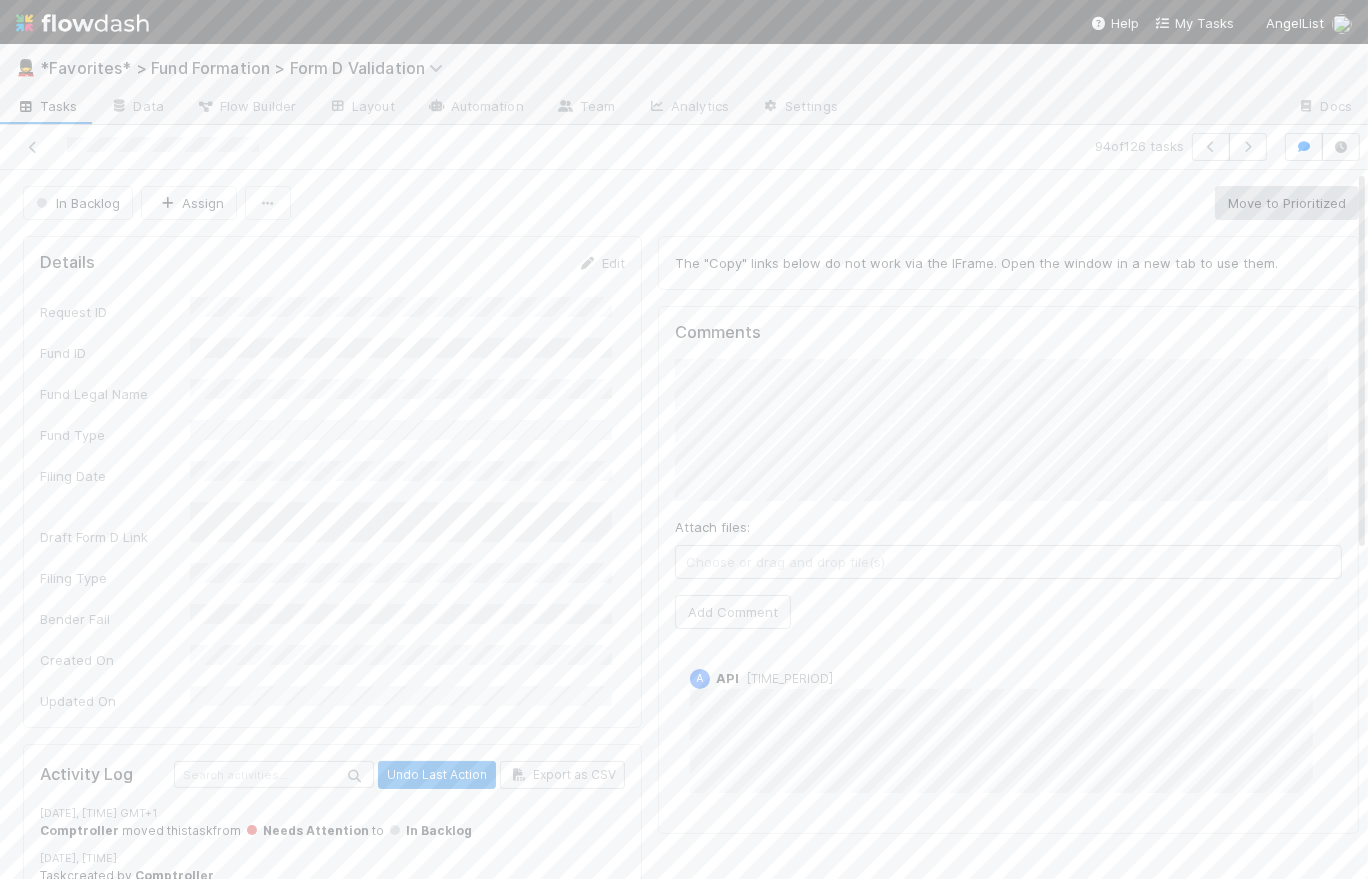 click on "Tasks" at bounding box center (47, 106) 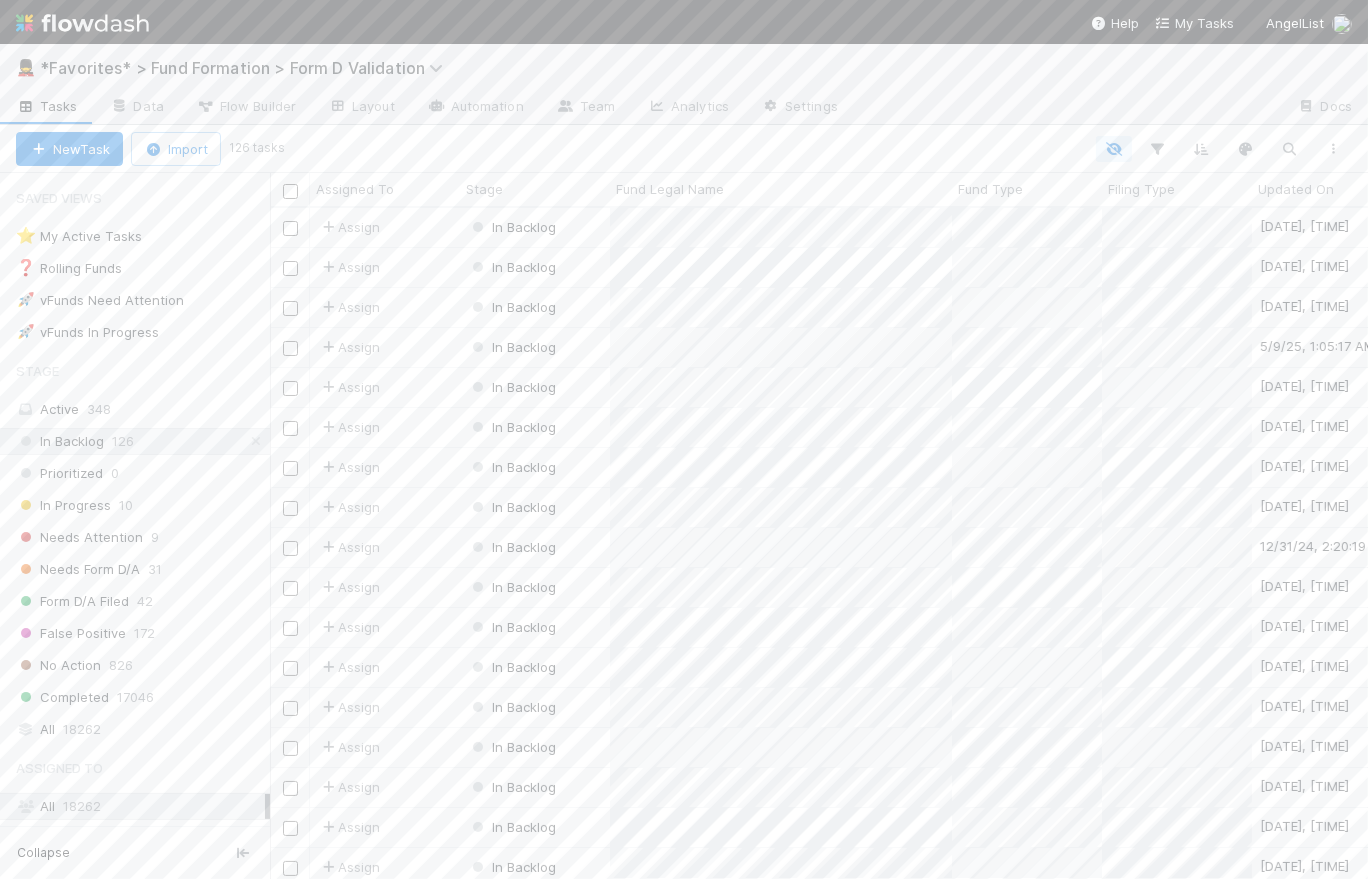 scroll, scrollTop: 14, scrollLeft: 14, axis: both 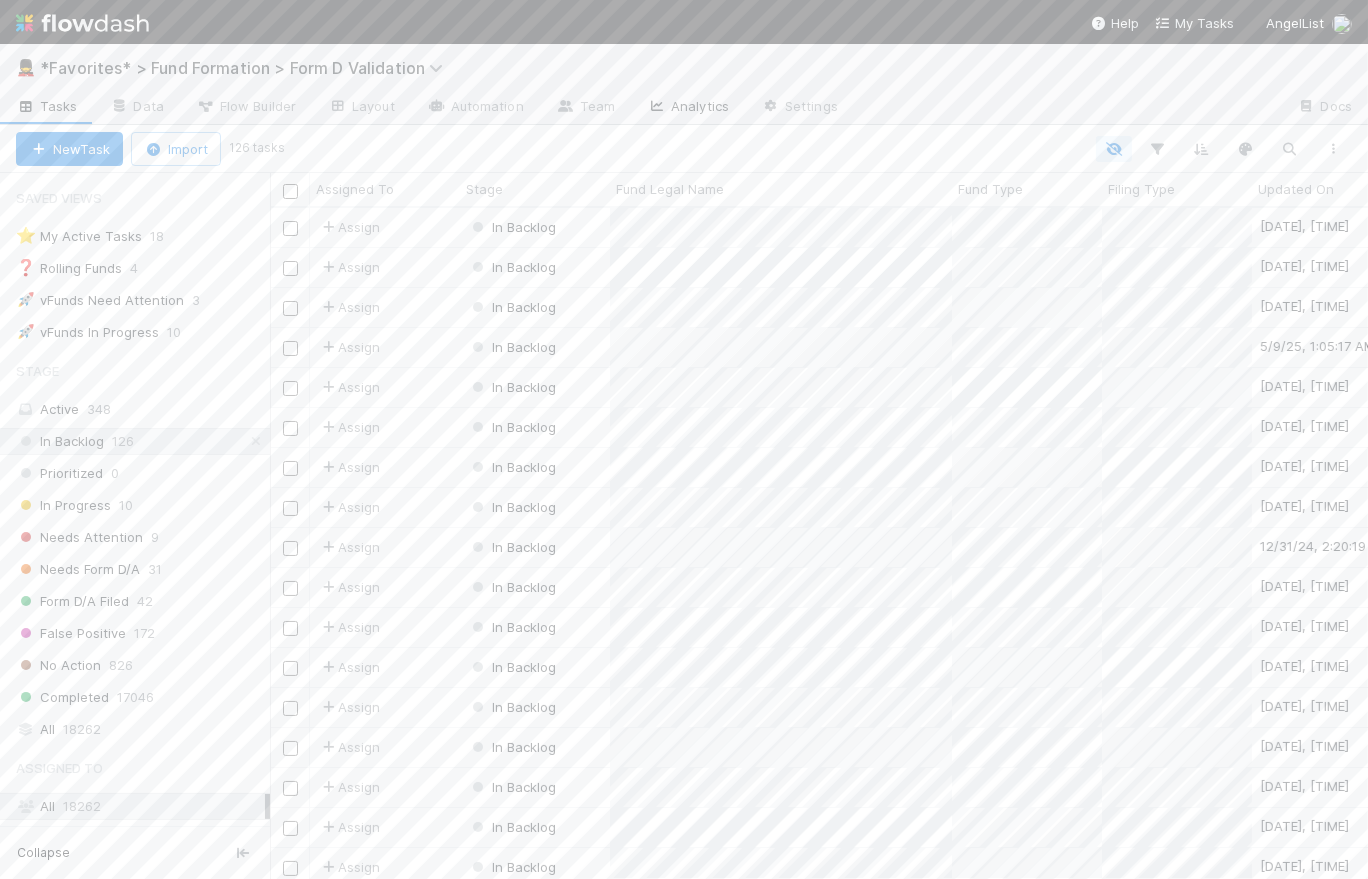 click on "Analytics" at bounding box center [688, 108] 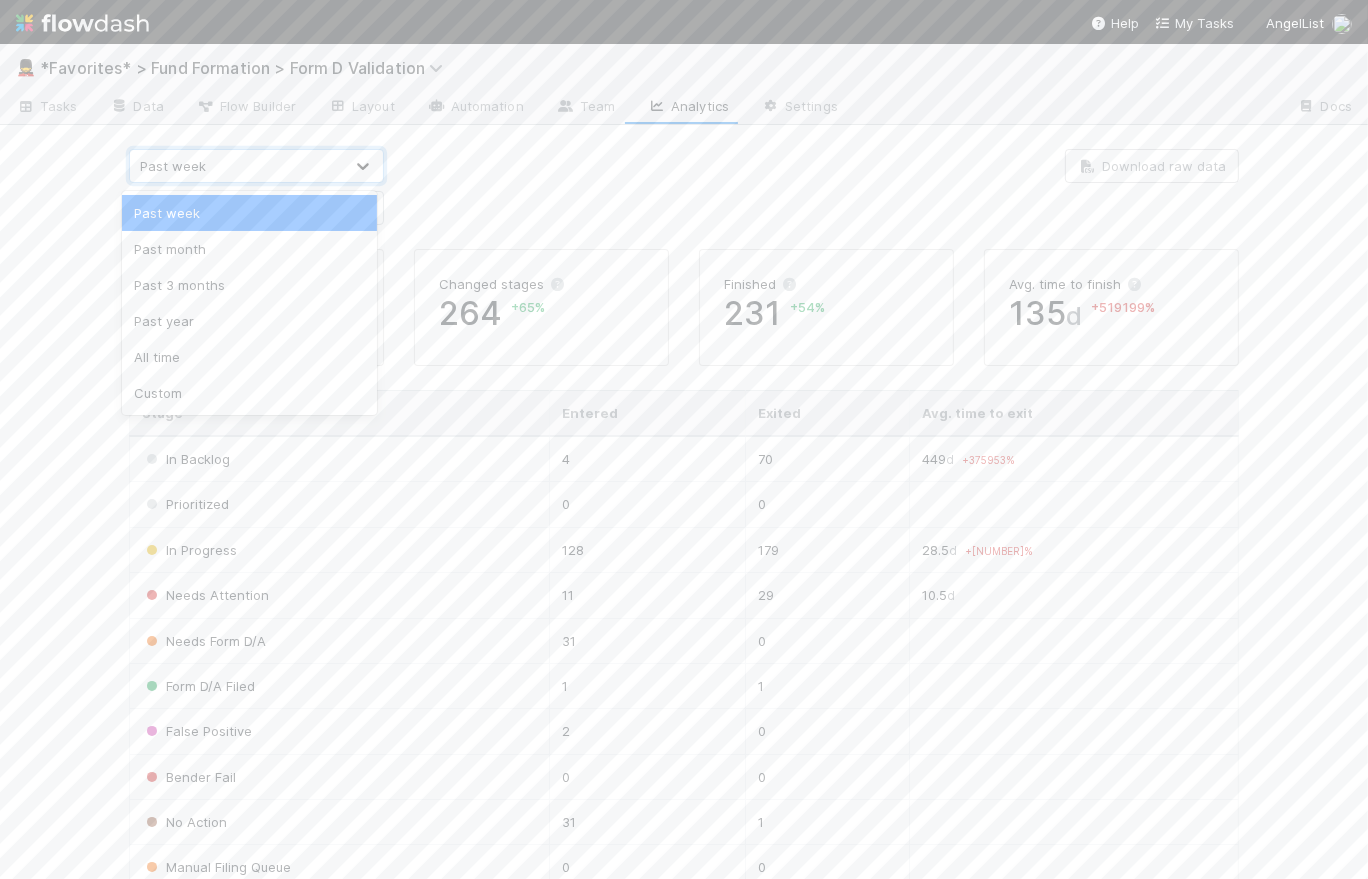 click 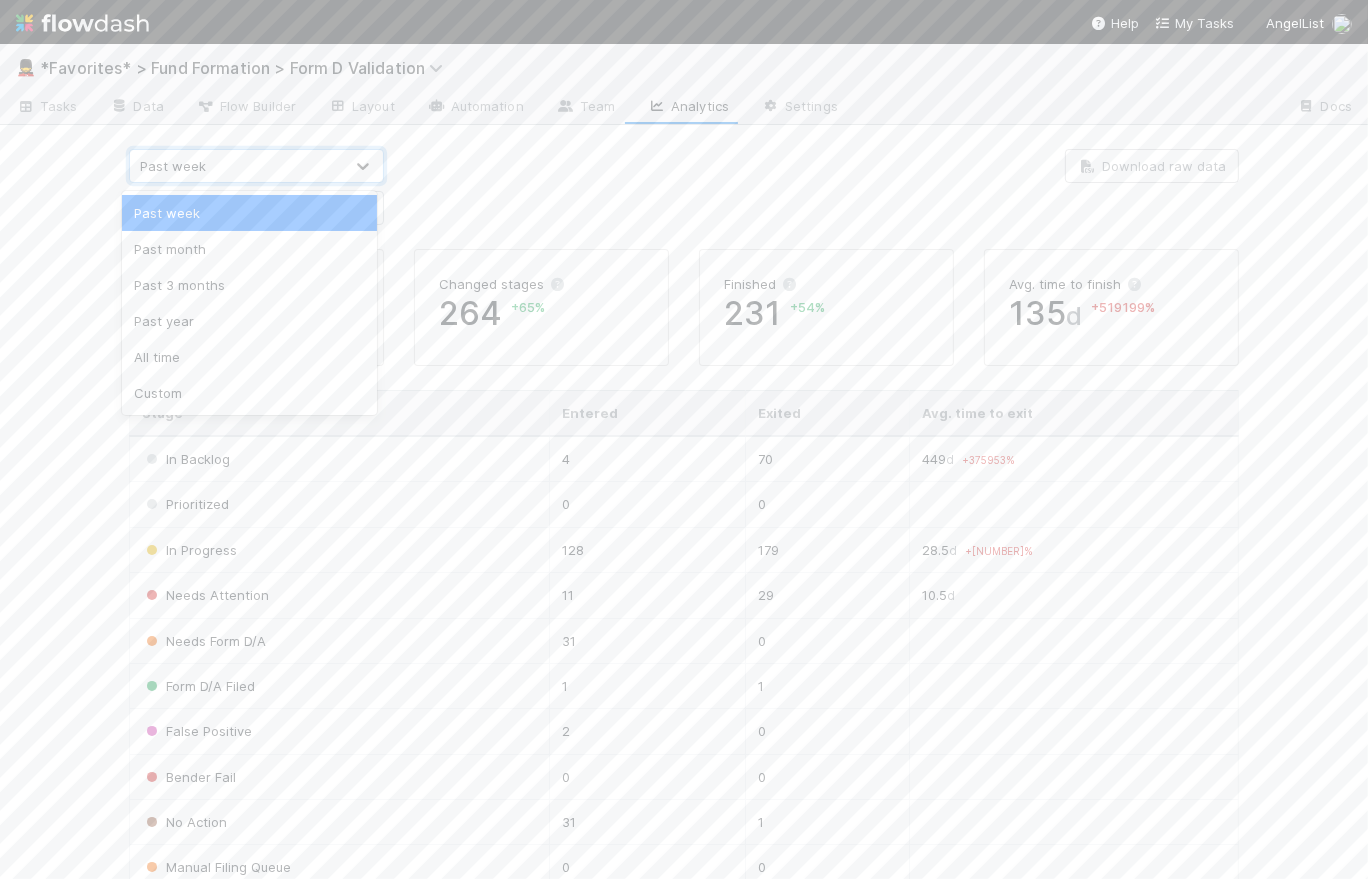 click at bounding box center [684, 187] 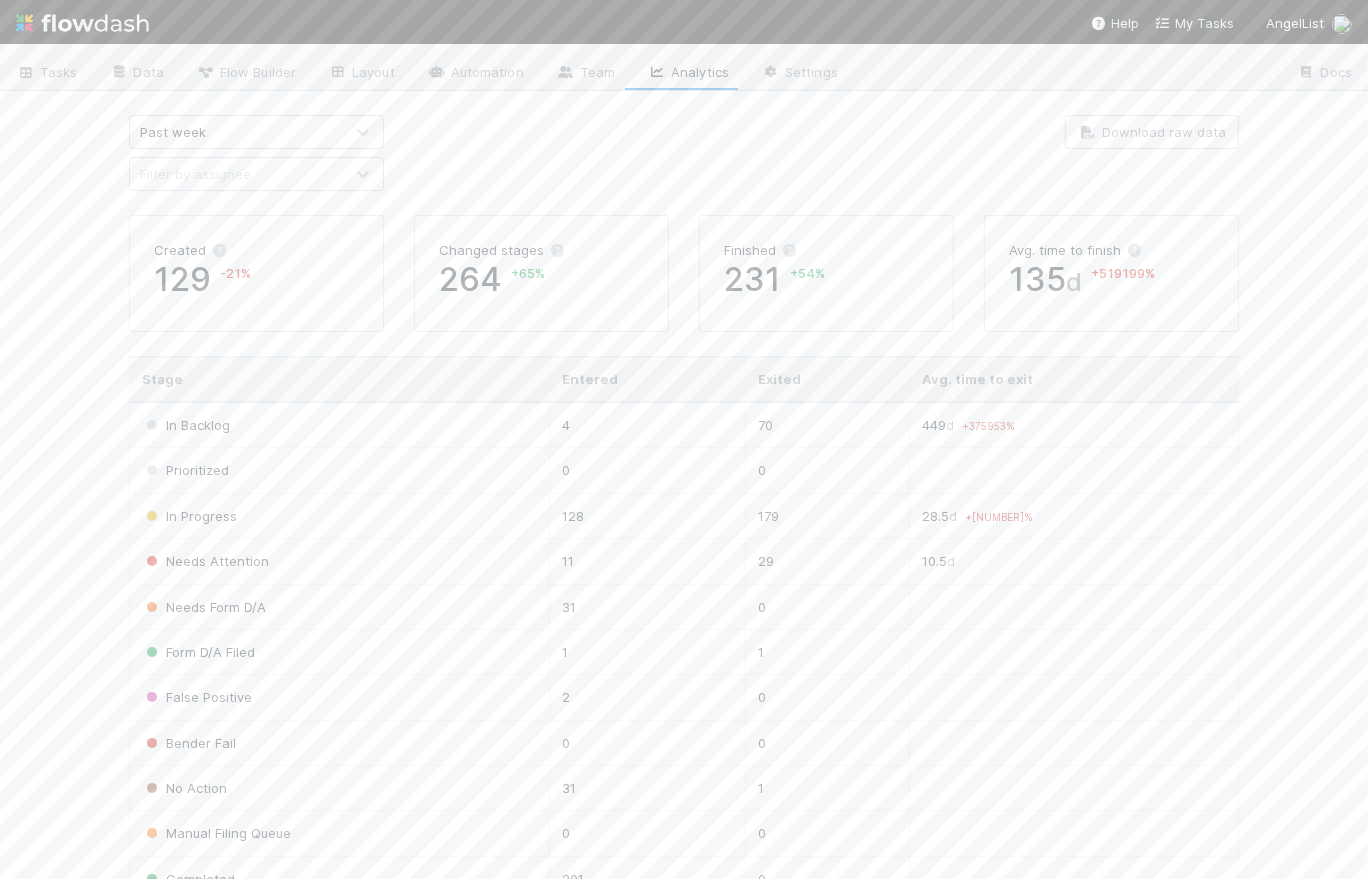 scroll, scrollTop: 153, scrollLeft: 0, axis: vertical 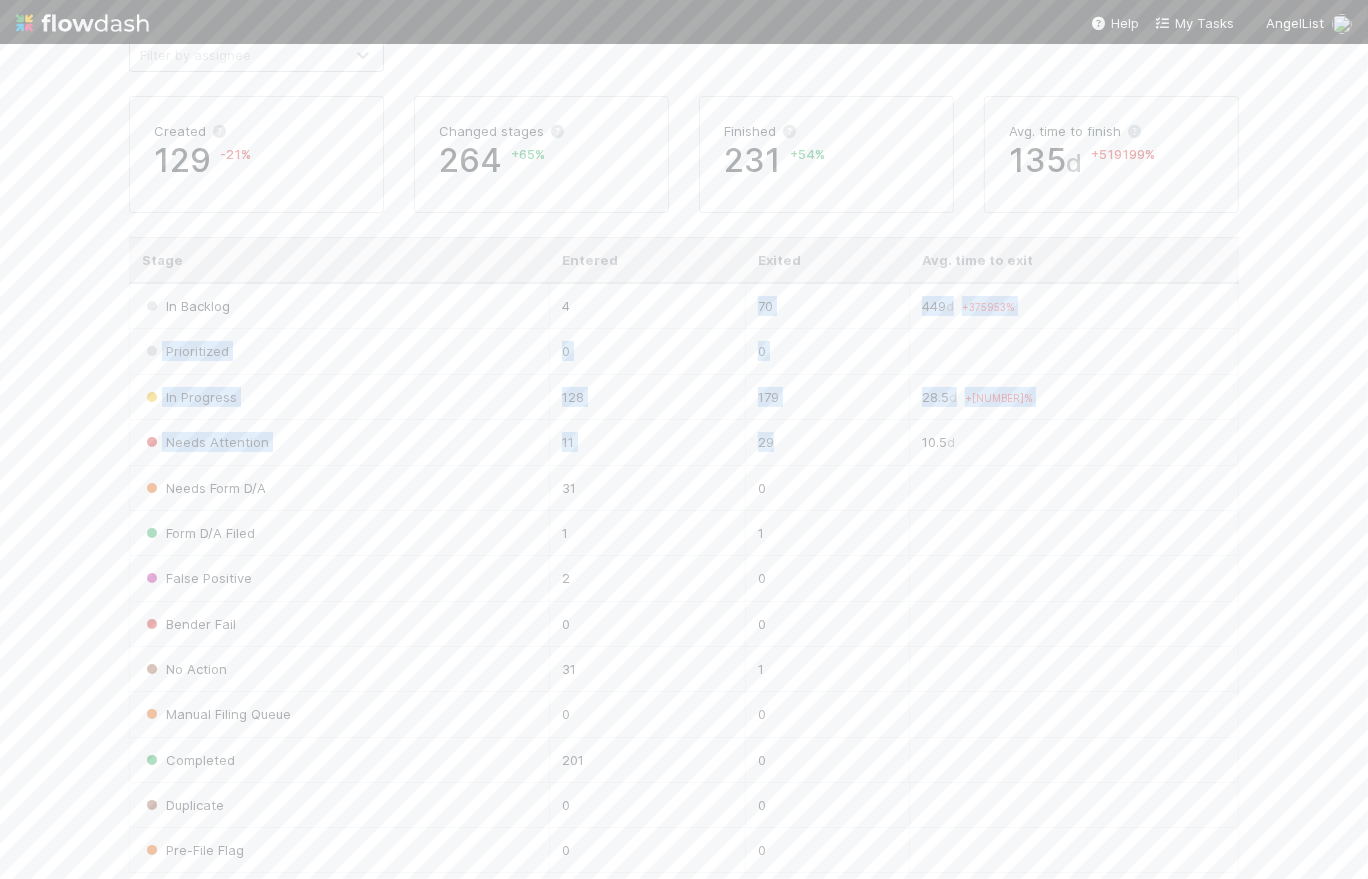 drag, startPoint x: 809, startPoint y: 441, endPoint x: 748, endPoint y: 299, distance: 154.54773 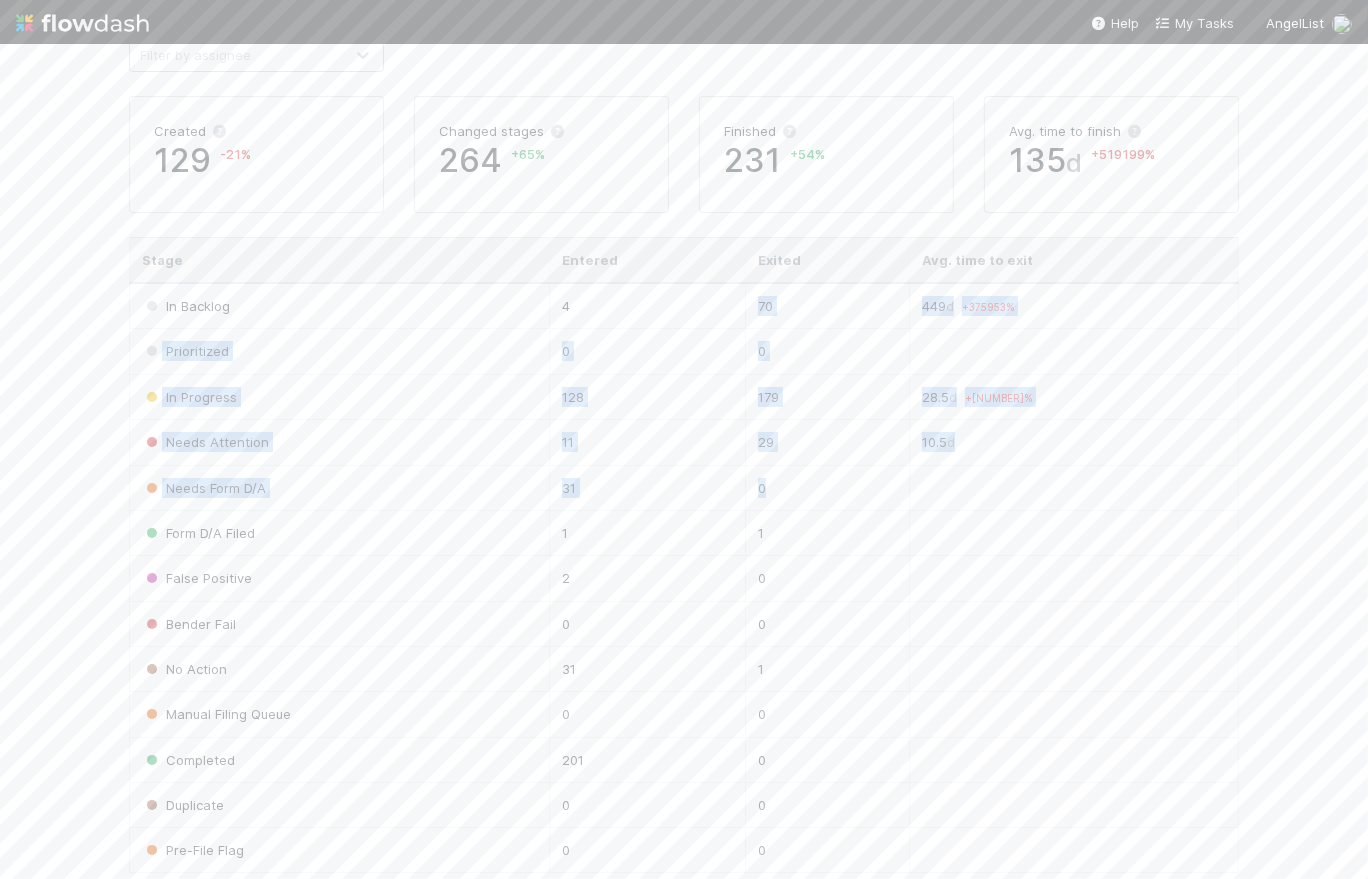 drag, startPoint x: 760, startPoint y: 304, endPoint x: 824, endPoint y: 418, distance: 130.73637 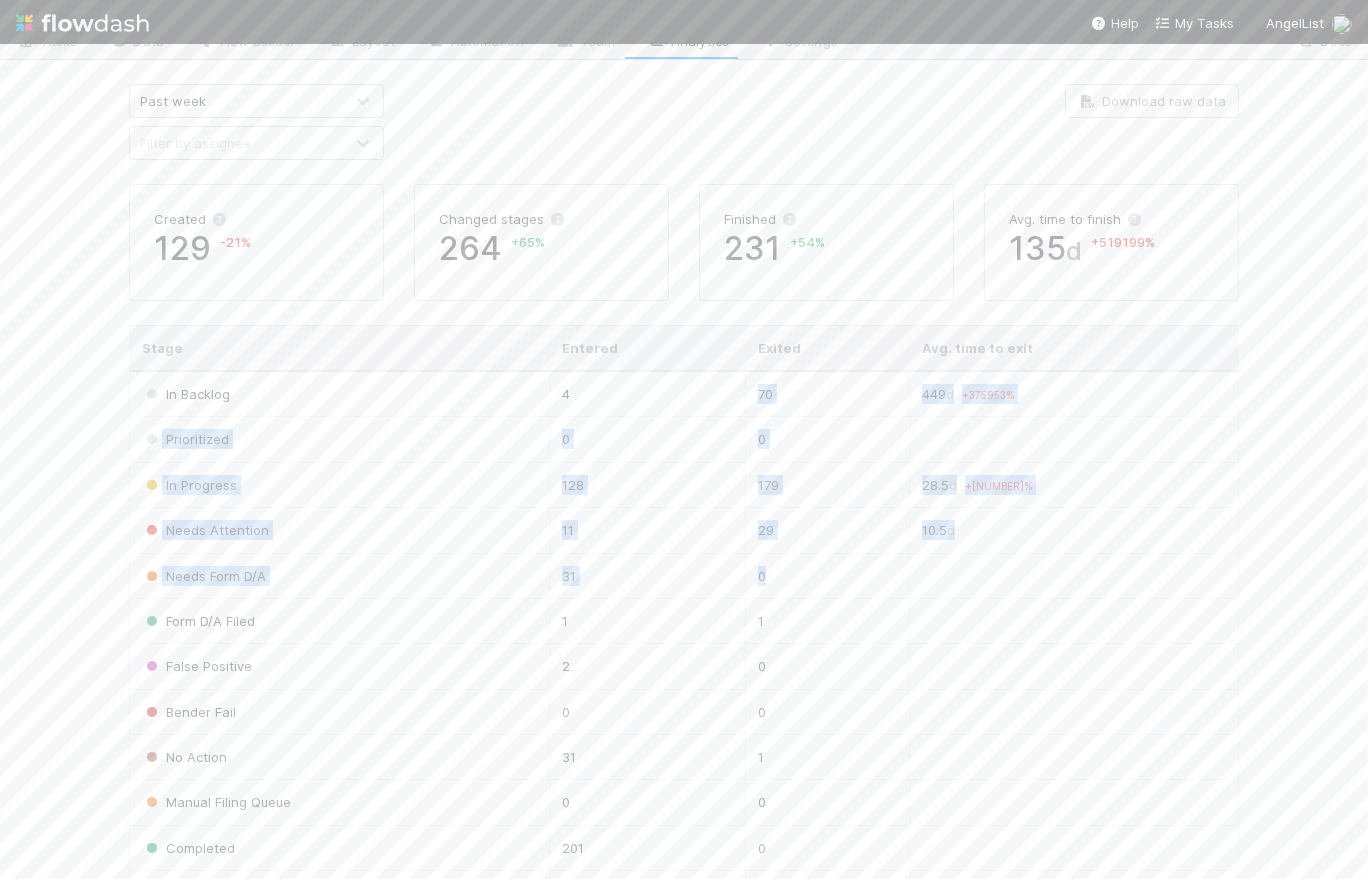 scroll, scrollTop: 0, scrollLeft: 0, axis: both 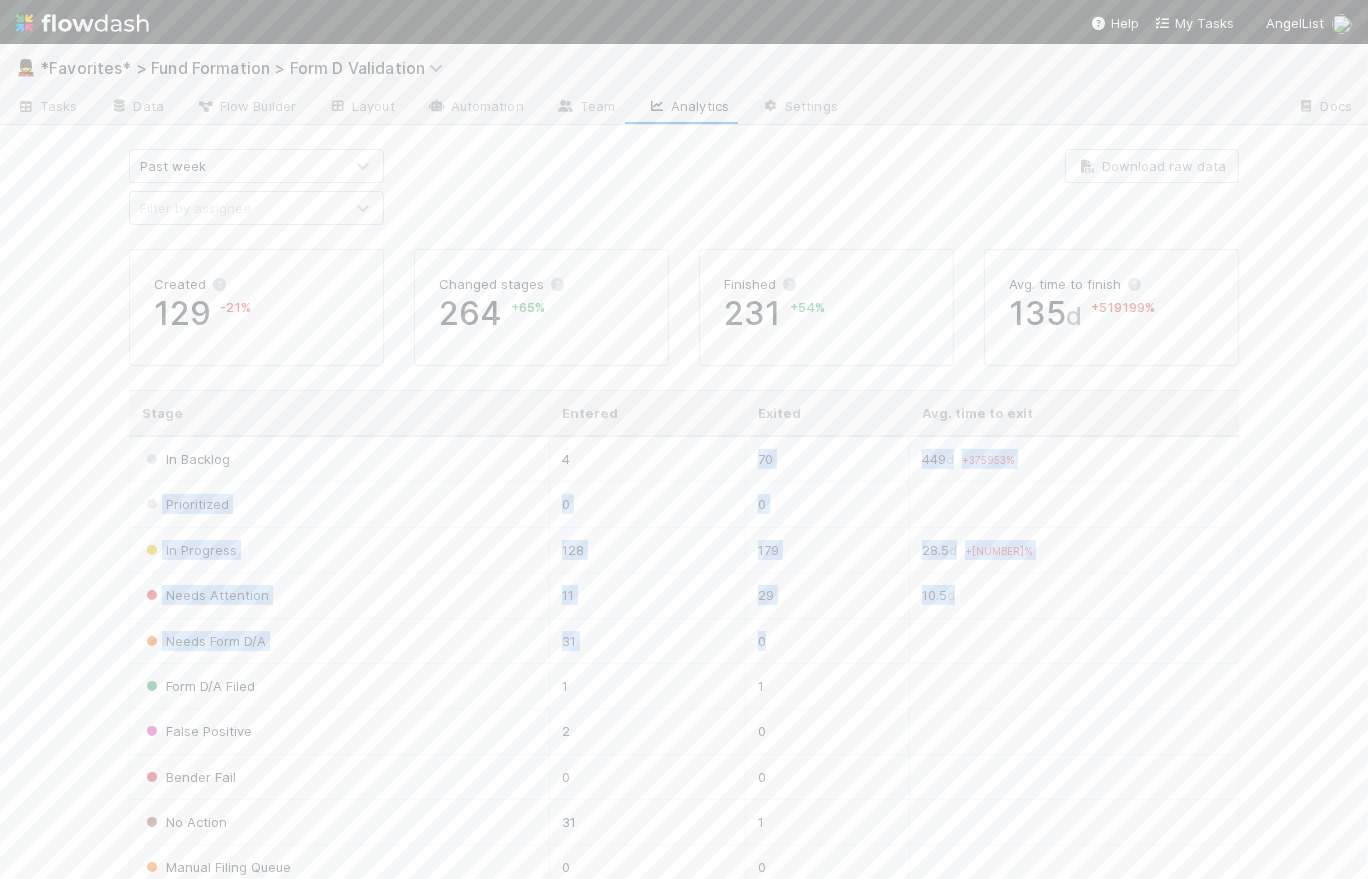 click on "128" at bounding box center [648, 549] 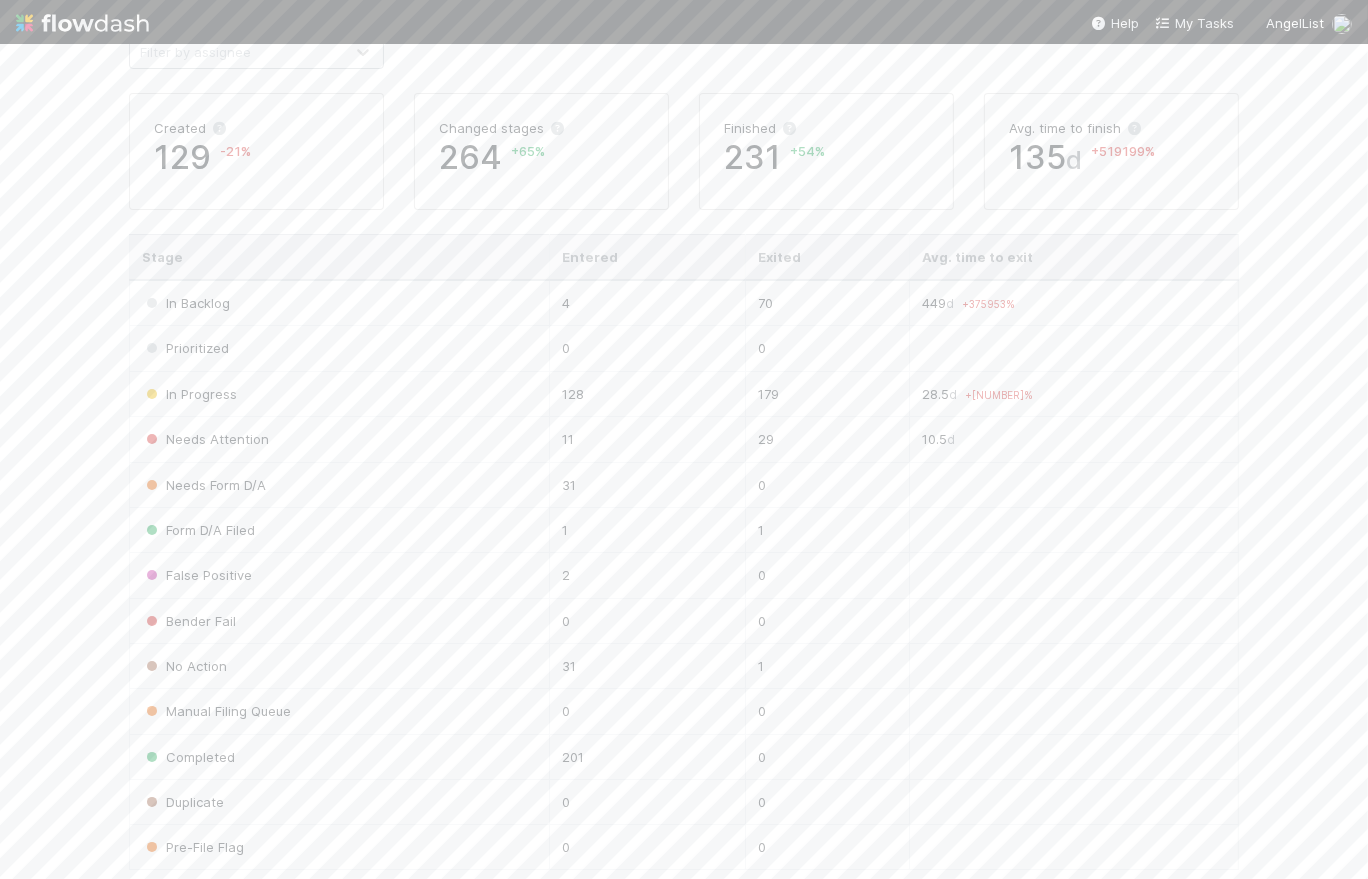 scroll, scrollTop: 0, scrollLeft: 0, axis: both 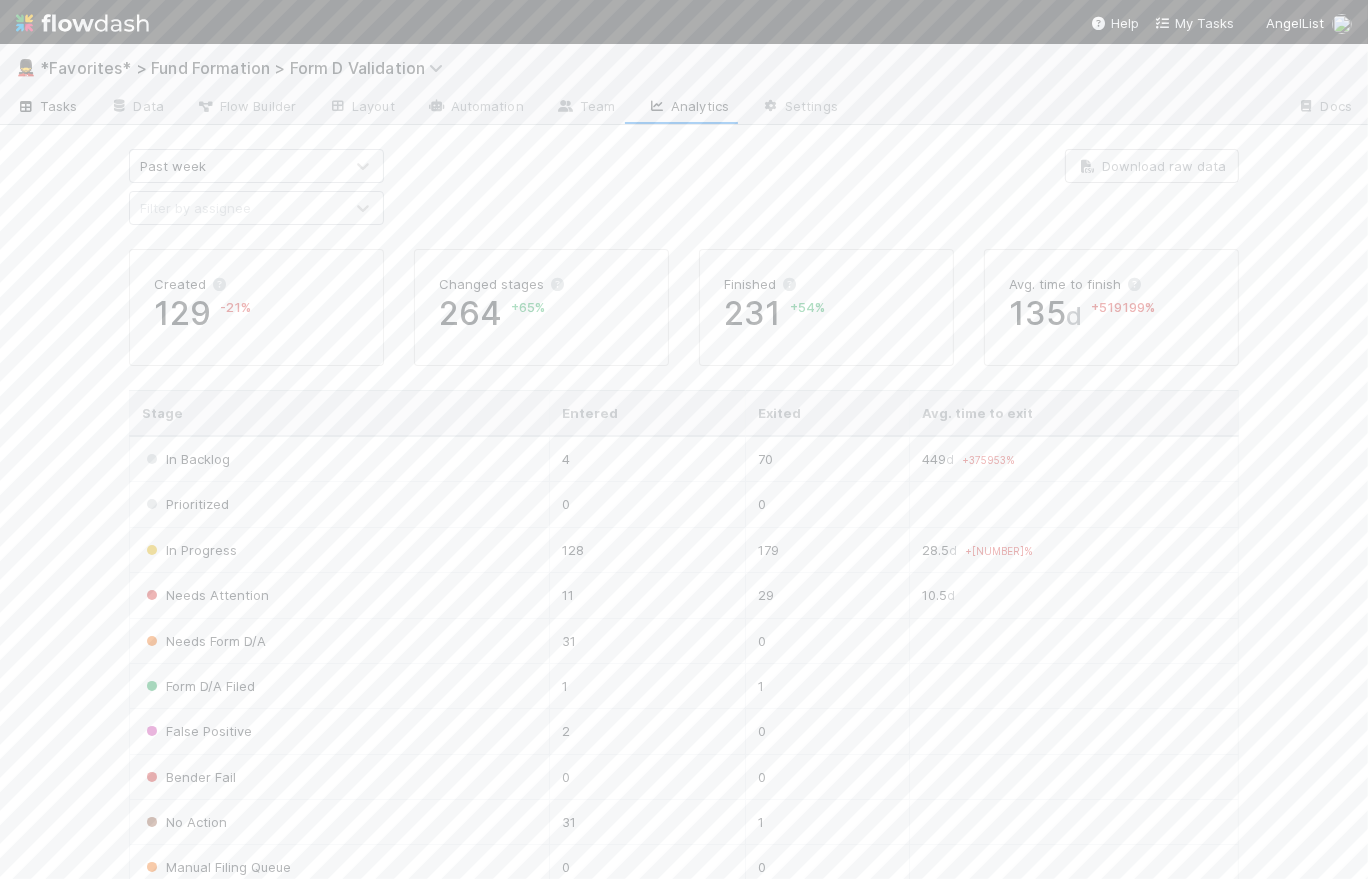 click on "Tasks" at bounding box center [47, 106] 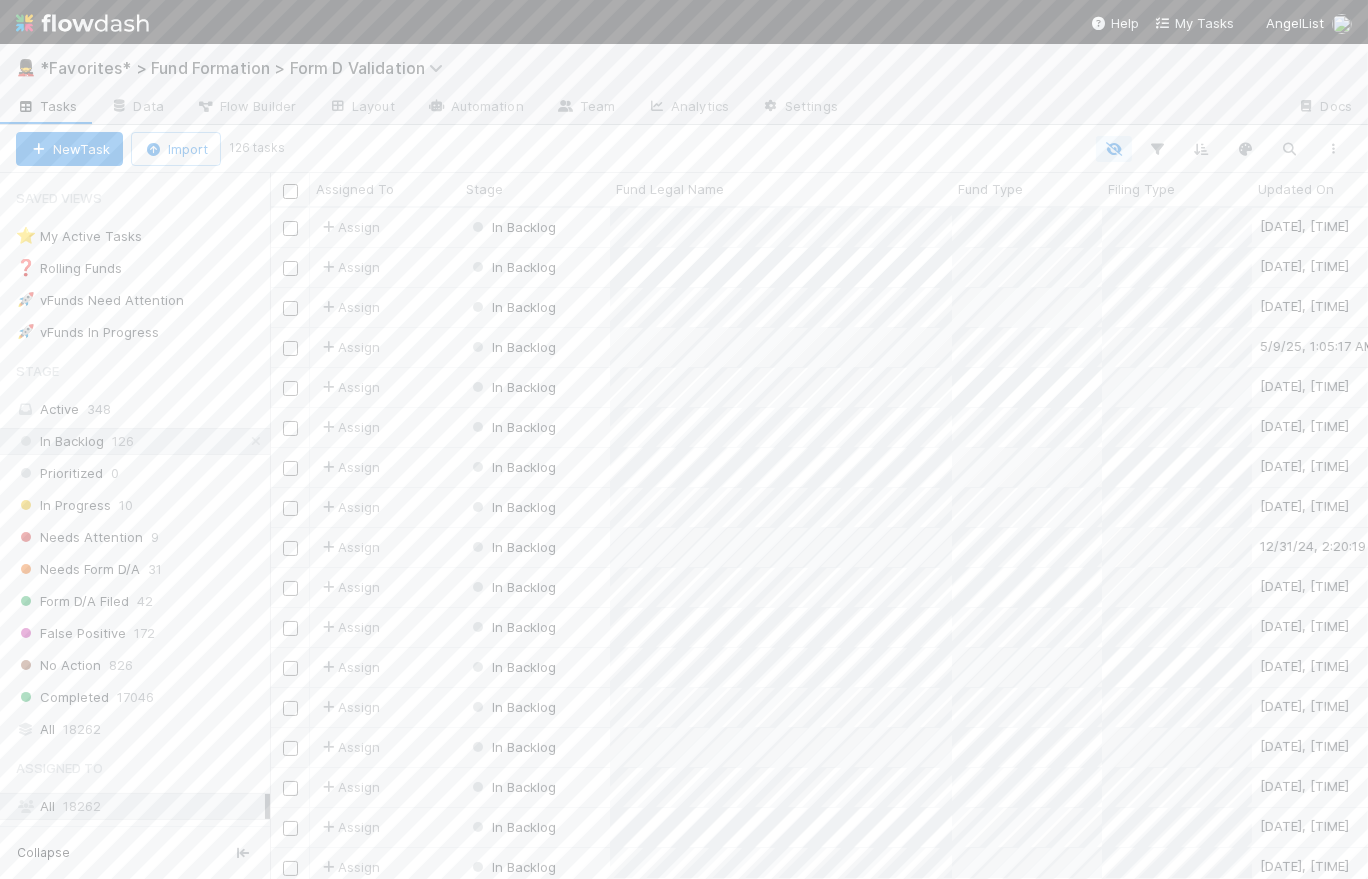 scroll, scrollTop: 14, scrollLeft: 14, axis: both 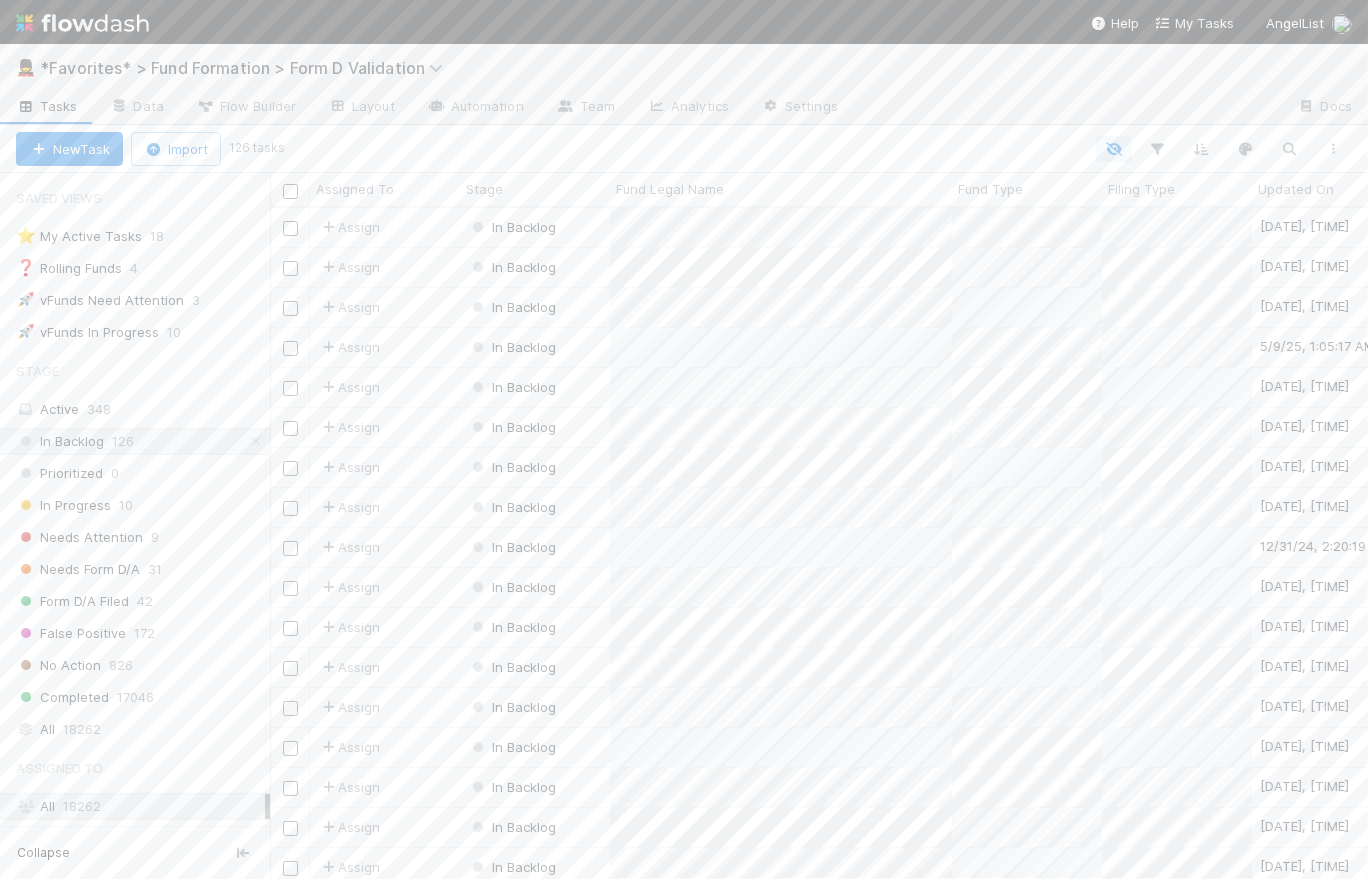 click at bounding box center (1067, 108) 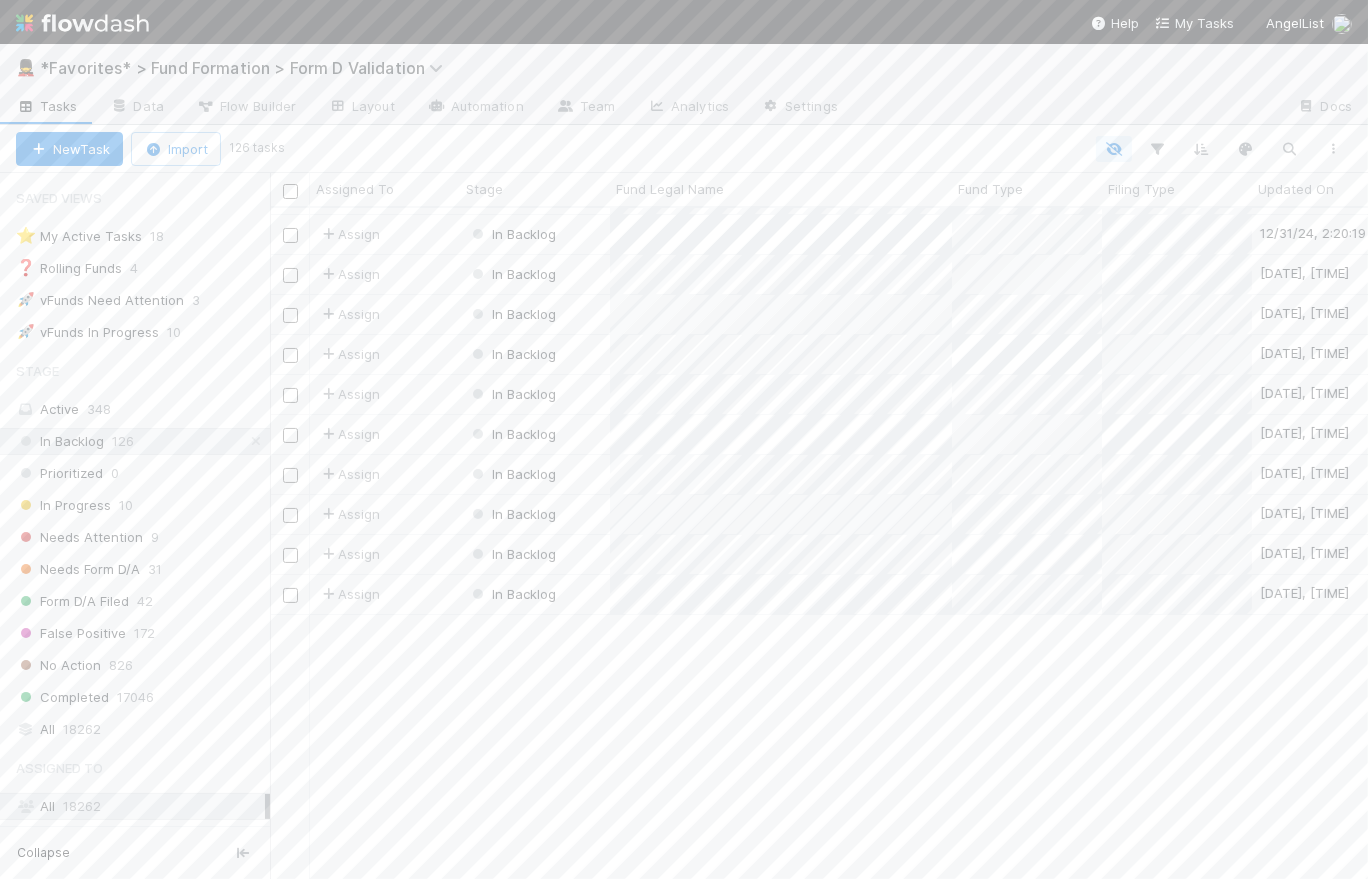 scroll, scrollTop: 0, scrollLeft: 0, axis: both 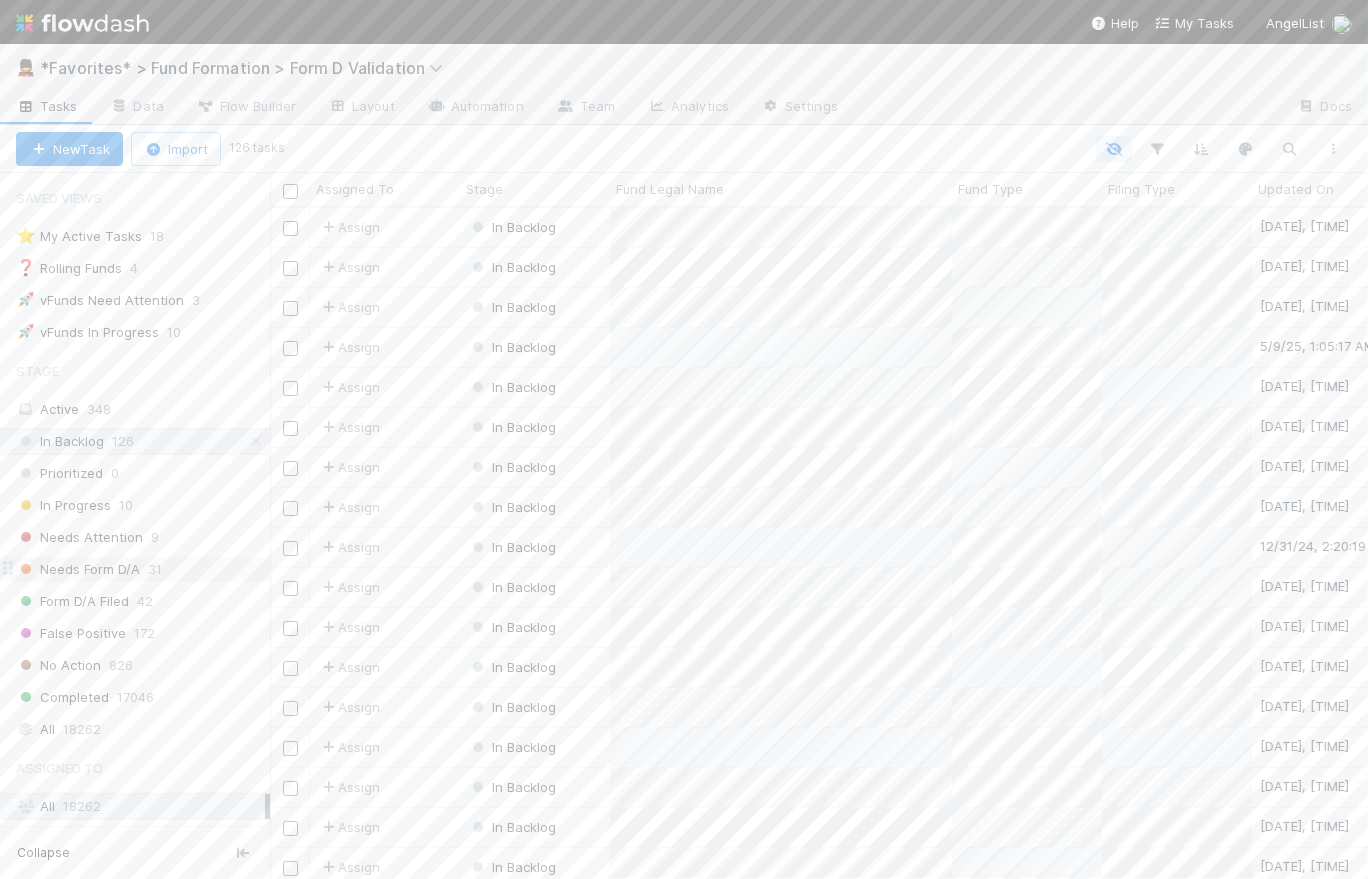 click on "Needs Form D/A" at bounding box center [78, 569] 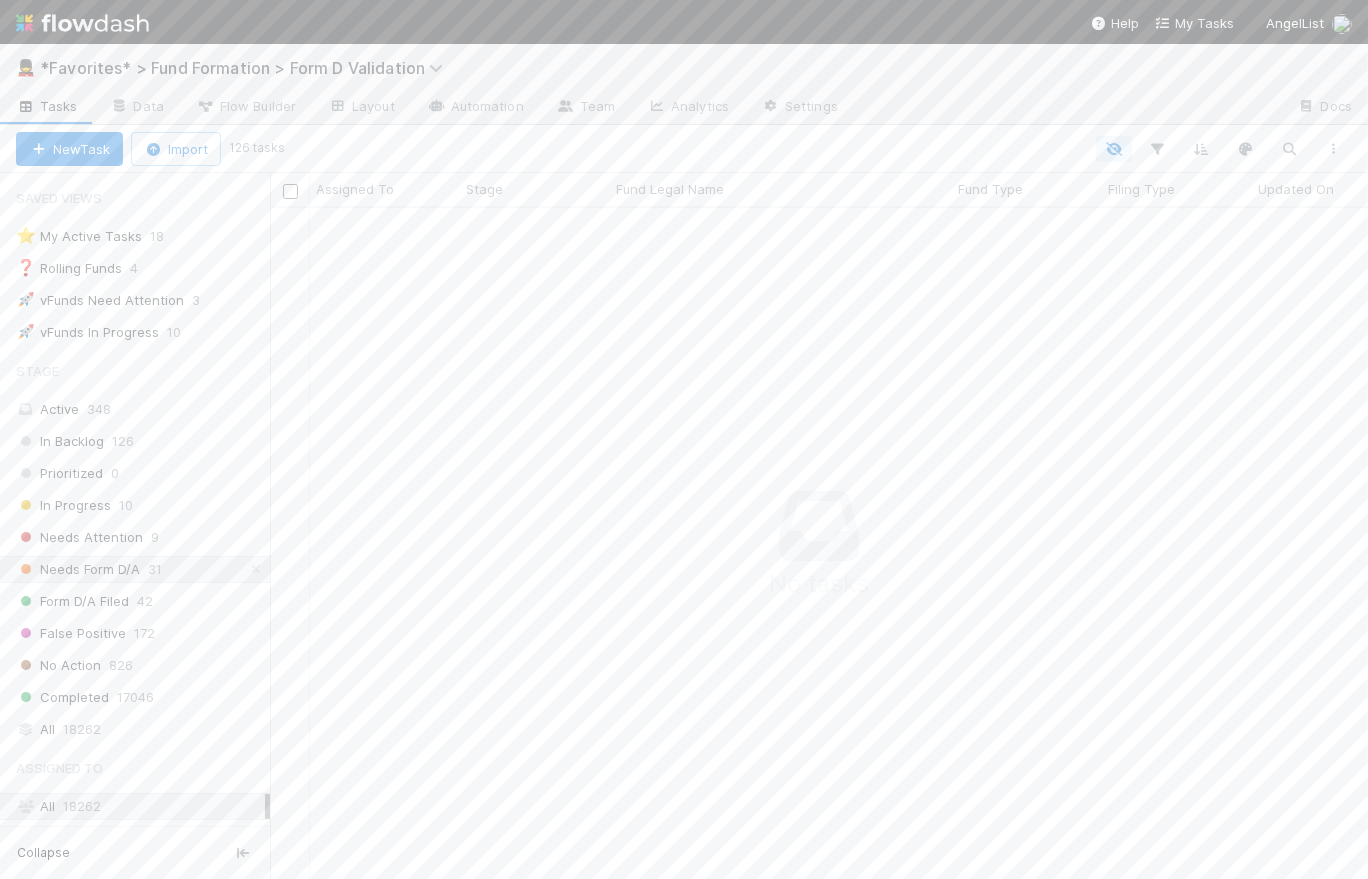 scroll, scrollTop: 14, scrollLeft: 14, axis: both 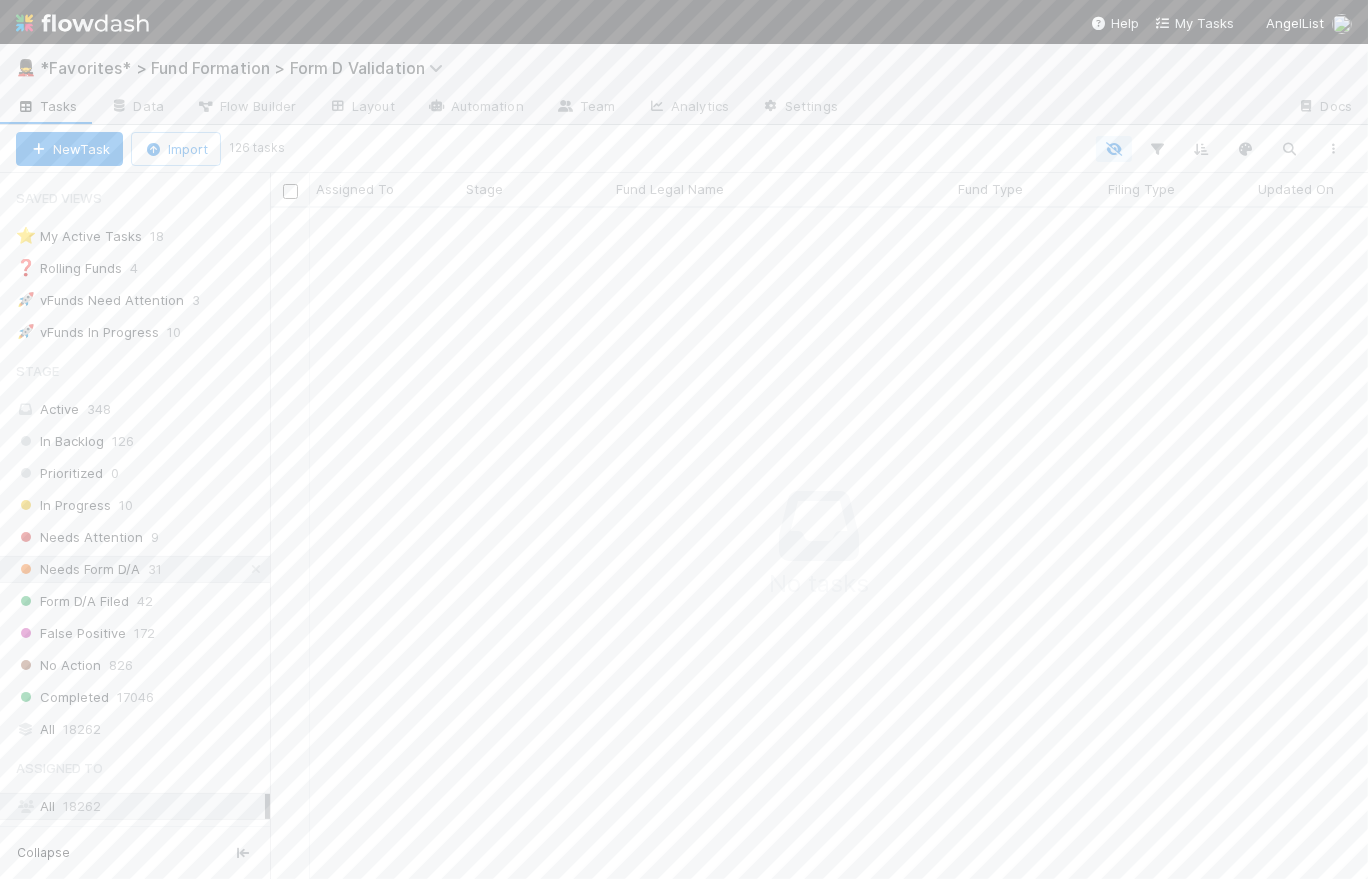 click at bounding box center [818, 149] 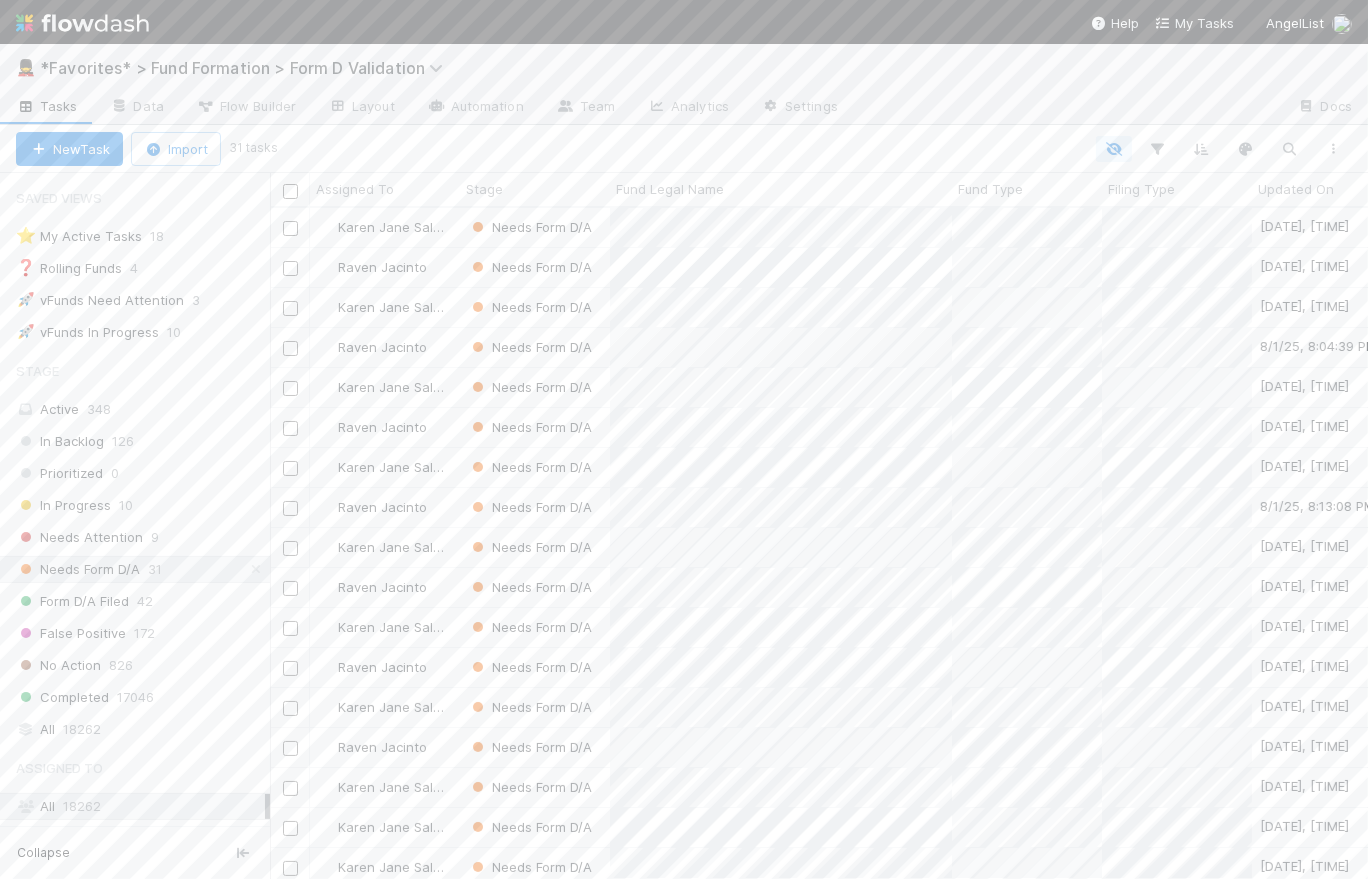 scroll, scrollTop: 14, scrollLeft: 14, axis: both 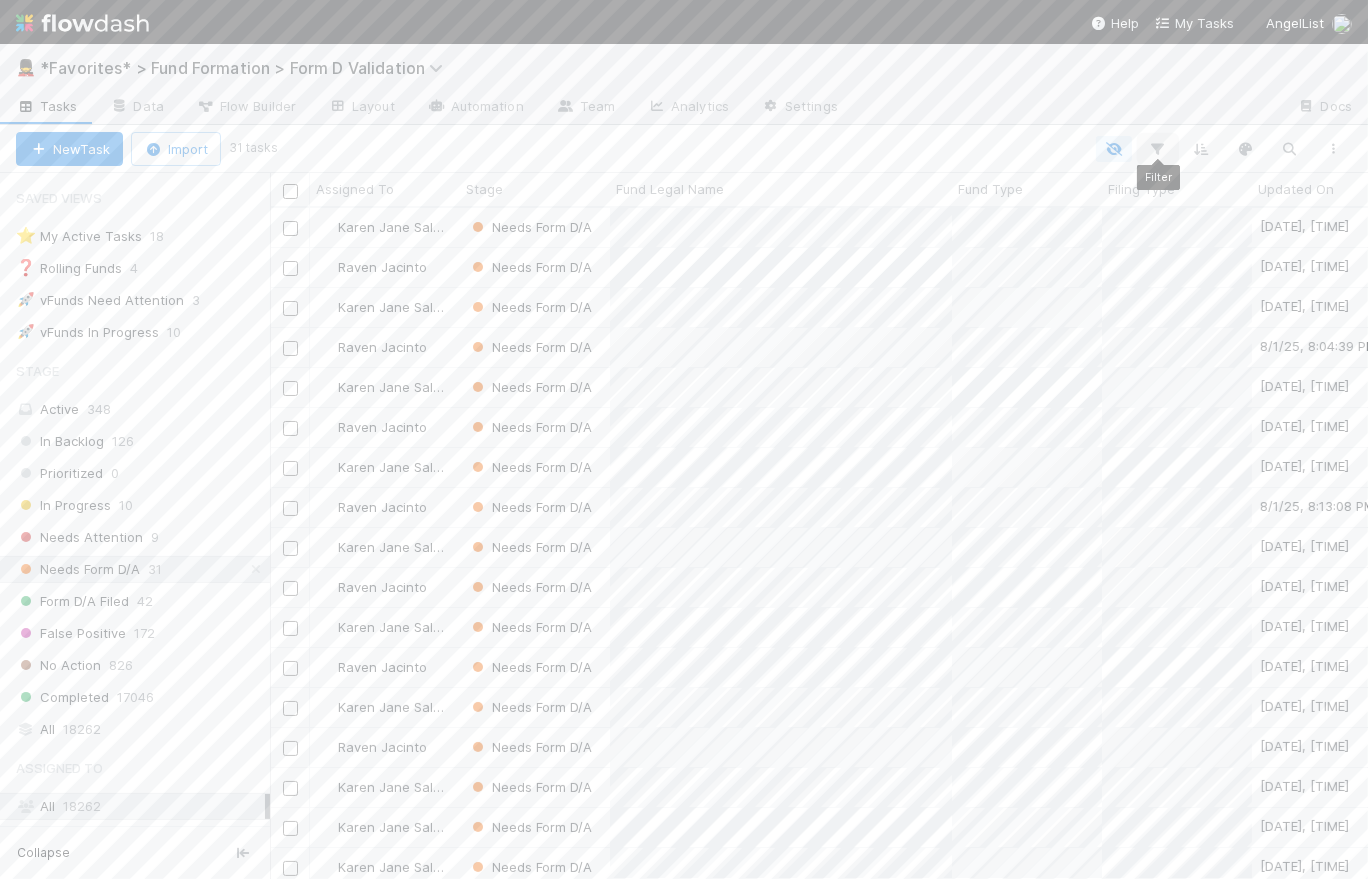 click at bounding box center [1158, 149] 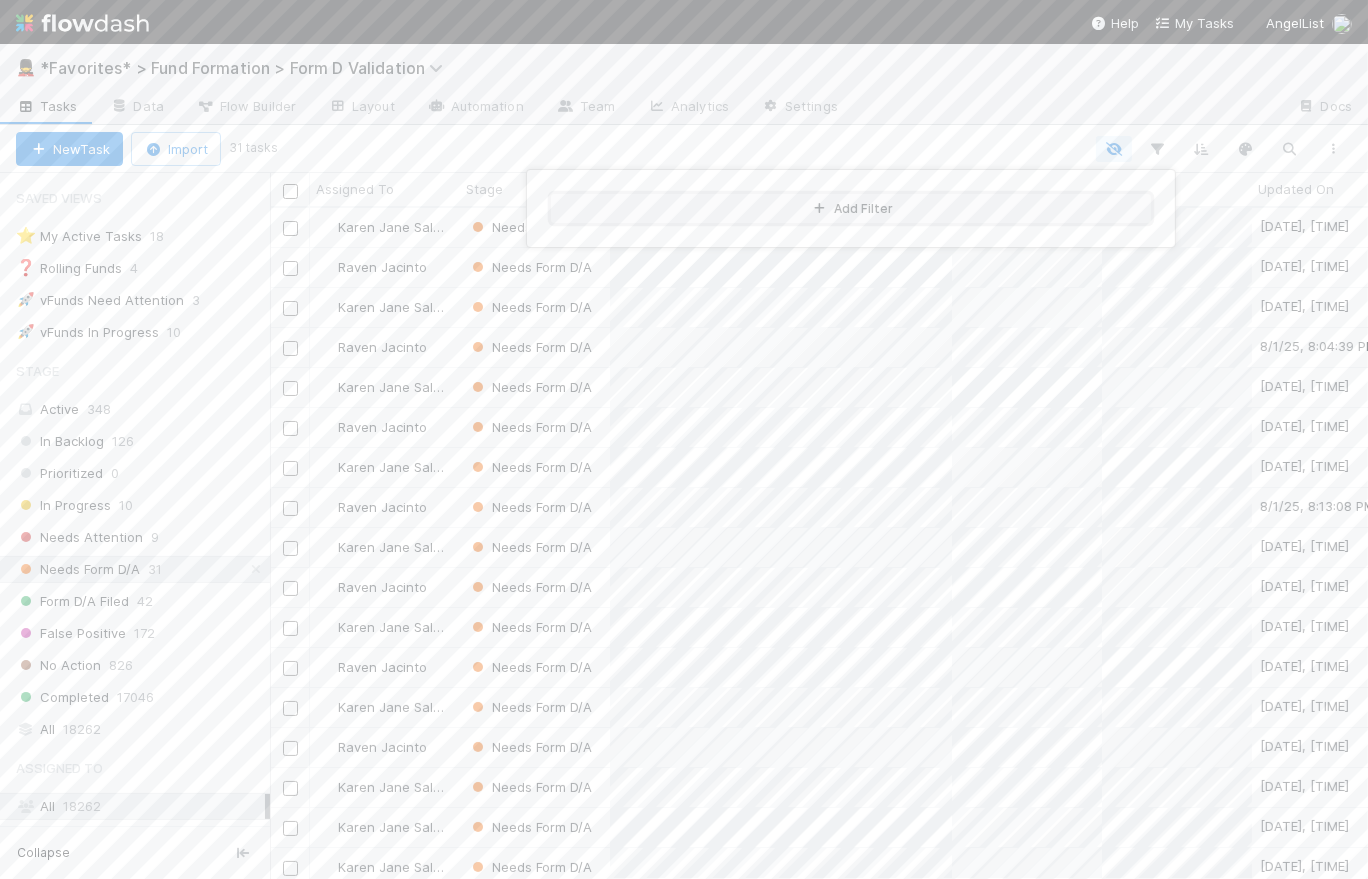 click on "Add Filter" at bounding box center [851, 208] 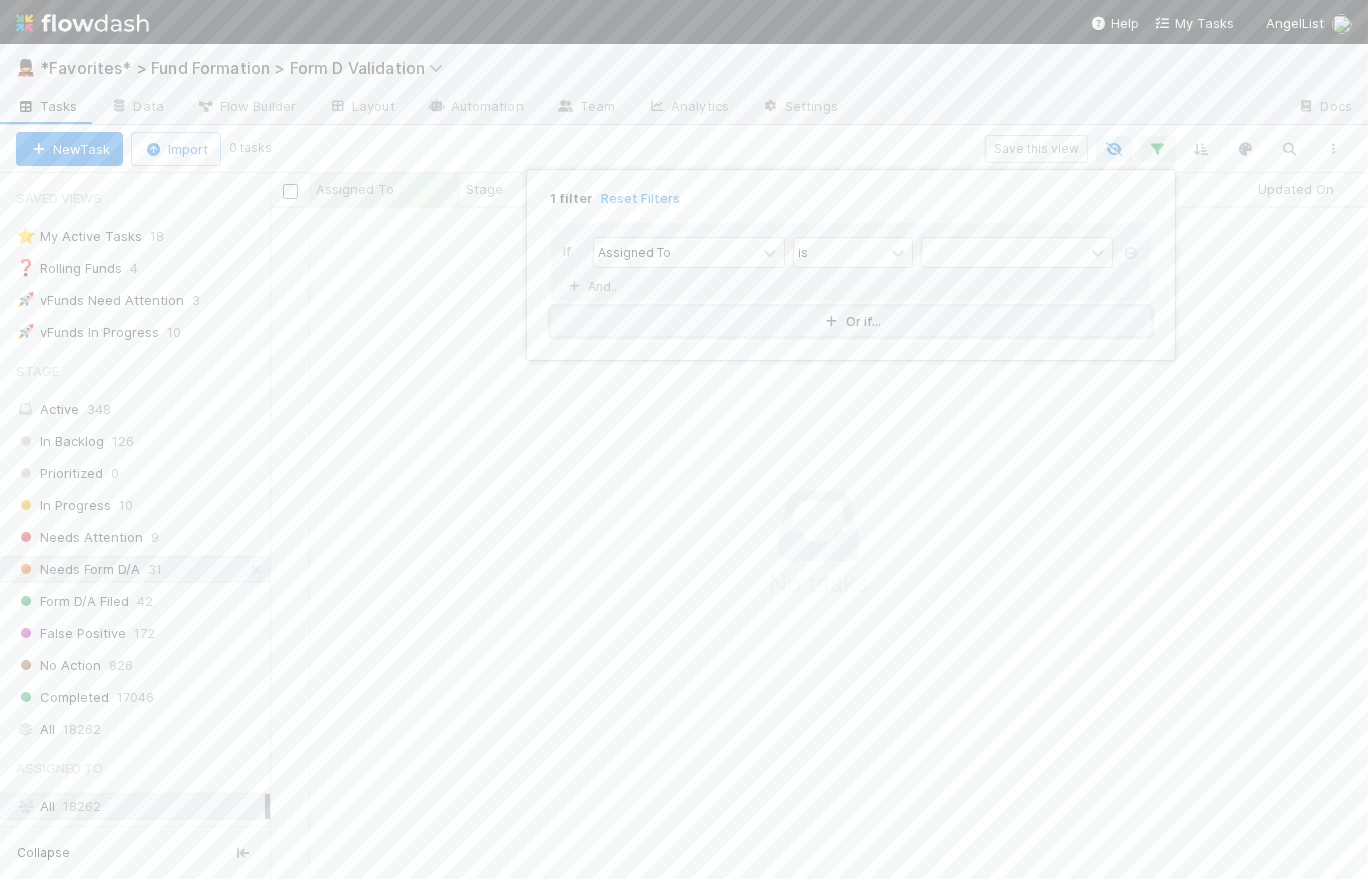 scroll, scrollTop: 14, scrollLeft: 14, axis: both 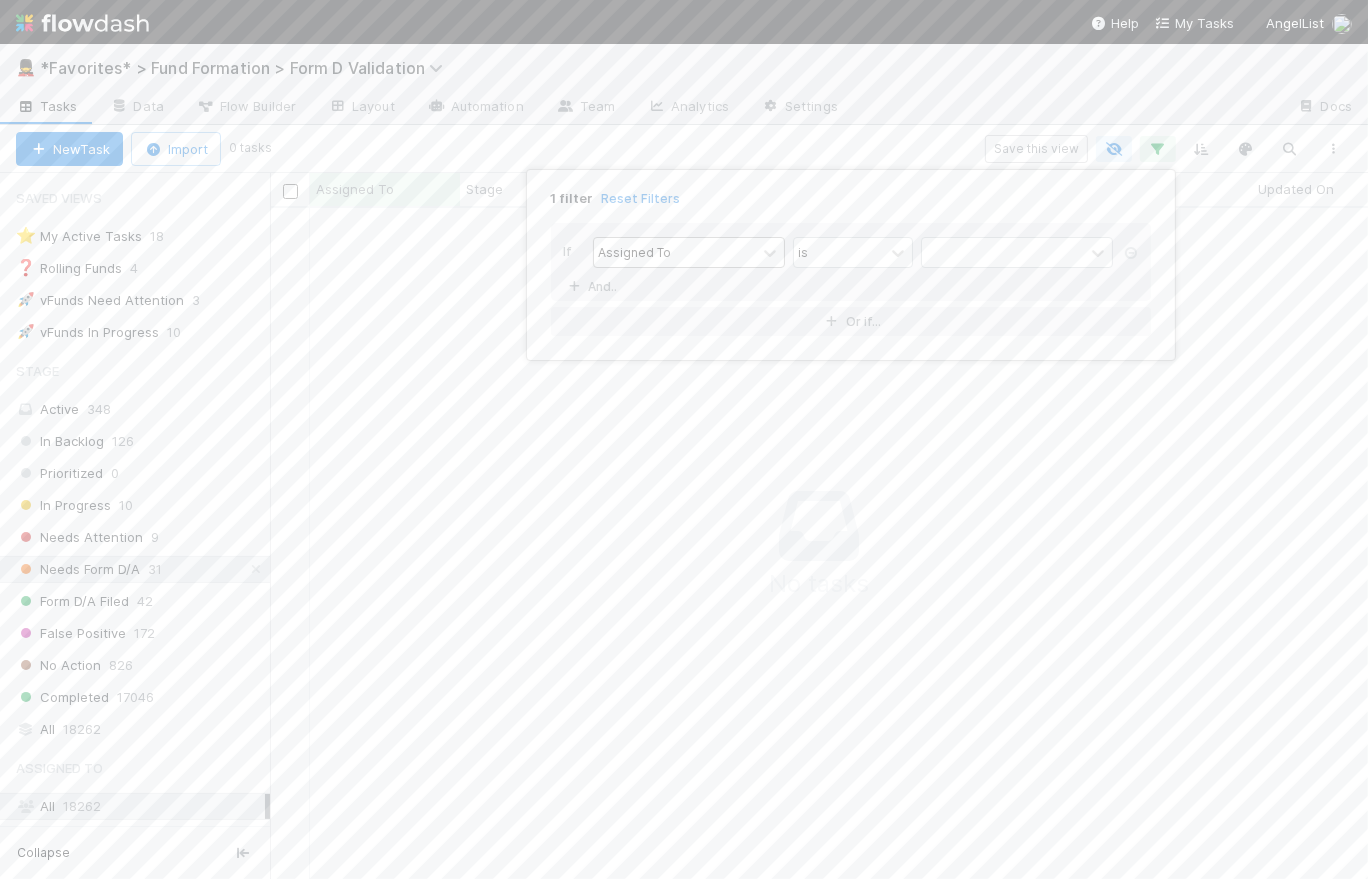 click on "Assigned To" at bounding box center (675, 252) 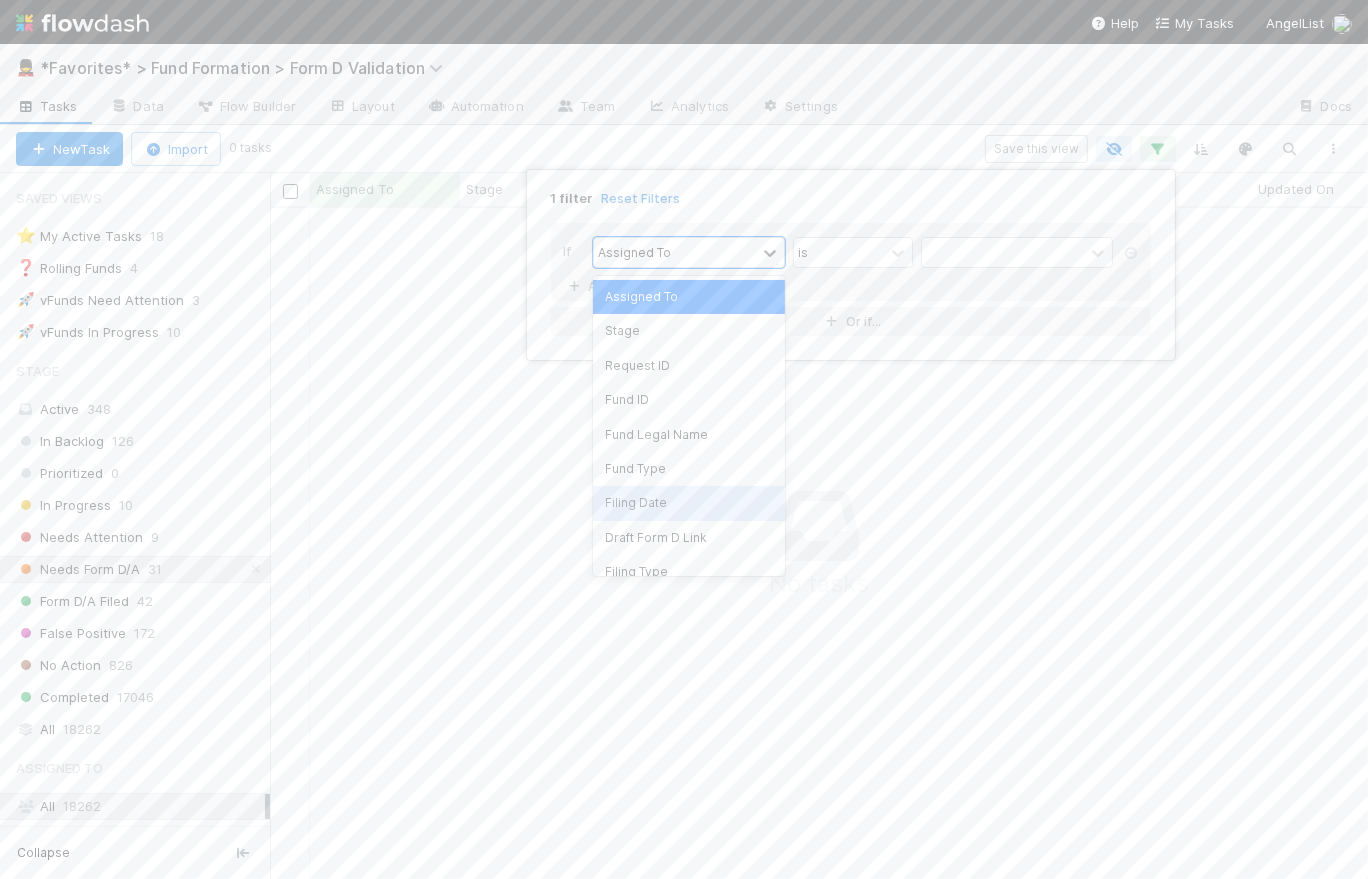 scroll, scrollTop: 121, scrollLeft: 0, axis: vertical 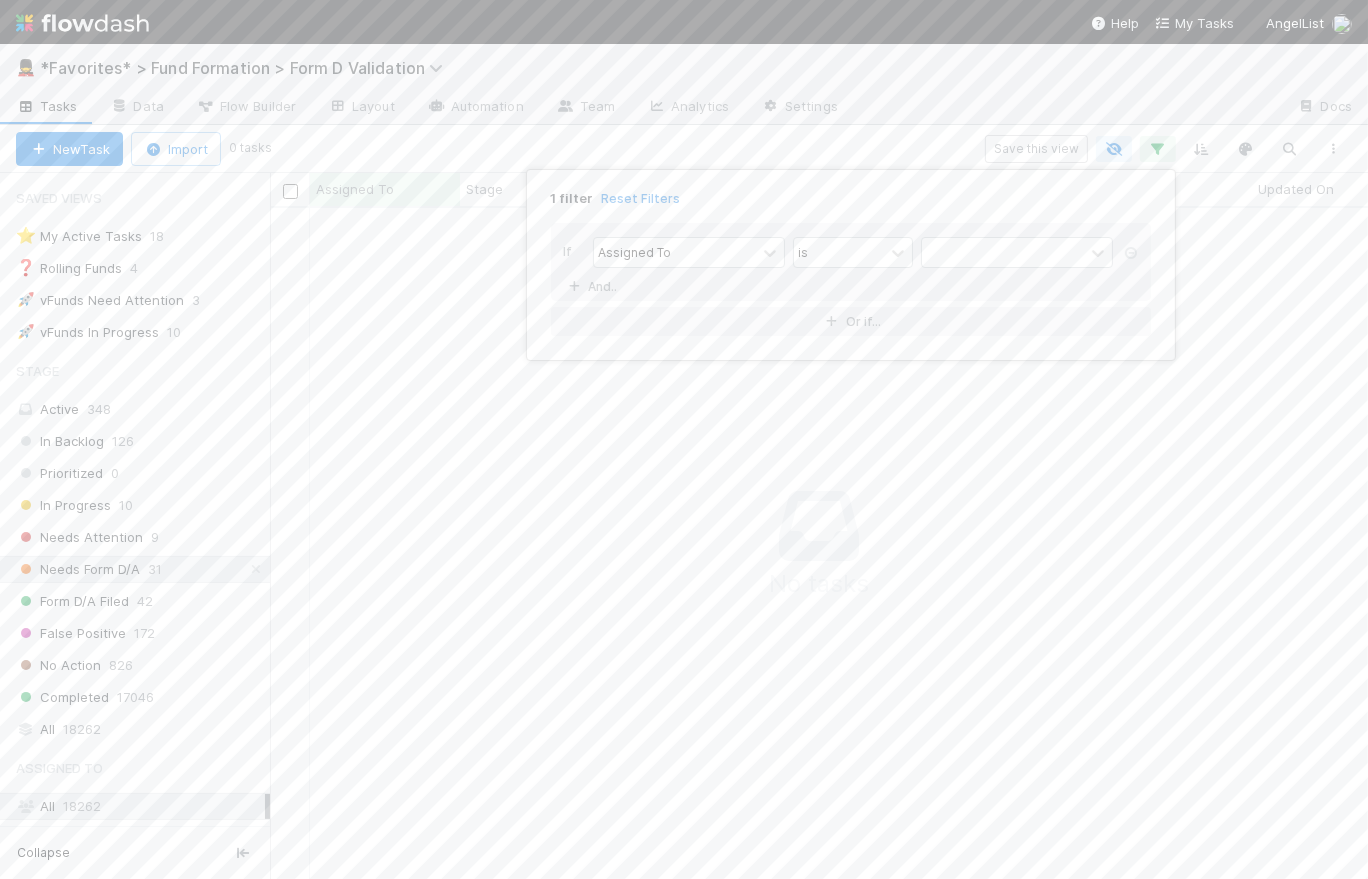 click on "1 filter Reset Filters If Assigned To is And.. Or if..." at bounding box center (684, 439) 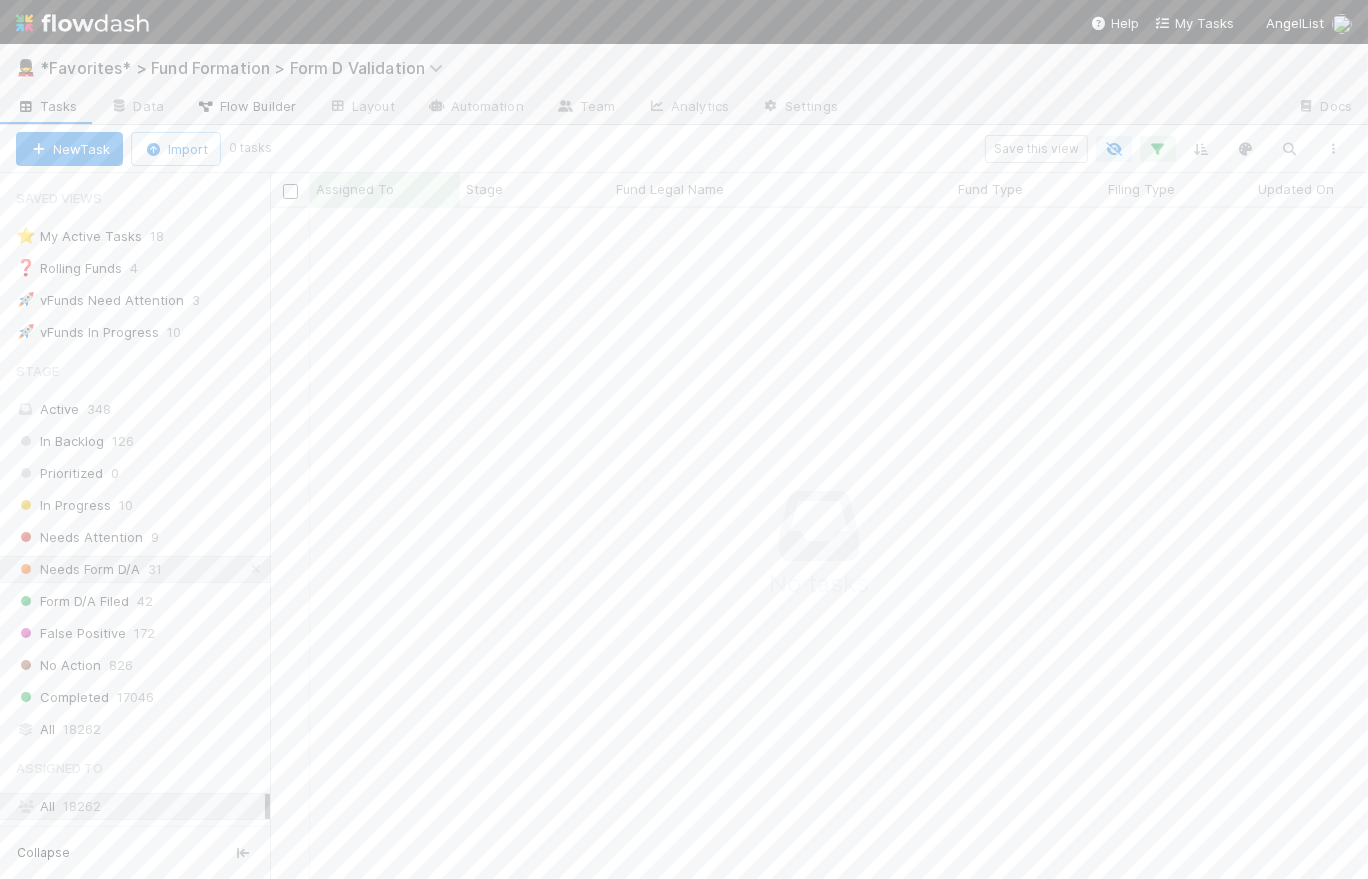 click on "Flow Builder" at bounding box center (246, 106) 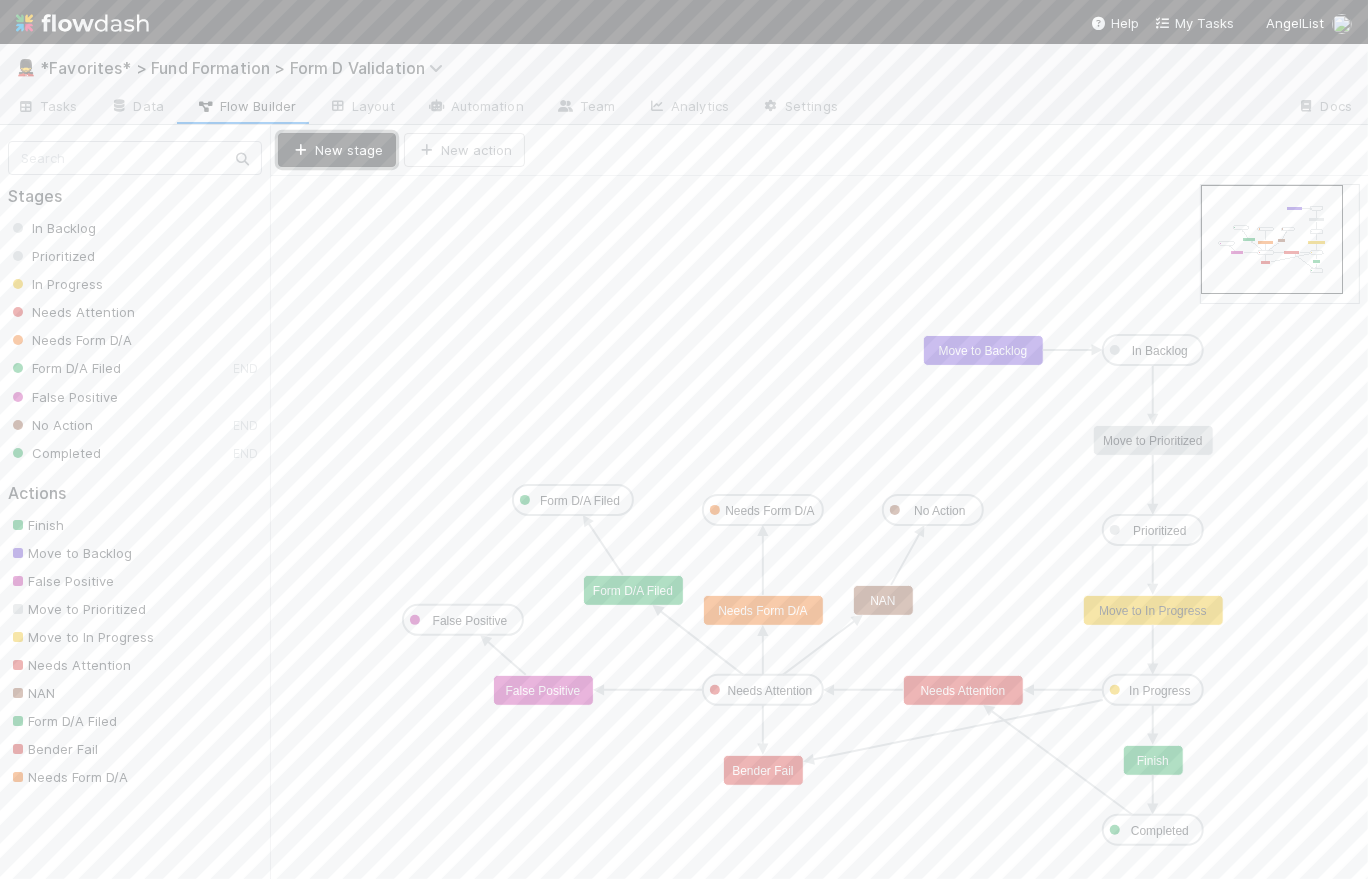 click on "New stage" at bounding box center [337, 150] 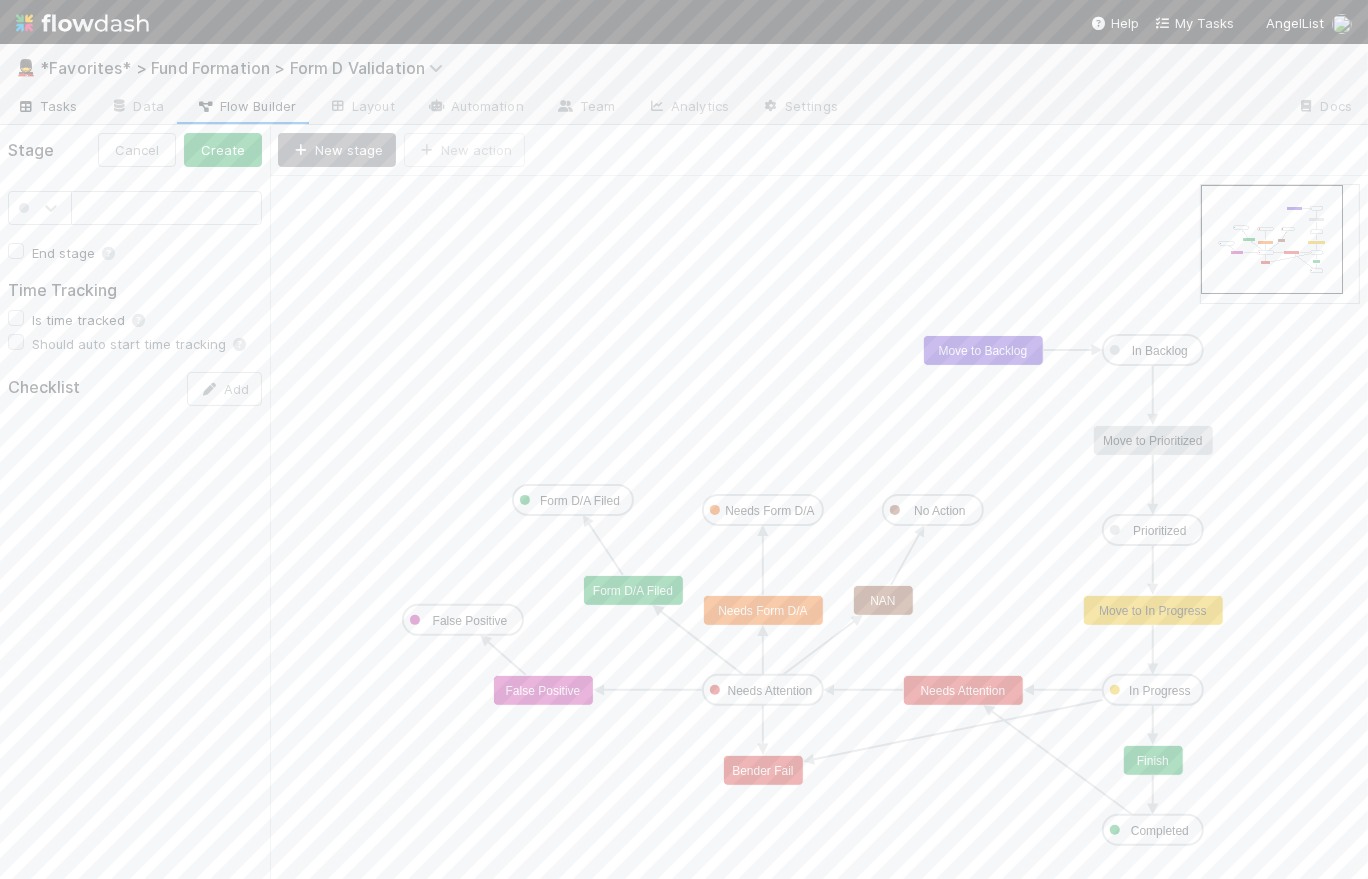 click on "Tasks" at bounding box center [47, 106] 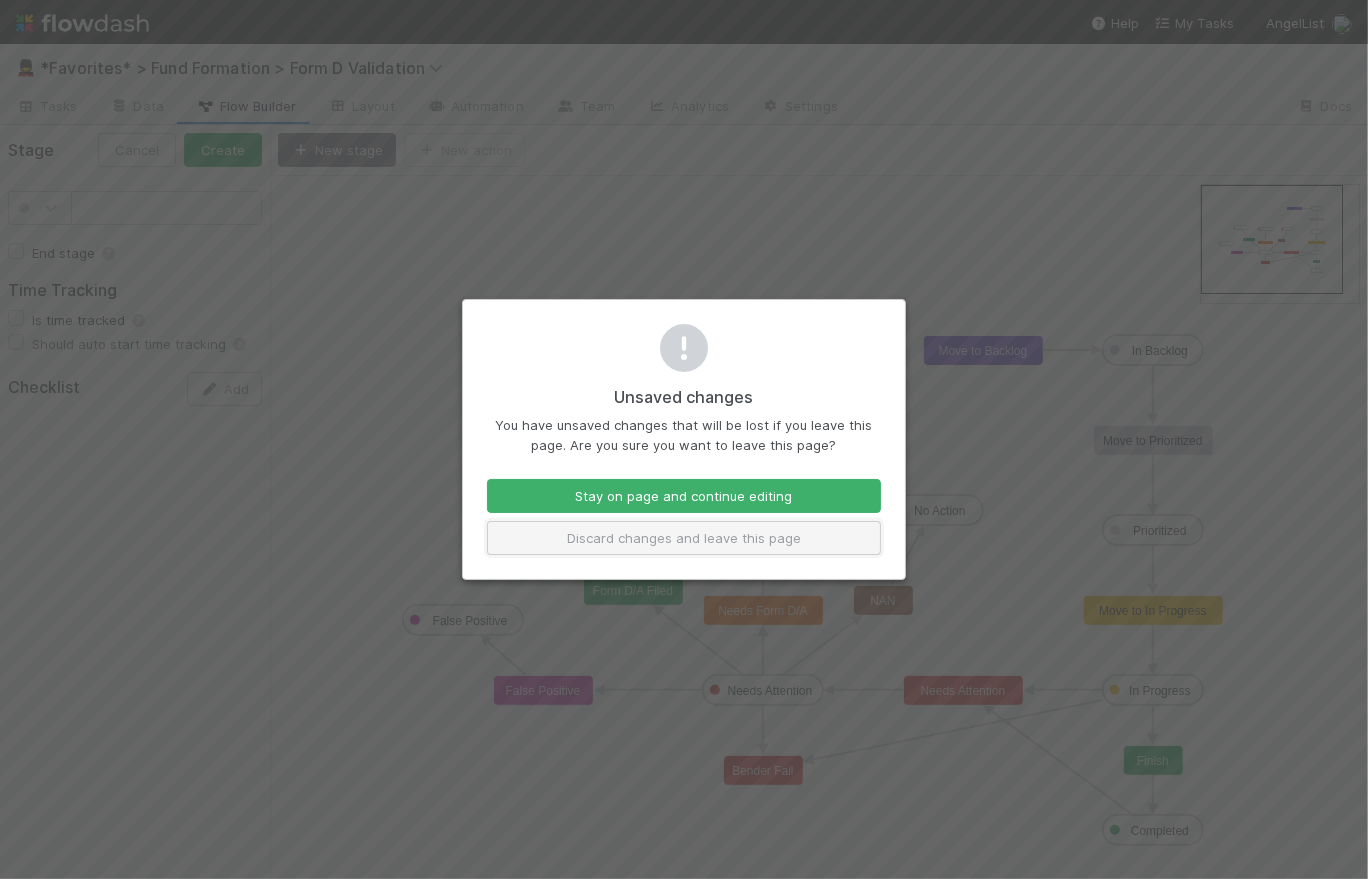 click on "Discard changes and leave this page" at bounding box center (684, 538) 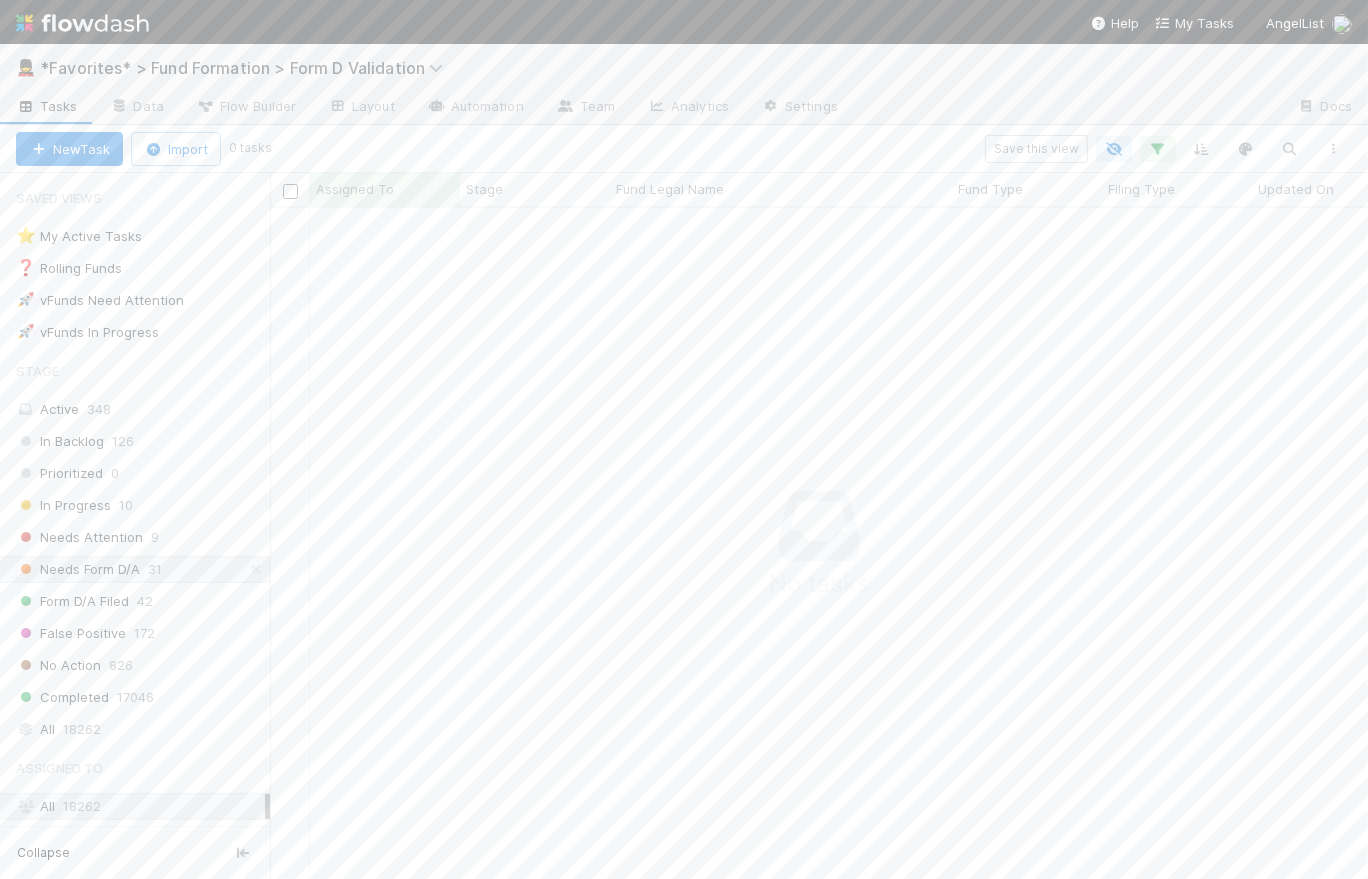scroll, scrollTop: 14, scrollLeft: 14, axis: both 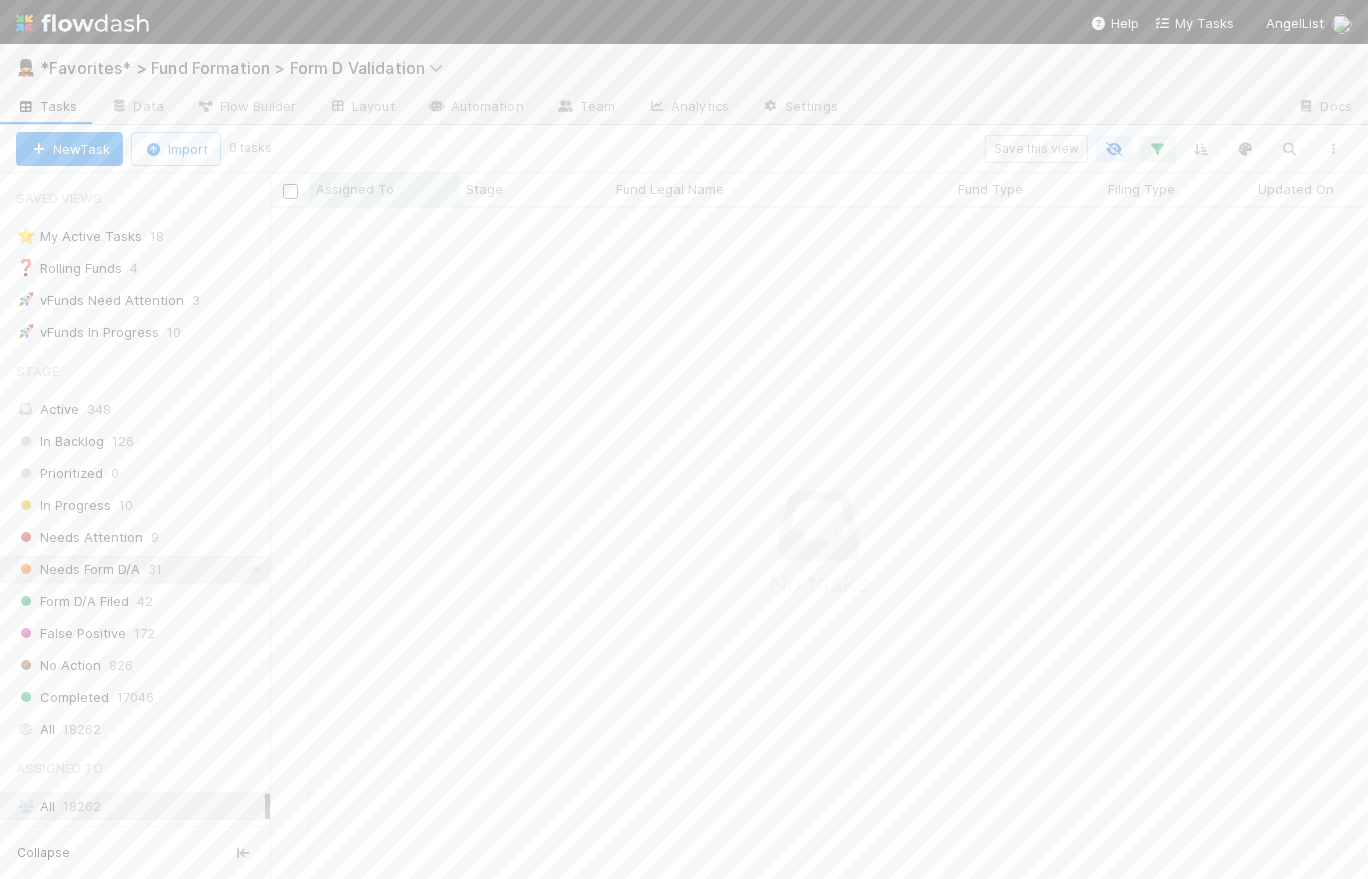 click on "Save this view" at bounding box center (812, 149) 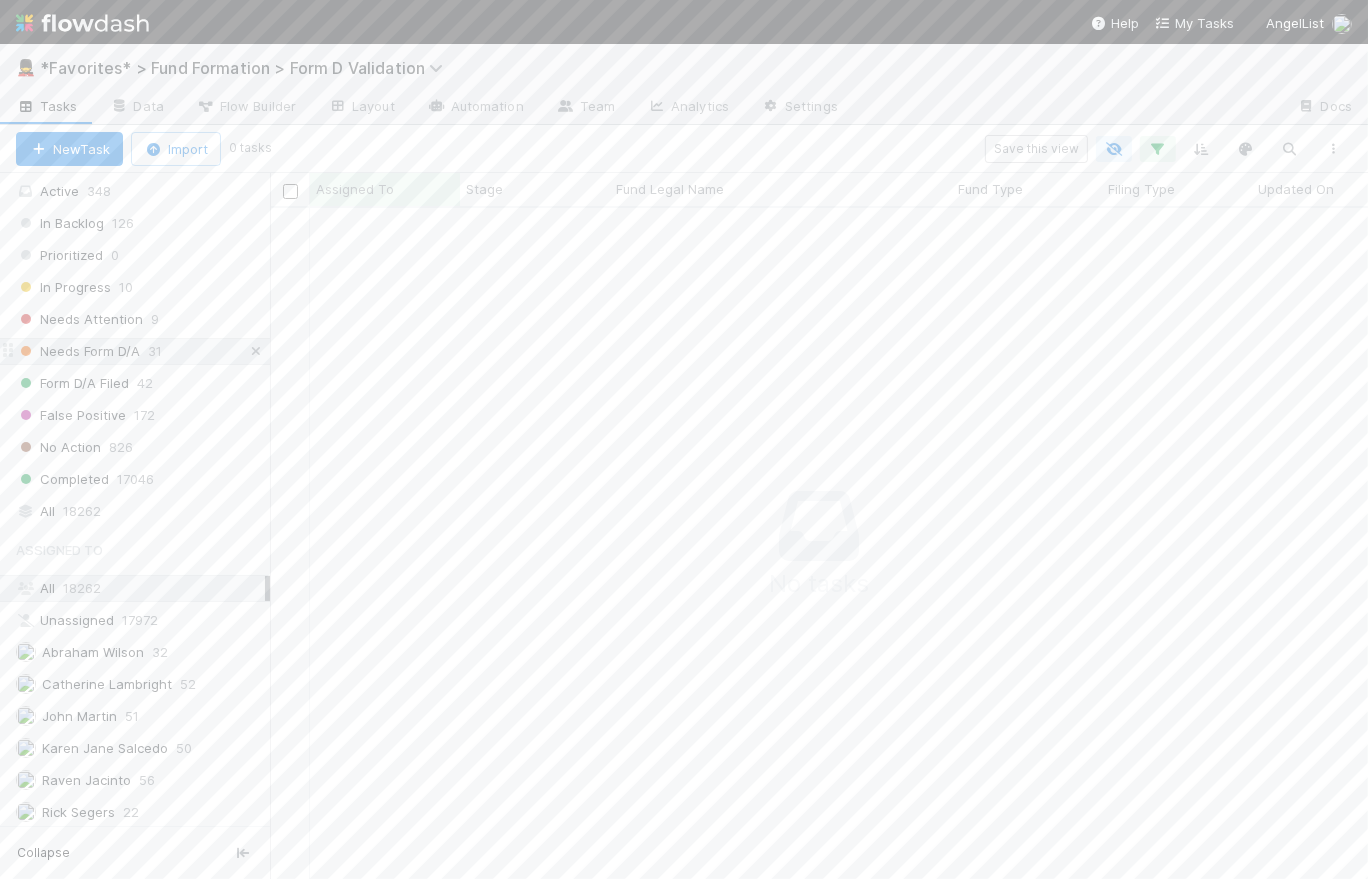 click at bounding box center (256, 351) 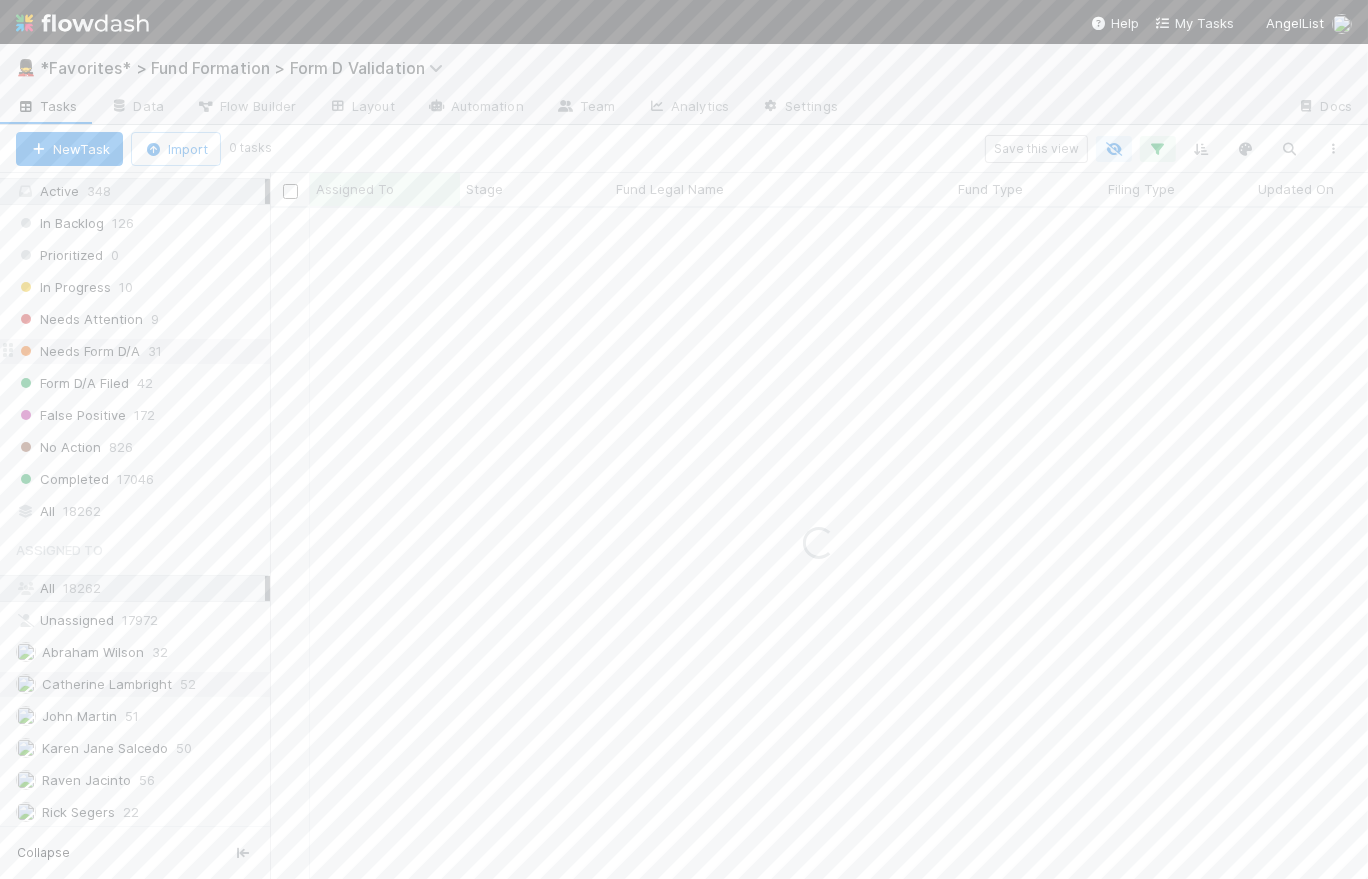 click on "Catherine  Lambright" at bounding box center (94, 684) 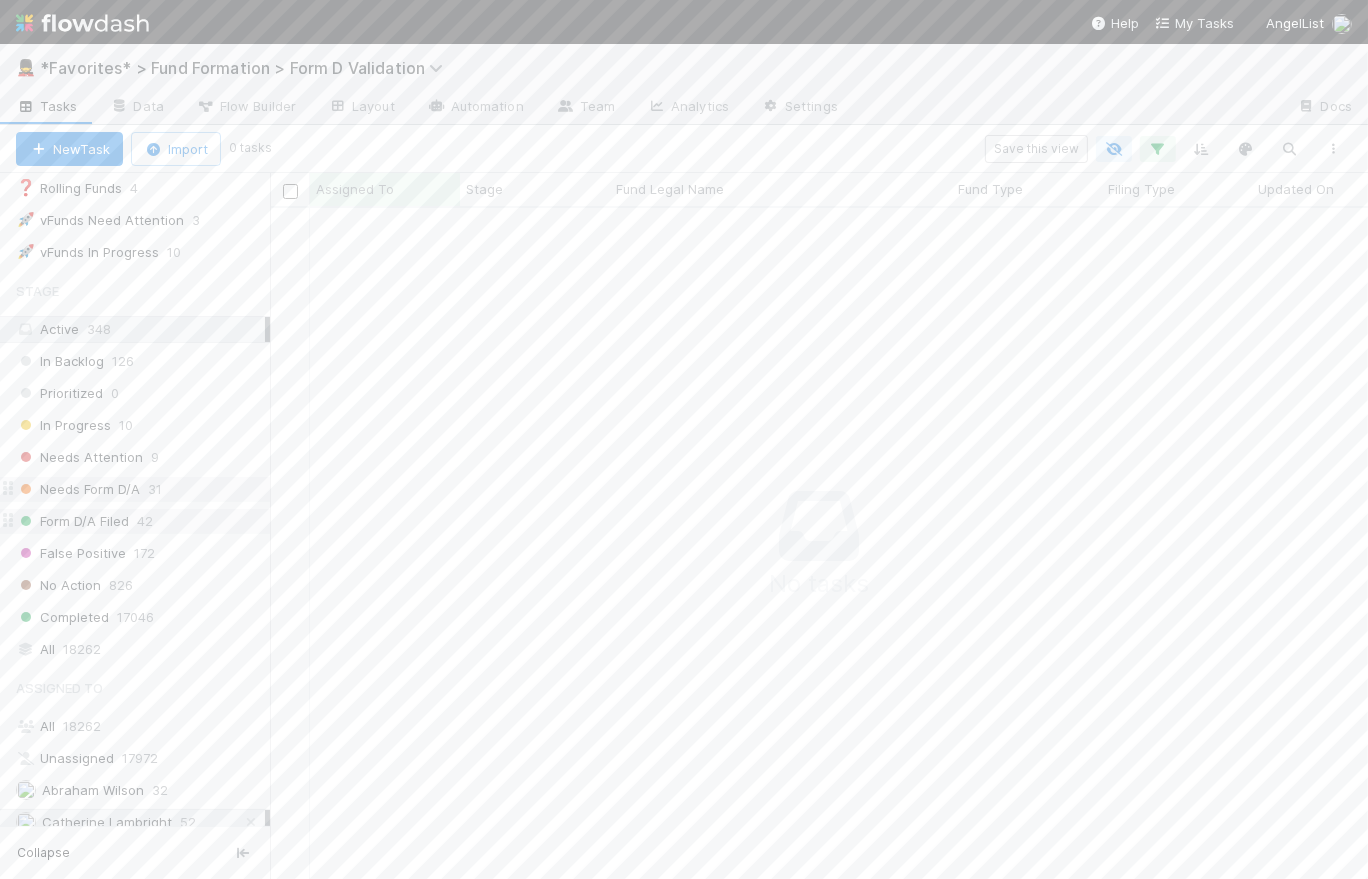 scroll, scrollTop: 0, scrollLeft: 0, axis: both 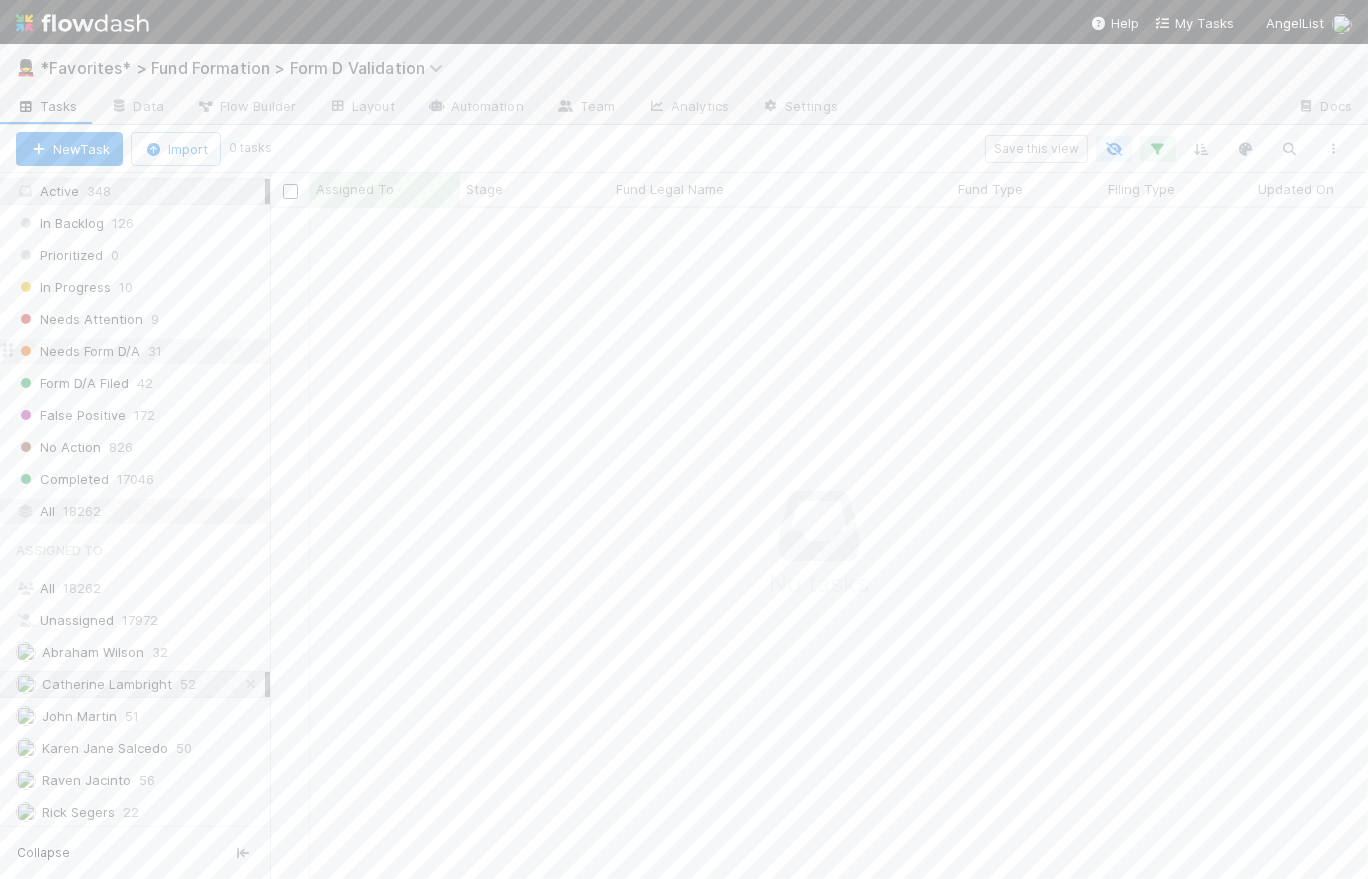 click on "All 18262" at bounding box center (140, 511) 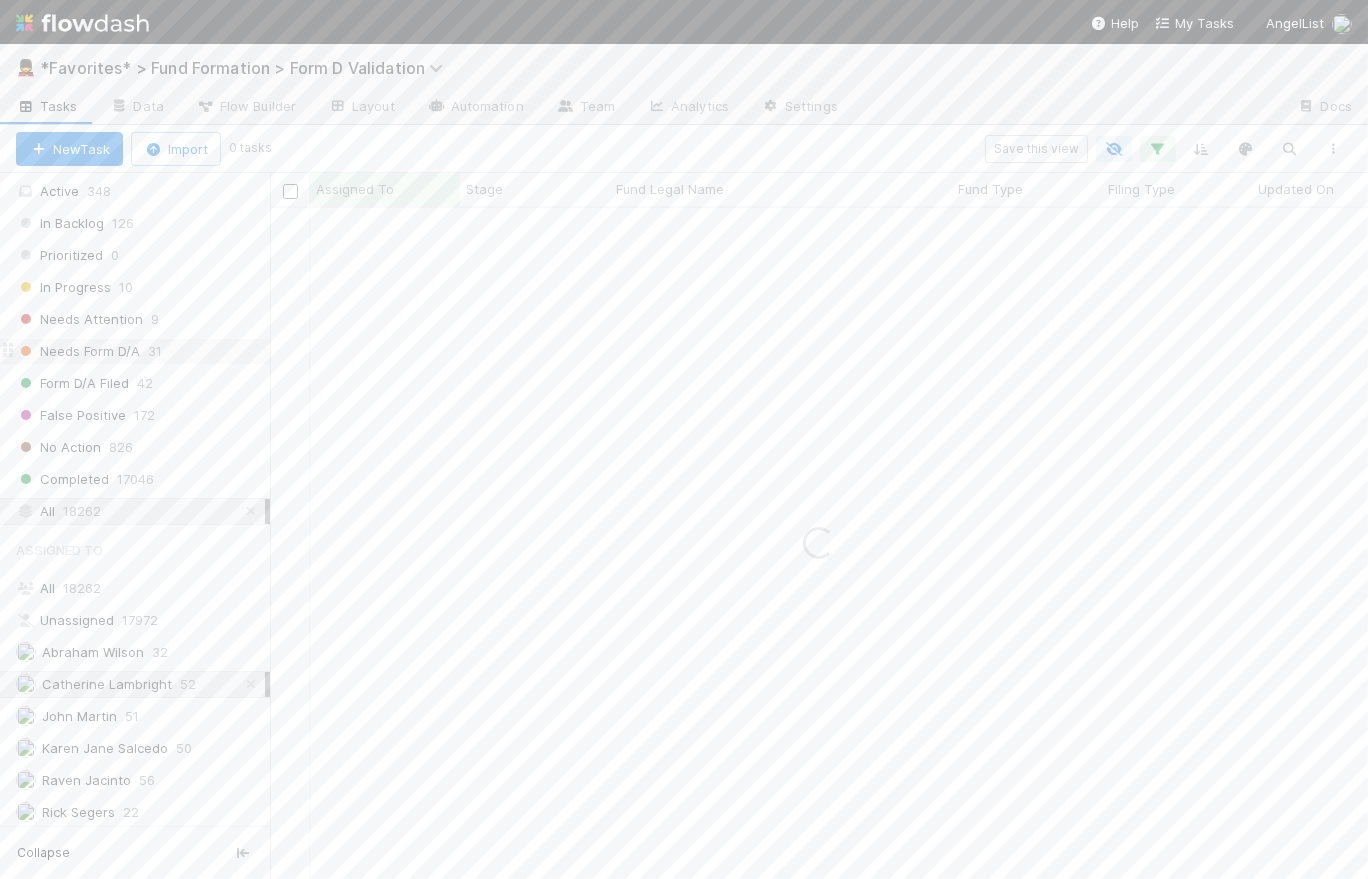scroll, scrollTop: 0, scrollLeft: 0, axis: both 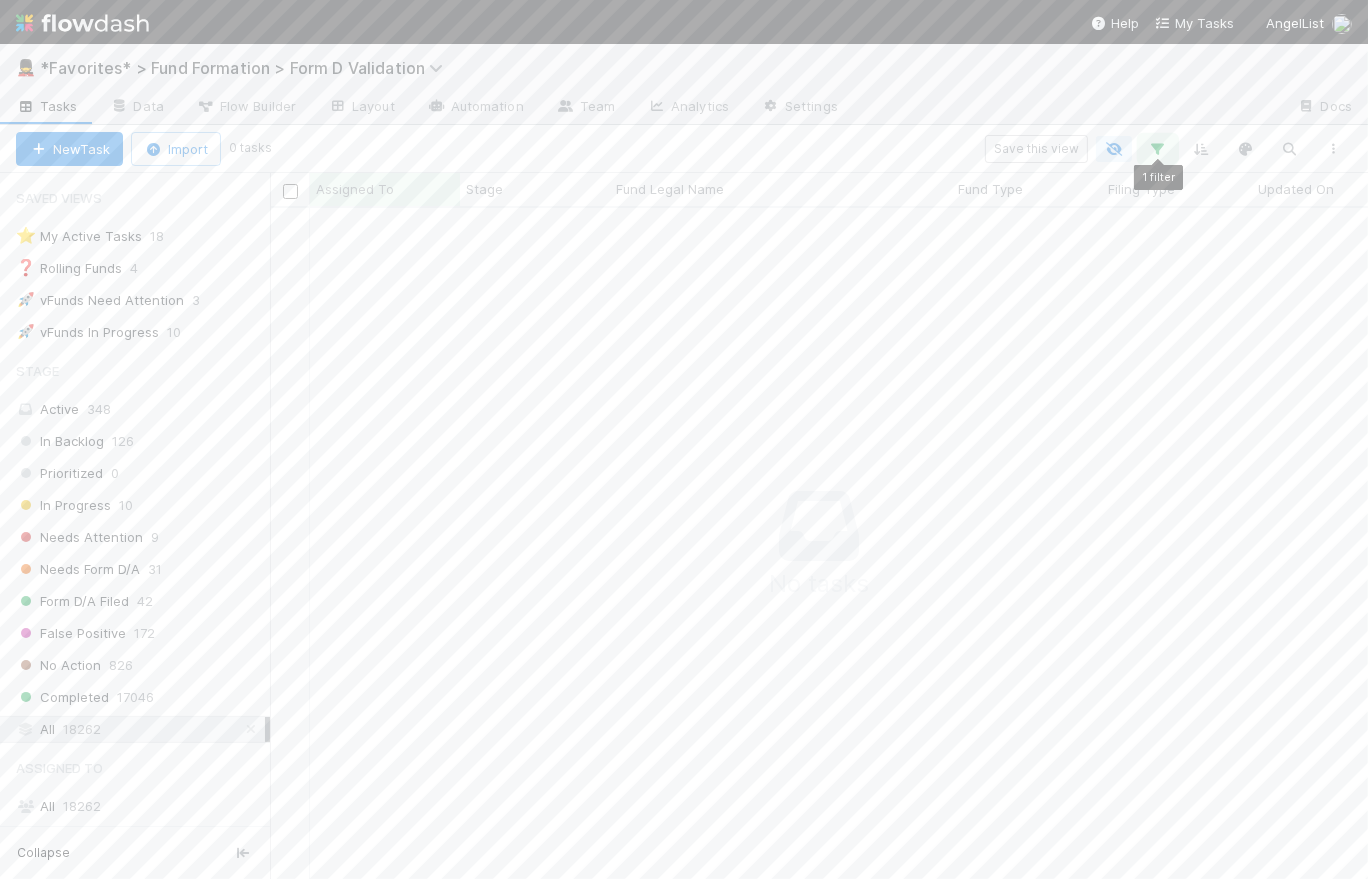 click at bounding box center [1158, 149] 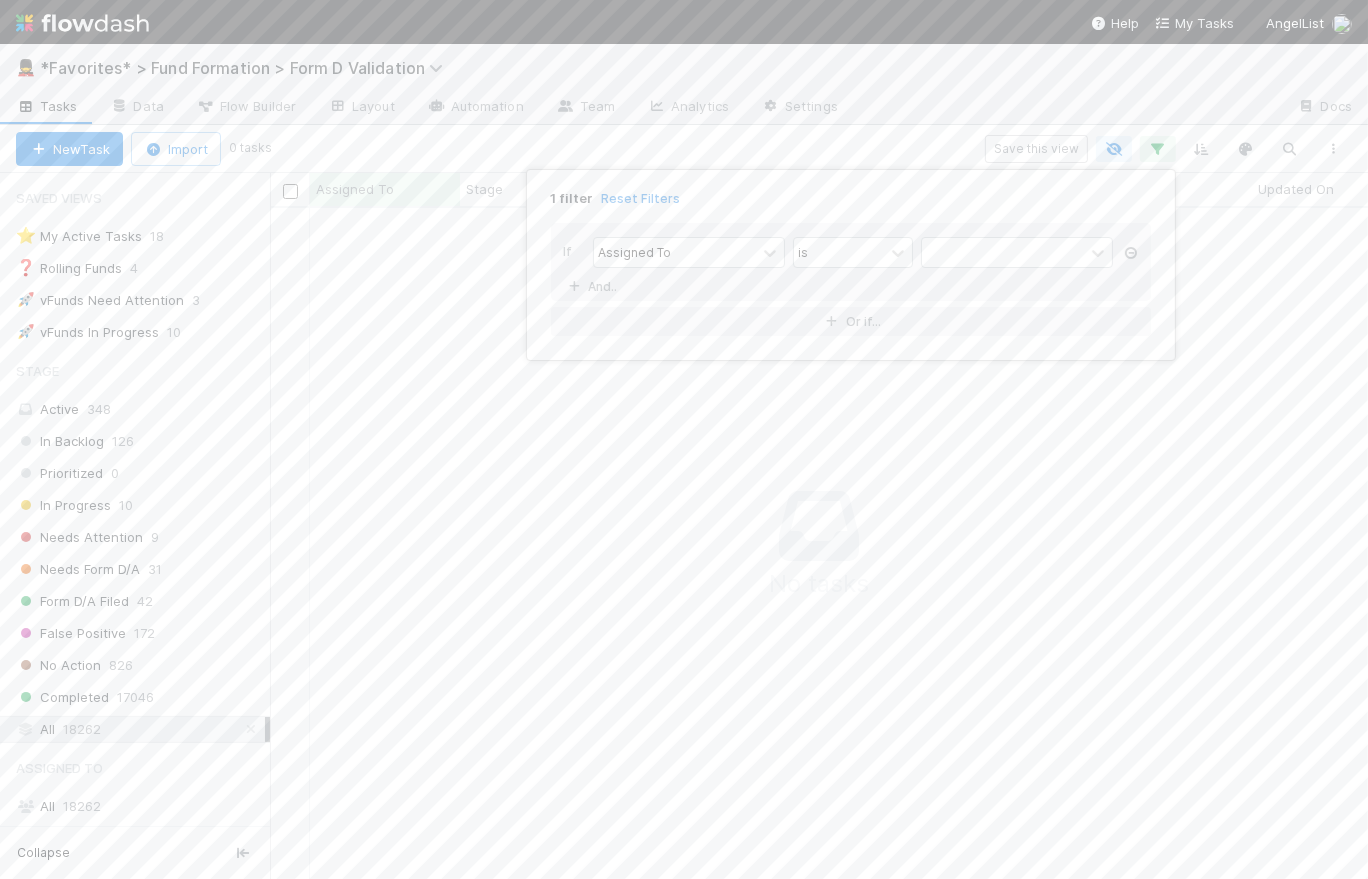 click at bounding box center (1131, 253) 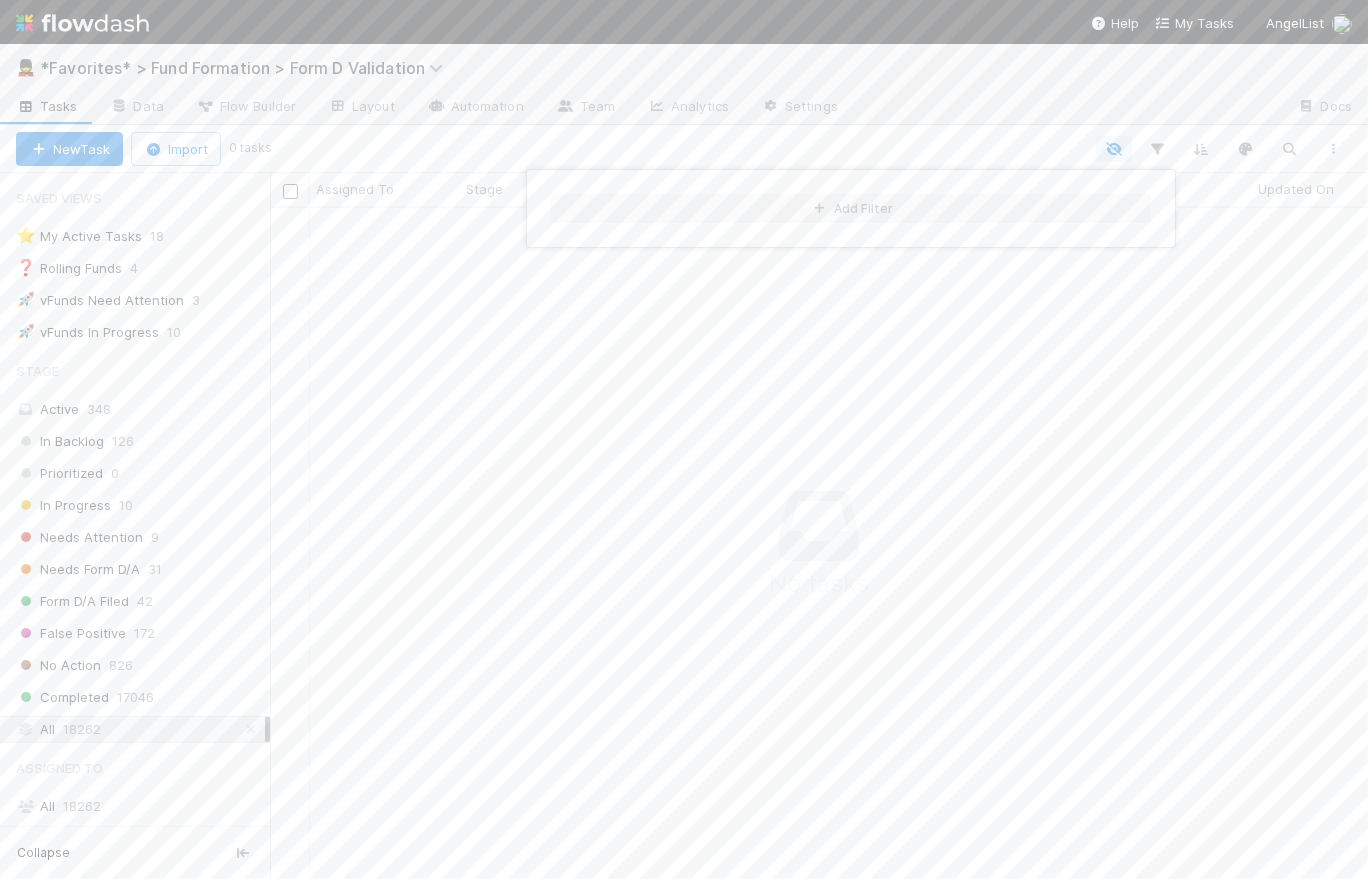 scroll, scrollTop: 14, scrollLeft: 14, axis: both 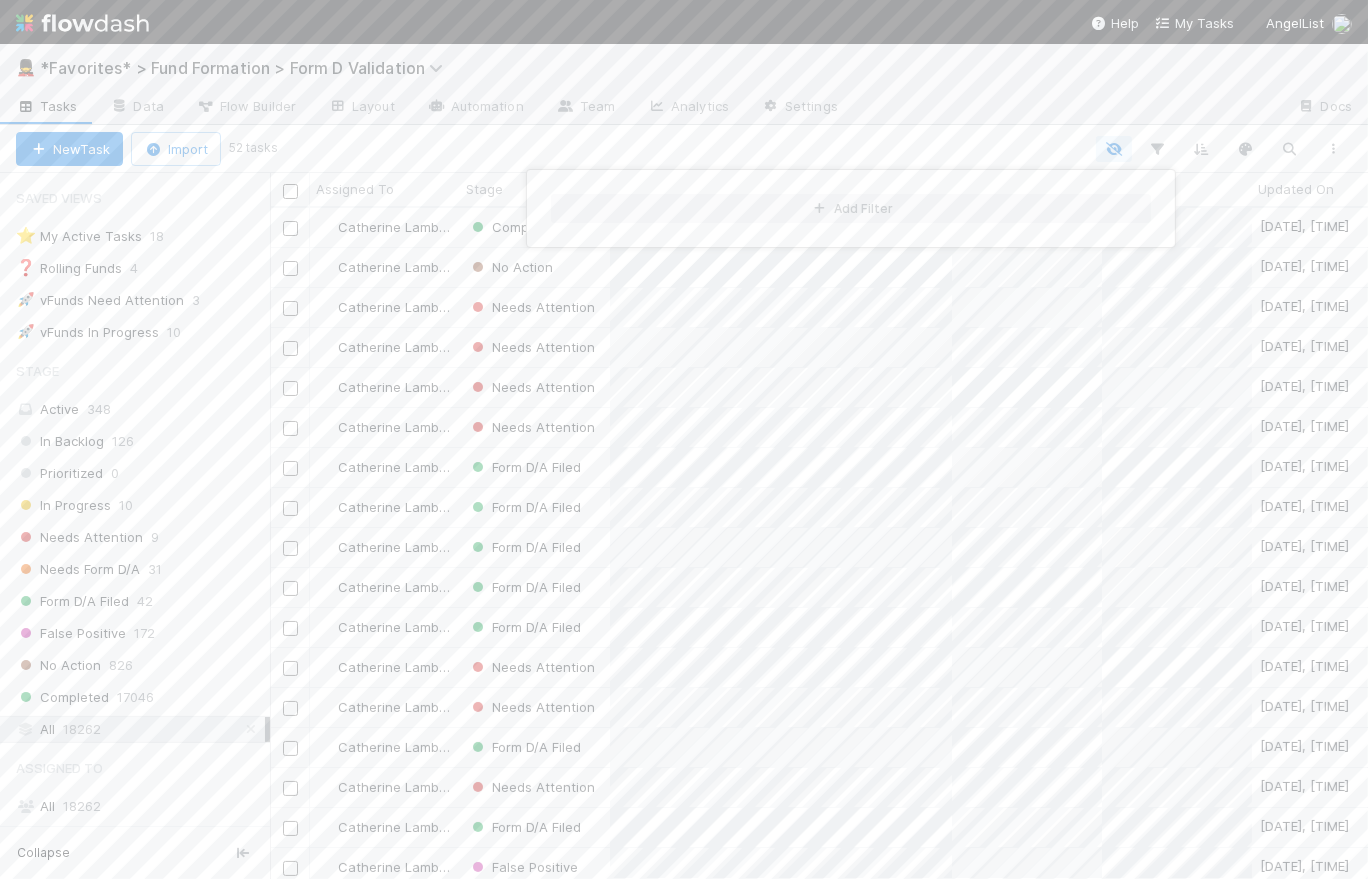 click on "Add Filter" at bounding box center [684, 439] 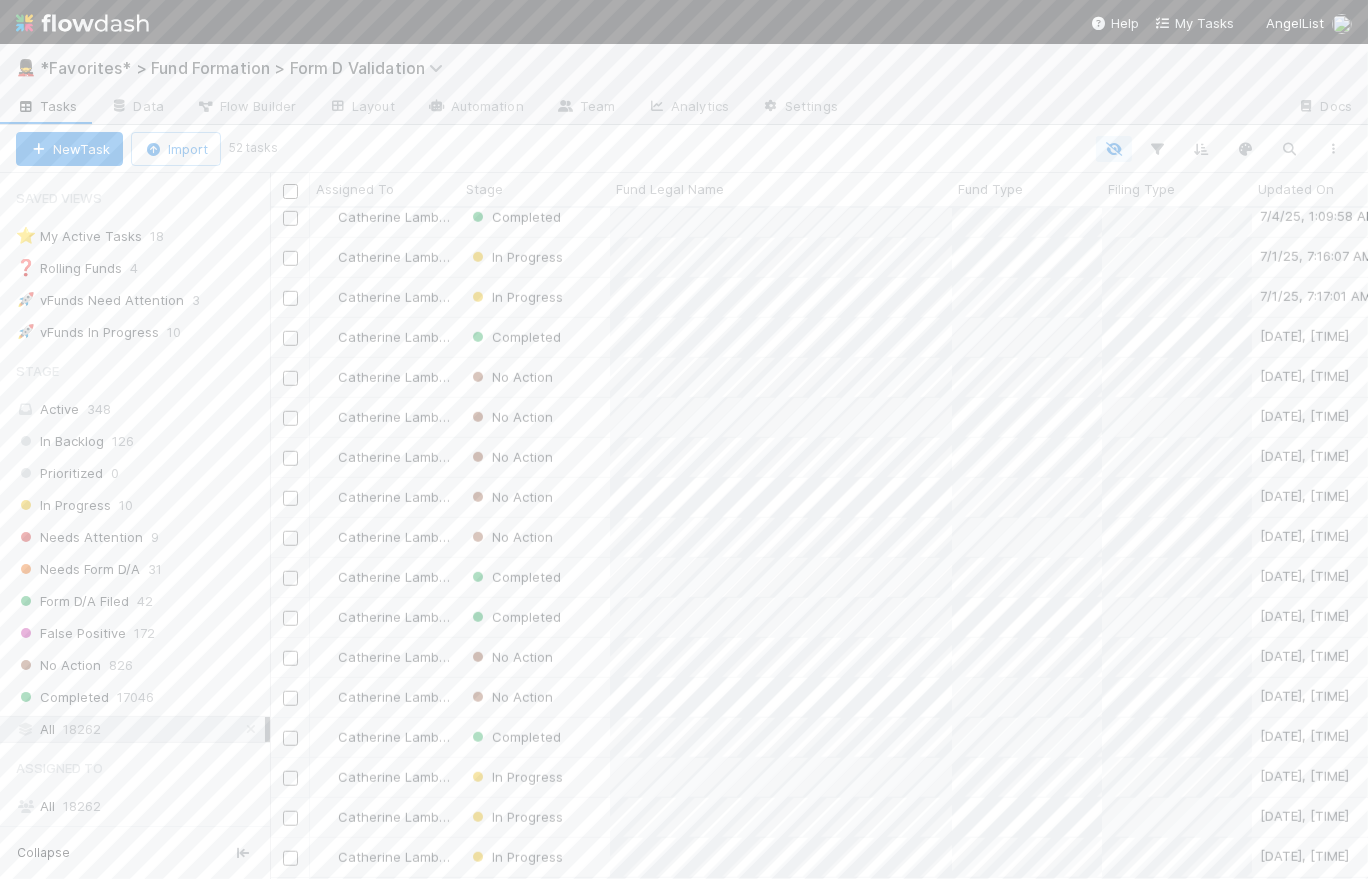 scroll, scrollTop: 0, scrollLeft: 0, axis: both 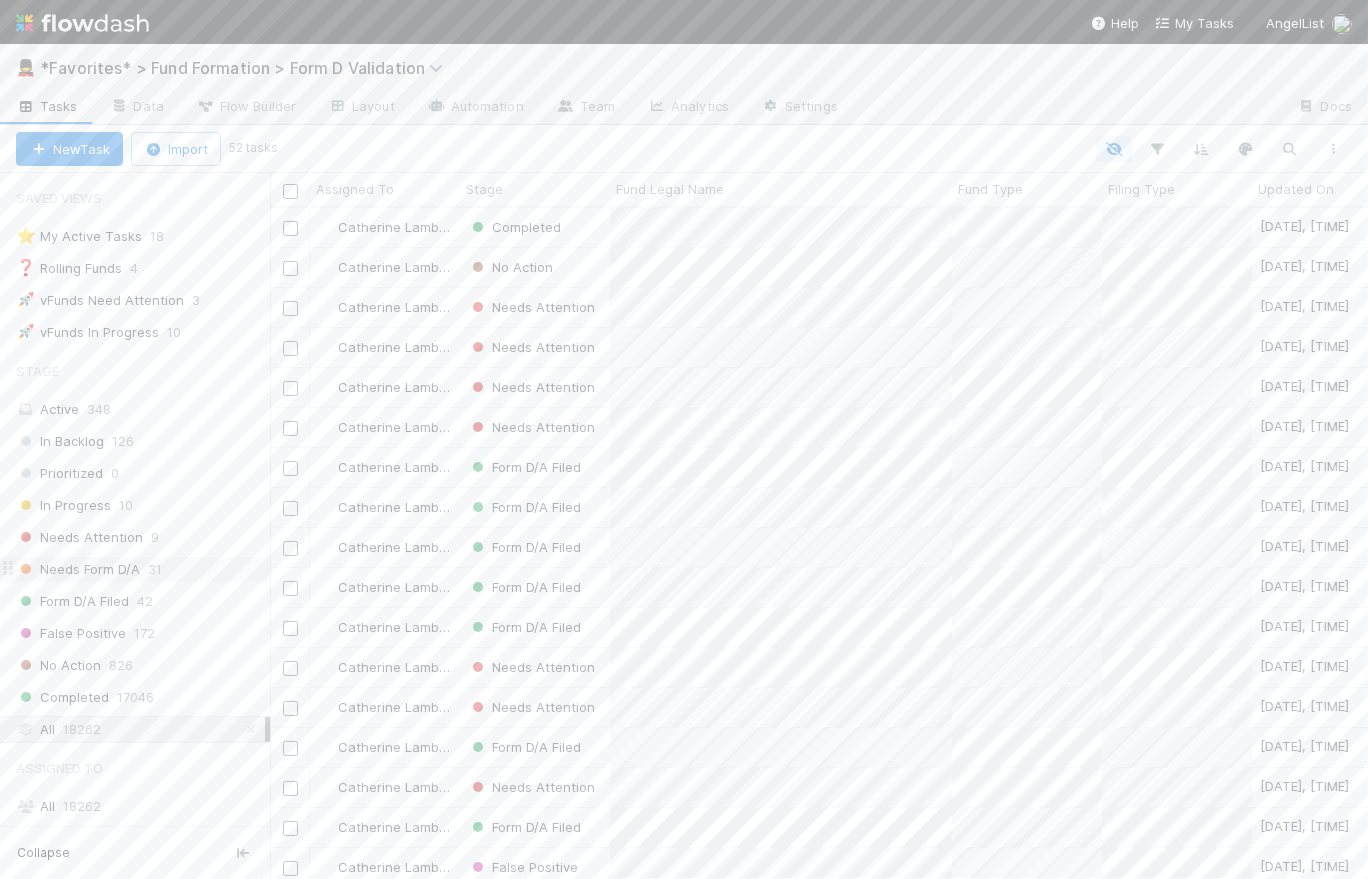 click on "Needs Form D/A" at bounding box center (78, 569) 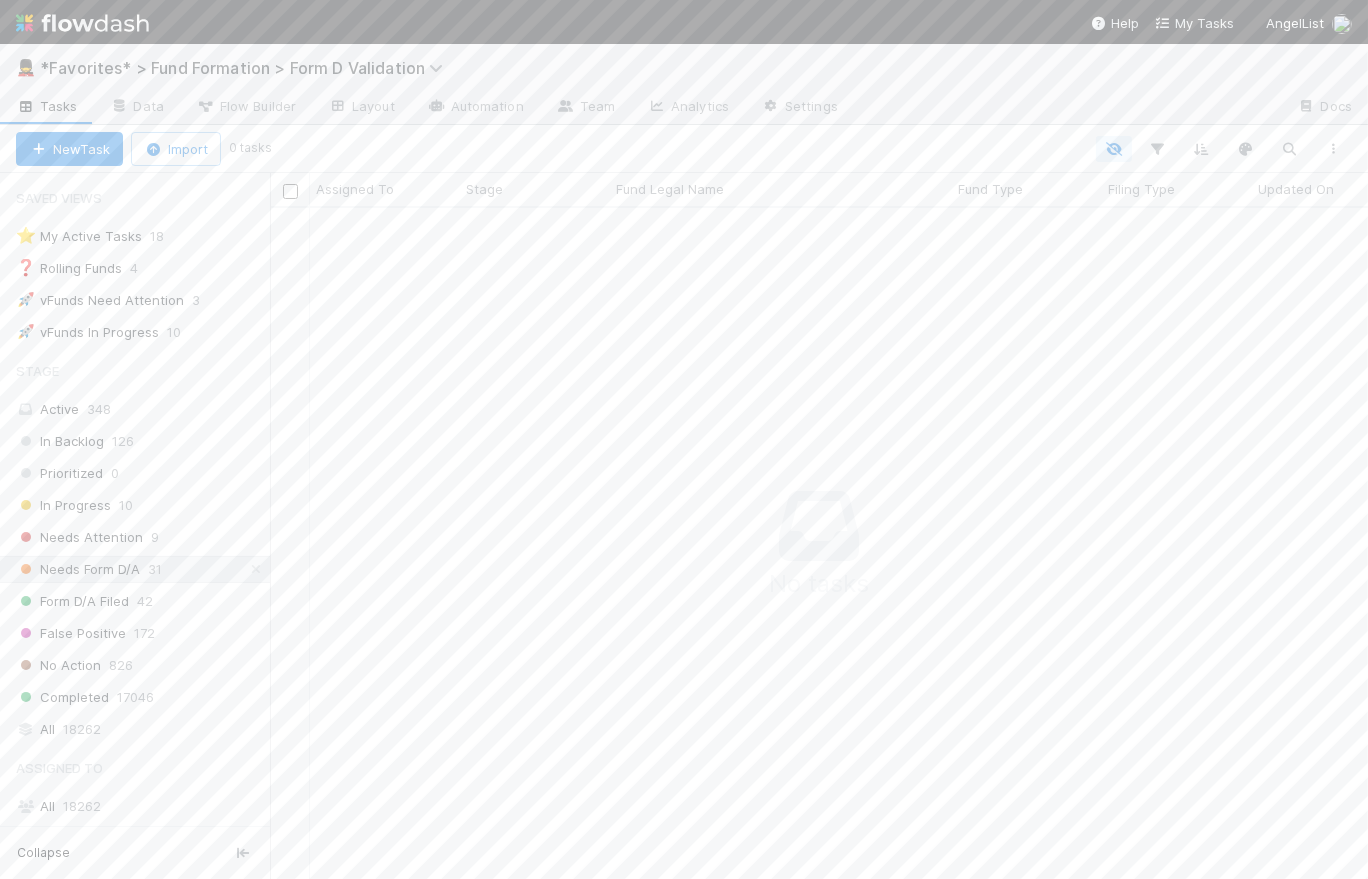 scroll, scrollTop: 14, scrollLeft: 14, axis: both 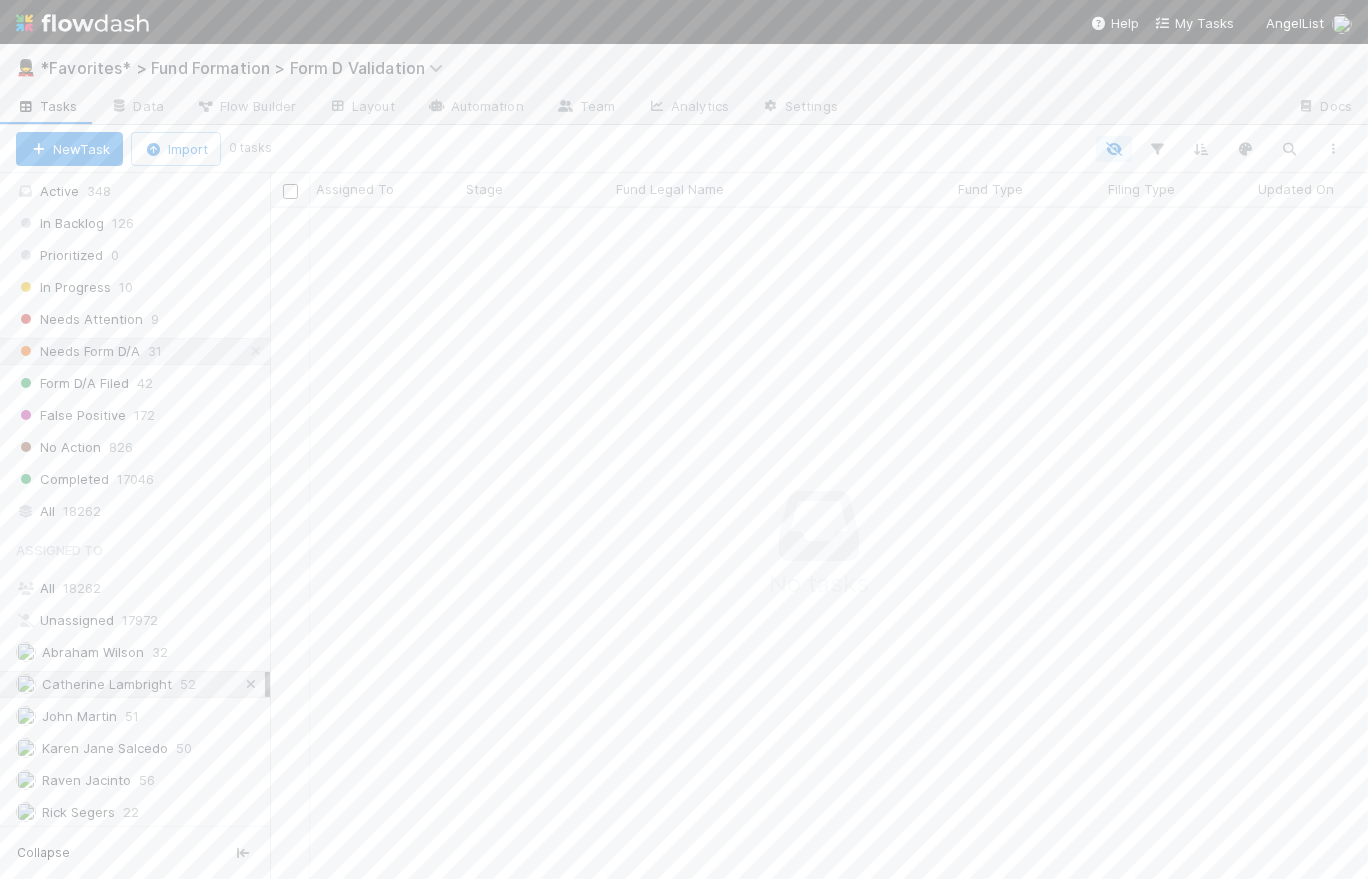 click at bounding box center (251, 684) 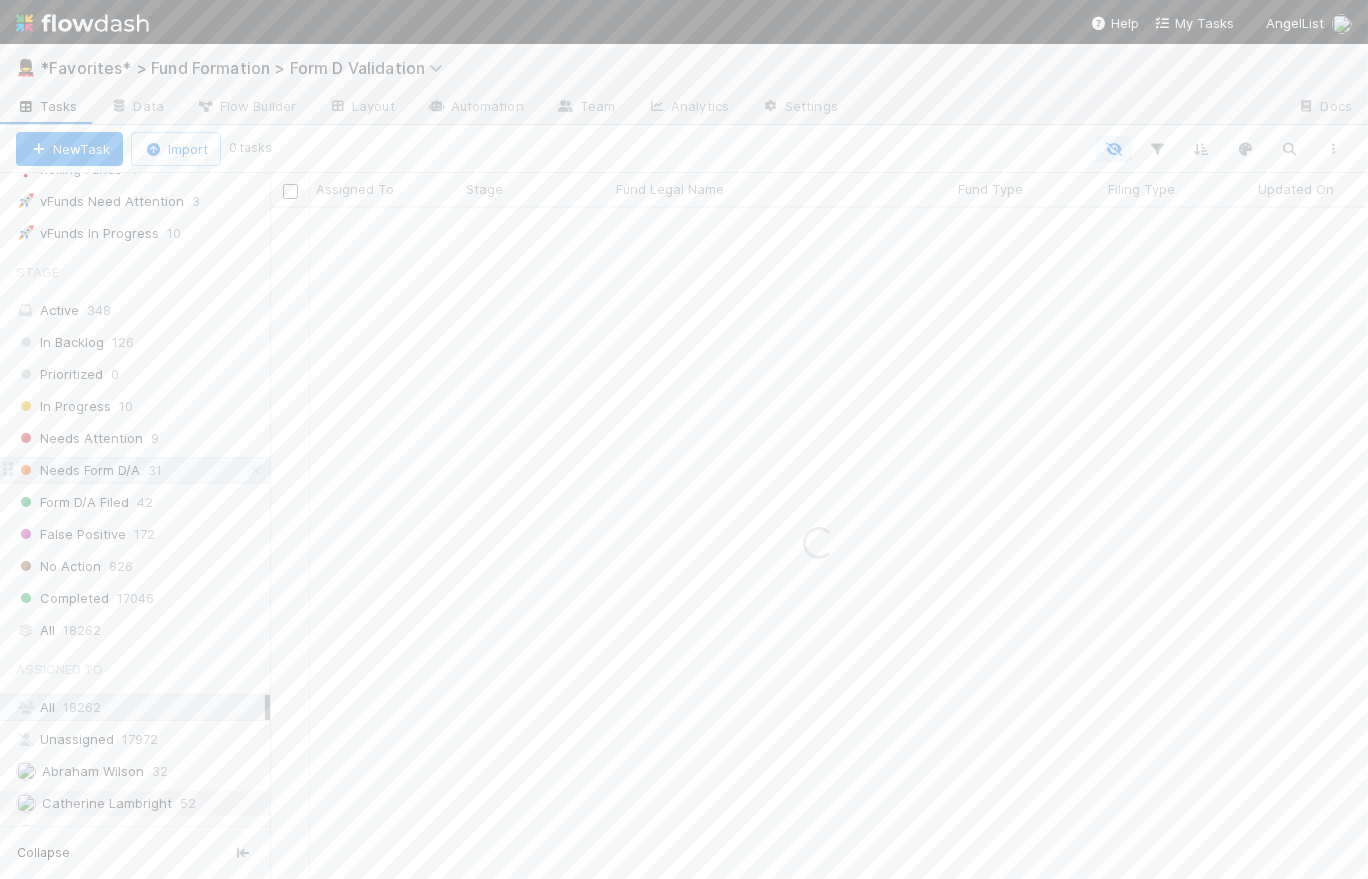scroll, scrollTop: 0, scrollLeft: 0, axis: both 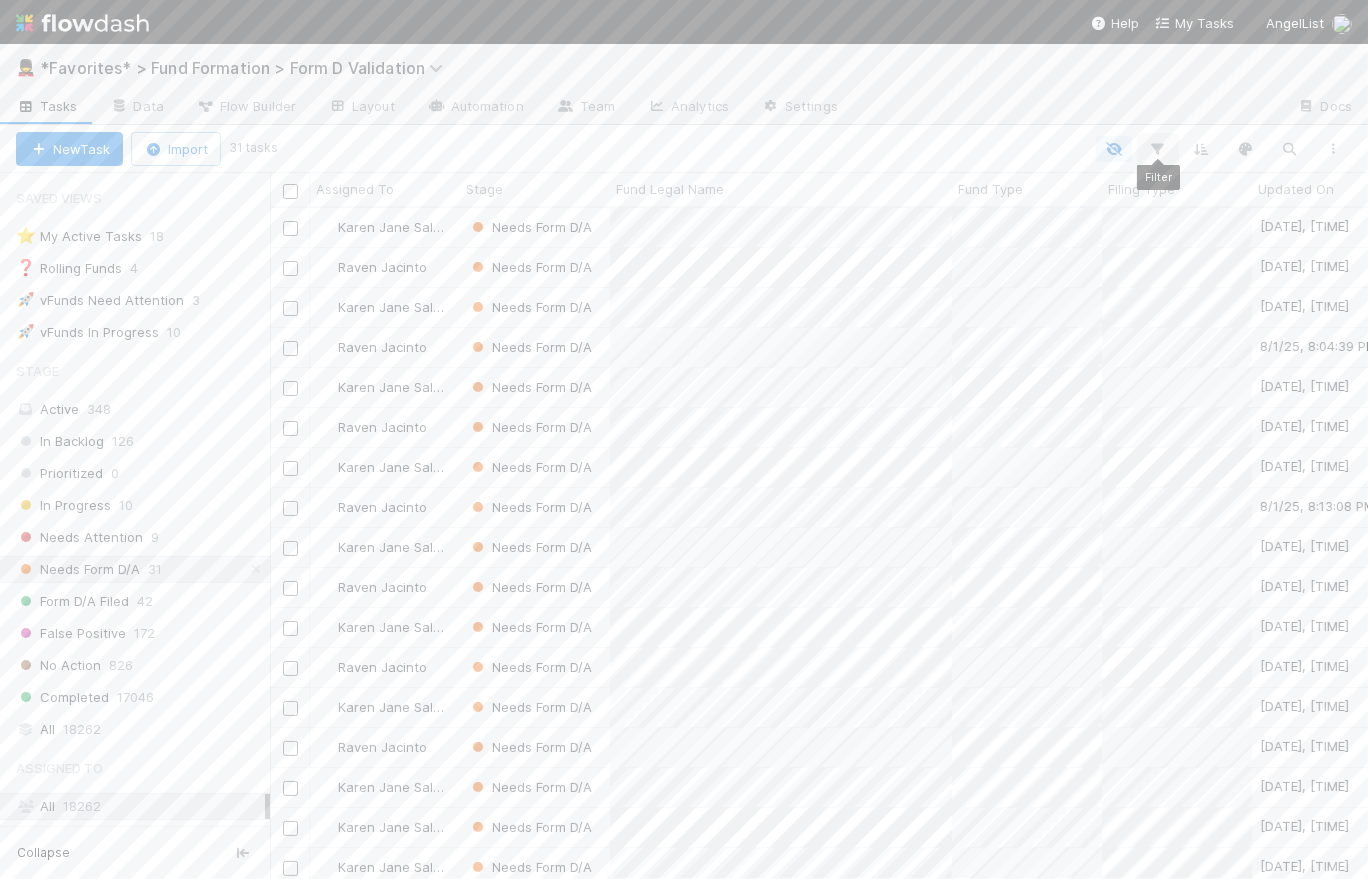click at bounding box center (1158, 149) 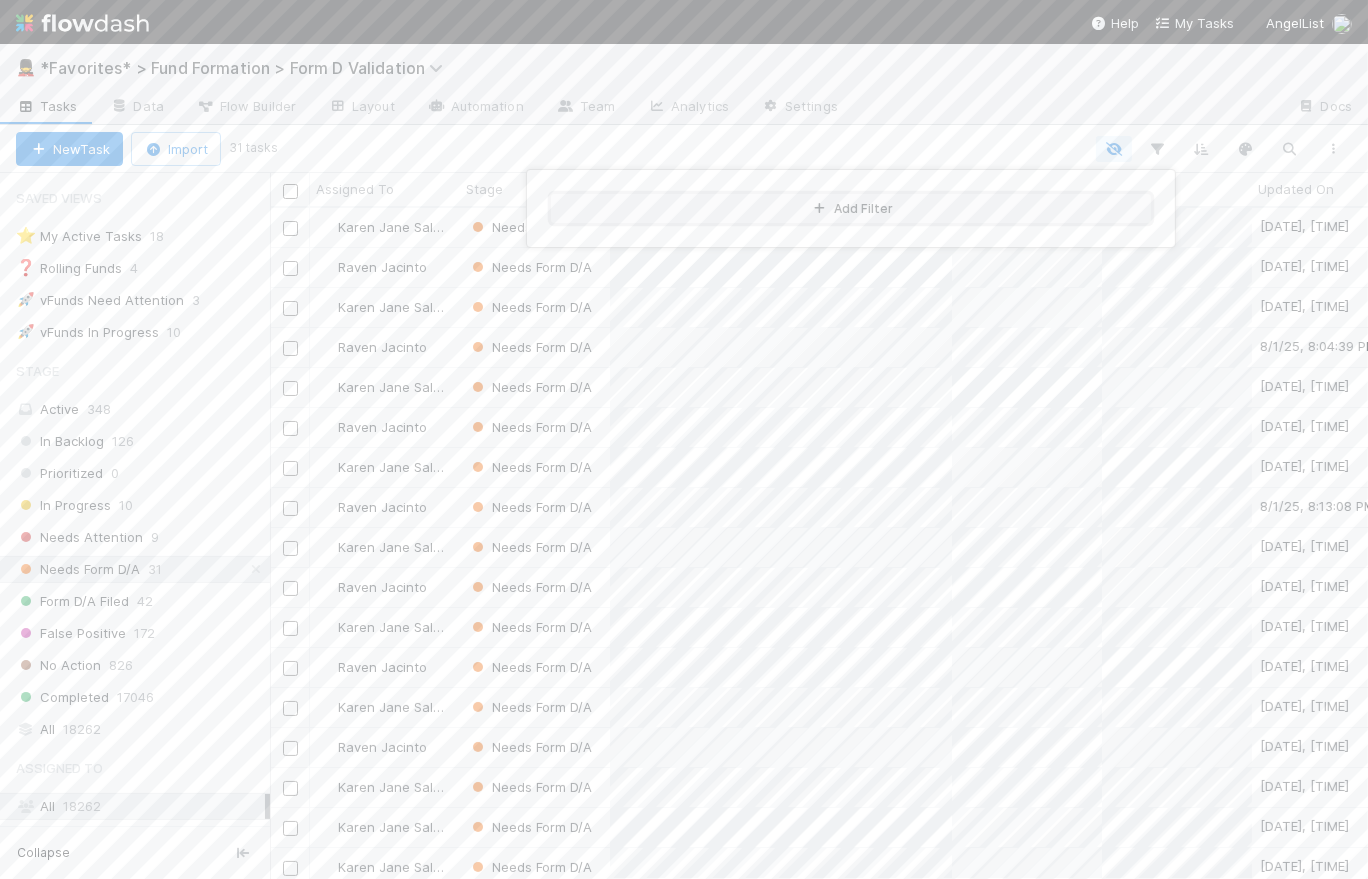 click on "Add Filter" at bounding box center [851, 208] 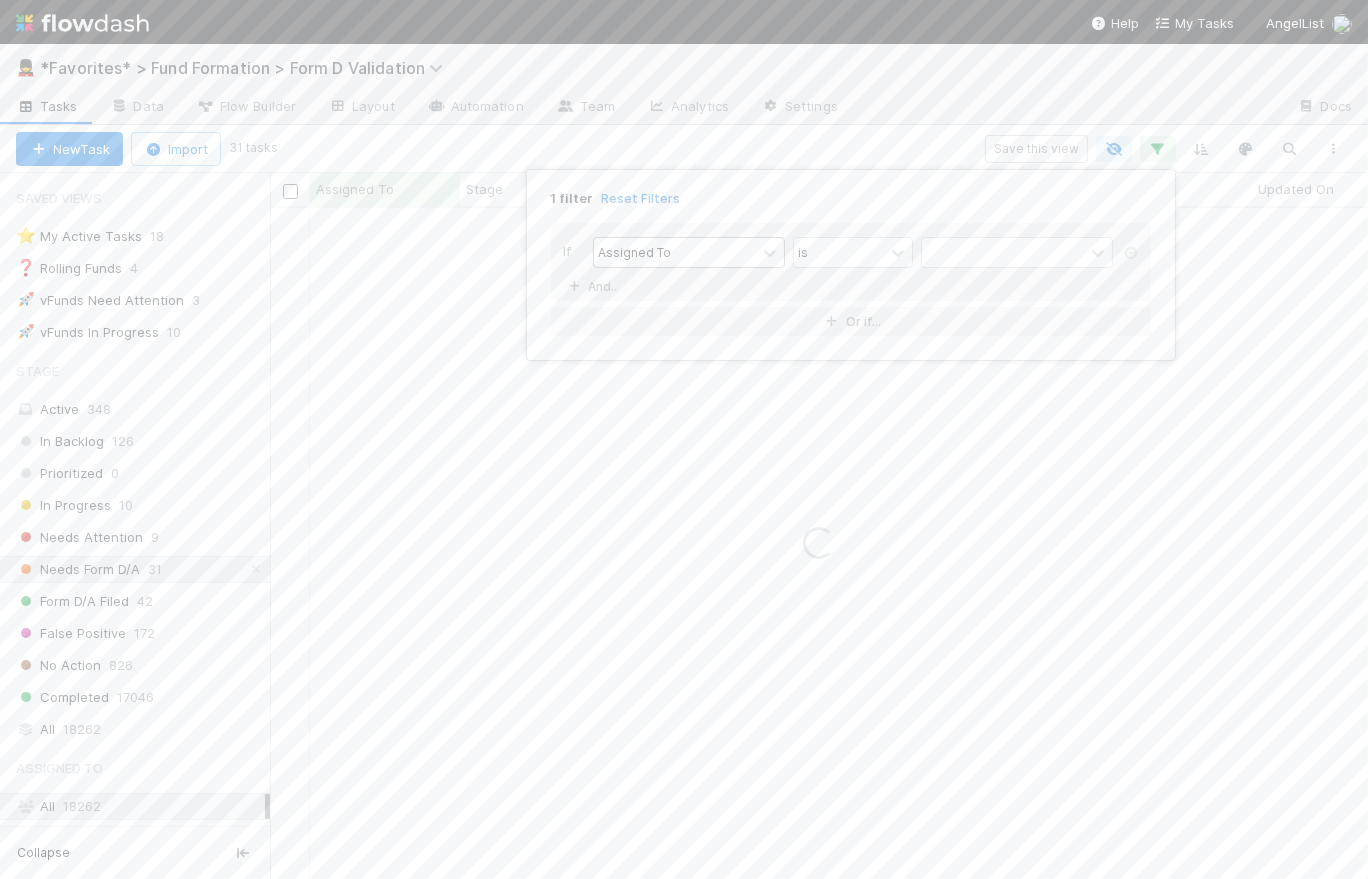 click on "Assigned To" at bounding box center (675, 252) 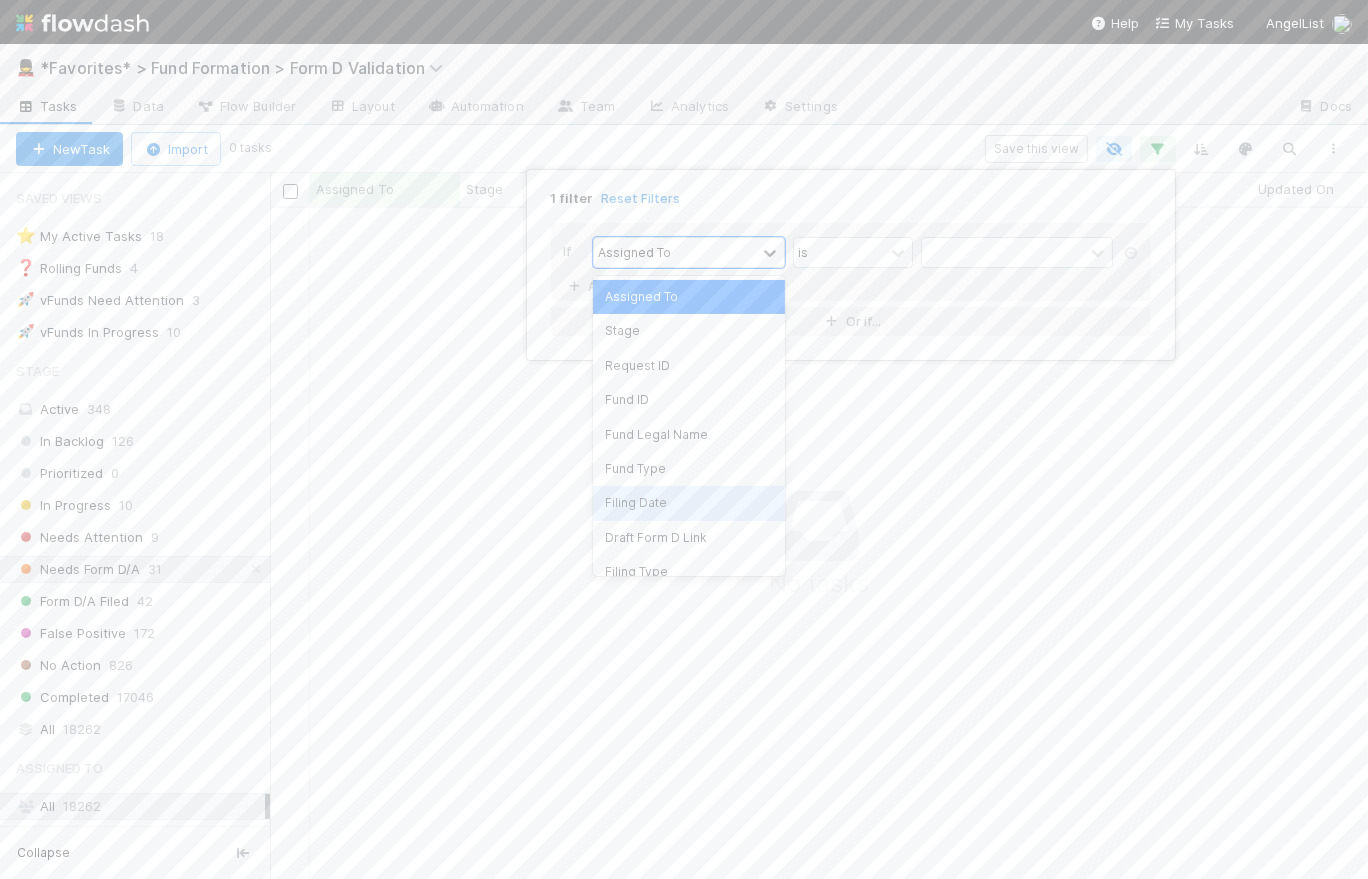 scroll, scrollTop: 14, scrollLeft: 14, axis: both 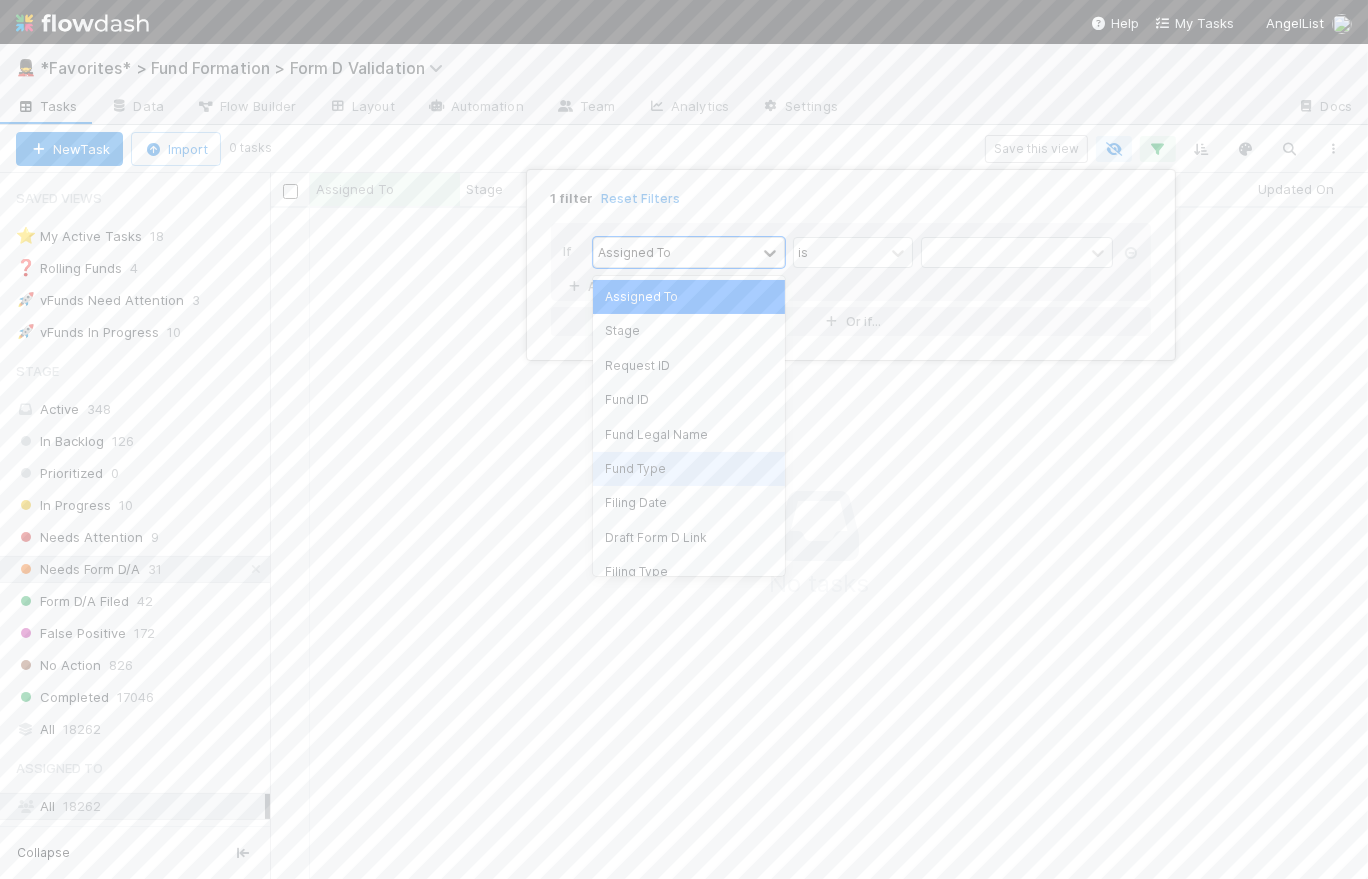 click on "Fund Type" at bounding box center (689, 469) 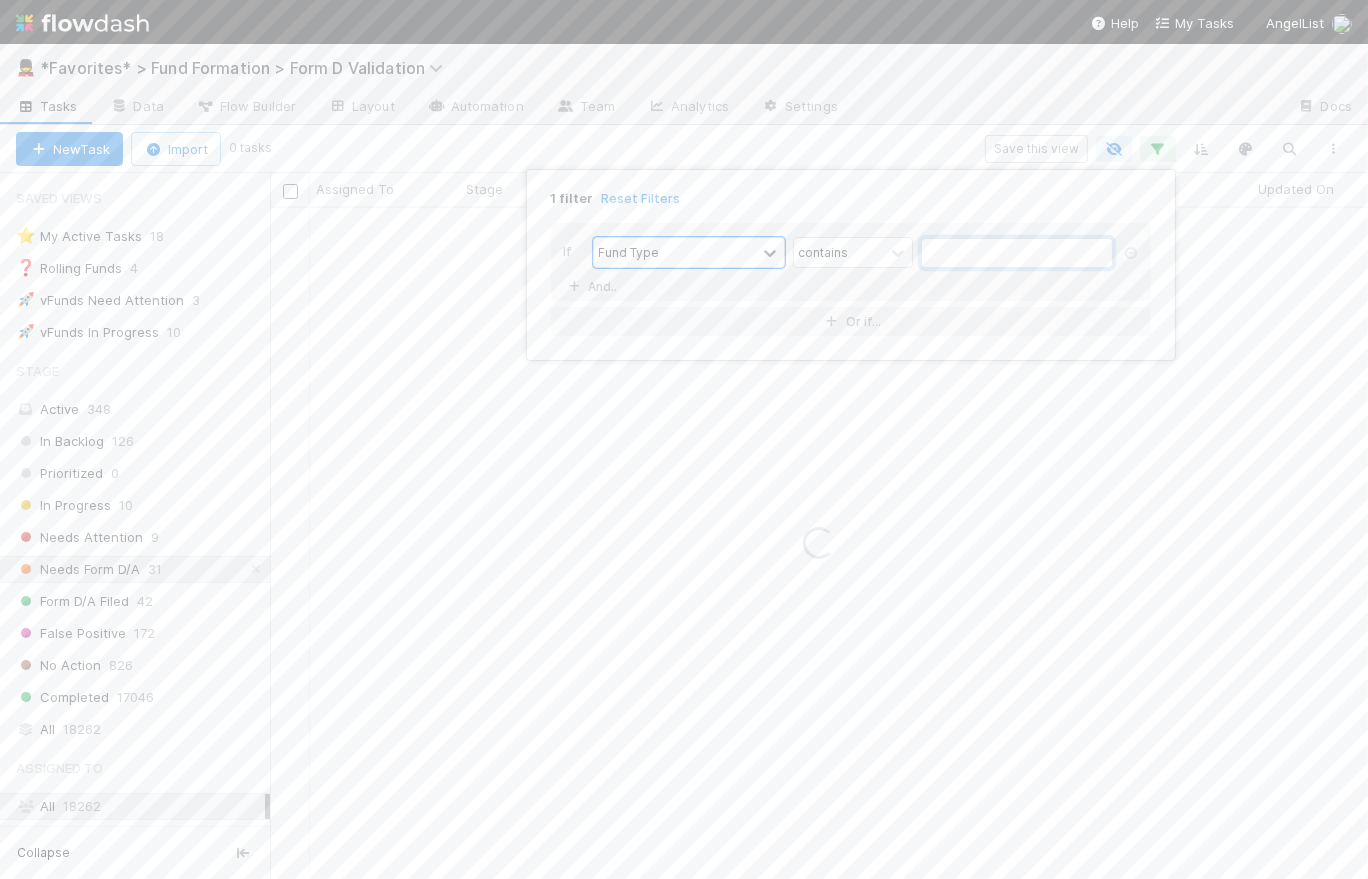 click at bounding box center [1017, 253] 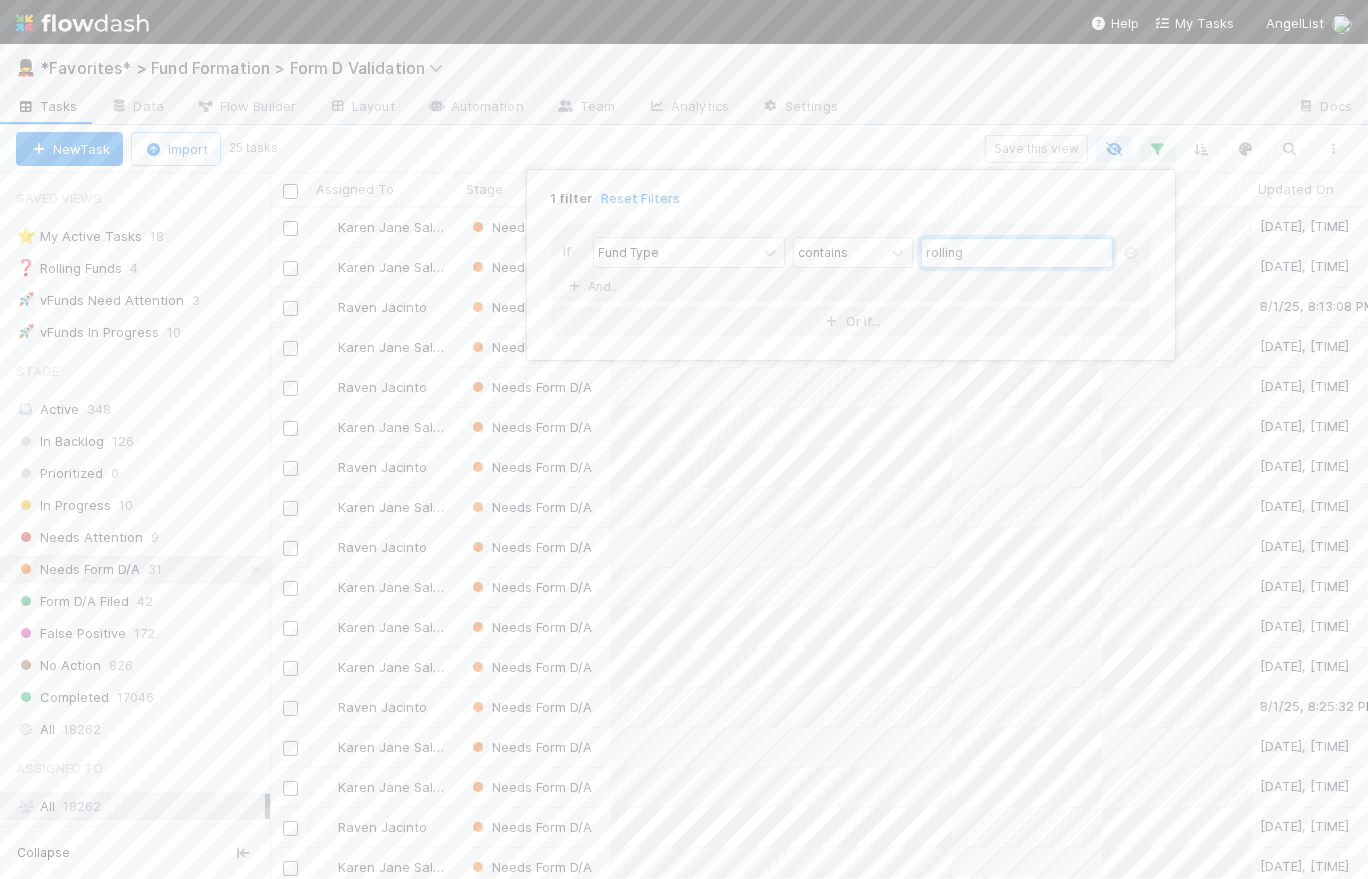 type on "rolling" 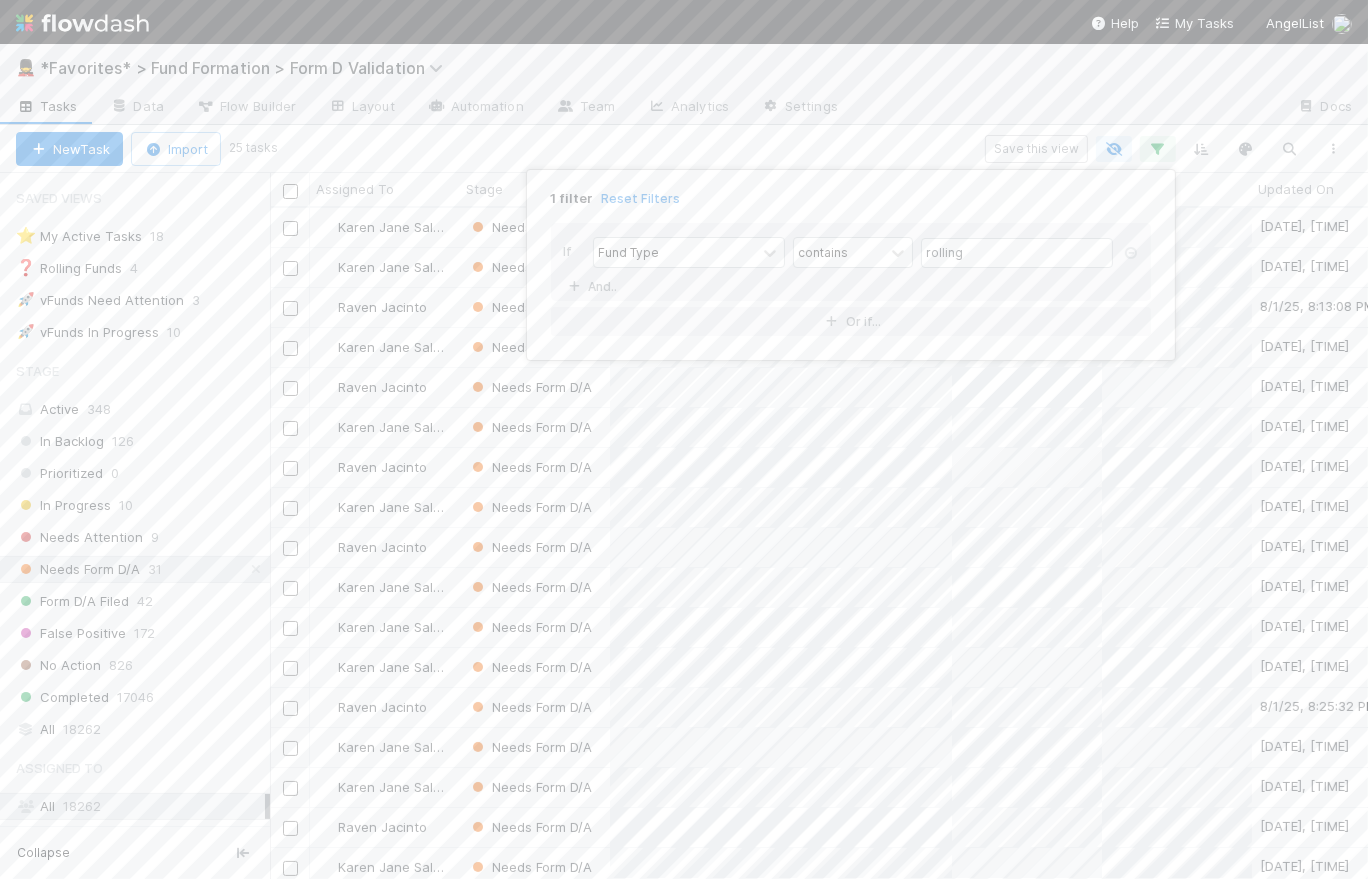 click on "1 filter Reset Filters If Fund Type contains rolling And.. Or if..." at bounding box center (684, 439) 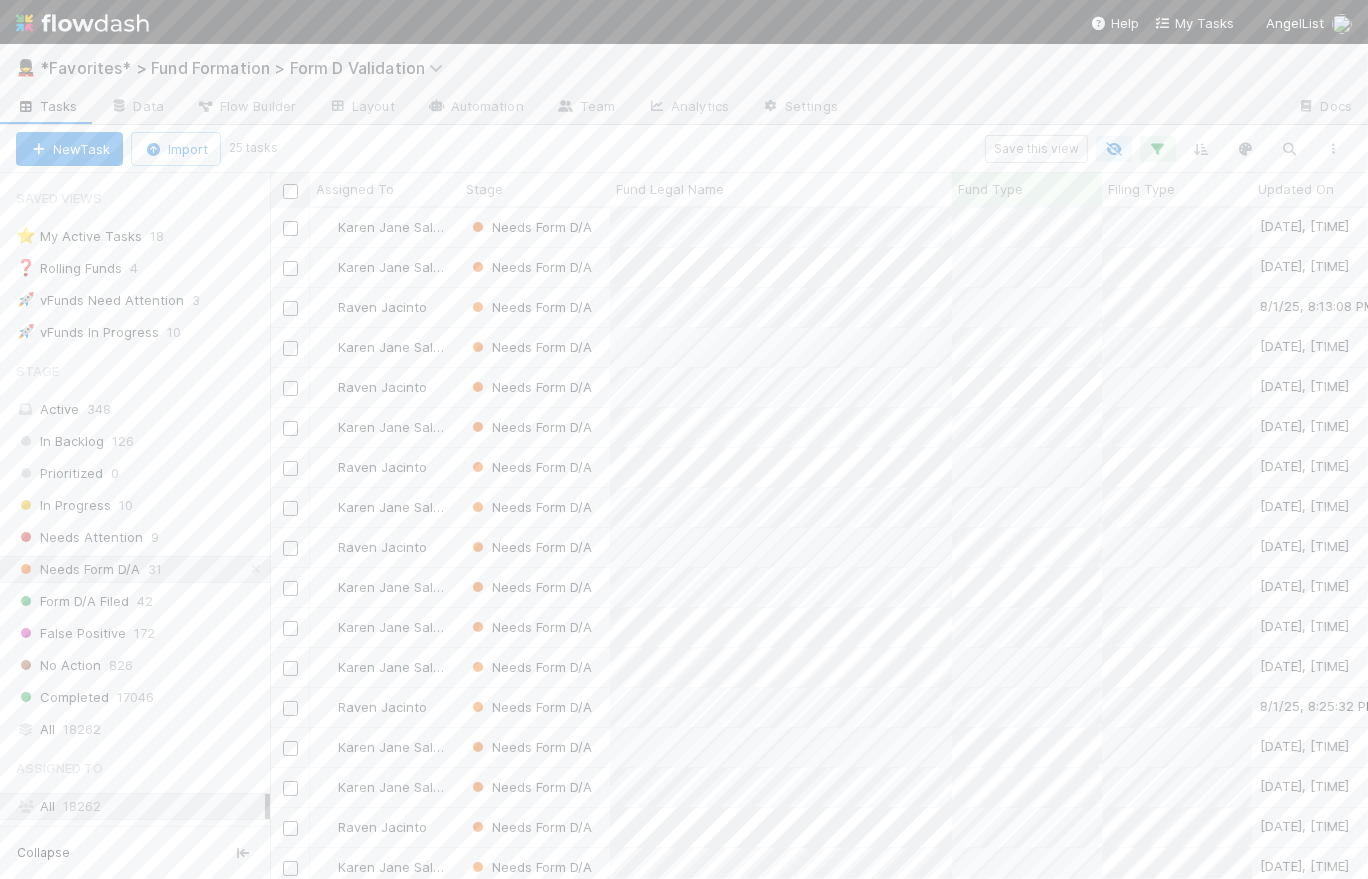 click at bounding box center [290, 191] 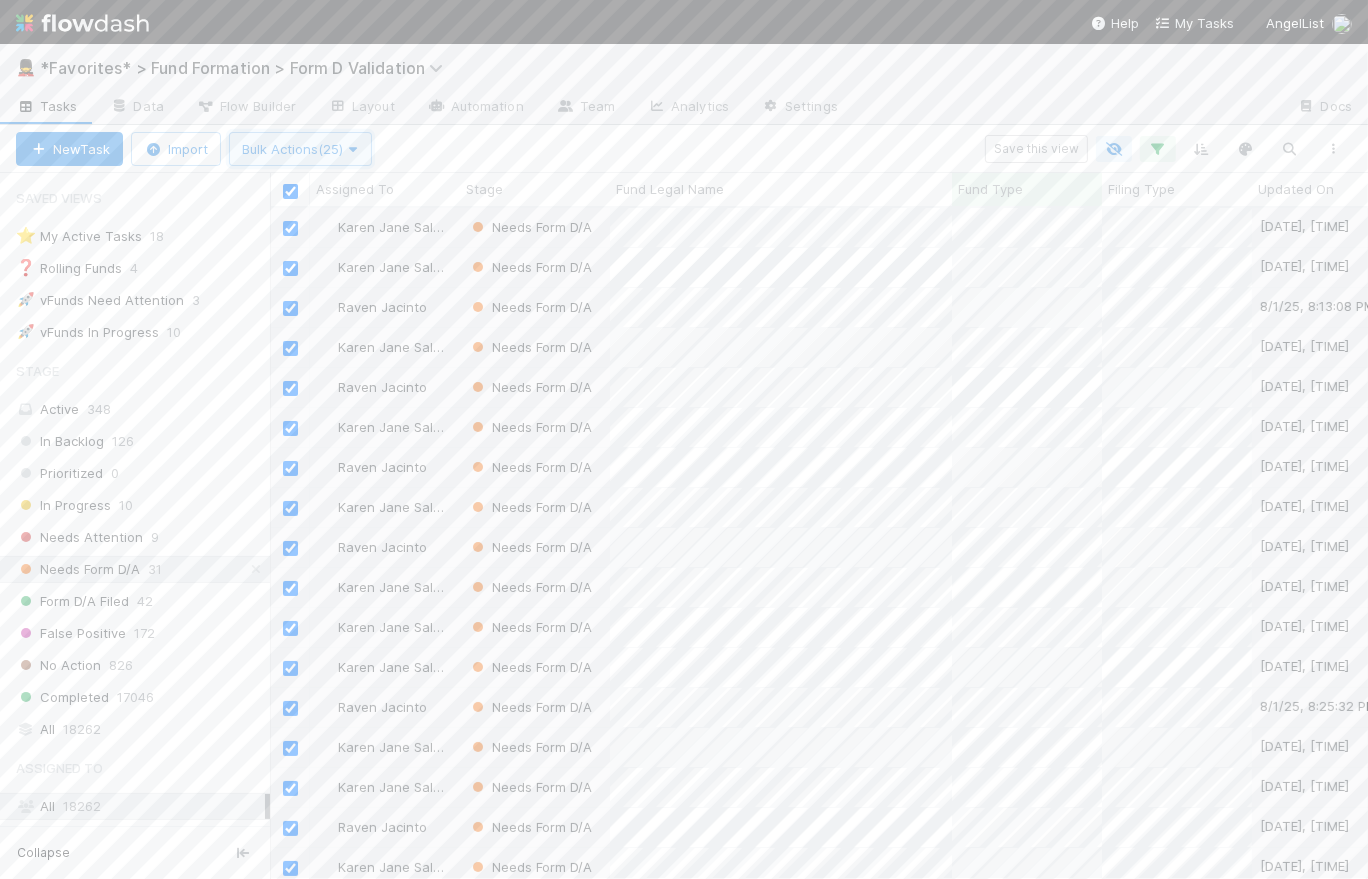 click on "Bulk Actions  (25)" at bounding box center [300, 149] 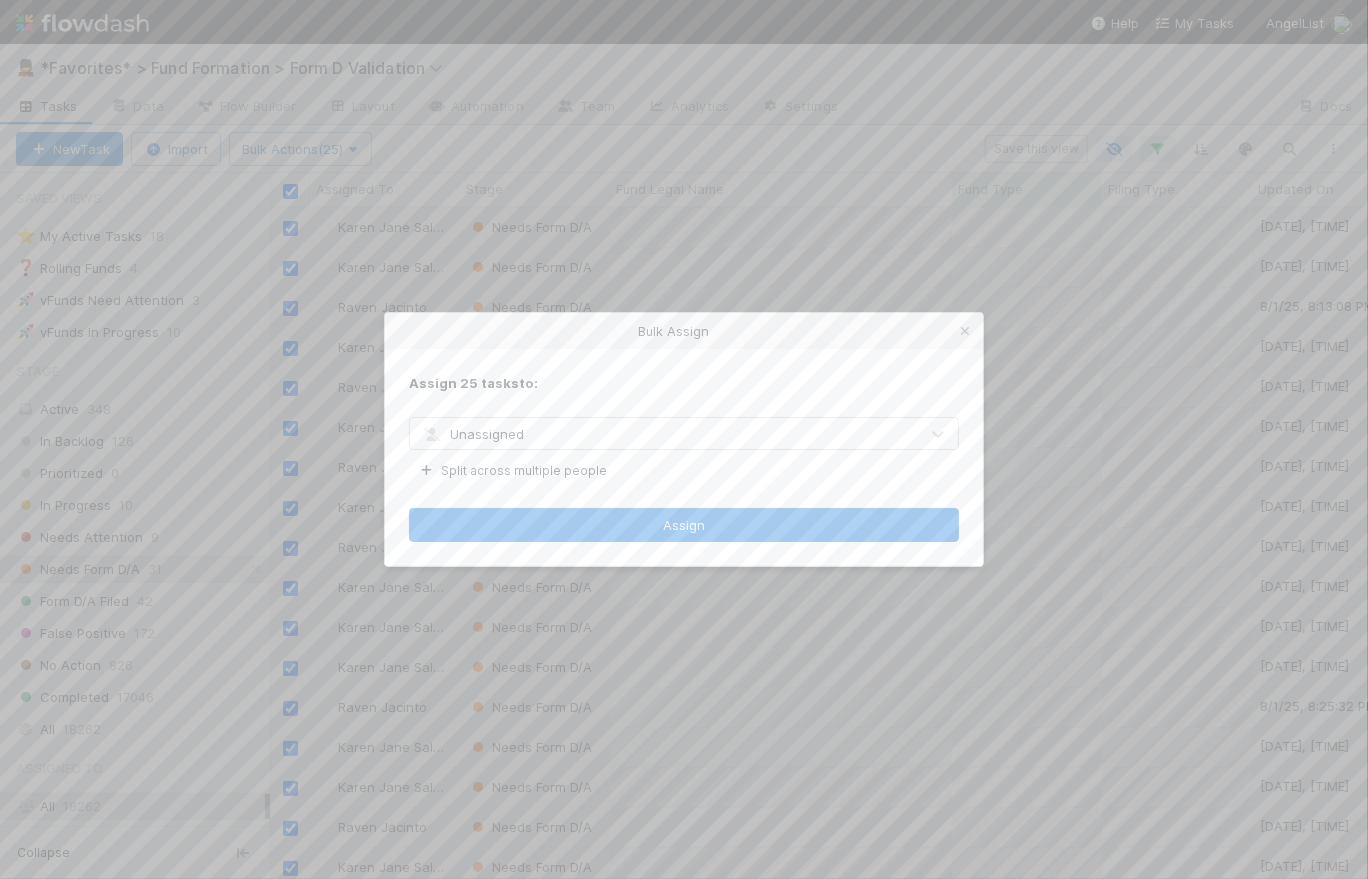 click on "Unassigned" at bounding box center (664, 434) 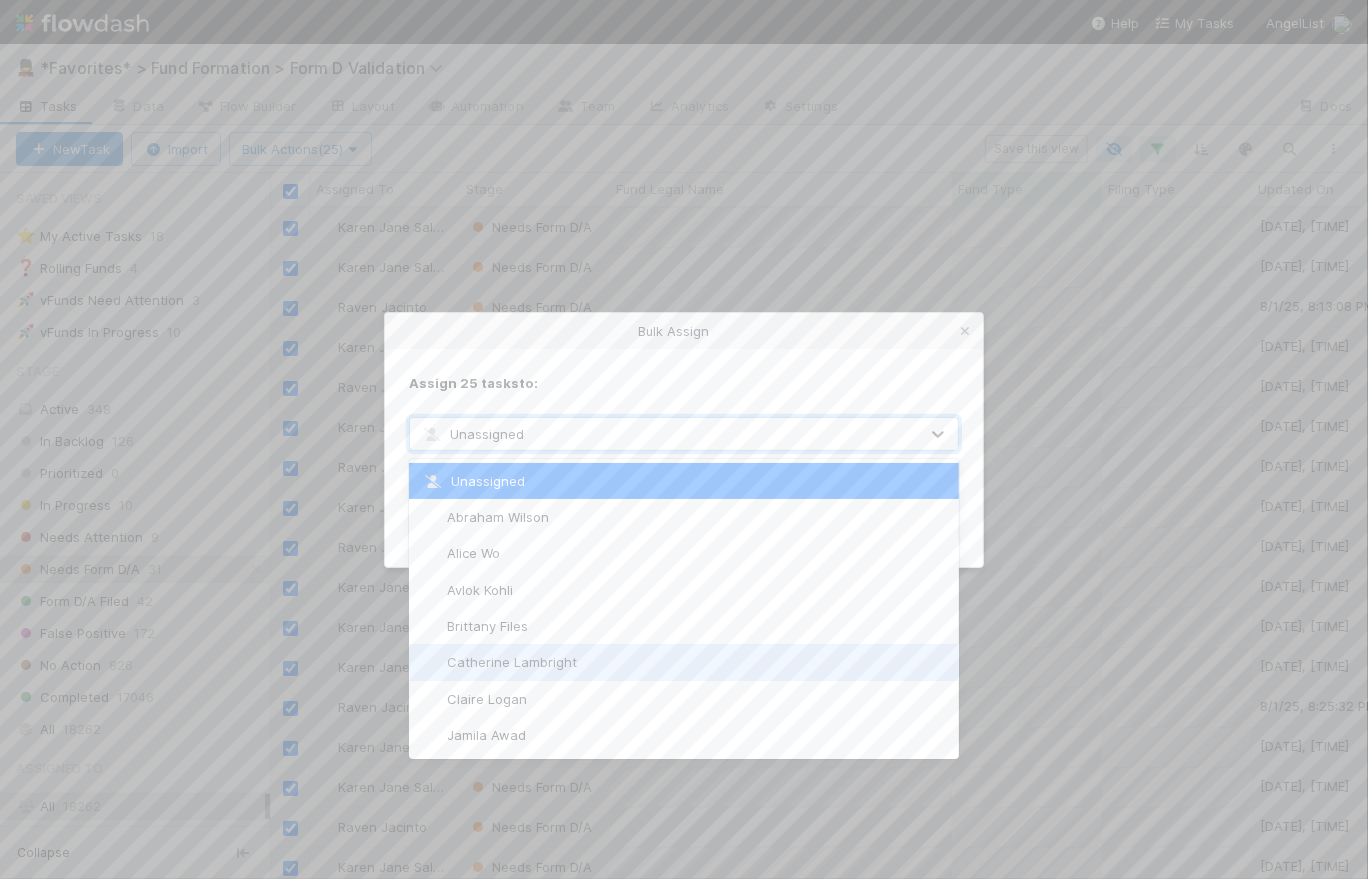click on "Catherine  Lambright" at bounding box center (684, 662) 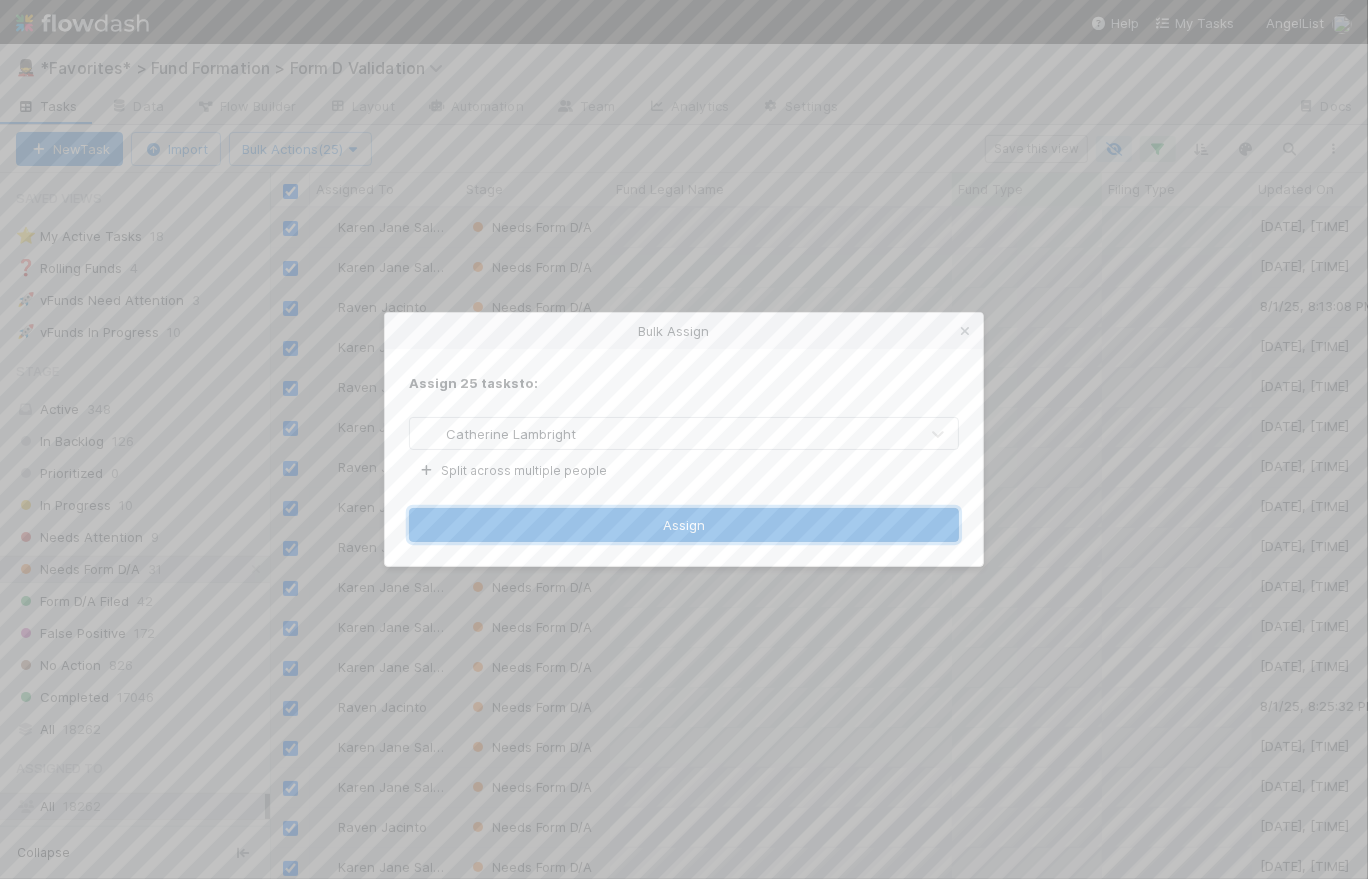 click on "Assign" at bounding box center (684, 525) 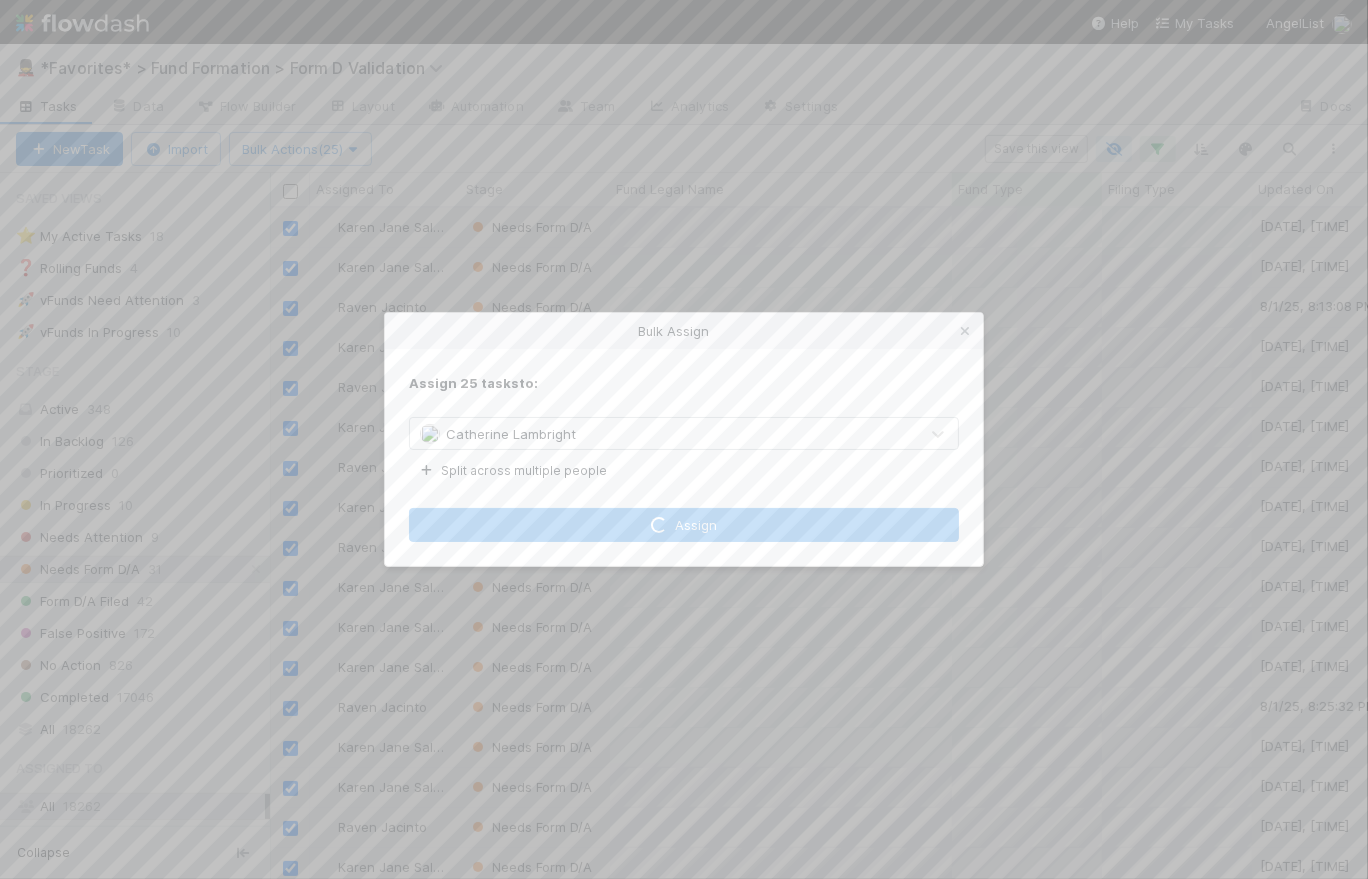 checkbox on "false" 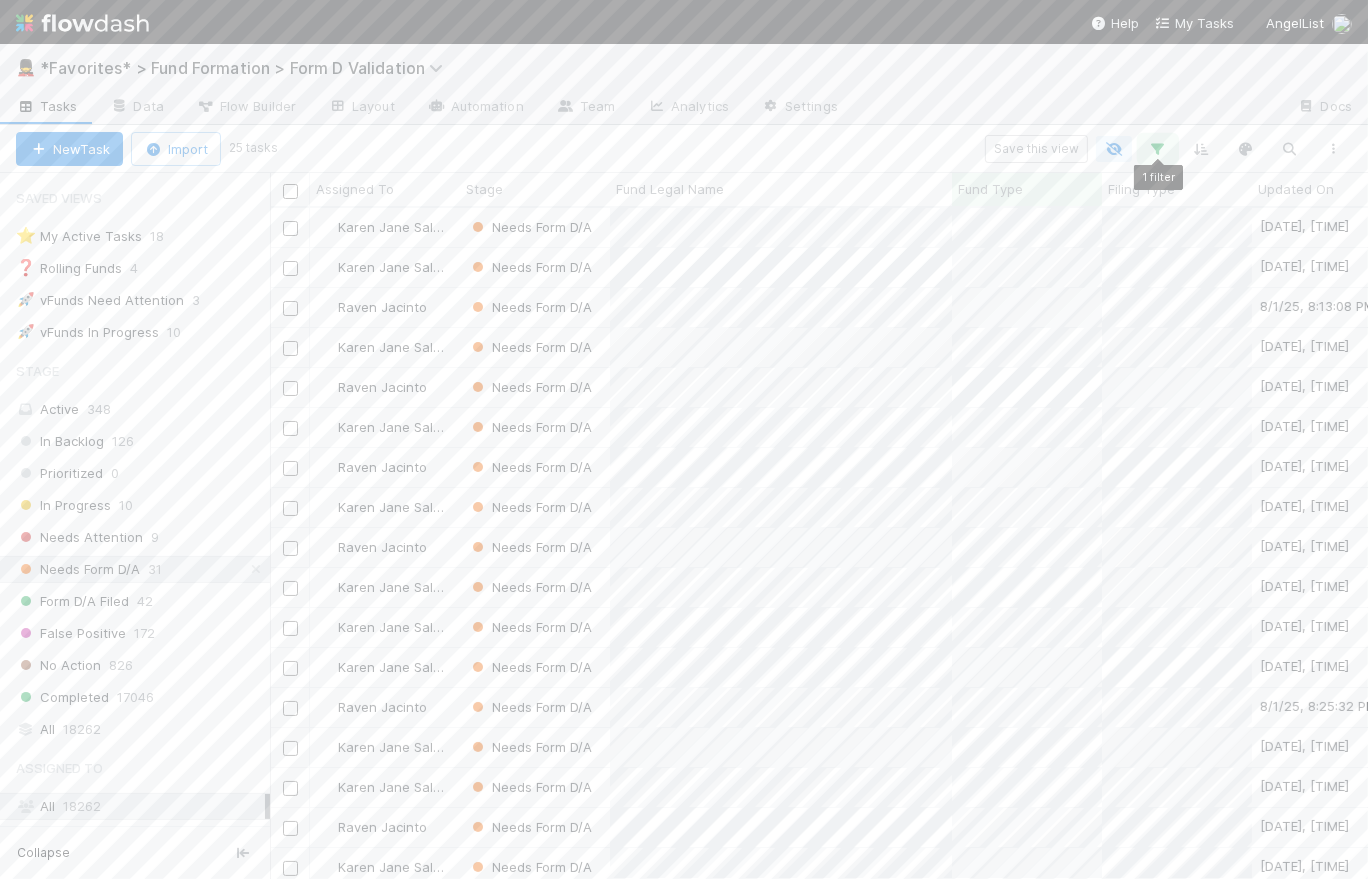 click at bounding box center [1158, 149] 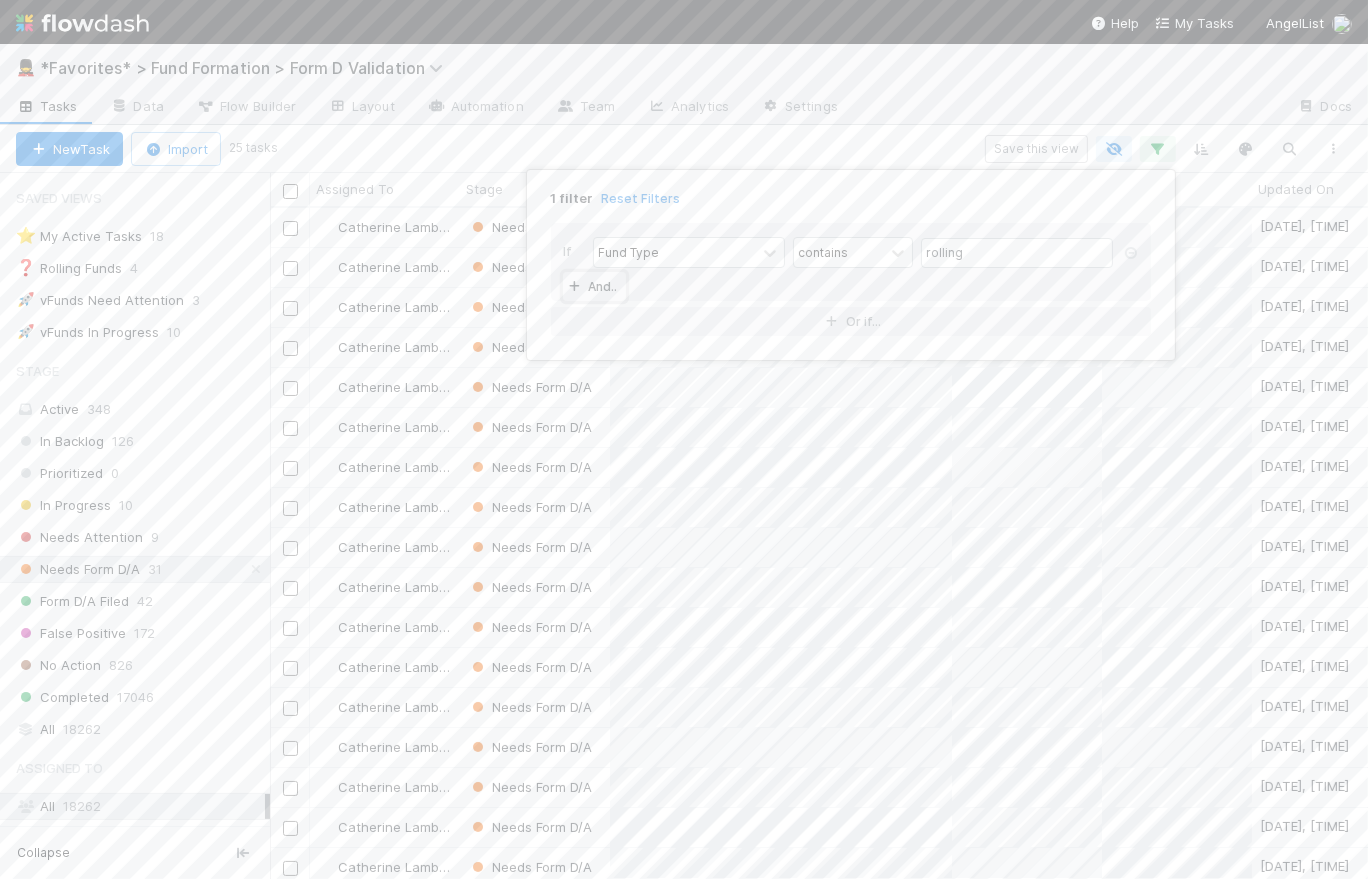 click on "And.." at bounding box center (594, 286) 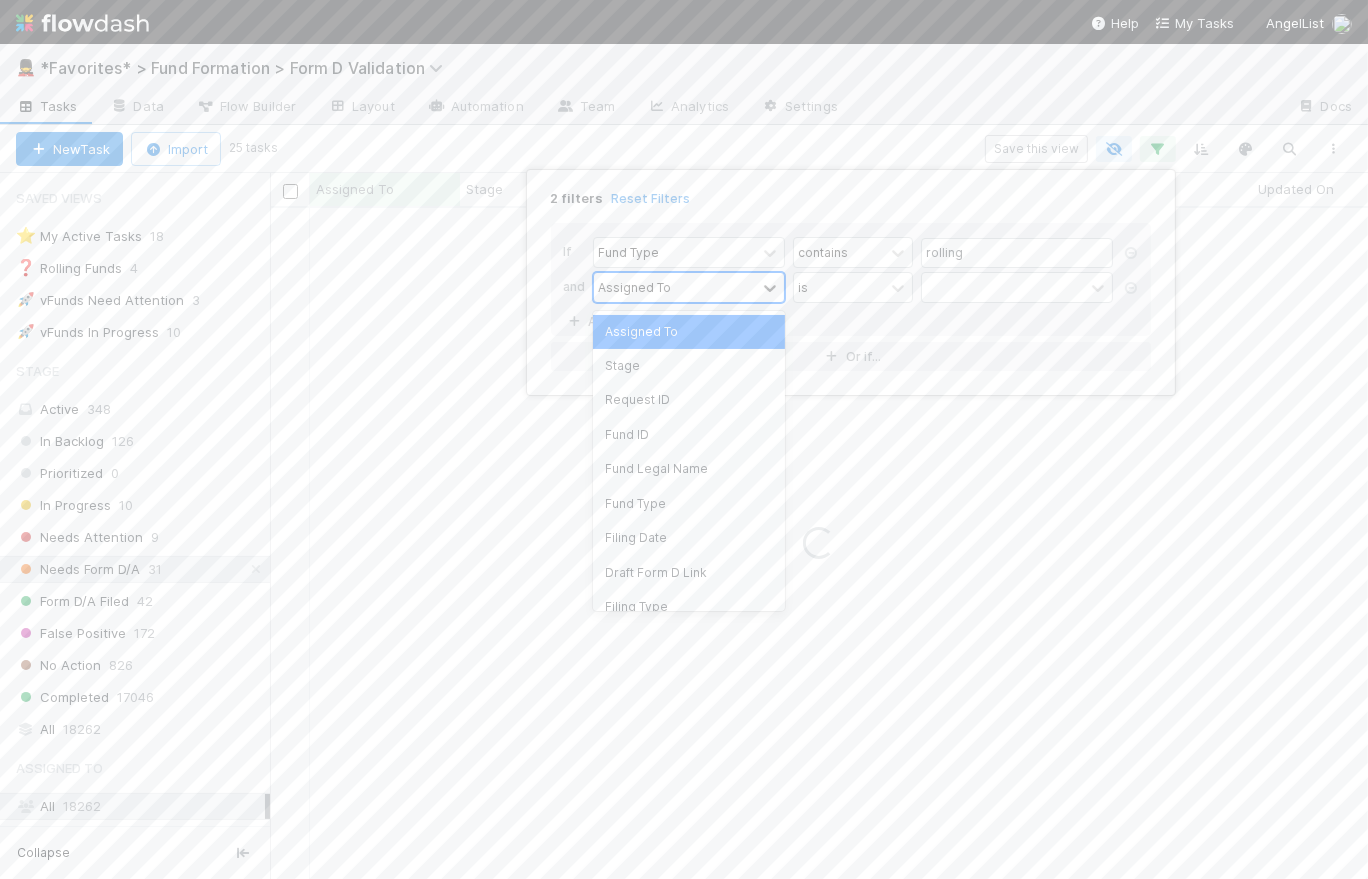 click on "Assigned To" at bounding box center [675, 287] 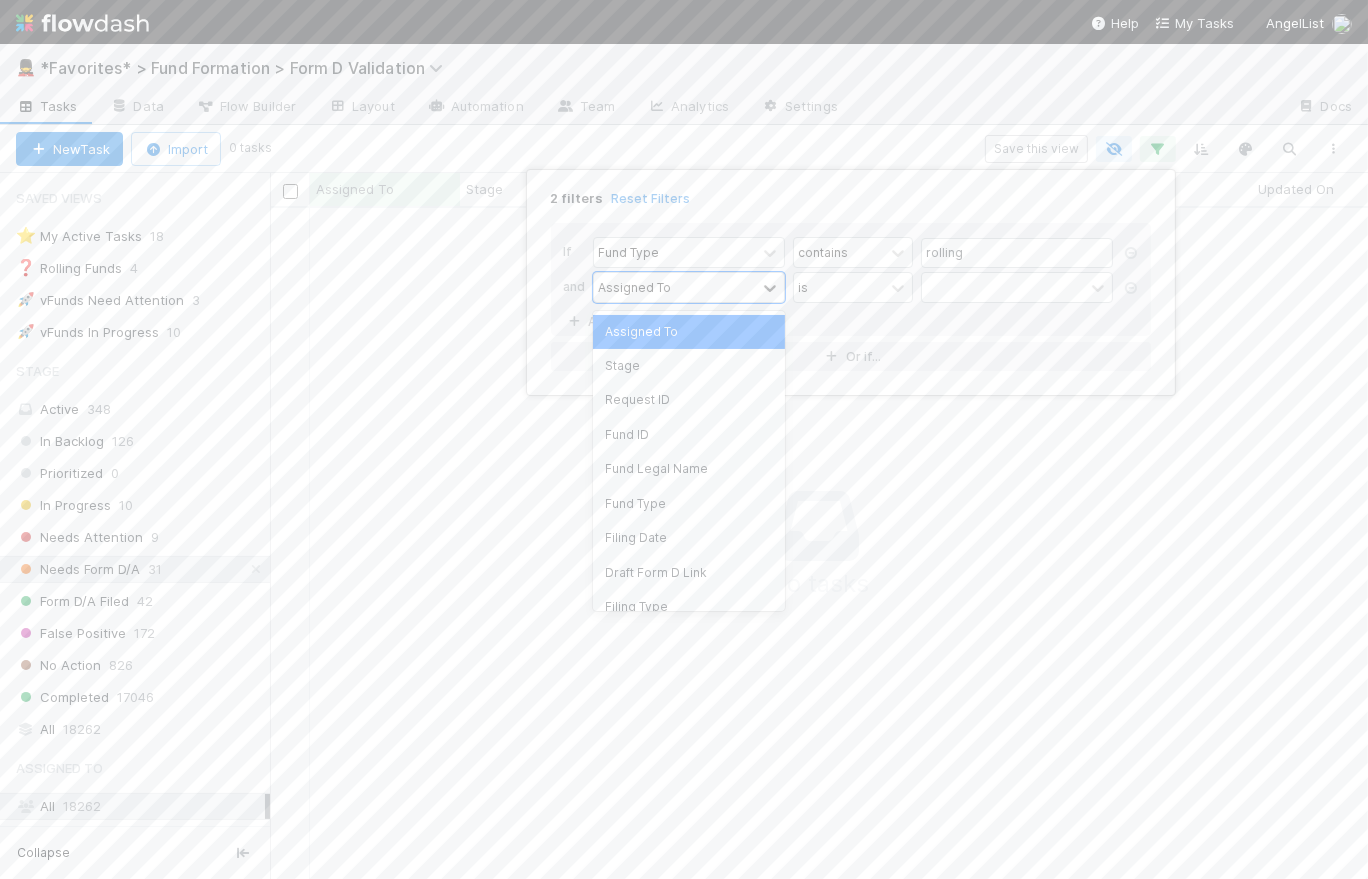 scroll, scrollTop: 14, scrollLeft: 14, axis: both 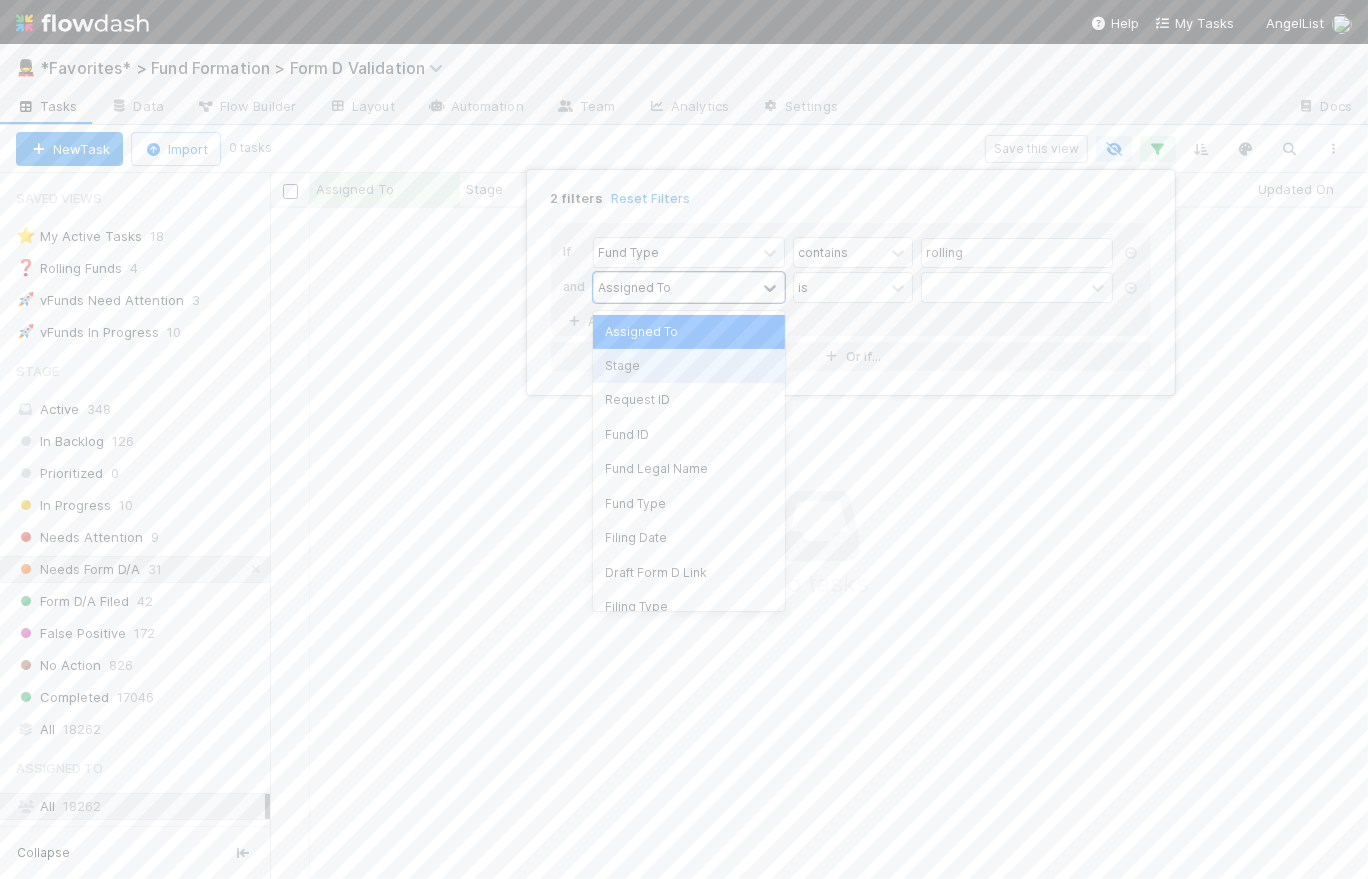 click on "Stage" at bounding box center [689, 366] 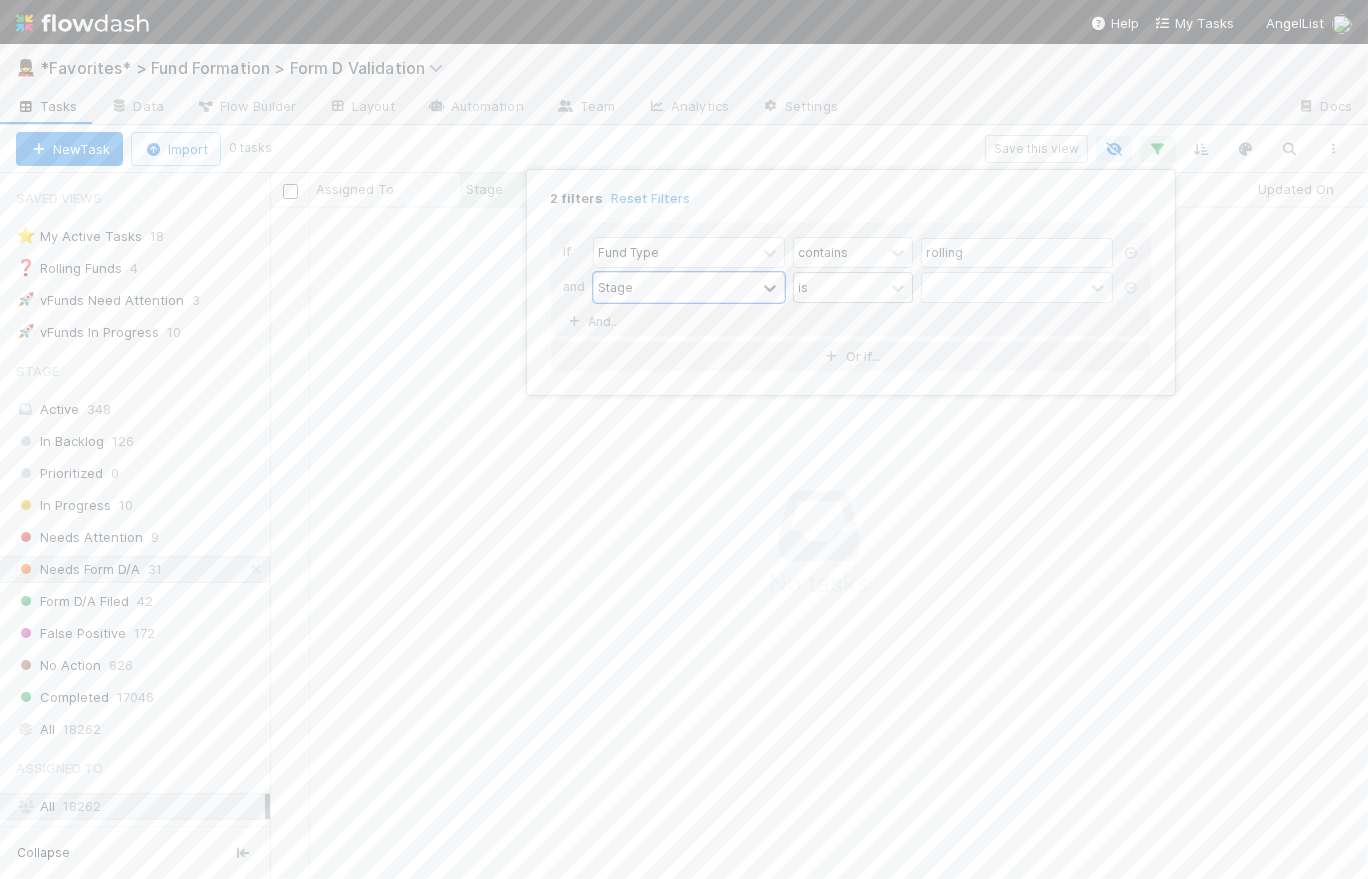 click on "is" at bounding box center (839, 287) 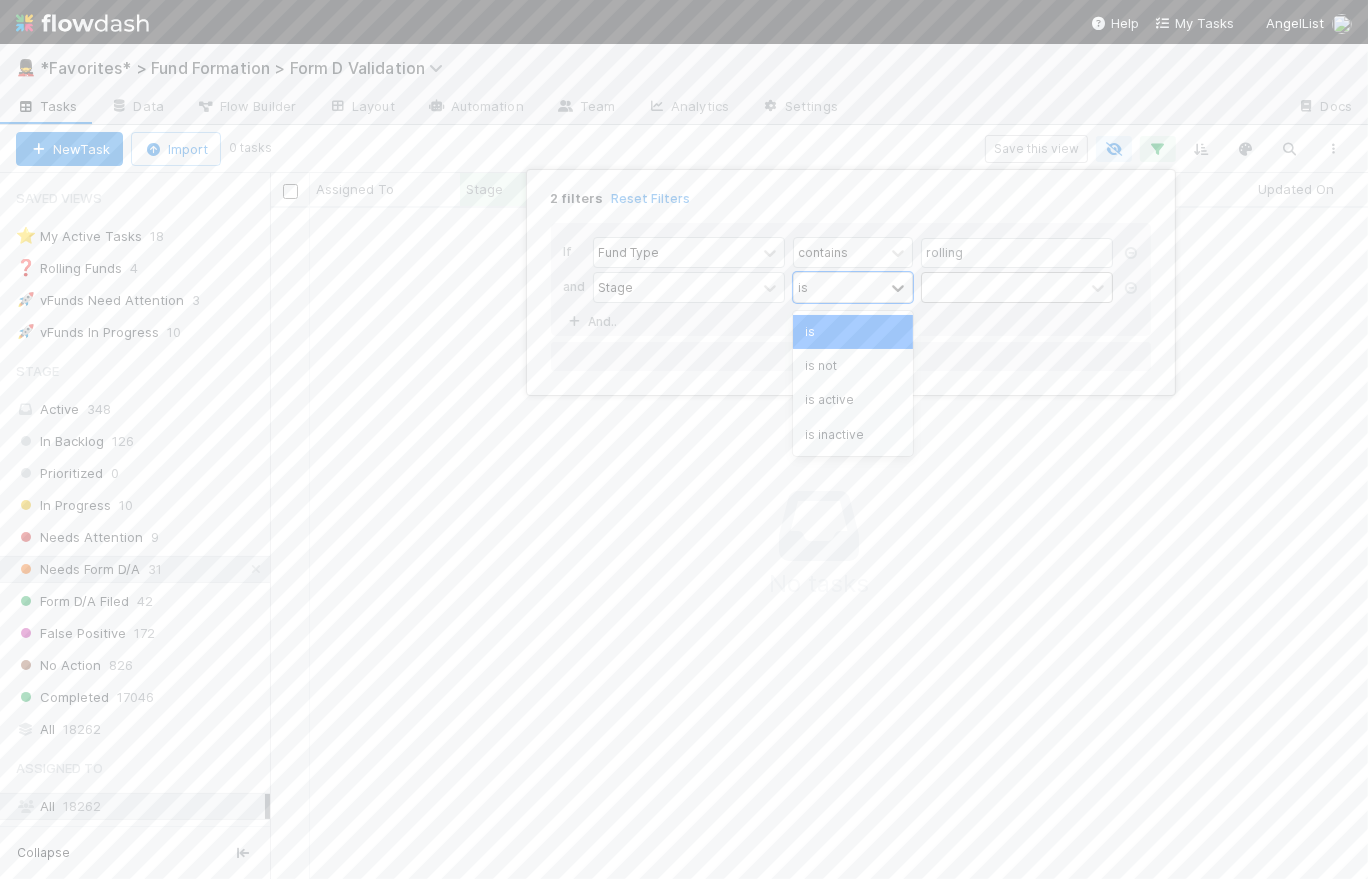 click at bounding box center [1003, 287] 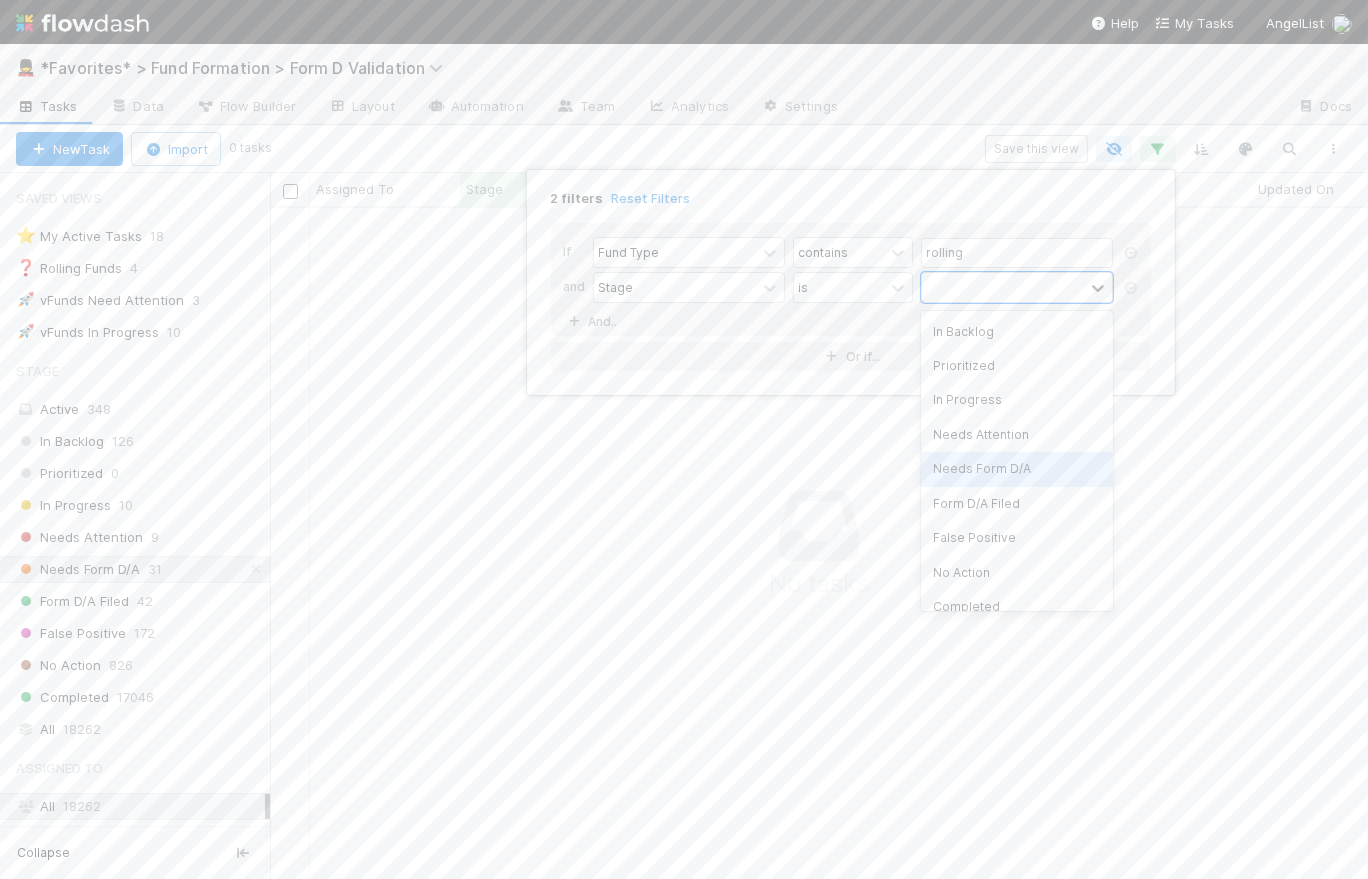 click on "Needs Form D/A" at bounding box center [1017, 469] 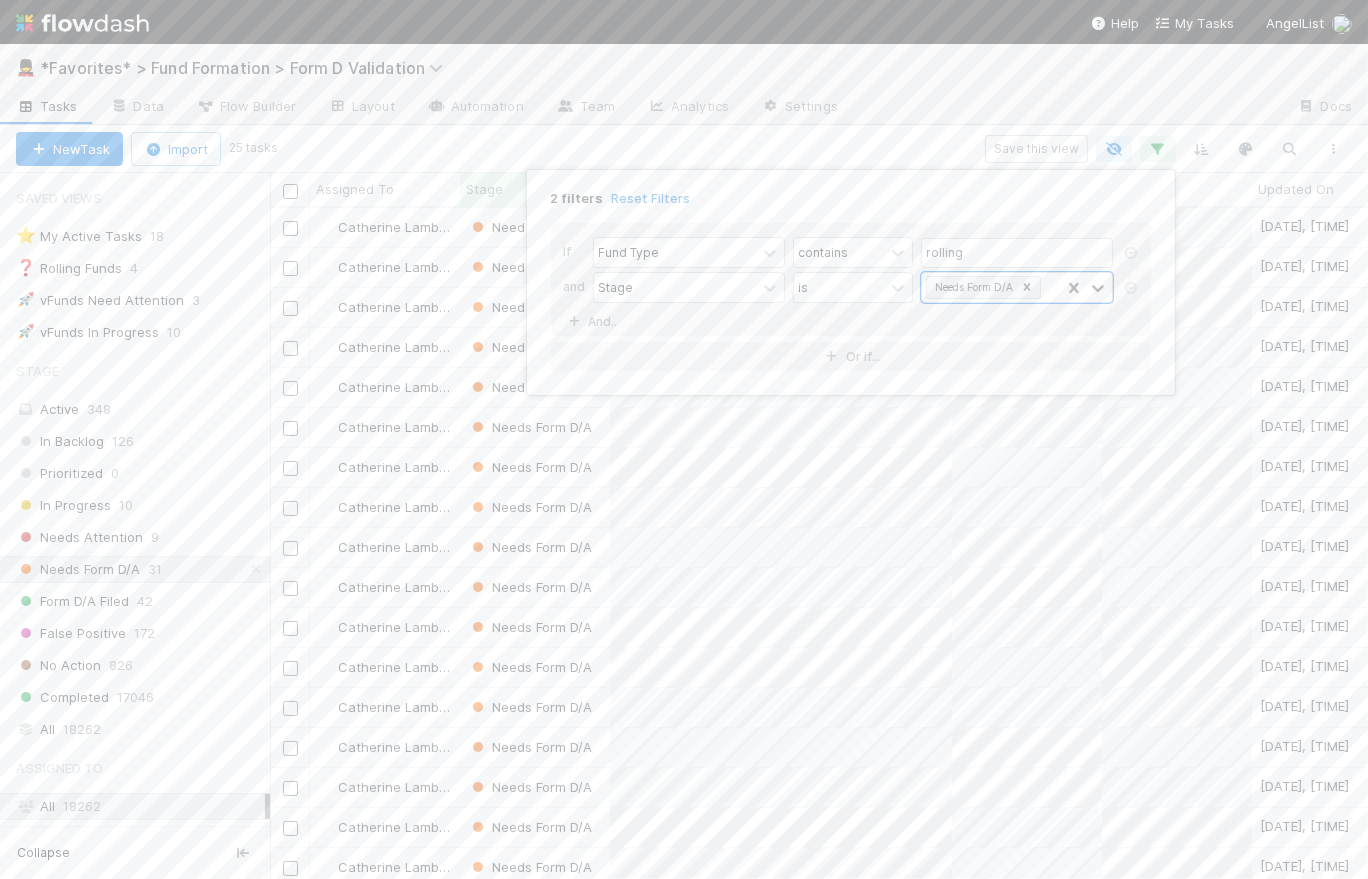 click on "2 filters Reset Filters" at bounding box center (851, 192) 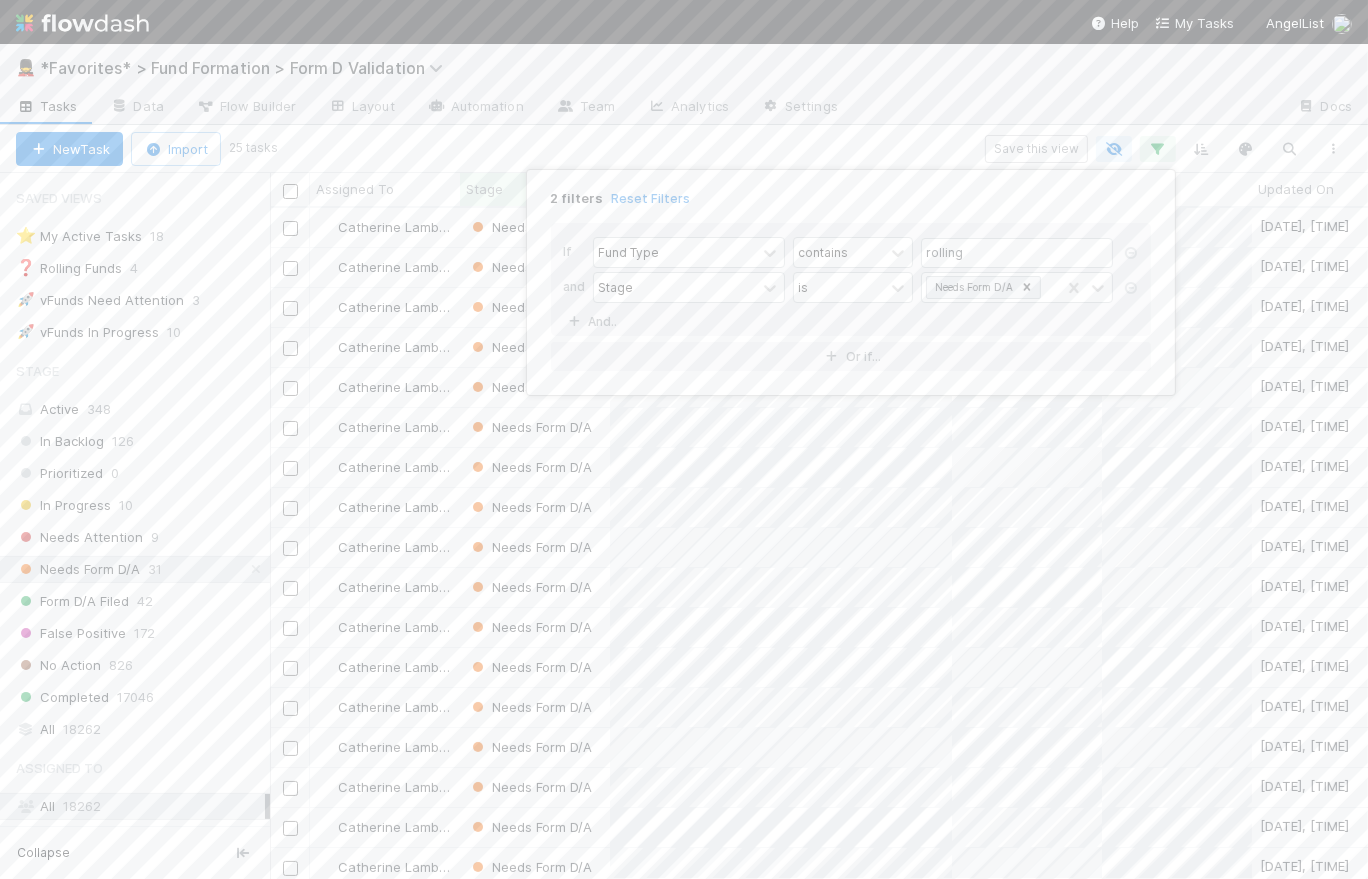 click on "2 filters Reset Filters If Fund Type contains rolling and Stage is Needs Form D/A  And.. Or if..." at bounding box center [684, 439] 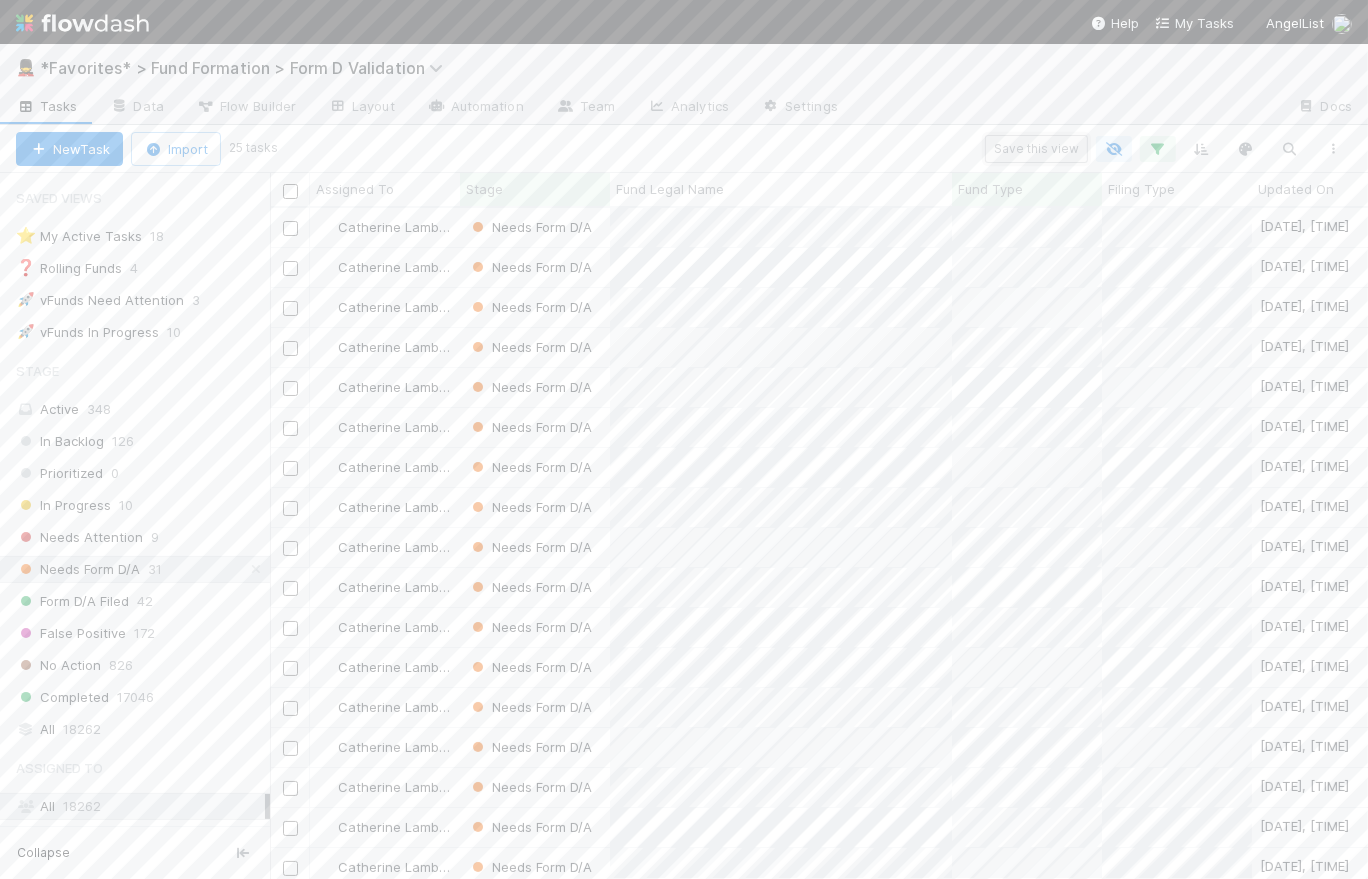 click on "Save this view" at bounding box center (1036, 149) 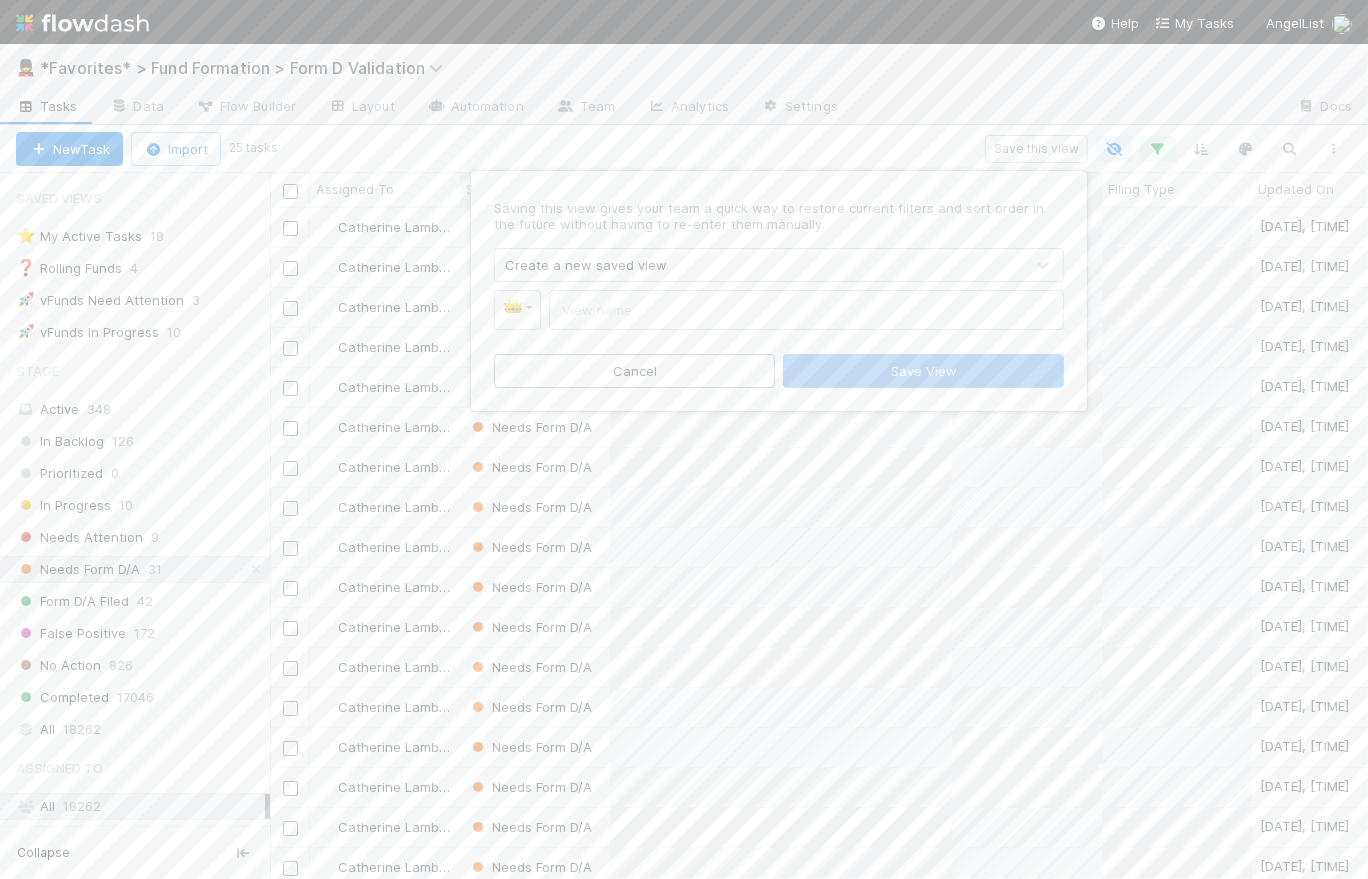 click on "Create a new saved view" at bounding box center (586, 265) 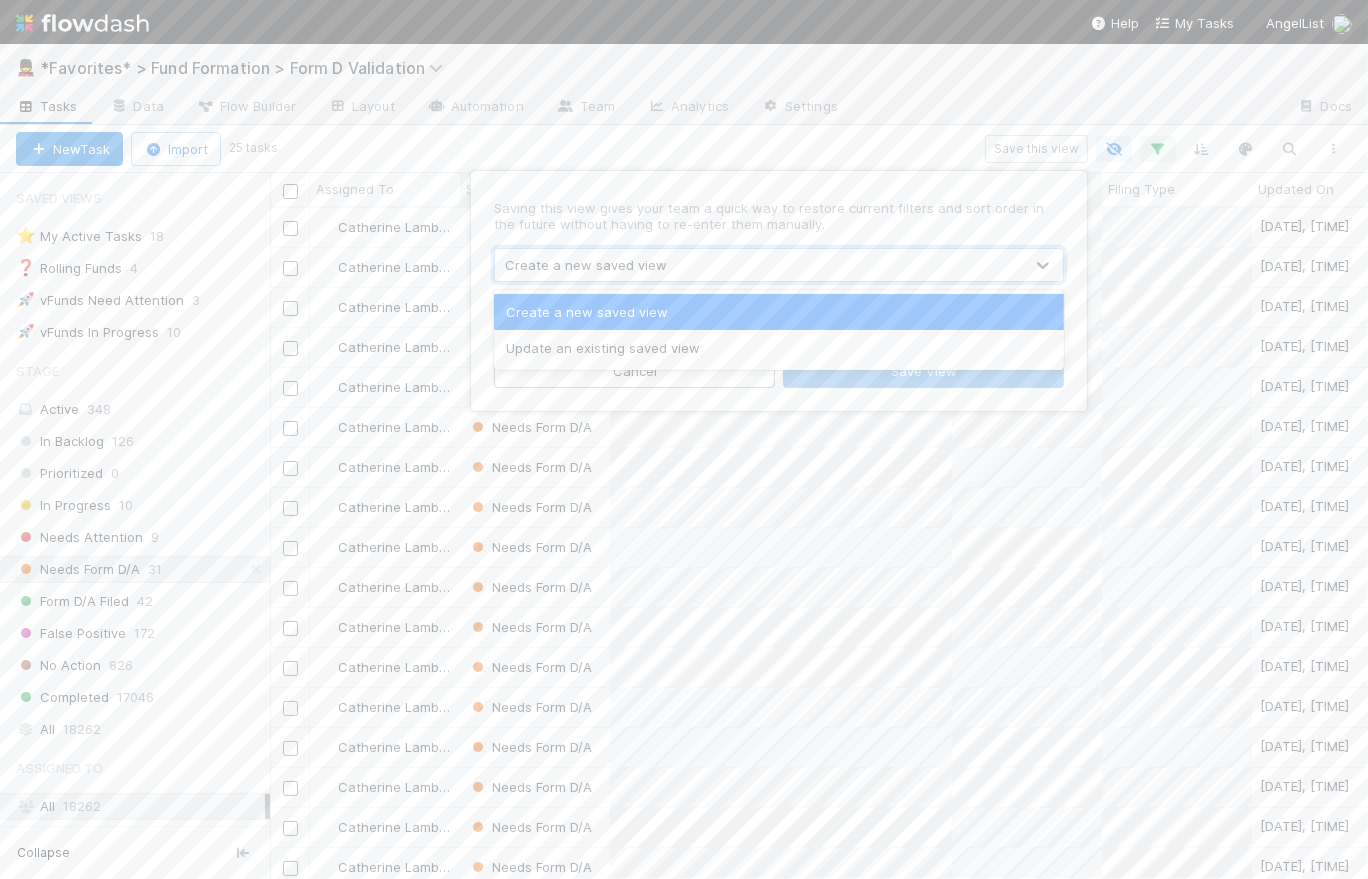 click on "Create a new saved view" at bounding box center [779, 312] 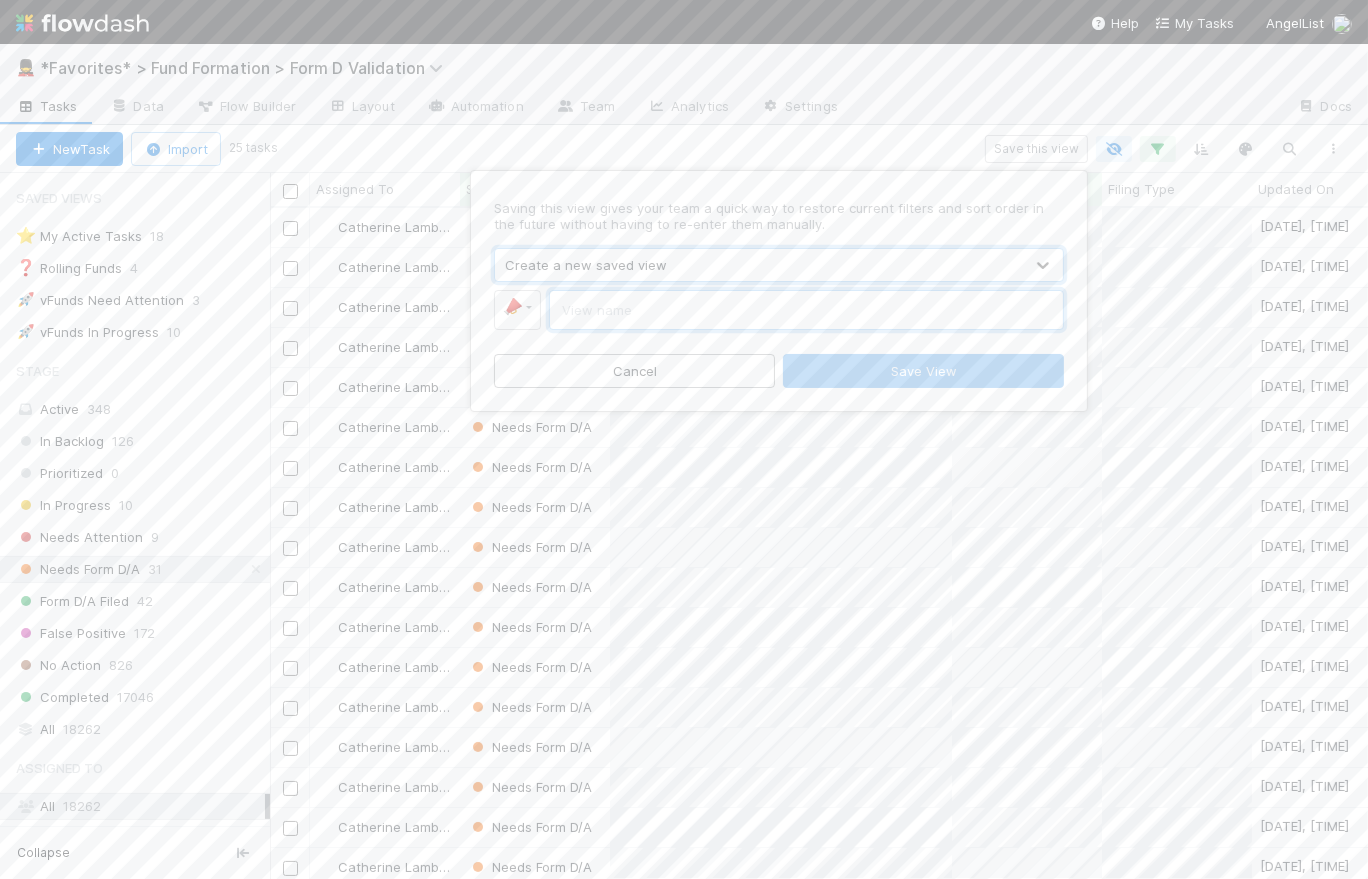 click at bounding box center [806, 310] 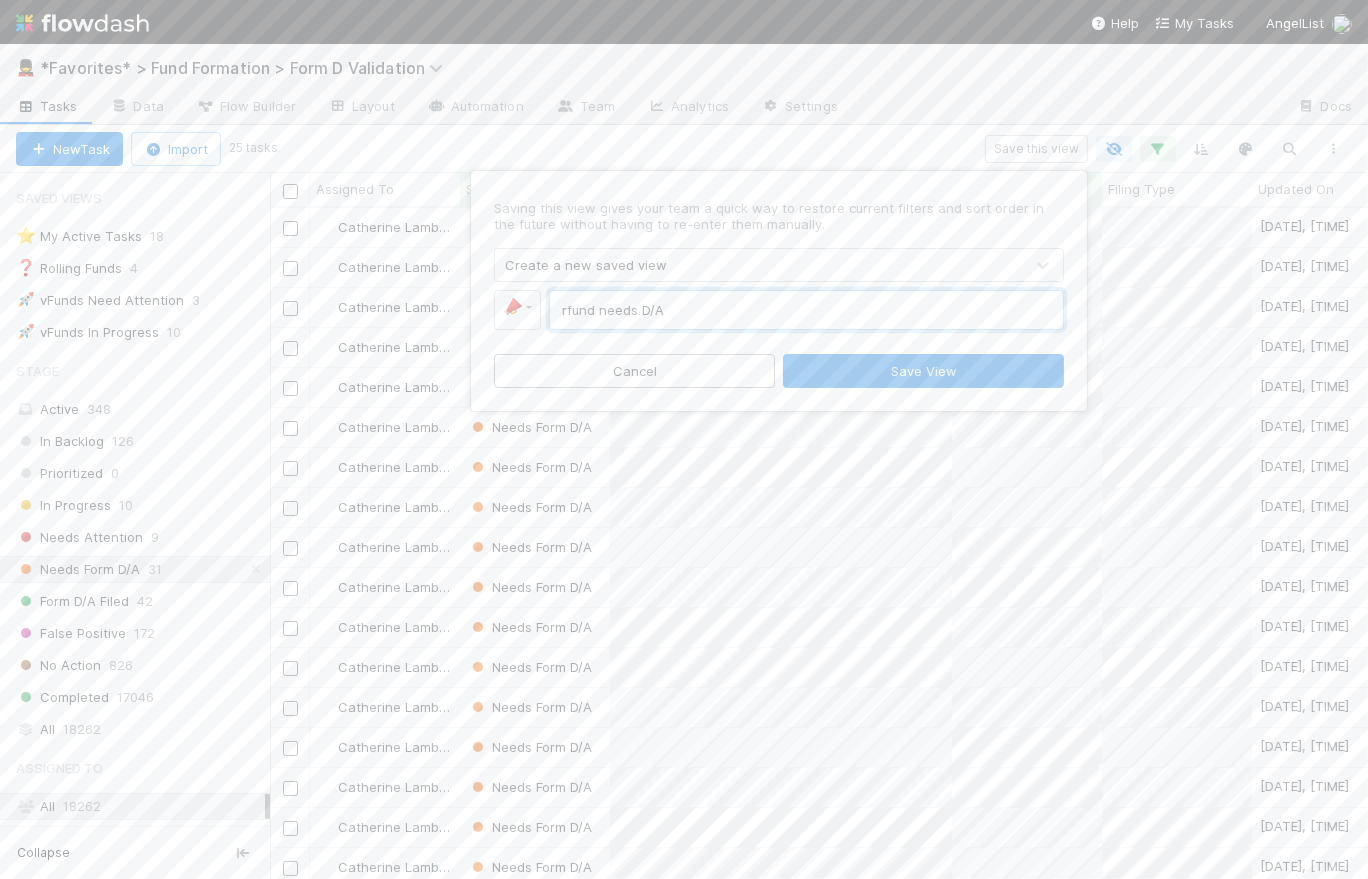 click on "rfund needs D/A" at bounding box center (806, 310) 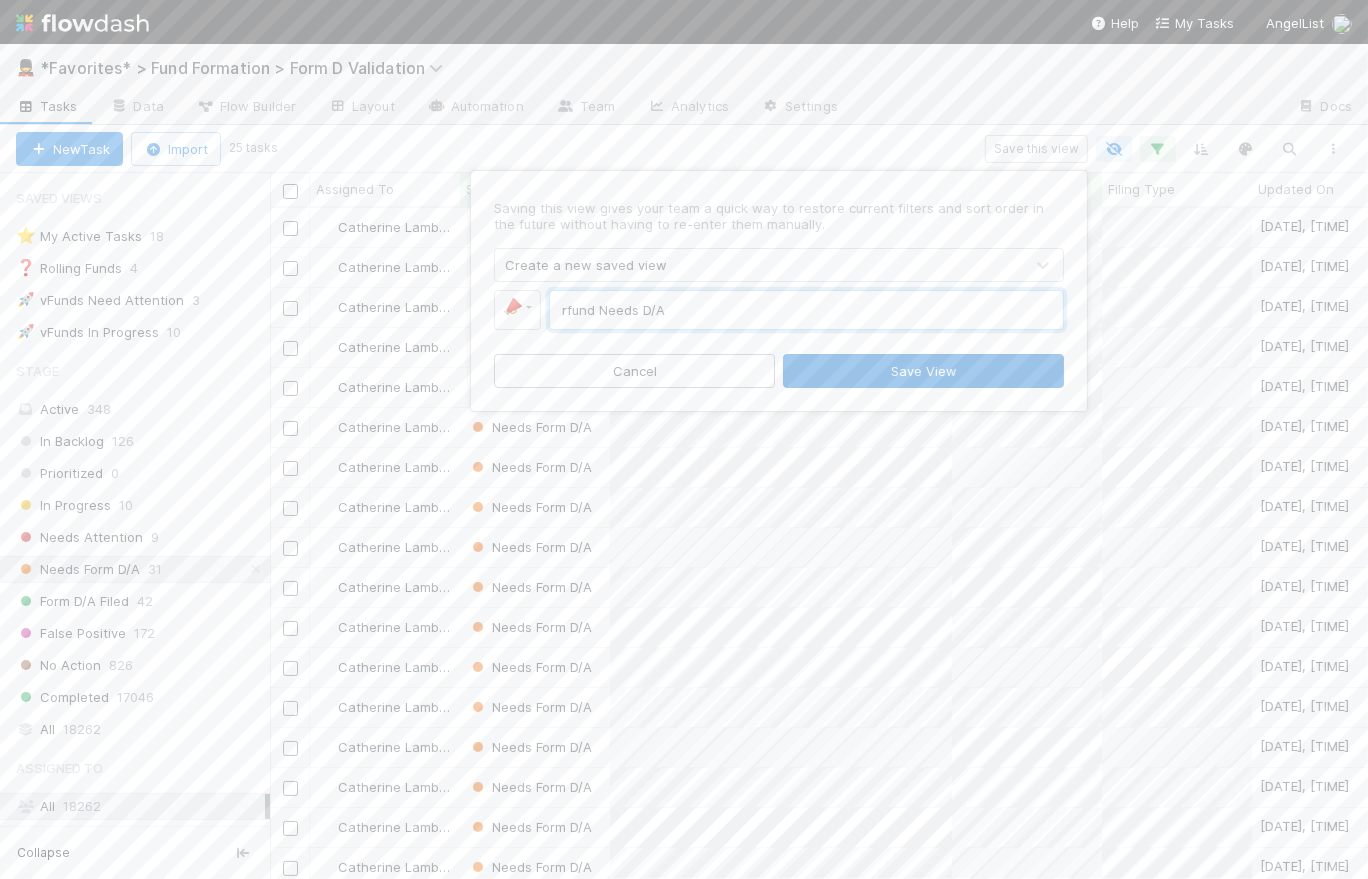 type on "rfund Needs D/A" 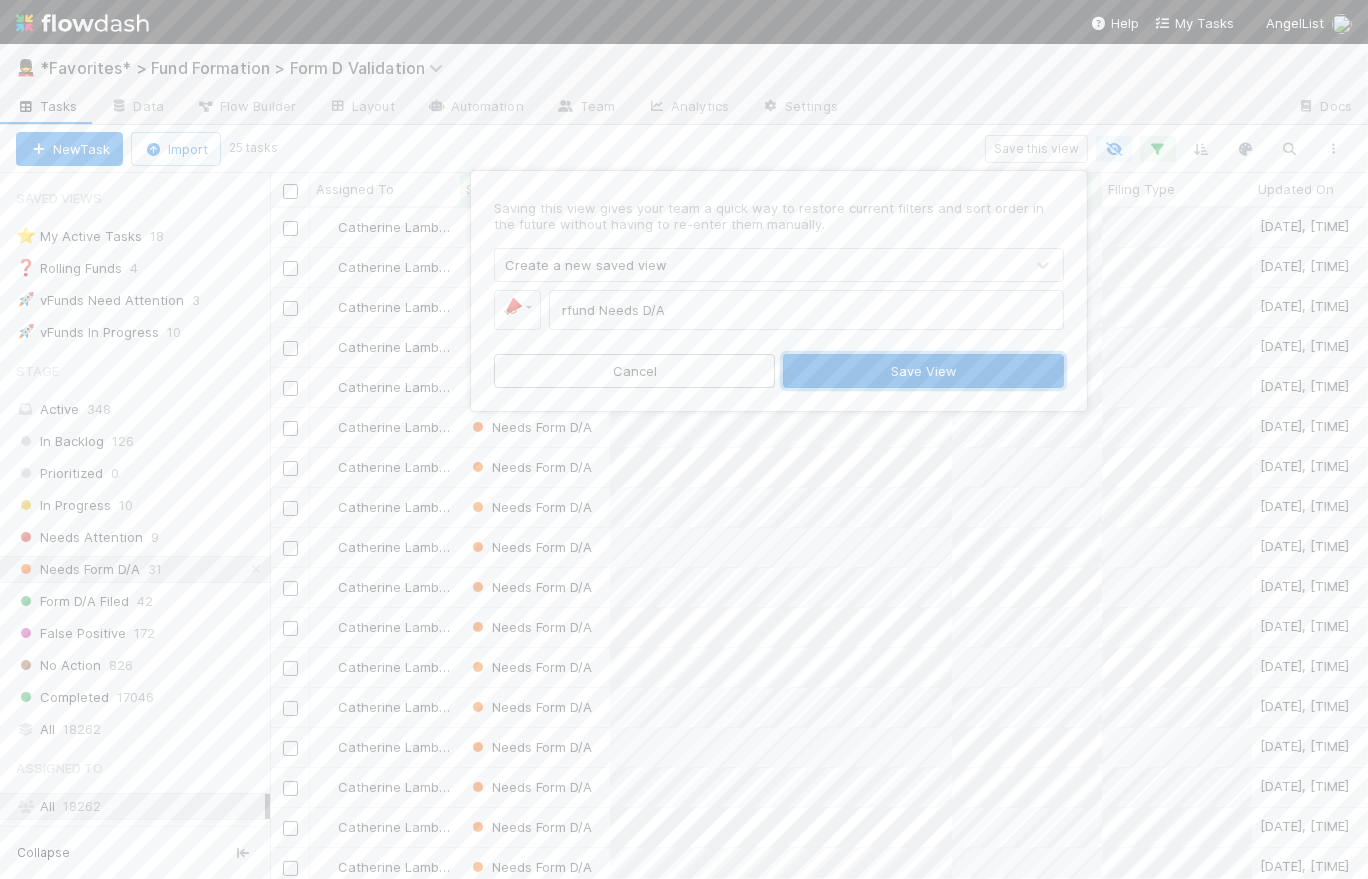 click on "Save View" at bounding box center (923, 371) 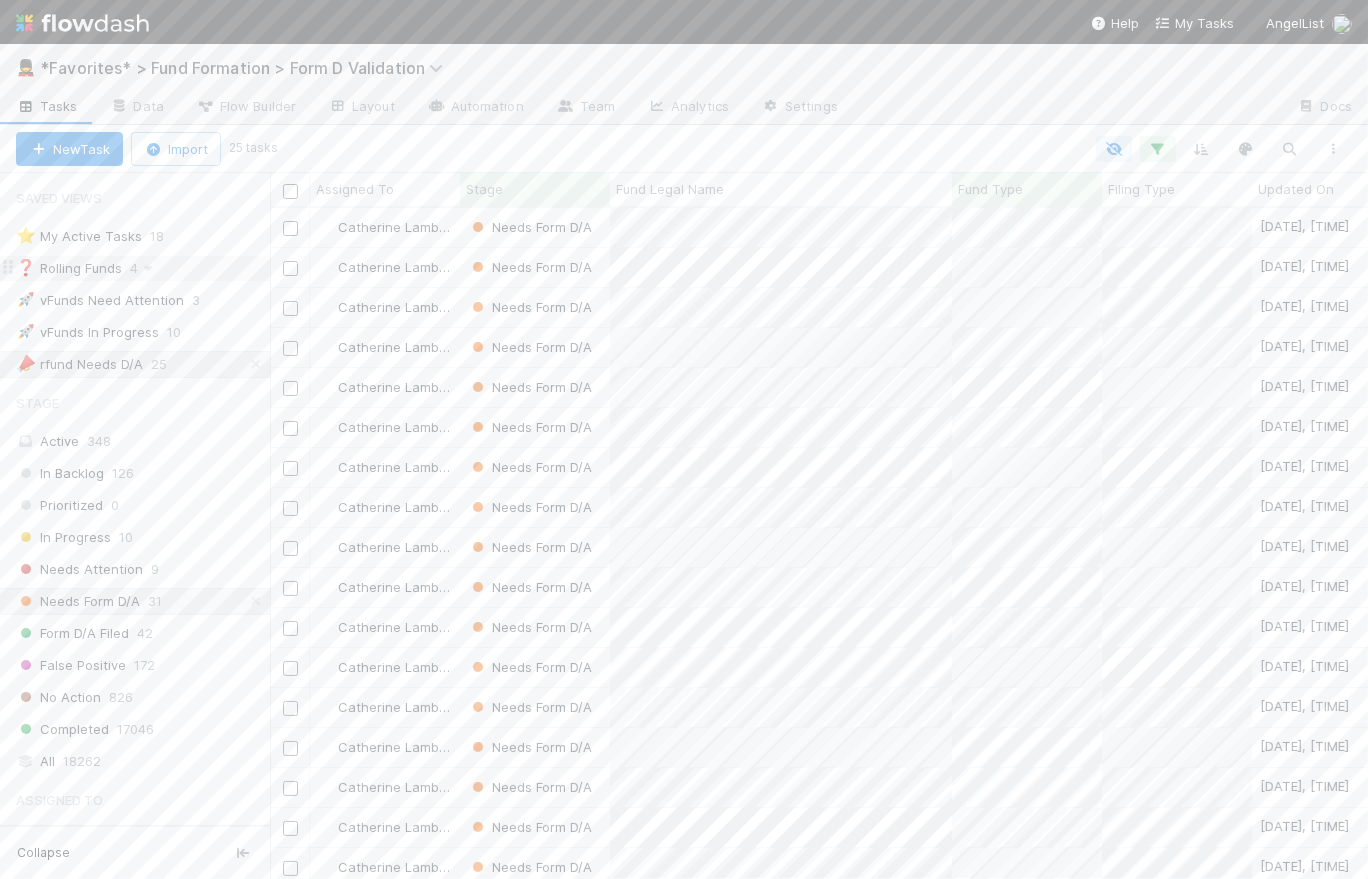 click on "❓ Rolling Funds" at bounding box center [69, 268] 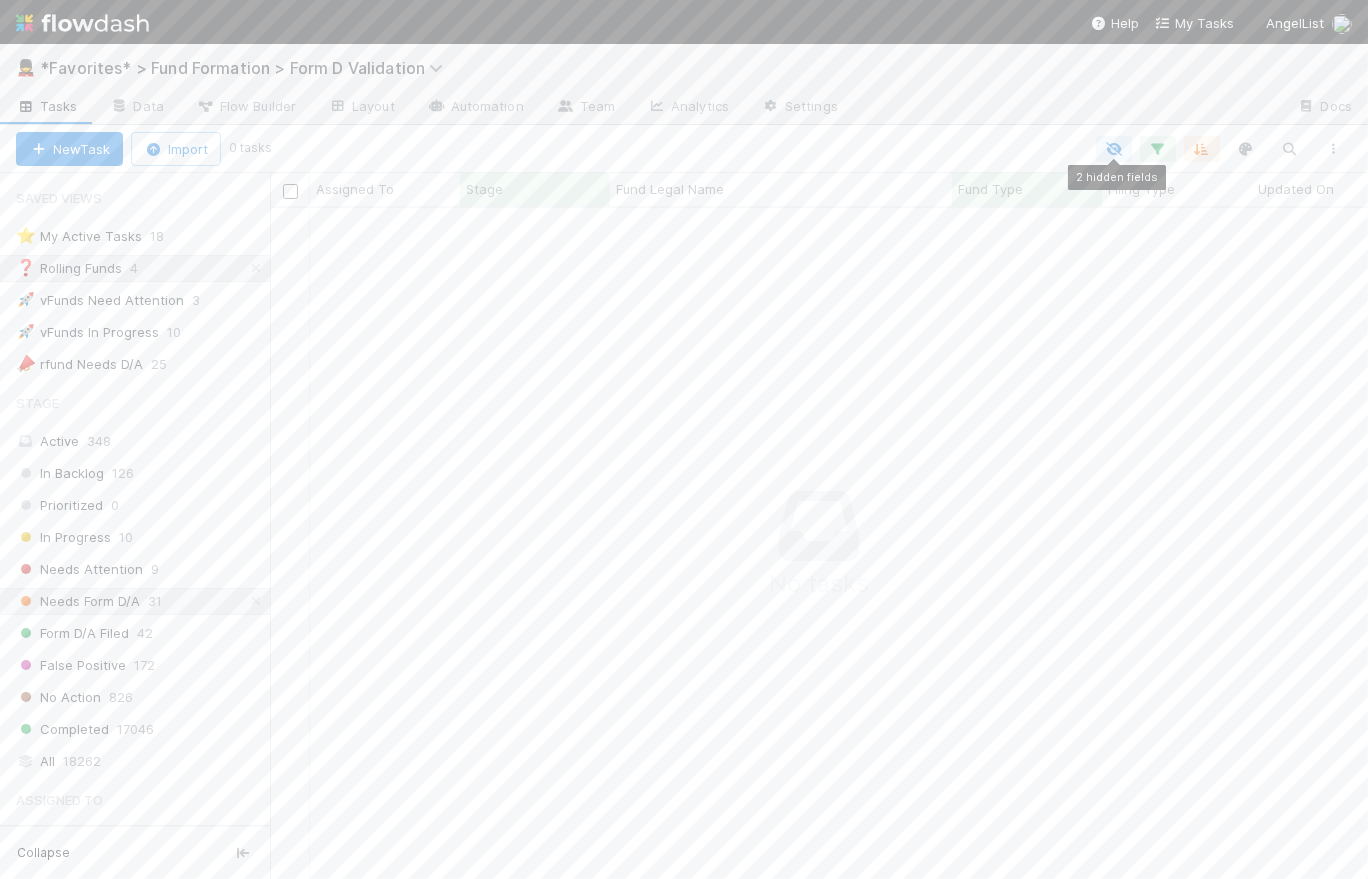 scroll, scrollTop: 14, scrollLeft: 14, axis: both 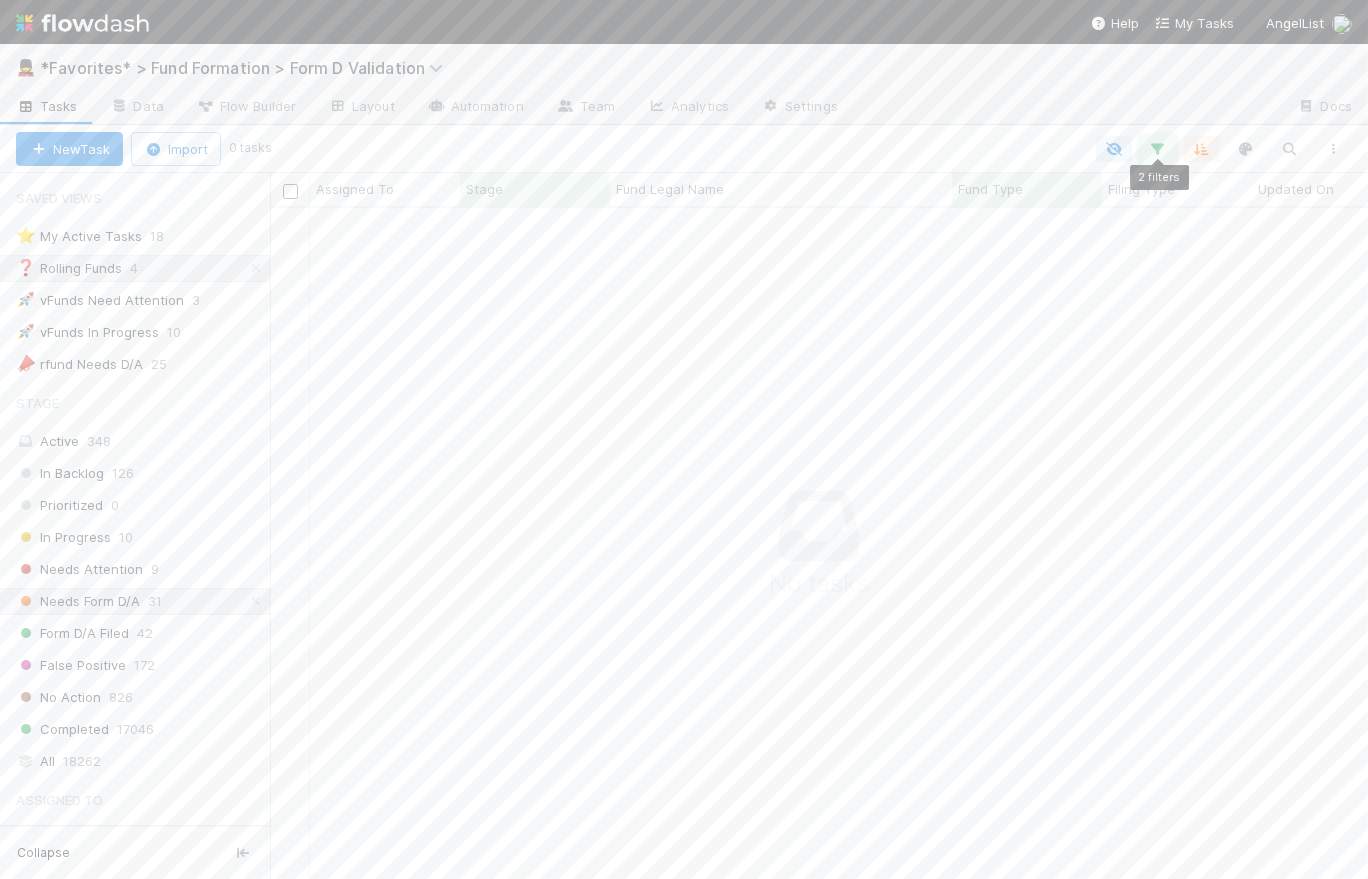 click at bounding box center [1158, 149] 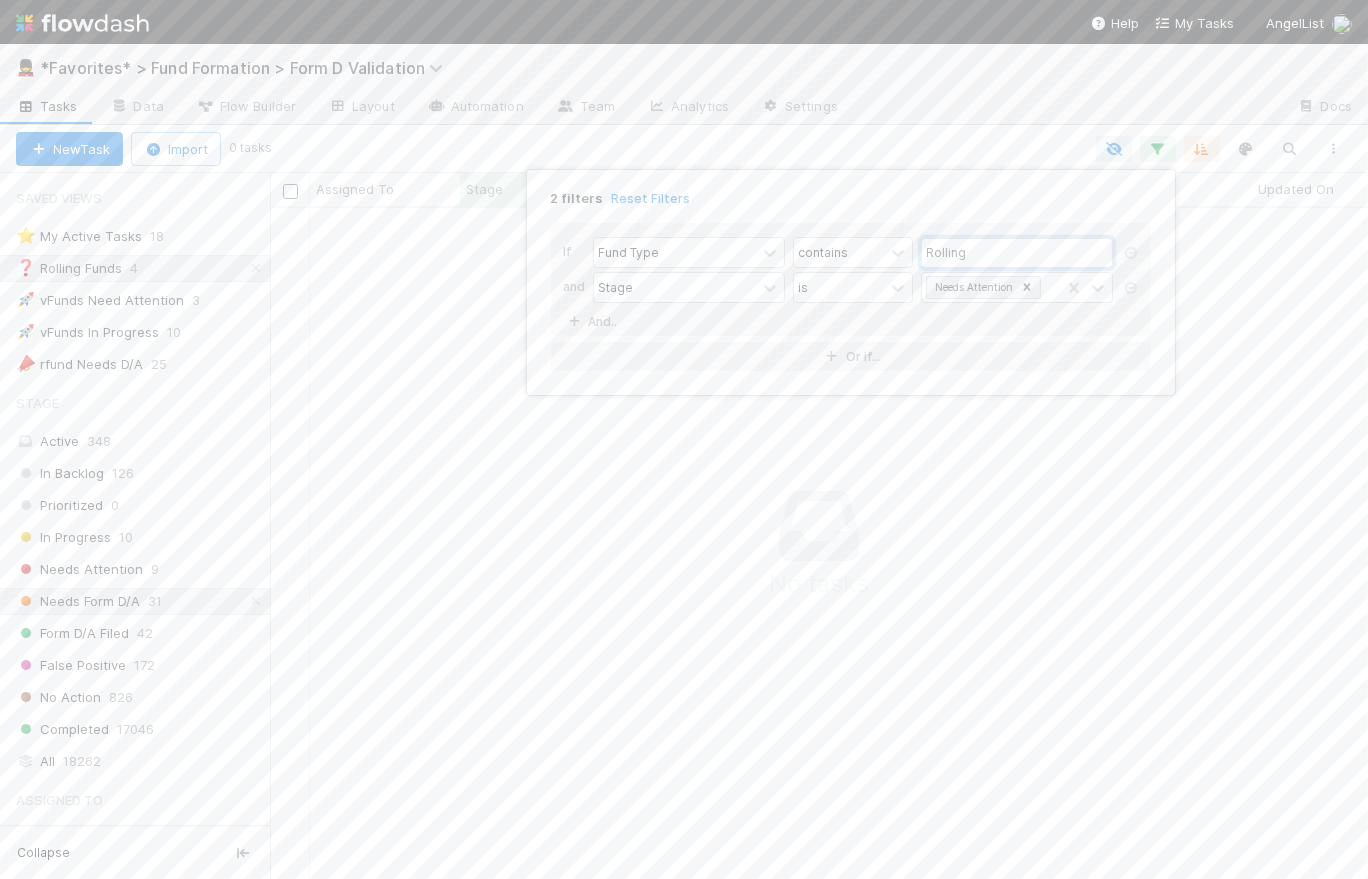 click on "Rolling" at bounding box center [1017, 253] 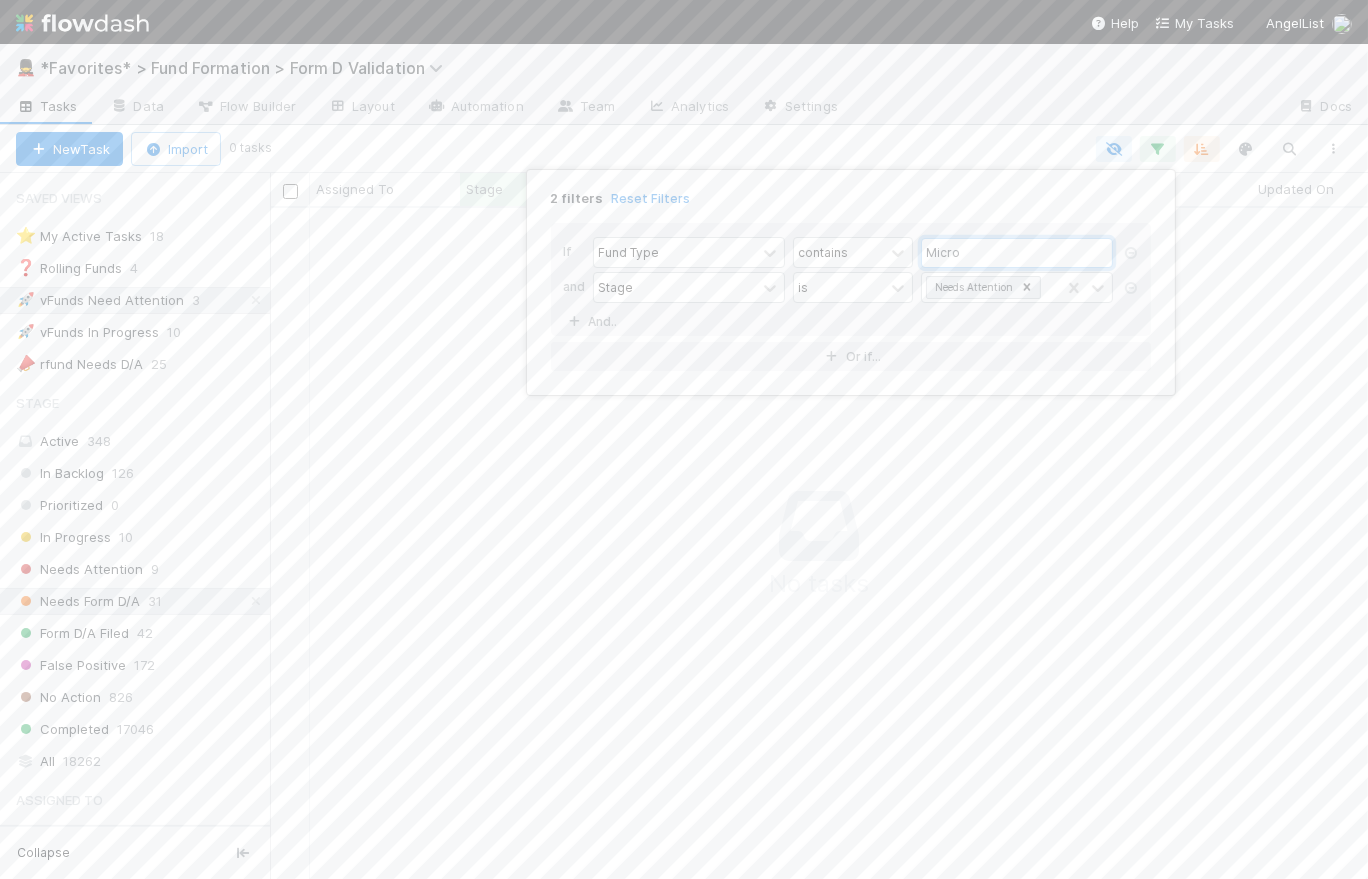 scroll, scrollTop: 14, scrollLeft: 14, axis: both 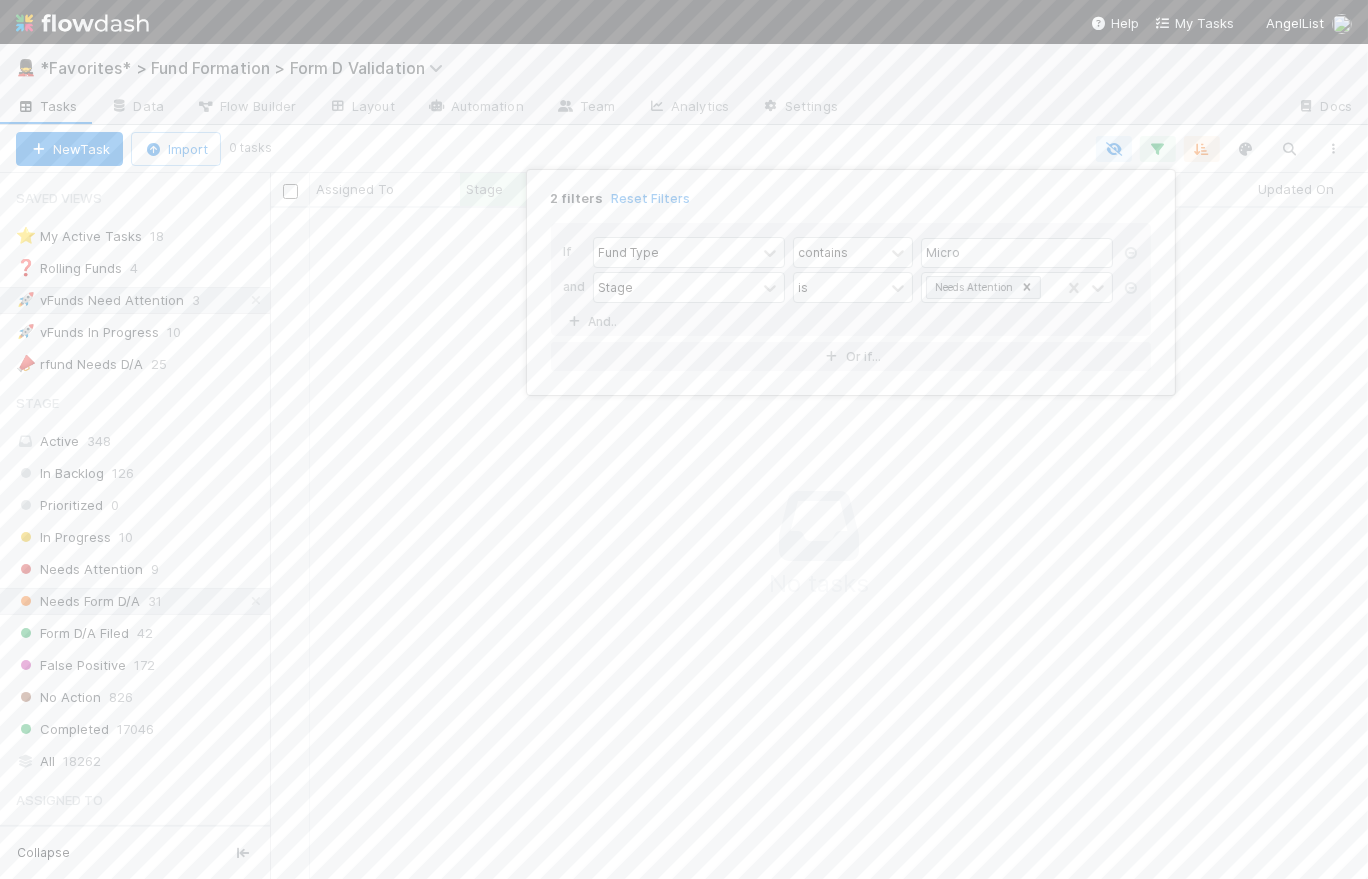 click on "2 filters Reset Filters" at bounding box center (851, 192) 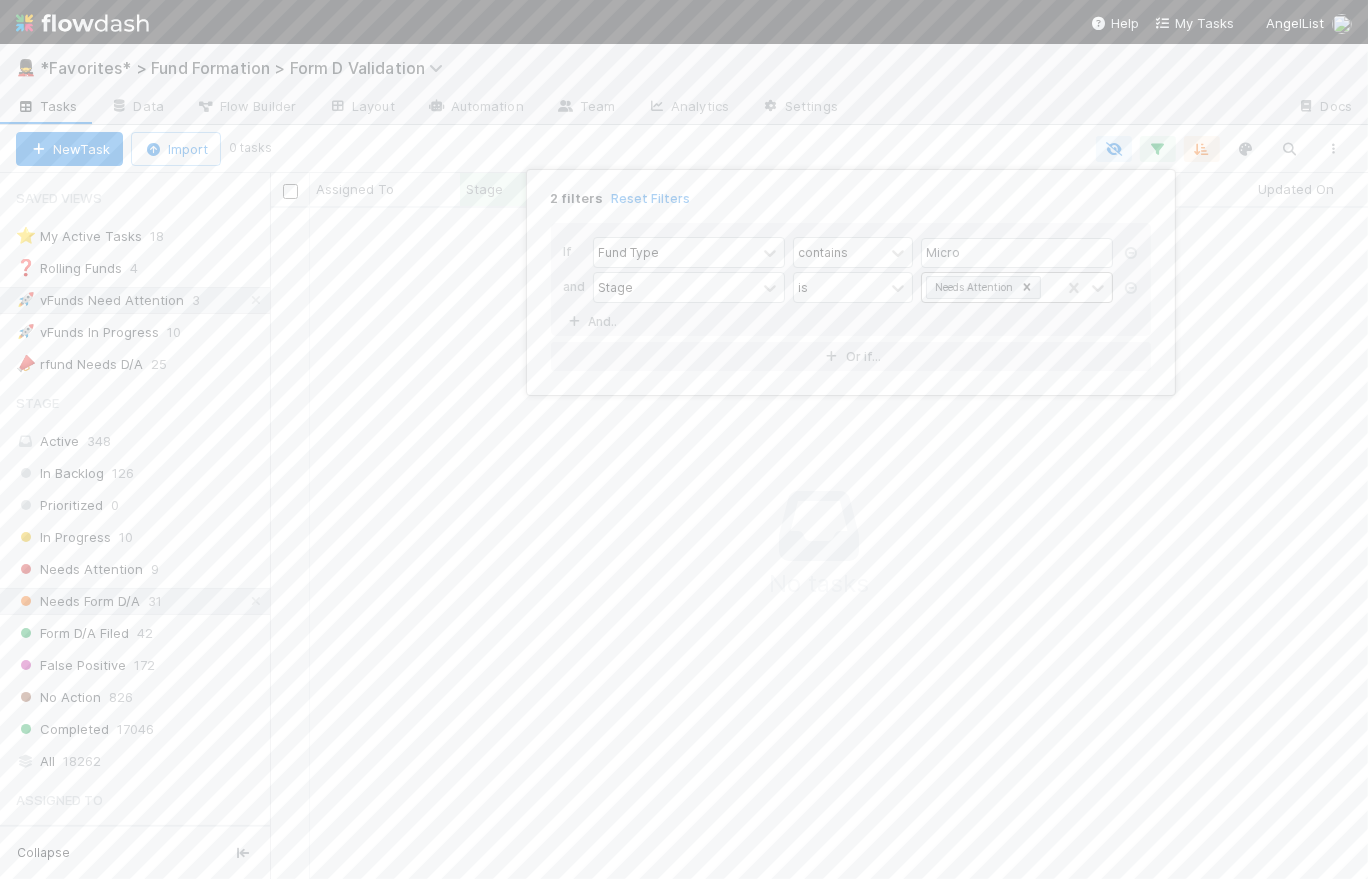 click 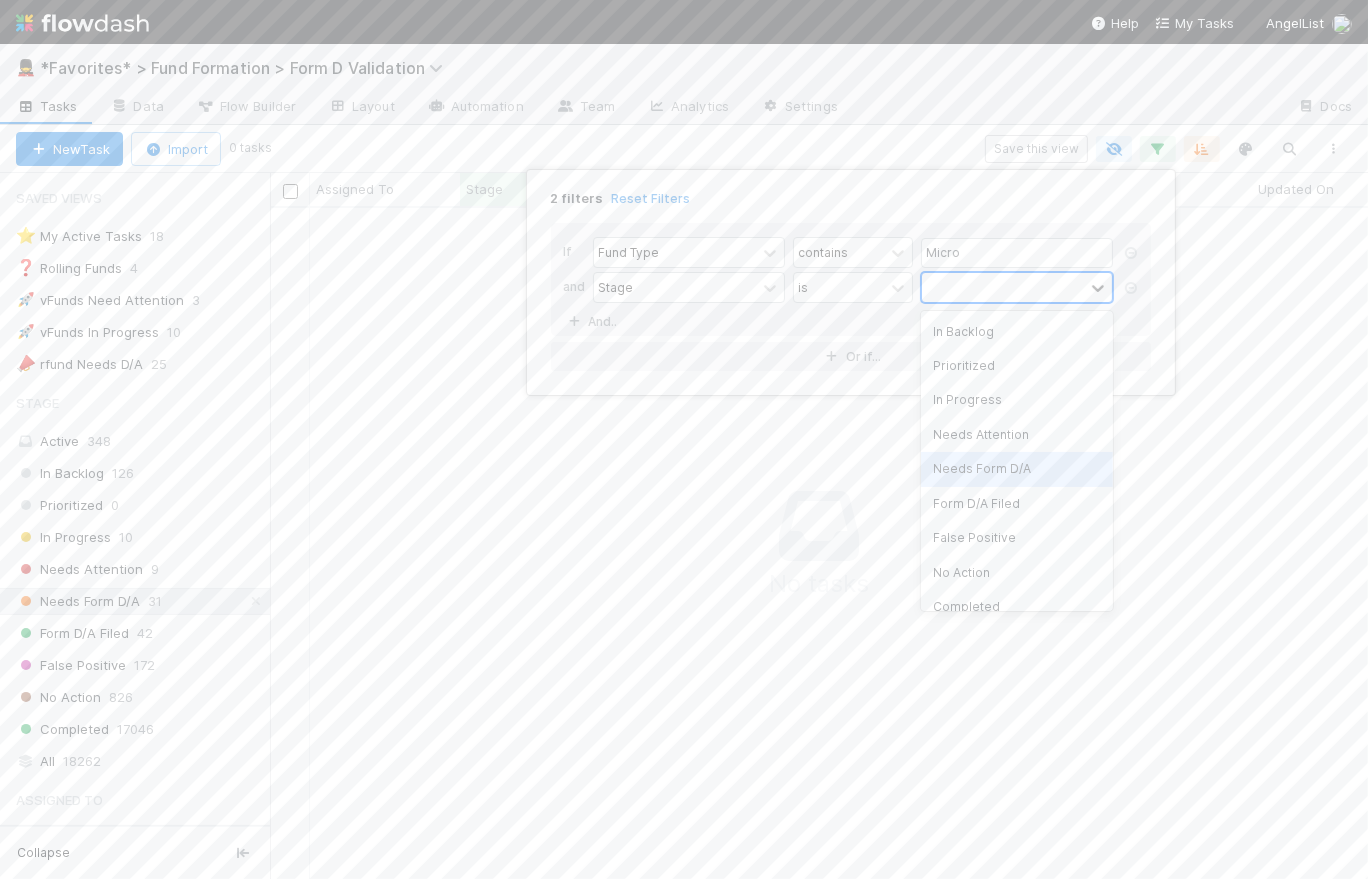 scroll, scrollTop: 14, scrollLeft: 14, axis: both 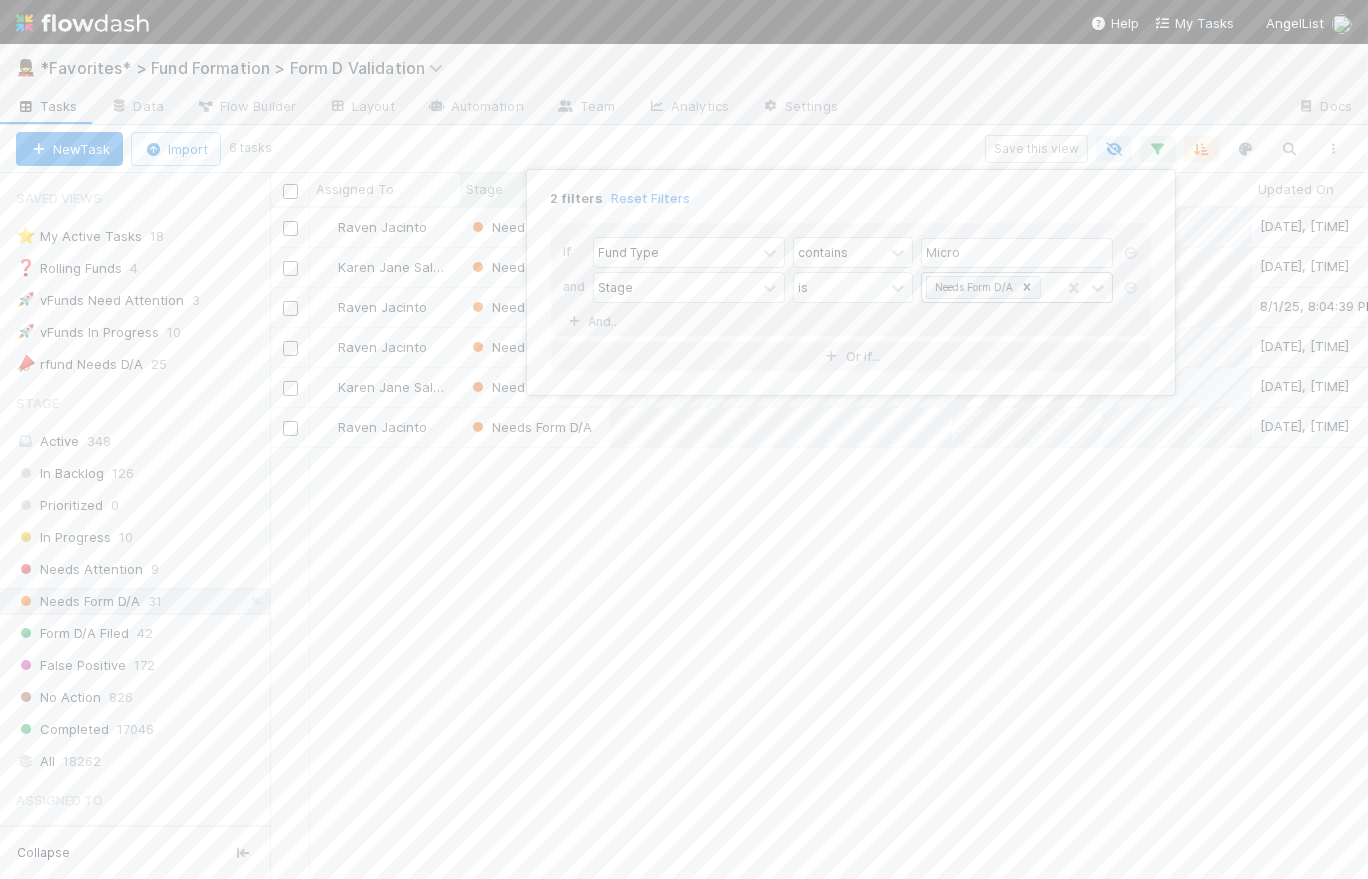 click on "If Fund Type contains Micro and Stage is Needs Form D/A  And.. Or if..." at bounding box center [851, 297] 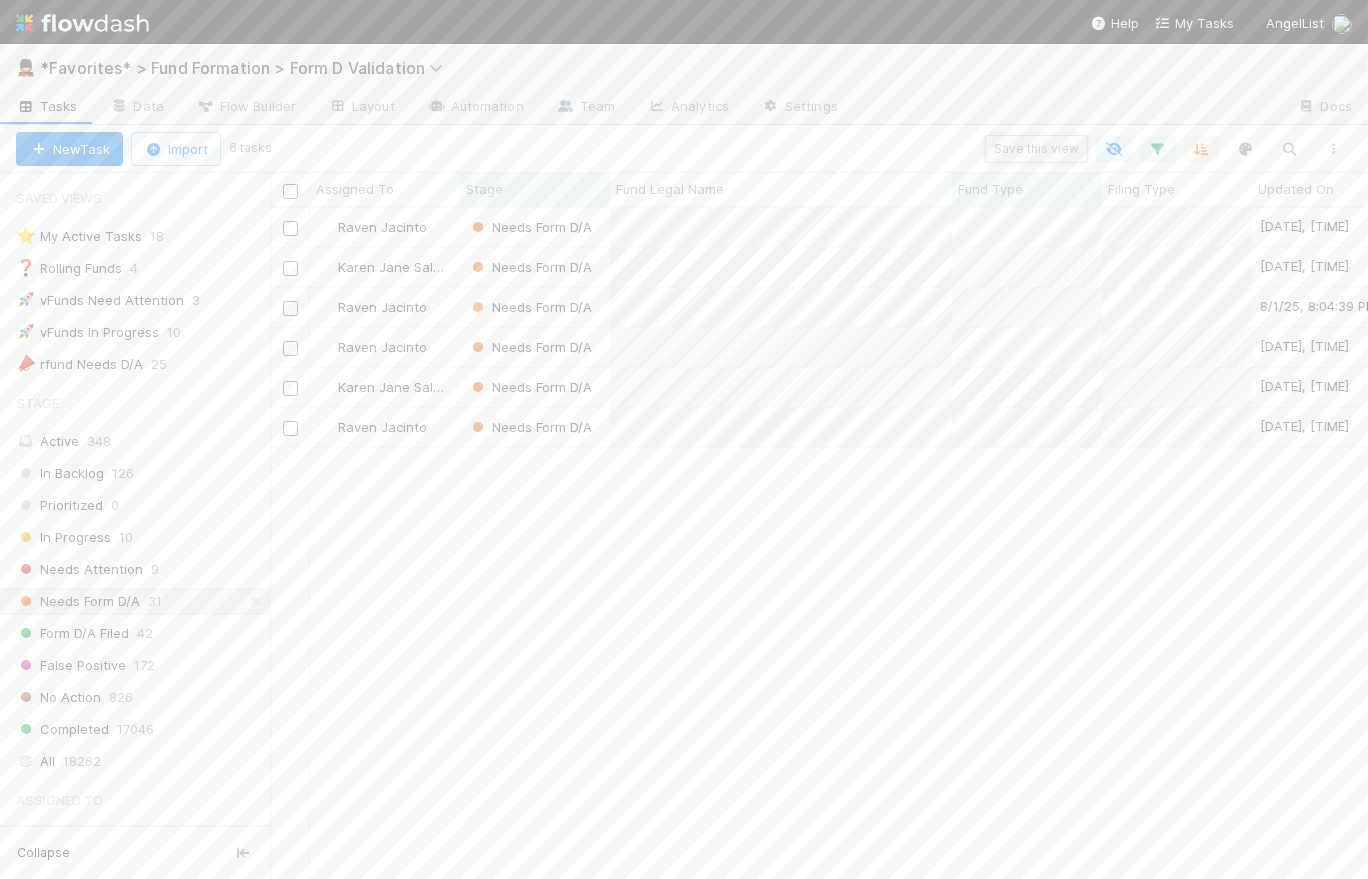 click on "Save this view" at bounding box center (1036, 149) 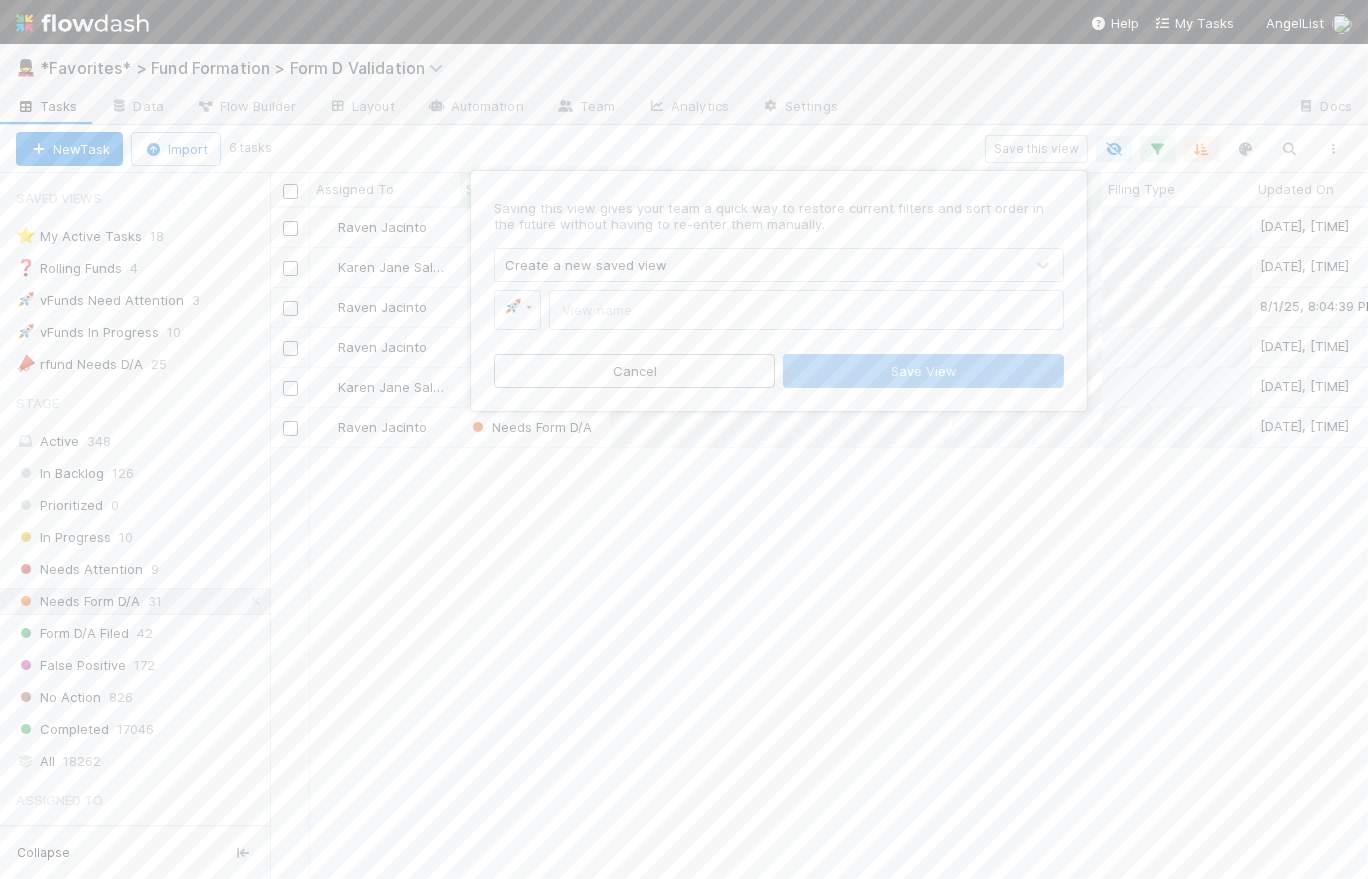 click on "Create a new saved view" at bounding box center [759, 265] 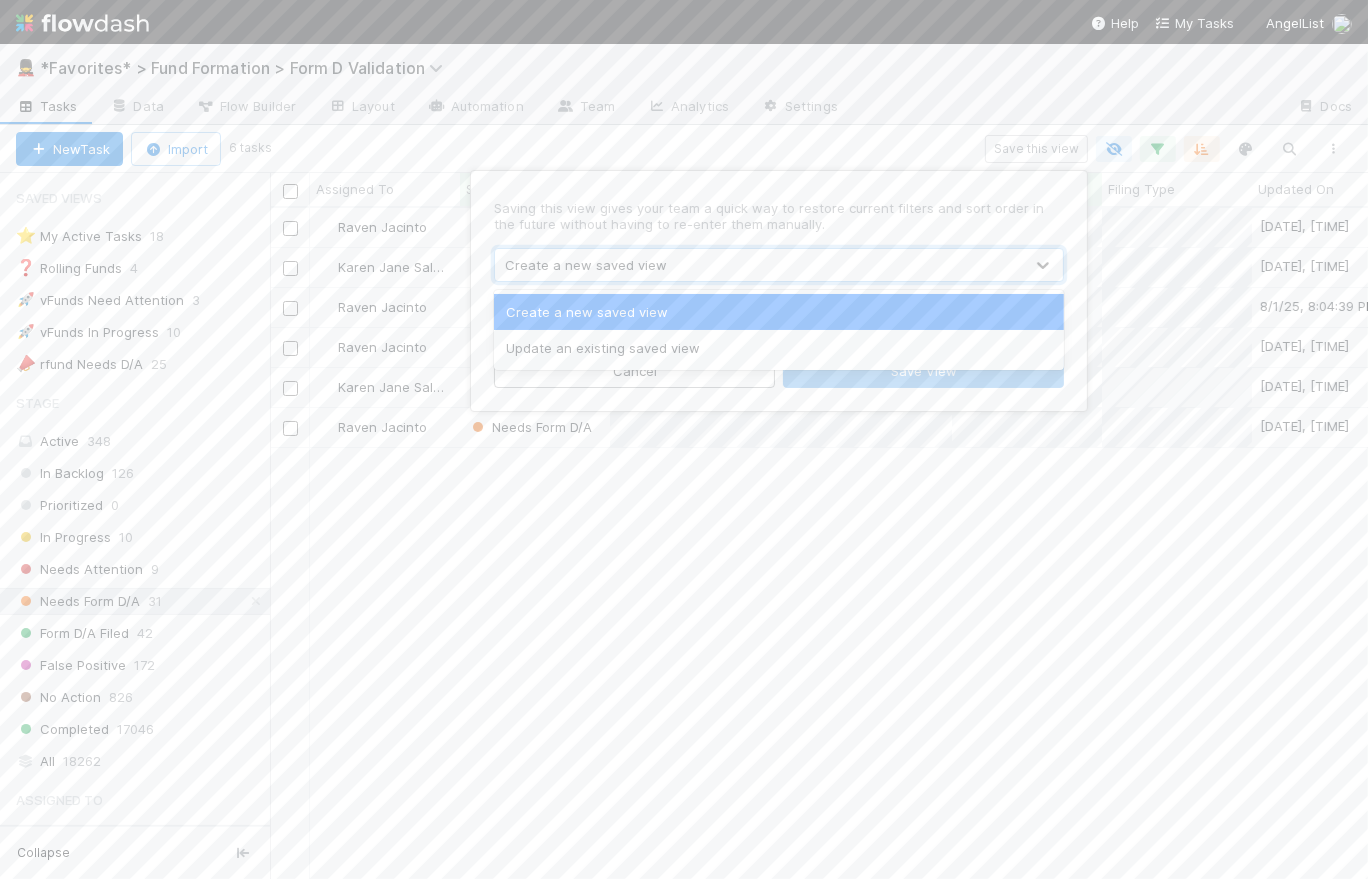 click on "Create a new saved view" at bounding box center [779, 312] 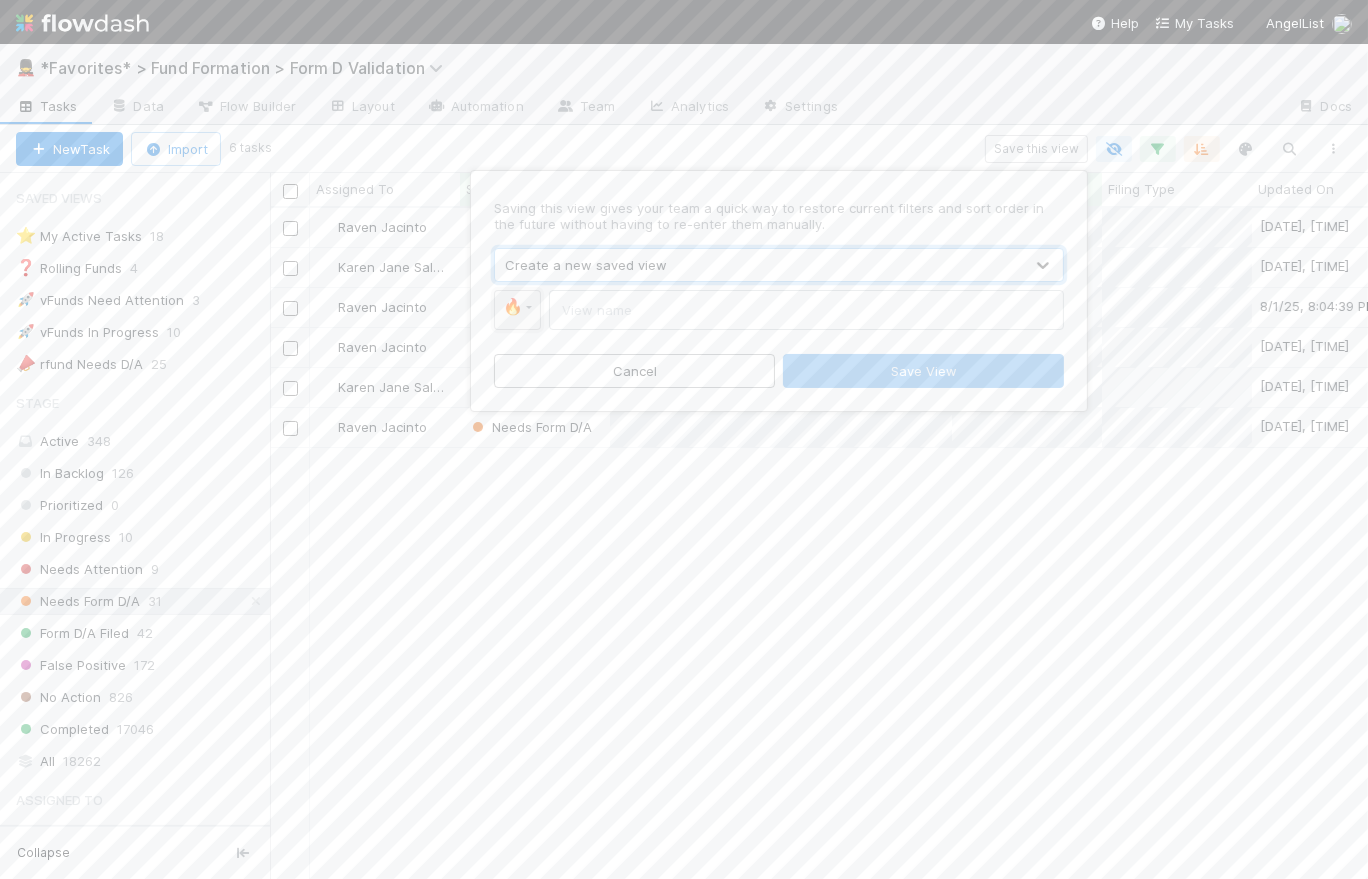 click on "🔥" at bounding box center (517, 310) 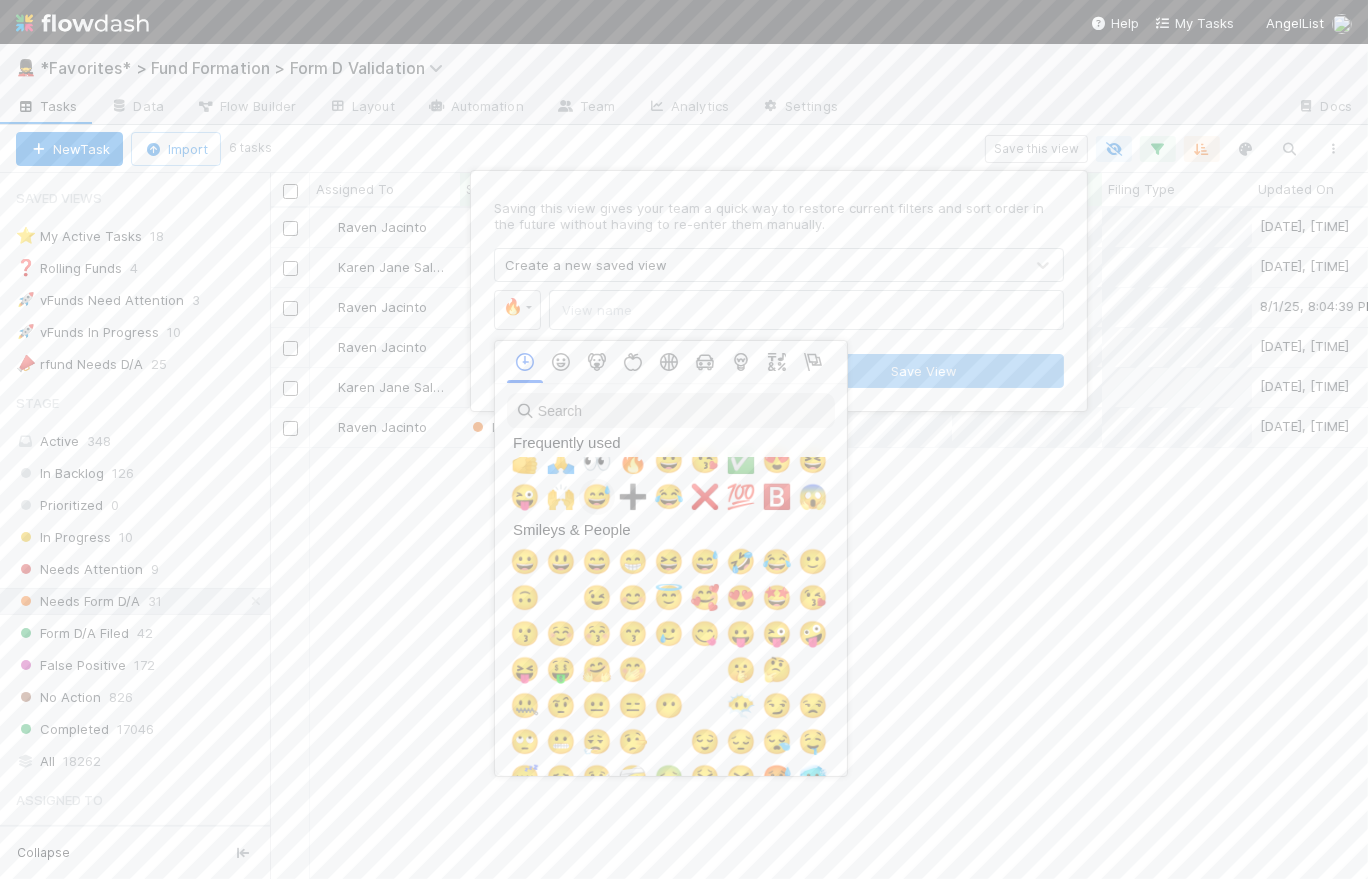 scroll, scrollTop: 16, scrollLeft: 0, axis: vertical 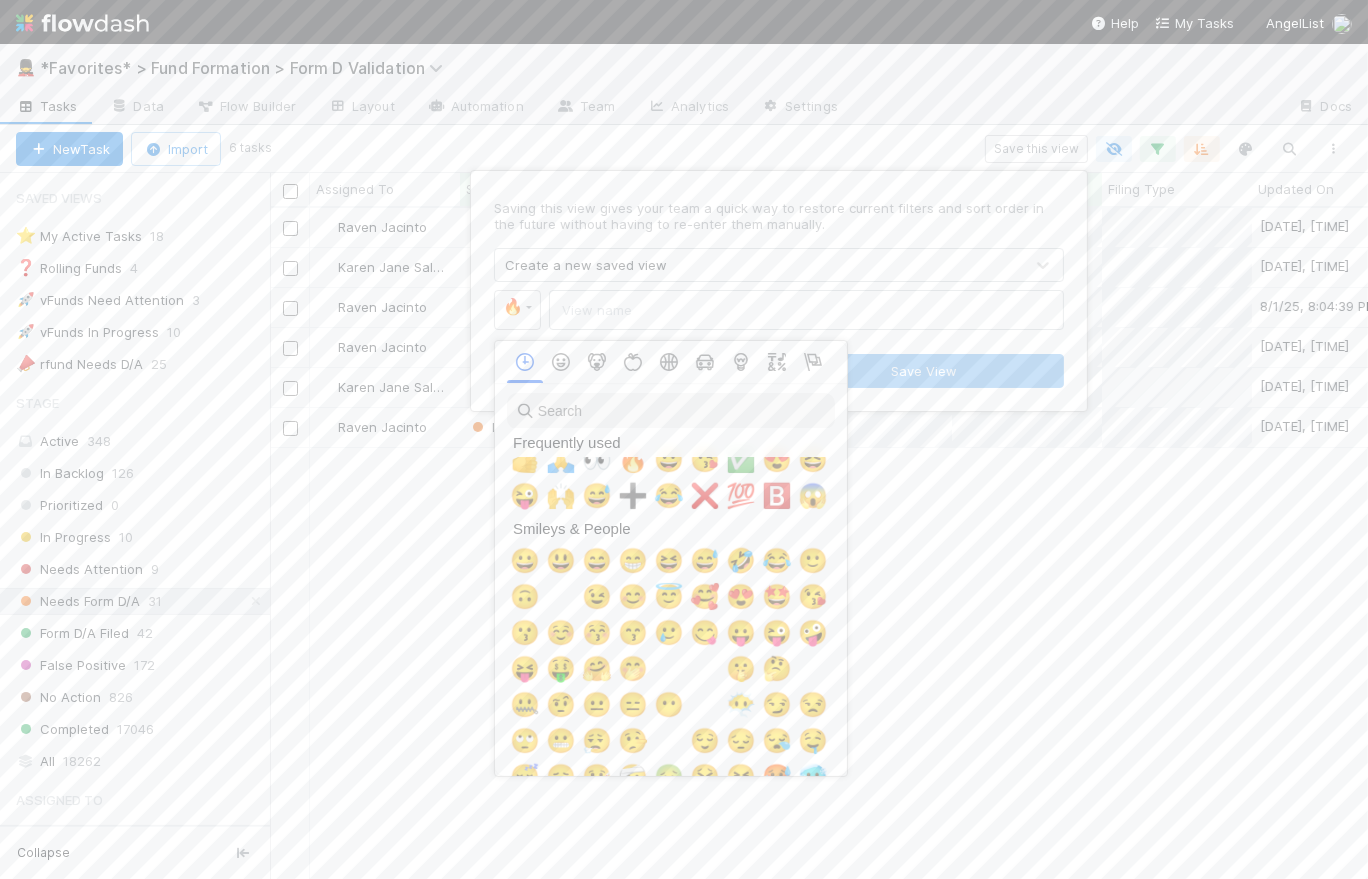 click at bounding box center [671, 411] 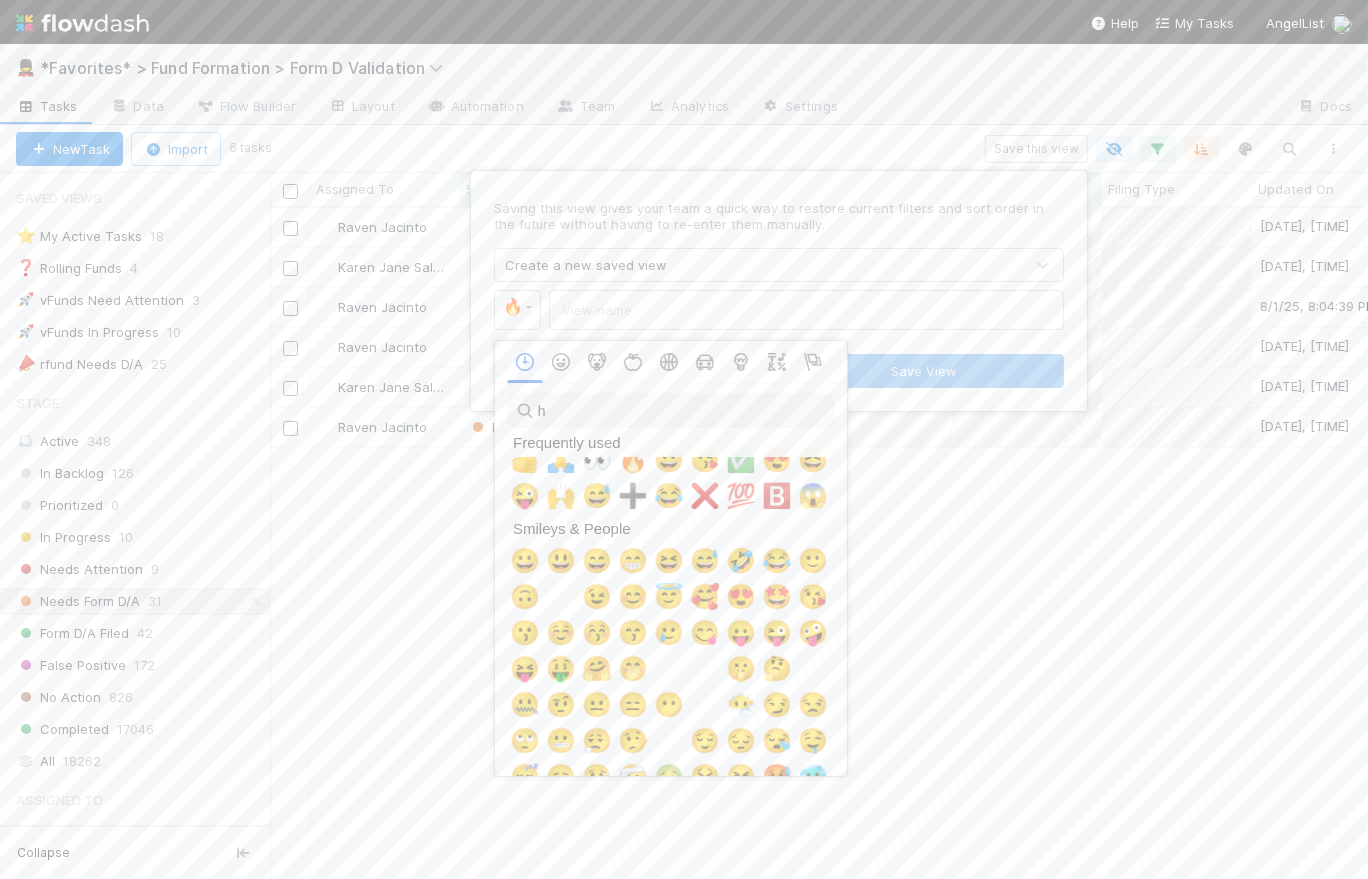 scroll, scrollTop: 0, scrollLeft: 0, axis: both 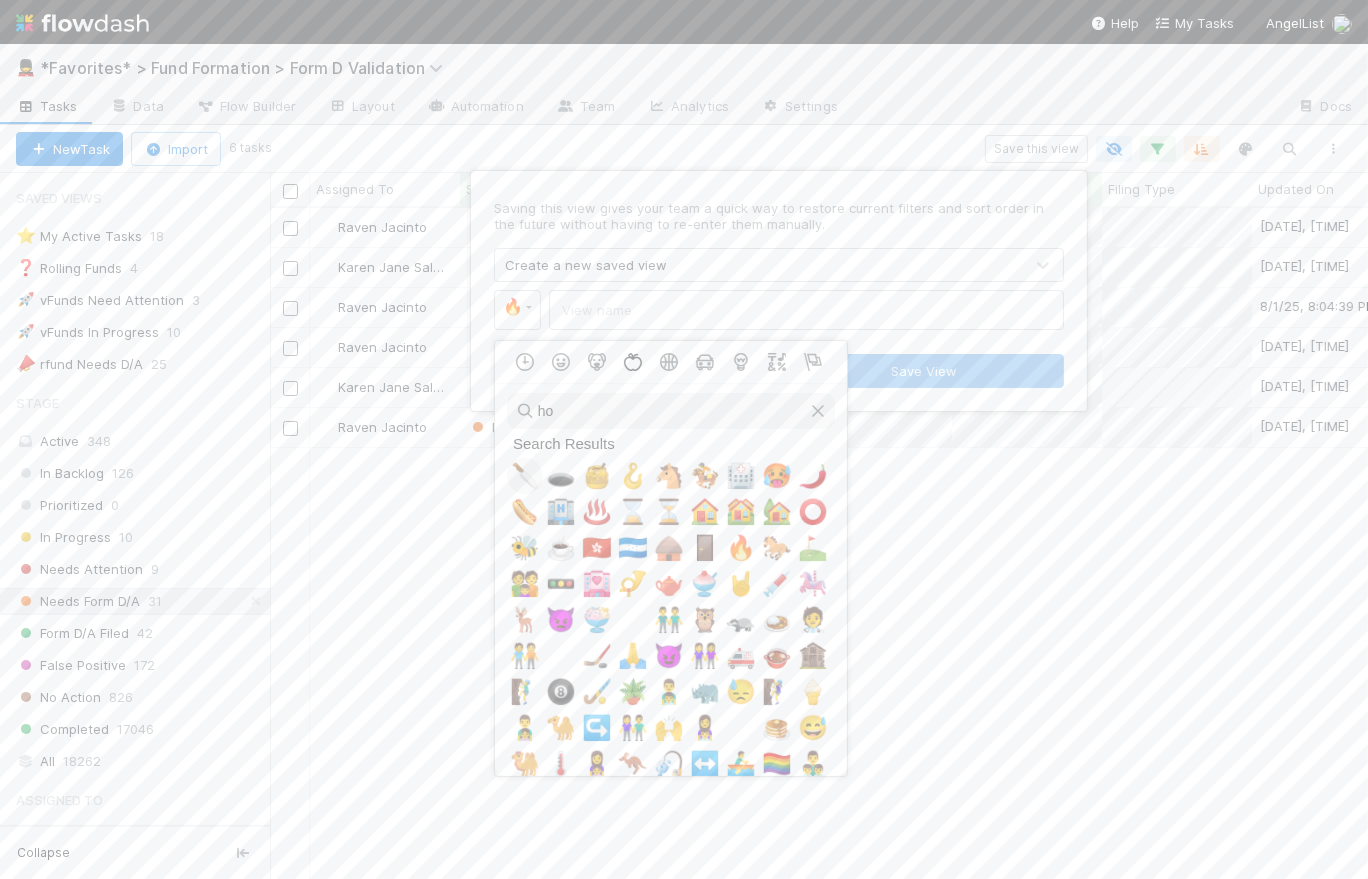 type on "h" 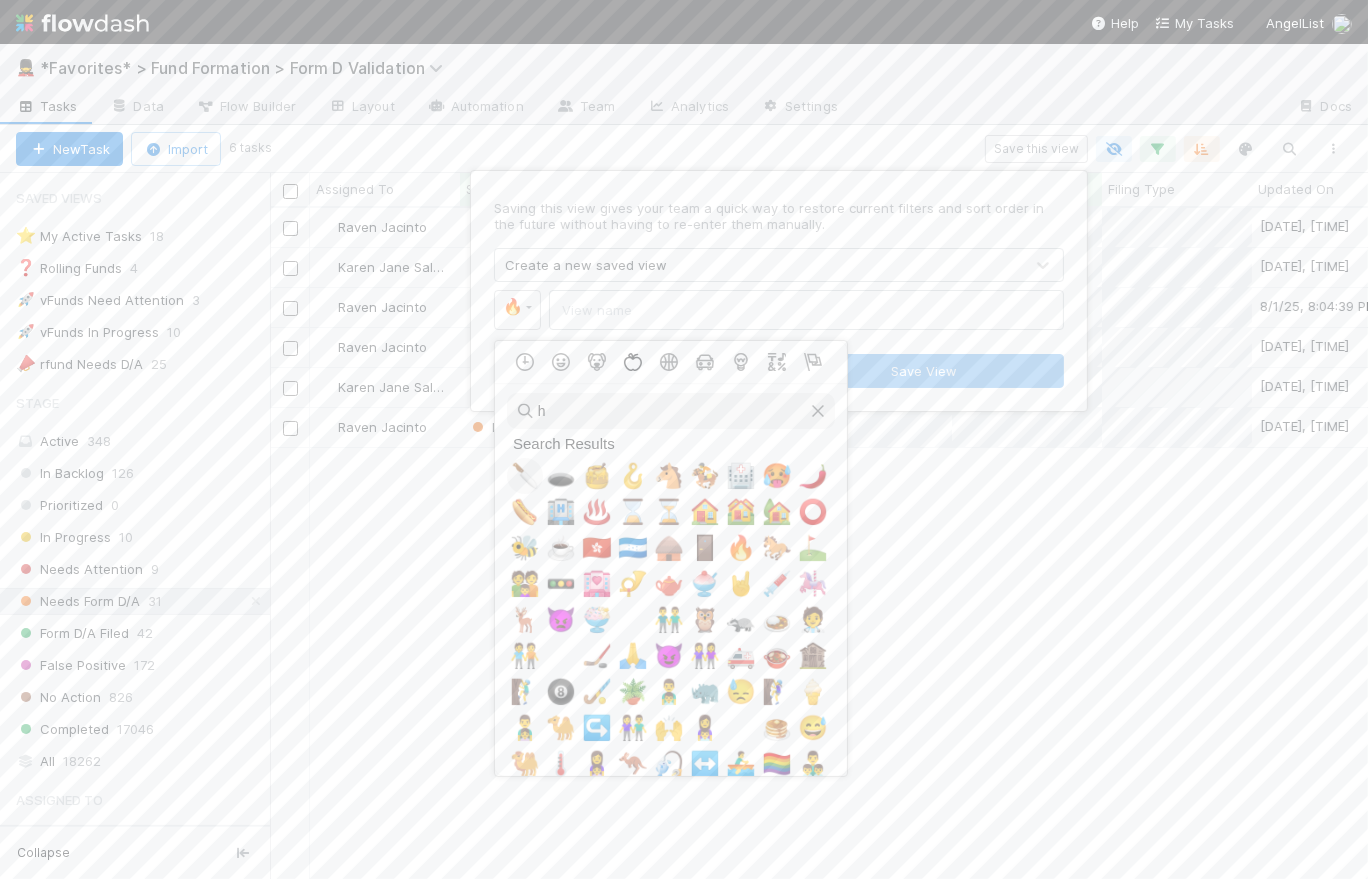 type 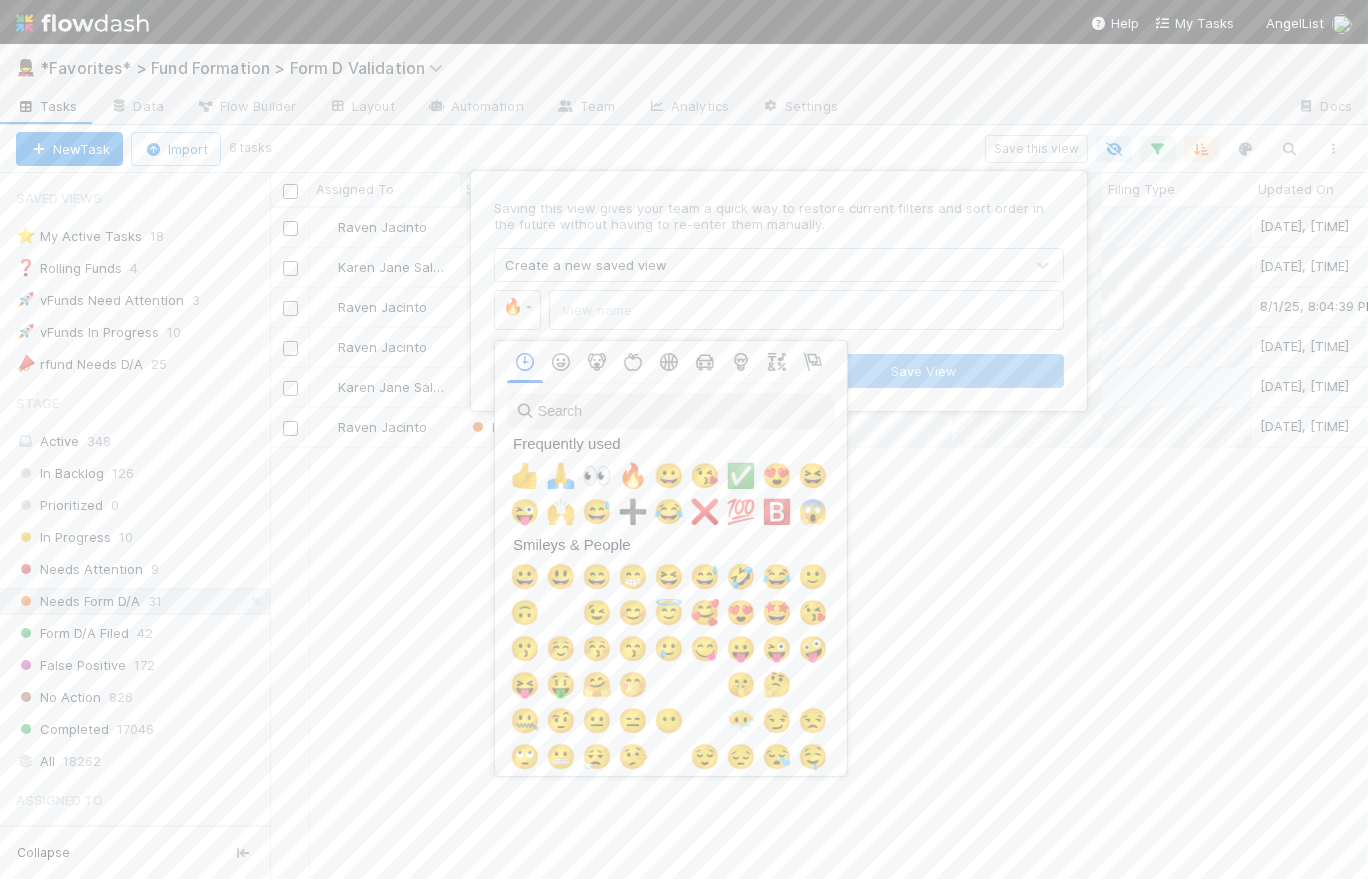 click at bounding box center [684, 439] 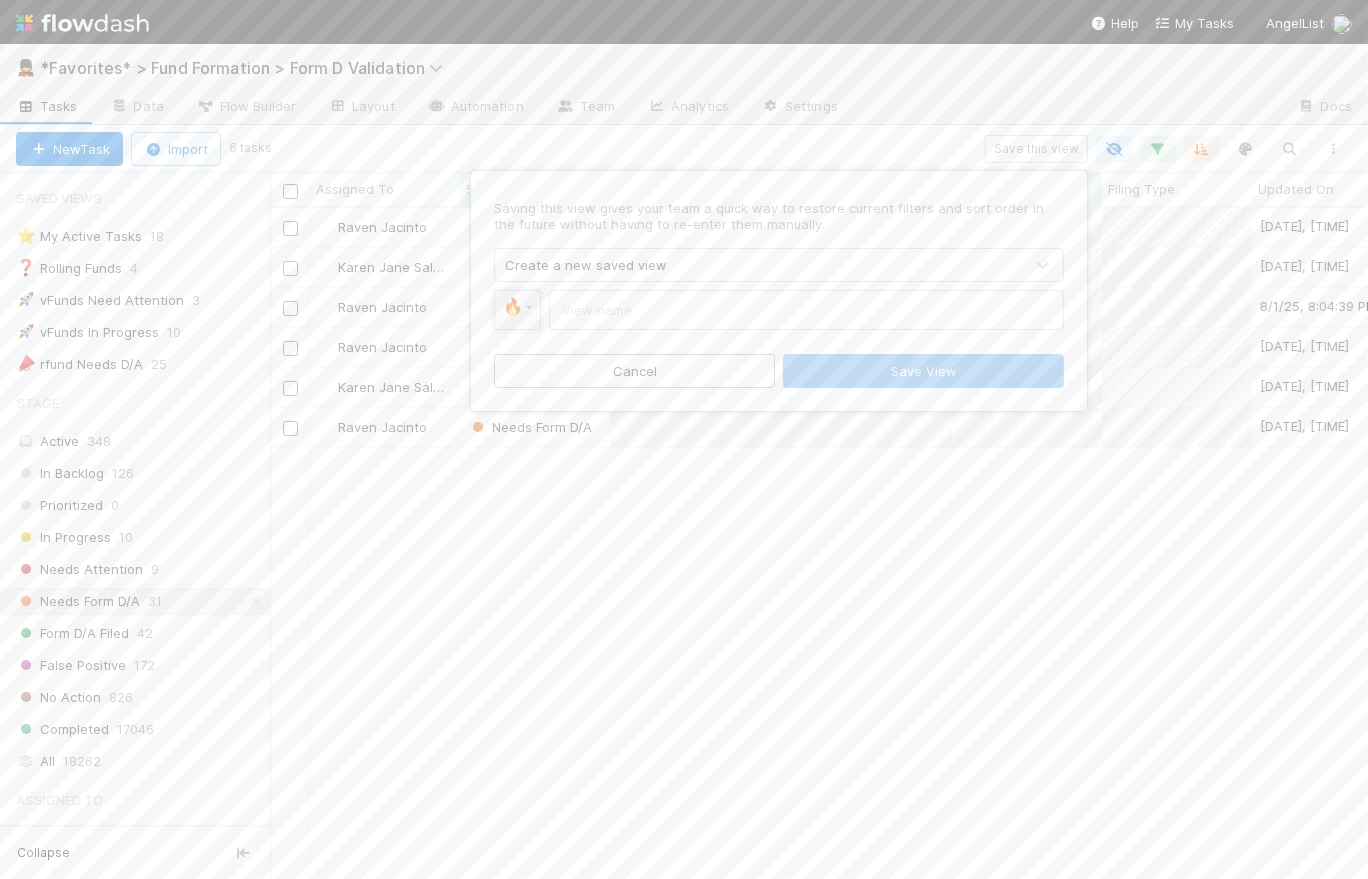 click on "🔥" at bounding box center [517, 310] 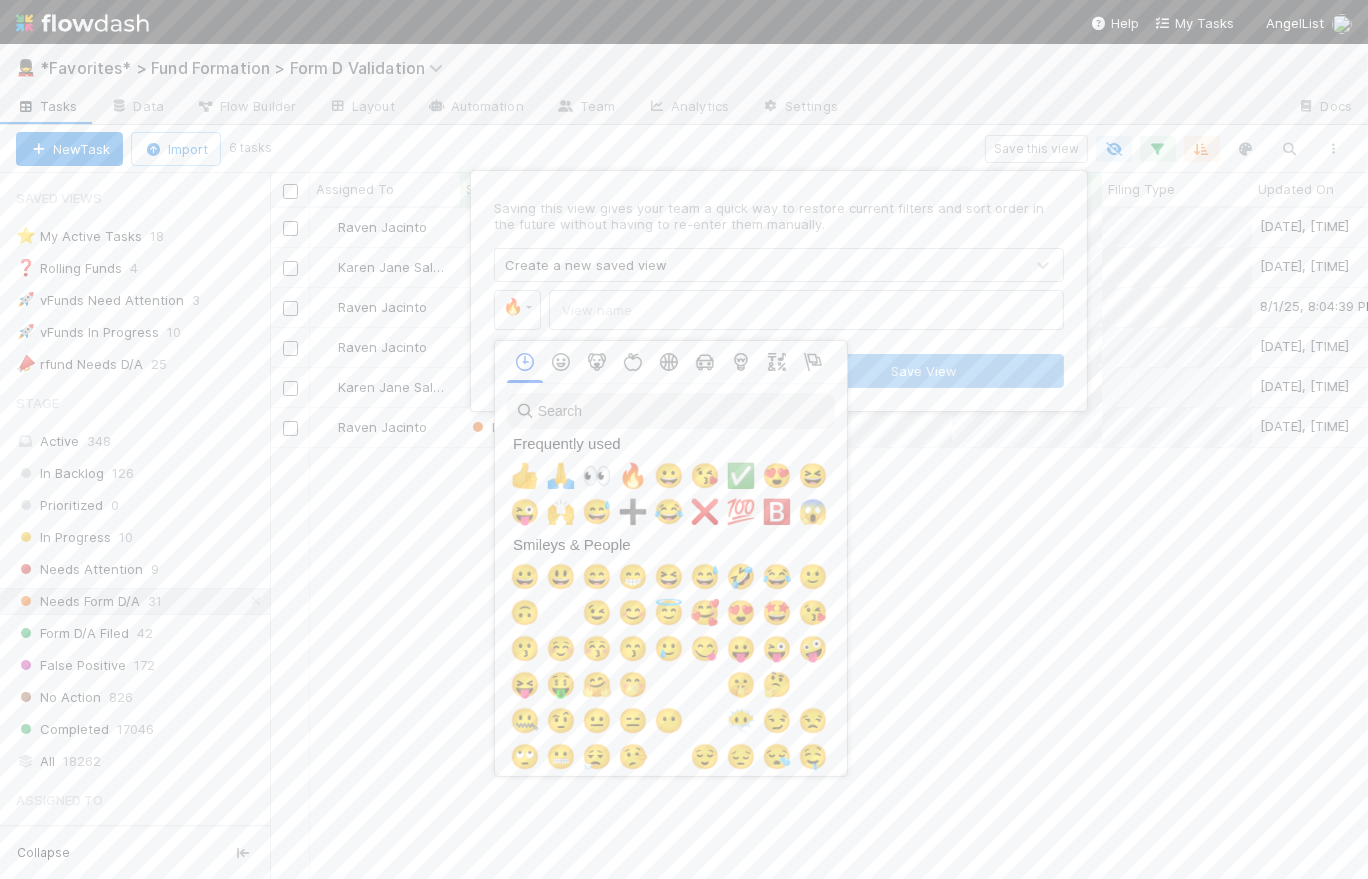 click at bounding box center (684, 439) 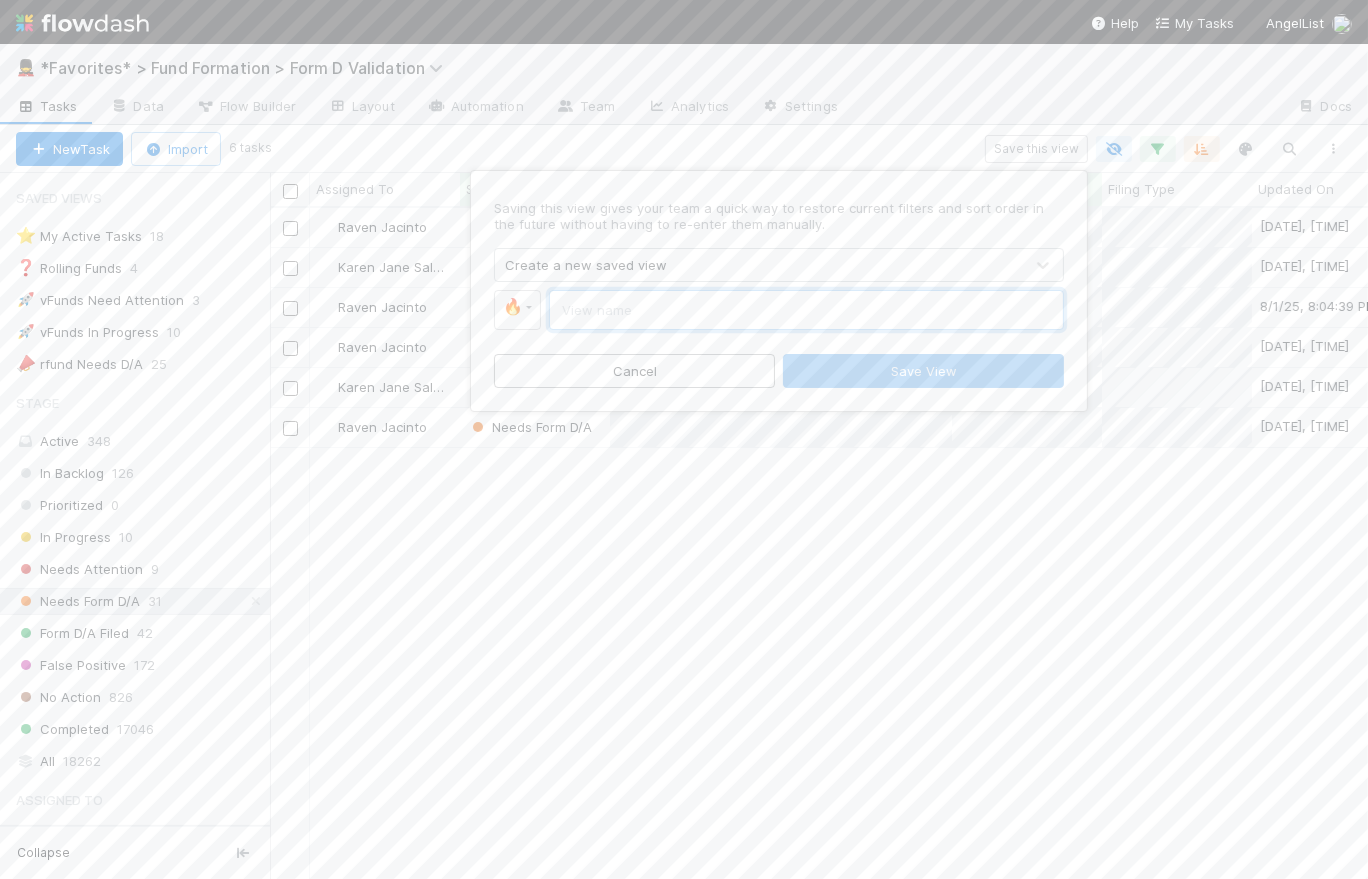 click at bounding box center (806, 310) 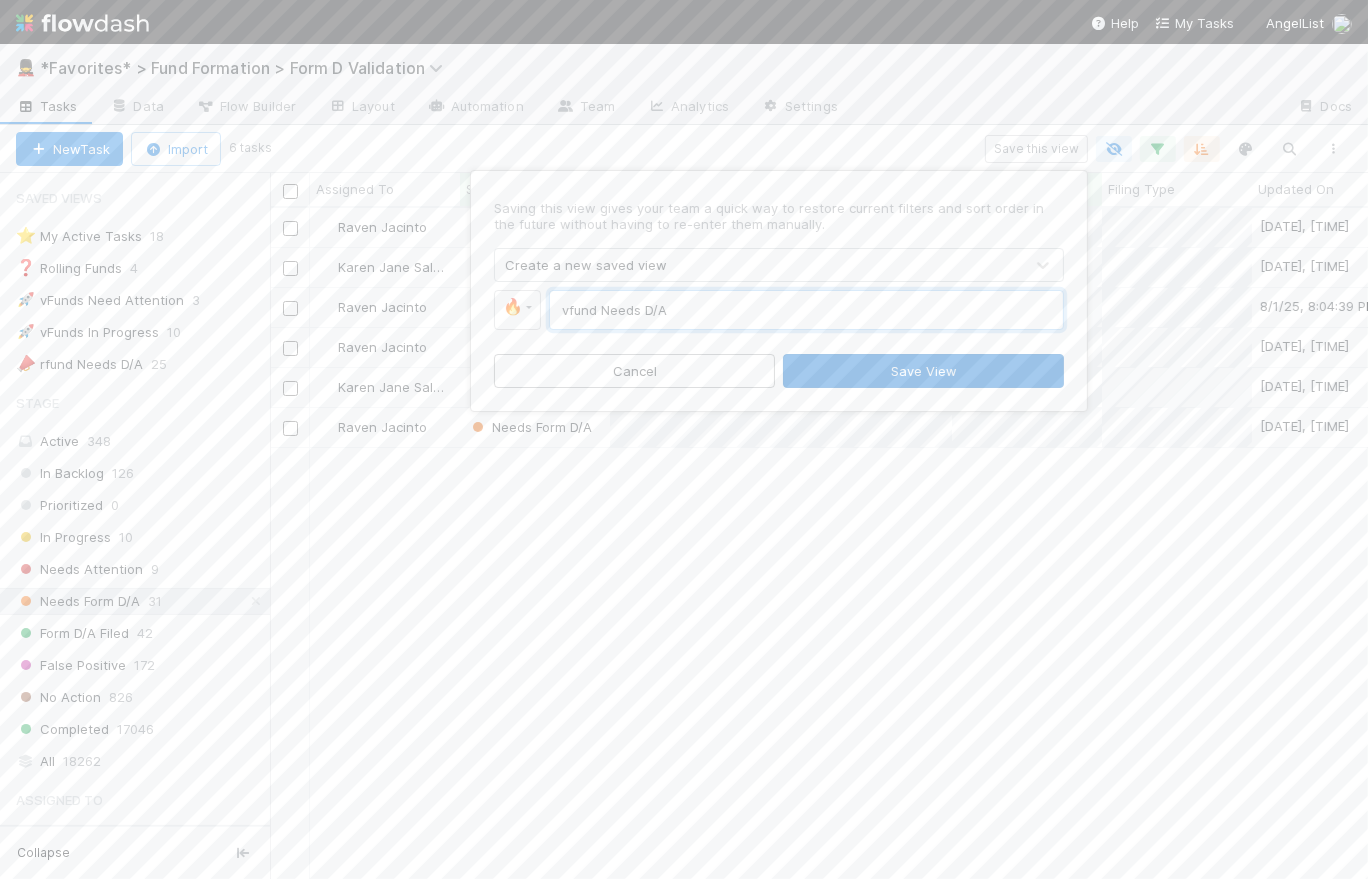 type on "vfund Needs D/A" 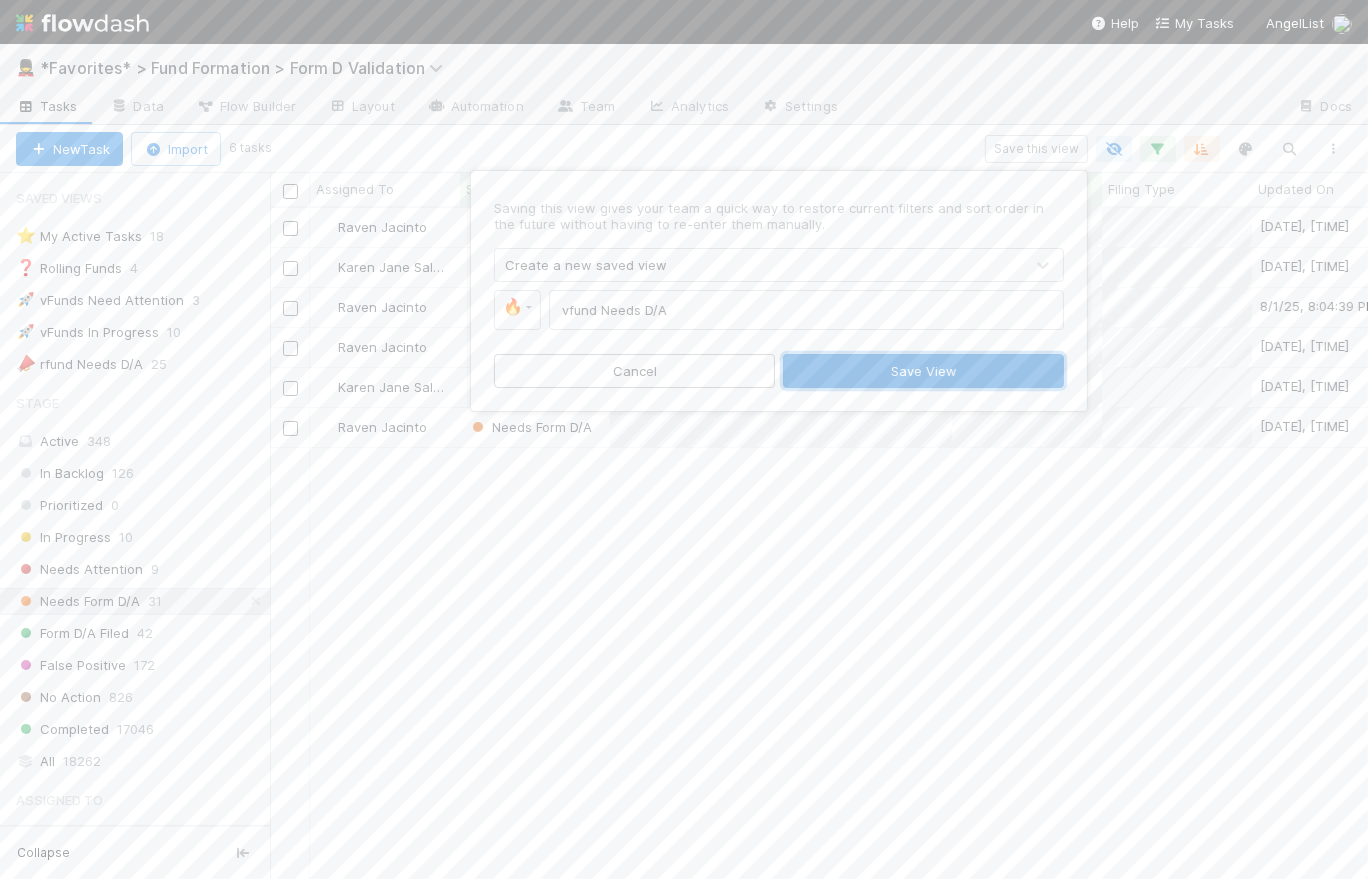 click on "Save View" at bounding box center [923, 371] 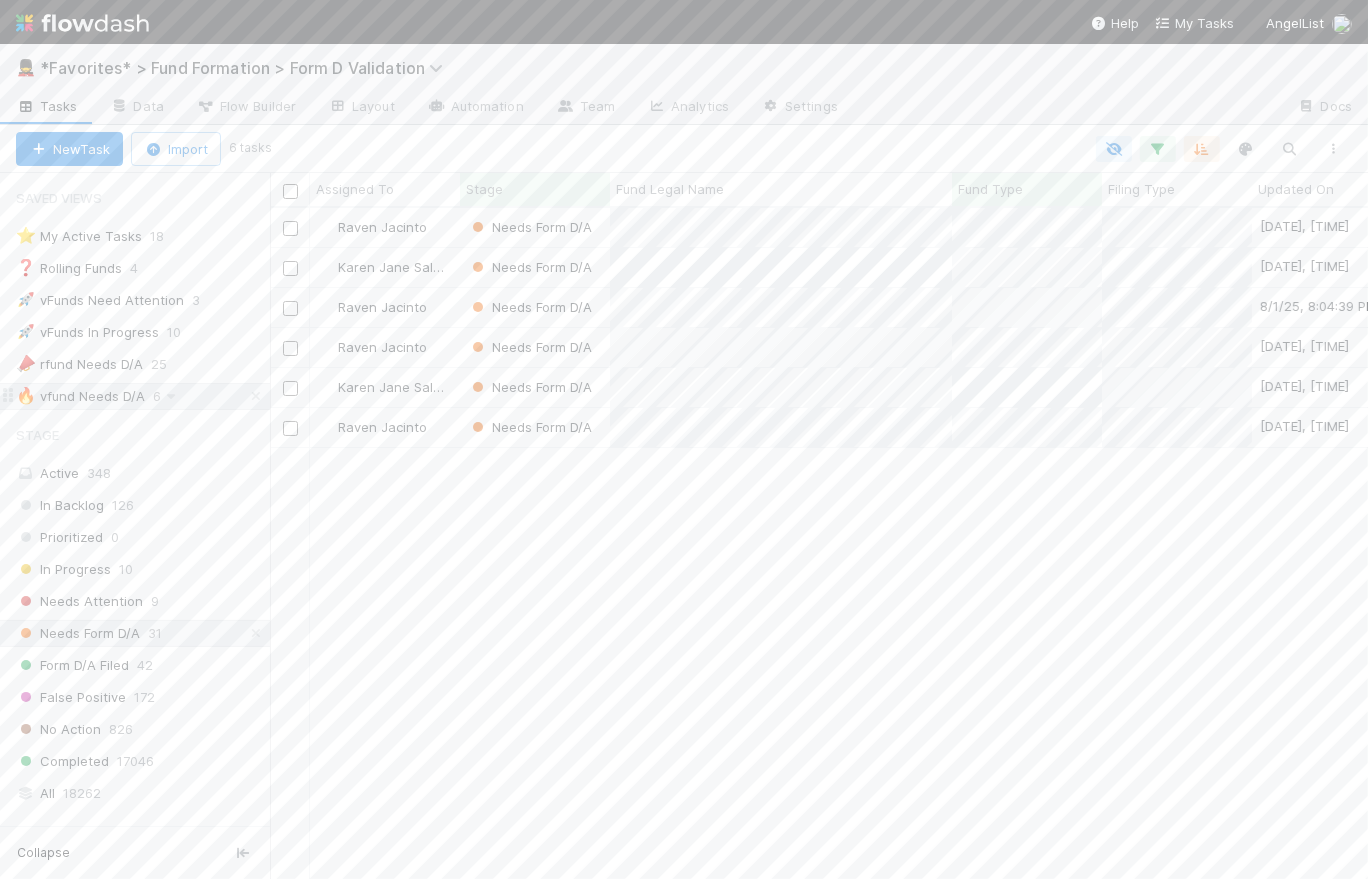 click on "🔥 vfund Needs D/A" at bounding box center [80, 396] 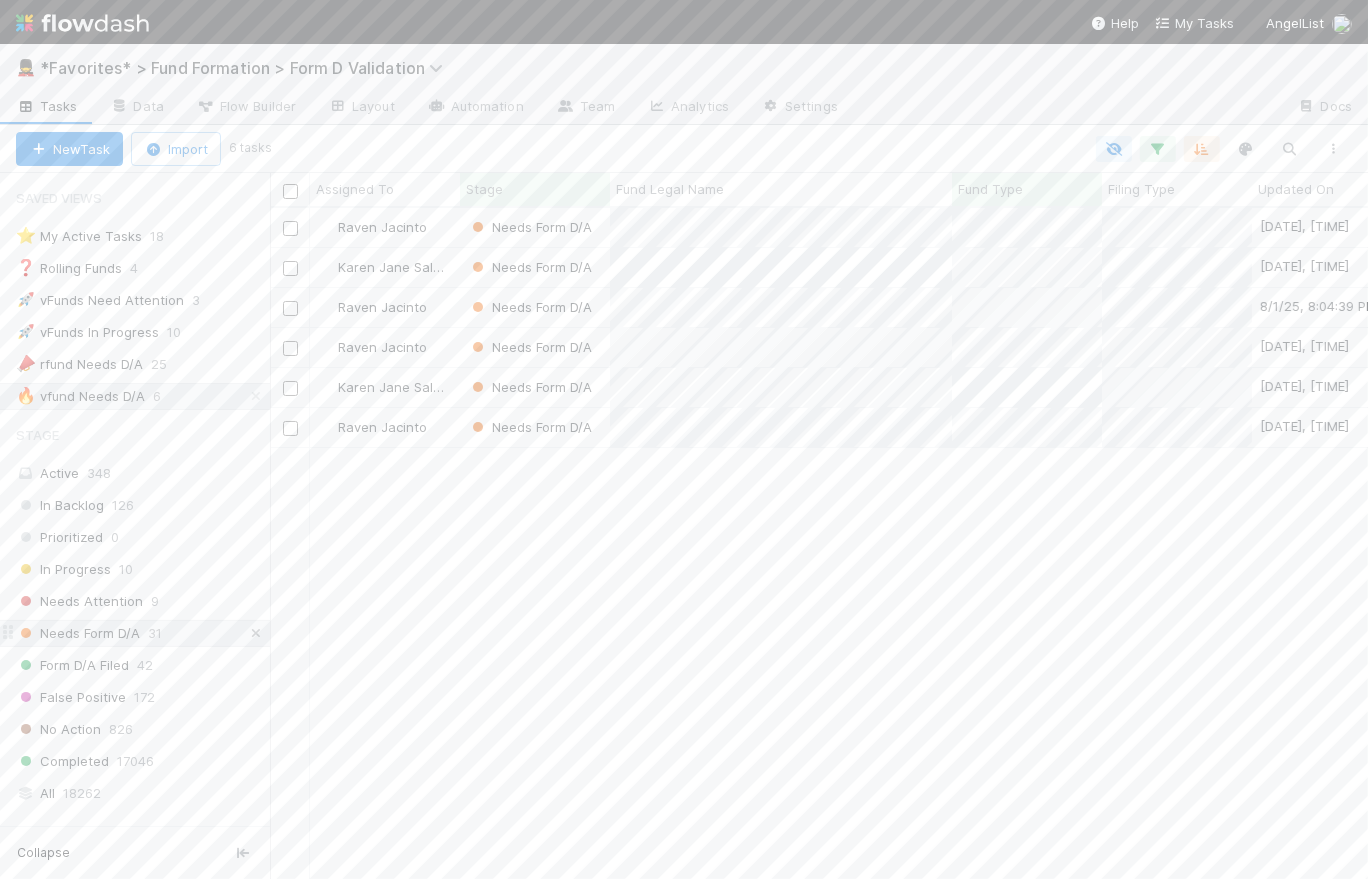 click at bounding box center [256, 633] 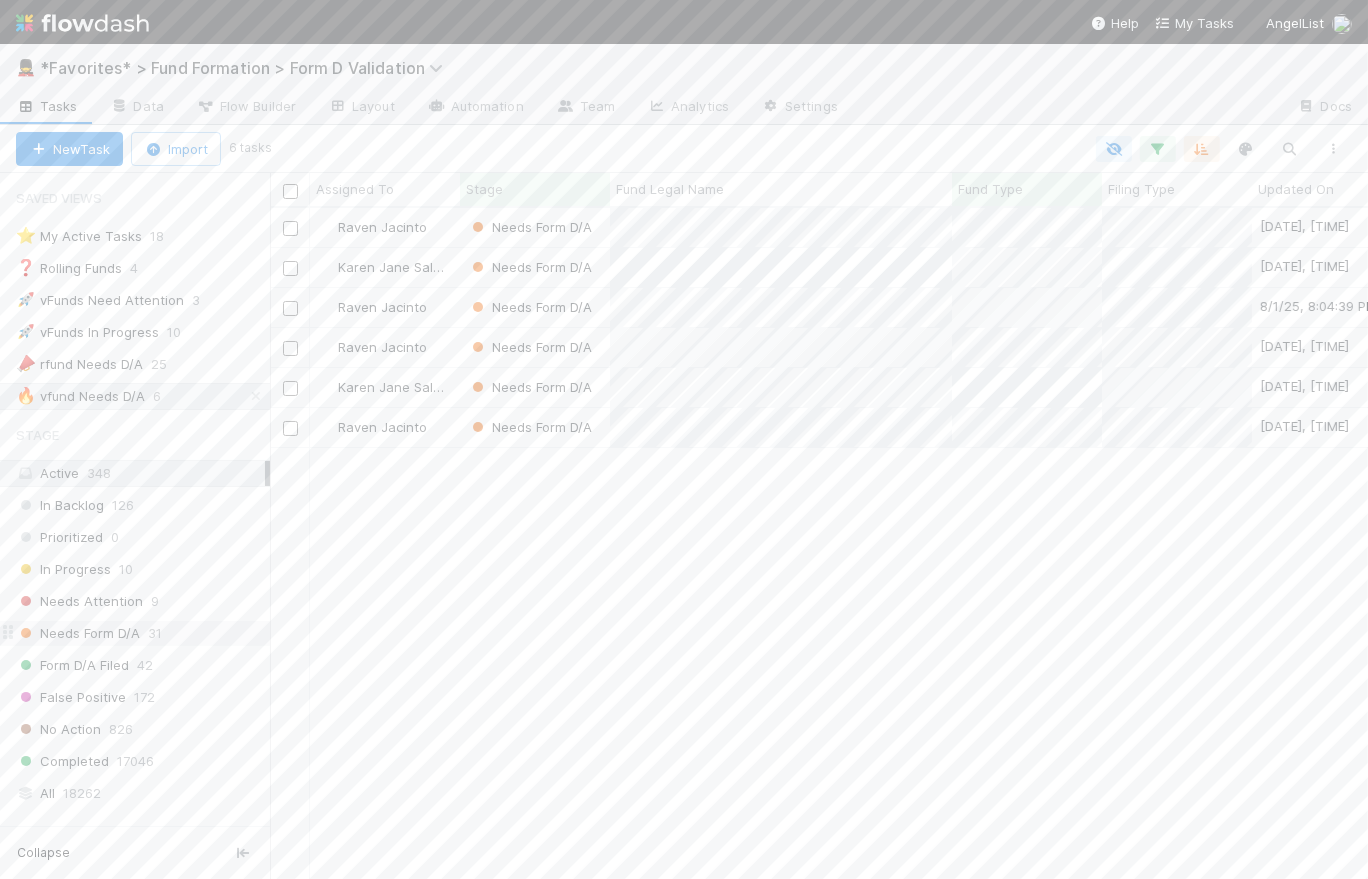 scroll, scrollTop: 14, scrollLeft: 14, axis: both 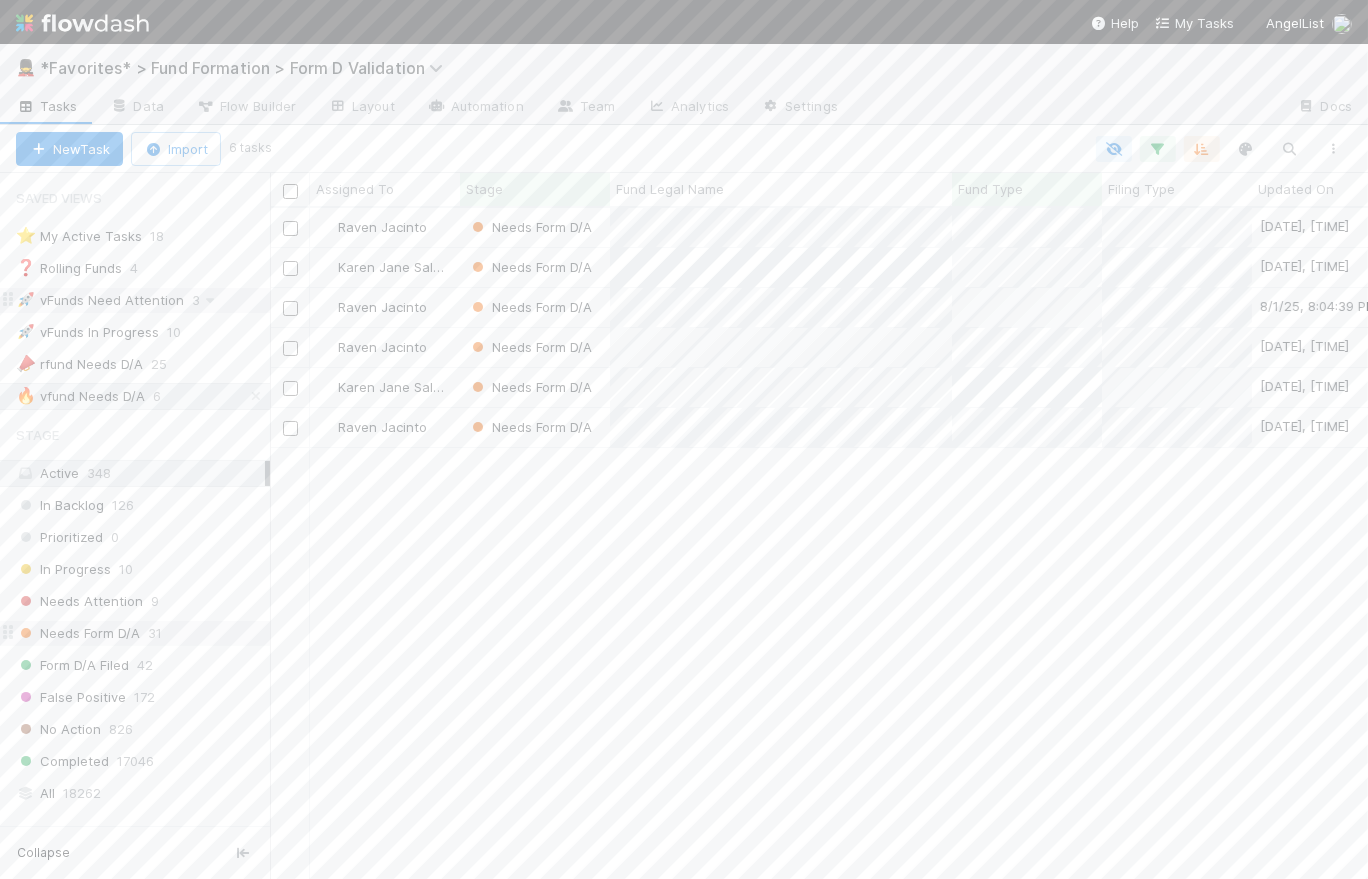click on "🚀 vFunds Need Attention" at bounding box center (100, 300) 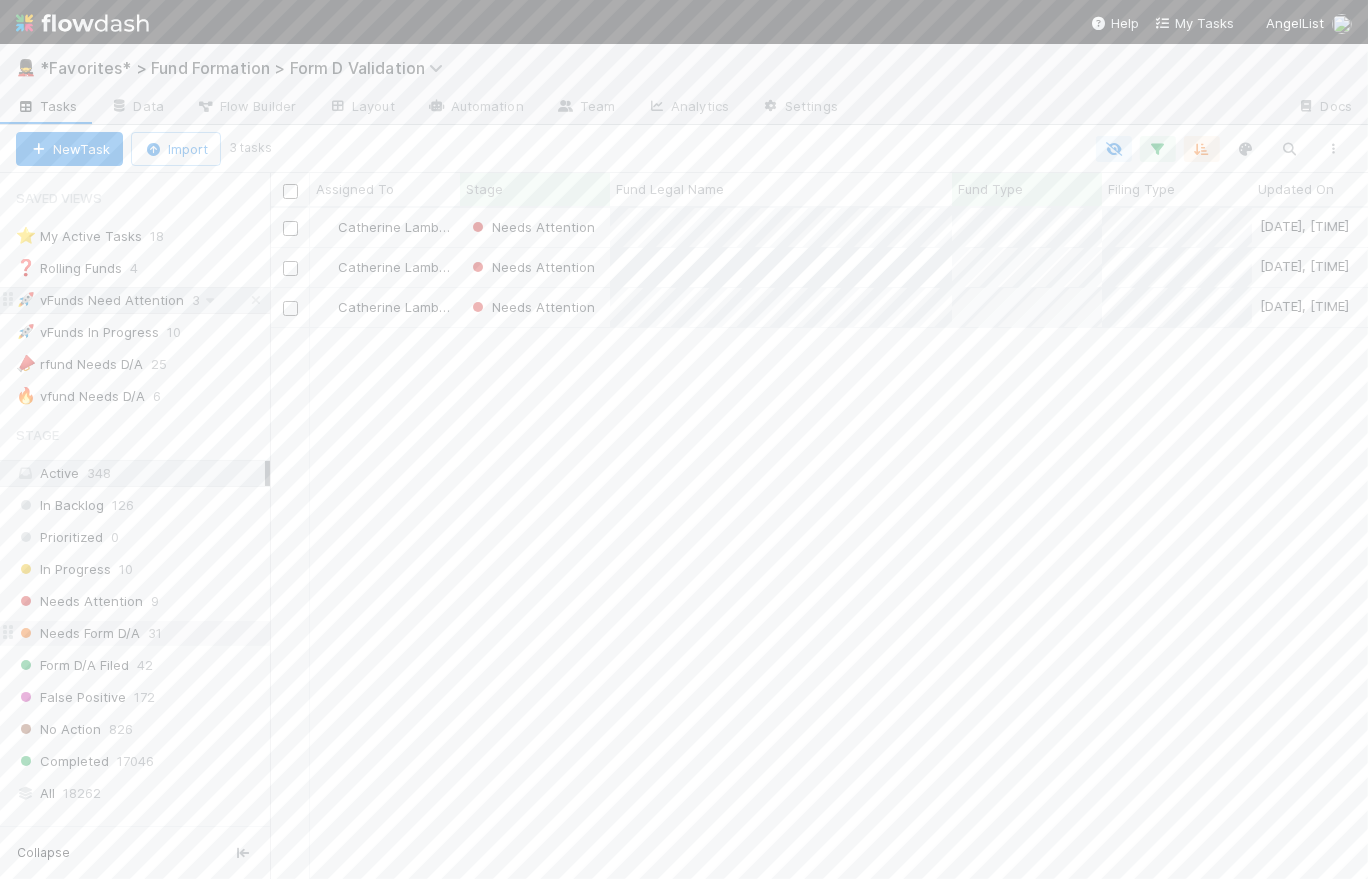 scroll, scrollTop: 14, scrollLeft: 14, axis: both 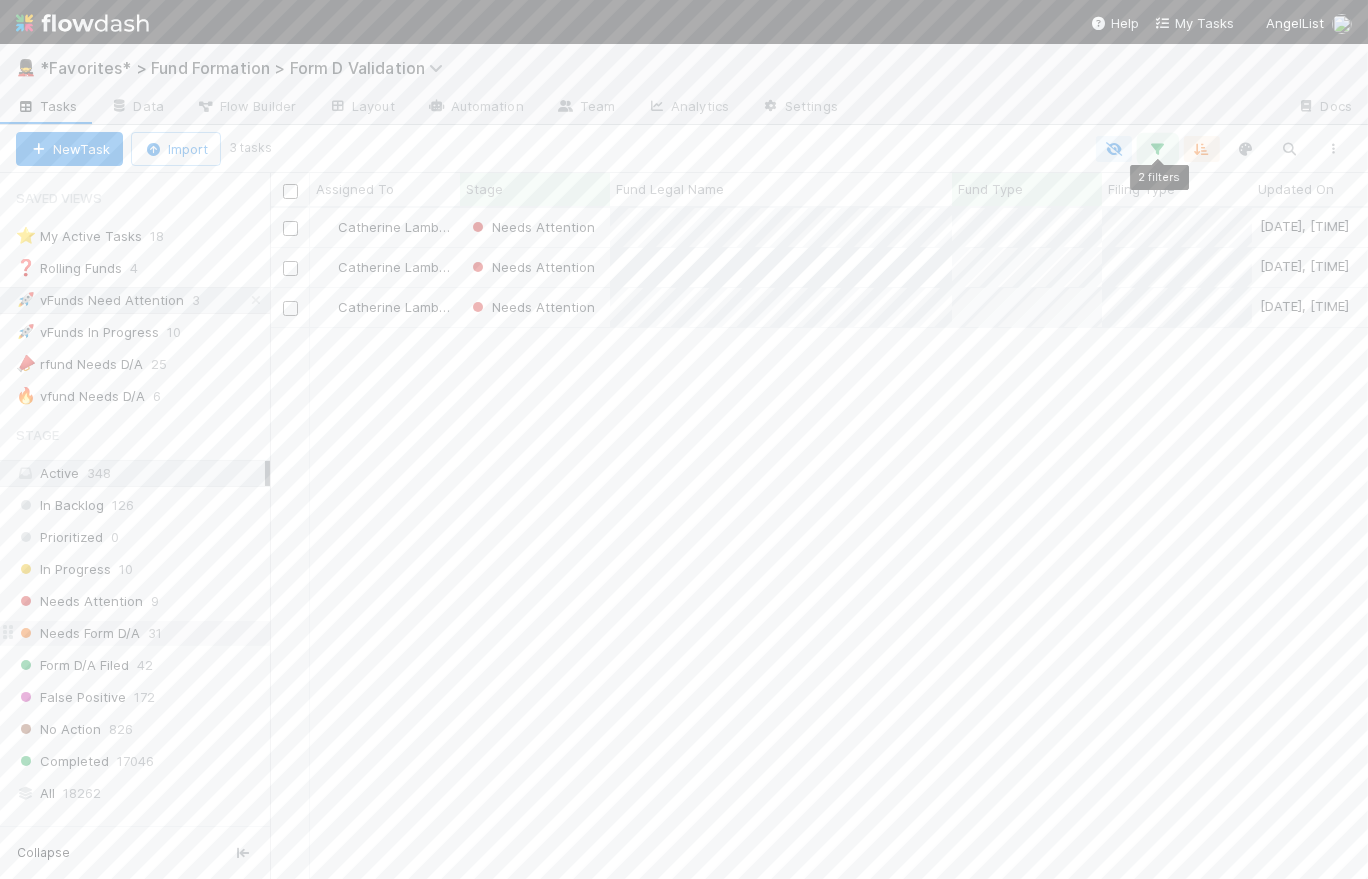 click at bounding box center (1158, 149) 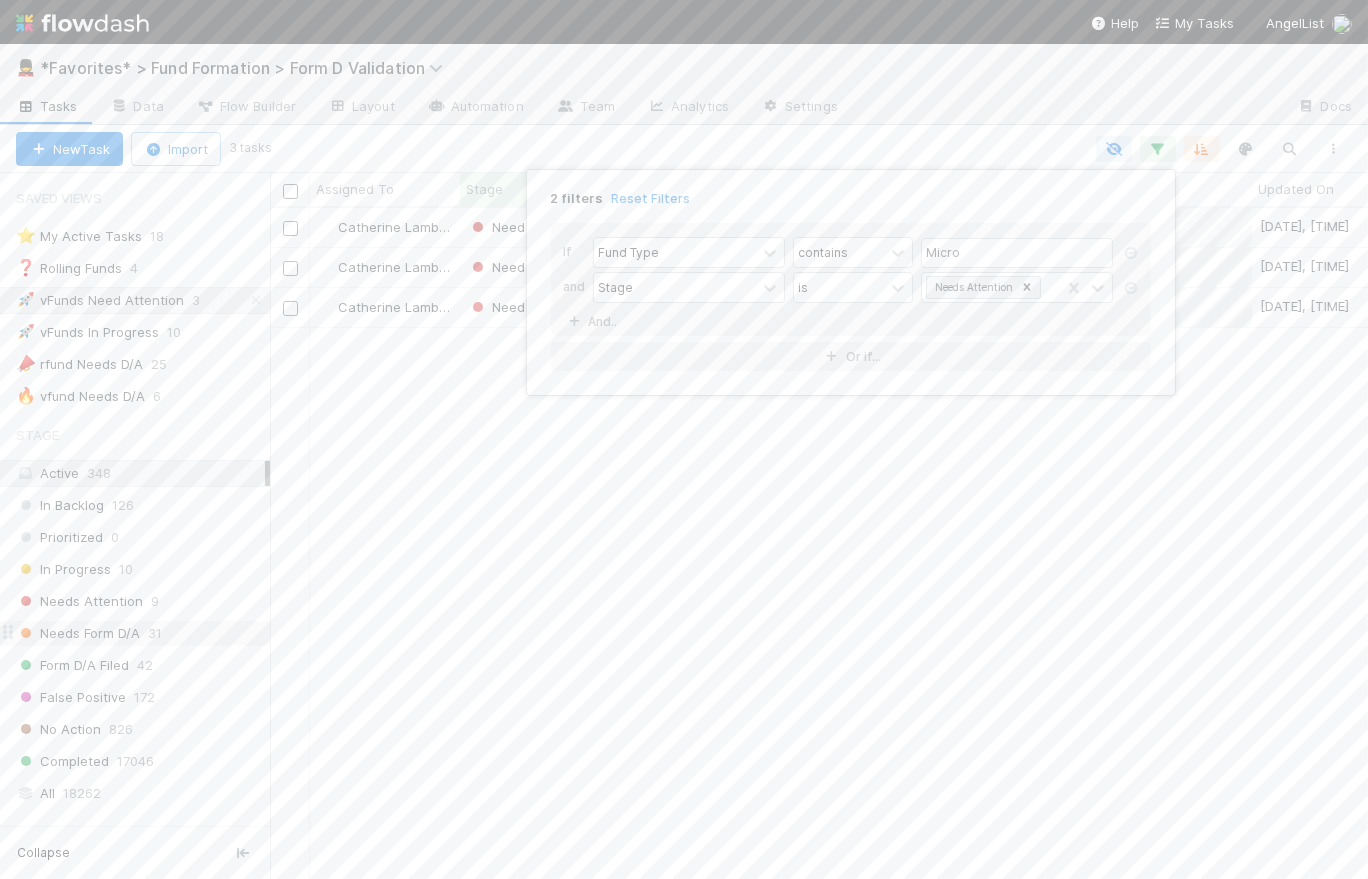 click on "2 filters Reset Filters If Fund Type contains Micro and Stage is Needs Attention And.. Or if..." at bounding box center [684, 439] 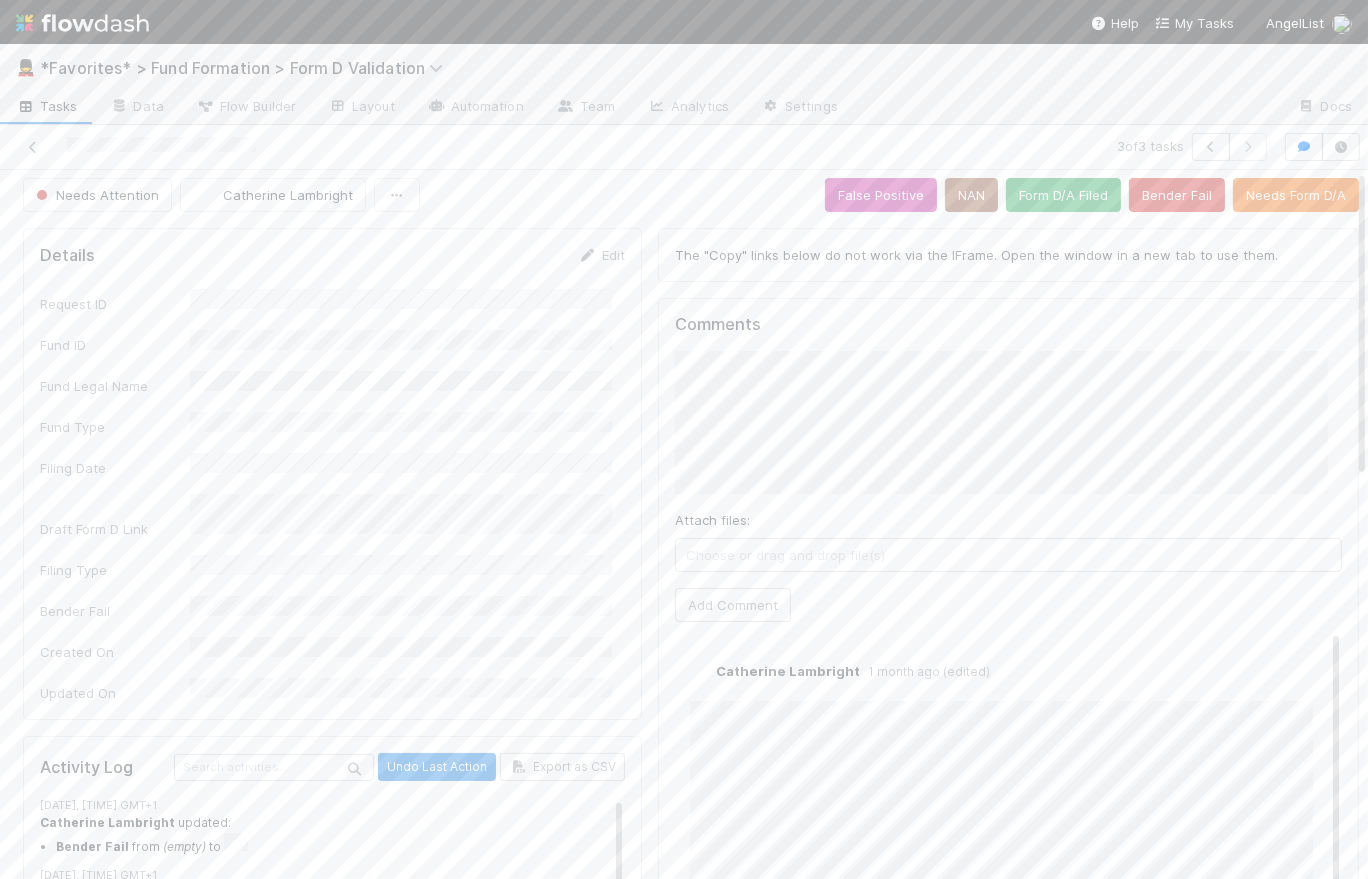 scroll, scrollTop: 0, scrollLeft: 0, axis: both 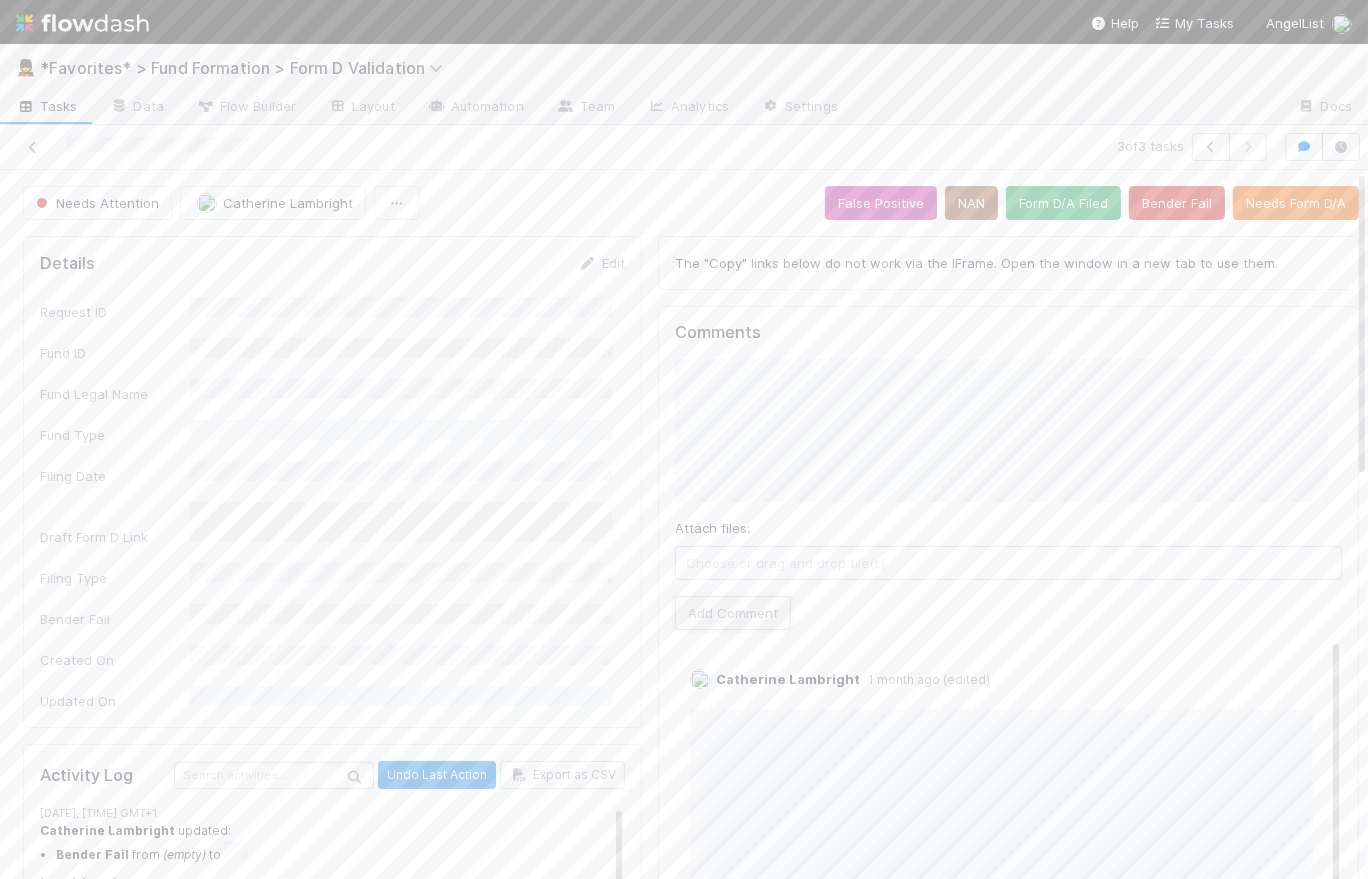 click on "Add Comment" at bounding box center [733, 613] 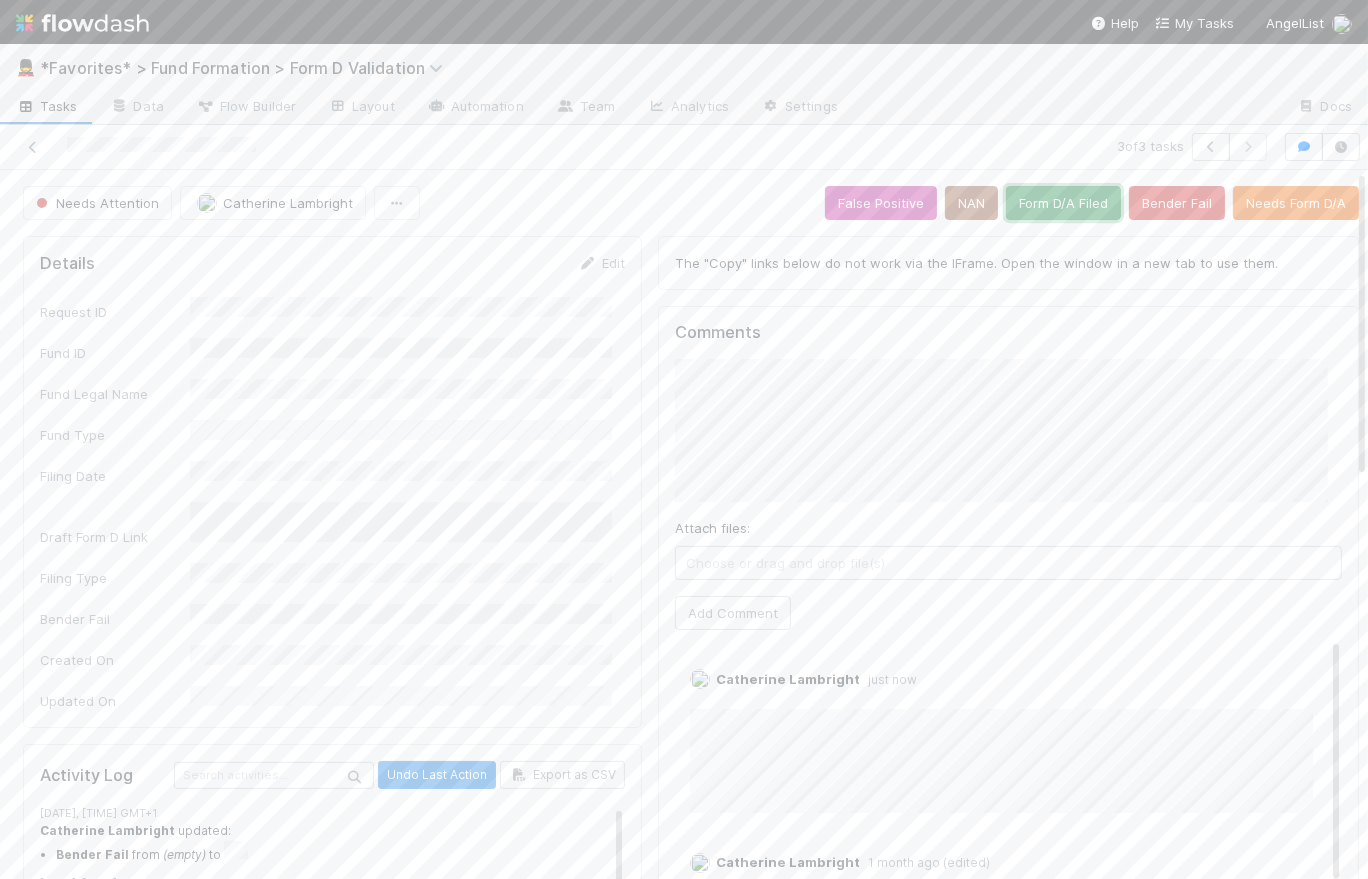 click on "Form D/A Filed" at bounding box center [1063, 203] 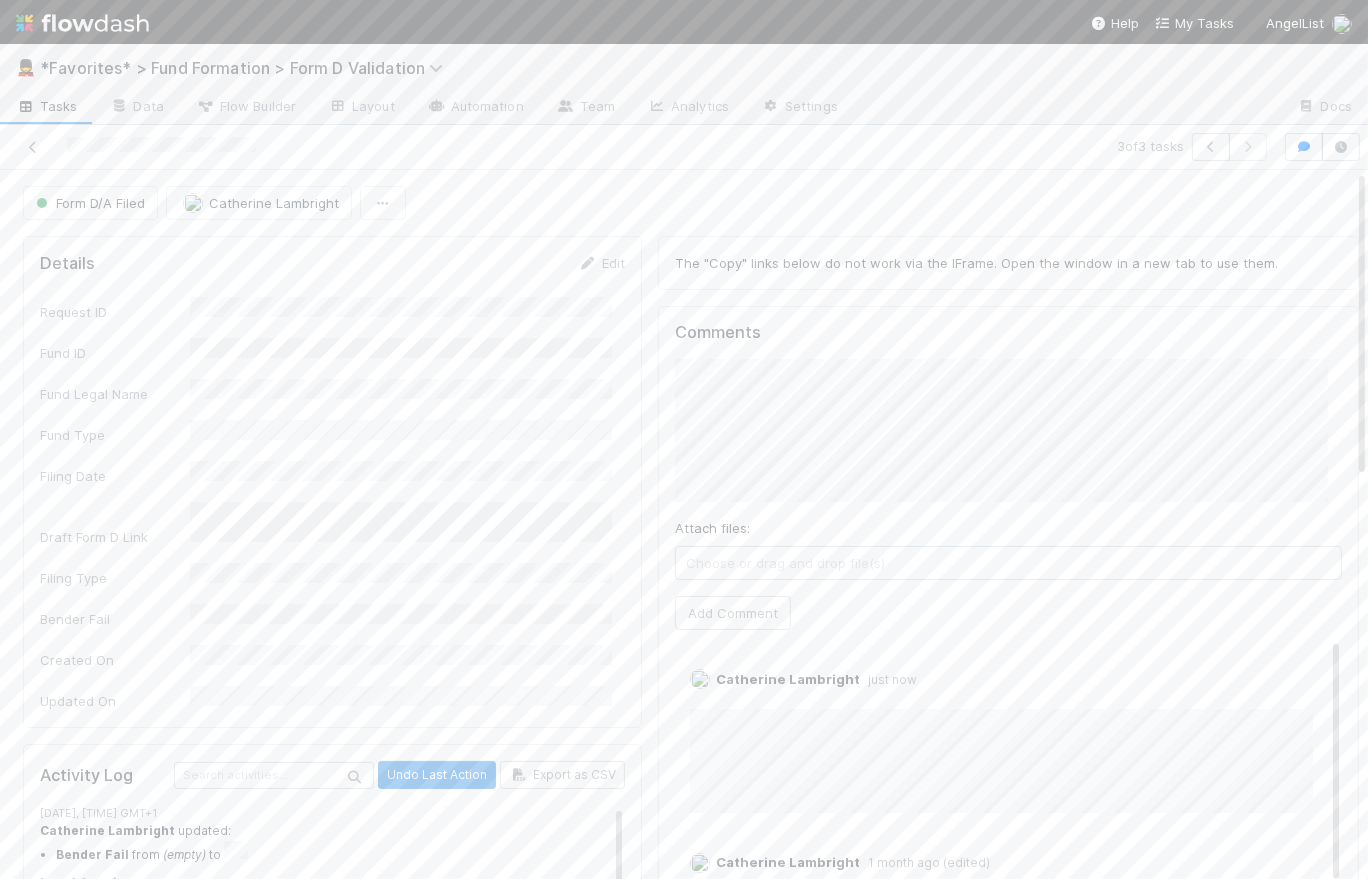 click on "Tasks" at bounding box center (47, 106) 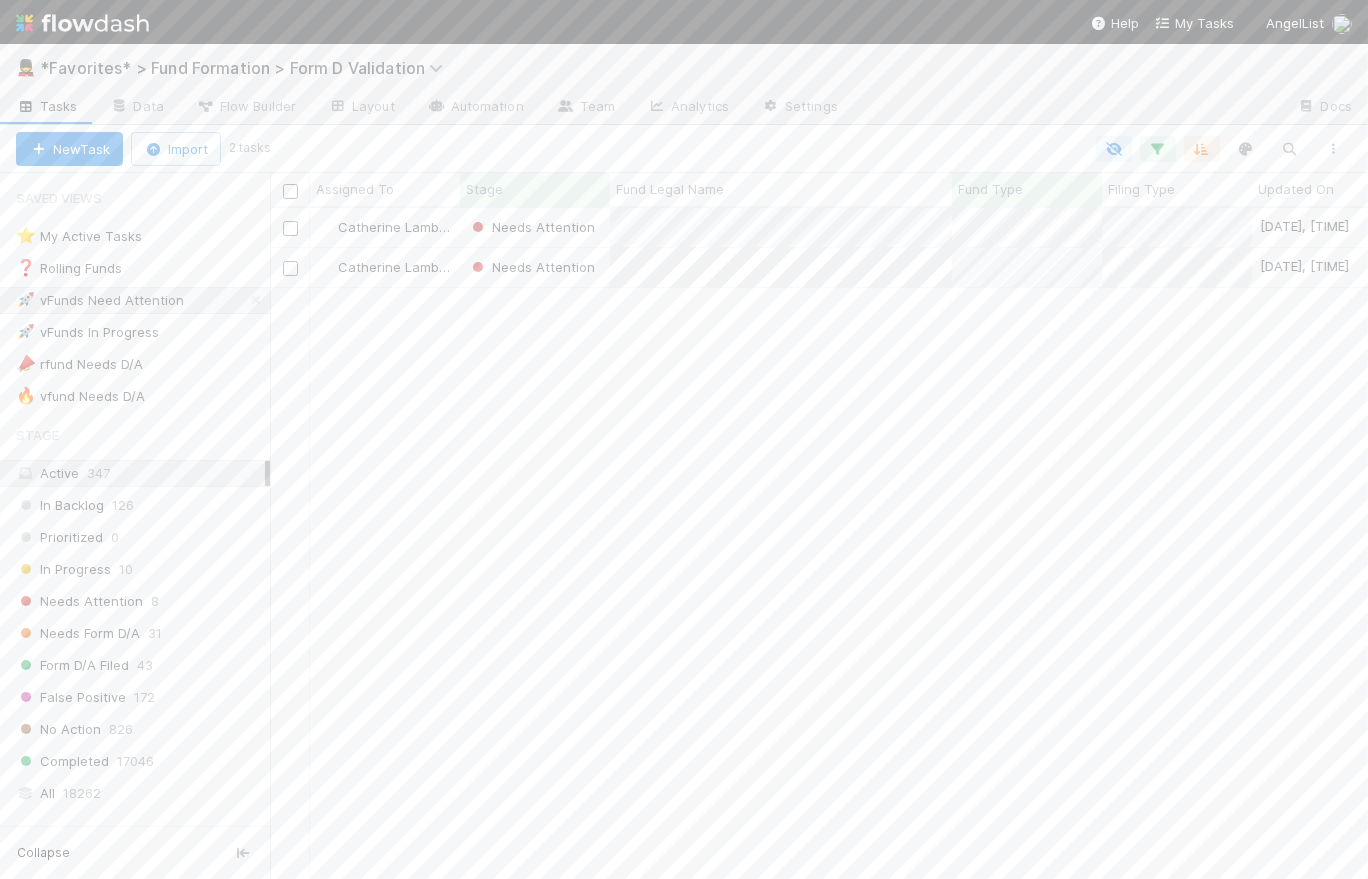 scroll, scrollTop: 14, scrollLeft: 14, axis: both 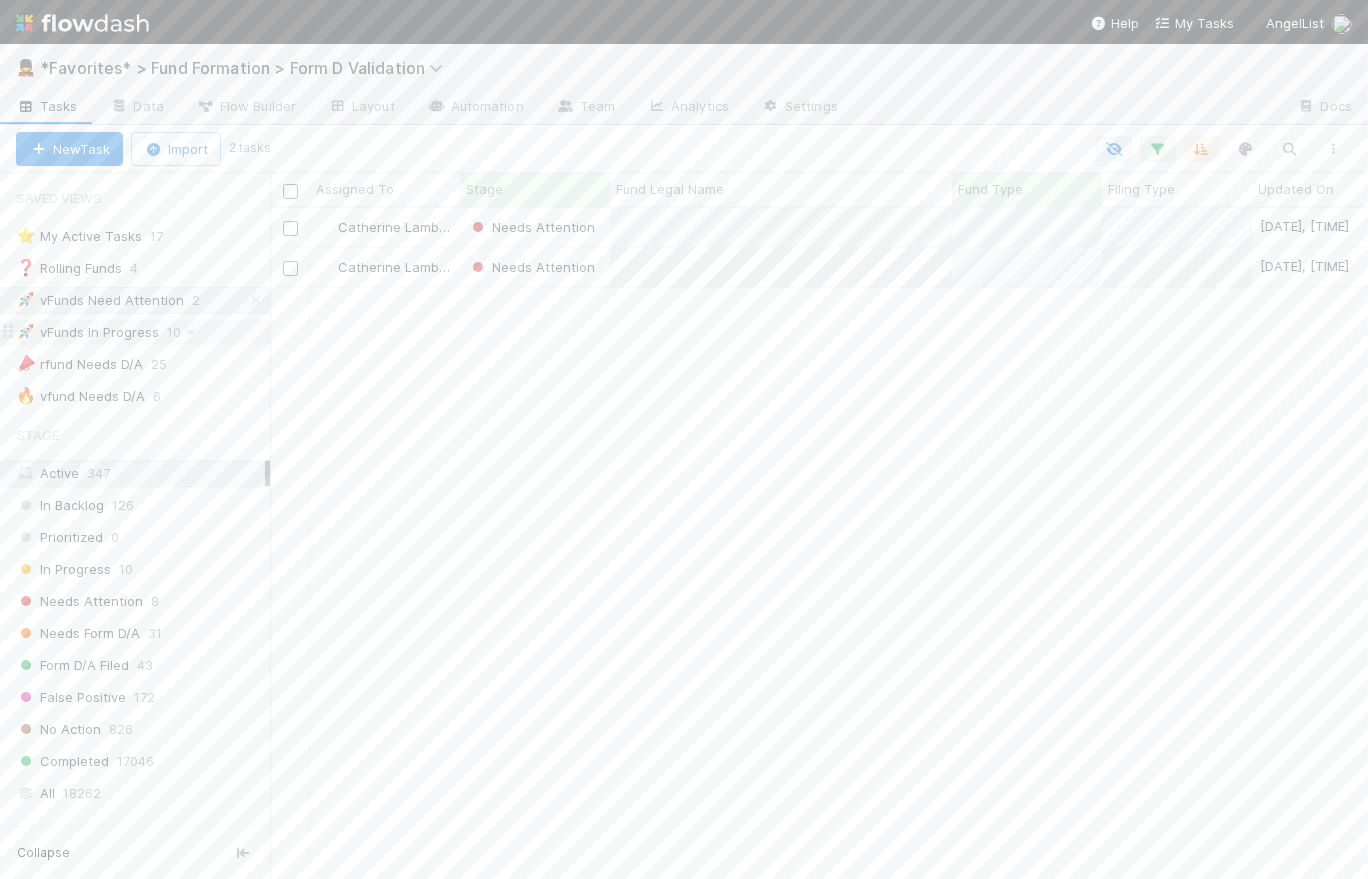 click on "🚀 vFunds In Progress" at bounding box center (87, 332) 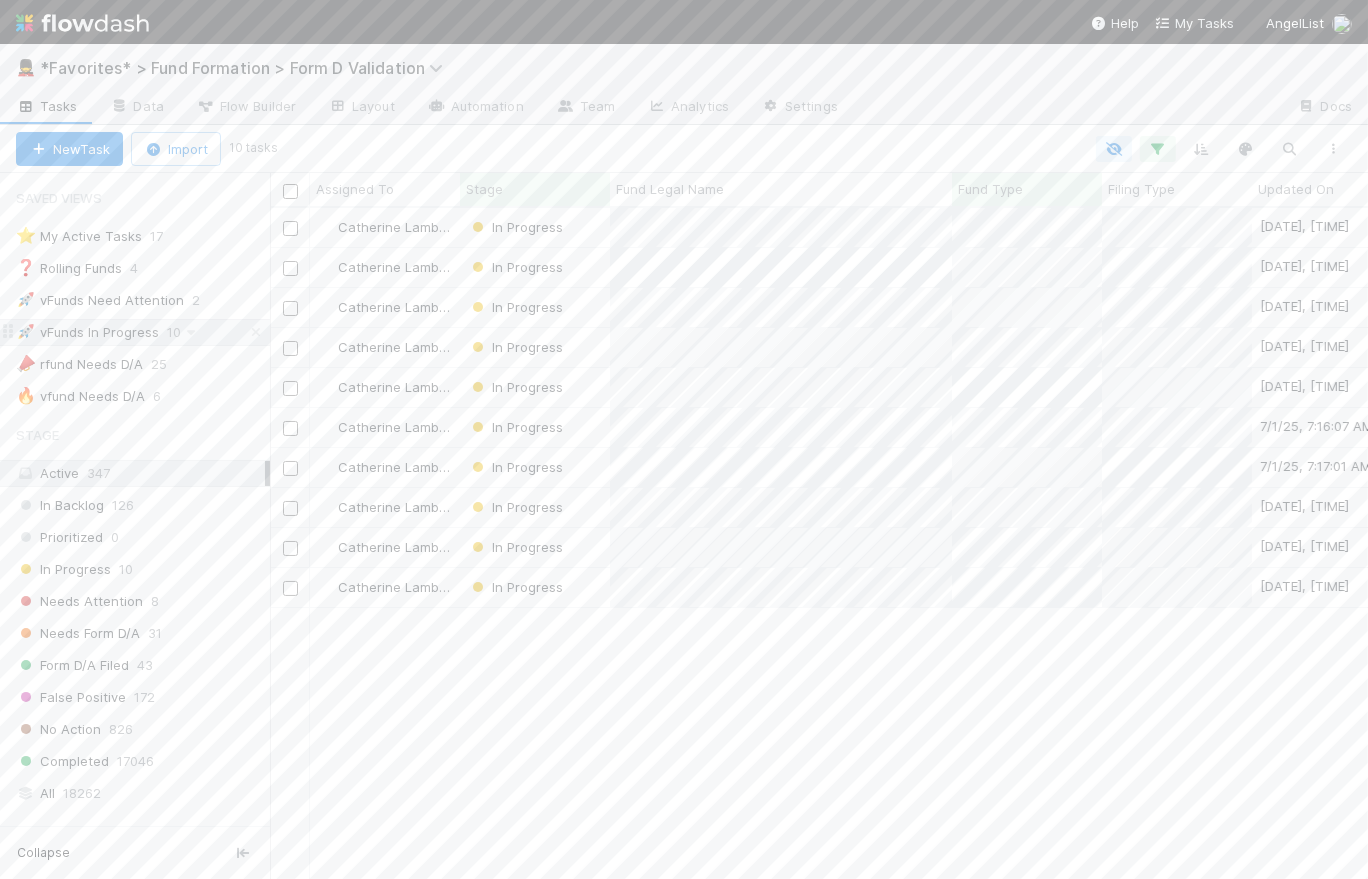 scroll, scrollTop: 14, scrollLeft: 14, axis: both 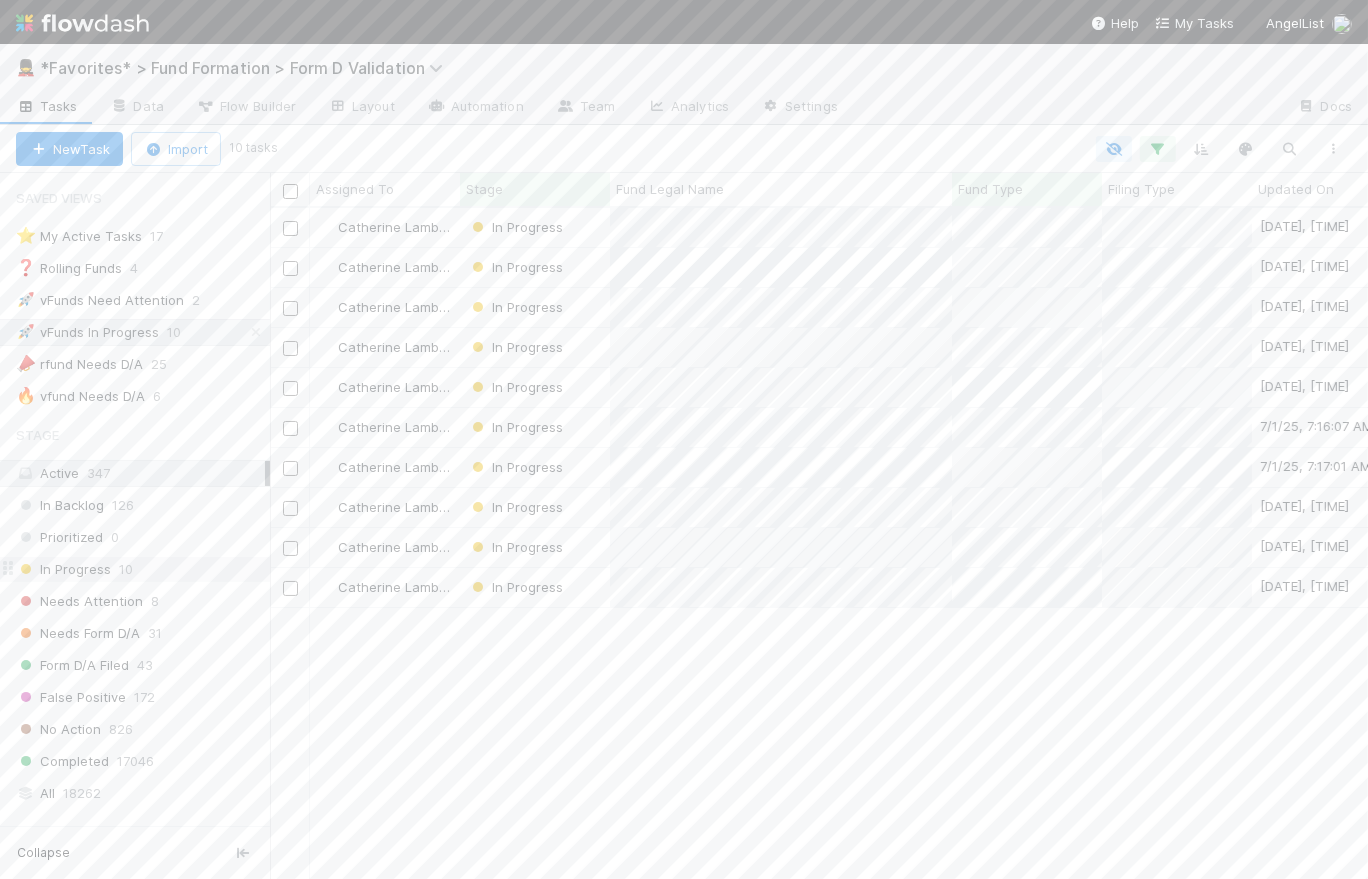 click on "In Progress   10" at bounding box center [143, 569] 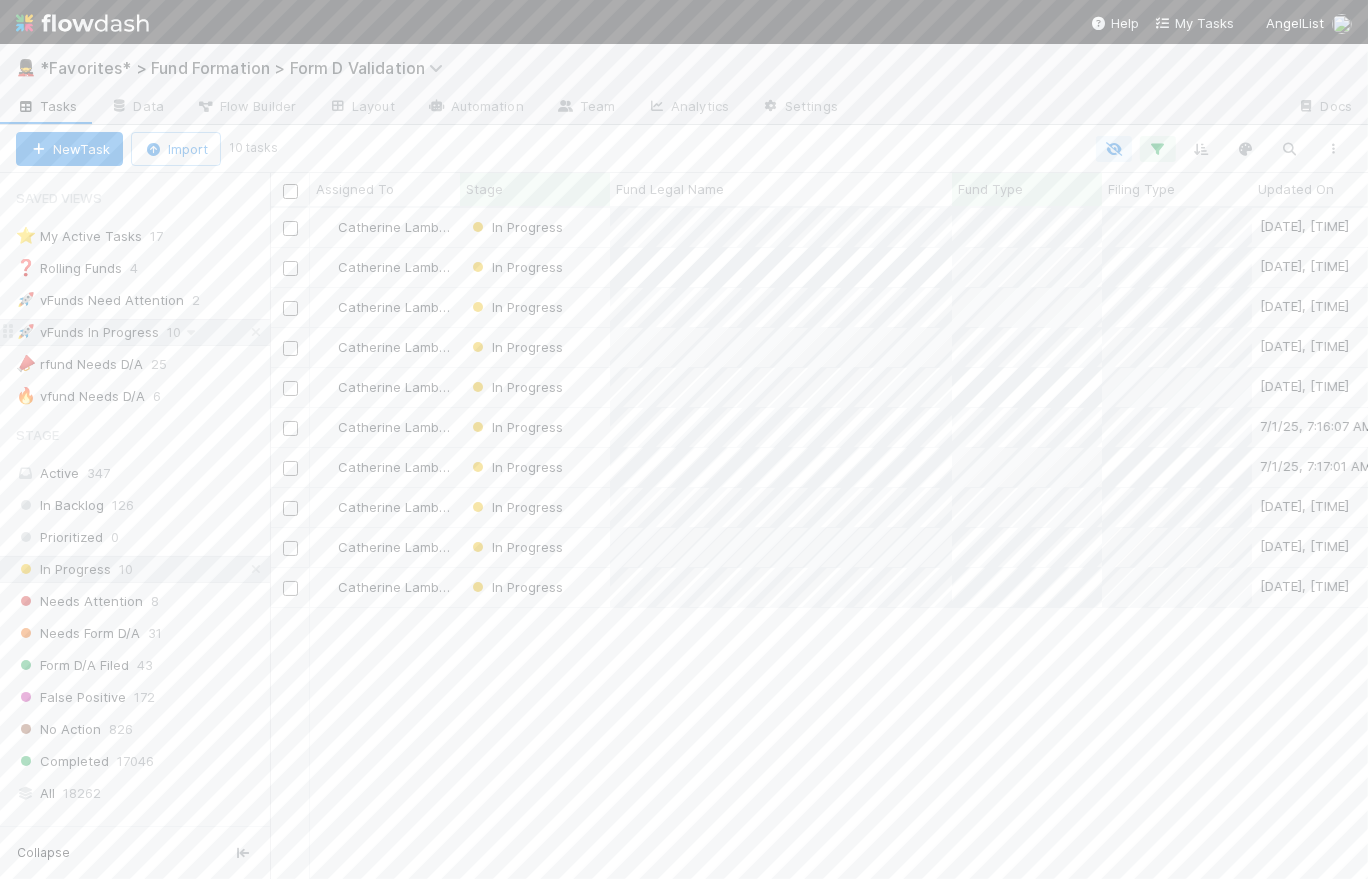 scroll, scrollTop: 14, scrollLeft: 14, axis: both 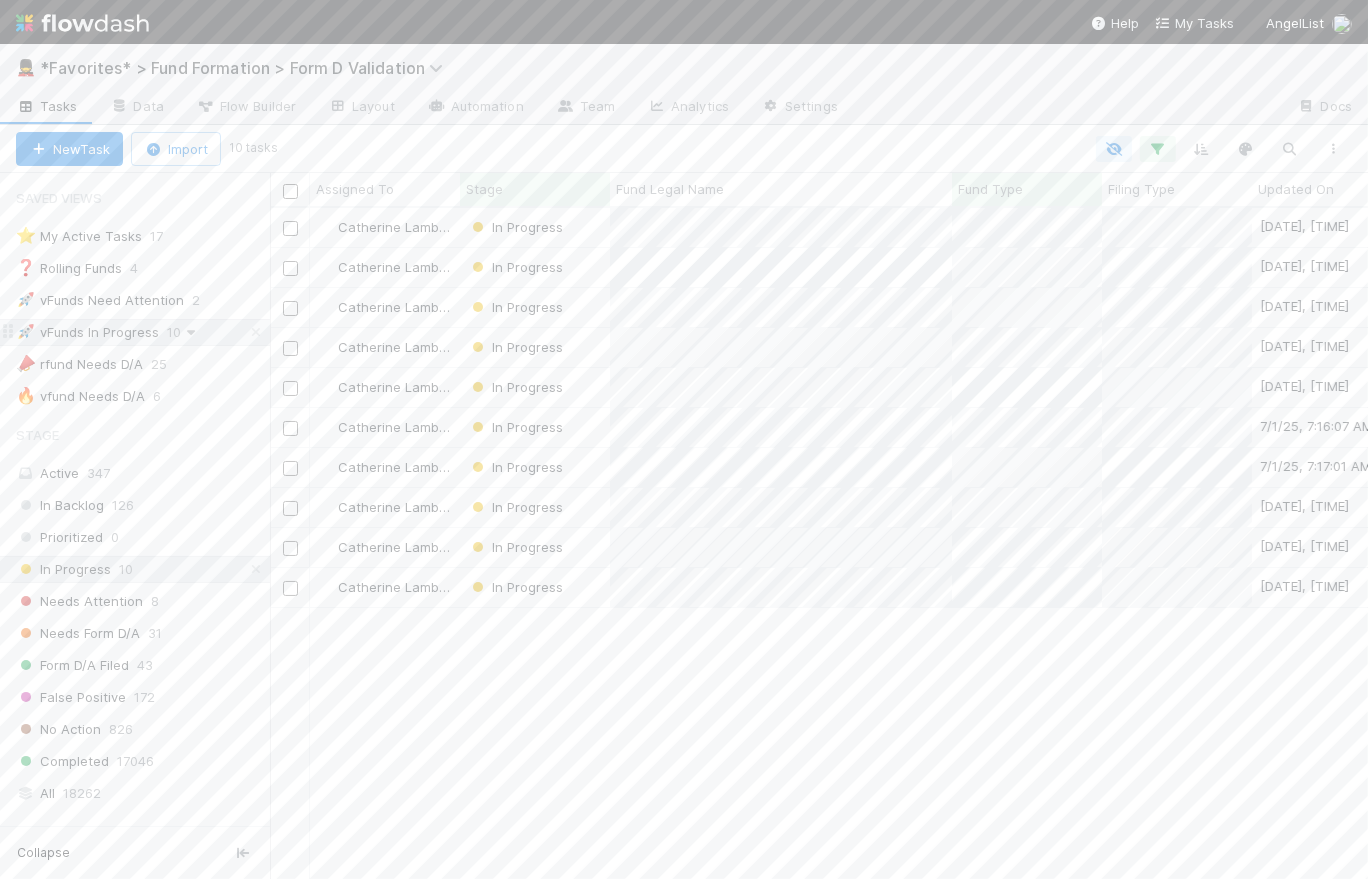 click at bounding box center (191, 332) 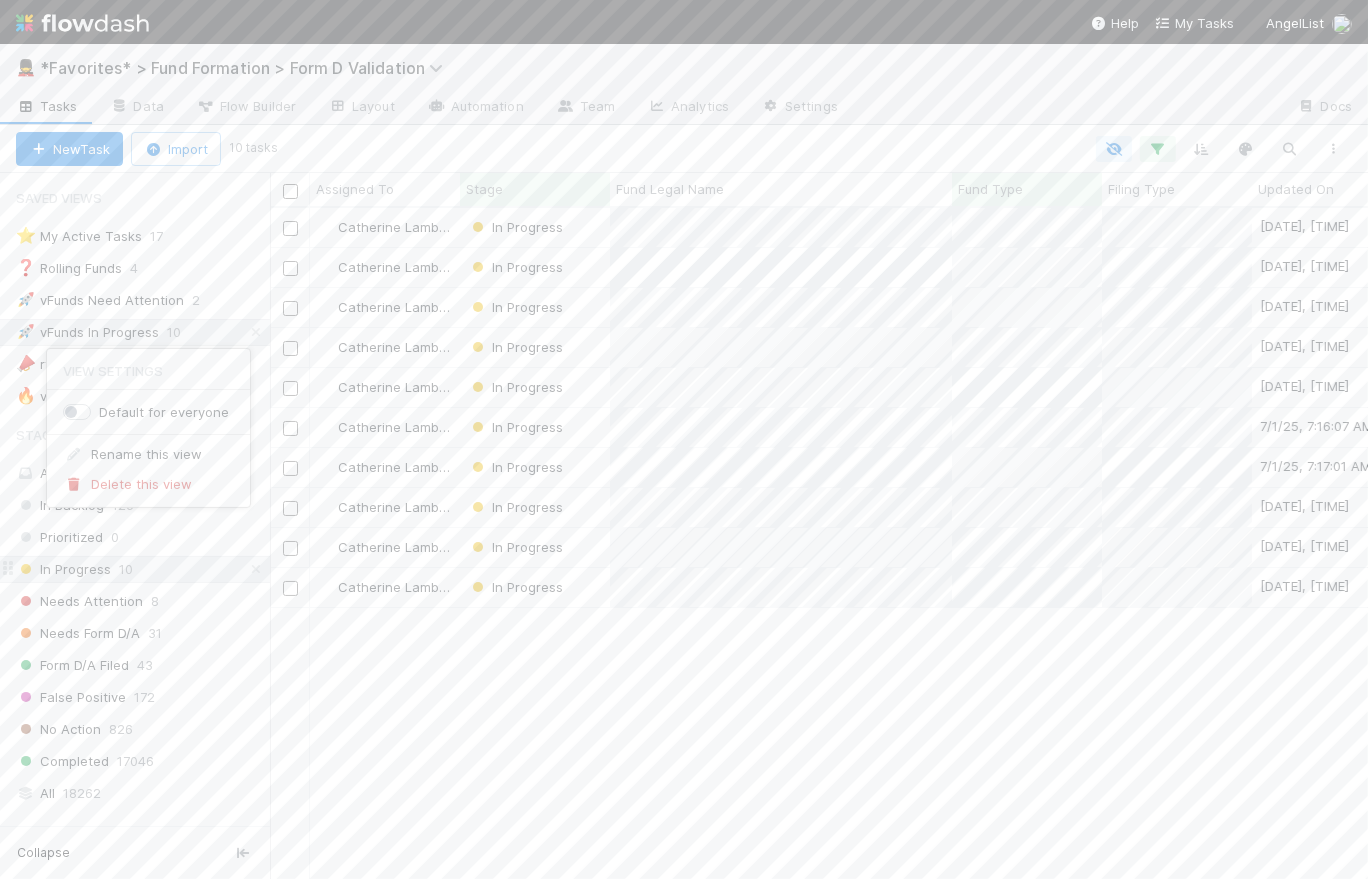 drag, startPoint x: 193, startPoint y: 565, endPoint x: 223, endPoint y: 566, distance: 30.016663 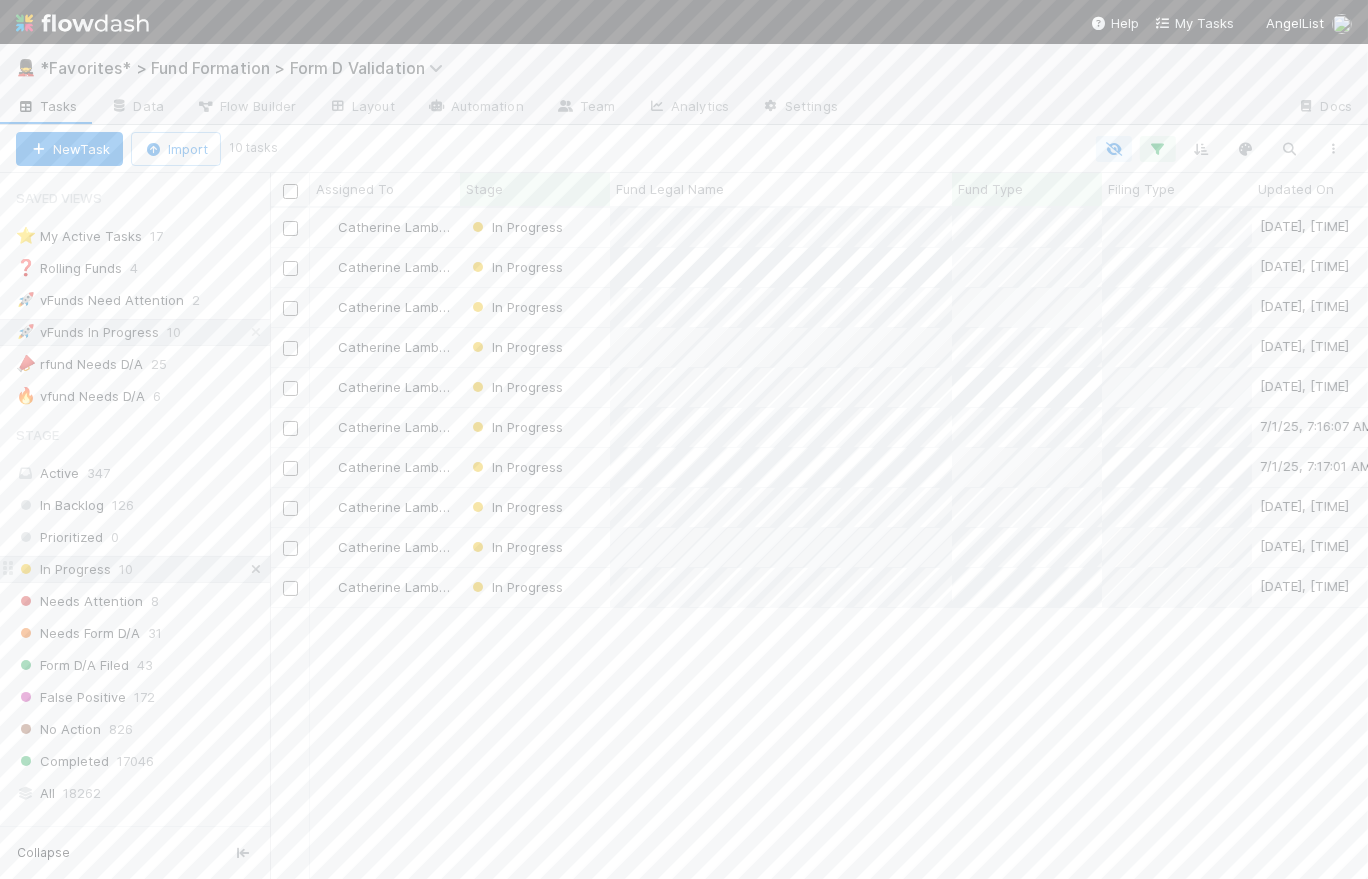 click at bounding box center [256, 569] 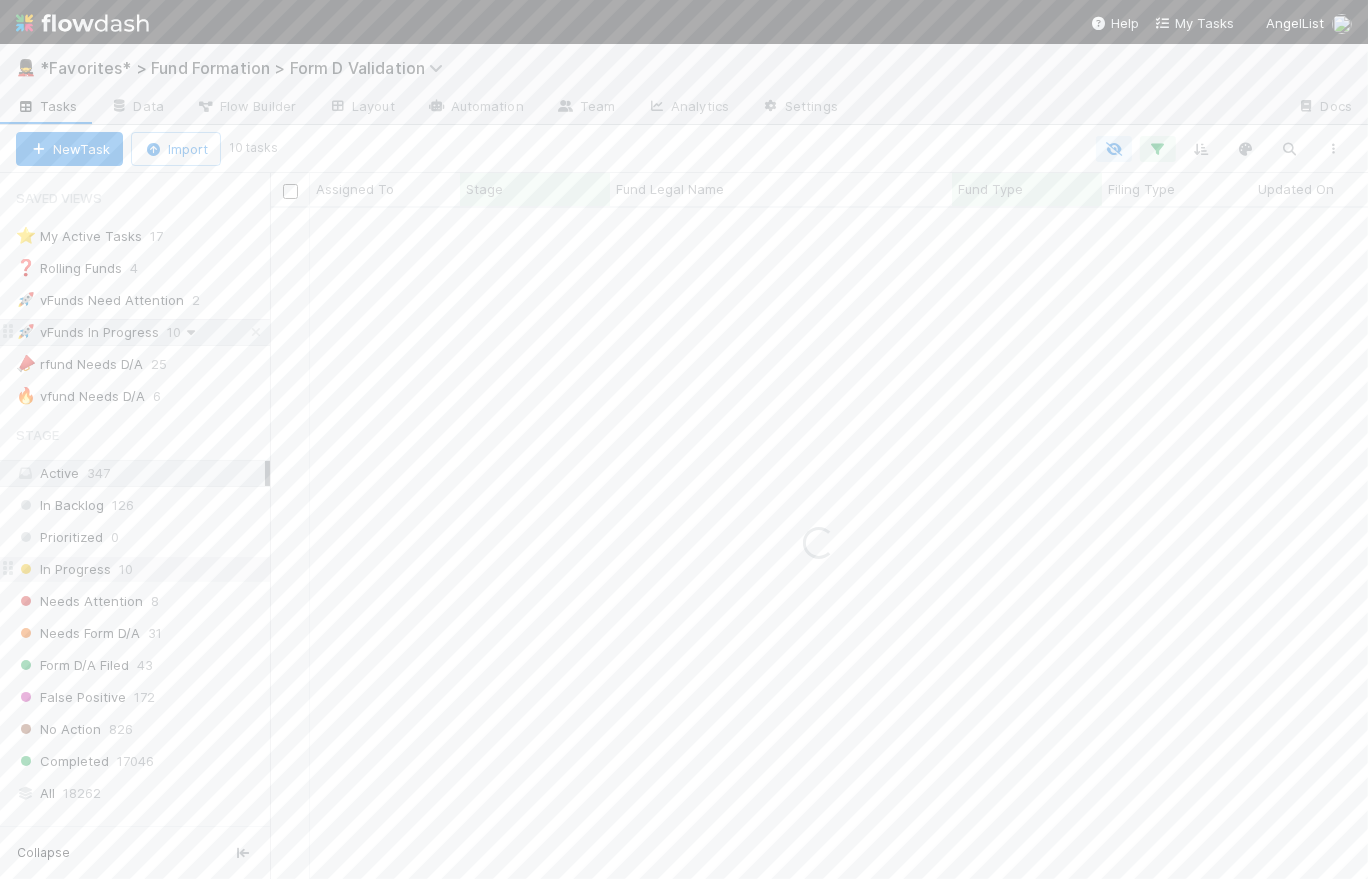 click at bounding box center [191, 332] 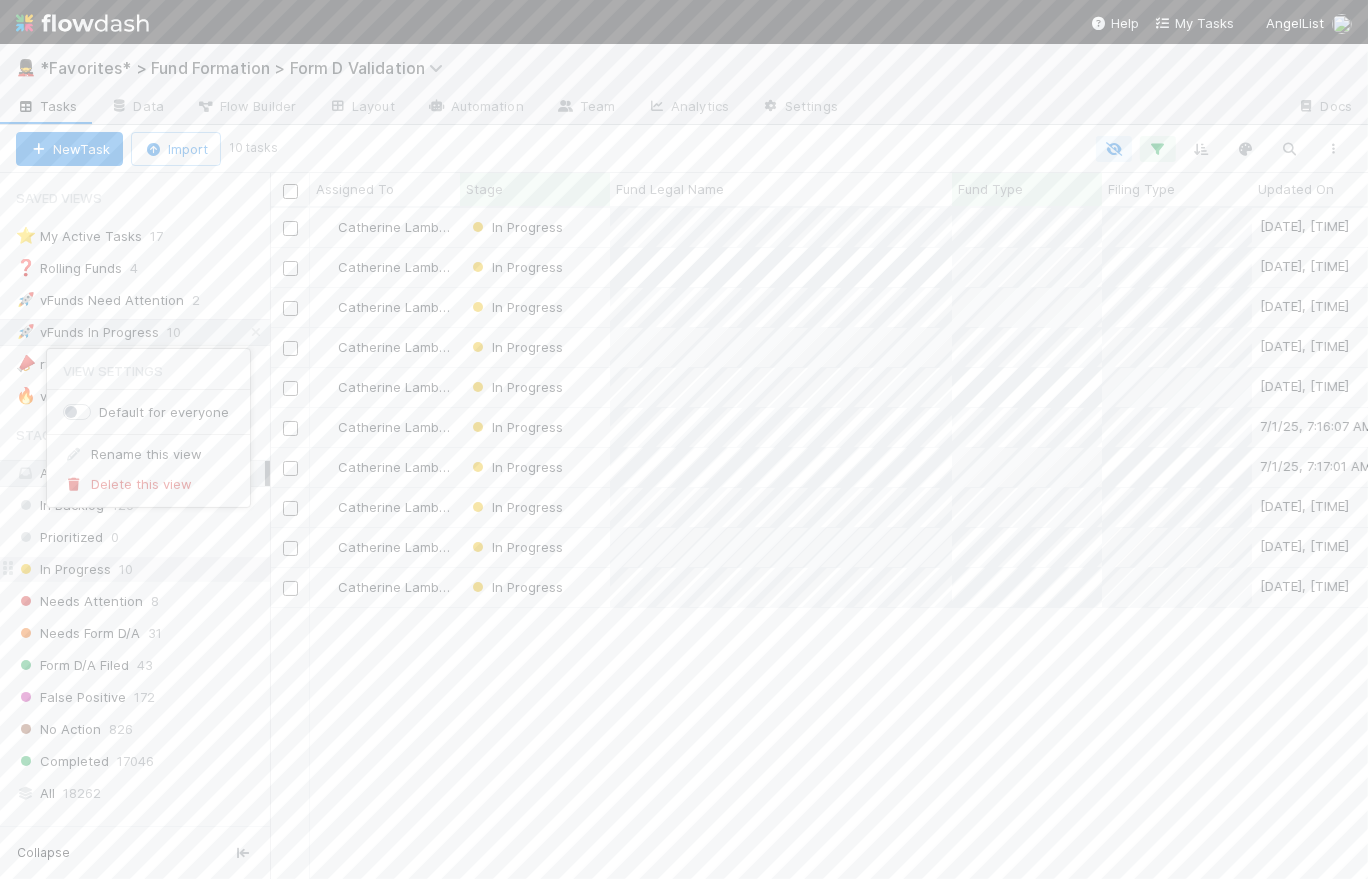 scroll, scrollTop: 14, scrollLeft: 14, axis: both 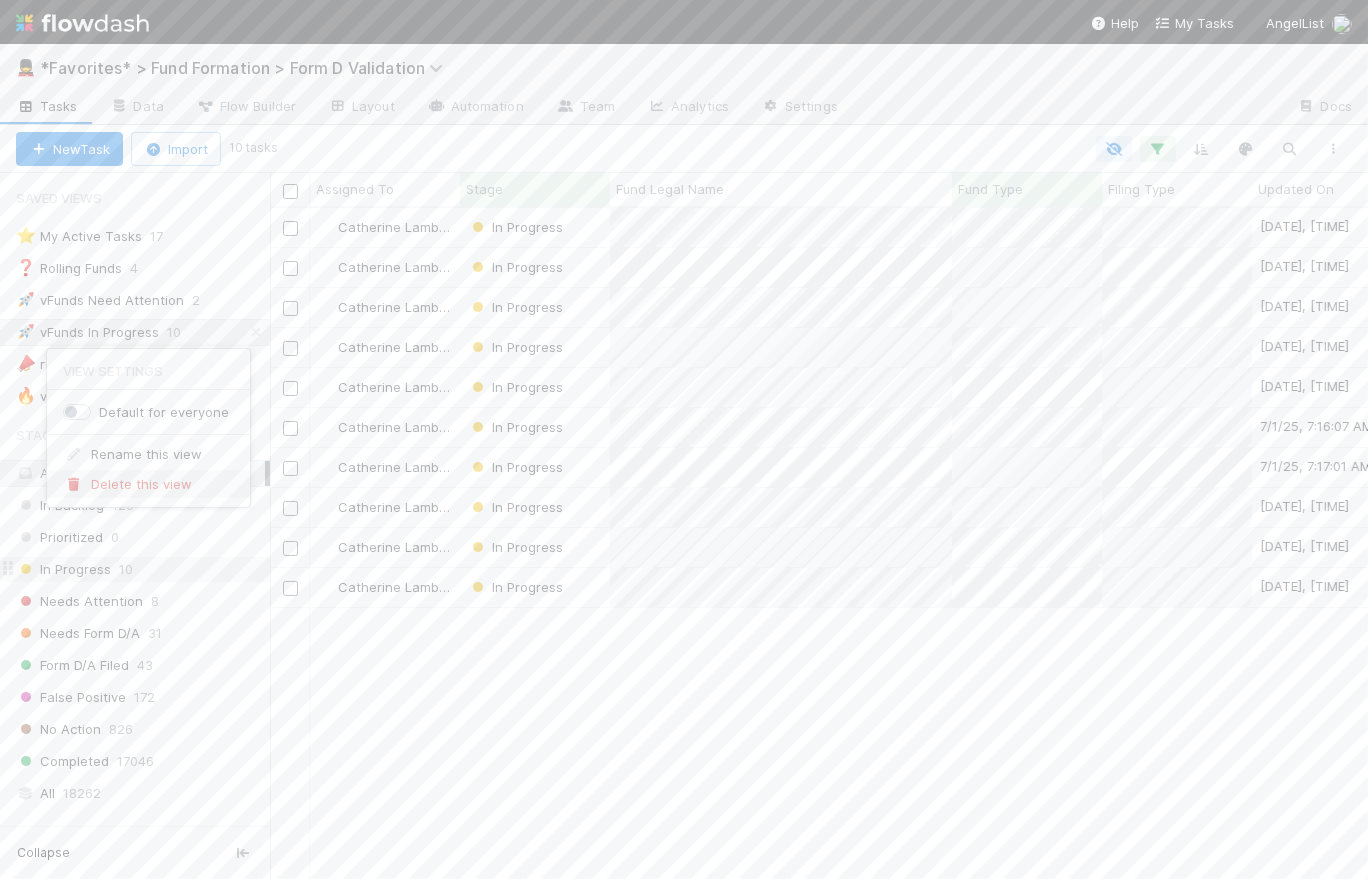 click on "Delete this view" at bounding box center (141, 484) 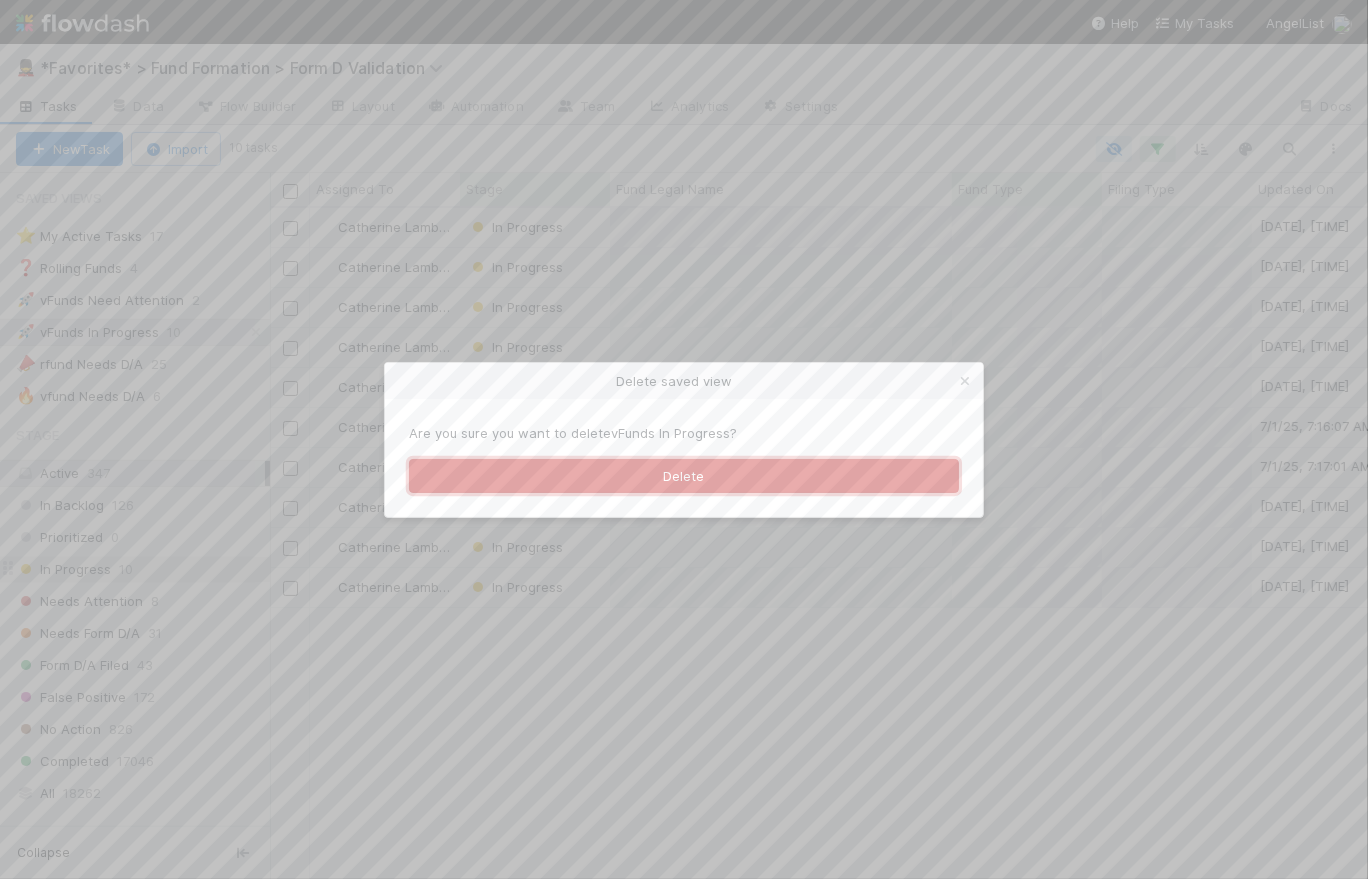 click on "Delete" at bounding box center (684, 476) 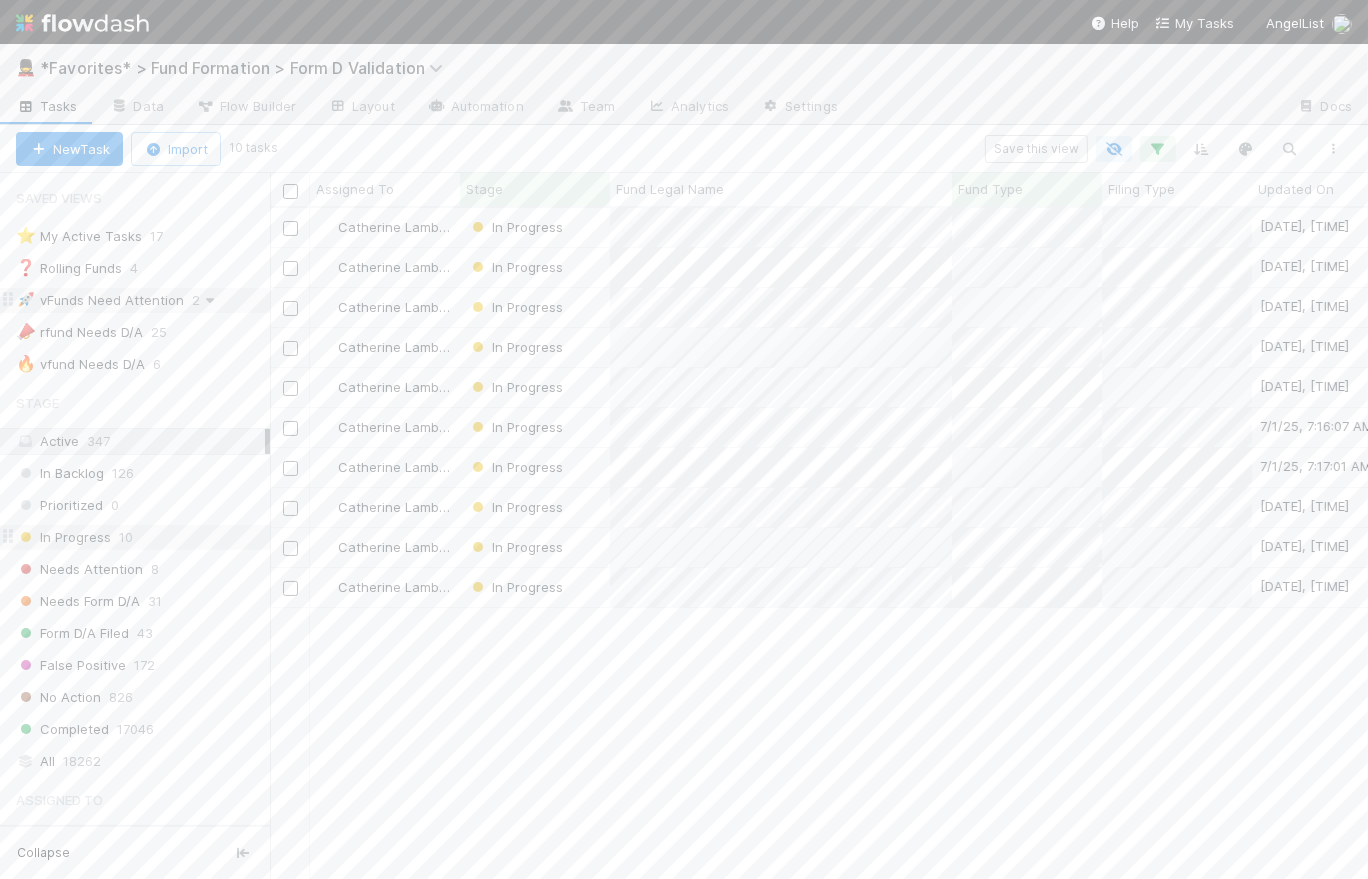 click at bounding box center [210, 300] 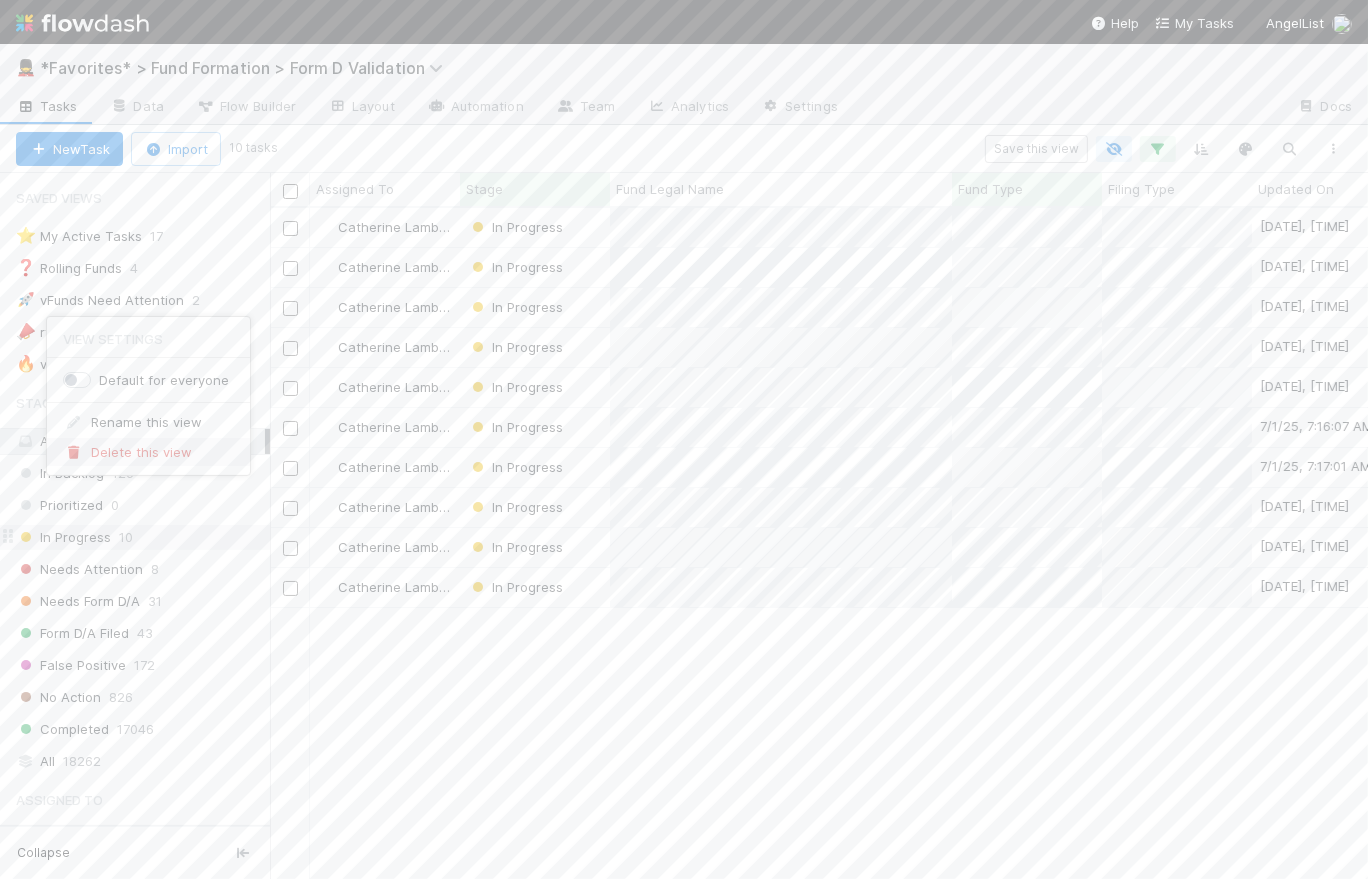 click on "Delete this view" at bounding box center [141, 452] 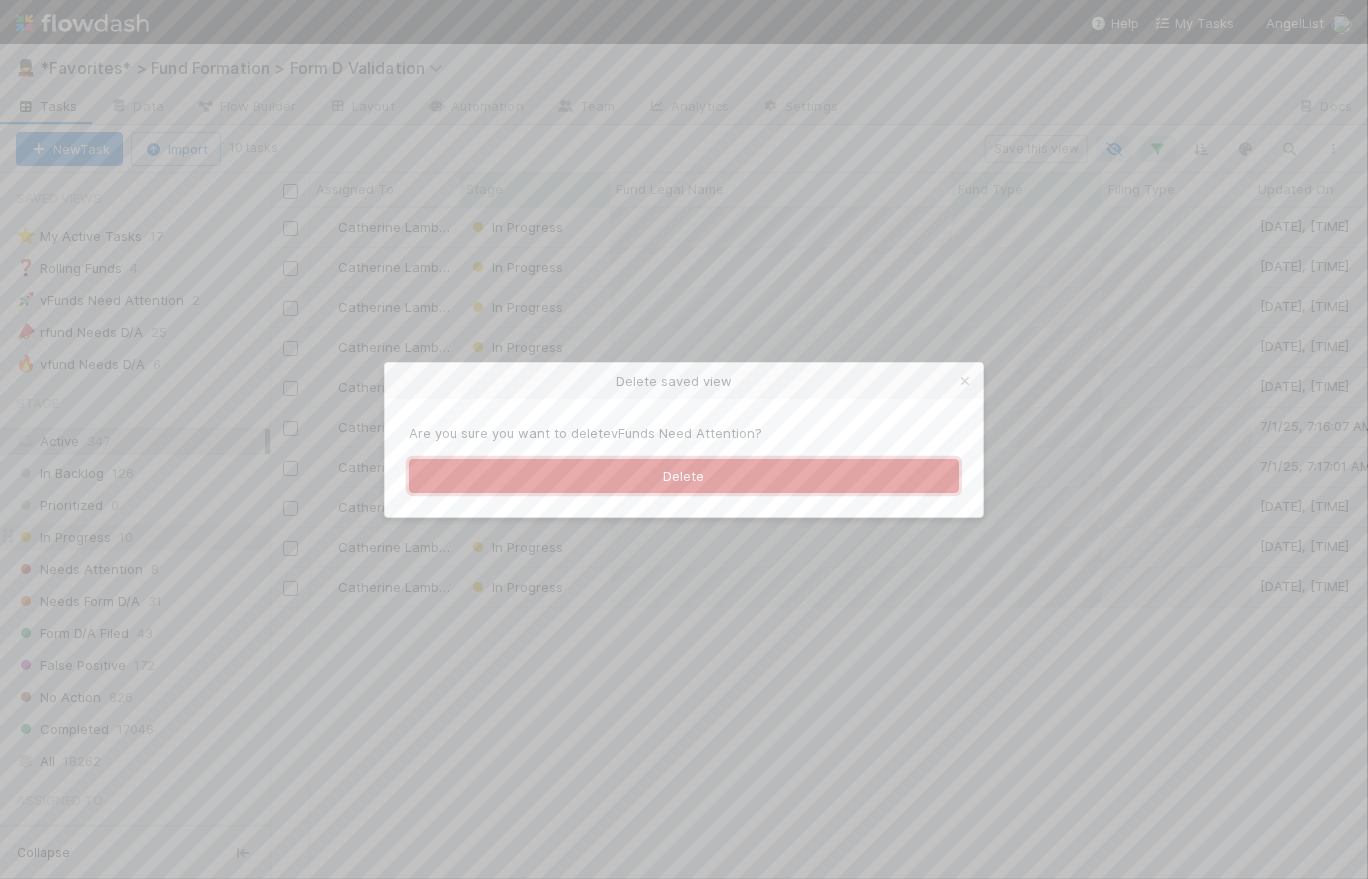 click on "Delete" at bounding box center (684, 476) 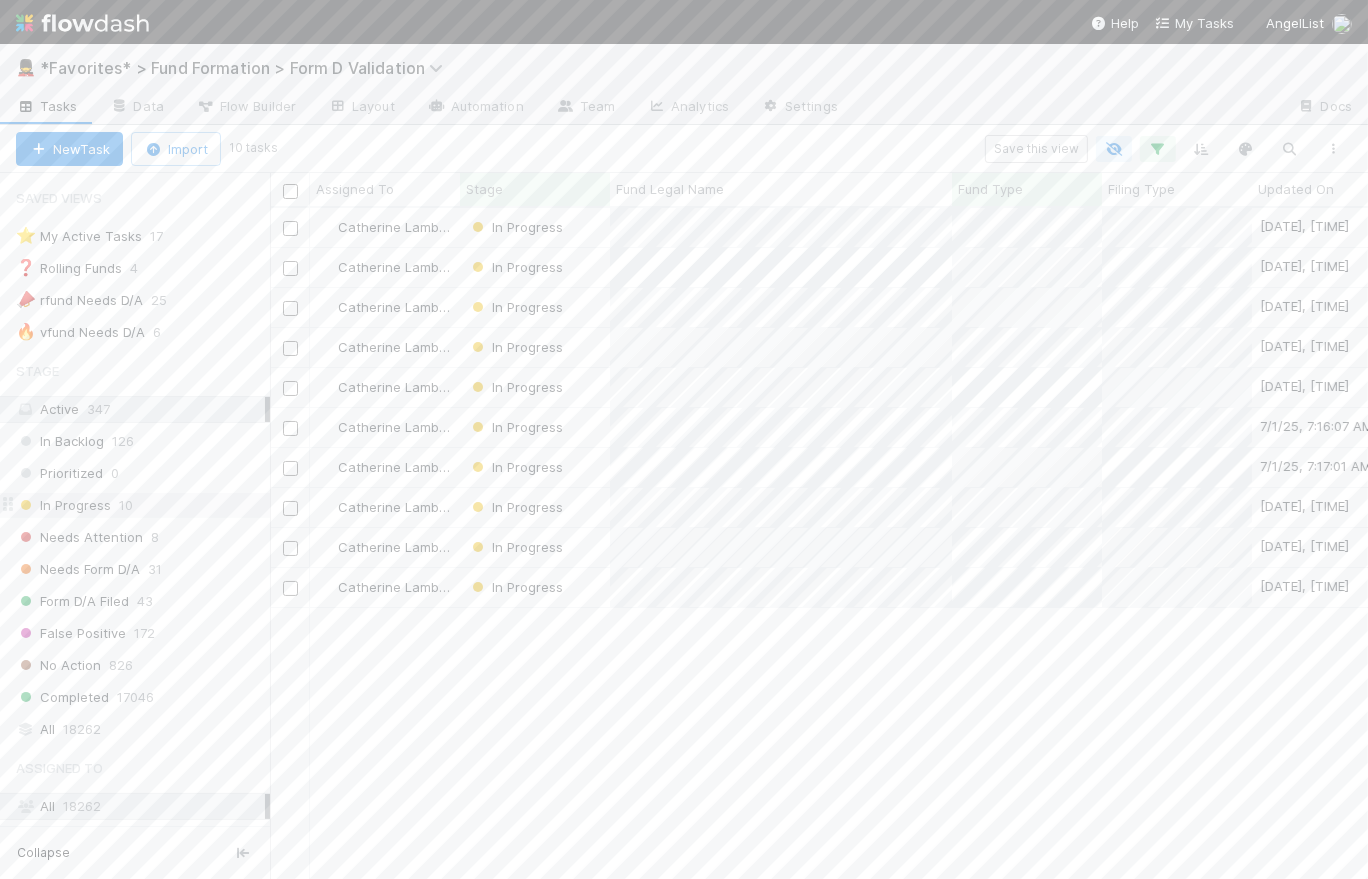 click on "In Progress   10" at bounding box center (143, 505) 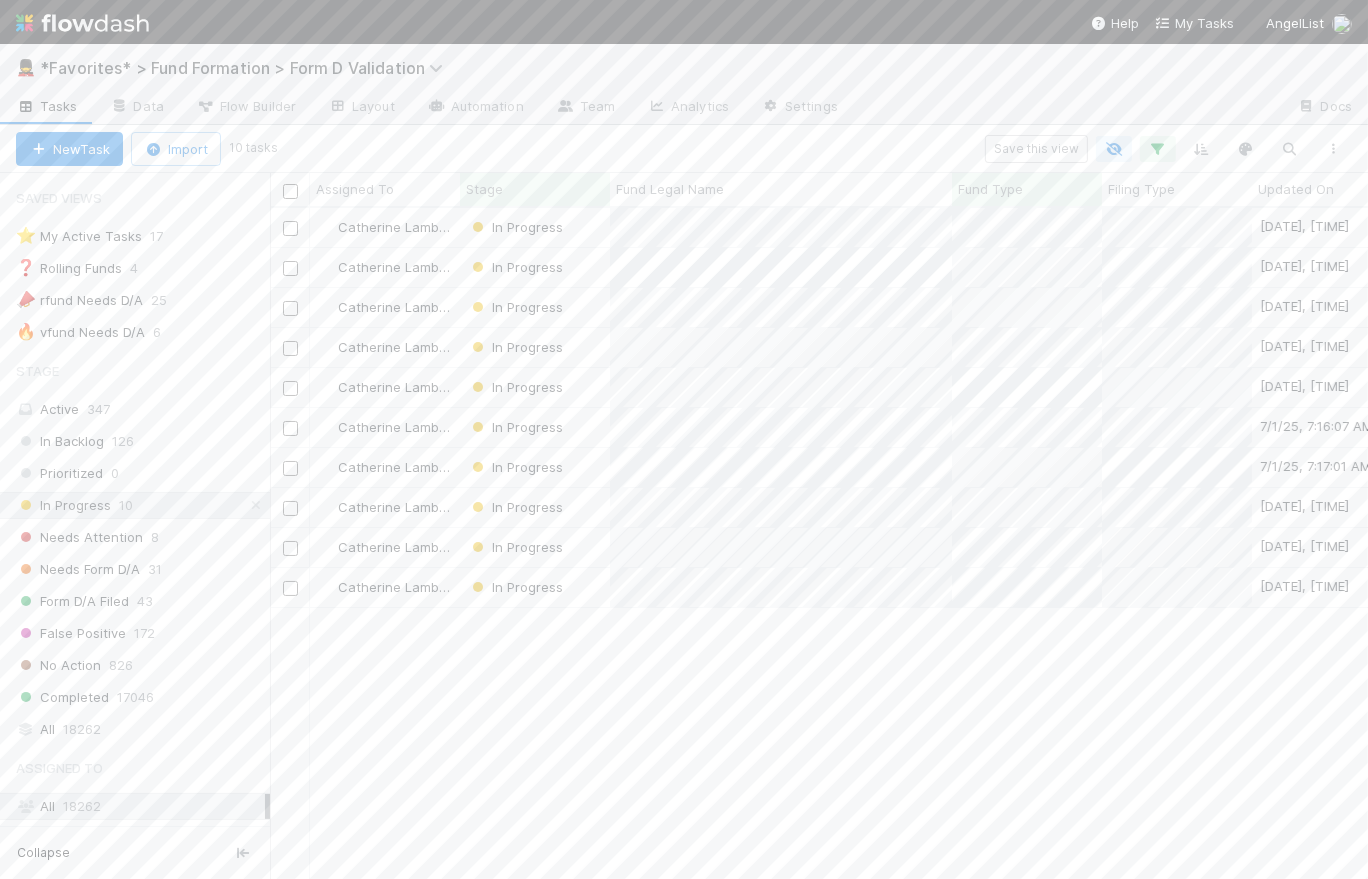 scroll, scrollTop: 14, scrollLeft: 14, axis: both 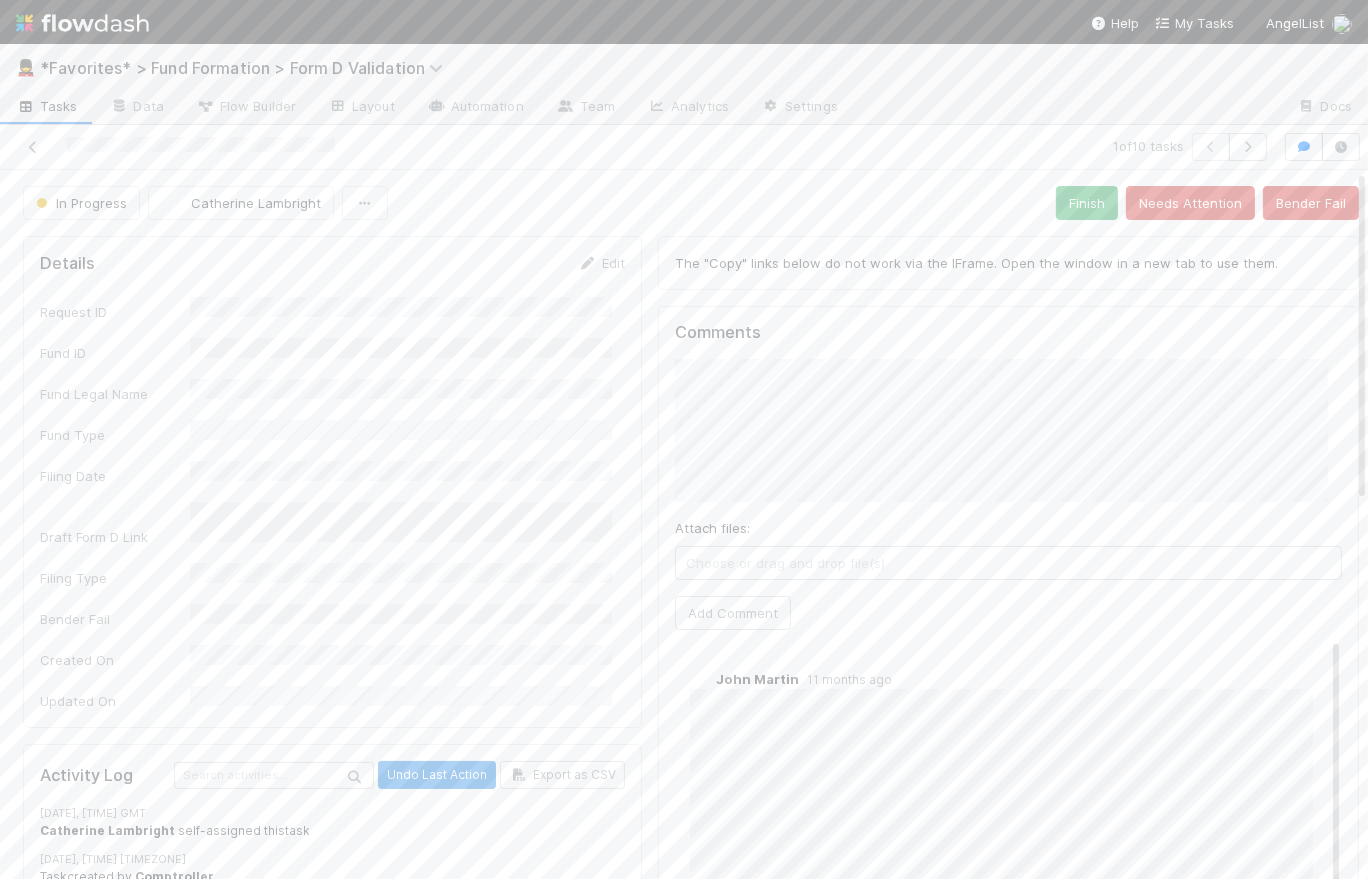 click on "Tasks" at bounding box center (47, 106) 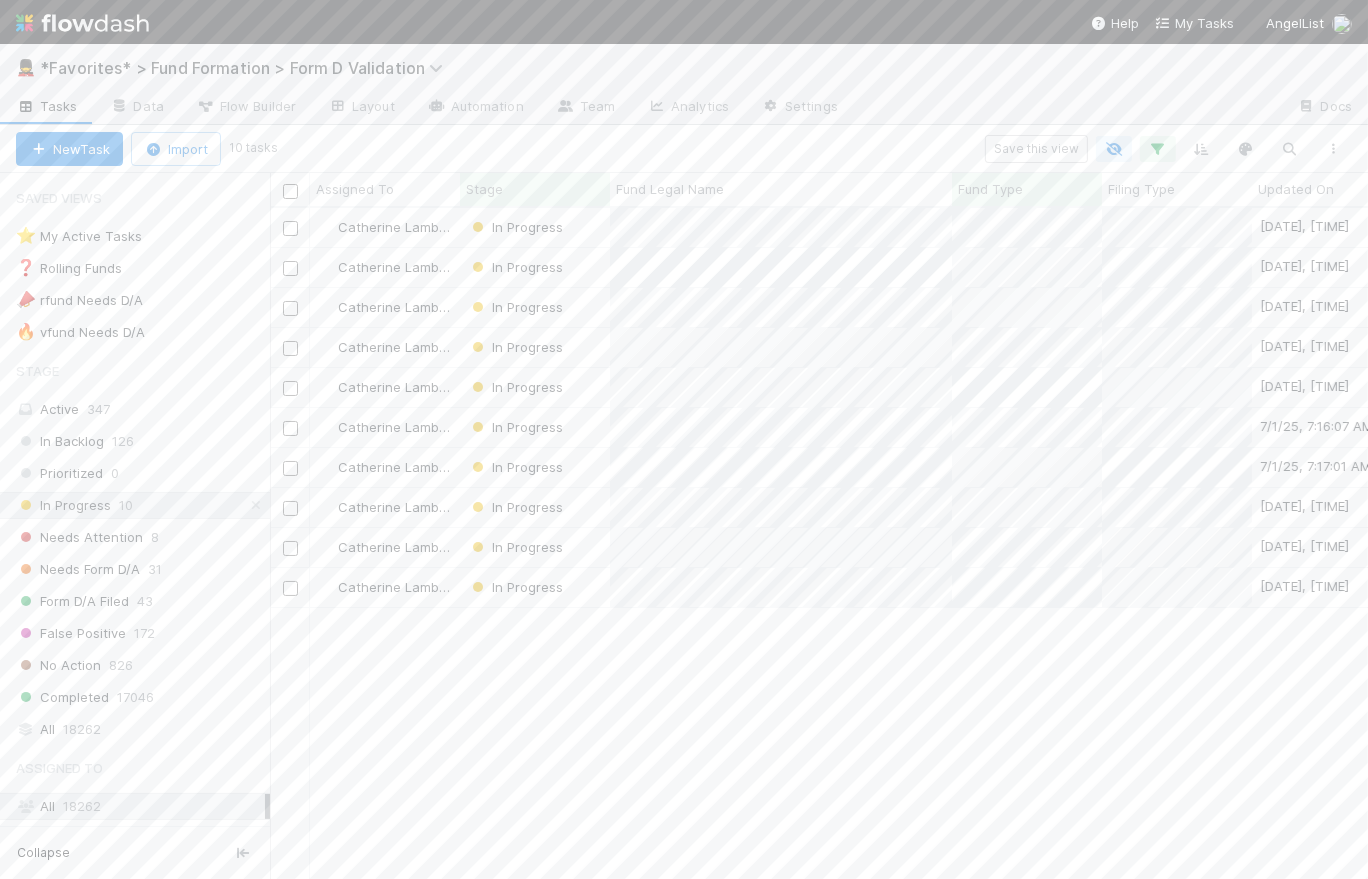 scroll, scrollTop: 14, scrollLeft: 14, axis: both 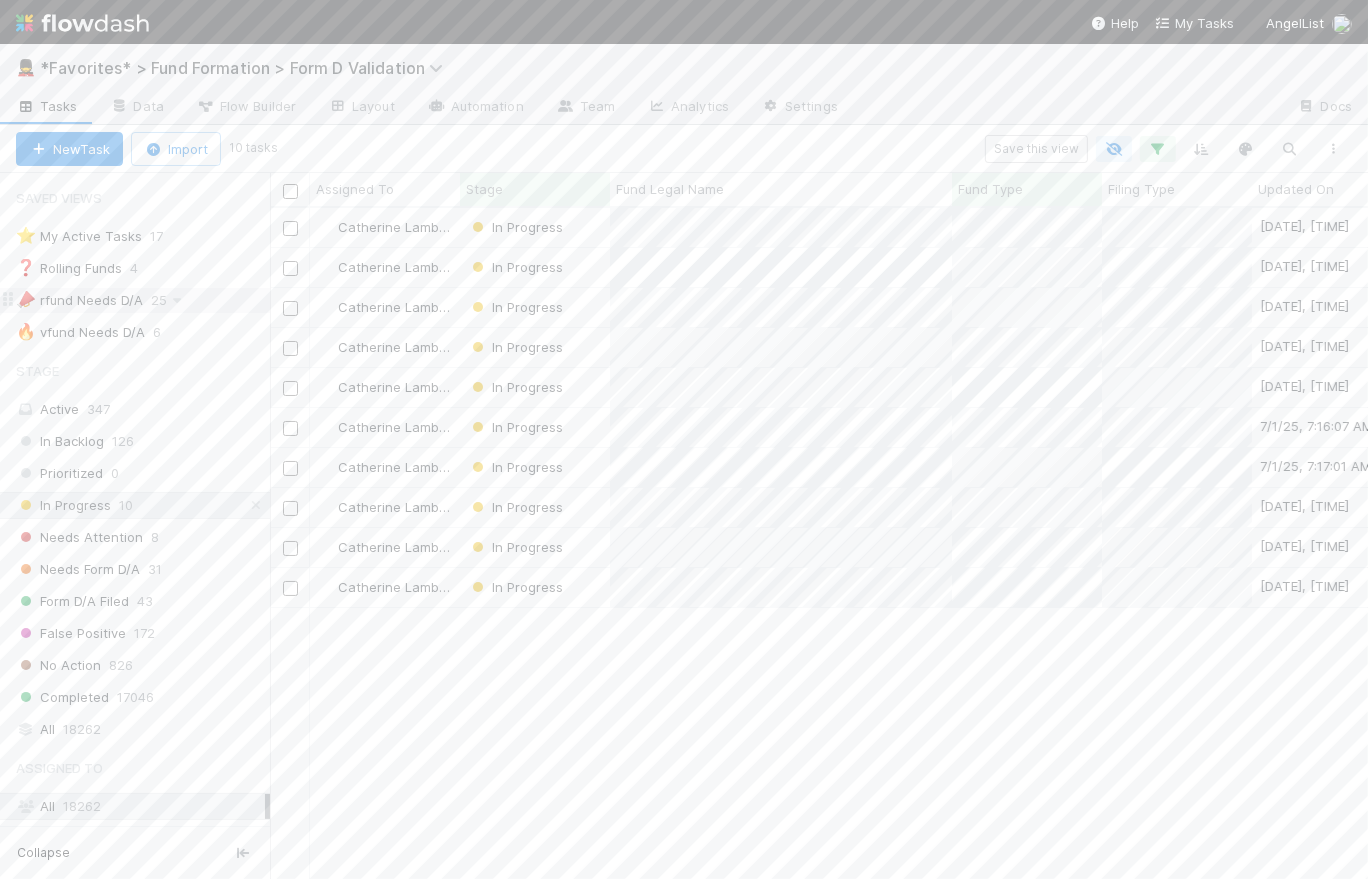 click on "📣 rfund Needs D/A" at bounding box center (79, 300) 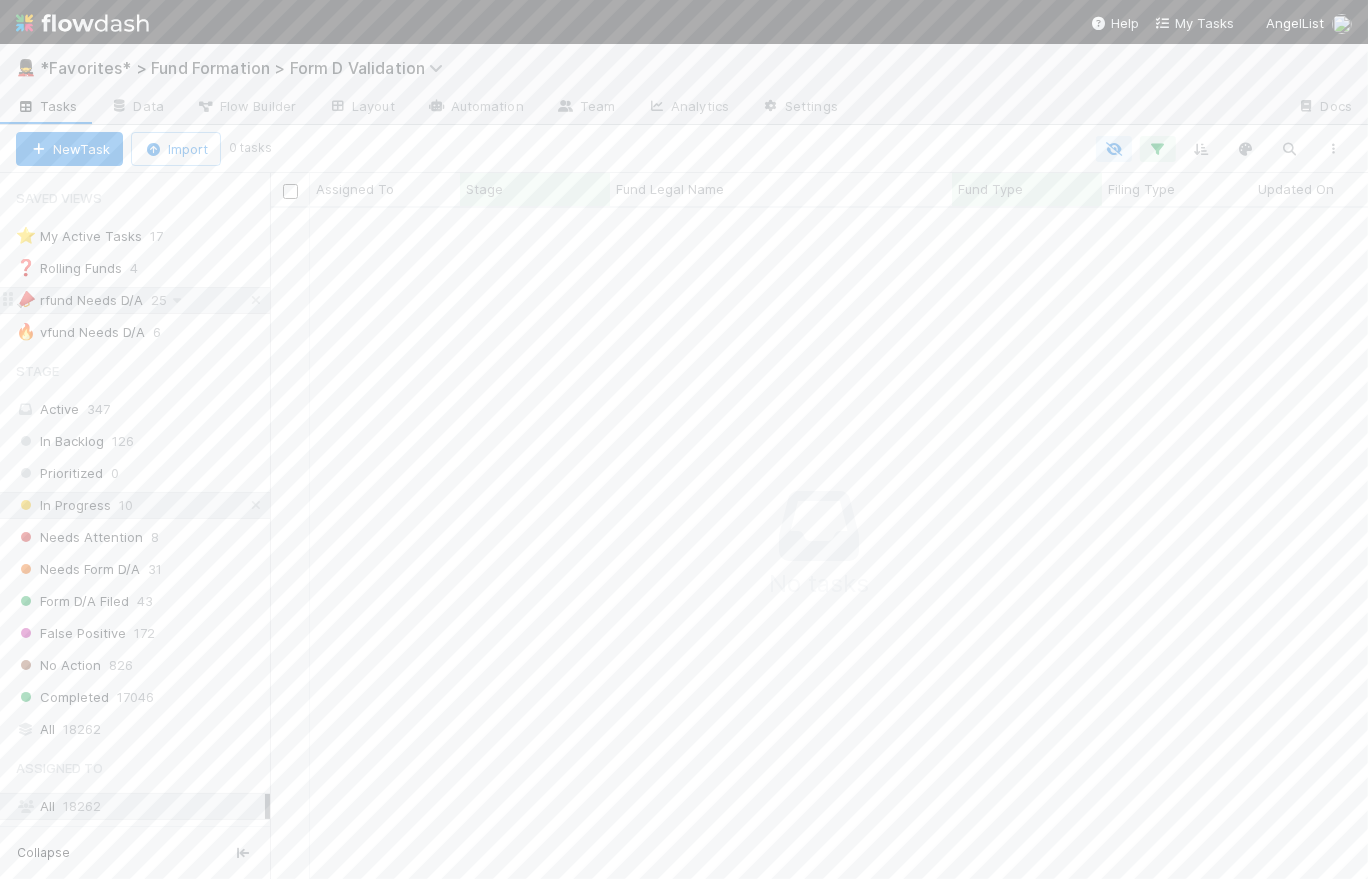 scroll, scrollTop: 14, scrollLeft: 14, axis: both 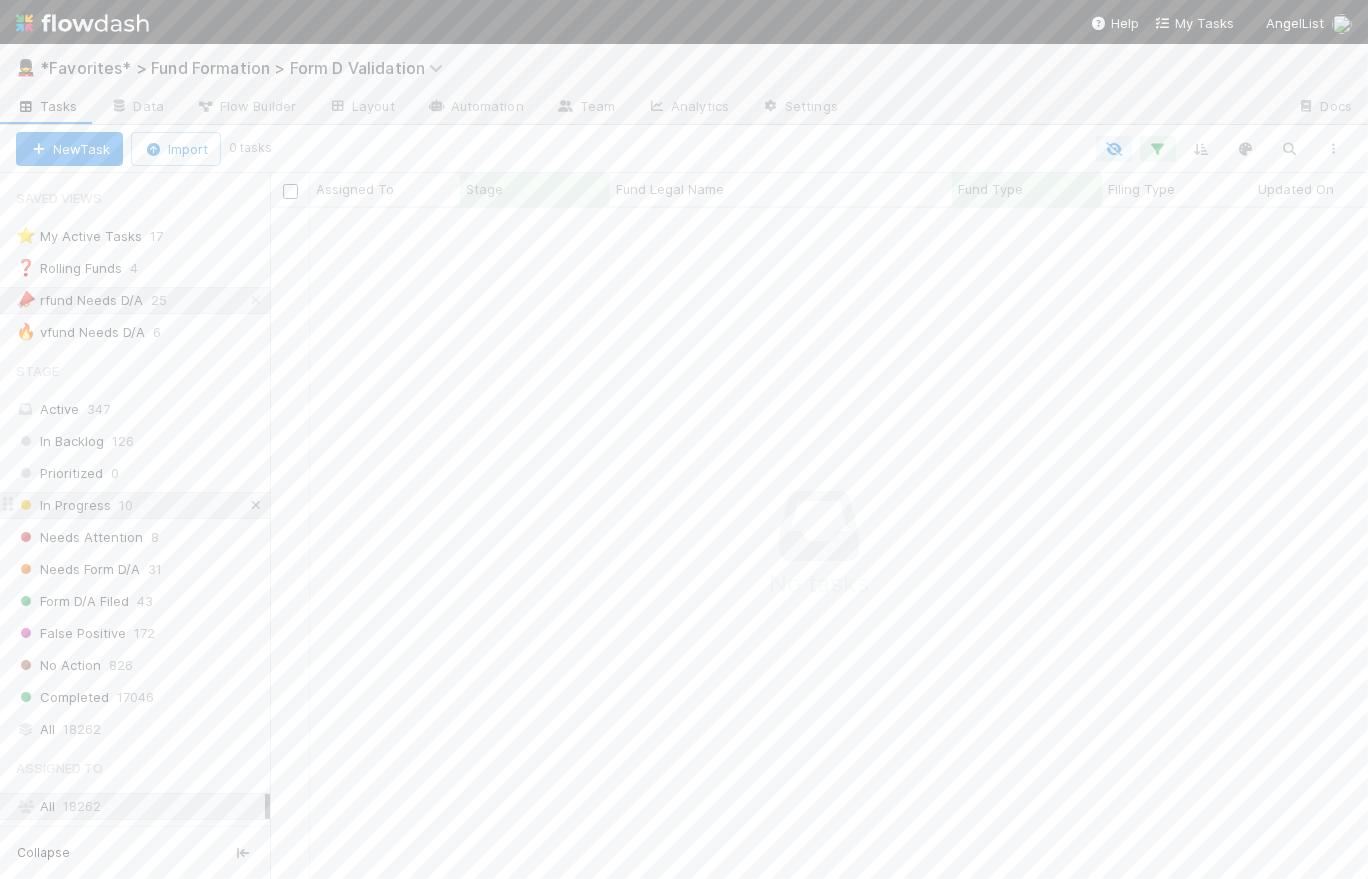 click at bounding box center [256, 505] 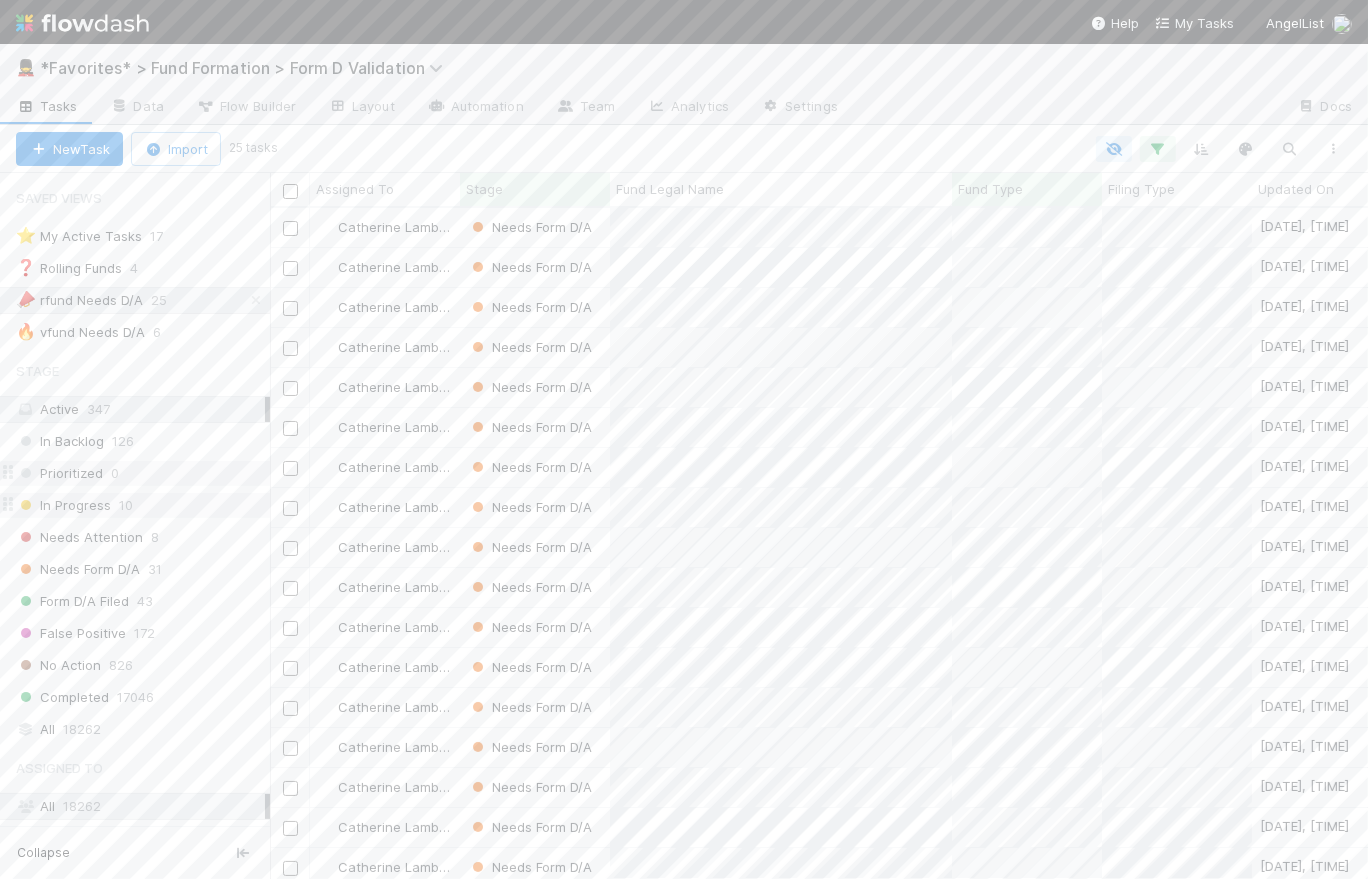 scroll, scrollTop: 14, scrollLeft: 14, axis: both 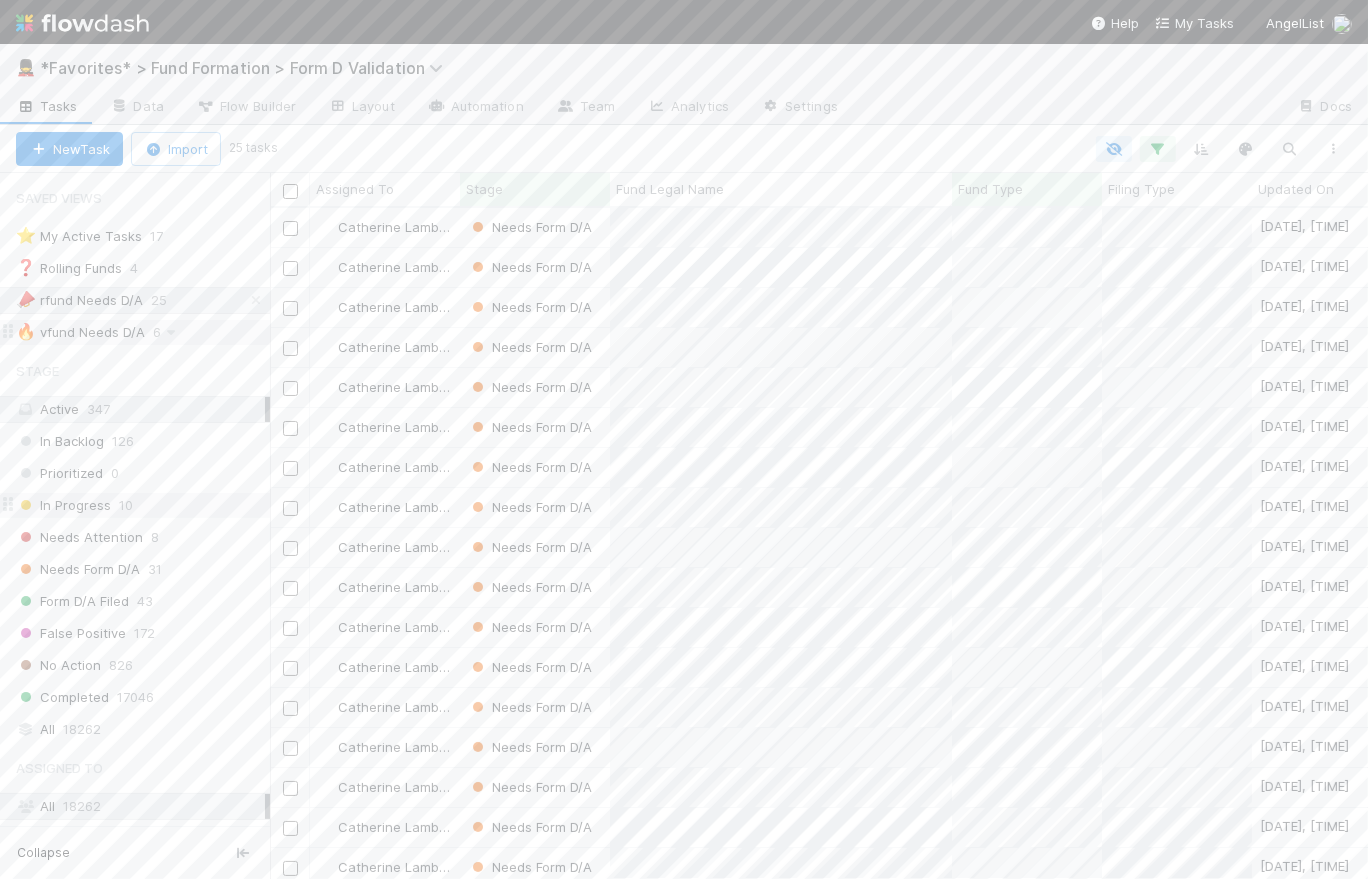 click on "🔥 vfund Needs D/A" at bounding box center [80, 332] 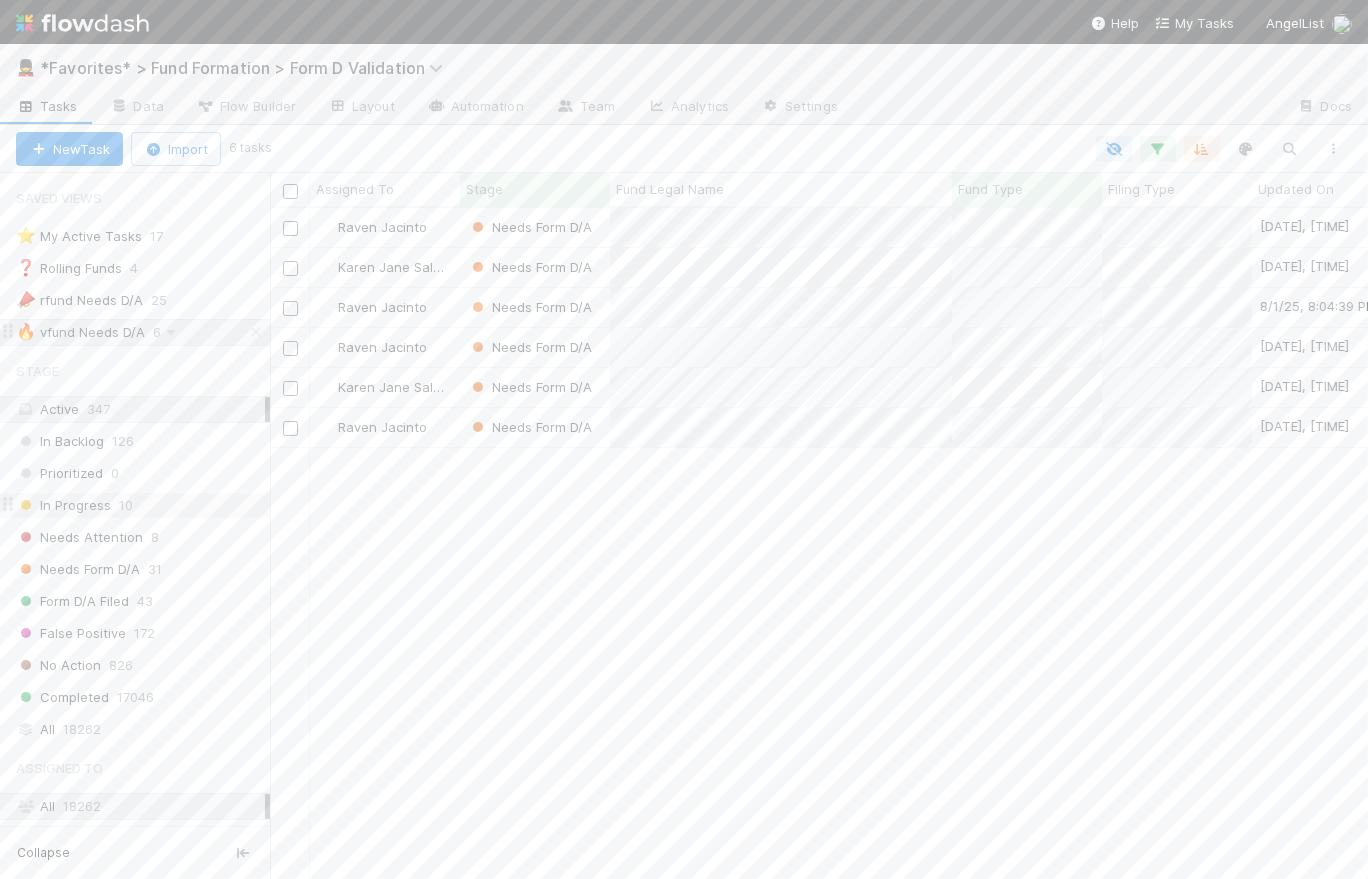 scroll, scrollTop: 14, scrollLeft: 14, axis: both 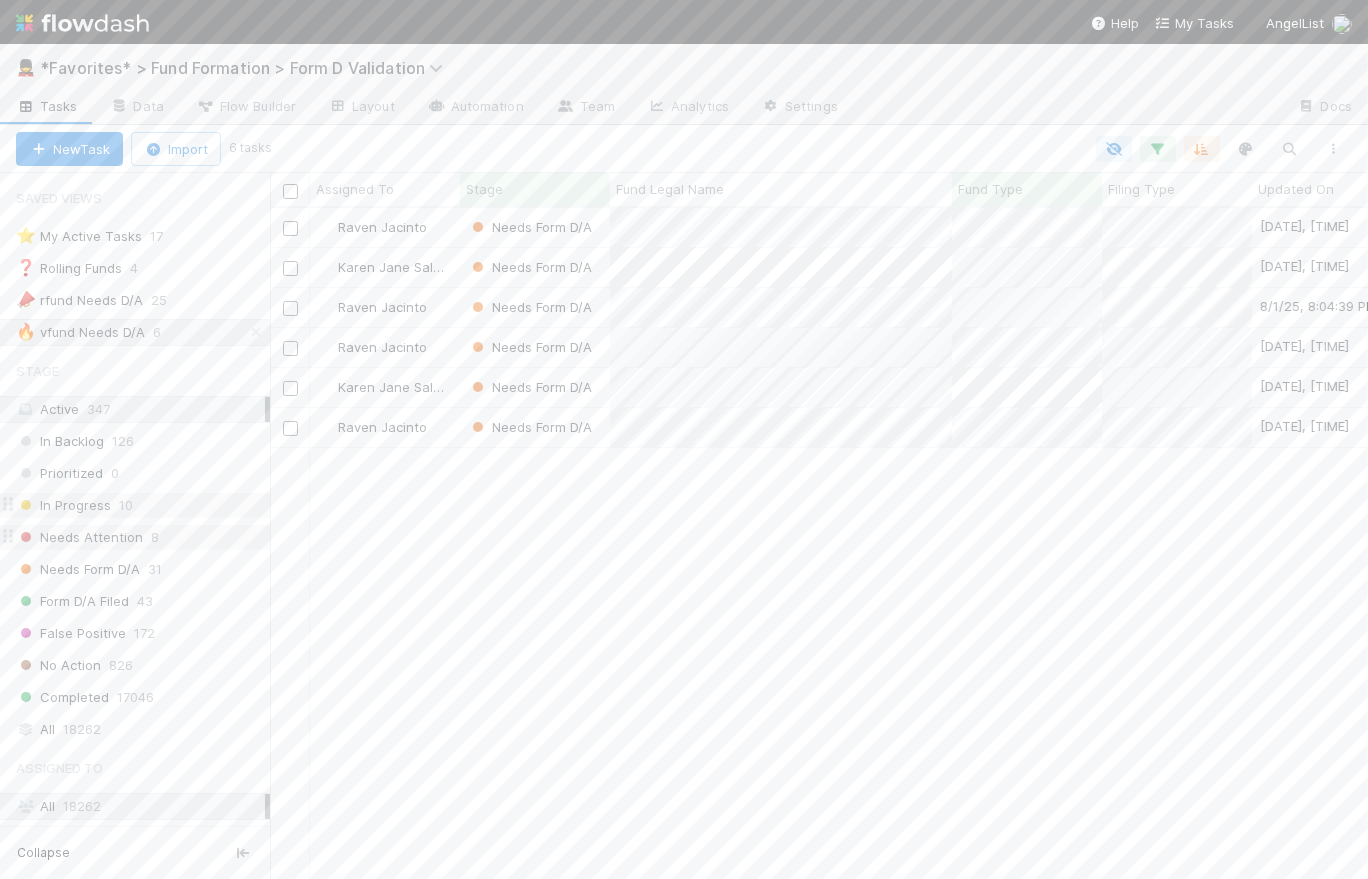 click on "Needs Attention" at bounding box center [79, 537] 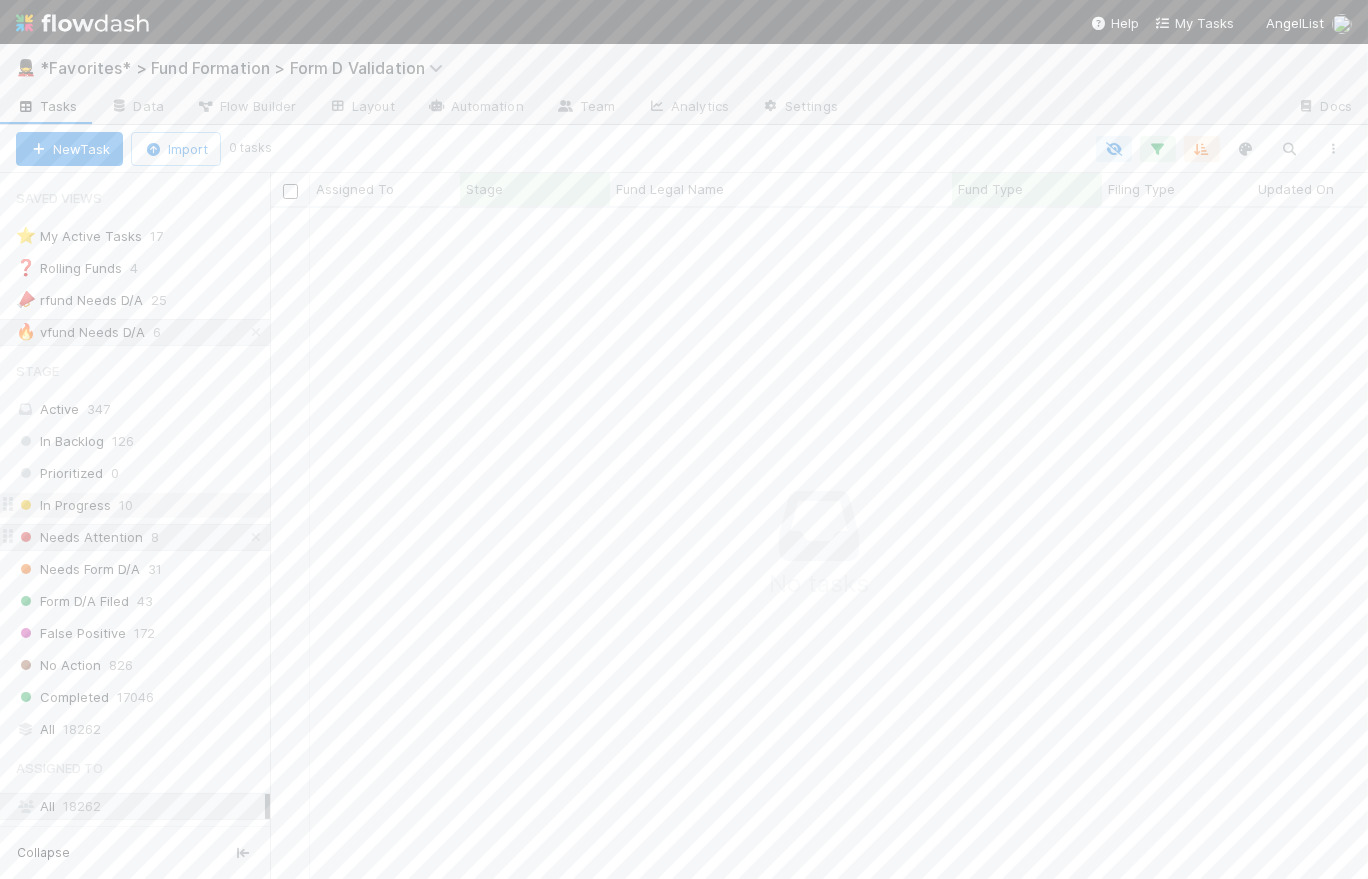 scroll, scrollTop: 14, scrollLeft: 14, axis: both 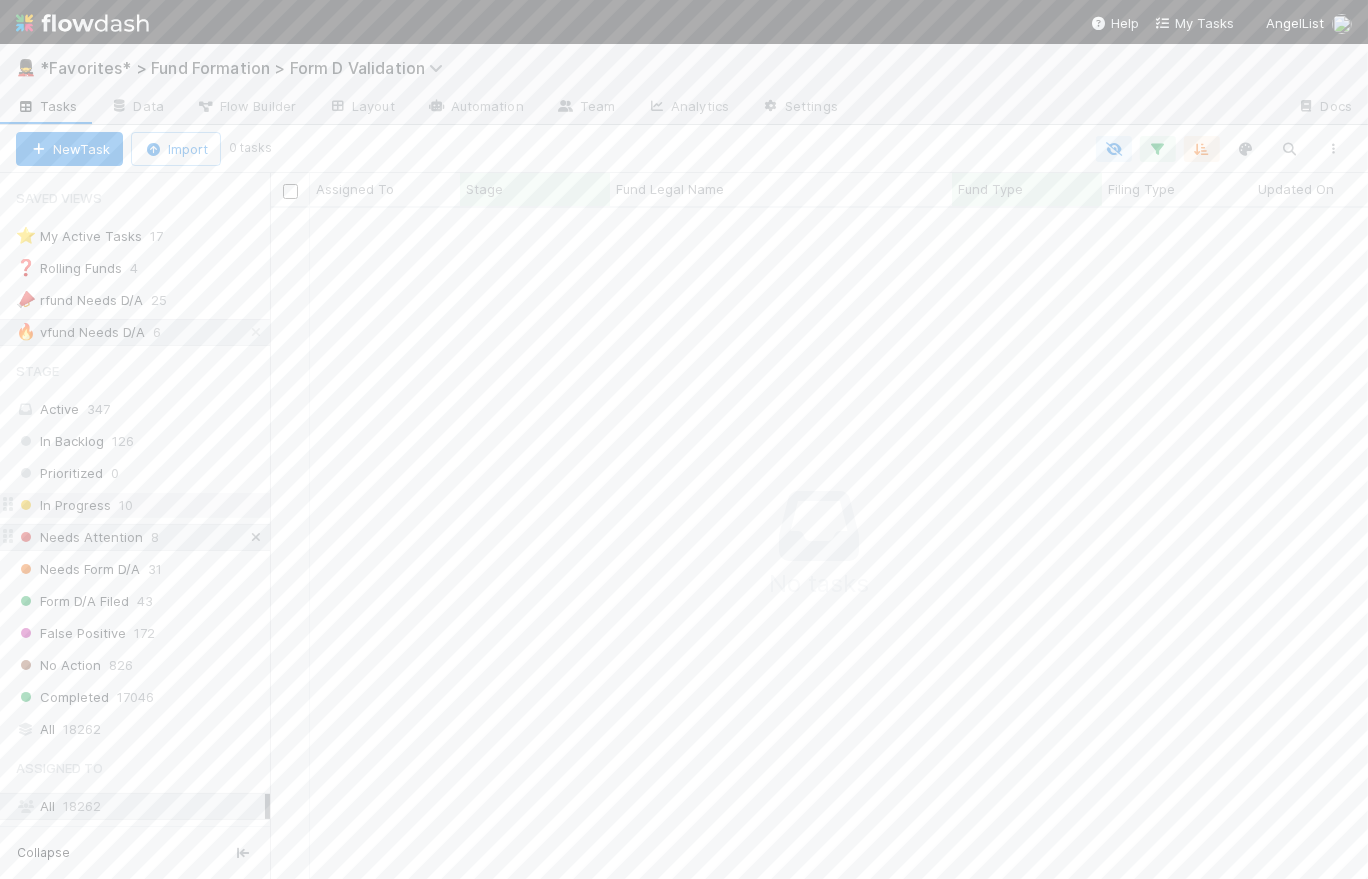 click at bounding box center [256, 537] 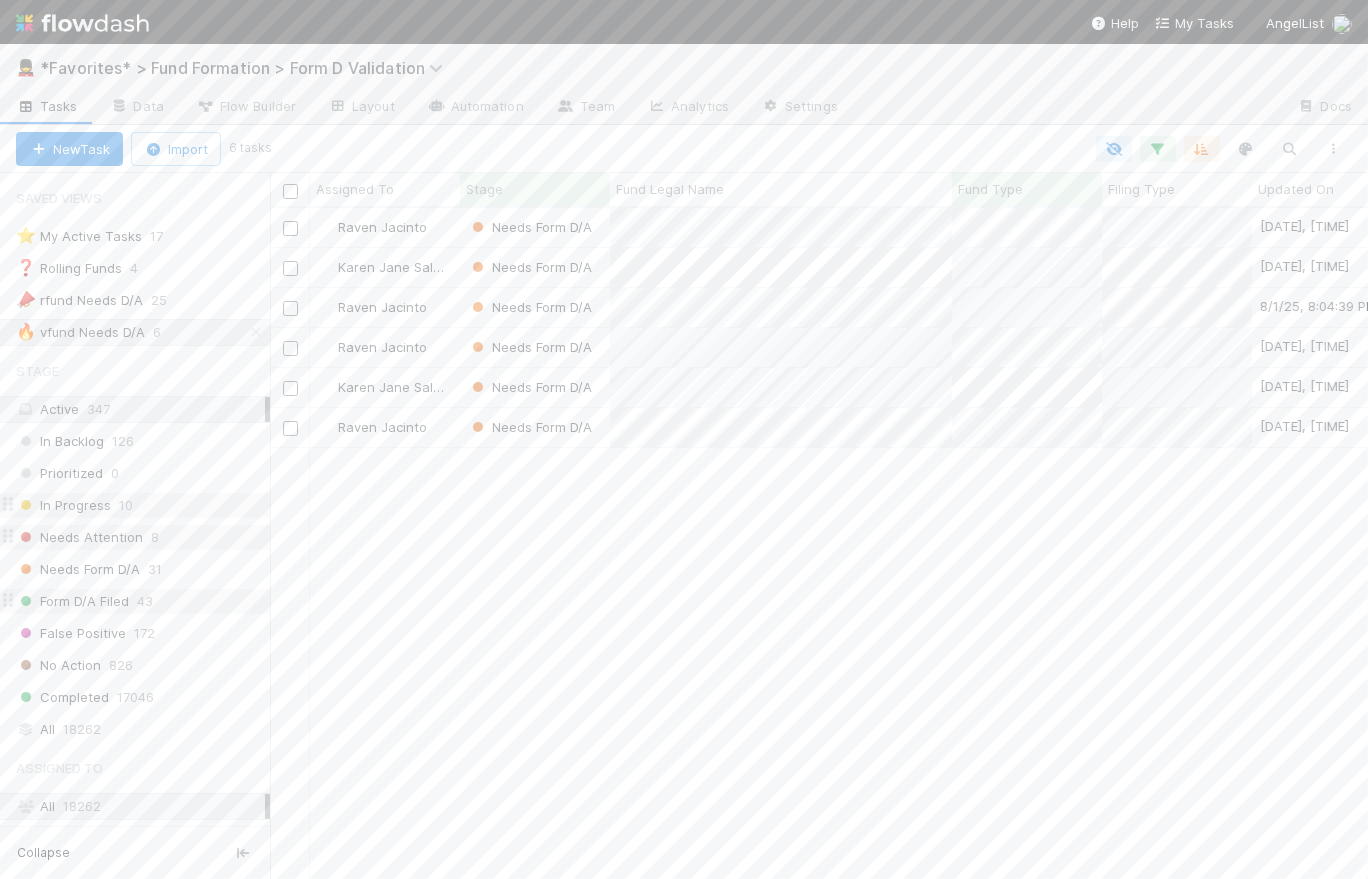 scroll, scrollTop: 14, scrollLeft: 14, axis: both 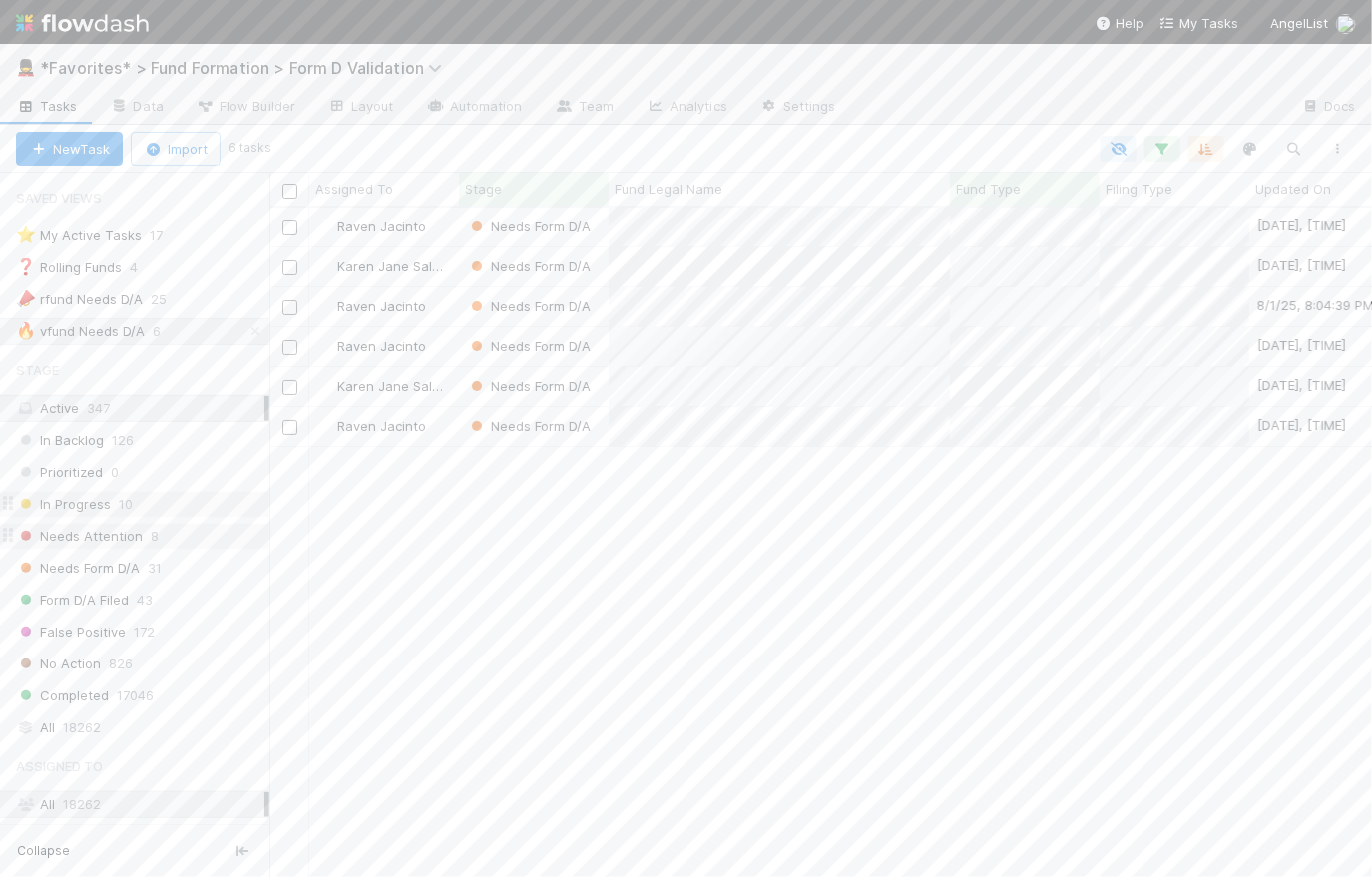 click at bounding box center (82, 23) 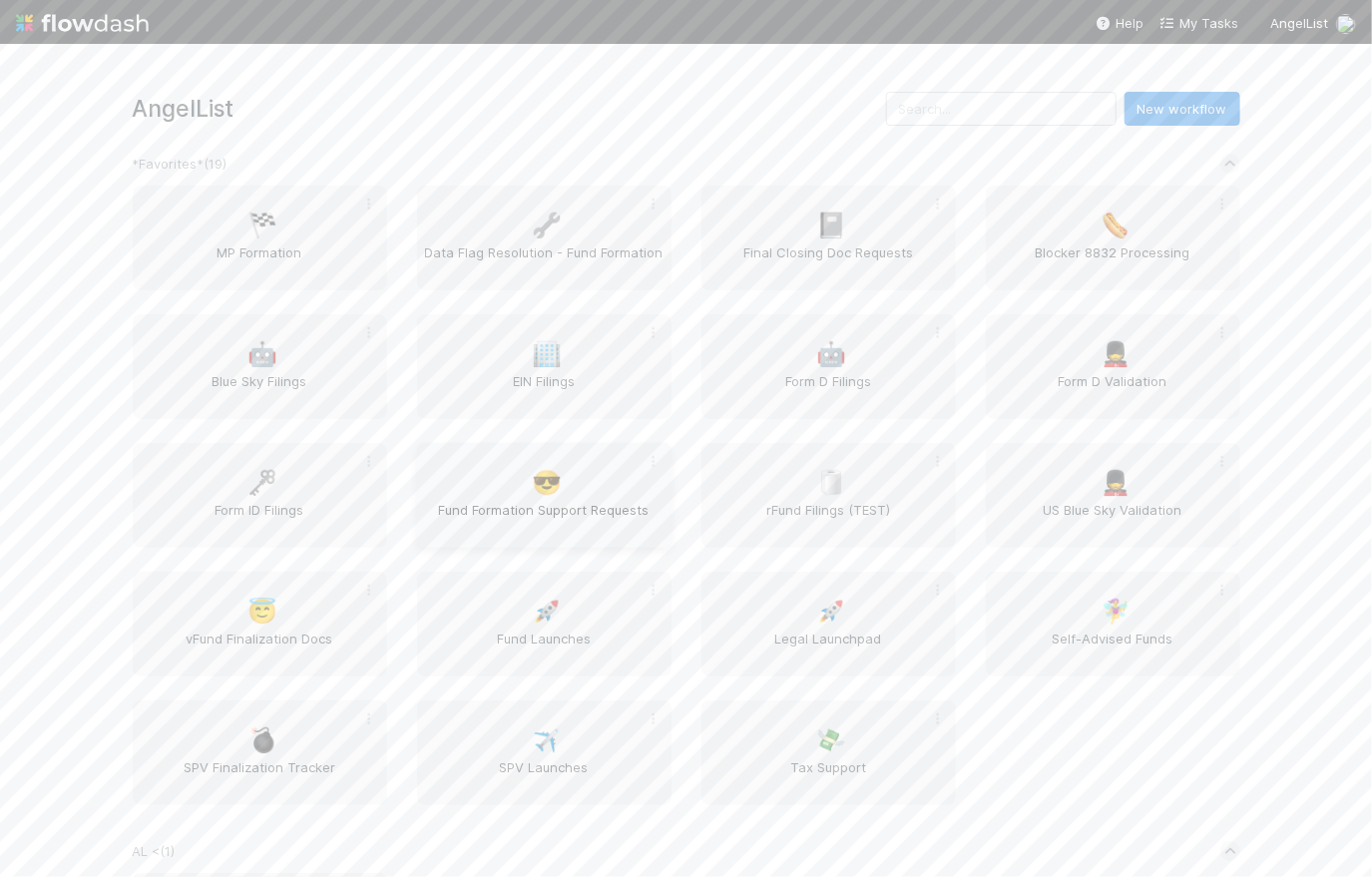 click on "Fund Formation Support Requests" at bounding box center [544, 520] 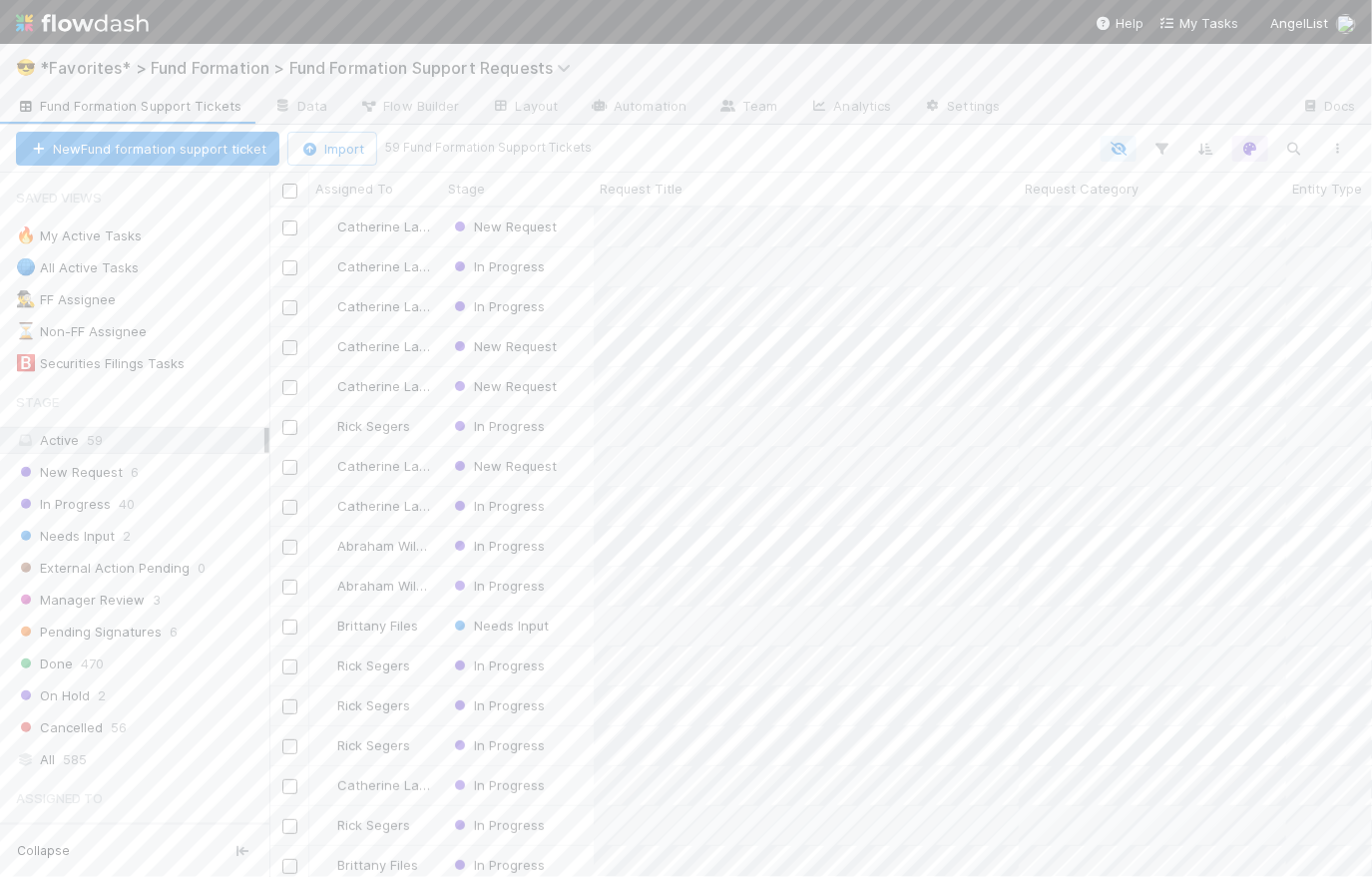 scroll, scrollTop: 14, scrollLeft: 14, axis: both 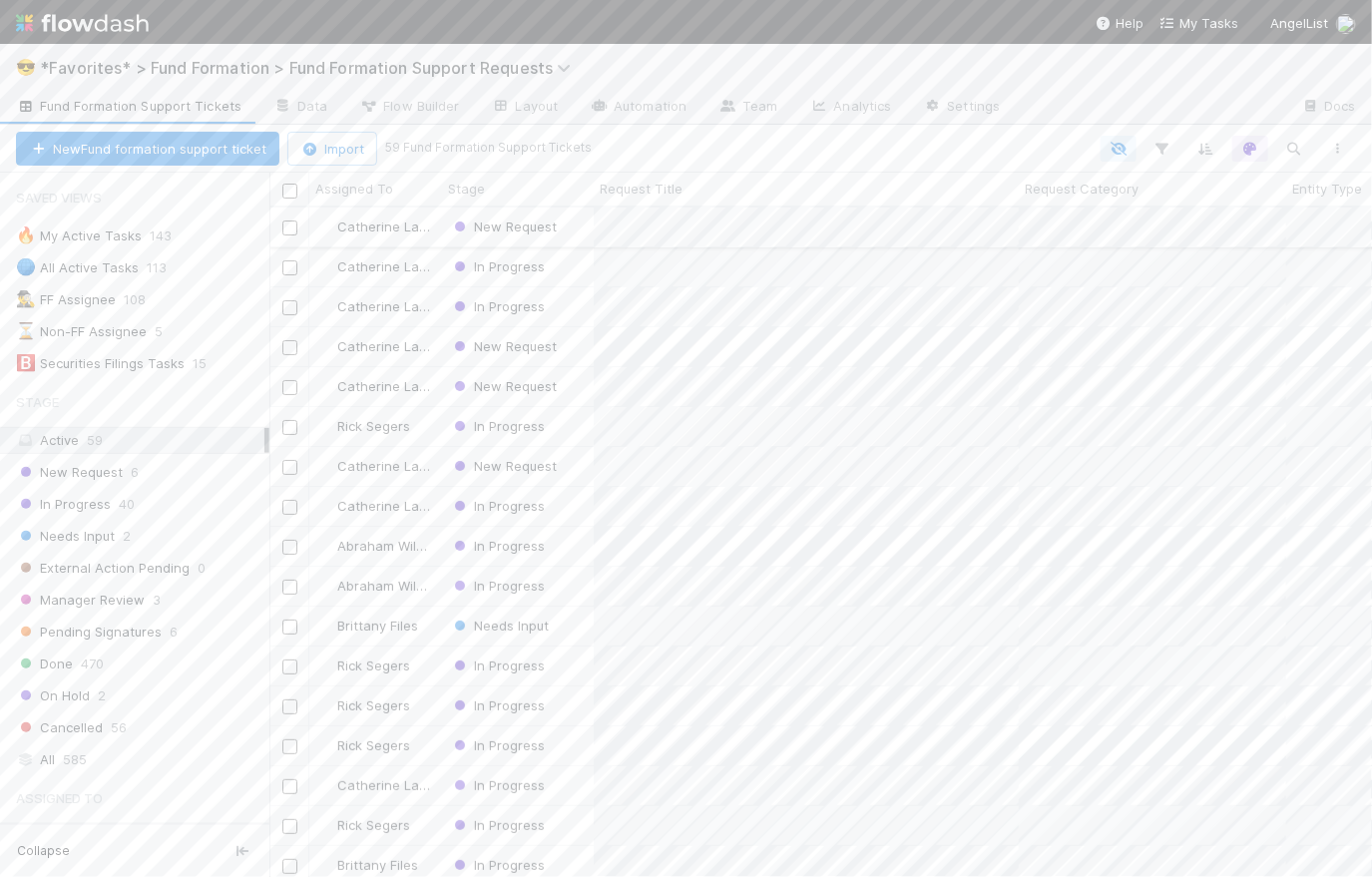 click on "New Request" at bounding box center [518, 226] 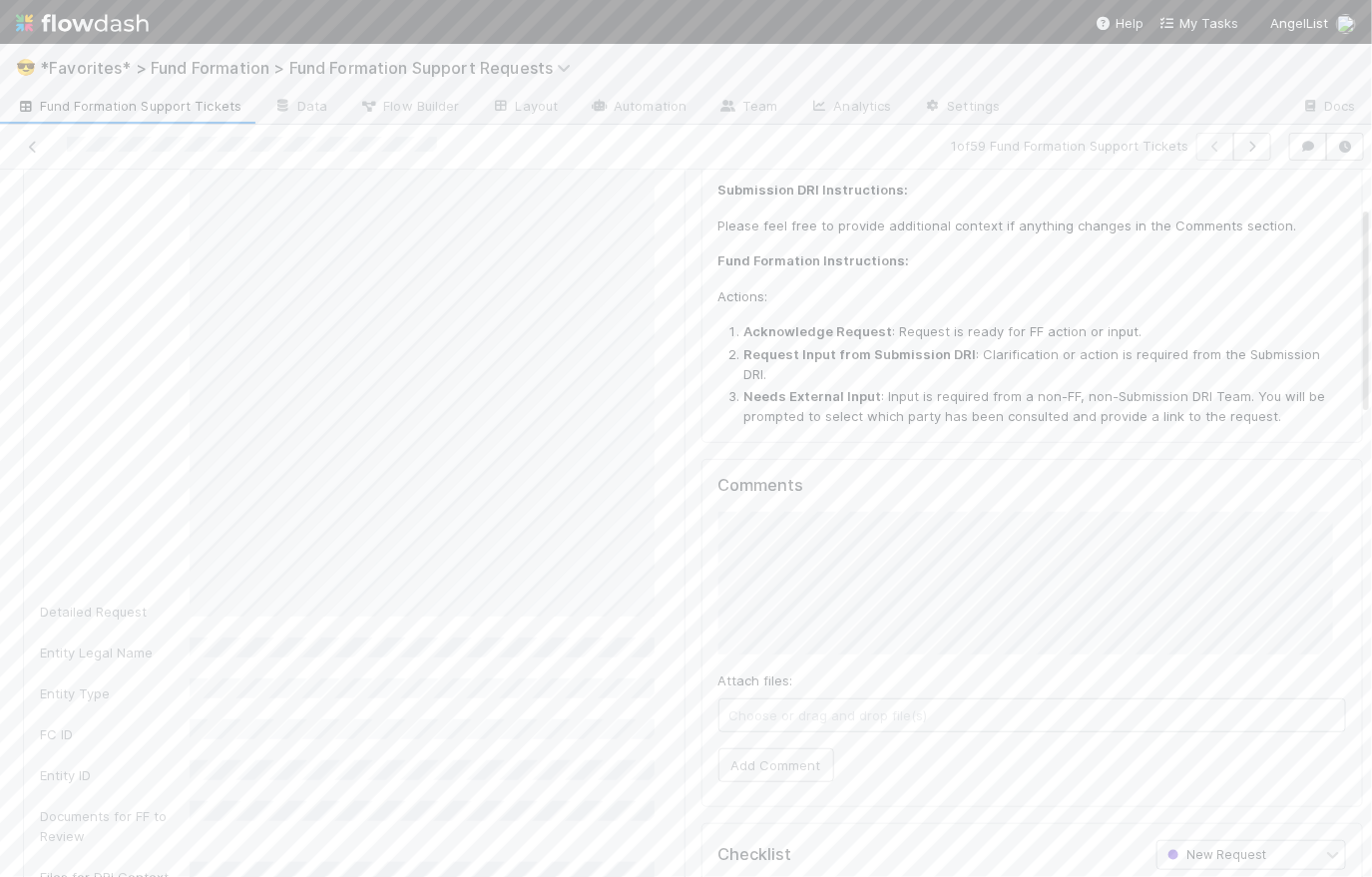 scroll, scrollTop: 0, scrollLeft: 0, axis: both 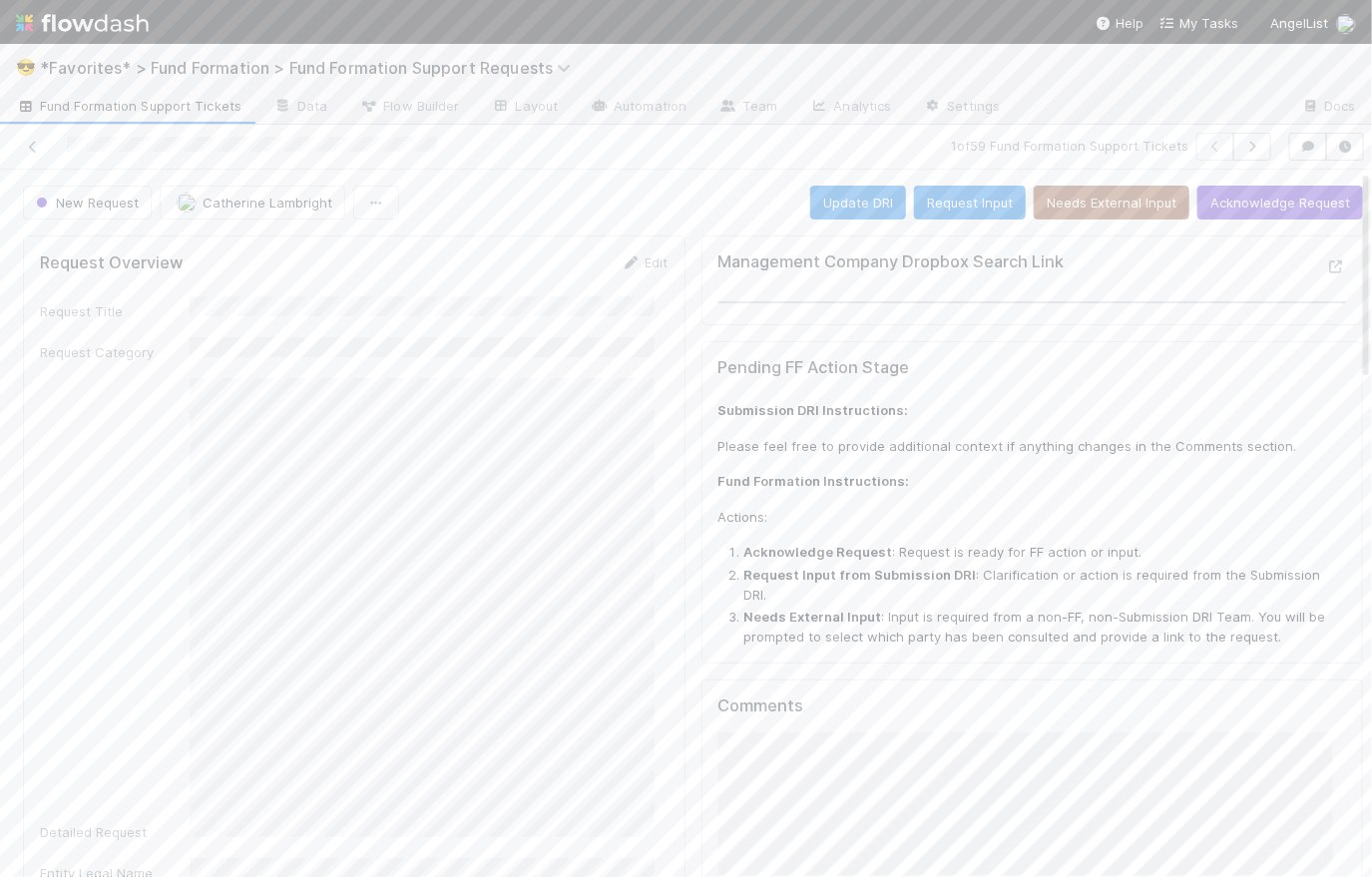 click on "Fund Formation Support Tickets" at bounding box center (129, 106) 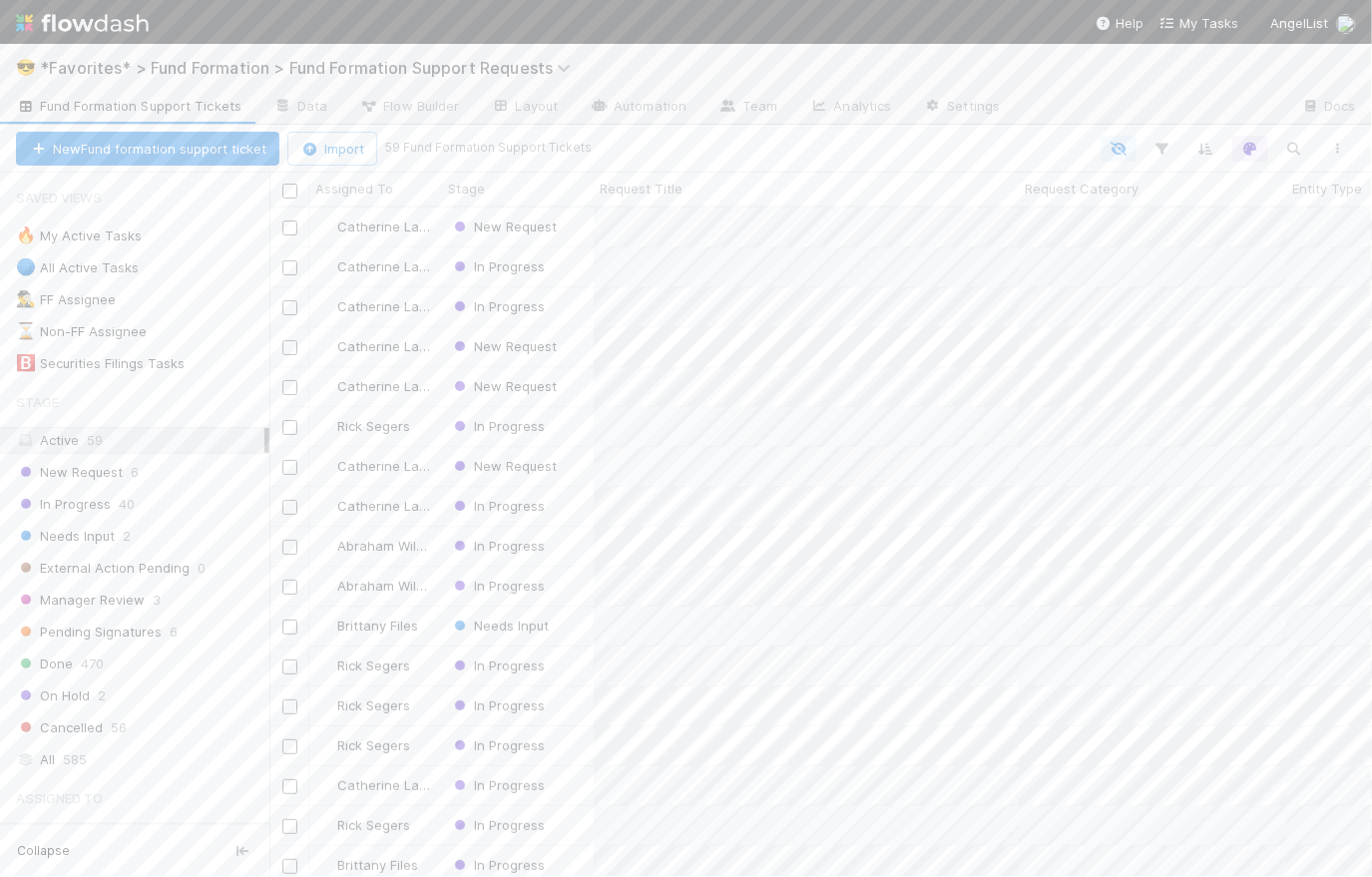 scroll, scrollTop: 14, scrollLeft: 14, axis: both 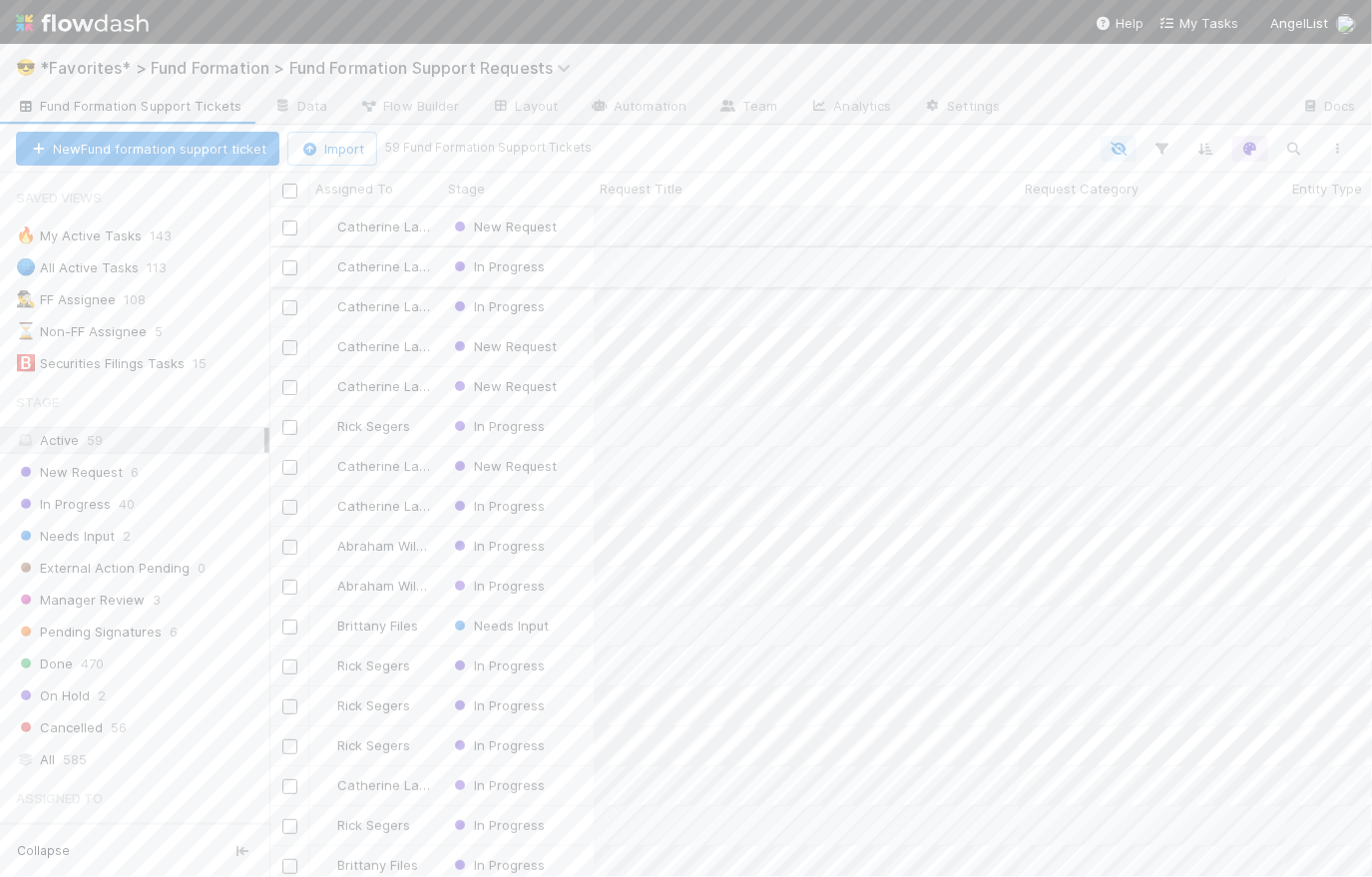 click on "In Progress" at bounding box center [518, 266] 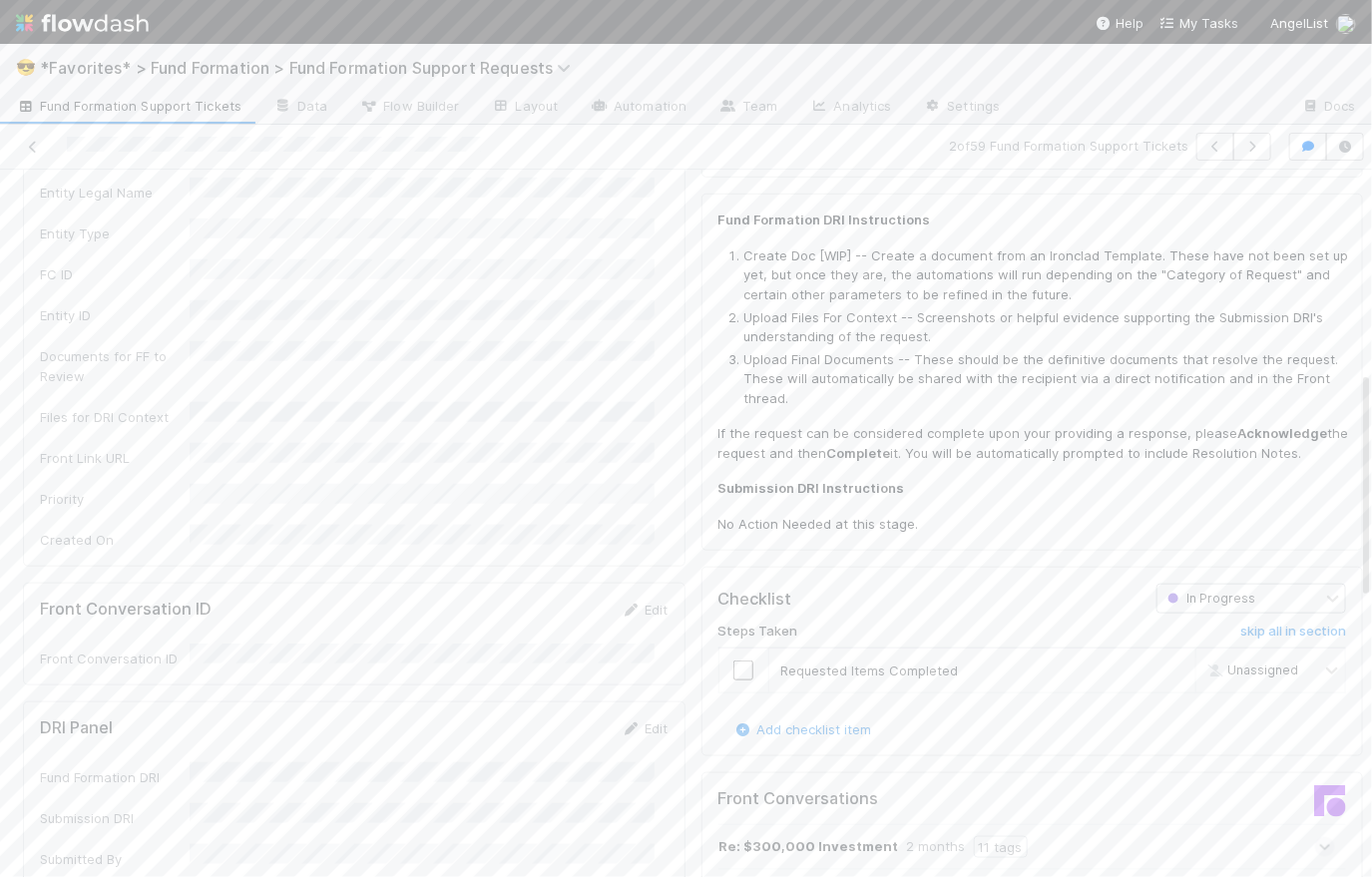 scroll, scrollTop: 0, scrollLeft: 0, axis: both 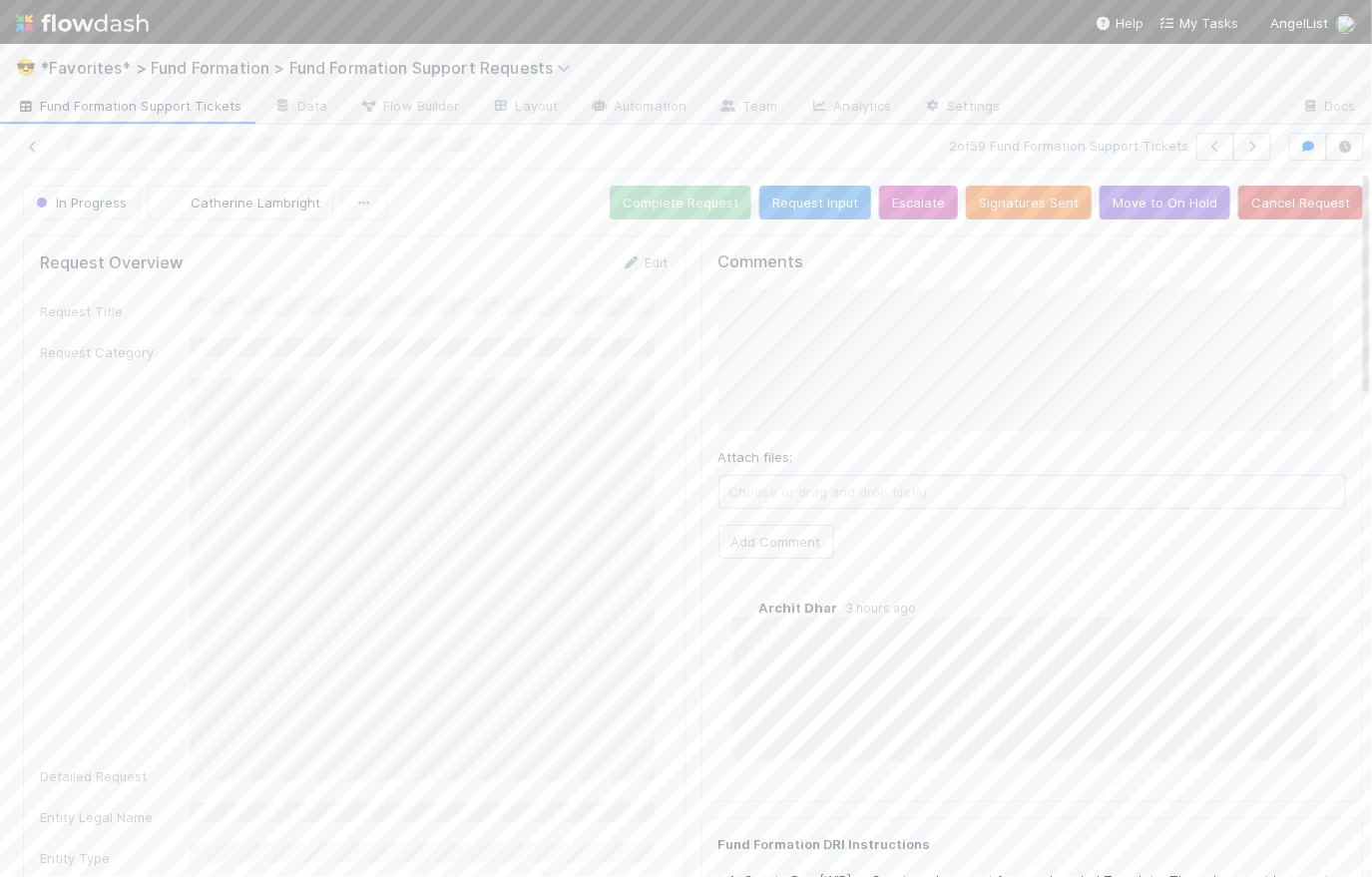 click on "Comments Attach files: Choose or drag and drop file(s) Add Comment Archit Dhar 3 hours ago" at bounding box center (1033, 519) 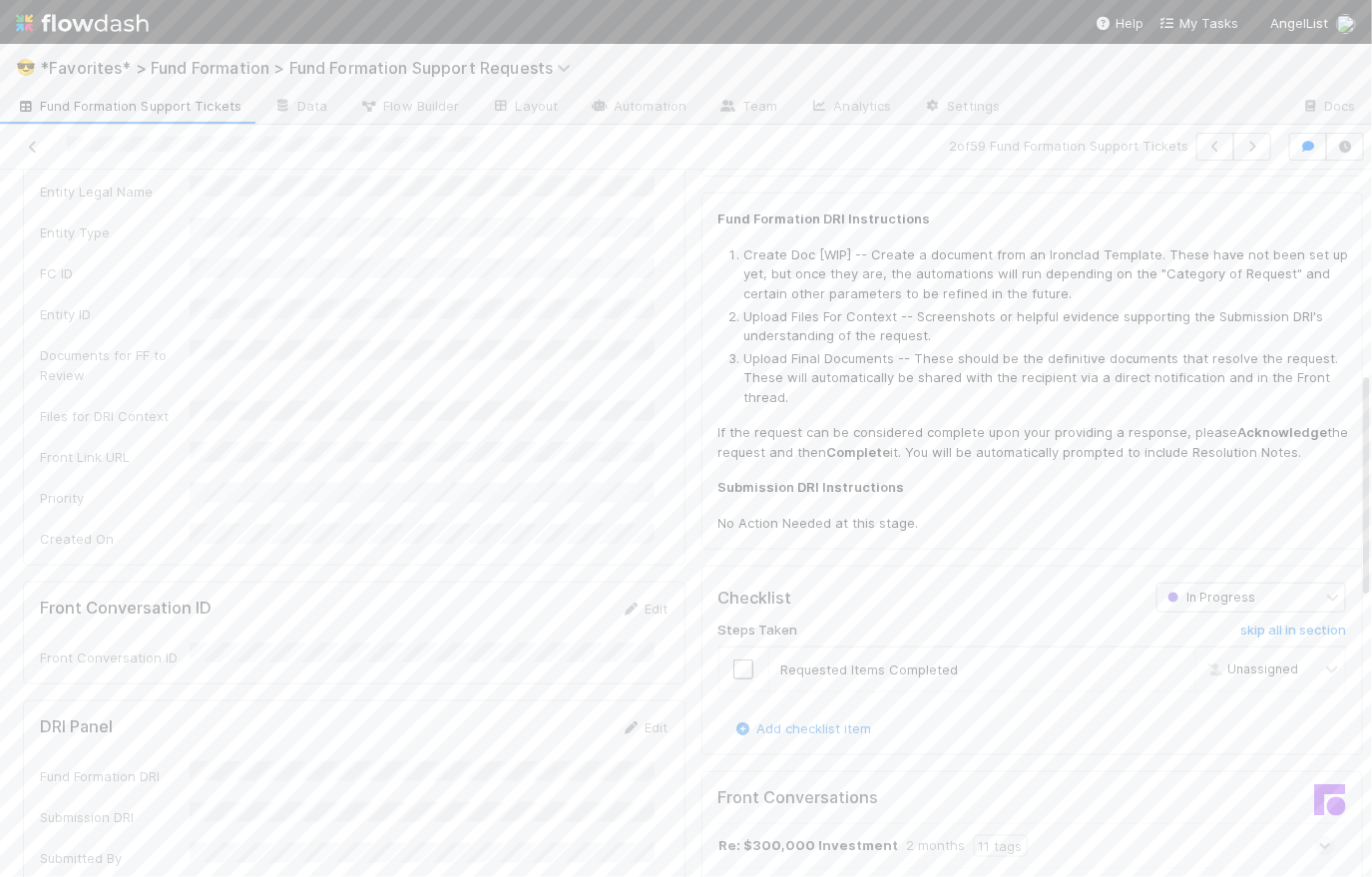 scroll, scrollTop: 629, scrollLeft: 0, axis: vertical 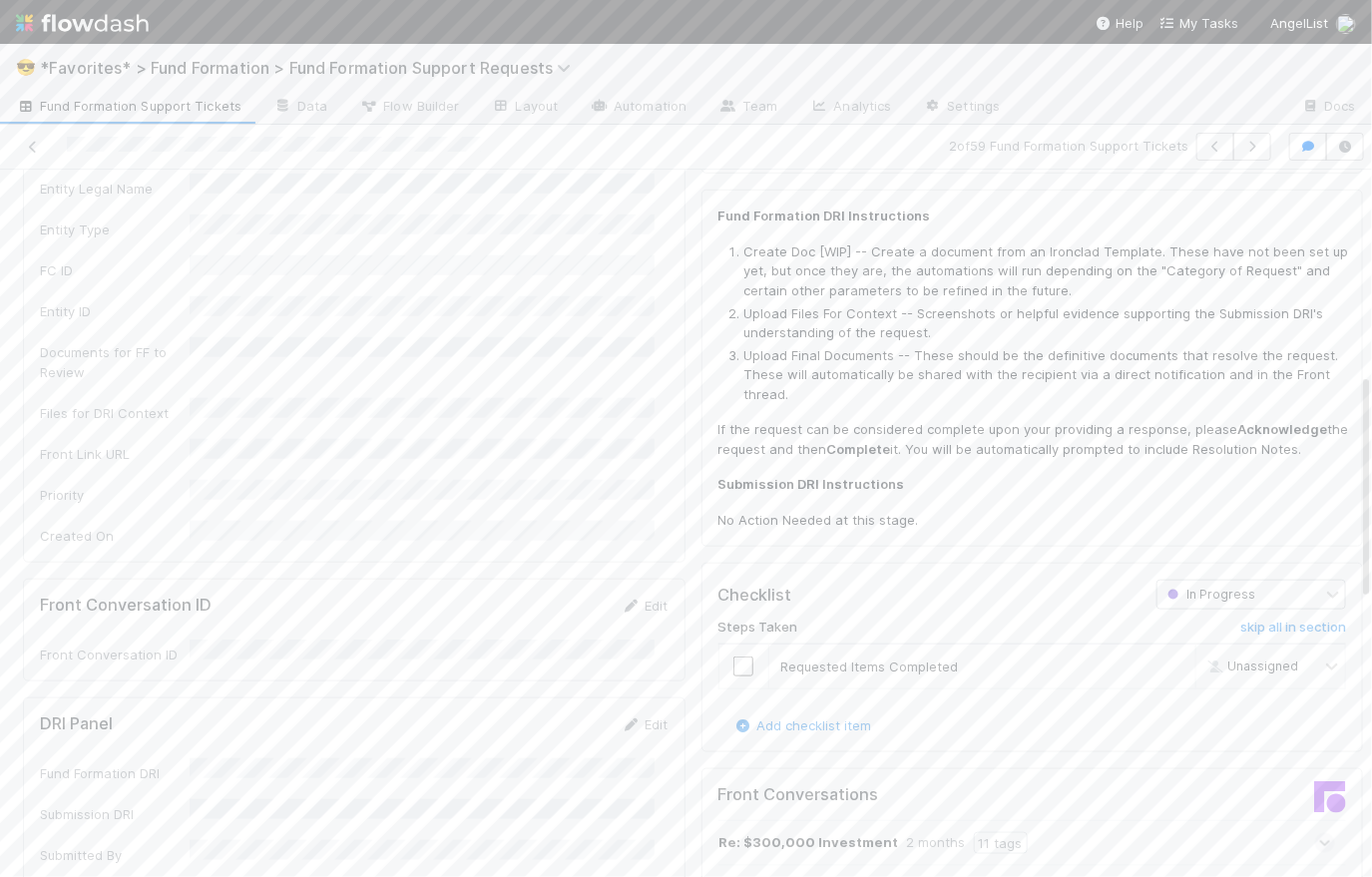 click at bounding box center [82, 23] 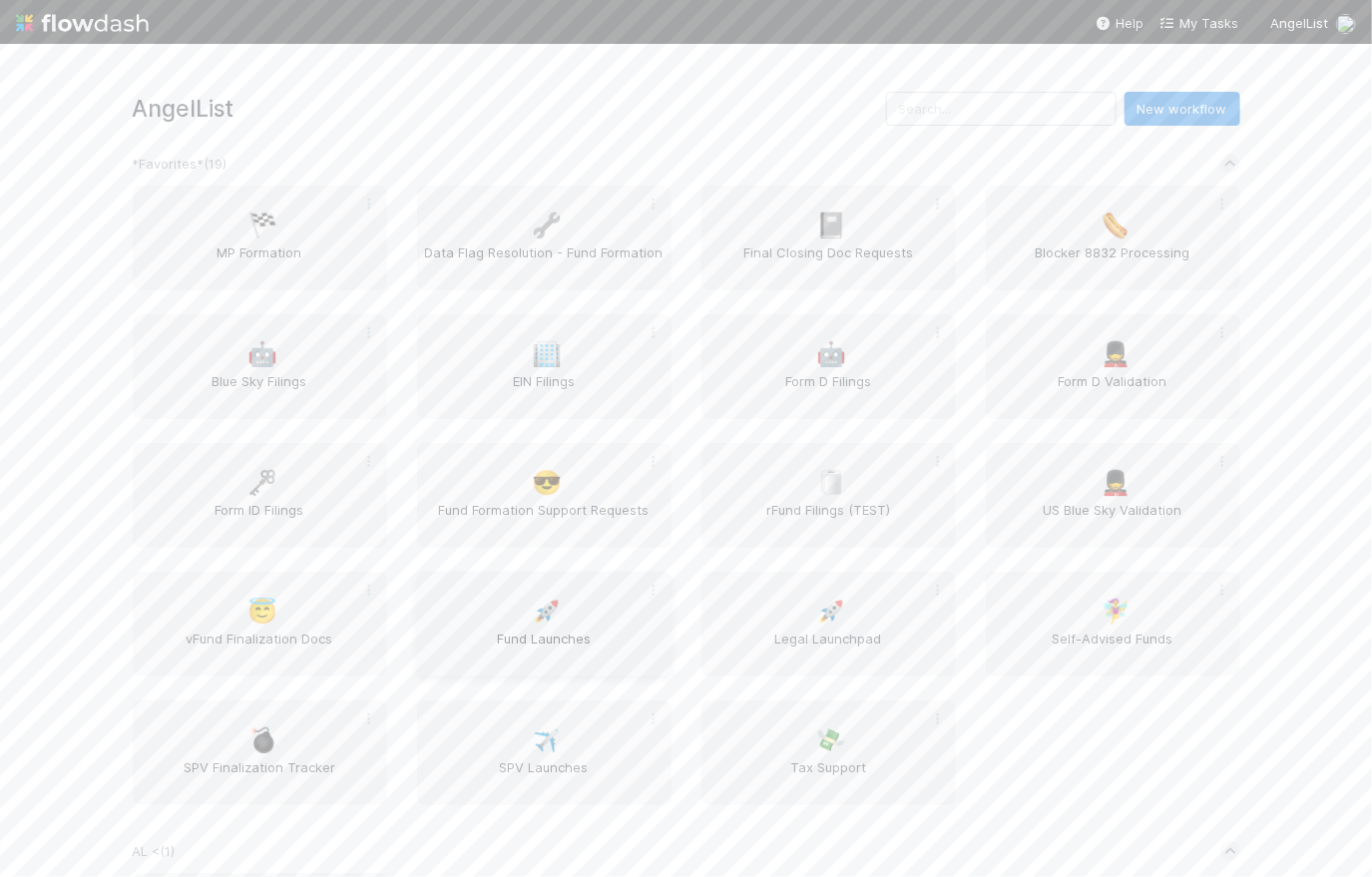click on "Fund Launches" at bounding box center [544, 649] 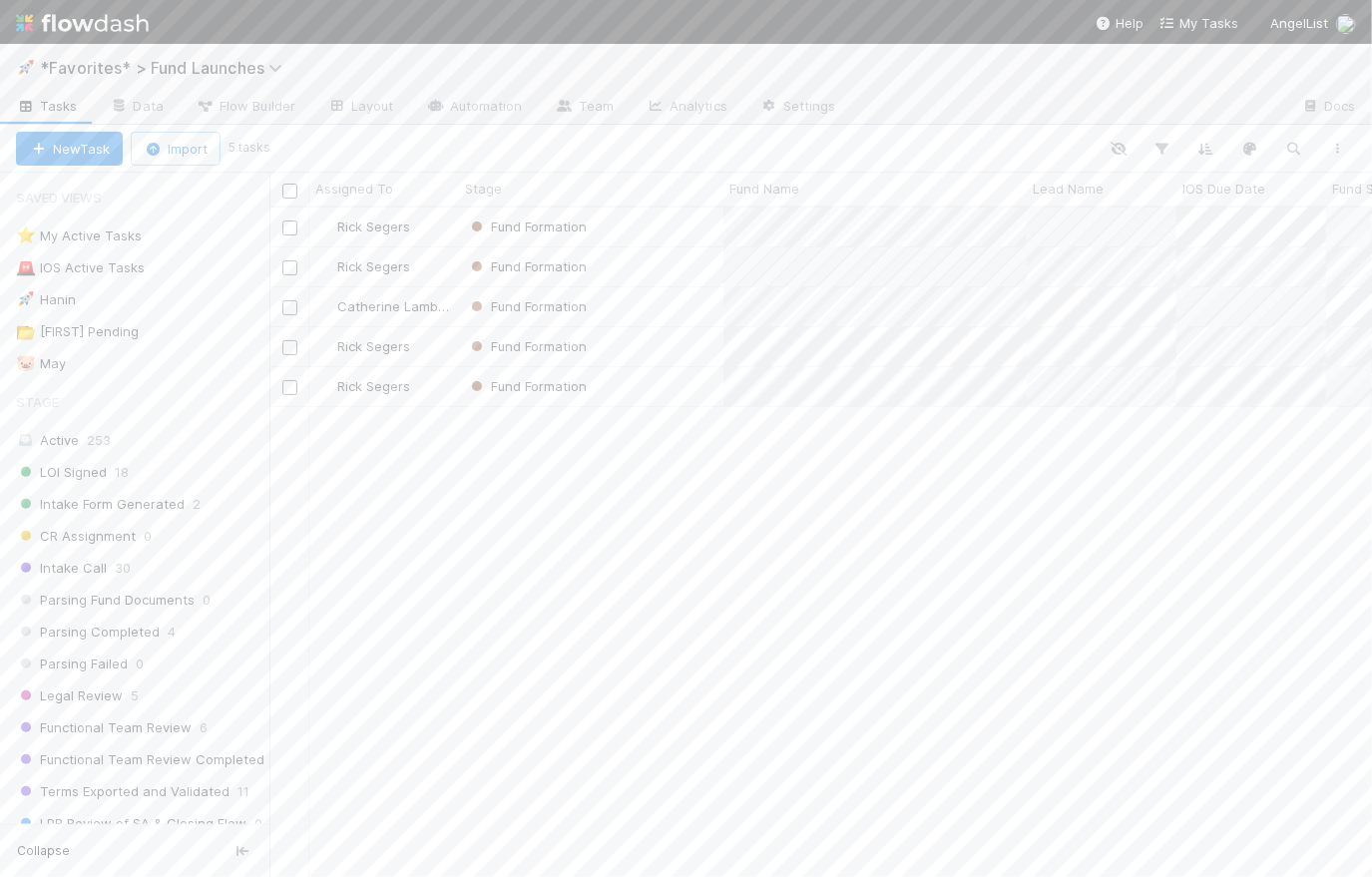 scroll, scrollTop: 14, scrollLeft: 14, axis: both 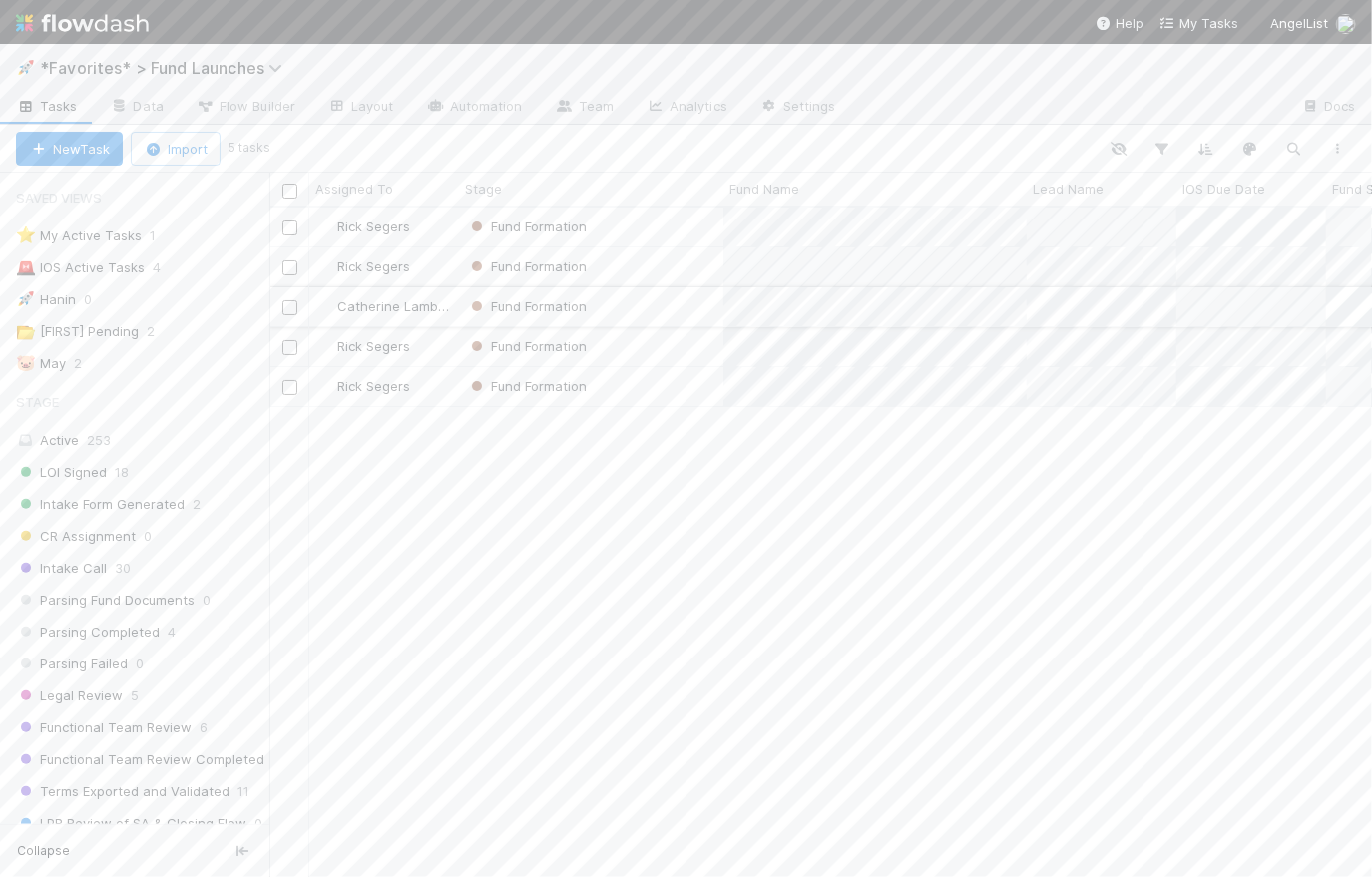 click on "Fund Formation" at bounding box center (591, 306) 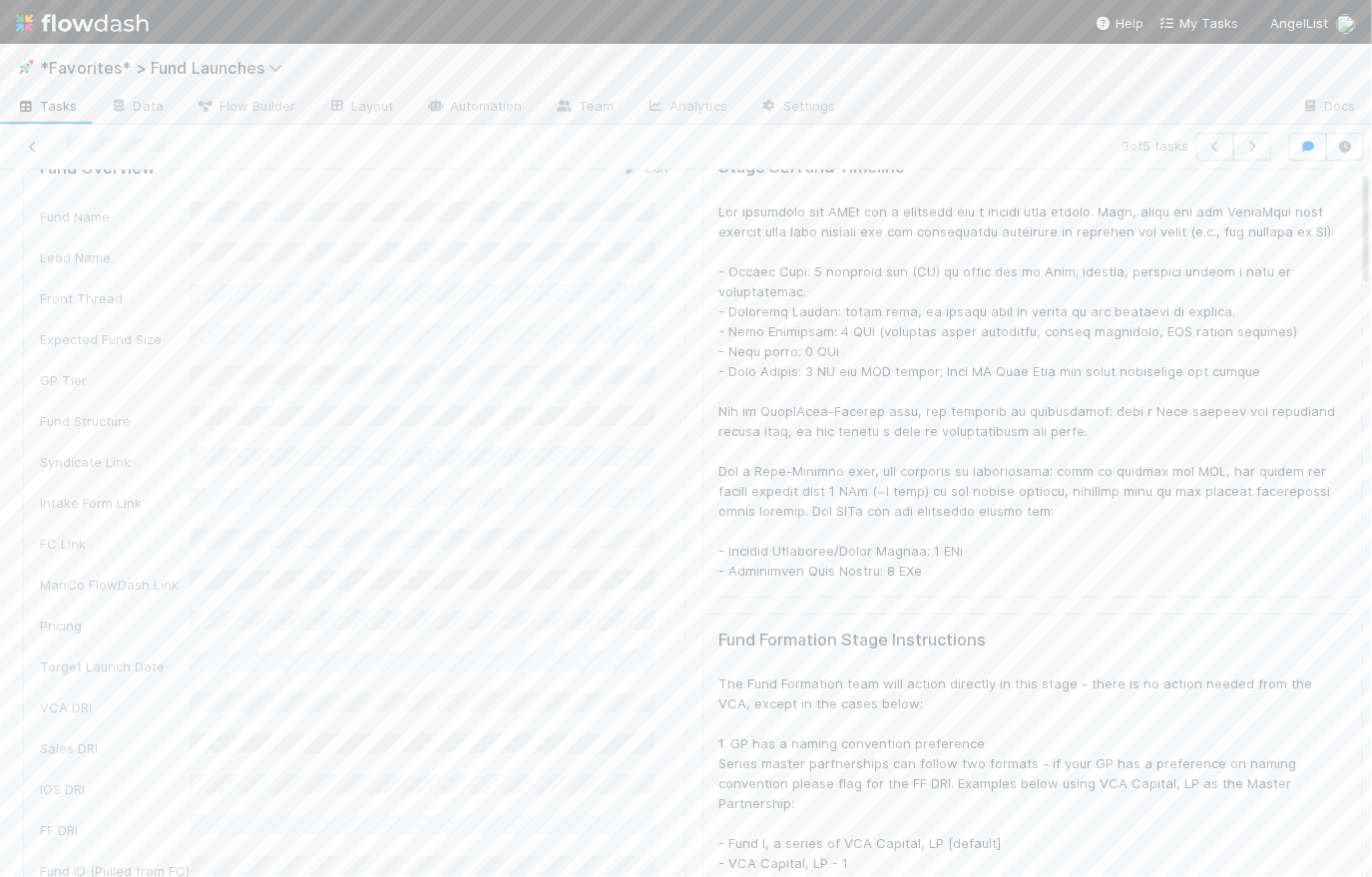 scroll, scrollTop: 0, scrollLeft: 0, axis: both 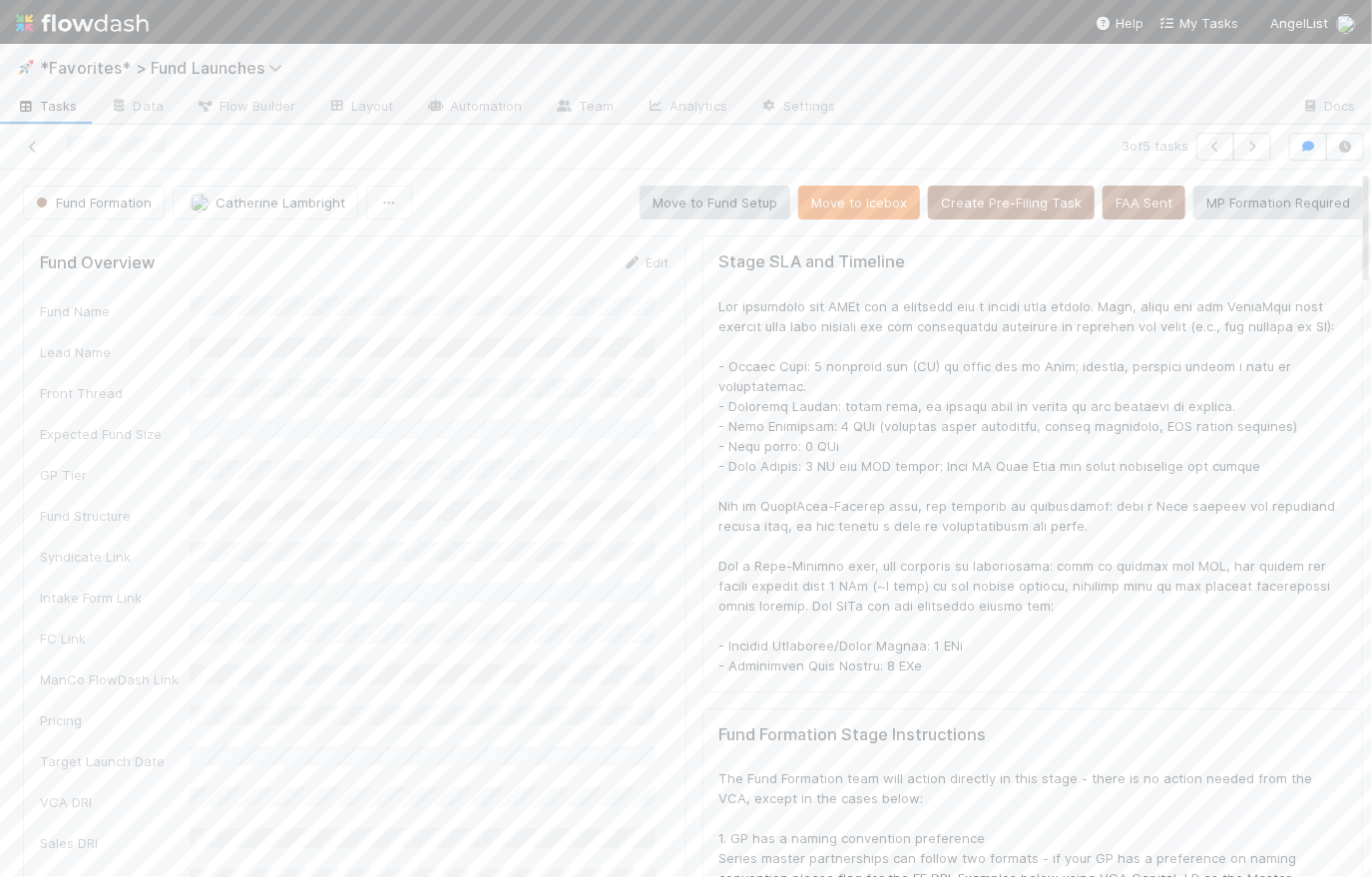 click on "Fund Formation Catherine  Lambright  Move to Fund Setup Move to Icebox Create Pre-Filing Task FAA Sent MP Formation Required" at bounding box center (692, 203) 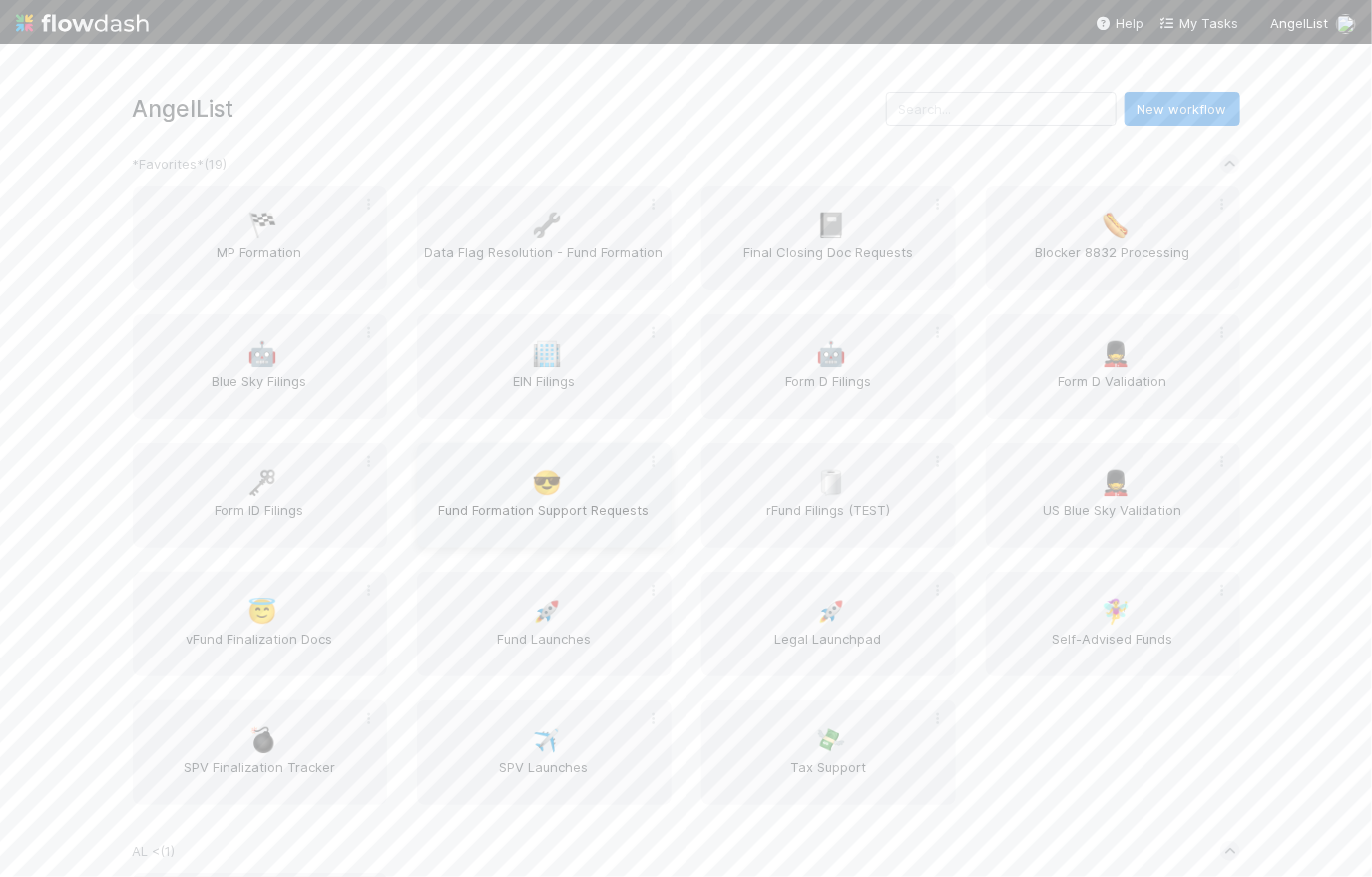 click on "😎 Fund Formation Support Requests" at bounding box center (544, 495) 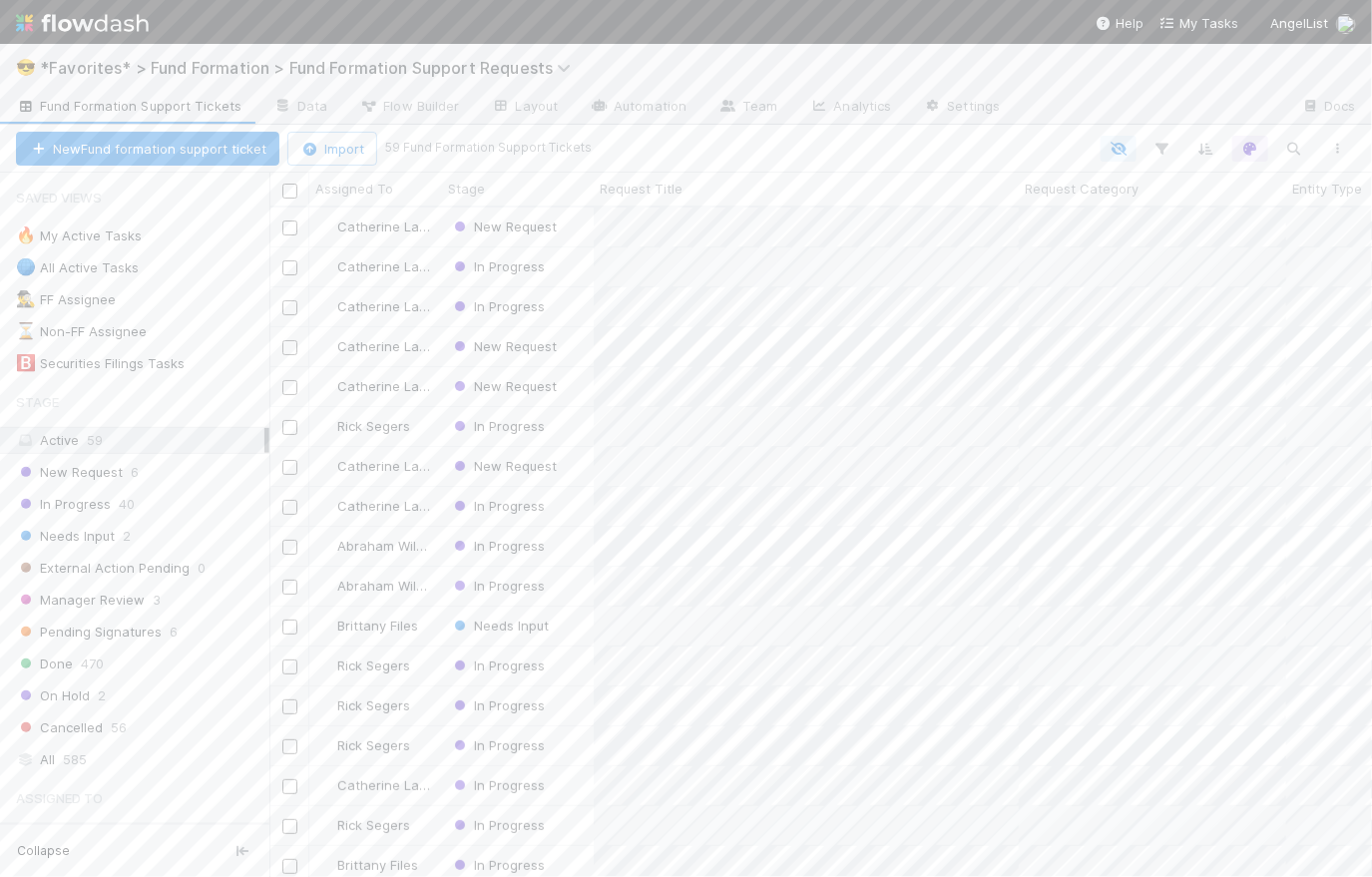 scroll, scrollTop: 14, scrollLeft: 14, axis: both 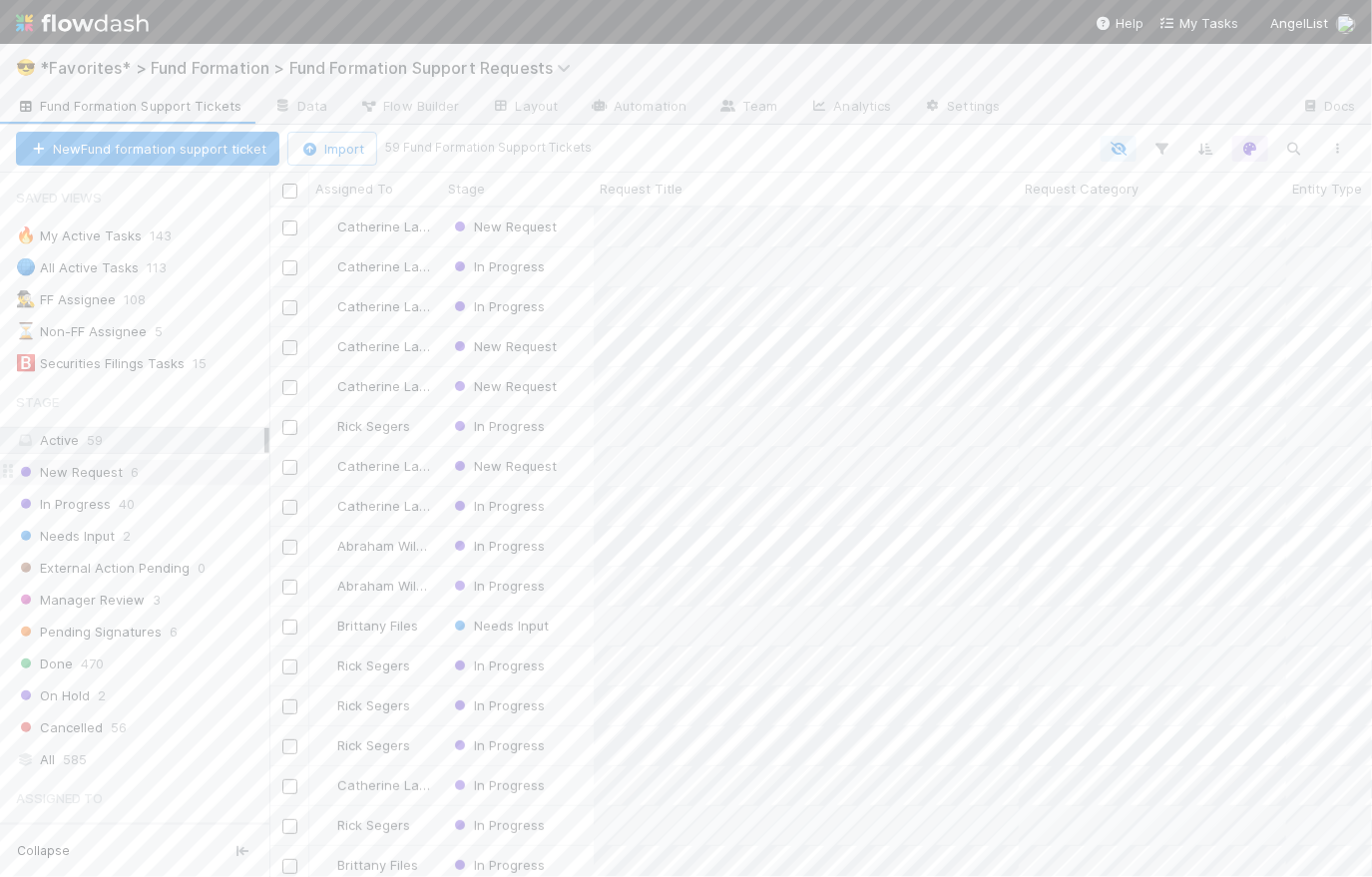 click on "New Request" at bounding box center [69, 472] 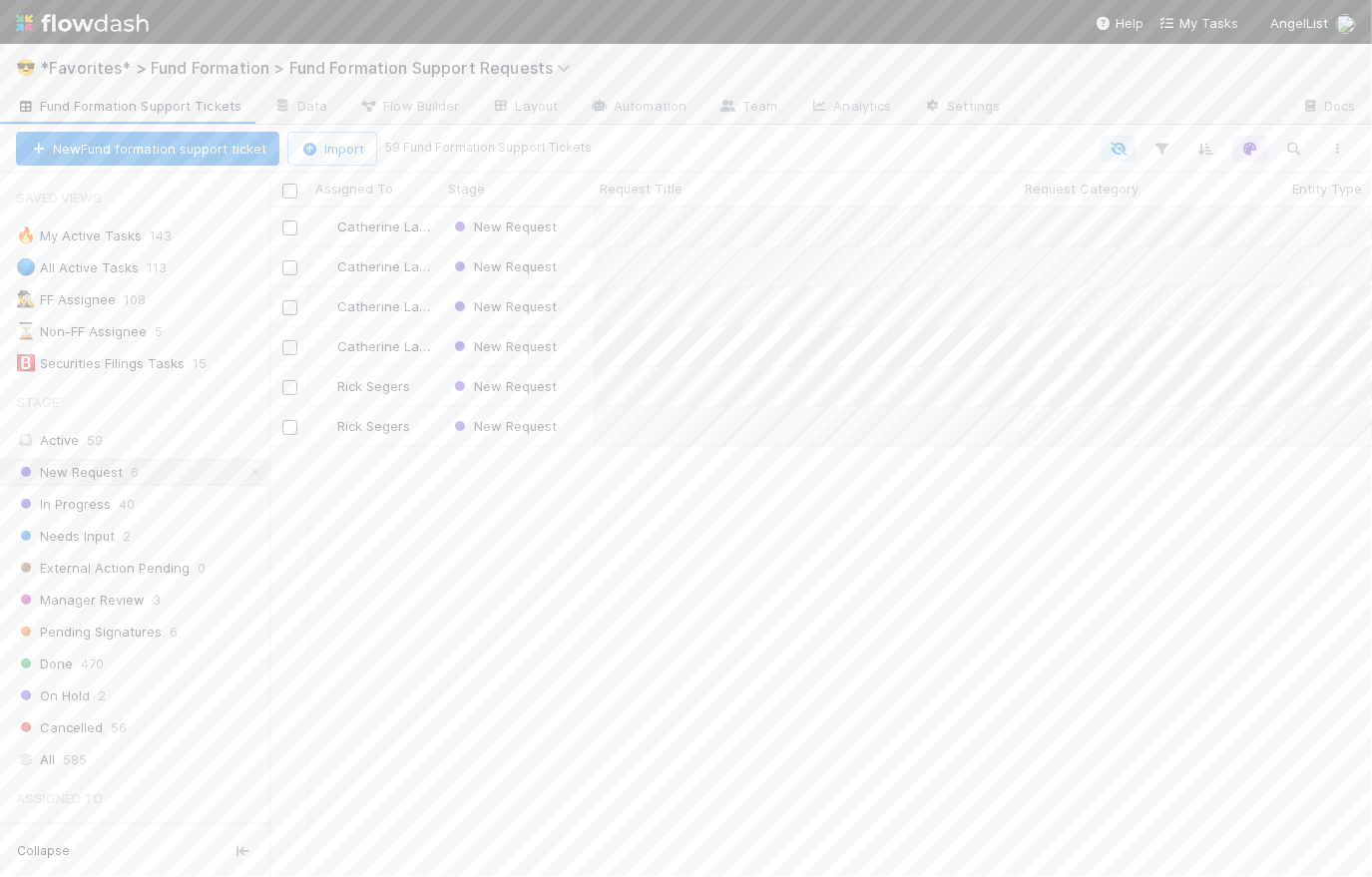 scroll, scrollTop: 14, scrollLeft: 14, axis: both 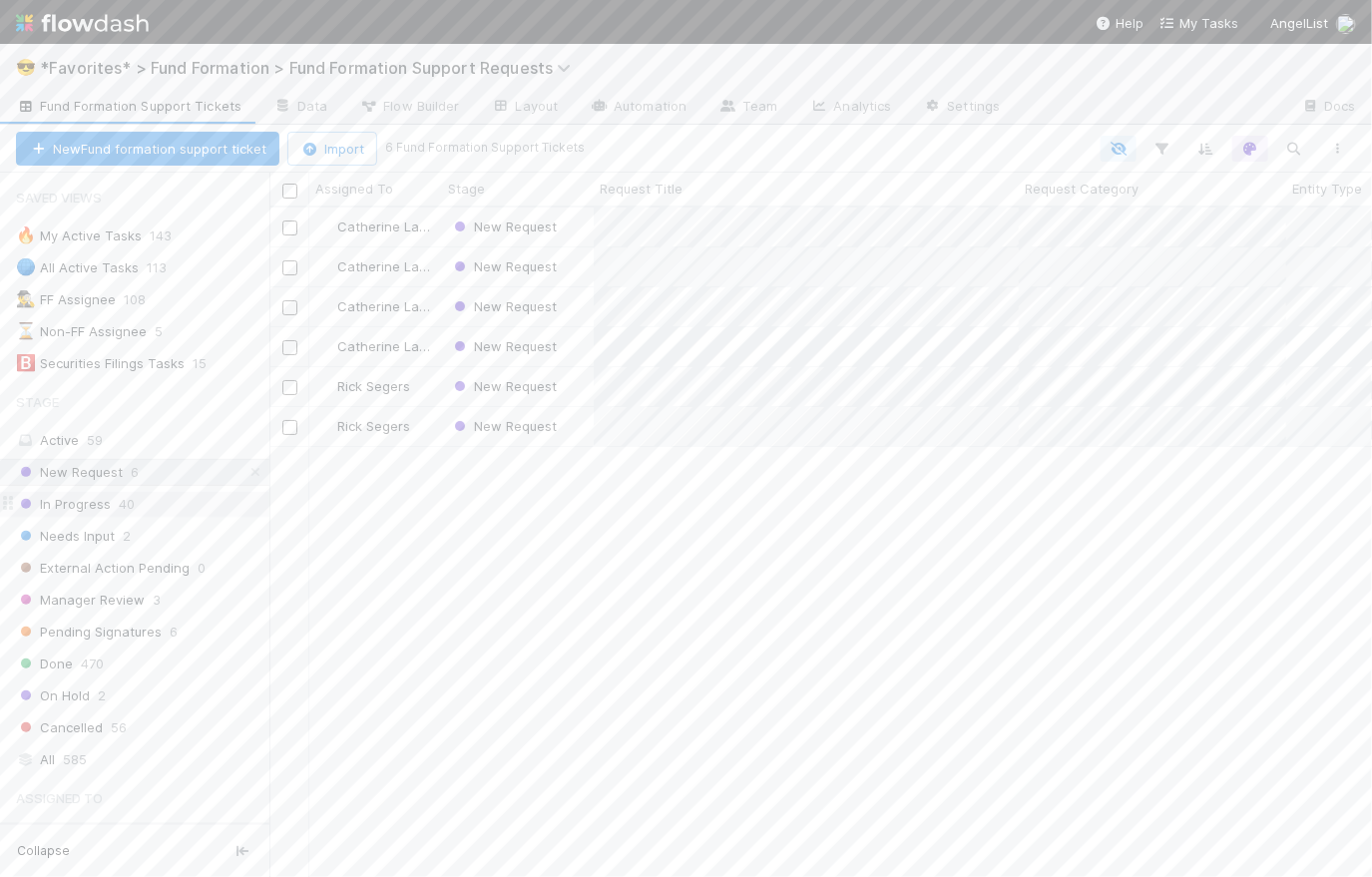 click on "In Progress   40" at bounding box center (143, 504) 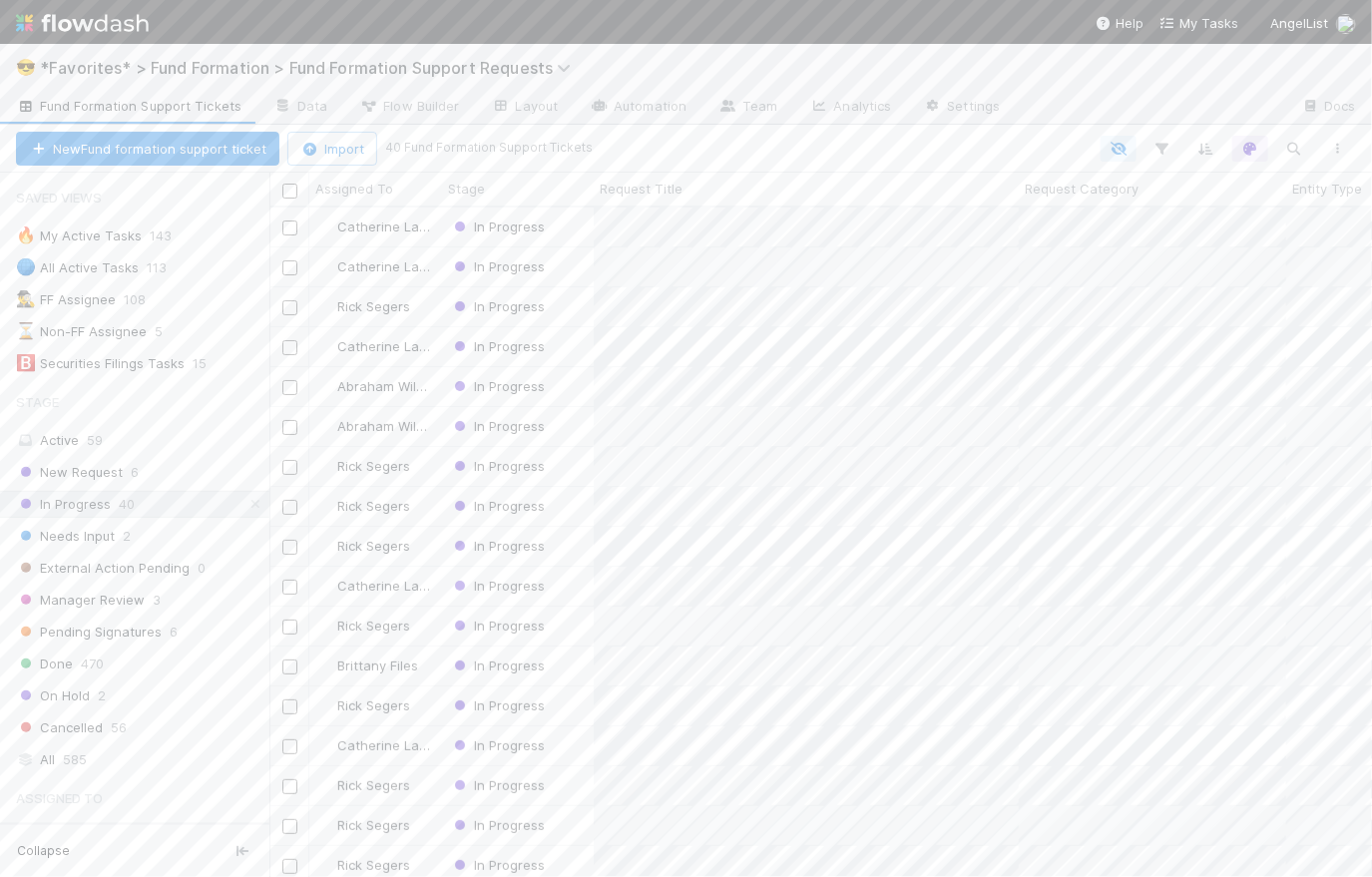 scroll, scrollTop: 14, scrollLeft: 14, axis: both 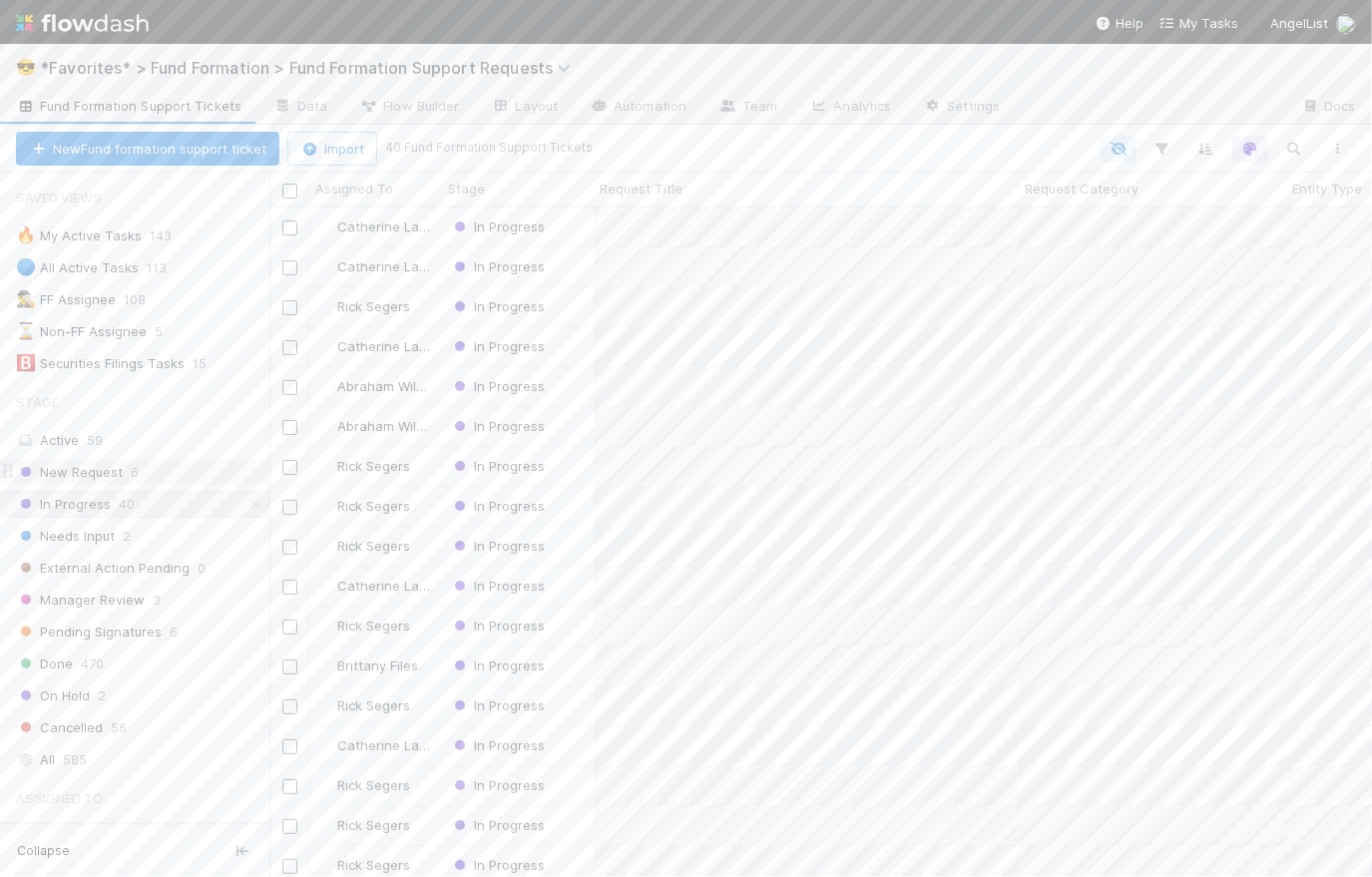 click on "New Request" at bounding box center [69, 472] 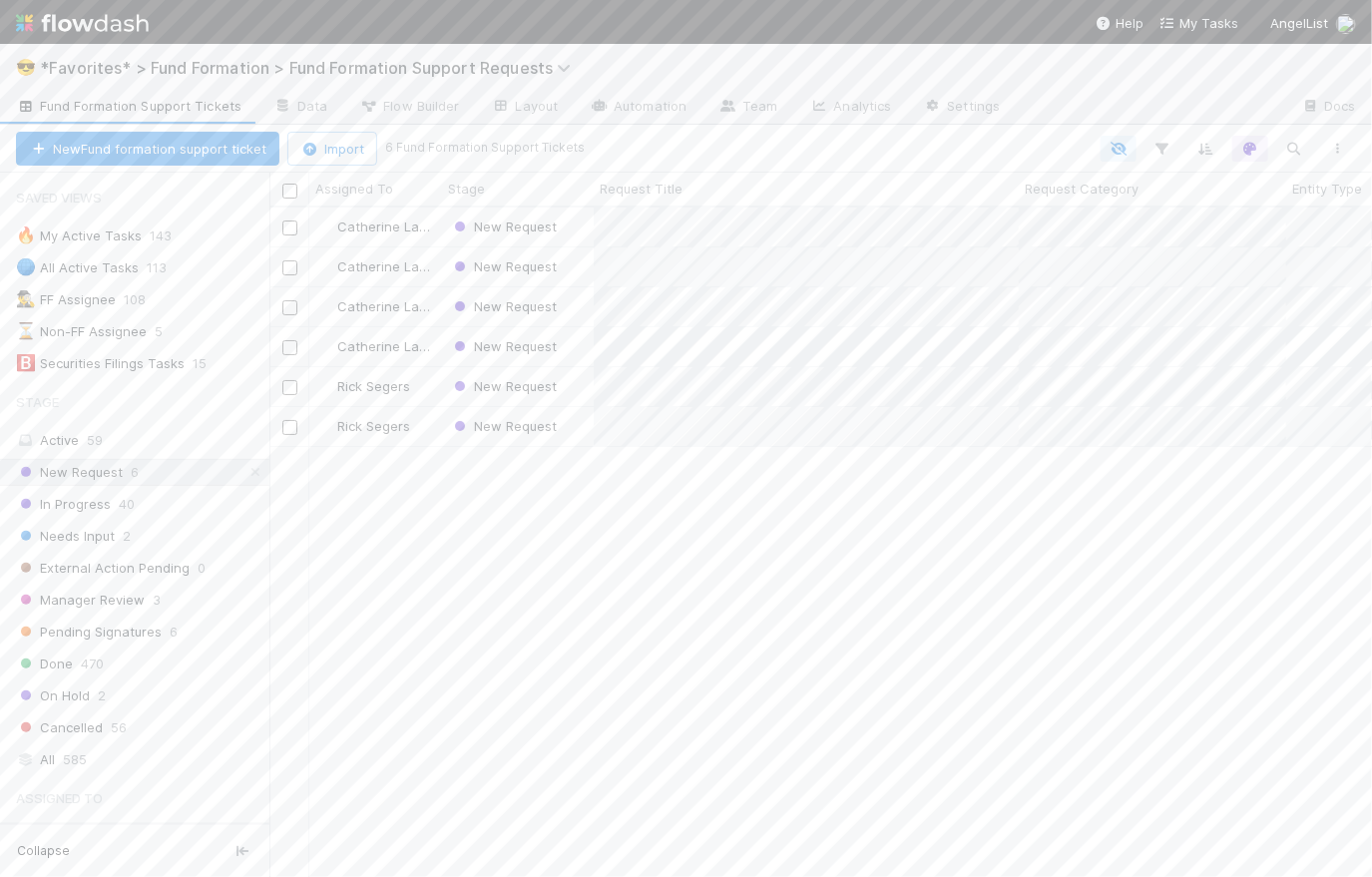 scroll, scrollTop: 14, scrollLeft: 14, axis: both 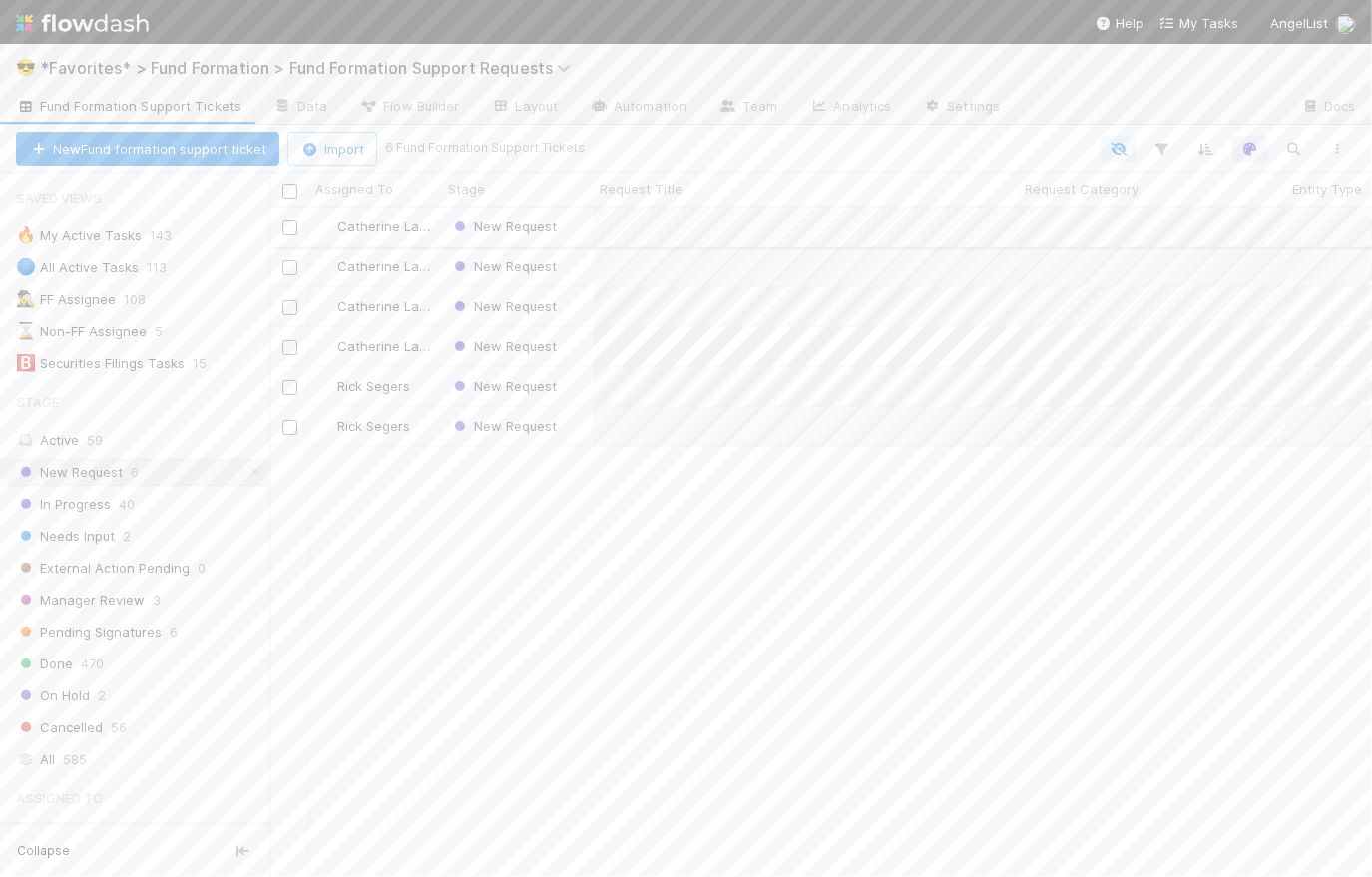 click on "New Request" at bounding box center (518, 226) 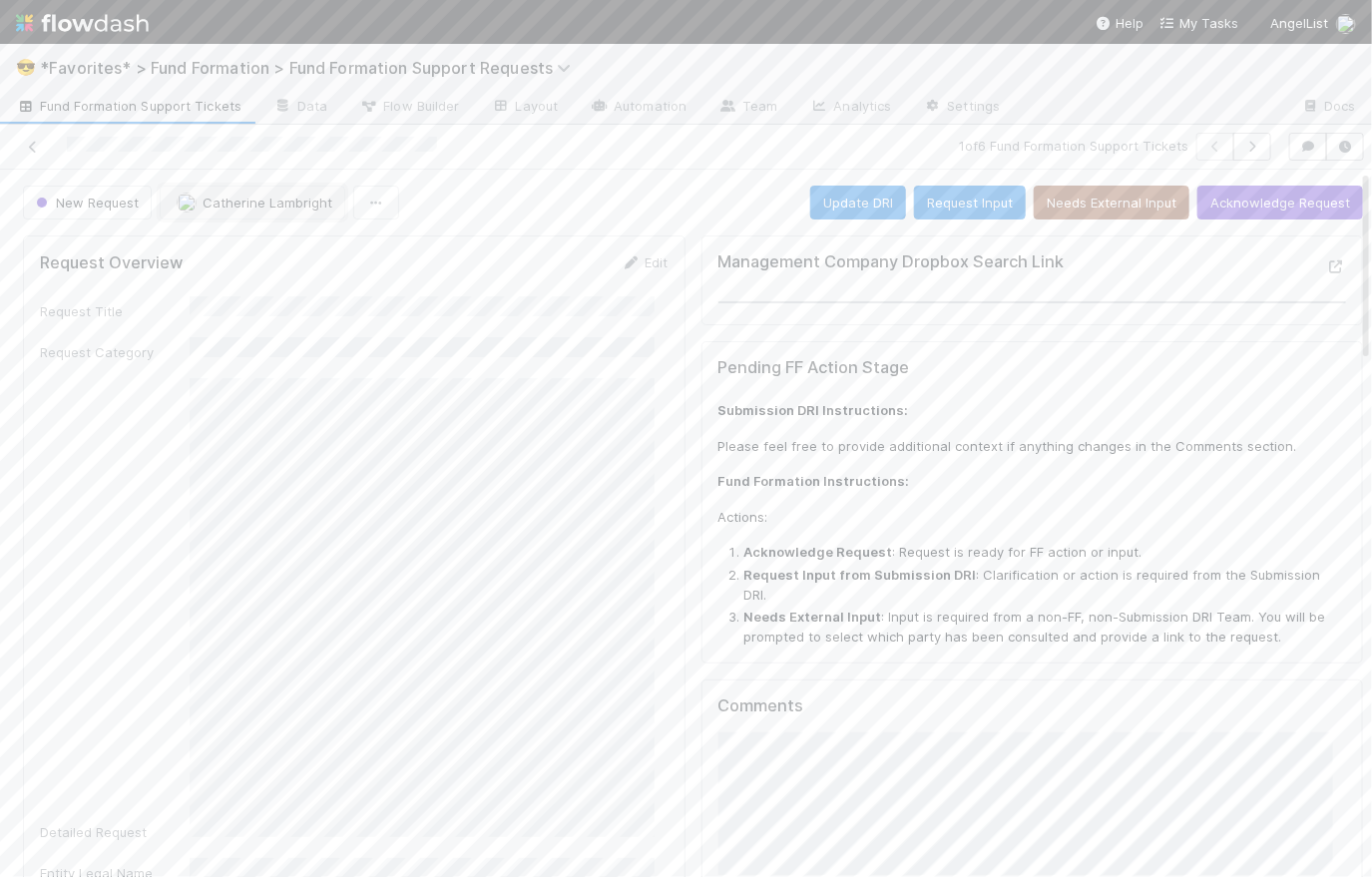 click on "Catherine  Lambright" at bounding box center [267, 203] 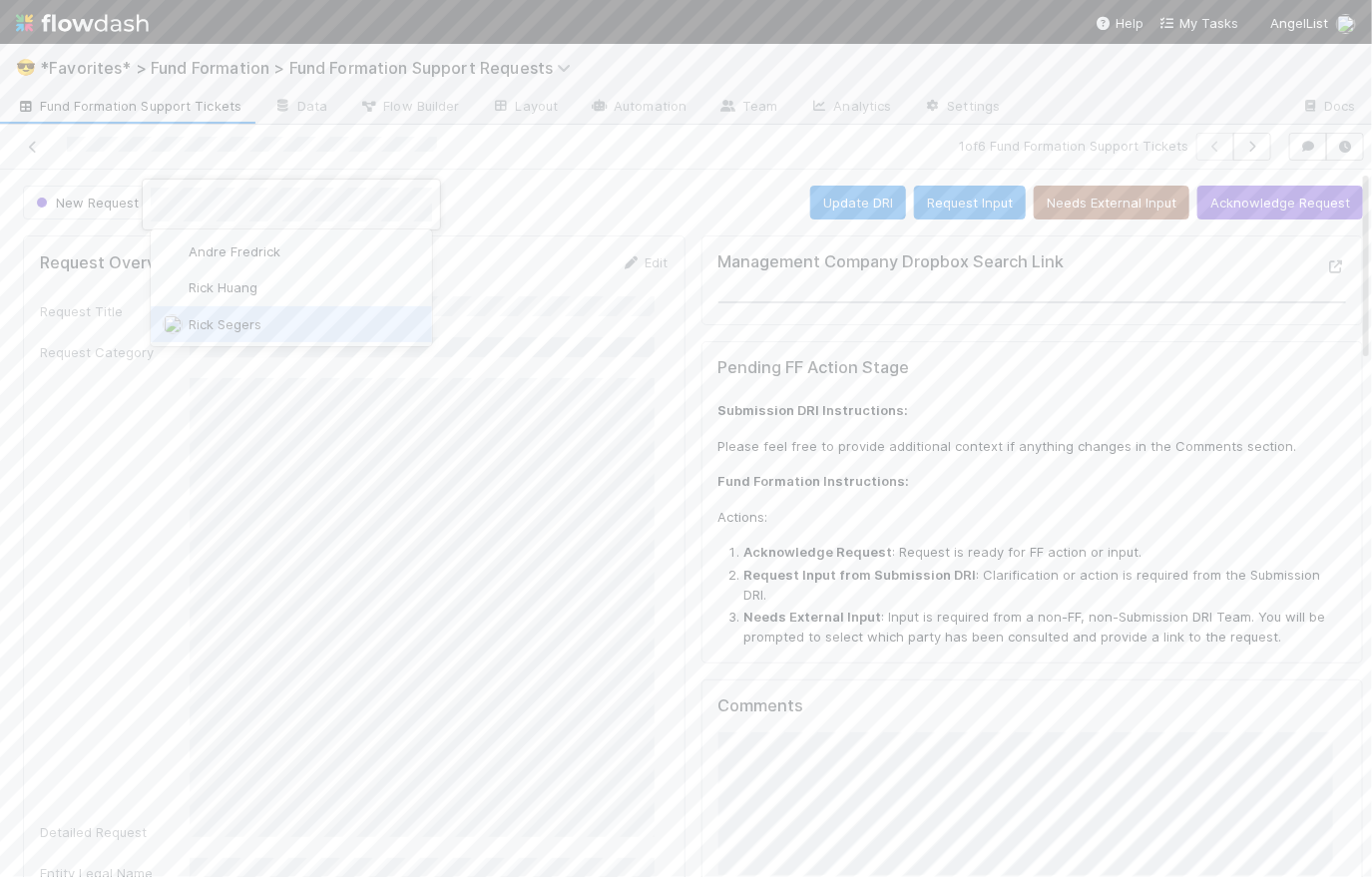 click on "Rick Segers" at bounding box center [291, 324] 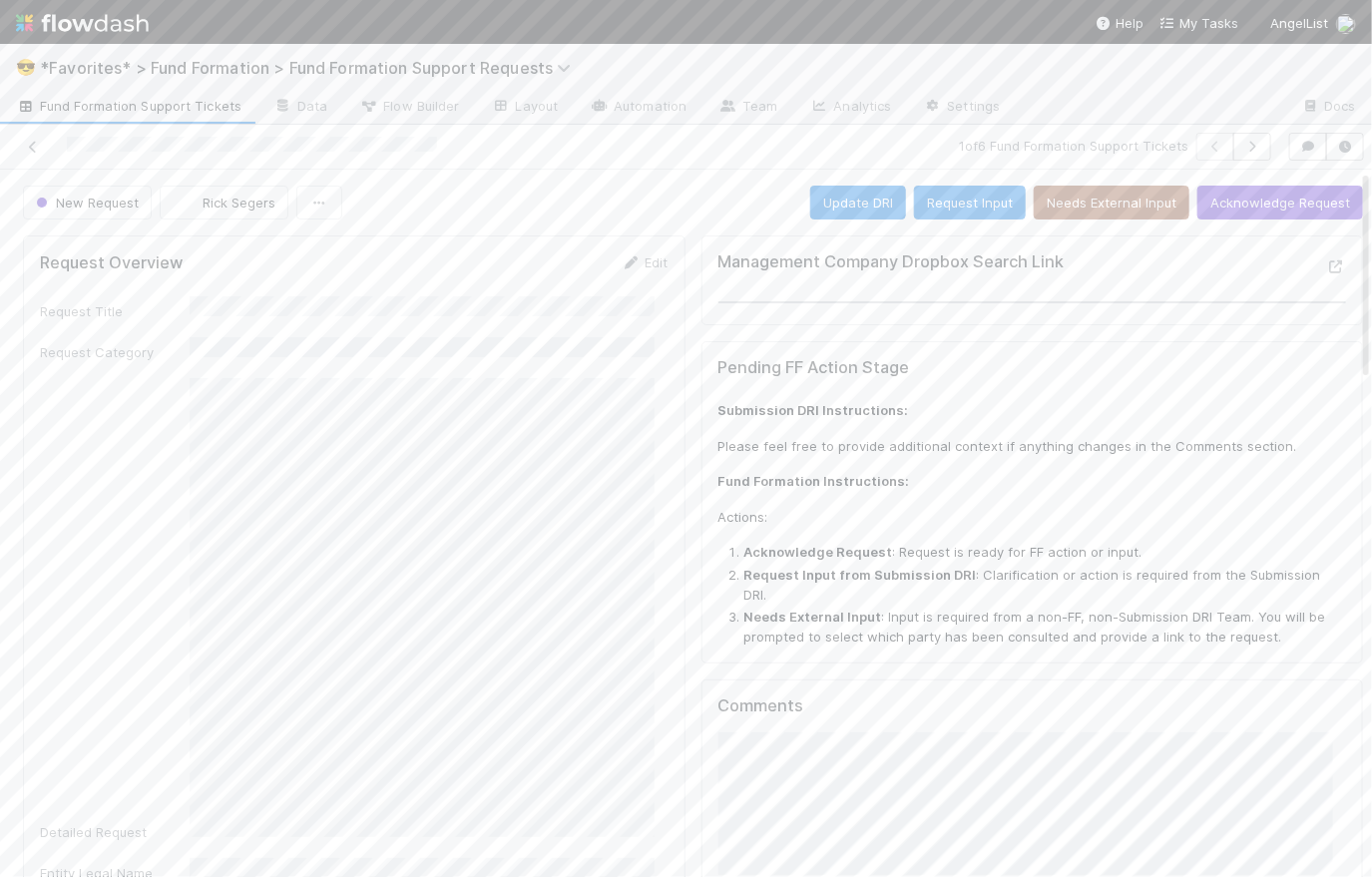 click on "Fund Formation Support Tickets" at bounding box center [129, 106] 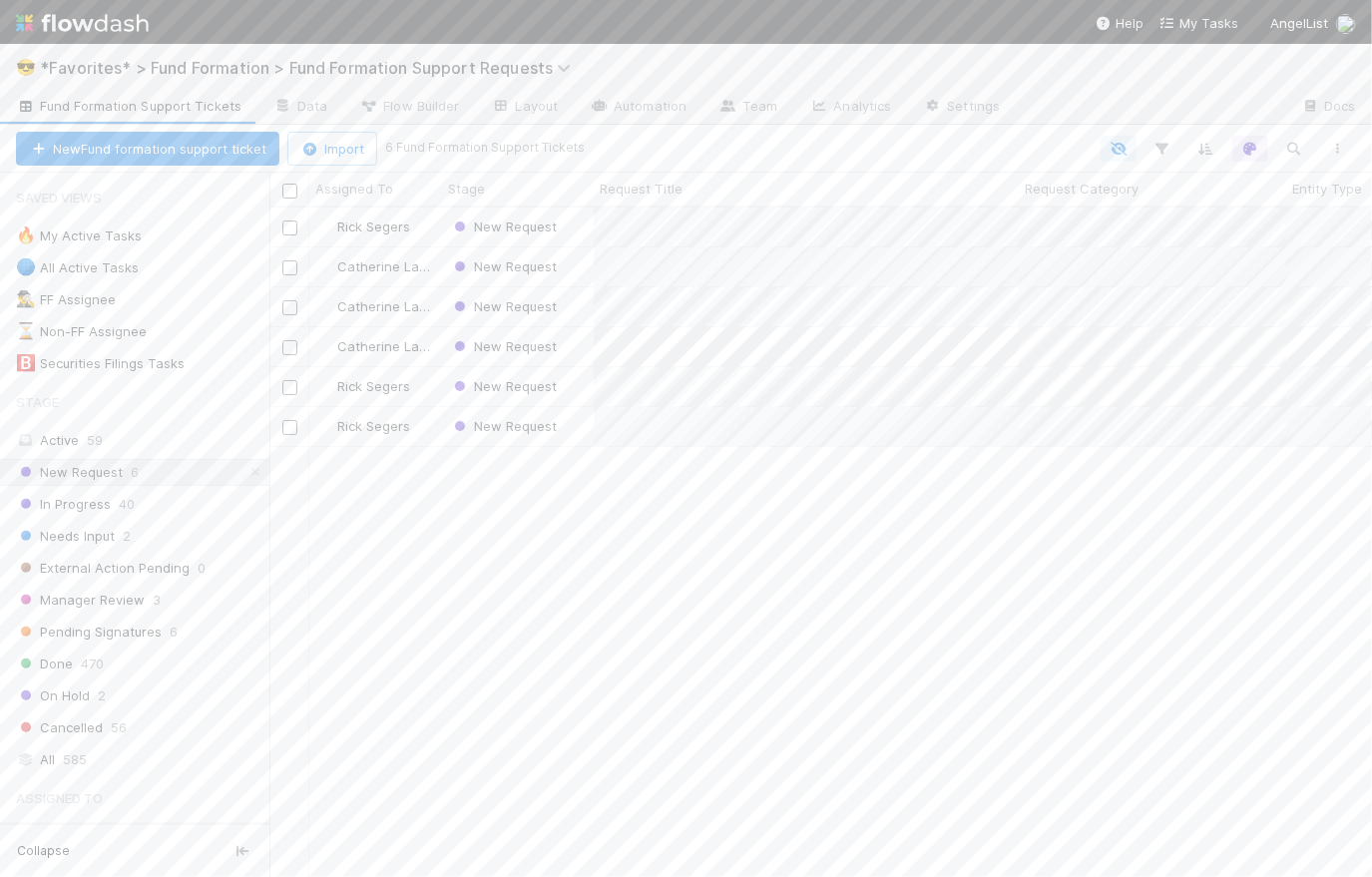 scroll, scrollTop: 14, scrollLeft: 14, axis: both 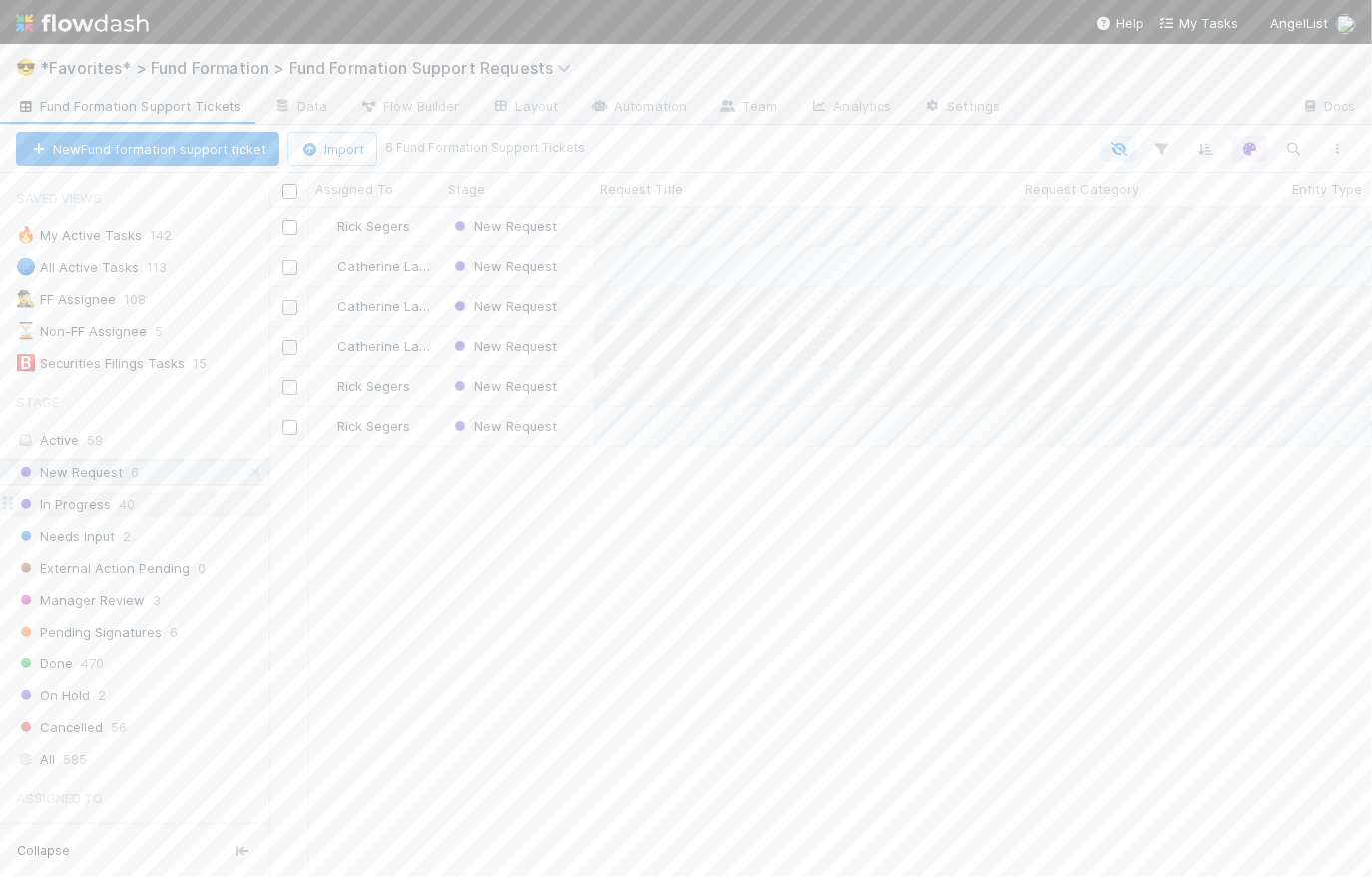 click on "In Progress" at bounding box center [63, 504] 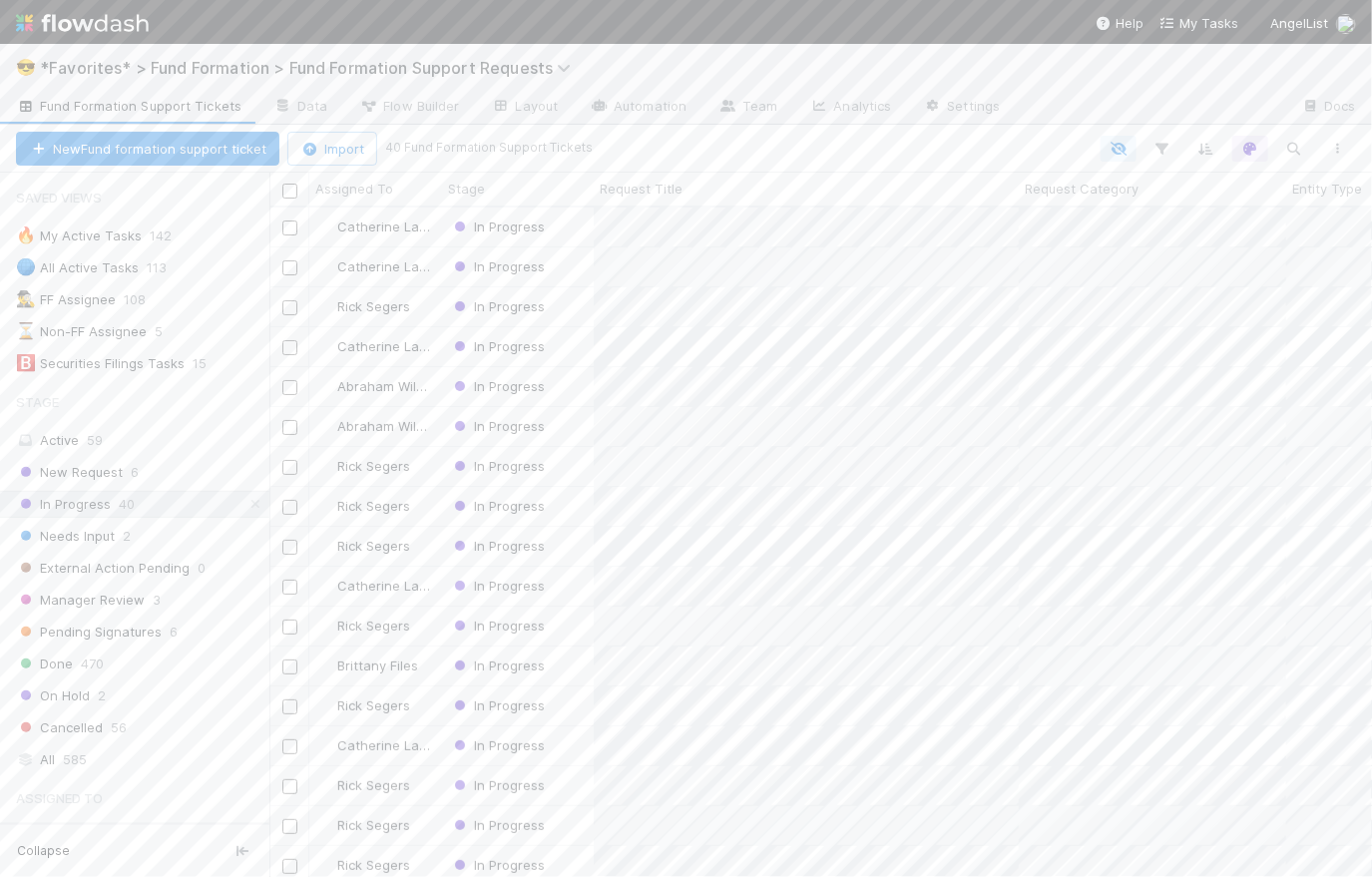 scroll, scrollTop: 14, scrollLeft: 14, axis: both 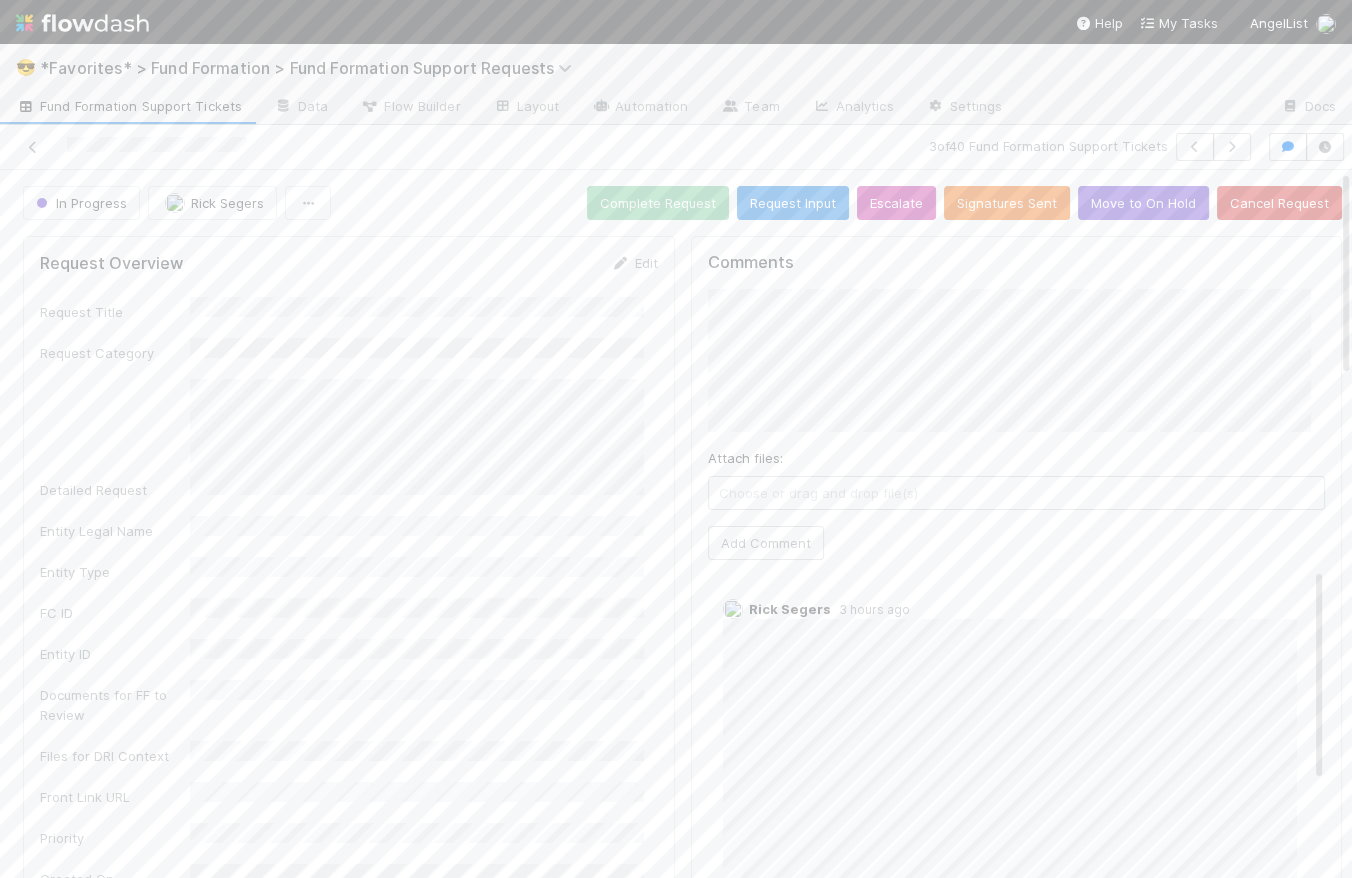 click on "In Progress Rick Segers Complete Request Request Input Escalate Signatures Sent Move to On Hold Cancel Request" at bounding box center [682, 203] 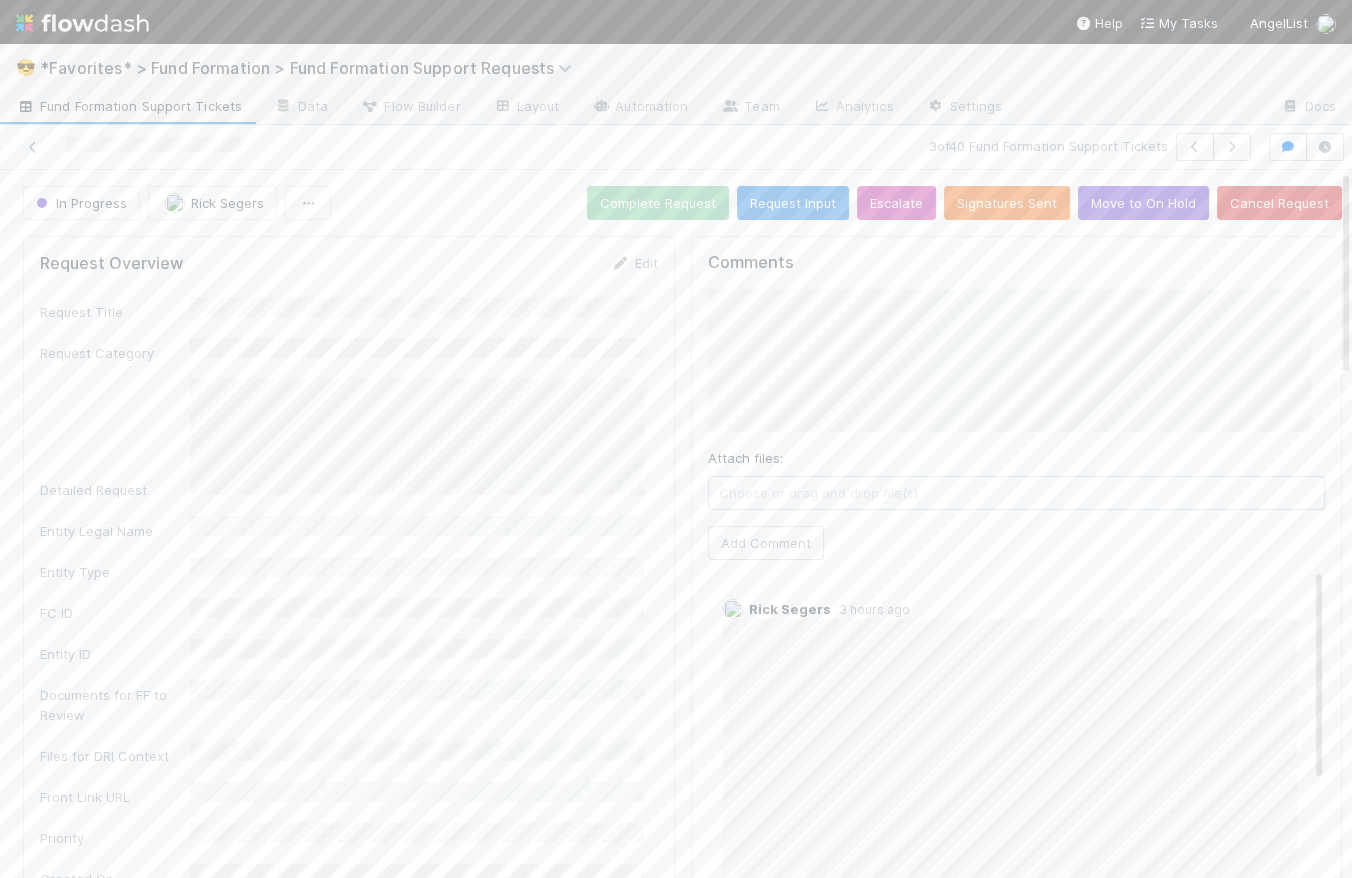 click at bounding box center [322, 147] 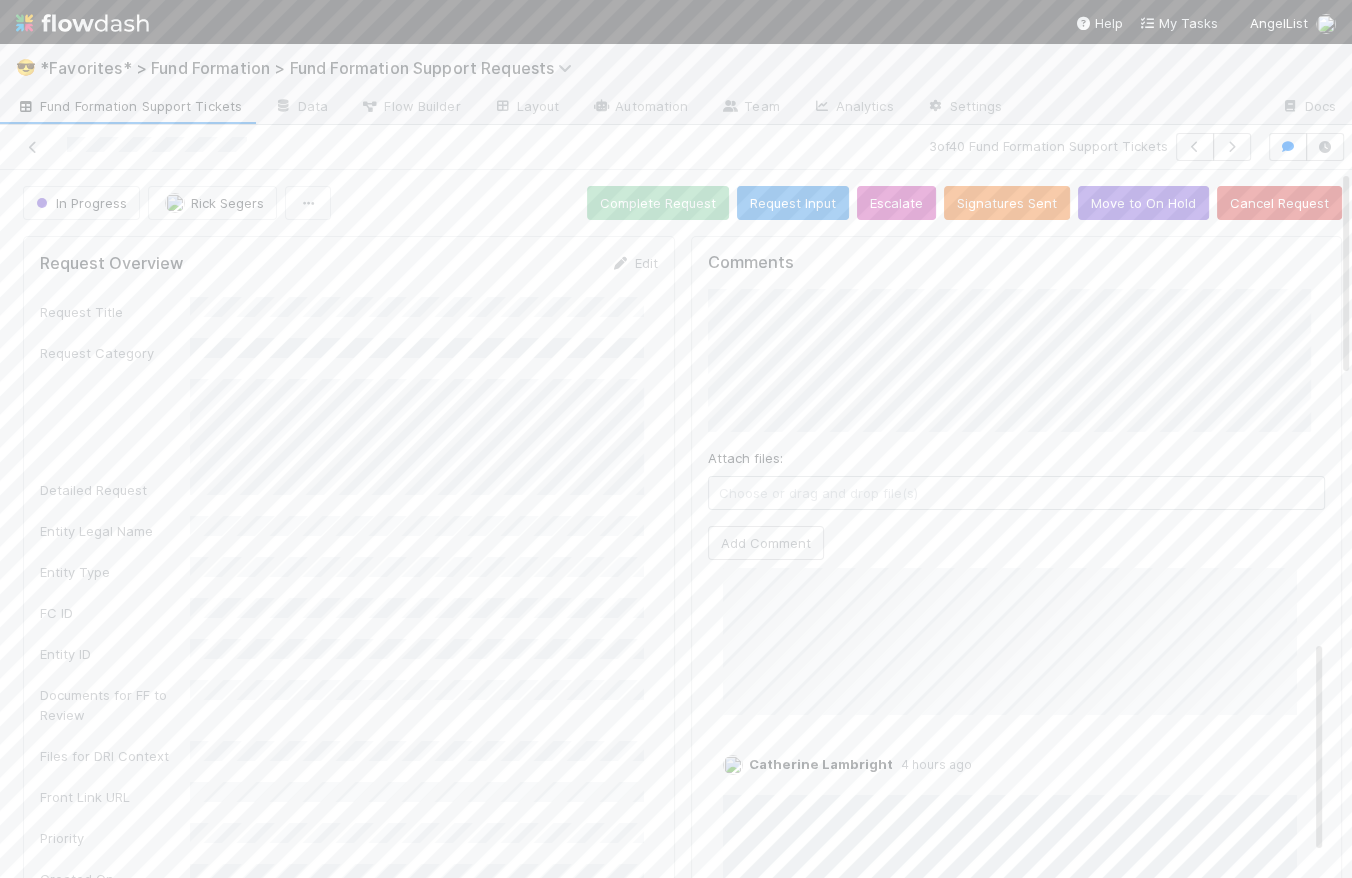 scroll, scrollTop: 0, scrollLeft: 0, axis: both 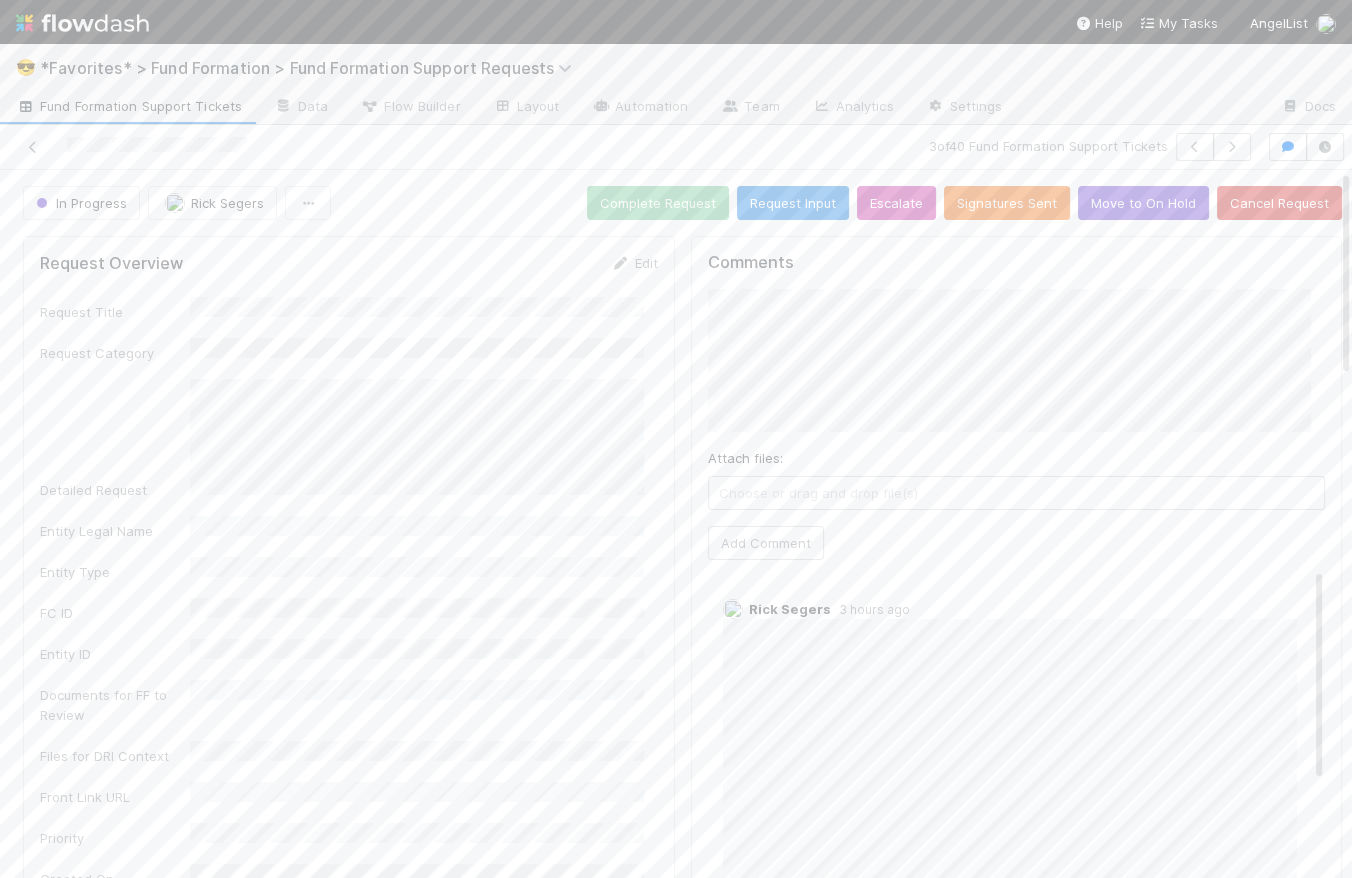 click on "Fund Formation Support Tickets" at bounding box center [129, 106] 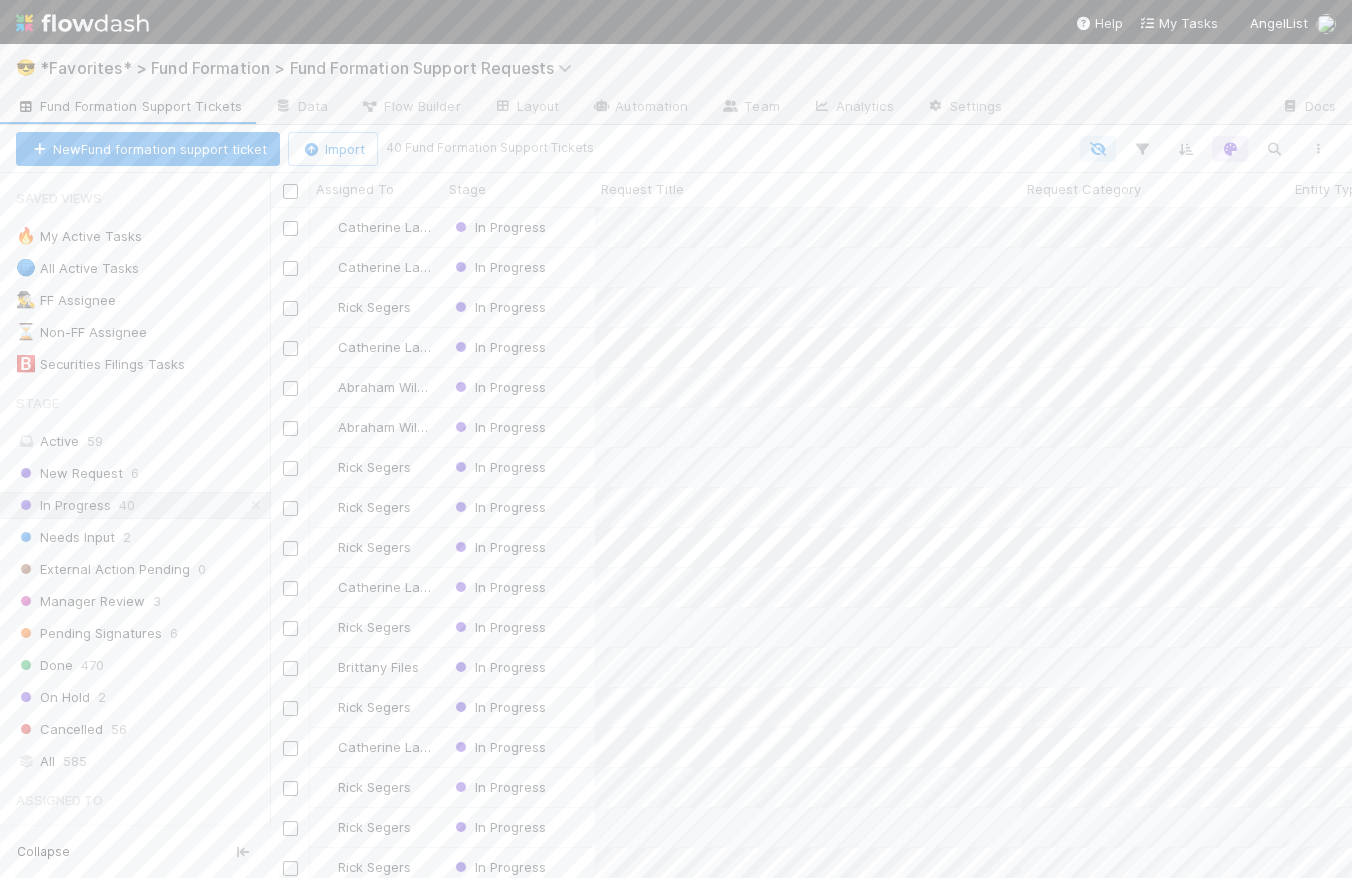 scroll, scrollTop: 14, scrollLeft: 15, axis: both 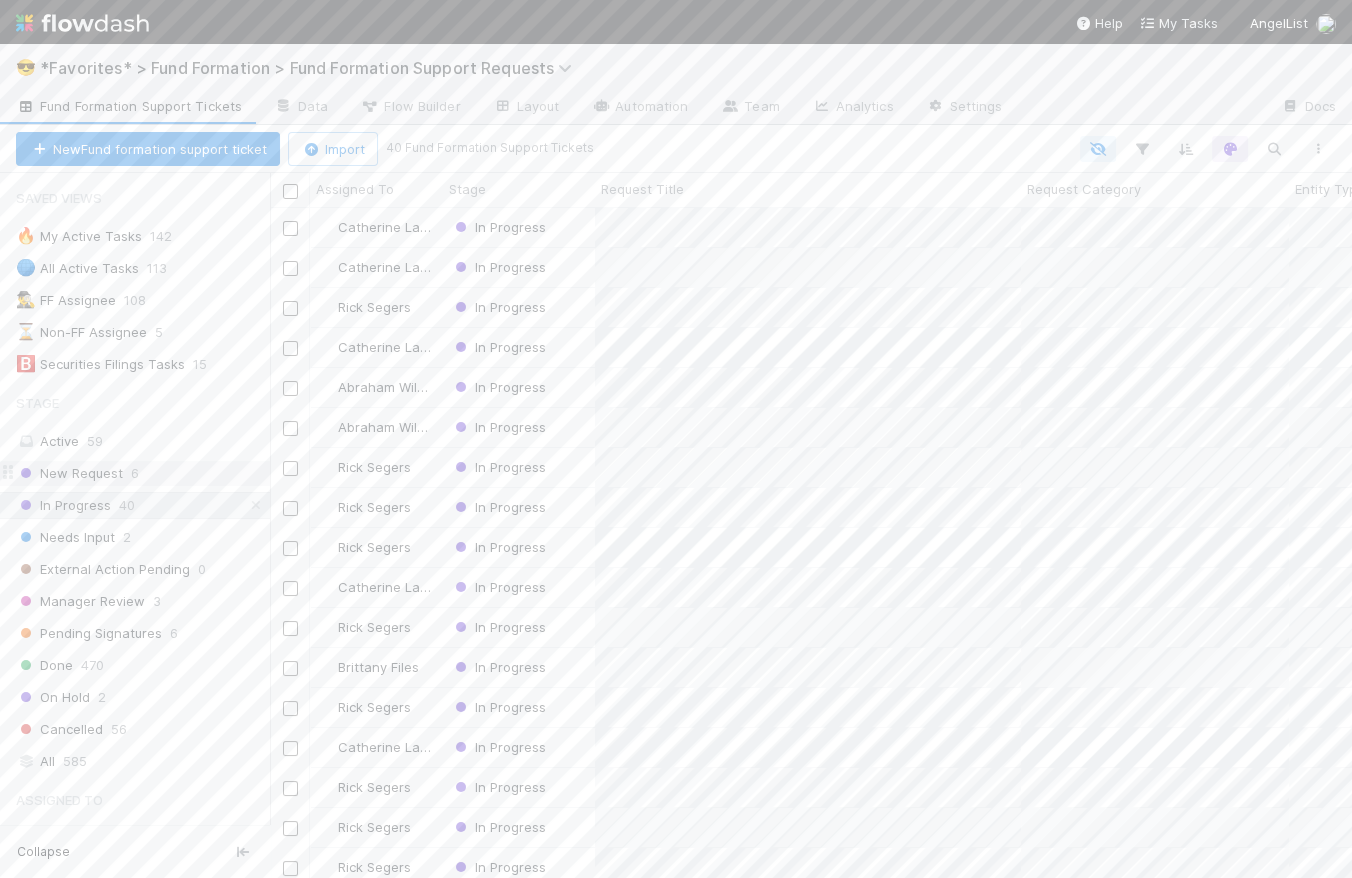 click on "New Request" at bounding box center (69, 473) 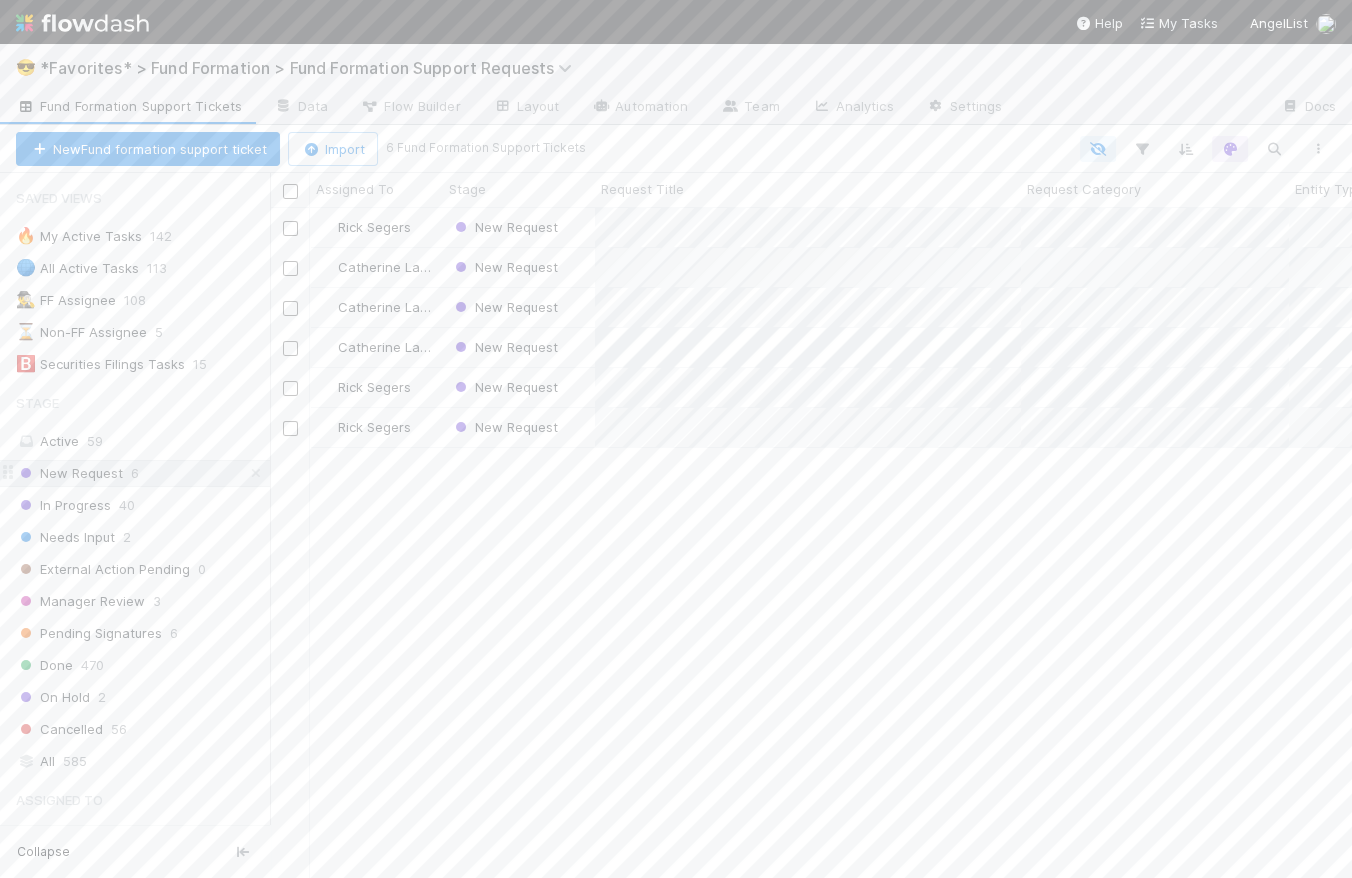 scroll, scrollTop: 14, scrollLeft: 15, axis: both 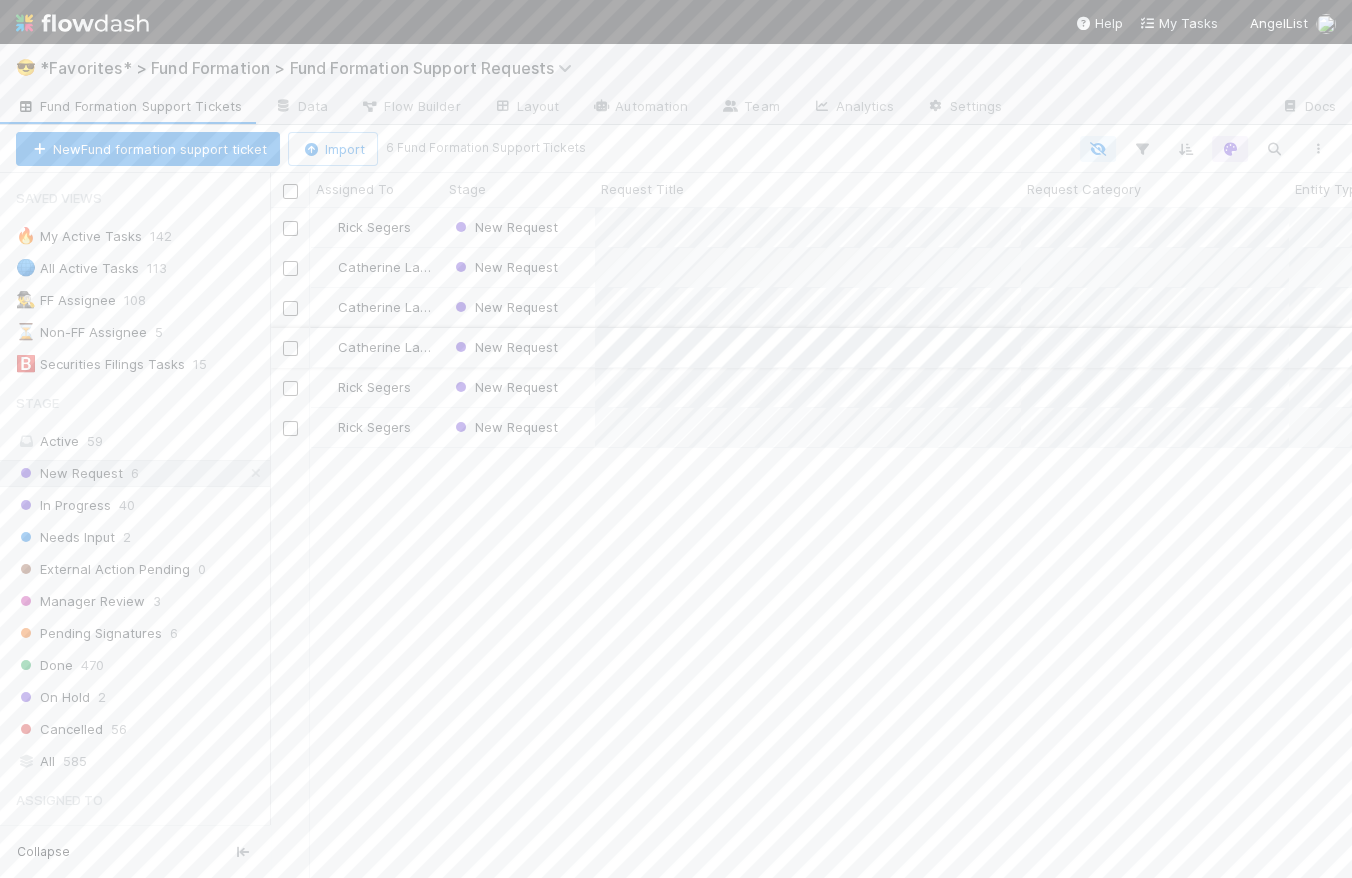 click on "New Request" at bounding box center (519, 347) 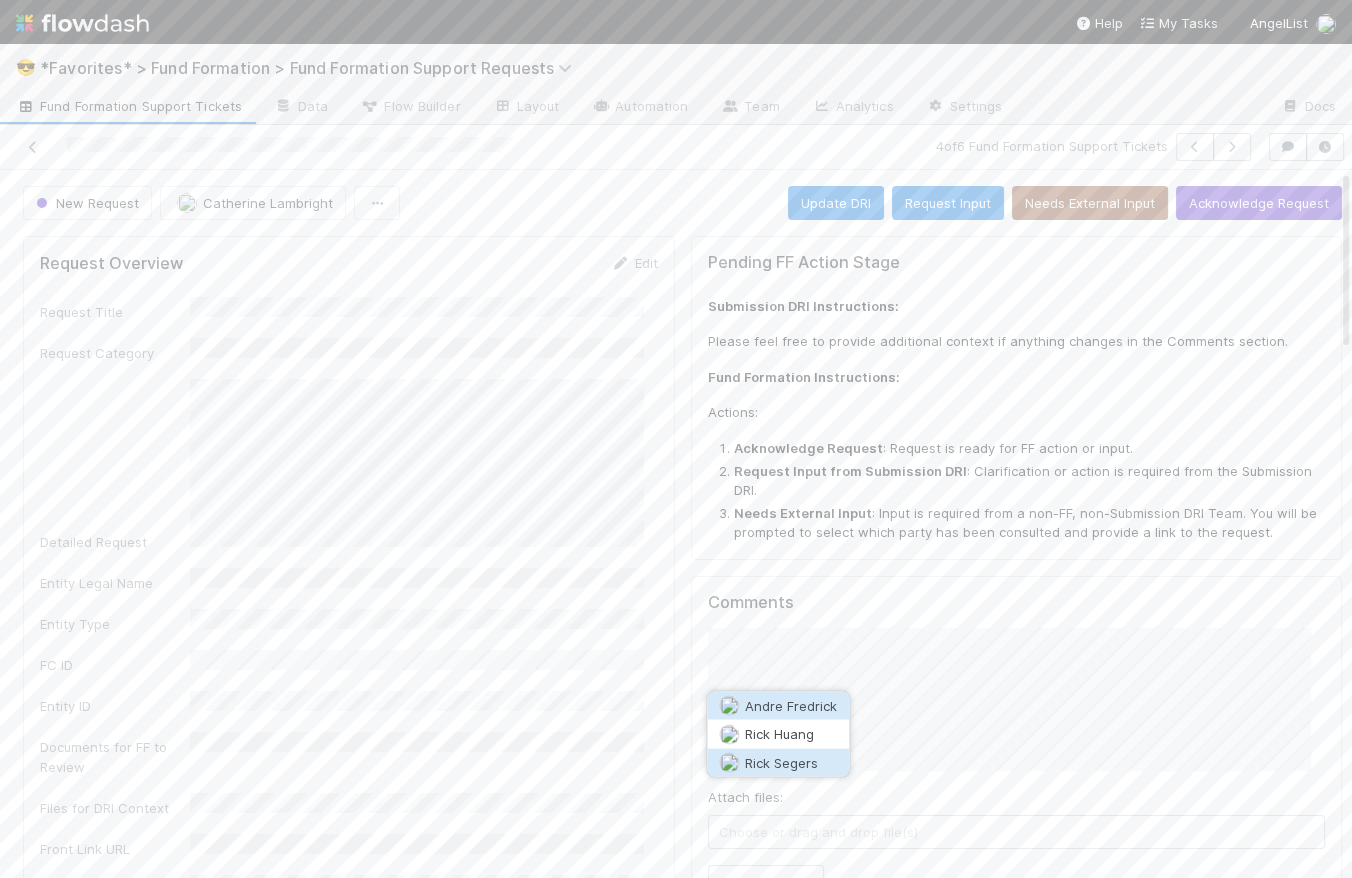 click on "Rick Segers" at bounding box center [781, 762] 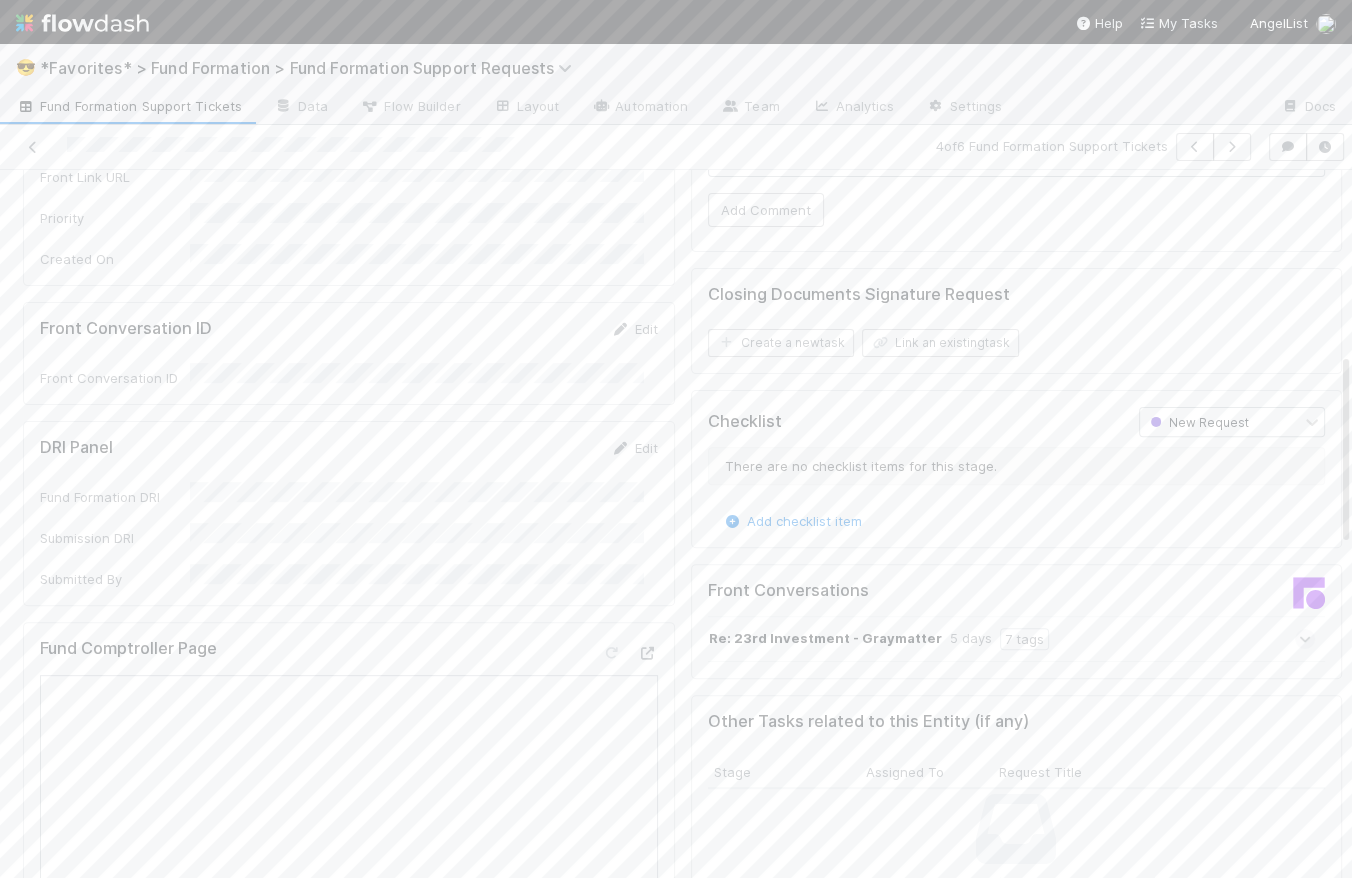 scroll, scrollTop: 676, scrollLeft: 0, axis: vertical 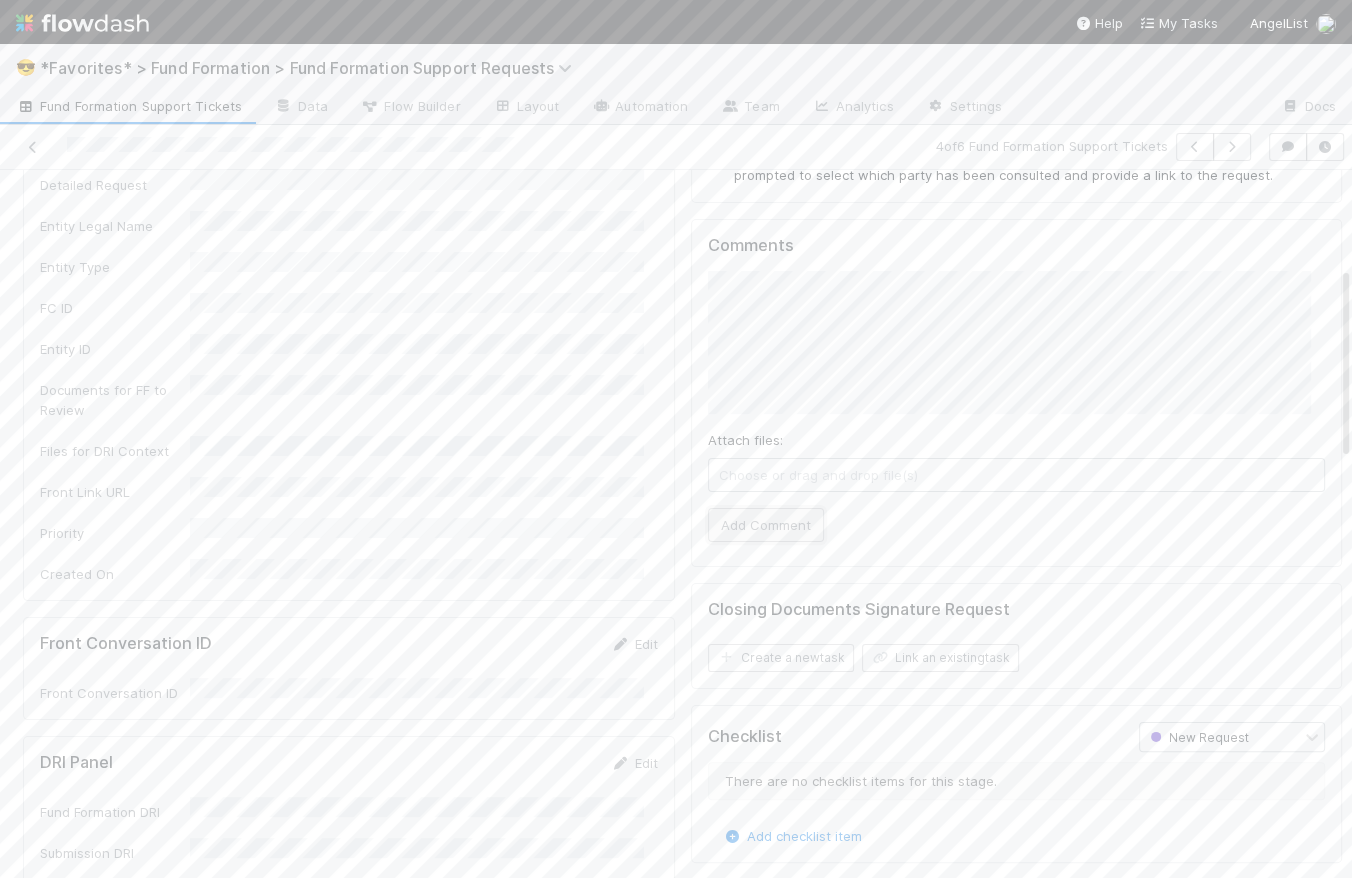 click on "Add Comment" at bounding box center [766, 525] 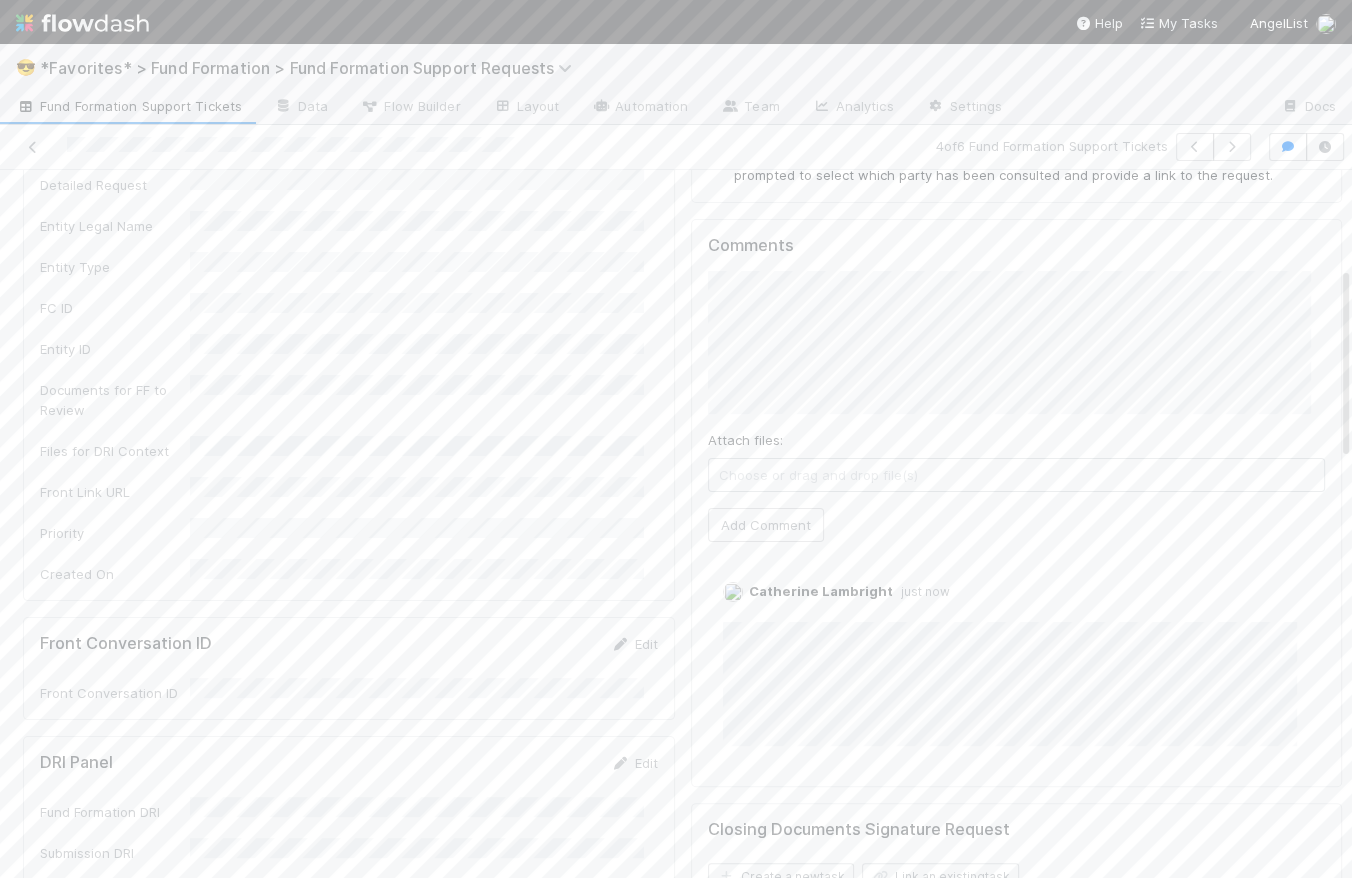 click on "Priority" at bounding box center (349, 530) 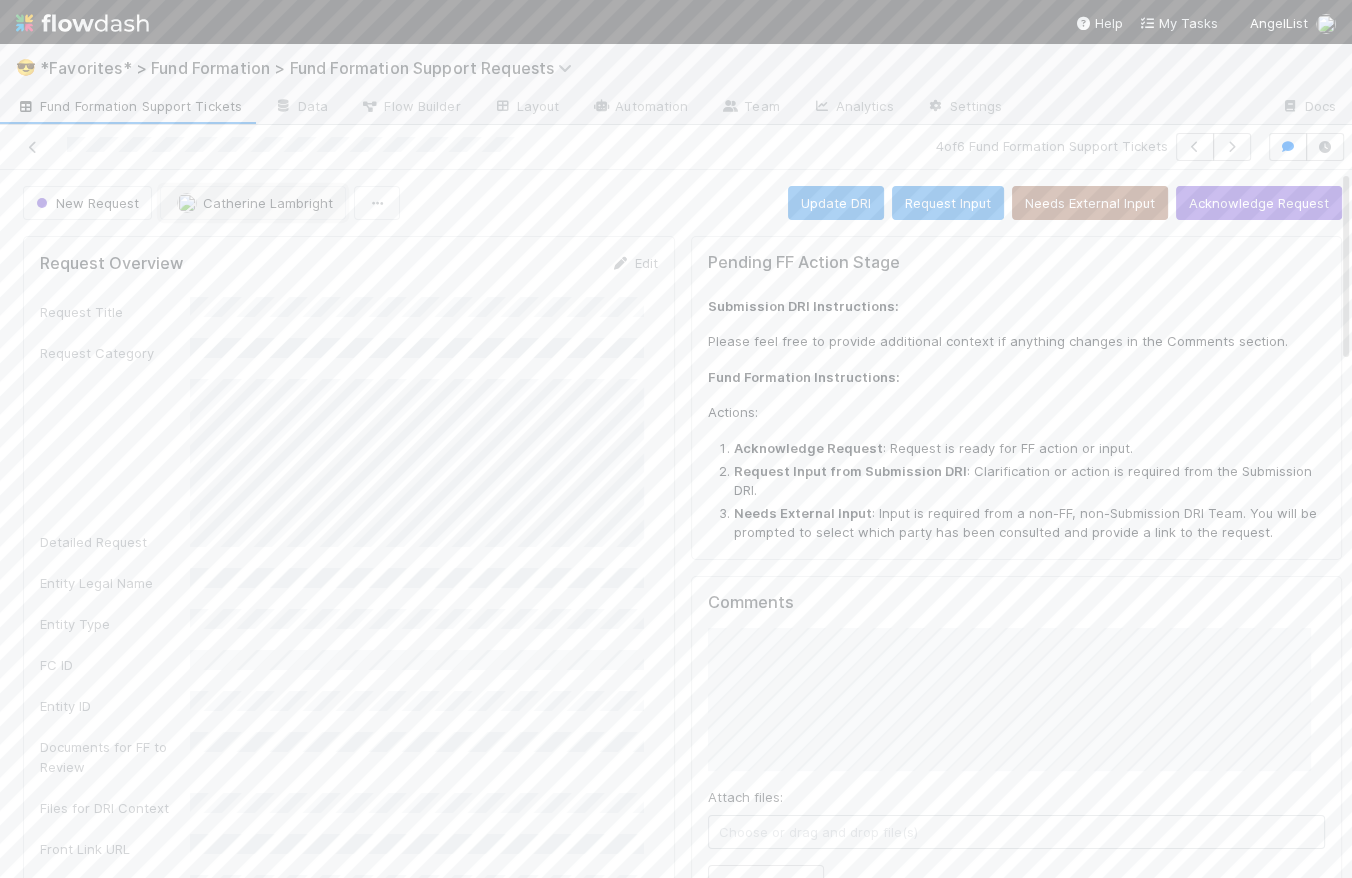 click on "Catherine  Lambright" at bounding box center [268, 203] 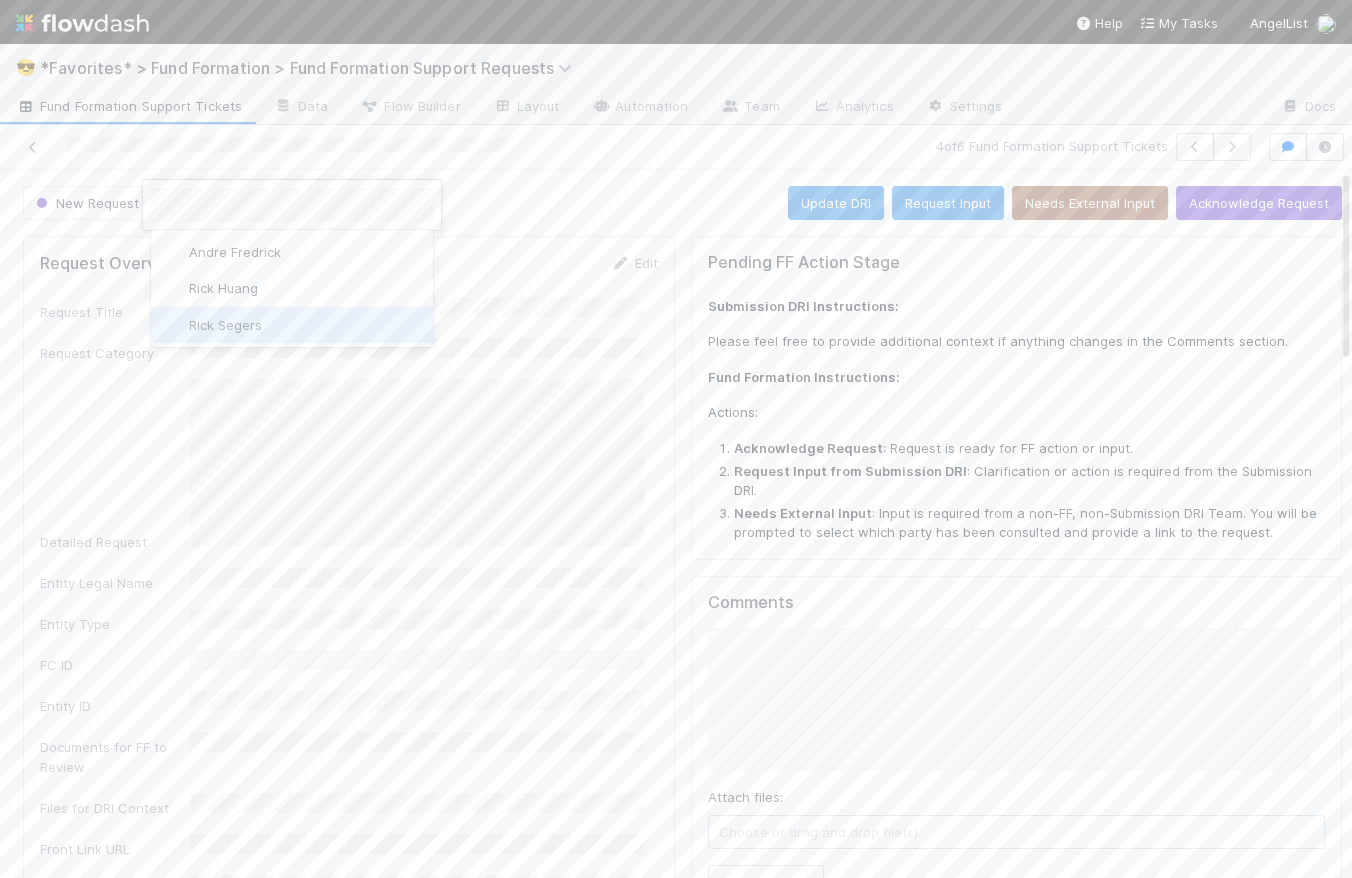 click on "Rick Segers" at bounding box center [292, 325] 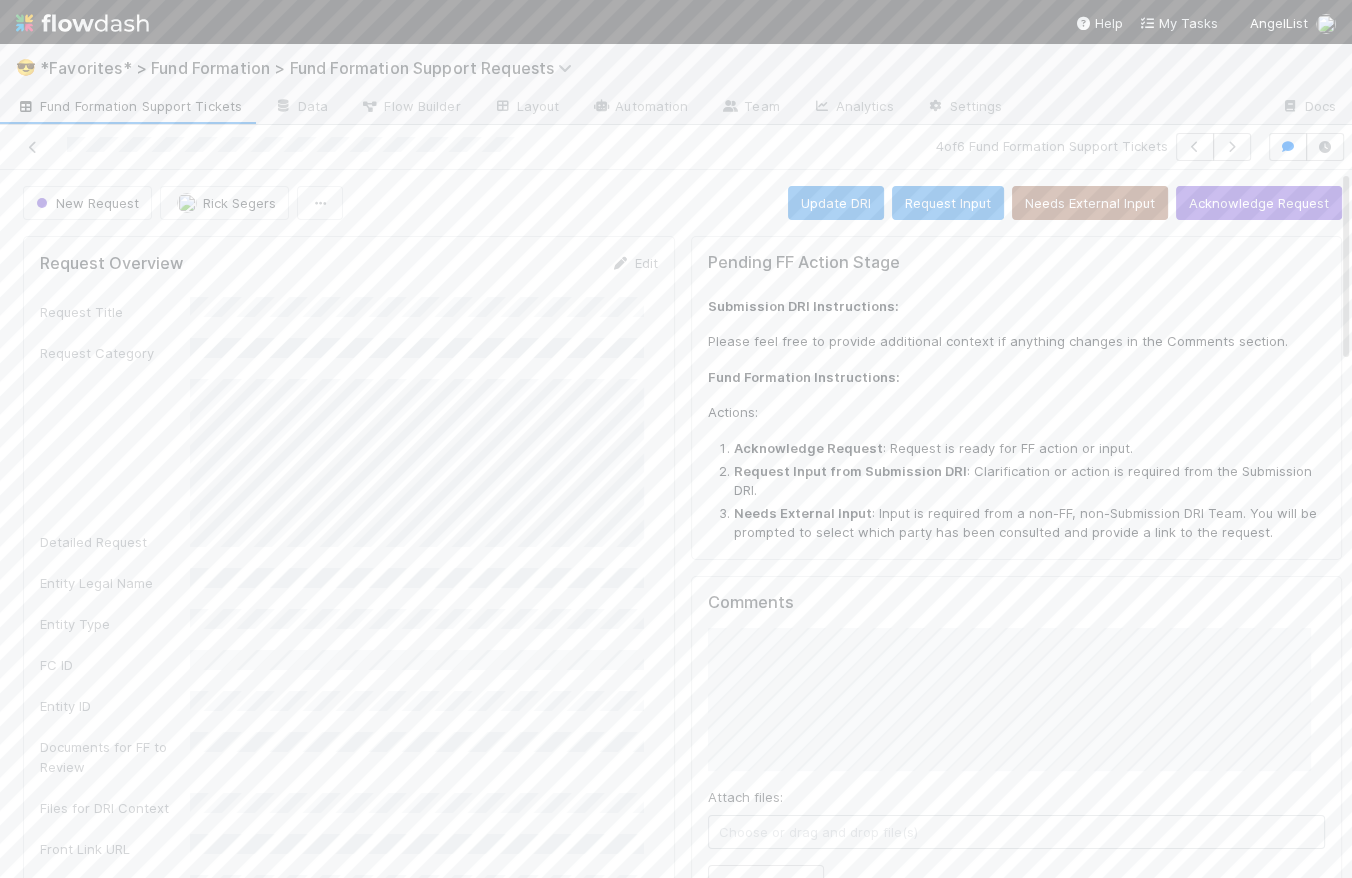 click on "New Request Rick Segers Update DRI Request Input Needs External Input Acknowledge Request" at bounding box center (682, 203) 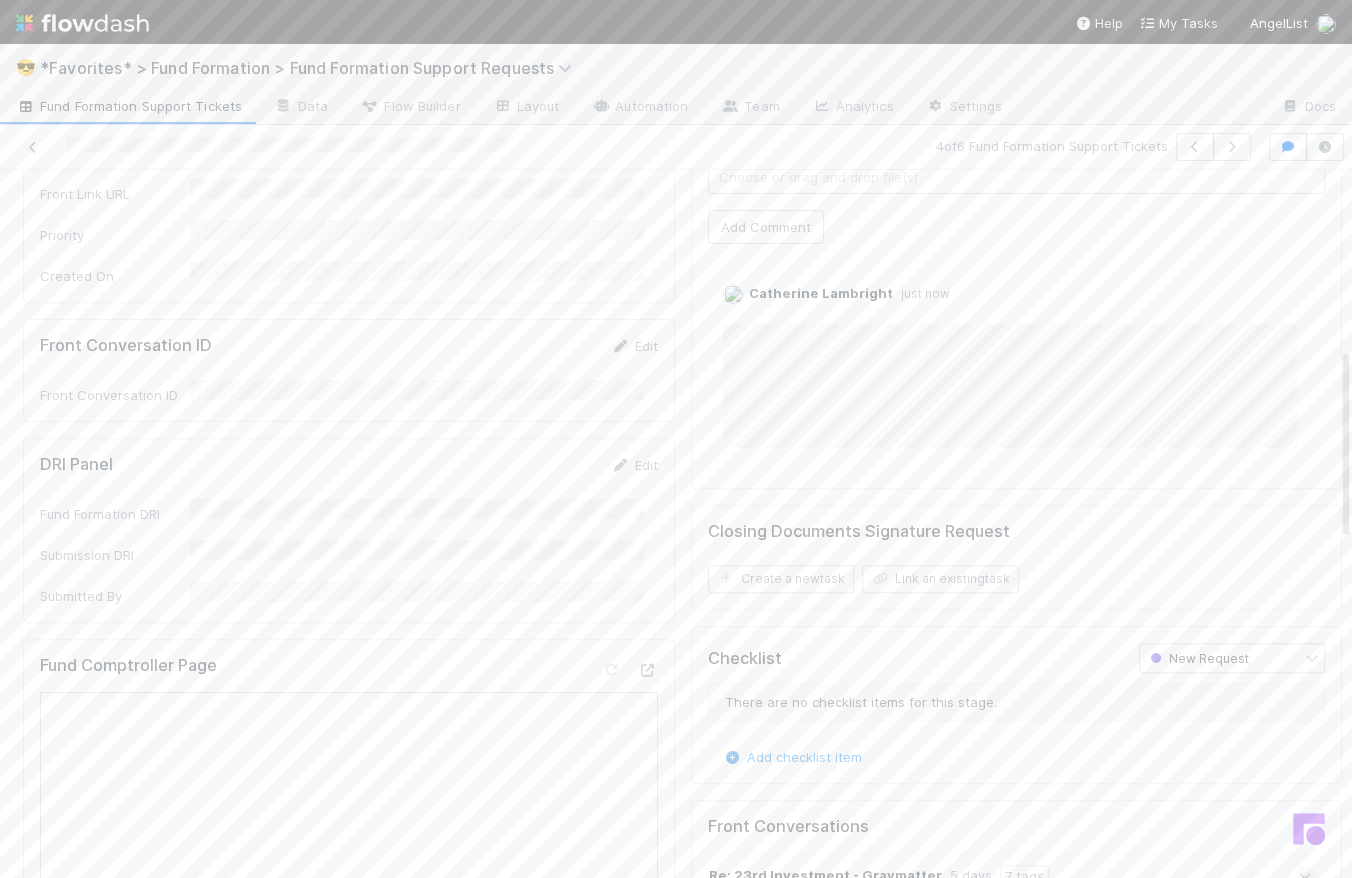 scroll, scrollTop: 0, scrollLeft: 0, axis: both 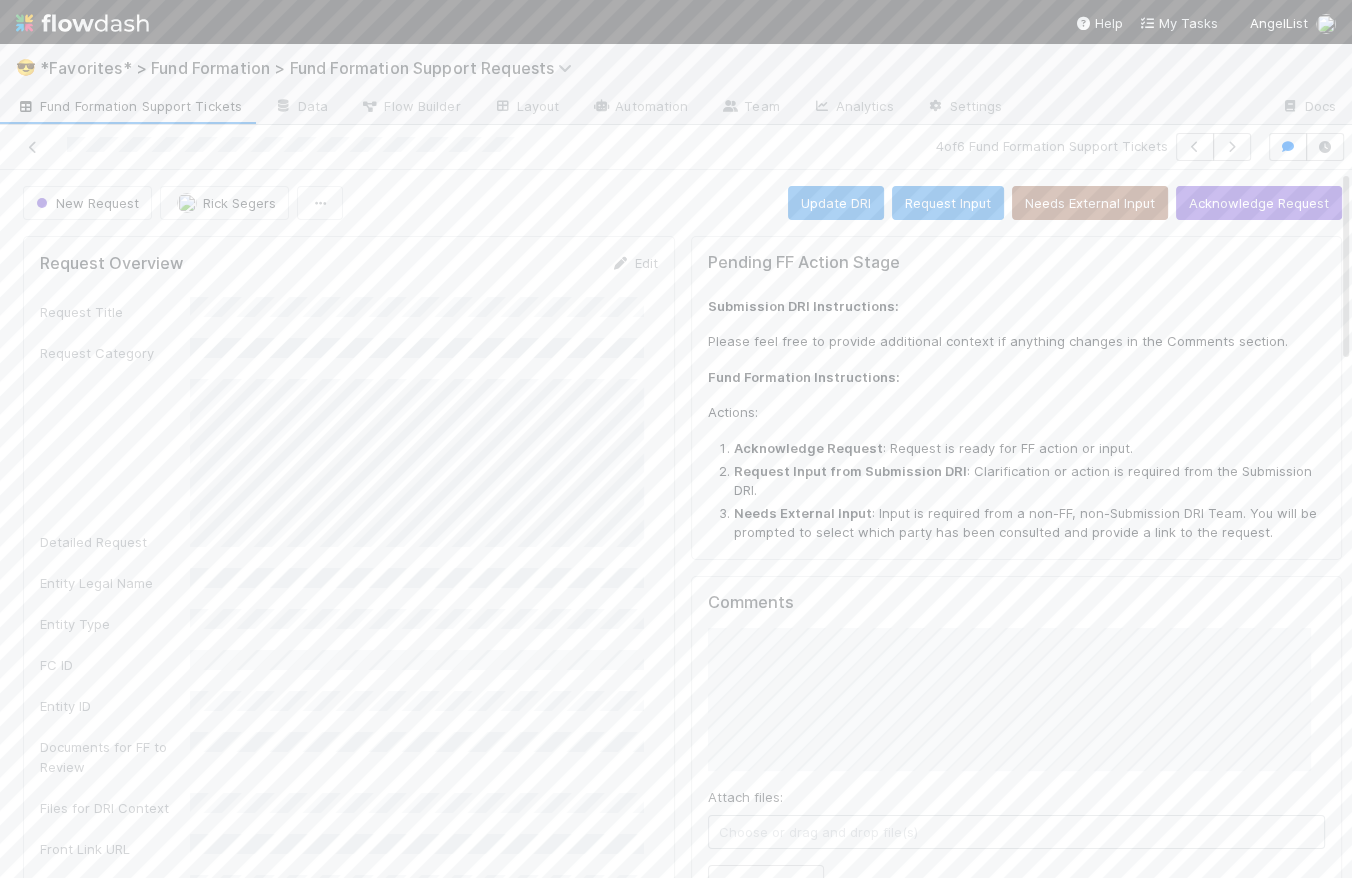 click on "New Request Rick Segers Update DRI Request Input Needs External Input Acknowledge Request" at bounding box center [682, 203] 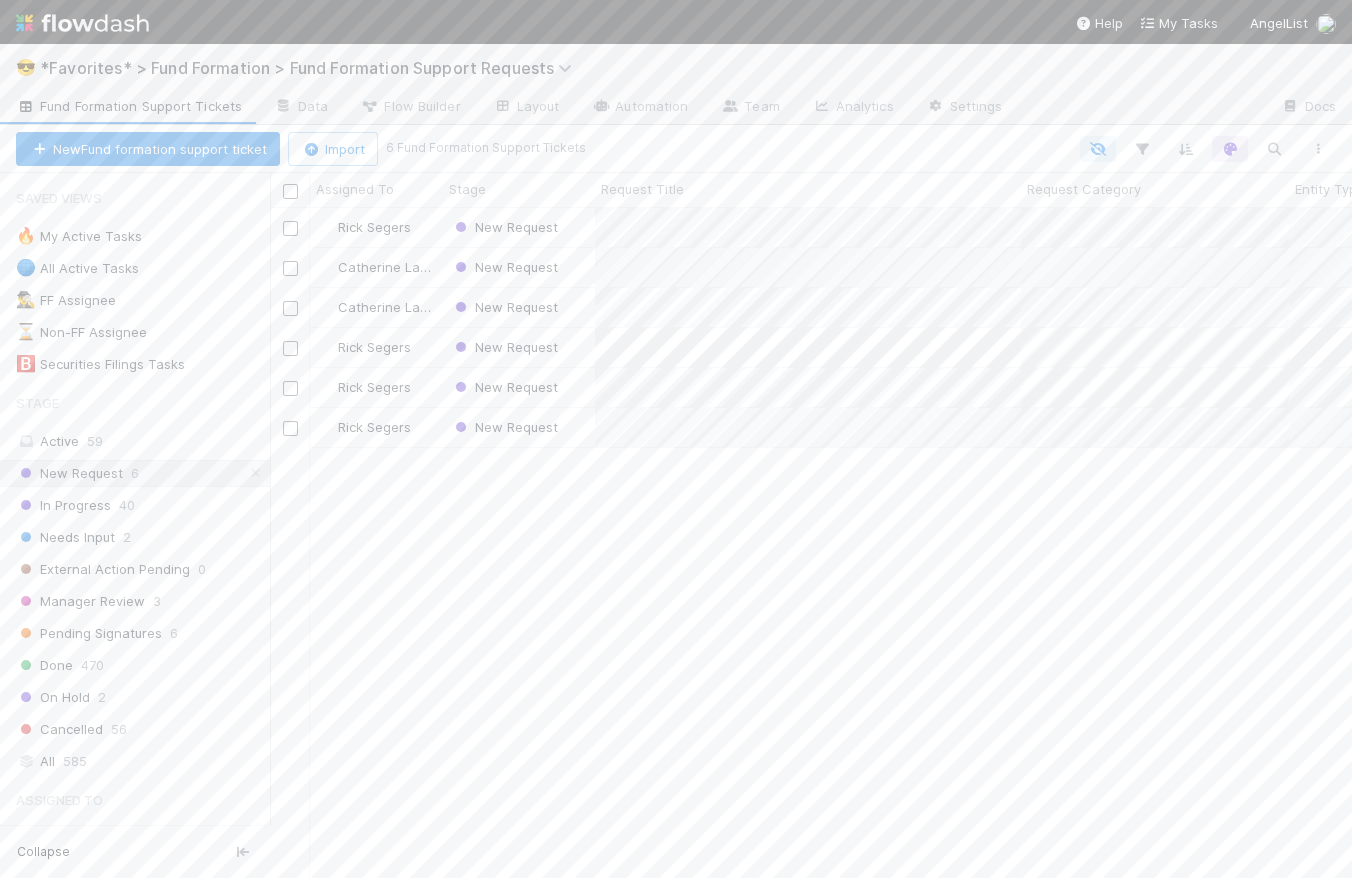 scroll, scrollTop: 14, scrollLeft: 15, axis: both 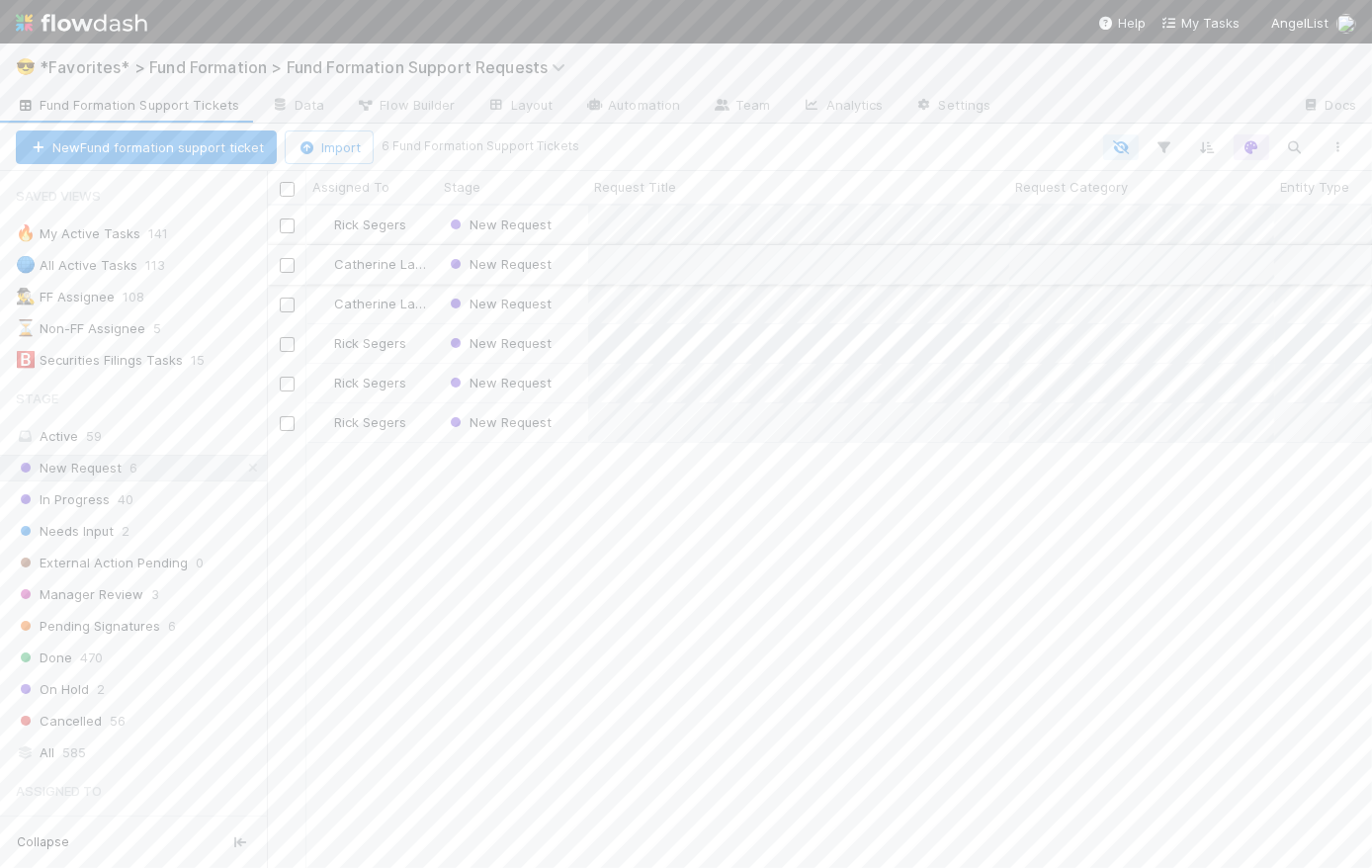 click on "New Request" at bounding box center [513, 264] 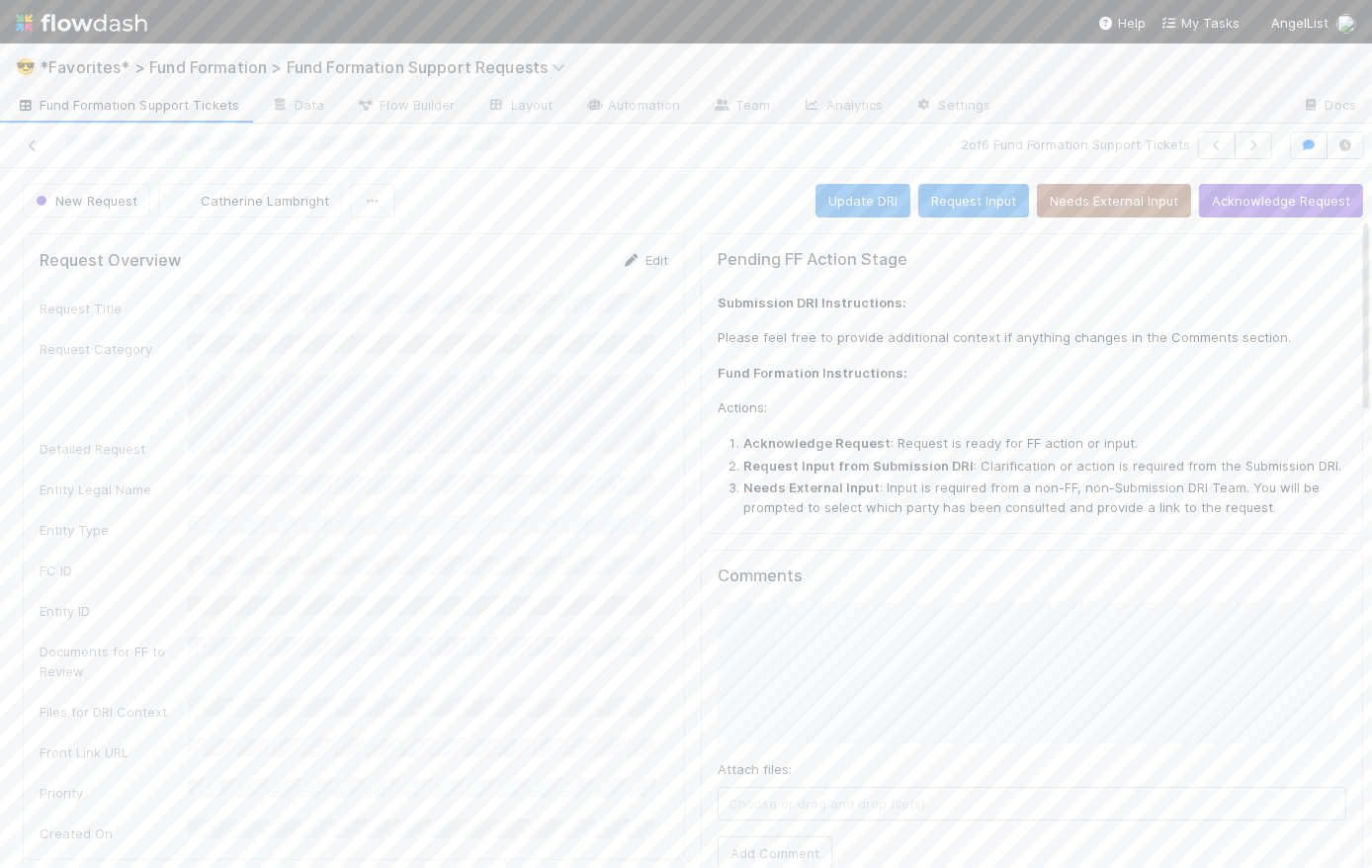 scroll, scrollTop: 0, scrollLeft: 0, axis: both 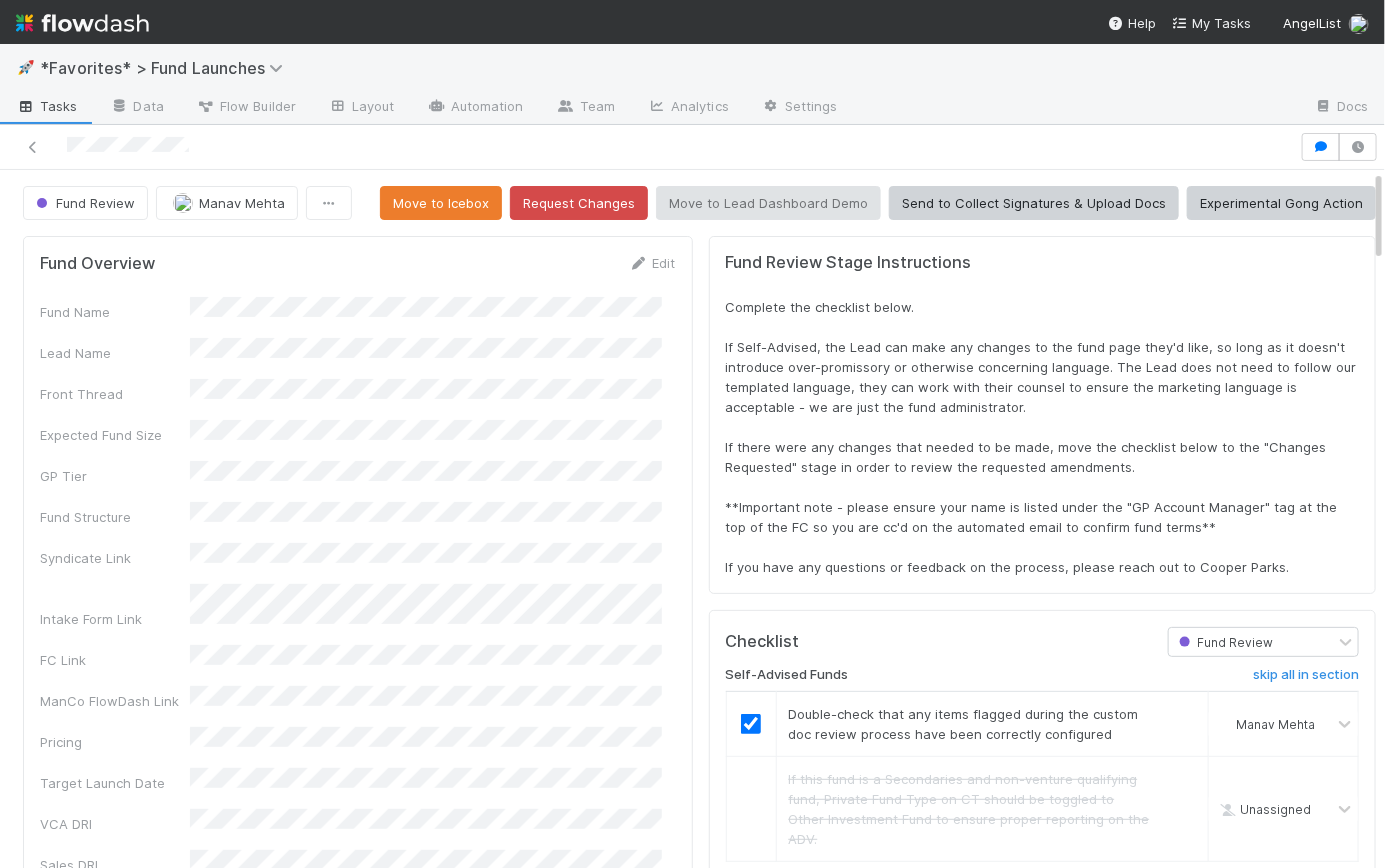 click at bounding box center (82, 23) 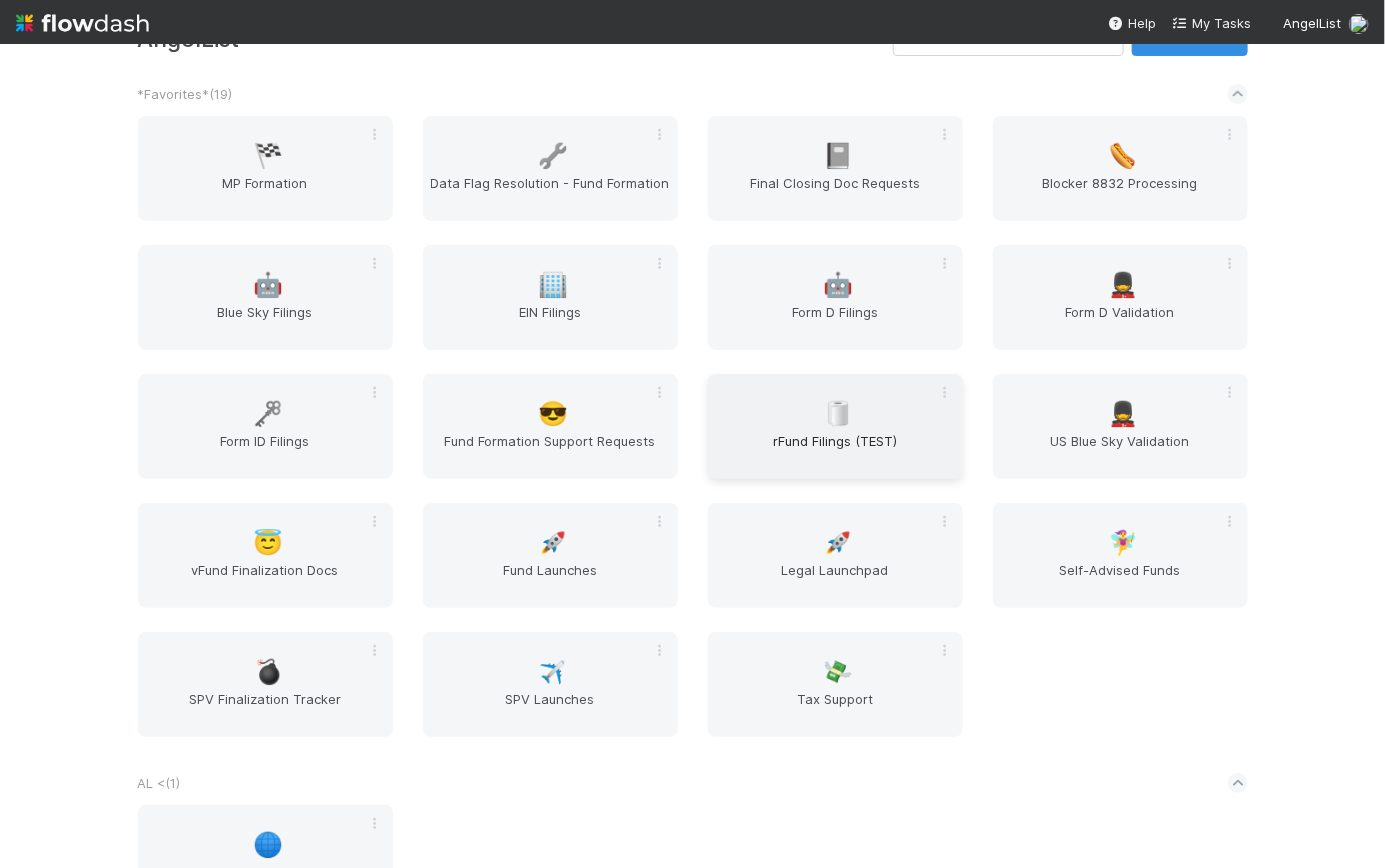 scroll, scrollTop: 58, scrollLeft: 0, axis: vertical 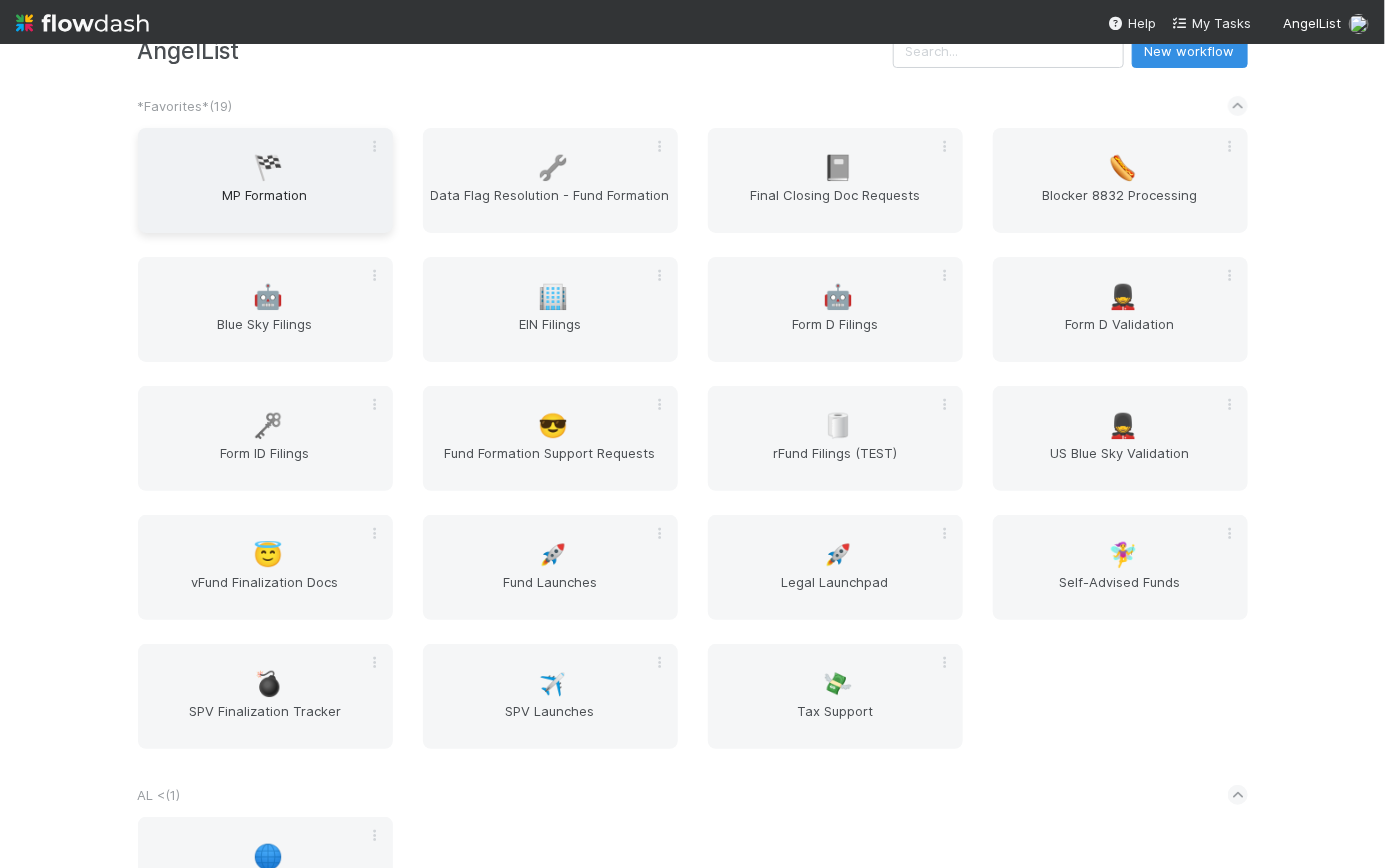 click on "MP Formation" at bounding box center [265, 205] 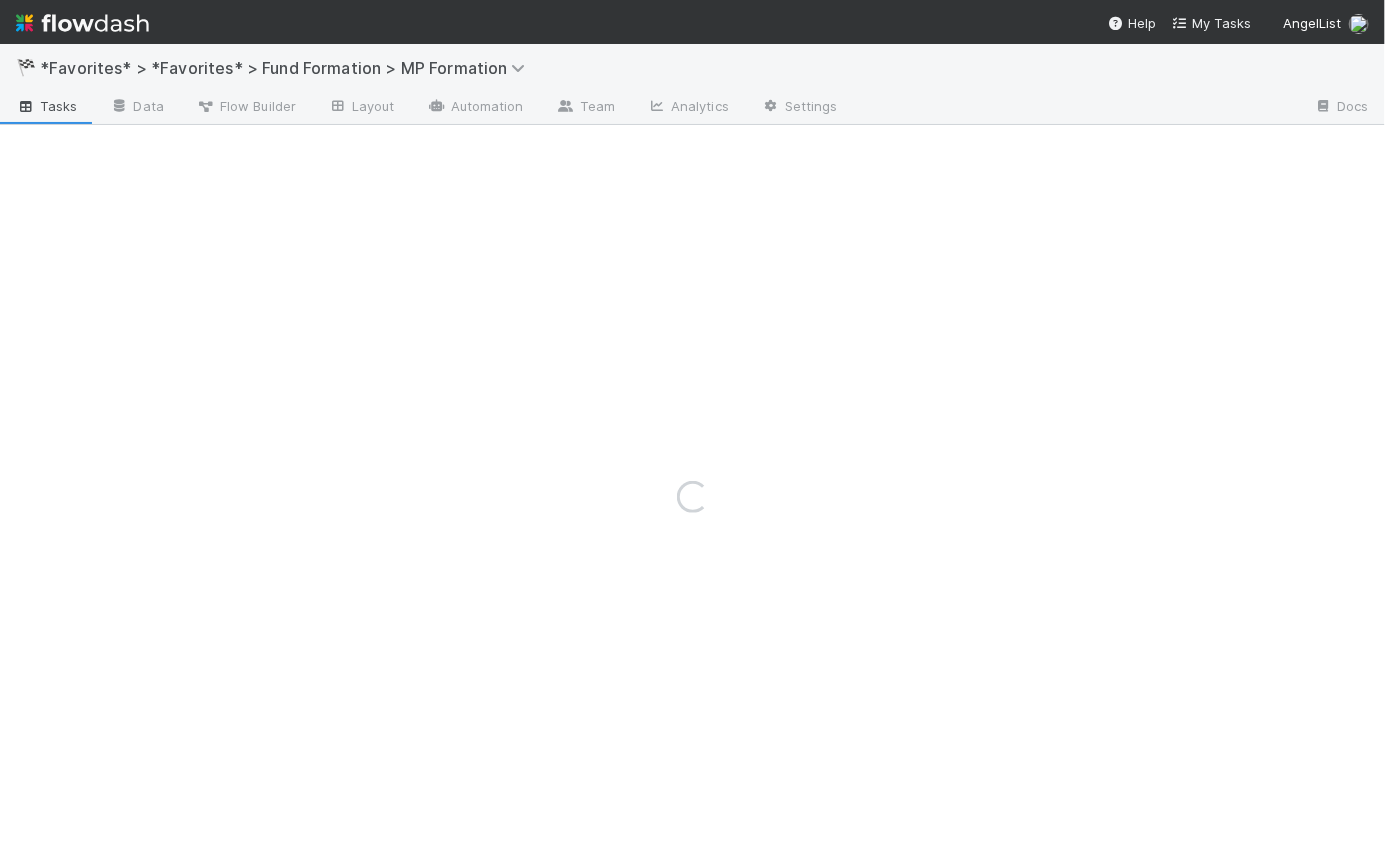 scroll, scrollTop: 0, scrollLeft: 0, axis: both 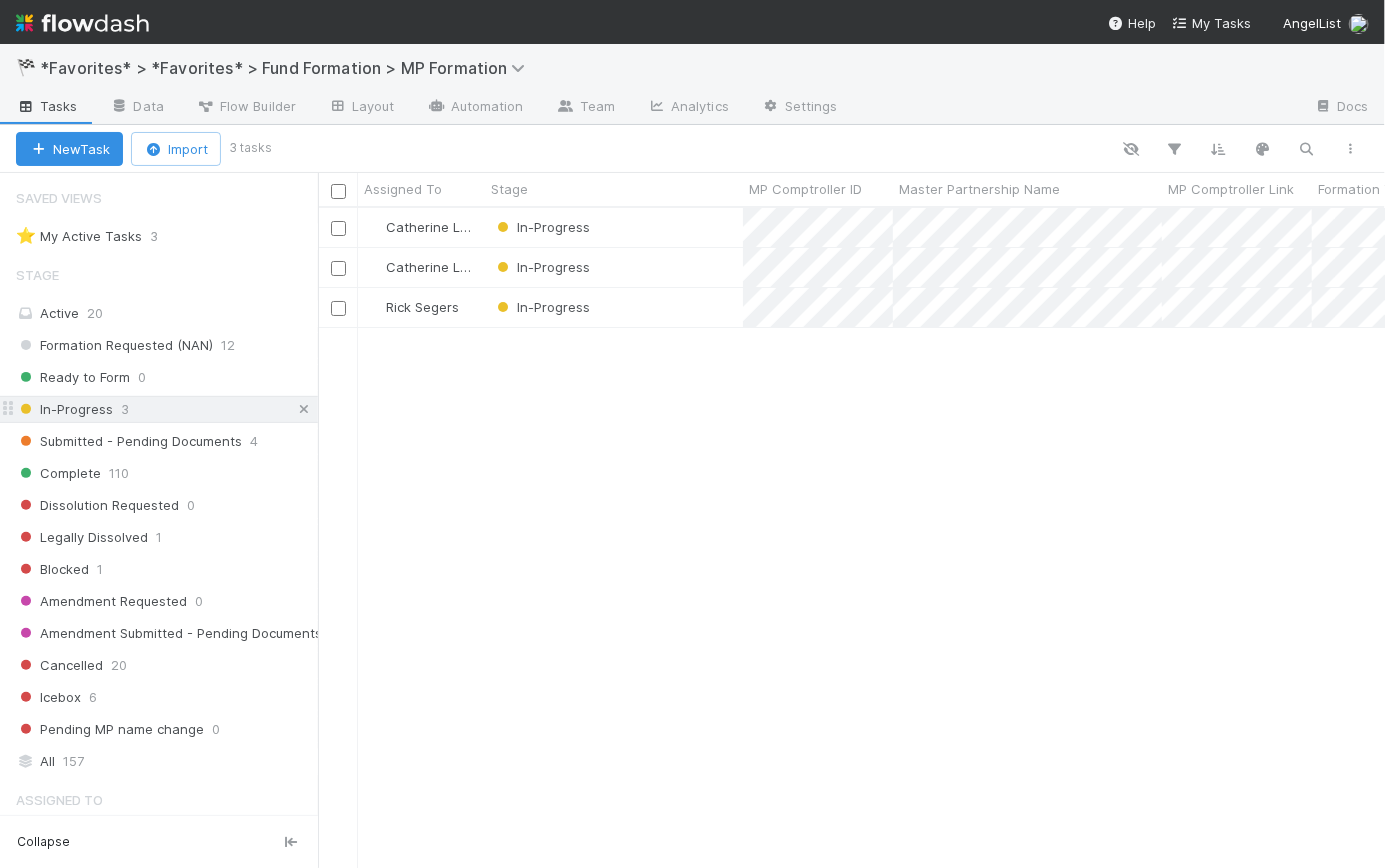 click at bounding box center (304, 409) 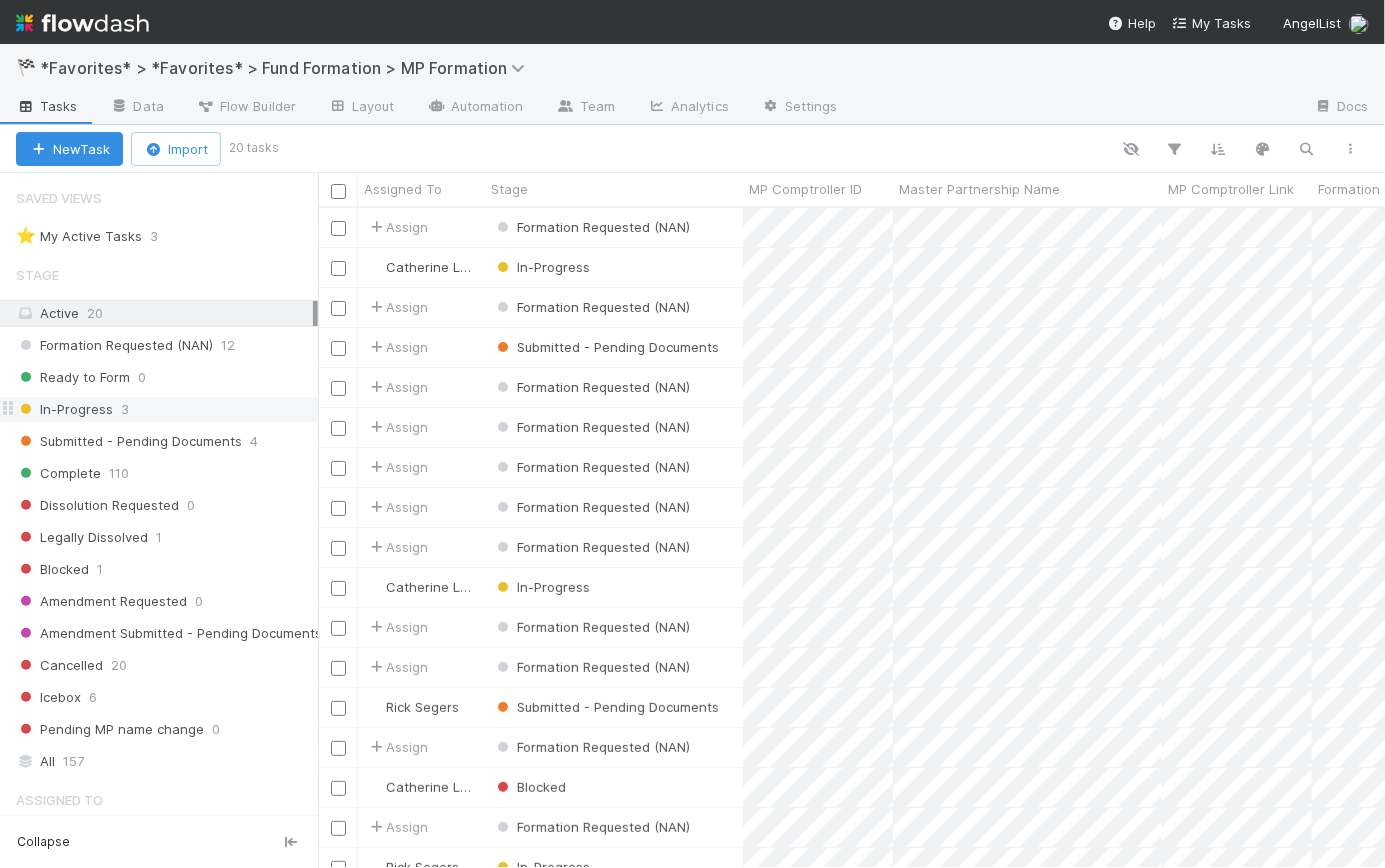 scroll, scrollTop: 14, scrollLeft: 14, axis: both 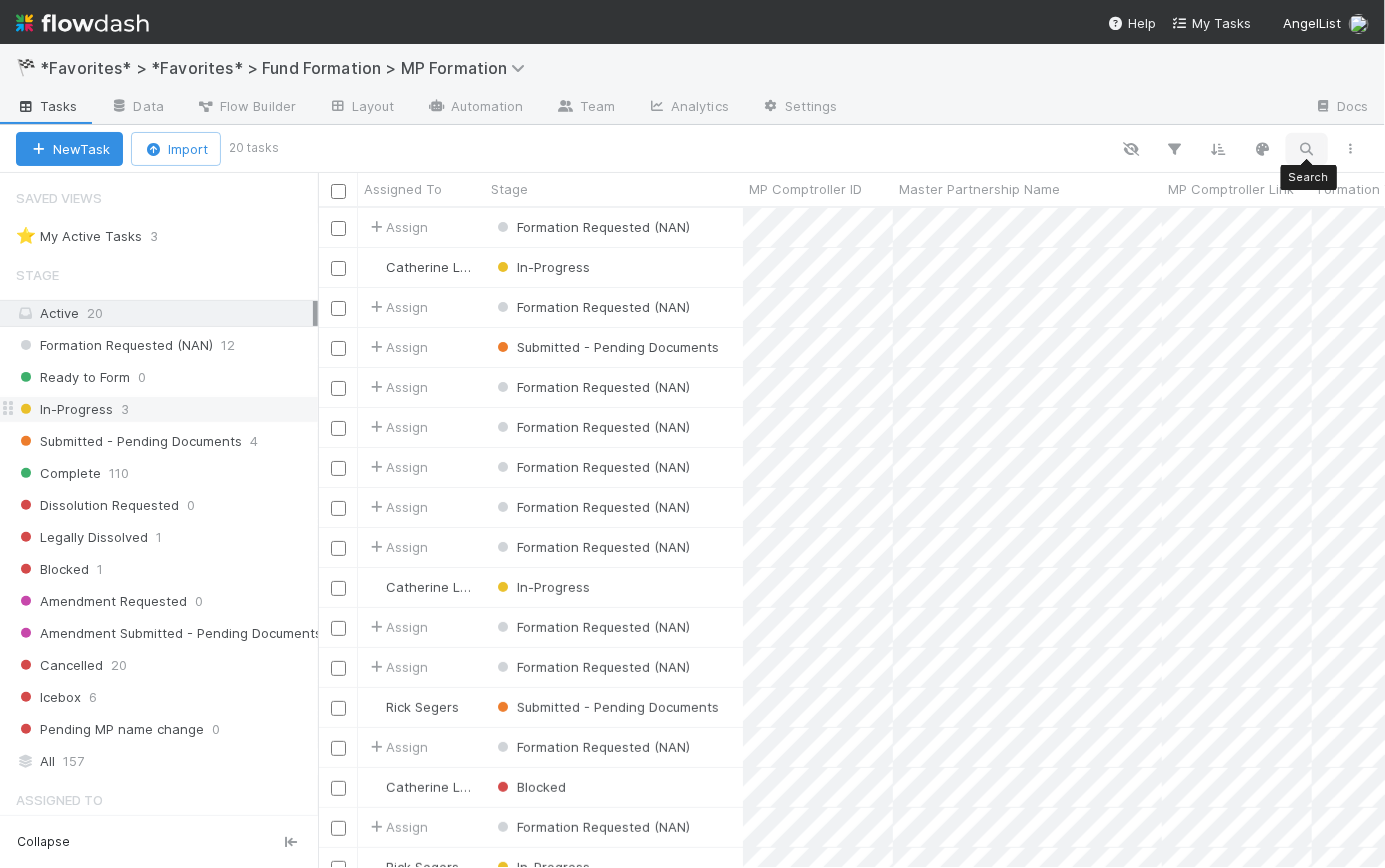 click at bounding box center [1307, 149] 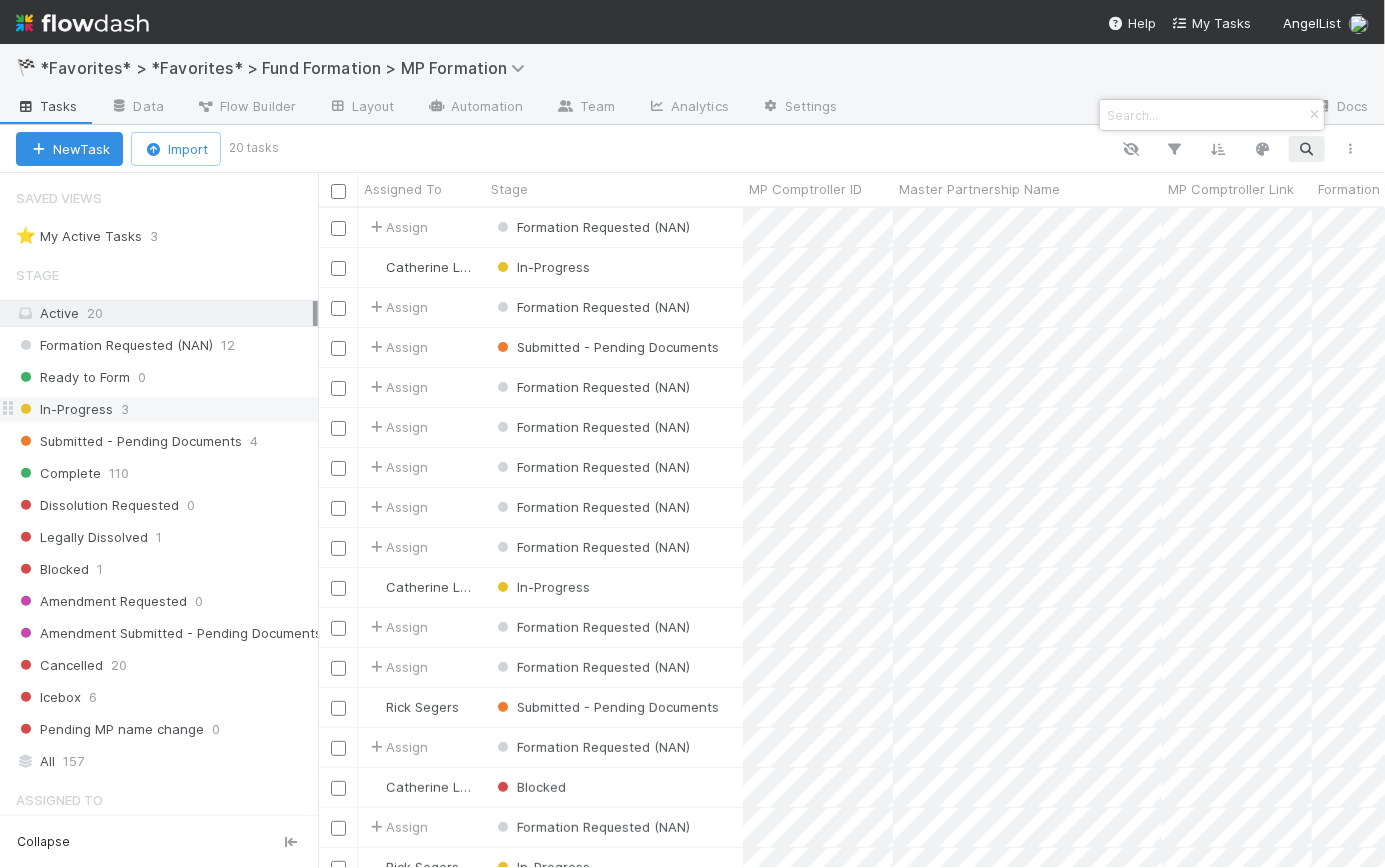 click at bounding box center (1203, 115) 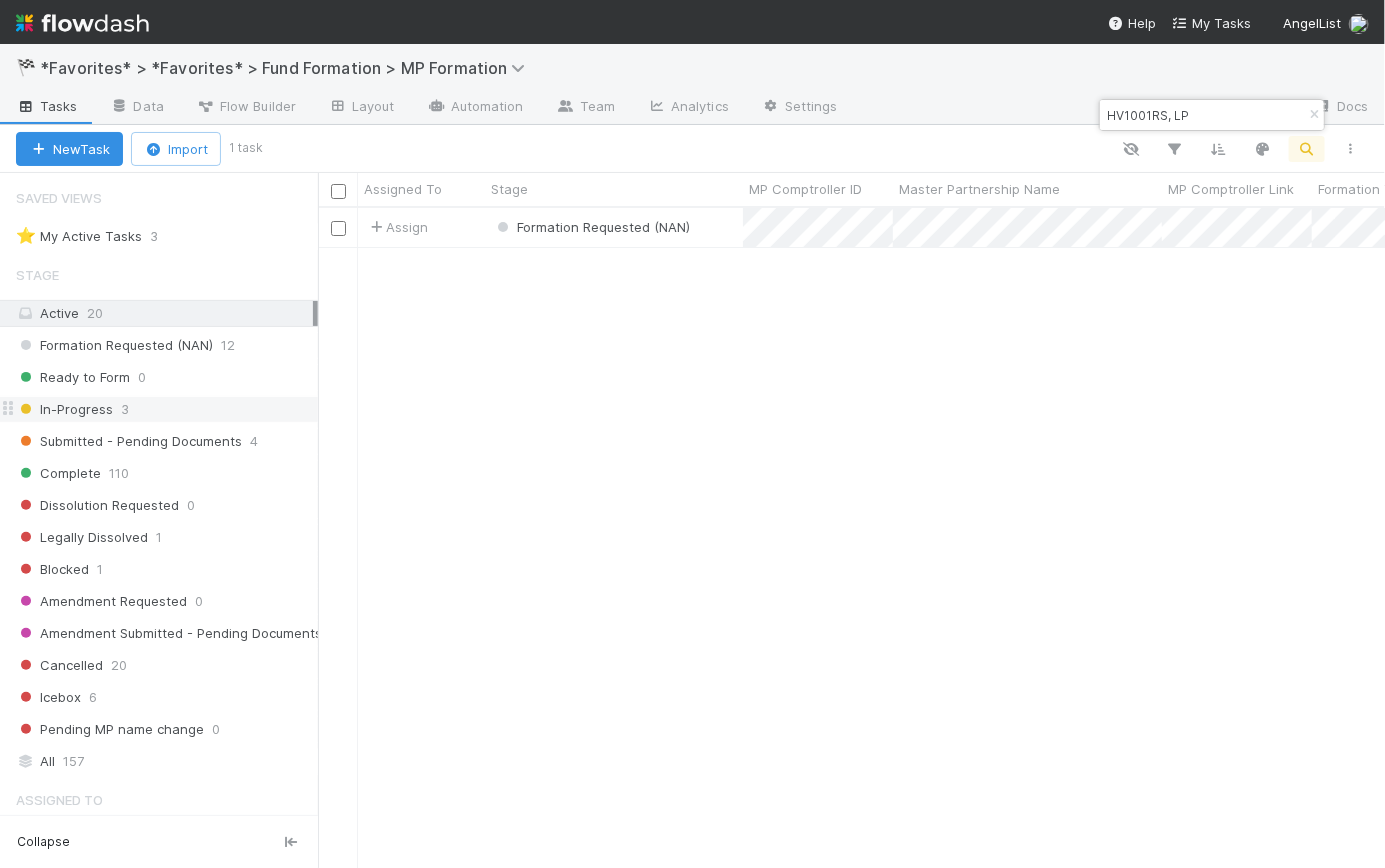 scroll, scrollTop: 14, scrollLeft: 14, axis: both 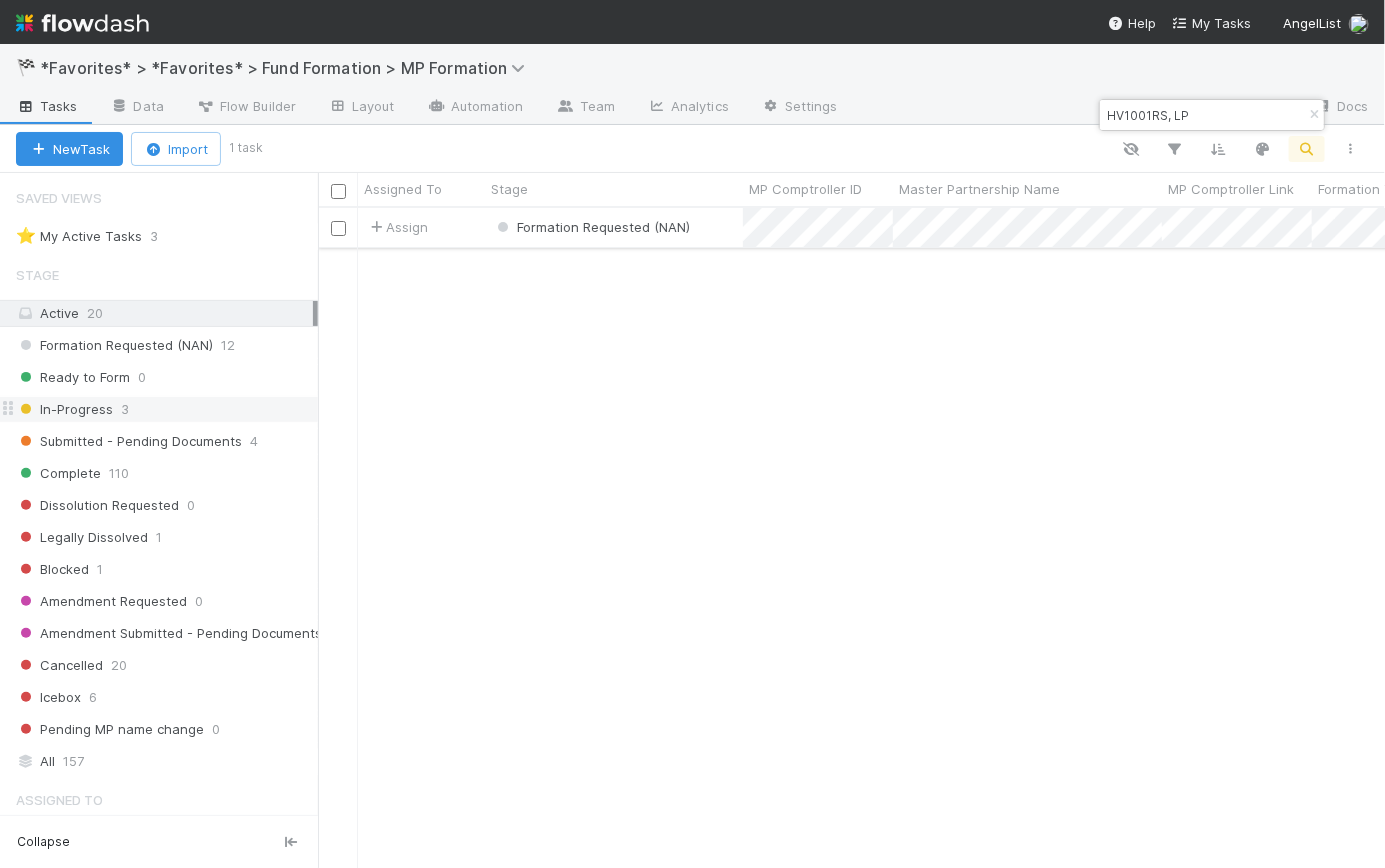 type on "HV1001RS, LP" 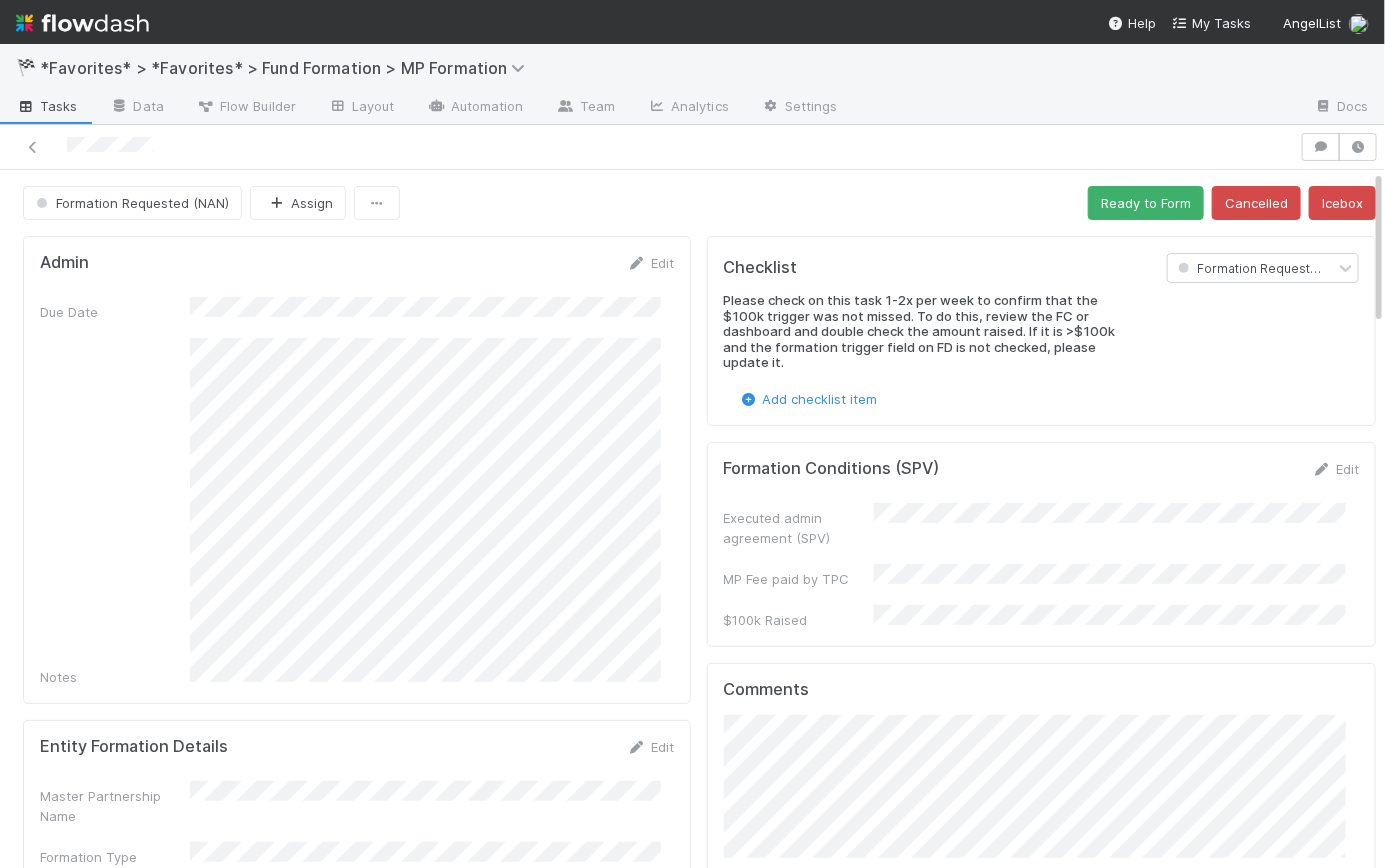 click on "Notes" at bounding box center (357, 512) 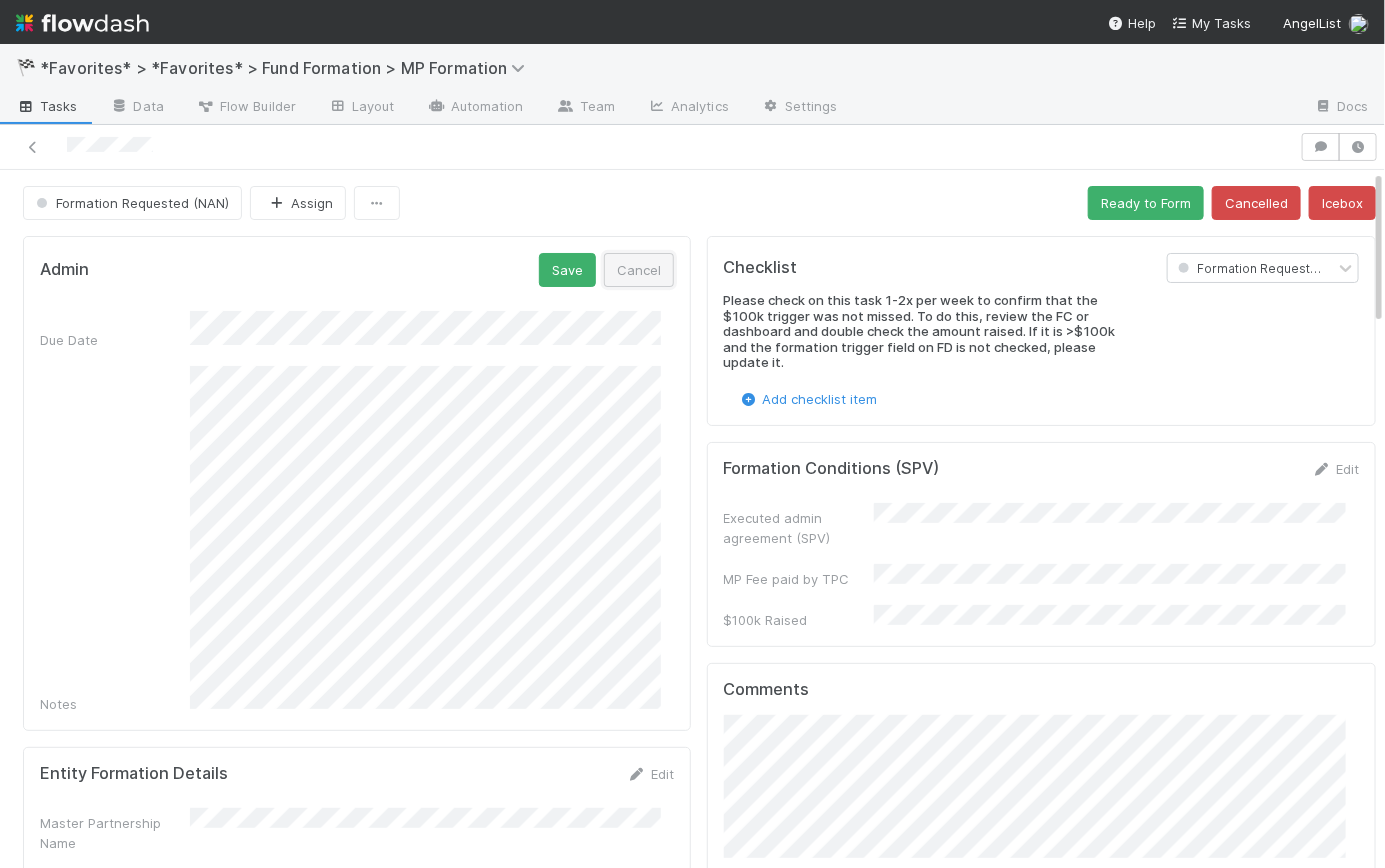 click on "Cancel" at bounding box center [639, 270] 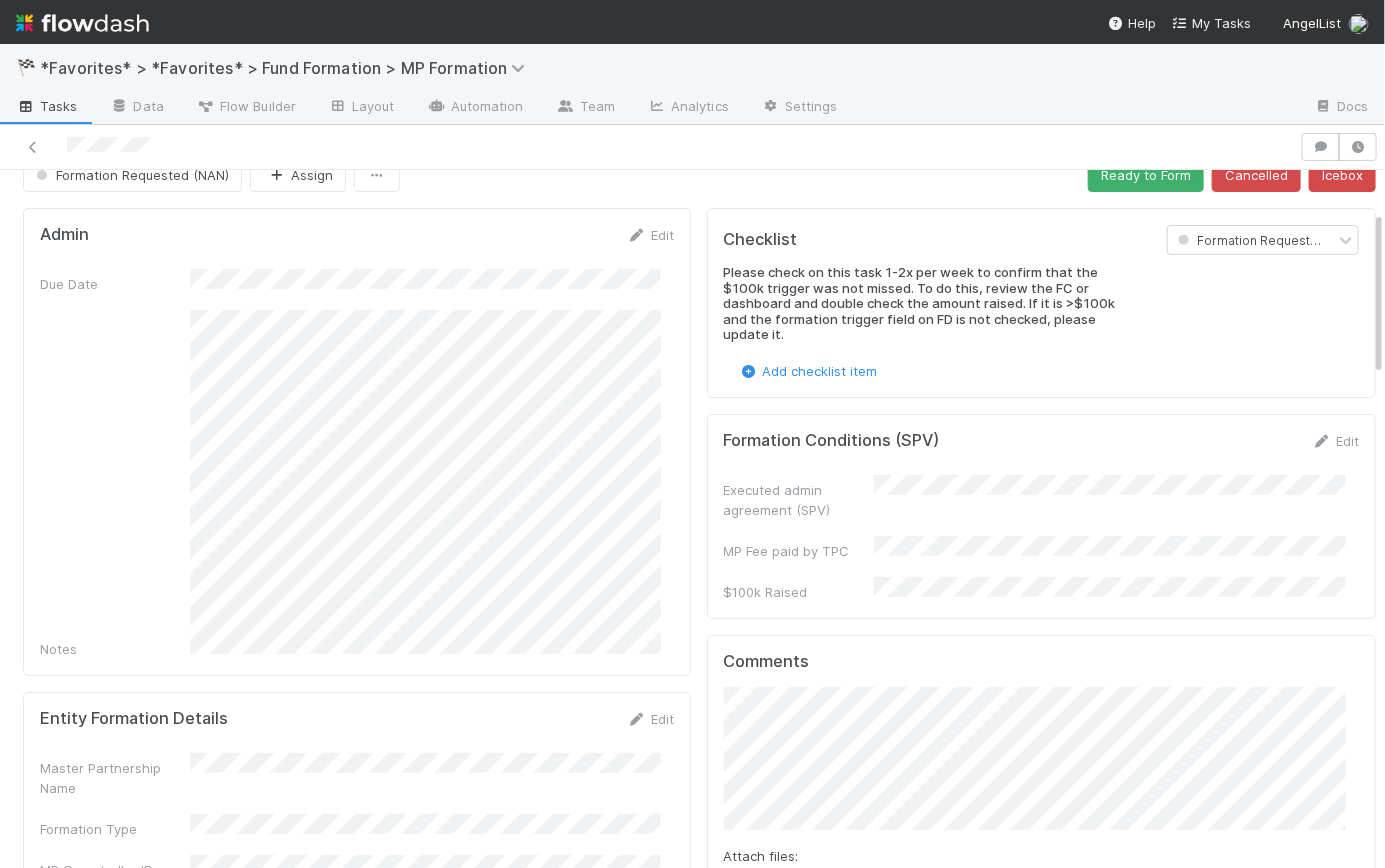 scroll, scrollTop: 0, scrollLeft: 0, axis: both 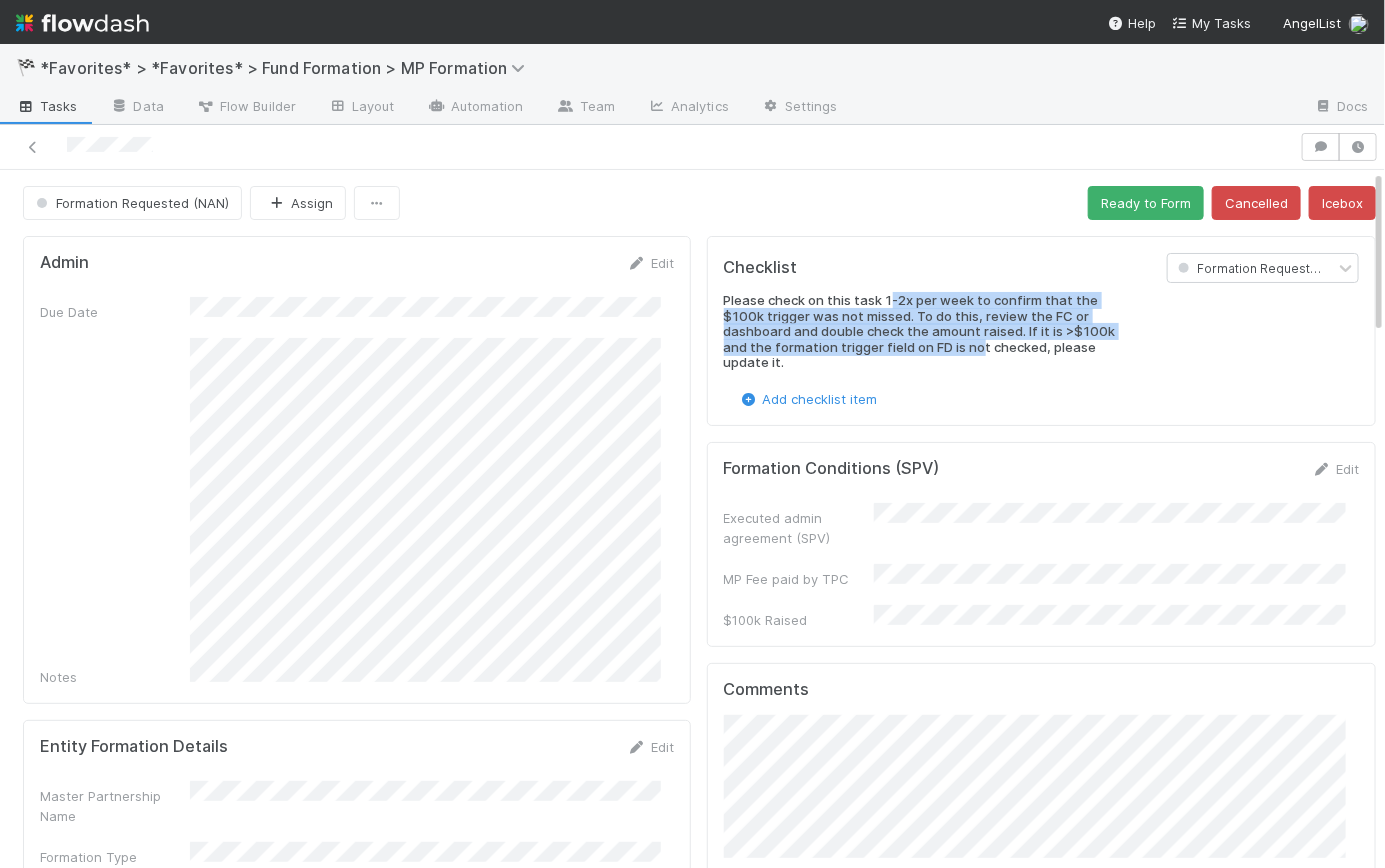 drag, startPoint x: 878, startPoint y: 300, endPoint x: 969, endPoint y: 348, distance: 102.88343 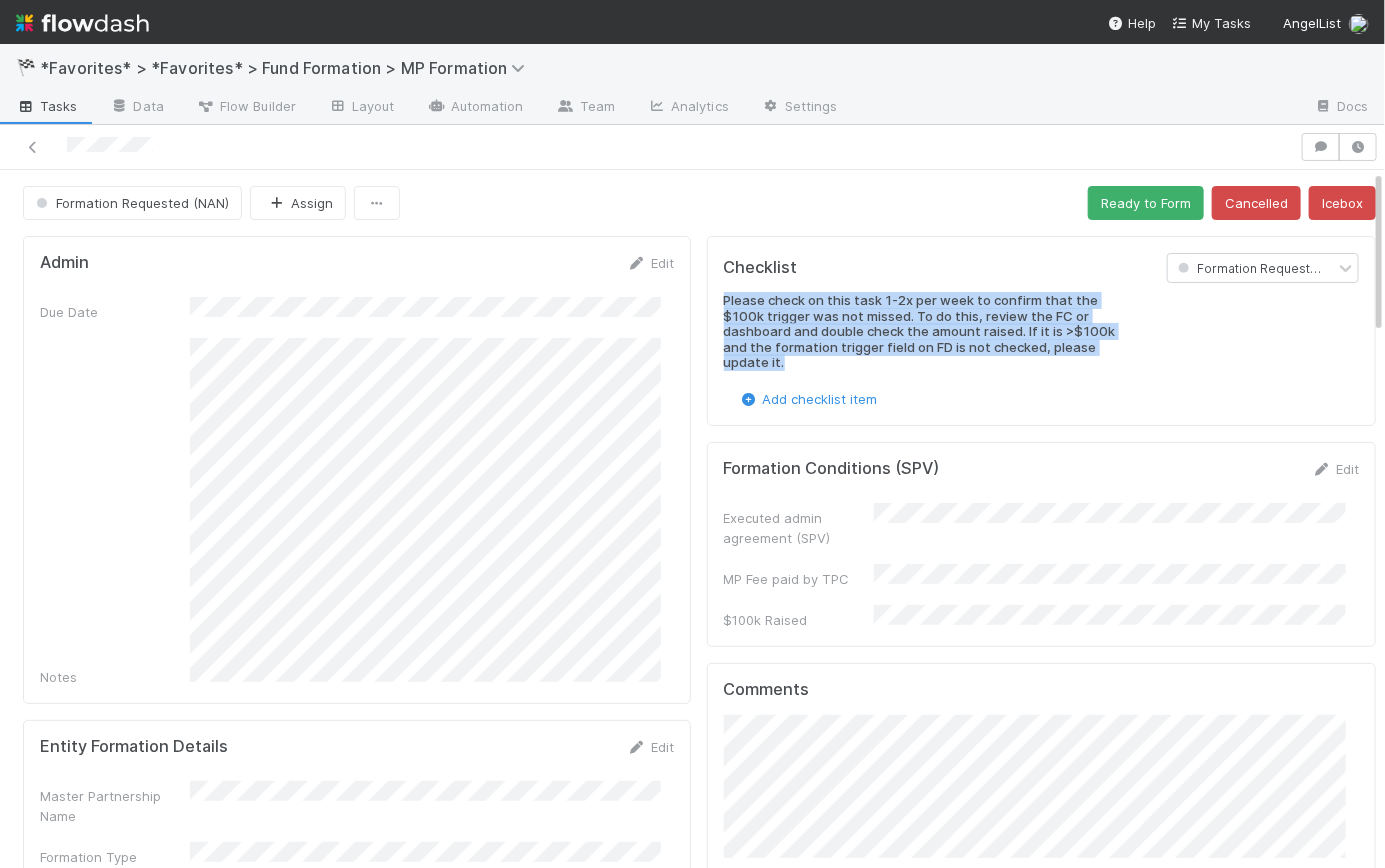drag, startPoint x: 799, startPoint y: 366, endPoint x: 701, endPoint y: 289, distance: 124.631454 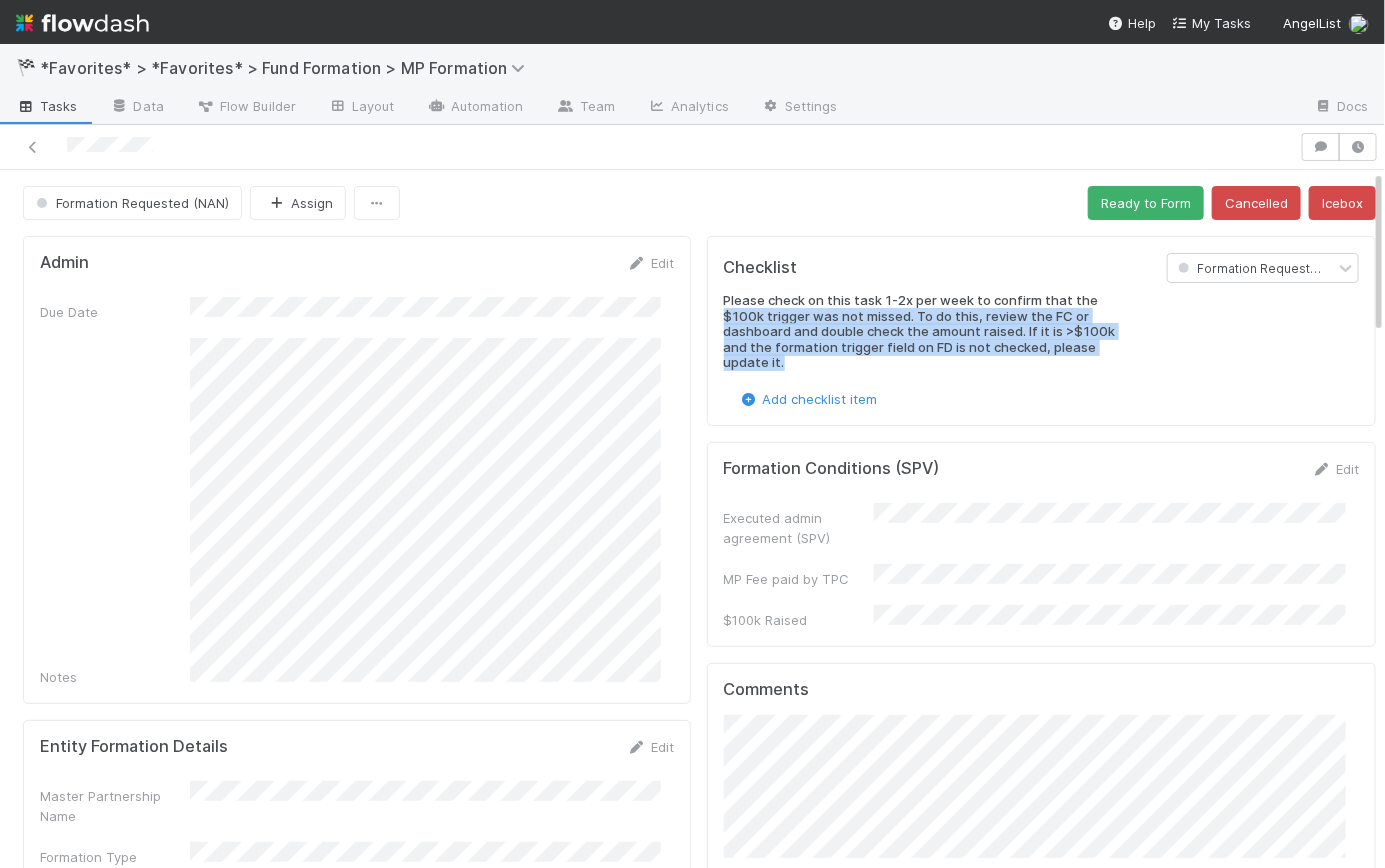 drag, startPoint x: 774, startPoint y: 368, endPoint x: 700, endPoint y: 313, distance: 92.20087 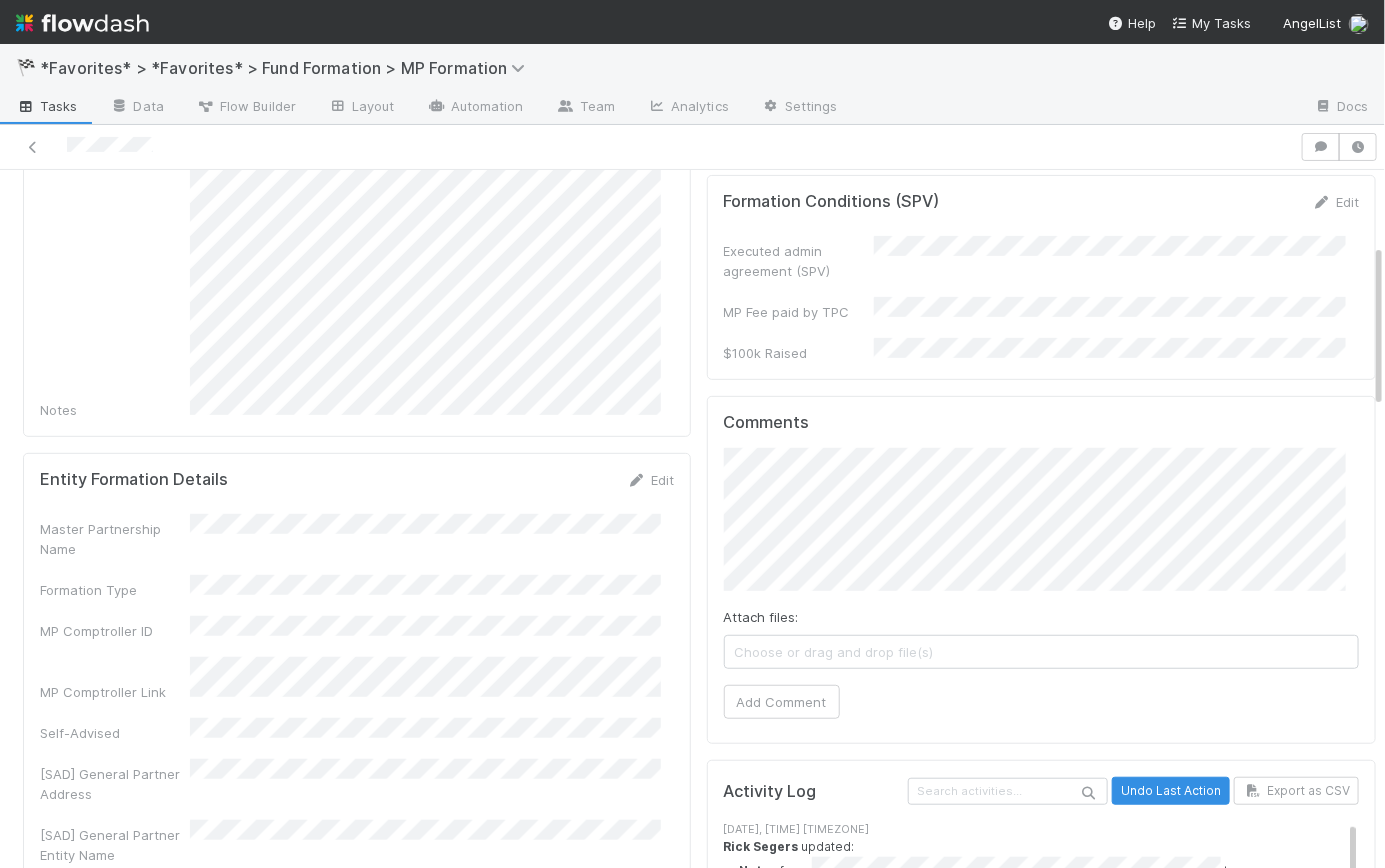 scroll, scrollTop: 391, scrollLeft: 0, axis: vertical 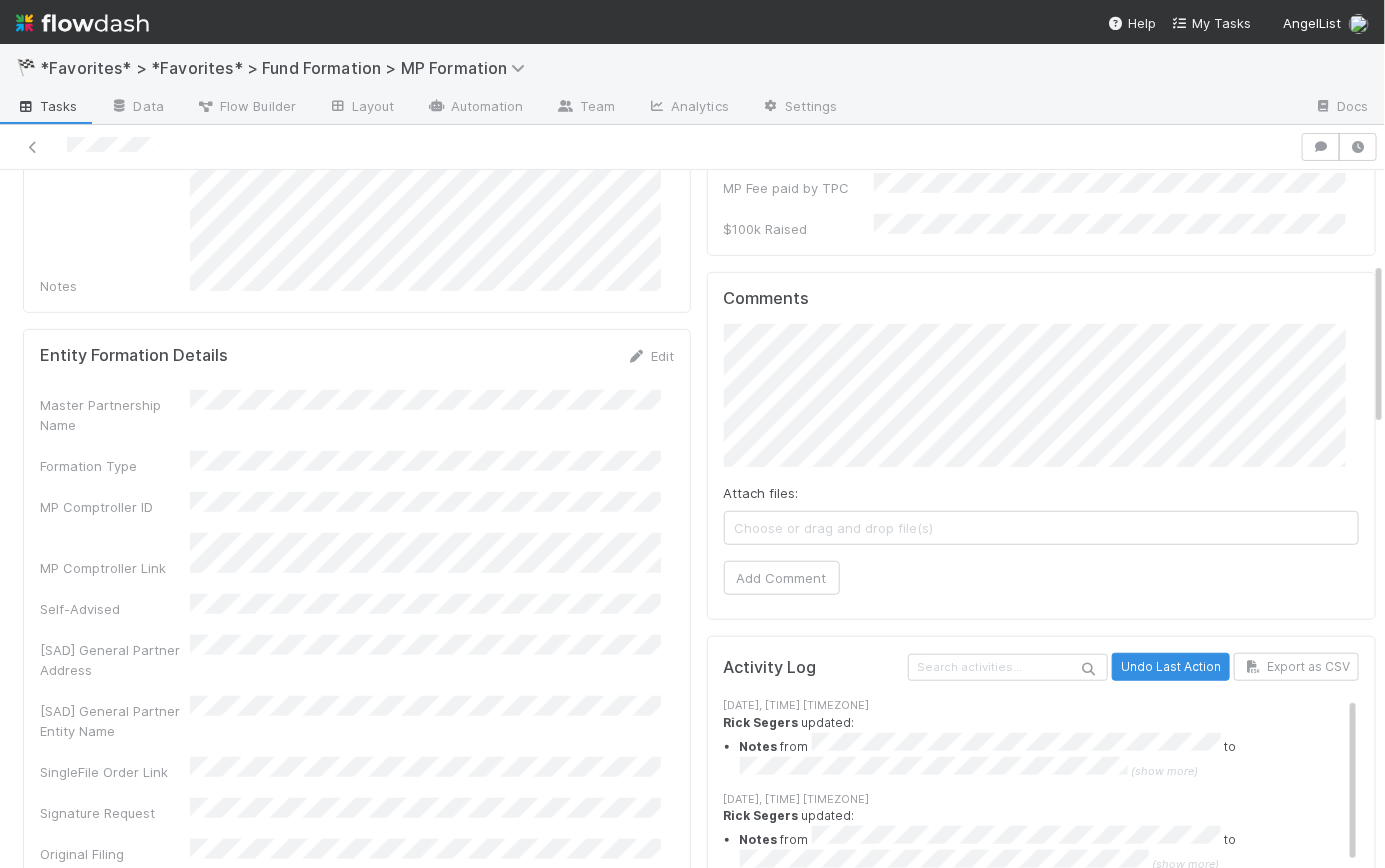 click on "Help My Tasks AngelList" at bounding box center (692, 22) 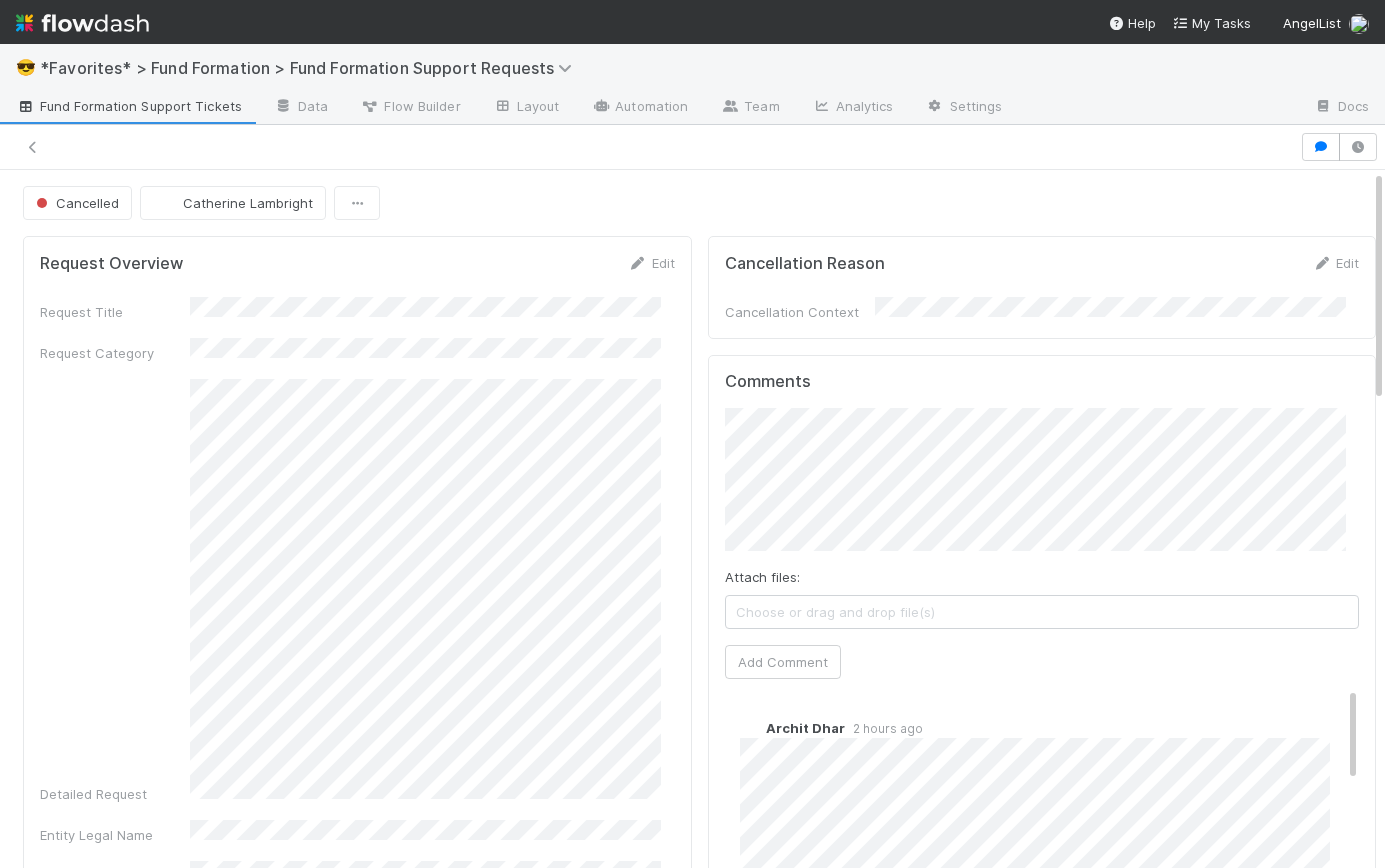 scroll, scrollTop: 0, scrollLeft: 0, axis: both 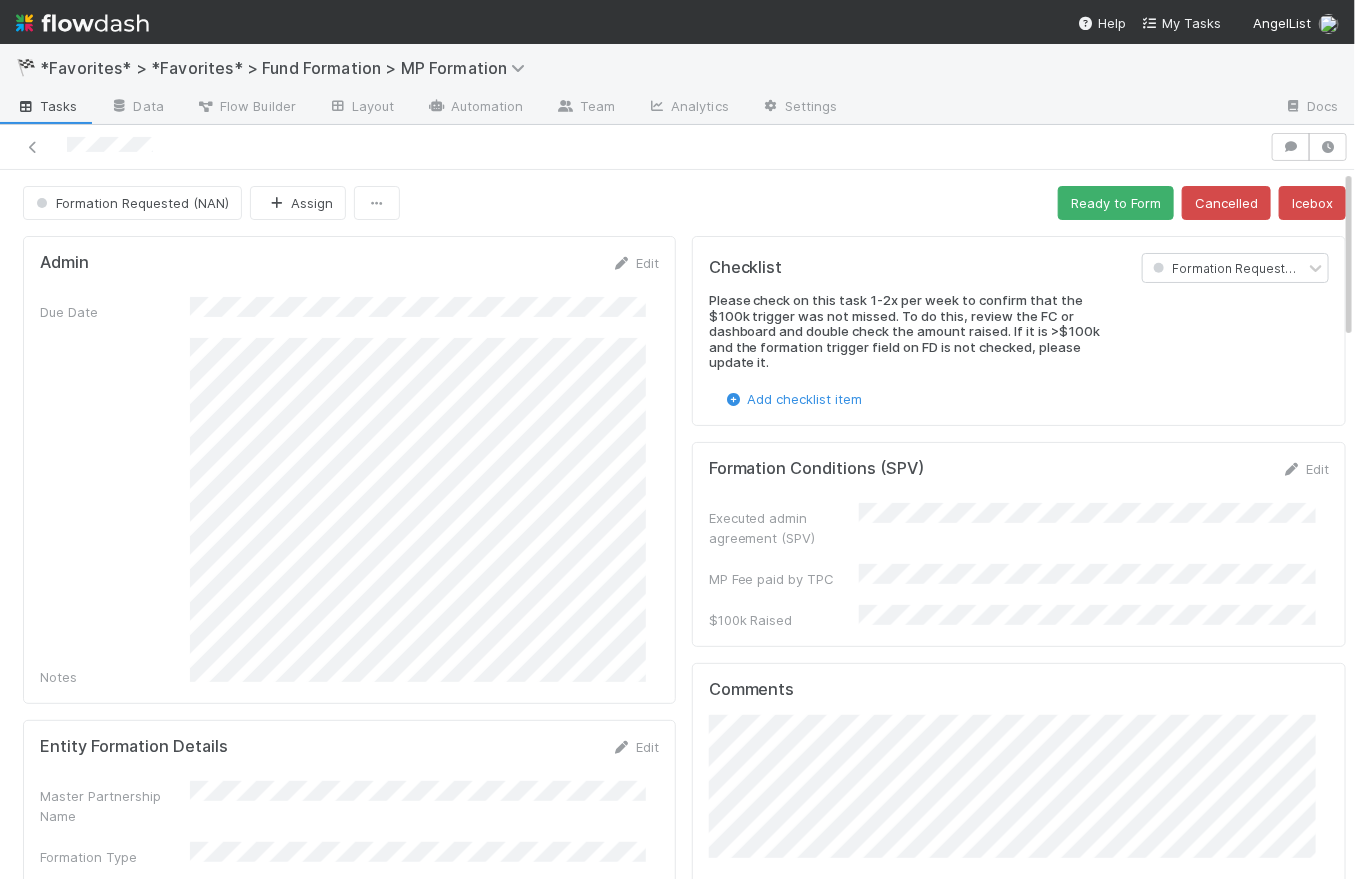 click at bounding box center (82, 23) 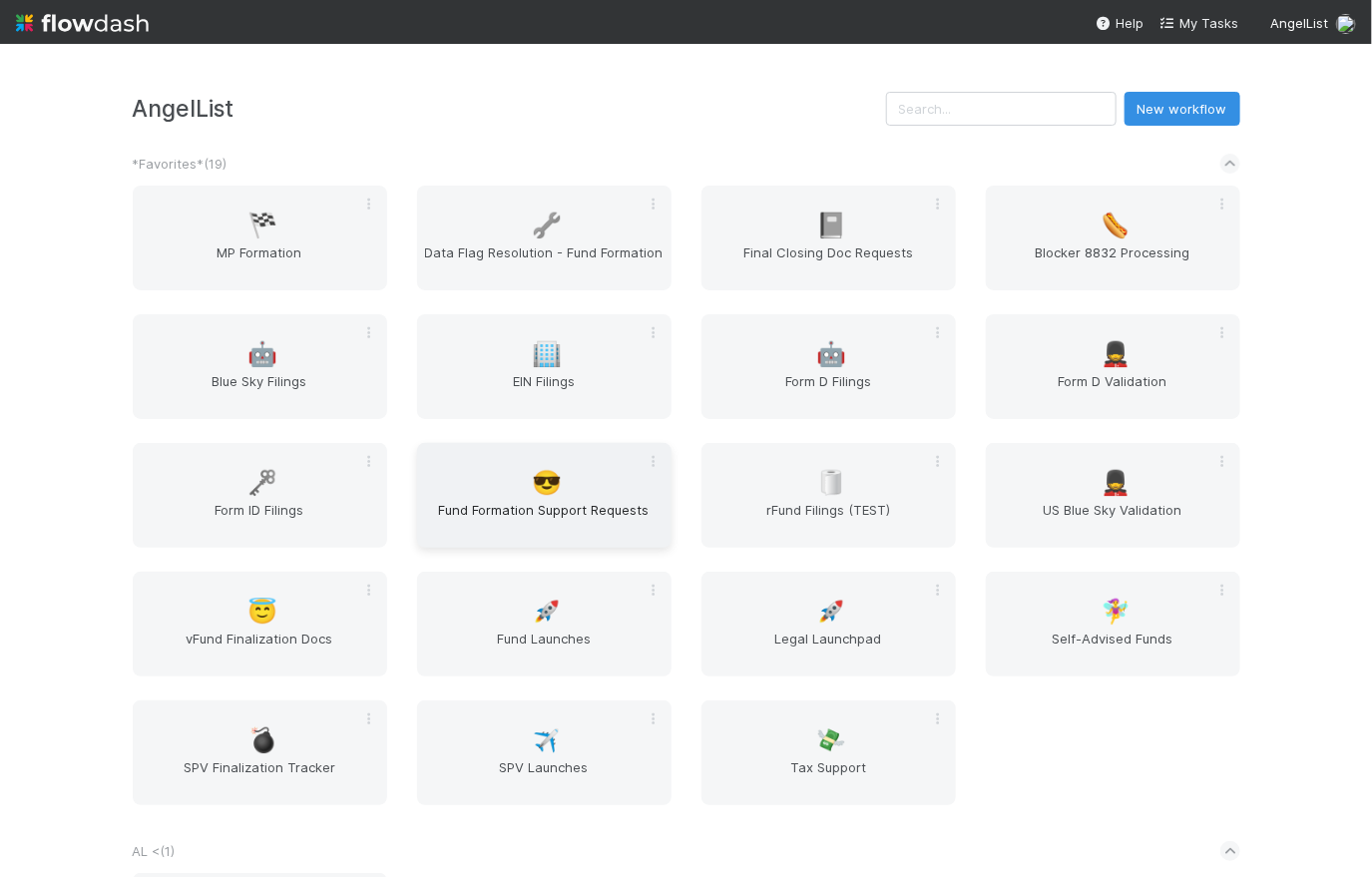 click on "Fund Formation Support Requests" at bounding box center (544, 520) 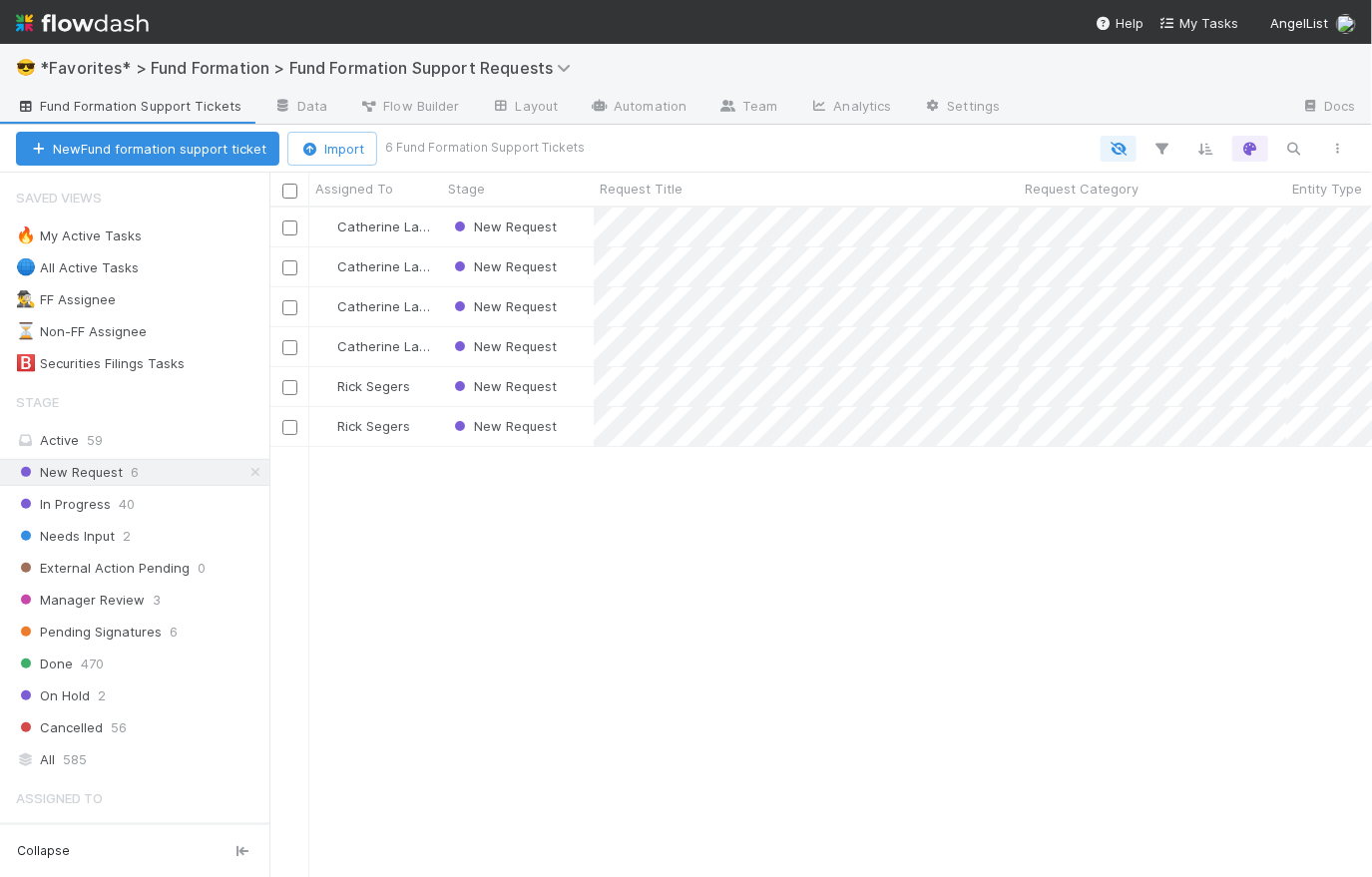 scroll, scrollTop: 14, scrollLeft: 14, axis: both 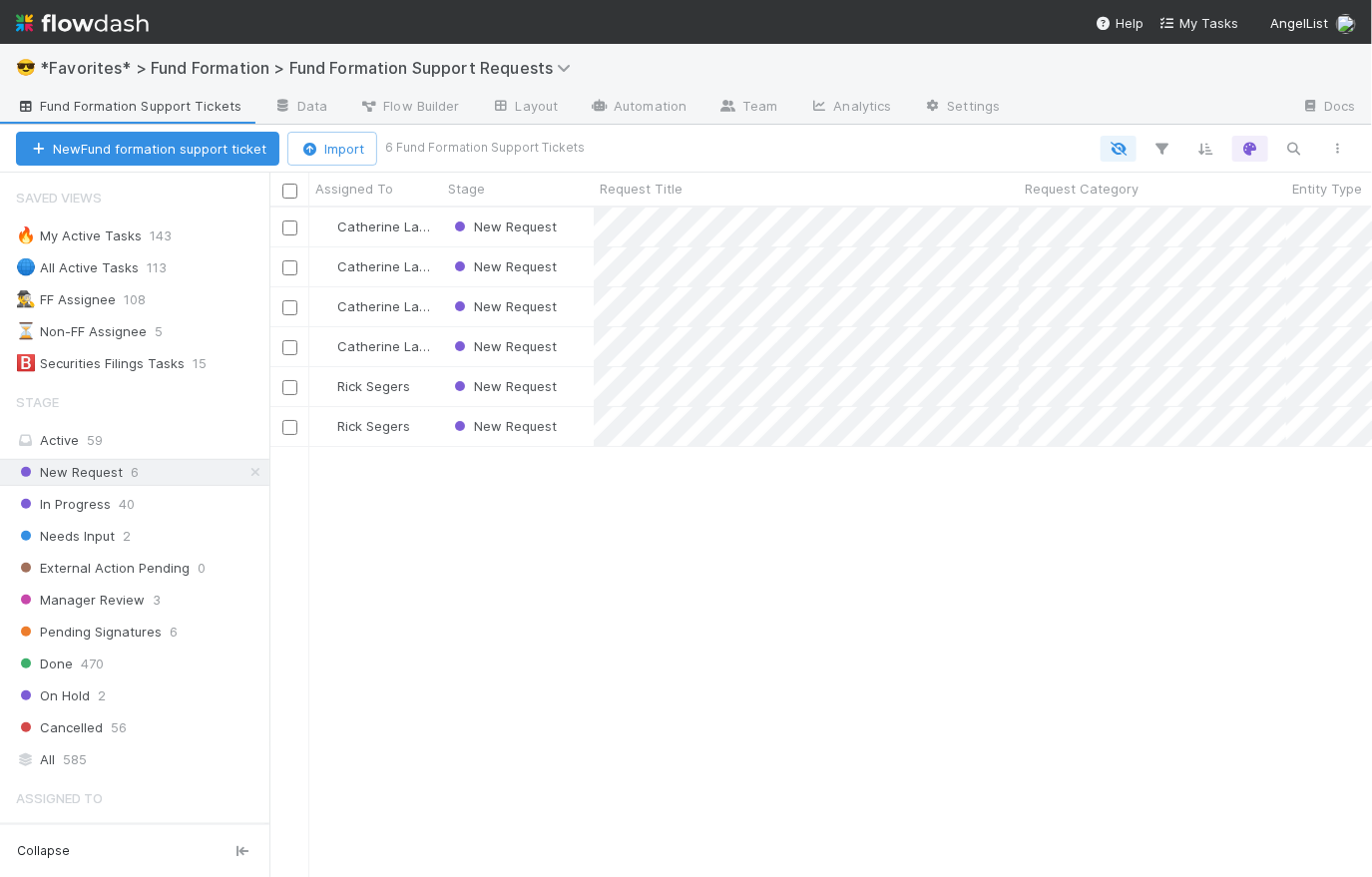 click at bounding box center (82, 23) 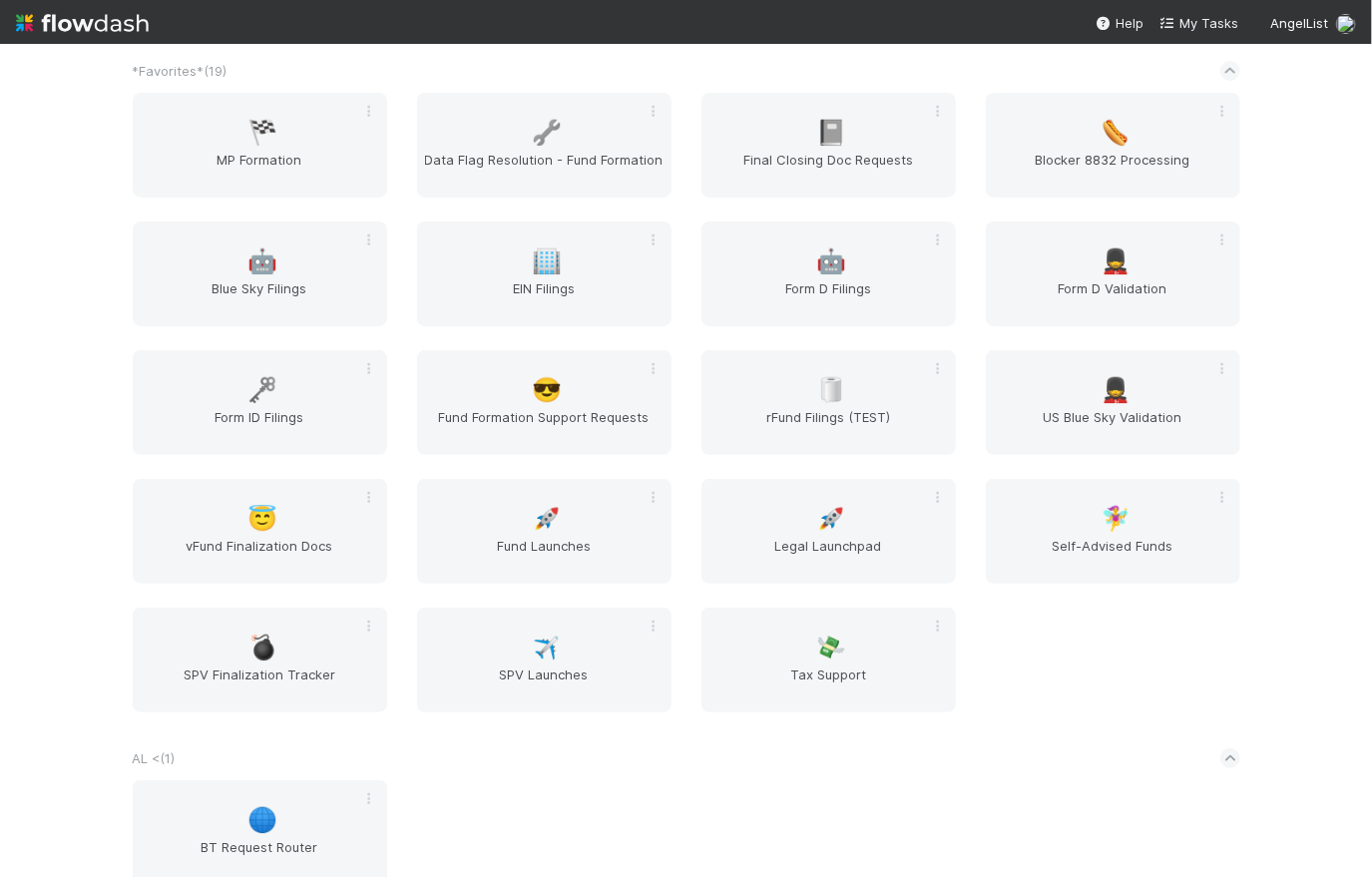 scroll, scrollTop: 168, scrollLeft: 0, axis: vertical 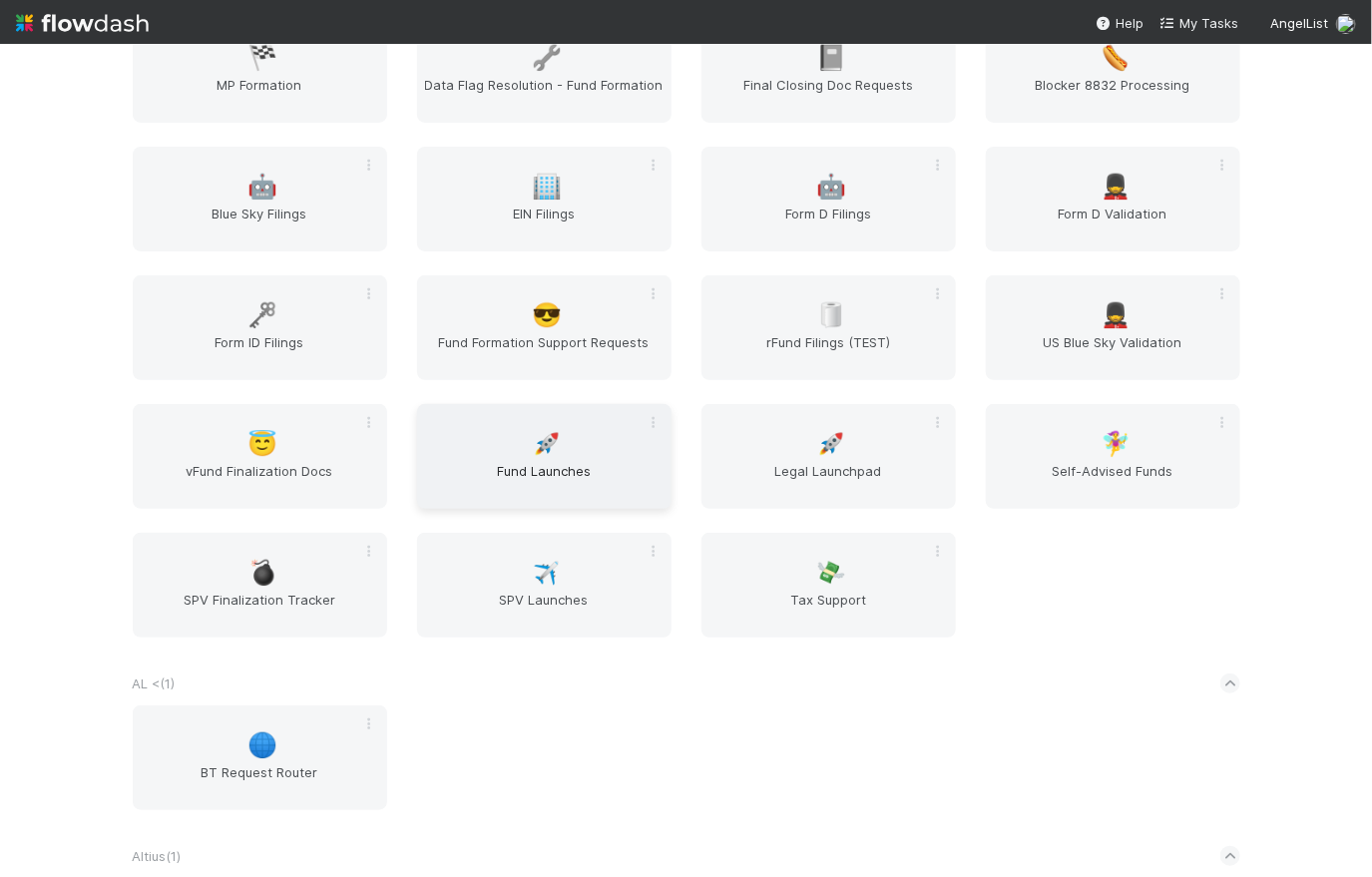 click on "Fund Launches" at bounding box center [544, 481] 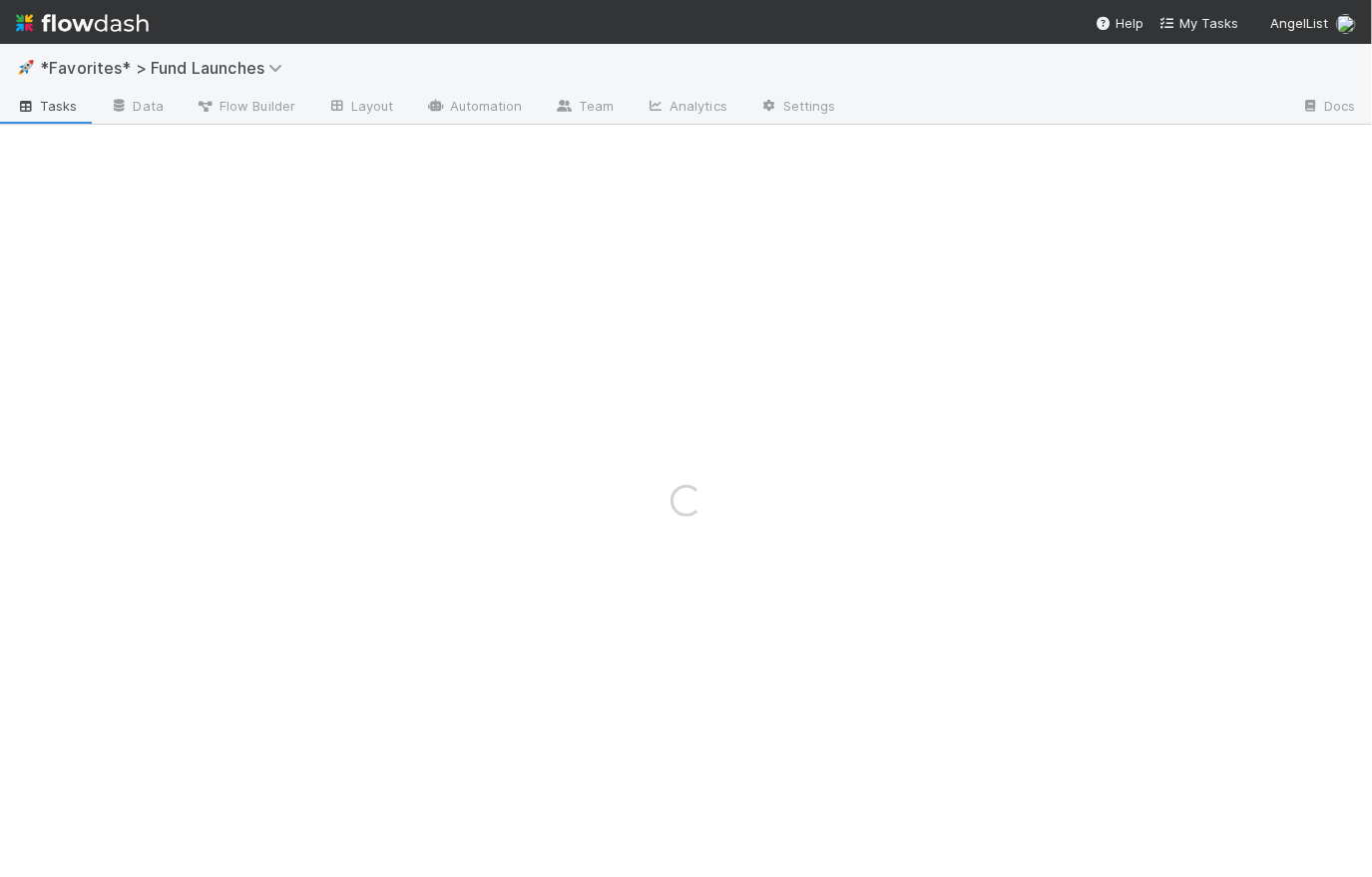 scroll, scrollTop: 0, scrollLeft: 0, axis: both 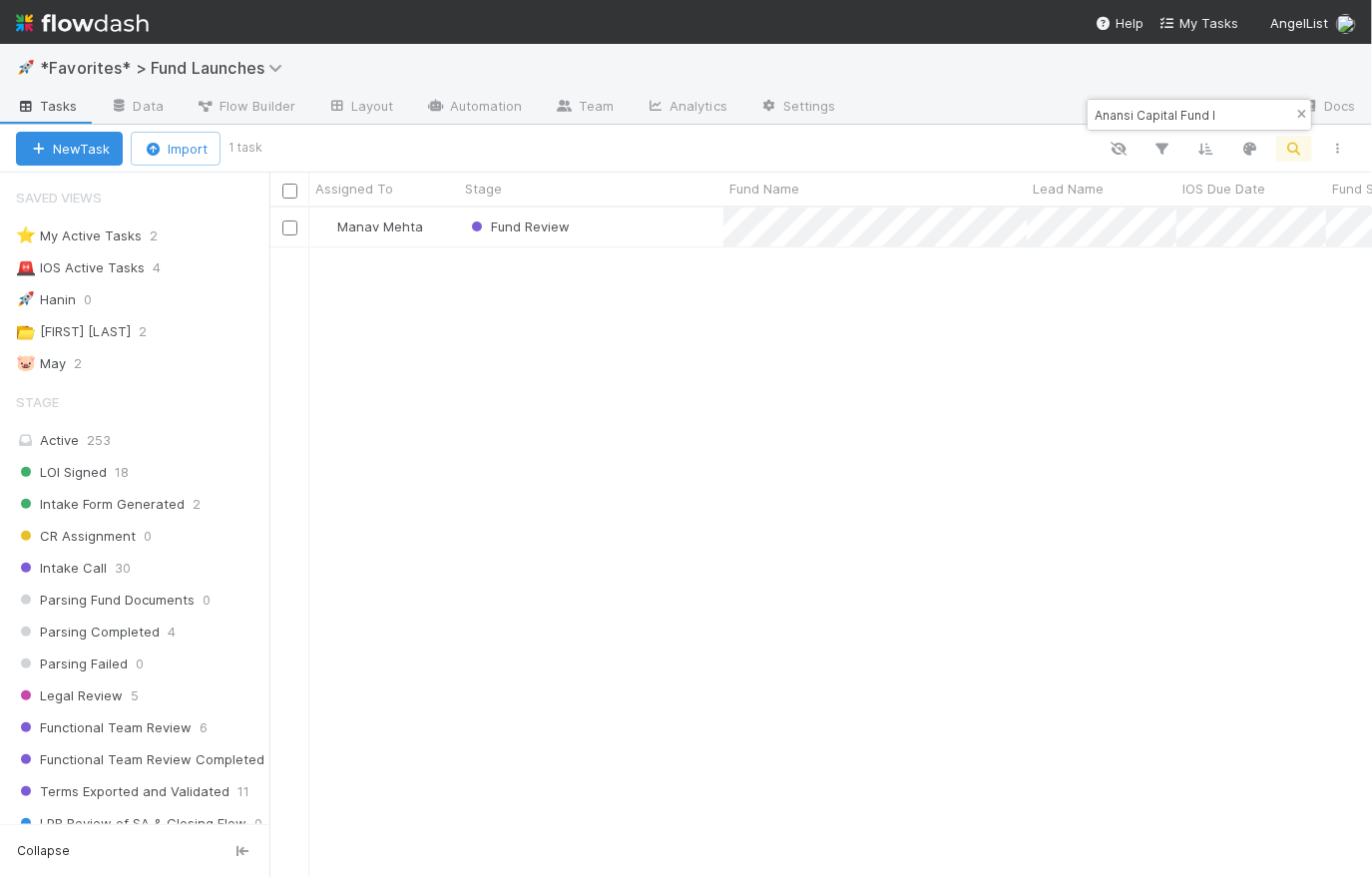 click at bounding box center [1301, 115] 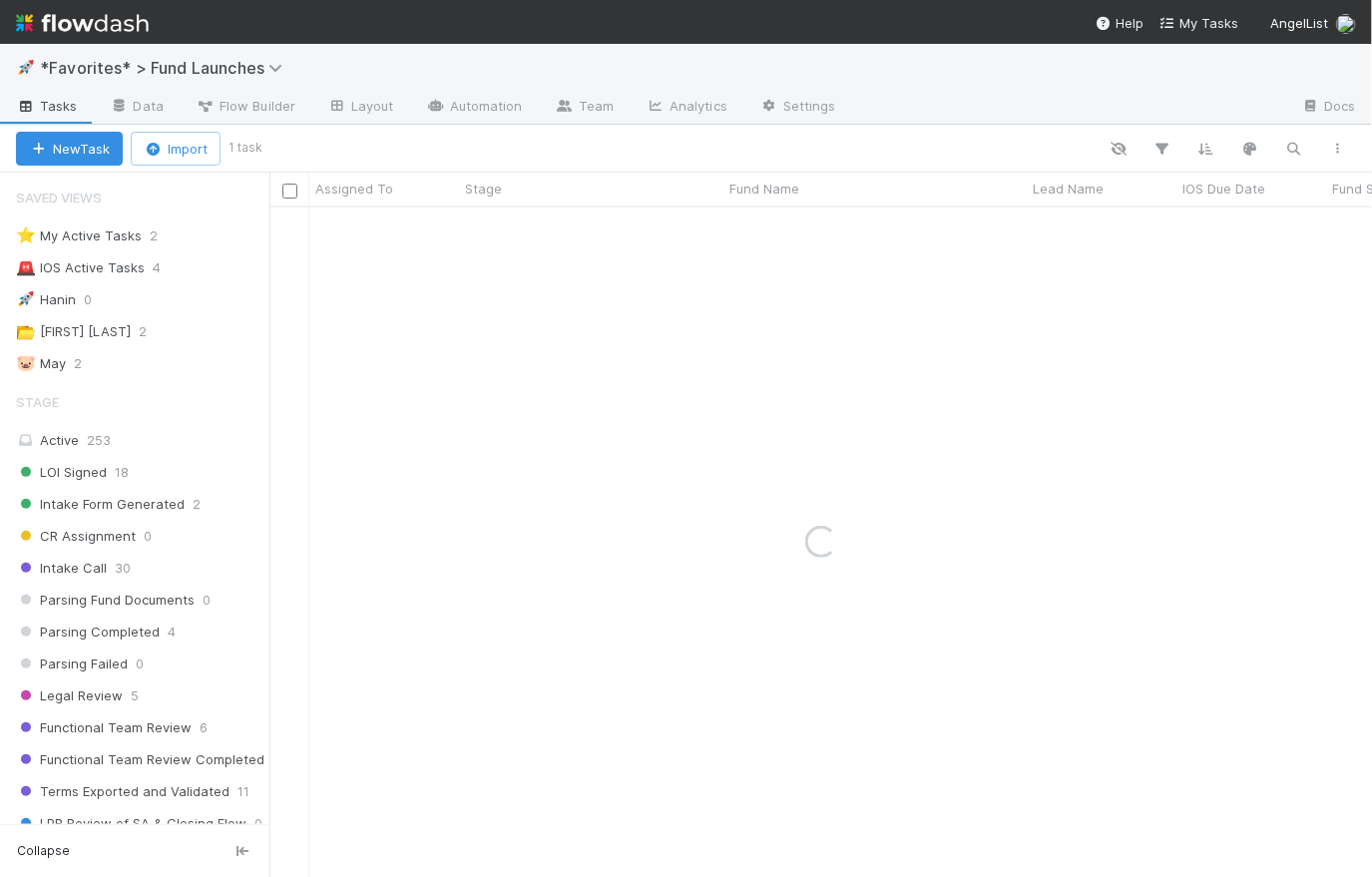 click at bounding box center (1069, 108) 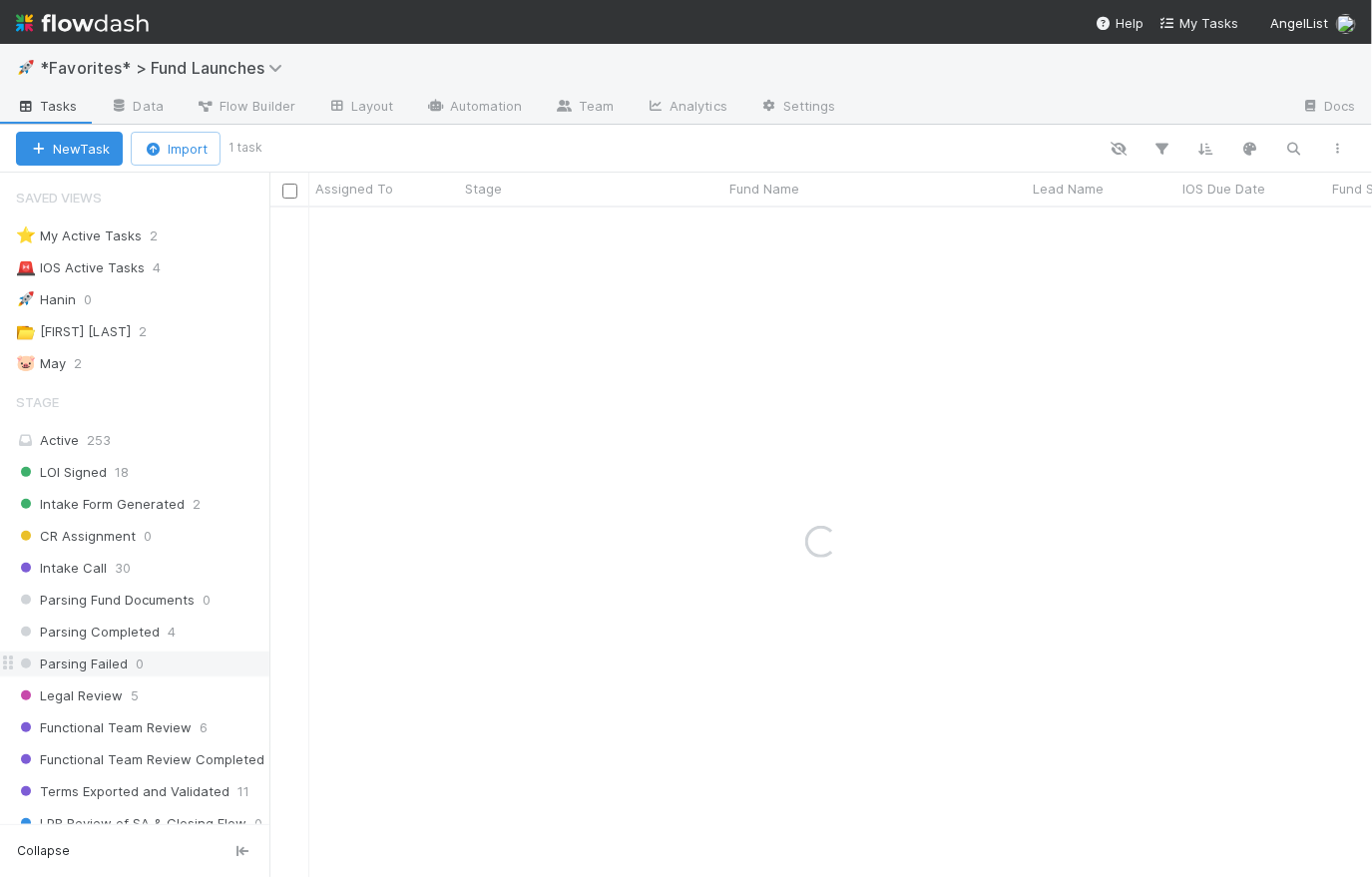 scroll, scrollTop: 277, scrollLeft: 0, axis: vertical 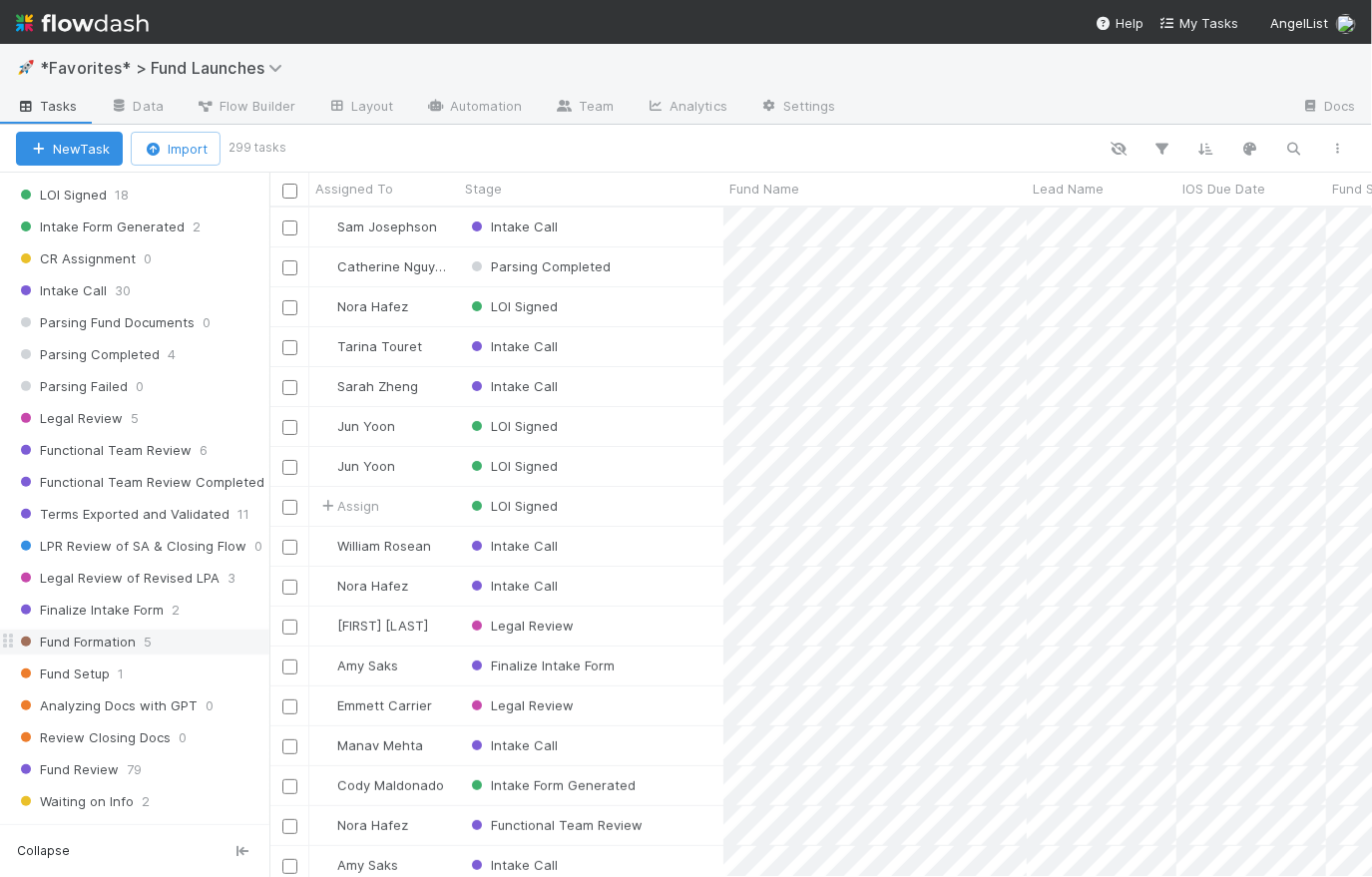 click on "Fund Formation" at bounding box center (76, 642) 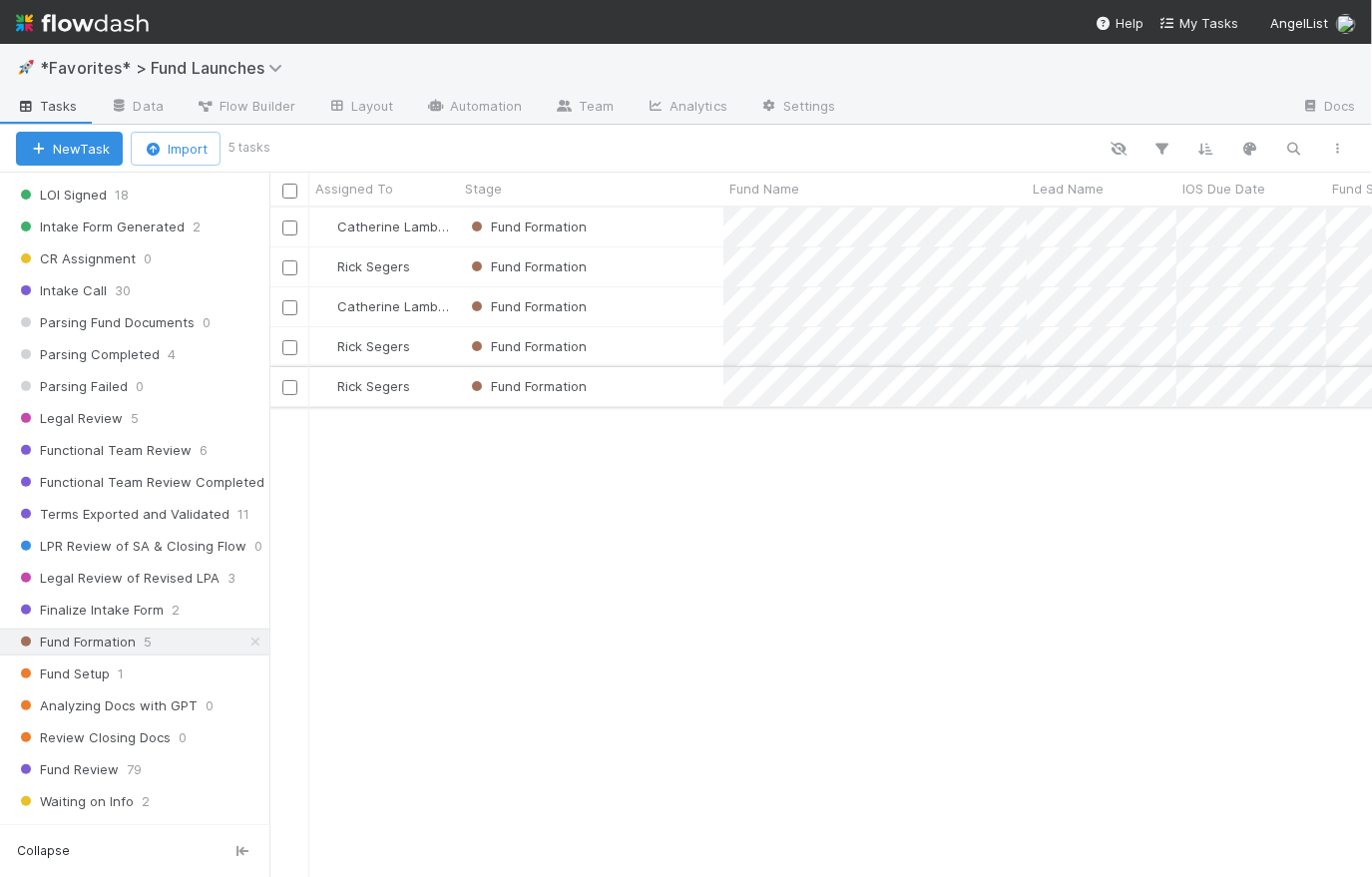 scroll, scrollTop: 14, scrollLeft: 14, axis: both 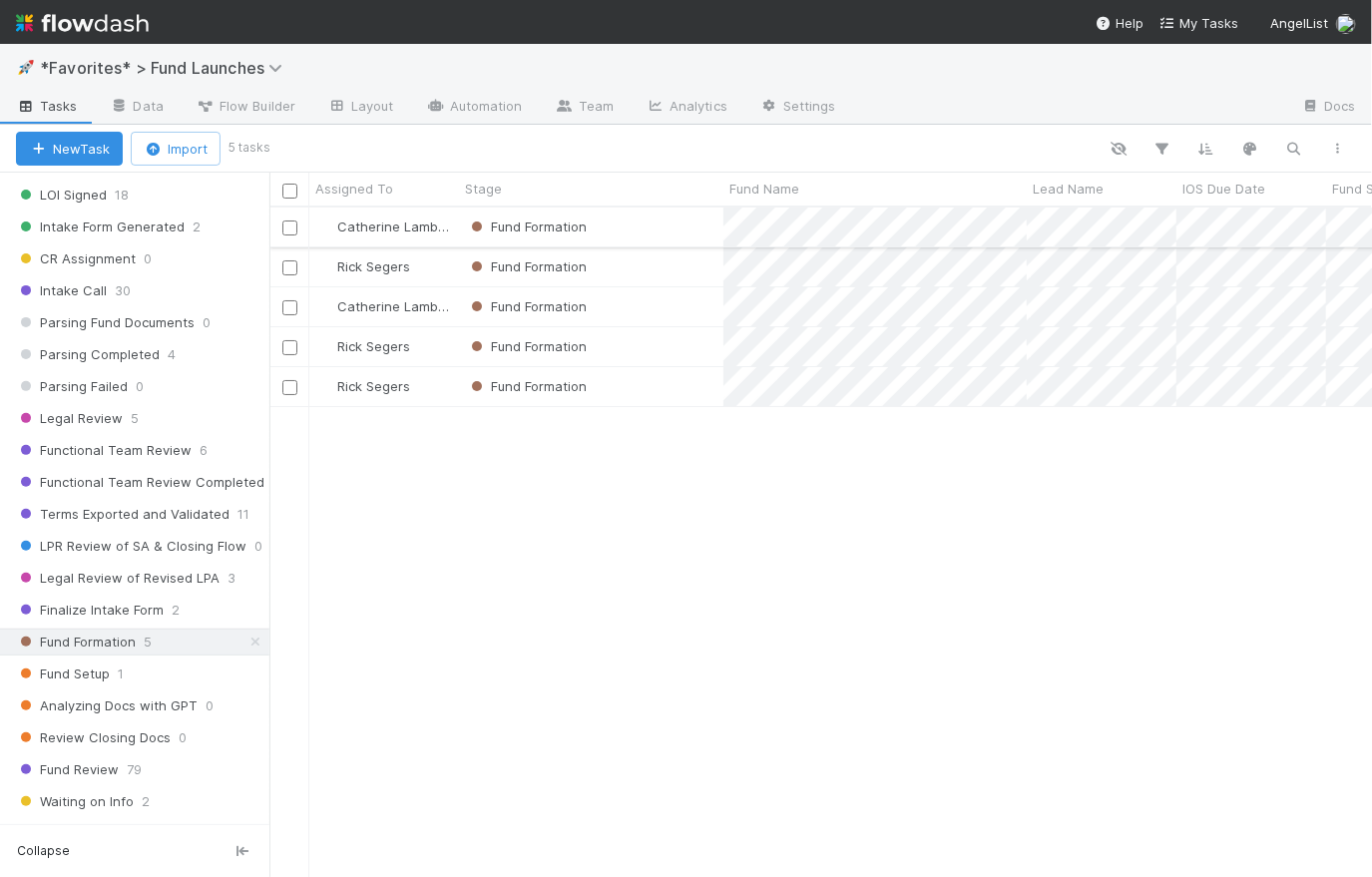 click on "Fund Formation" at bounding box center (591, 226) 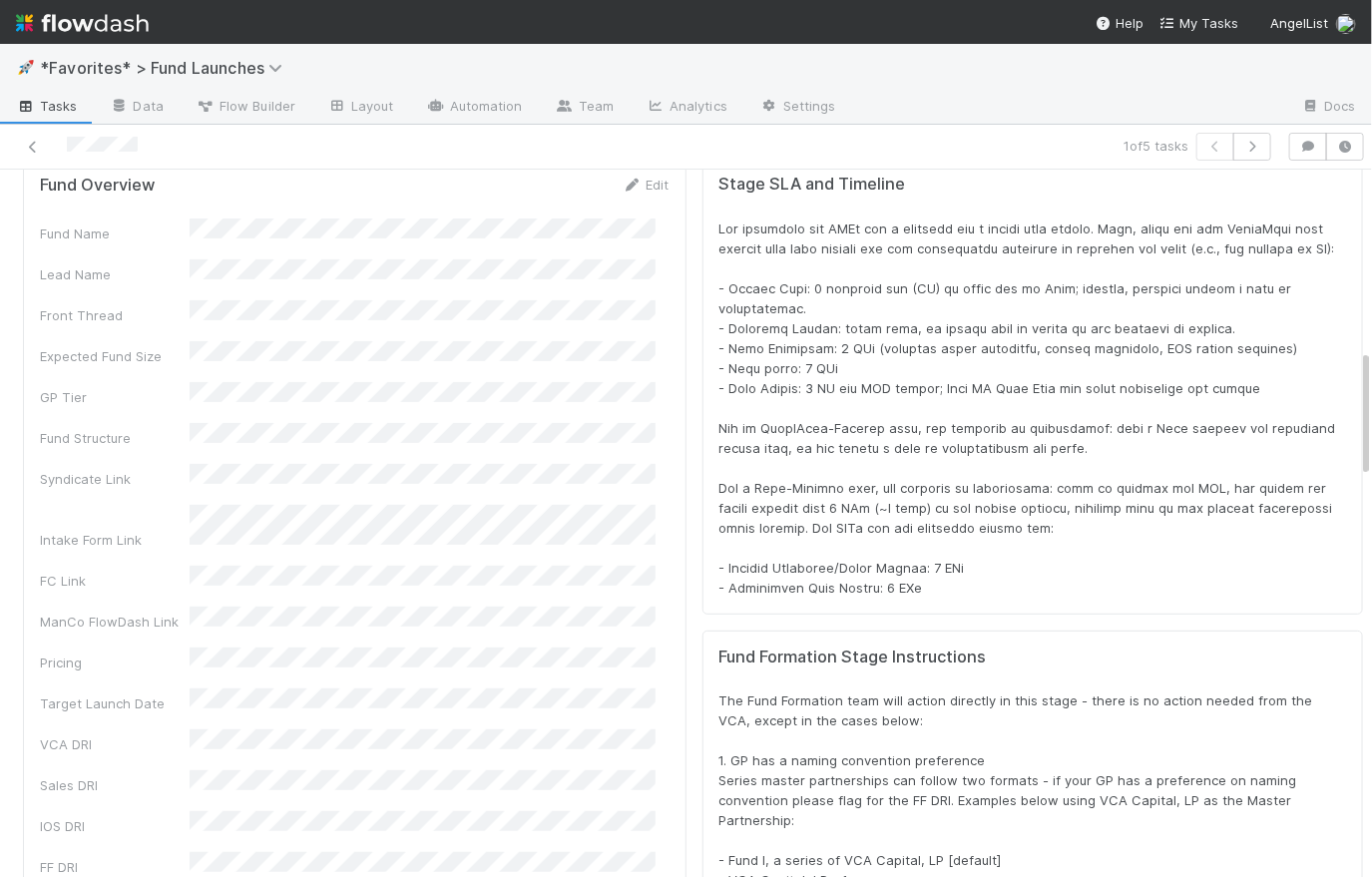 scroll, scrollTop: 0, scrollLeft: 0, axis: both 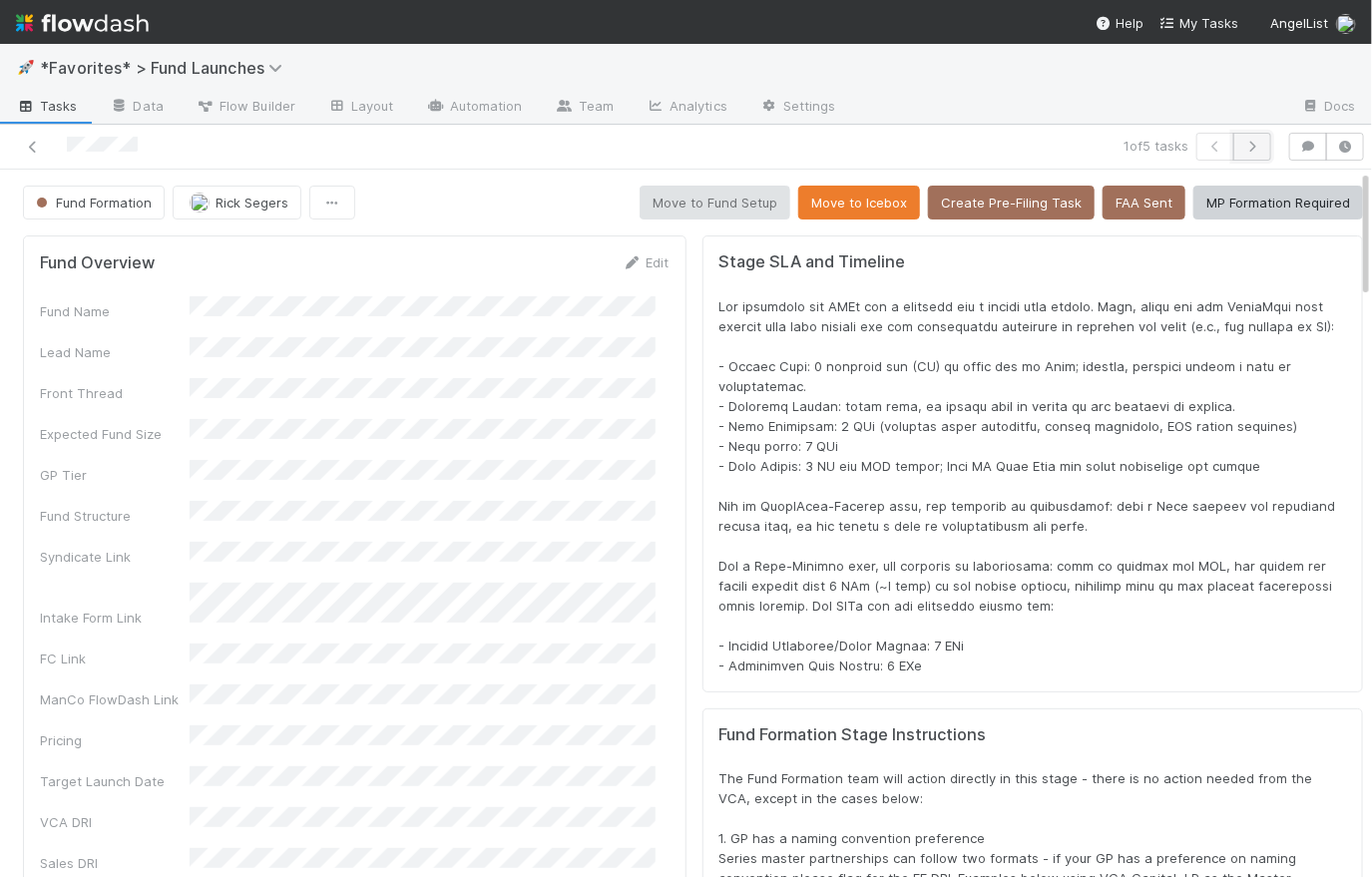 click at bounding box center [1252, 147] 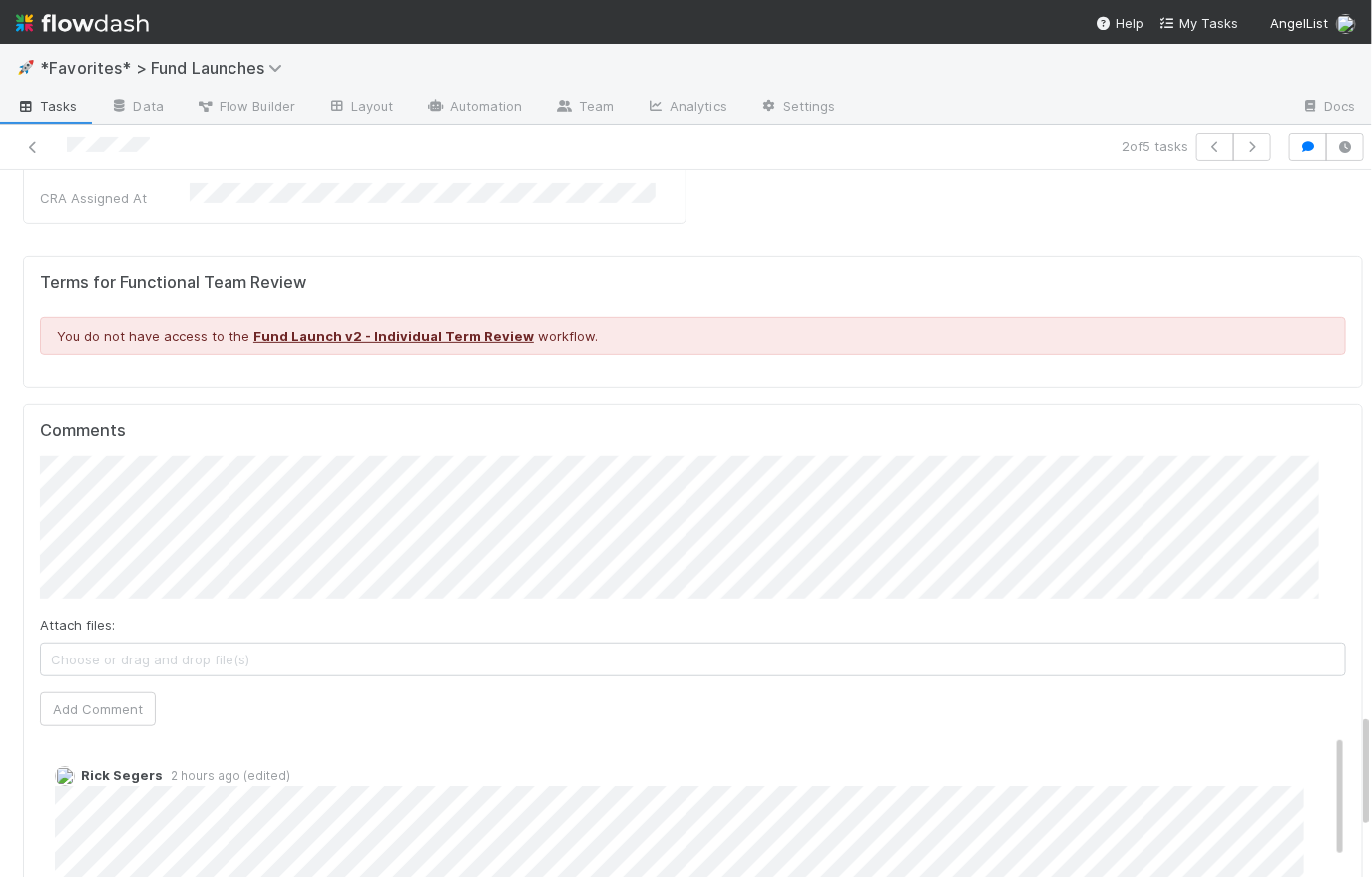 scroll, scrollTop: 3454, scrollLeft: 0, axis: vertical 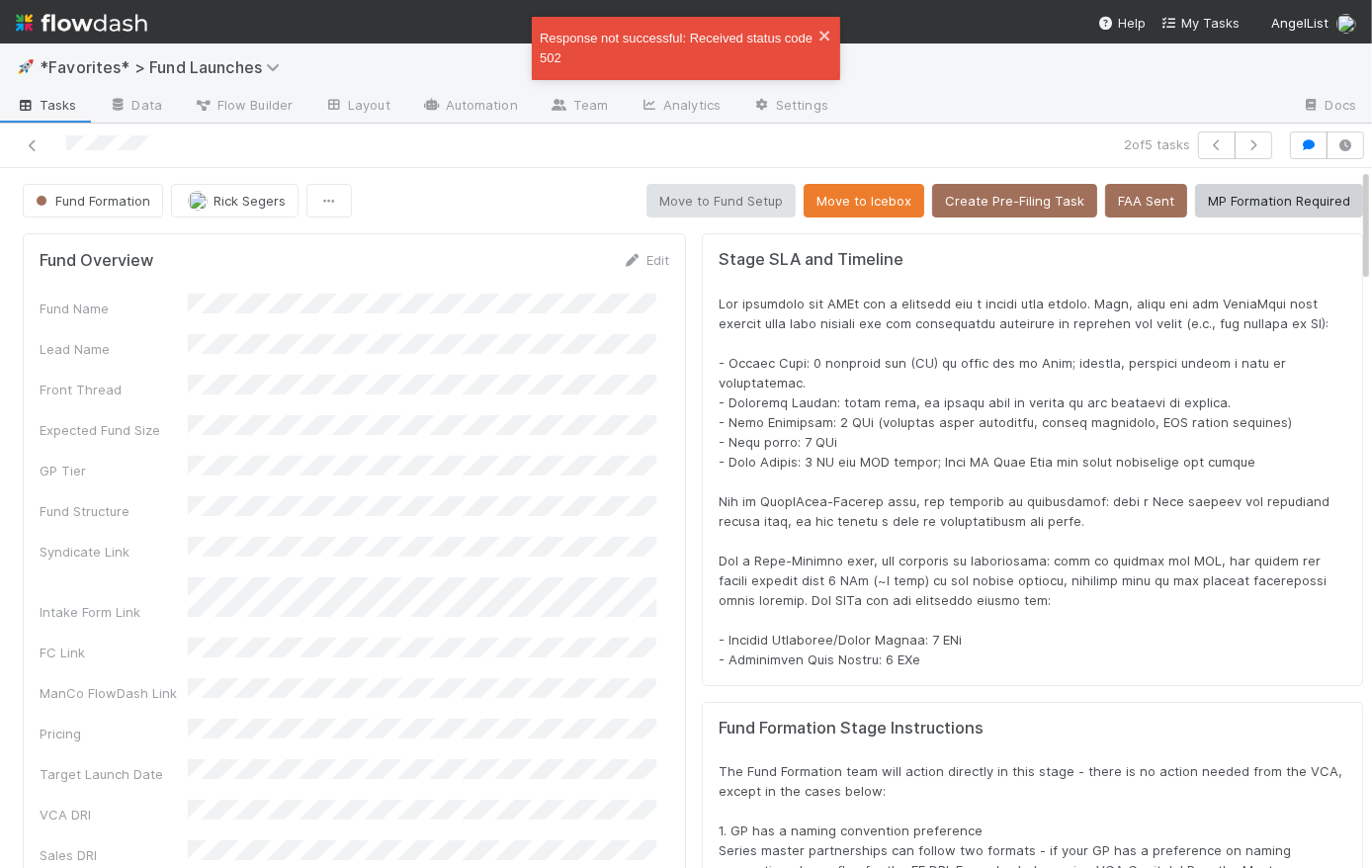 click on "Fund Formation Rick Segers Move to Fund Setup Move to Icebox Create Pre-Filing Task FAA Sent MP Formation Required" at bounding box center (693, 201) 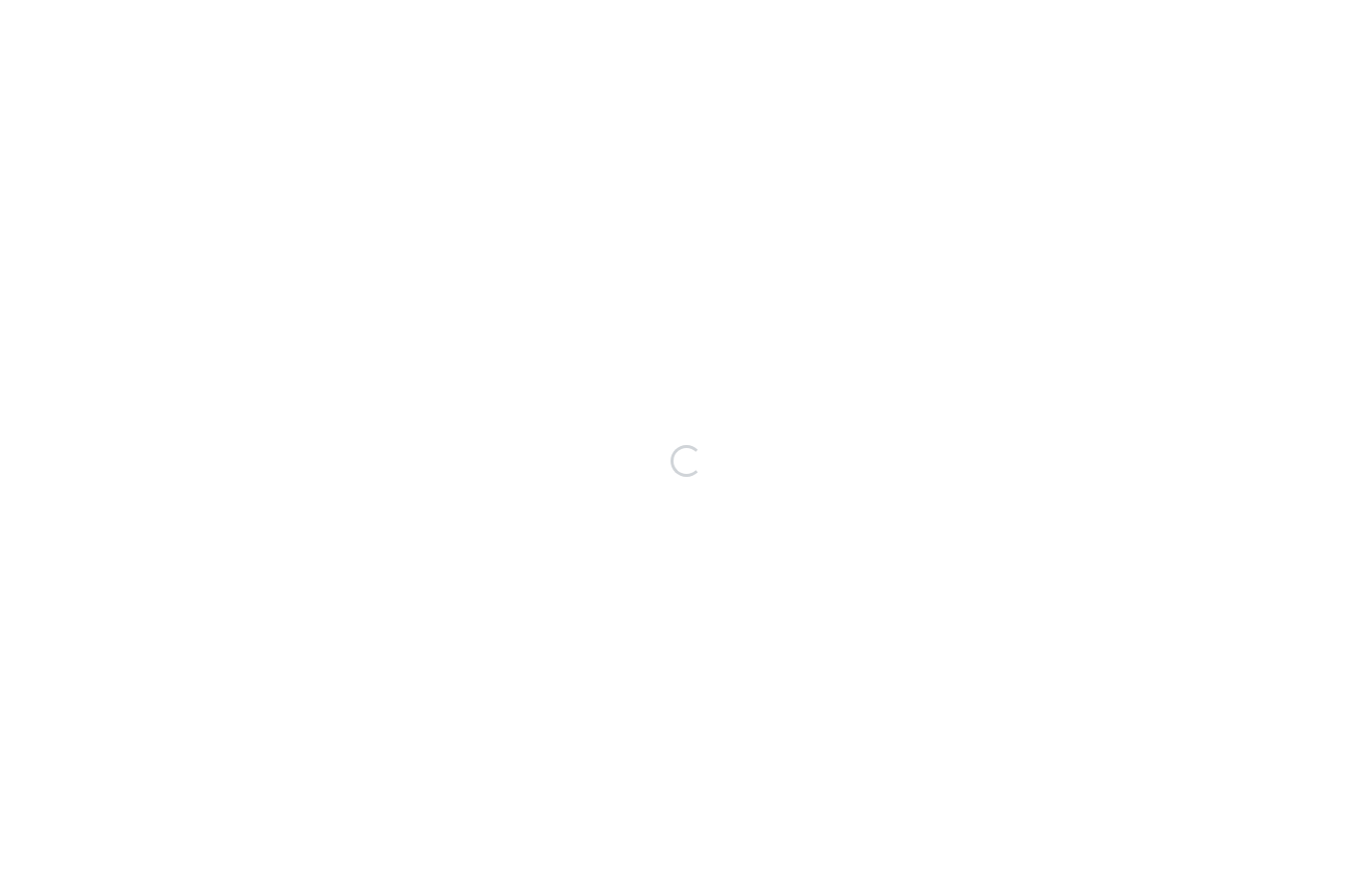 scroll, scrollTop: 0, scrollLeft: 0, axis: both 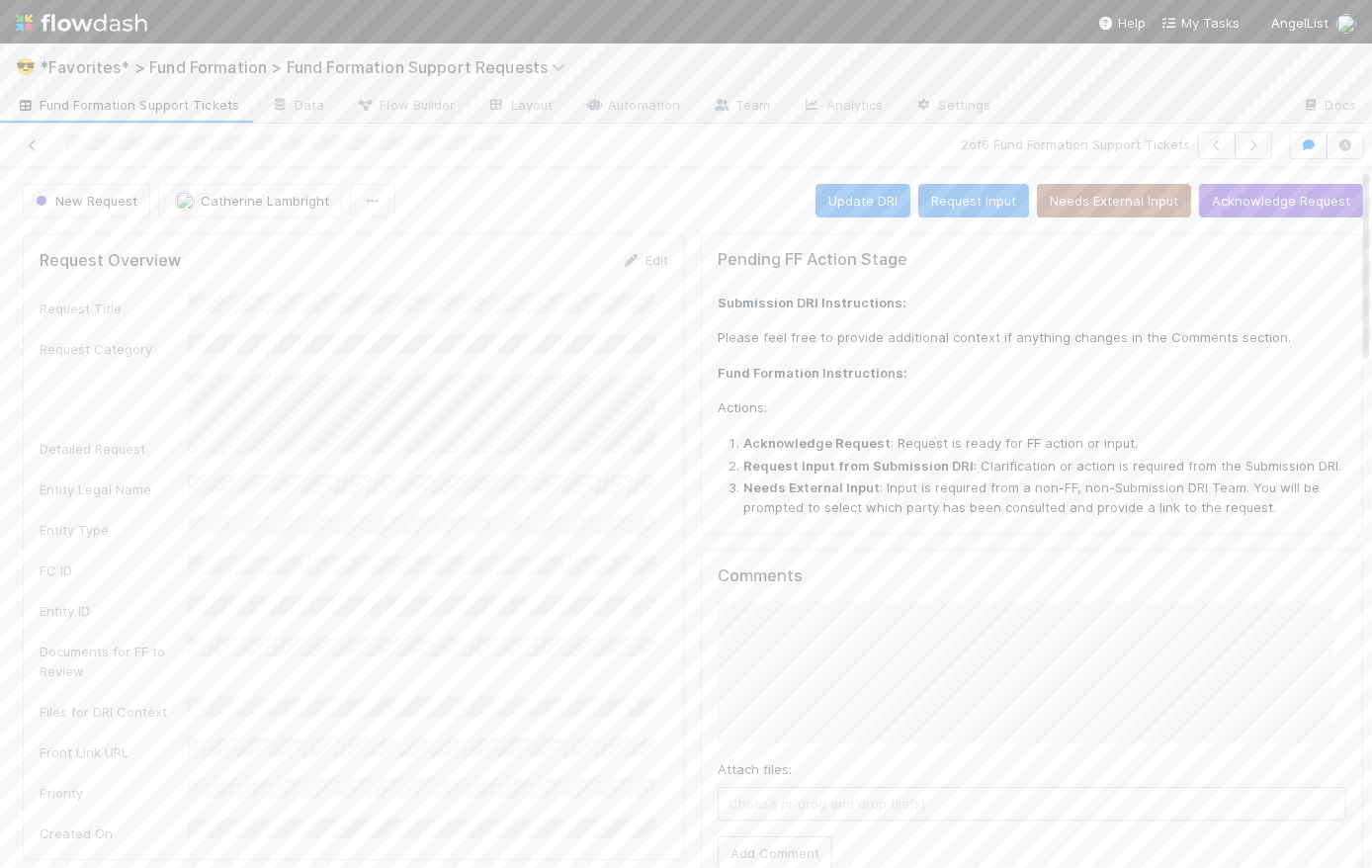 click on "Fund Formation Support Tickets" at bounding box center [128, 105] 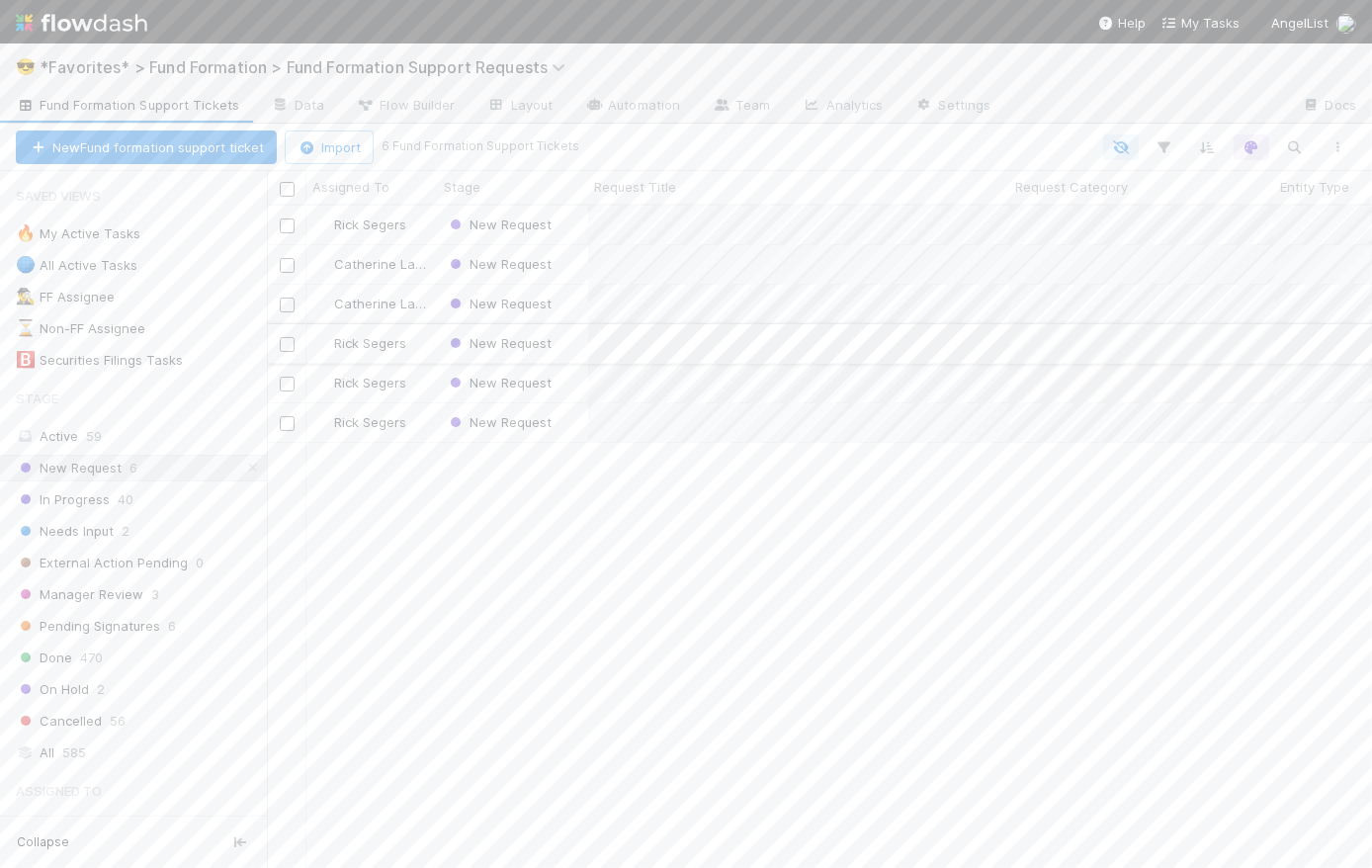 scroll, scrollTop: 14, scrollLeft: 14, axis: both 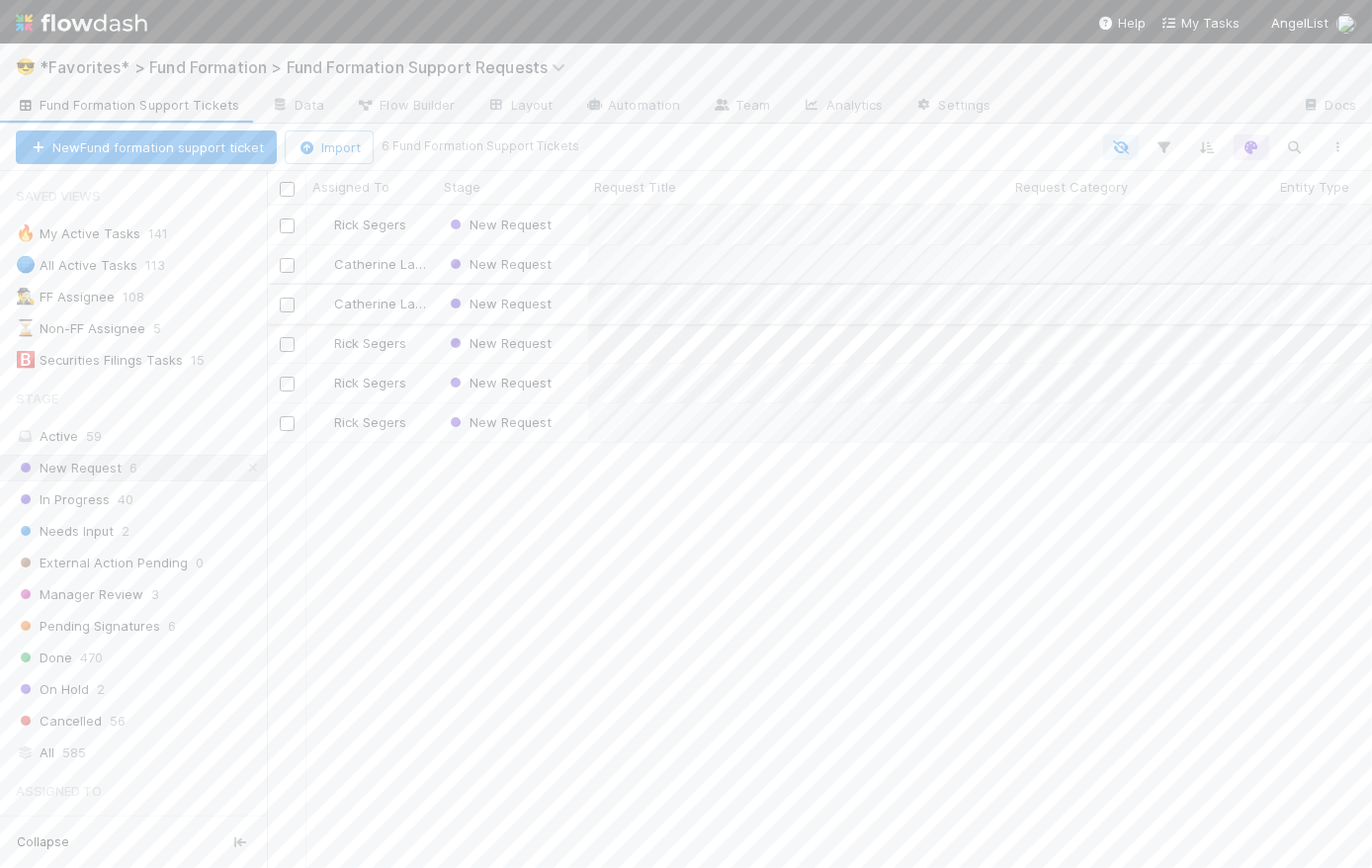 click on "New Request" at bounding box center [513, 304] 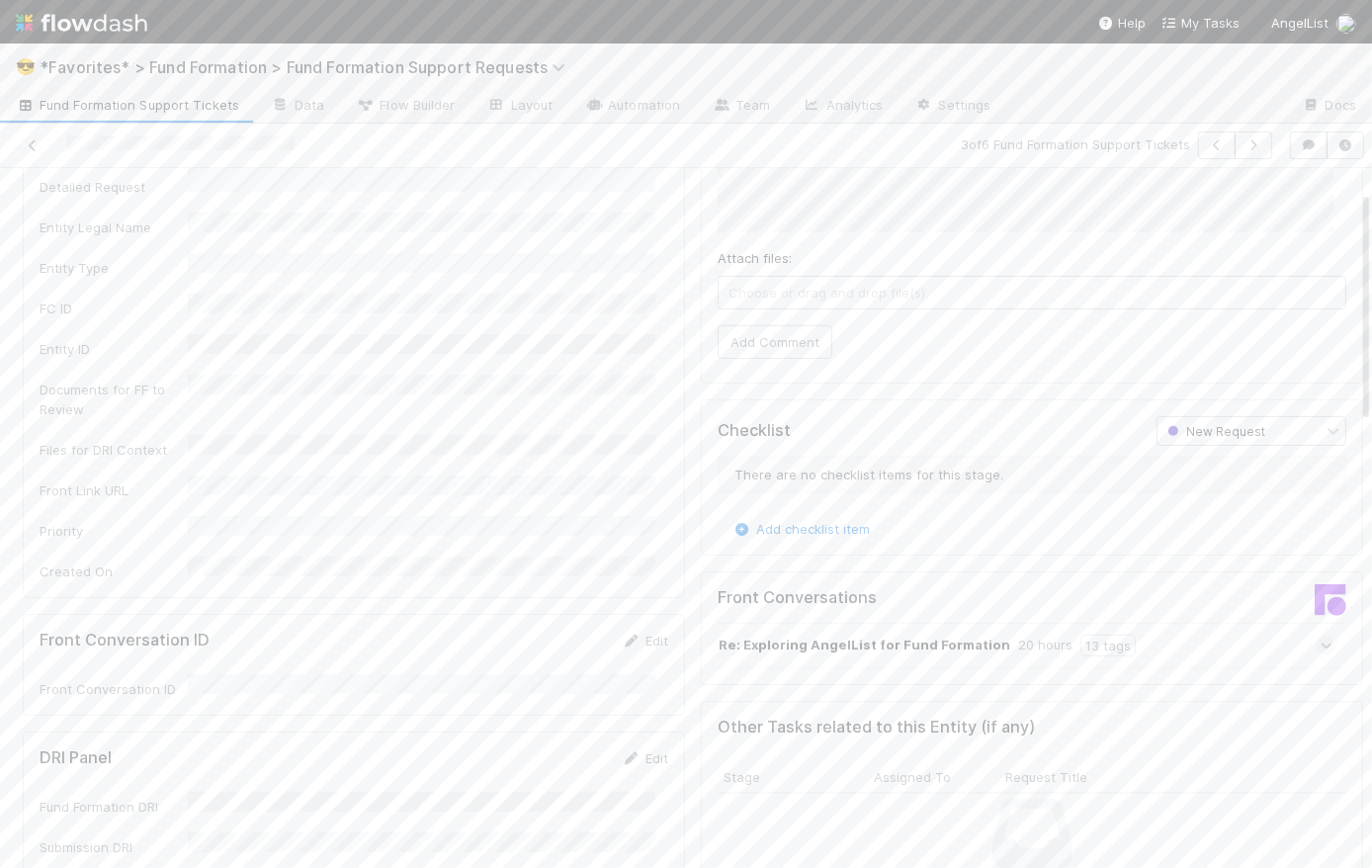 scroll, scrollTop: 0, scrollLeft: 0, axis: both 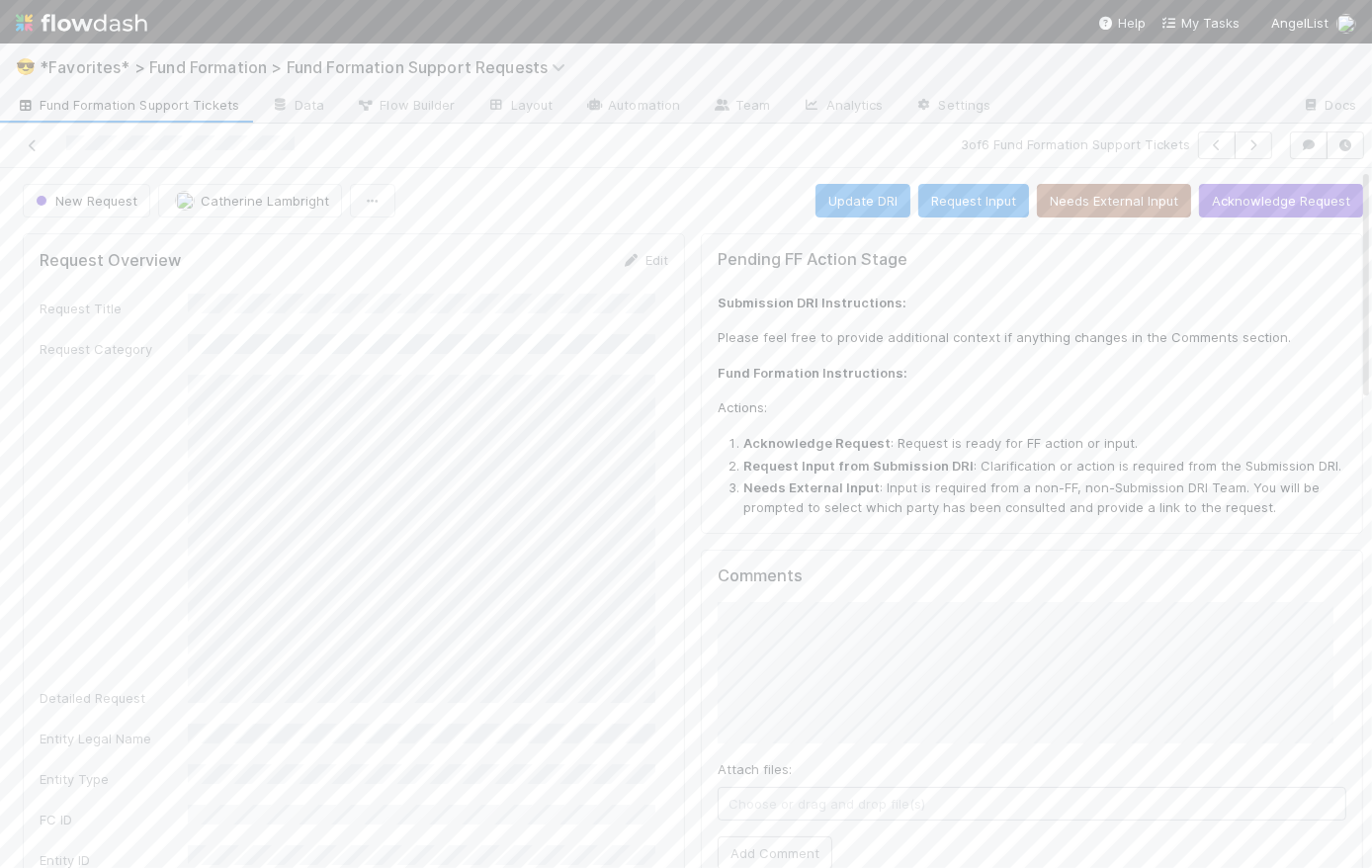click on "Fund Formation Support Tickets" at bounding box center [128, 105] 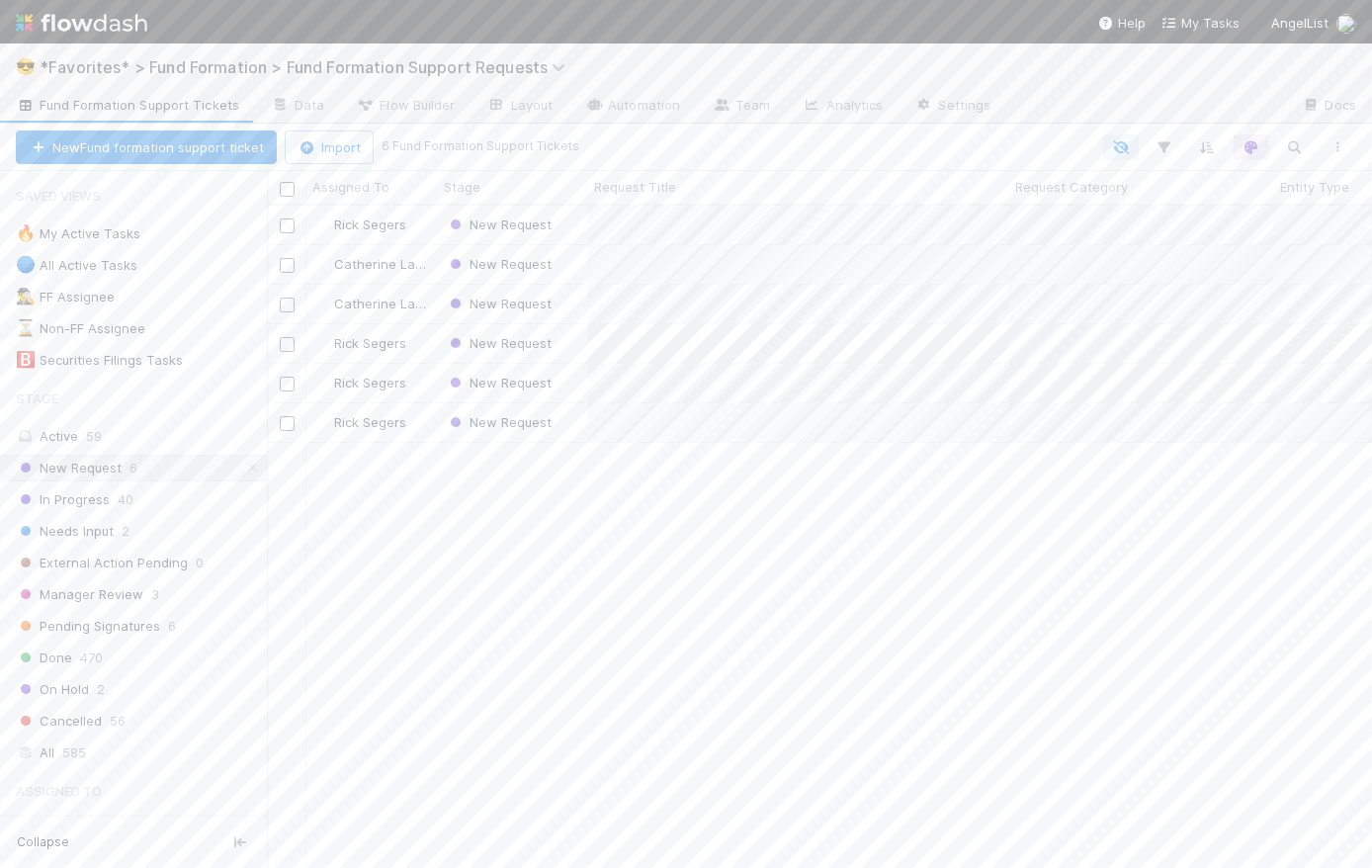 scroll, scrollTop: 14, scrollLeft: 14, axis: both 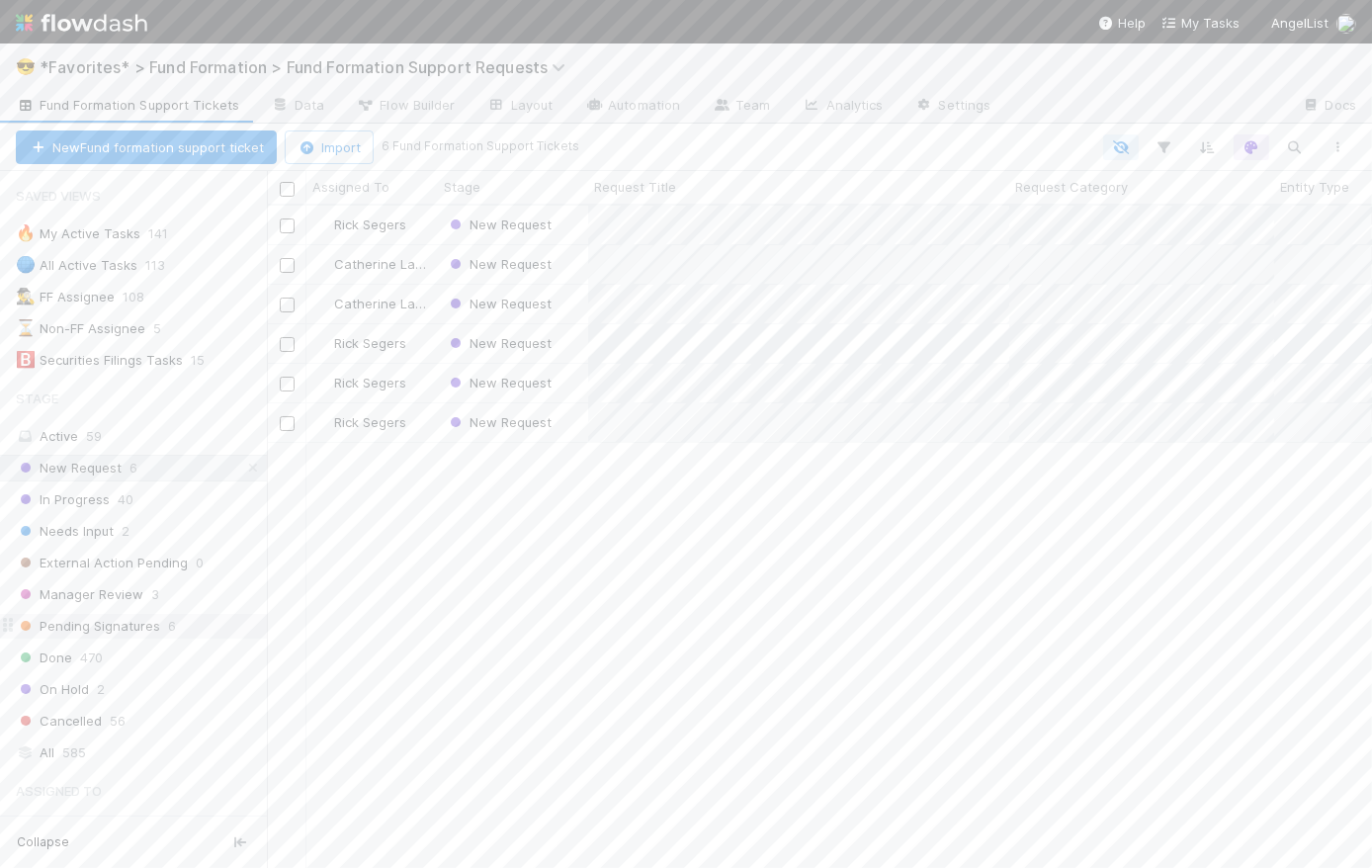 click on "Pending Signatures" at bounding box center (88, 626) 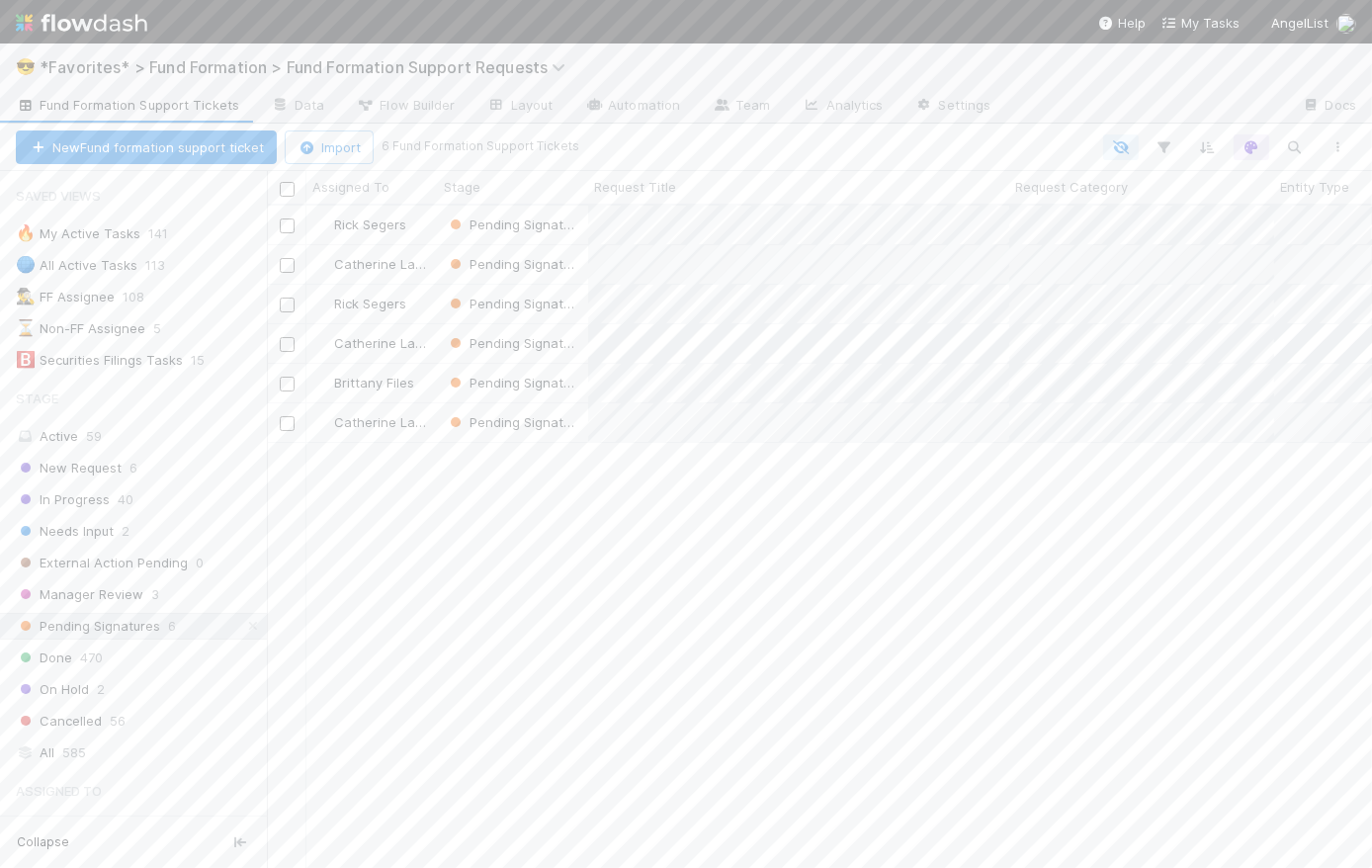 scroll, scrollTop: 14, scrollLeft: 14, axis: both 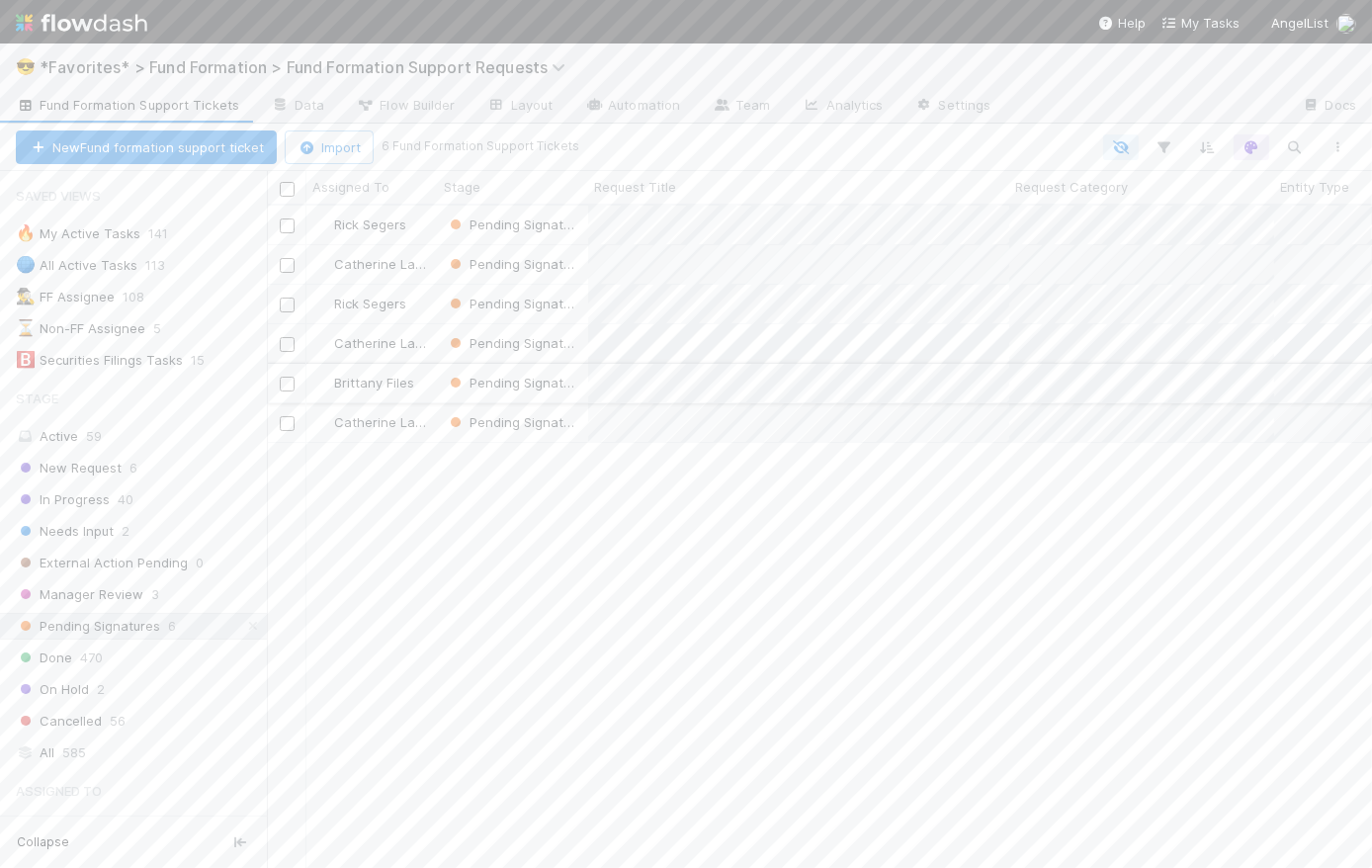 click on "Brittany Files" at bounding box center [372, 383] 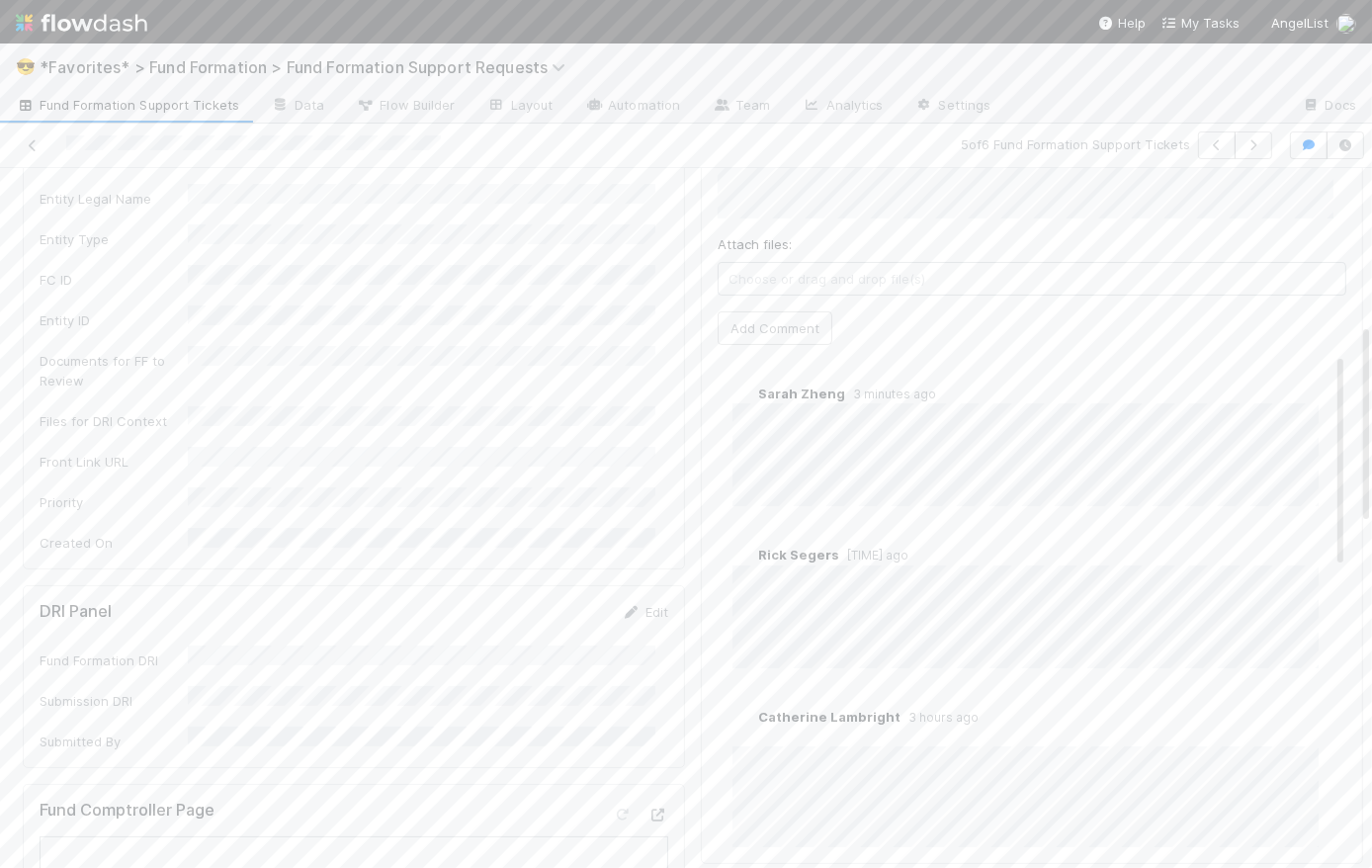 scroll, scrollTop: 0, scrollLeft: 0, axis: both 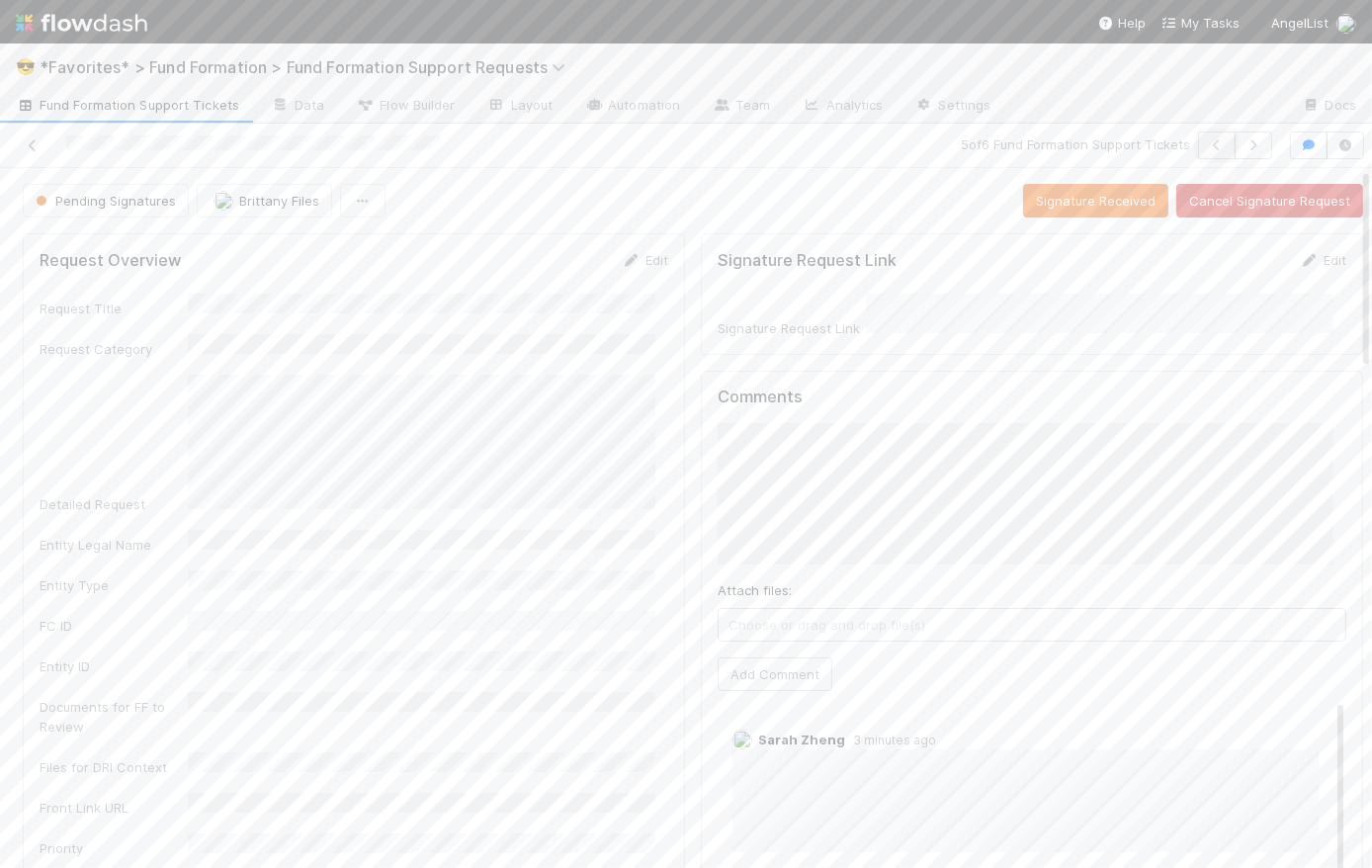 click at bounding box center (1217, 145) 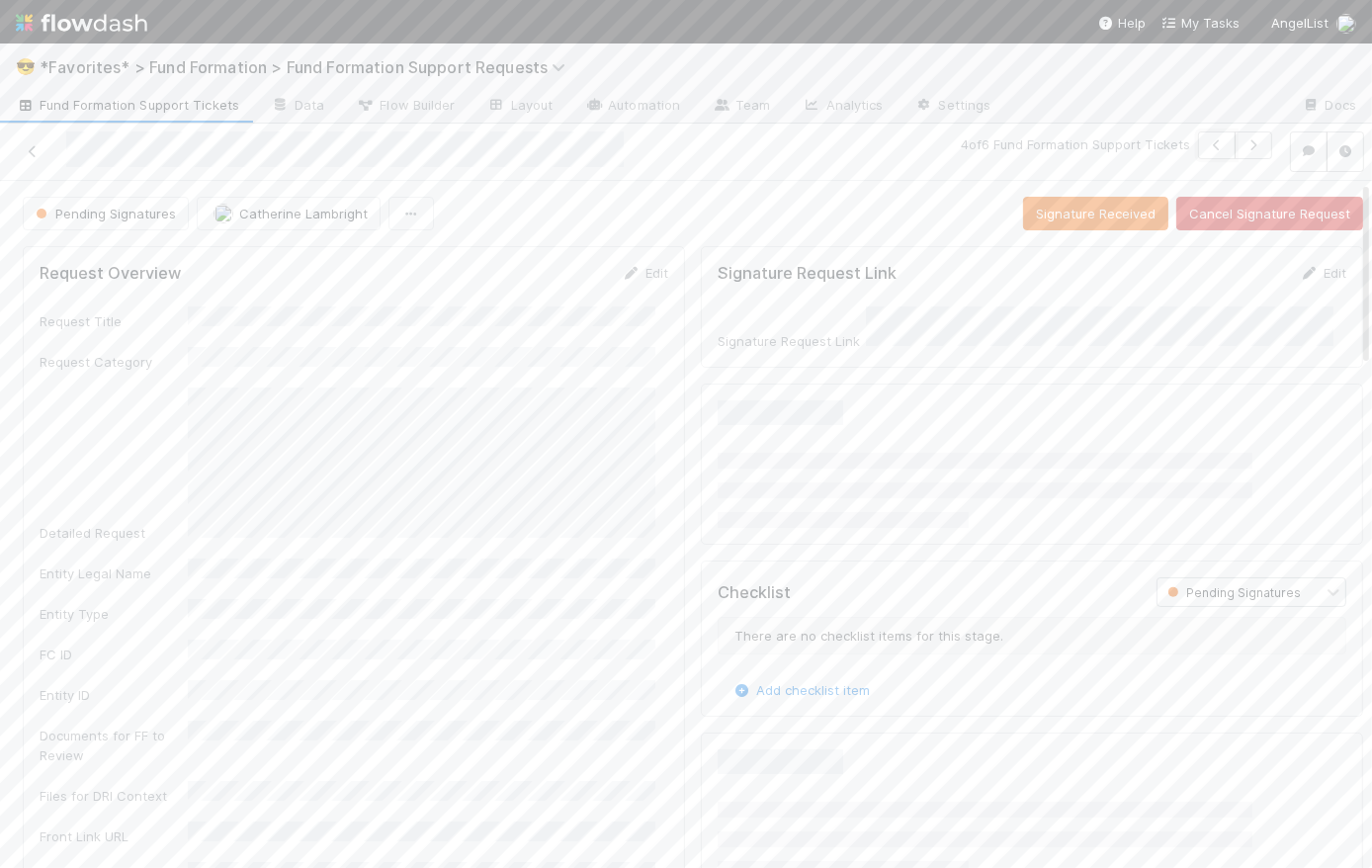 click at bounding box center (1217, 145) 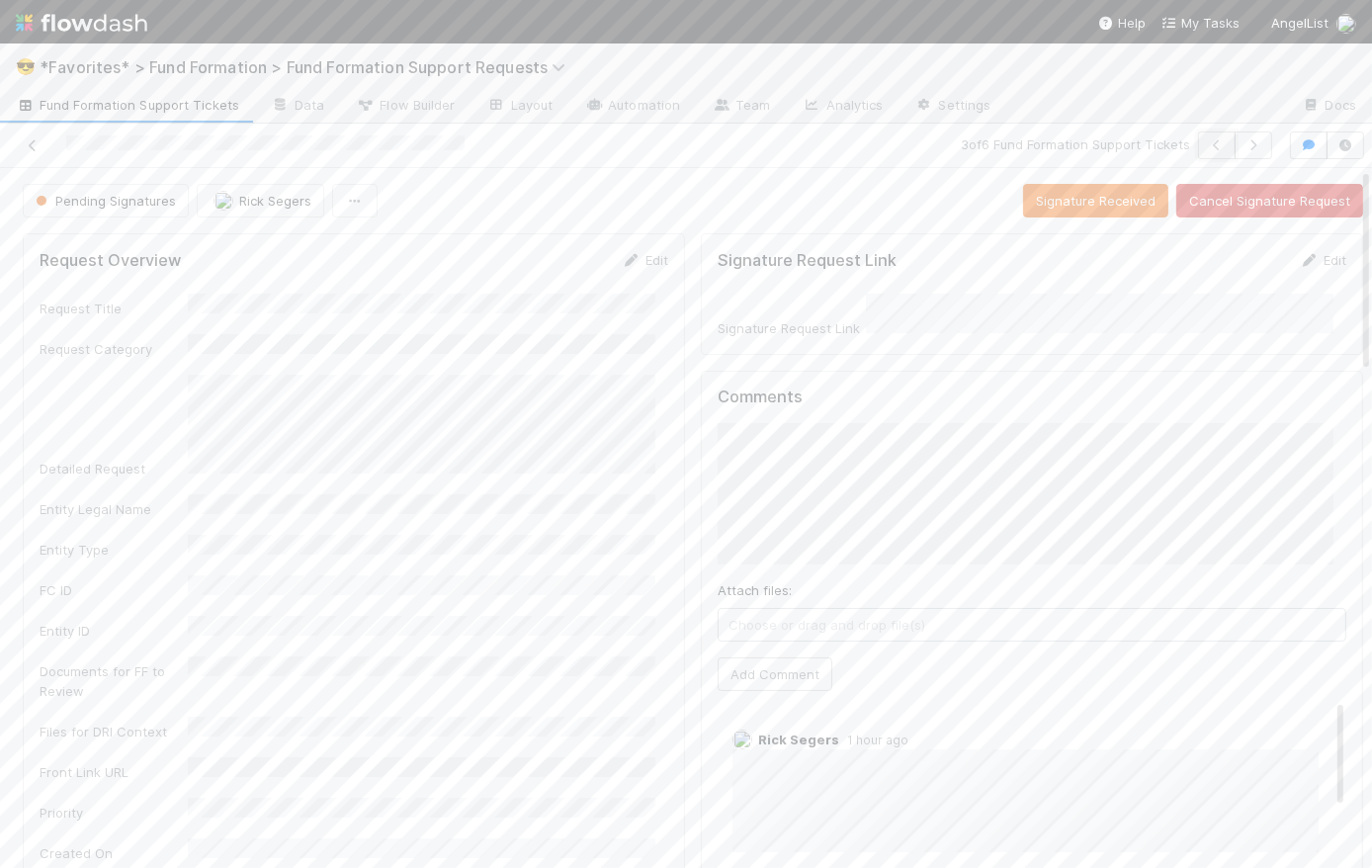 click at bounding box center [1217, 145] 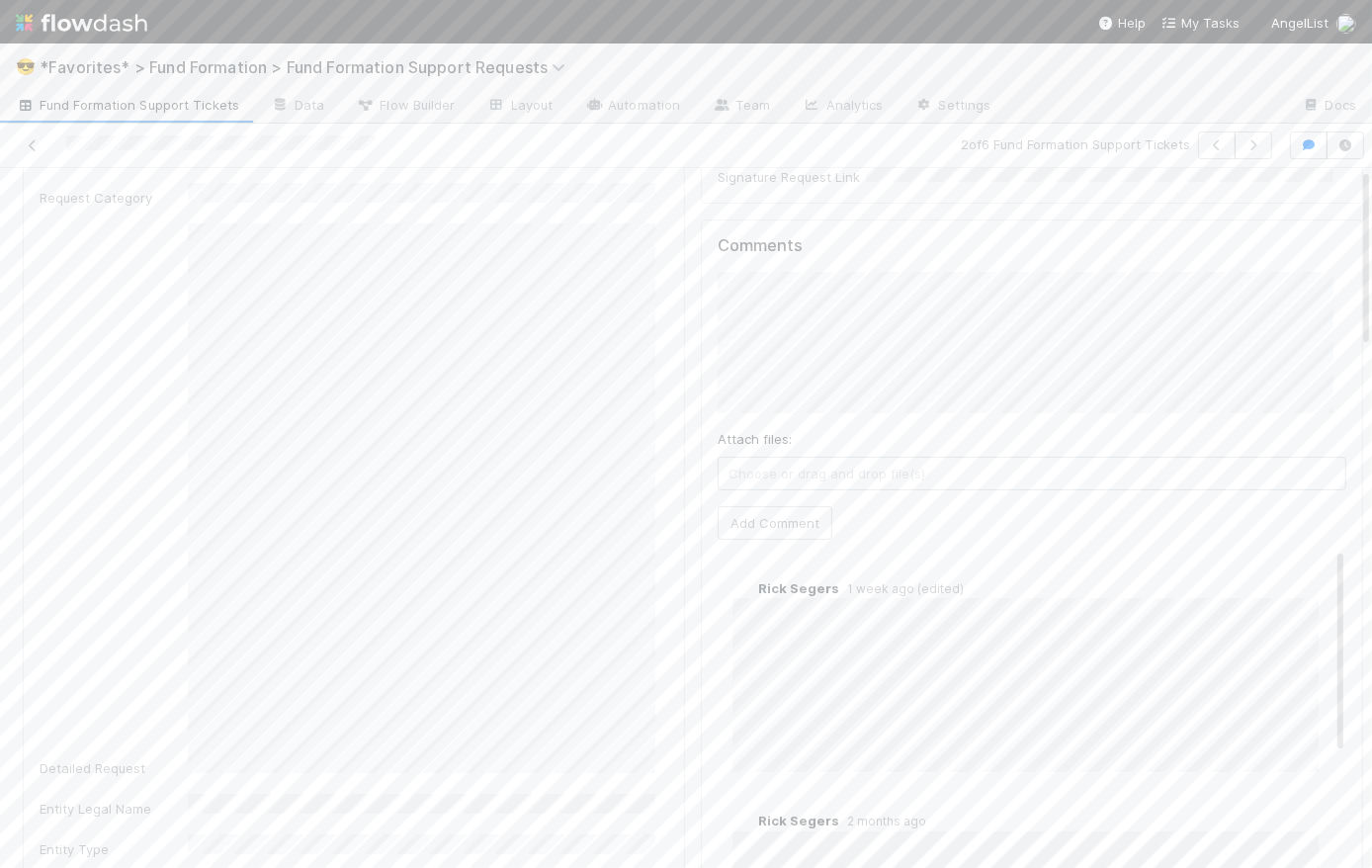 scroll, scrollTop: 0, scrollLeft: 0, axis: both 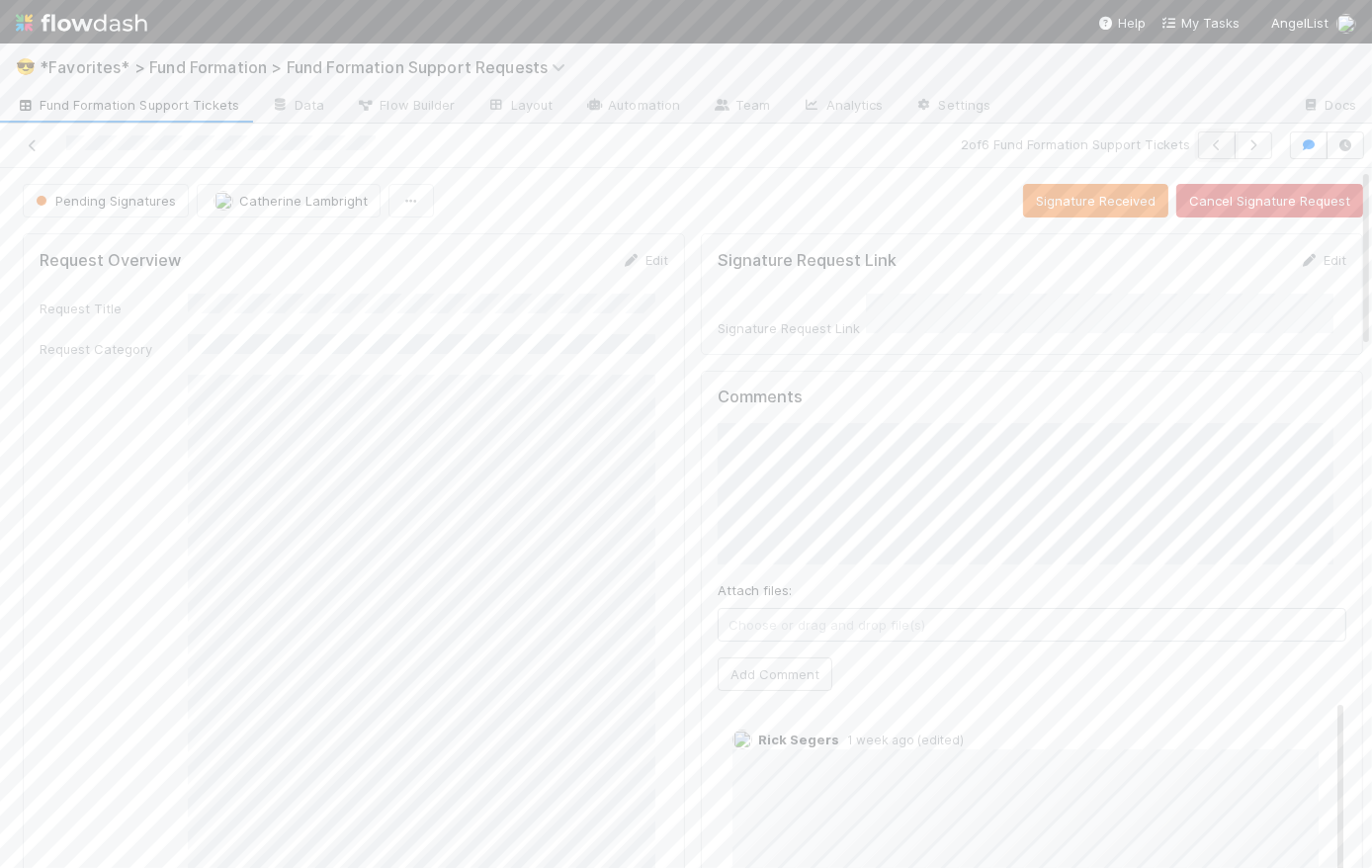 click at bounding box center [1217, 145] 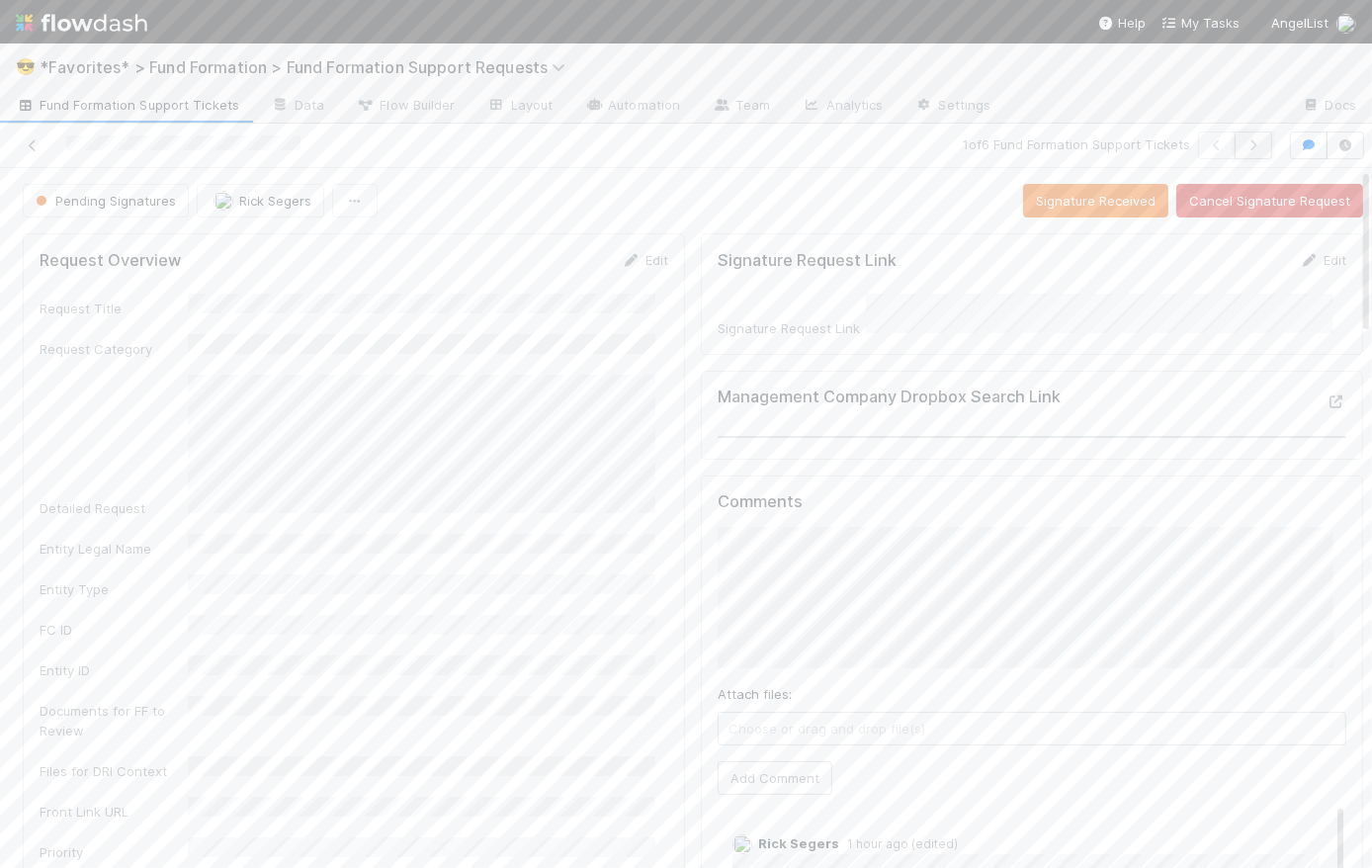click at bounding box center (1253, 145) 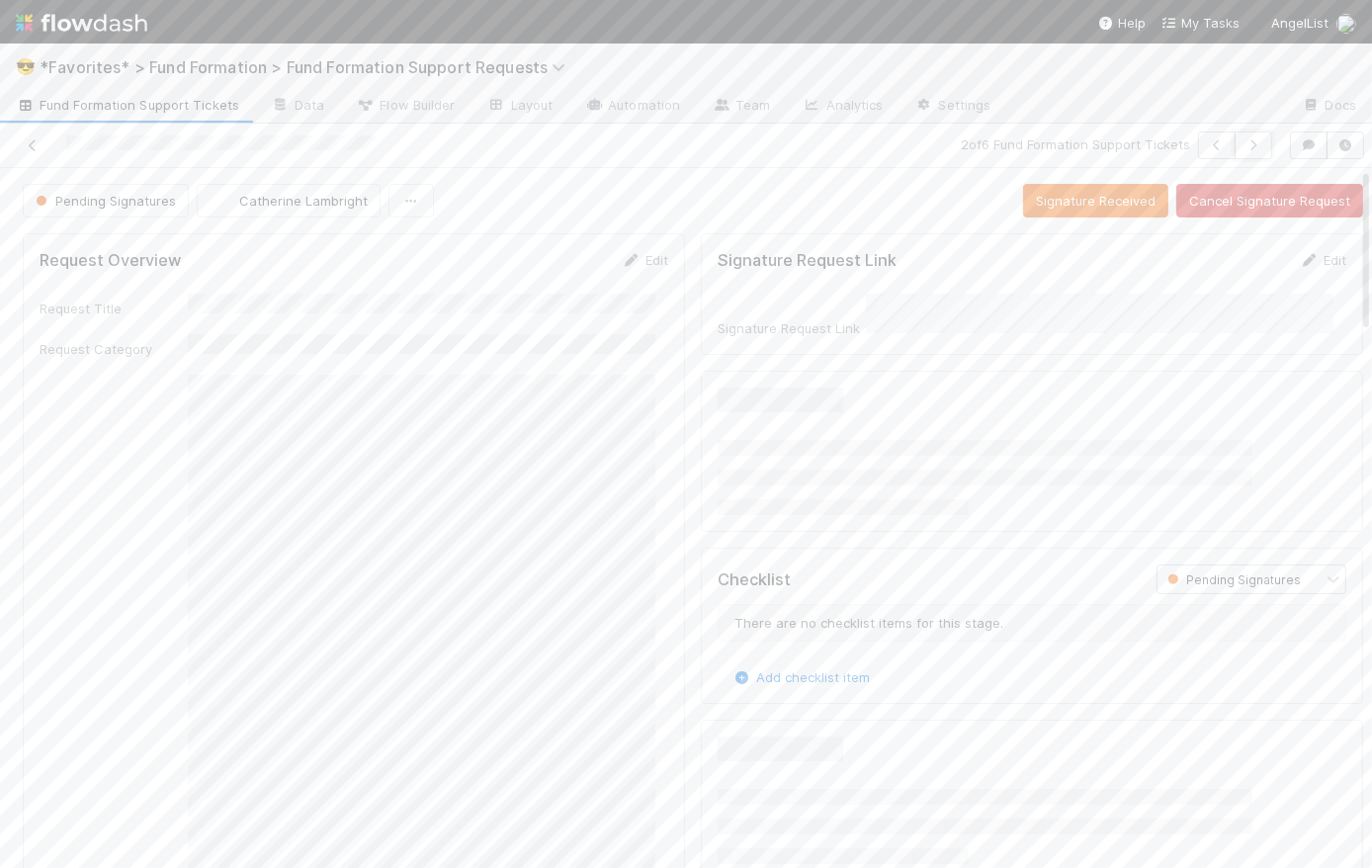 click at bounding box center (1253, 145) 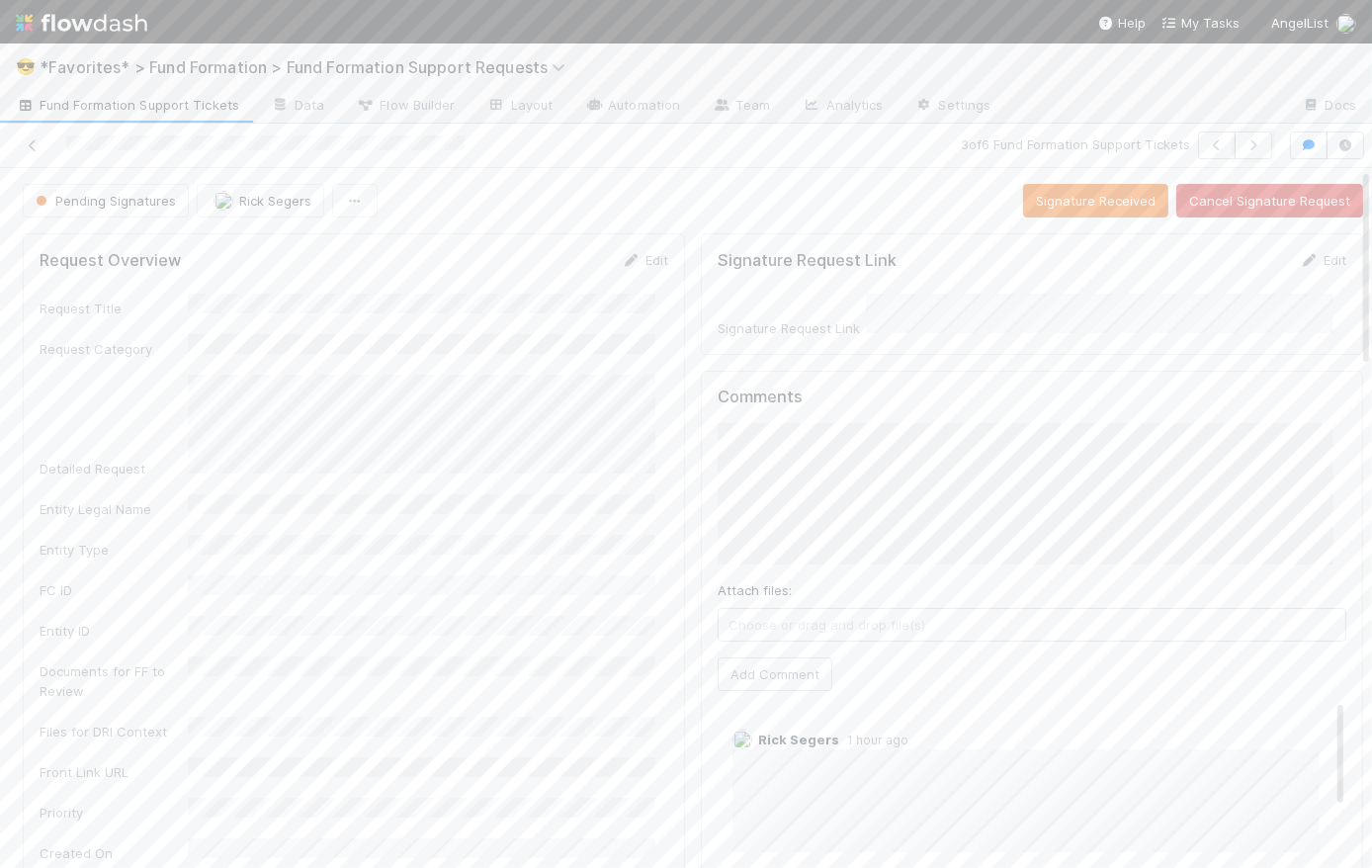 click at bounding box center (1253, 145) 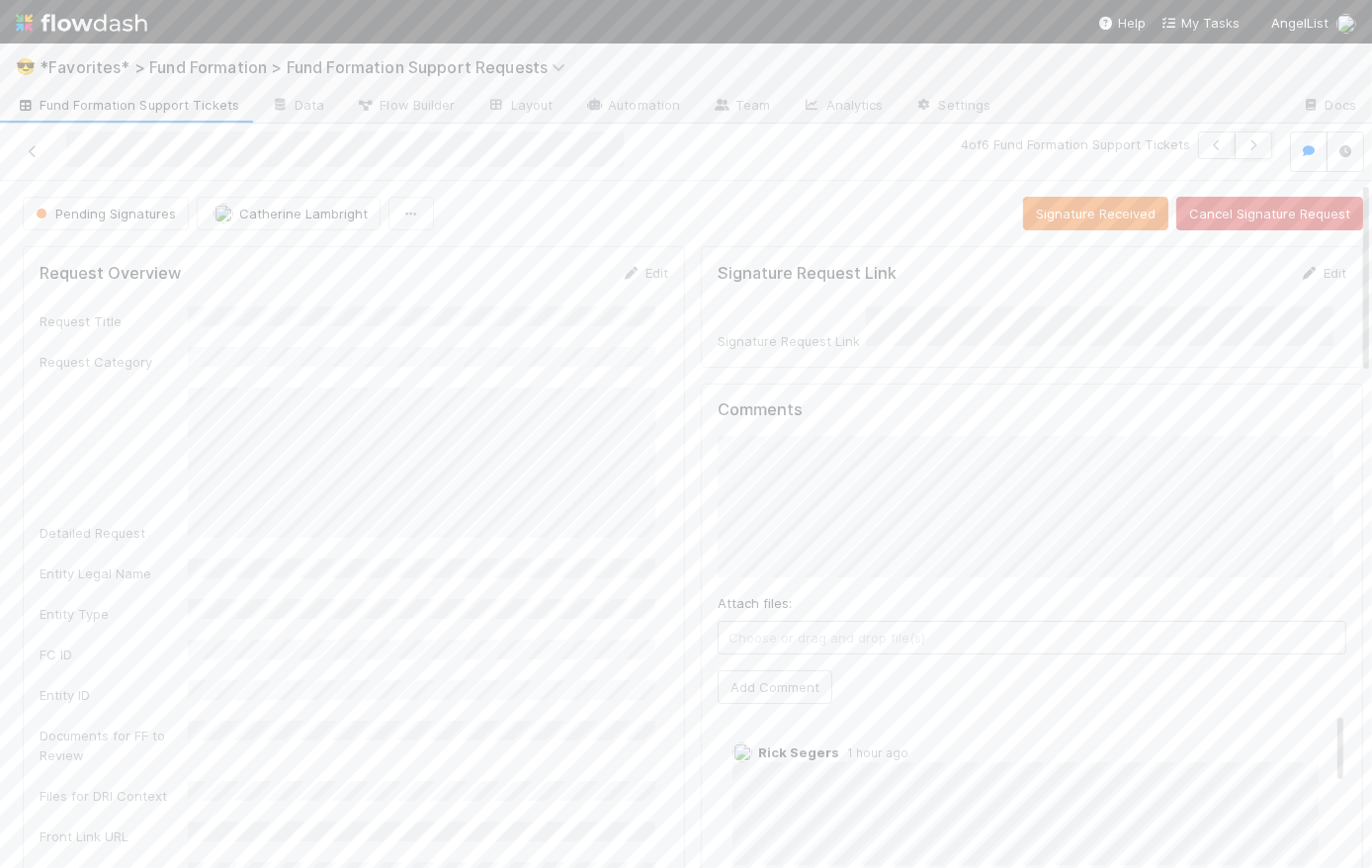 click at bounding box center [1253, 145] 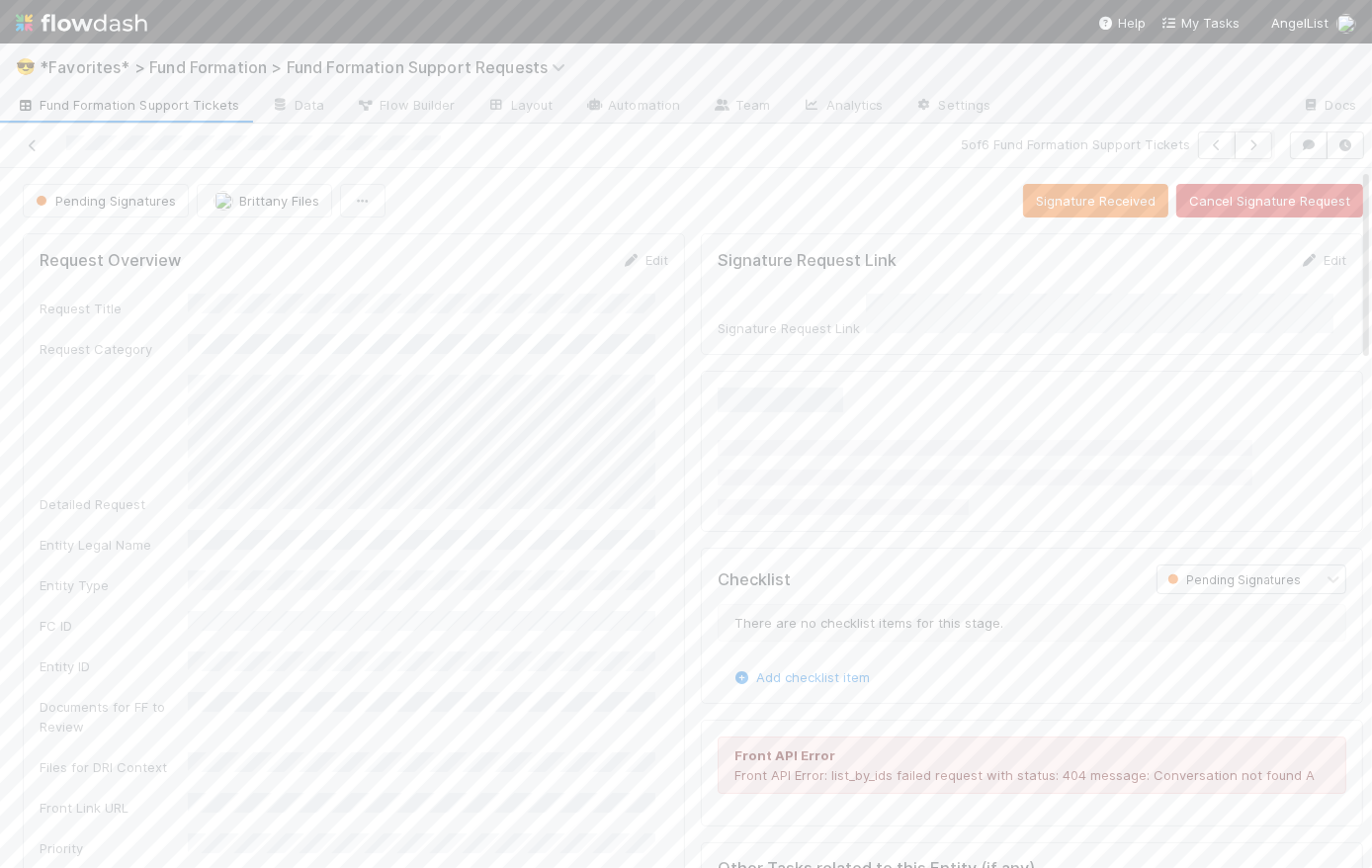 click at bounding box center (1253, 145) 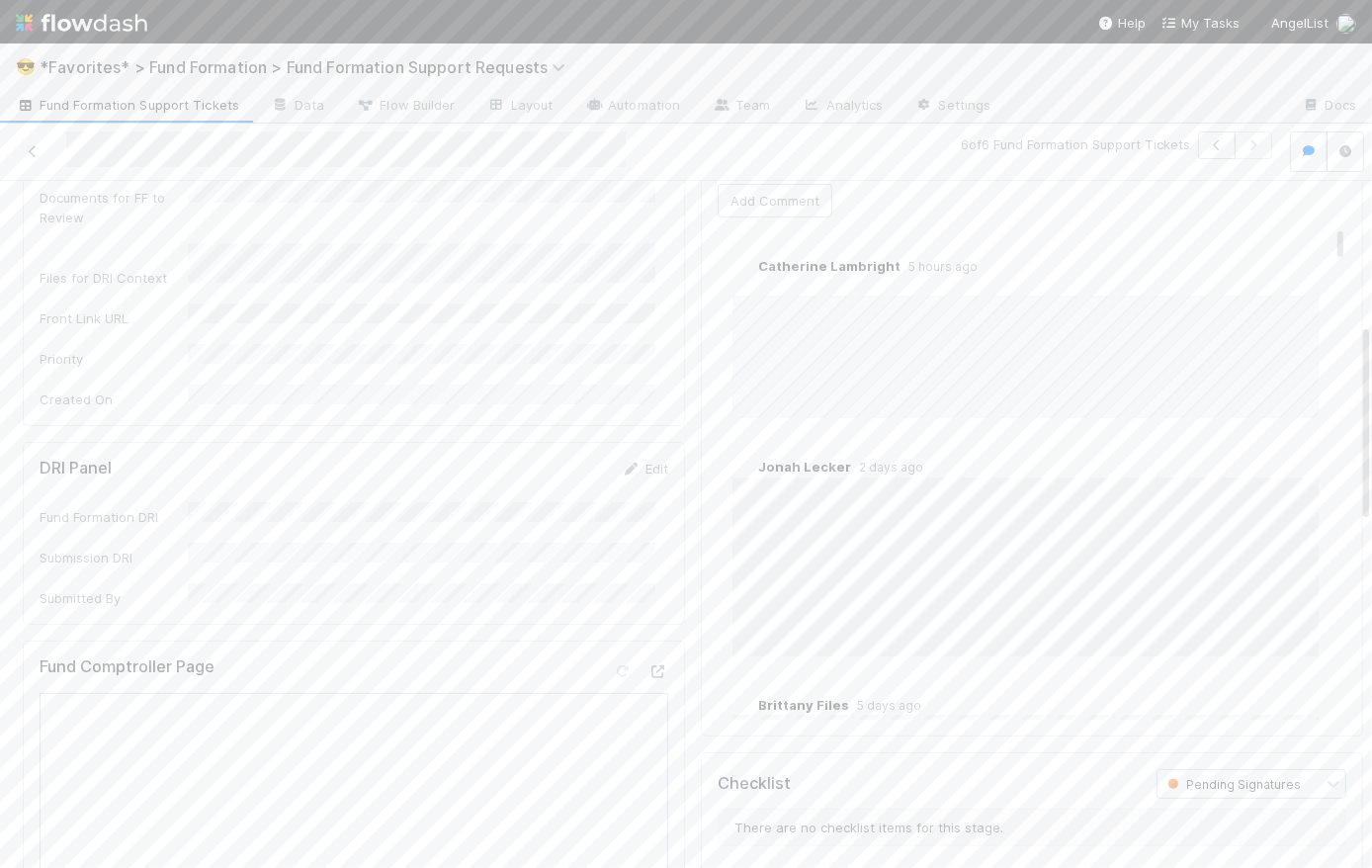 scroll, scrollTop: 460, scrollLeft: 0, axis: vertical 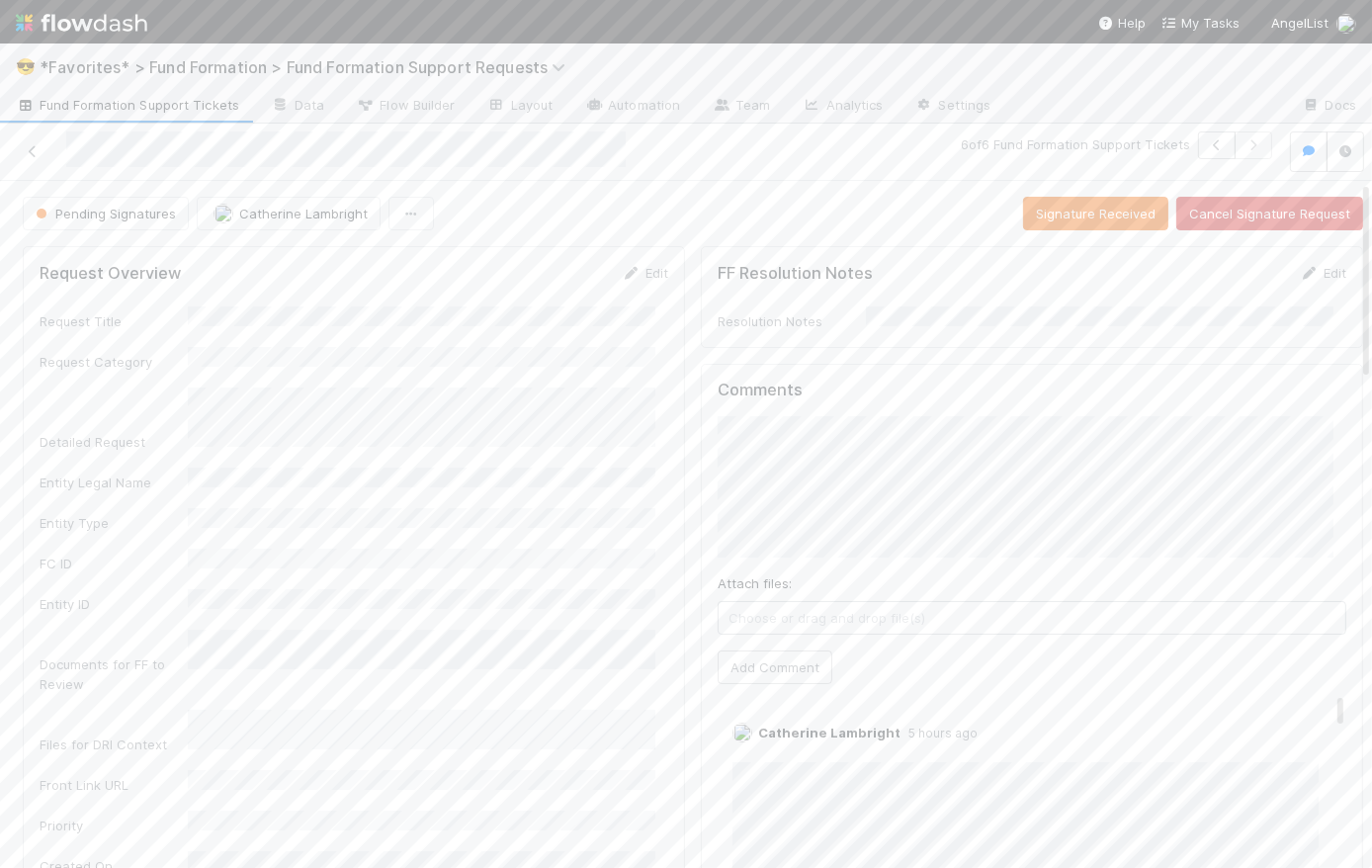click on "Pending Signatures Catherine  Lambright  Signature Received Cancel Signature Request" at bounding box center (693, 214) 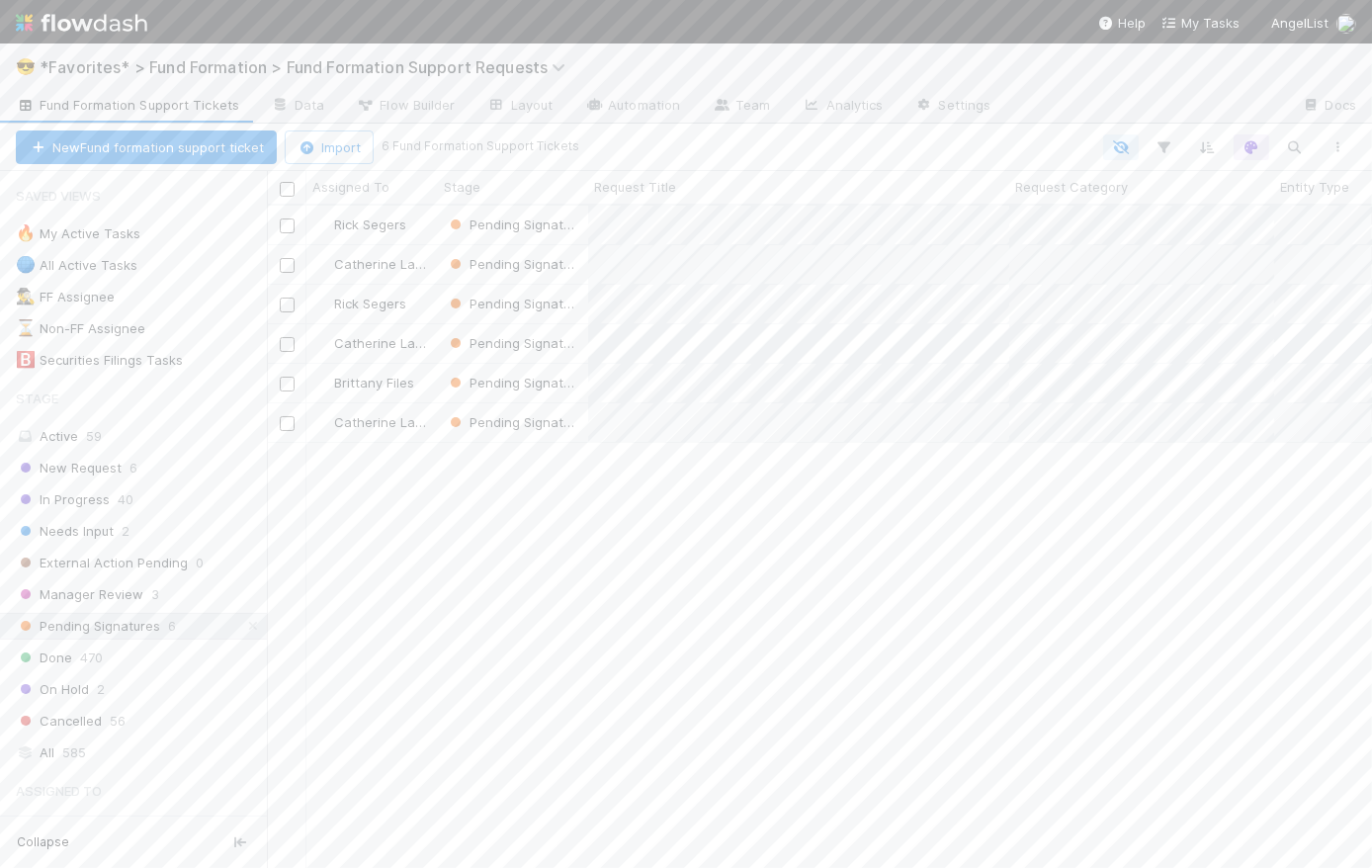 scroll, scrollTop: 14, scrollLeft: 14, axis: both 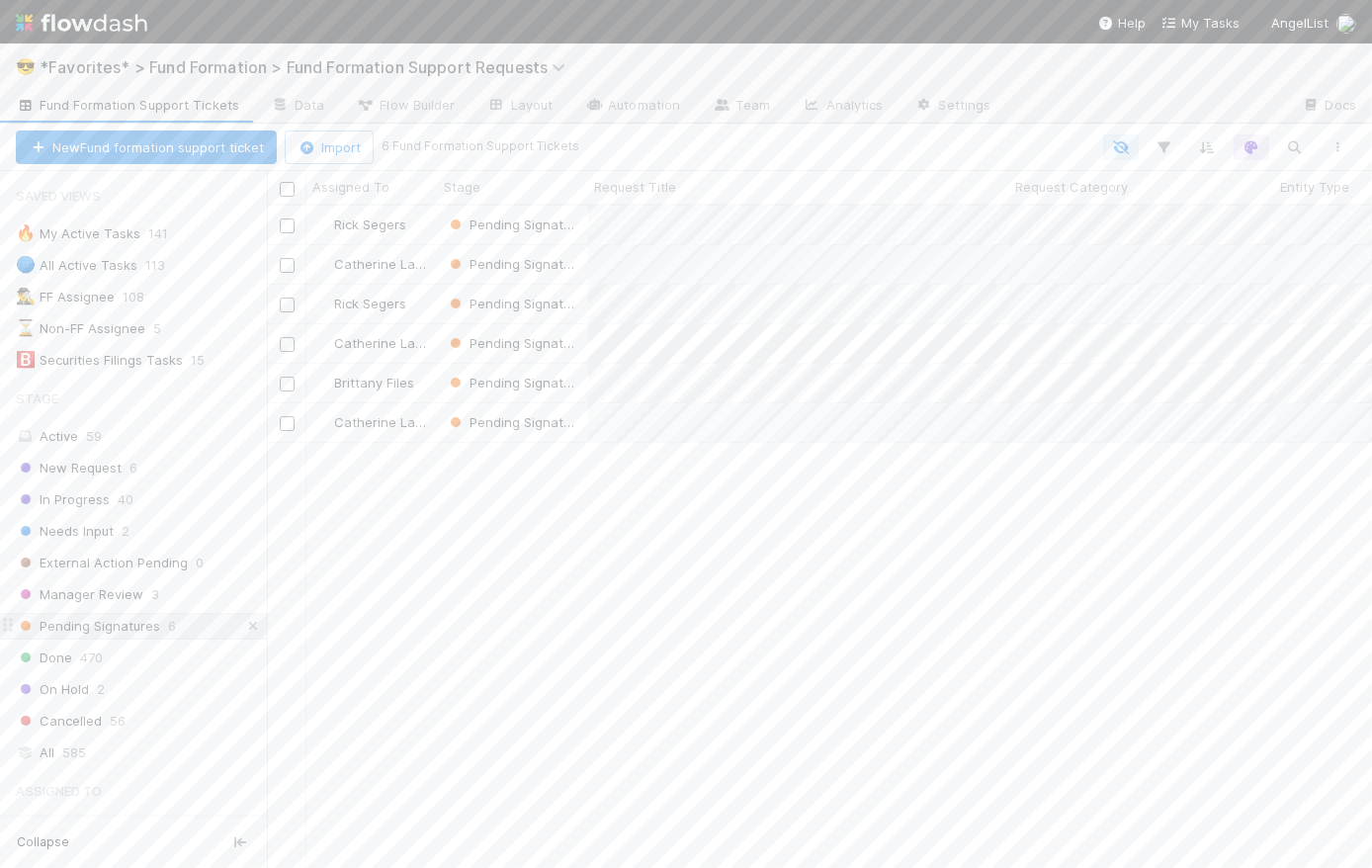 click at bounding box center (253, 626) 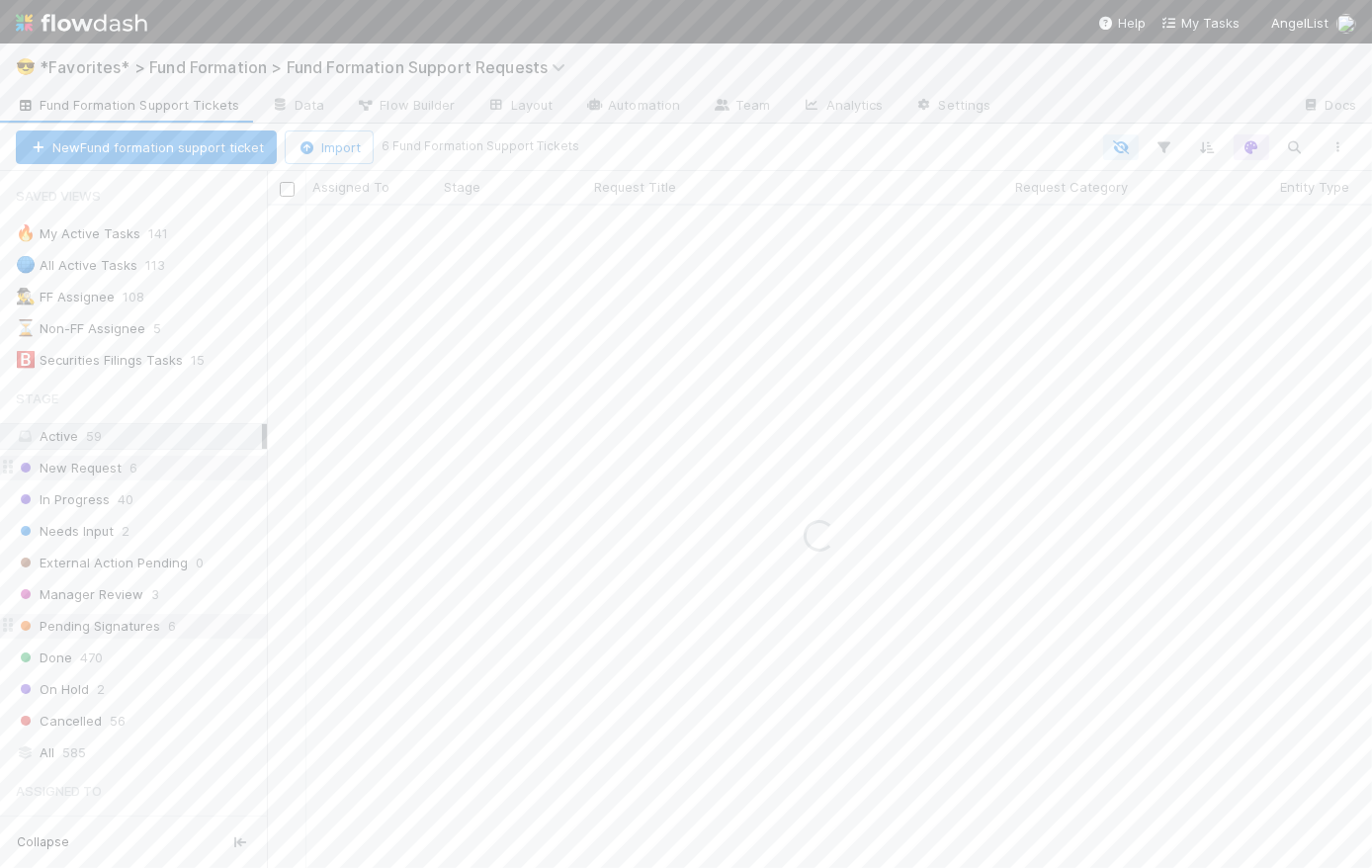 click on "New Request" at bounding box center (68, 468) 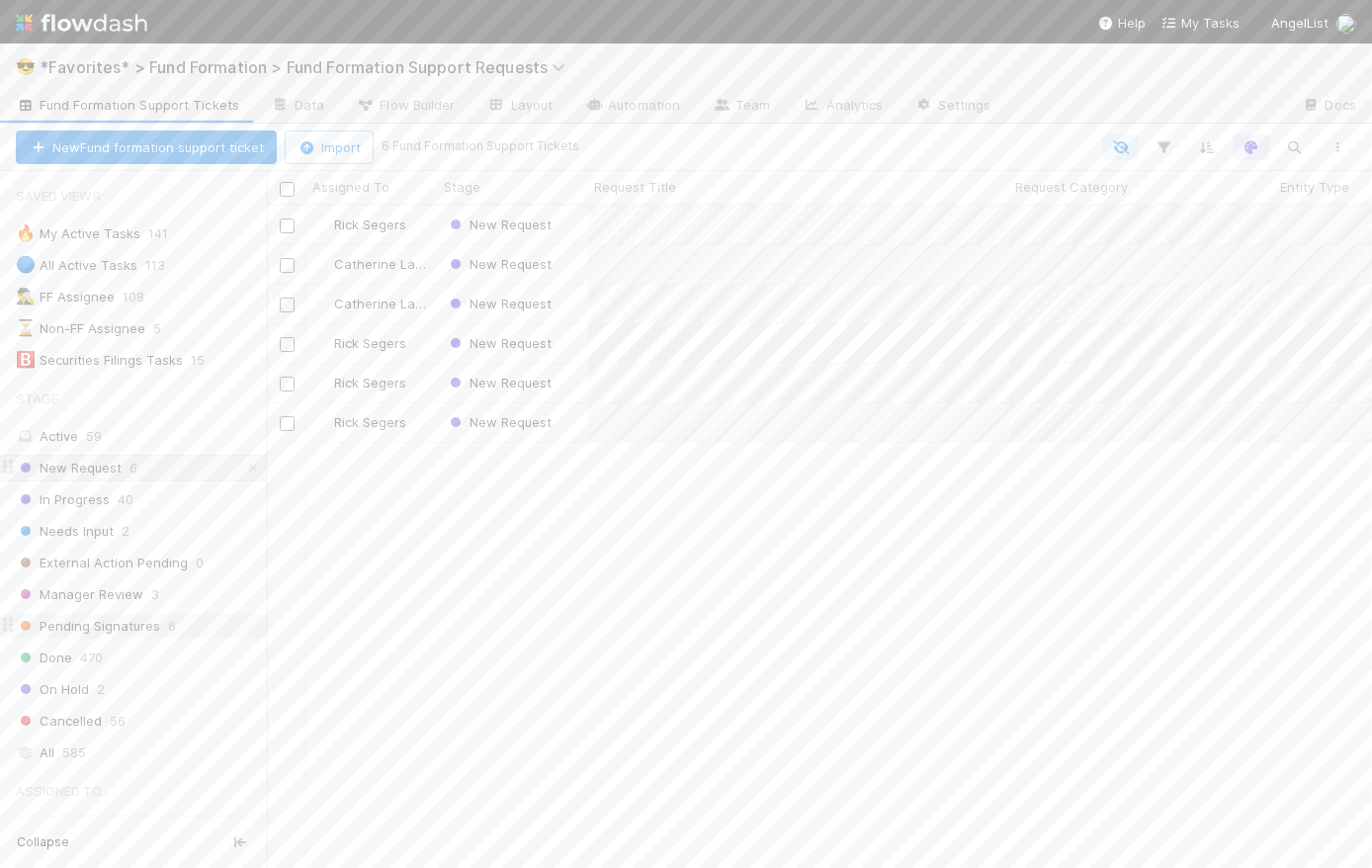 scroll, scrollTop: 14, scrollLeft: 14, axis: both 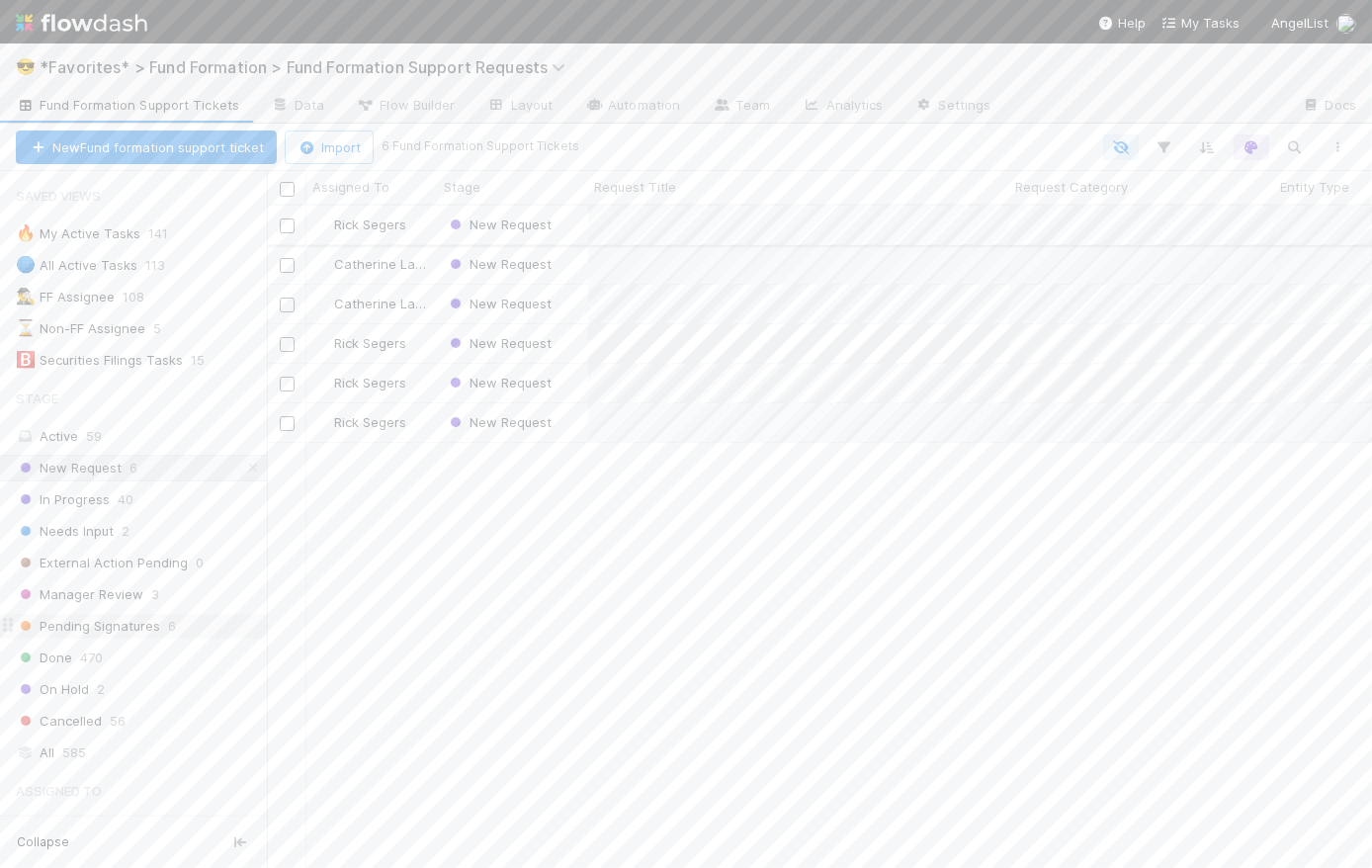 click on "New Request" at bounding box center (513, 224) 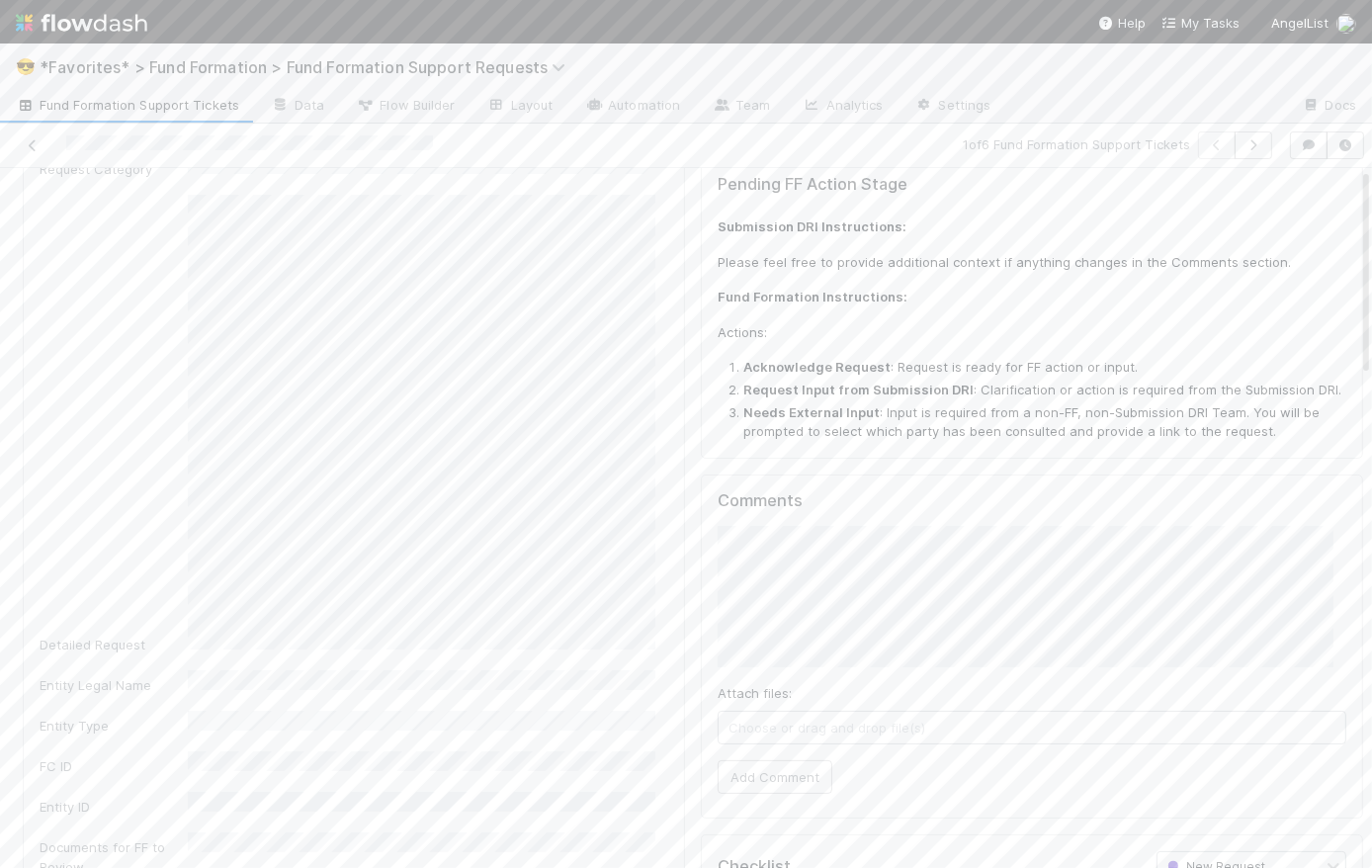 scroll, scrollTop: 0, scrollLeft: 0, axis: both 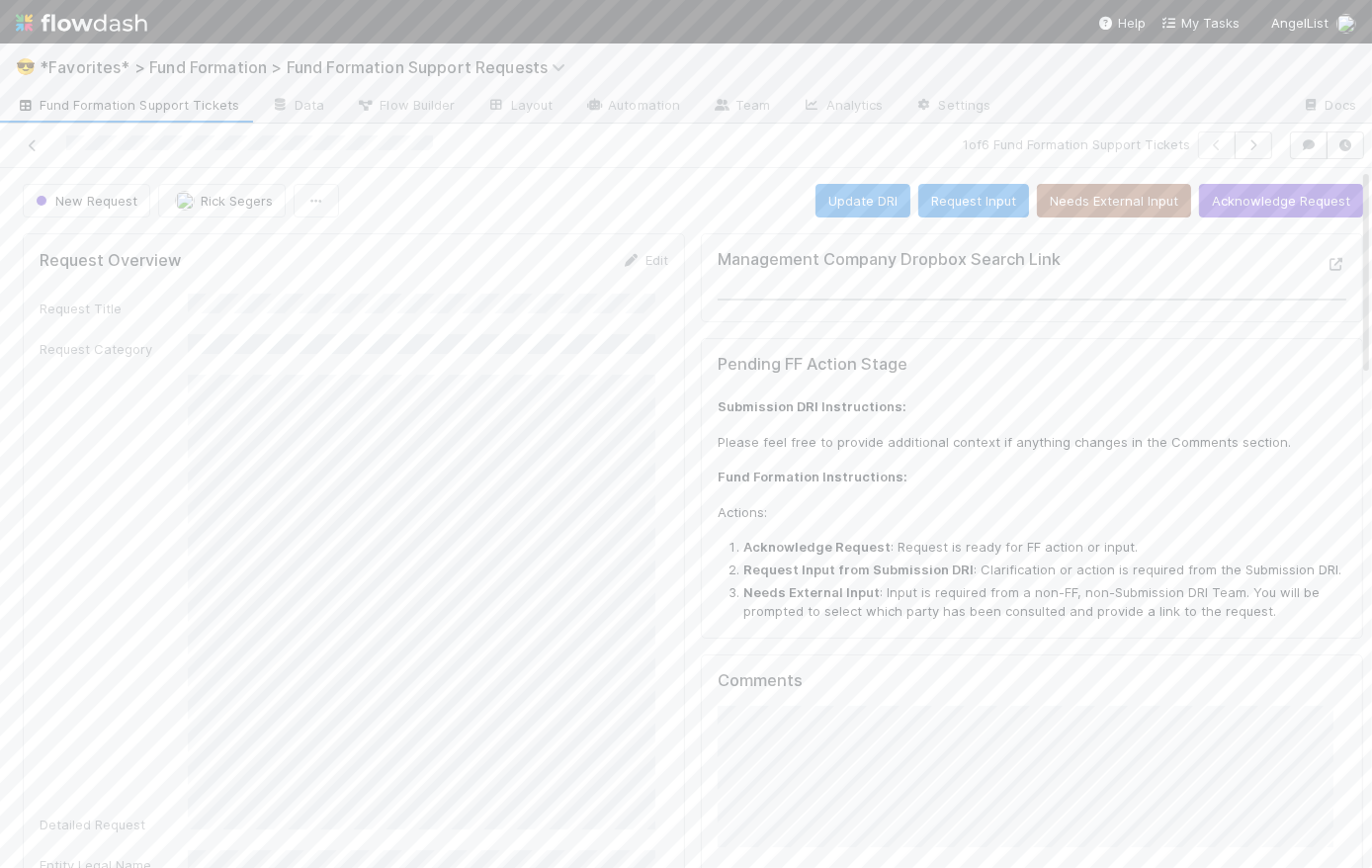 click on "Fund Formation Support Tickets" at bounding box center [128, 105] 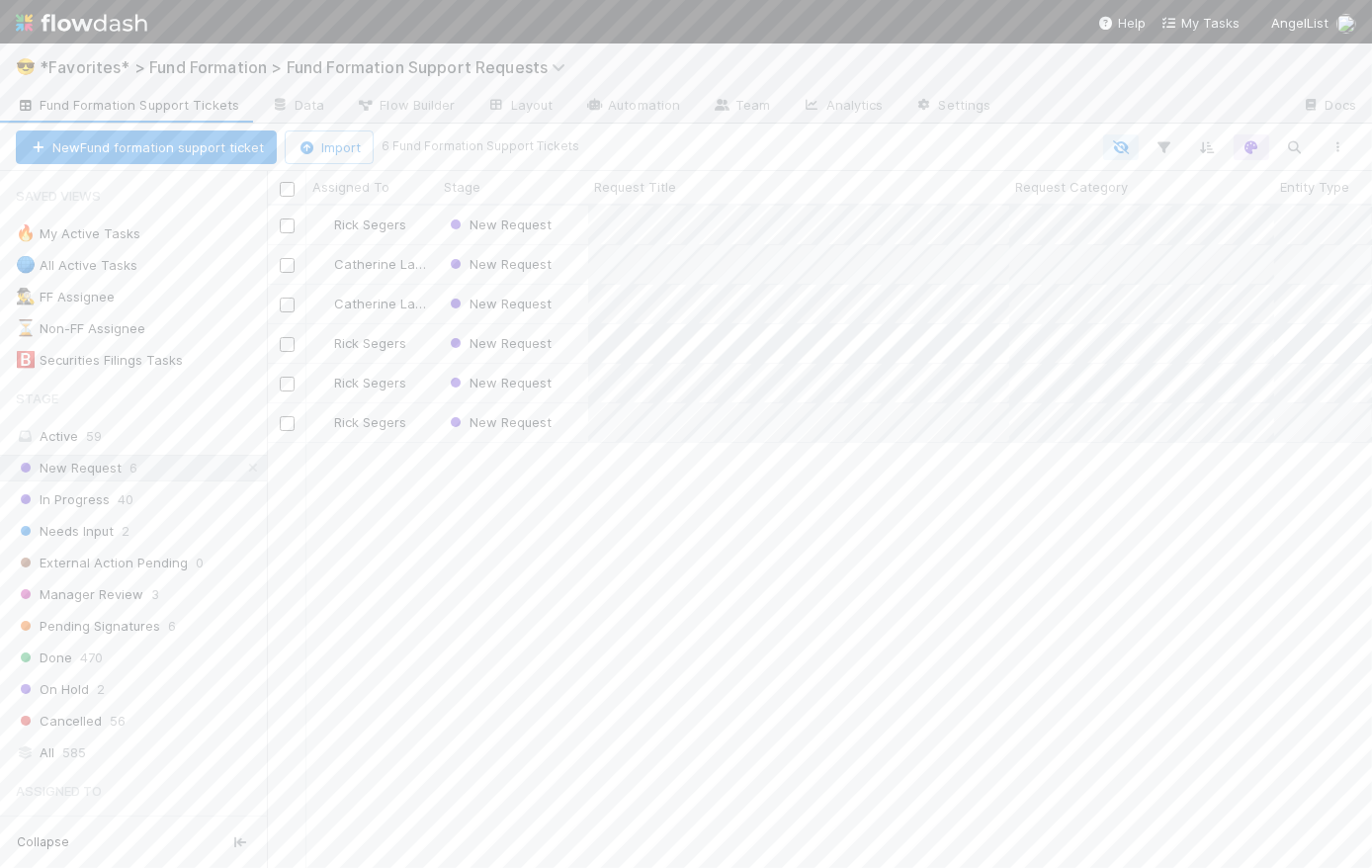 scroll, scrollTop: 14, scrollLeft: 14, axis: both 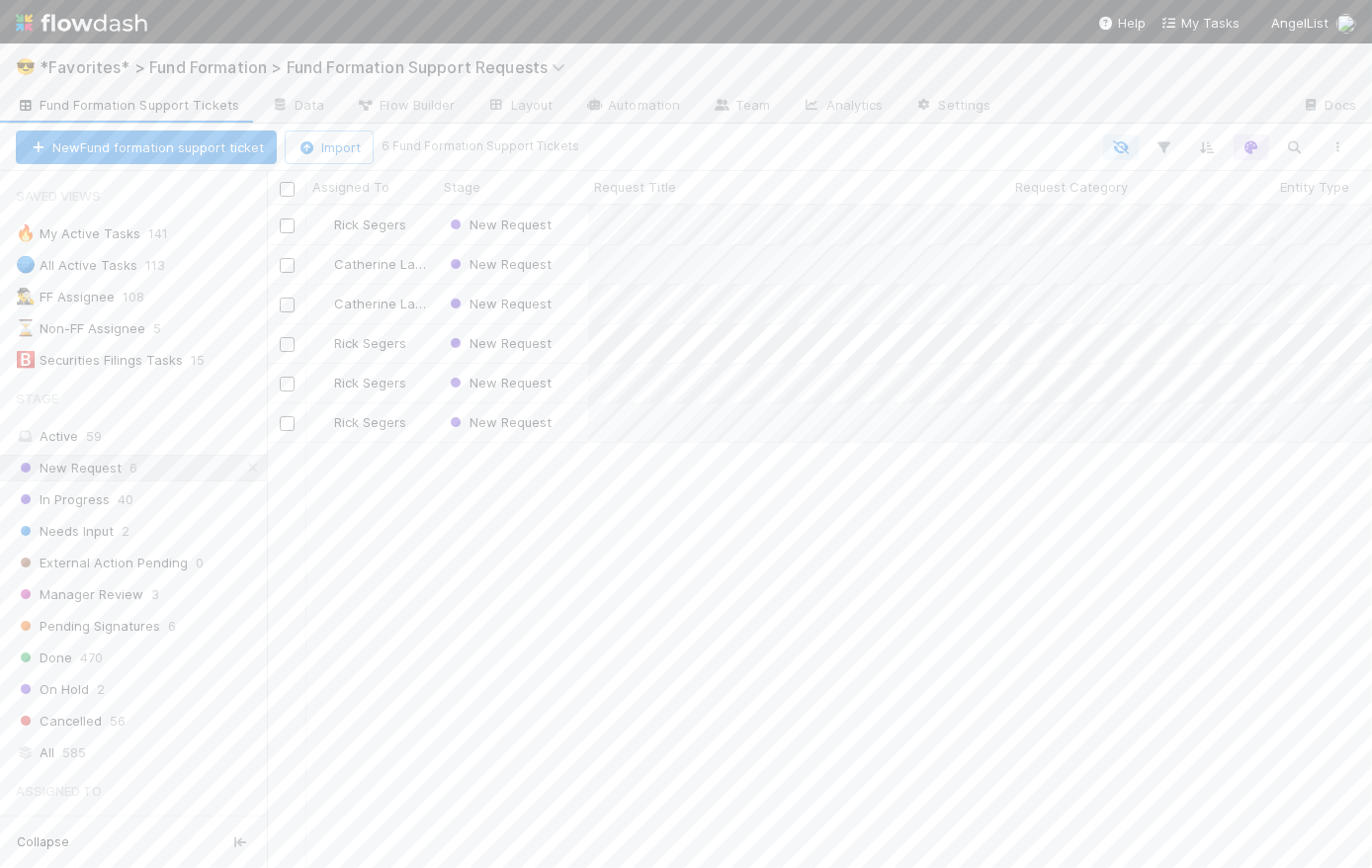 click at bounding box center (81, 23) 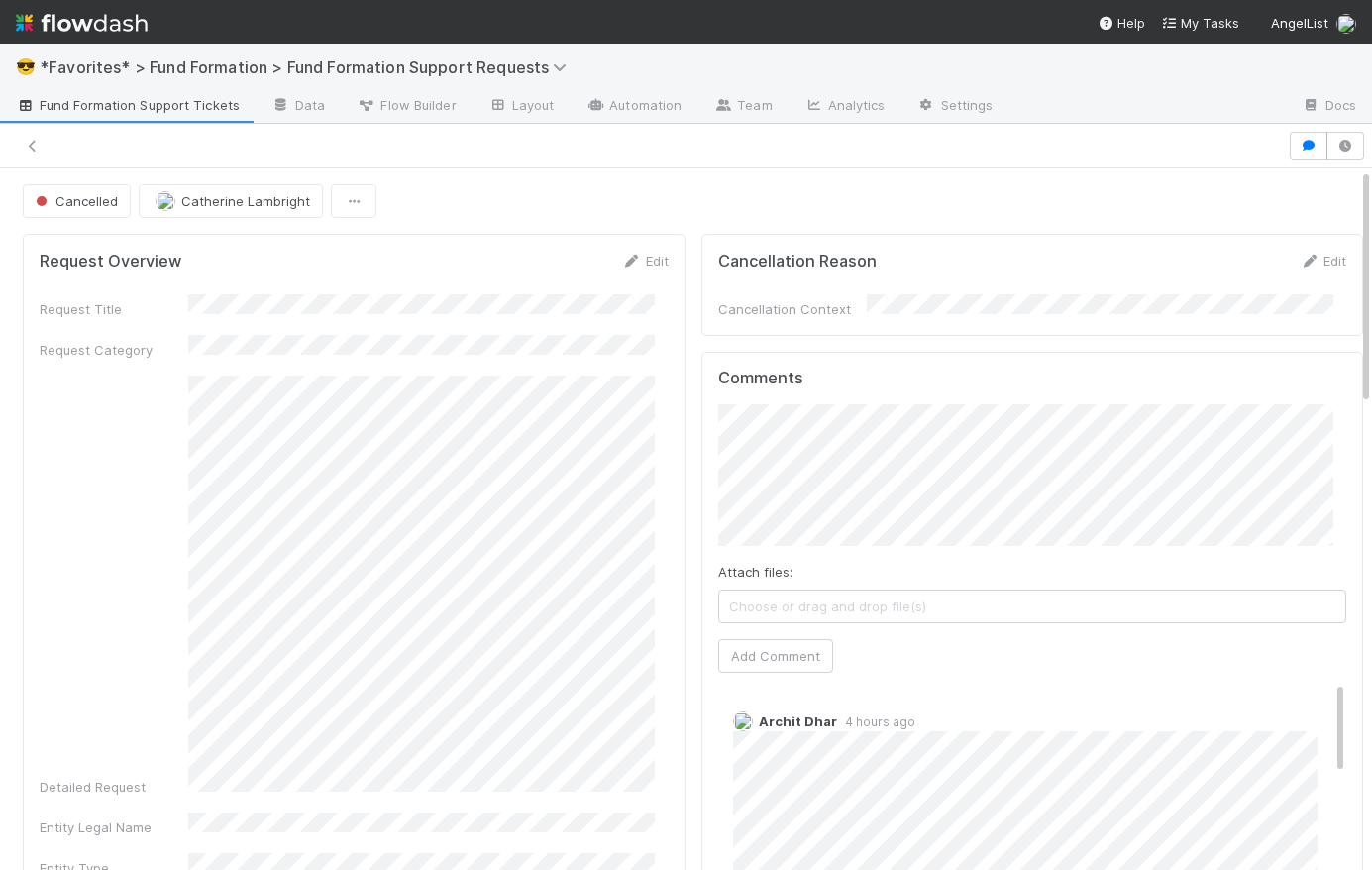 scroll, scrollTop: 0, scrollLeft: 0, axis: both 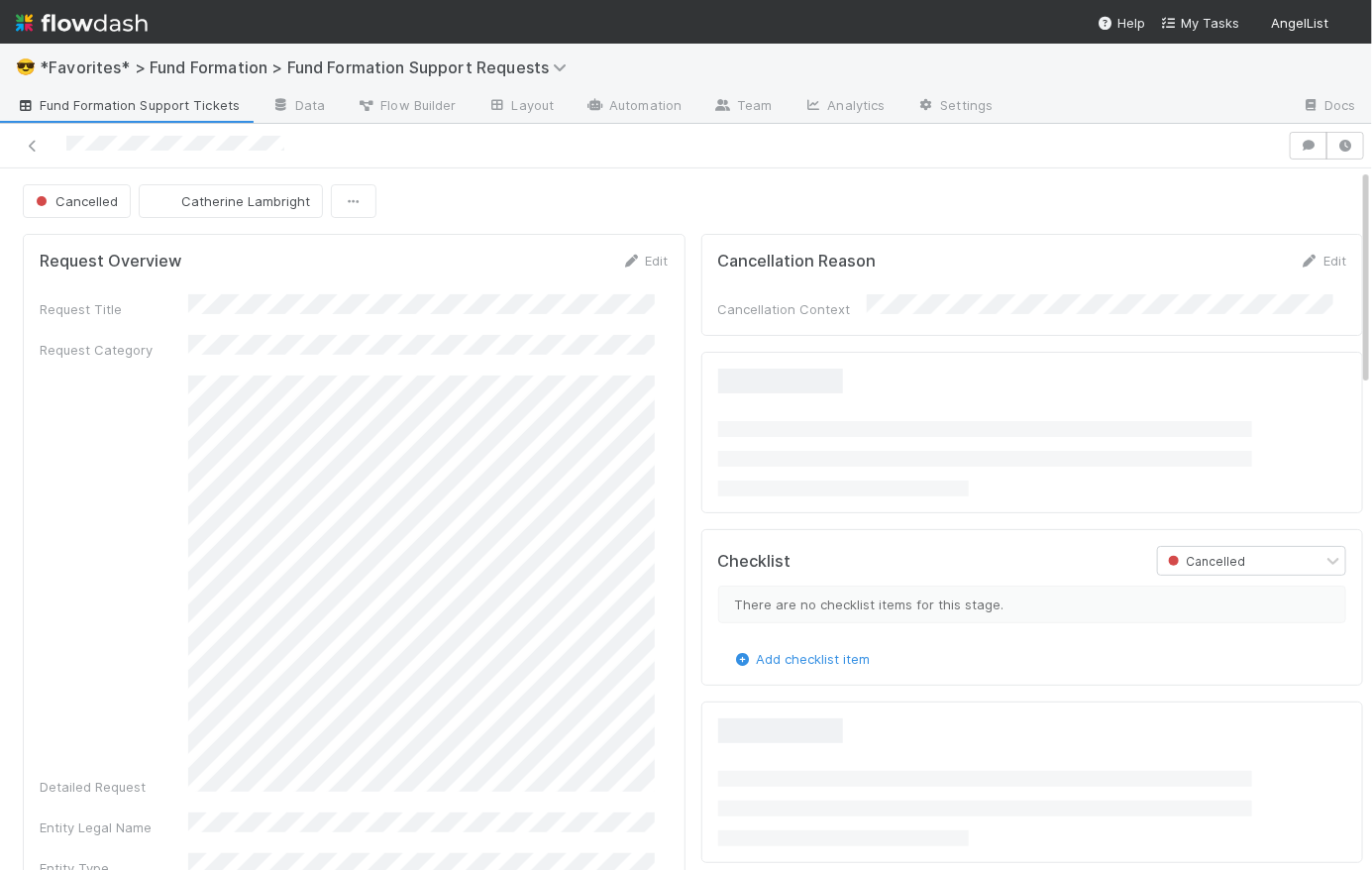 click on "Fund Formation Support Tickets" at bounding box center [128, 105] 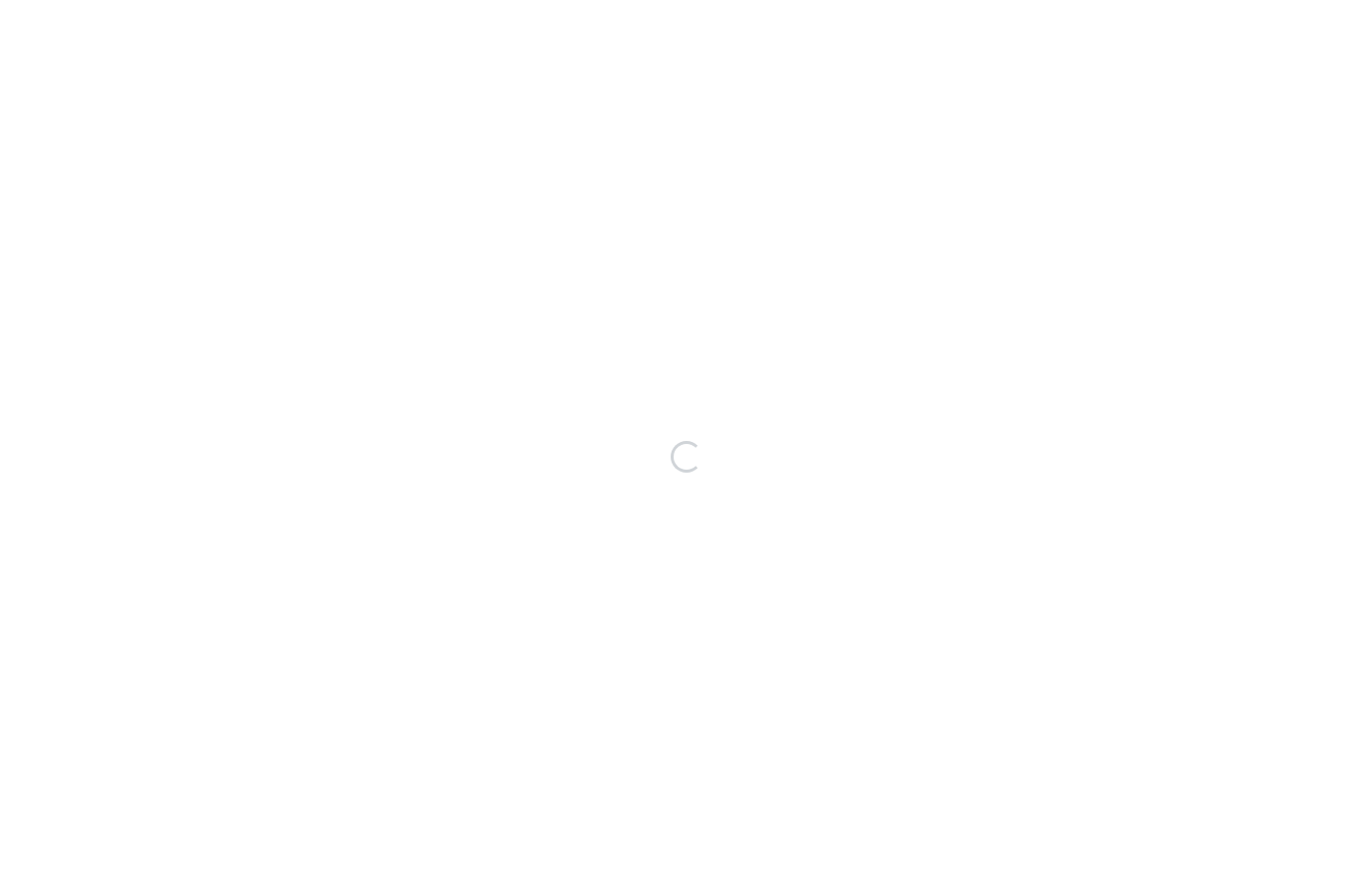 scroll, scrollTop: 0, scrollLeft: 0, axis: both 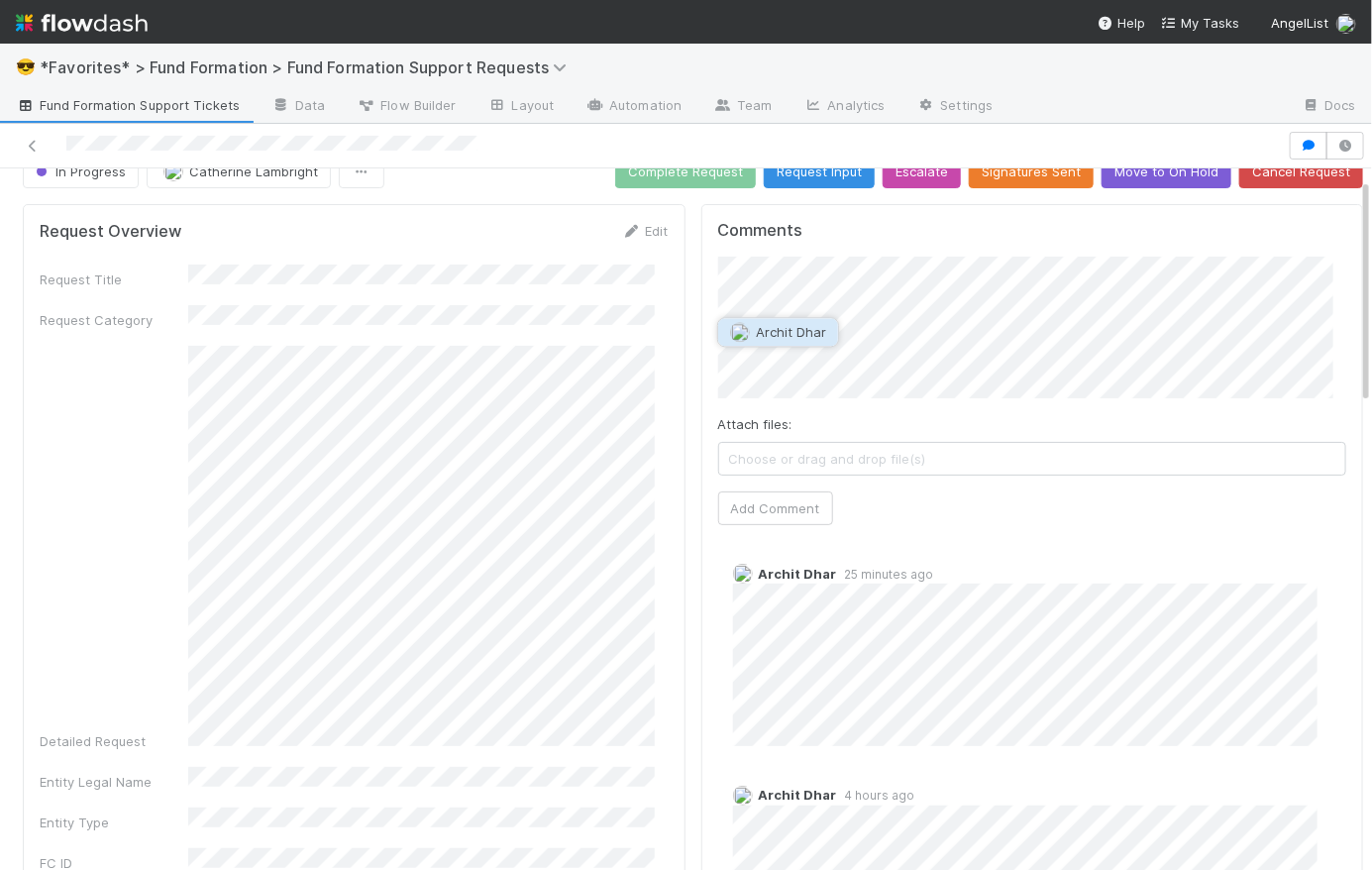 click on "Archit Dhar" at bounding box center [791, 332] 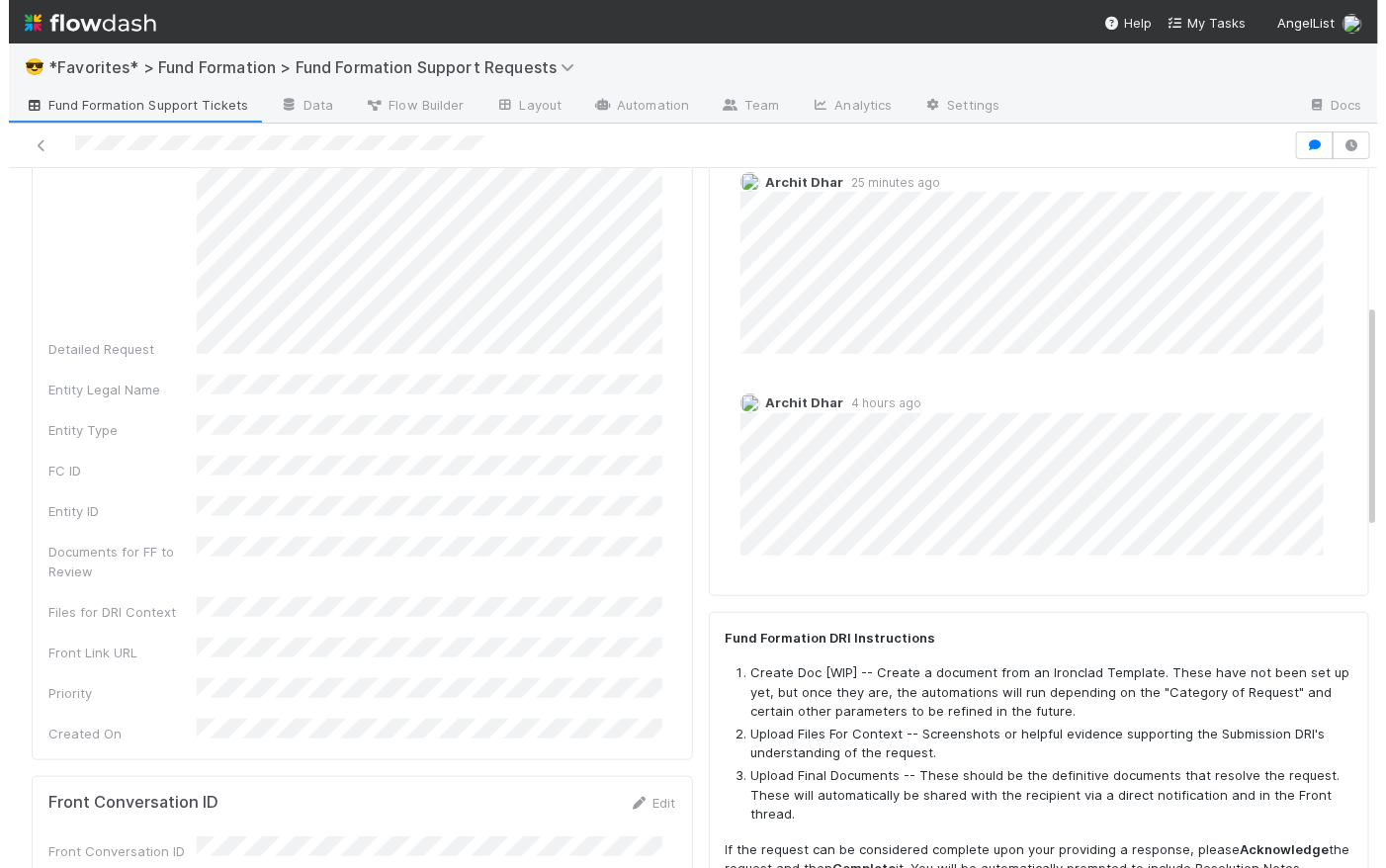 scroll, scrollTop: 0, scrollLeft: 0, axis: both 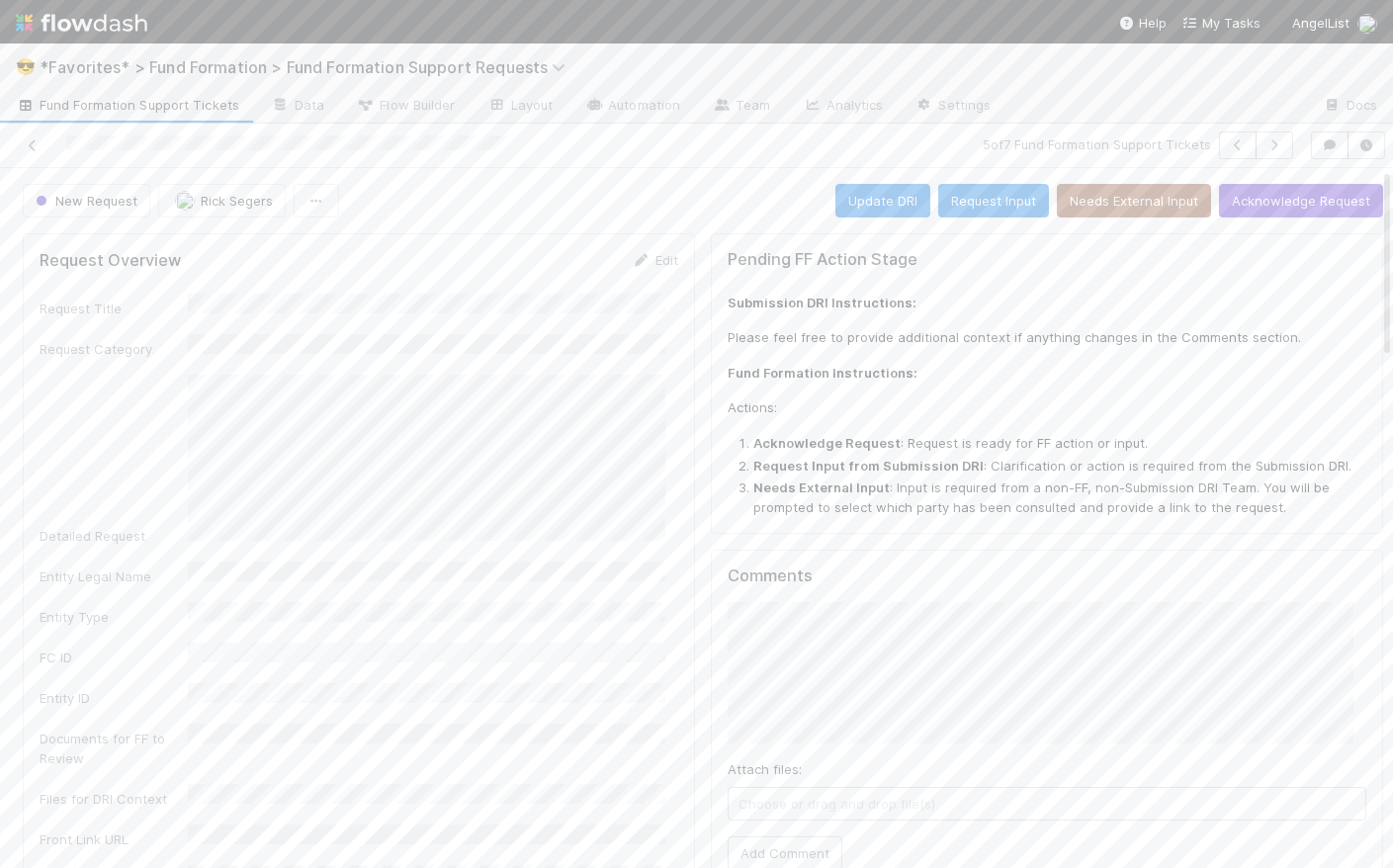 click at bounding box center (81, 23) 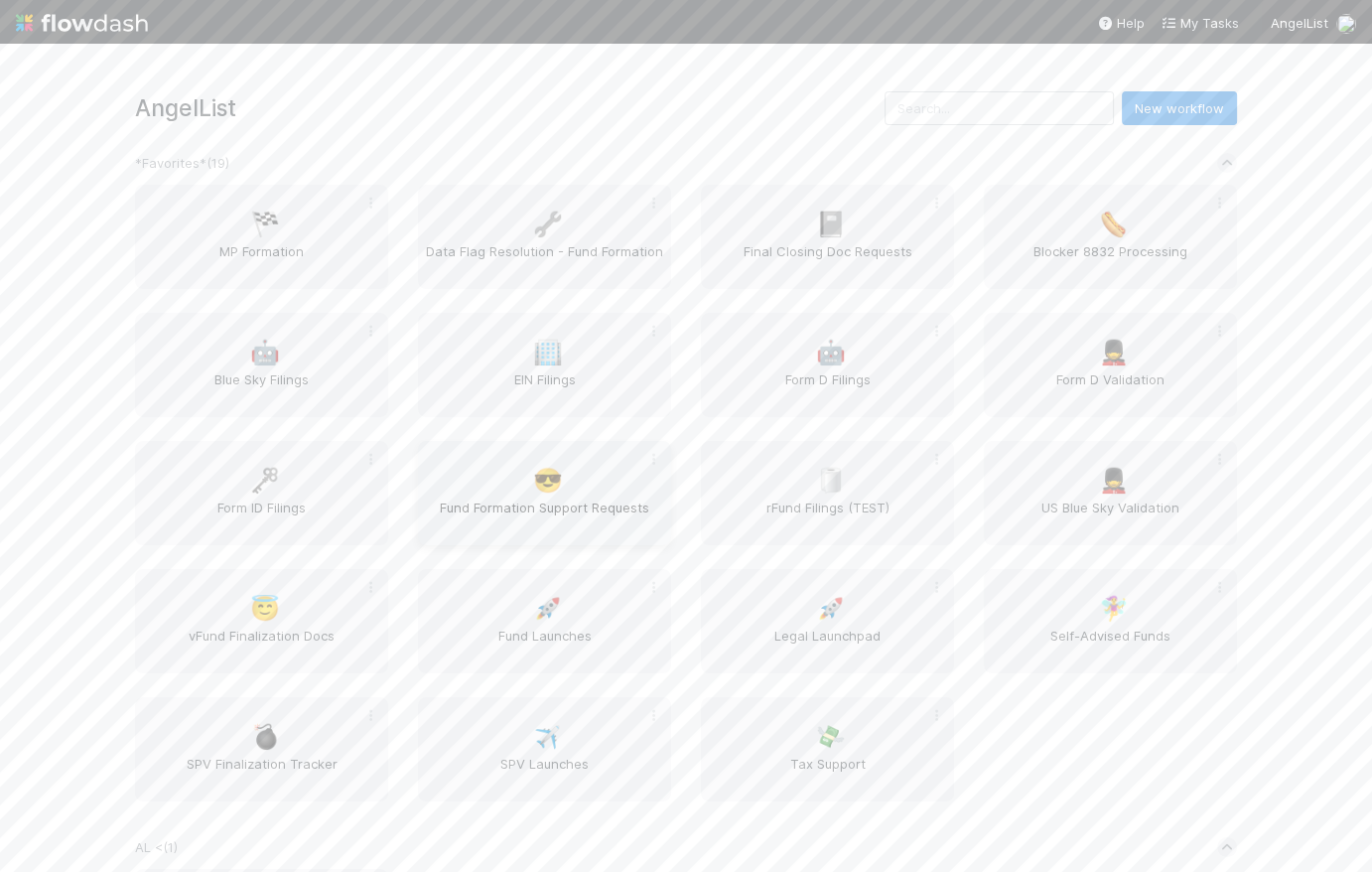 click on "Fund Formation Support Requests" at bounding box center (544, 517) 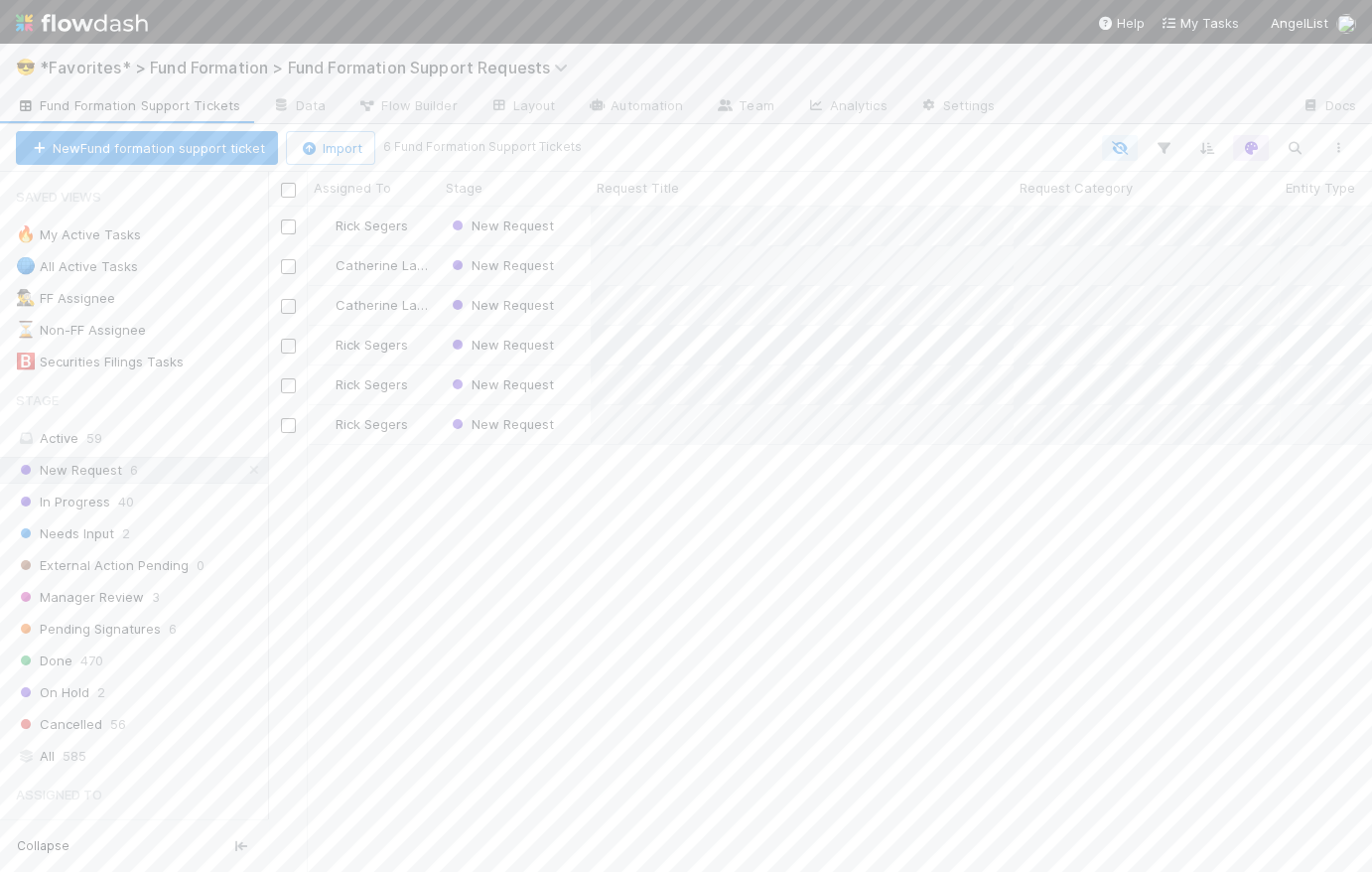 scroll, scrollTop: 14, scrollLeft: 15, axis: both 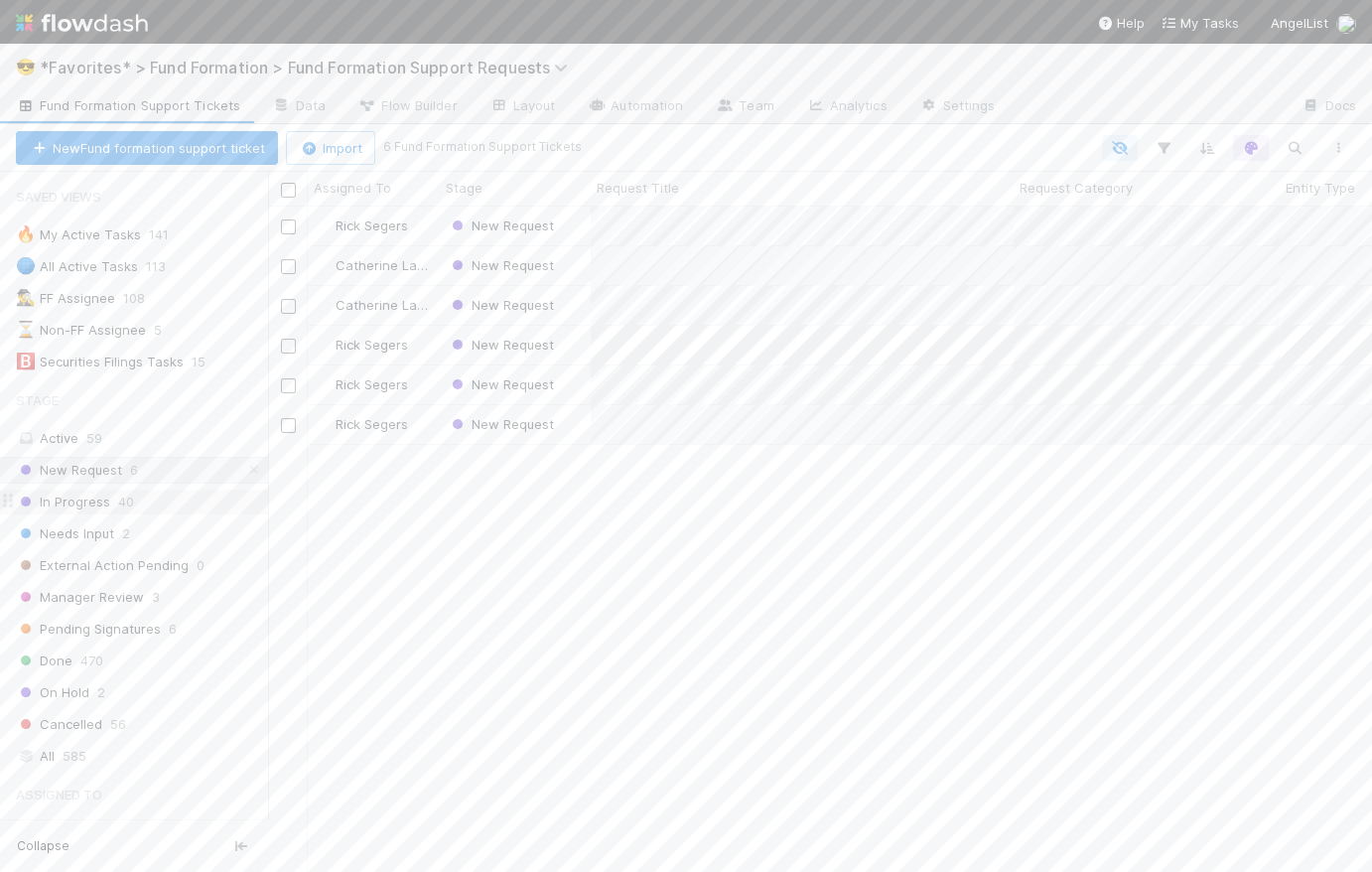 click on "40" at bounding box center [126, 502] 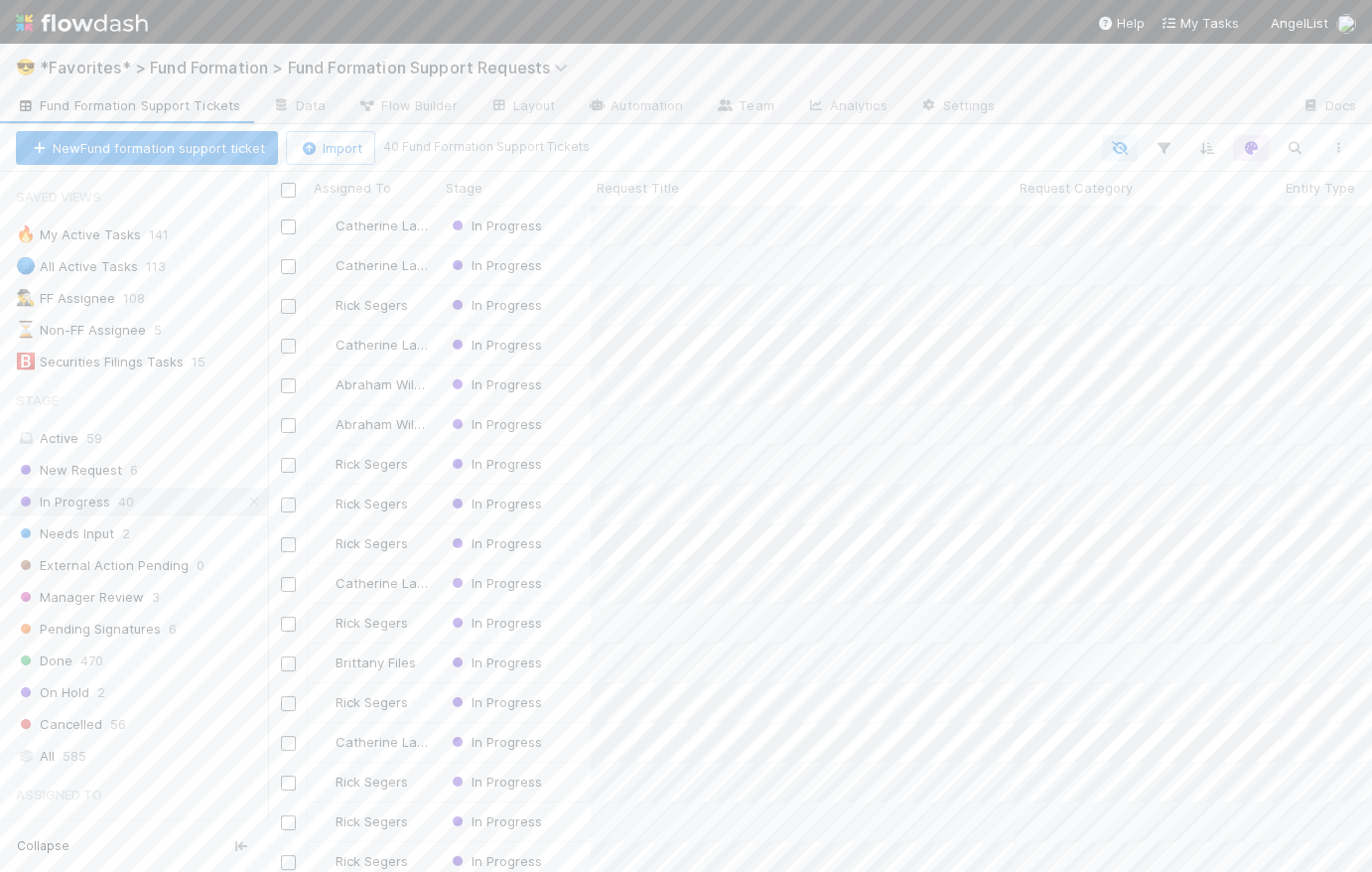 scroll, scrollTop: 14, scrollLeft: 15, axis: both 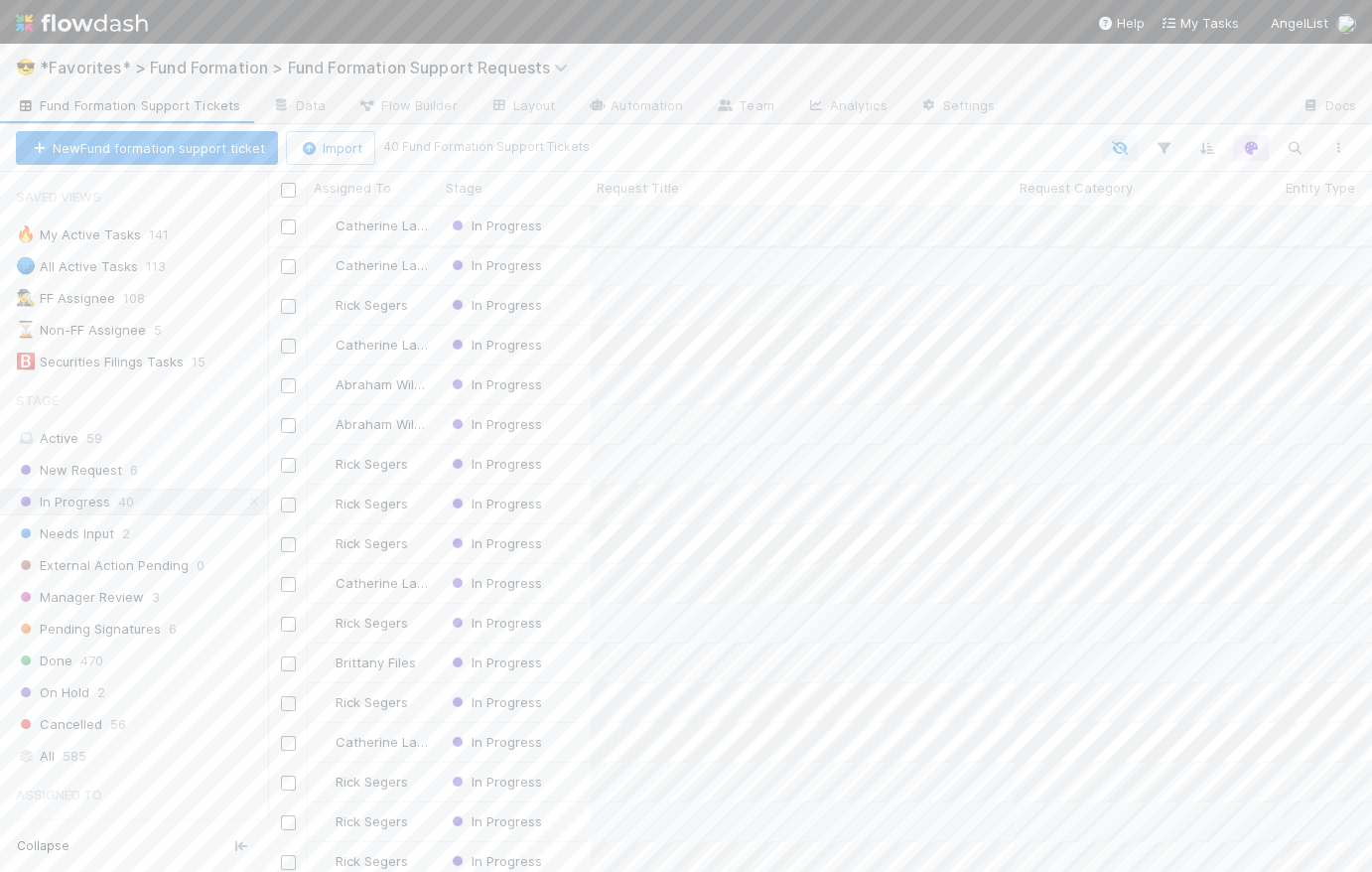 click on "In Progress" at bounding box center (515, 225) 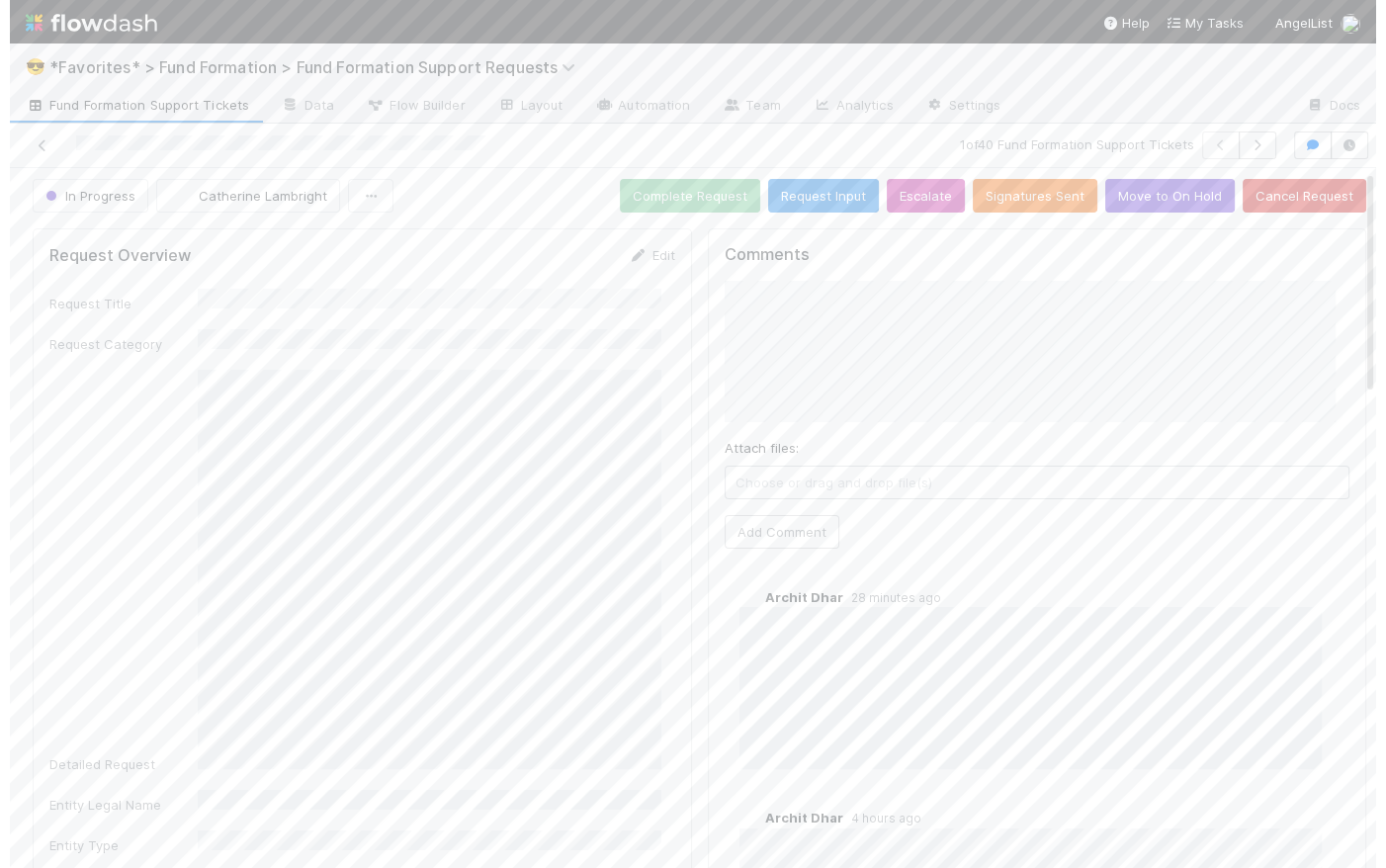 scroll, scrollTop: 0, scrollLeft: 0, axis: both 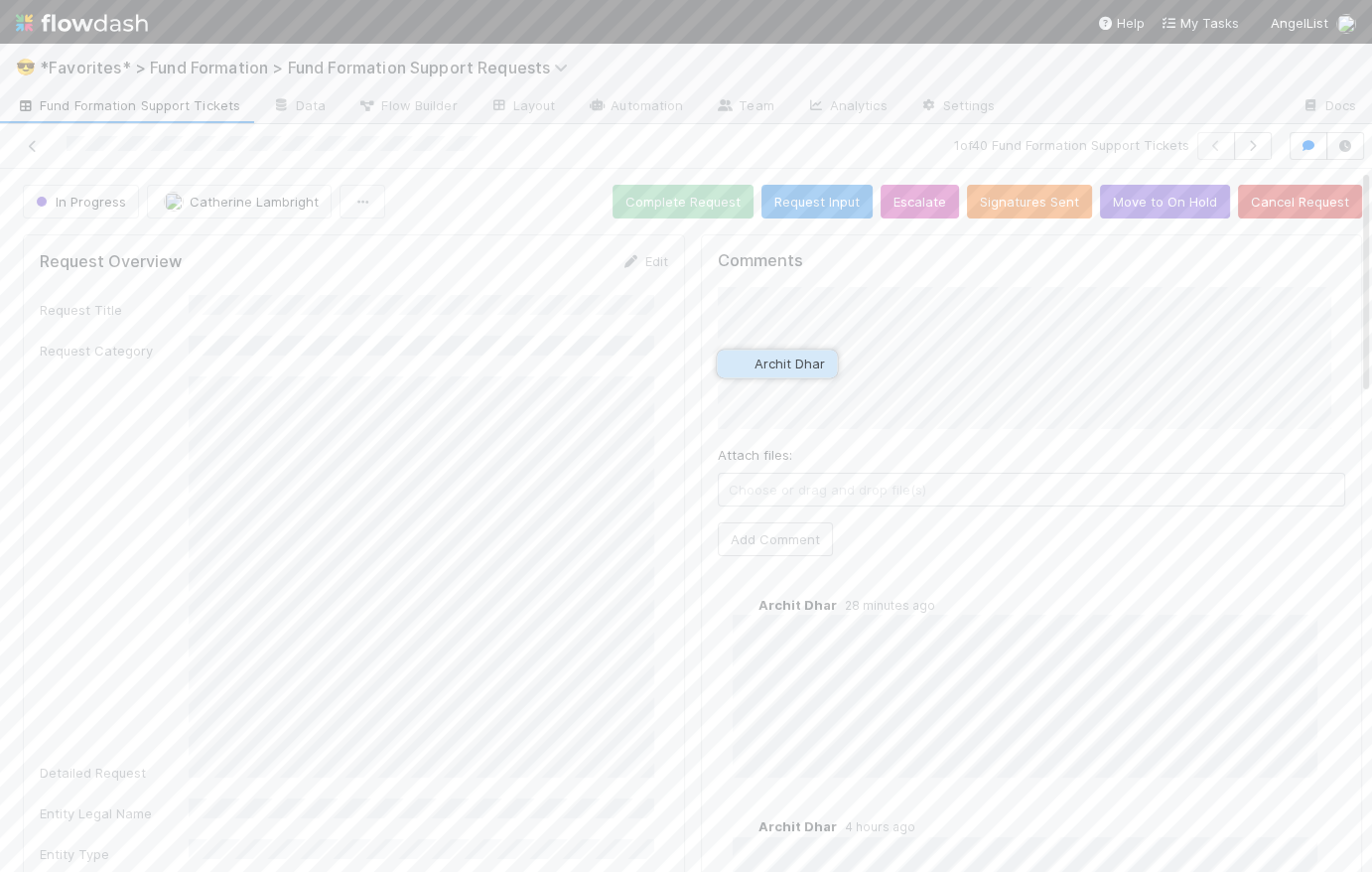 click on "Archit Dhar" at bounding box center (789, 363) 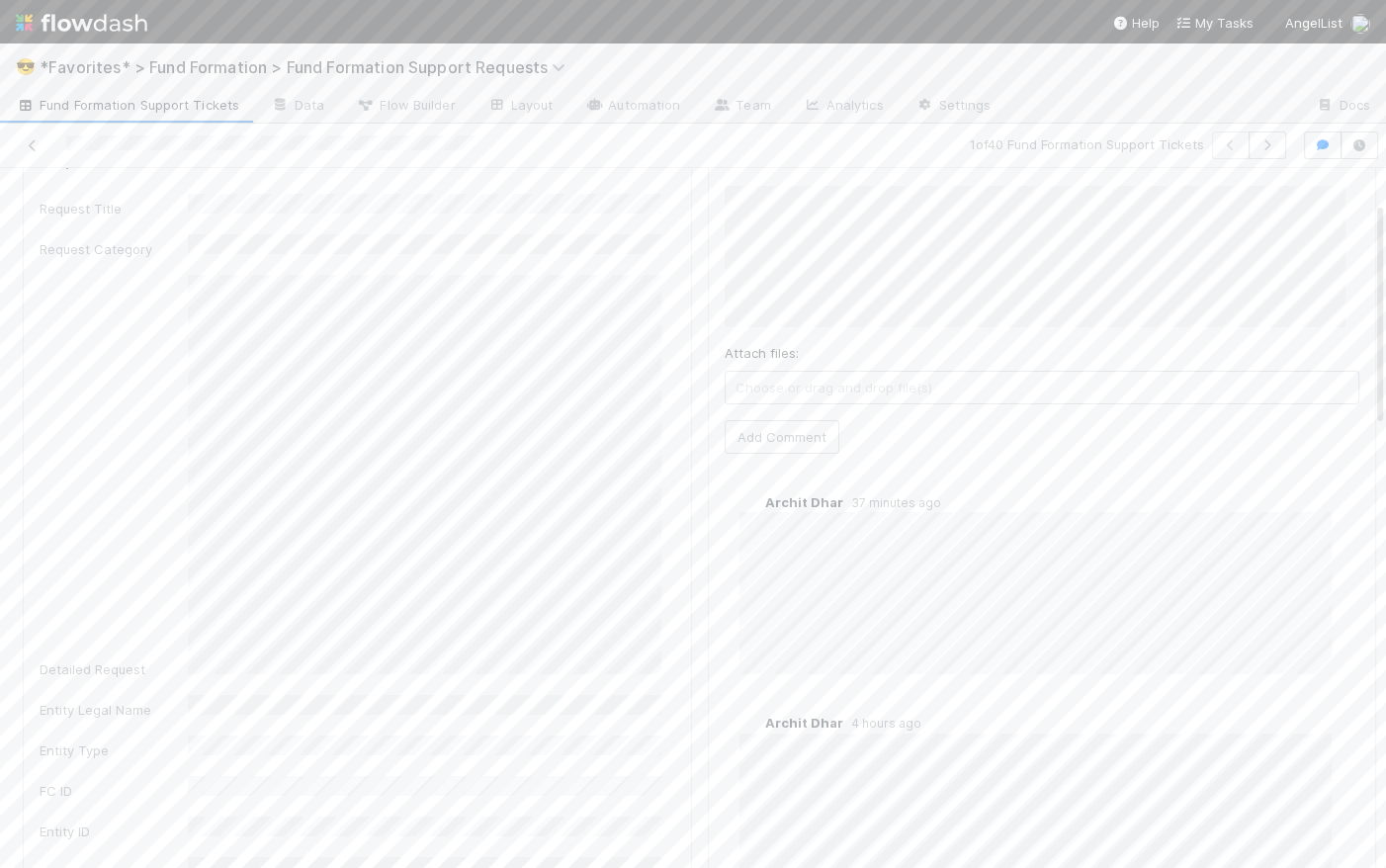scroll, scrollTop: 79, scrollLeft: 0, axis: vertical 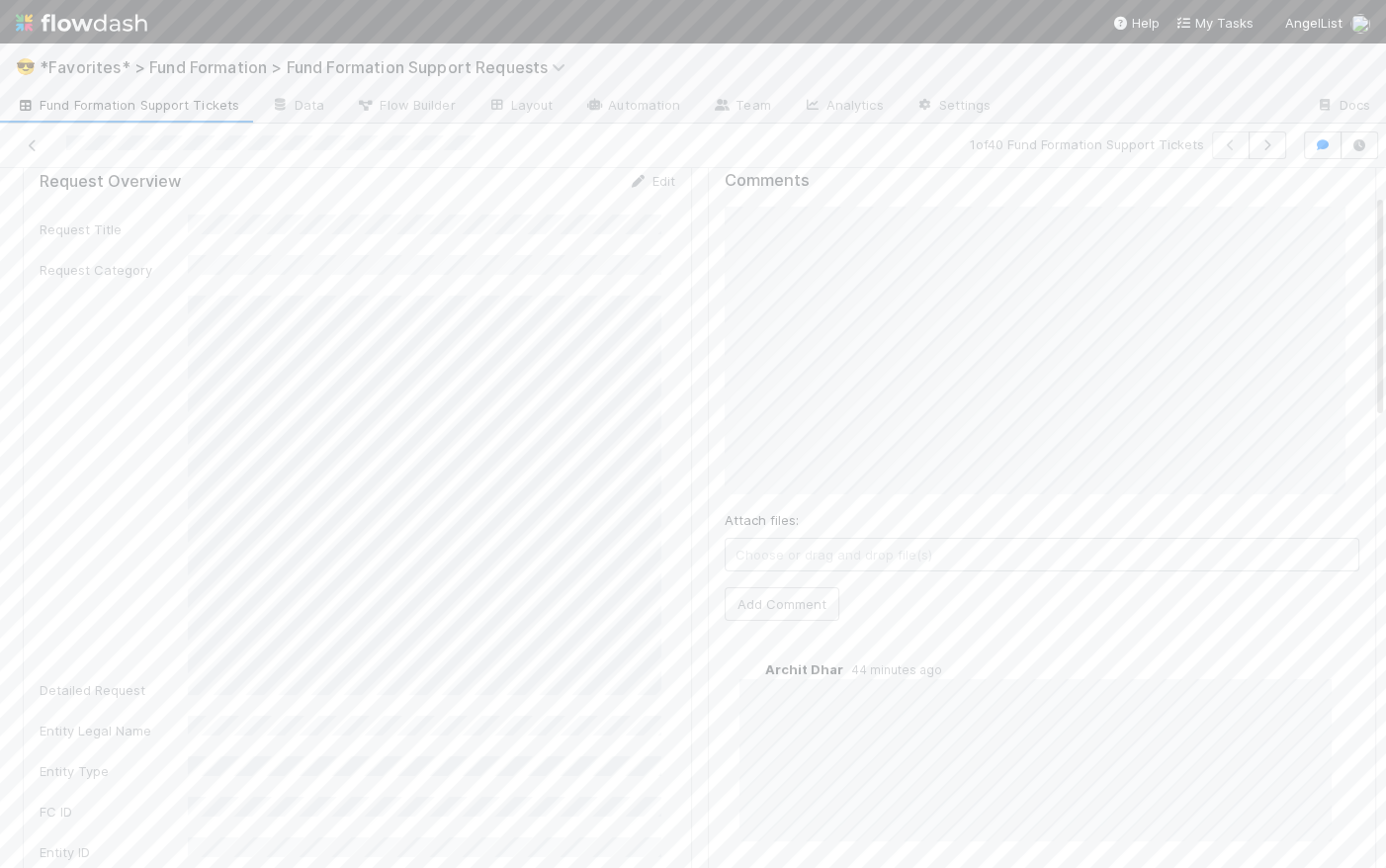 click on "Request Overview Edit Request Title  Request Category  Detailed Request  Entity Legal Name  Entity Type  FC ID  Entity ID  Documents for FF to Review  Files for DRI Context  Front Link URL  Priority  Created On Front Conversation ID Edit Front Conversation ID  DRI Panel Edit Fund Formation DRI  Submission DRI  Submitted By  Activity Log Undo Last Action Export as CSV 8/6/25, 7:24:12 PM GMT+1 The Automation "Set Prior Stage -- New Request" (Executor ID: 31583)   updated: Prior Stage   from   (empty)   to   8/6/25, 7:24:12 PM GMT+1 Set Prior Stage -- New Request  was triggered 8/6/25, 7:24:12 PM GMT+1 Catherine  Lambright    moved this  Fund Formation Support Ticket  from     New Request   to     In Progress 8/6/25, 7:24:11 PM GMT+1 Catherine  Lambright   performed the  Acknowledge Request  action. 8/6/25, 4:57:45 PM GMT+1 The Automation "[Auto-Assign] Assign to Catherine" (Executor ID: 27991)   assigned this  Fund Formation Support Ticket  to   Catherine  Lambright  8/6/25, 4:57:44 PM GMT+1   updated:   from" at bounding box center (699, 1237) 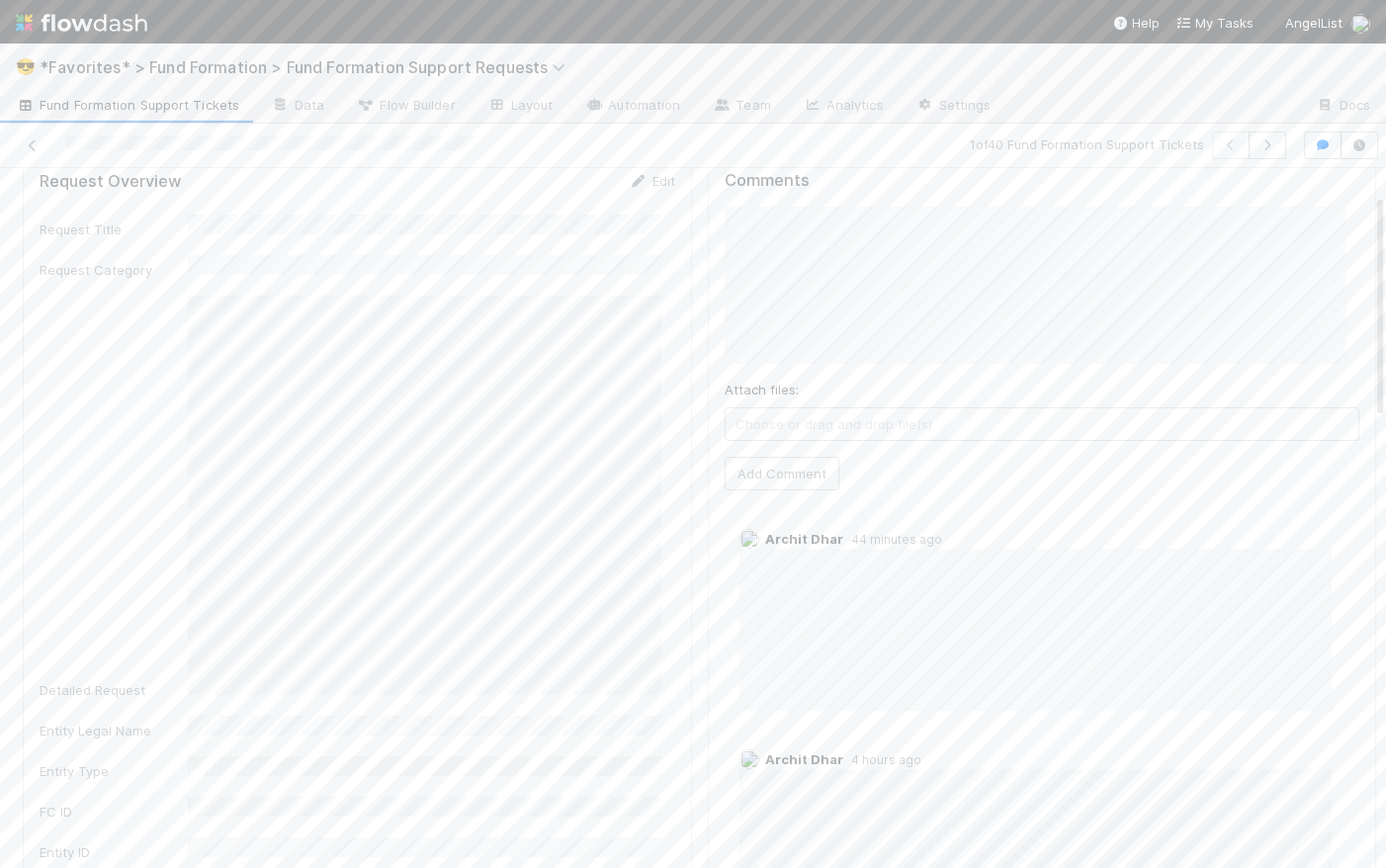 click on "Comments Attach files: Choose or drag and drop file(s) Add Comment Archit Dhar 44 minutes ago   Archit Dhar 4 hours ago" at bounding box center [1042, 553] 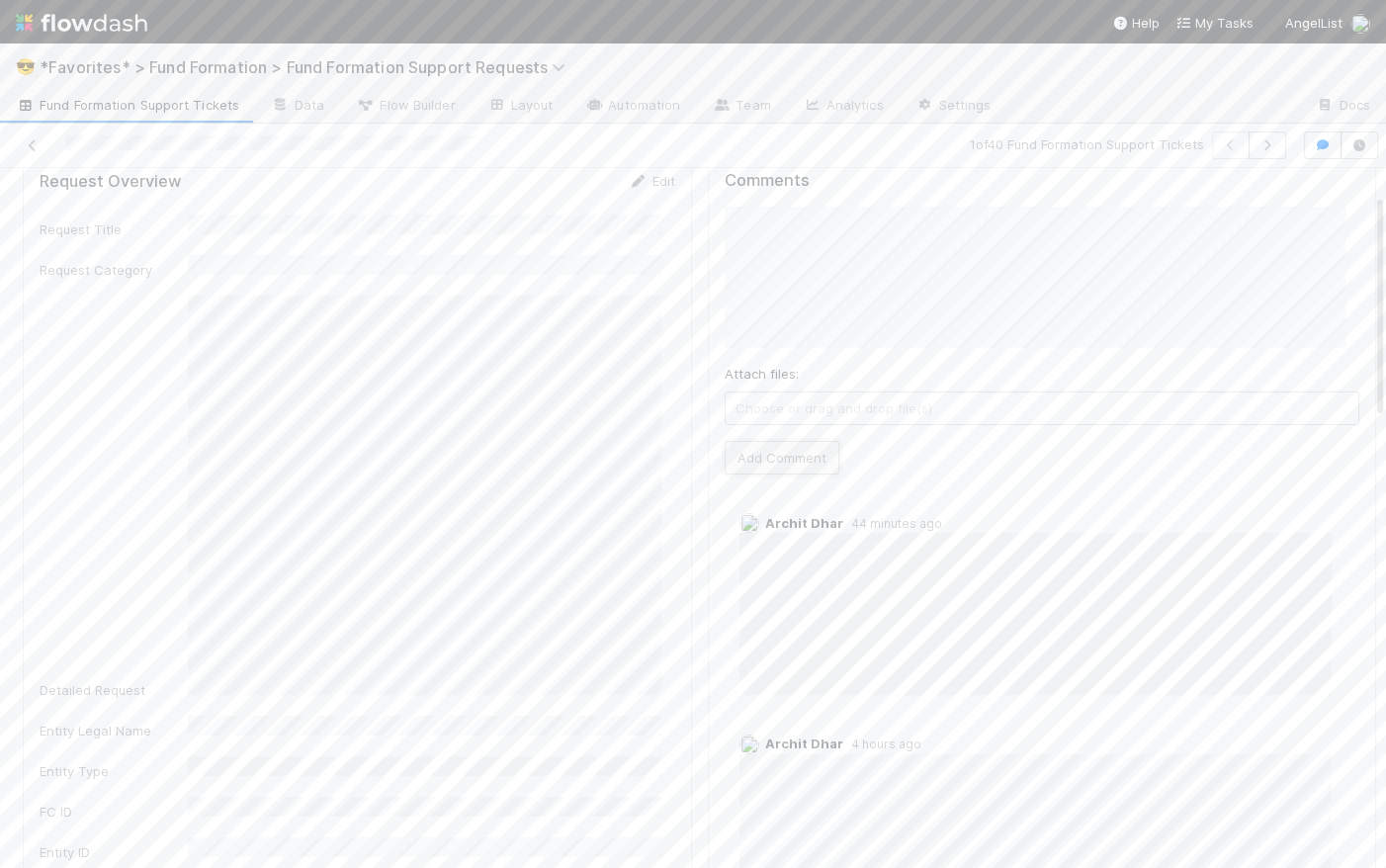 click on "Add Comment" at bounding box center (782, 458) 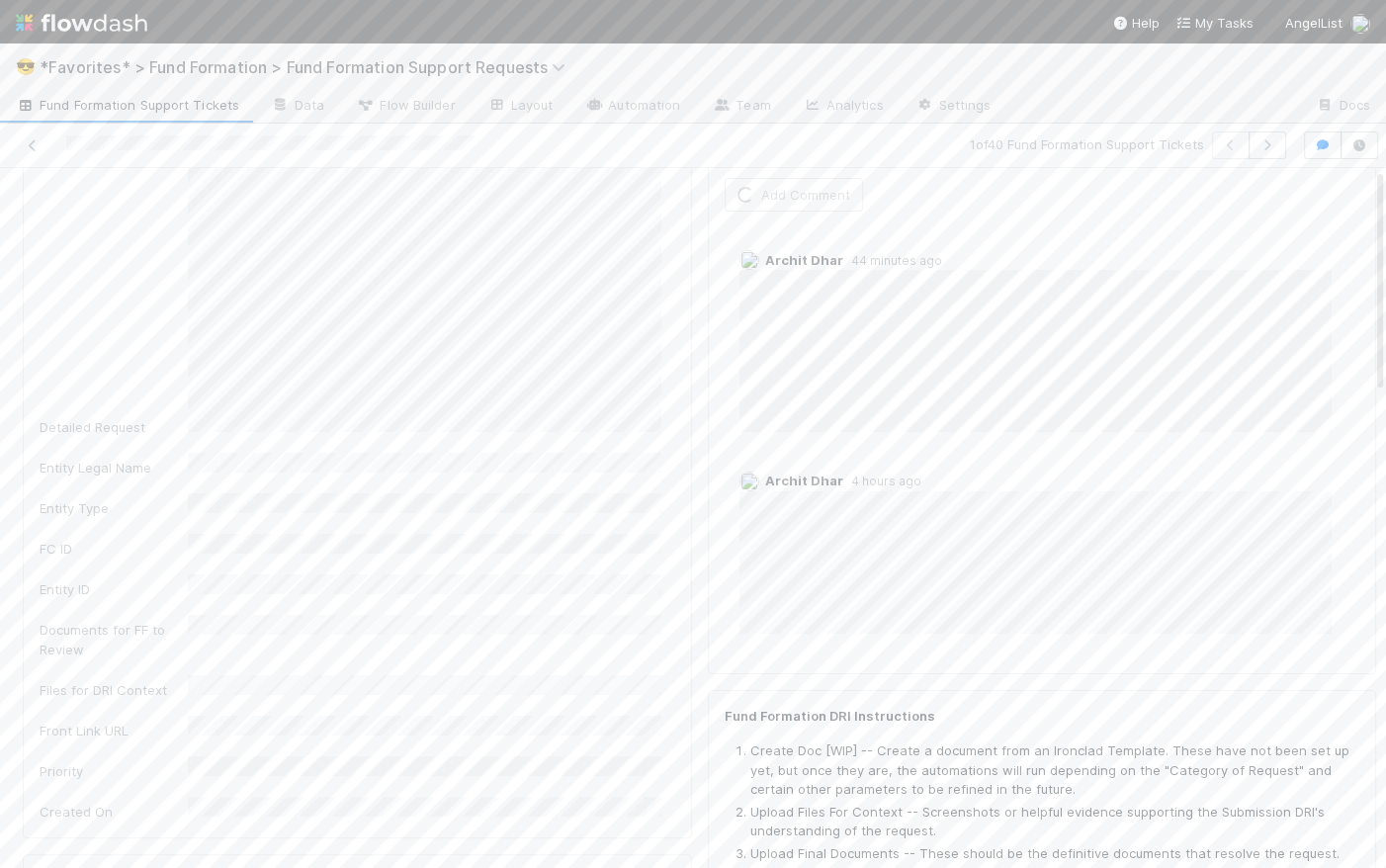 scroll, scrollTop: 0, scrollLeft: 0, axis: both 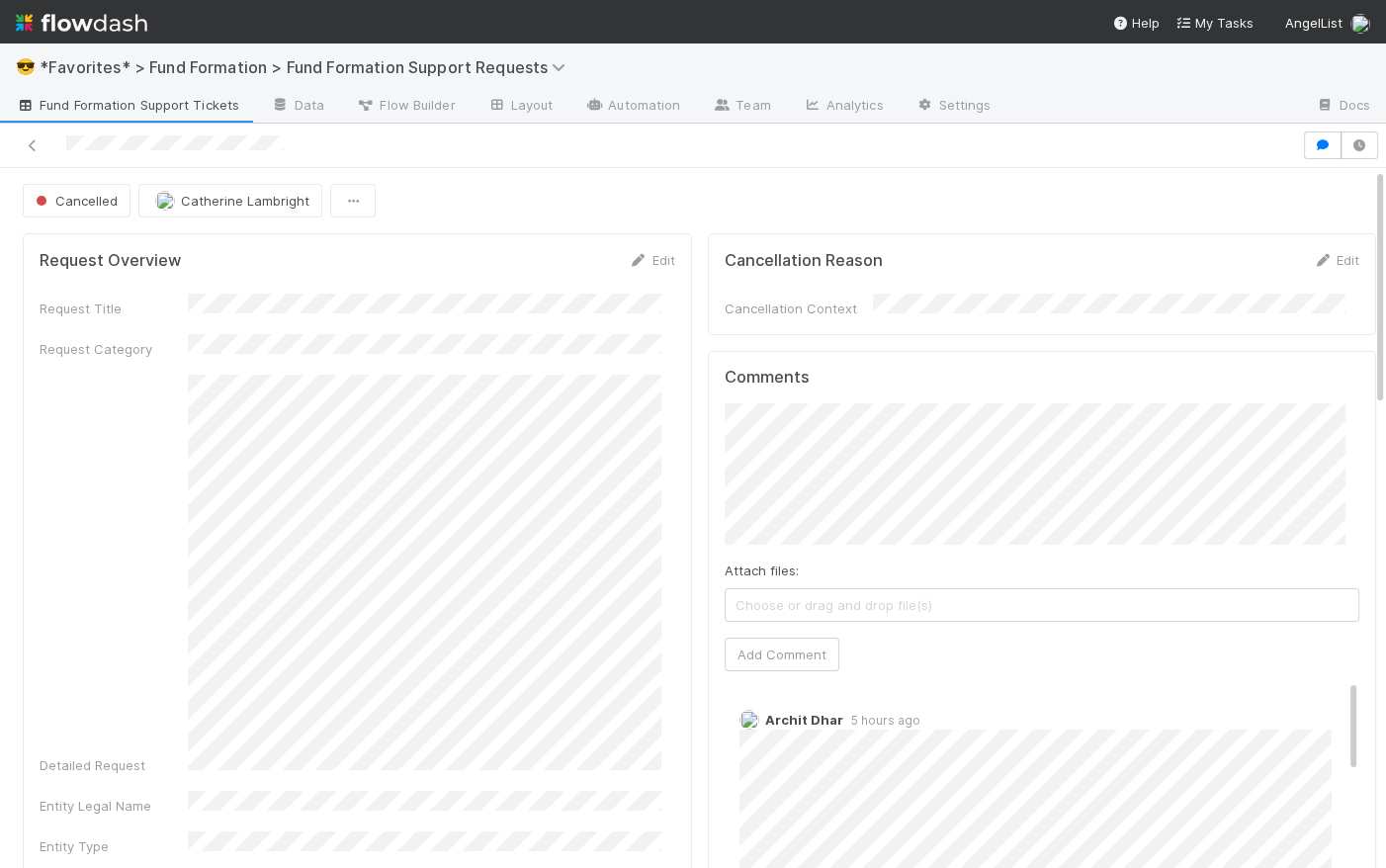 click on "Fund Formation Support Tickets" at bounding box center [128, 105] 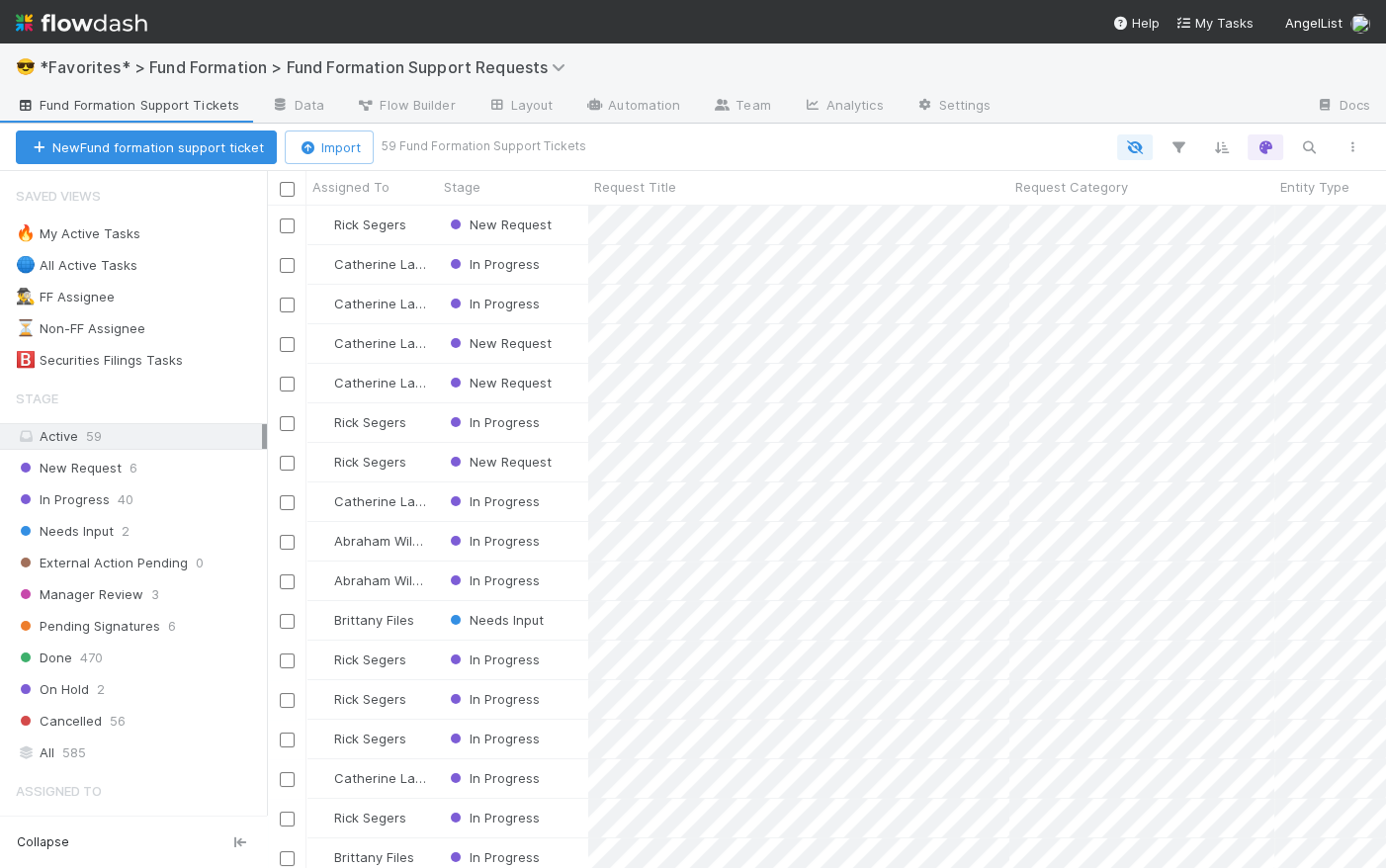 scroll, scrollTop: 14, scrollLeft: 15, axis: both 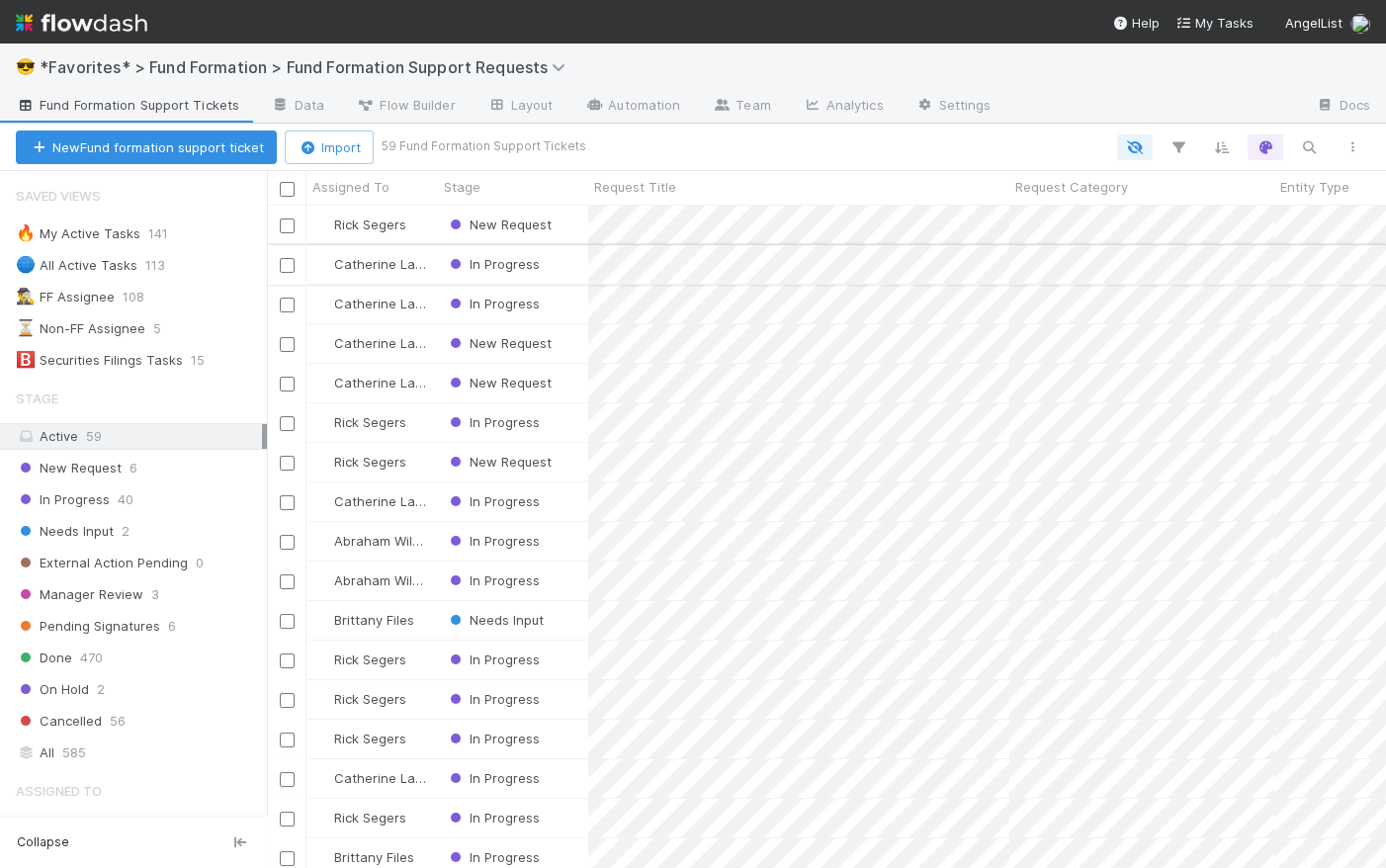 click on "In Progress" at bounding box center [513, 264] 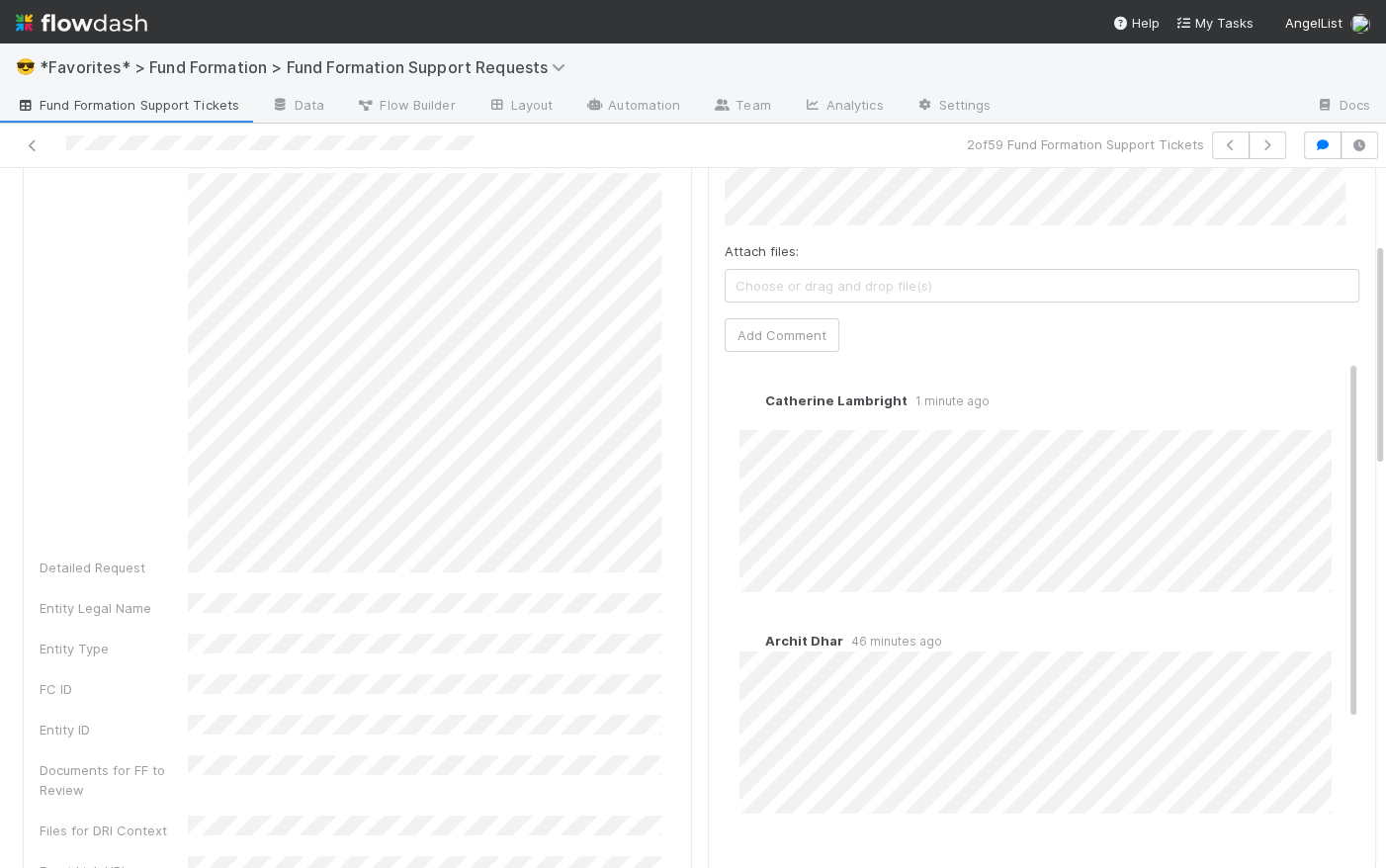 scroll, scrollTop: 274, scrollLeft: 0, axis: vertical 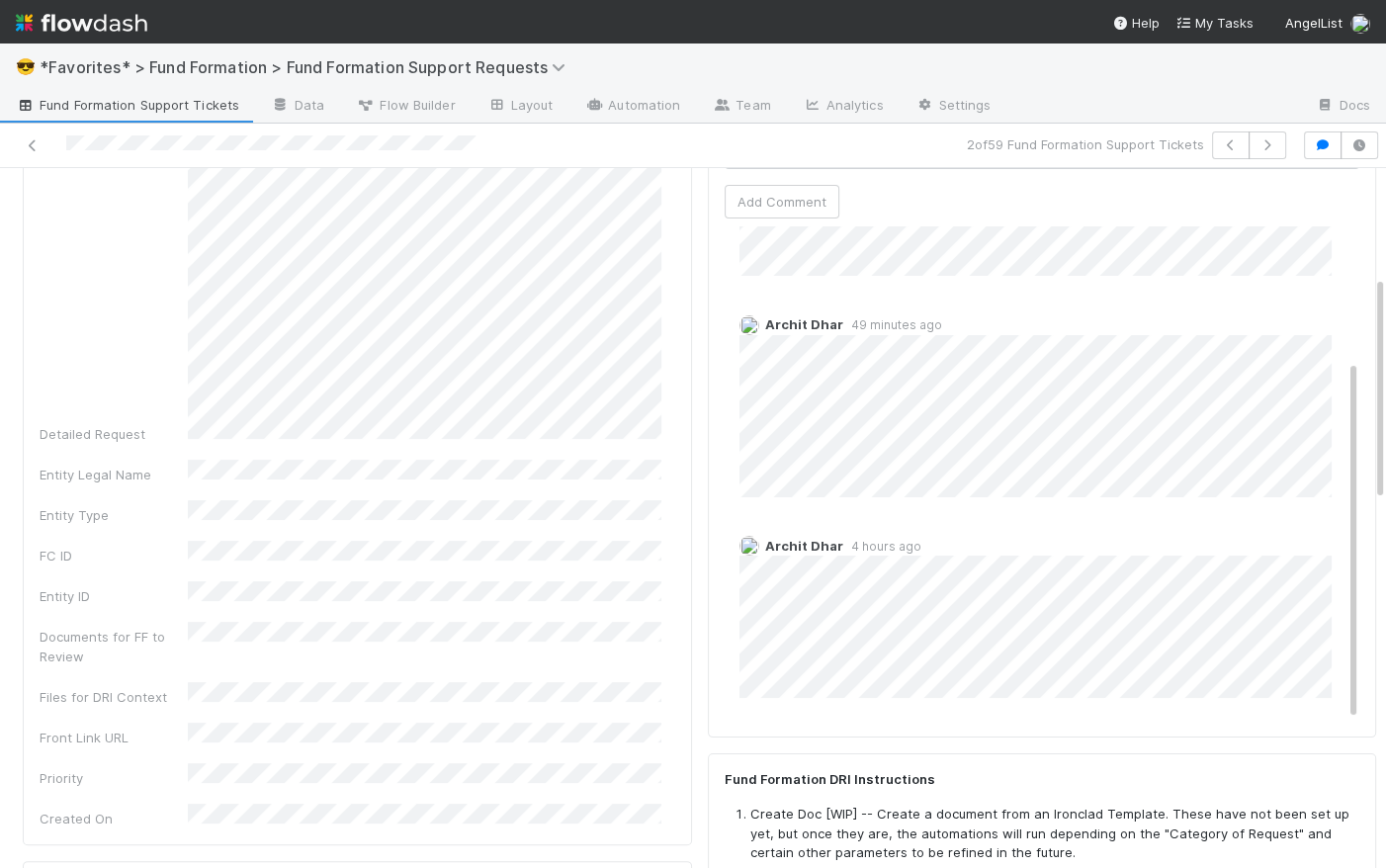 click on "4 hours ago" at bounding box center [882, 546] 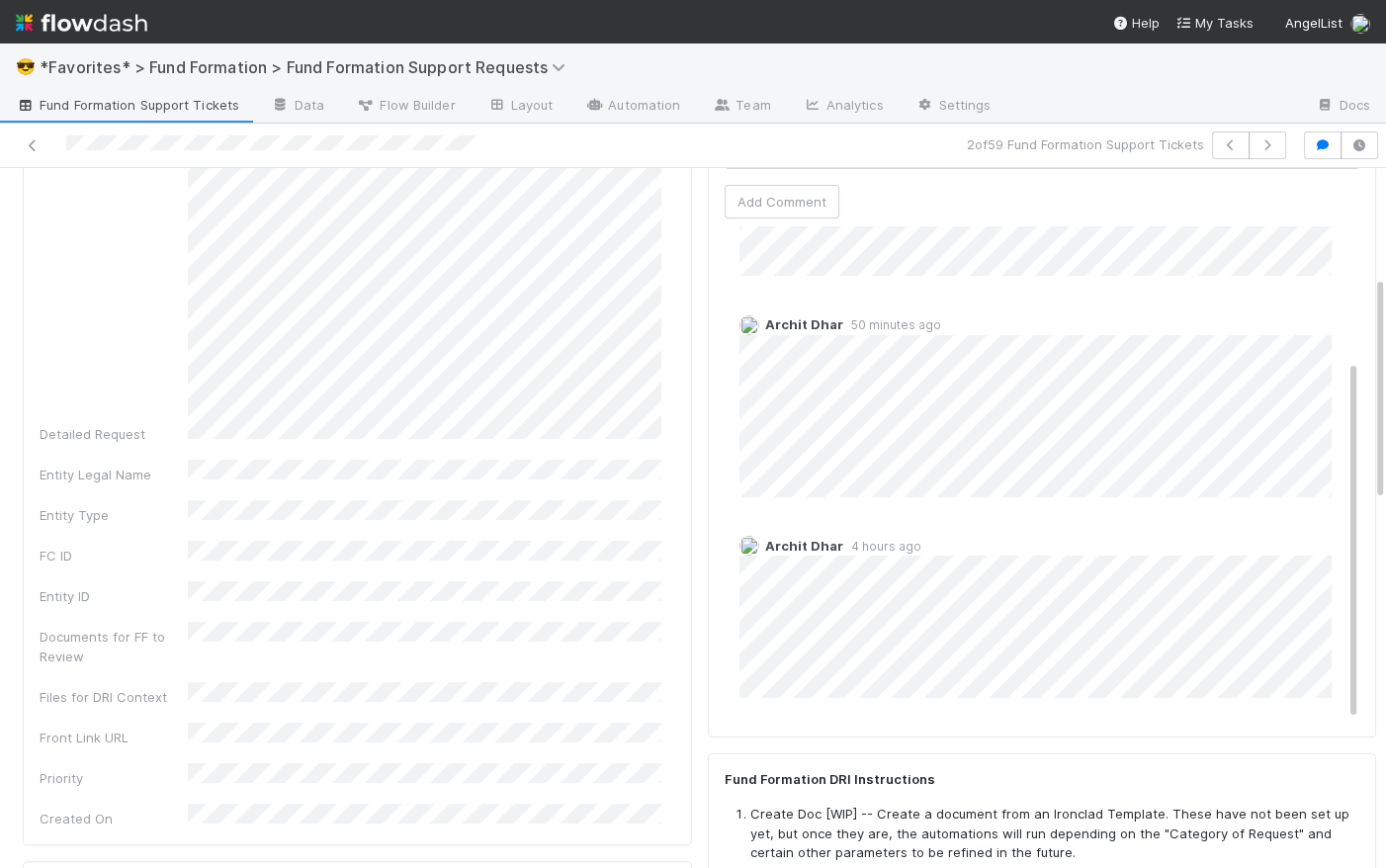 scroll, scrollTop: 0, scrollLeft: 0, axis: both 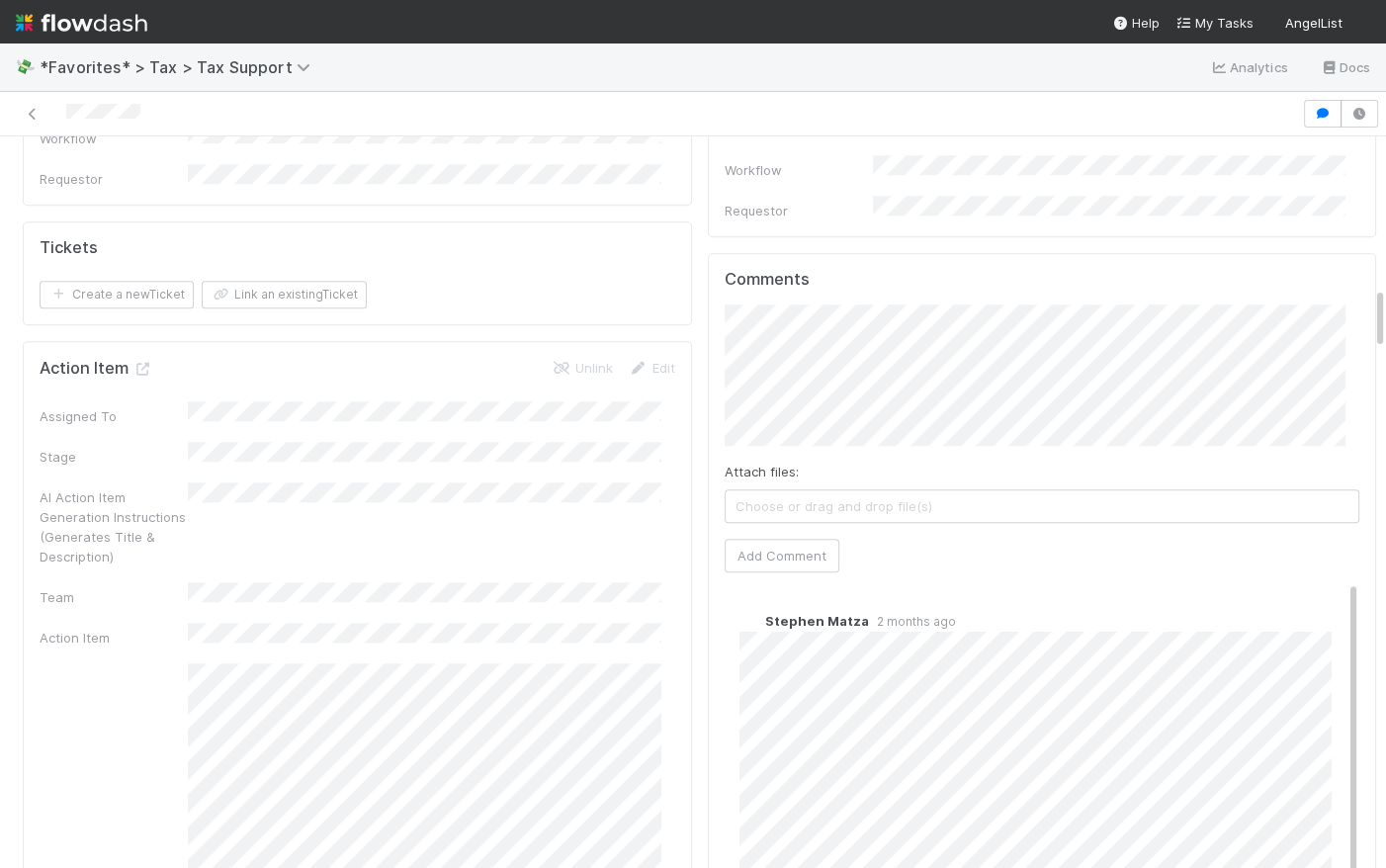 click on "2 months ago" at bounding box center (912, 621) 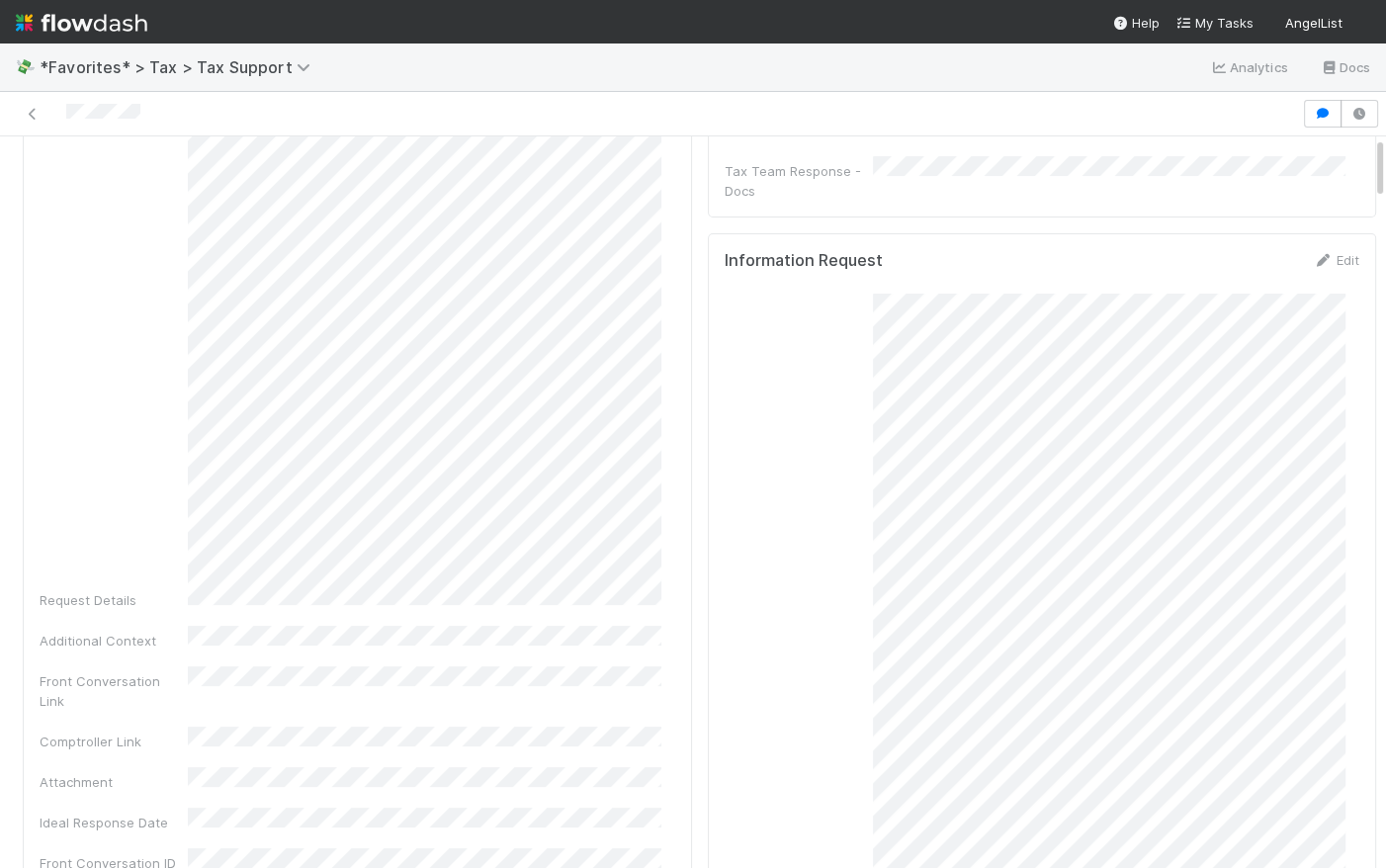 scroll, scrollTop: 0, scrollLeft: 0, axis: both 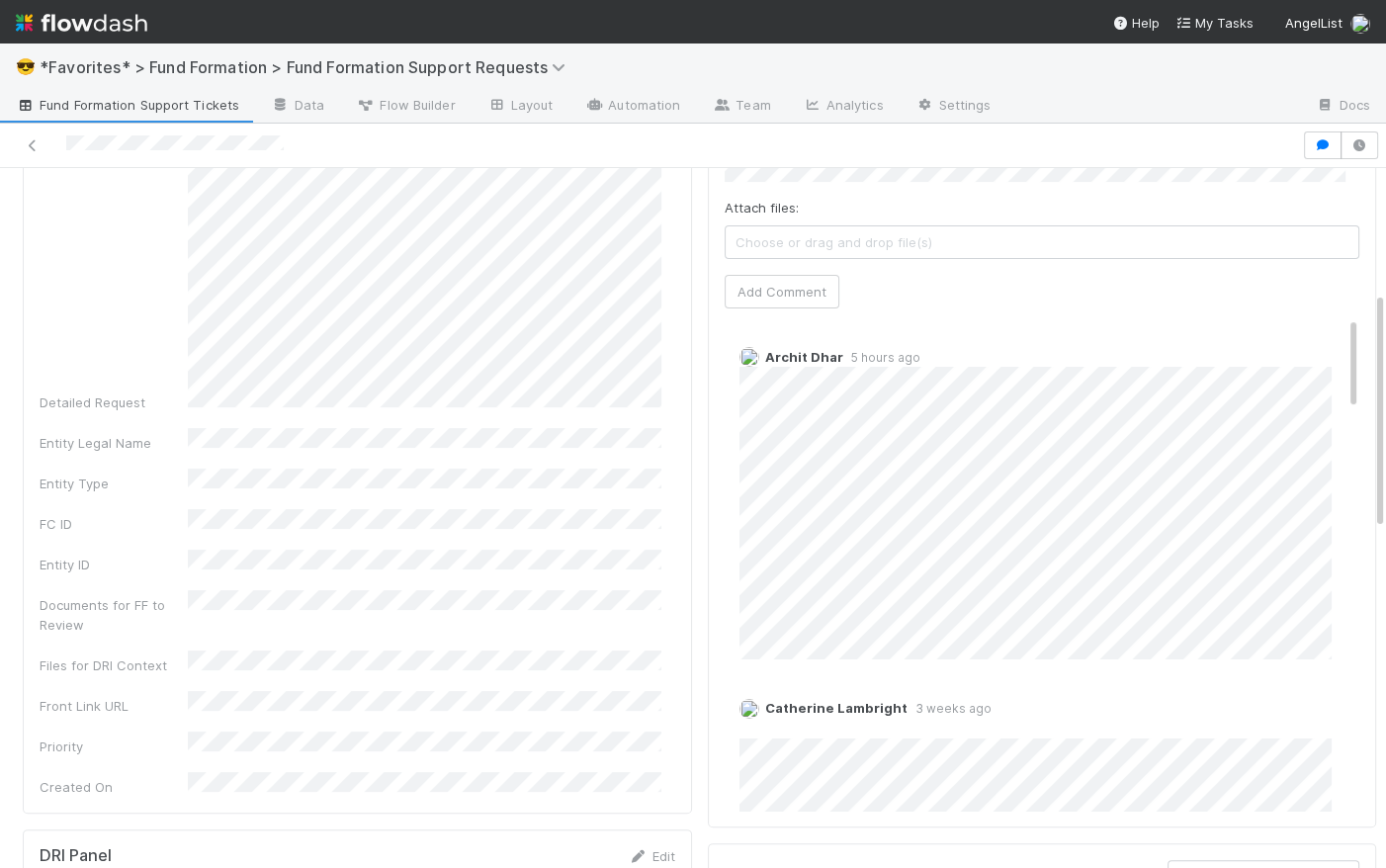 click on "5 hours ago" at bounding box center [882, 357] 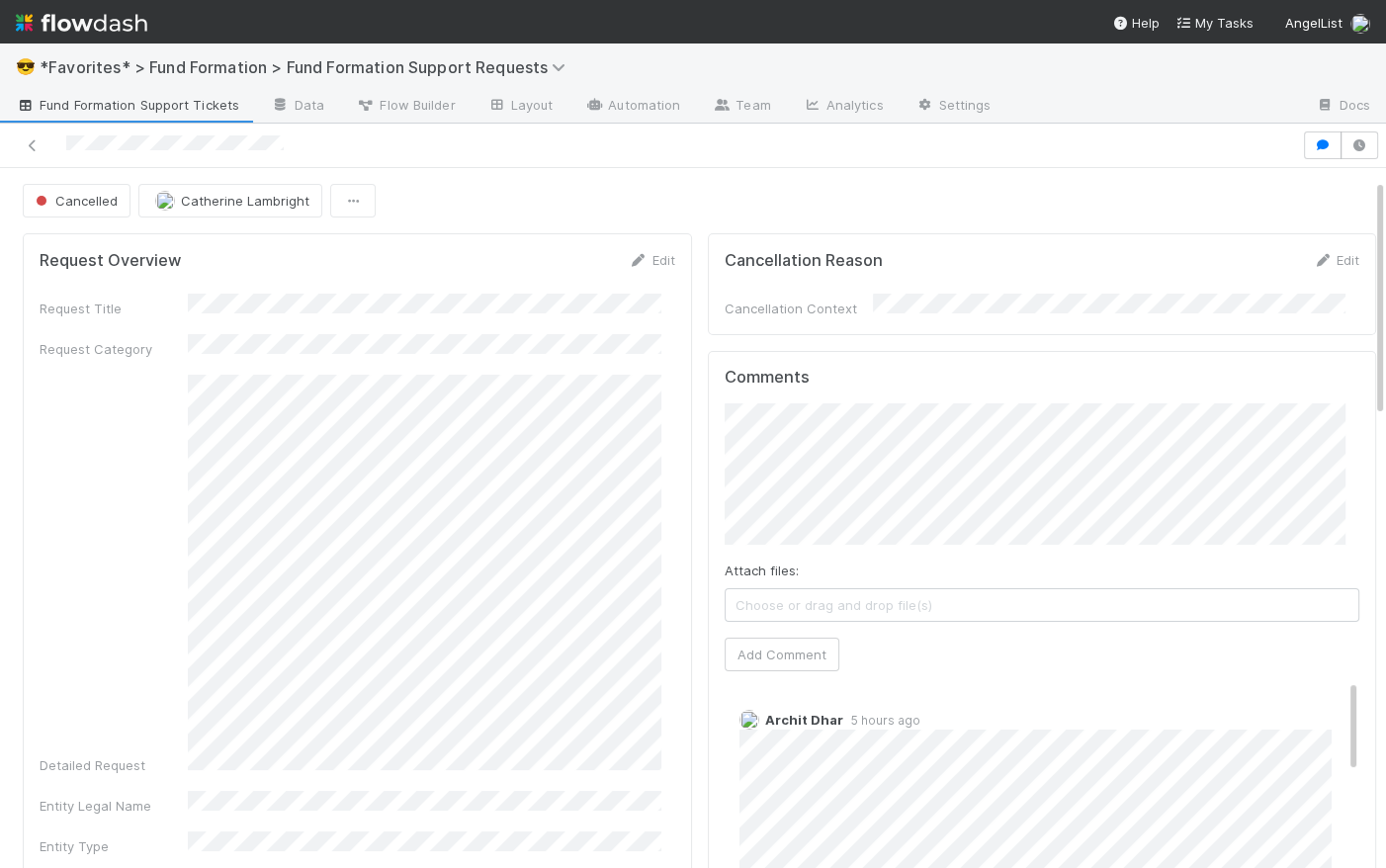 scroll, scrollTop: 390, scrollLeft: 0, axis: vertical 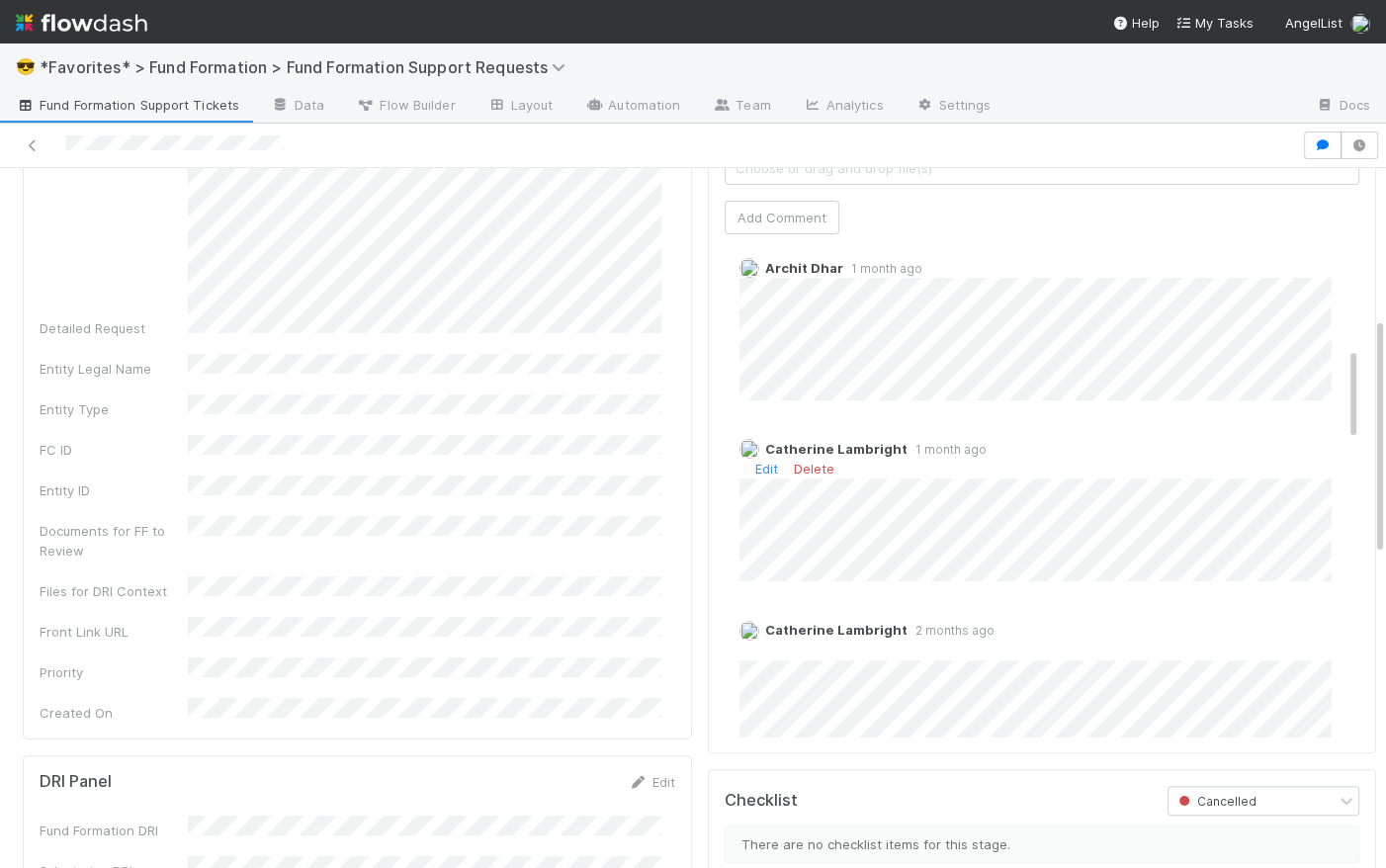 click on "1 month ago" at bounding box center [947, 449] 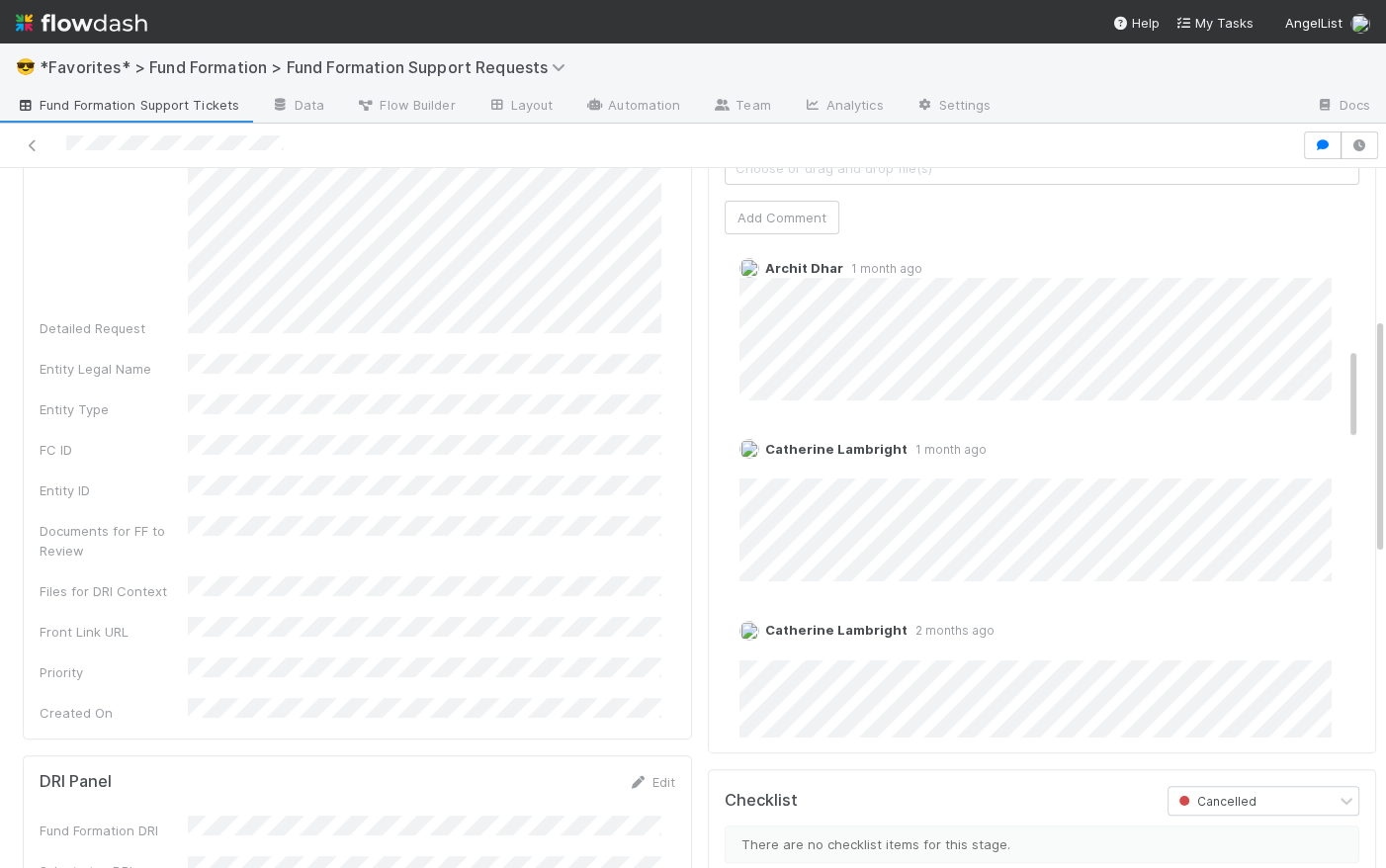 click on "1 month ago" at bounding box center [883, 268] 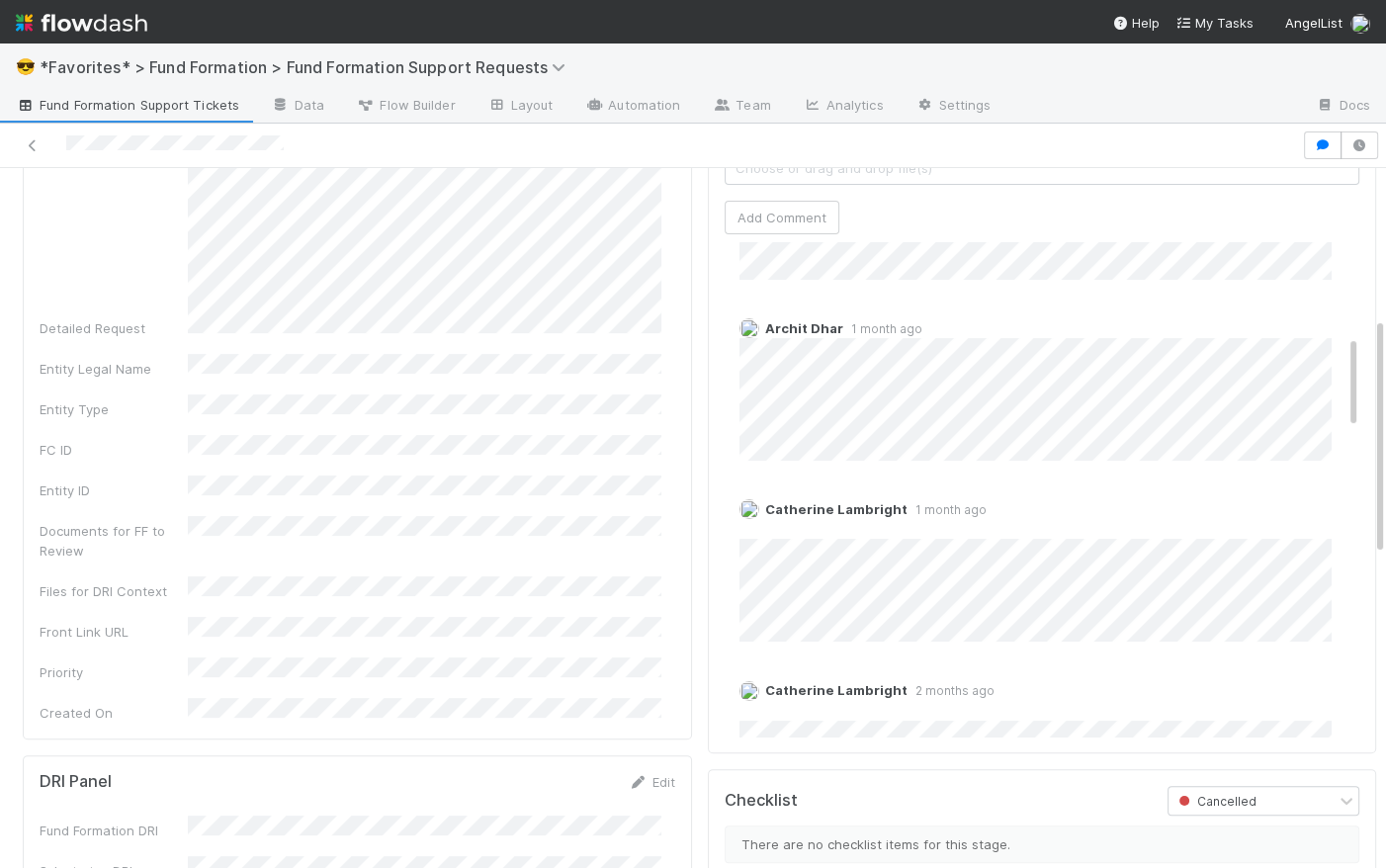 scroll, scrollTop: 316, scrollLeft: 0, axis: vertical 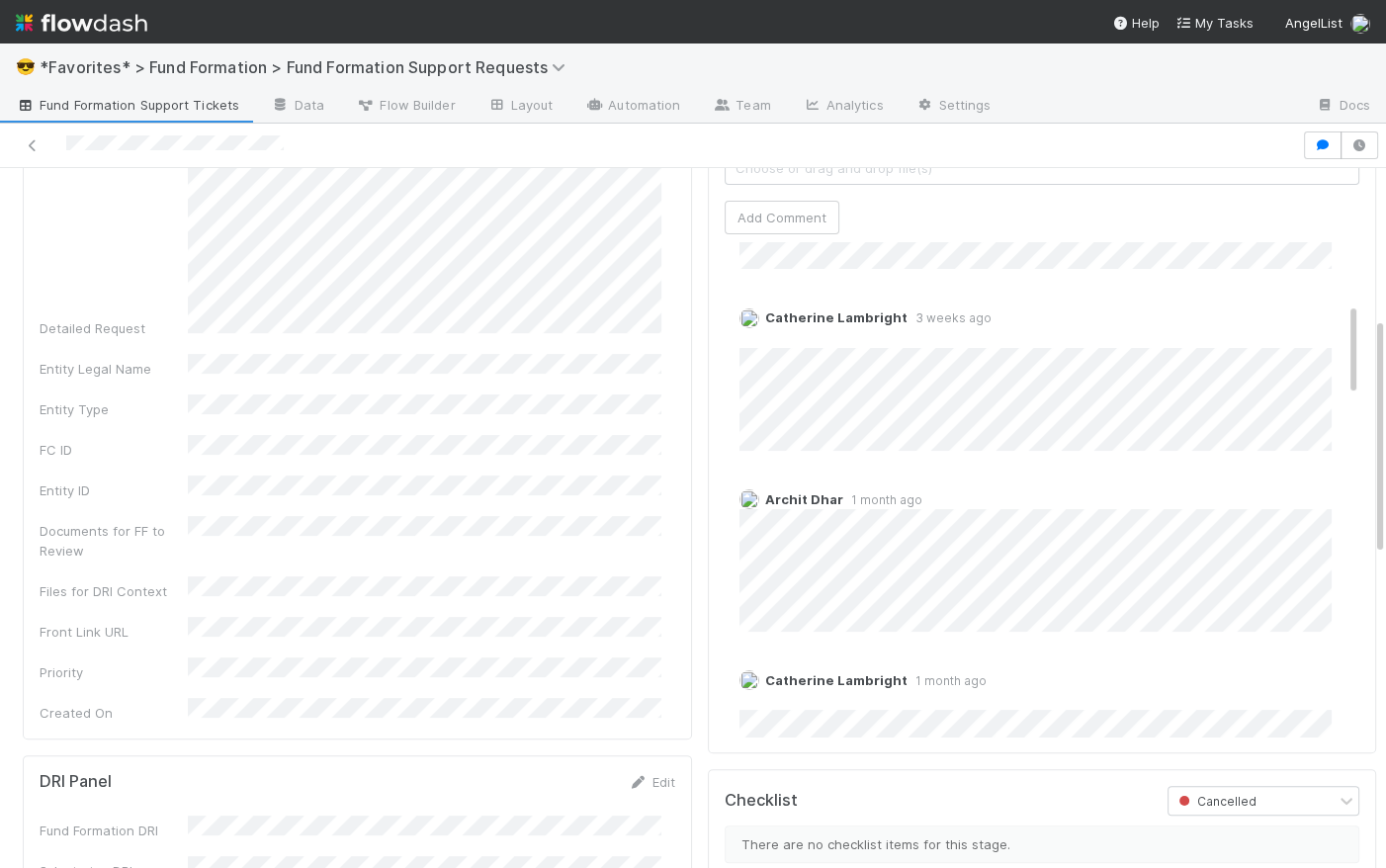 click on "1 month ago" at bounding box center [883, 499] 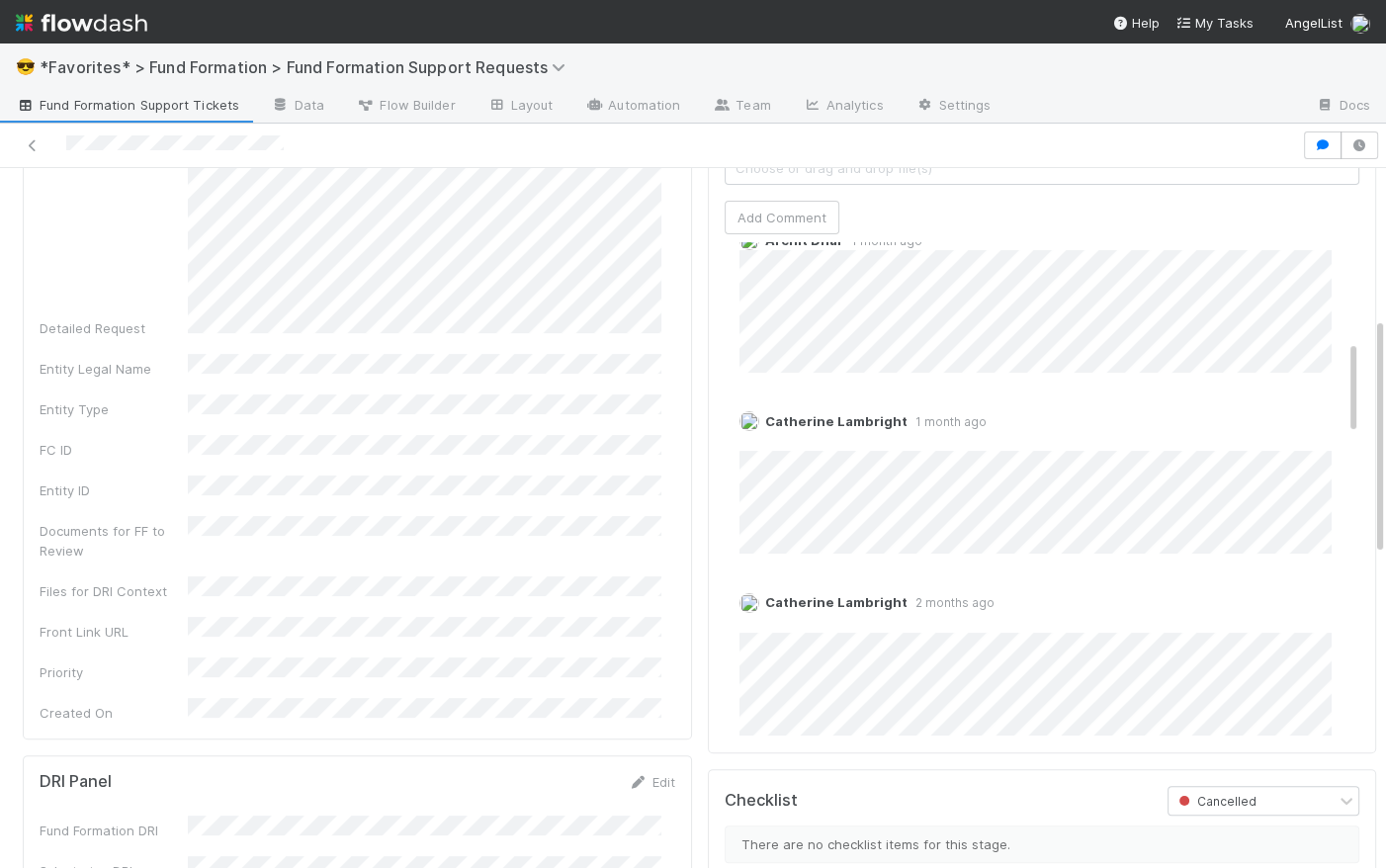 scroll, scrollTop: 0, scrollLeft: 0, axis: both 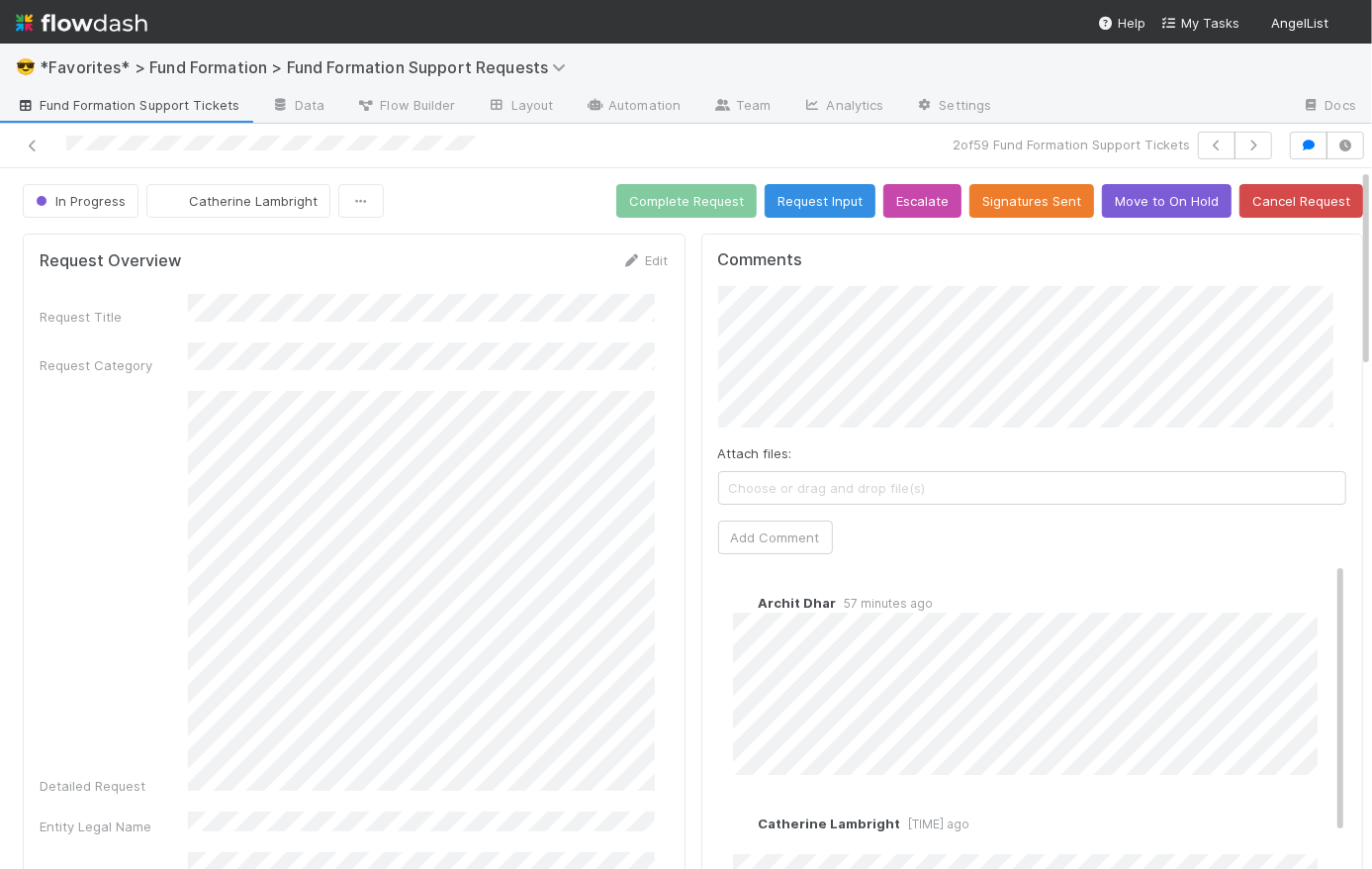click on "In Progress [PERSON]  [LAST NAME]  Complete Request Request Input Escalate Signatures Sent Move to On Hold Cancel Request Request Overview Edit Request Title  Request Category  Detailed Request  Entity Legal Name  Entity Type  FC ID  Entity ID  Documents for FF to Review  Files for DRI Context  Front Link URL  Priority  Created On Front Conversation ID Edit Front Conversation ID  DRI Panel Edit Fund Formation DRI  Submission DRI  Submitted By  Activity Log Undo Last Action Export as CSV [DATE], [TIME] GMT+1 The Automation "Set Prior Stage -- New Request" (Executor ID: [NUMBER])   updated: Prior Stage   from   (empty)   to   [DATE], [TIME] GMT+1 Set Prior Stage -- New Request  was triggered [DATE], [TIME] GMT+1 [PERSON]  [LAST NAME]    moved this  Fund Formation Support Ticket  from     New Request   to     In Progress [DATE], [TIME] GMT+1 [PERSON]  [LAST NAME]   performed the  Acknowledge Request  action. [DATE], [TIME] GMT+1   assigned this  Fund Formation Support Ticket  to     updated:" at bounding box center (692, 1328) 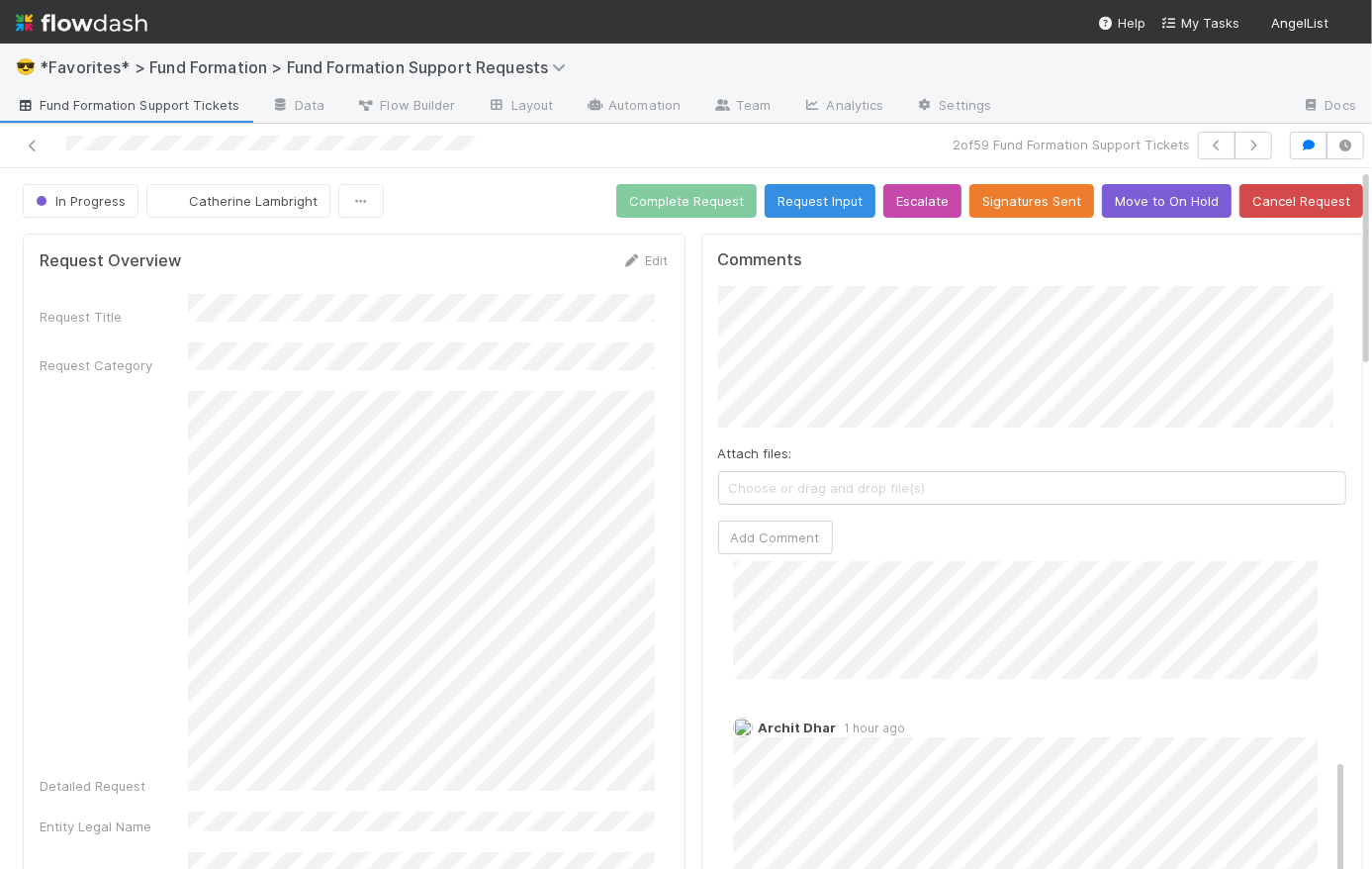 scroll, scrollTop: 403, scrollLeft: 0, axis: vertical 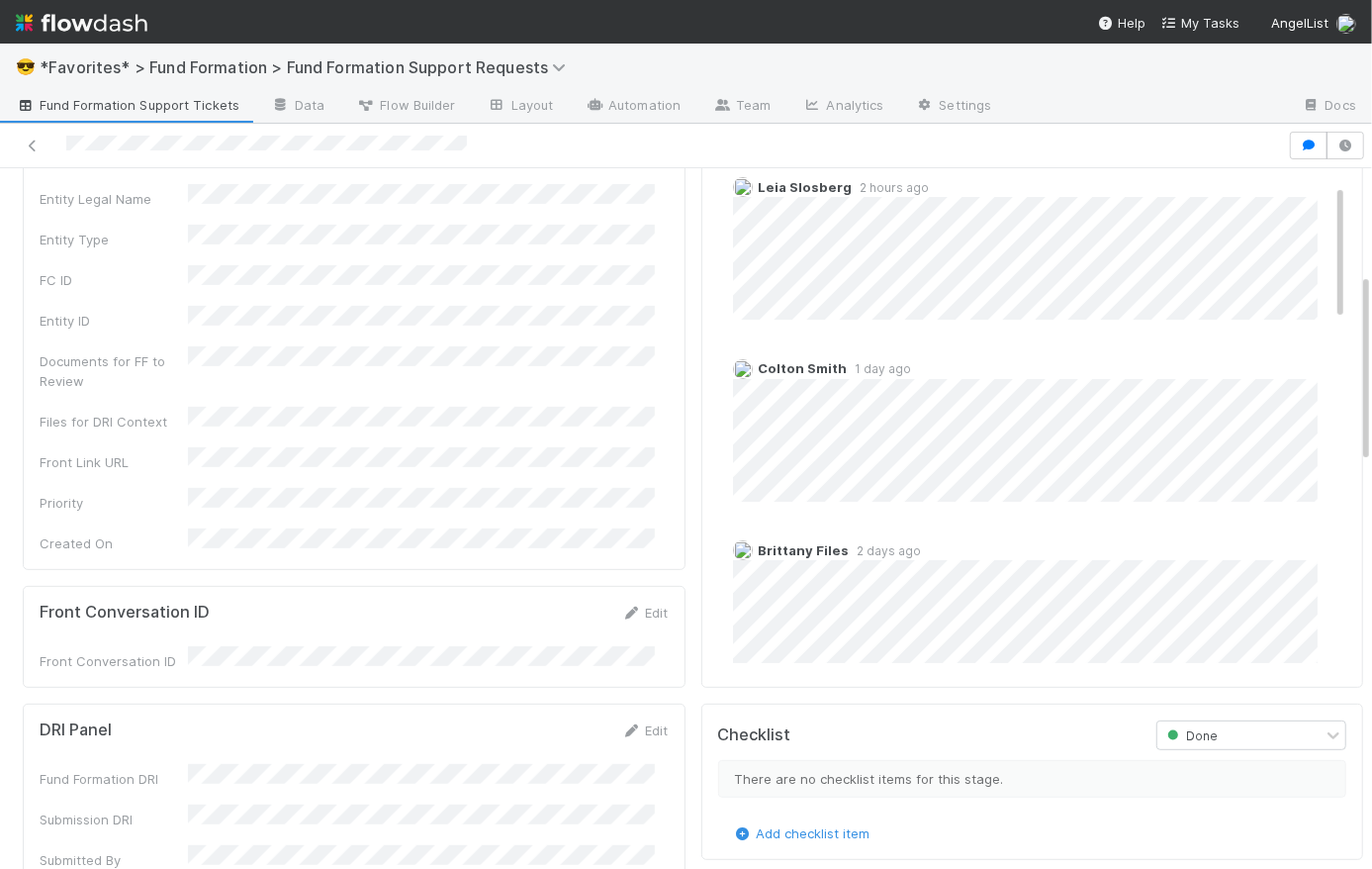 click on "1 day ago" at bounding box center (879, 368) 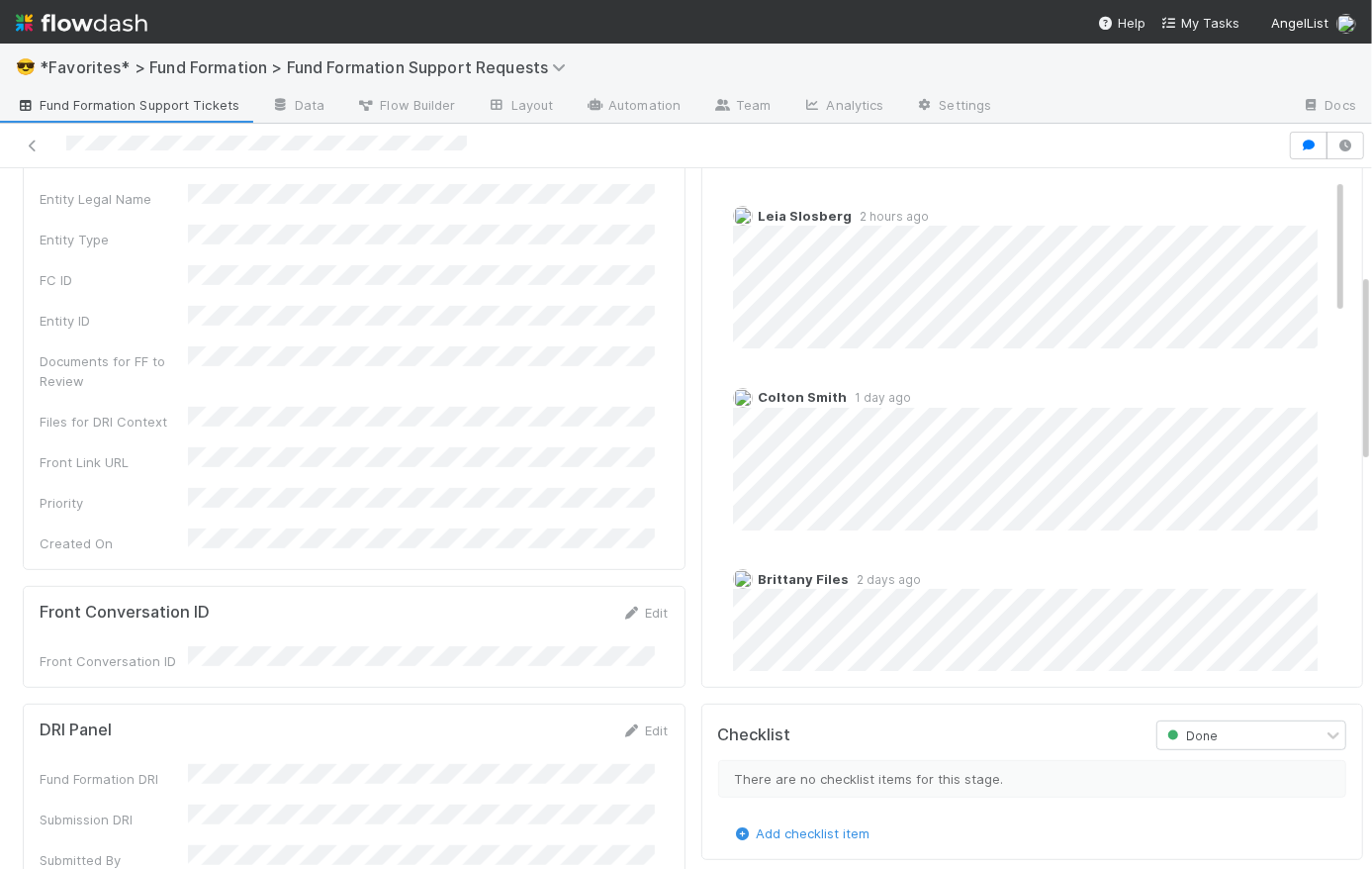 scroll, scrollTop: 0, scrollLeft: 0, axis: both 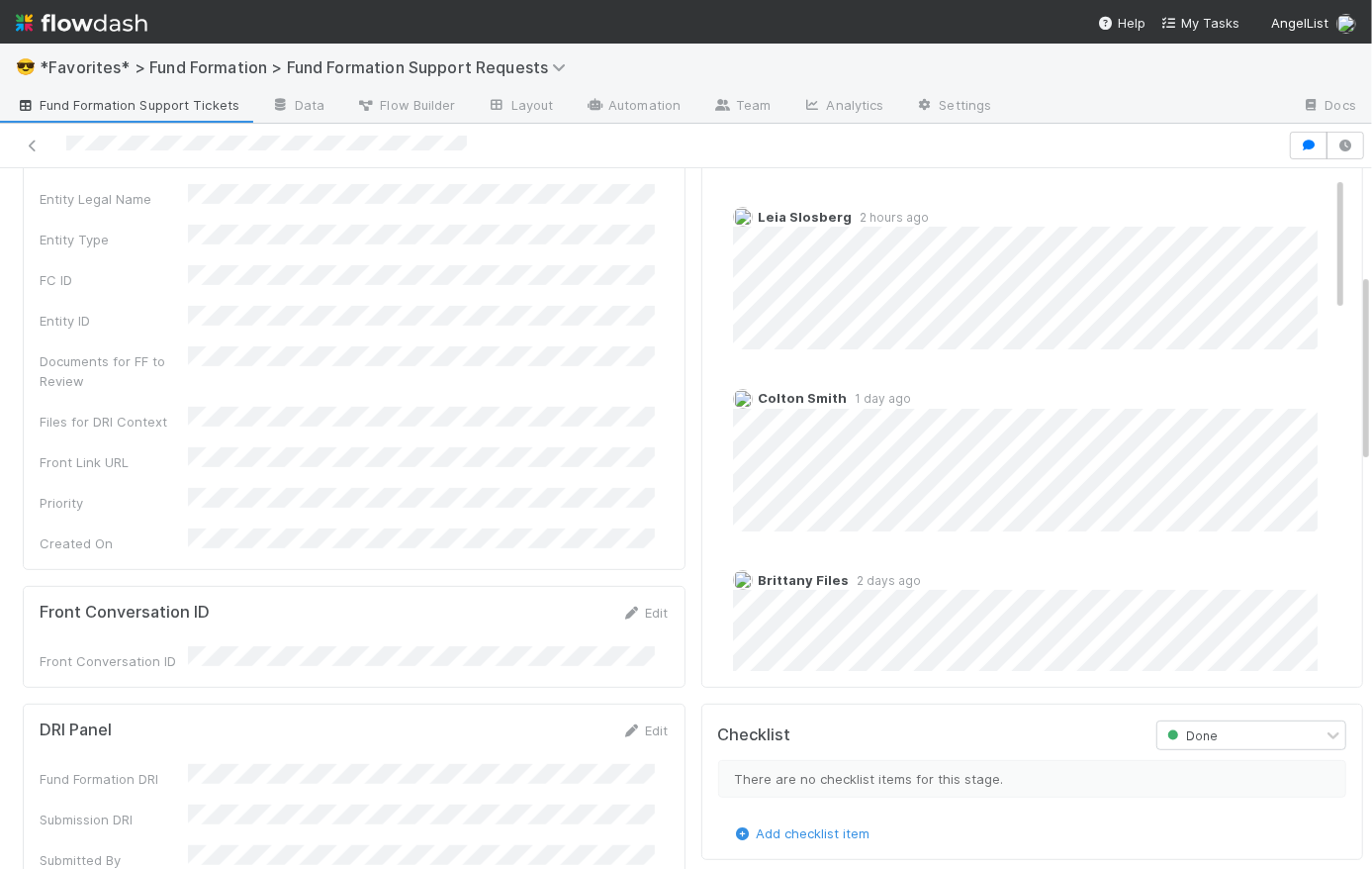 click on "2 hours ago" at bounding box center (891, 217) 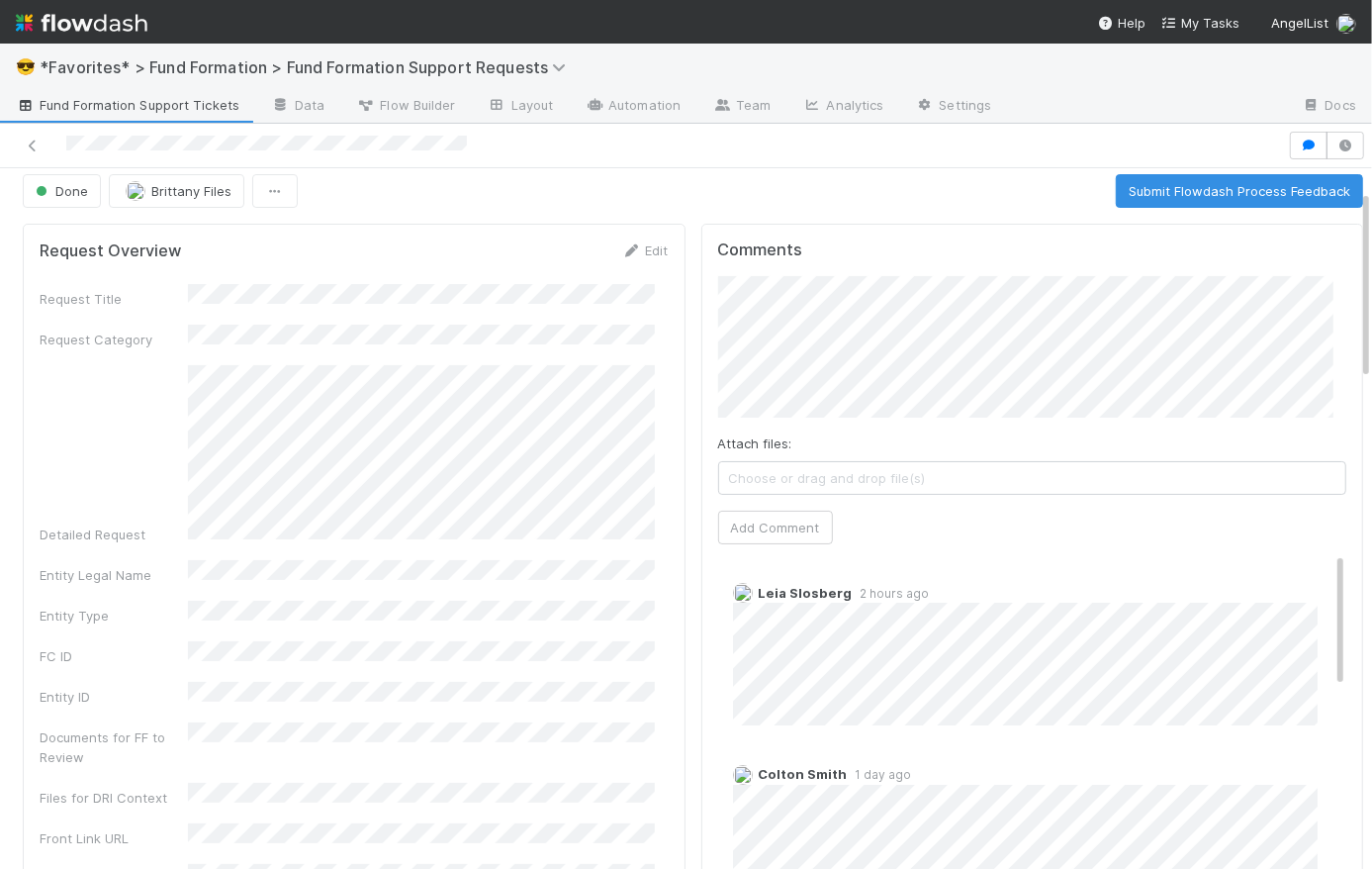 scroll, scrollTop: 0, scrollLeft: 0, axis: both 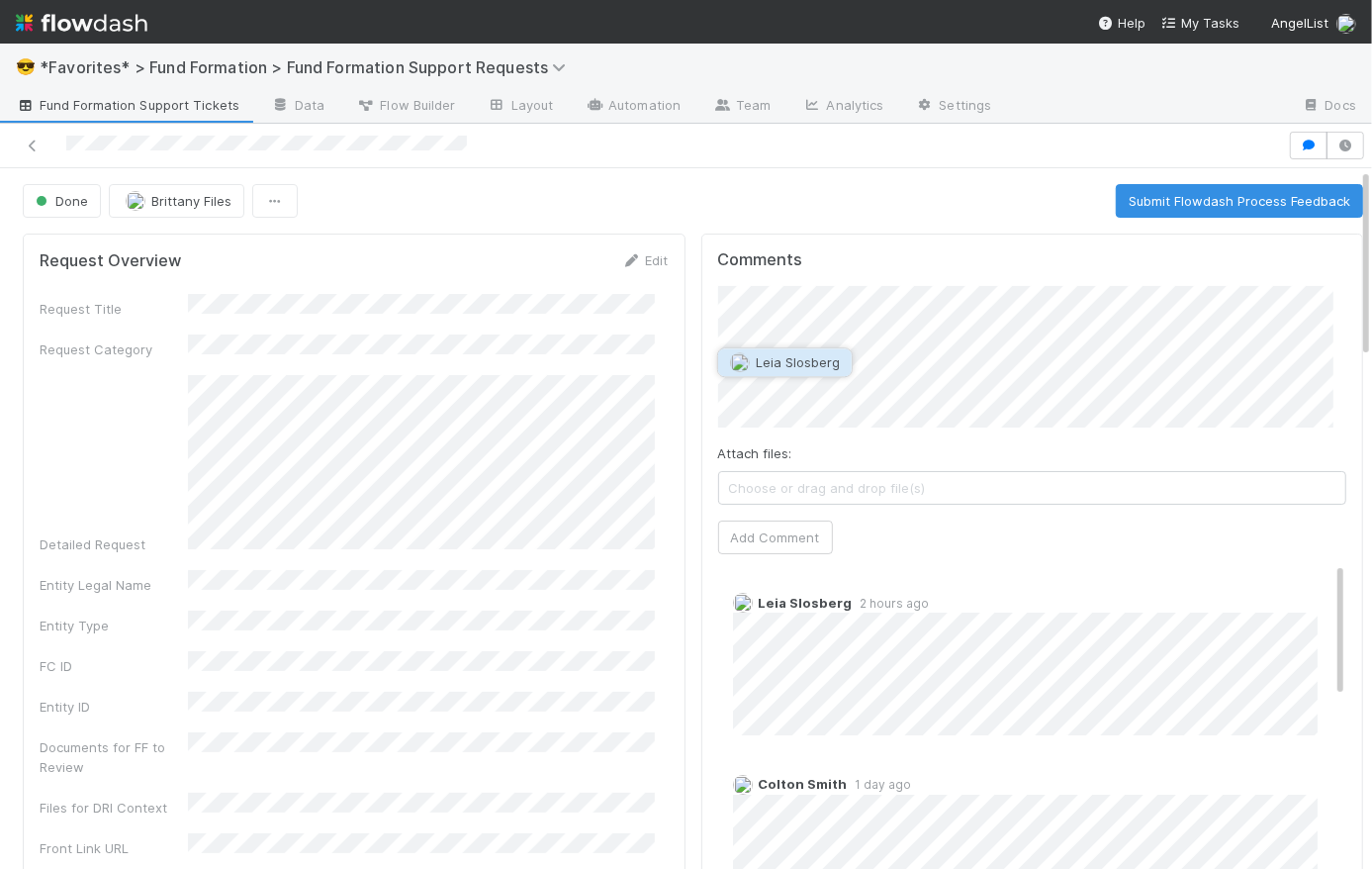 click on "Leia Slosberg" at bounding box center [797, 362] 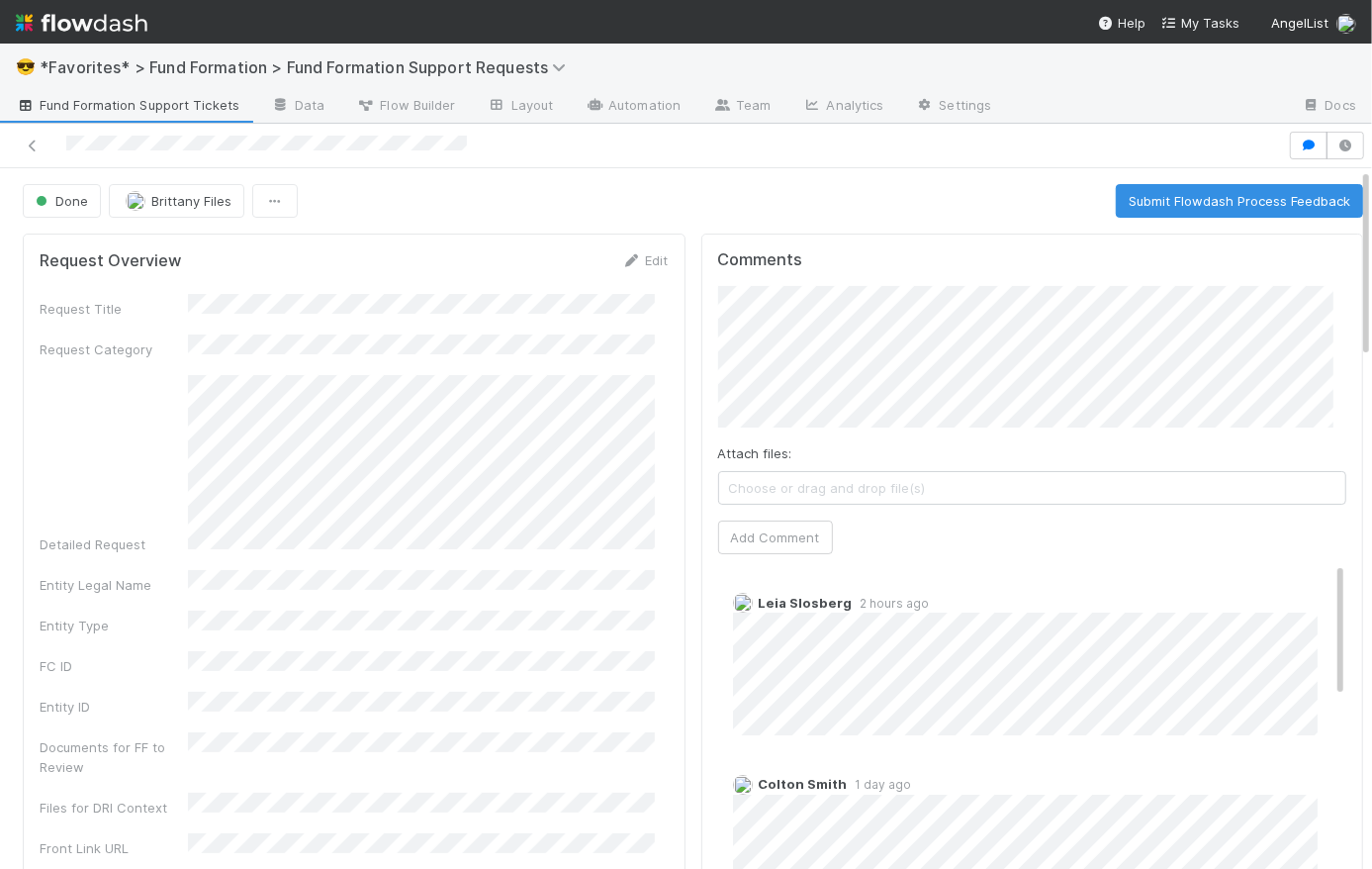 scroll, scrollTop: 3, scrollLeft: 0, axis: vertical 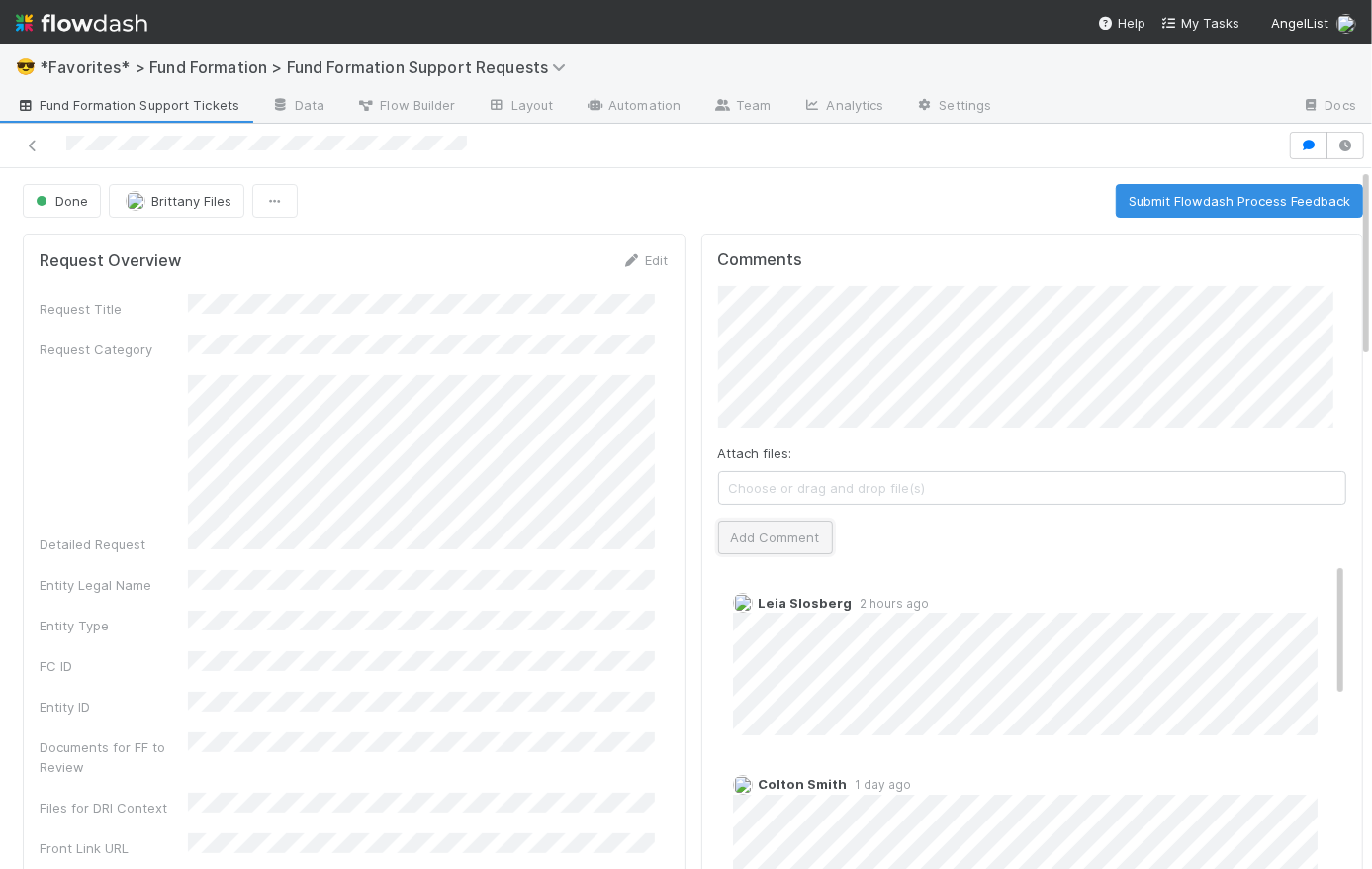 click on "Add Comment" at bounding box center (776, 537) 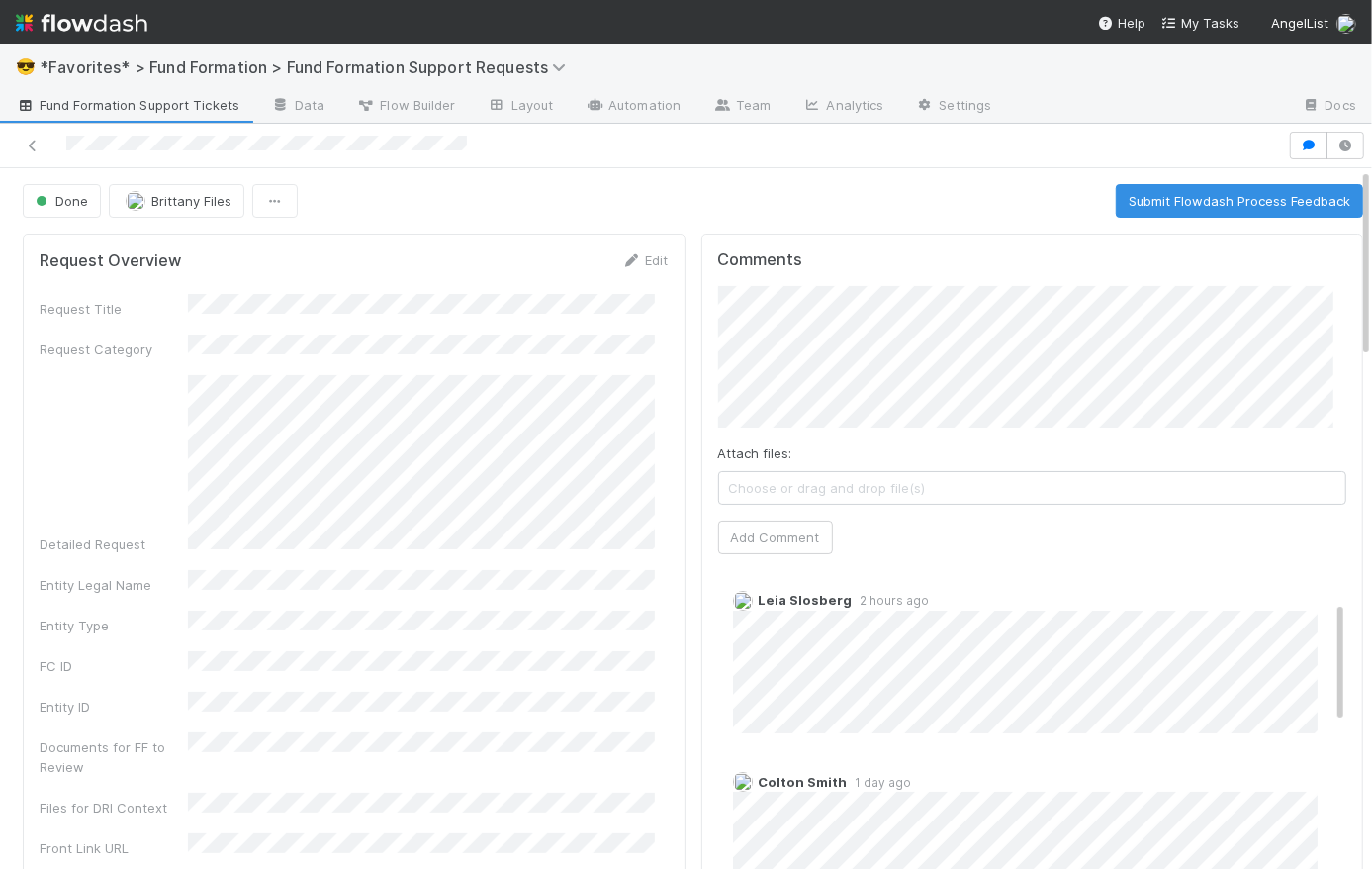 scroll, scrollTop: 0, scrollLeft: 0, axis: both 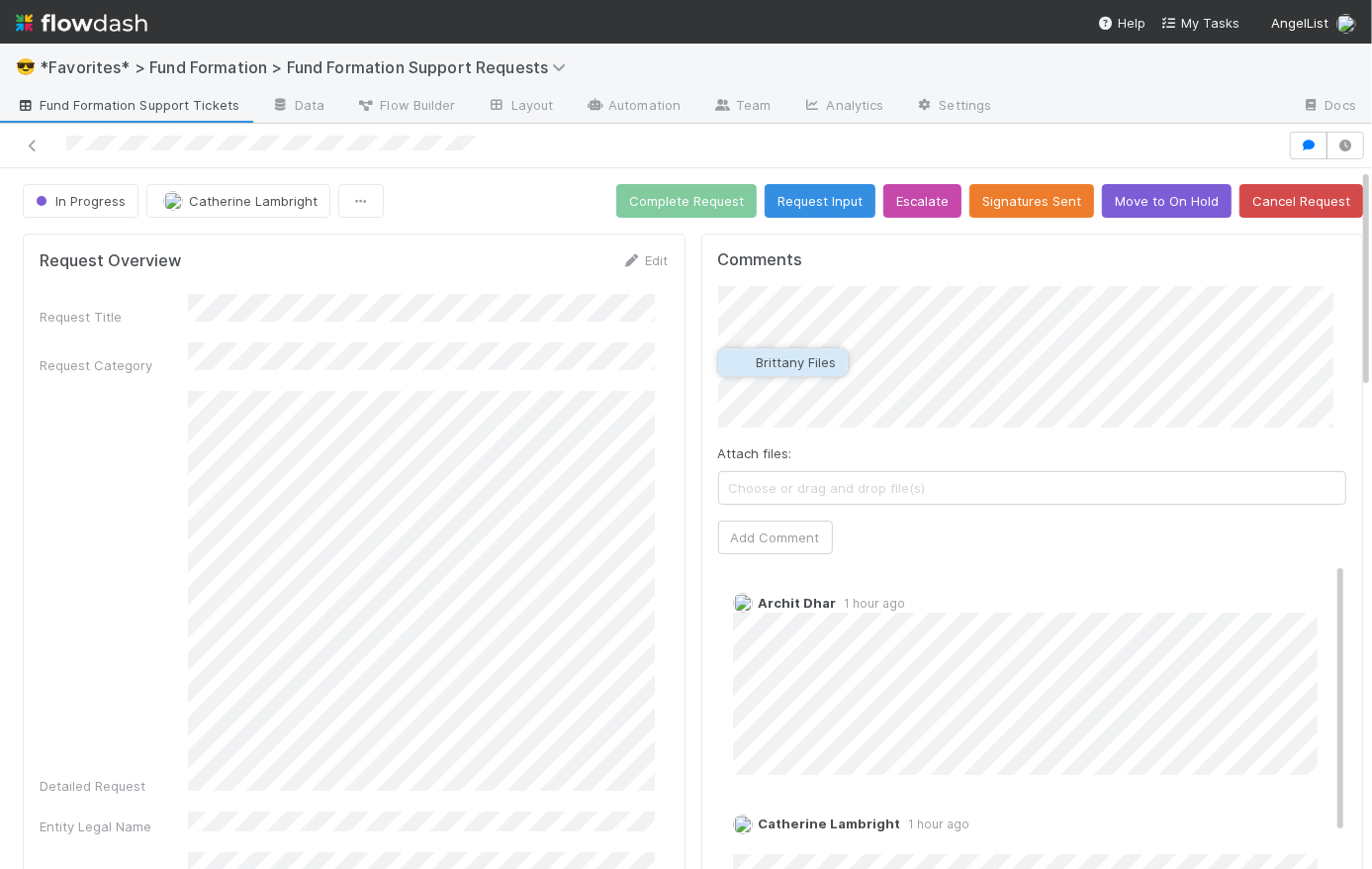 click on "Brittany Files" at bounding box center (795, 362) 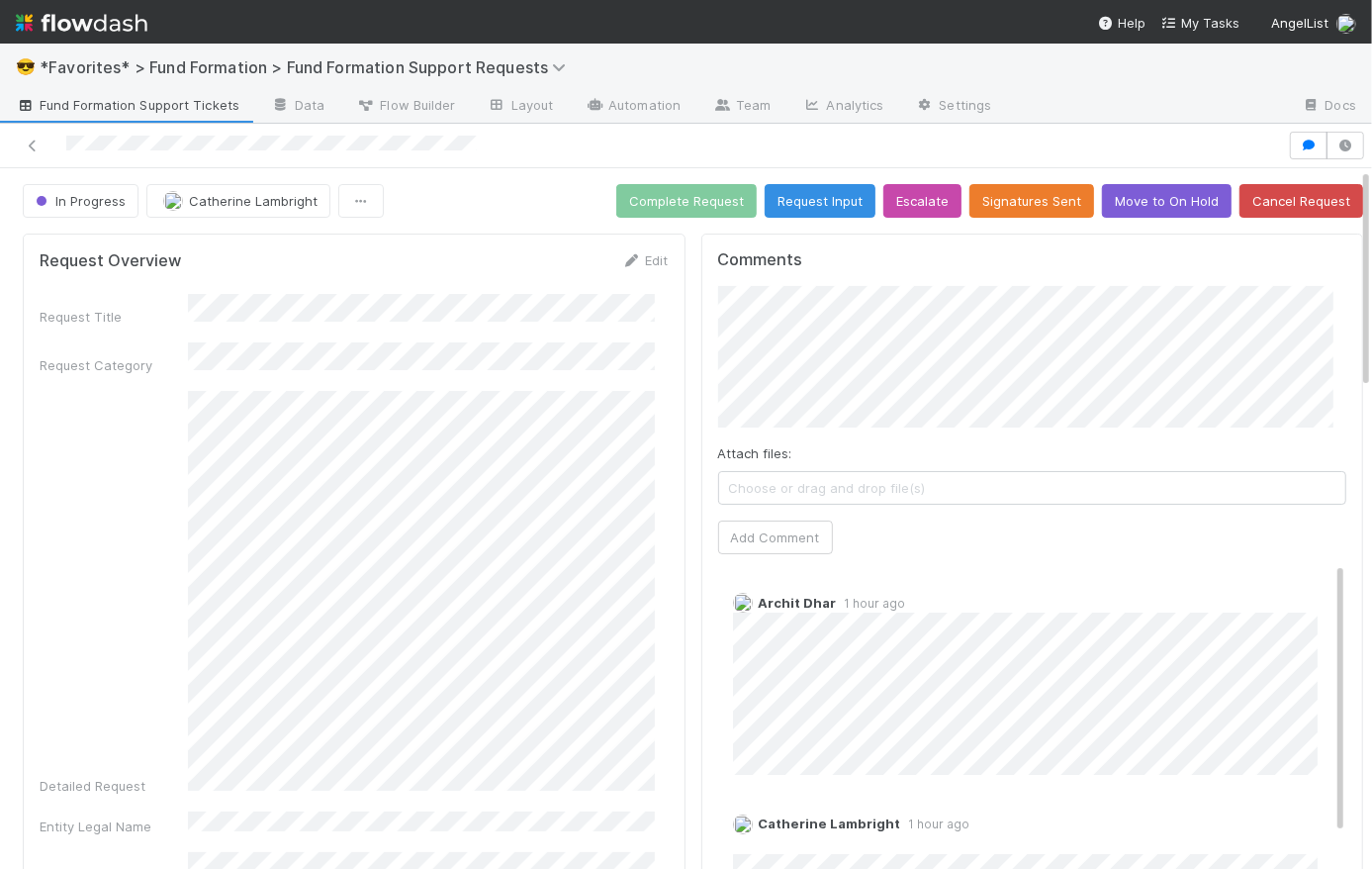 click on "Comments Attach files: Choose or drag and drop file(s) Add Comment Archit Dhar 1 hour ago   Catherine  Lambright  1 hour ago   Edit Delete Archit Dhar 2 hours ago   Archit Dhar 6 hours ago" at bounding box center [1033, 653] 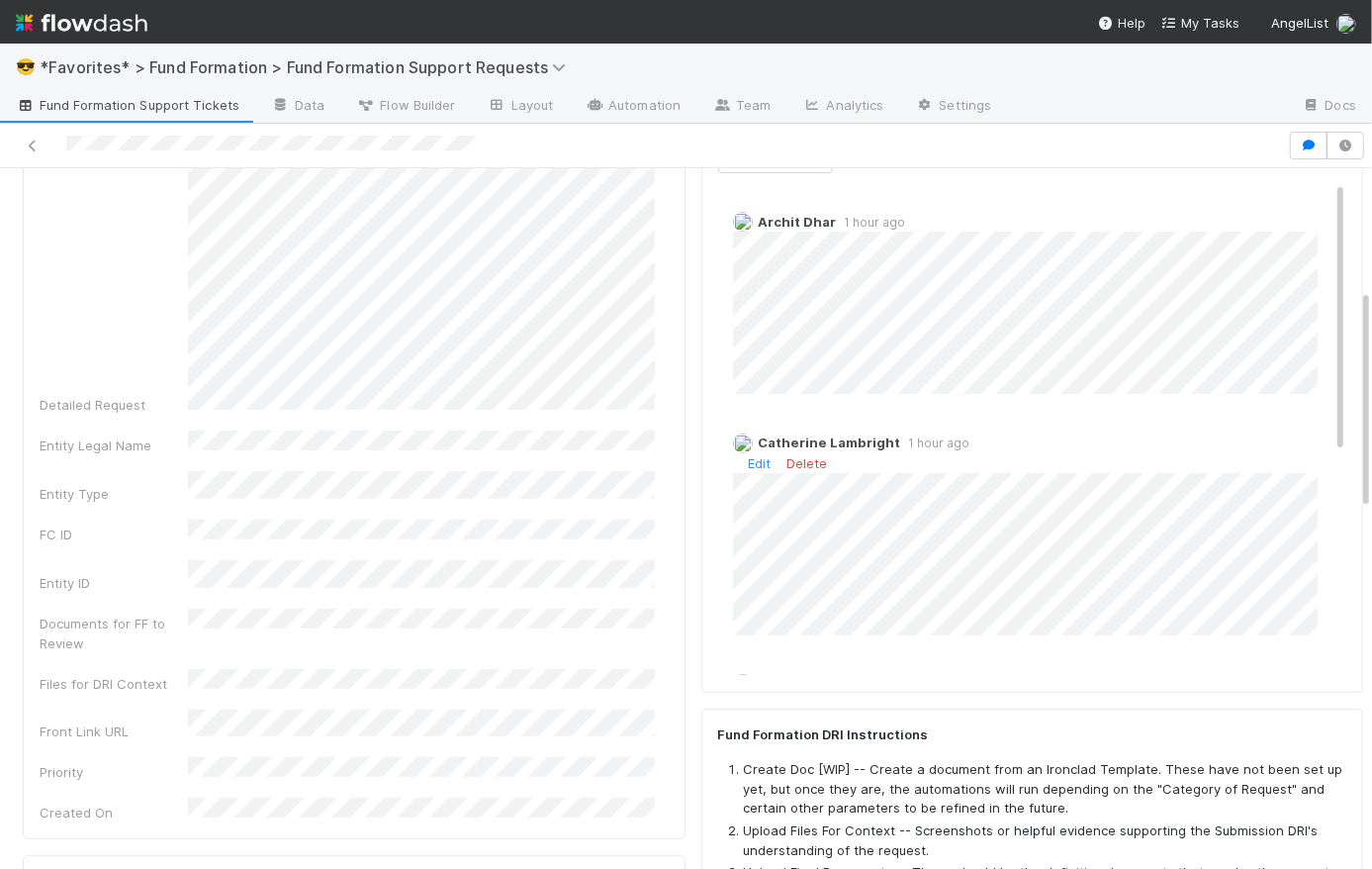 scroll, scrollTop: 0, scrollLeft: 0, axis: both 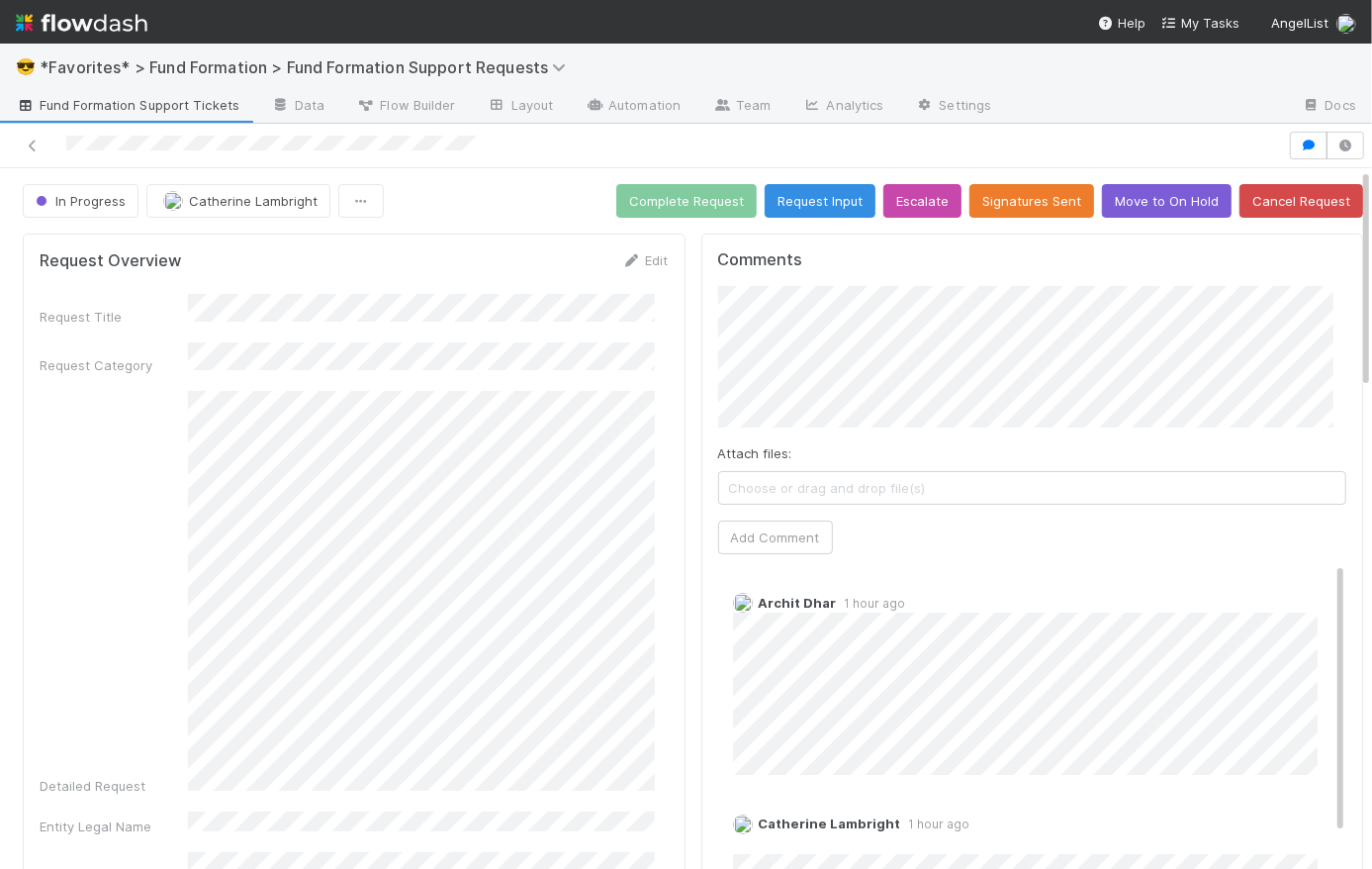 click on "Comments Attach files: Choose or drag and drop file(s) Add Comment Archit Dhar 1 hour ago   Catherine  Lambright  1 hour ago   Edit Delete Archit Dhar 2 hours ago   Archit Dhar 6 hours ago" at bounding box center [1033, 653] 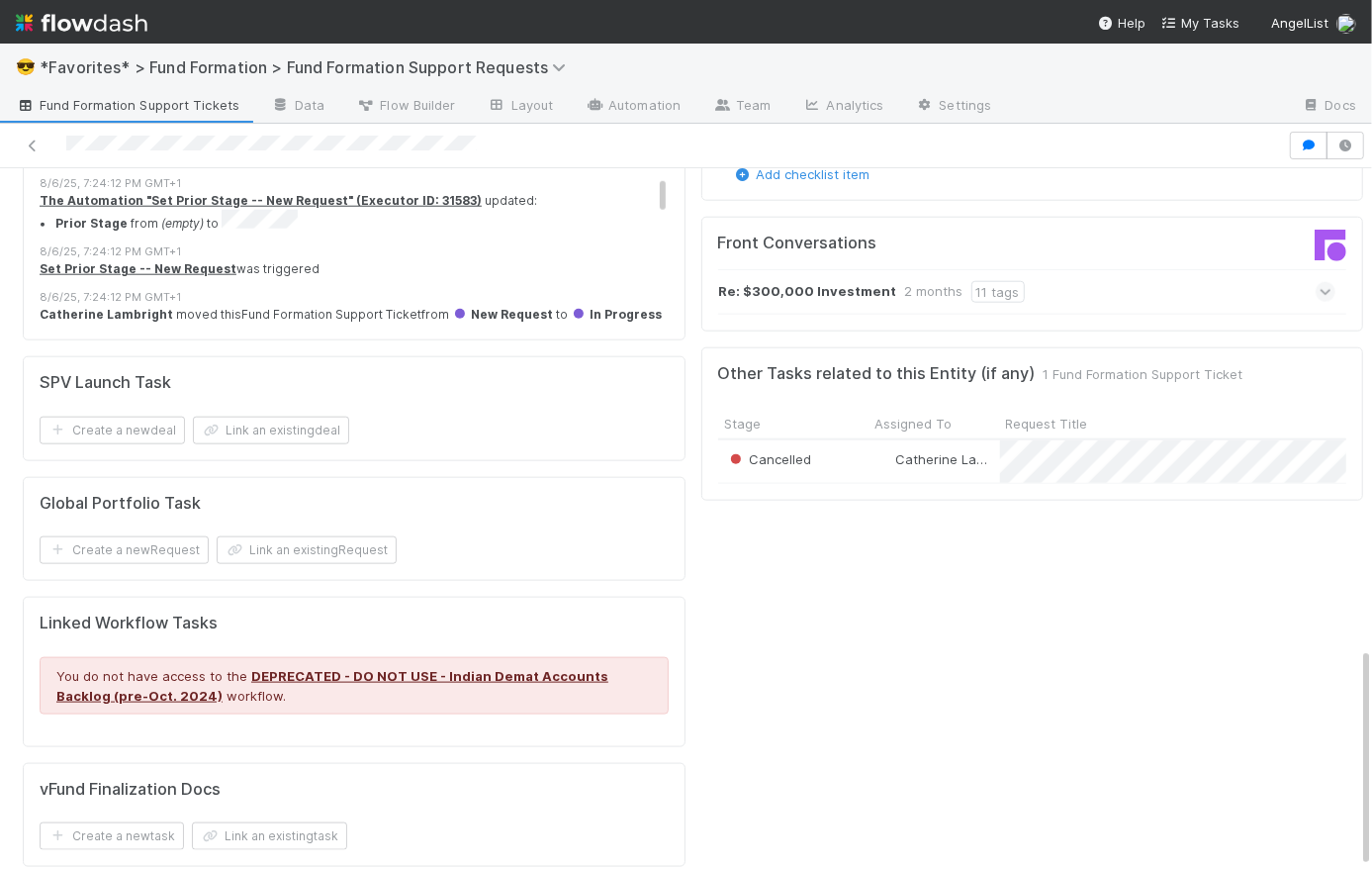 scroll, scrollTop: 1520, scrollLeft: 0, axis: vertical 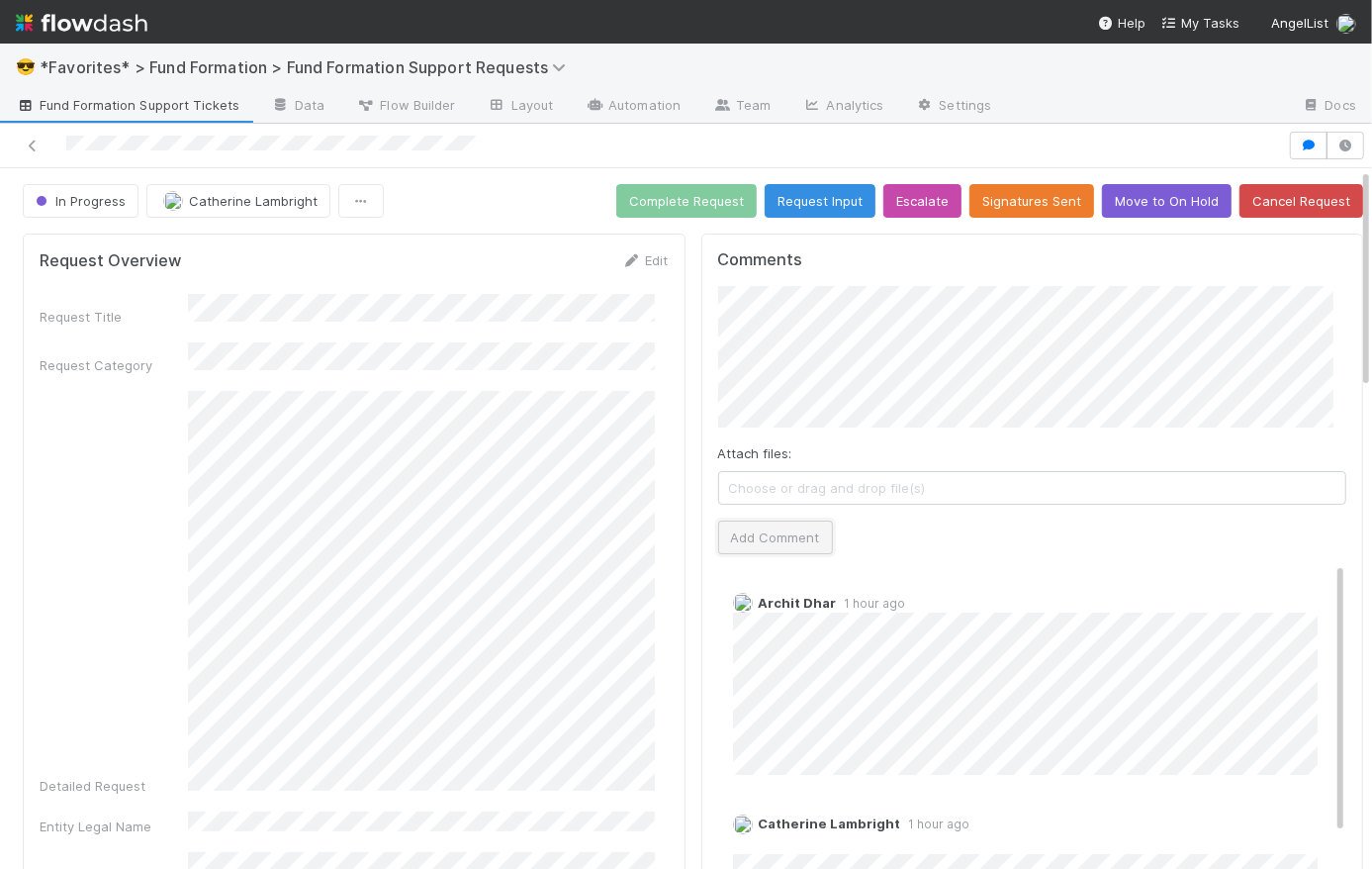 click on "Add Comment" at bounding box center [776, 537] 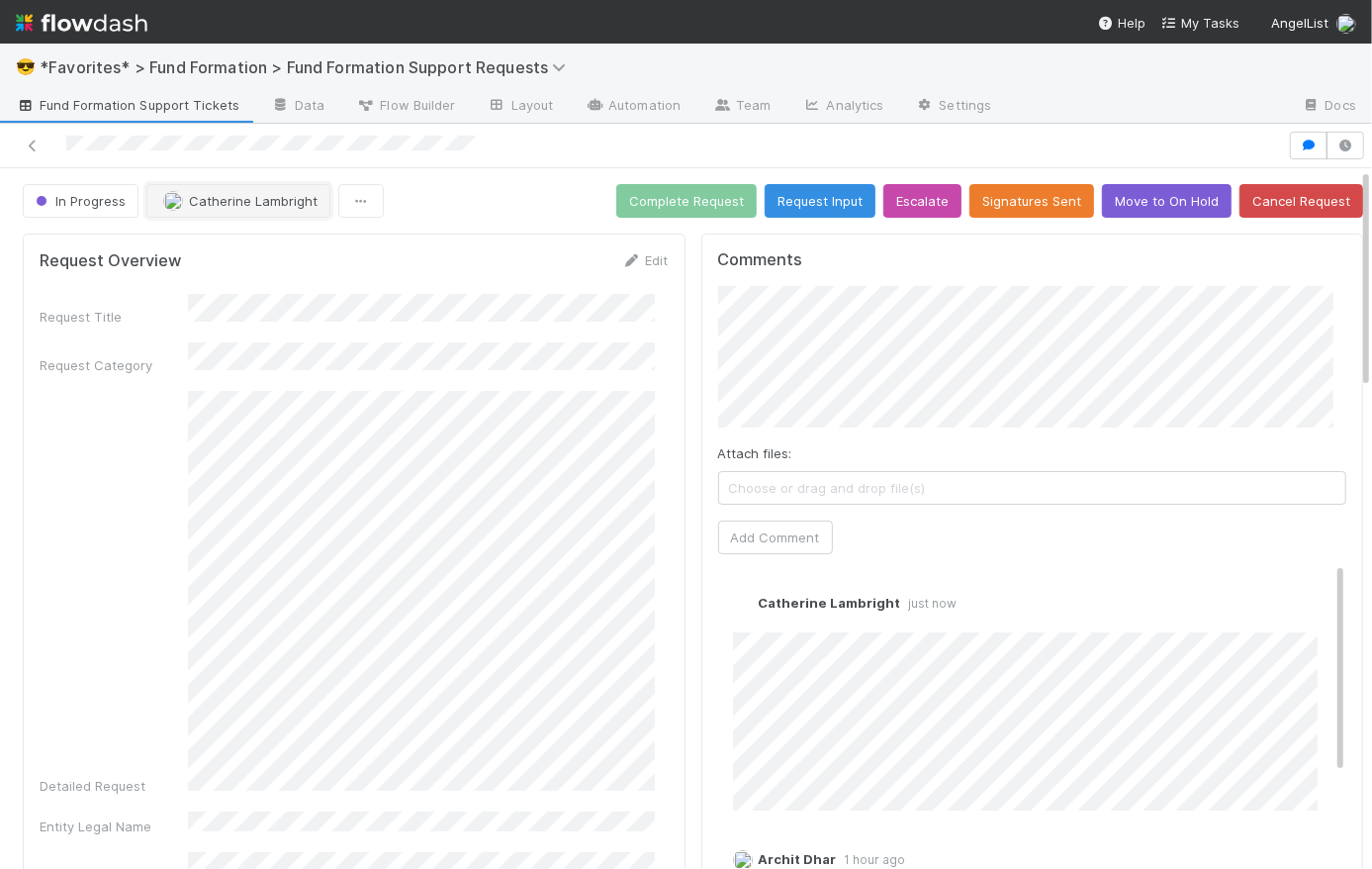 click on "Catherine  Lambright" at bounding box center [253, 201] 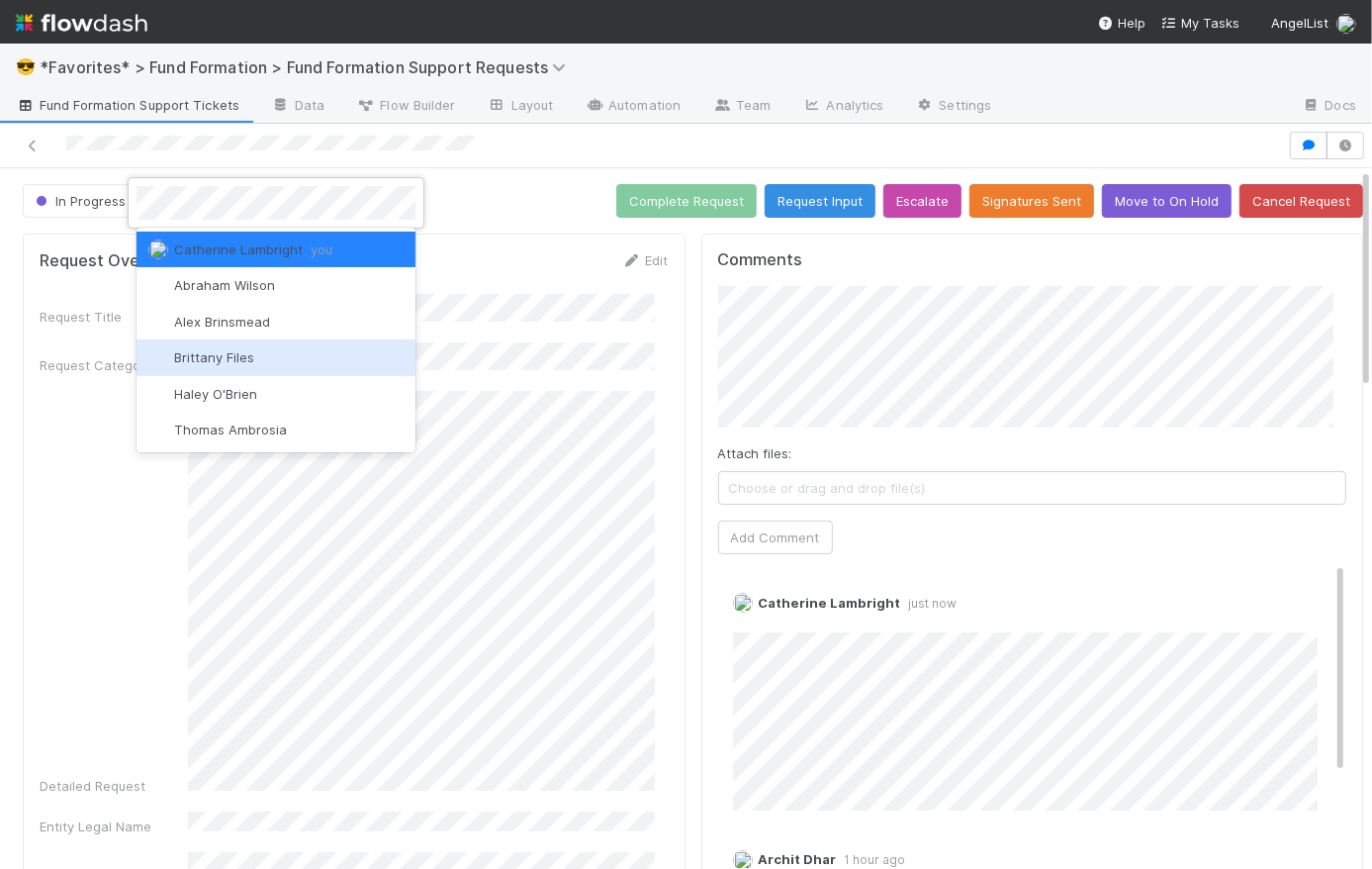 click on "Brittany Files" at bounding box center (276, 357) 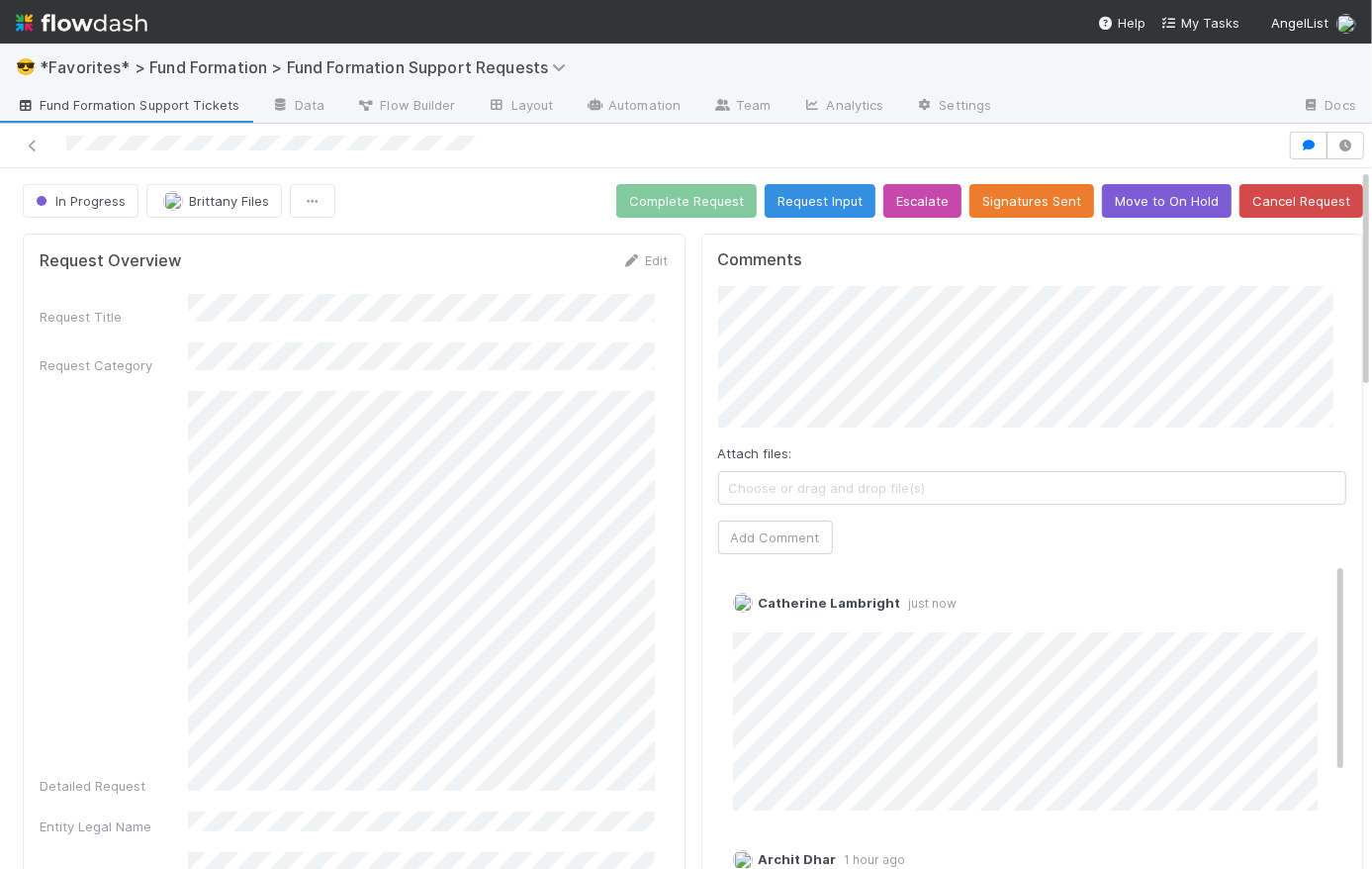 click on "In Progress Brittany Files Complete Request Request Input Escalate Signatures Sent Move to On Hold Cancel Request" at bounding box center (692, 201) 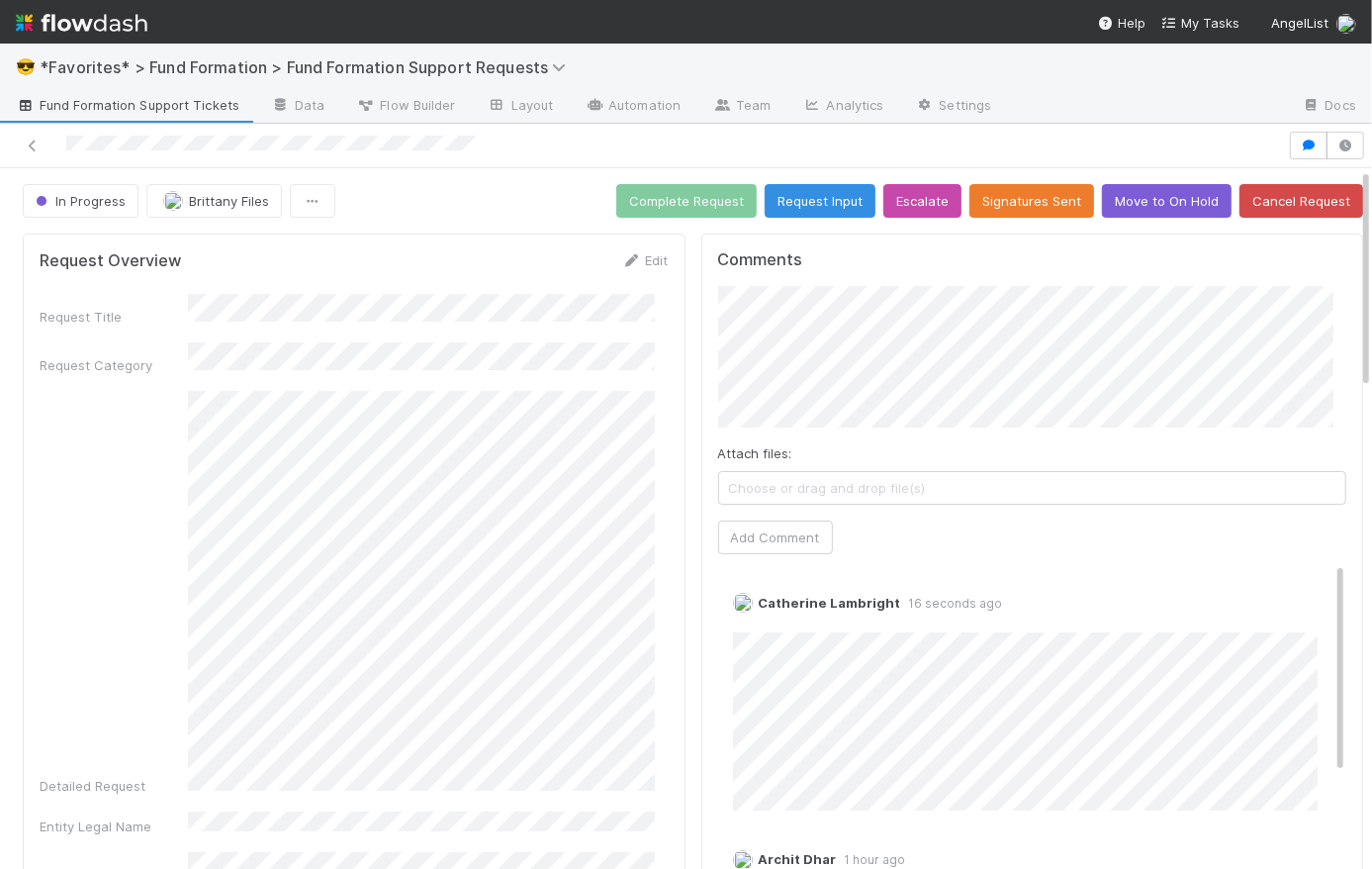 click on "In Progress Brittany Files Complete Request Request Input Escalate Signatures Sent Move to On Hold Cancel Request" at bounding box center (692, 201) 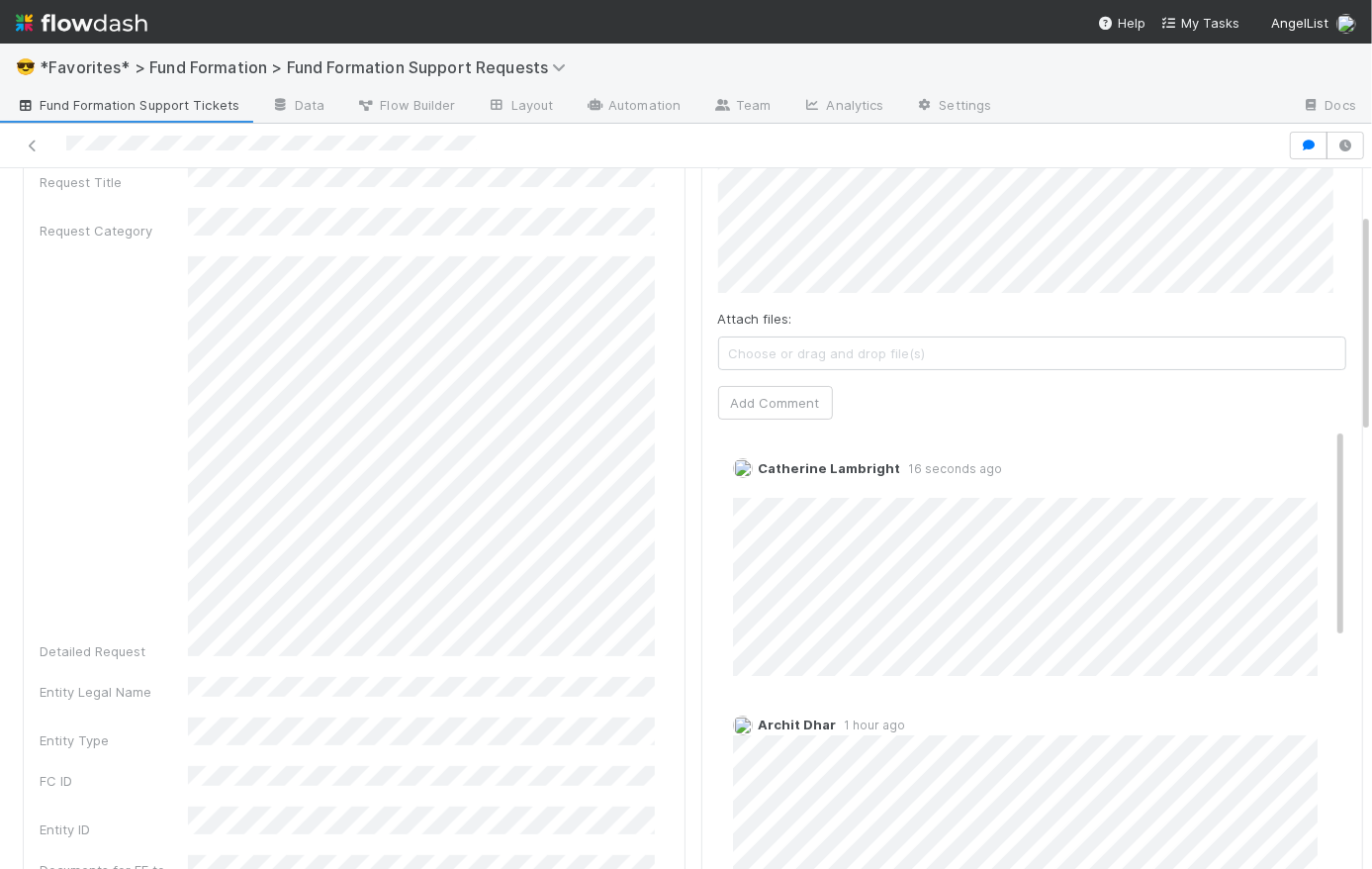 scroll, scrollTop: 141, scrollLeft: 0, axis: vertical 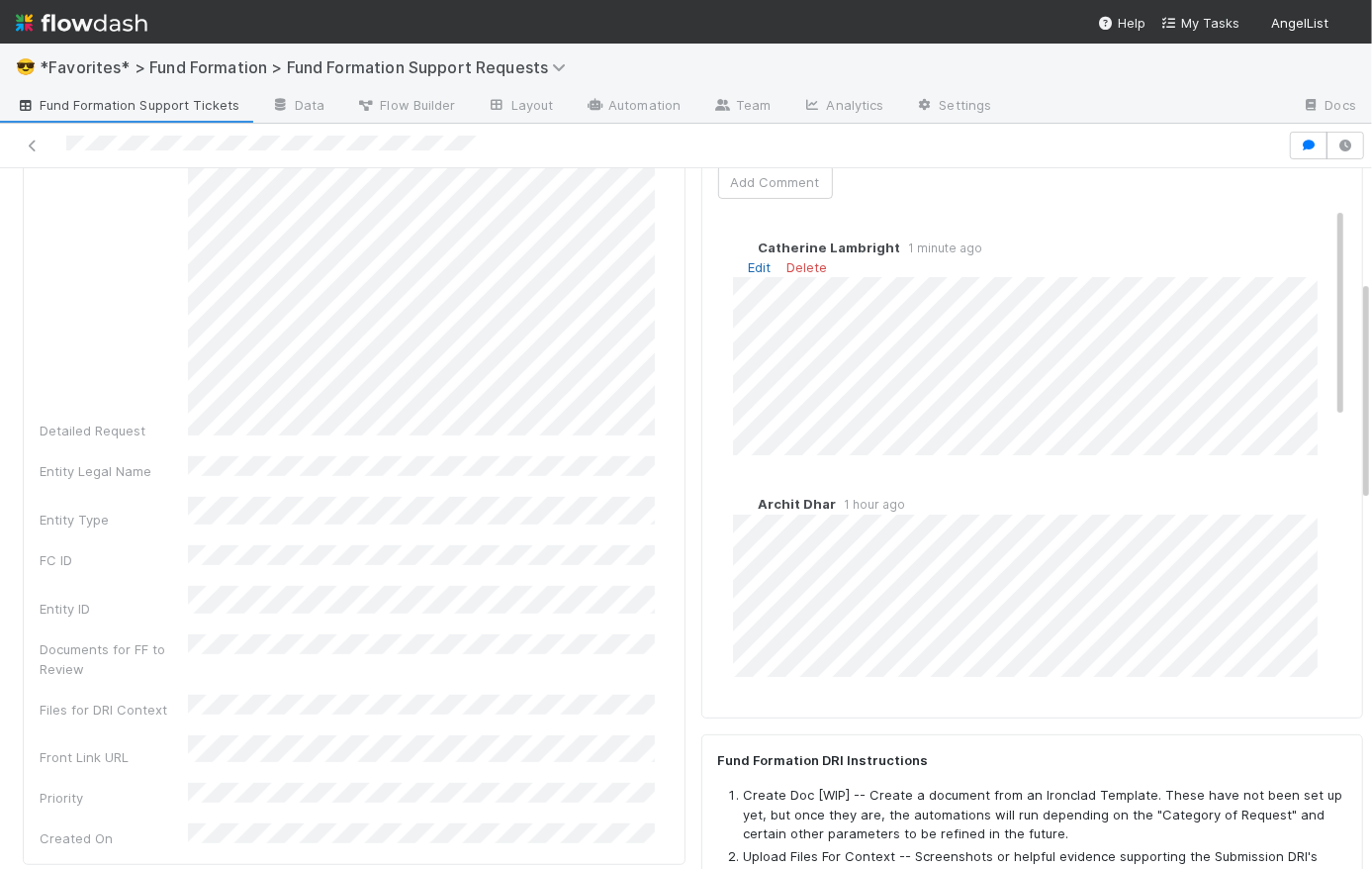 click on "Edit" at bounding box center (760, 267) 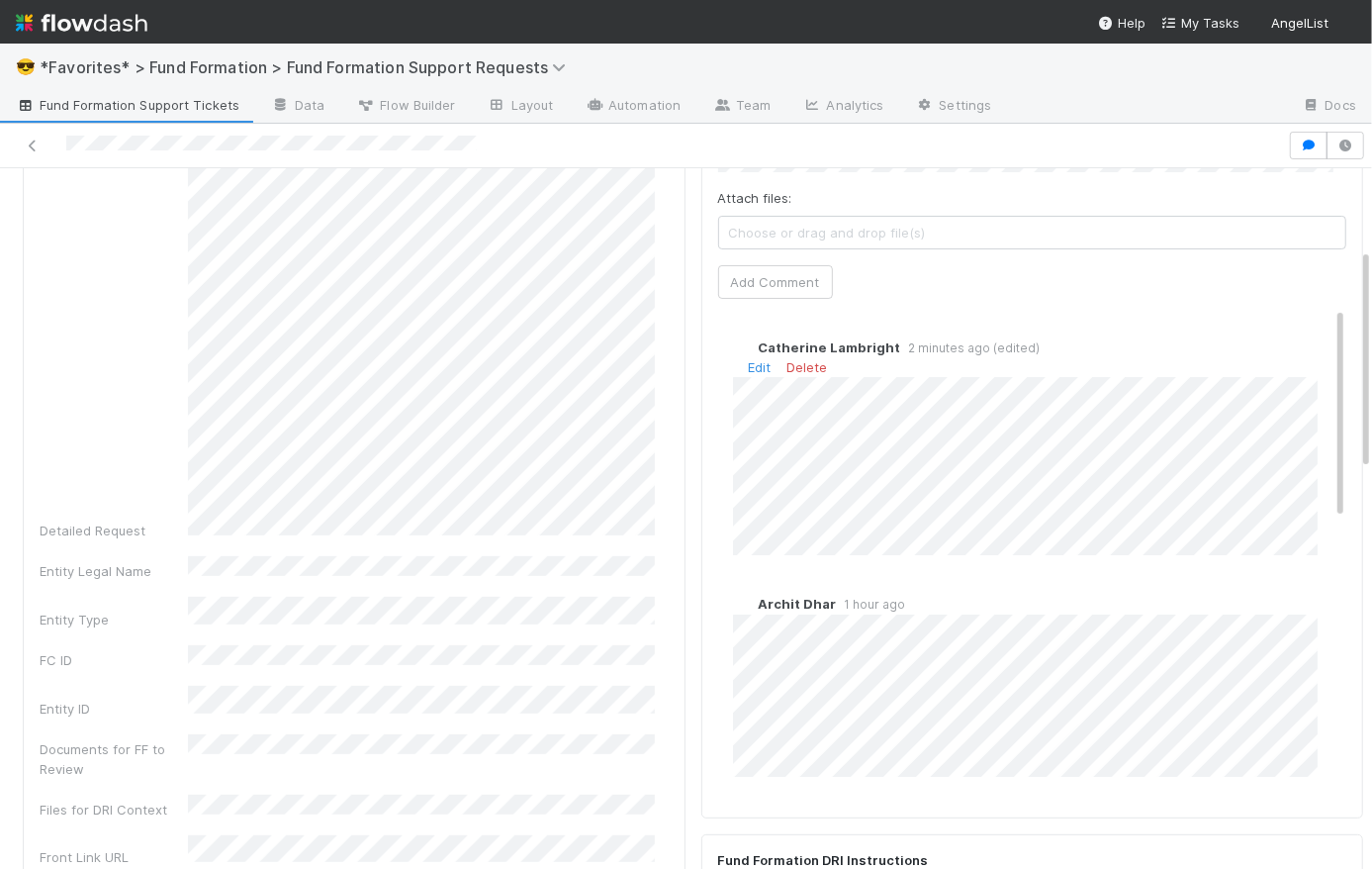 scroll, scrollTop: 0, scrollLeft: 0, axis: both 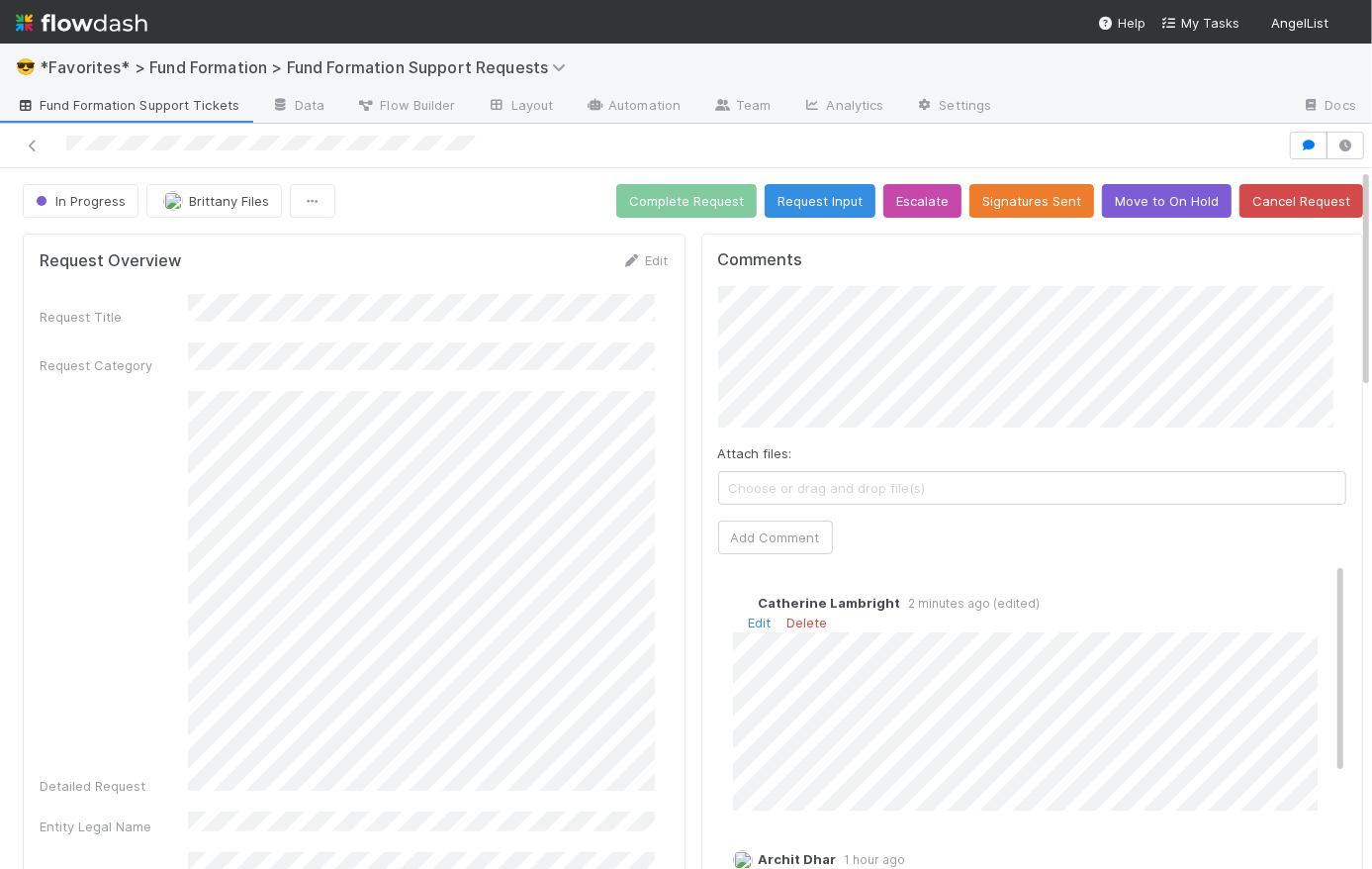click on "In Progress Brittany Files Complete Request Request Input Escalate Signatures Sent Move to On Hold Cancel Request" at bounding box center [692, 201] 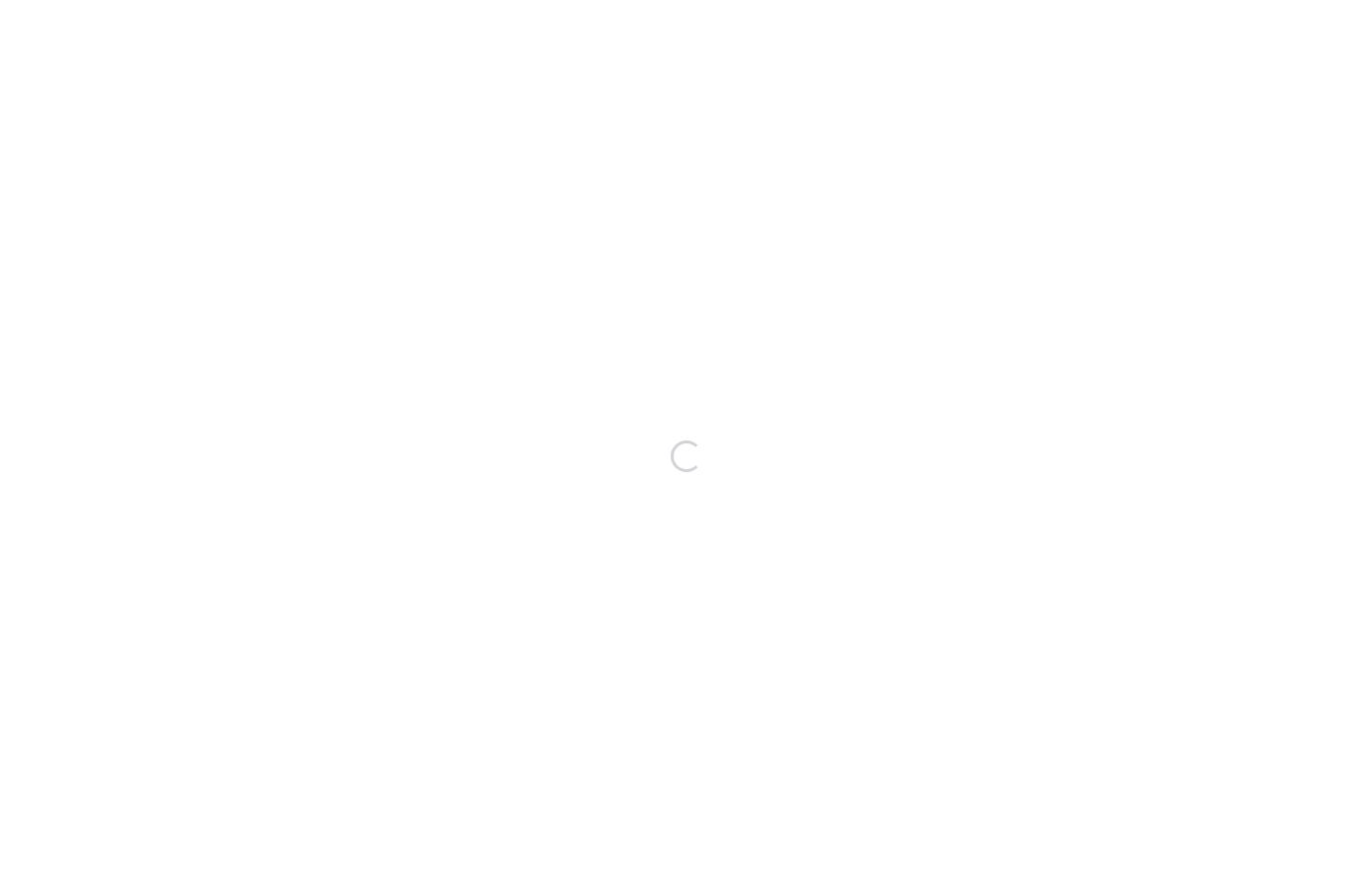 scroll, scrollTop: 0, scrollLeft: 0, axis: both 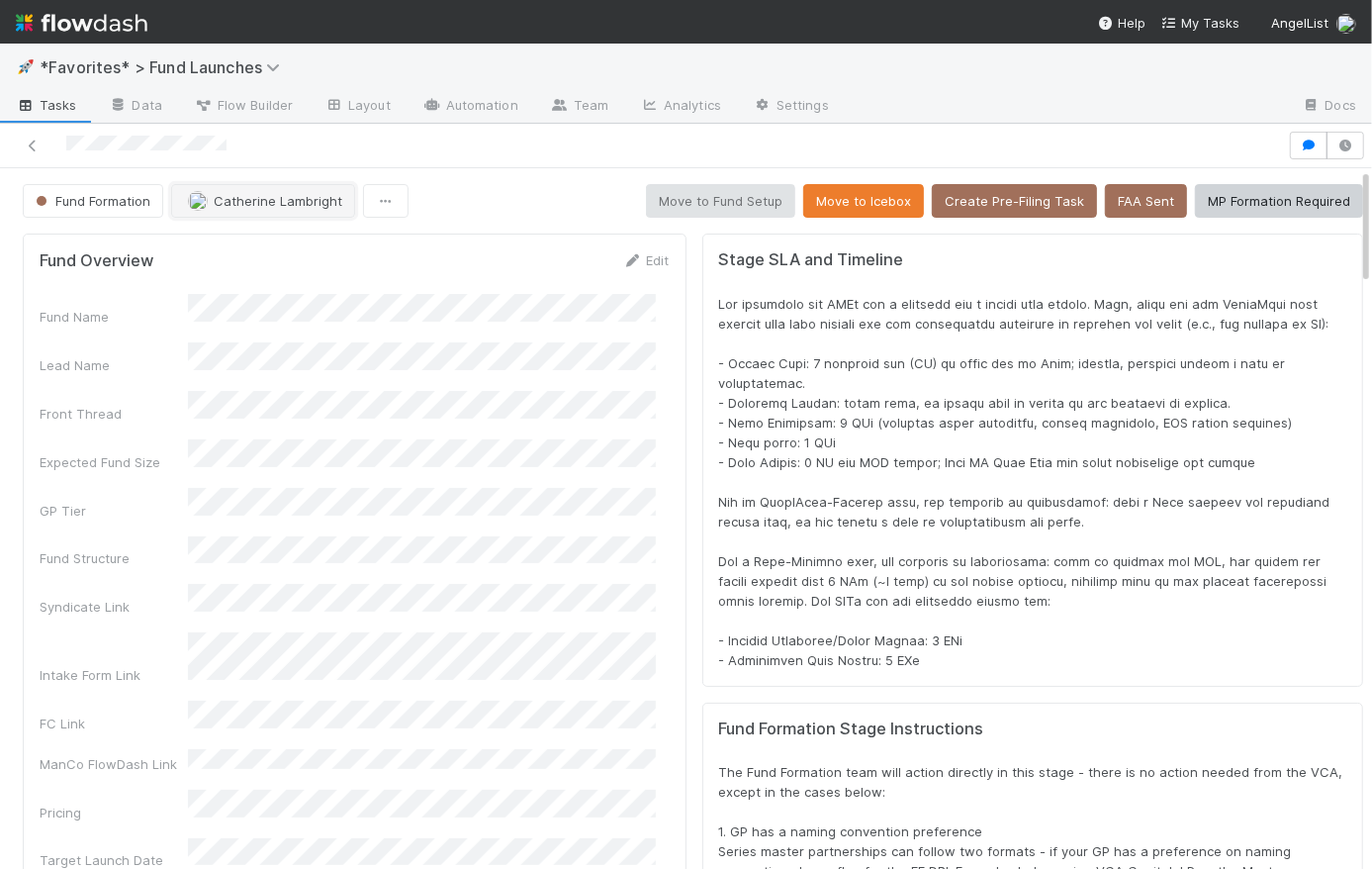 click on "Catherine  Lambright" at bounding box center [278, 201] 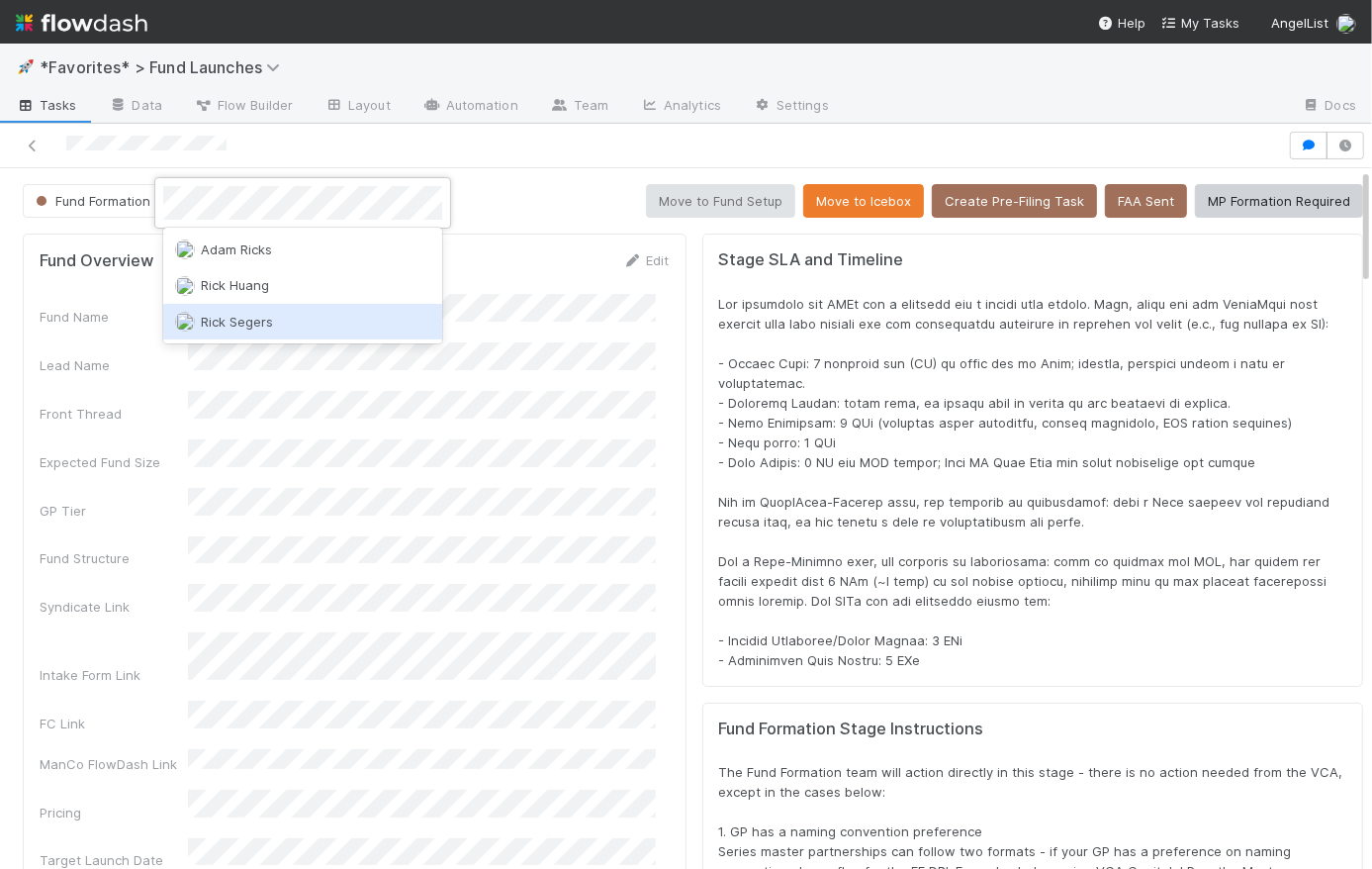 click on "Rick Segers" at bounding box center (303, 322) 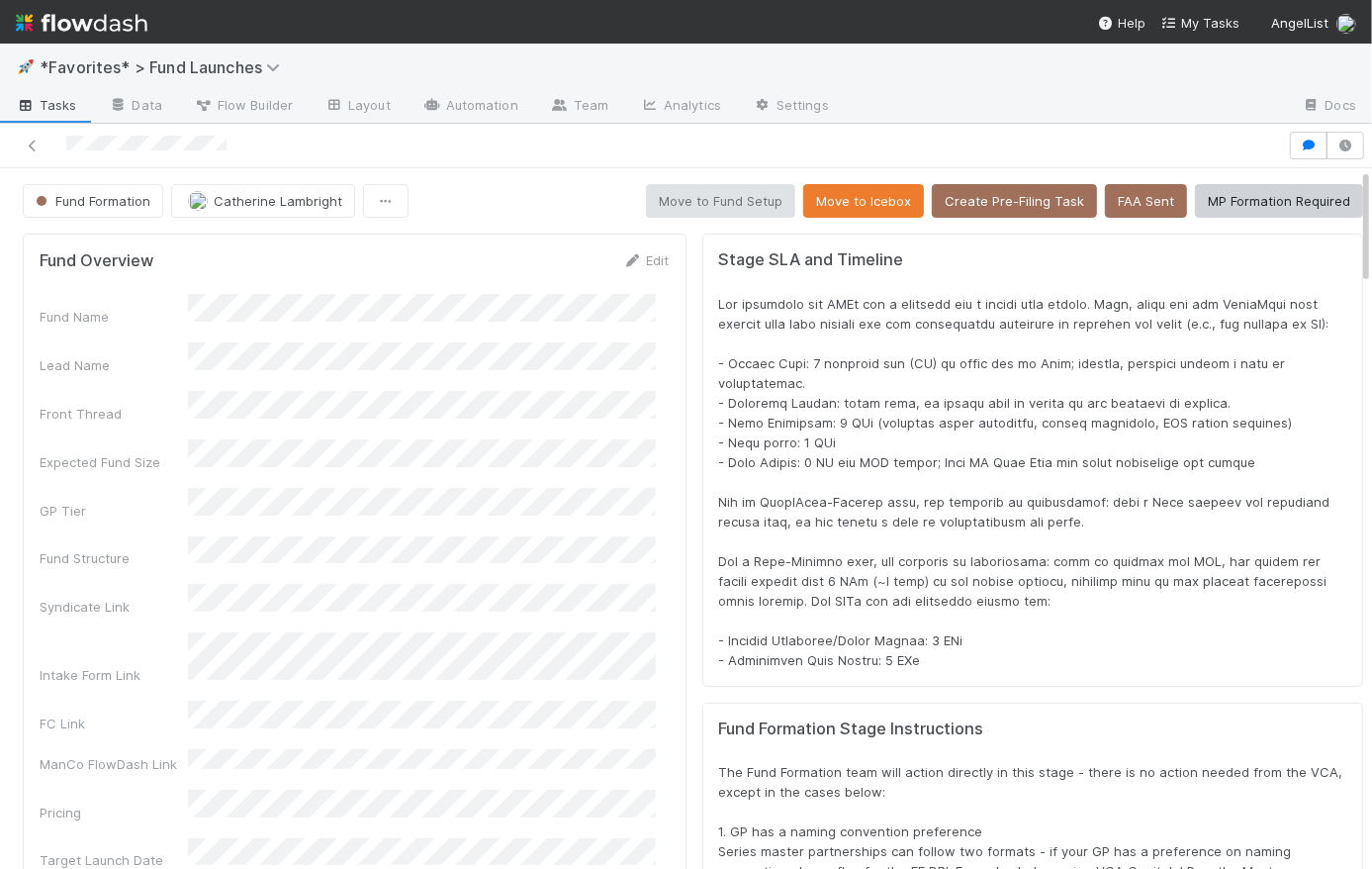 click on "Fund Formation Catherine  Lambright  Move to Fund Setup Move to Icebox Create Pre-Filing Task FAA Sent MP Formation Required" at bounding box center [692, 201] 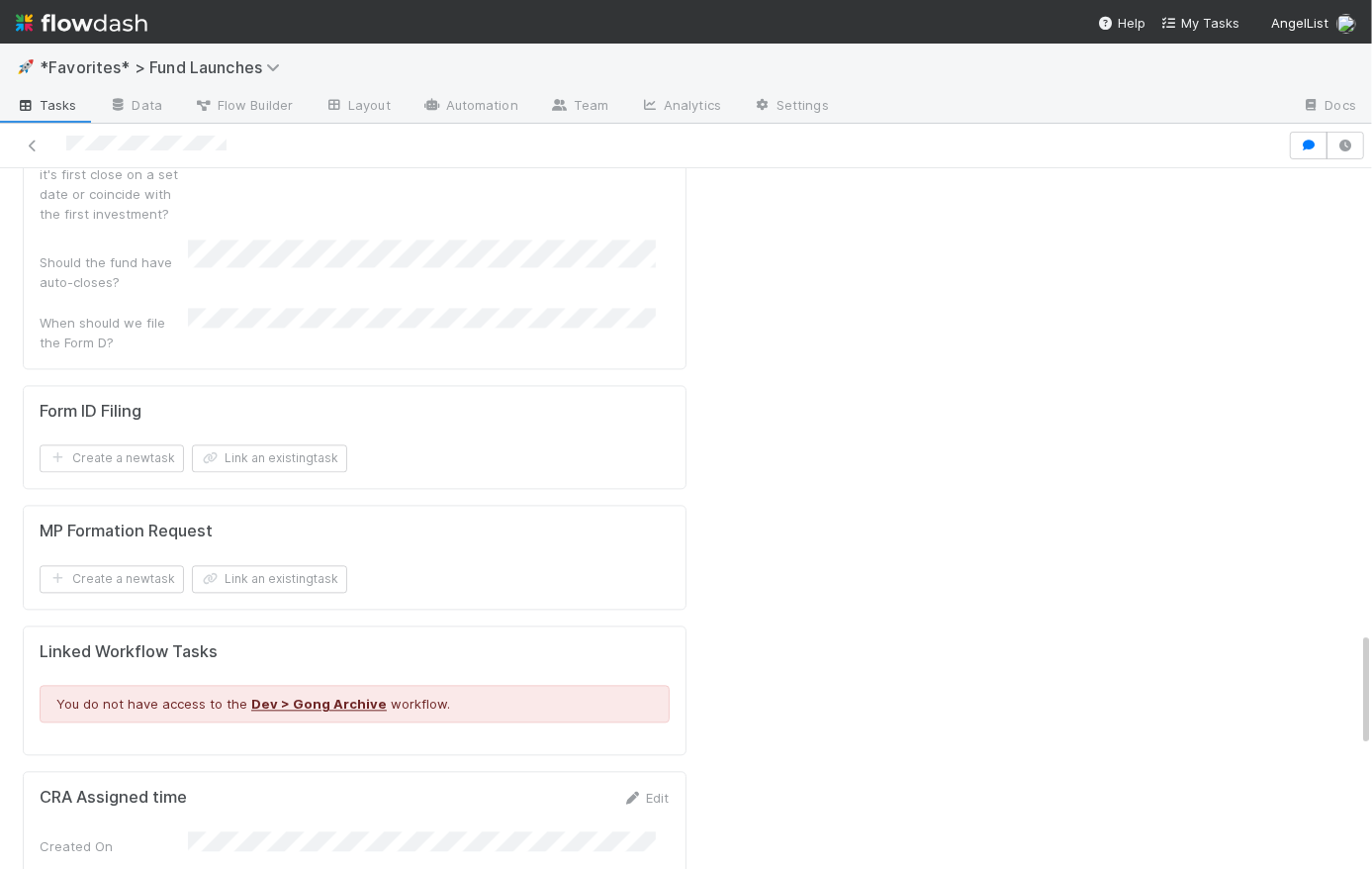 scroll, scrollTop: 3390, scrollLeft: 0, axis: vertical 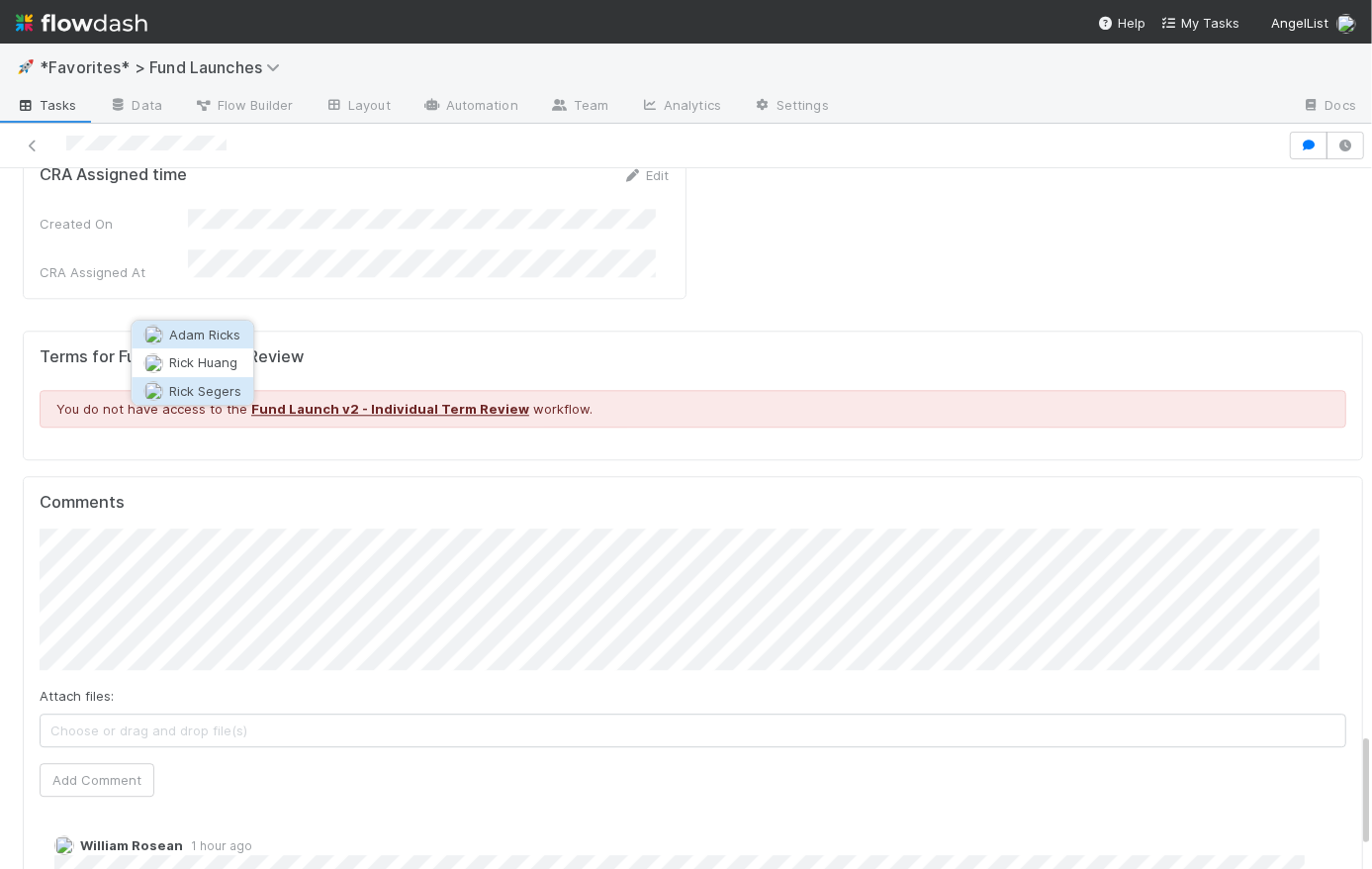 click on "Rick Segers" at bounding box center (205, 391) 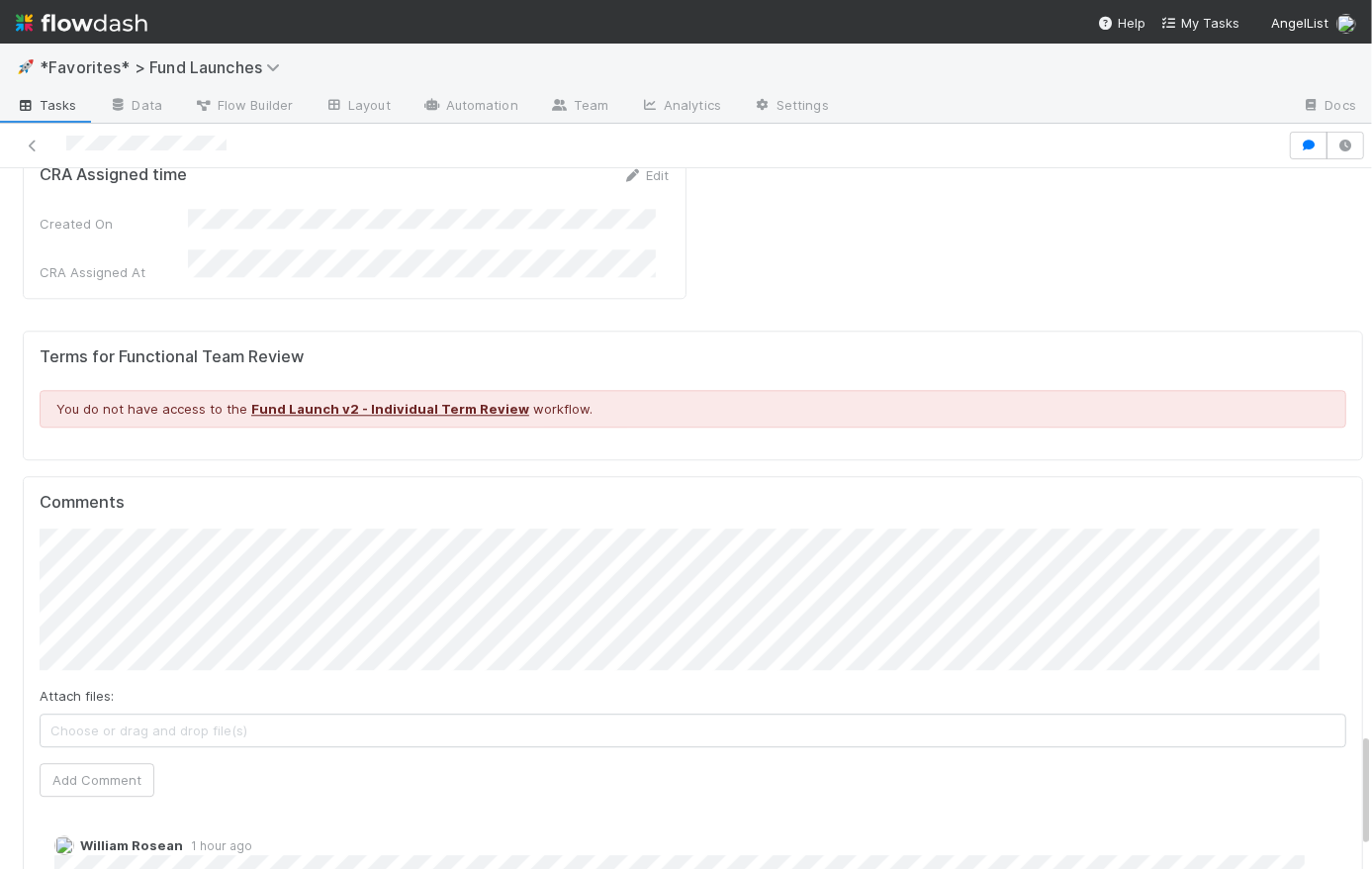 click on "Comments Attach files: Choose or drag and drop file(s) Add Comment William Rosean 1 hour ago" at bounding box center [692, 737] 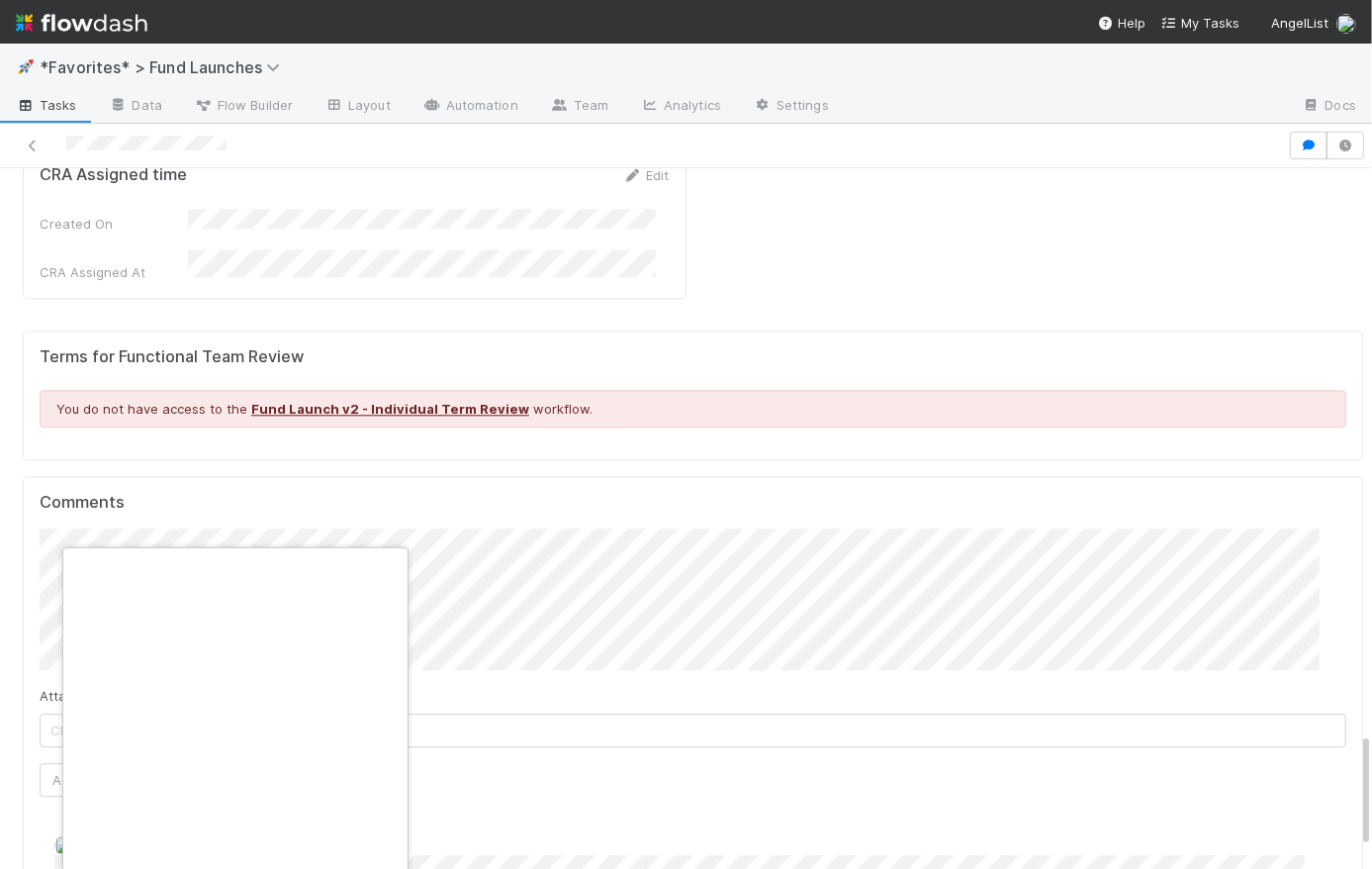 scroll, scrollTop: 0, scrollLeft: 5, axis: horizontal 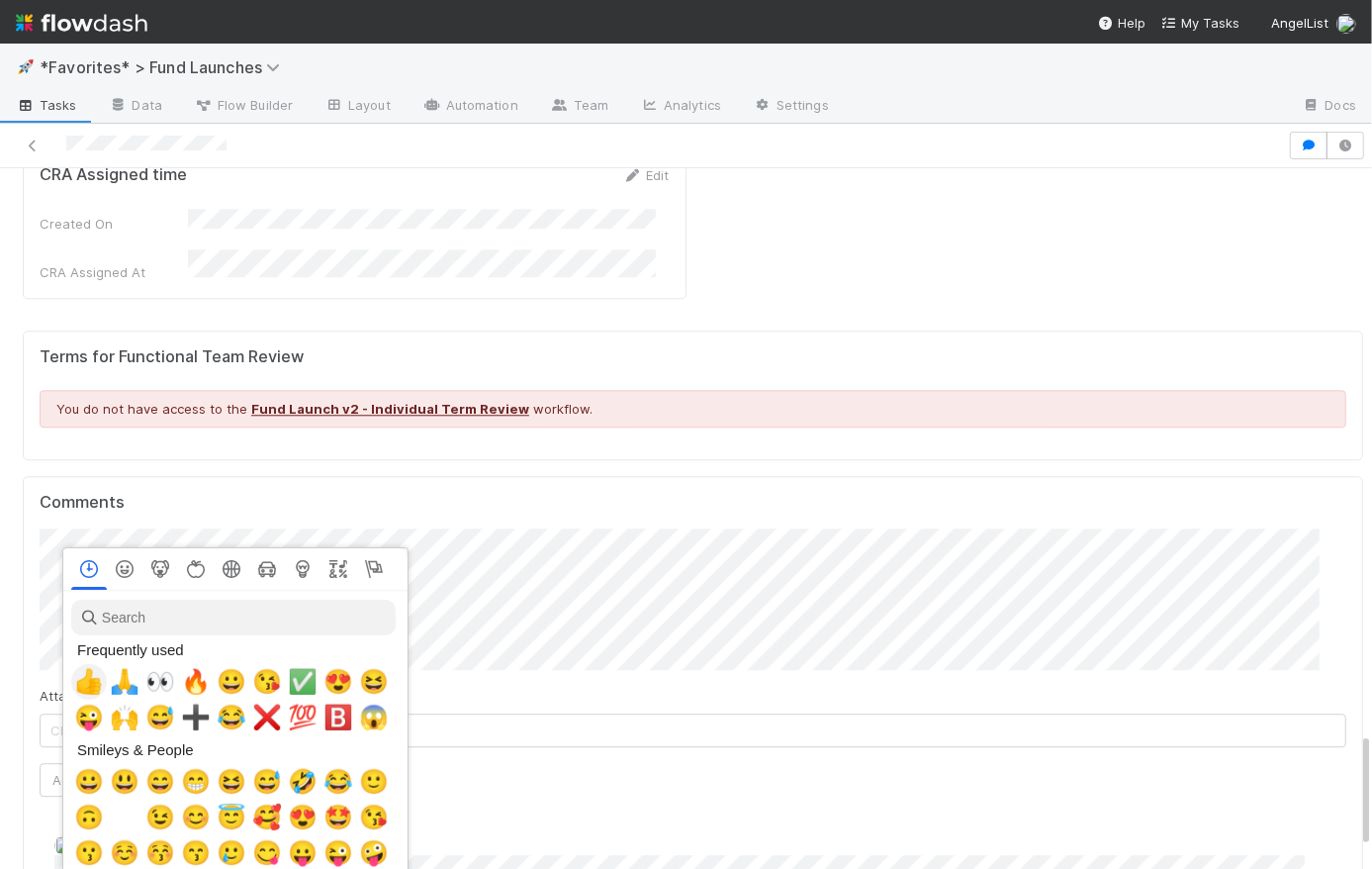 click on "👍" at bounding box center (89, 682) 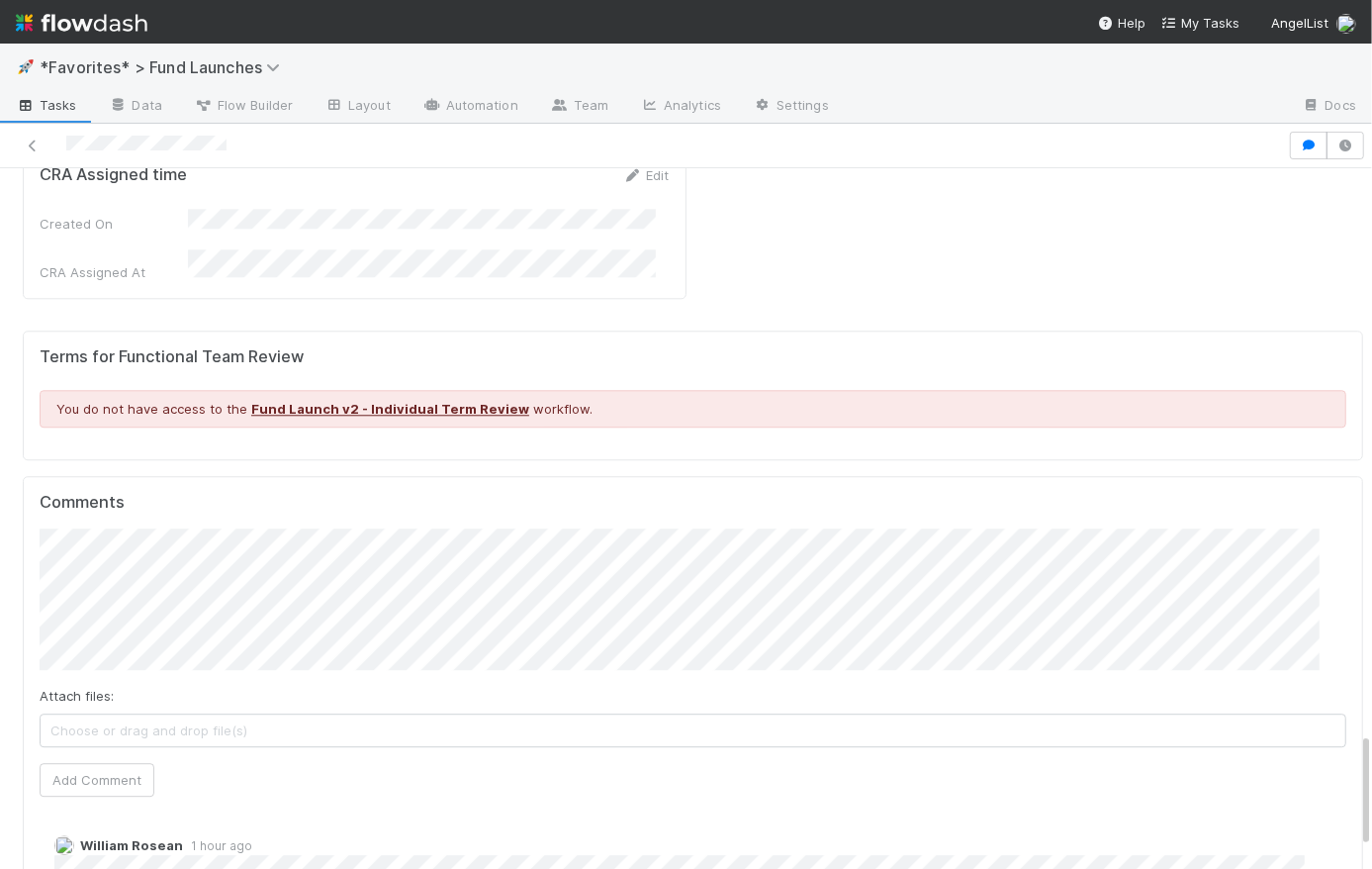 click on "Terms for Functional Team Review You do not have access to the   Fund Launch v2 - Individual Term Review   workflow. Comments Attach files: Choose or drag and drop file(s) Add Comment William Rosean 1 hour ago   Activity Log Undo Last Action Export as CSV 8/6/25, 11:34:07 PM GMT+1 Catherine  Lambright    assigned this  task  to   Rick Segers 8/6/25, 9:46:40 PM GMT+1 The Automation "[Fund Formation] Round robin assign DRI to Rick or Catherine" (Executor ID: 36266)   assigned this  task  to   Catherine  Lambright  8/6/25, 9:46:40 PM GMT+1 Notify FF when Fund is ready for entity formation and EIN filing   was triggered 8/6/25, 9:46:40 PM GMT+1 [Fund Formation] Round robin assign DRI to Rick or Catherine  was triggered 8/6/25, 9:46:40 PM GMT+1 William Rosean   moved this  task  from     Finalize Intake Form   to     Fund Formation 8/6/25, 9:46:39 PM GMT+1 William Rosean  performed the  Move to Fund Formation (AL-Advised)  action. 8/6/25, 9:46:39 PM GMT+1 William Rosean   updated: Limited Partnership Name   from" at bounding box center [692, 793] 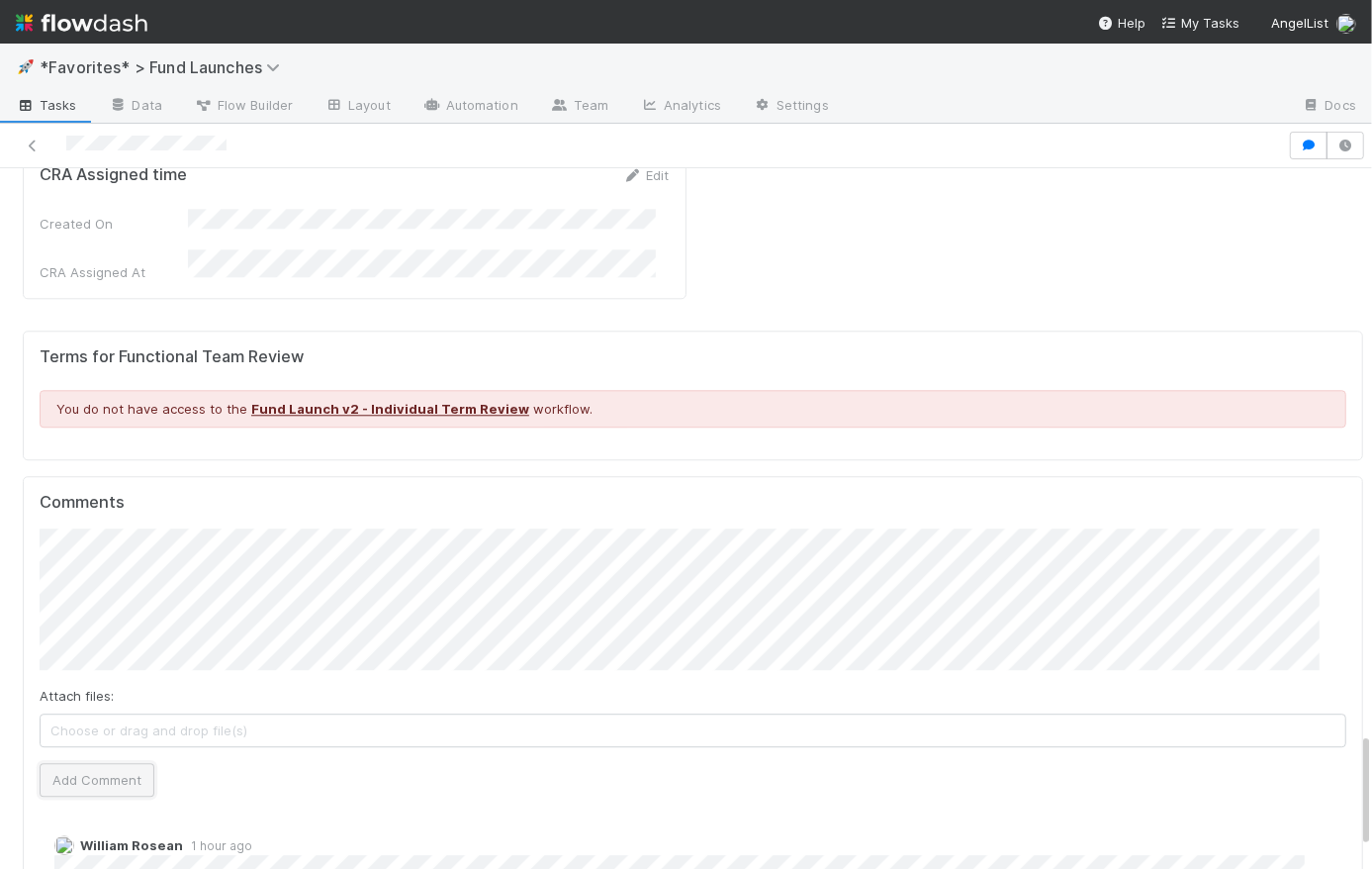 click on "Add Comment" at bounding box center (97, 780) 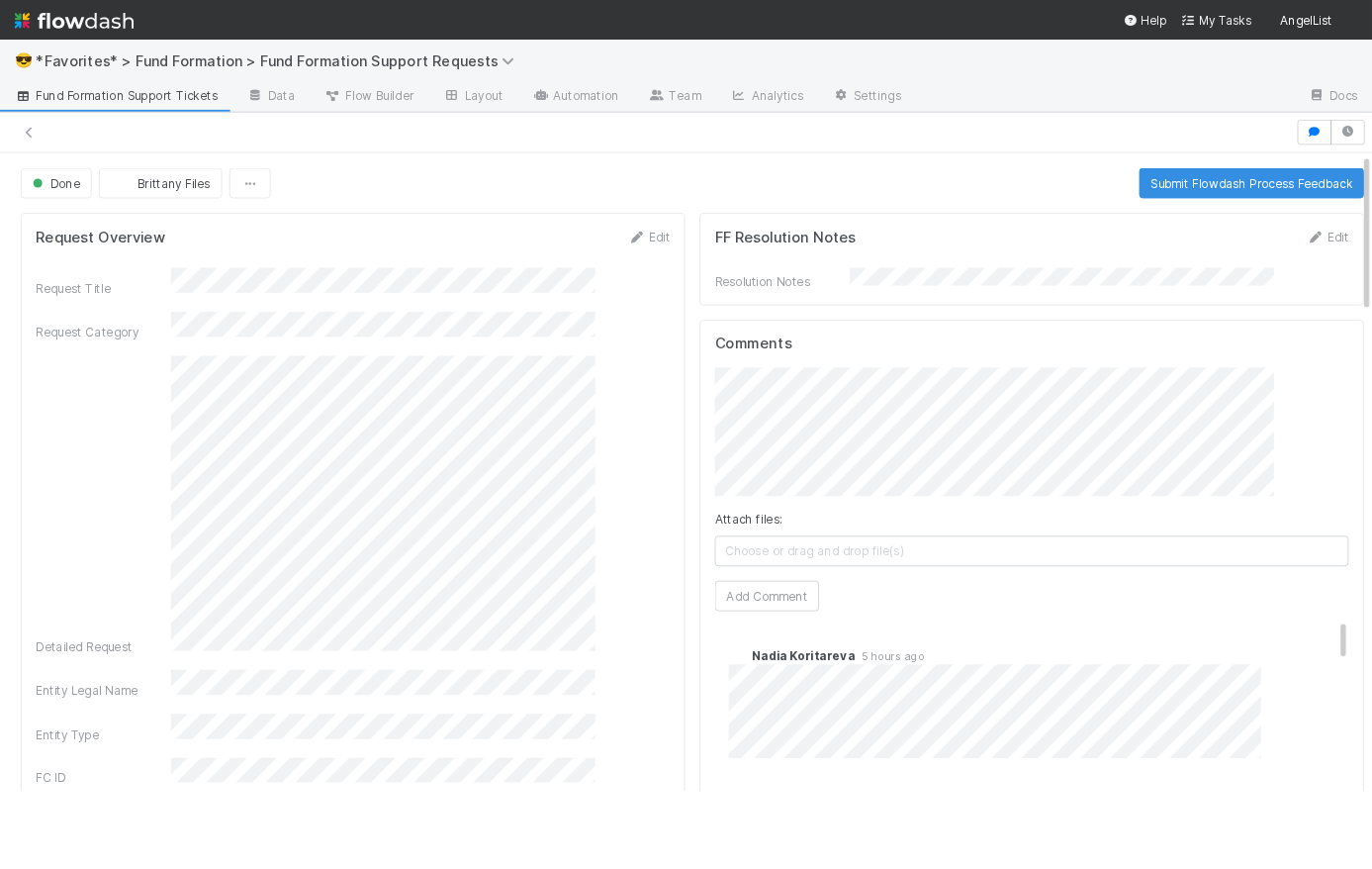 scroll, scrollTop: 0, scrollLeft: 0, axis: both 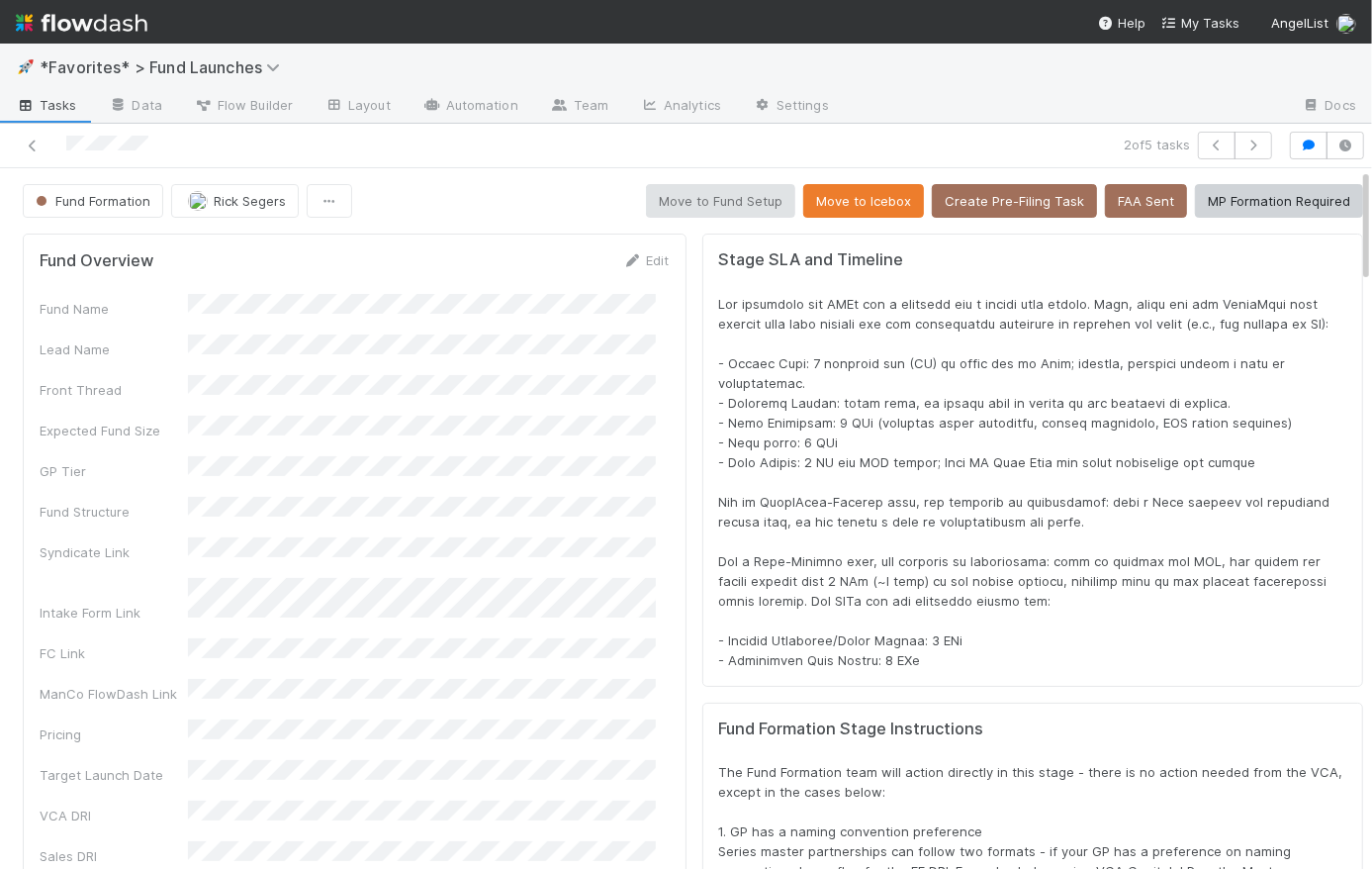 click at bounding box center (81, 23) 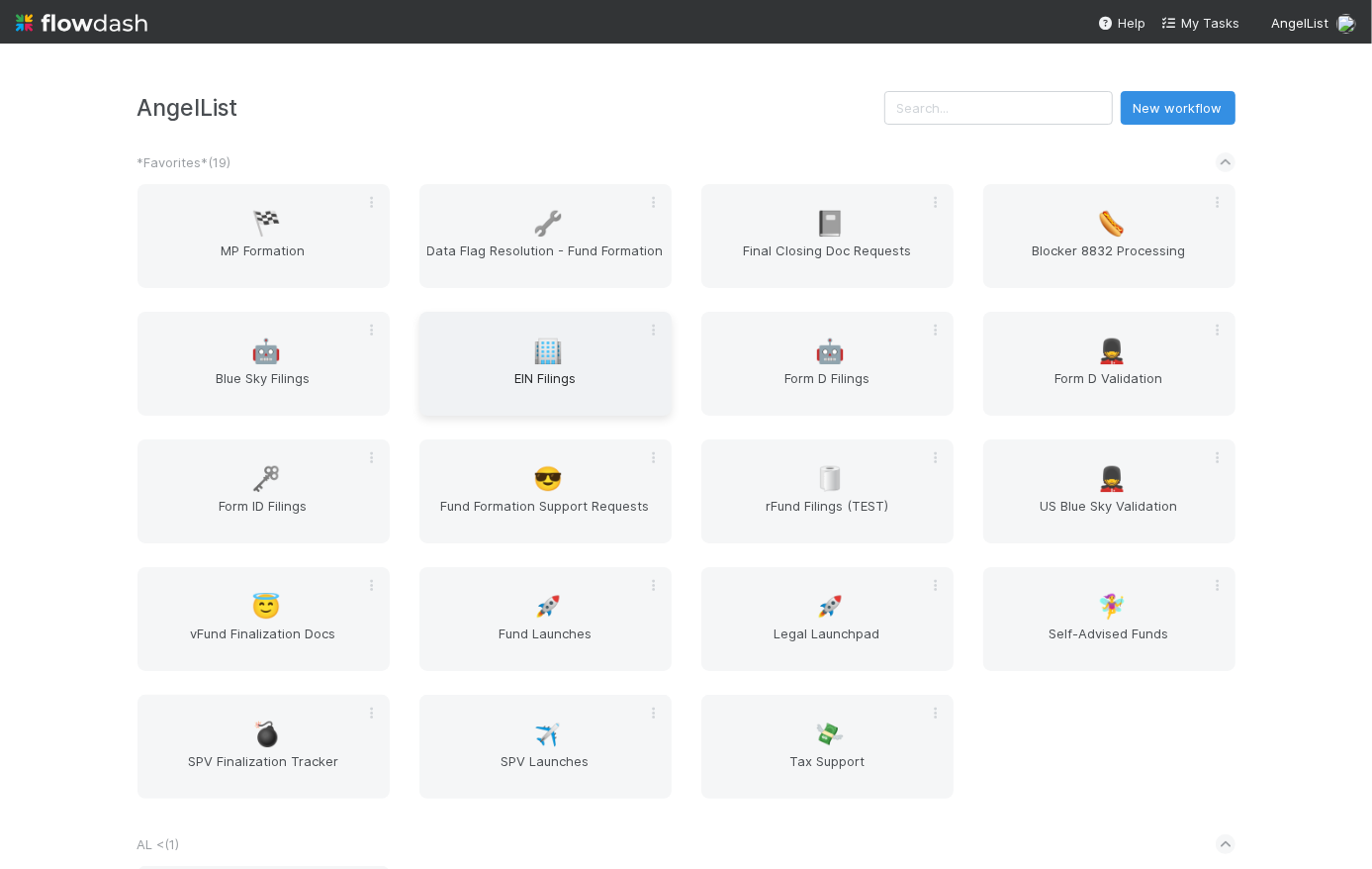 click on "EIN Filings" at bounding box center (545, 388) 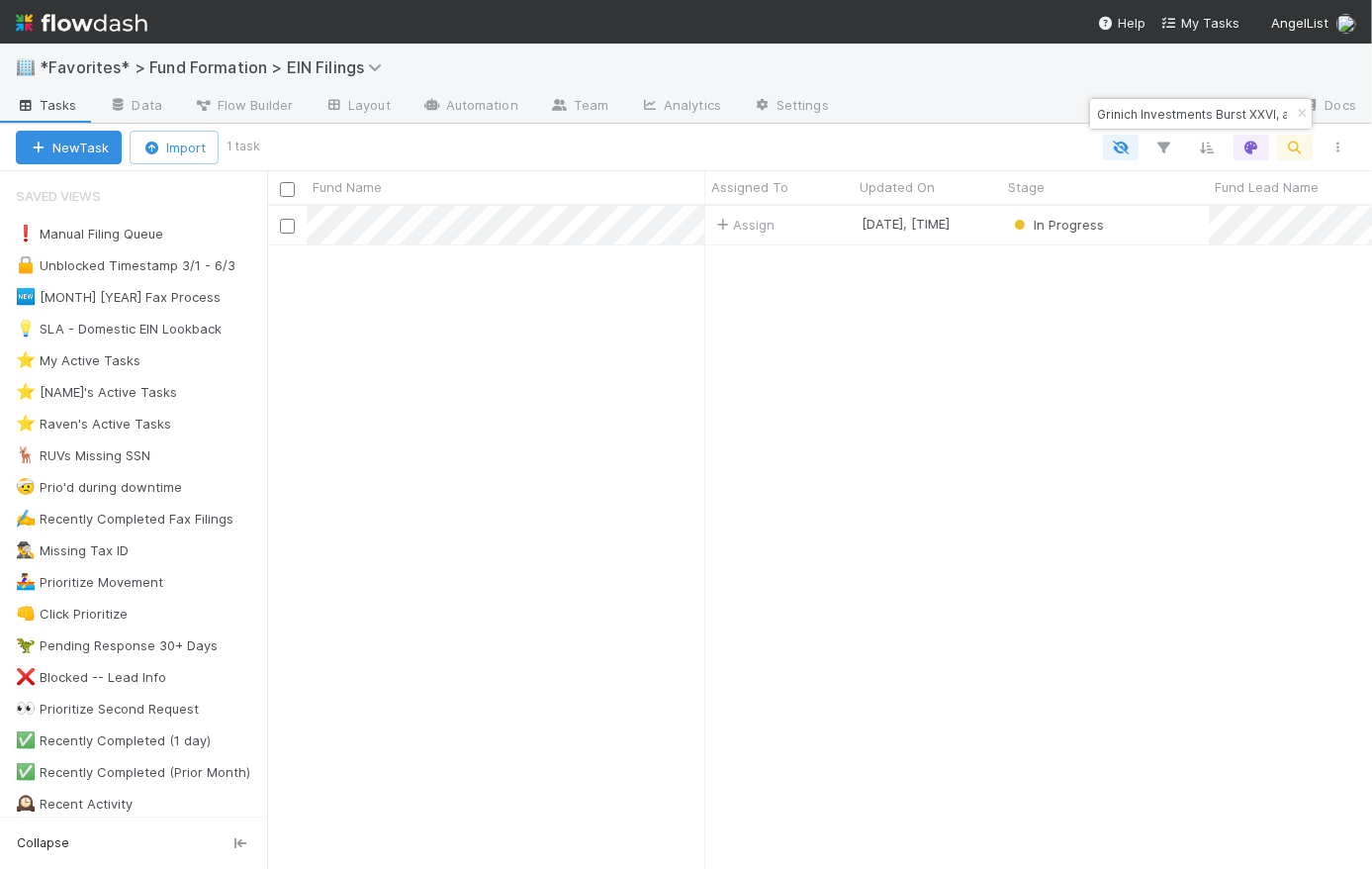 scroll, scrollTop: 14, scrollLeft: 14, axis: both 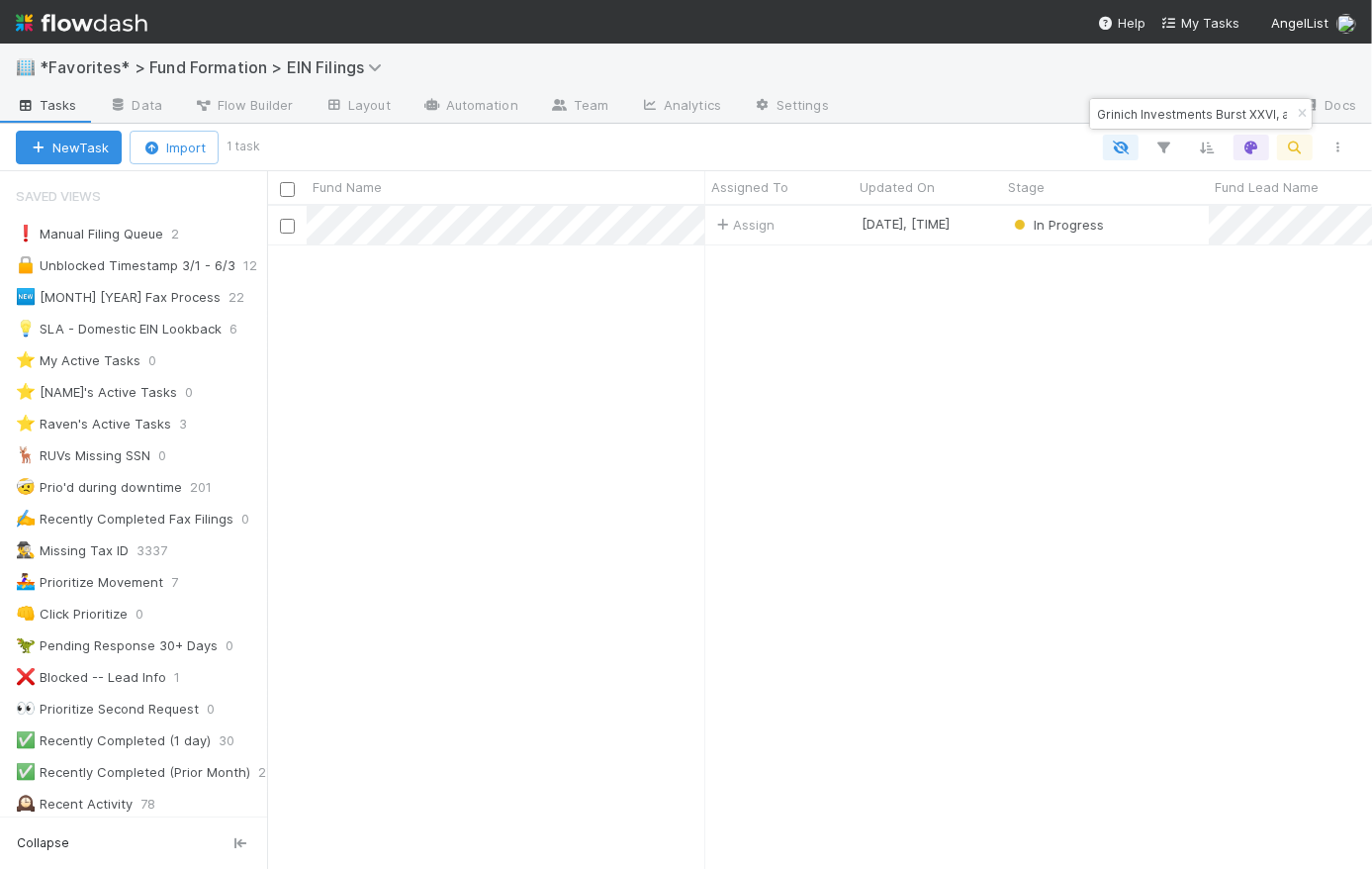 click on "Grinich Investments Burst XXVI, a series of Grinich Investments II" at bounding box center (1192, 114) 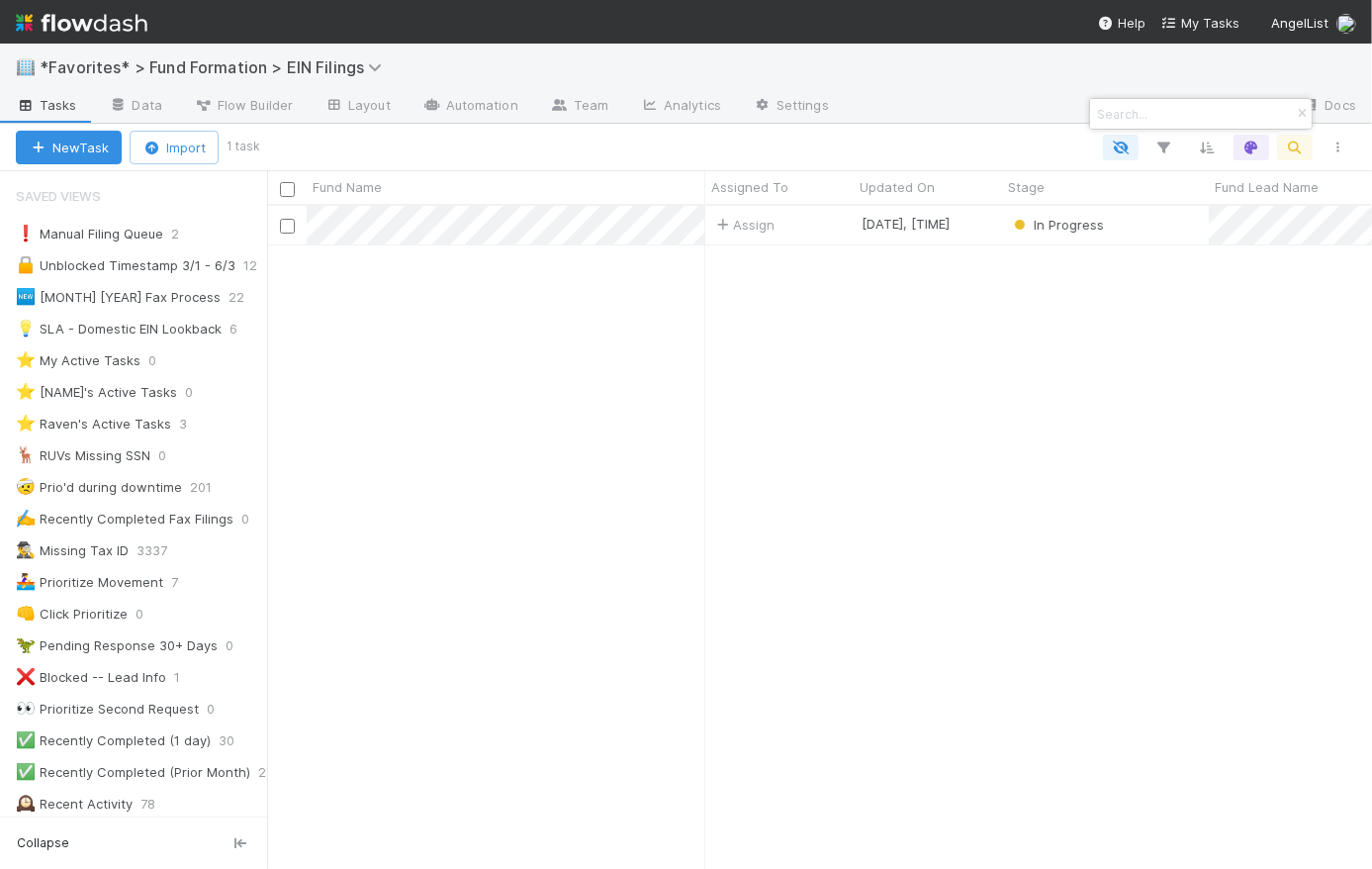 paste on "[NAME] Fund I, a series of [COMPANY] Funds [YEAR]" 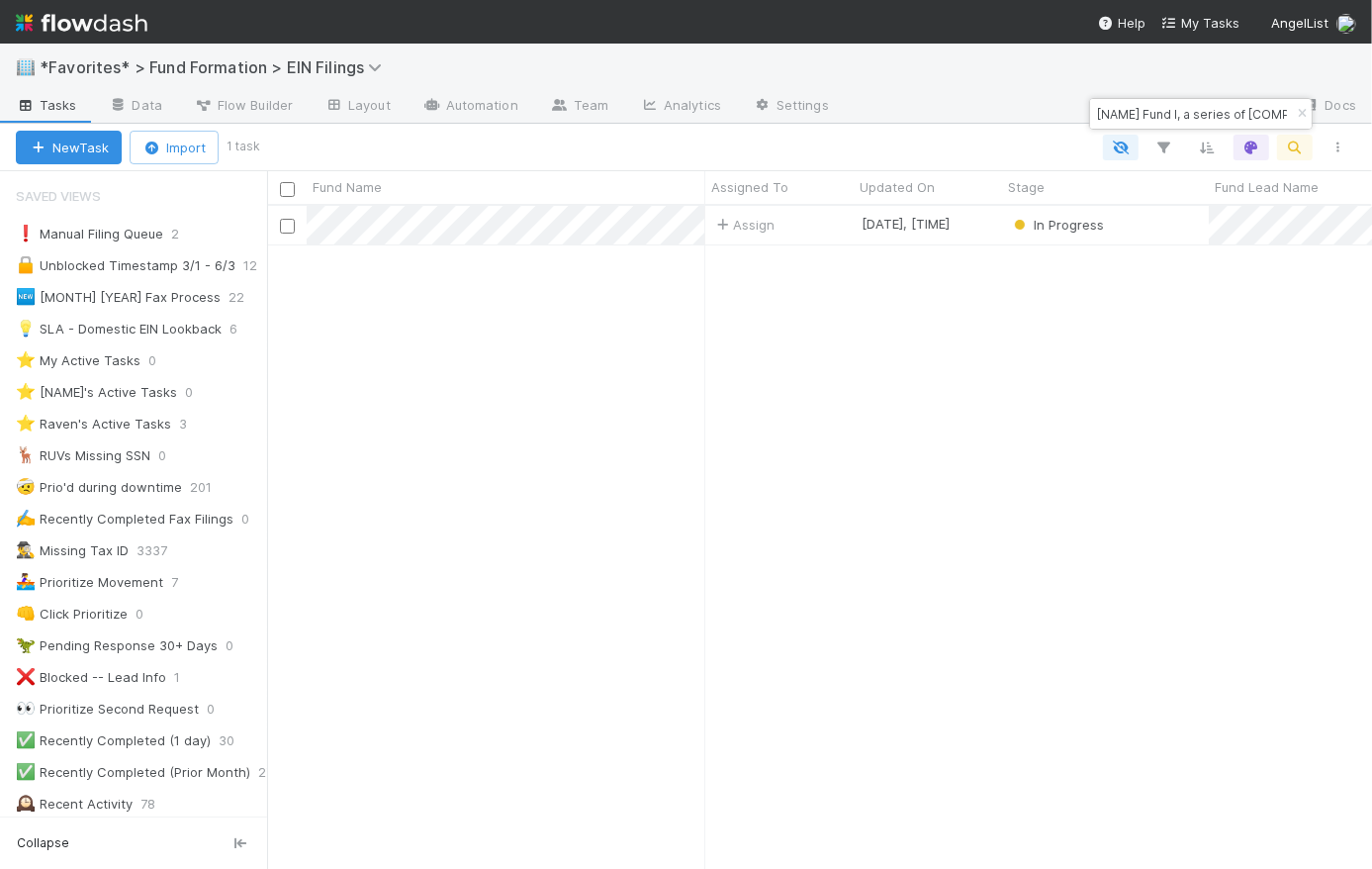 scroll, scrollTop: 0, scrollLeft: 182, axis: horizontal 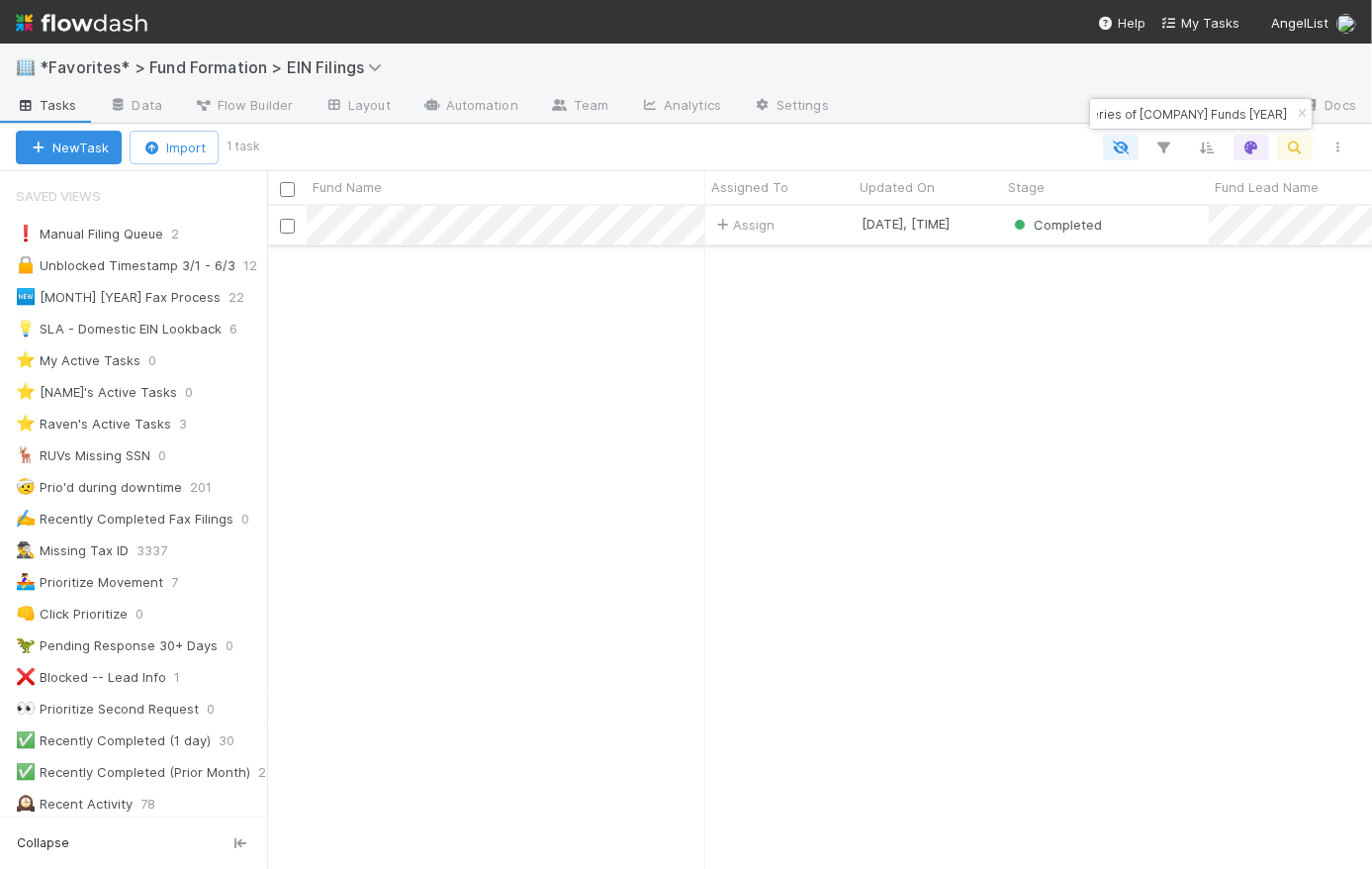 type on "[NAME] Fund I, a series of [COMPANY] Funds [YEAR]" 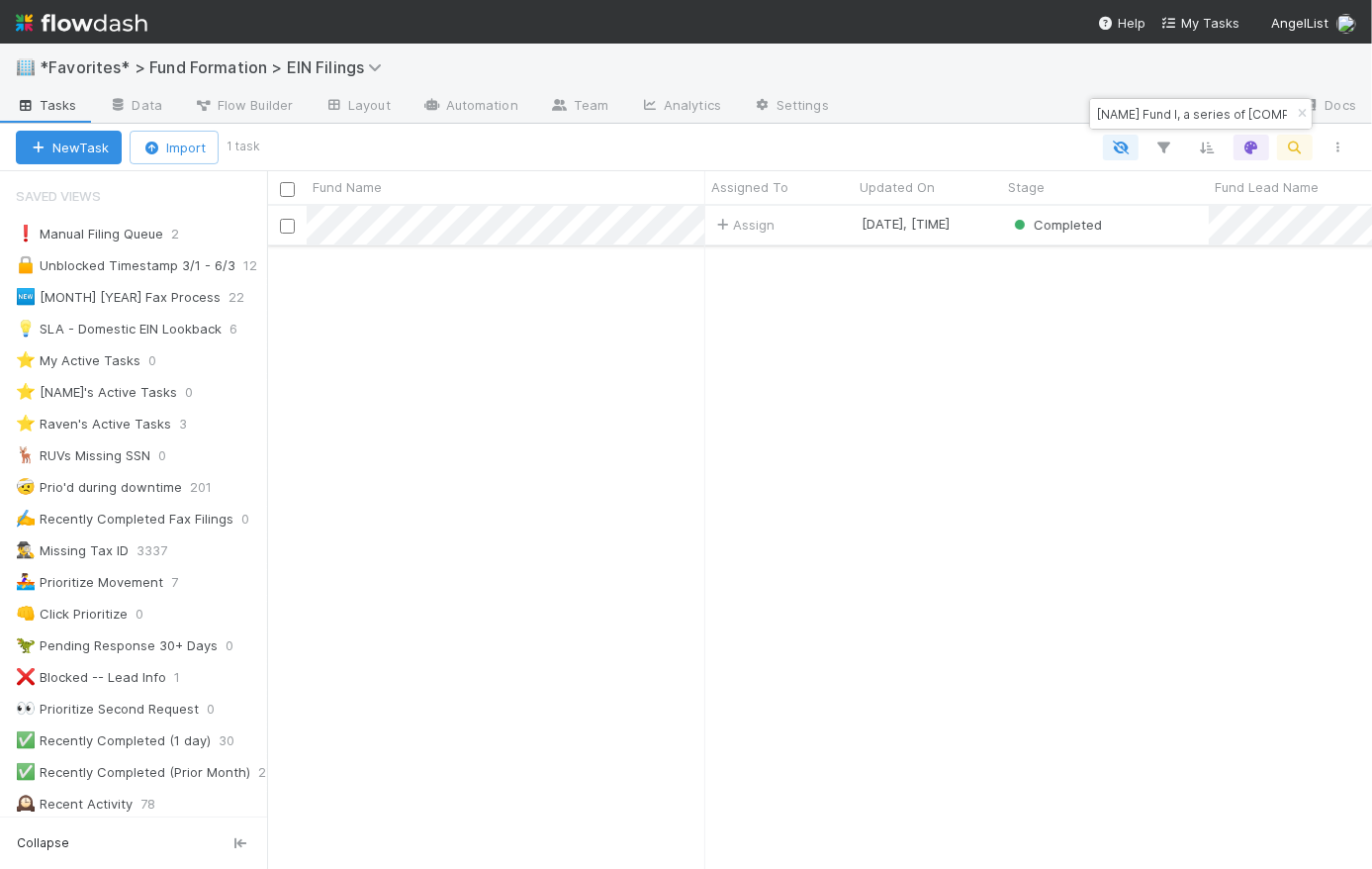 click on "Assign" at bounding box center [779, 225] 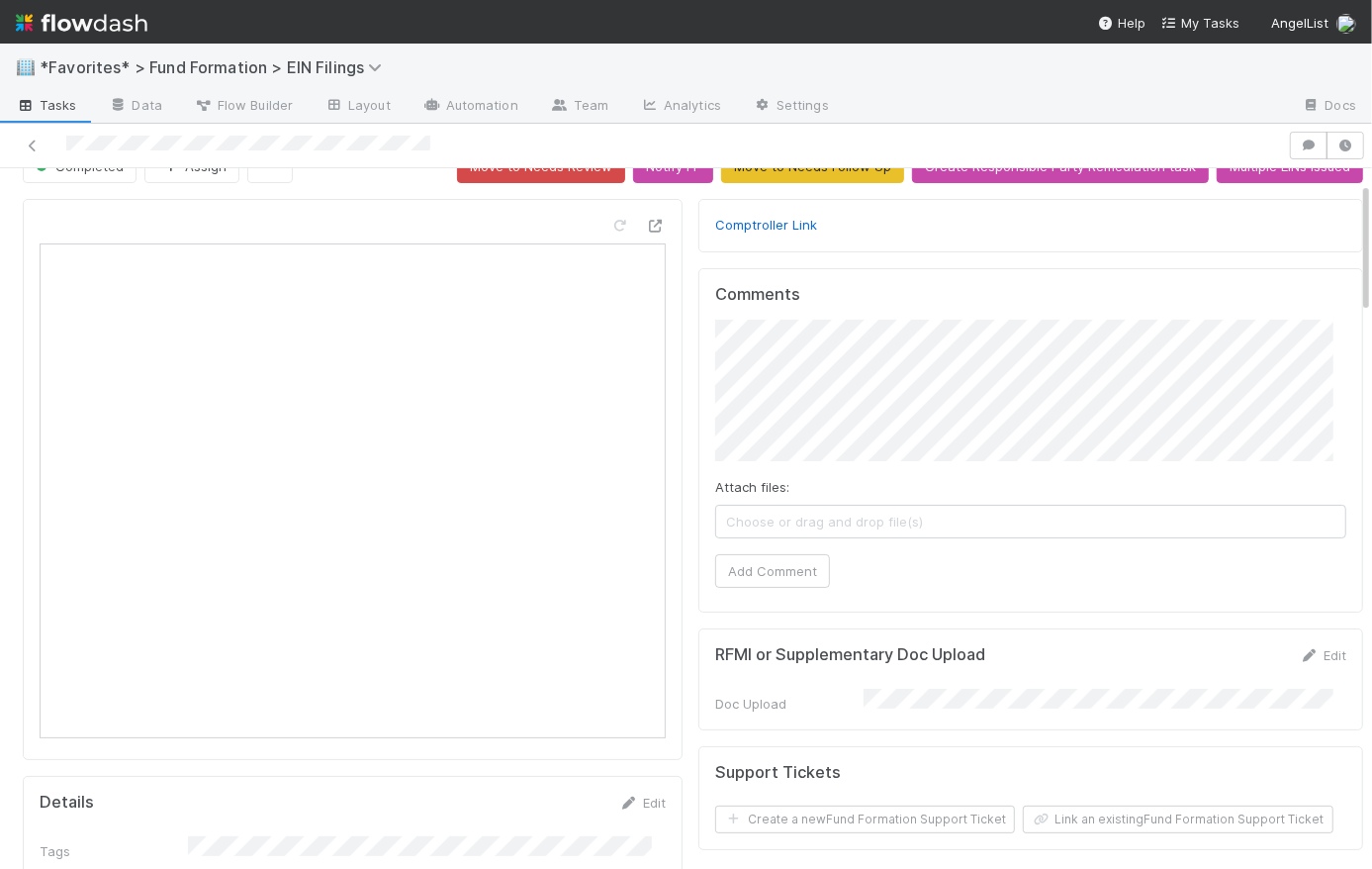 scroll, scrollTop: 0, scrollLeft: 0, axis: both 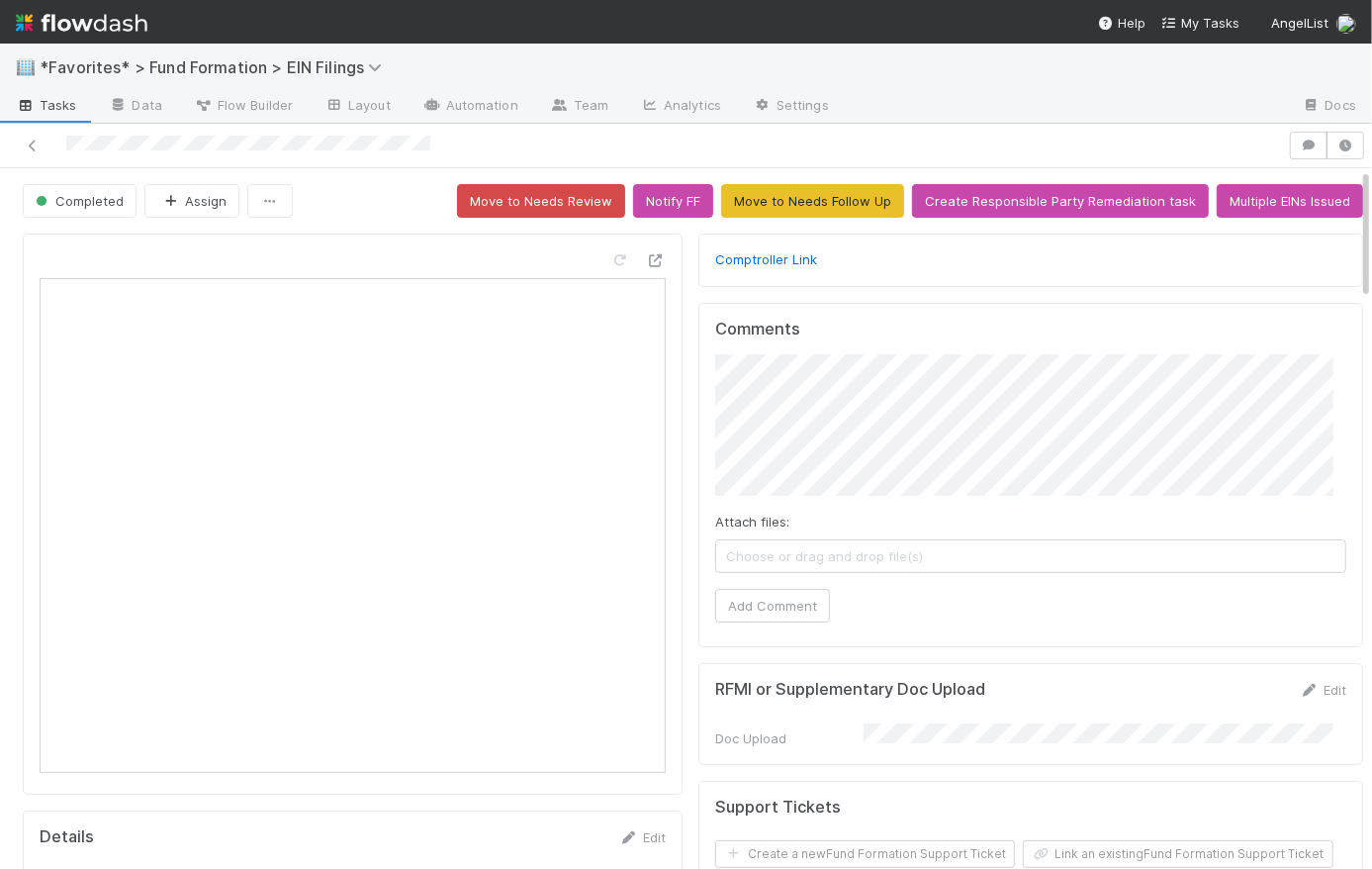 click at bounding box center (81, 23) 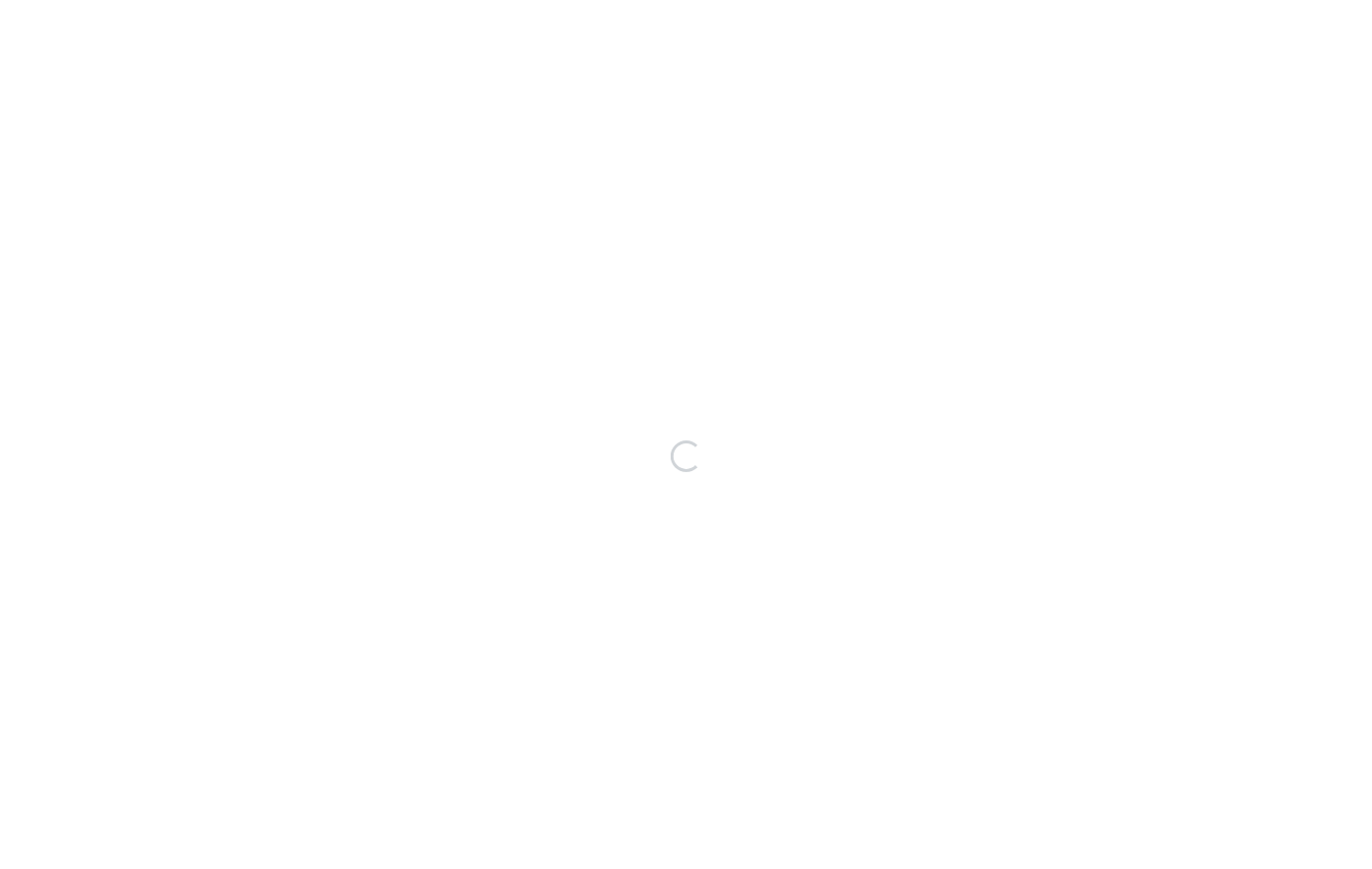 scroll, scrollTop: 0, scrollLeft: 0, axis: both 